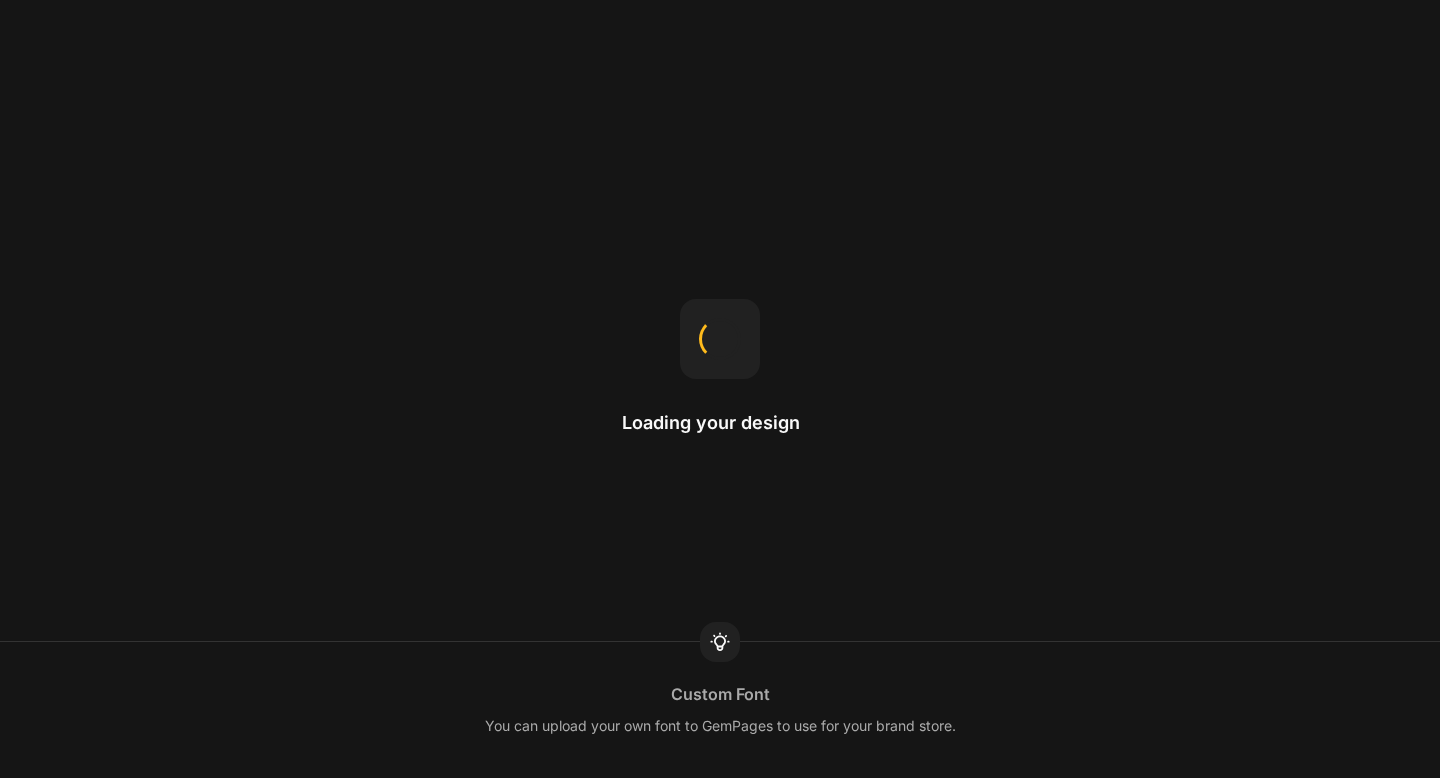 scroll, scrollTop: 0, scrollLeft: 0, axis: both 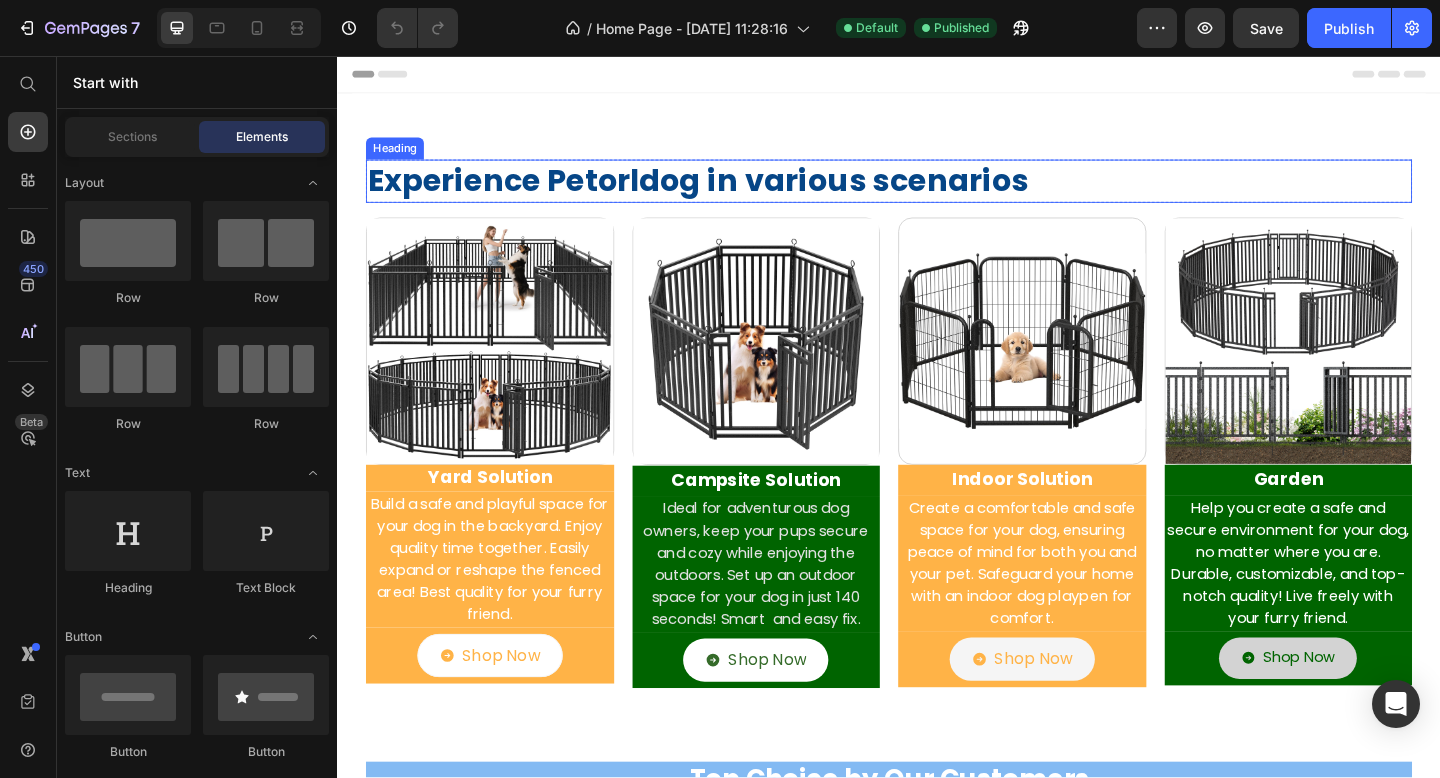 click on "Experience Petorldog in various scenarios" at bounding box center [937, 192] 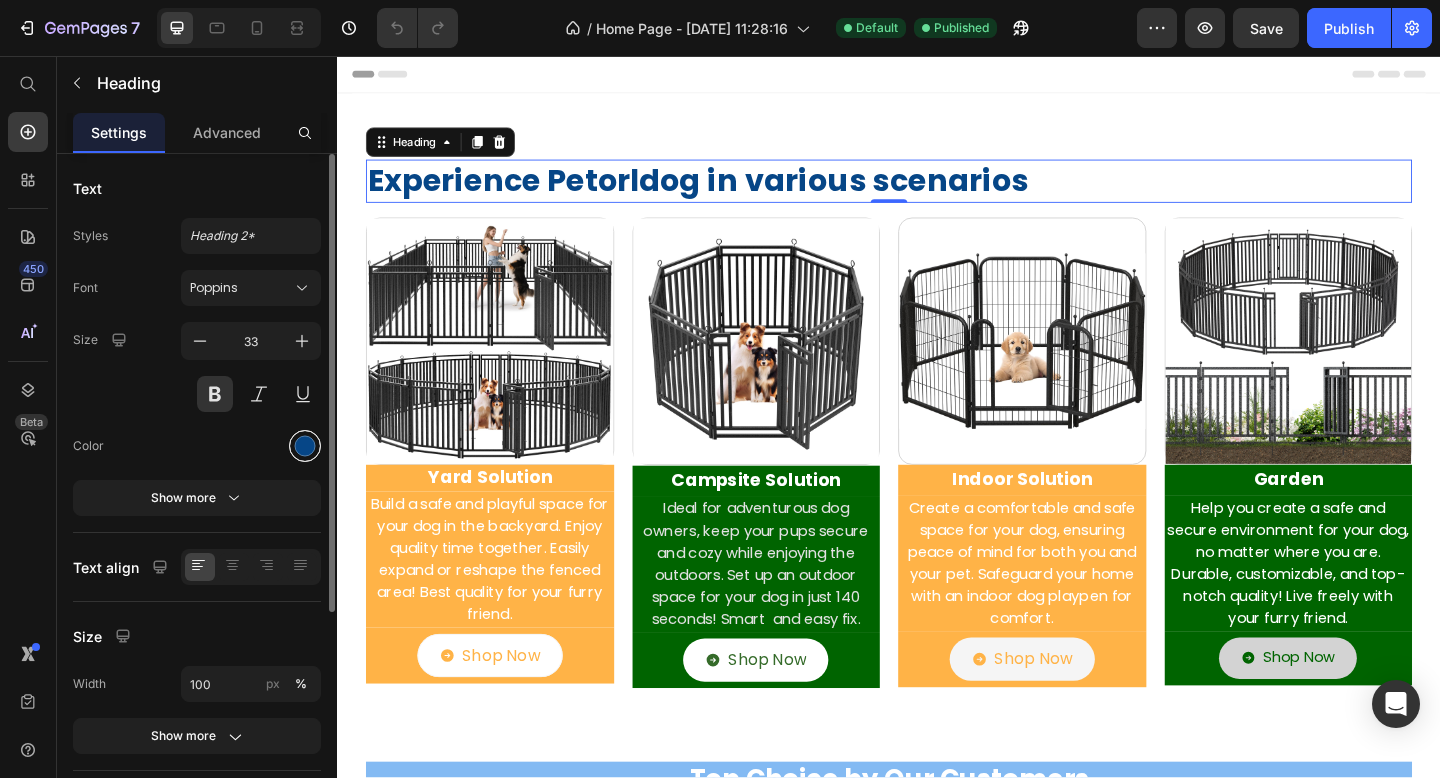 click at bounding box center [305, 446] 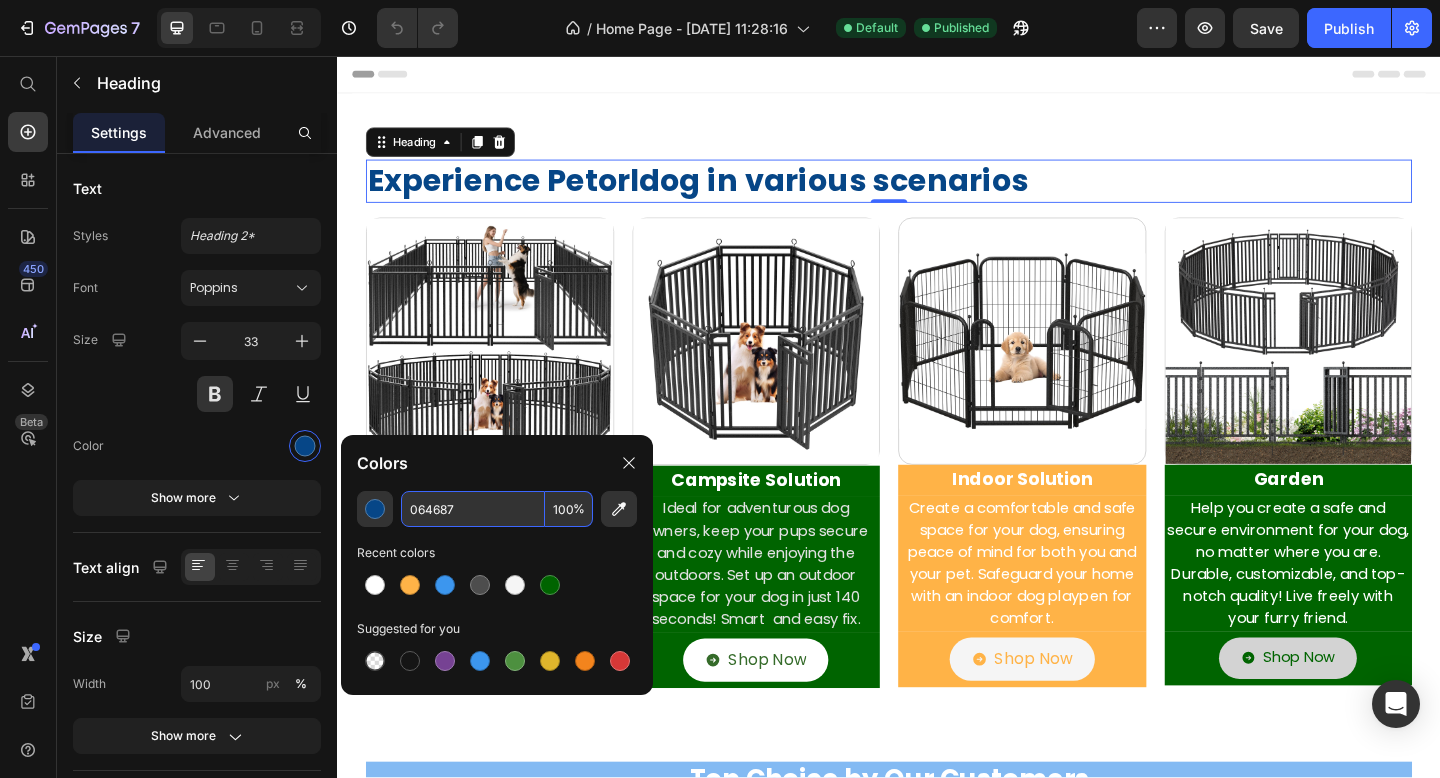 click on "064687" at bounding box center [473, 509] 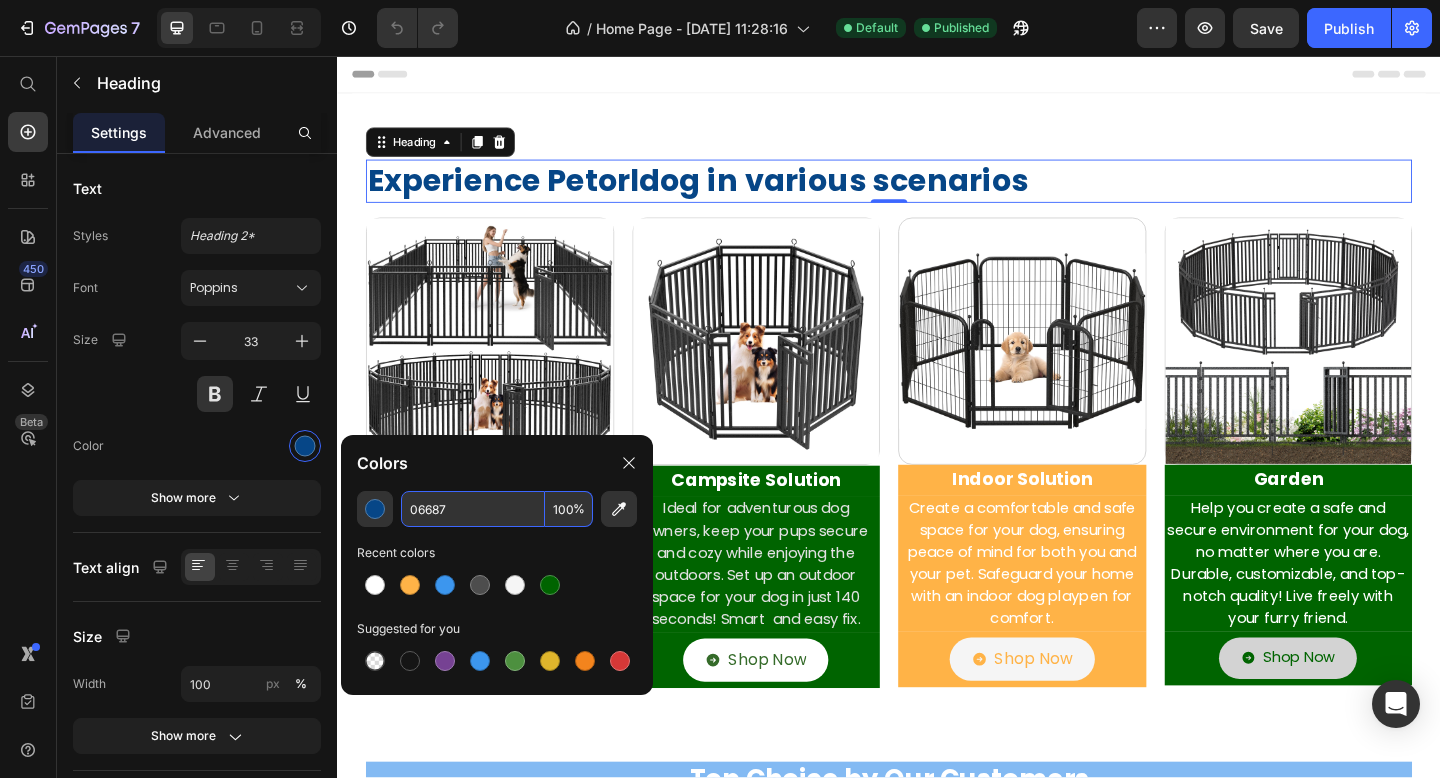 click on "06687" at bounding box center [473, 509] 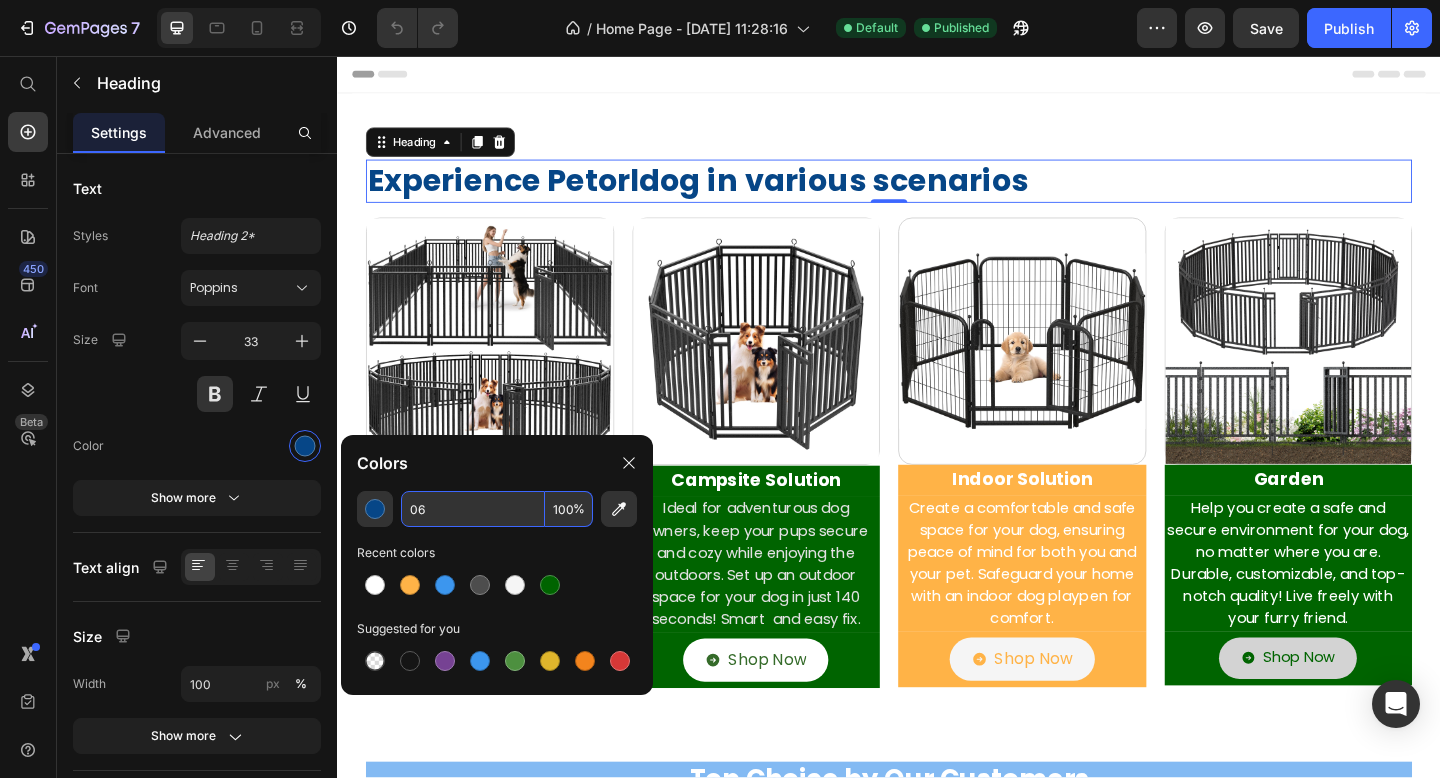 type on "0" 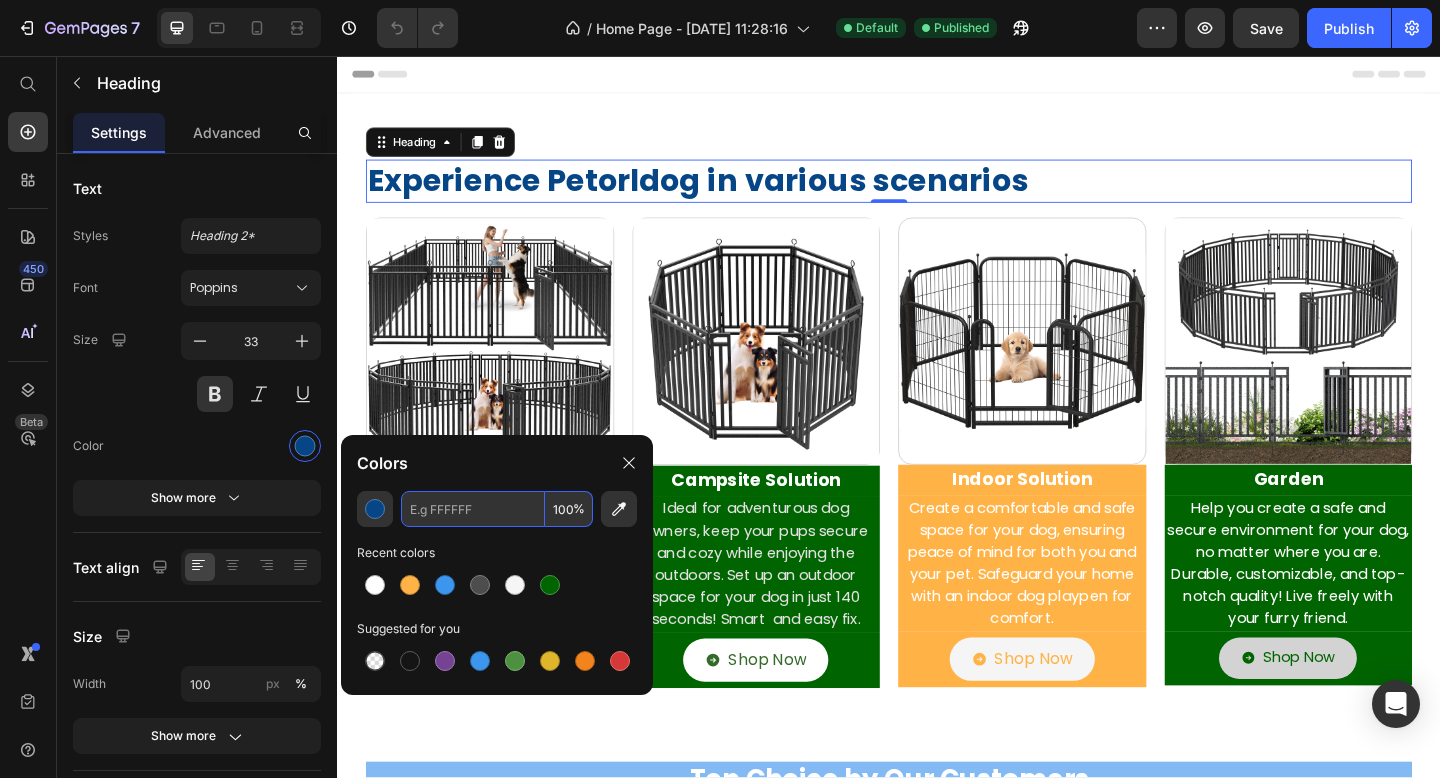 paste on "#006400" 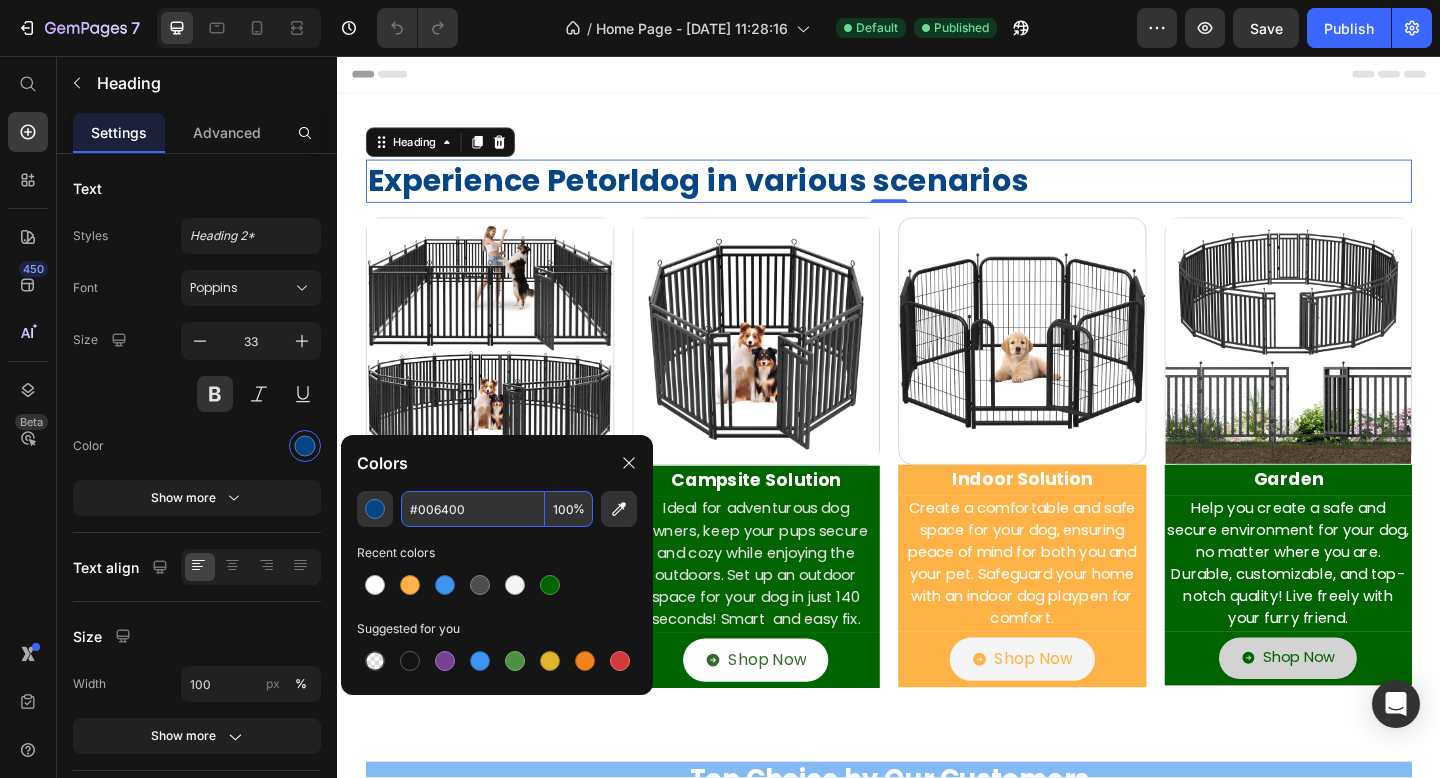 type on "006400" 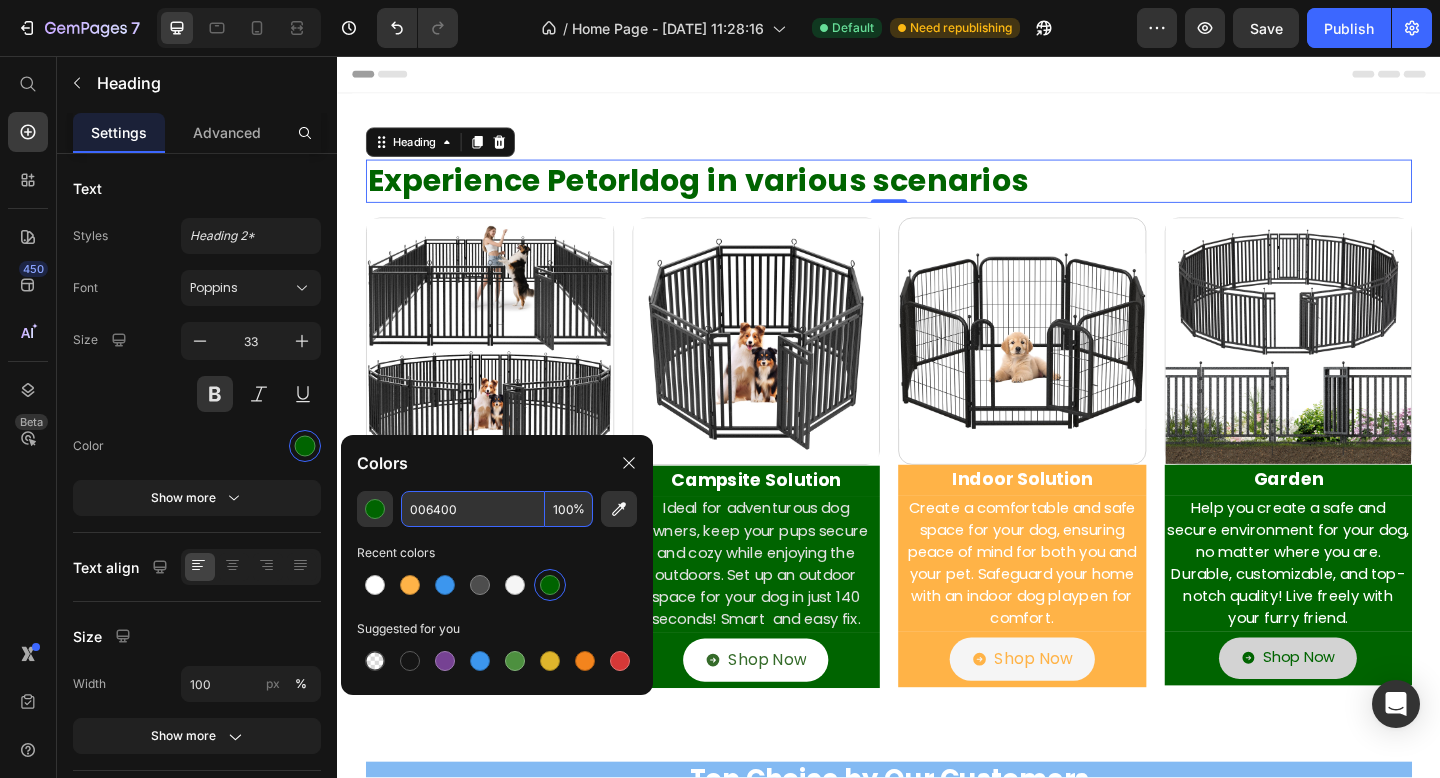 drag, startPoint x: 459, startPoint y: 511, endPoint x: 403, endPoint y: 508, distance: 56.0803 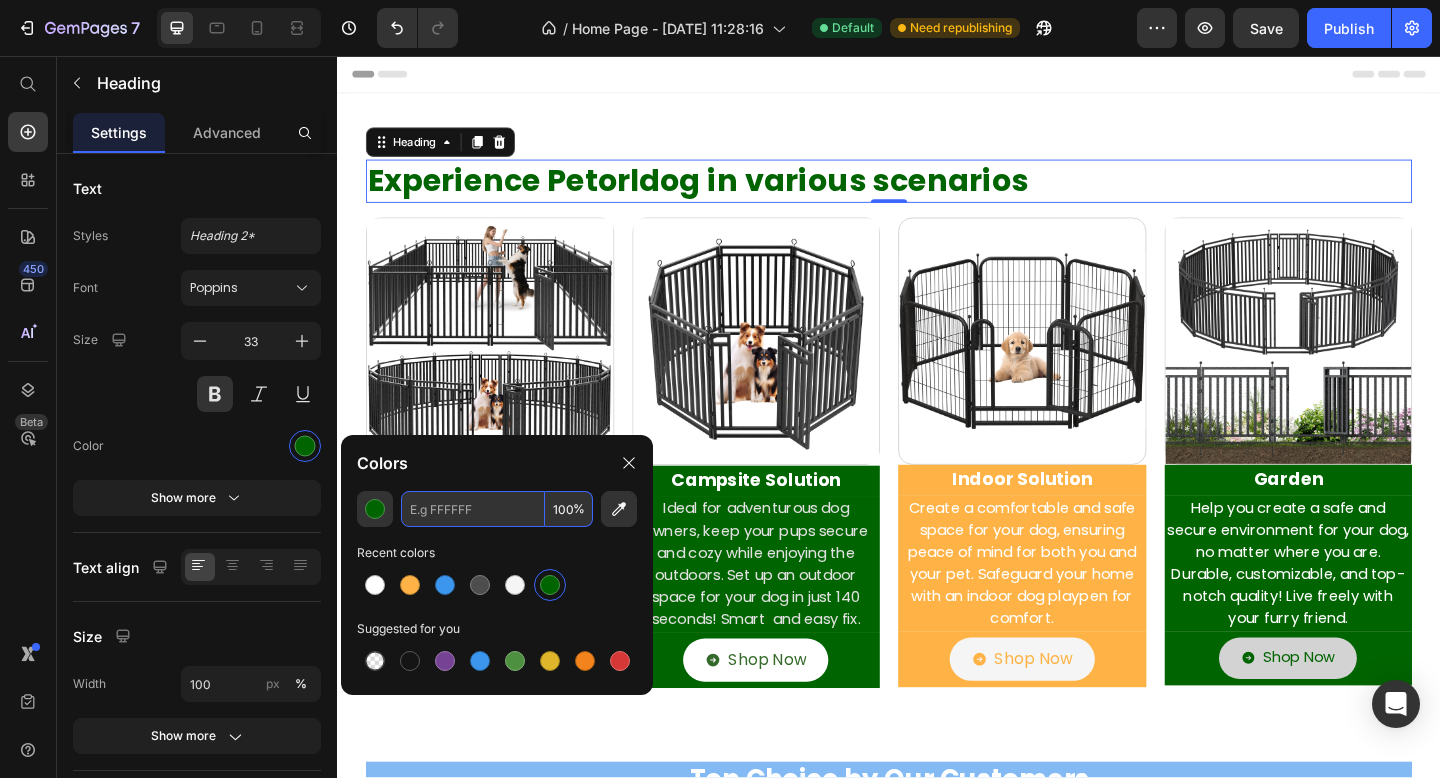 paste on "#006400" 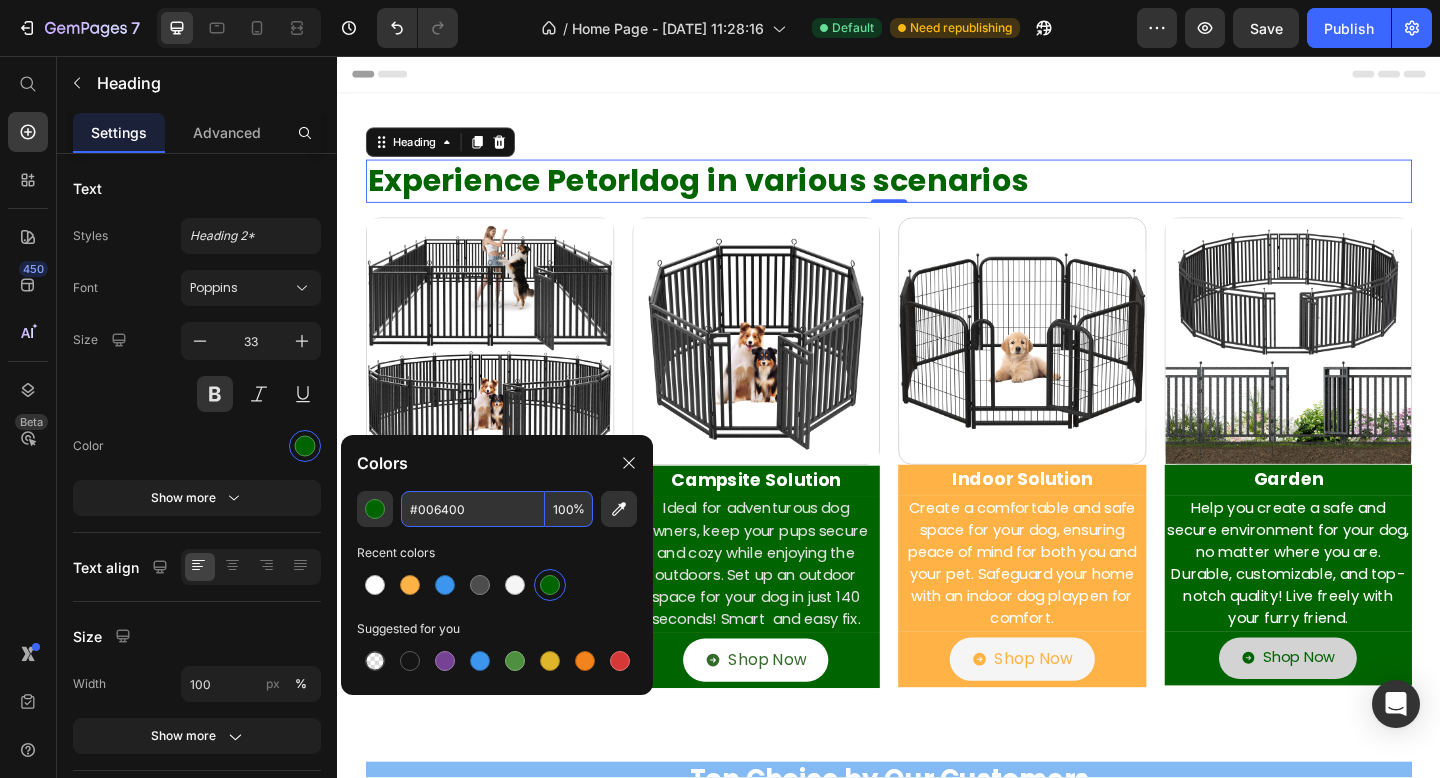 type on "006400" 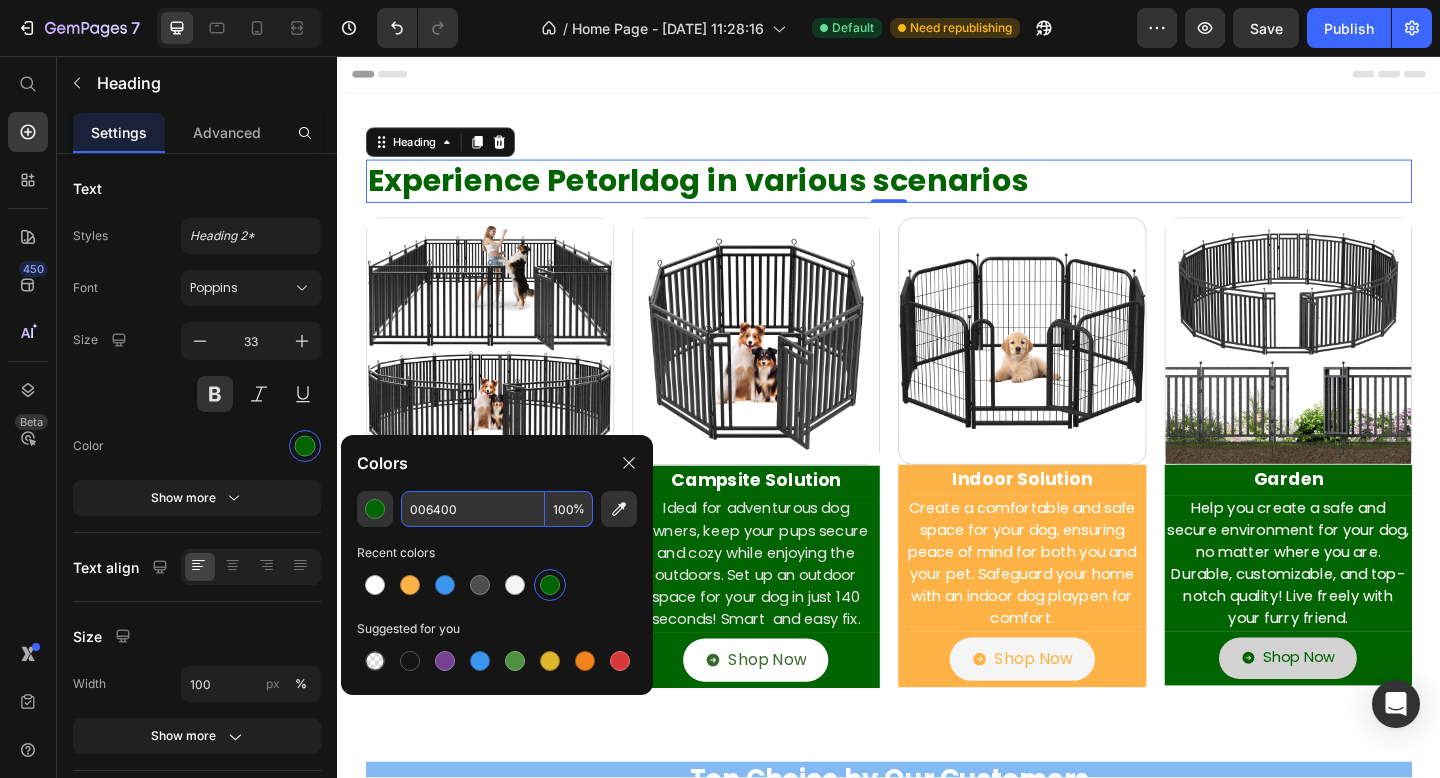drag, startPoint x: 461, startPoint y: 507, endPoint x: 394, endPoint y: 507, distance: 67 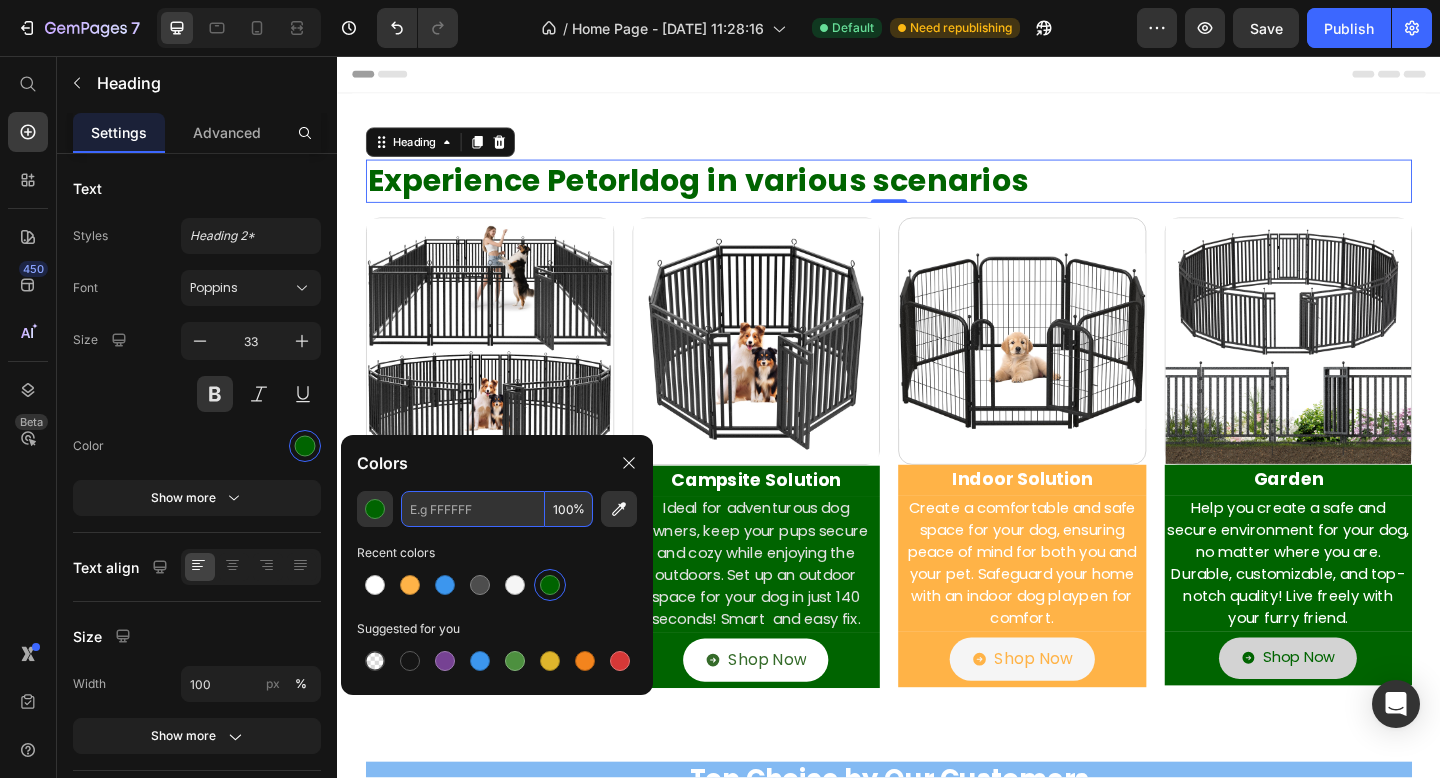 paste on "#2E8B57" 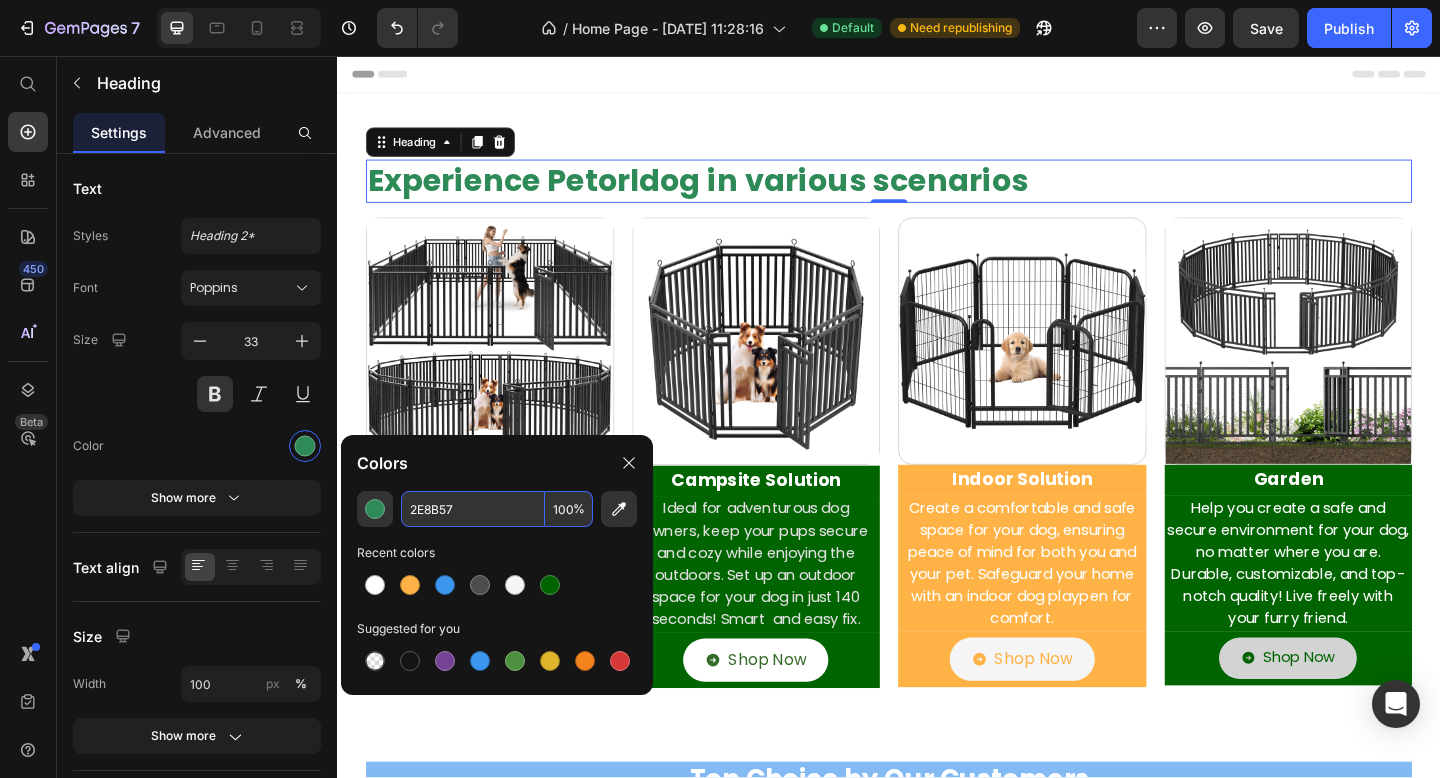 type on "2E8B57" 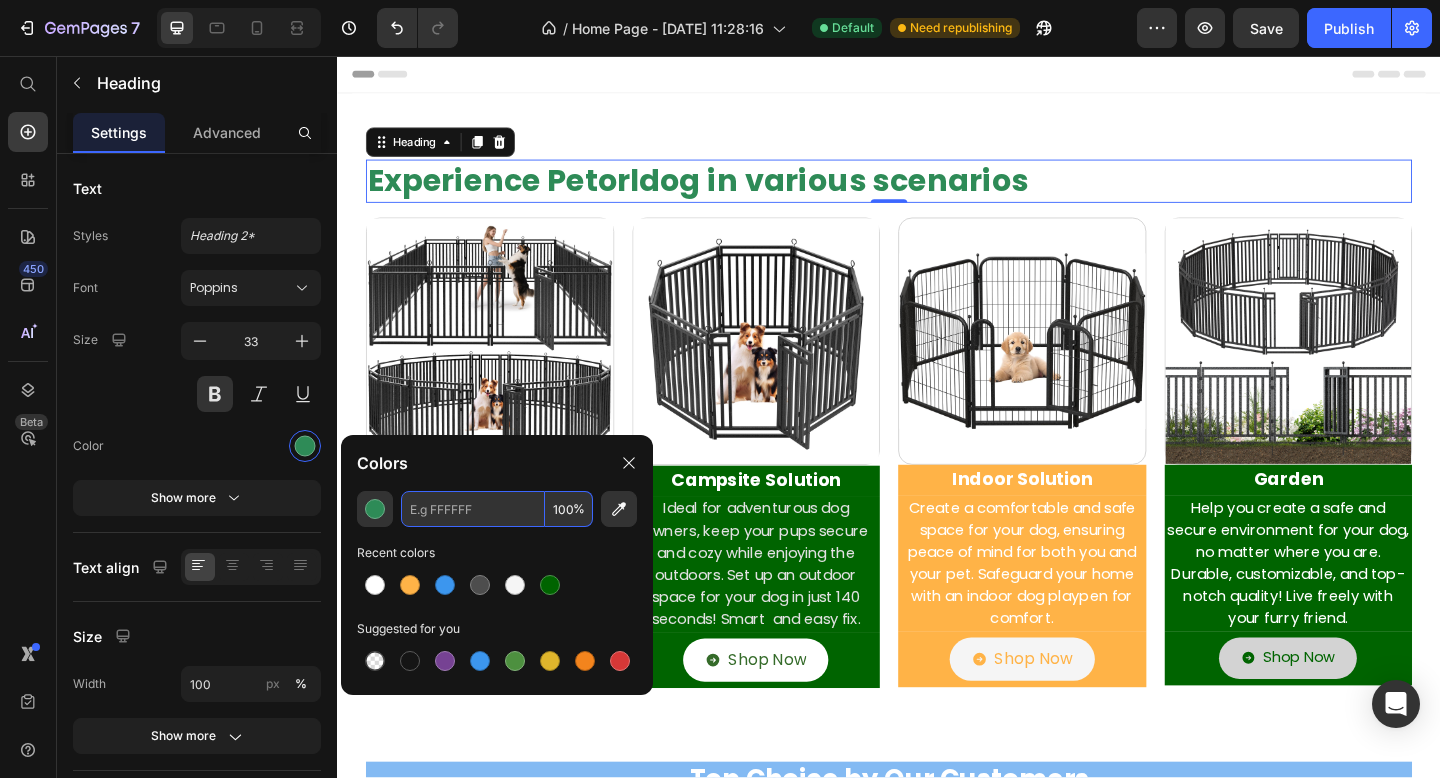 paste on "#006400" 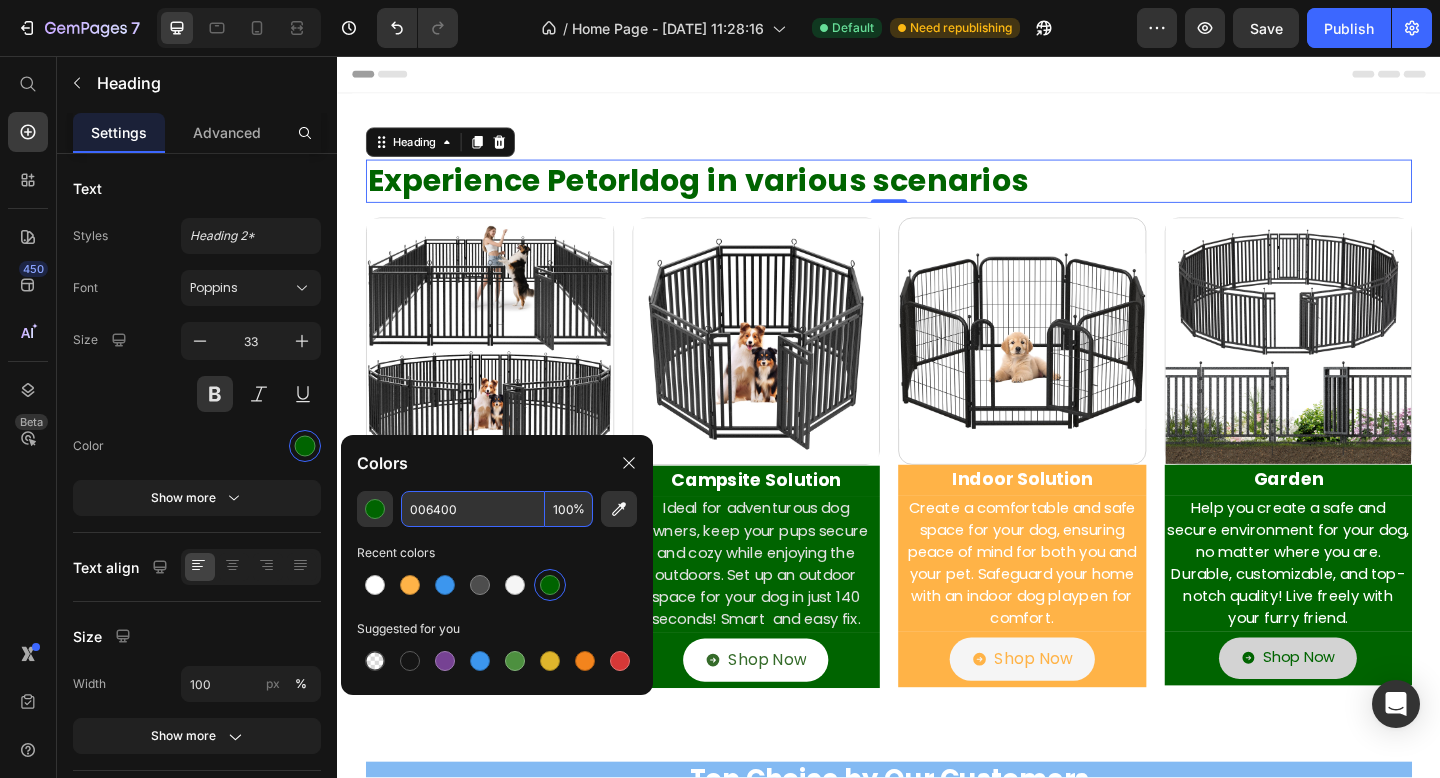 type on "006400" 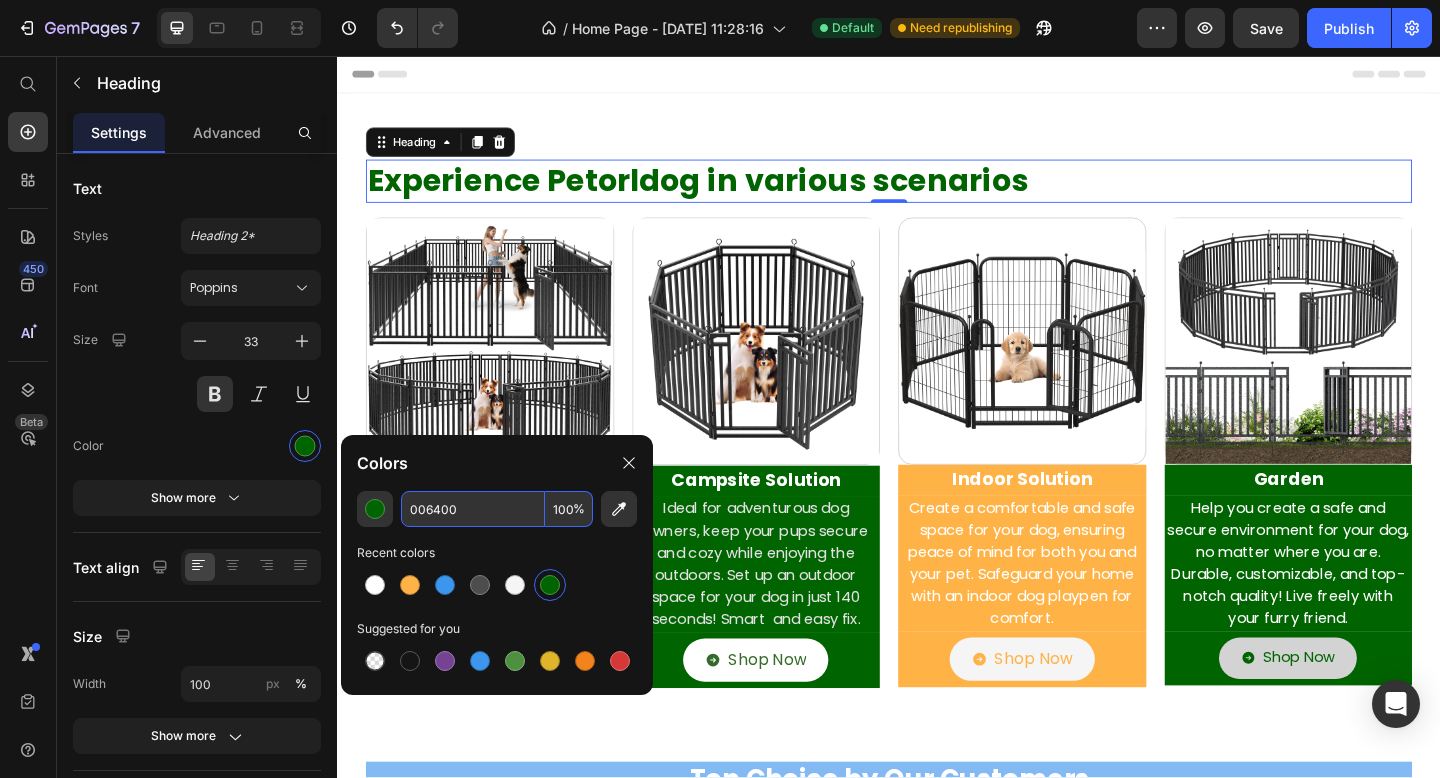 click on "Experience Petorldog in various scenarios" at bounding box center (937, 192) 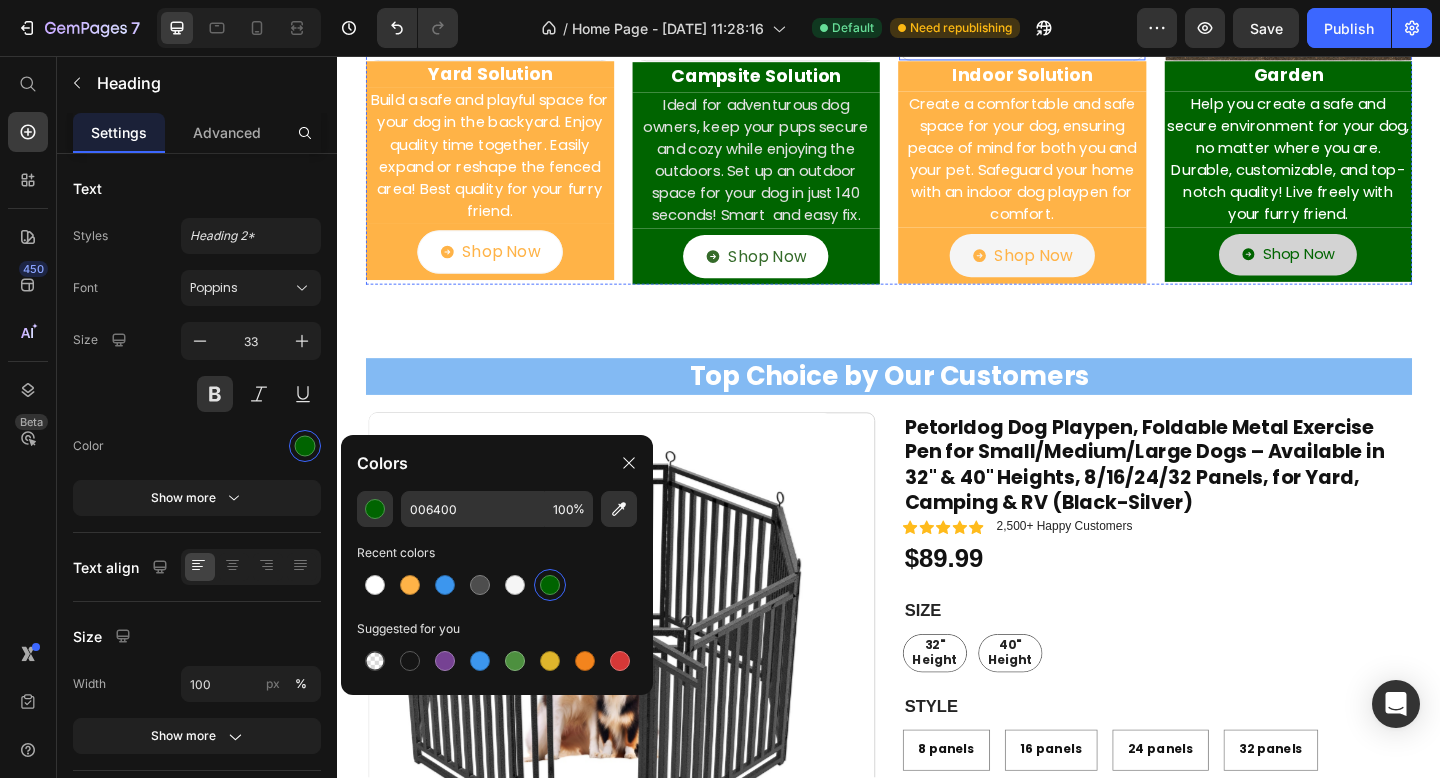 scroll, scrollTop: 519, scrollLeft: 0, axis: vertical 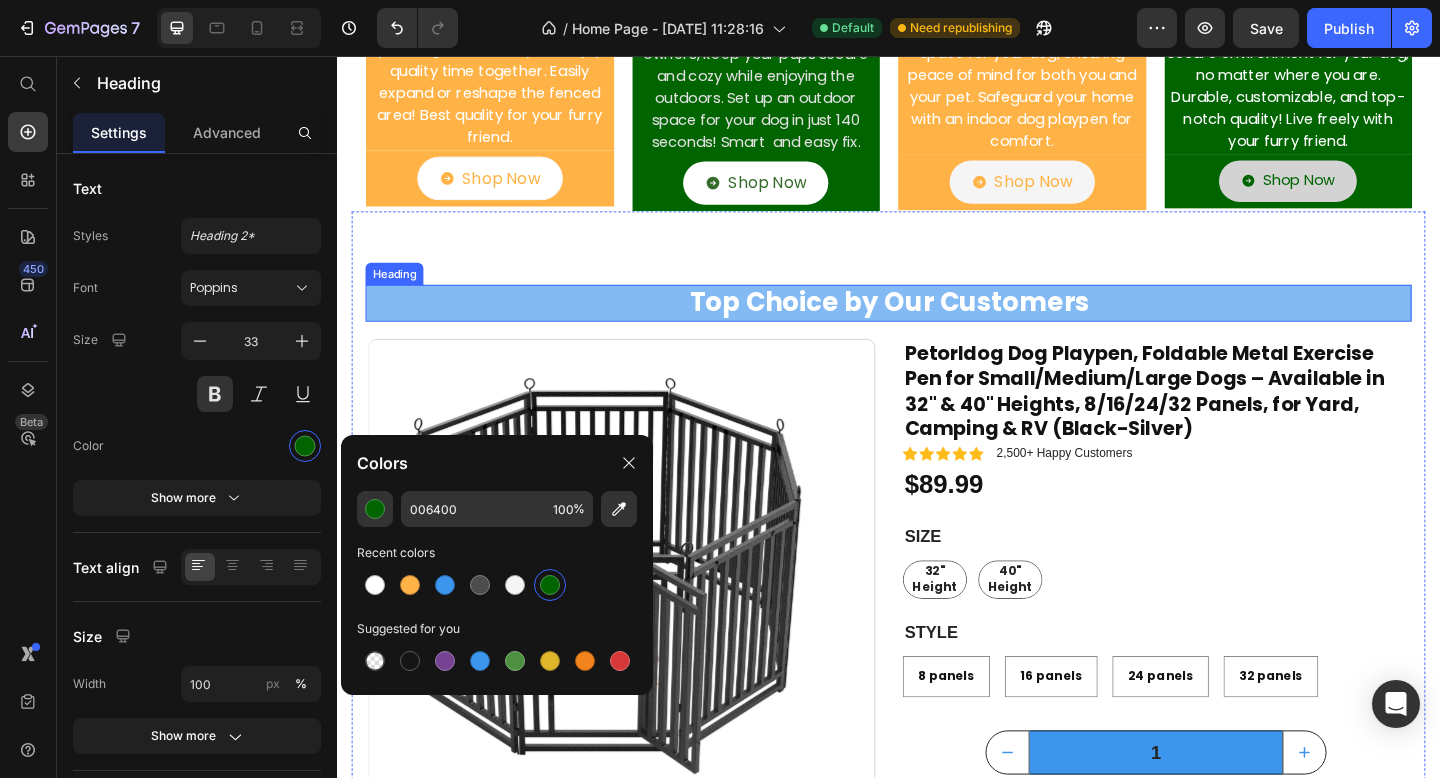 click on "Top Choice by Our Customers" at bounding box center (937, 325) 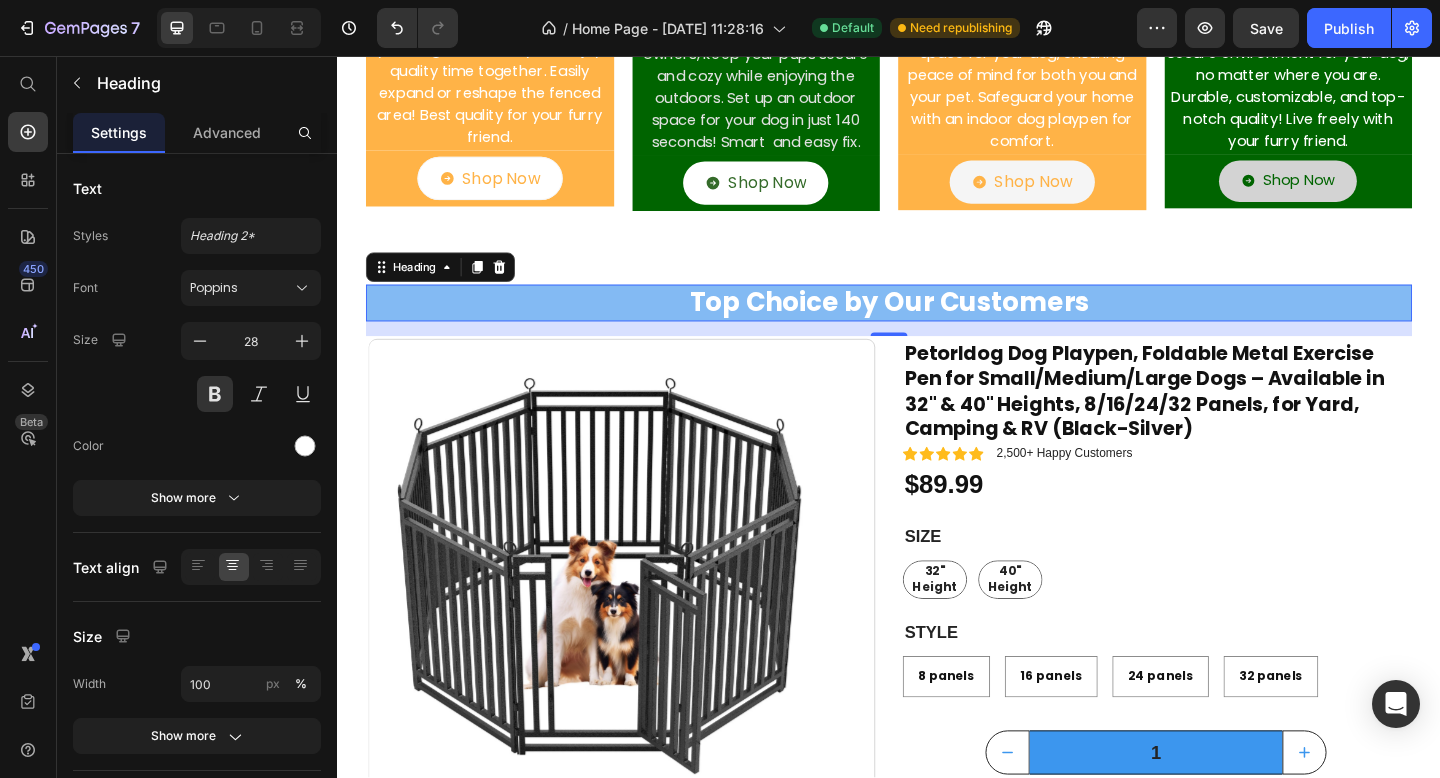 click on "Top Choice by Our Customers" at bounding box center (937, 325) 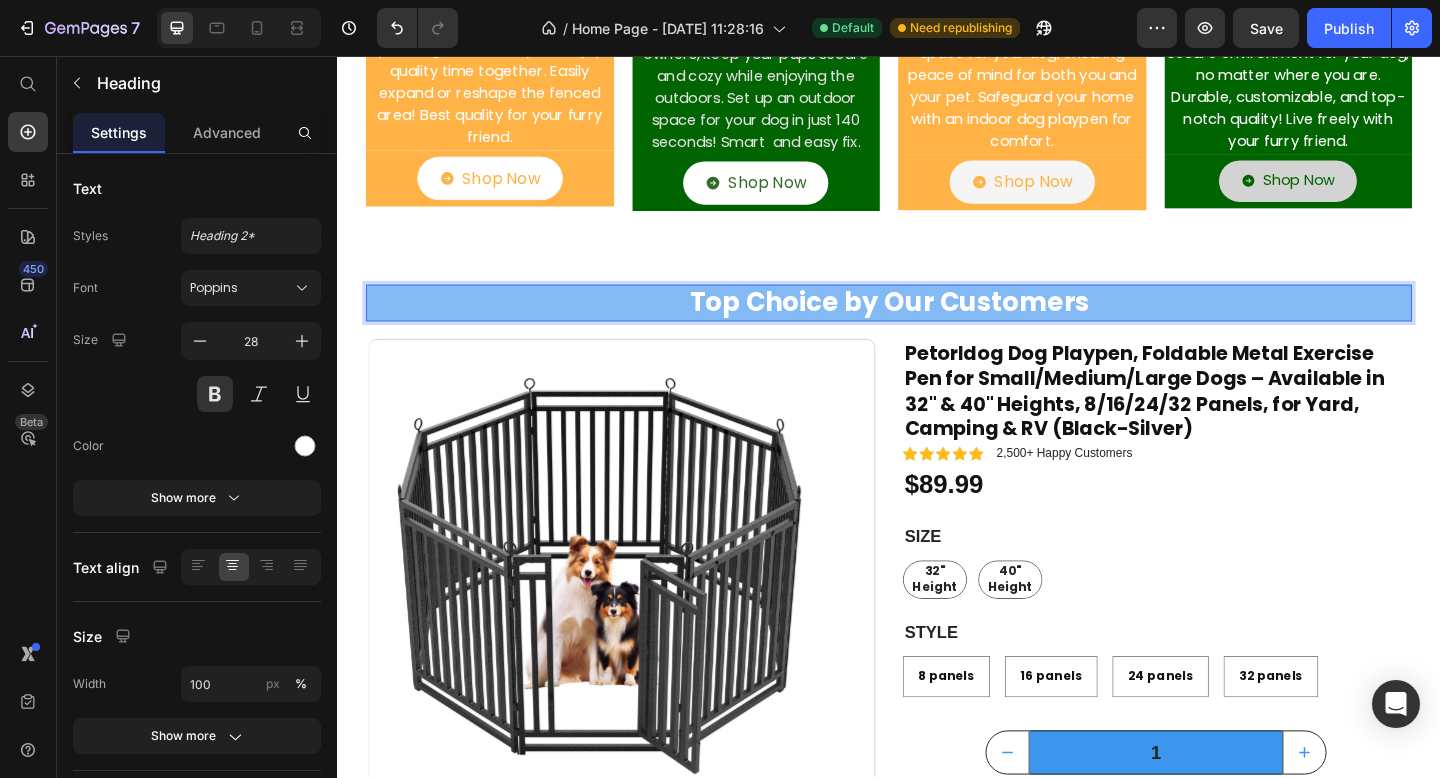 click on "Top Choice by Our Customers" at bounding box center (937, 325) 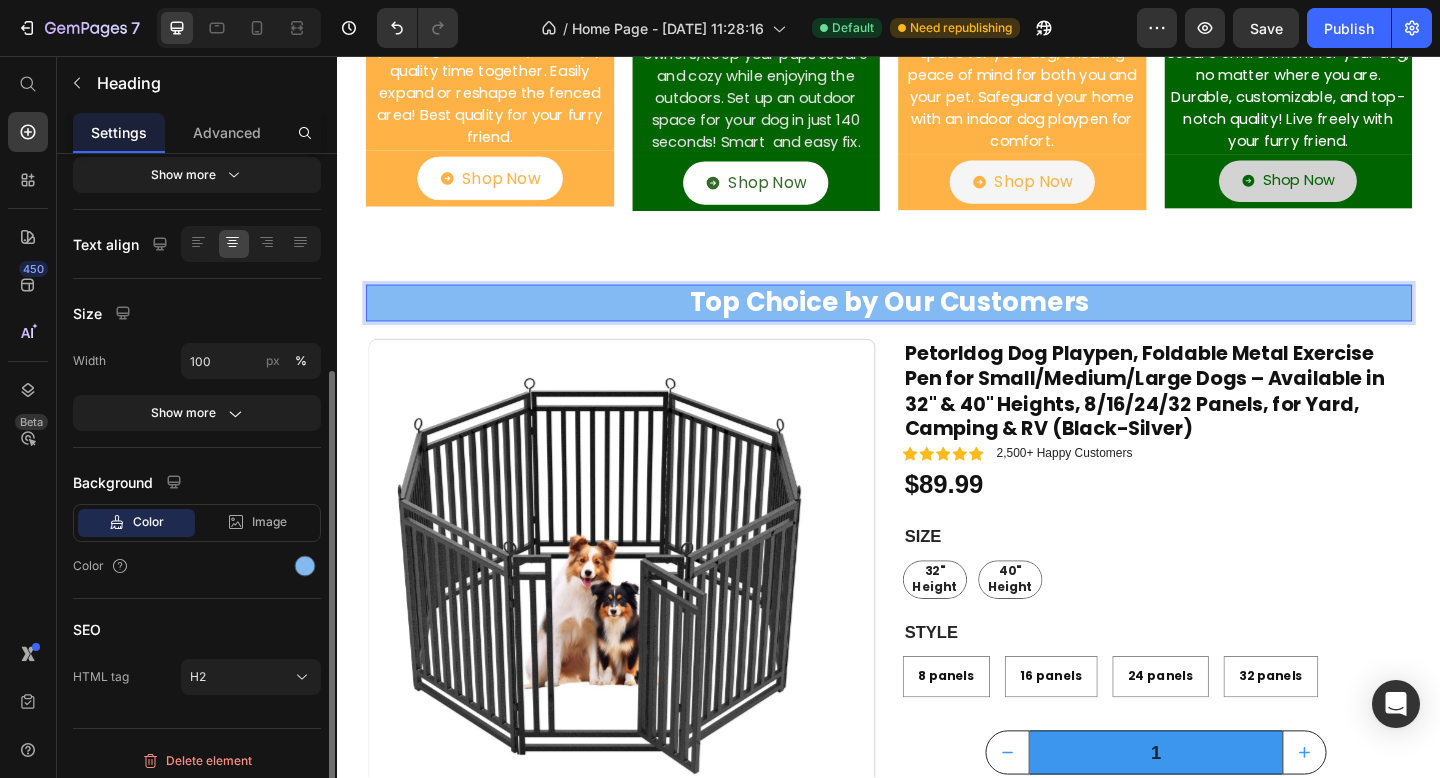 scroll, scrollTop: 331, scrollLeft: 0, axis: vertical 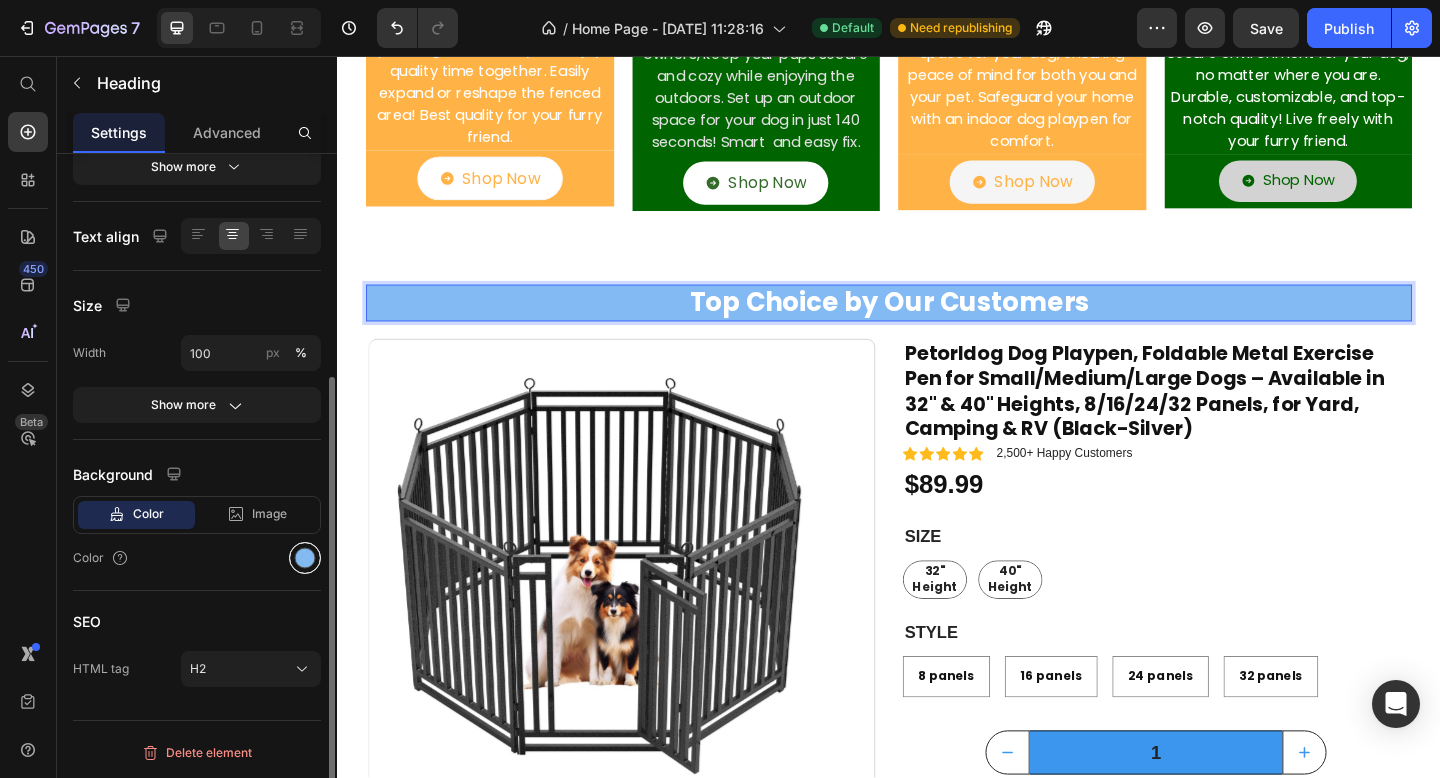 click at bounding box center [305, 558] 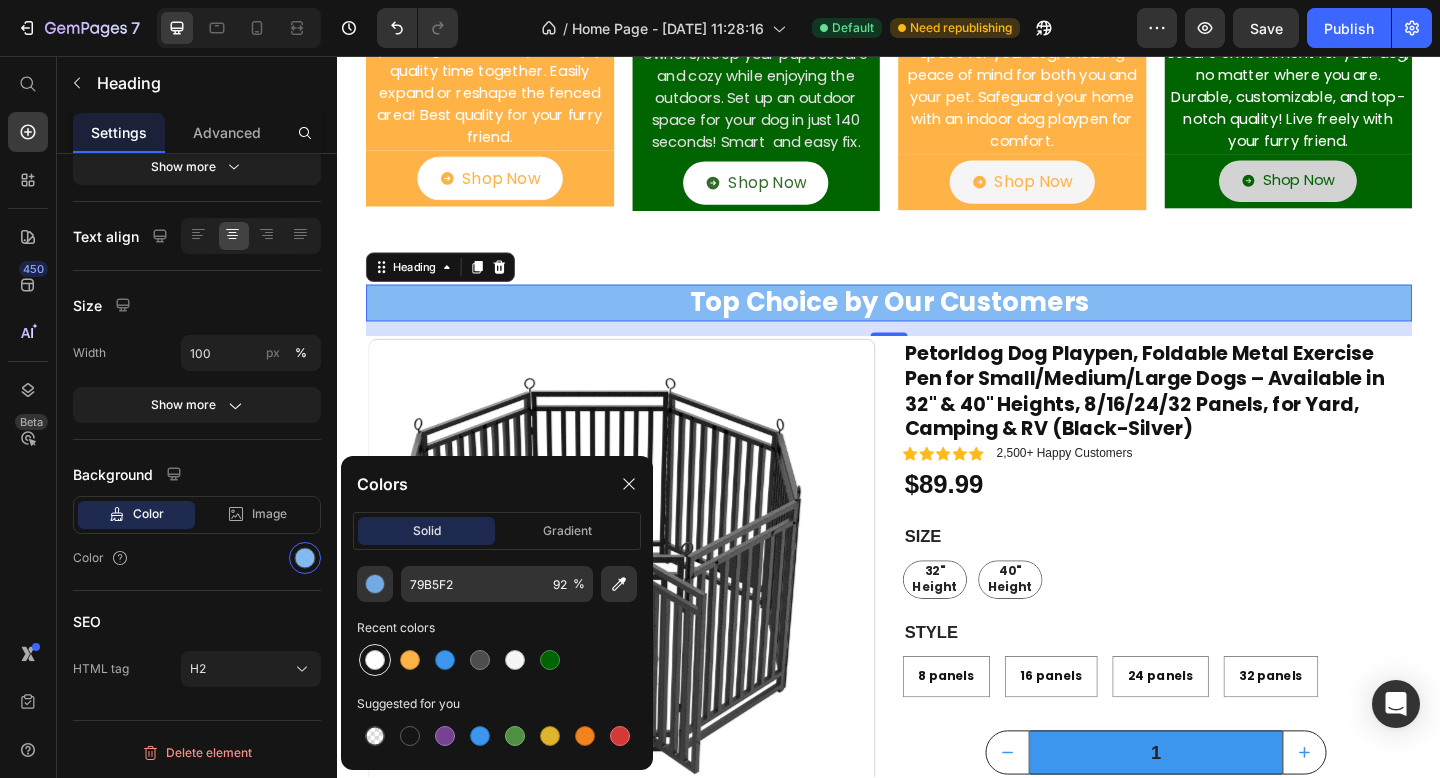 click at bounding box center [375, 660] 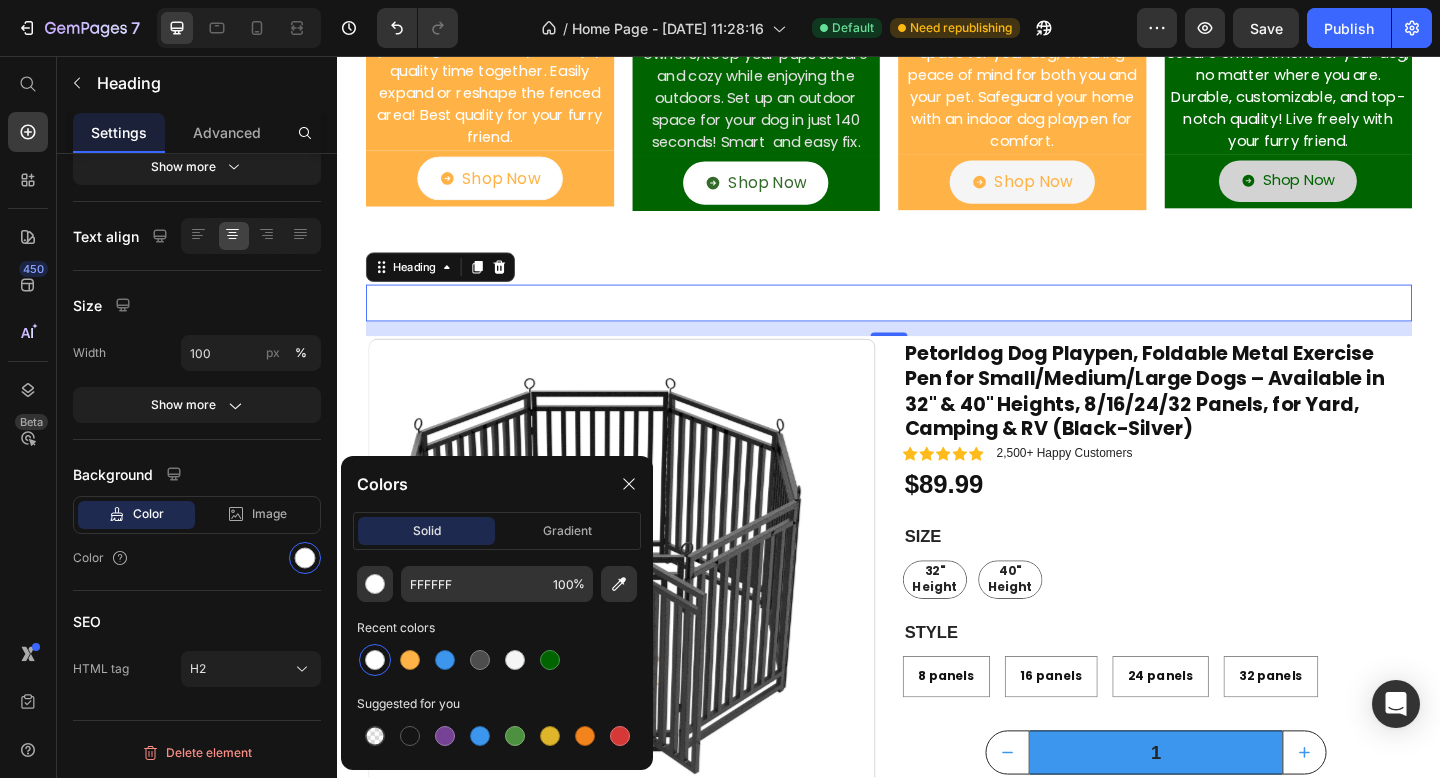 click at bounding box center [375, 660] 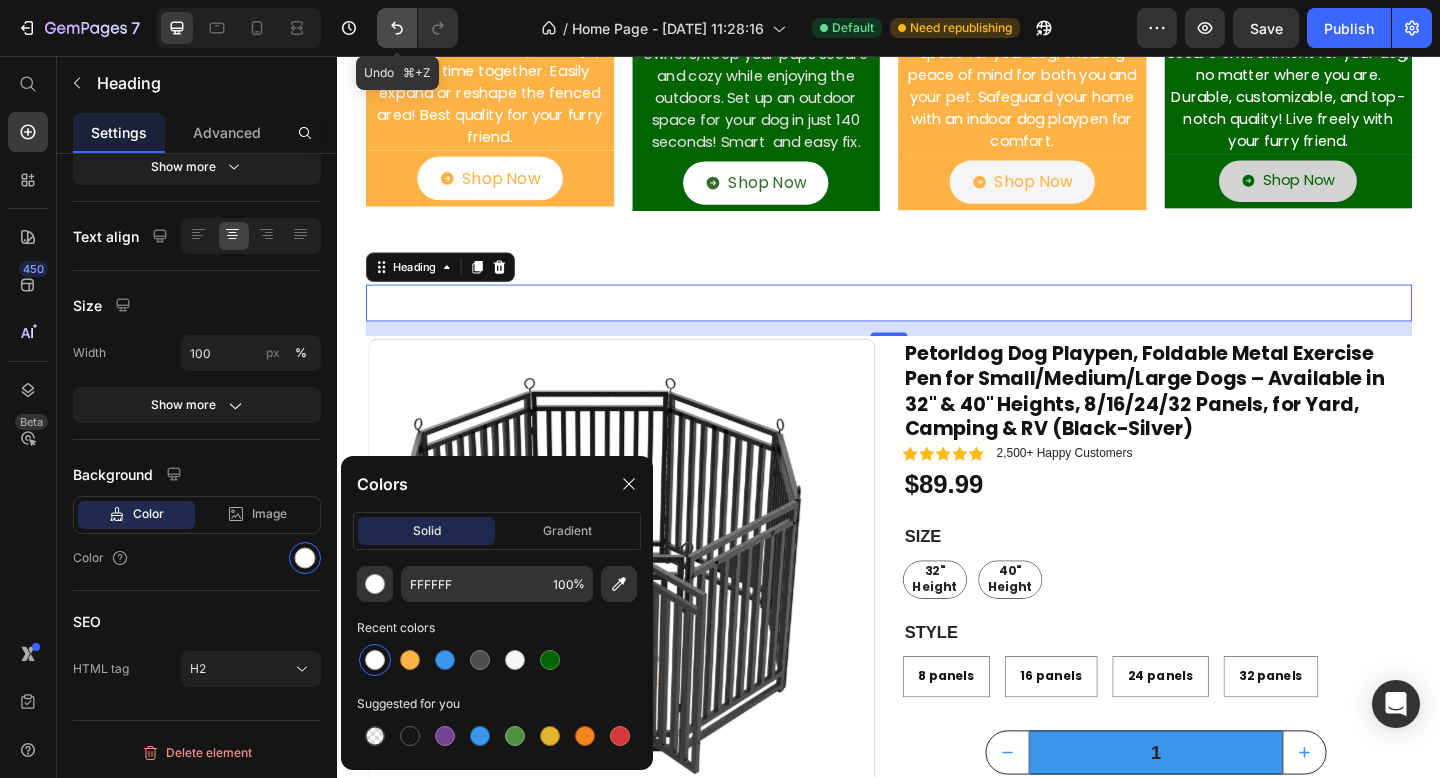 click 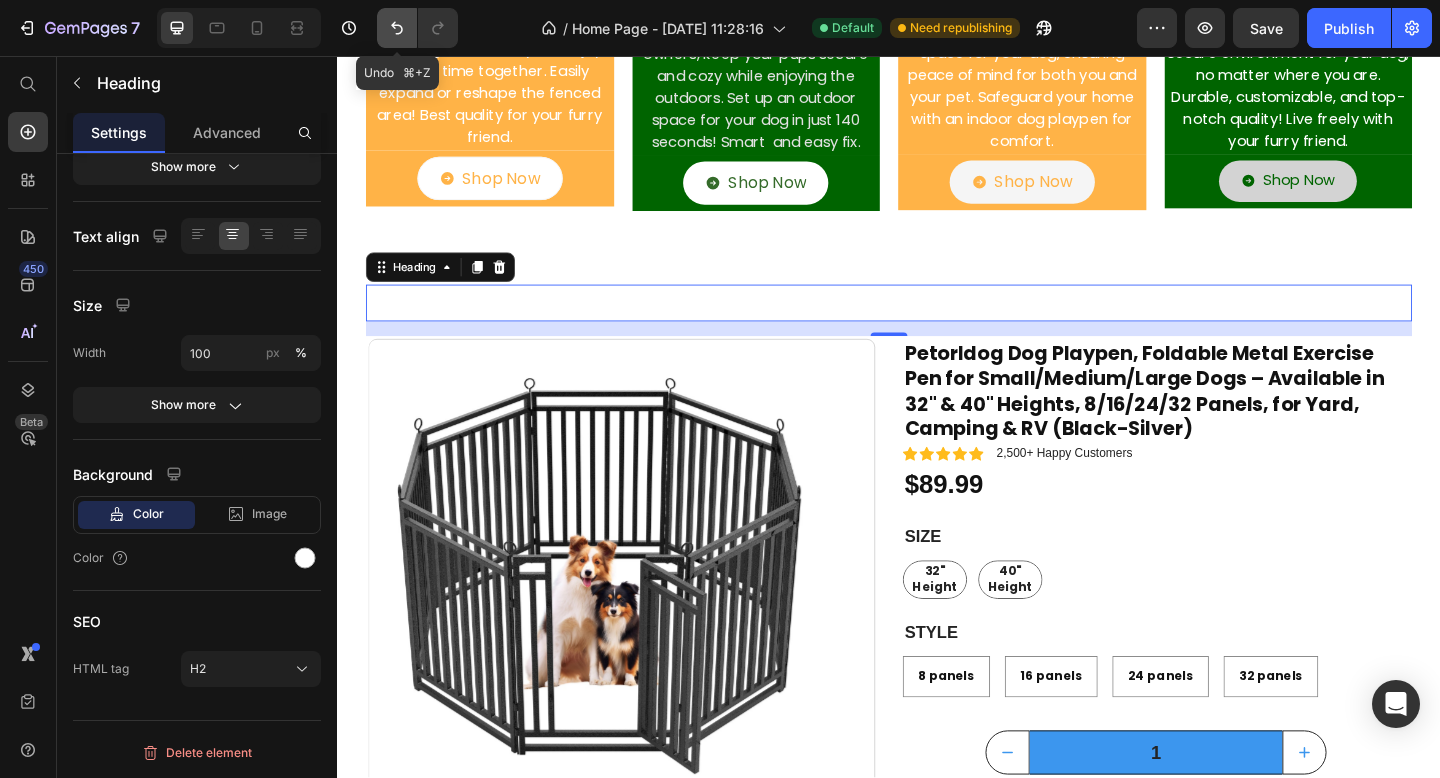 click 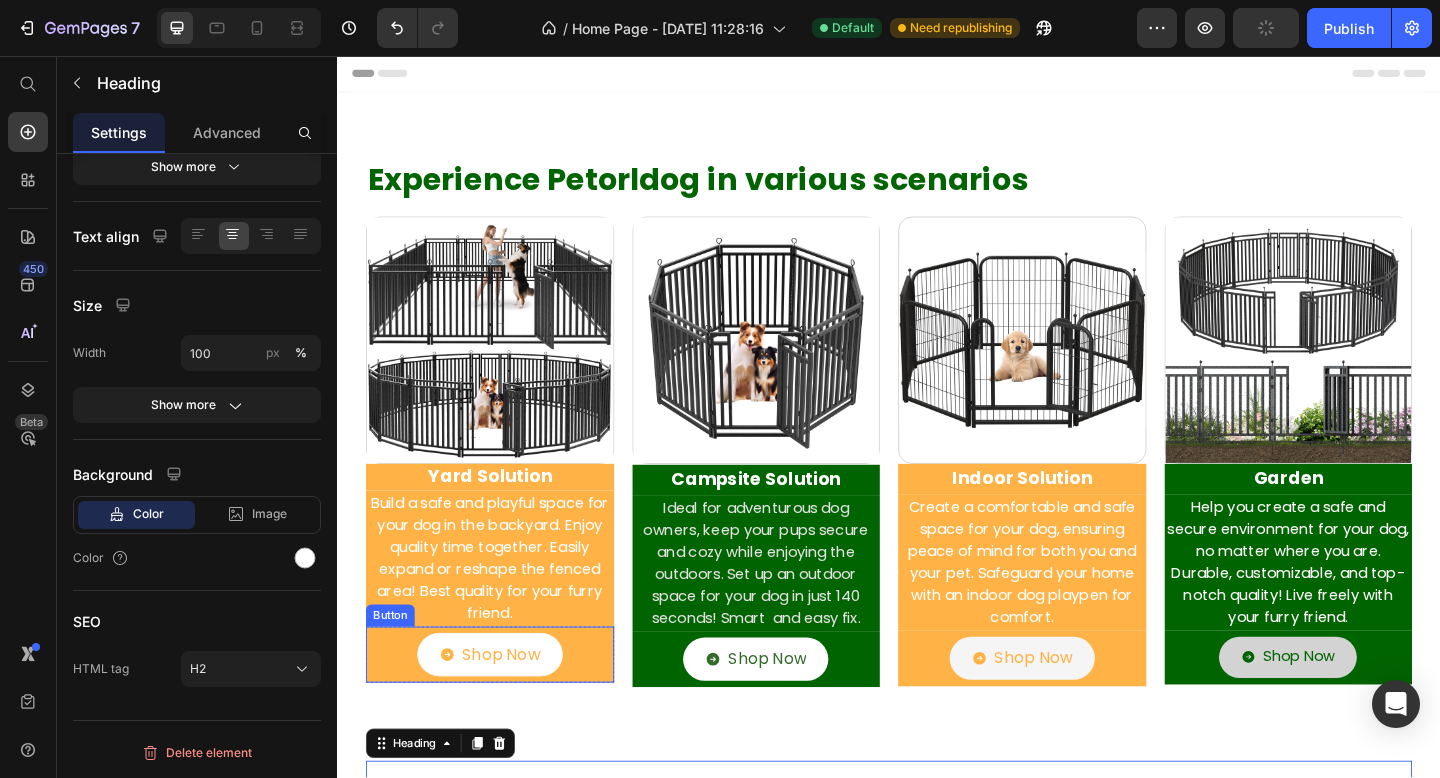 scroll, scrollTop: 545, scrollLeft: 0, axis: vertical 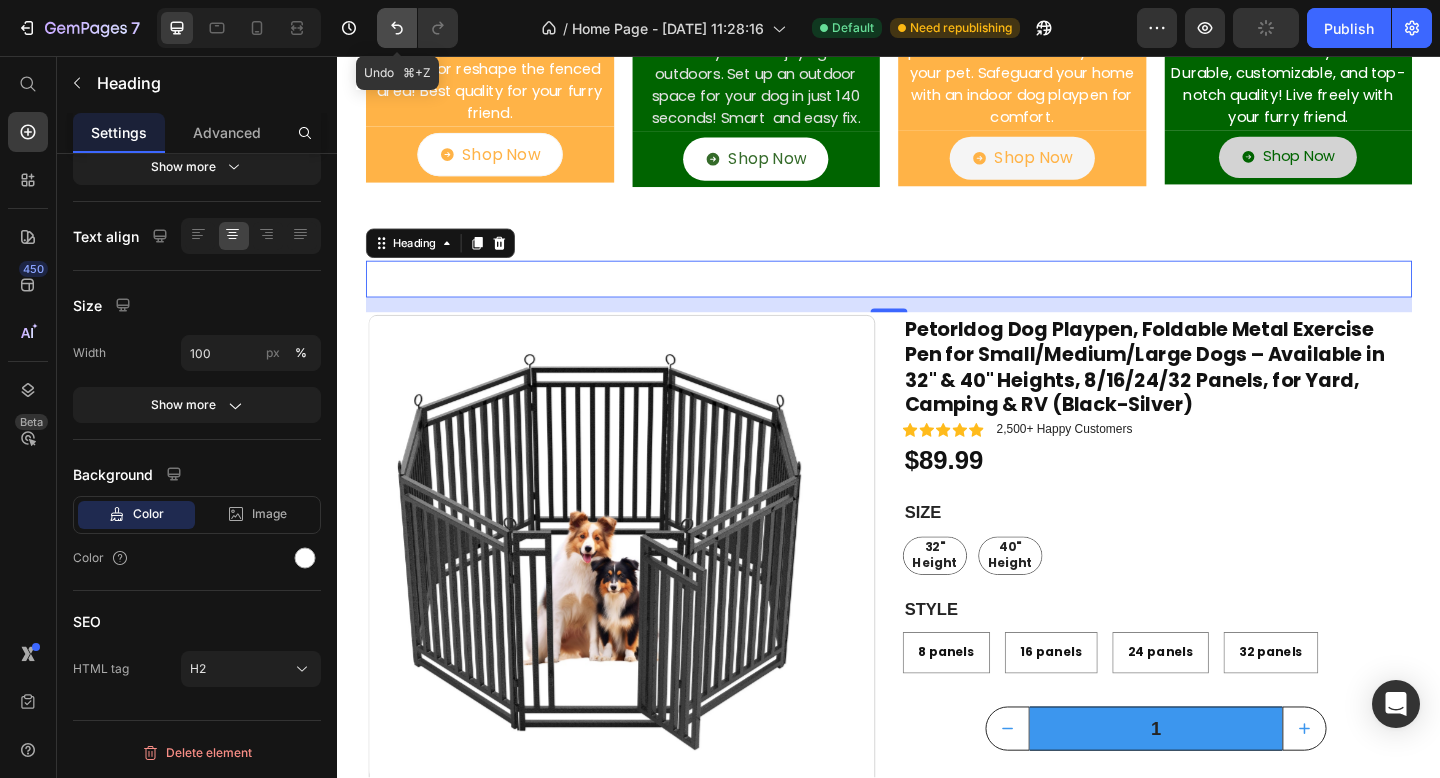 click 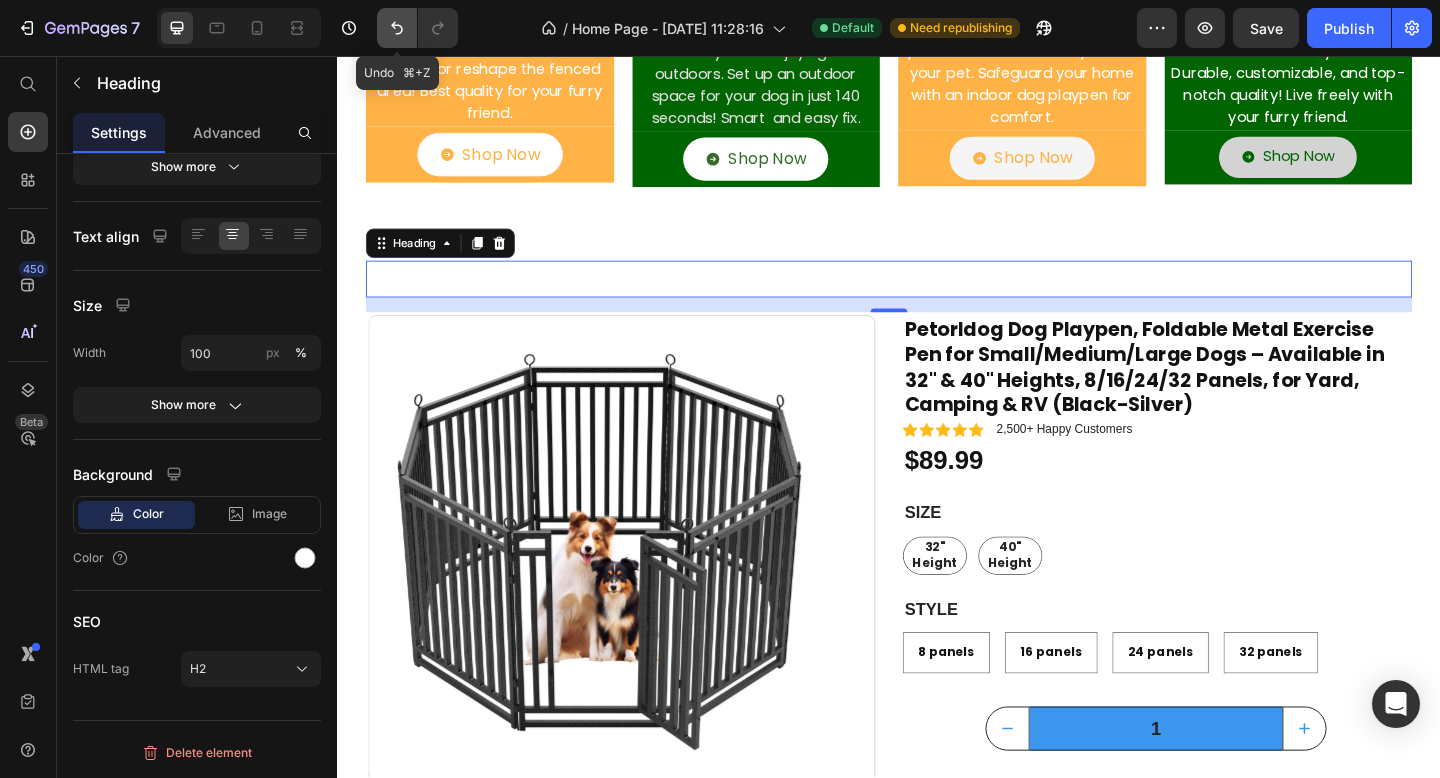 click 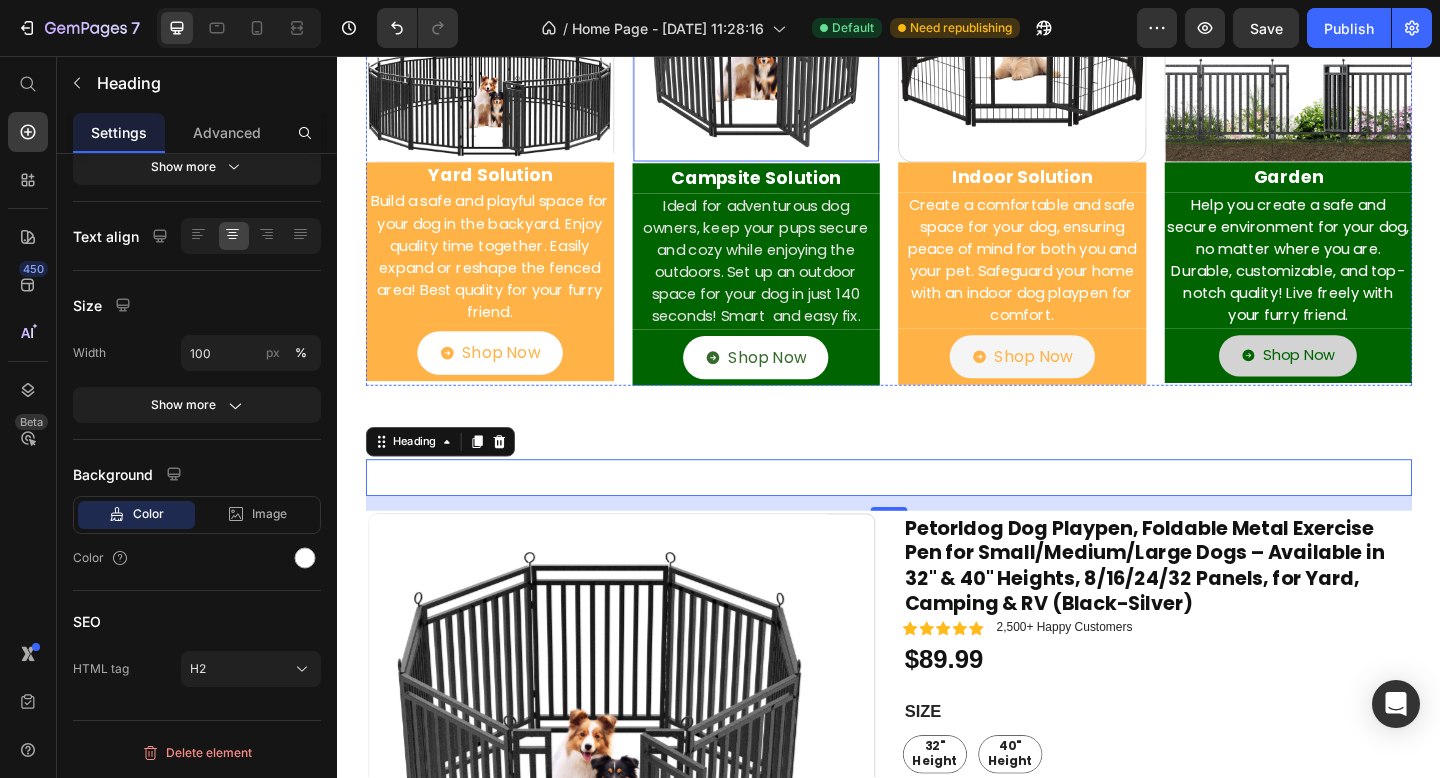 scroll, scrollTop: 505, scrollLeft: 0, axis: vertical 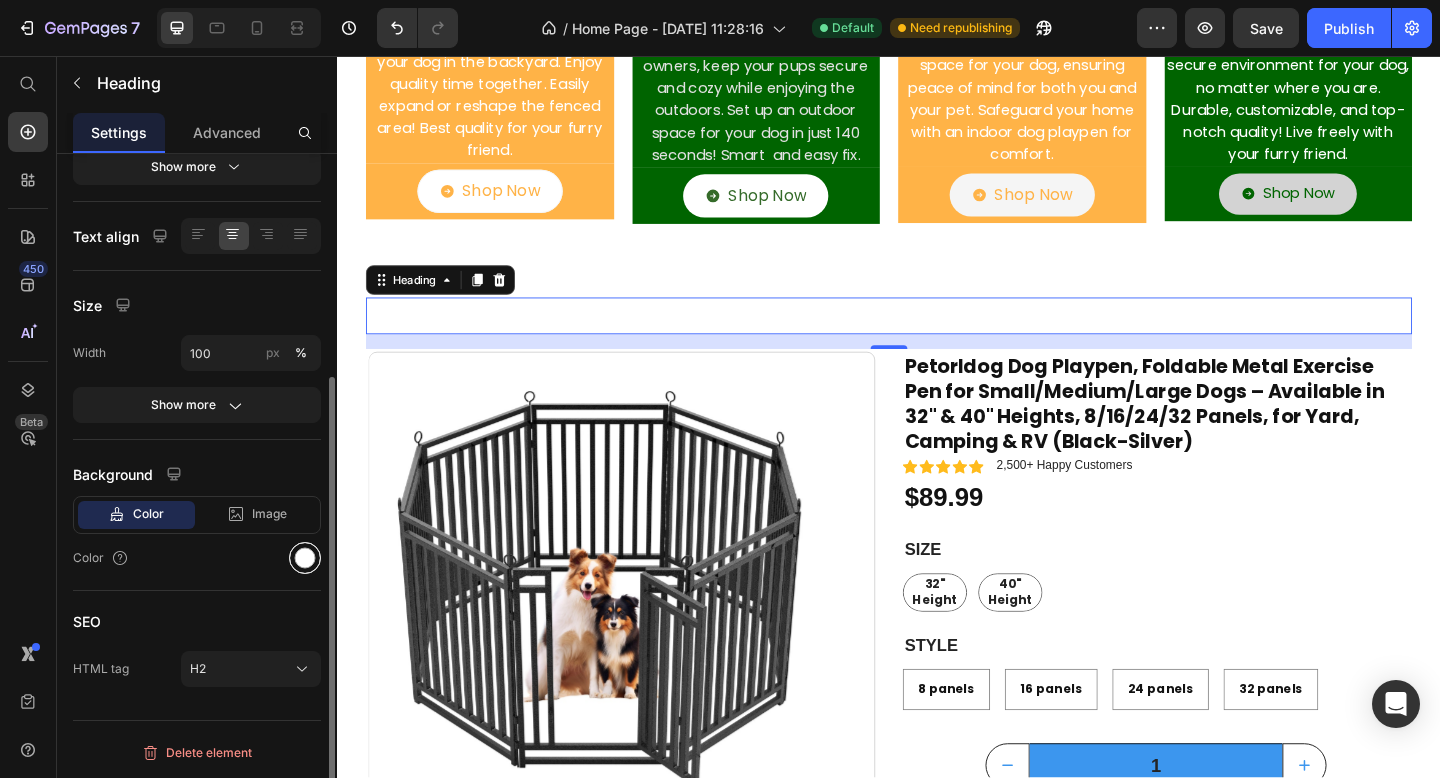 click at bounding box center (305, 558) 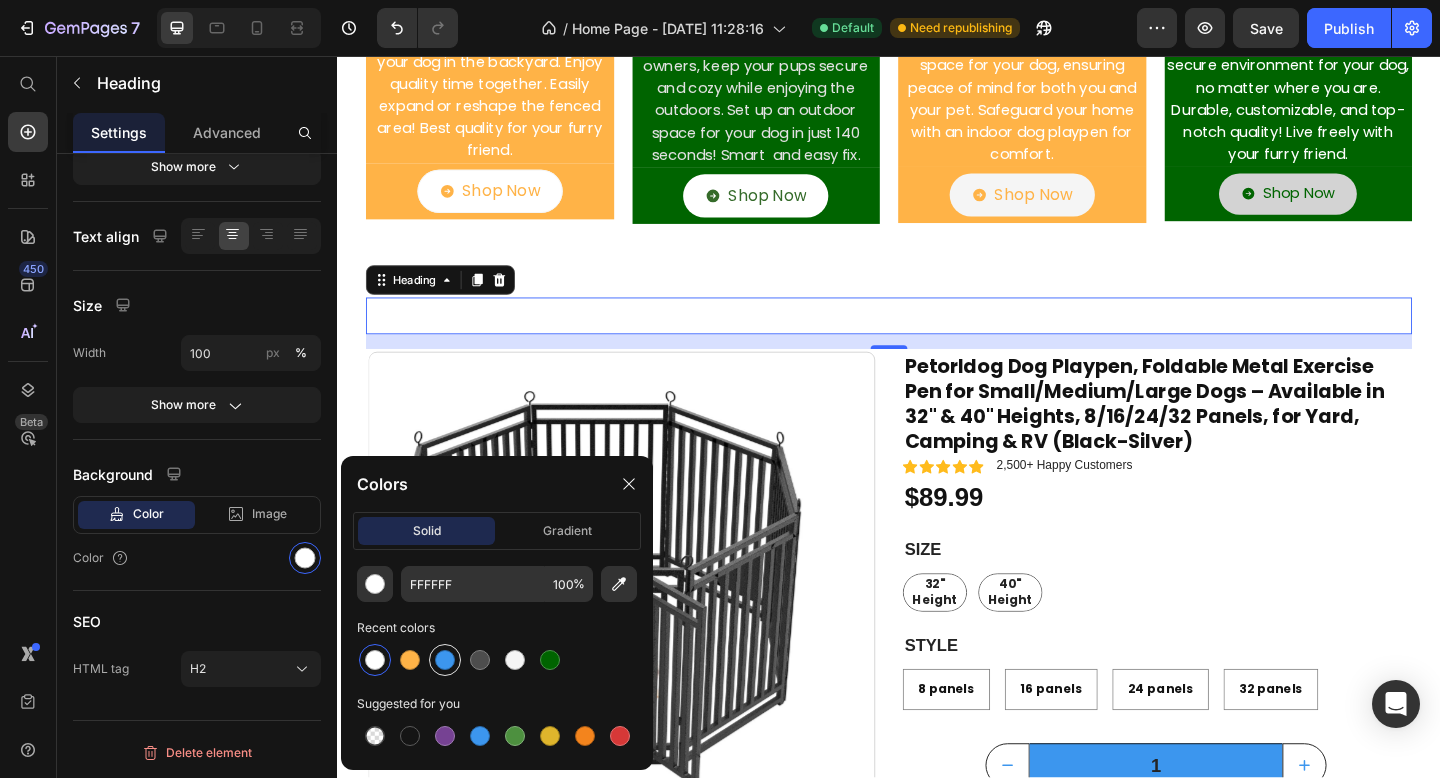 click at bounding box center [445, 660] 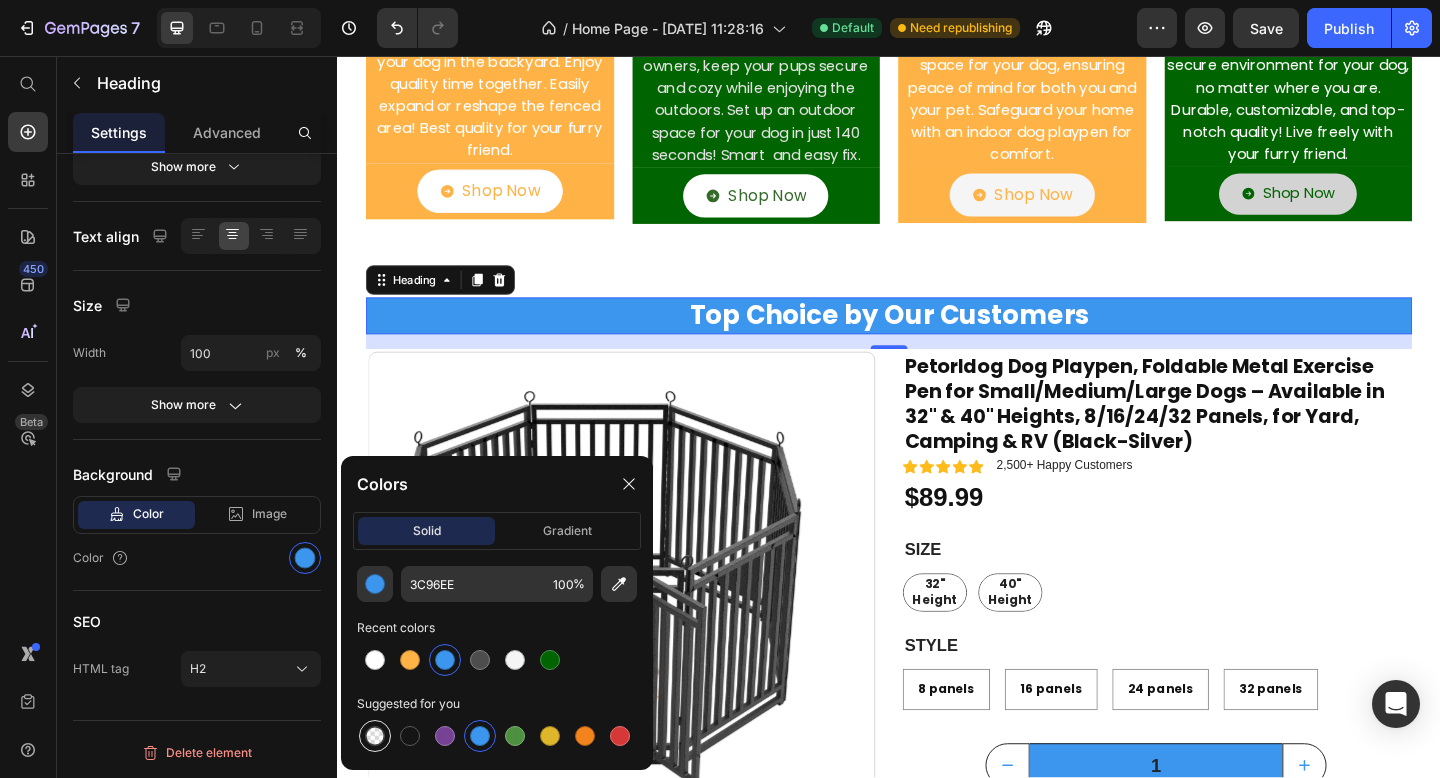 click at bounding box center (375, 736) 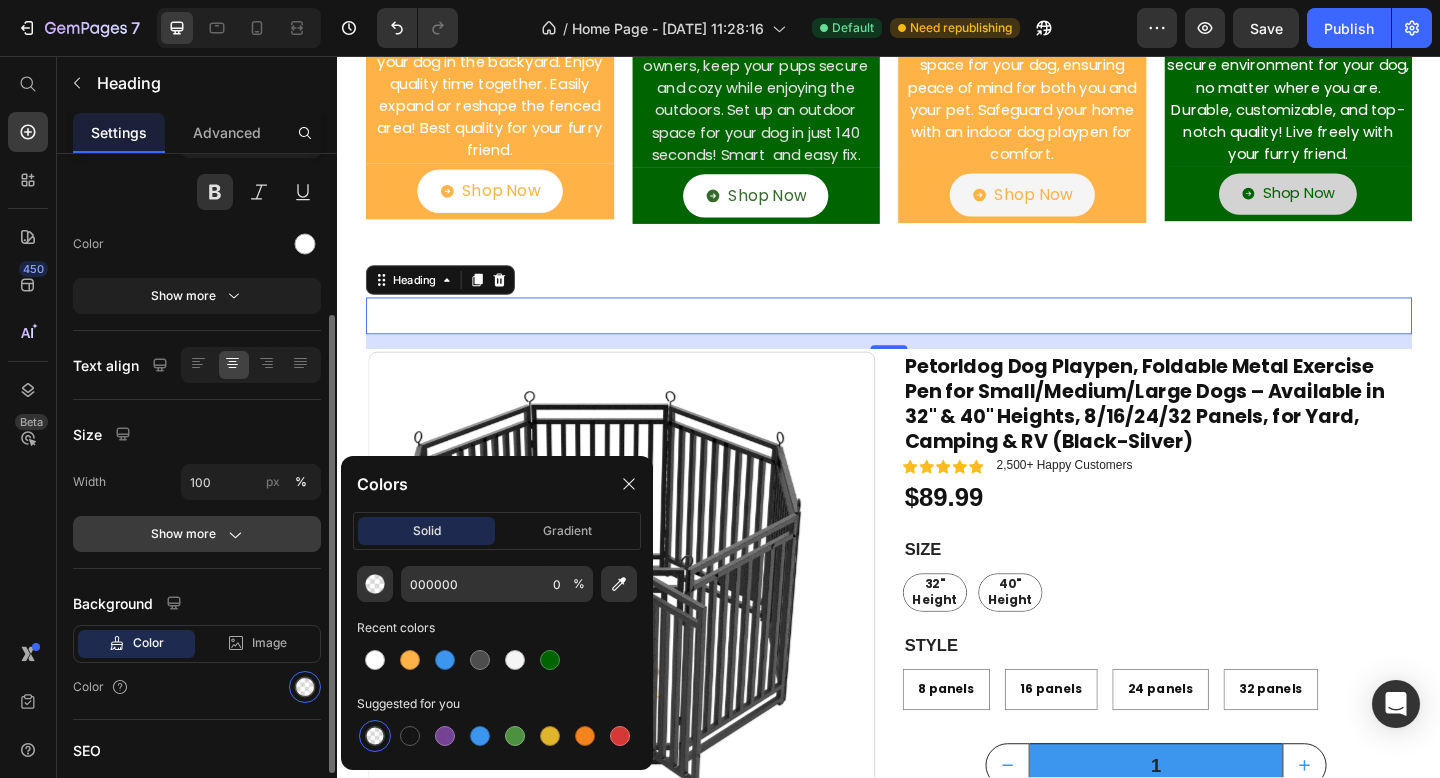 scroll, scrollTop: 116, scrollLeft: 0, axis: vertical 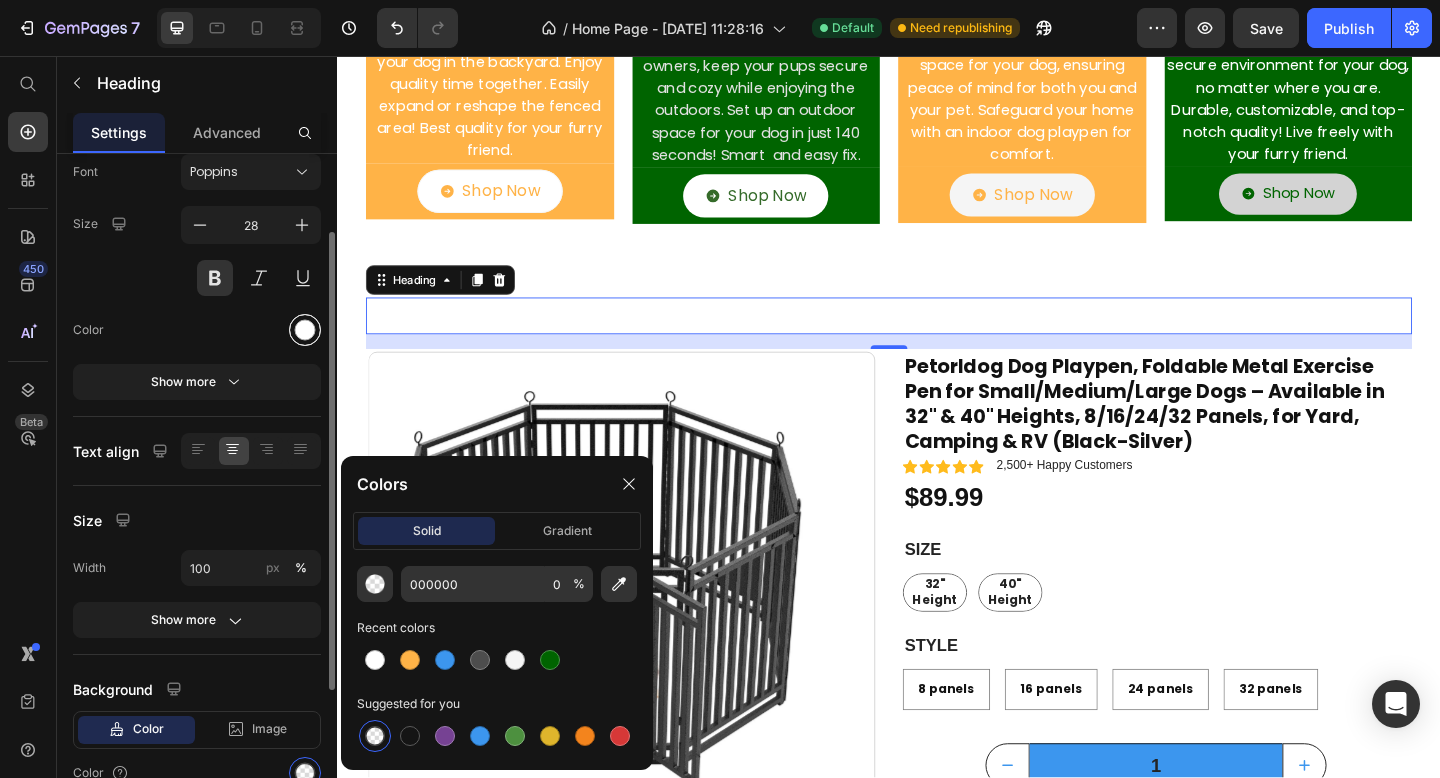 click at bounding box center (305, 330) 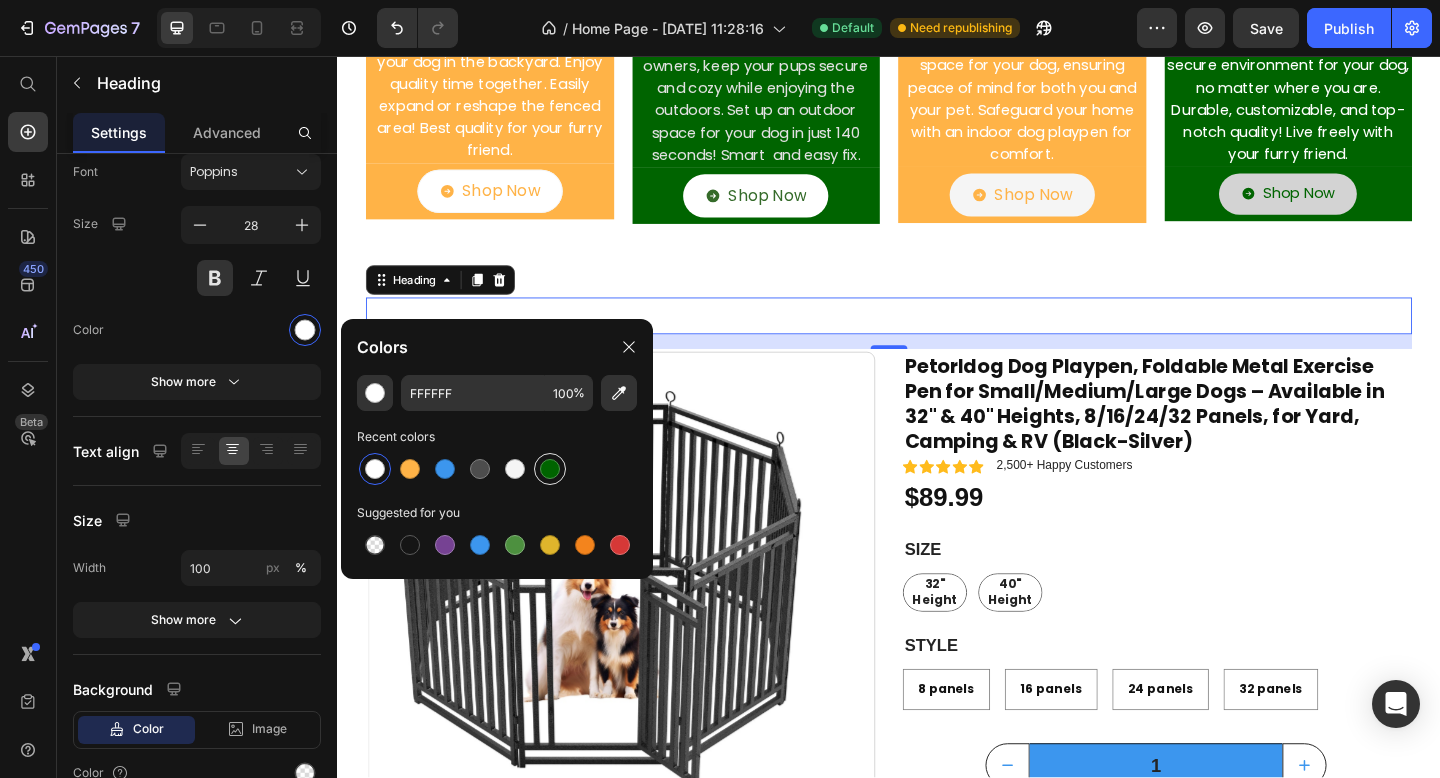 click at bounding box center [550, 469] 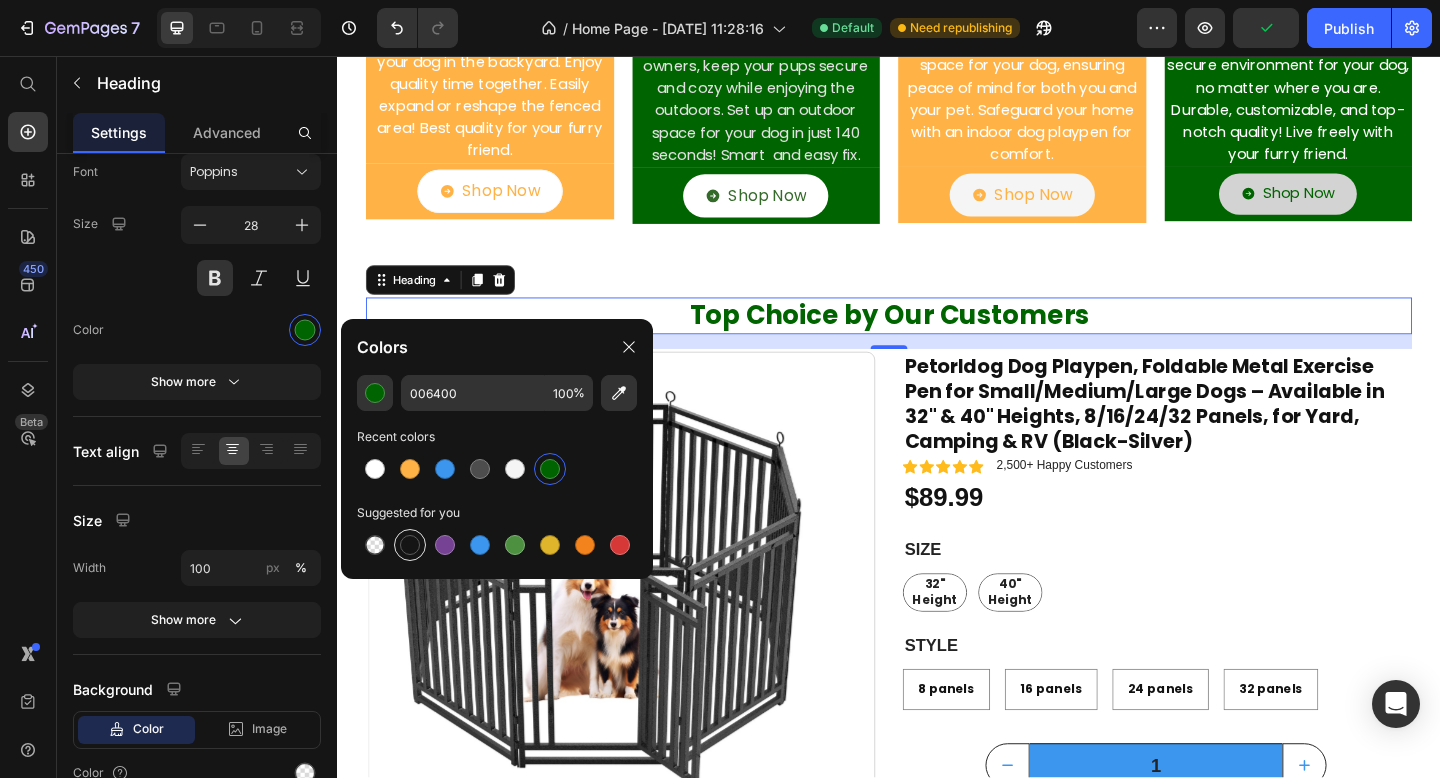 click at bounding box center [410, 545] 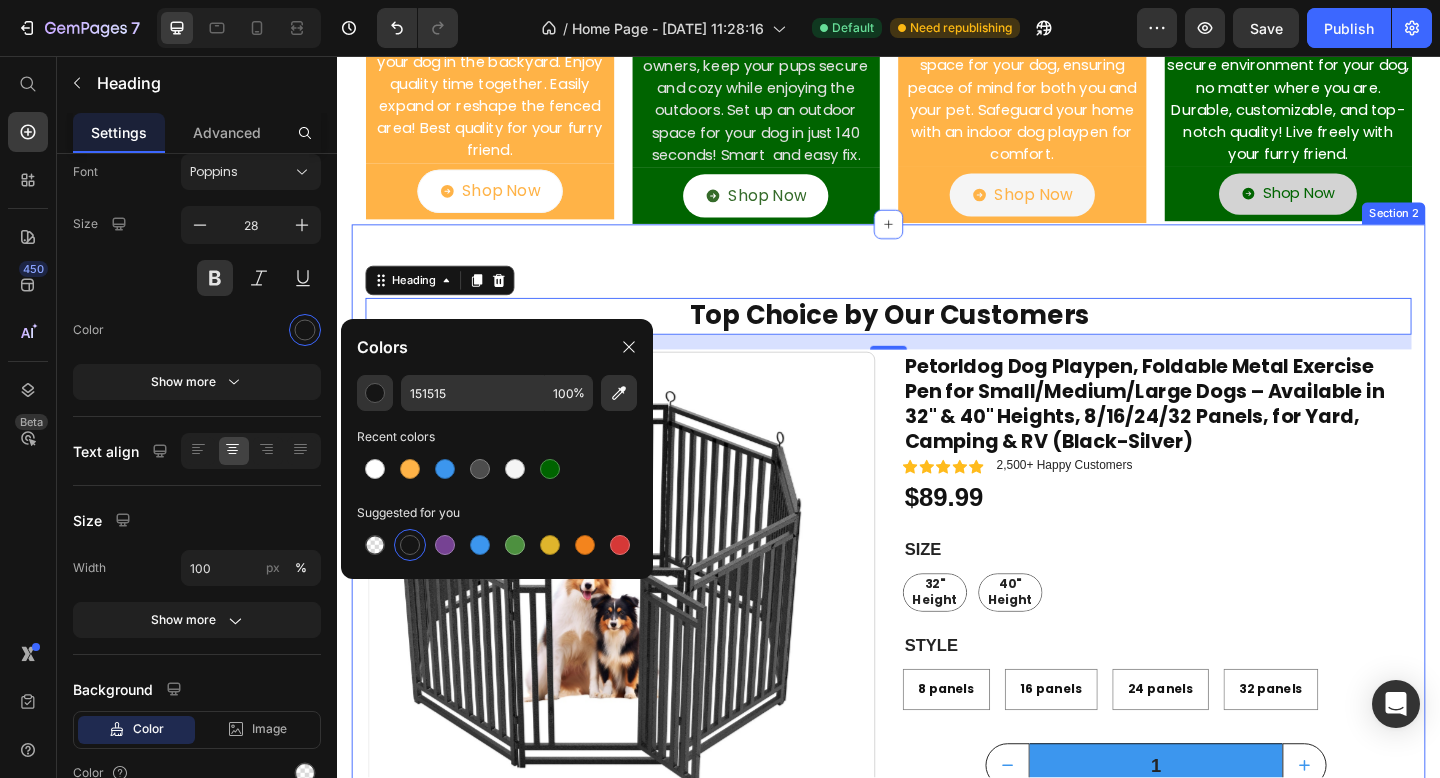 click on "Top Choice by Our Customers Heading   16 Product Images Petorldog Dog Playpen, Foldable Metal Exercise Pen for Small/Medium/Large Dogs – Available in 32" & 40" Heights, 8/16/24/32 Panels, for Yard, Camping & RV (Black-Silver) Product Title Icon Icon Icon Icon Icon Icon List 2,500+ Happy Customers Text Block Row $89.99 Product Price Row Size 32" Height 32" Height 32" Height 40" Height 40" Height 40" Height Style 8 panels 8 panels 8 panels 16 panels 16 panels 16 panels 24 panels 24 panels 24 panels 32 panels 32 panels 32 panels Product Variants & Swatches 32" Height 32" Height 32" Height 40" Height 40" Height 40" Height 8 panels 8 panels 8 panels 16 panels 16 panels 16 panels 24 panels 24 panels 24 panels 32 panels 32 panels 32 panels Product Variants & Swatches 1 Product Quantity
Add to cart Add to Cart Buy  Now Dynamic Checkout Row Row
Material
Description
Care instruction Accordion Product Section 2" at bounding box center (937, 683) 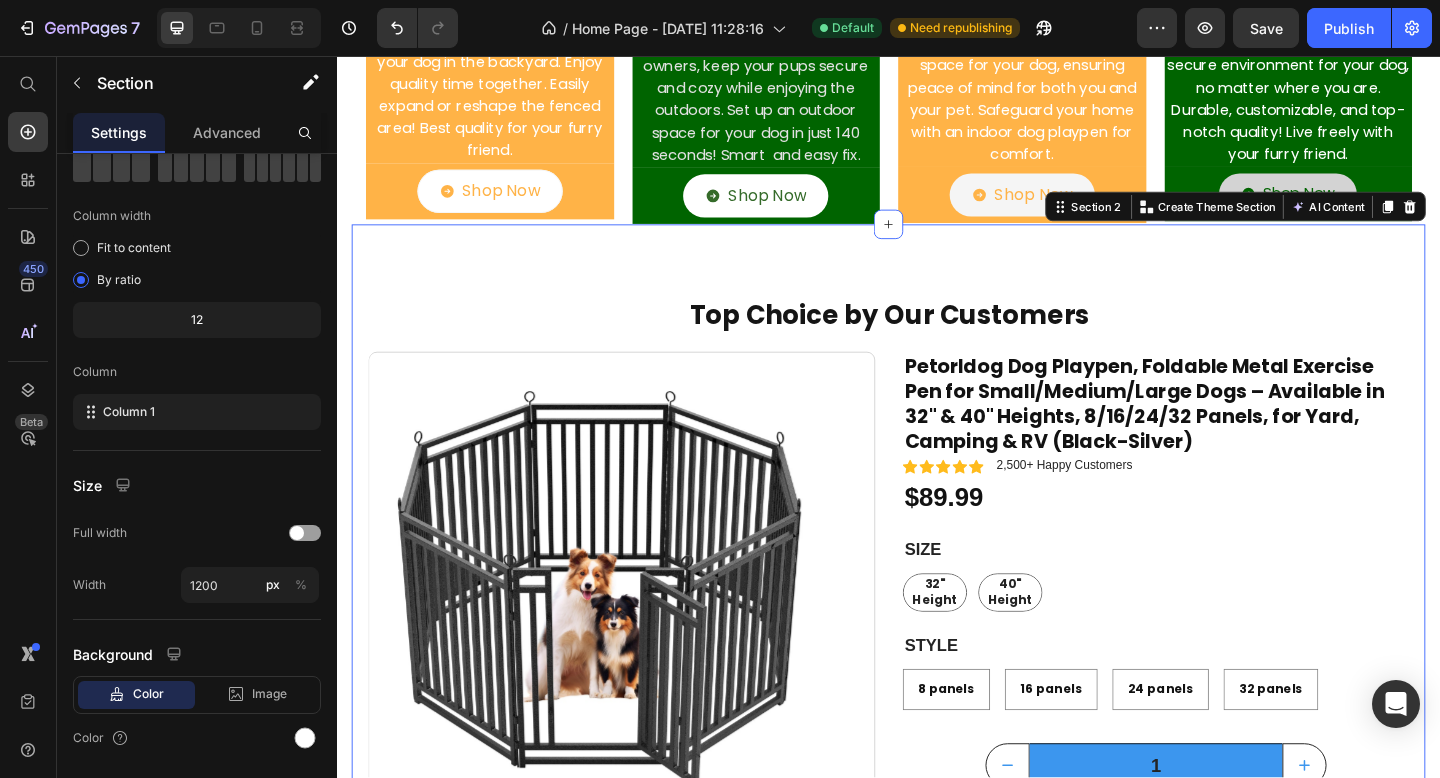 scroll, scrollTop: 0, scrollLeft: 0, axis: both 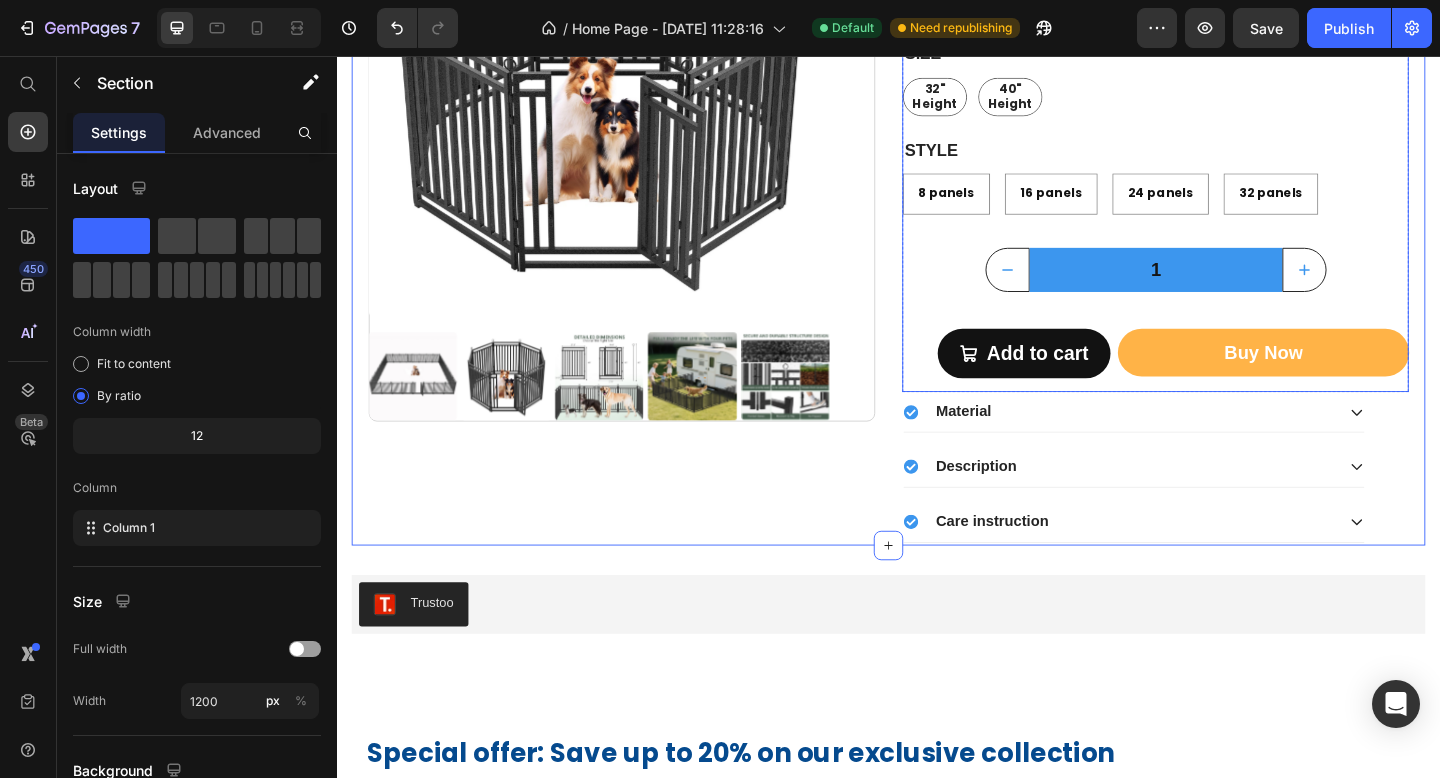 click on "1" at bounding box center (1228, 289) 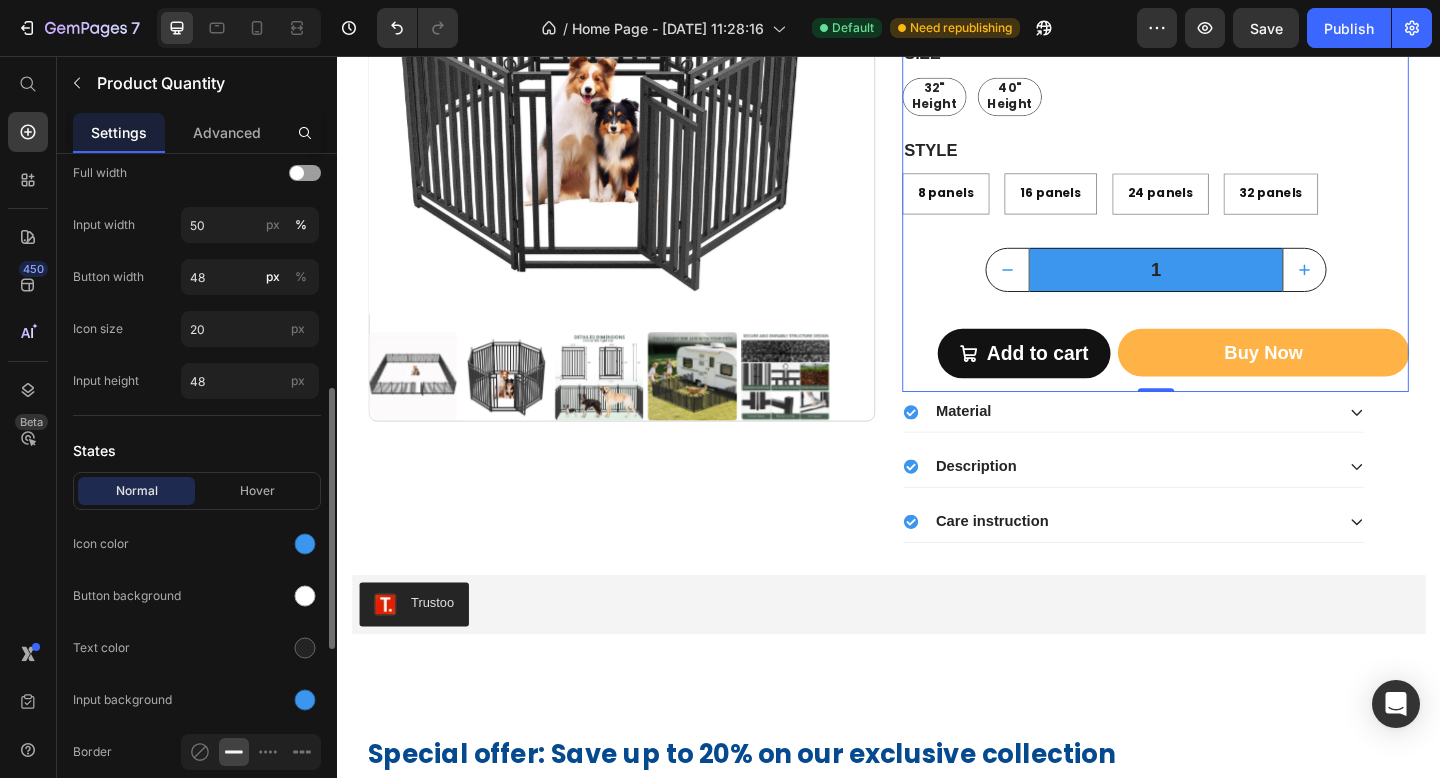 scroll, scrollTop: 542, scrollLeft: 0, axis: vertical 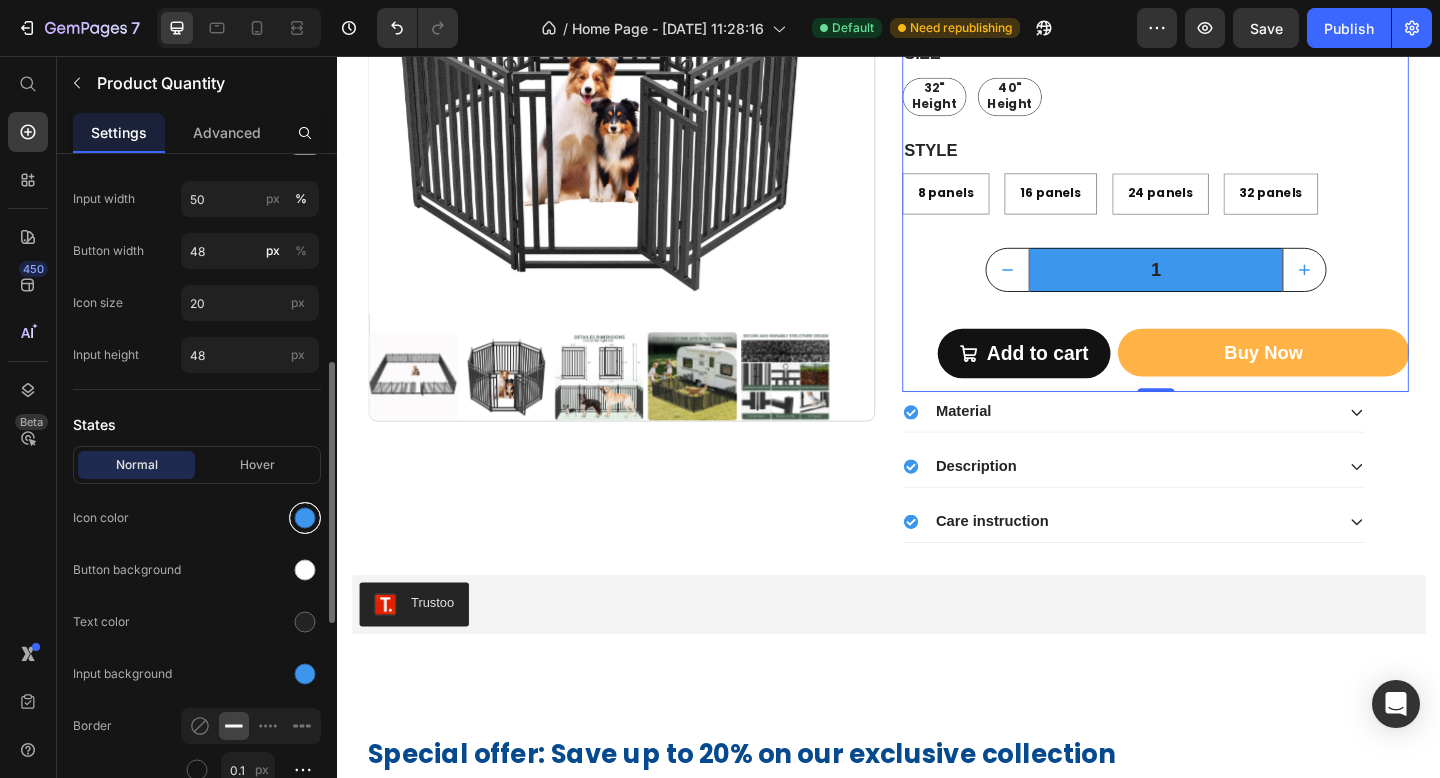 click at bounding box center [305, 518] 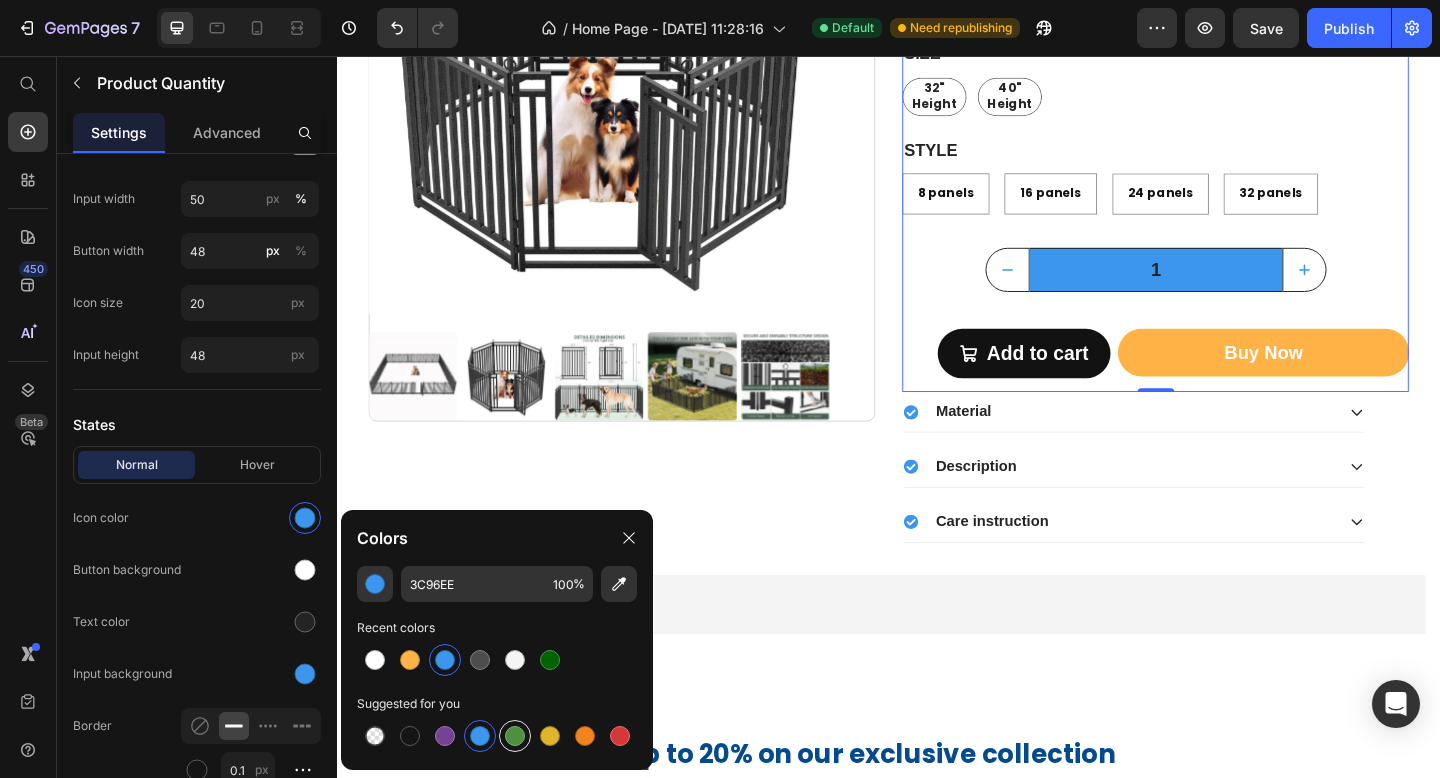 click at bounding box center [515, 736] 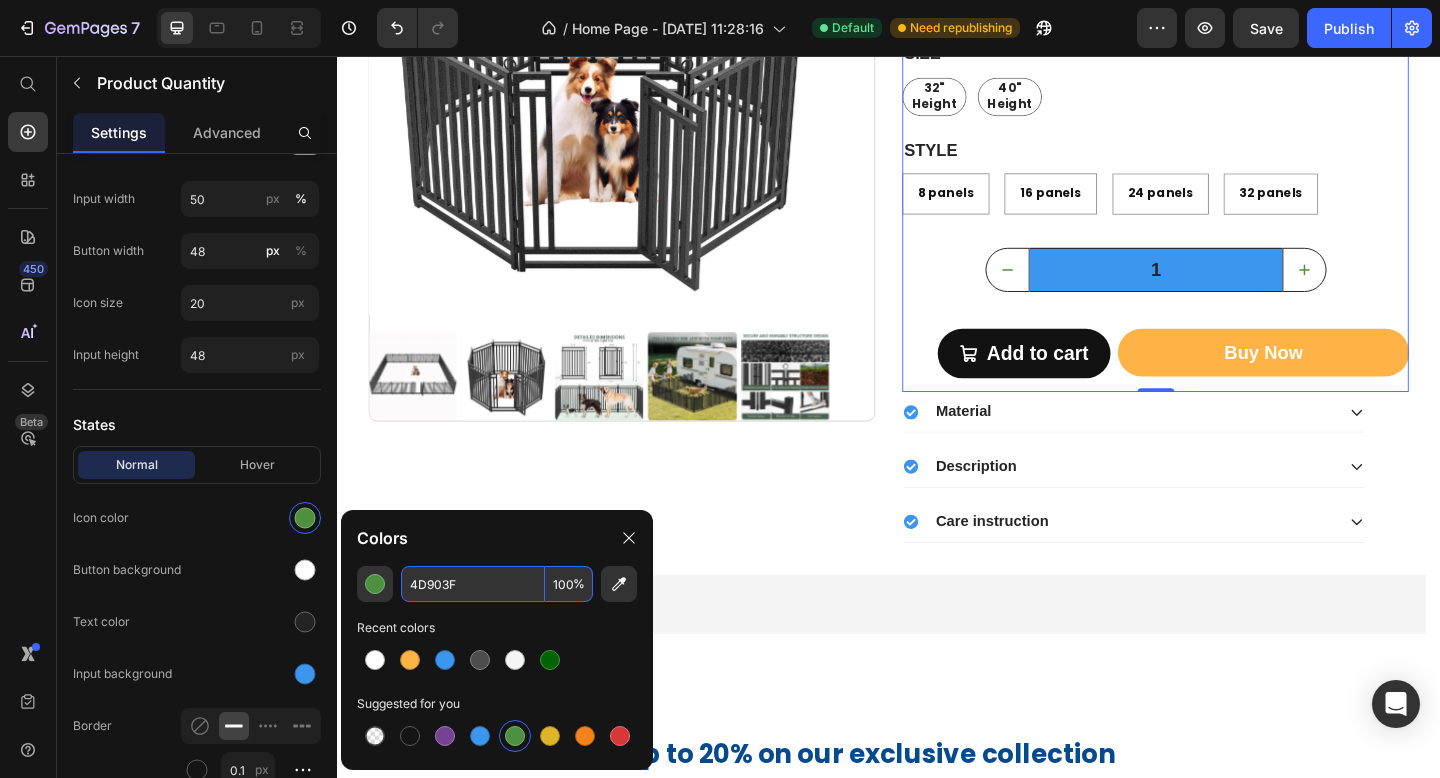 drag, startPoint x: 464, startPoint y: 587, endPoint x: 444, endPoint y: 587, distance: 20 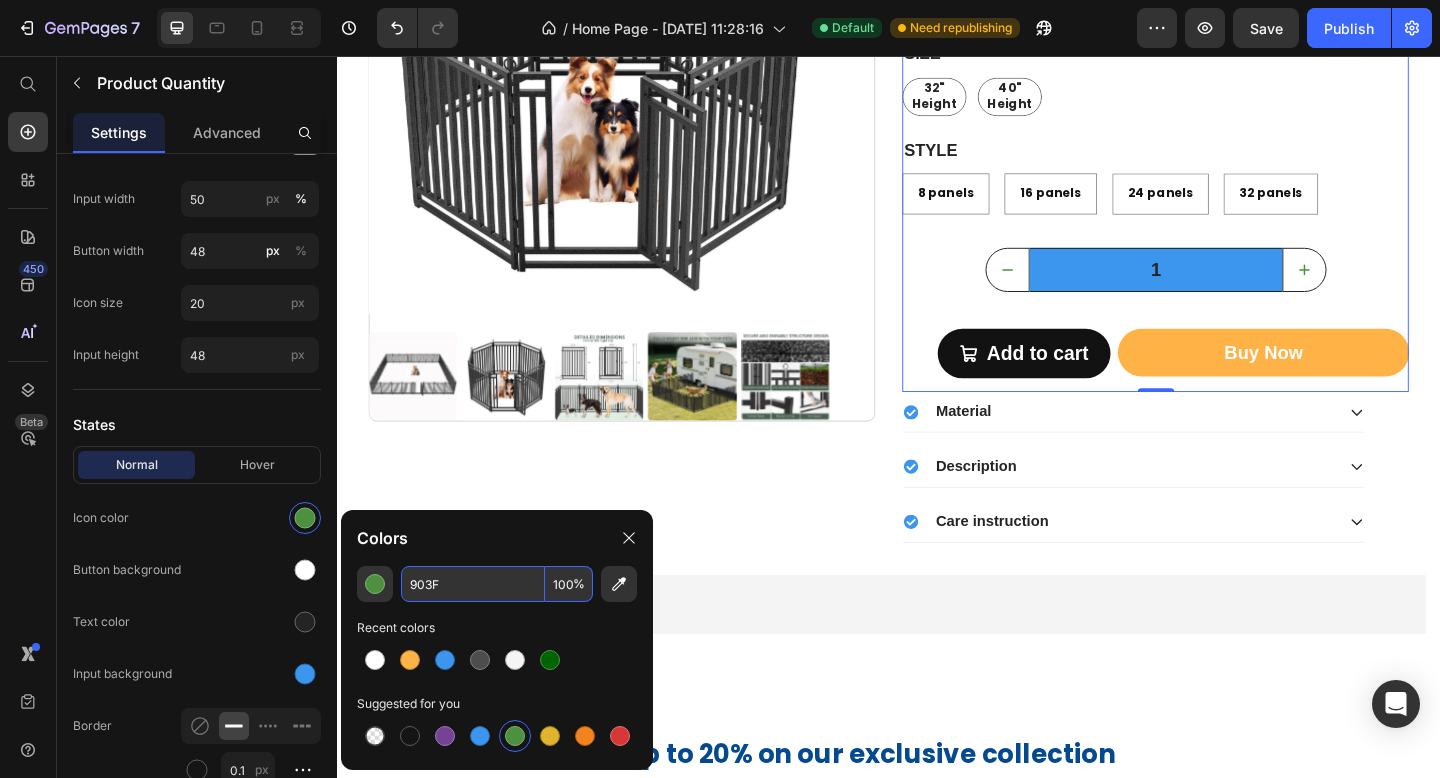 click on "903F" at bounding box center (473, 584) 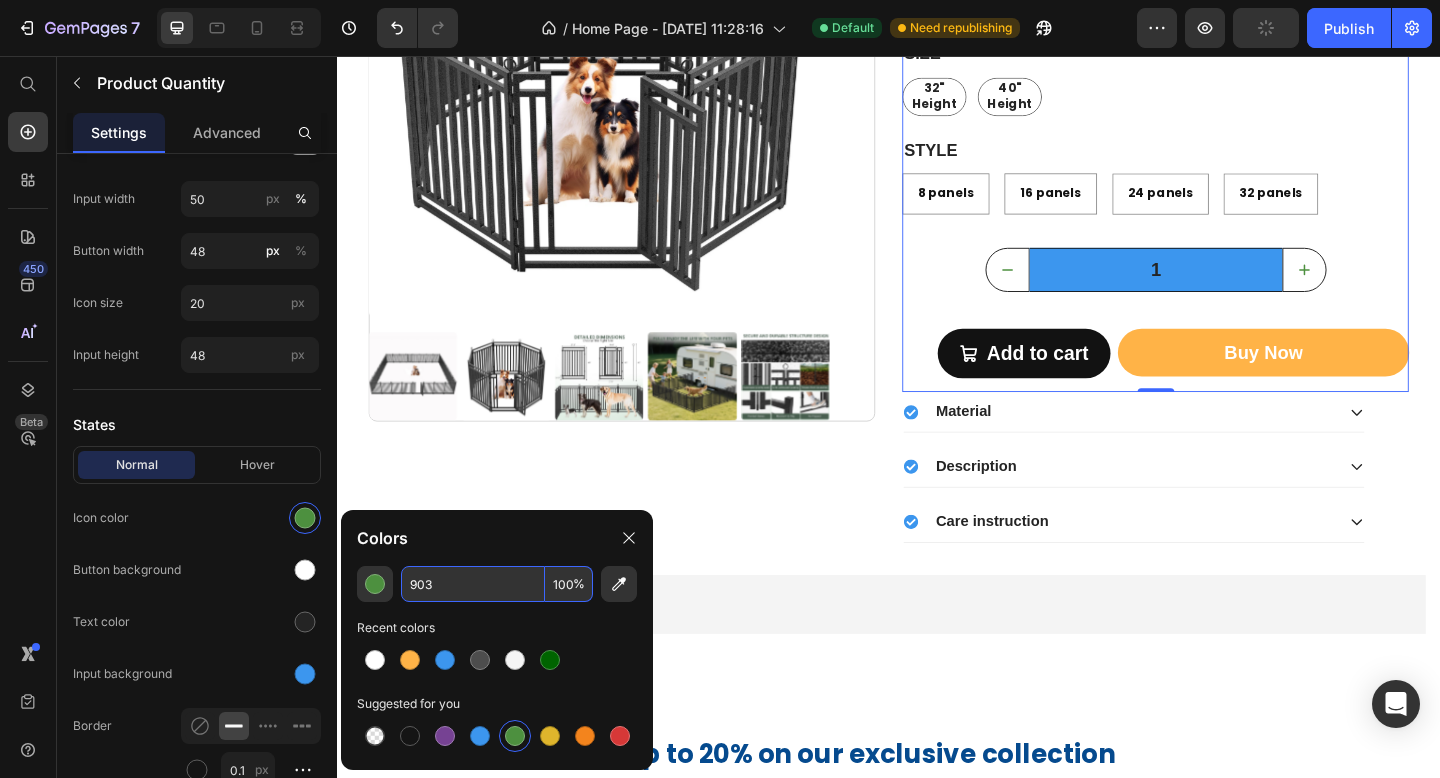 type on "9" 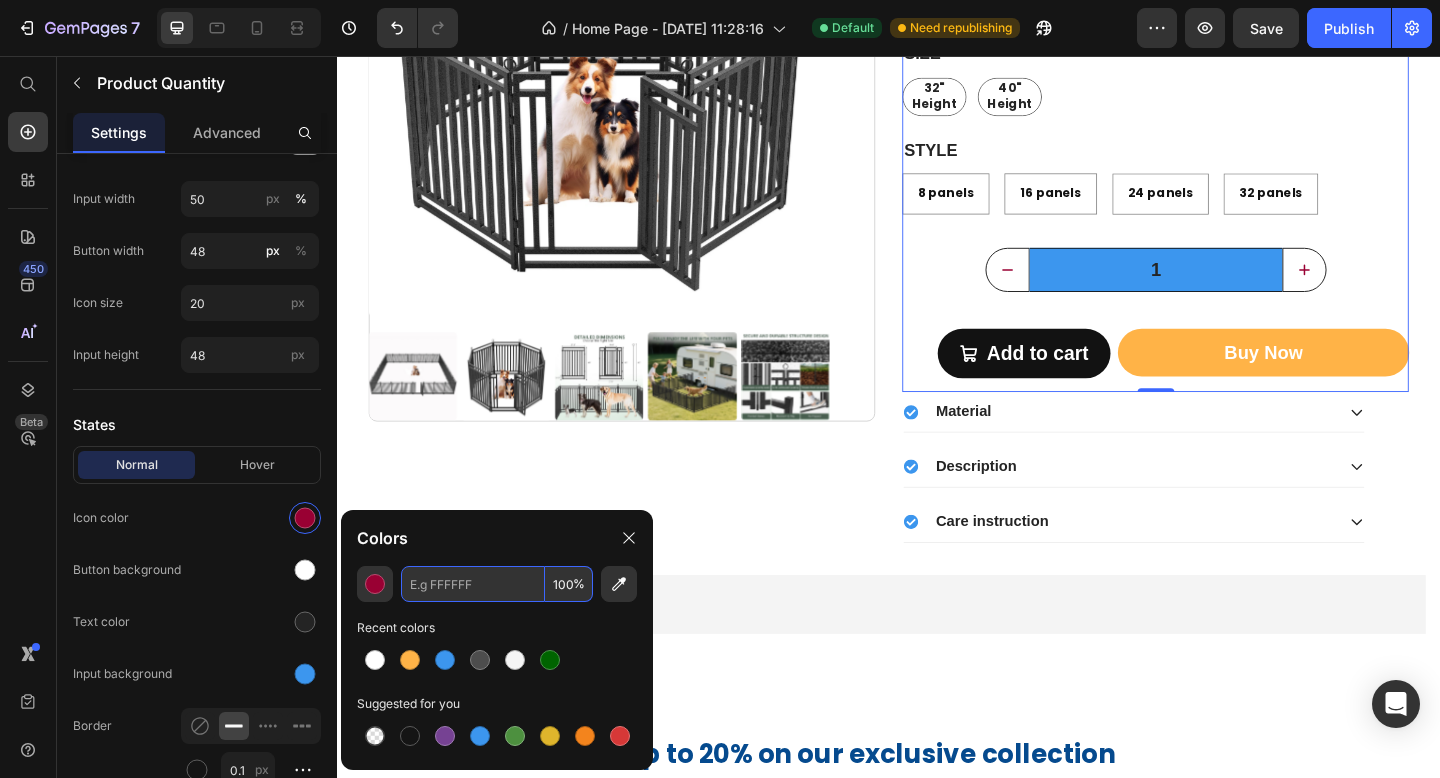 paste on "#2E8B57" 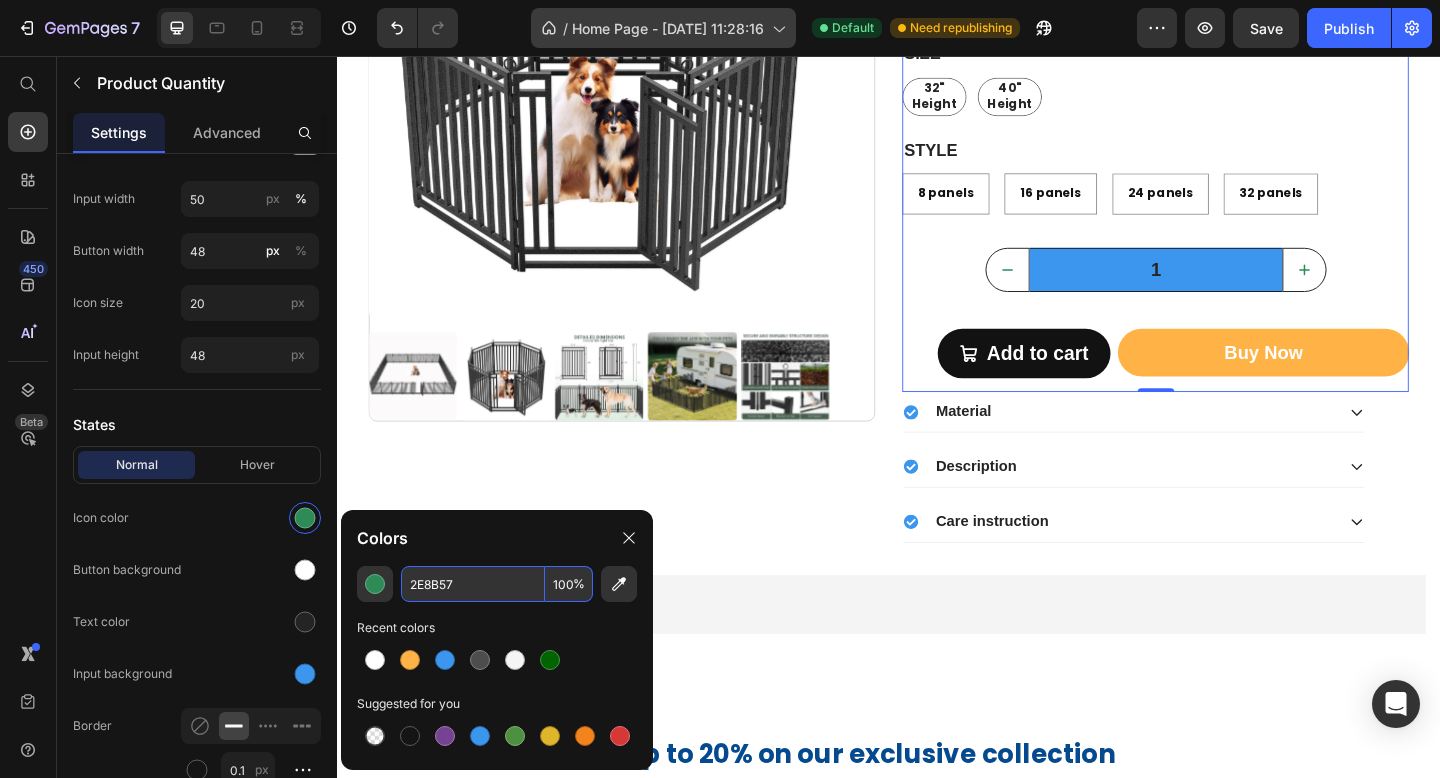 type on "2E8B57" 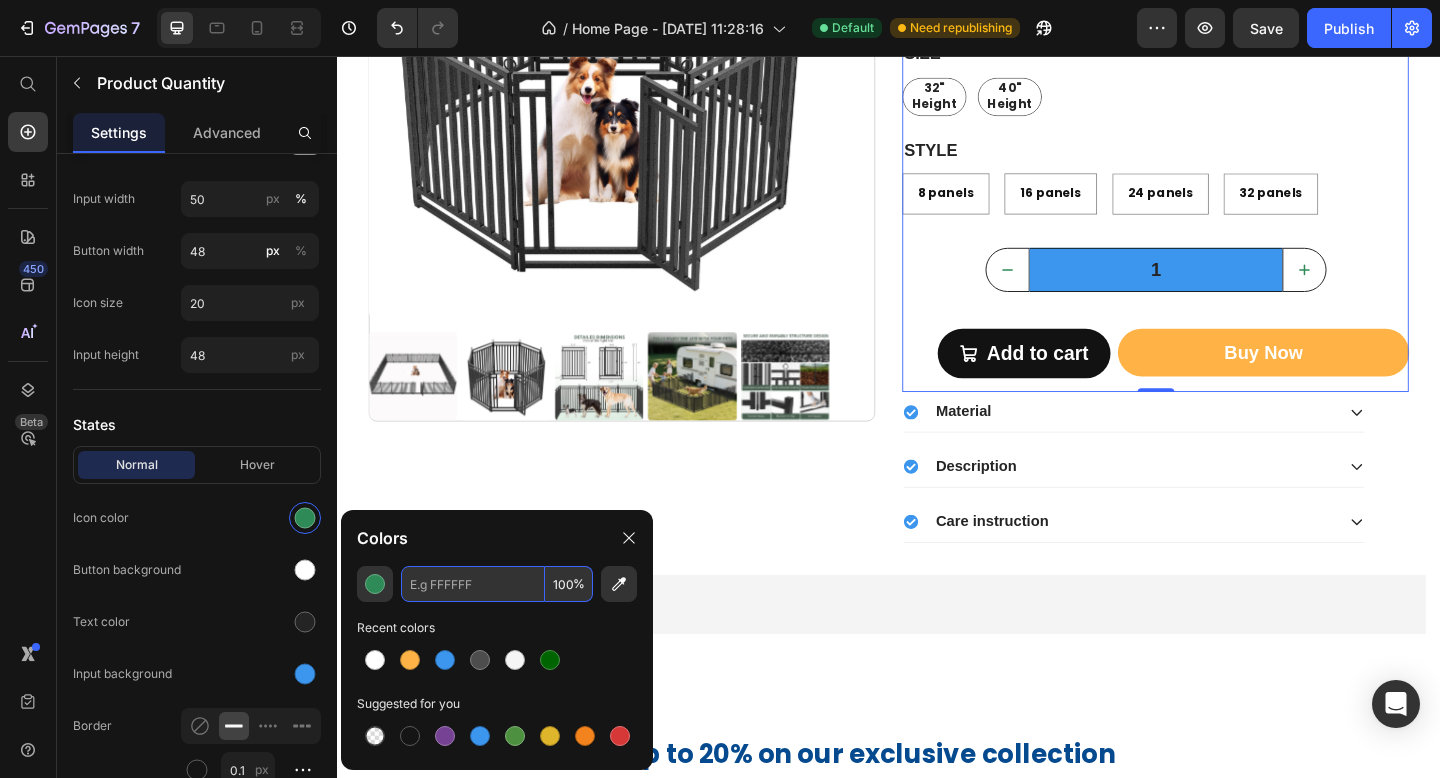 paste on "#006400" 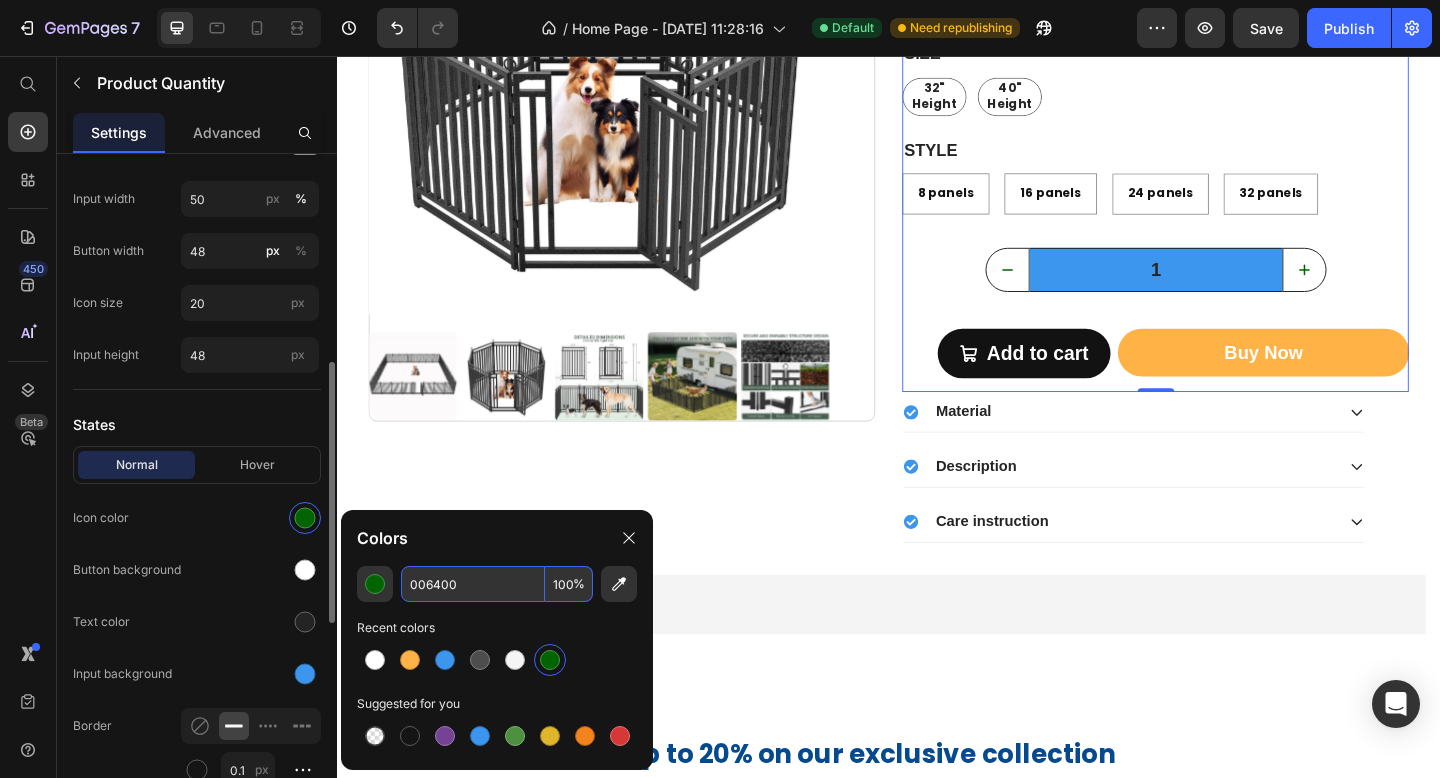 type on "006400" 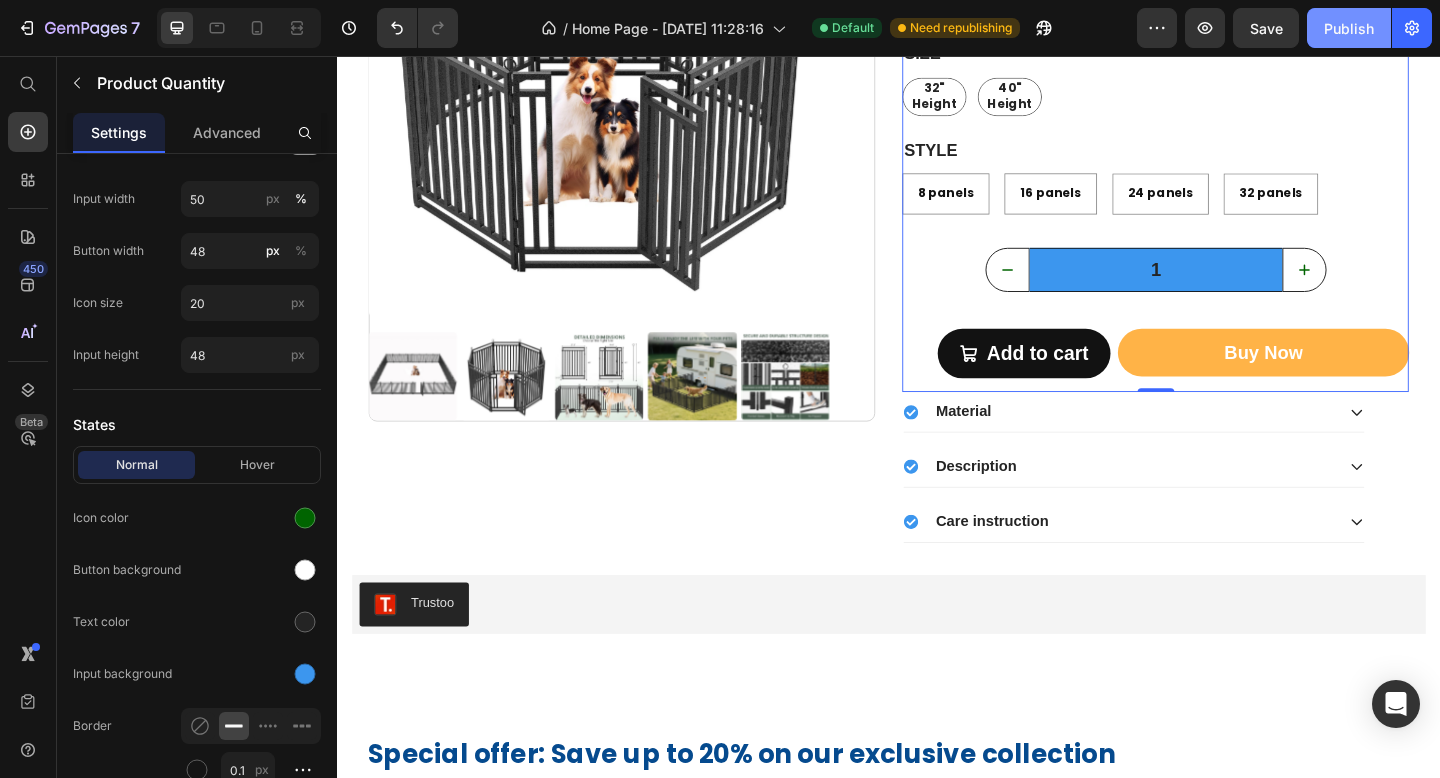 click on "Publish" 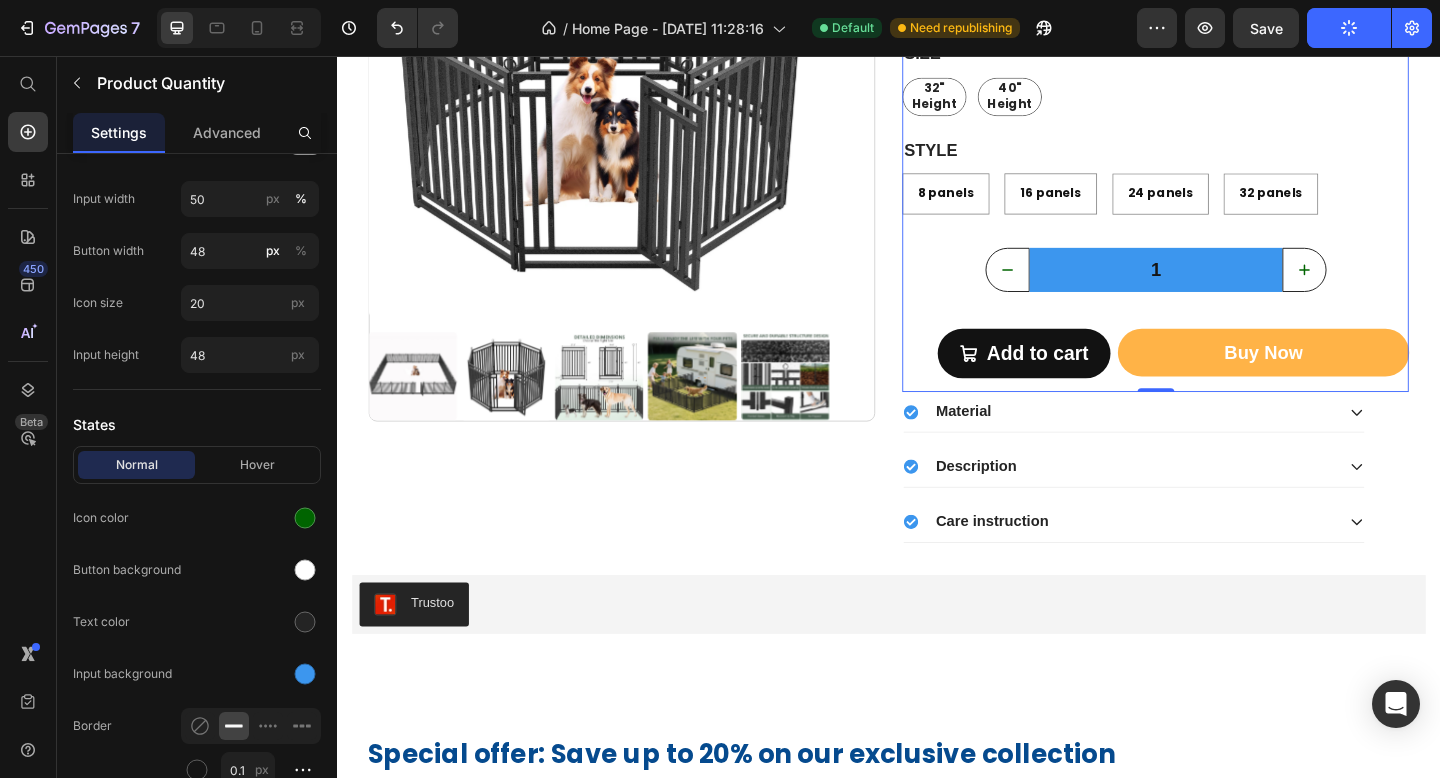 click on "1" at bounding box center (1228, 289) 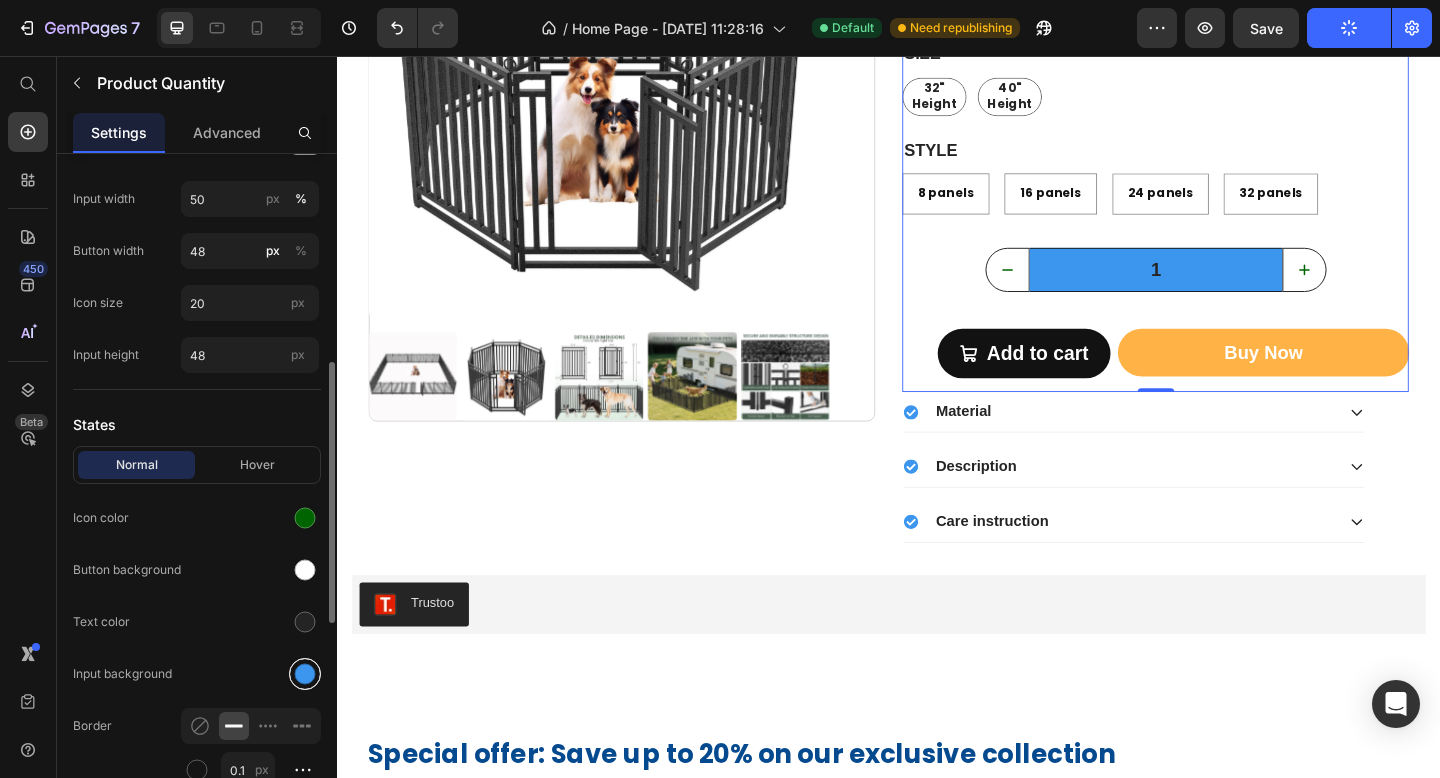 click at bounding box center (305, 674) 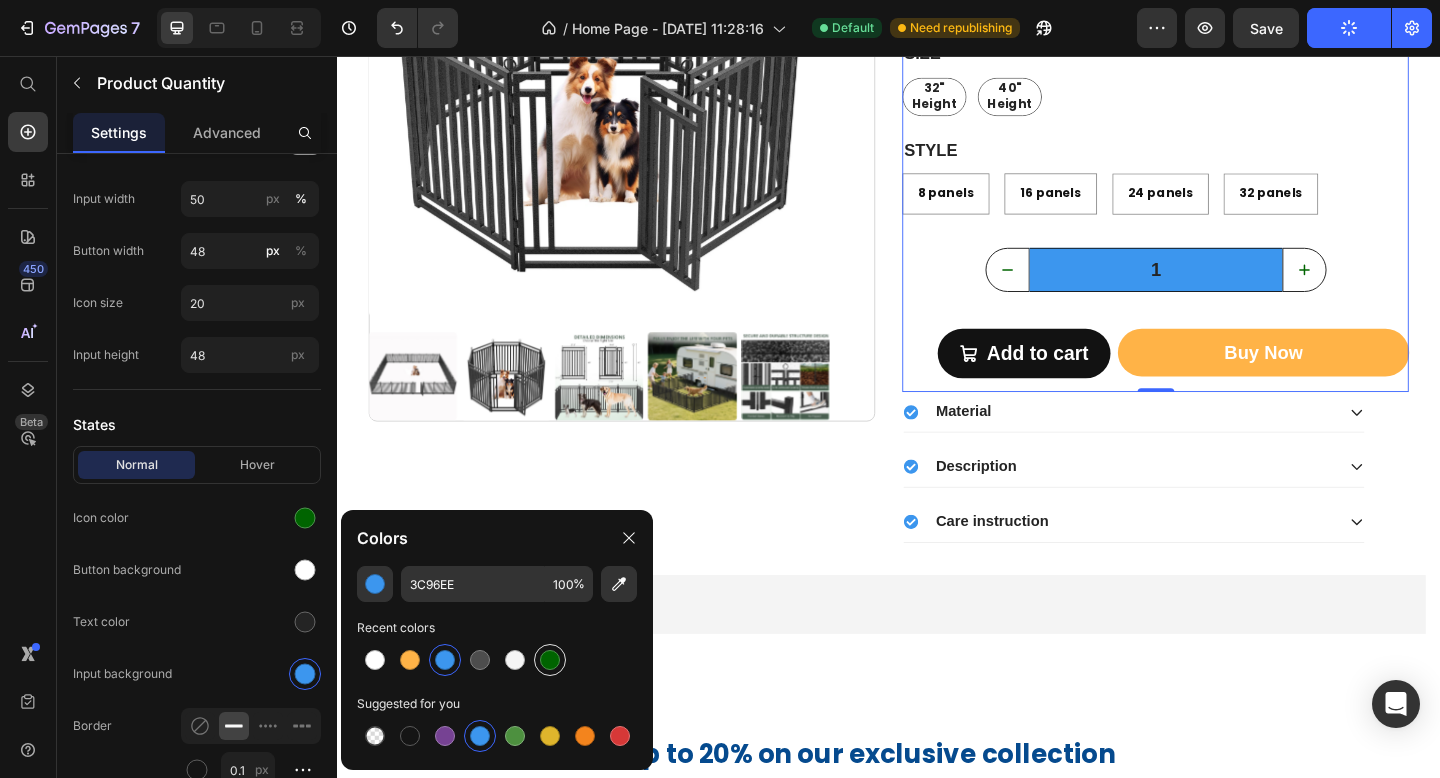 click at bounding box center [550, 660] 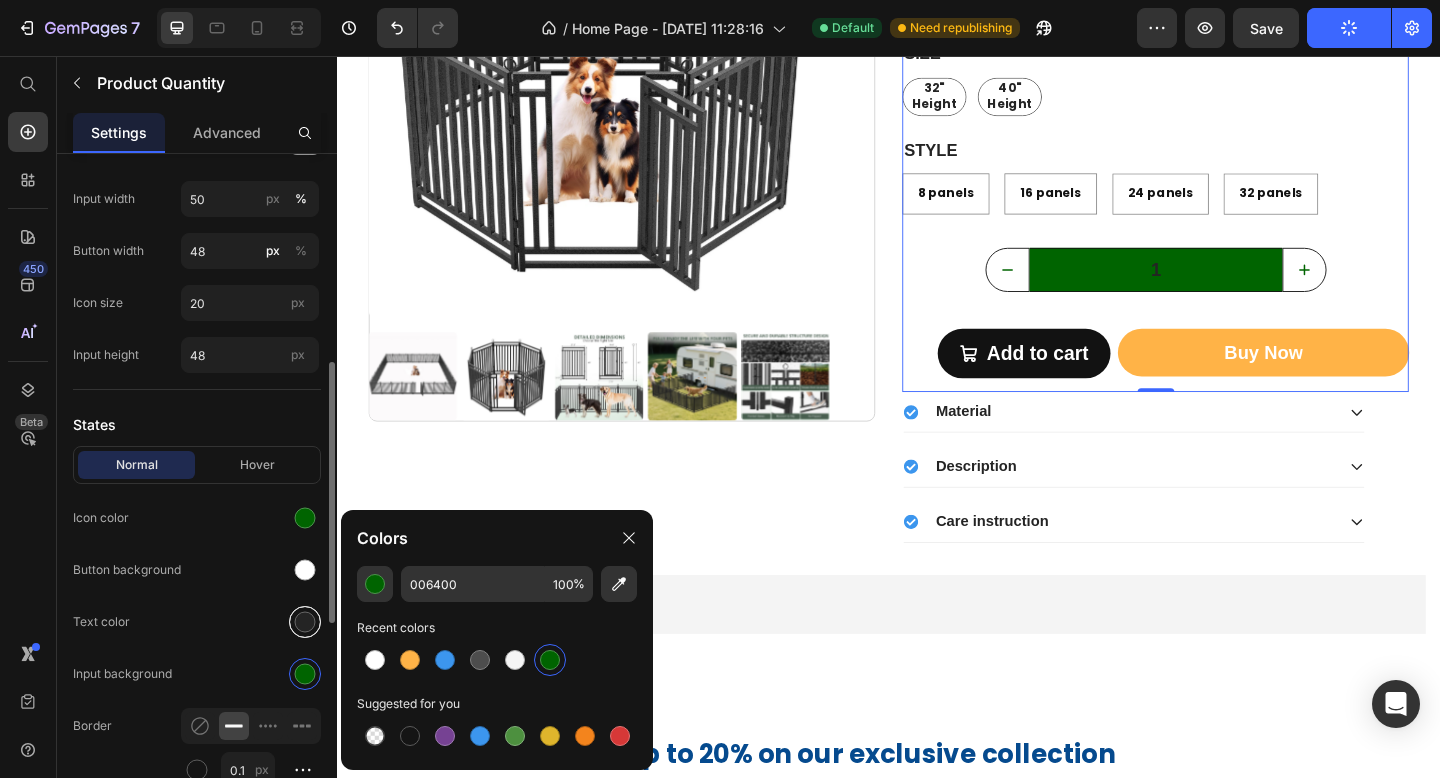 click at bounding box center (305, 622) 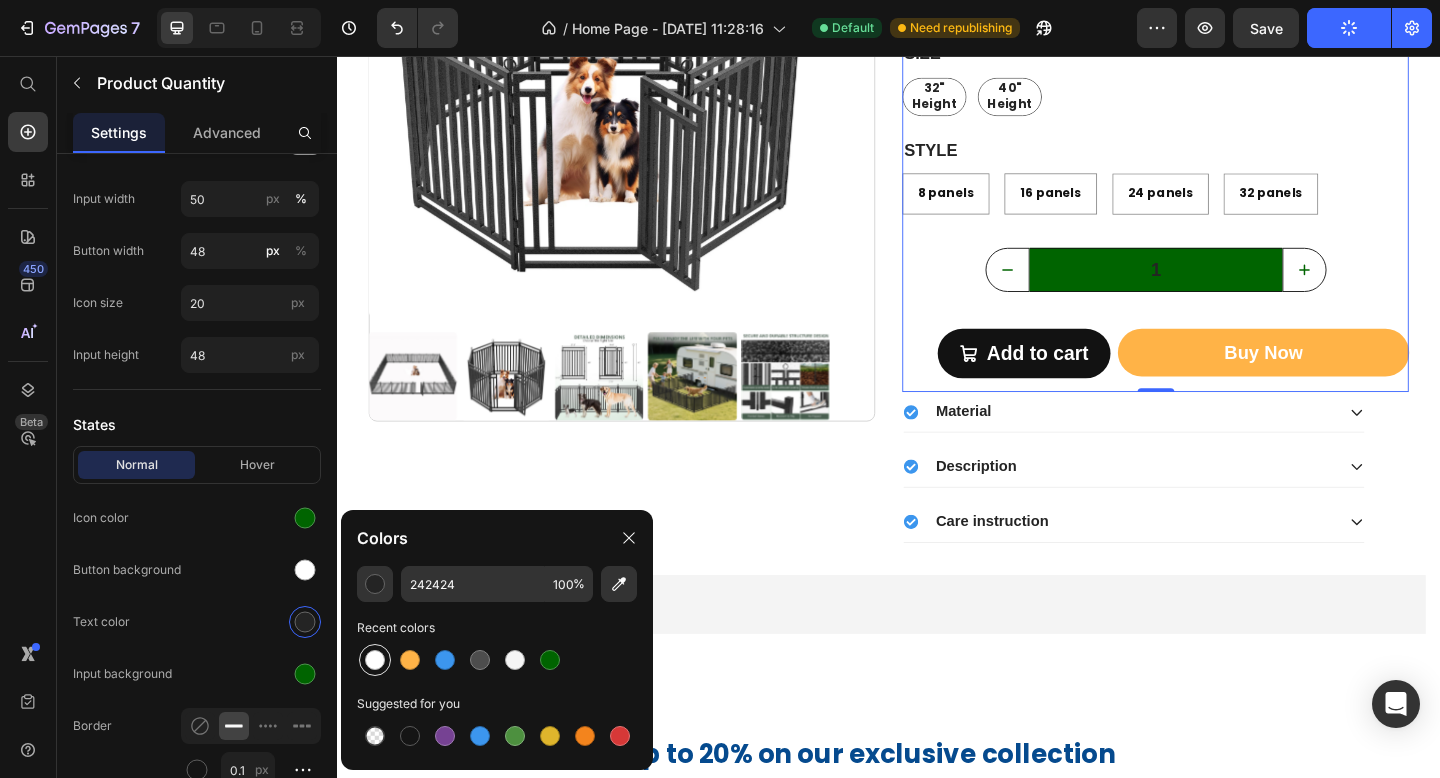 click at bounding box center [375, 660] 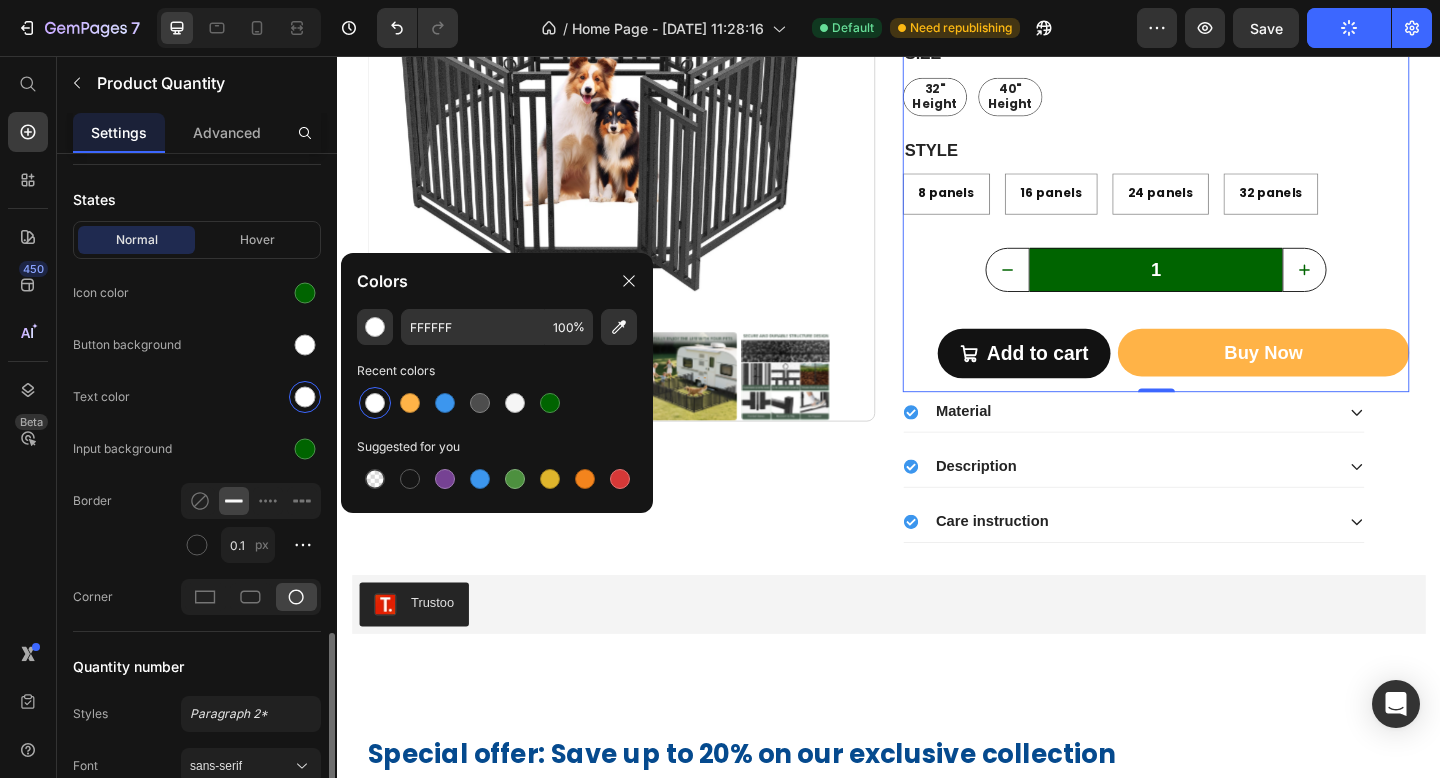 scroll, scrollTop: 914, scrollLeft: 0, axis: vertical 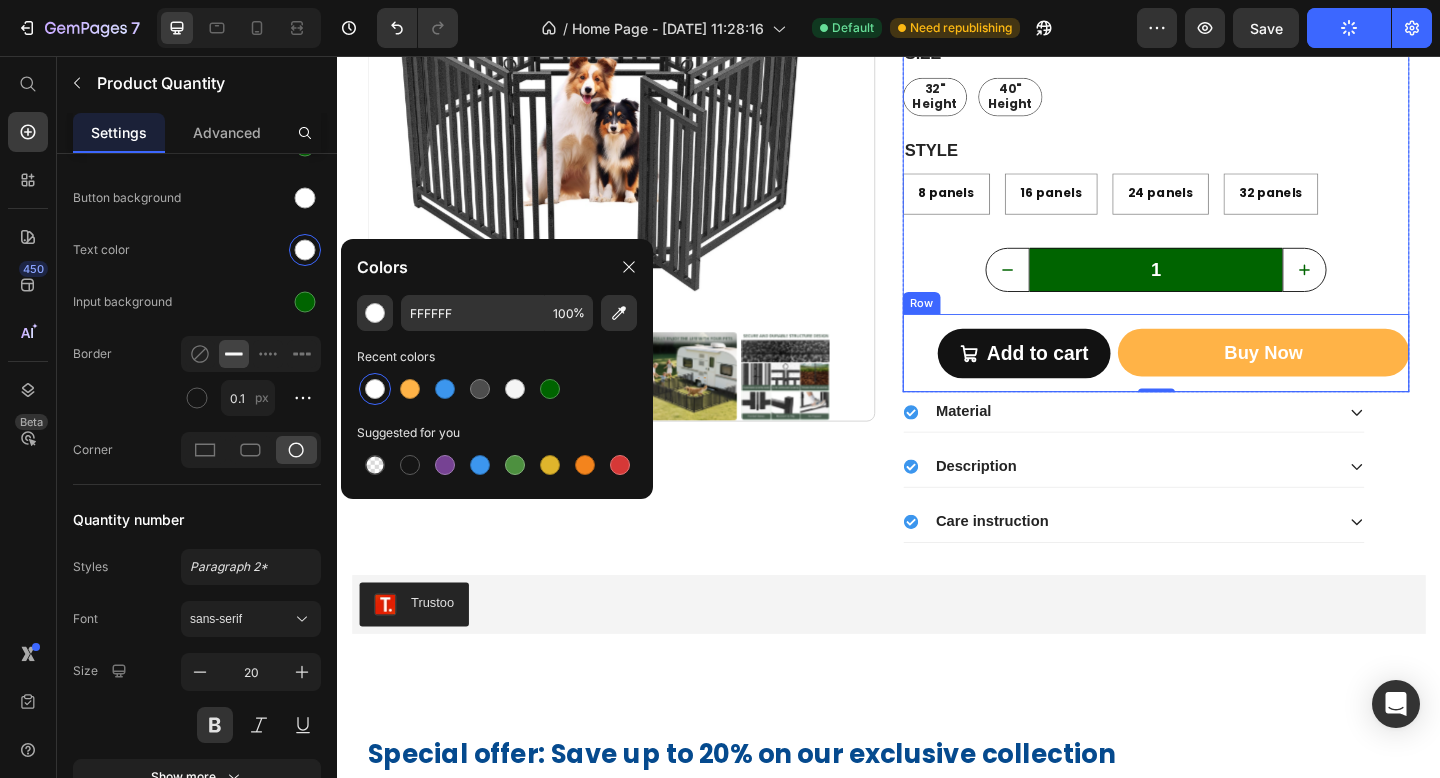 click on "Add to cart Add to Cart Buy  Now Dynamic Checkout Row" at bounding box center [1227, 379] 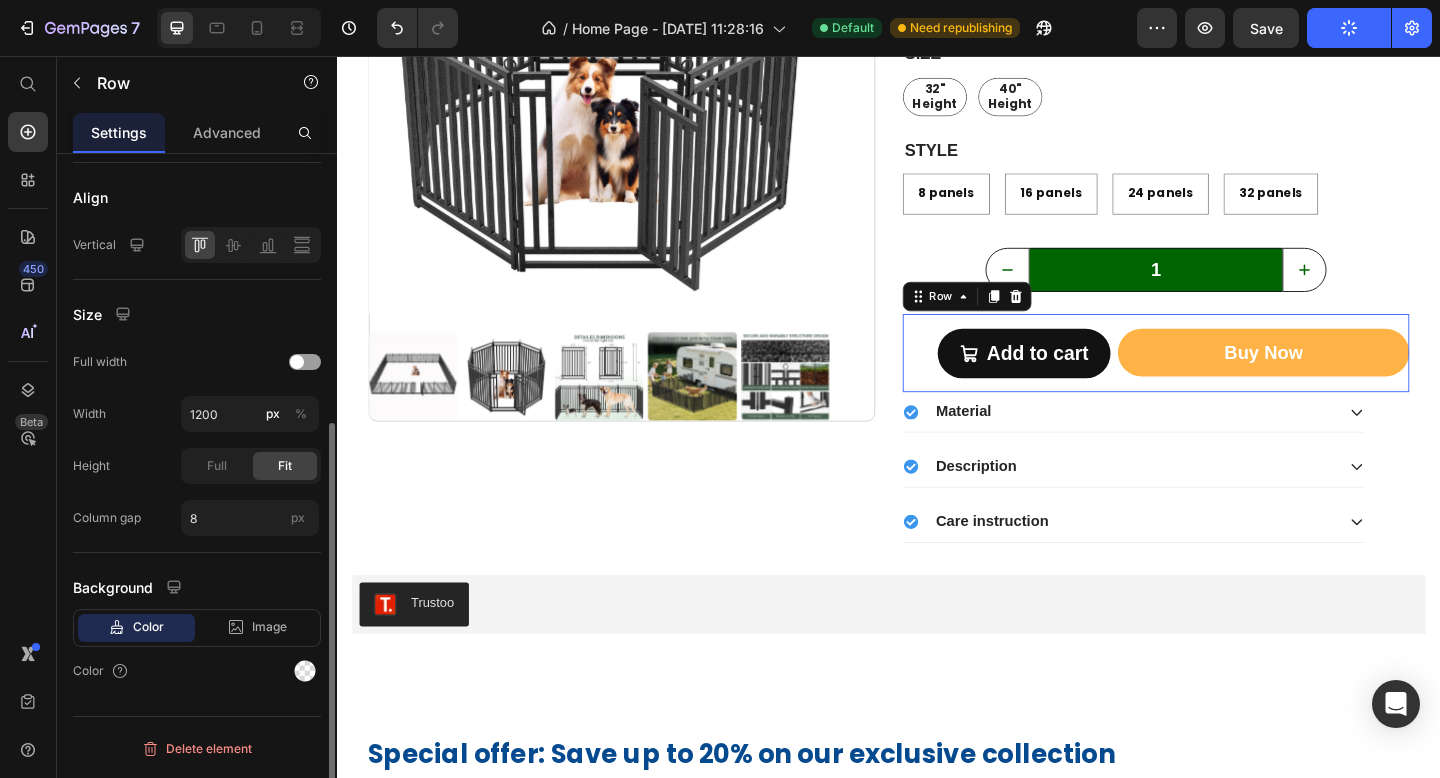 scroll, scrollTop: 0, scrollLeft: 0, axis: both 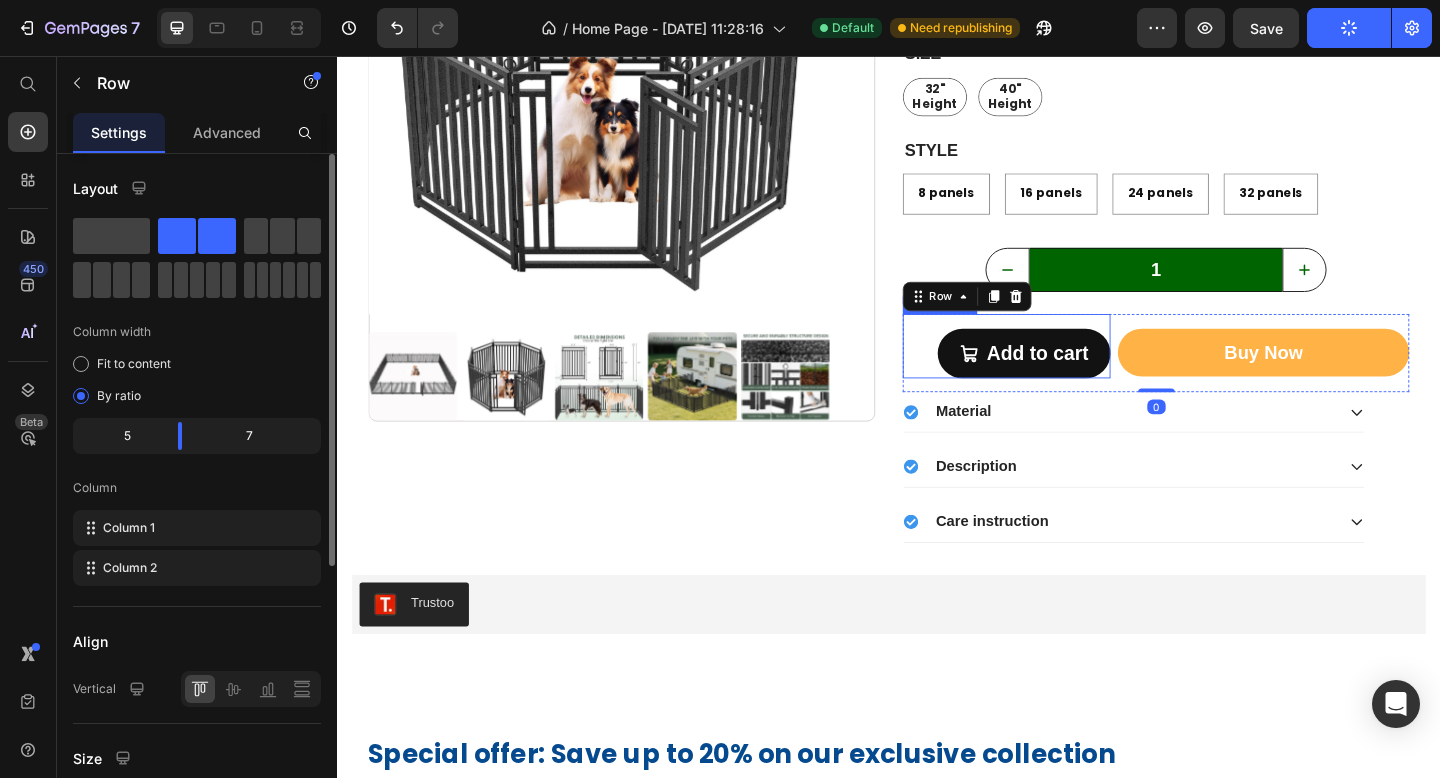 click on "Add to cart Add to Cart" at bounding box center (1065, 372) 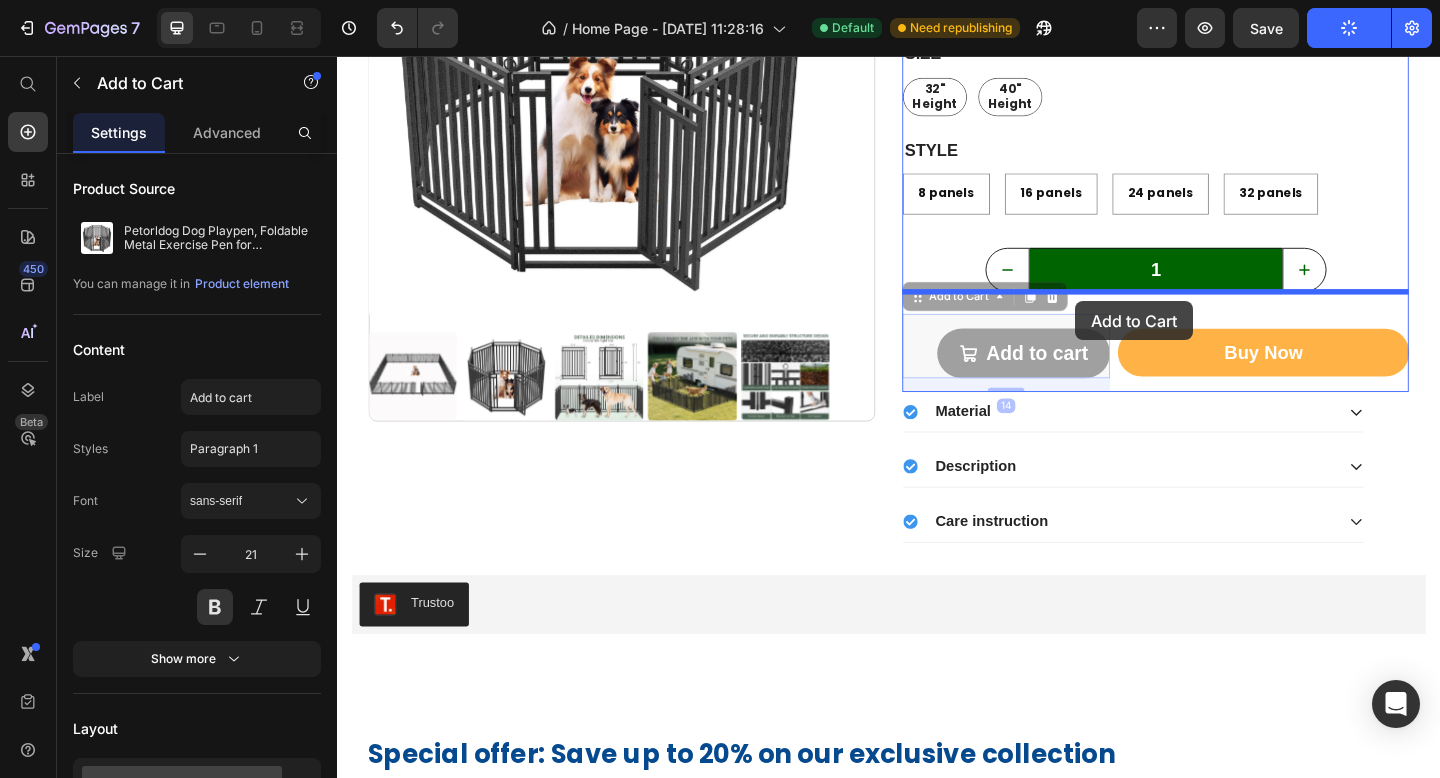 drag, startPoint x: 975, startPoint y: 323, endPoint x: 1140, endPoint y: 323, distance: 165 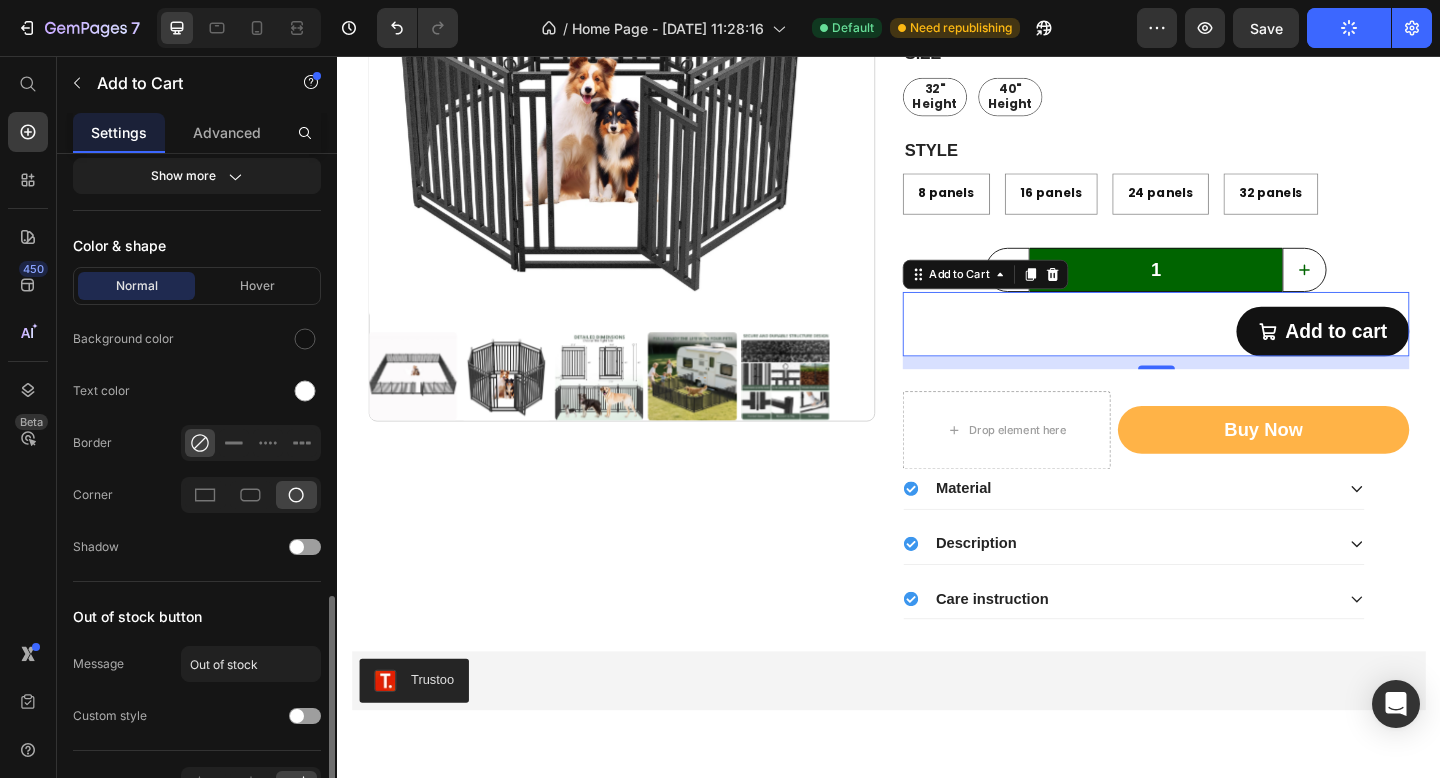 scroll, scrollTop: 1291, scrollLeft: 0, axis: vertical 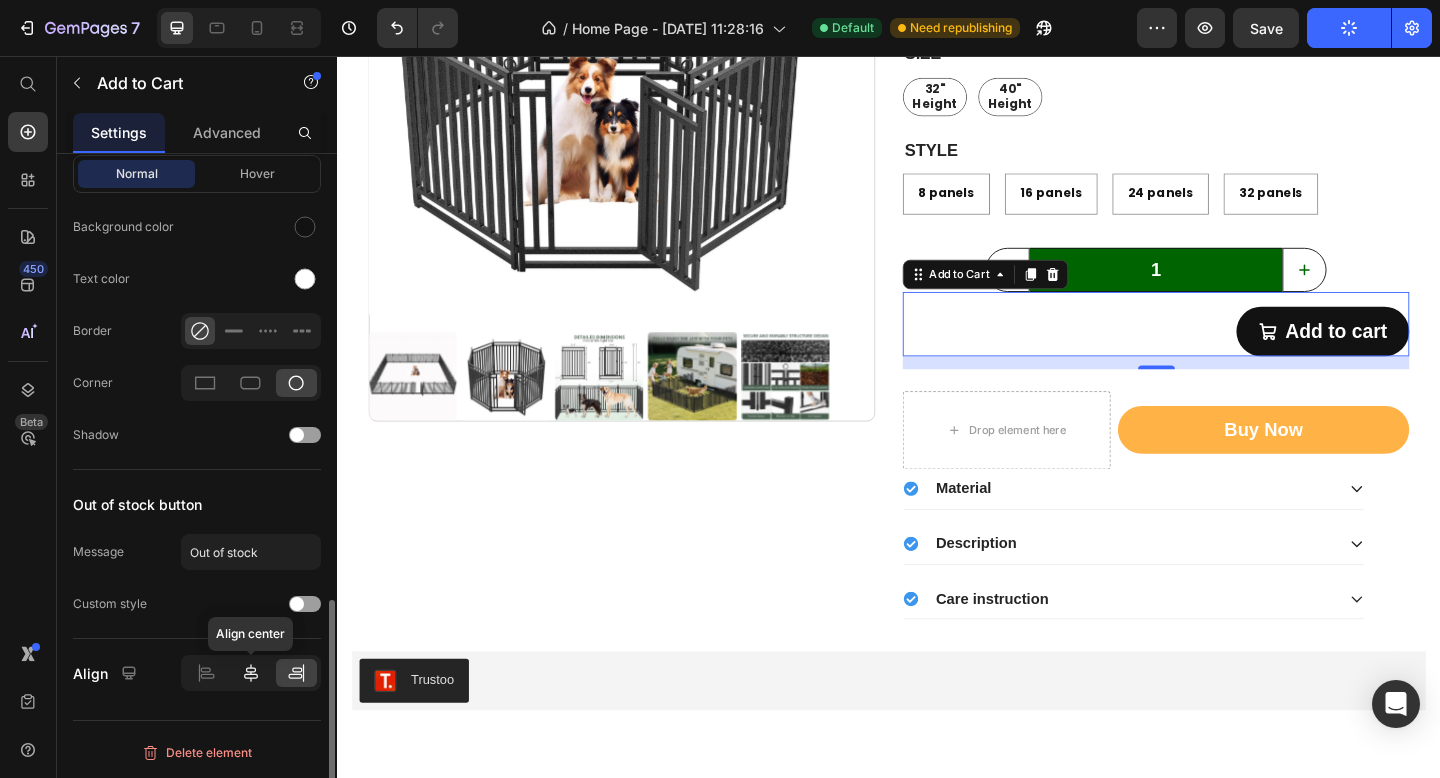 click 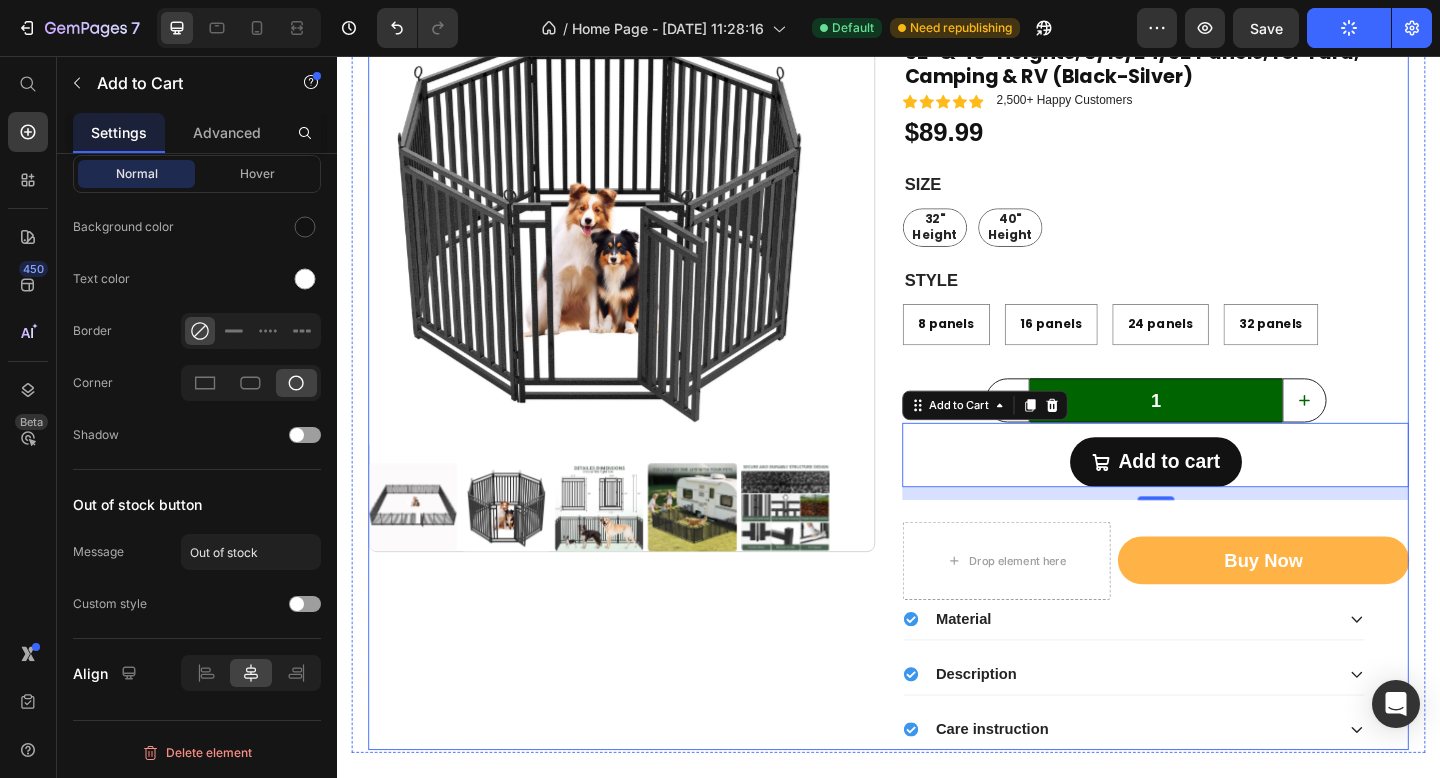 scroll, scrollTop: 1037, scrollLeft: 0, axis: vertical 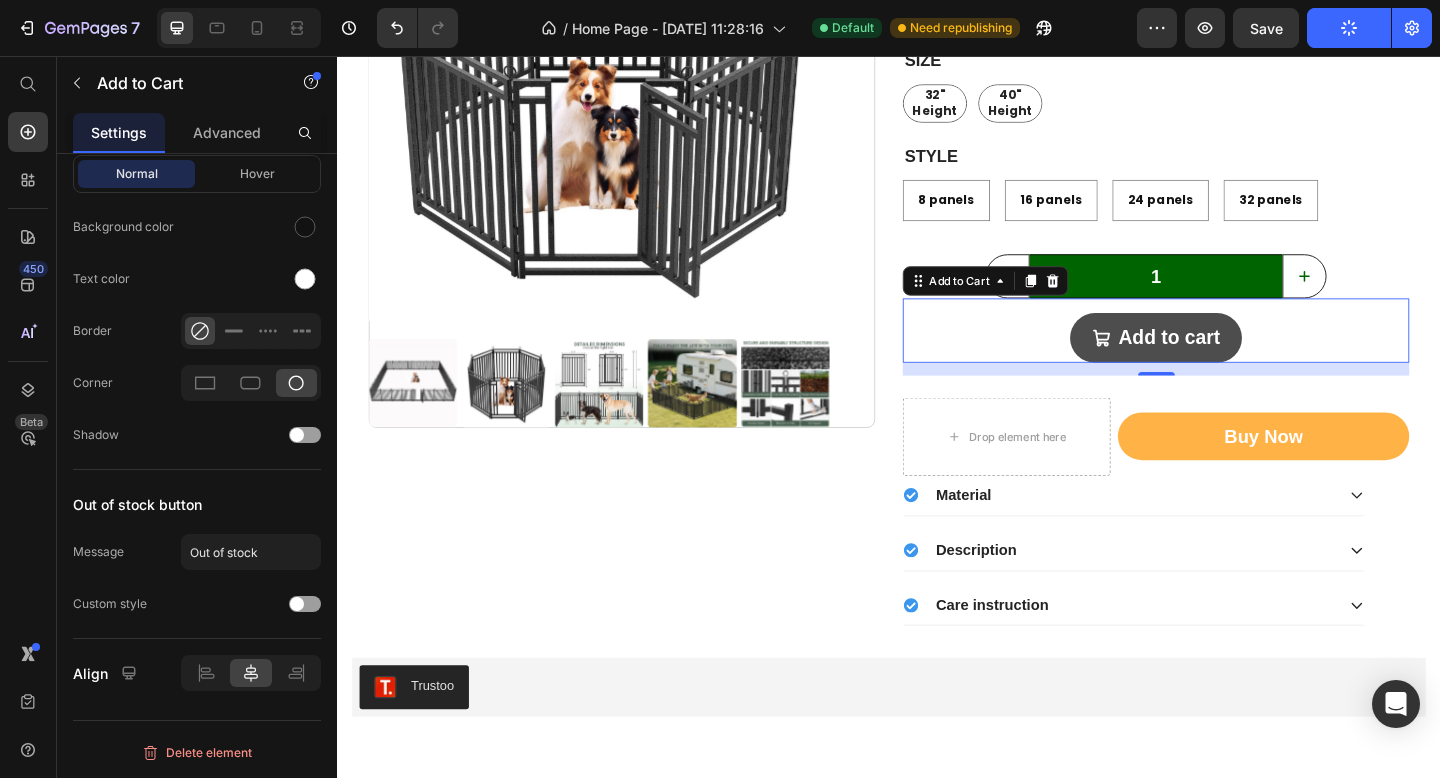 click on "Add to cart" at bounding box center (1228, 363) 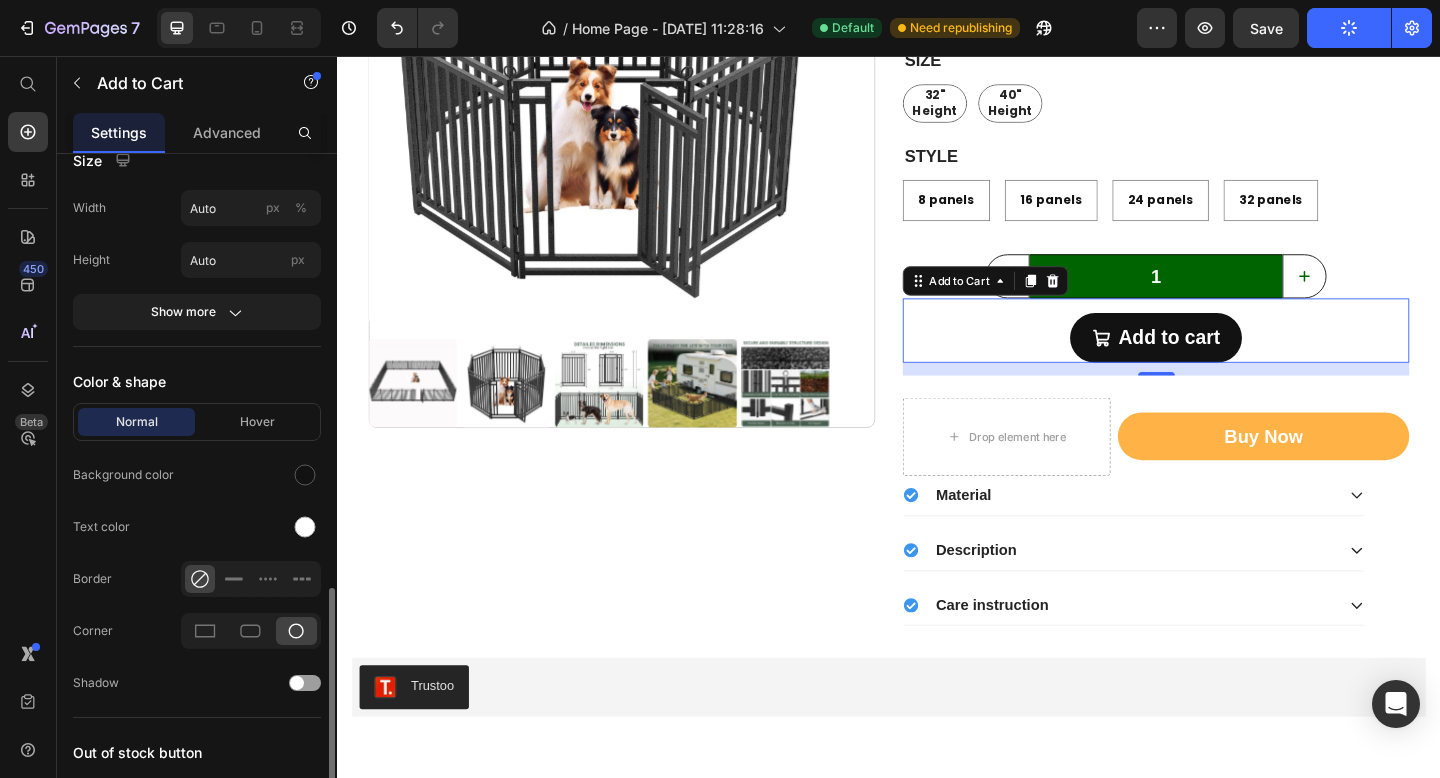 scroll, scrollTop: 942, scrollLeft: 0, axis: vertical 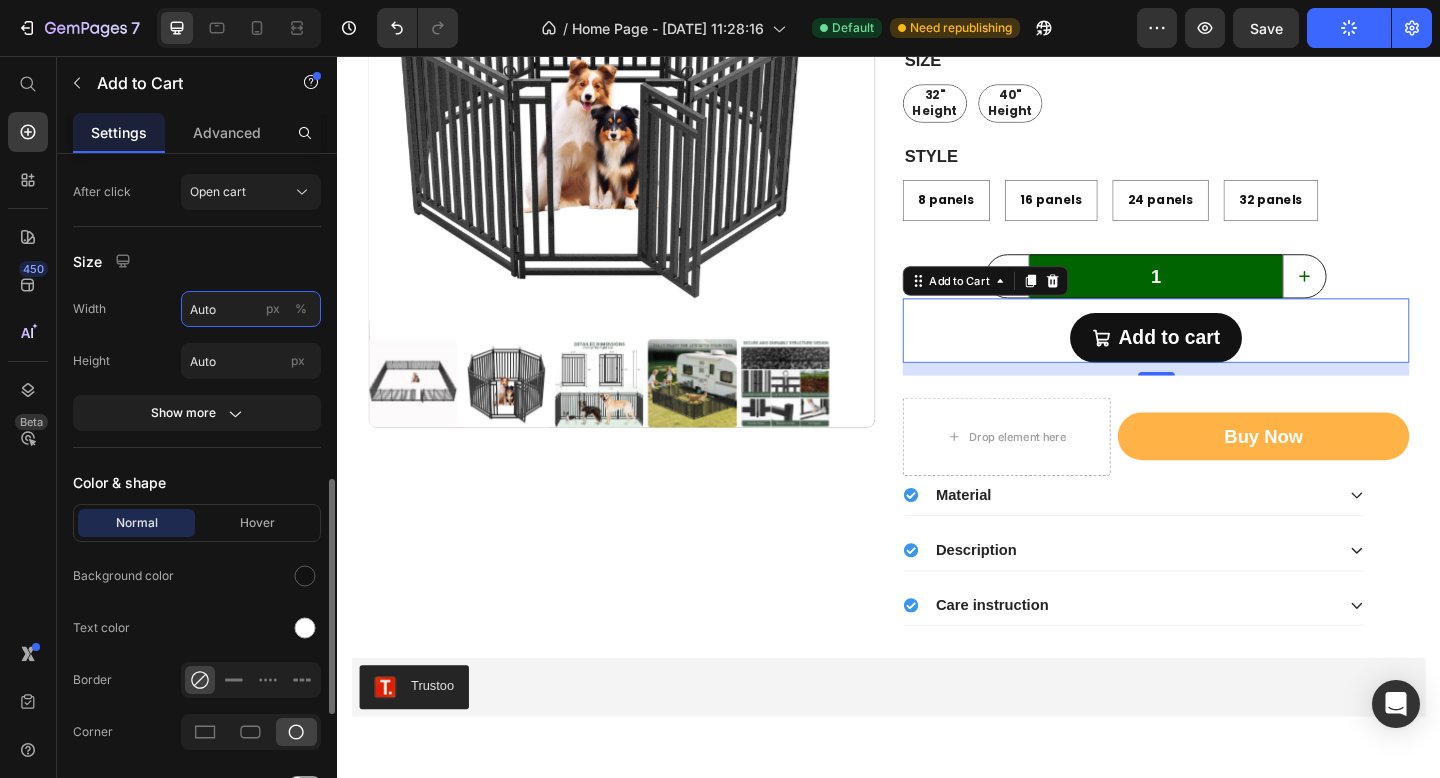 click on "Auto" at bounding box center (251, 309) 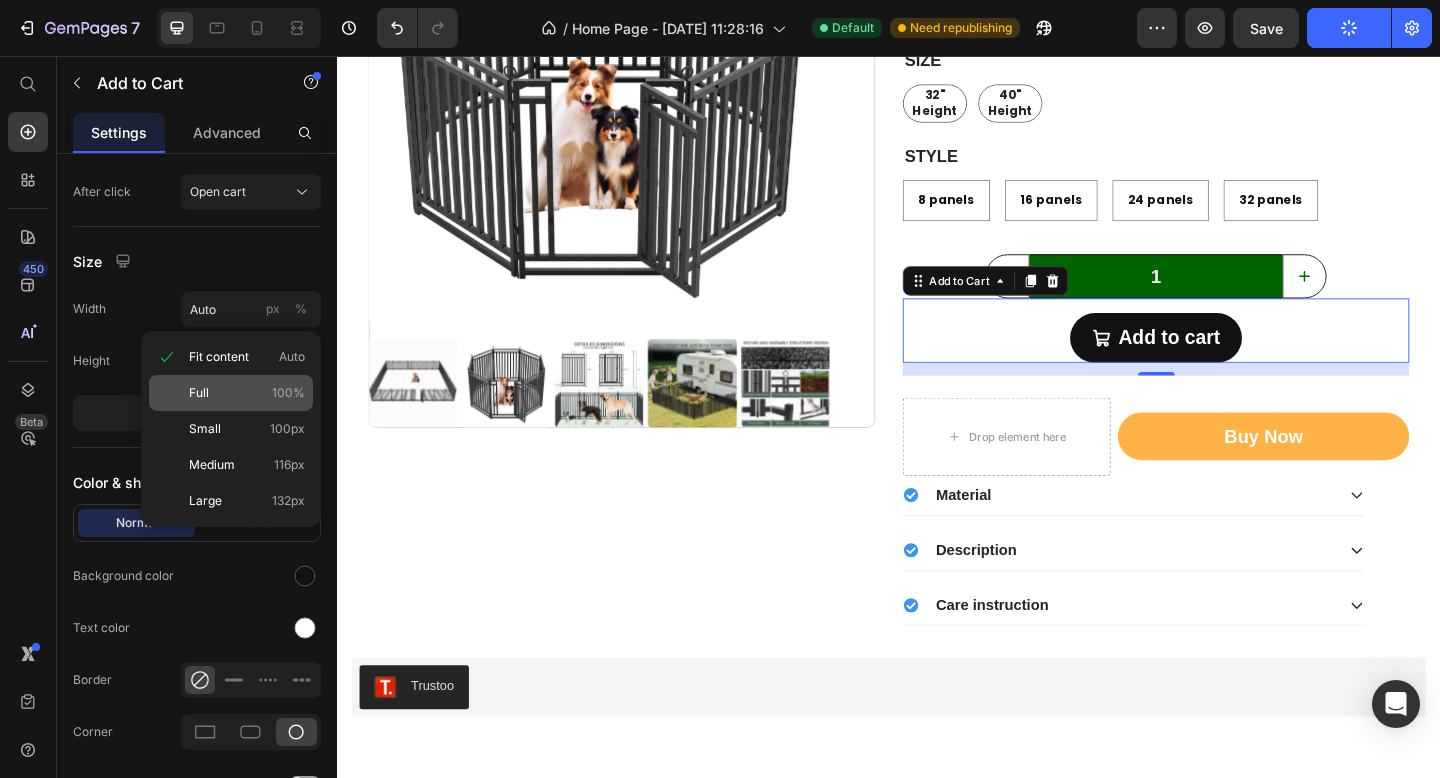 click on "Full" at bounding box center [199, 393] 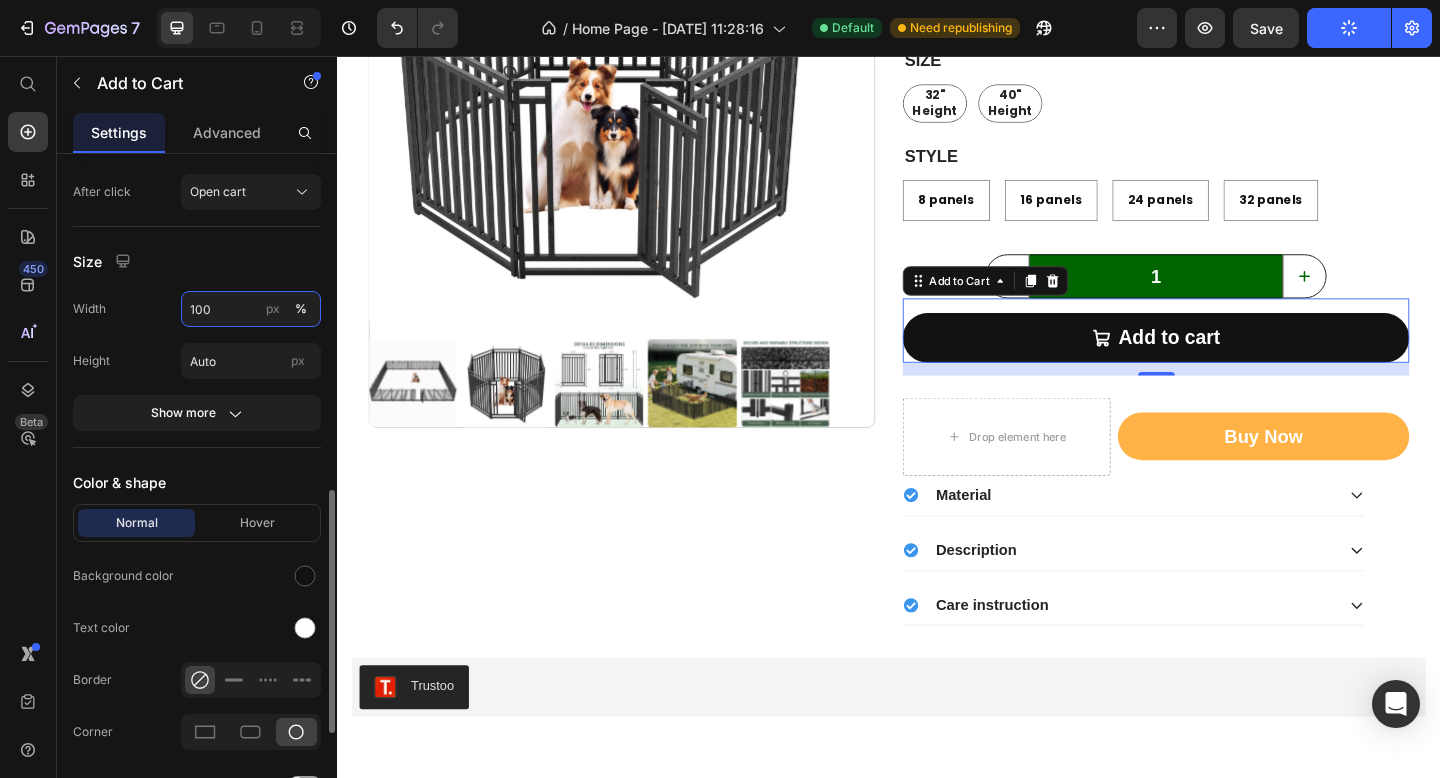 click on "100" at bounding box center (251, 309) 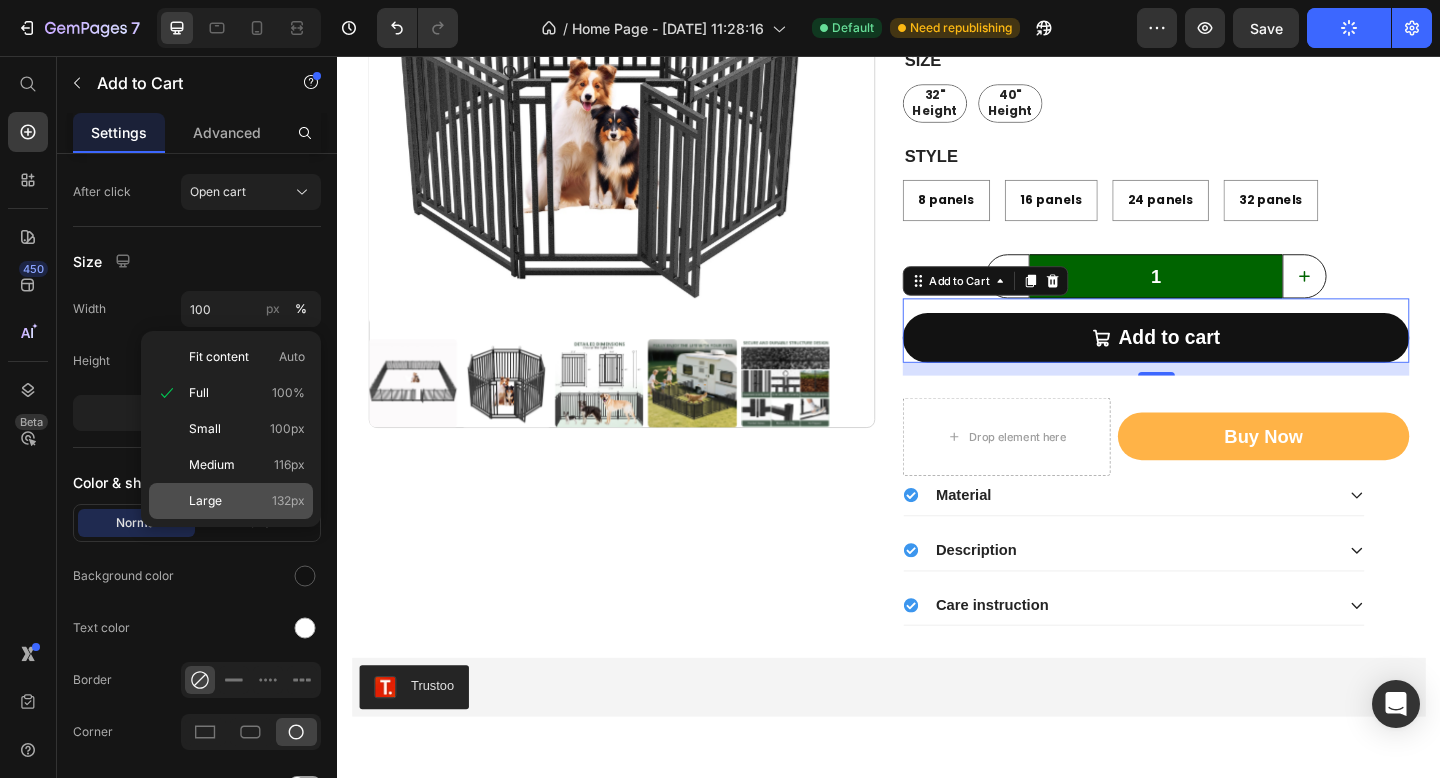 click on "Large" at bounding box center [205, 501] 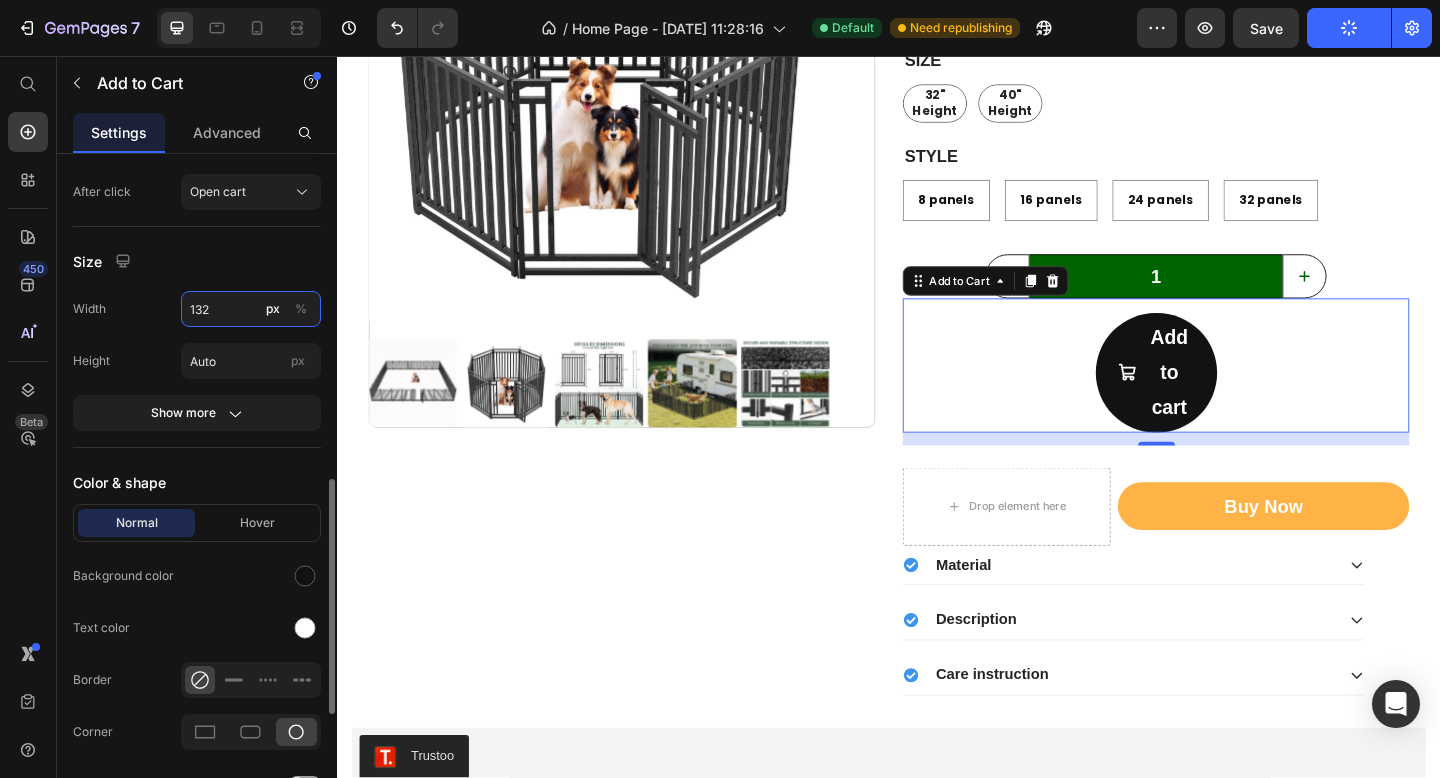 click on "132" at bounding box center [251, 309] 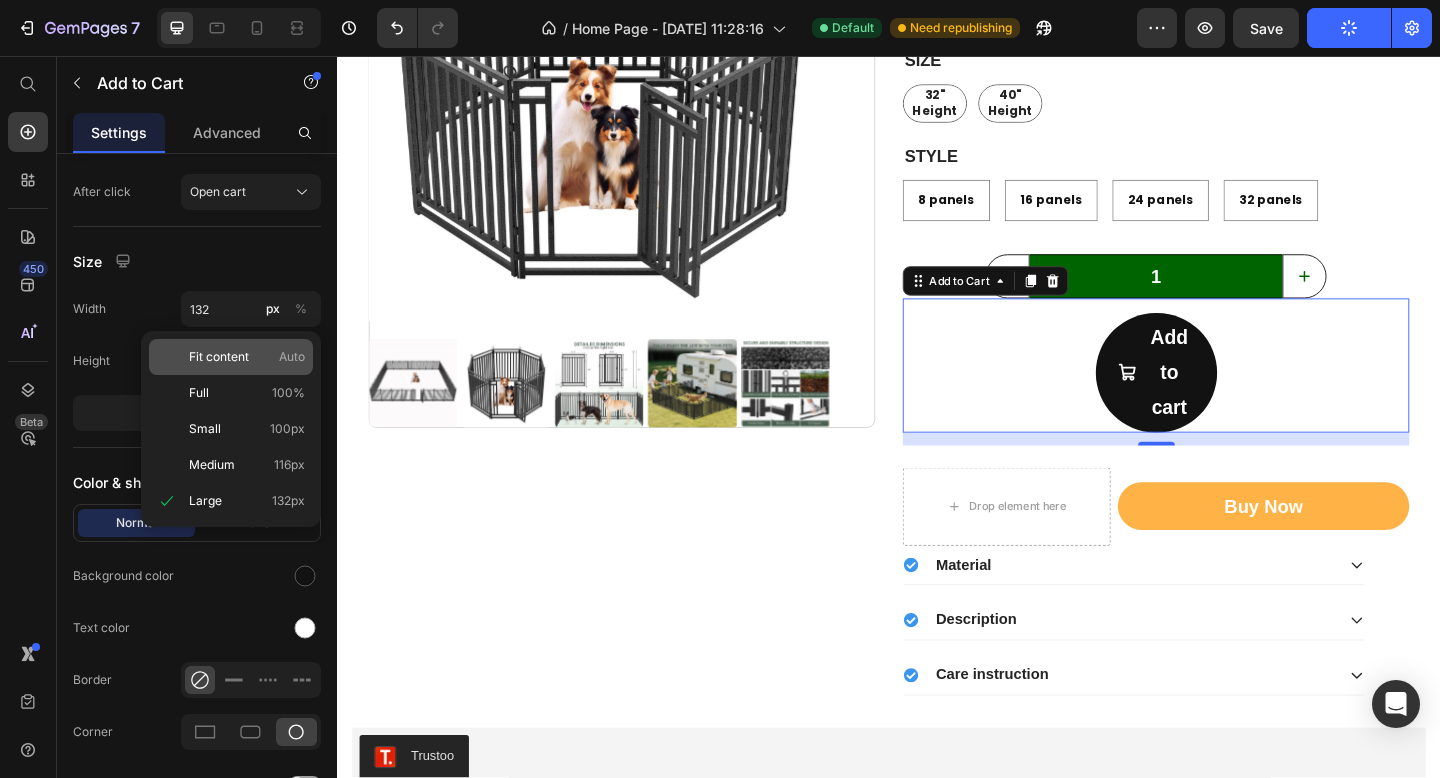 click on "Fit content" at bounding box center [219, 357] 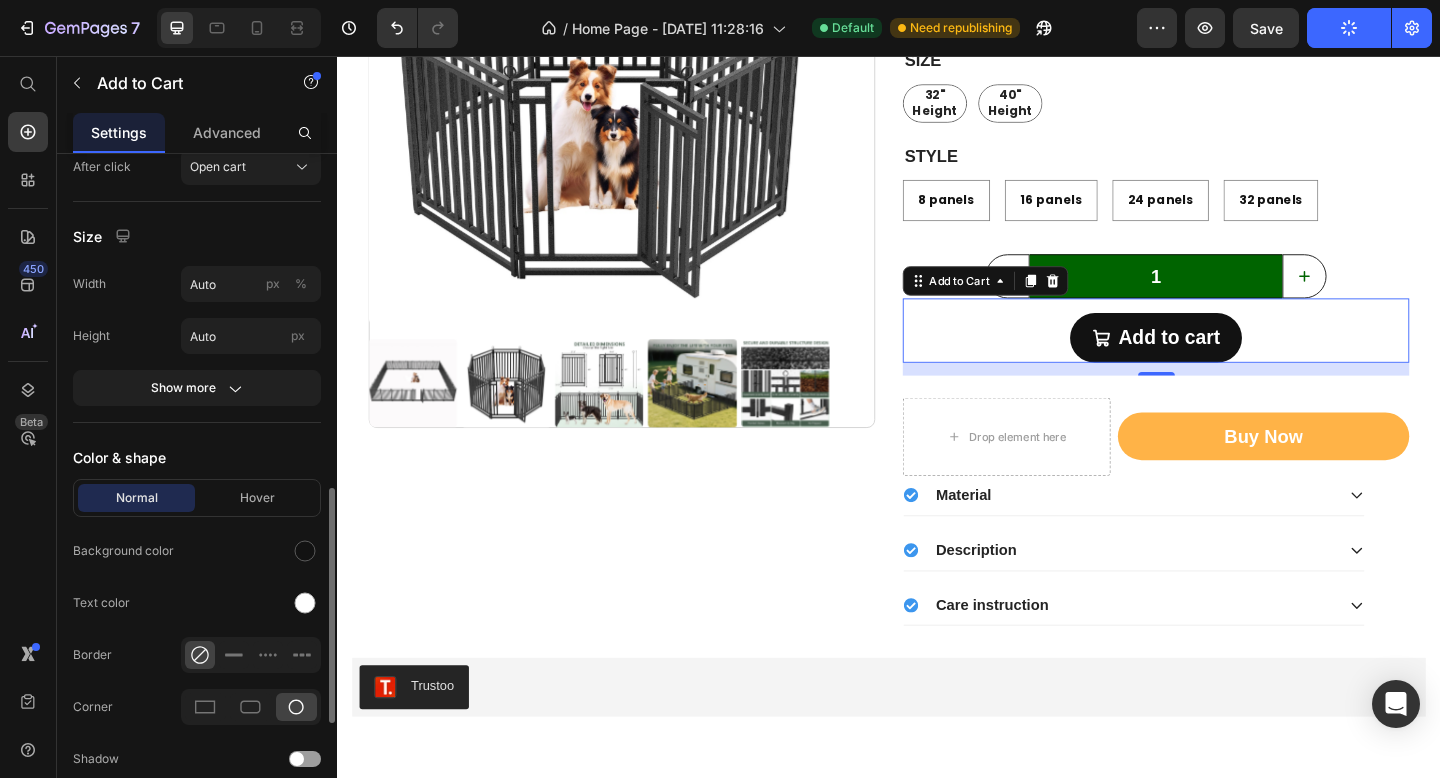 scroll, scrollTop: 944, scrollLeft: 0, axis: vertical 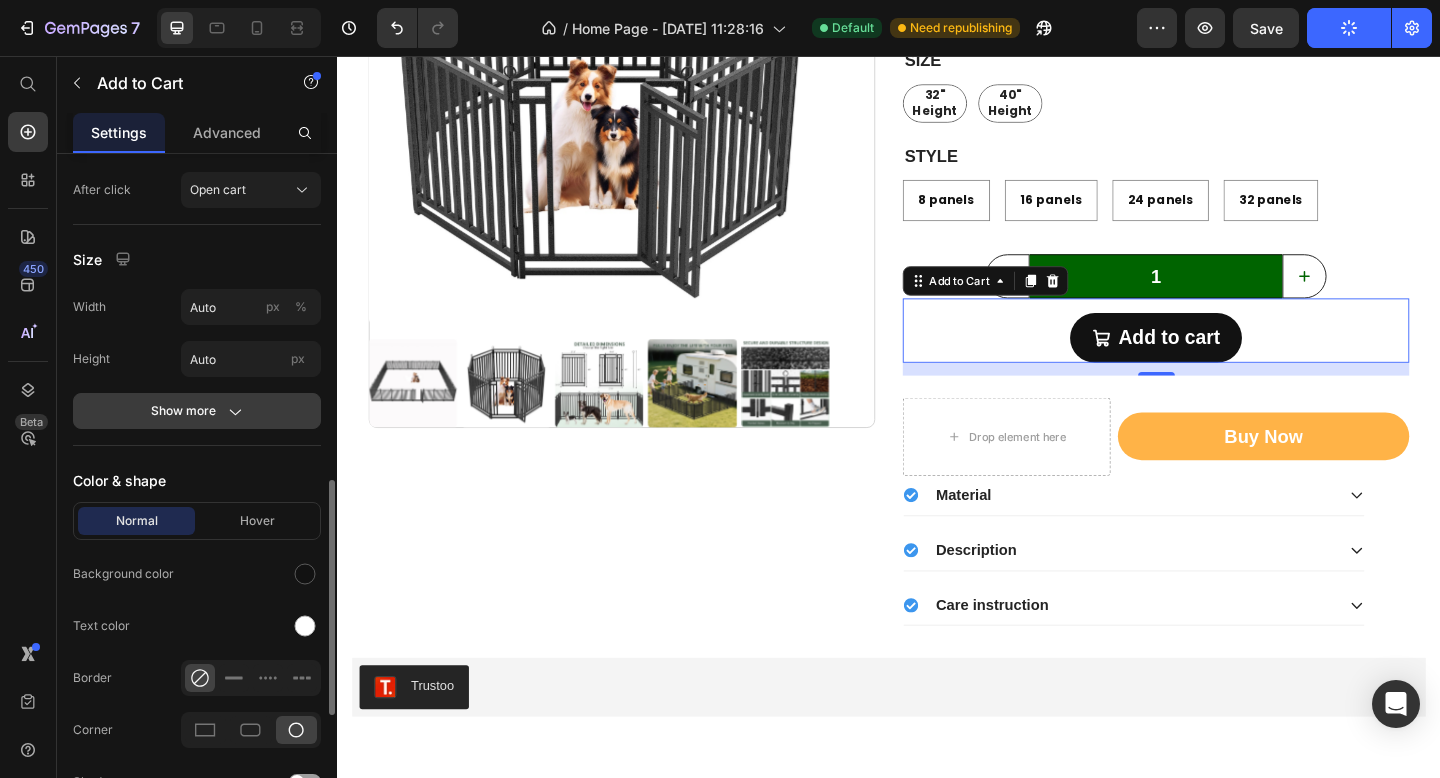 click on "Show more" at bounding box center [197, 411] 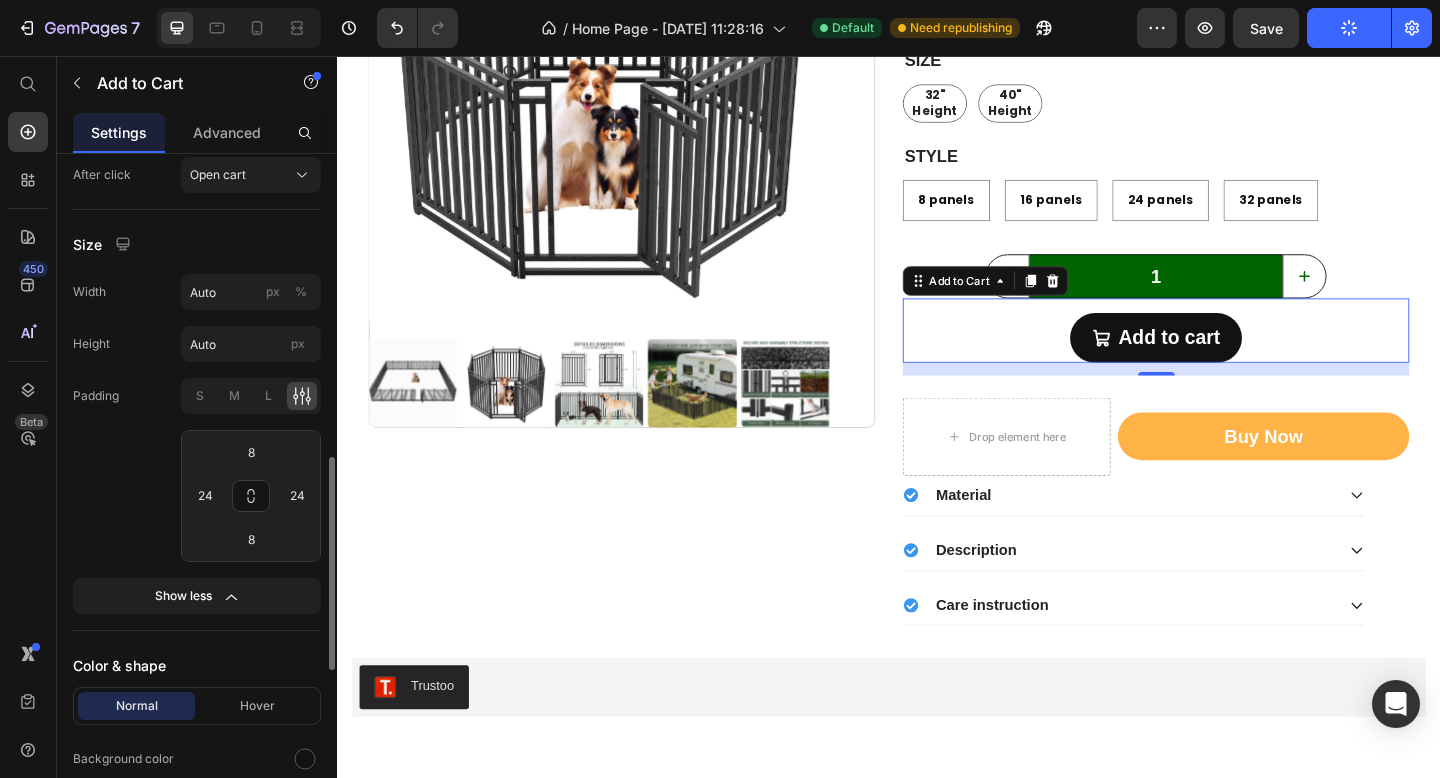 scroll, scrollTop: 962, scrollLeft: 0, axis: vertical 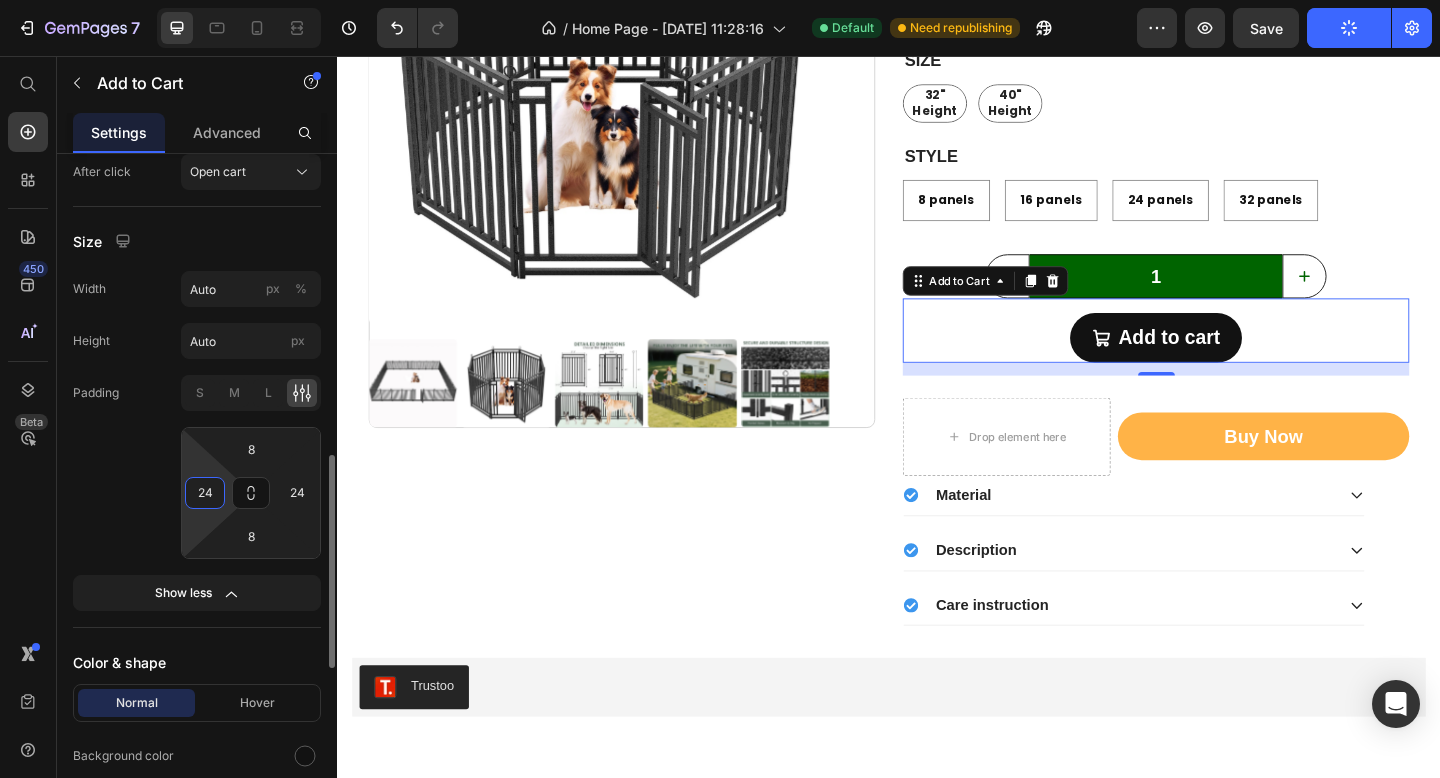 click on "24" at bounding box center (205, 493) 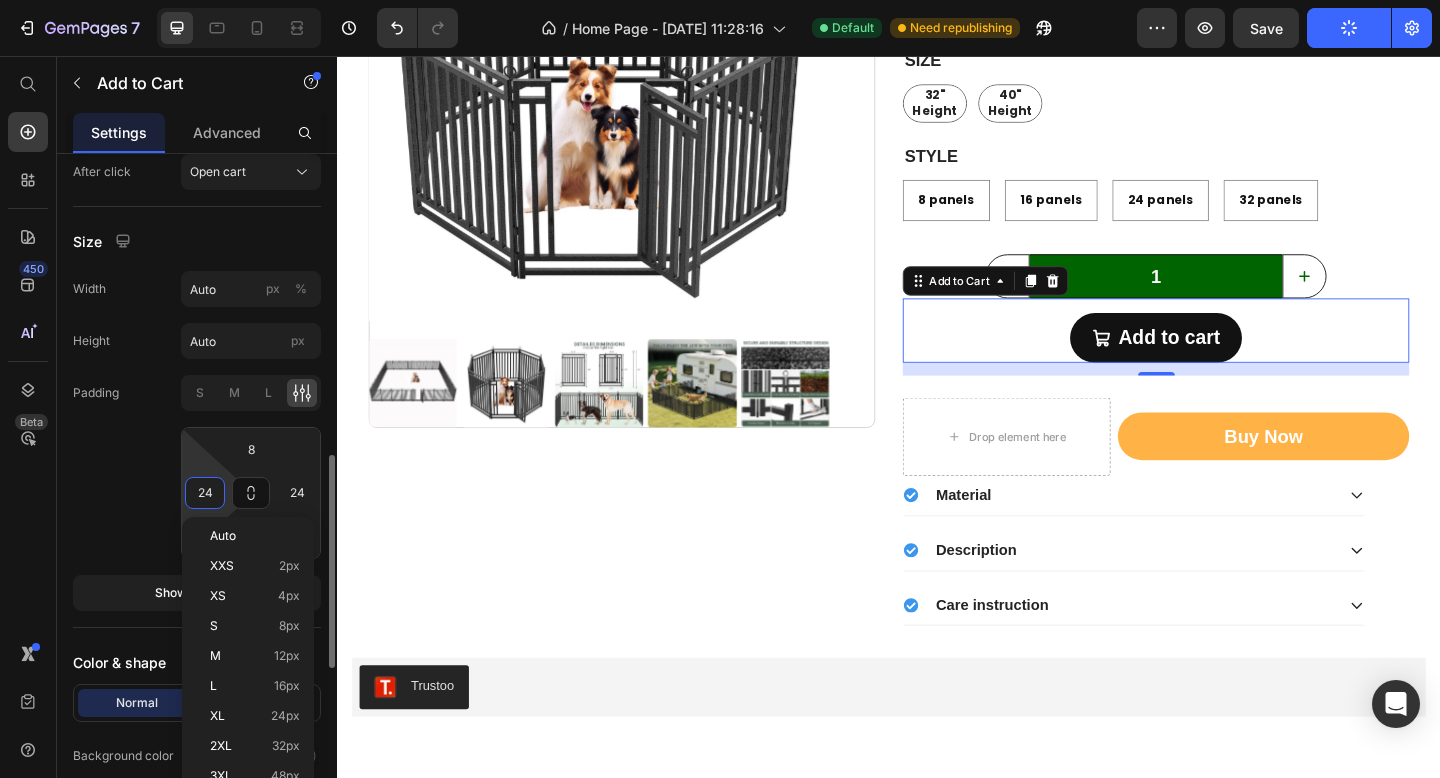 type on "2" 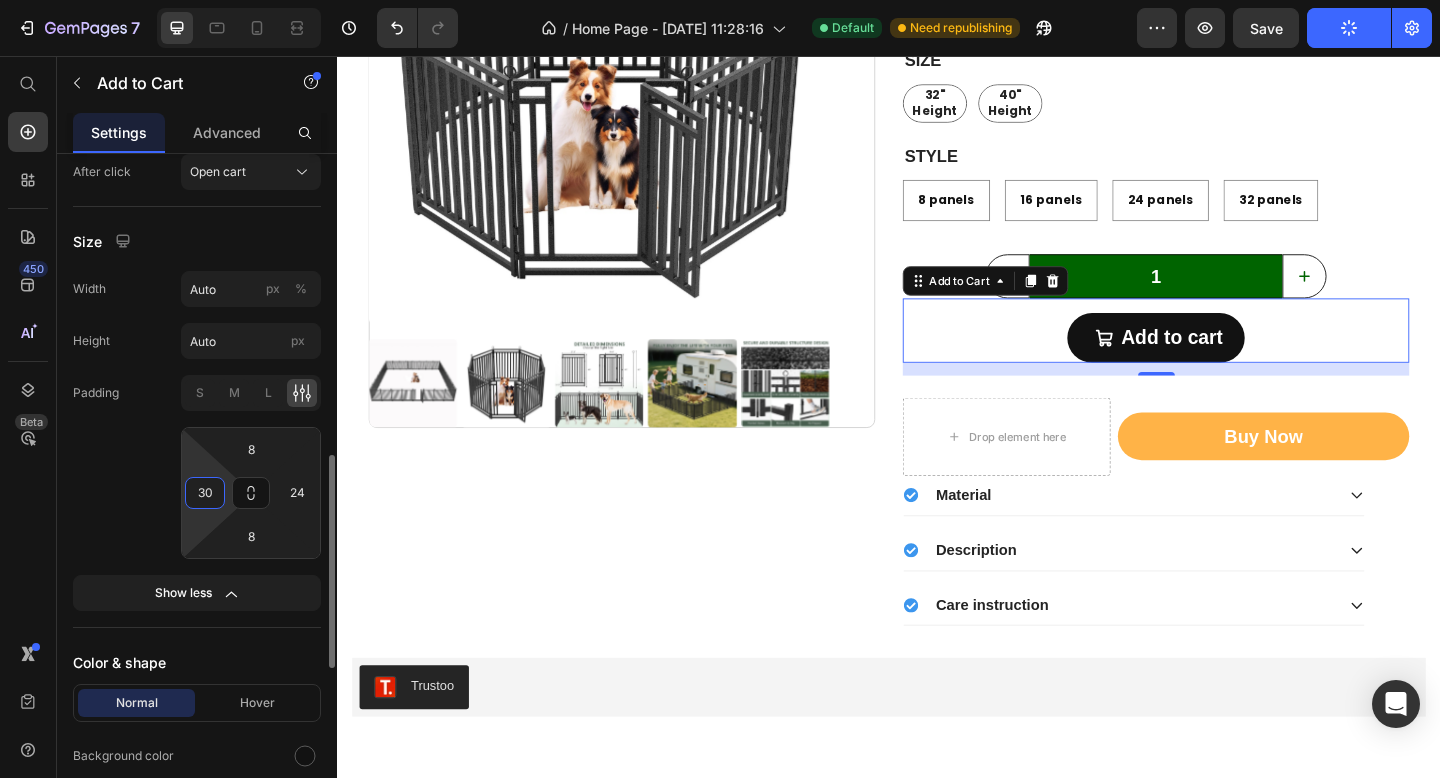 type on "3" 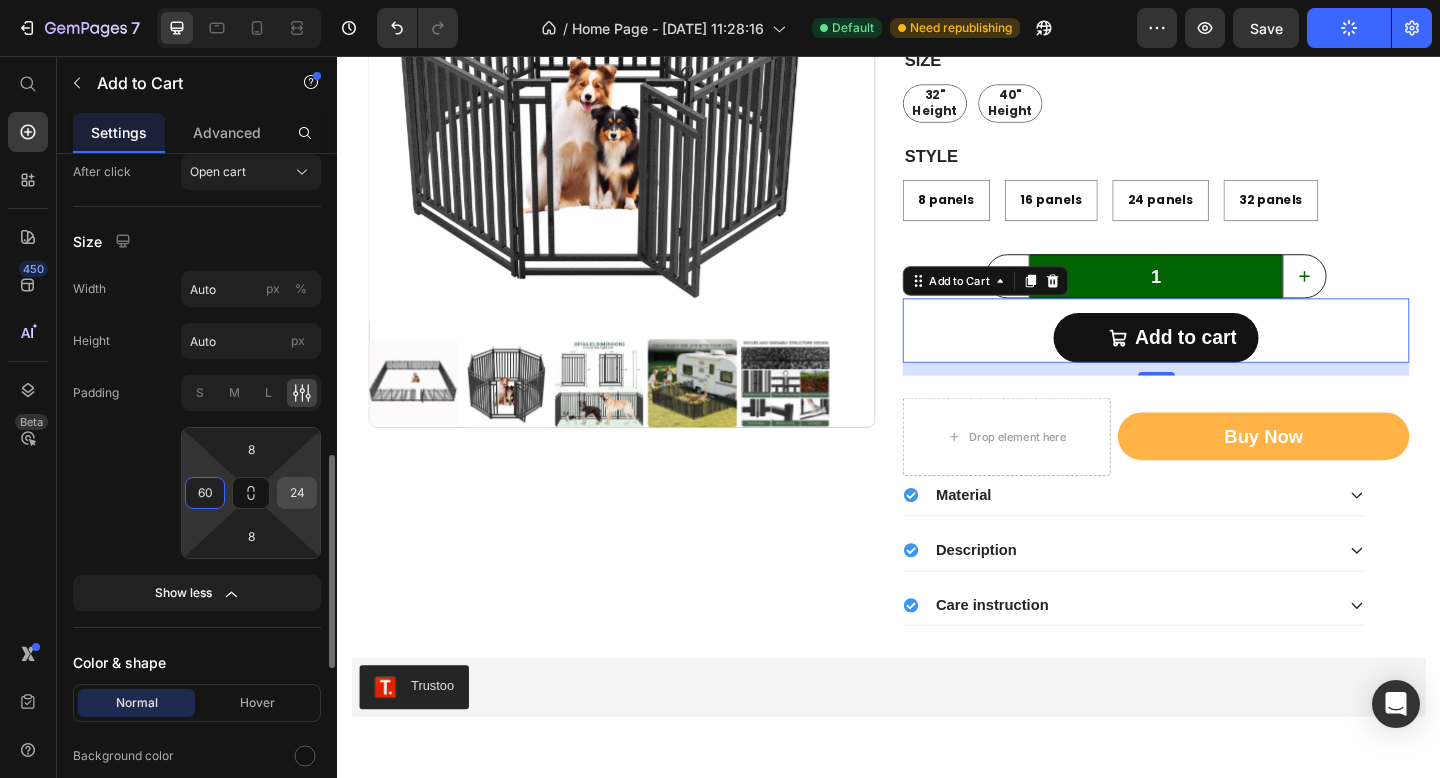 type on "60" 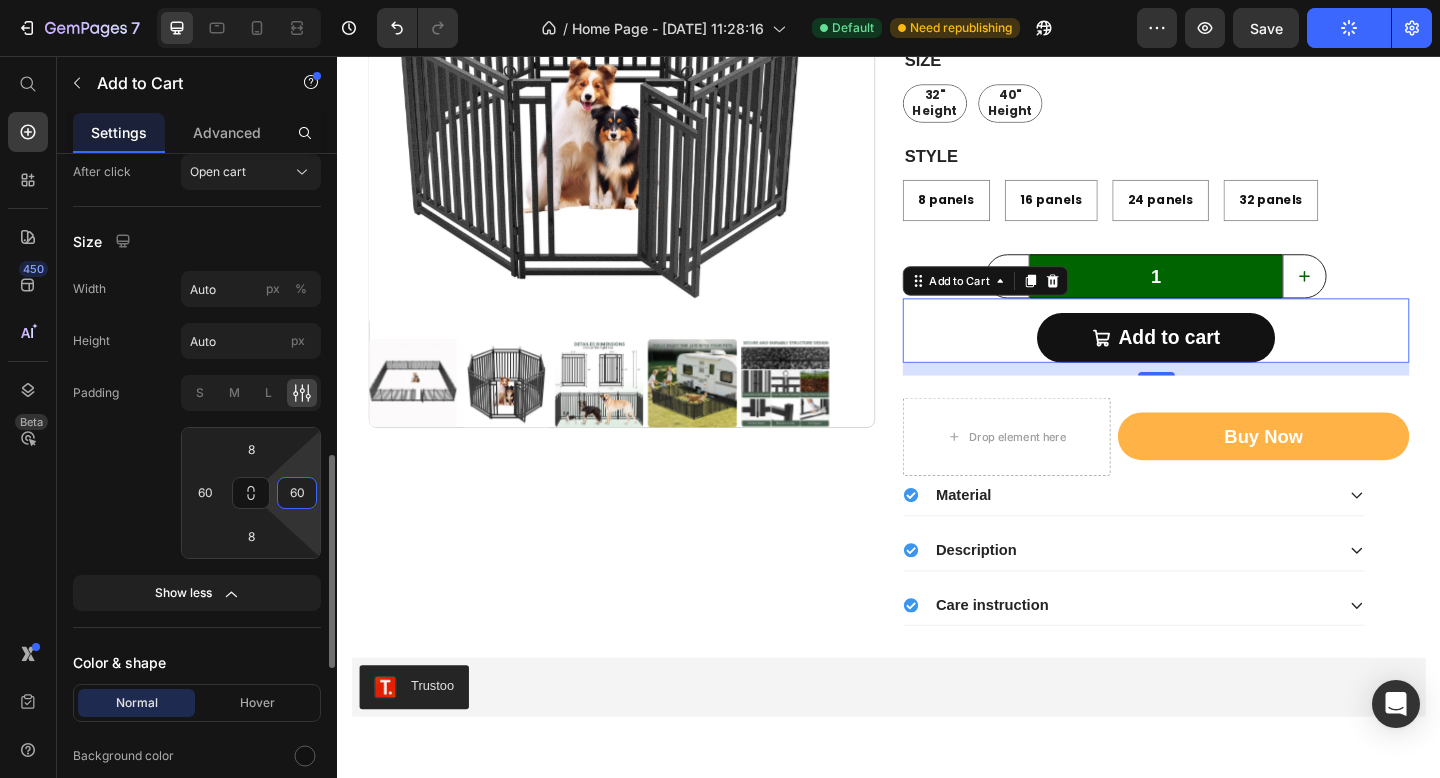 type on "6" 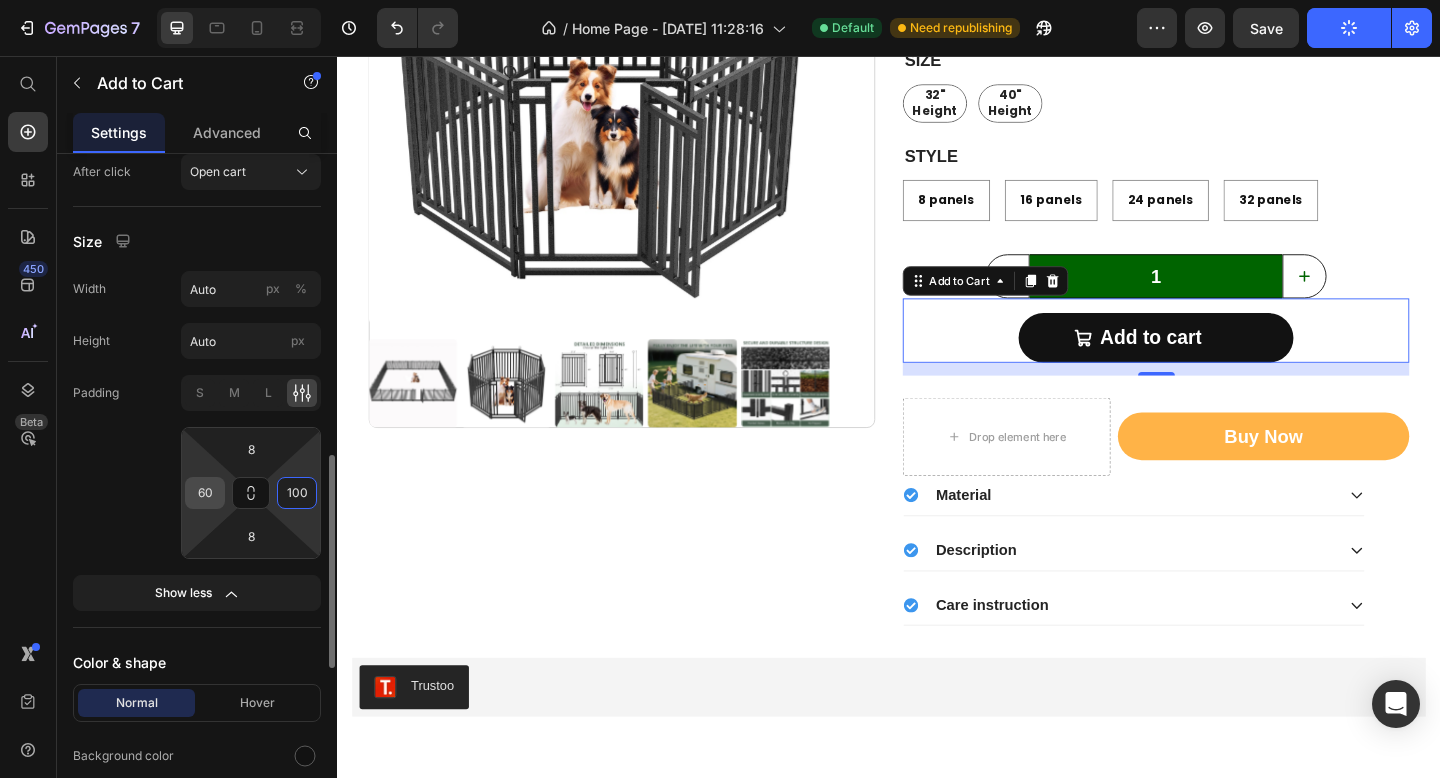 type on "100" 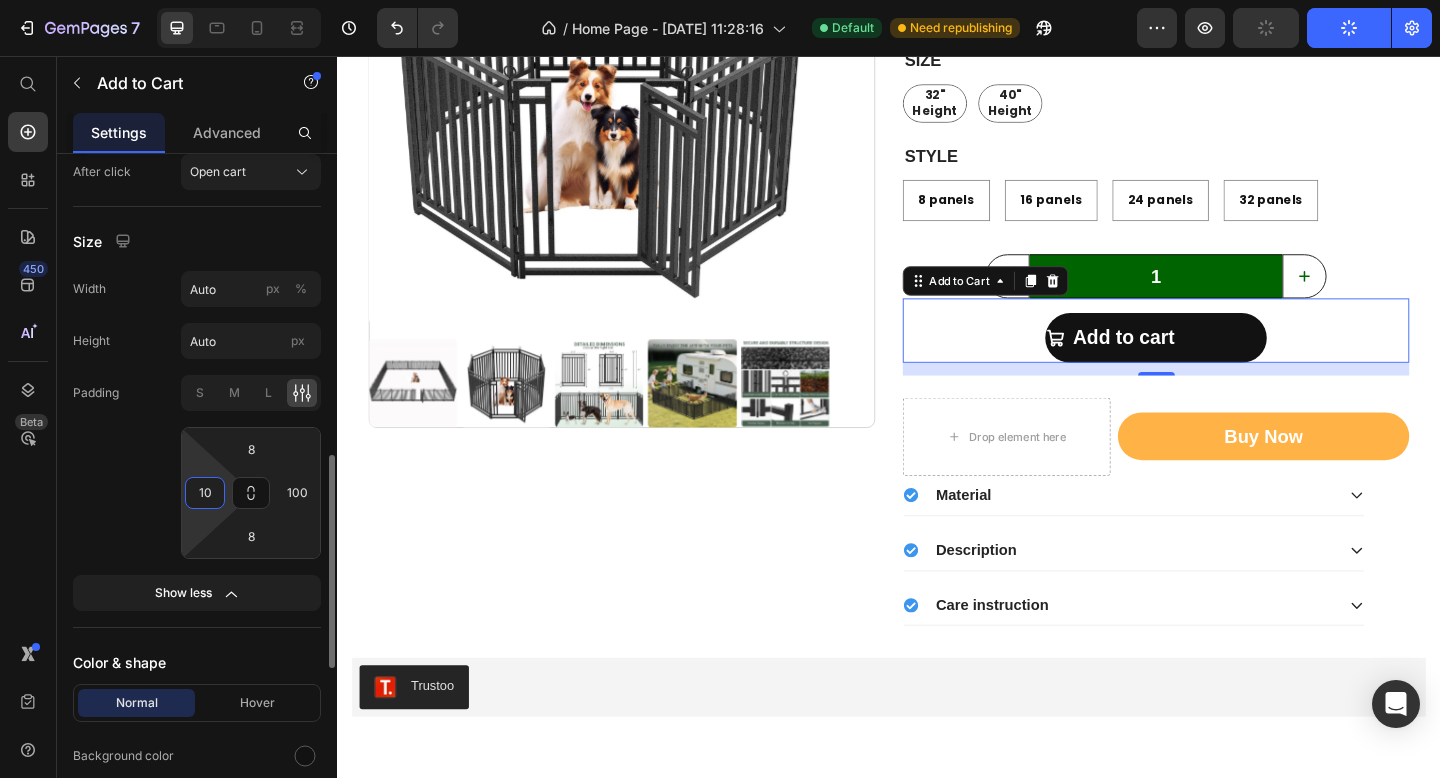 type on "100" 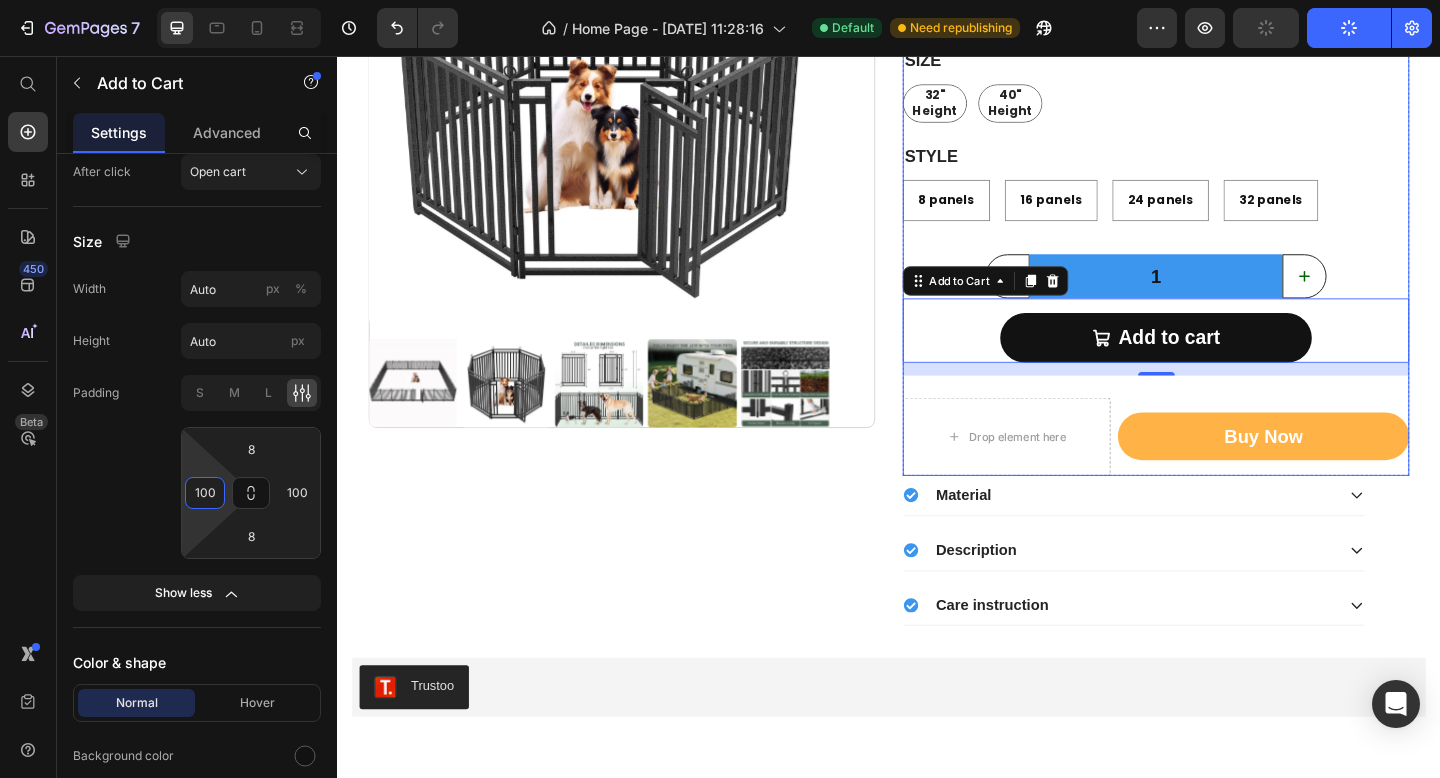 click on "1" at bounding box center (1228, 296) 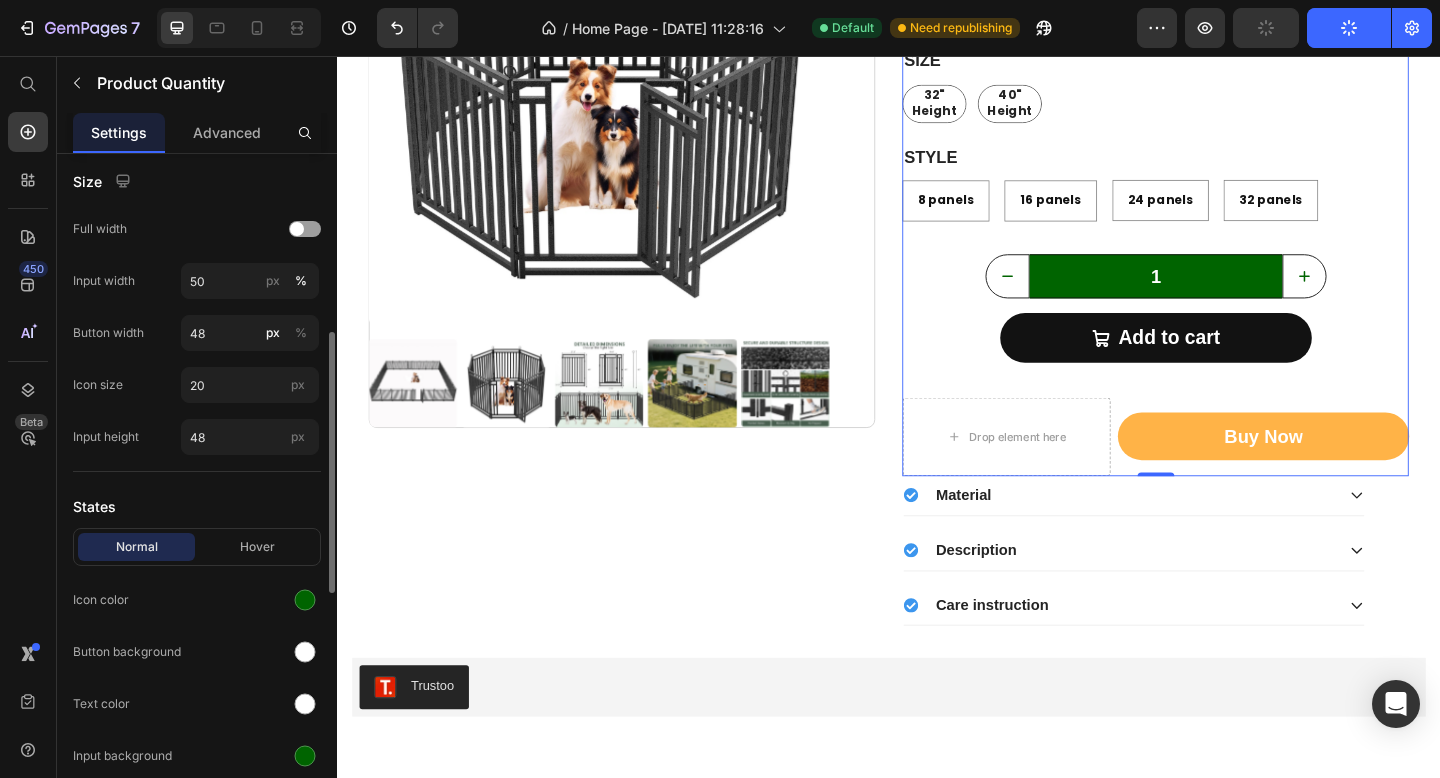 scroll, scrollTop: 461, scrollLeft: 0, axis: vertical 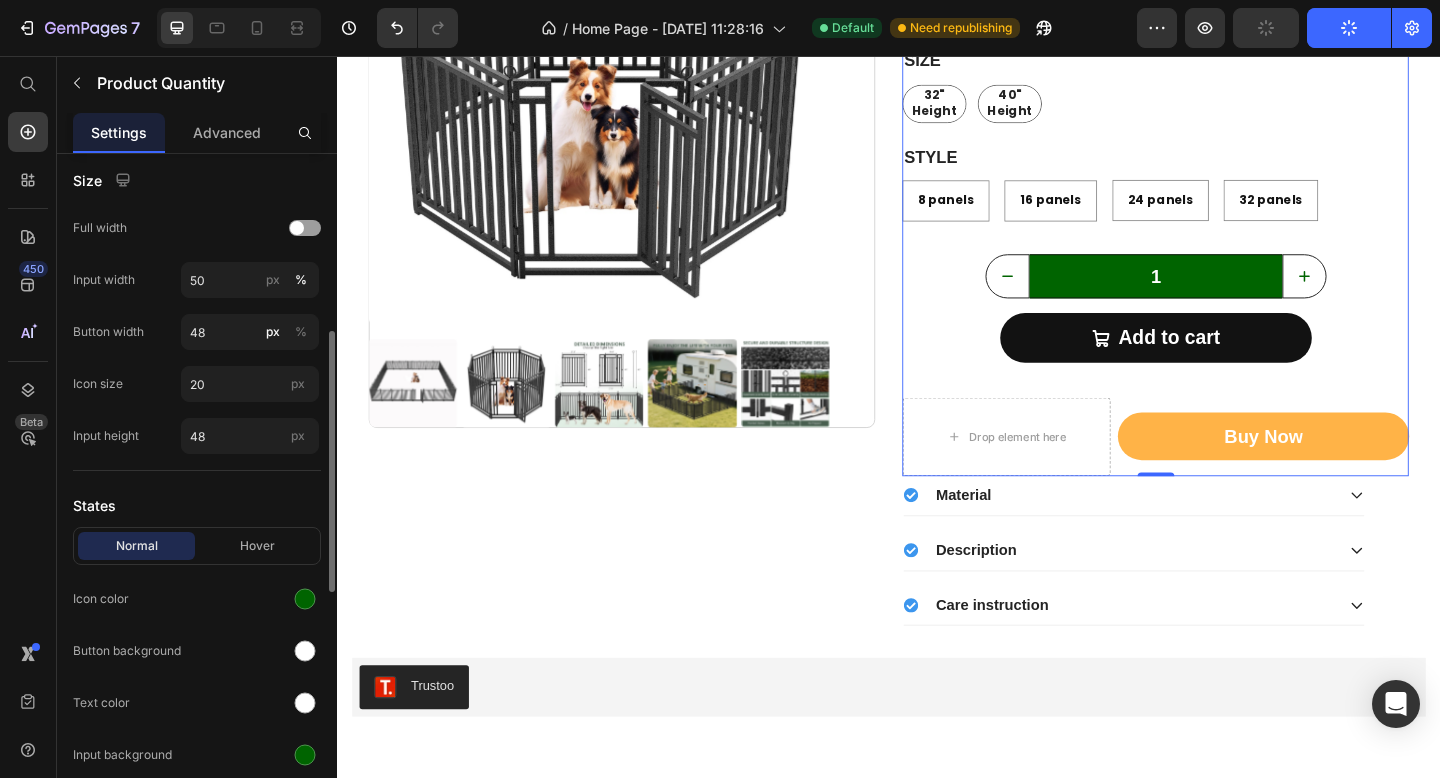 click on "Hover" at bounding box center (257, 546) 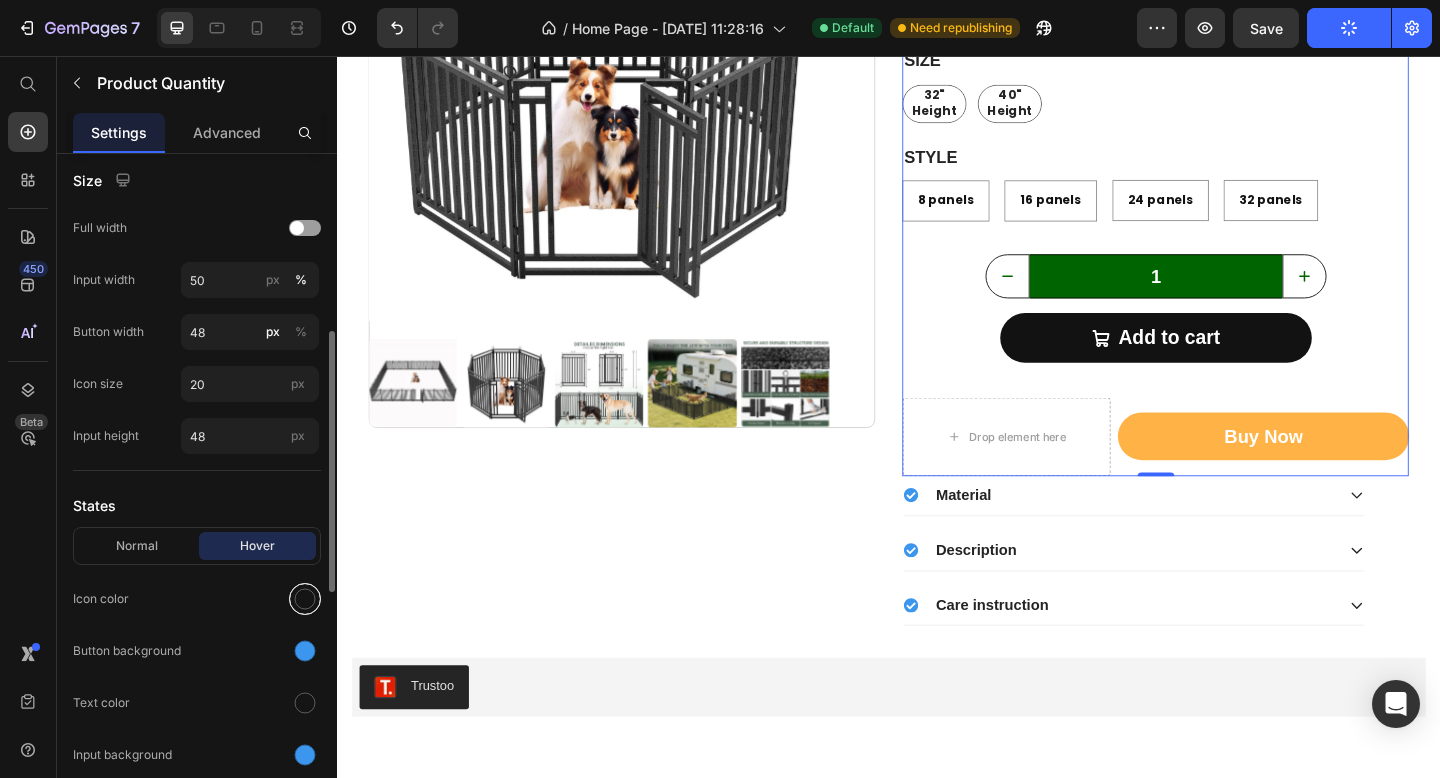 click at bounding box center [305, 599] 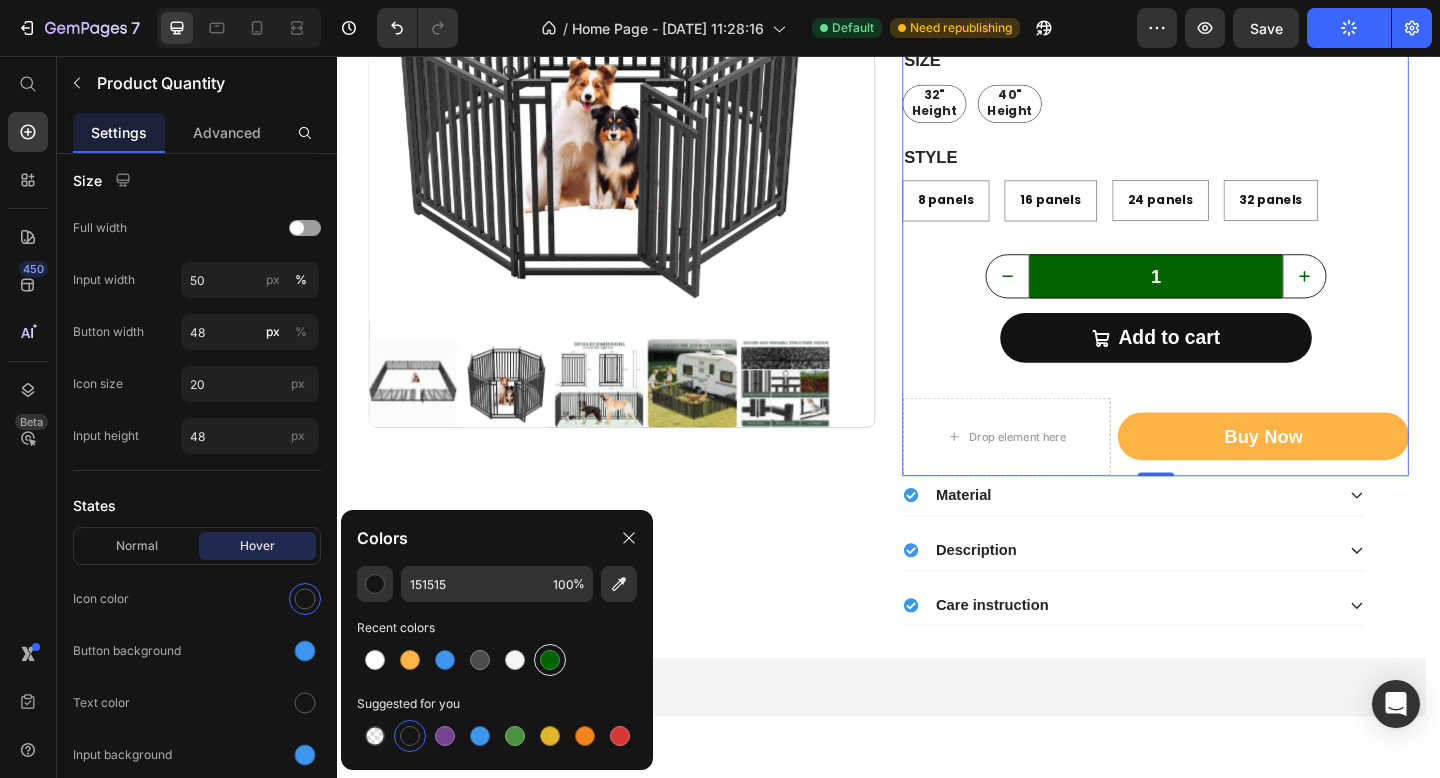 click at bounding box center [550, 660] 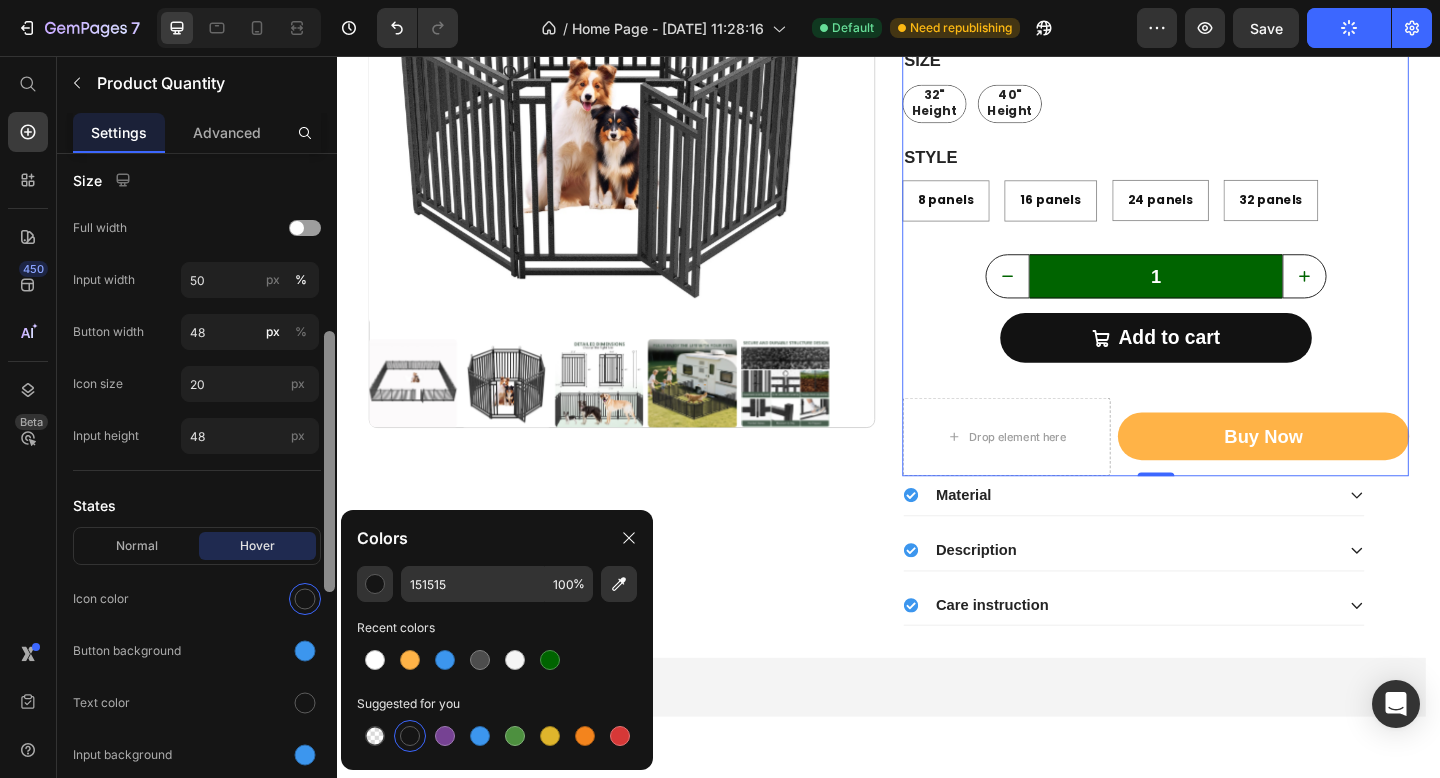 type on "006400" 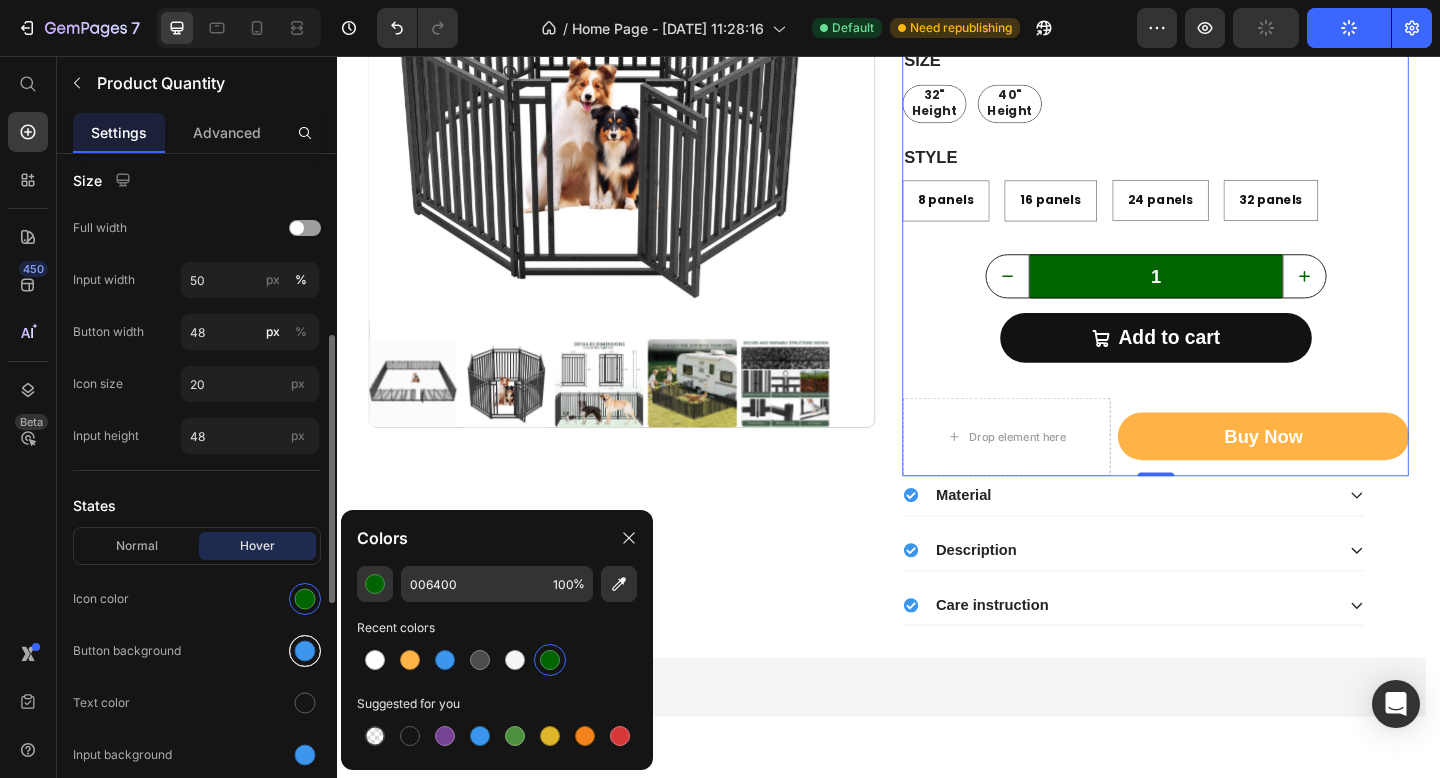 click at bounding box center (305, 651) 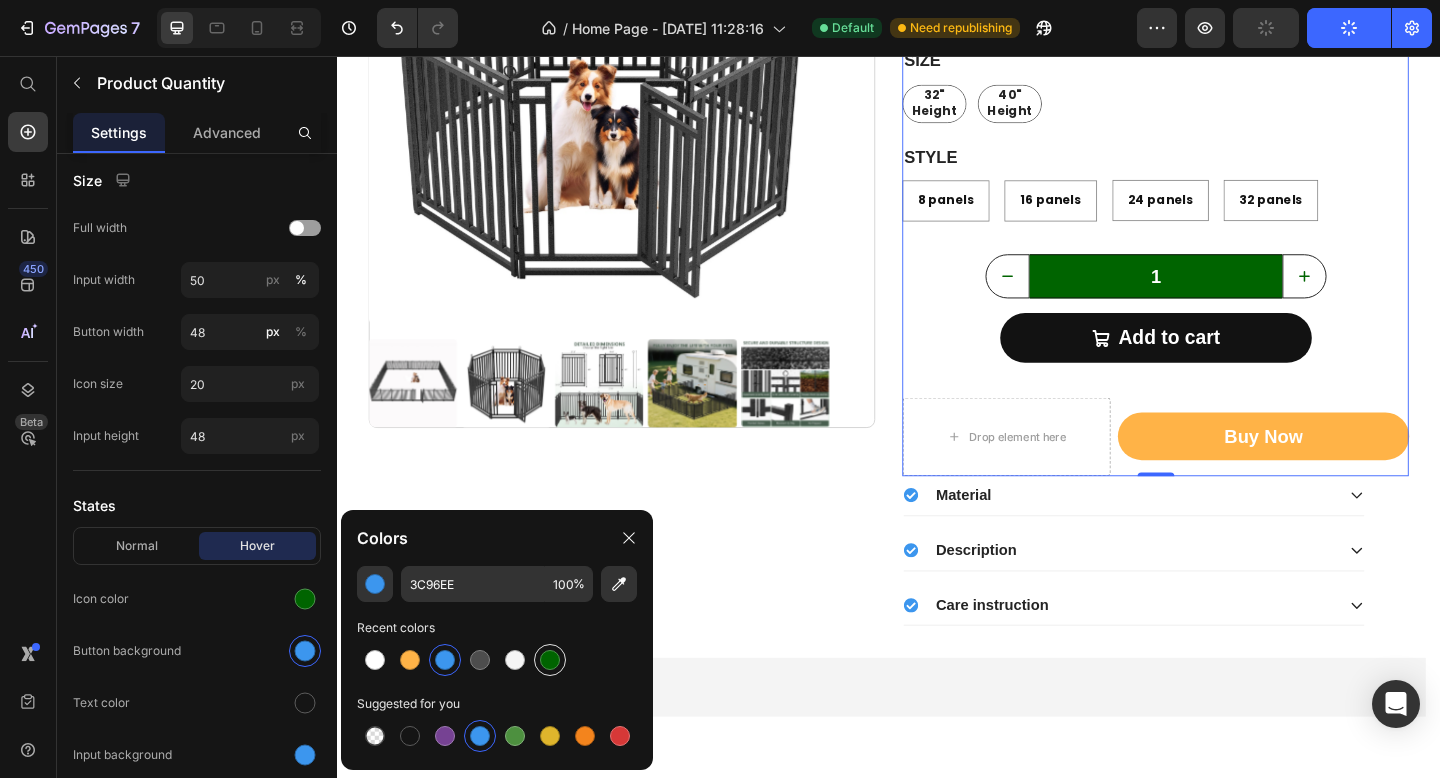 click at bounding box center (550, 660) 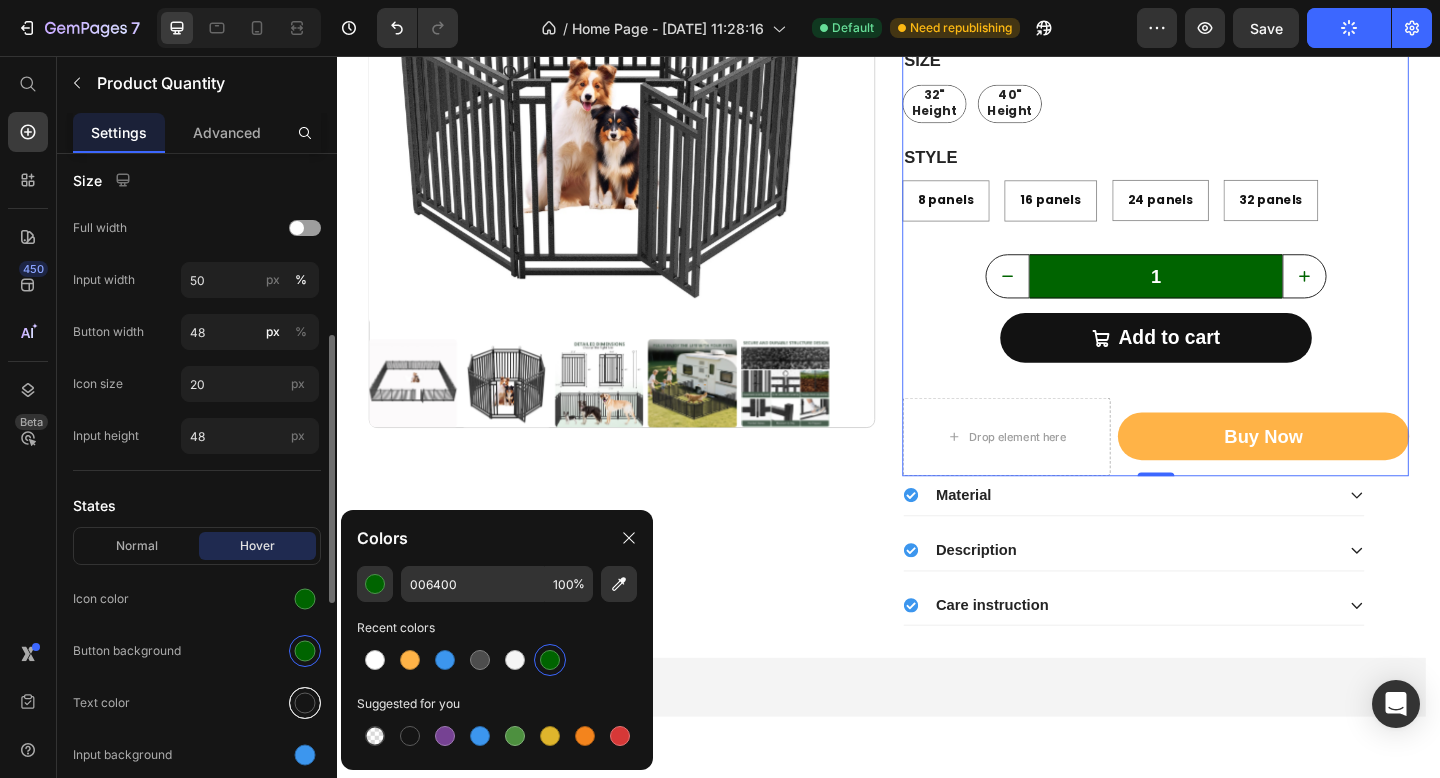 click at bounding box center [305, 703] 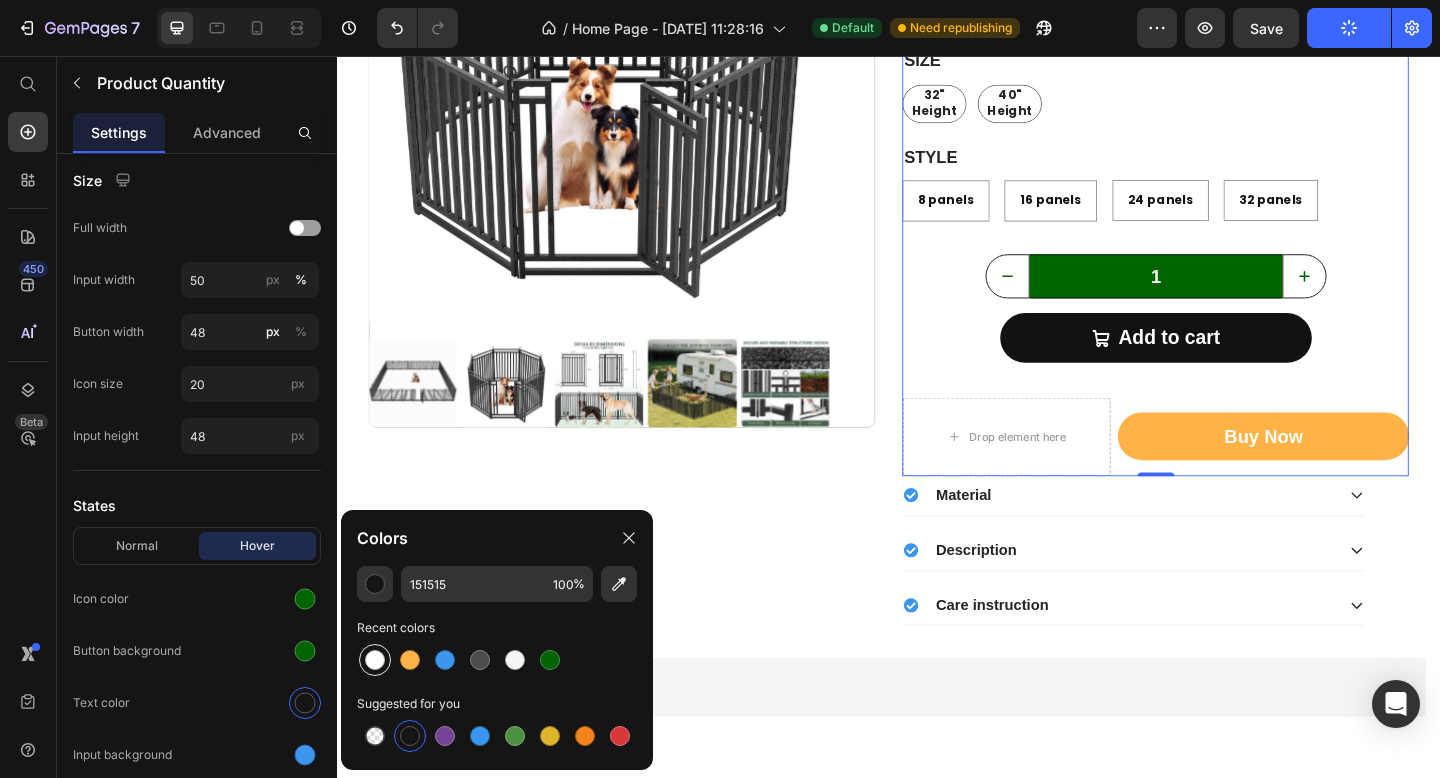 click at bounding box center (375, 660) 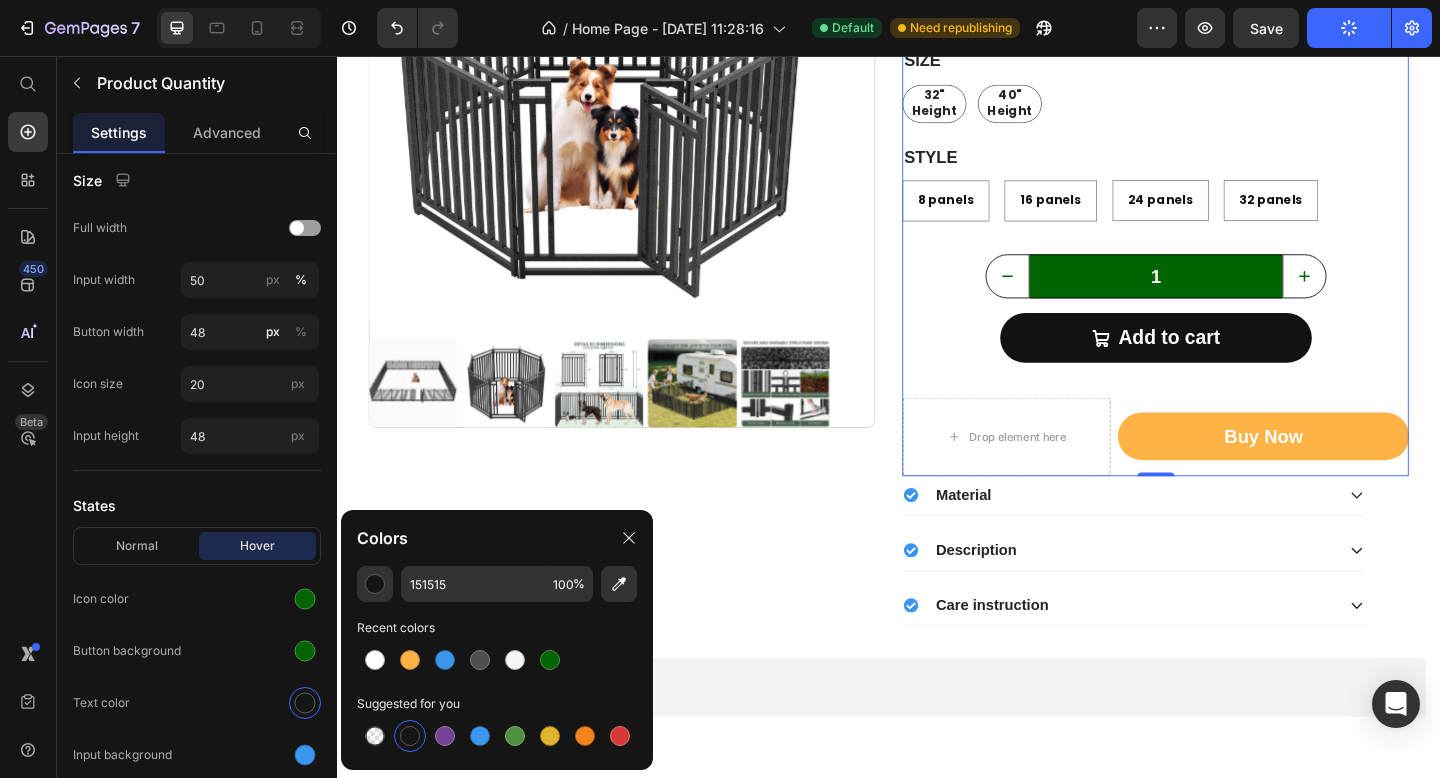 type on "FFFFFF" 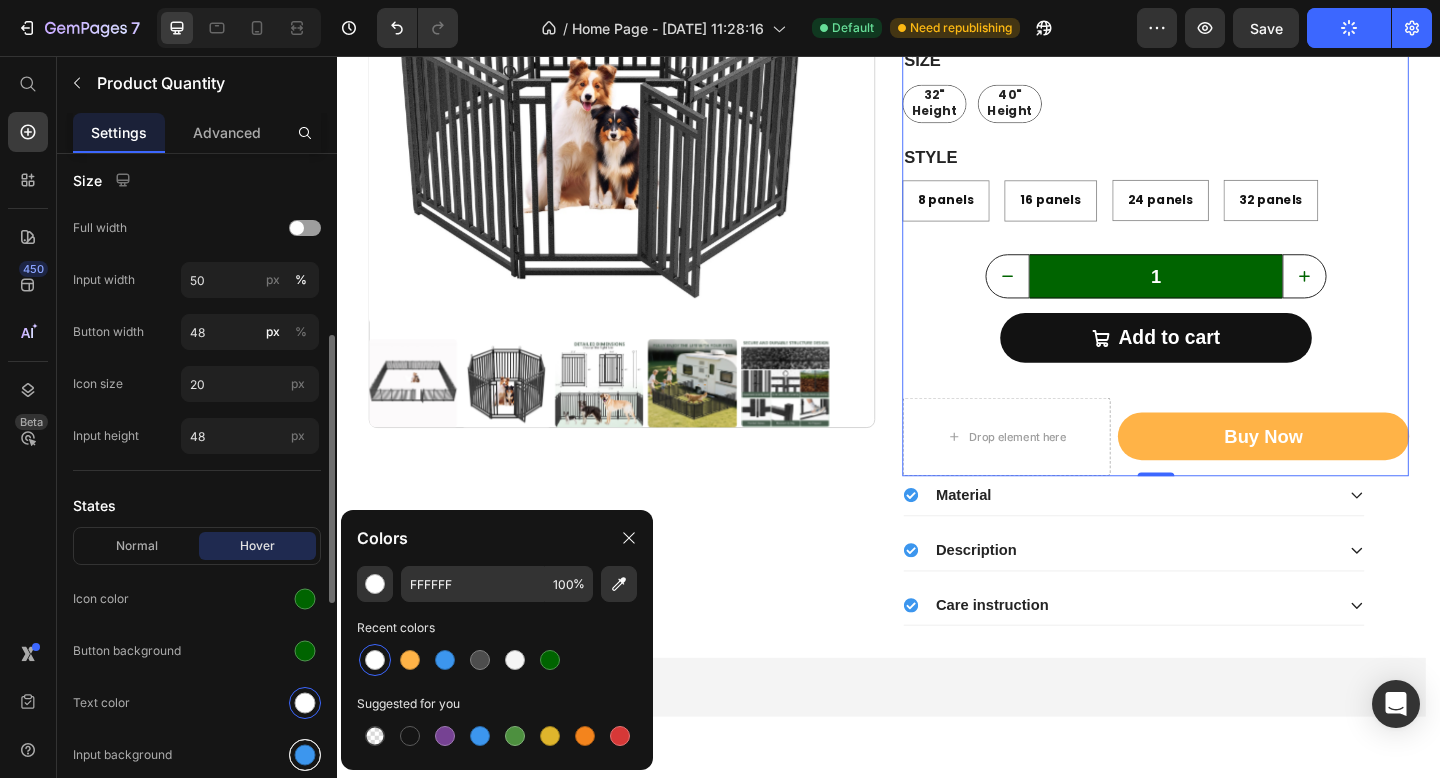 click at bounding box center [305, 755] 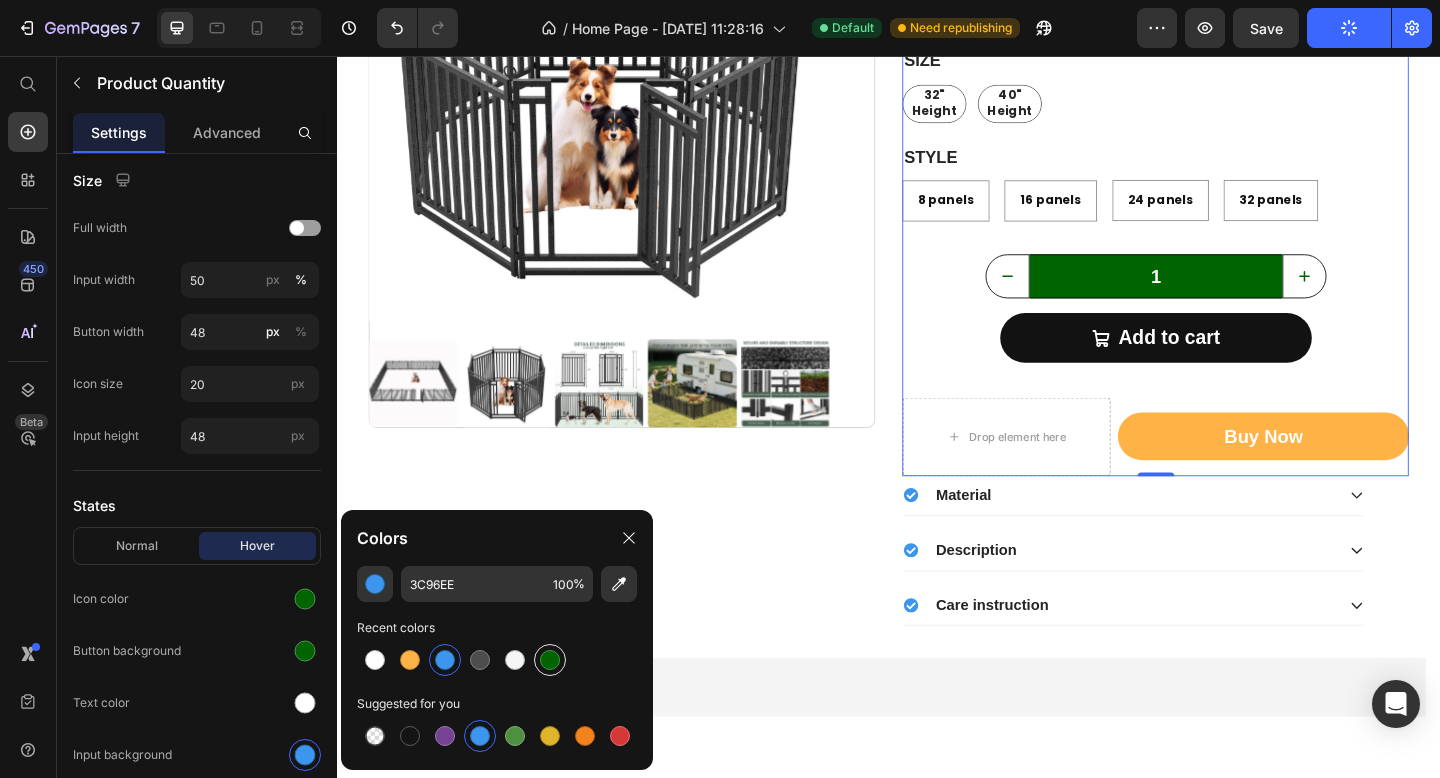 click at bounding box center [550, 660] 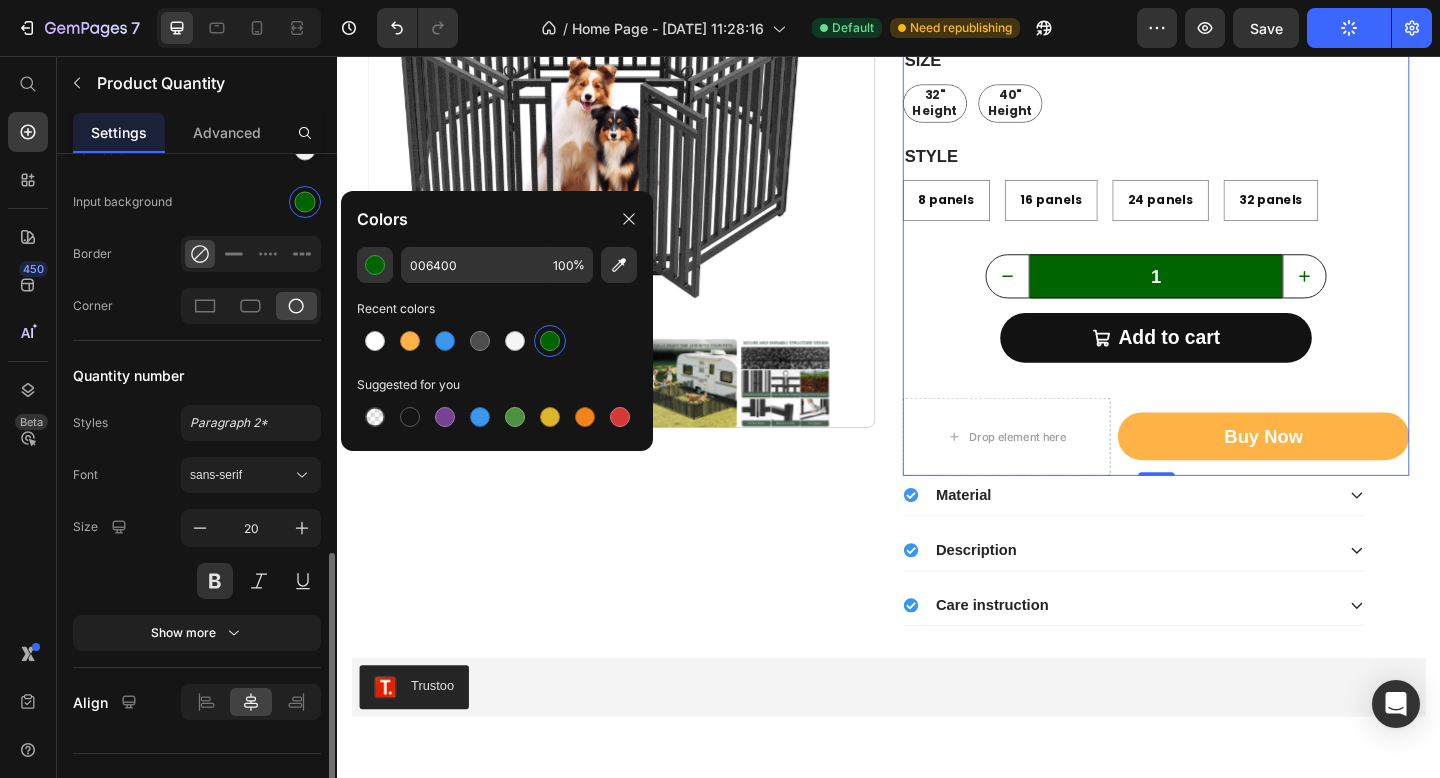 scroll, scrollTop: 1047, scrollLeft: 0, axis: vertical 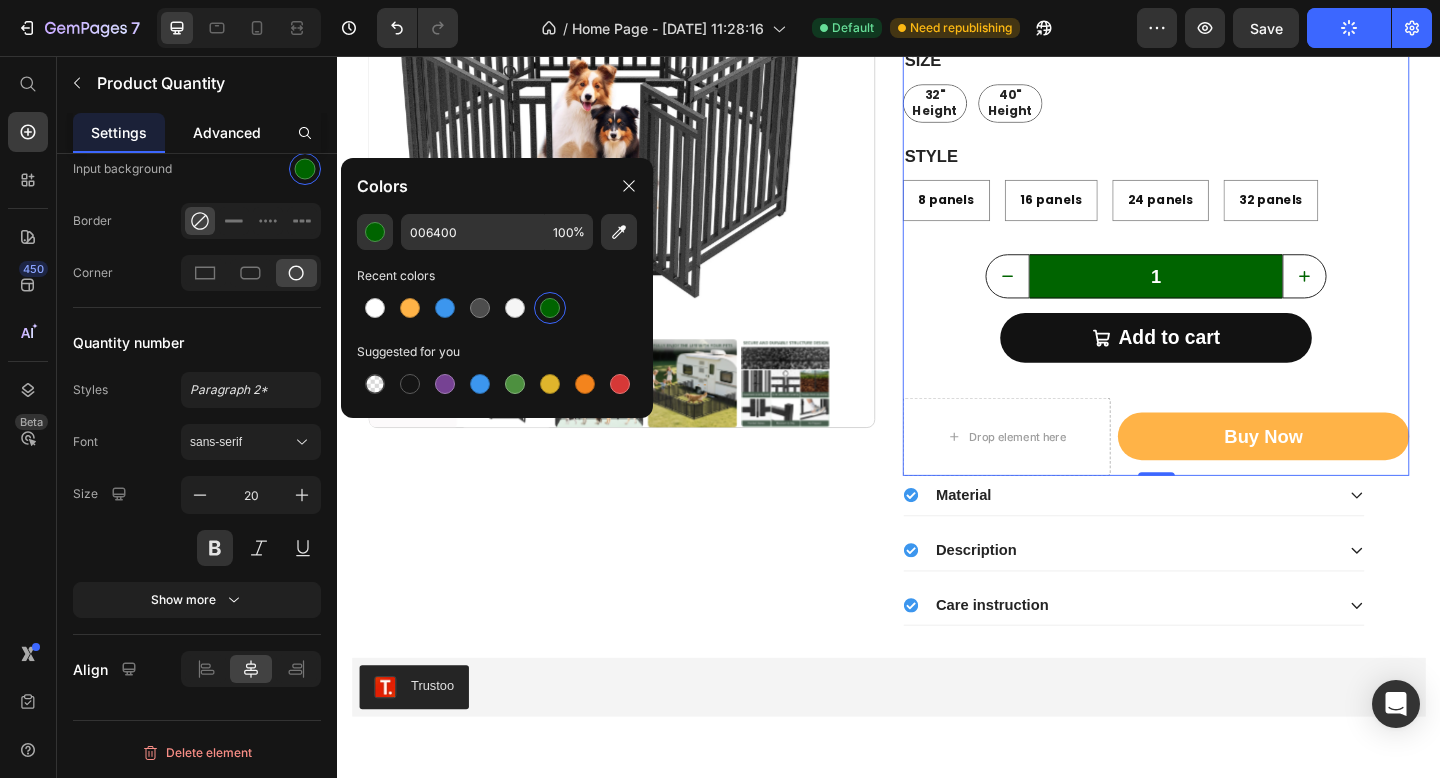 click on "Advanced" at bounding box center (227, 132) 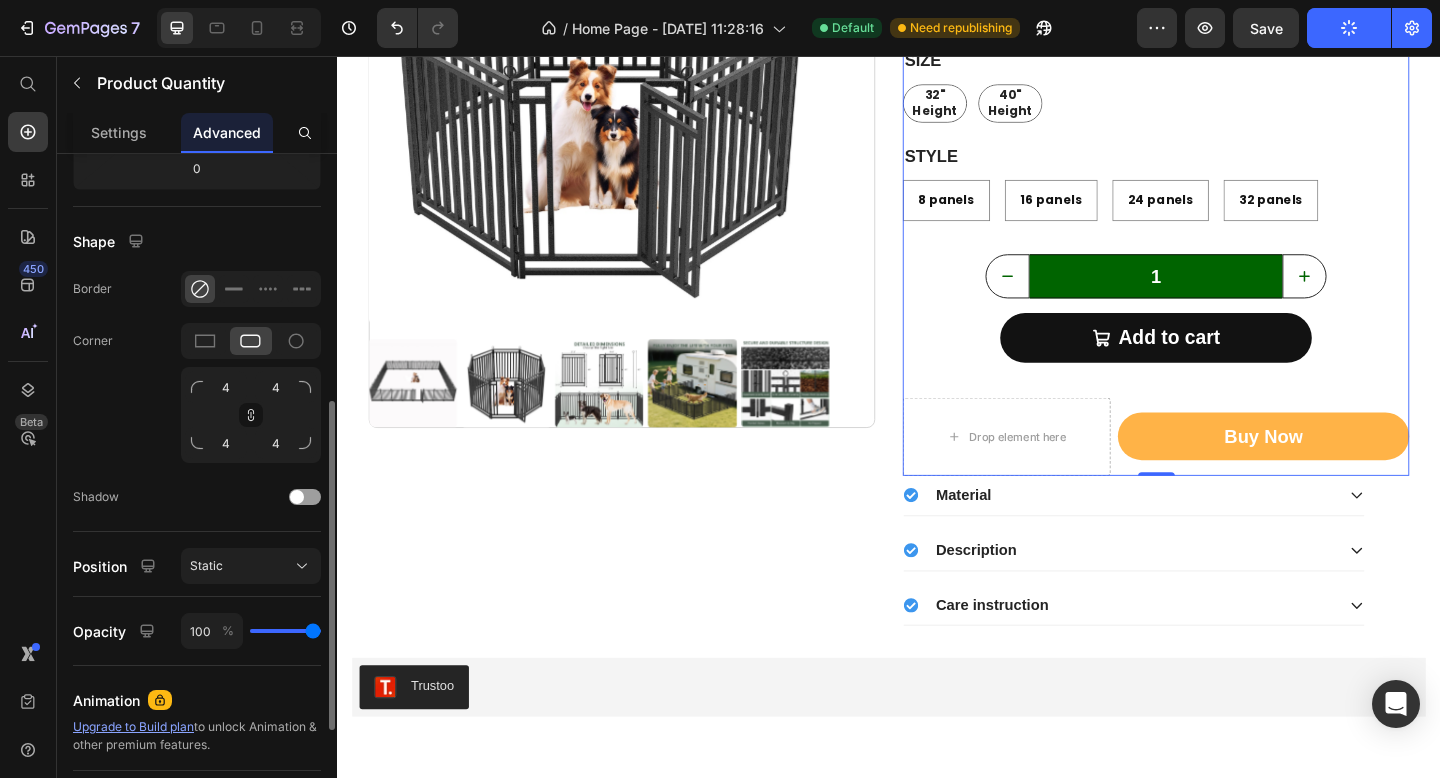scroll, scrollTop: 467, scrollLeft: 0, axis: vertical 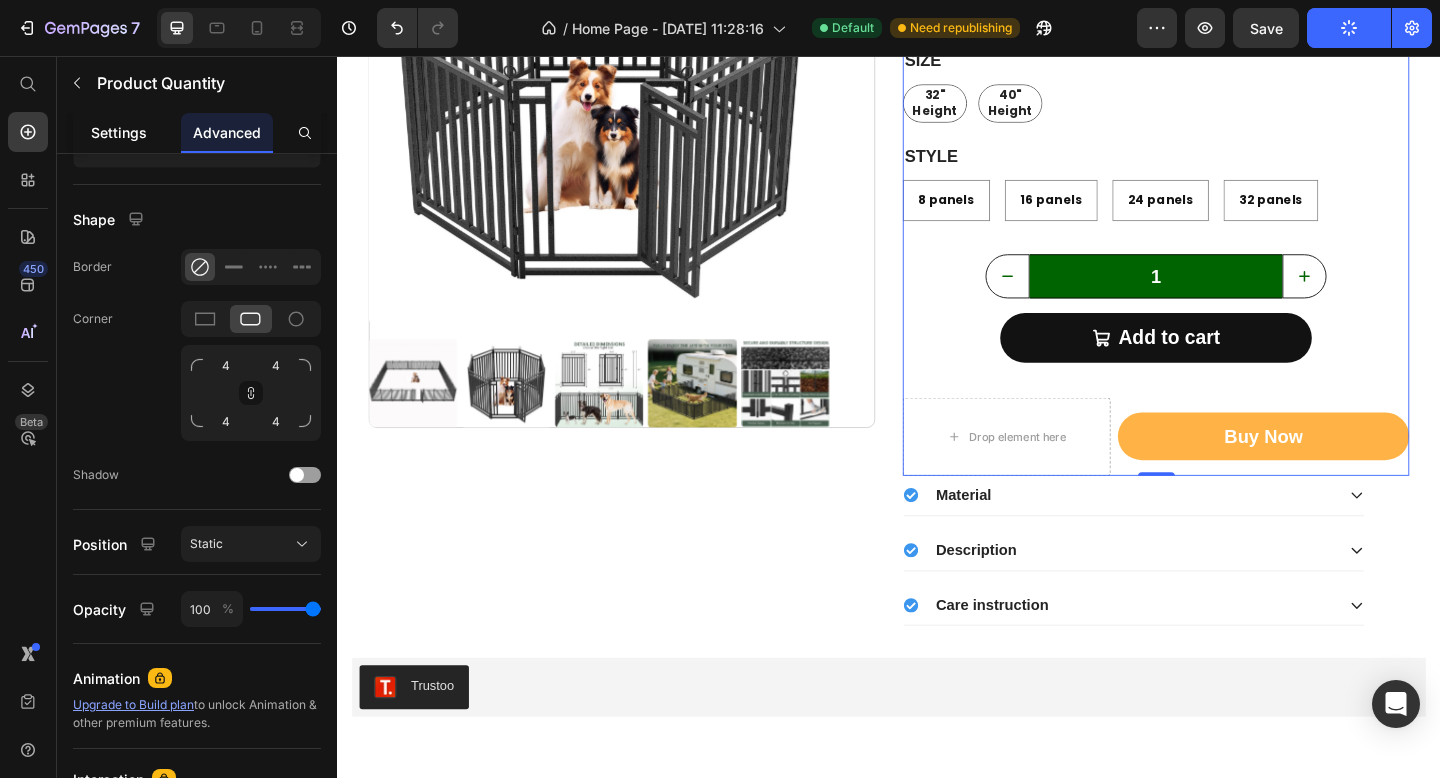 click on "Settings" at bounding box center [119, 132] 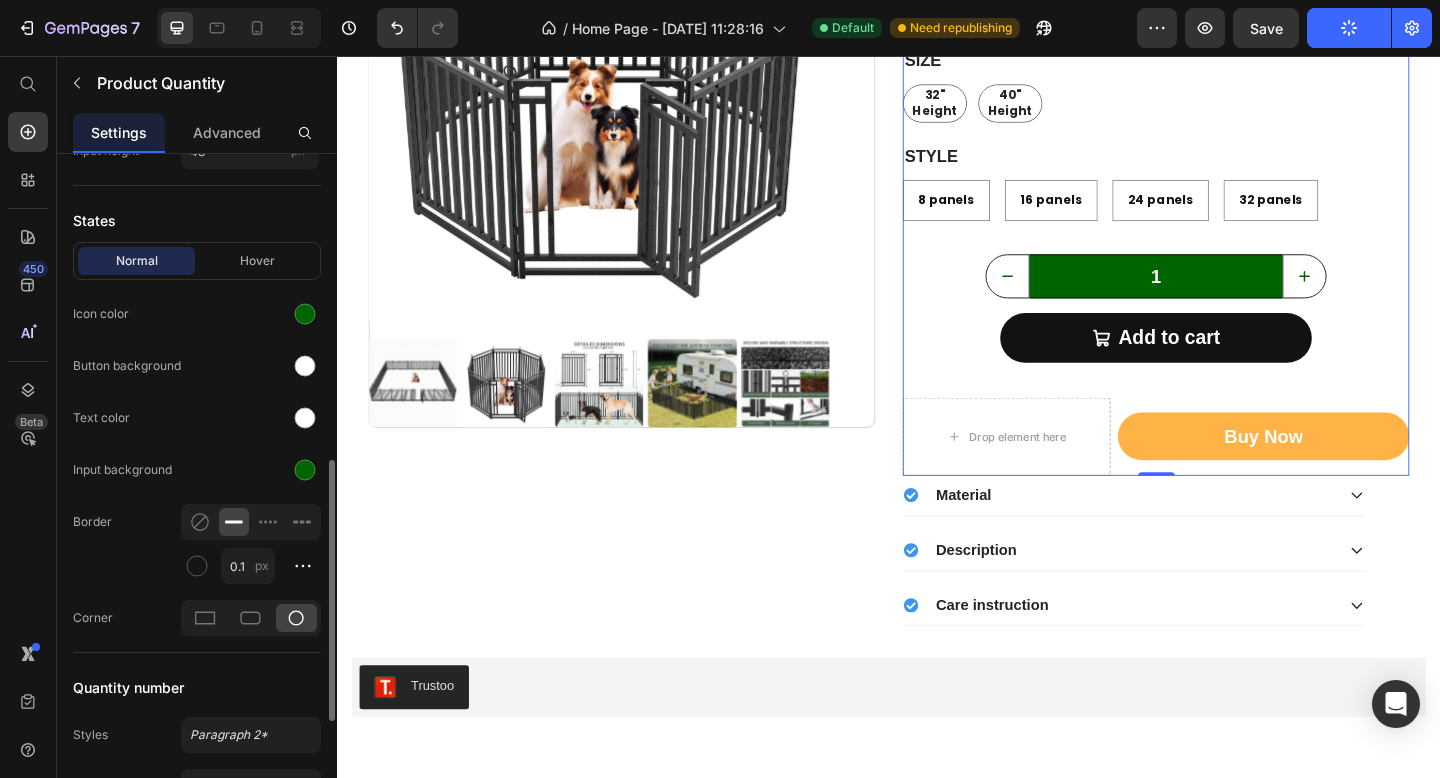scroll, scrollTop: 761, scrollLeft: 0, axis: vertical 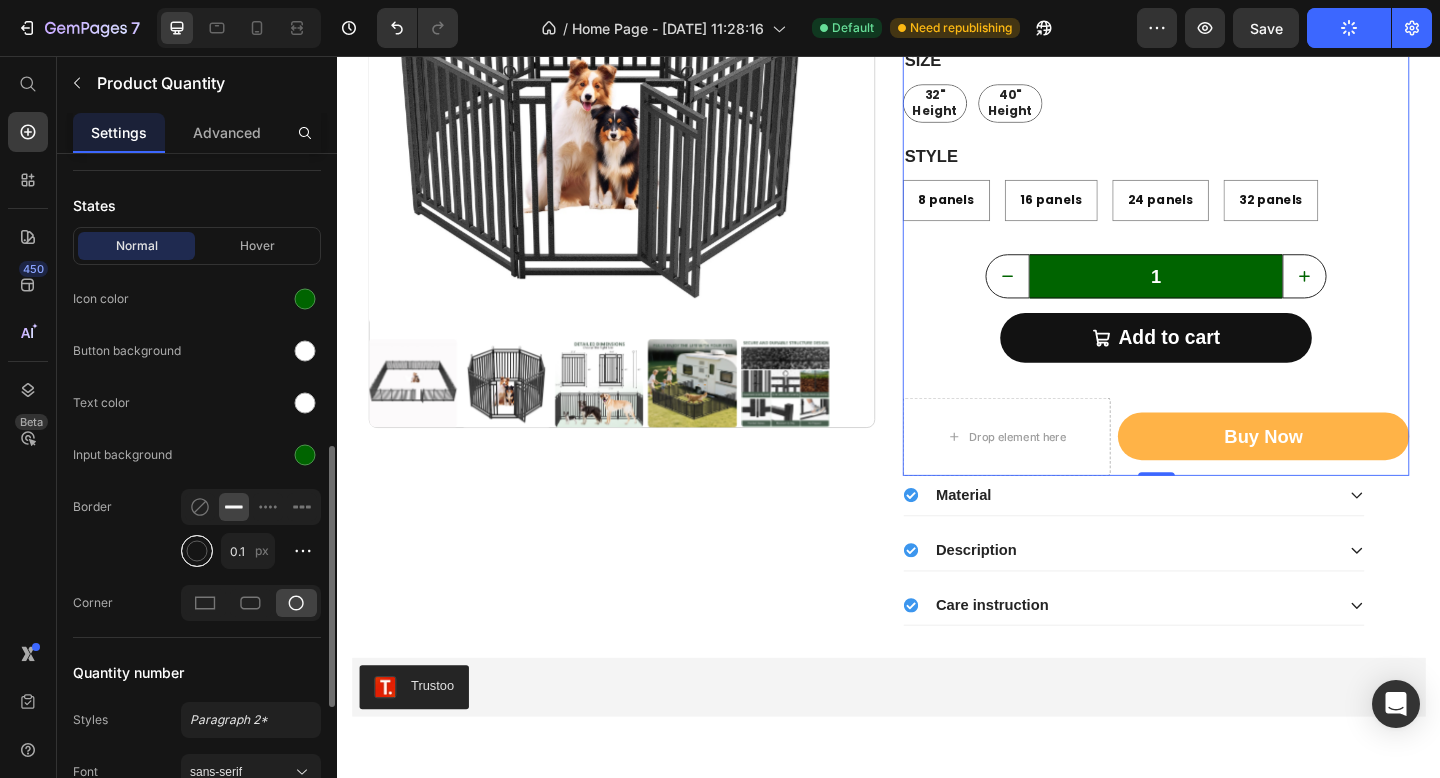 click at bounding box center [197, 551] 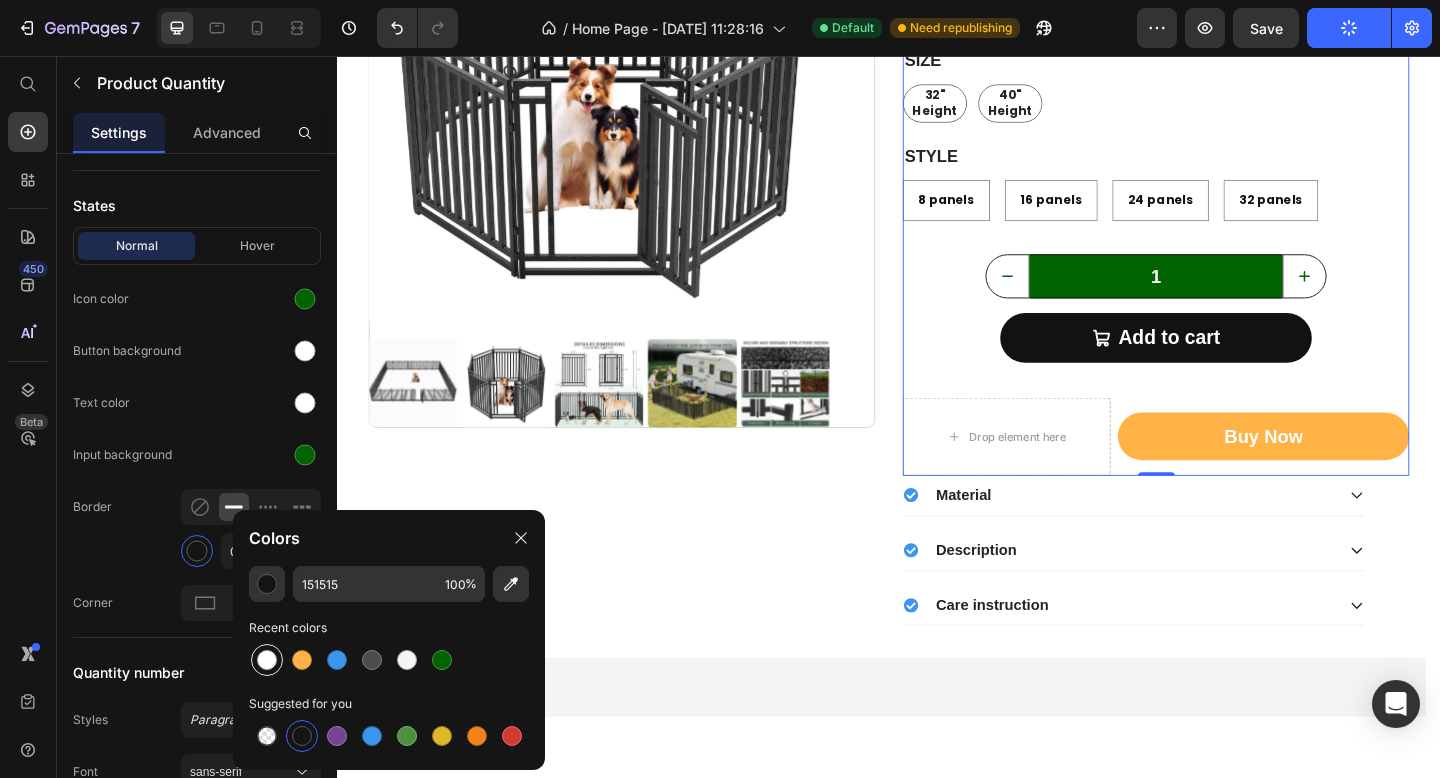 click at bounding box center [267, 660] 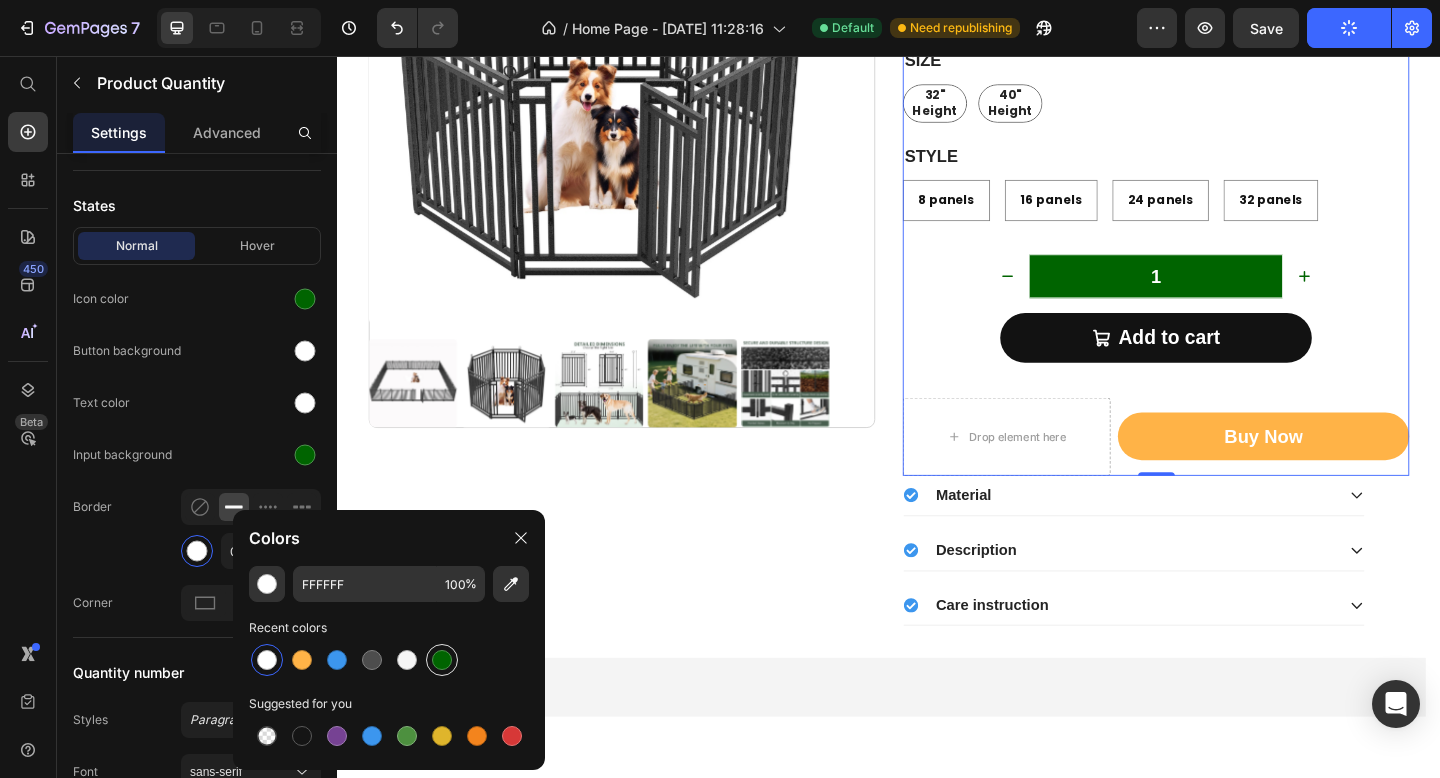 click at bounding box center (442, 660) 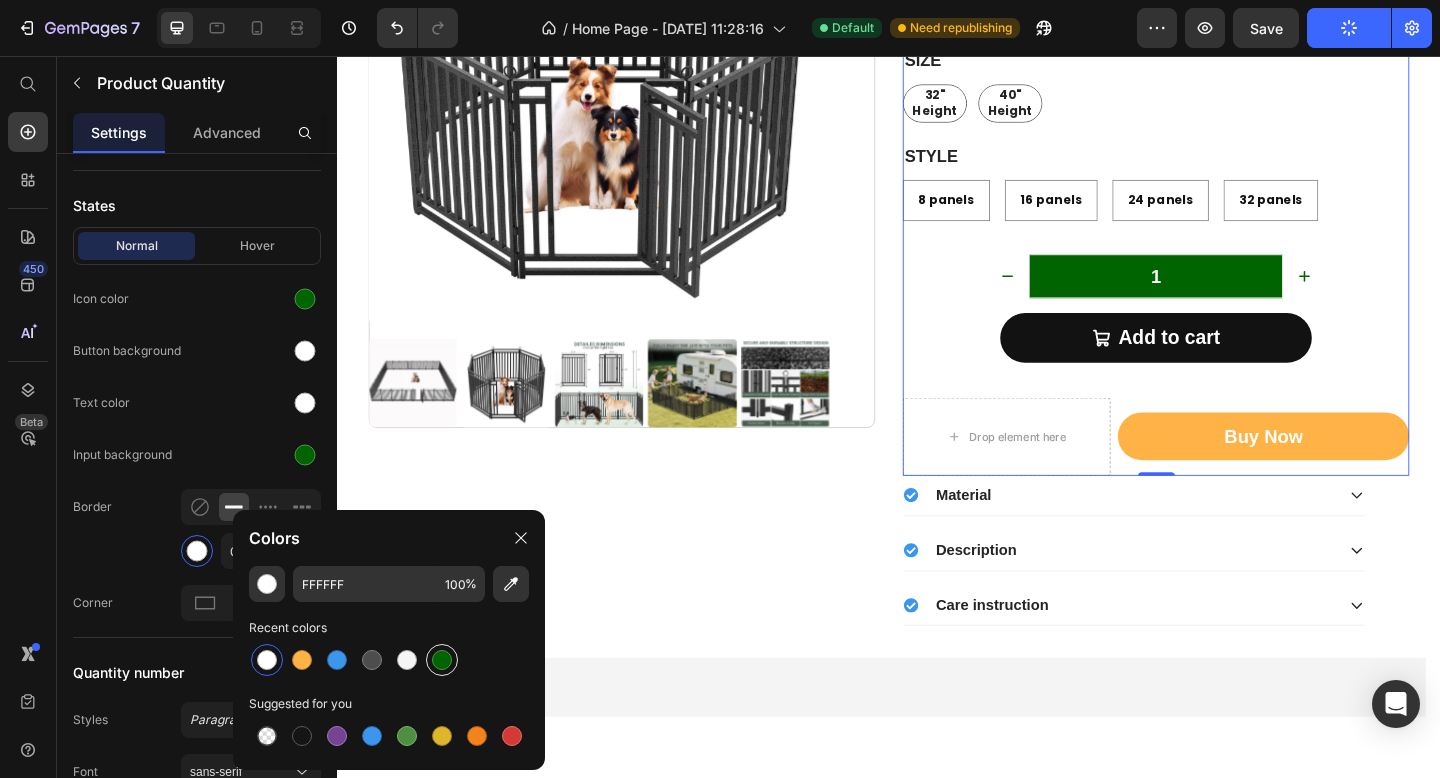 type on "006400" 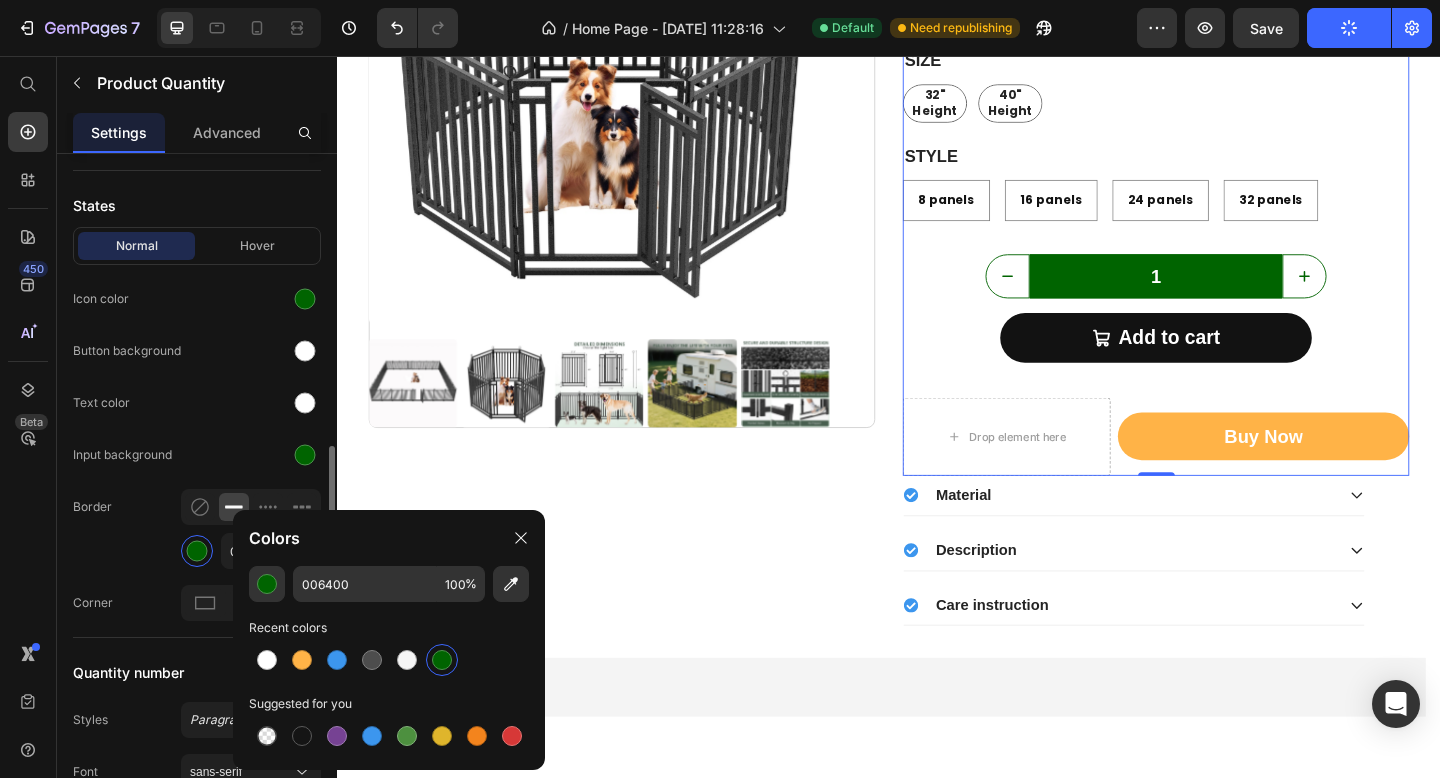 click on "Normal Hover Icon color Button background Text color Input background Border 0.1 px Corner" 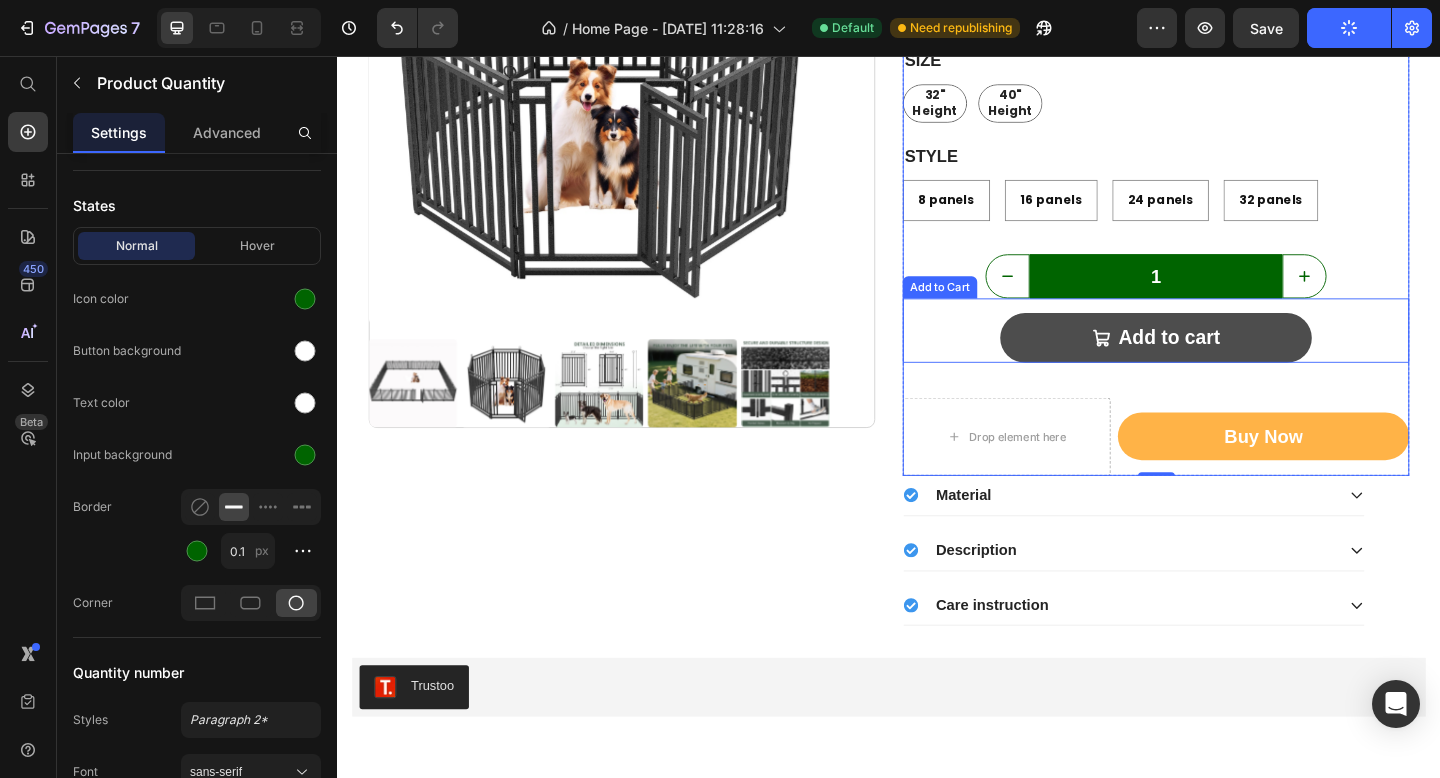 click on "Add to cart" at bounding box center (1228, 363) 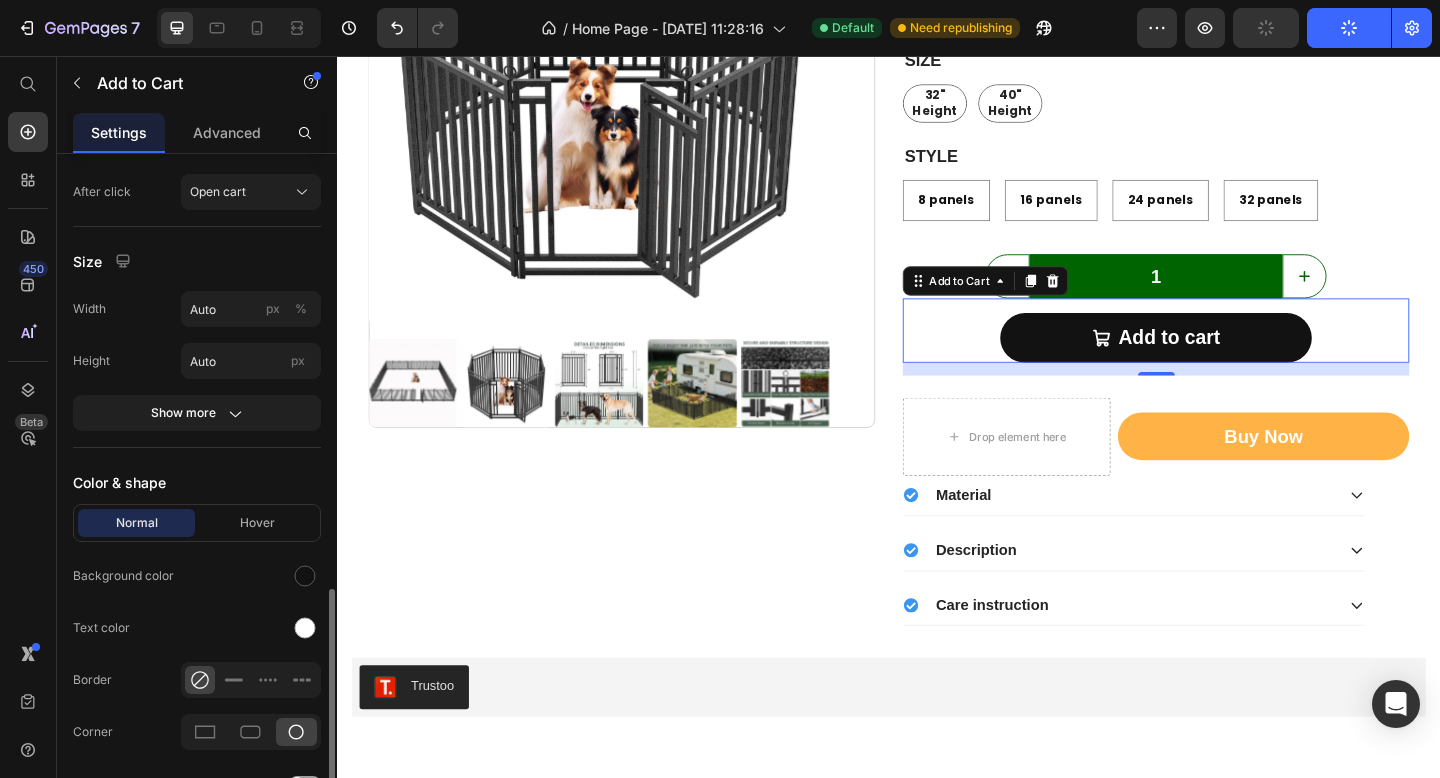 scroll, scrollTop: 1024, scrollLeft: 0, axis: vertical 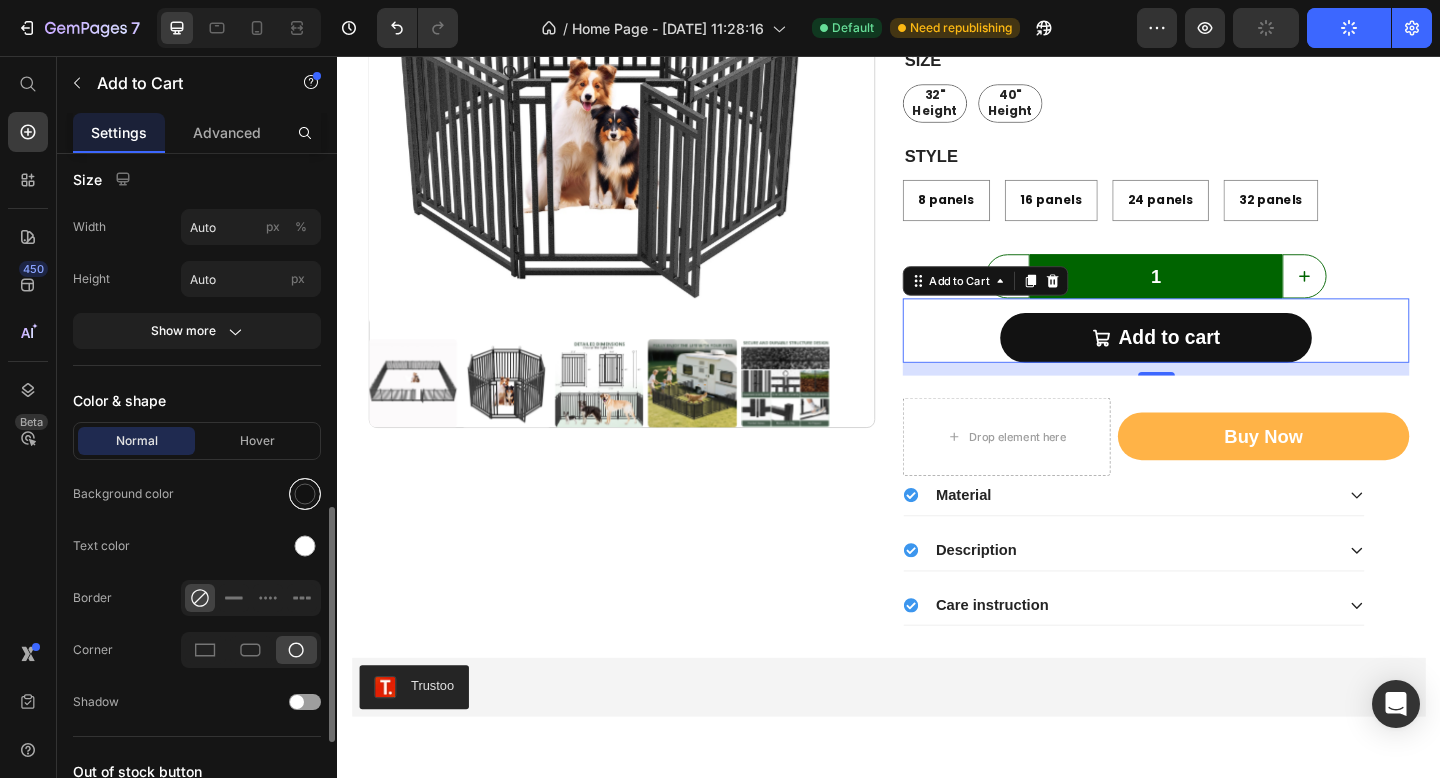 click at bounding box center (305, 494) 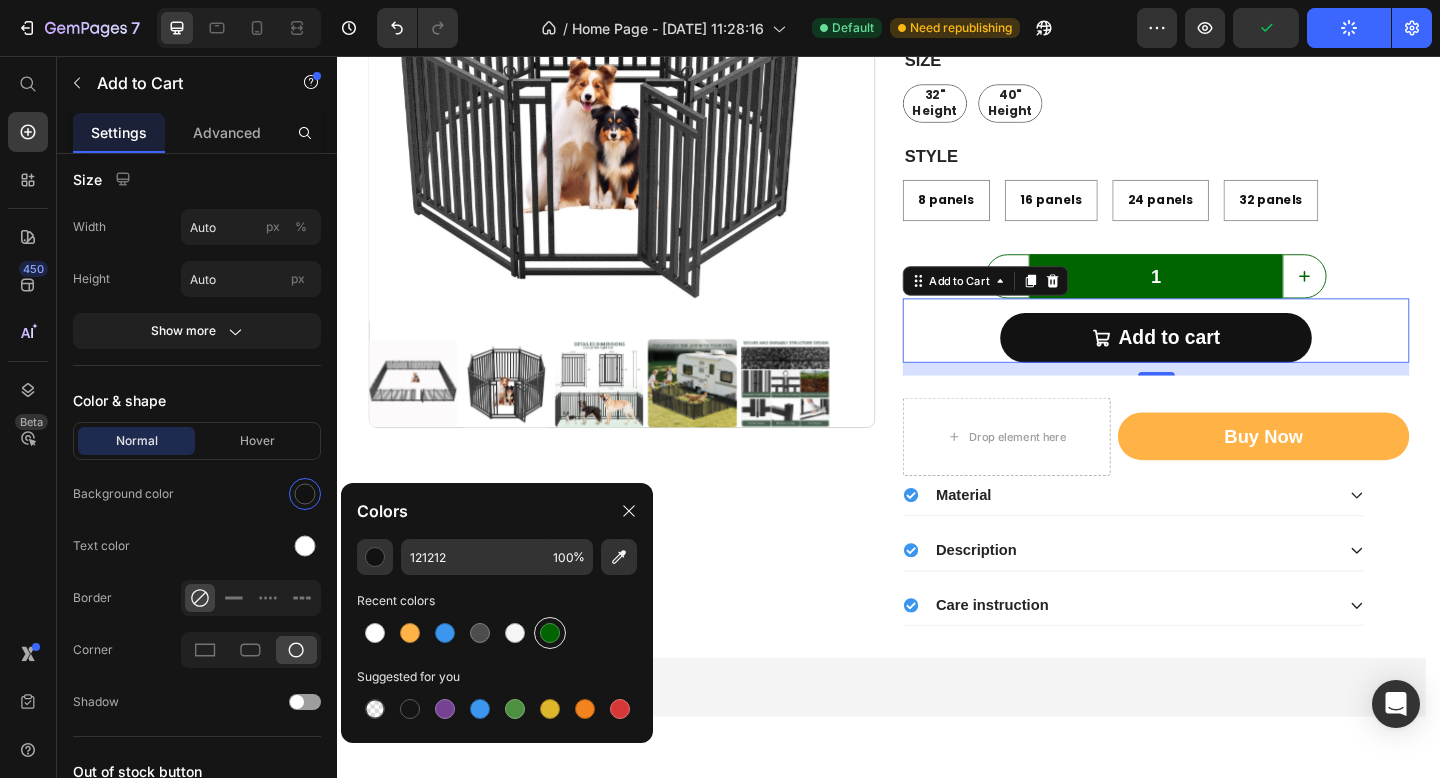 click at bounding box center (550, 633) 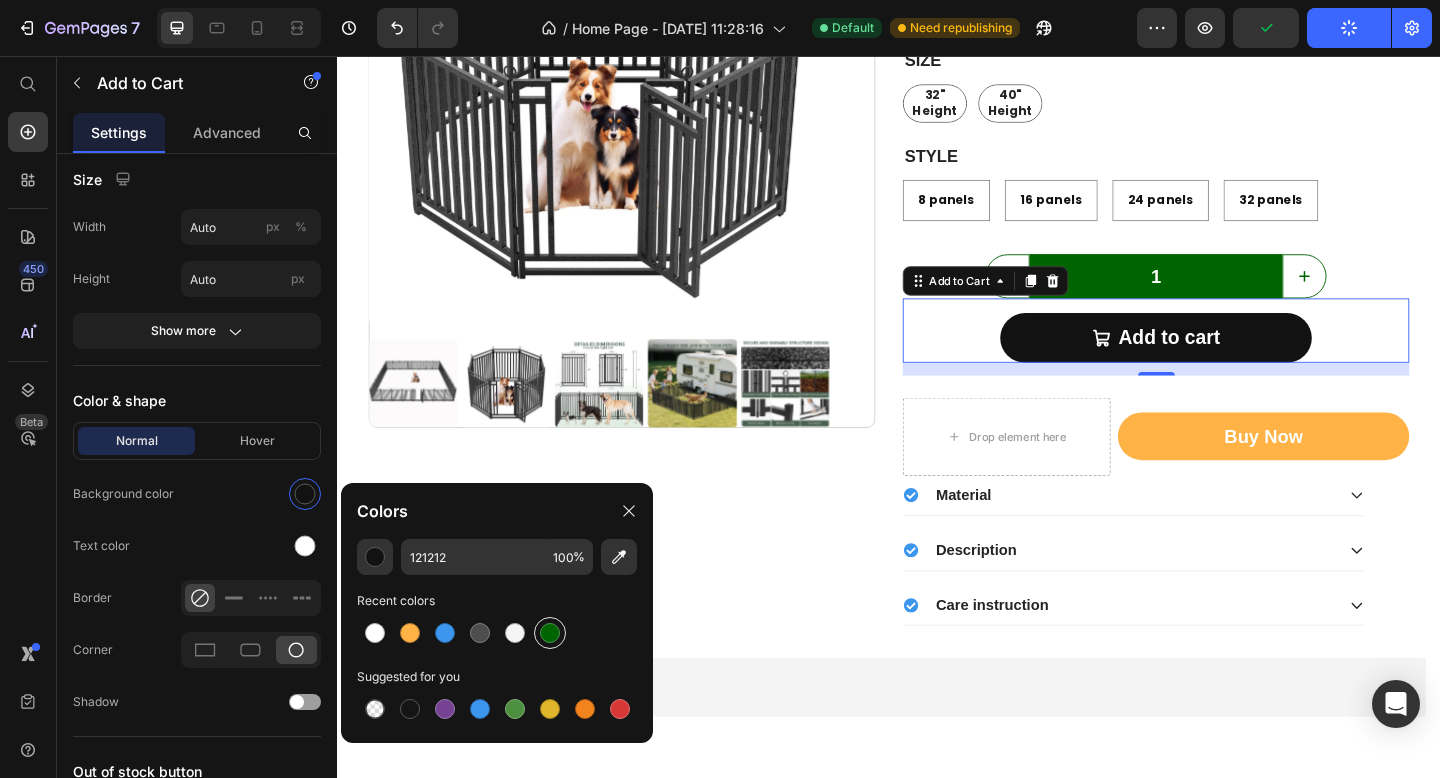 type on "006400" 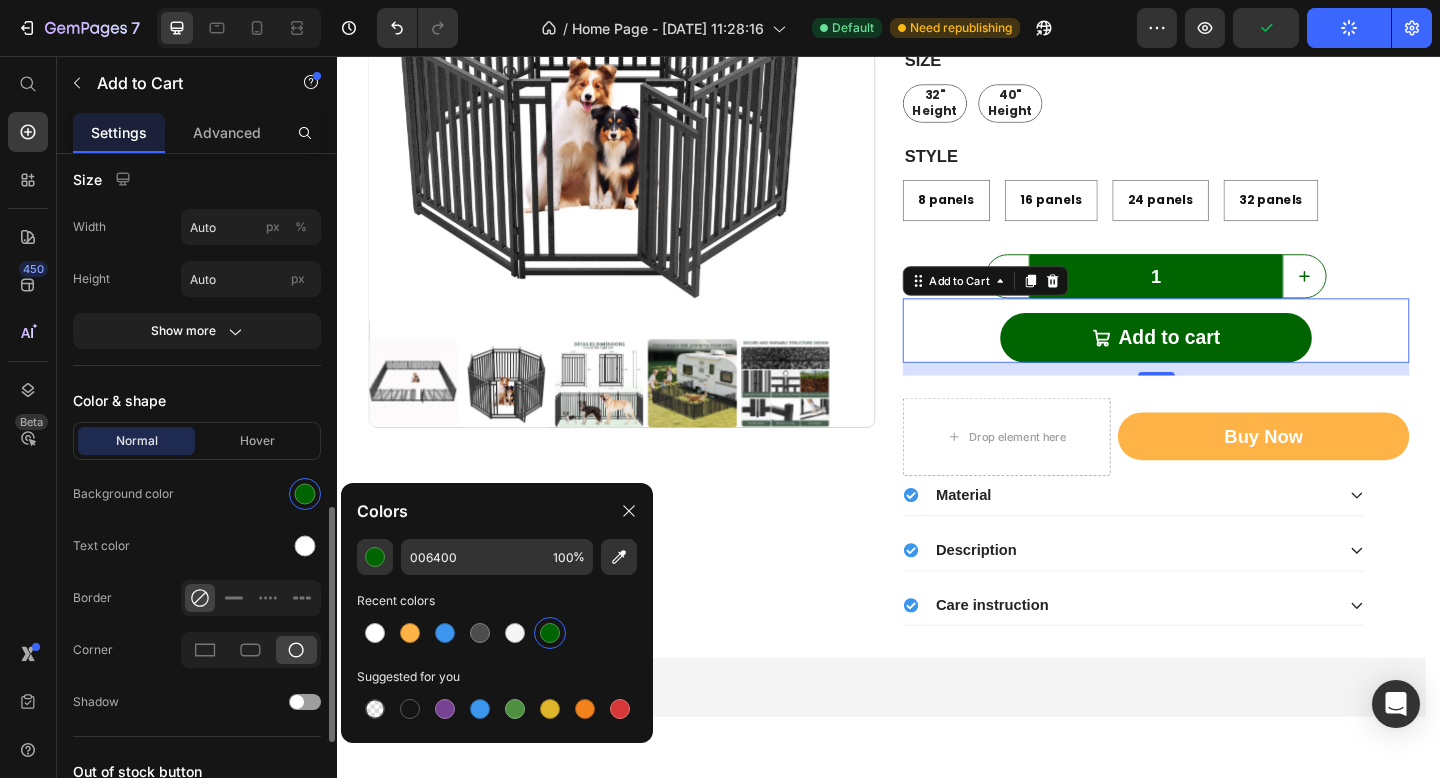 click on "Normal Hover Background color Text color Border Corner Shadow" 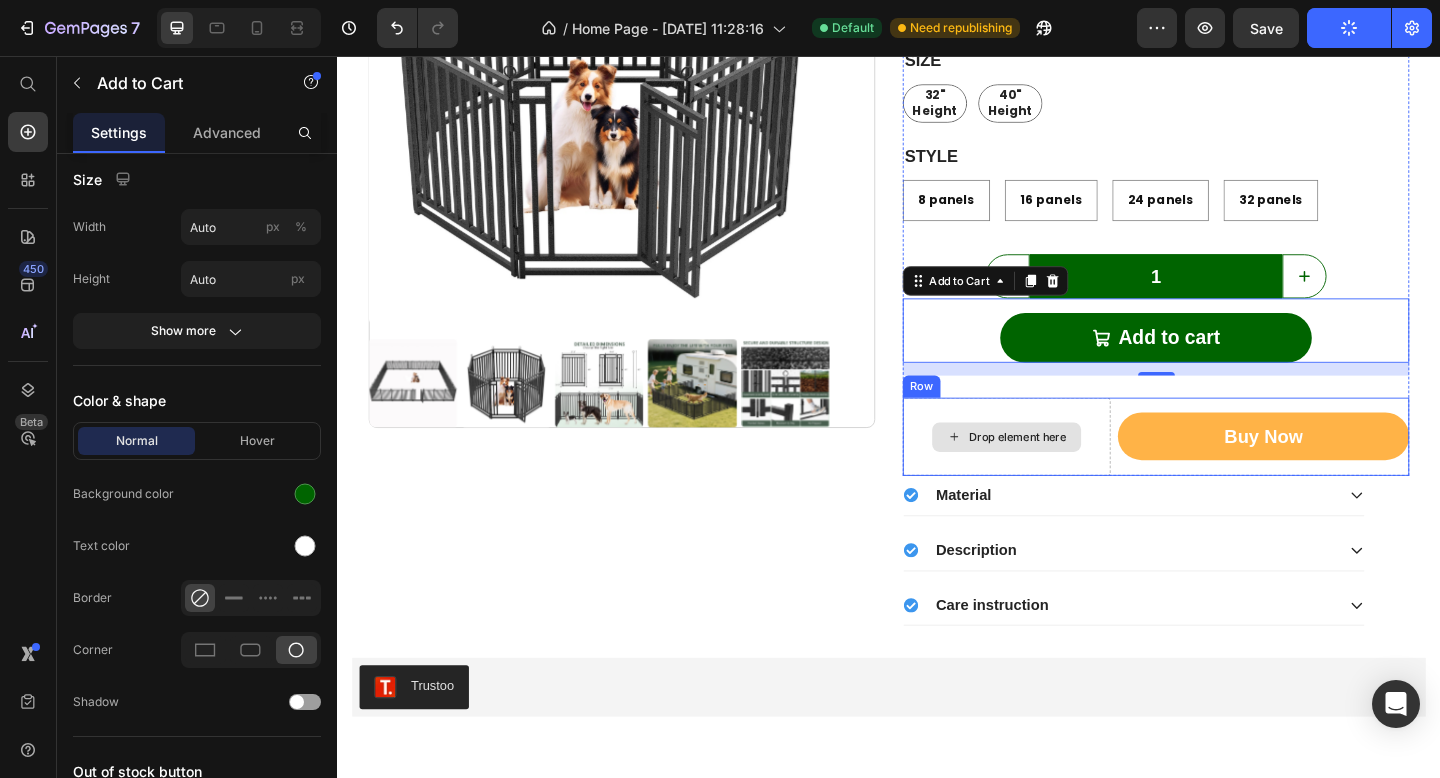 click on "Drop element here" at bounding box center [1065, 471] 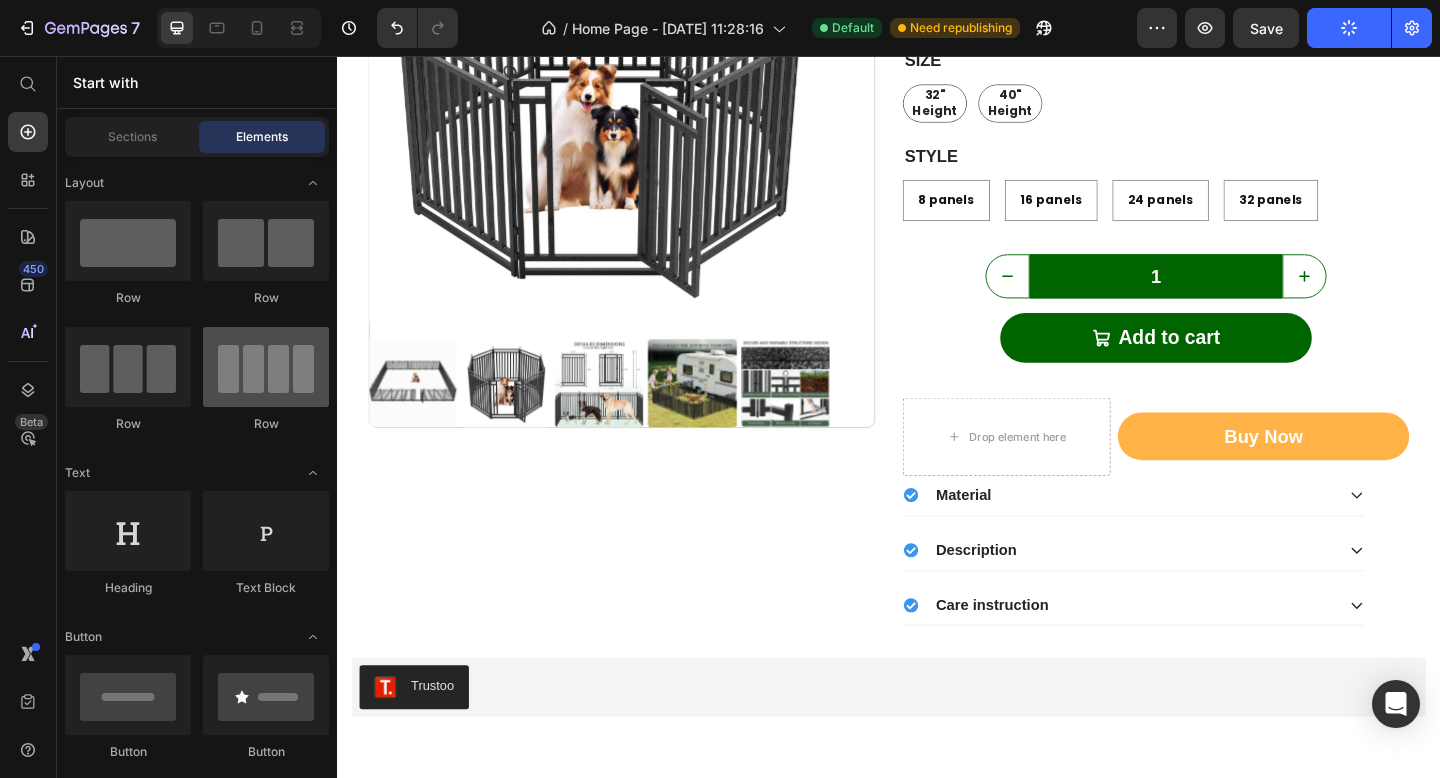 click at bounding box center [128, 241] 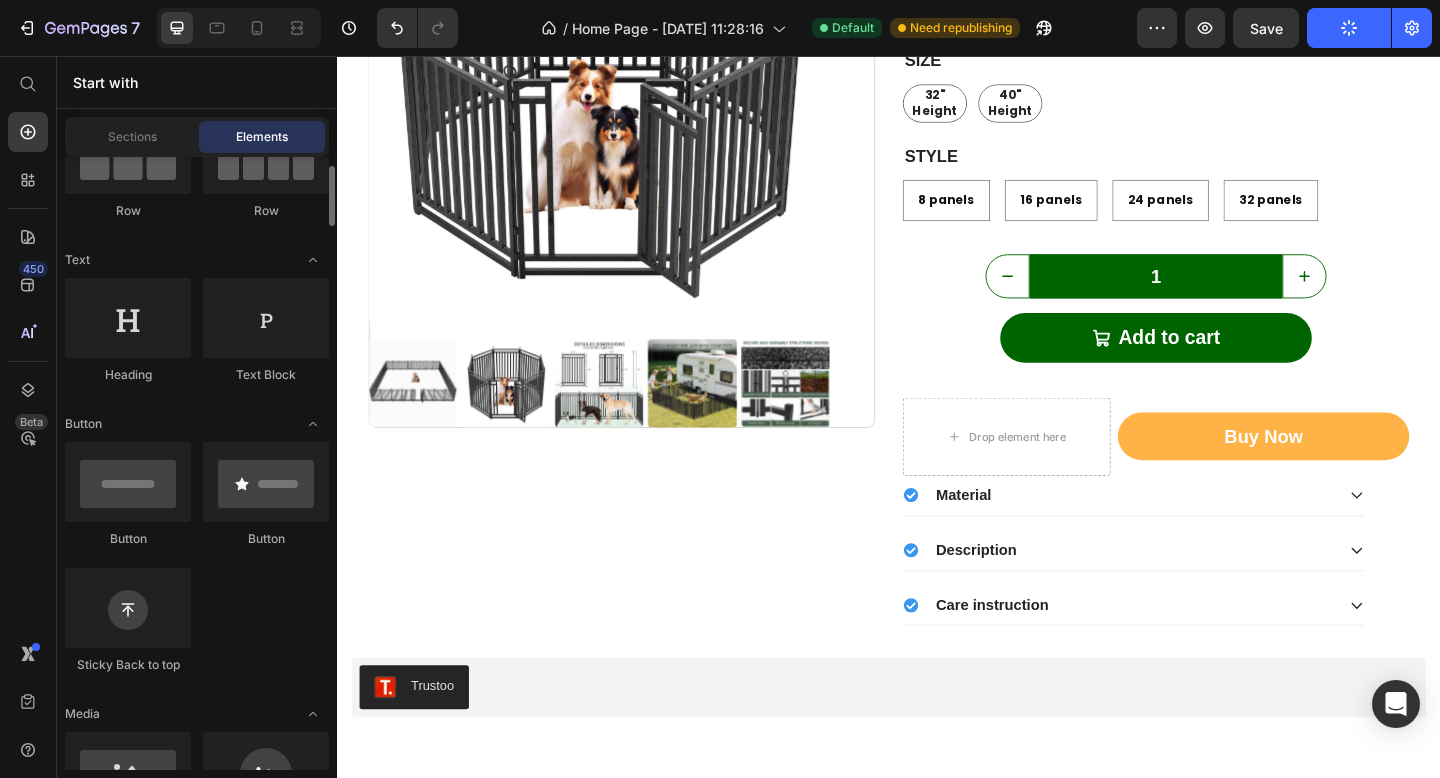 scroll, scrollTop: 220, scrollLeft: 0, axis: vertical 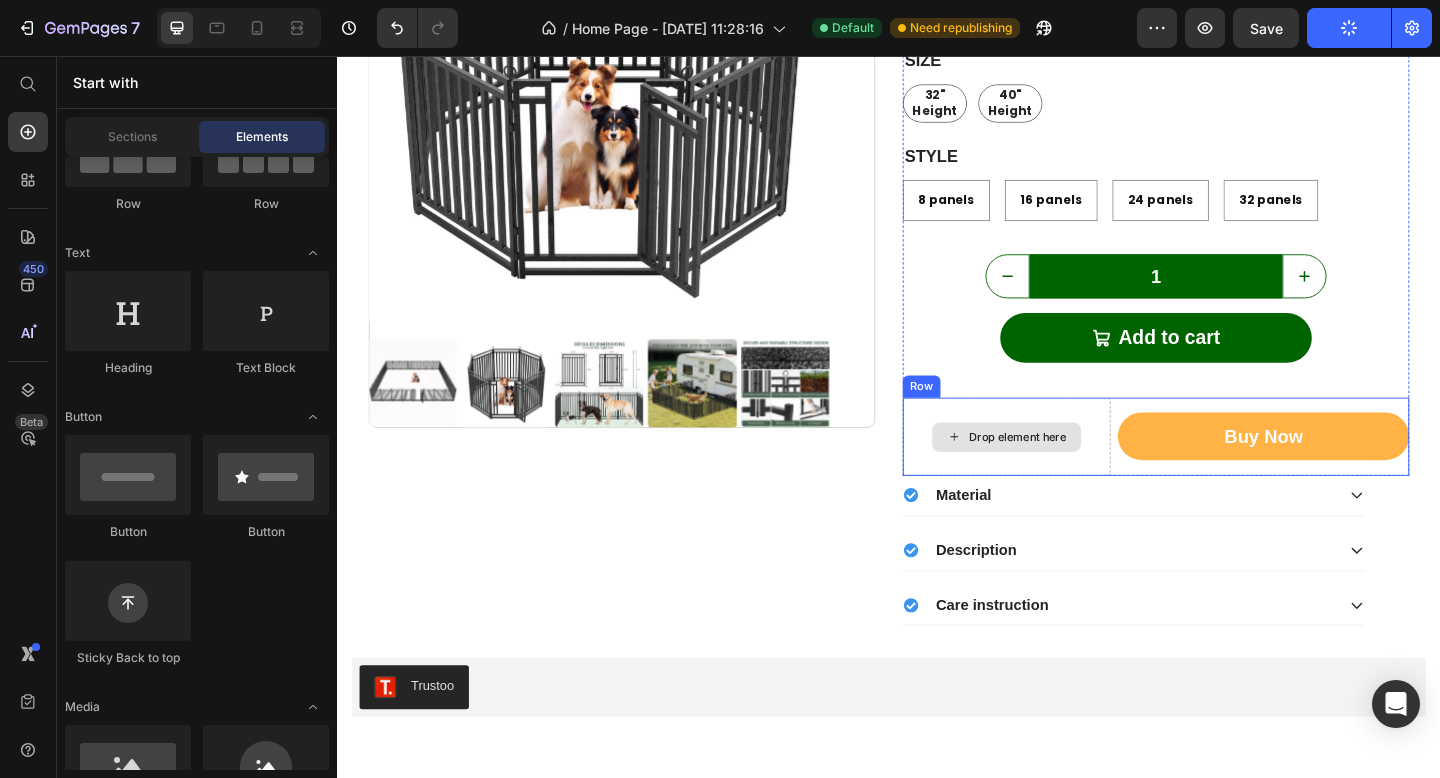 click on "Drop element here" at bounding box center (1065, 470) 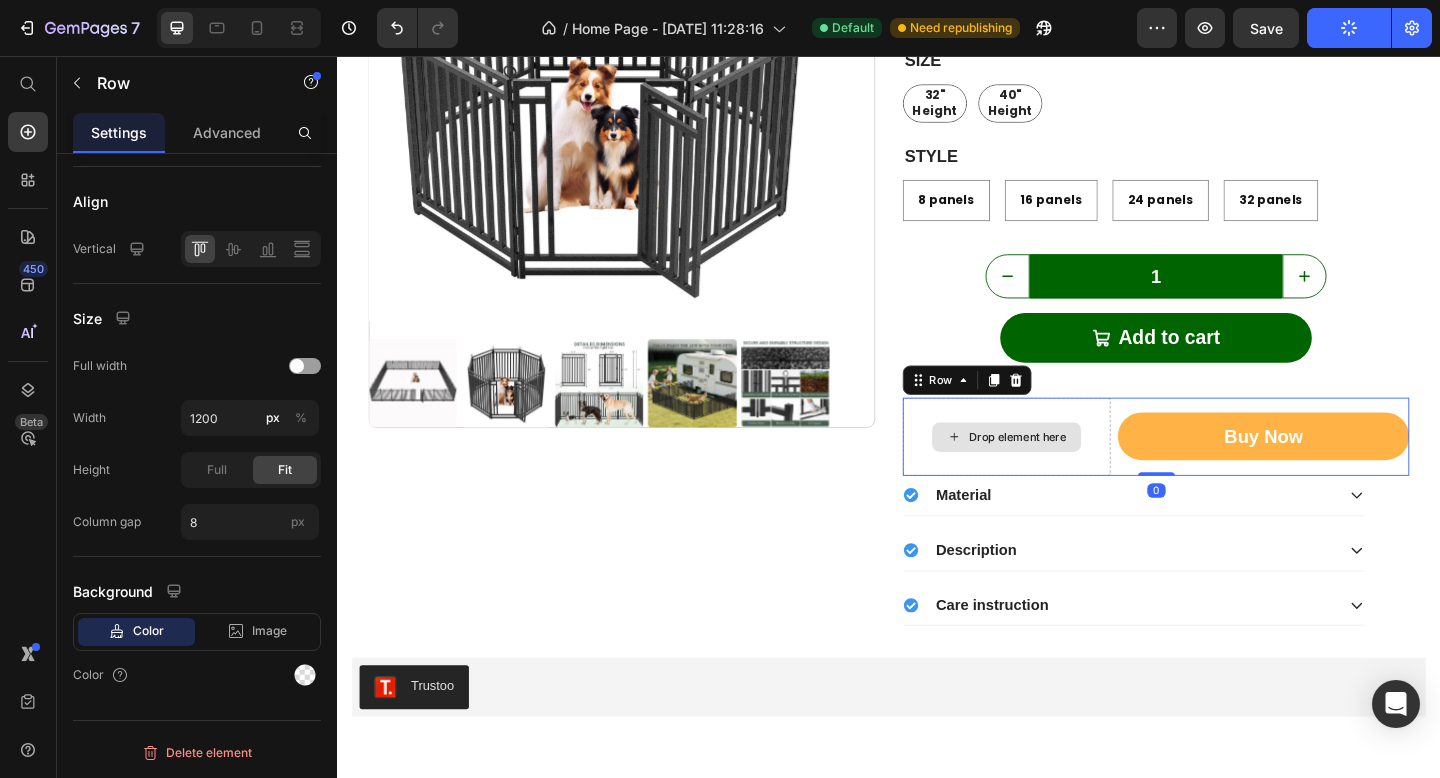 scroll, scrollTop: 0, scrollLeft: 0, axis: both 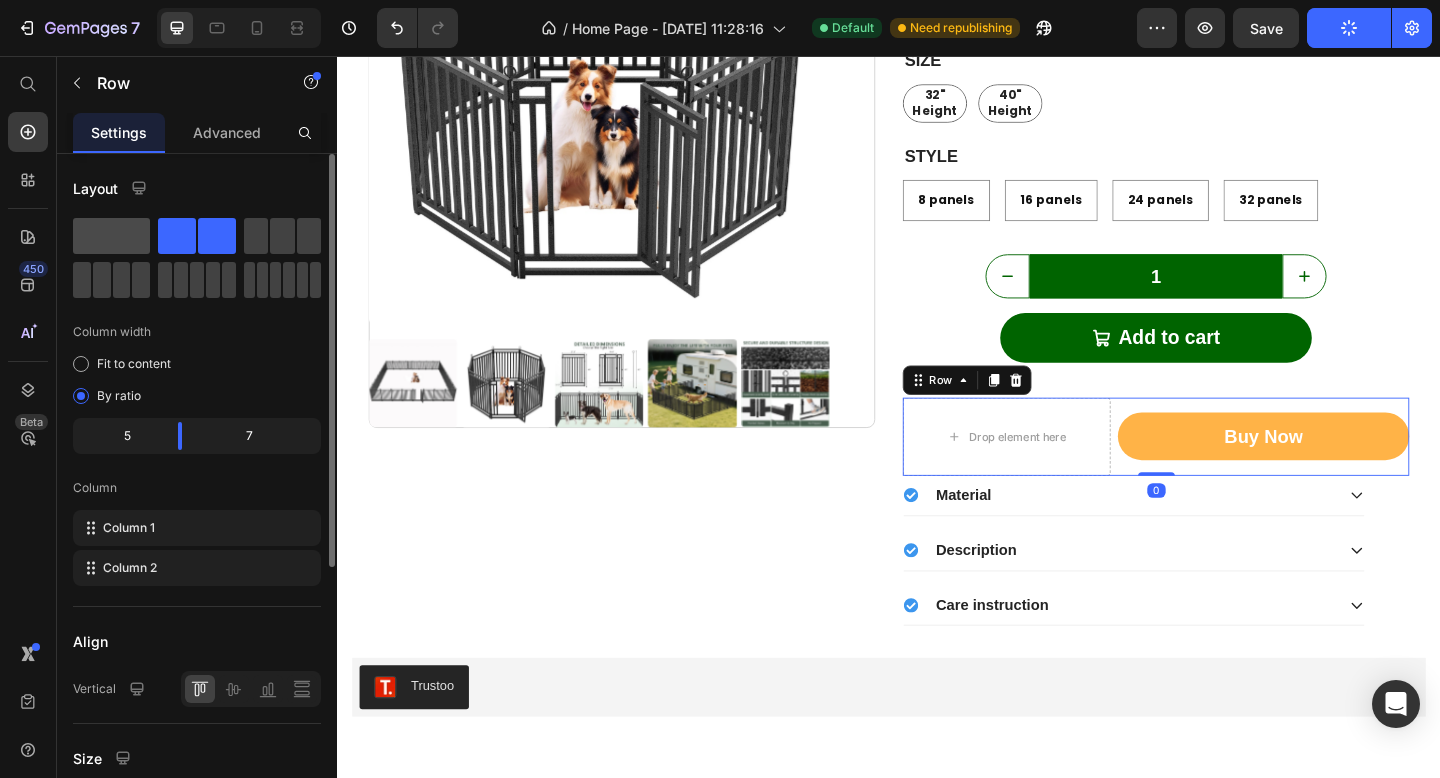 click 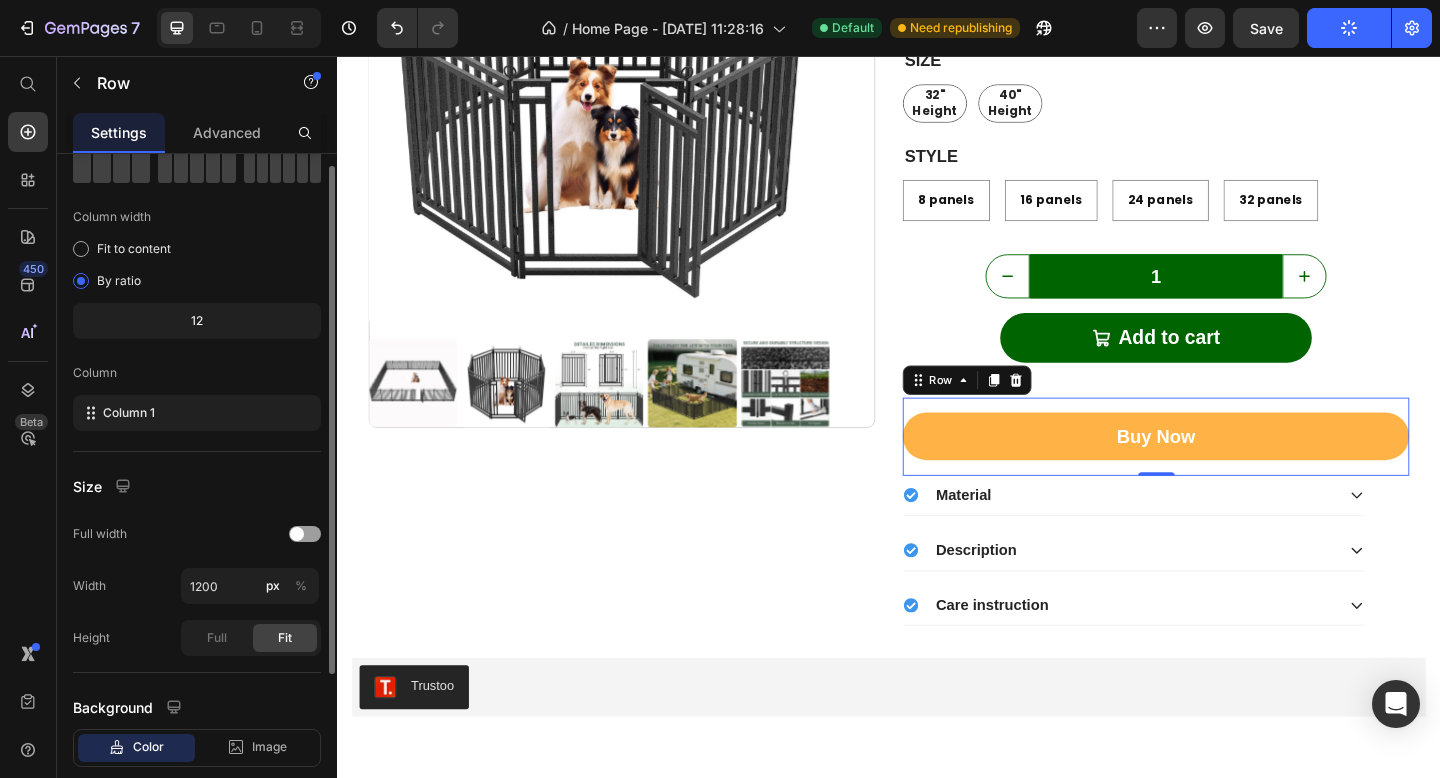 scroll, scrollTop: 231, scrollLeft: 0, axis: vertical 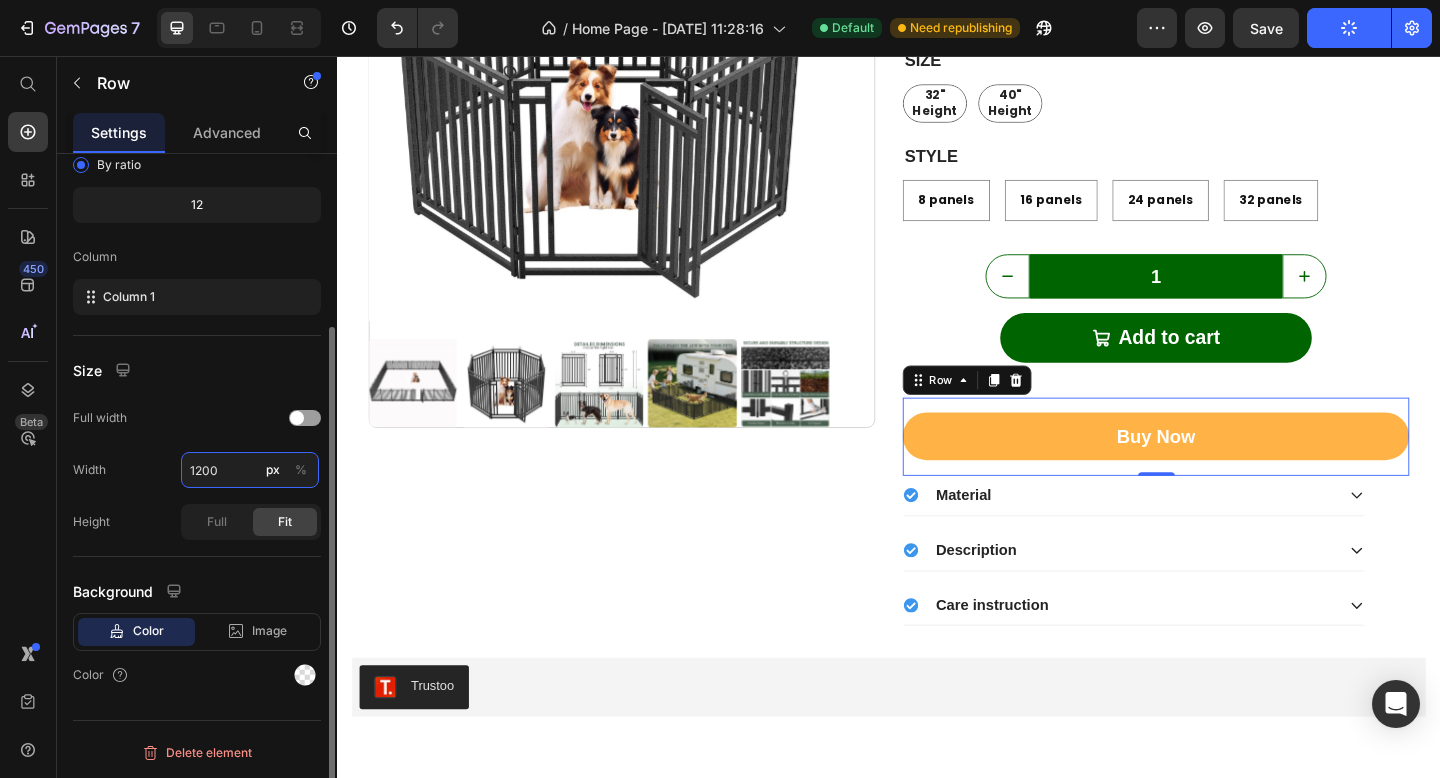 click on "1200" at bounding box center (250, 470) 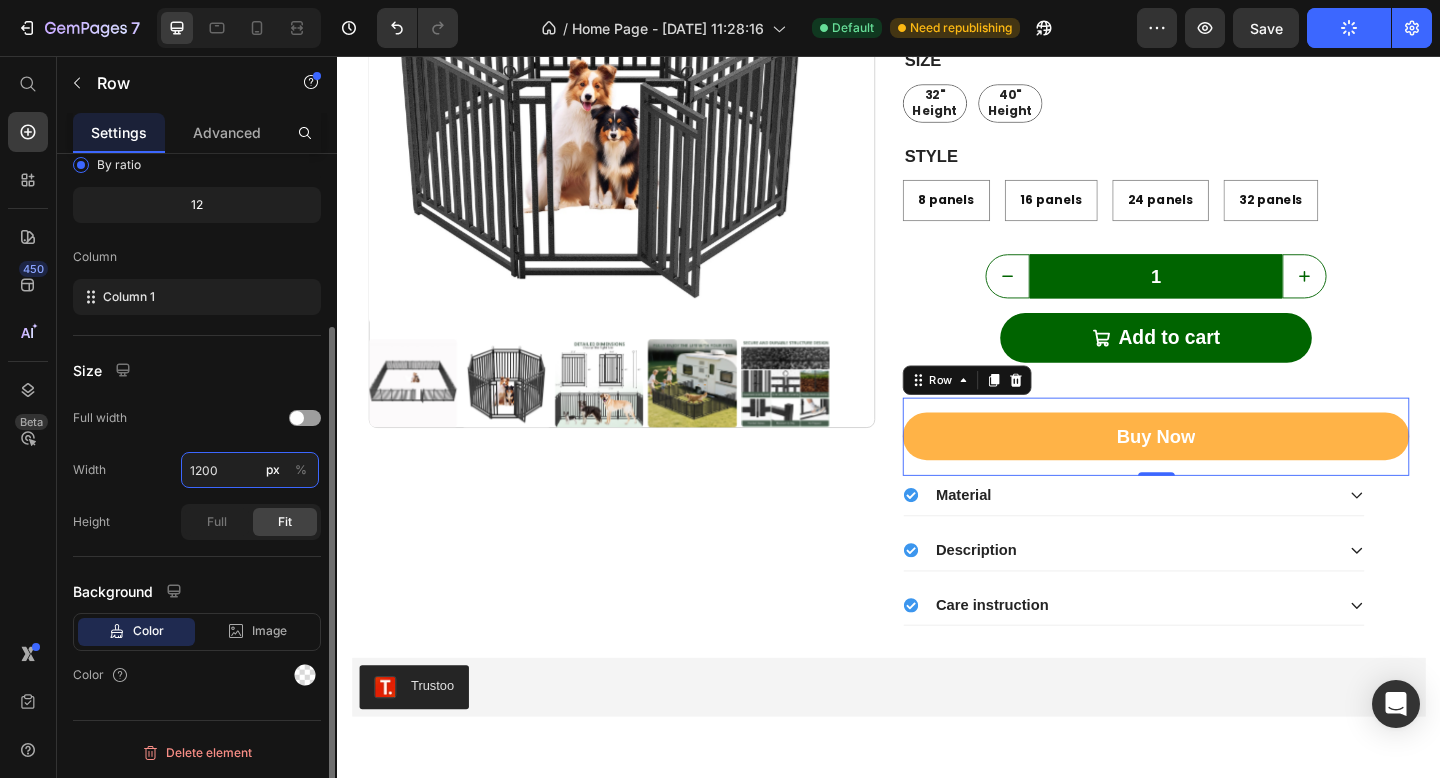 click on "1200" at bounding box center (250, 470) 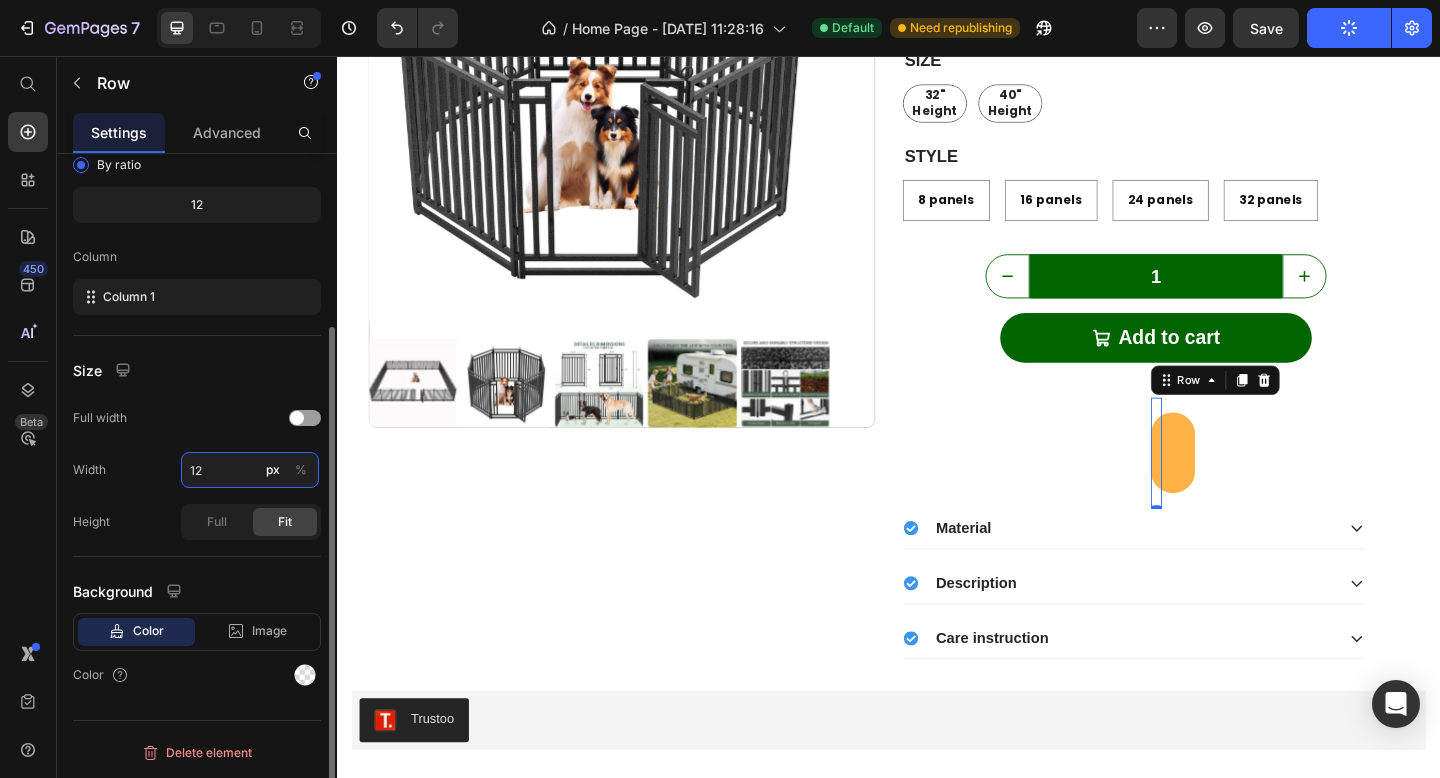 type on "1" 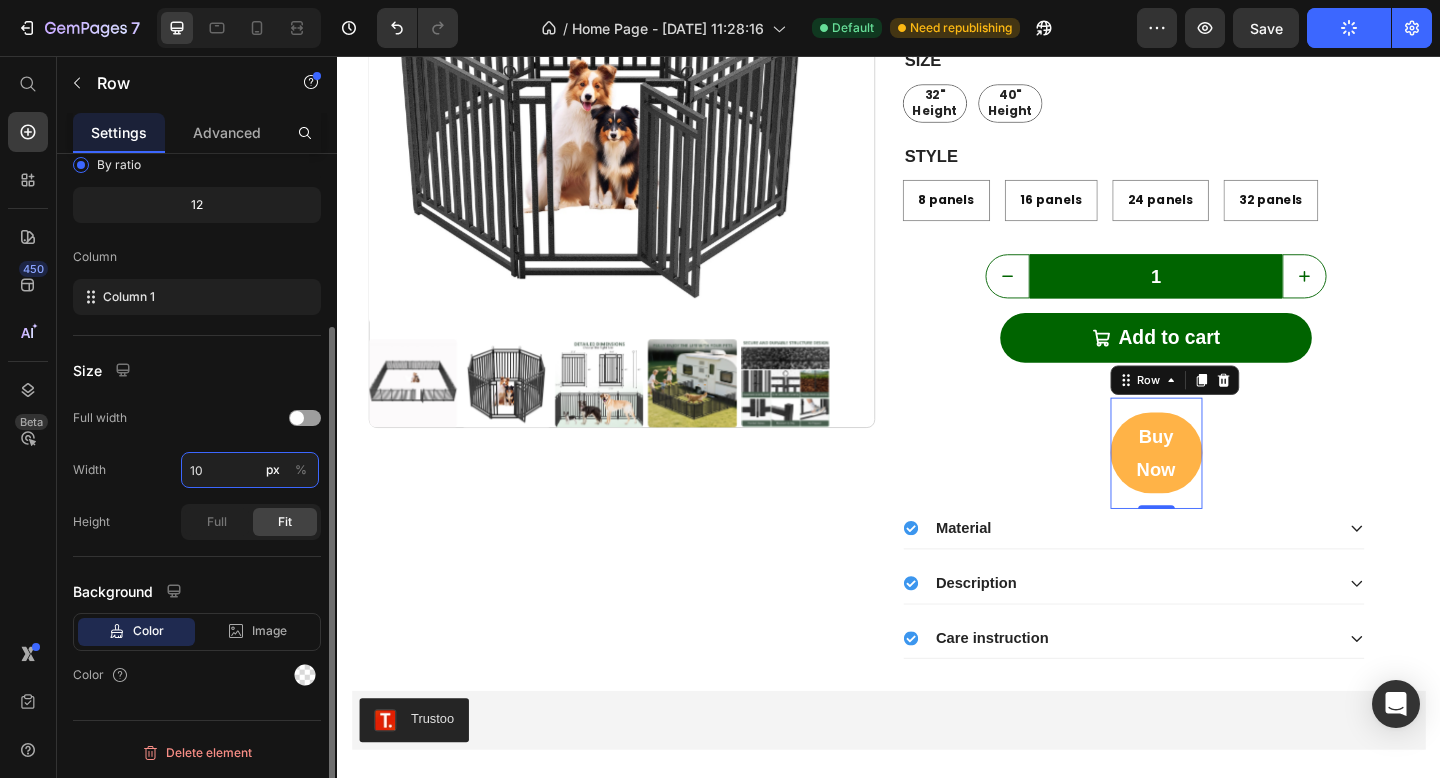 type on "1" 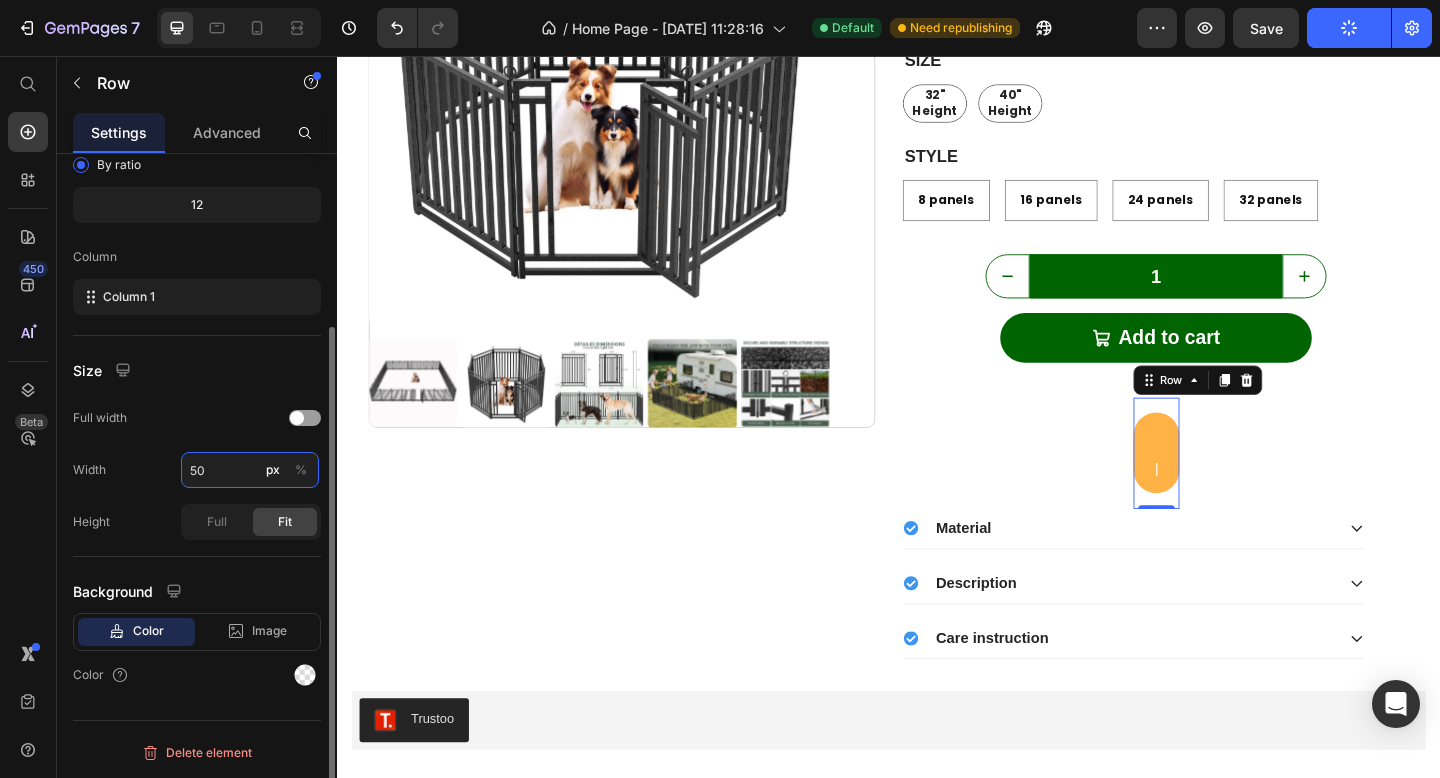 type on "5" 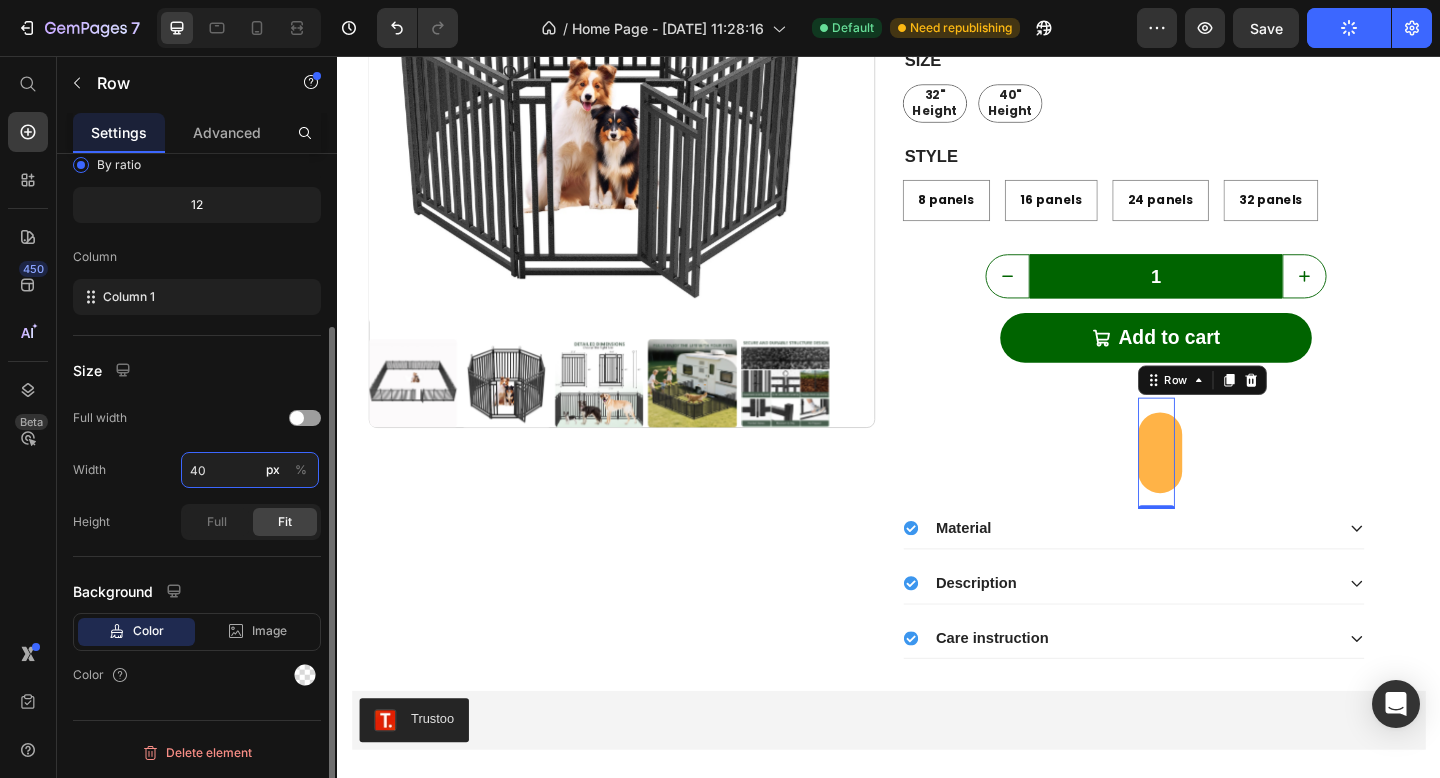 type on "4" 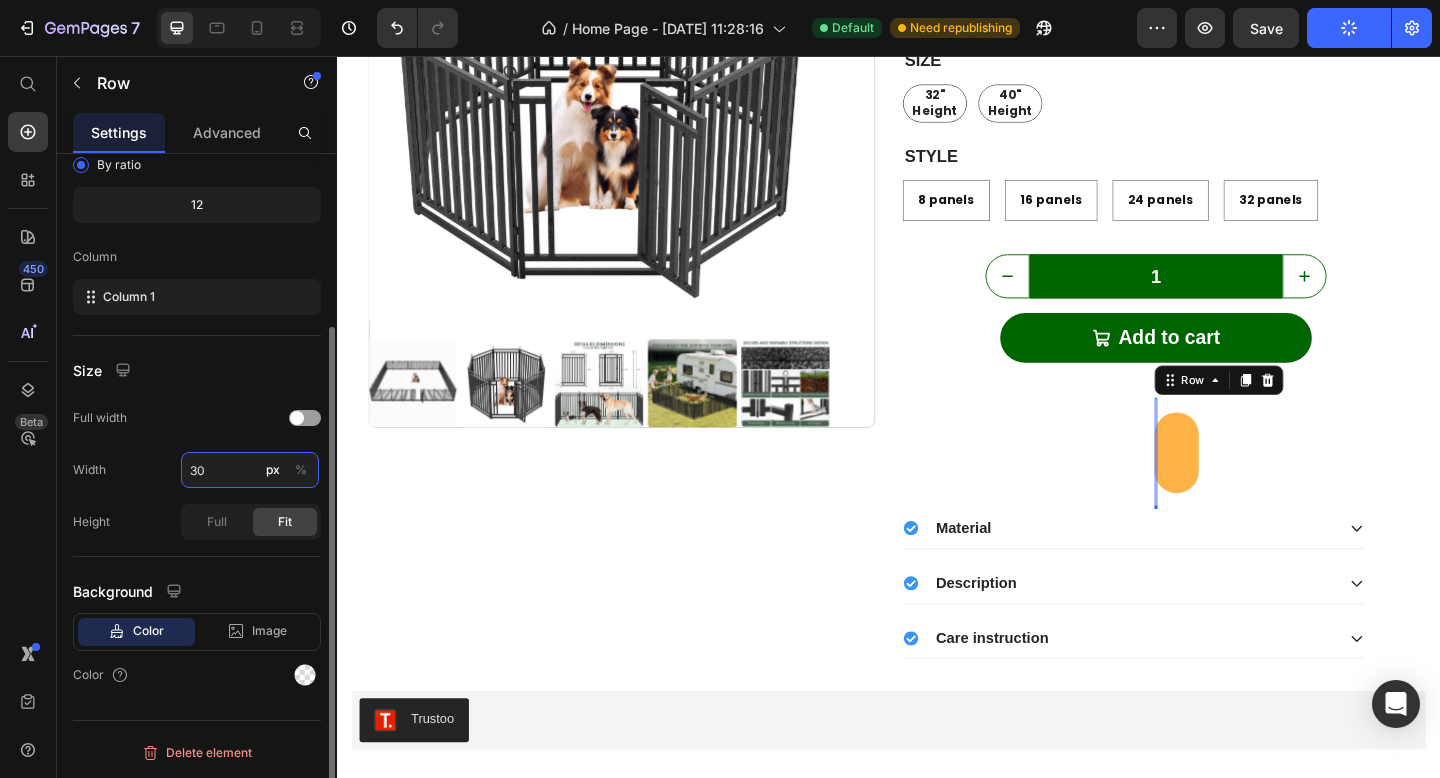 type on "3" 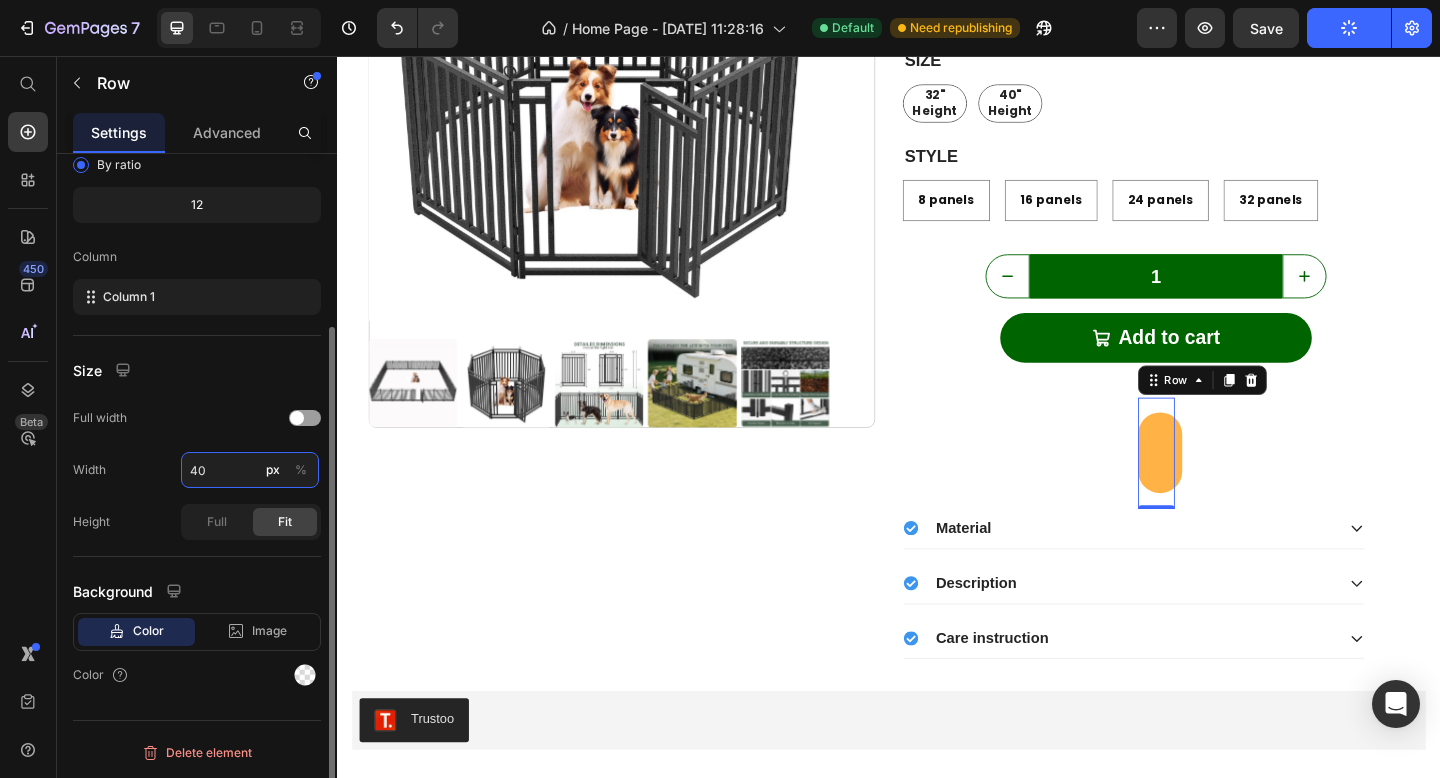type on "4" 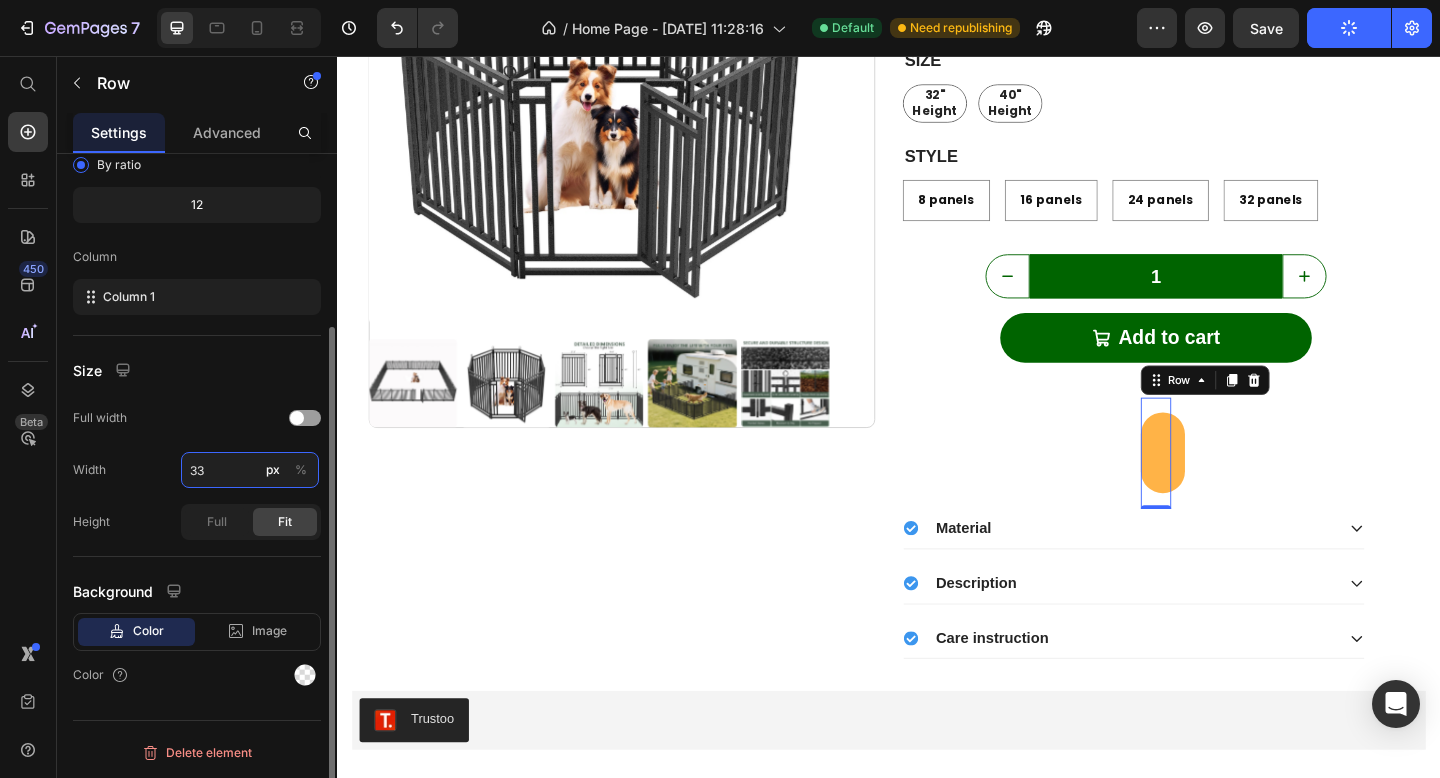 type on "330" 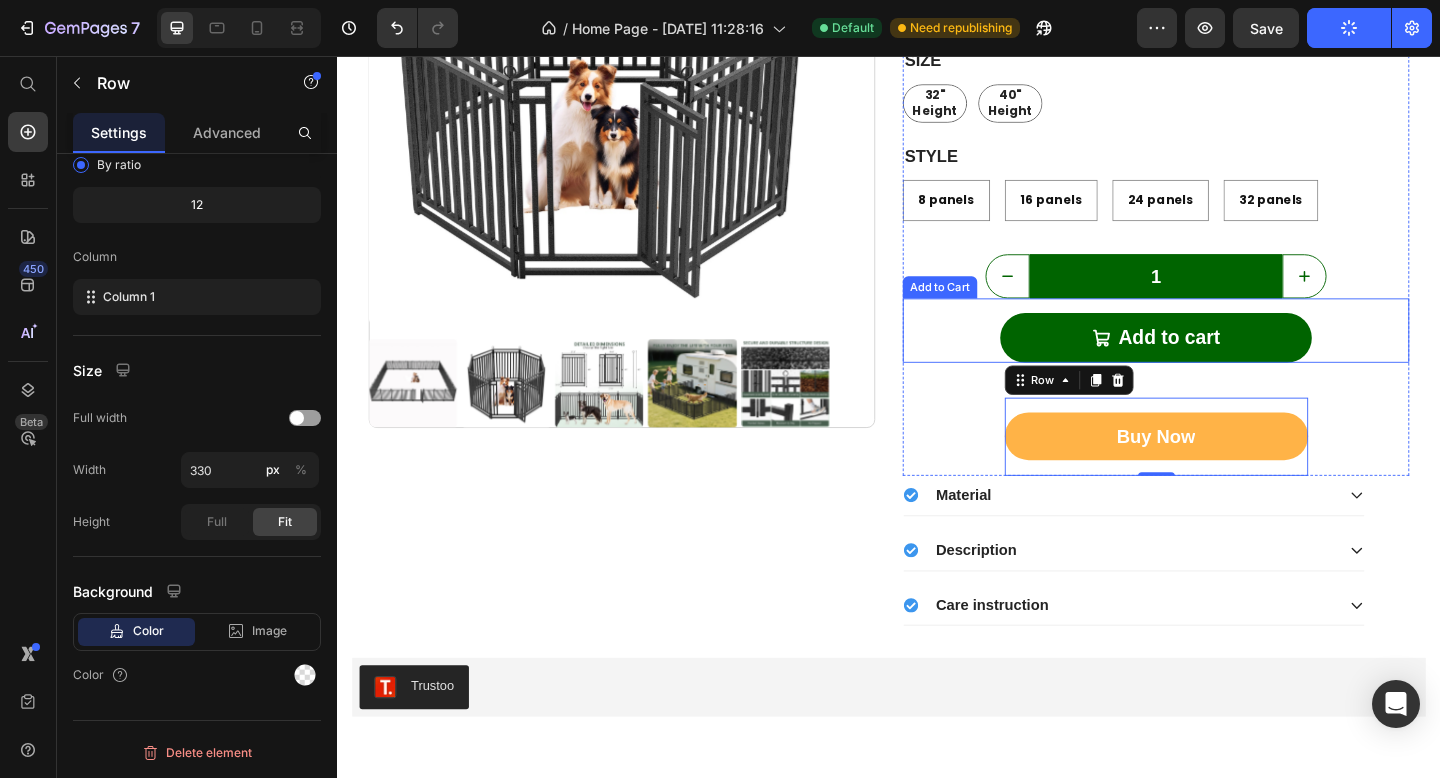 click on "Add to cart Add to Cart" at bounding box center [1227, 355] 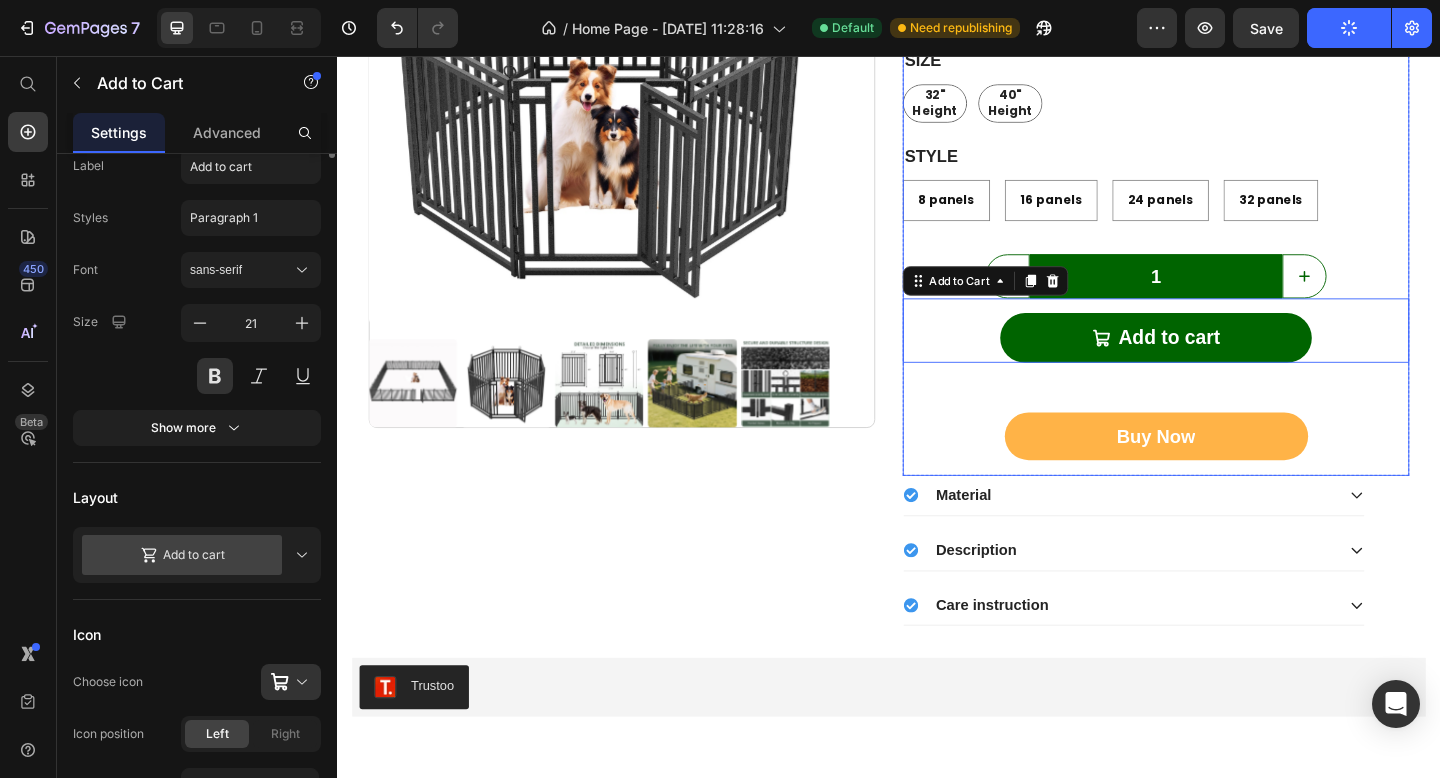scroll, scrollTop: 0, scrollLeft: 0, axis: both 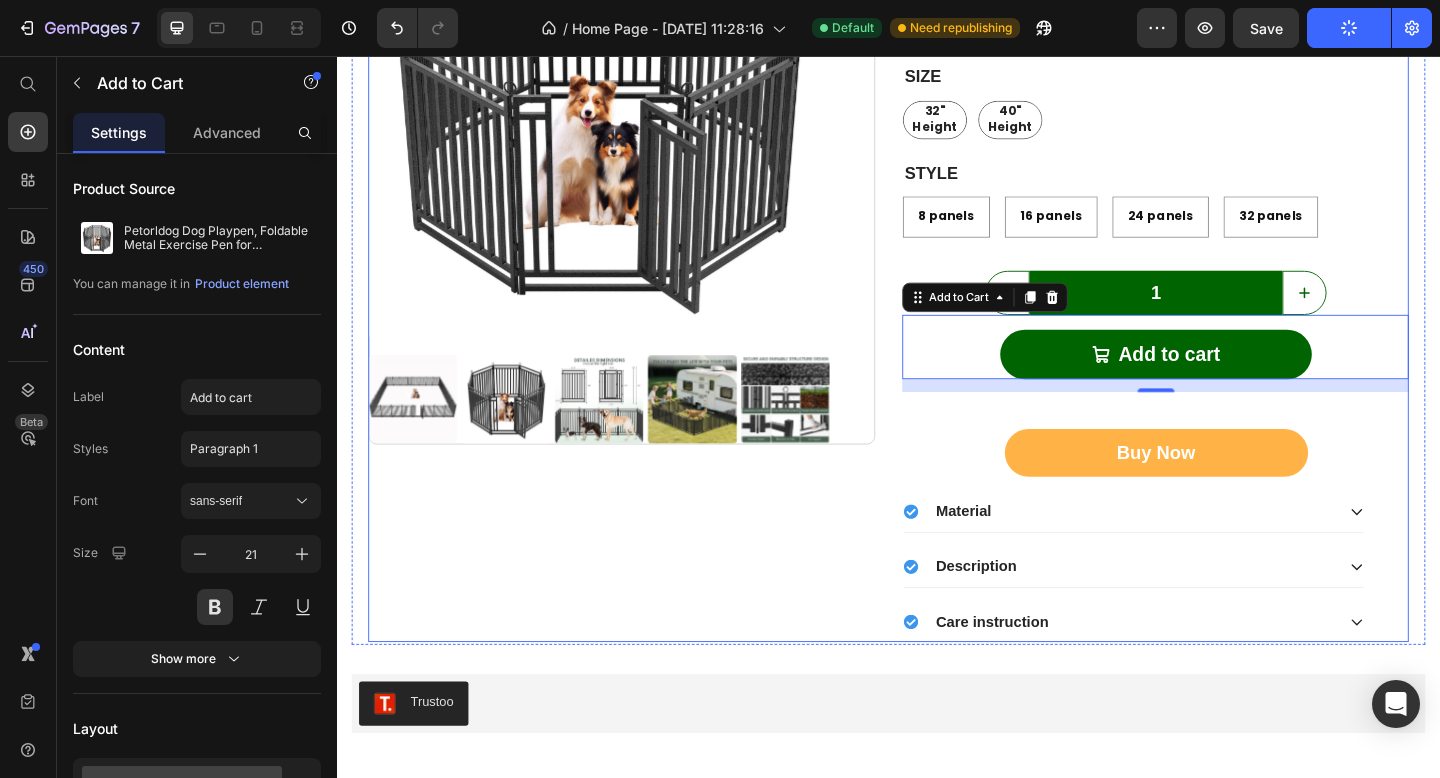 click on "Product Images" at bounding box center (646, 279) 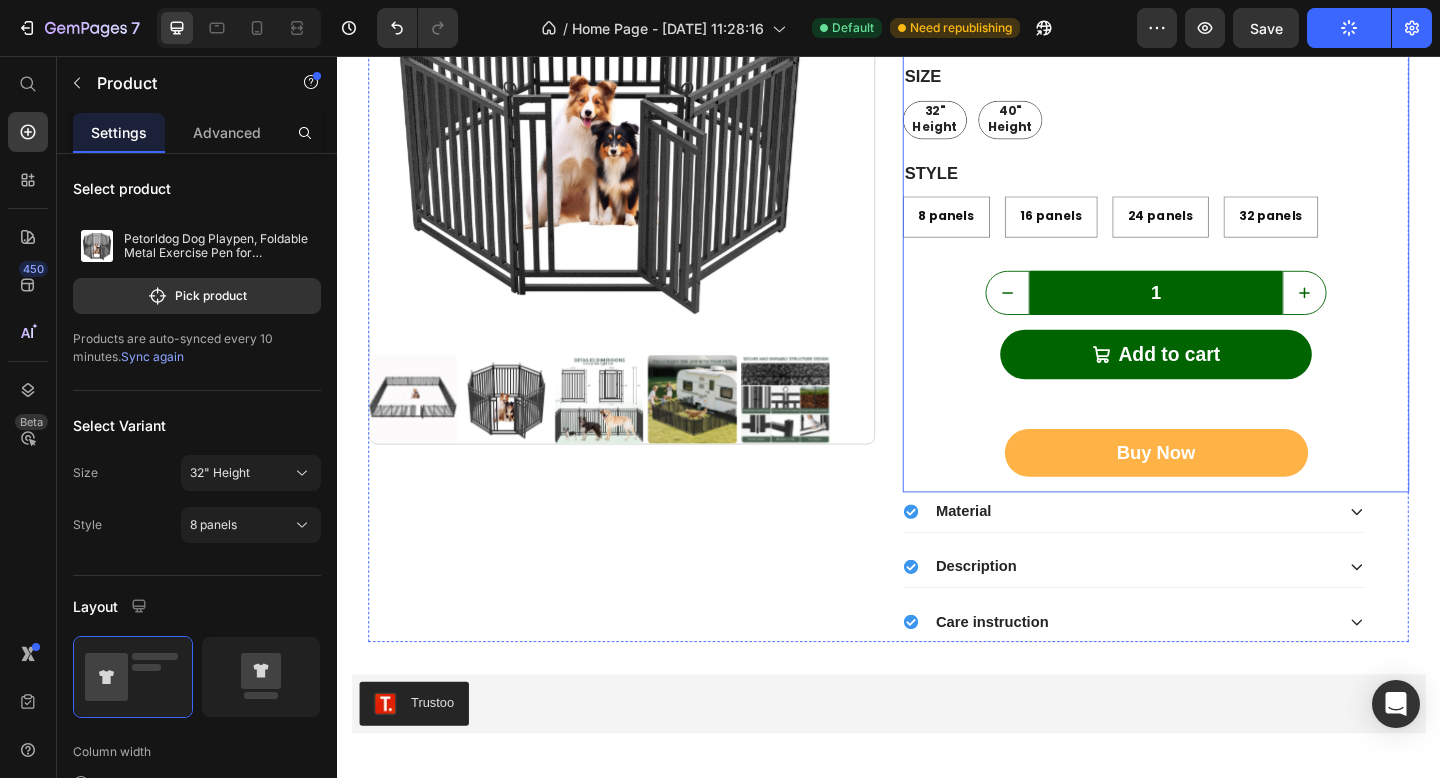 click on "Petorldog Dog Playpen, Foldable Metal Exercise Pen for Small/Medium/Large Dogs – Available in 32" & 40" Heights, 8/16/24/32 Panels, for Yard, Camping & RV (Black-Silver) Product Title Icon Icon Icon Icon Icon Icon List 2,500+ Happy Customers Text Block Row $89.99 Product Price Row Size 32" Height 32" Height 32" Height 40" Height 40" Height 40" Height Style 8 panels 8 panels 8 panels 16 panels 16 panels 16 panels 24 panels 24 panels 24 panels 32 panels 32 panels 32 panels Product Variants & Swatches 32" Height 32" Height 32" Height 40" Height 40" Height 40" Height 8 panels 8 panels 8 panels 16 panels 16 panels 16 panels 24 panels 24 panels 24 panels 32 panels 32 panels 32 panels Product Variants & Swatches 1 Product Quantity
Add to cart Add to Cart Buy  Now Dynamic Checkout Row" at bounding box center [1227, 197] 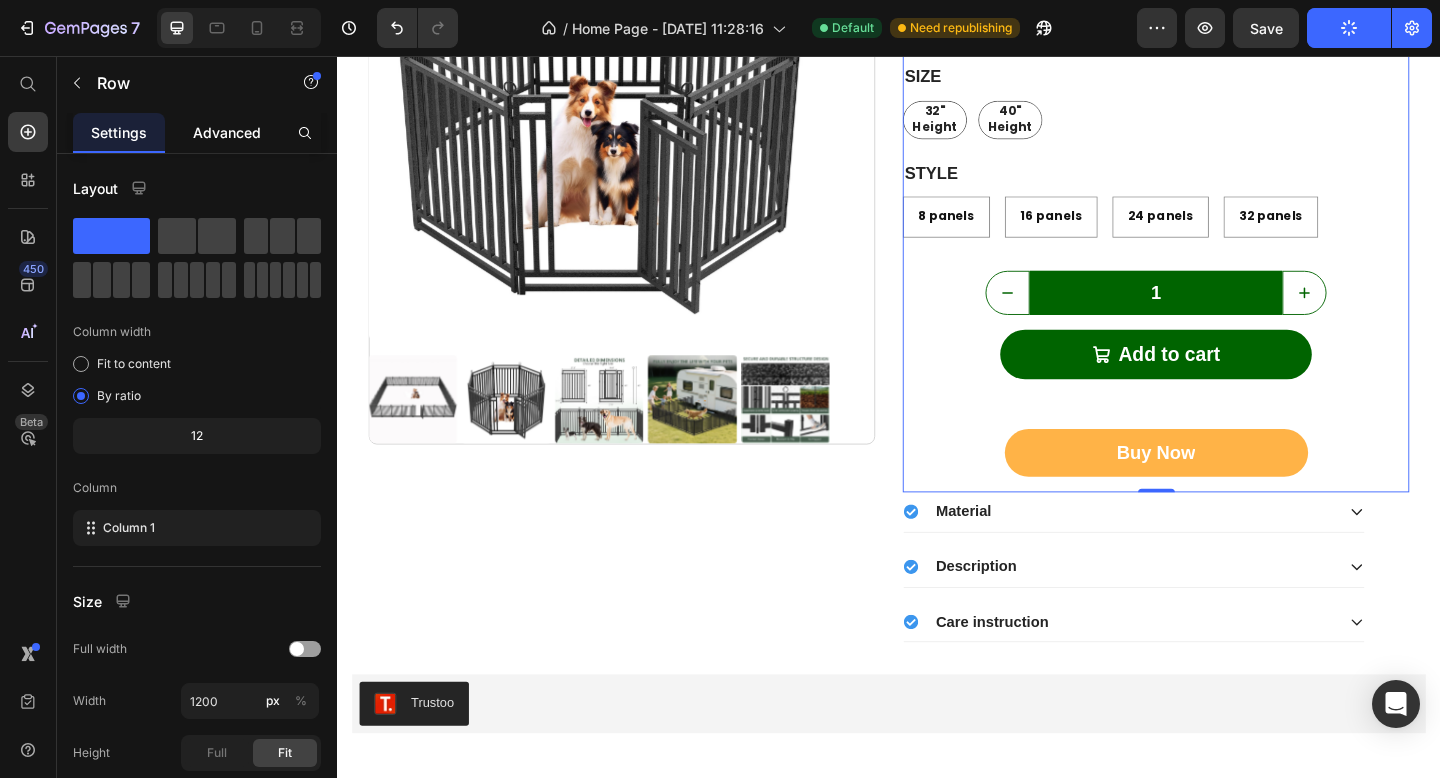 click on "Advanced" at bounding box center [227, 132] 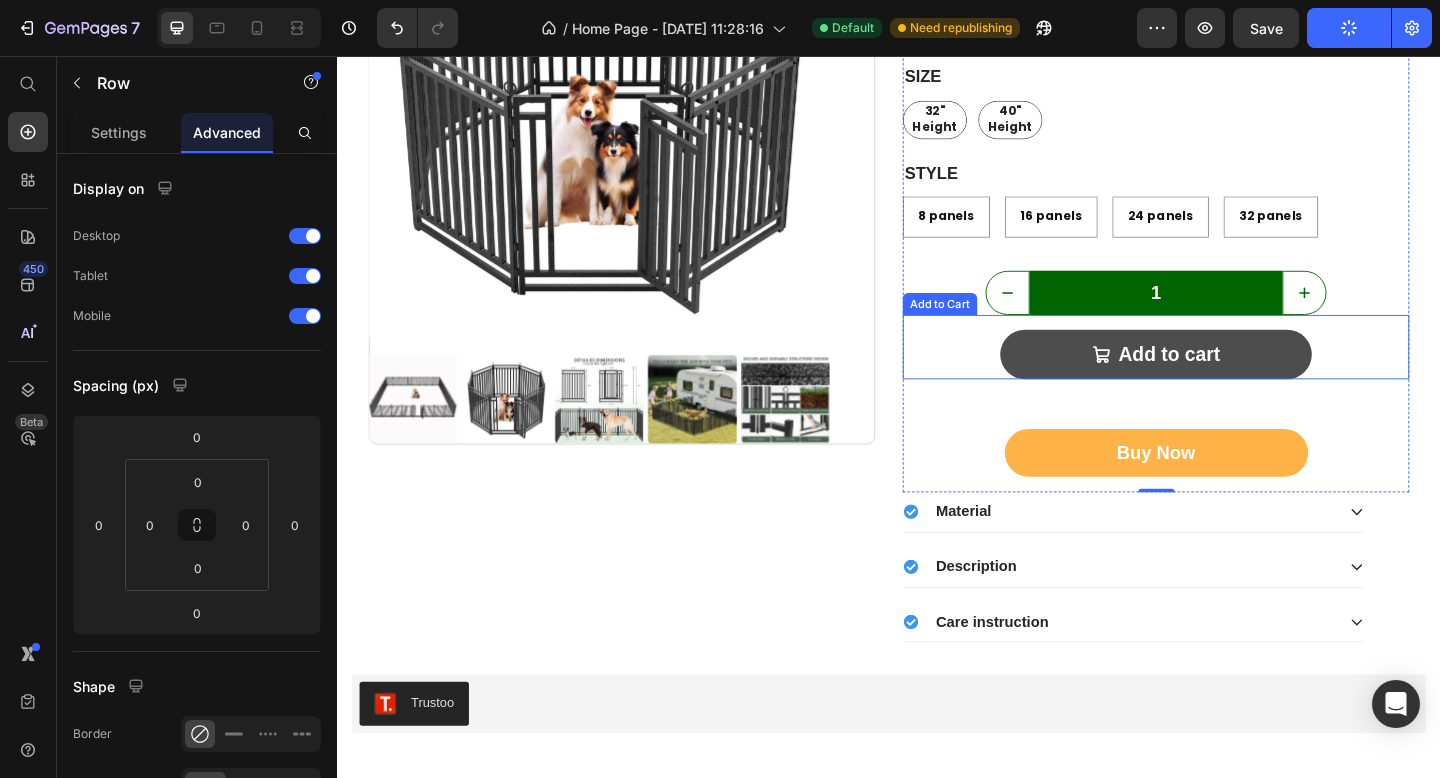 click on "Add to cart" at bounding box center (1228, 381) 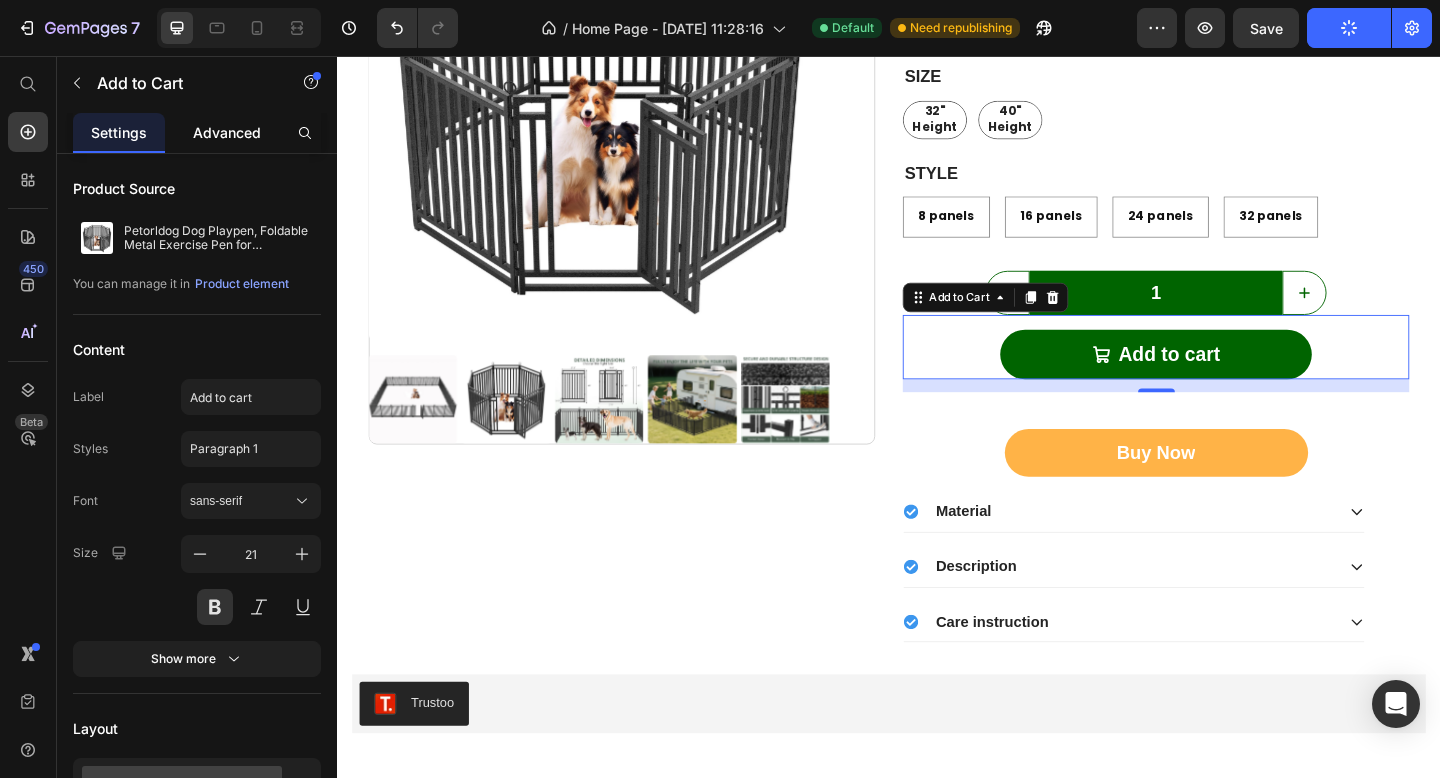click on "Advanced" at bounding box center [227, 132] 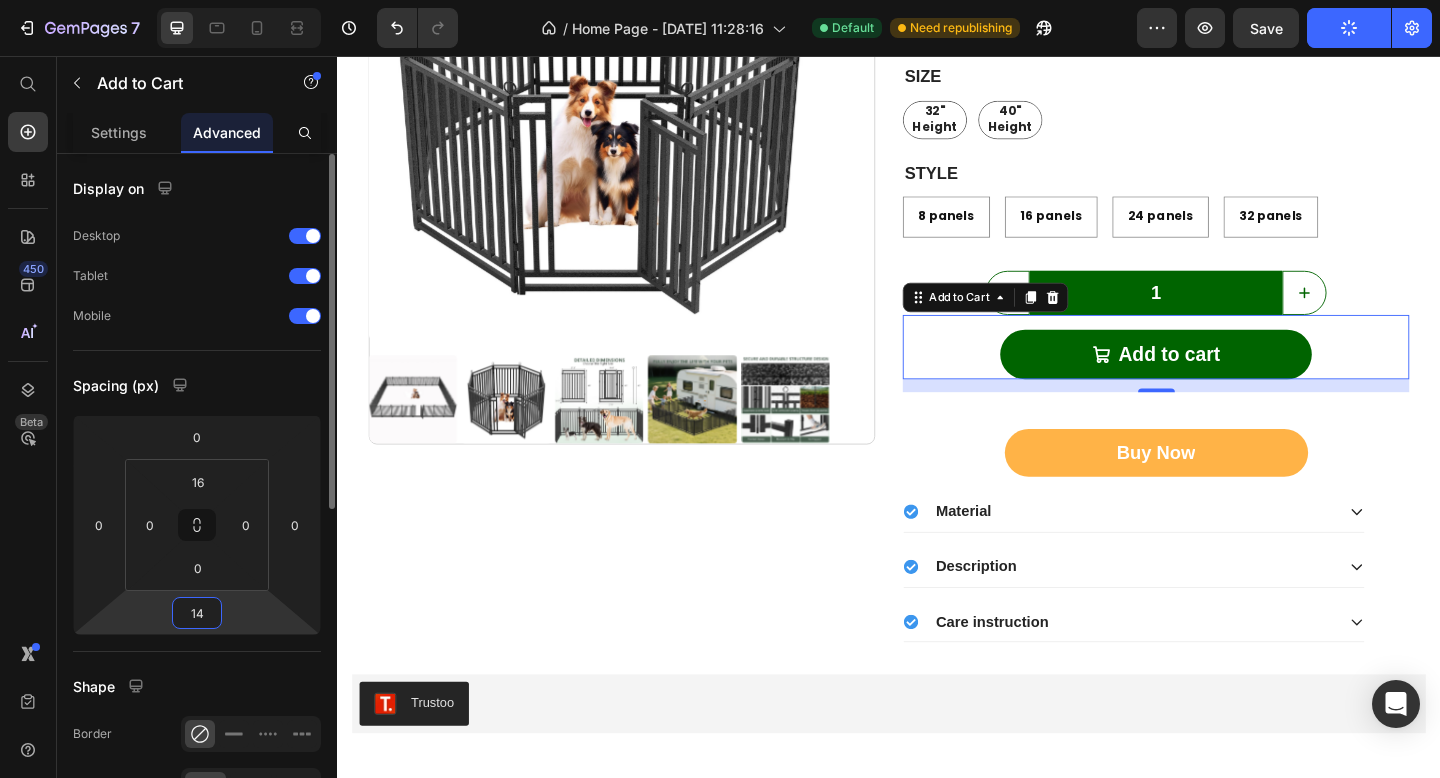 click on "14" at bounding box center [197, 613] 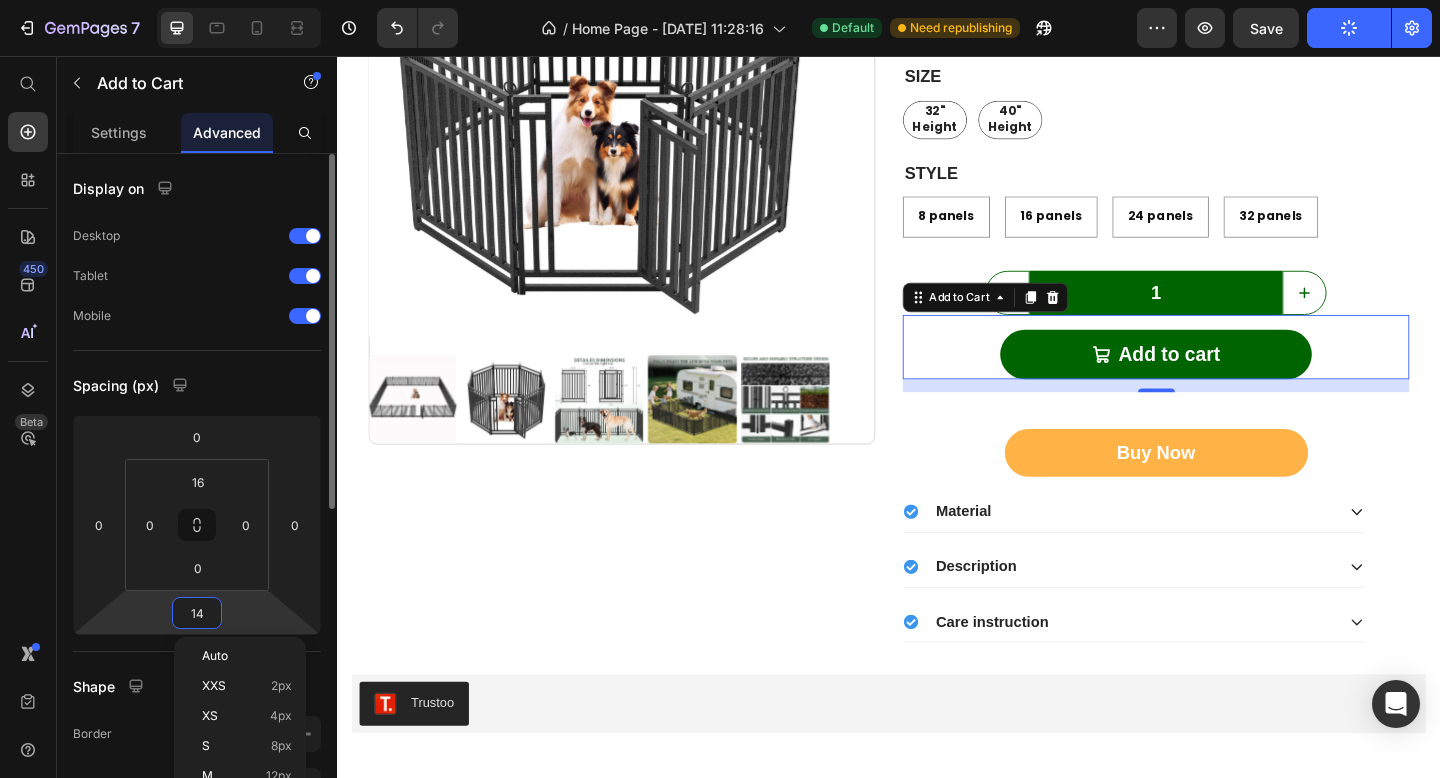 type on "8" 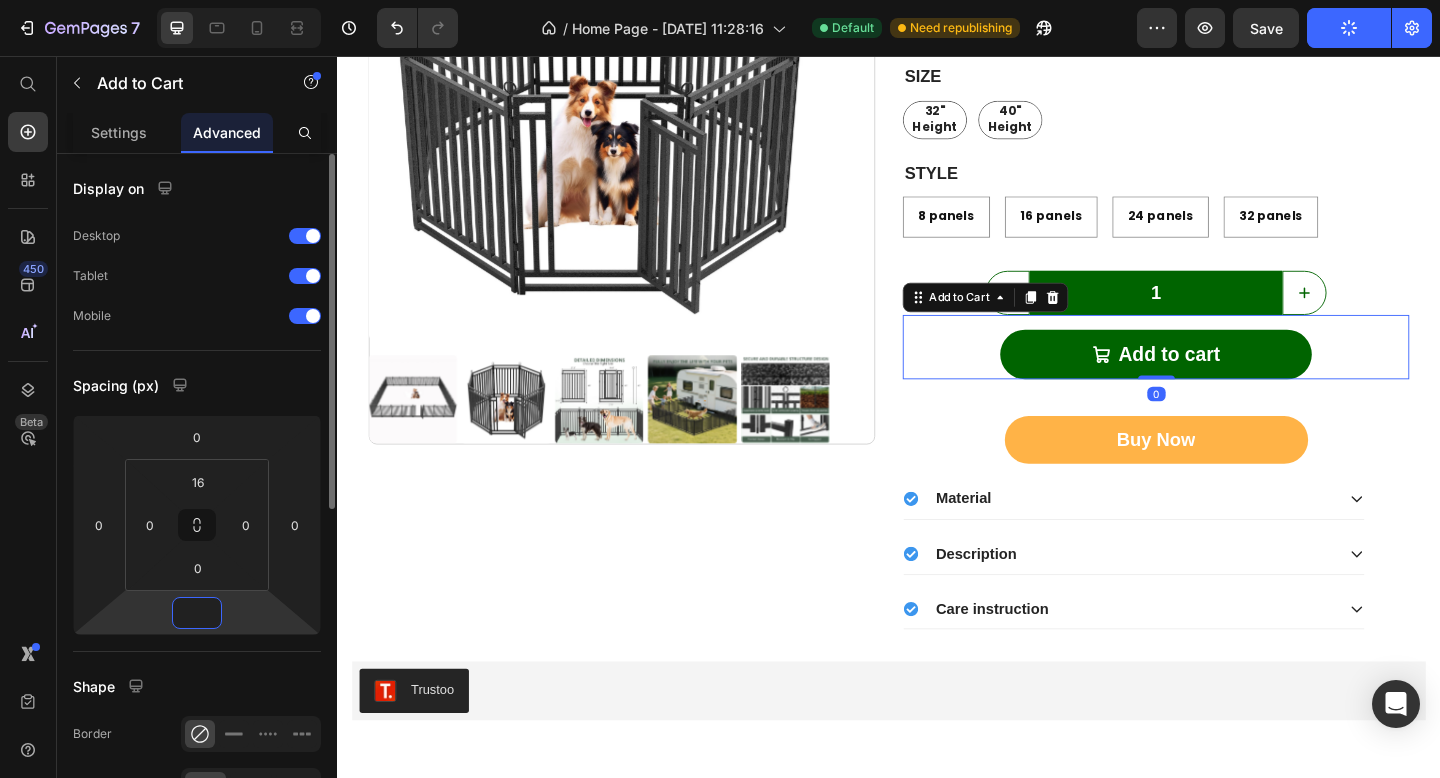 type on "6" 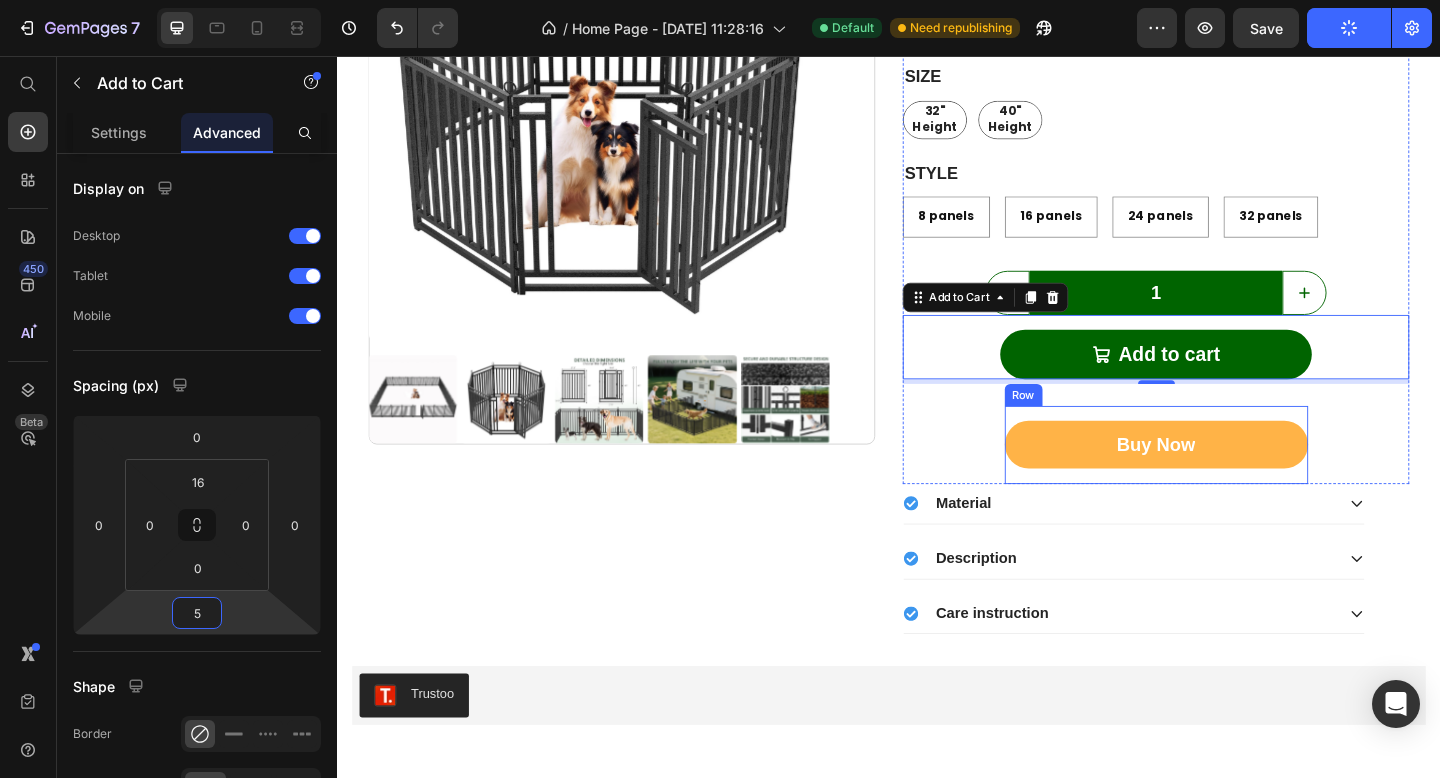 click on "Buy  Now Dynamic Checkout" at bounding box center (1228, 479) 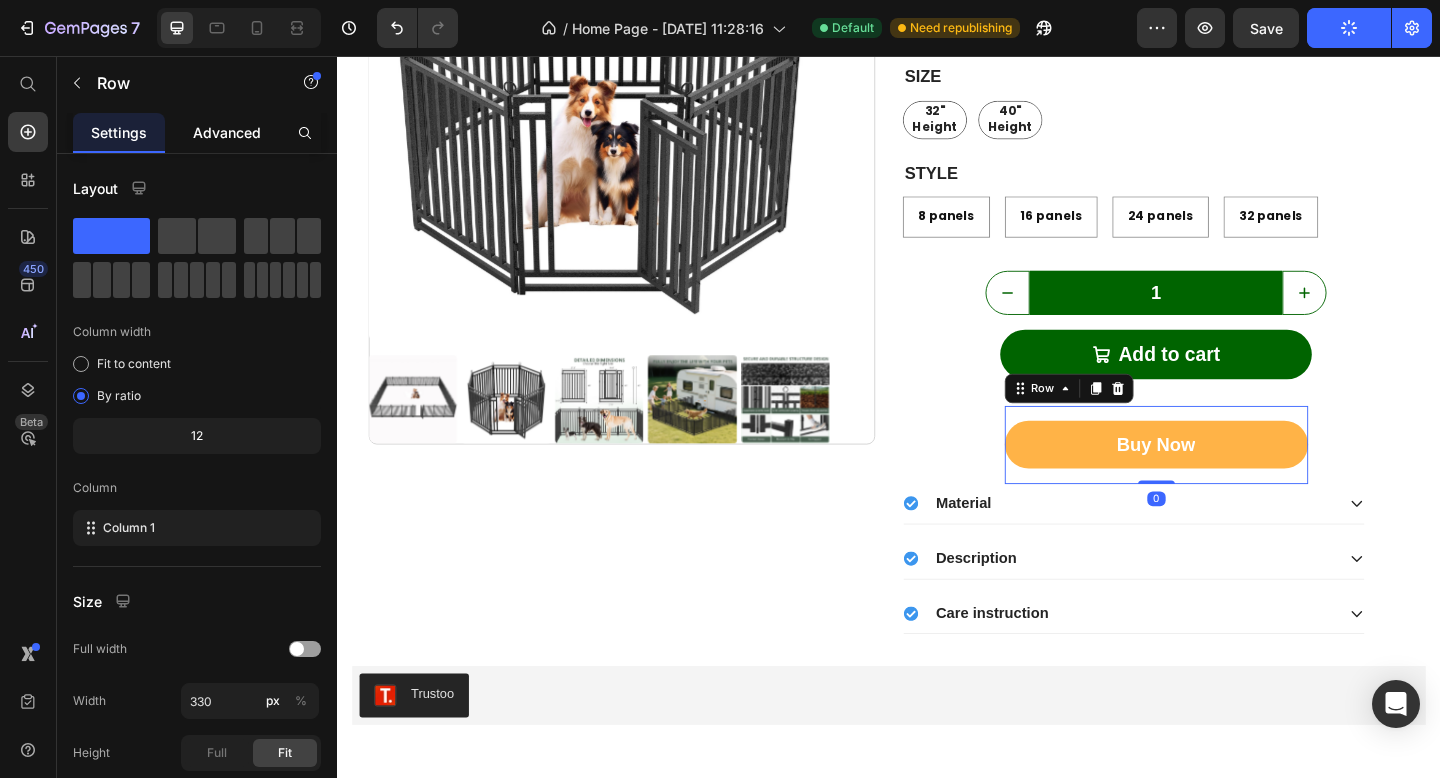 click on "Advanced" at bounding box center [227, 132] 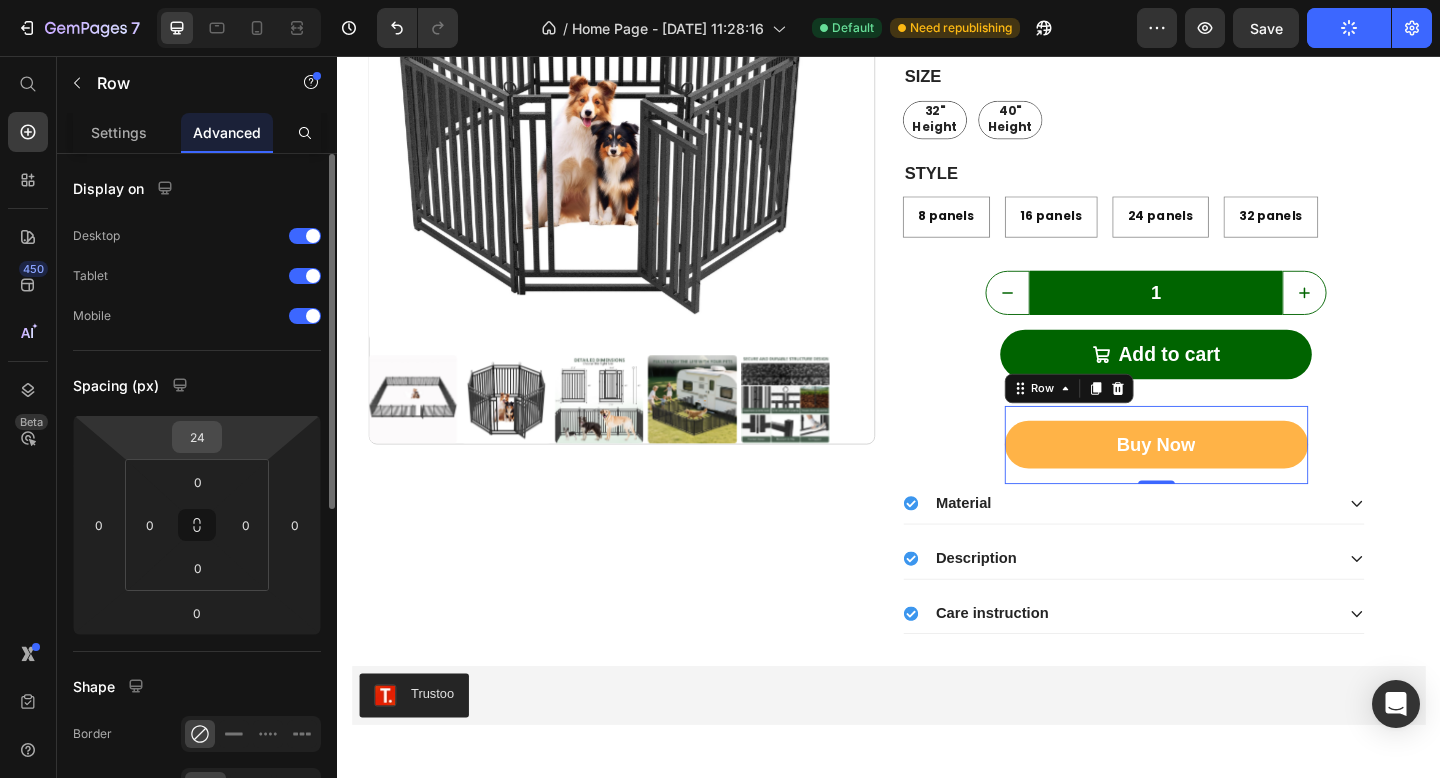 click on "24" at bounding box center [197, 437] 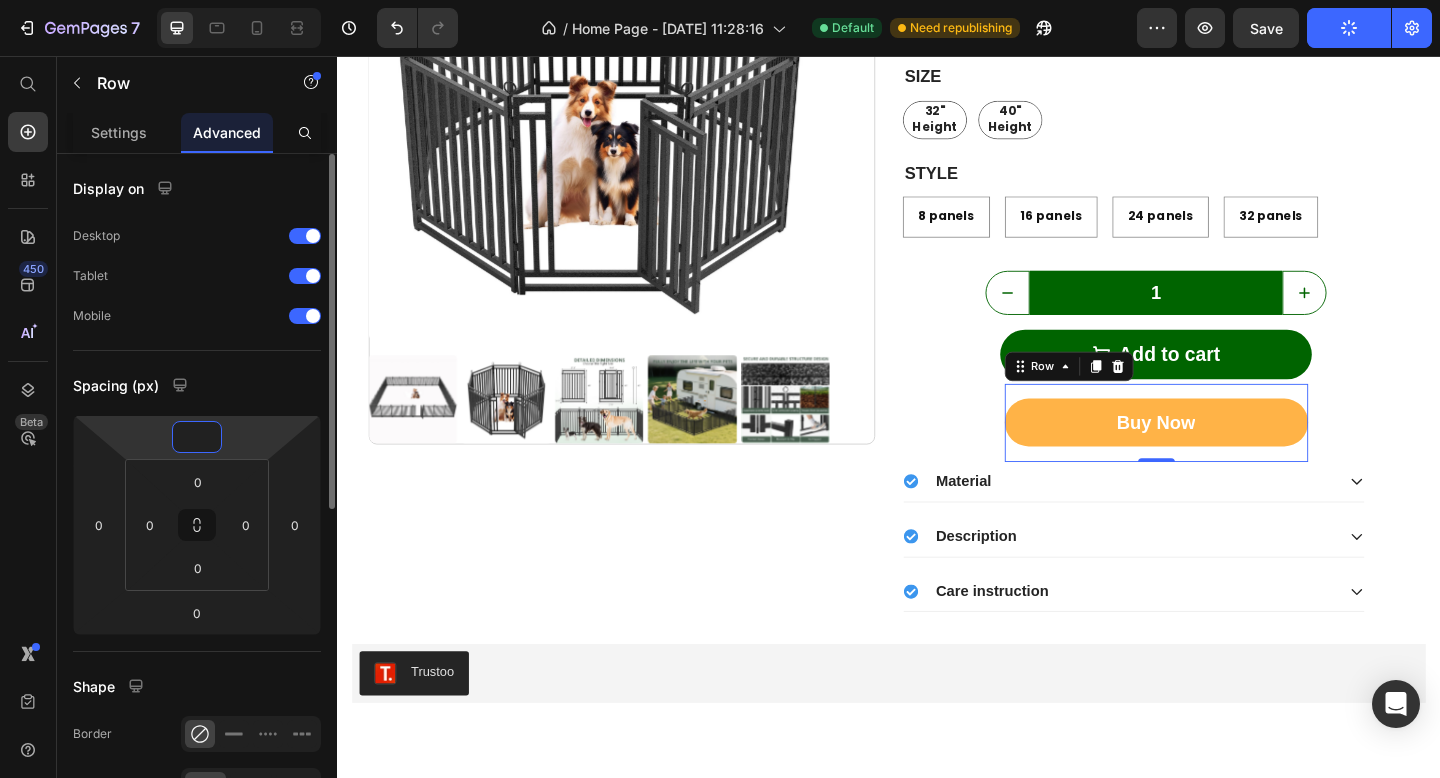 type on "0" 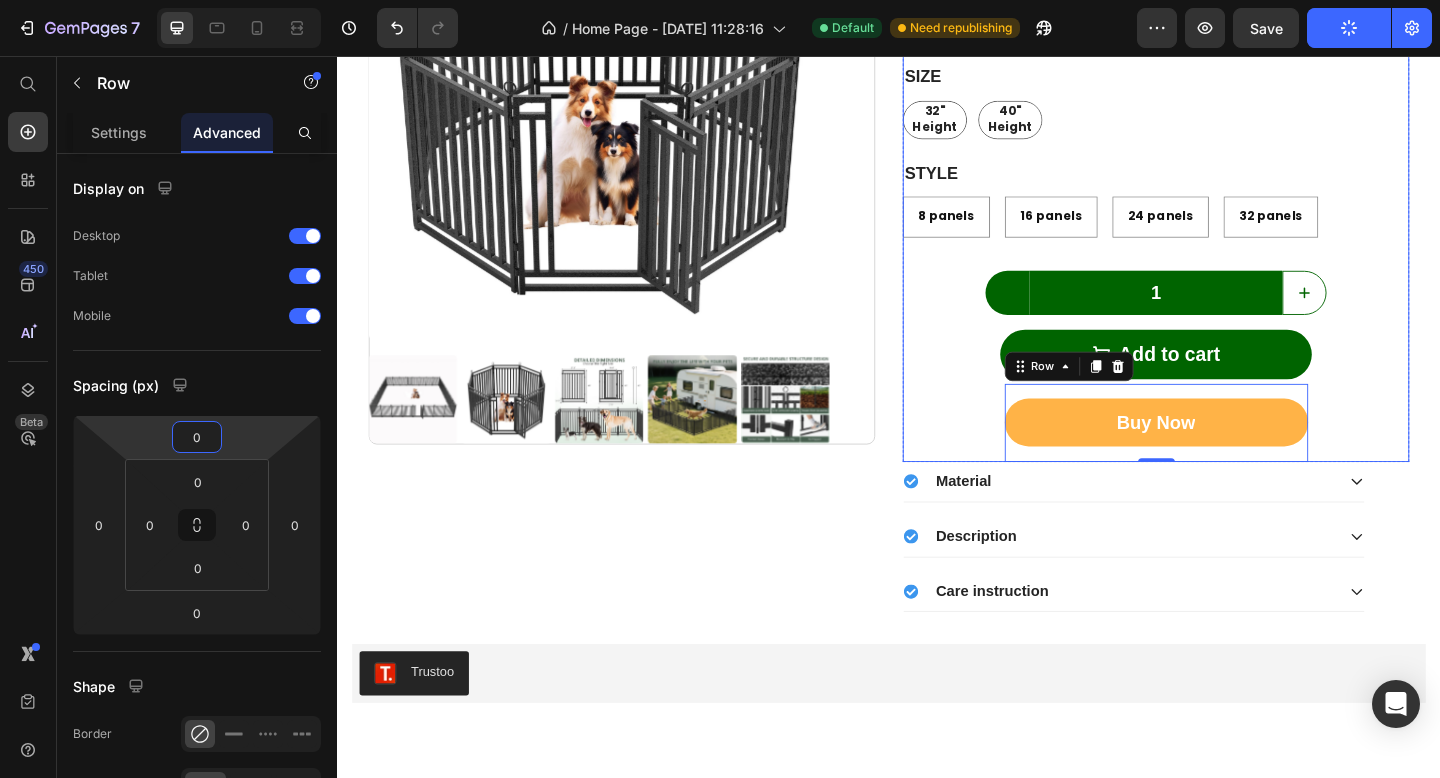 click 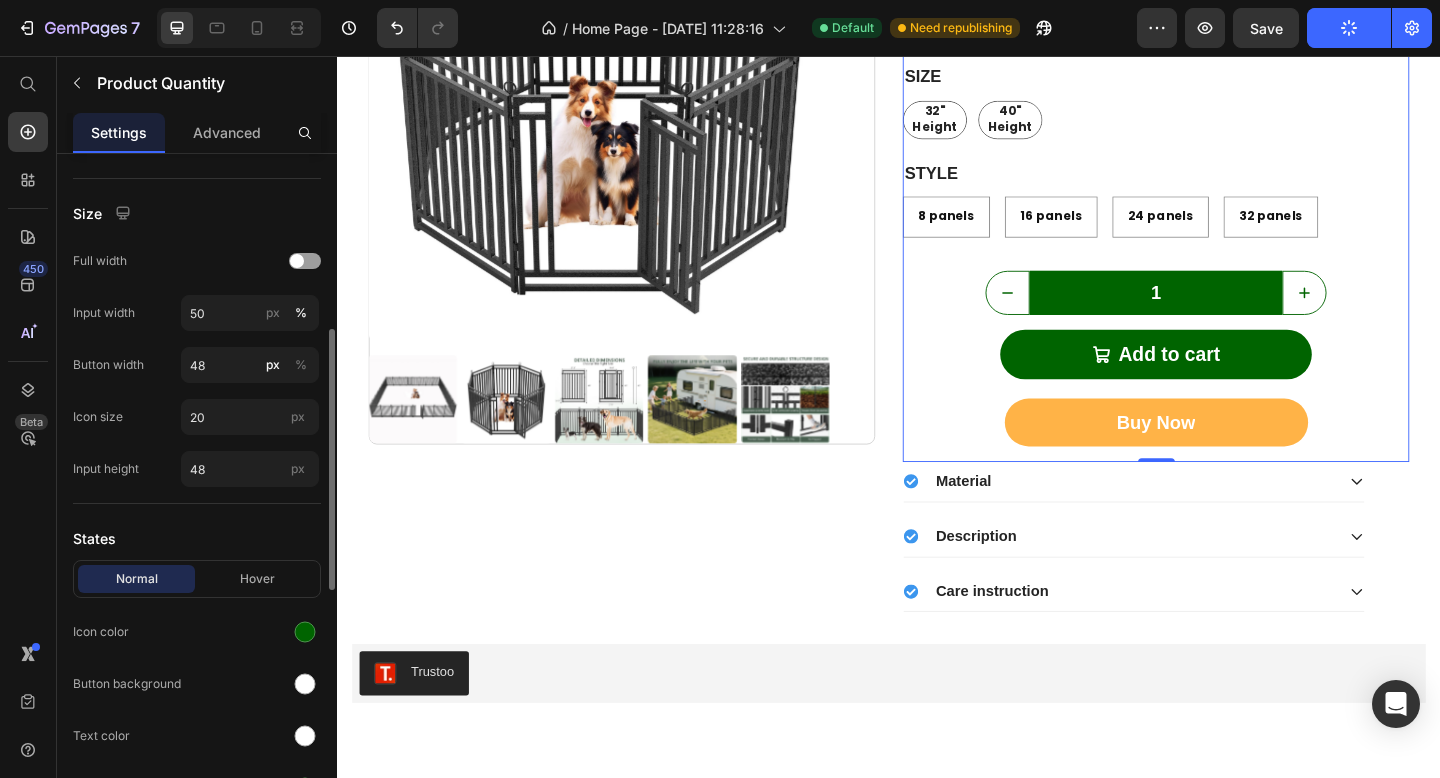 scroll, scrollTop: 436, scrollLeft: 0, axis: vertical 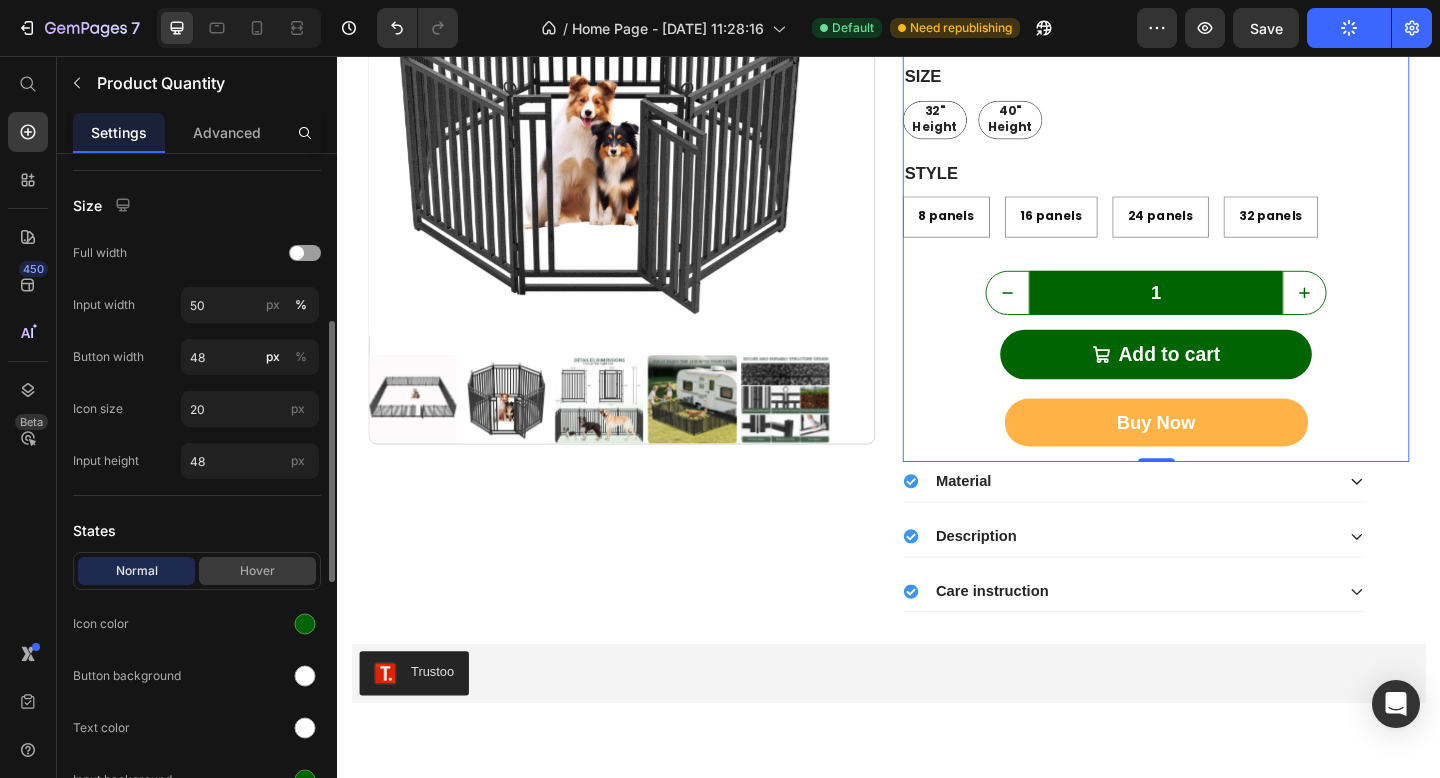 click on "Hover" at bounding box center (257, 571) 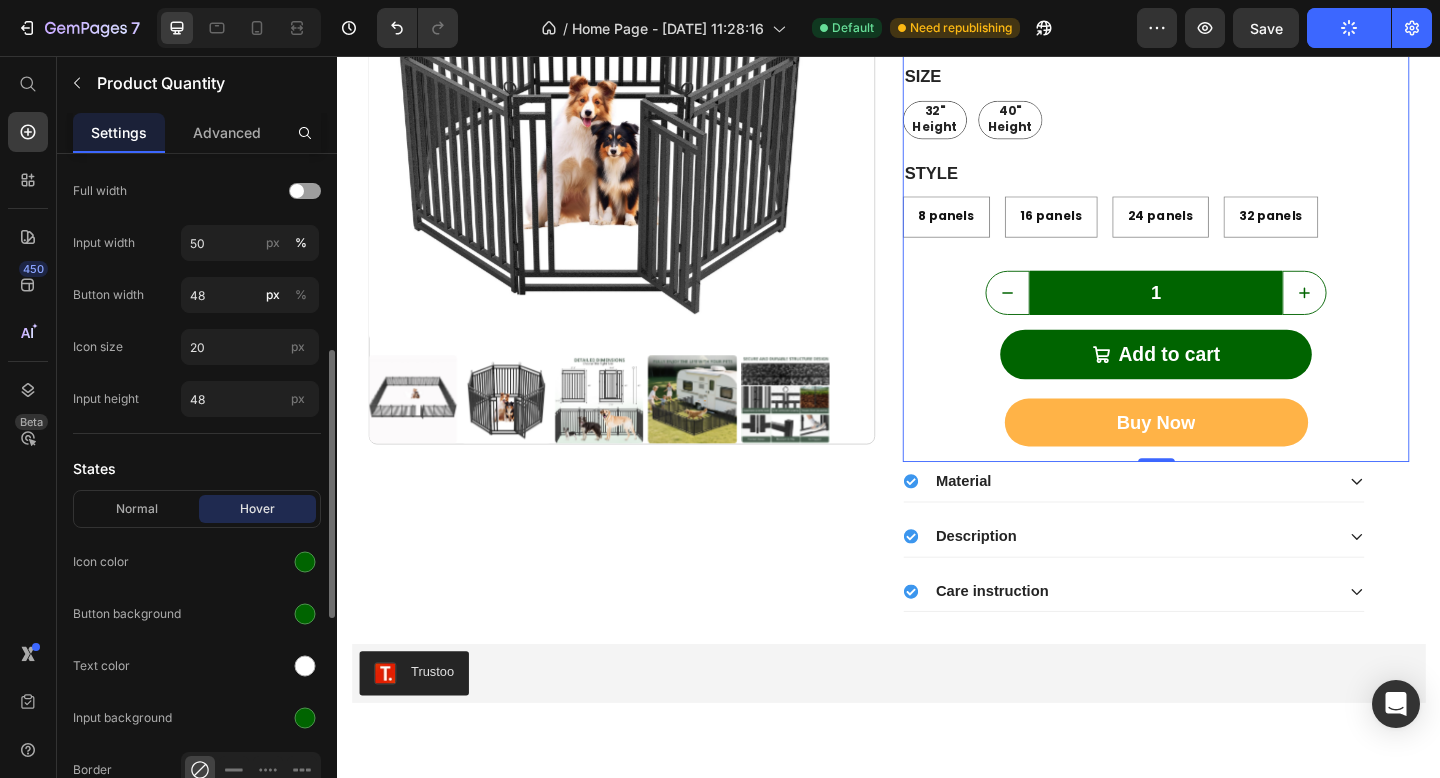 scroll, scrollTop: 499, scrollLeft: 0, axis: vertical 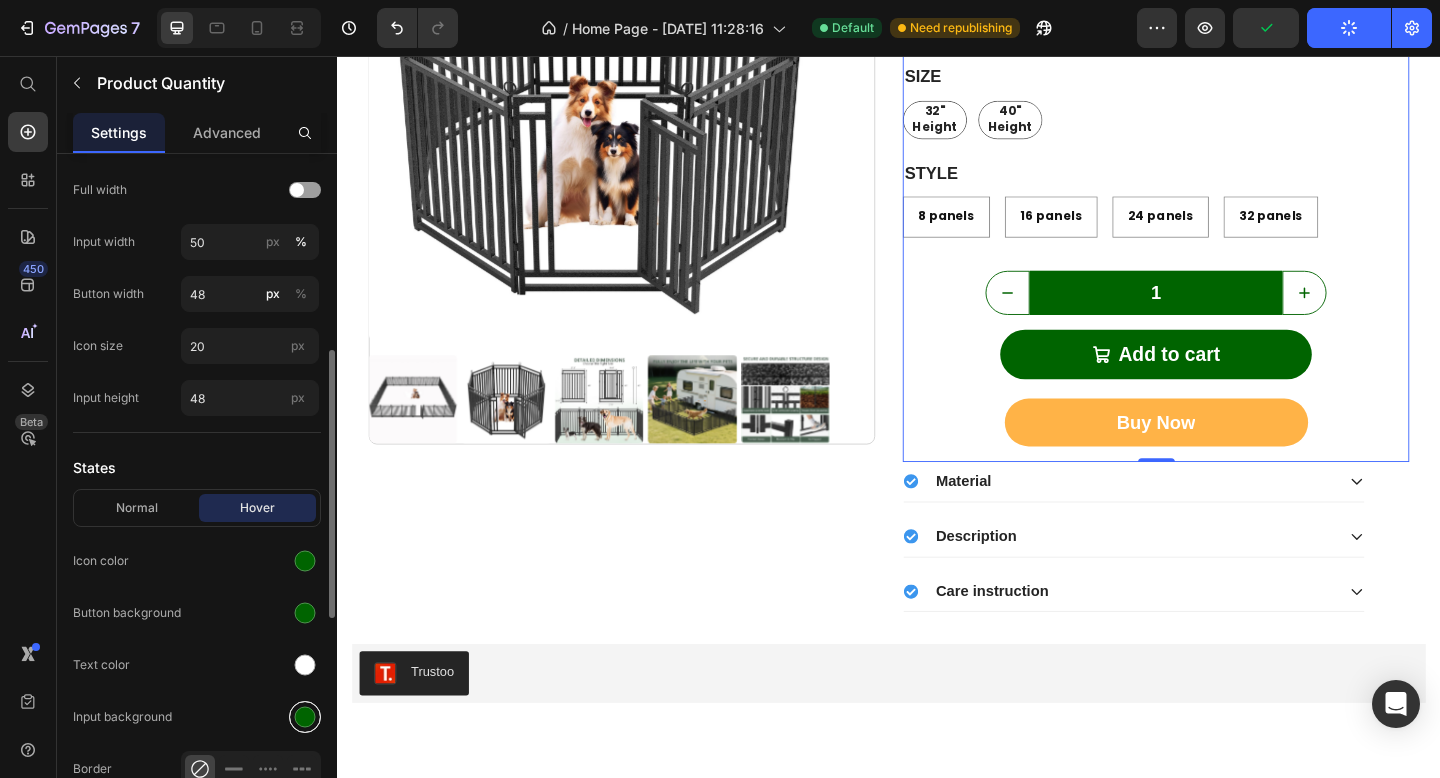 click at bounding box center (305, 717) 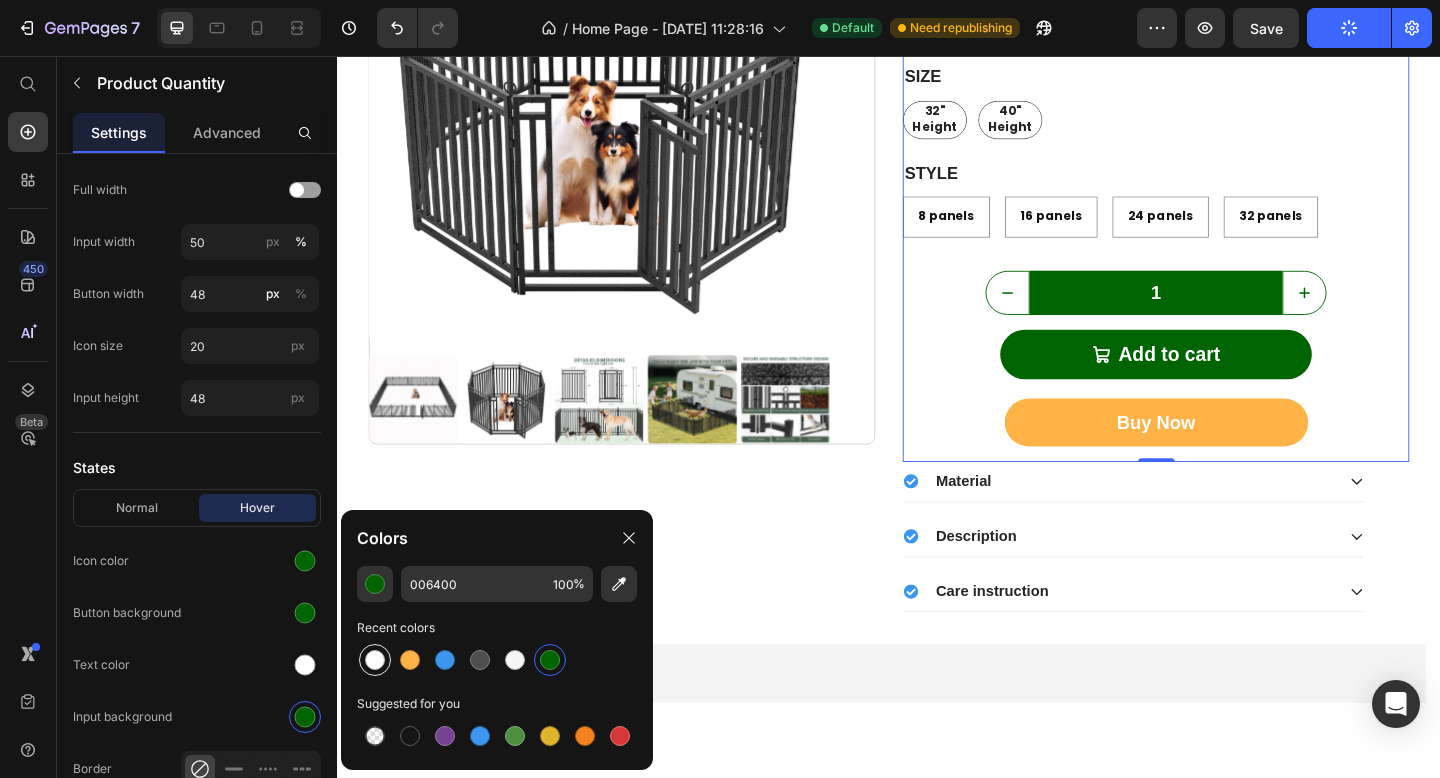 click at bounding box center (375, 660) 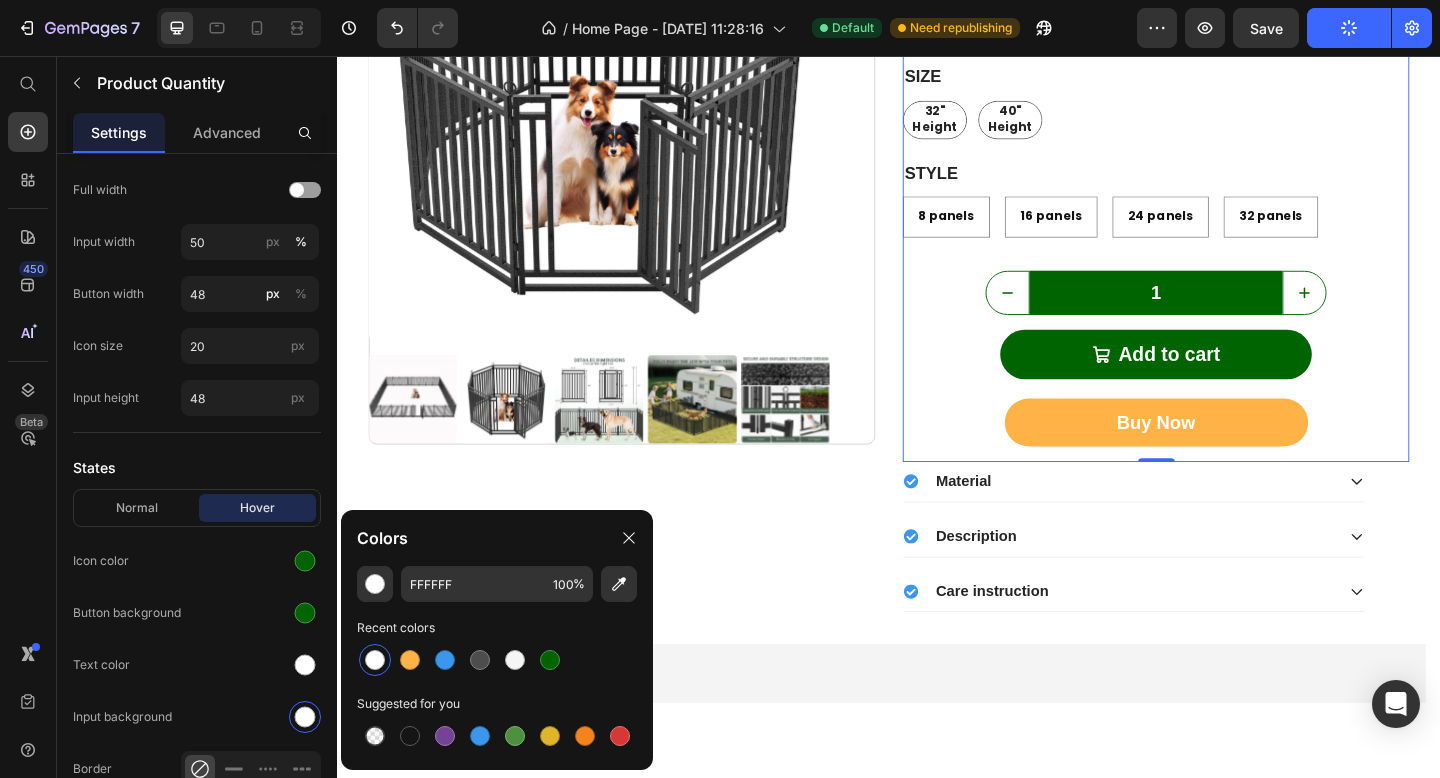 click at bounding box center [375, 660] 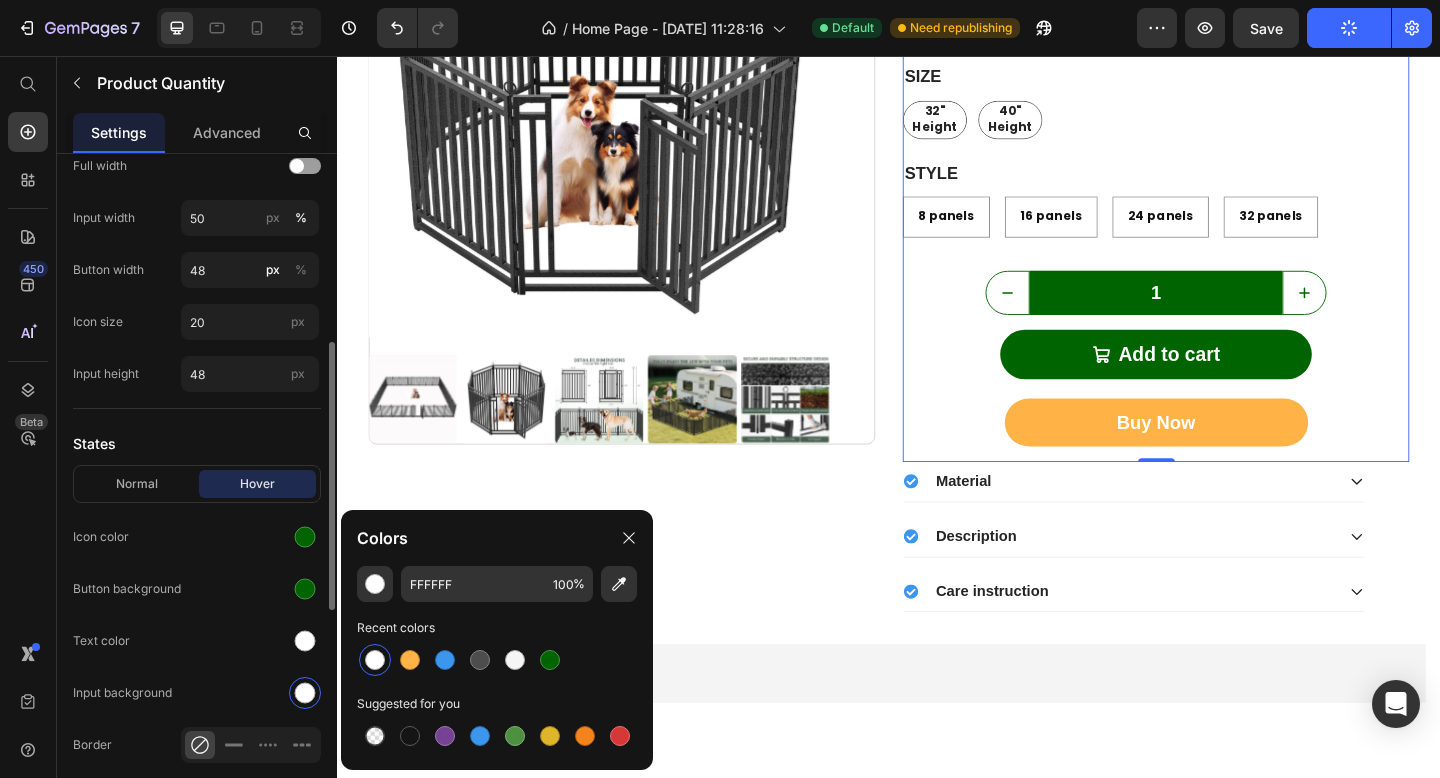 scroll, scrollTop: 536, scrollLeft: 0, axis: vertical 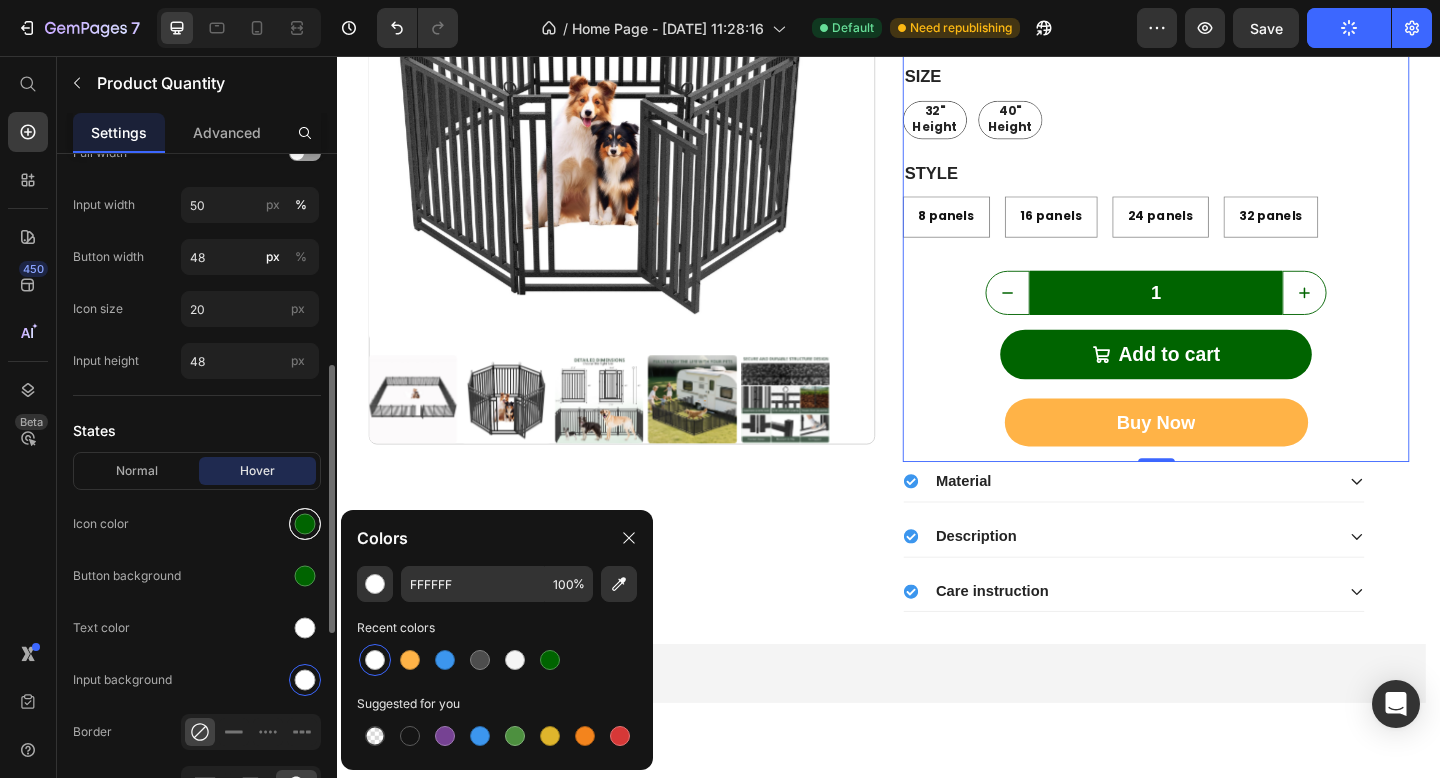 click at bounding box center (305, 524) 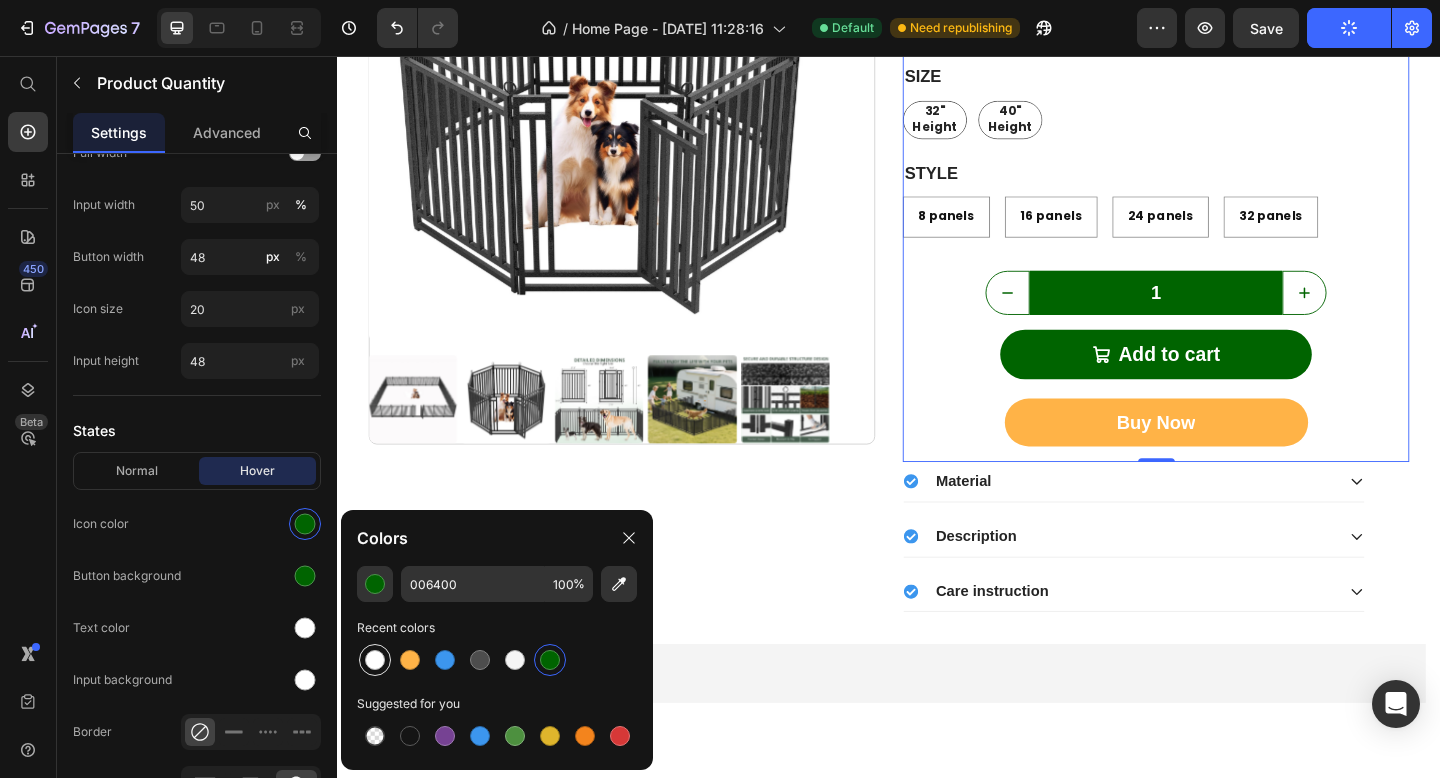 click at bounding box center [375, 660] 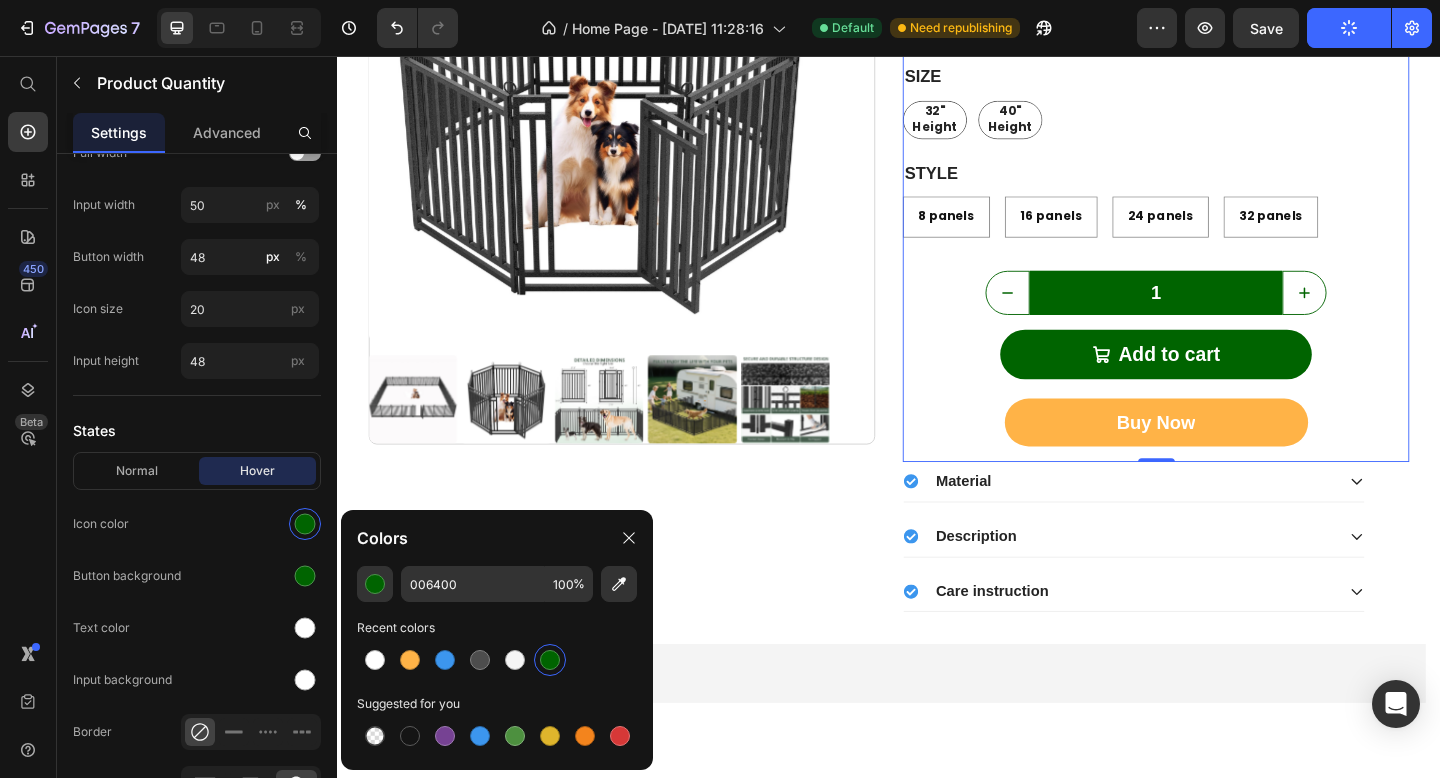 type on "FFFFFF" 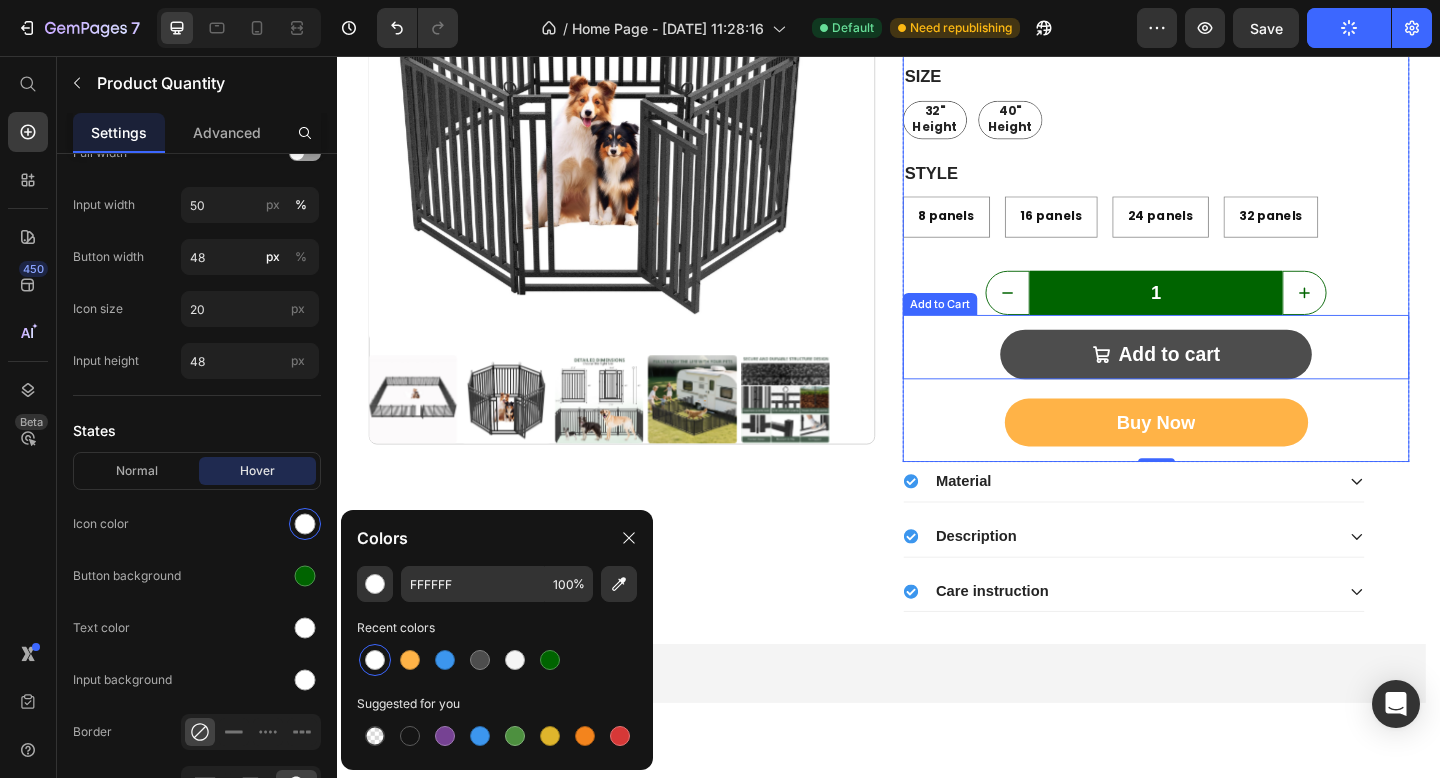 click on "Add to cart" at bounding box center [1228, 381] 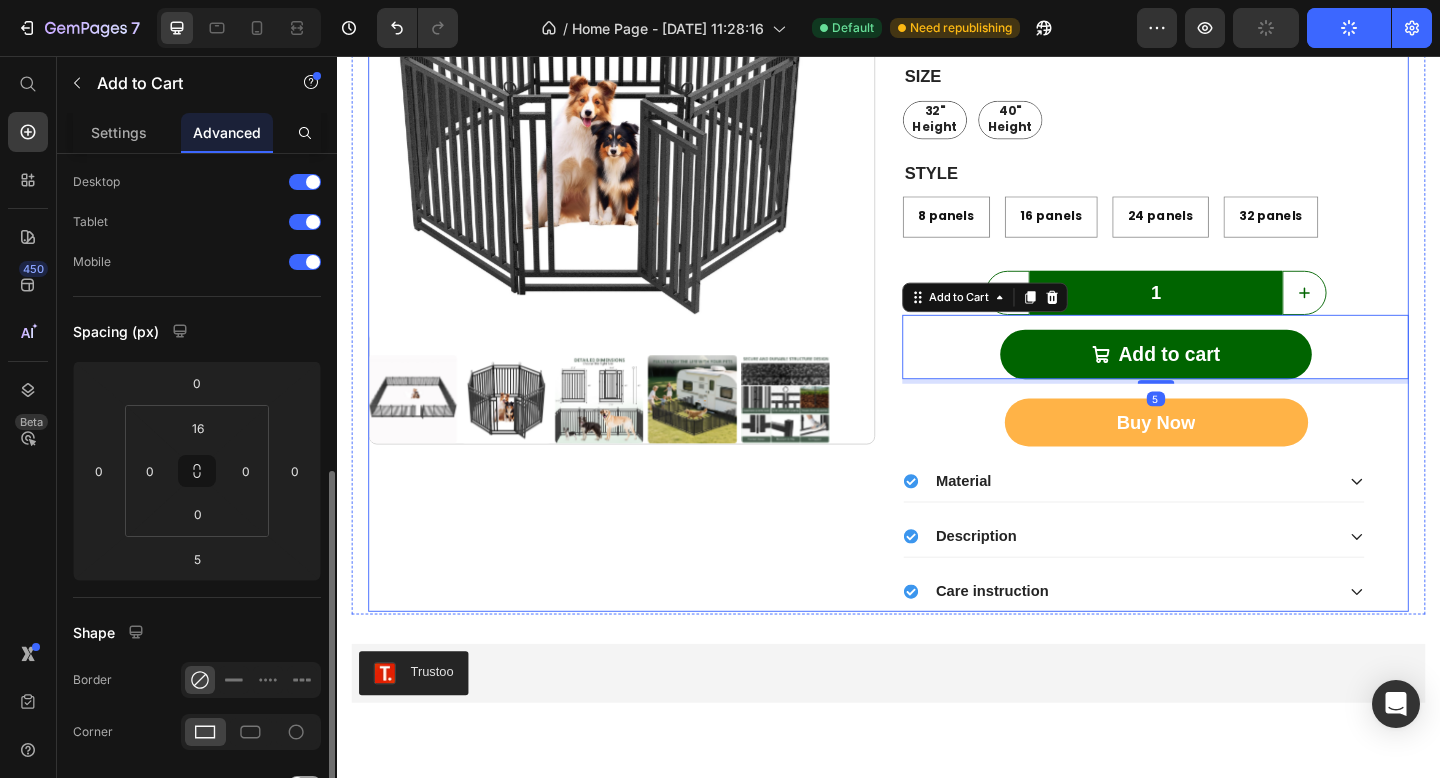 scroll, scrollTop: 244, scrollLeft: 0, axis: vertical 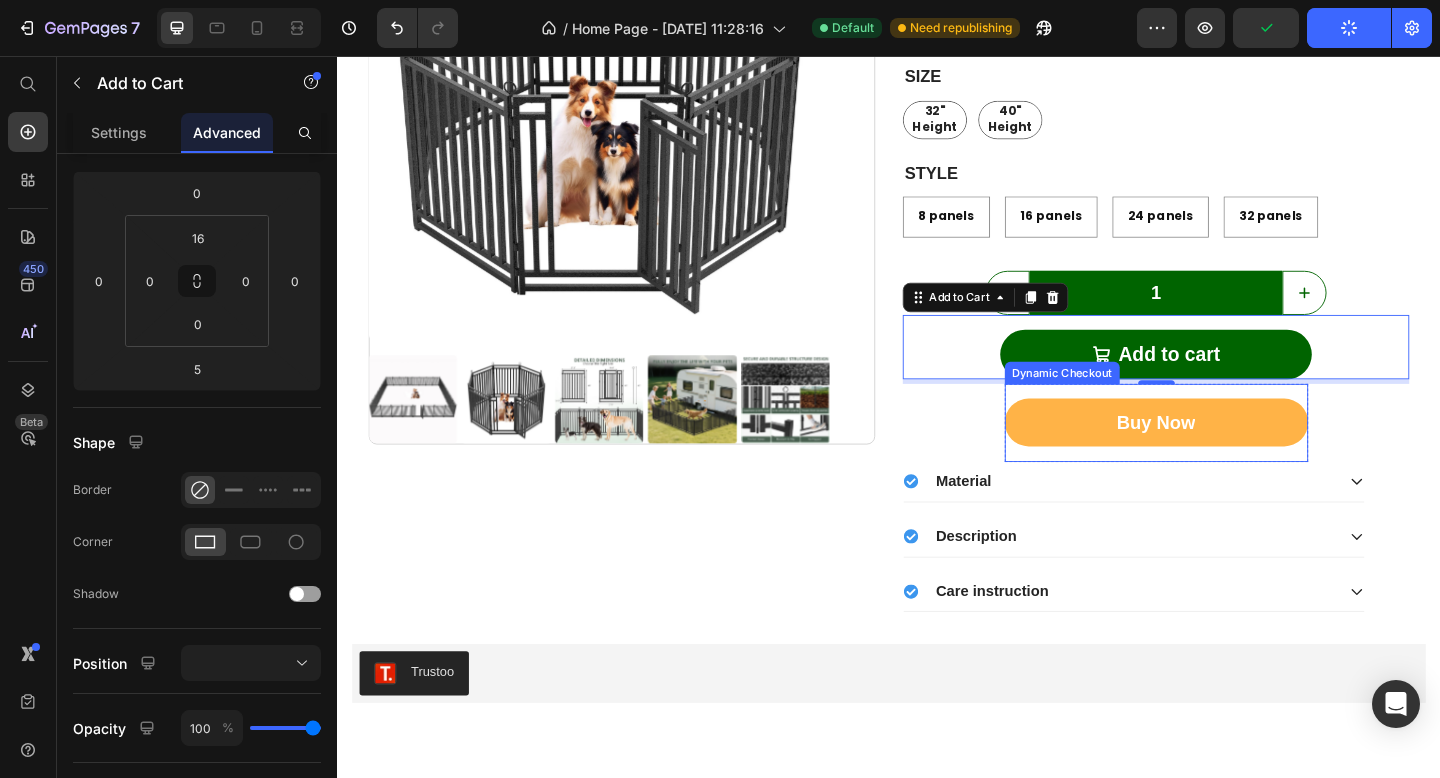 click on "Buy  Now" at bounding box center (1228, 455) 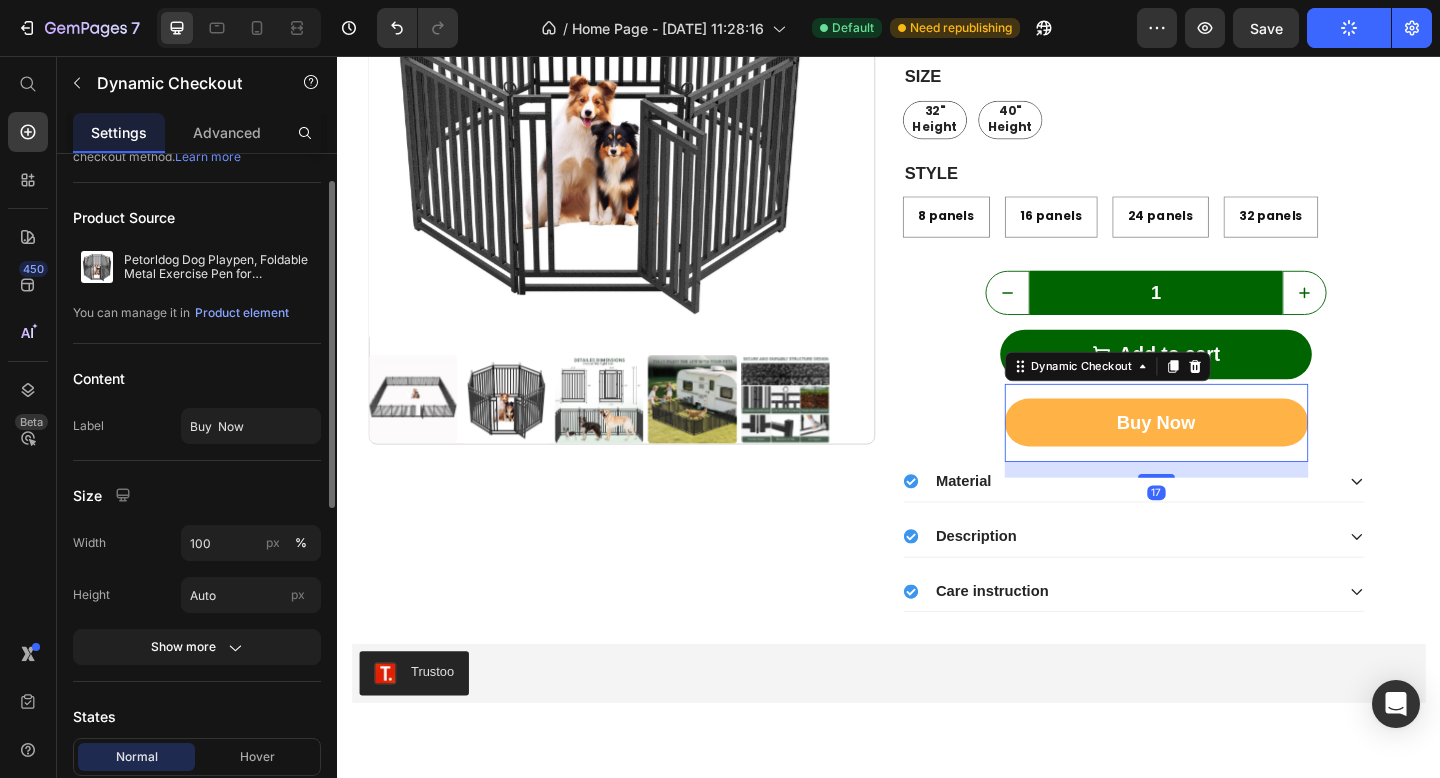 scroll, scrollTop: 68, scrollLeft: 0, axis: vertical 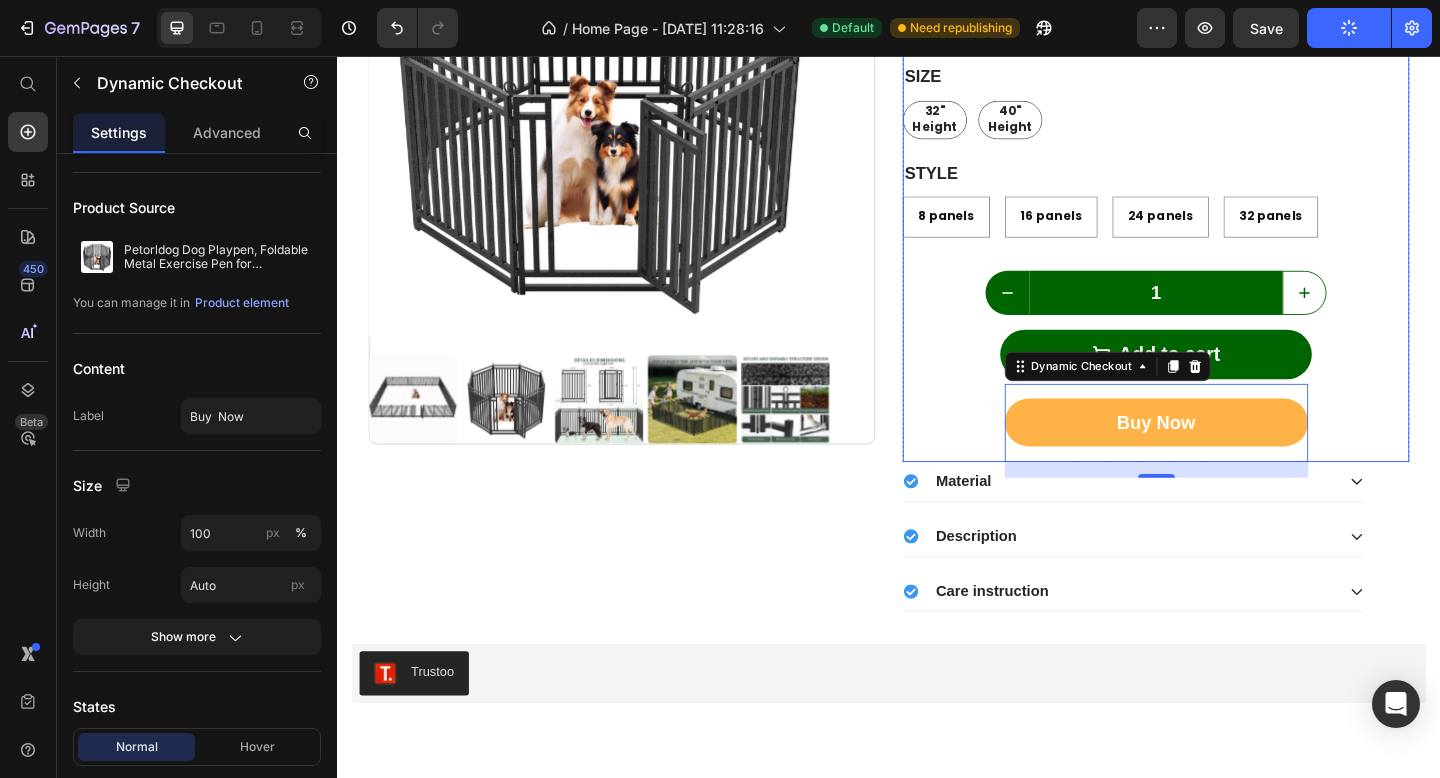 click on "1" at bounding box center [1228, 314] 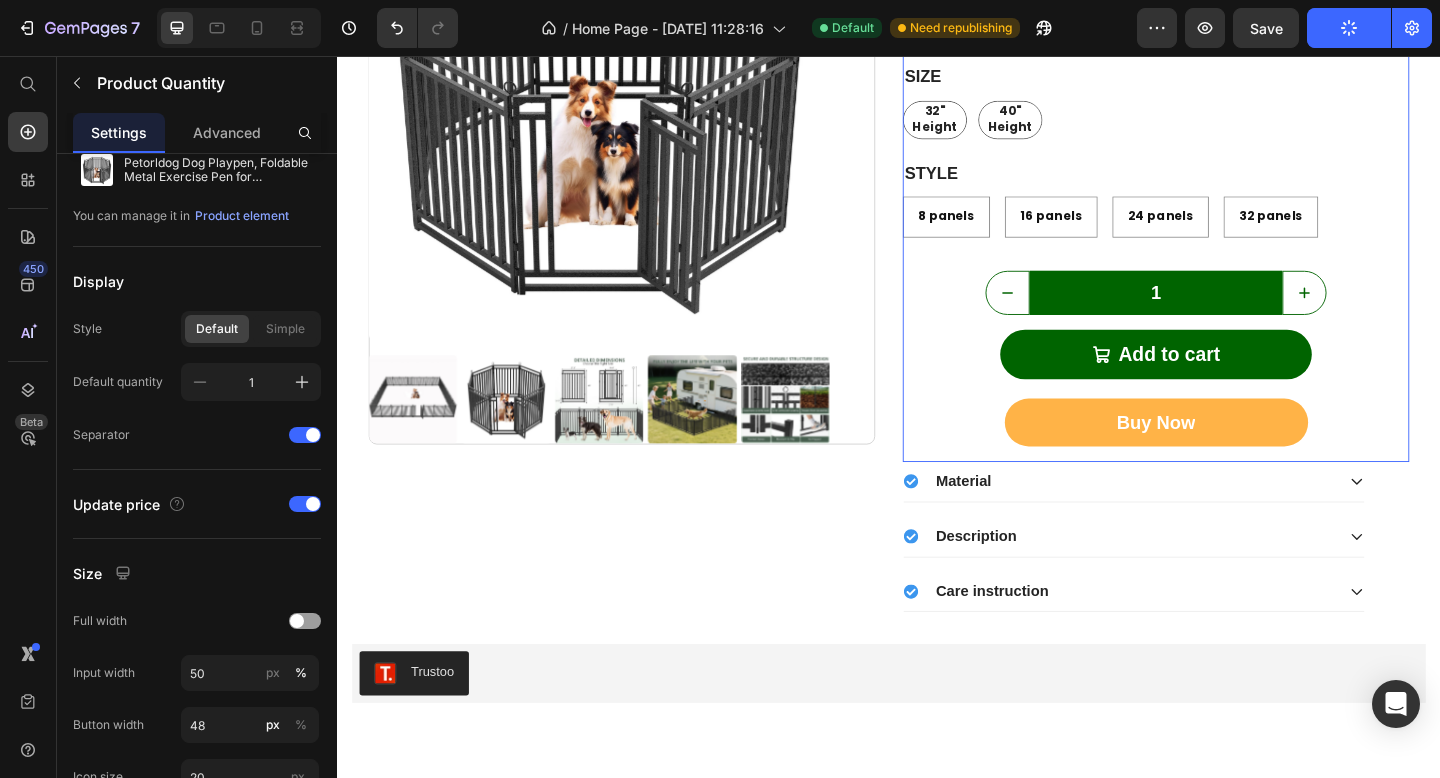 scroll, scrollTop: 0, scrollLeft: 0, axis: both 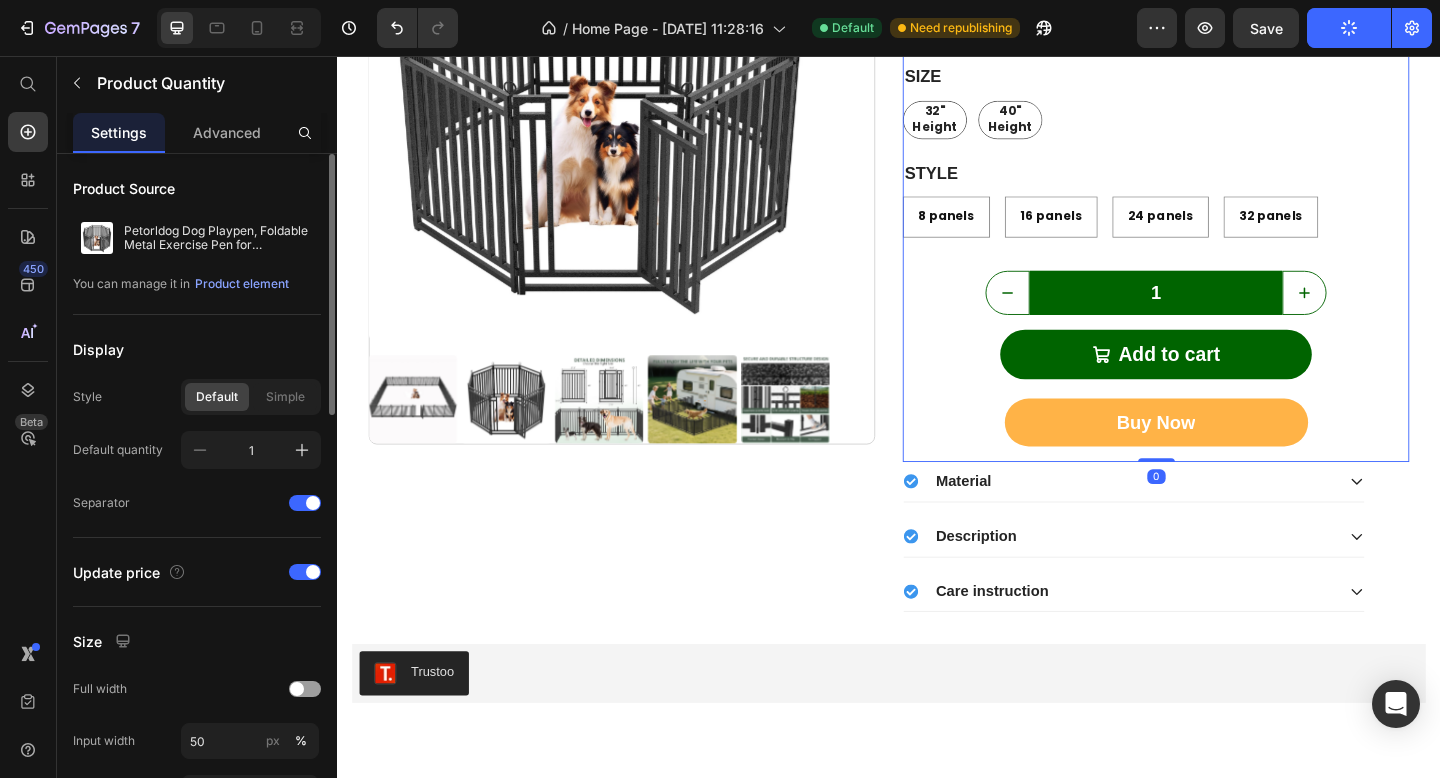 click on "1" at bounding box center (1227, 314) 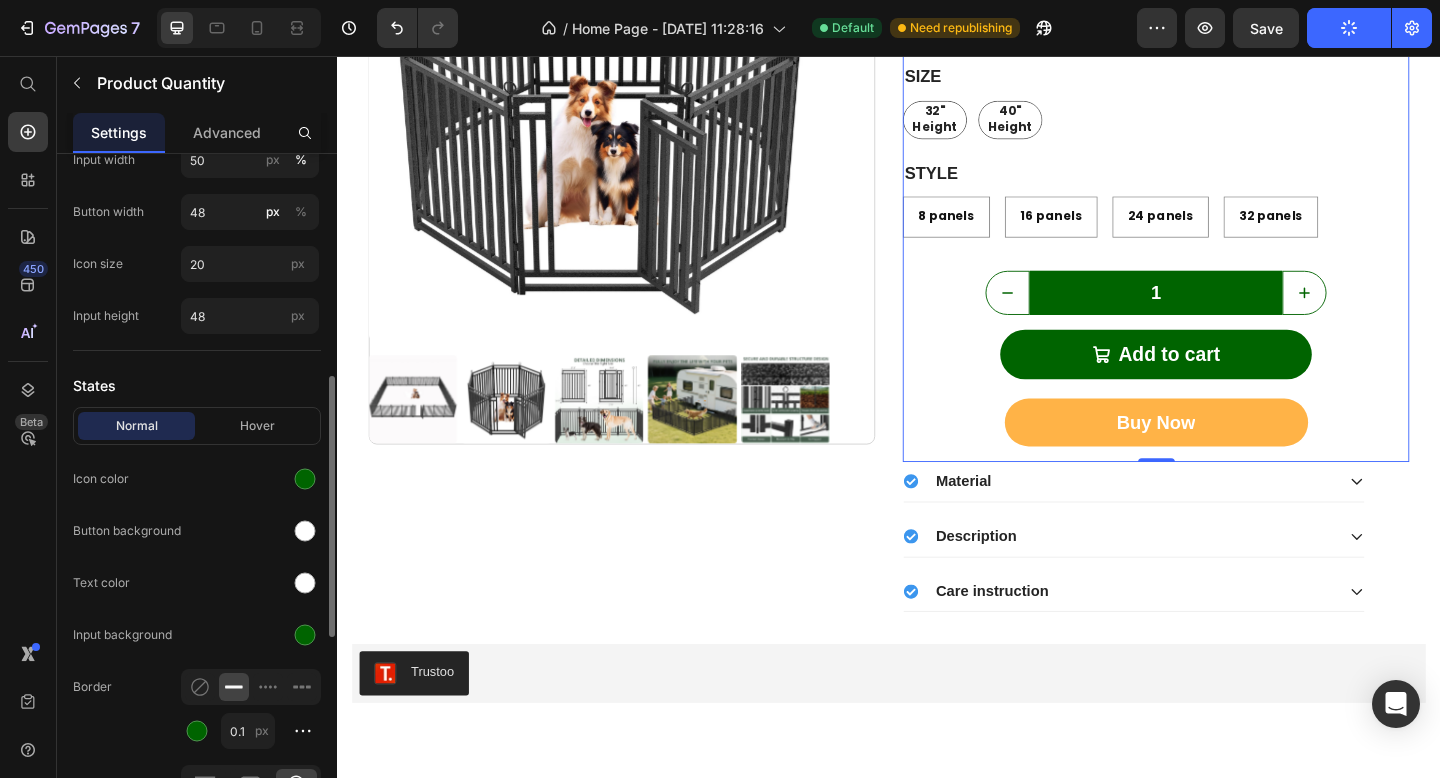 scroll, scrollTop: 580, scrollLeft: 0, axis: vertical 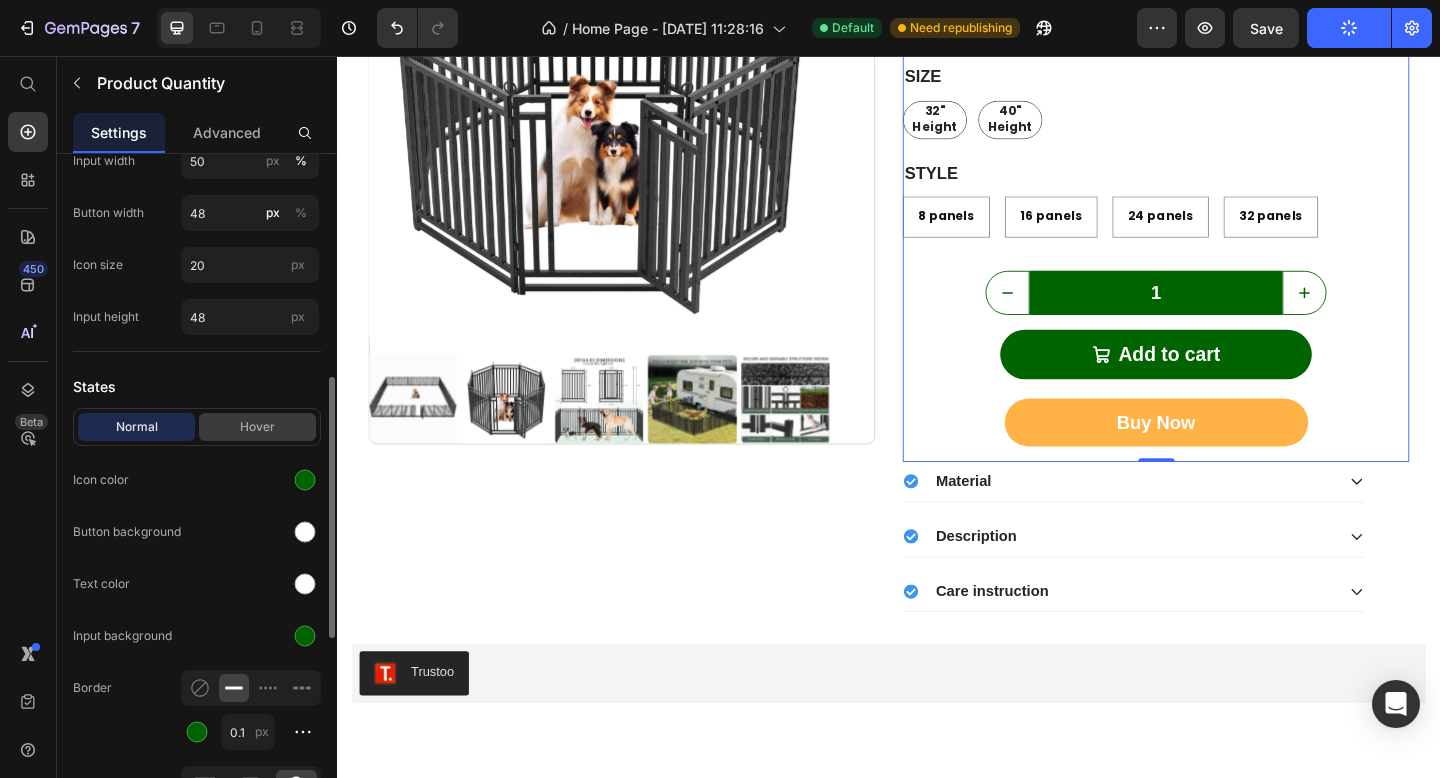 click on "Hover" at bounding box center (257, 427) 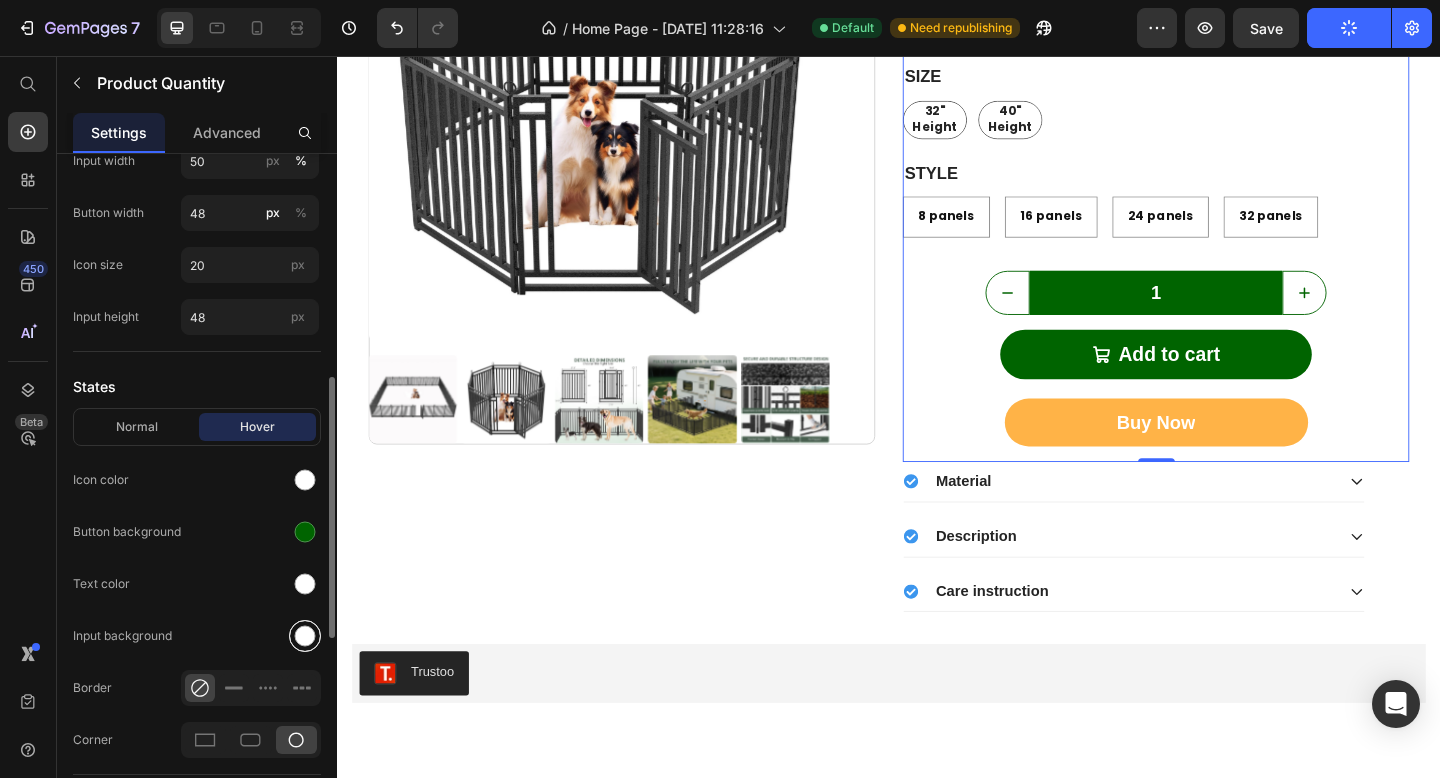 click at bounding box center (305, 636) 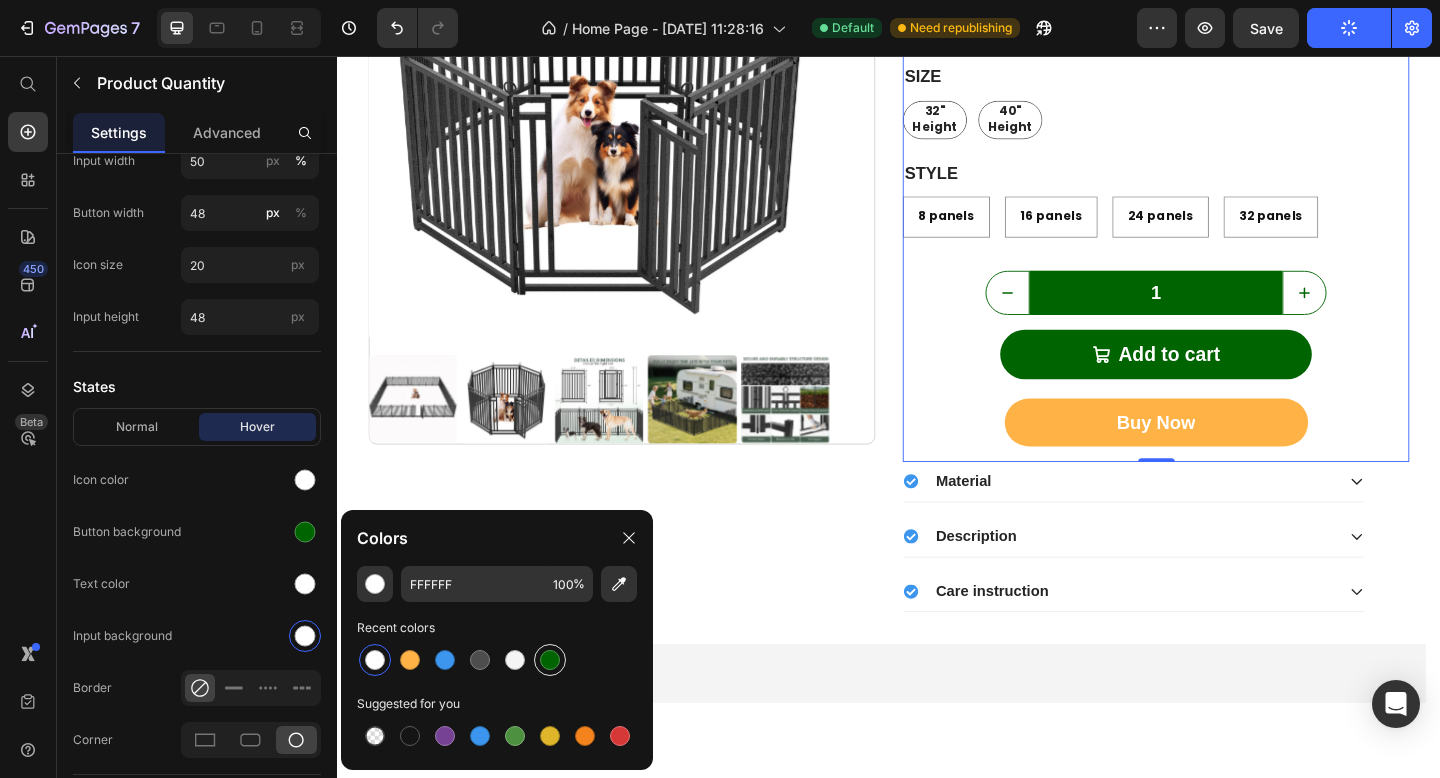 click at bounding box center [550, 660] 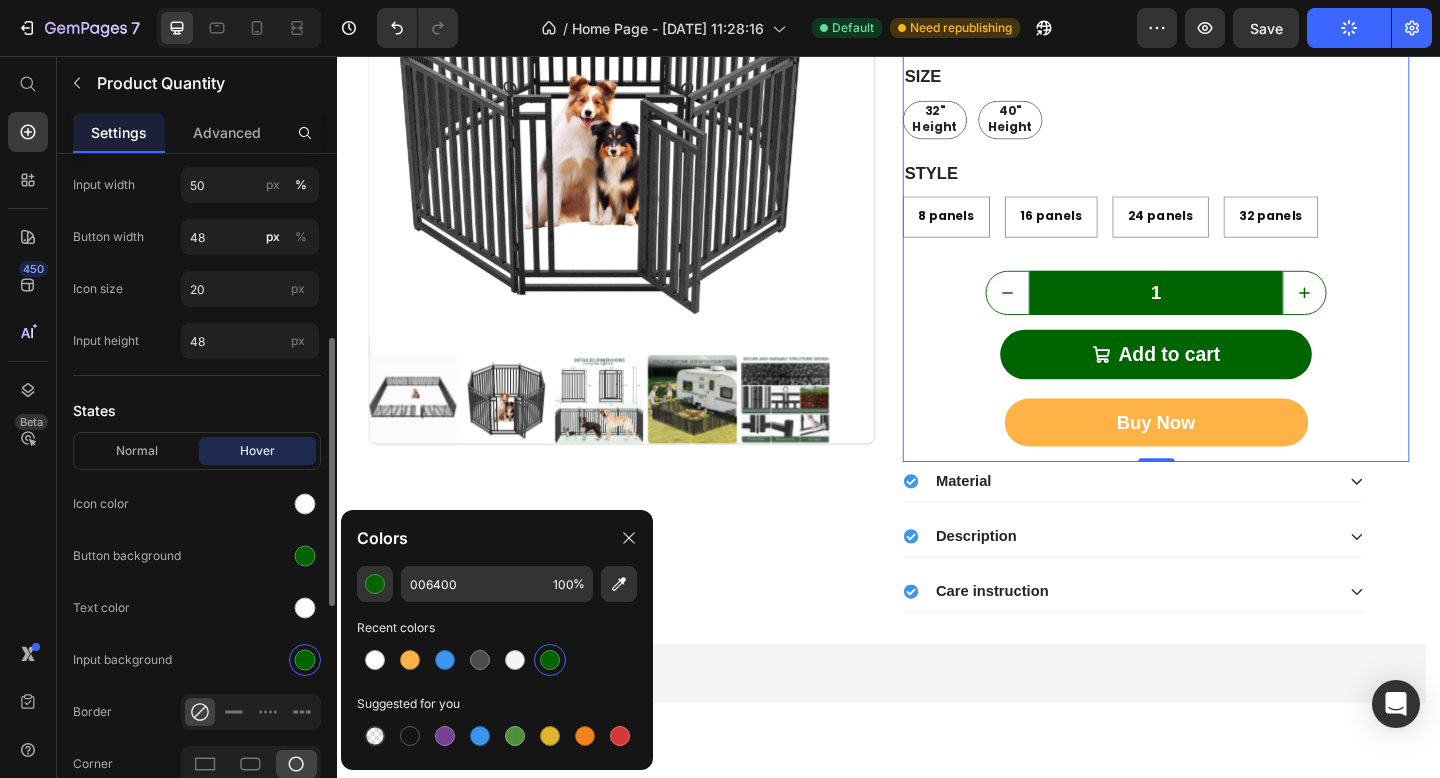 scroll, scrollTop: 528, scrollLeft: 0, axis: vertical 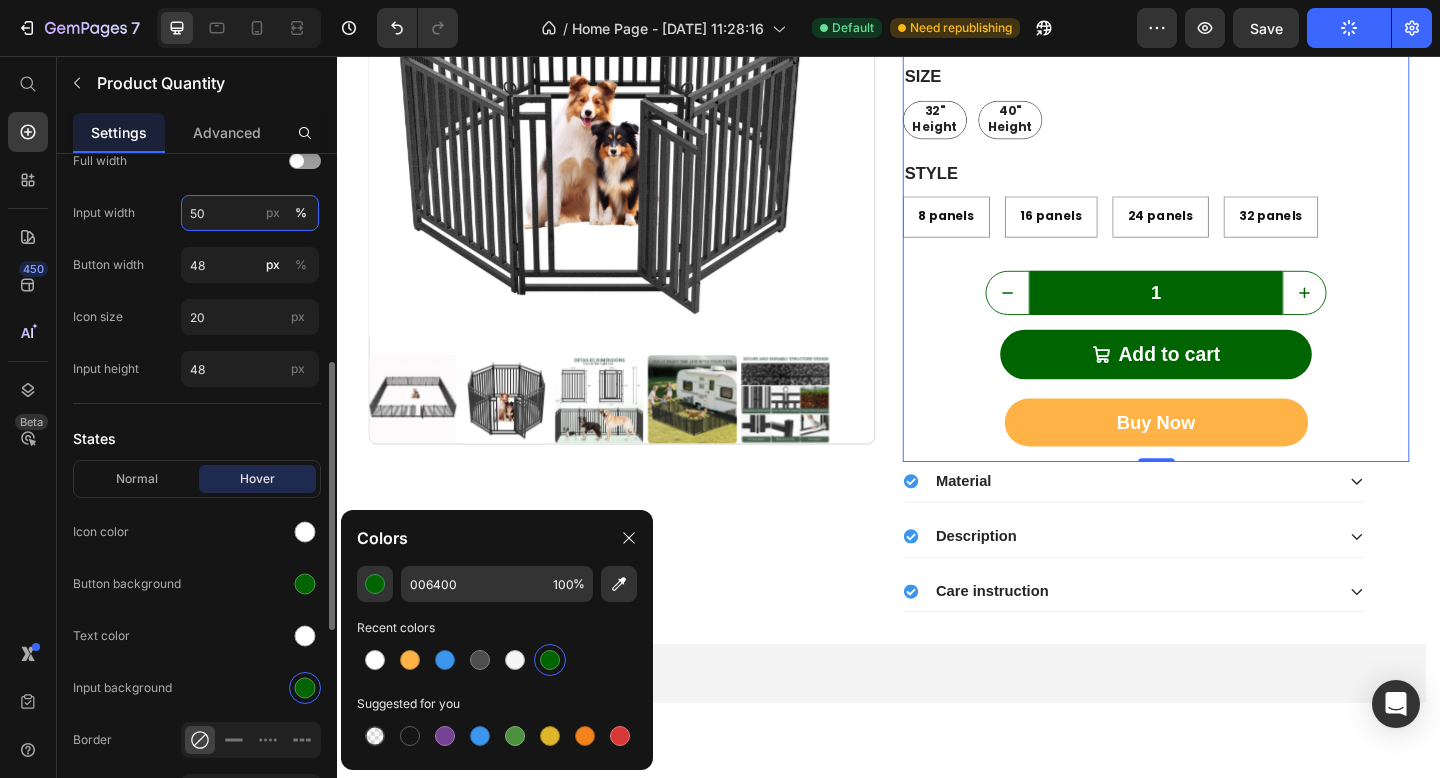 click on "50" at bounding box center [250, 213] 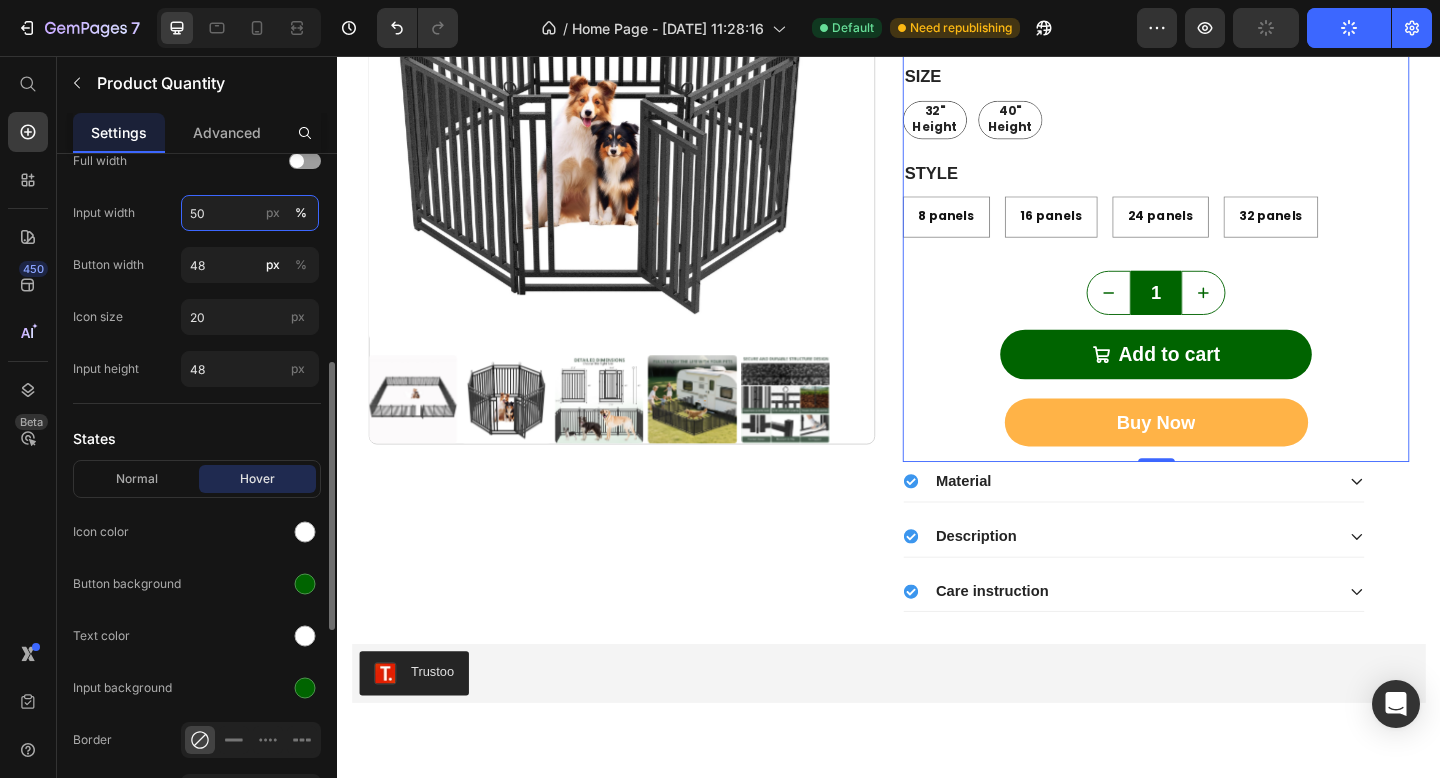 type on "5" 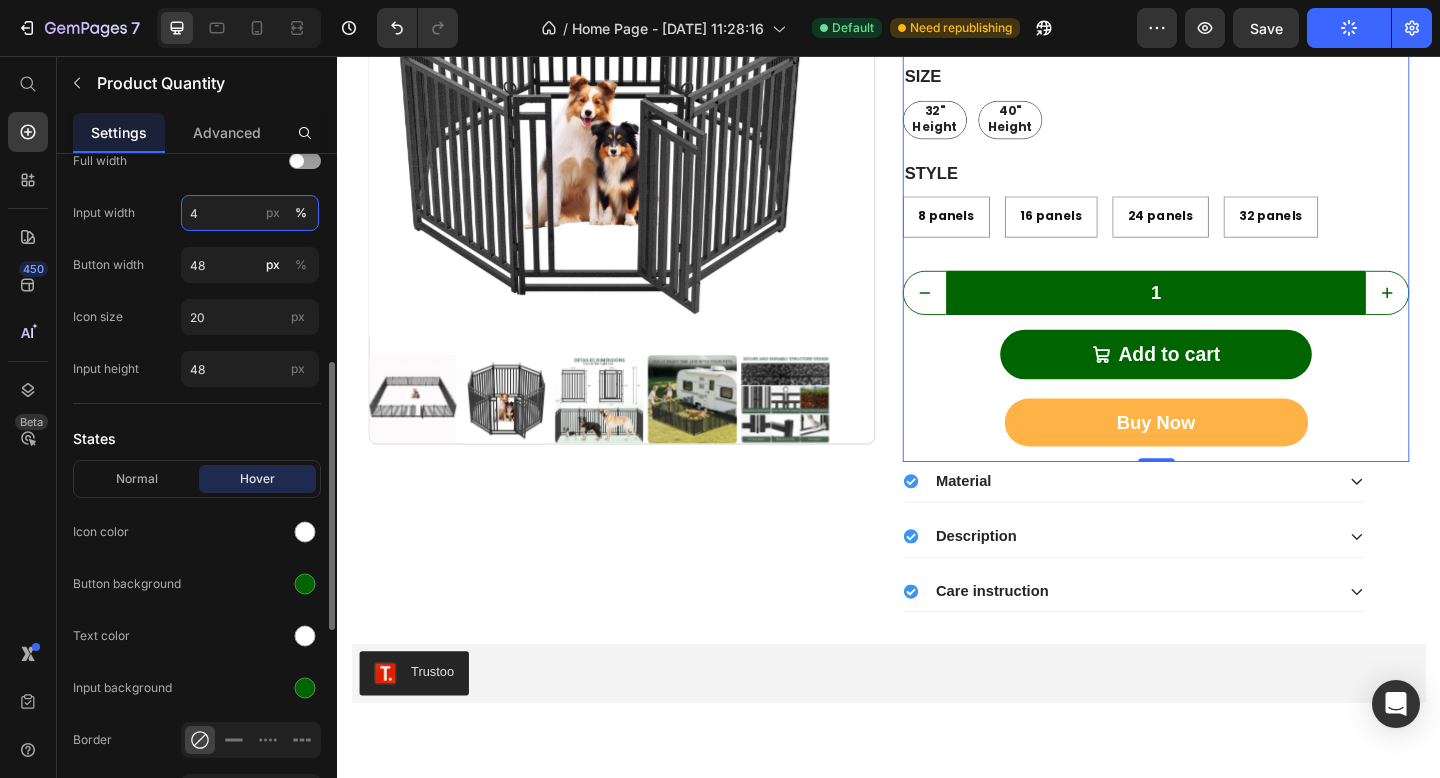 type on "40" 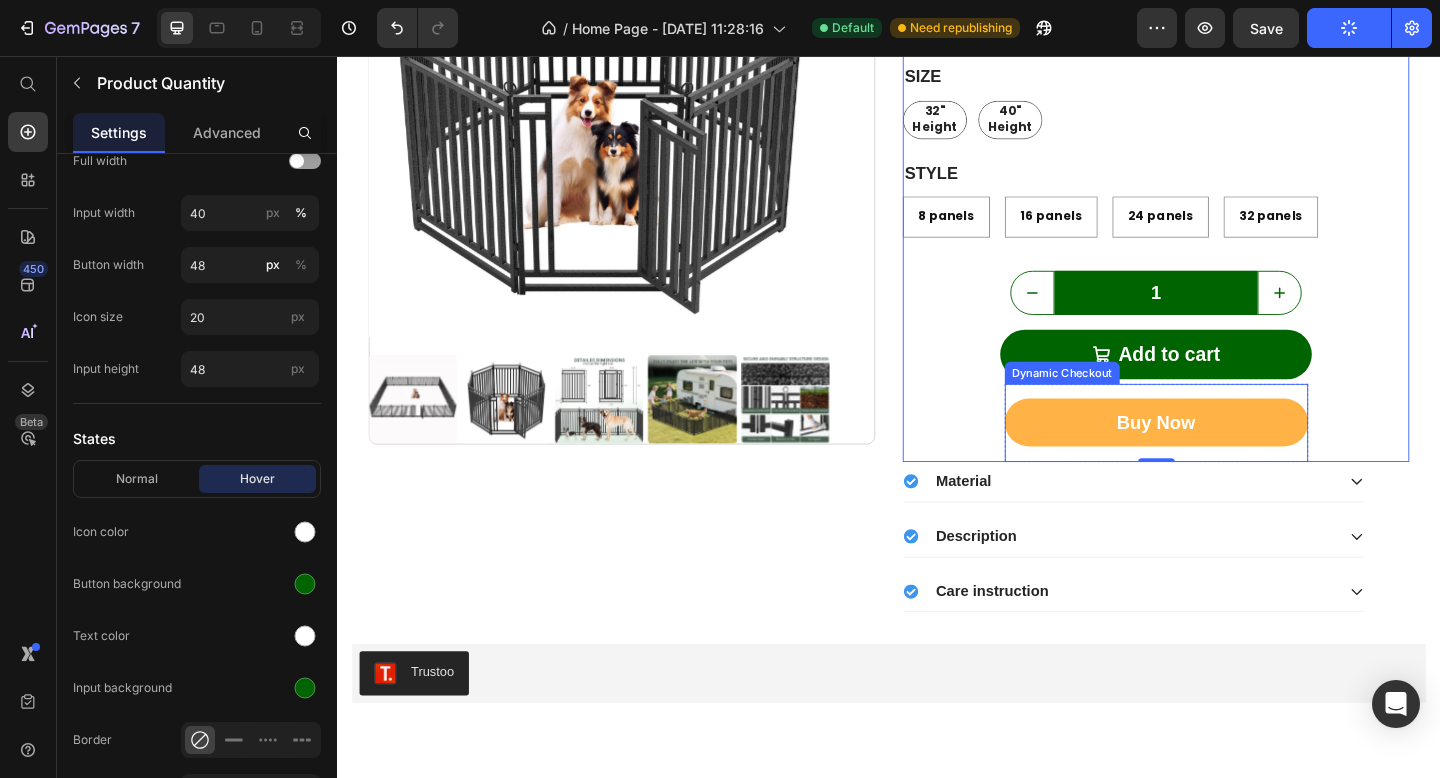 click on "Buy  Now" at bounding box center (1228, 455) 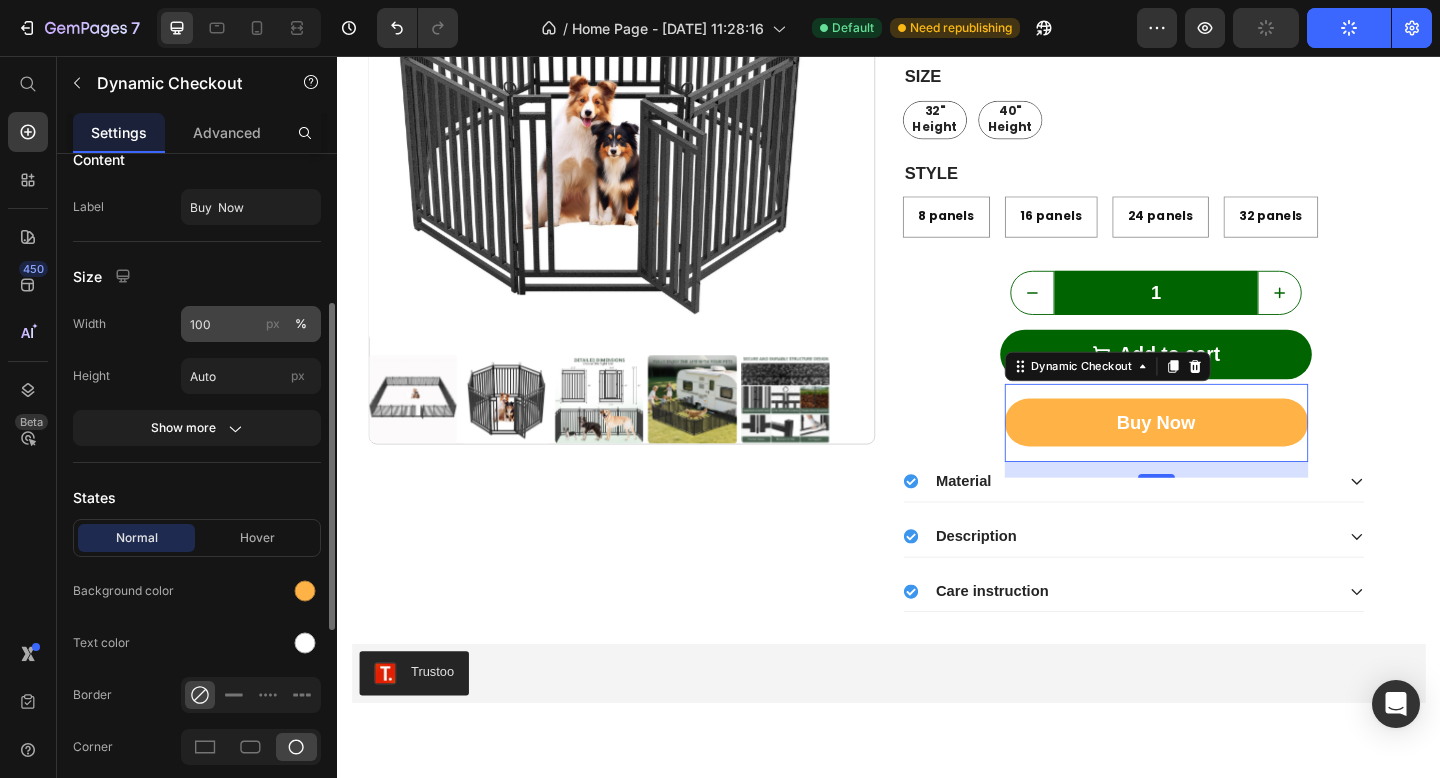 scroll, scrollTop: 288, scrollLeft: 0, axis: vertical 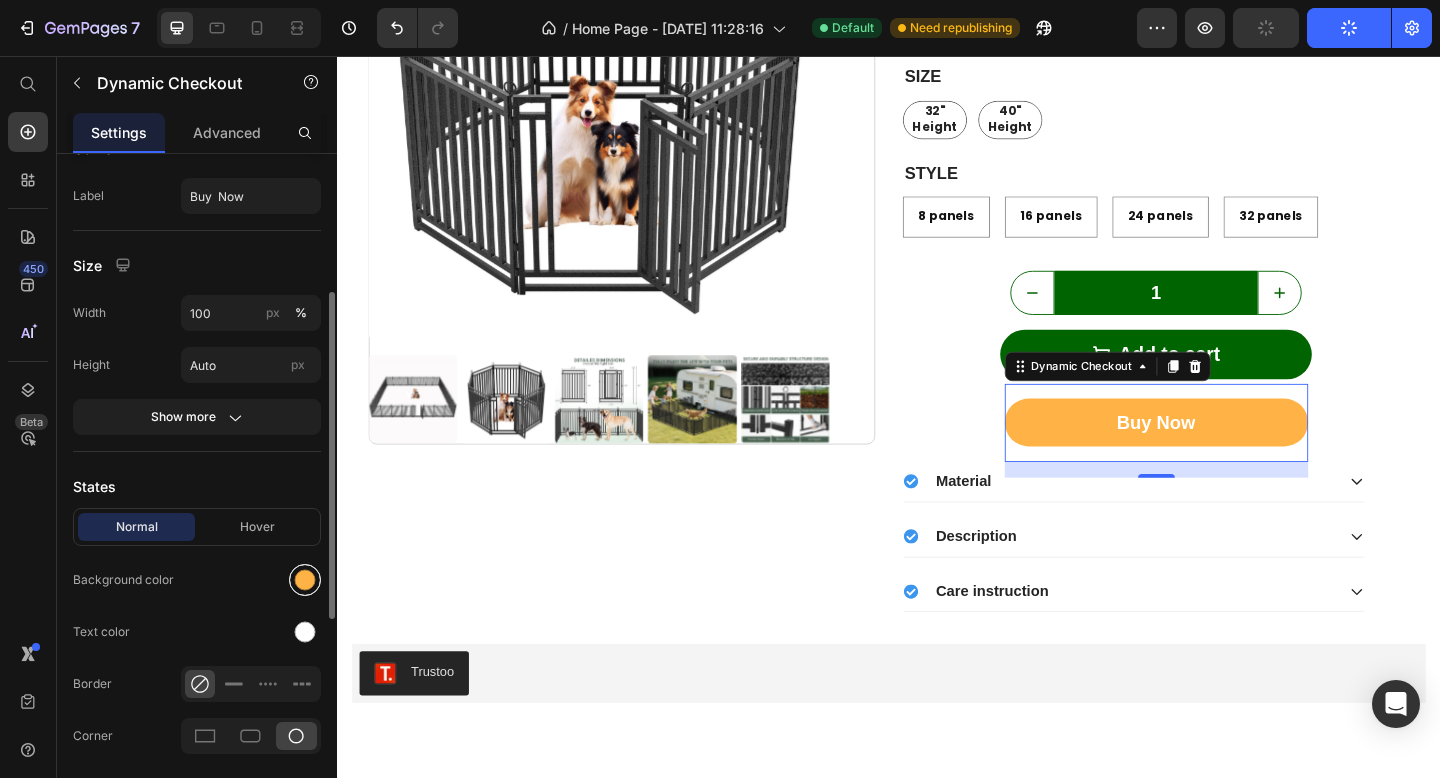 click at bounding box center (305, 580) 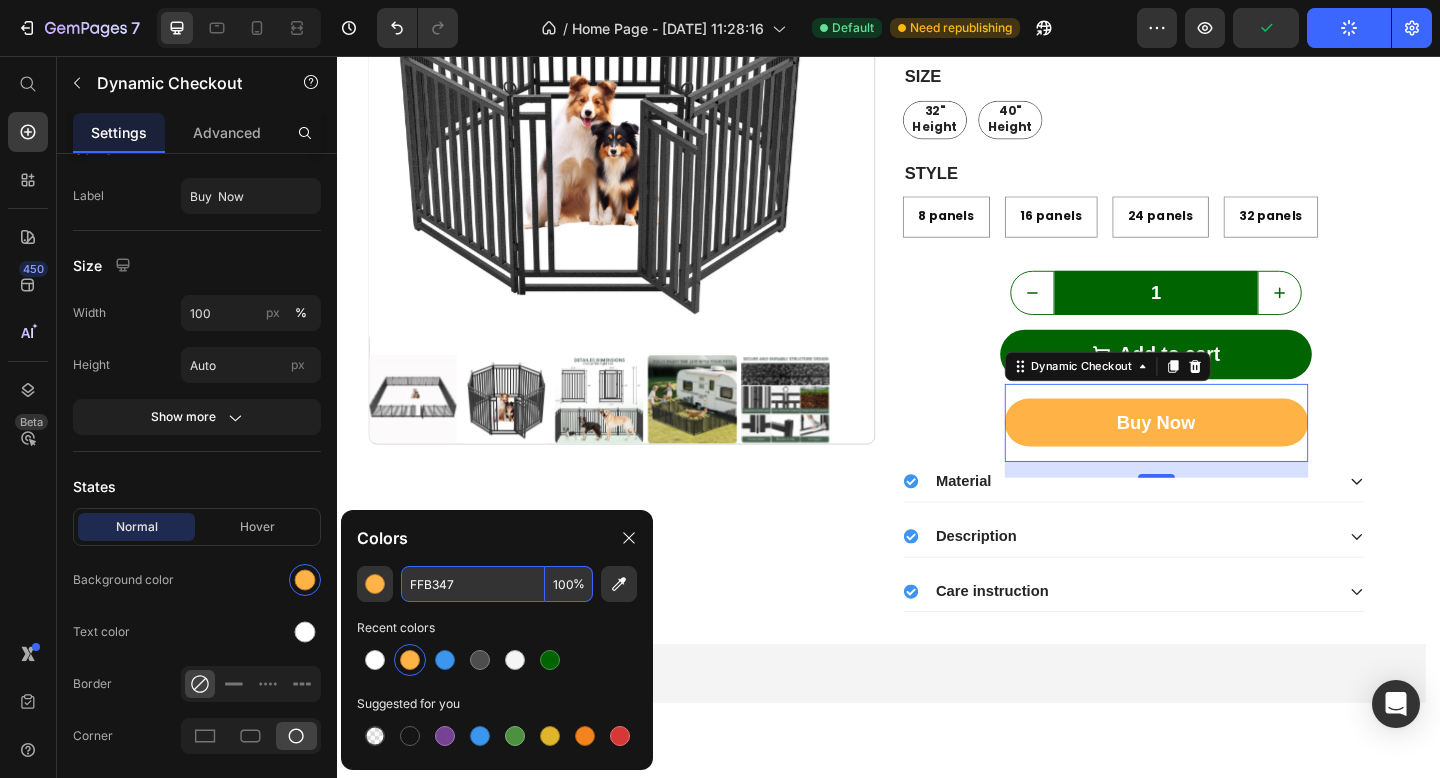 click on "FFB347" at bounding box center (473, 584) 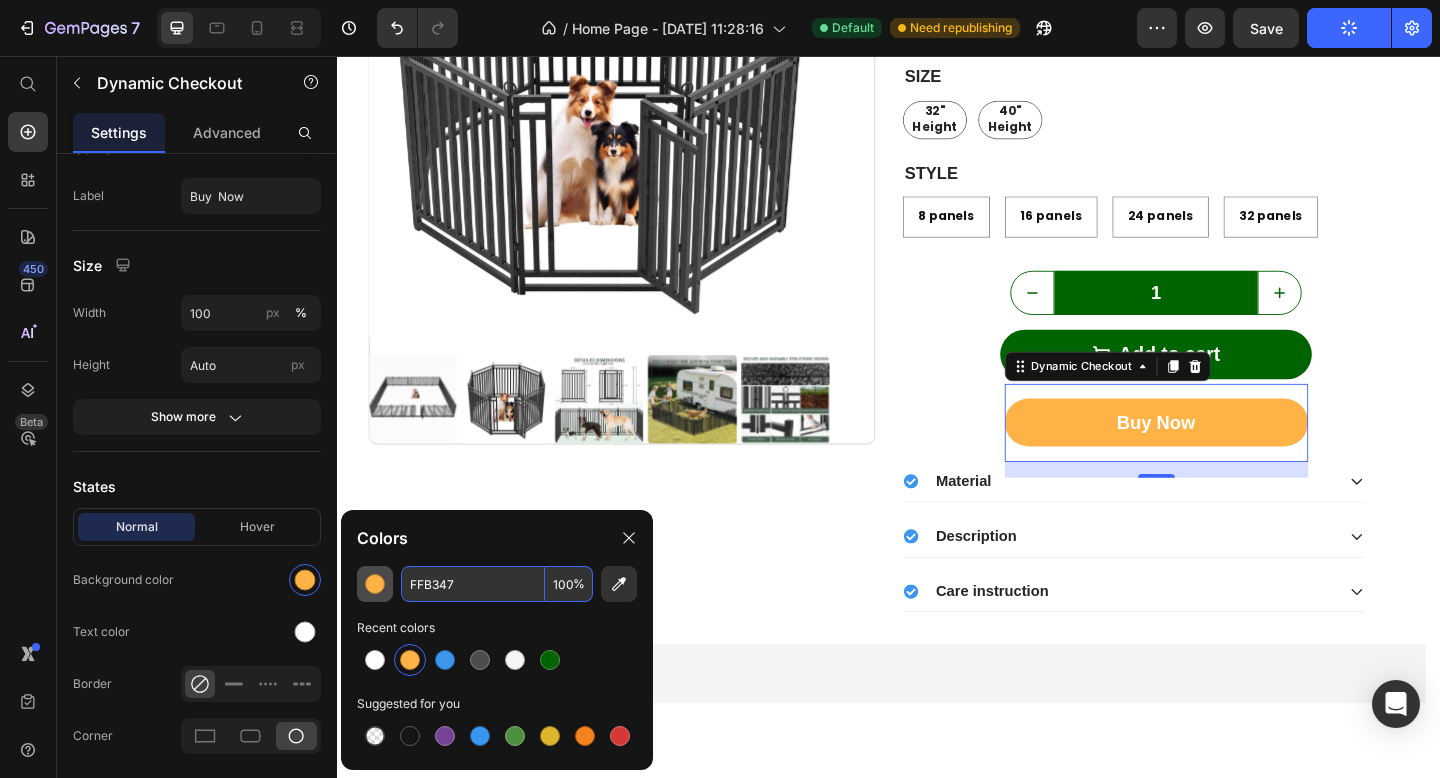 drag, startPoint x: 479, startPoint y: 582, endPoint x: 379, endPoint y: 570, distance: 100.71743 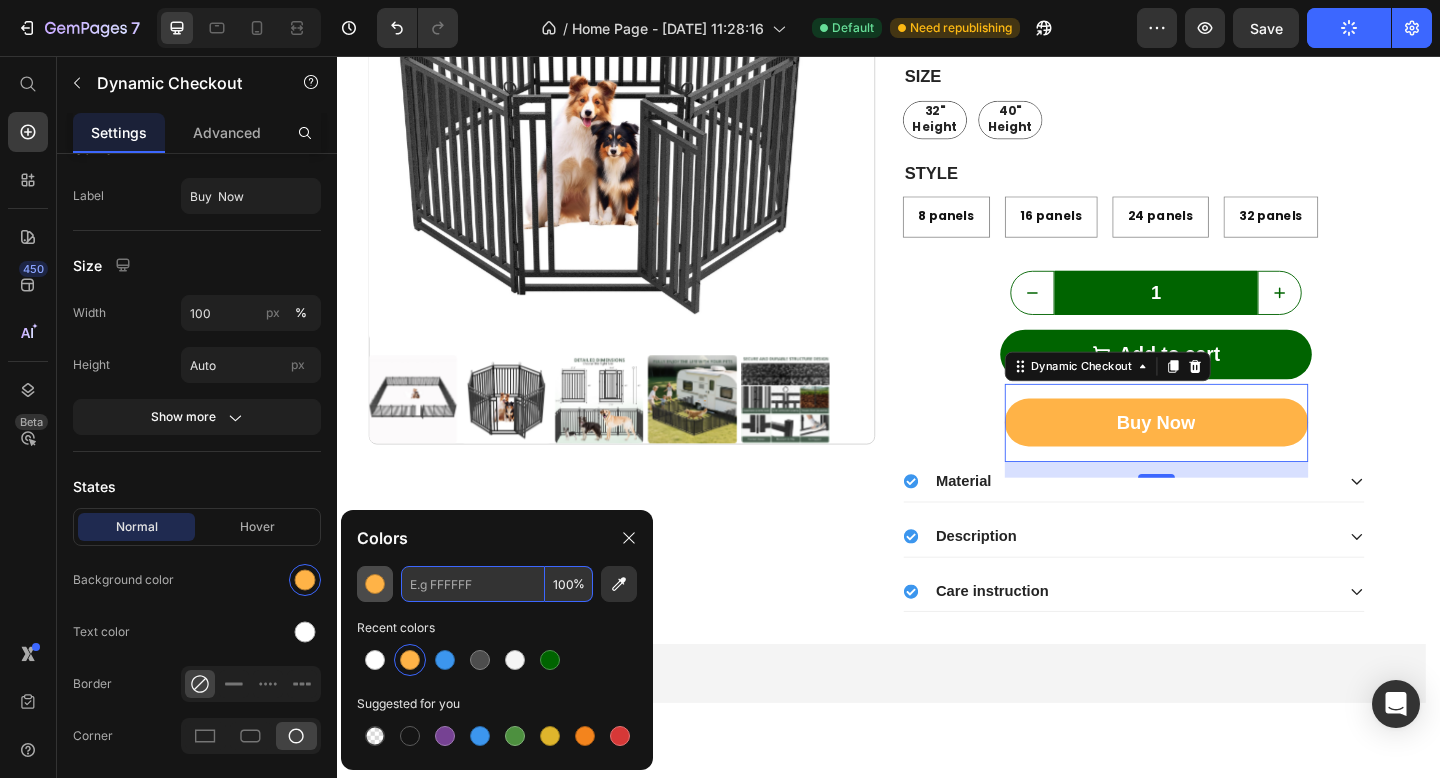 paste on "#FFDE7D" 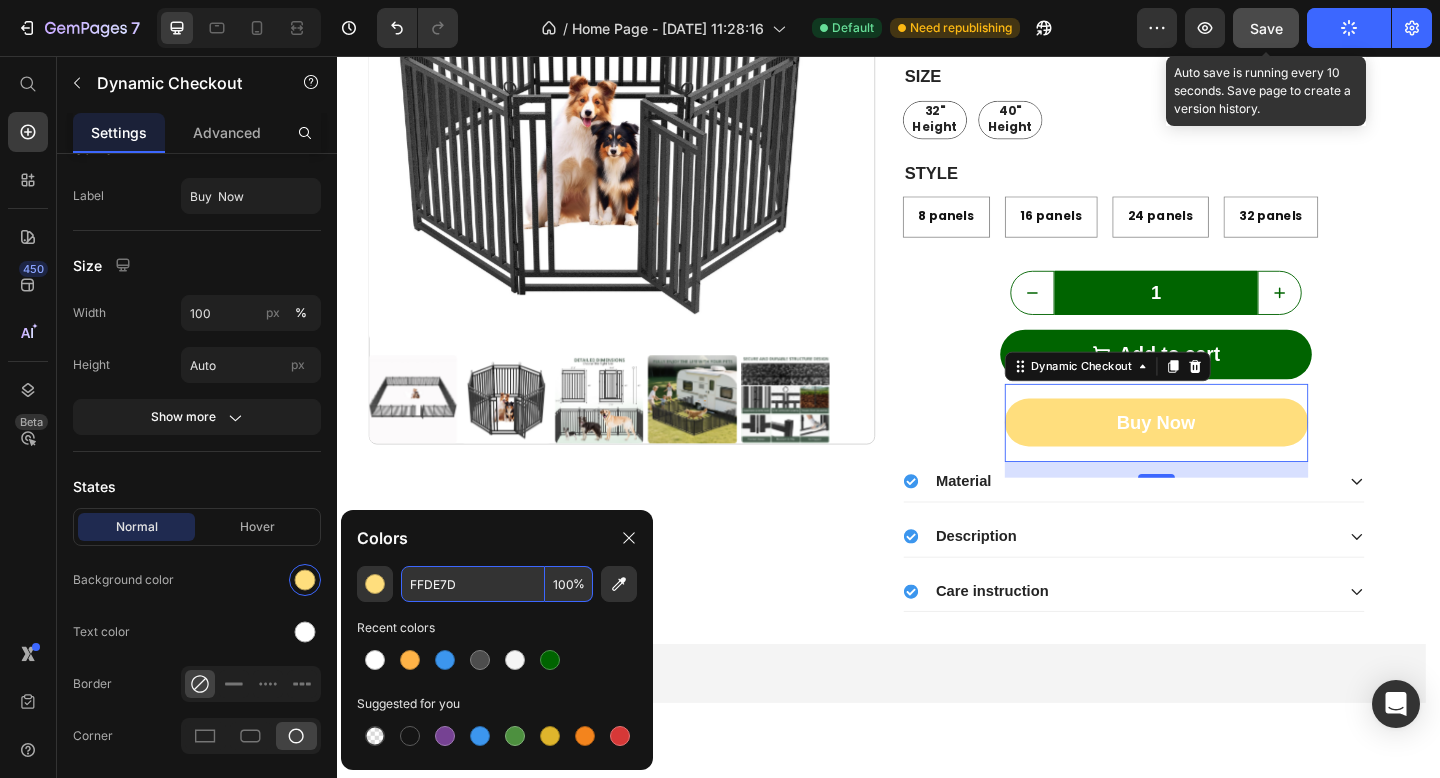 type on "FFDE7D" 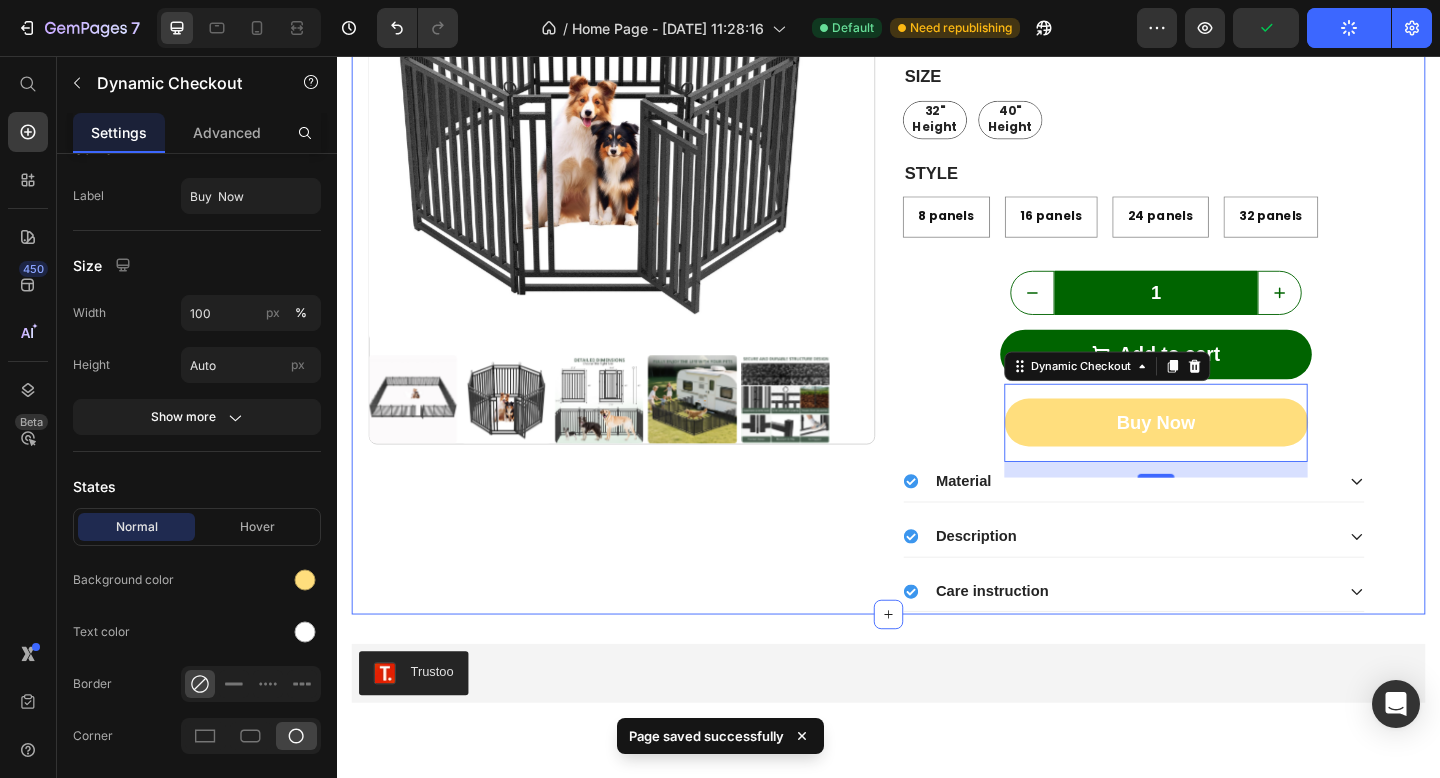 click on "Add to cart Add to Cart" at bounding box center [1227, 373] 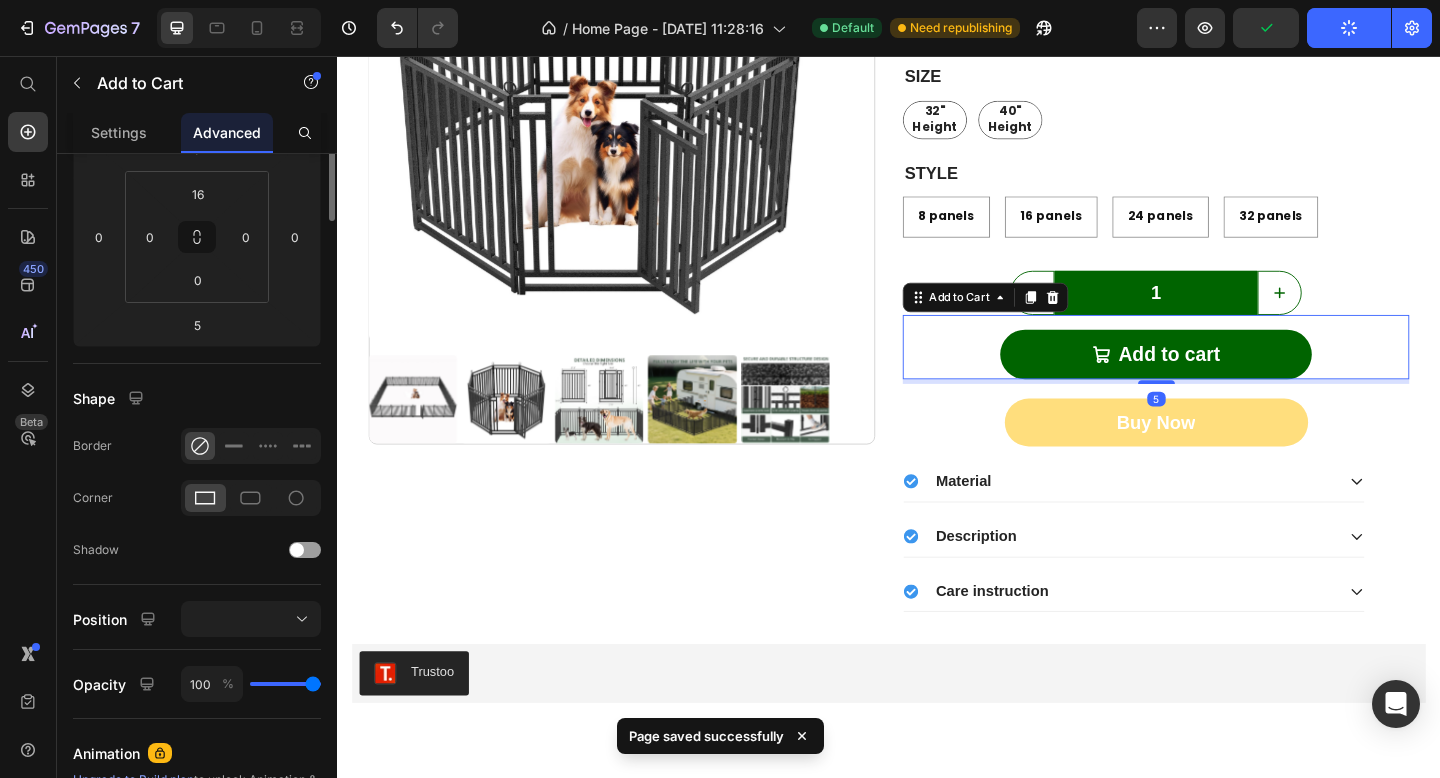 scroll, scrollTop: 0, scrollLeft: 0, axis: both 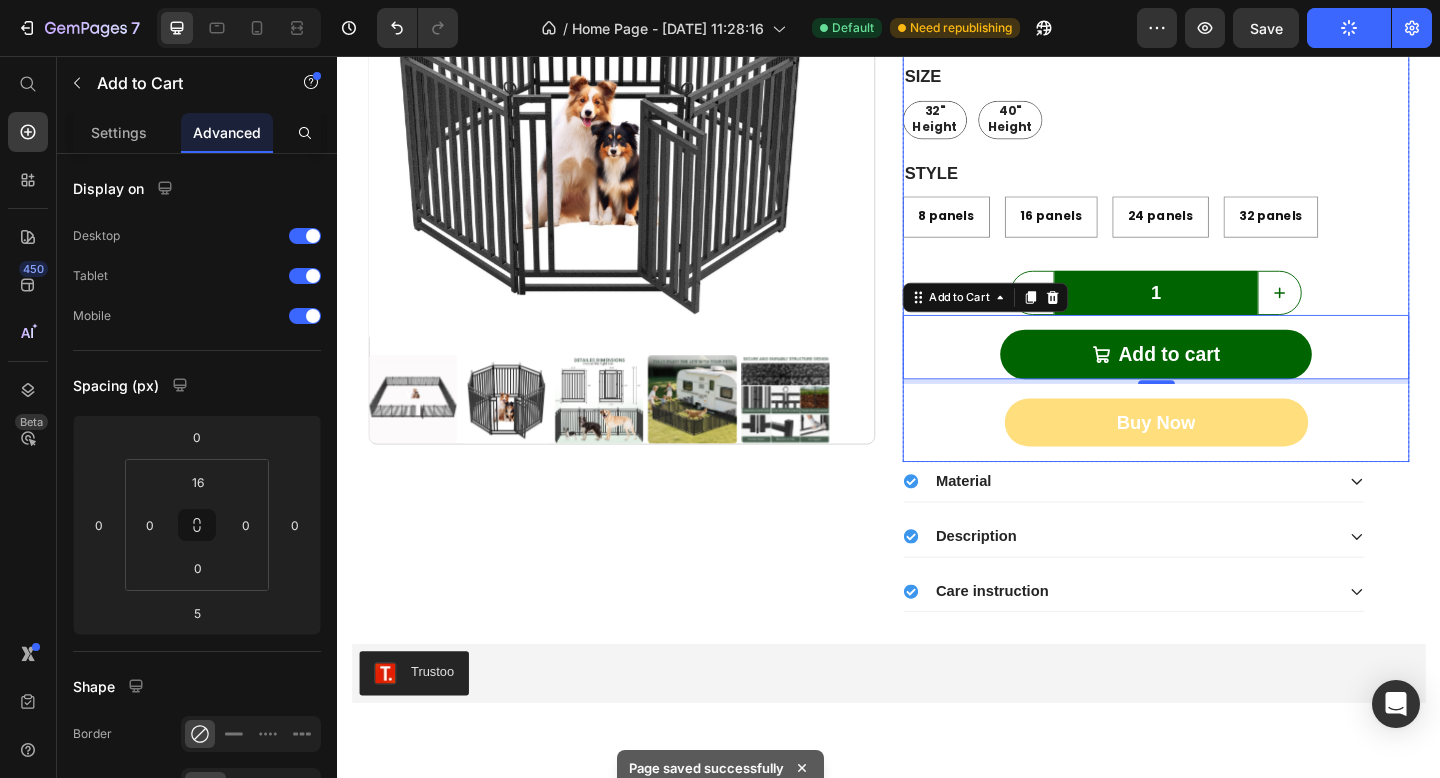 click on "1 Product Quantity" at bounding box center [1227, 302] 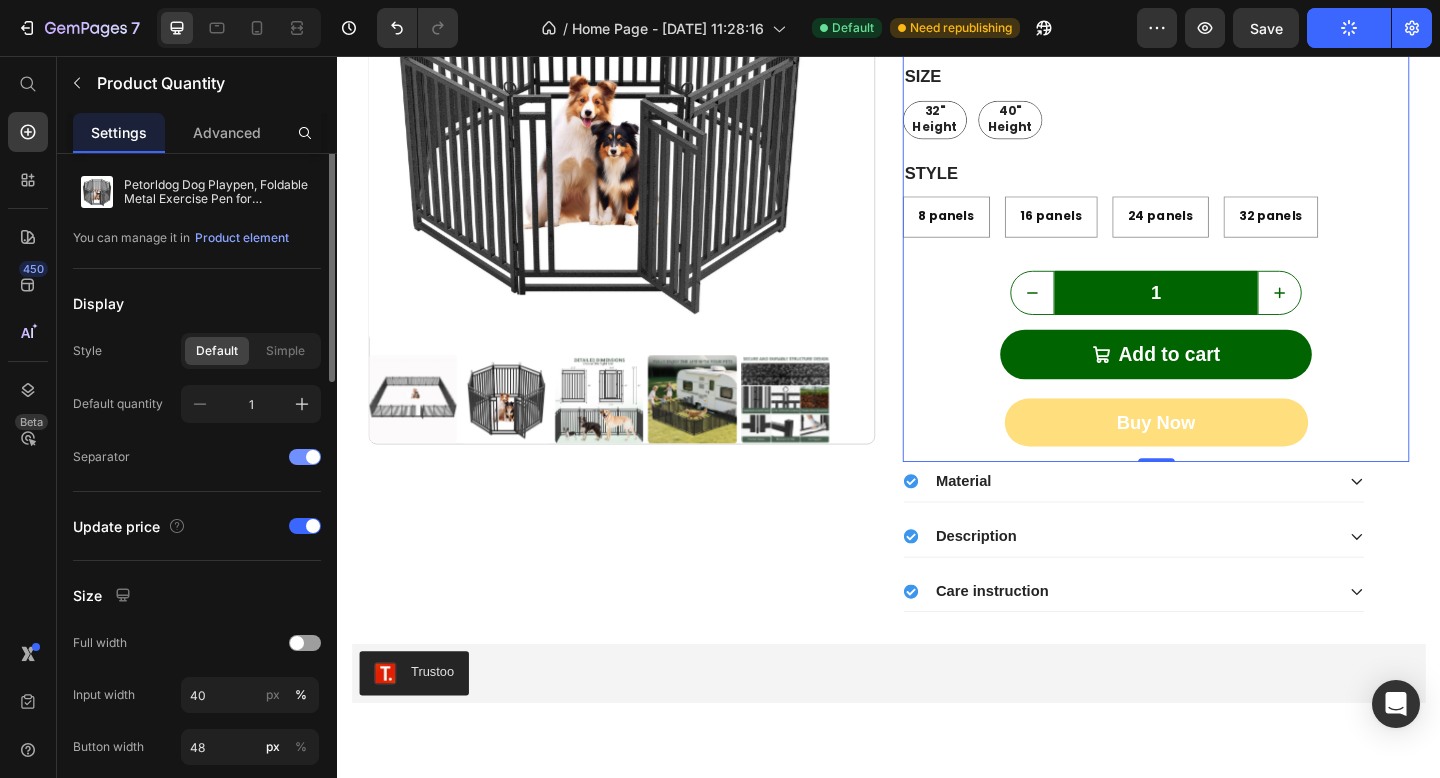 scroll, scrollTop: 75, scrollLeft: 0, axis: vertical 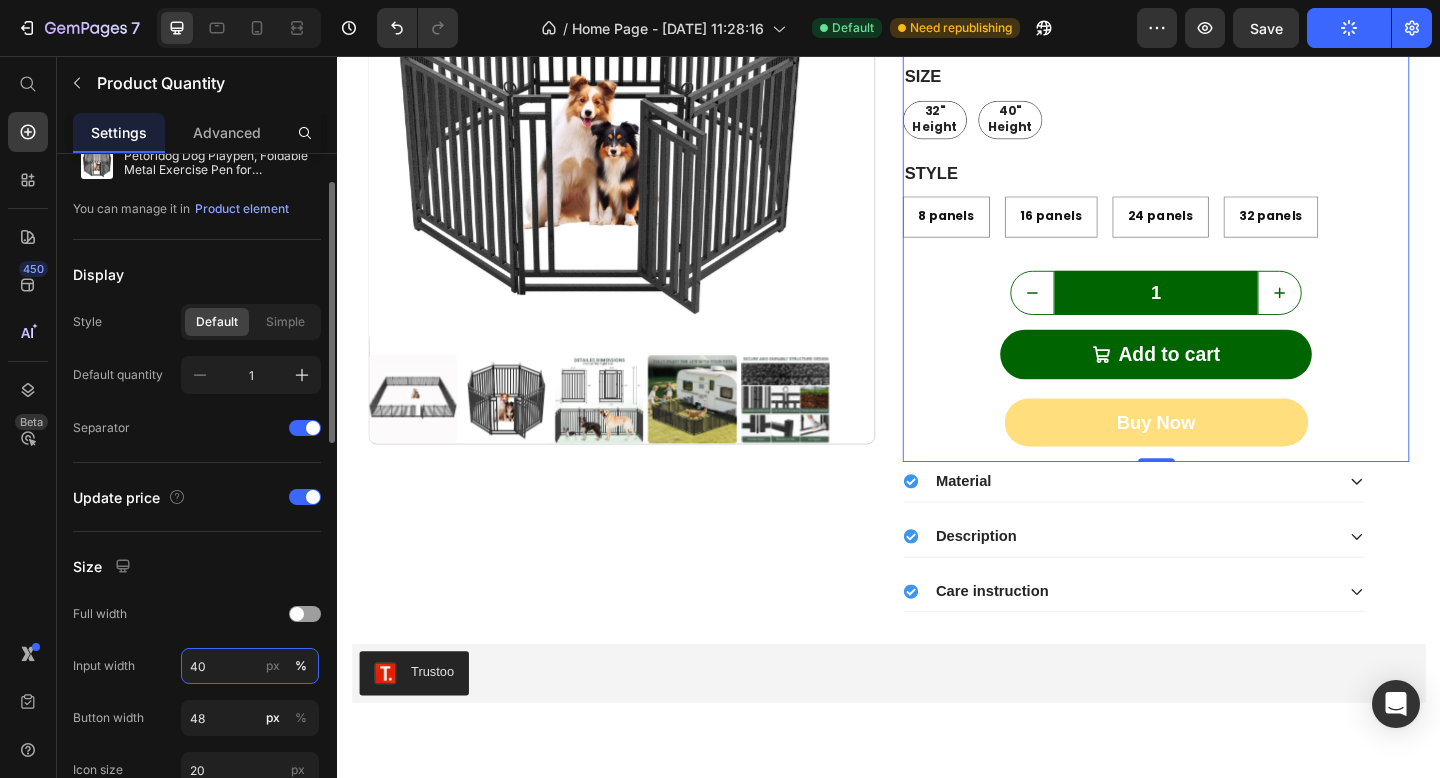click on "40" at bounding box center [250, 666] 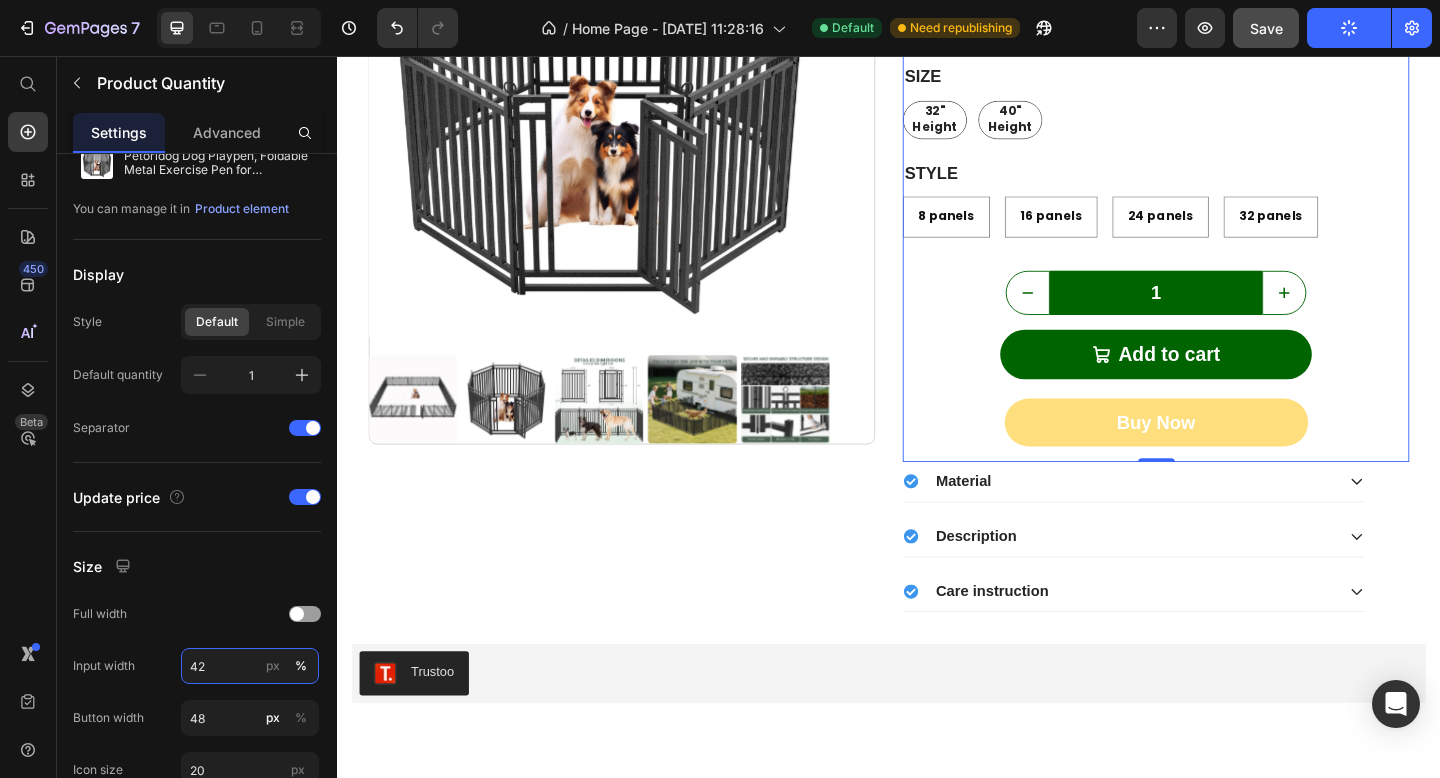 type on "42" 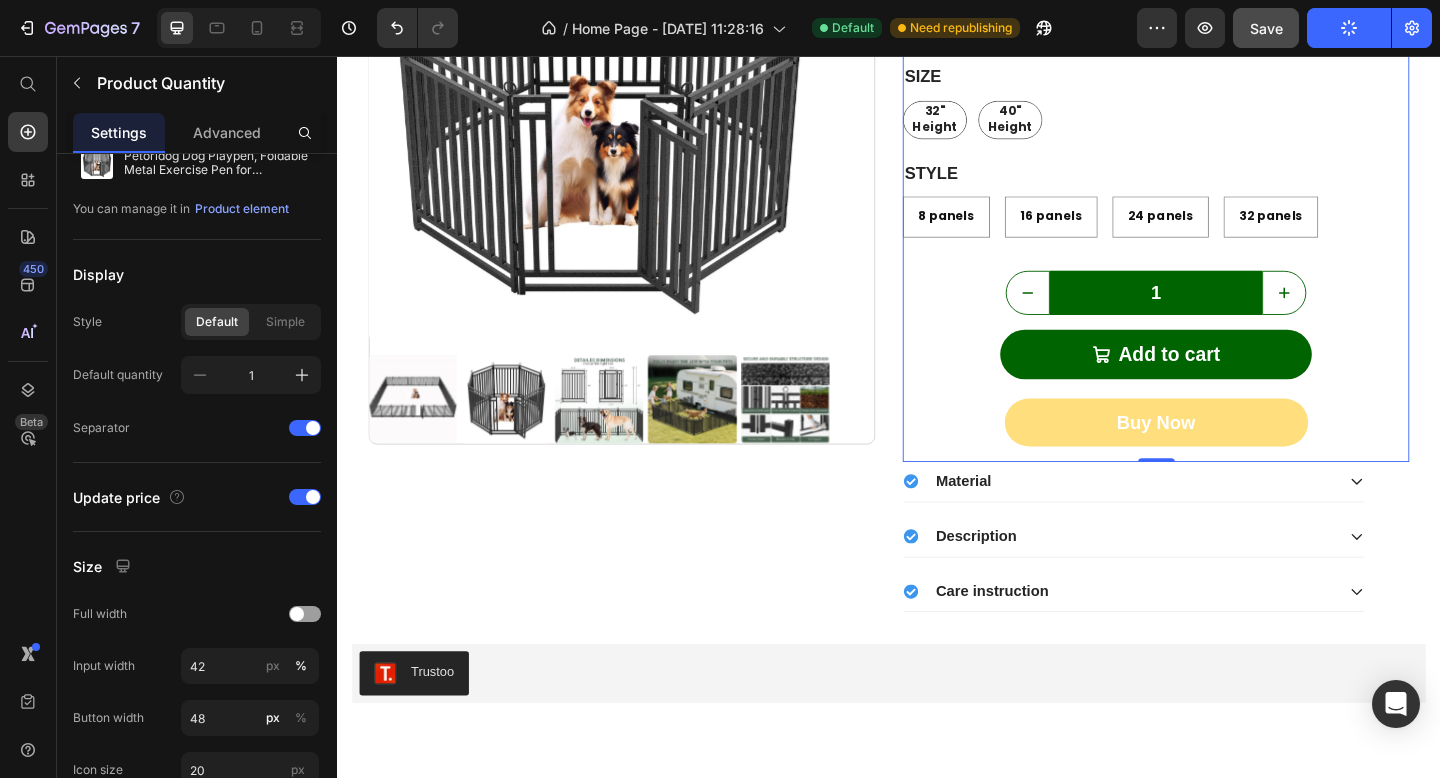 click on "Save" at bounding box center (1266, 28) 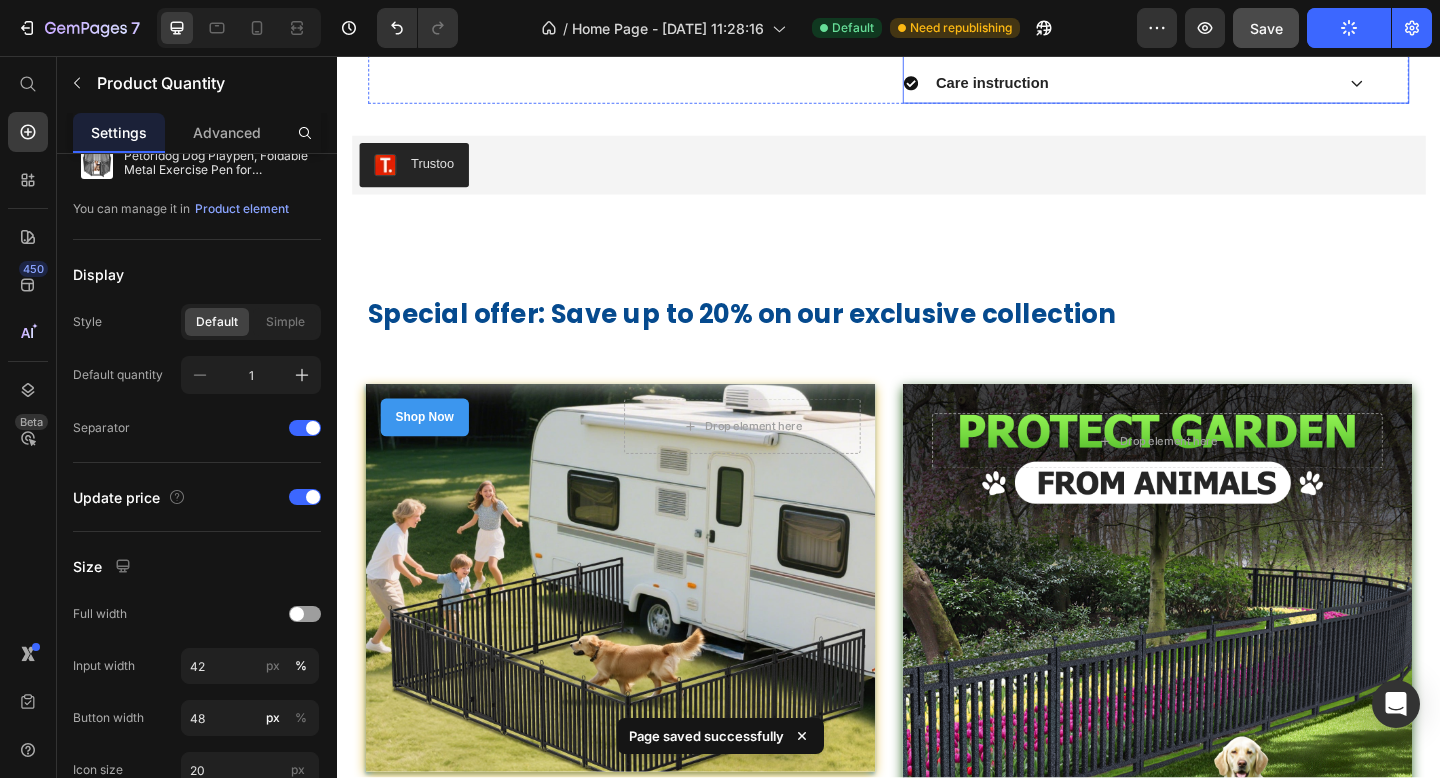 scroll, scrollTop: 1573, scrollLeft: 0, axis: vertical 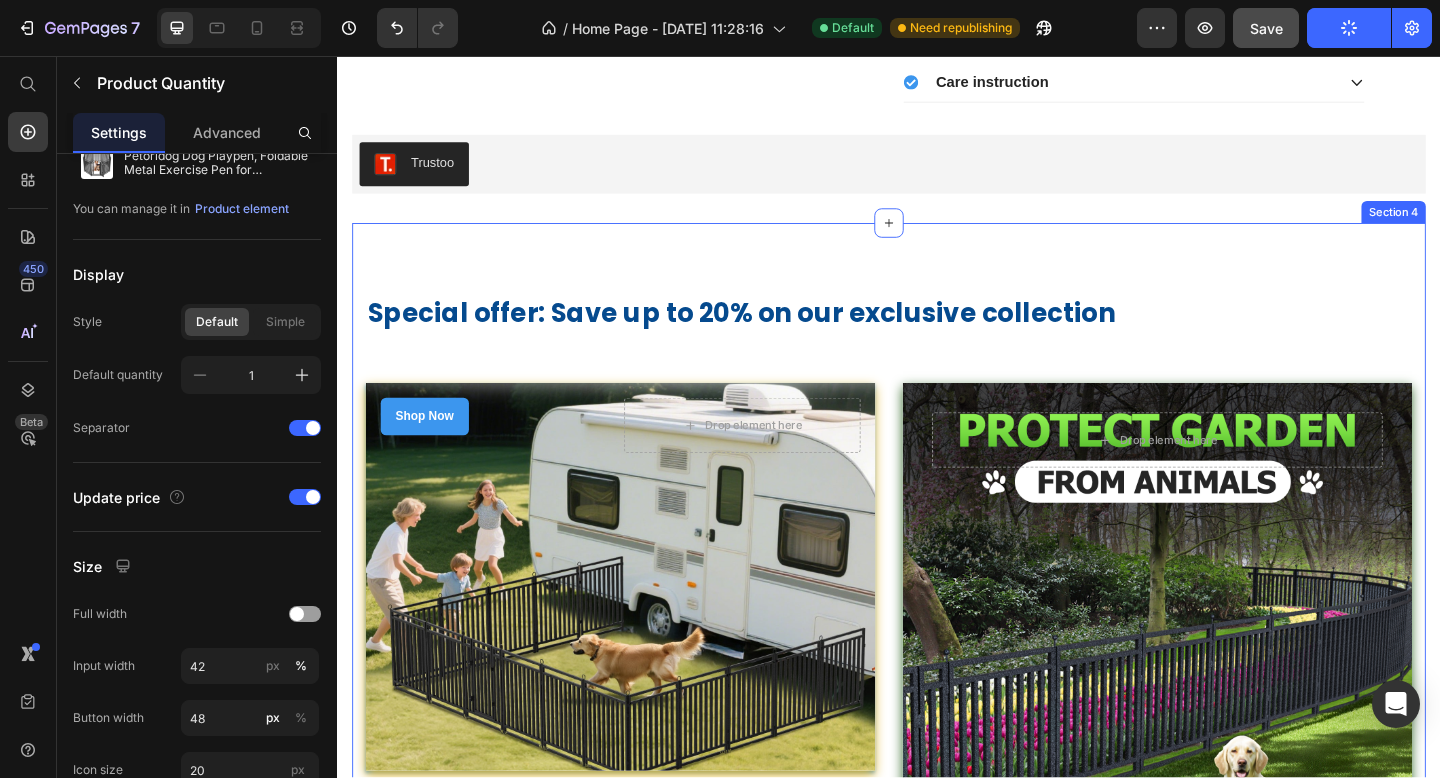 click on "Special offer: Save up to 20% on our exclusive collection Heading Shop Now Button
Drop element here Row Hero Banner Row The  Petorldog Fence  is perfect for camping trips, offering a portable and secure enclosure for your dog. Made from durable, weather-resistant materials, it’s easy to set up and ideal for keeping your pet safe while outdoors. Text Block
Drop element here Hero Banner Shop Now Button Row Row
Drop element here Row Row Hero Banner Shop Now Button Row
Drop element here Row Row Hero Banner Shop Now Button Row Row Section 4" 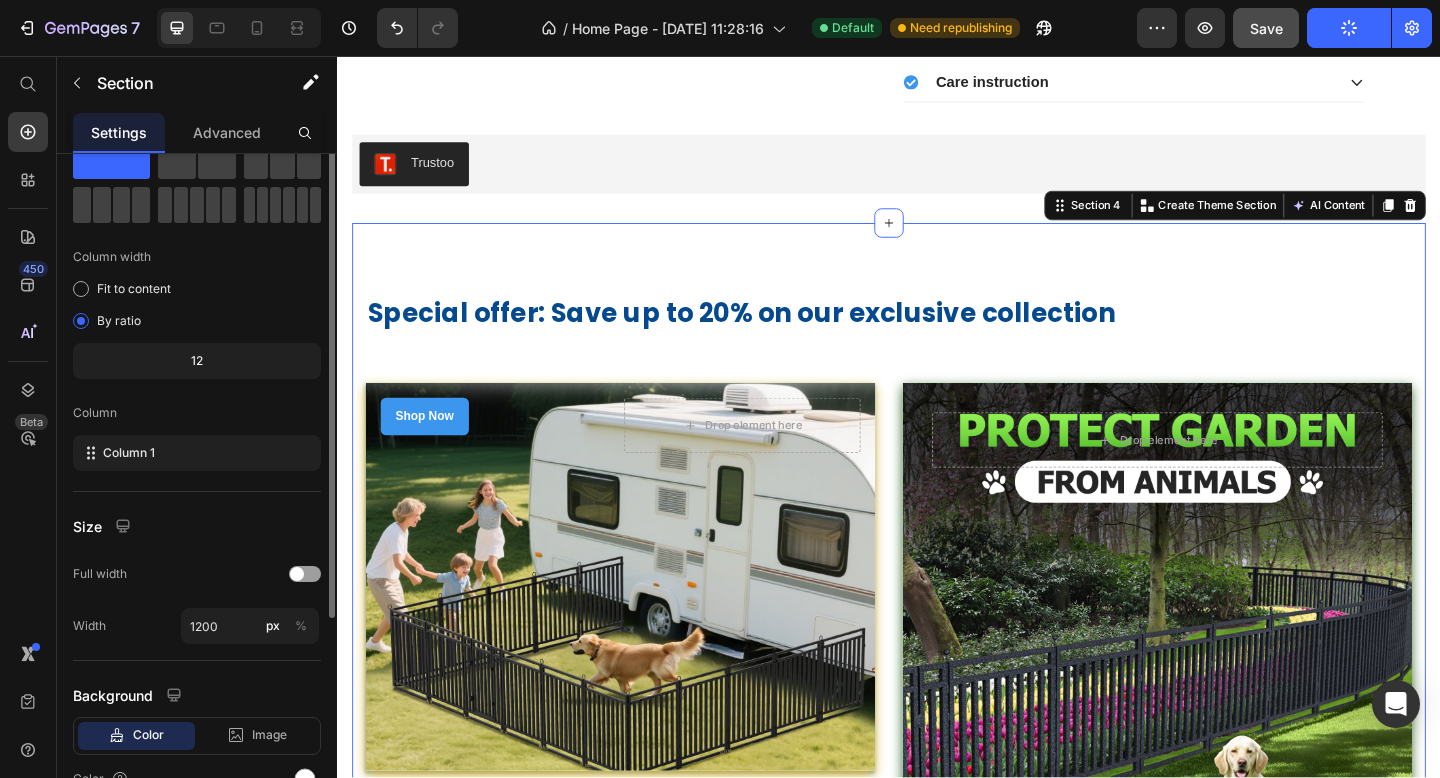 scroll, scrollTop: 0, scrollLeft: 0, axis: both 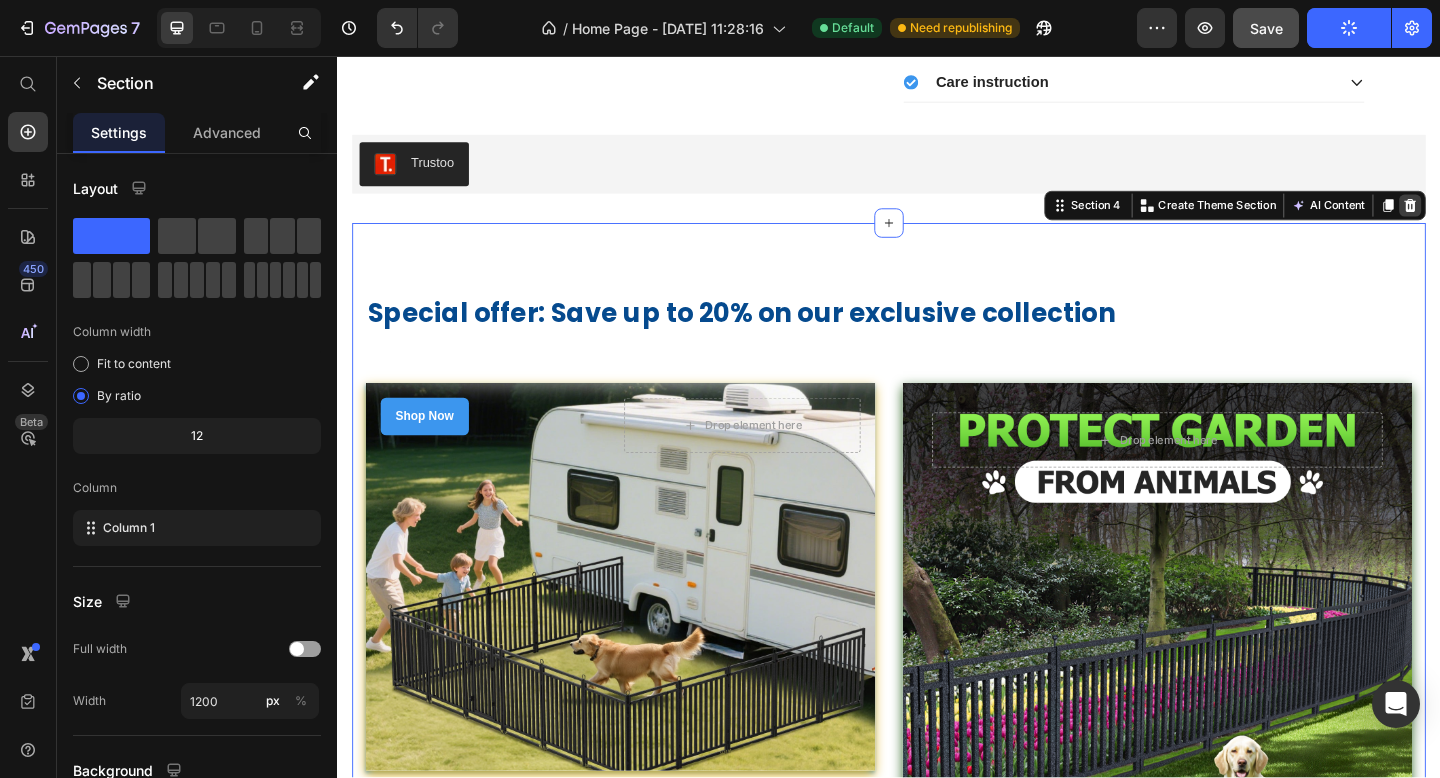click 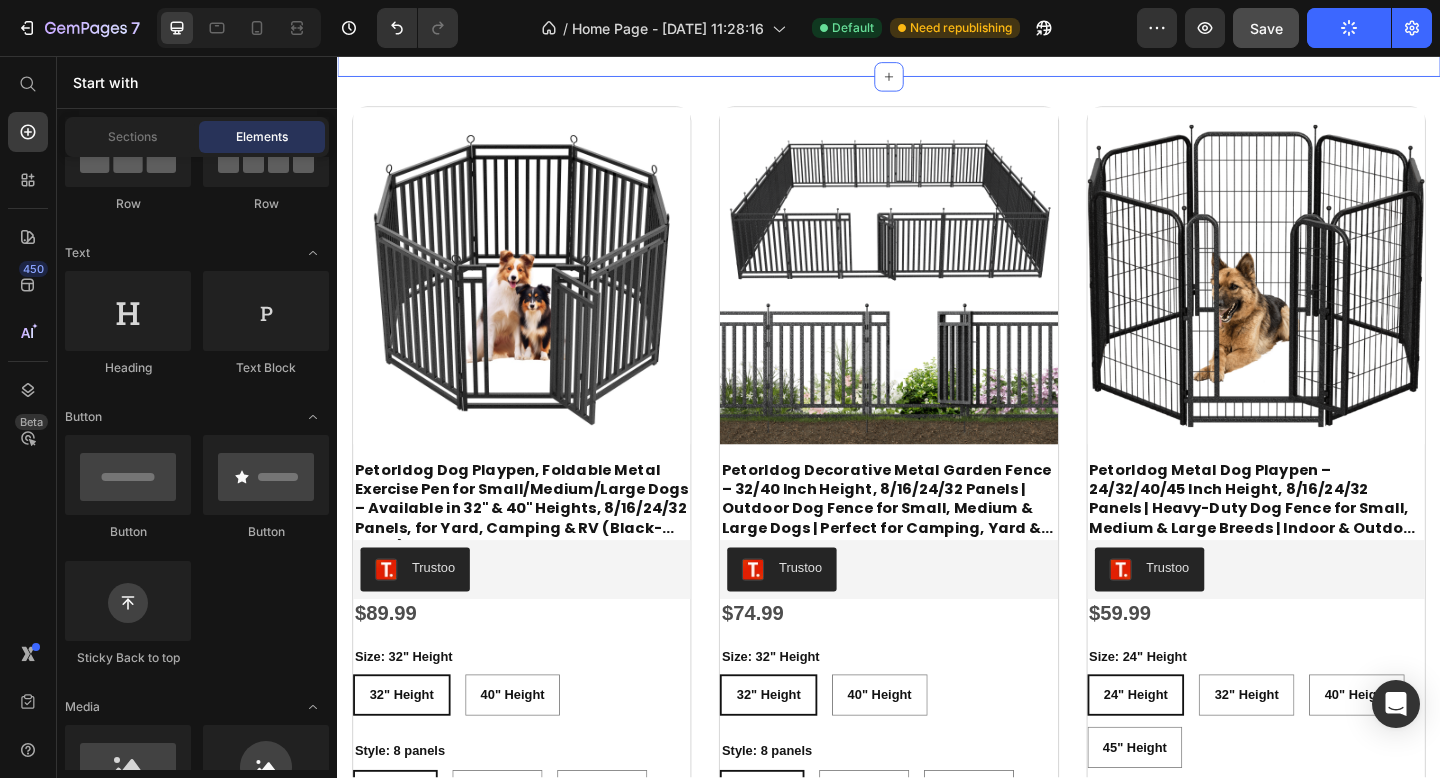scroll, scrollTop: 1957, scrollLeft: 0, axis: vertical 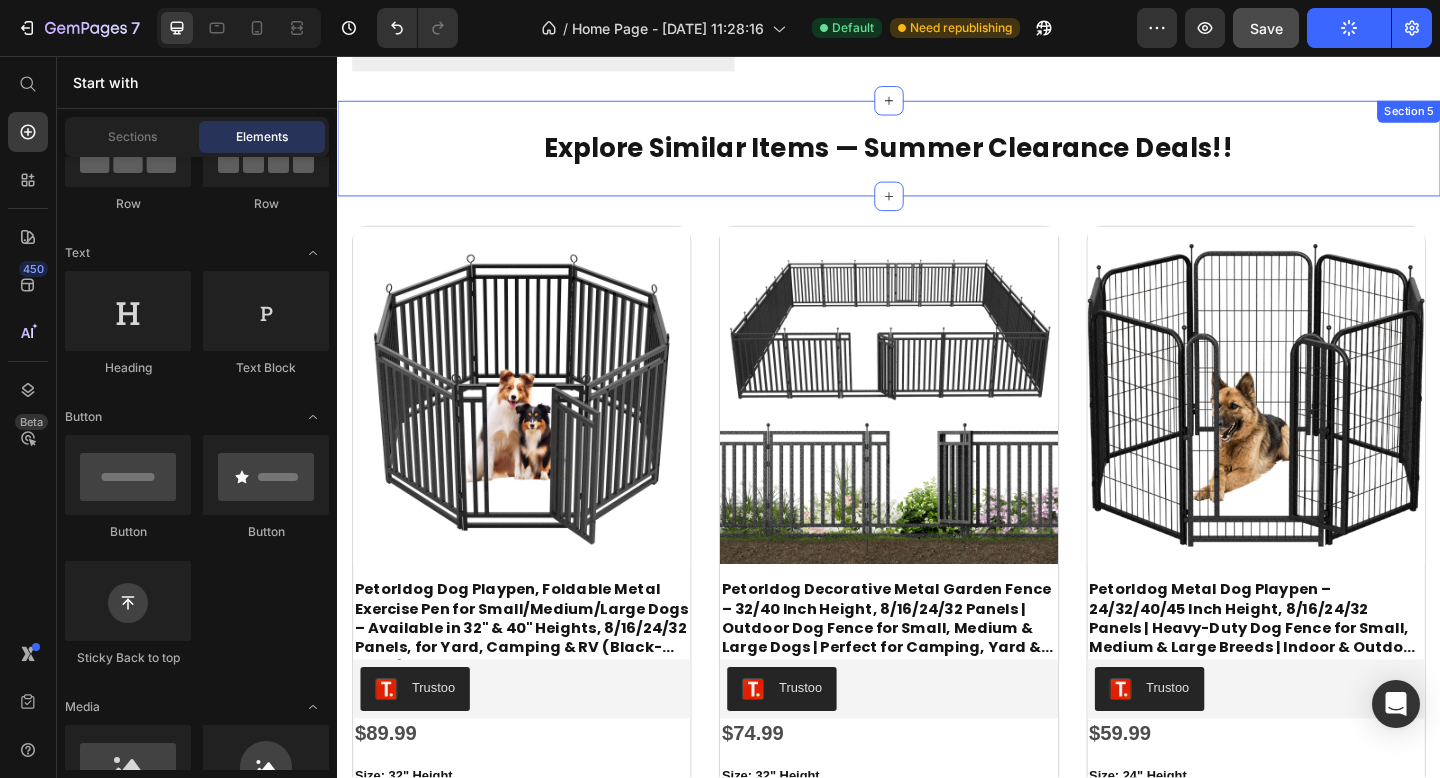 click on "Explore Similar Items — Summer Clearance Deals!! Heading Section 5" 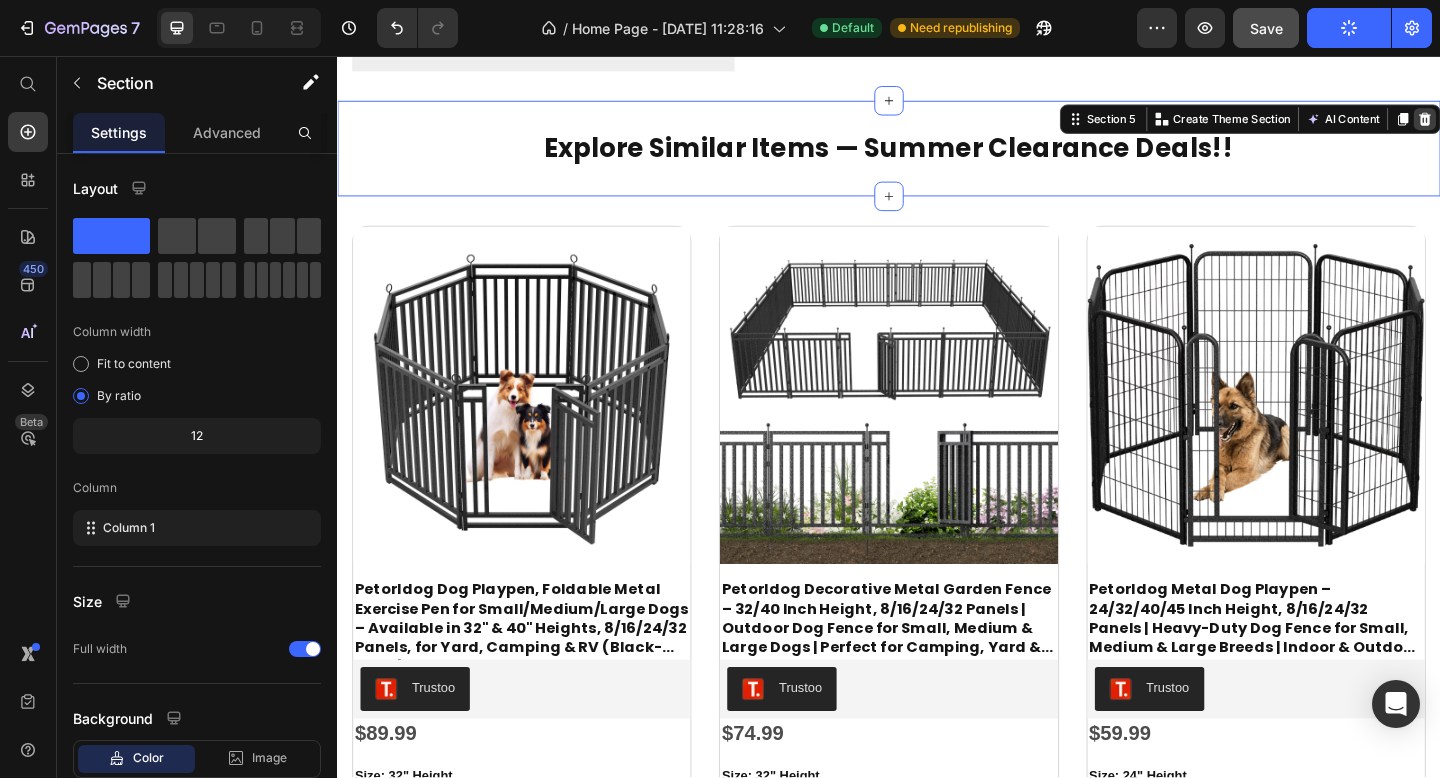click 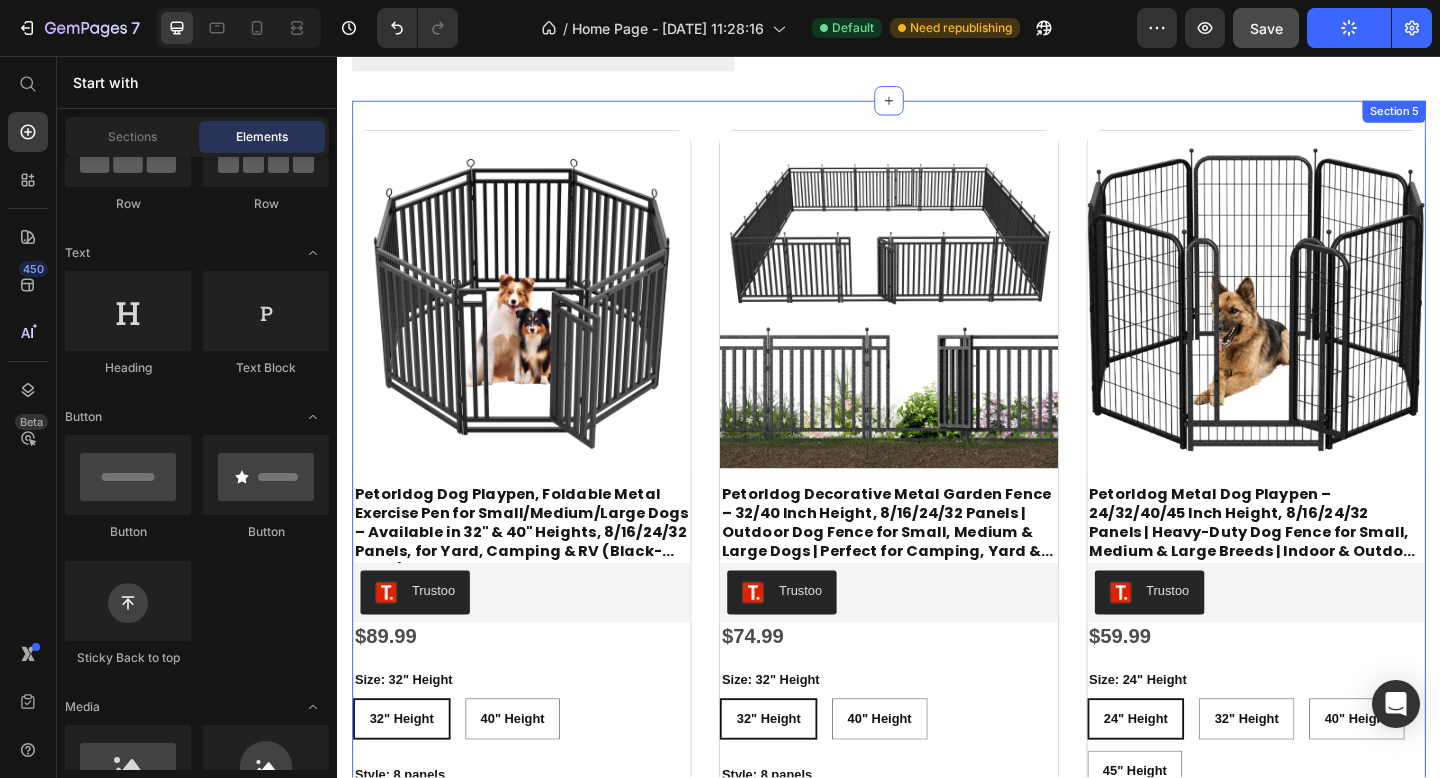 click on "Product Images Petorldog Dog Playpen, Foldable Metal Exercise Pen for Small/Medium/Large Dogs – Available in 32" & 40" Heights, 8/16/24/32 Panels, for Yard, Camping & RV (Black-Silver) Product Title Trustoo Trustoo Row $89.99 Product Price Row Size: 32" Height 32" Height 32" Height 32" Height 40" Height 40" Height 40" Height Style: 8 panels 8 panels 8 panels 8 panels 16 panels 16 panels 16 panels 24 panels 24 panels 24 panels 32 panels 32 panels 32 panels Product Variants & Swatches Add To cart Product Cart Button Row Product Images Petorldog Decorative Metal Garden Fence – 32/40 Inch Height, 8/16/24/32 Panels | Outdoor Dog Fence for Small, Medium & Large Dogs | Perfect for Camping, Yard & RV | Black-Silver Product Title Trustoo Trustoo Row $74.99 Product Price Row Size: 32" Height 32" Height 32" Height 32" Height 40" Height 40" Height 40" Height Style: 8 panels 8 panels 8 panels 8 panels 16 panels 16 panels 16 panels 24 panels 24 panels 24 panels 32  panels 32  panels 32  panels Add To cart Row Trustoo" 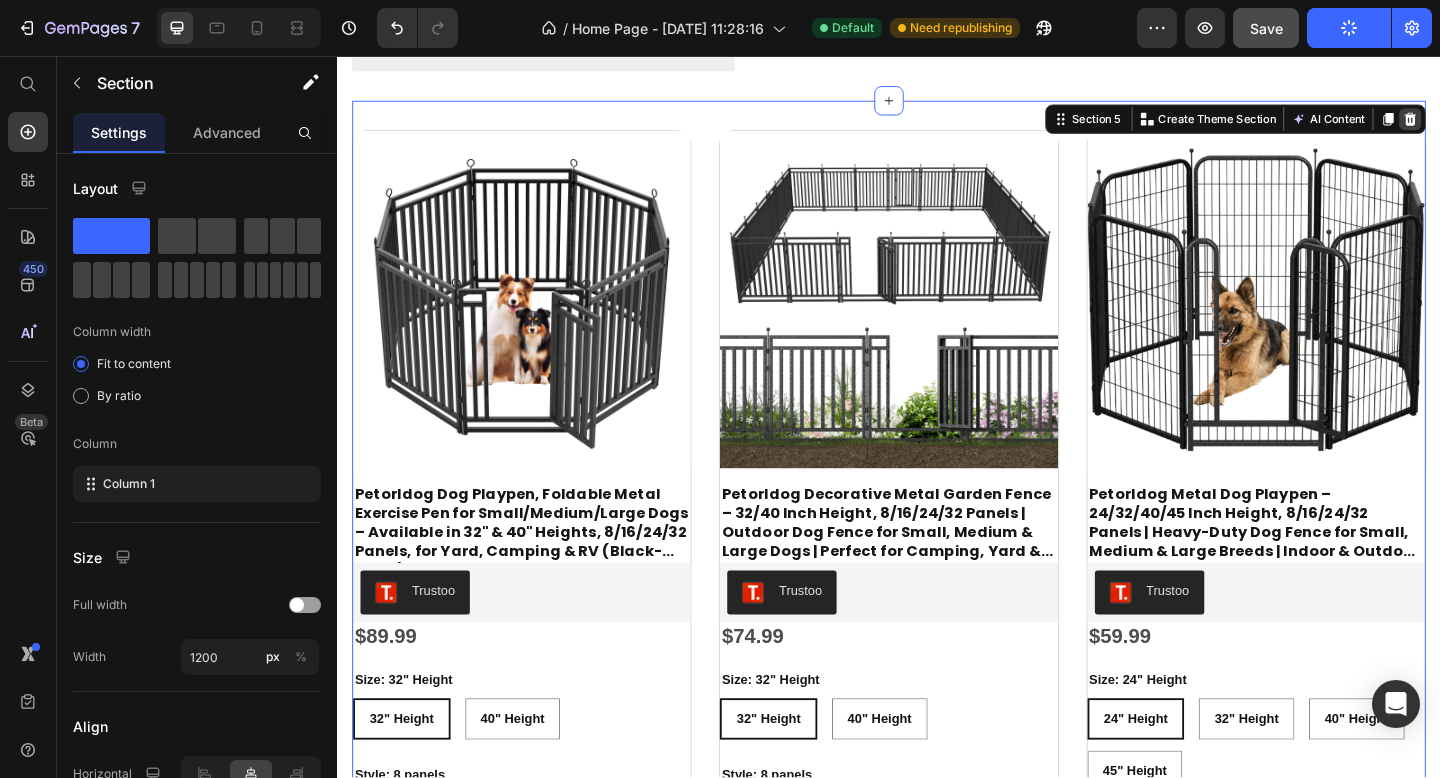 click 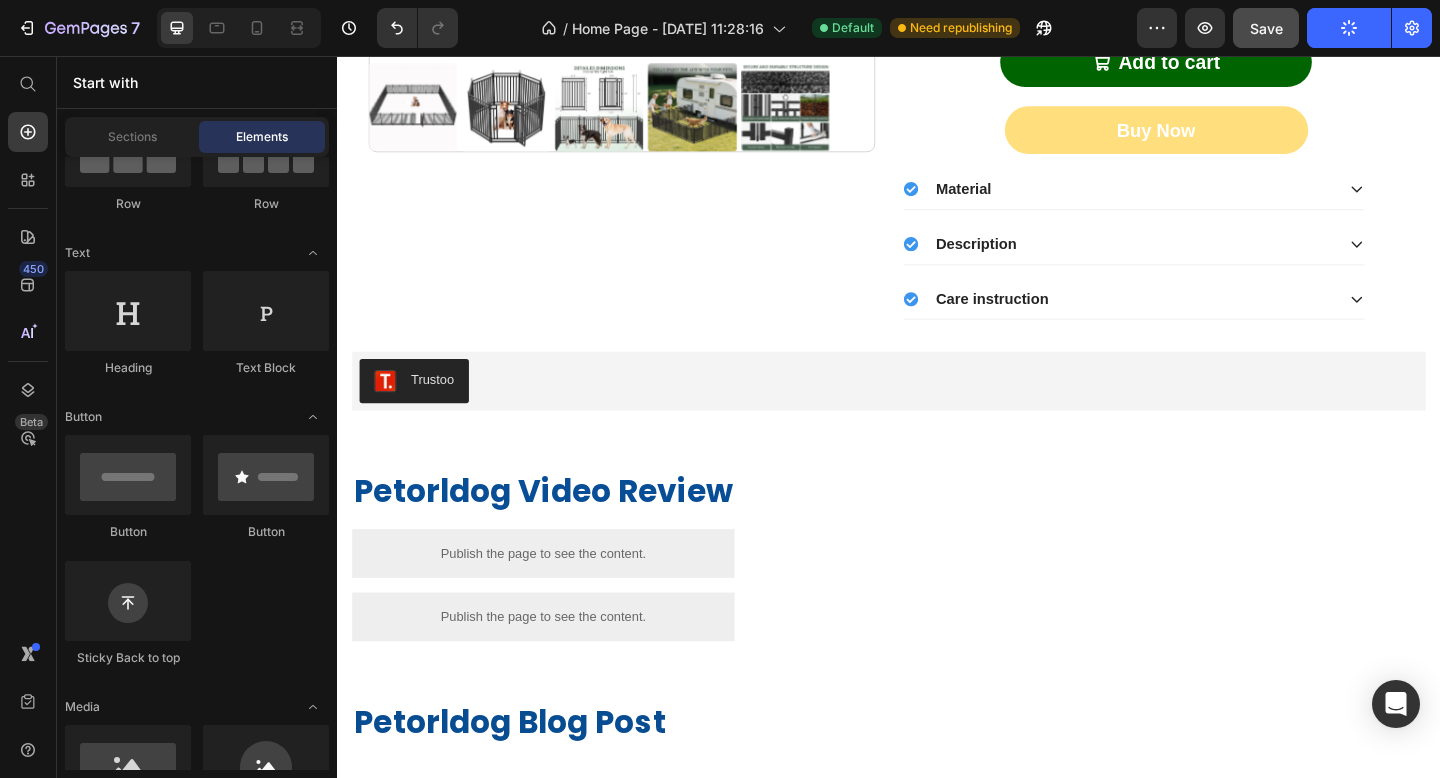 scroll, scrollTop: 1339, scrollLeft: 0, axis: vertical 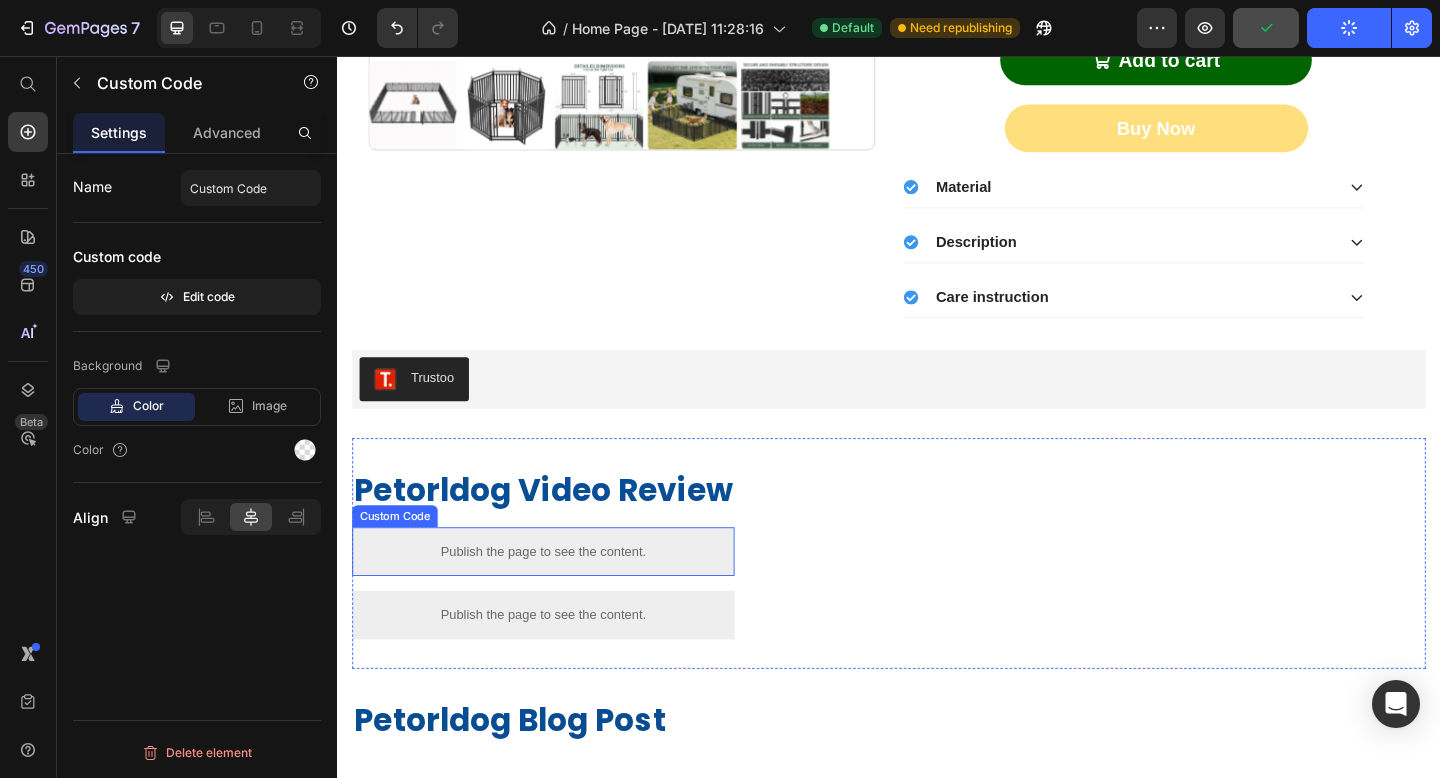 click on "Publish the page to see the content." 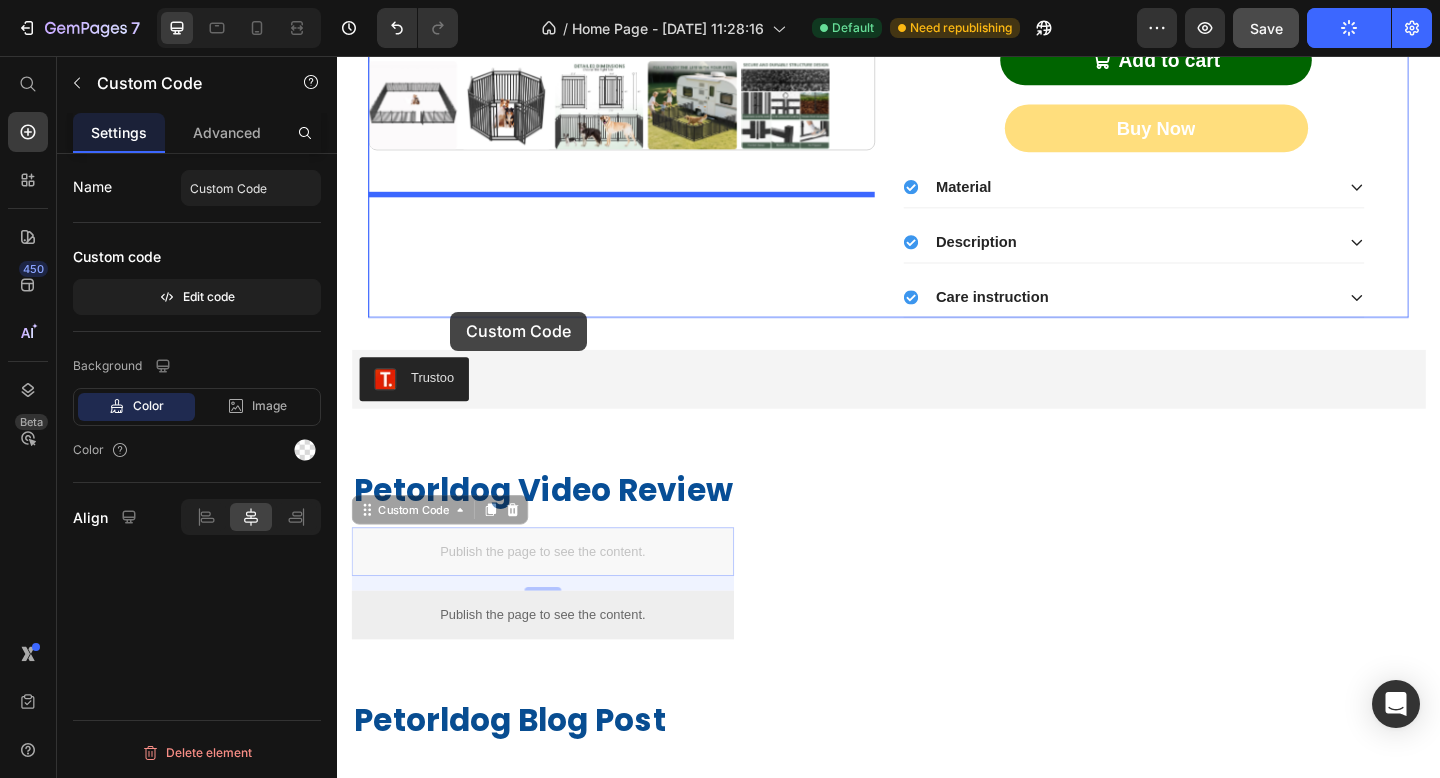 drag, startPoint x: 38, startPoint y: 497, endPoint x: 123, endPoint y: 279, distance: 233.98505 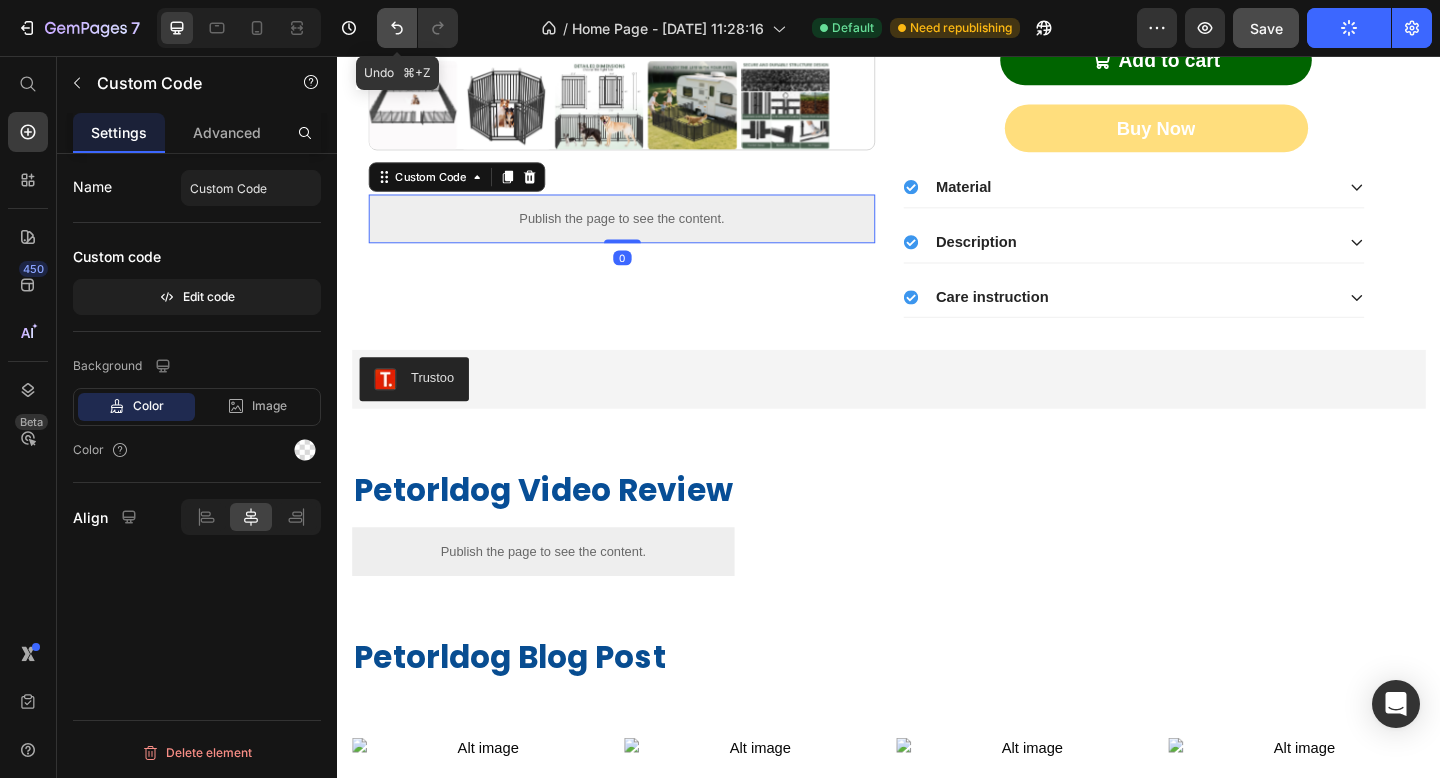 click 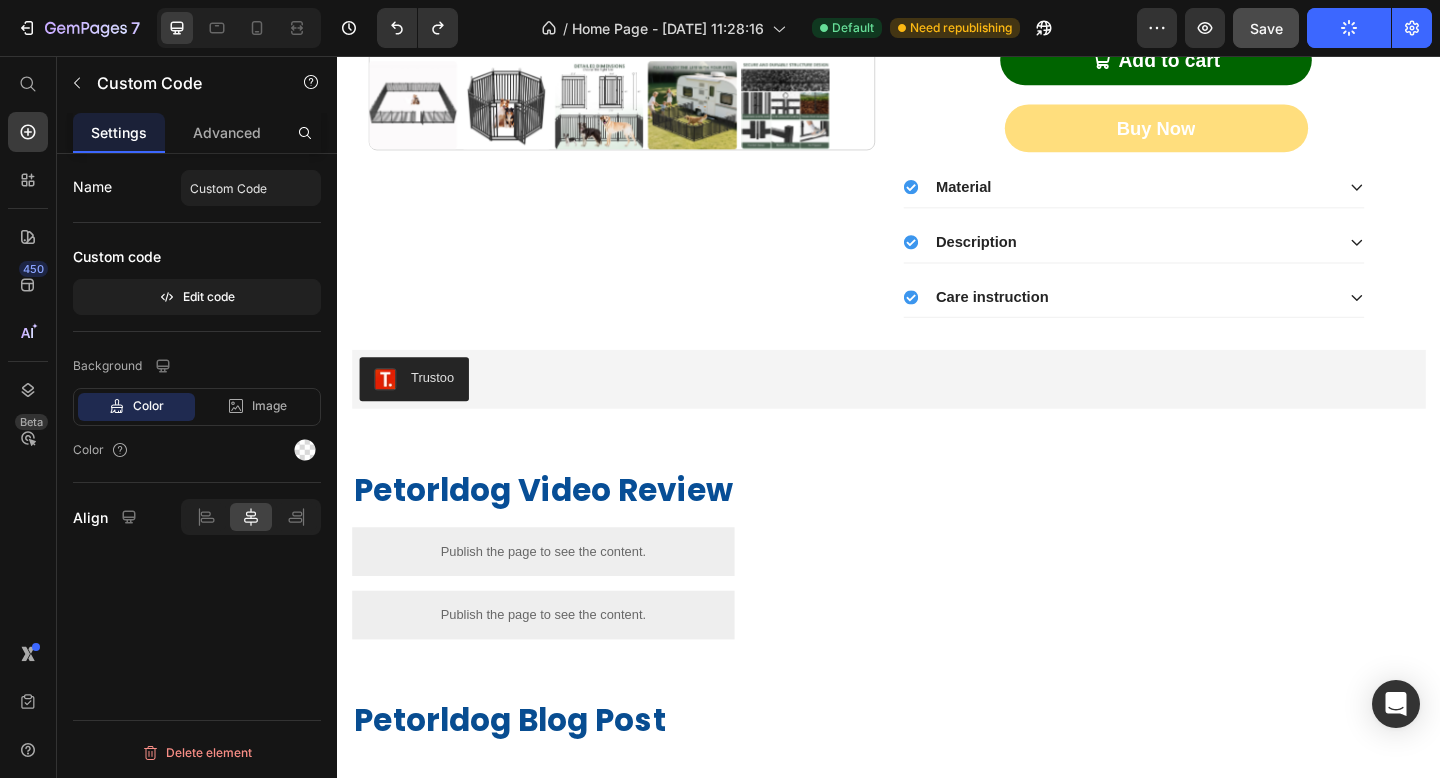click on "Publish the page to see the content." 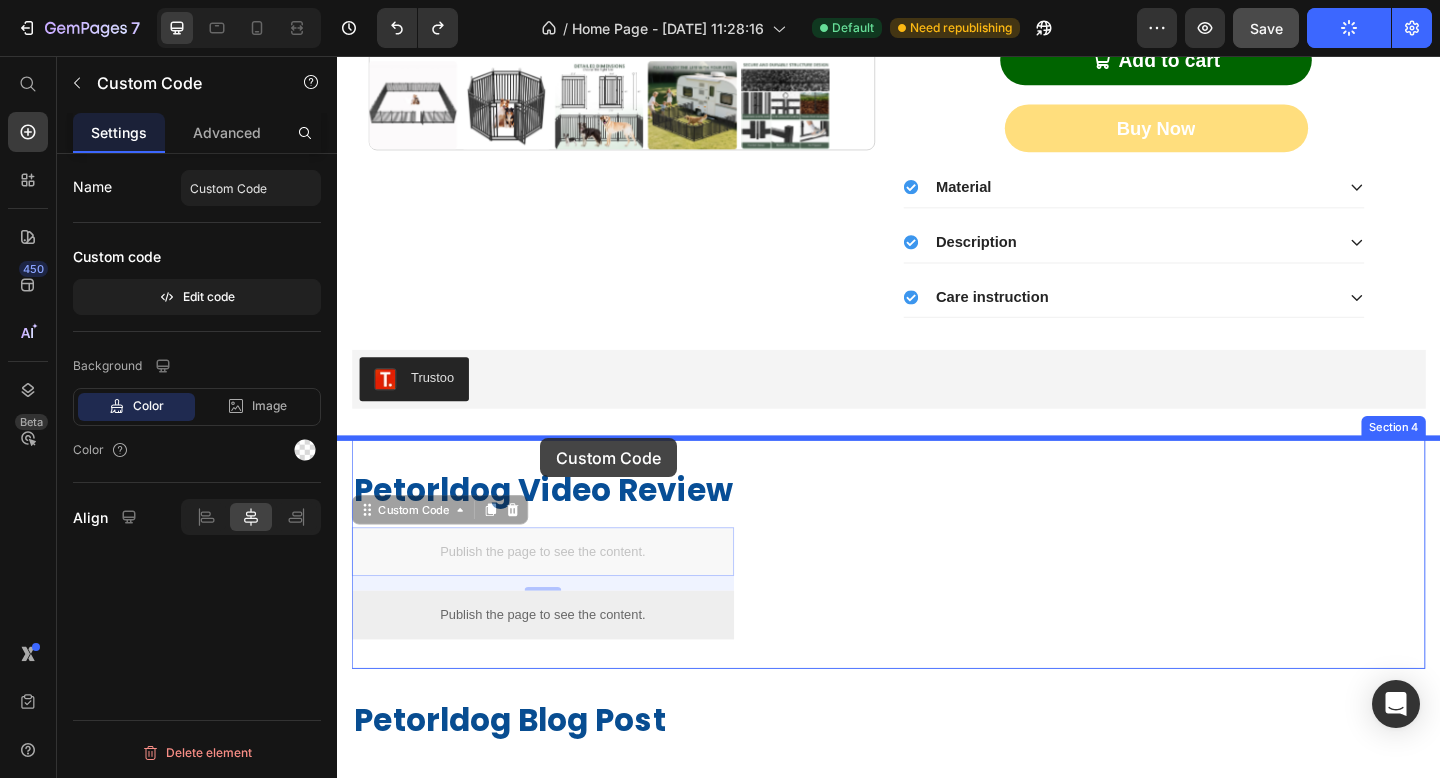 drag, startPoint x: 39, startPoint y: 497, endPoint x: 221, endPoint y: 416, distance: 199.21094 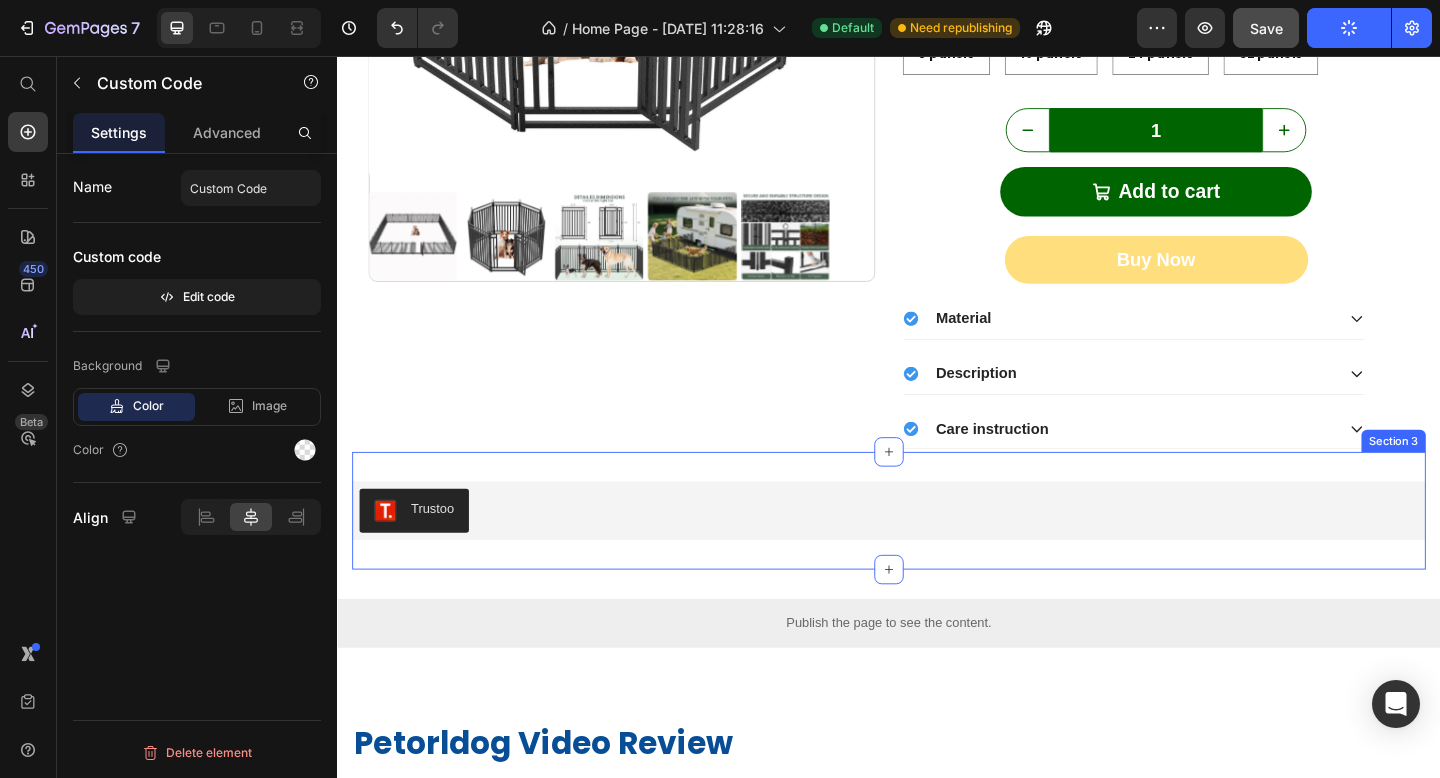 scroll, scrollTop: 1164, scrollLeft: 0, axis: vertical 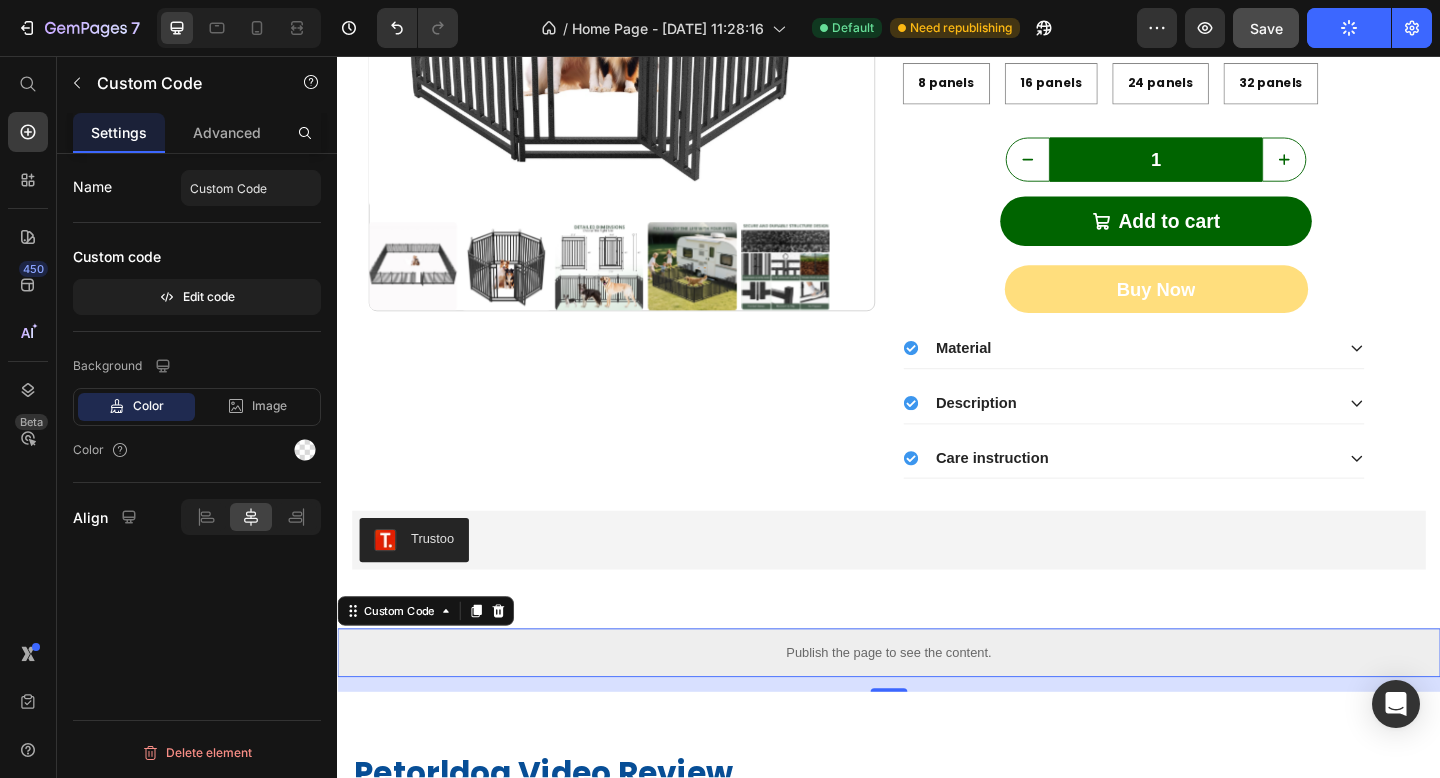 click on "Publish the page to see the content." 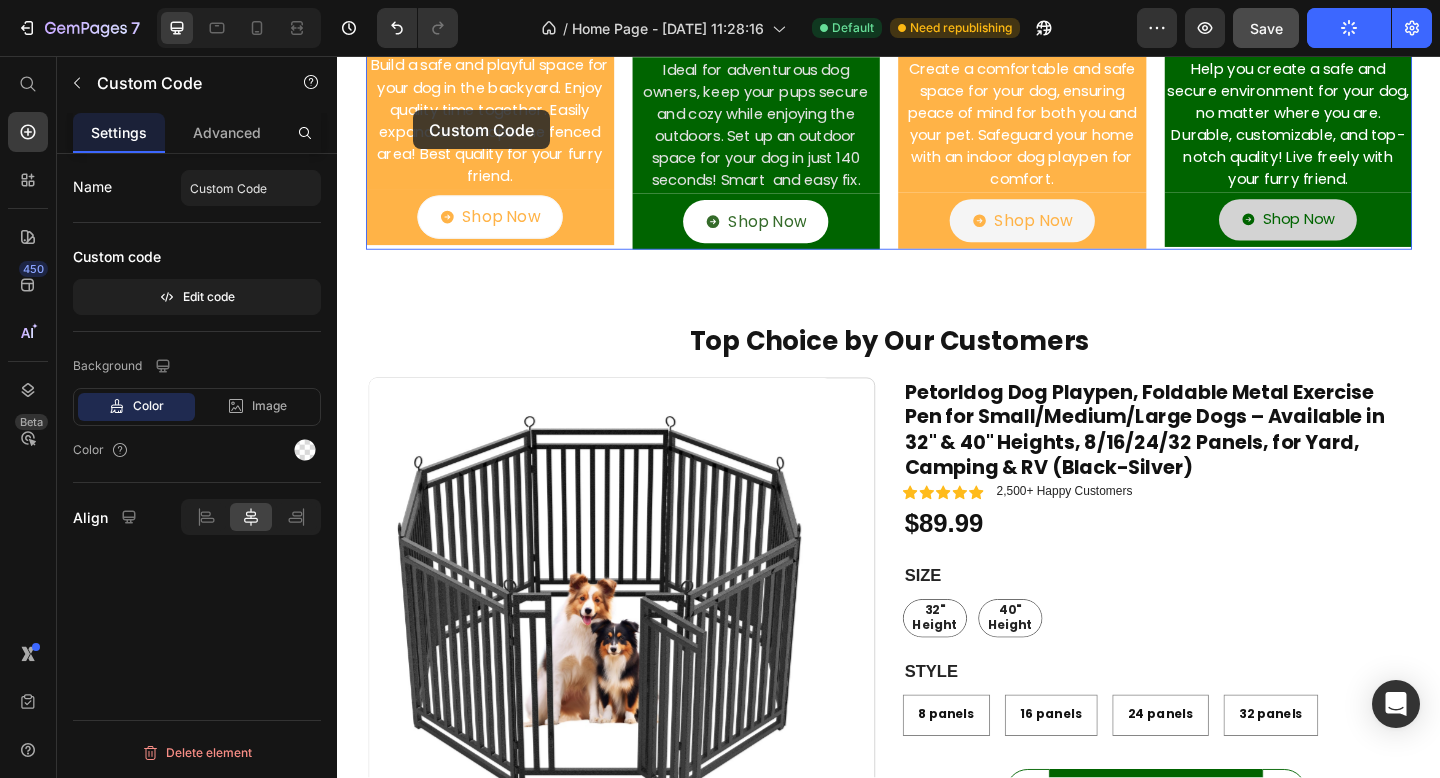 scroll, scrollTop: 402, scrollLeft: 0, axis: vertical 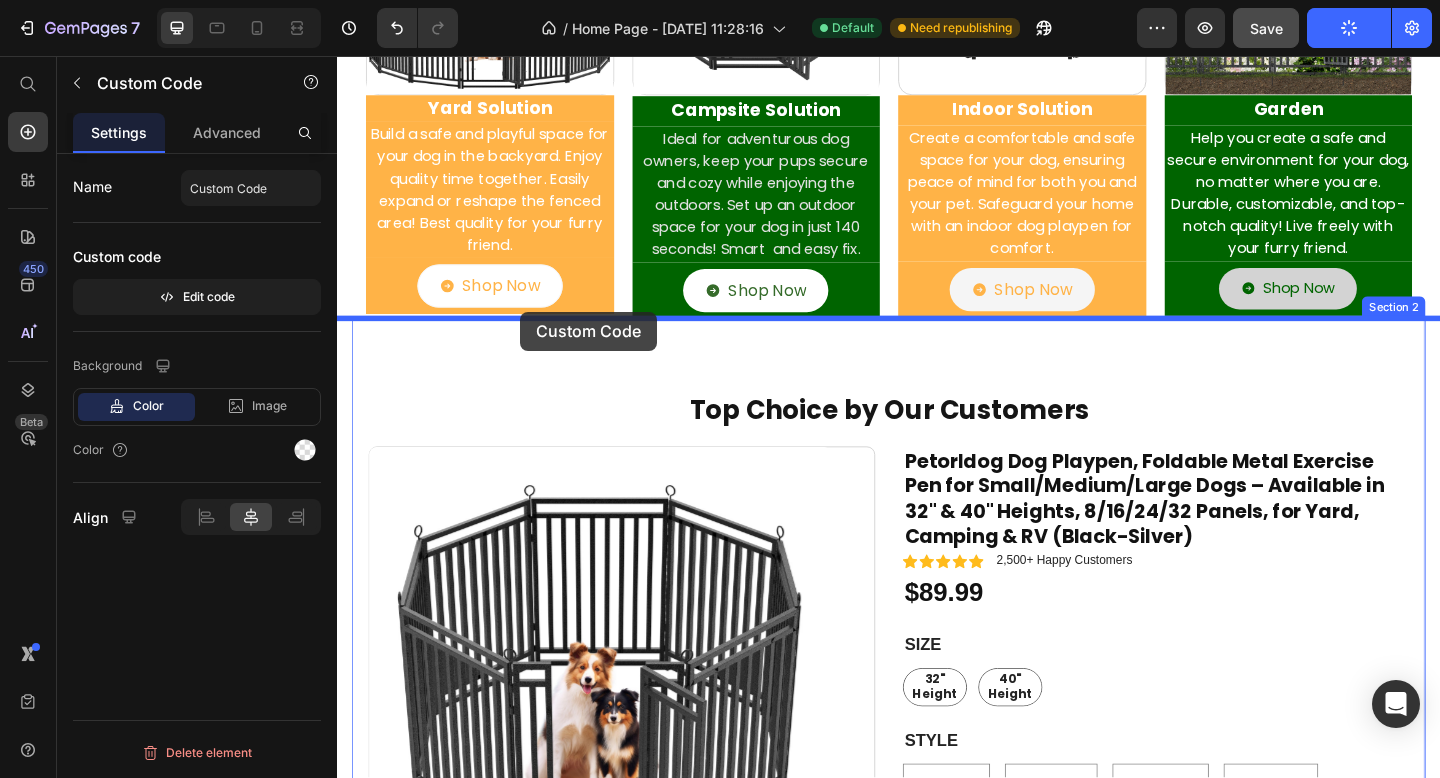 drag, startPoint x: 24, startPoint y: 610, endPoint x: 199, endPoint y: 278, distance: 375.29855 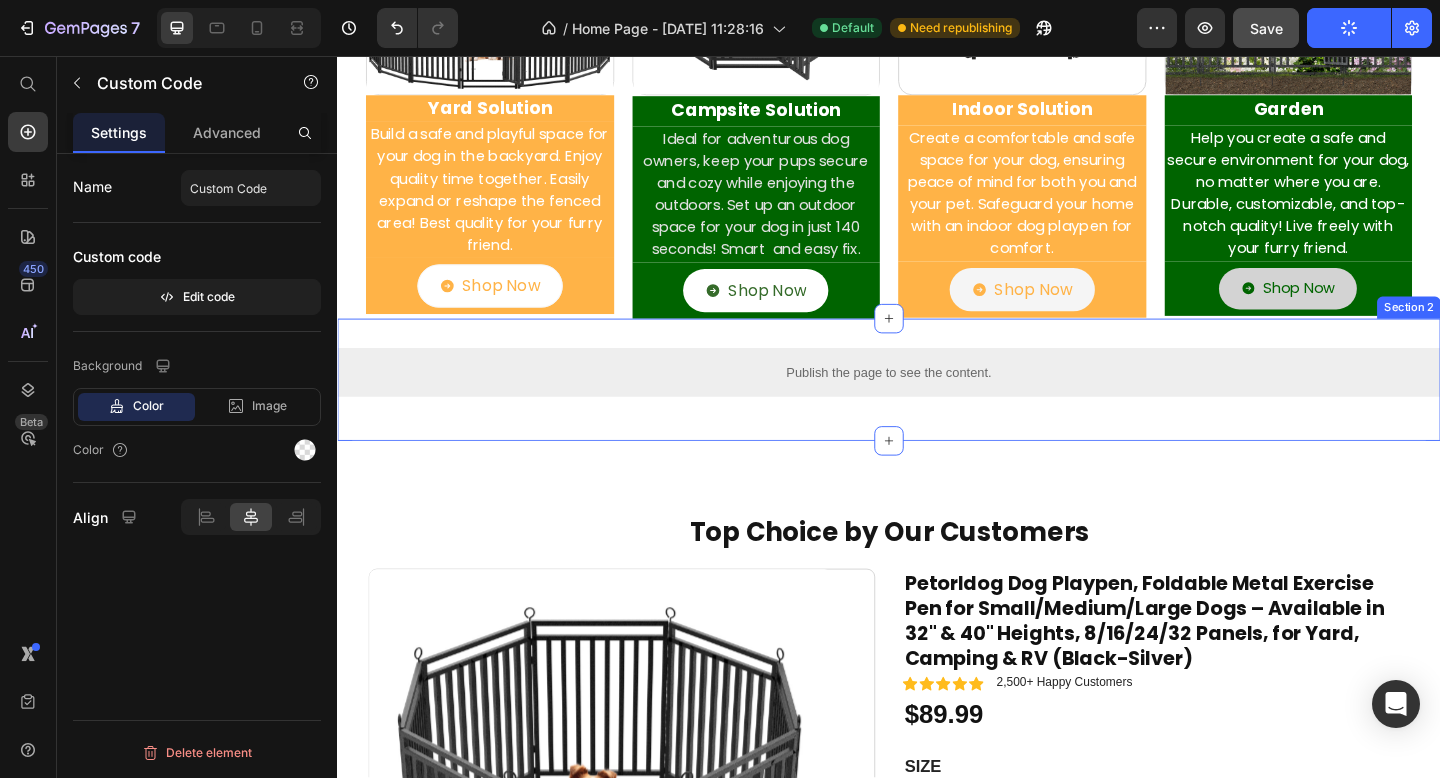 click on "Publish the page to see the content.
Custom Code   0 Section 2" 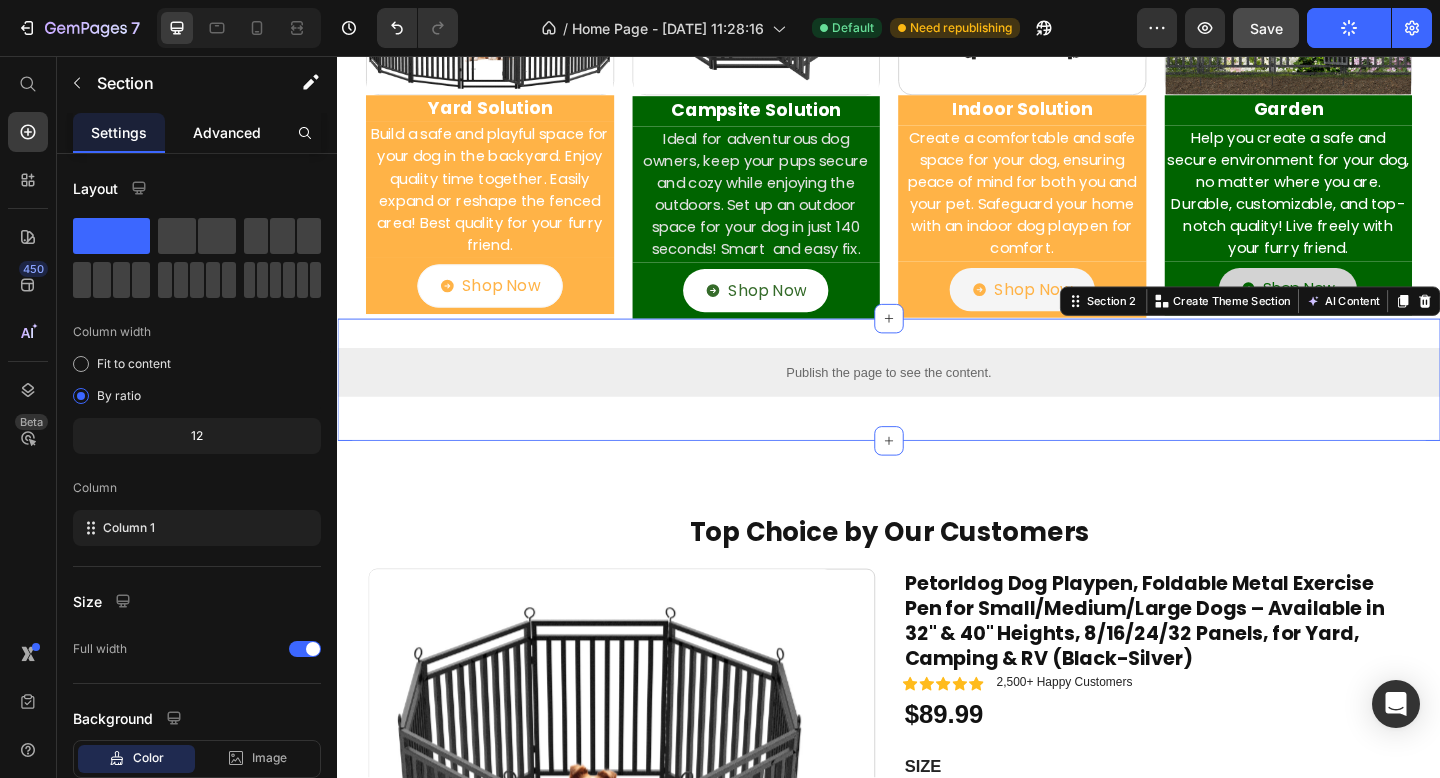 click on "Advanced" 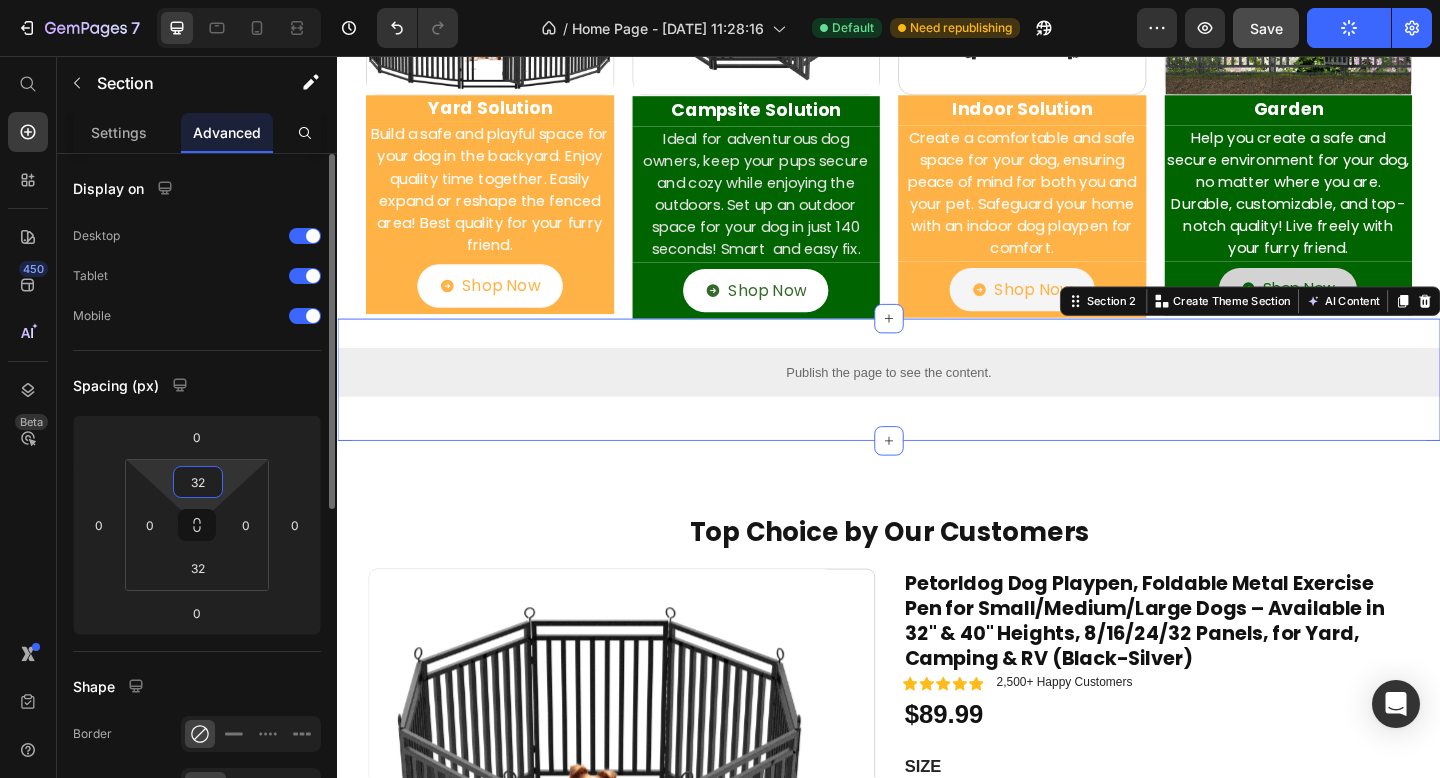click on "32" 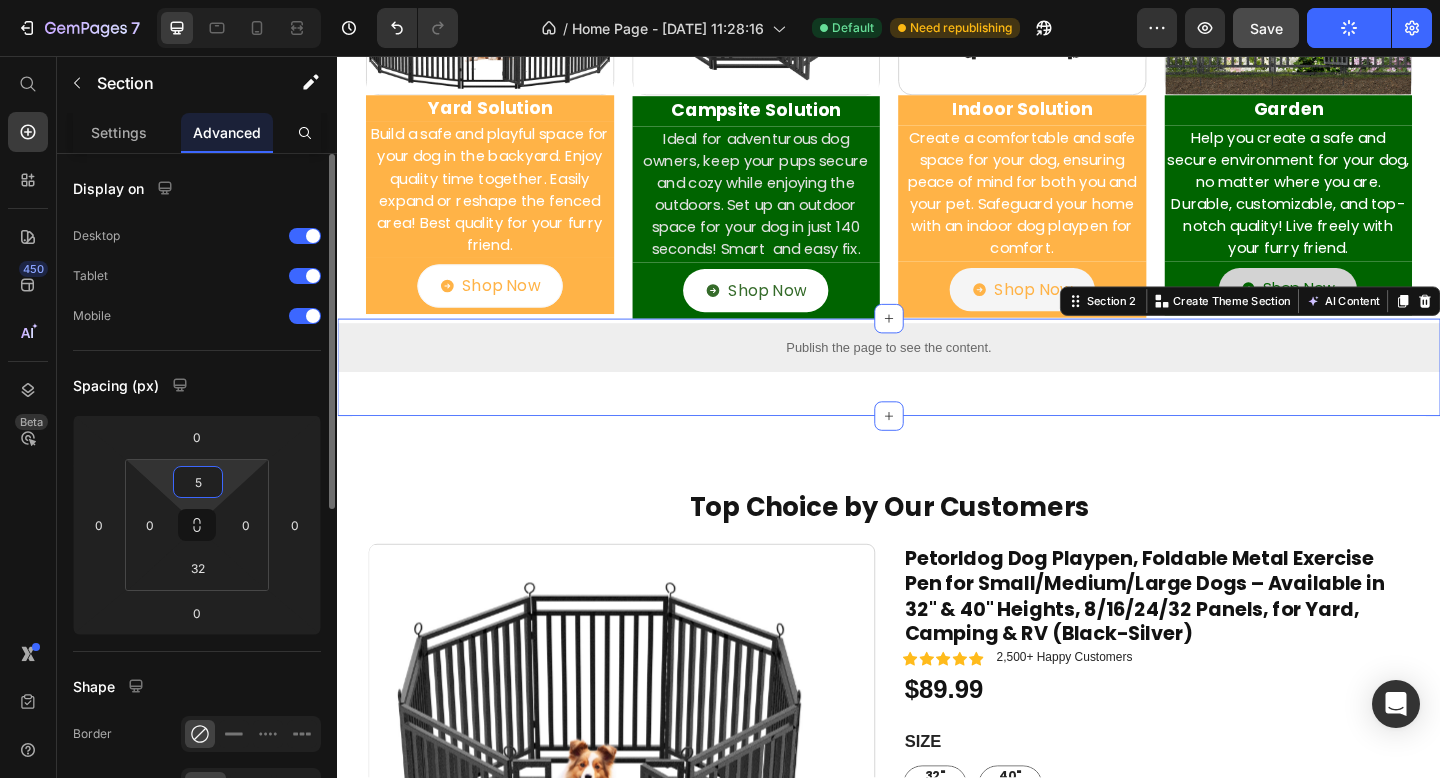type on "50" 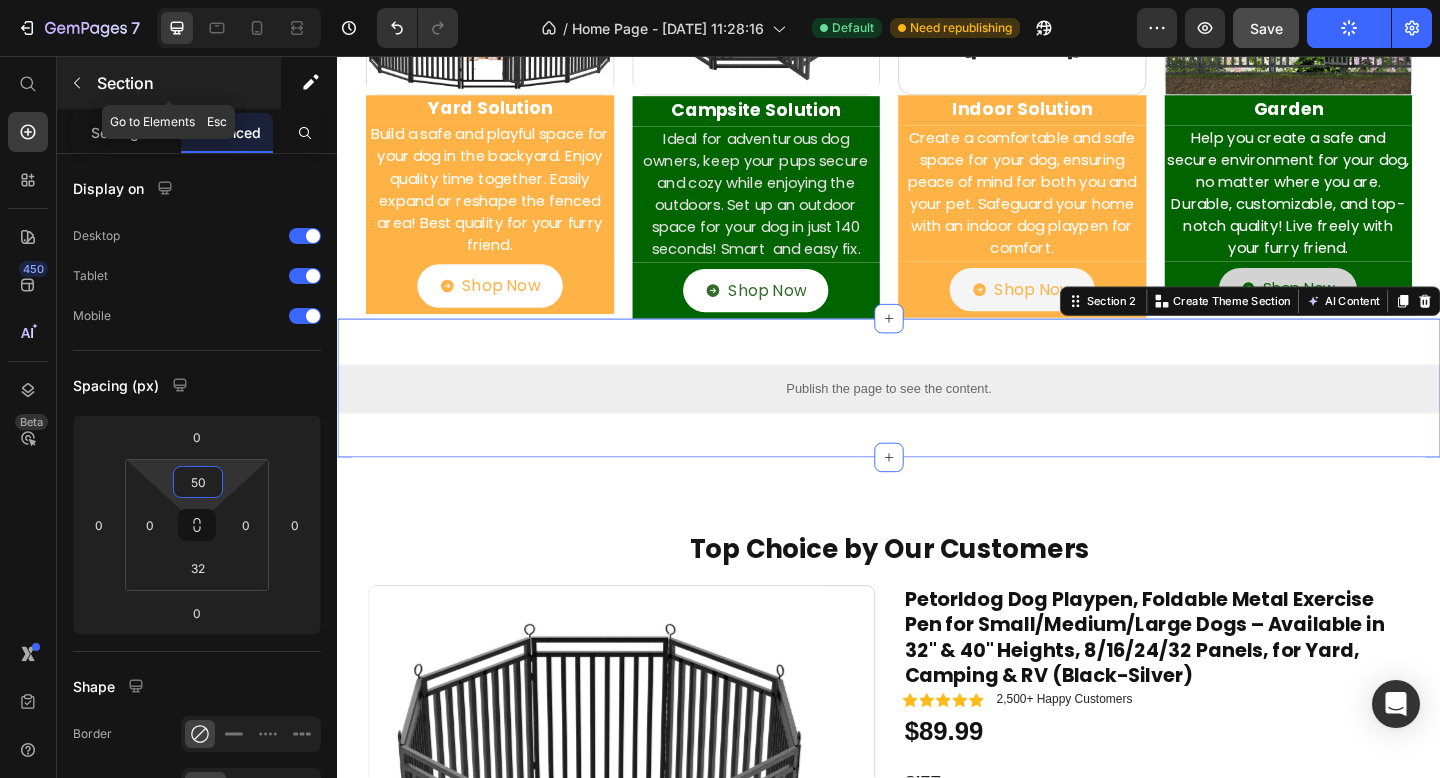 click 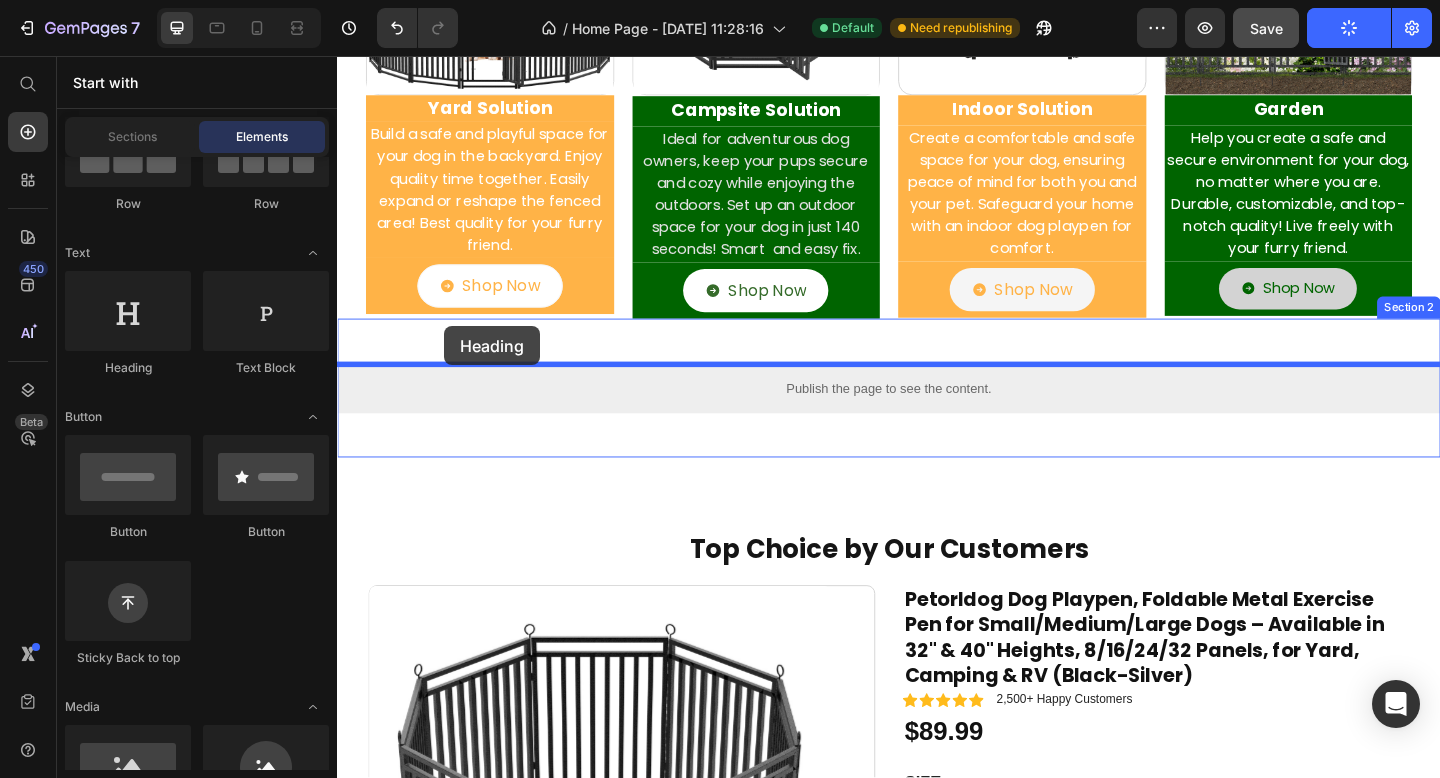 drag, startPoint x: 126, startPoint y: 341, endPoint x: 116, endPoint y: 296, distance: 46.09772 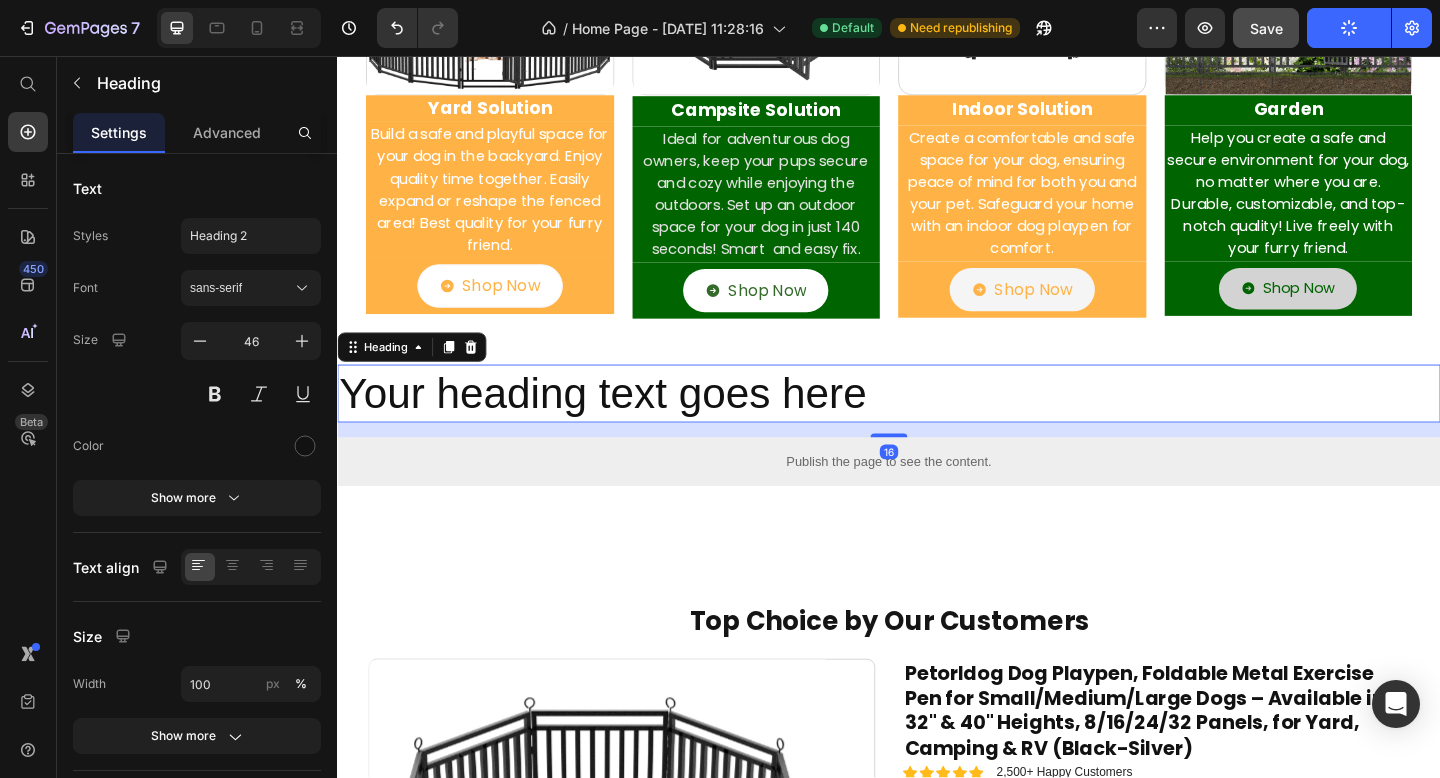 click on "Your heading text goes here" 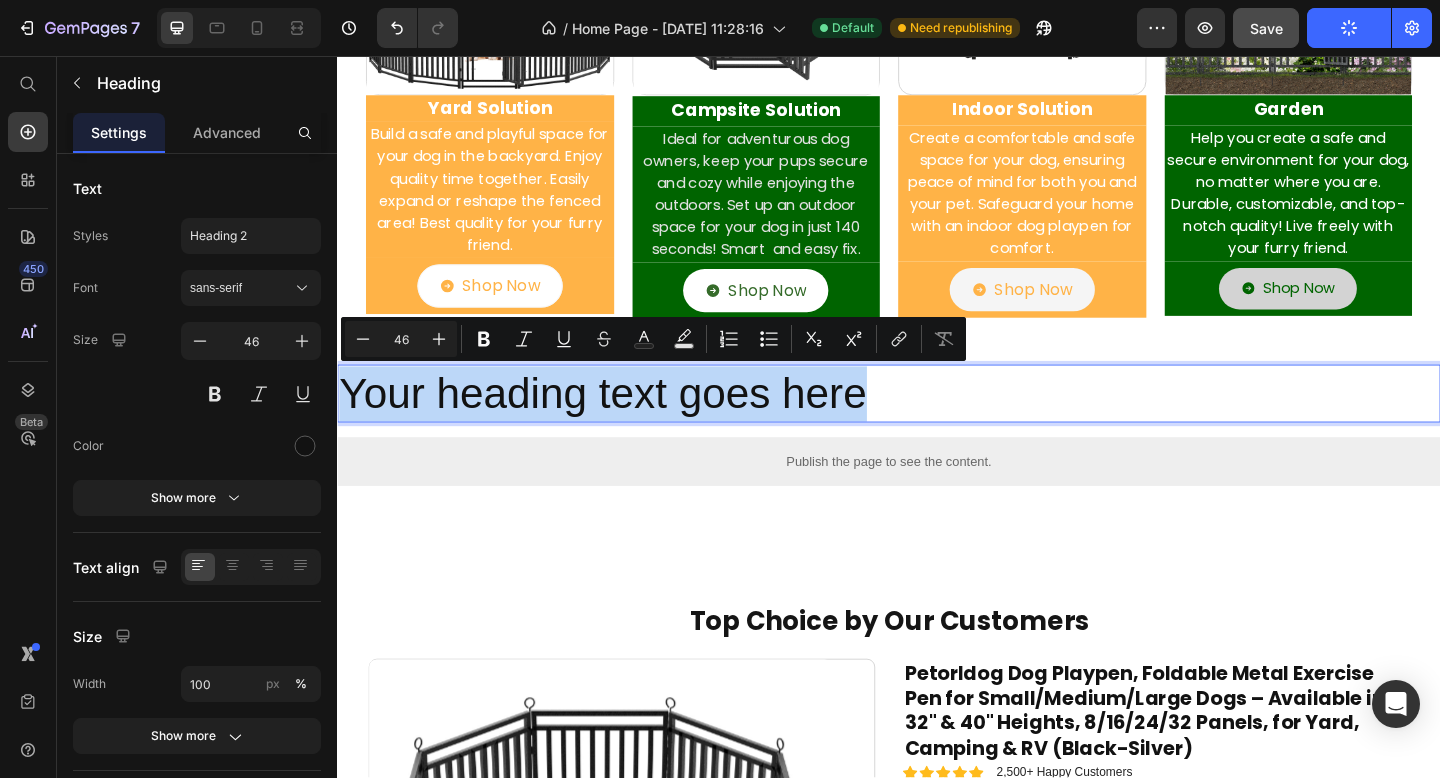 drag, startPoint x: 583, startPoint y: 367, endPoint x: 7, endPoint y: 364, distance: 576.0078 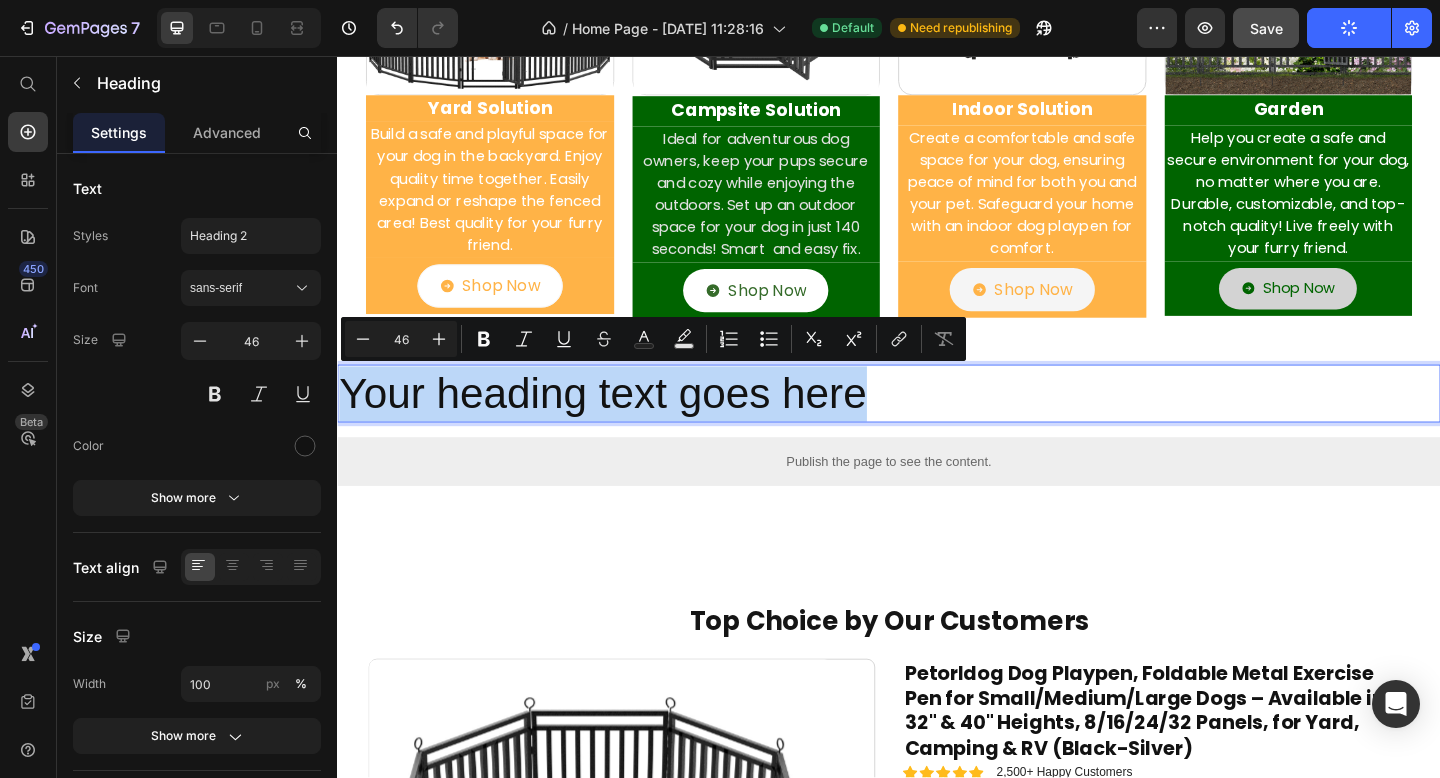 click on "Your heading text goes here" 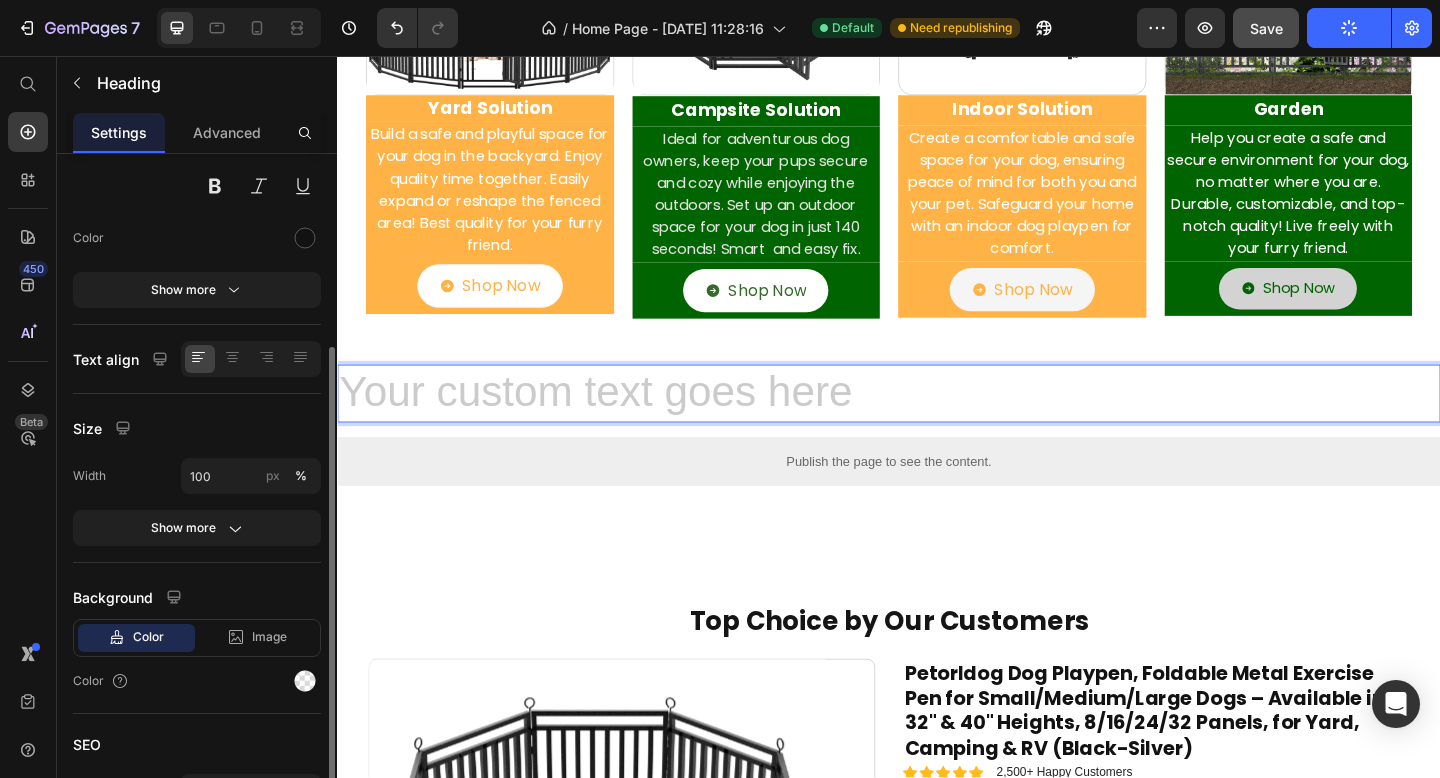 scroll, scrollTop: 0, scrollLeft: 0, axis: both 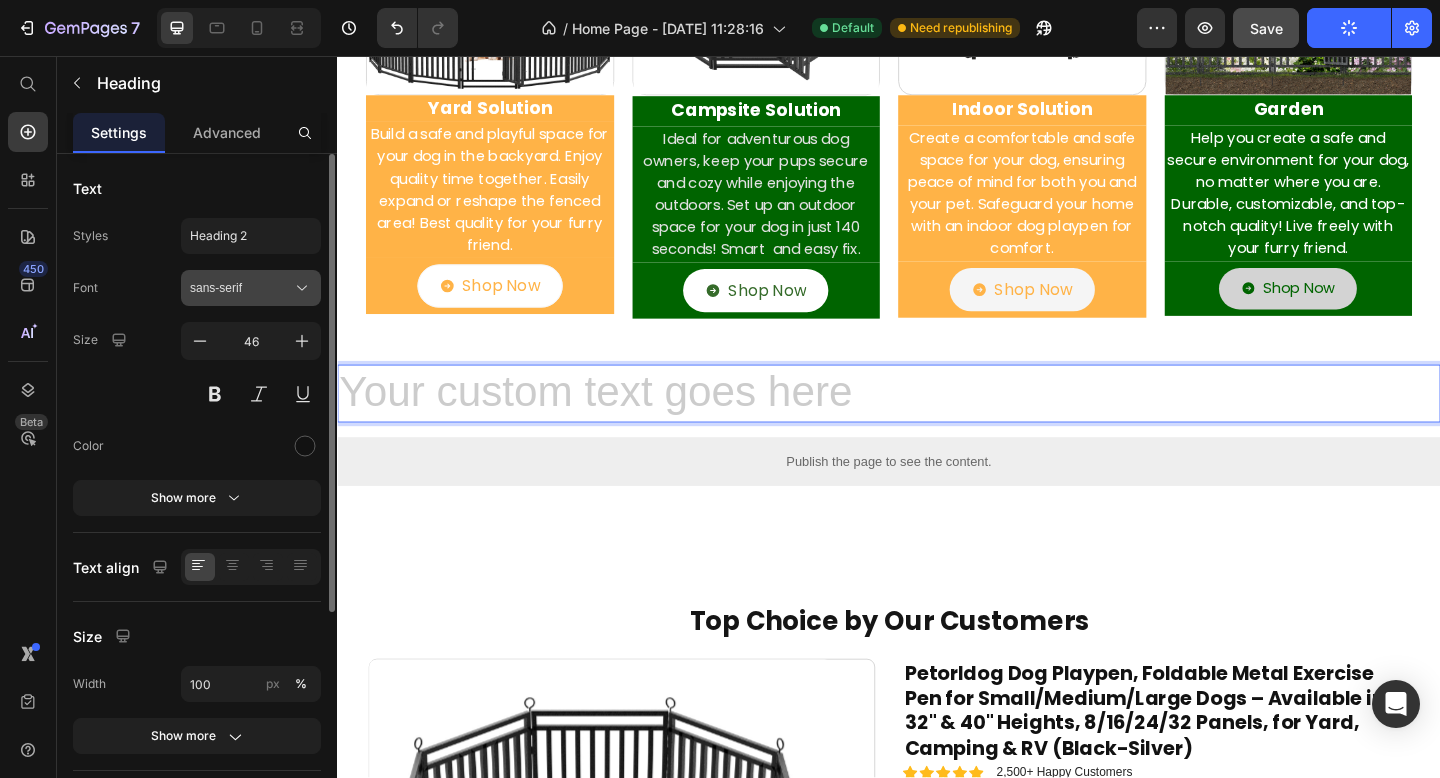 click on "sans-serif" 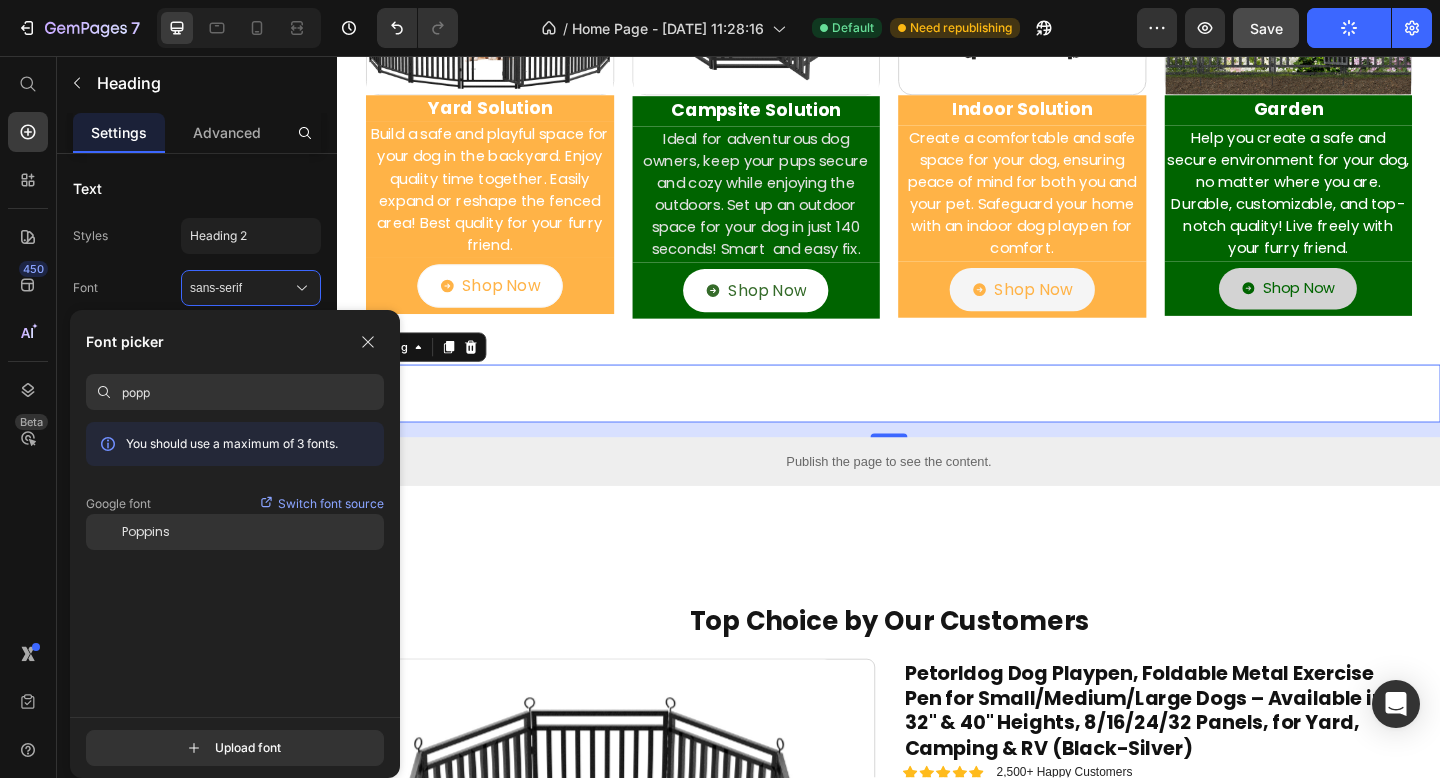 type on "popp" 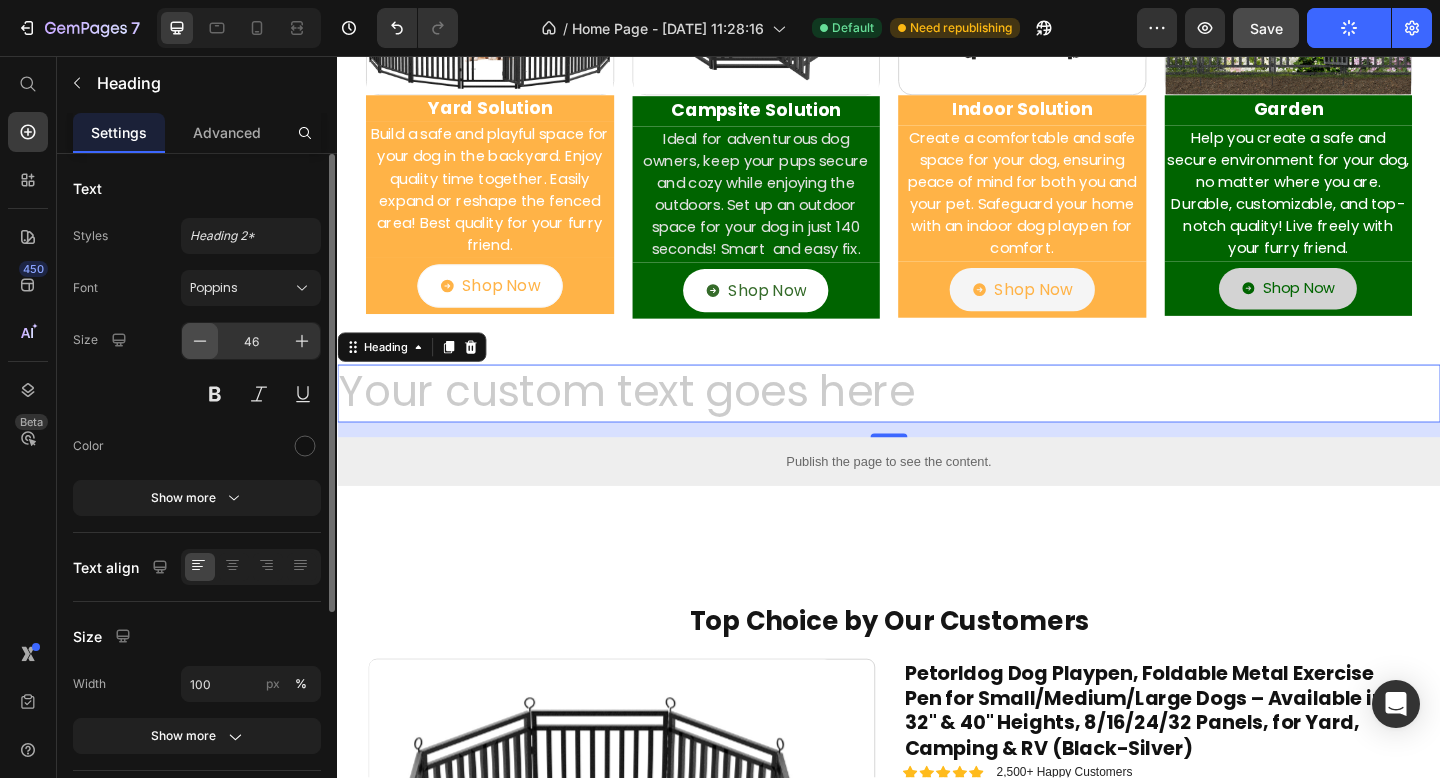 click 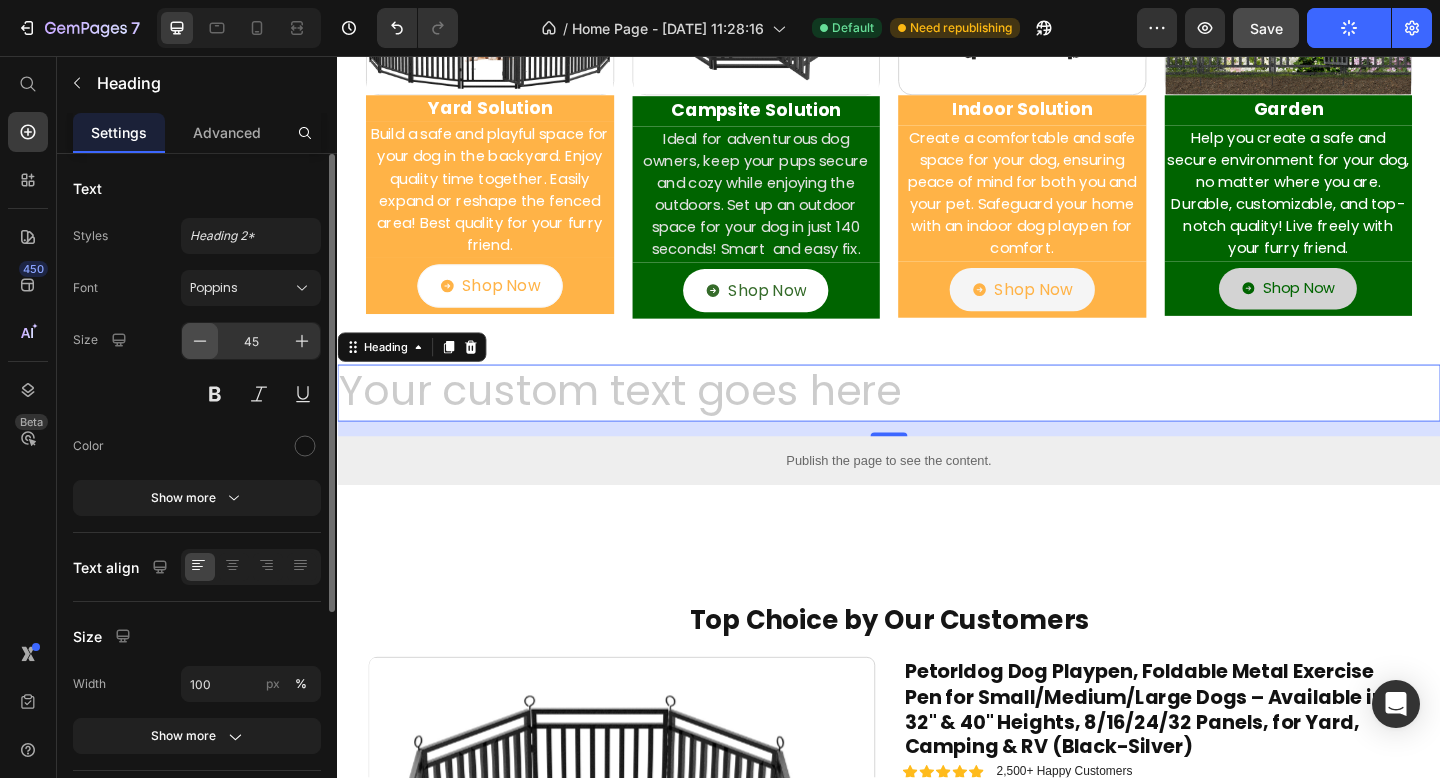 click 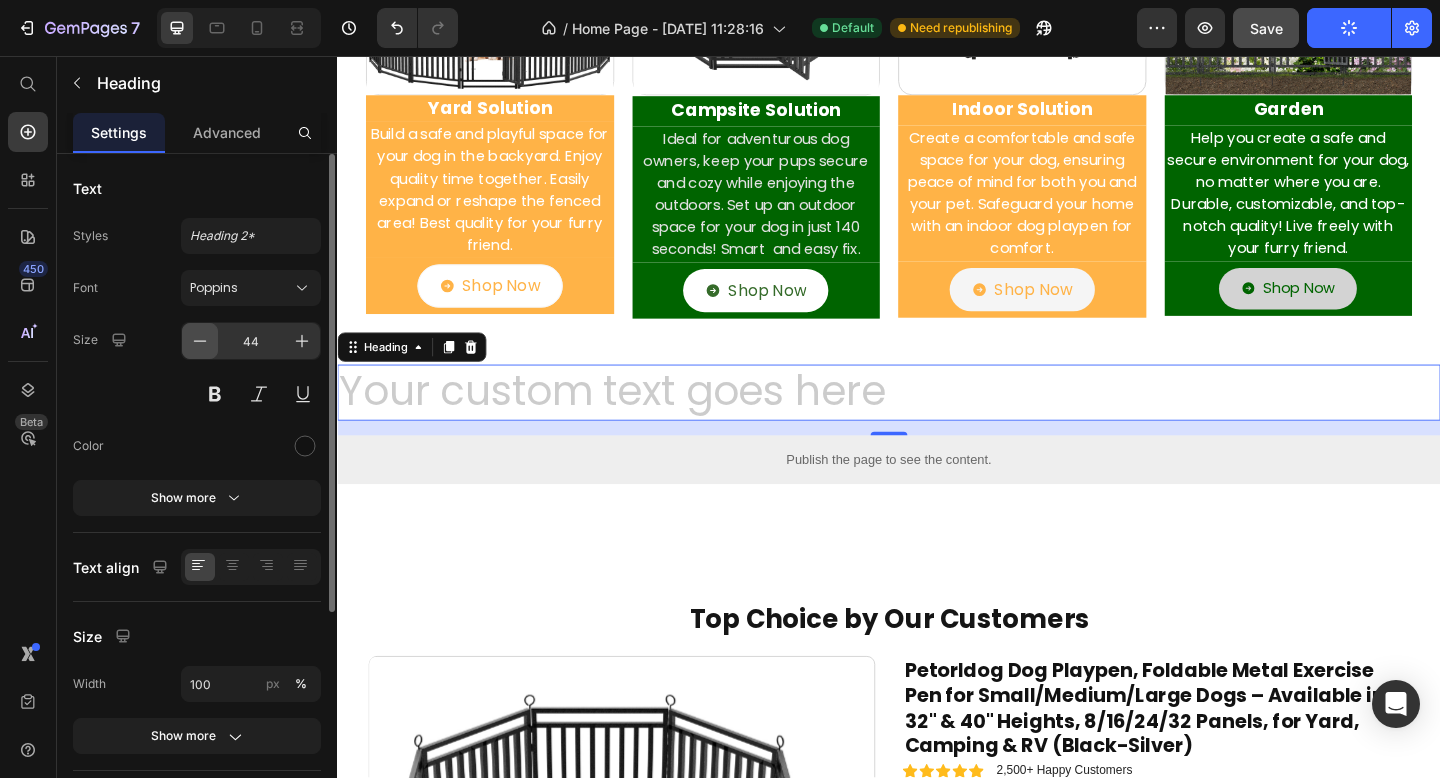 click 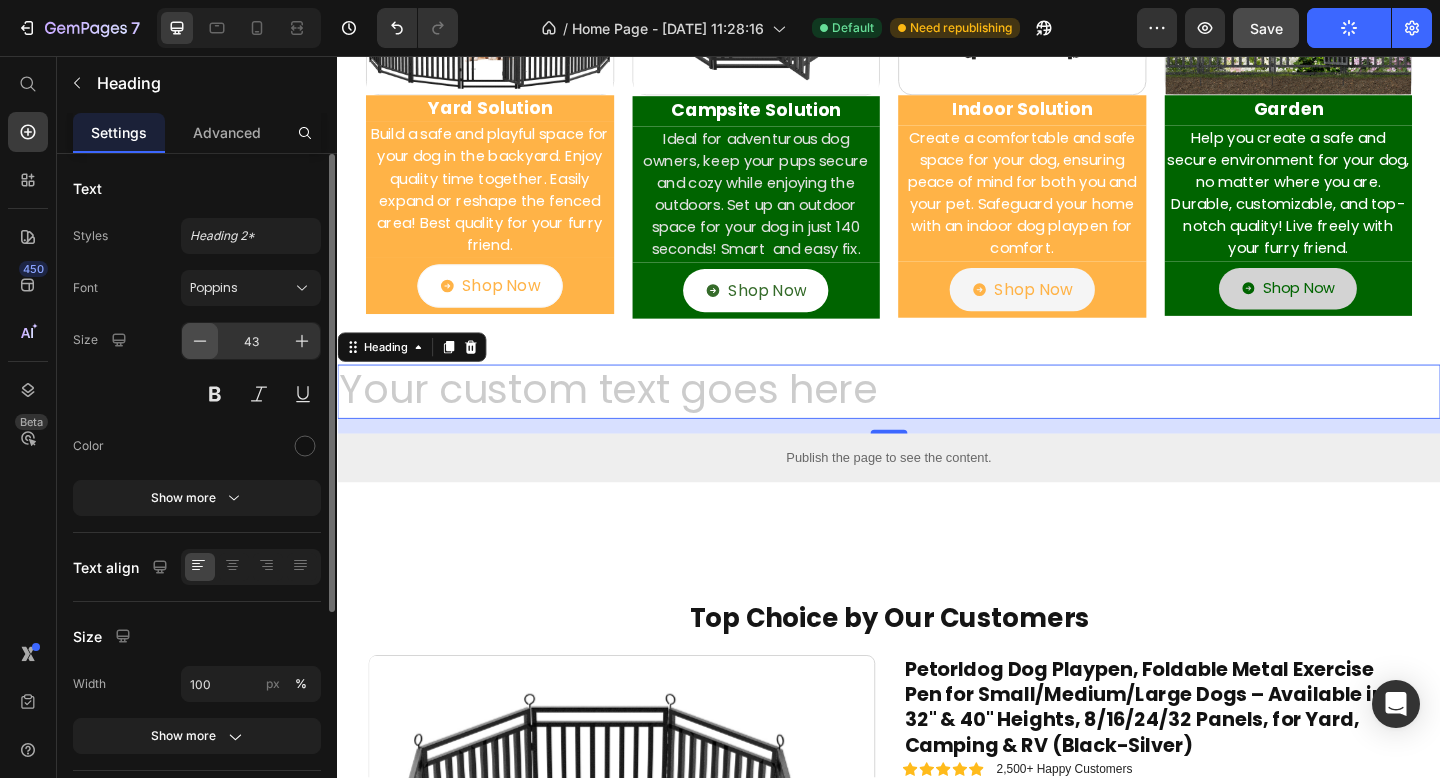 click 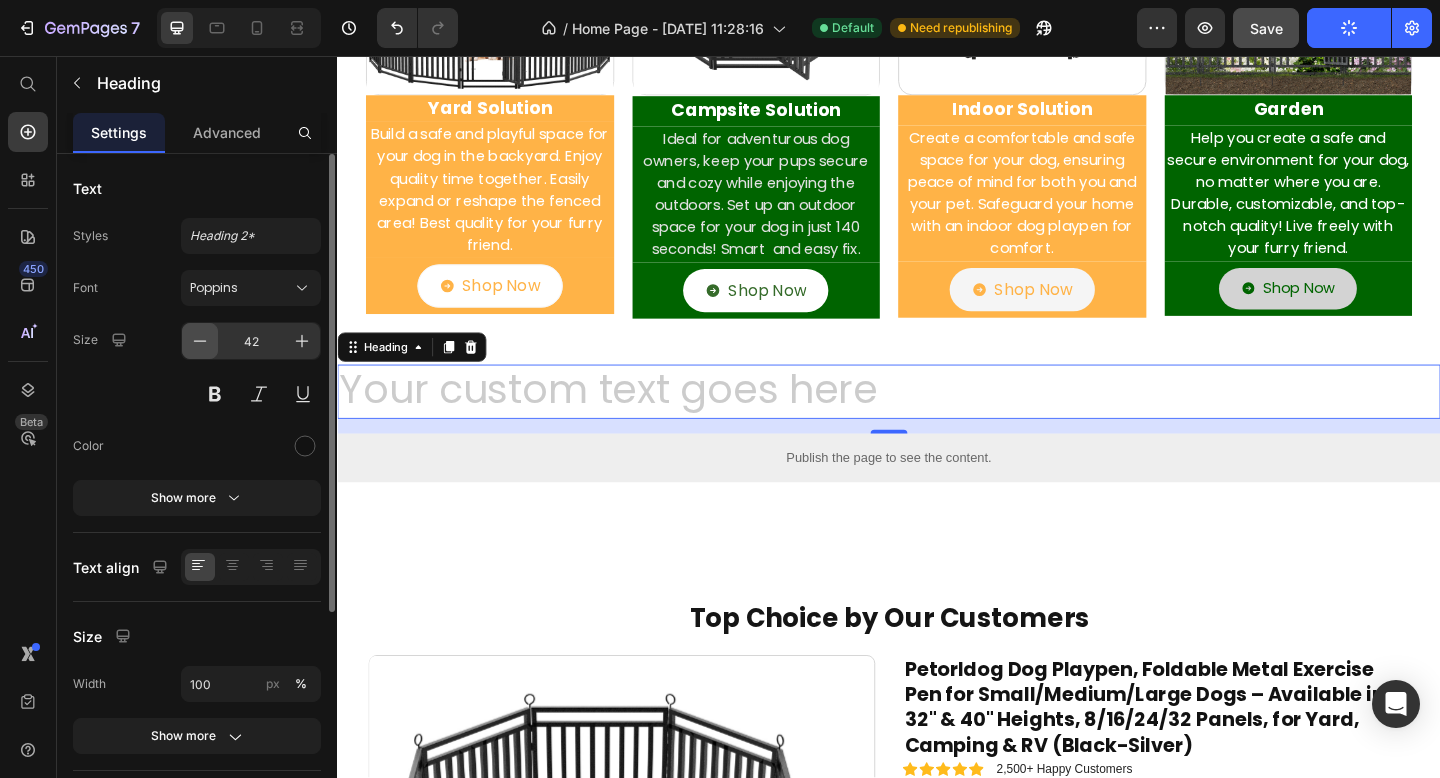 click 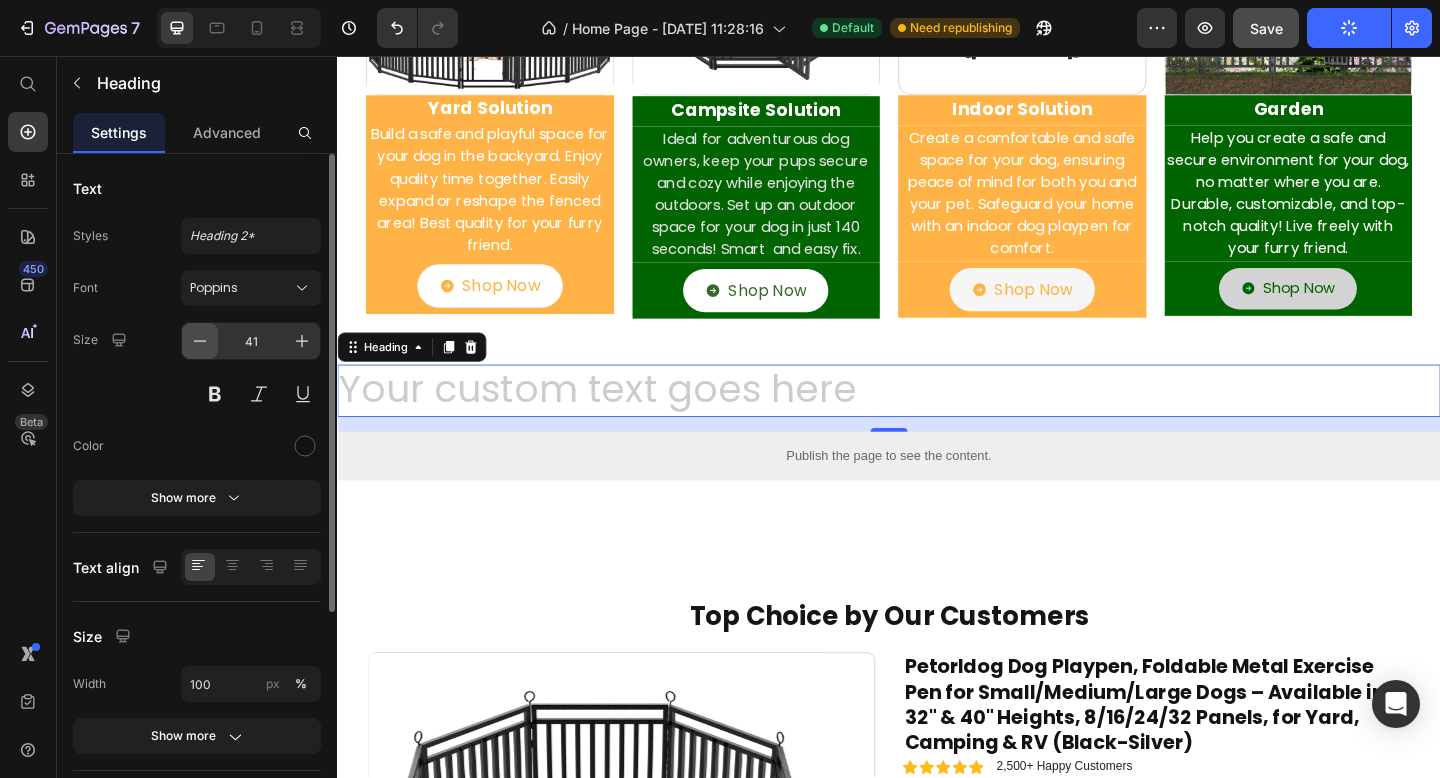 click 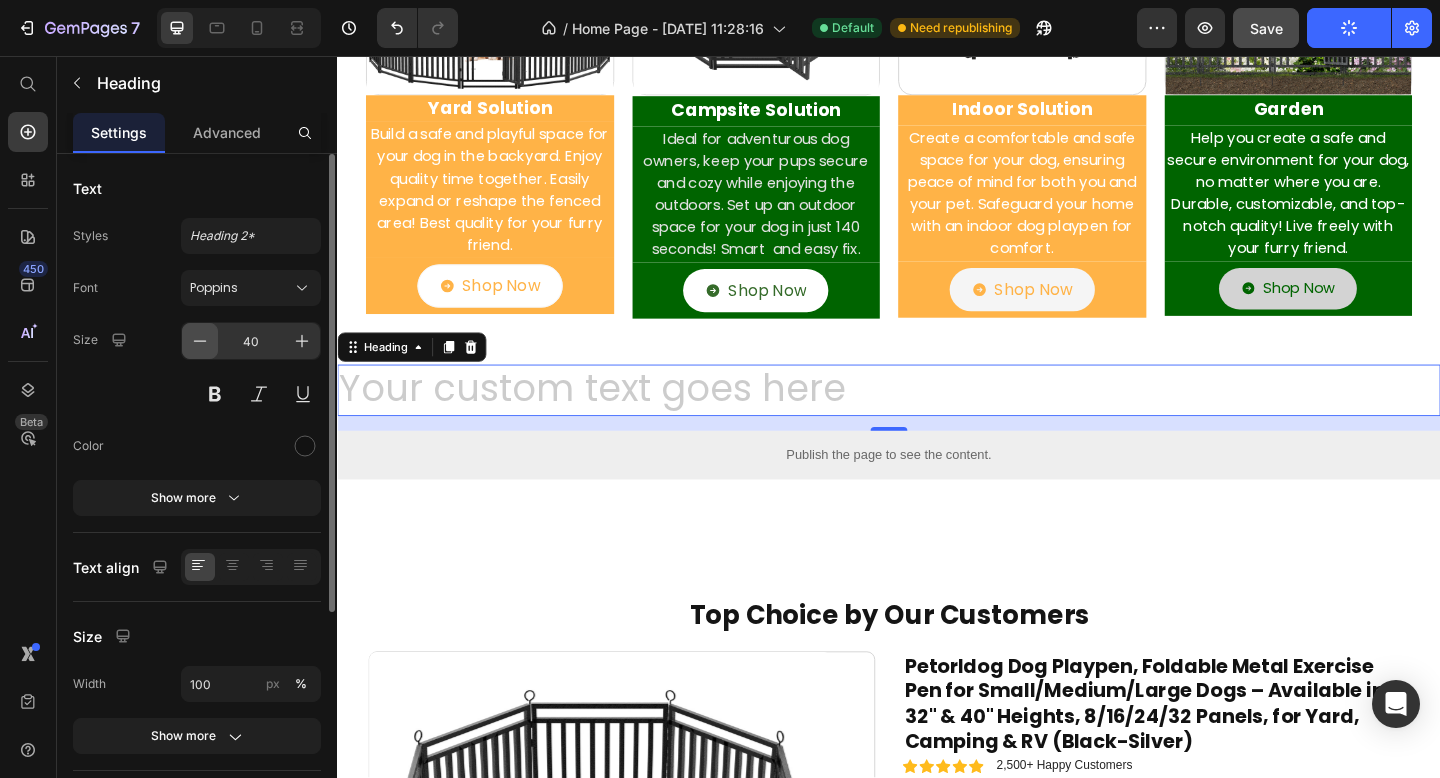 click 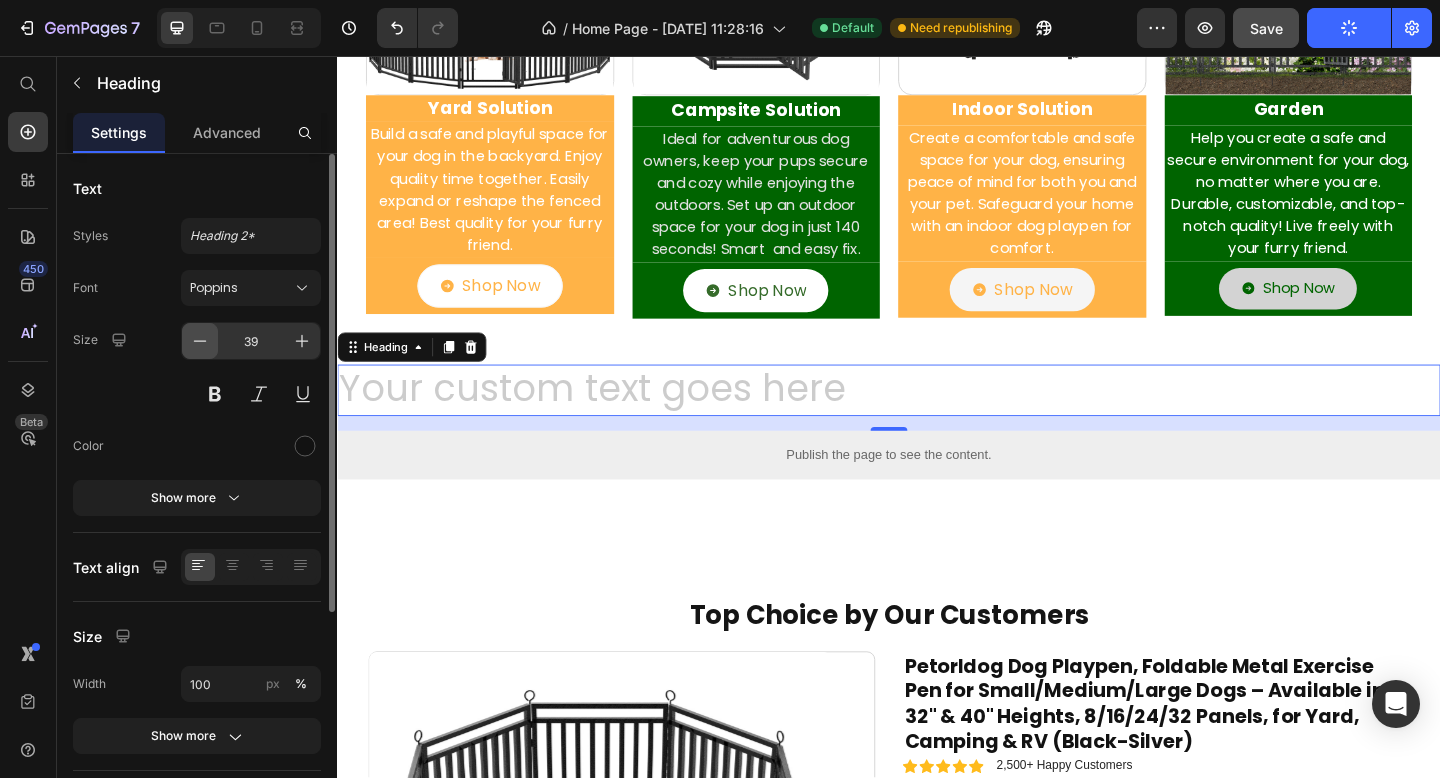 click 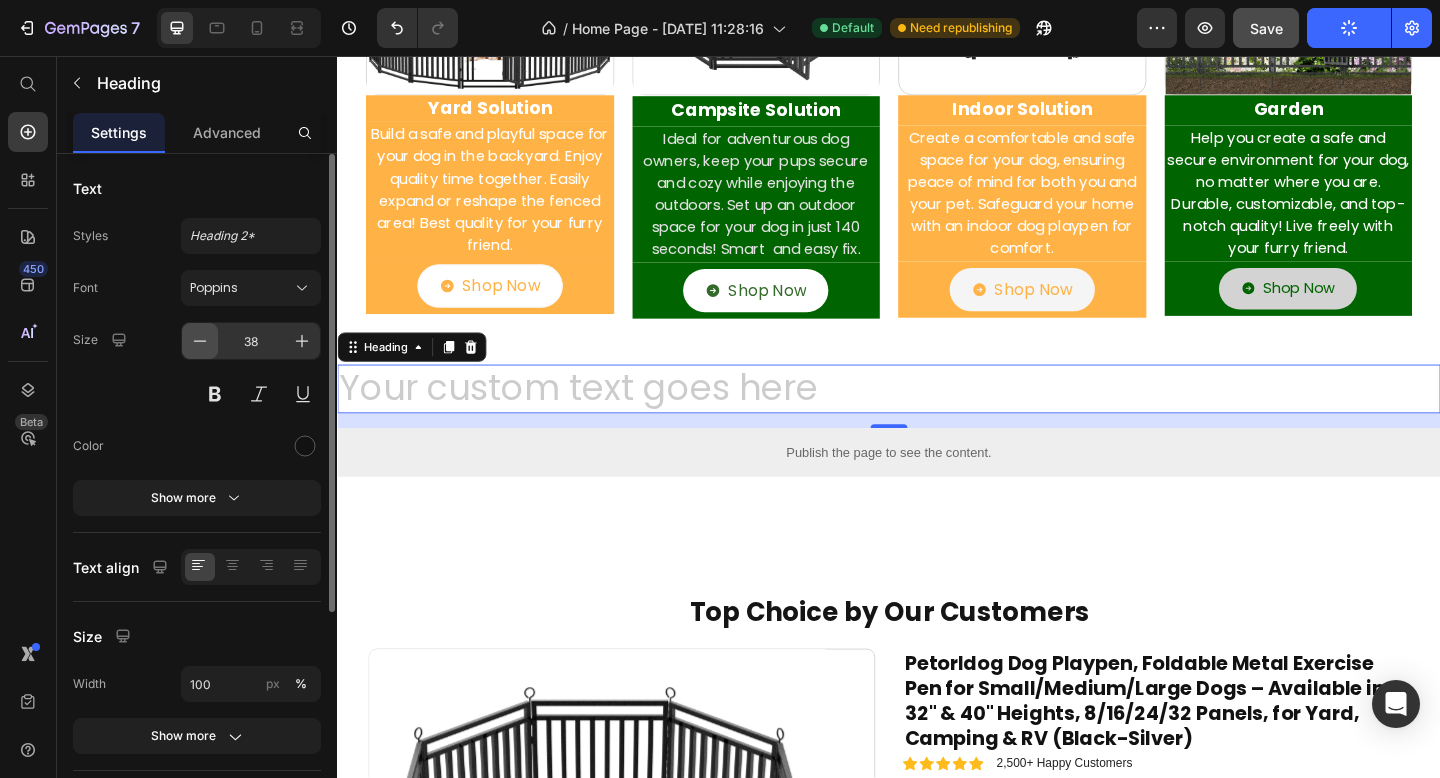 click 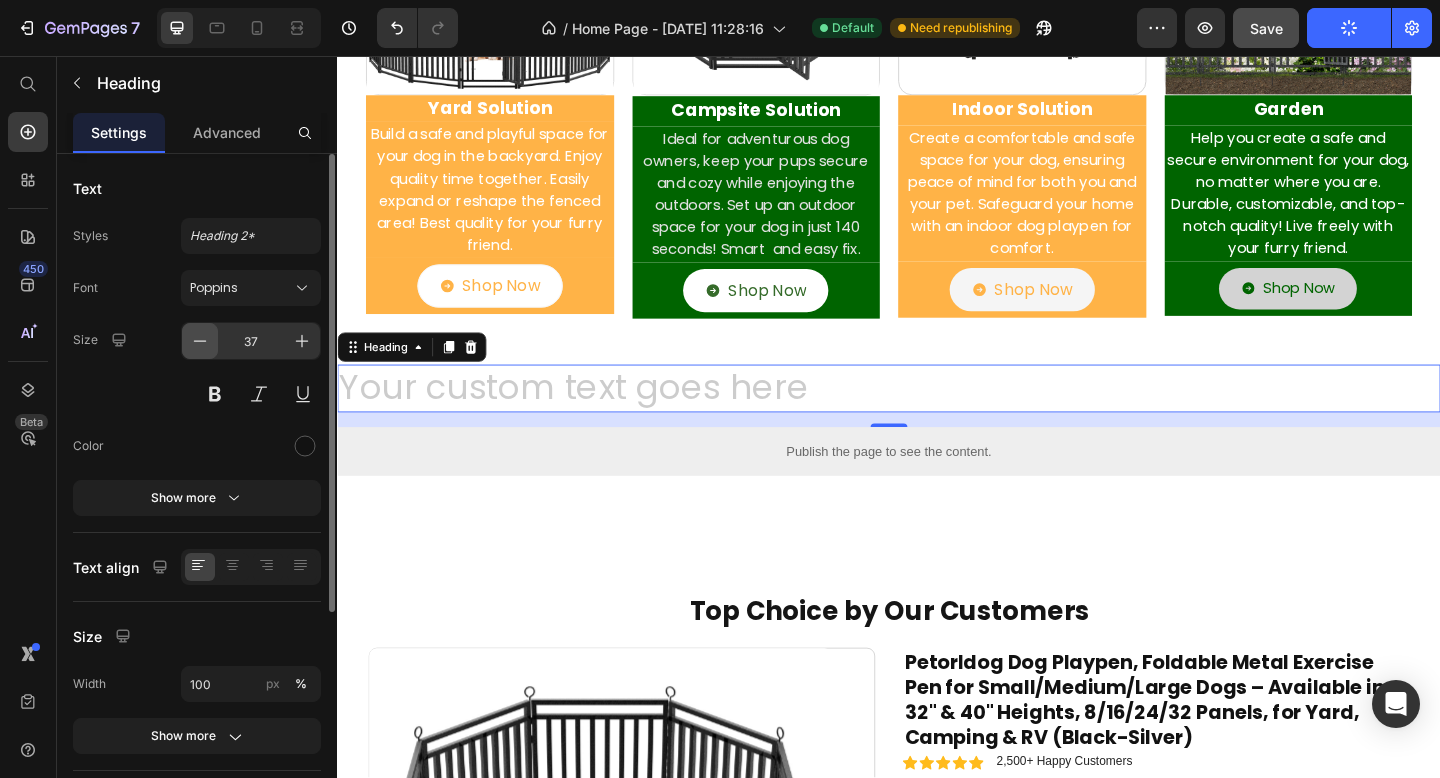click 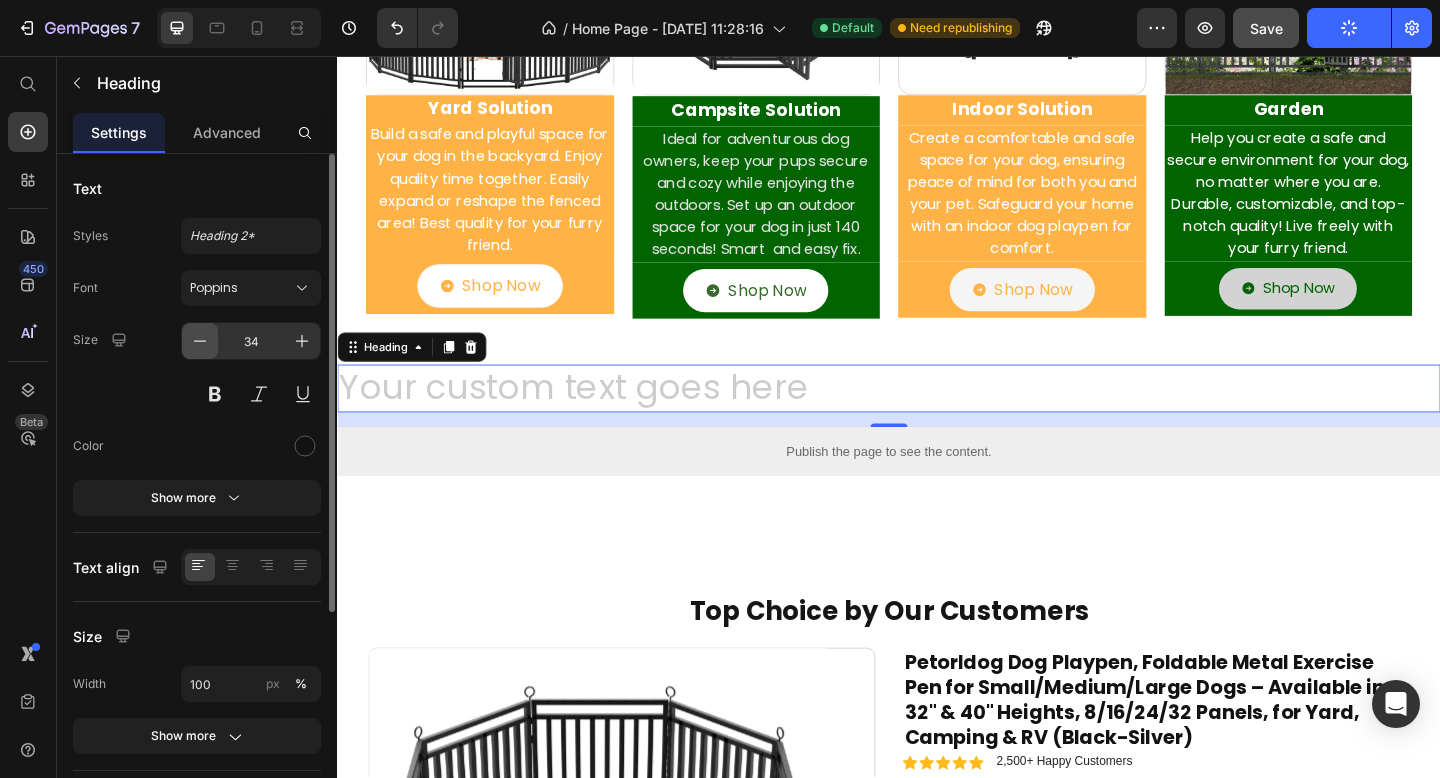 click 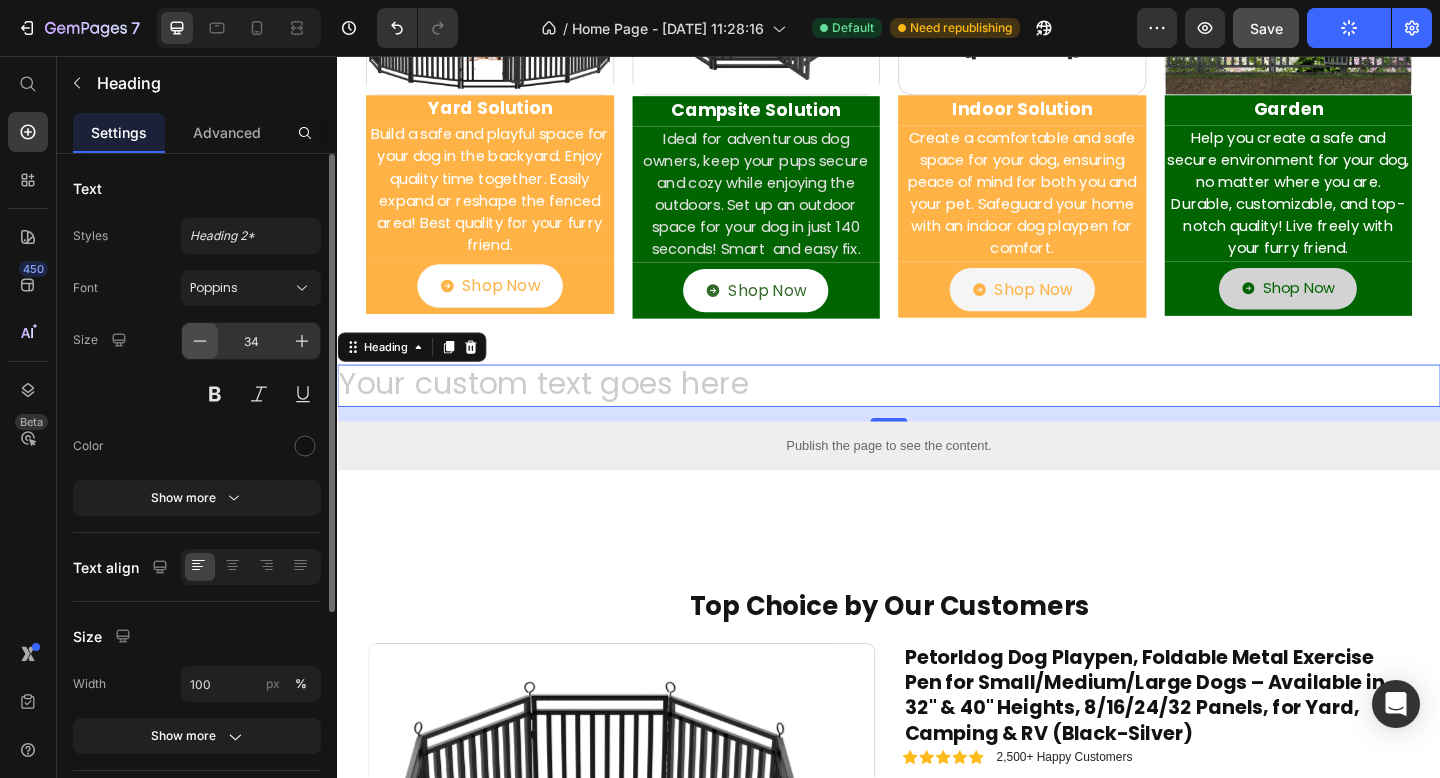 type on "33" 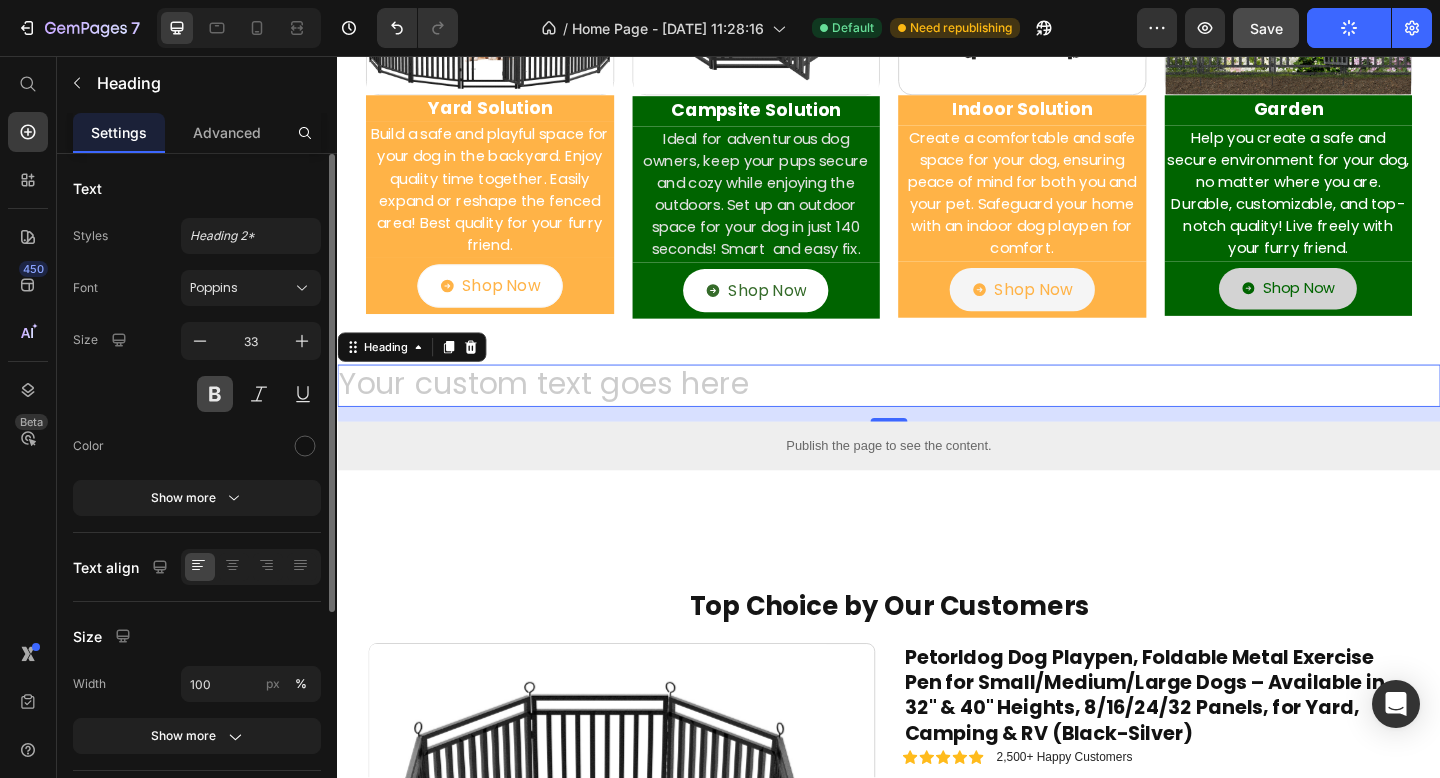 click 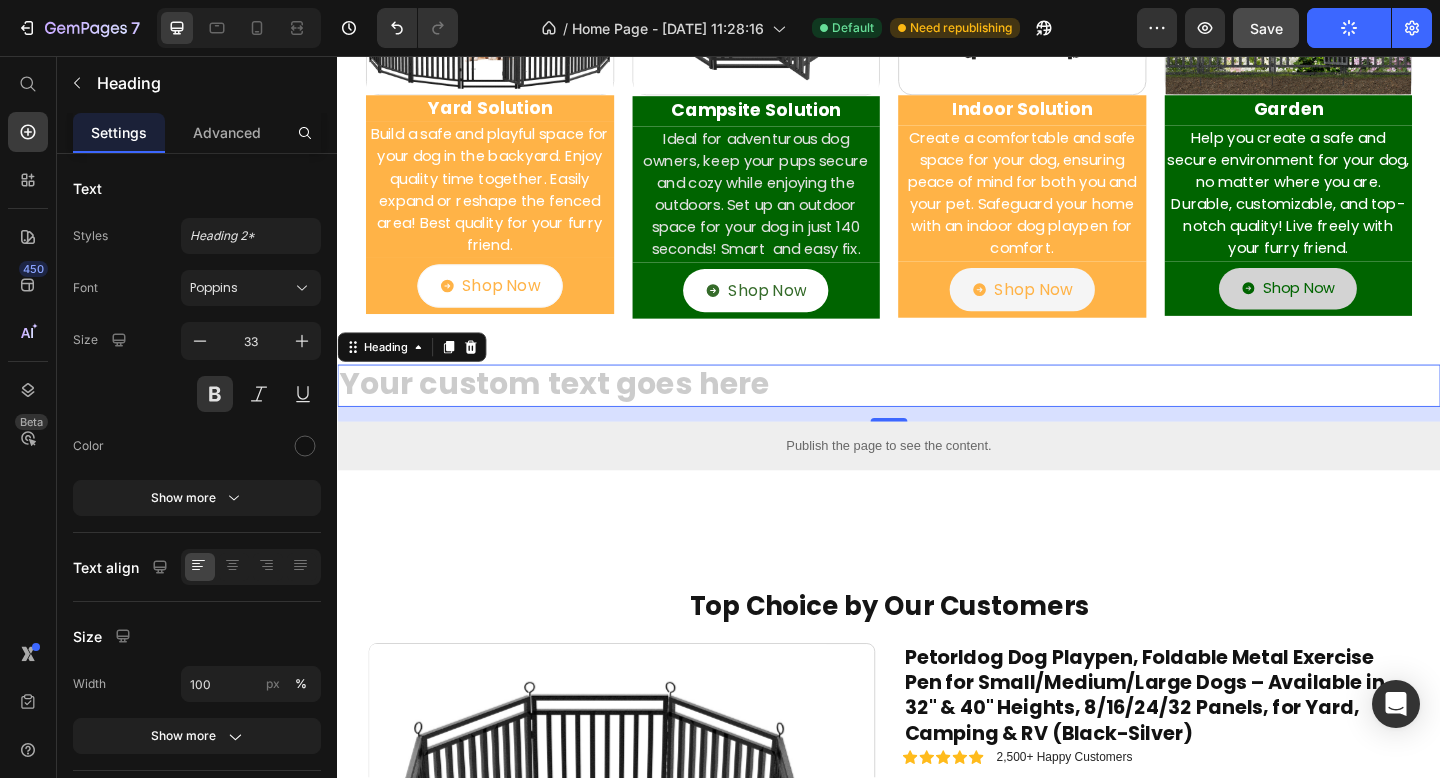 click 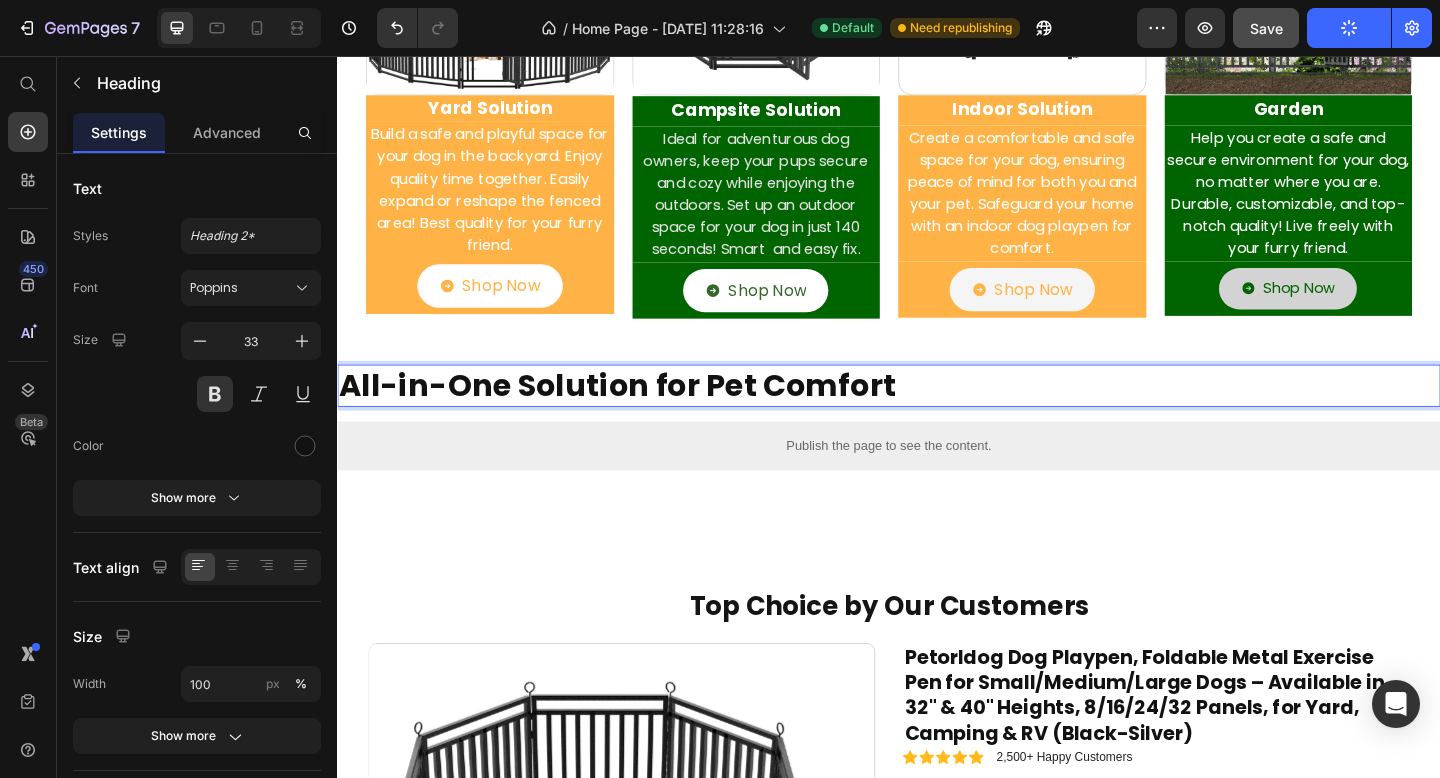 click on "All-in-One Solution for Pet Comfort" 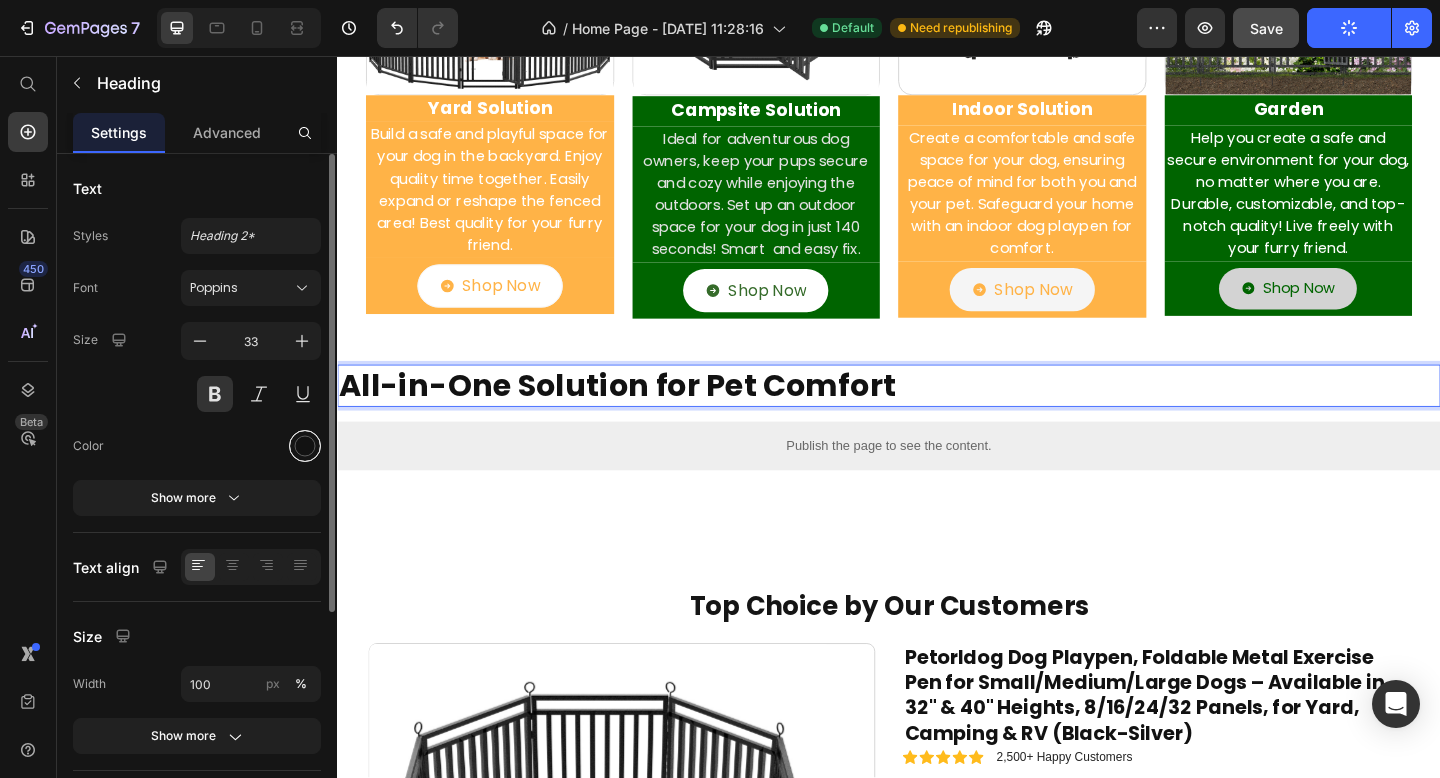 click 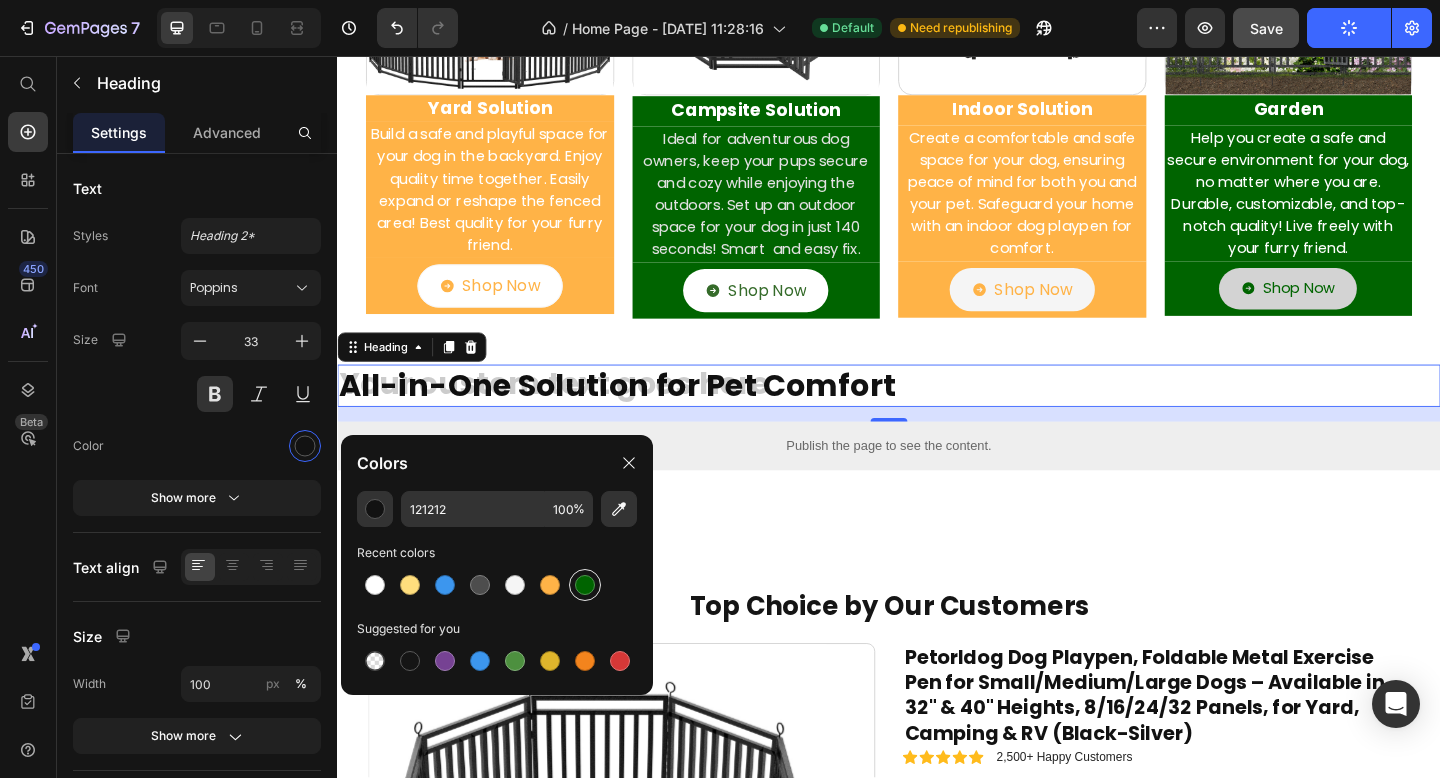 click 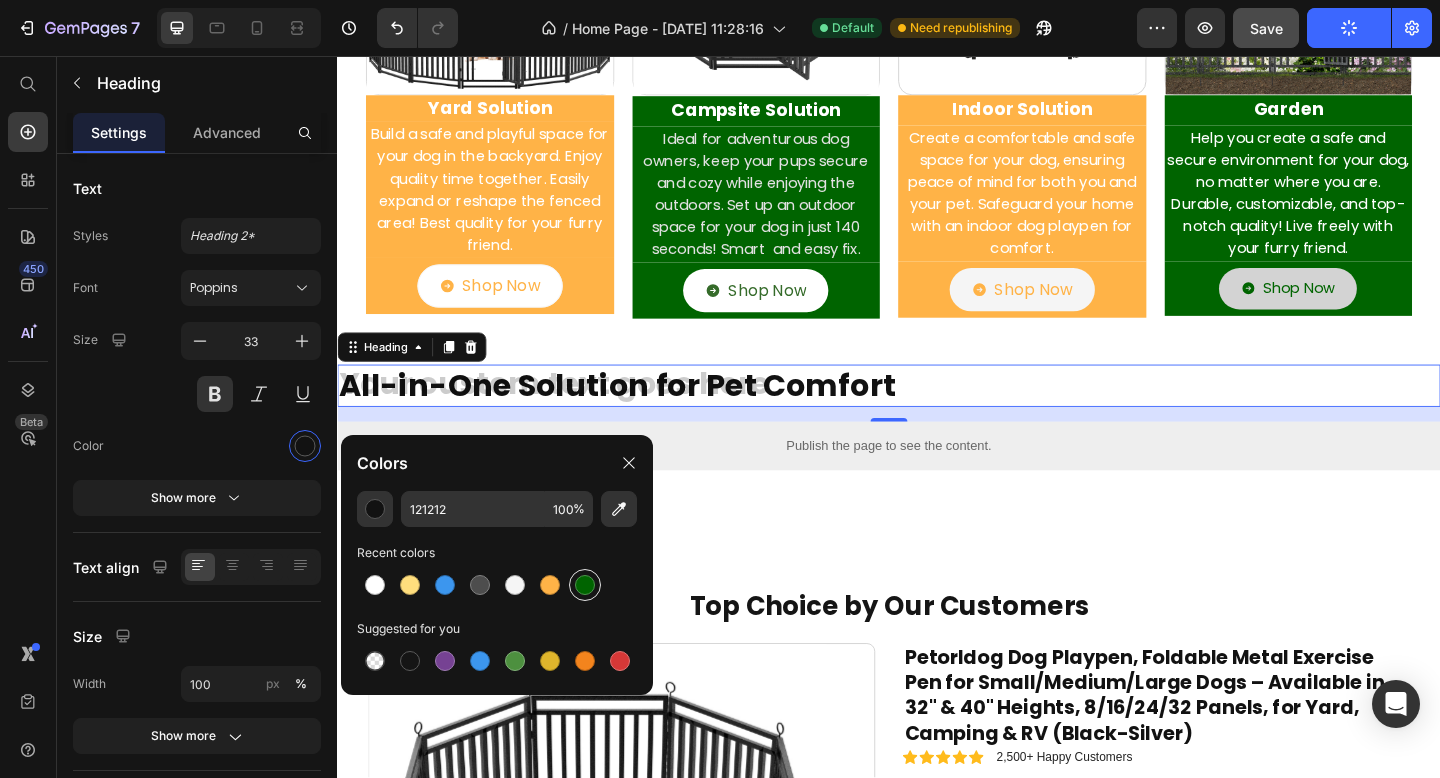 type on "006400" 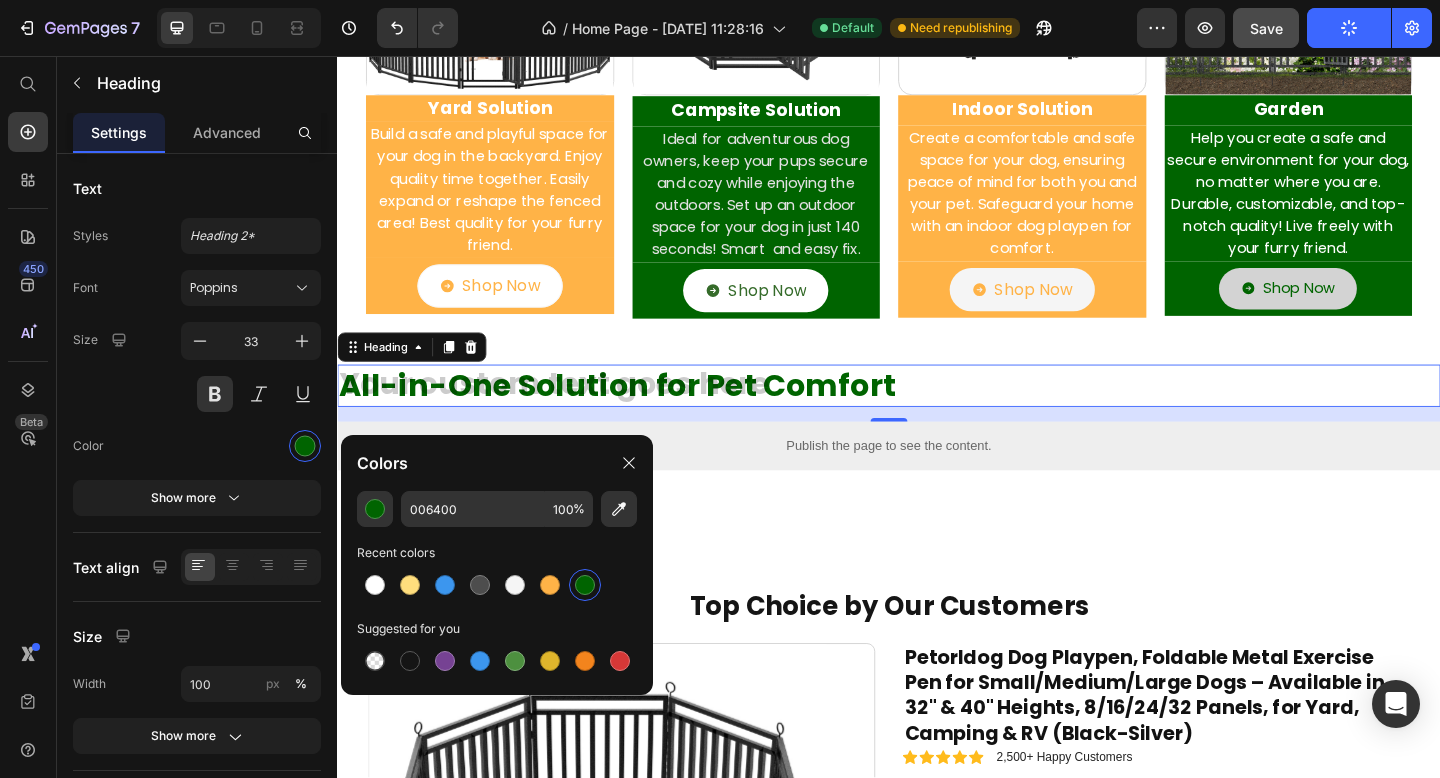 click on "All-in-One Solution for Pet Comfort" 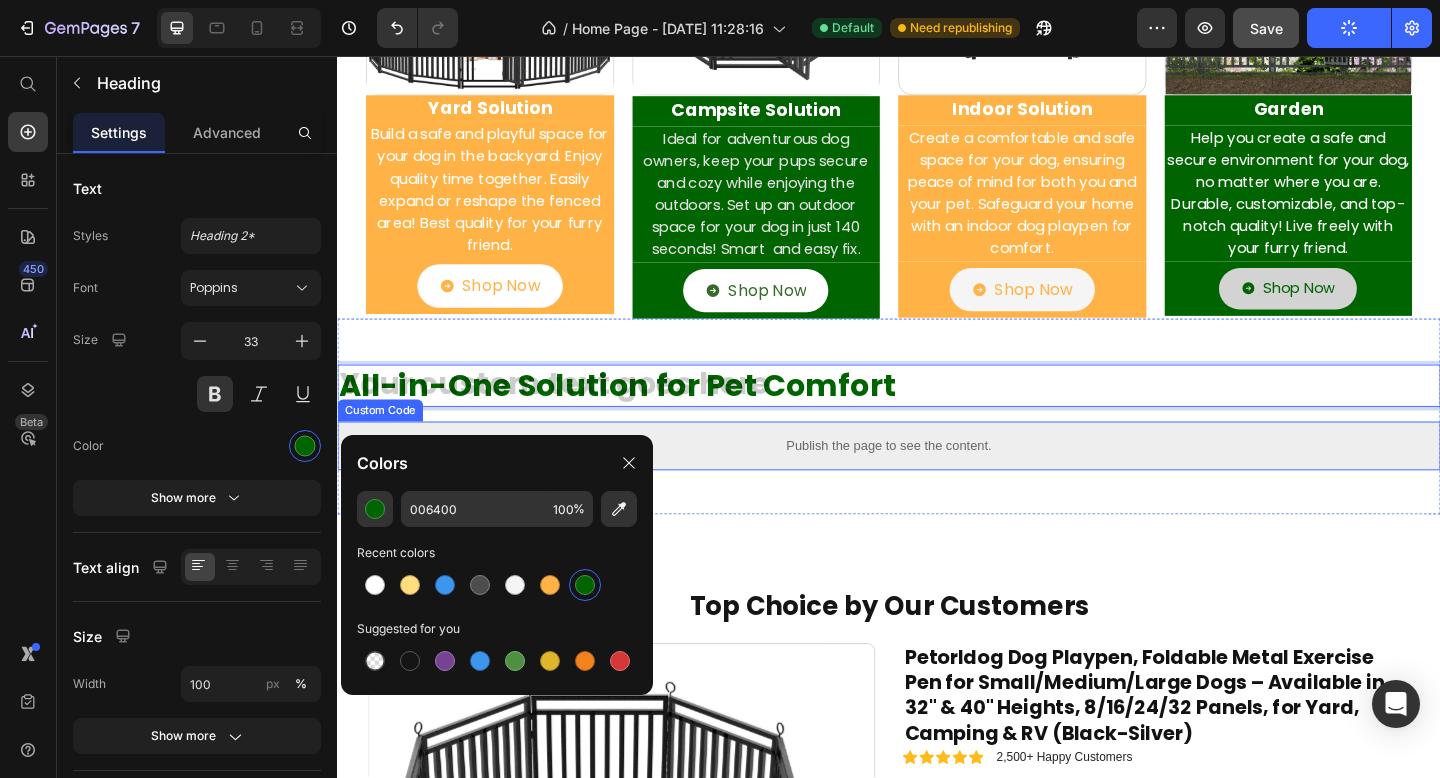 click on "Publish the page to see the content." 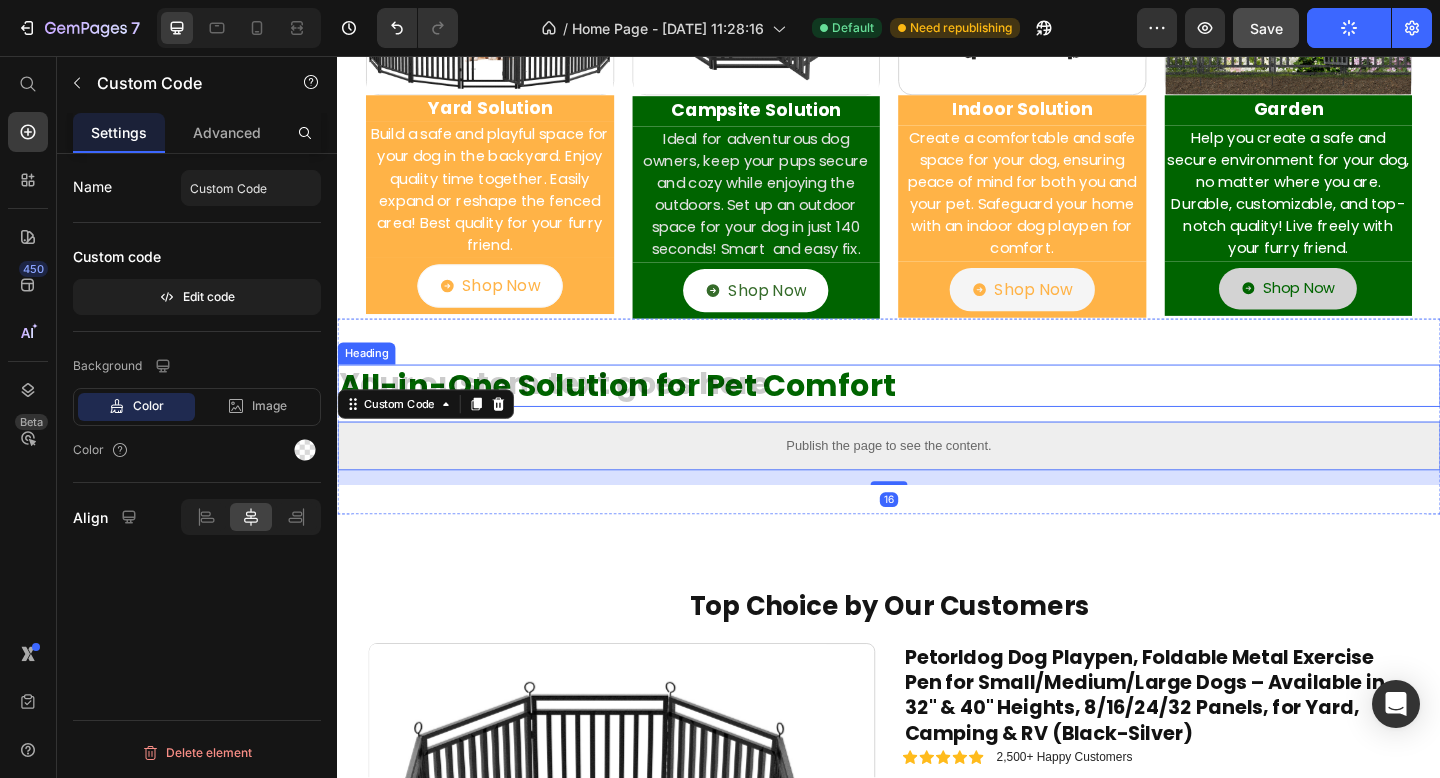click on "⁠⁠⁠⁠⁠⁠⁠ All-in-One Solution for Pet Comfort" 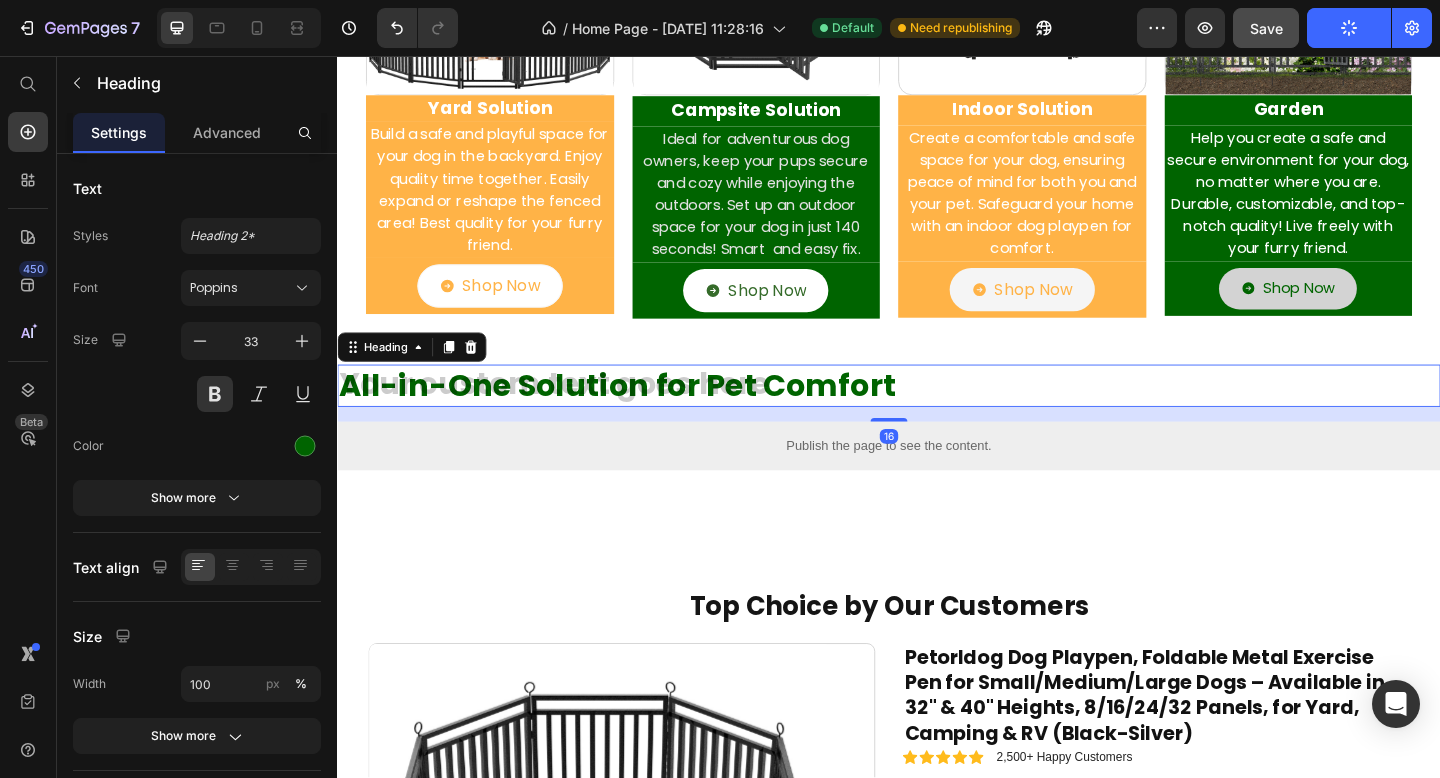 click on "All-in-One Solution for Pet Comfort" 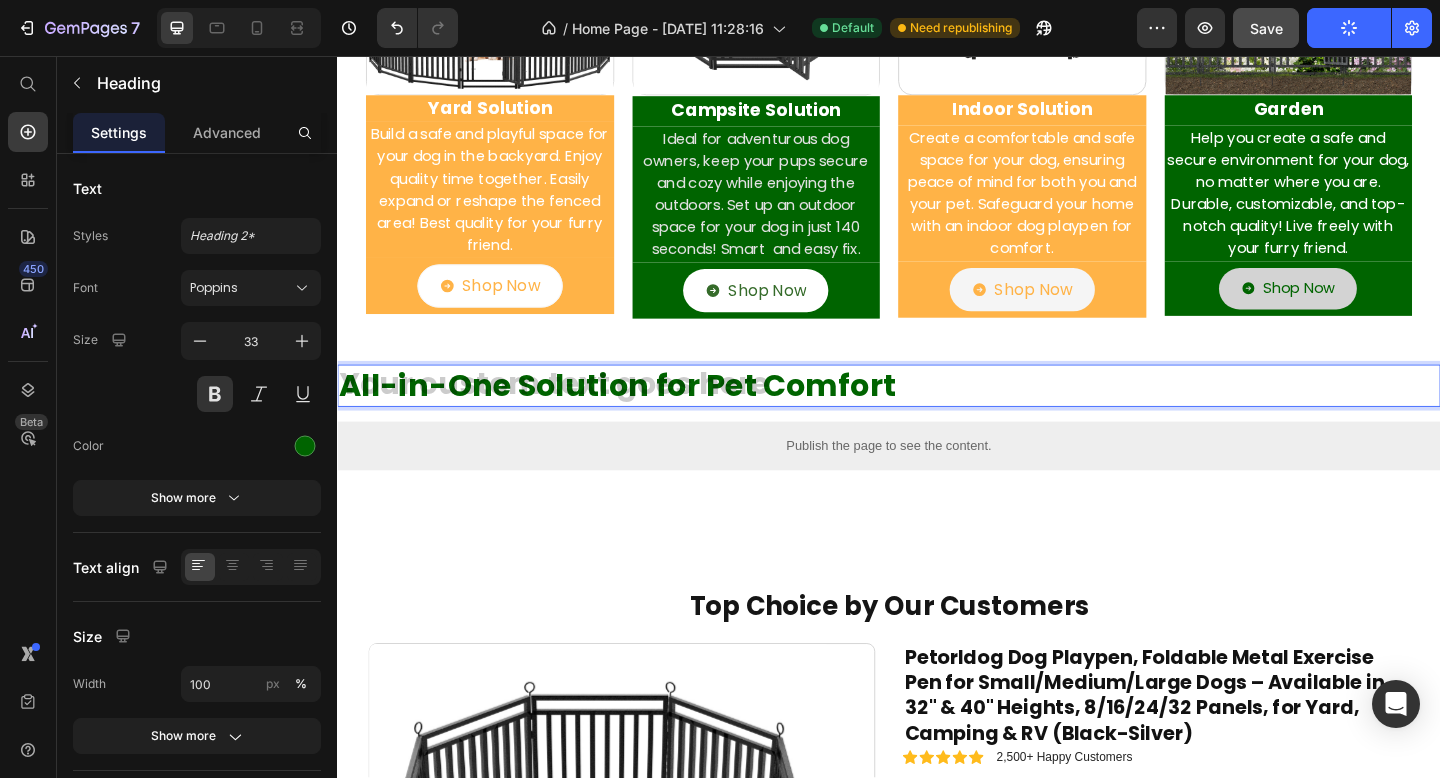 click on "All-in-One Solution for Pet Comfort" 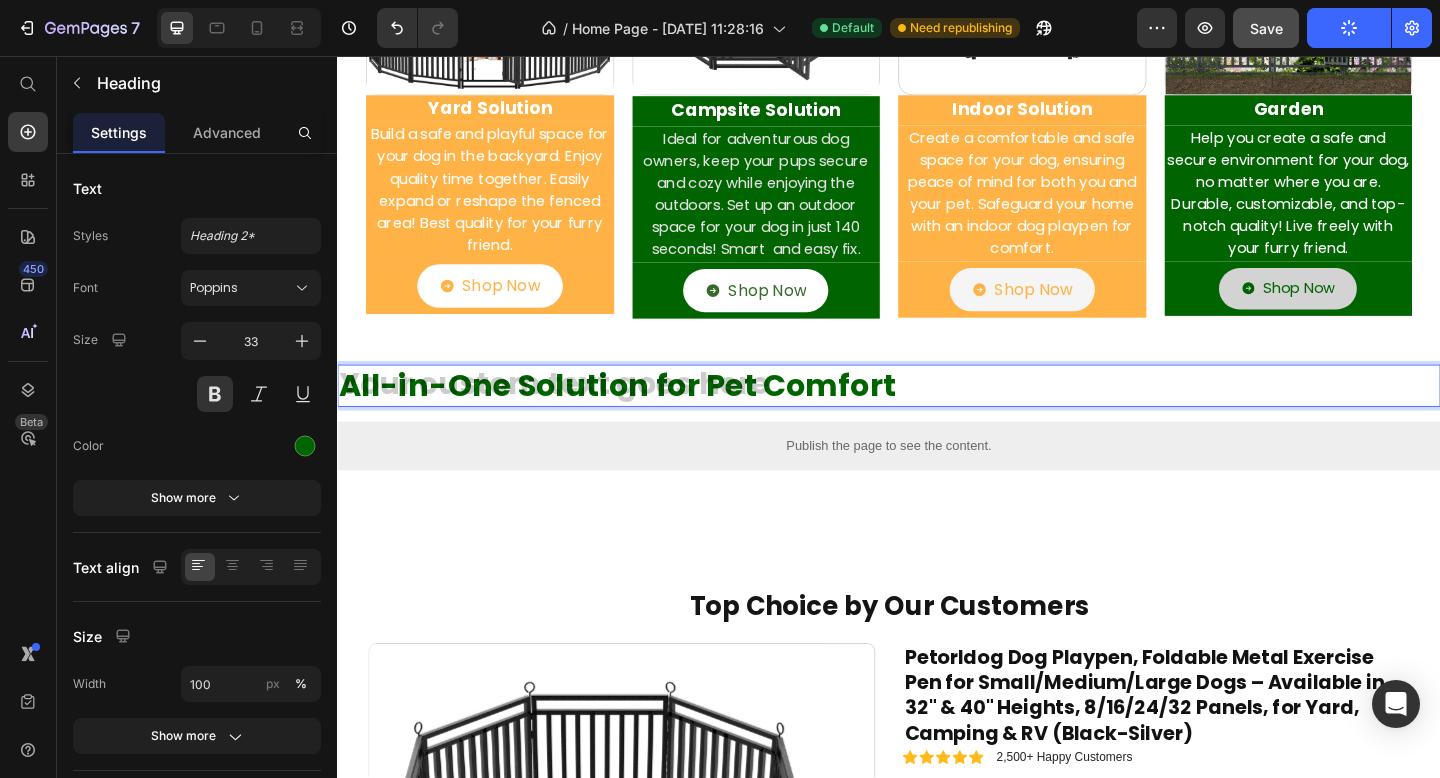 click on "All-in-One Solution for Pet Comfort" 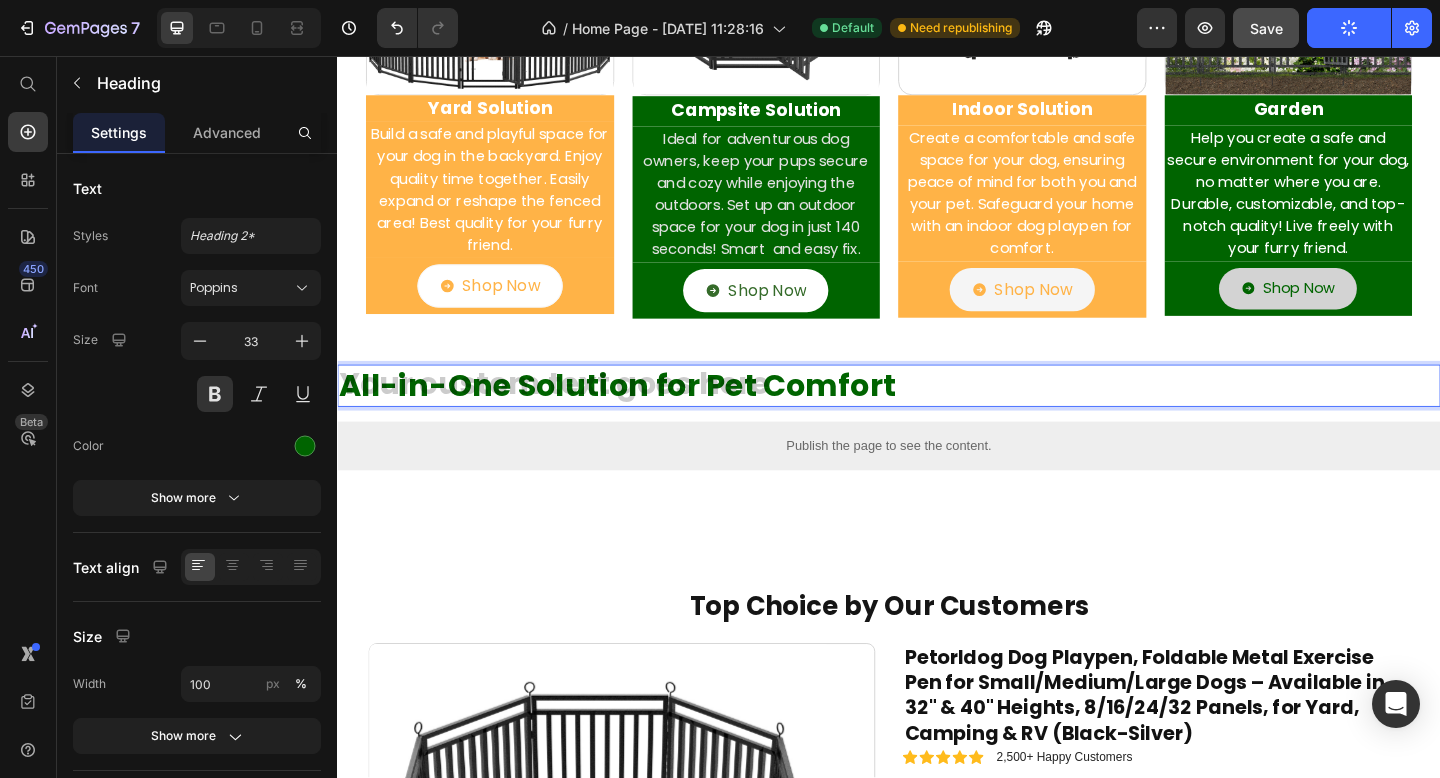 drag, startPoint x: 632, startPoint y: 353, endPoint x: 152, endPoint y: 350, distance: 480.00937 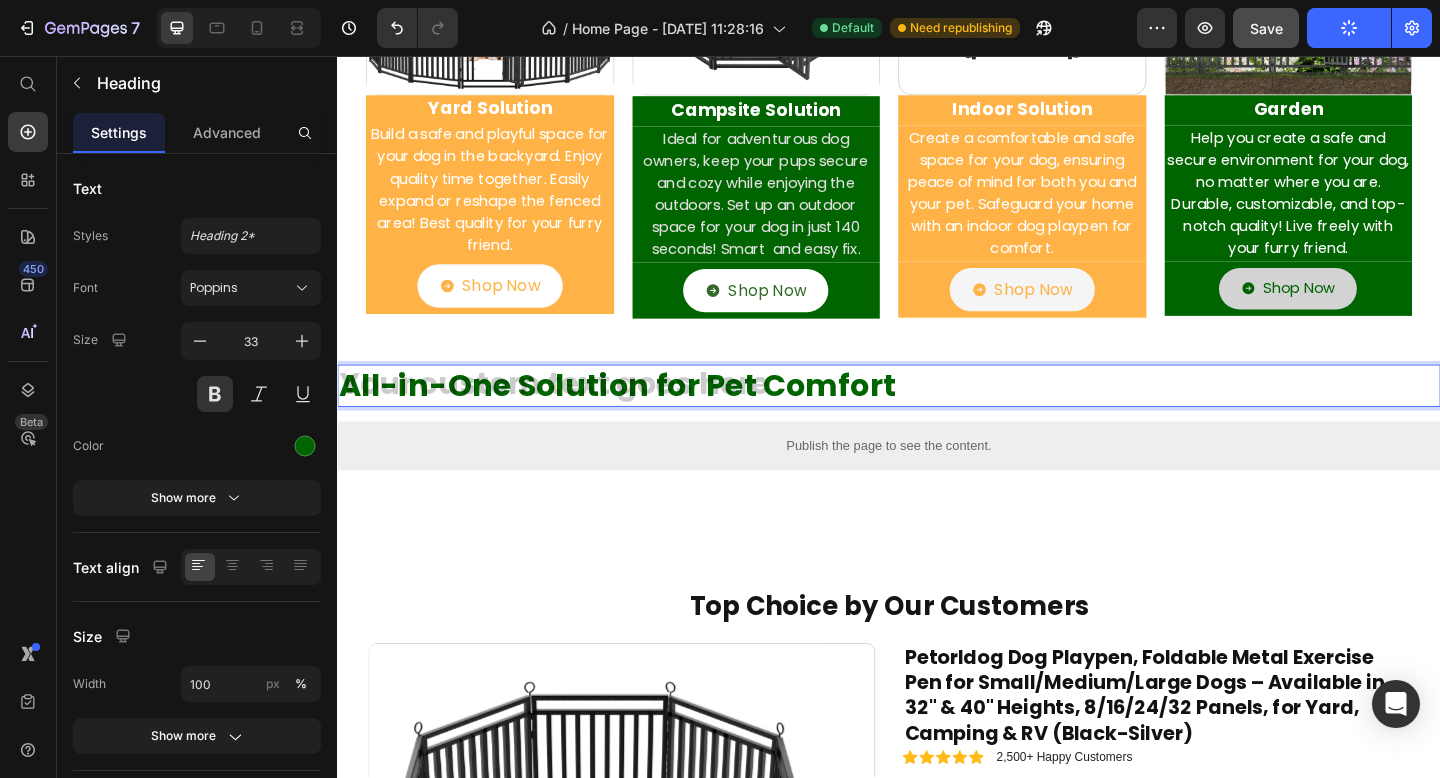 click on "All-in-One Solution for Pet Comfort" 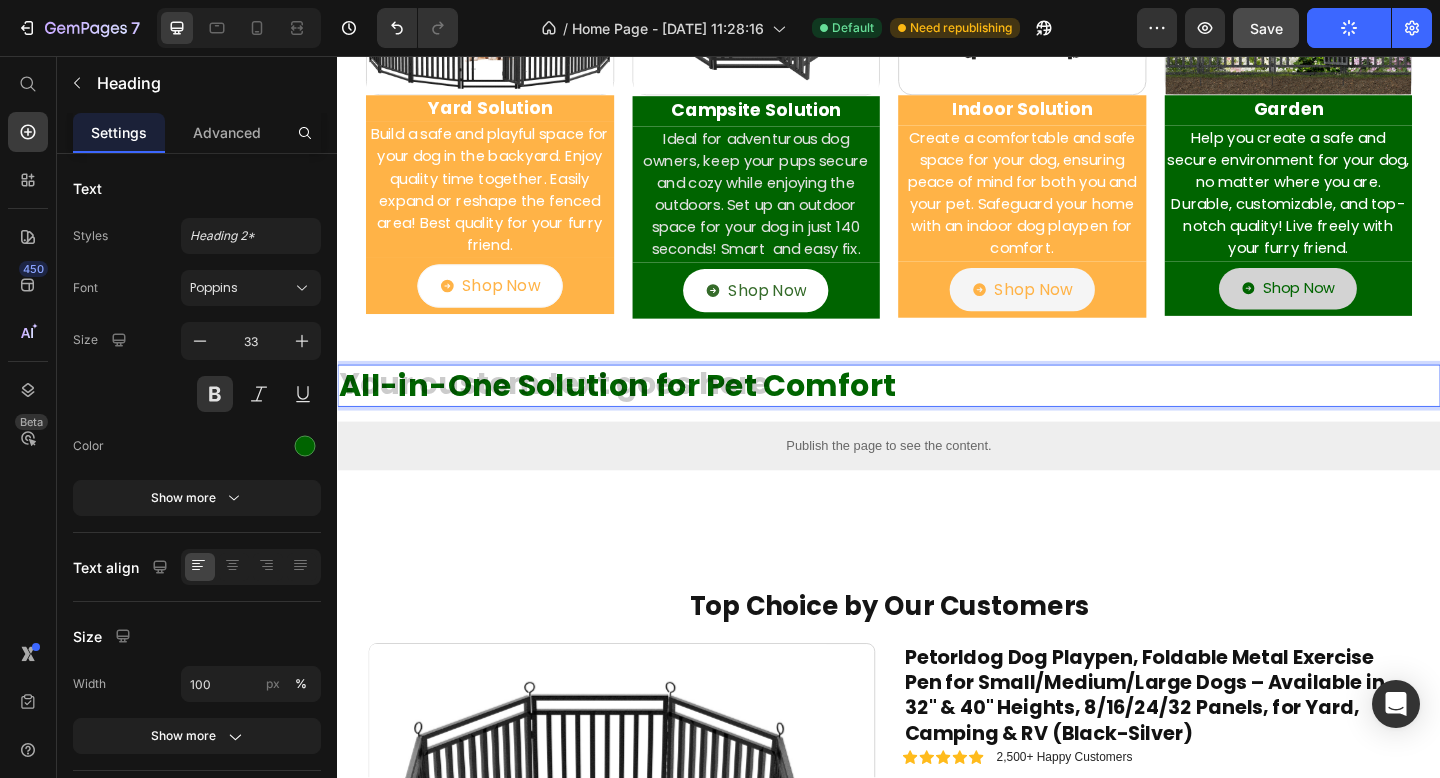 click on "All-in-One Solution for Pet Comfort" 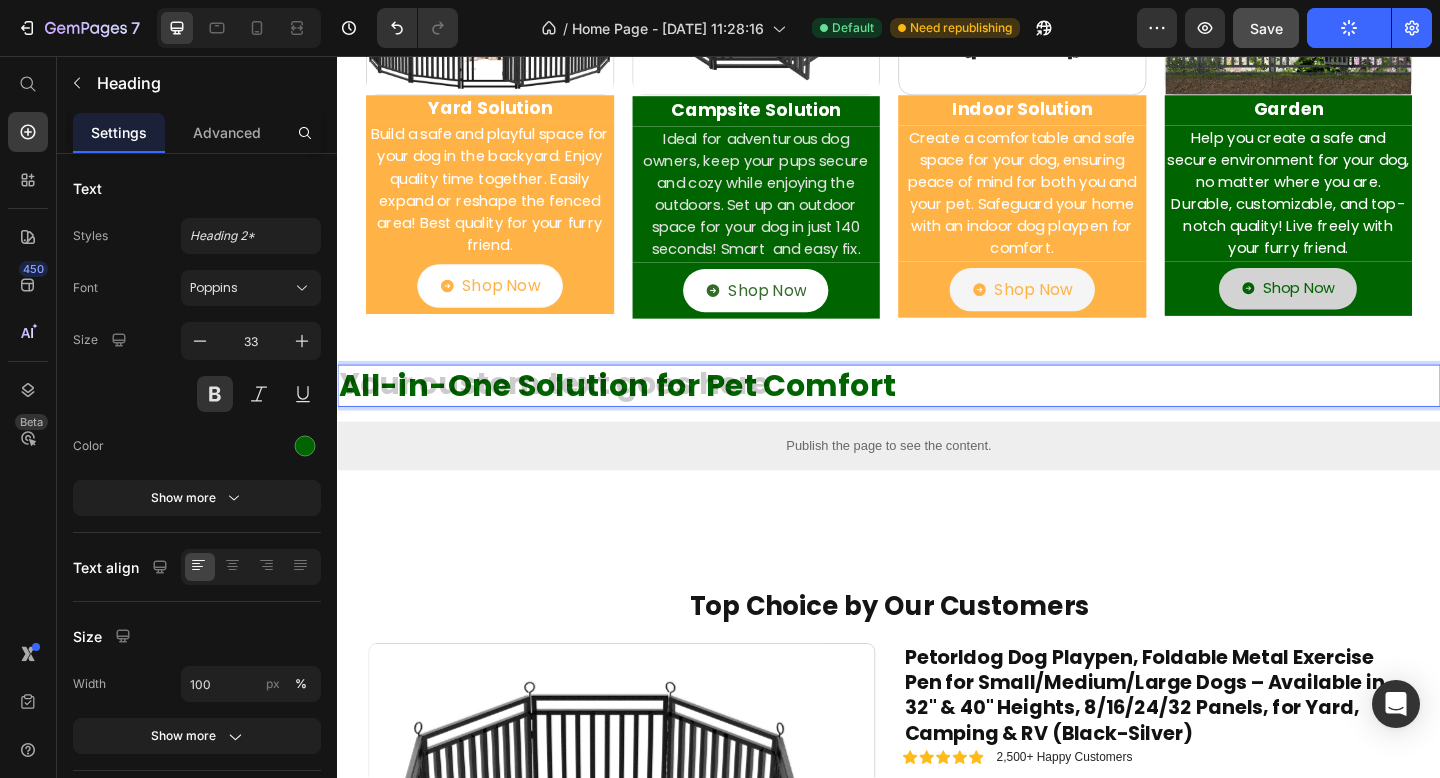 click on "All-in-One Solution for Pet Comfort" 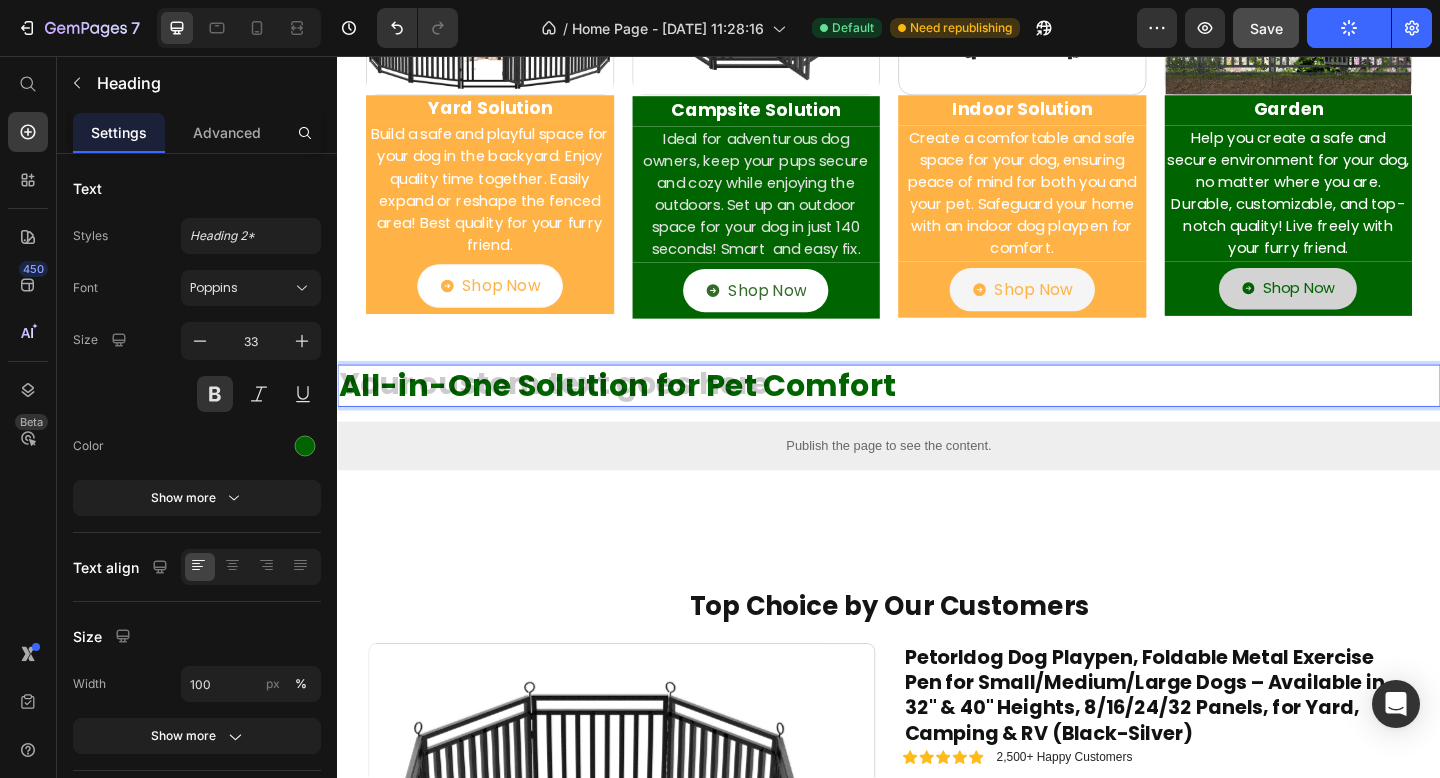 click on "All-in-One Solution for Pet Comfort" 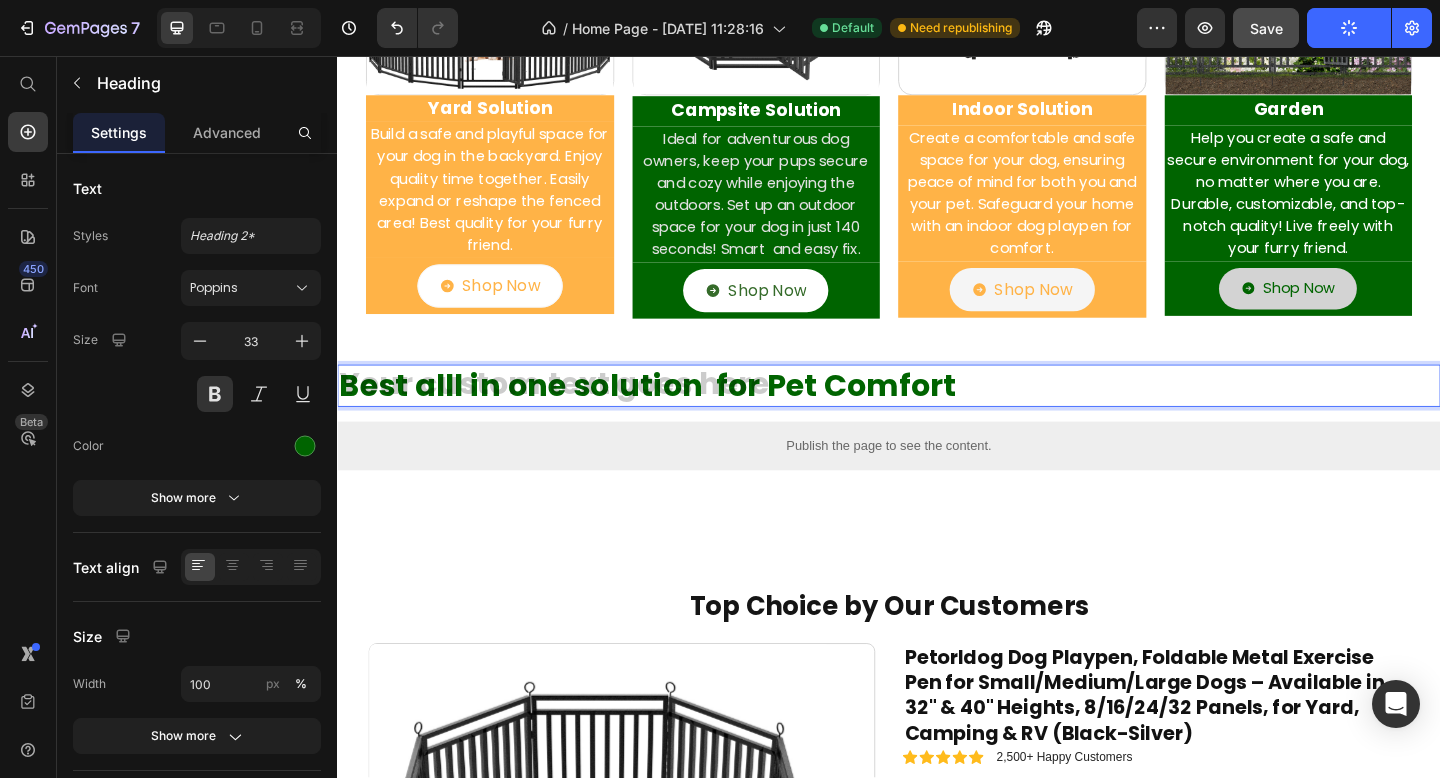 click on "Best alll in one solution  for Pet Comfort" 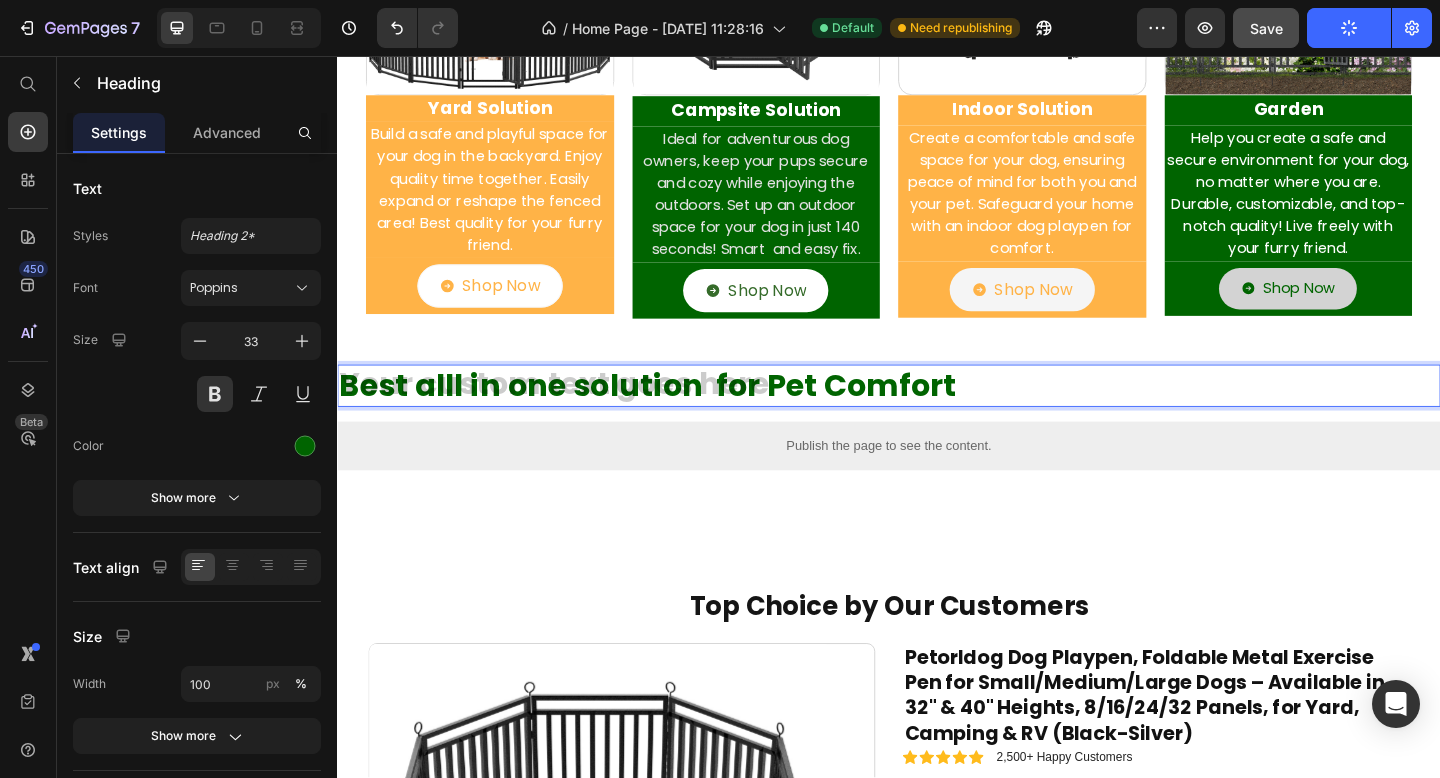 click on "Best alll in one solution  for Pet Comfort" 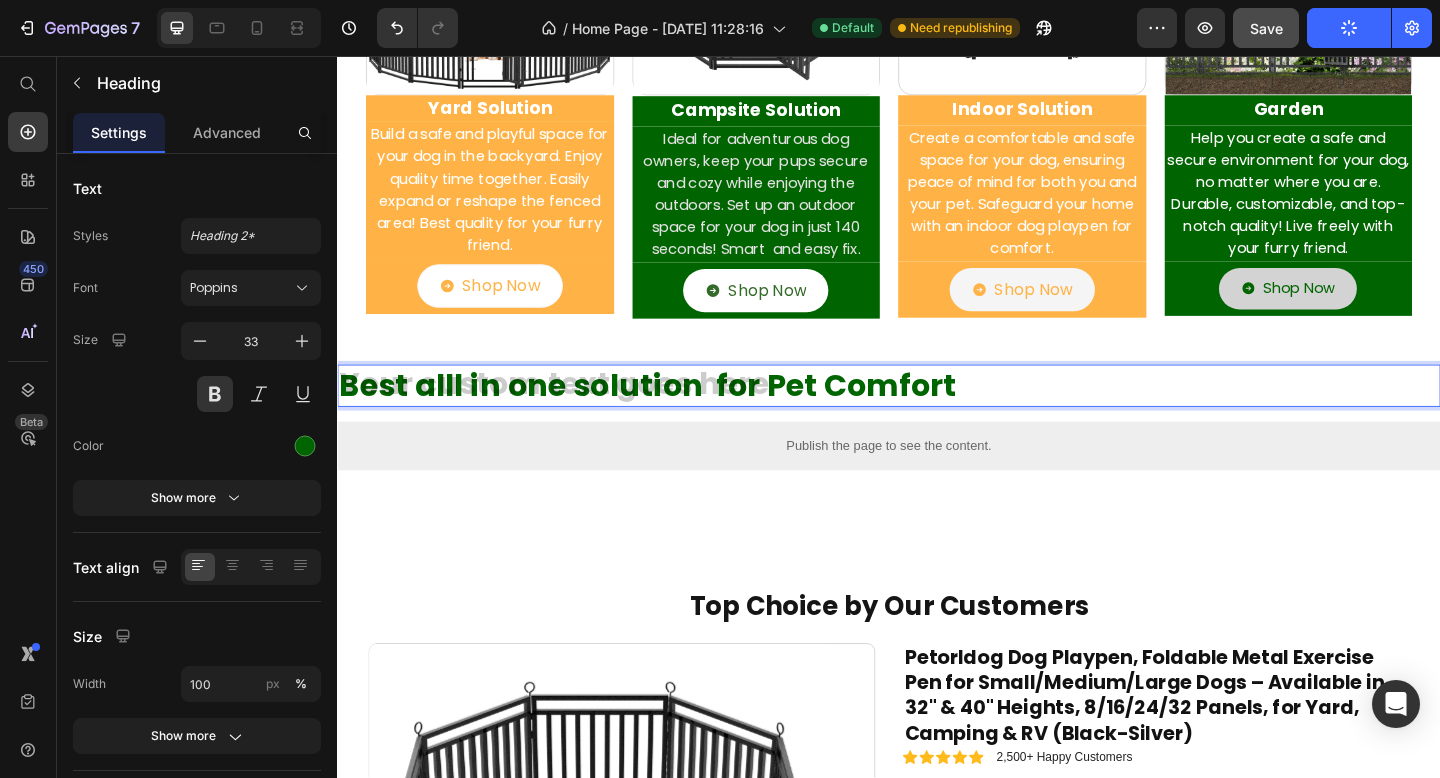 click on "Best alll in one solution  for Pet Comfort" 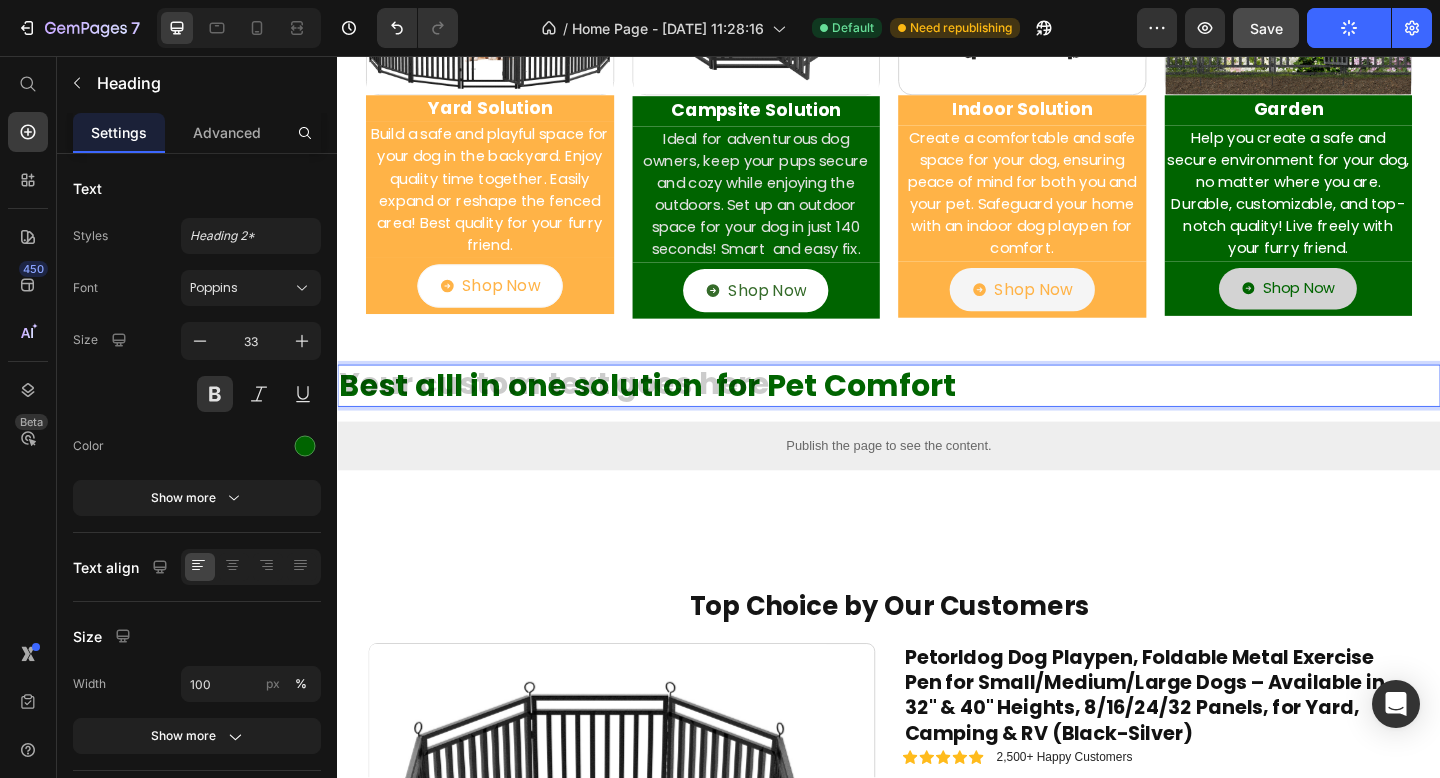 click on "Best alll in one solution  for Pet Comfort" 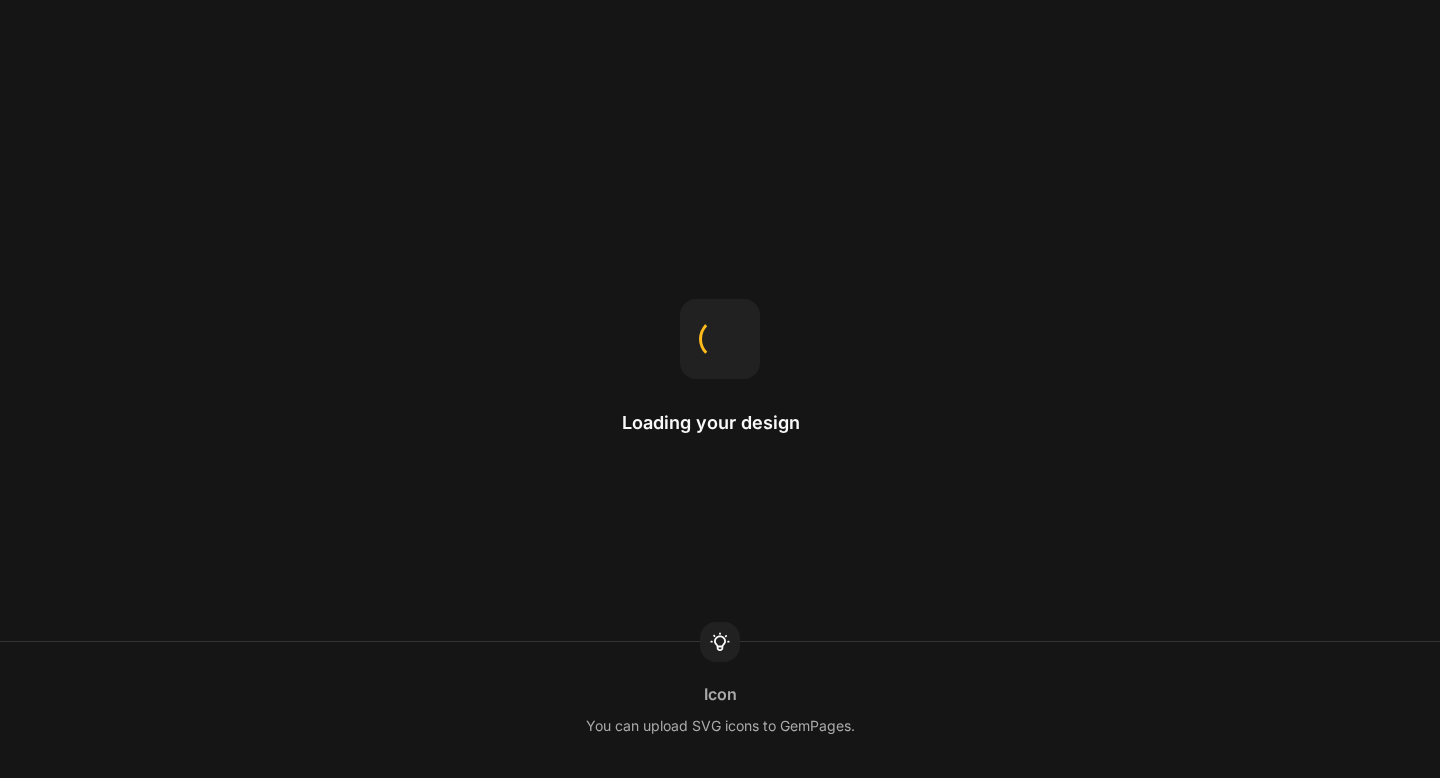 scroll, scrollTop: 0, scrollLeft: 0, axis: both 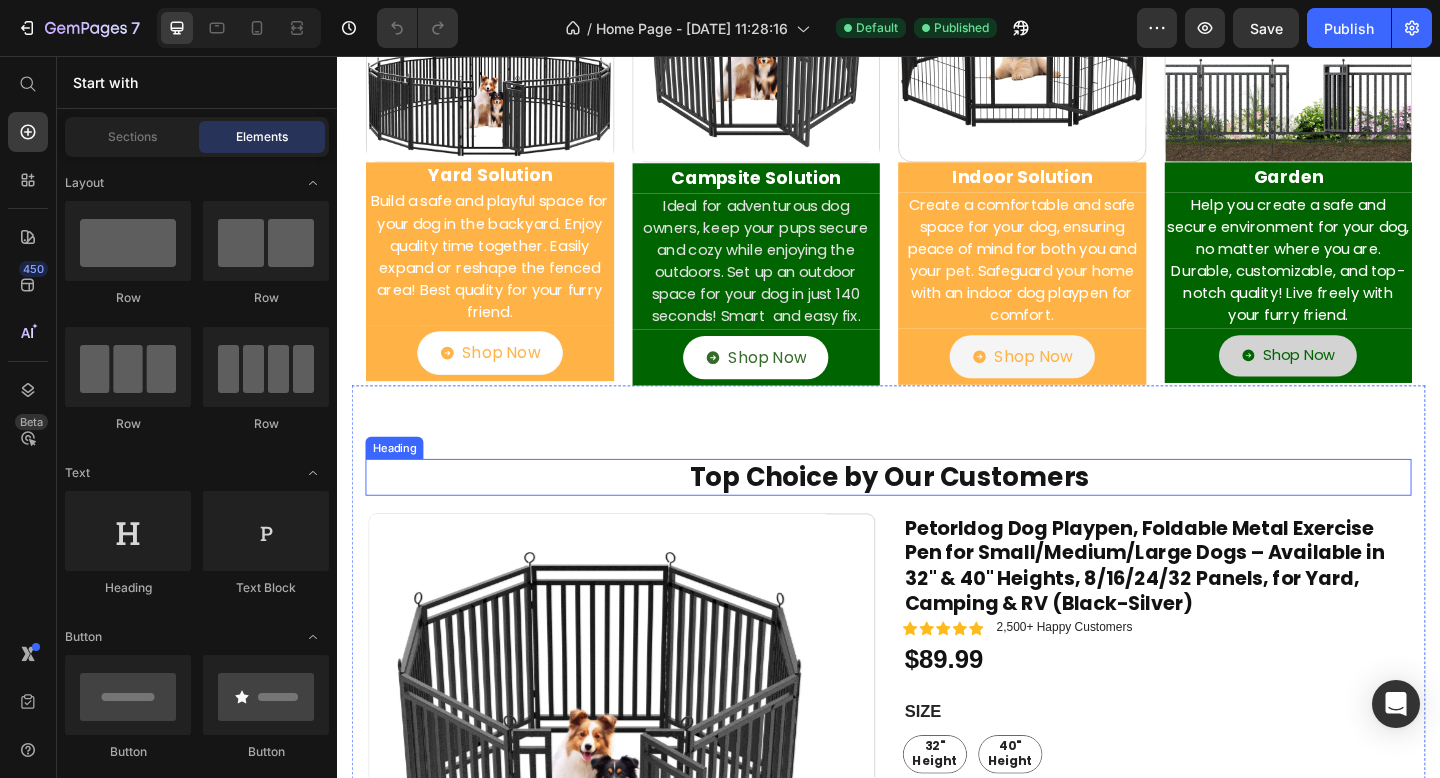 click on "Top Choice by Our Customers" at bounding box center (937, 515) 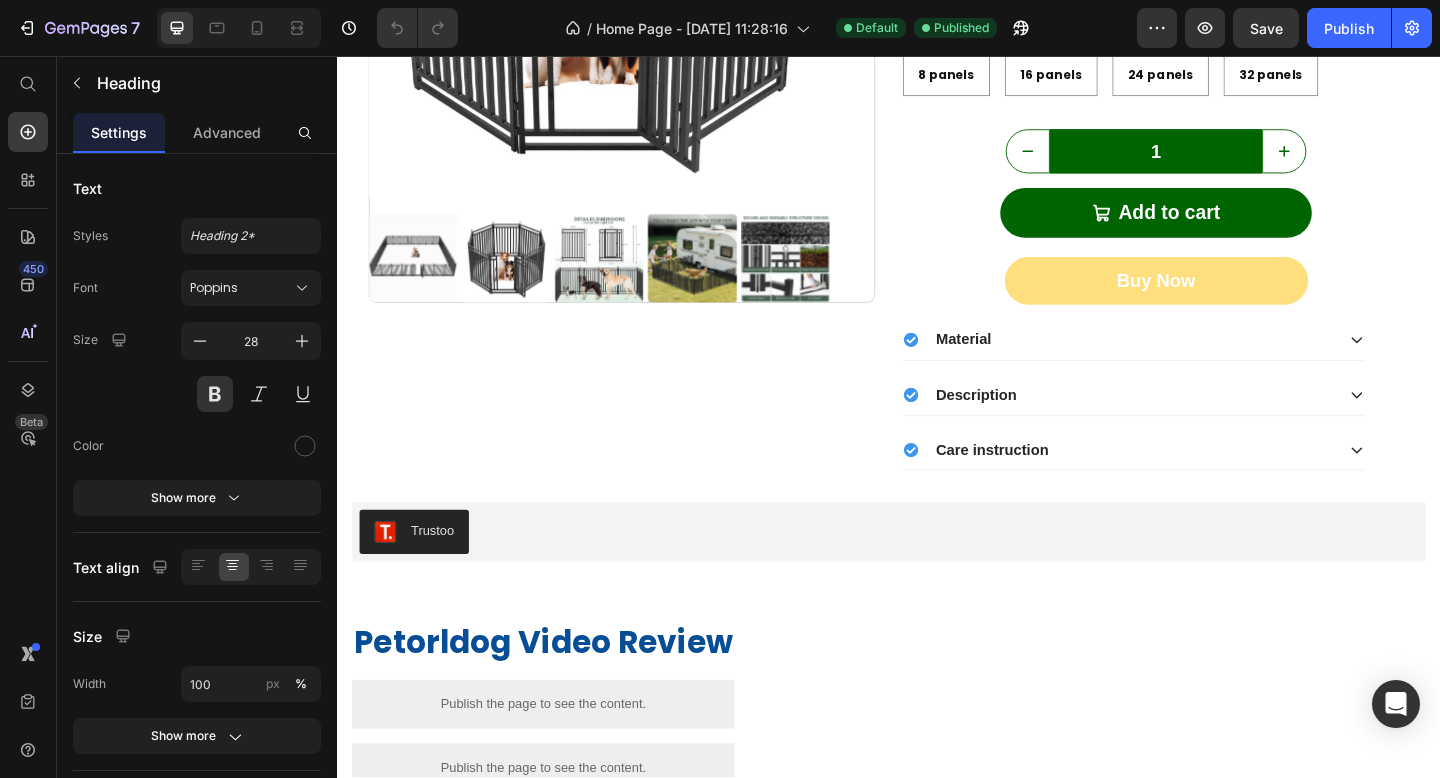 scroll, scrollTop: 1295, scrollLeft: 0, axis: vertical 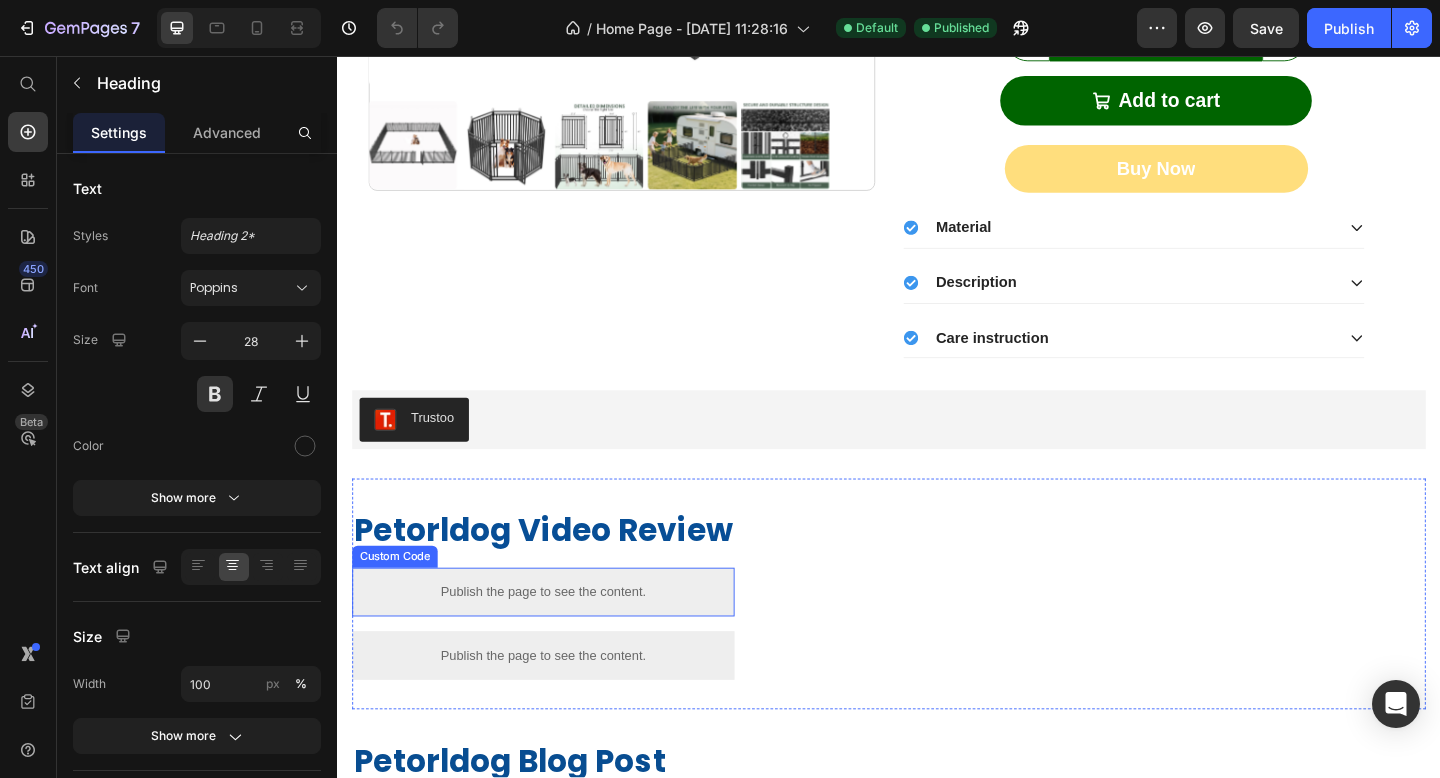 click on "Publish the page to see the content." at bounding box center (561, 639) 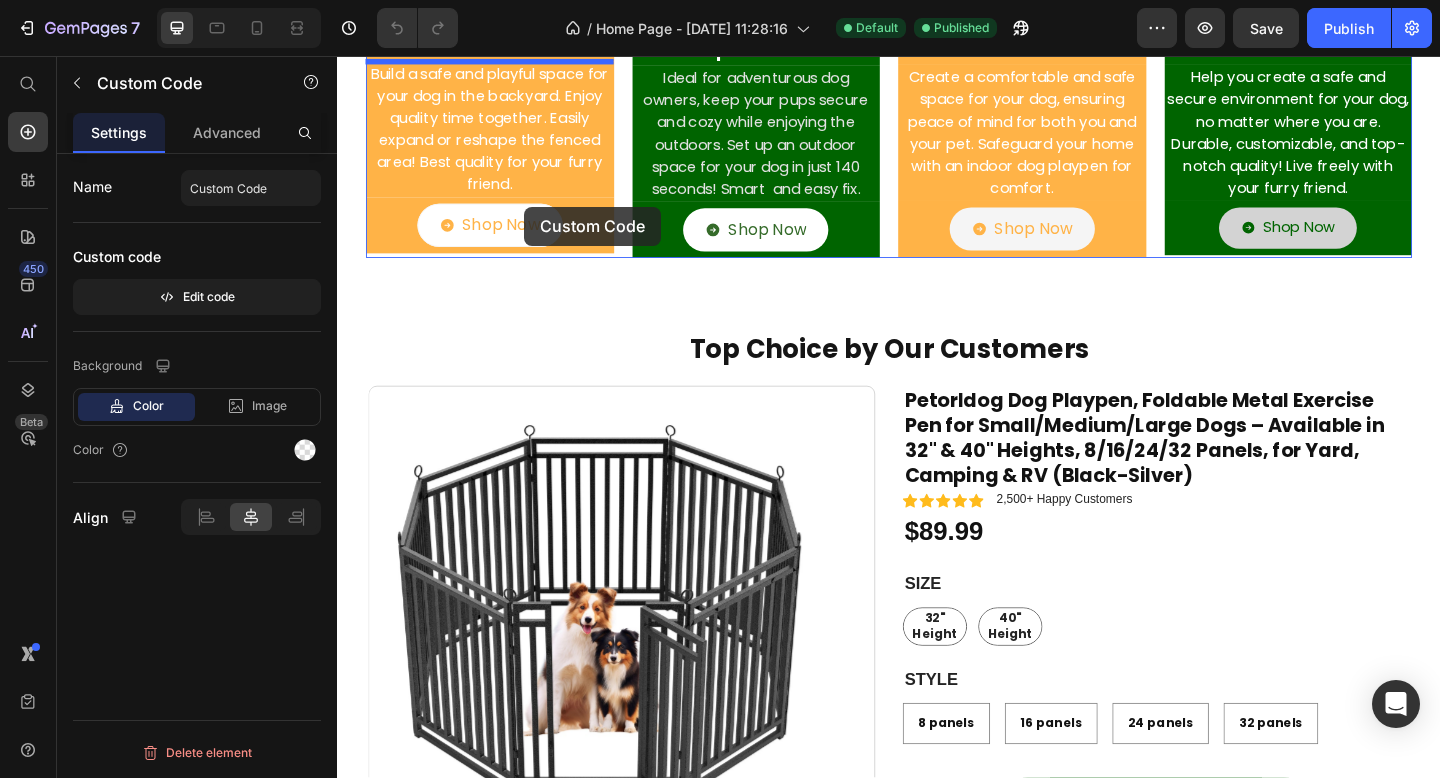 scroll, scrollTop: 452, scrollLeft: 0, axis: vertical 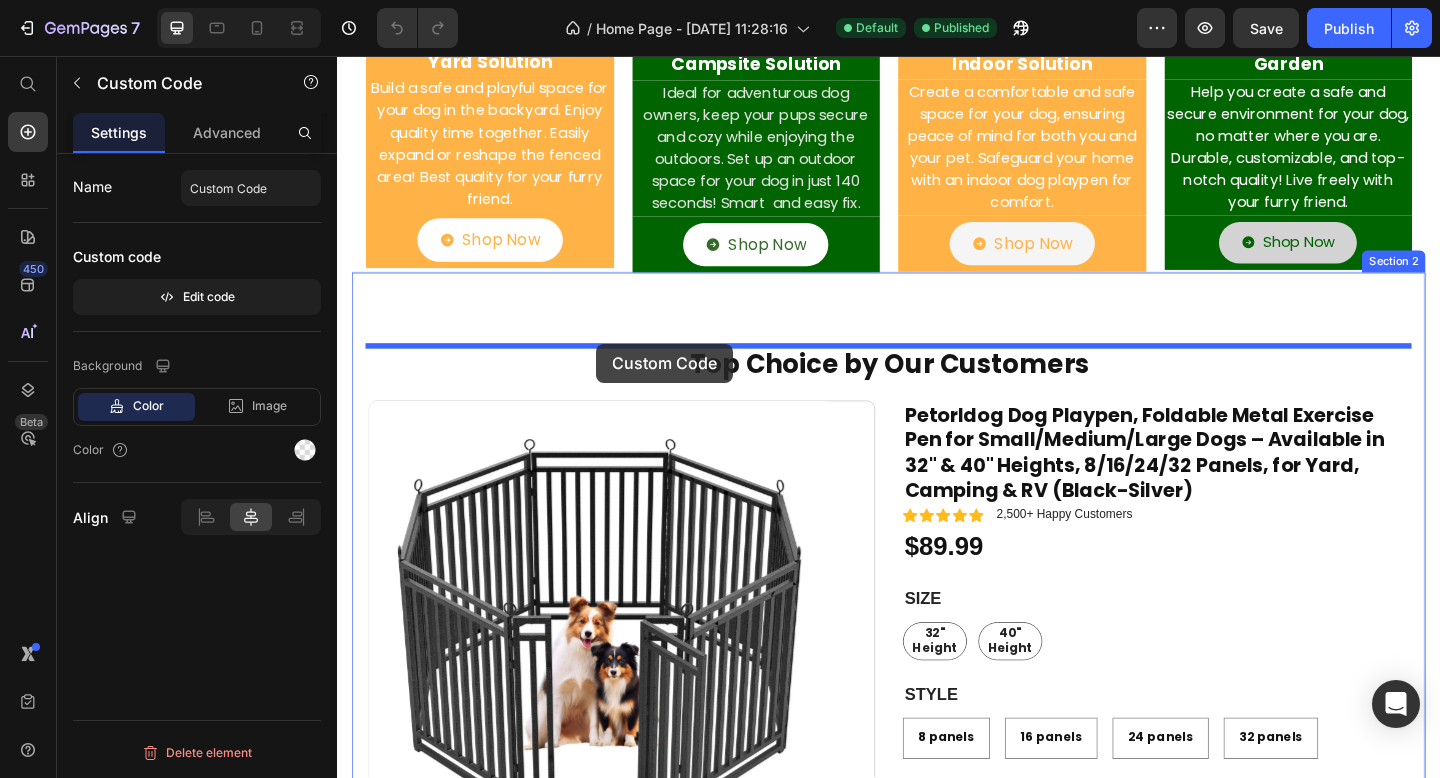 drag, startPoint x: 380, startPoint y: 597, endPoint x: 619, endPoint y: 369, distance: 330.31046 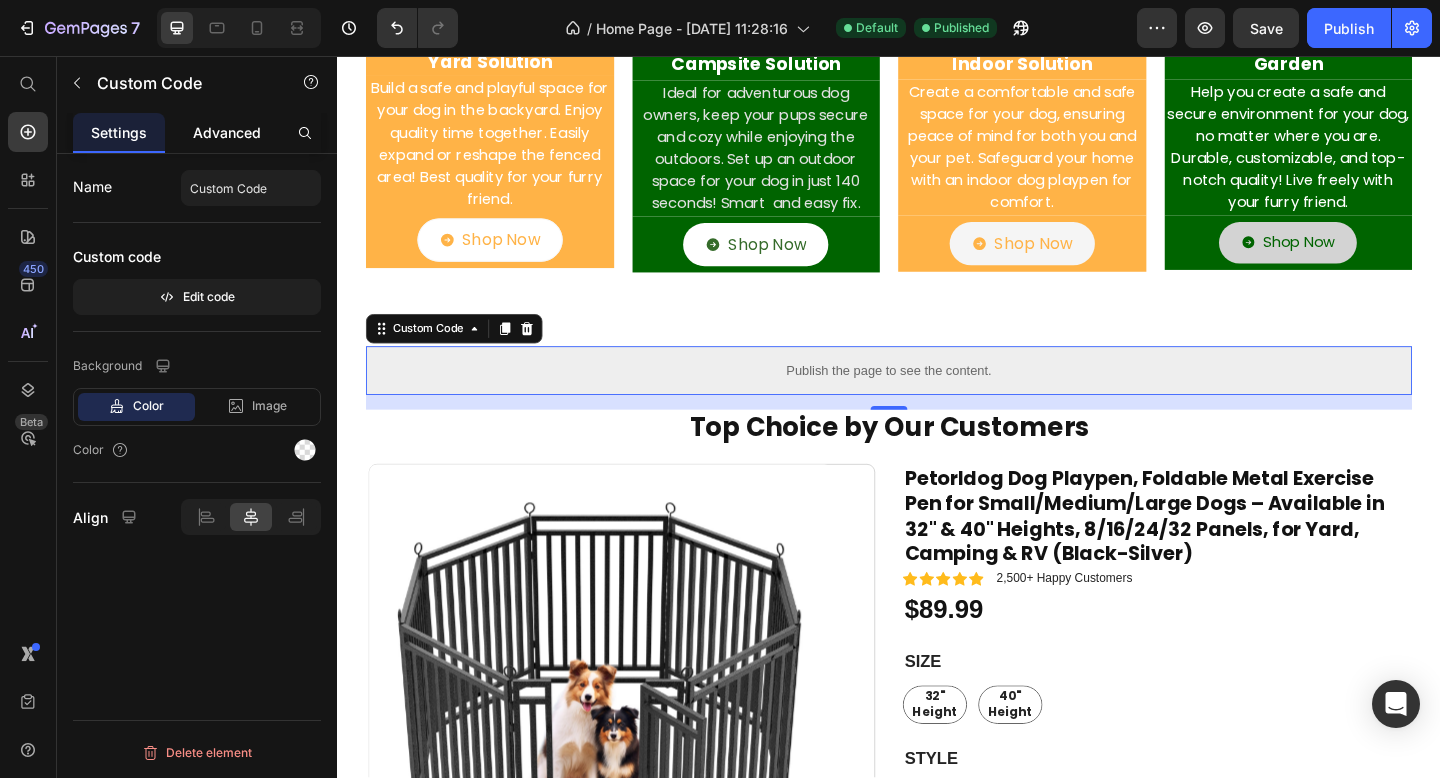 click on "Advanced" at bounding box center [227, 132] 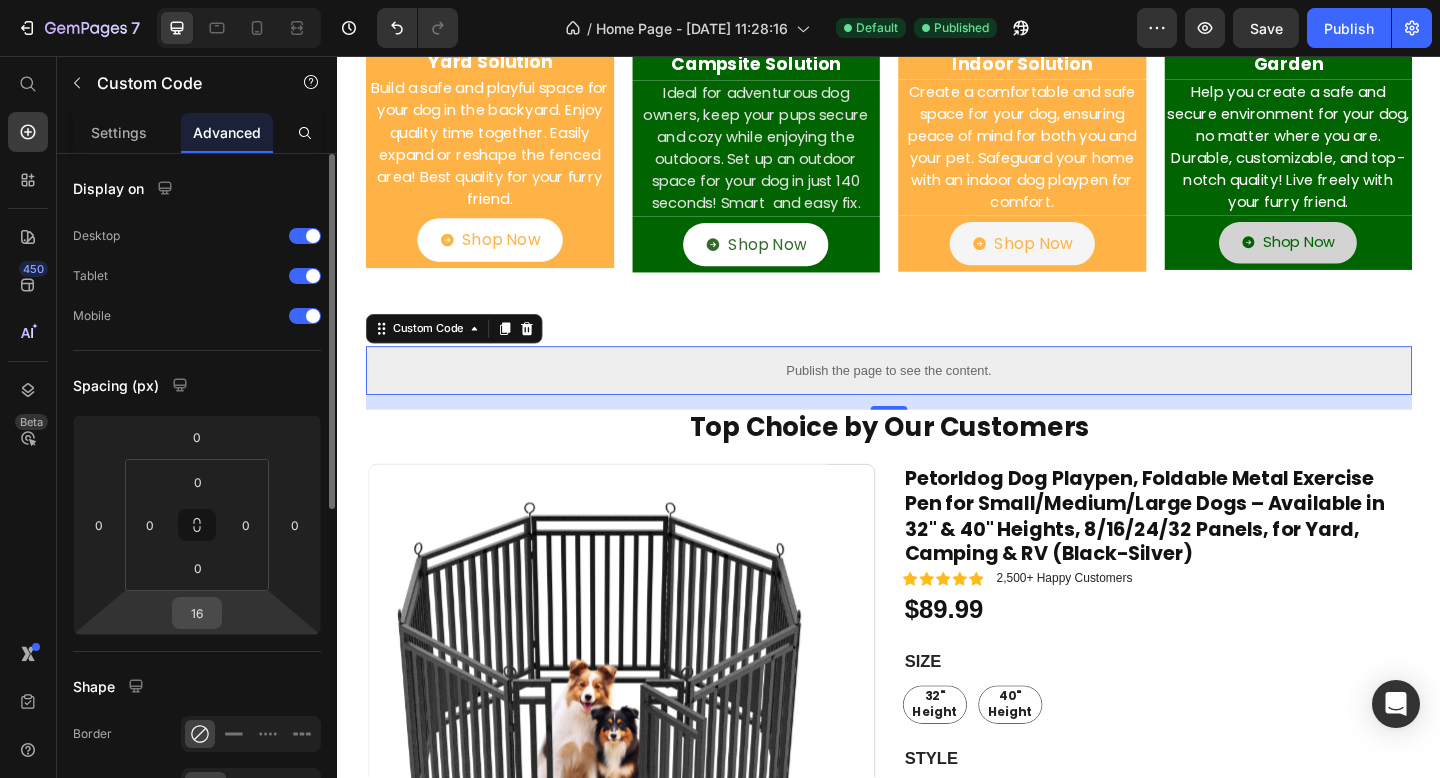 click on "16" at bounding box center [197, 613] 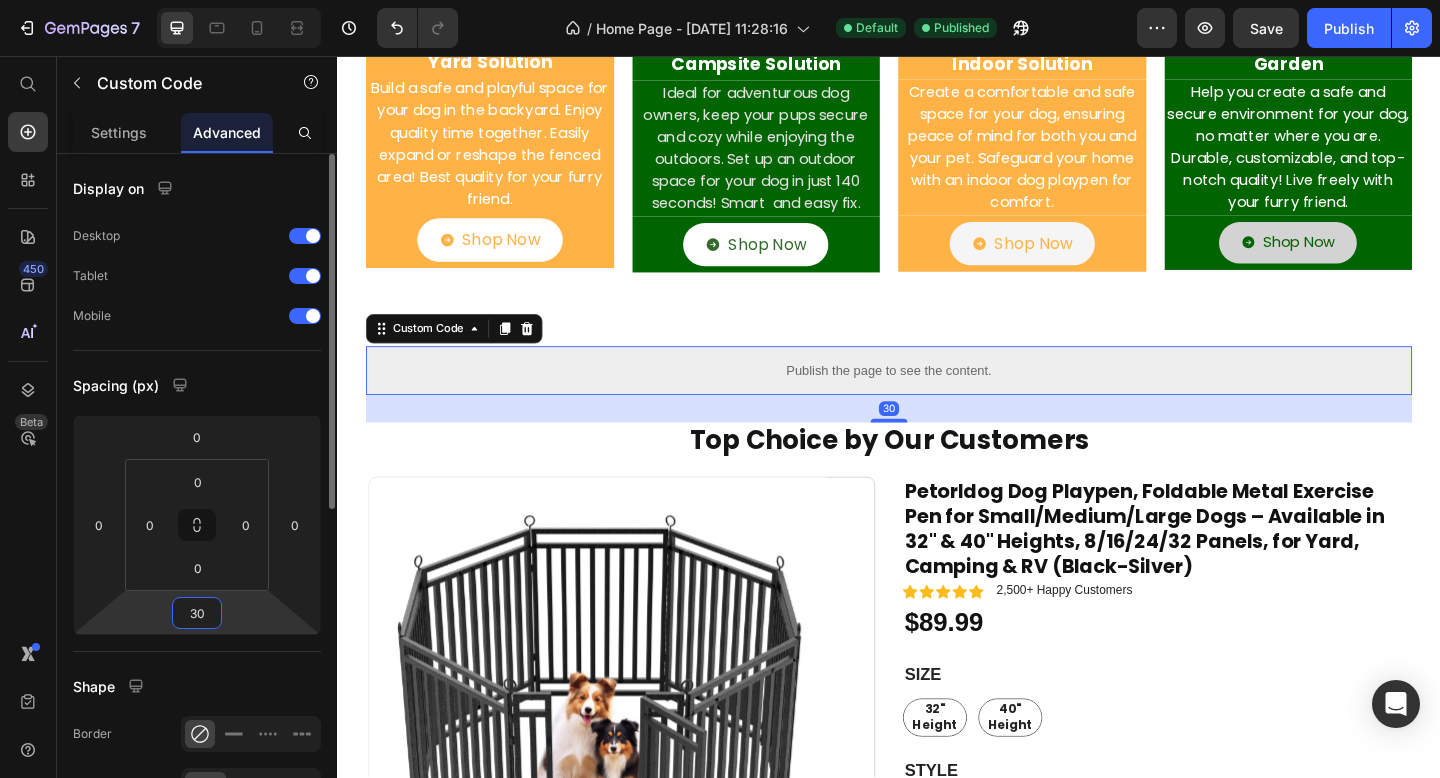 type on "3" 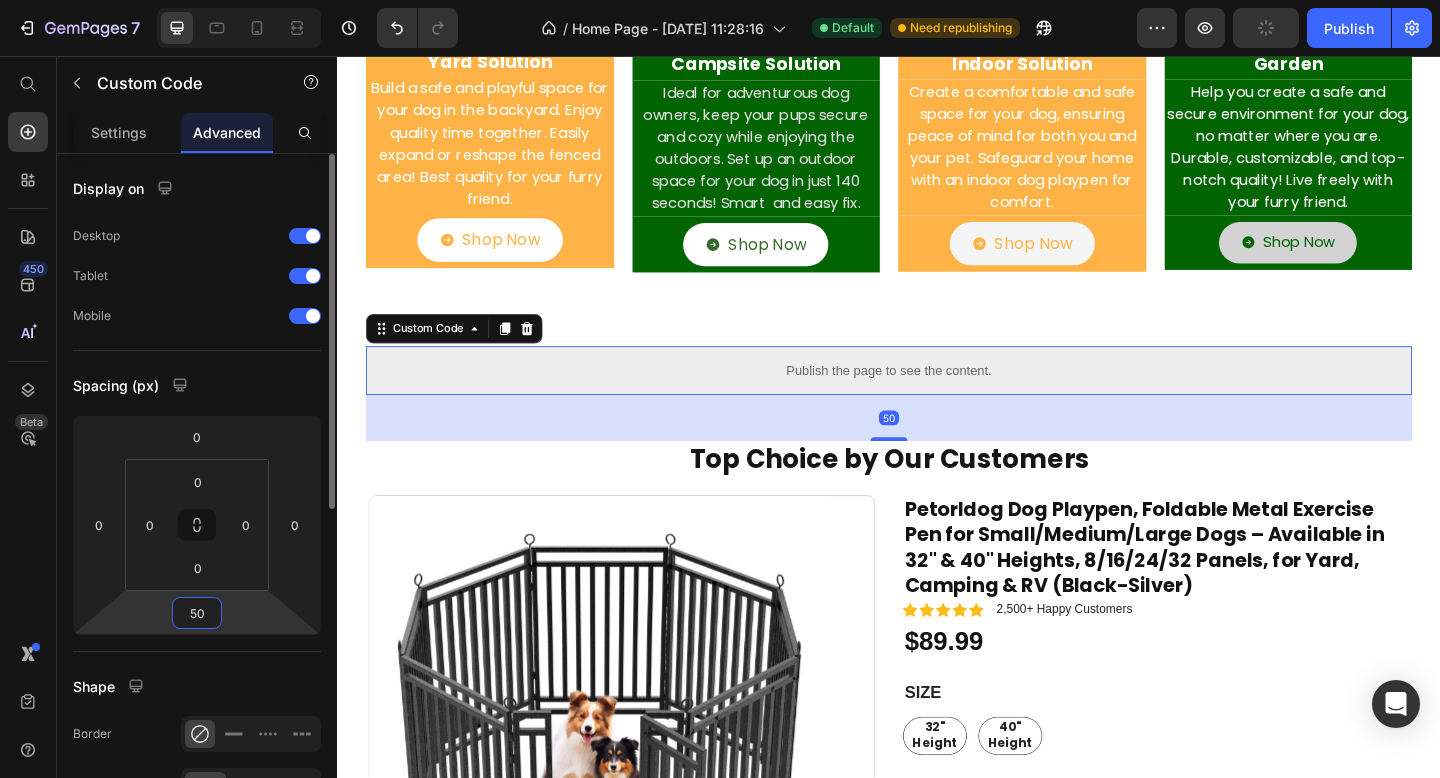 type on "5" 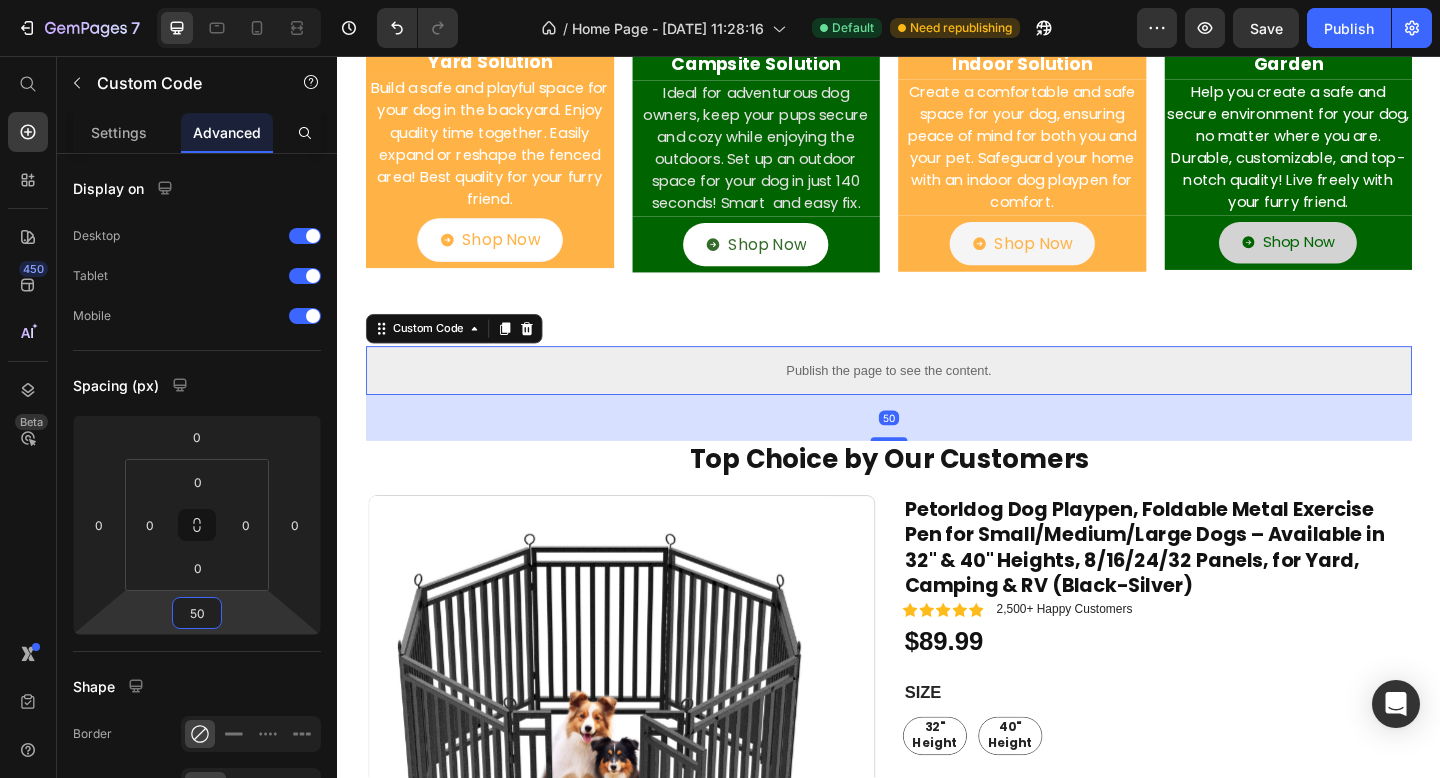 type on "50" 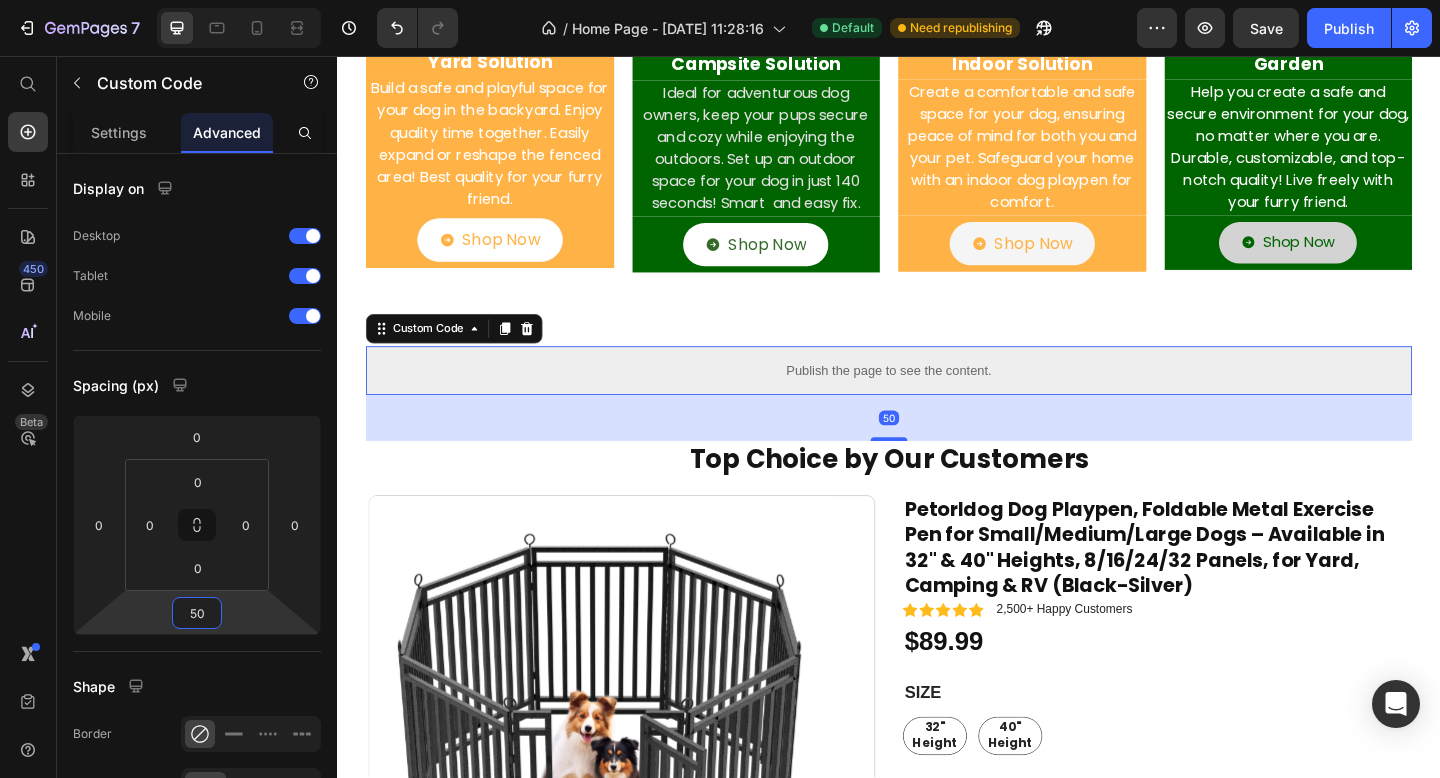 click on "Publish the page to see the content." at bounding box center (937, 398) 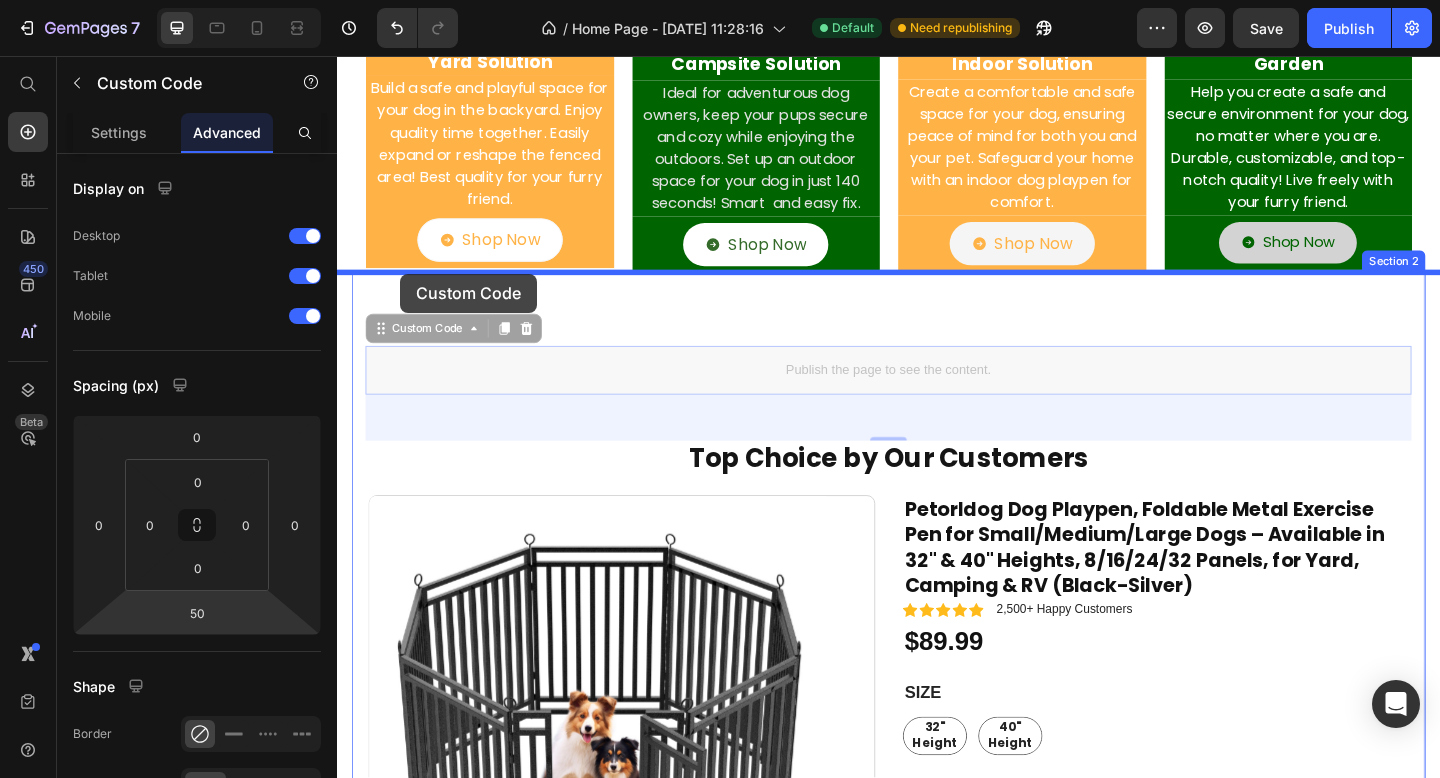 drag, startPoint x: 390, startPoint y: 356, endPoint x: 405, endPoint y: 293, distance: 64.7611 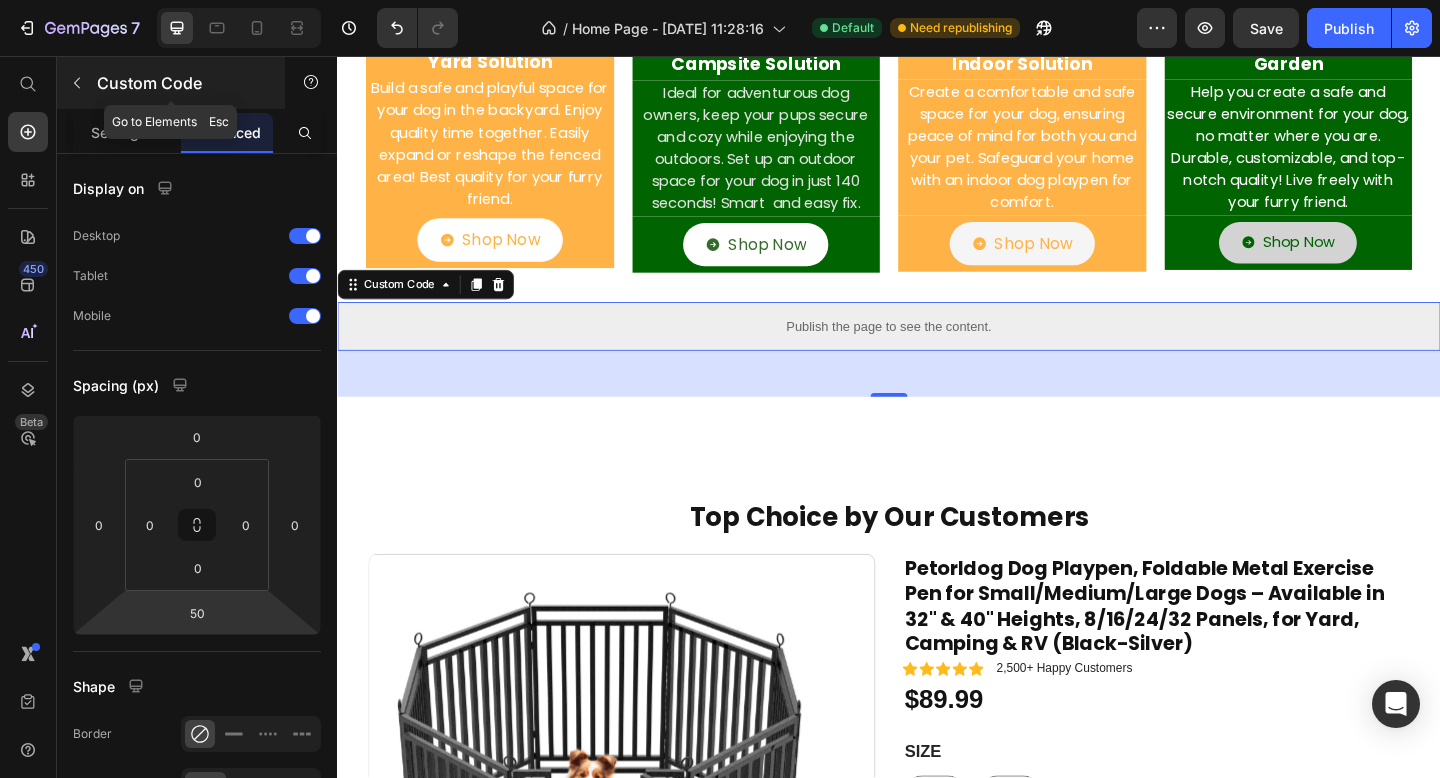 click at bounding box center [77, 83] 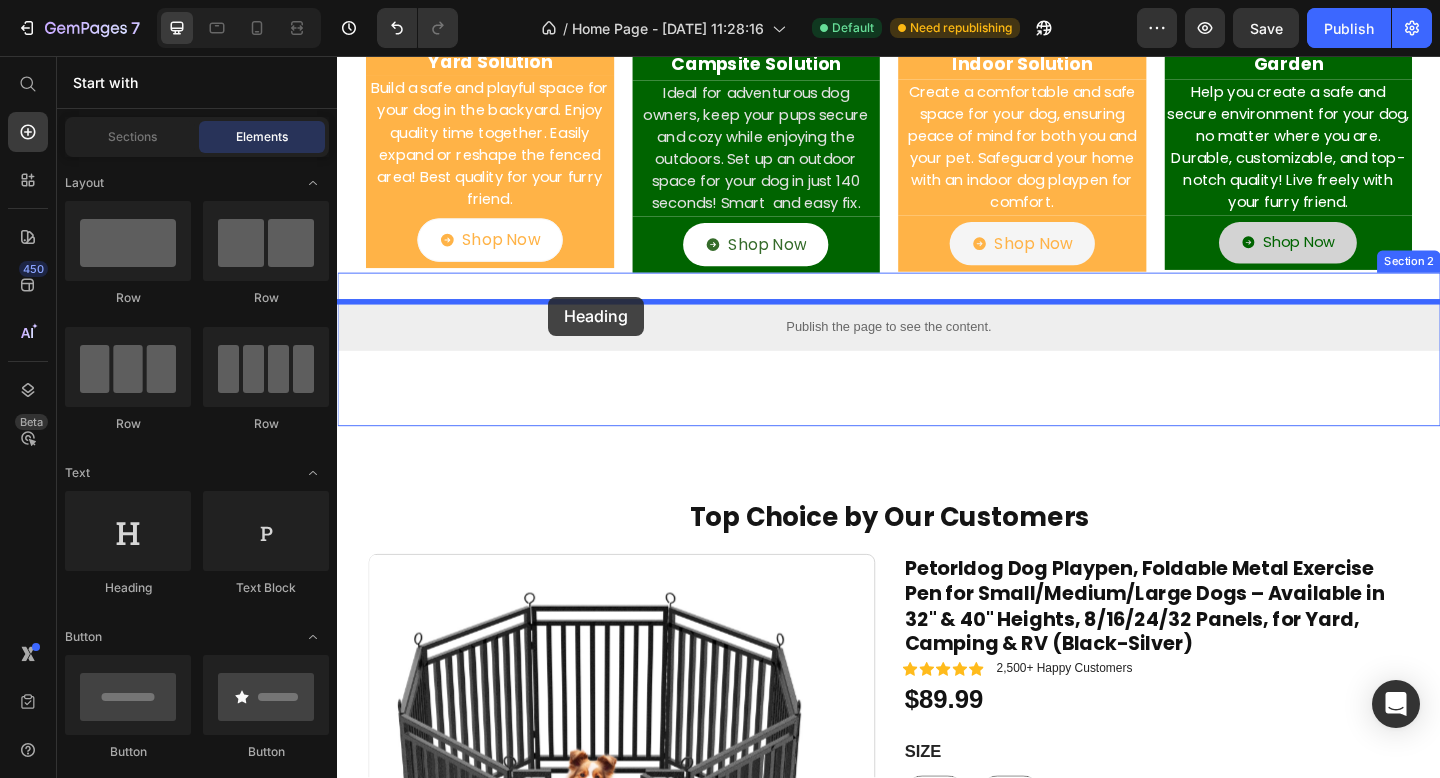 drag, startPoint x: 471, startPoint y: 597, endPoint x: 567, endPoint y: 318, distance: 295.05423 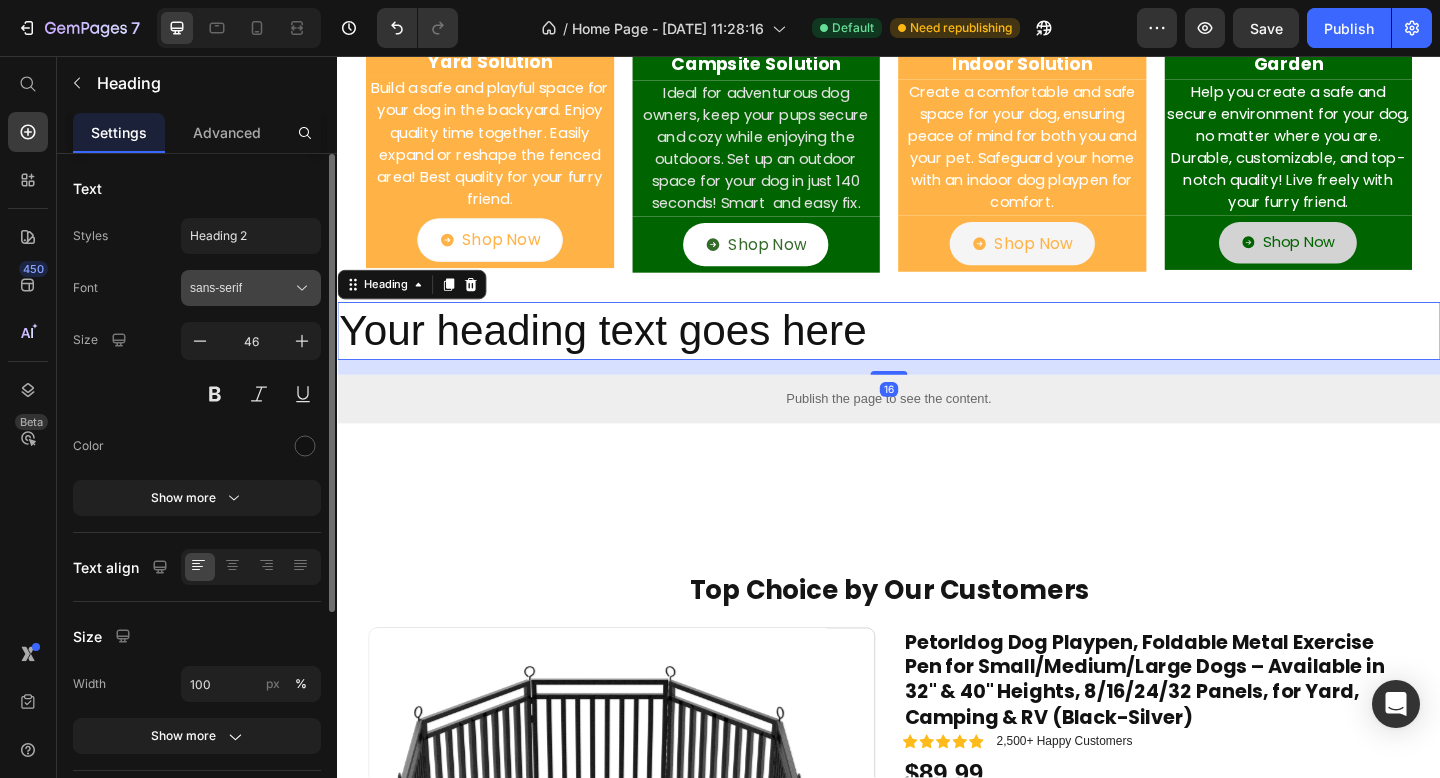 click on "sans-serif" at bounding box center [241, 288] 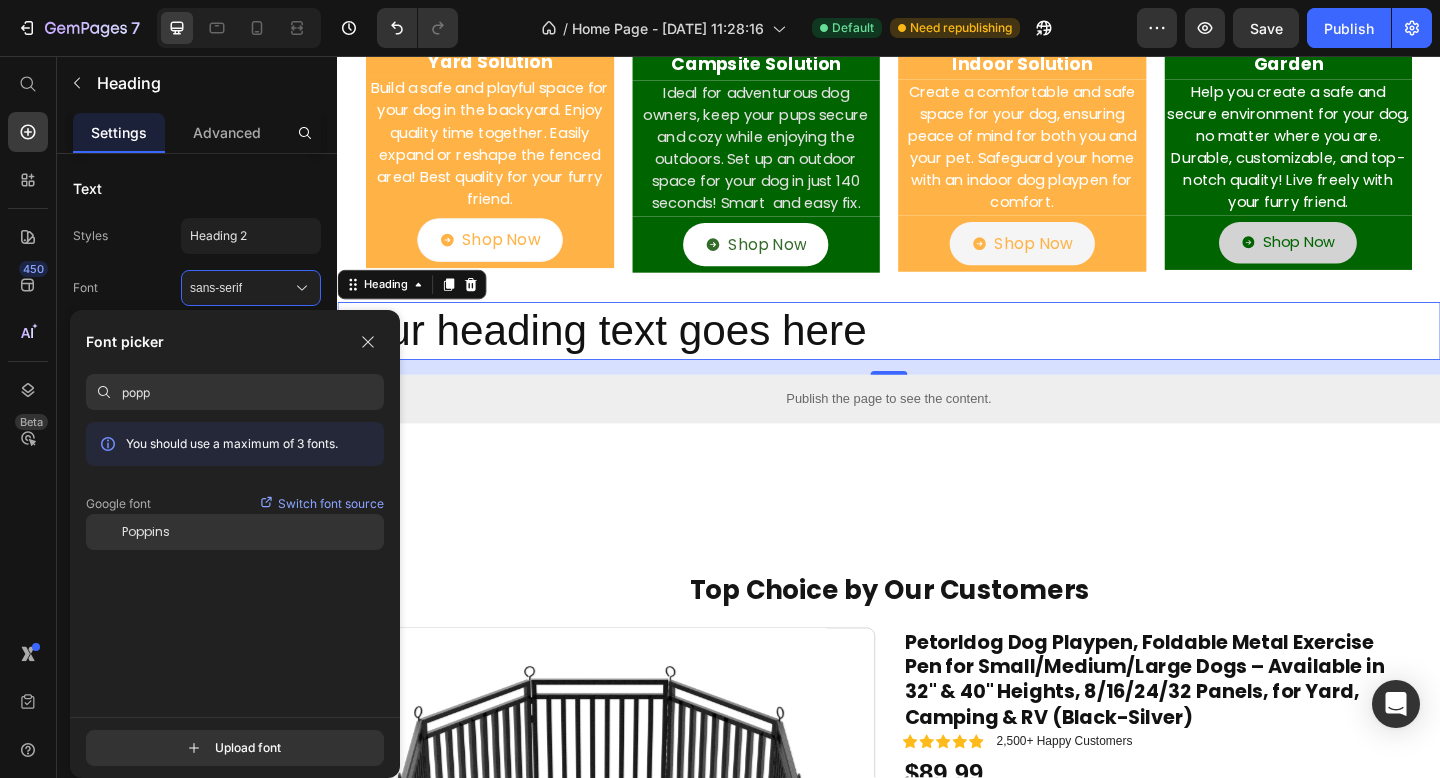 type on "popp" 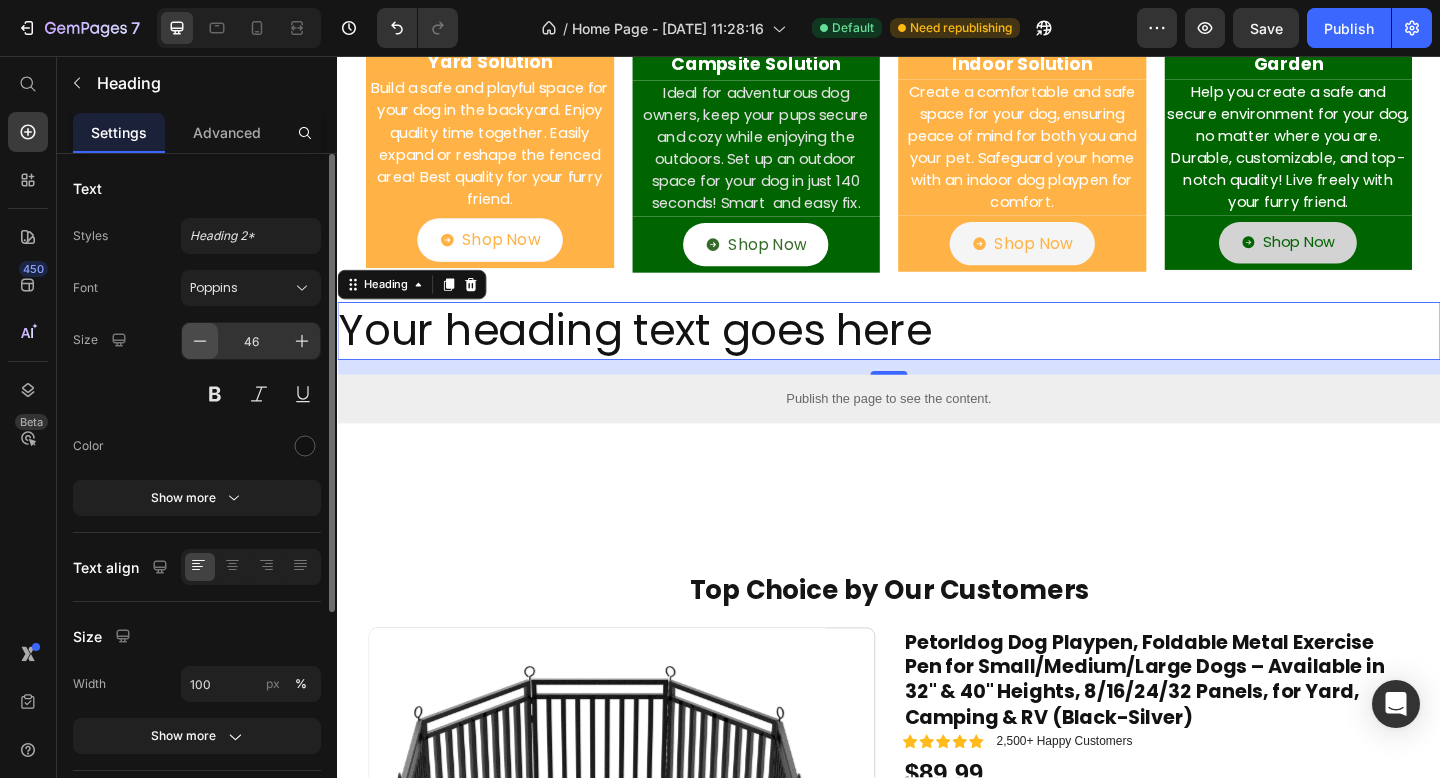 click at bounding box center [200, 341] 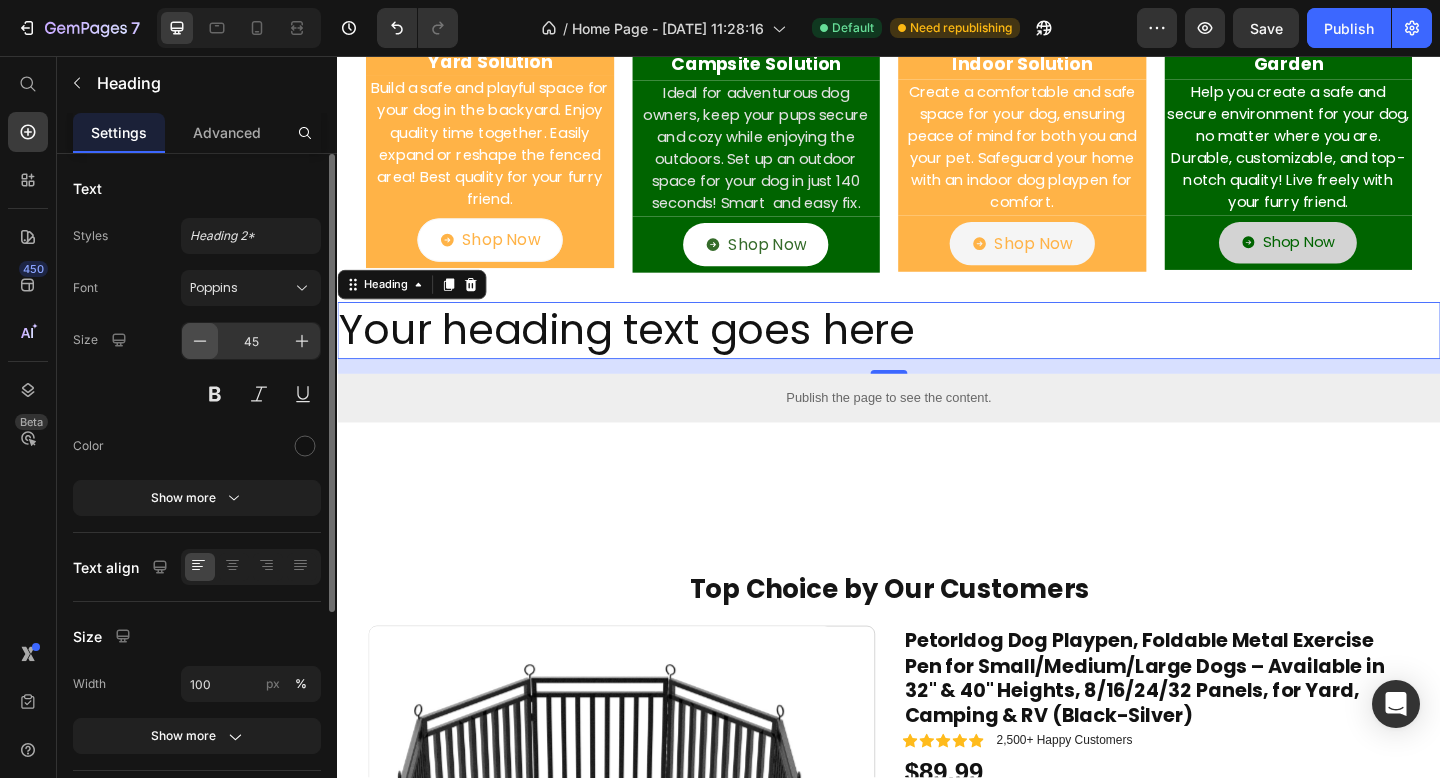 click at bounding box center [200, 341] 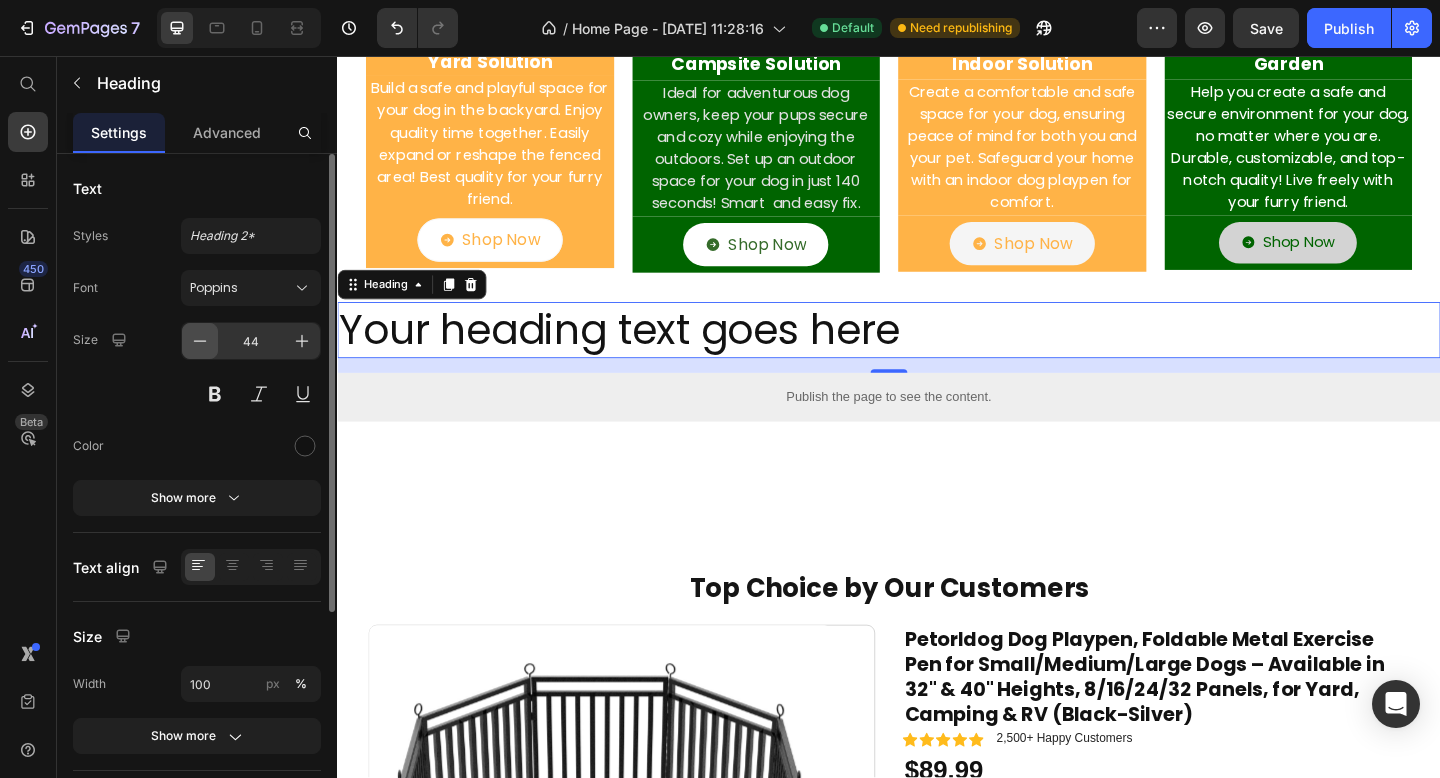 click at bounding box center (200, 341) 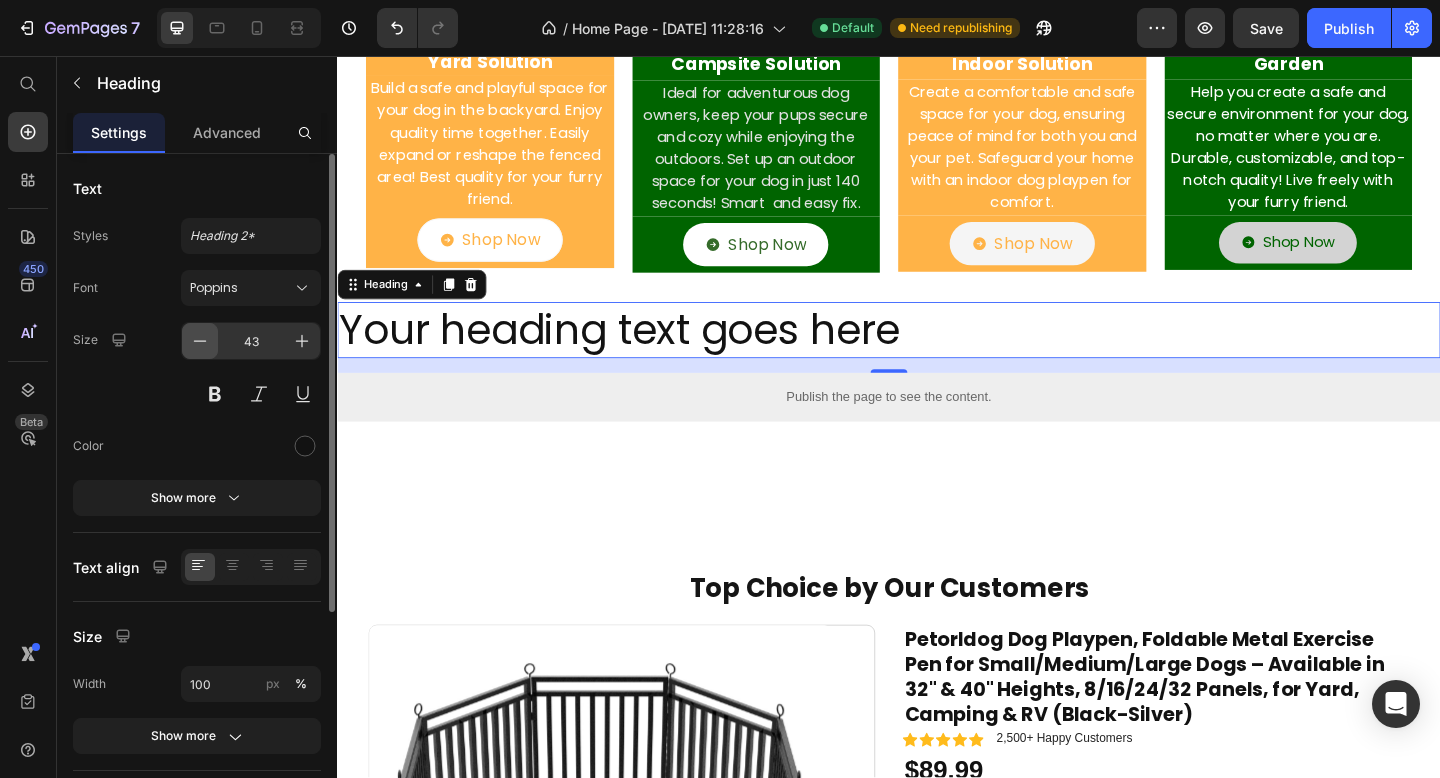 click at bounding box center [200, 341] 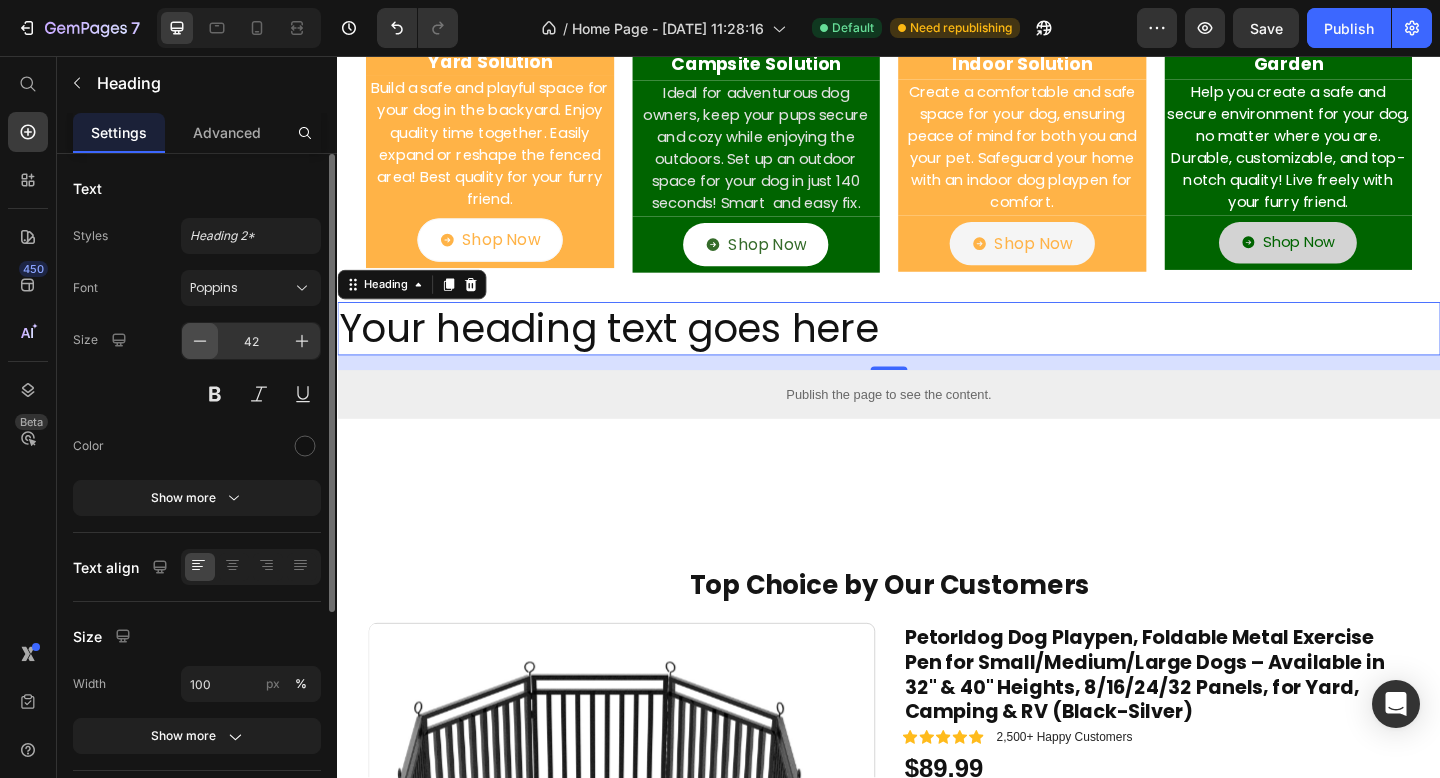 click at bounding box center (200, 341) 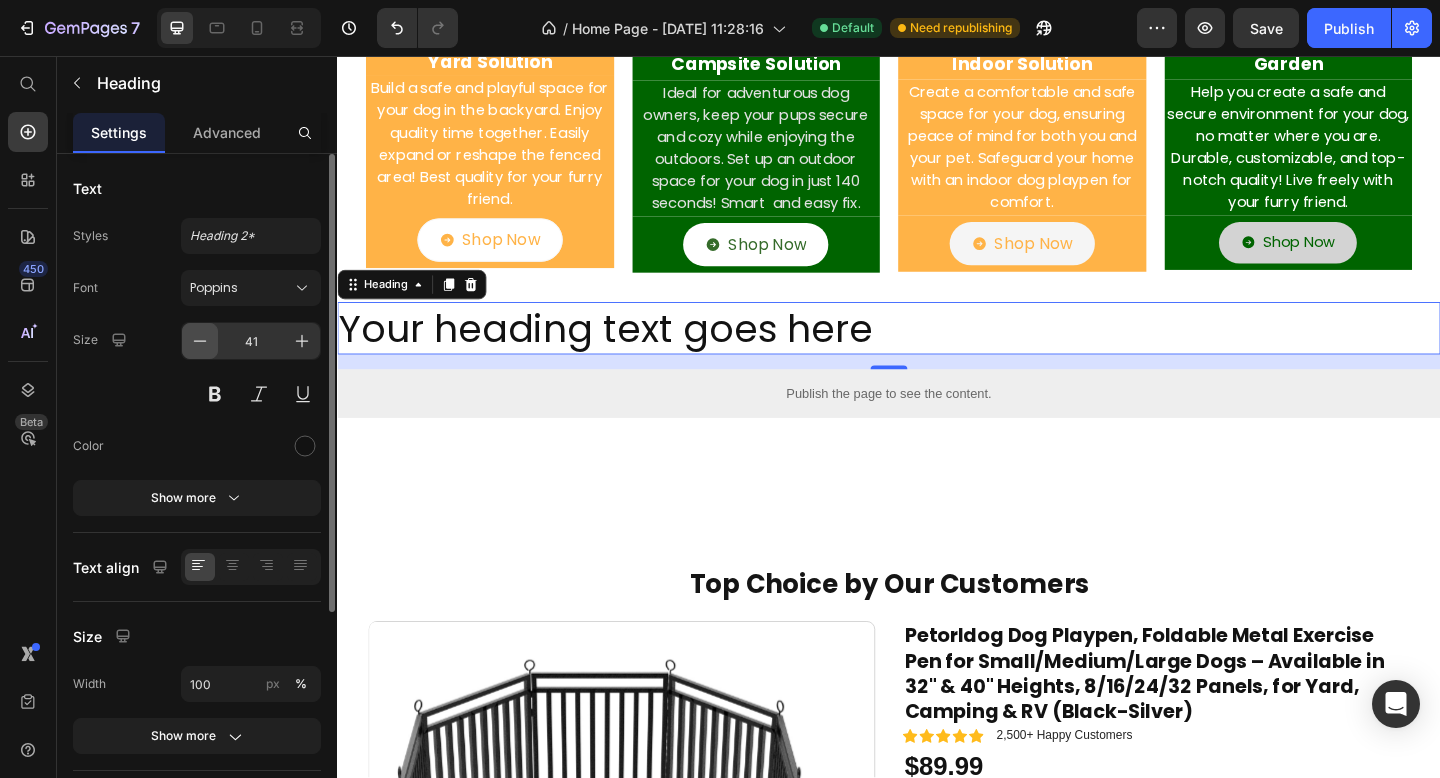click at bounding box center [200, 341] 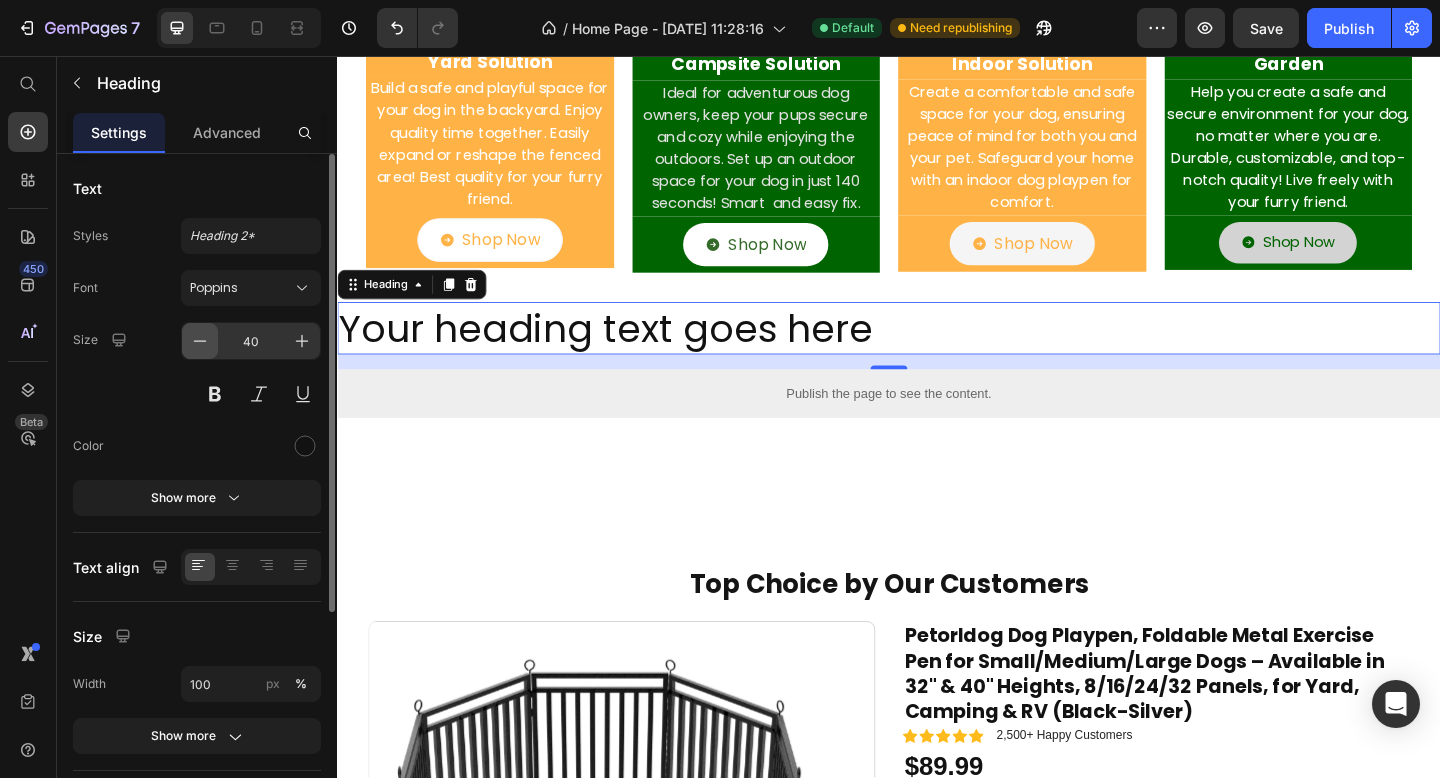 click at bounding box center [200, 341] 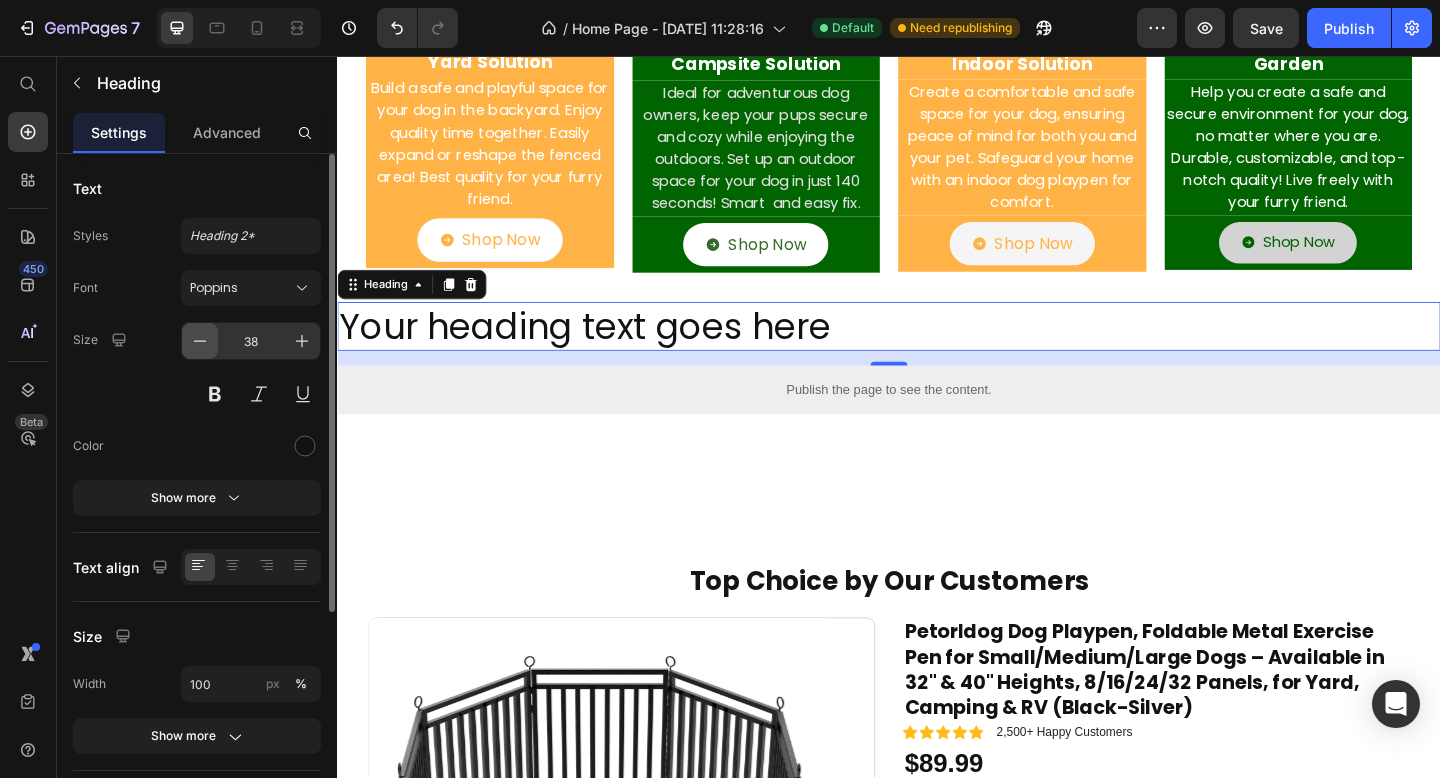 click at bounding box center (200, 341) 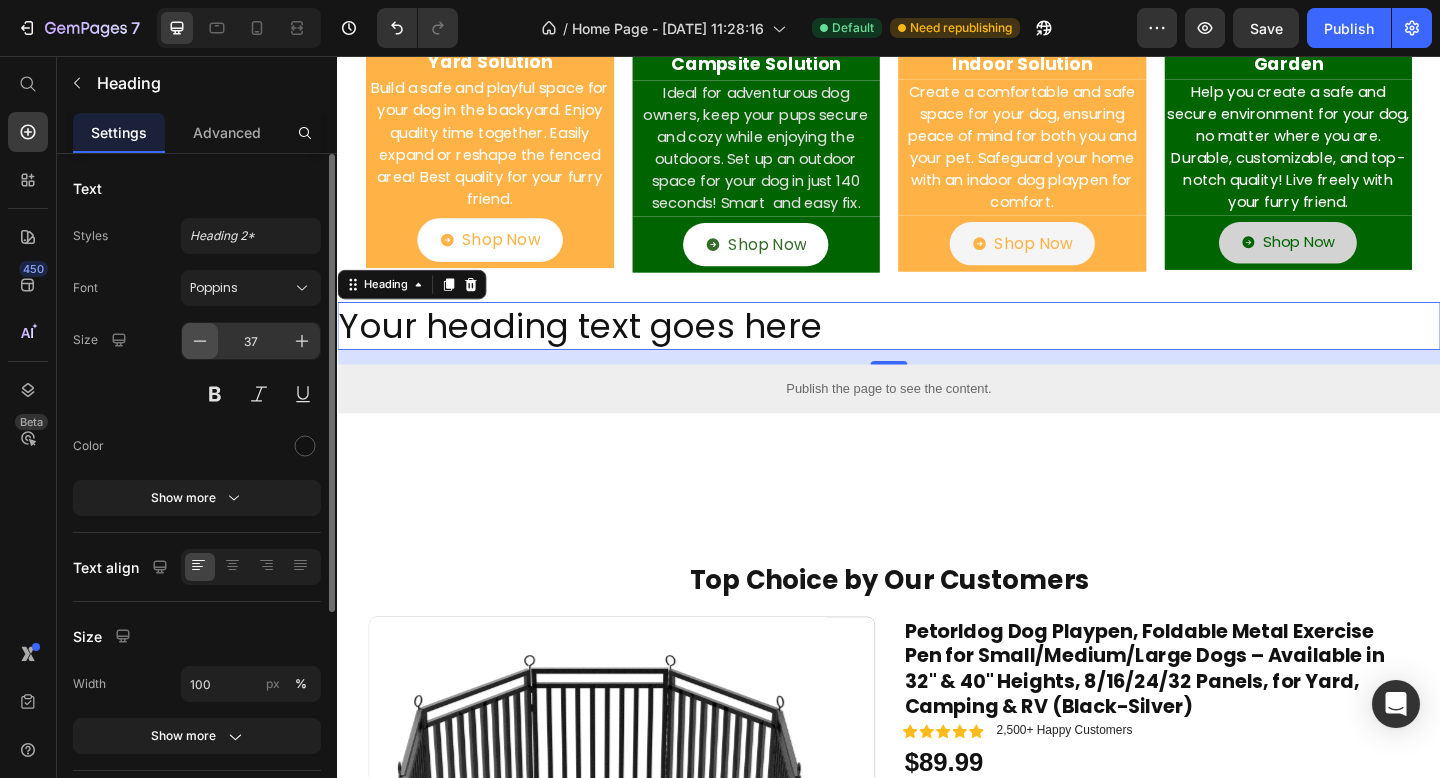 click at bounding box center (200, 341) 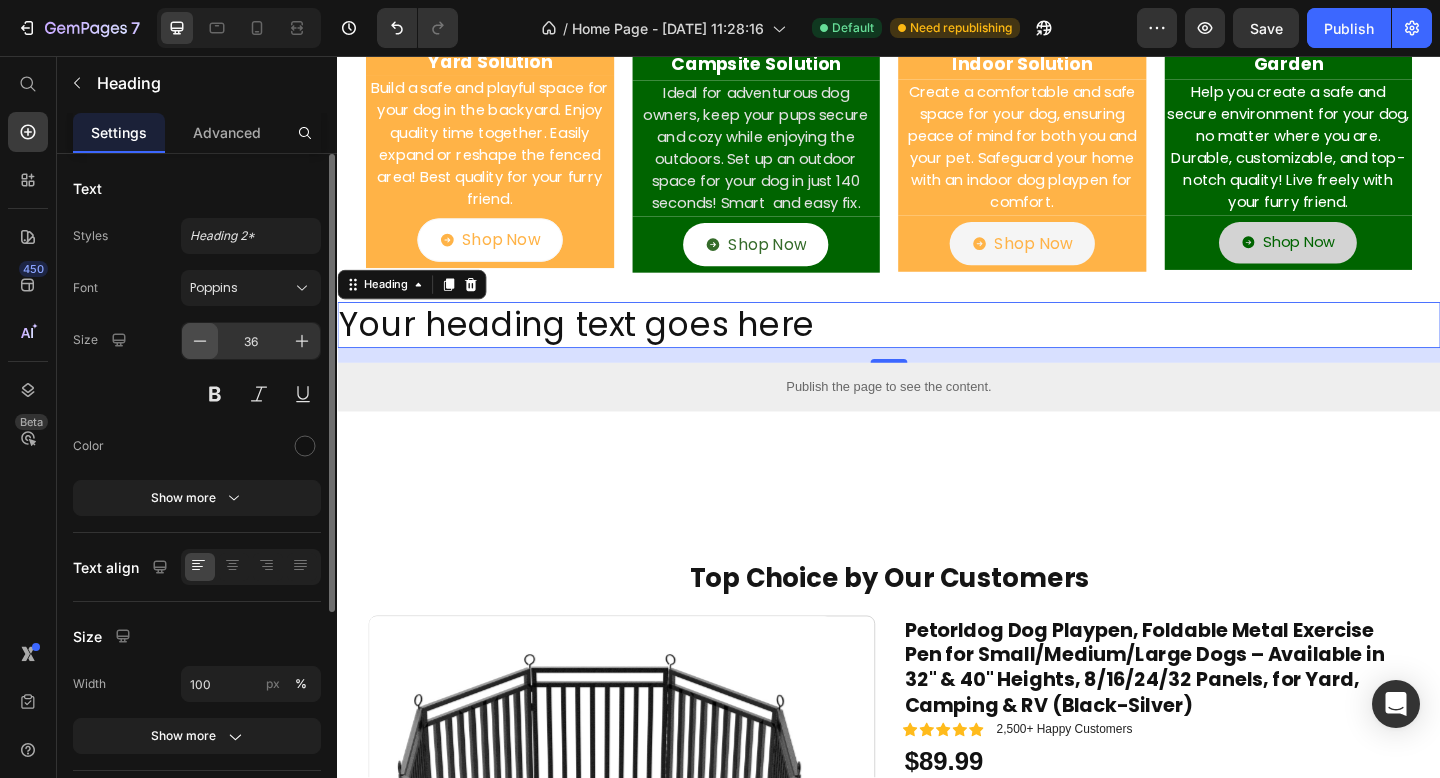 click at bounding box center [200, 341] 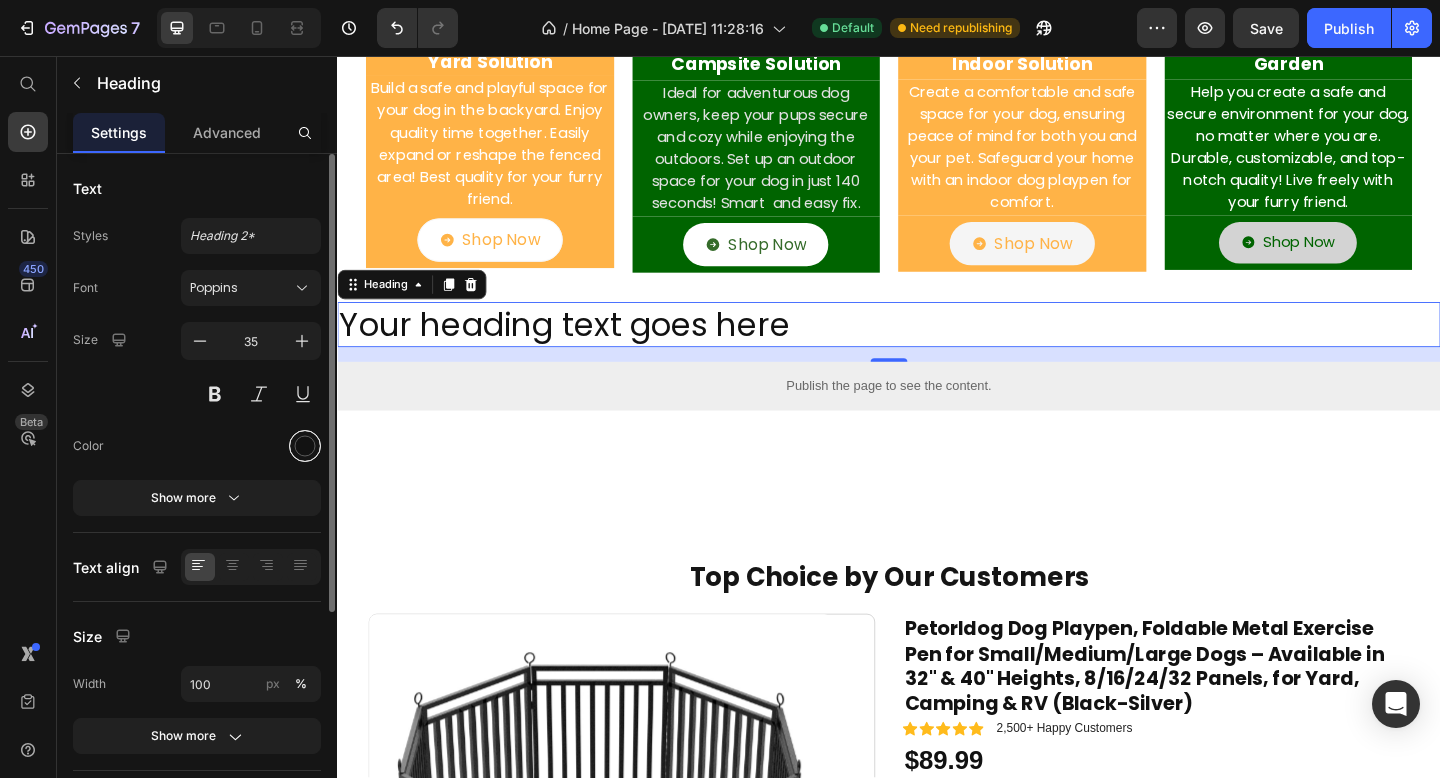 click at bounding box center [305, 446] 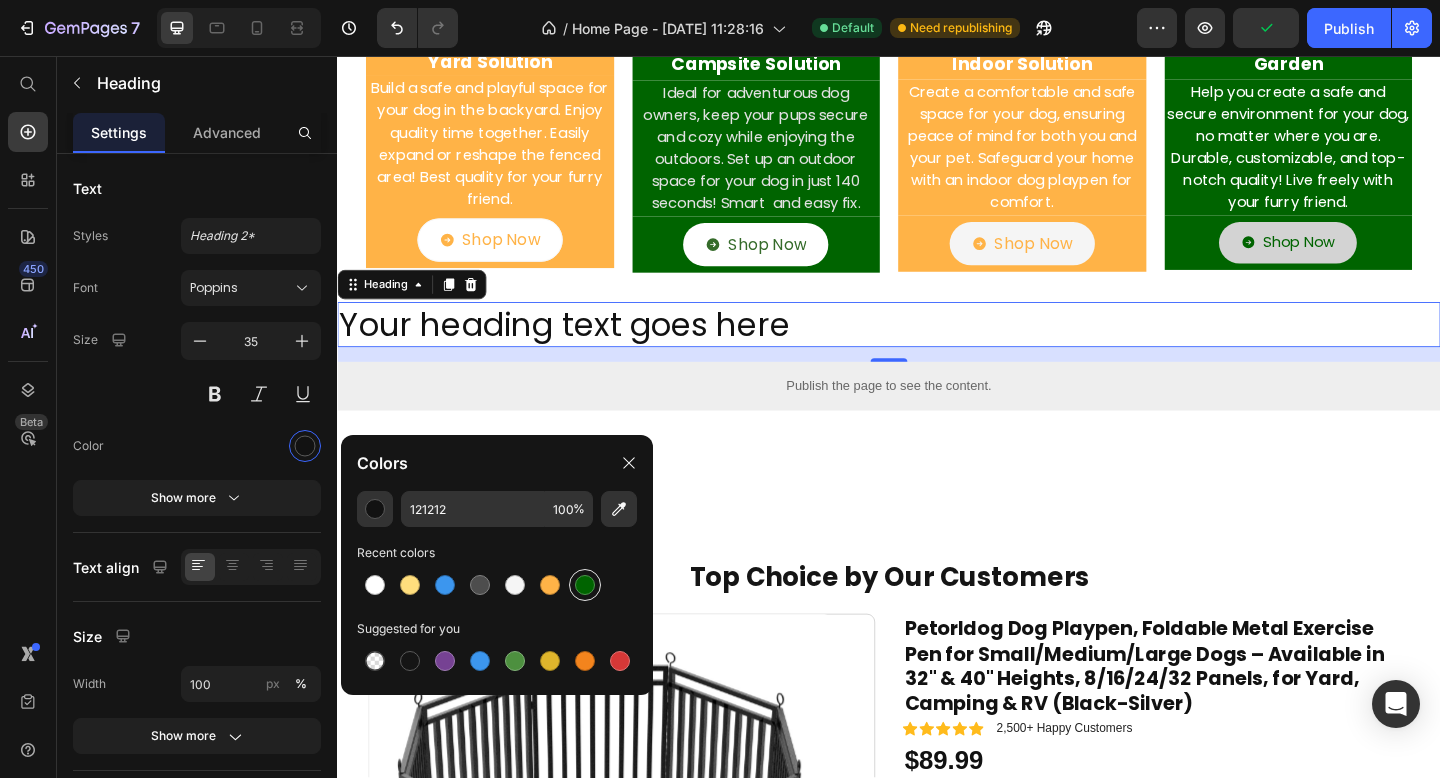 click at bounding box center [585, 585] 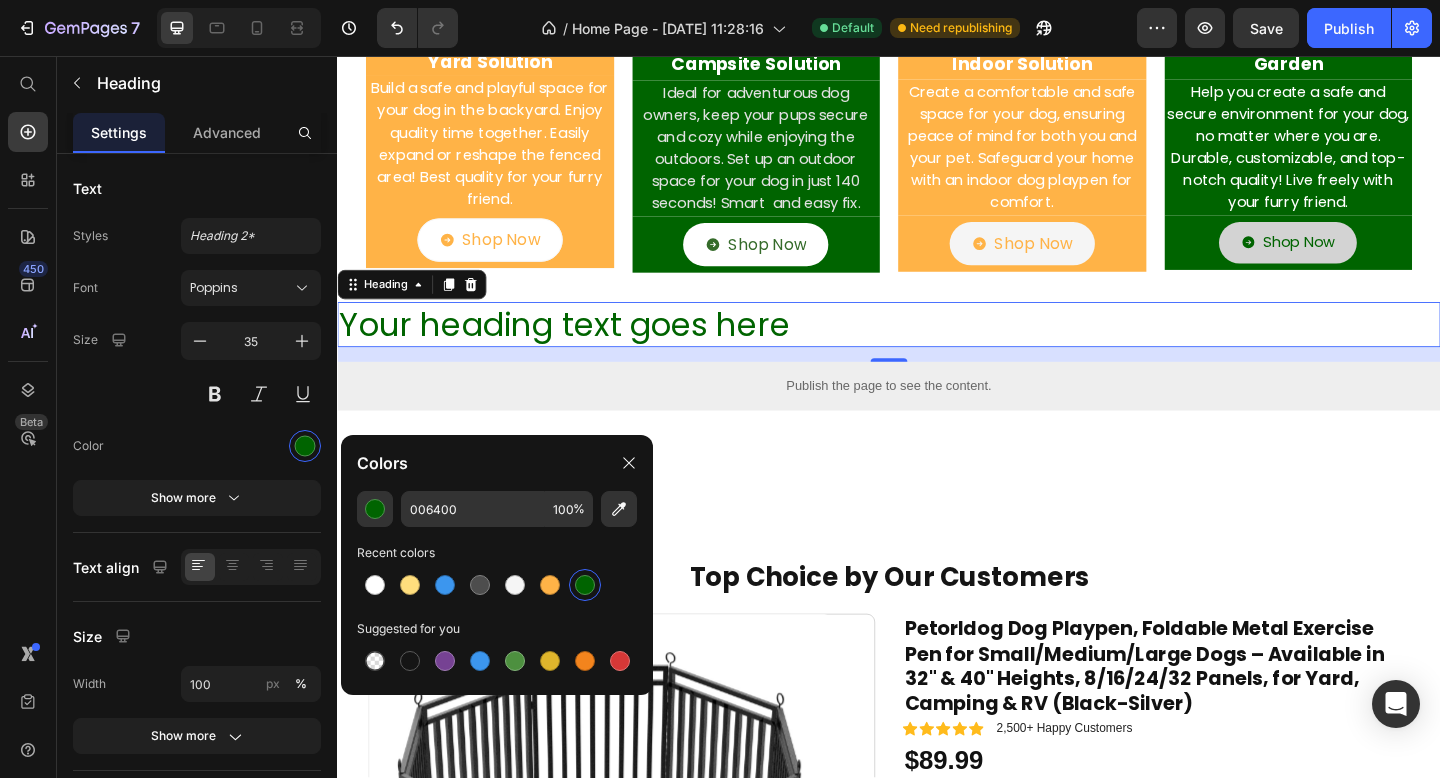 click on "Your heading text goes here" at bounding box center (937, 349) 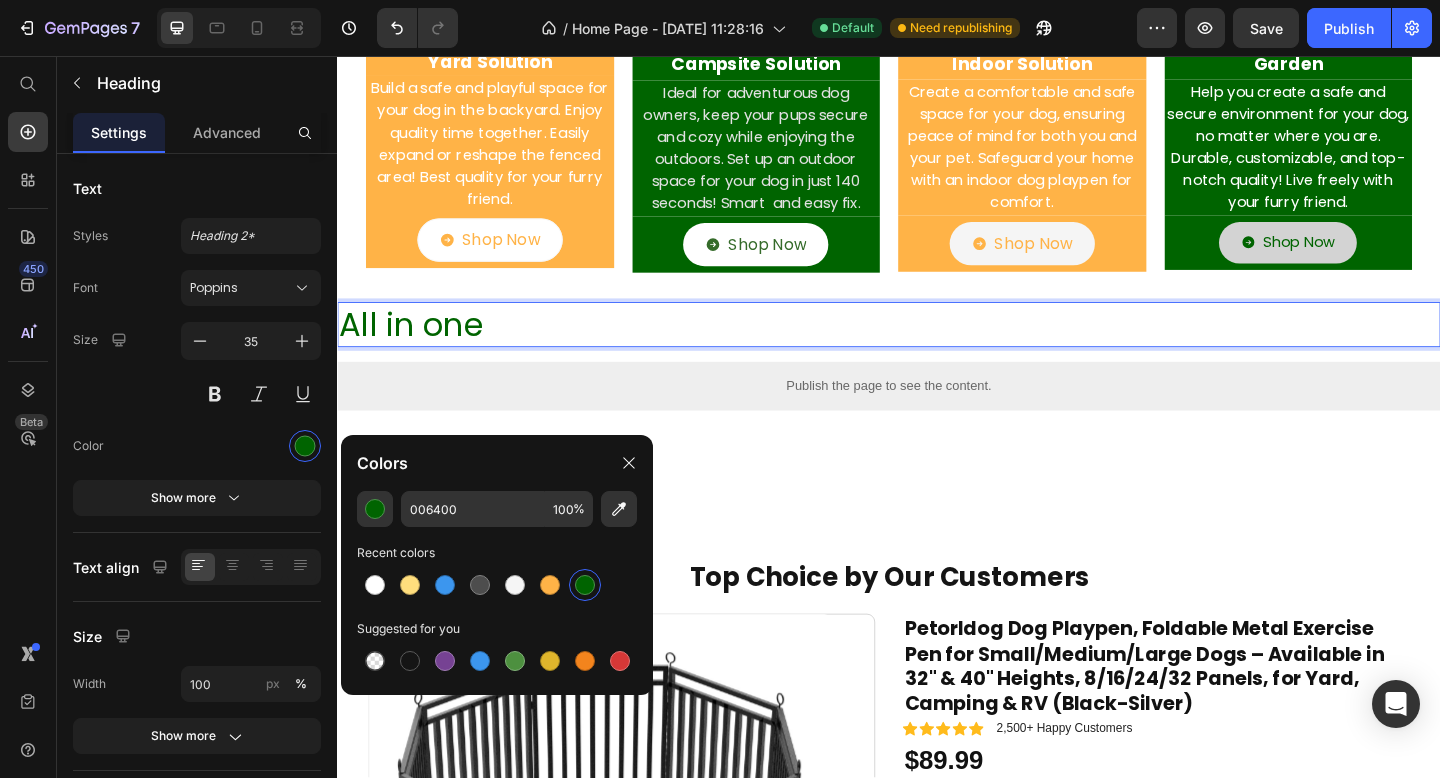 click on "All in one" at bounding box center [937, 349] 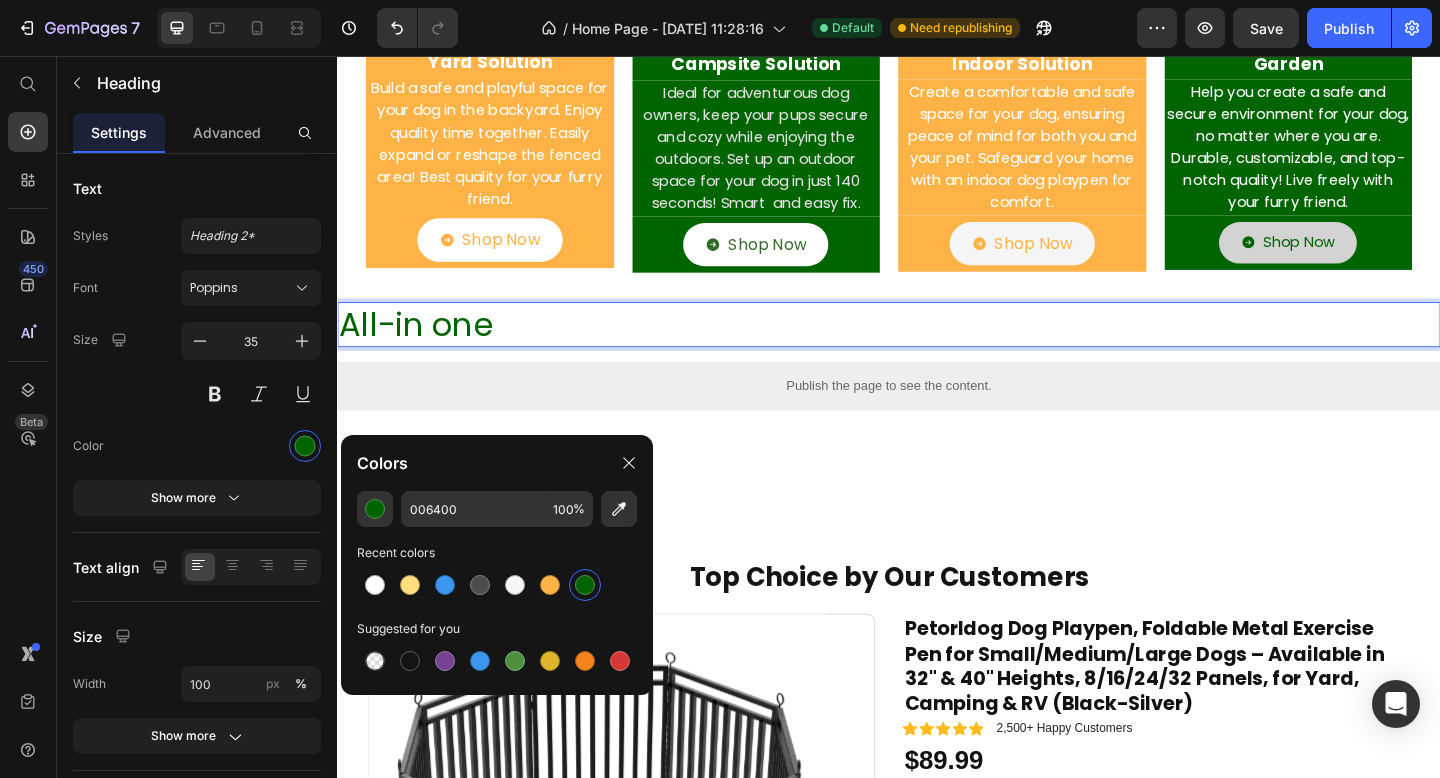 click on "All-in one" at bounding box center (937, 349) 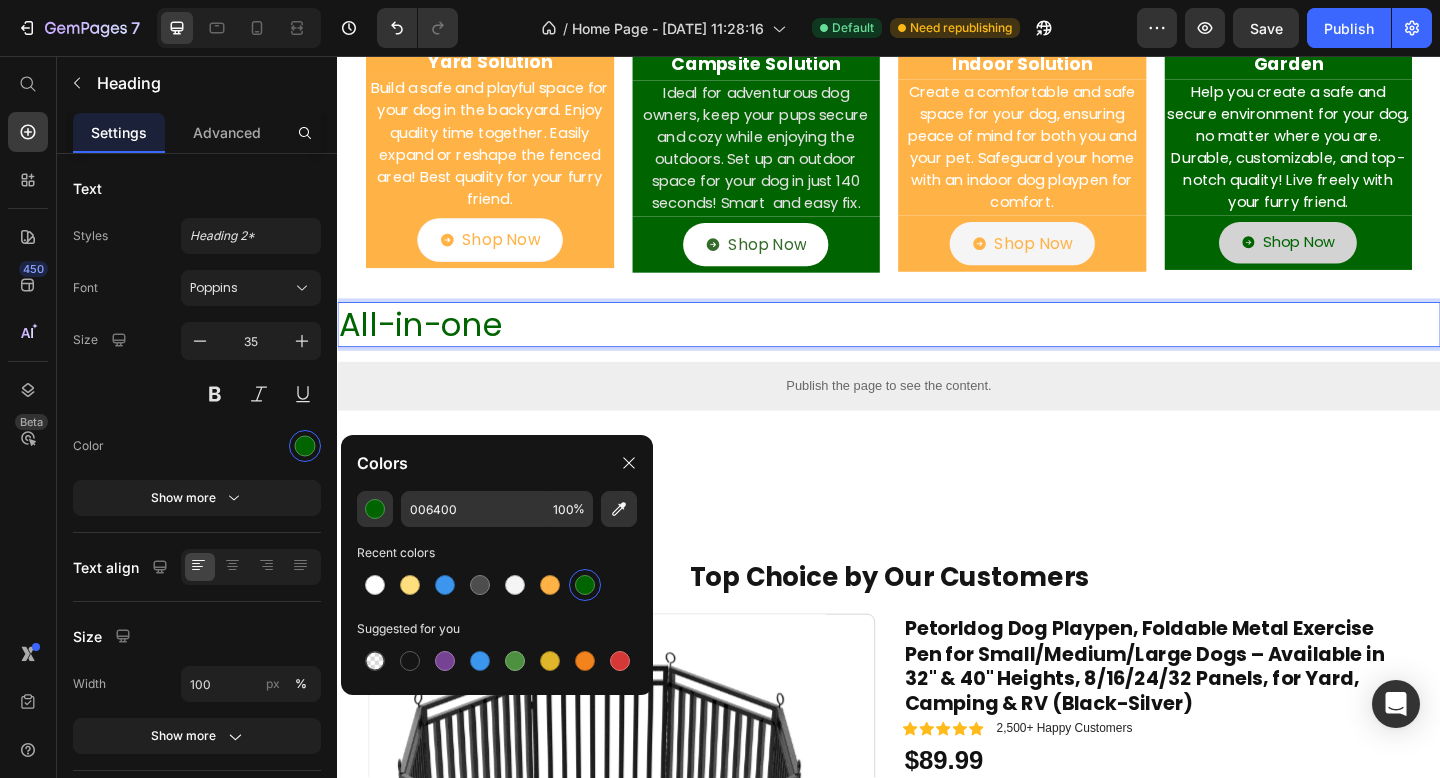 click on "All-in-one" at bounding box center (937, 349) 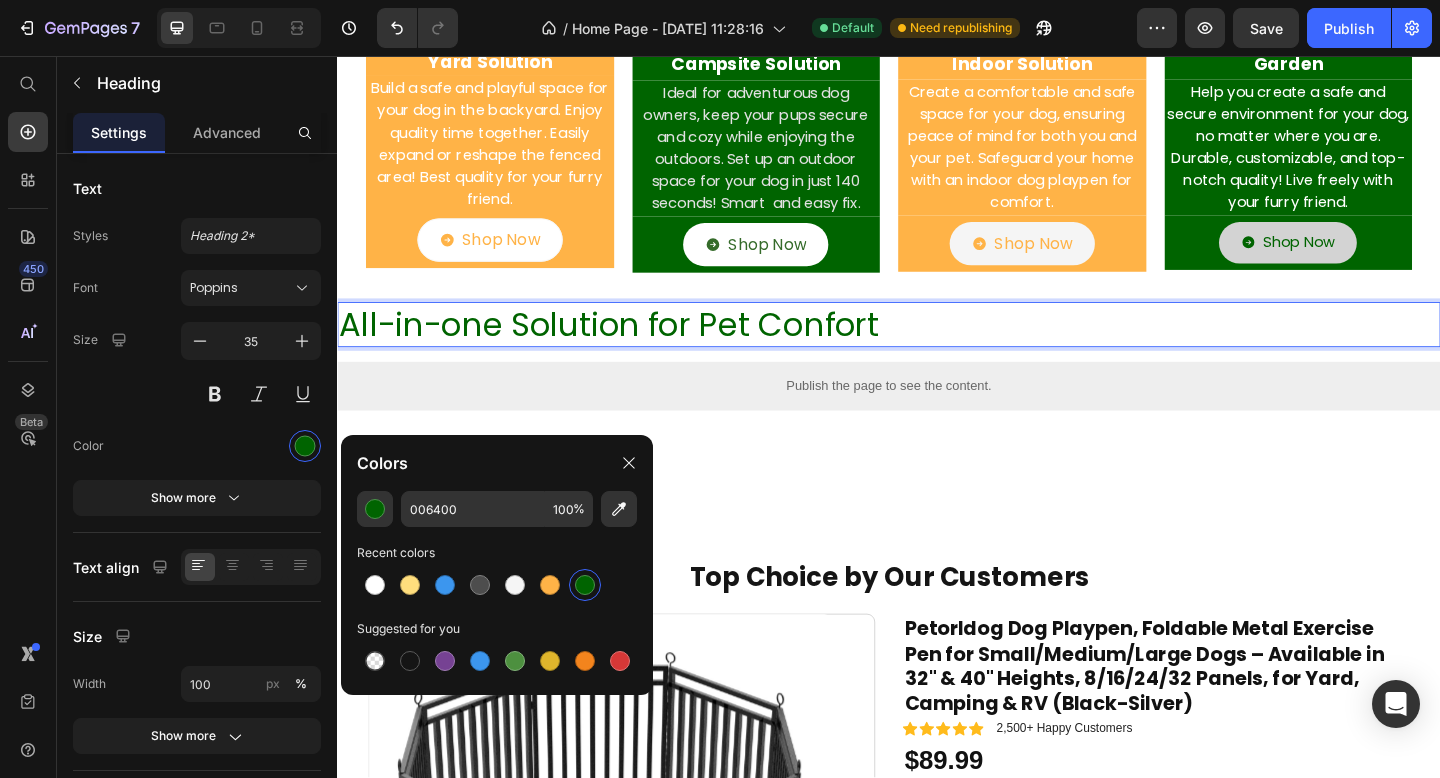 click on "All-in-one Solution for Pet Confort" at bounding box center (937, 349) 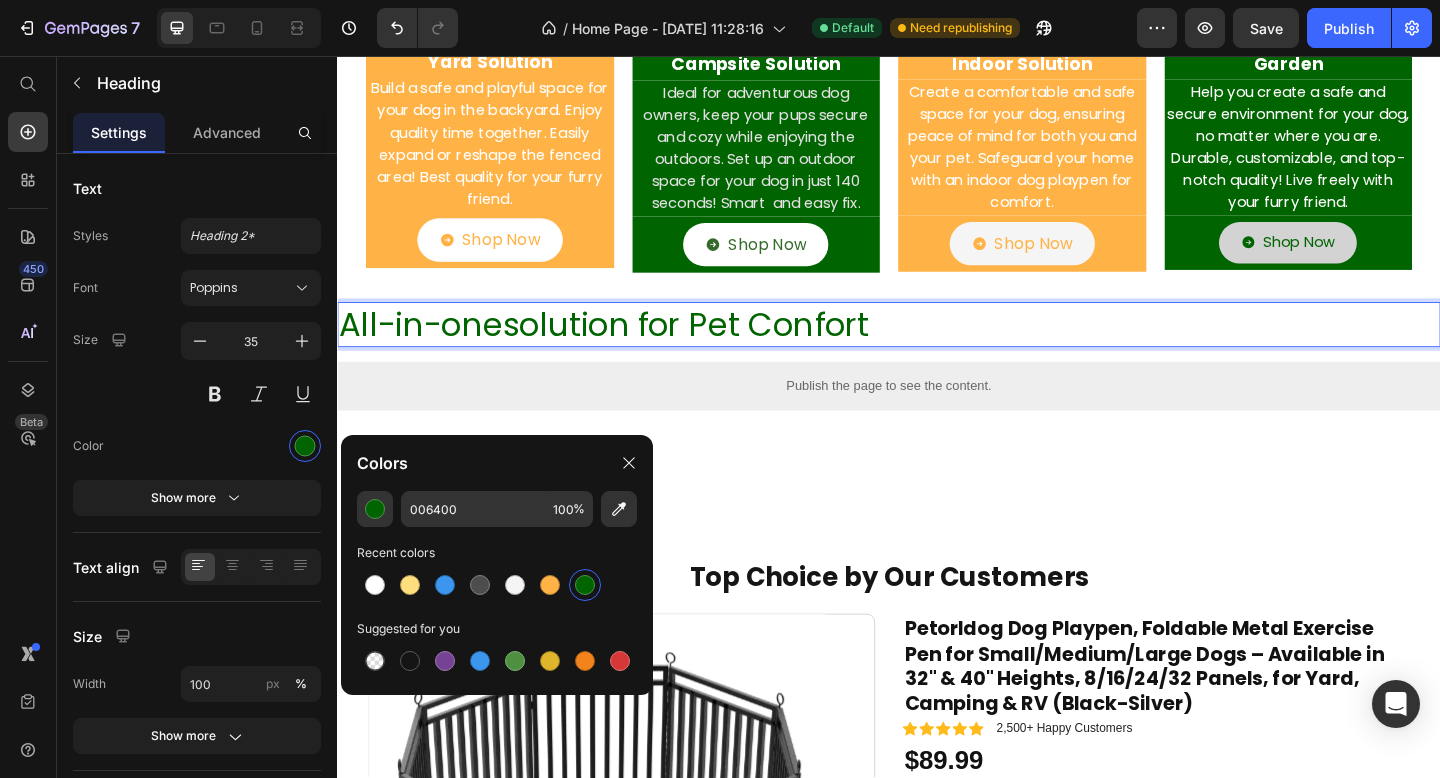 click on "All-in-onesolution for Pet Confort" at bounding box center [937, 349] 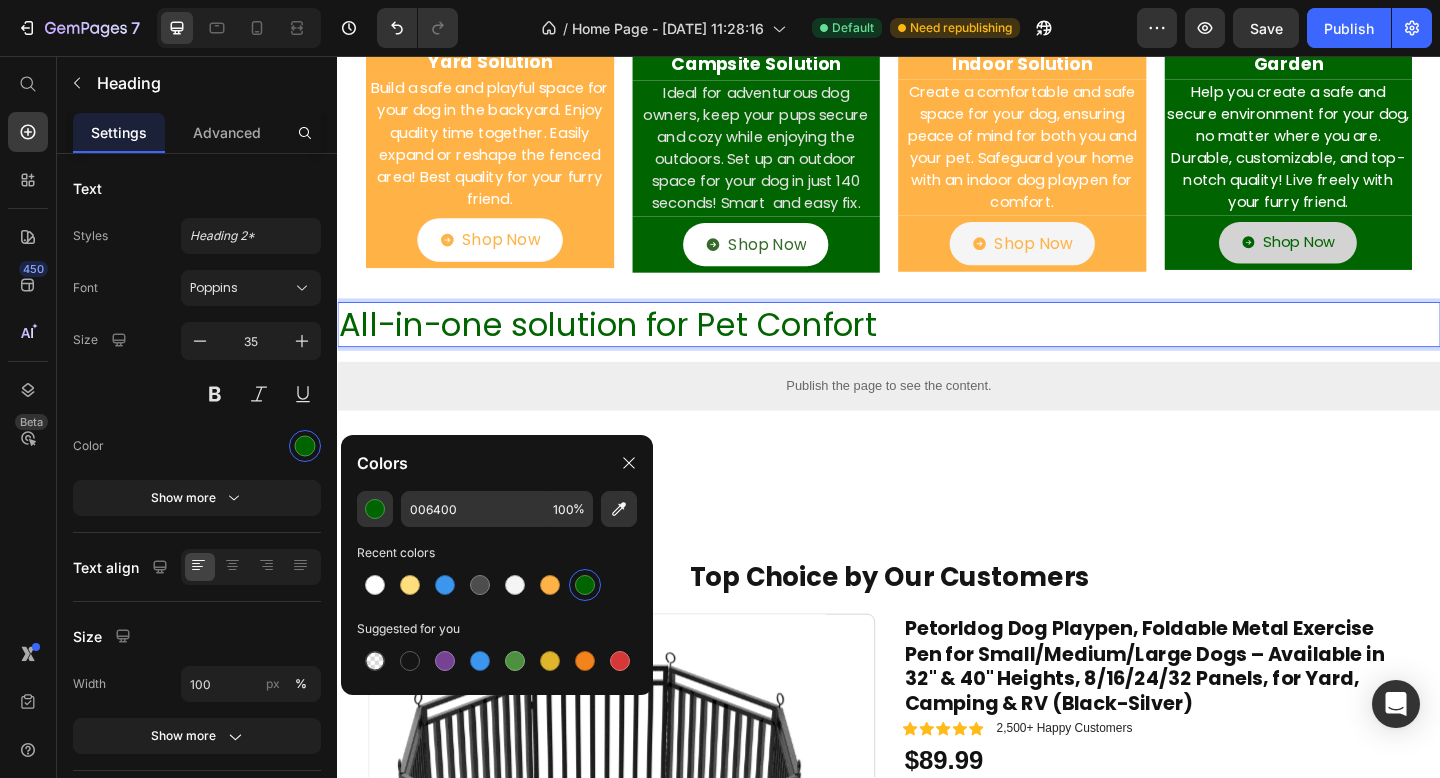 click on "All-in-one solution for Pet Confort" at bounding box center (937, 349) 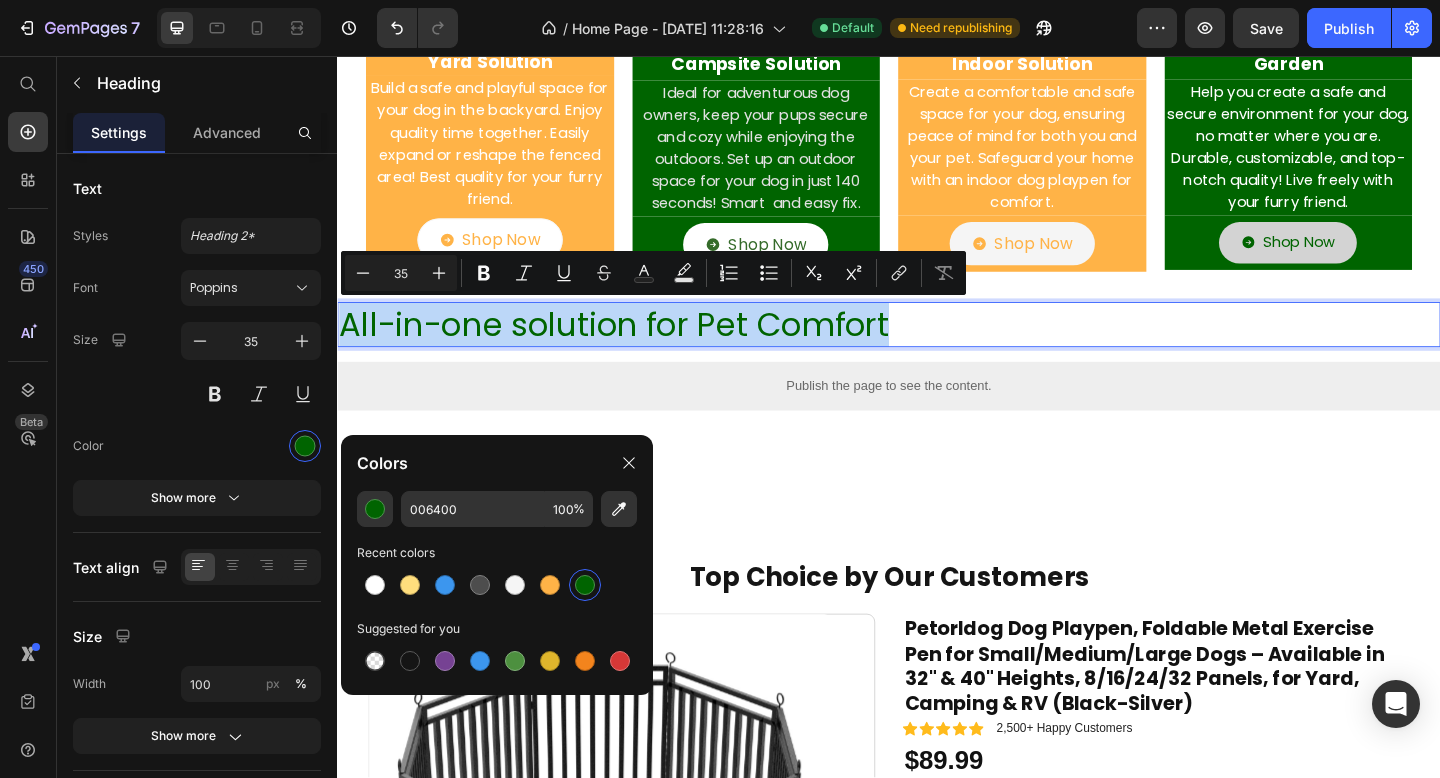 drag, startPoint x: 939, startPoint y: 341, endPoint x: 338, endPoint y: 343, distance: 601.00336 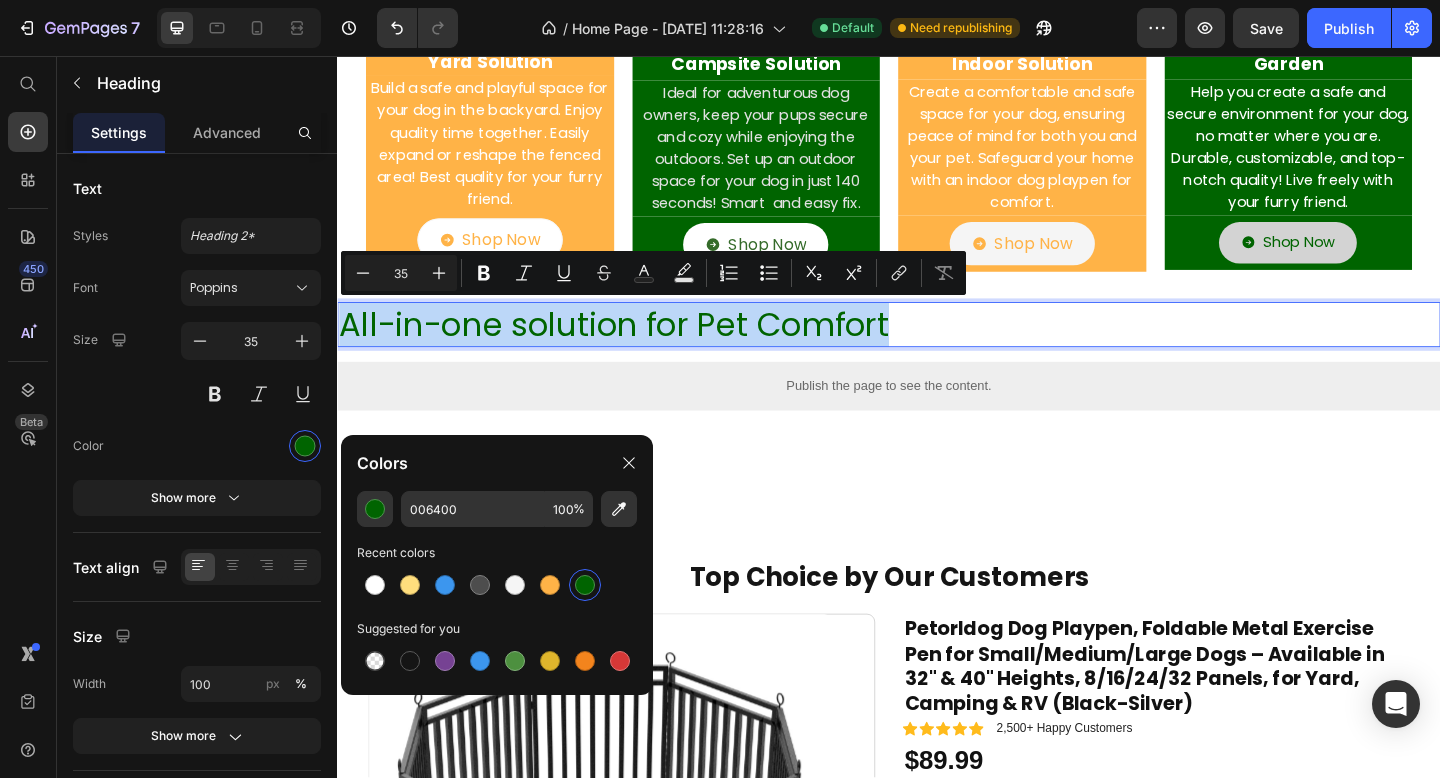 click on "All-in-one solution for Pet Comfort" at bounding box center (937, 349) 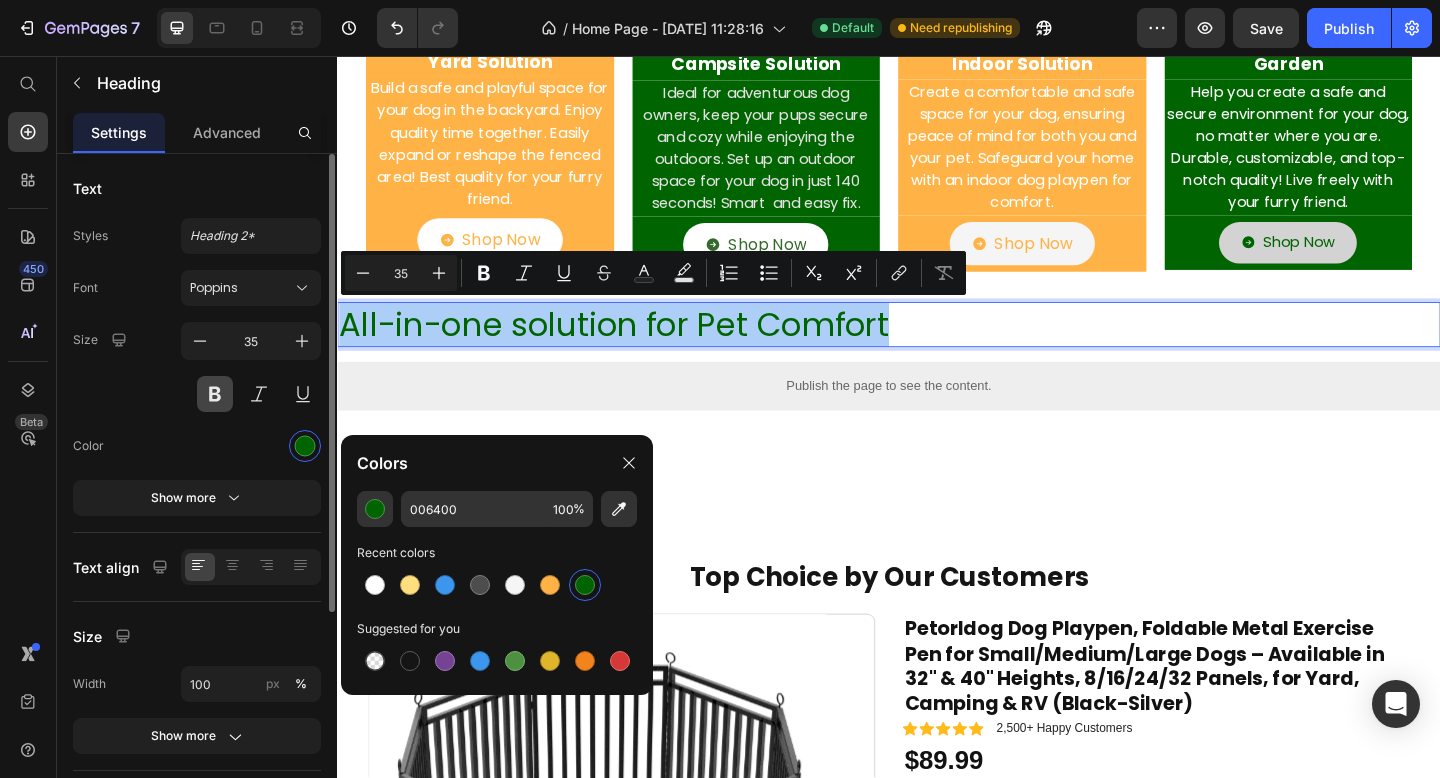click at bounding box center (215, 394) 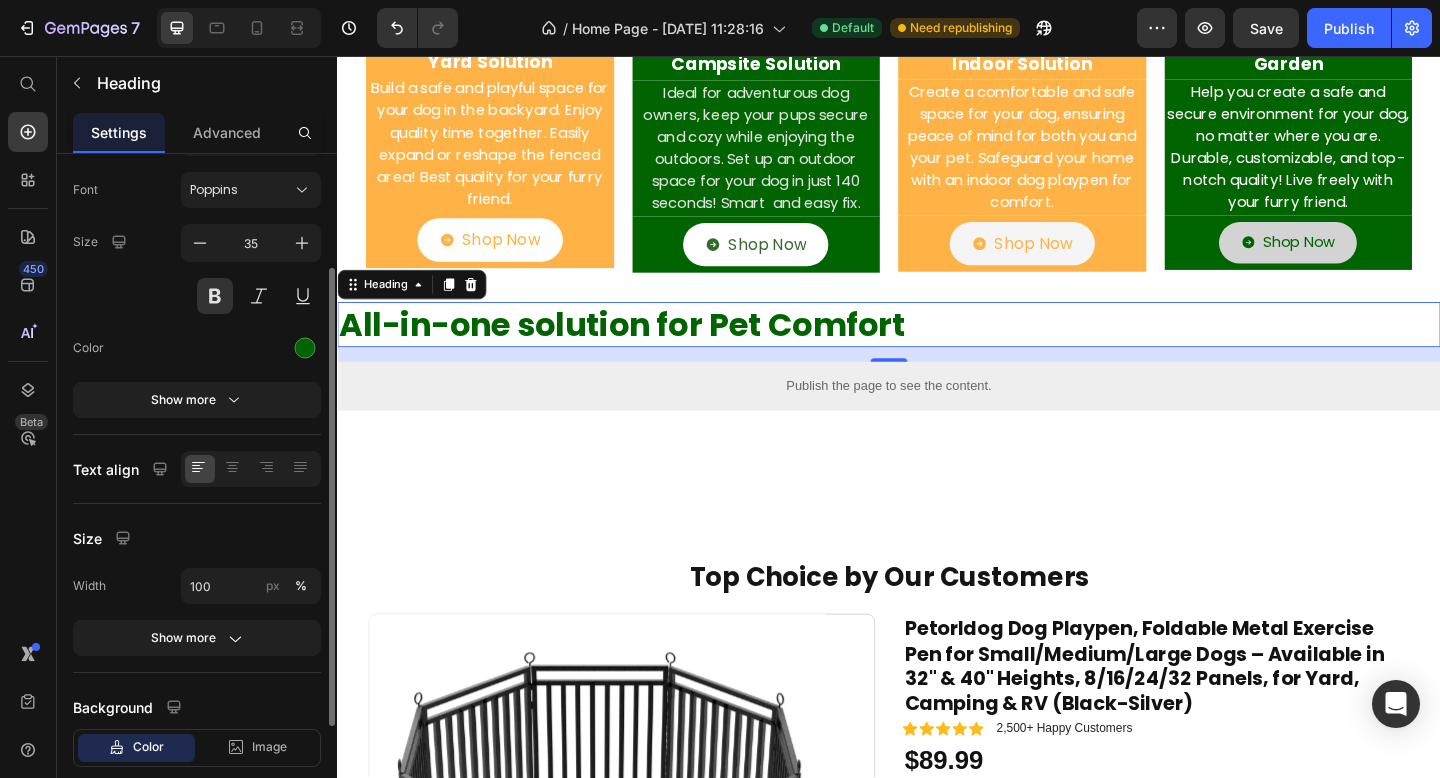scroll, scrollTop: 78, scrollLeft: 0, axis: vertical 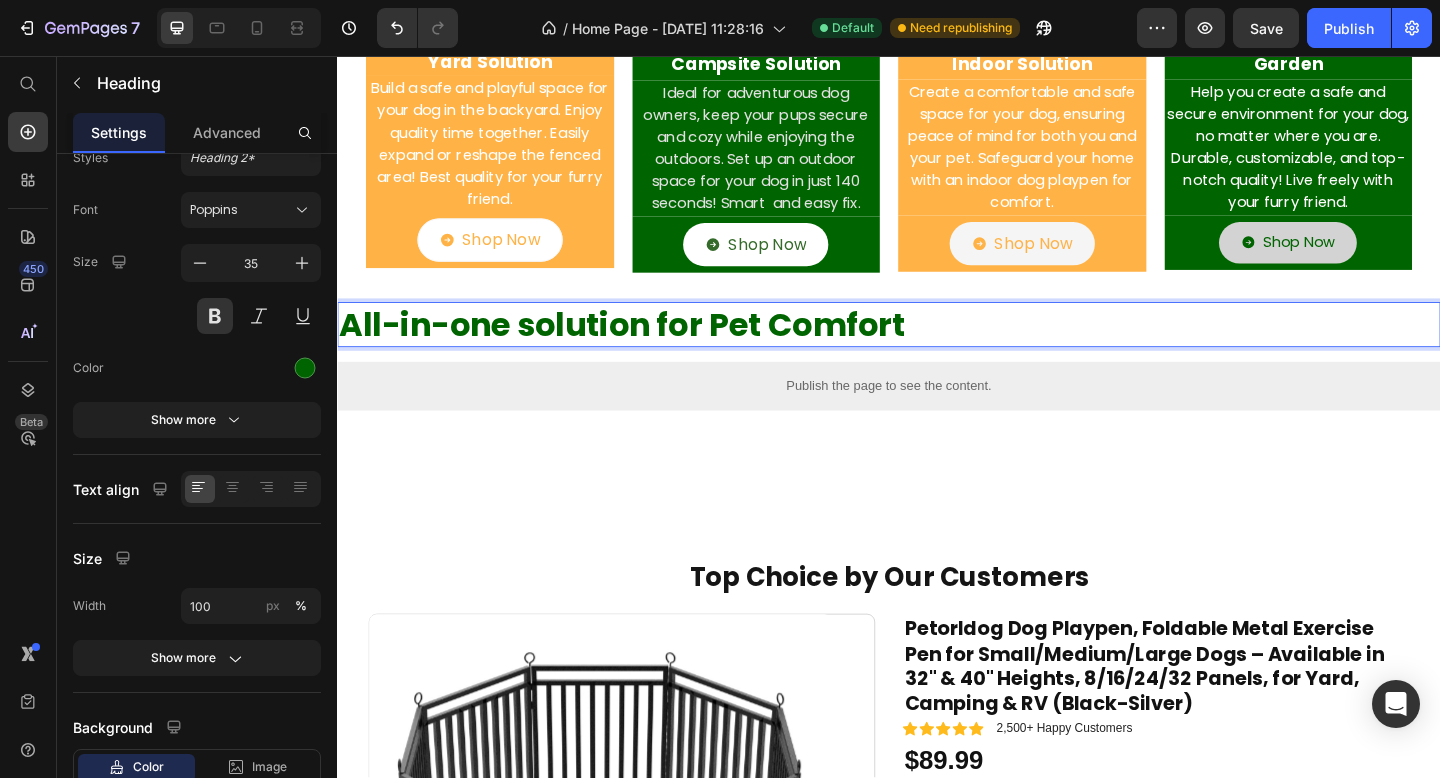 click on "All-in-one solution for Pet Comfort" at bounding box center (937, 349) 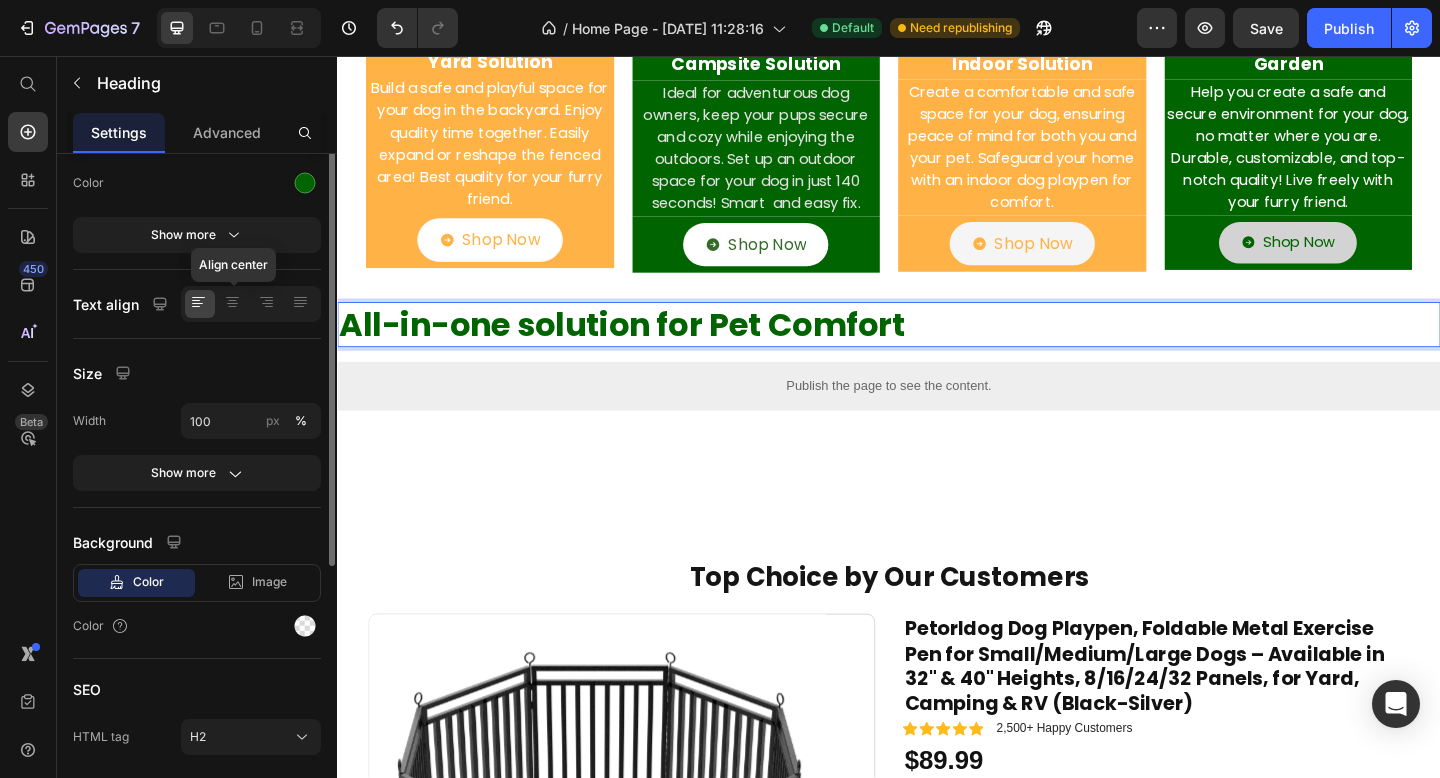 scroll, scrollTop: 331, scrollLeft: 0, axis: vertical 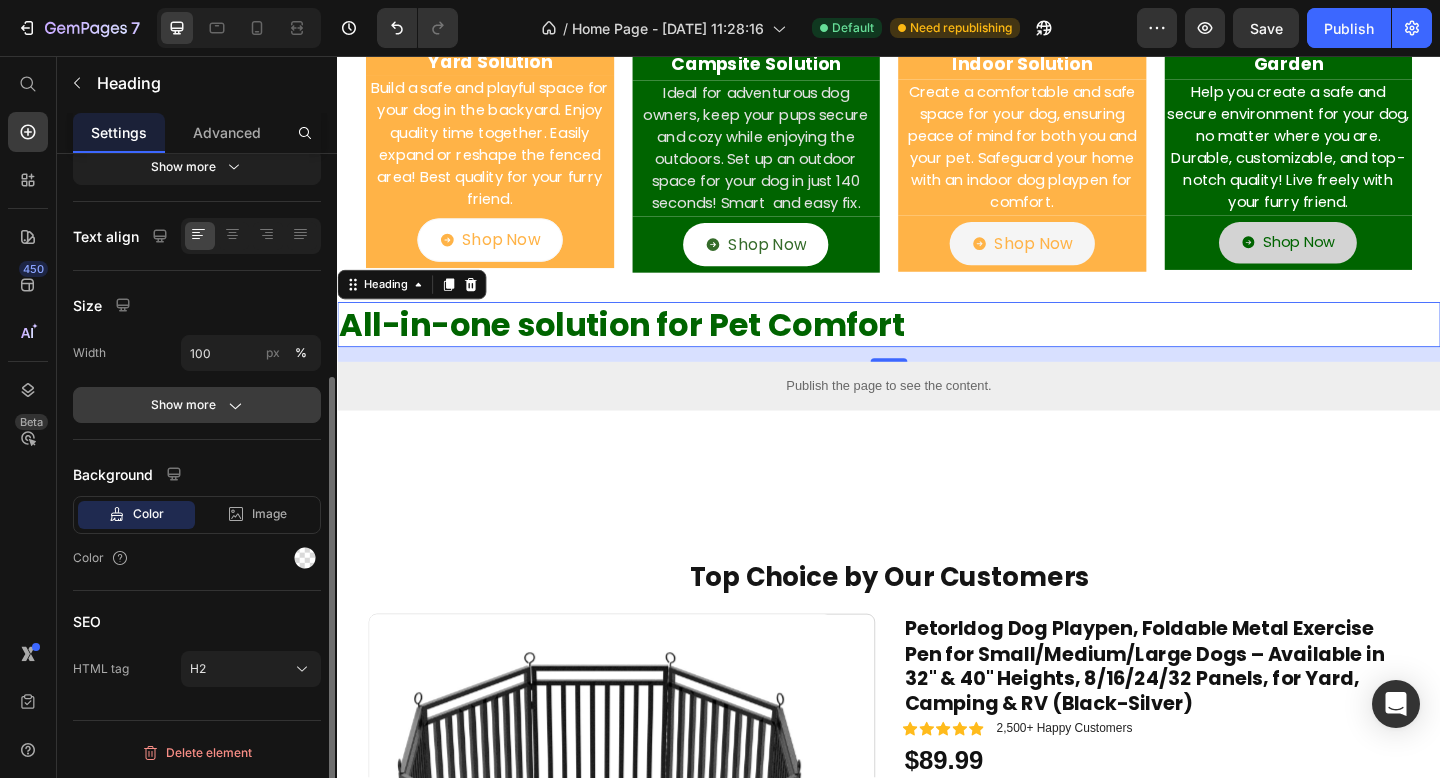 click 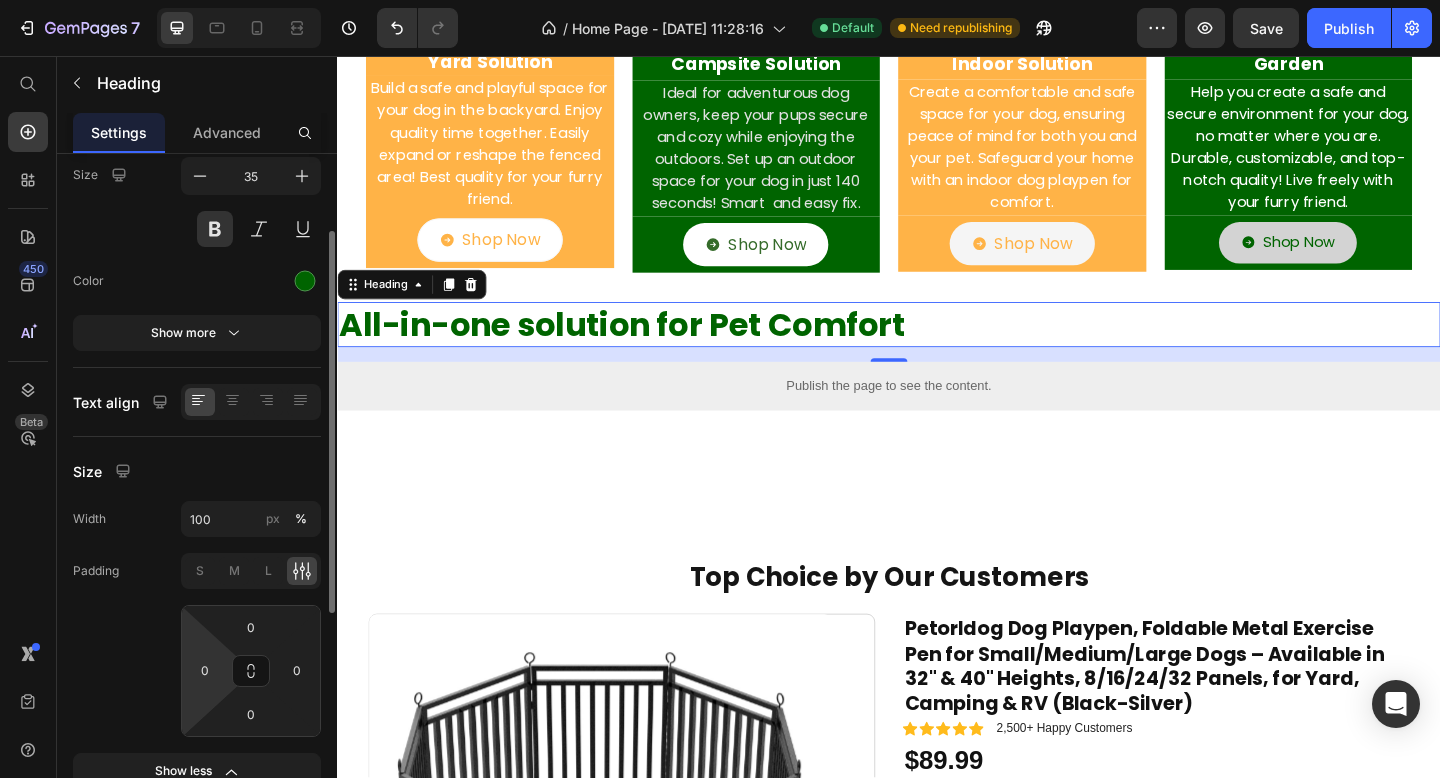 scroll, scrollTop: 86, scrollLeft: 0, axis: vertical 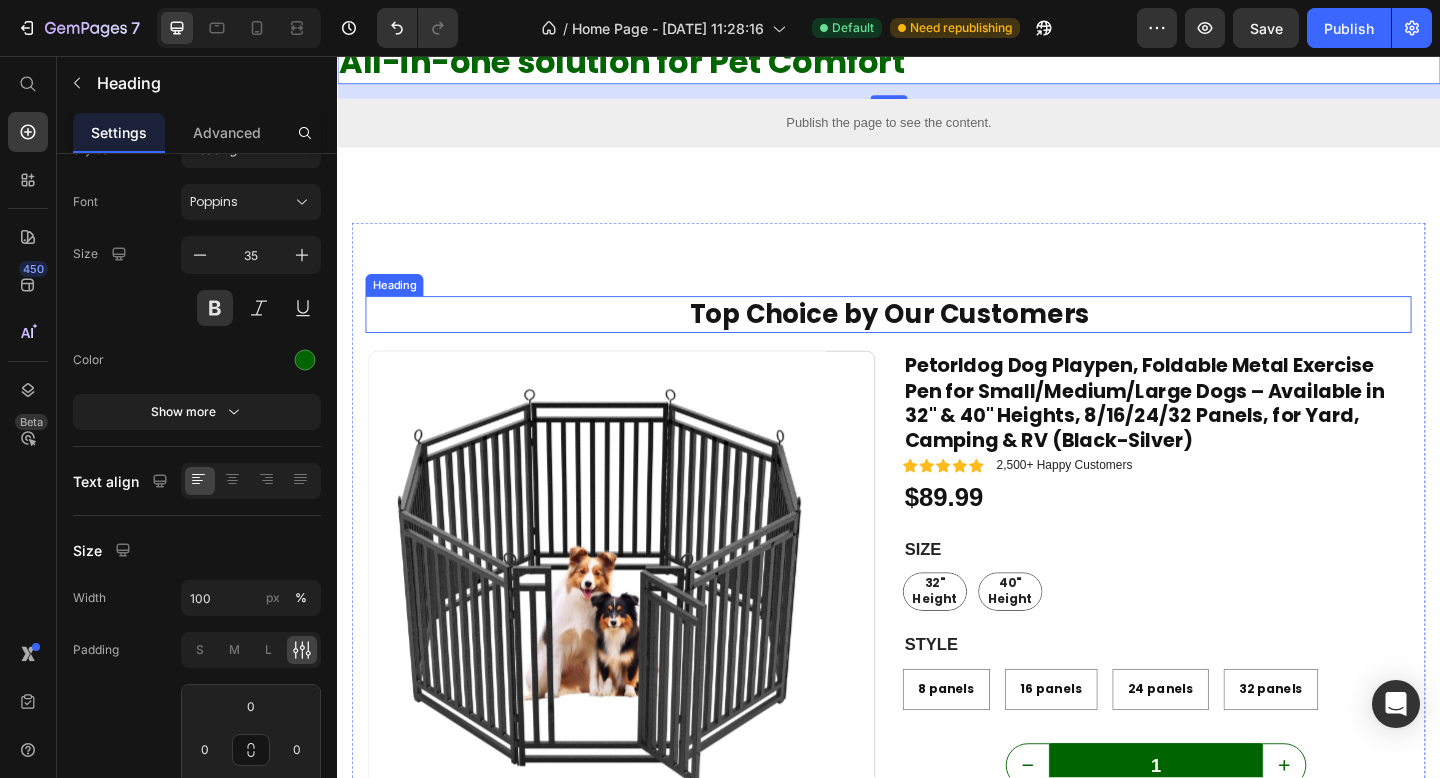 click on "Top Choice by Our Customers" at bounding box center (937, 338) 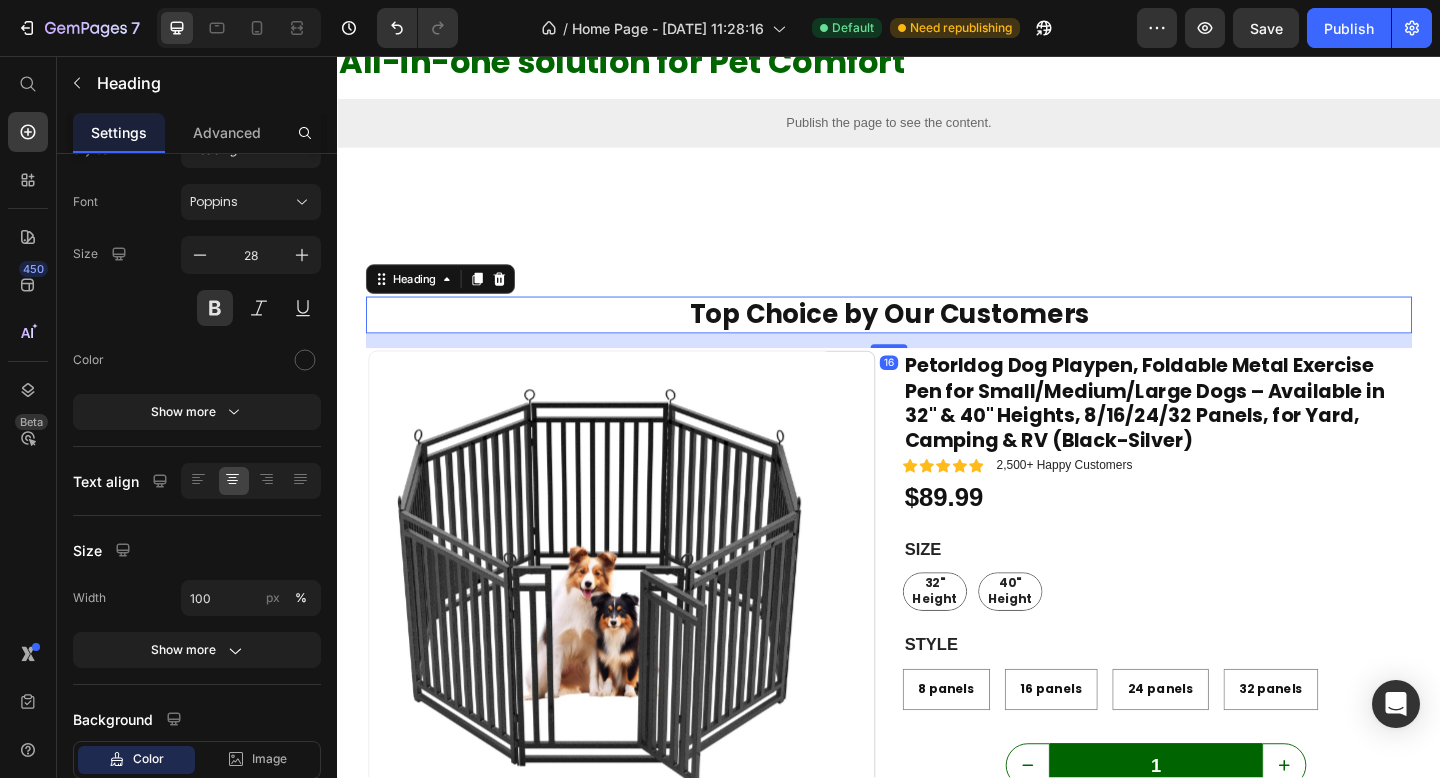 click on "Top Choice by Our Customers" at bounding box center [937, 338] 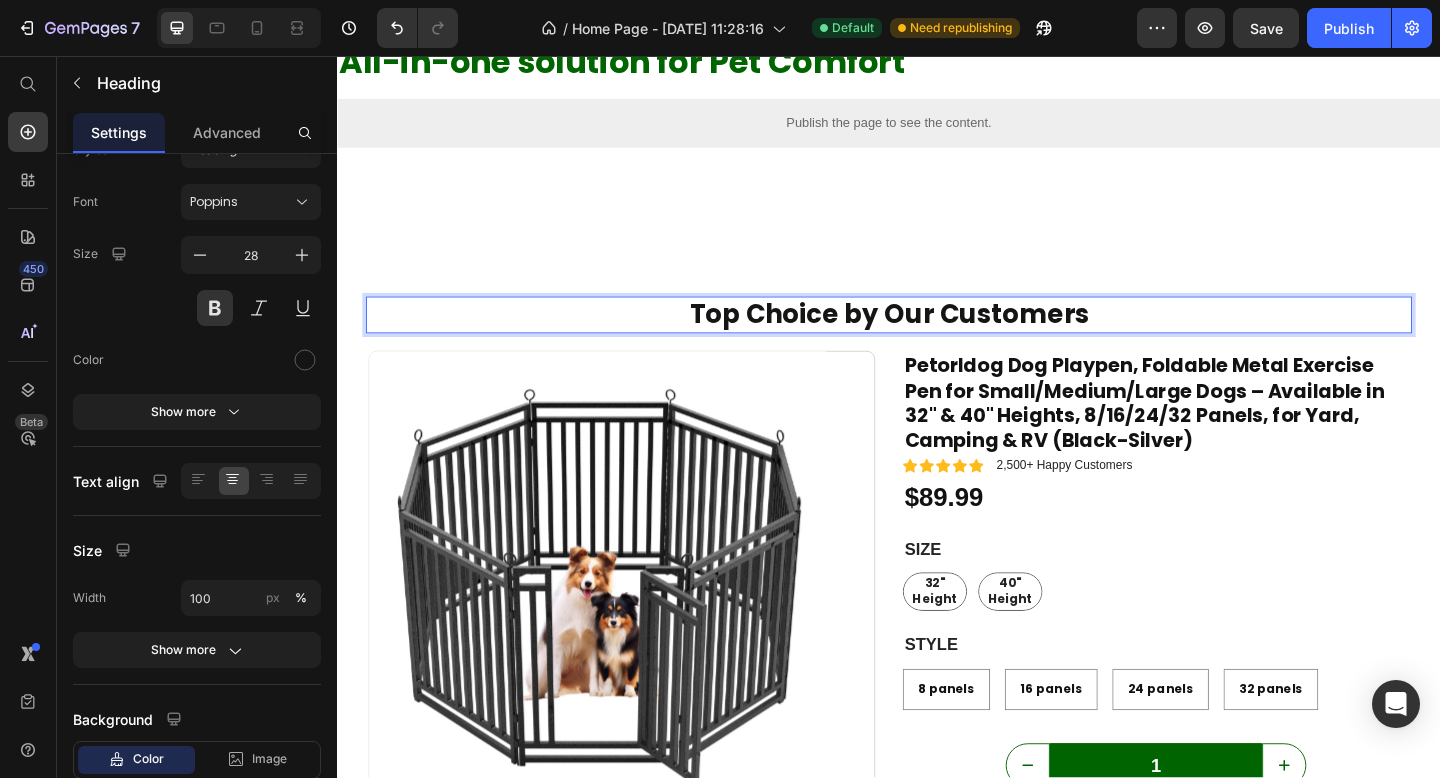 click on "Top Choice by Our Customers" at bounding box center (937, 338) 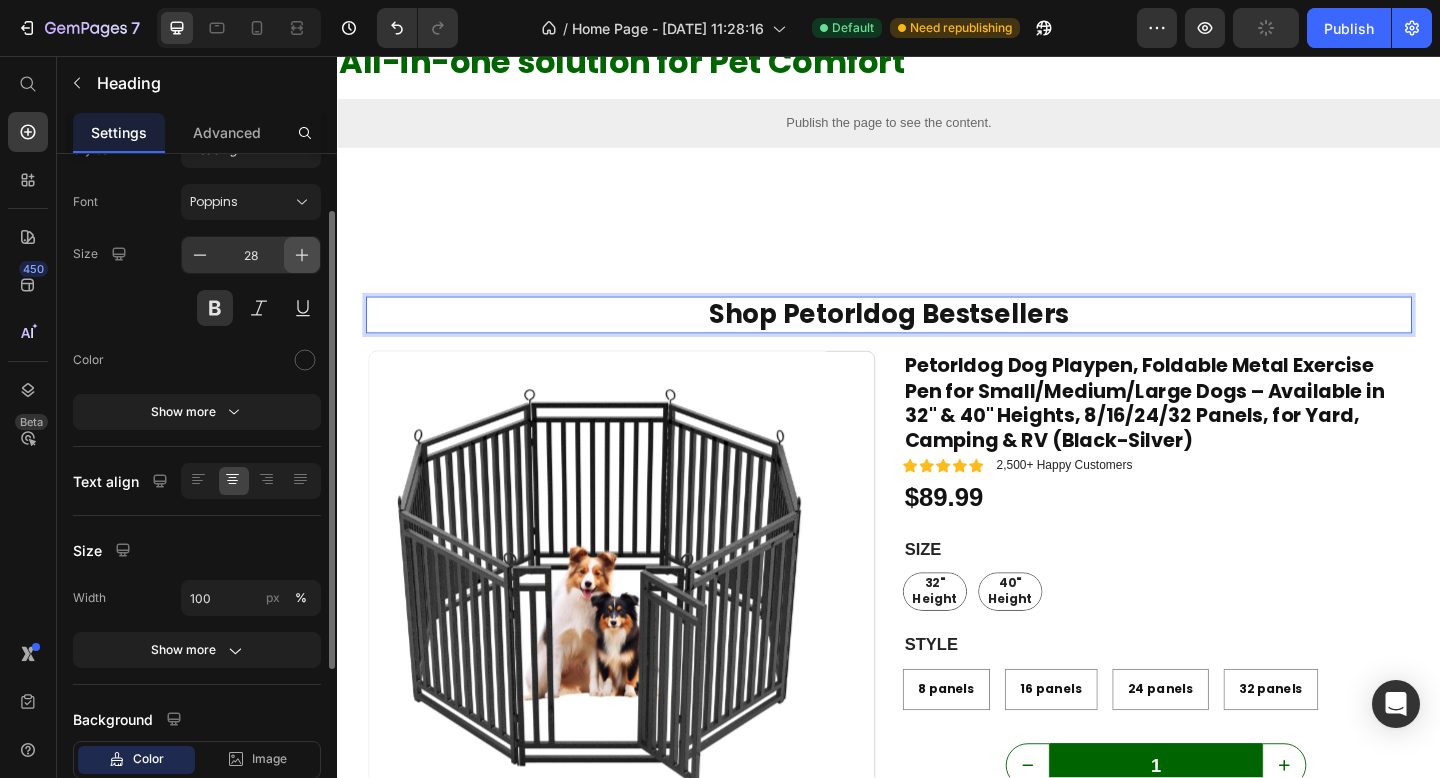 click 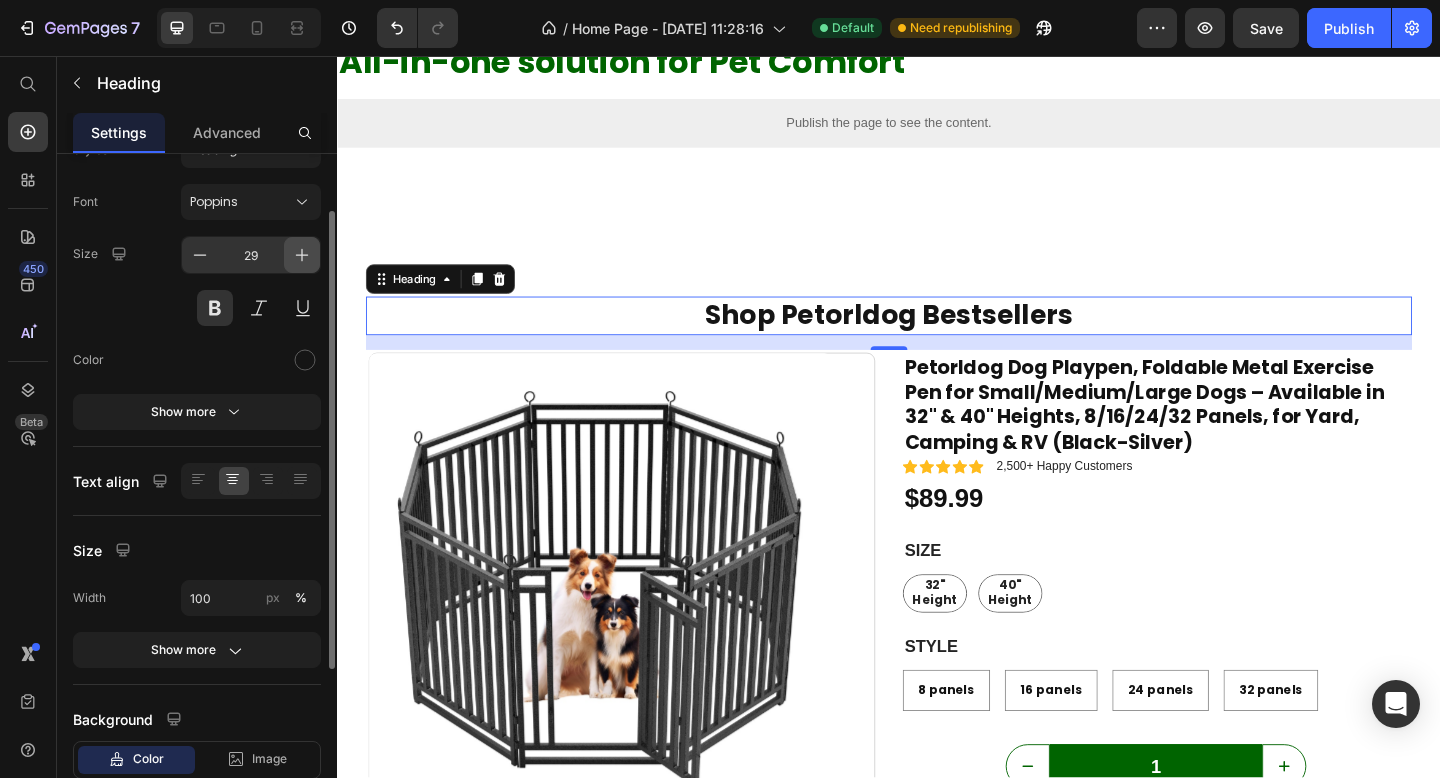 click 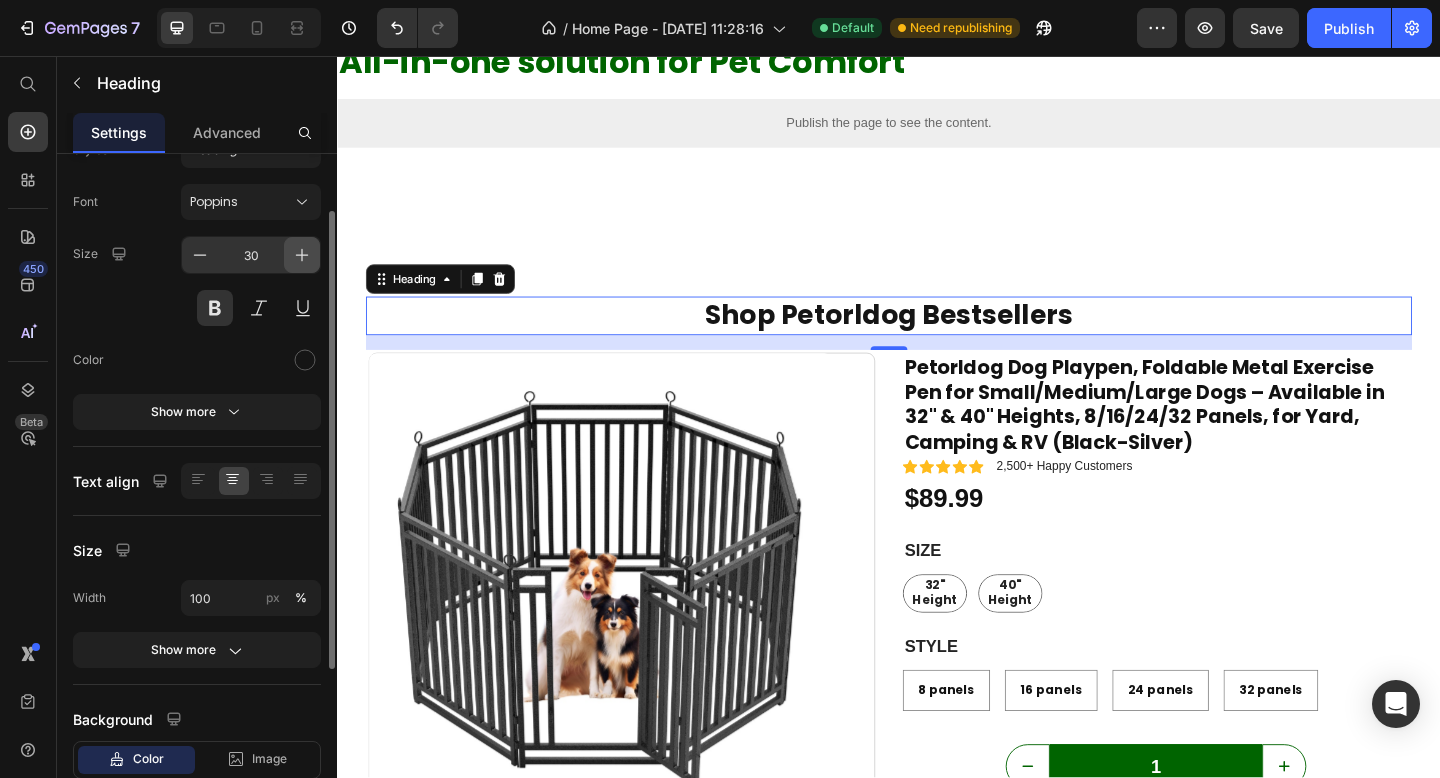 click 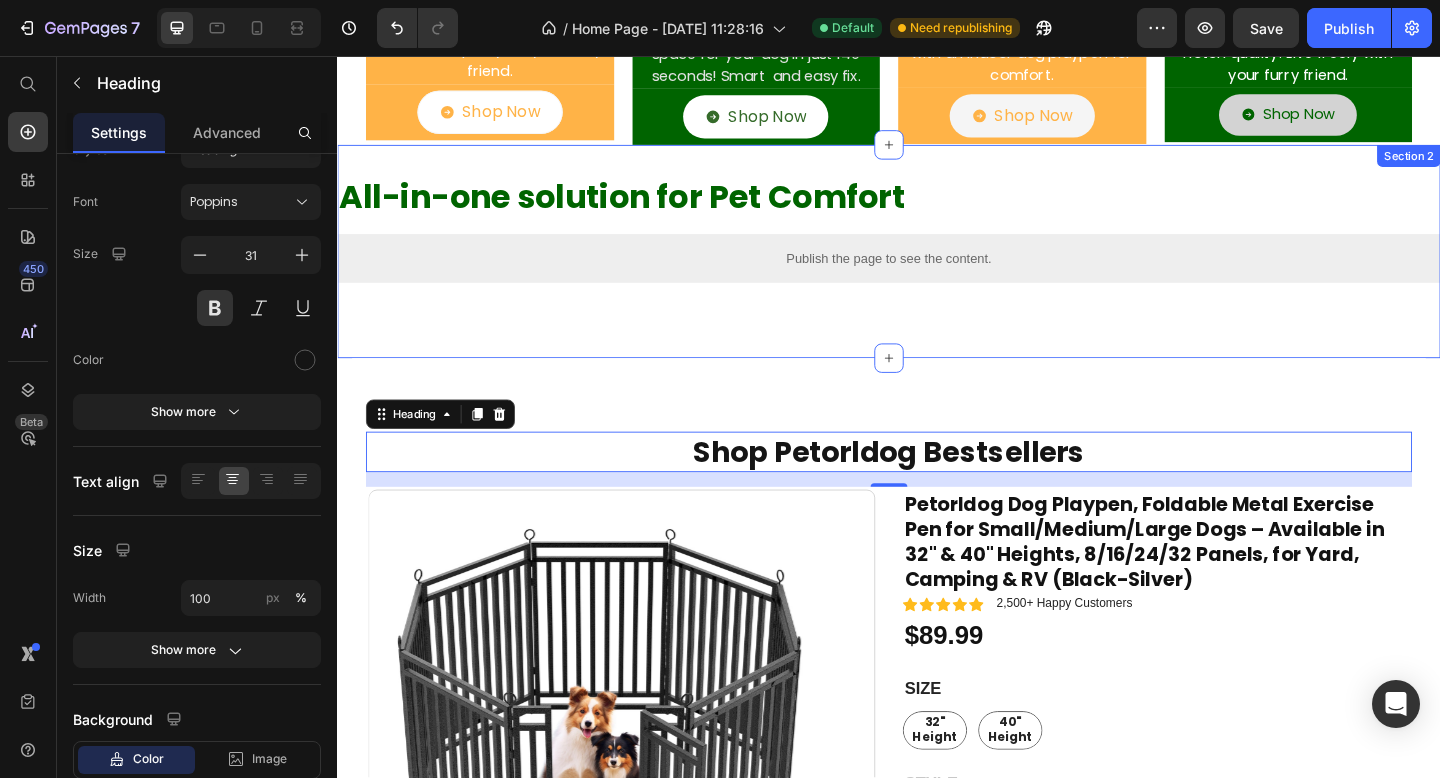 scroll, scrollTop: 583, scrollLeft: 0, axis: vertical 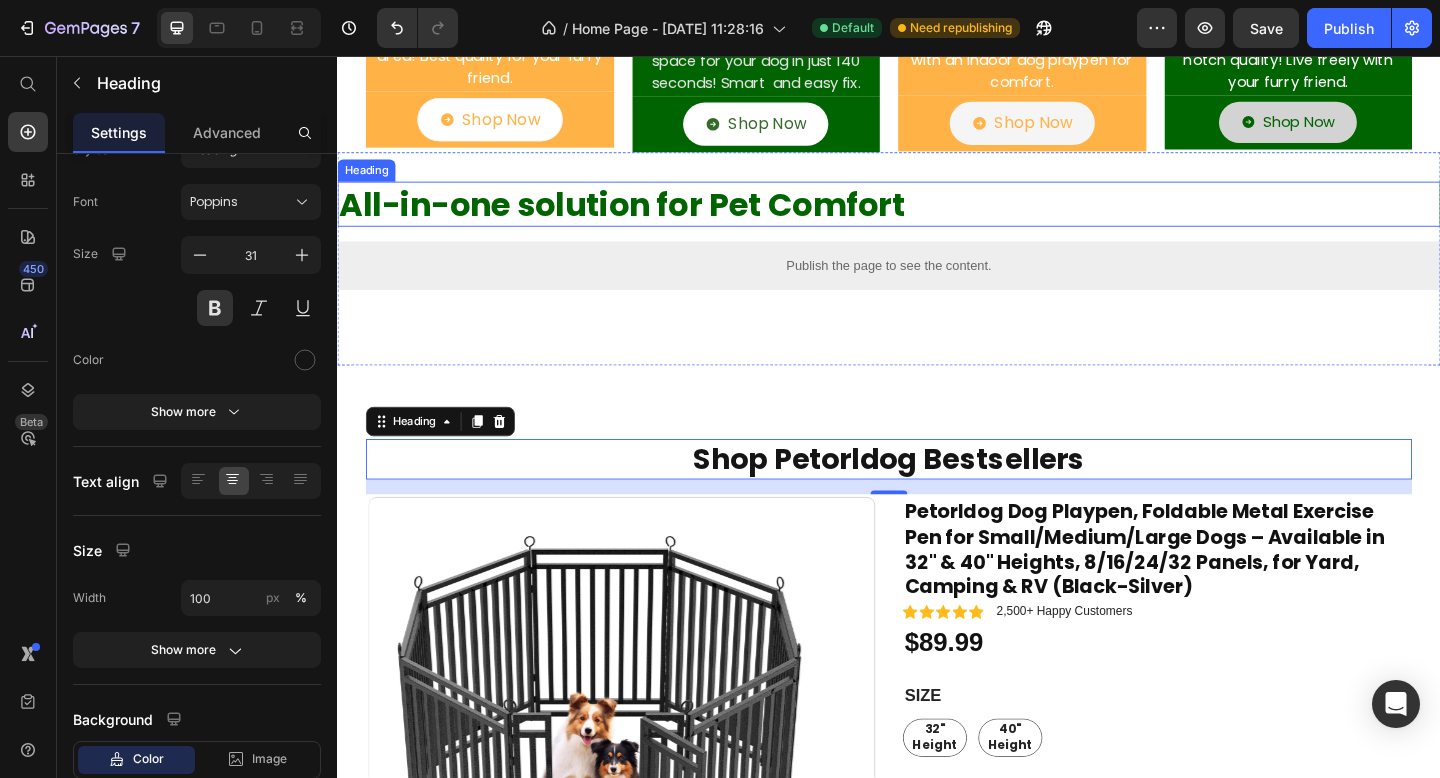click on "All-in-one solution for Pet Comfort" at bounding box center (937, 218) 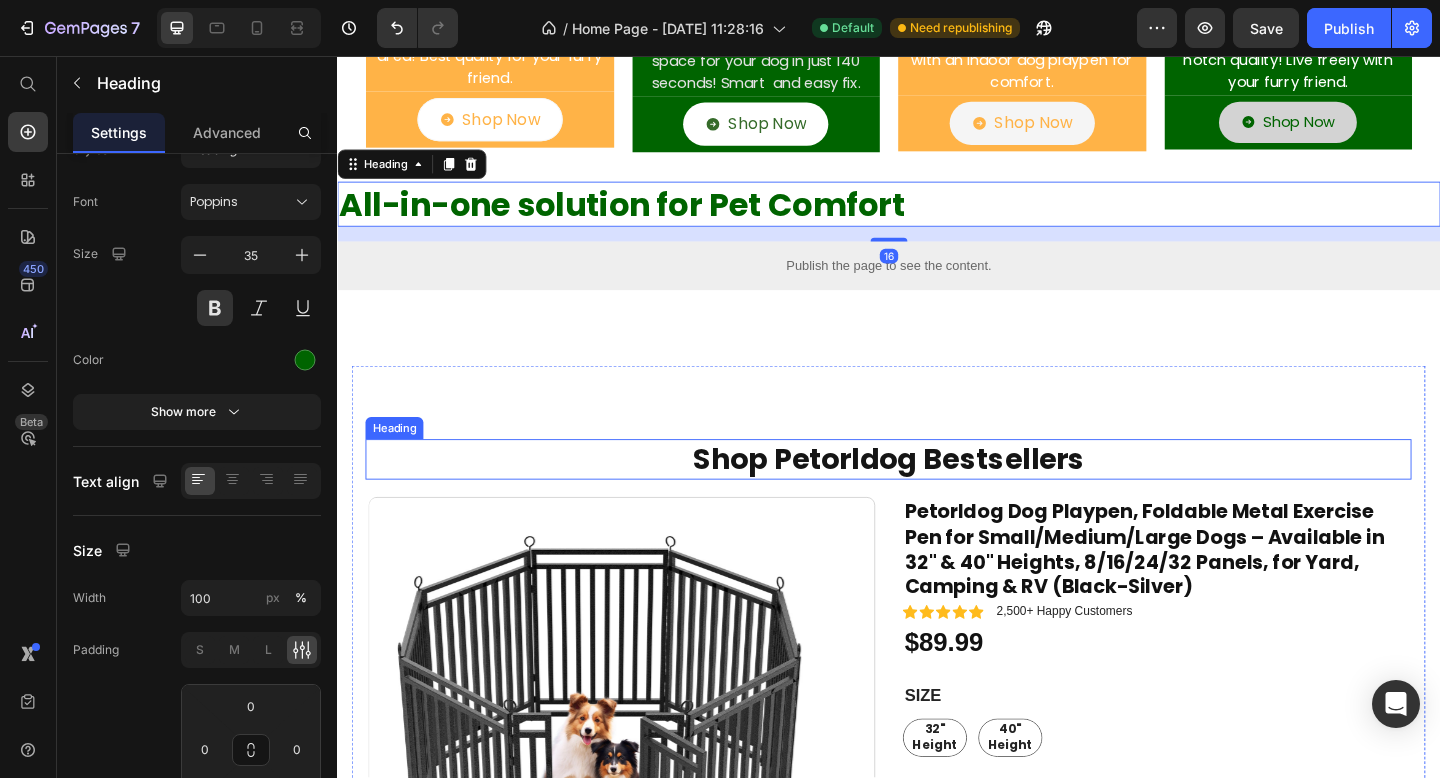 click on "Shop Petorldog Bestsellers" at bounding box center [937, 495] 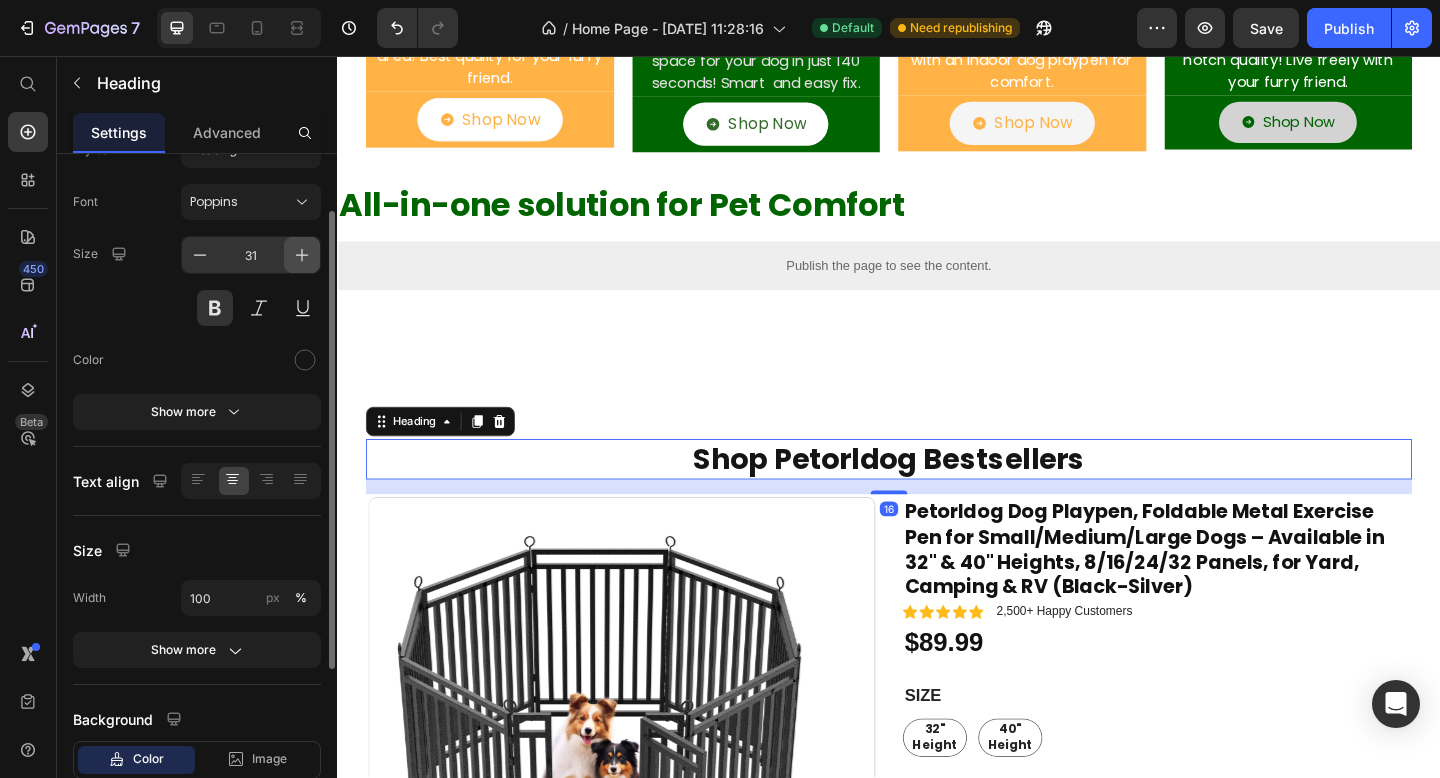 click 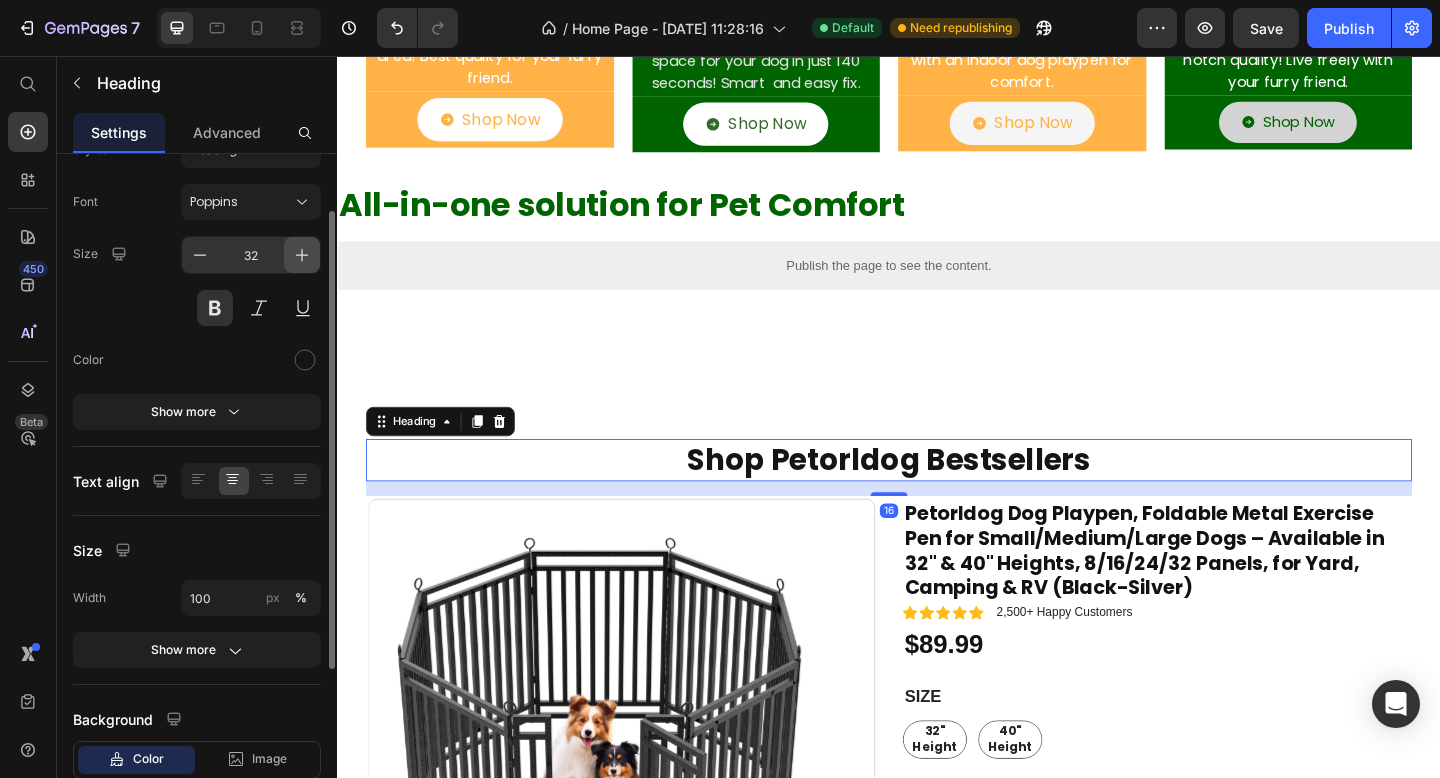 click 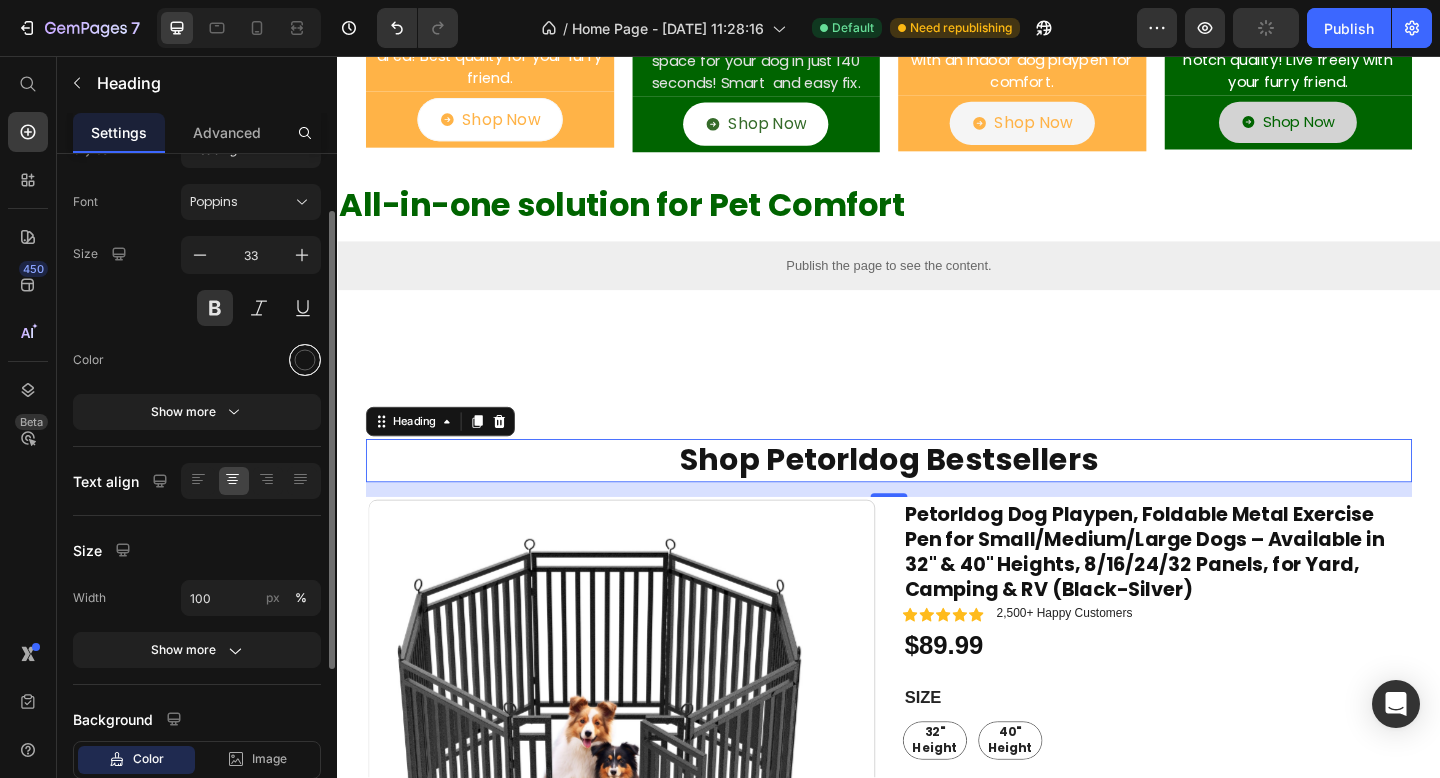 click at bounding box center (305, 360) 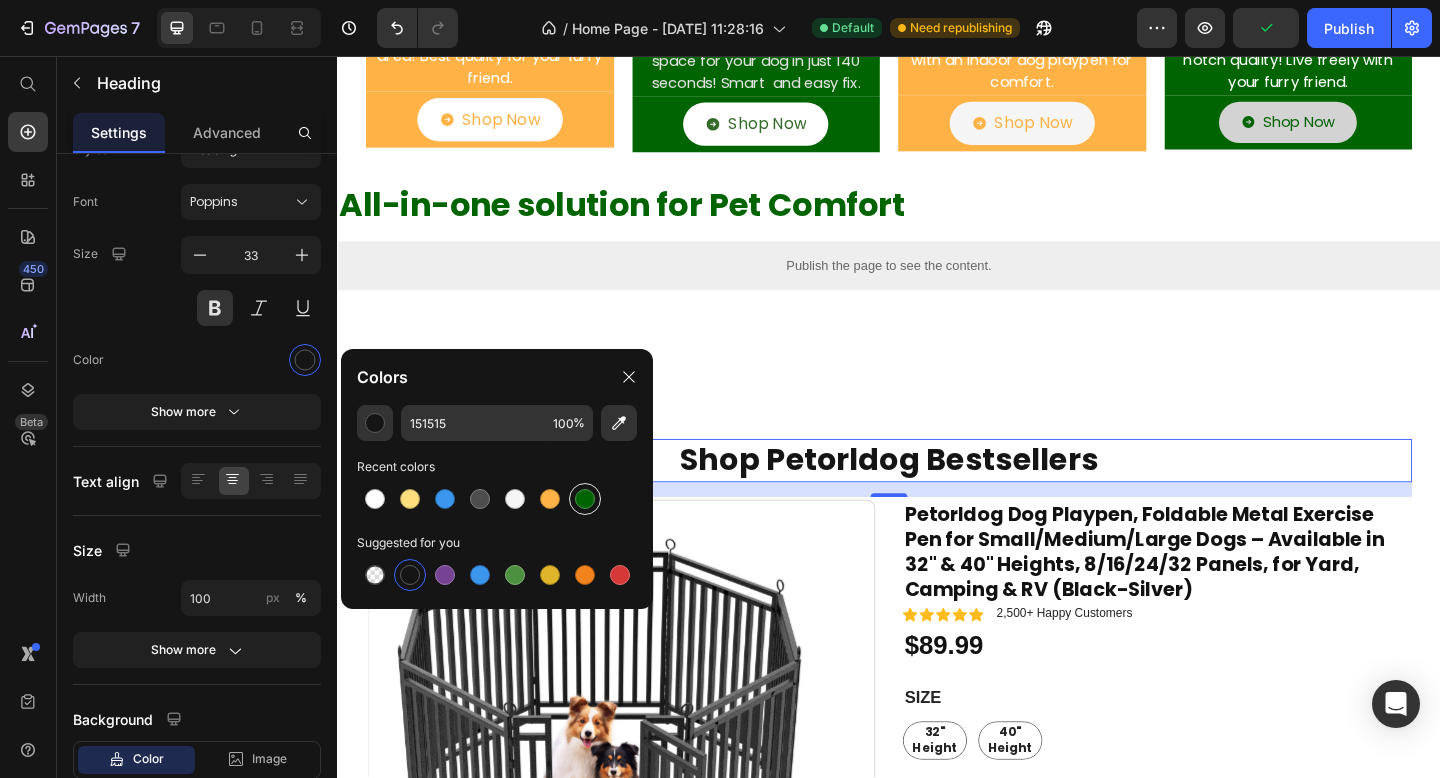 click at bounding box center (585, 499) 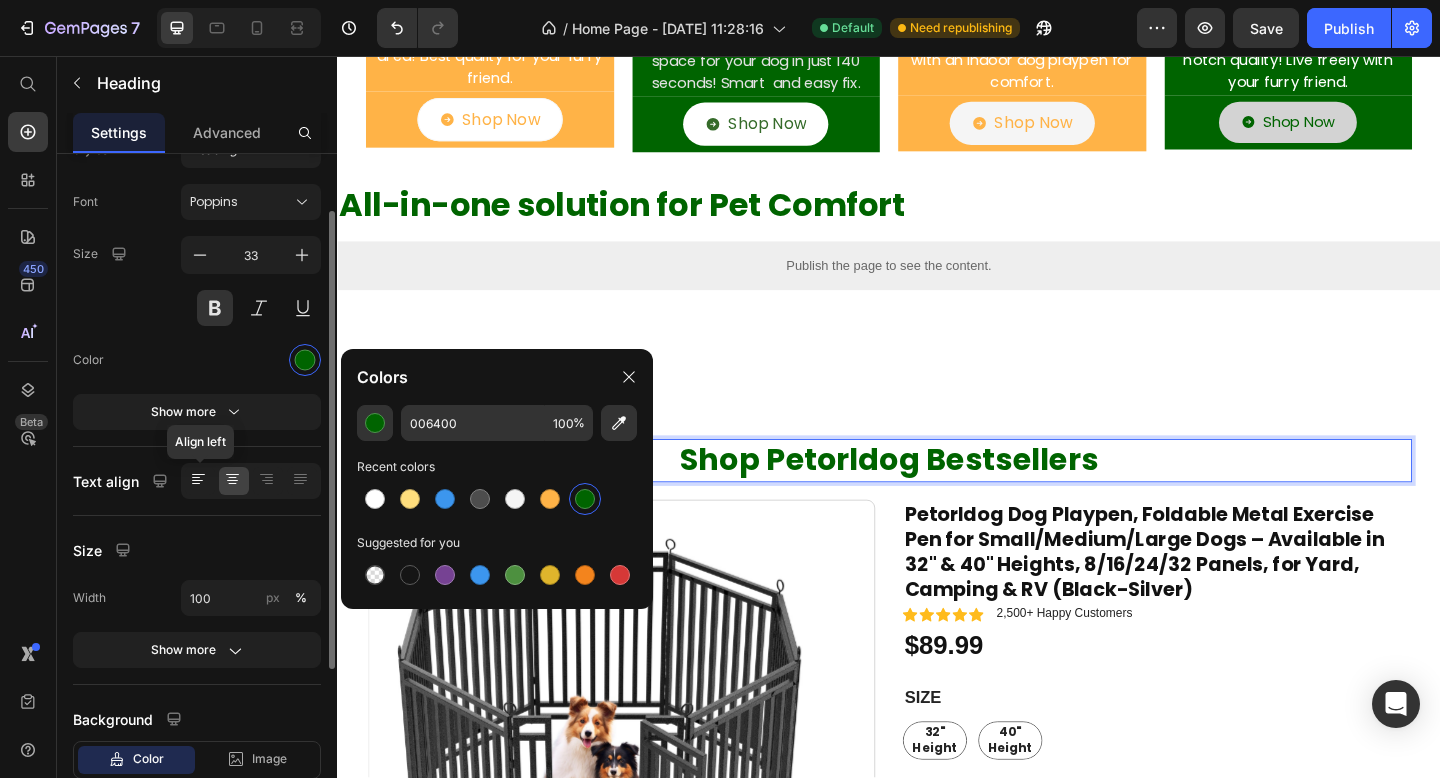 click 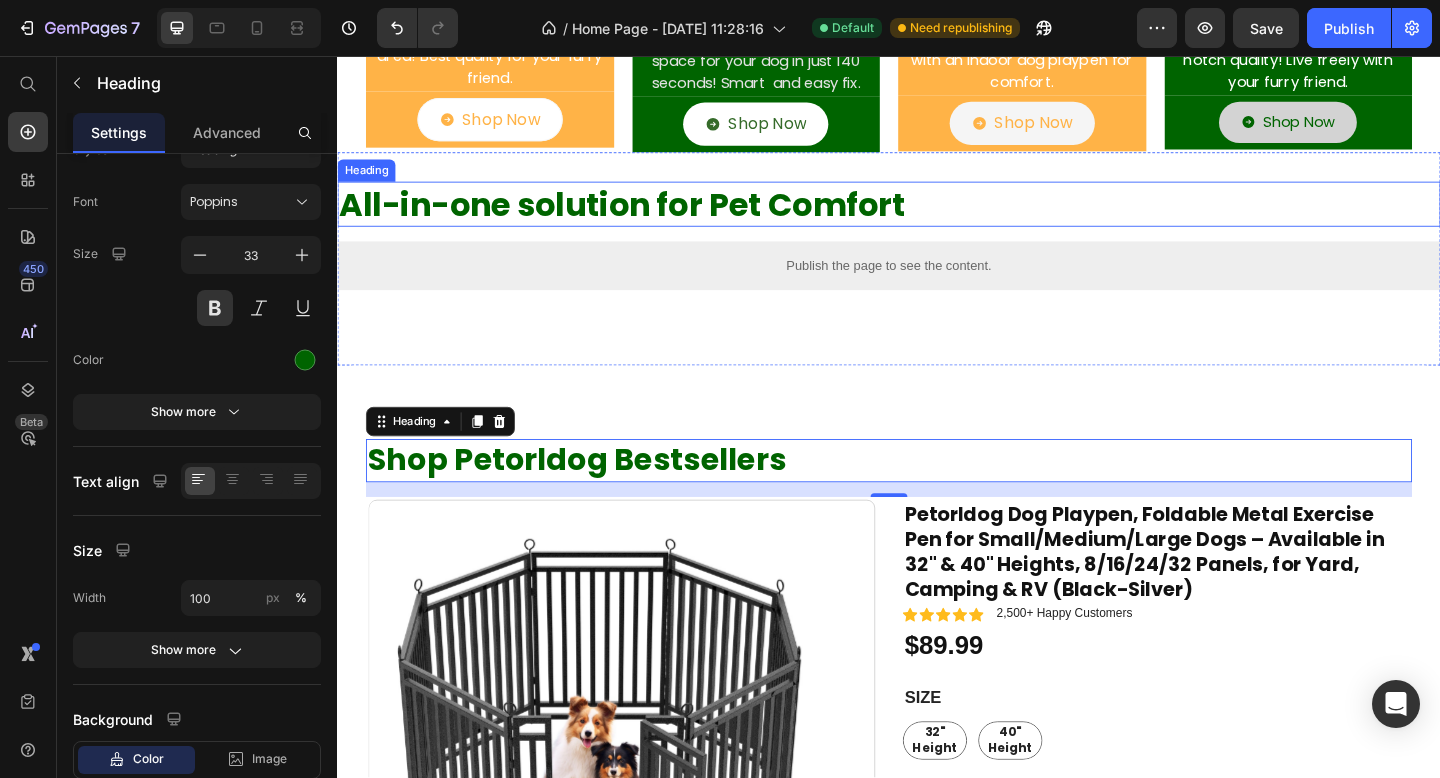 click on "All-in-one solution for Pet Comfort" at bounding box center (937, 218) 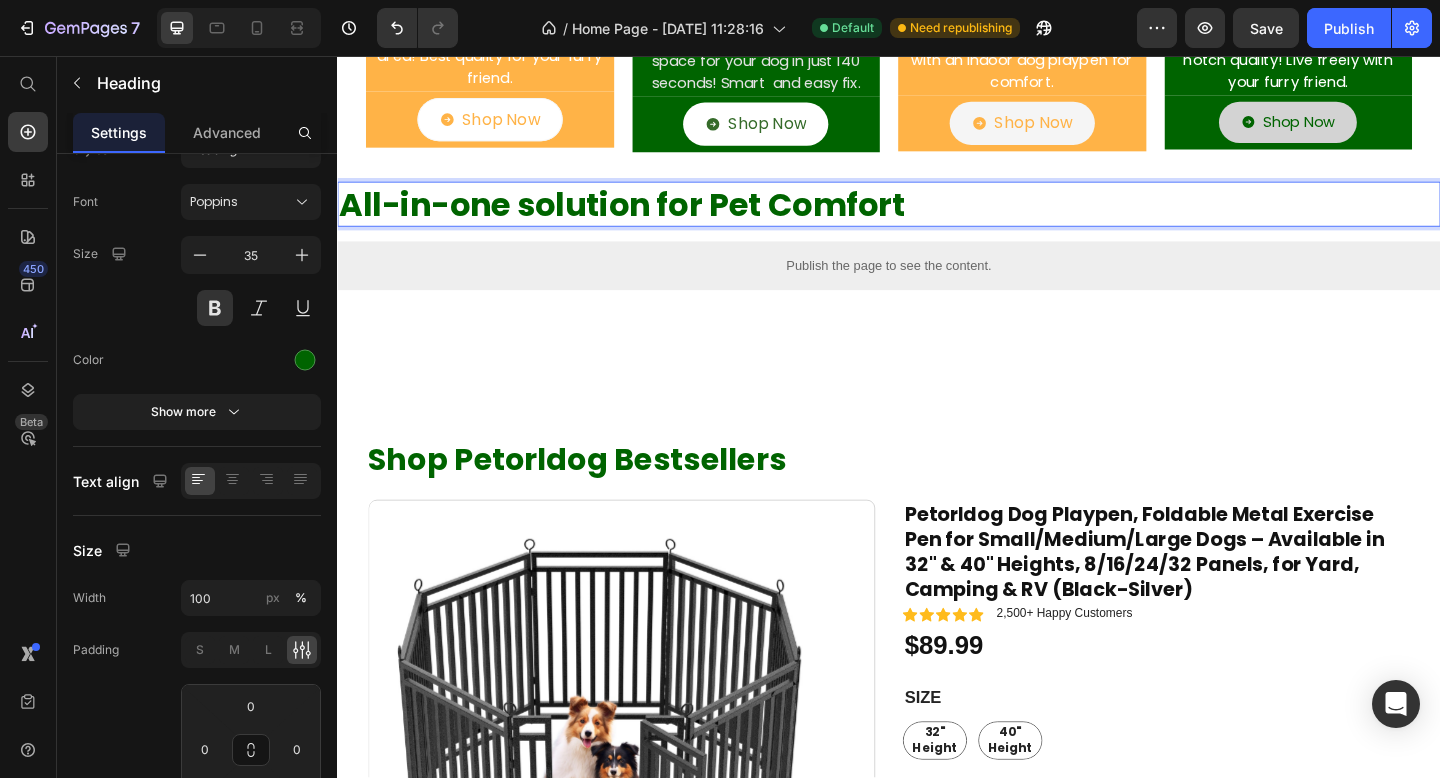 click on "All-in-one solution for Pet Comfort" at bounding box center (937, 218) 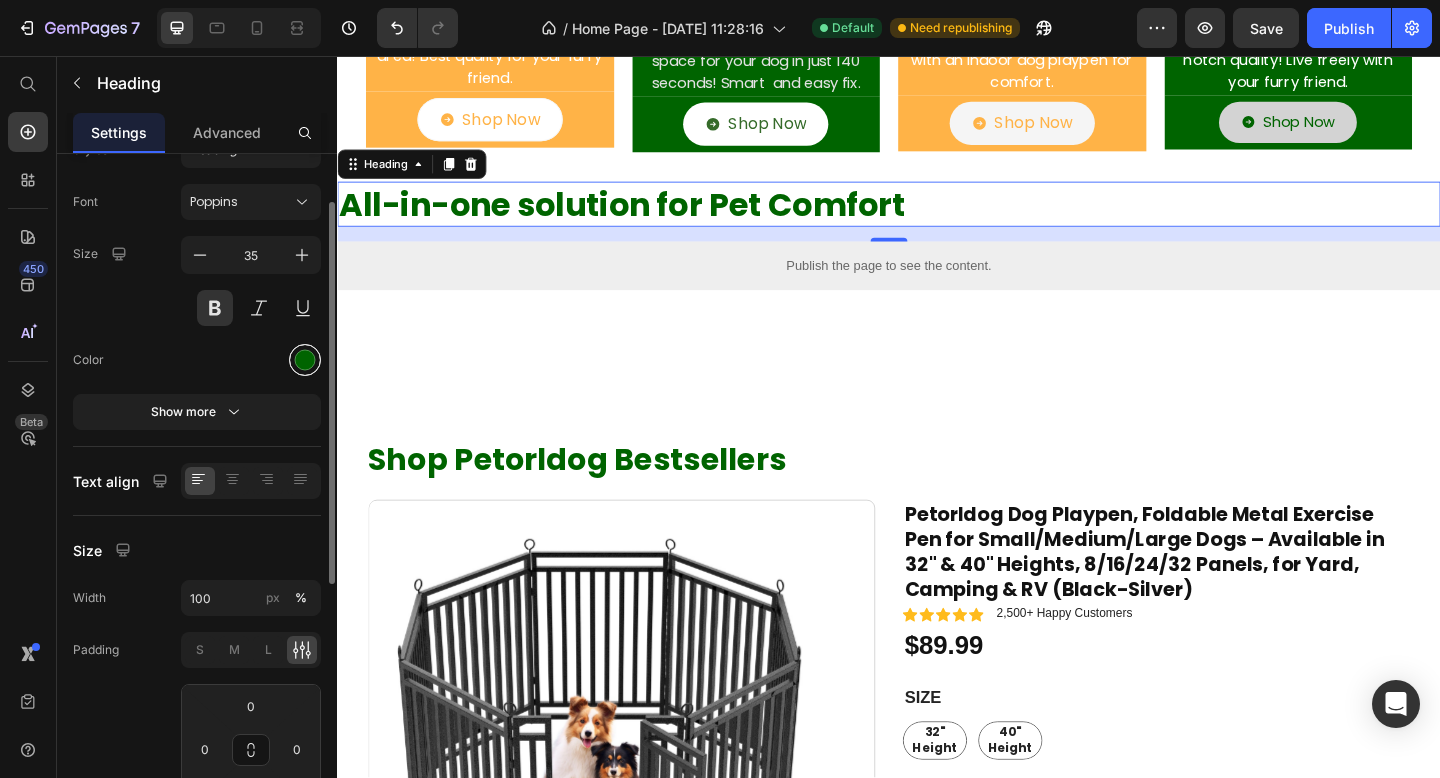 click at bounding box center [305, 360] 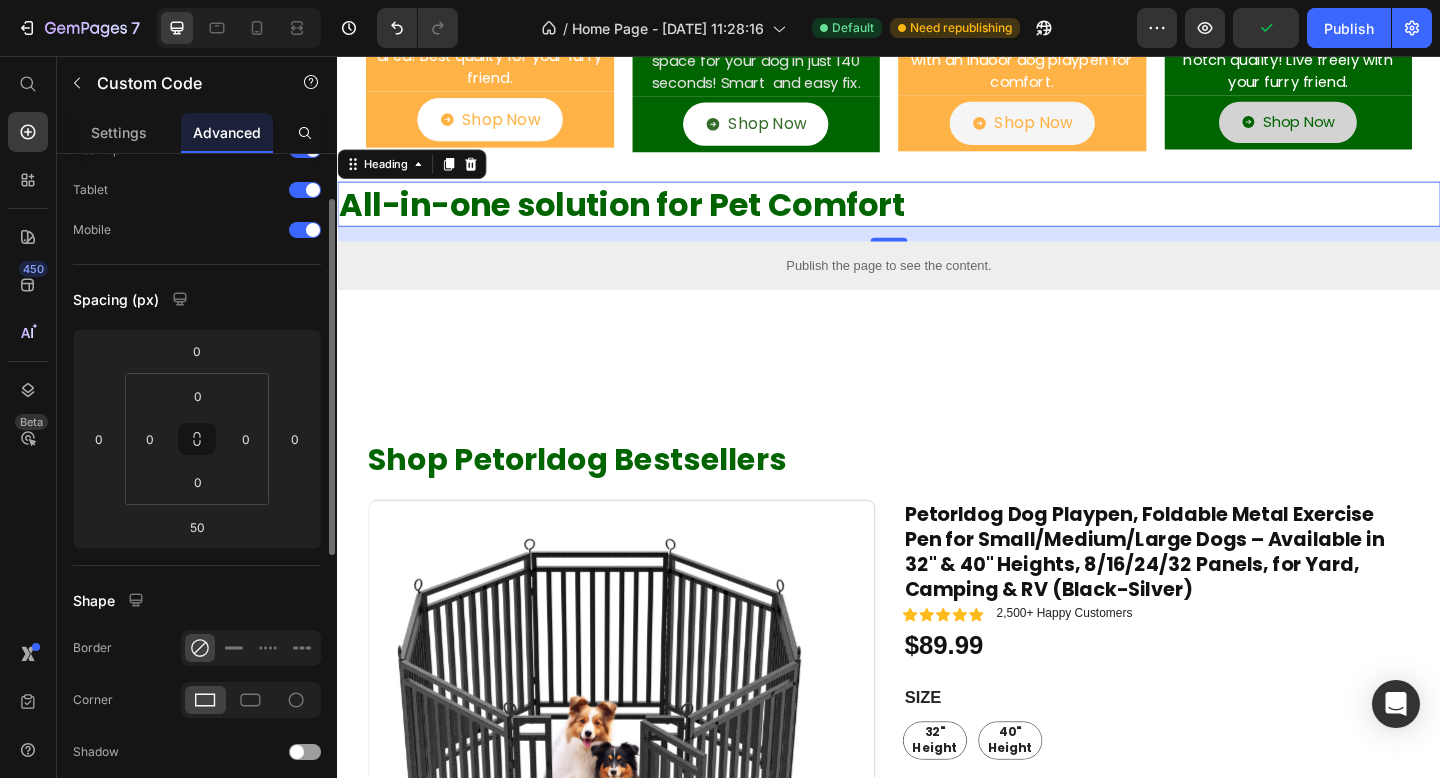click on "Publish the page to see the content." at bounding box center [937, 284] 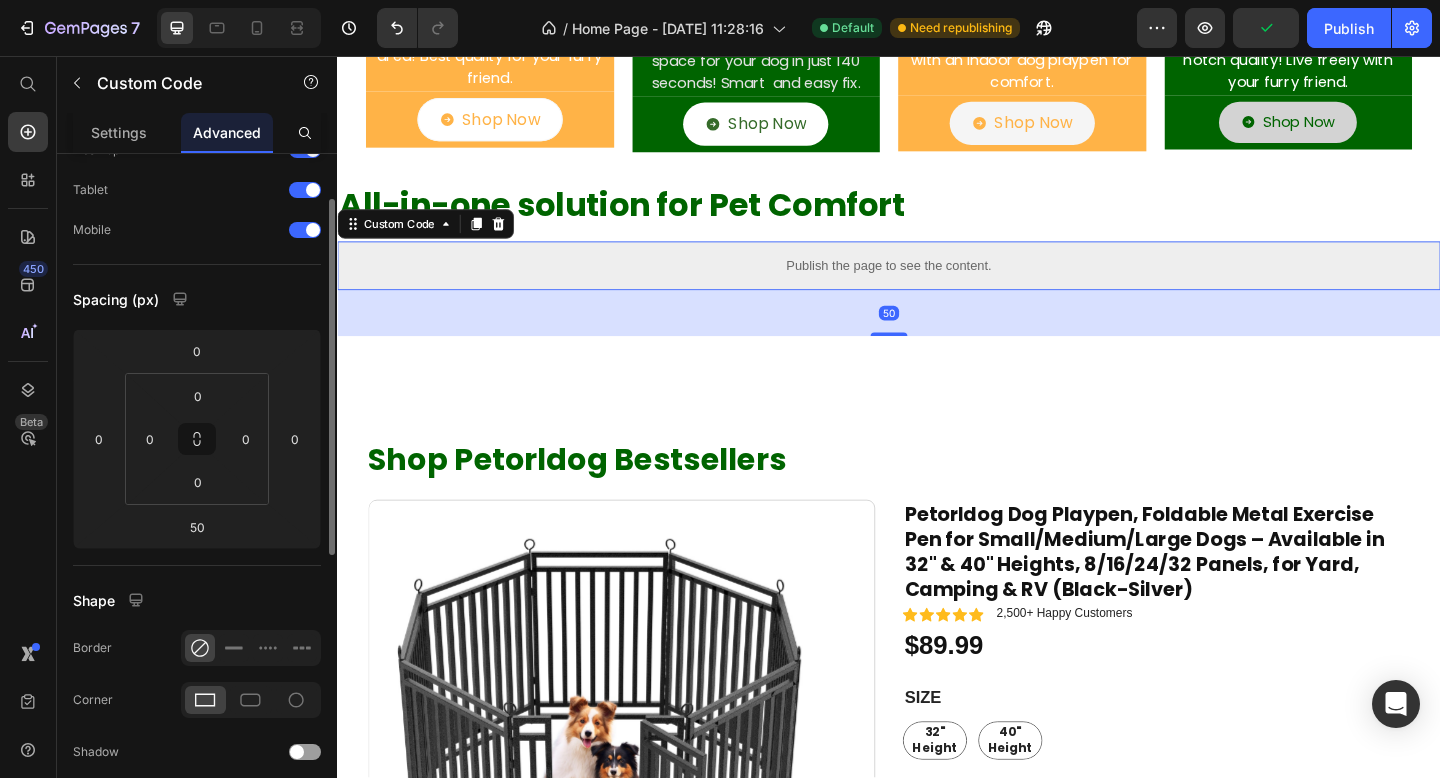 scroll, scrollTop: 0, scrollLeft: 0, axis: both 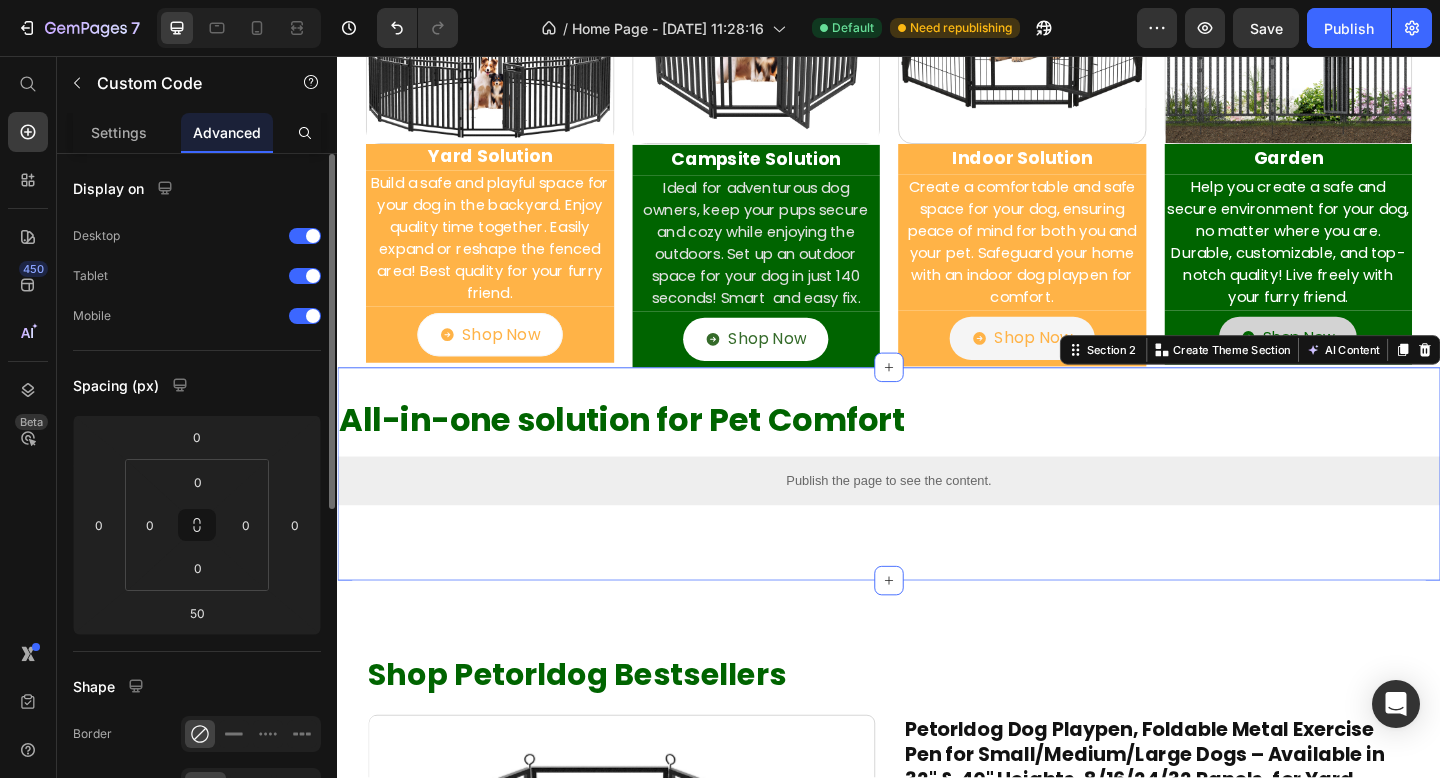 click on "All-in-one solution for Pet Comfort Heading
Publish the page to see the content.
Custom Code Section 2   You can create reusable sections Create Theme Section AI Content Write with GemAI What would you like to describe here? Tone and Voice Persuasive Product Getting products... Show more Generate" at bounding box center [937, 511] 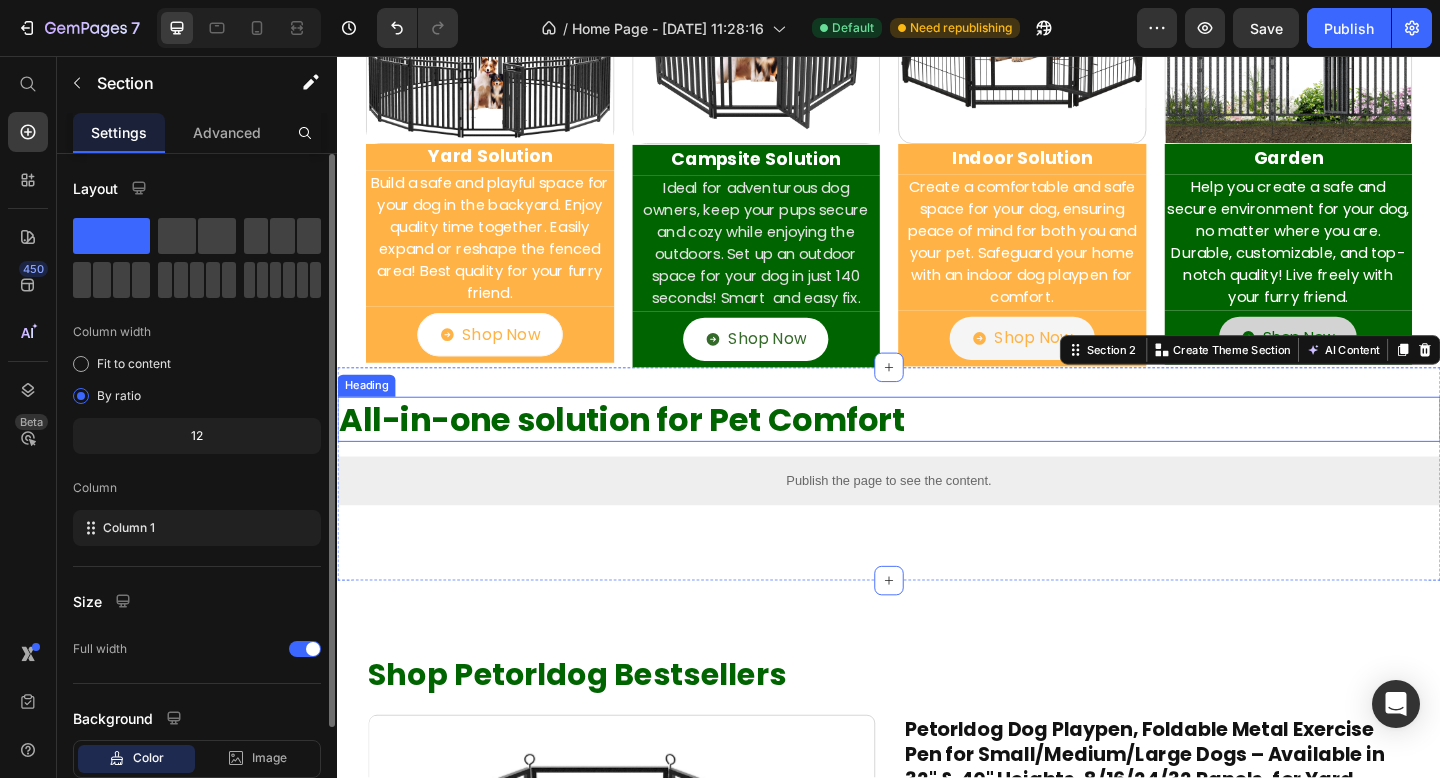 click on "All-in-one solution for Pet Comfort" at bounding box center [937, 452] 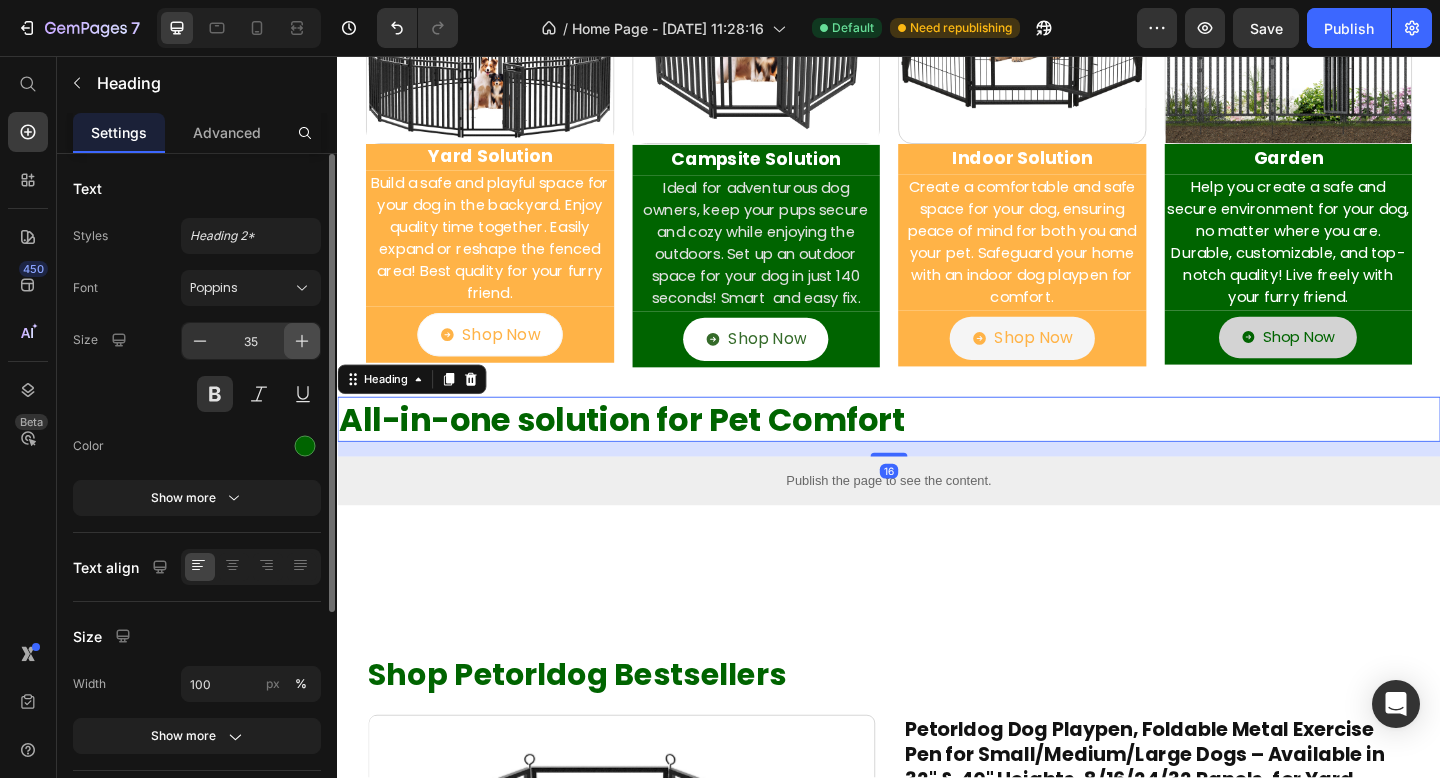 click 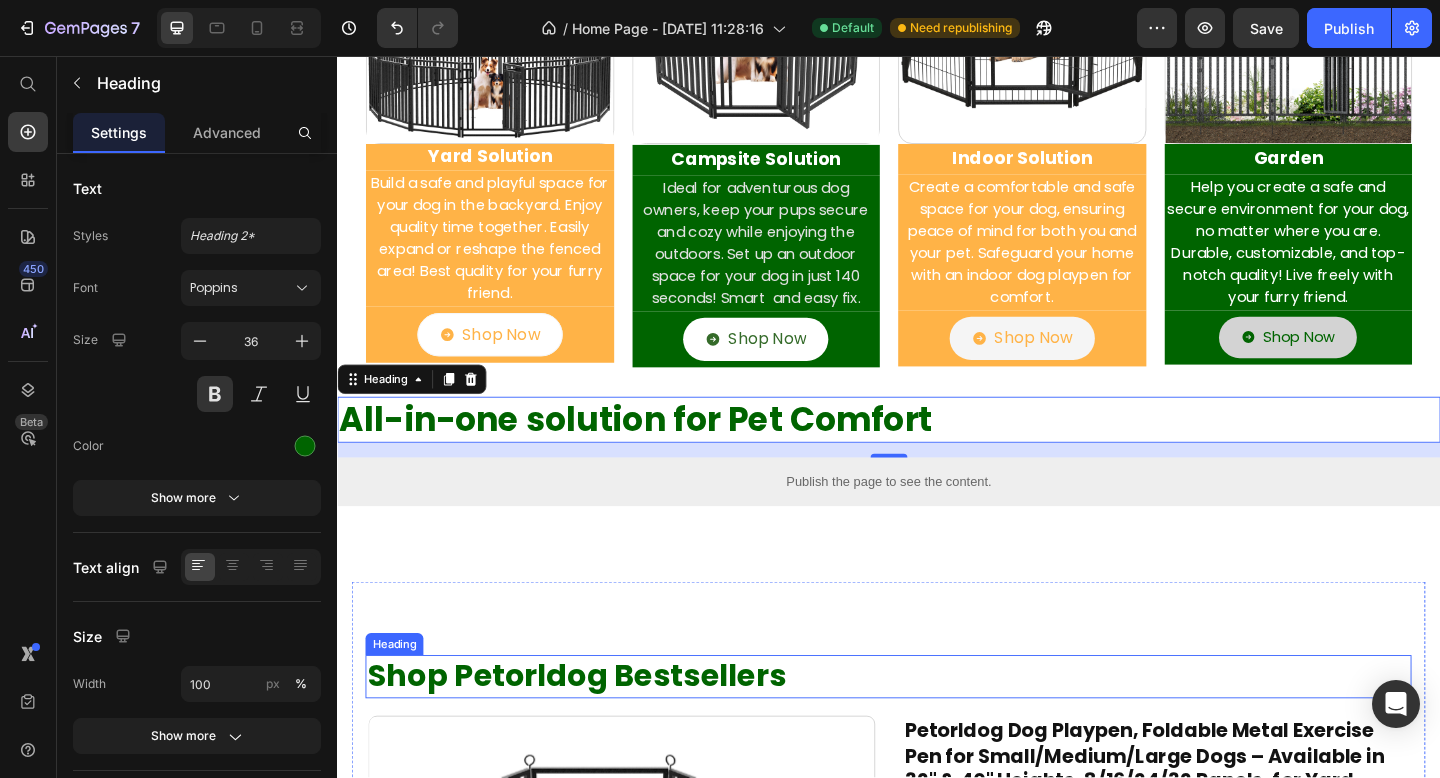 click on "Shop Petorldog Bestsellers" at bounding box center (937, 731) 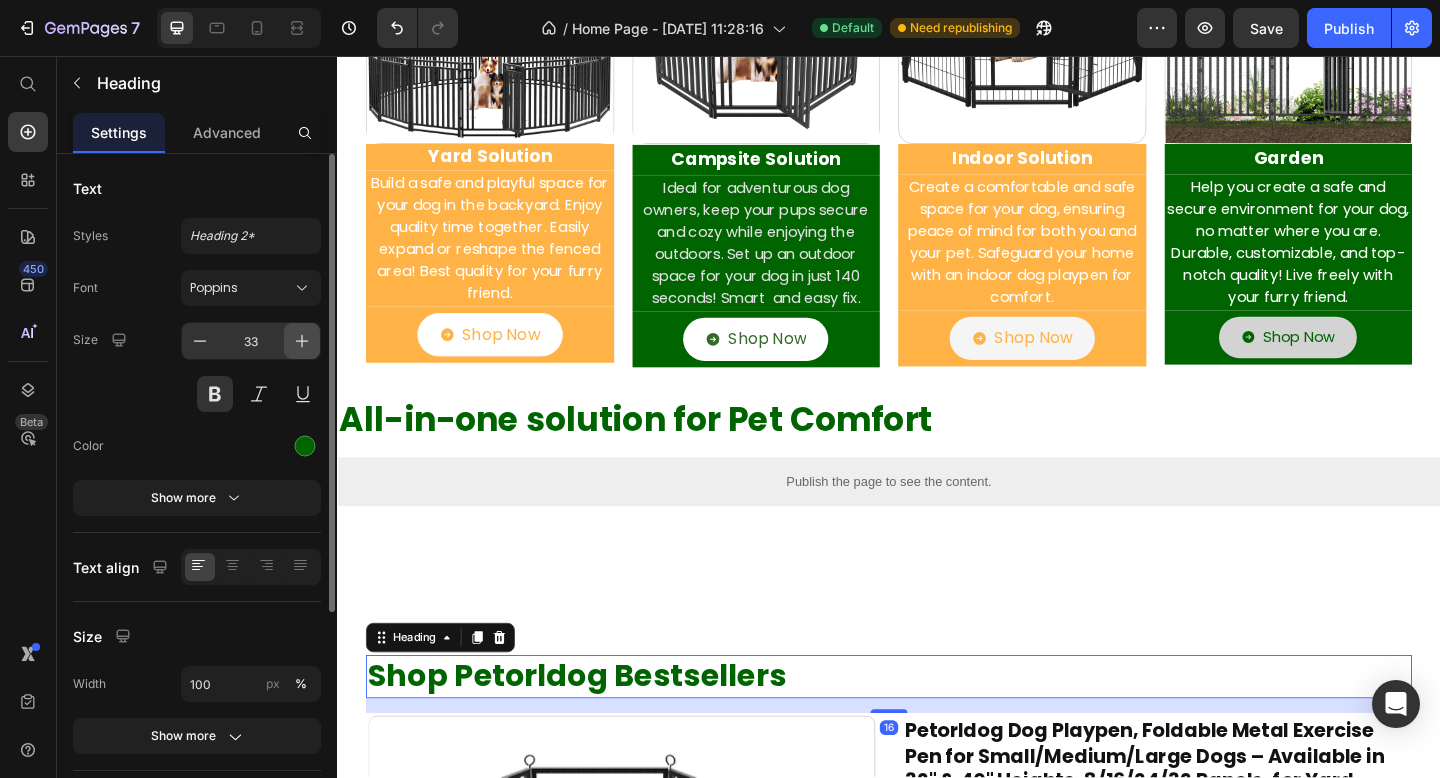 click 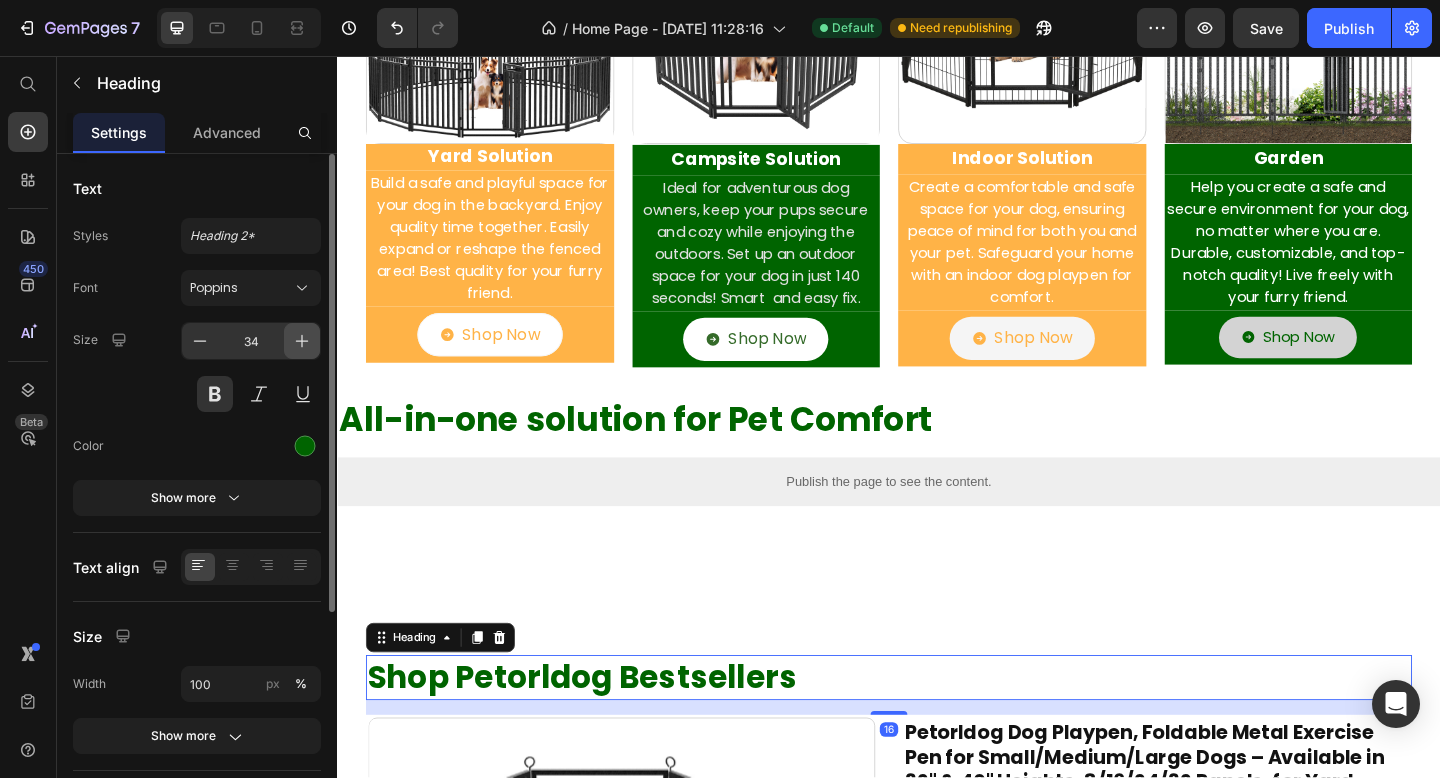 click 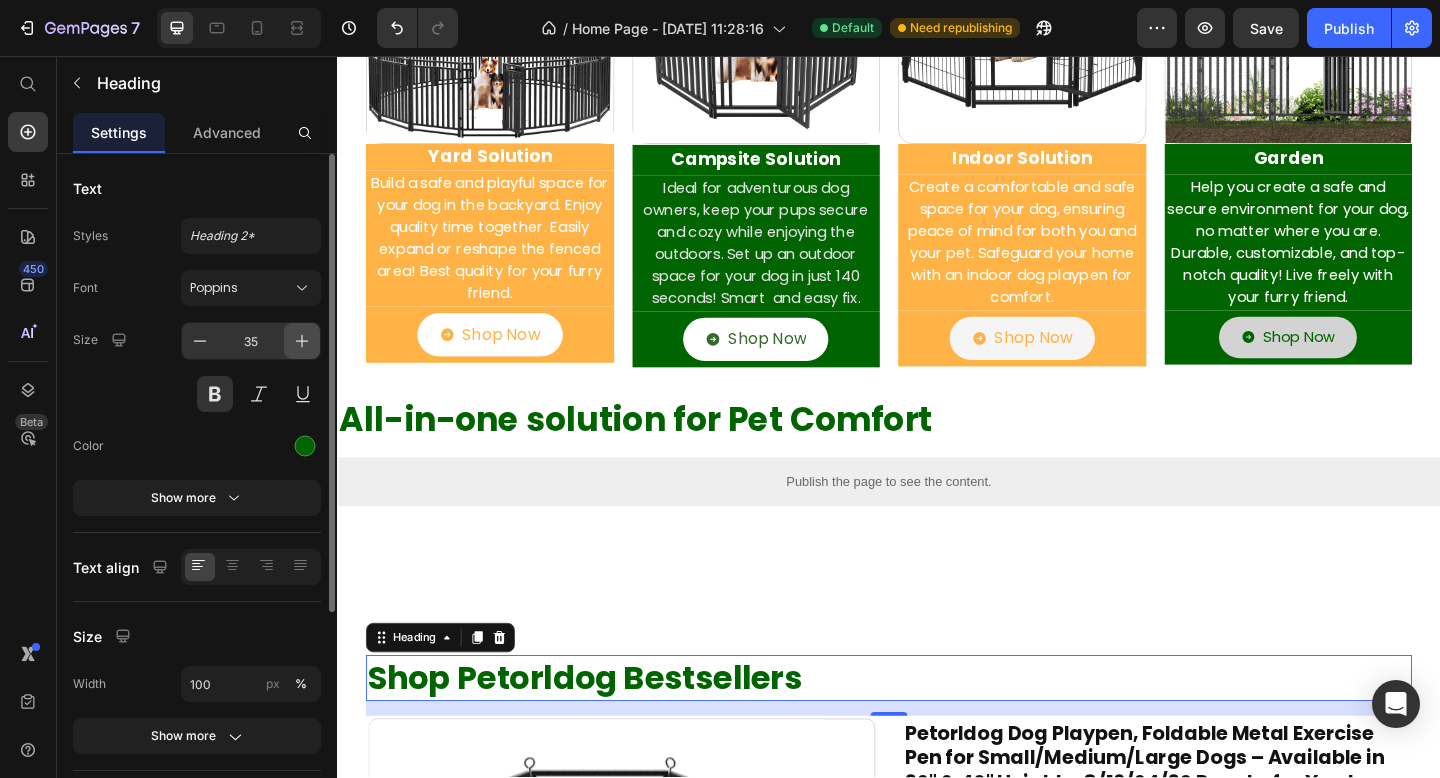 click 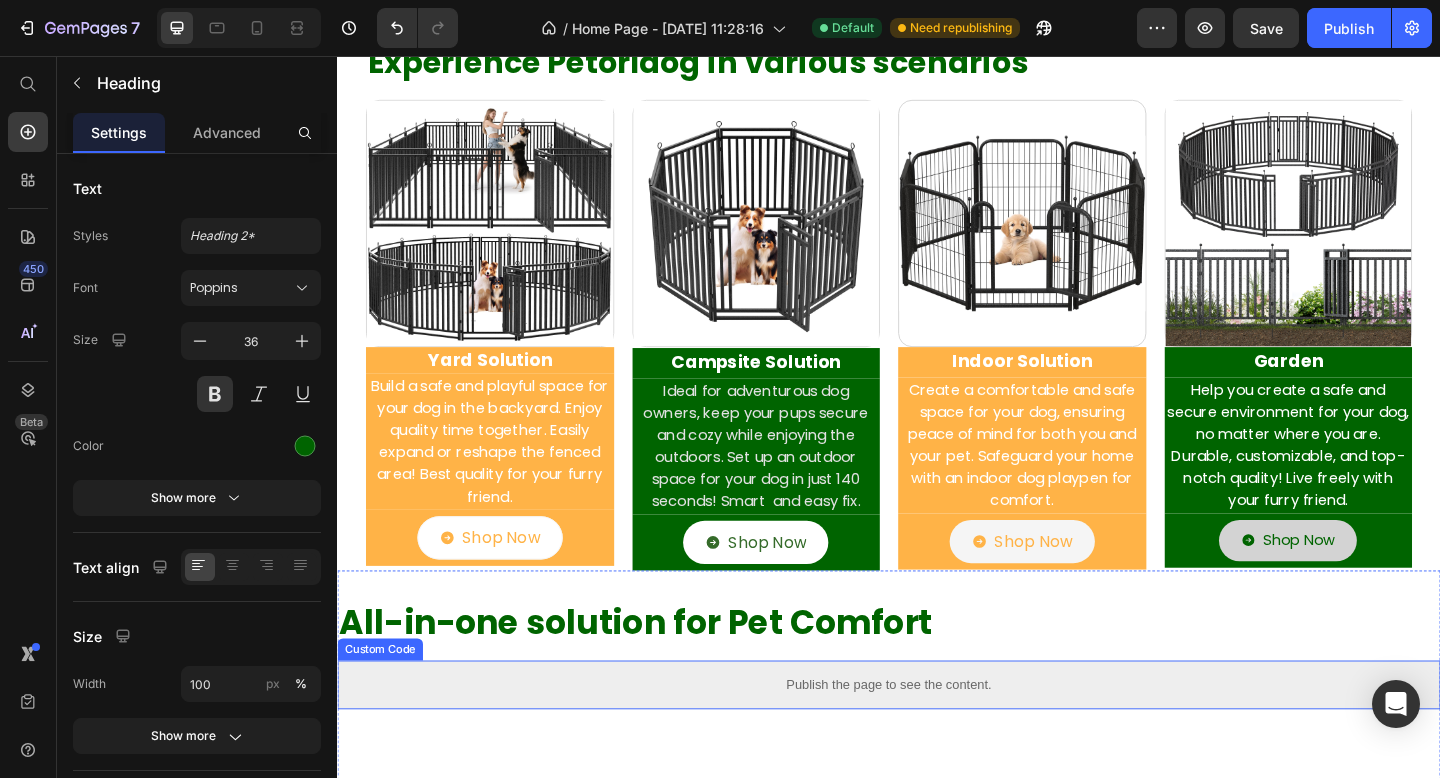 scroll, scrollTop: 0, scrollLeft: 0, axis: both 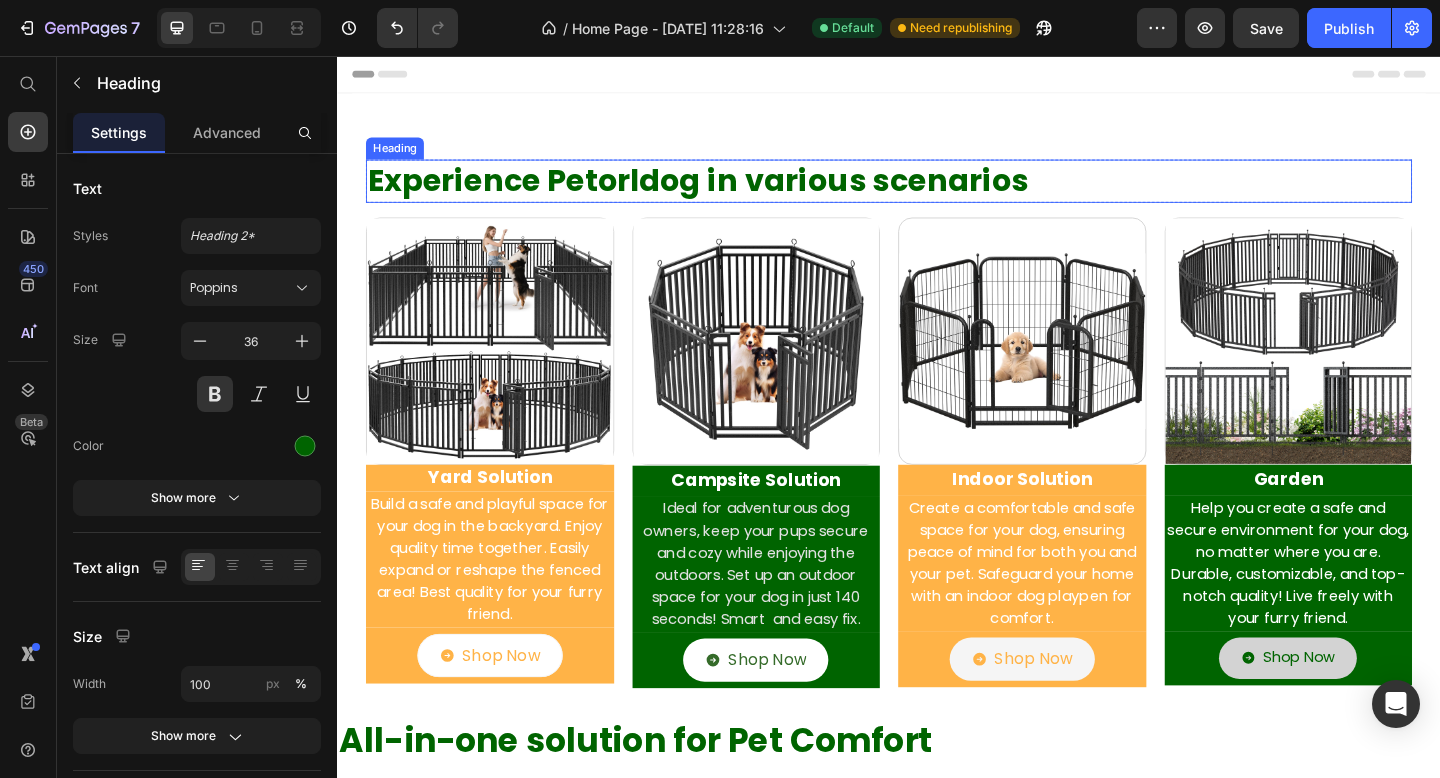 click on "Experience Petorldog in various scenarios" at bounding box center [937, 192] 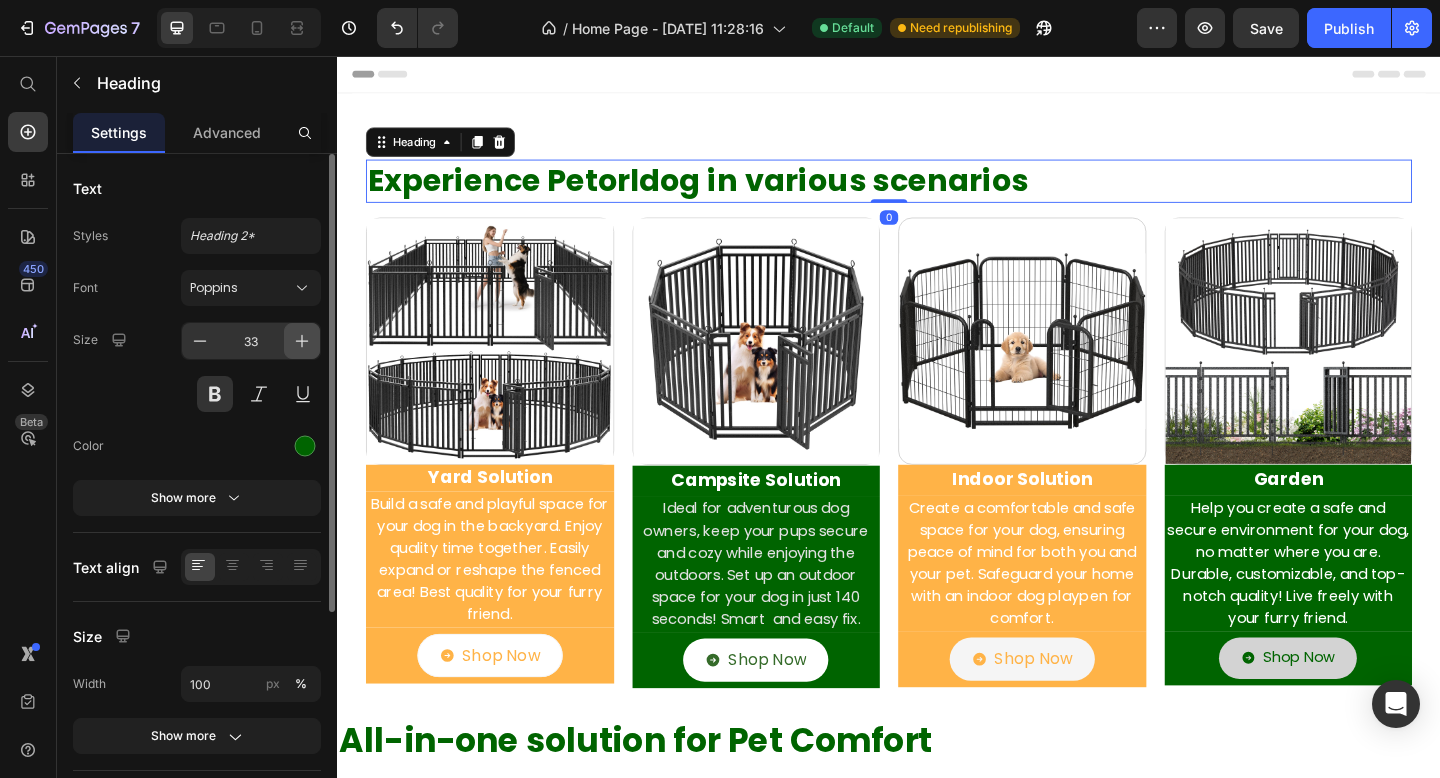 click 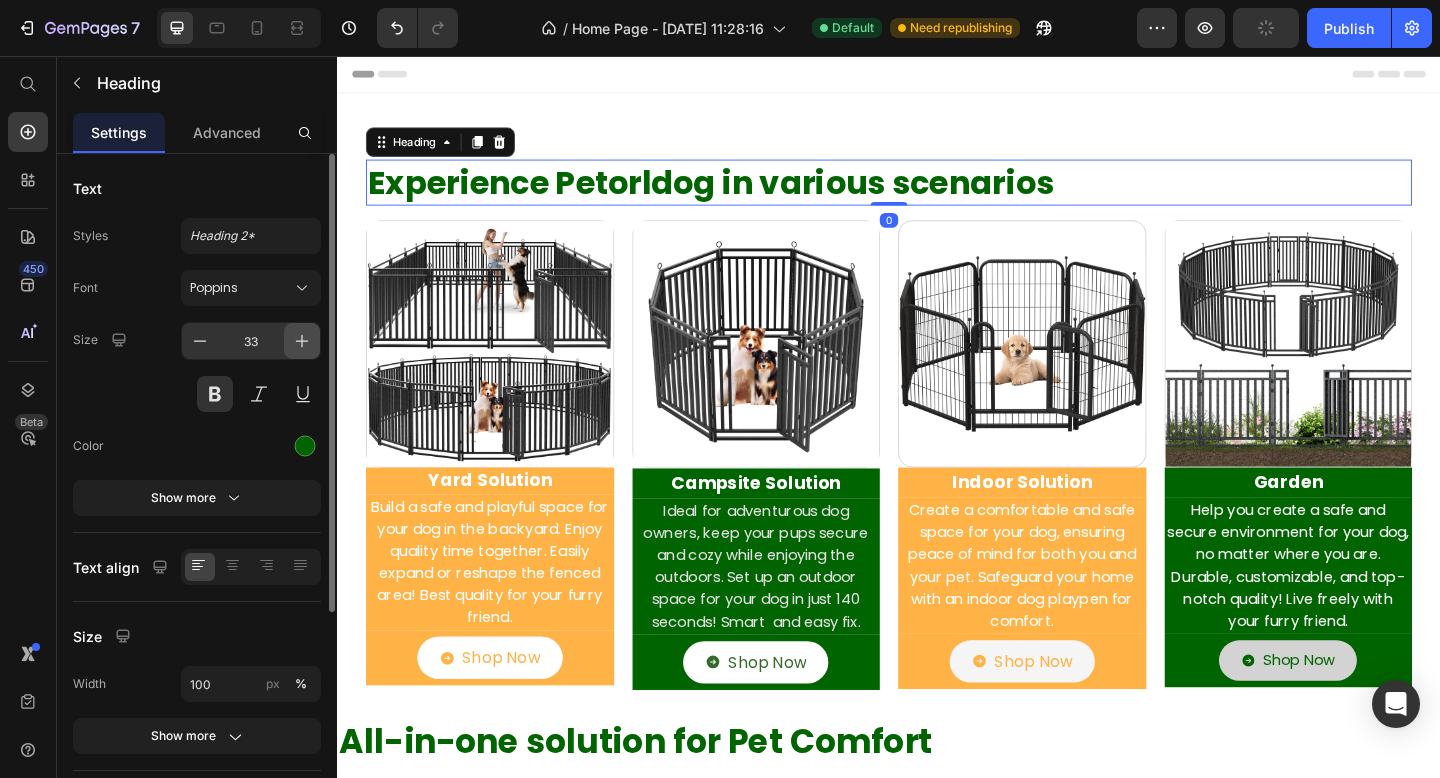 type on "35" 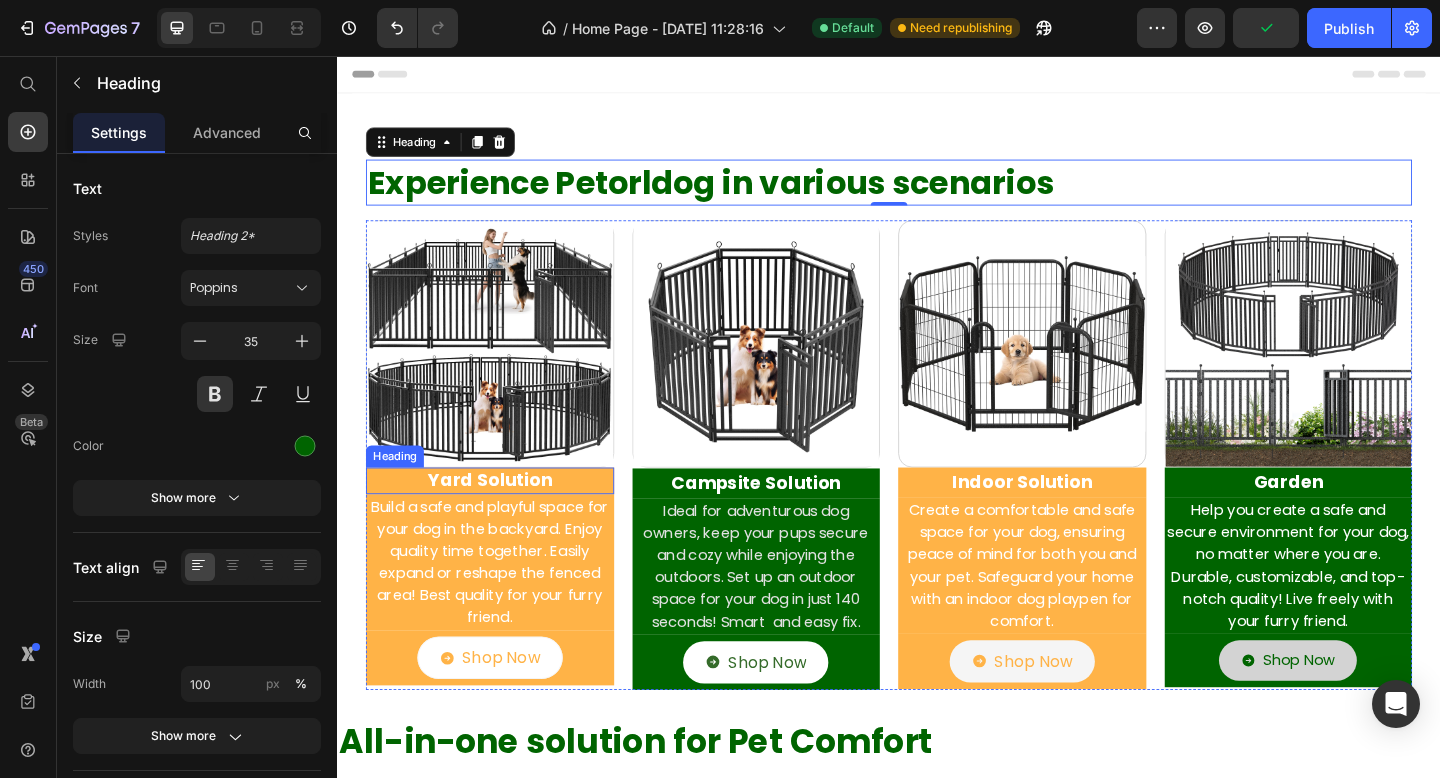 click on "Yard Solution" at bounding box center (503, 518) 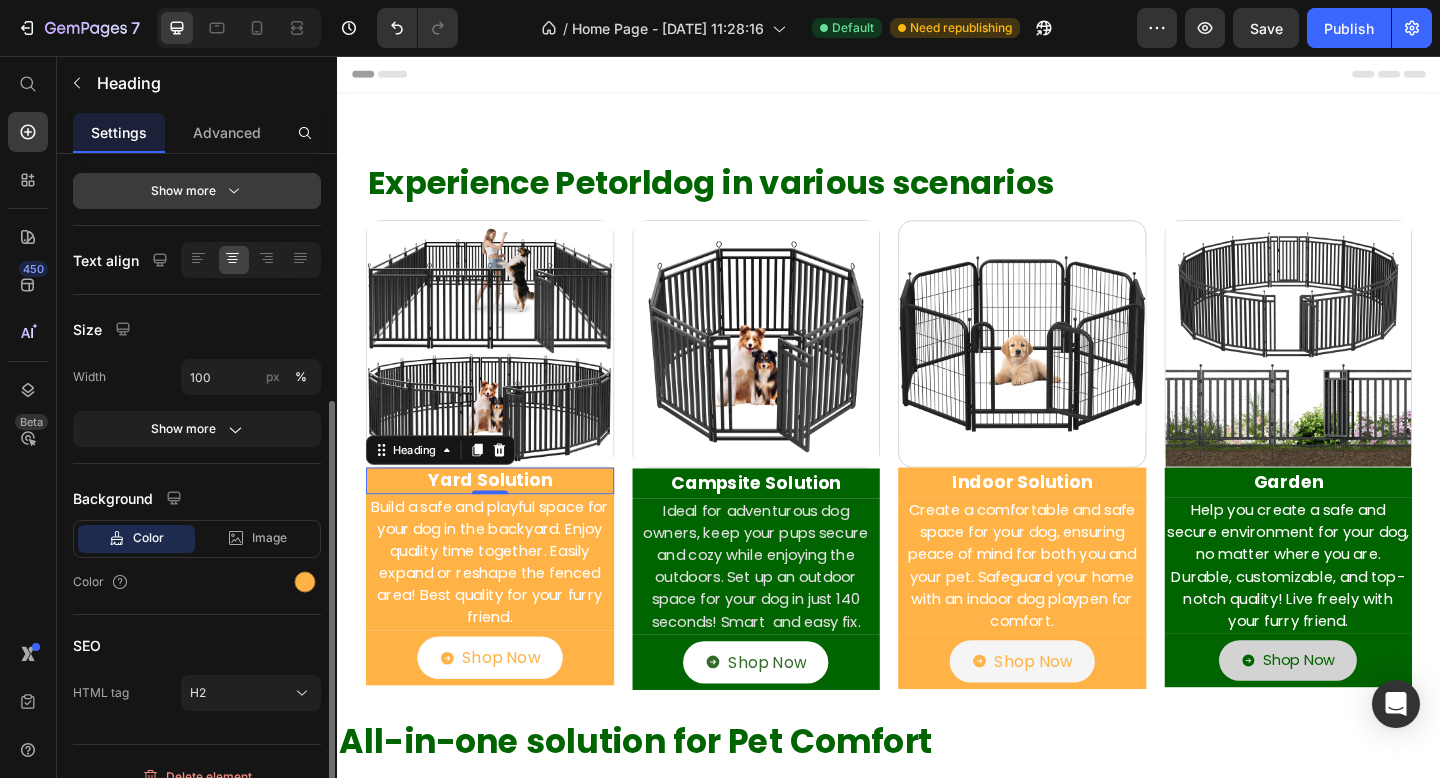 scroll, scrollTop: 331, scrollLeft: 0, axis: vertical 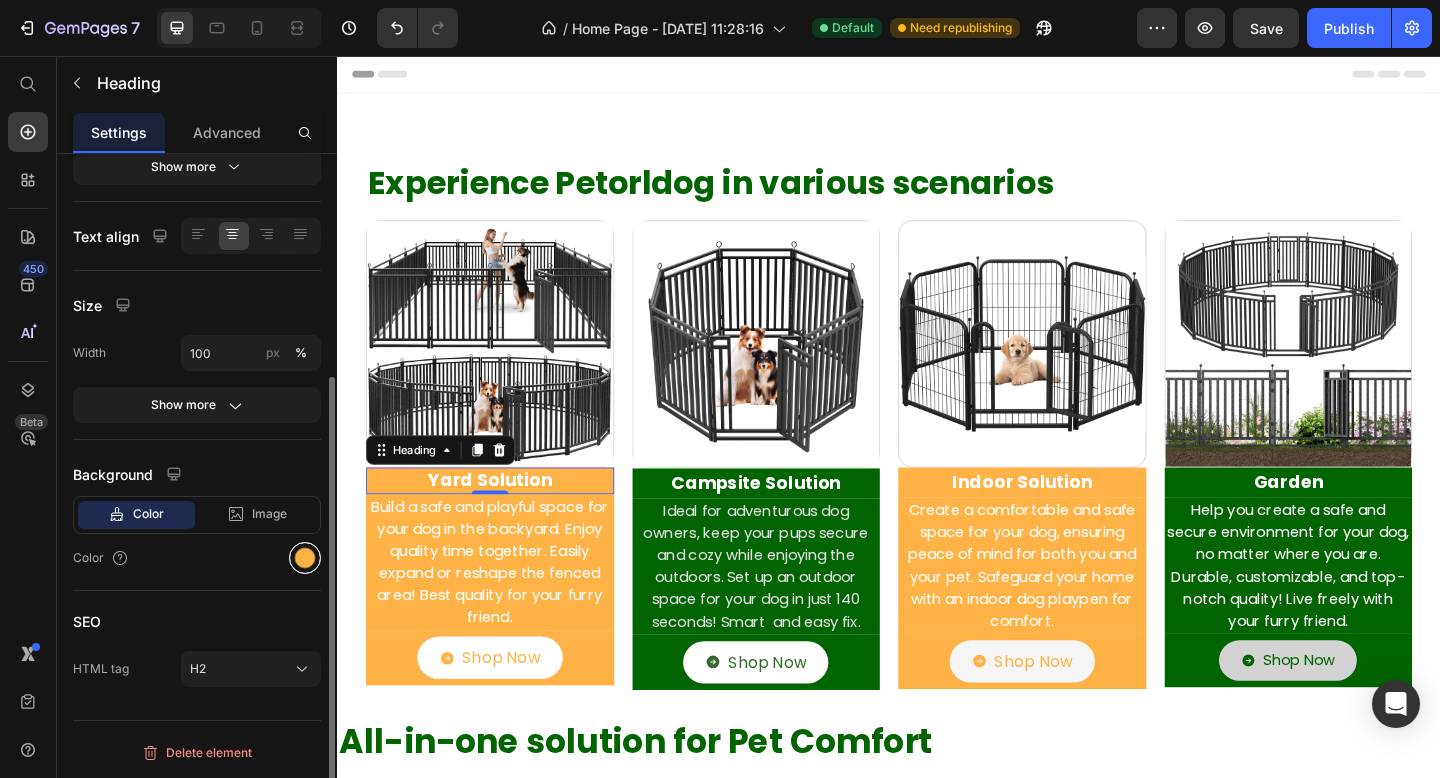 click at bounding box center (305, 558) 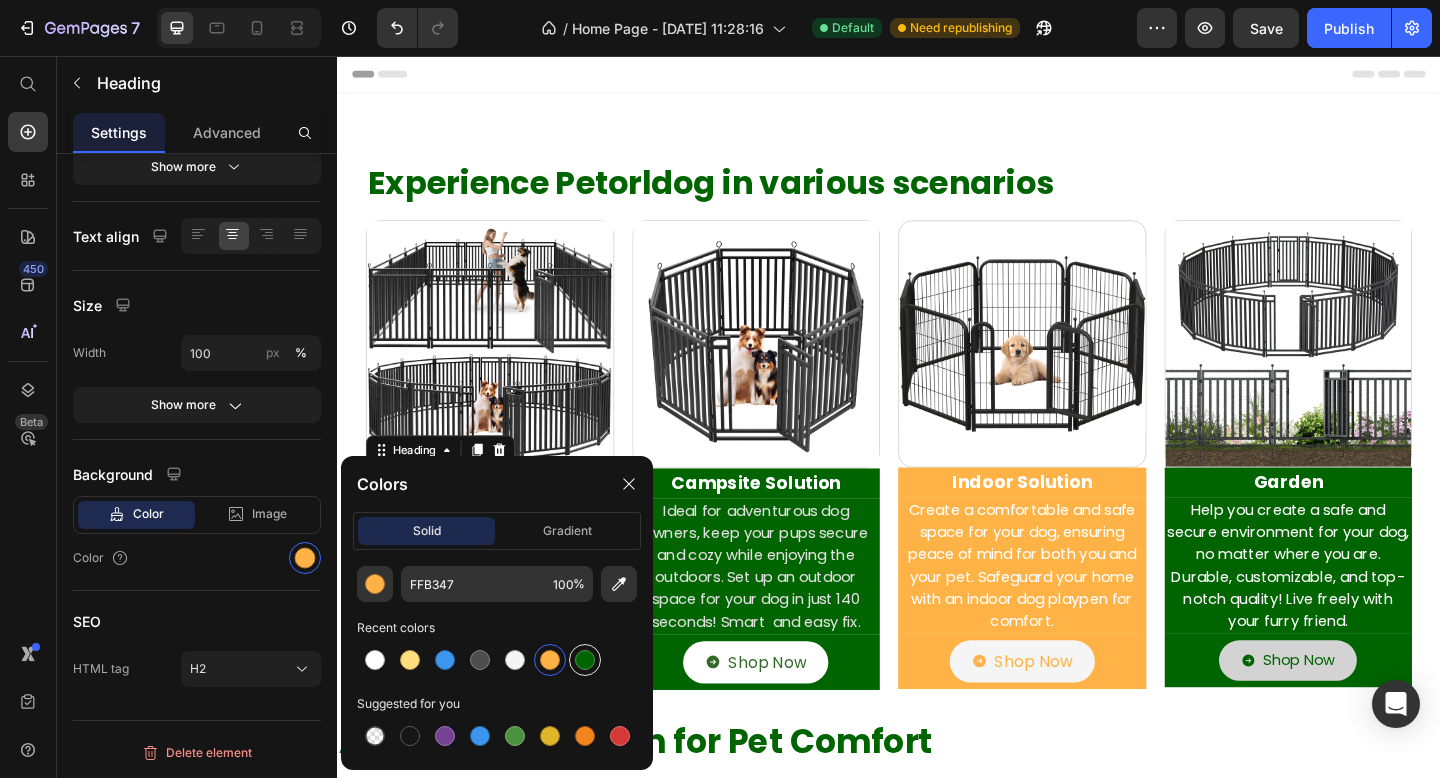 click at bounding box center [585, 660] 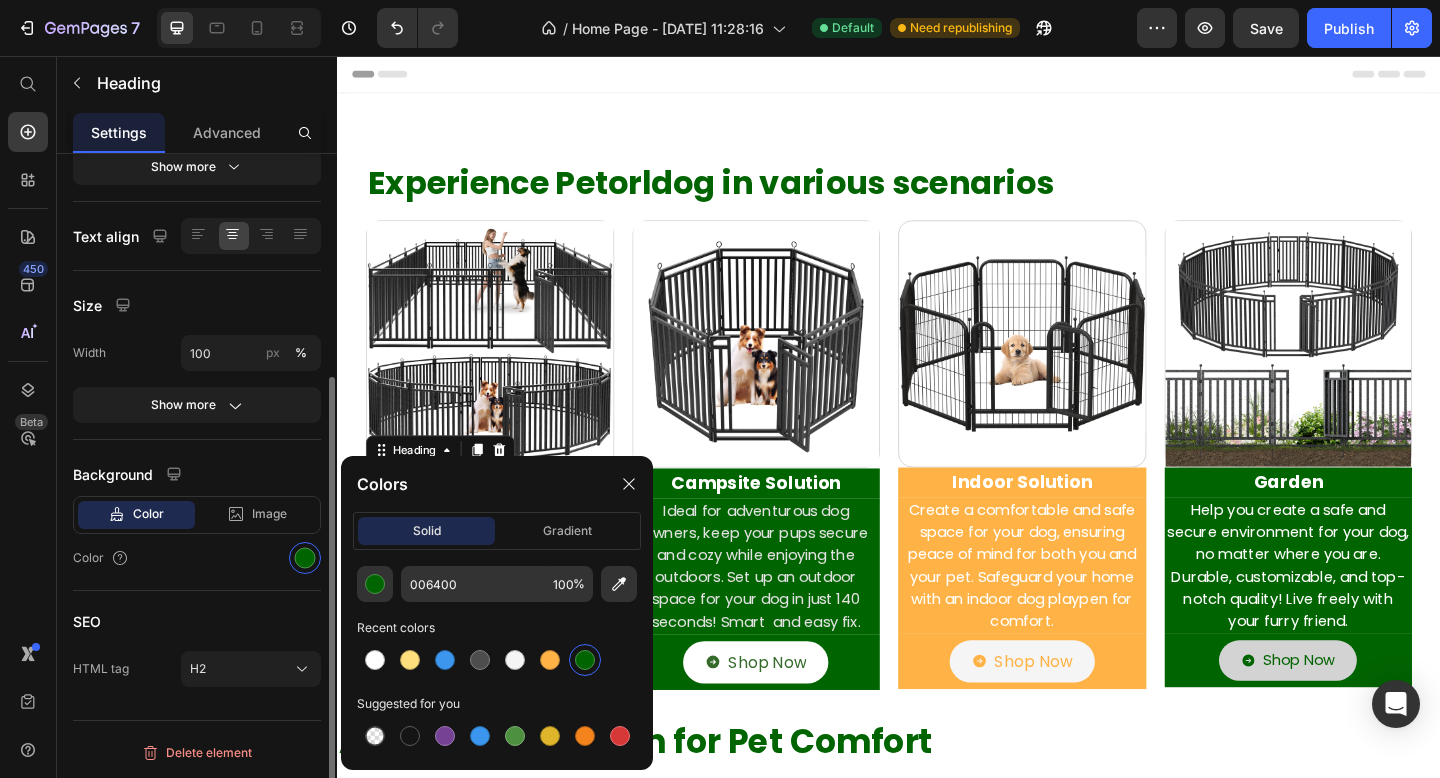 click on "Background Color Image Video  Color" 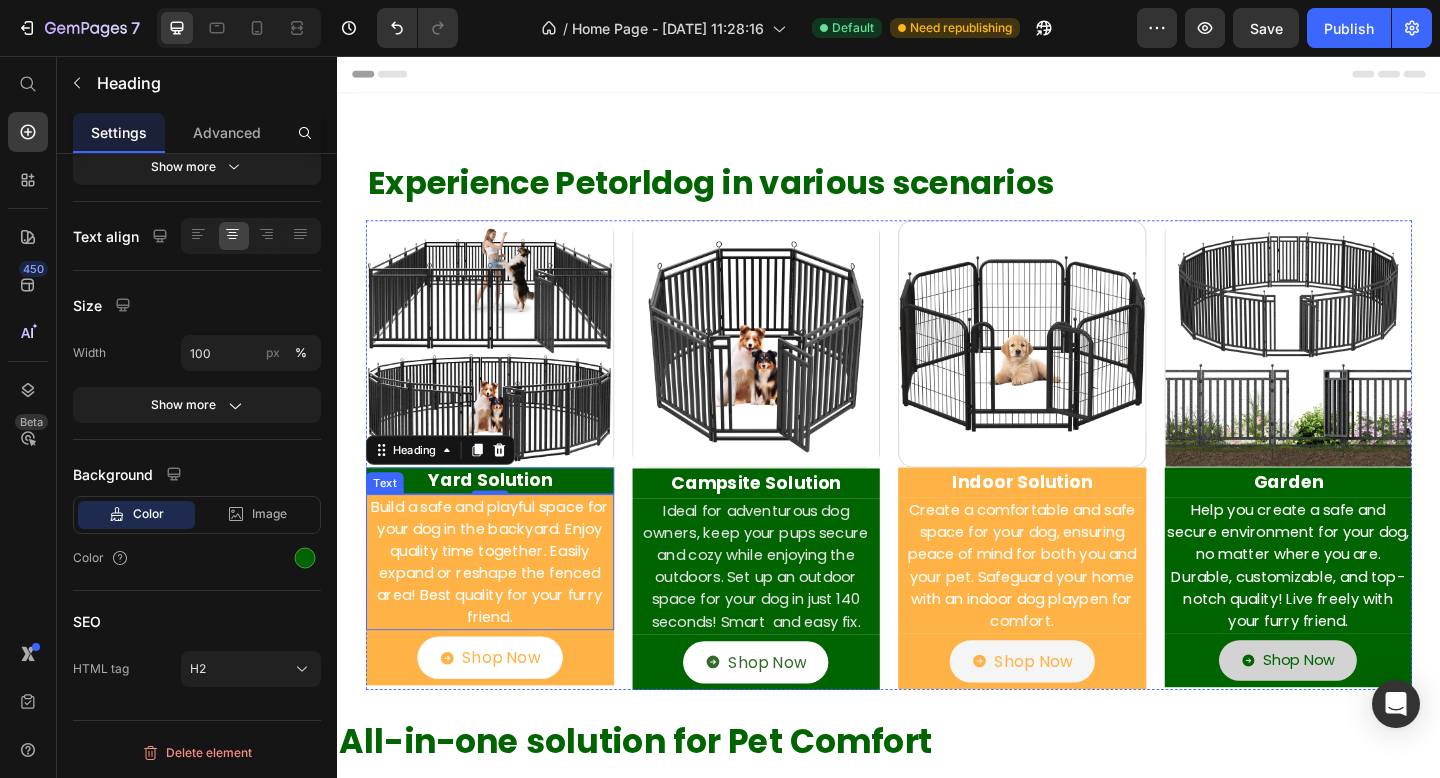 click on "Build a safe and playful space for your dog in the backyard. Enjoy quality time together. Easily expand or reshape the fenced area! Best quality for your furry friend." at bounding box center (503, 607) 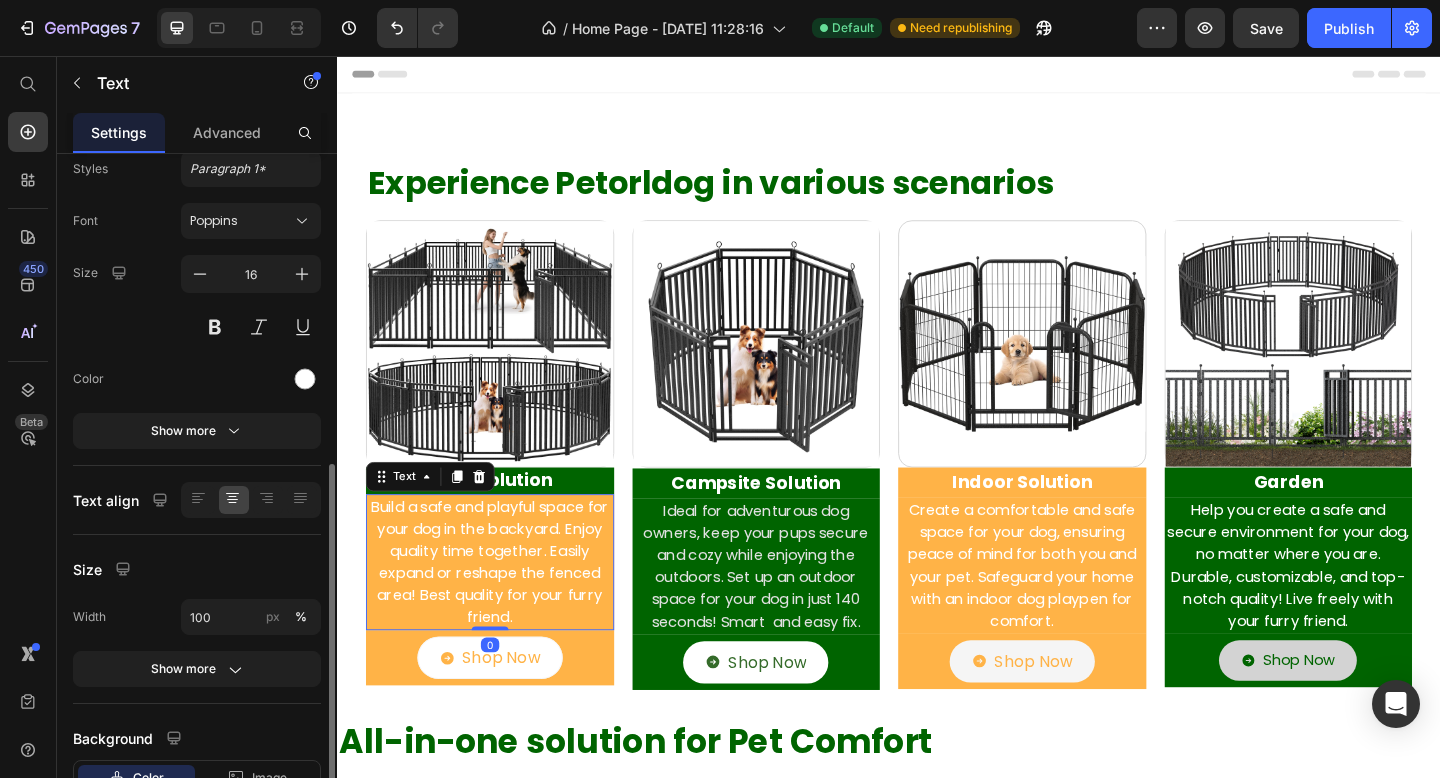 scroll, scrollTop: 214, scrollLeft: 0, axis: vertical 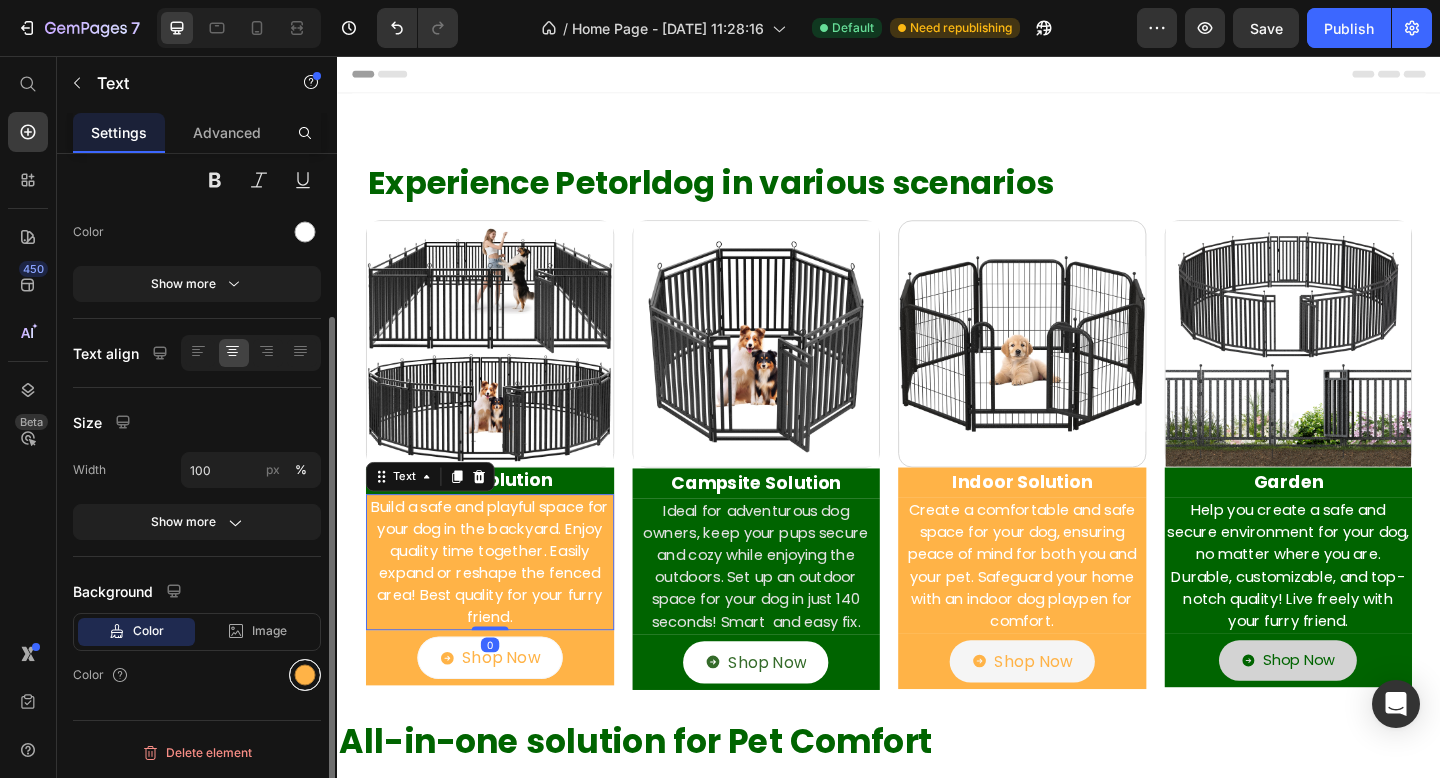click at bounding box center (305, 675) 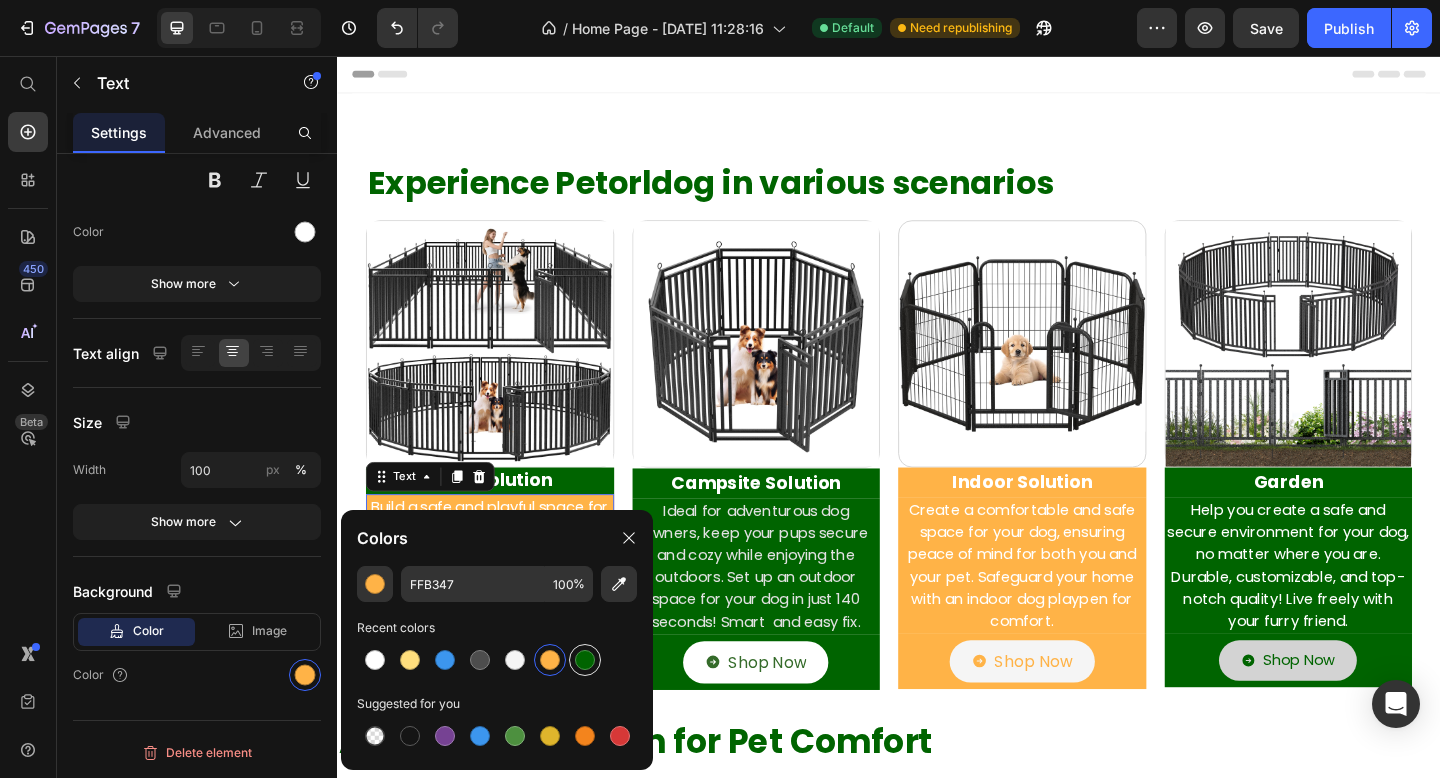 click at bounding box center [585, 660] 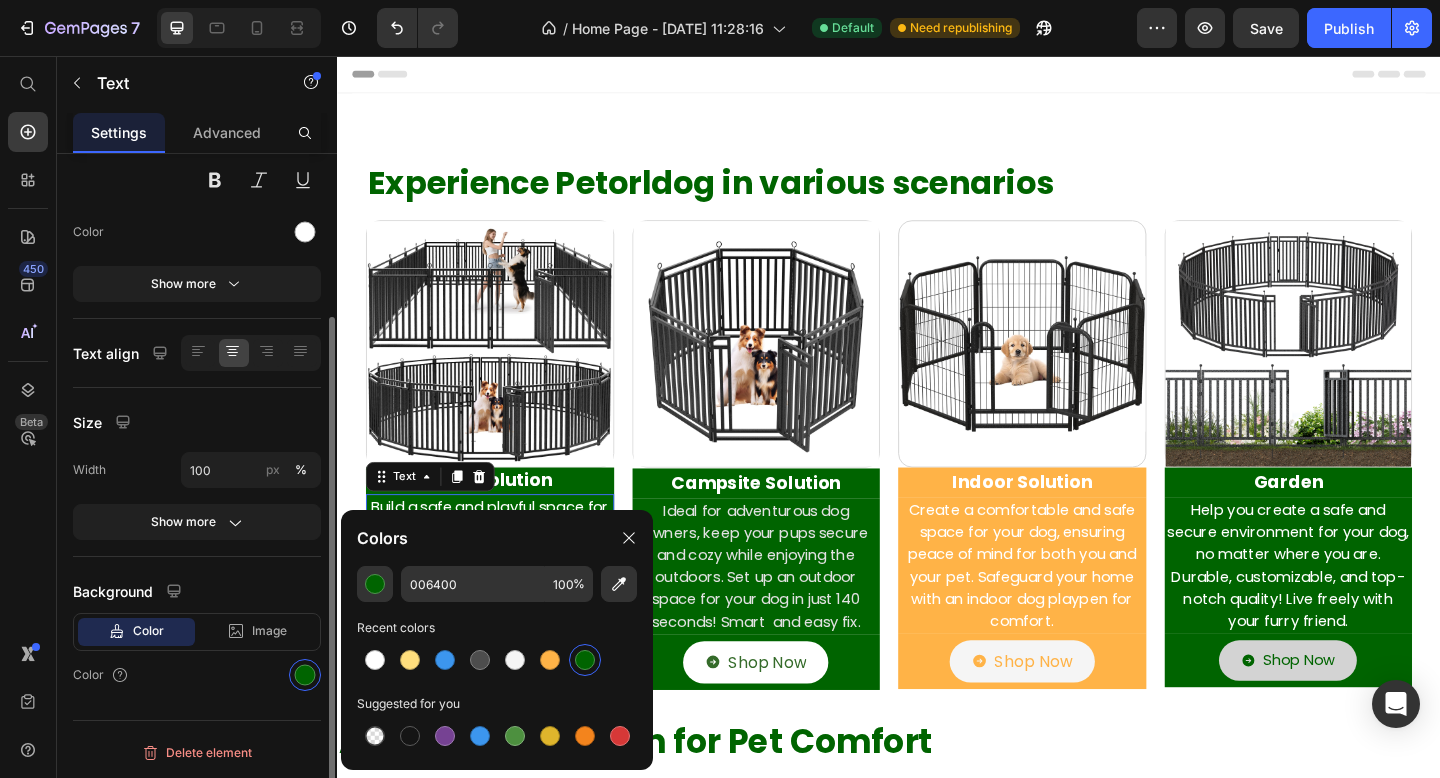 click on "Color" at bounding box center [197, 675] 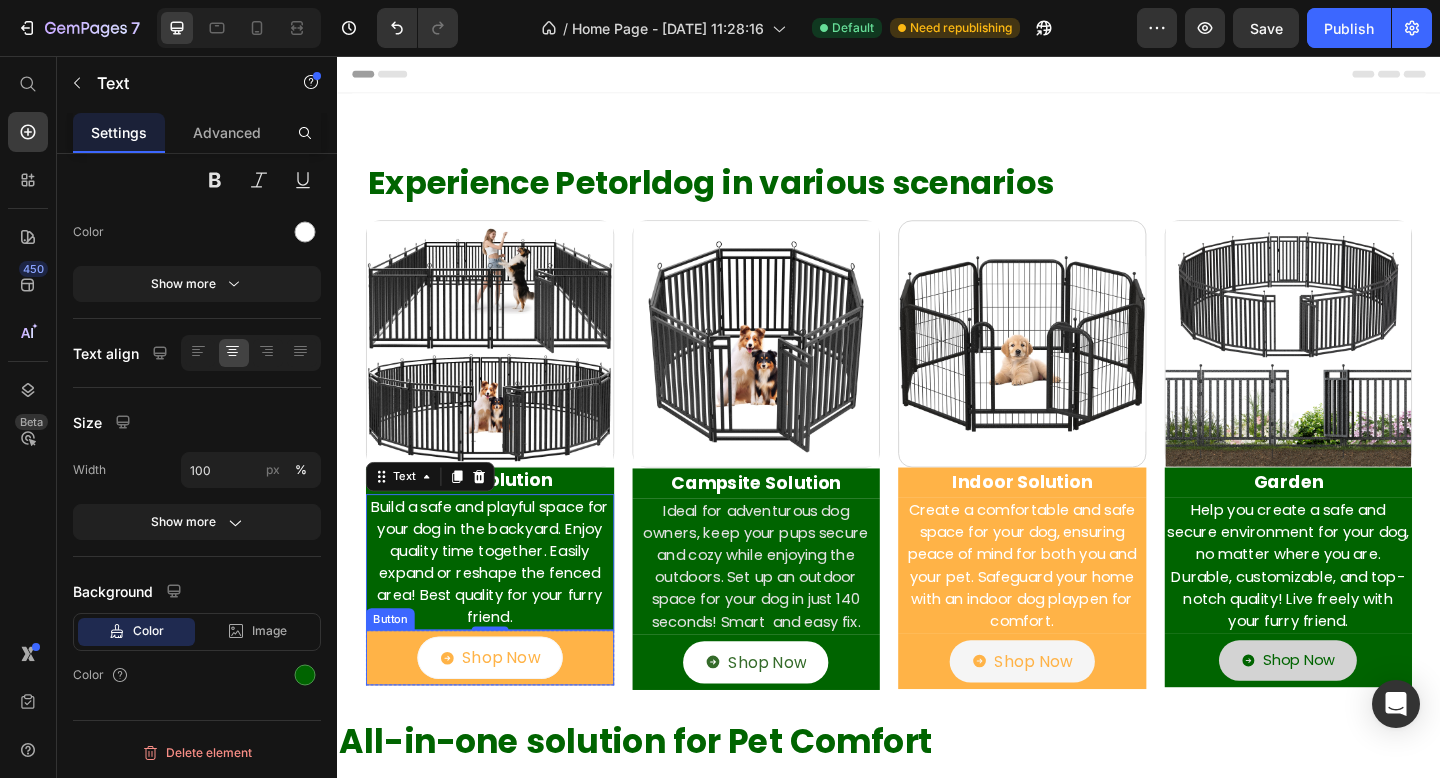 click on "Shop Now   Button" at bounding box center [503, 711] 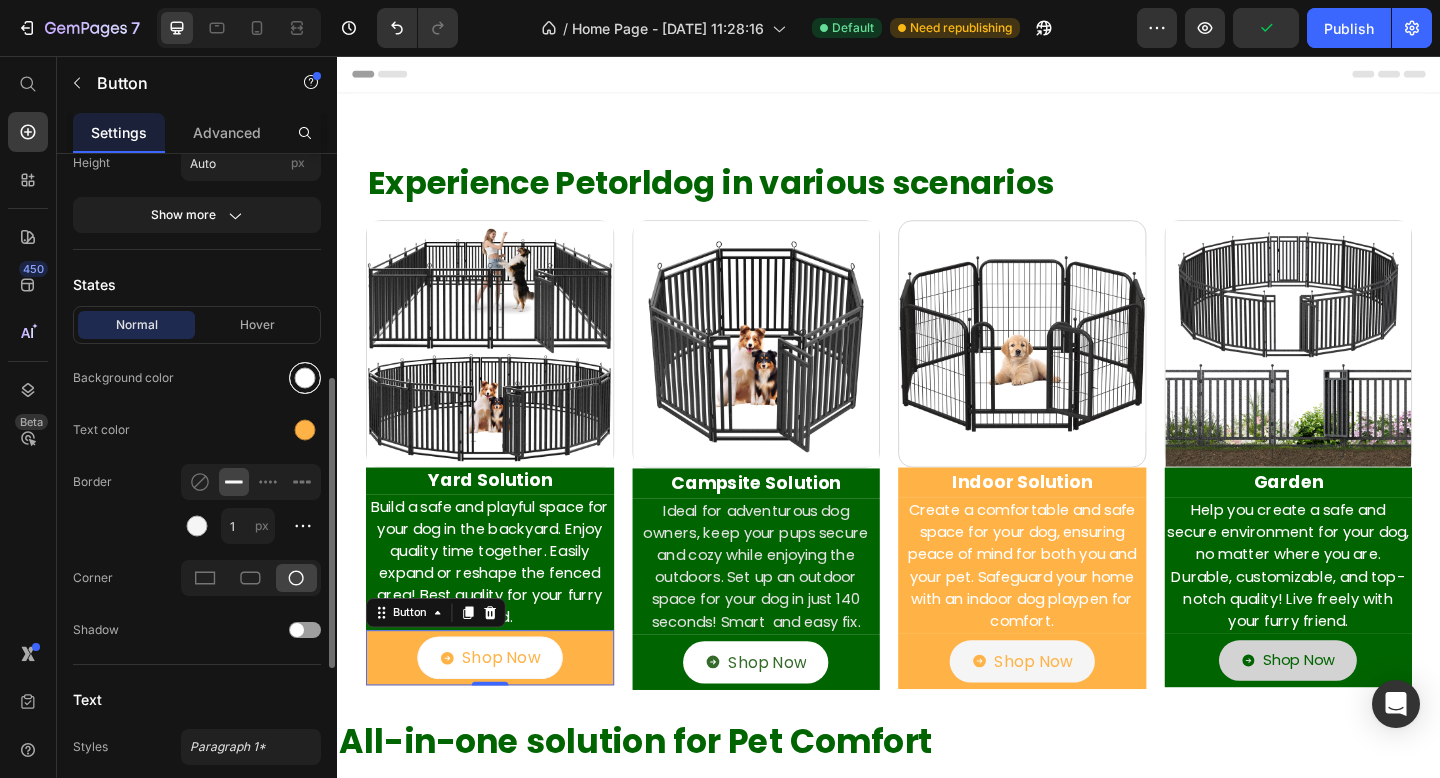 scroll, scrollTop: 549, scrollLeft: 0, axis: vertical 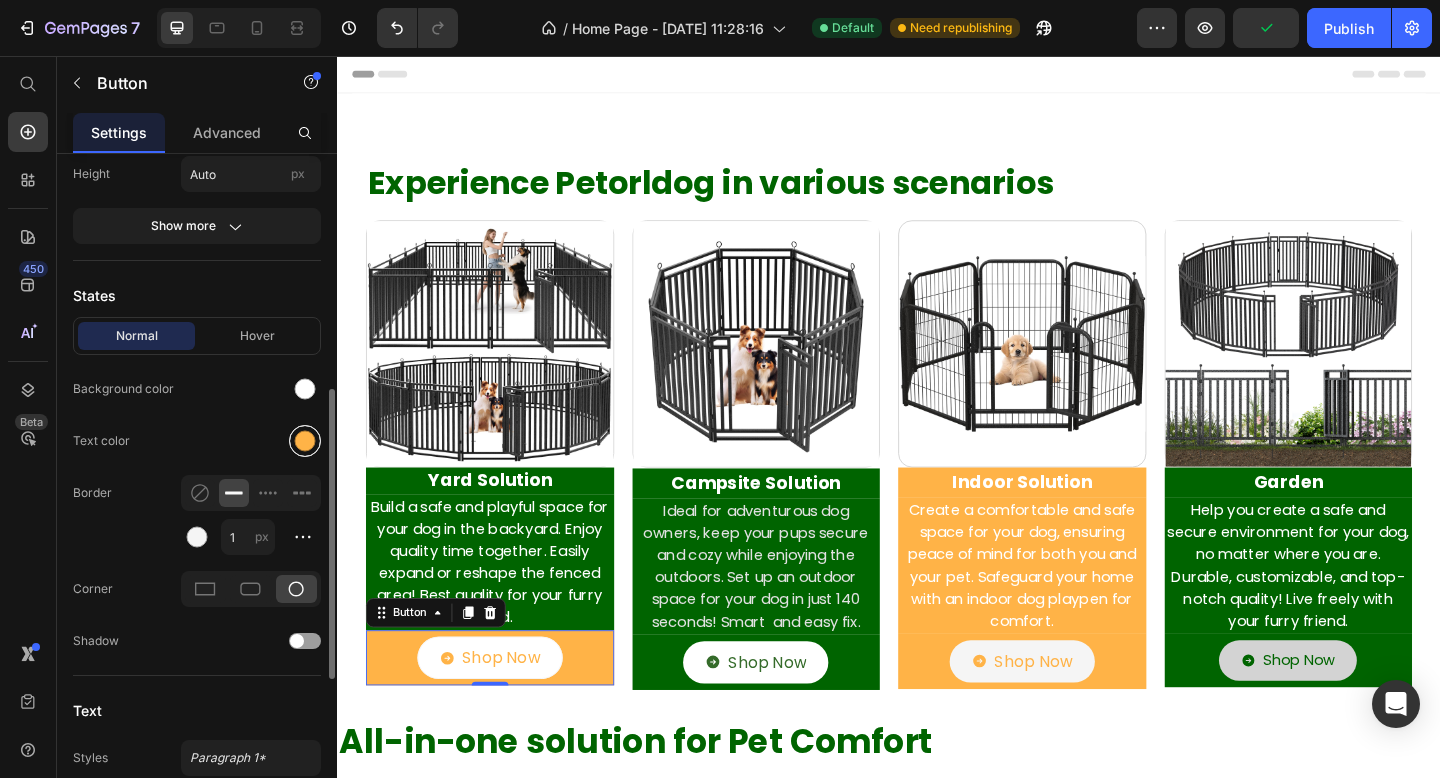 click at bounding box center (305, 441) 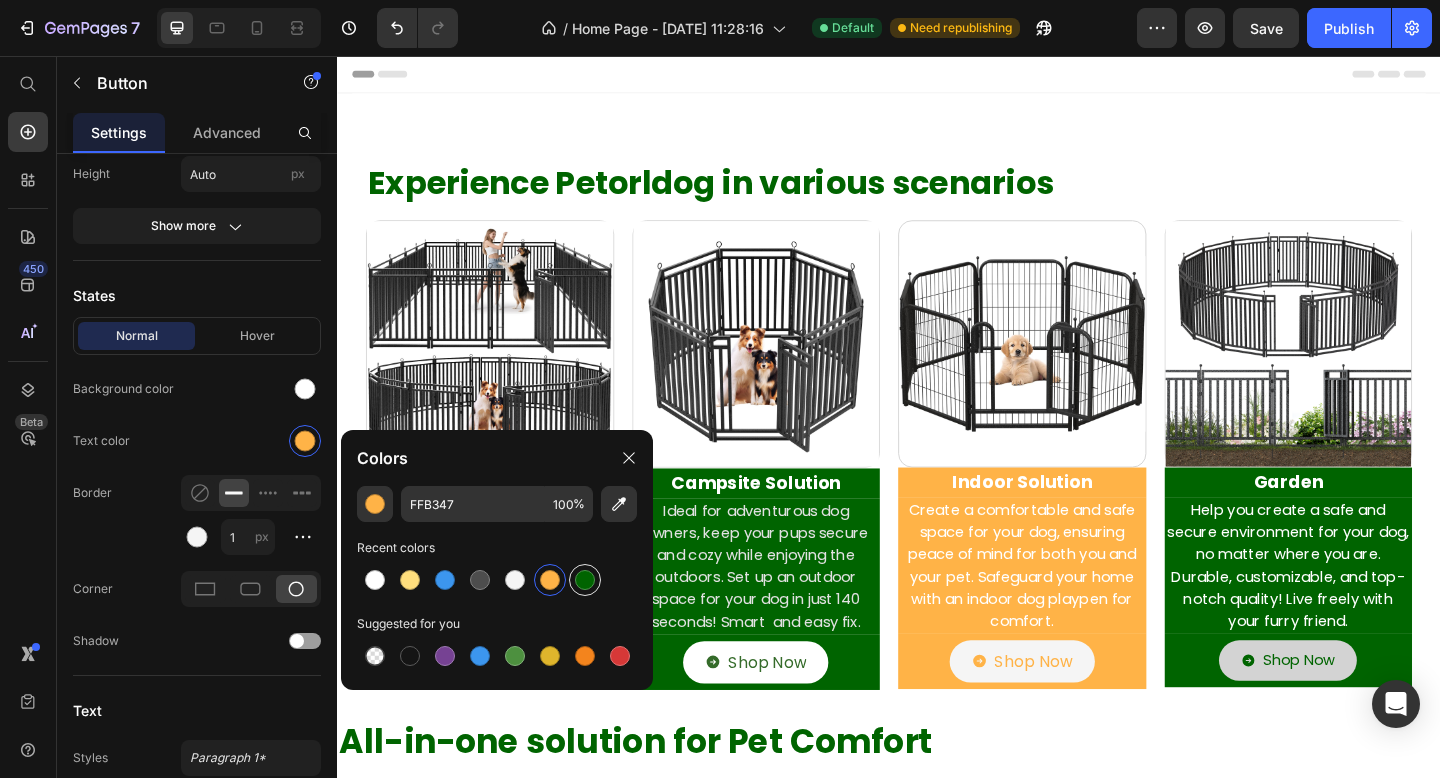 click at bounding box center [585, 580] 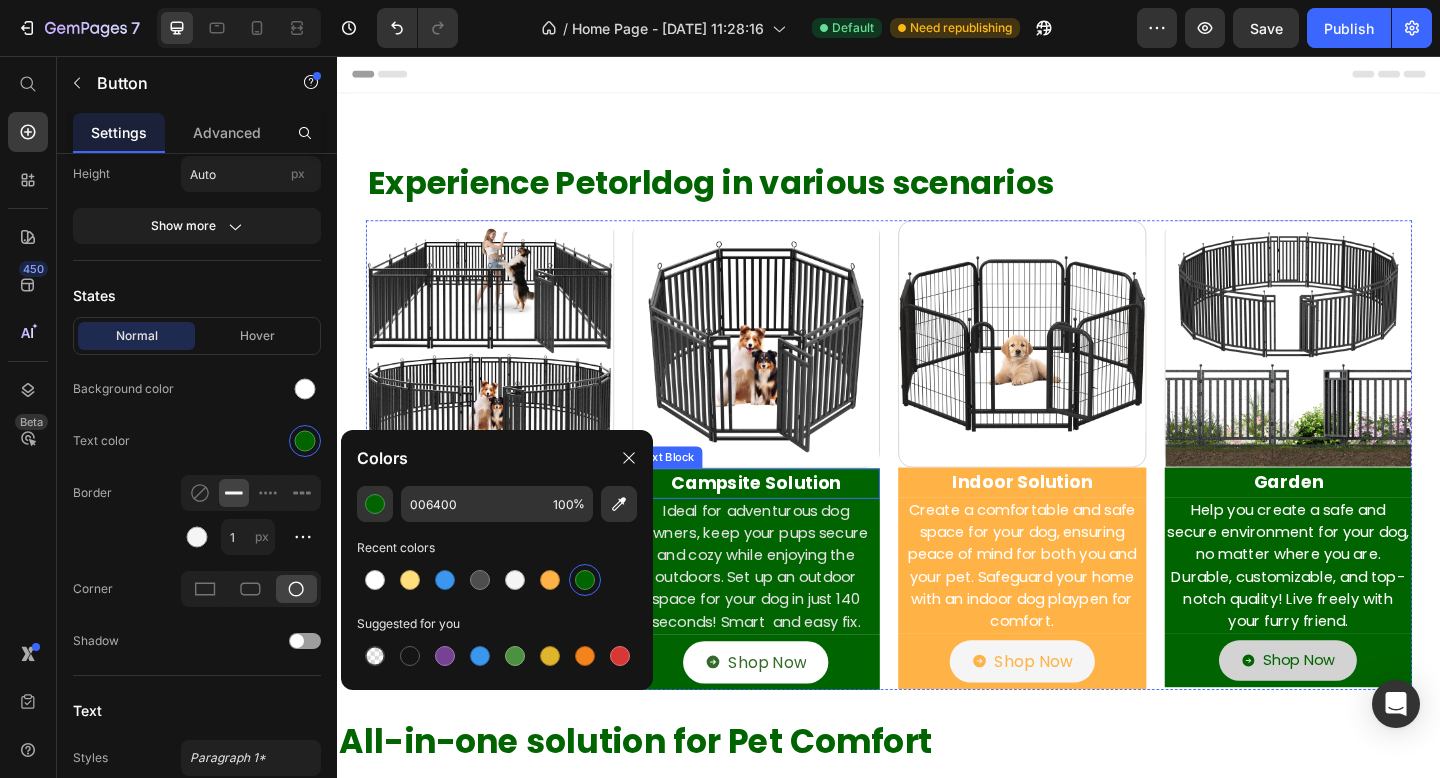 click on "Campsite Solution" at bounding box center [793, 521] 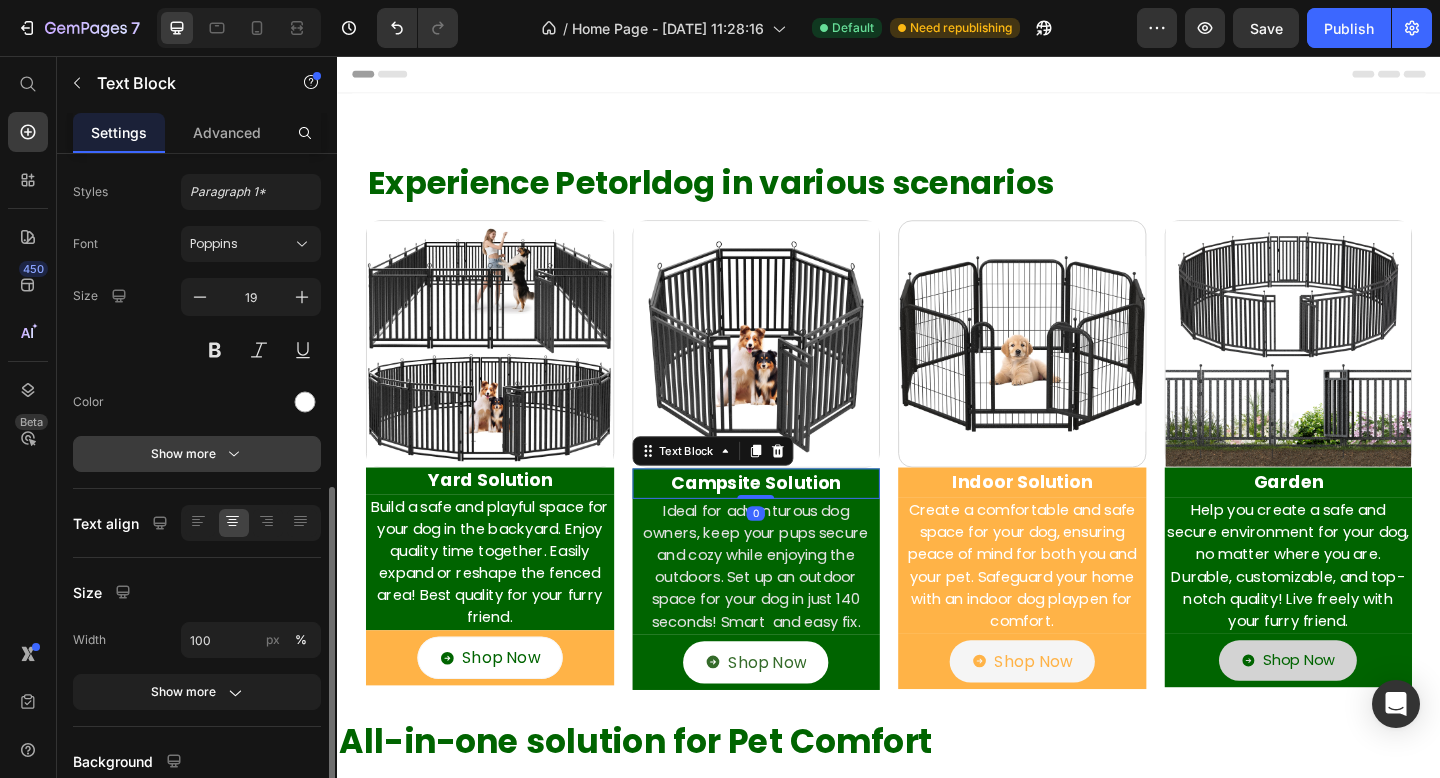 scroll, scrollTop: 214, scrollLeft: 0, axis: vertical 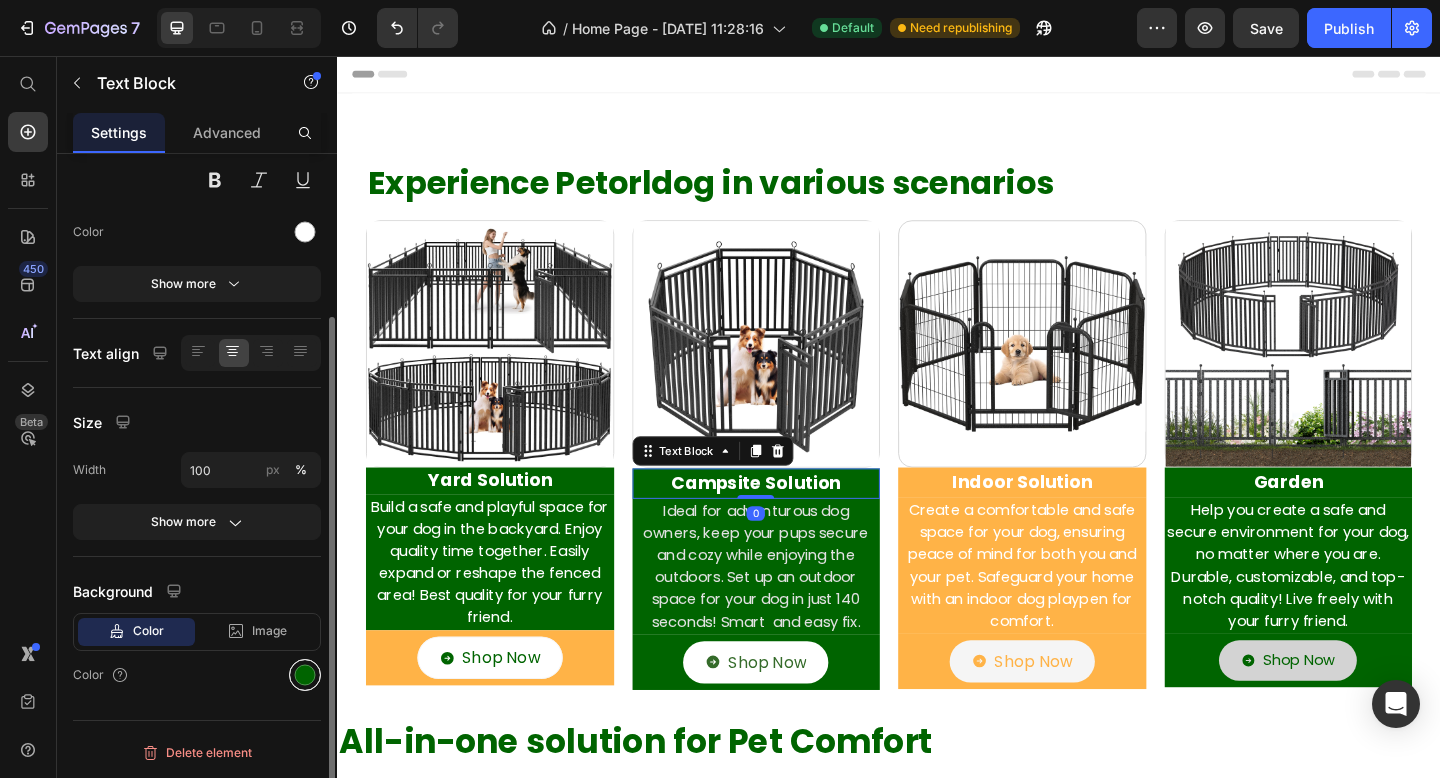 click at bounding box center [305, 675] 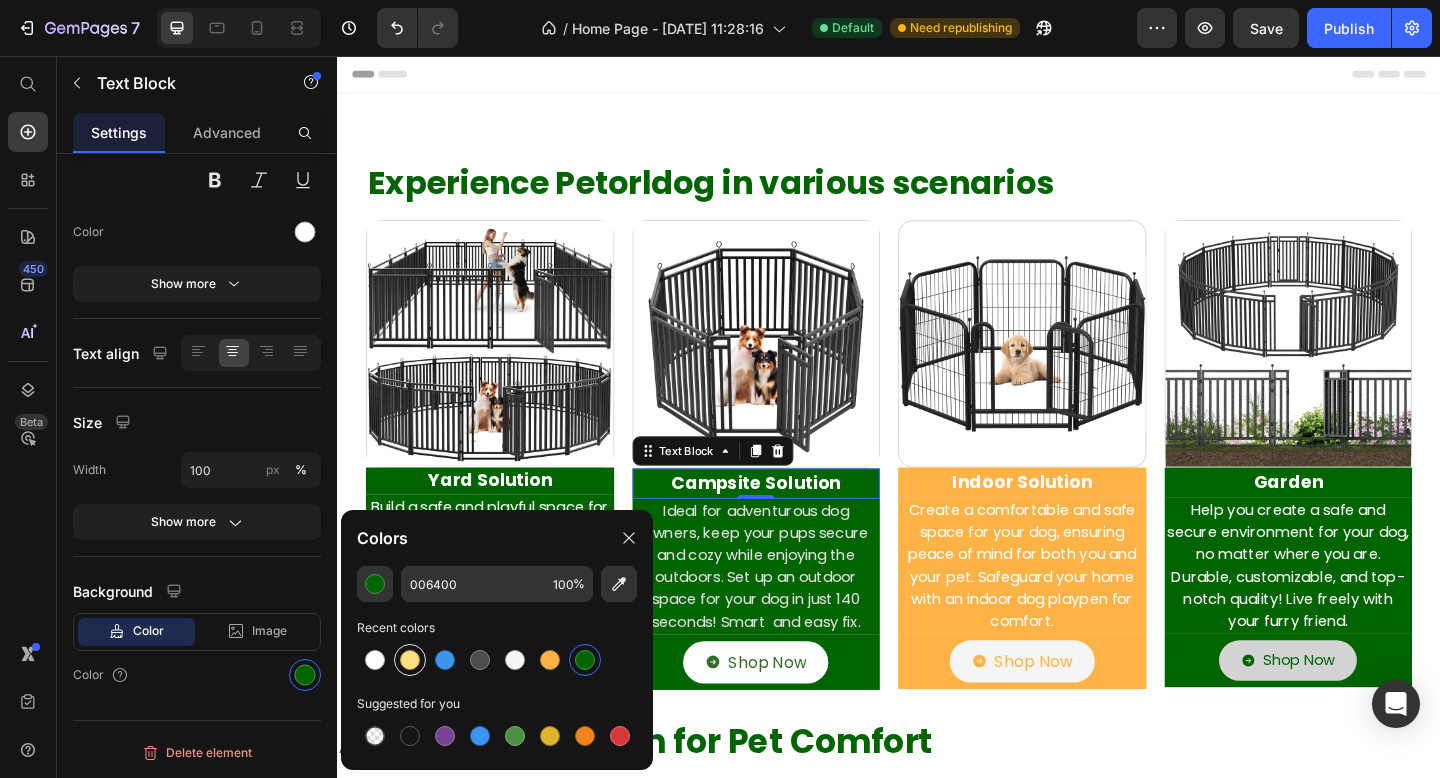 click at bounding box center (410, 660) 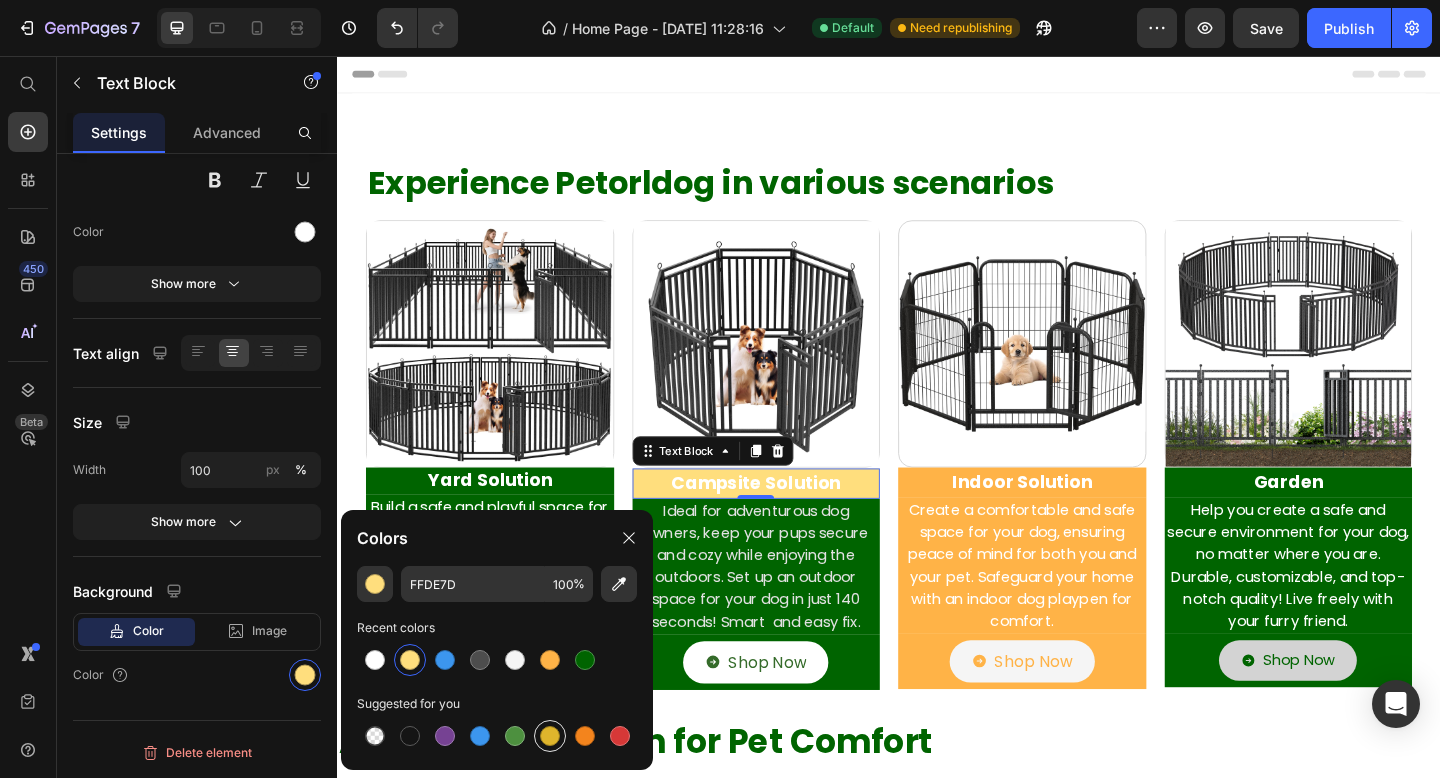click at bounding box center [550, 736] 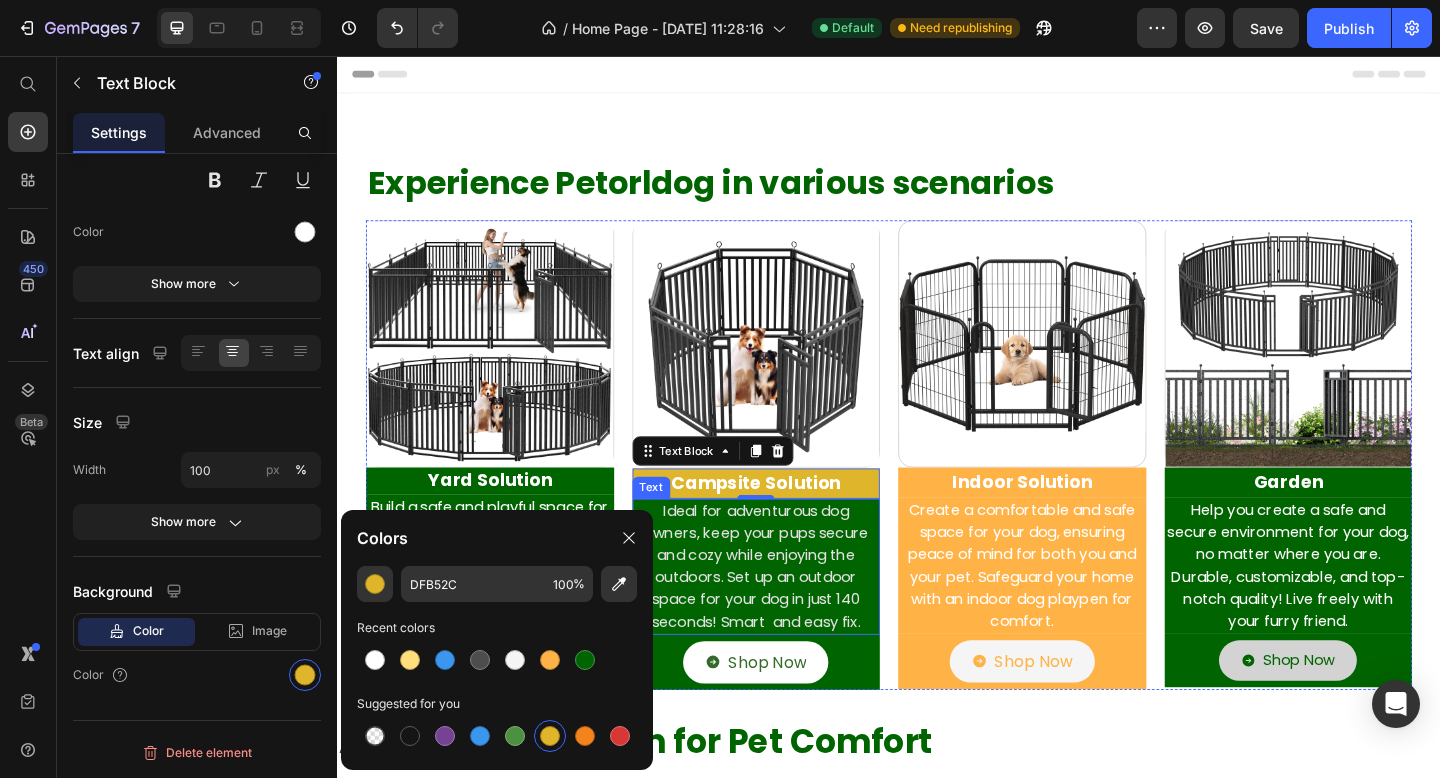 click on "Ideal for adventurous dog owners, keep your pups secure and cozy while enjoying the outdoors. Set up an outdoor space for your dog in just 140 seconds! Smart  and easy fix." at bounding box center (793, 612) 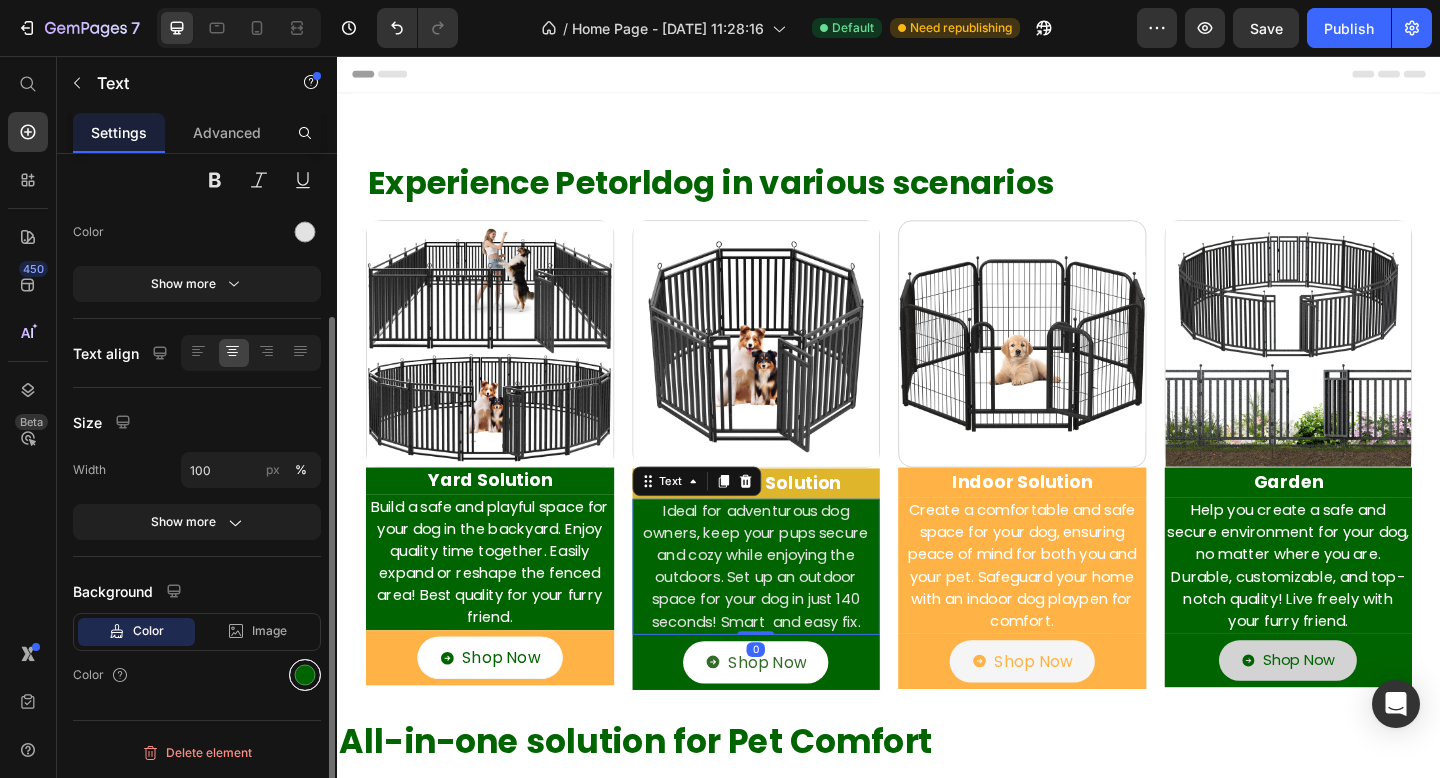click at bounding box center (305, 675) 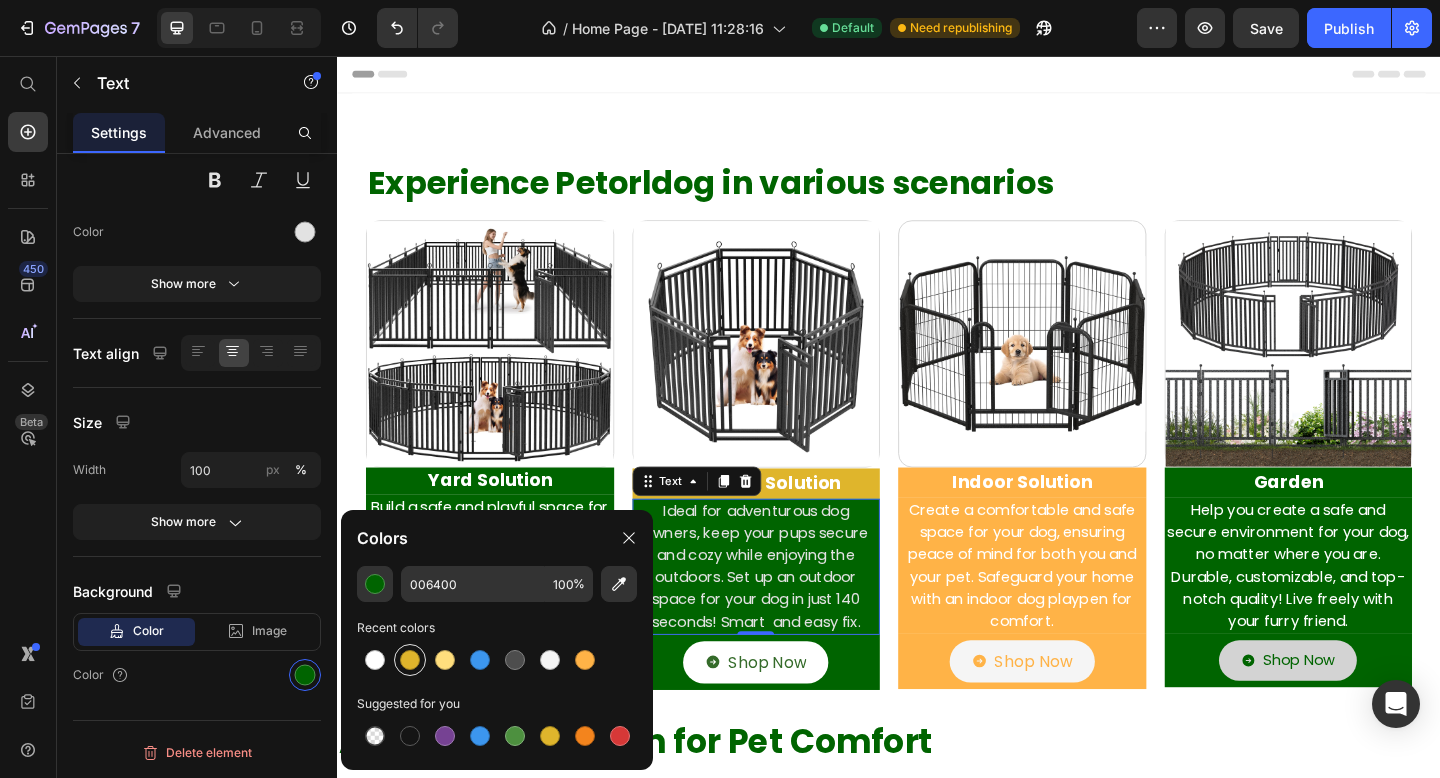 click at bounding box center (410, 660) 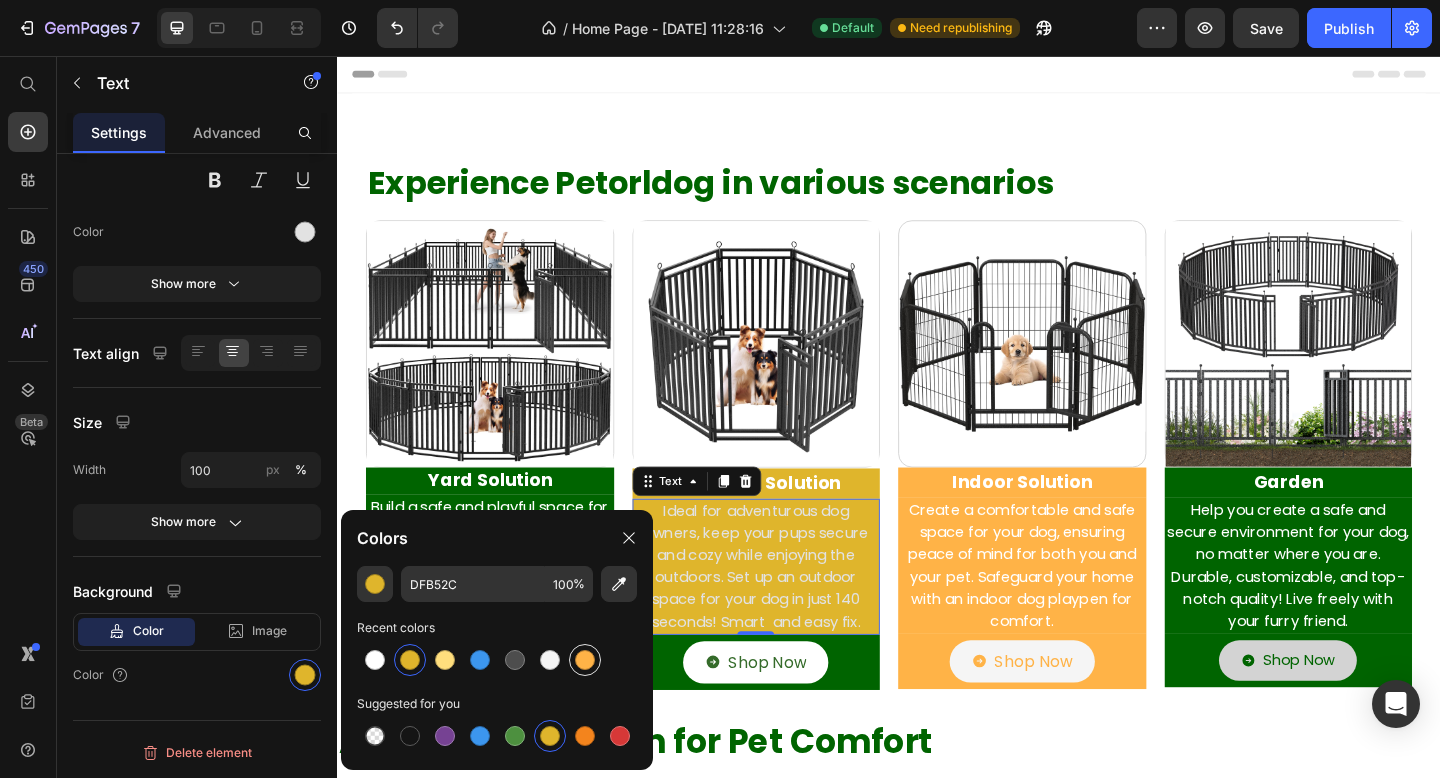 click at bounding box center (585, 660) 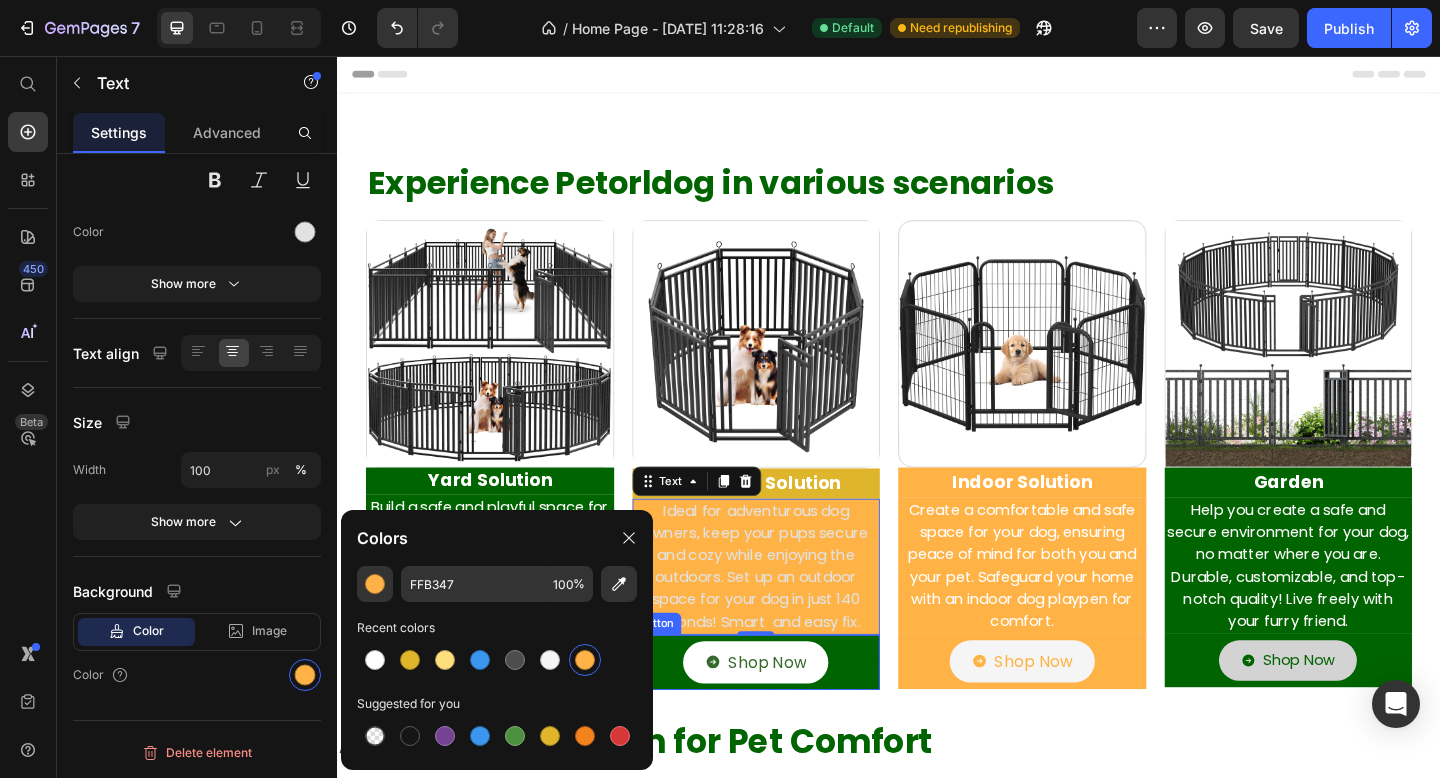 click on "Shop Now Button" at bounding box center [793, 716] 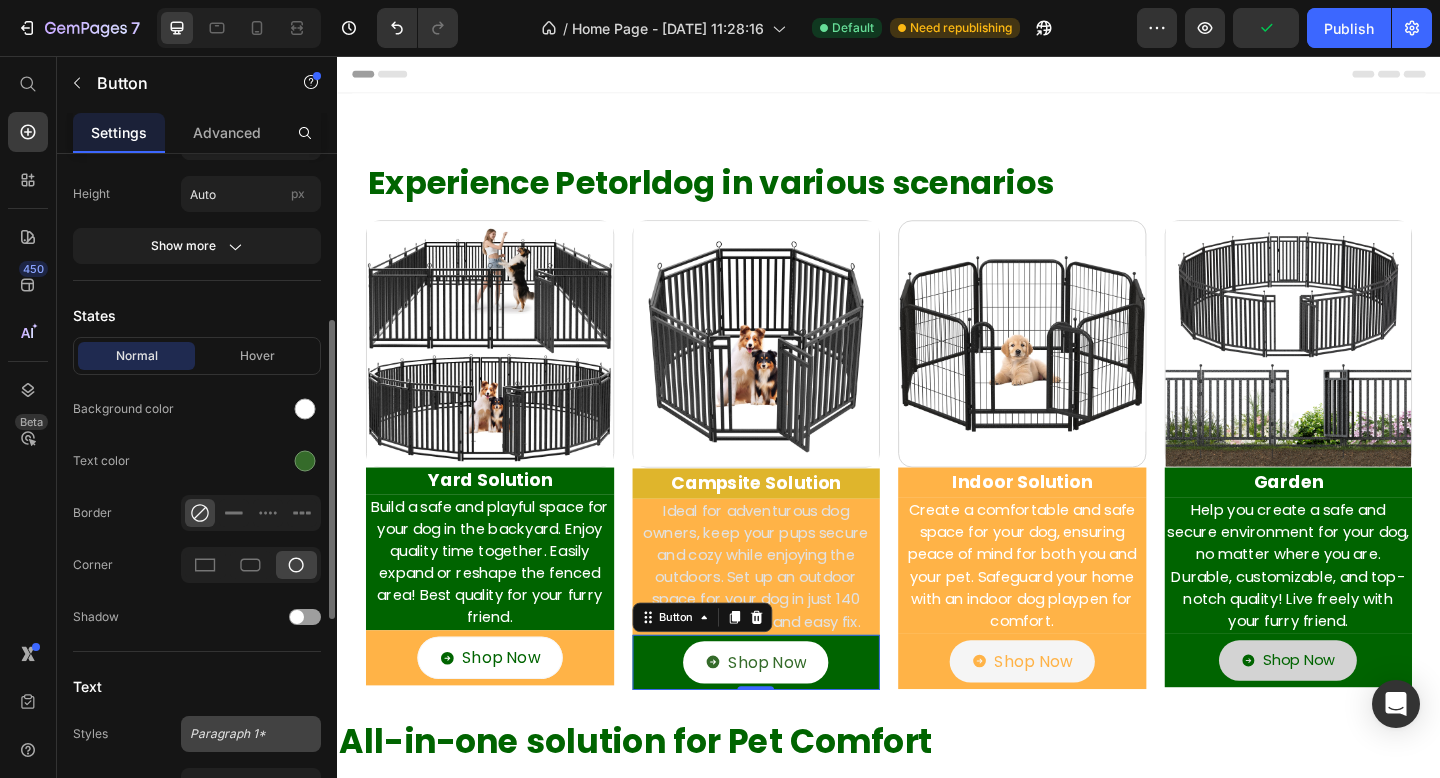 scroll, scrollTop: 568, scrollLeft: 0, axis: vertical 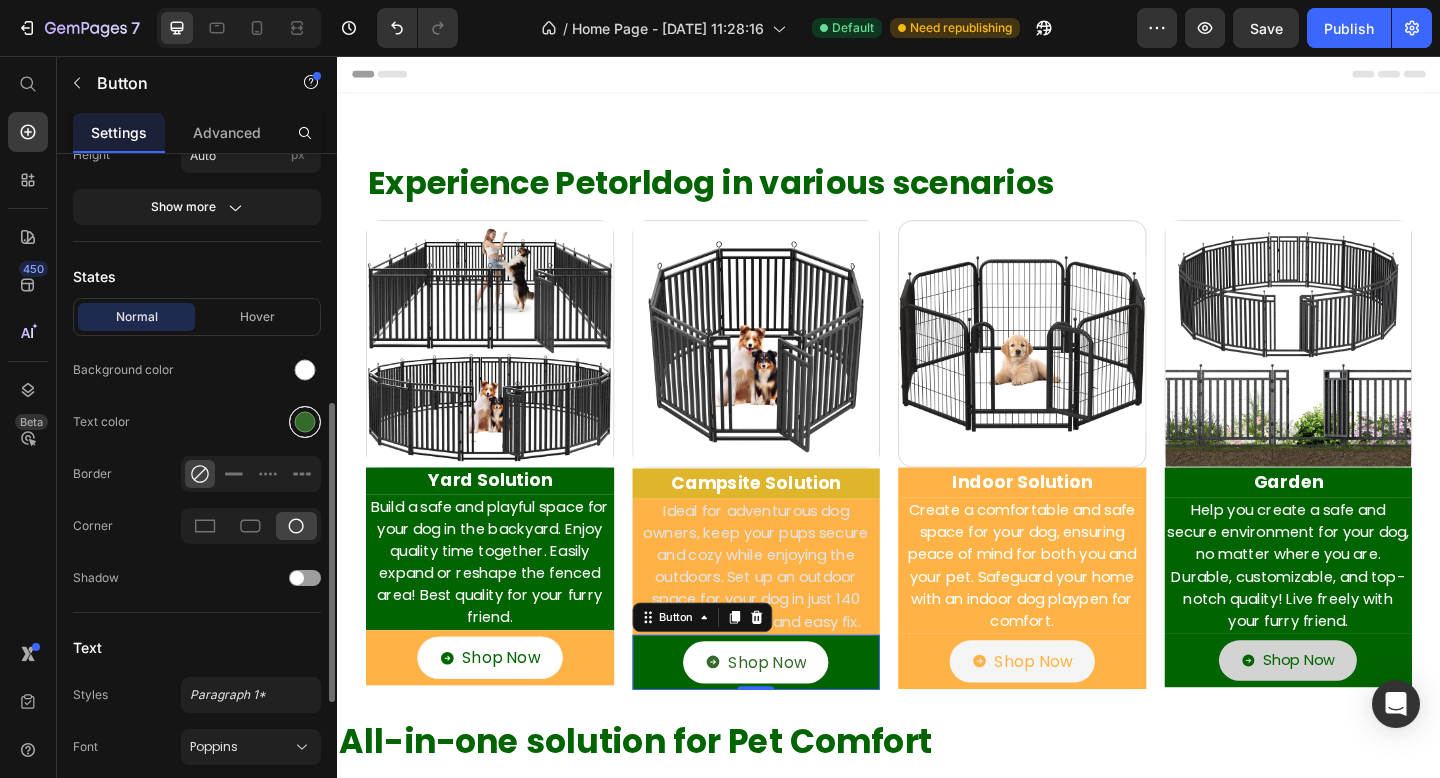 click at bounding box center (305, 422) 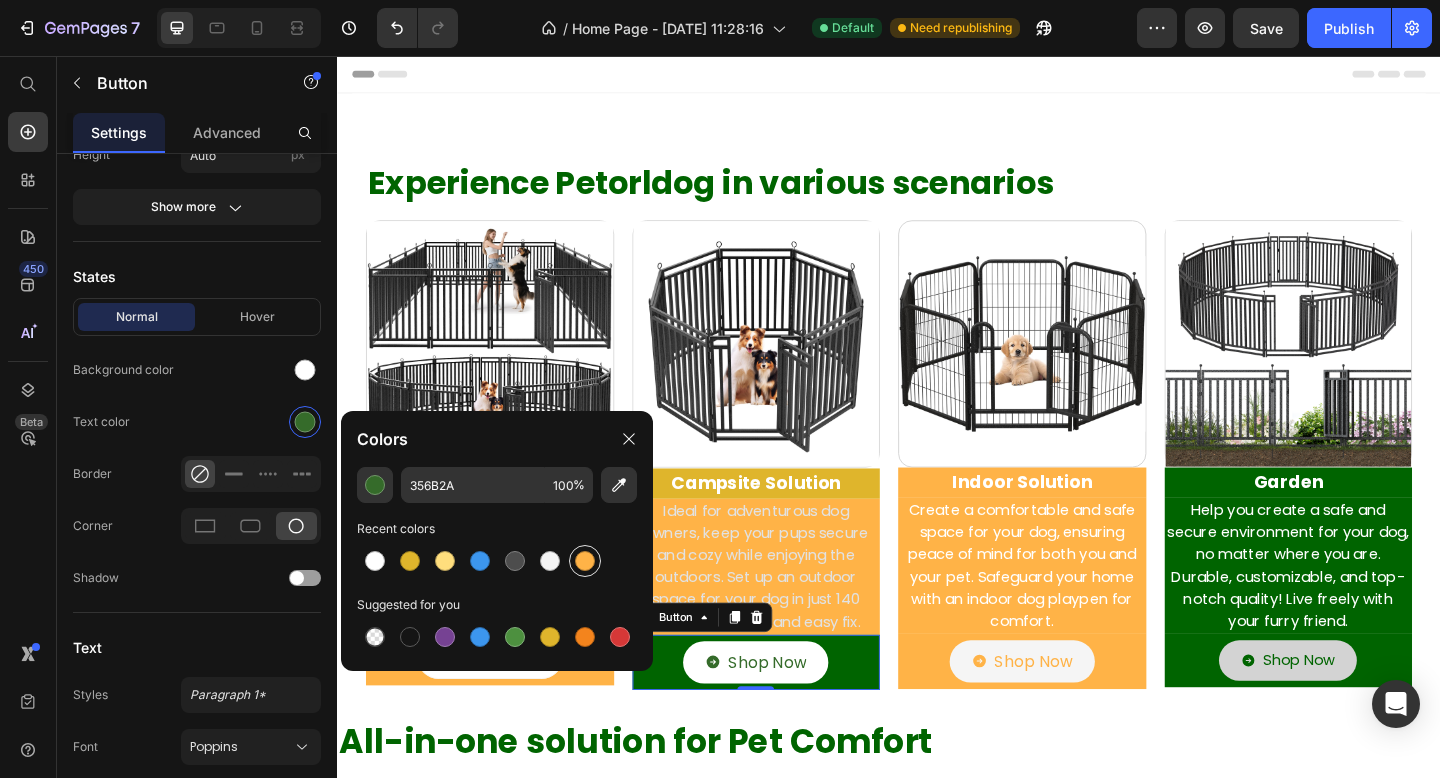 click at bounding box center [585, 561] 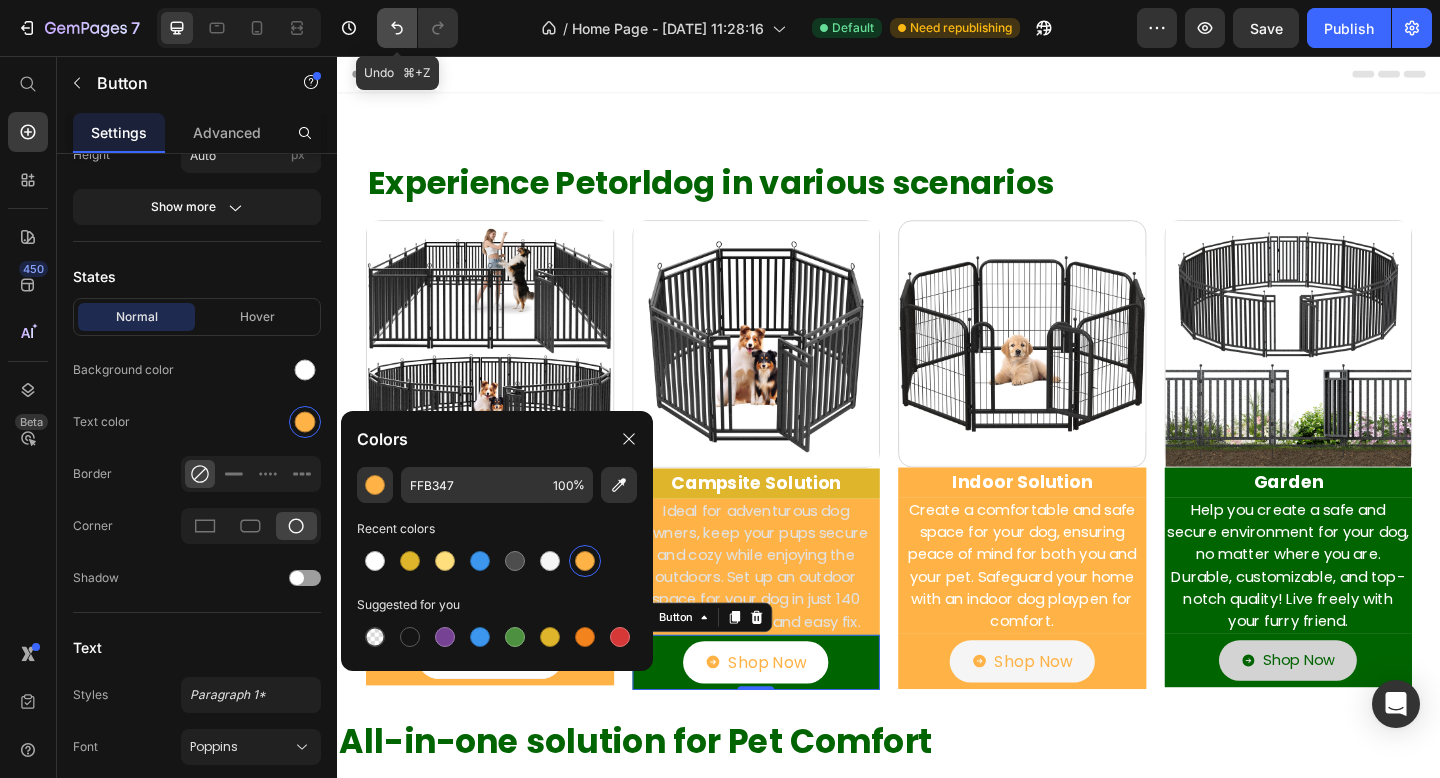 click 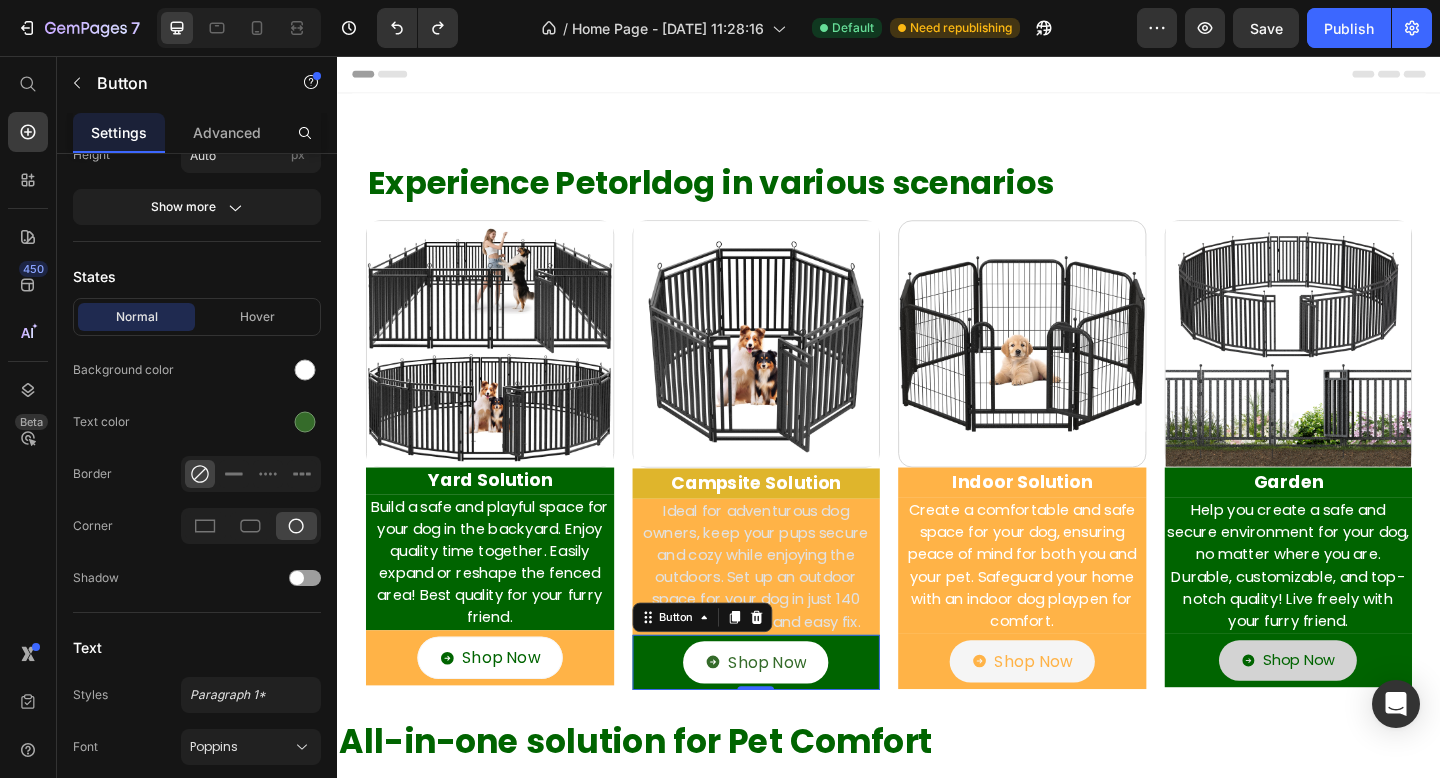 click on "Shop Now Button   0" at bounding box center (793, 716) 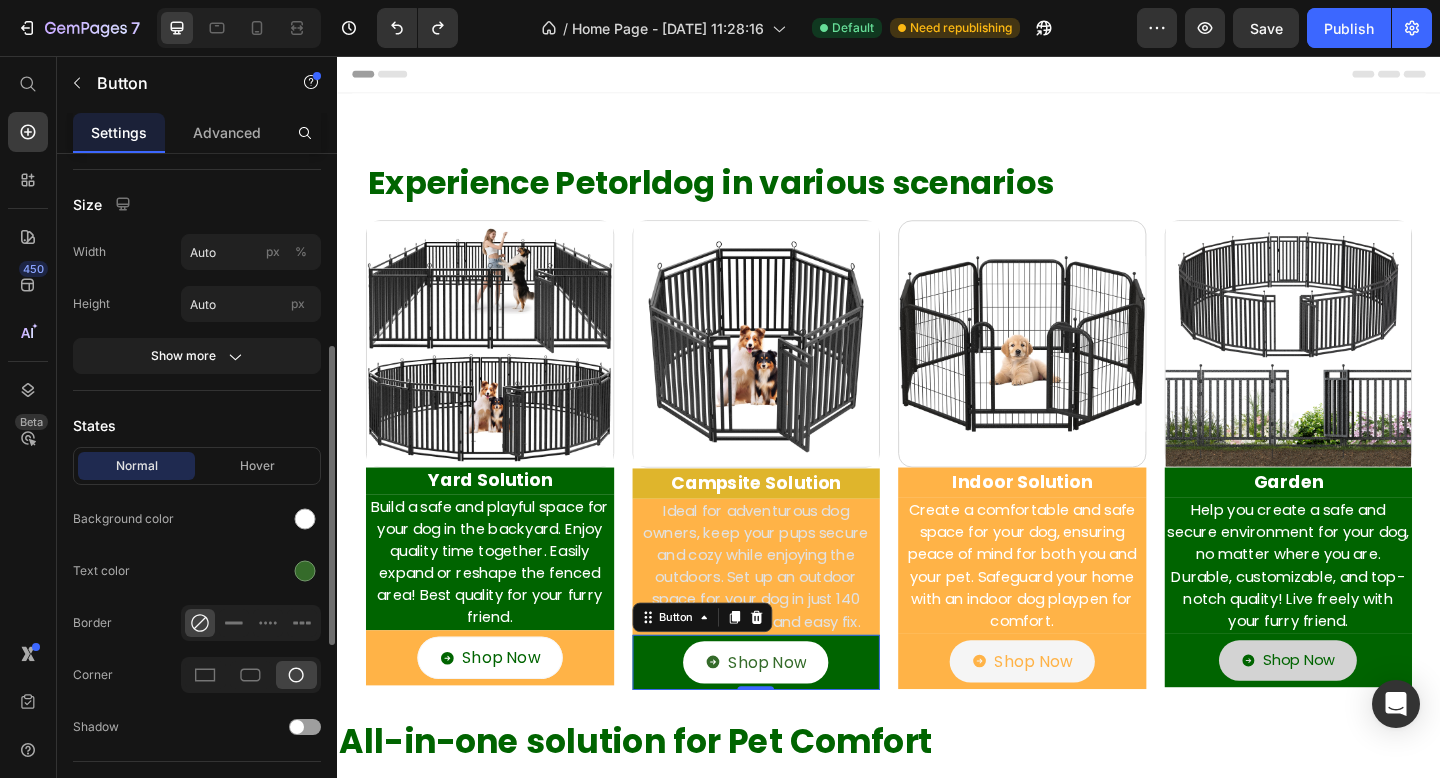 scroll, scrollTop: 425, scrollLeft: 0, axis: vertical 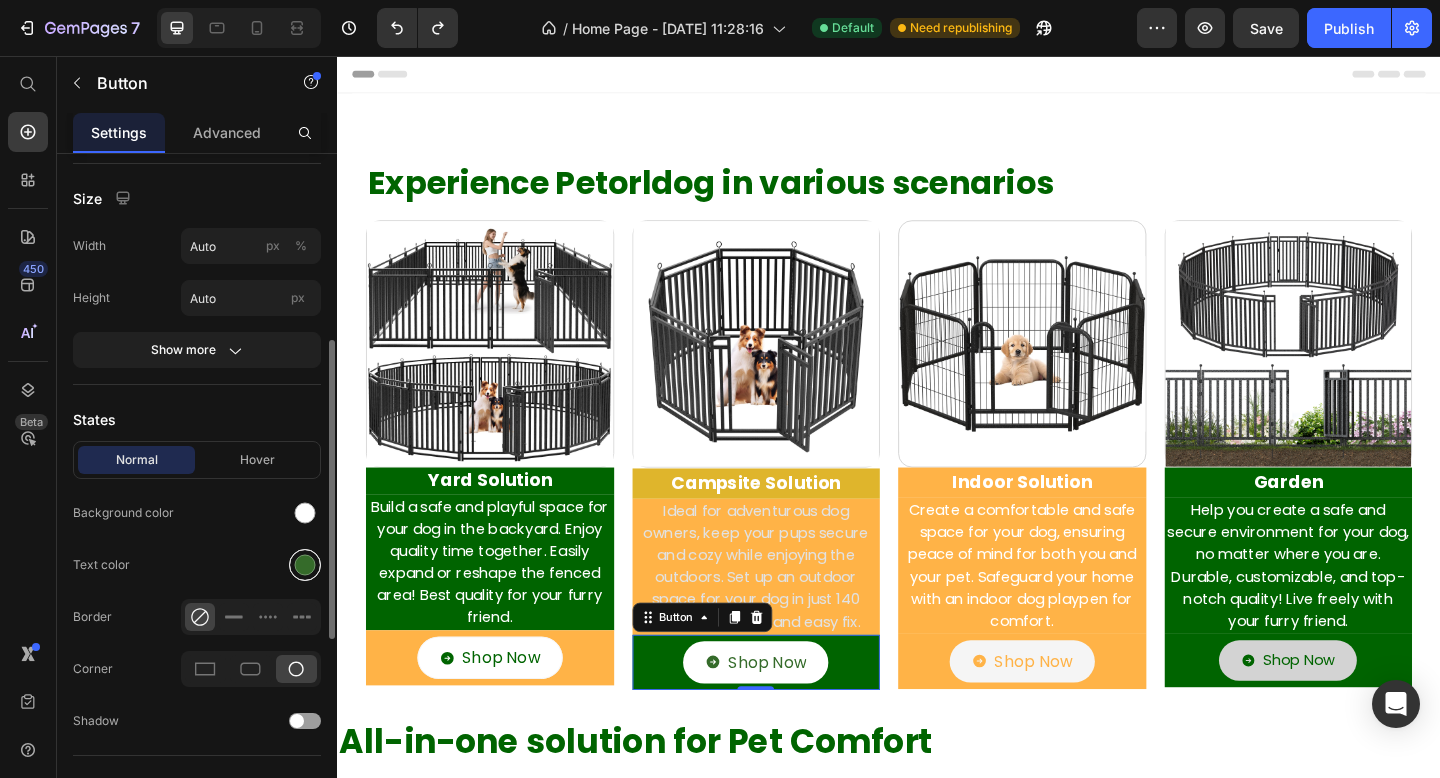 click at bounding box center (305, 565) 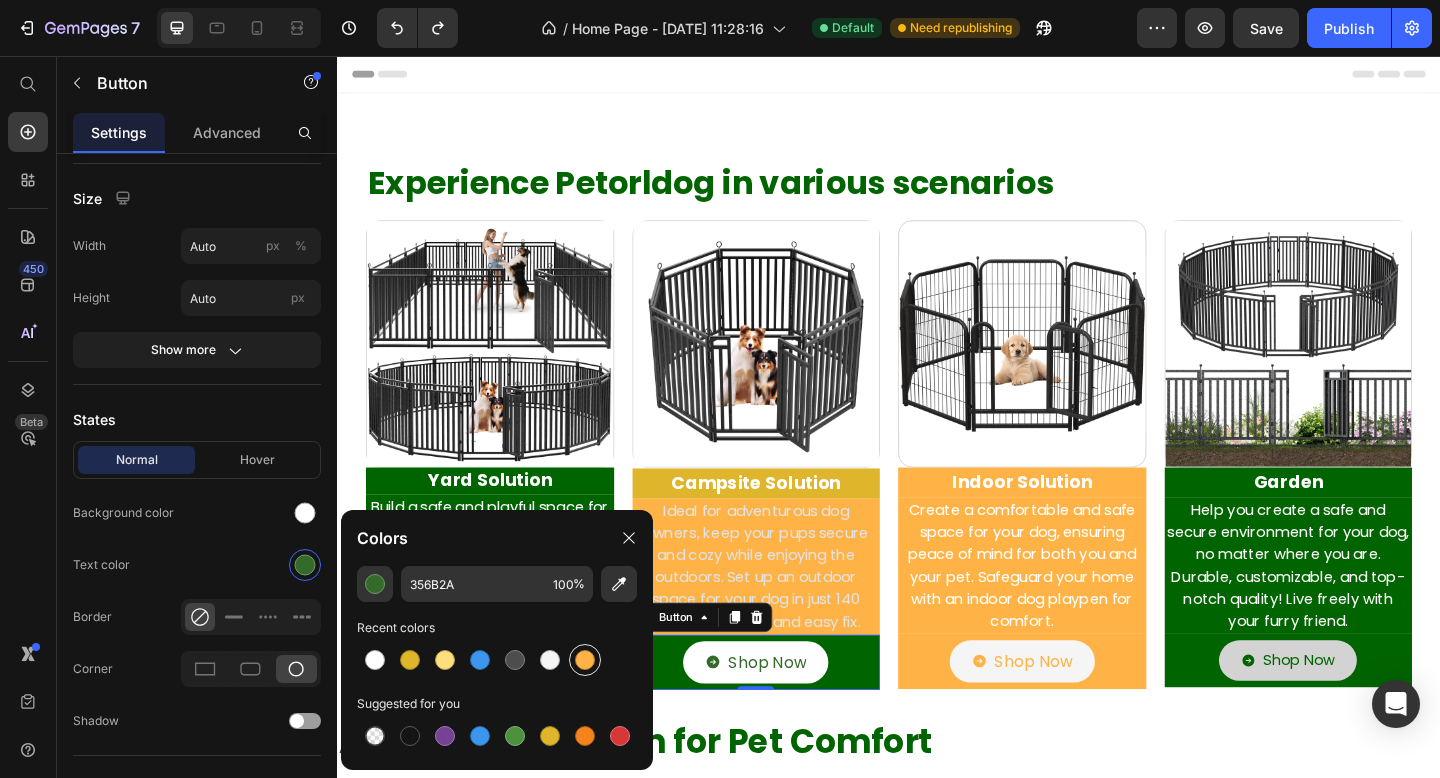 click at bounding box center [585, 660] 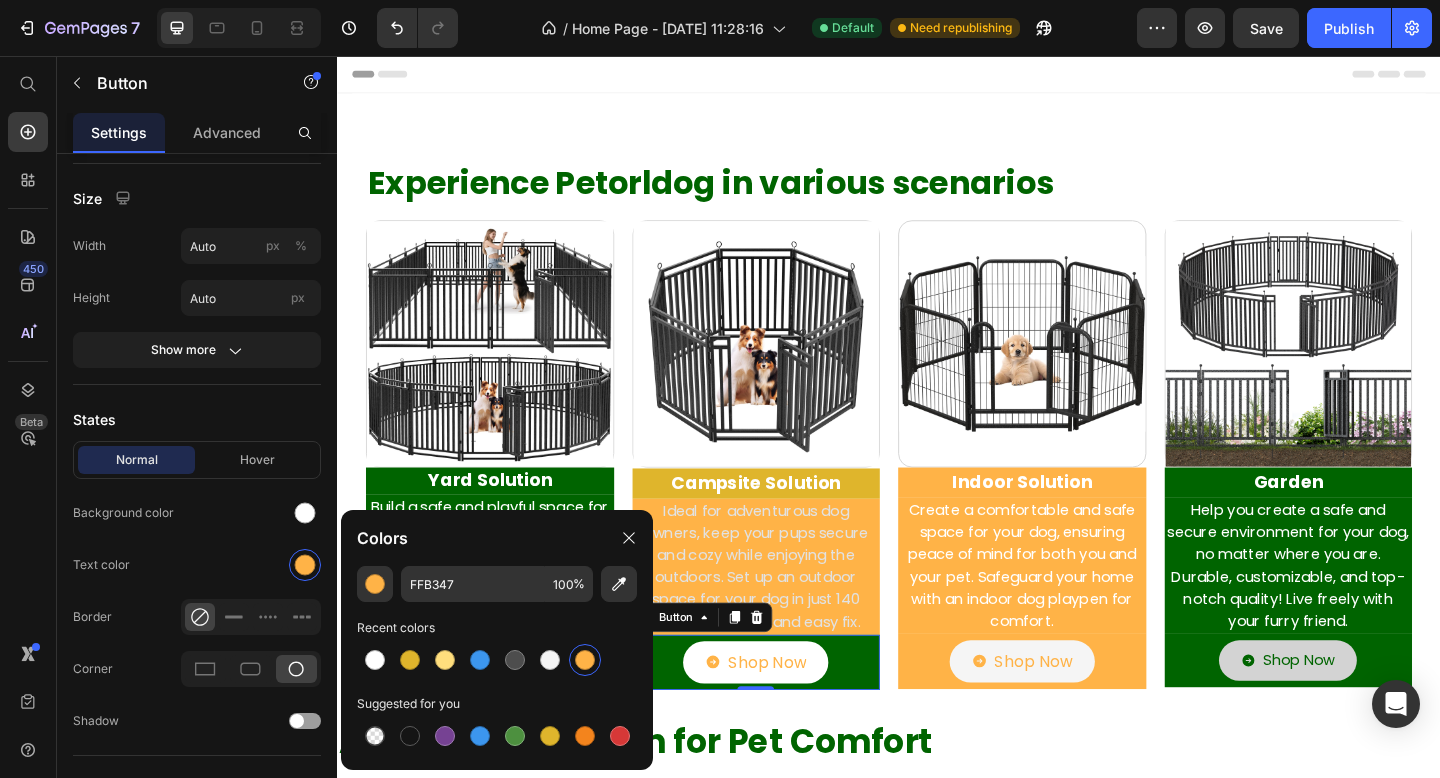 click at bounding box center (585, 660) 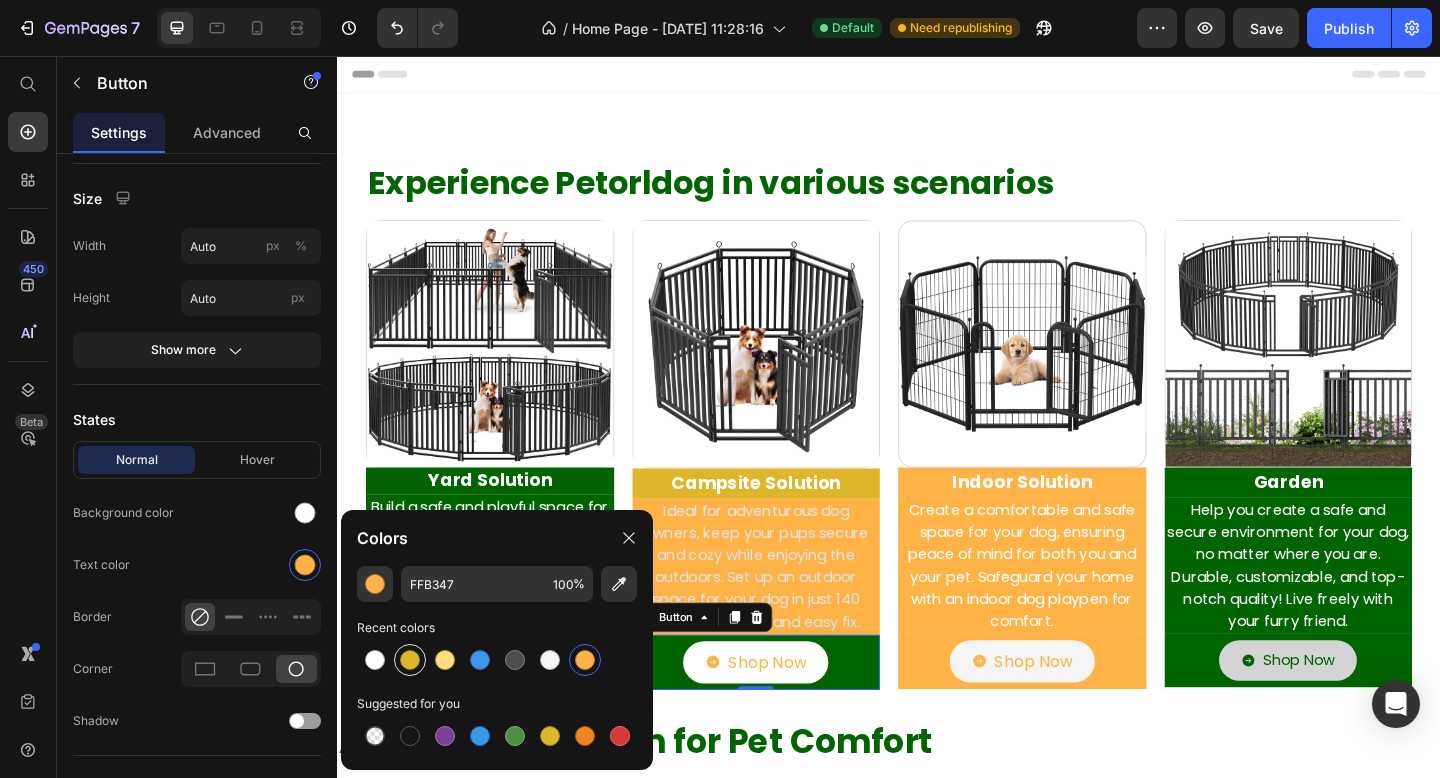 click at bounding box center [410, 660] 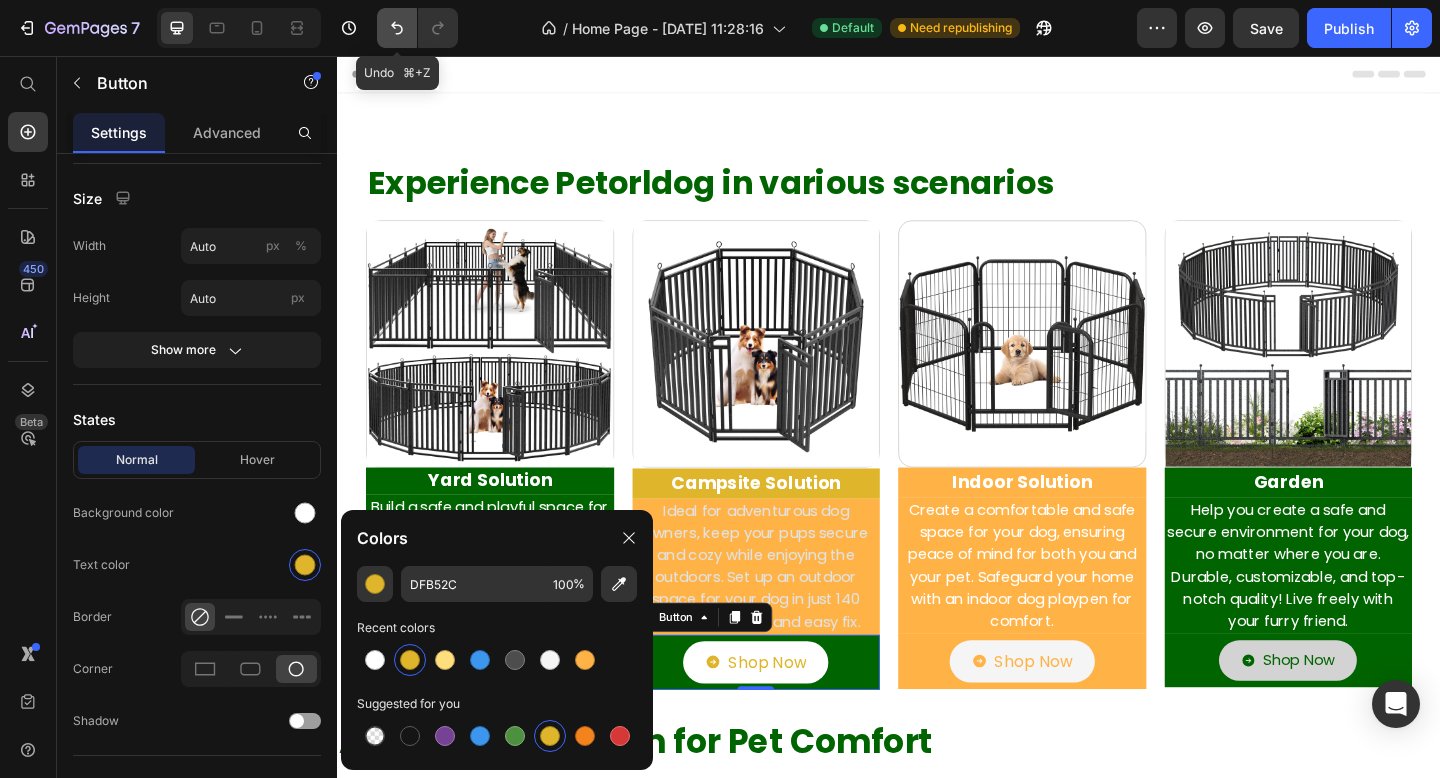 click 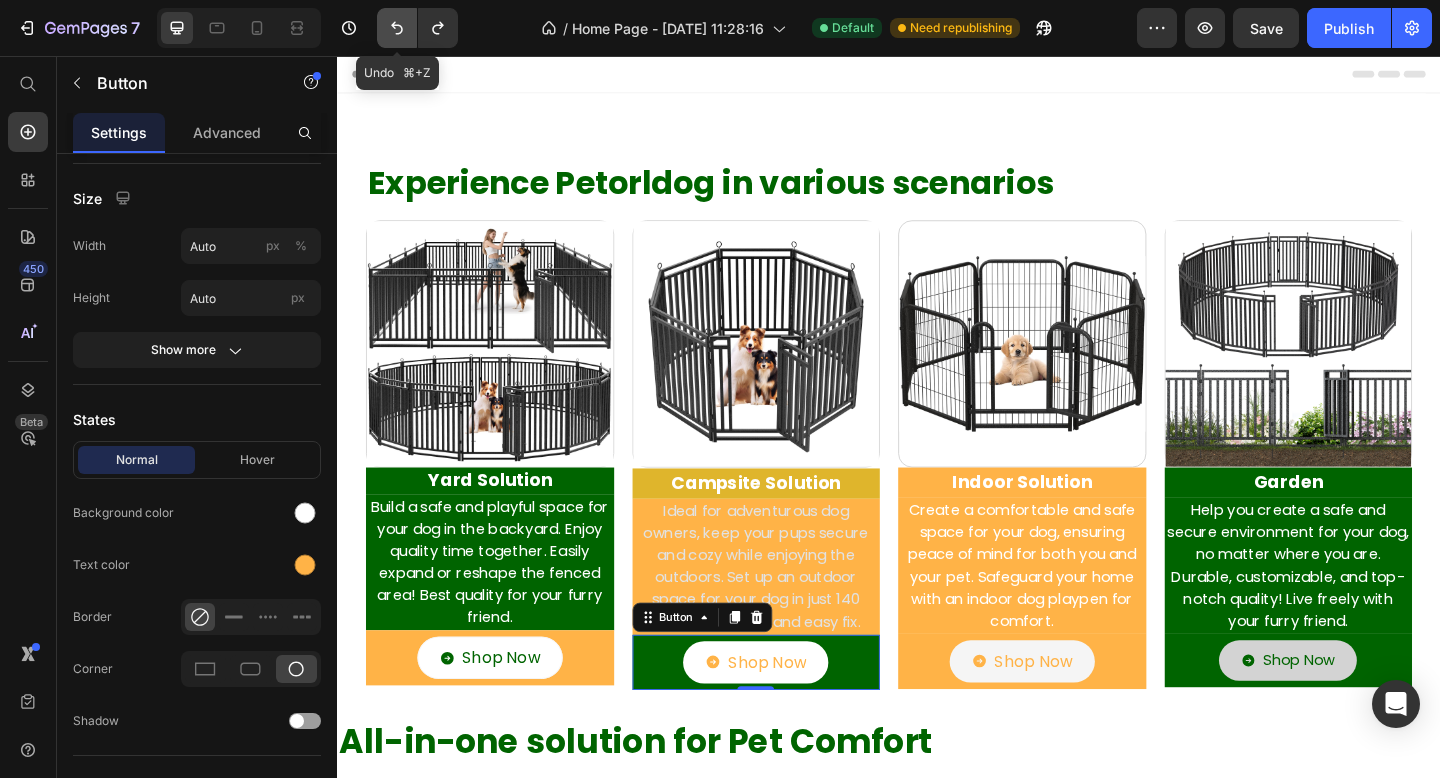 click 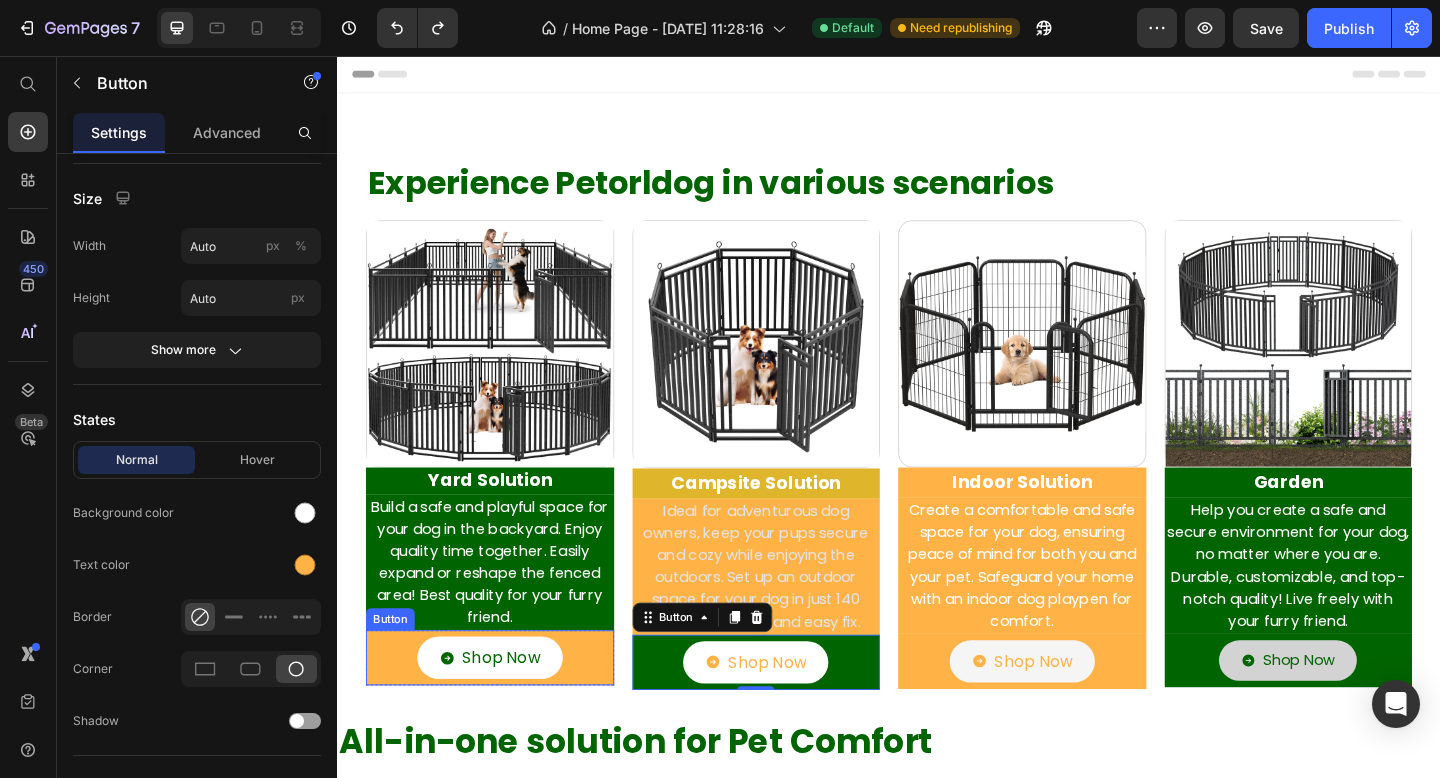 click on "Shop Now   Button" at bounding box center [503, 711] 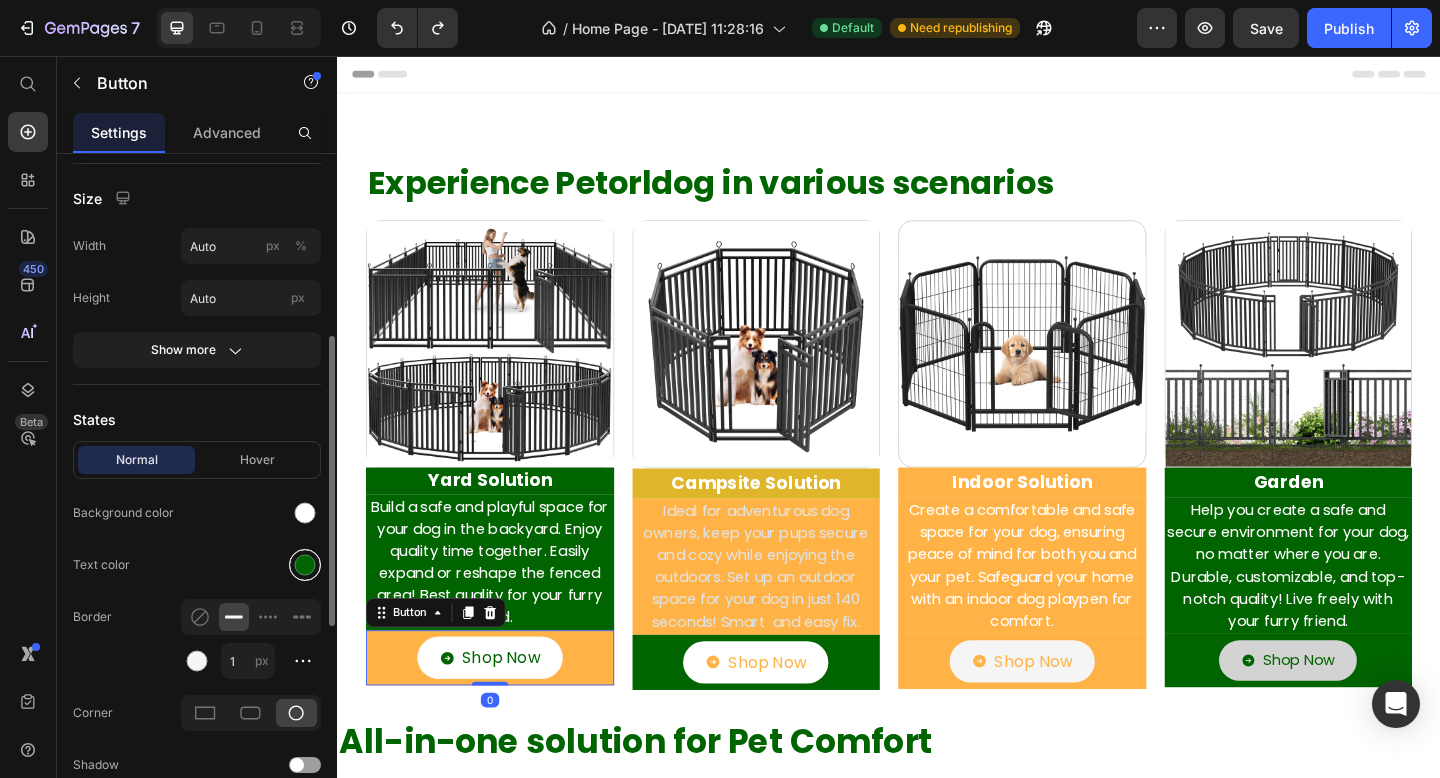 click at bounding box center (305, 565) 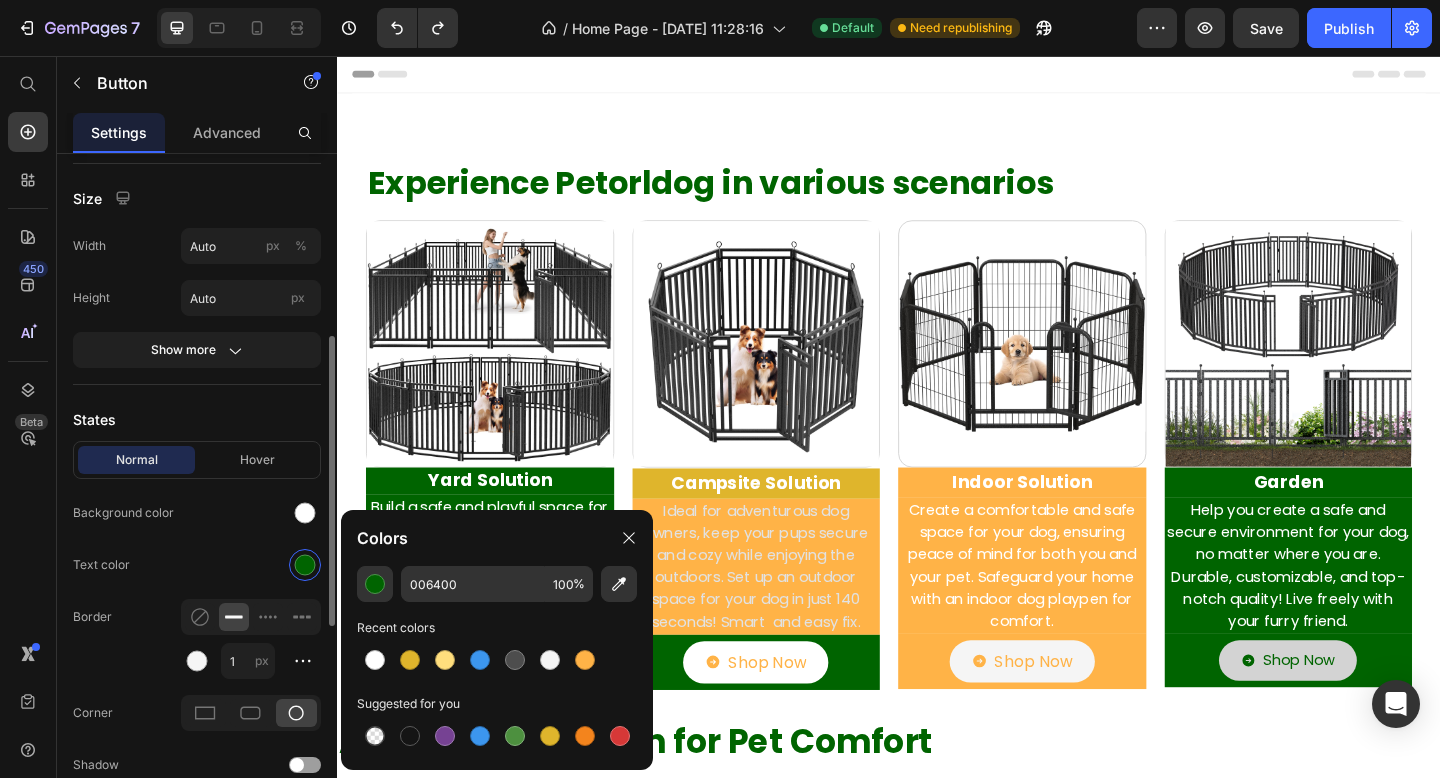 click on "Text color" 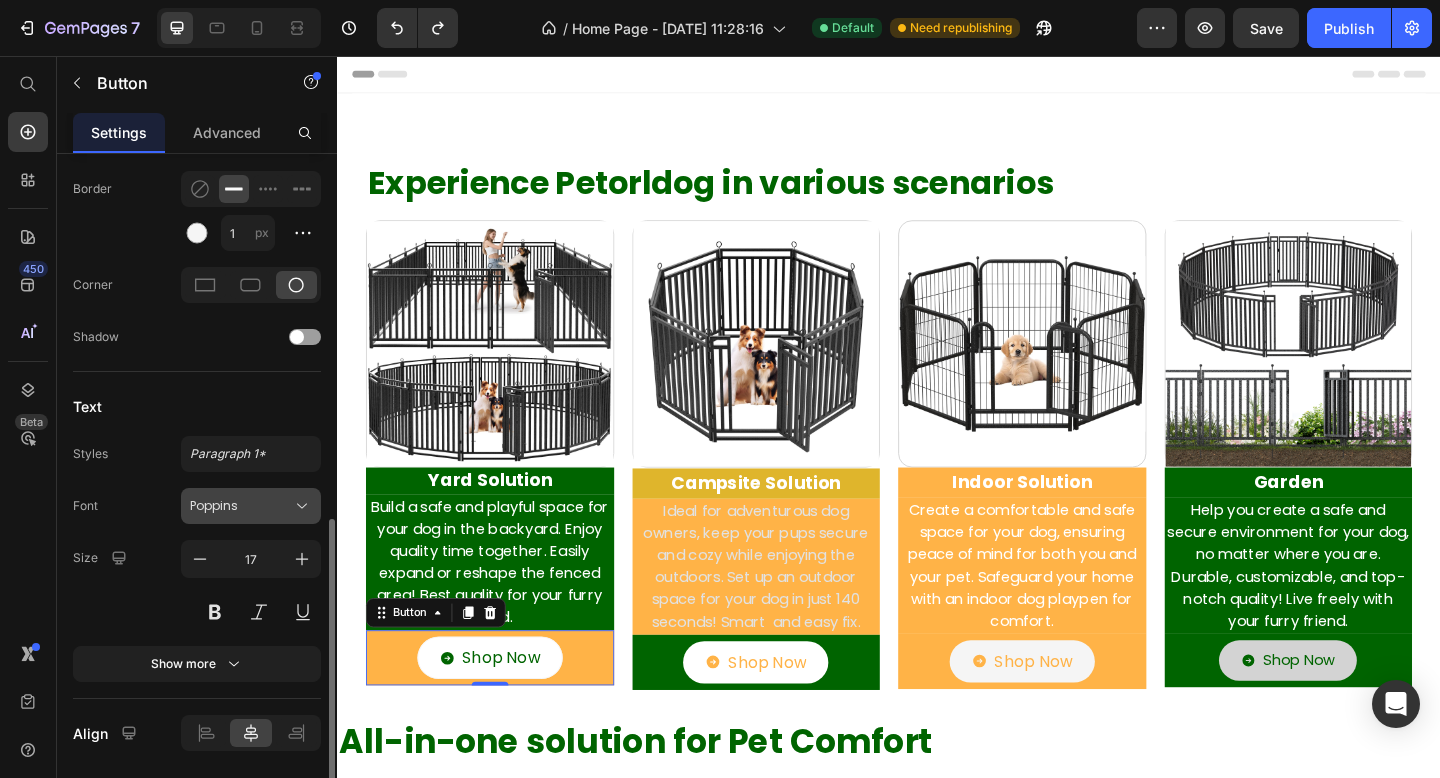 scroll, scrollTop: 913, scrollLeft: 0, axis: vertical 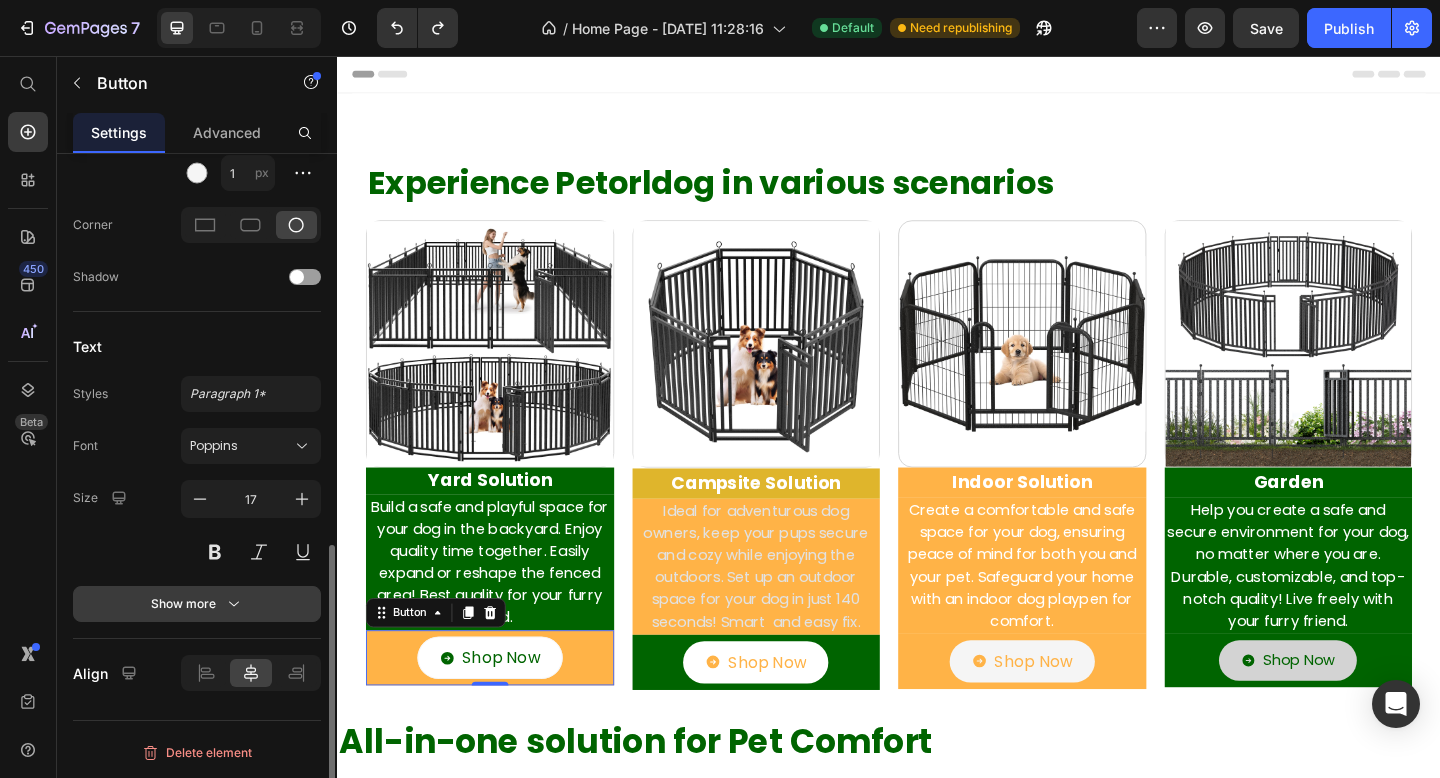 click on "Show more" at bounding box center (197, 604) 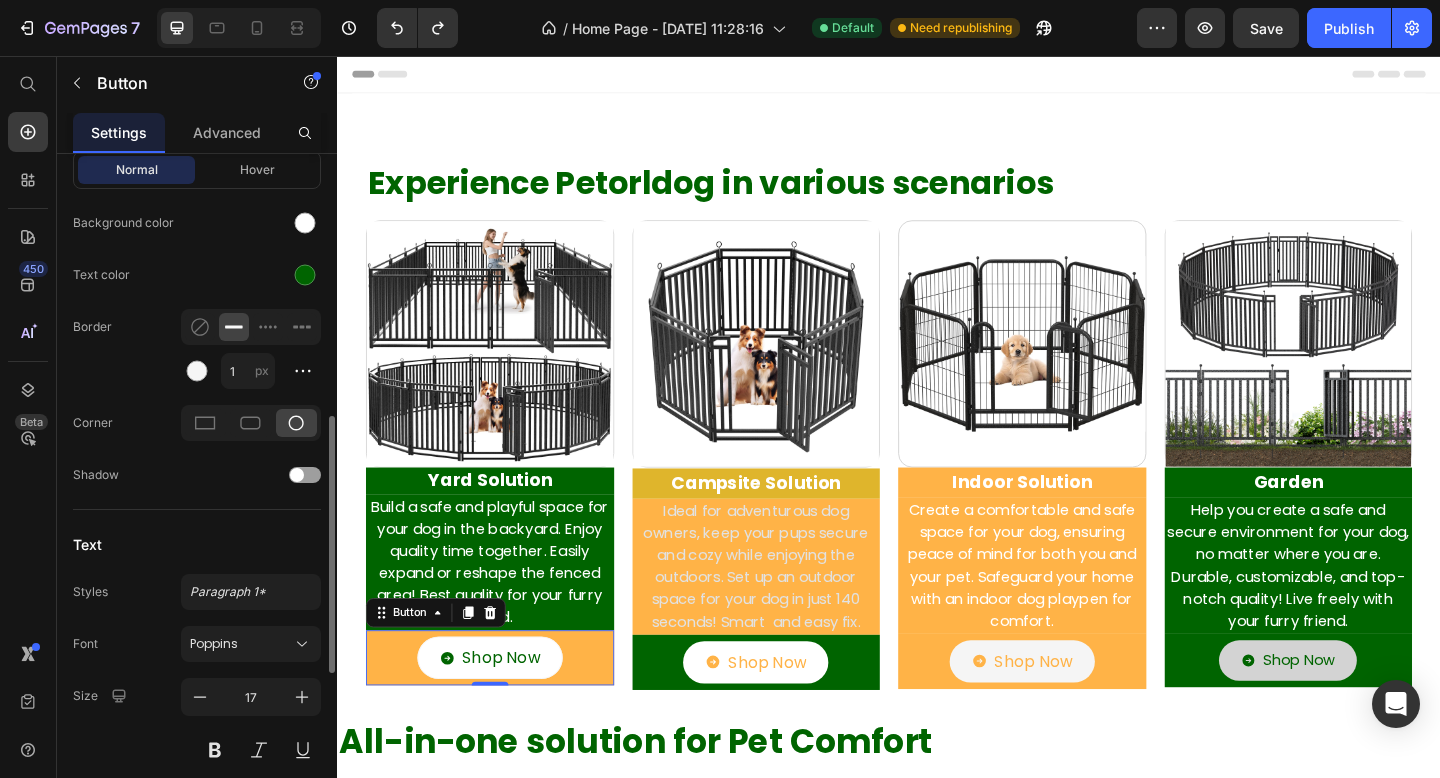 scroll, scrollTop: 705, scrollLeft: 0, axis: vertical 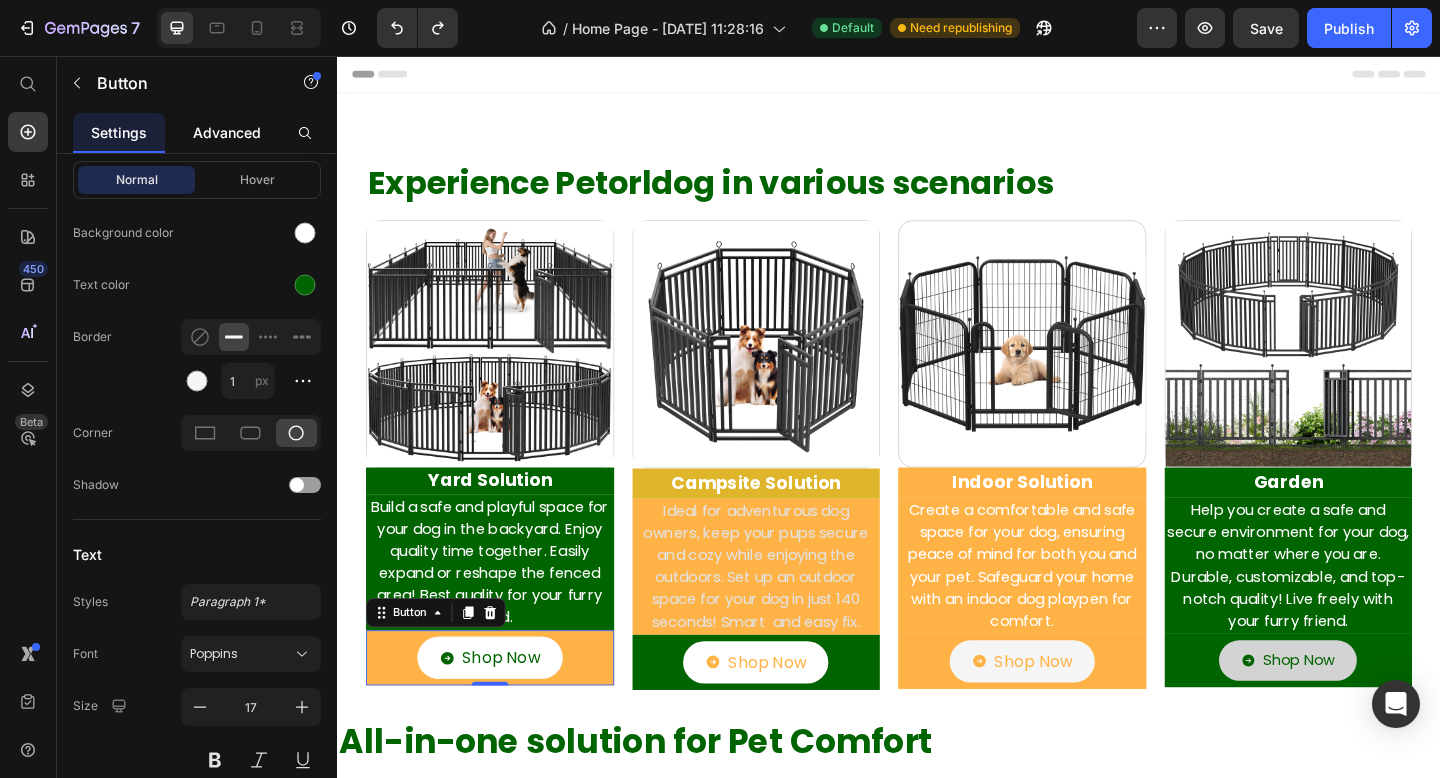 click on "Advanced" 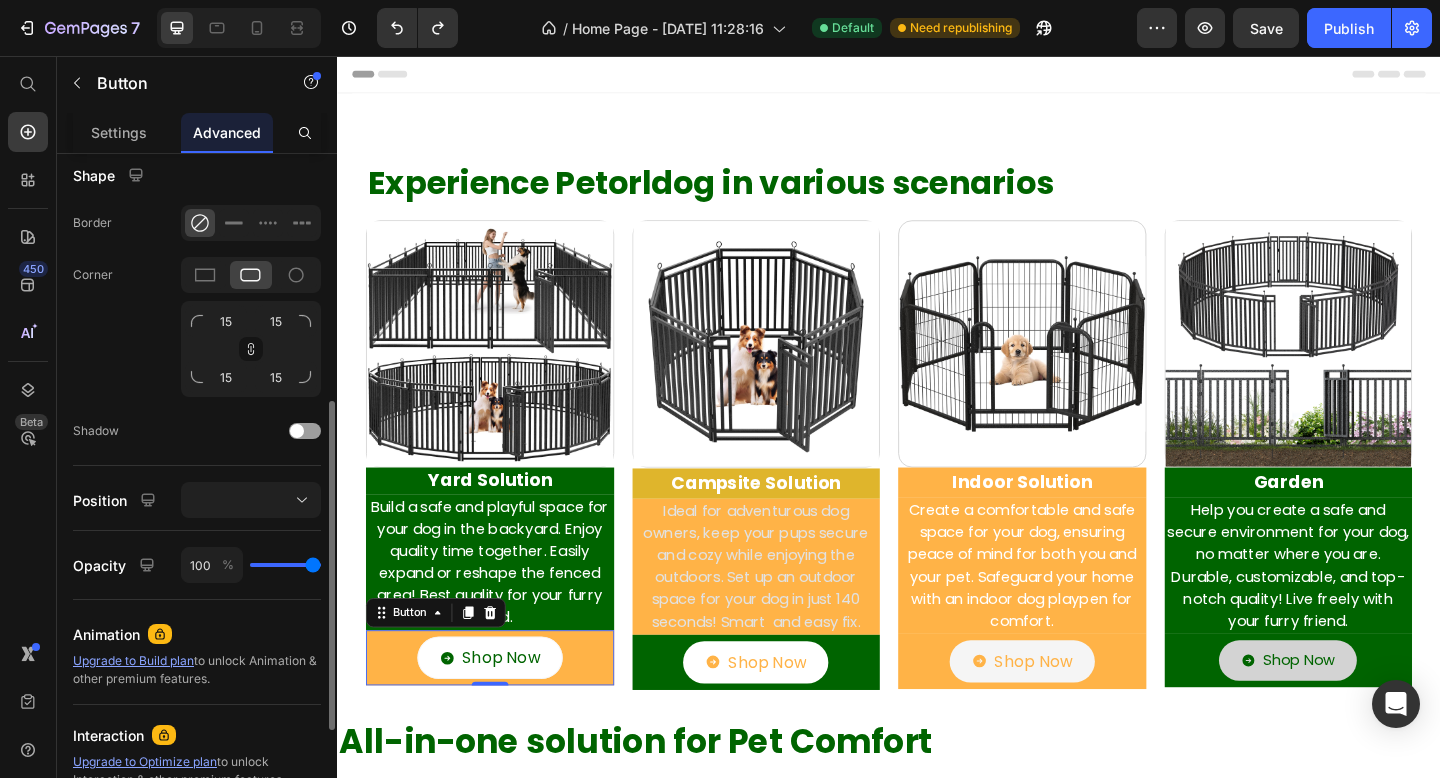 scroll, scrollTop: 258, scrollLeft: 0, axis: vertical 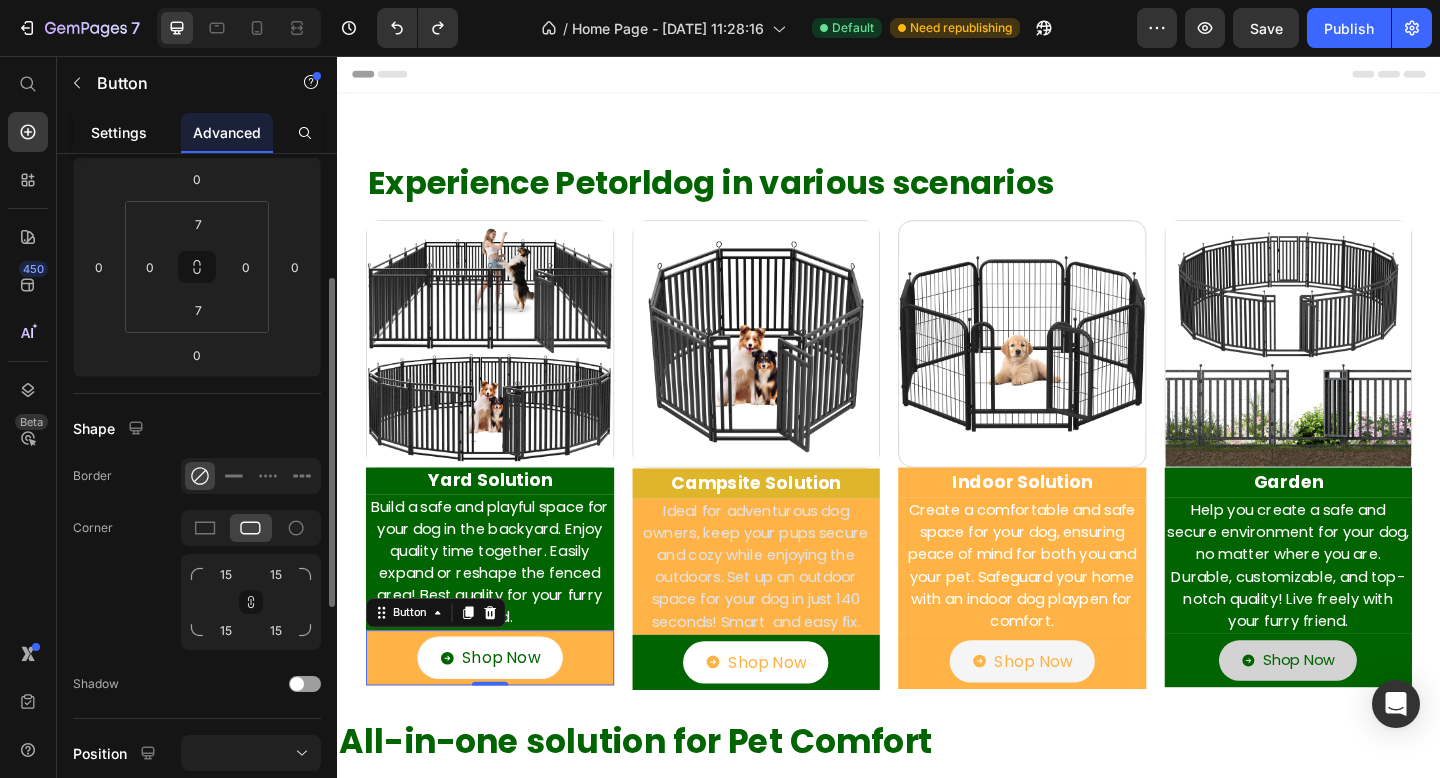 click on "Settings" at bounding box center [119, 132] 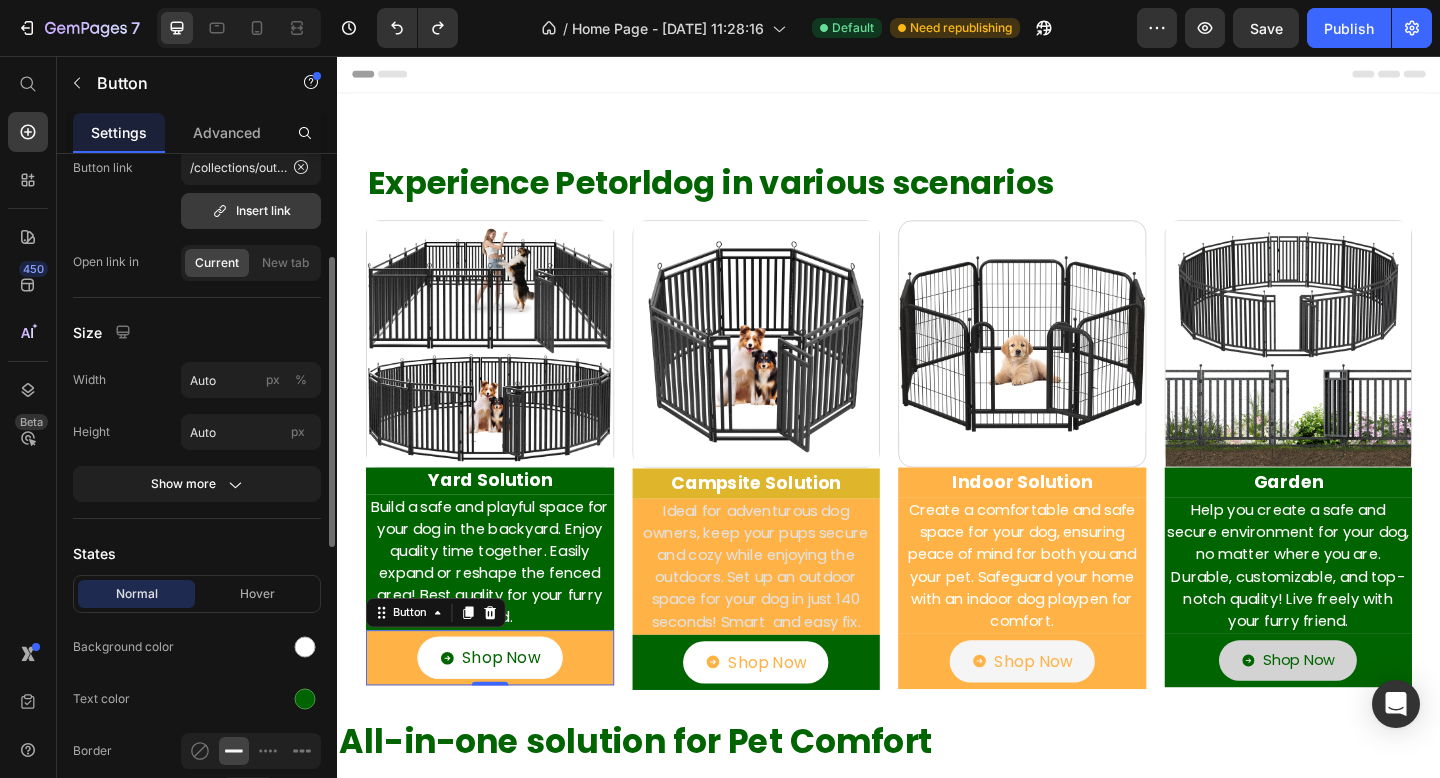 scroll, scrollTop: 297, scrollLeft: 0, axis: vertical 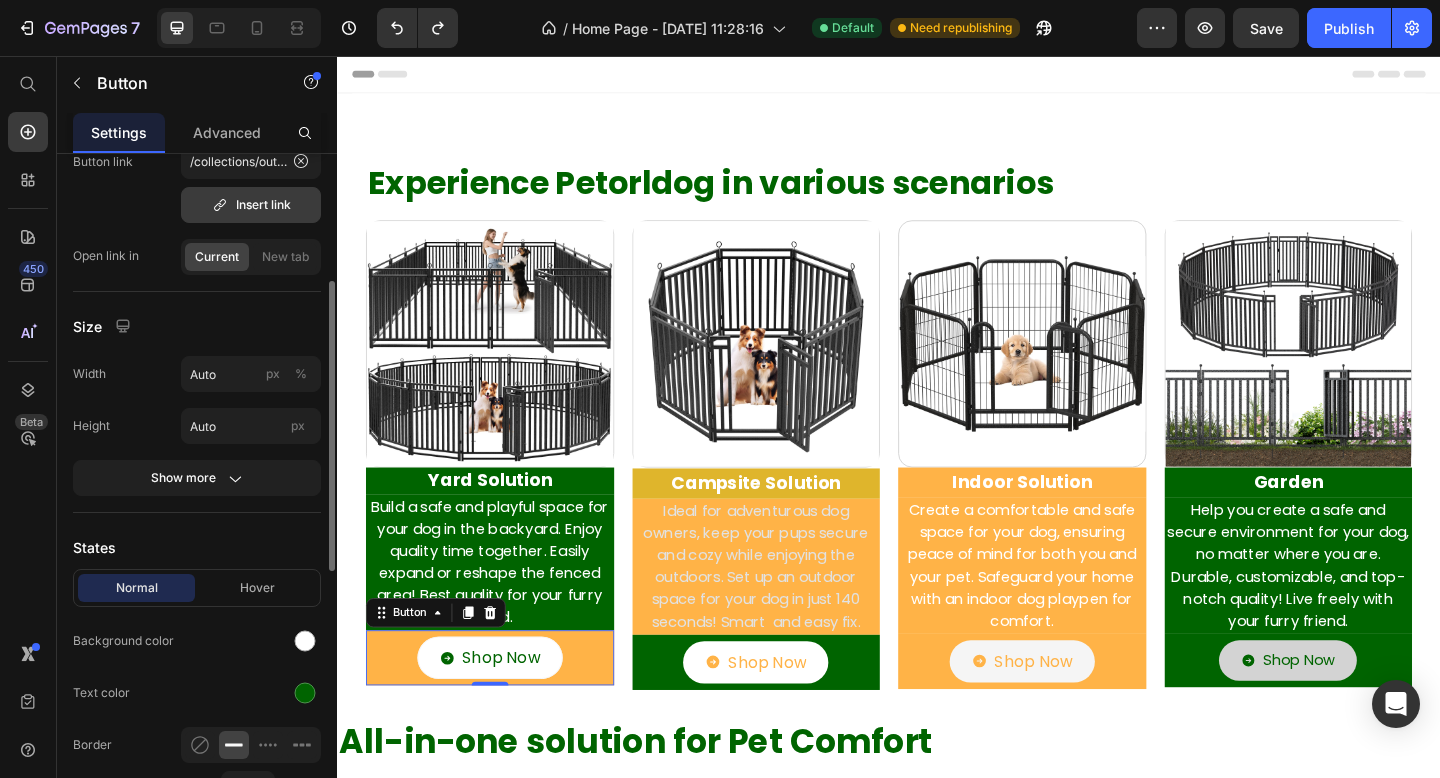 click on "Show more" at bounding box center [197, 478] 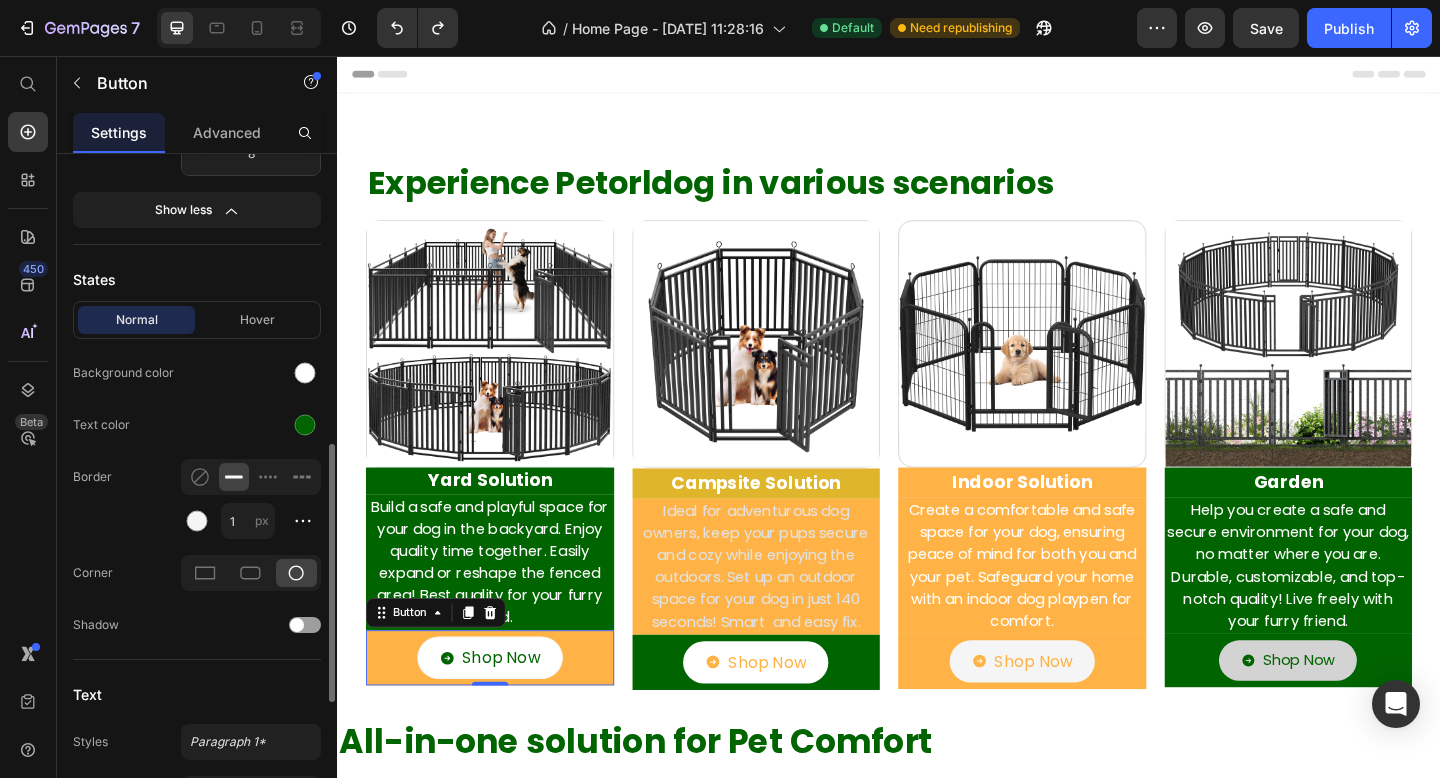 scroll, scrollTop: 769, scrollLeft: 0, axis: vertical 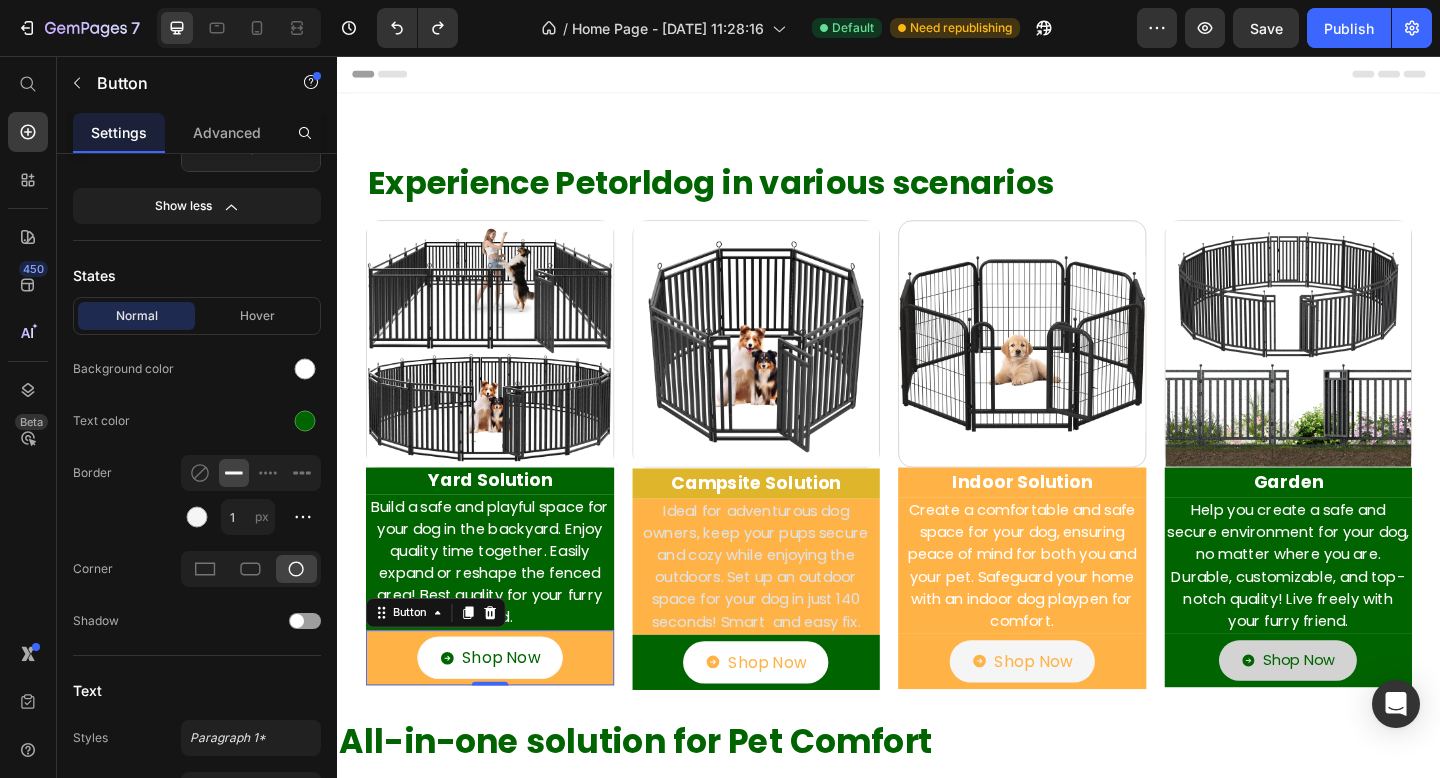 click on "Shop Now   Button   0" at bounding box center [503, 711] 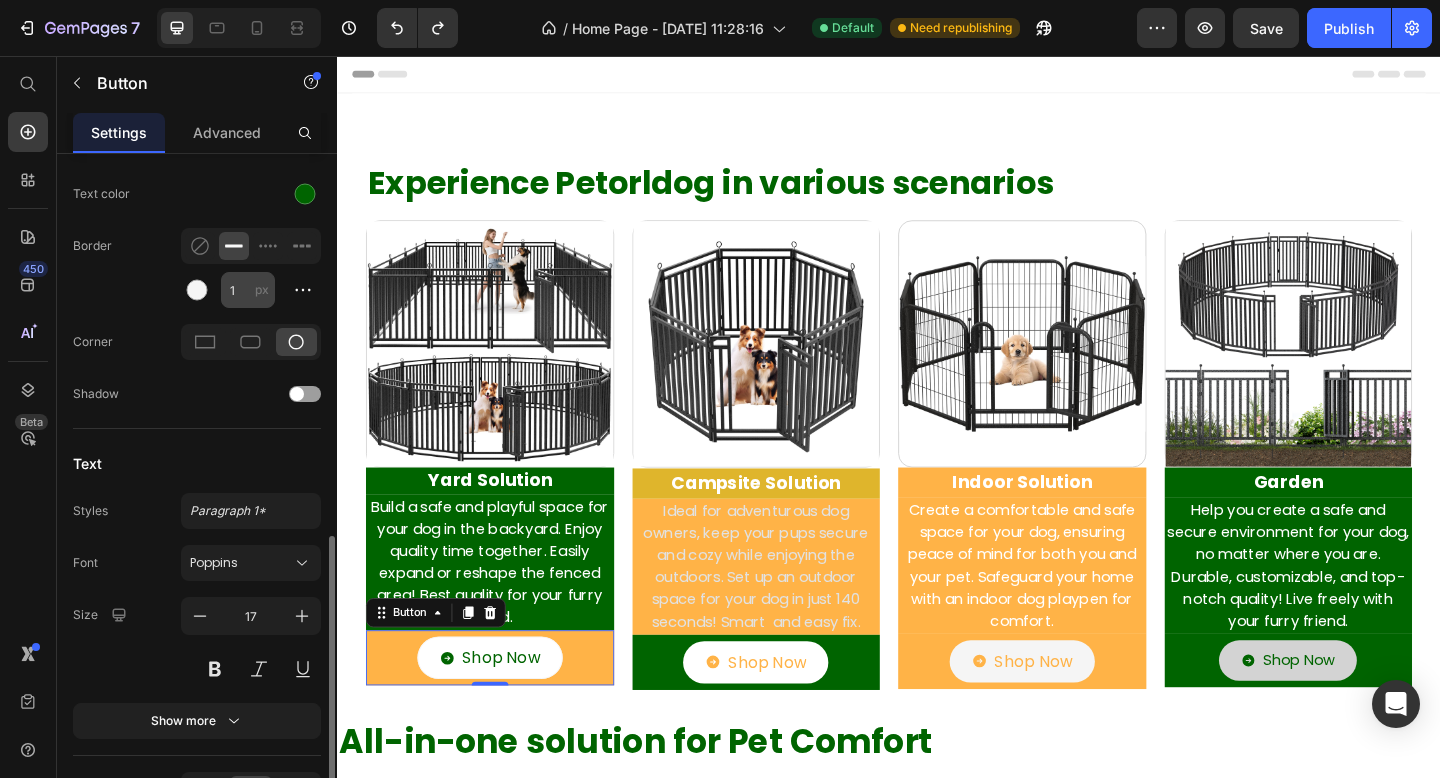 scroll, scrollTop: 1002, scrollLeft: 0, axis: vertical 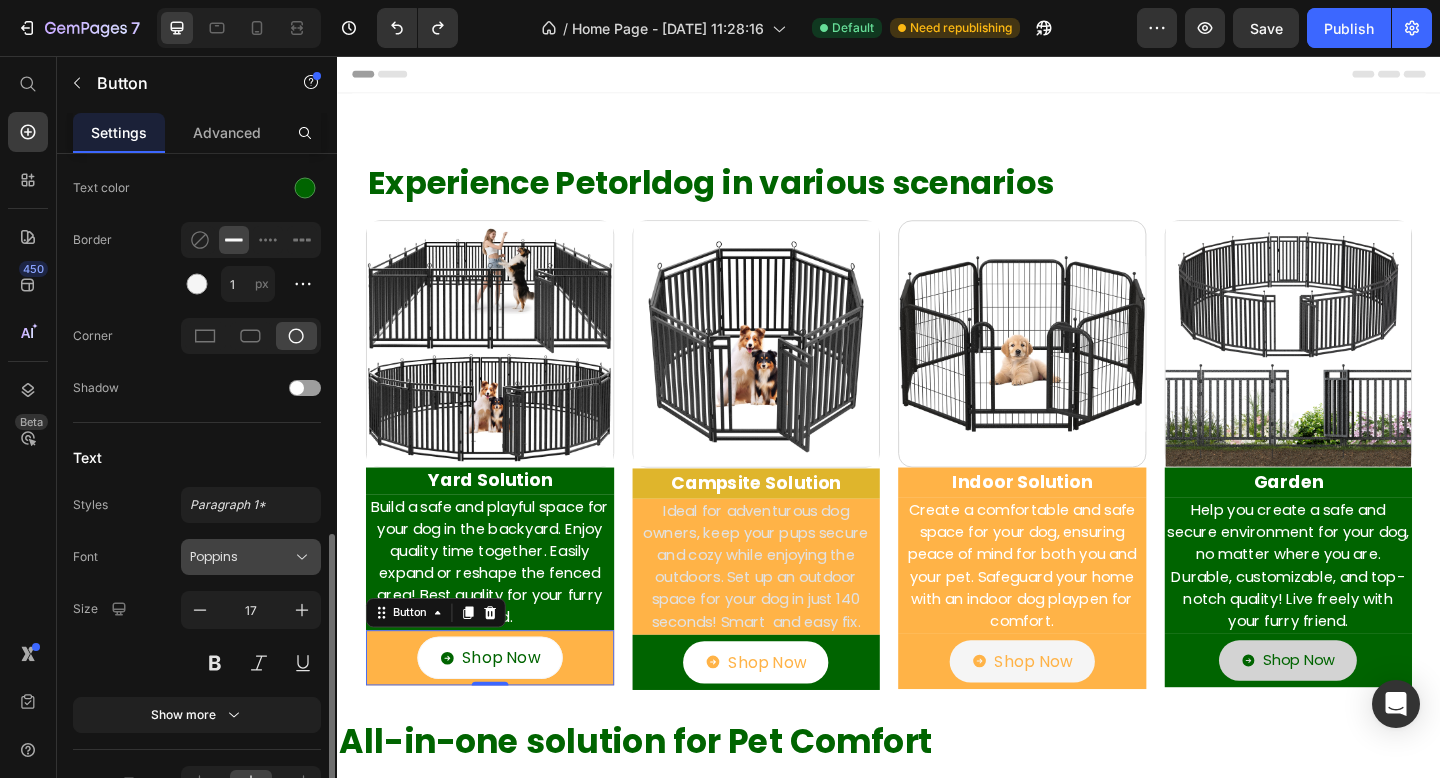 click on "Poppins" at bounding box center [241, 557] 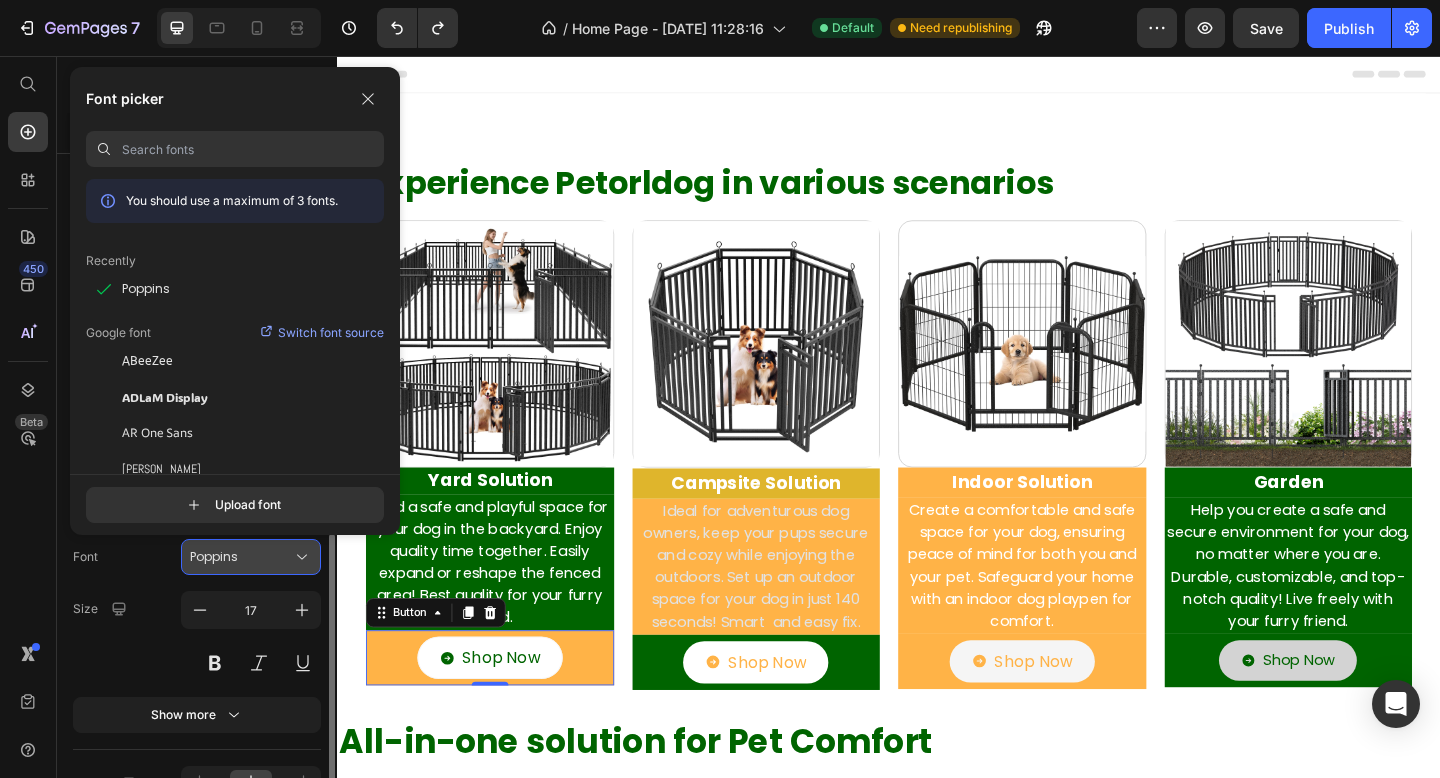 click on "Poppins" at bounding box center [241, 557] 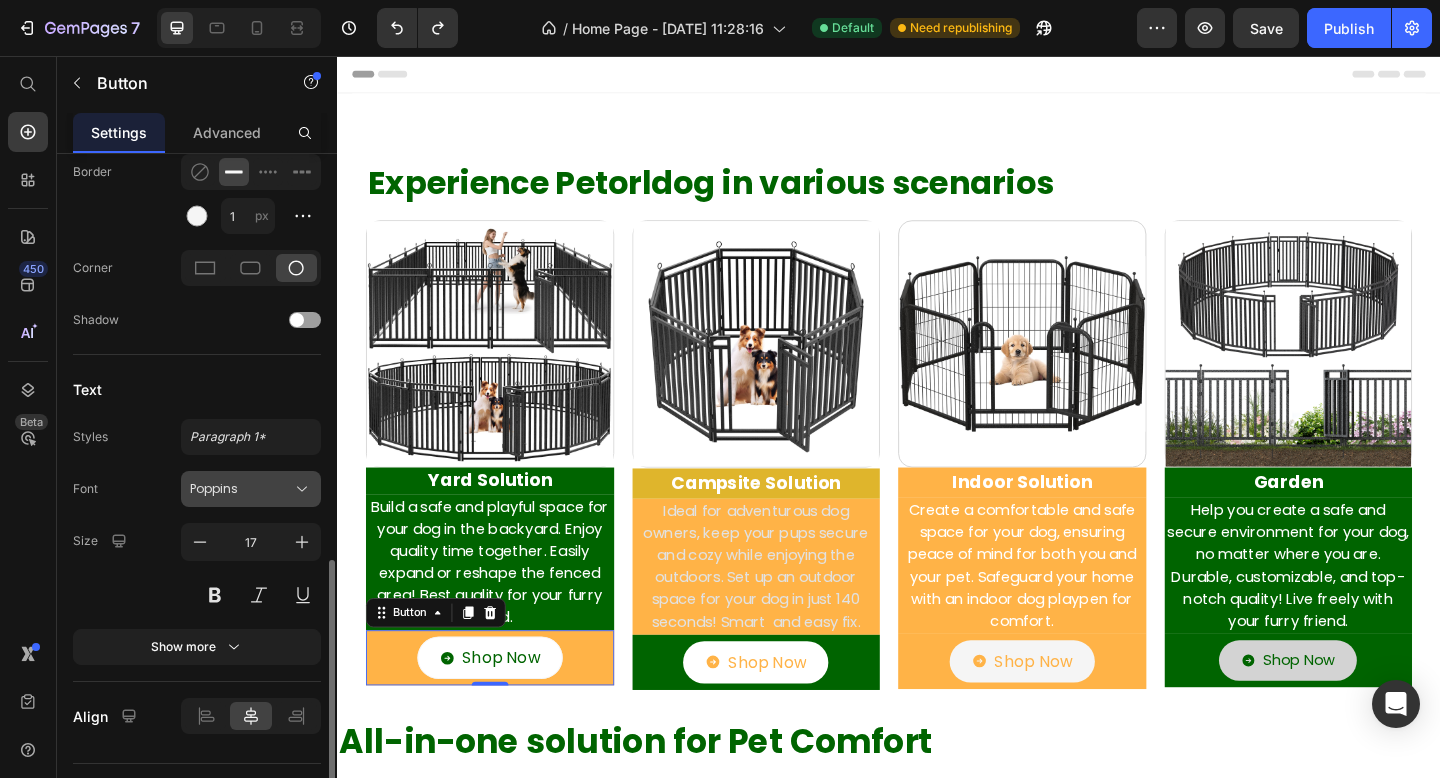 scroll, scrollTop: 1113, scrollLeft: 0, axis: vertical 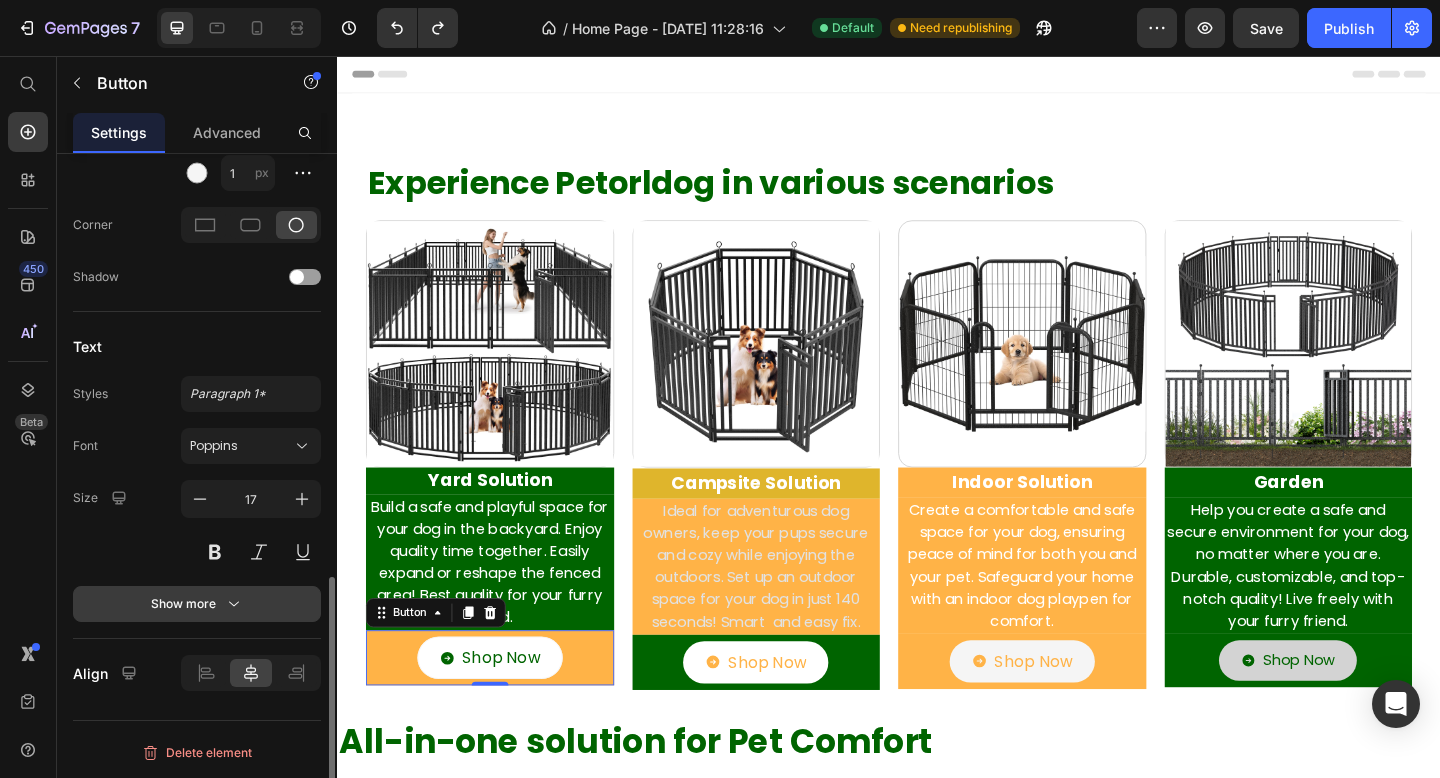 click on "Show more" at bounding box center [197, 604] 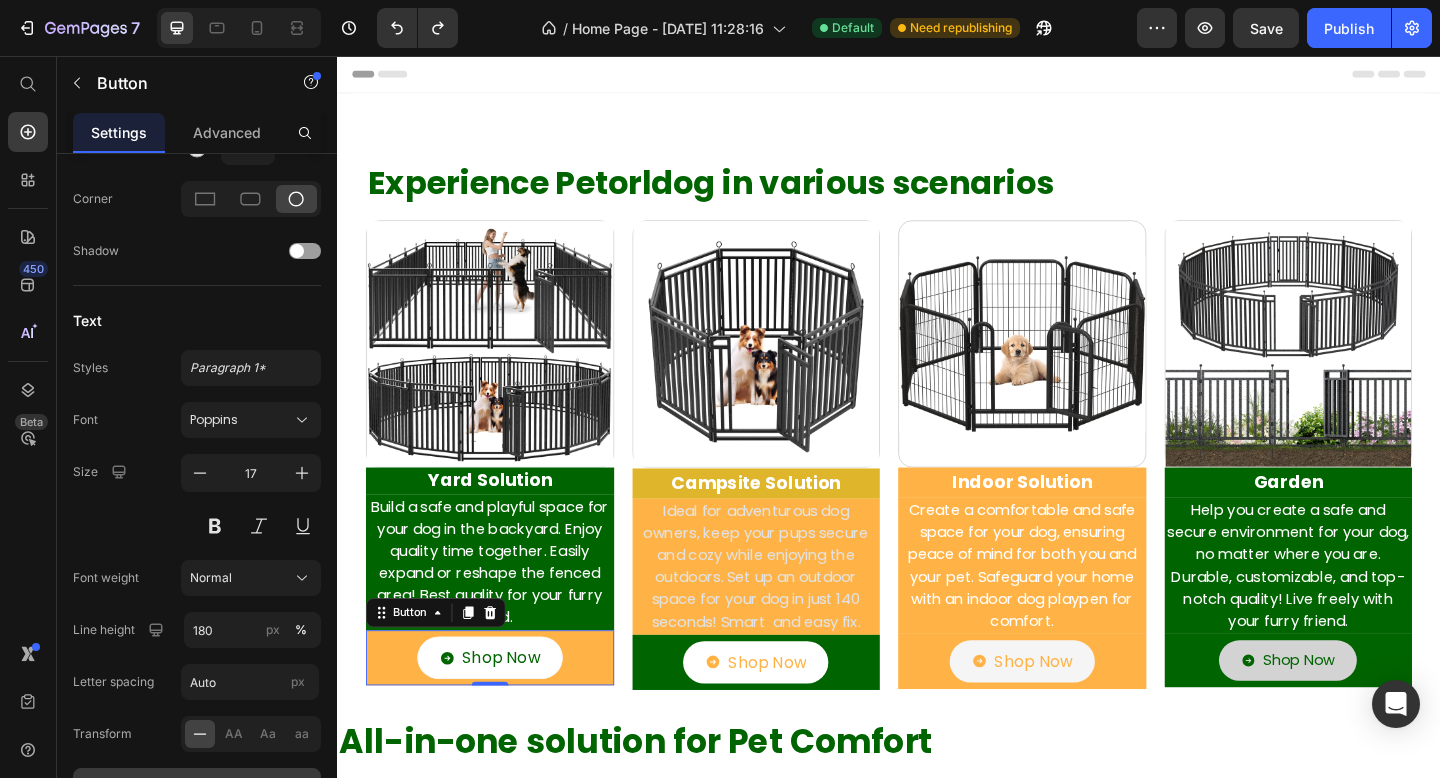 scroll, scrollTop: 1321, scrollLeft: 0, axis: vertical 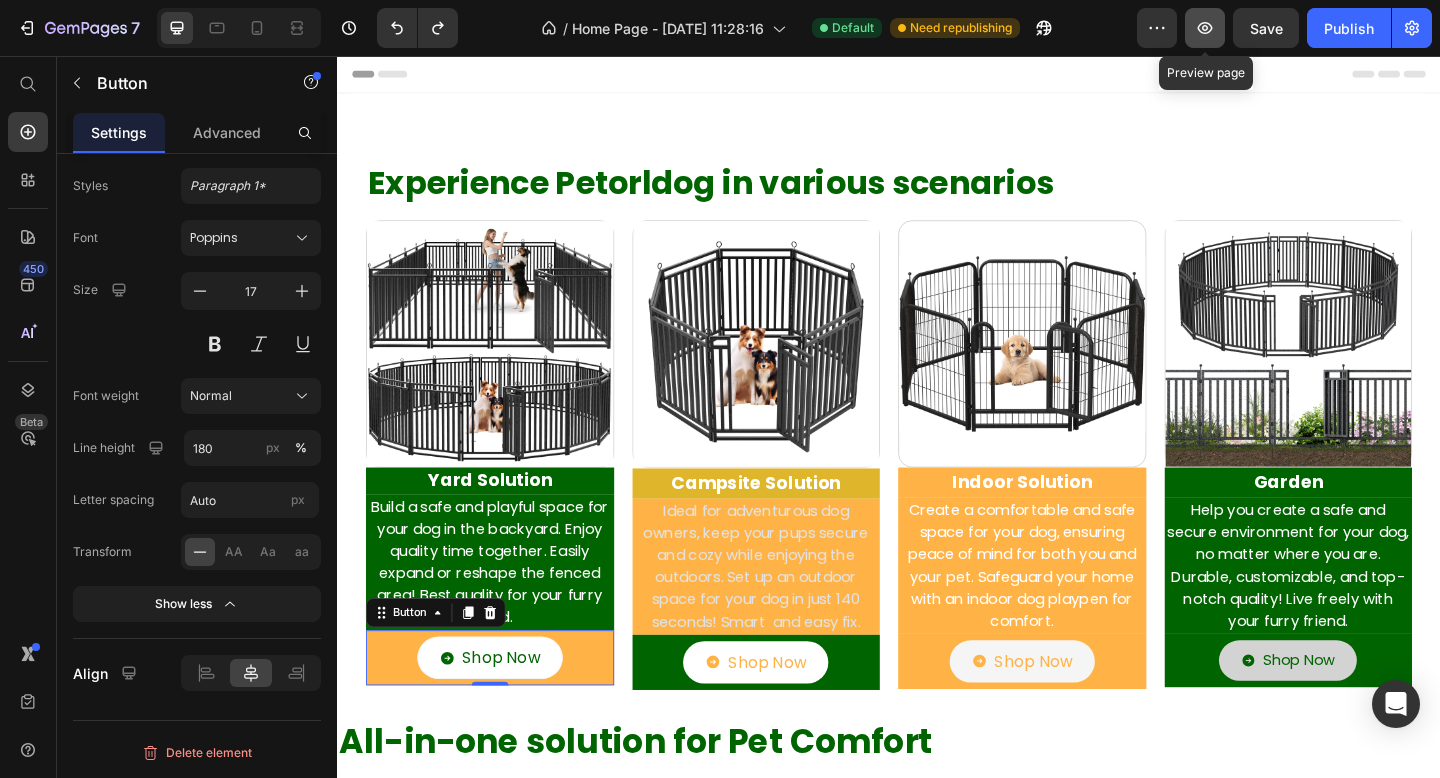 click 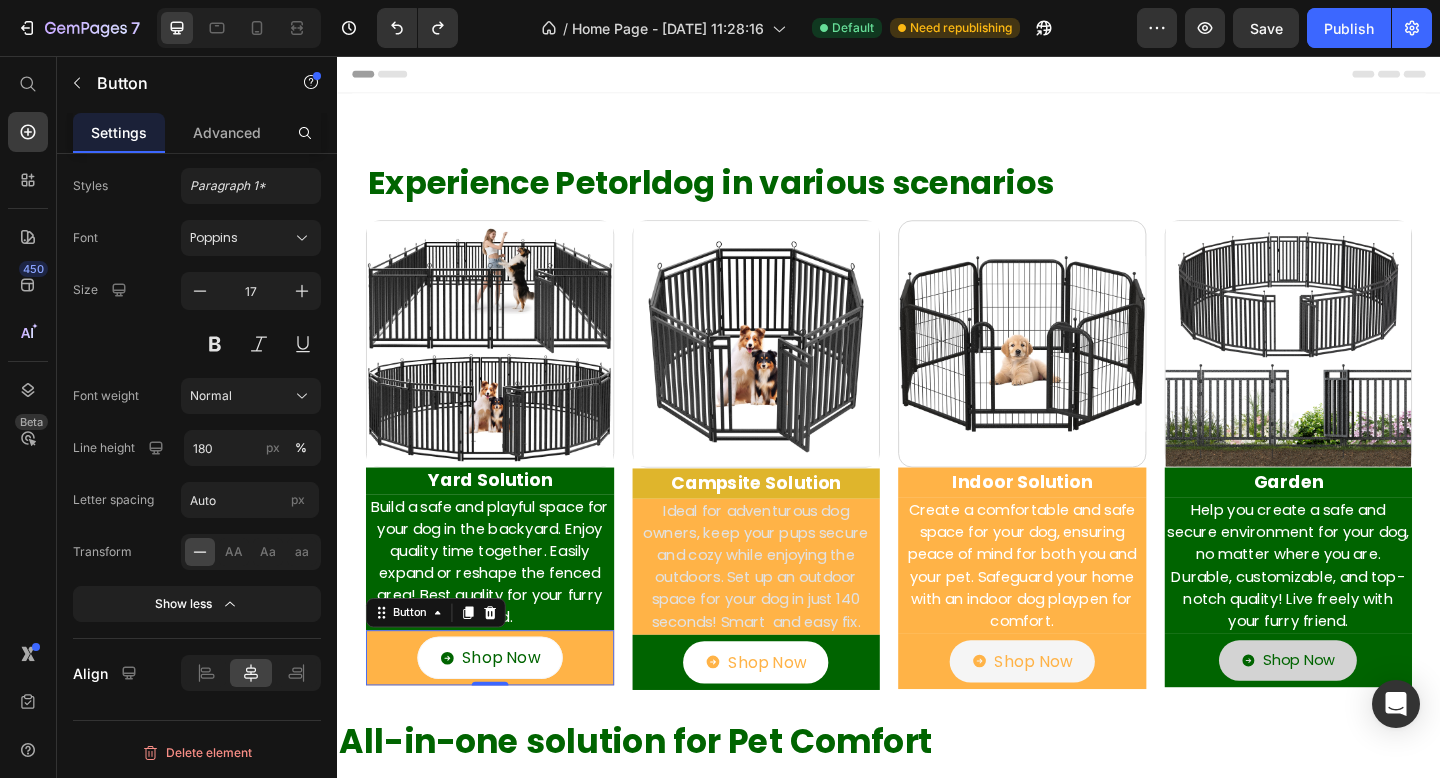 click on "Shop Now   Button   0" at bounding box center (503, 711) 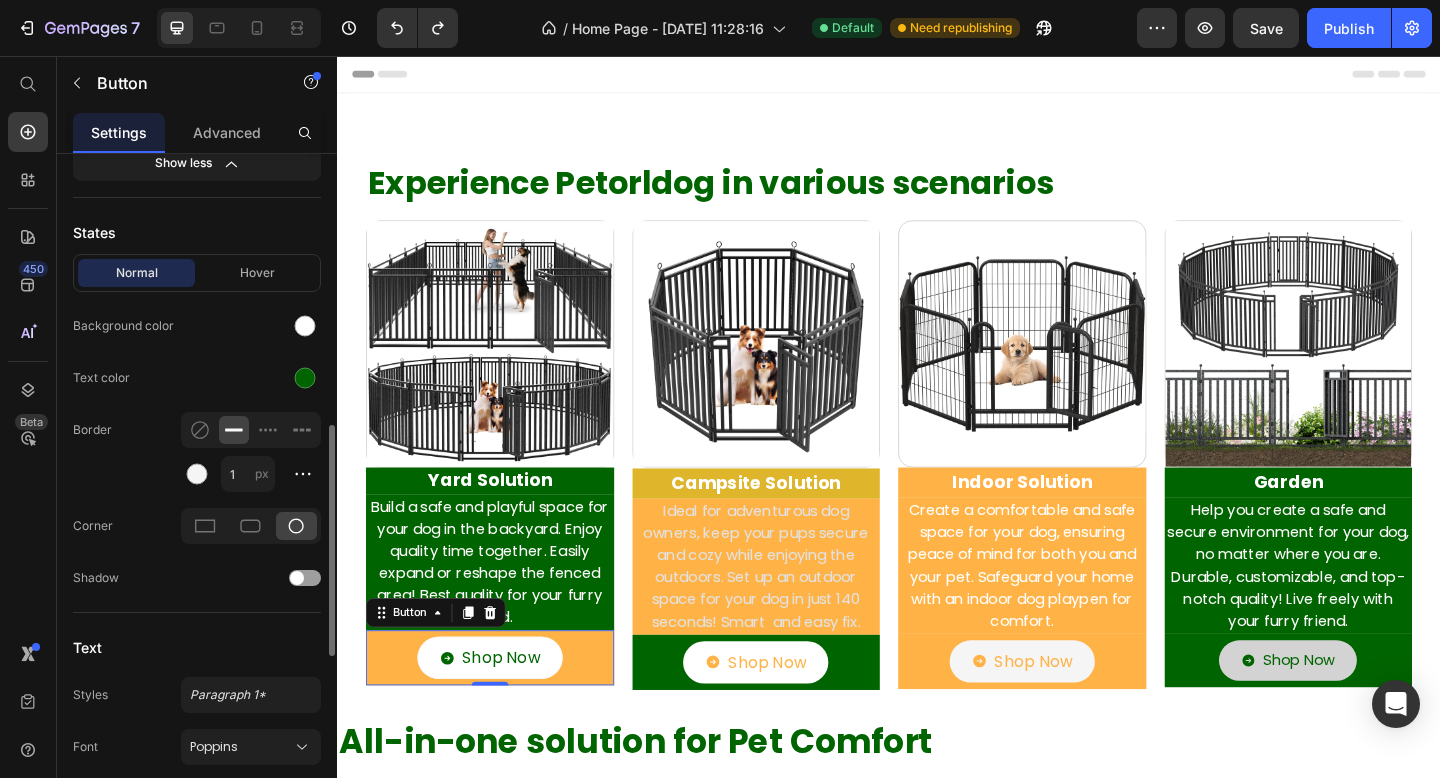 scroll, scrollTop: 808, scrollLeft: 0, axis: vertical 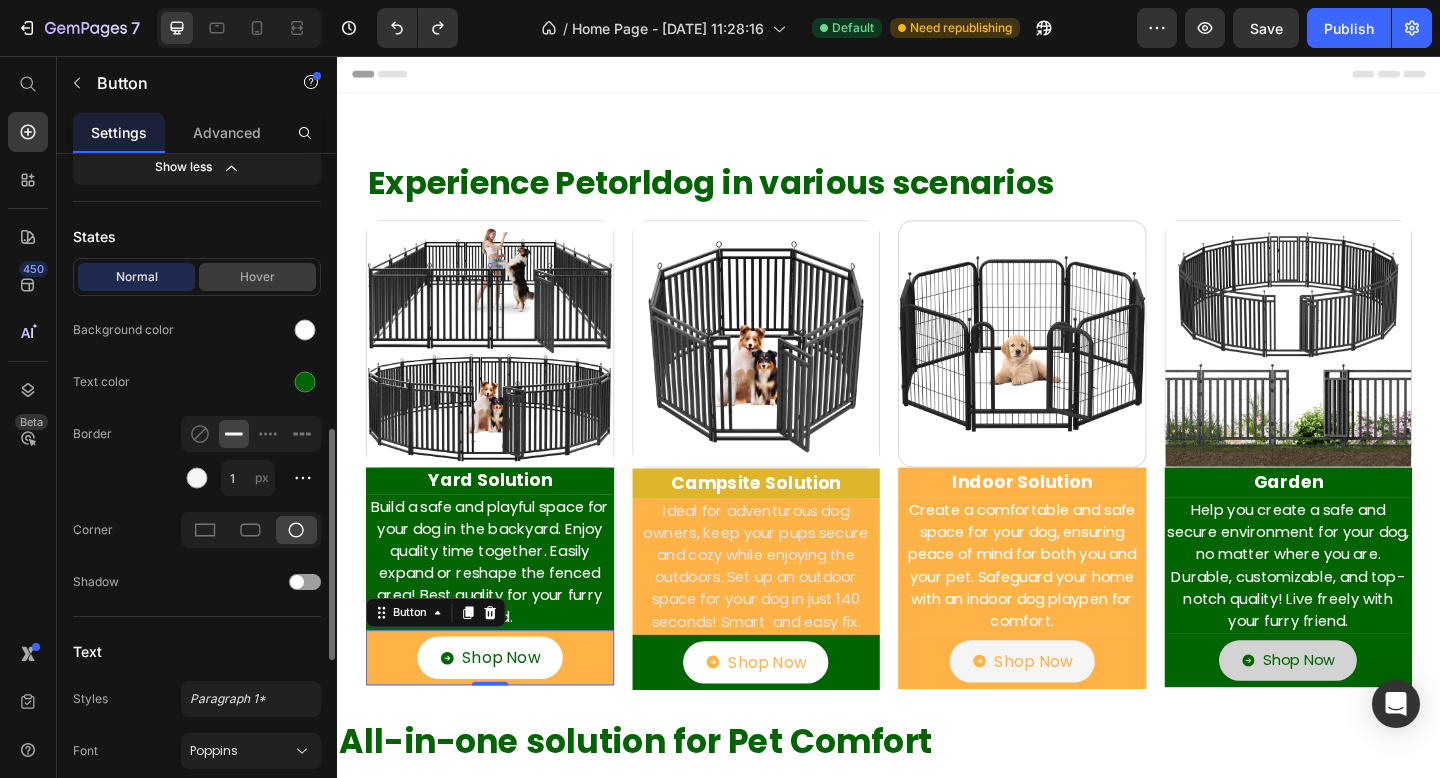 click on "Hover" at bounding box center [257, 277] 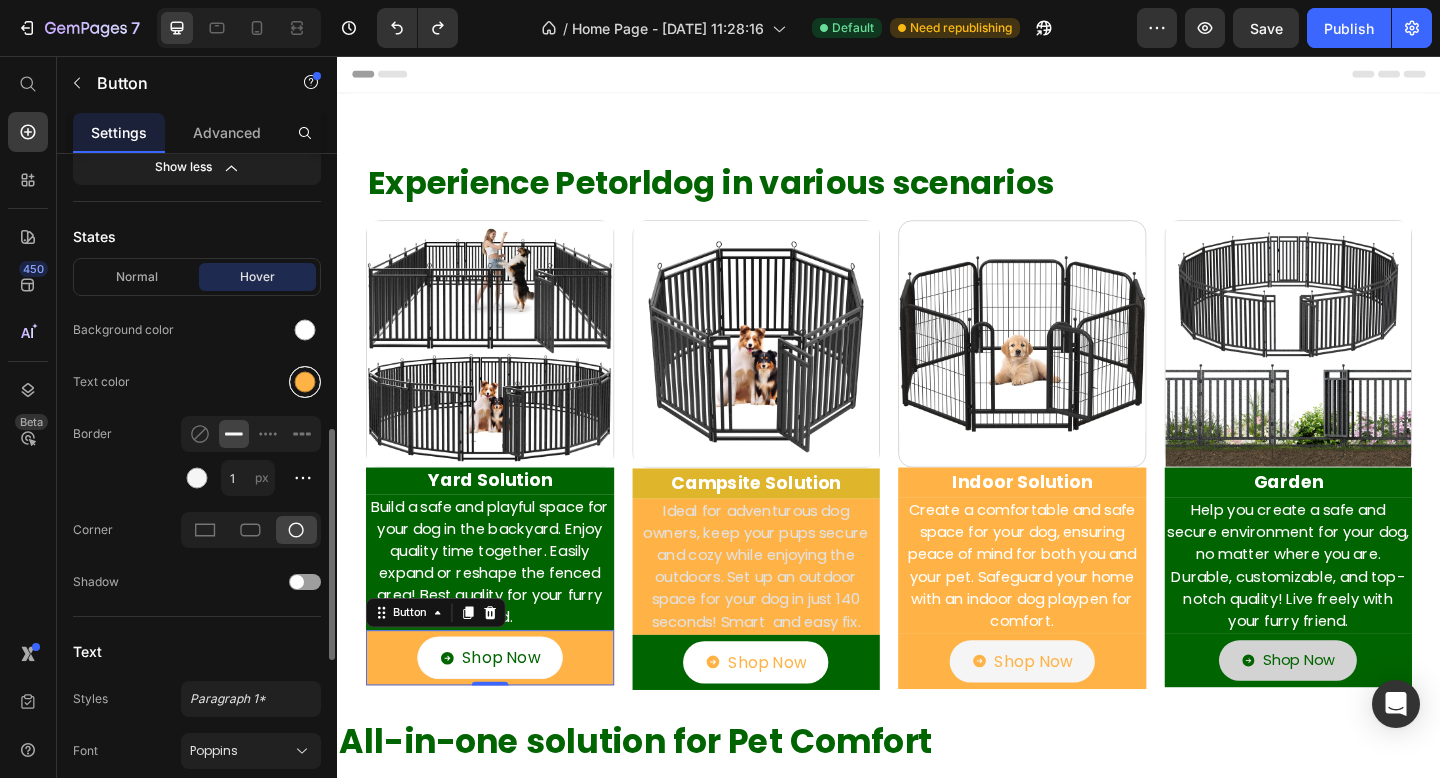 click at bounding box center [305, 382] 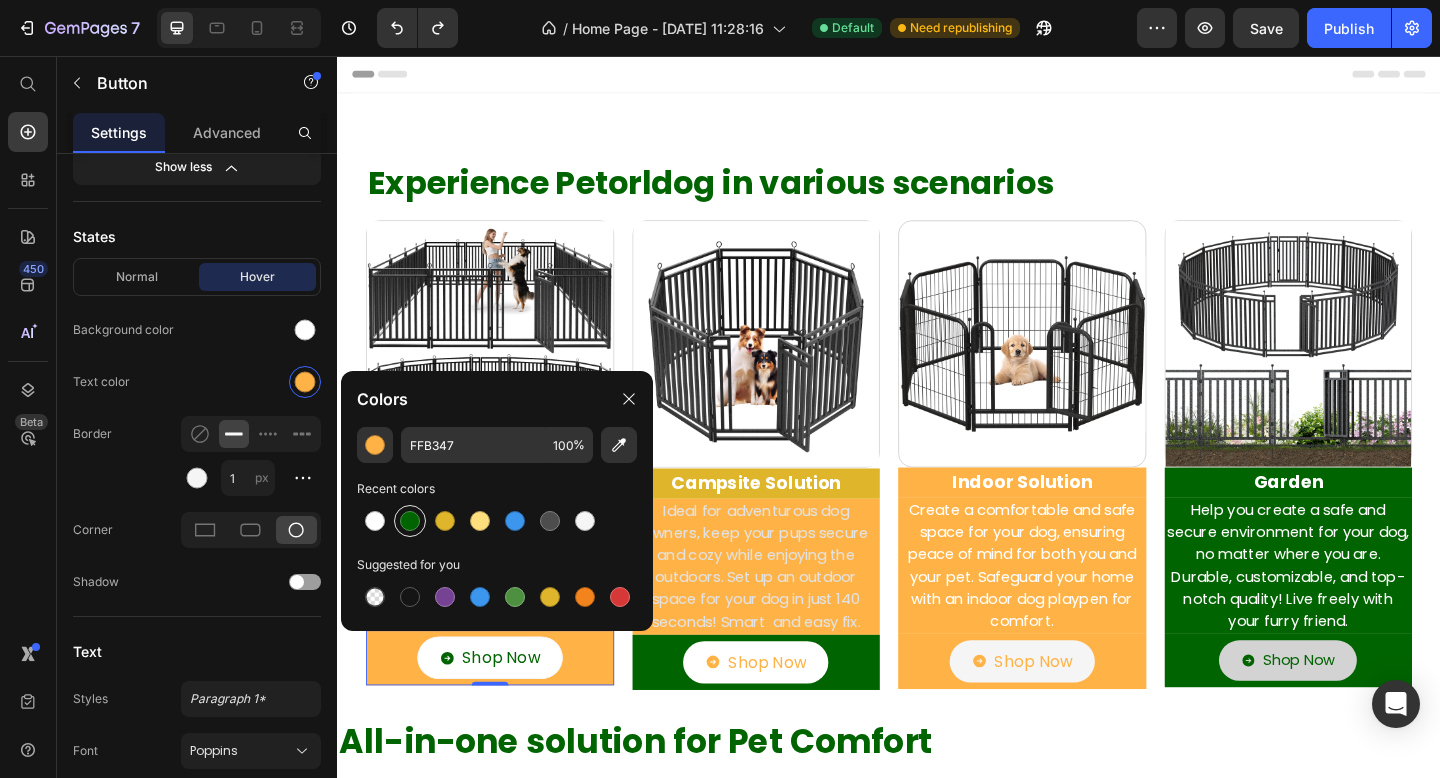 click at bounding box center [410, 521] 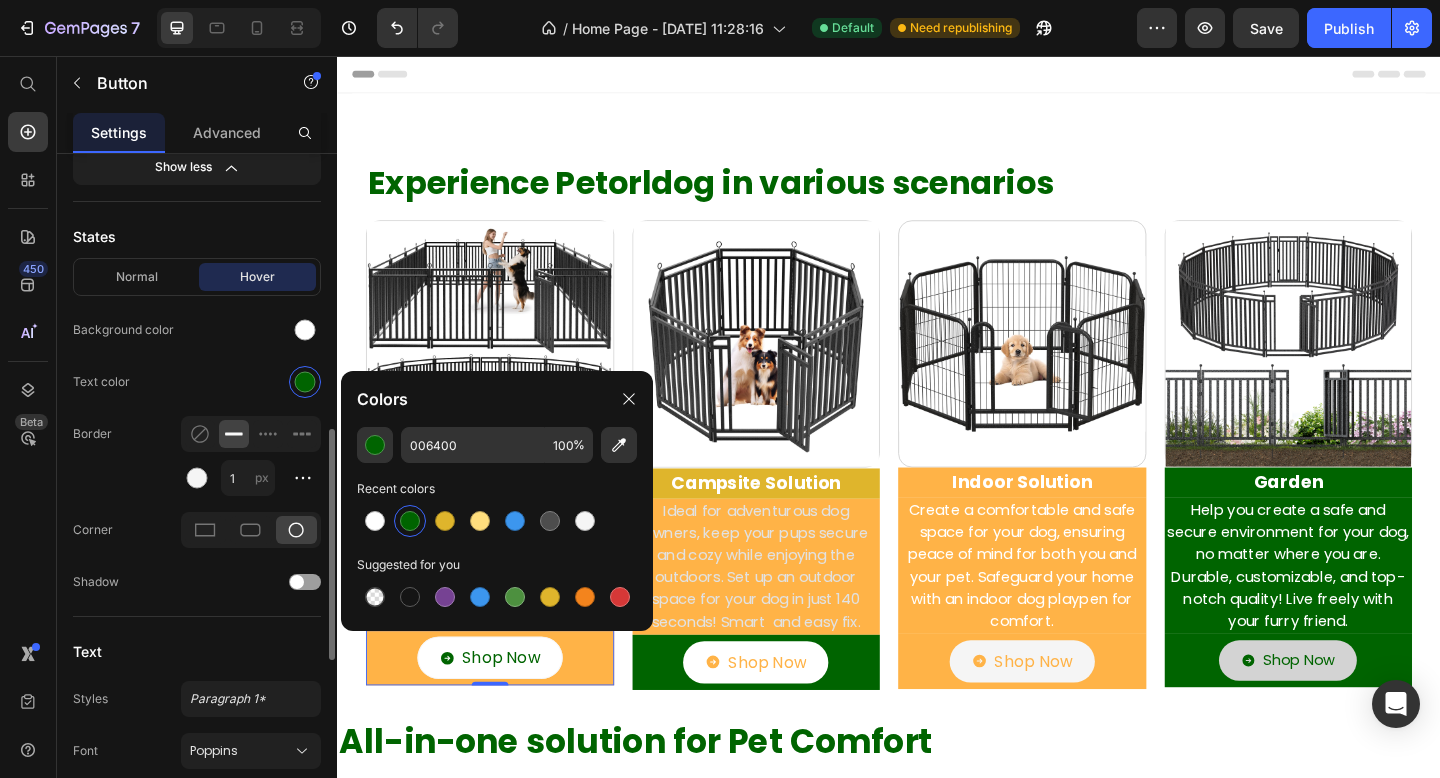 click on "Normal Hover Background color Text color Border 1 px Corner Shadow" 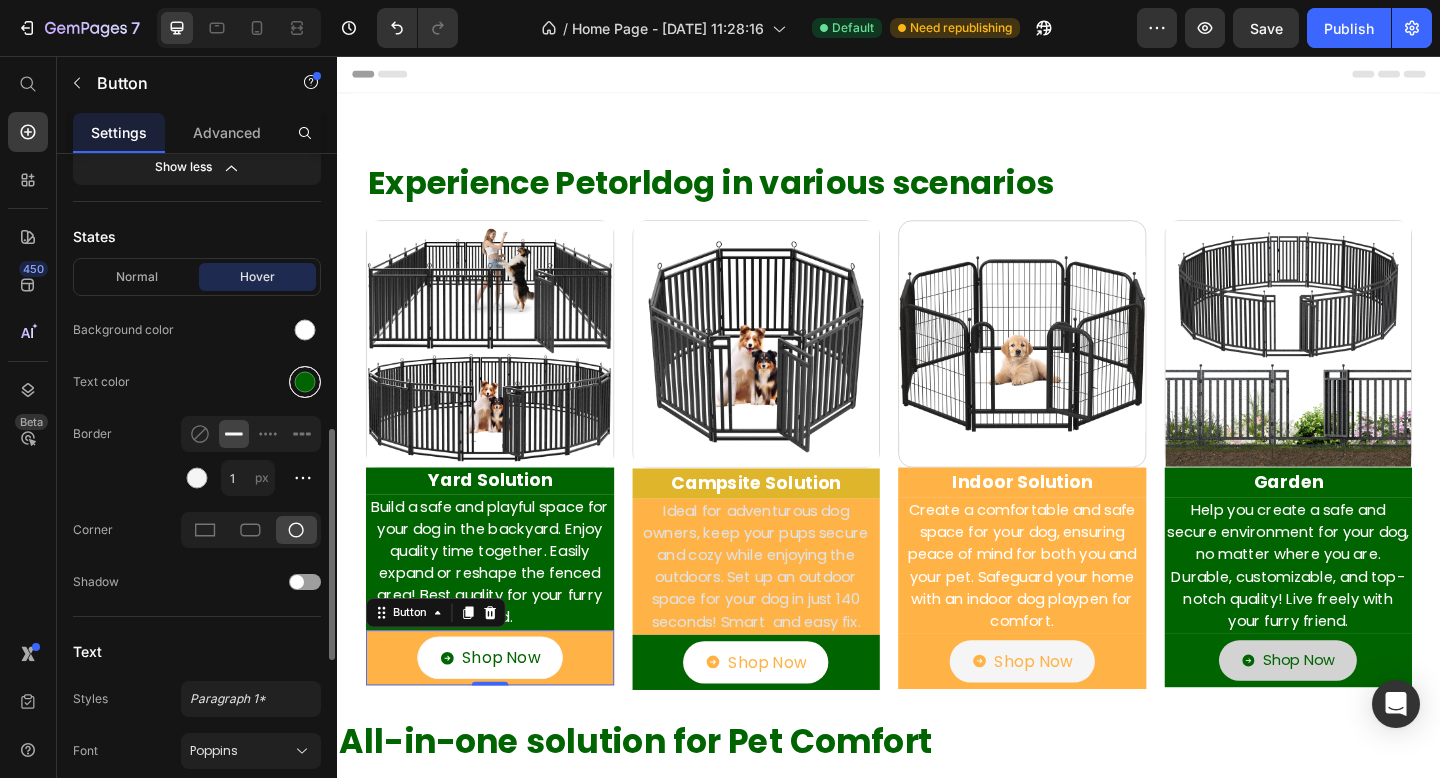 click at bounding box center (305, 382) 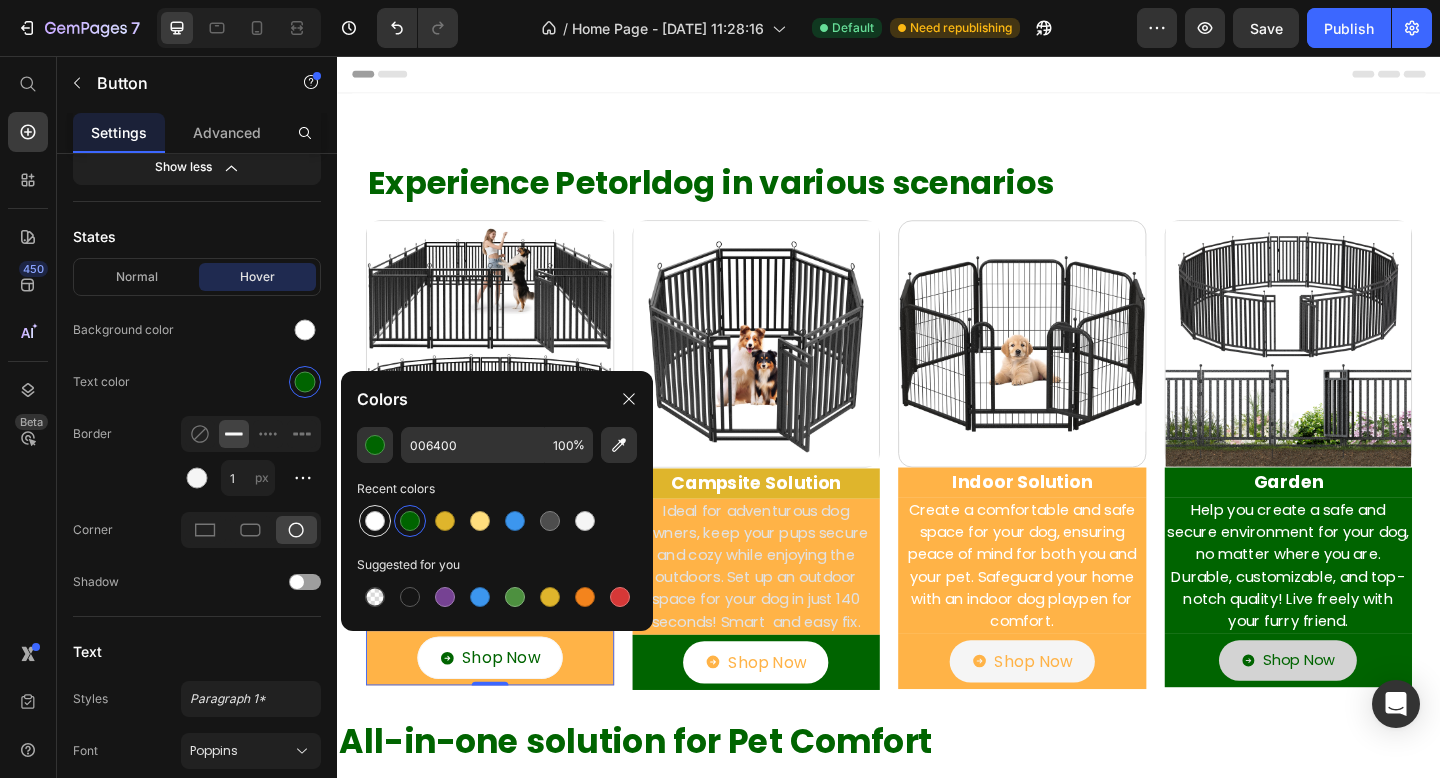 click at bounding box center (375, 521) 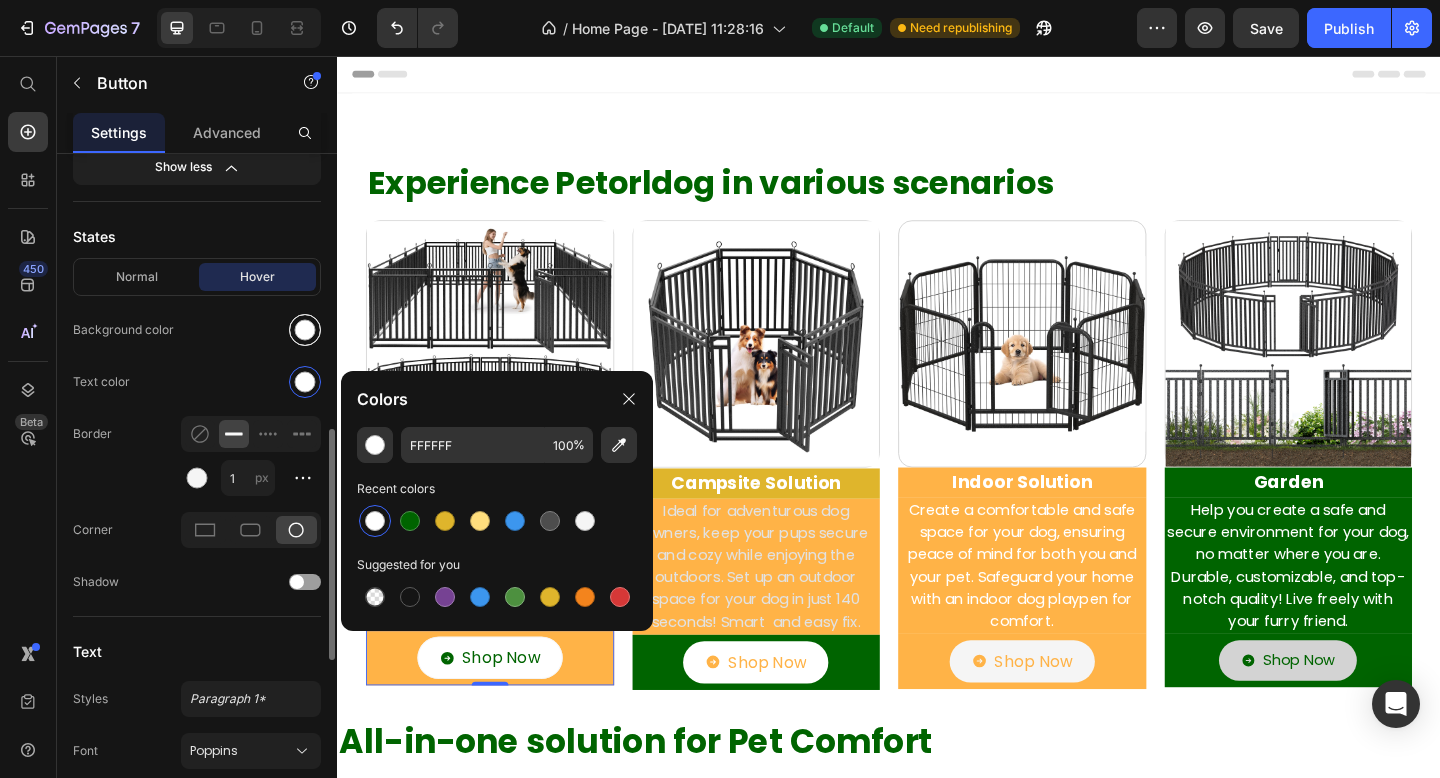 click at bounding box center (305, 330) 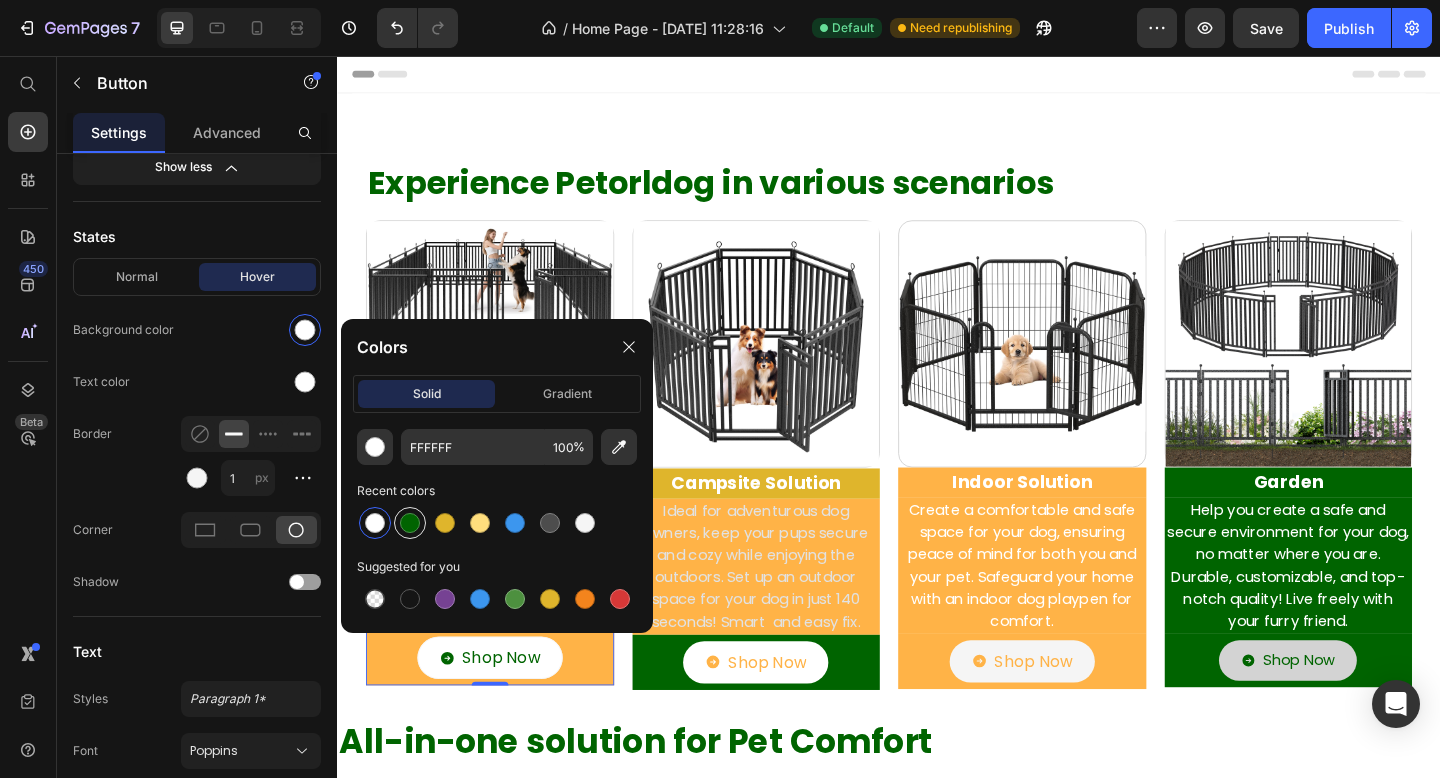 click at bounding box center (410, 523) 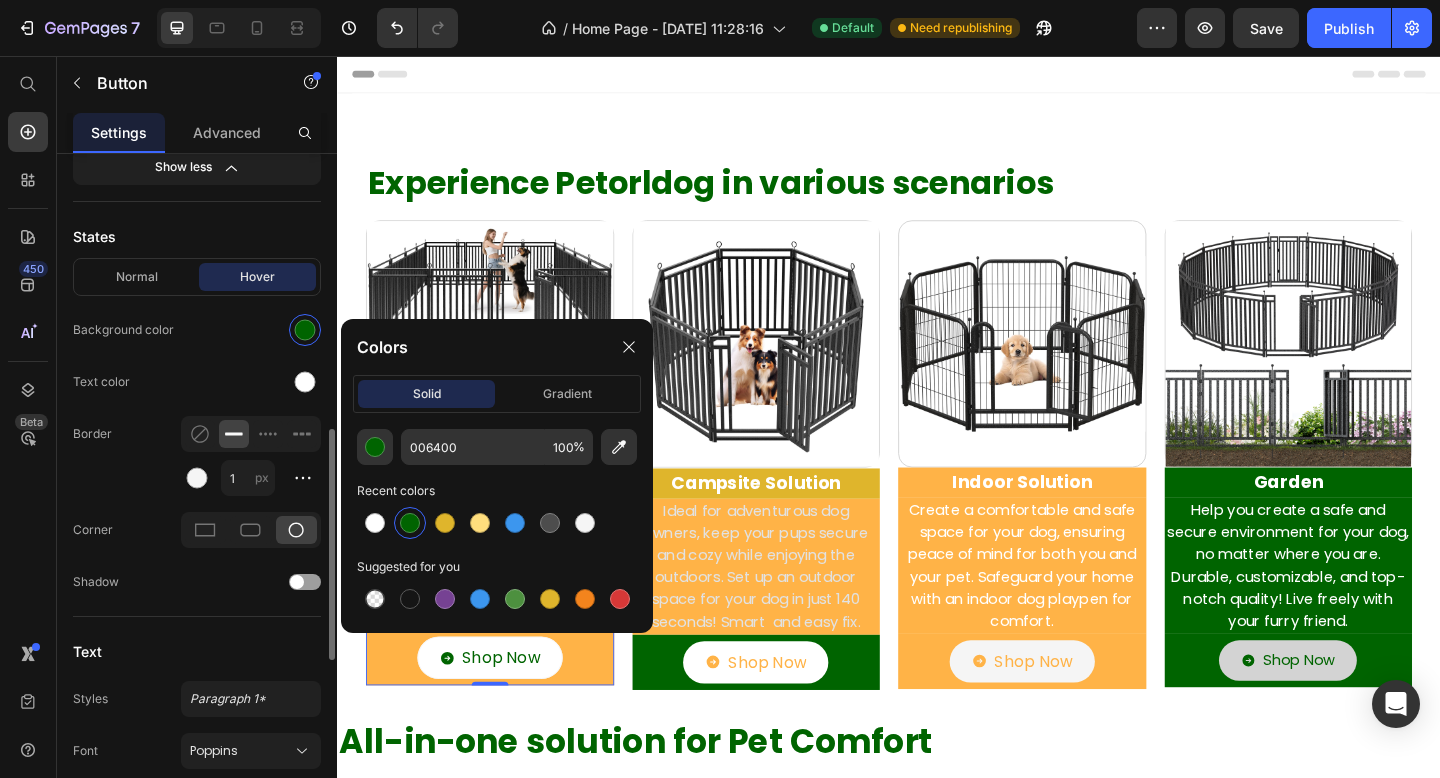 click on "Normal Hover Background color Text color Border 1 px Corner Shadow" 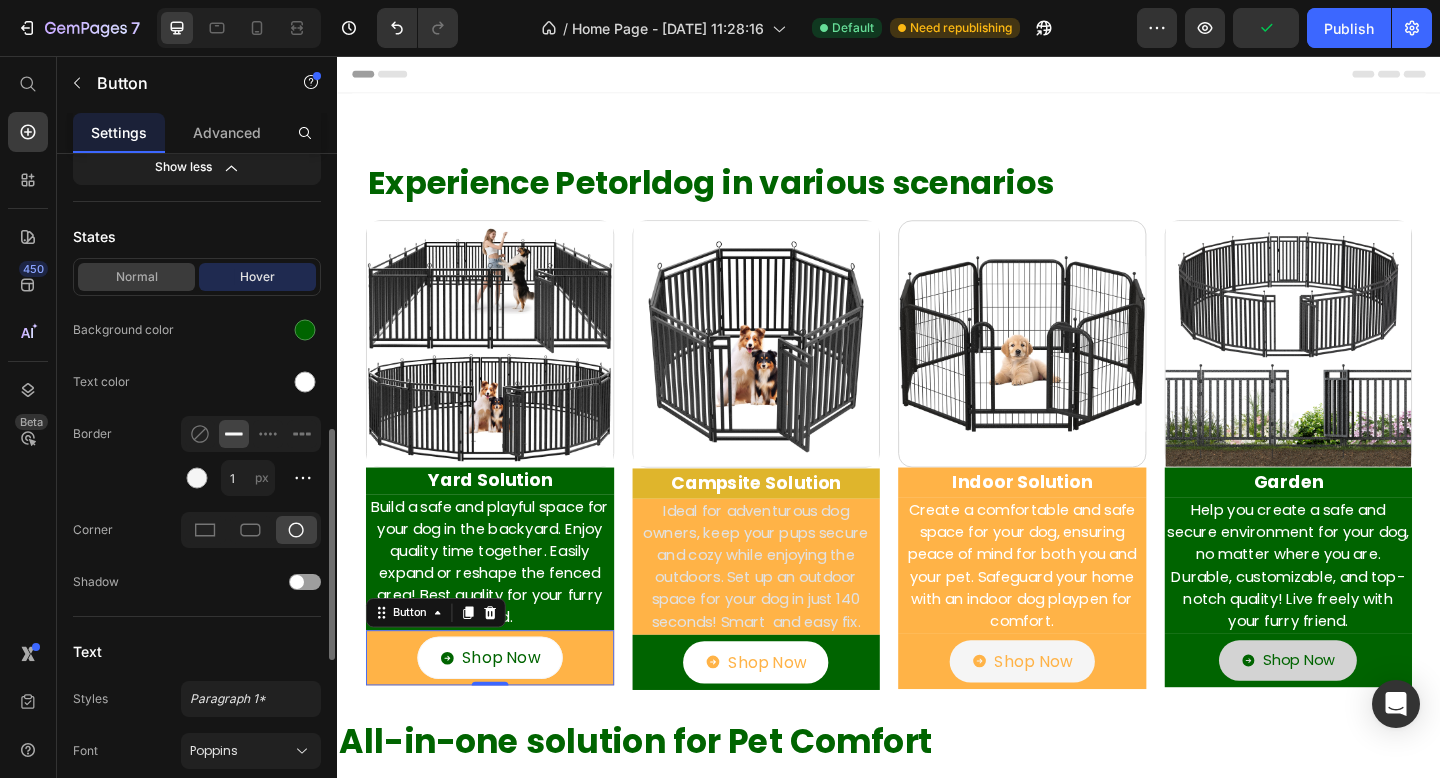 click on "Normal" at bounding box center [136, 277] 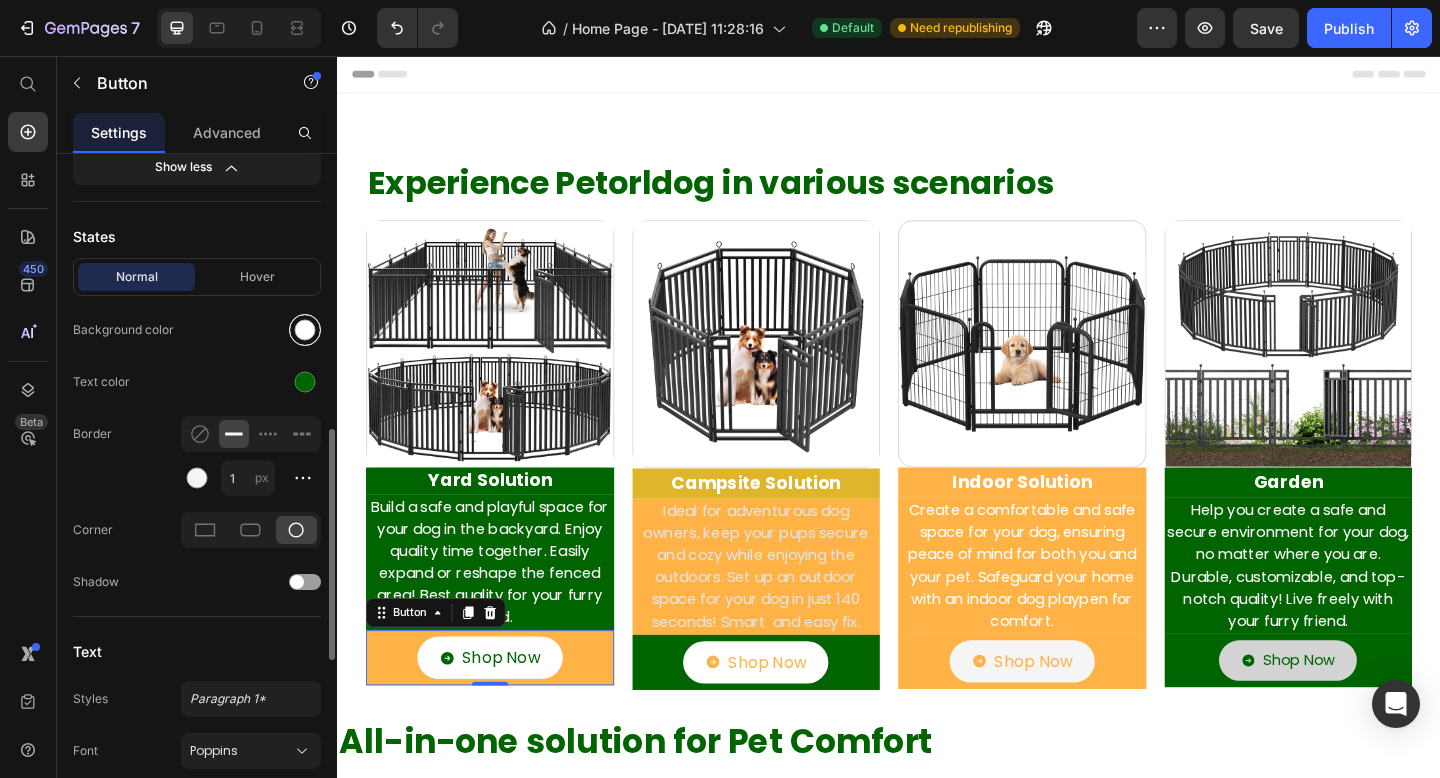 click at bounding box center [305, 330] 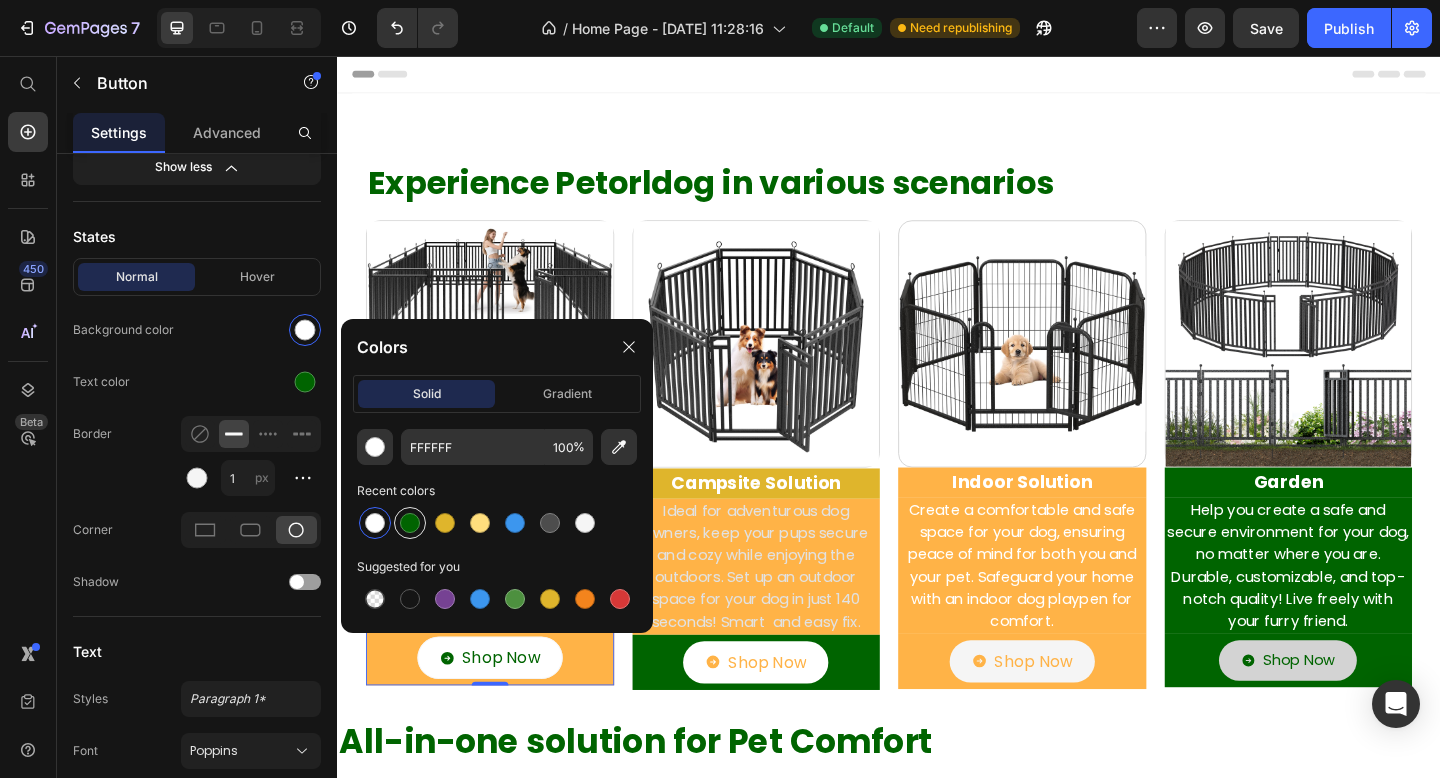 click at bounding box center [410, 523] 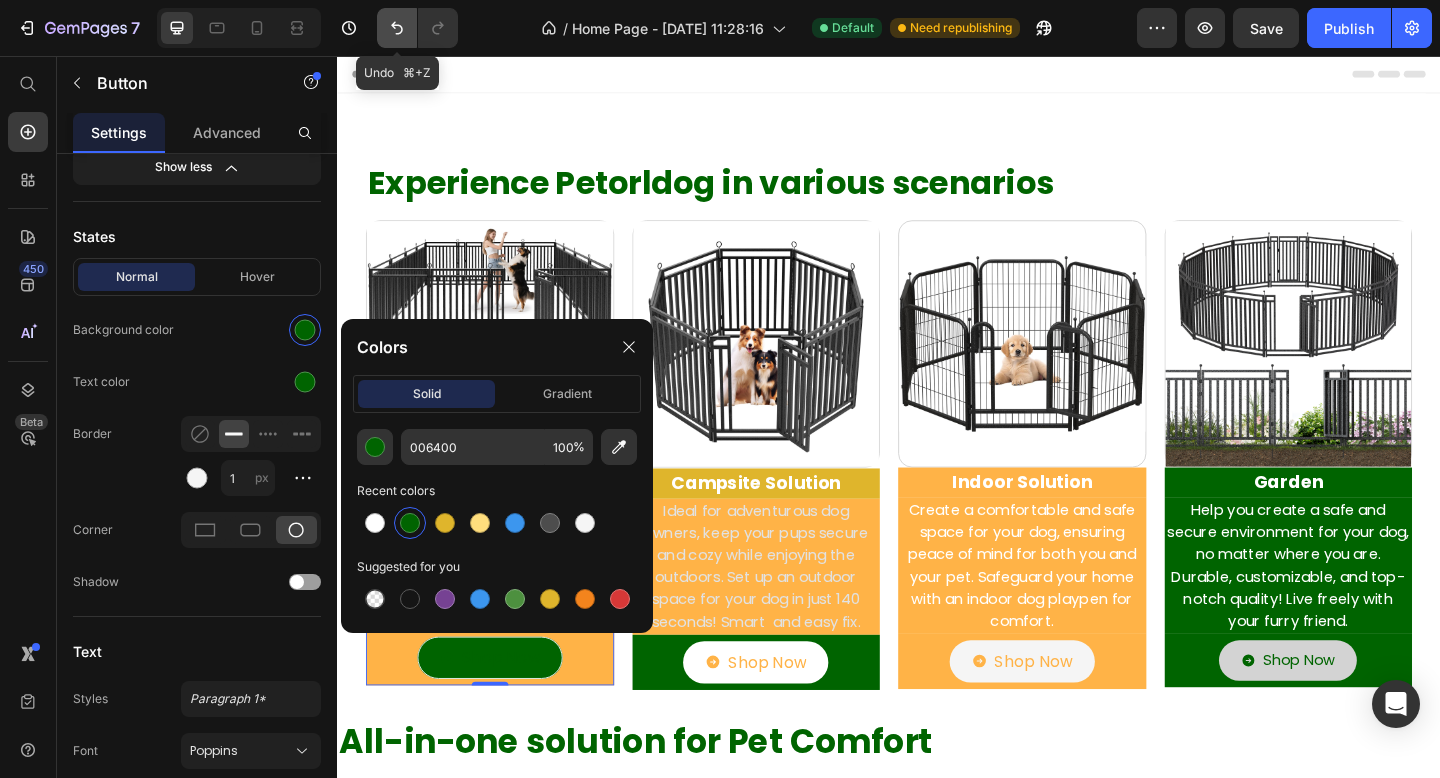 click 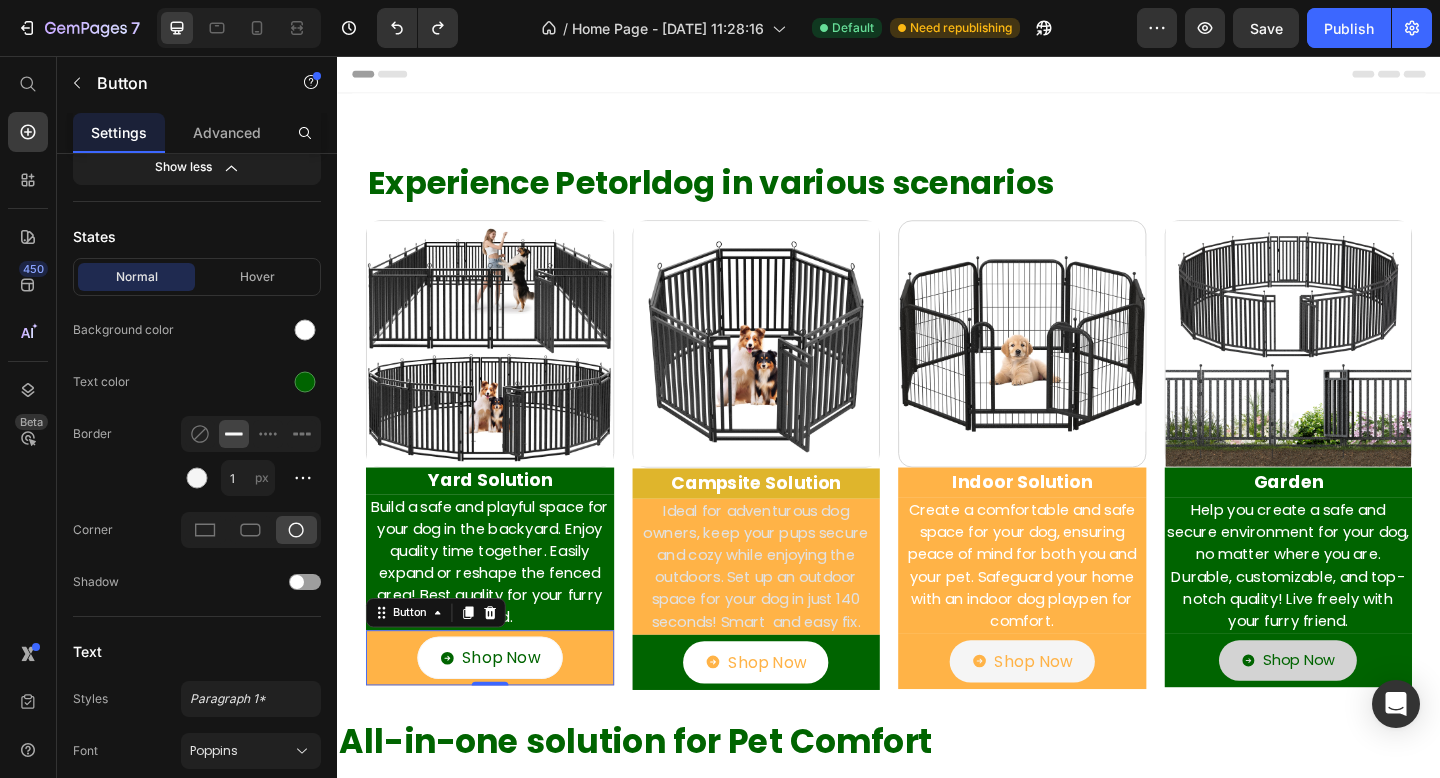 click on "Shop Now   Button   0" at bounding box center (503, 711) 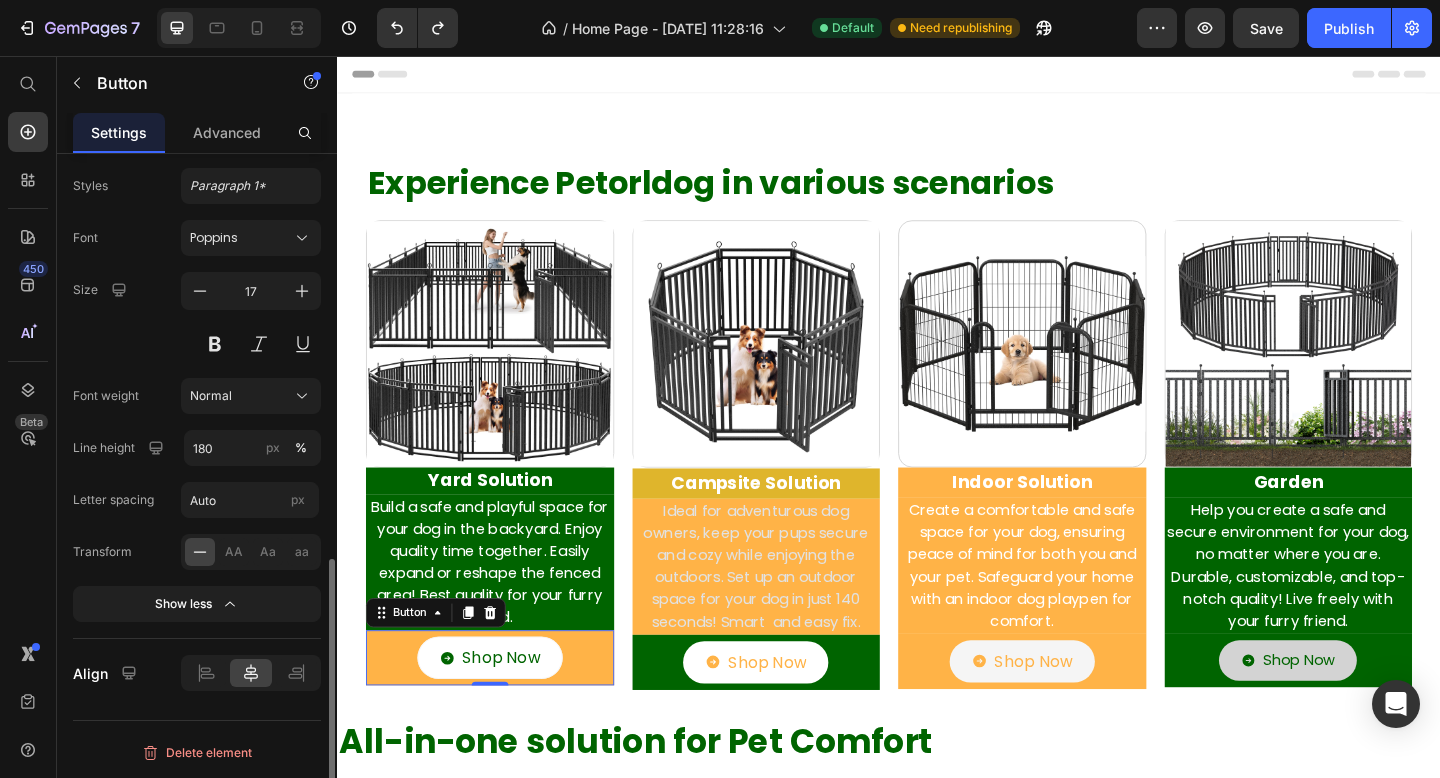 scroll, scrollTop: 1288, scrollLeft: 0, axis: vertical 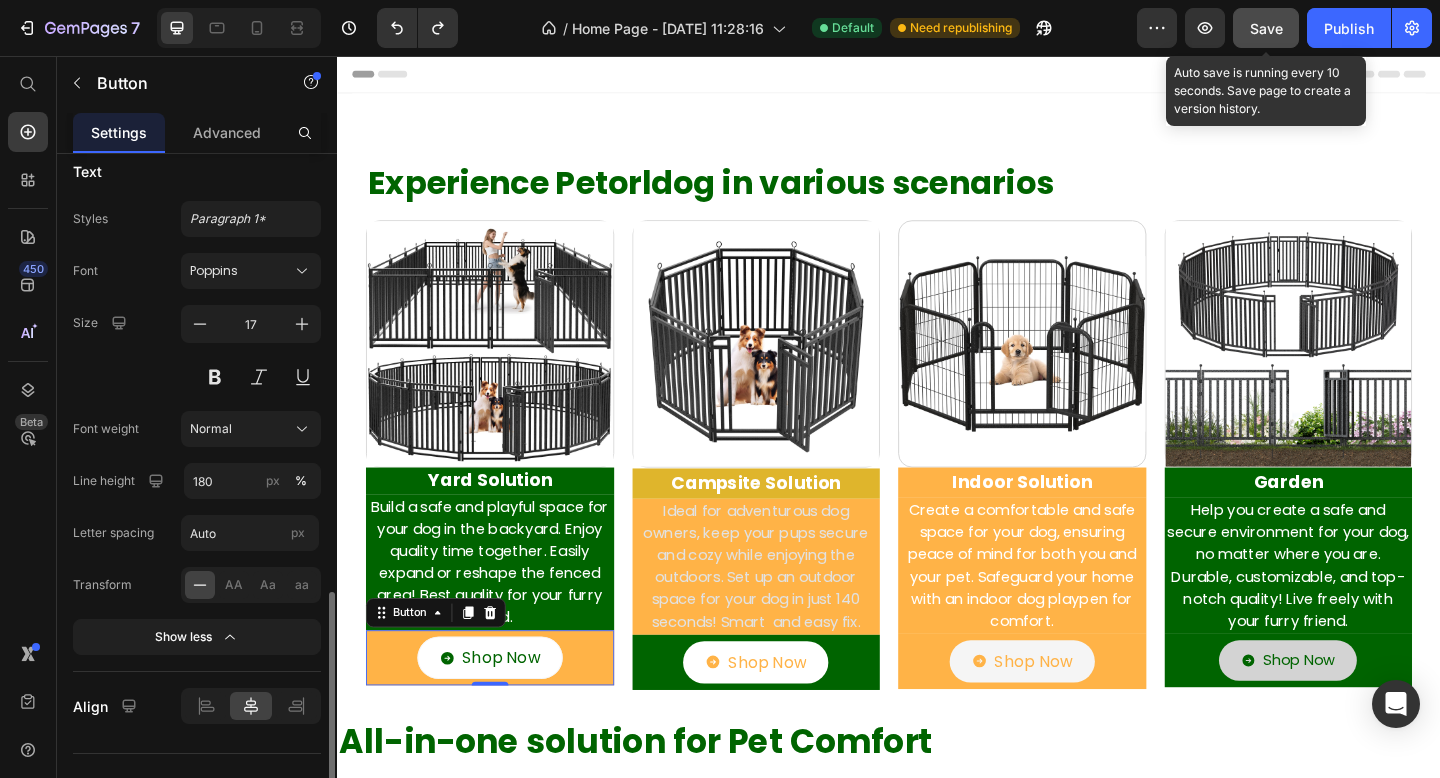click on "Save" 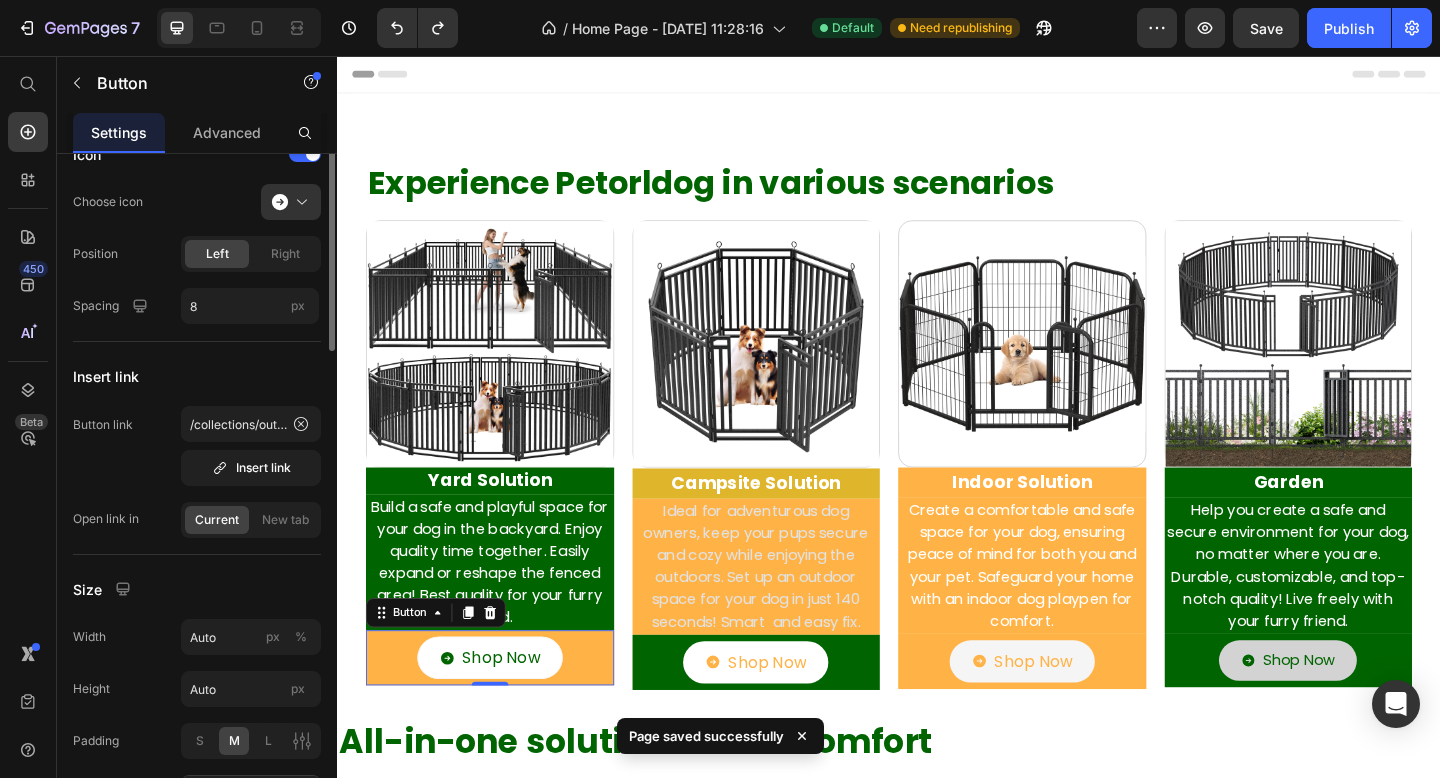 scroll, scrollTop: 0, scrollLeft: 0, axis: both 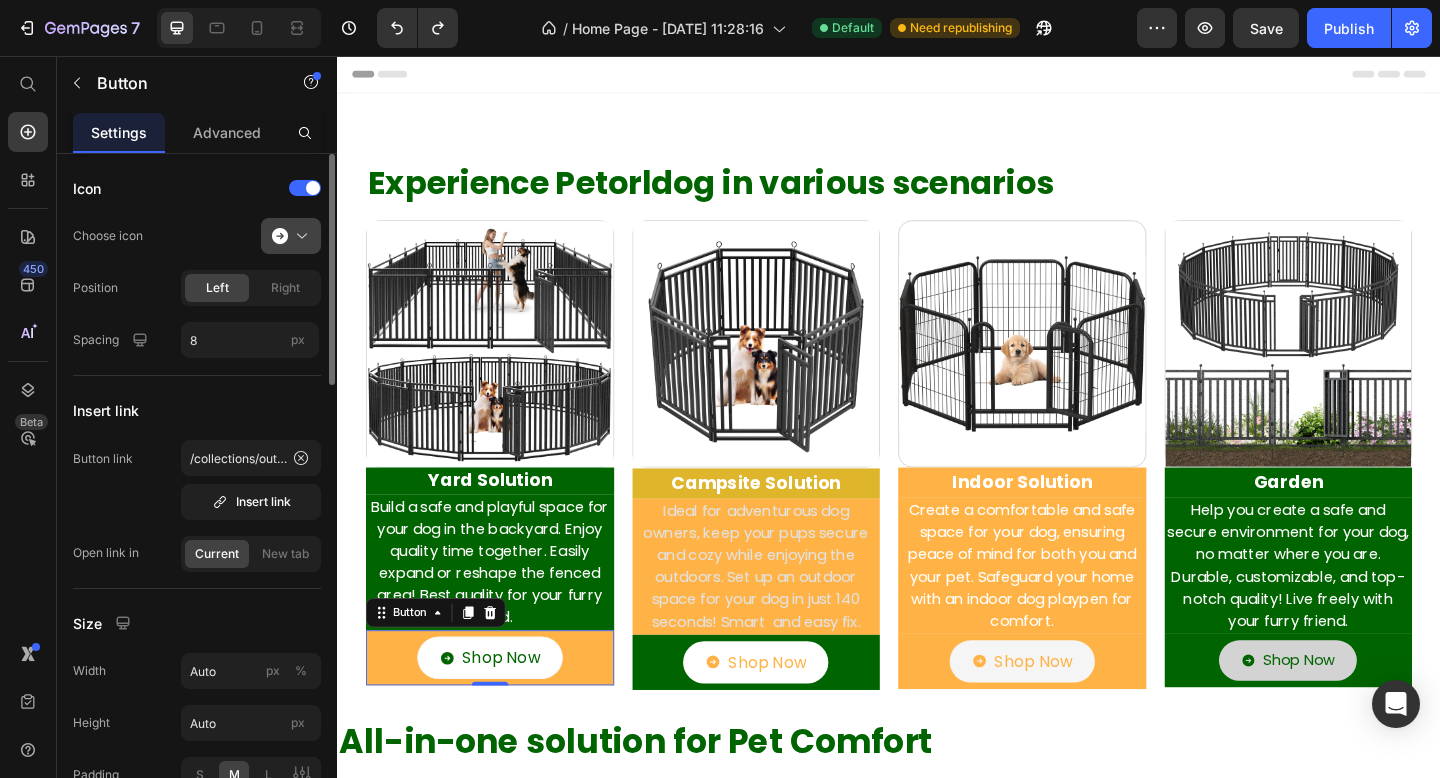 click at bounding box center (299, 236) 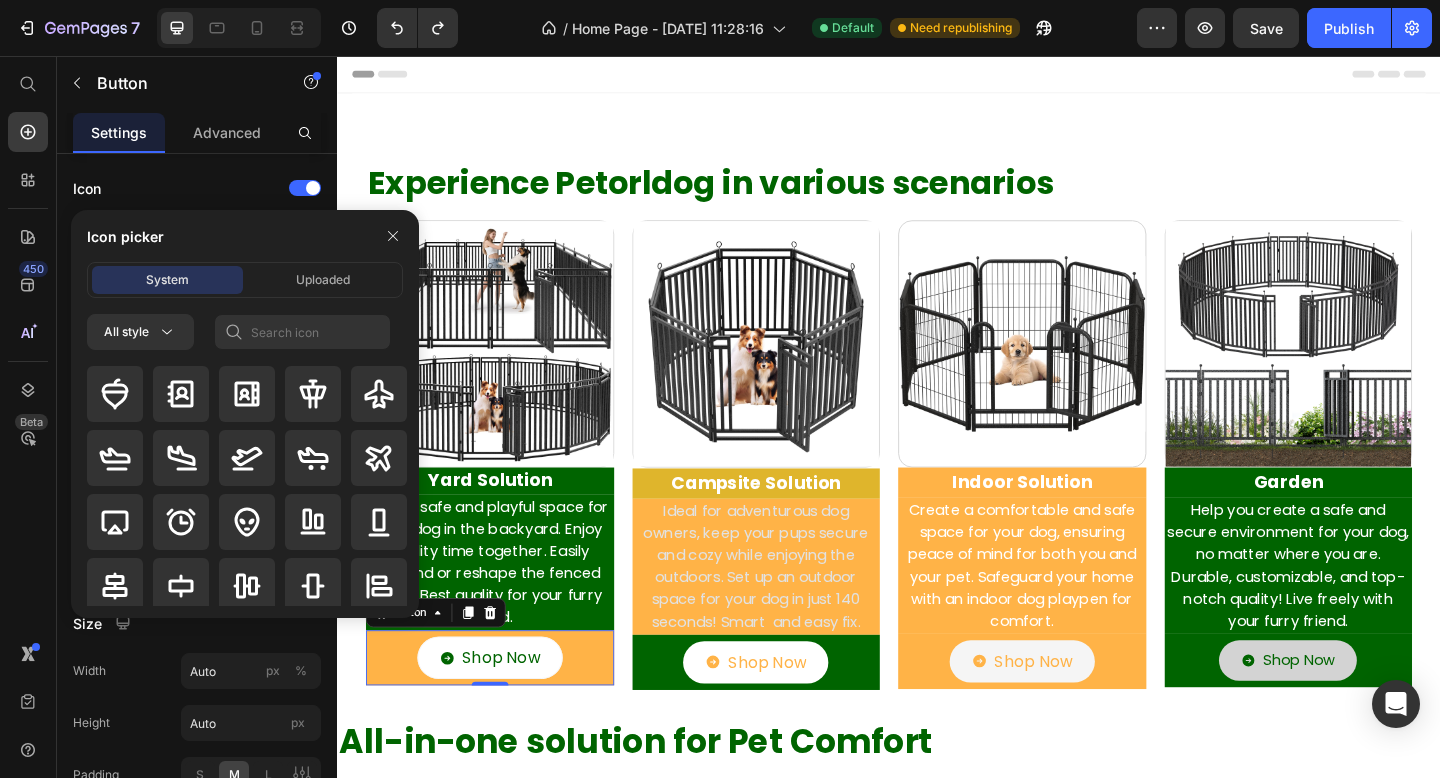 click on "Icon picker System Uploaded All style" at bounding box center (237, 414) 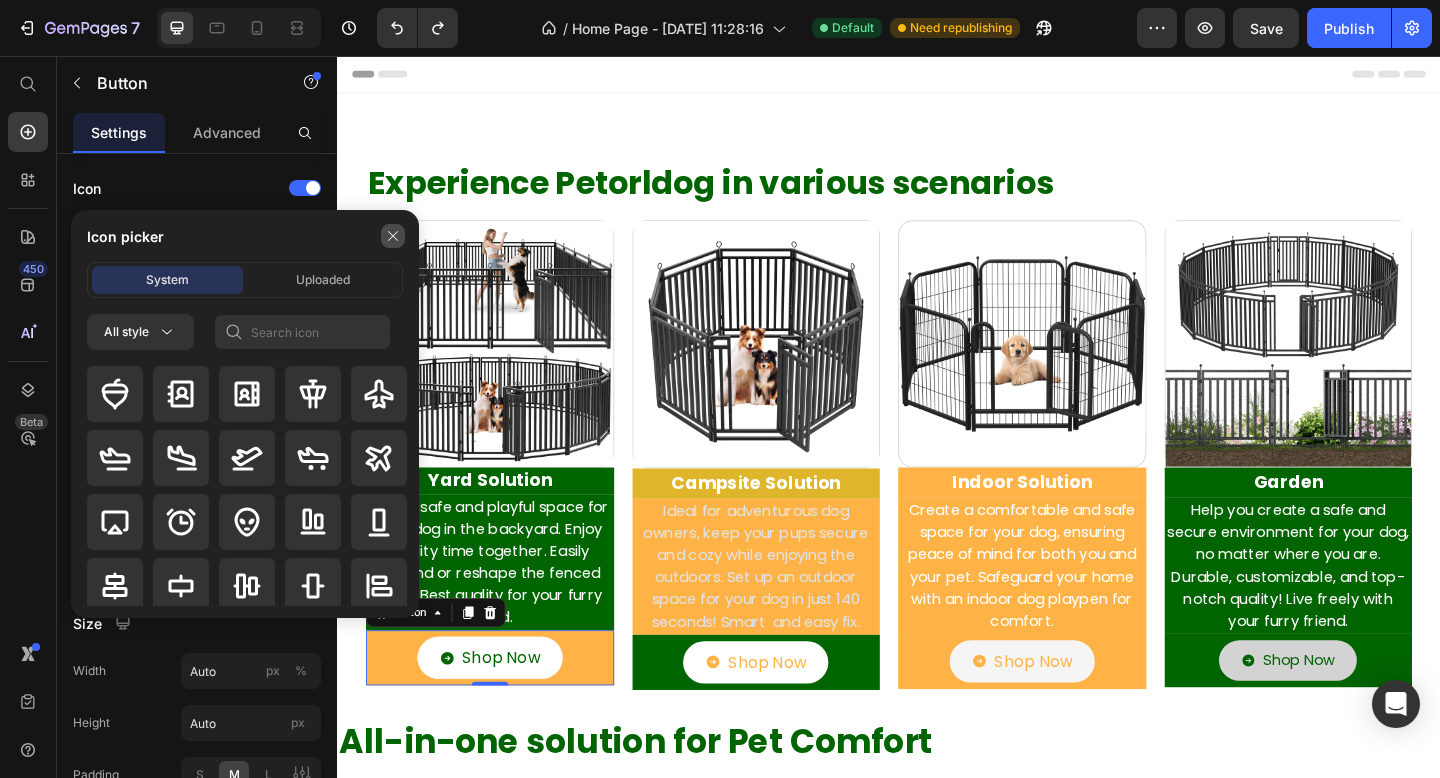 click at bounding box center [393, 236] 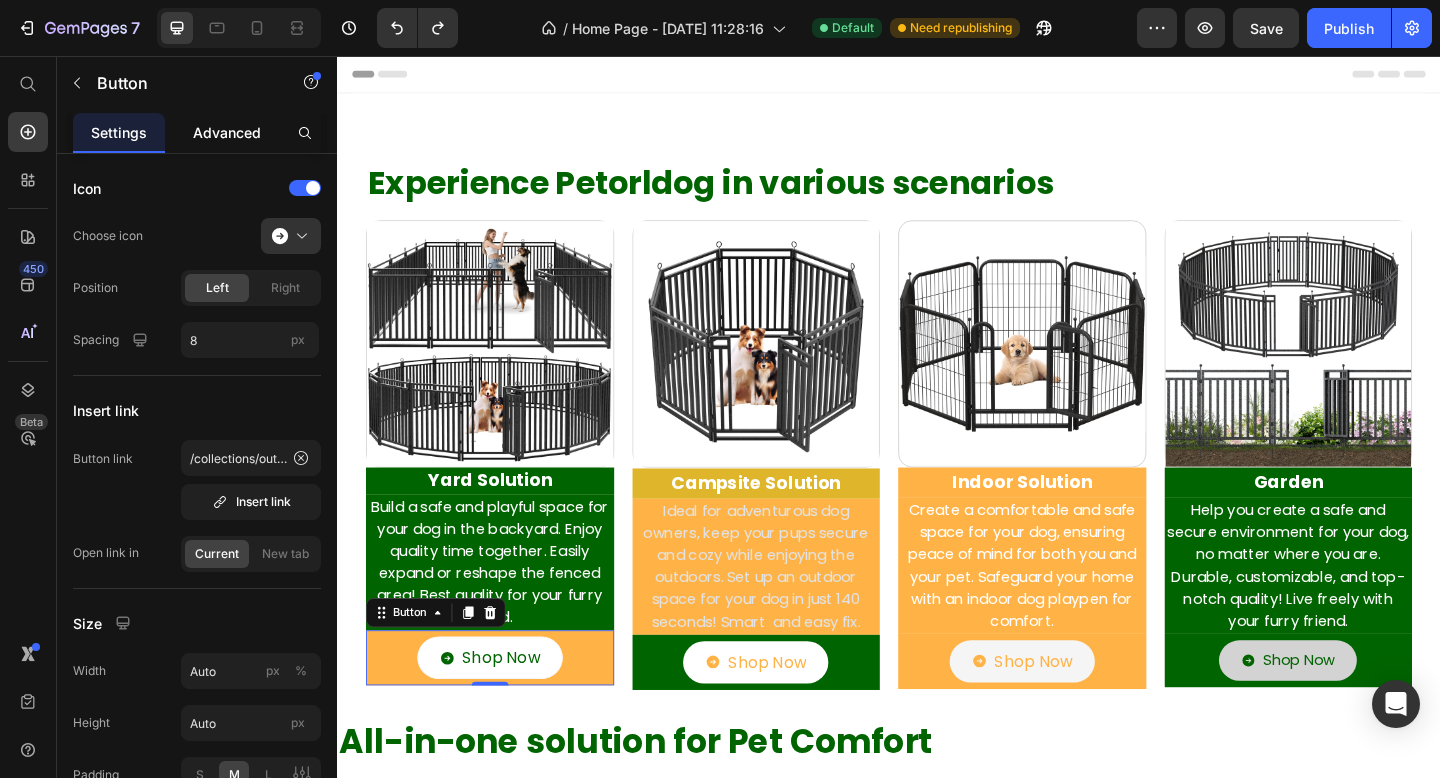 click on "Advanced" at bounding box center [227, 132] 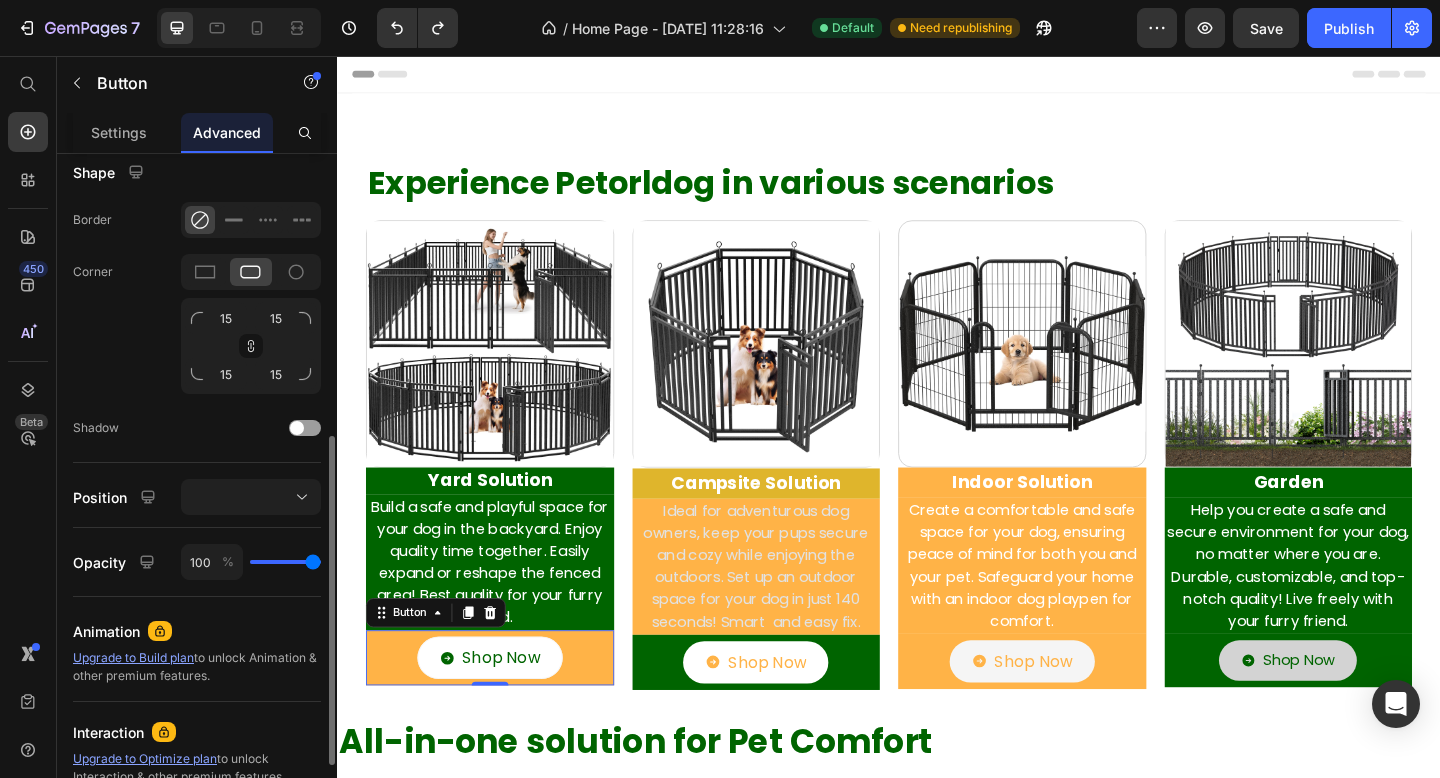 scroll, scrollTop: 559, scrollLeft: 0, axis: vertical 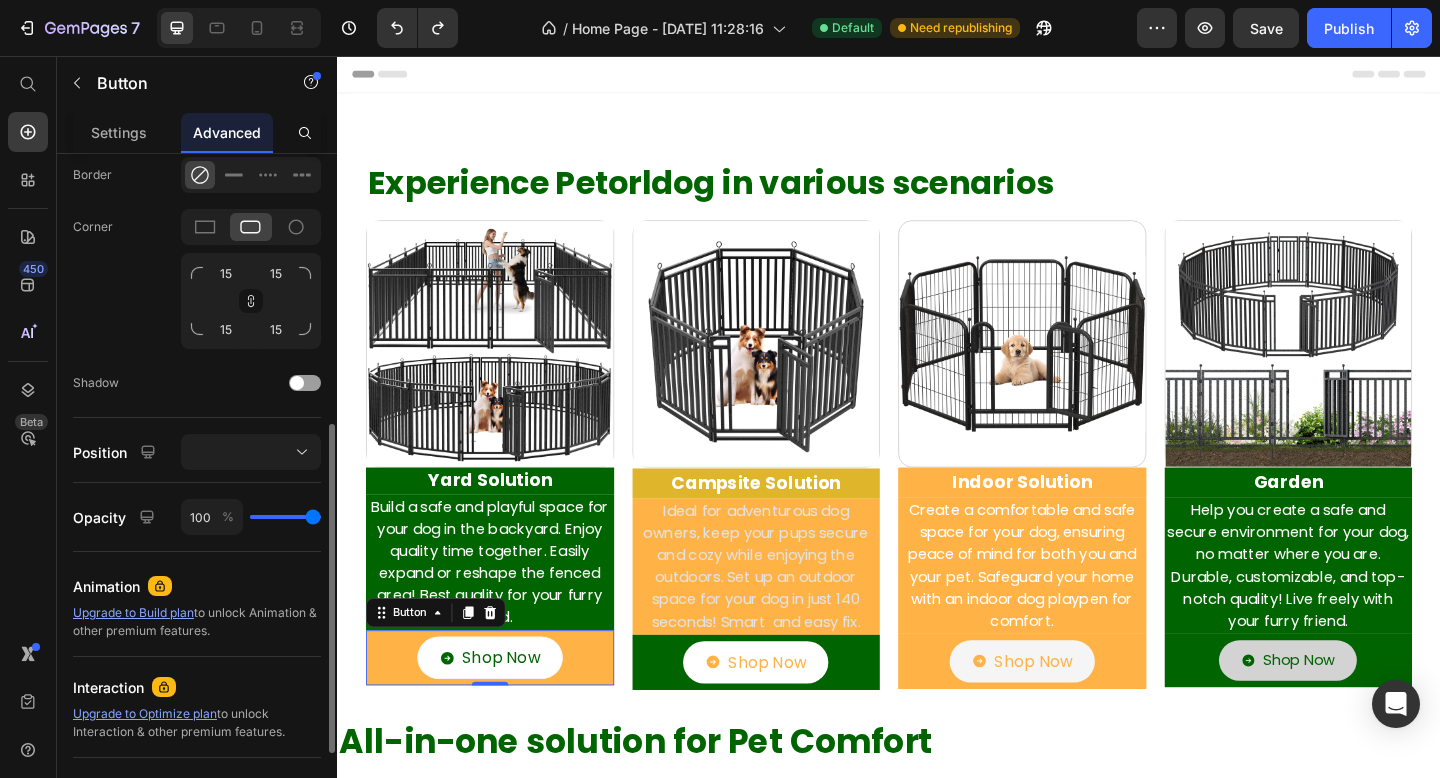 click on "Shape Border Corner 15 15 15 15 Shadow" 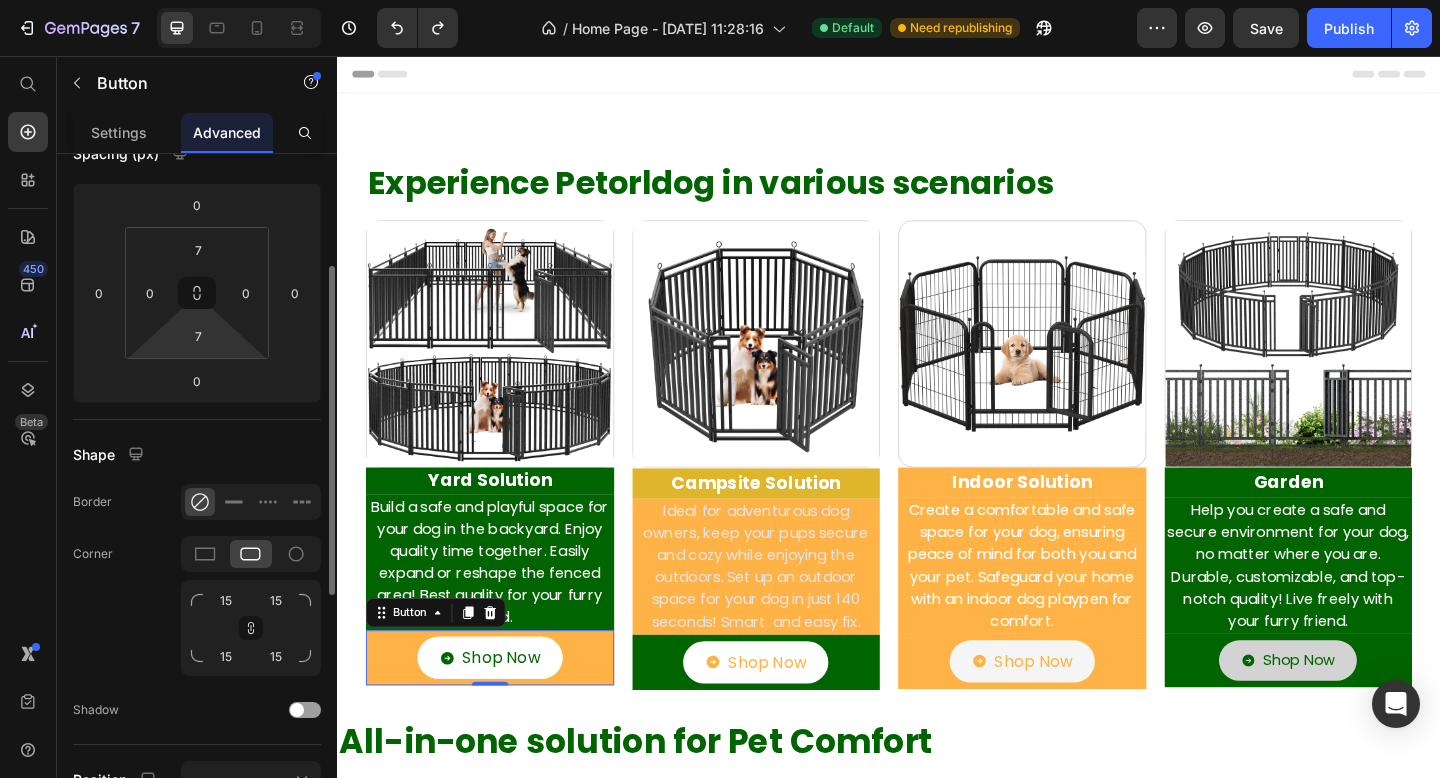 scroll, scrollTop: 171, scrollLeft: 0, axis: vertical 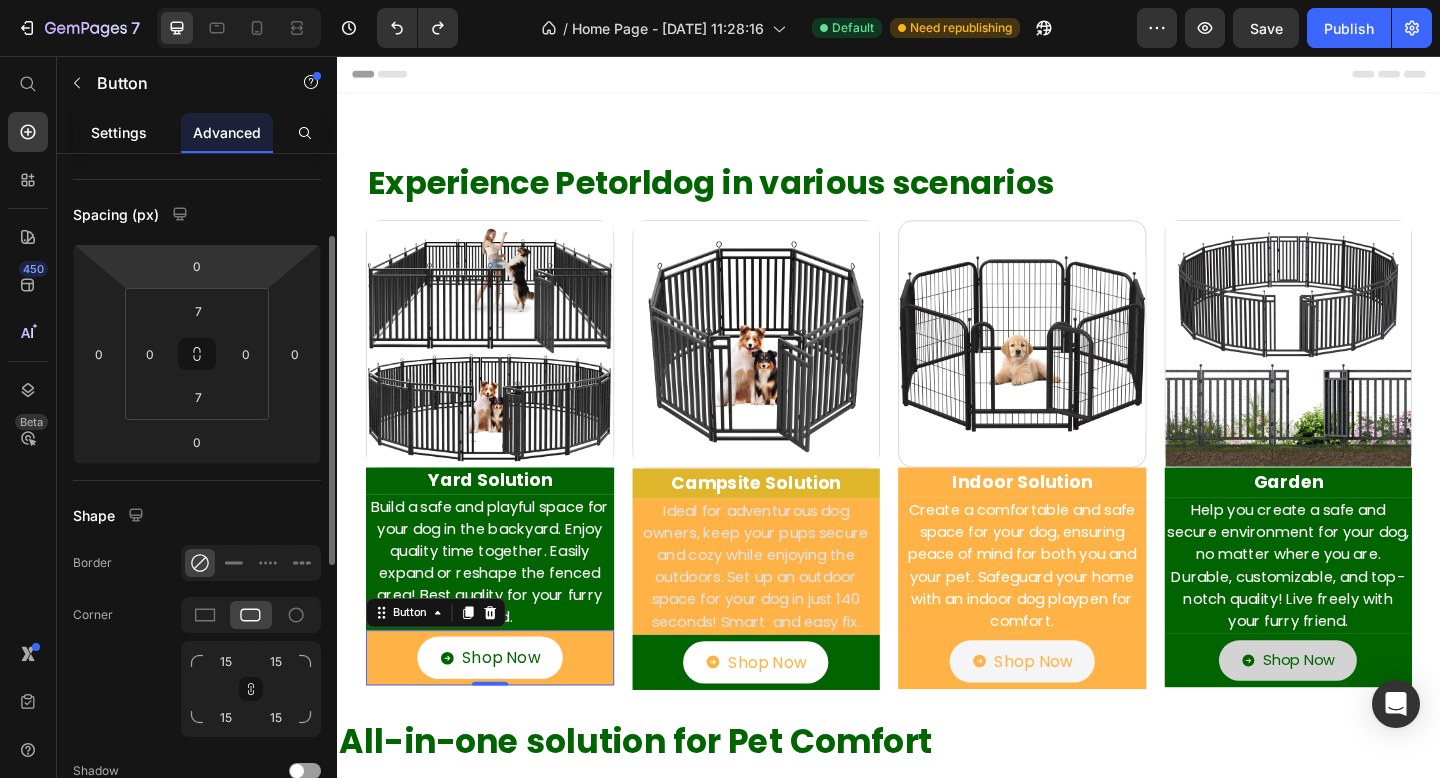 click on "Settings" at bounding box center (119, 132) 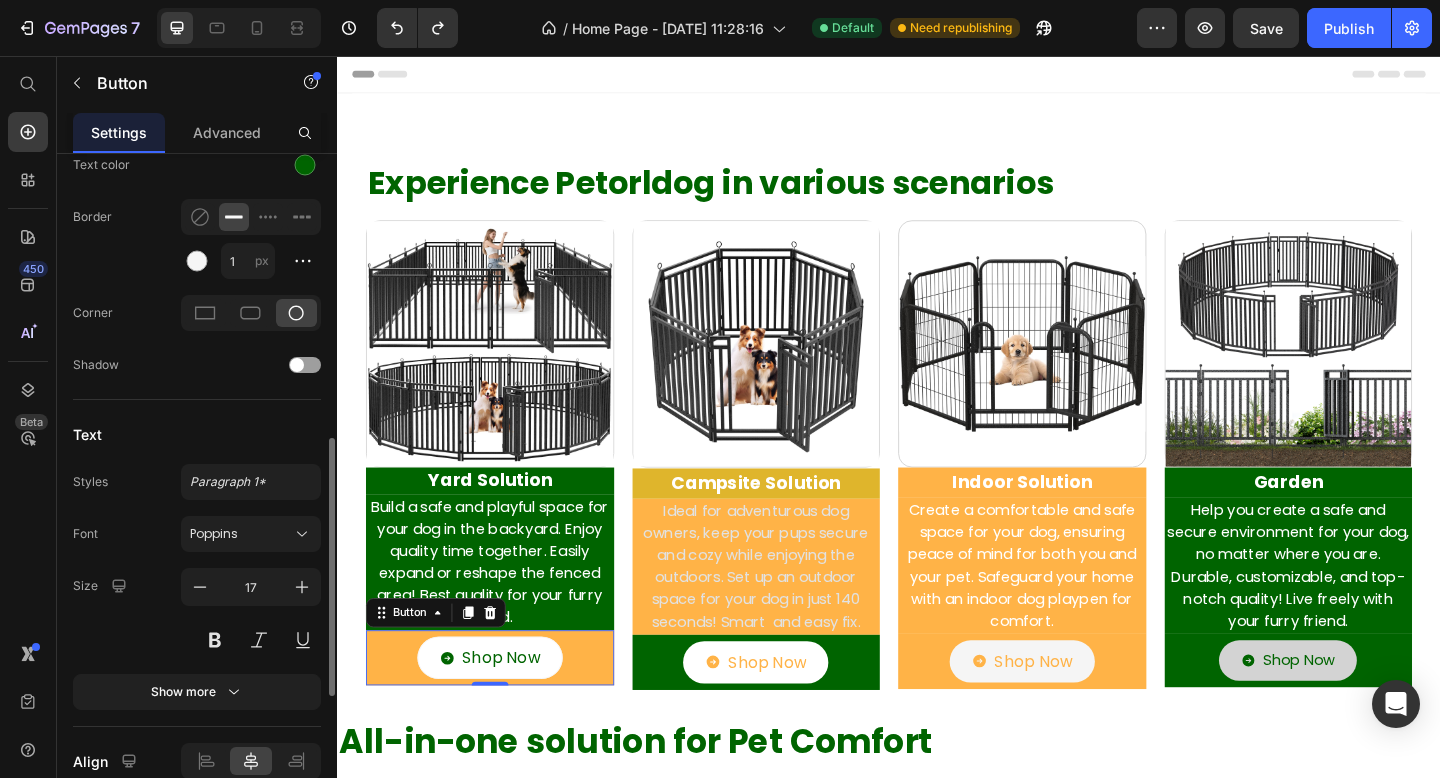 scroll, scrollTop: 1076, scrollLeft: 0, axis: vertical 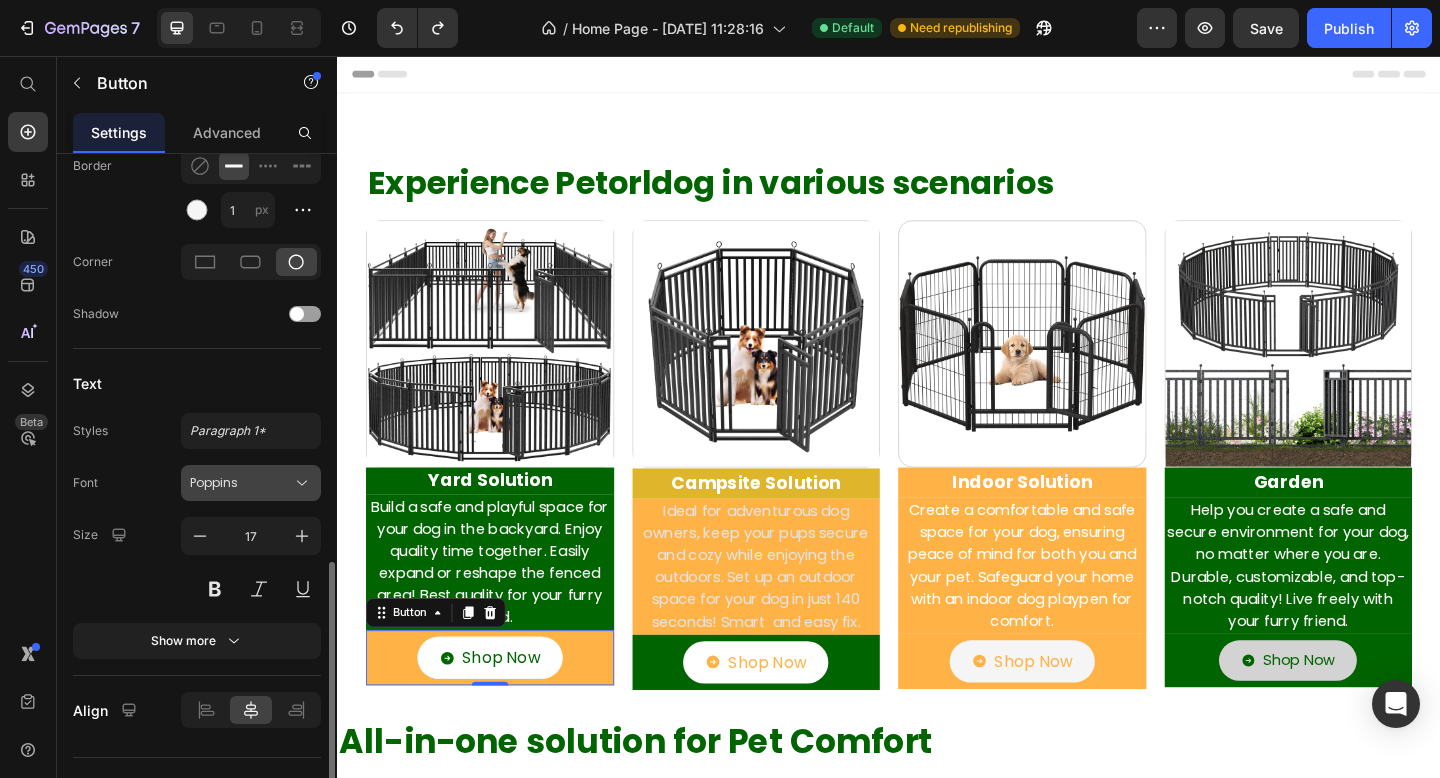 click on "Poppins" at bounding box center (241, 483) 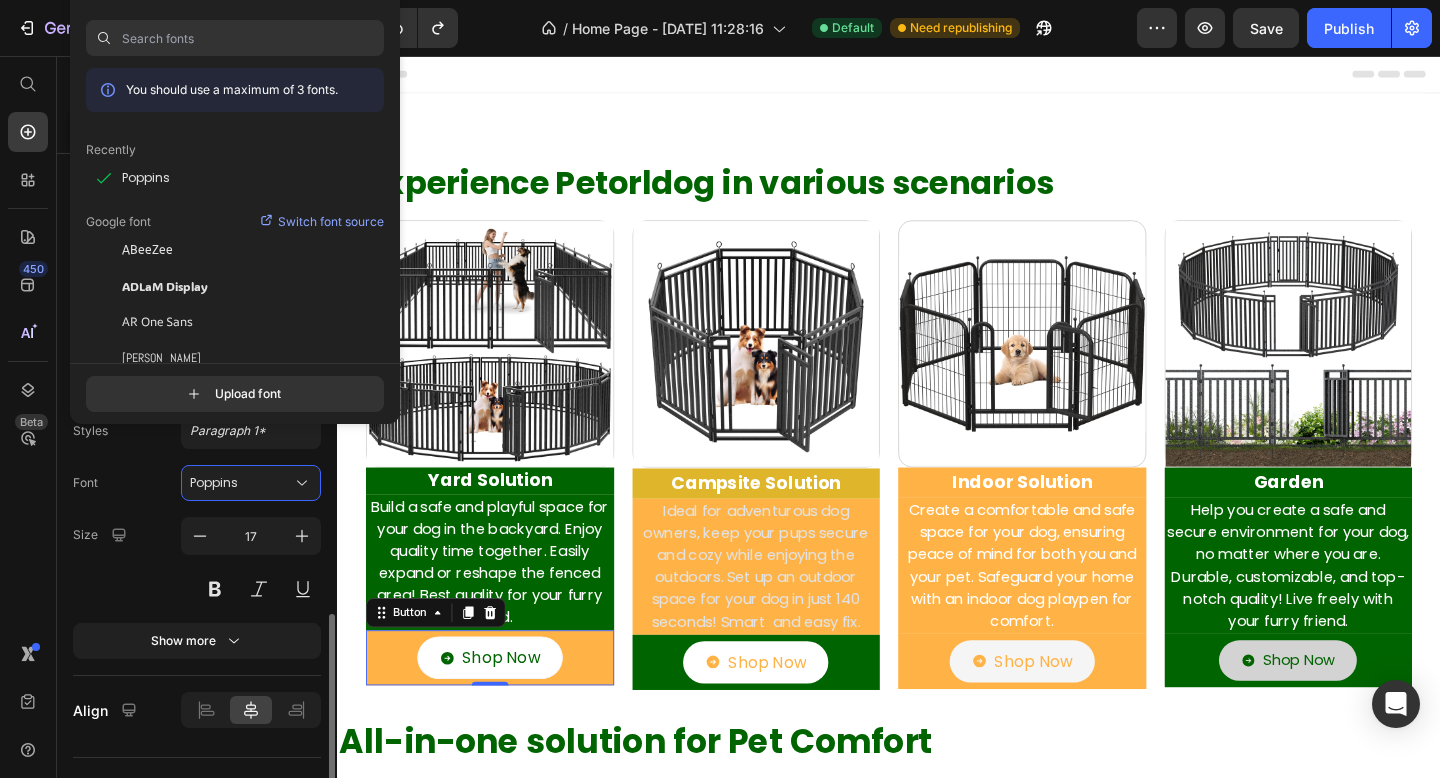 scroll, scrollTop: 1113, scrollLeft: 0, axis: vertical 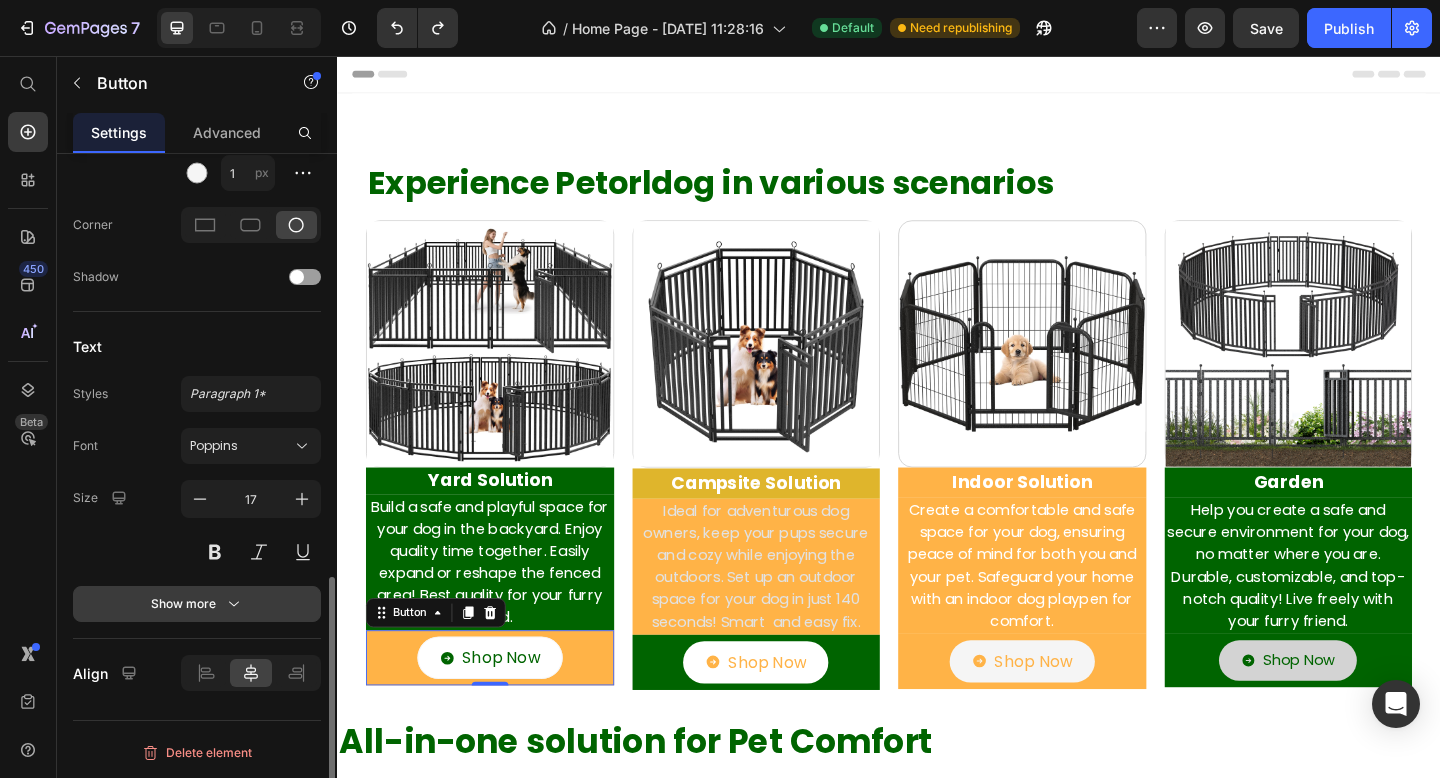 click on "Show more" at bounding box center (197, 604) 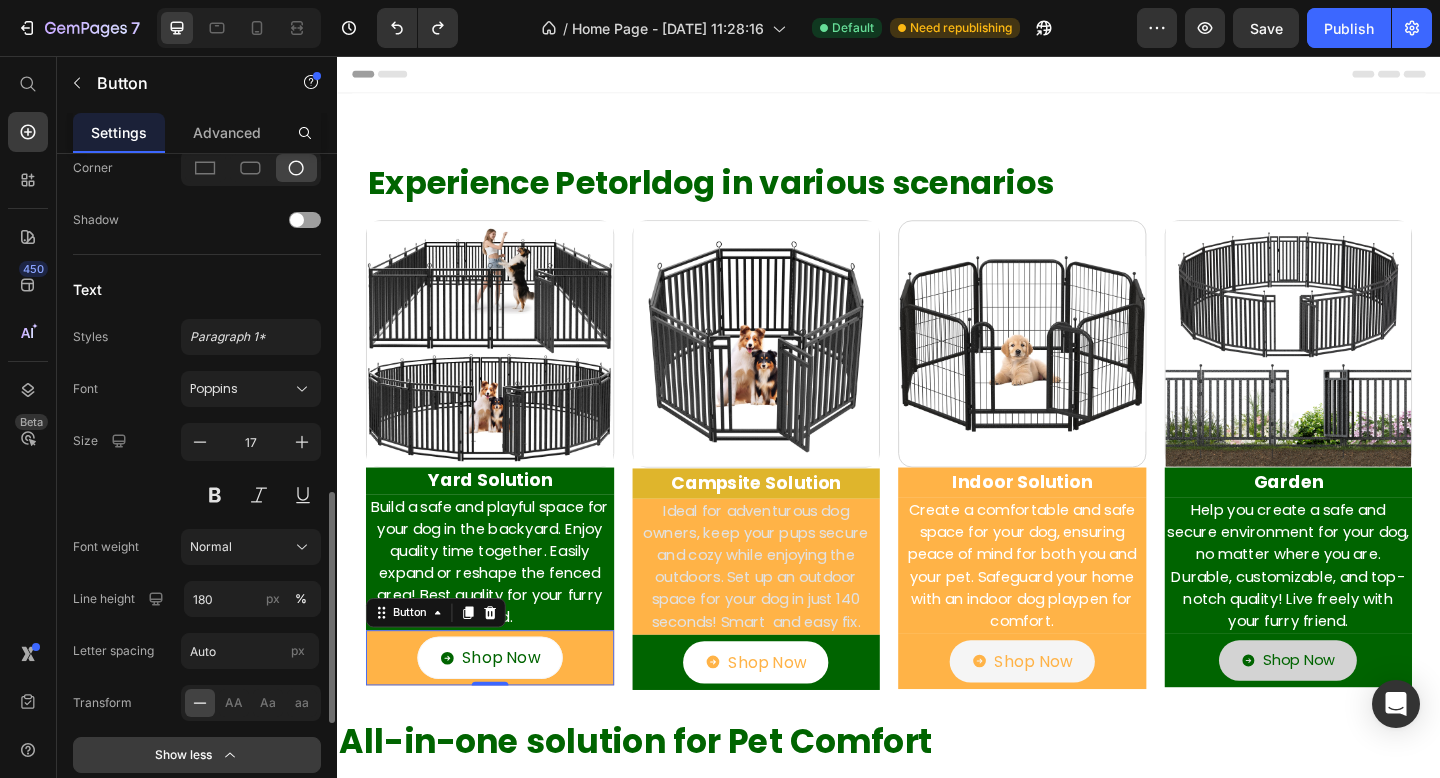scroll, scrollTop: 1321, scrollLeft: 0, axis: vertical 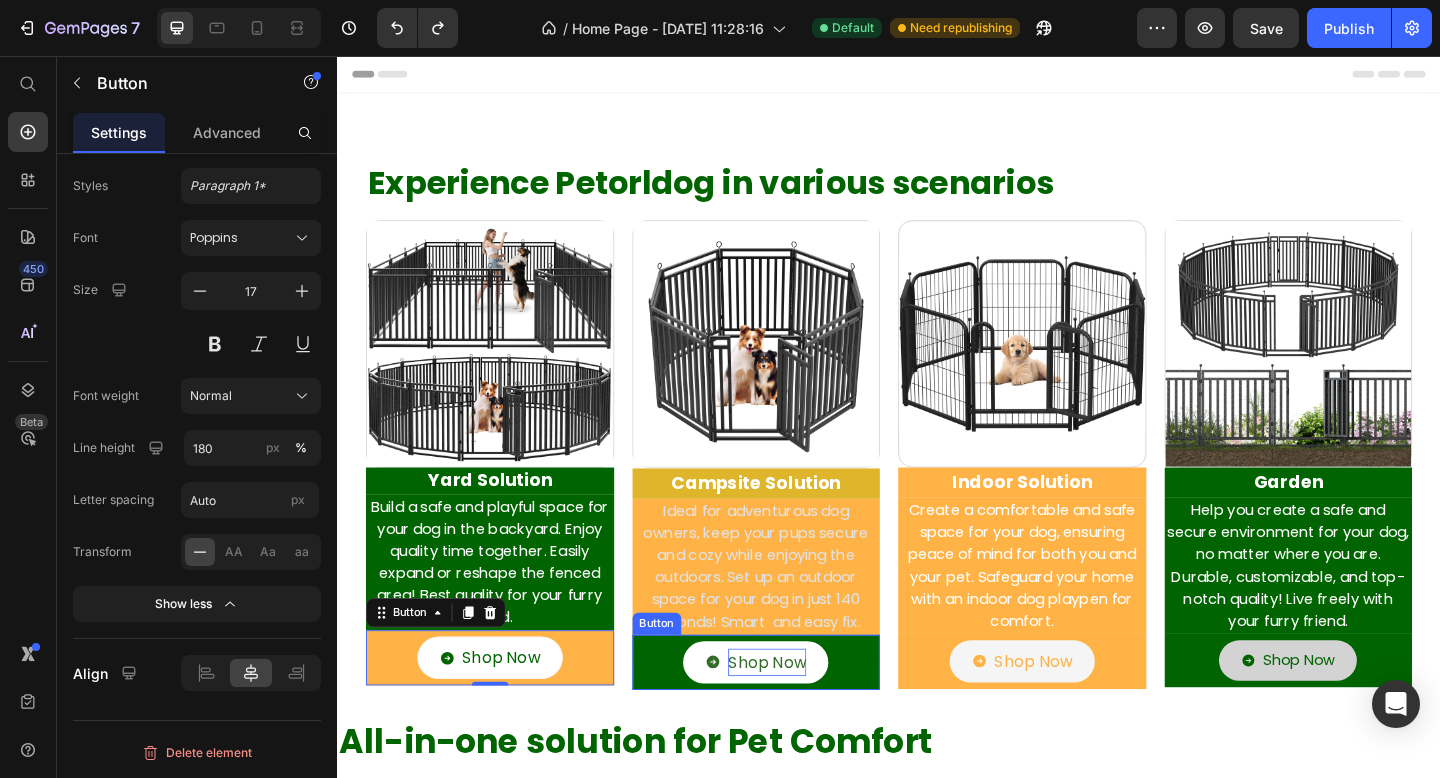 click on "Shop Now" at bounding box center (804, 716) 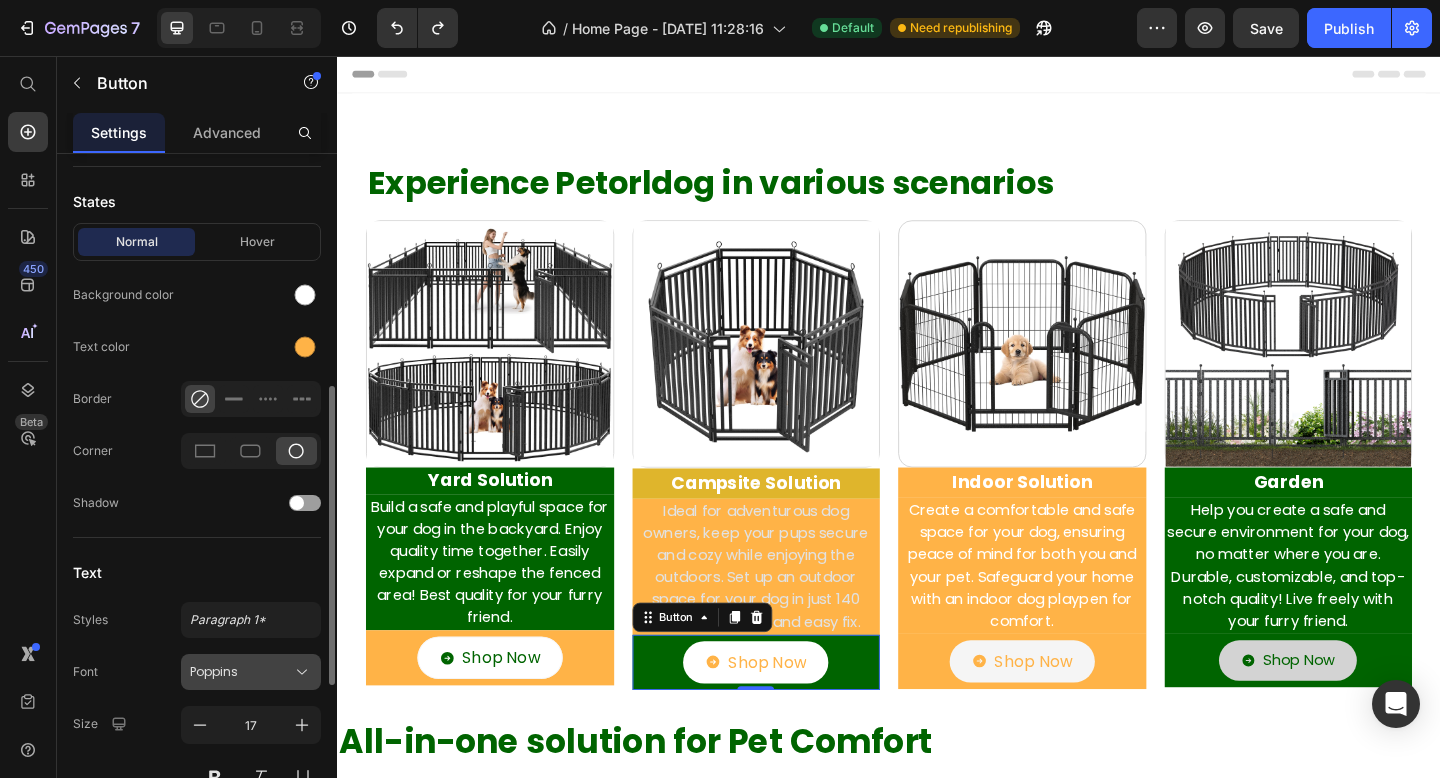 scroll, scrollTop: 608, scrollLeft: 0, axis: vertical 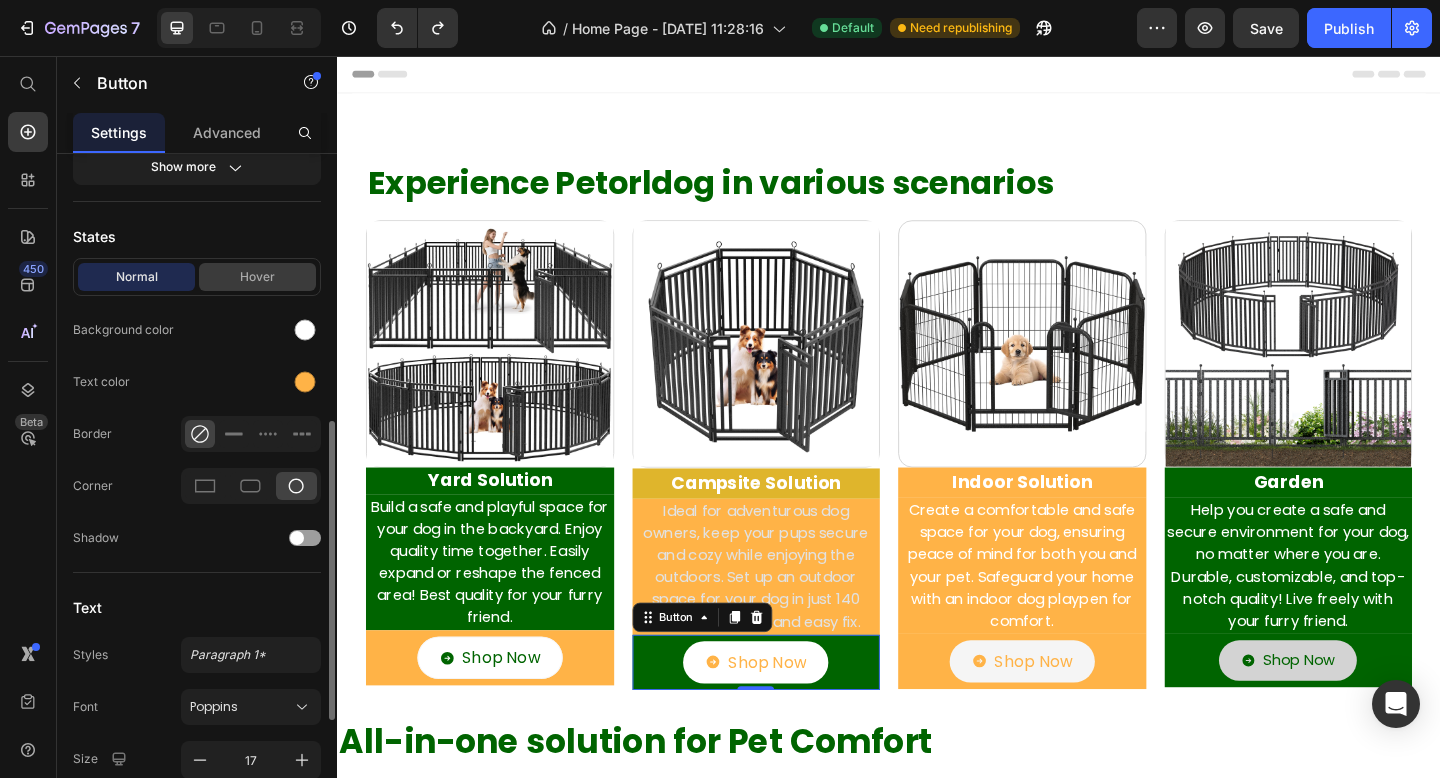 click on "Hover" at bounding box center [257, 277] 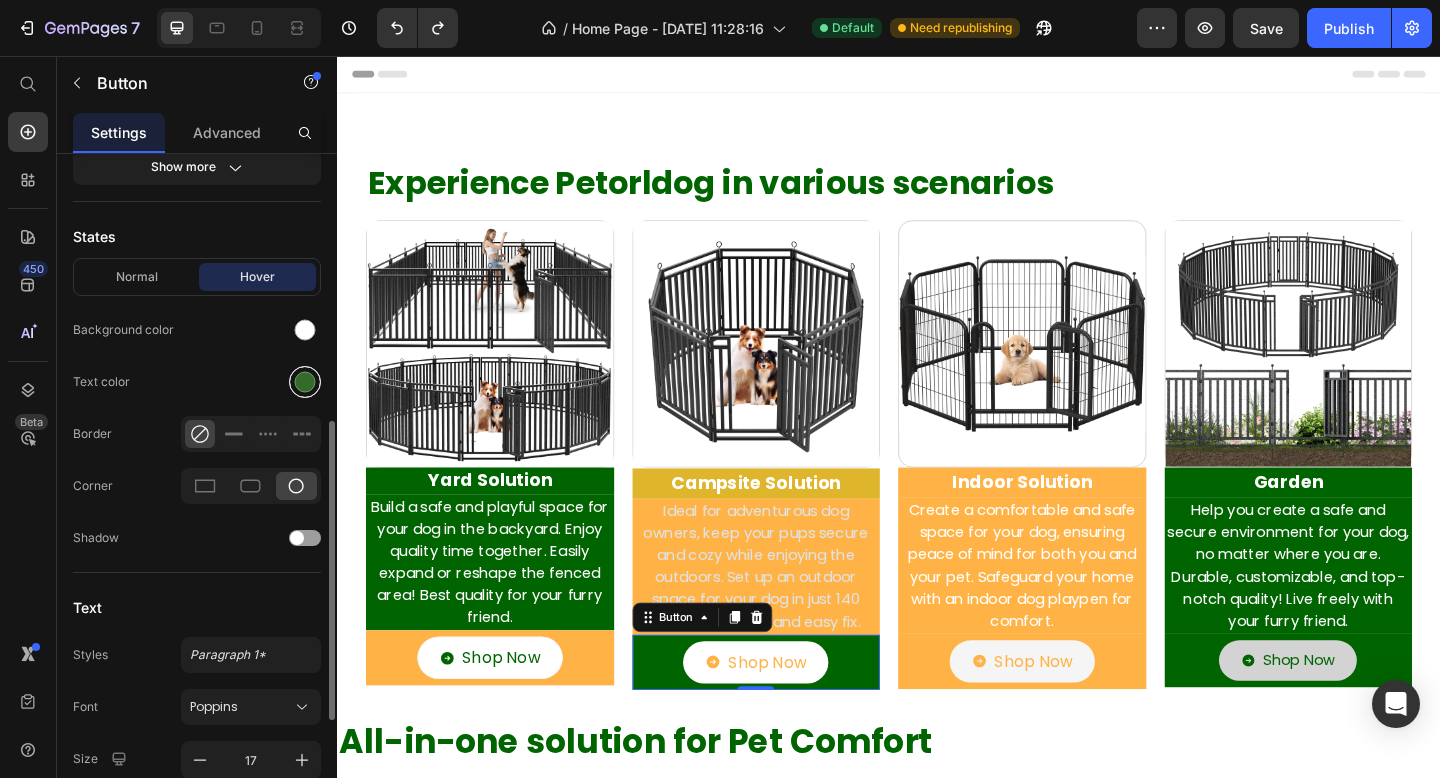 click at bounding box center [305, 382] 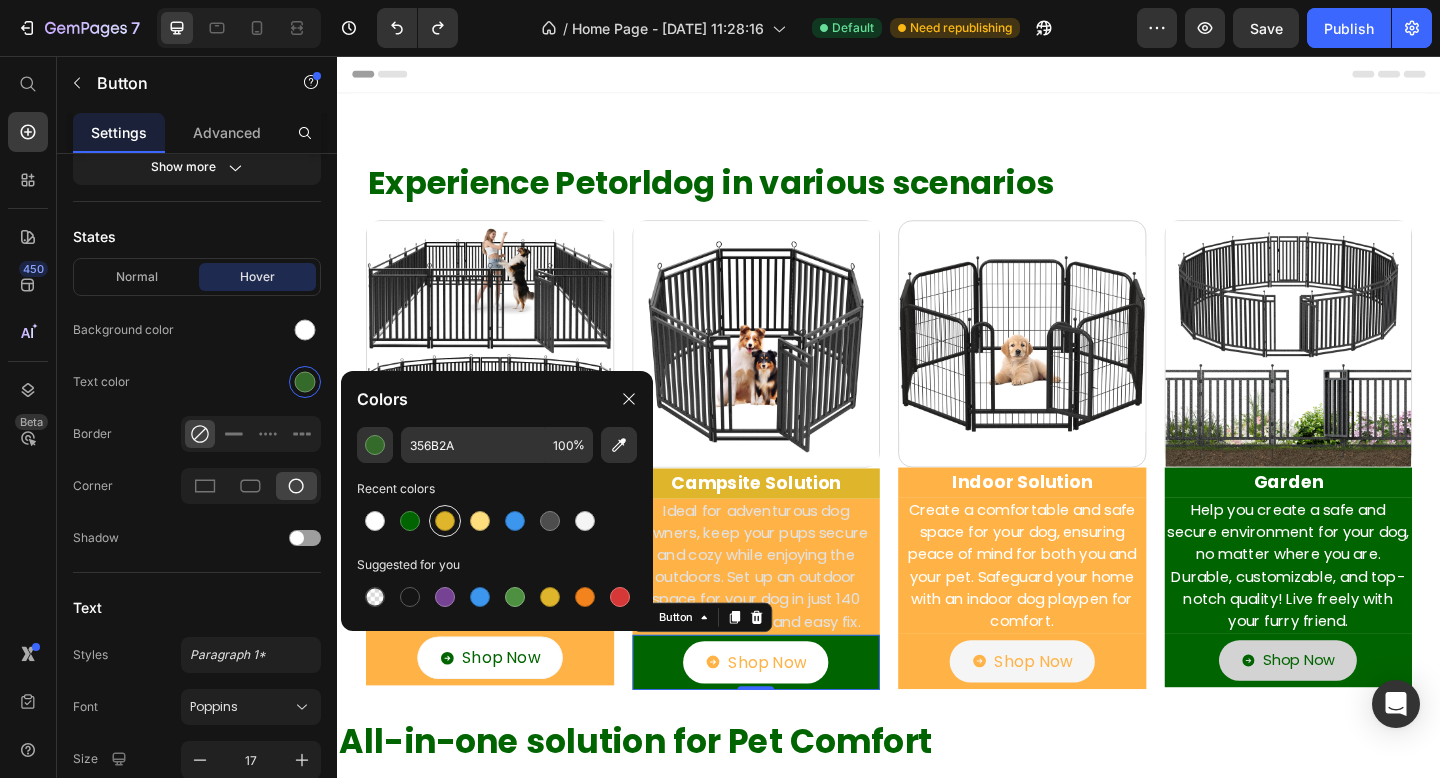 click at bounding box center [445, 521] 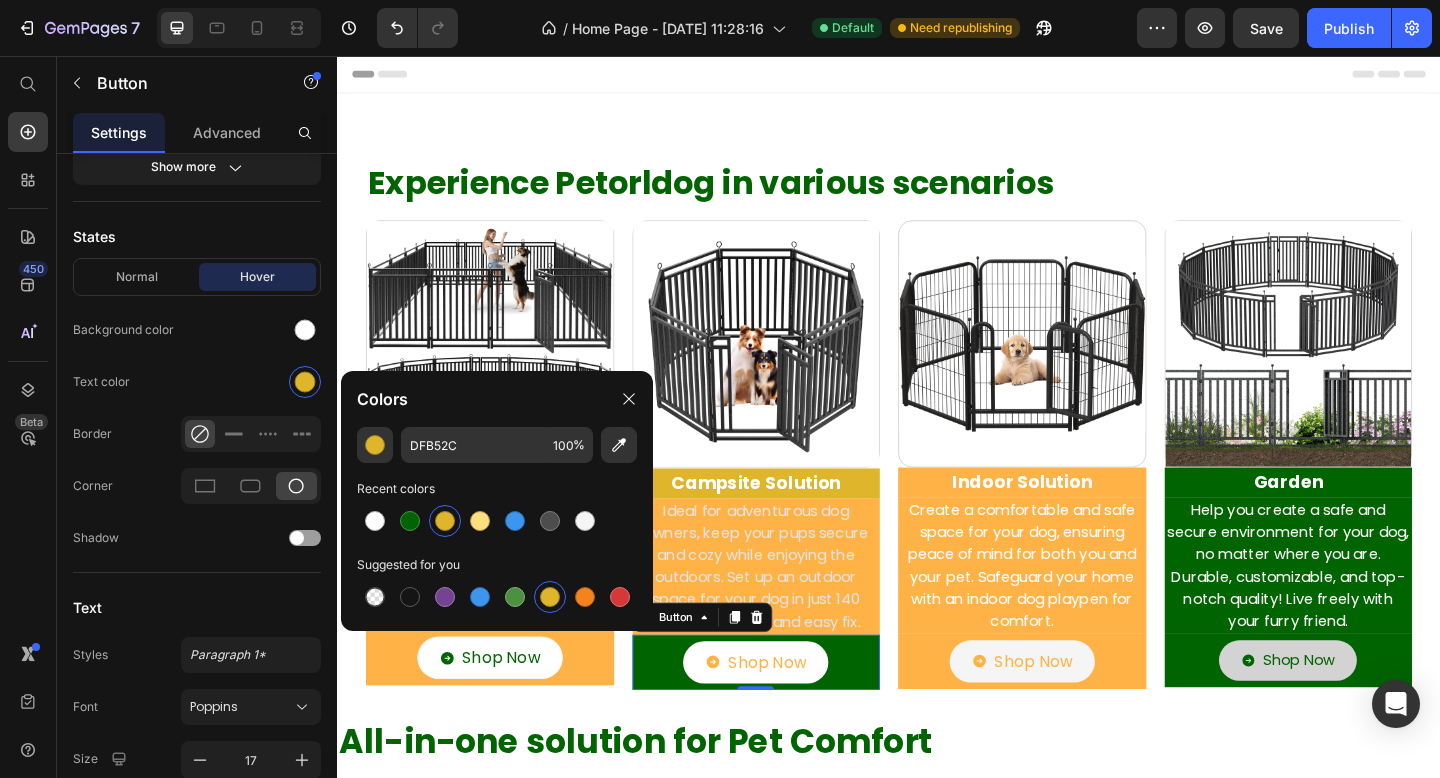 click on "Shop Now Button   0" at bounding box center [793, 716] 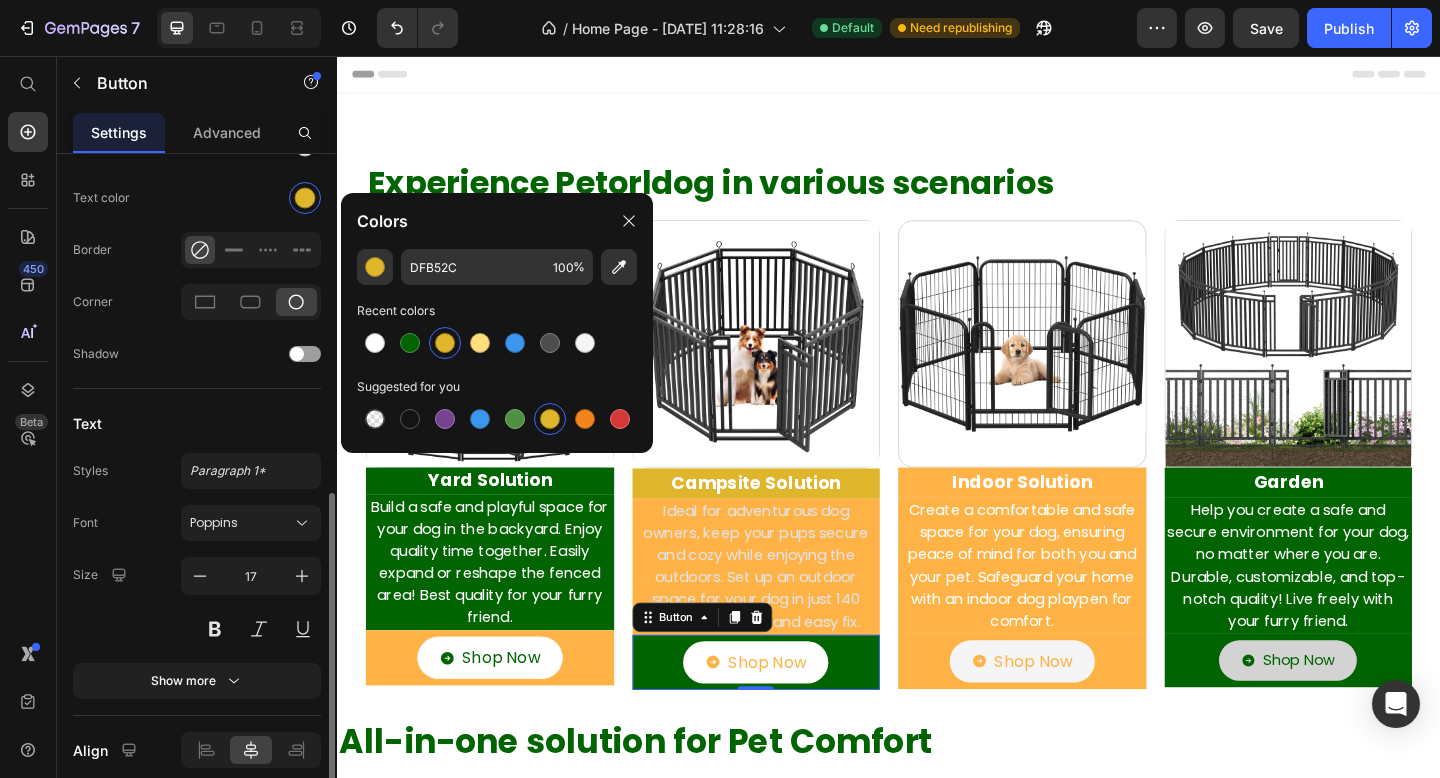 scroll, scrollTop: 797, scrollLeft: 0, axis: vertical 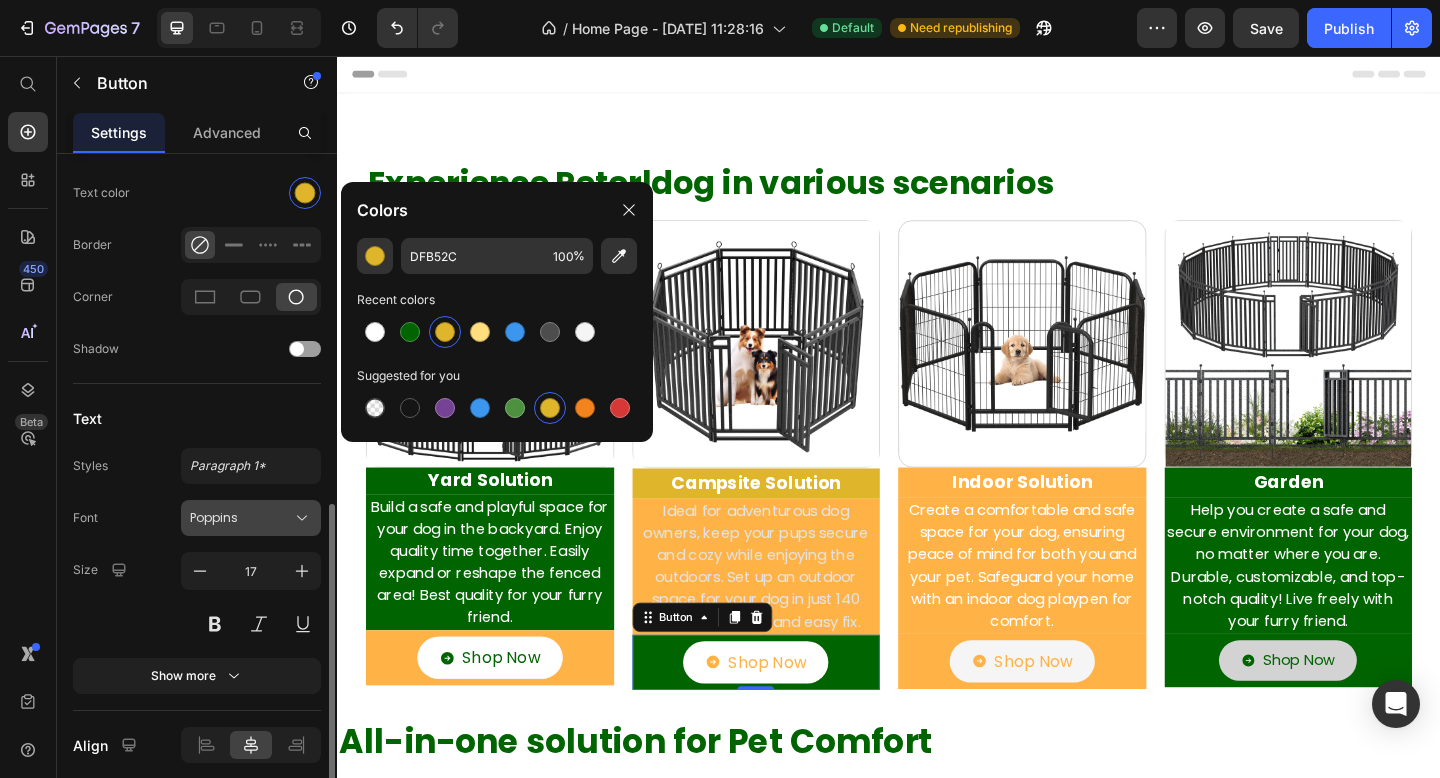 click on "Poppins" at bounding box center [241, 518] 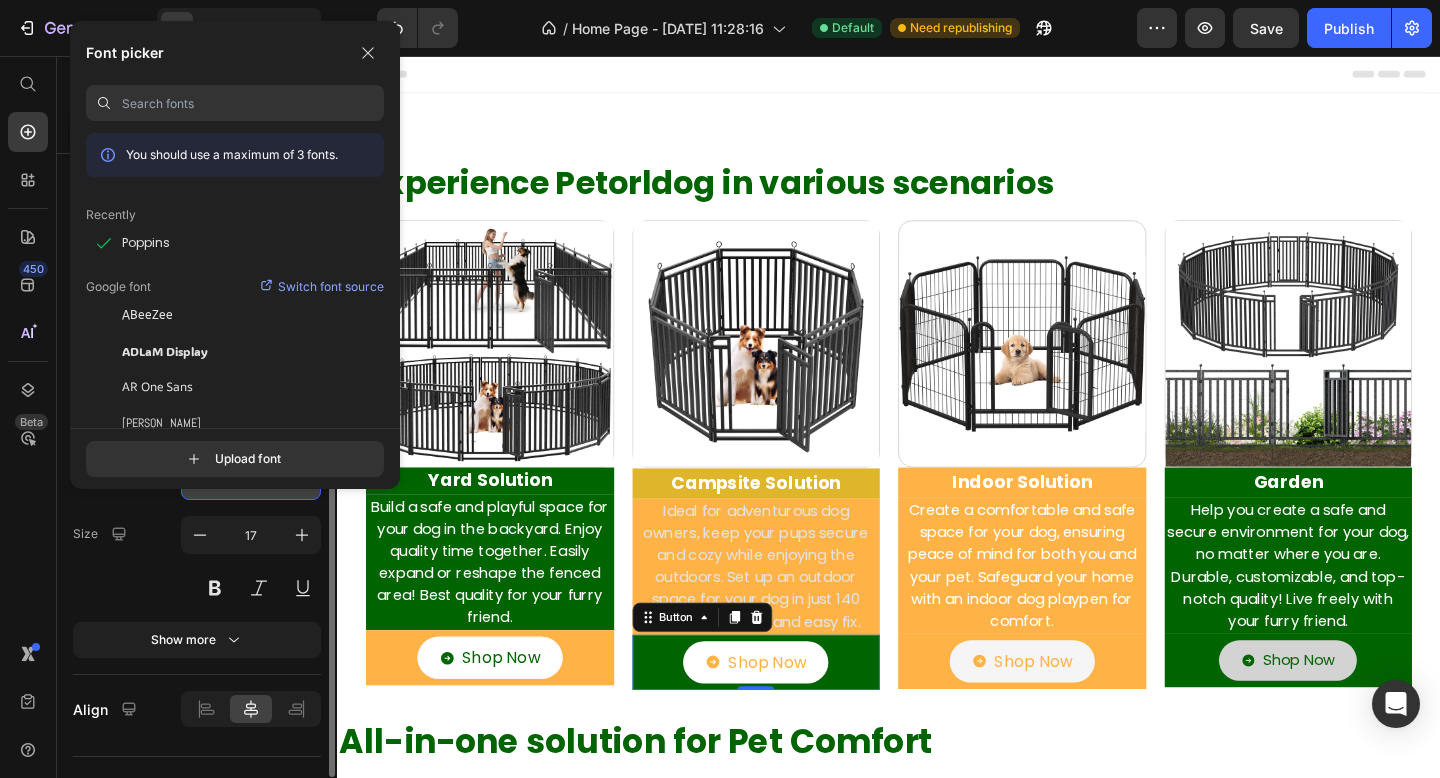 scroll, scrollTop: 869, scrollLeft: 0, axis: vertical 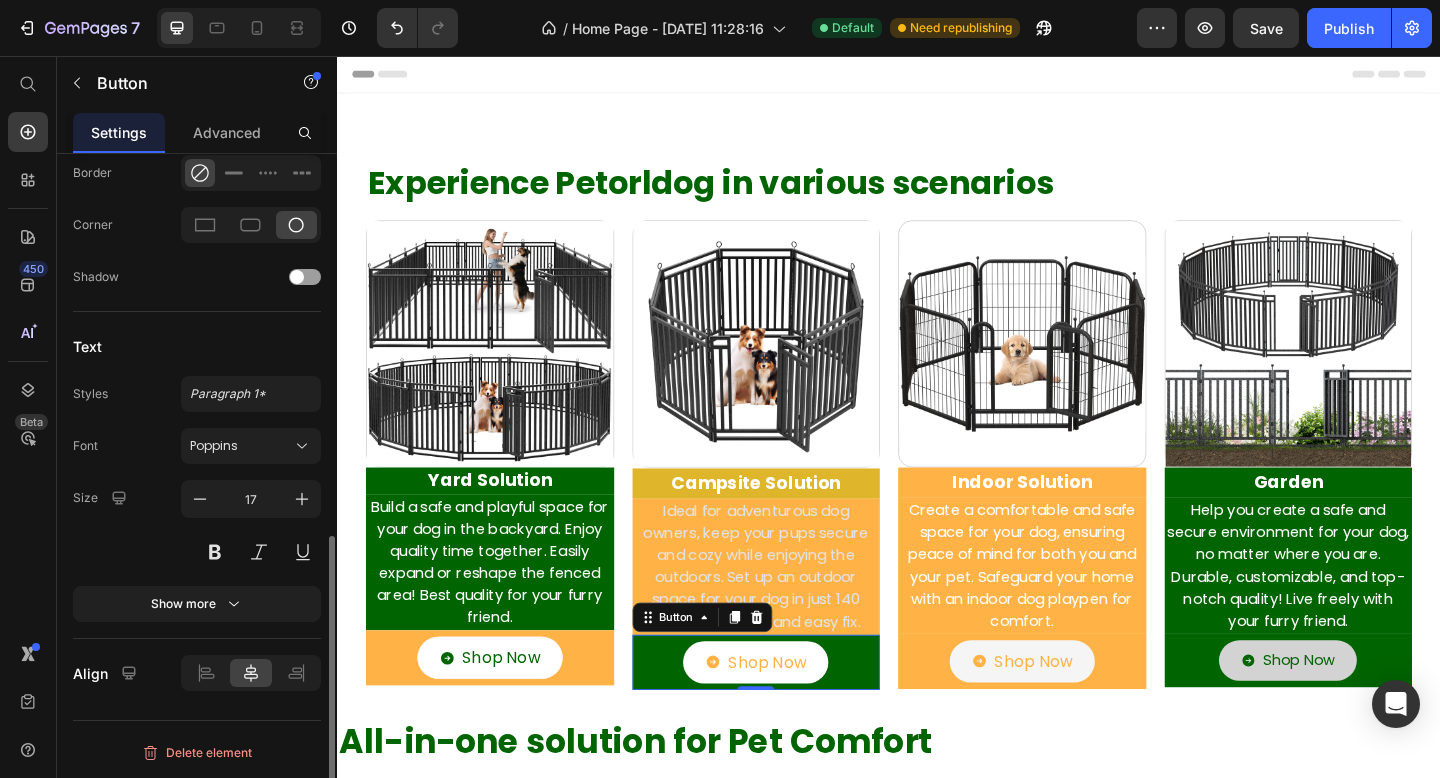 click on "Size 17" at bounding box center (197, 525) 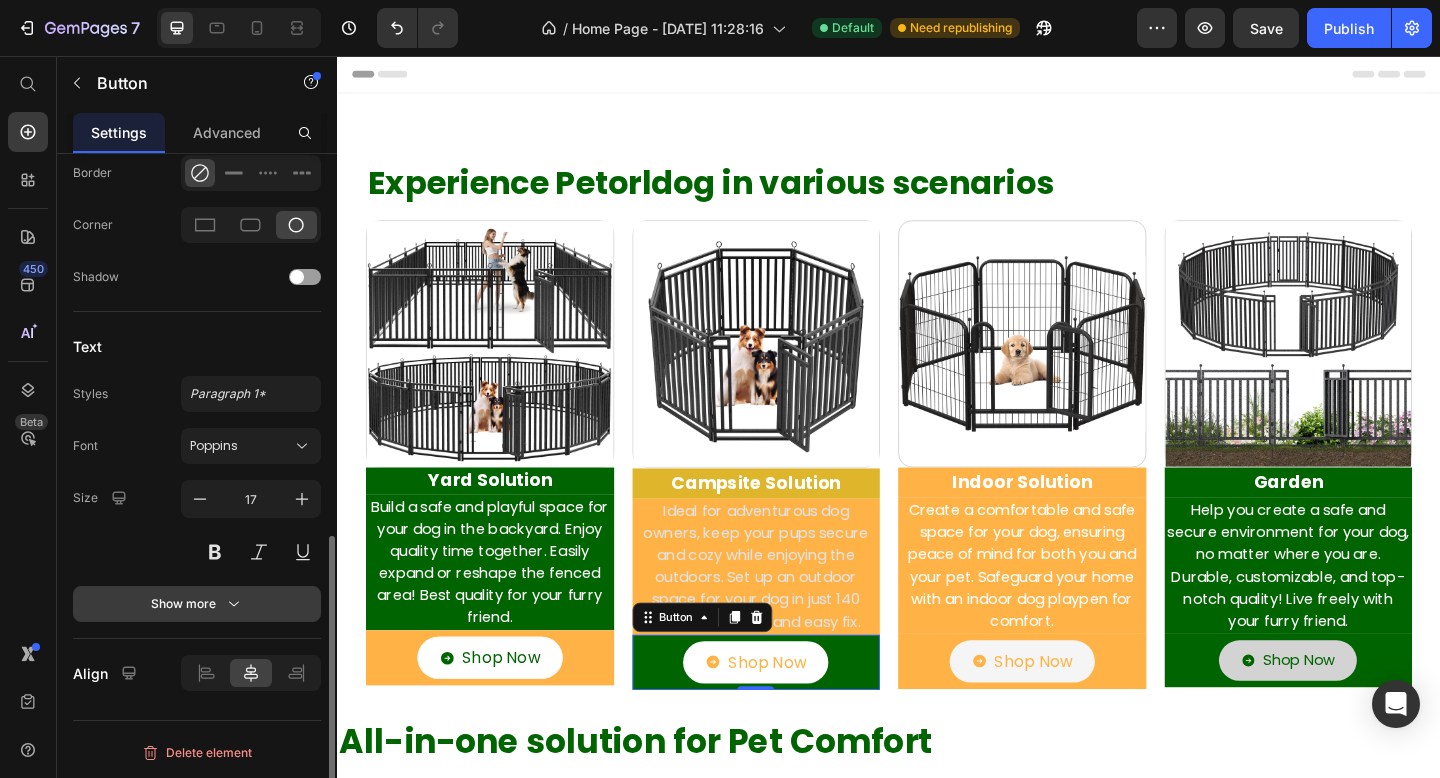 click on "Show more" at bounding box center [197, 604] 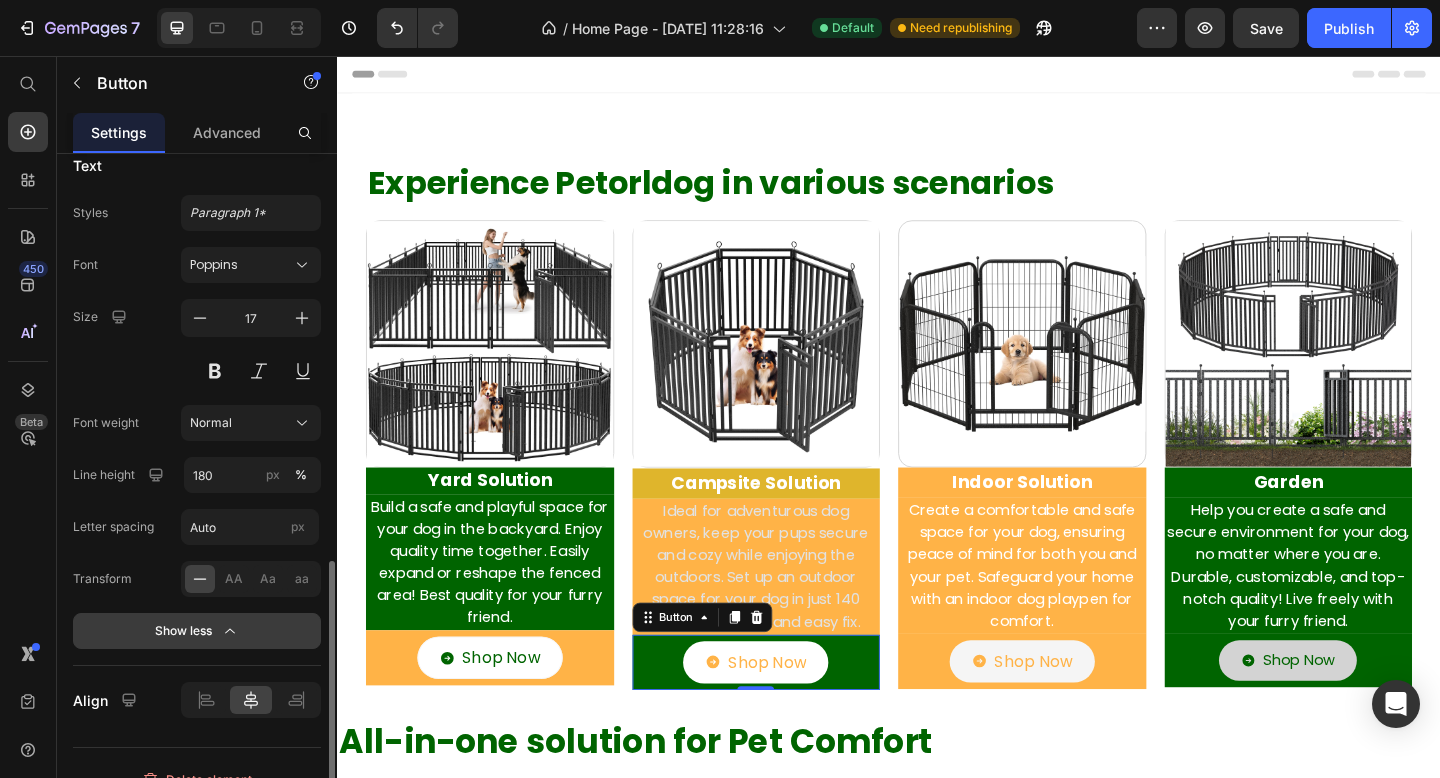 scroll, scrollTop: 1077, scrollLeft: 0, axis: vertical 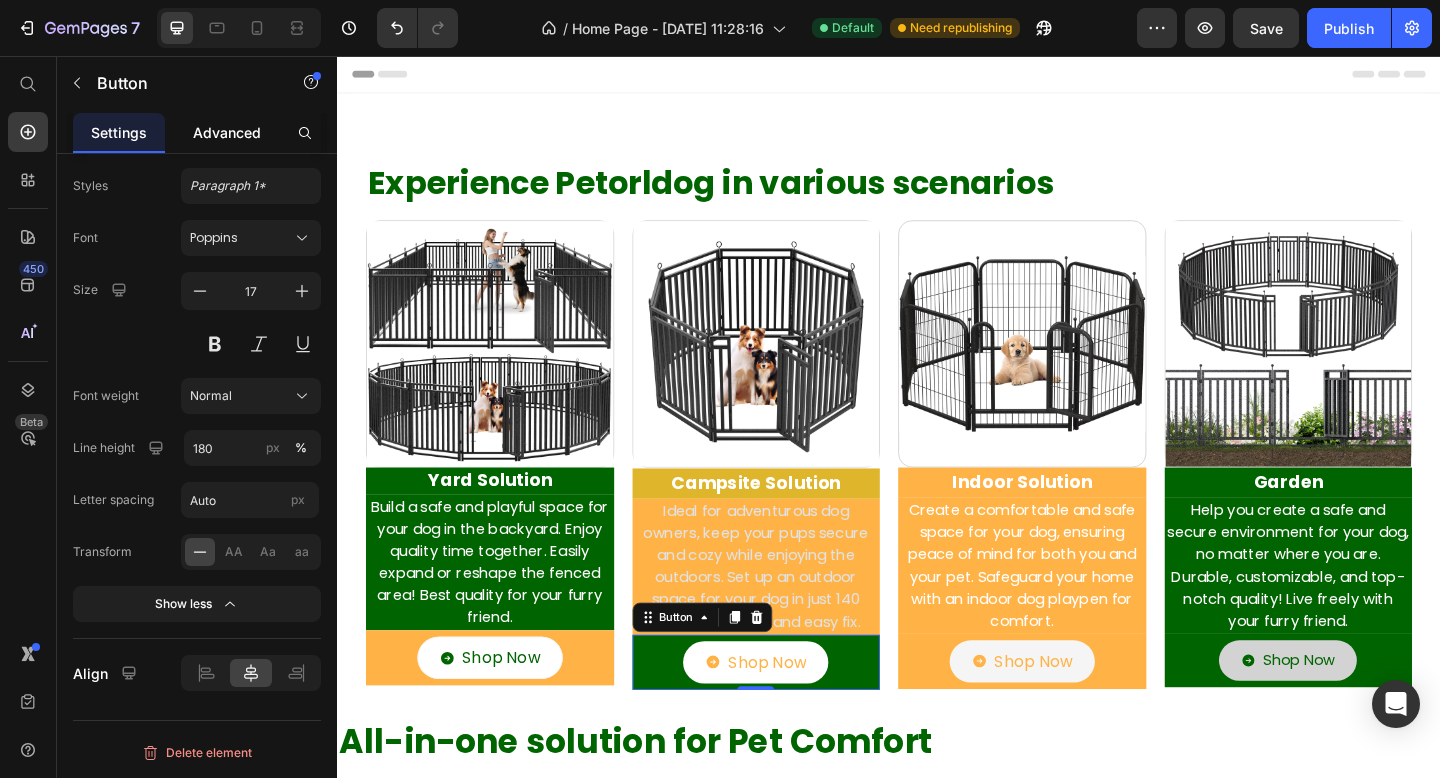 click on "Advanced" at bounding box center [227, 132] 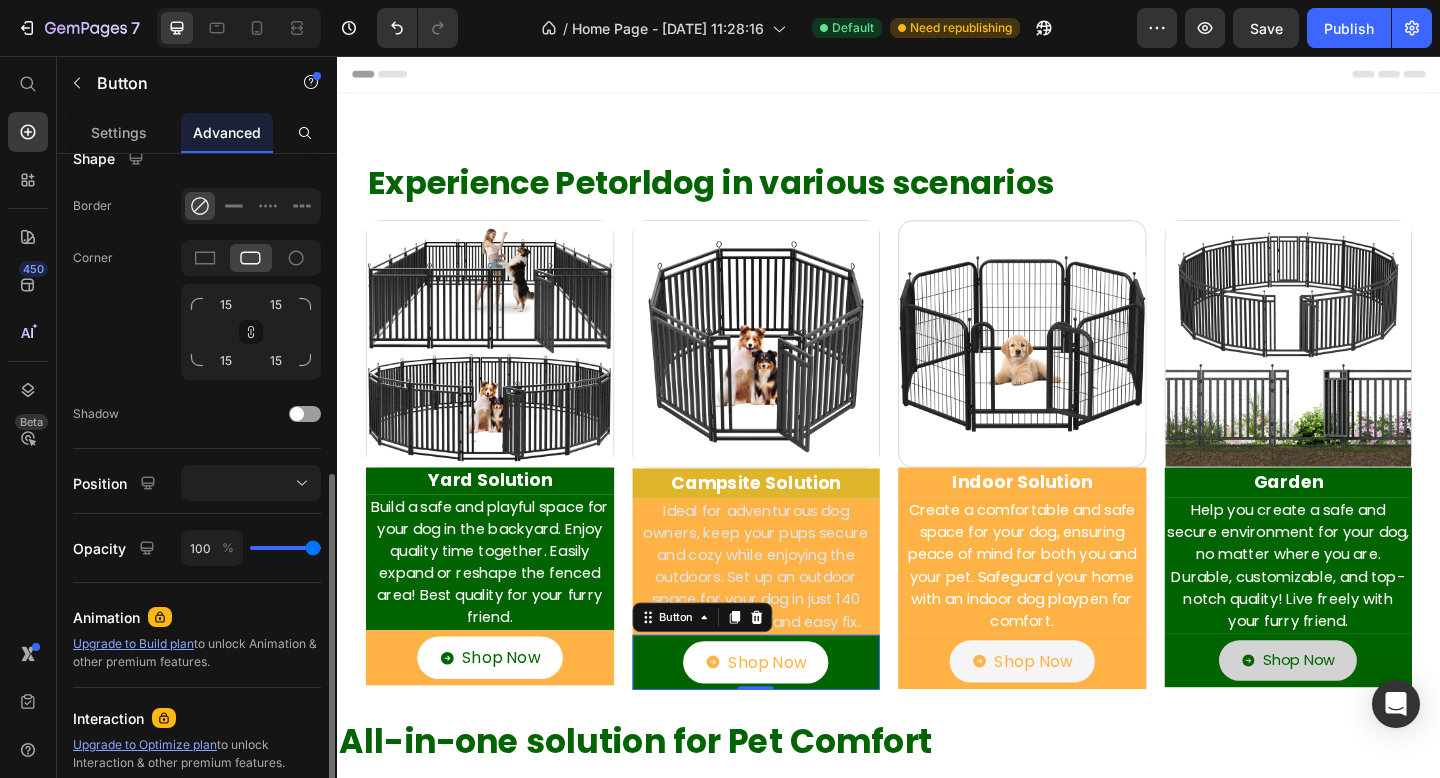 scroll, scrollTop: 658, scrollLeft: 0, axis: vertical 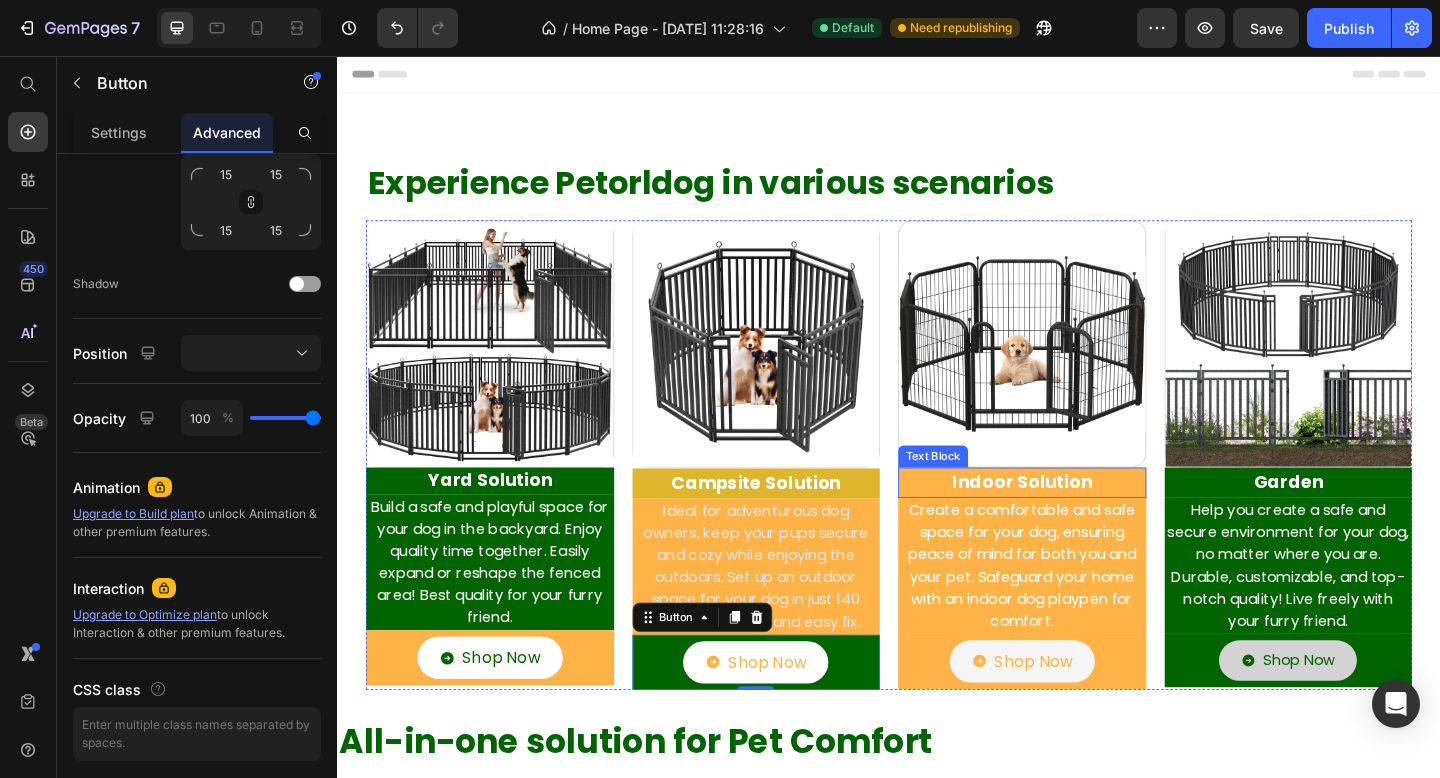 click on "Indoor Solution" at bounding box center [1082, 520] 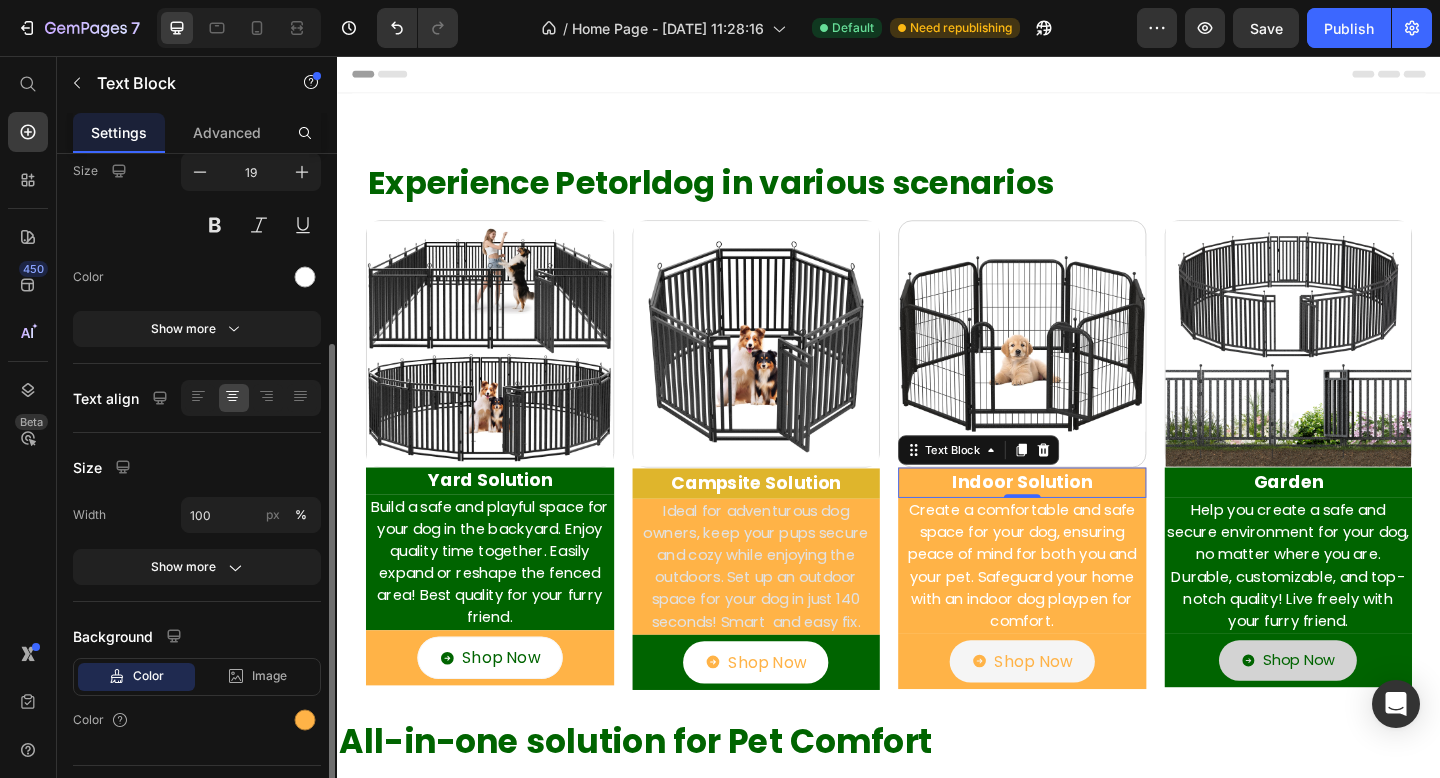 scroll, scrollTop: 214, scrollLeft: 0, axis: vertical 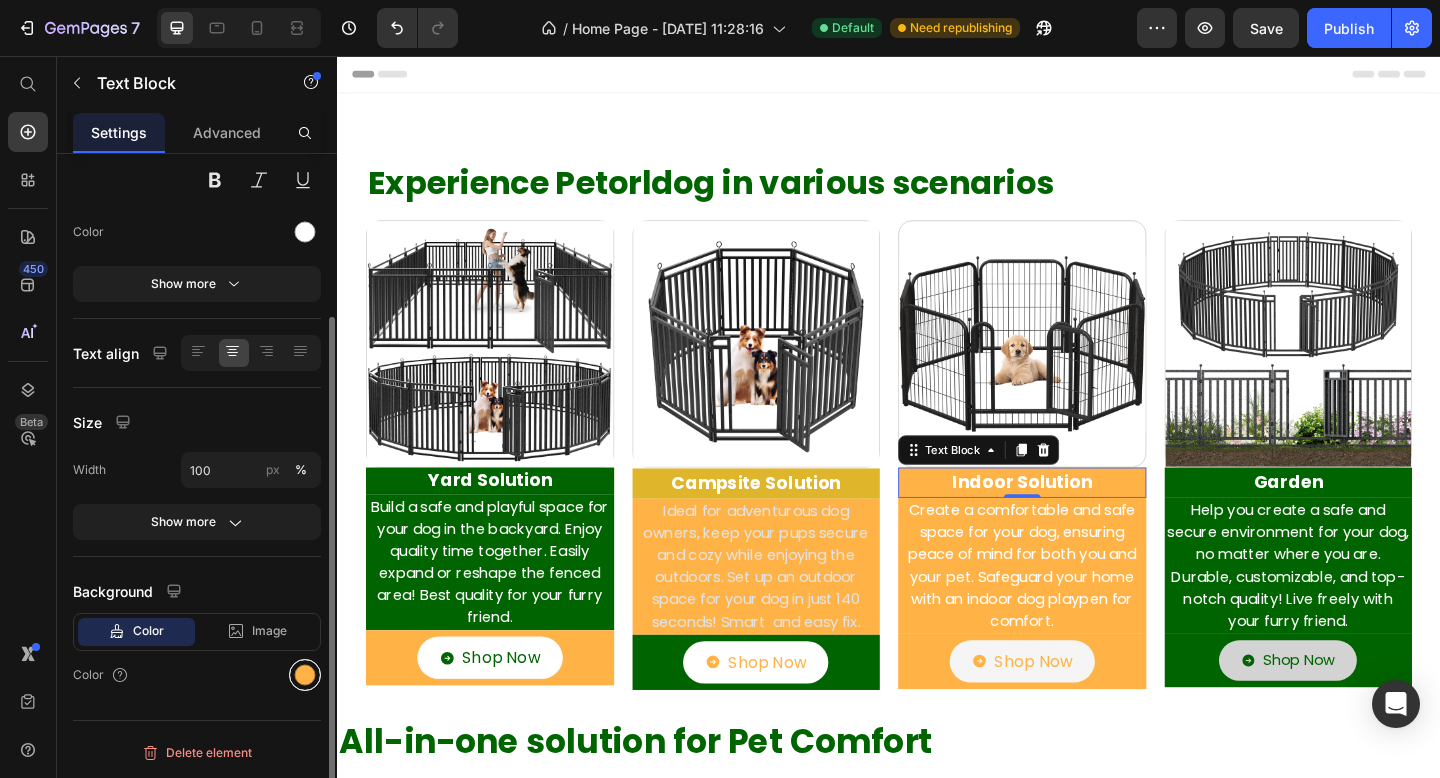 click at bounding box center (305, 675) 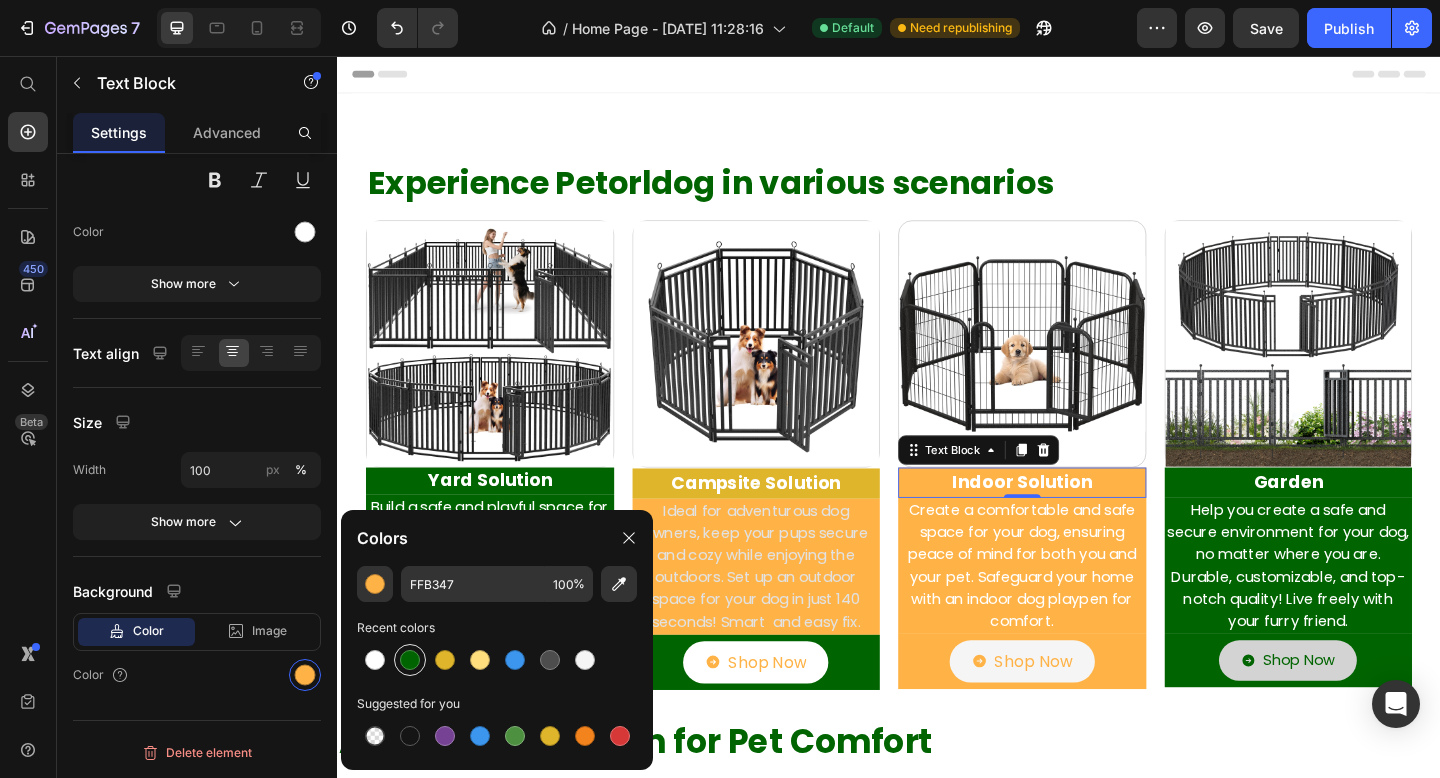 click at bounding box center [410, 660] 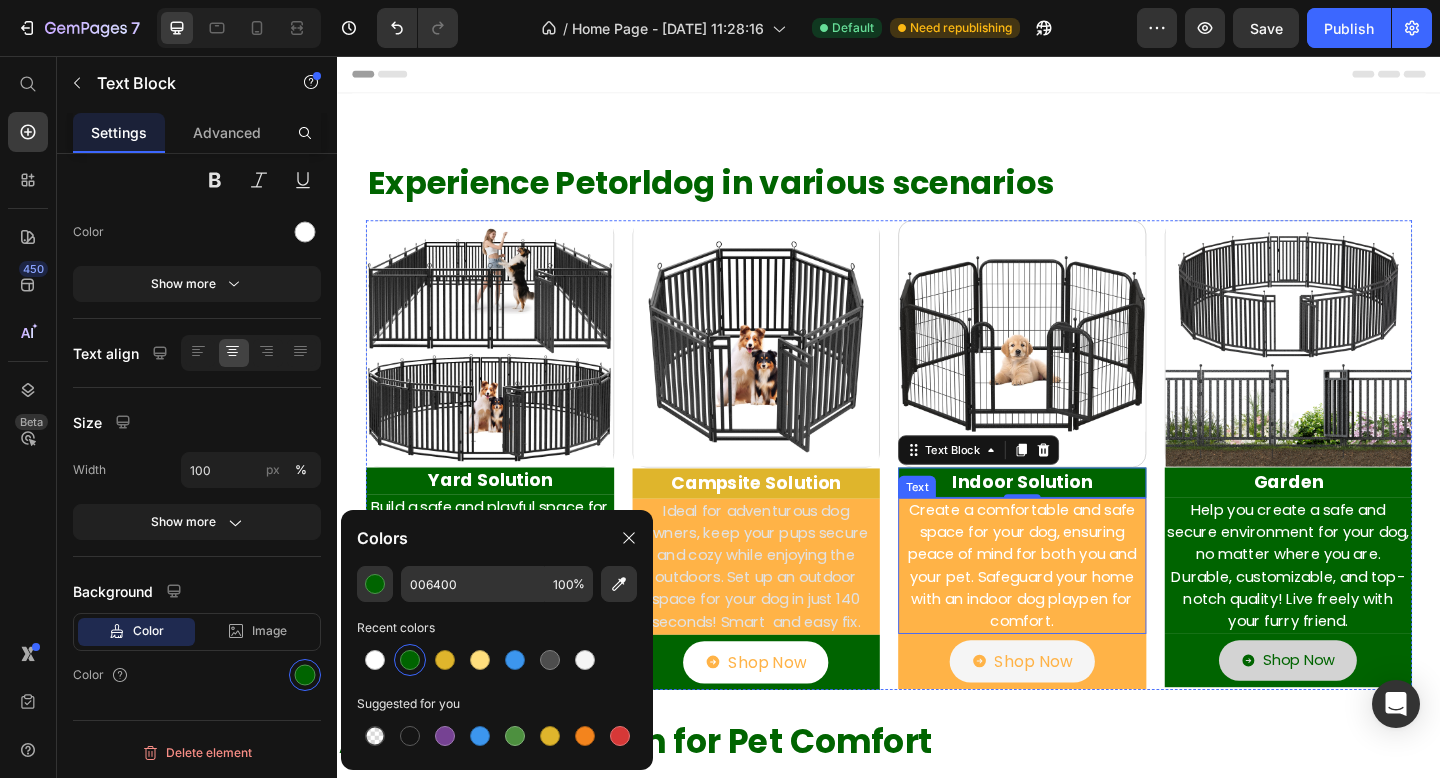 click on "Create a comfortable and safe space for your dog, ensuring peace of mind for both you and your pet. Safeguard your home with an indoor dog playpen for comfort." at bounding box center [1082, 611] 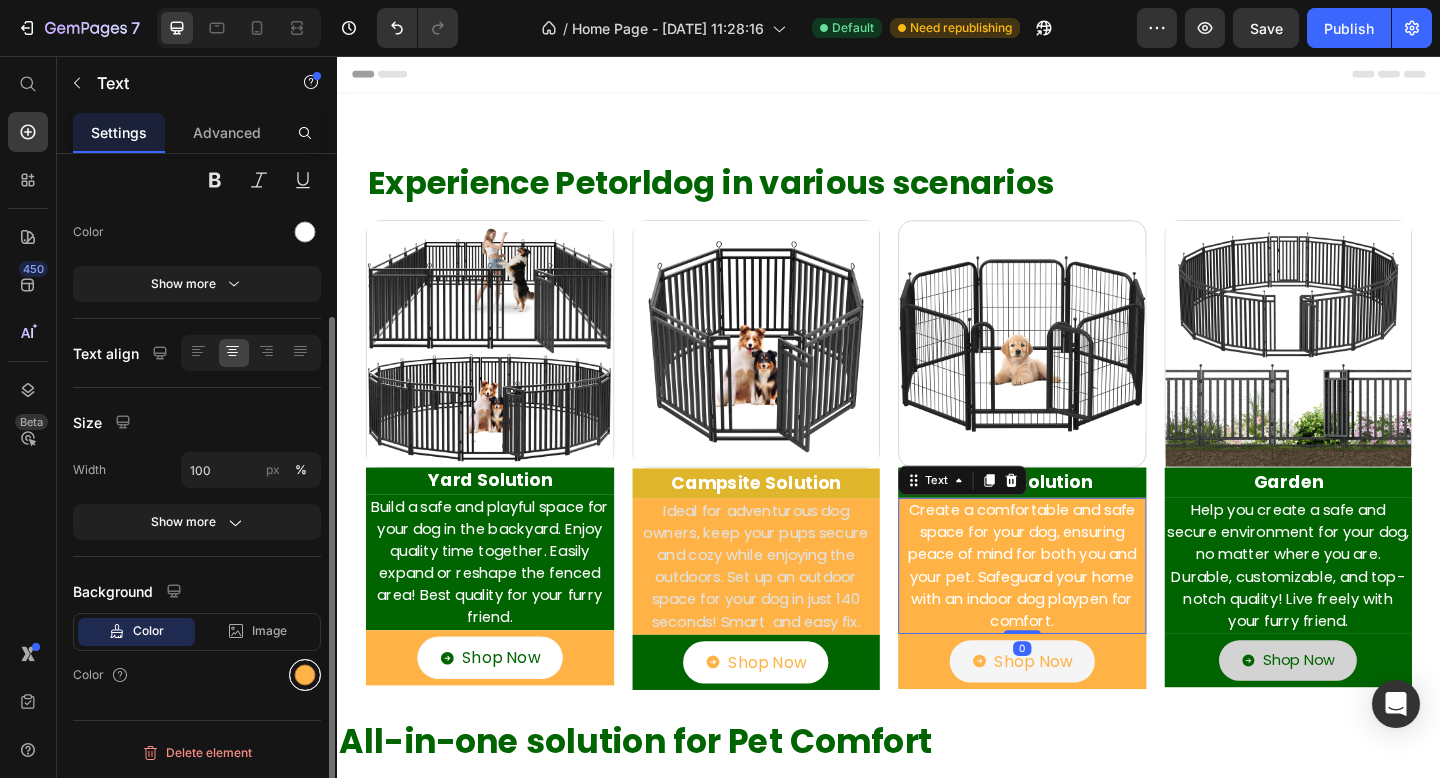 click at bounding box center [305, 675] 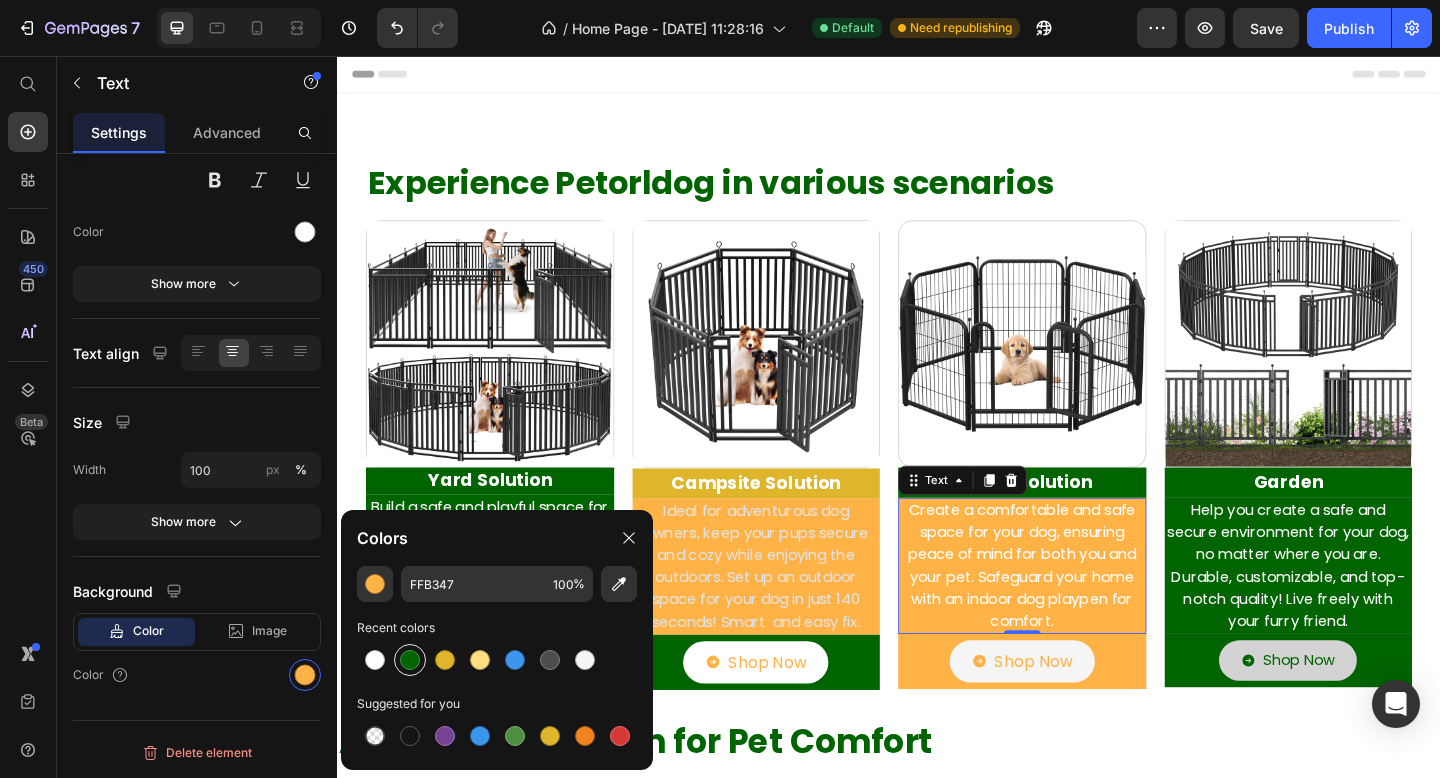 click at bounding box center [410, 660] 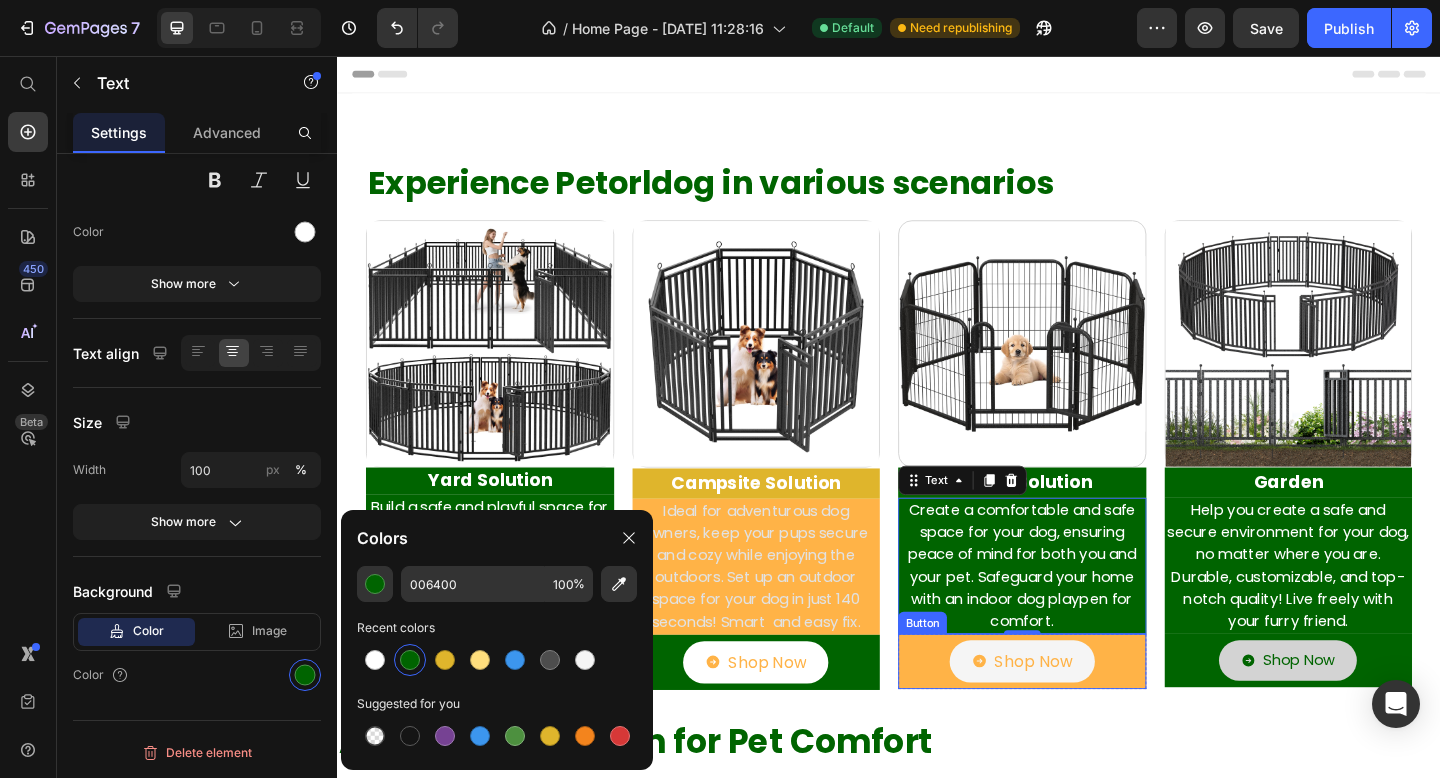 click on "Shop Now Button" at bounding box center (1082, 715) 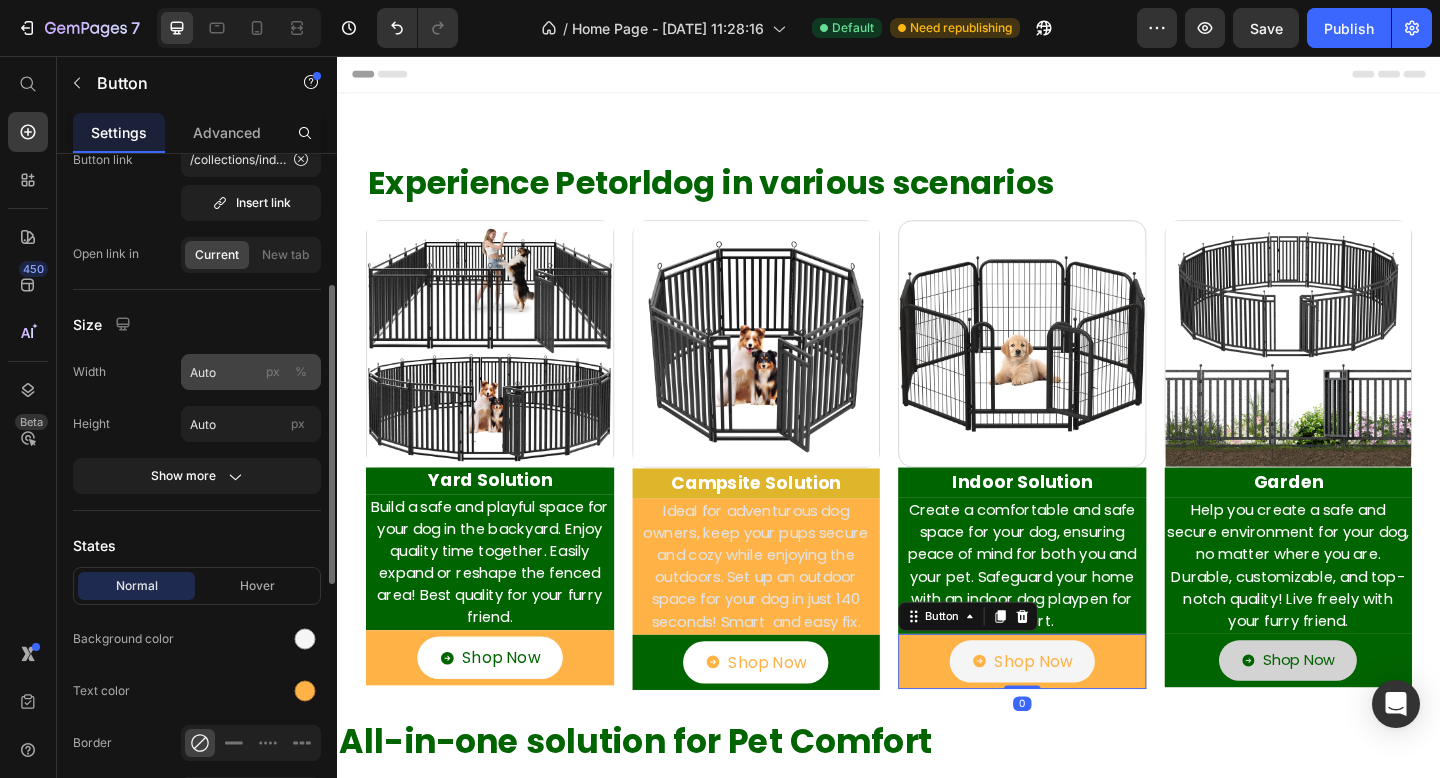 scroll, scrollTop: 306, scrollLeft: 0, axis: vertical 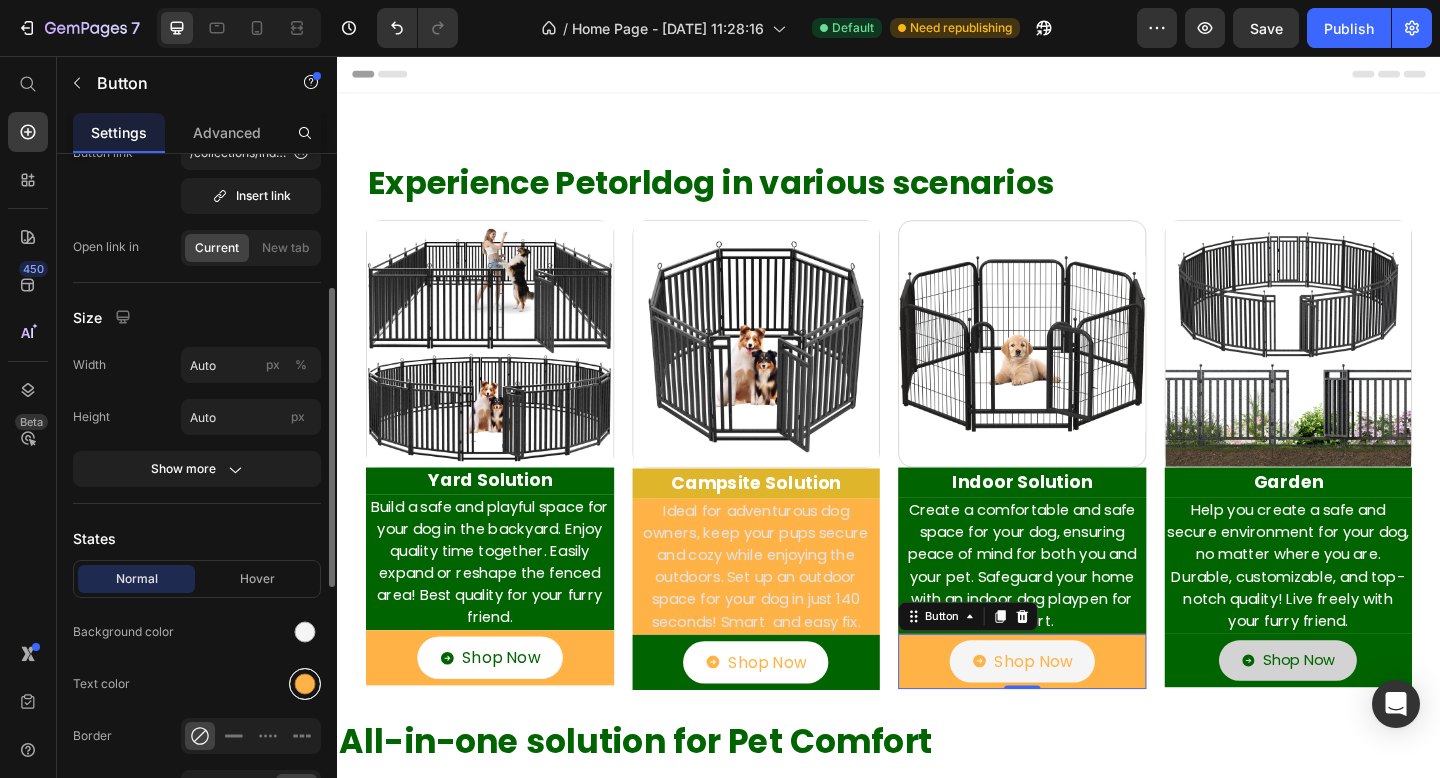 click at bounding box center (305, 684) 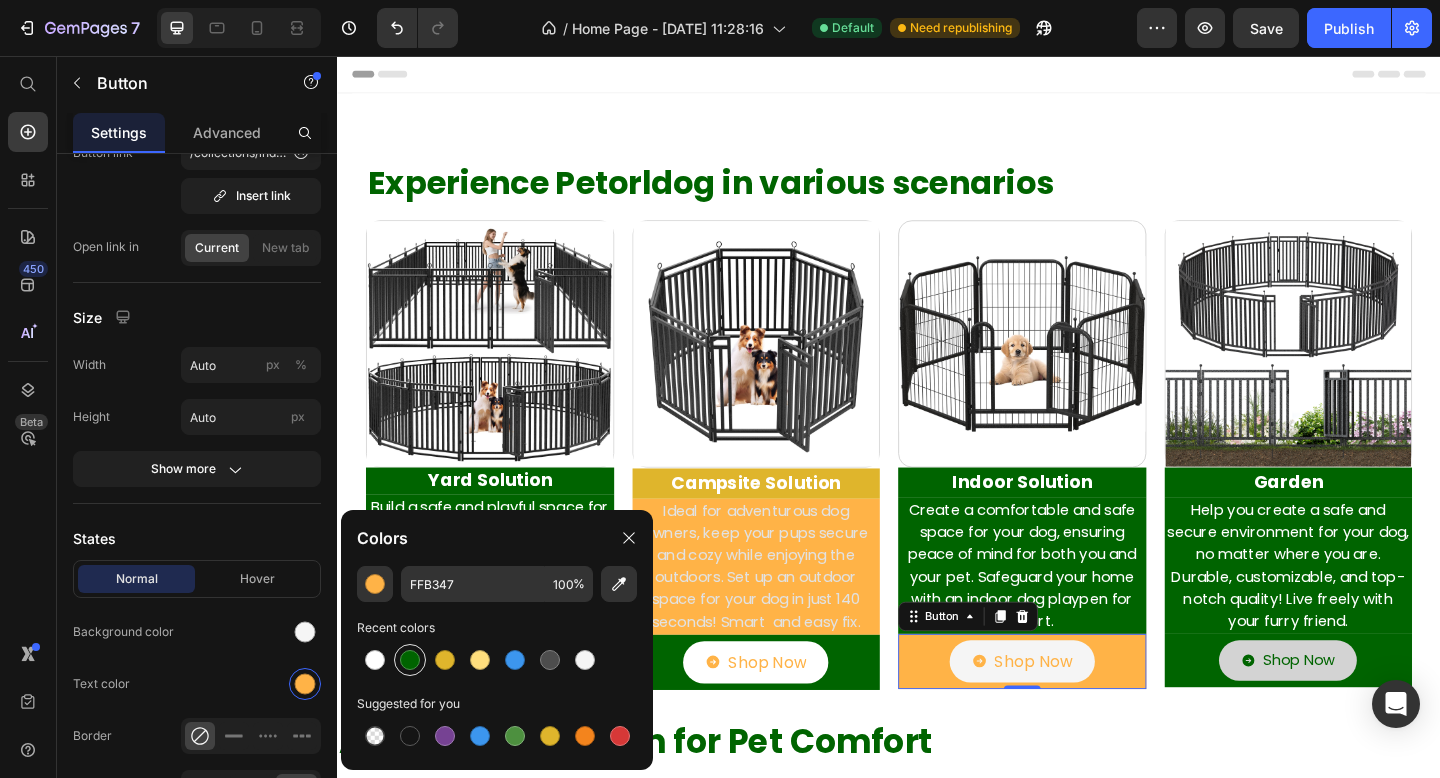 click at bounding box center (410, 660) 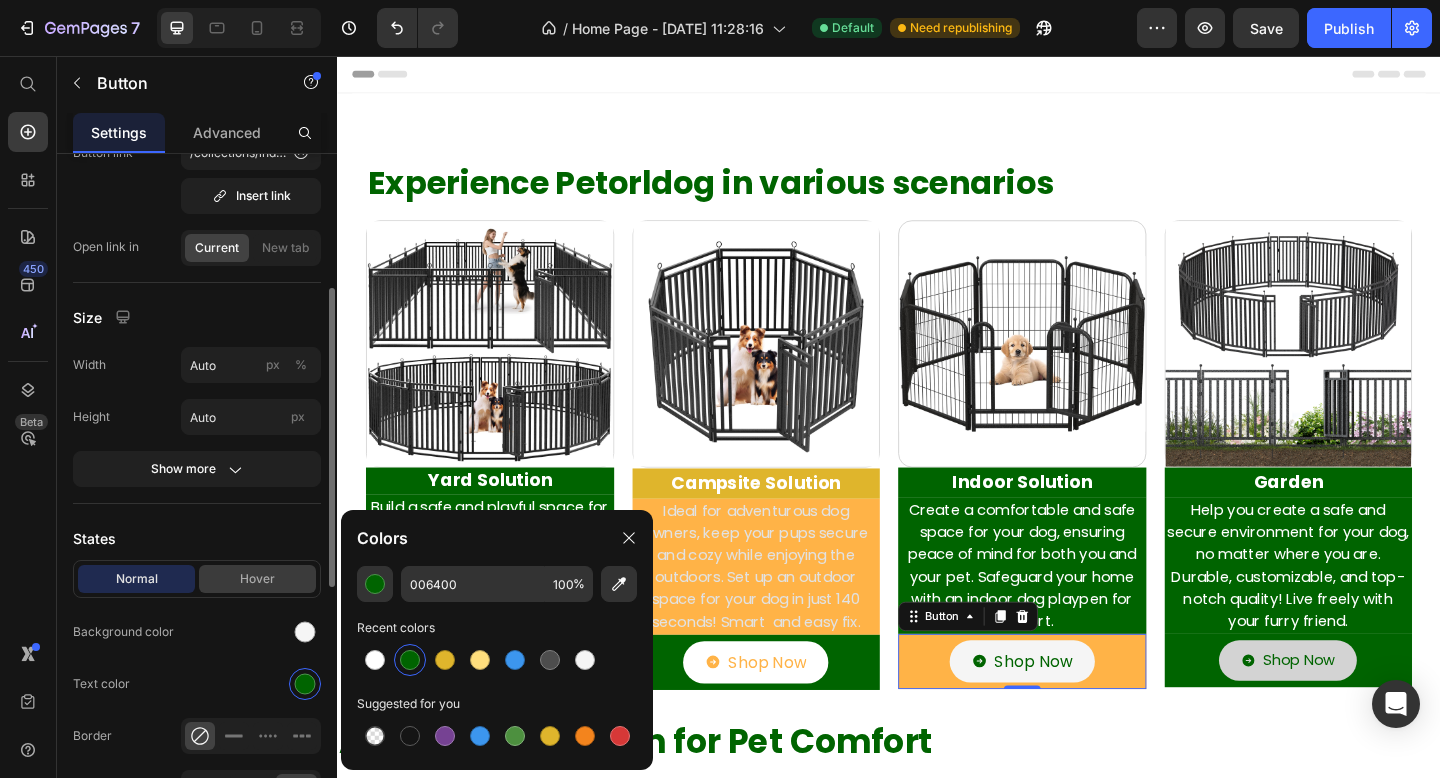click on "Hover" at bounding box center [257, 579] 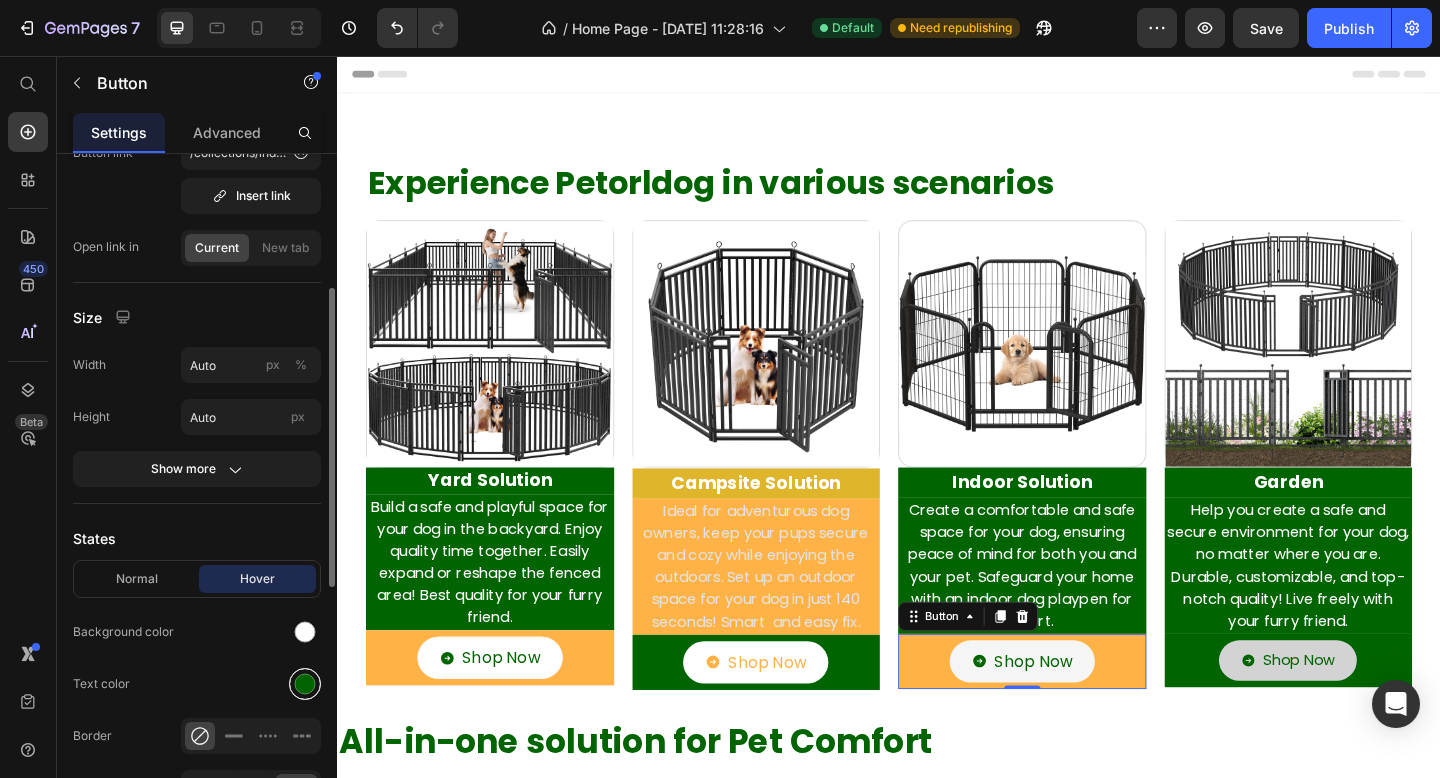 click at bounding box center (305, 684) 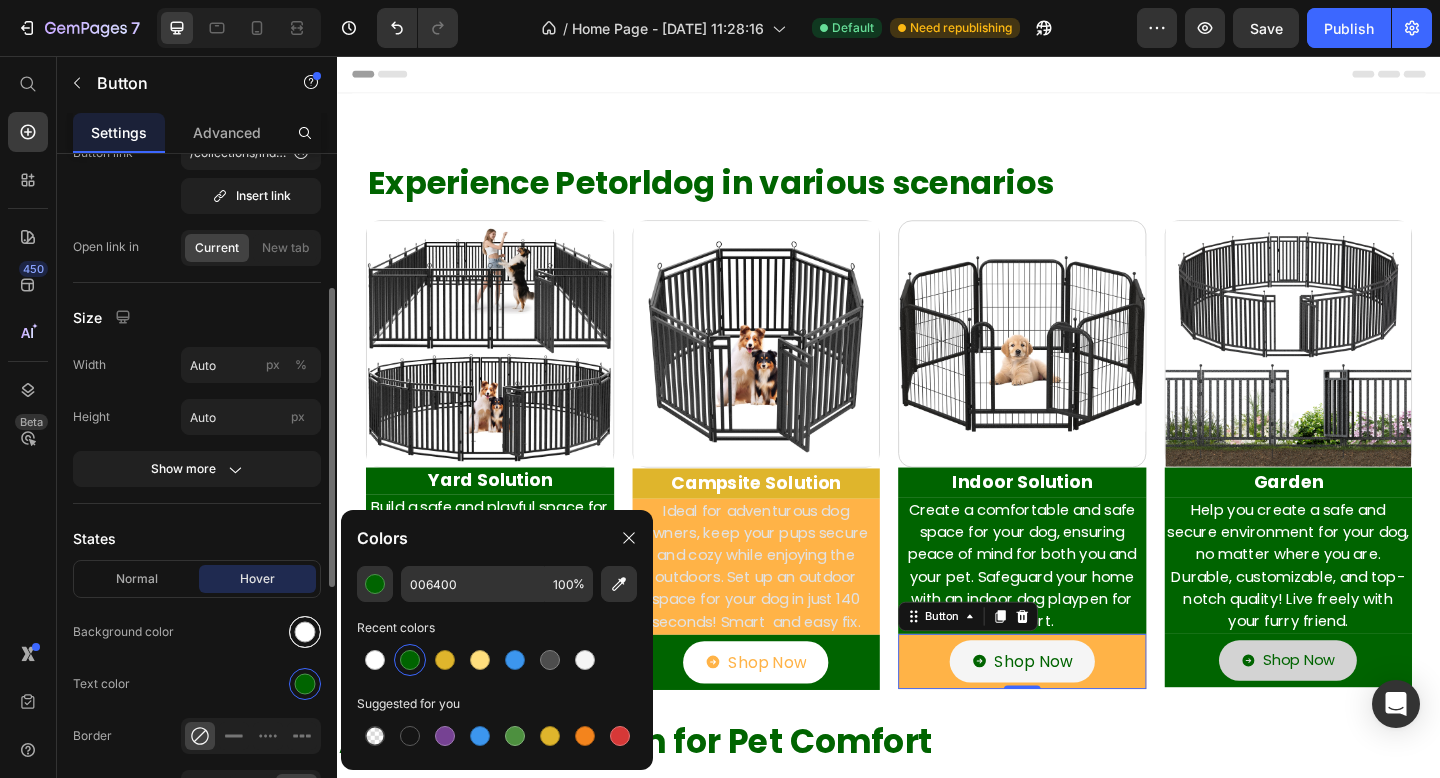 click at bounding box center (305, 632) 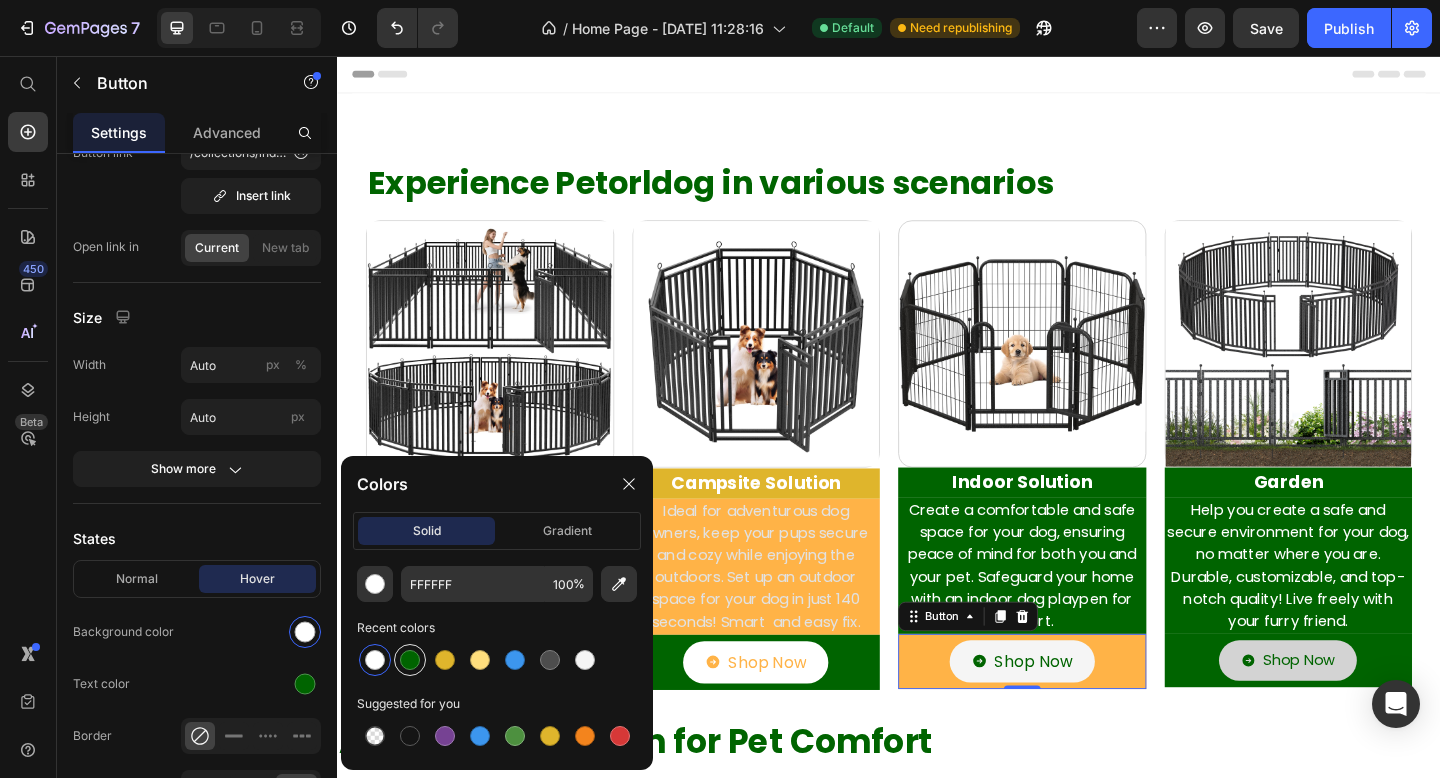 click at bounding box center [410, 660] 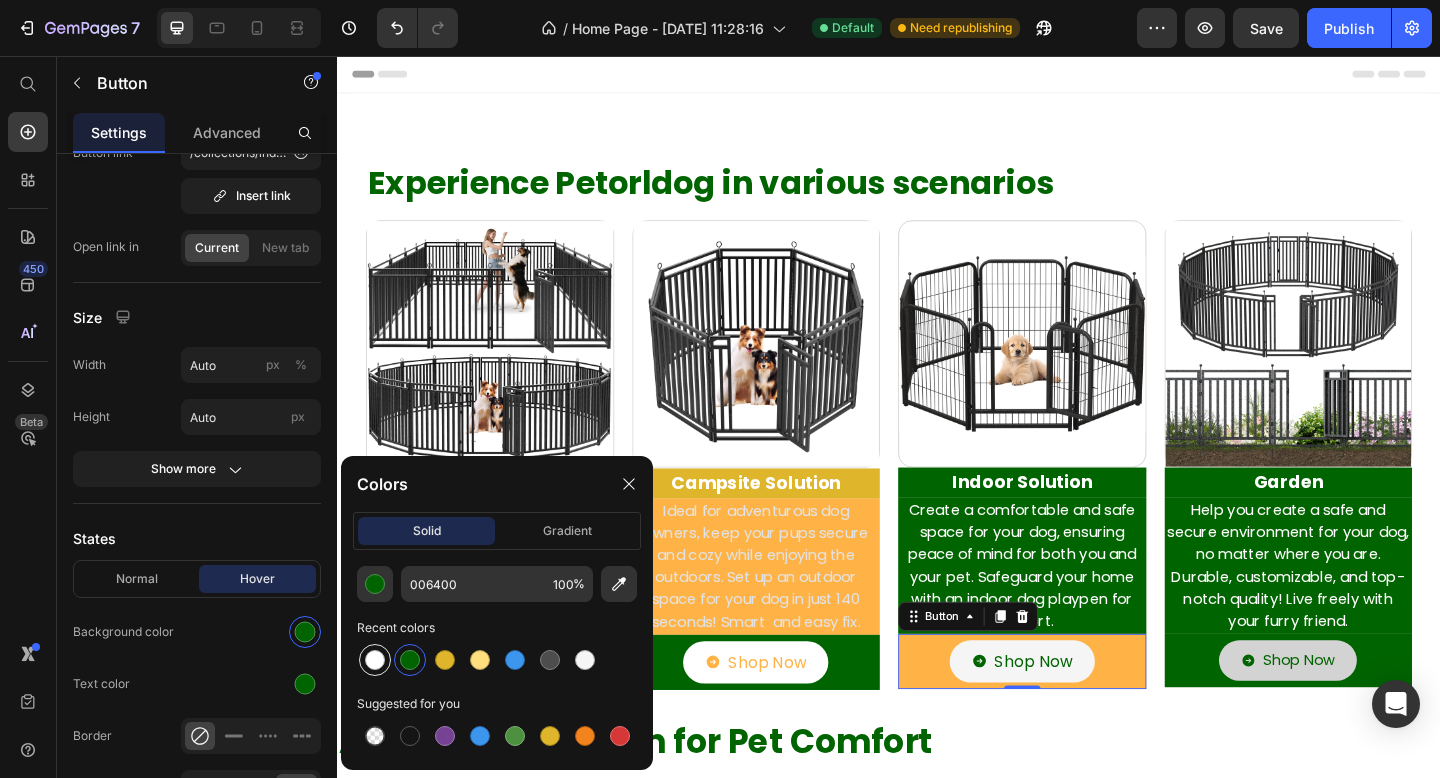 click at bounding box center (375, 660) 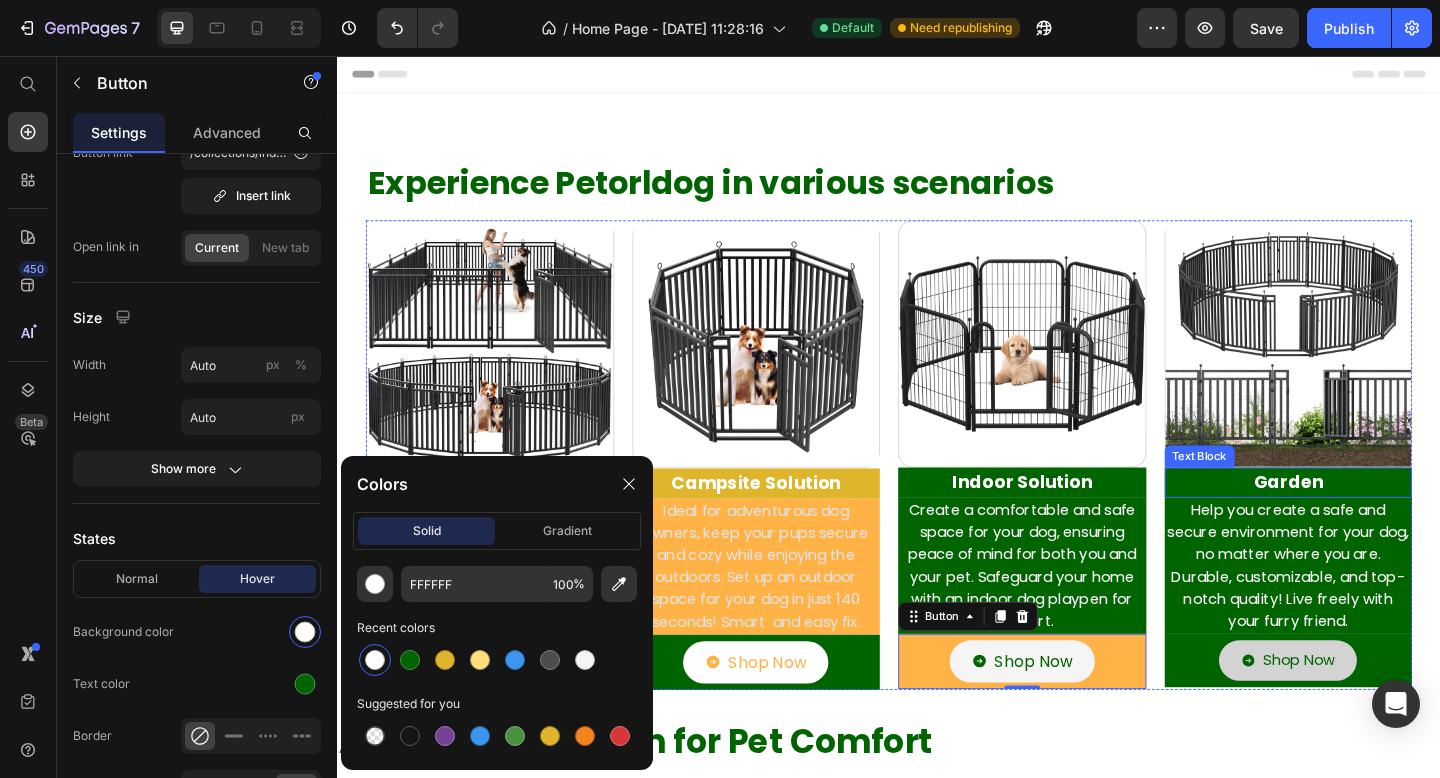 click on "Garden" at bounding box center (1372, 520) 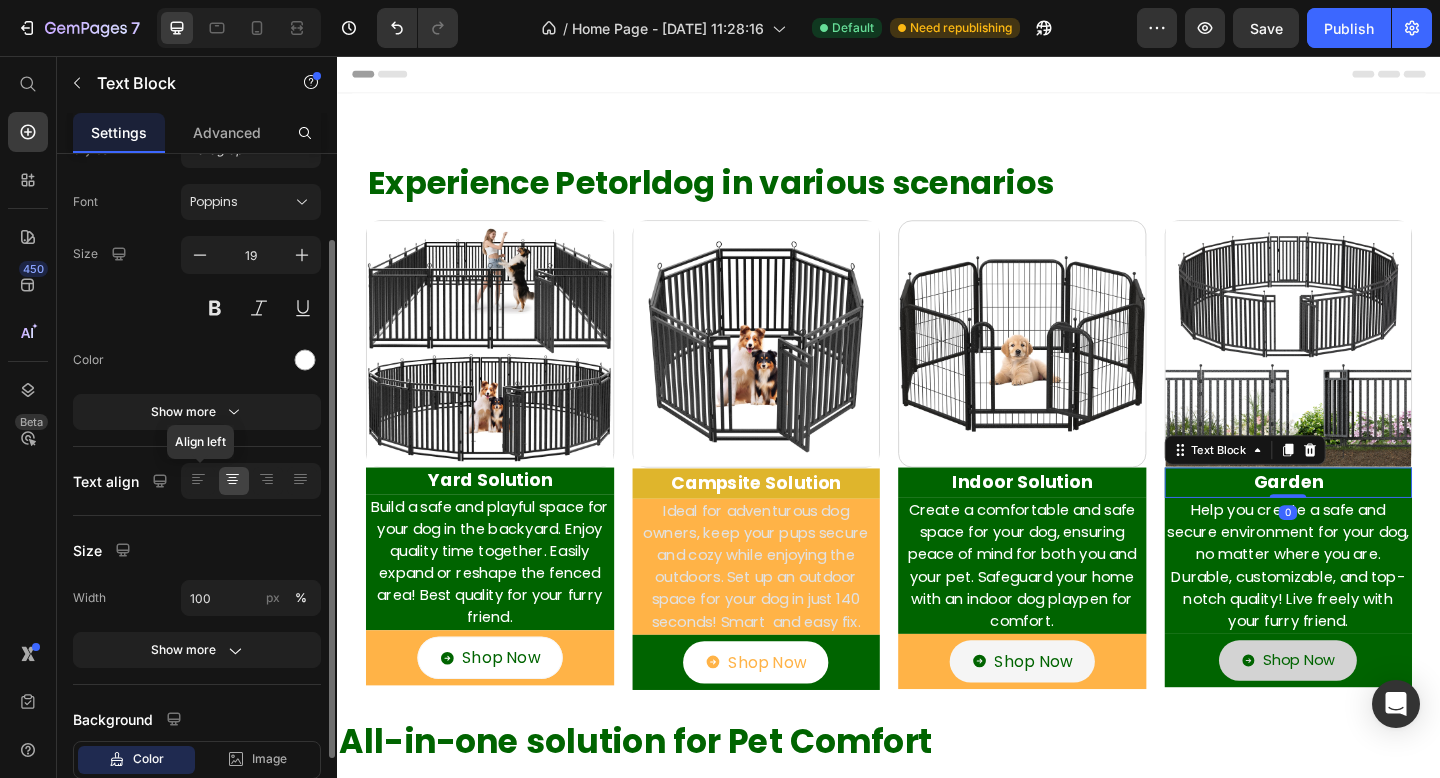 scroll, scrollTop: 214, scrollLeft: 0, axis: vertical 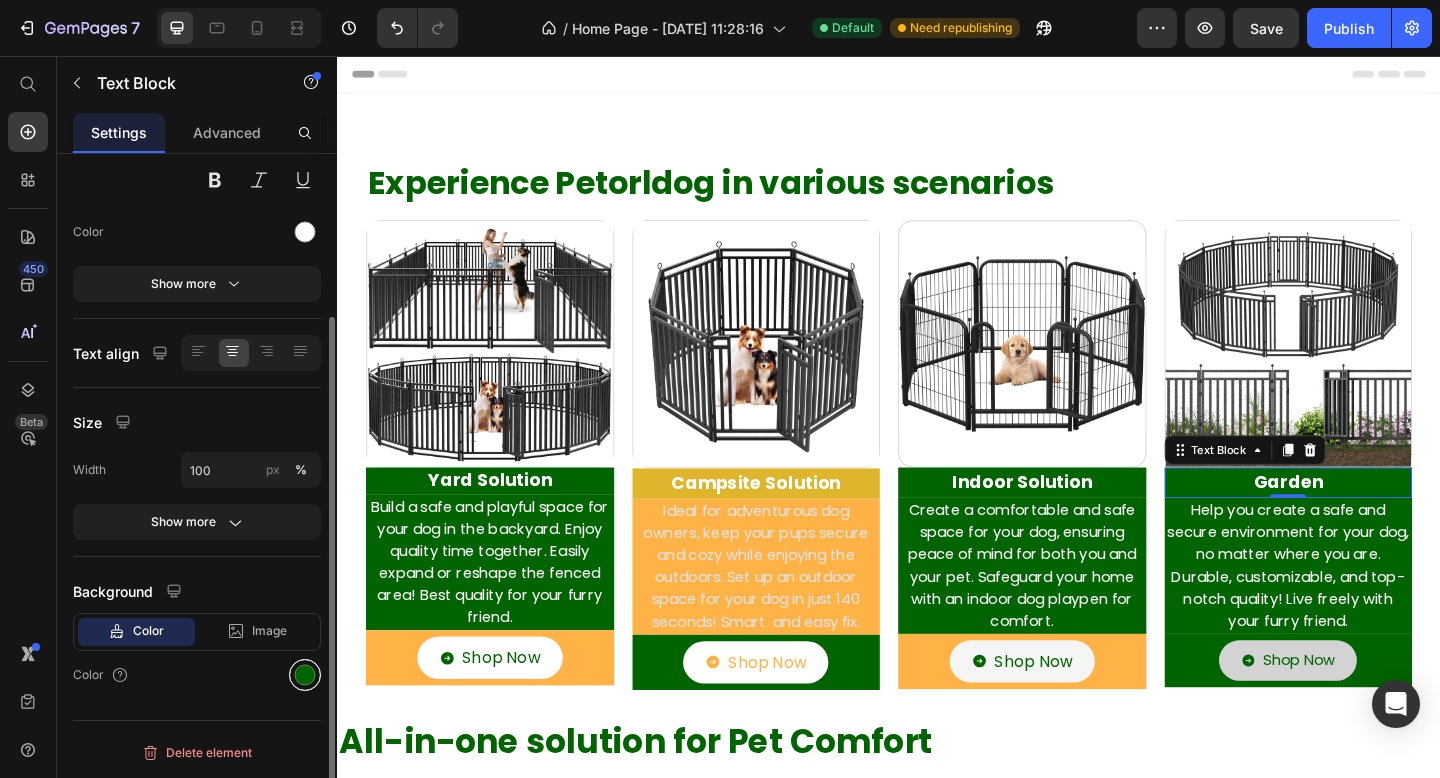 click at bounding box center [305, 675] 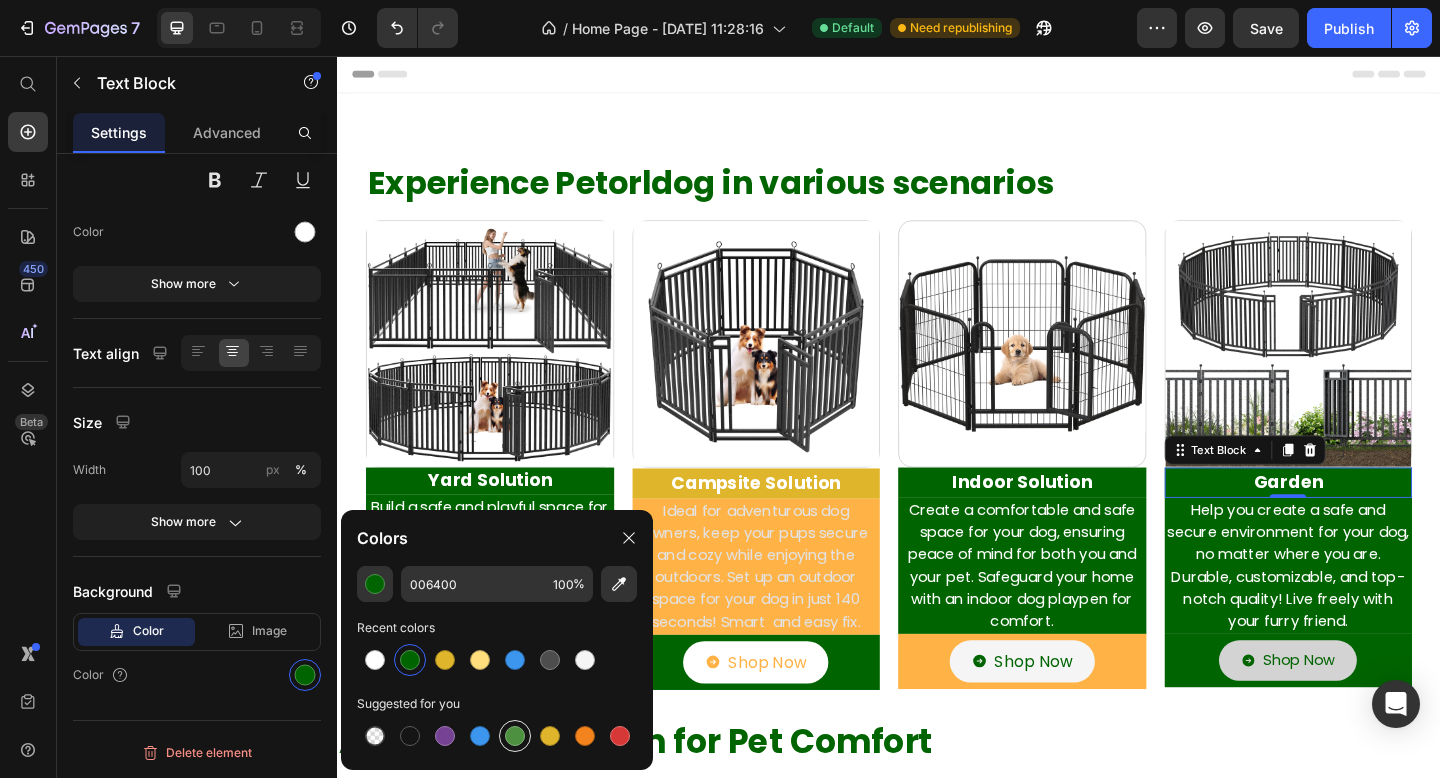 click at bounding box center (515, 736) 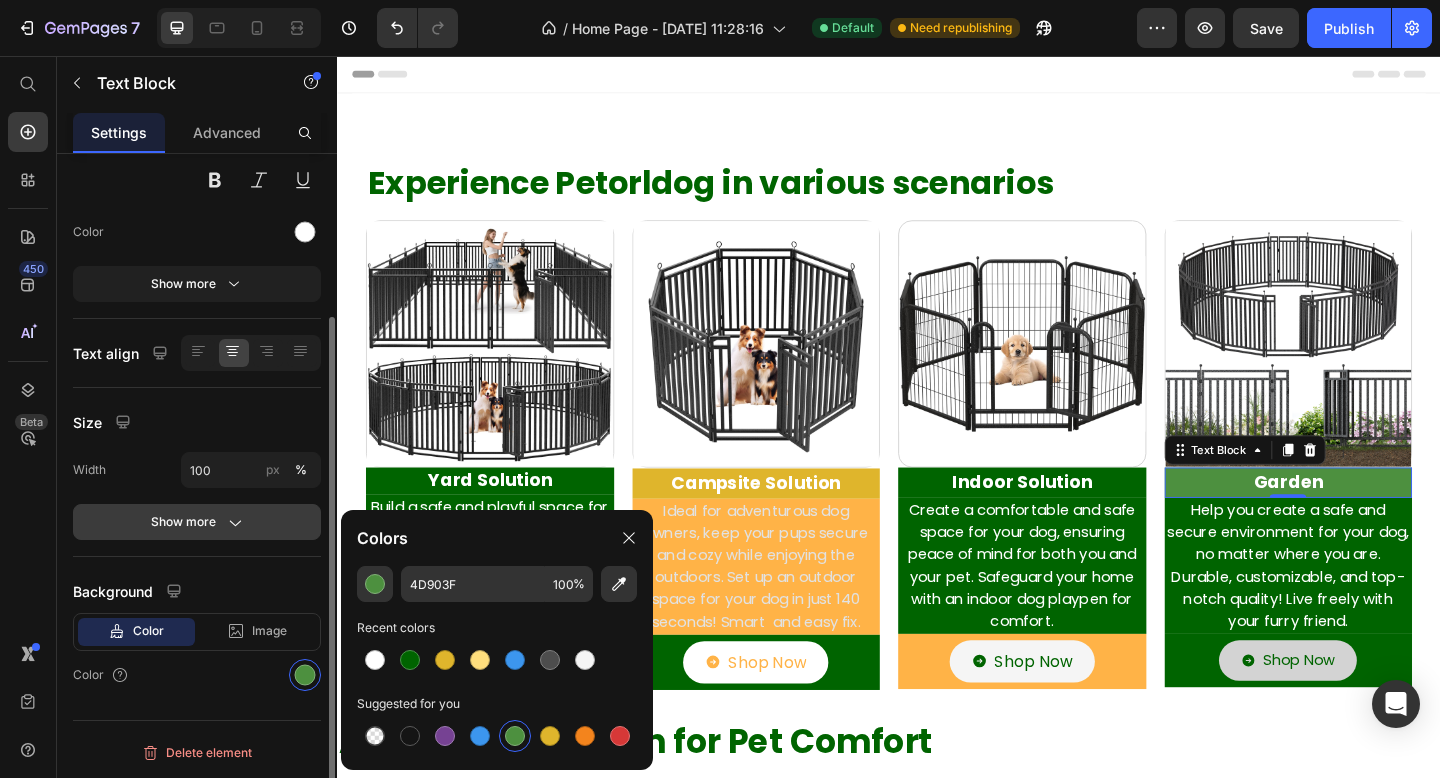 click on "Show more" at bounding box center [197, 522] 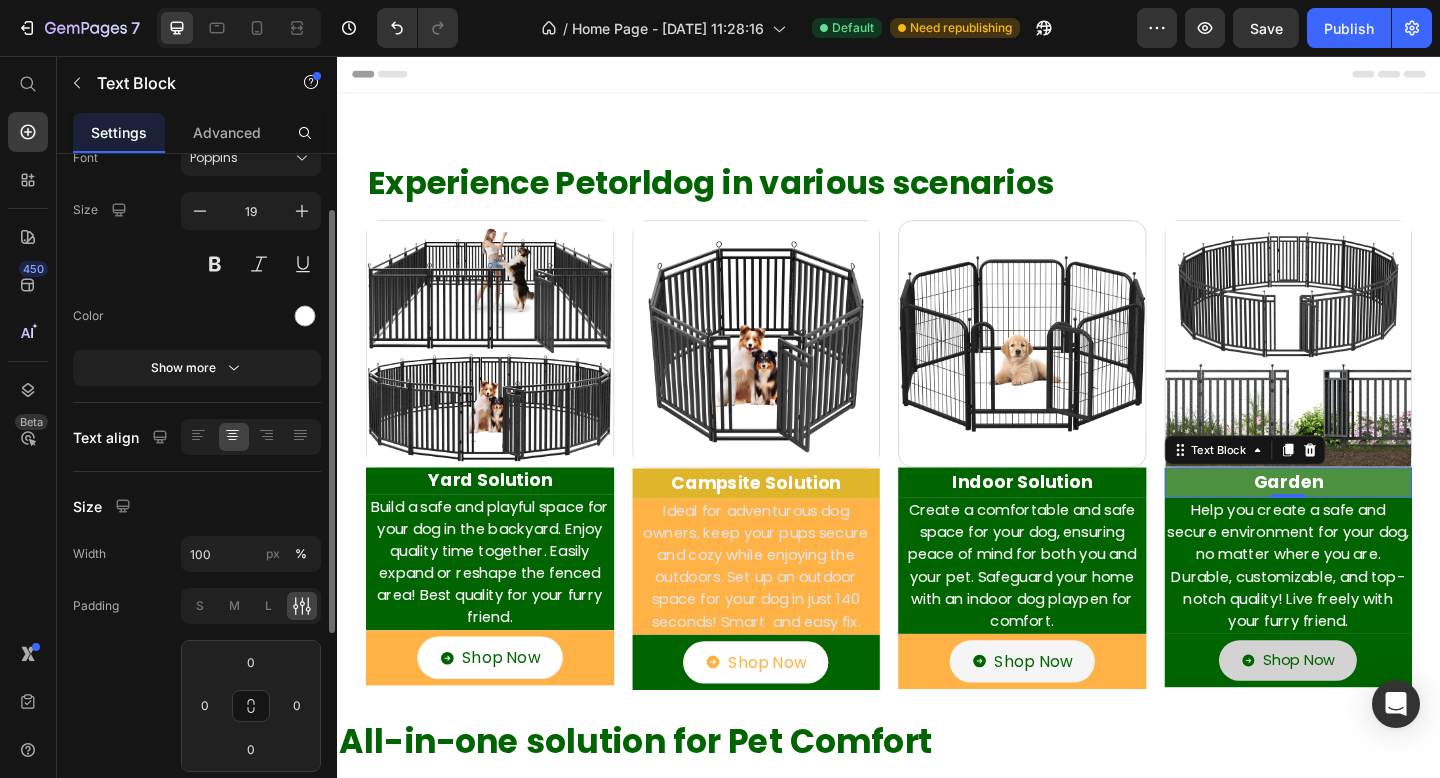 scroll, scrollTop: 0, scrollLeft: 0, axis: both 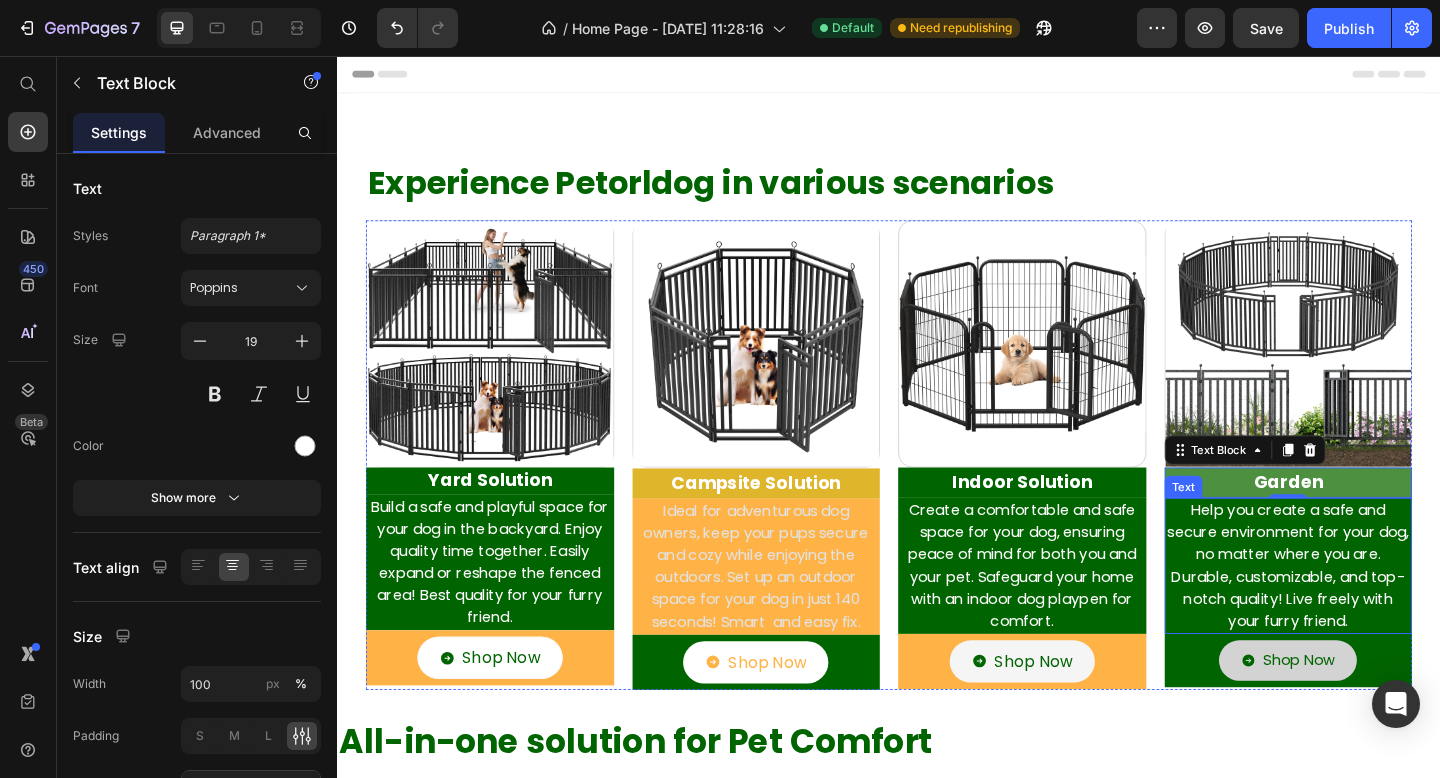 click on "Help you create a safe and secure environment for your dog, no matter where you are. Durable, customizable, and top-notch quality! Live freely with your furry friend." at bounding box center (1372, 611) 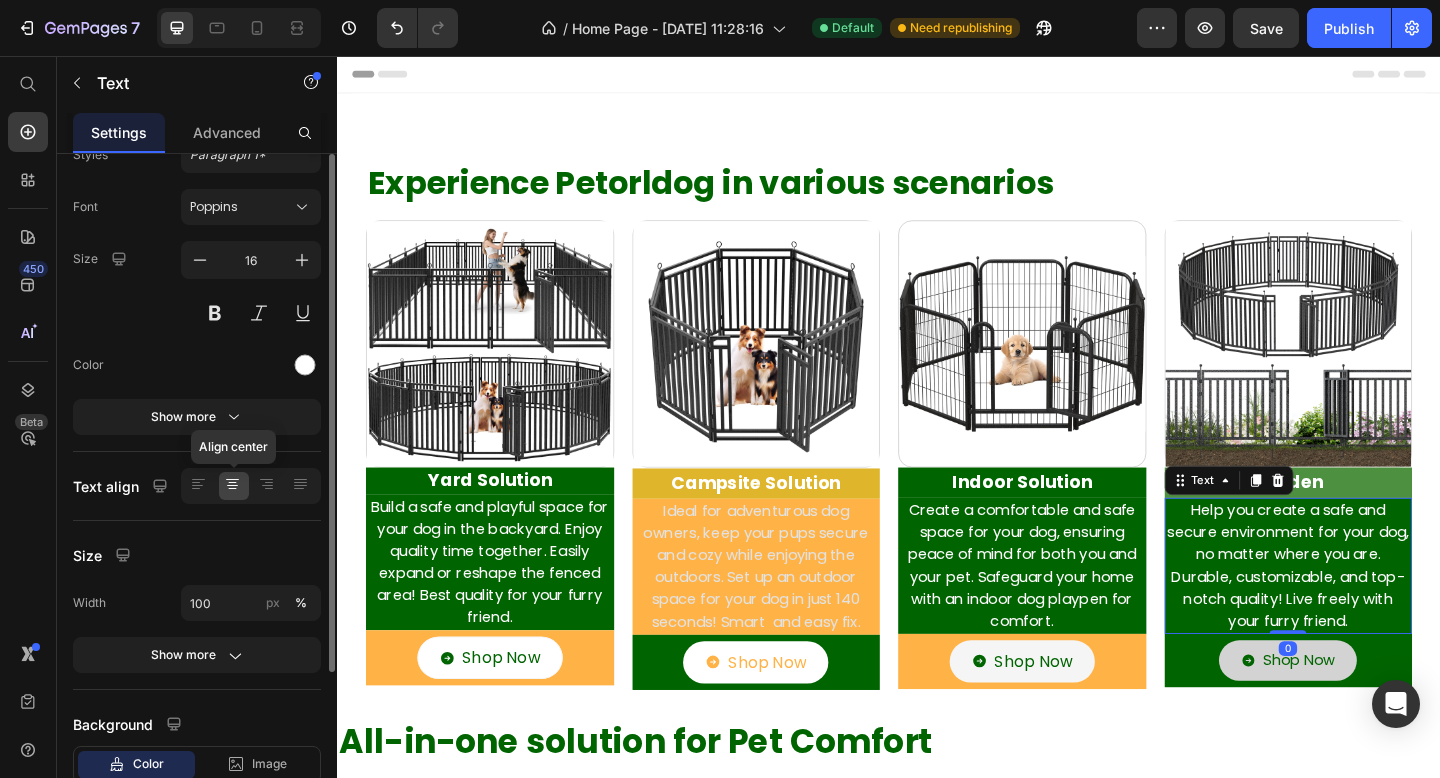 scroll, scrollTop: 214, scrollLeft: 0, axis: vertical 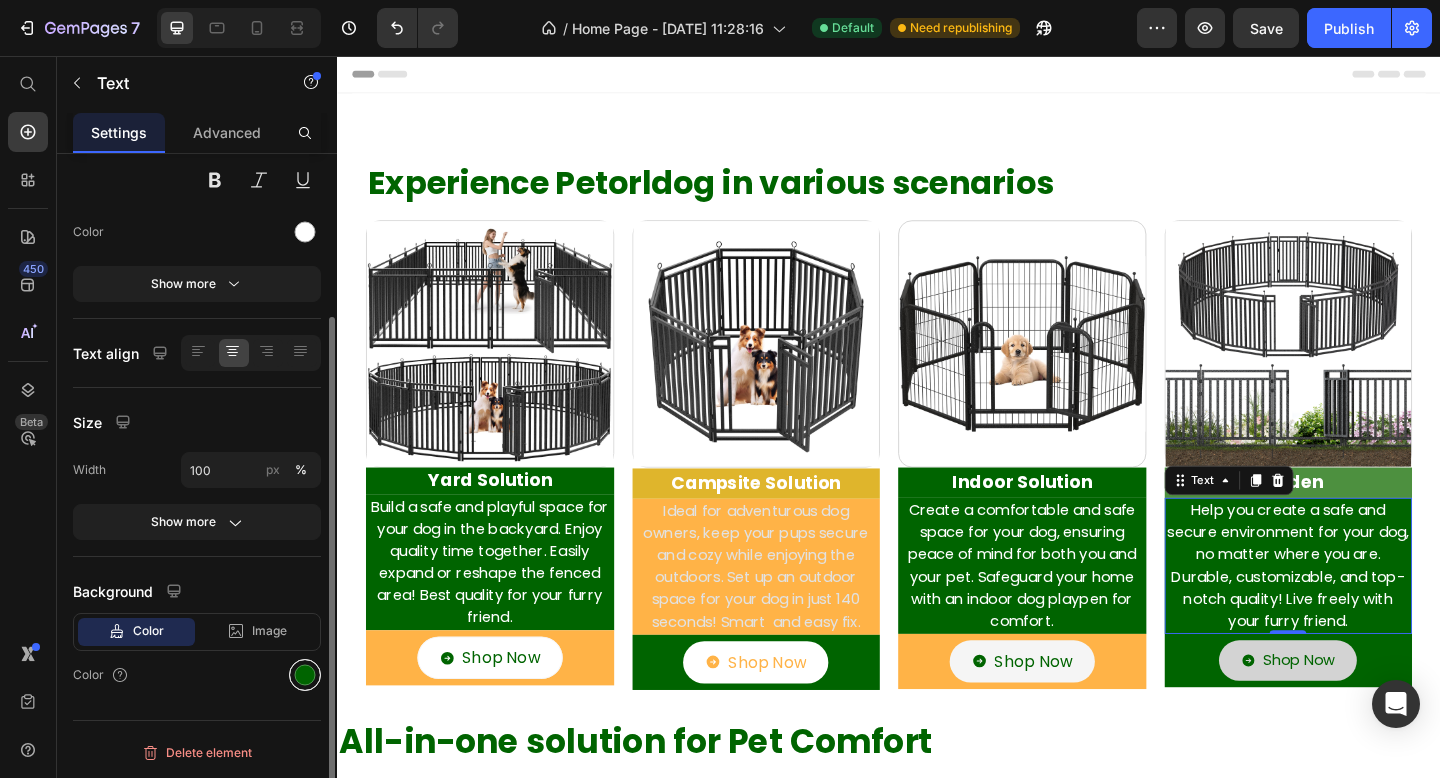 click at bounding box center [305, 675] 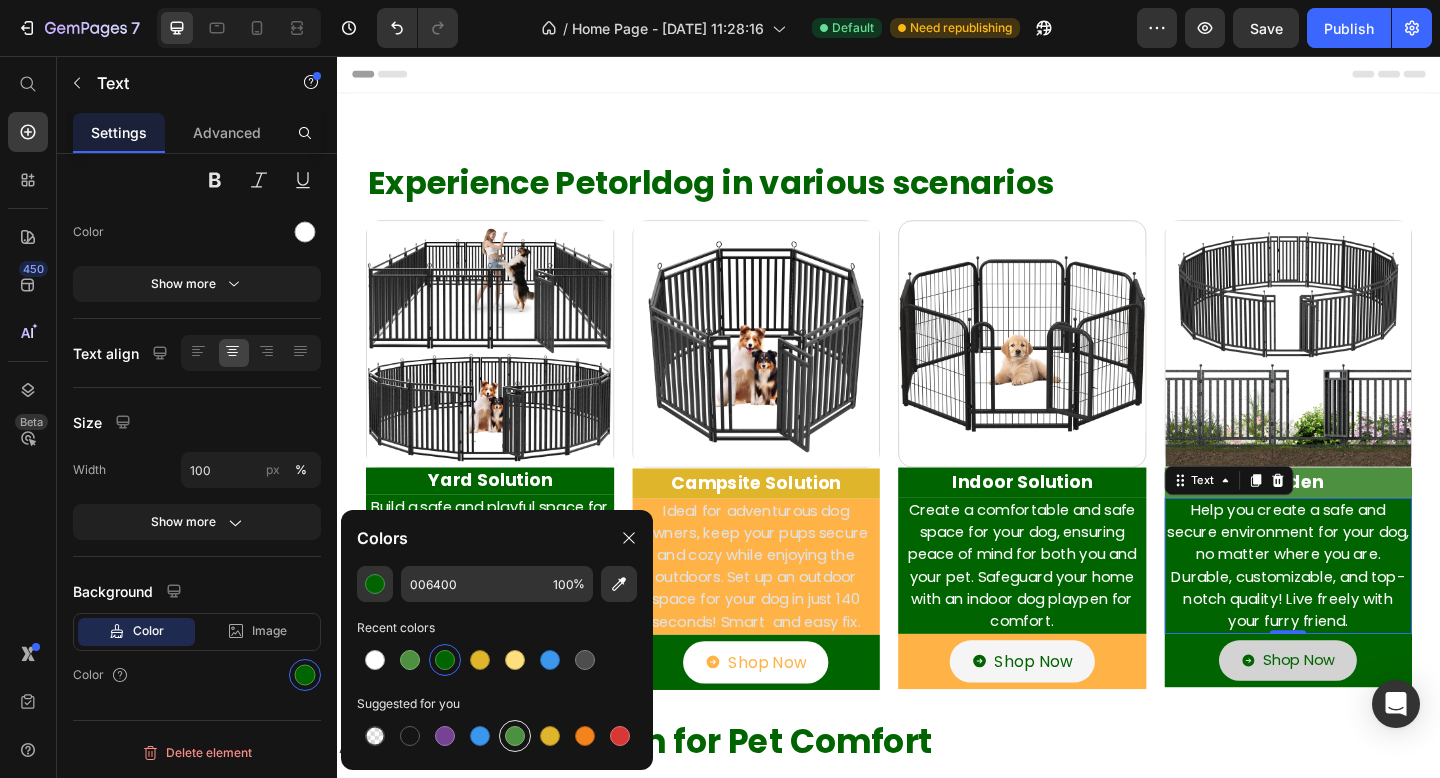 click at bounding box center (515, 736) 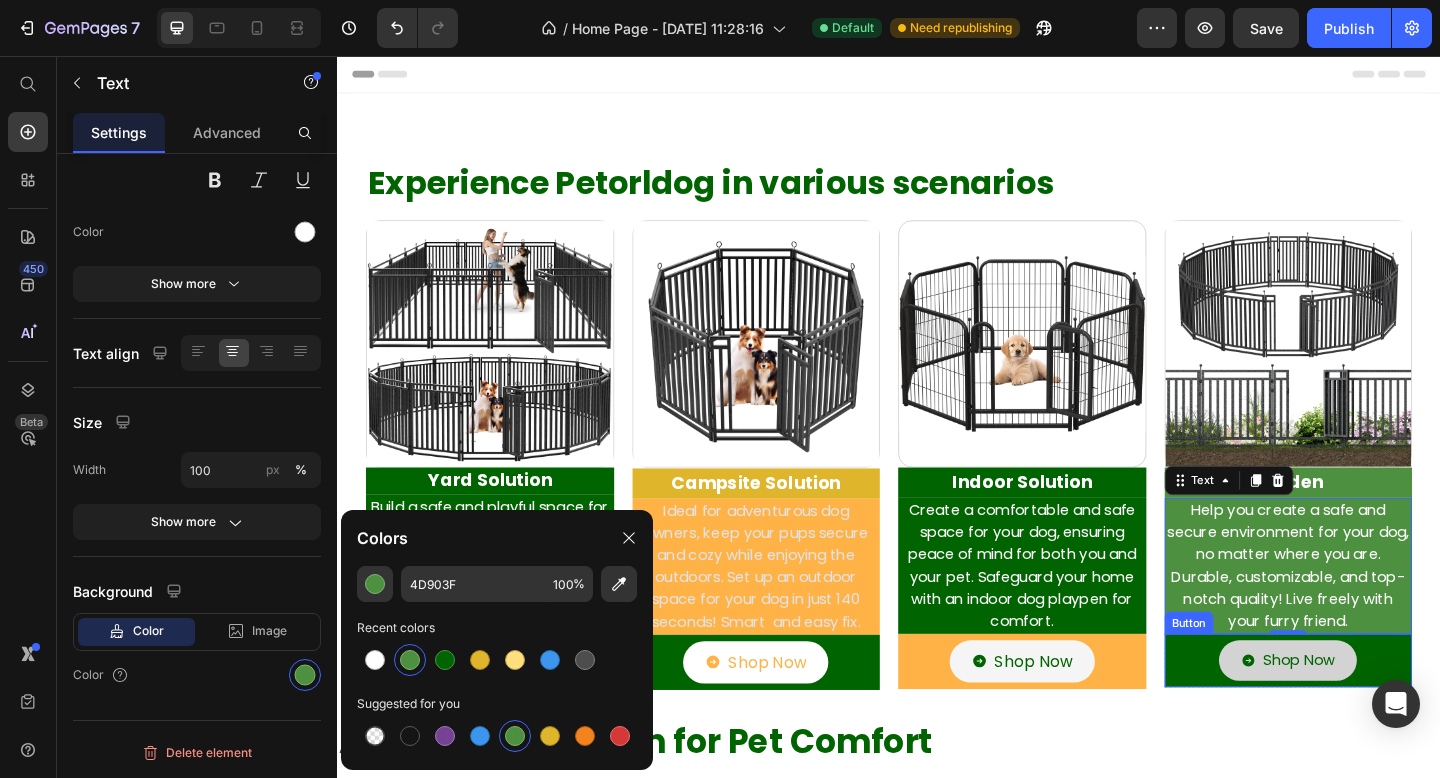 click on "Shop Now Button" at bounding box center [1372, 714] 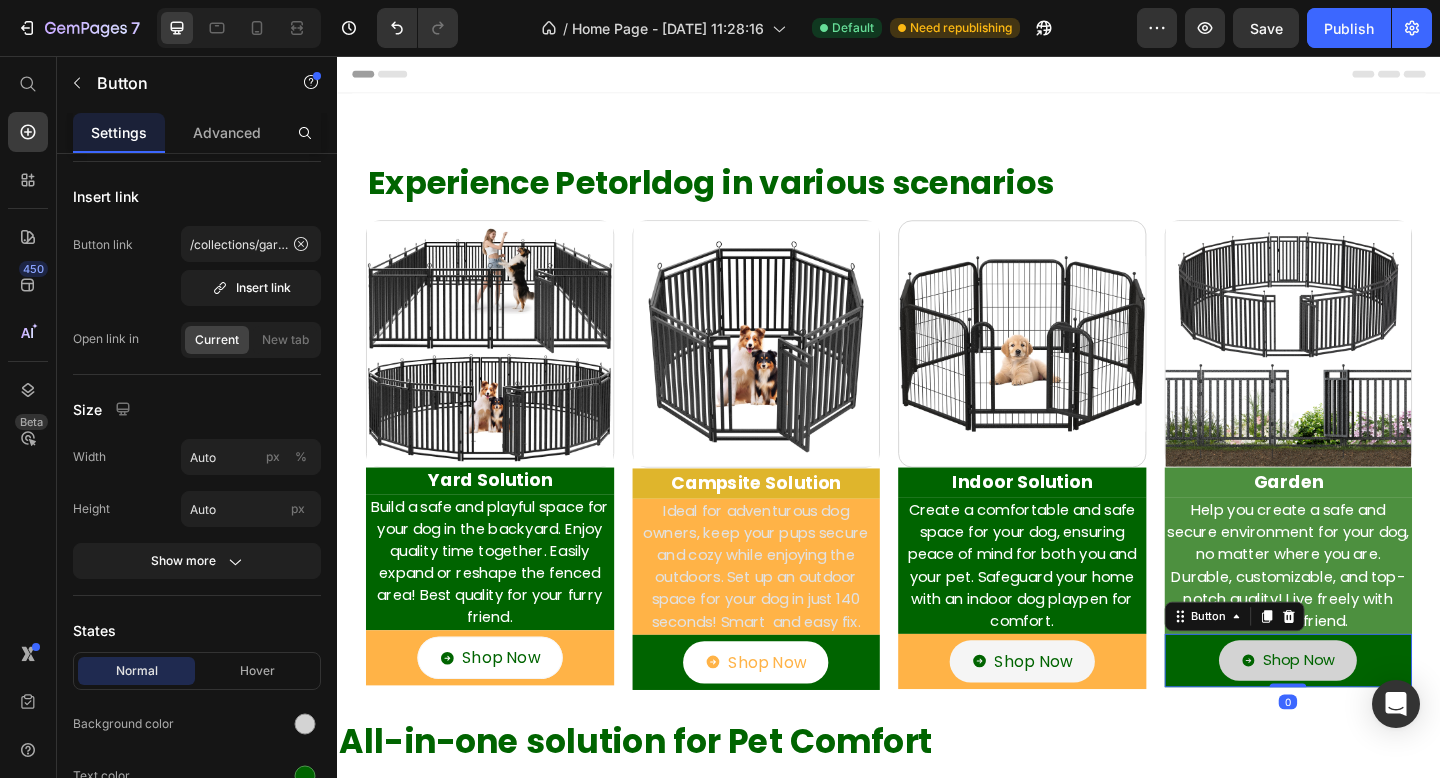 scroll, scrollTop: 0, scrollLeft: 0, axis: both 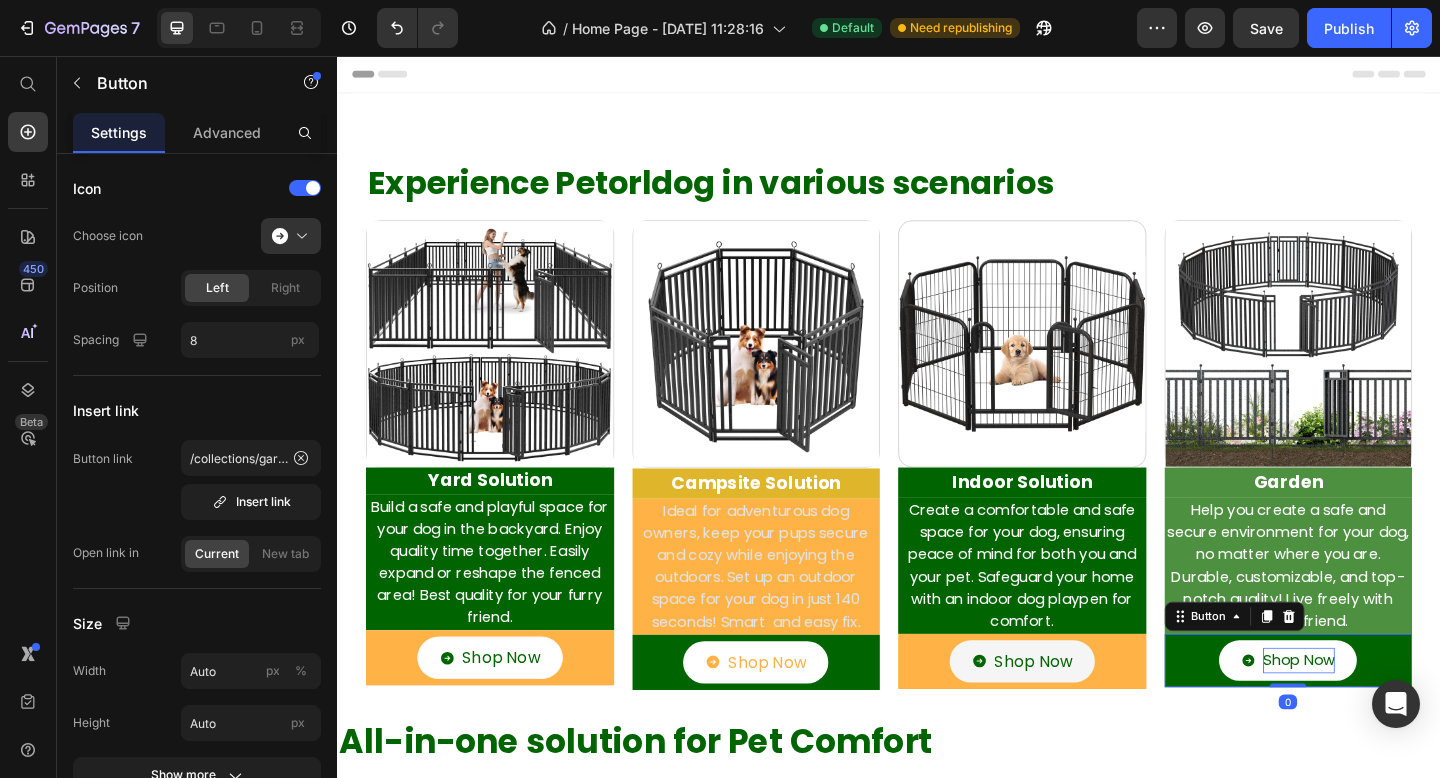 click on "Shop Now" at bounding box center [1383, 714] 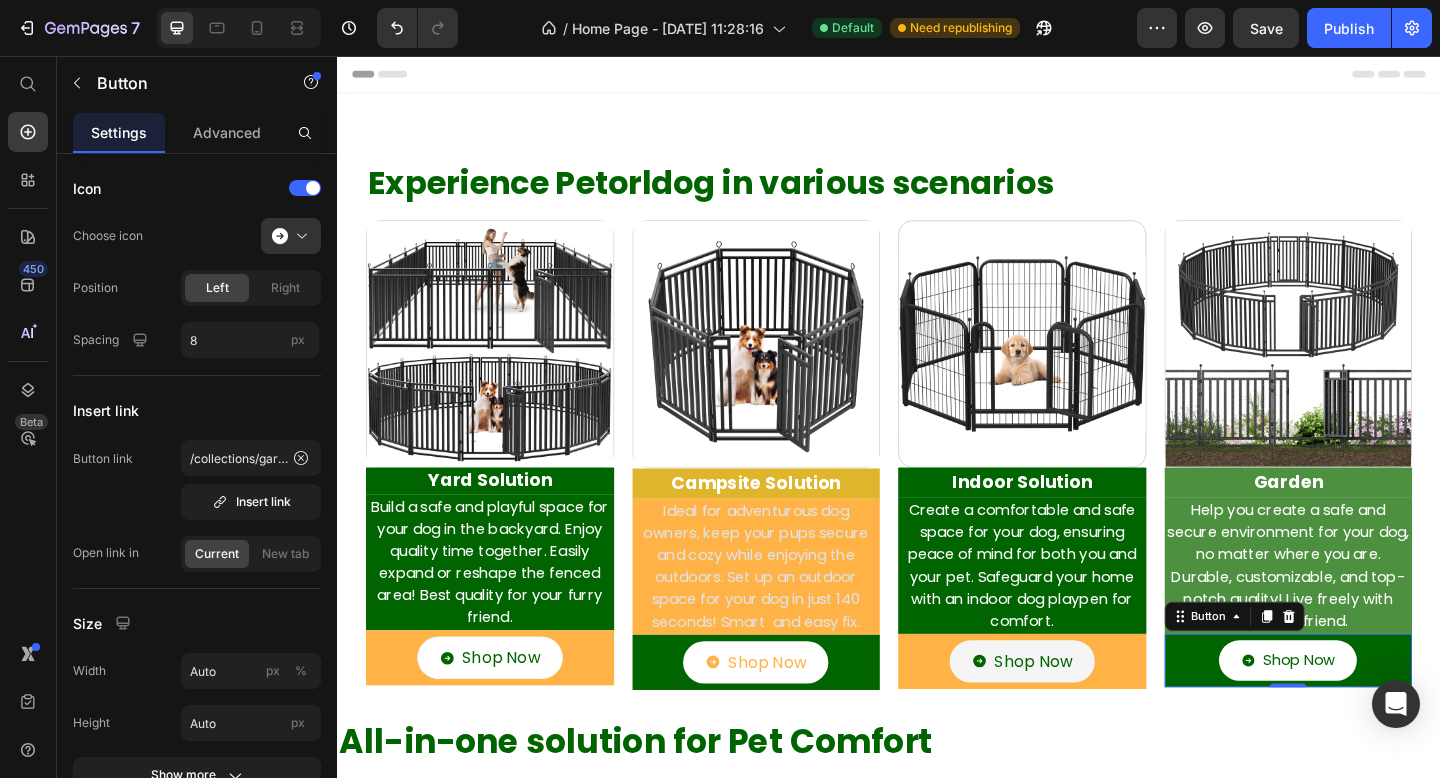 click on "Shop Now" at bounding box center [1371, 714] 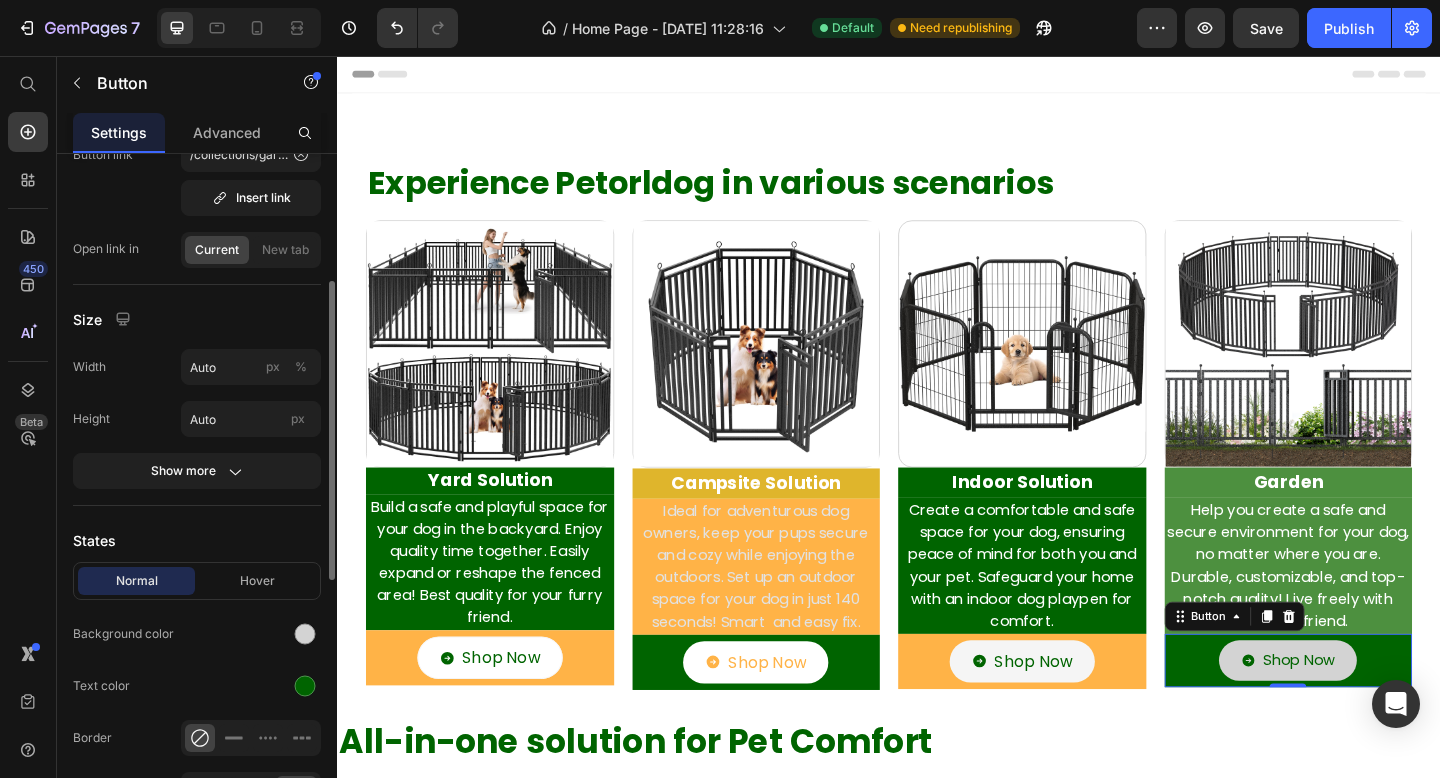 scroll, scrollTop: 313, scrollLeft: 0, axis: vertical 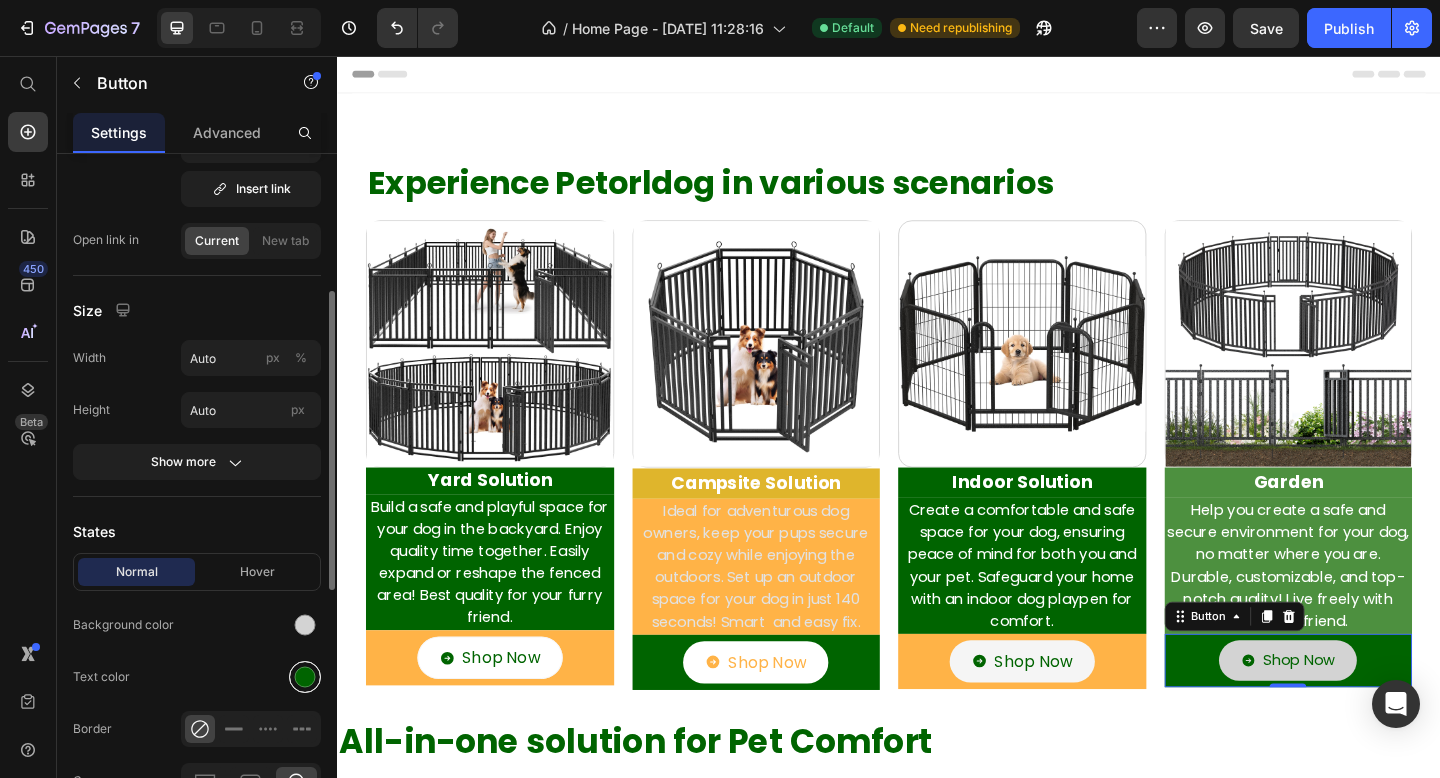 click at bounding box center (305, 677) 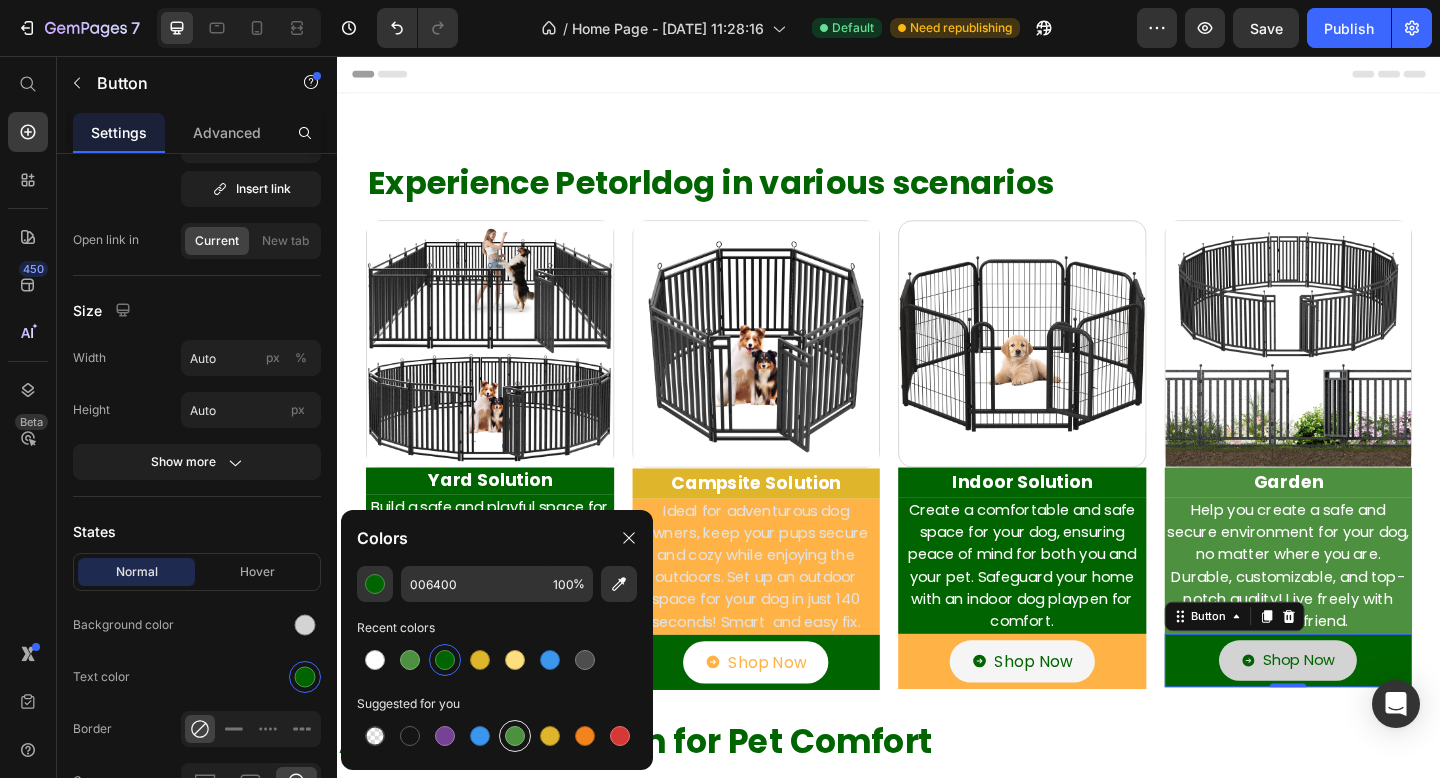click at bounding box center (515, 736) 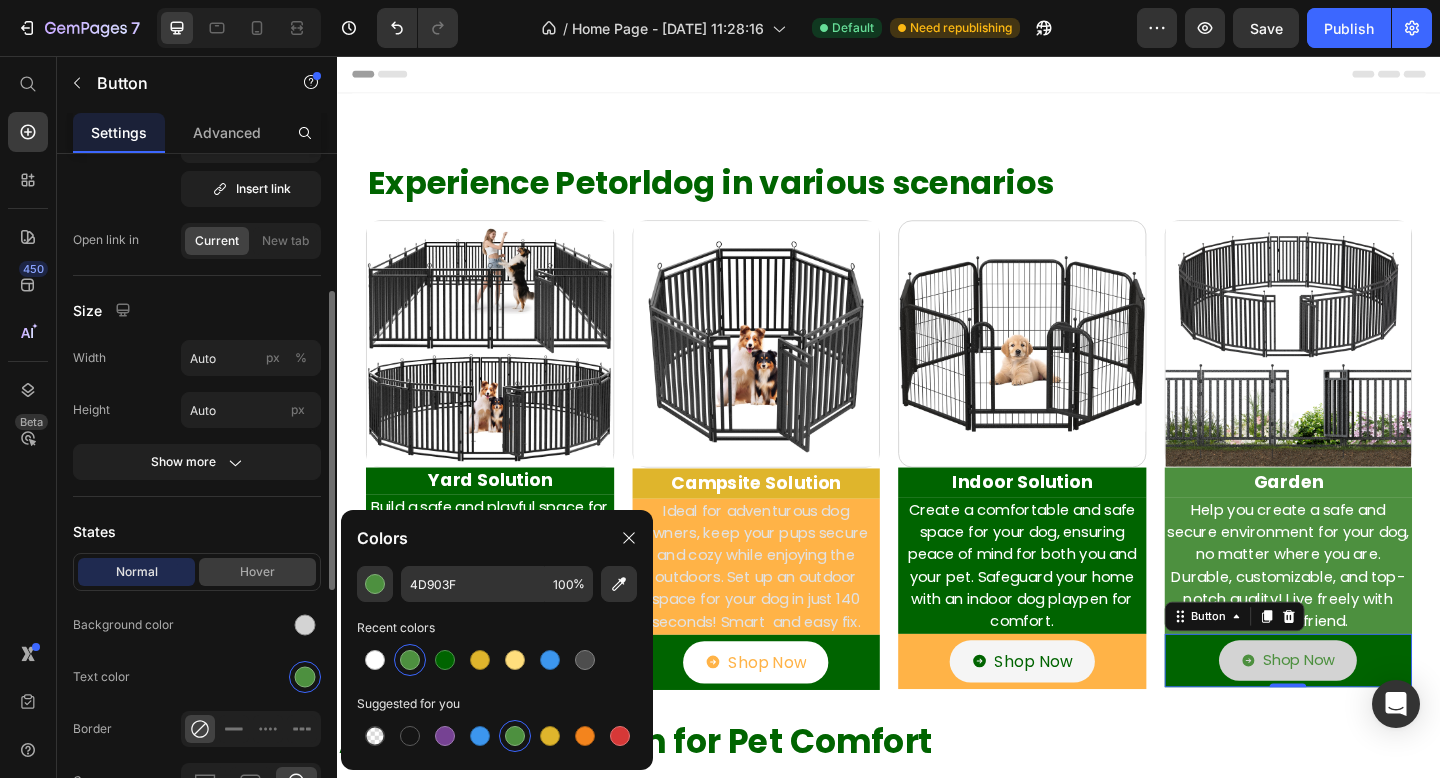 click on "Hover" at bounding box center (257, 572) 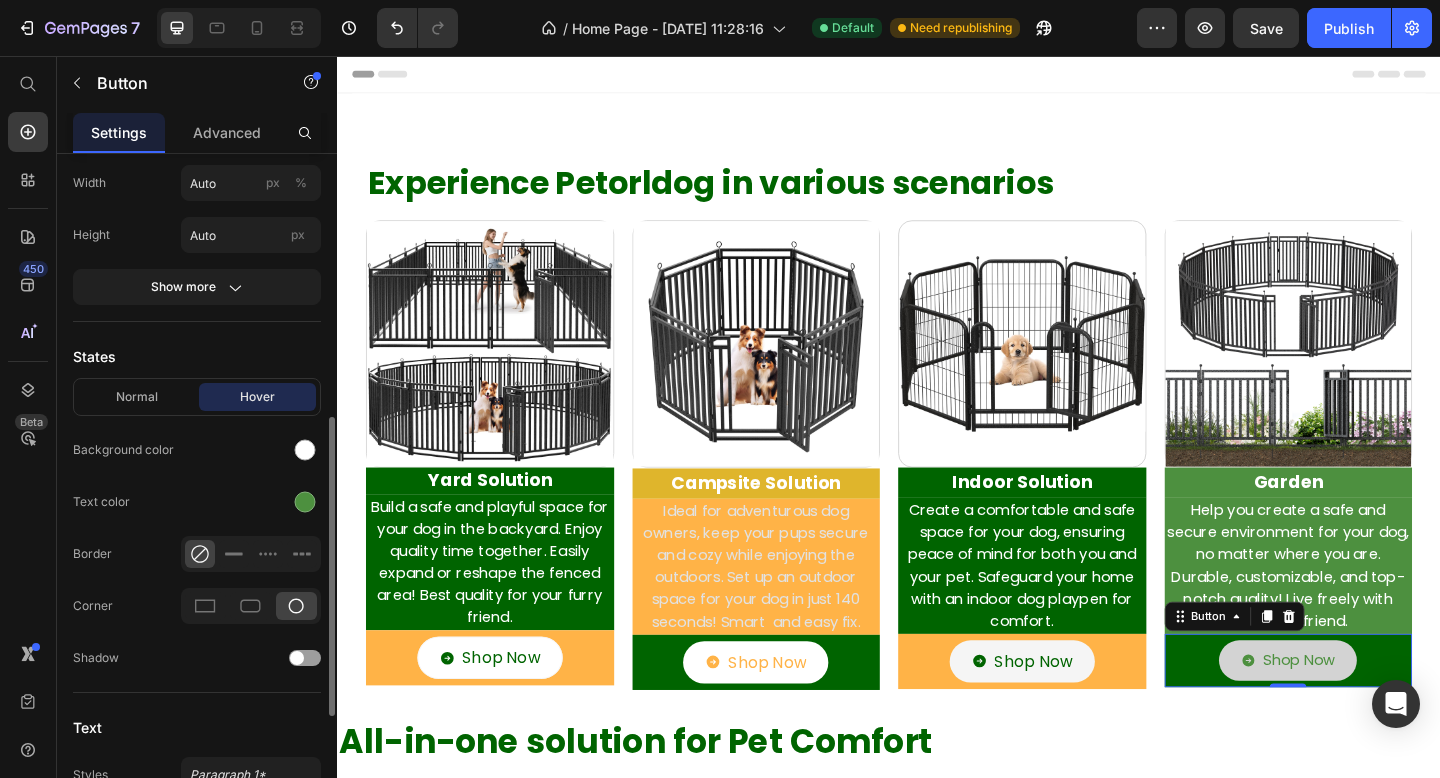 scroll, scrollTop: 522, scrollLeft: 0, axis: vertical 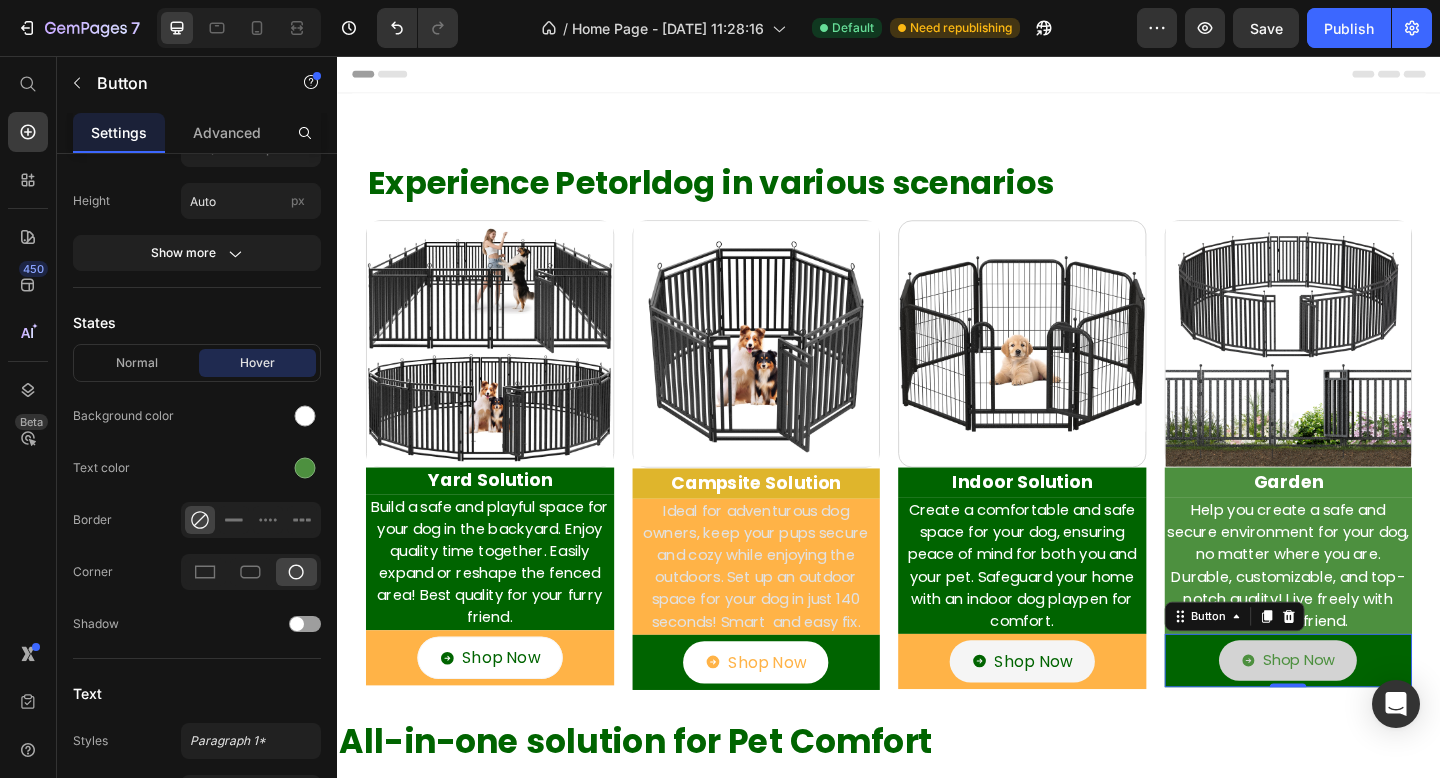 click on "Shop Now Button   0" at bounding box center (1372, 714) 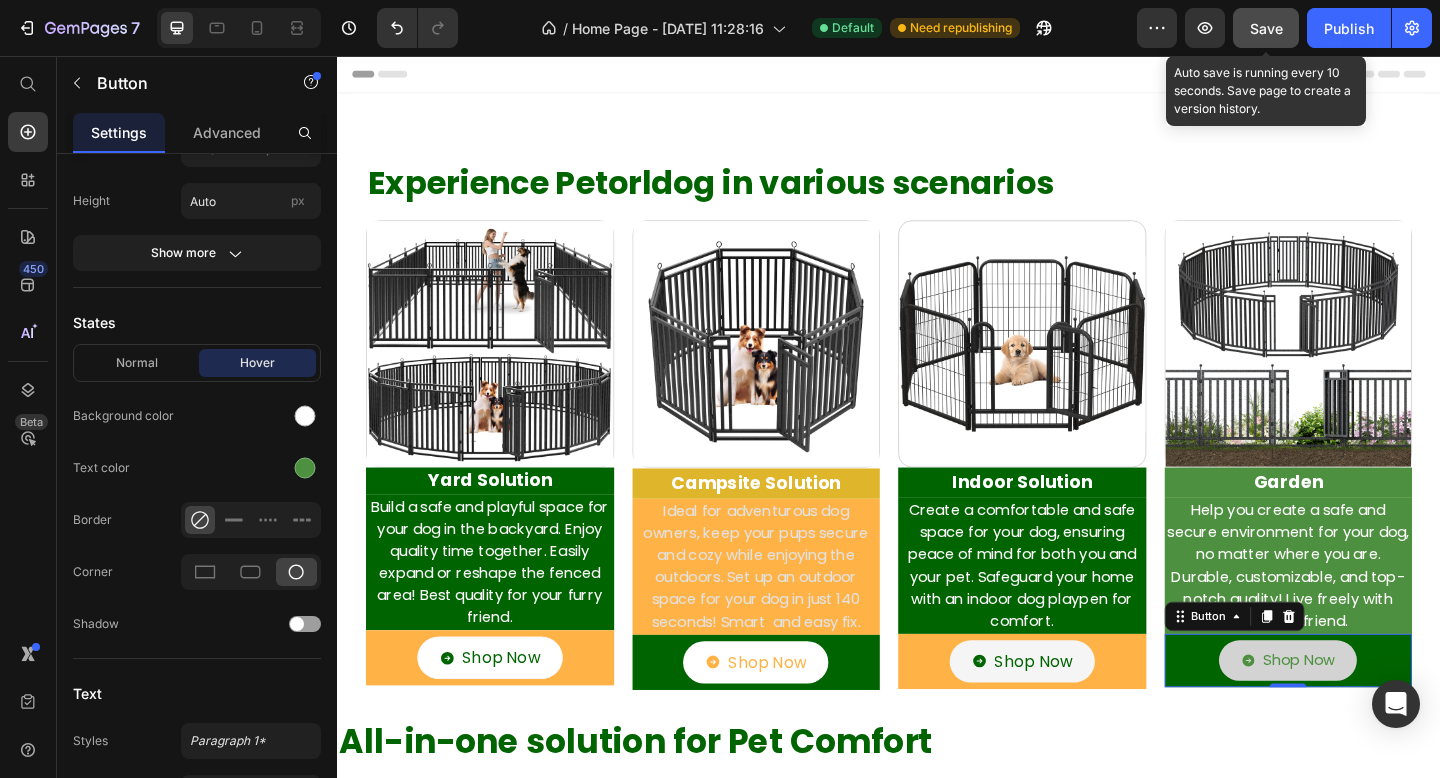 click on "Save" at bounding box center [1266, 28] 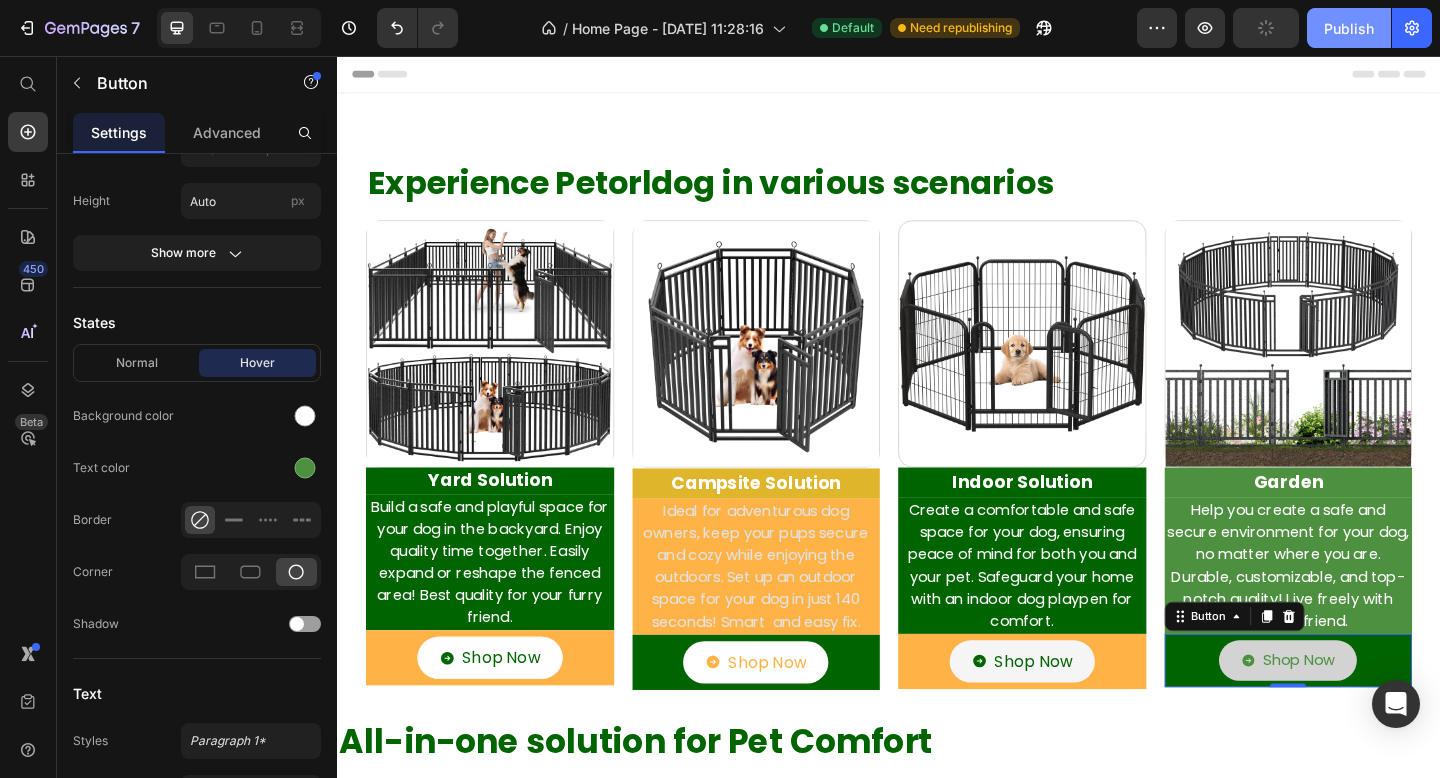 click on "Publish" at bounding box center (1349, 28) 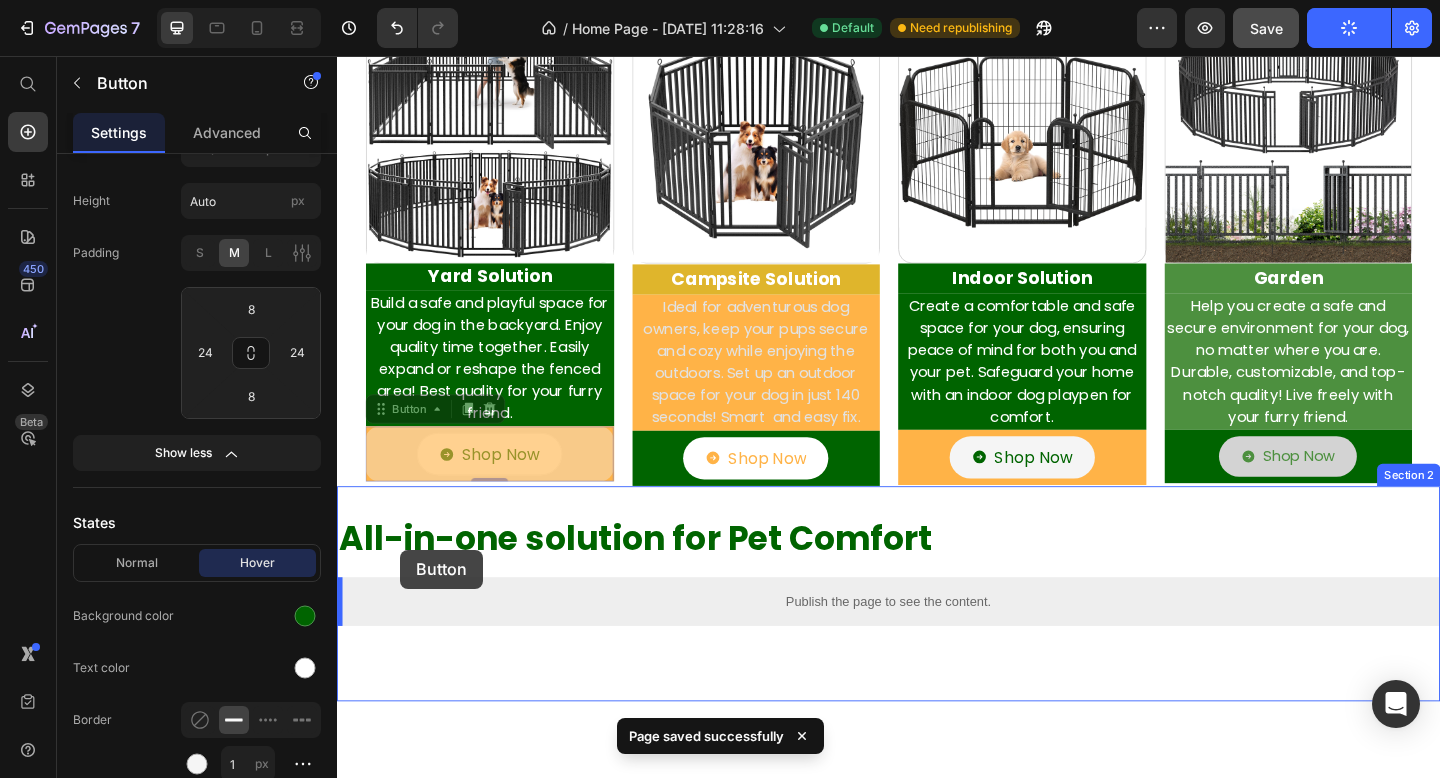 scroll, scrollTop: 234, scrollLeft: 0, axis: vertical 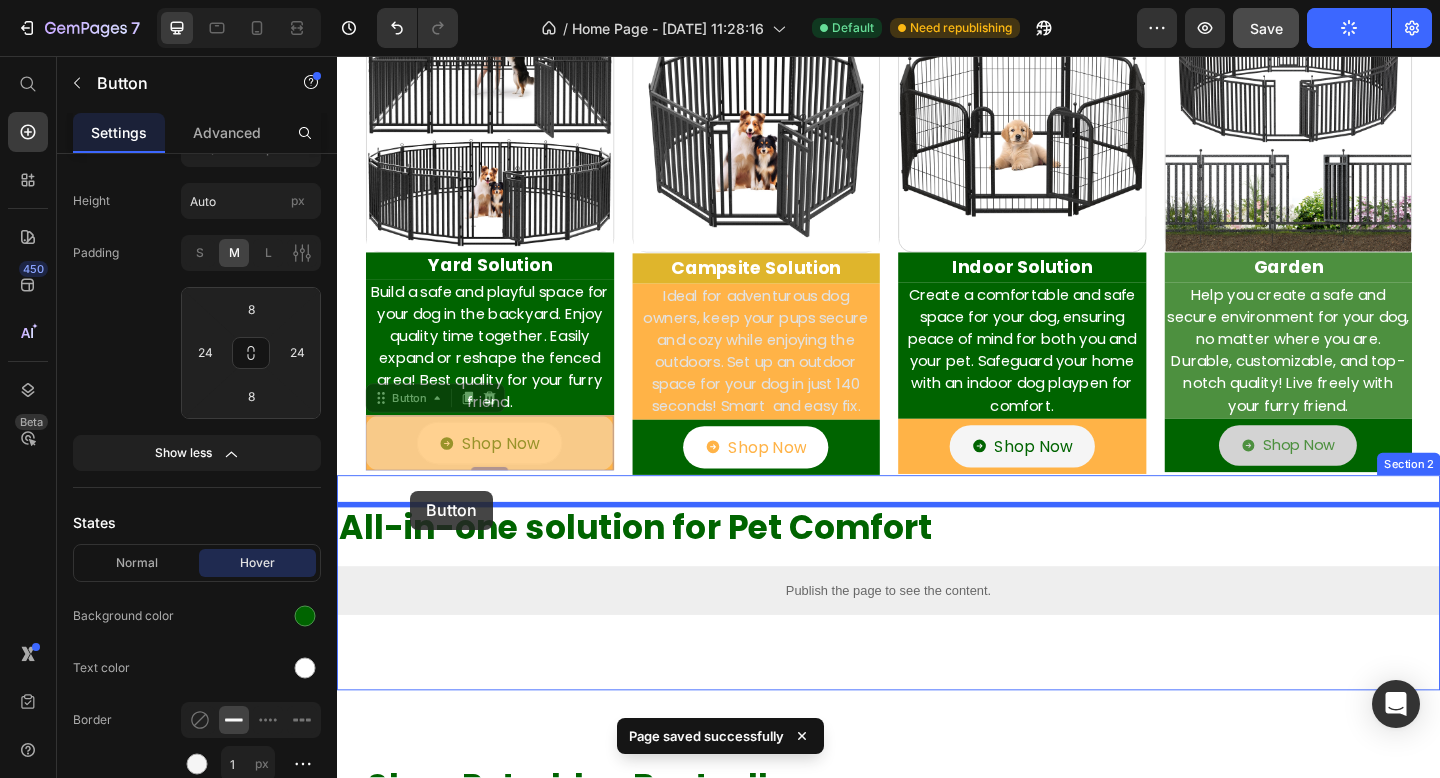 drag, startPoint x: 389, startPoint y: 671, endPoint x: 416, endPoint y: 529, distance: 144.54411 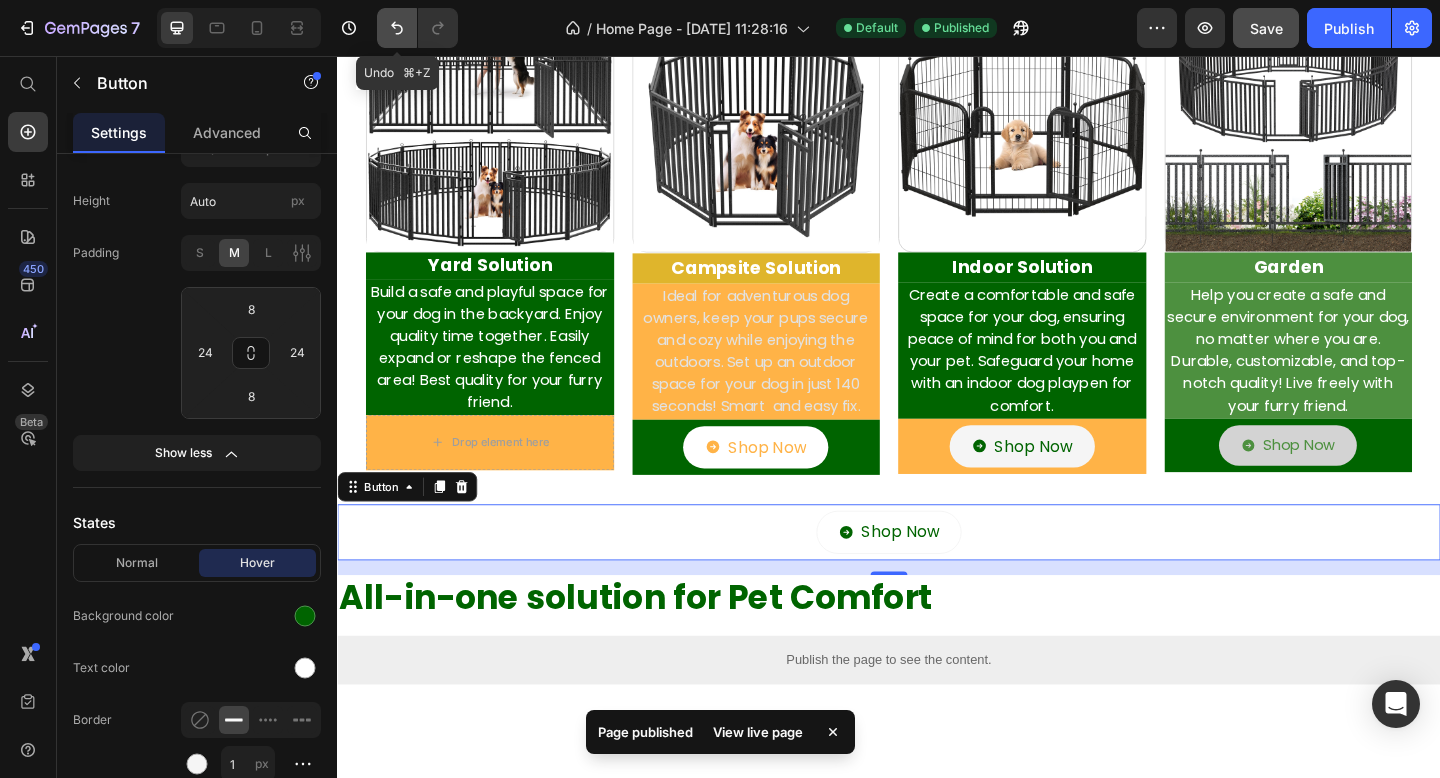 click 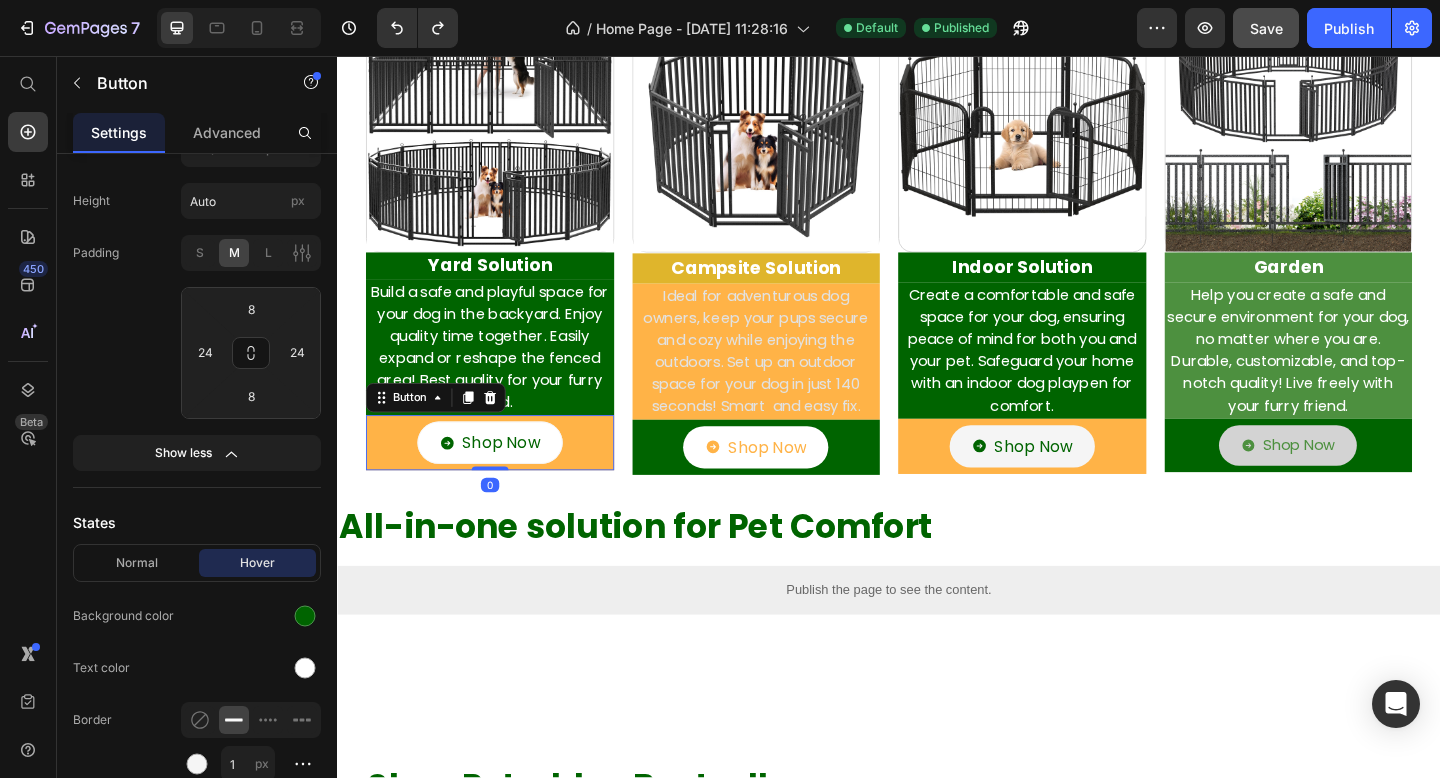 click on "Shop Now   Button   0" at bounding box center (503, 477) 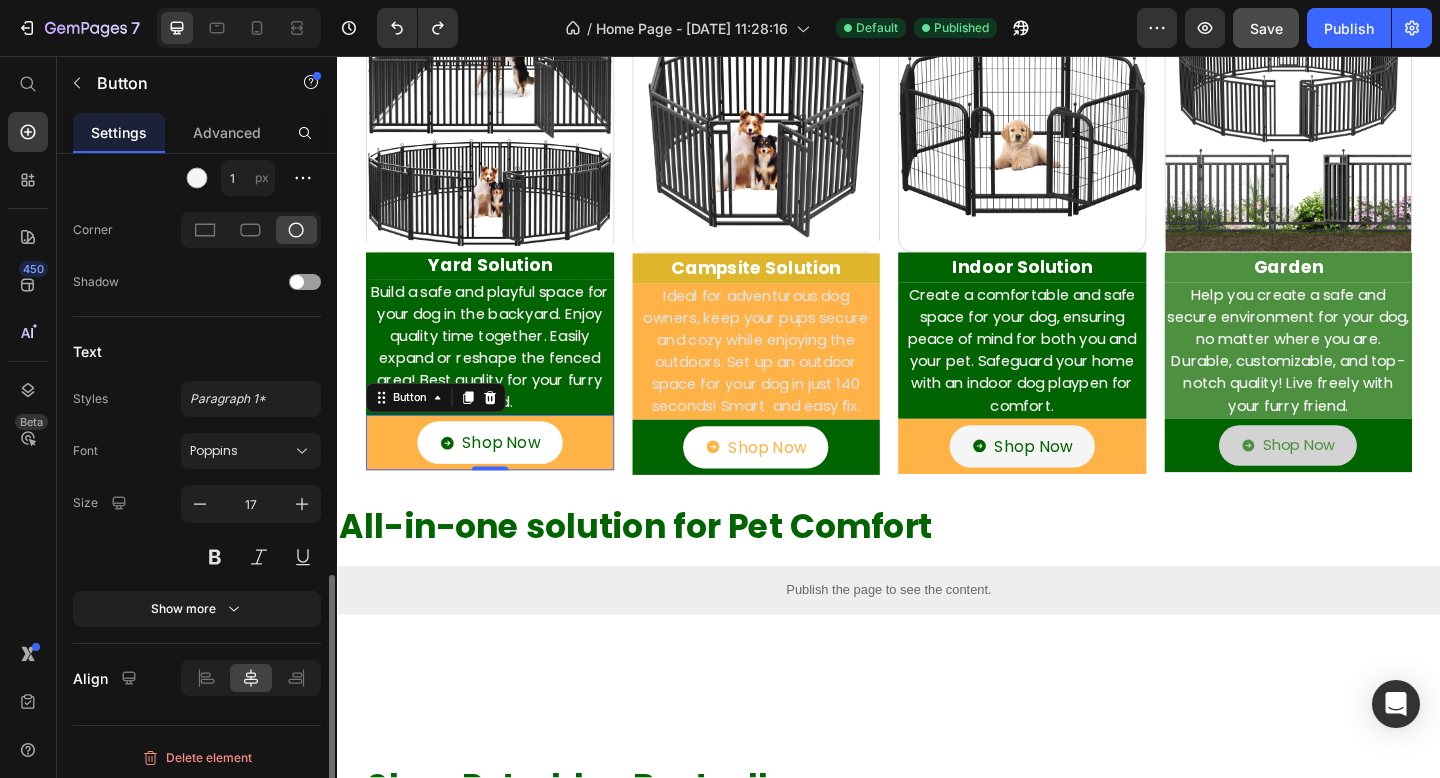scroll, scrollTop: 1113, scrollLeft: 0, axis: vertical 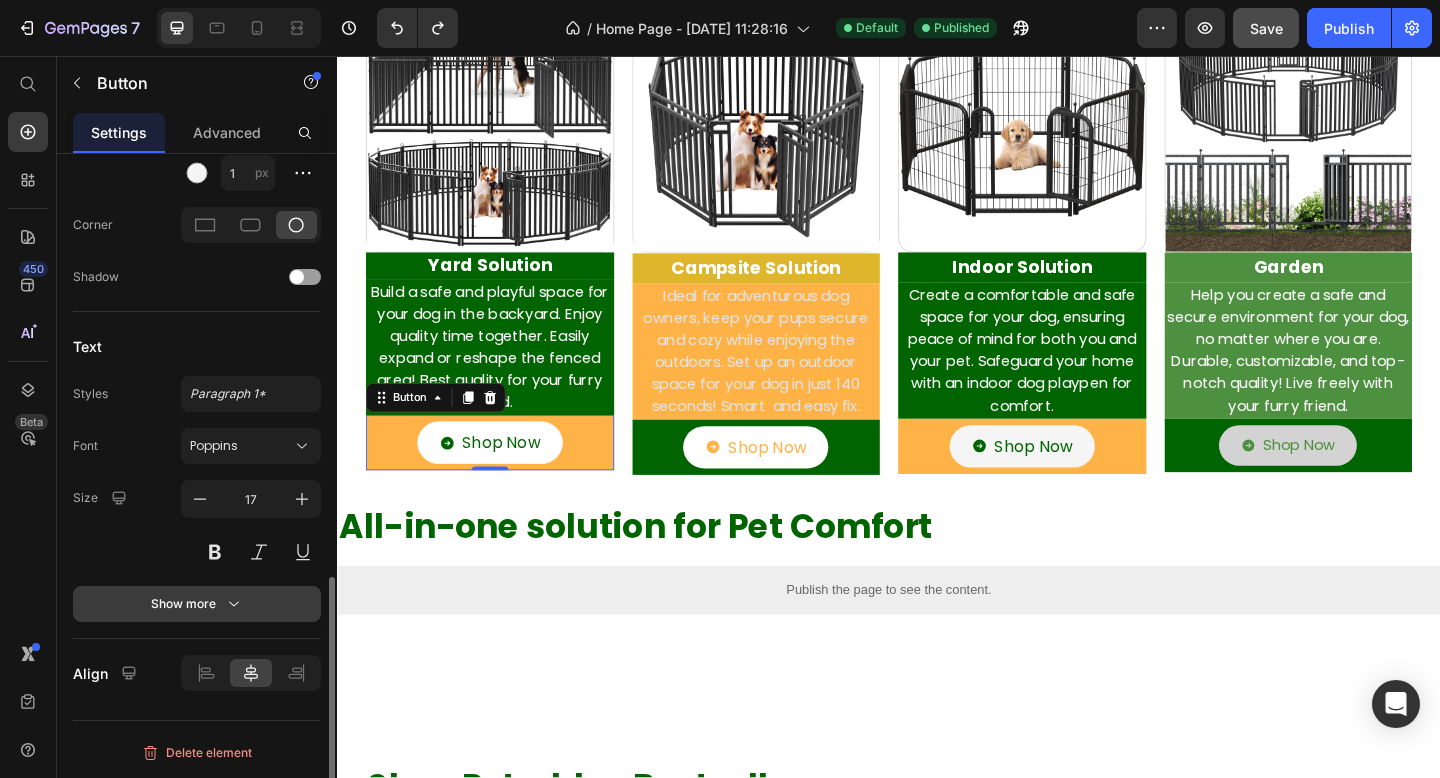 click on "Show more" at bounding box center (197, 604) 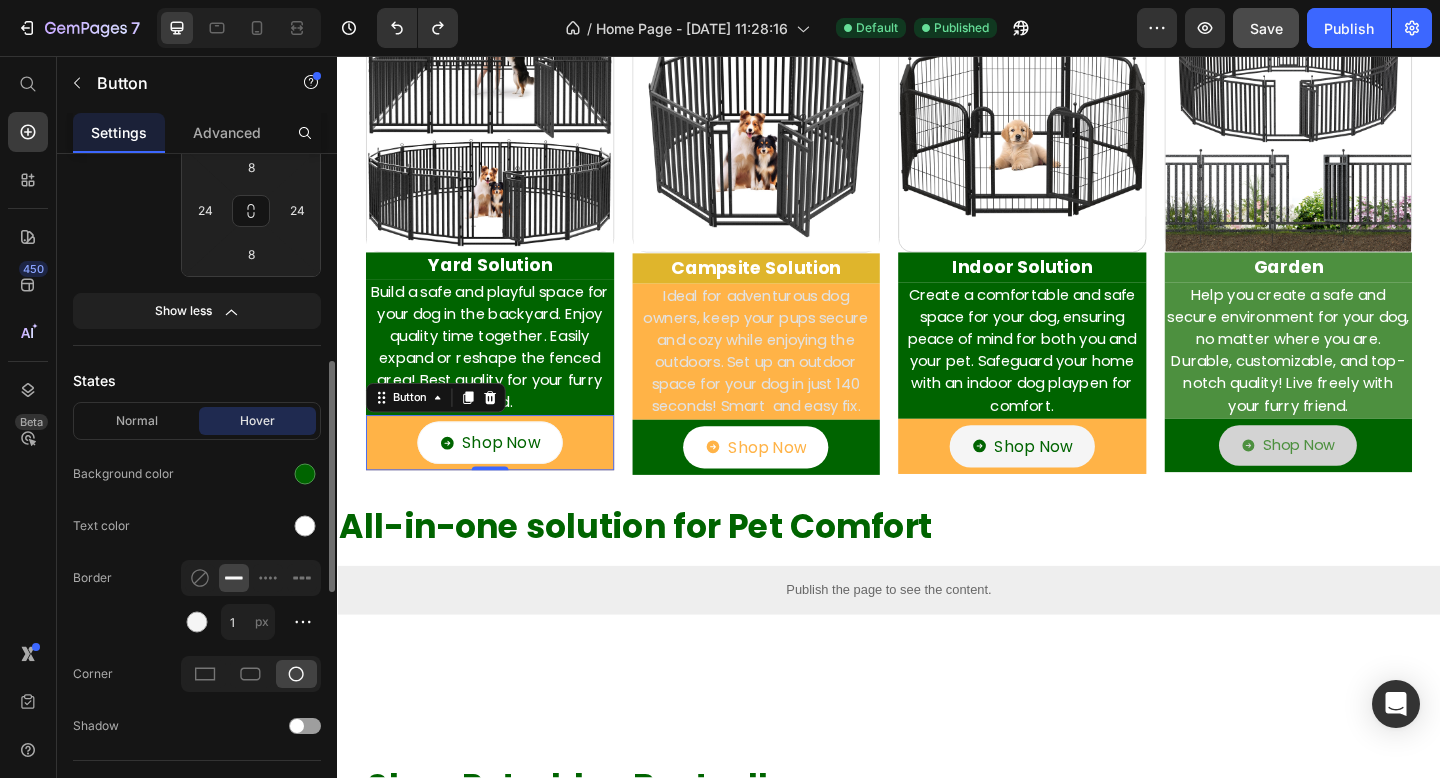 scroll, scrollTop: 641, scrollLeft: 0, axis: vertical 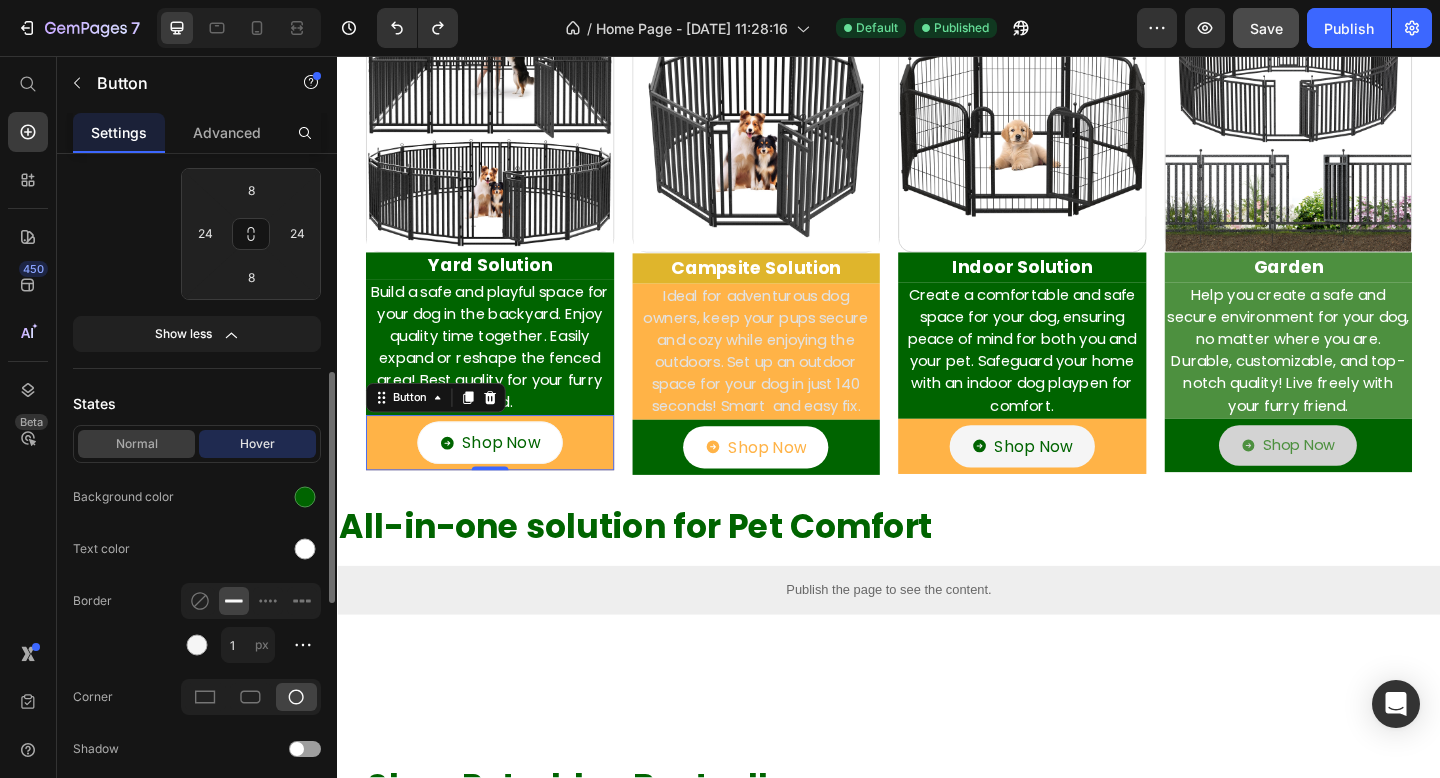 click on "Normal" at bounding box center (136, 444) 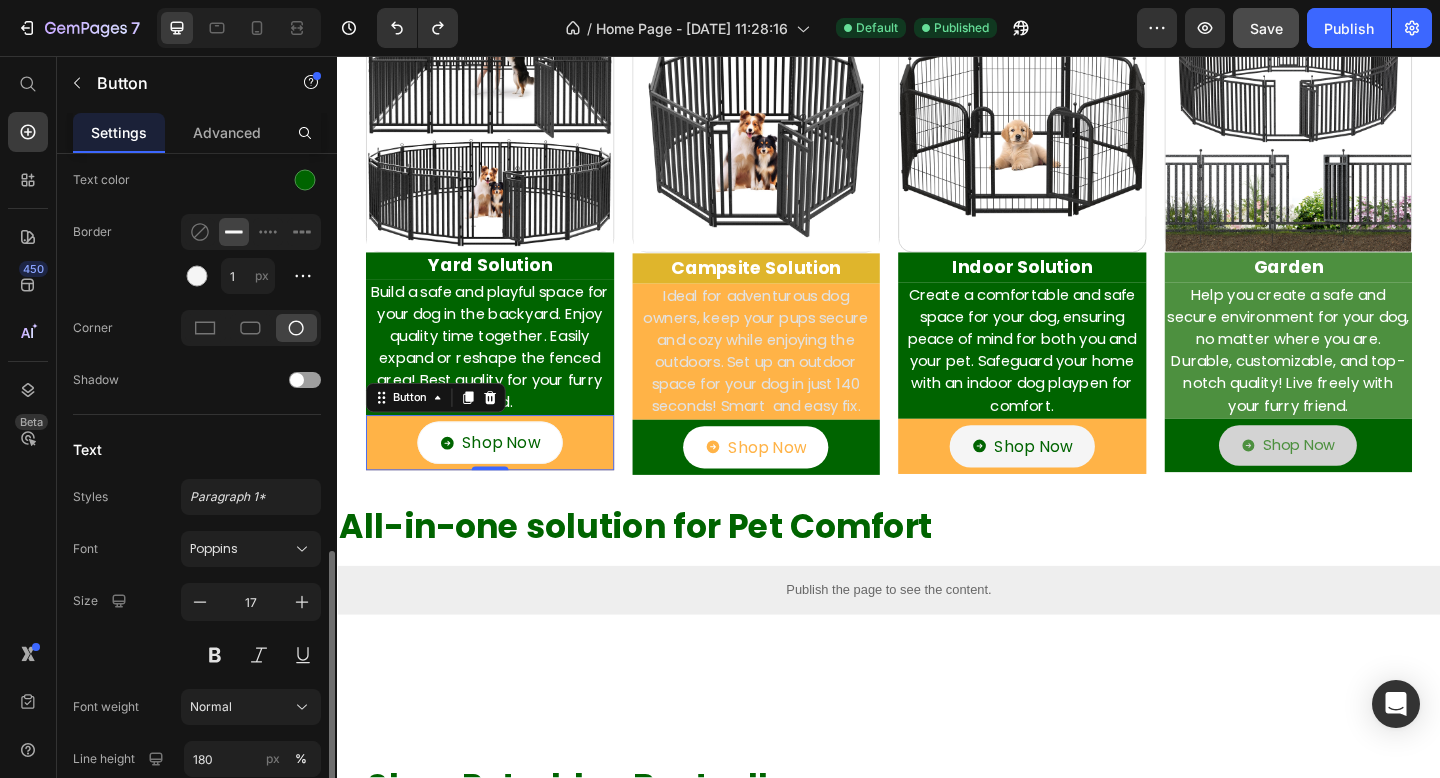 scroll, scrollTop: 1069, scrollLeft: 0, axis: vertical 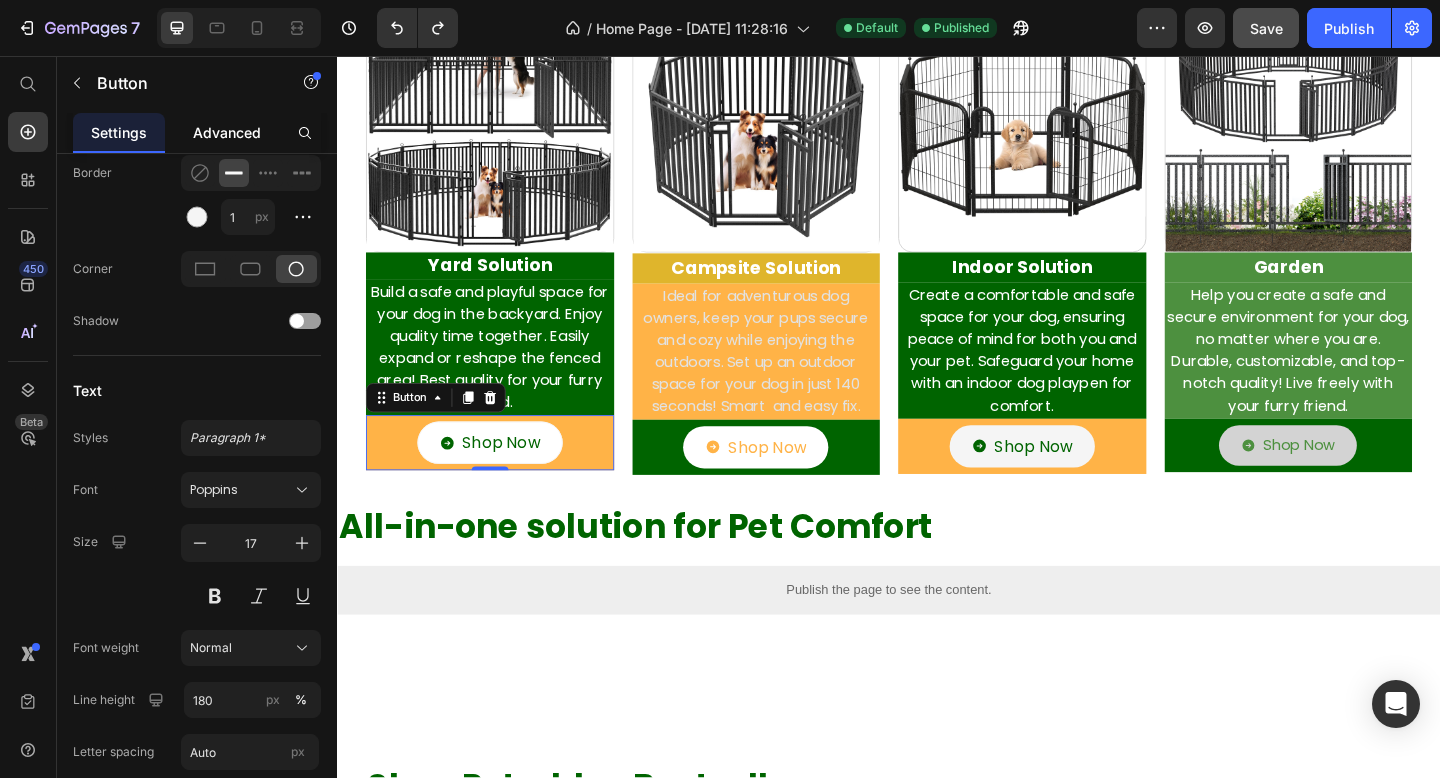click on "Advanced" 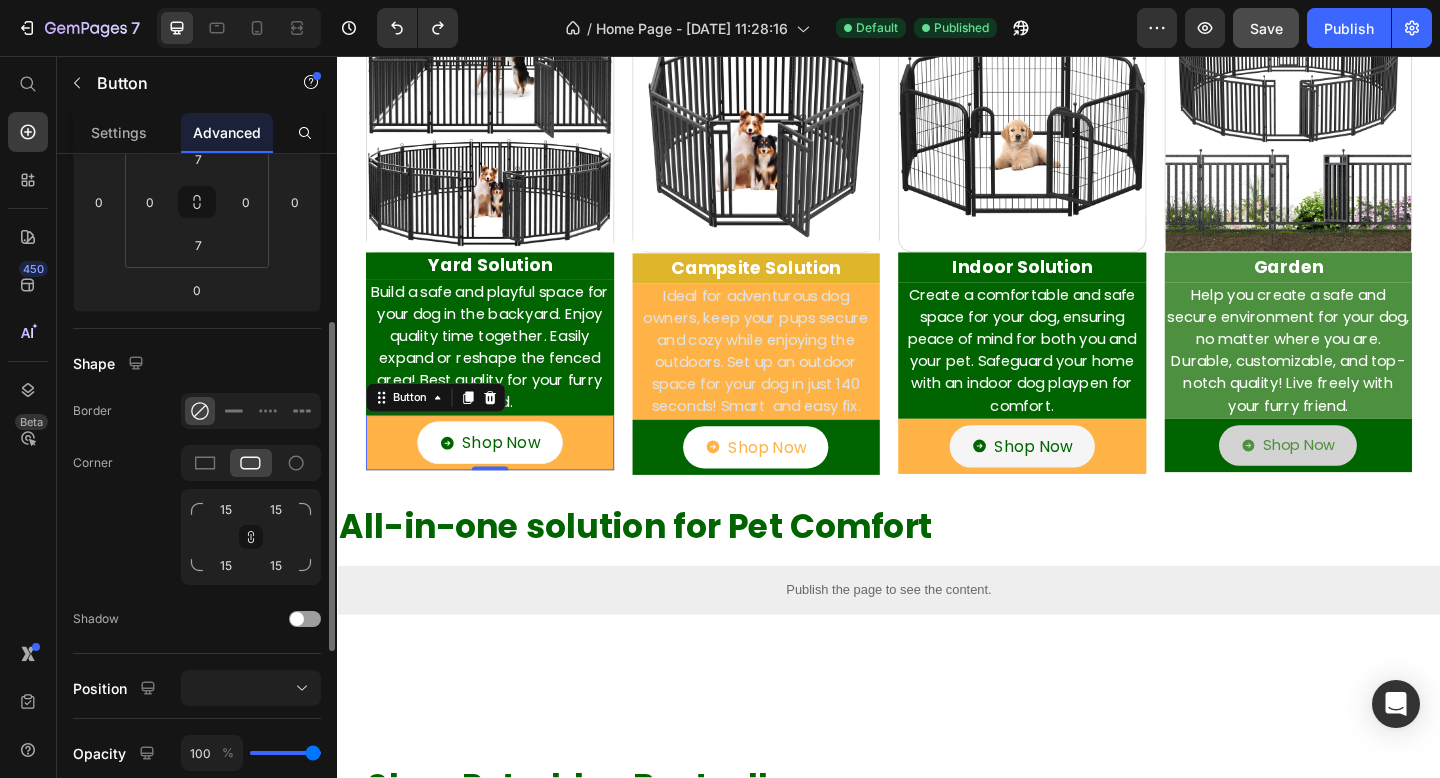 scroll, scrollTop: 336, scrollLeft: 0, axis: vertical 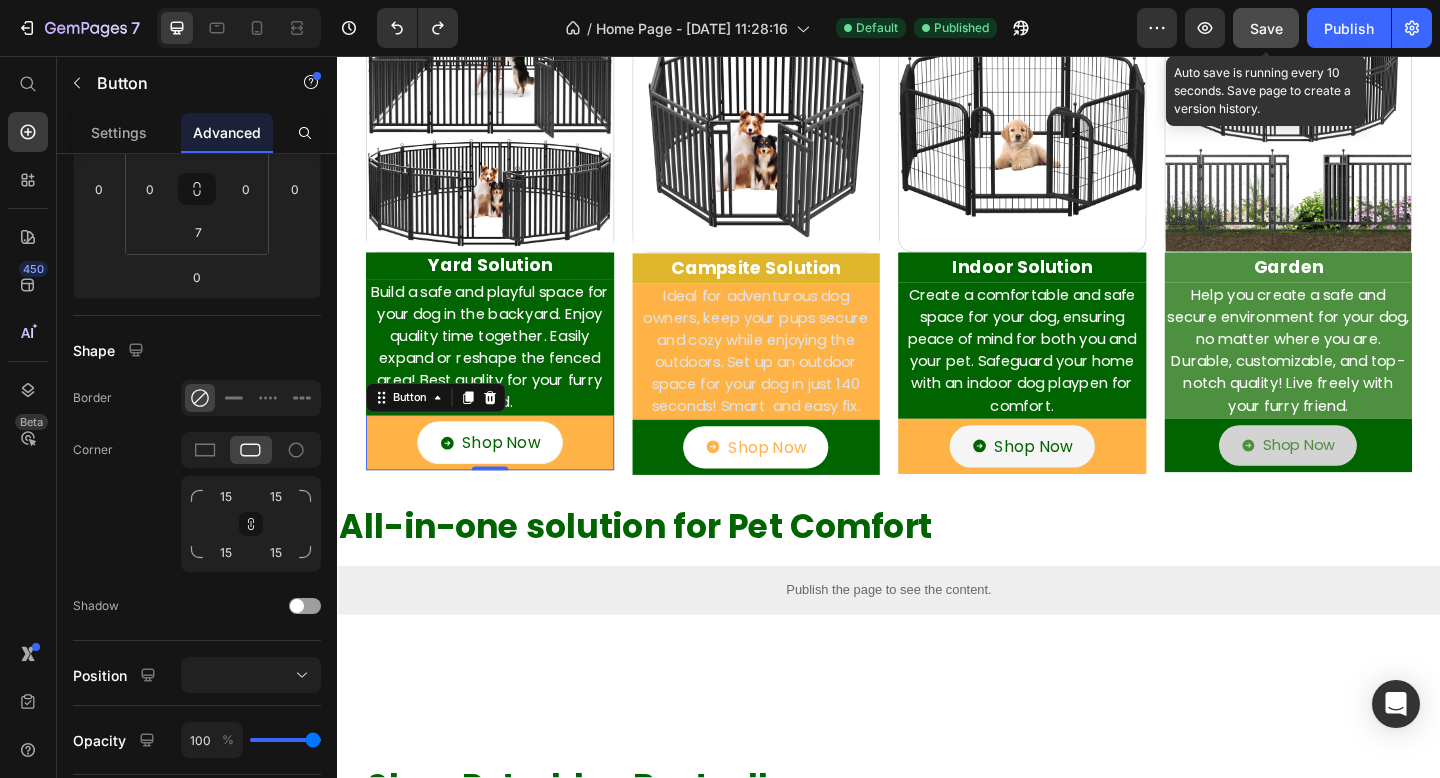 click on "Save" 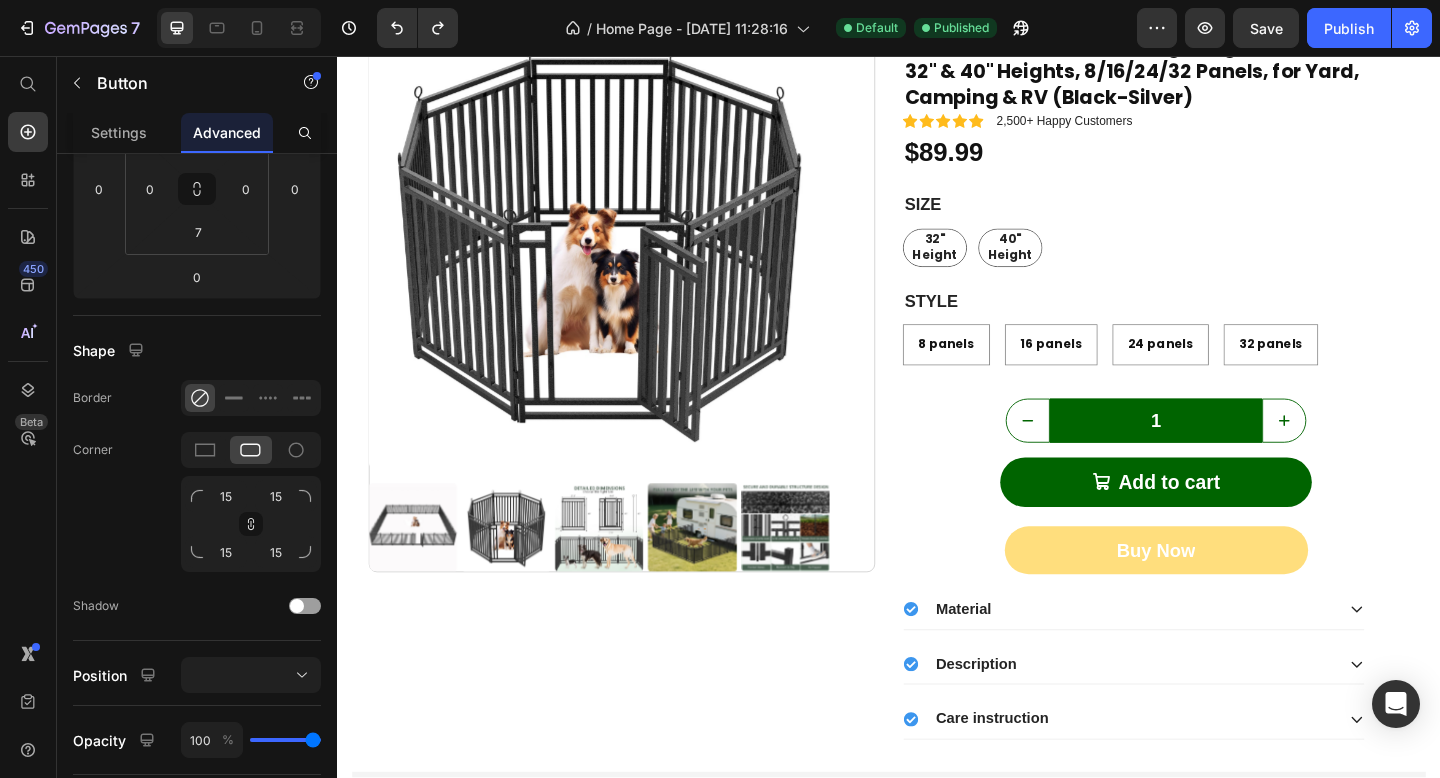 scroll, scrollTop: 1229, scrollLeft: 0, axis: vertical 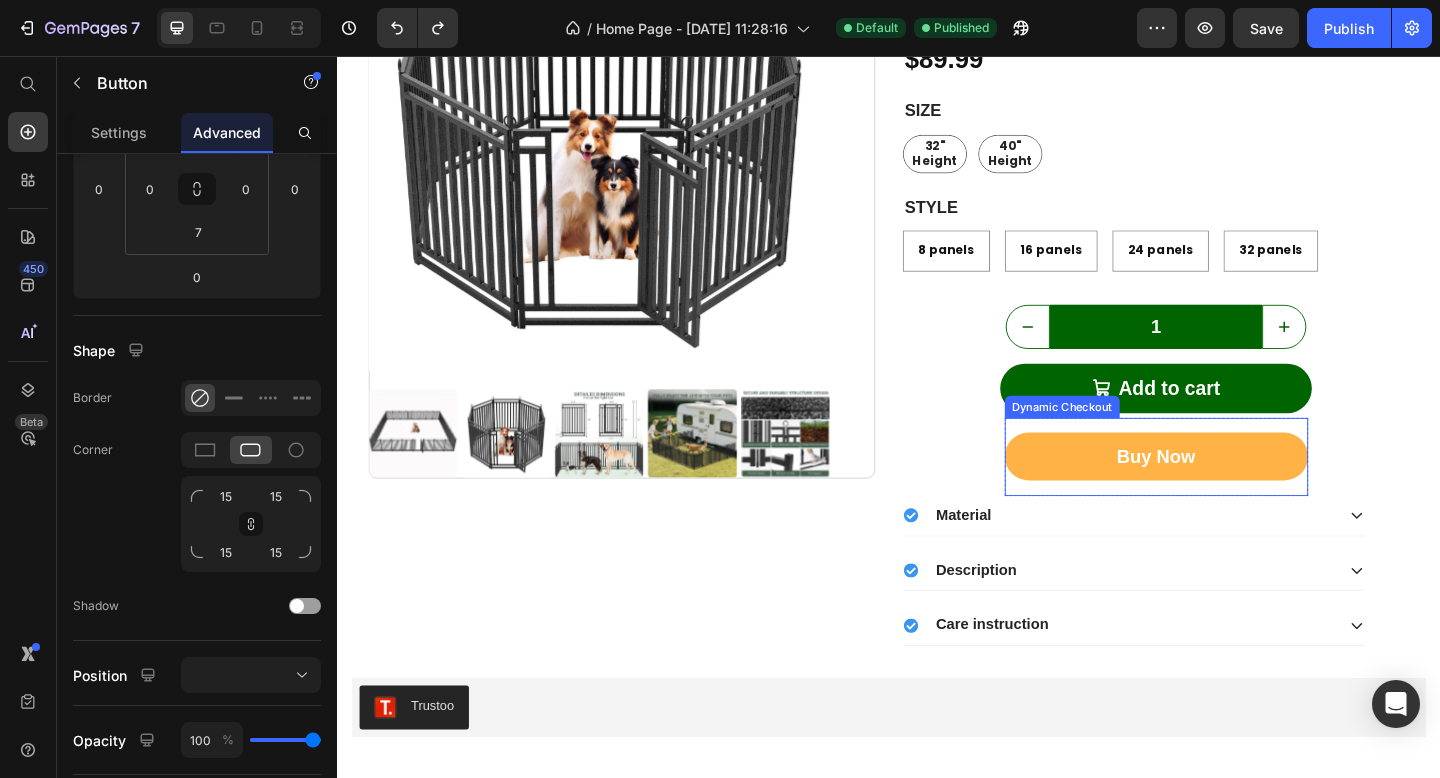 click on "Buy  Now" at bounding box center [1228, 492] 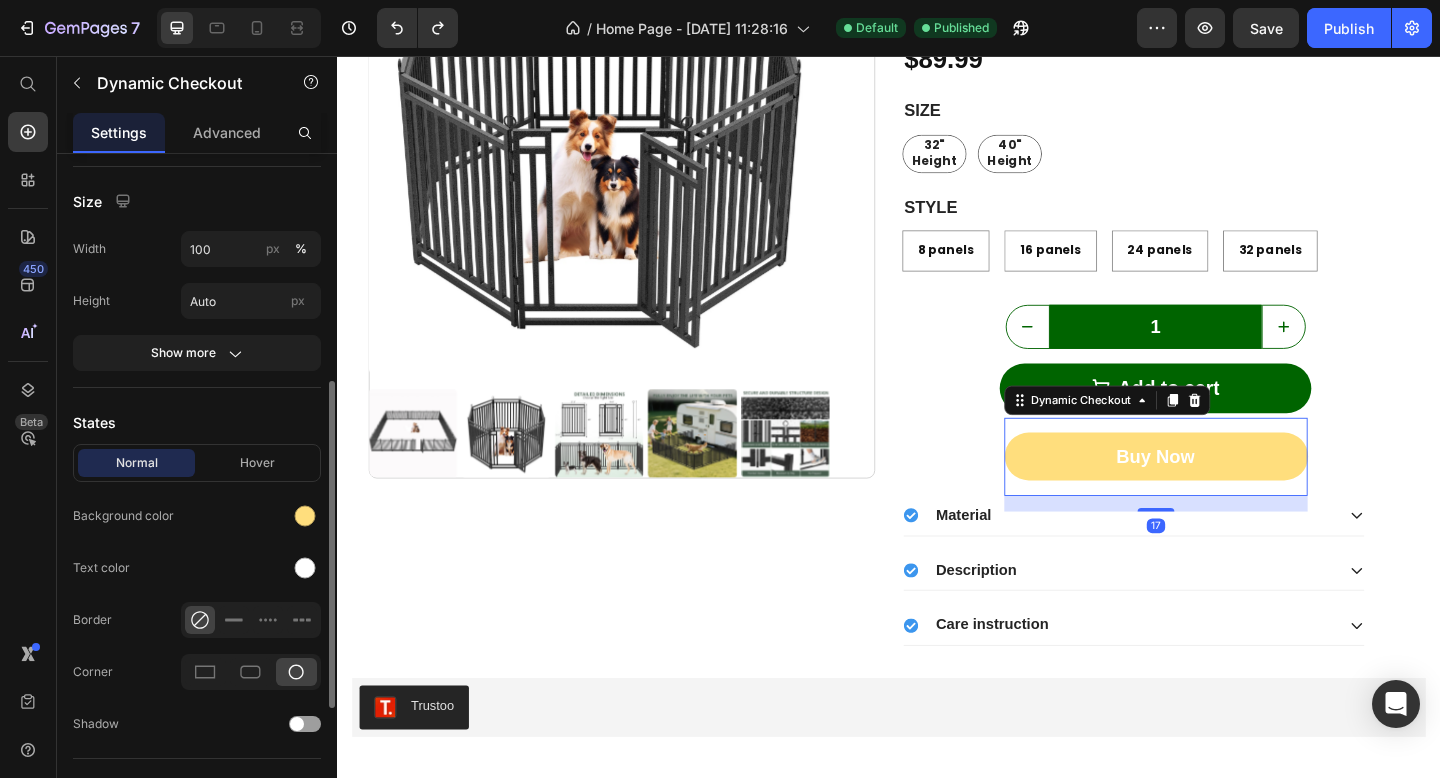 scroll, scrollTop: 420, scrollLeft: 0, axis: vertical 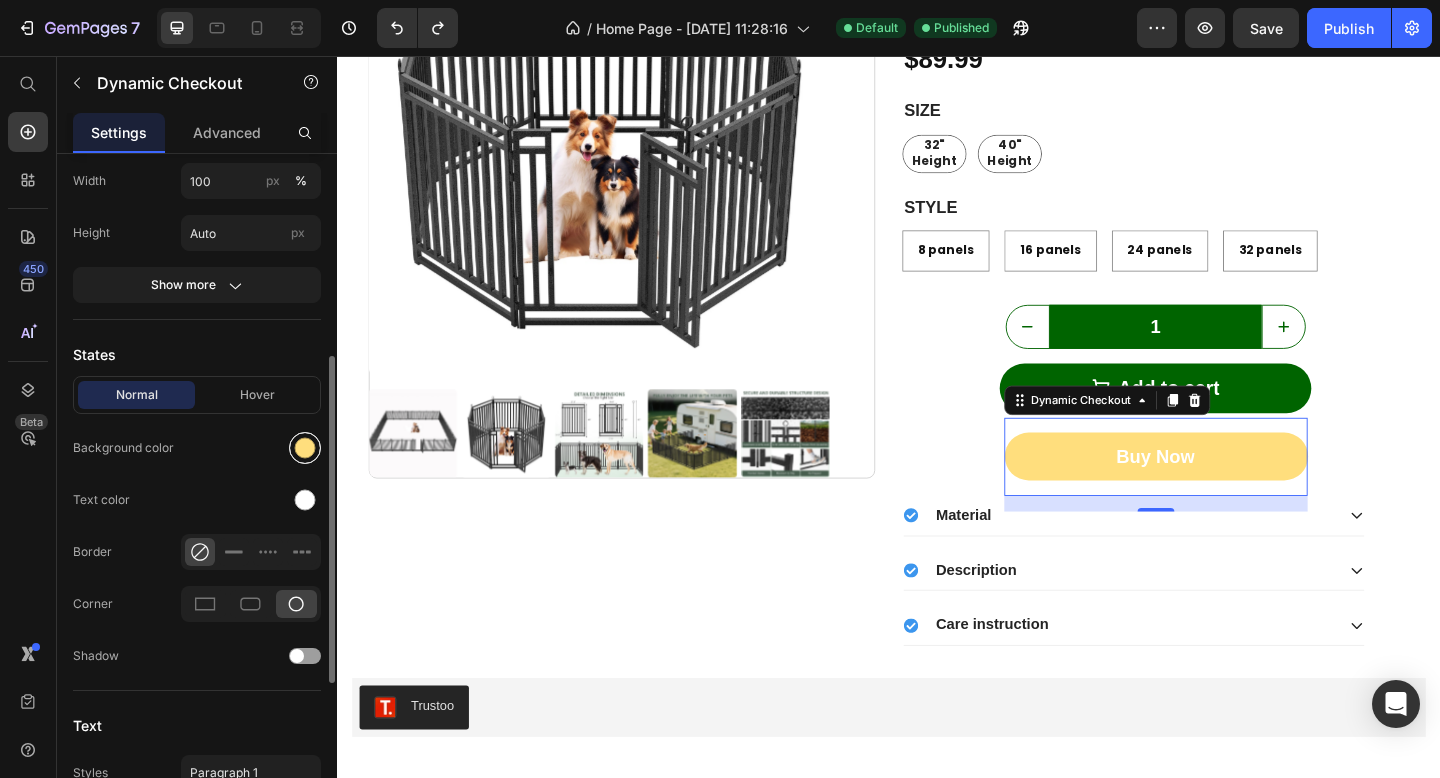 click at bounding box center [305, 448] 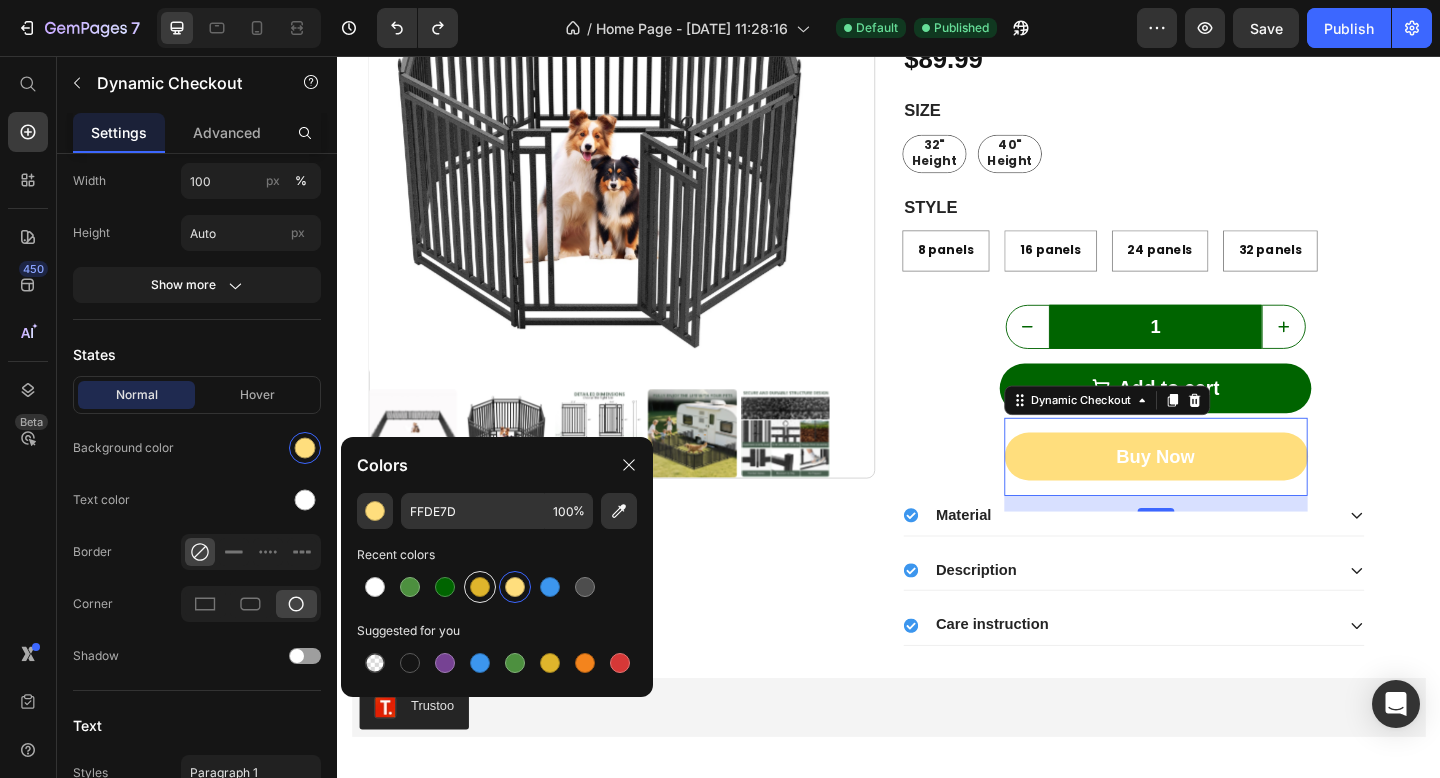 click at bounding box center (480, 587) 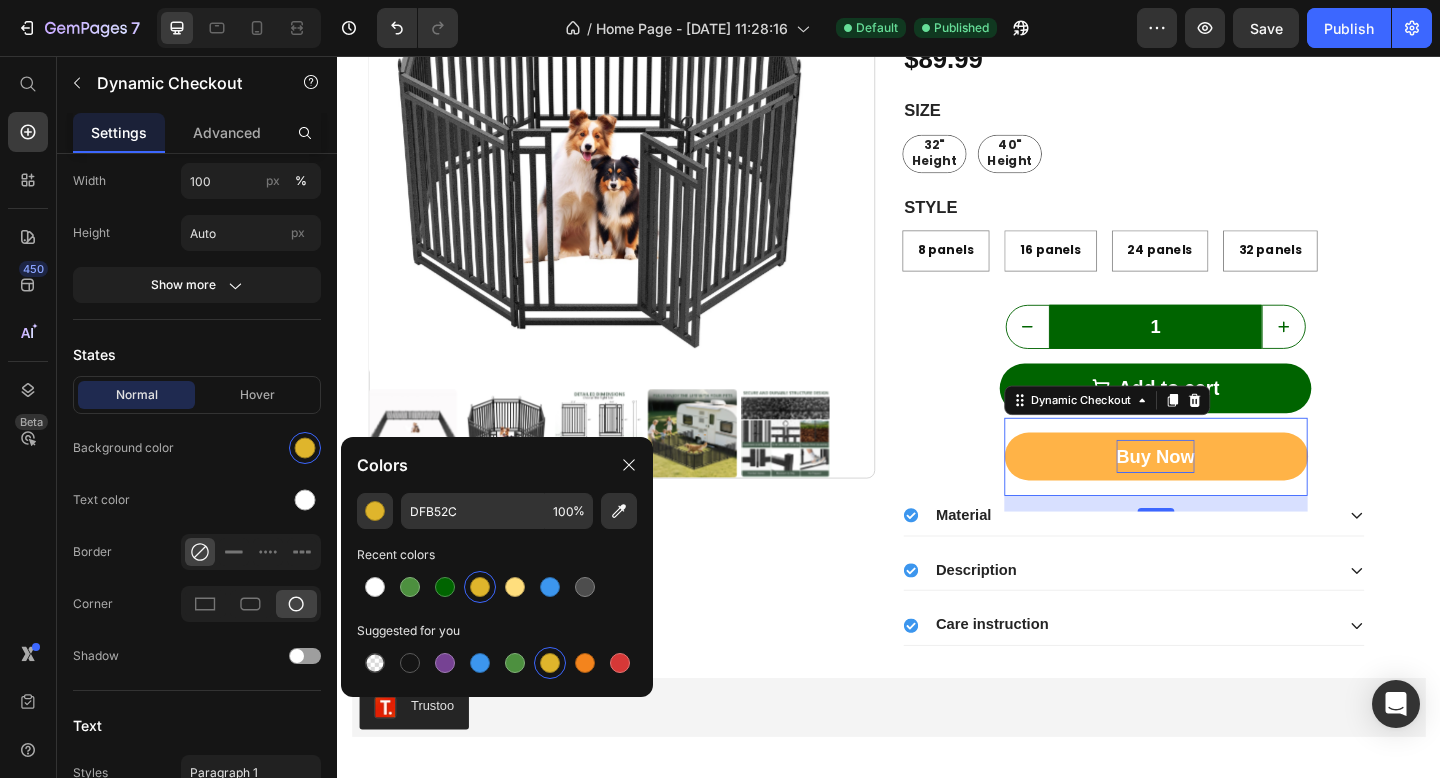 click on "Buy  Now" at bounding box center (1228, 492) 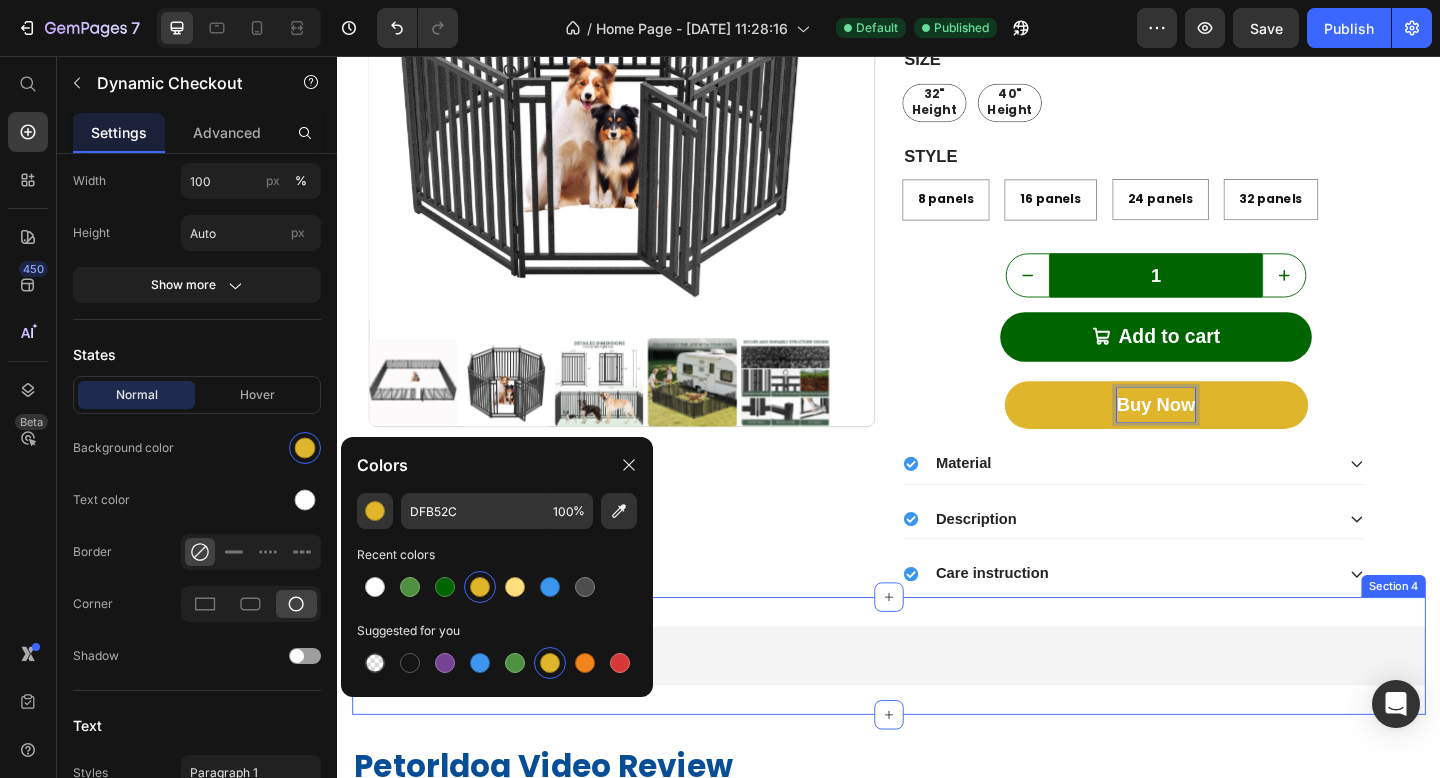 scroll, scrollTop: 1526, scrollLeft: 0, axis: vertical 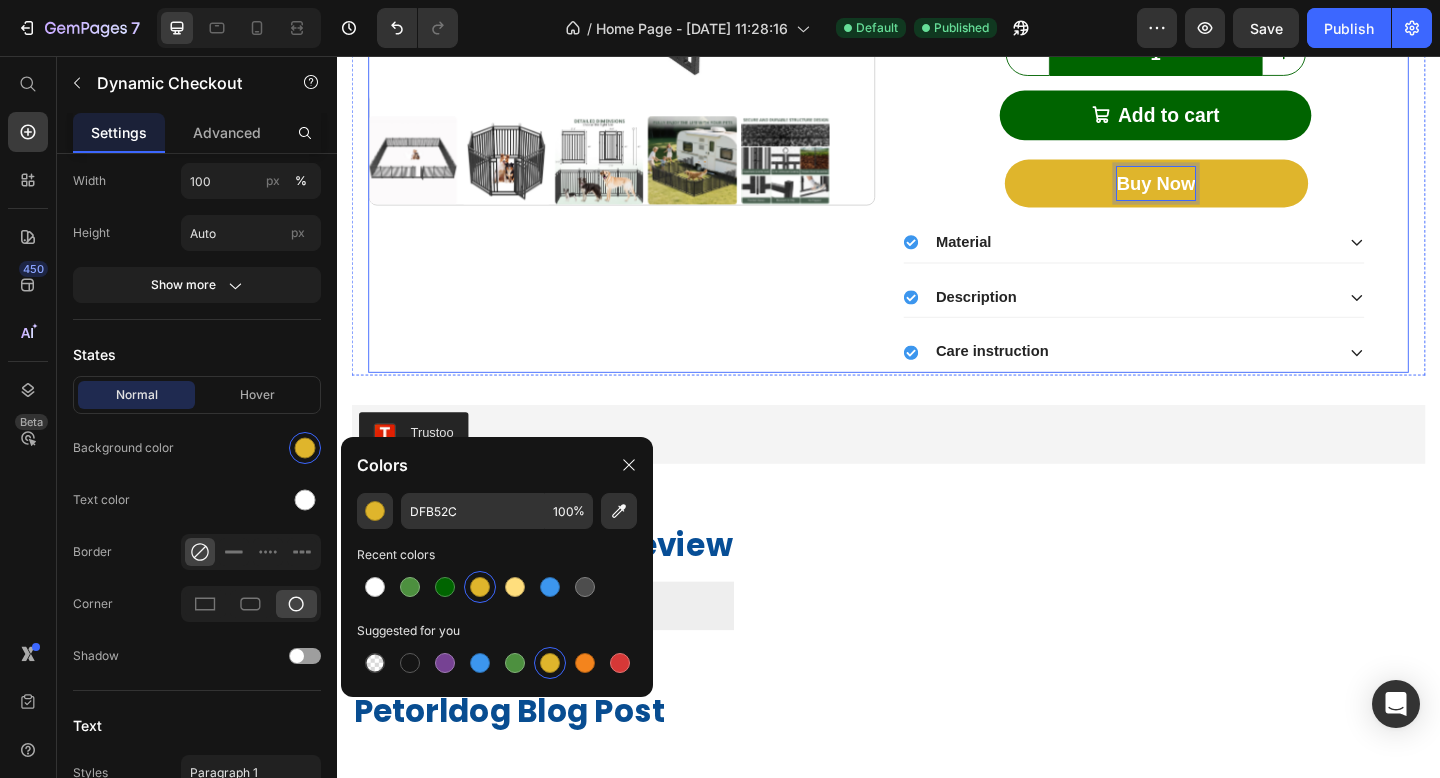 click on "Product Images" at bounding box center (646, 3) 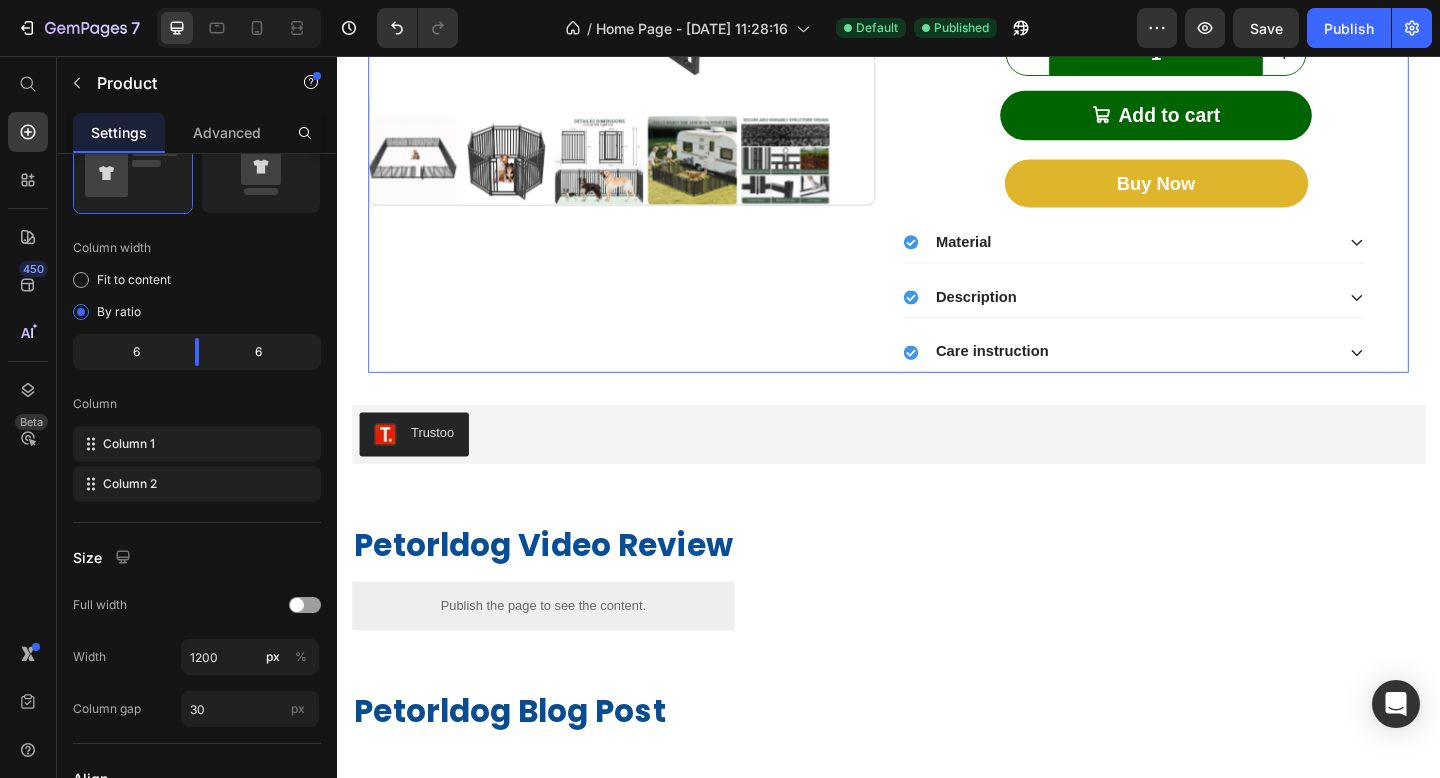 scroll, scrollTop: 0, scrollLeft: 0, axis: both 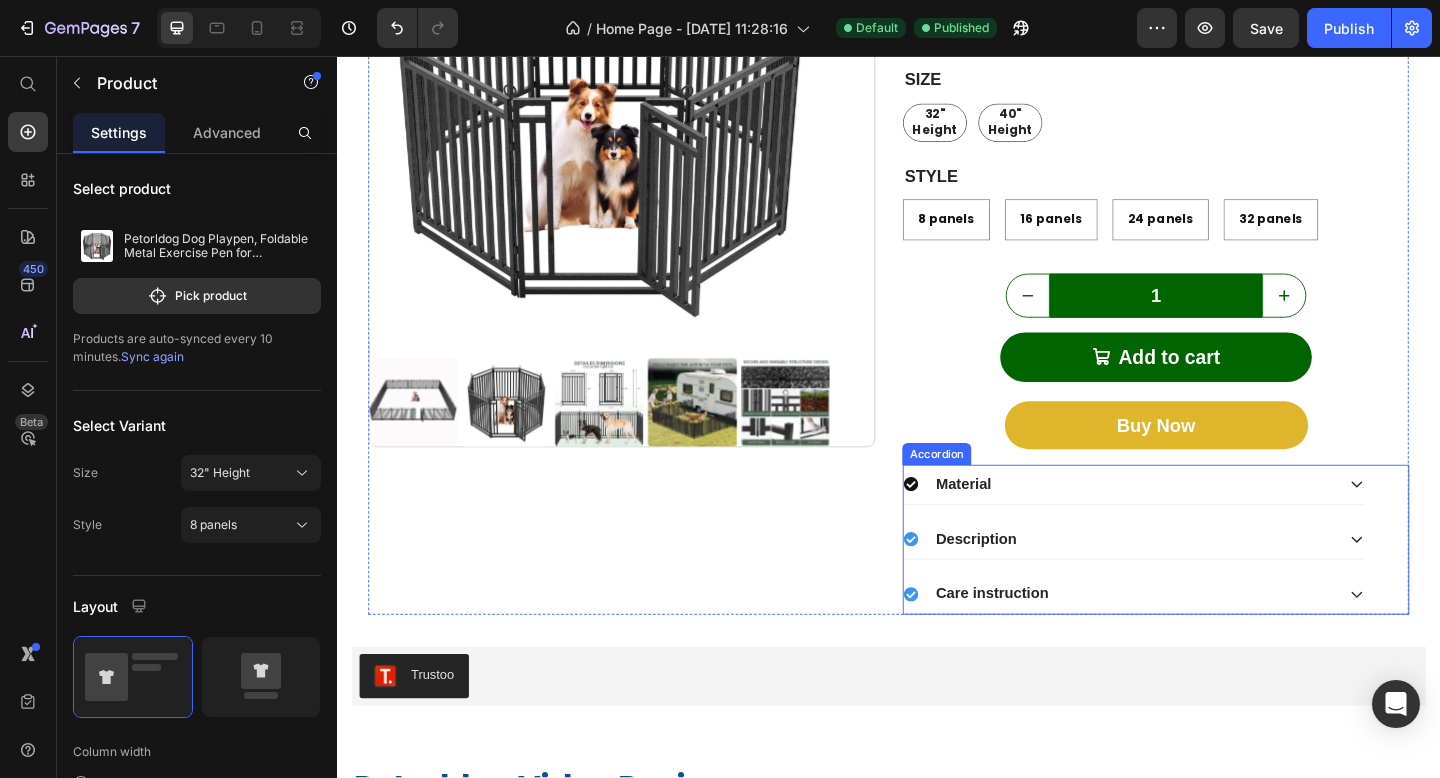 click on "Material" at bounding box center (1203, 522) 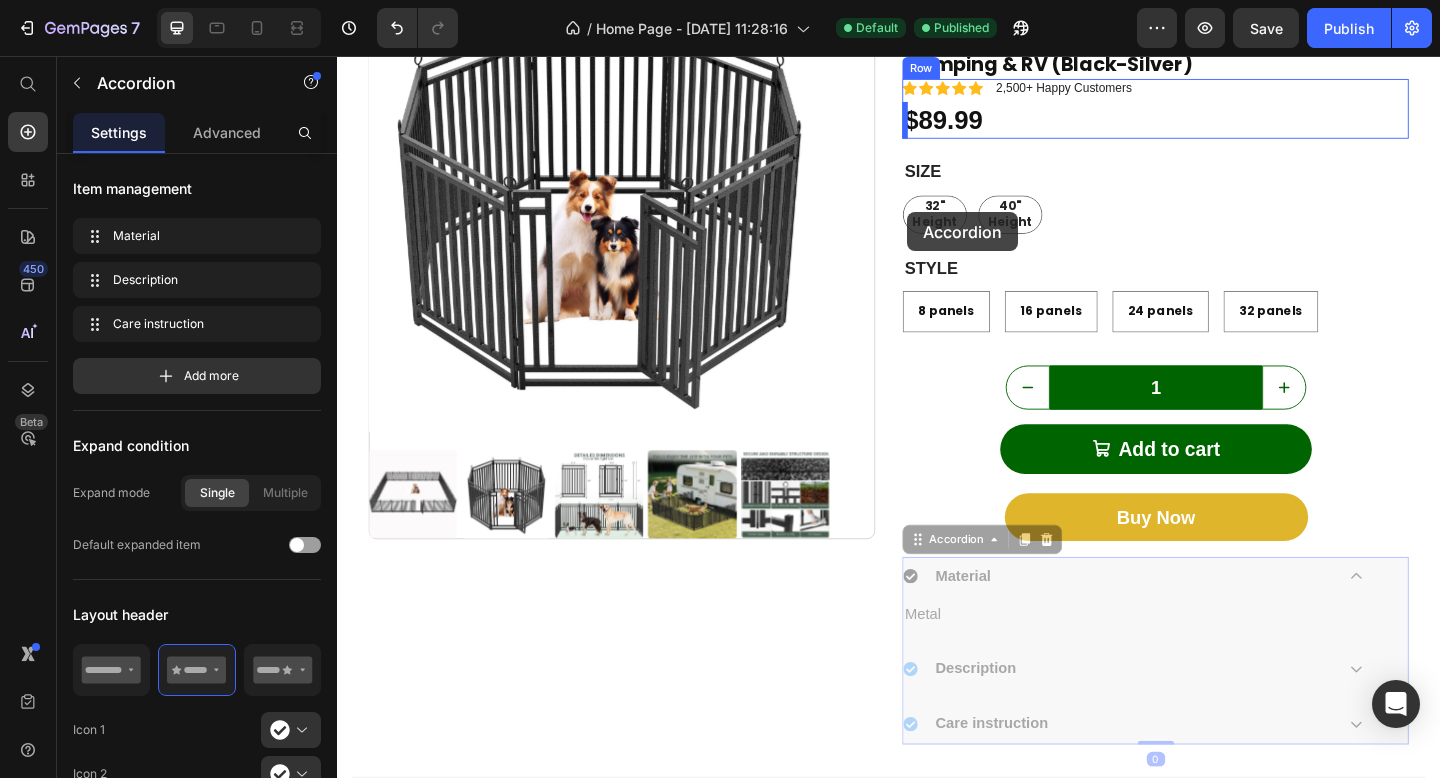 scroll, scrollTop: 1079, scrollLeft: 0, axis: vertical 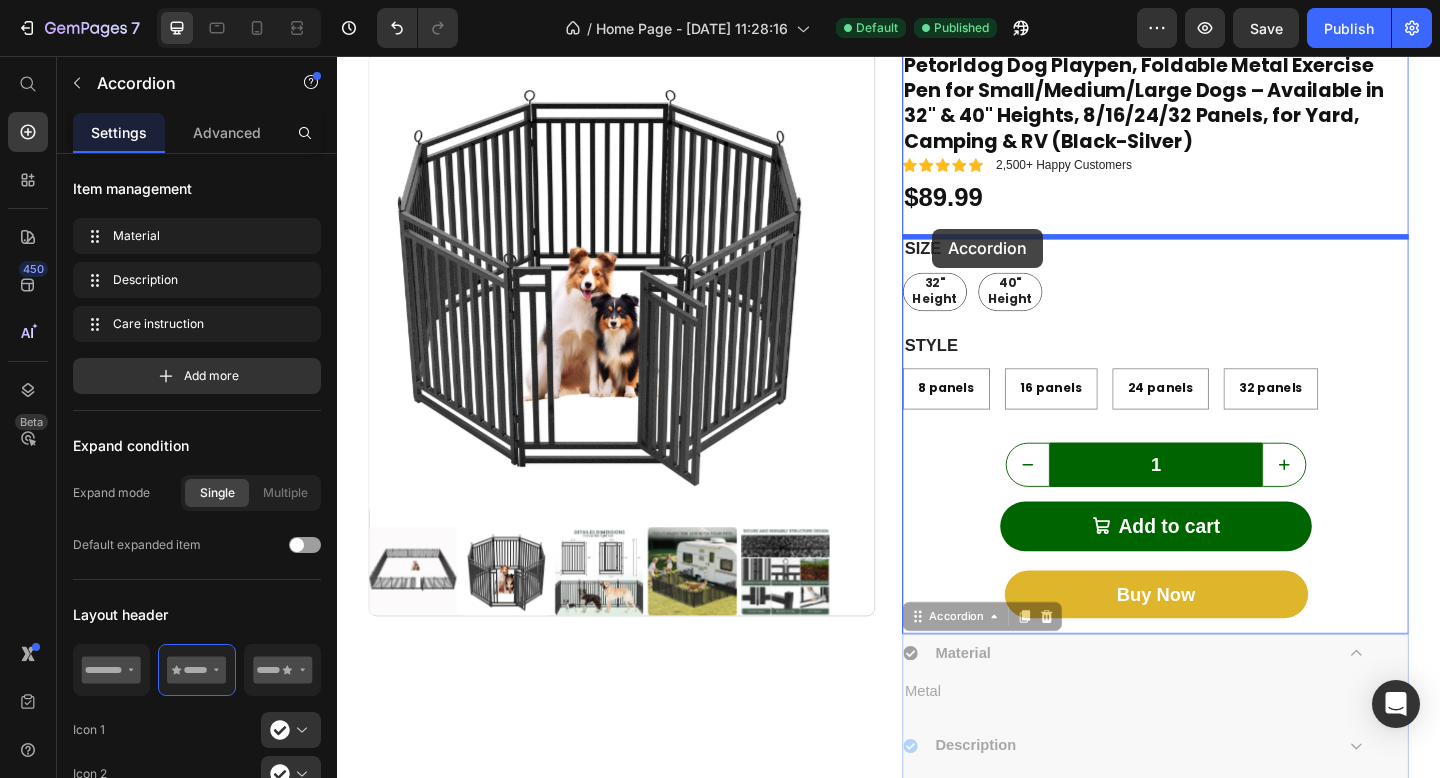 drag, startPoint x: 965, startPoint y: 490, endPoint x: 984, endPoint y: 244, distance: 246.73265 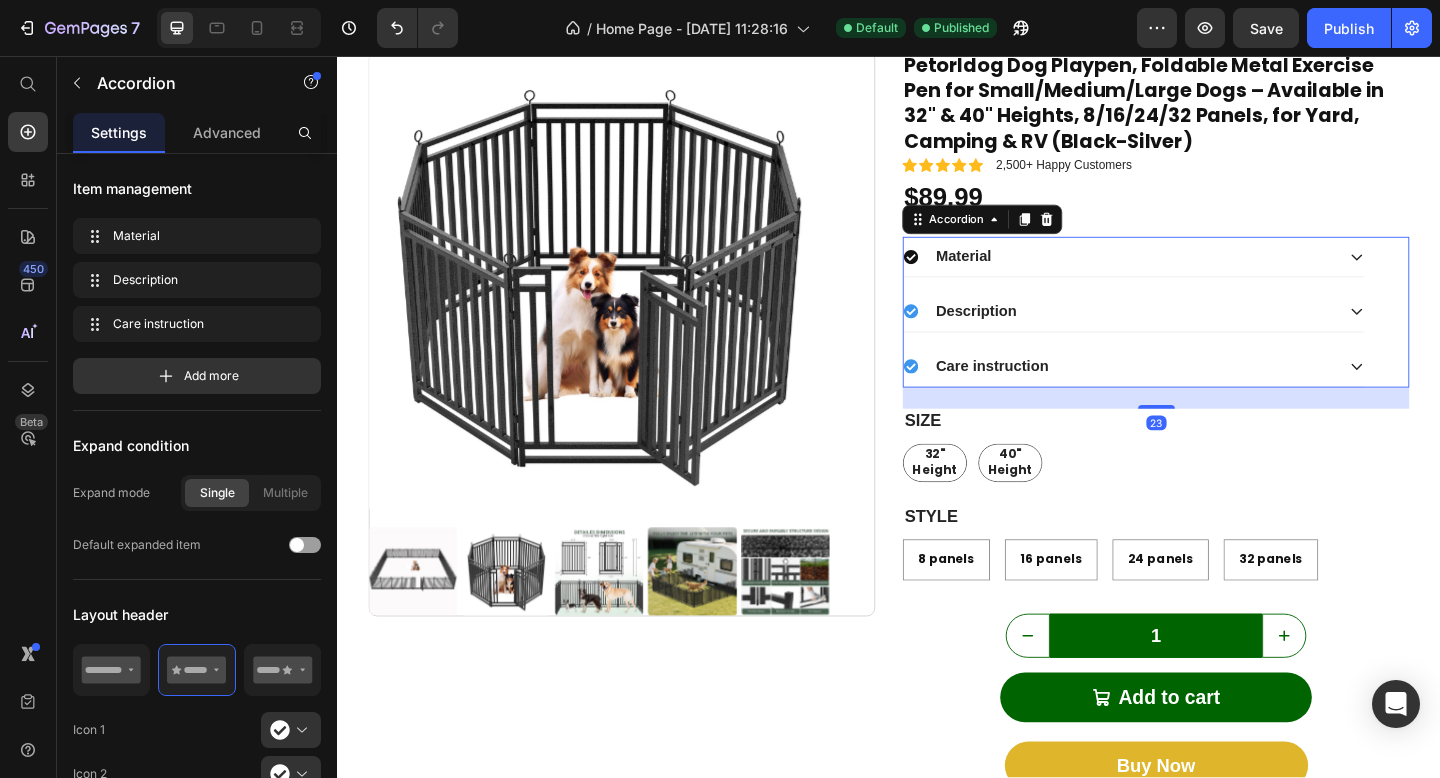 click 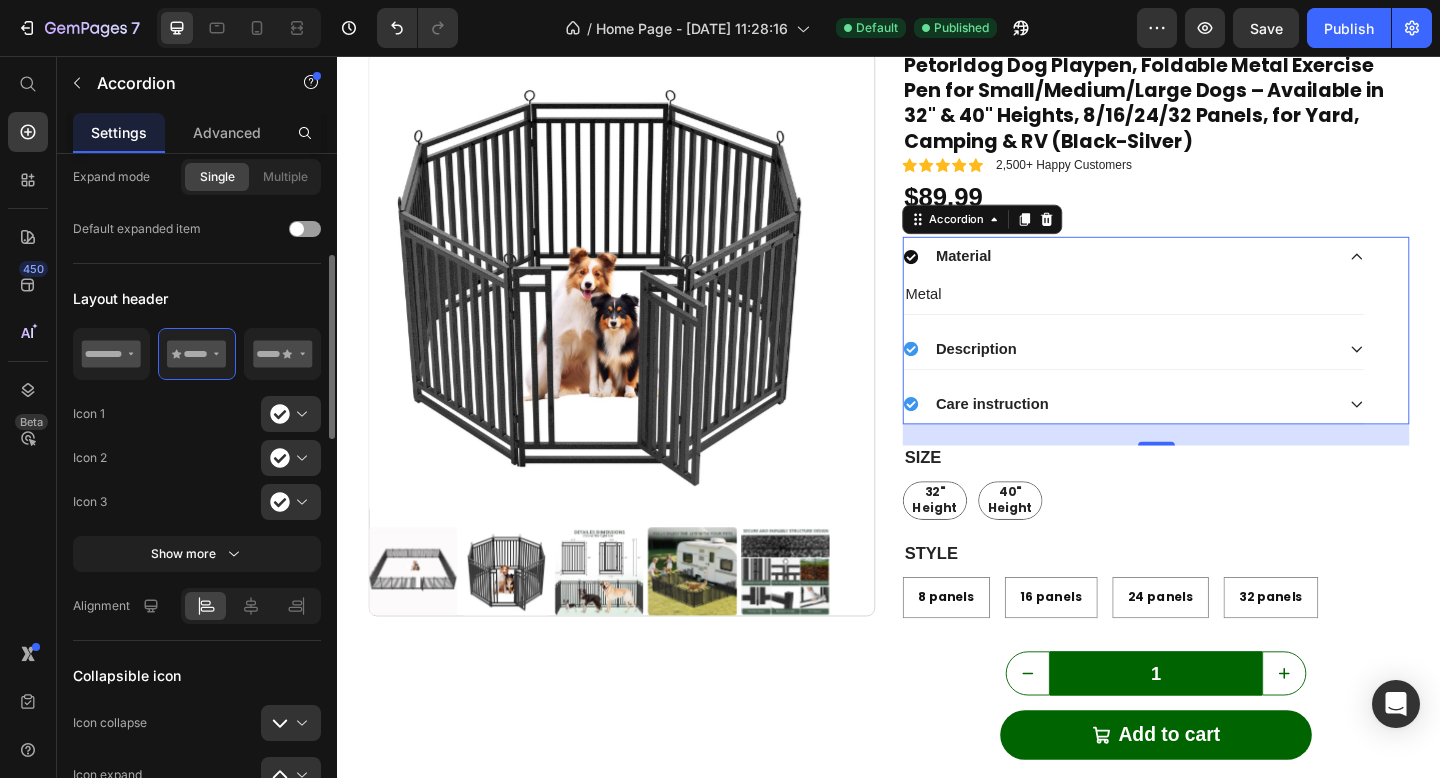 scroll, scrollTop: 405, scrollLeft: 0, axis: vertical 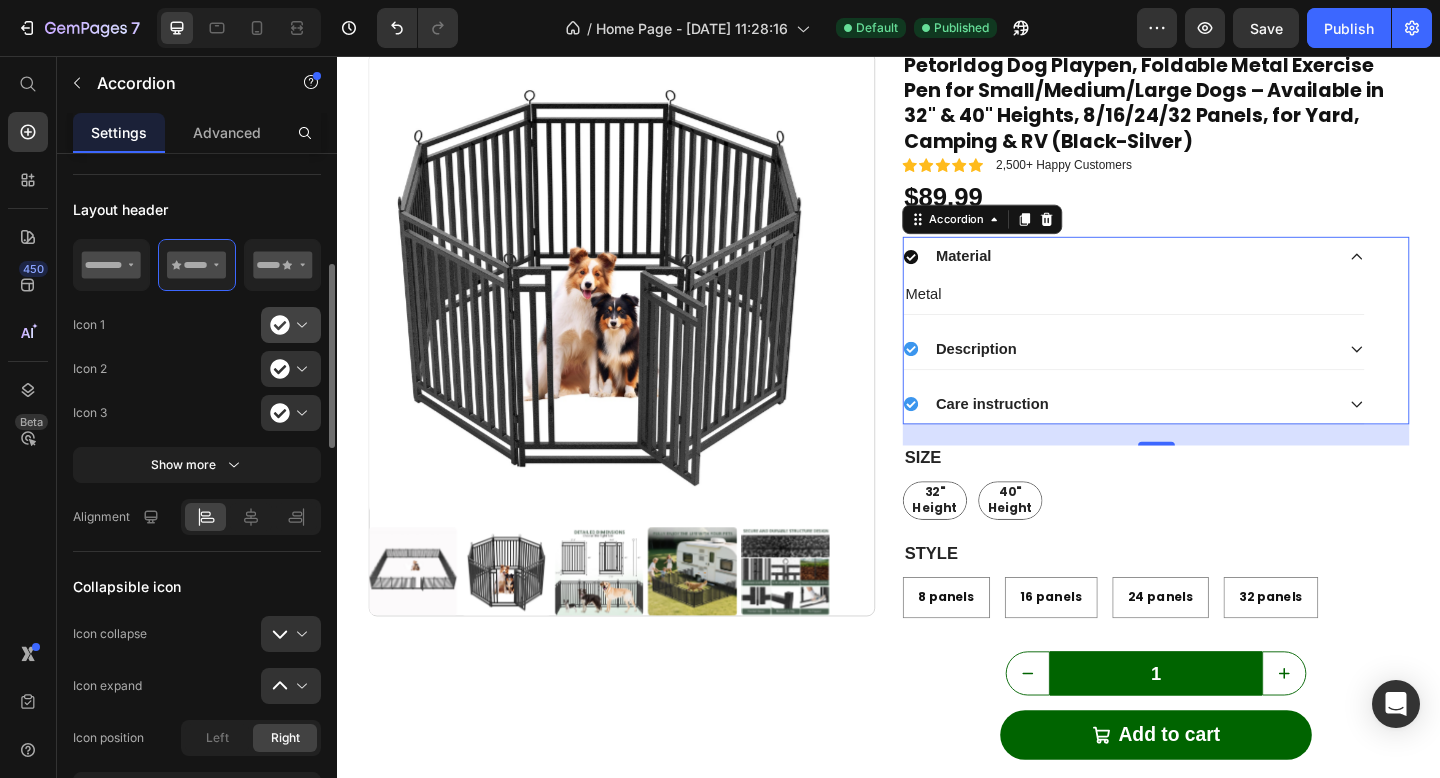 click at bounding box center [299, 325] 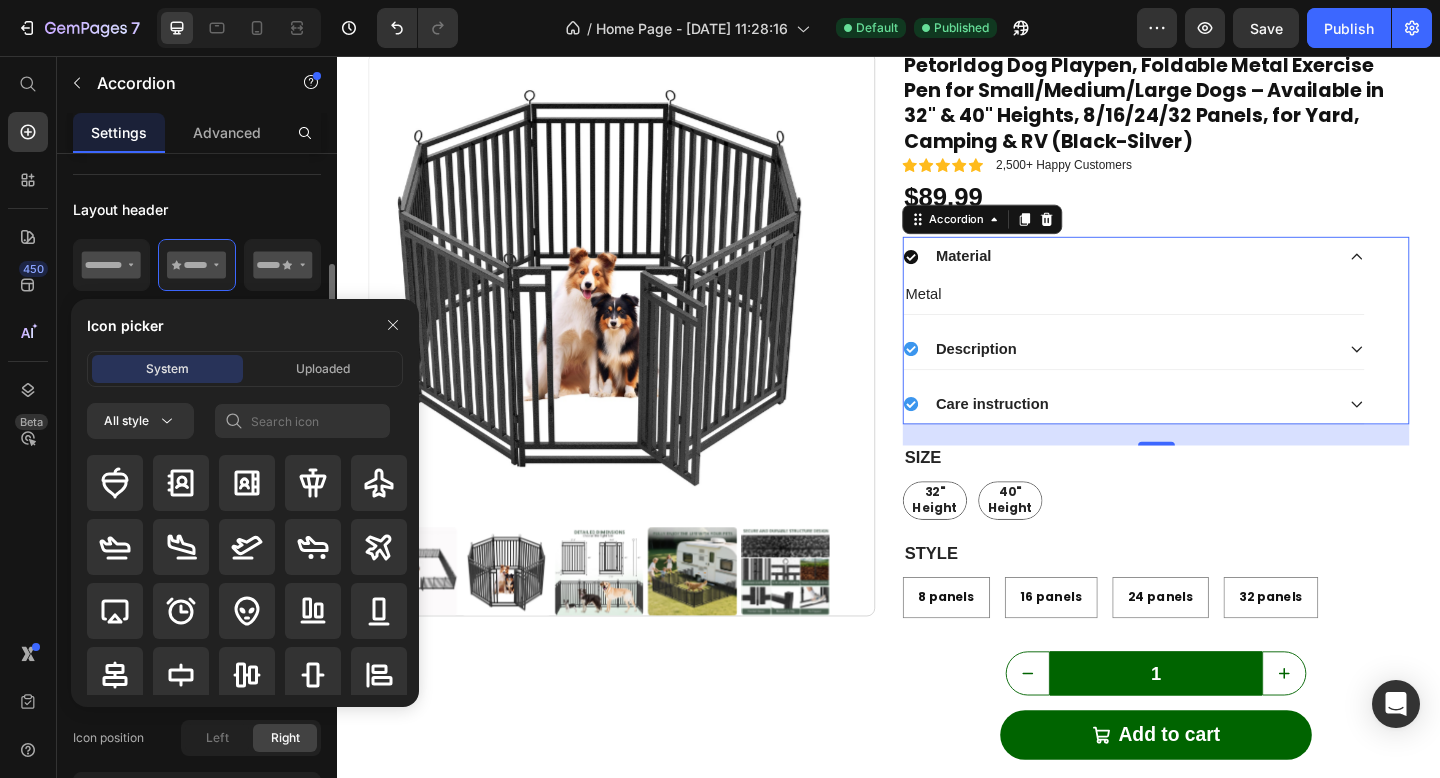 click on "Layout header" at bounding box center (197, 209) 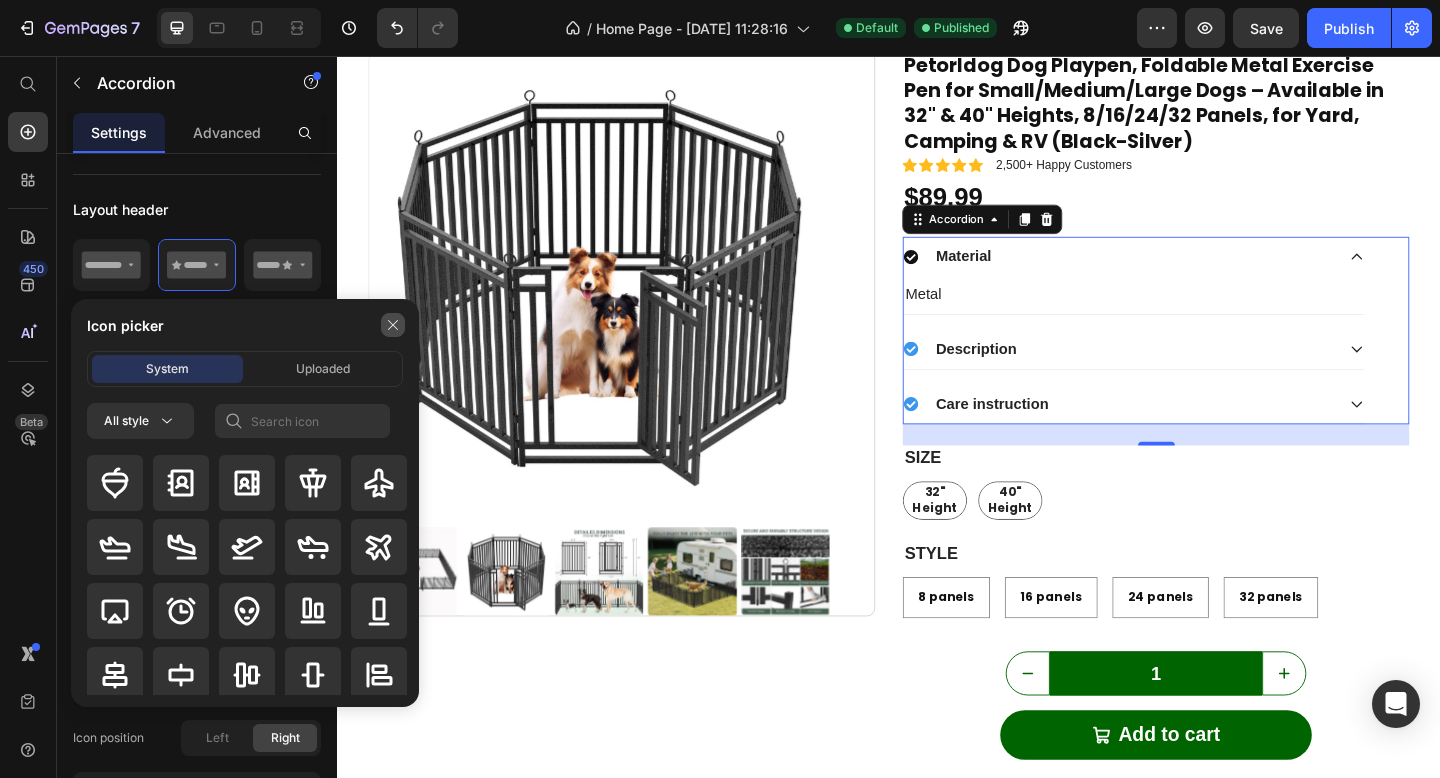 click 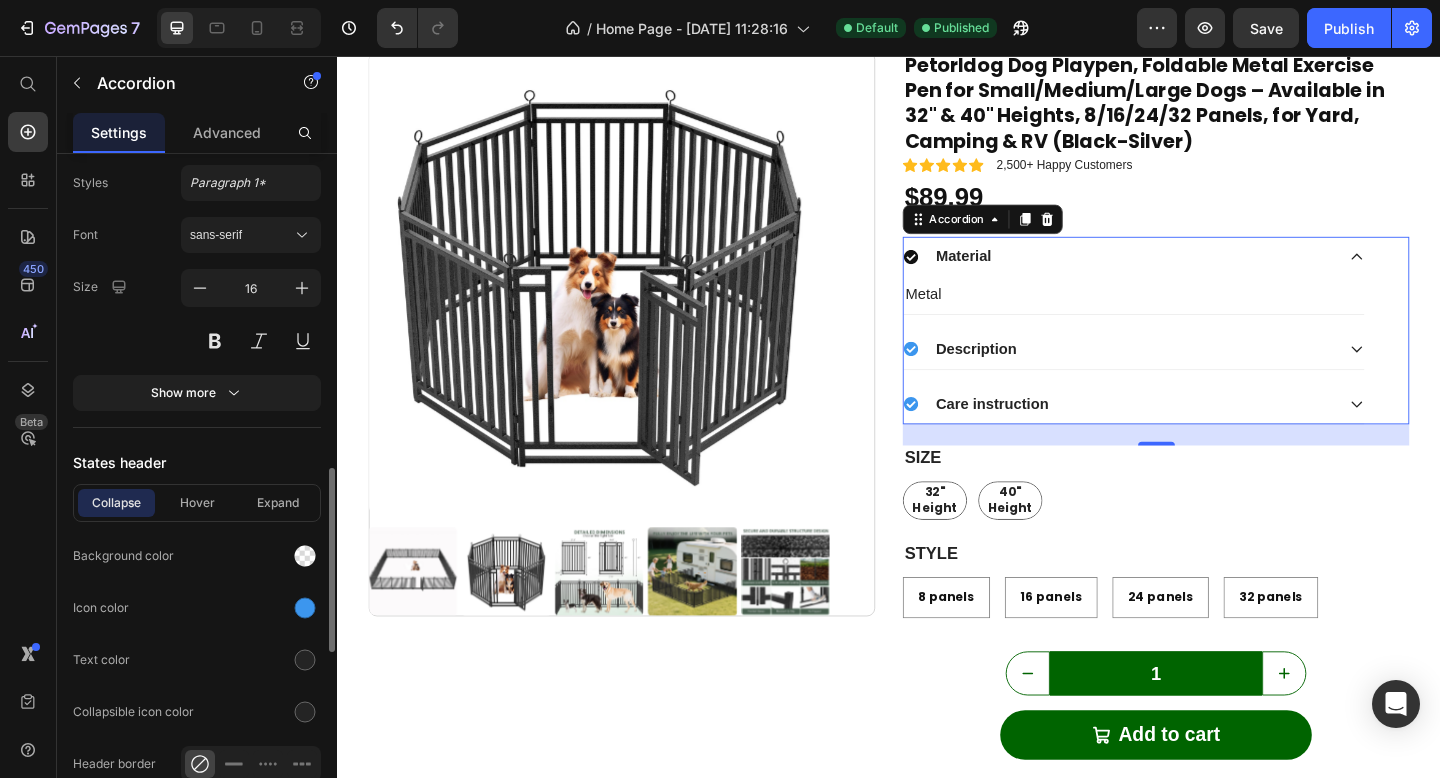 scroll, scrollTop: 1139, scrollLeft: 0, axis: vertical 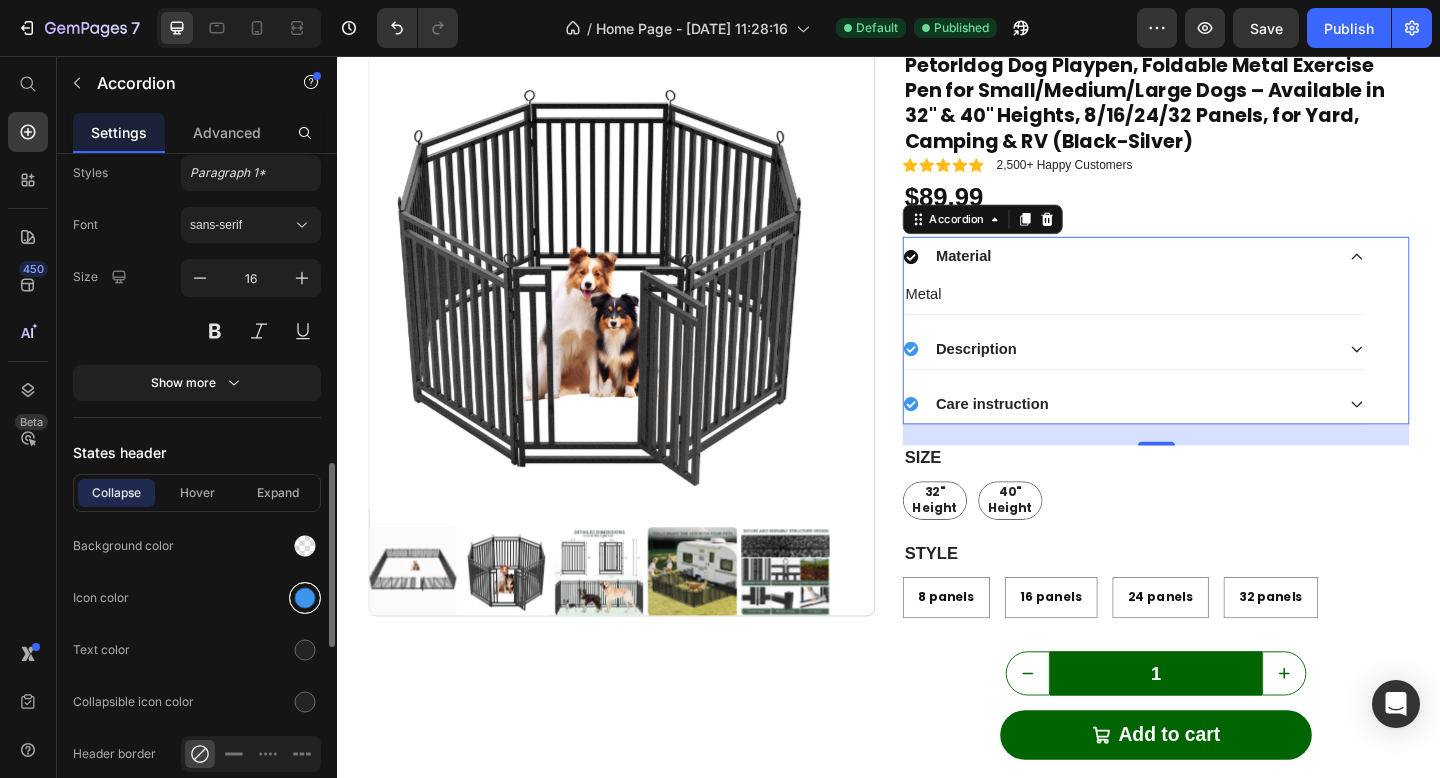 click at bounding box center [305, 598] 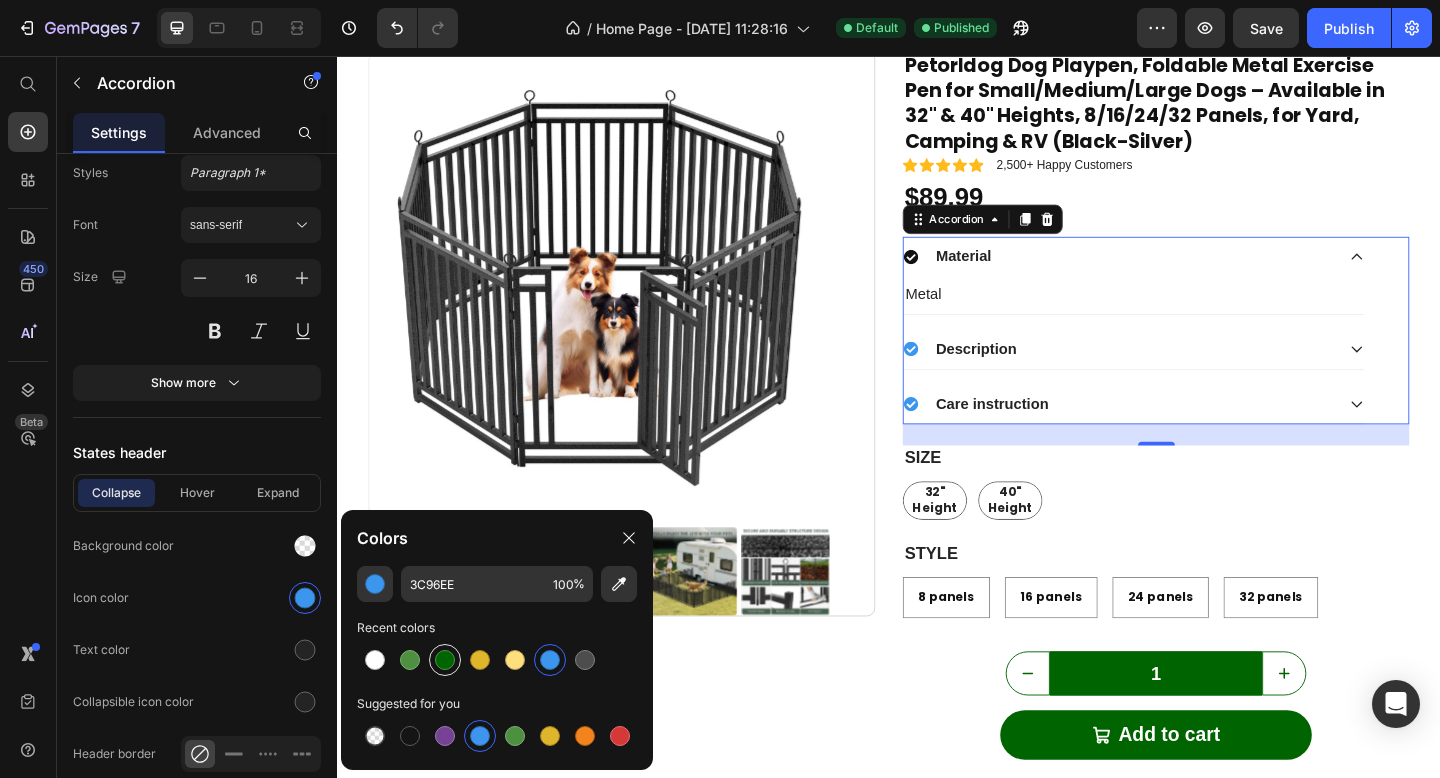 click at bounding box center [445, 660] 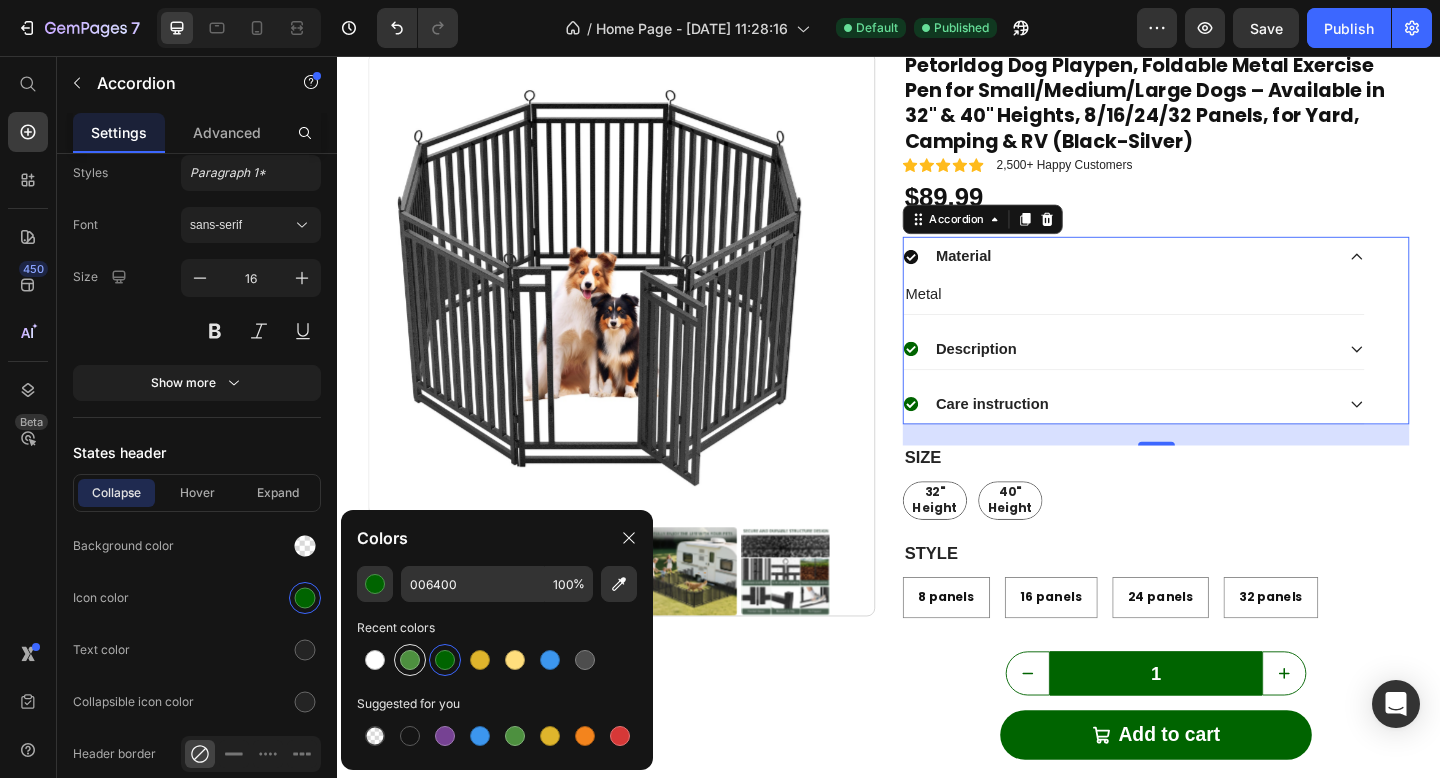 click at bounding box center (410, 660) 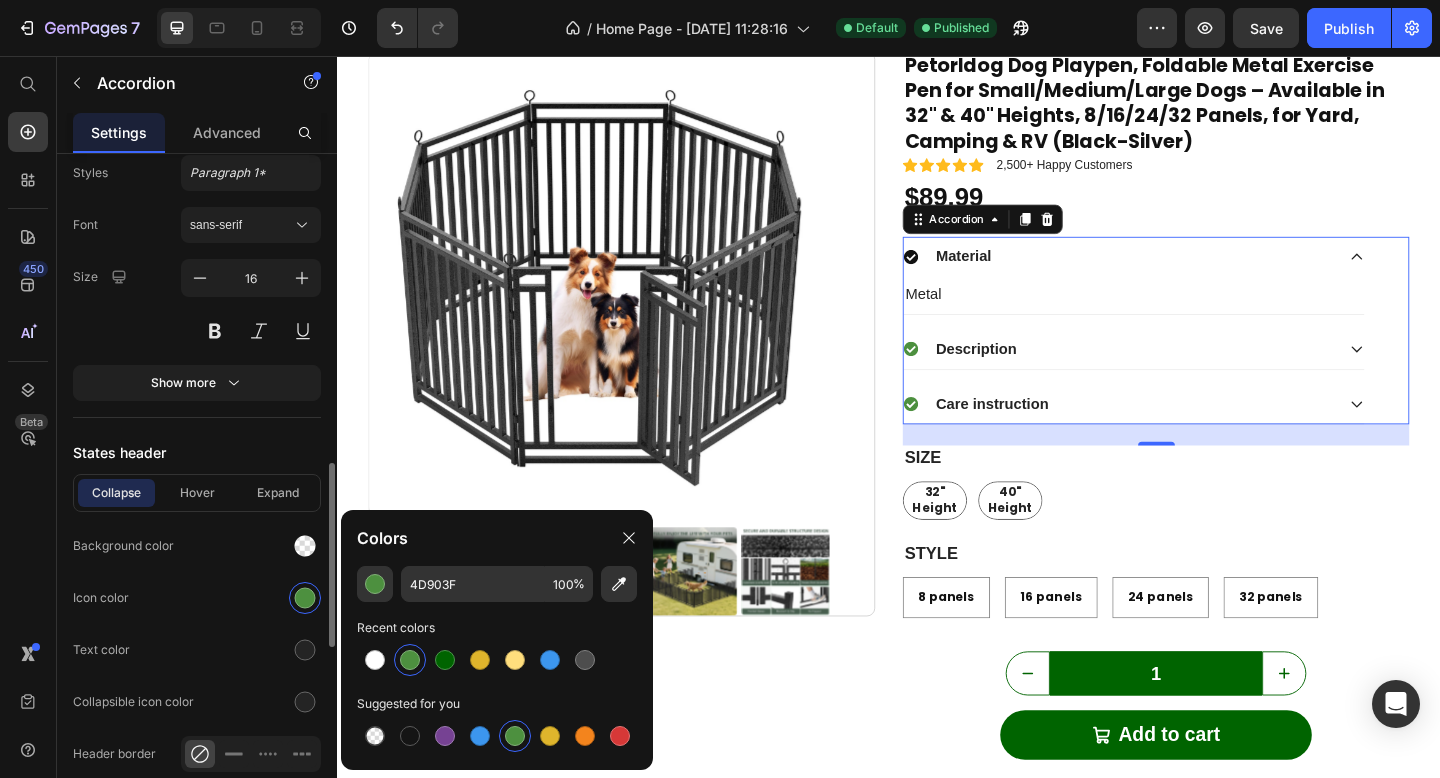 click on "Background color" 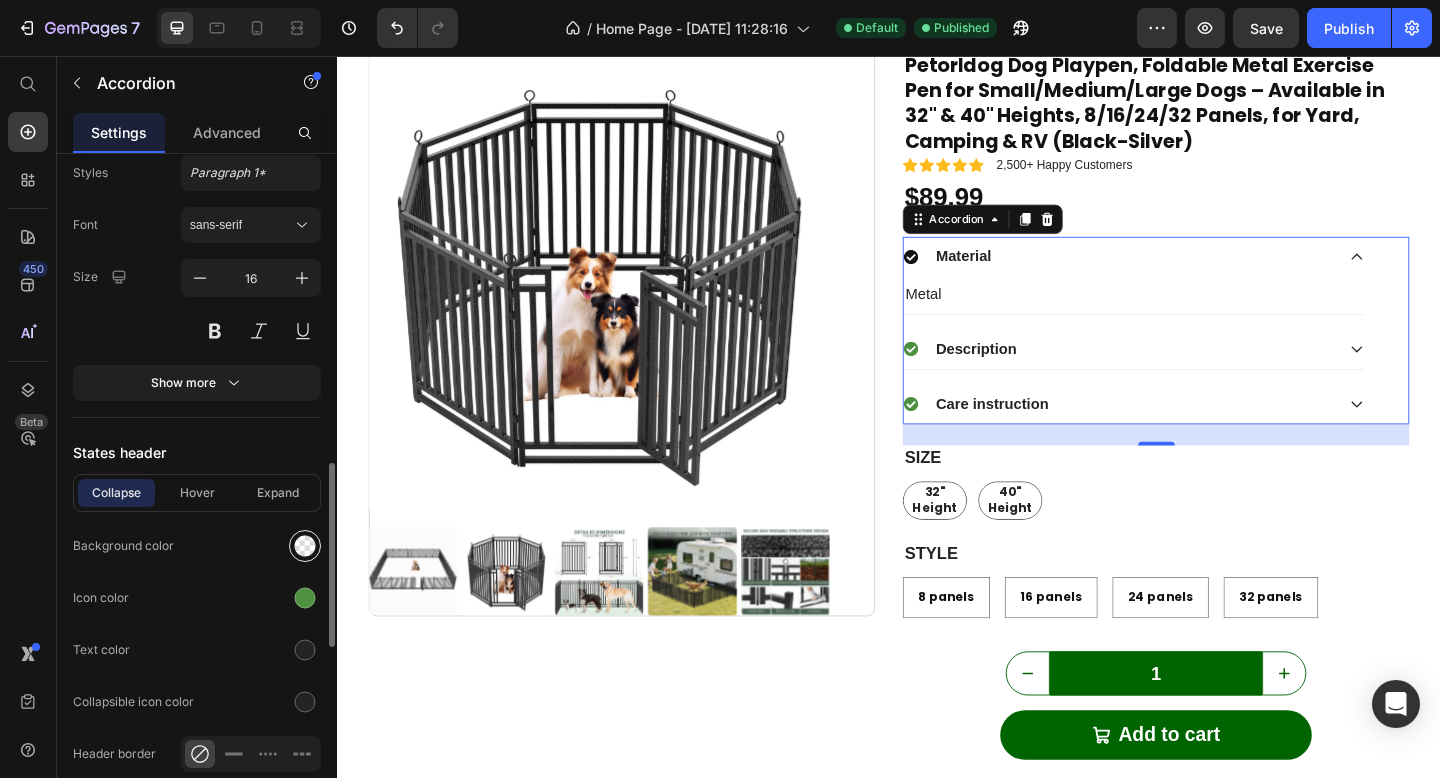click at bounding box center [305, 546] 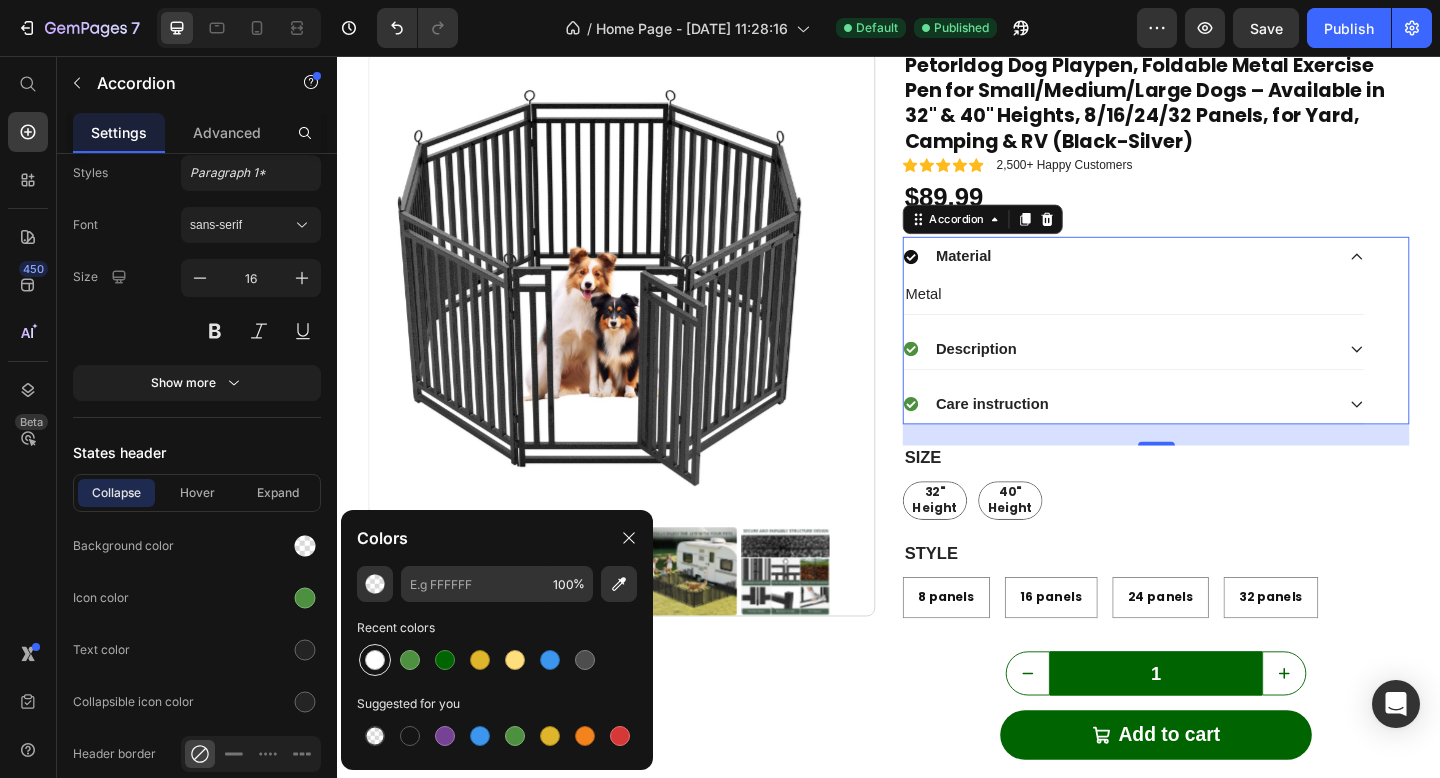 click at bounding box center (375, 660) 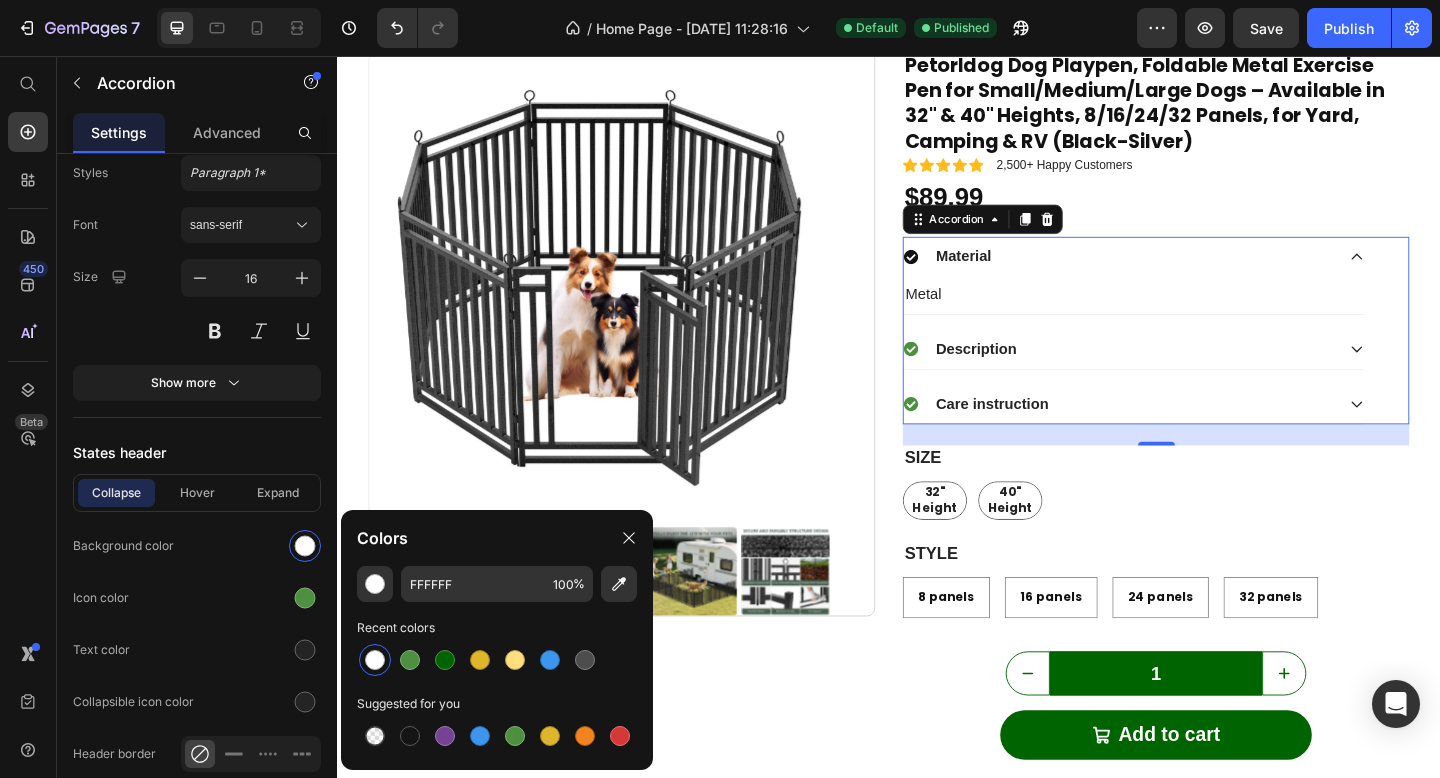 click 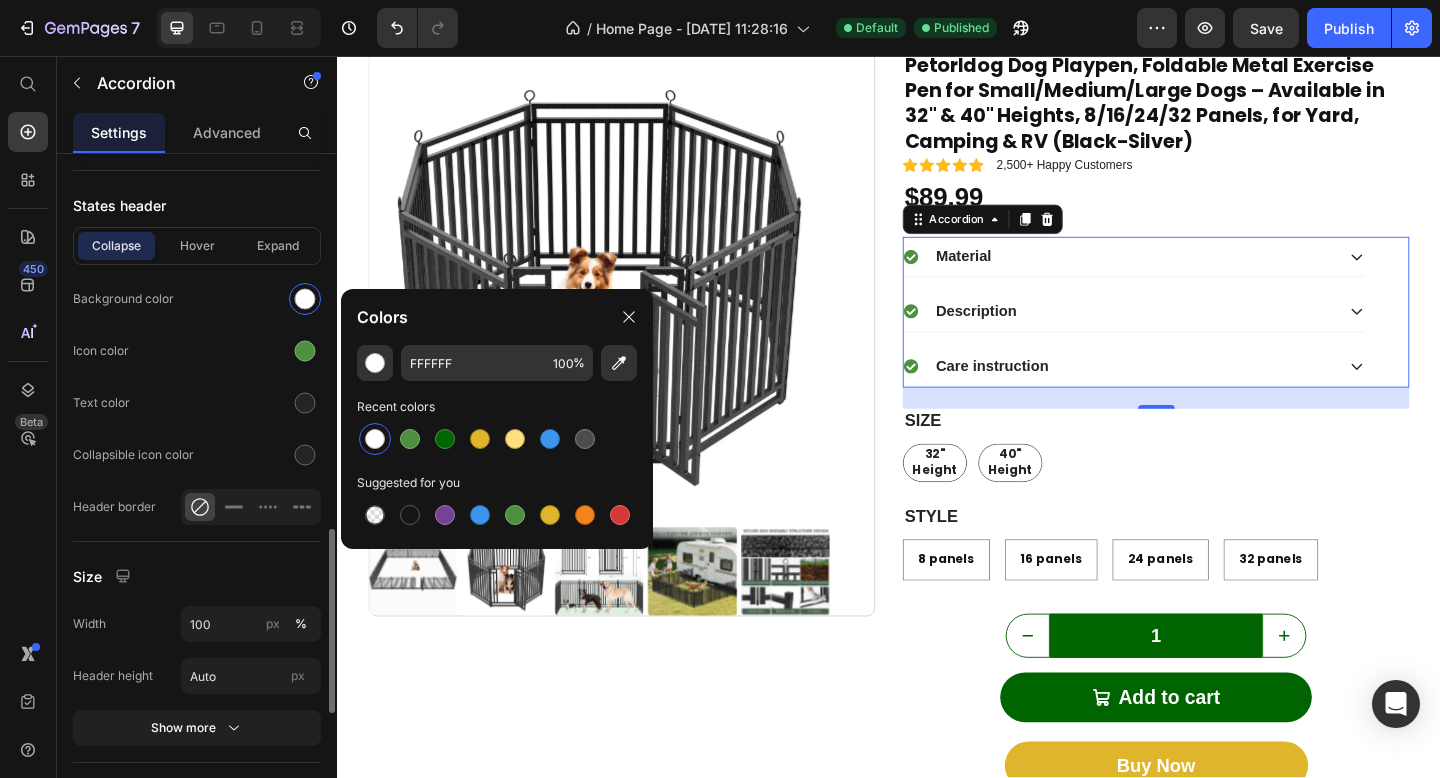 scroll, scrollTop: 1419, scrollLeft: 0, axis: vertical 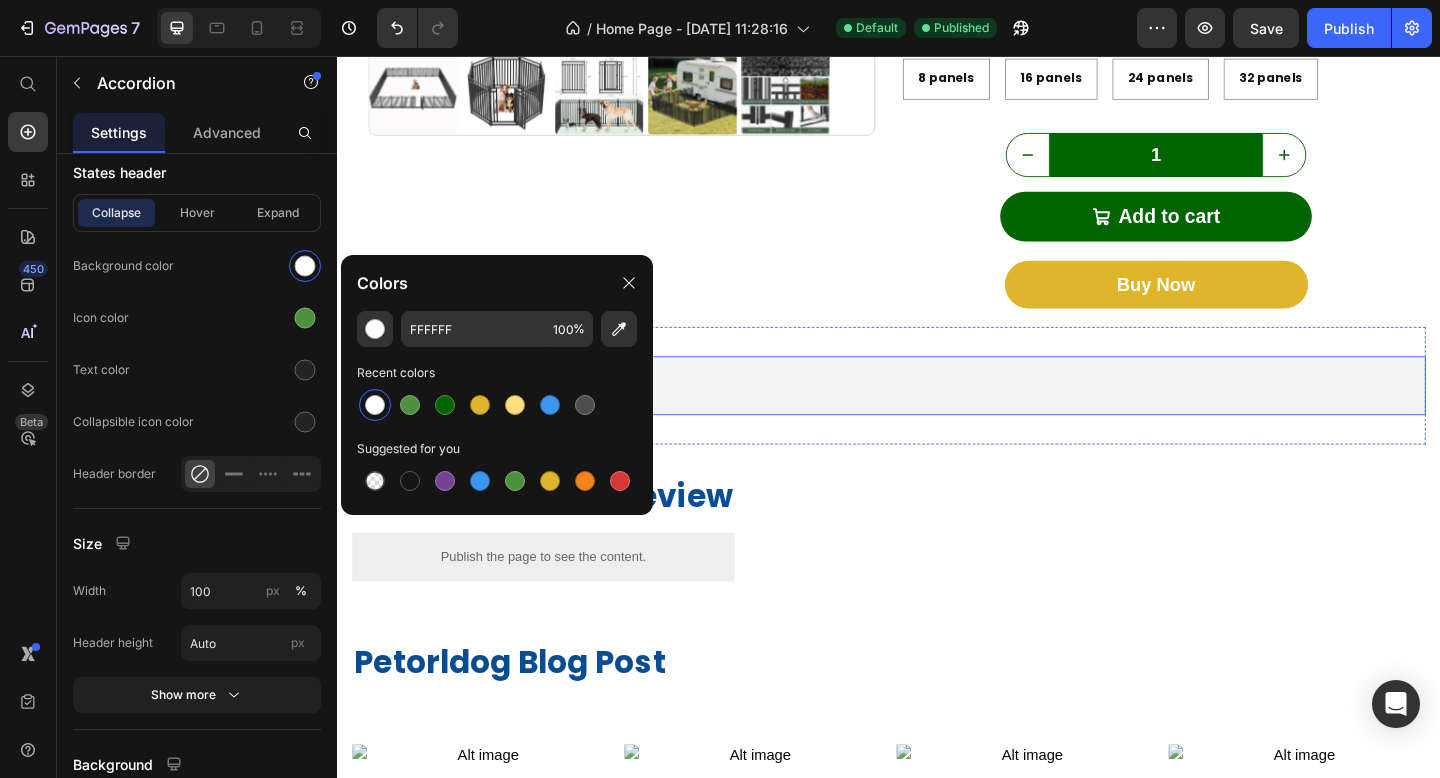 click on "Trustoo" at bounding box center [937, 415] 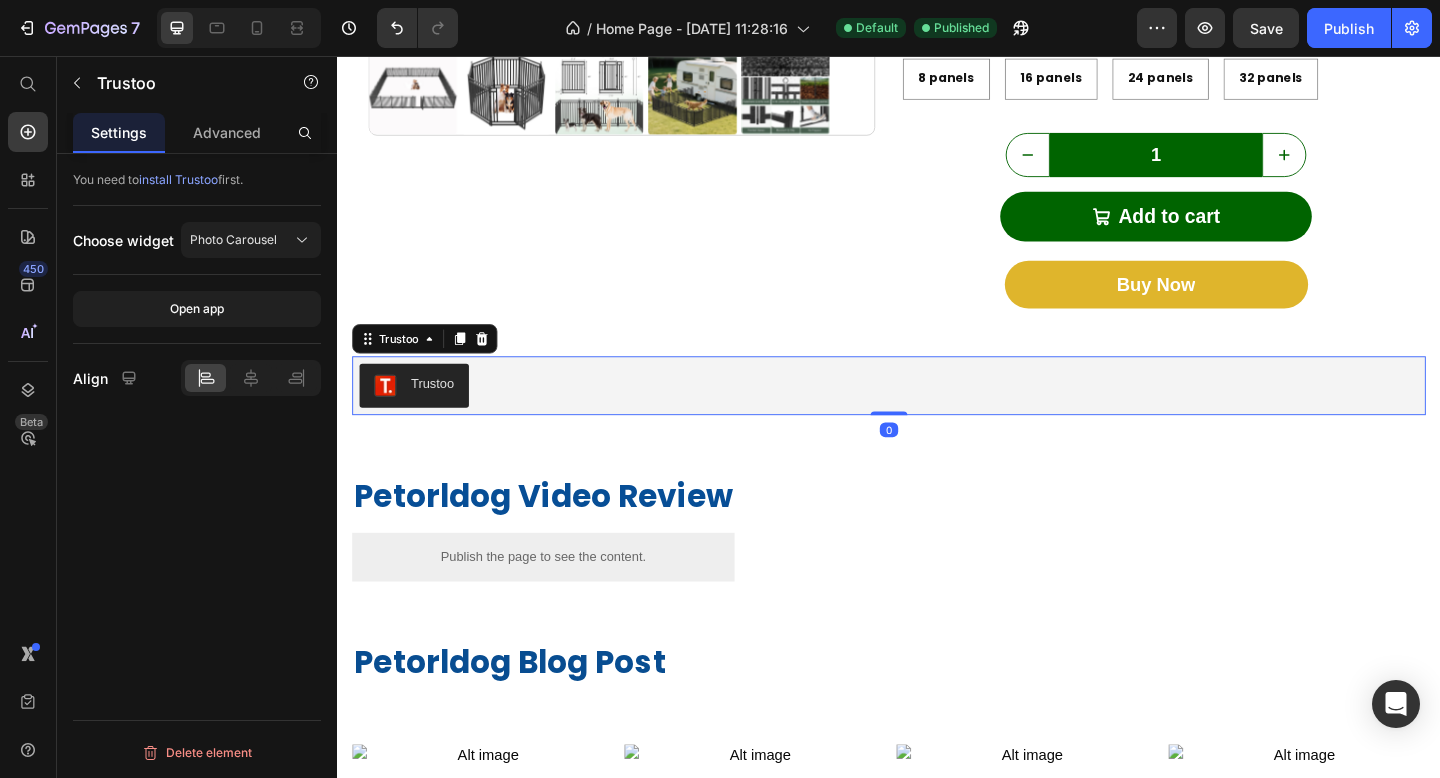 scroll, scrollTop: 0, scrollLeft: 0, axis: both 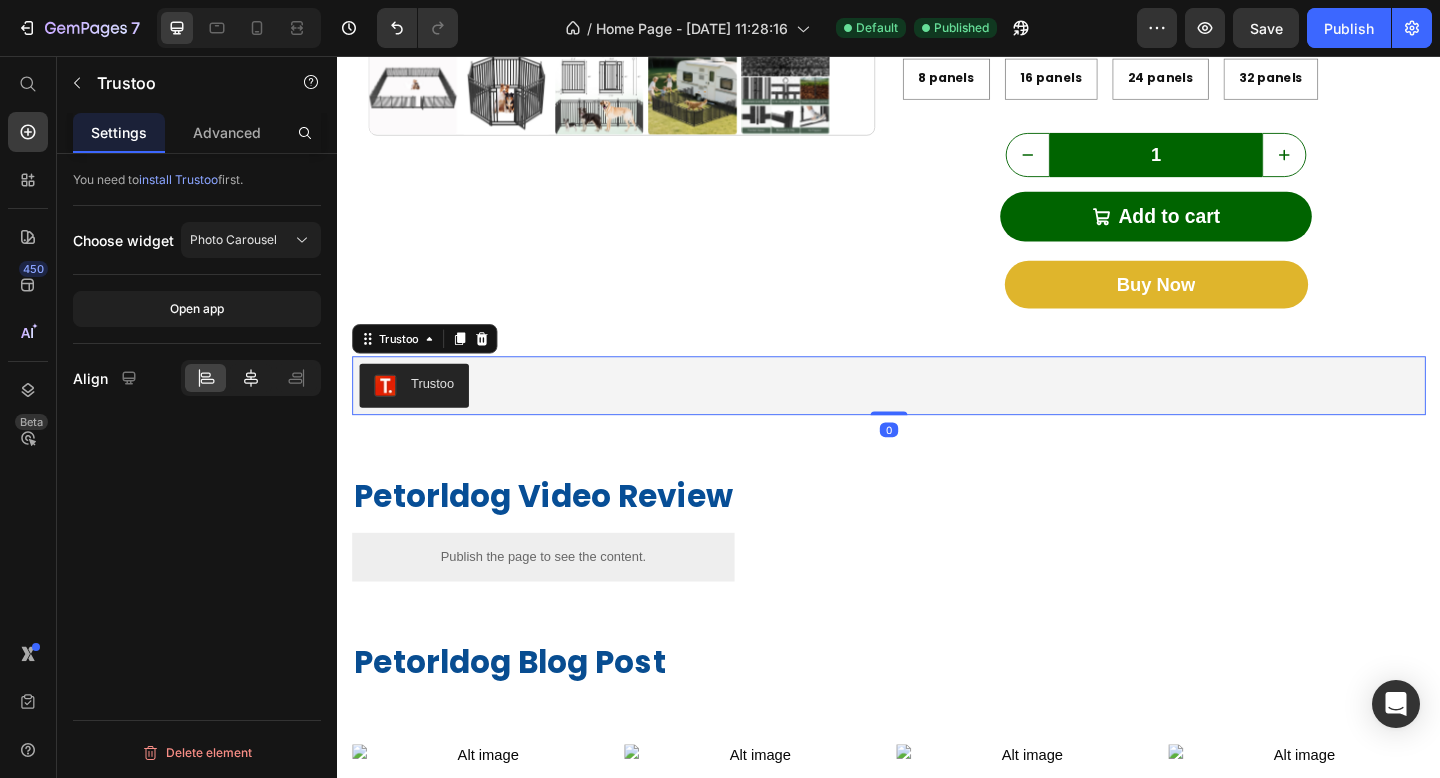 click 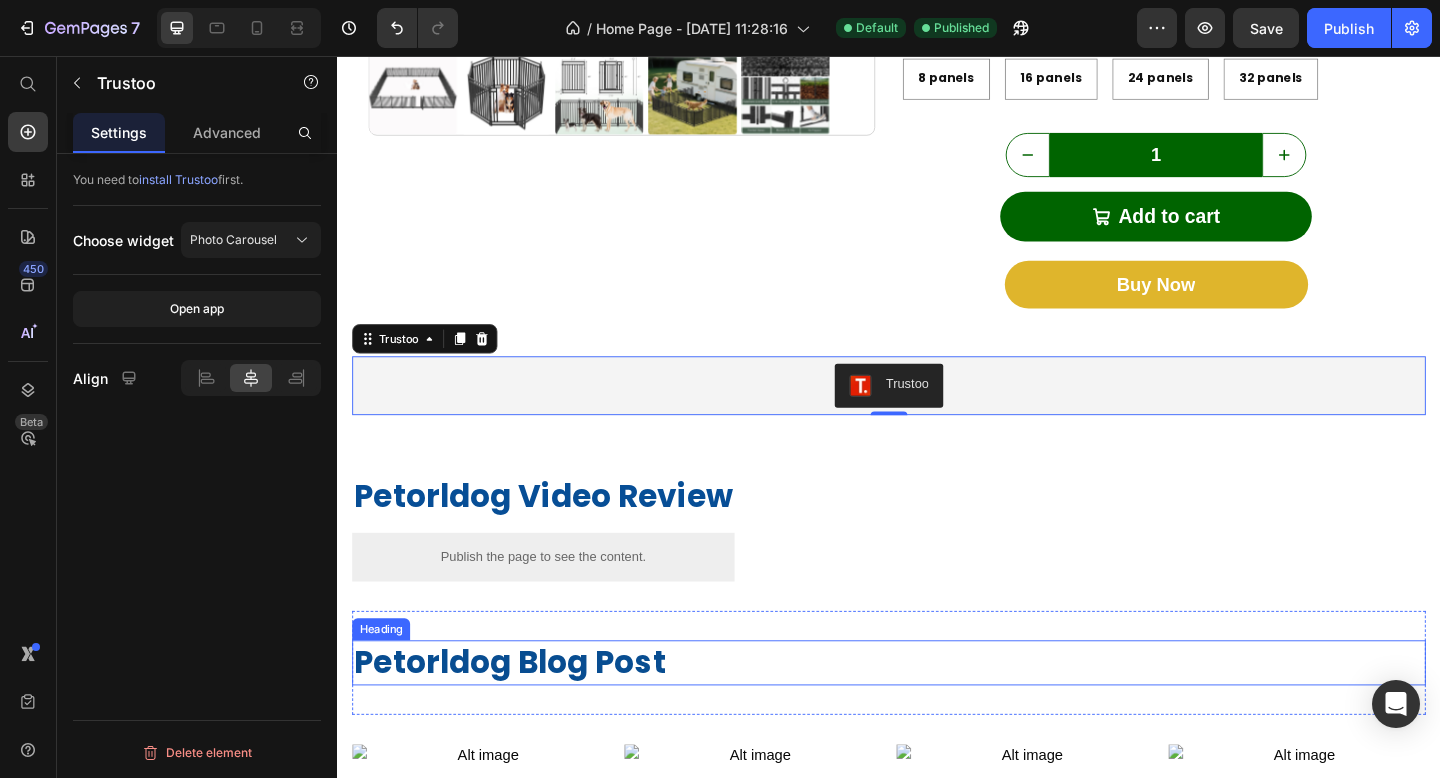 click on "Petorldog Blog Post" at bounding box center [937, 716] 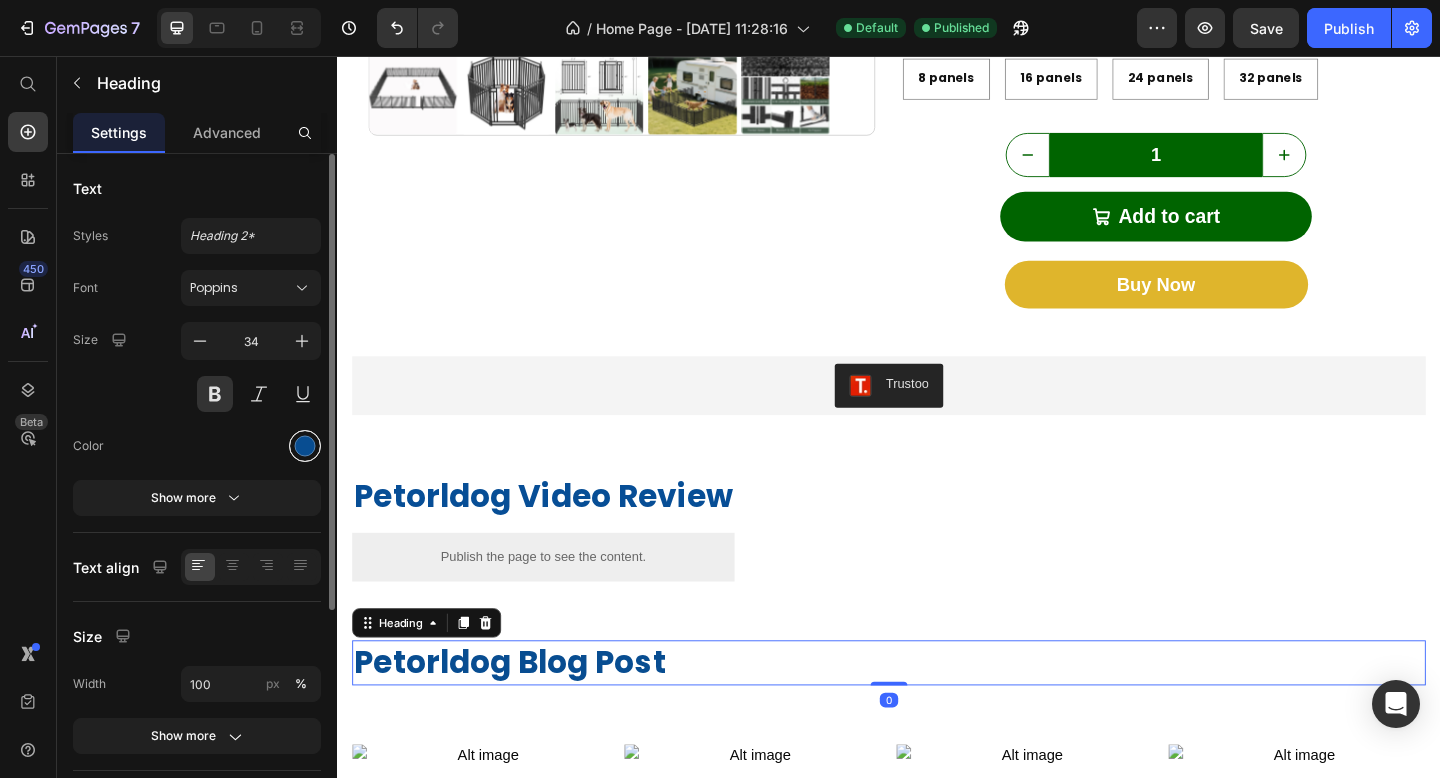 click at bounding box center (305, 446) 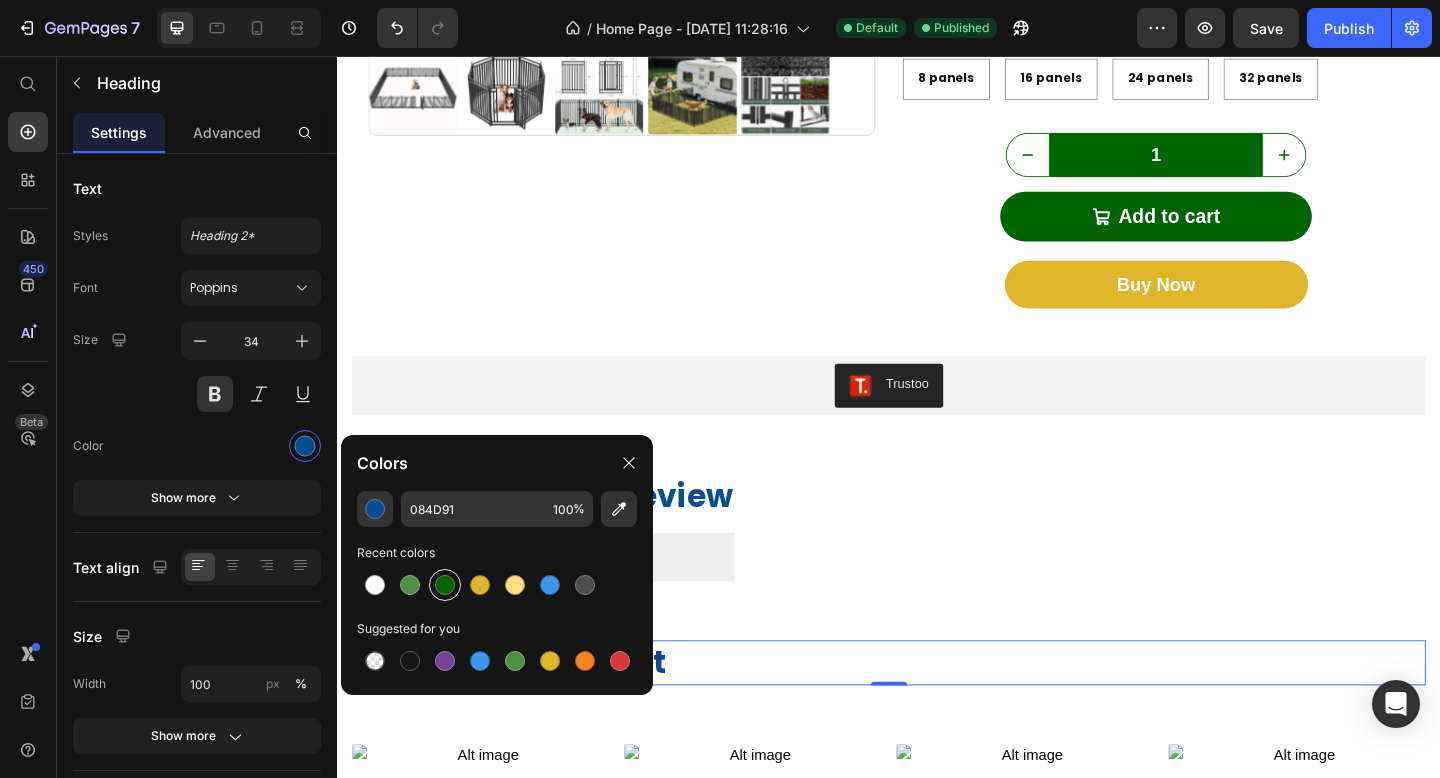 click at bounding box center (445, 585) 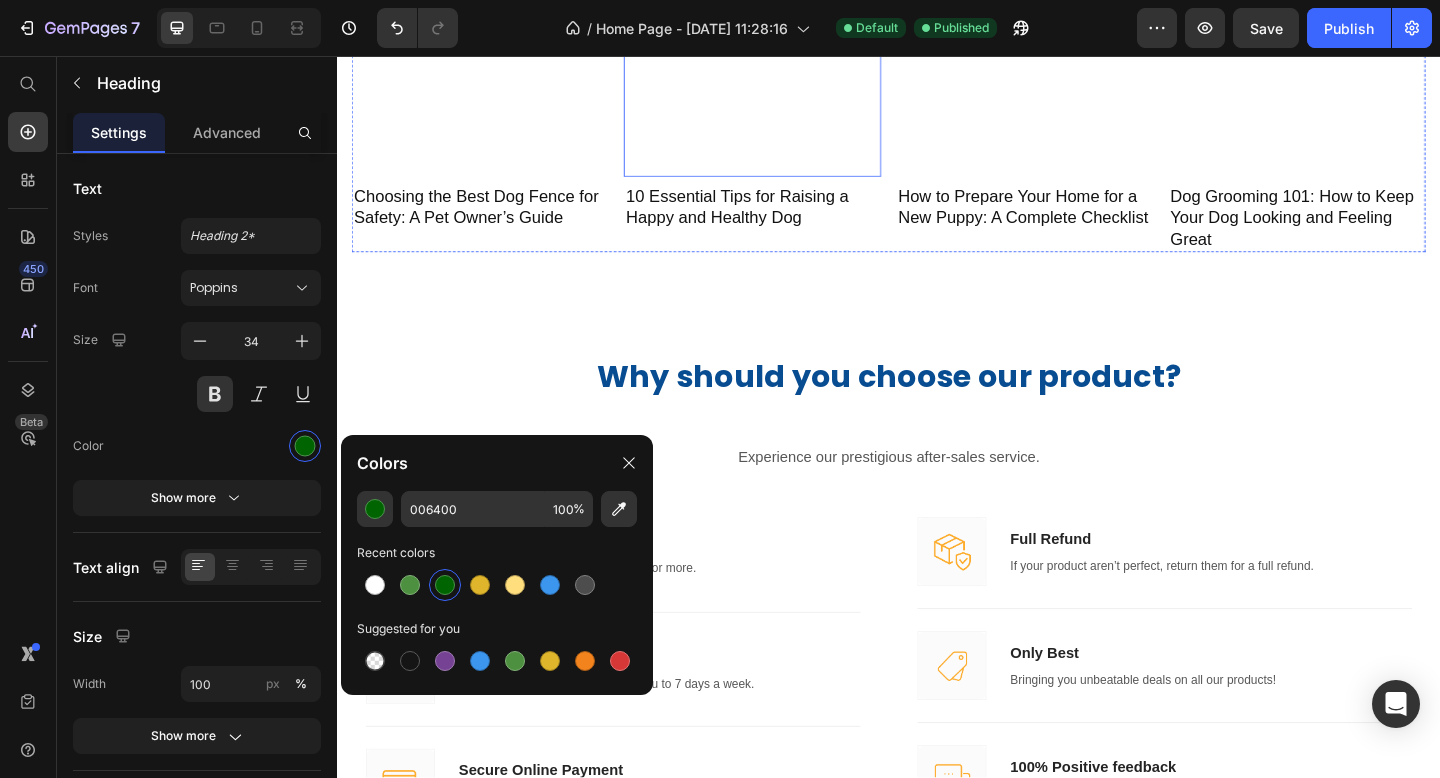 scroll, scrollTop: 2611, scrollLeft: 0, axis: vertical 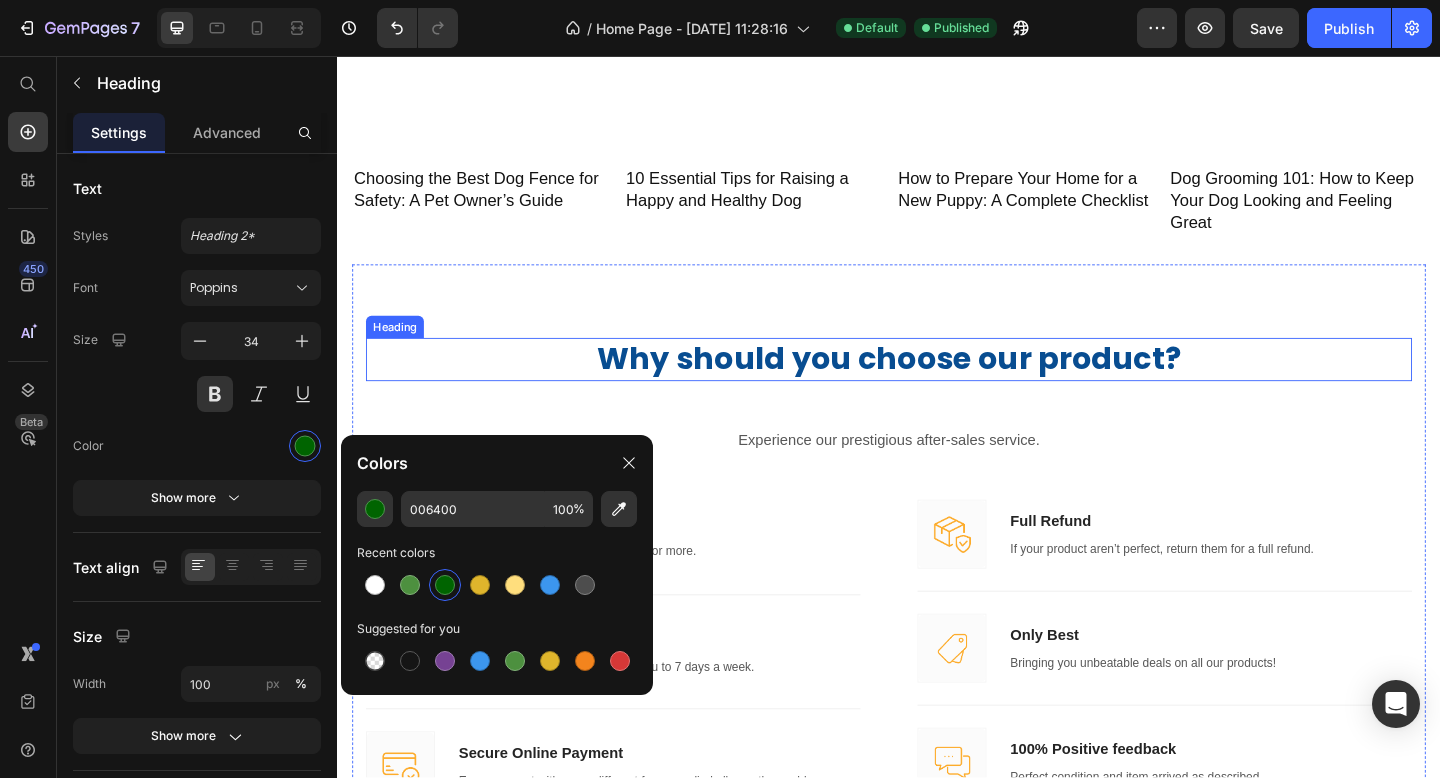 click on "Why should you choose our product?" at bounding box center (937, 386) 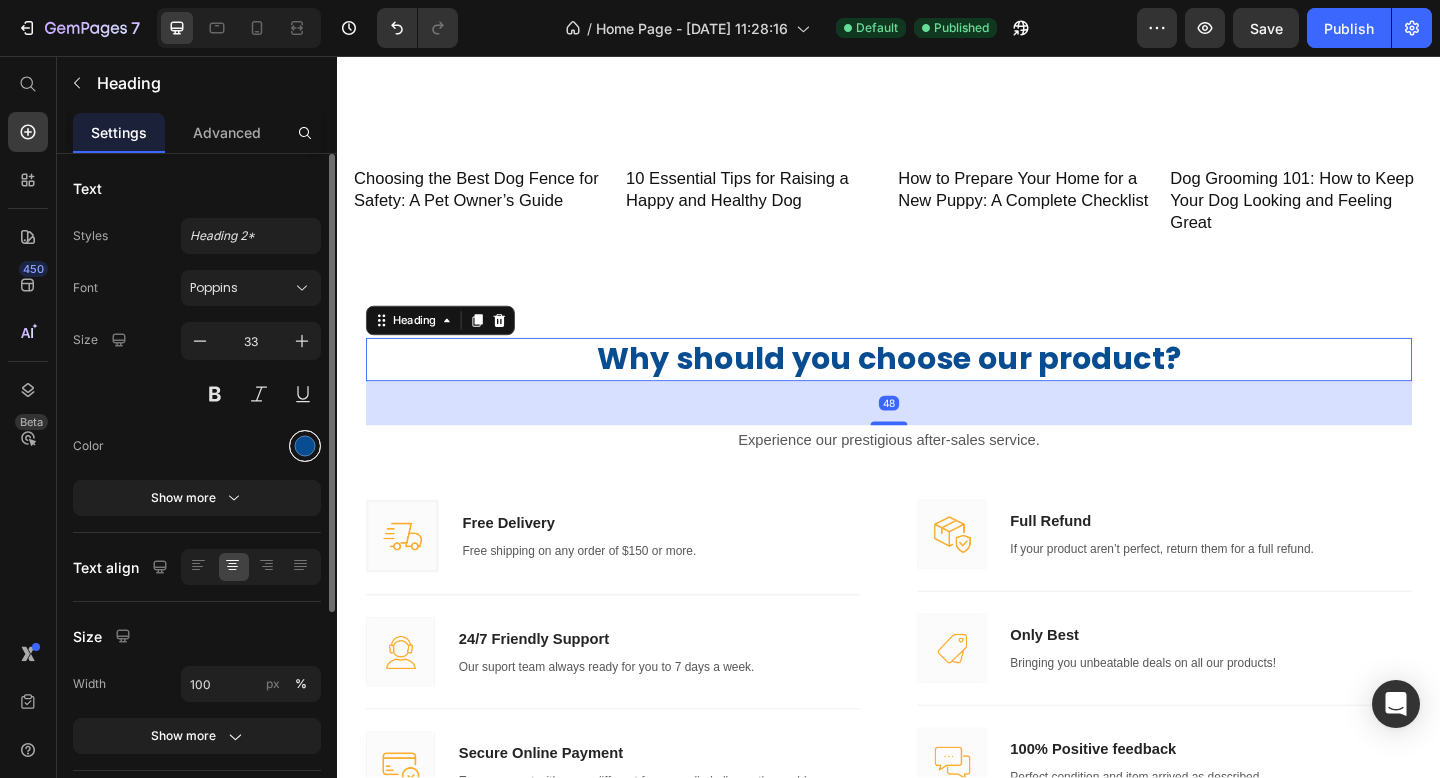 click at bounding box center [305, 446] 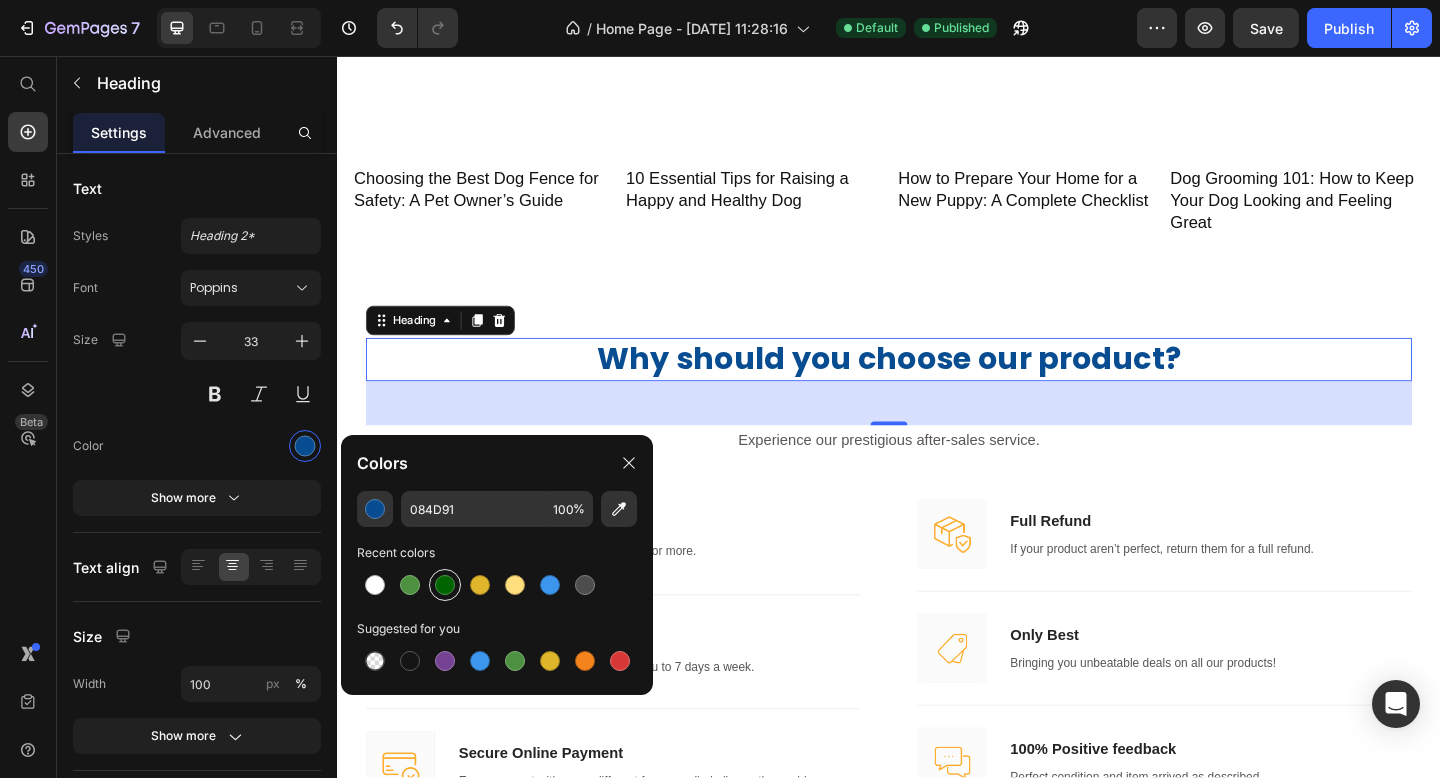 click at bounding box center (445, 585) 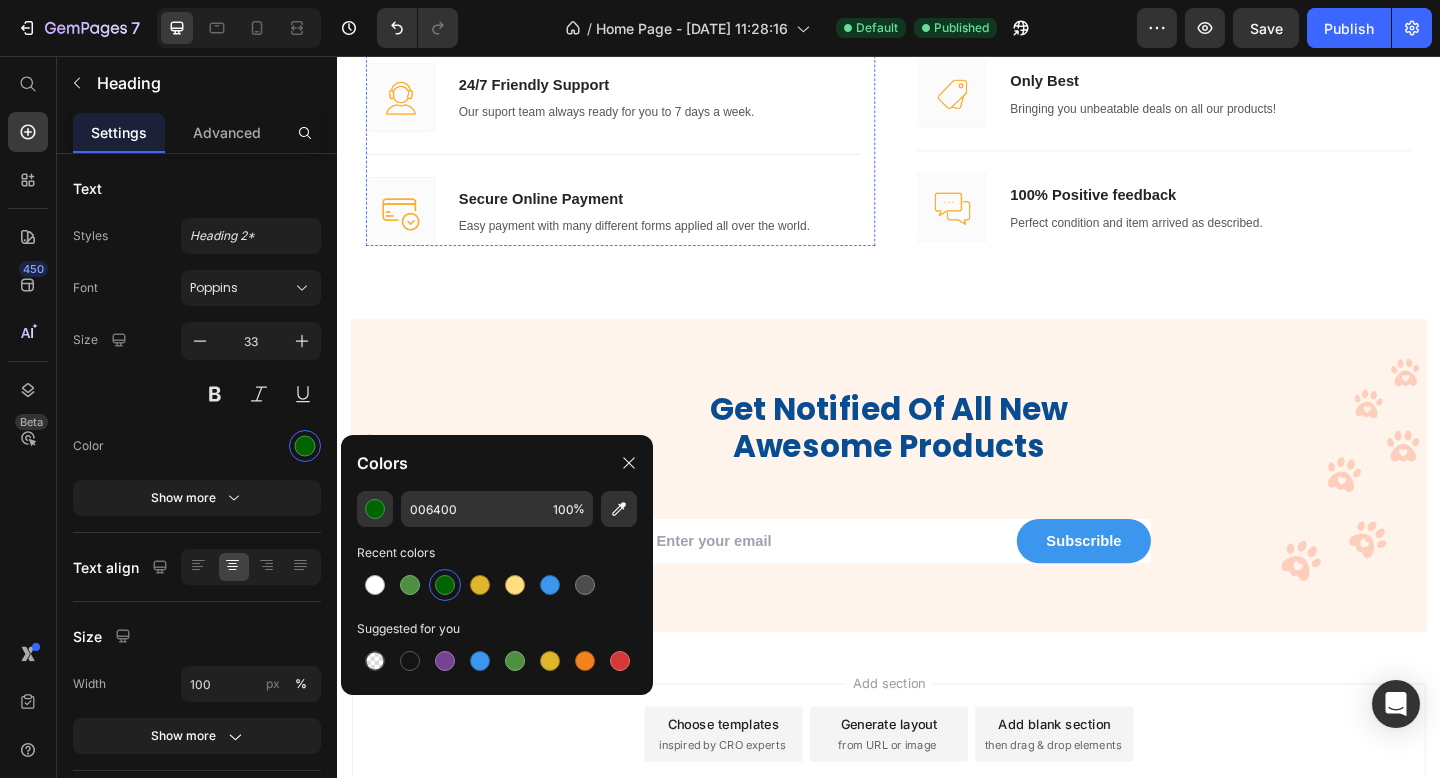 scroll, scrollTop: 3230, scrollLeft: 0, axis: vertical 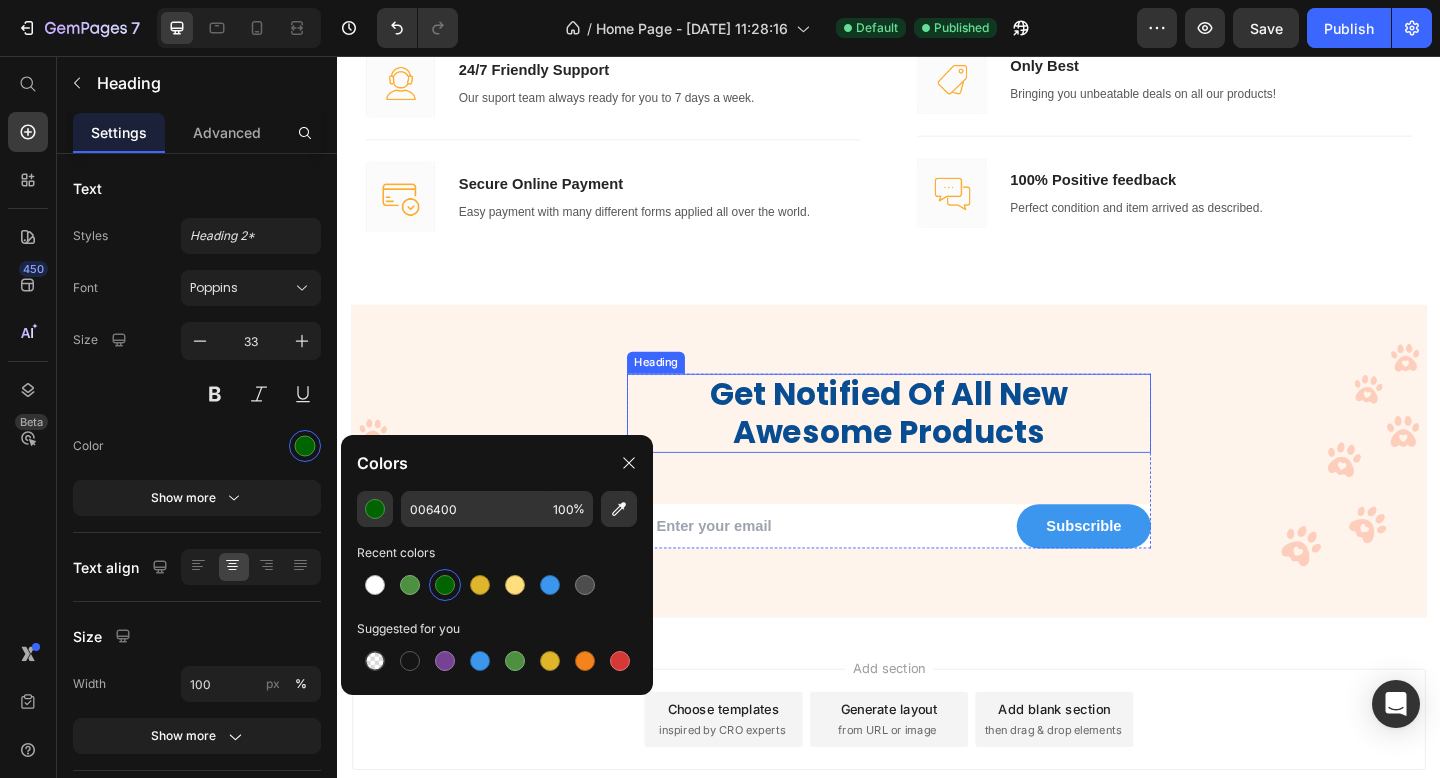 click on "Get Notified Of All New Awesome Products" at bounding box center [937, 445] 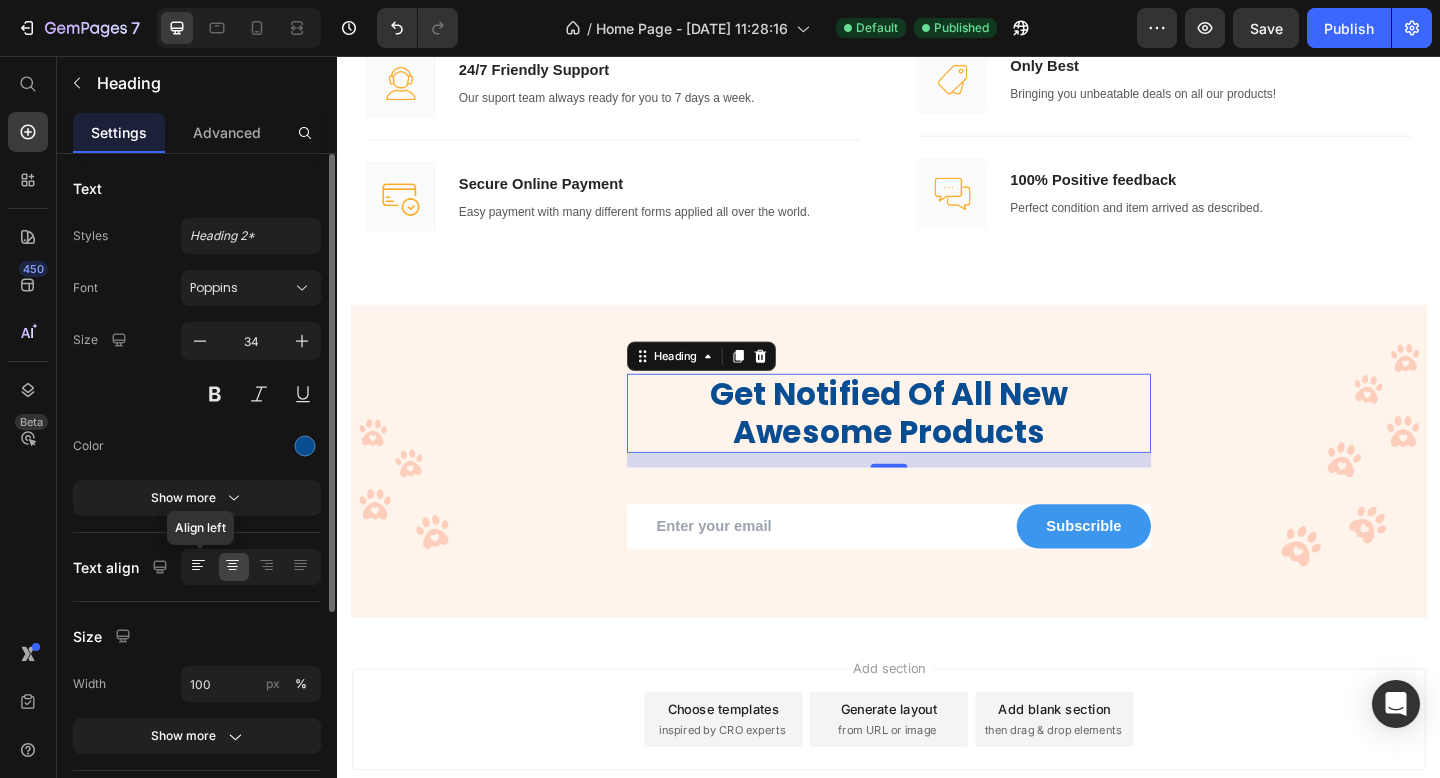 click 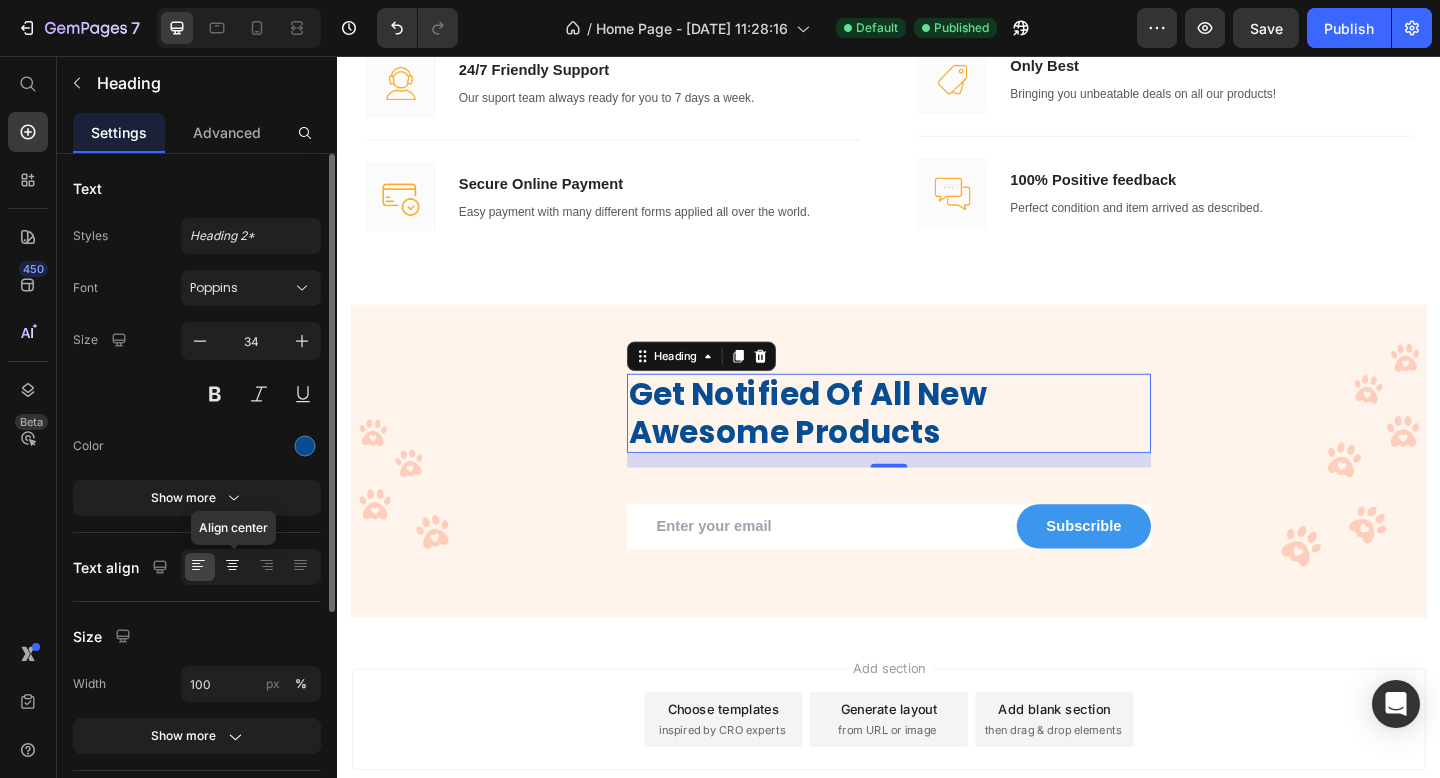 click 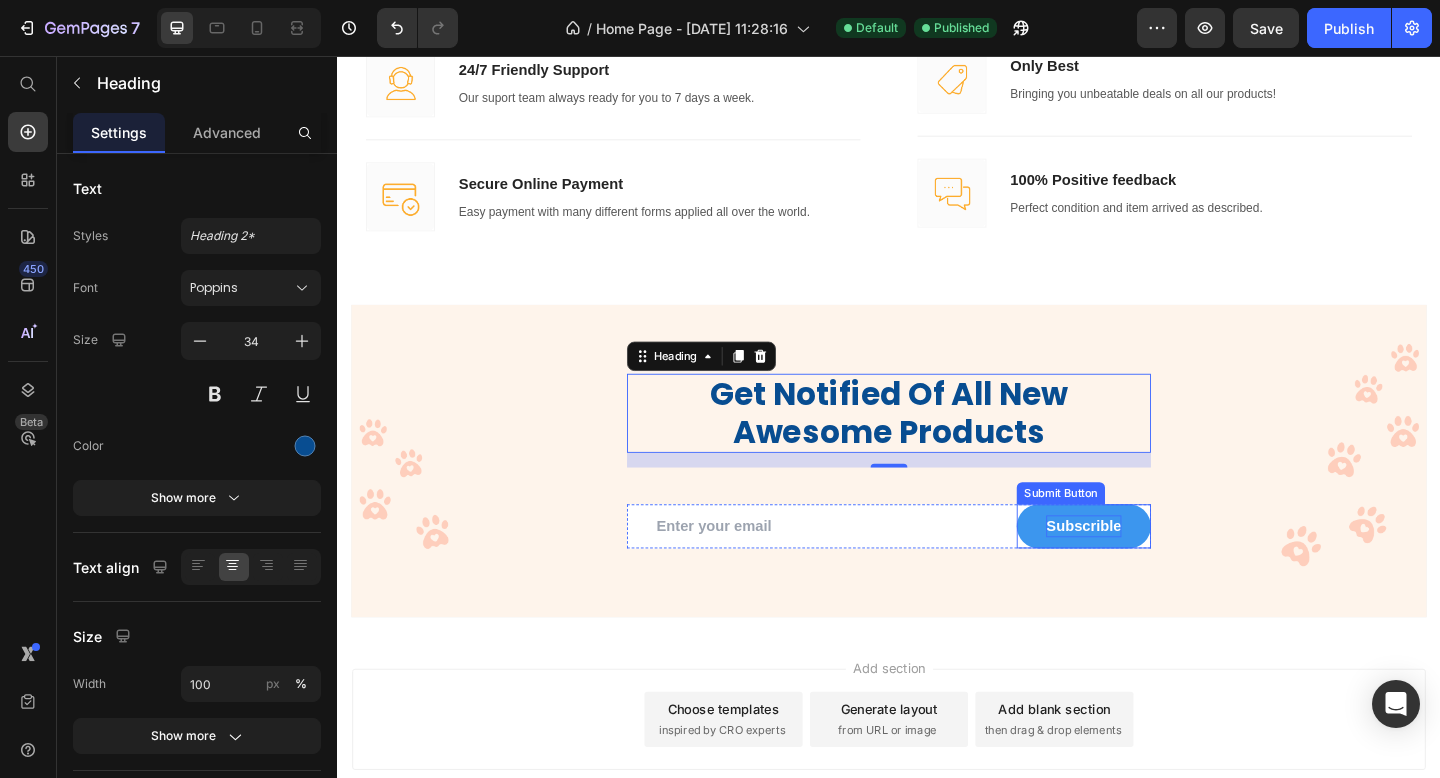 click on "Subscrible" at bounding box center (1149, 568) 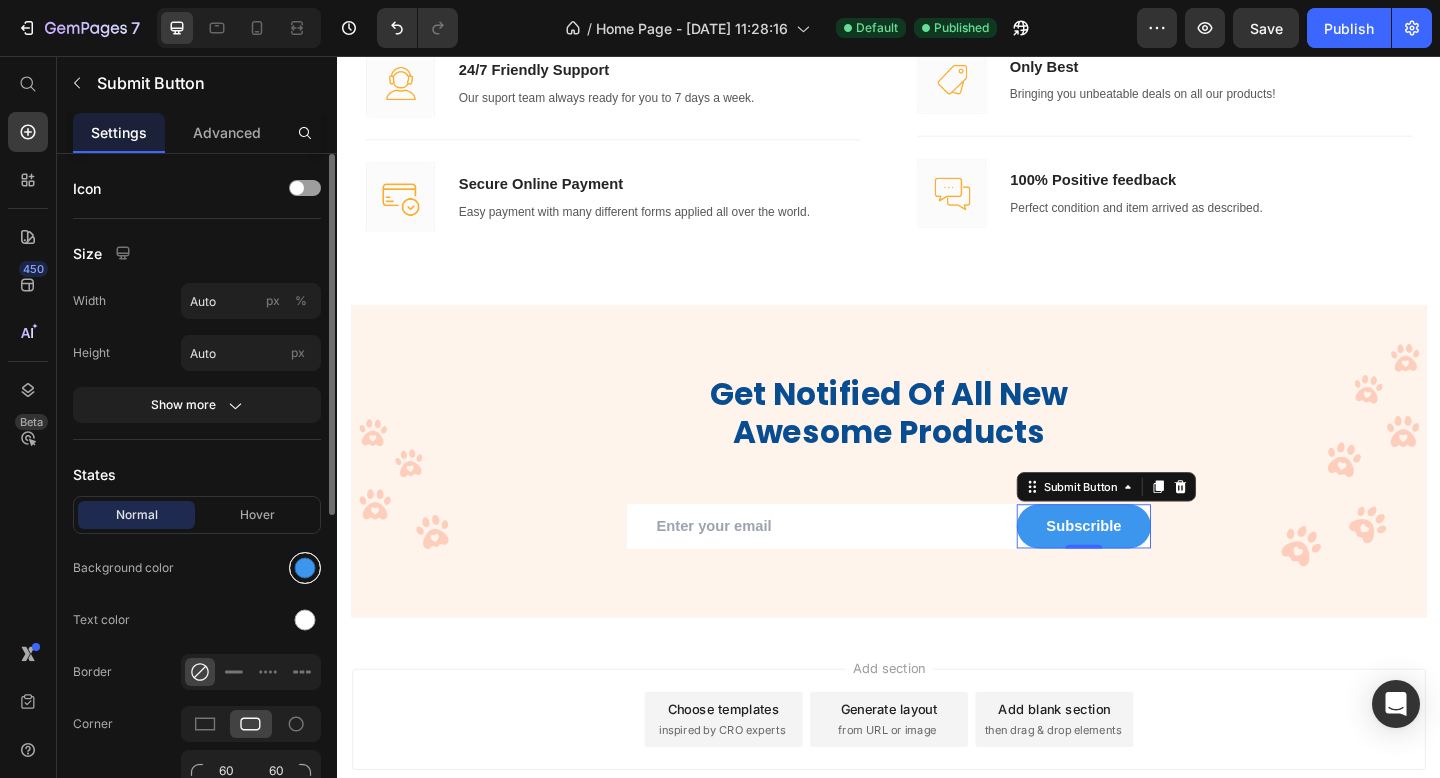 click at bounding box center (305, 568) 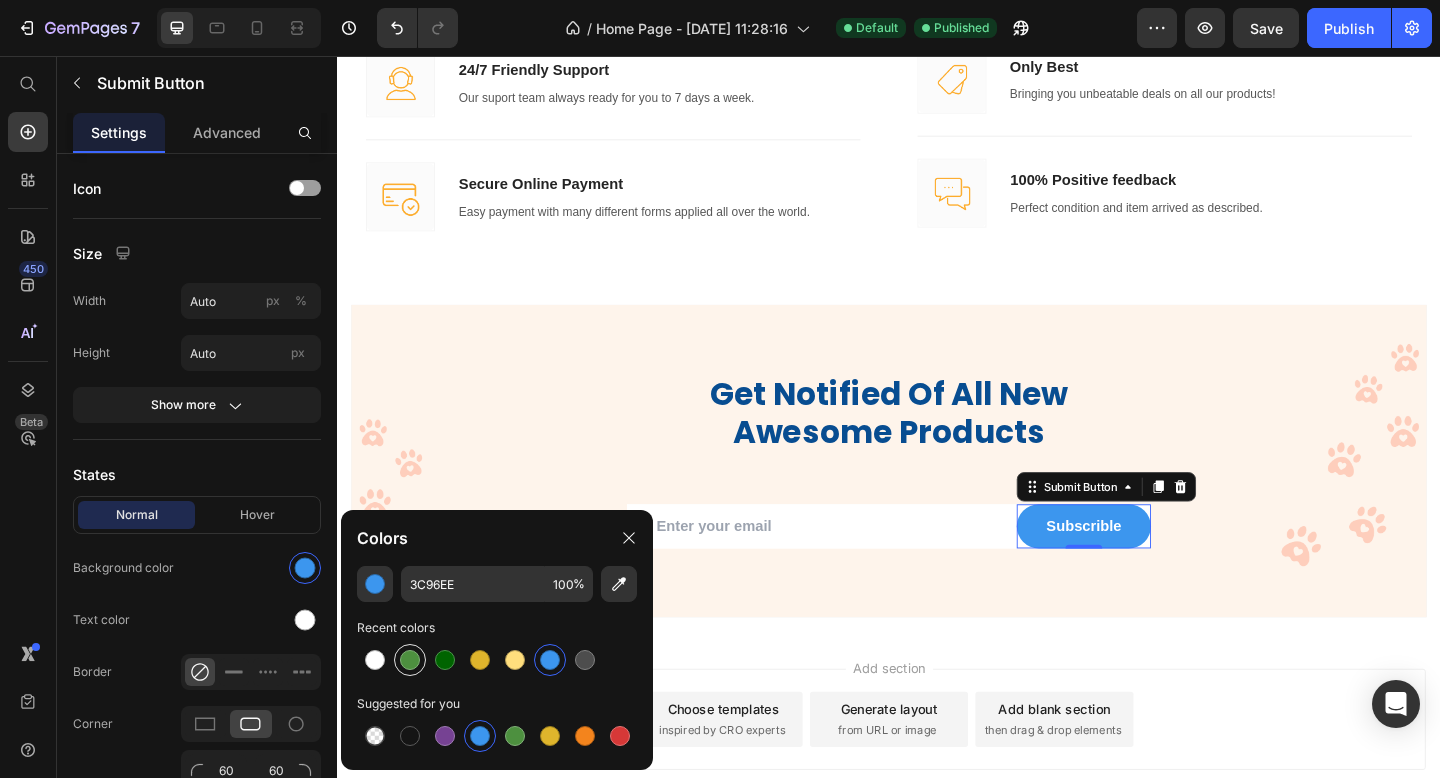 click at bounding box center (410, 660) 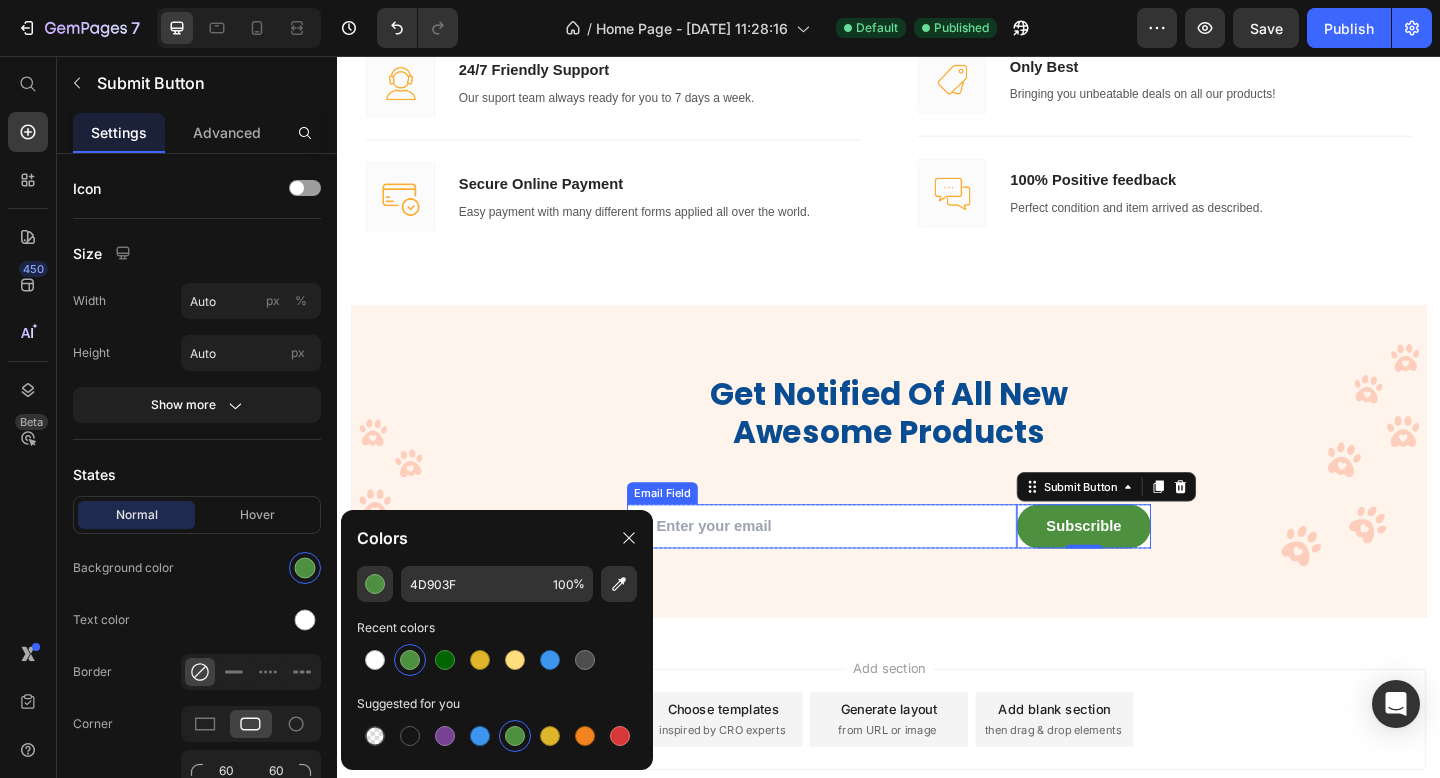 click at bounding box center [864, 568] 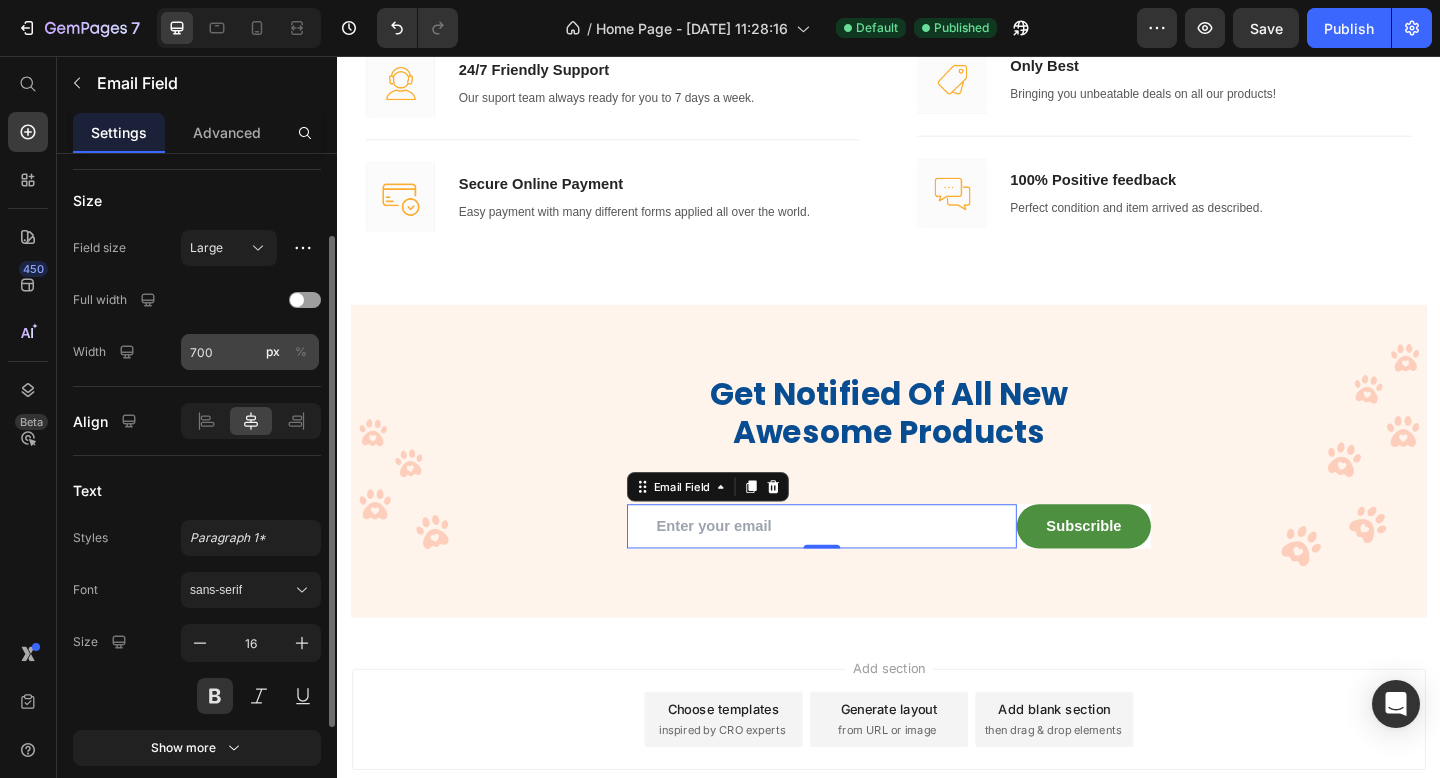 scroll, scrollTop: 123, scrollLeft: 0, axis: vertical 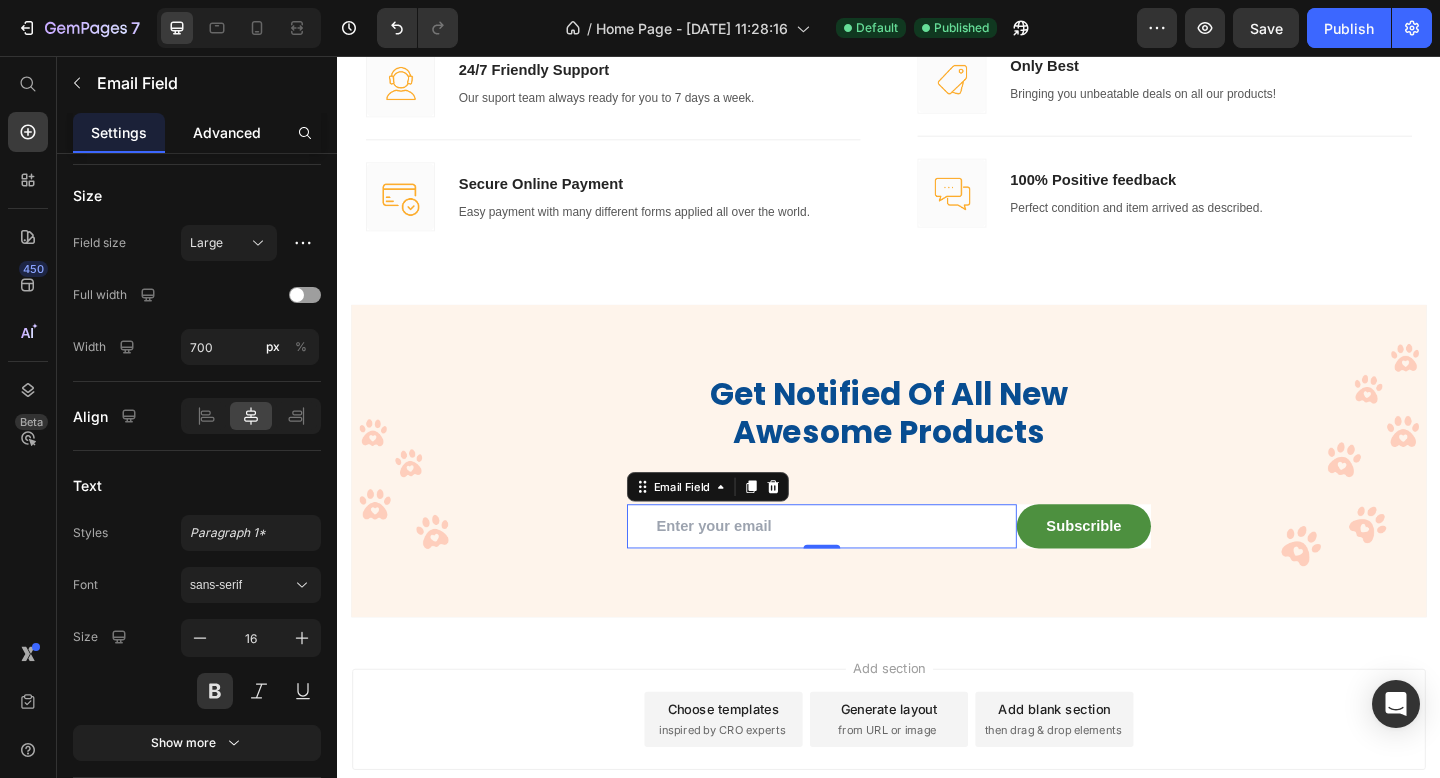 click on "Advanced" at bounding box center [227, 132] 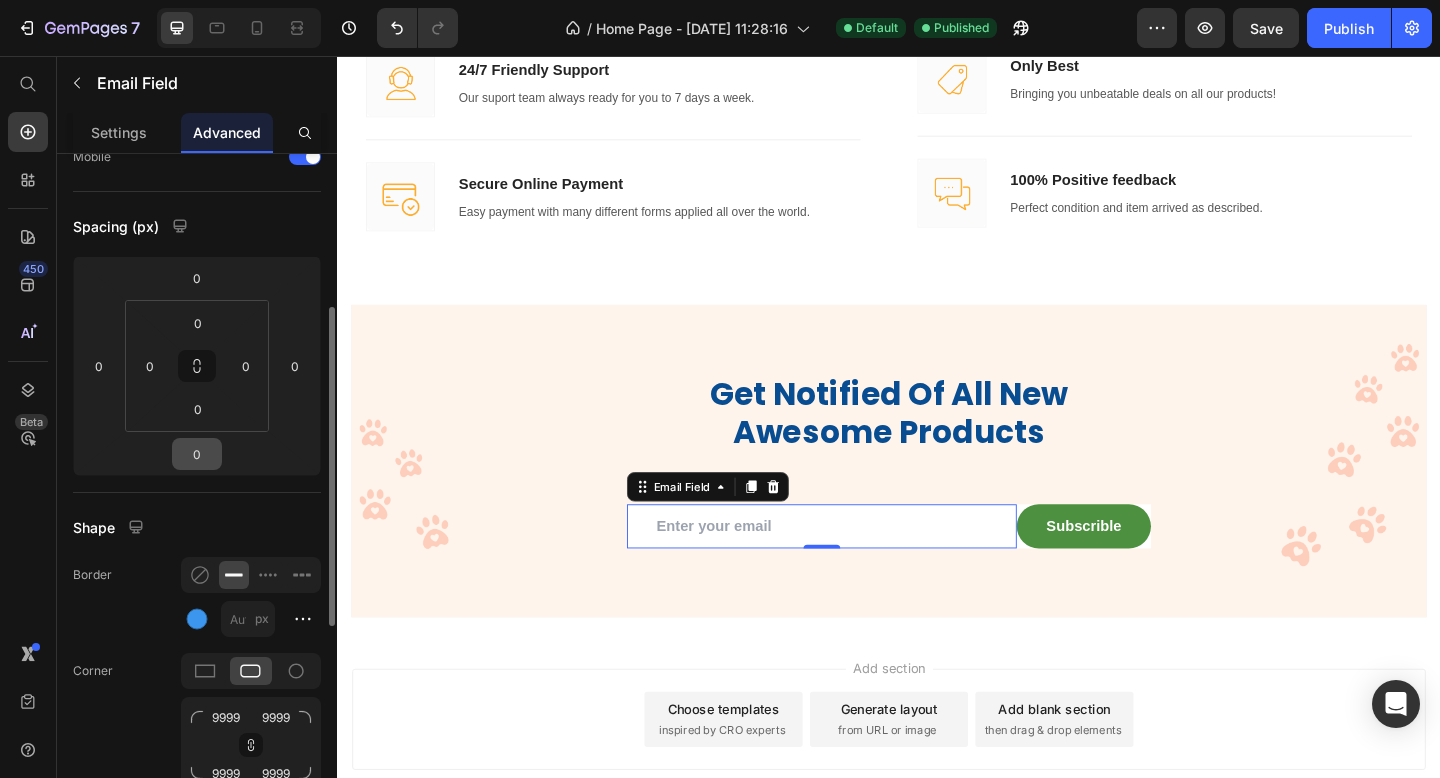 scroll, scrollTop: 213, scrollLeft: 0, axis: vertical 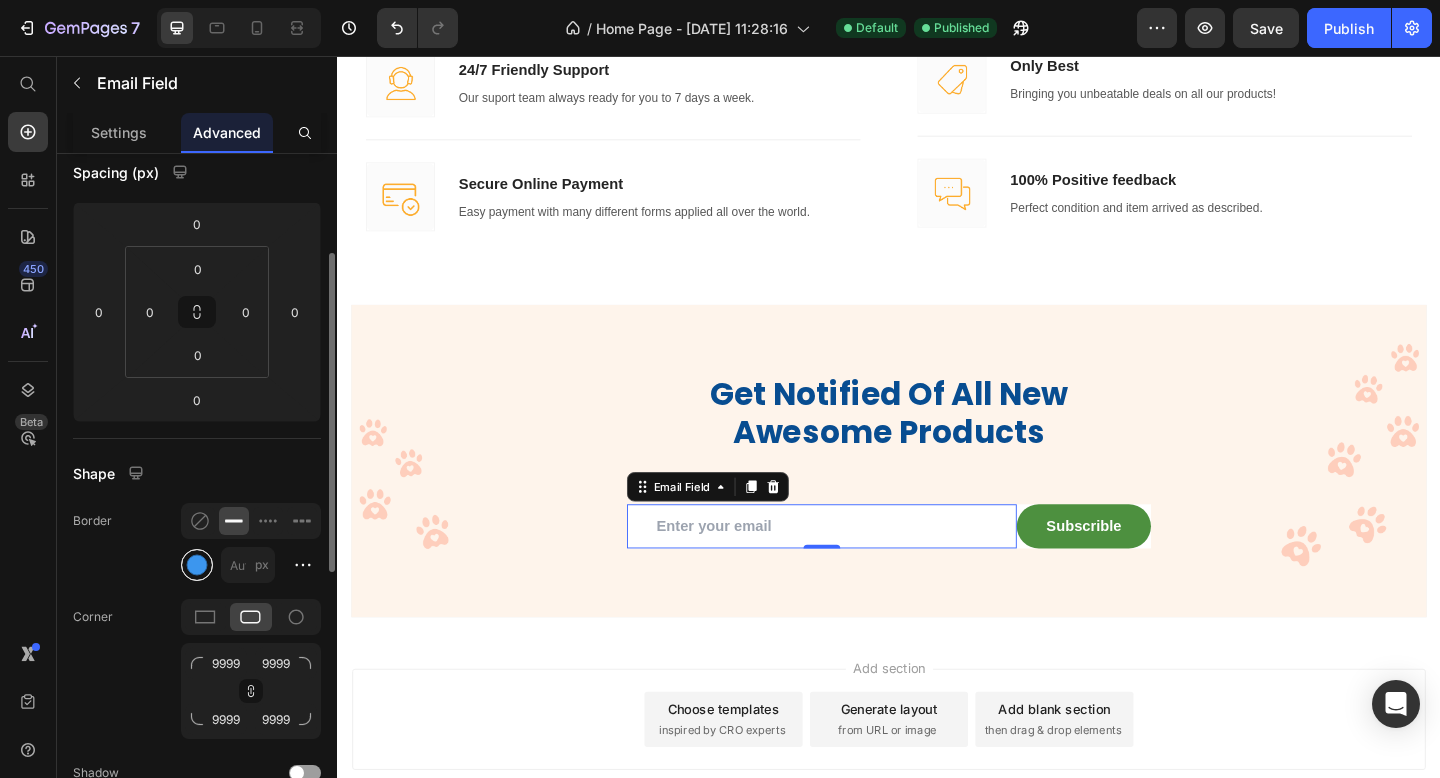 click at bounding box center [197, 565] 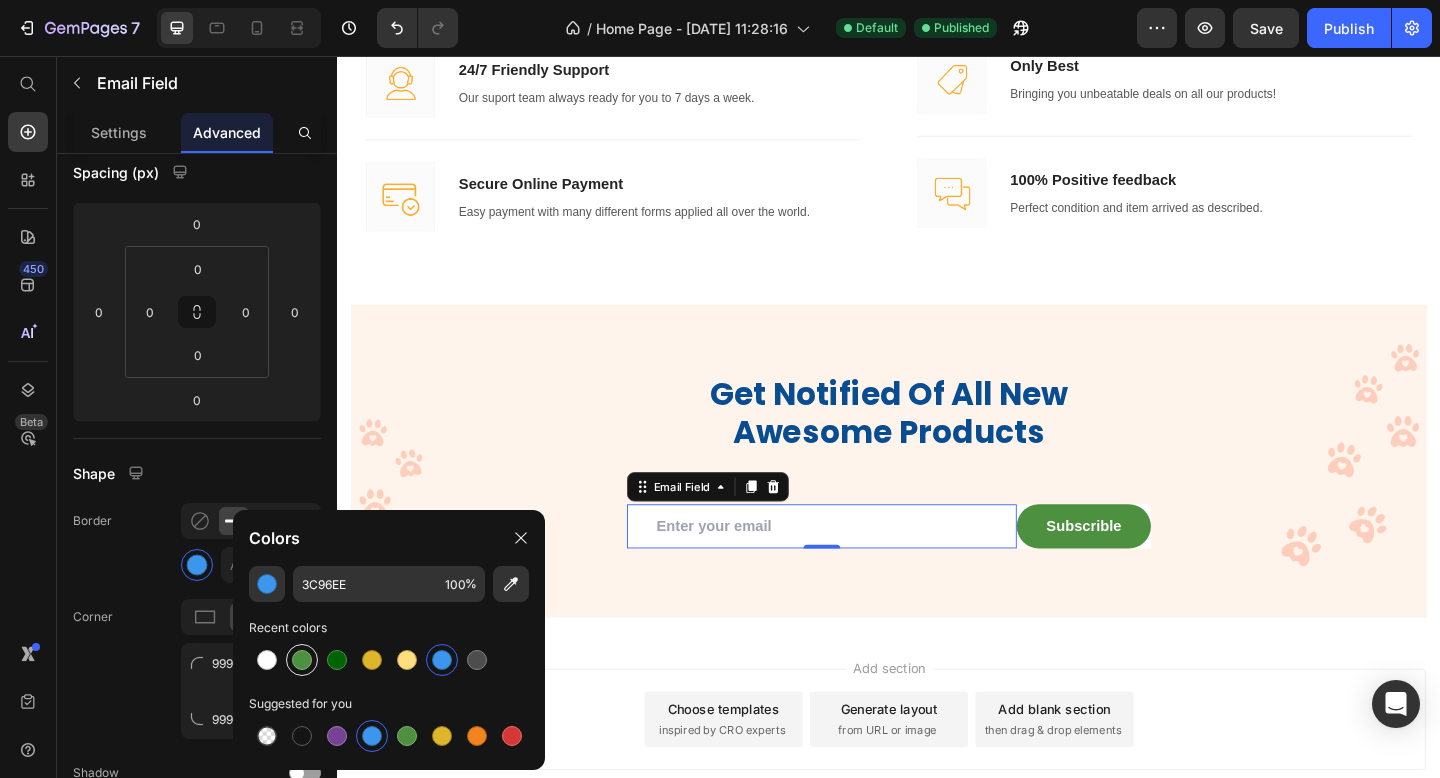 click at bounding box center (302, 660) 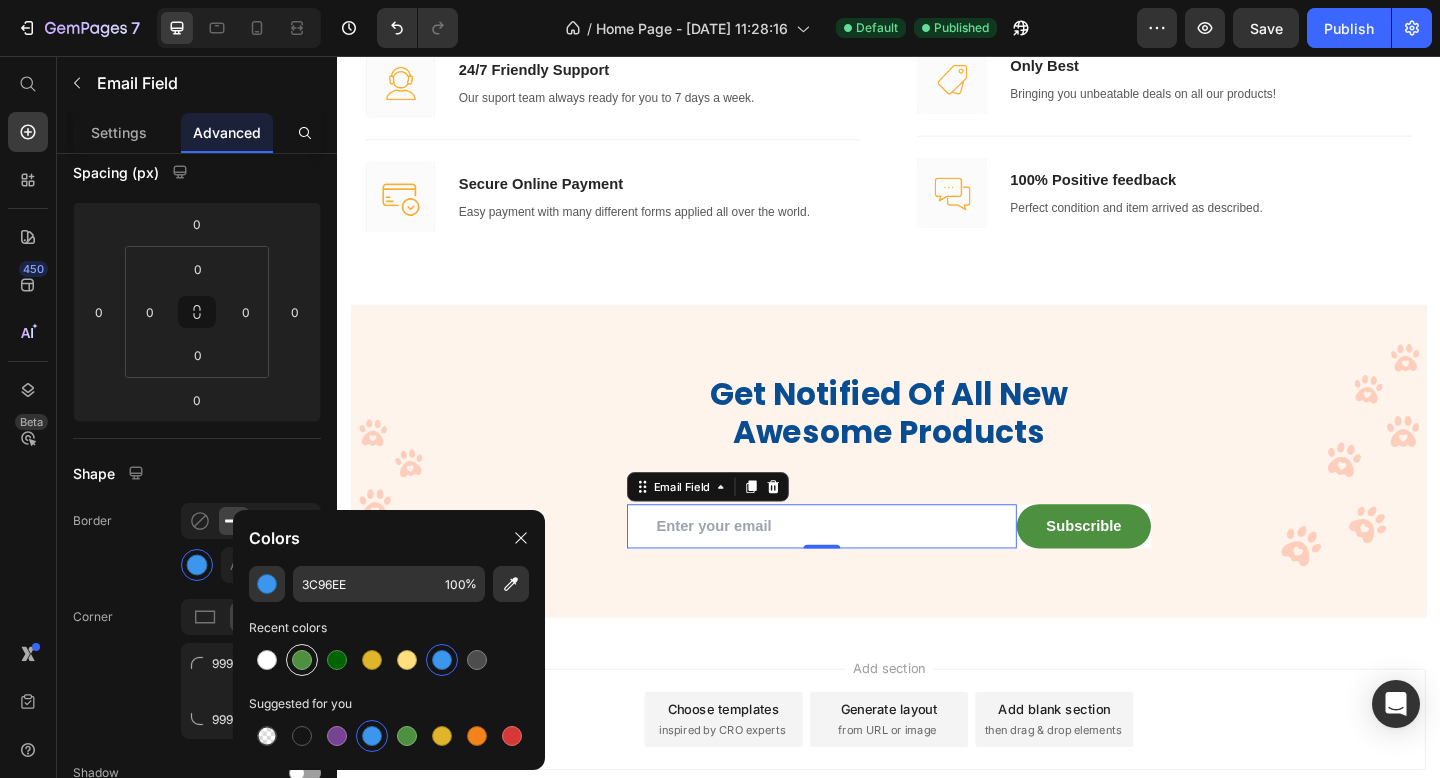 type on "4D903F" 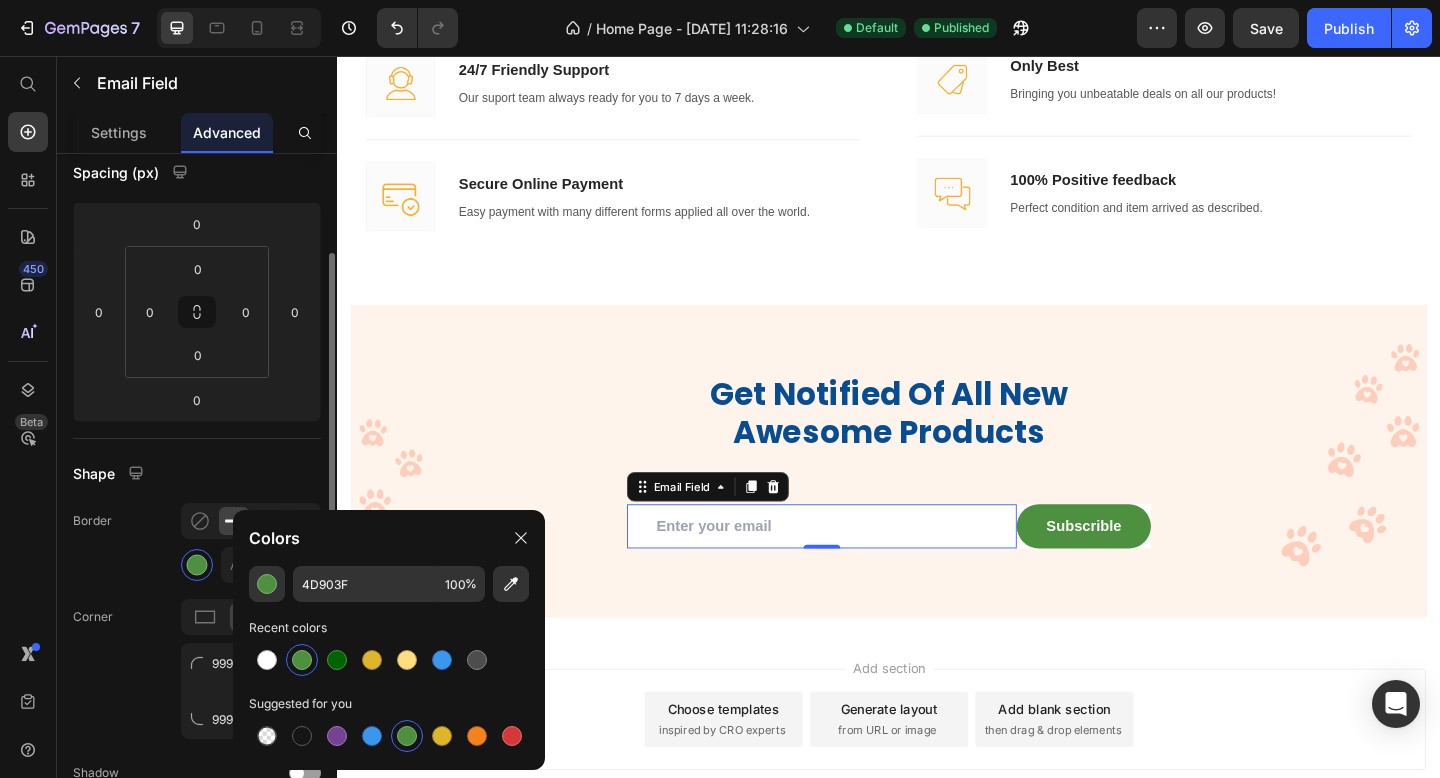 click on "Border px" 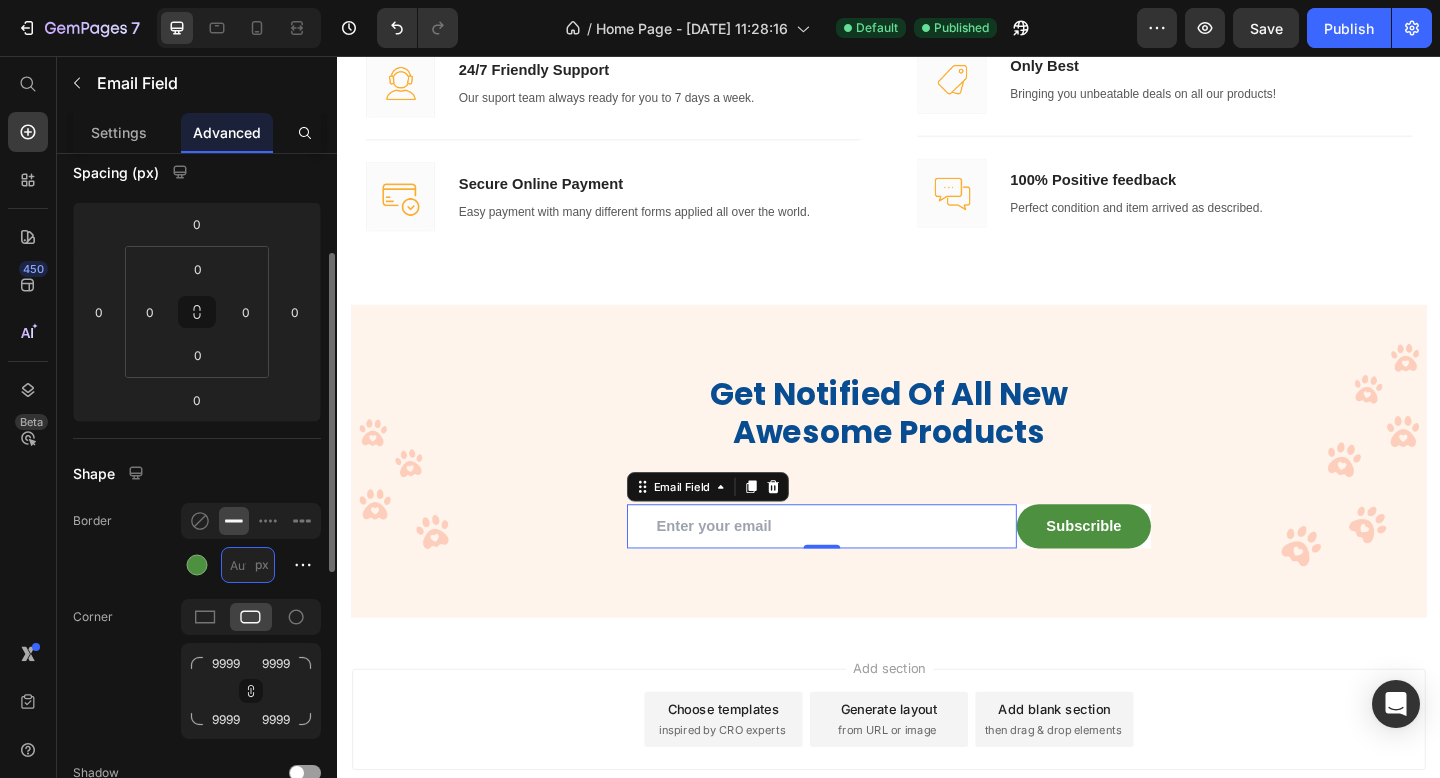 click on "px" at bounding box center [248, 565] 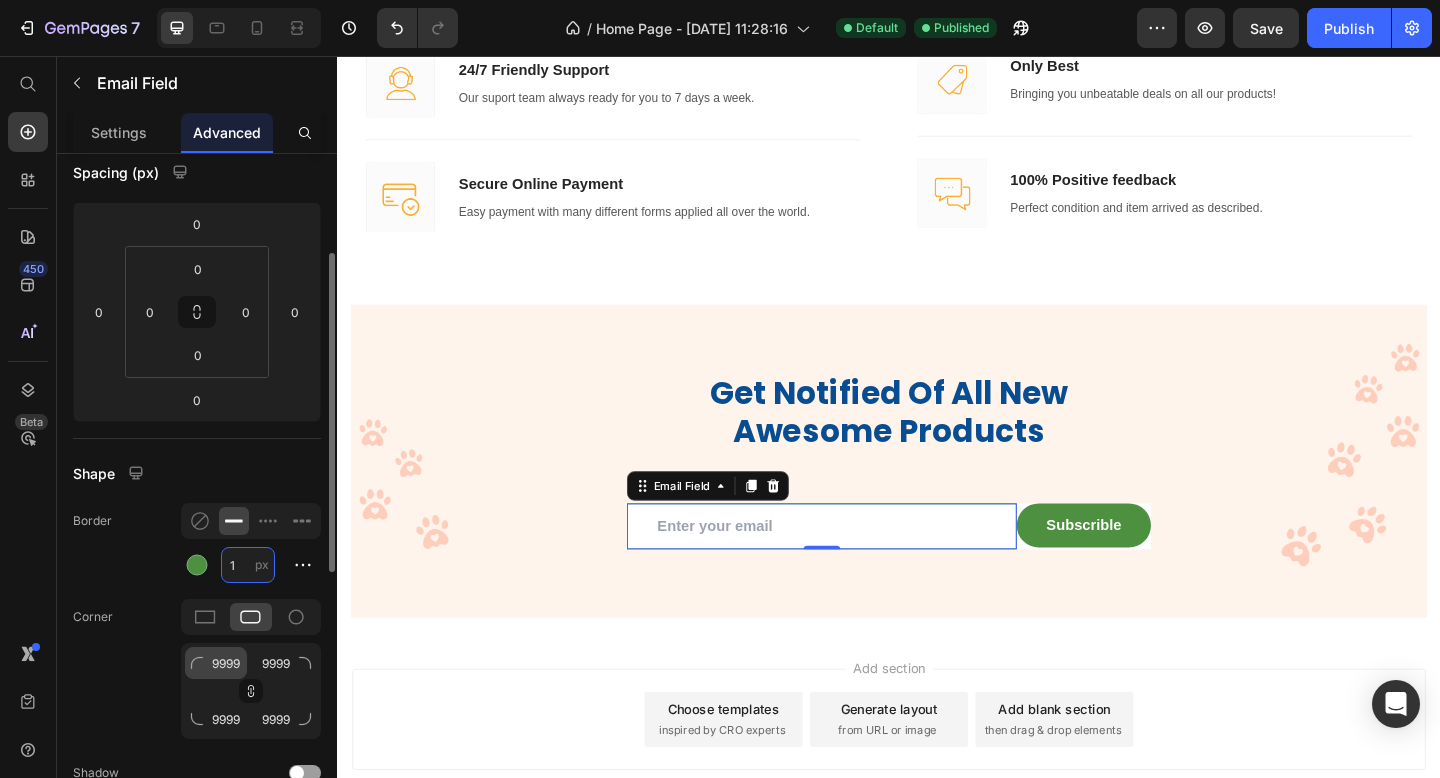 type on "1" 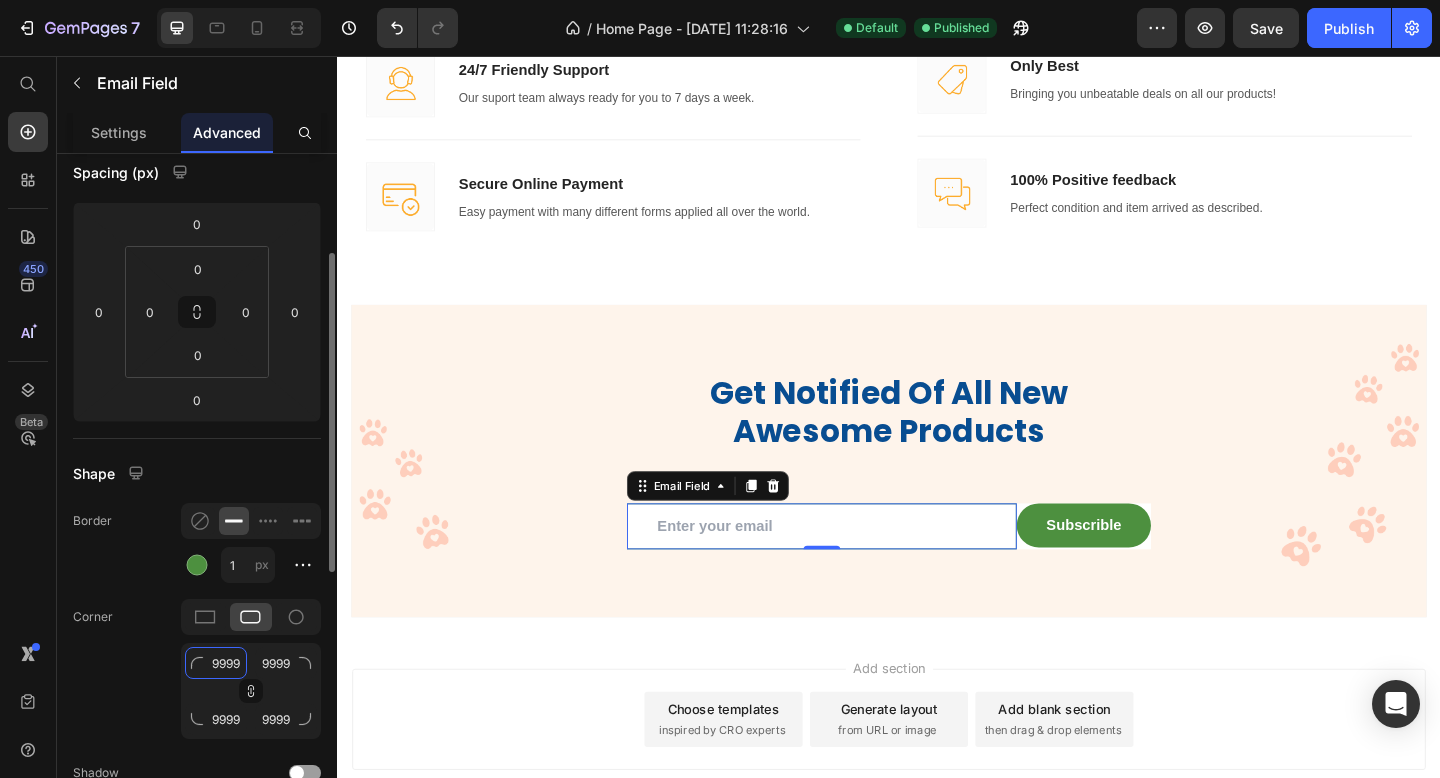 click on "9999" 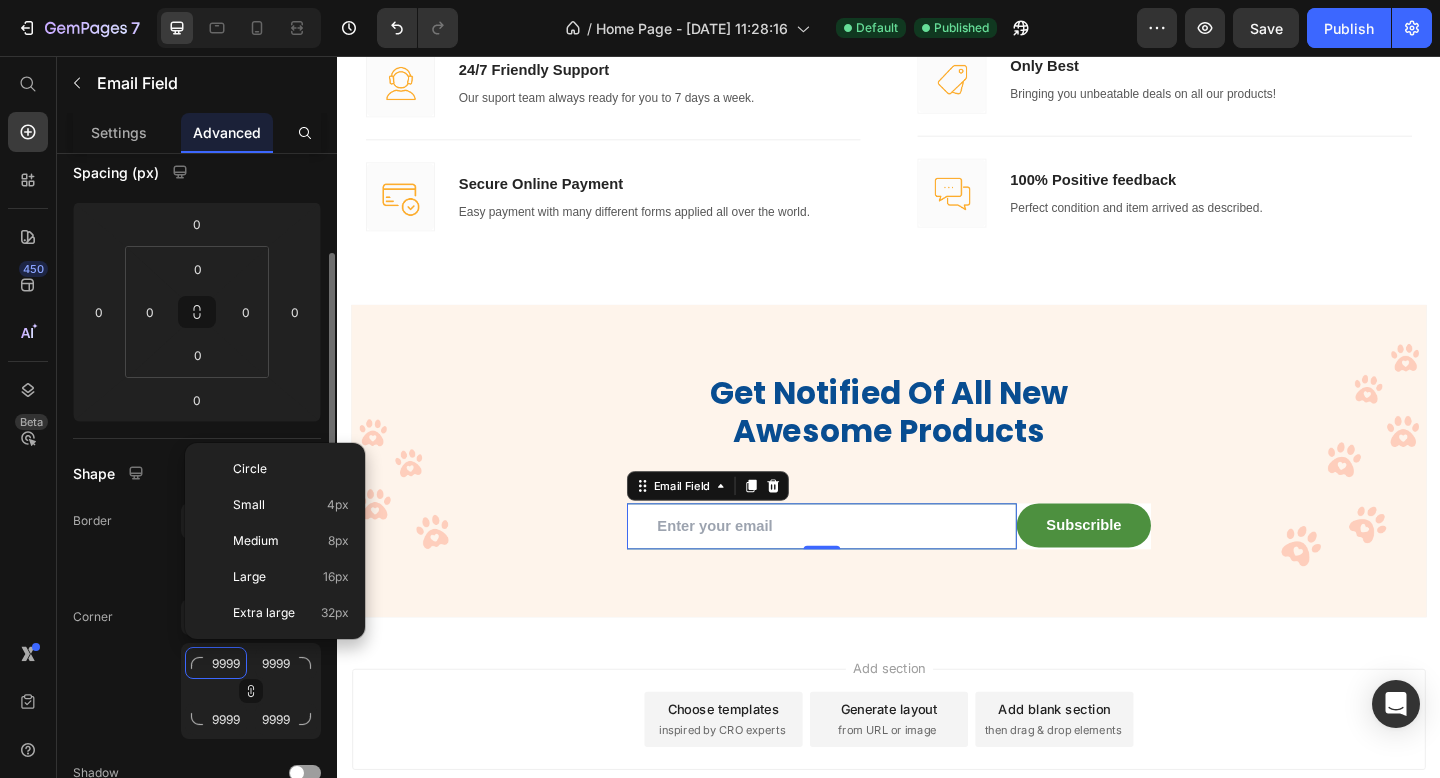 type 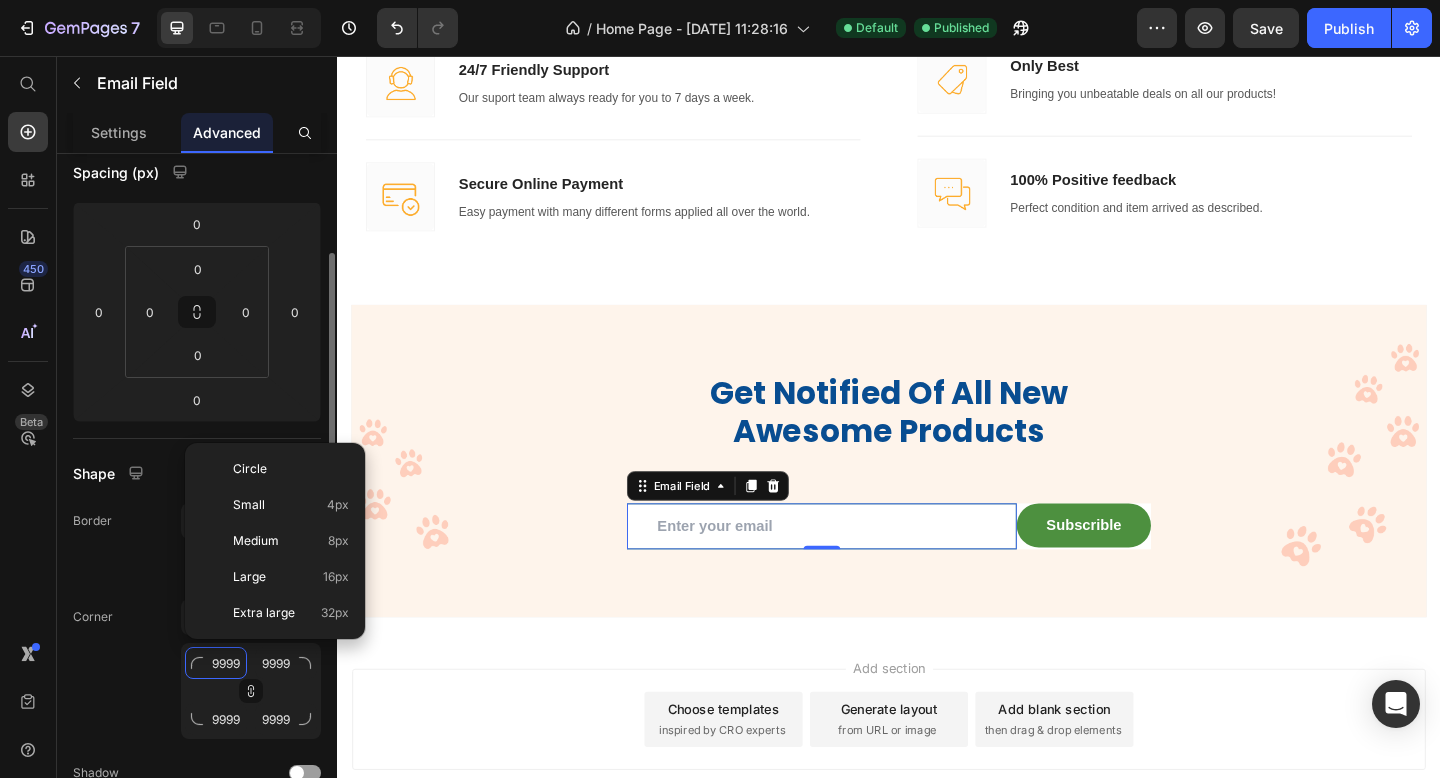 type 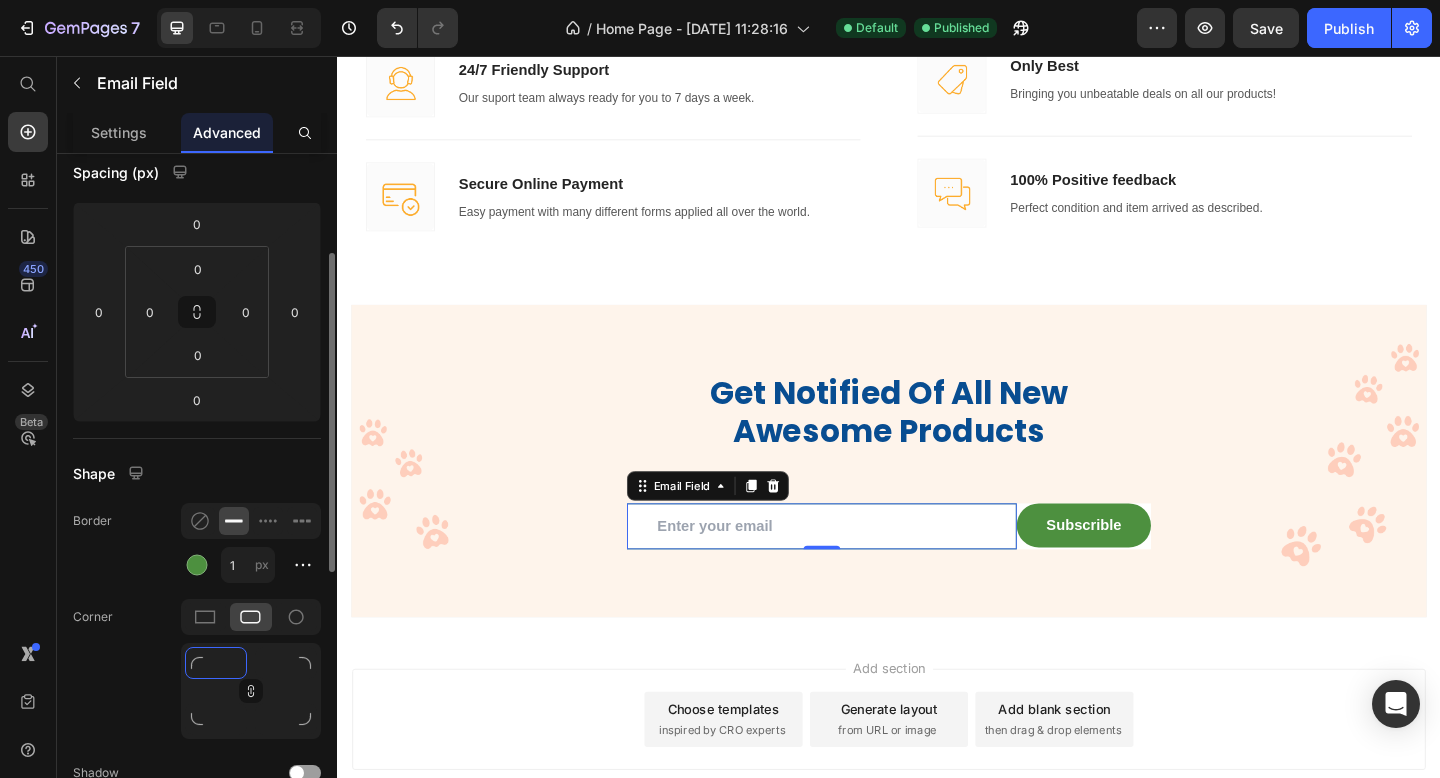 type on "1" 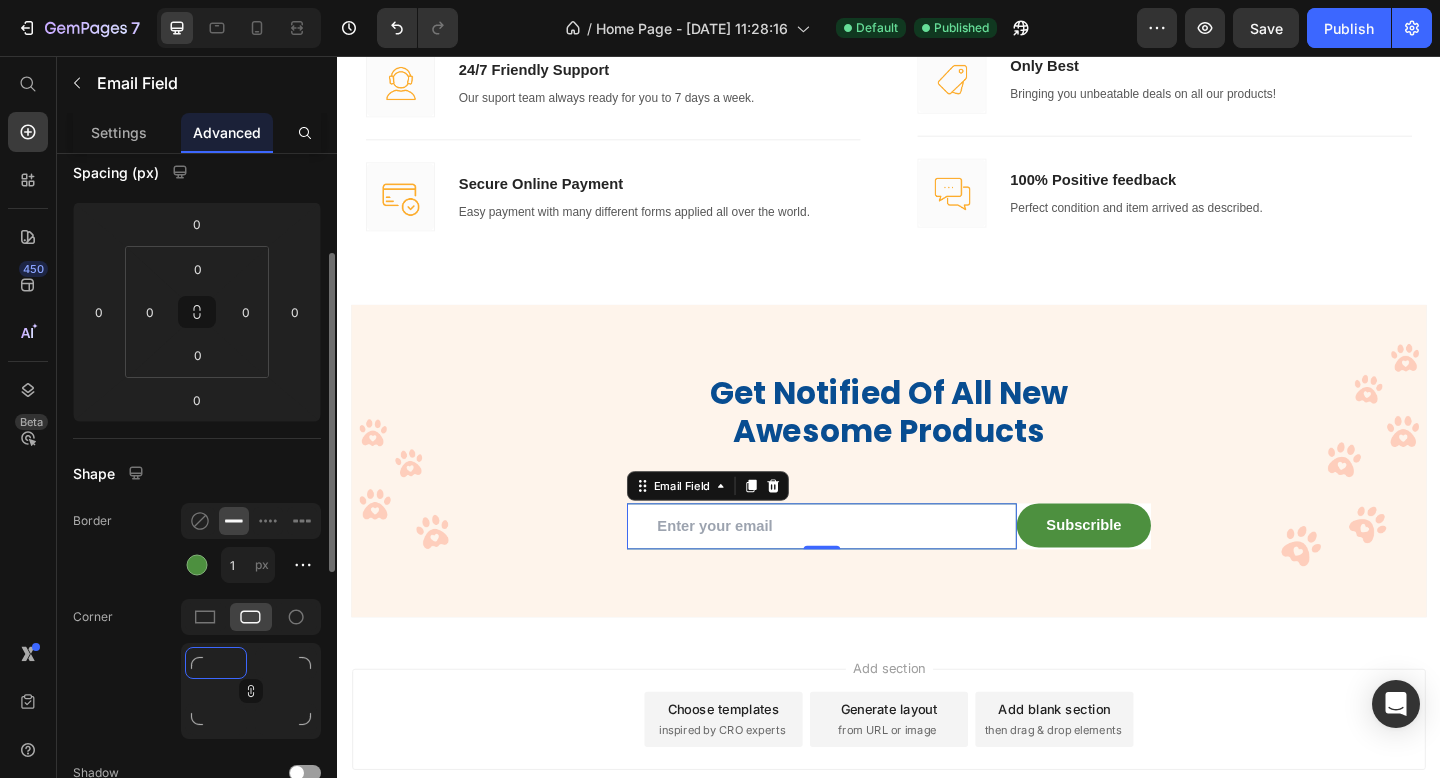 type on "1" 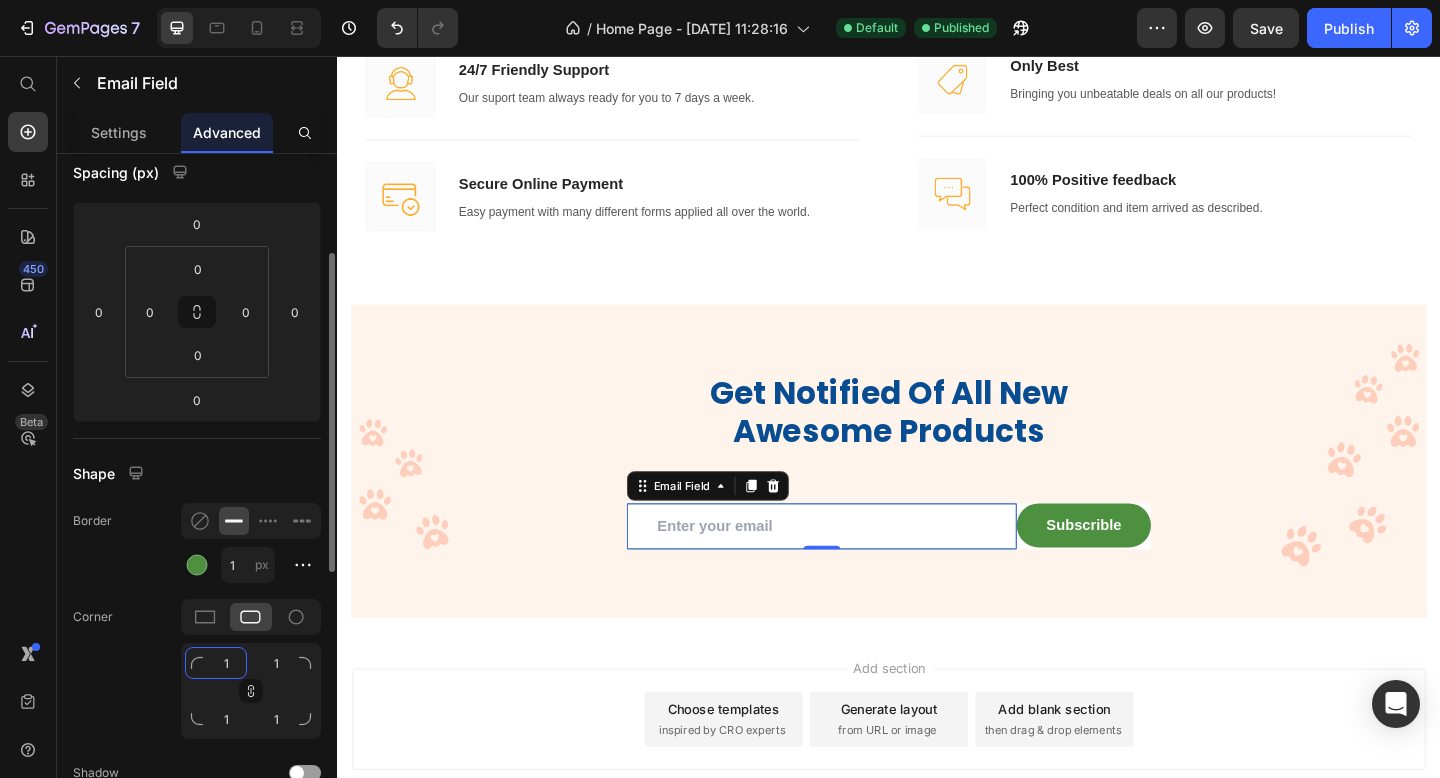 type on "15" 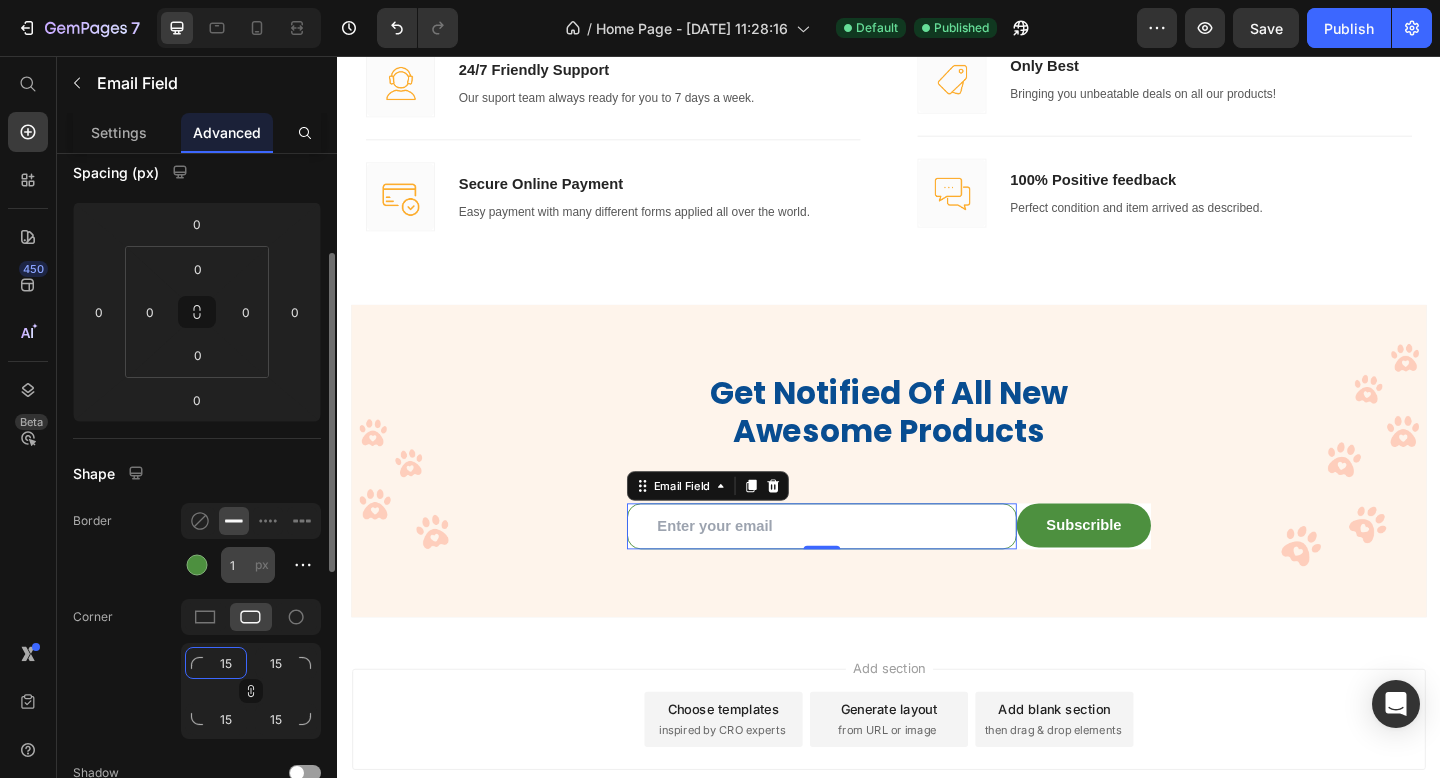 type on "15" 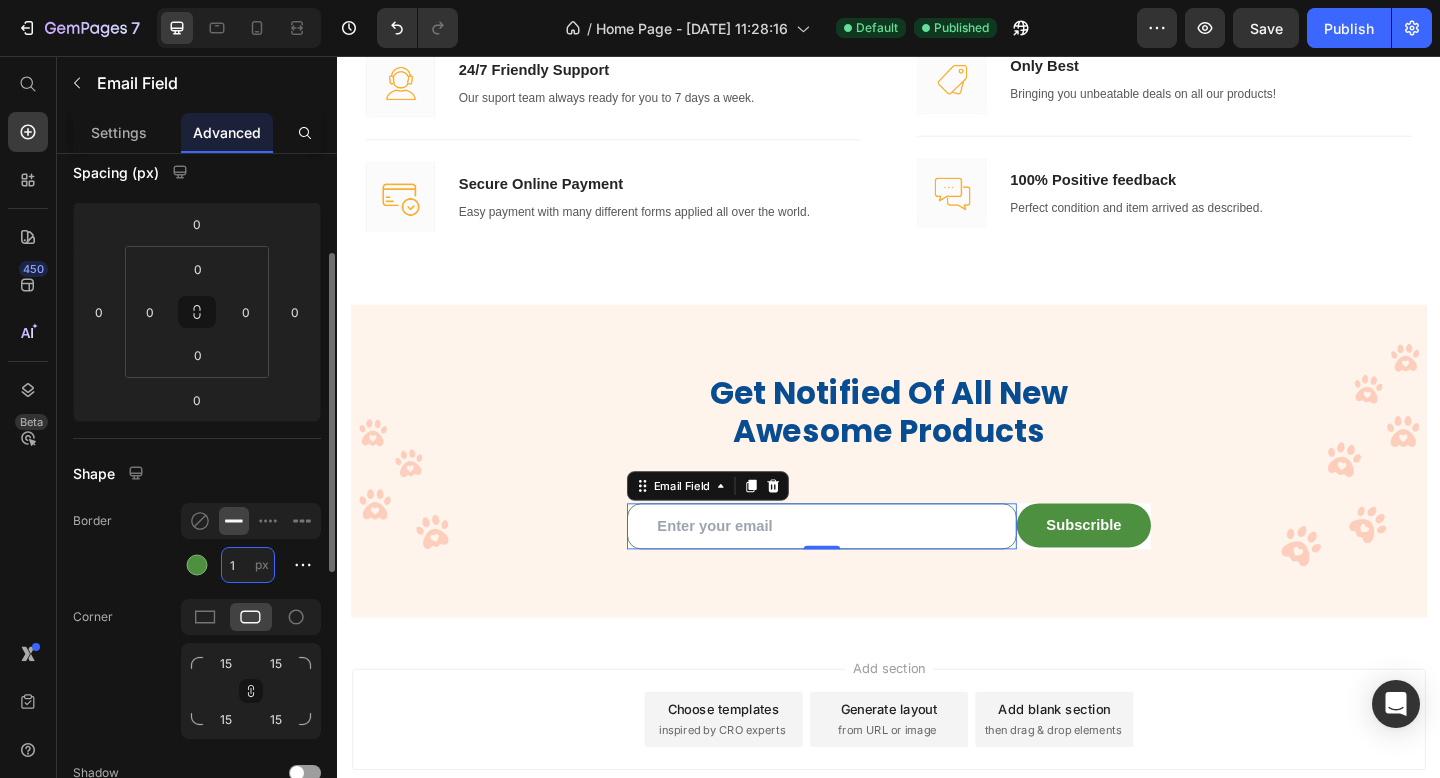 click on "1" at bounding box center [248, 565] 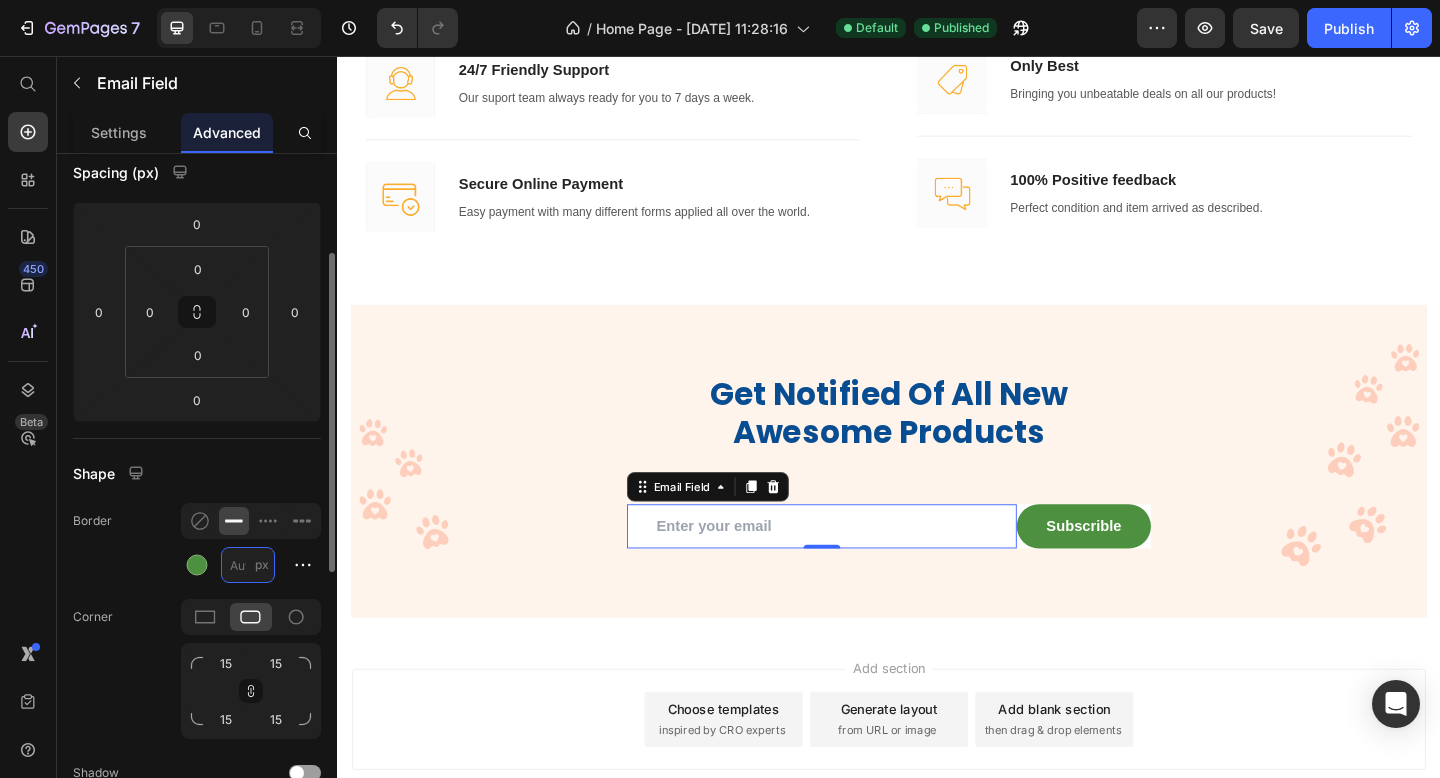 type on "5" 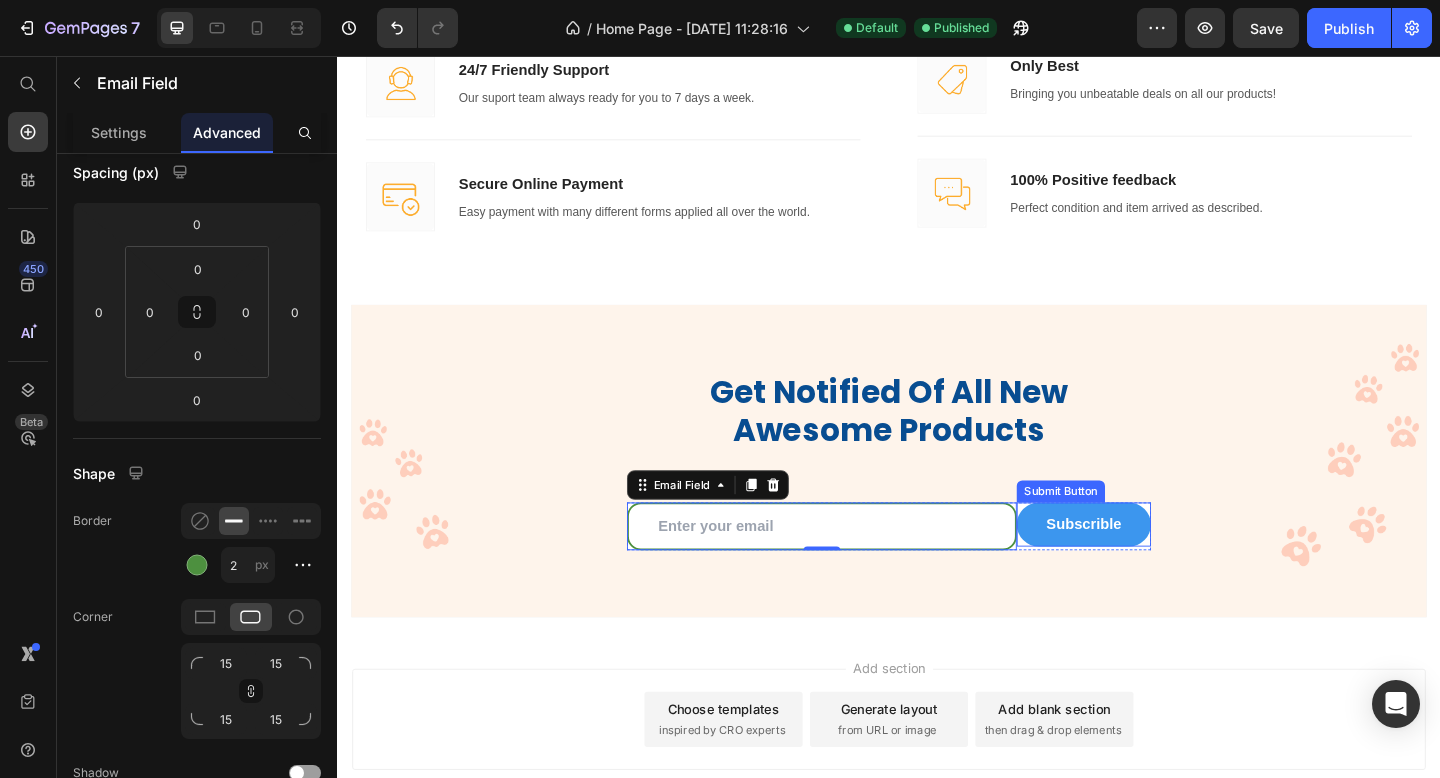 click on "Subscrible" at bounding box center (1149, 566) 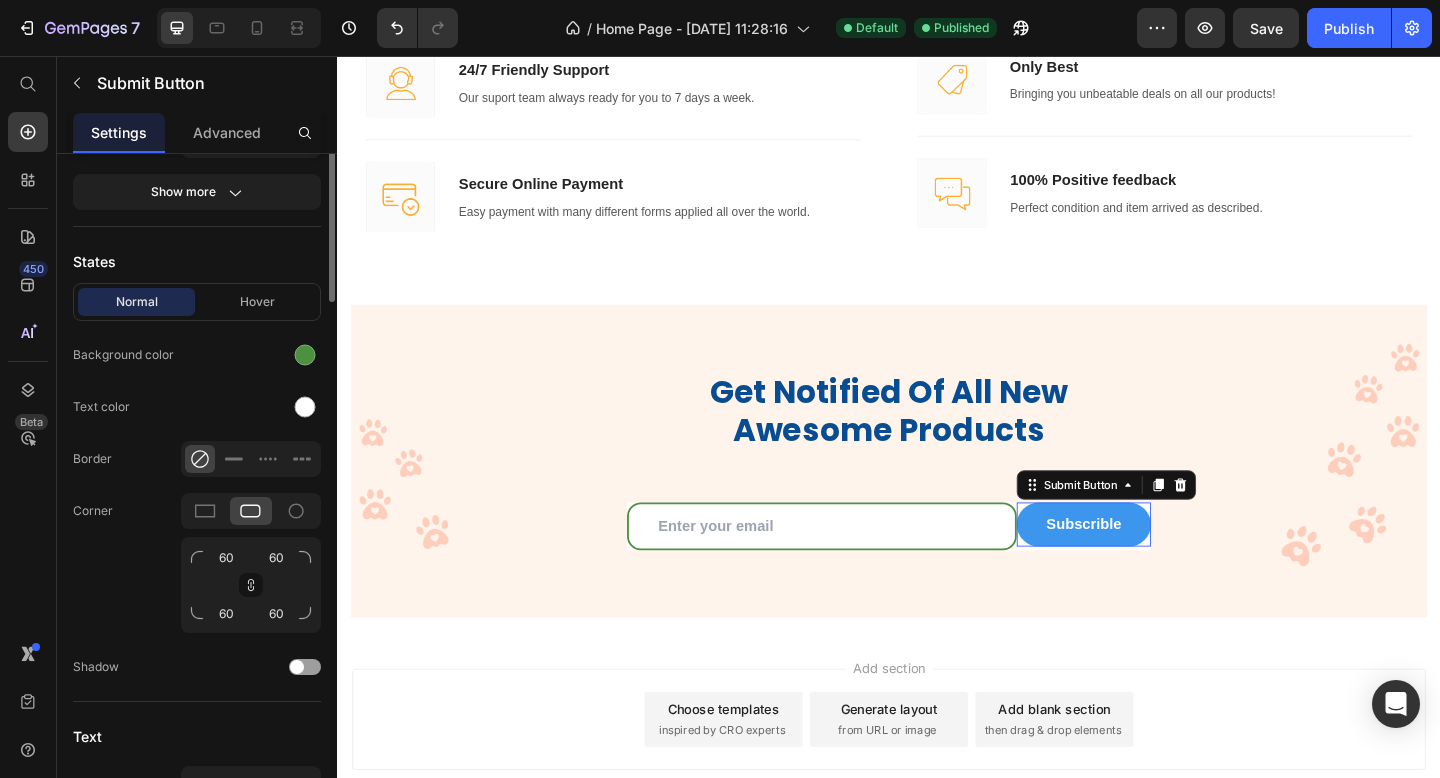 scroll, scrollTop: 0, scrollLeft: 0, axis: both 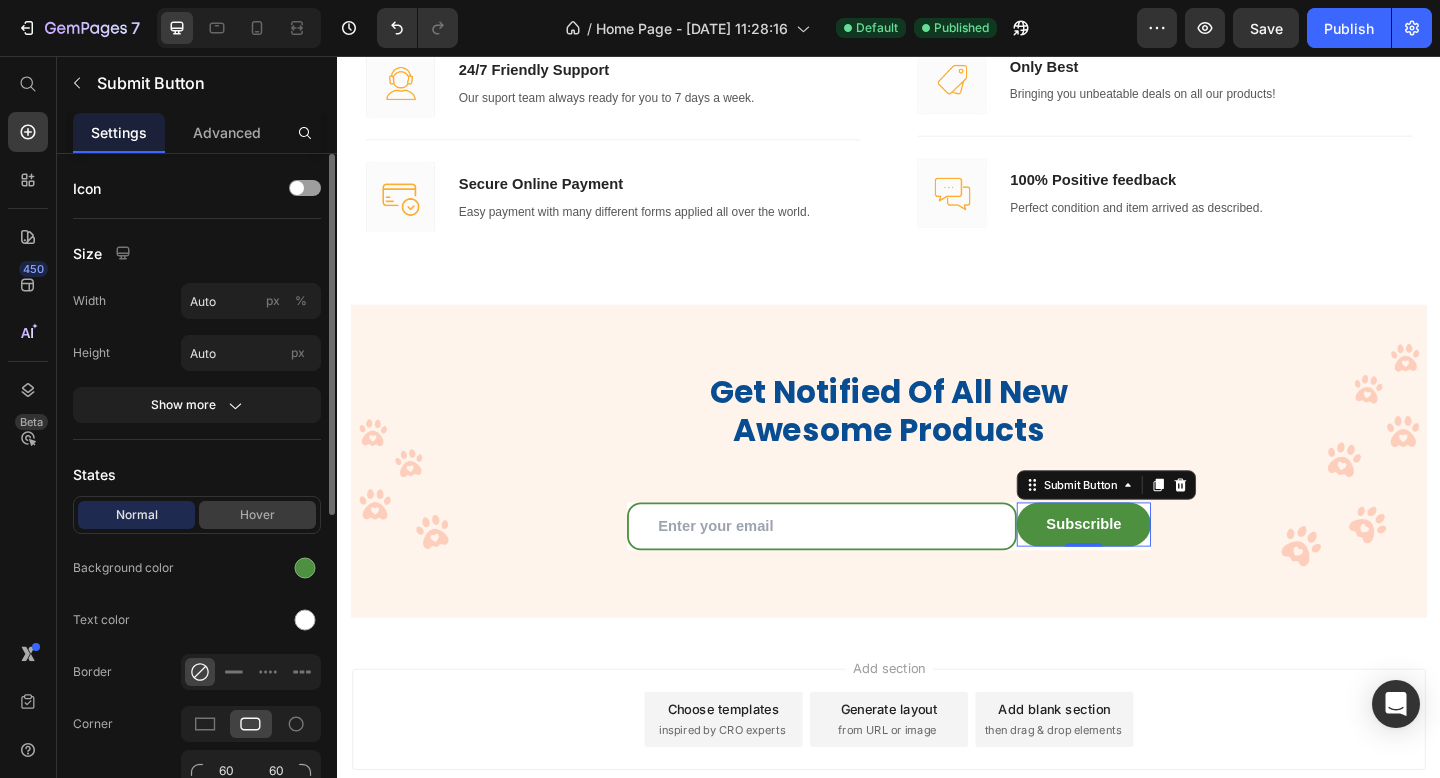 click on "Hover" at bounding box center (257, 515) 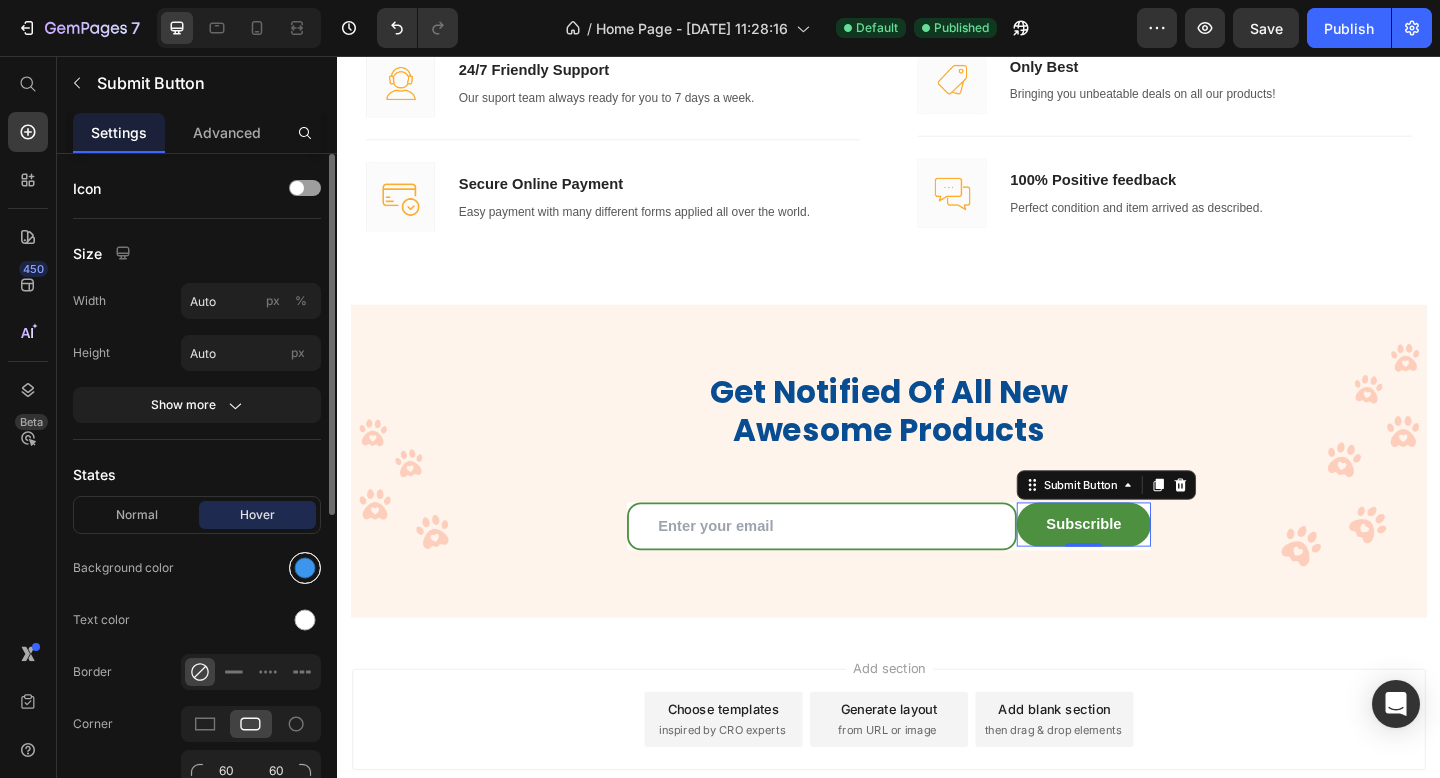 click at bounding box center (305, 568) 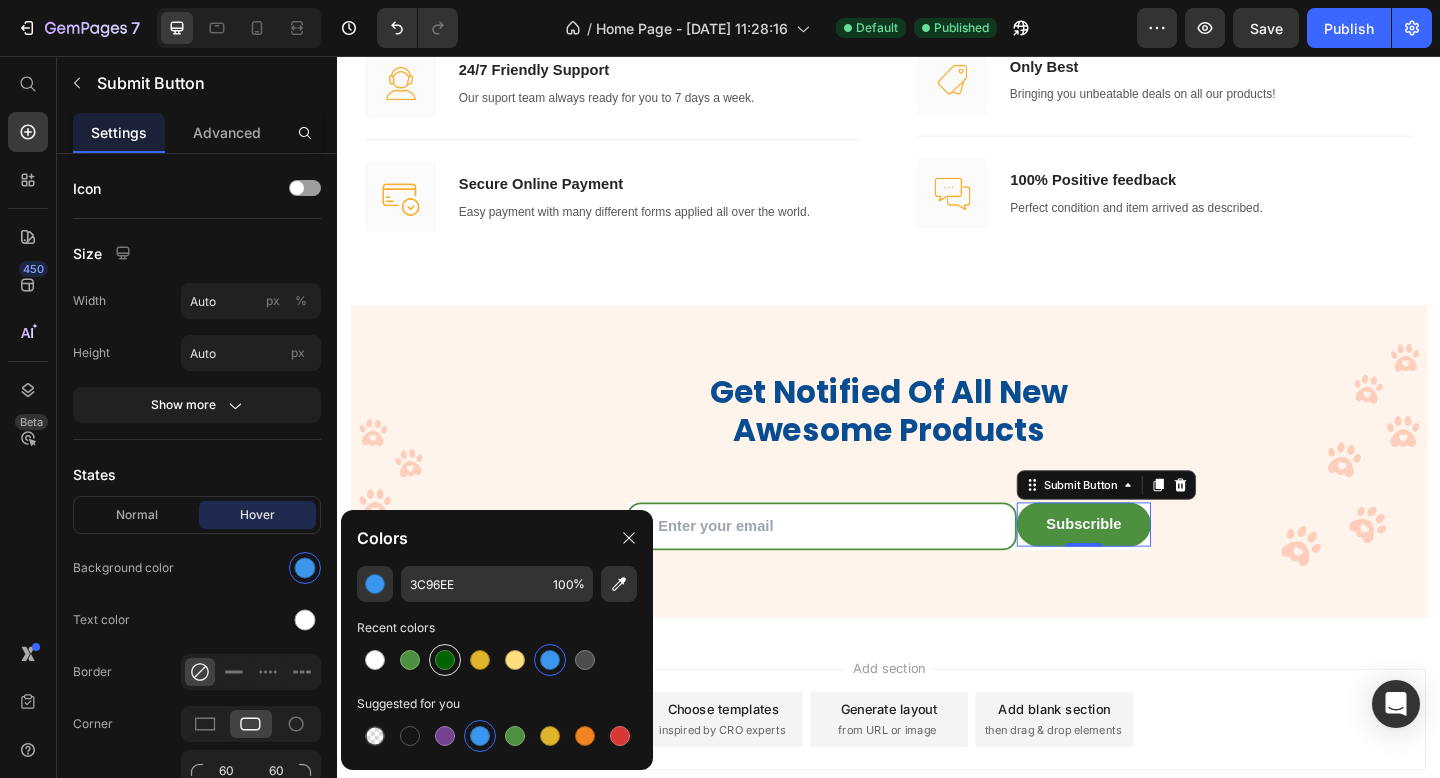 click at bounding box center [445, 660] 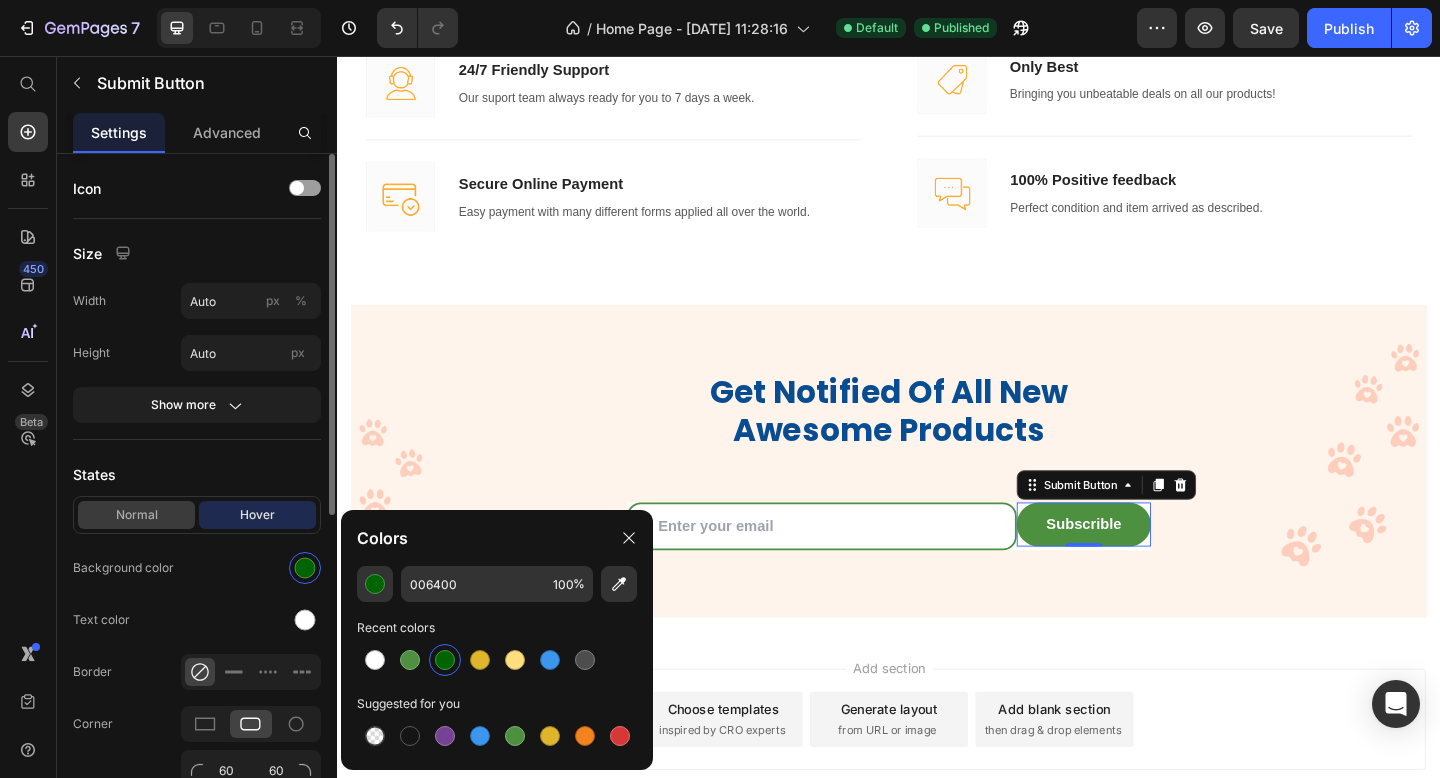 click on "Normal" at bounding box center (136, 515) 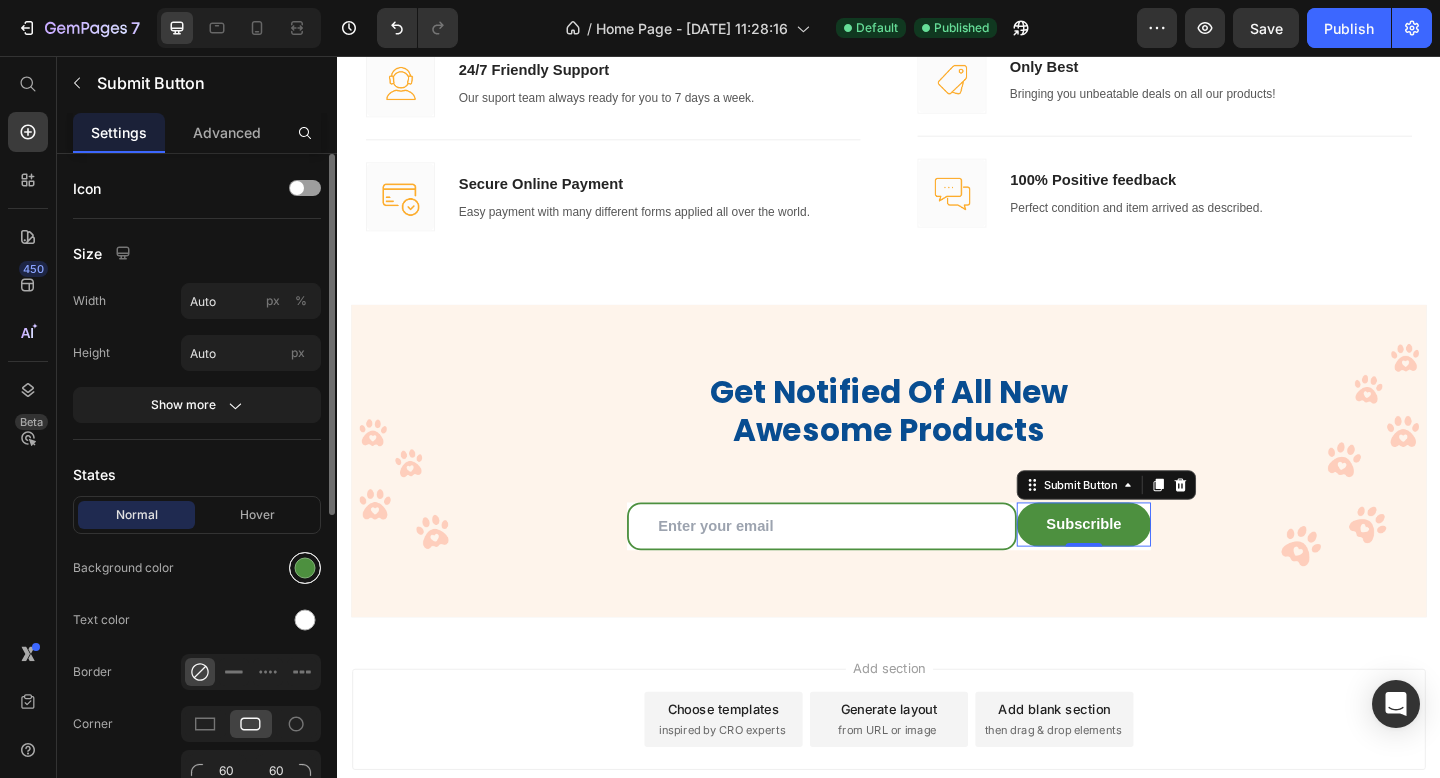 click at bounding box center (305, 568) 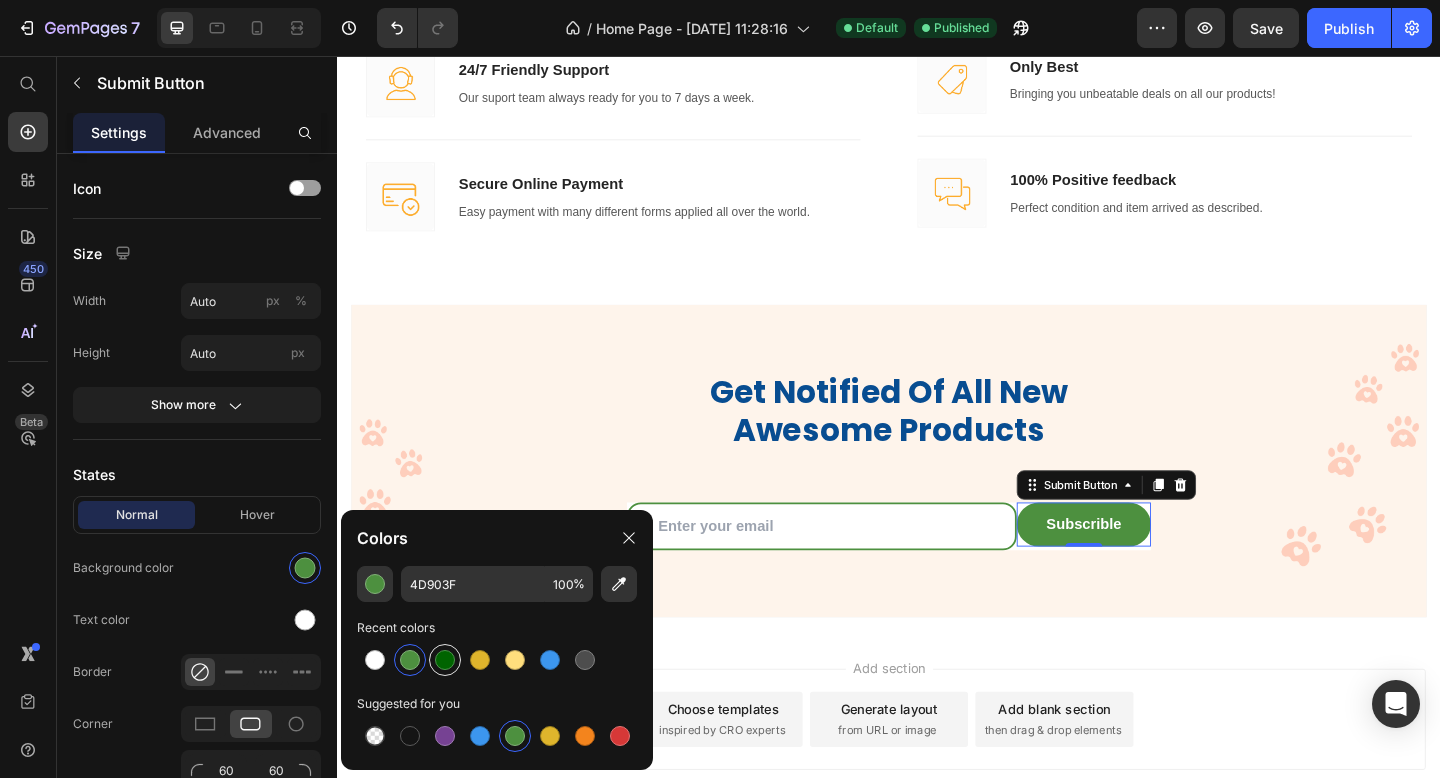 click at bounding box center [445, 660] 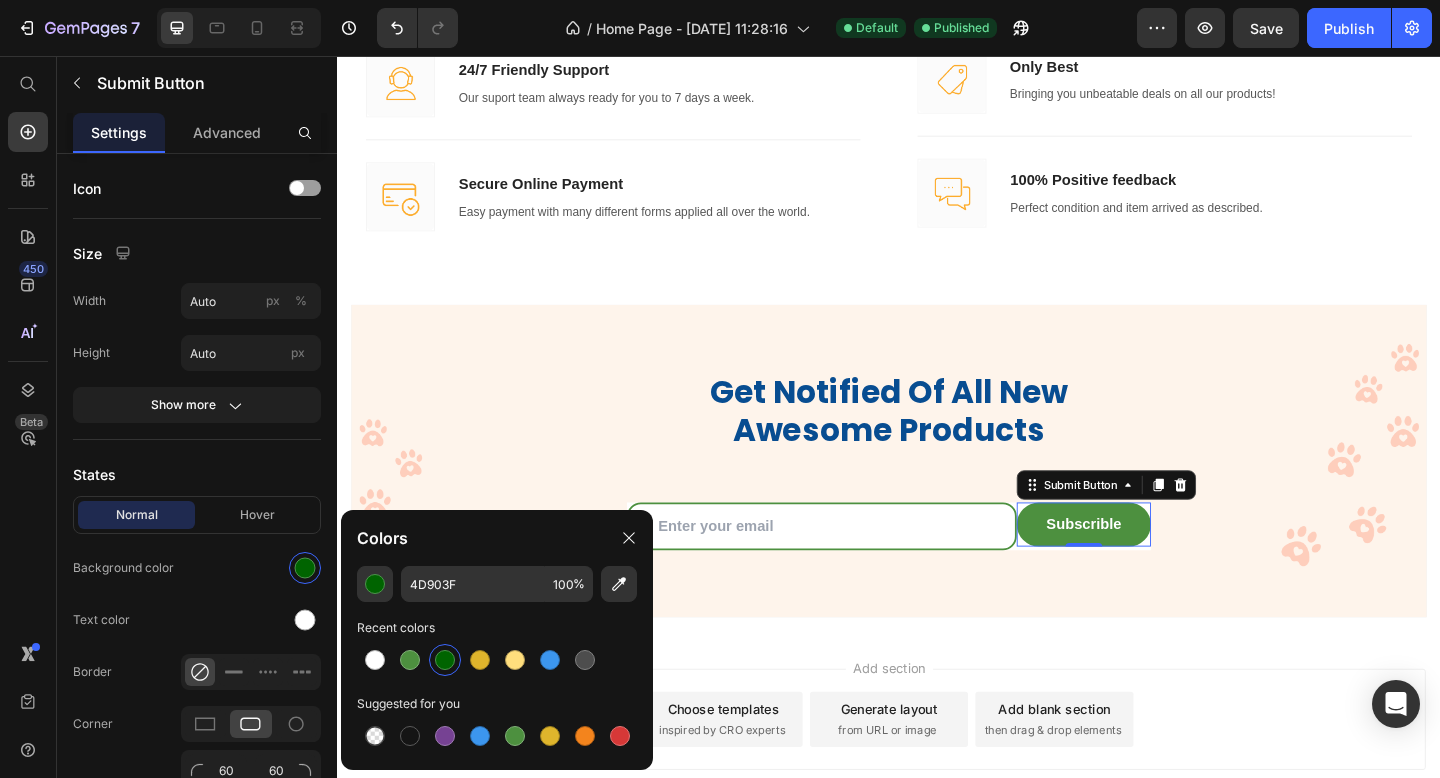 type on "006400" 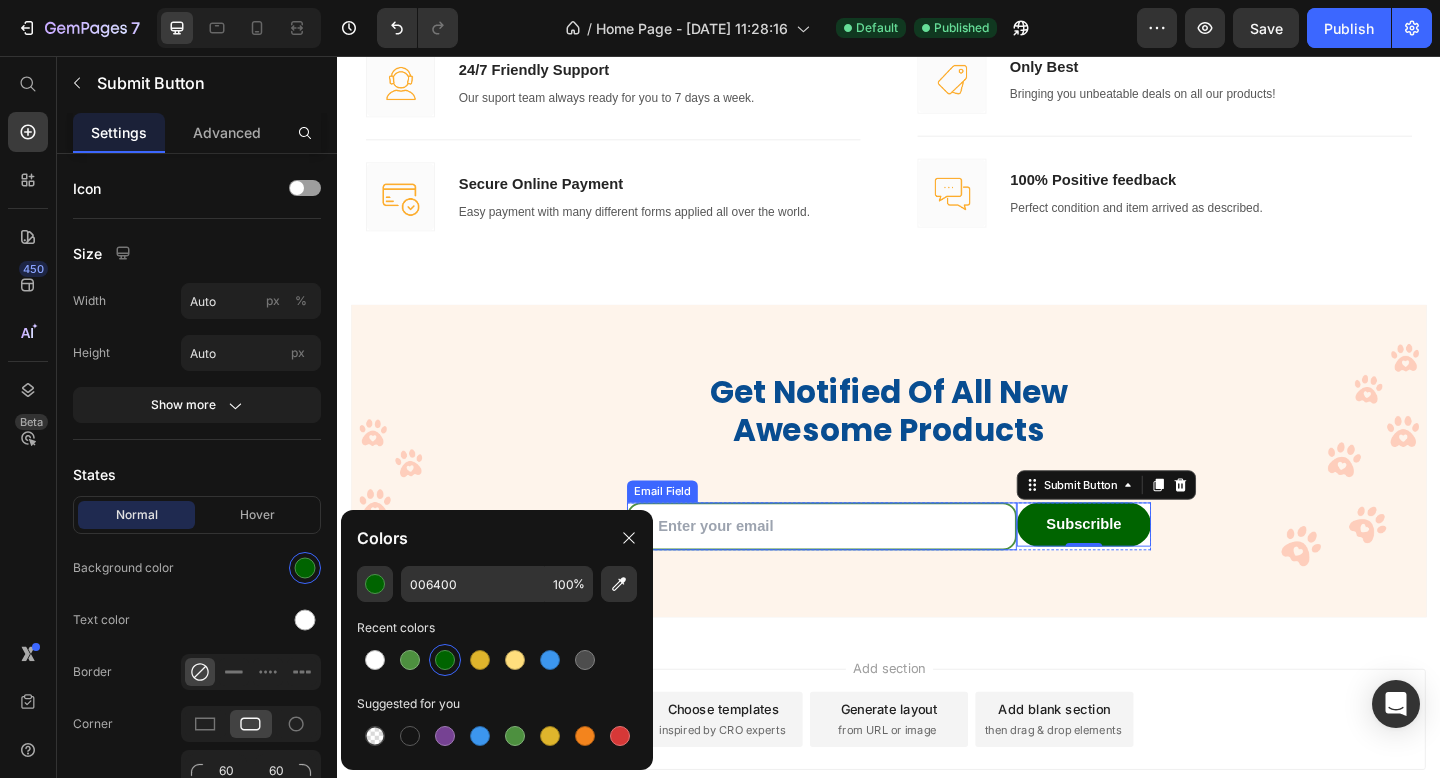 drag, startPoint x: 1020, startPoint y: 561, endPoint x: 718, endPoint y: 544, distance: 302.4781 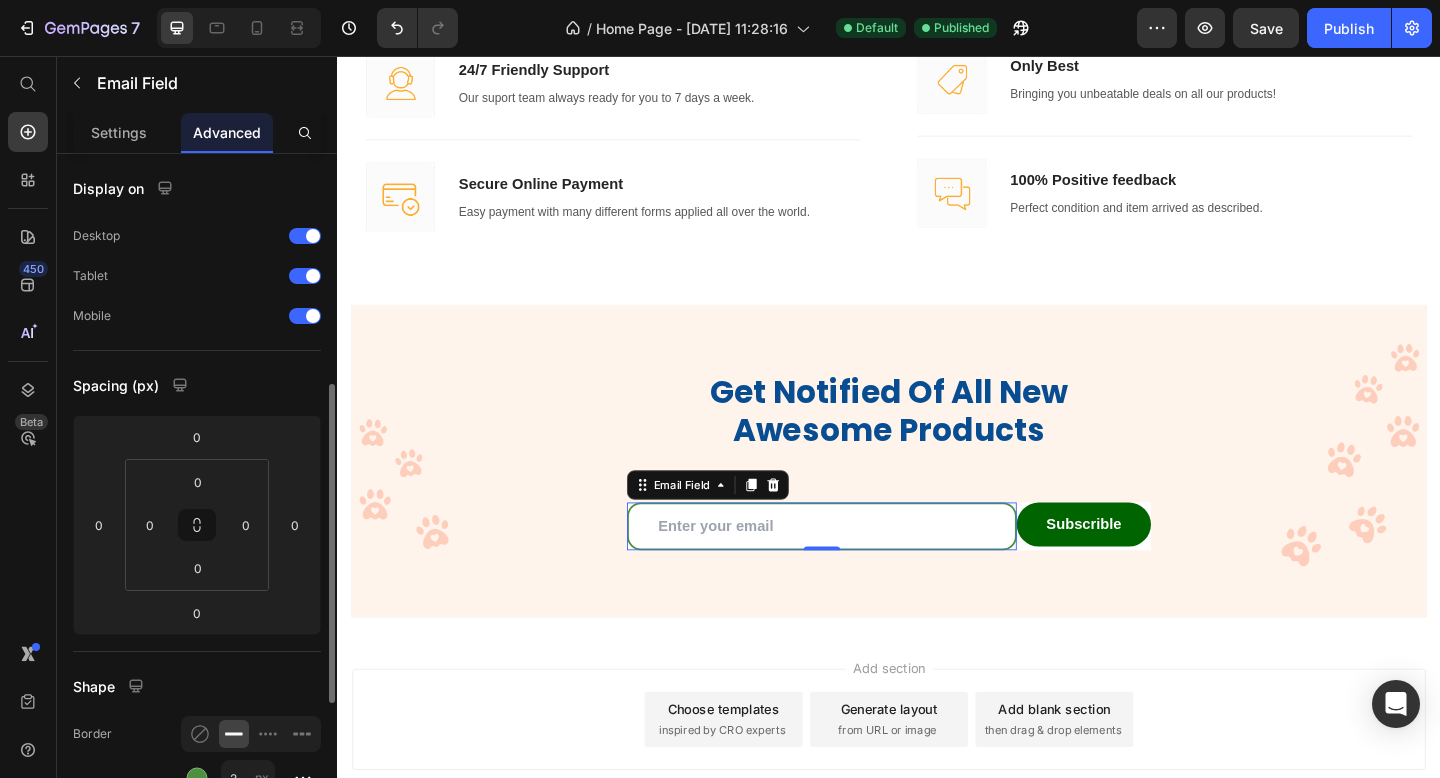 scroll, scrollTop: 157, scrollLeft: 0, axis: vertical 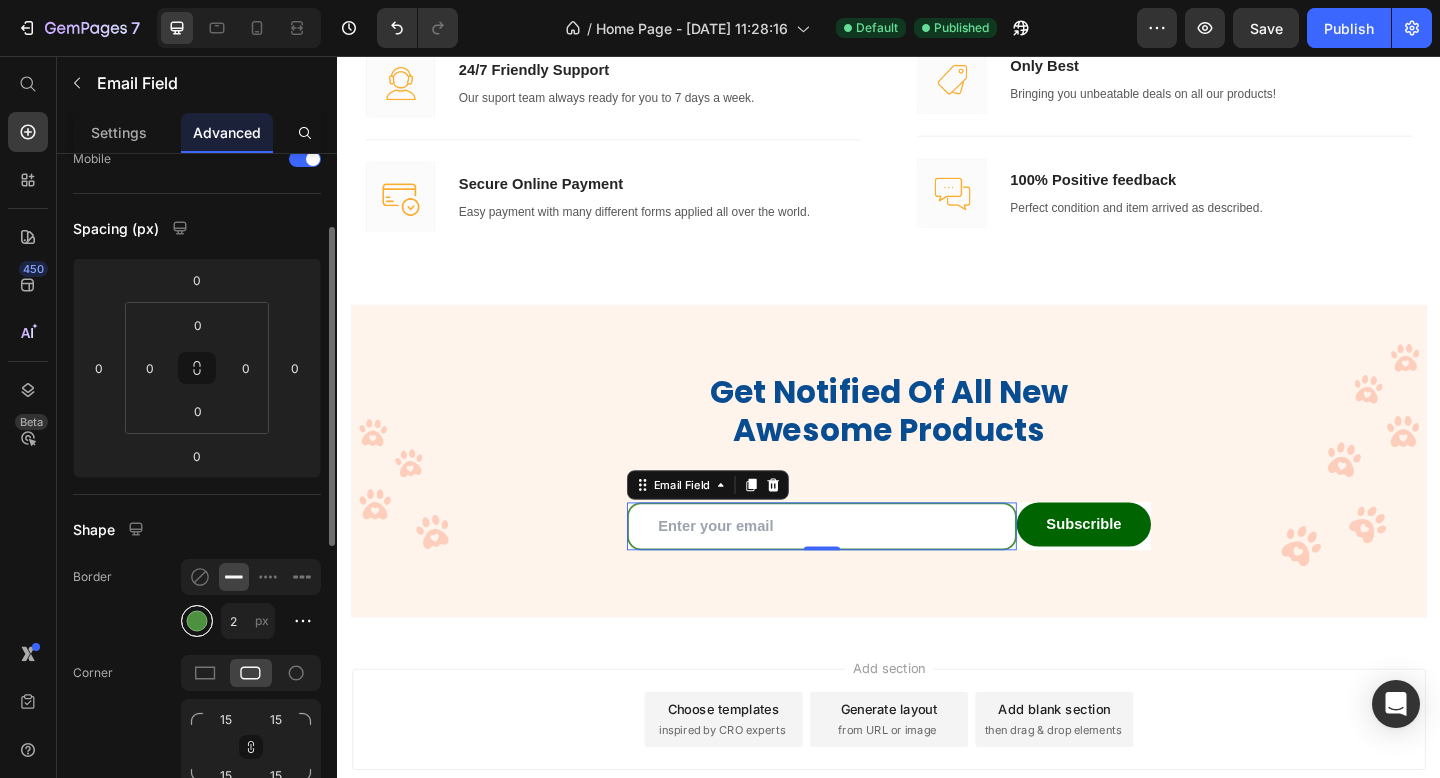 click at bounding box center [197, 621] 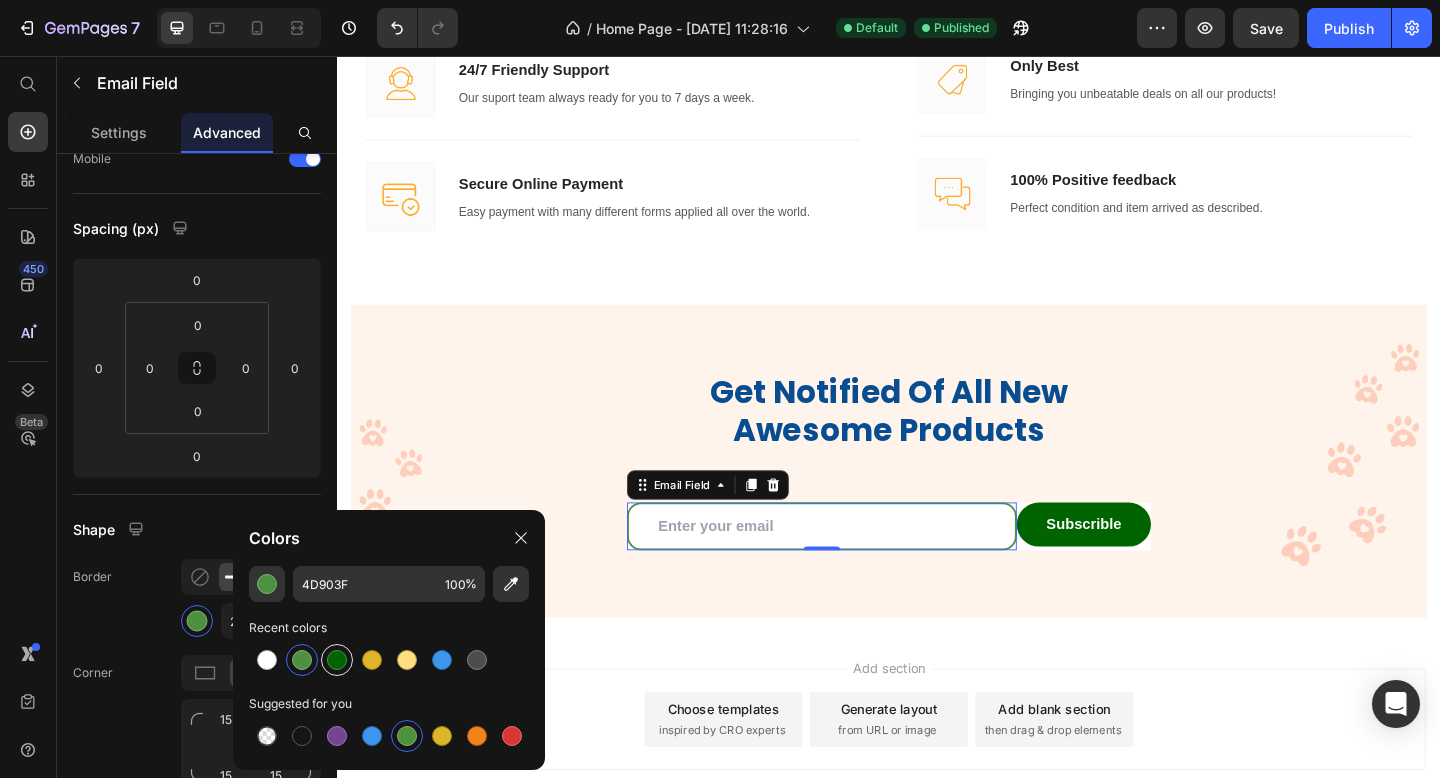 click at bounding box center [337, 660] 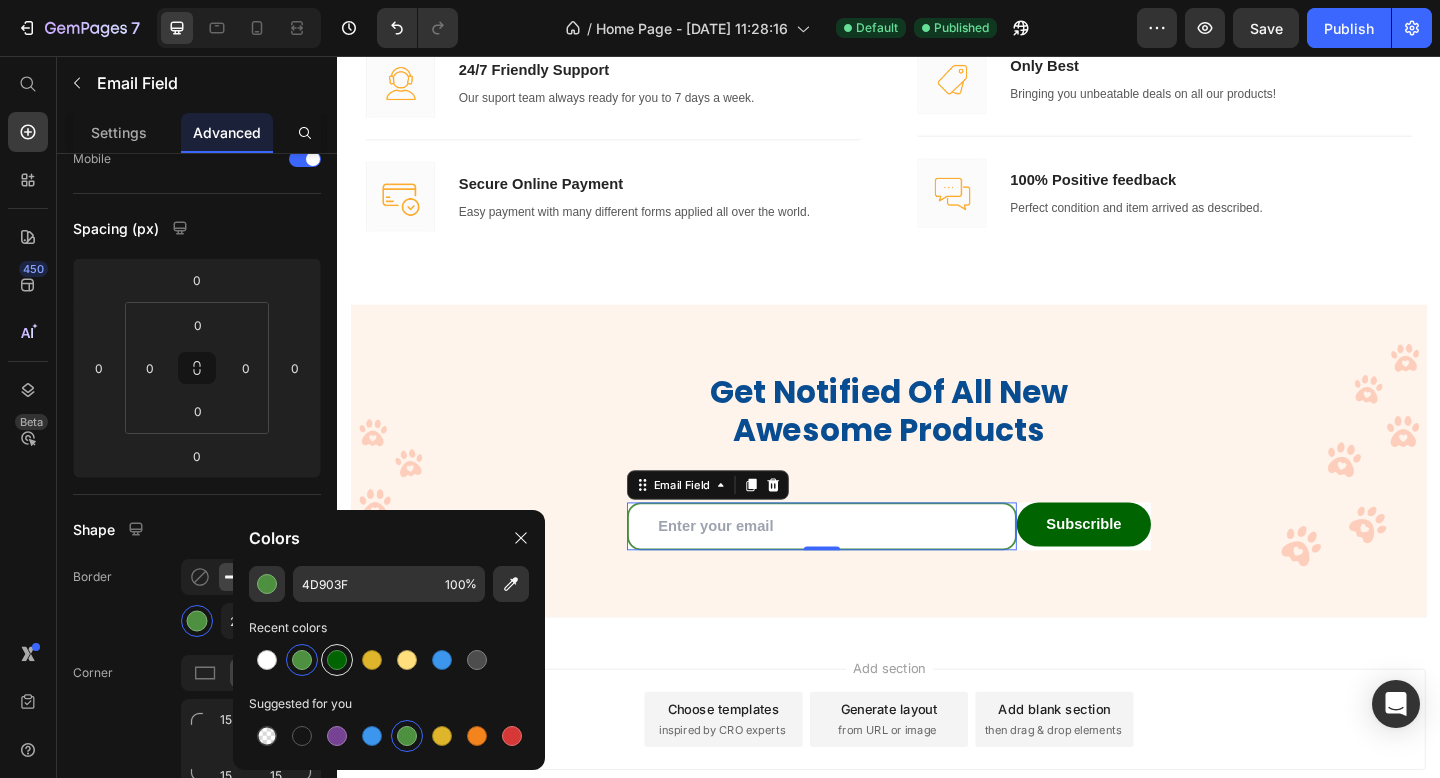 type on "006400" 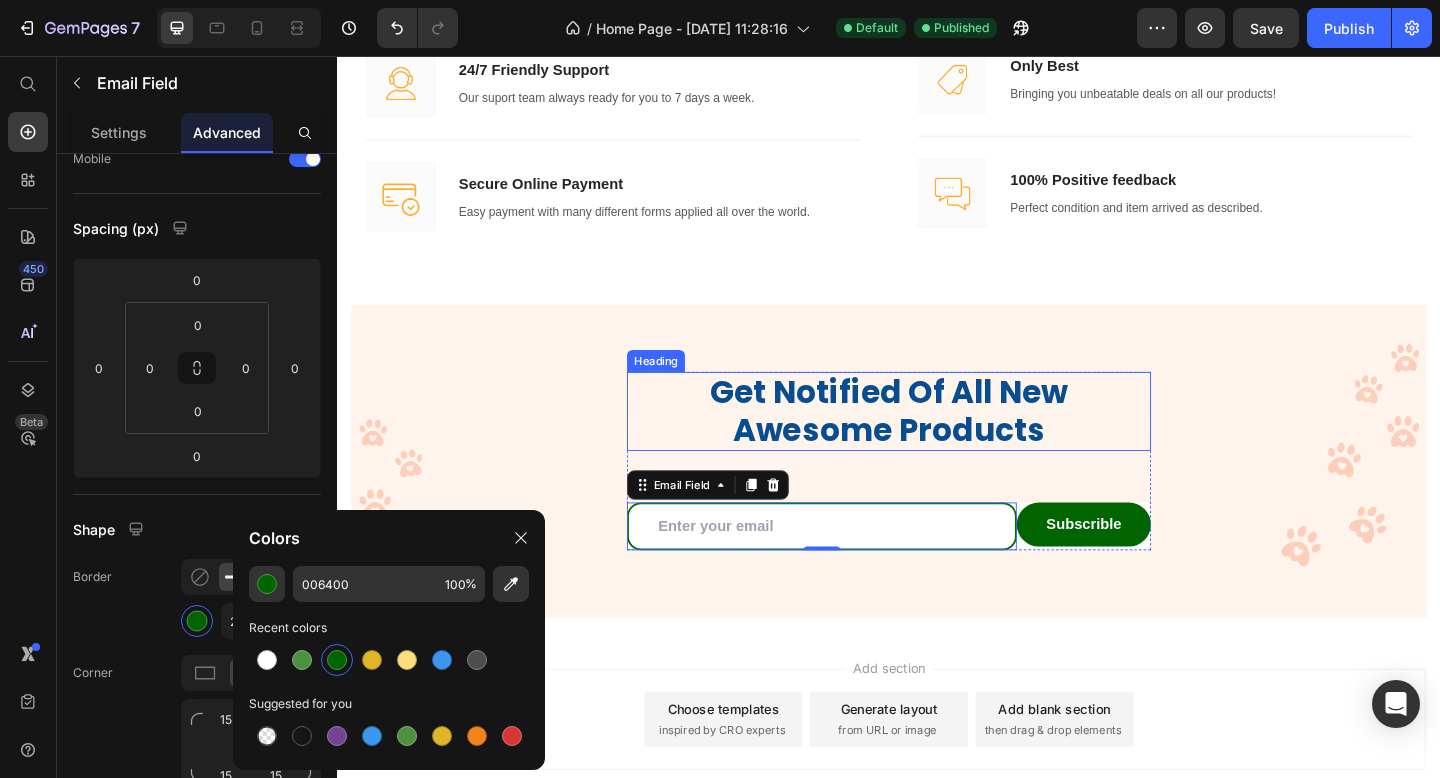 click on "Get Notified Of All New Awesome Products" at bounding box center [937, 443] 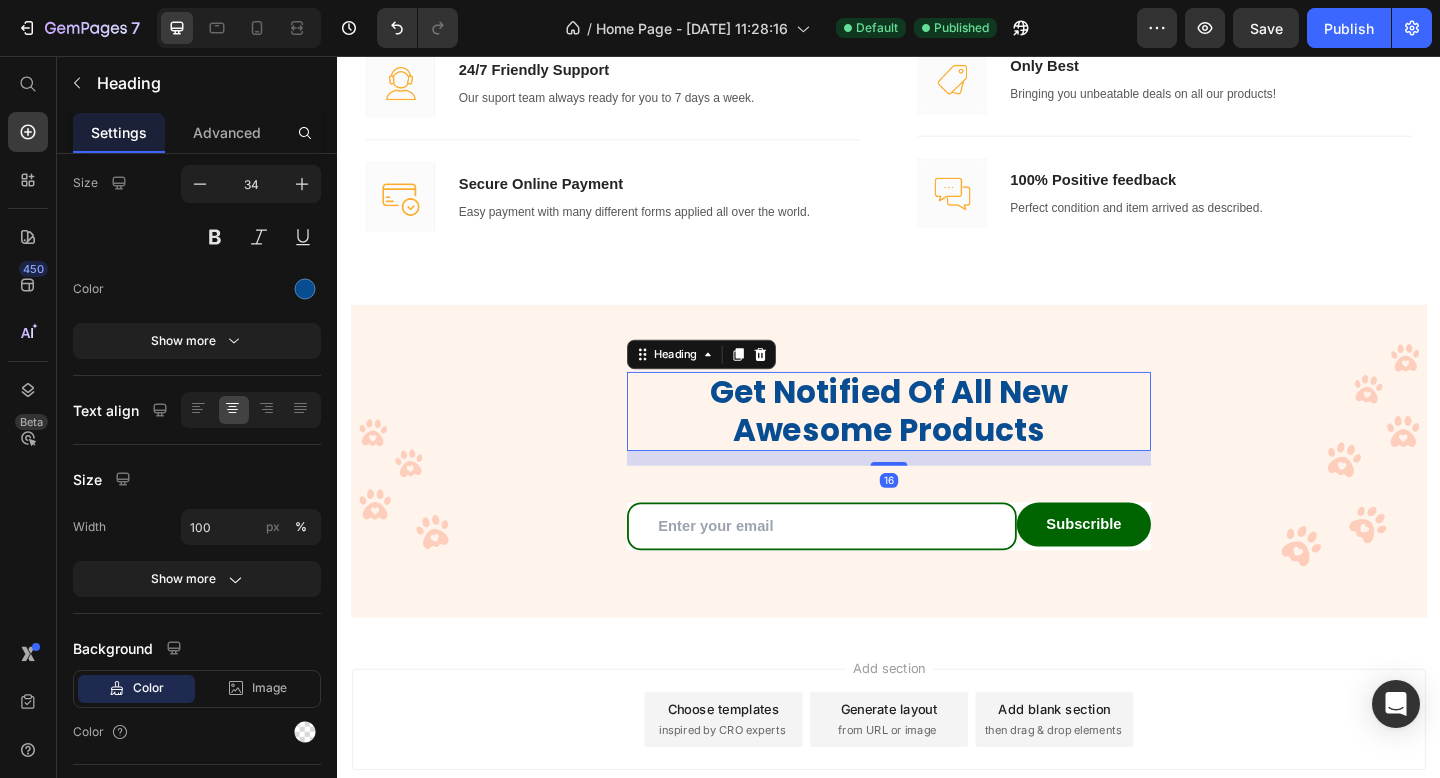 scroll, scrollTop: 0, scrollLeft: 0, axis: both 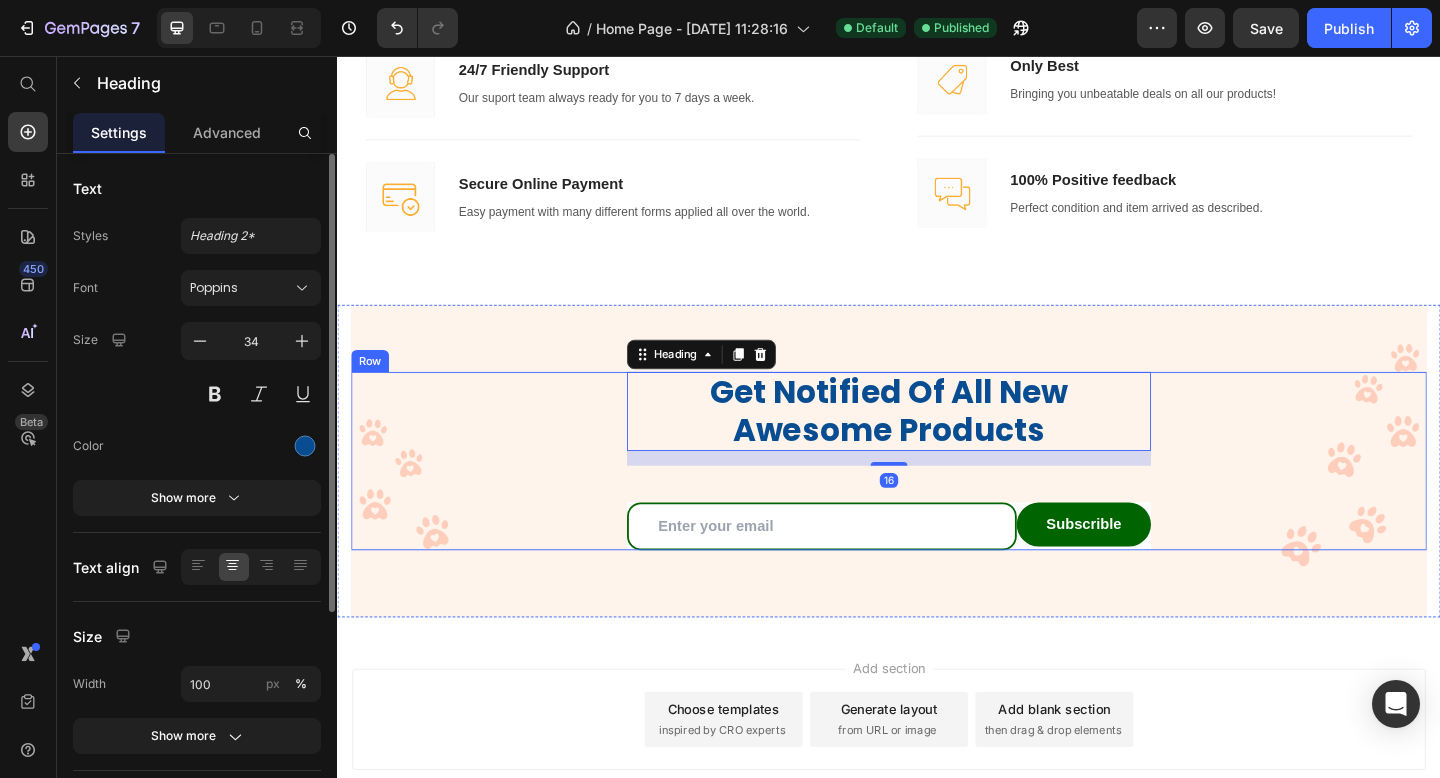 click on "Get Notified Of All New Awesome Products Heading   16 Email Field Subscrible Submit Button Row Newsletter Row" at bounding box center [937, 497] 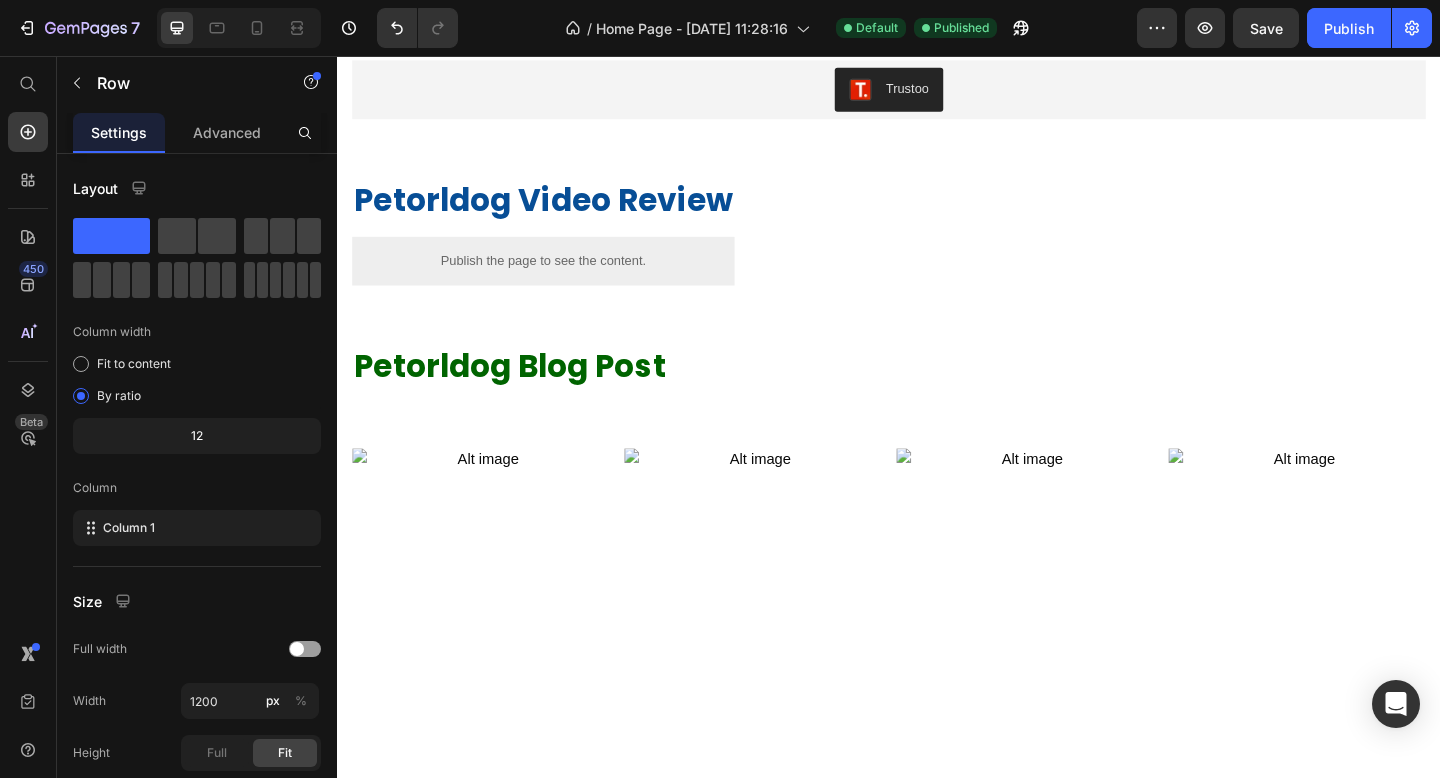 scroll, scrollTop: 1785, scrollLeft: 0, axis: vertical 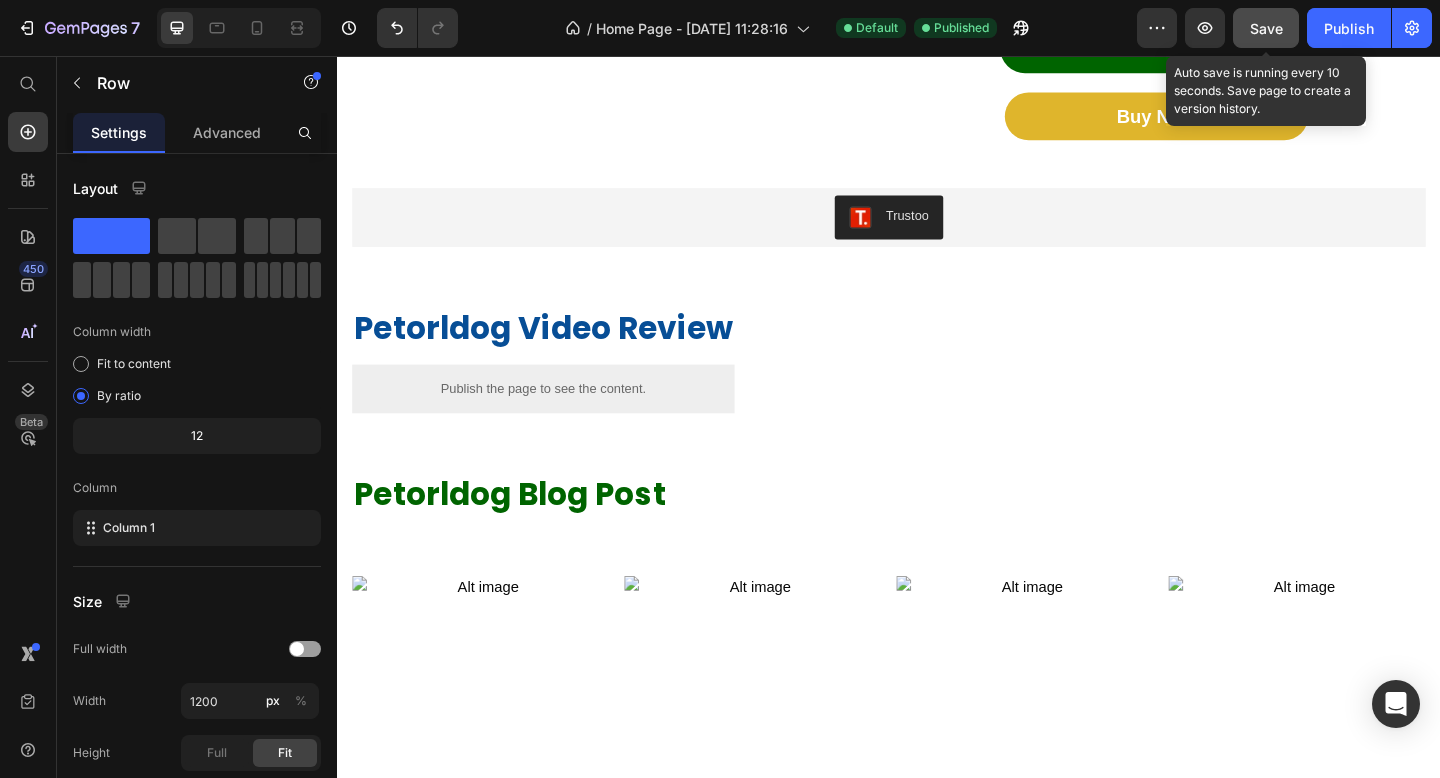 click on "Save" at bounding box center [1266, 28] 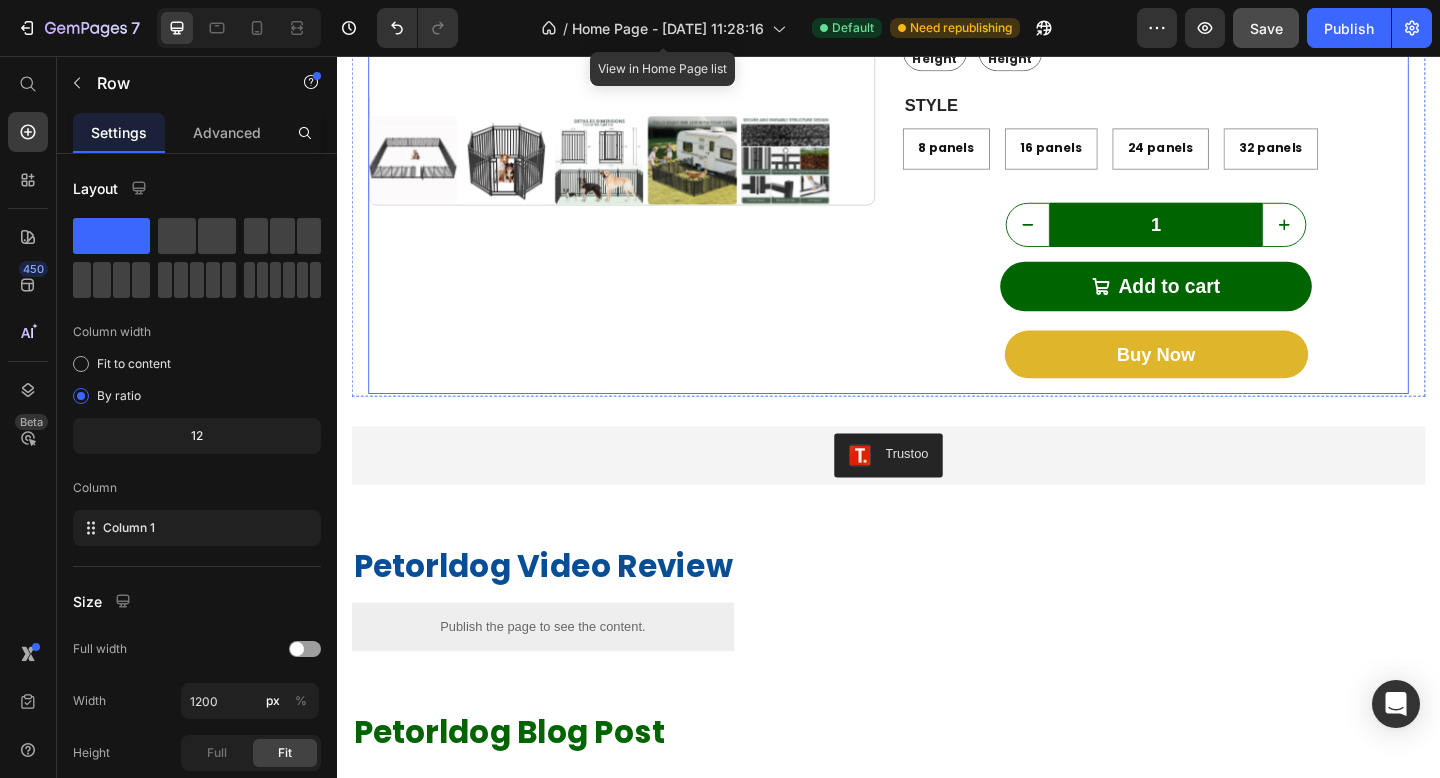 scroll, scrollTop: 1701, scrollLeft: 0, axis: vertical 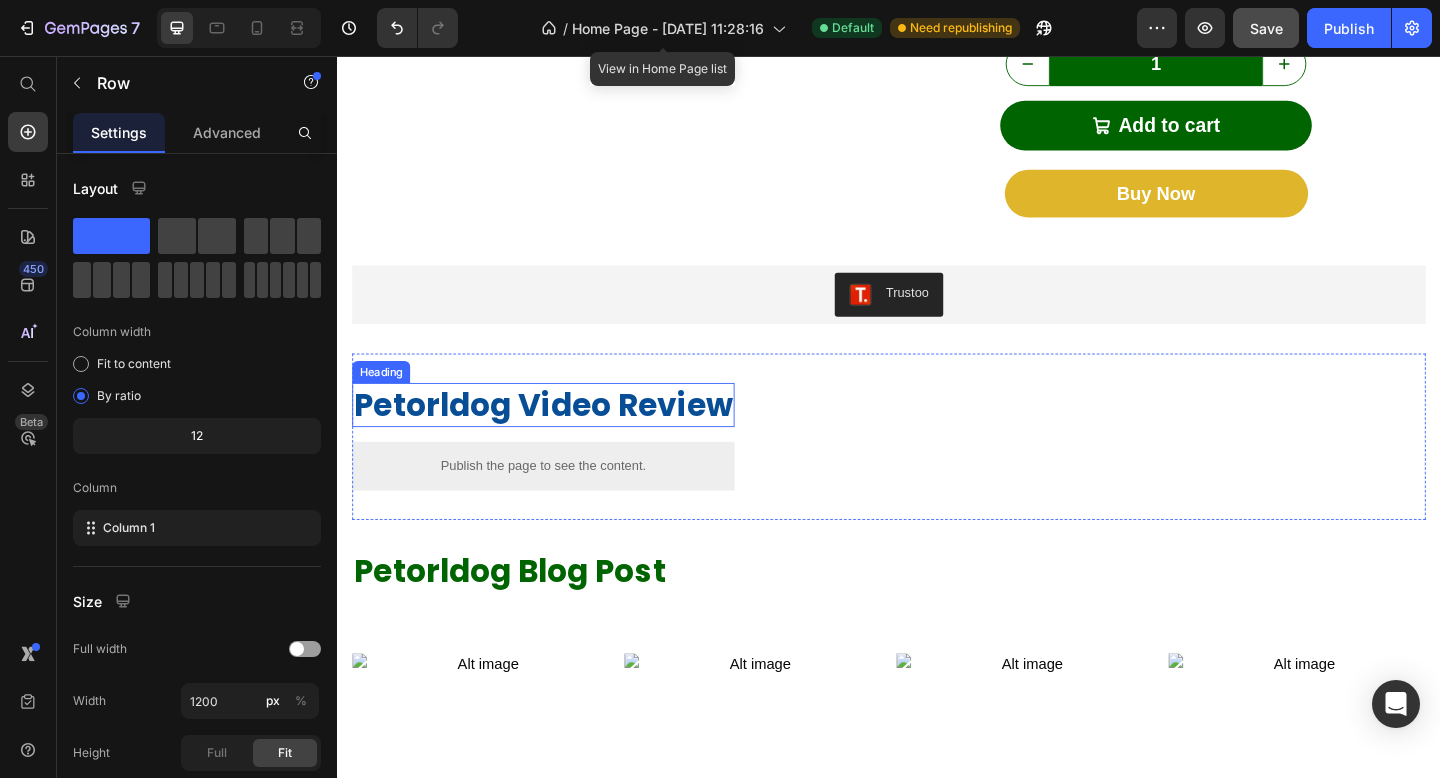 click on "Petorldog Video Review" at bounding box center [561, 436] 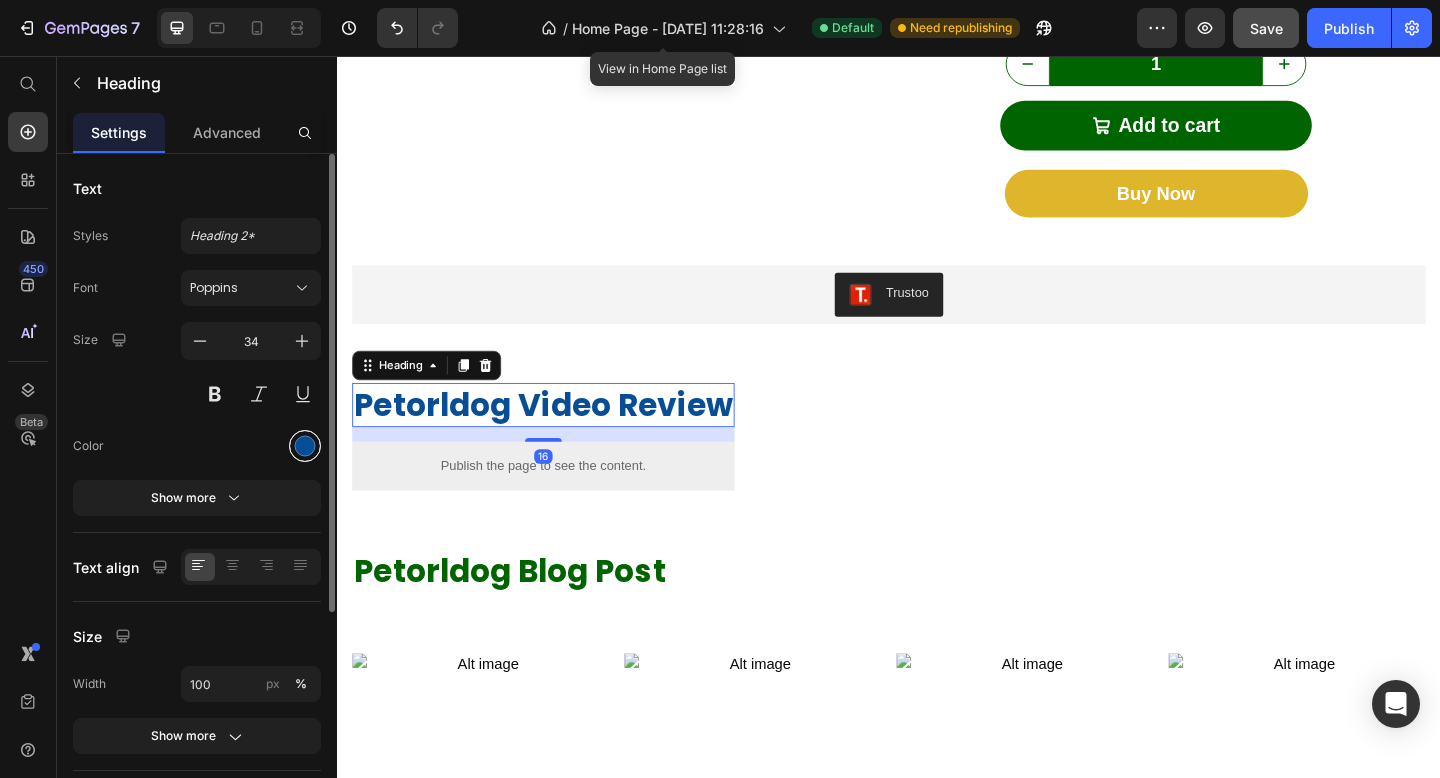 click at bounding box center [305, 446] 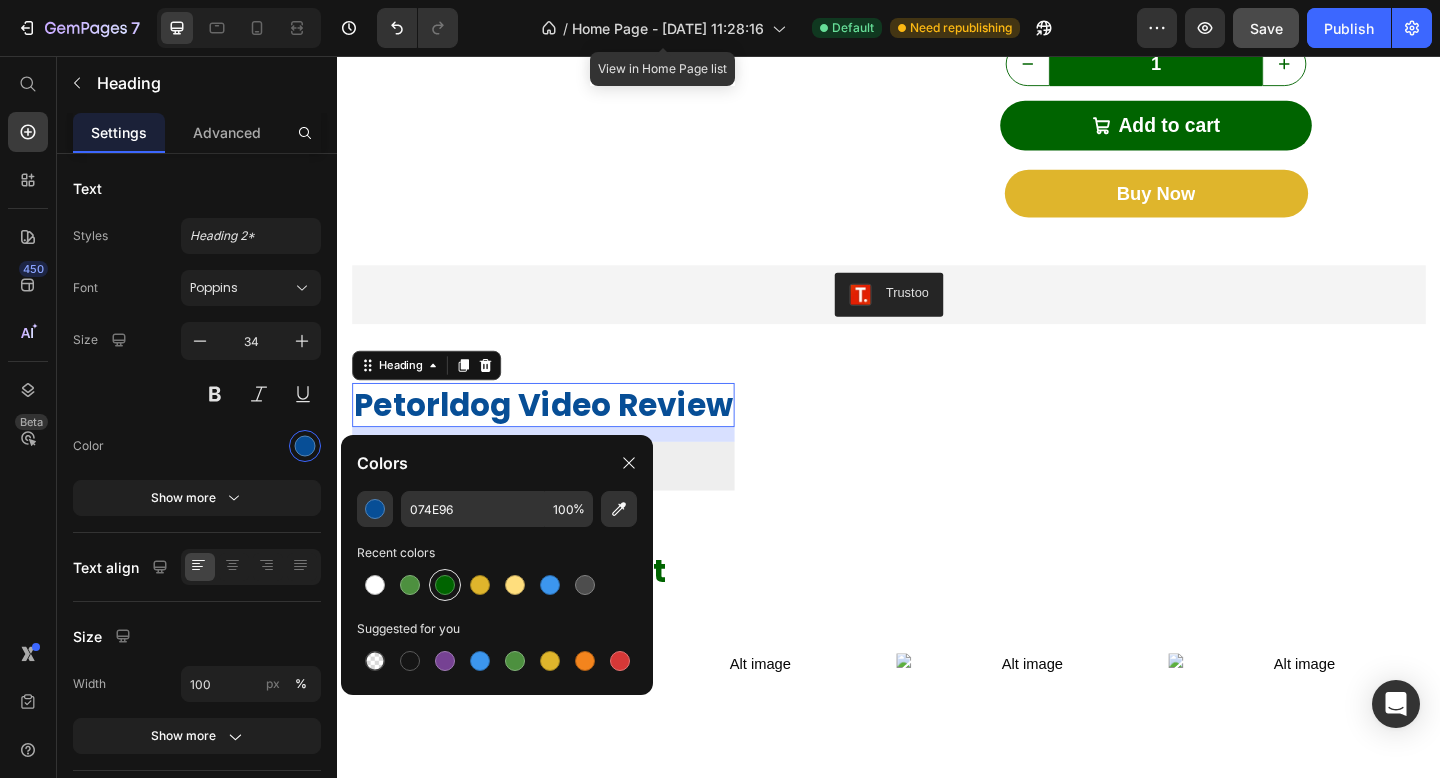 click at bounding box center [445, 585] 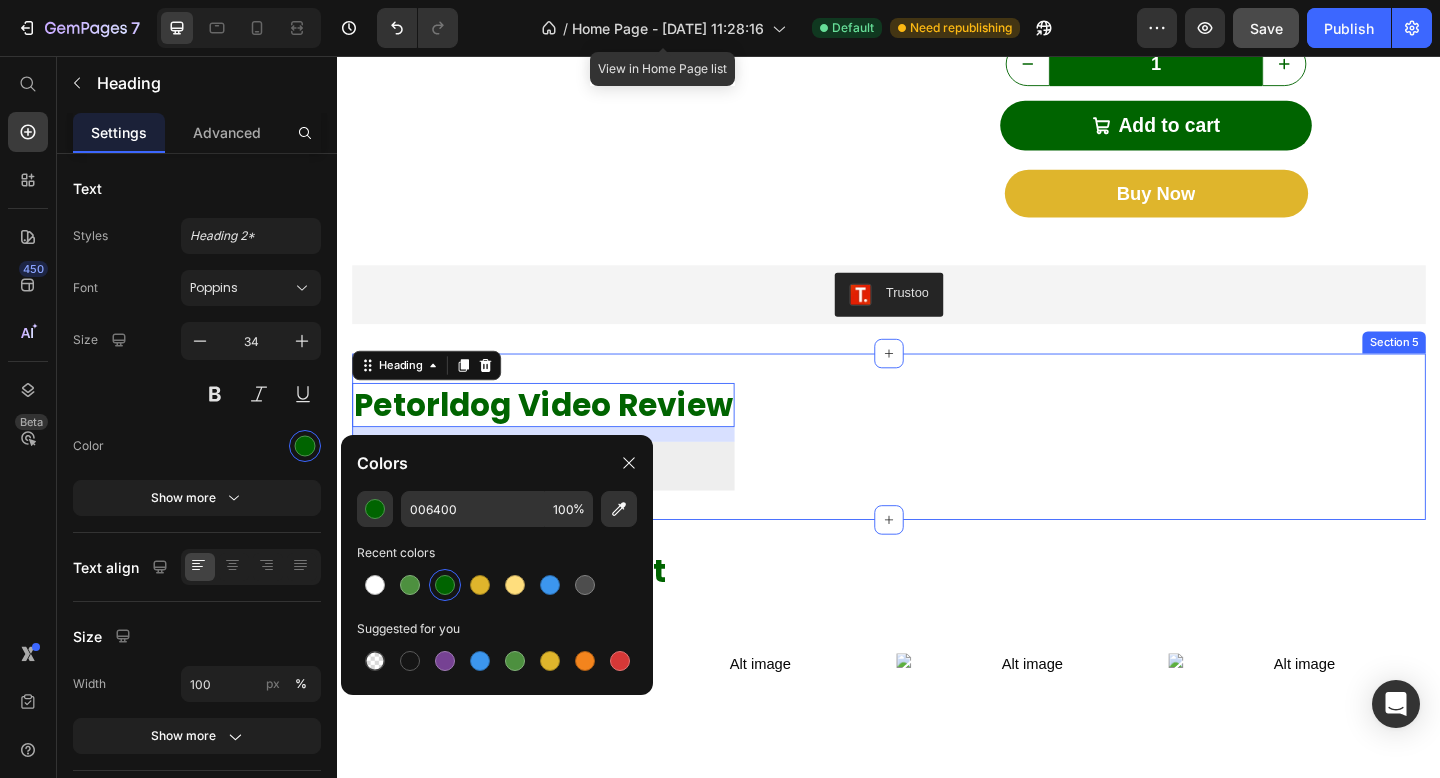 click on "Petorldog Video Review Heading   16
Publish the page to see the content.
Custom Code Section 5" at bounding box center [937, 470] 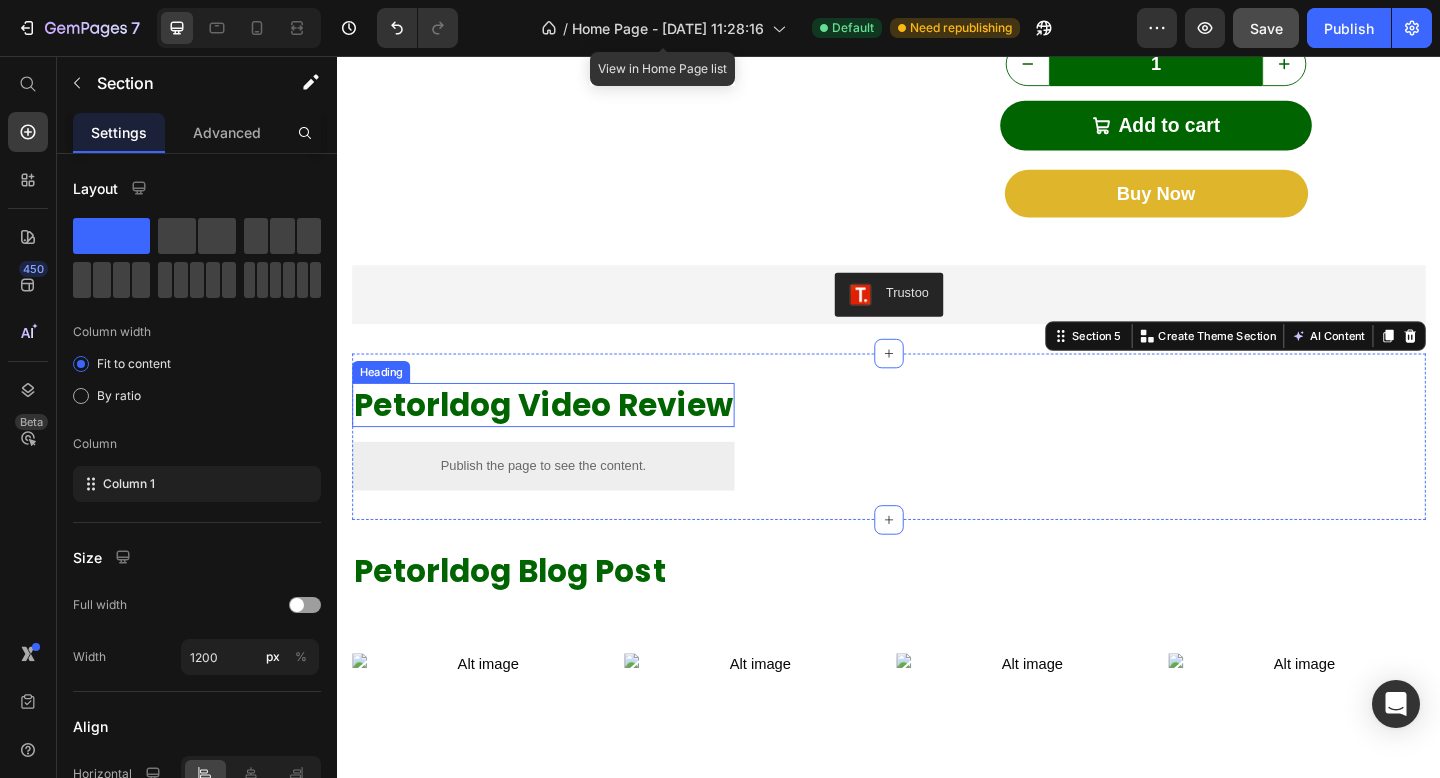 click on "Petorldog Video Review" at bounding box center [561, 436] 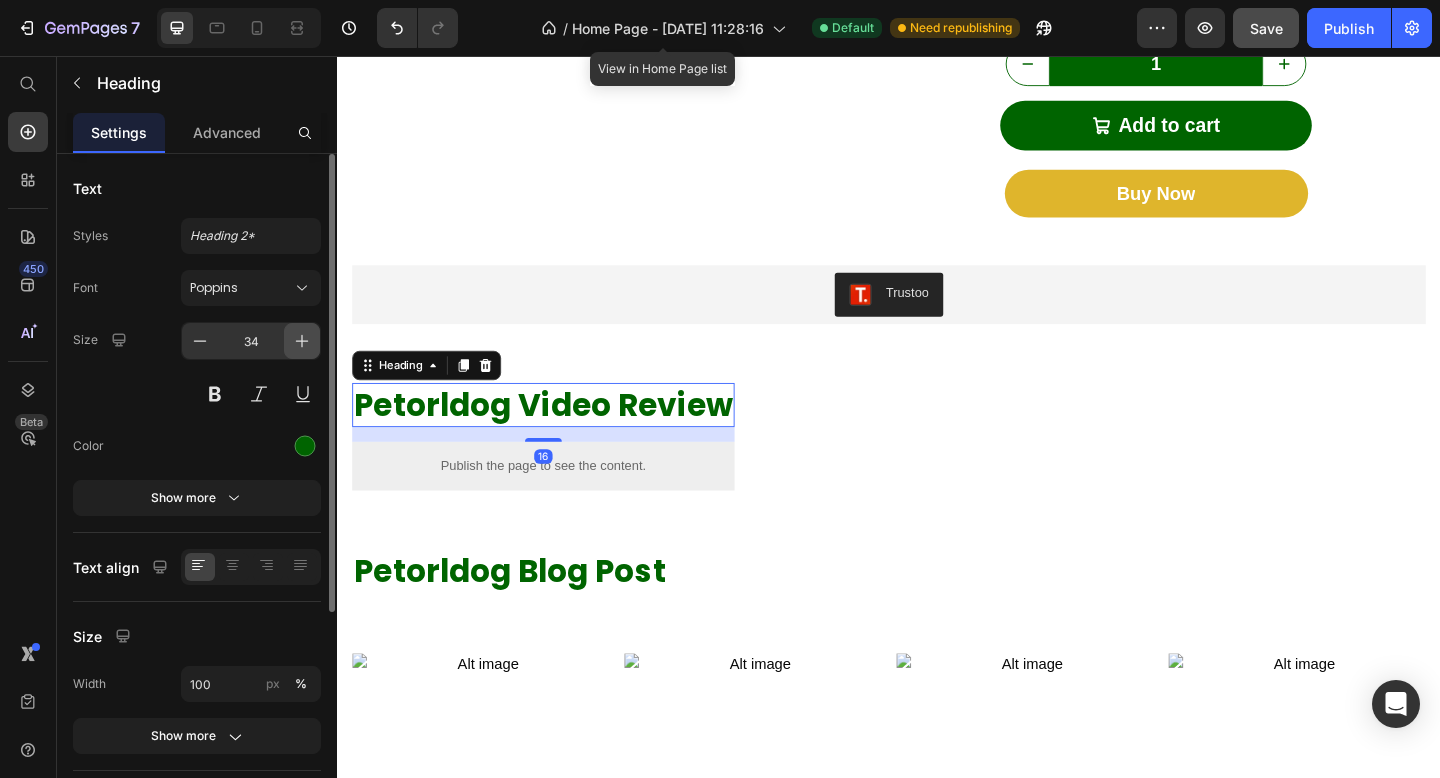 click 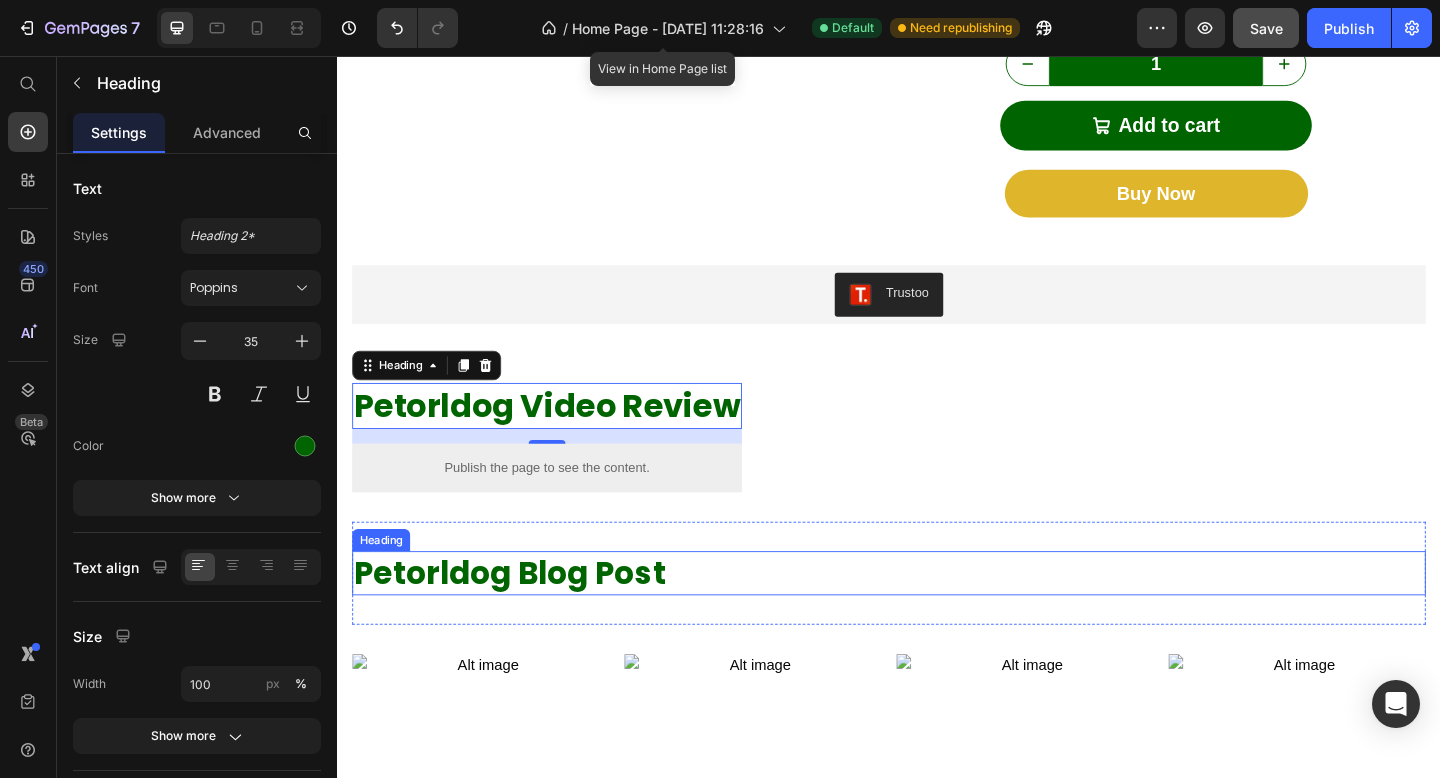 click on "Petorldog Blog Post" at bounding box center (937, 619) 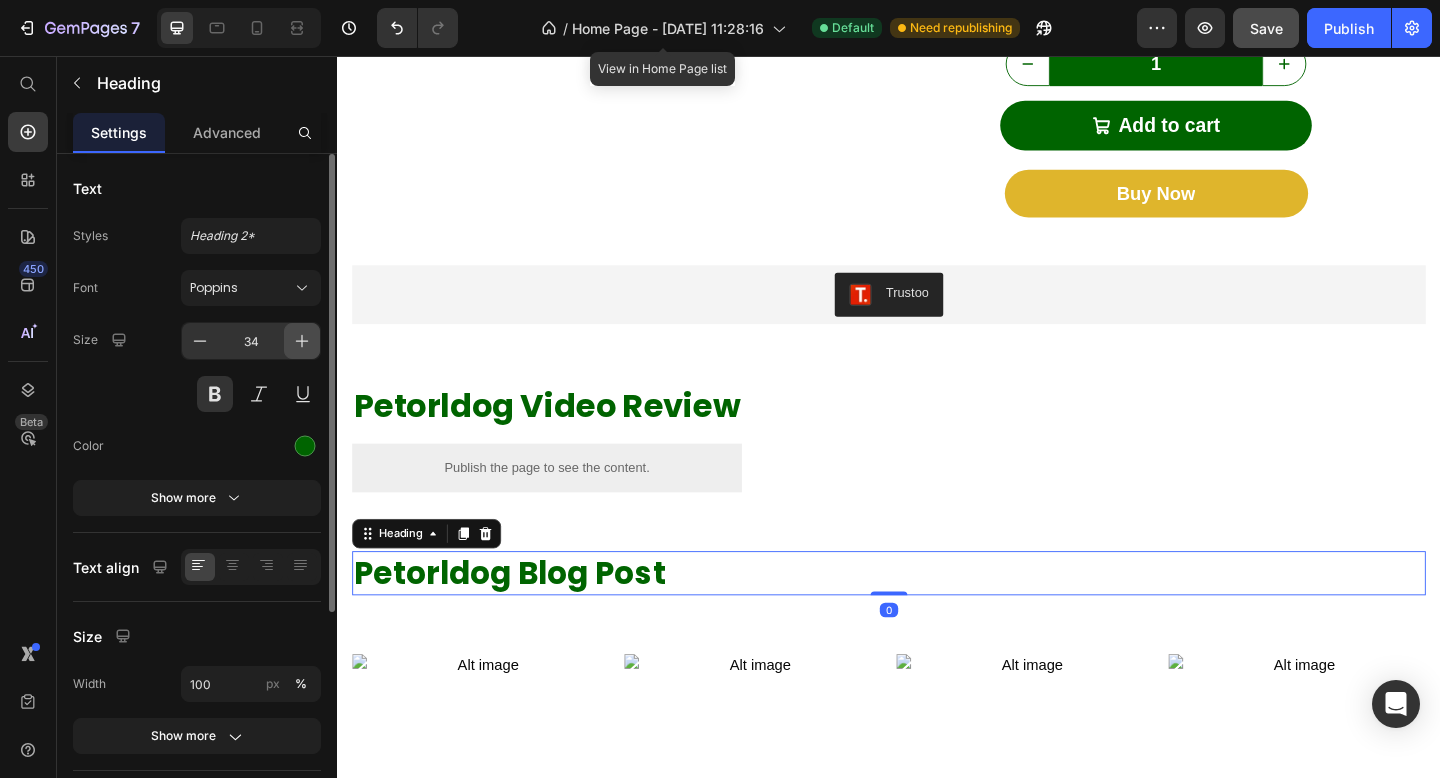 click 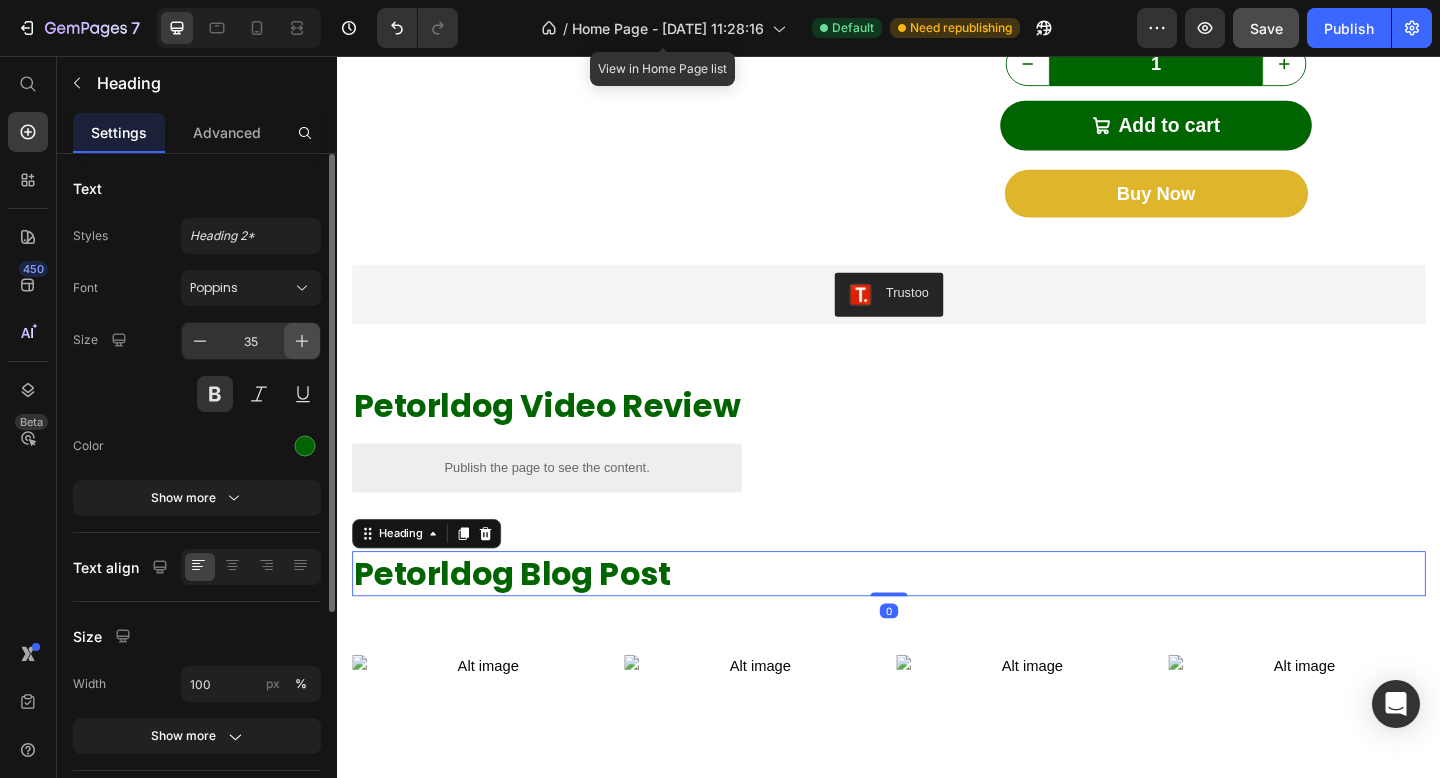 click 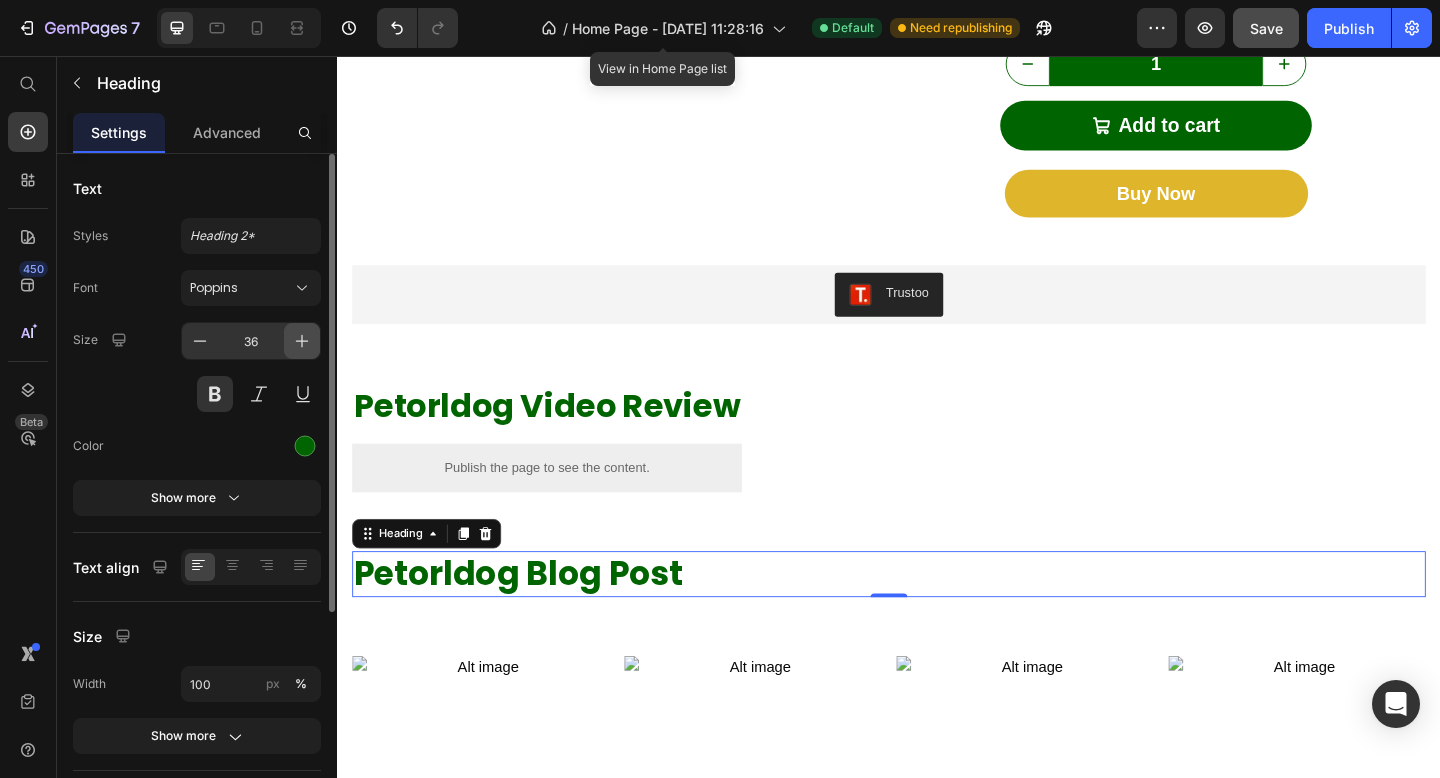 click 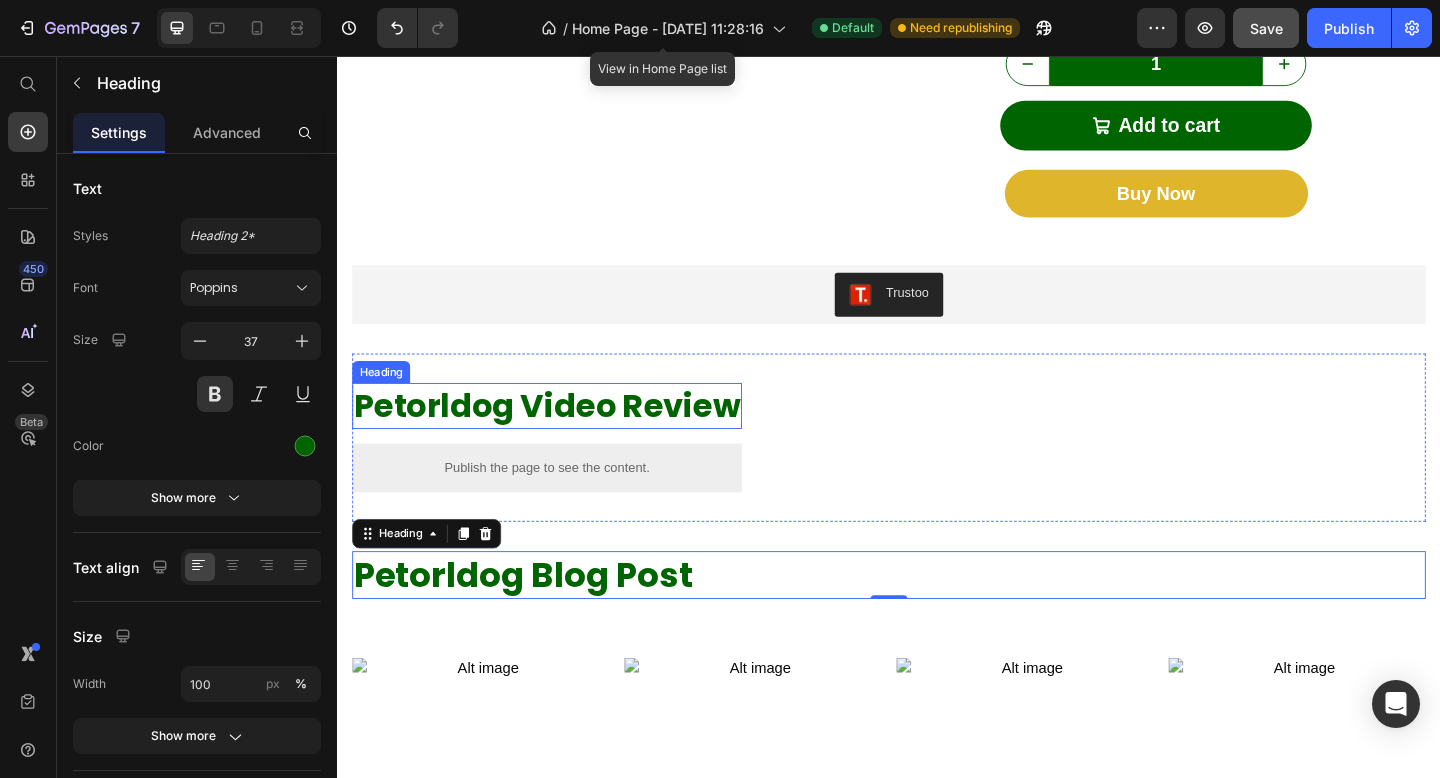 click on "Petorldog Video Review" at bounding box center [565, 436] 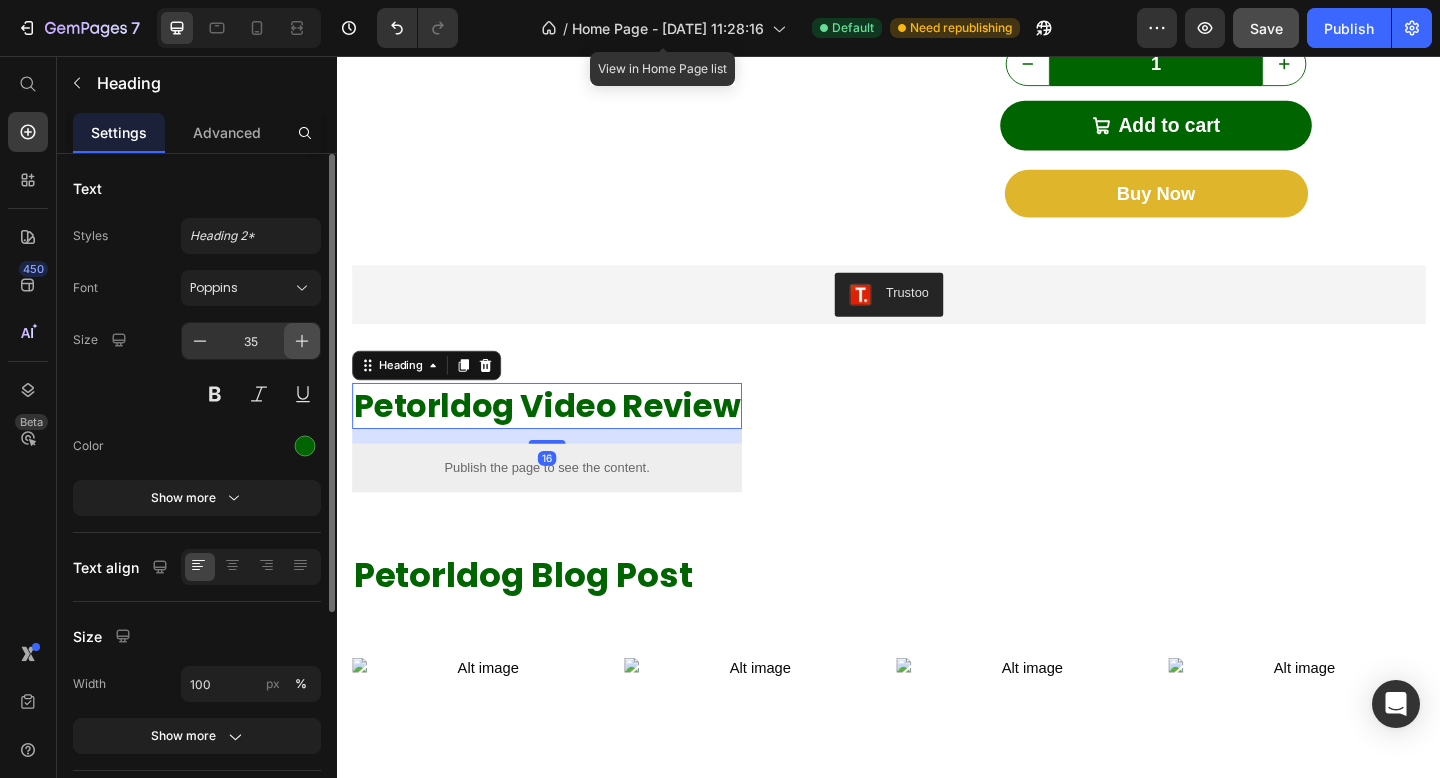 click 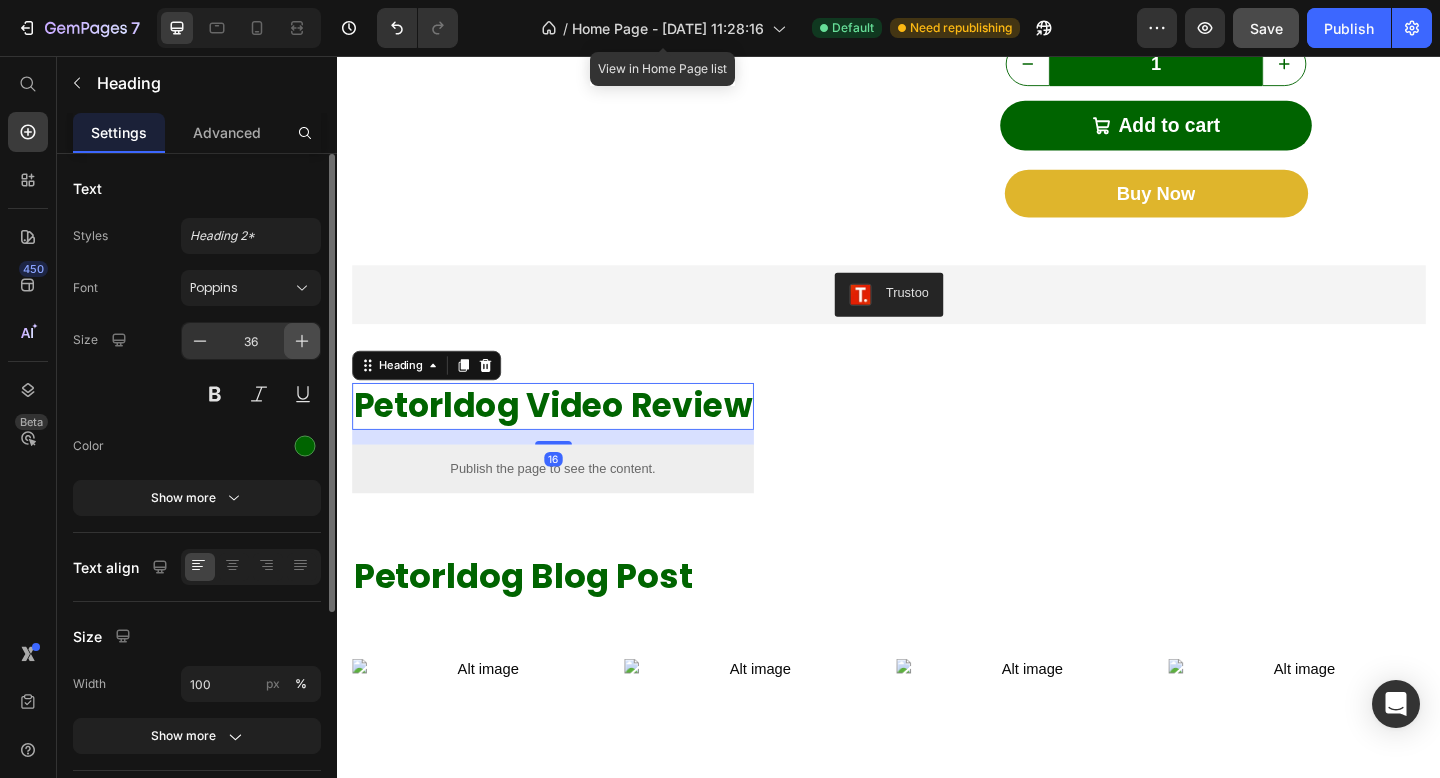 click 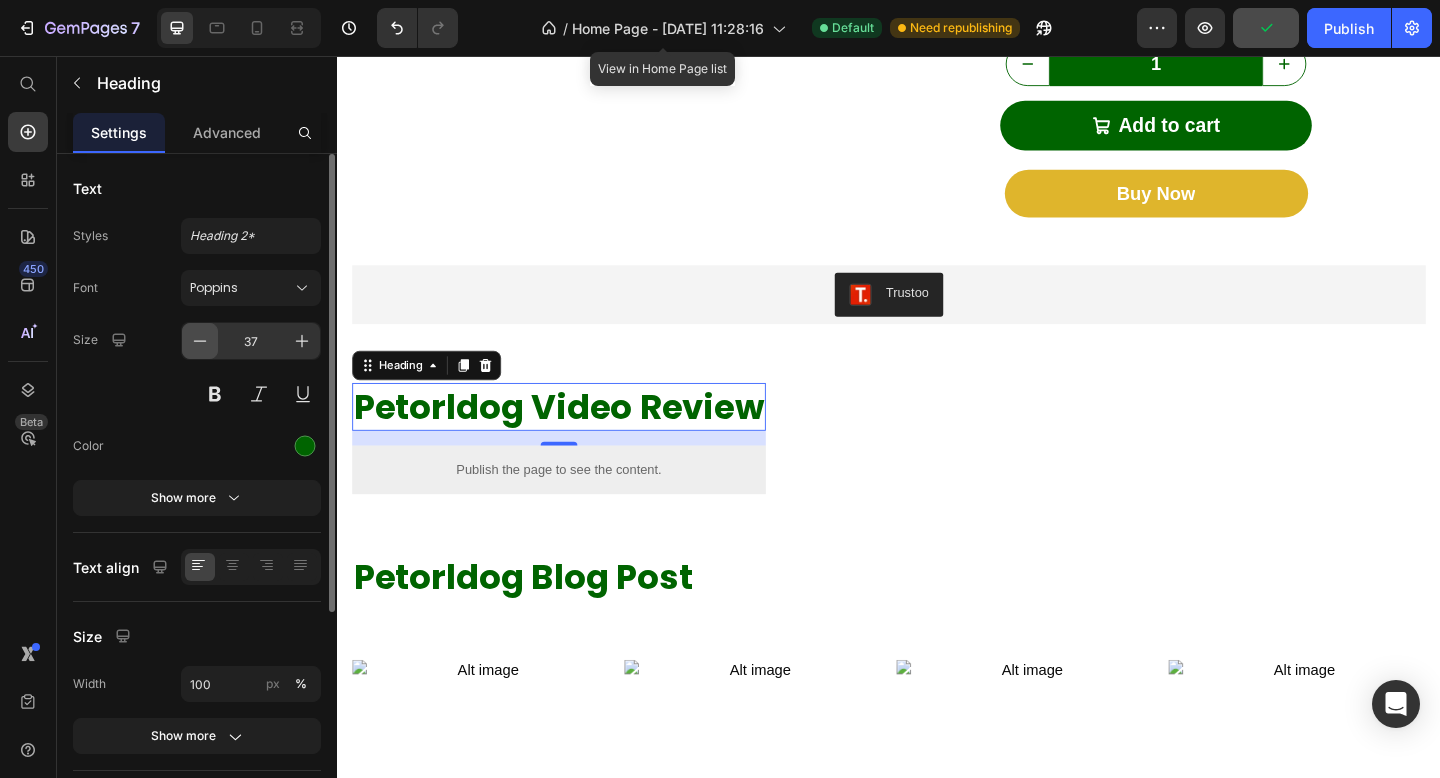 click at bounding box center (200, 341) 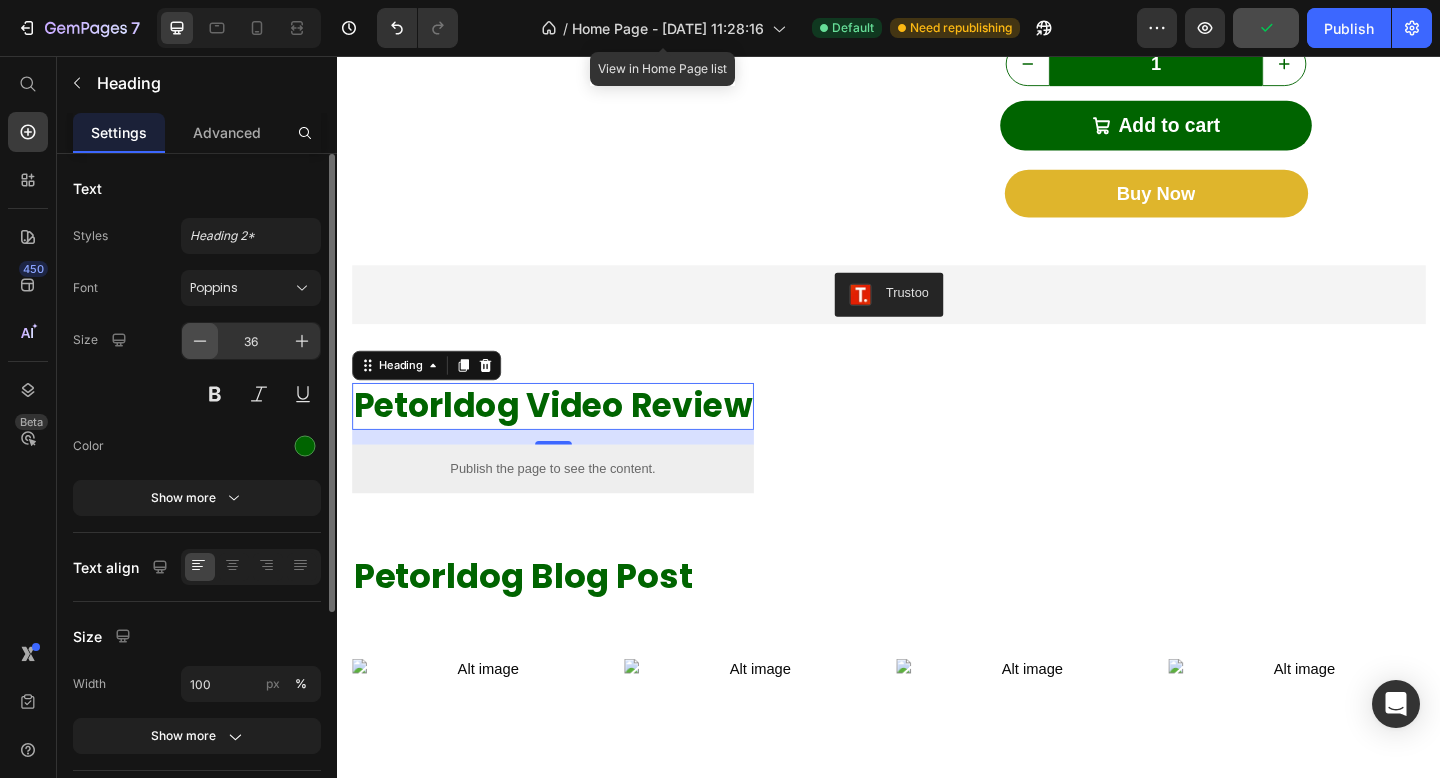 click at bounding box center (200, 341) 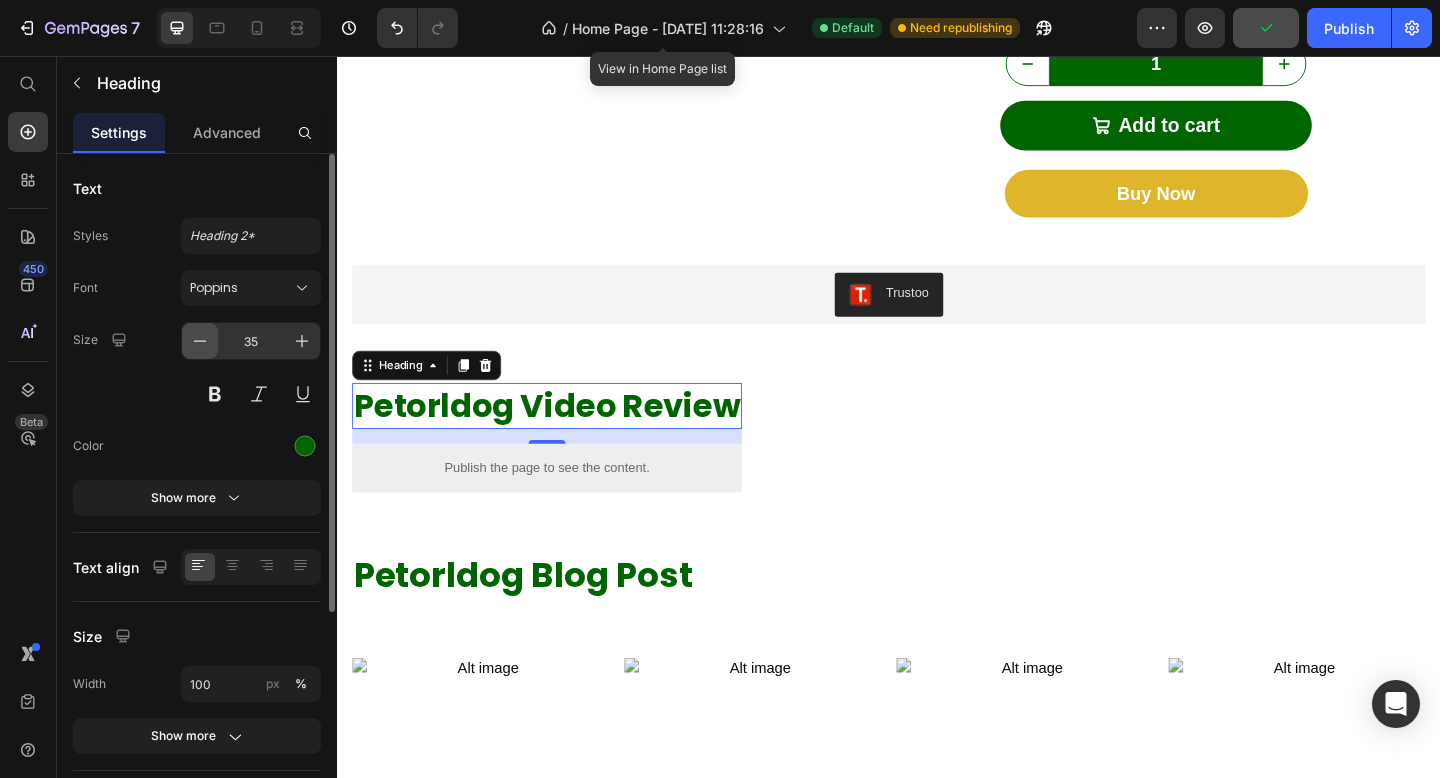 click at bounding box center [200, 341] 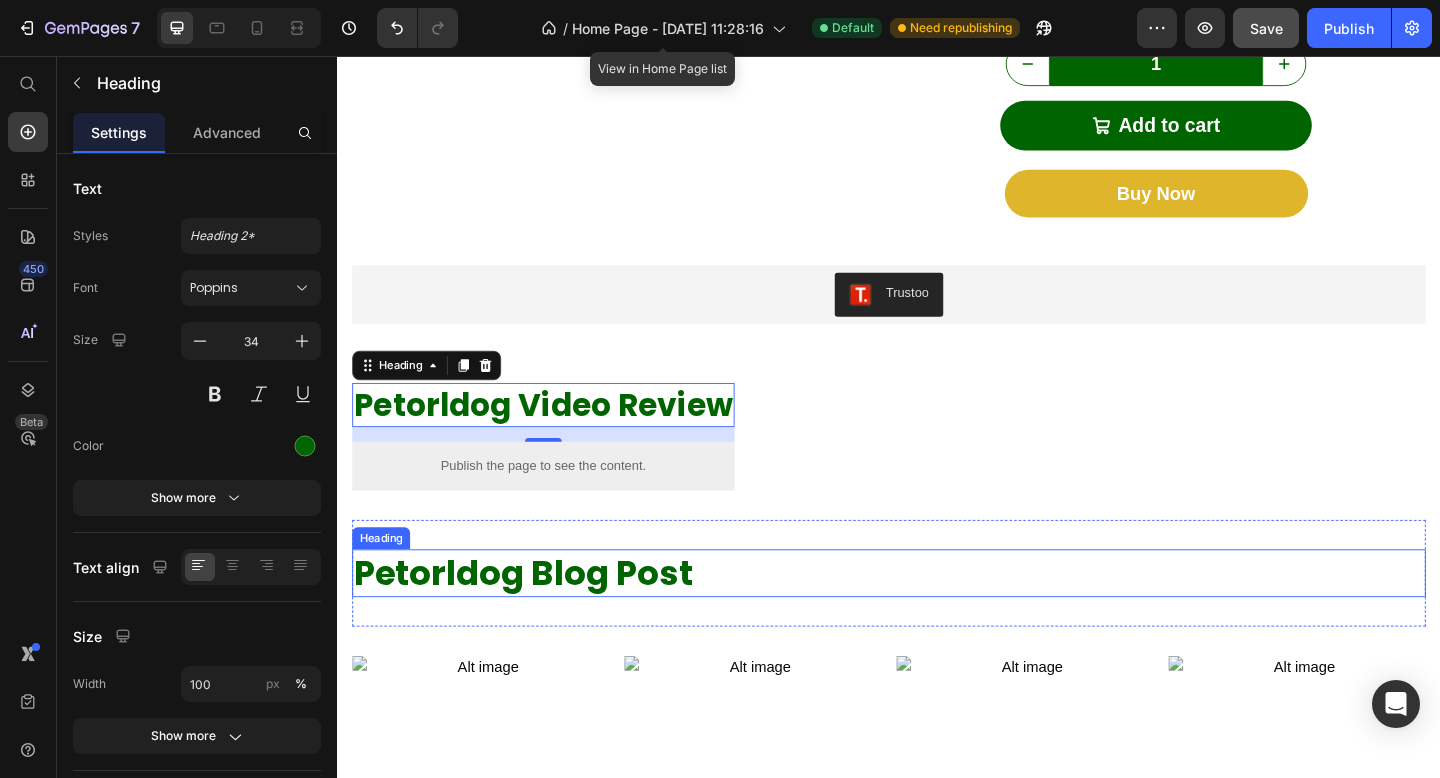 click on "Petorldog Blog Post" at bounding box center [937, 619] 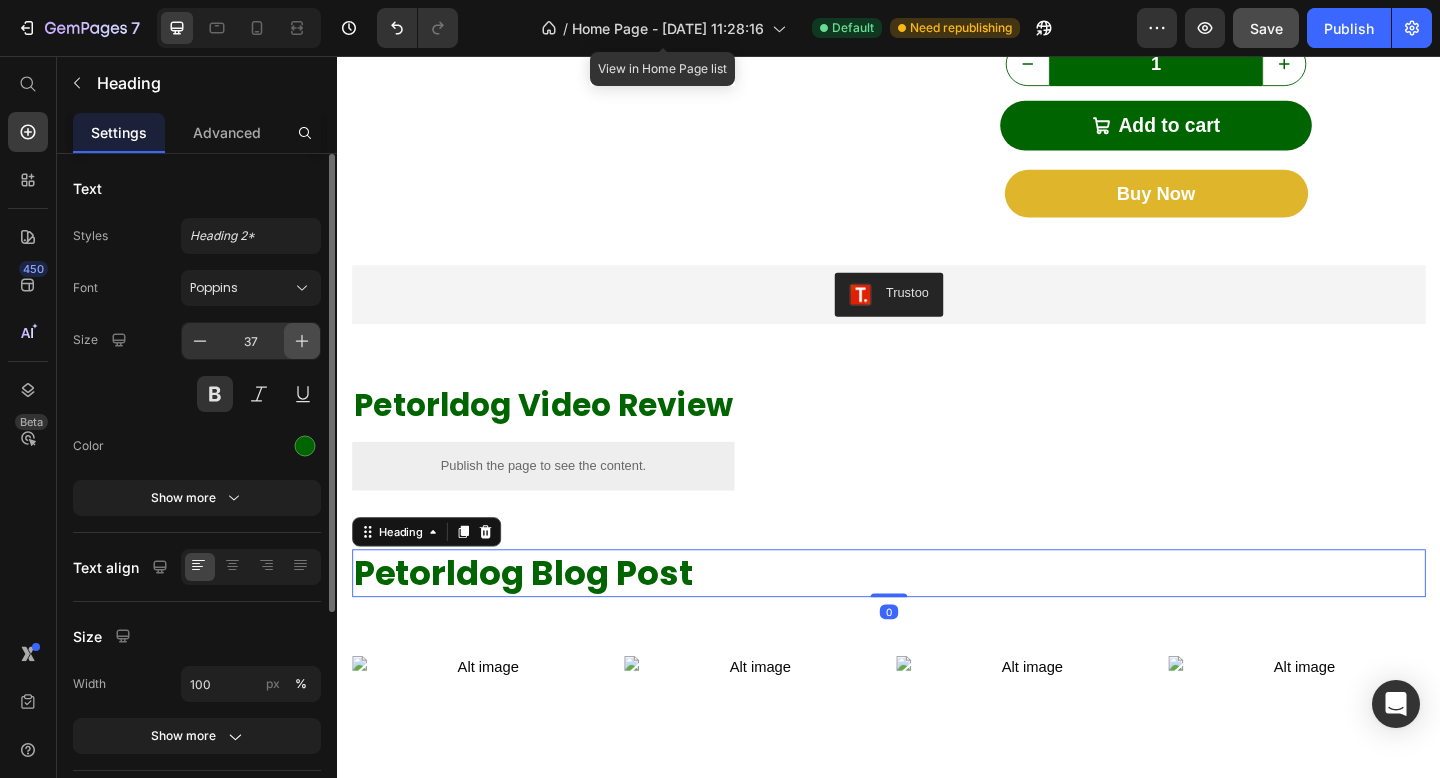 click 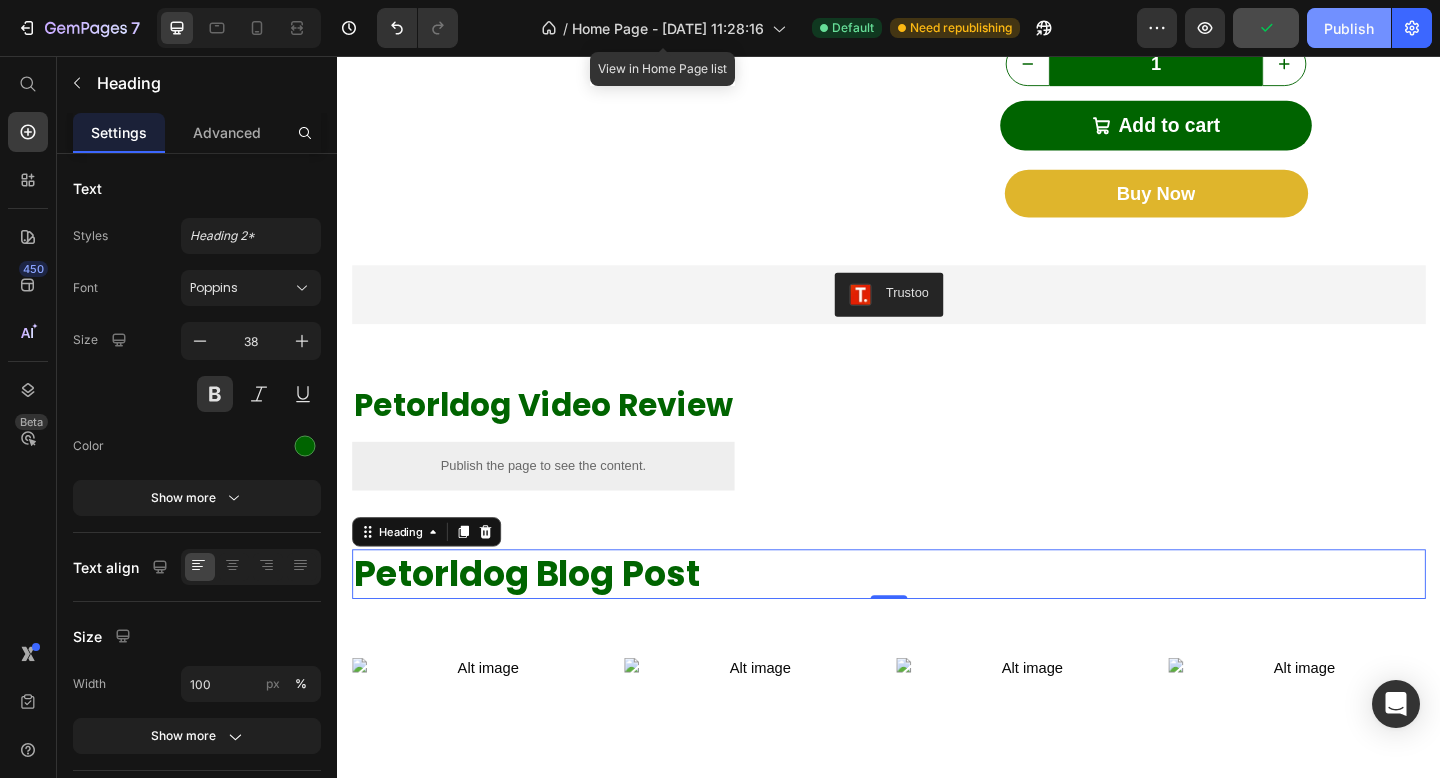 click on "Publish" 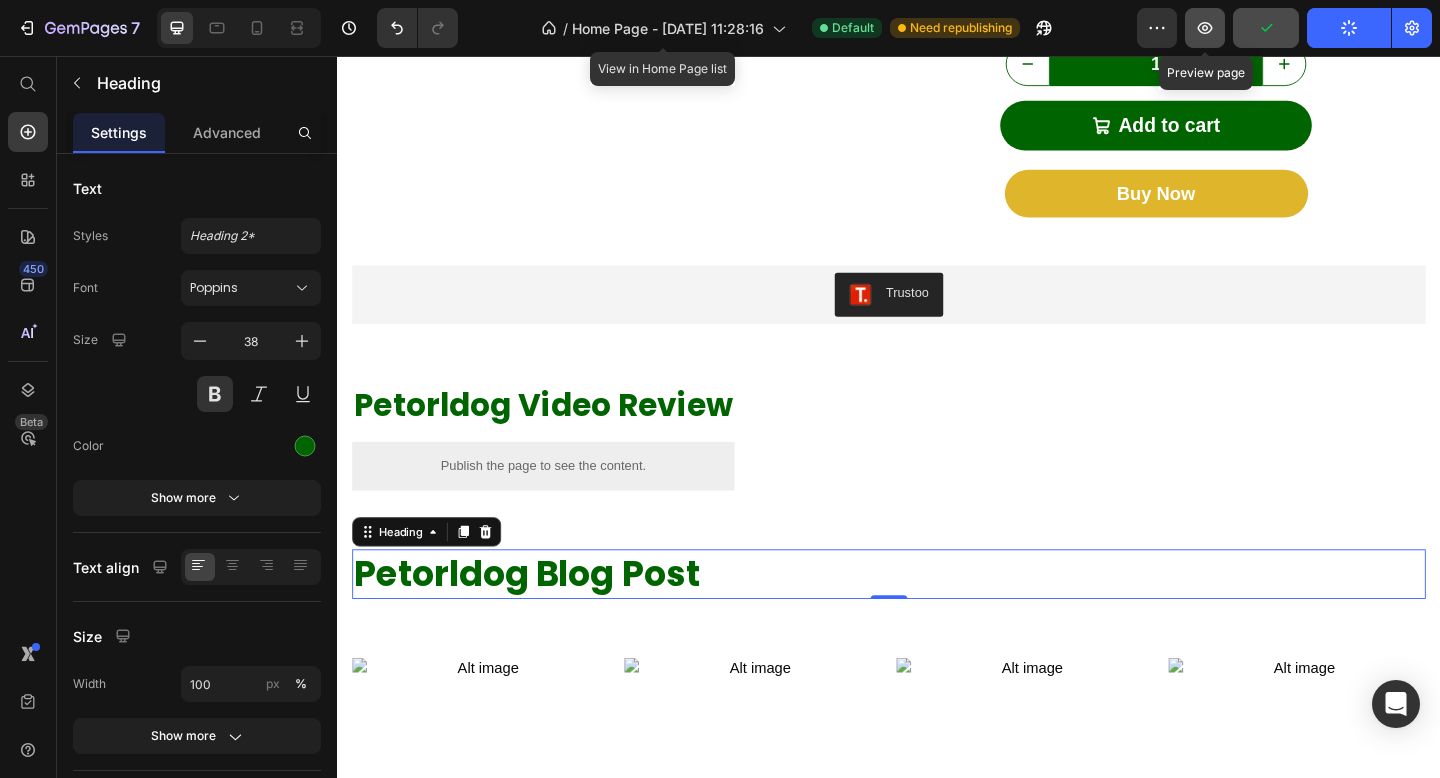click 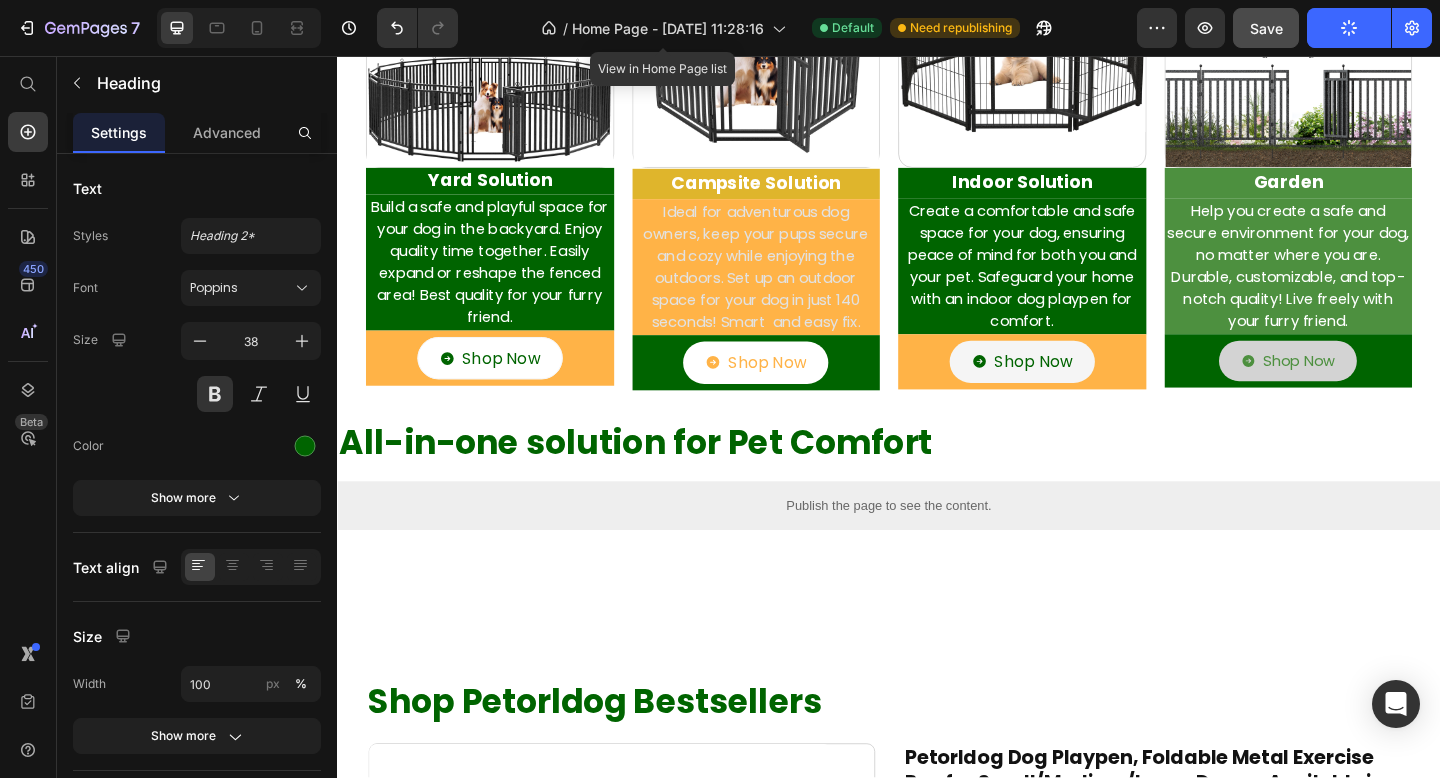 scroll, scrollTop: 271, scrollLeft: 0, axis: vertical 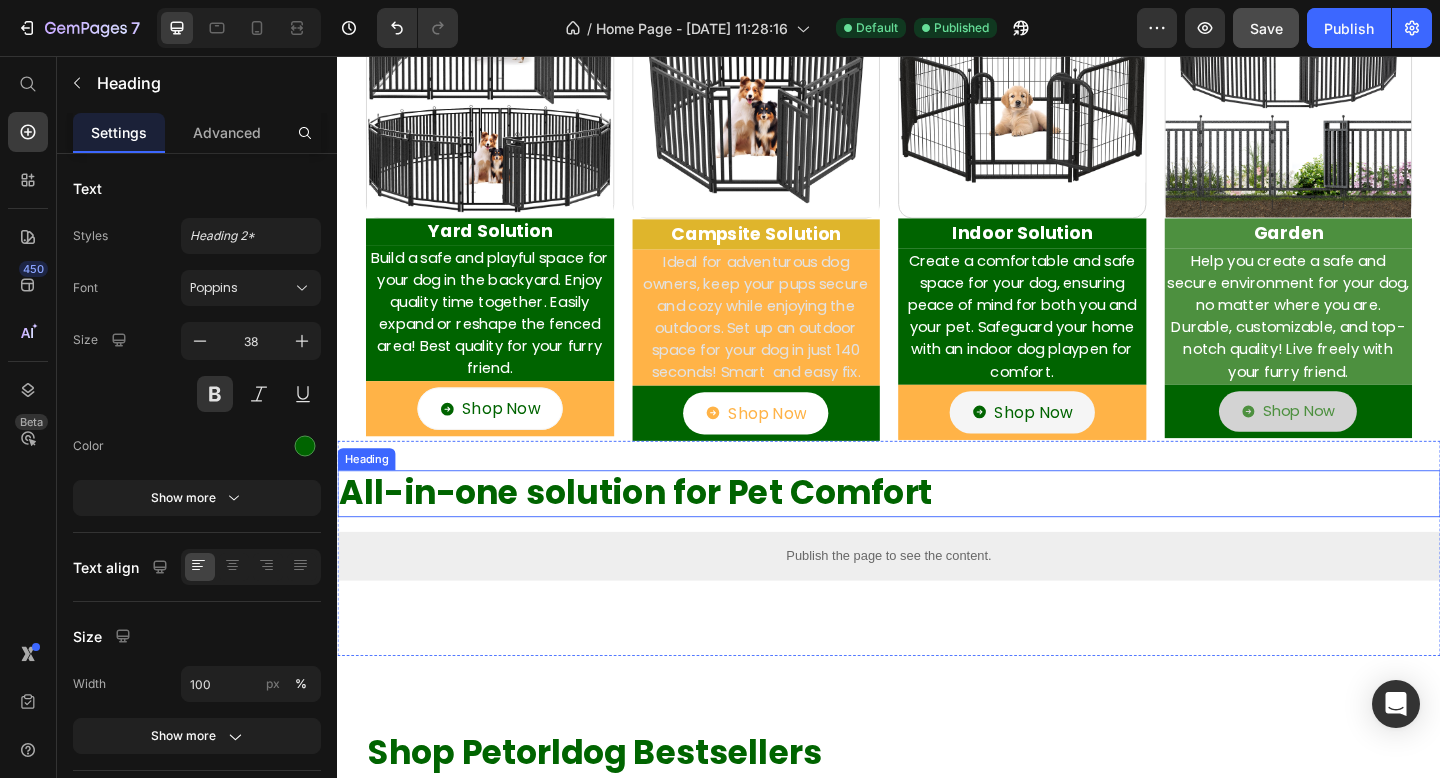 click on "All-in-one solution for Pet Comfort" at bounding box center (937, 532) 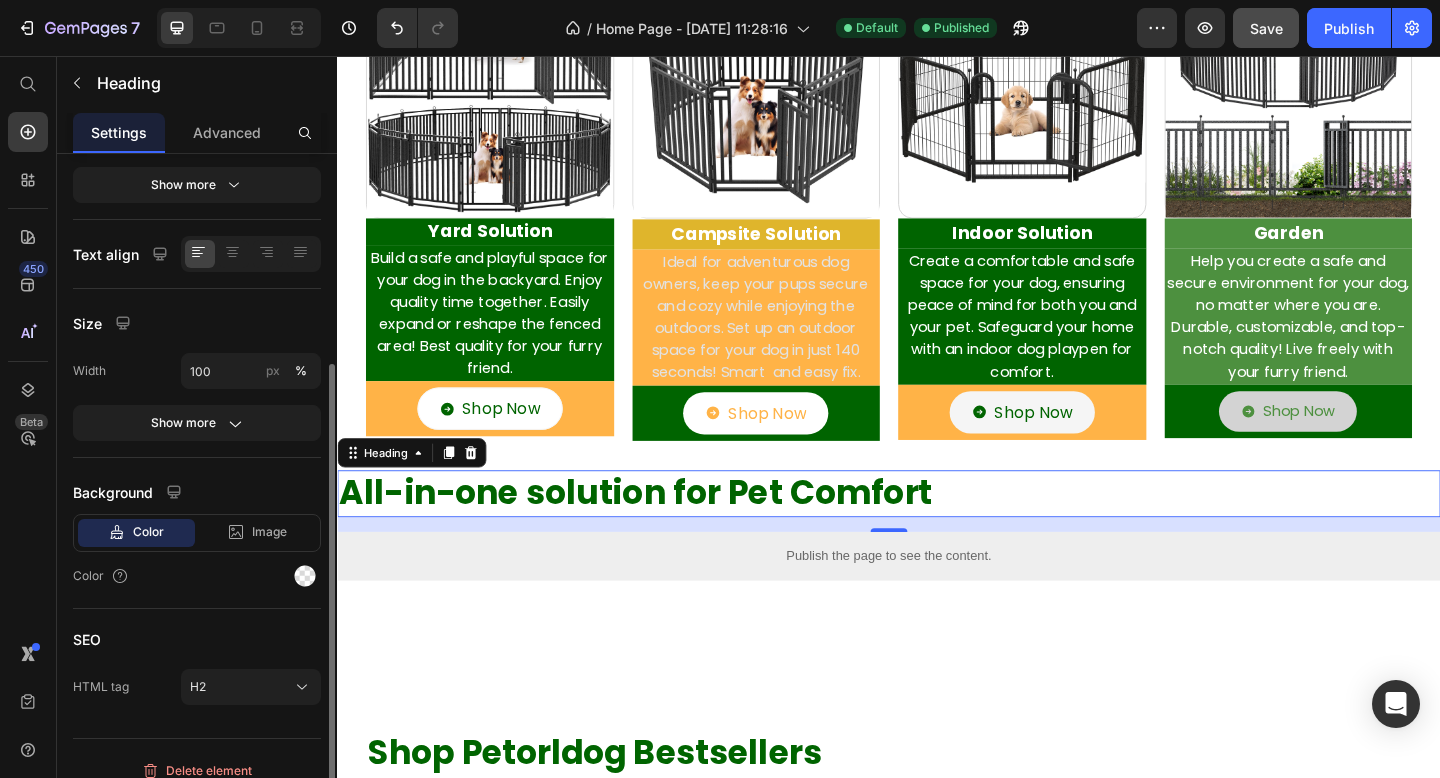scroll, scrollTop: 331, scrollLeft: 0, axis: vertical 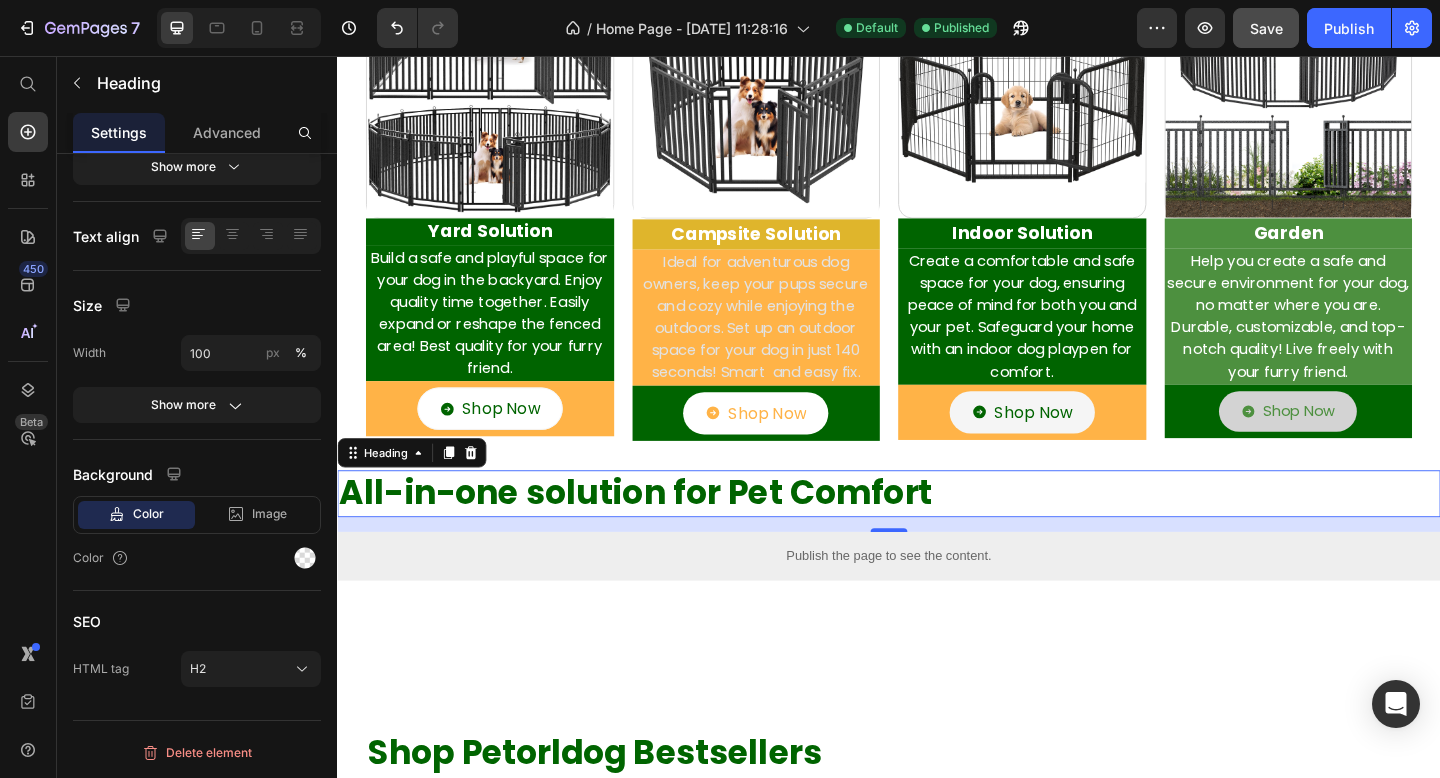 click on "All-in-one solution for Pet Comfort" at bounding box center (937, 532) 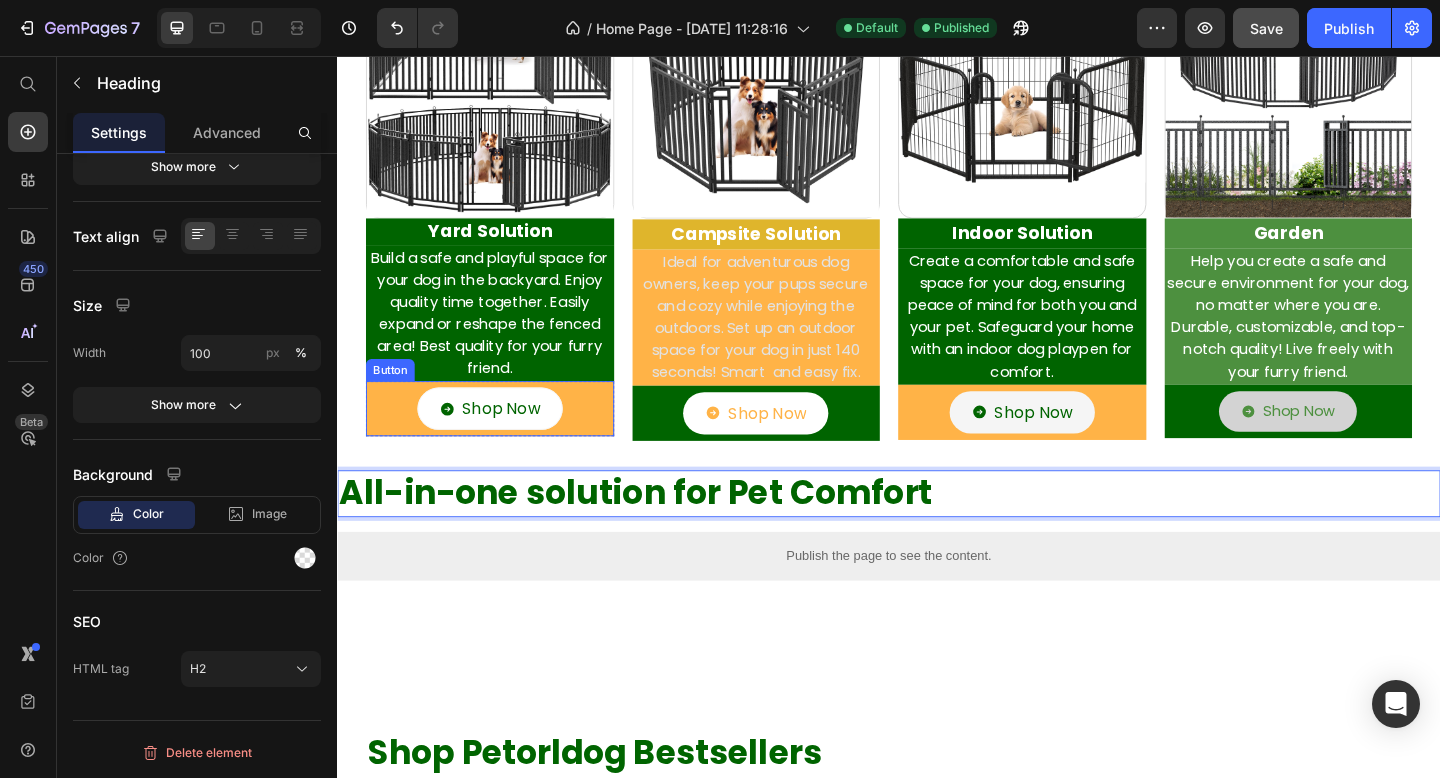 click on "Shop Now   Button" at bounding box center (503, 440) 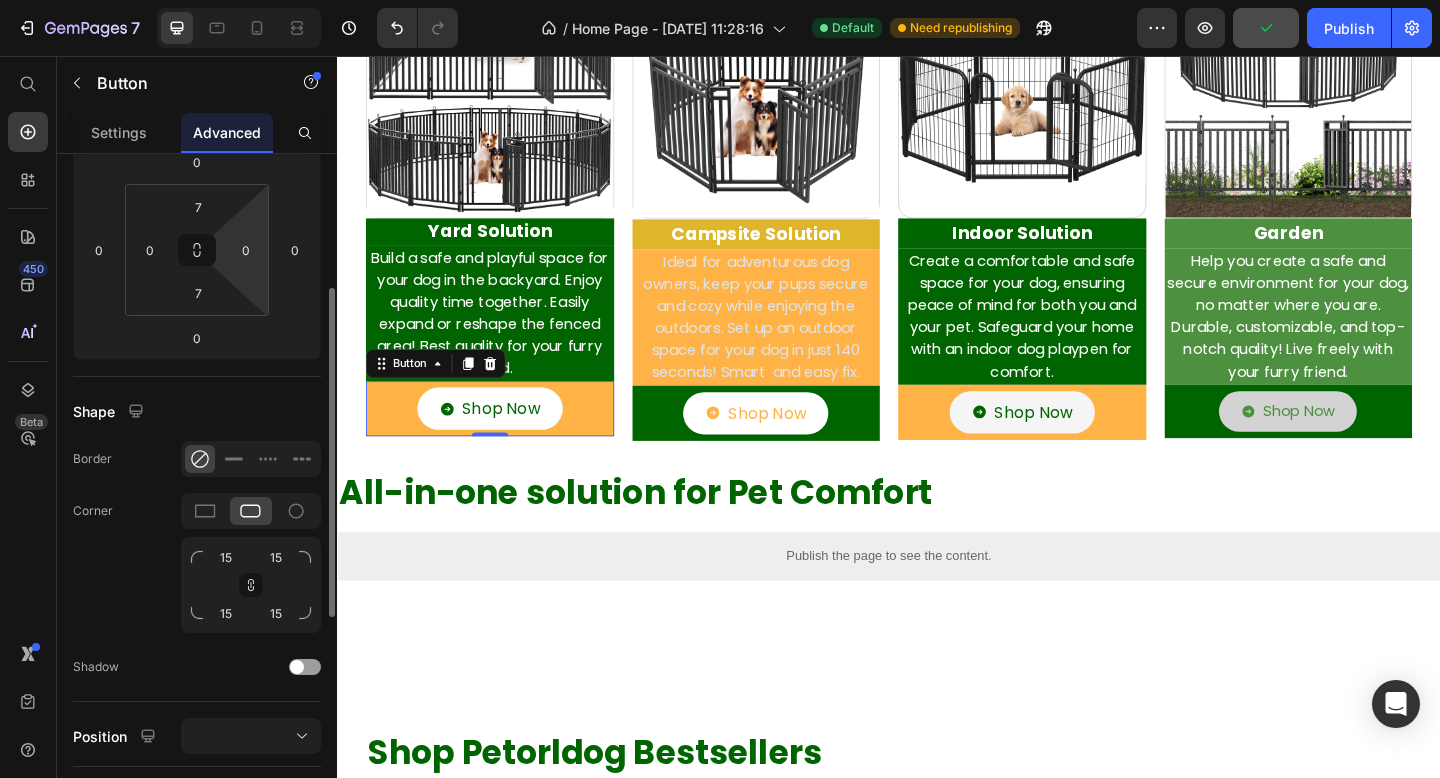 scroll, scrollTop: 276, scrollLeft: 0, axis: vertical 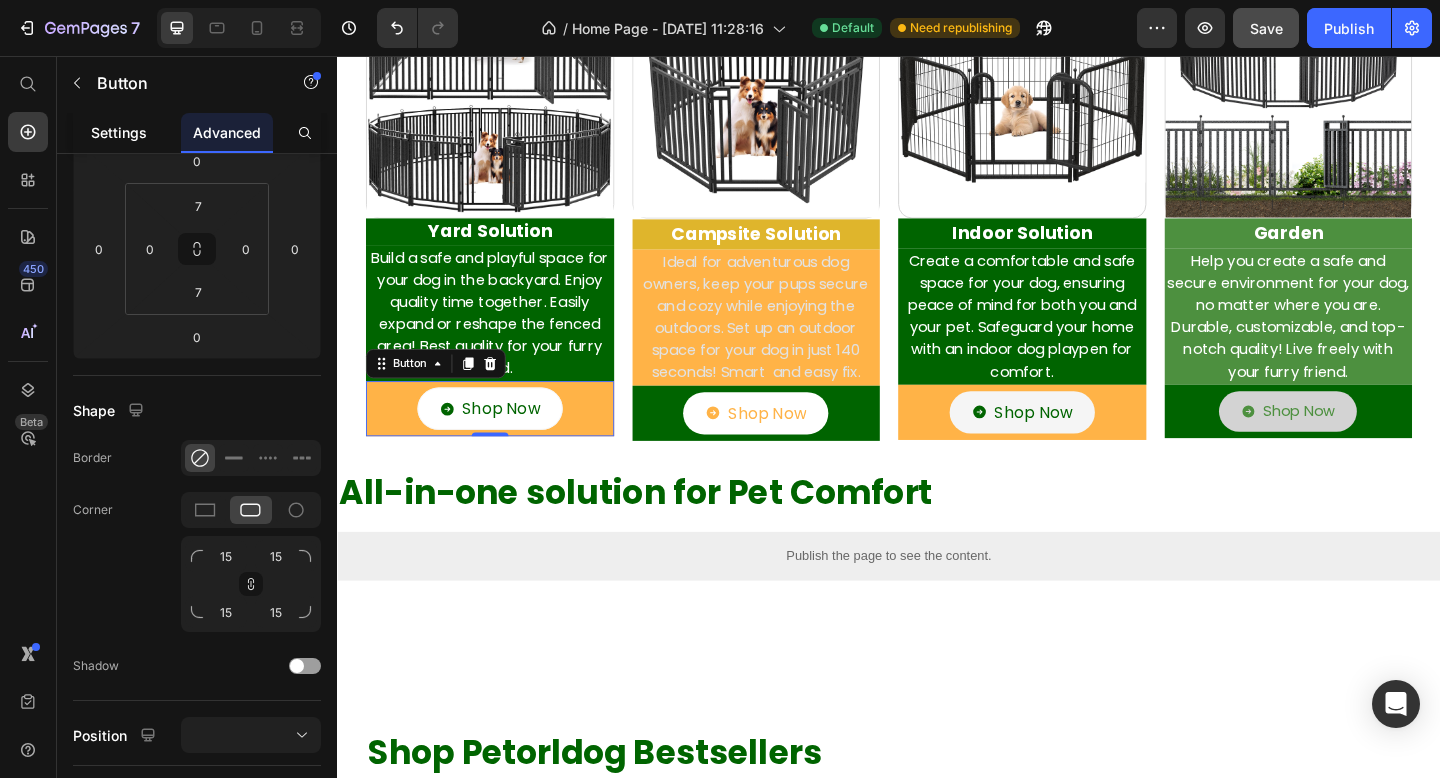 click on "Settings" at bounding box center [119, 132] 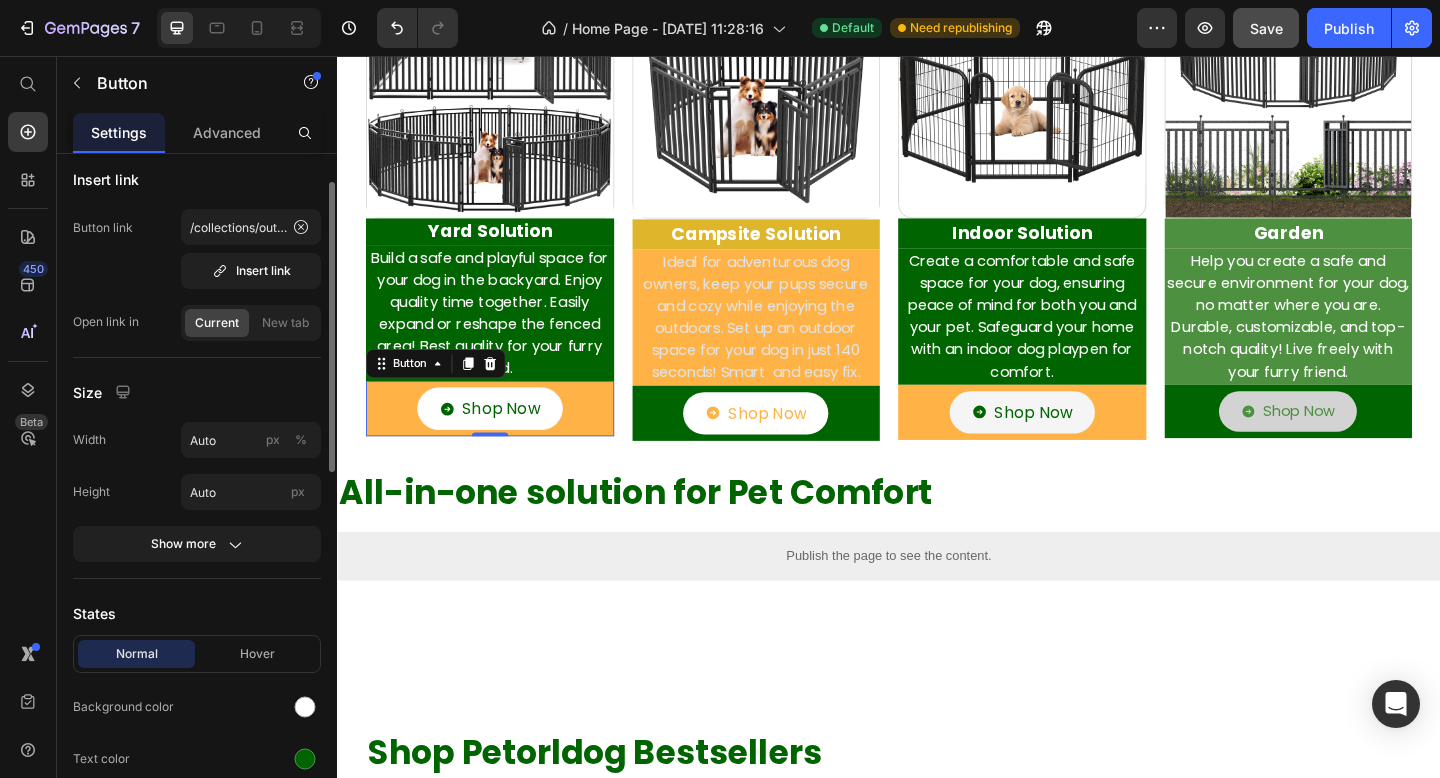 scroll, scrollTop: 309, scrollLeft: 0, axis: vertical 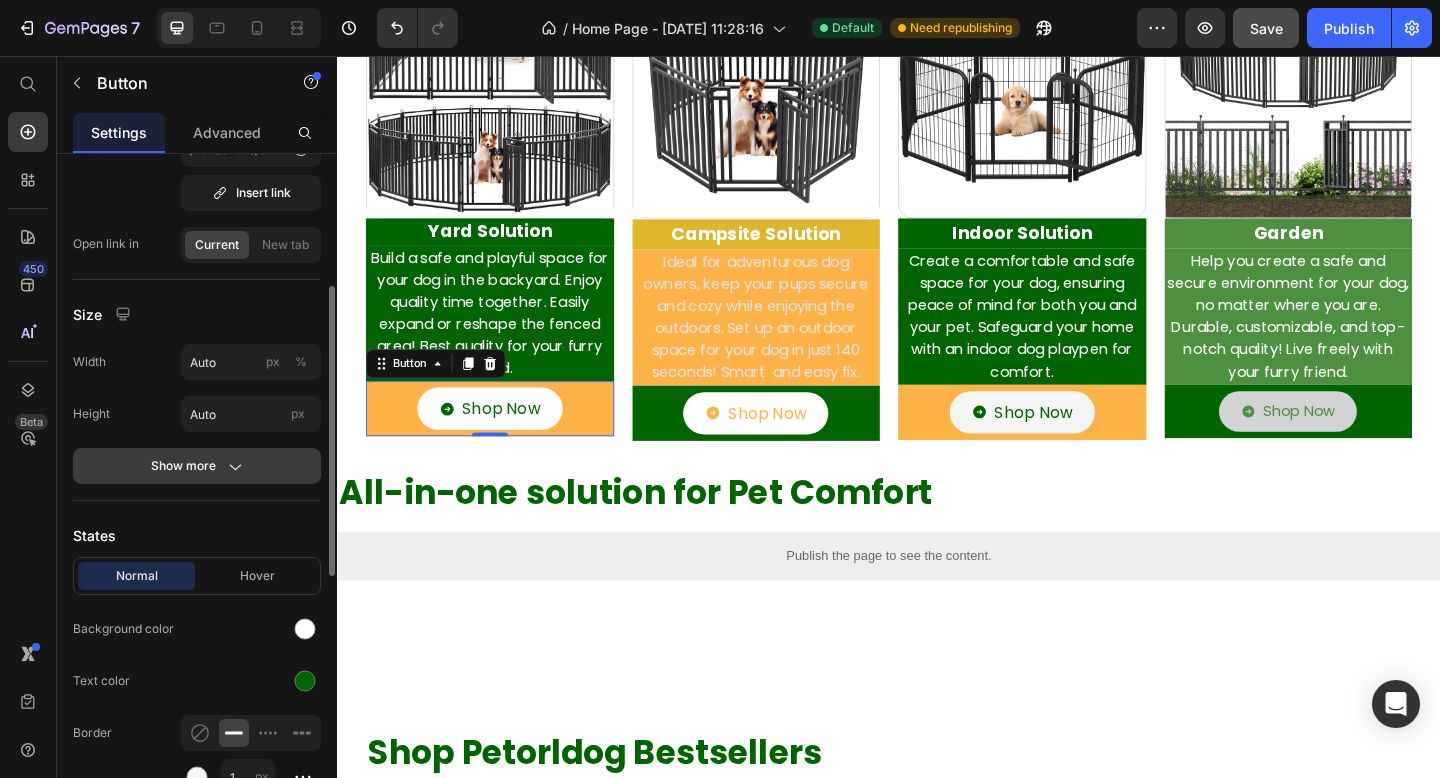 click on "Show more" 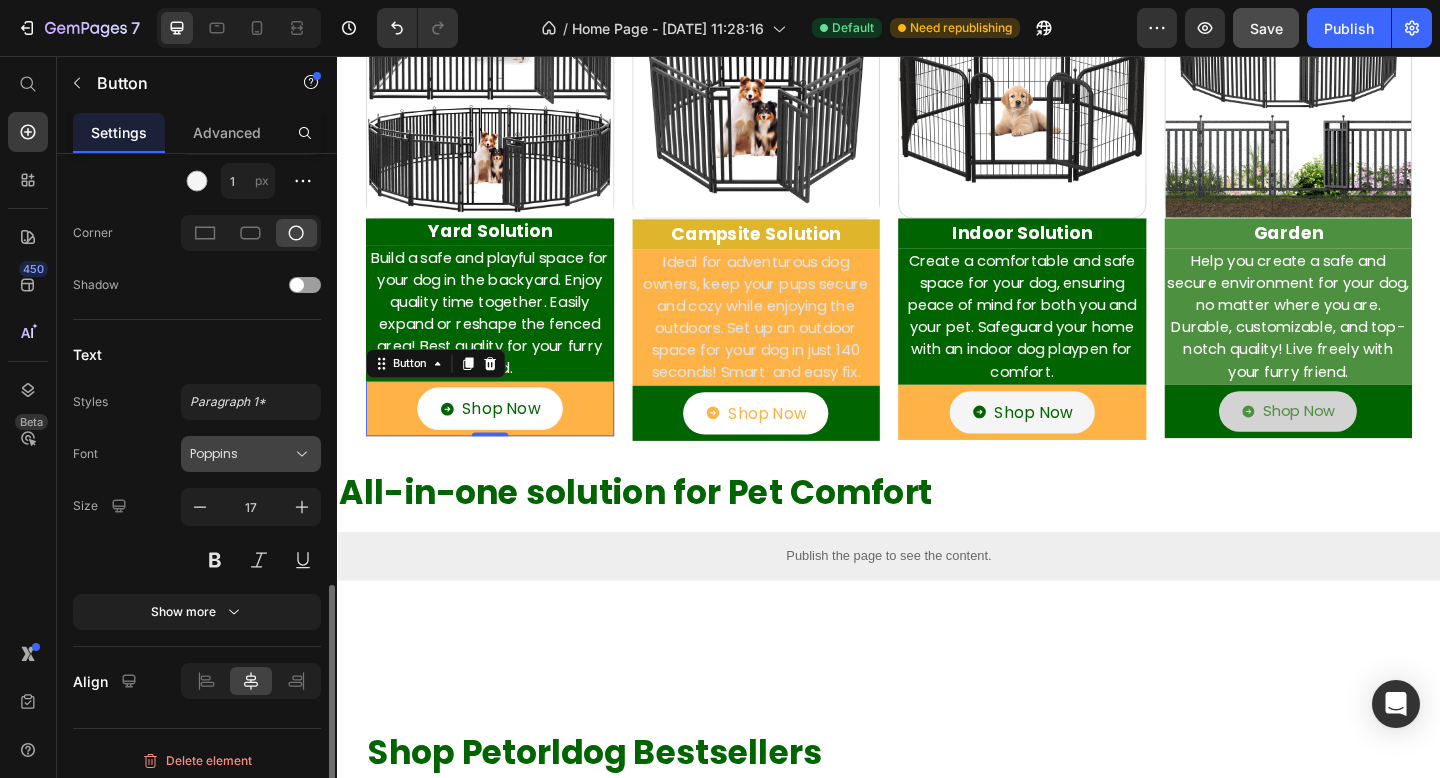 scroll, scrollTop: 1113, scrollLeft: 0, axis: vertical 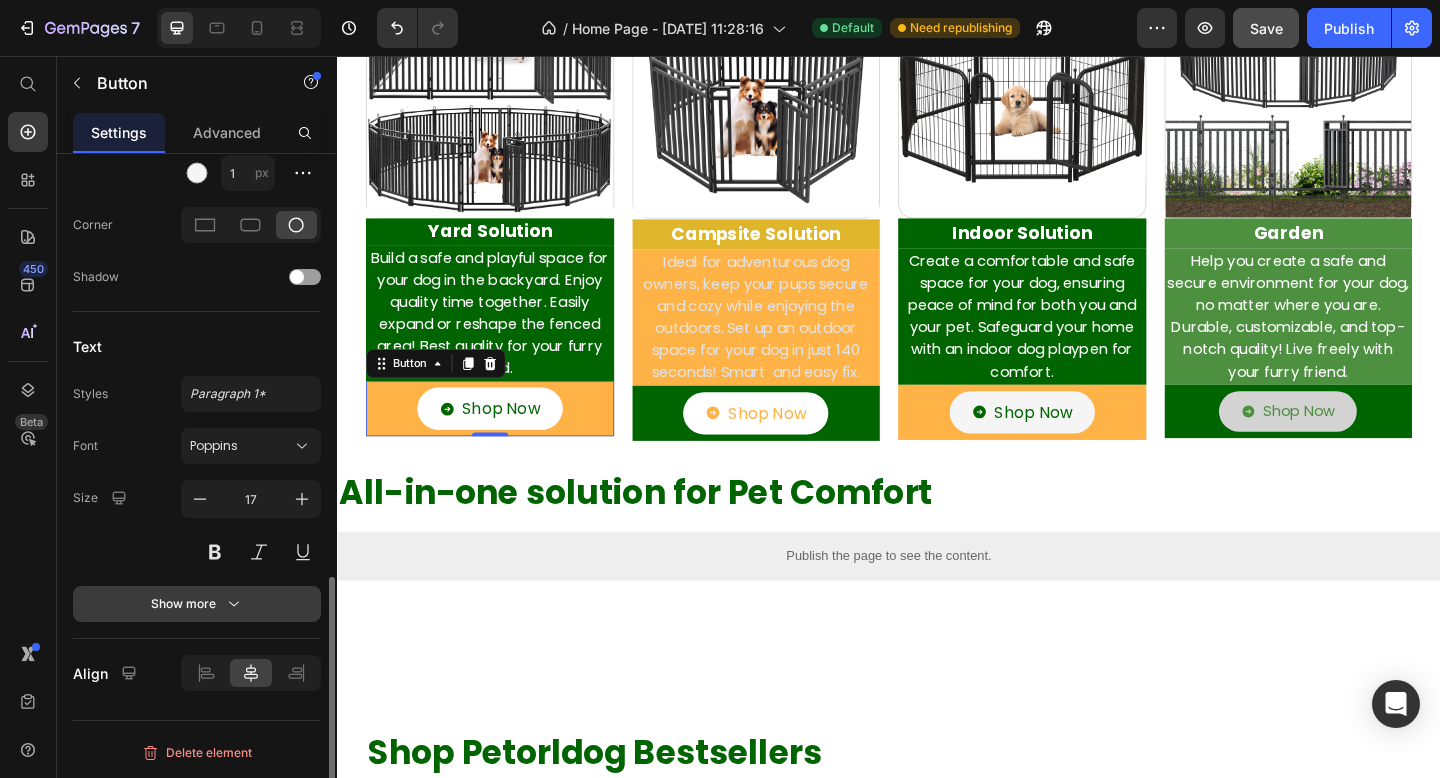click on "Show more" at bounding box center [197, 604] 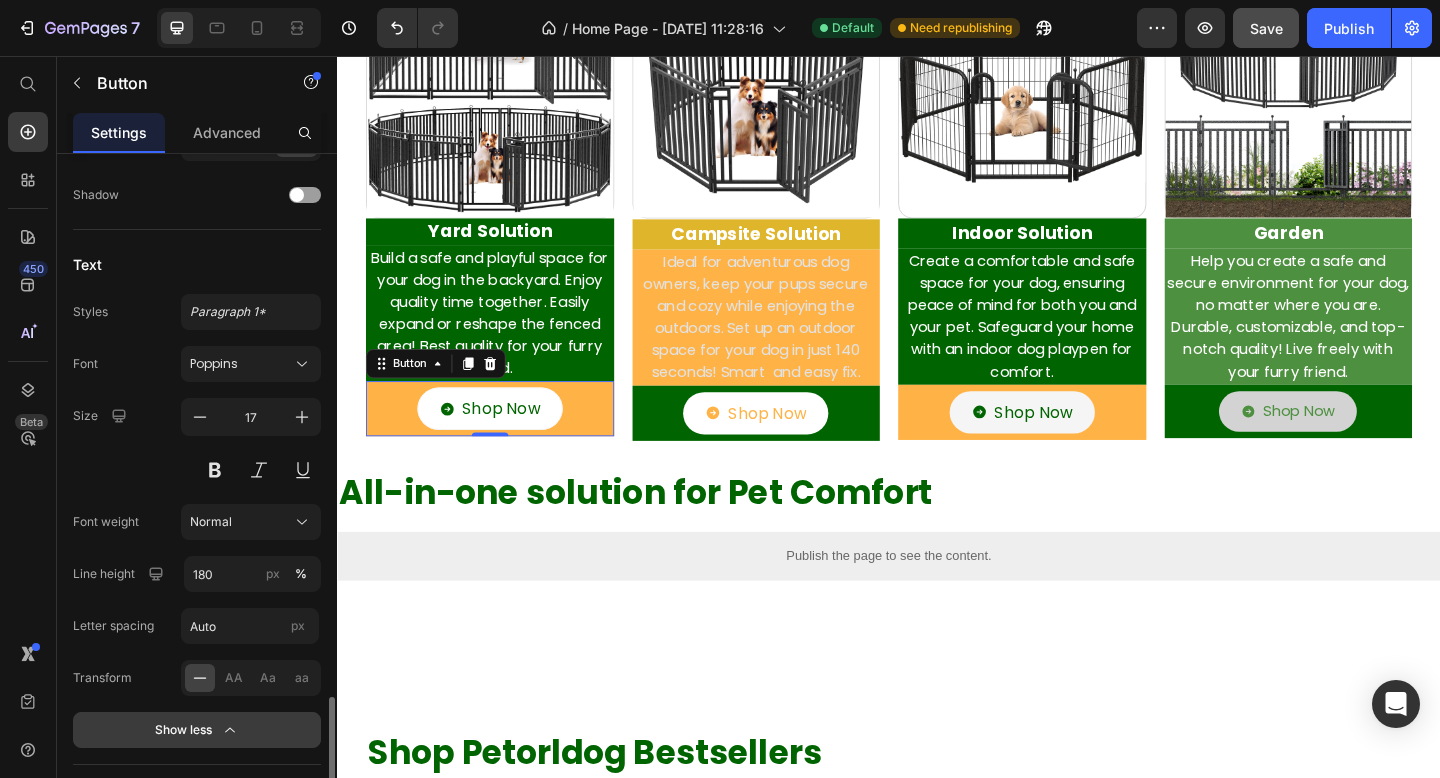 scroll, scrollTop: 1321, scrollLeft: 0, axis: vertical 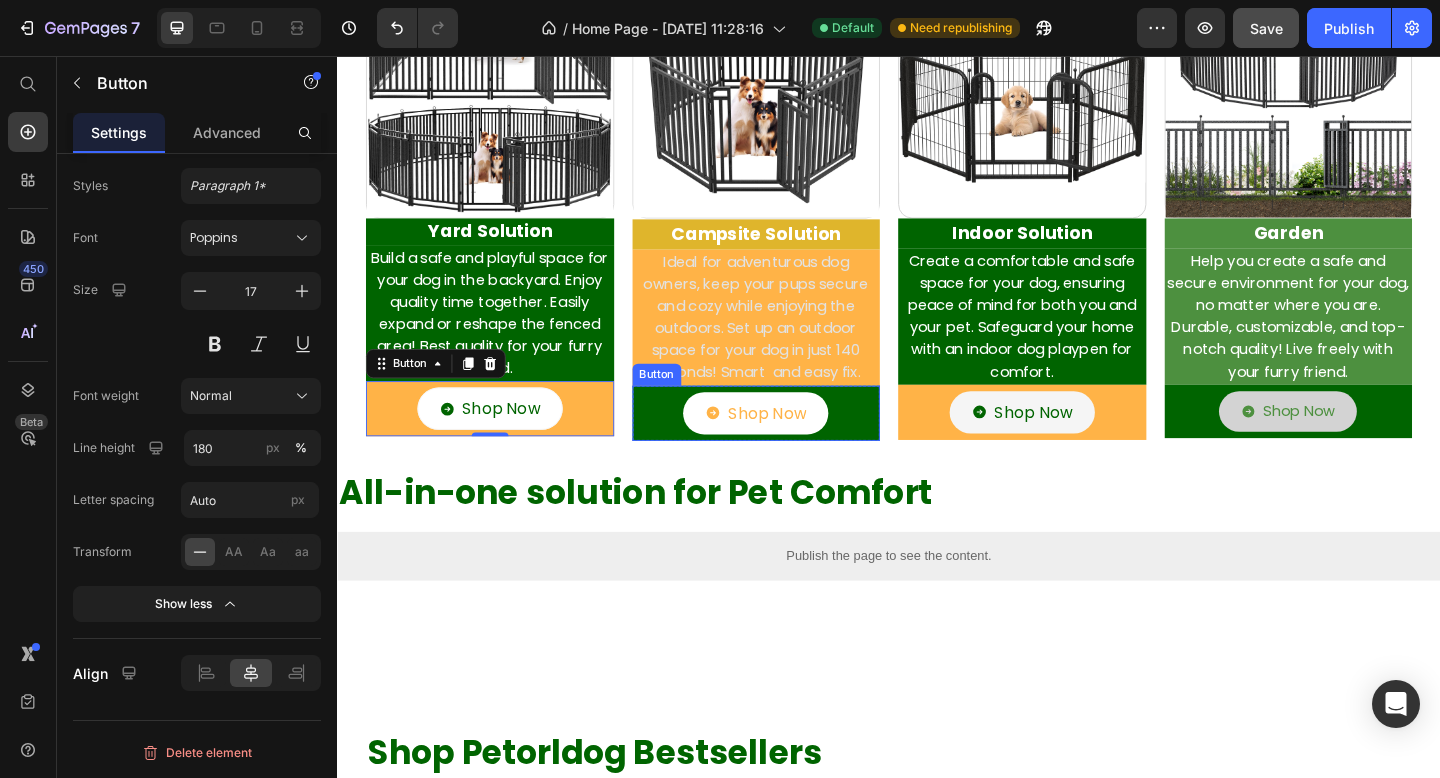 click on "Shop Now Button" at bounding box center [793, 445] 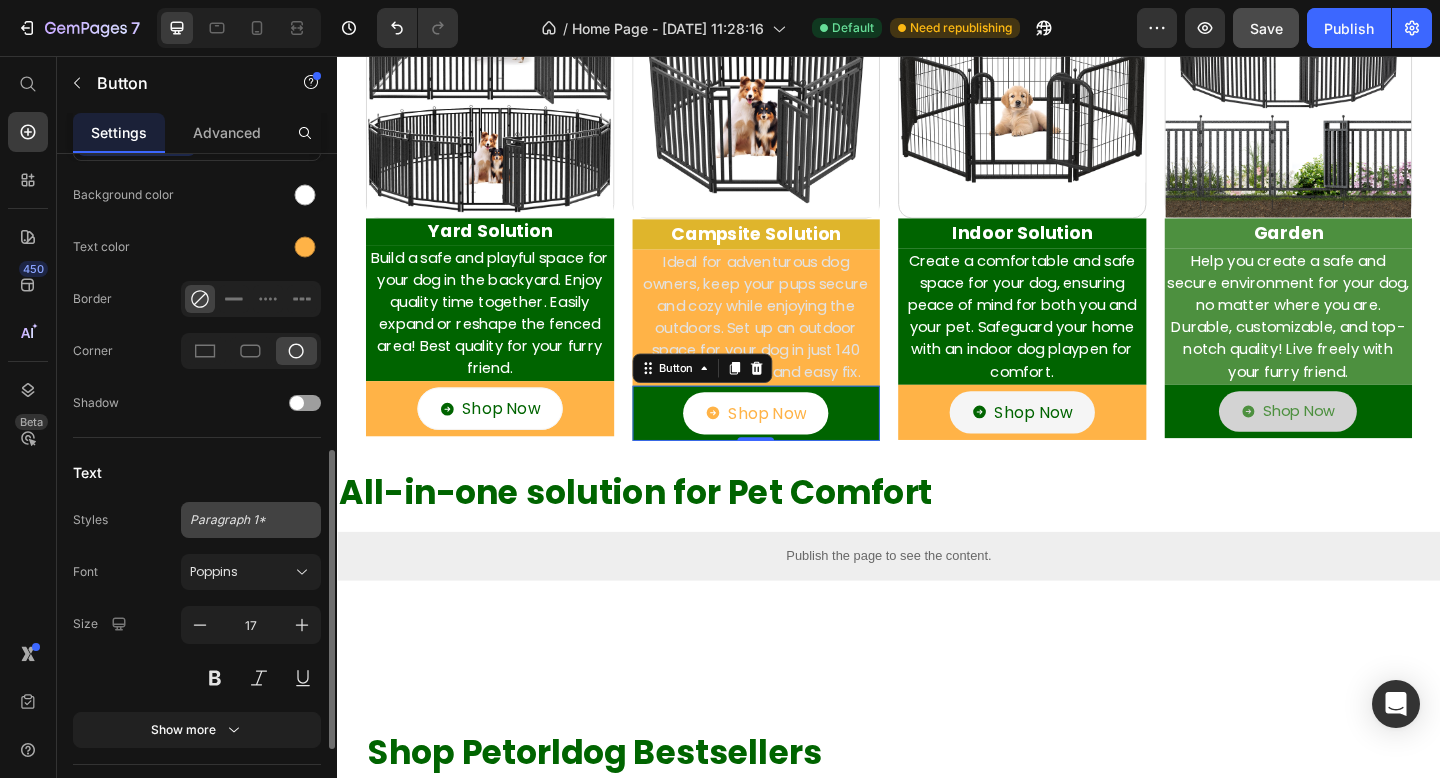 scroll, scrollTop: 701, scrollLeft: 0, axis: vertical 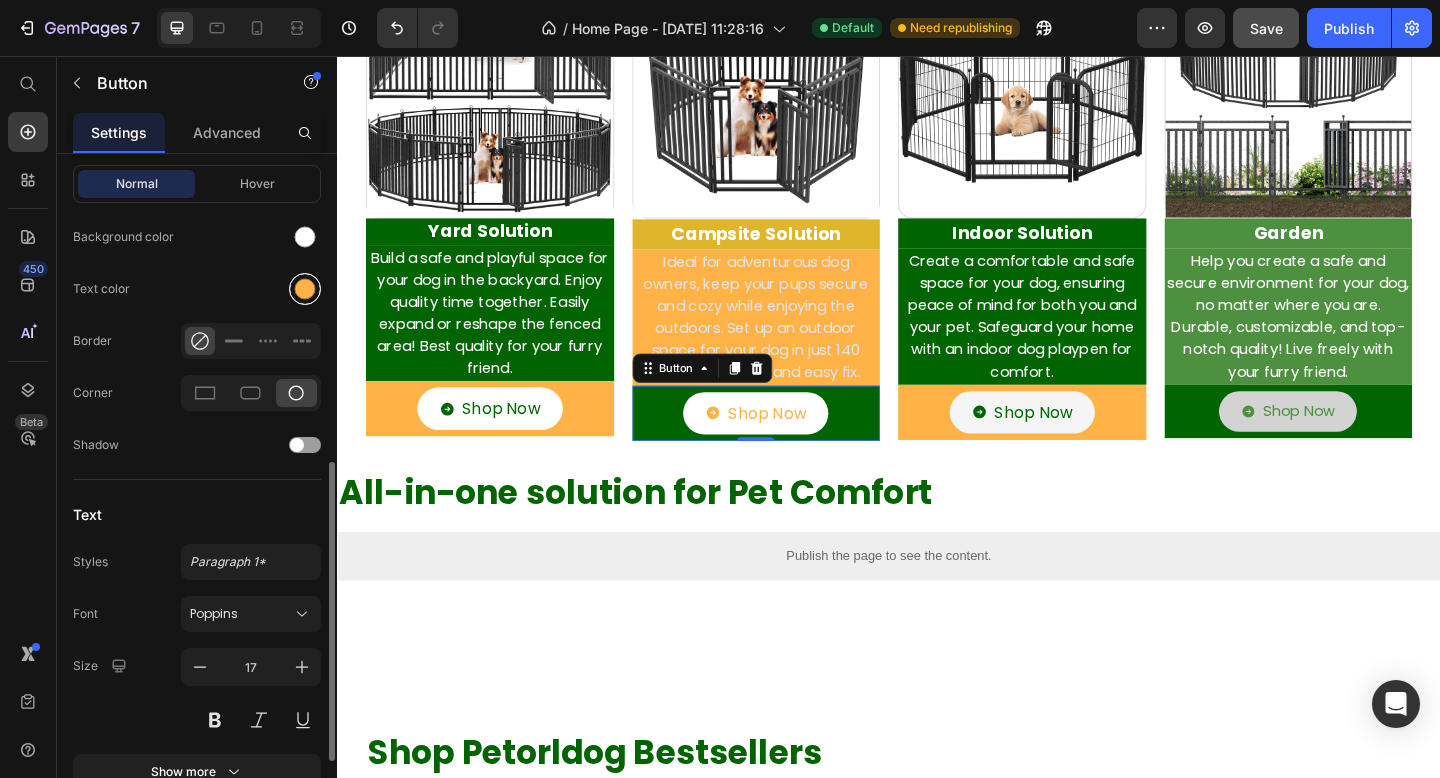 click at bounding box center [305, 289] 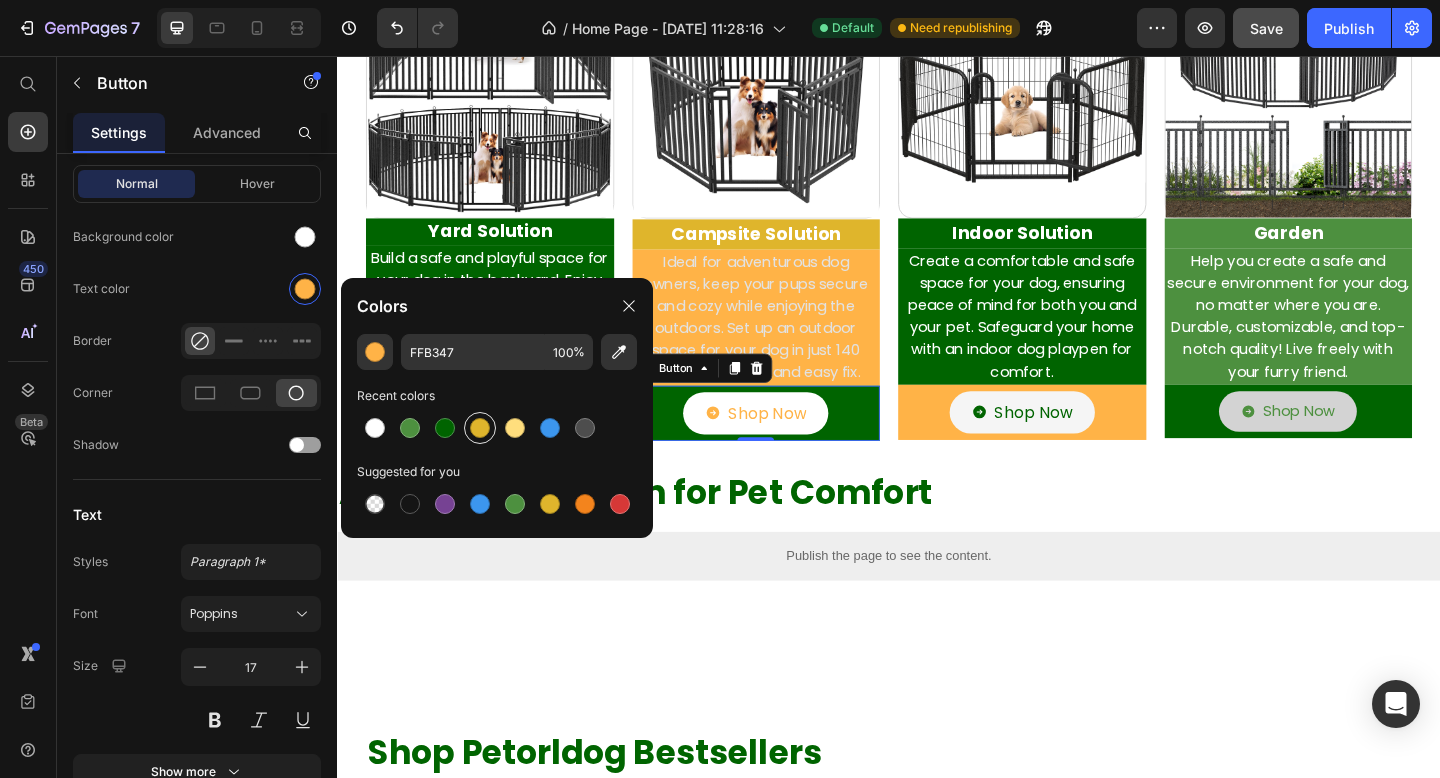 click at bounding box center (480, 428) 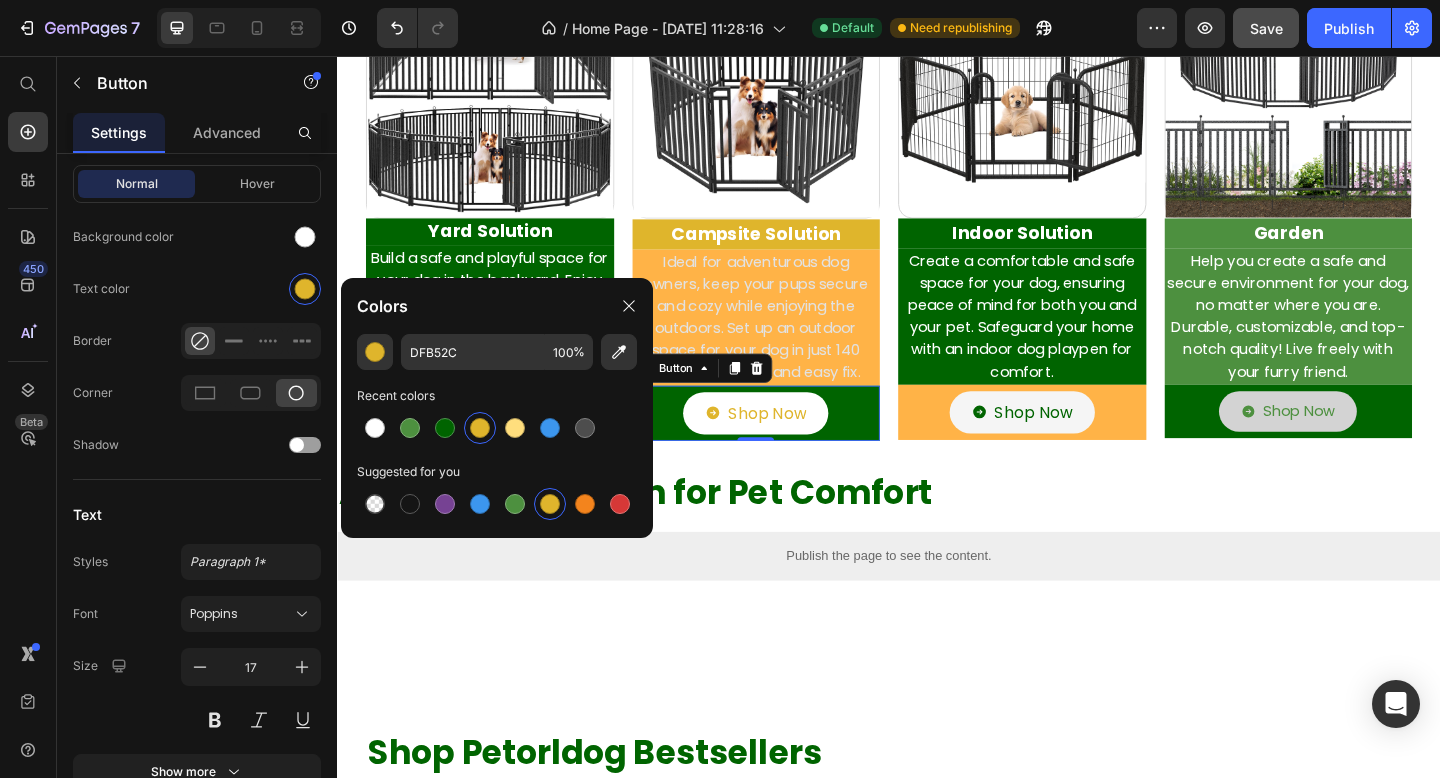 click at bounding box center [480, 428] 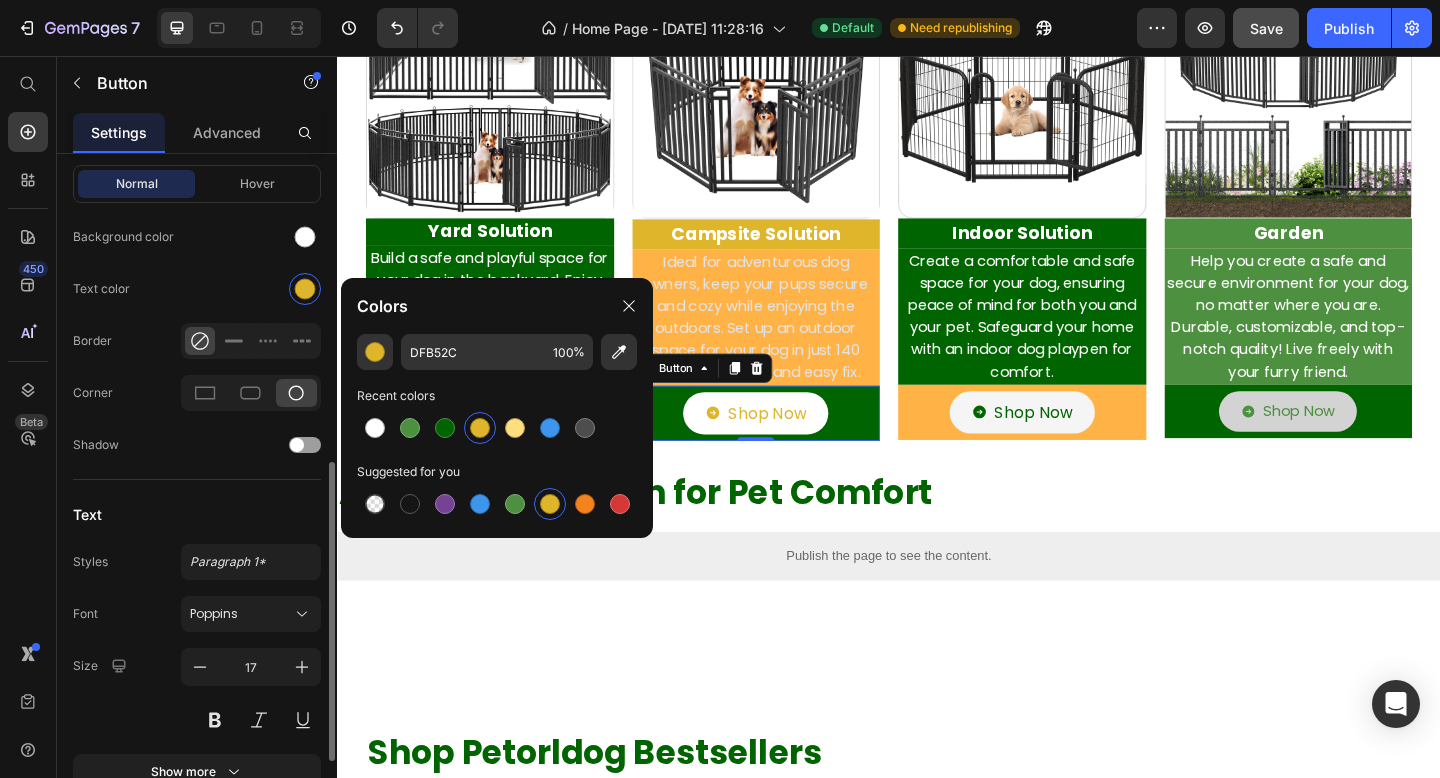 click on "Text color" 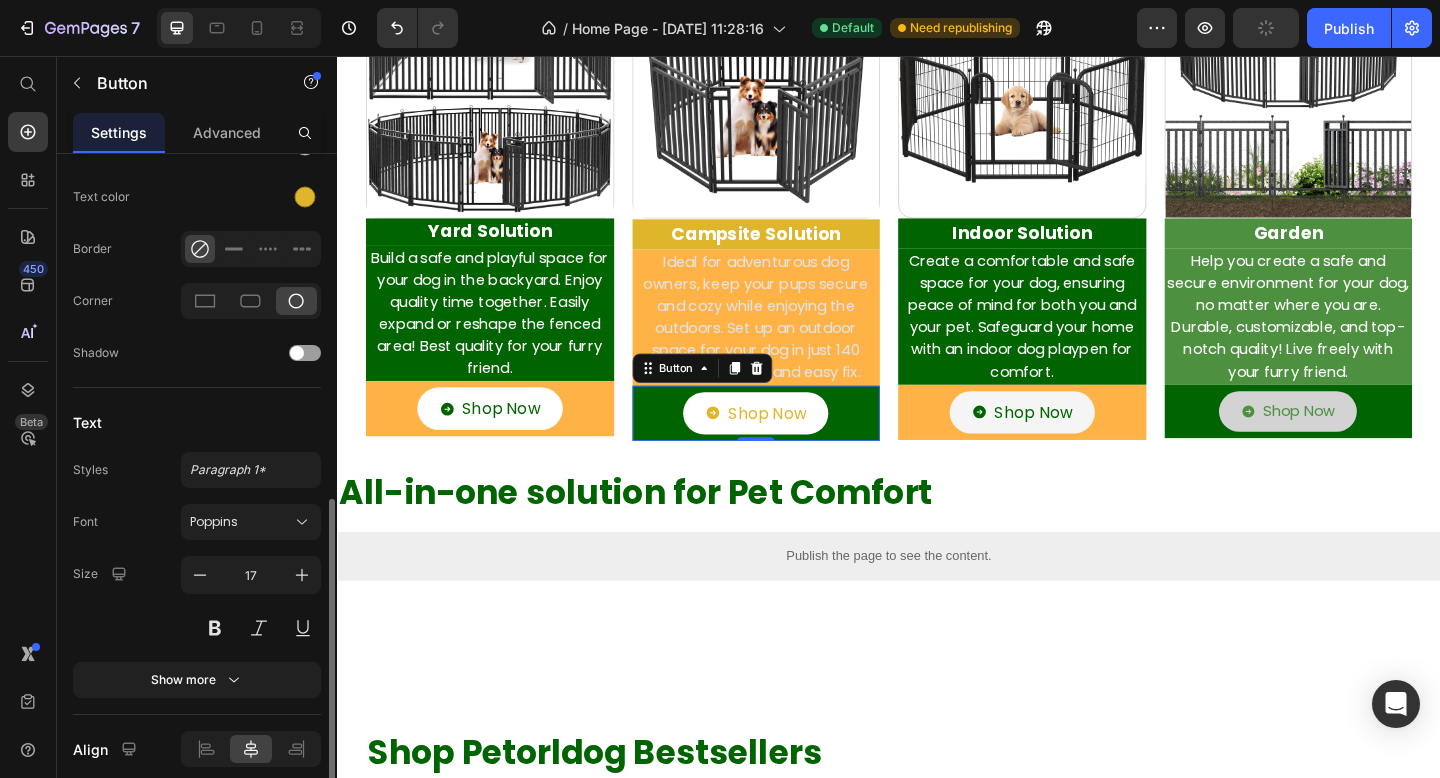 scroll, scrollTop: 788, scrollLeft: 0, axis: vertical 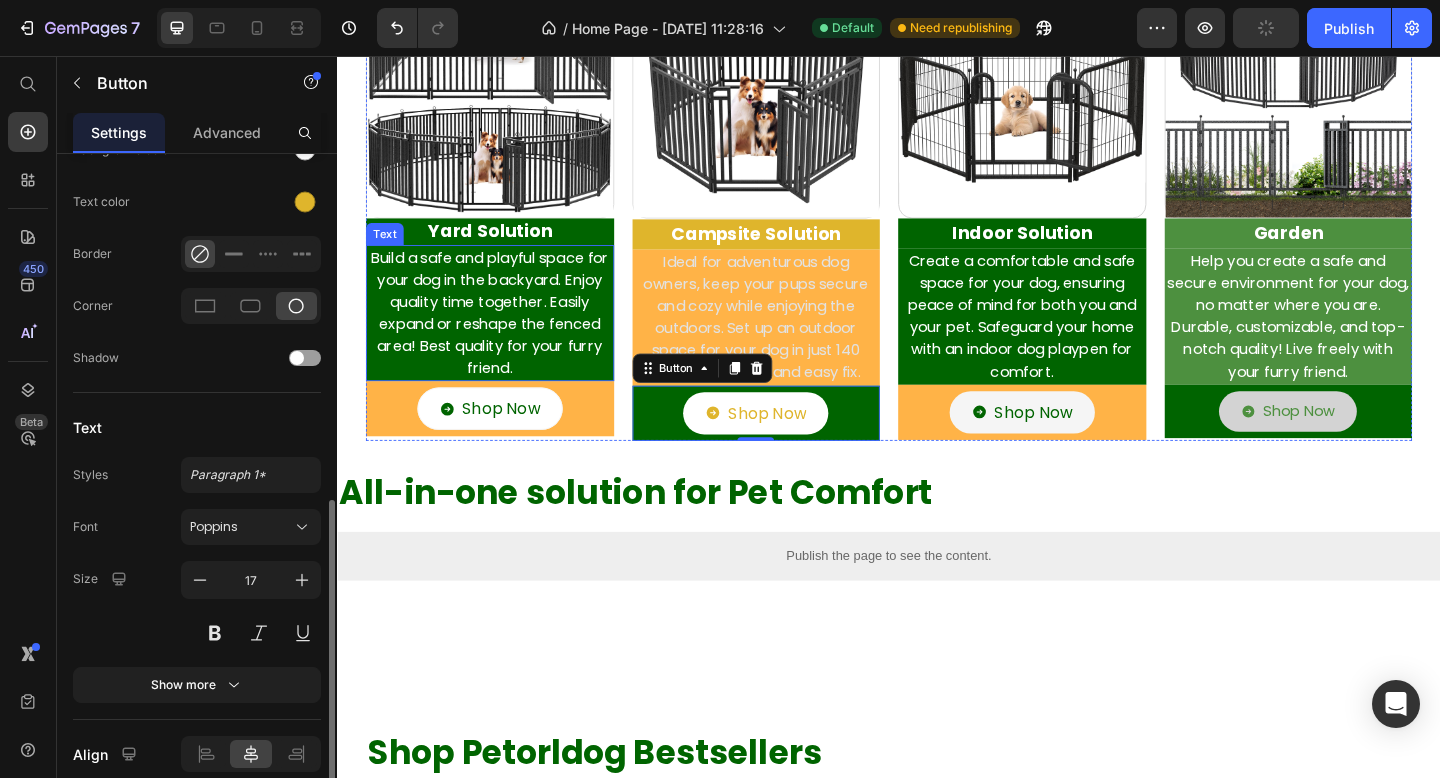click on "Shop Now   Button" at bounding box center [503, 440] 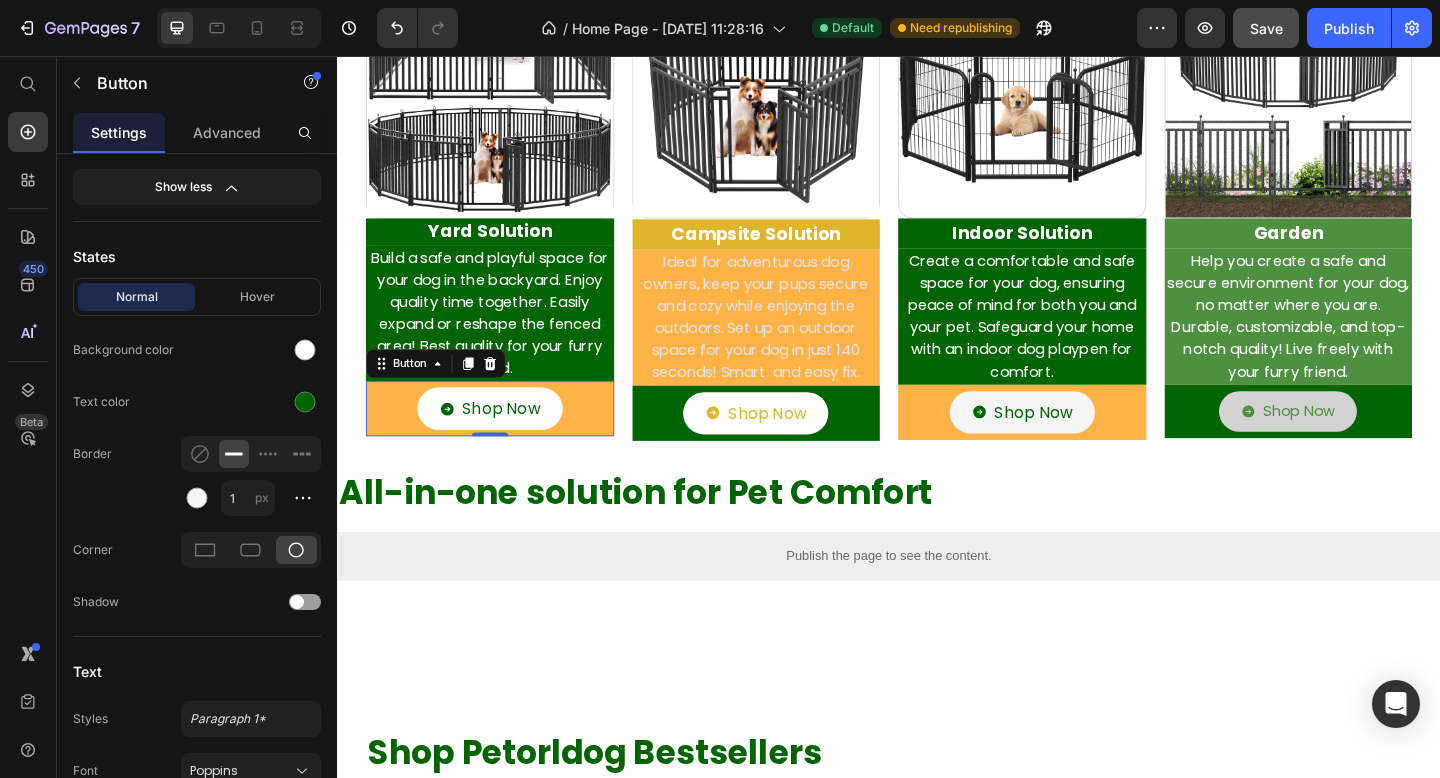 click on "Shop Now   Button   0" at bounding box center [503, 440] 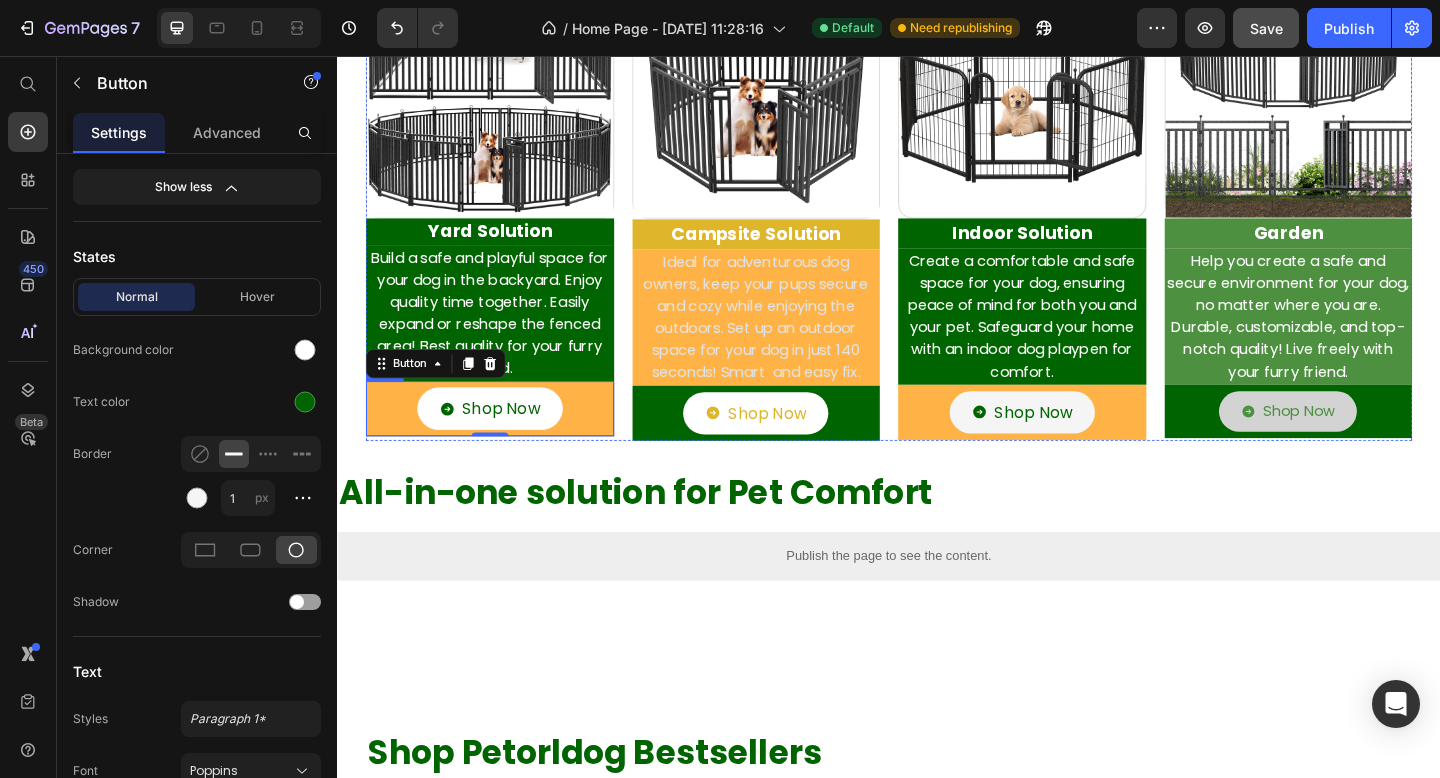 click on "Shop Now   Button   0" at bounding box center [503, 440] 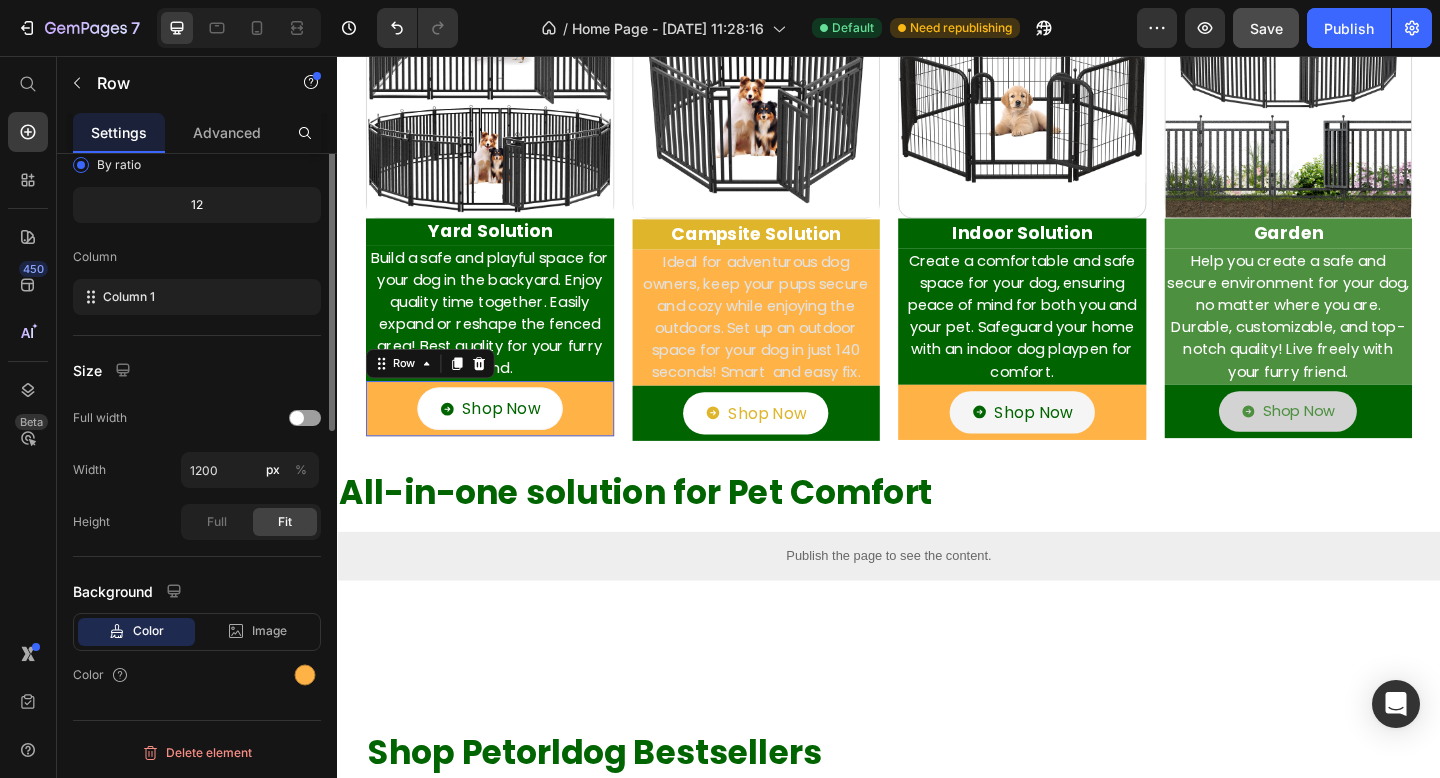 scroll, scrollTop: 0, scrollLeft: 0, axis: both 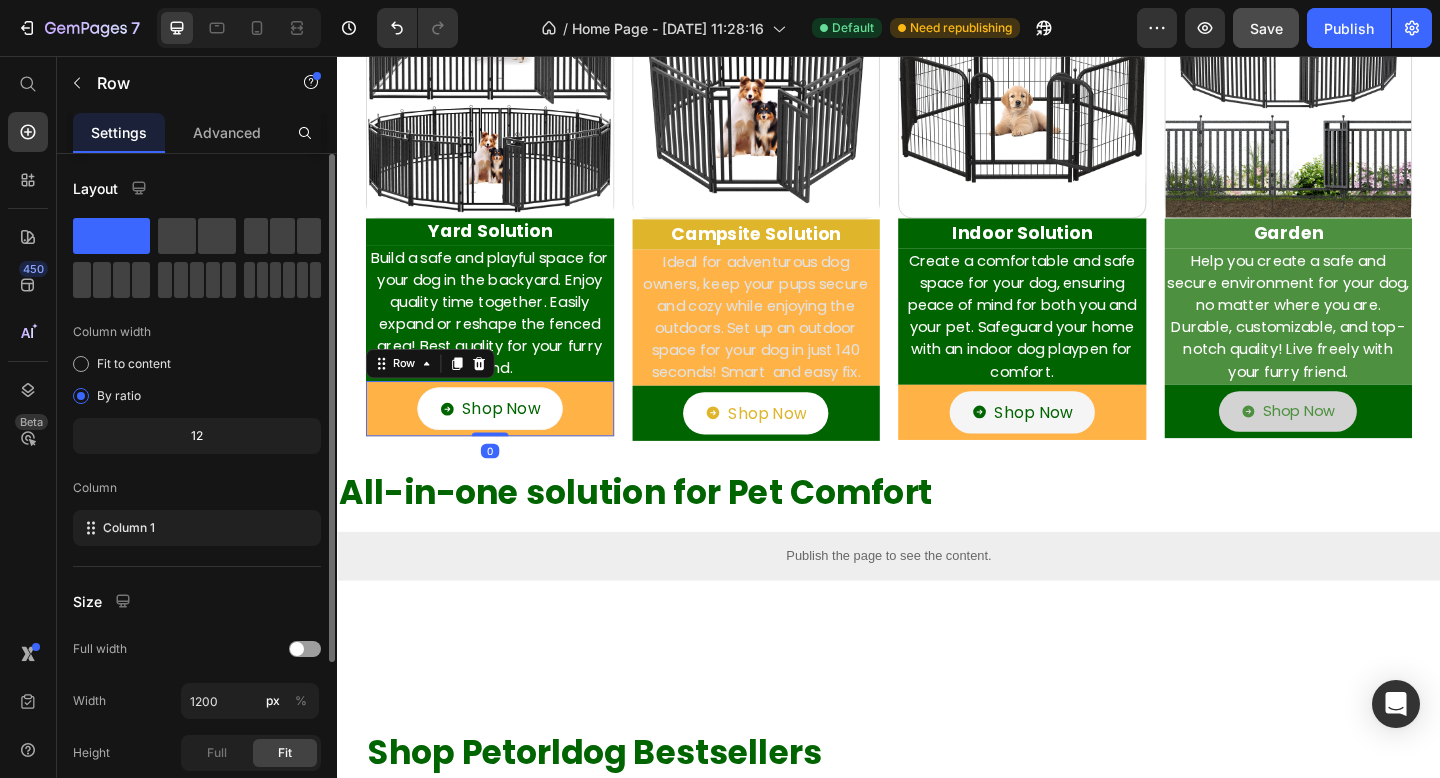 click on "Shop Now   Button" at bounding box center (503, 440) 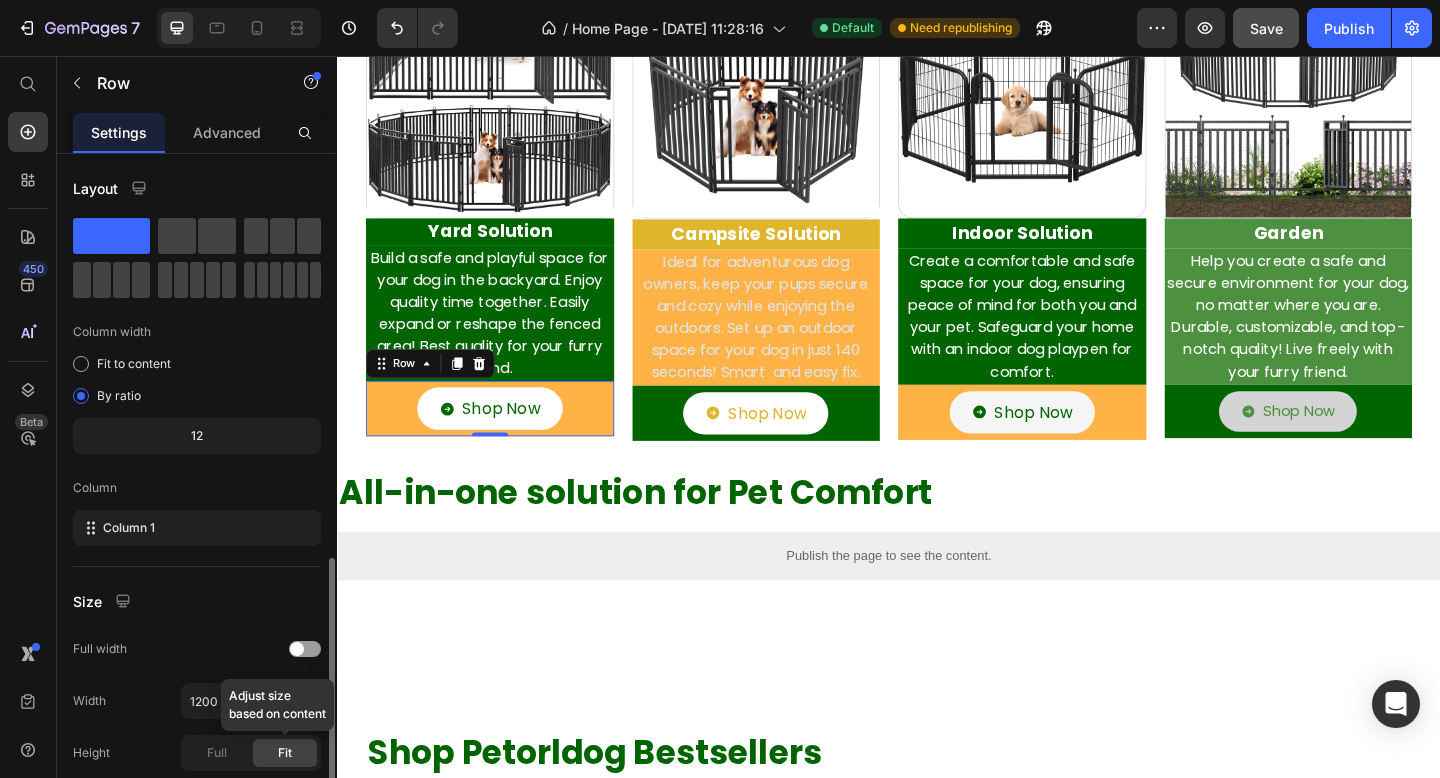 scroll, scrollTop: 231, scrollLeft: 0, axis: vertical 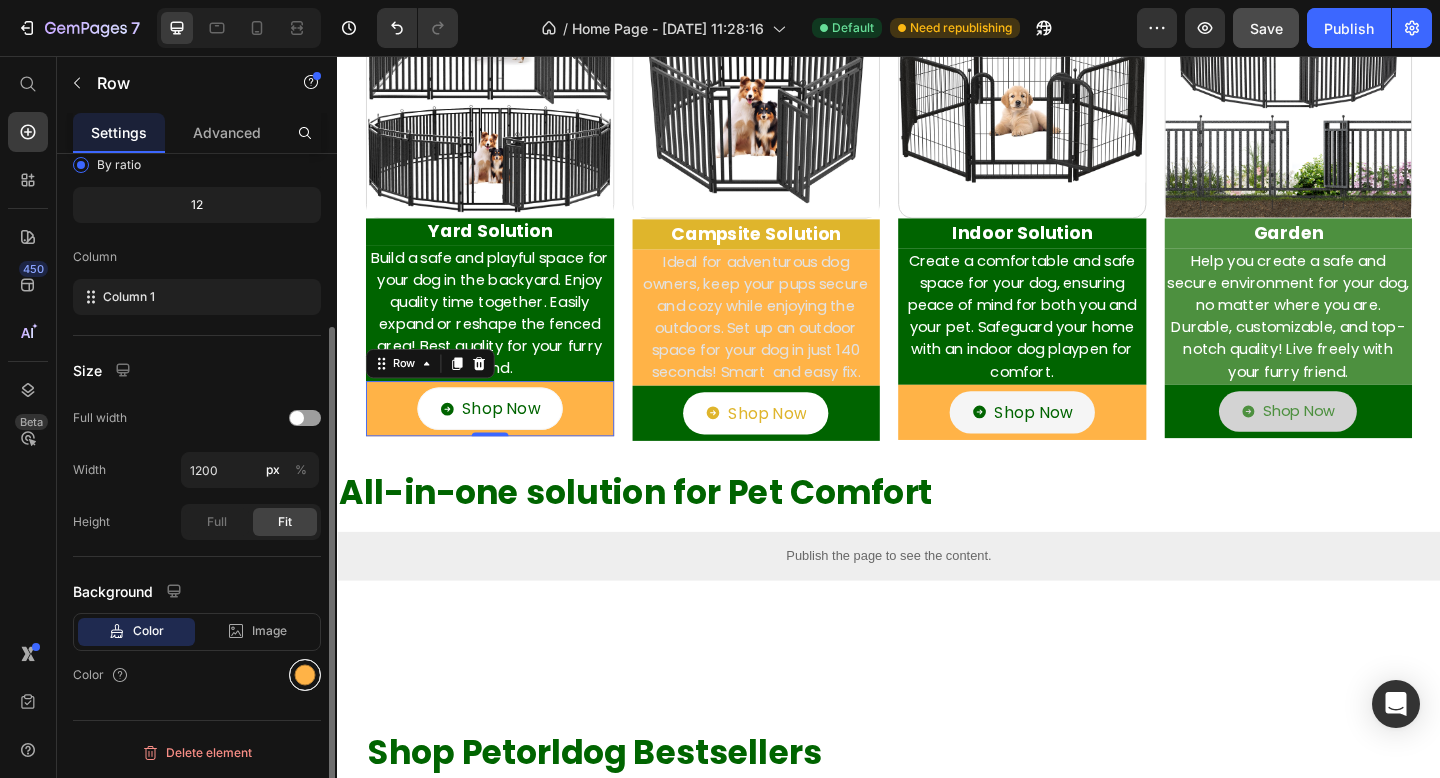 click at bounding box center (305, 675) 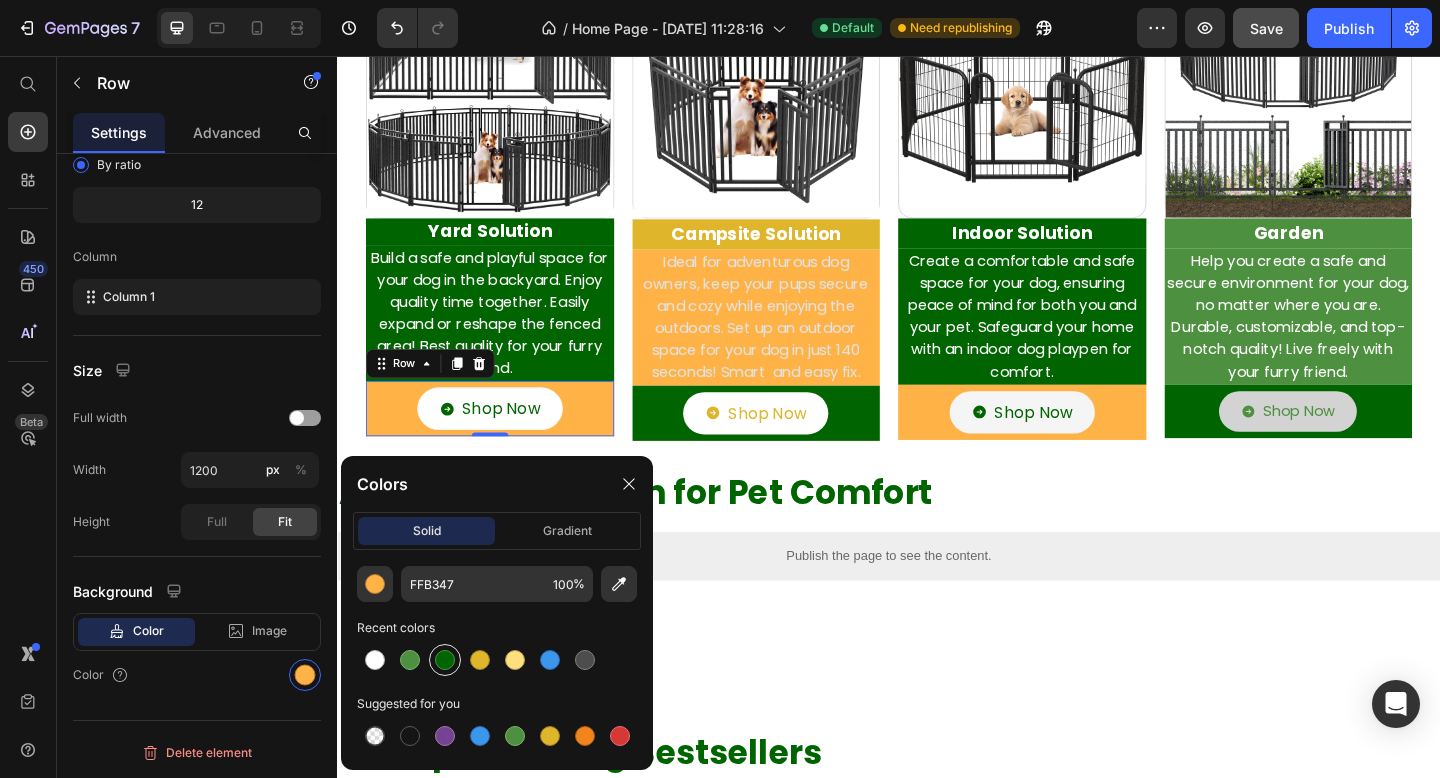 click at bounding box center [445, 660] 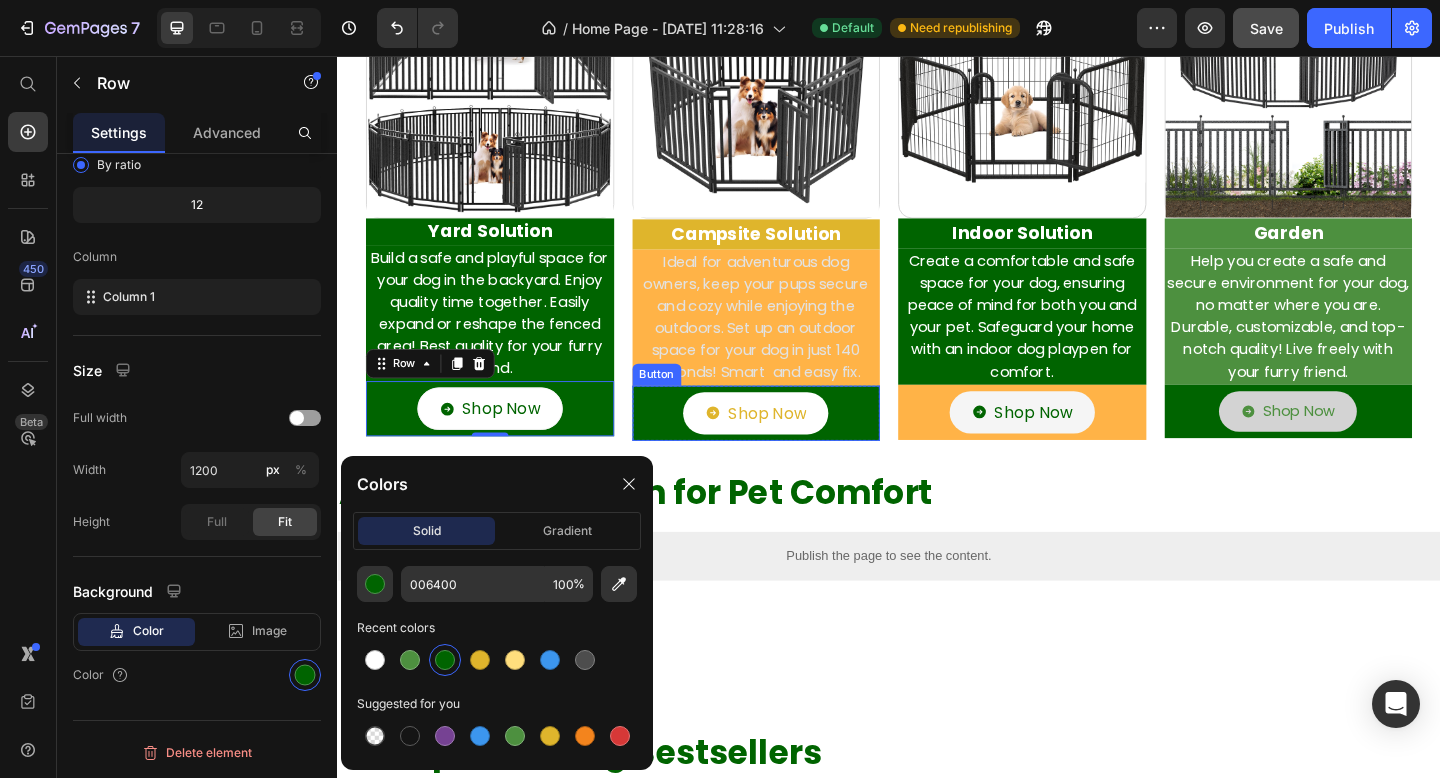 click on "Shop Now Button" at bounding box center (793, 445) 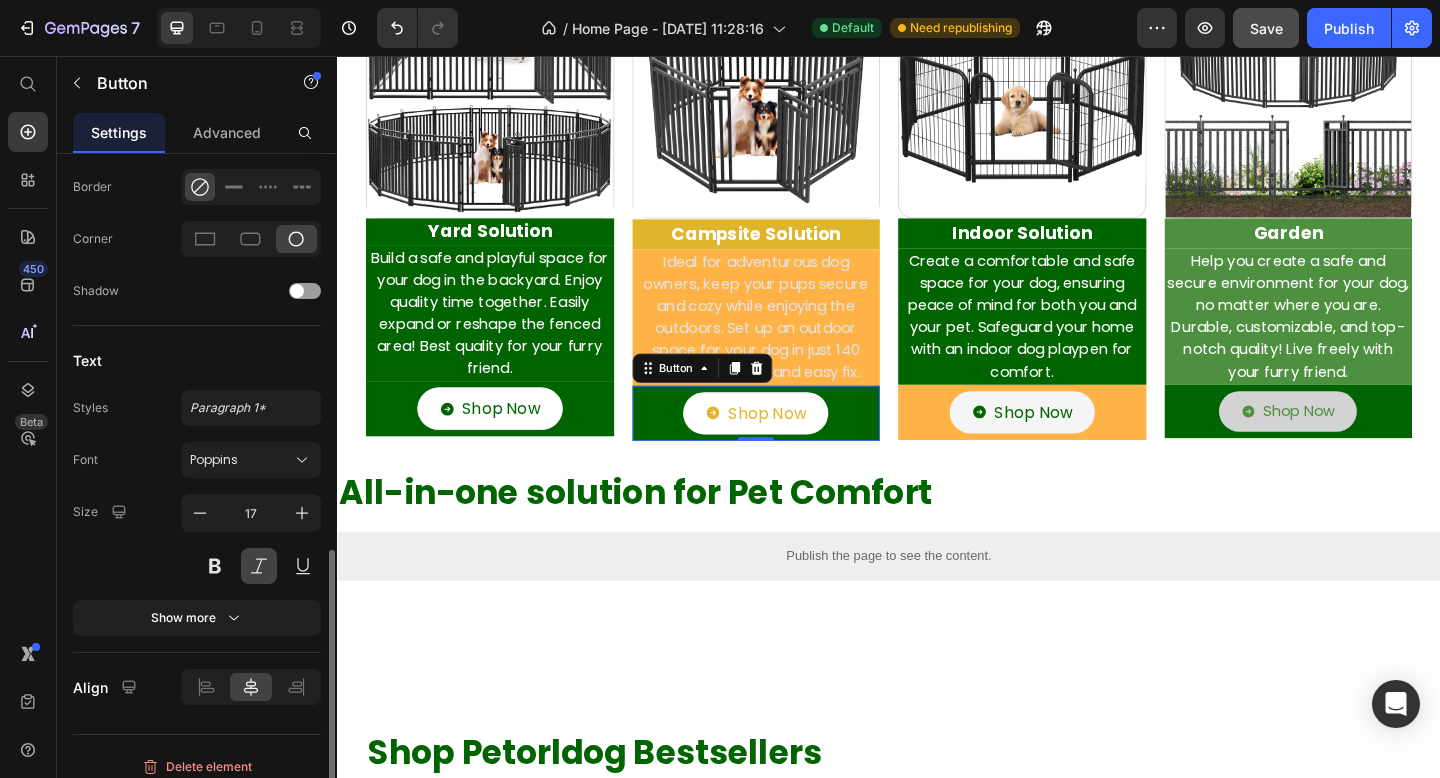 scroll, scrollTop: 869, scrollLeft: 0, axis: vertical 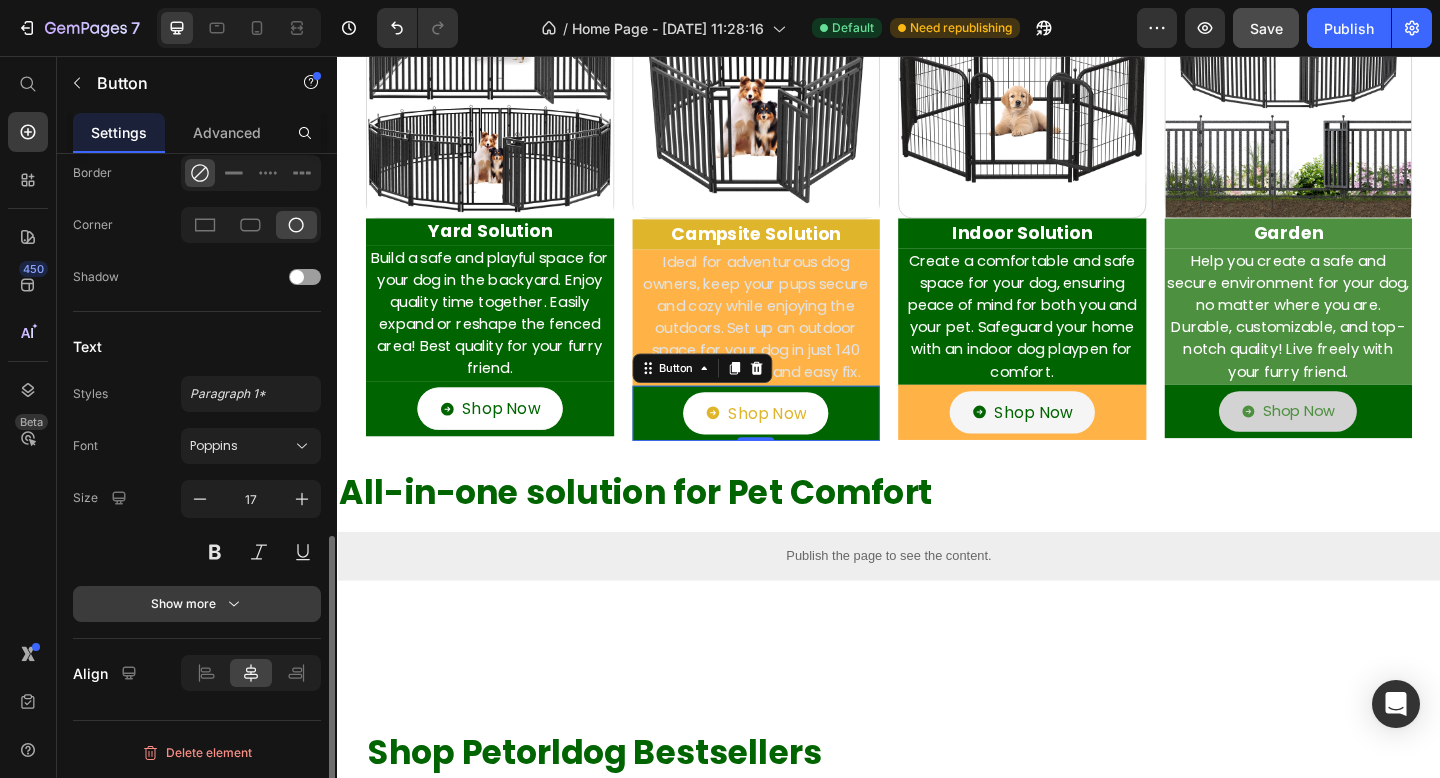 click on "Show more" at bounding box center [197, 604] 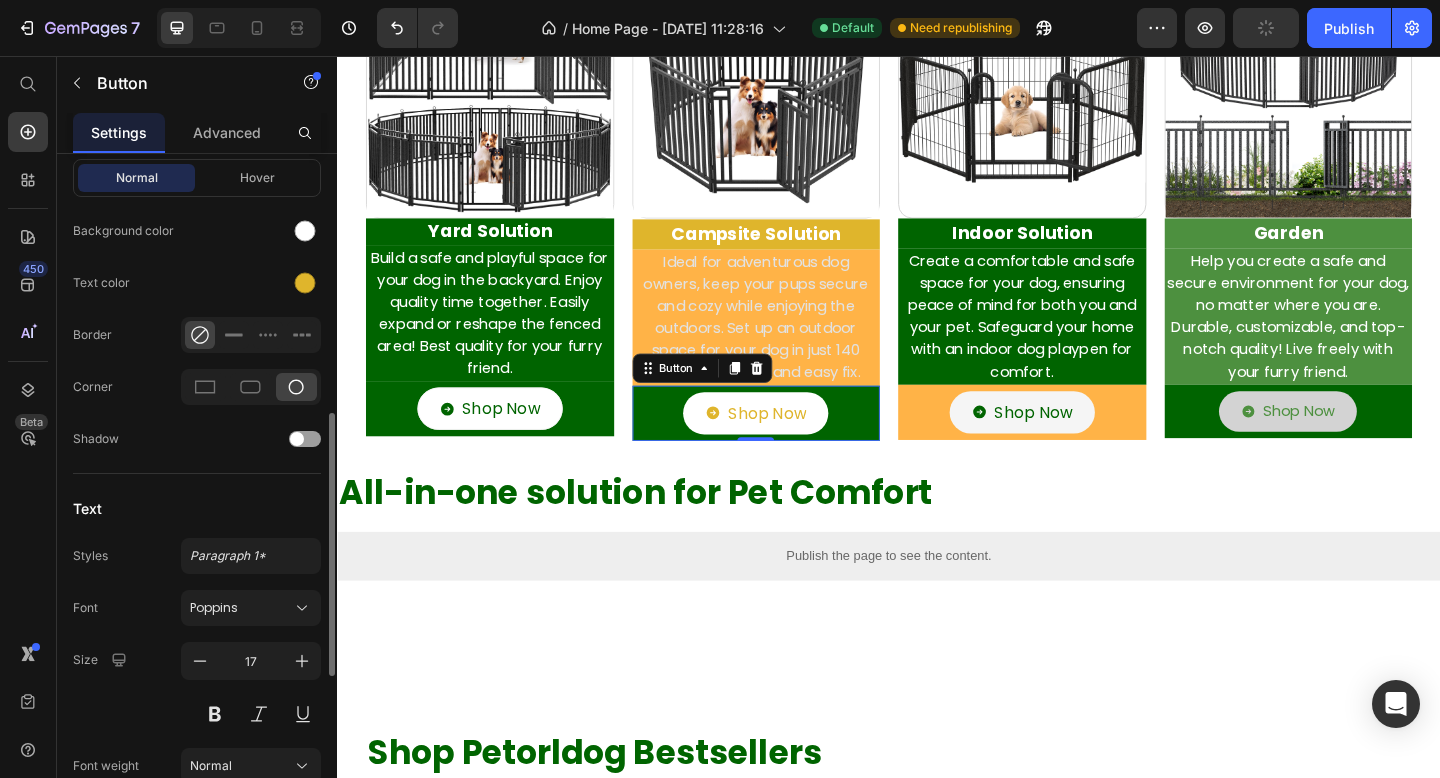 scroll, scrollTop: 696, scrollLeft: 0, axis: vertical 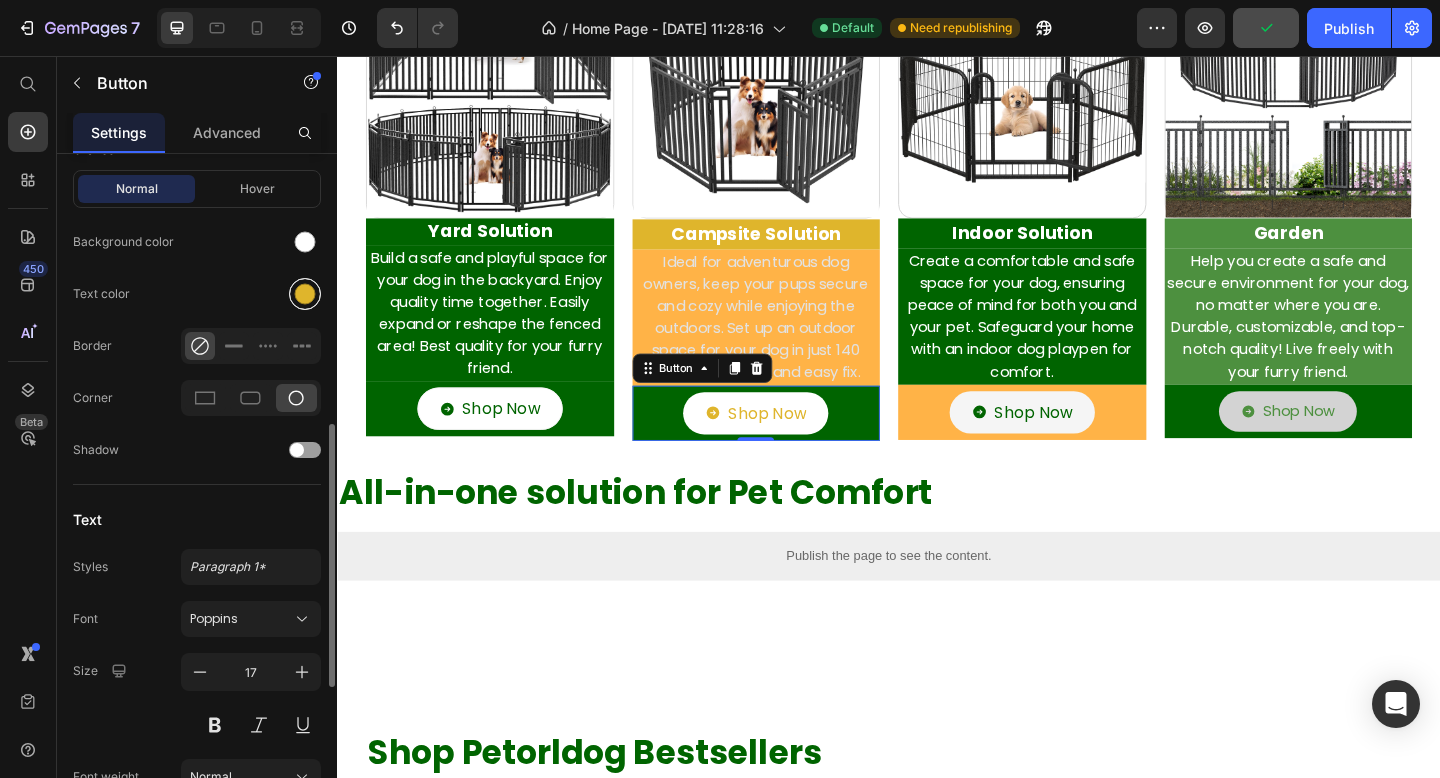 click at bounding box center (305, 294) 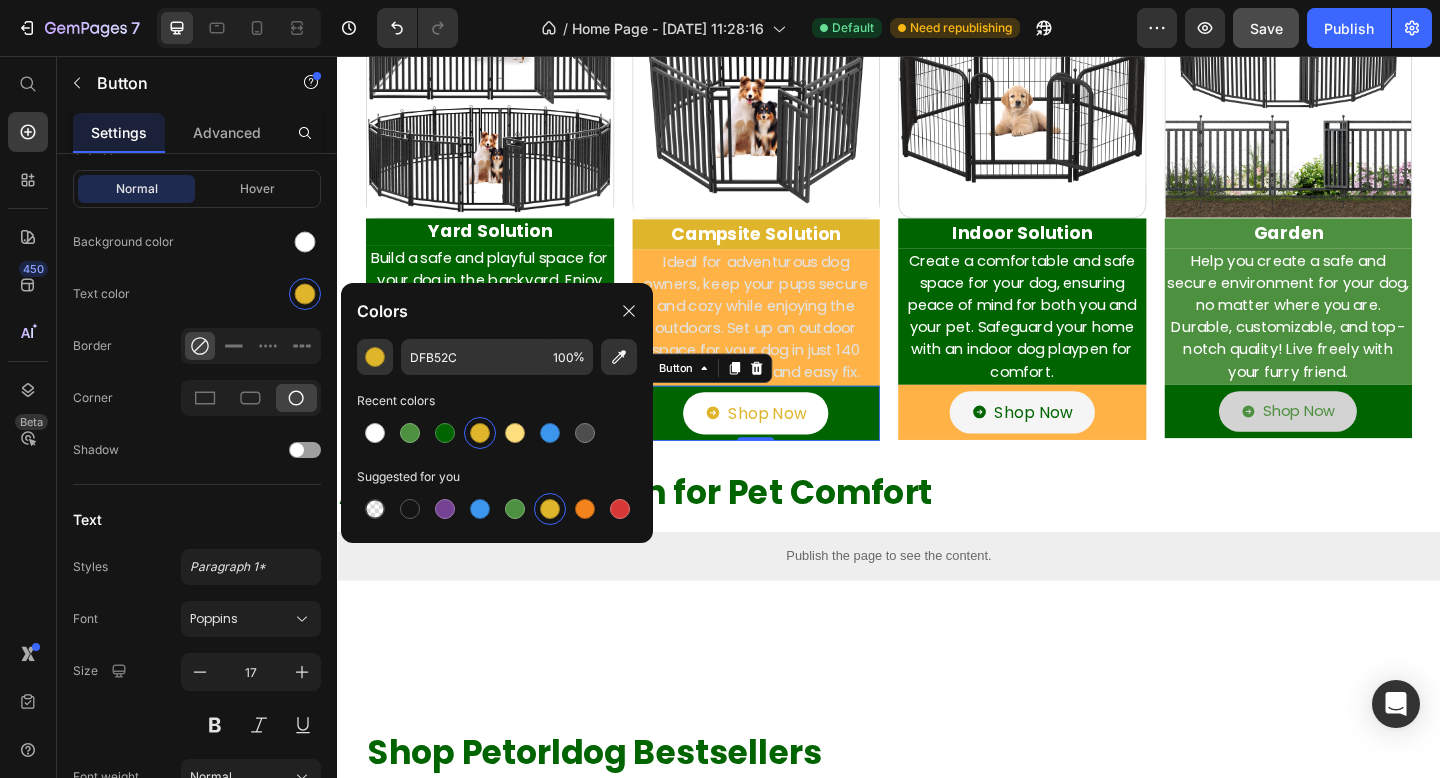 click at bounding box center [480, 433] 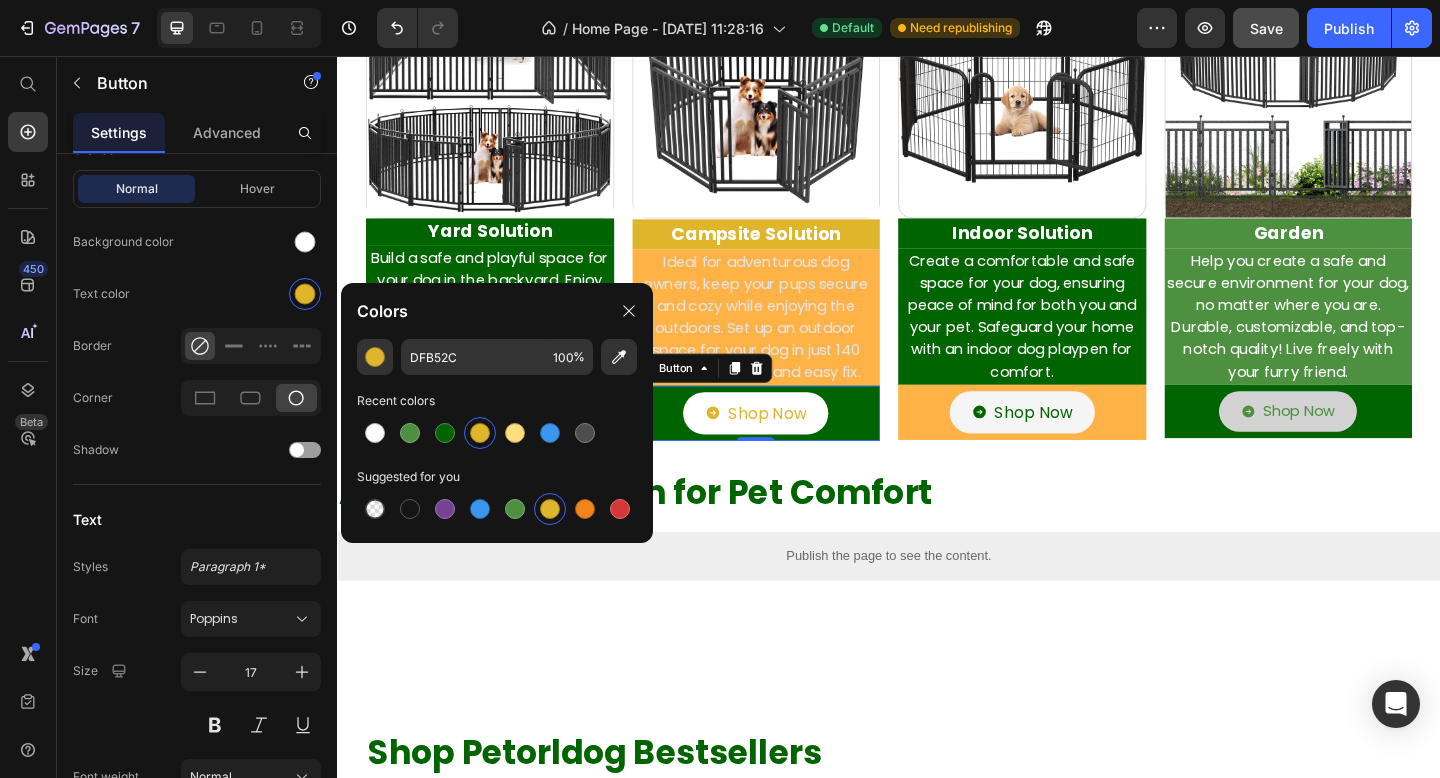 click on "Shop Now Button   0" at bounding box center [793, 445] 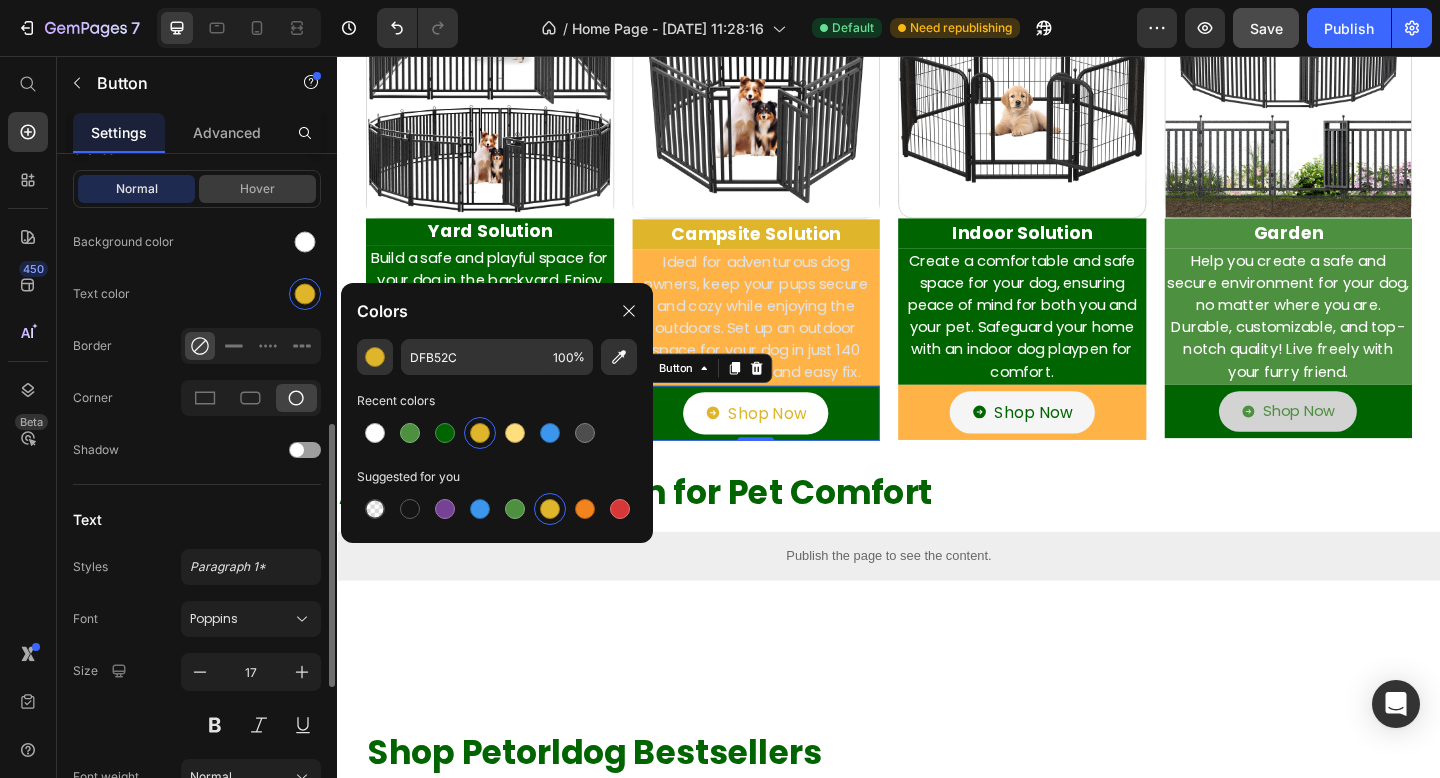 click on "Hover" at bounding box center (257, 189) 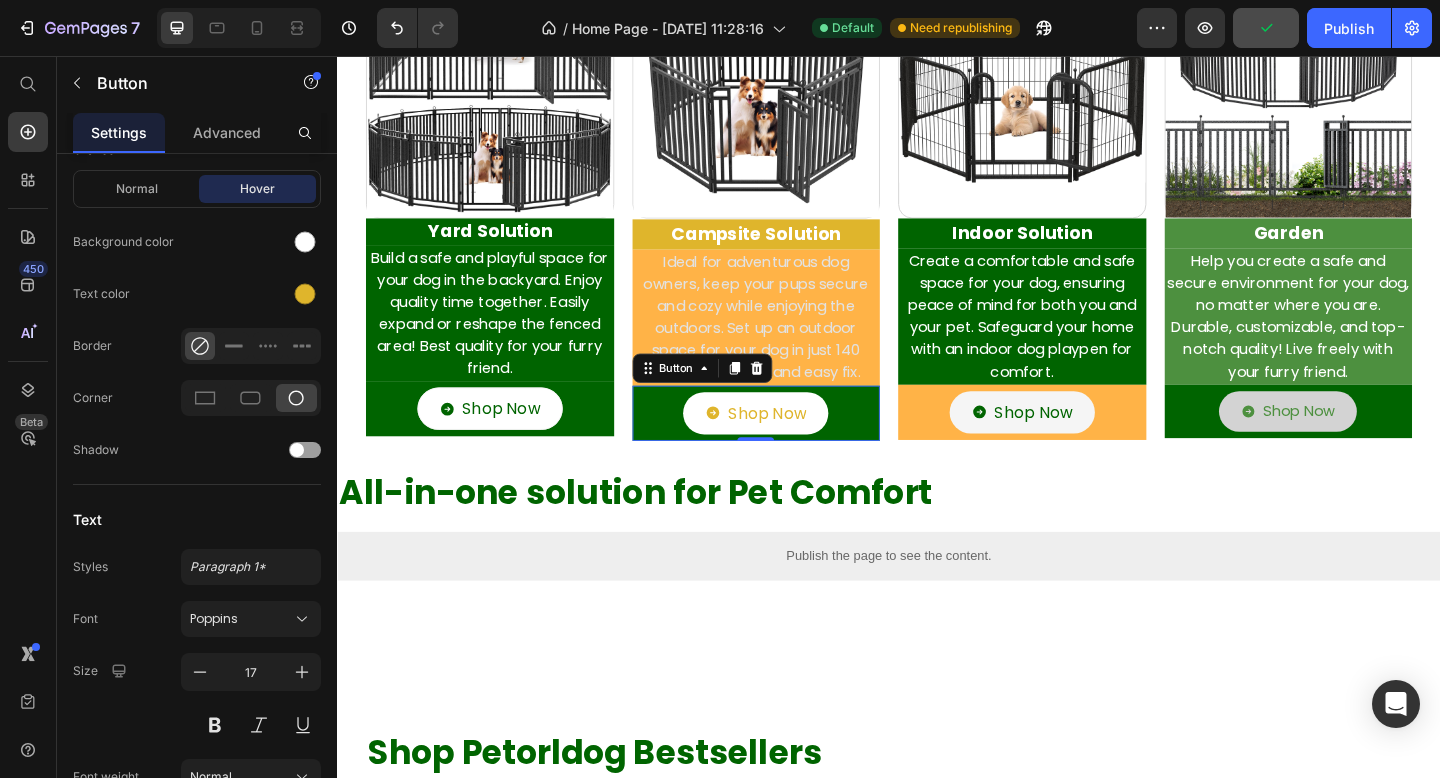 click on "Shop Now Button   0" at bounding box center (793, 445) 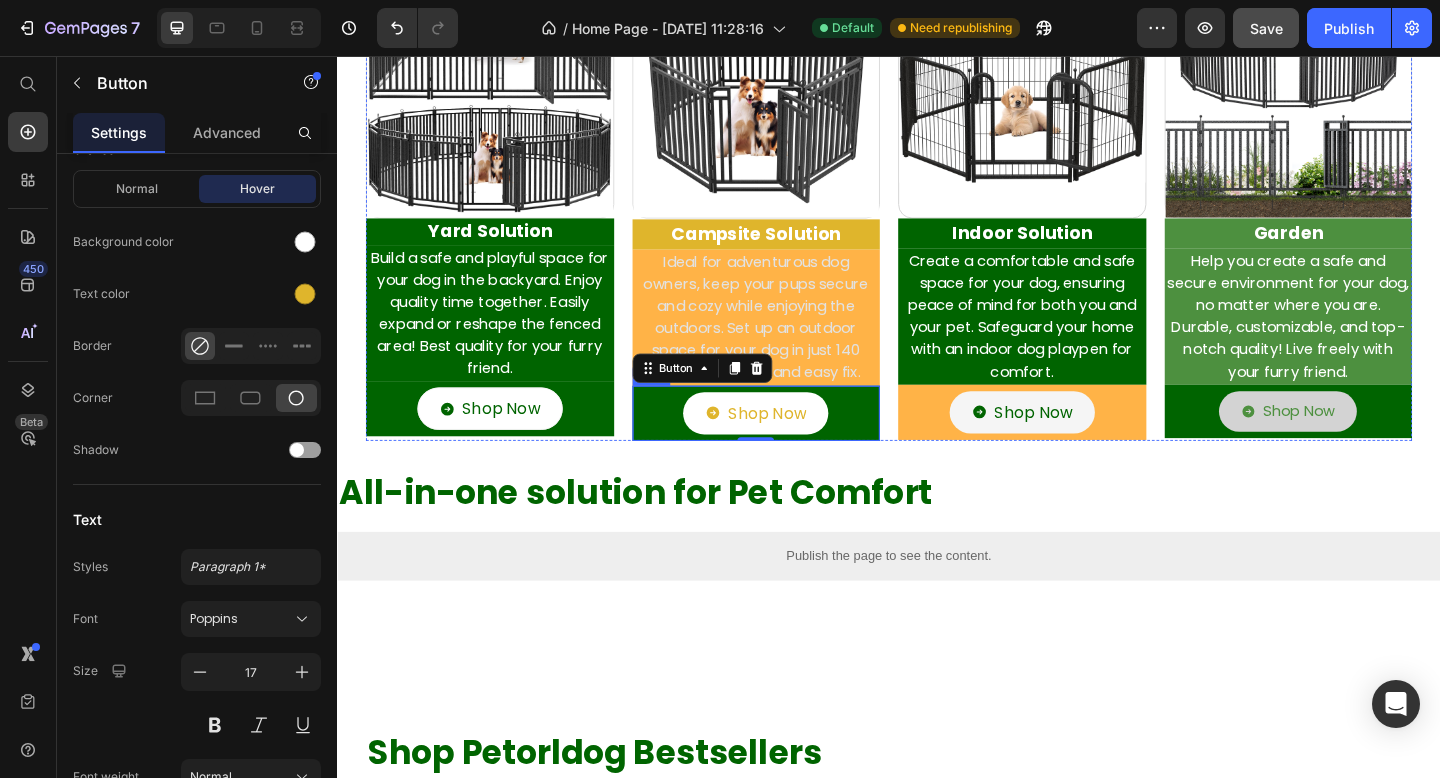 click on "Shop Now Button   0" at bounding box center (793, 445) 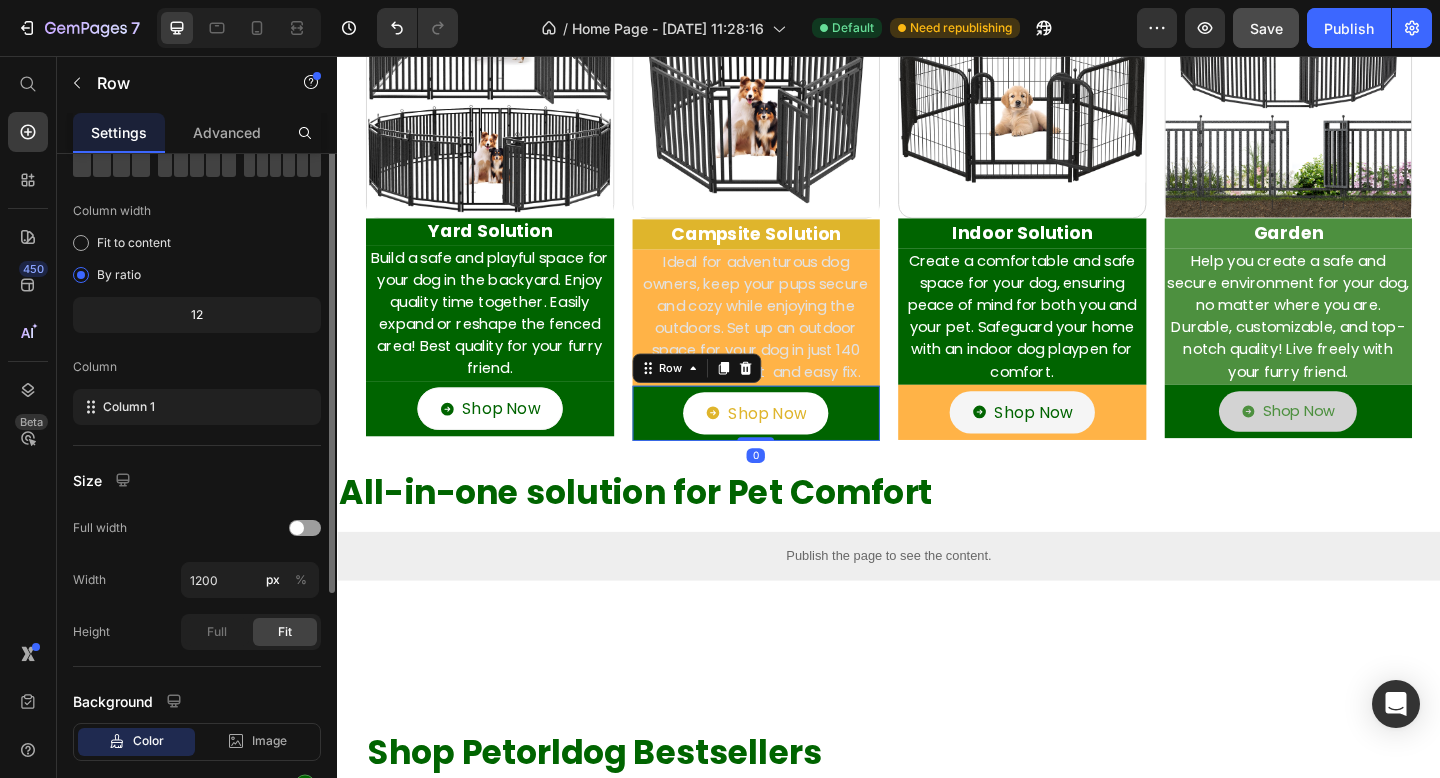 scroll, scrollTop: 231, scrollLeft: 0, axis: vertical 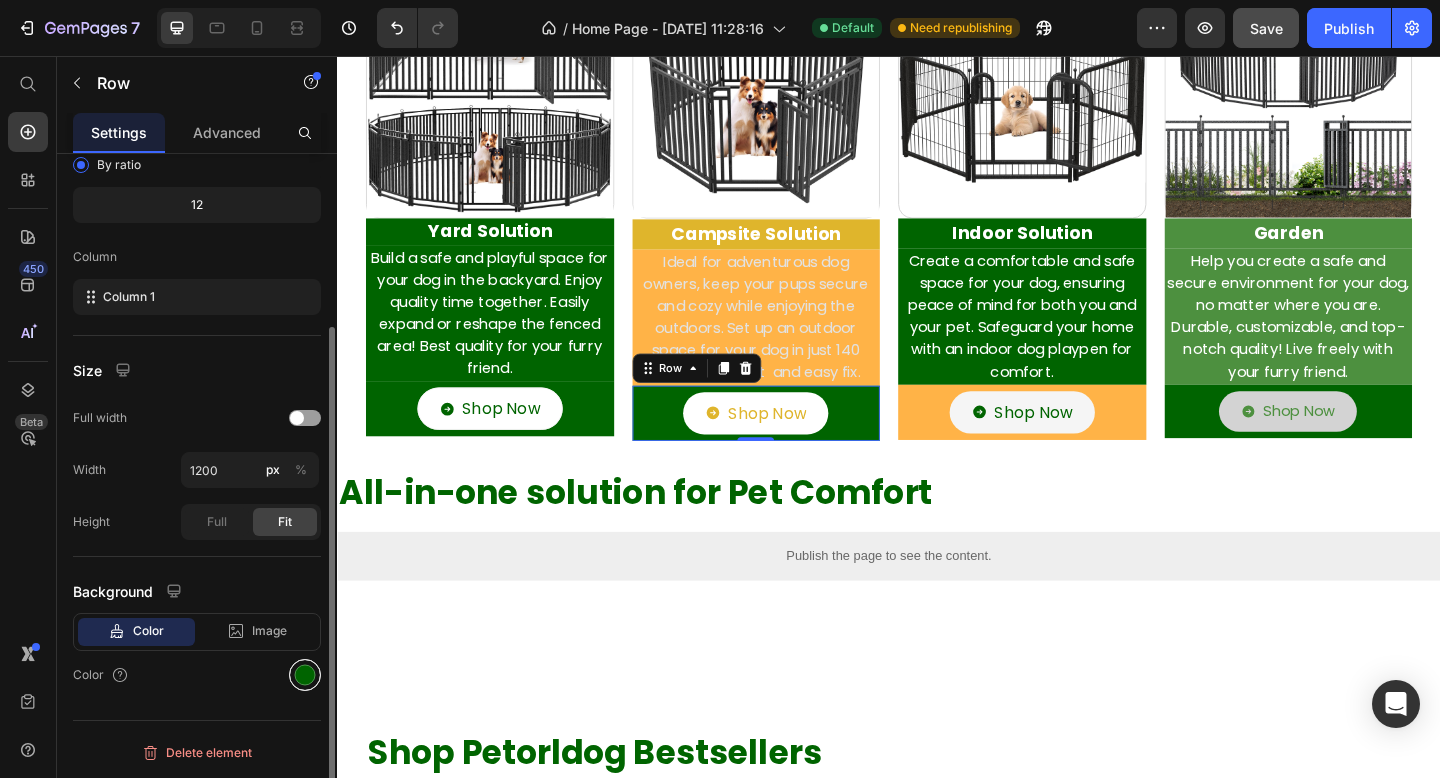 click at bounding box center (305, 675) 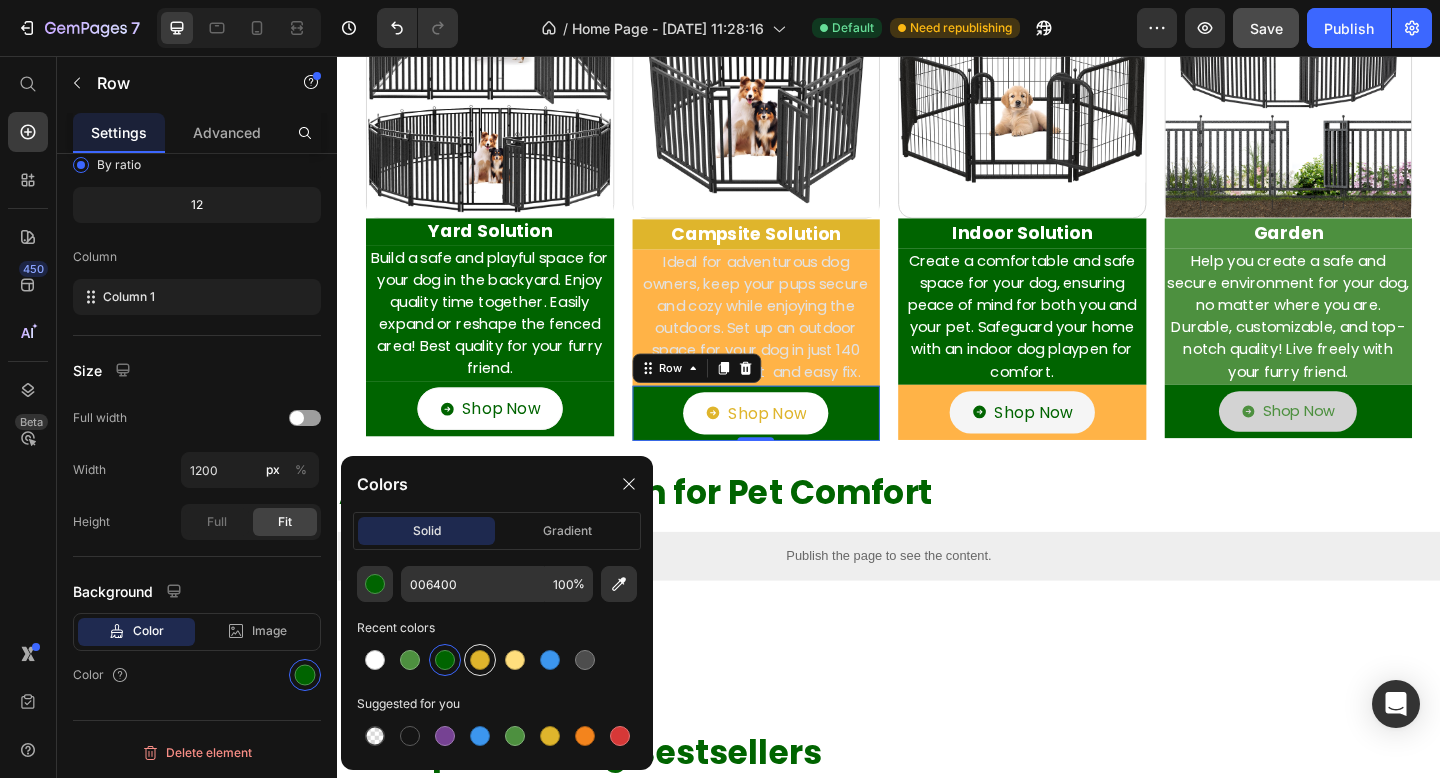 click at bounding box center [480, 660] 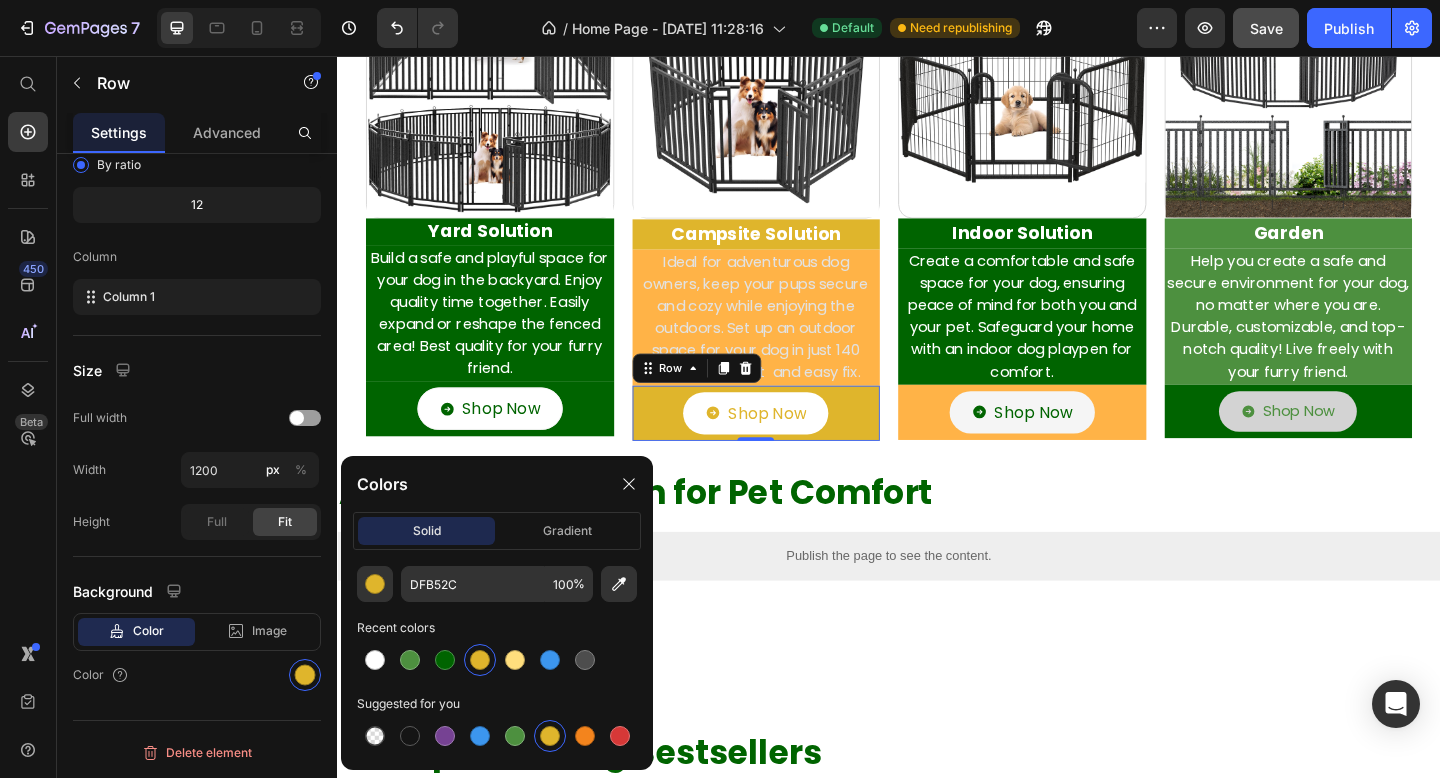 click at bounding box center (550, 736) 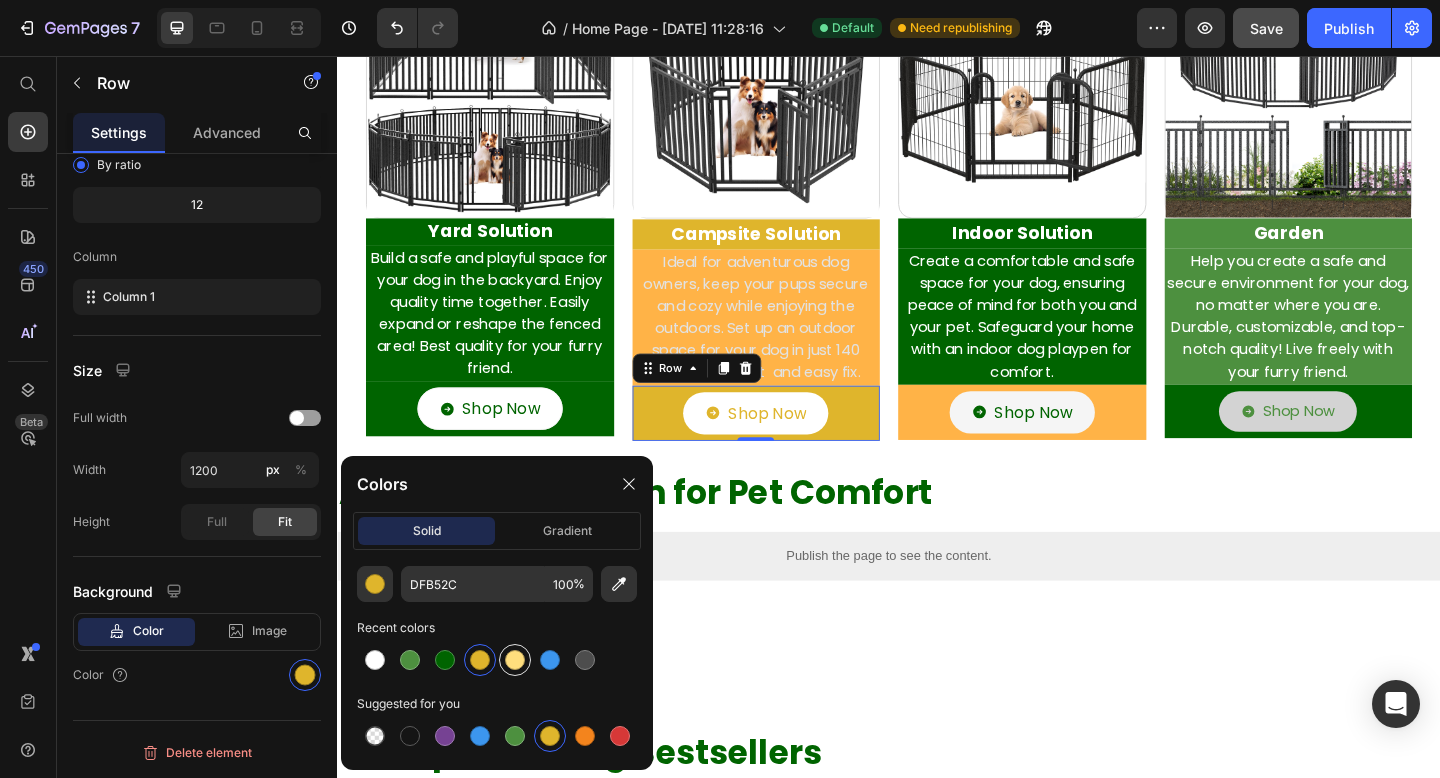 click at bounding box center [515, 660] 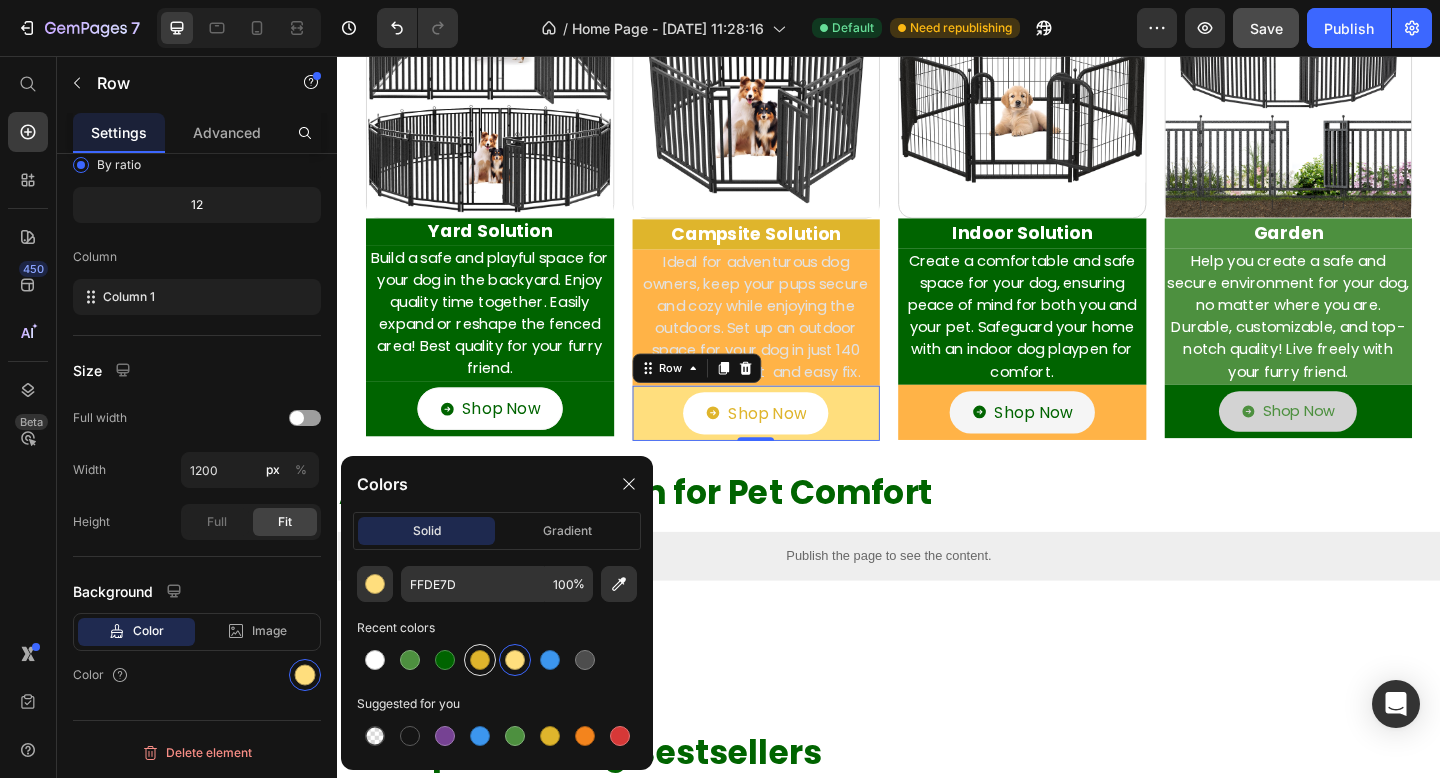 click at bounding box center [480, 660] 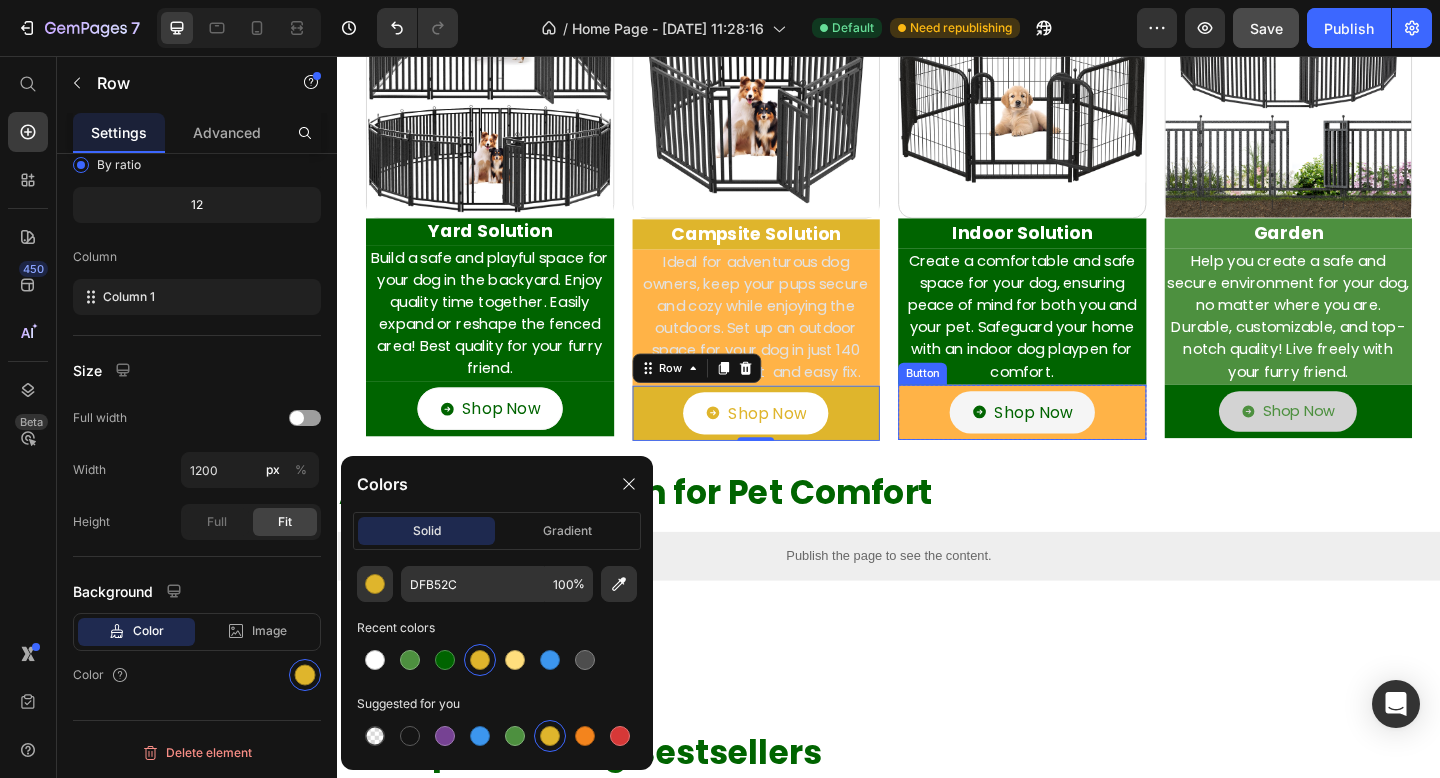 click on "Shop Now Button" at bounding box center [1082, 444] 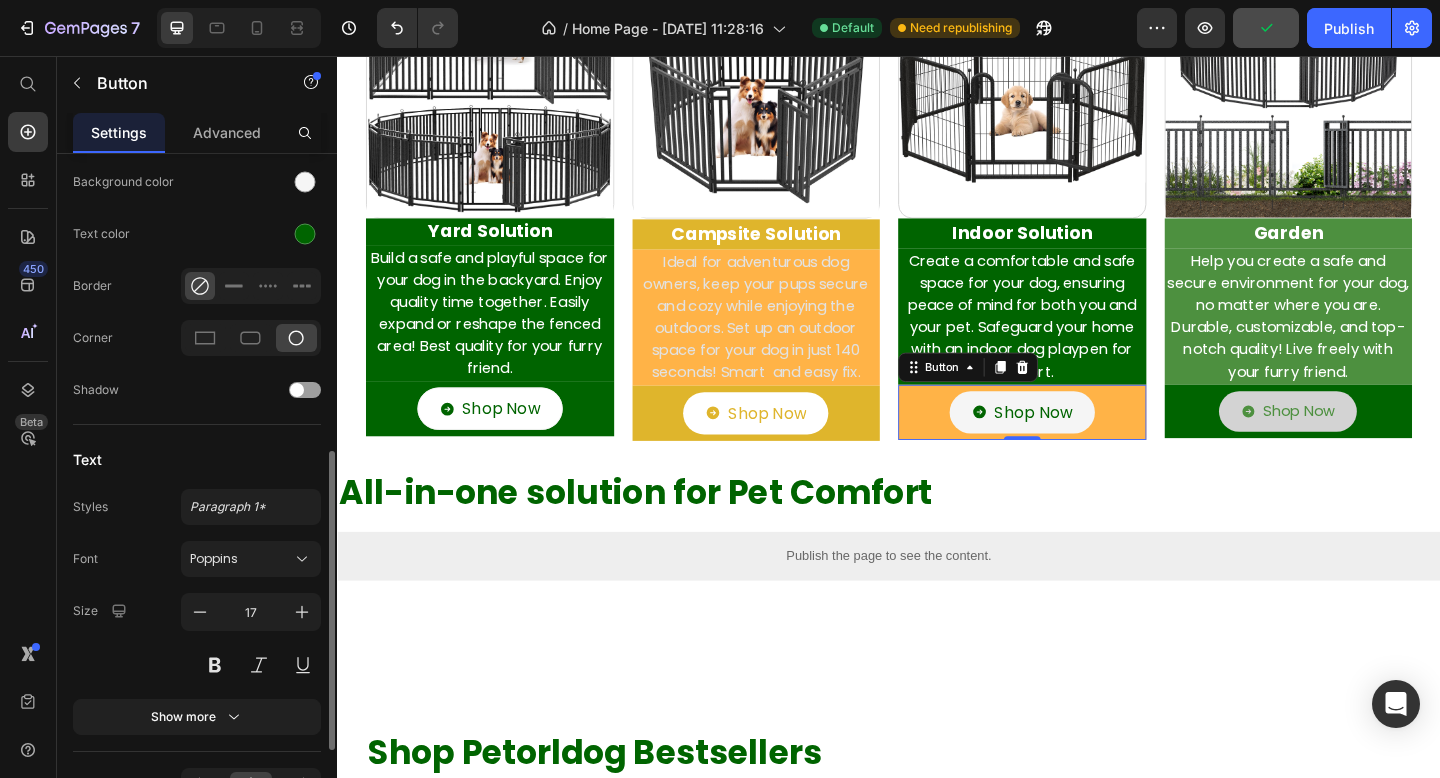 scroll, scrollTop: 869, scrollLeft: 0, axis: vertical 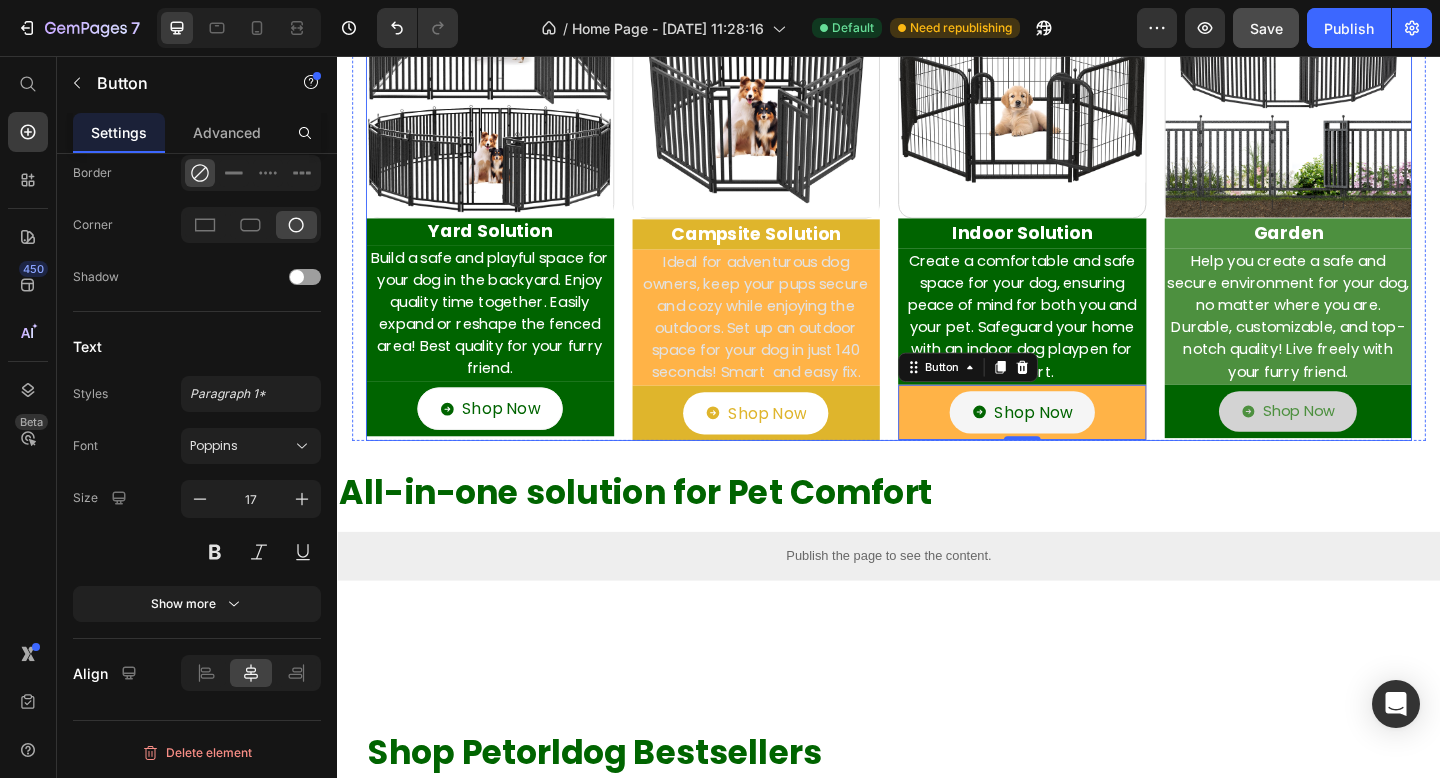 click on "Image  Yard Solution  Heading Build a safe and playful space for your dog in the backyard. Enjoy quality time together. Easily expand or reshape the fenced area! Best quality for your furry friend. Text
Shop Now   Button Row Image Campsite Solution  Text Block Ideal for adventurous dog owners, keep your pups secure and cozy while enjoying the outdoors. Set up an outdoor space for your dog in just 140 seconds! Smart  and easy fix. Text
Shop Now Button Row Image Indoor Solution Text Block Create a comfortable and safe space for your dog, ensuring peace of mind for both you and your pet. Safeguard your home with an indoor dog playpen for comfort. Text
Shop Now Button   0 Row Image Garden  Text Block Help you create a safe and secure environment for your dog, no matter where you are. Durable, customizable, and top-notch quality! Live freely with your furry friend. Text
Shop Now Button Row Row" at bounding box center [937, 220] 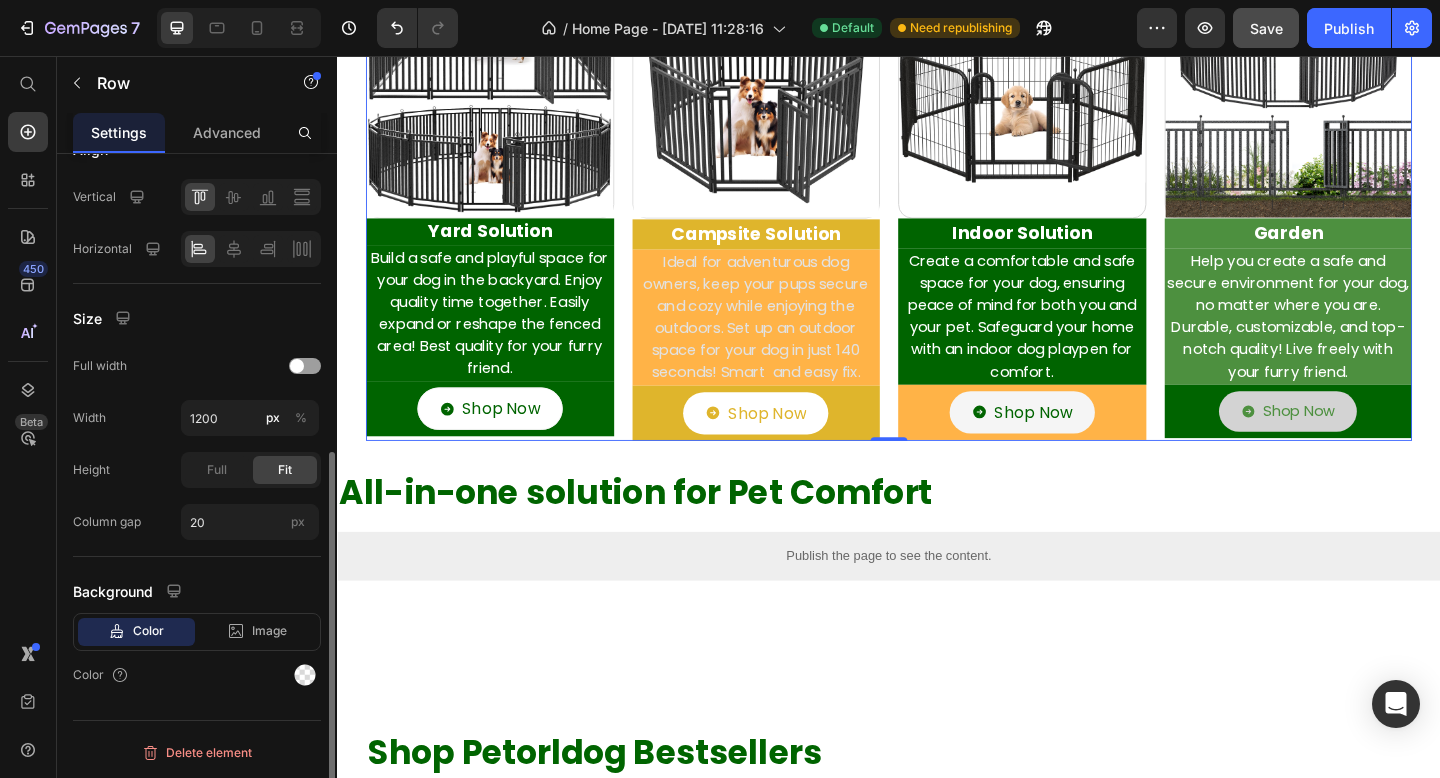 scroll, scrollTop: 0, scrollLeft: 0, axis: both 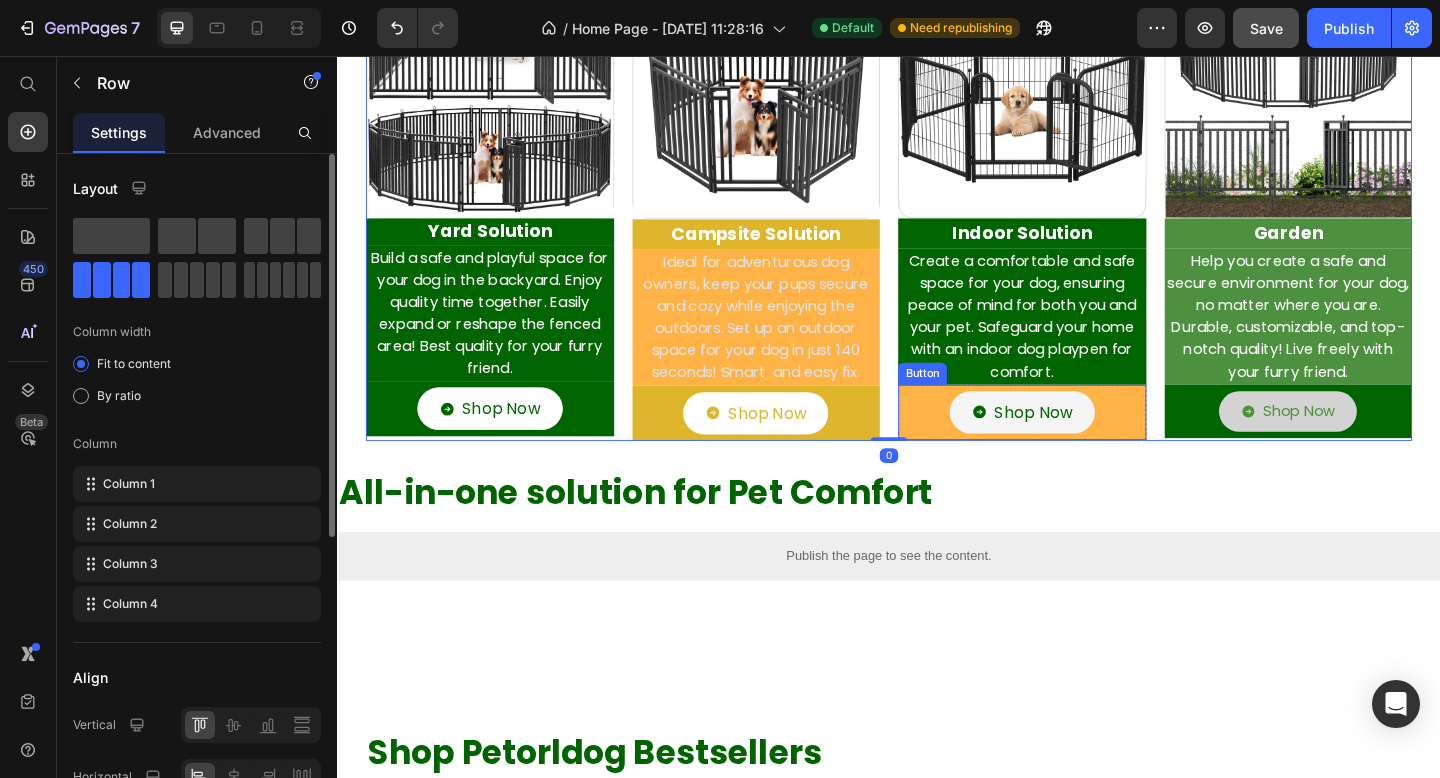 click on "Shop Now Button" at bounding box center (1082, 444) 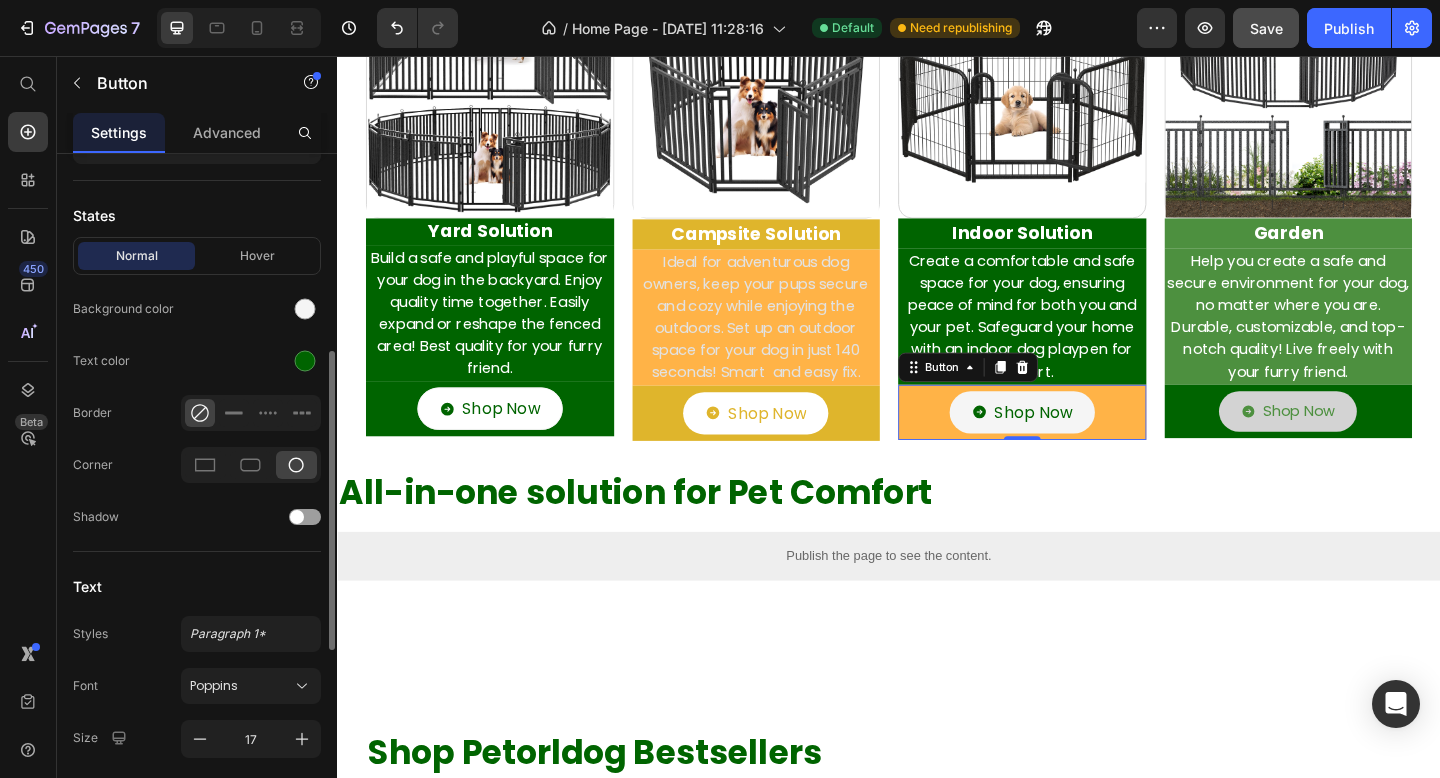 scroll, scrollTop: 869, scrollLeft: 0, axis: vertical 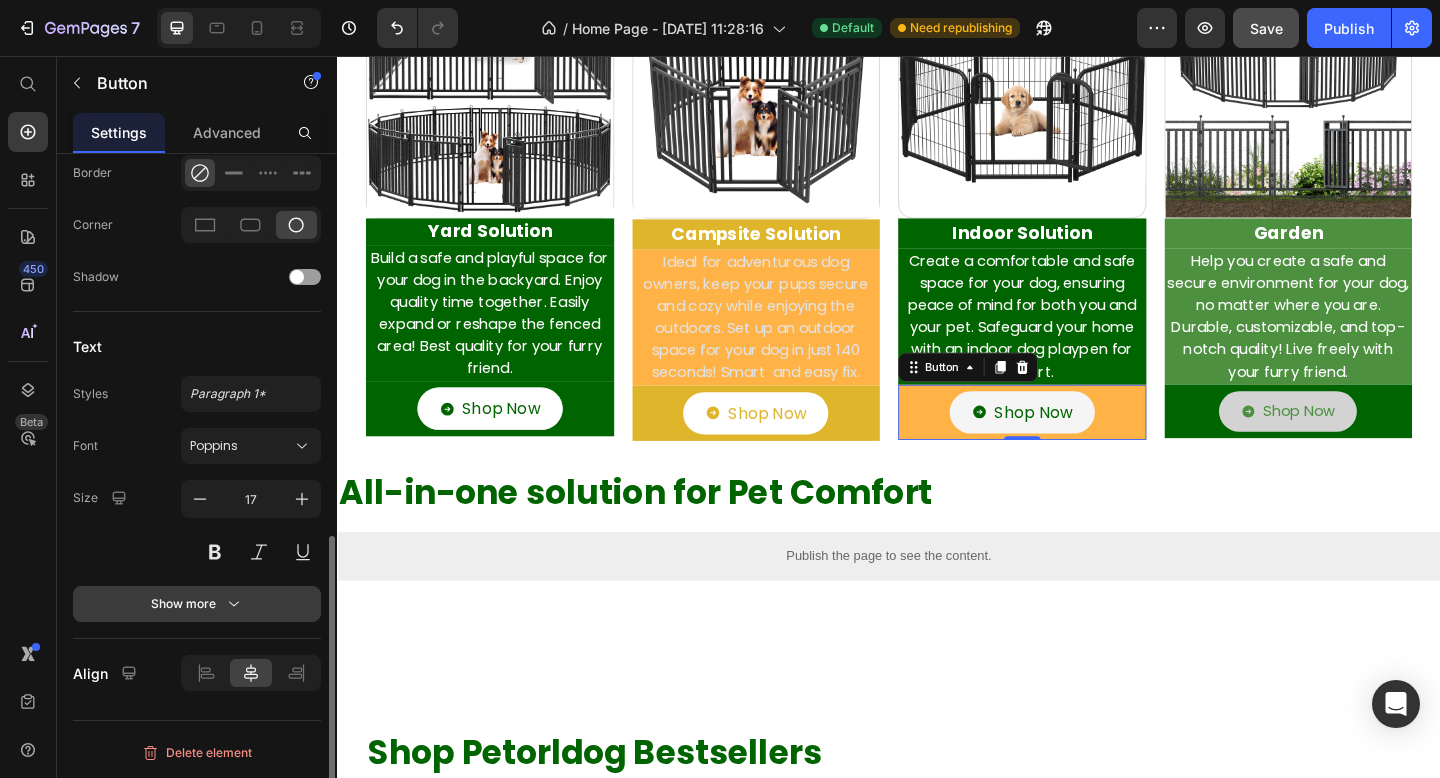 click 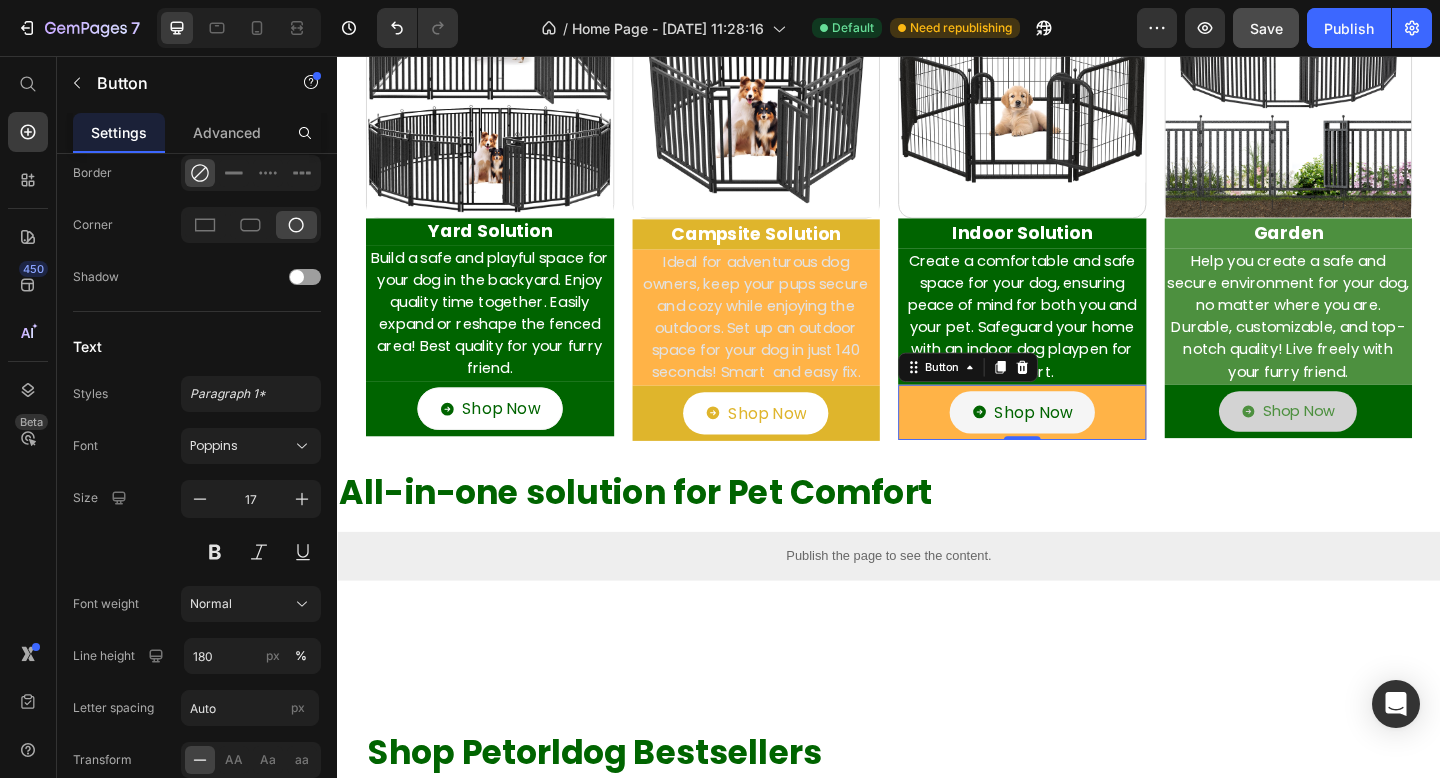 scroll, scrollTop: 1077, scrollLeft: 0, axis: vertical 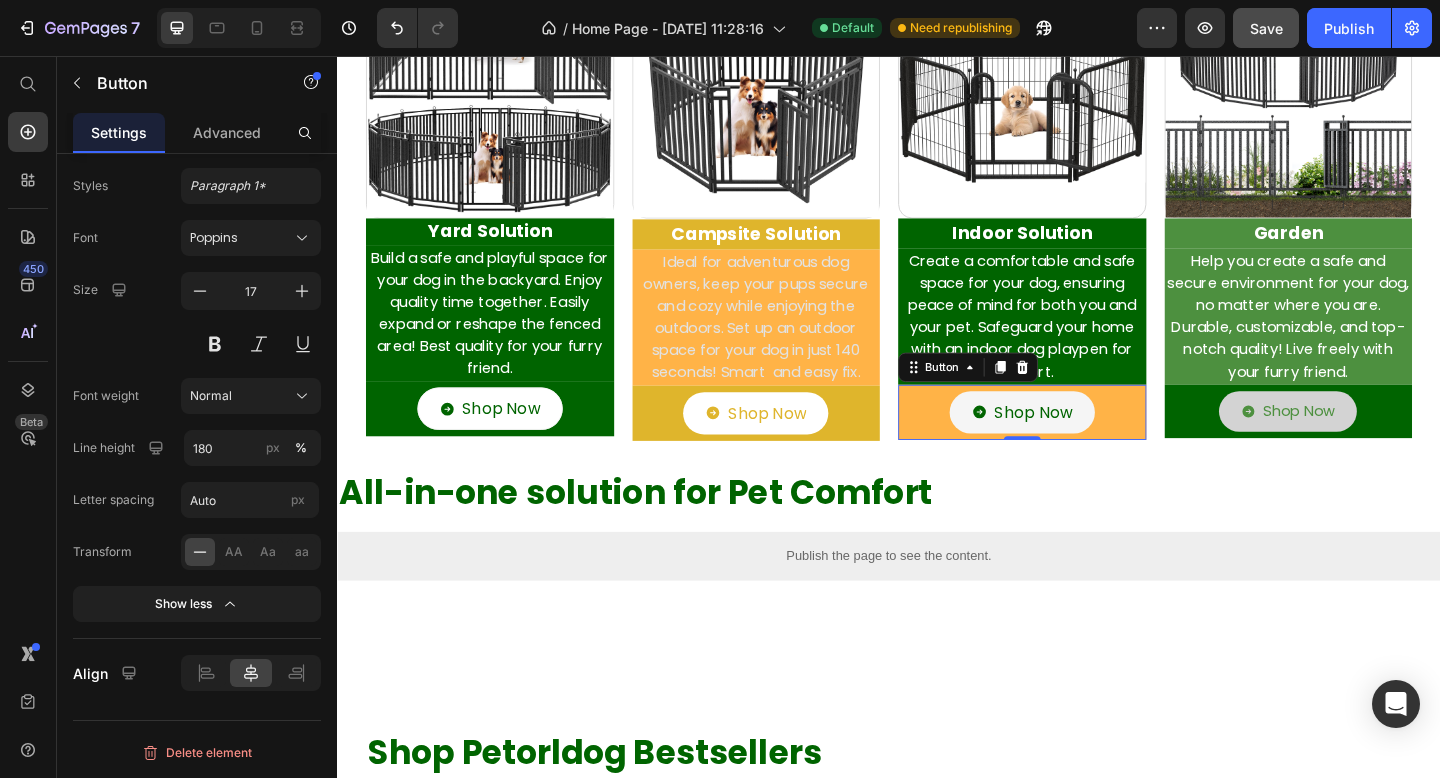 click on "Shop Now Button   0" at bounding box center (1082, 444) 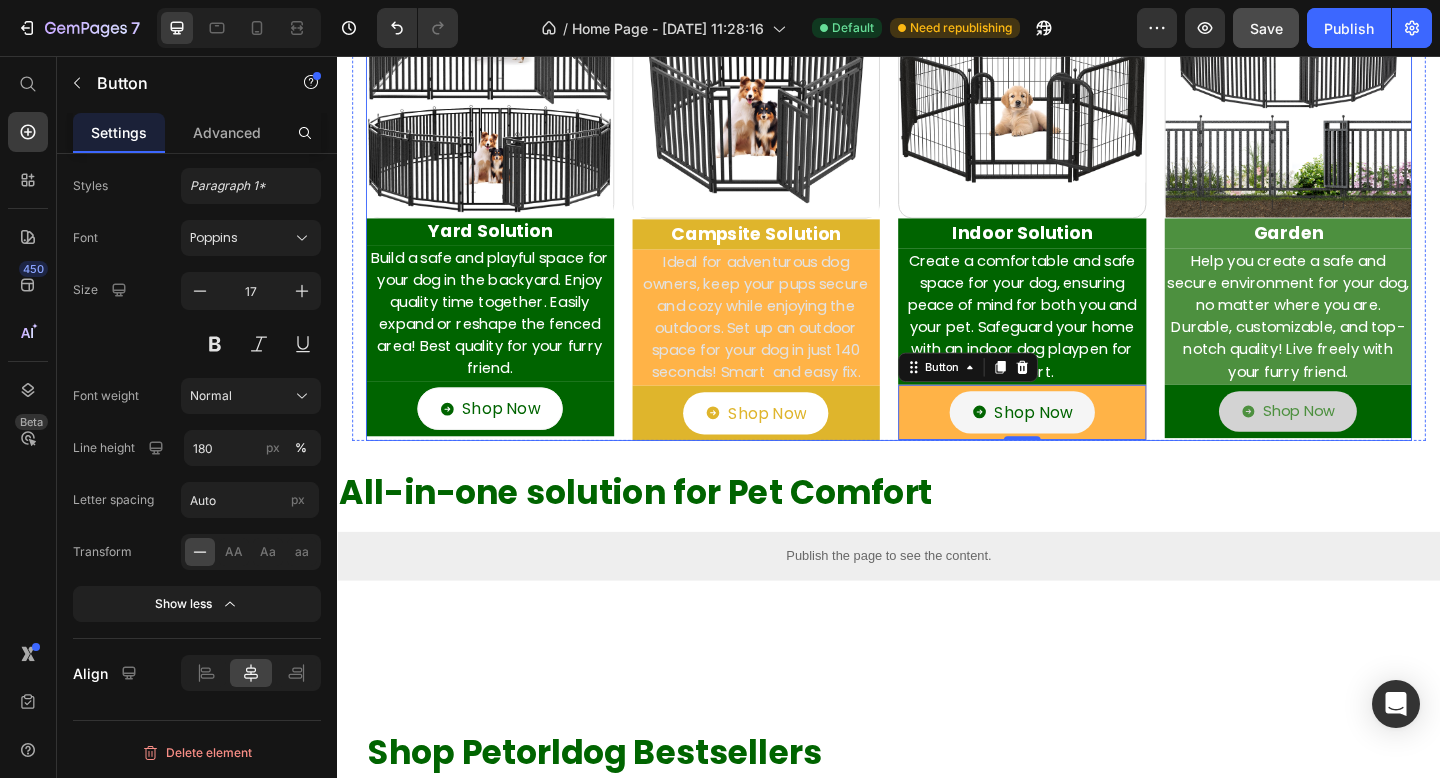 click on "Image  Yard Solution  Heading Build a safe and playful space for your dog in the backyard. Enjoy quality time together. Easily expand or reshape the fenced area! Best quality for your furry friend. Text
Shop Now   Button Row Image Campsite Solution  Text Block Ideal for adventurous dog owners, keep your pups secure and cozy while enjoying the outdoors. Set up an outdoor space for your dog in just 140 seconds! Smart  and easy fix. Text
Shop Now Button Row Image Indoor Solution Text Block Create a comfortable and safe space for your dog, ensuring peace of mind for both you and your pet. Safeguard your home with an indoor dog playpen for comfort. Text
Shop Now Button   0 Row Image Garden  Text Block Help you create a safe and secure environment for your dog, no matter where you are. Durable, customizable, and top-notch quality! Live freely with your furry friend. Text
Shop Now Button Row Row" at bounding box center [937, 220] 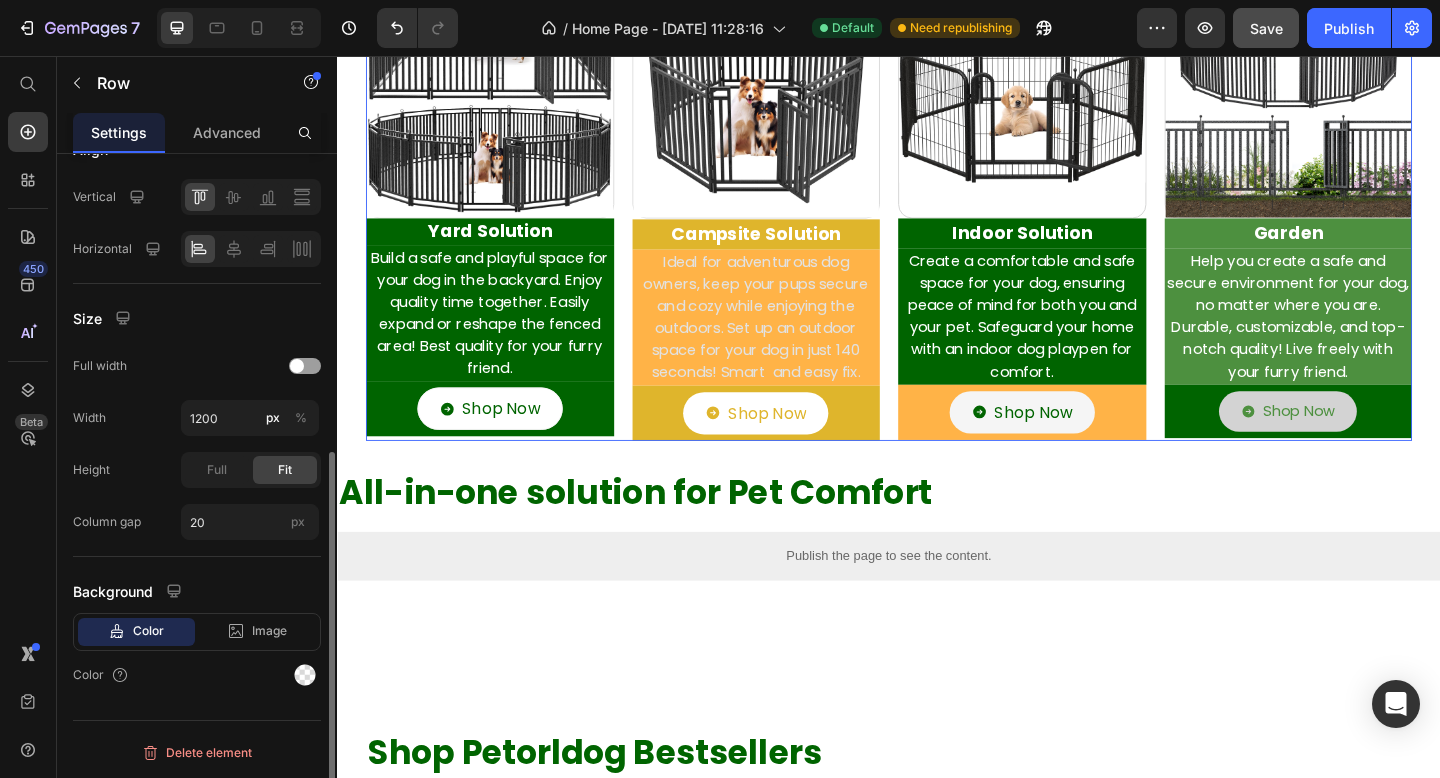 scroll, scrollTop: 0, scrollLeft: 0, axis: both 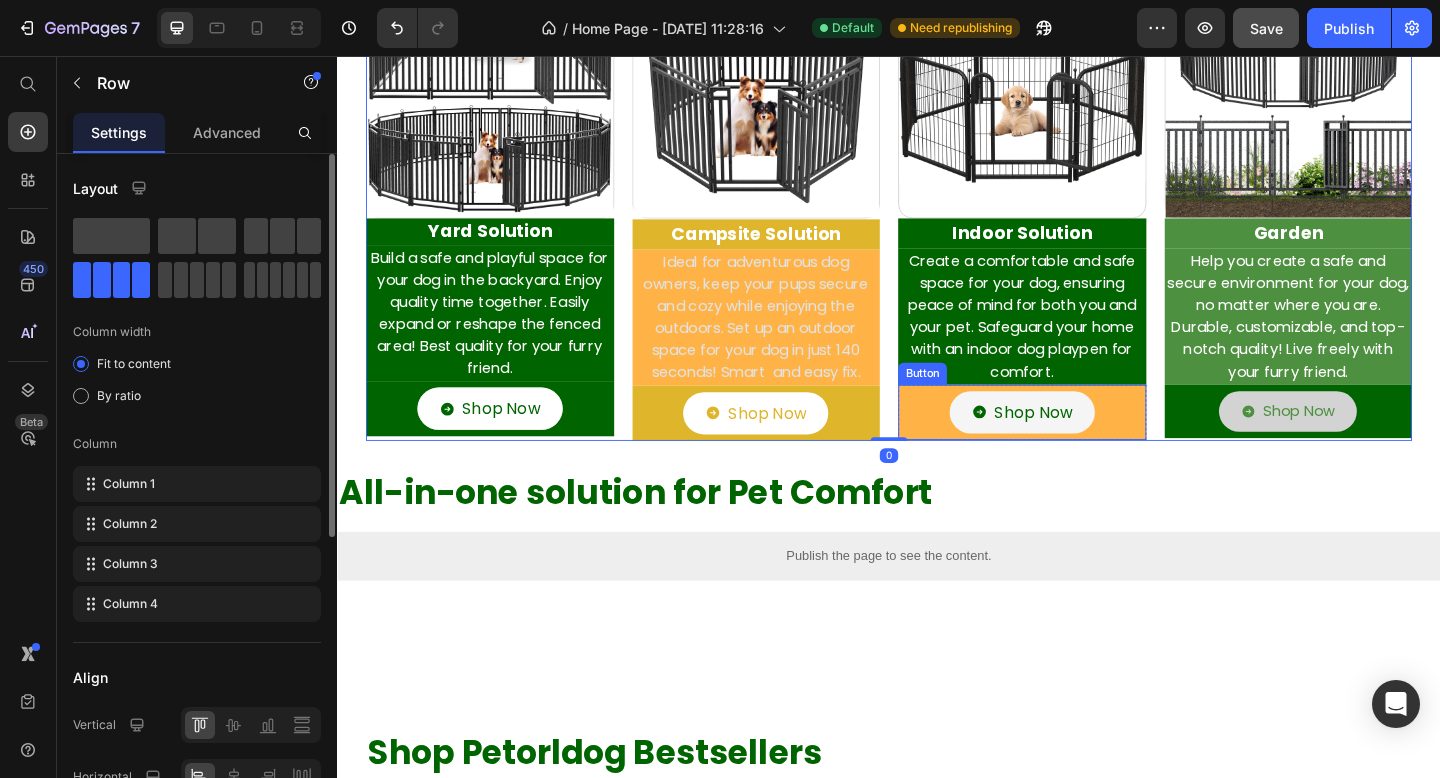 click on "Shop Now Button" at bounding box center (1082, 444) 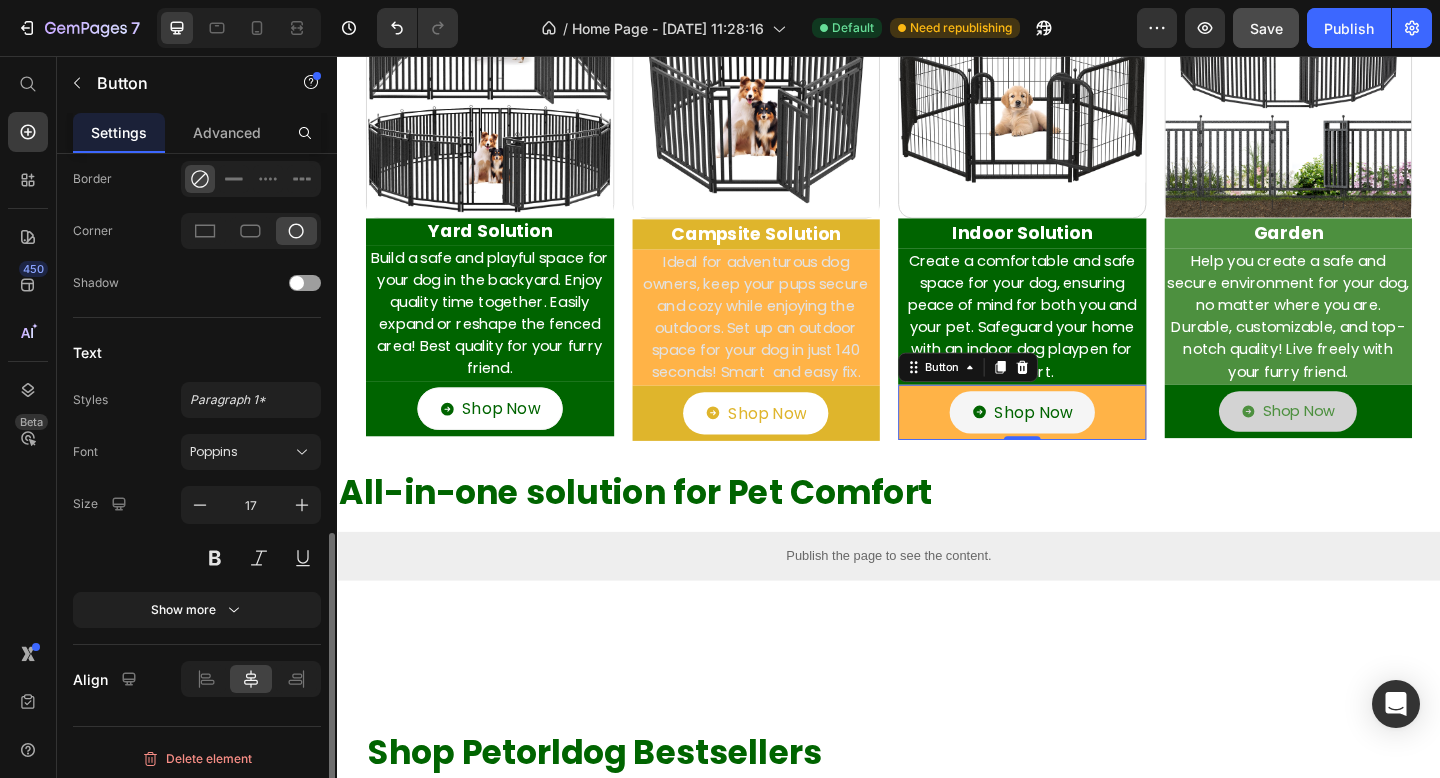 scroll, scrollTop: 869, scrollLeft: 0, axis: vertical 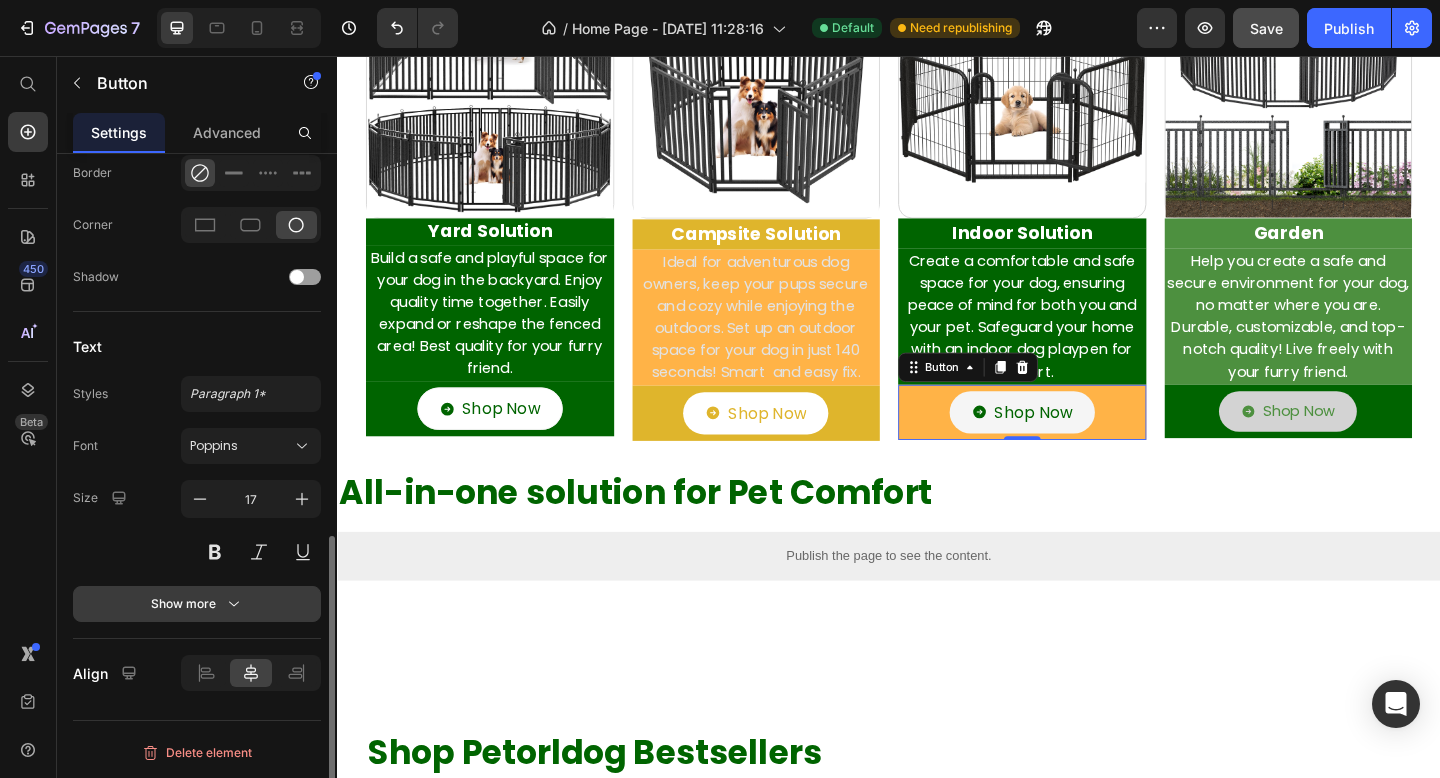 click 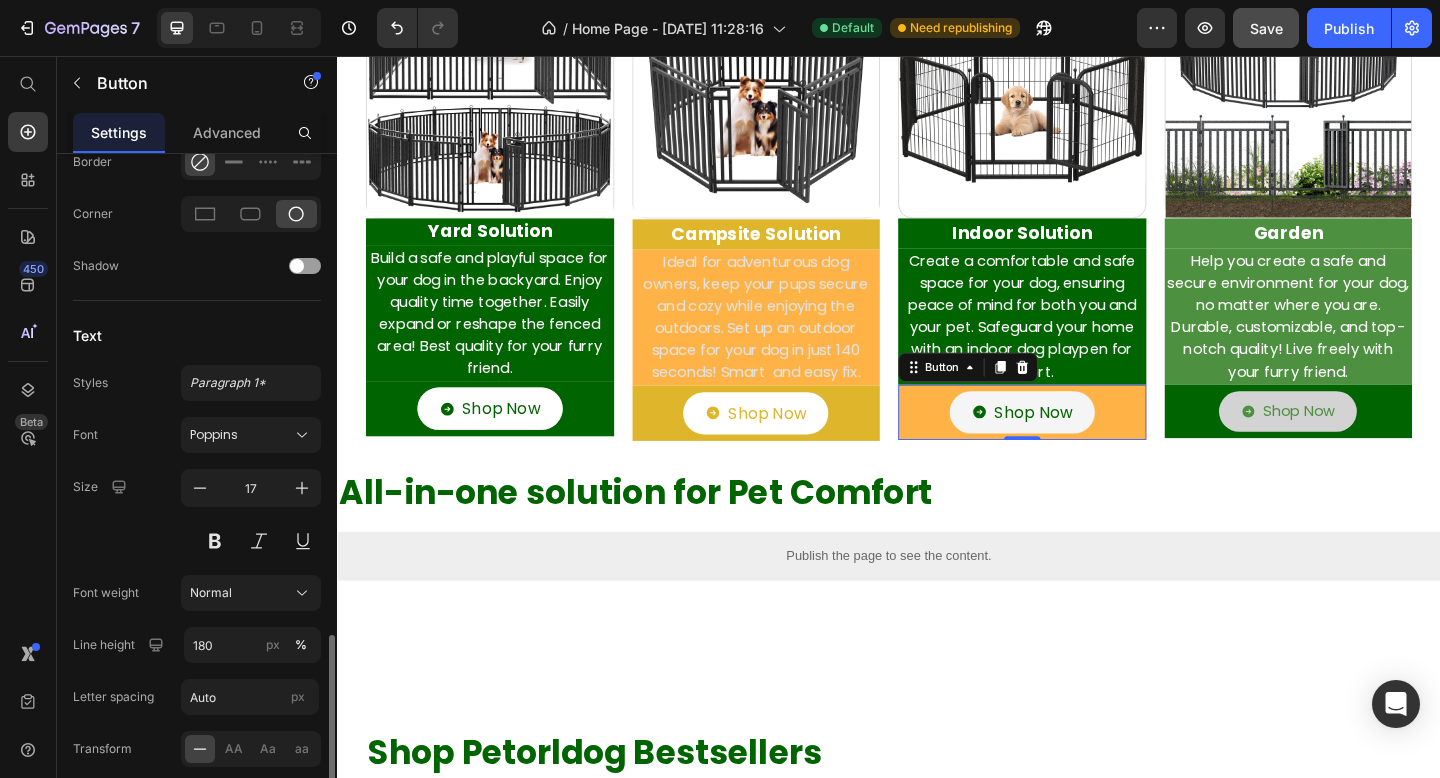 scroll, scrollTop: 1077, scrollLeft: 0, axis: vertical 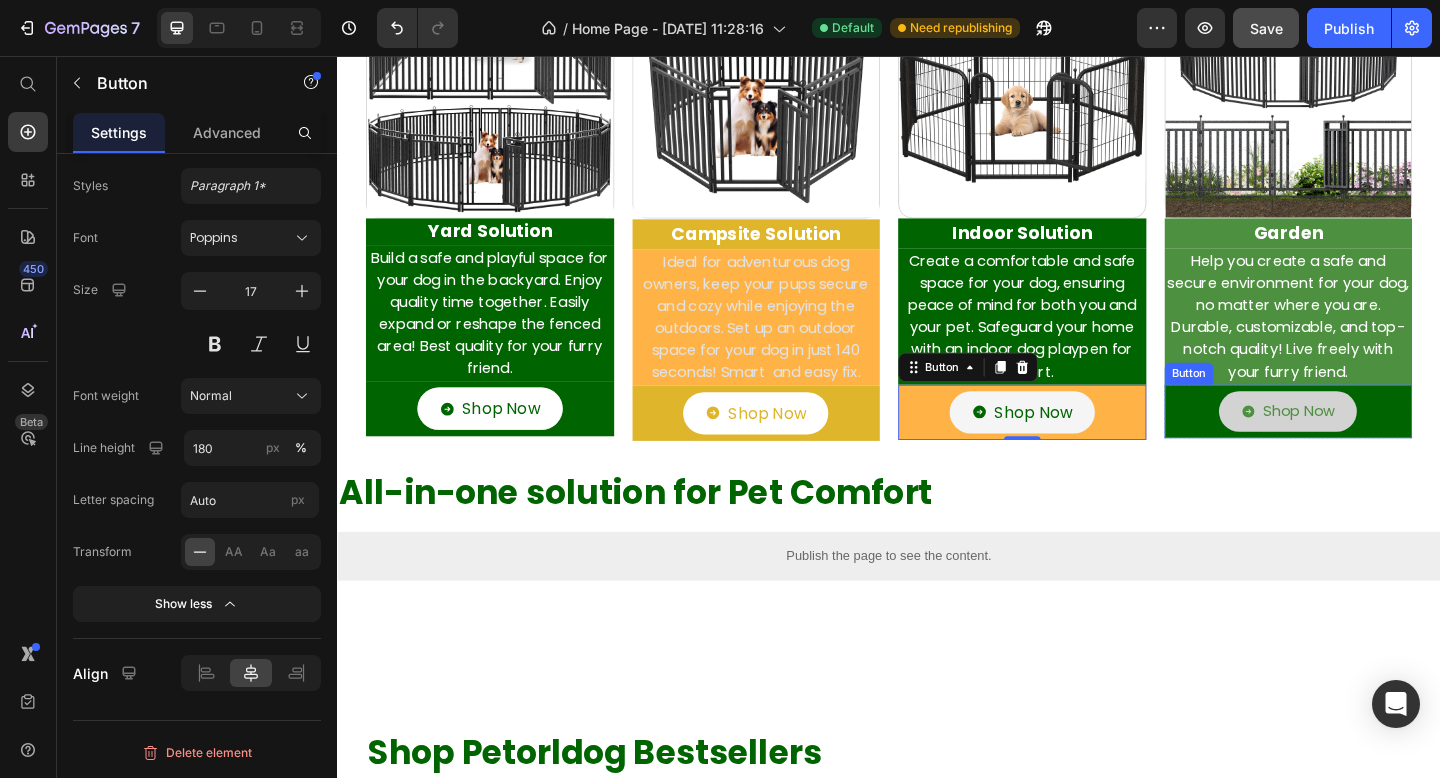click on "Shop Now Button" at bounding box center (1372, 443) 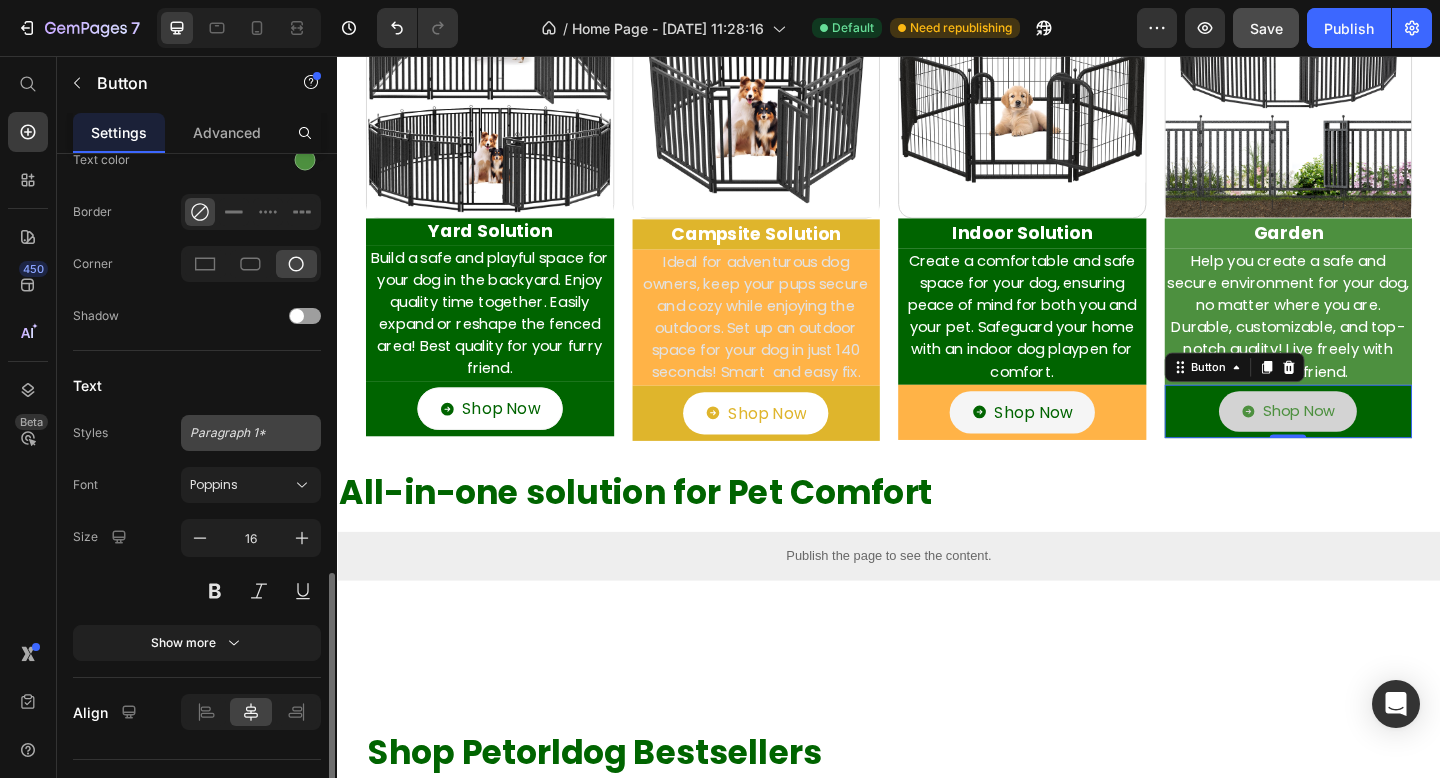 scroll, scrollTop: 709, scrollLeft: 0, axis: vertical 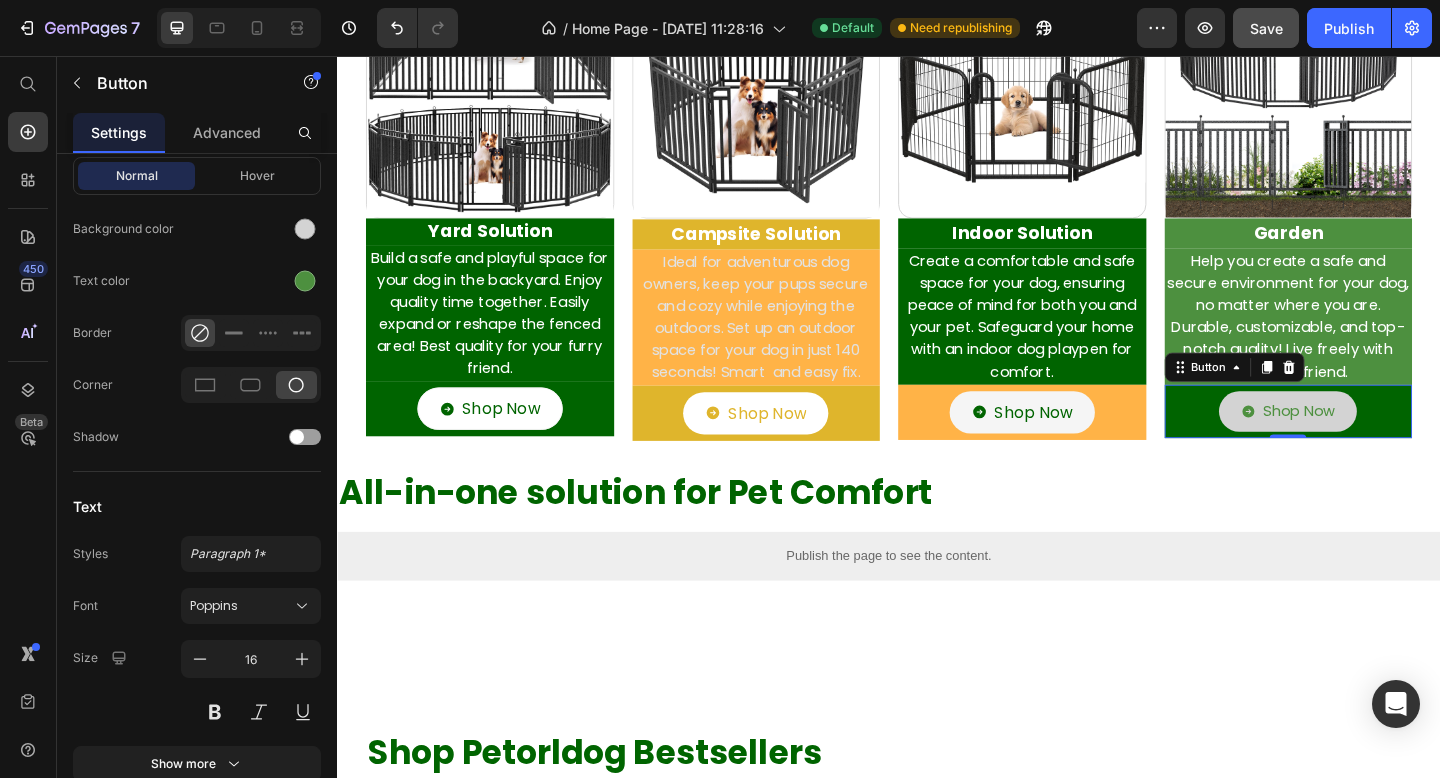 click on "Shop Now Button   0" at bounding box center (1372, 443) 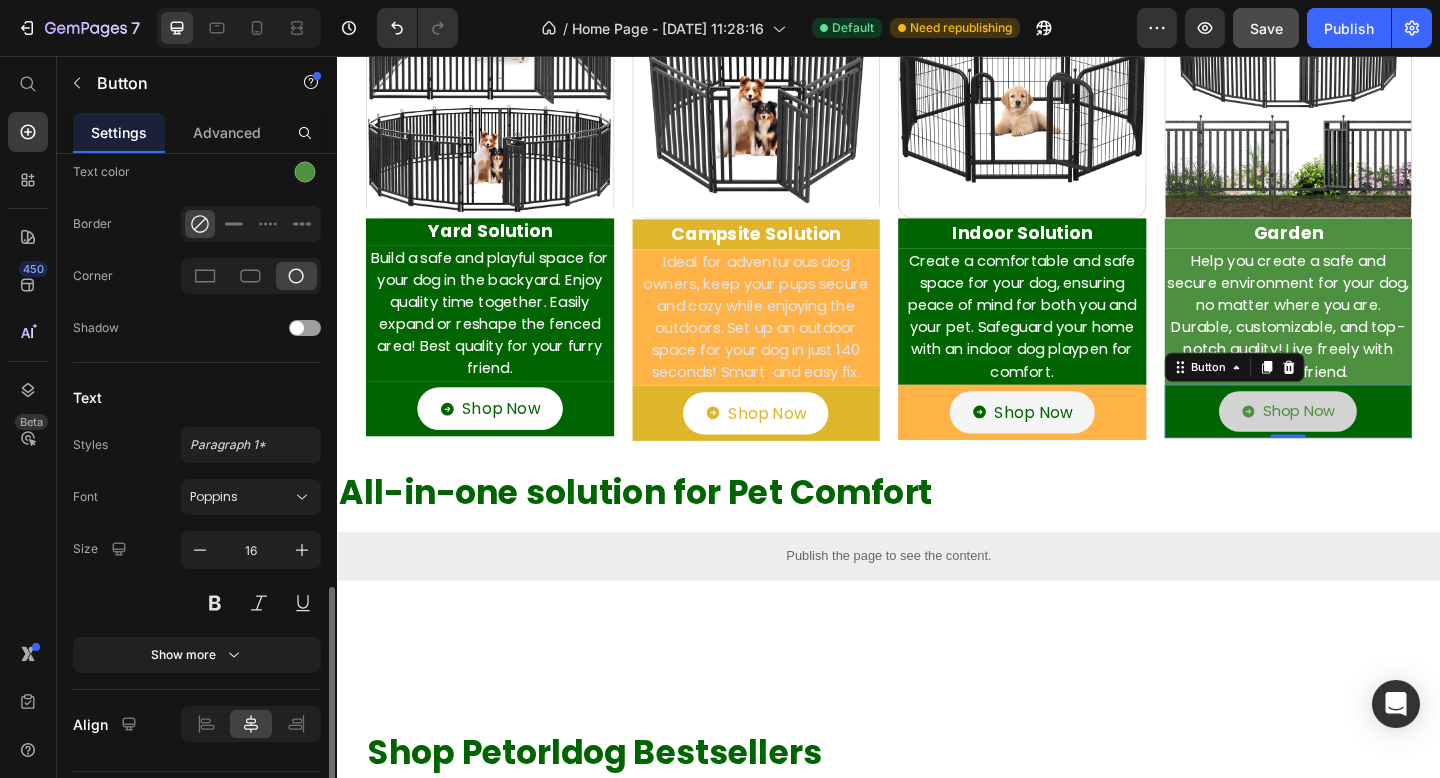 scroll, scrollTop: 869, scrollLeft: 0, axis: vertical 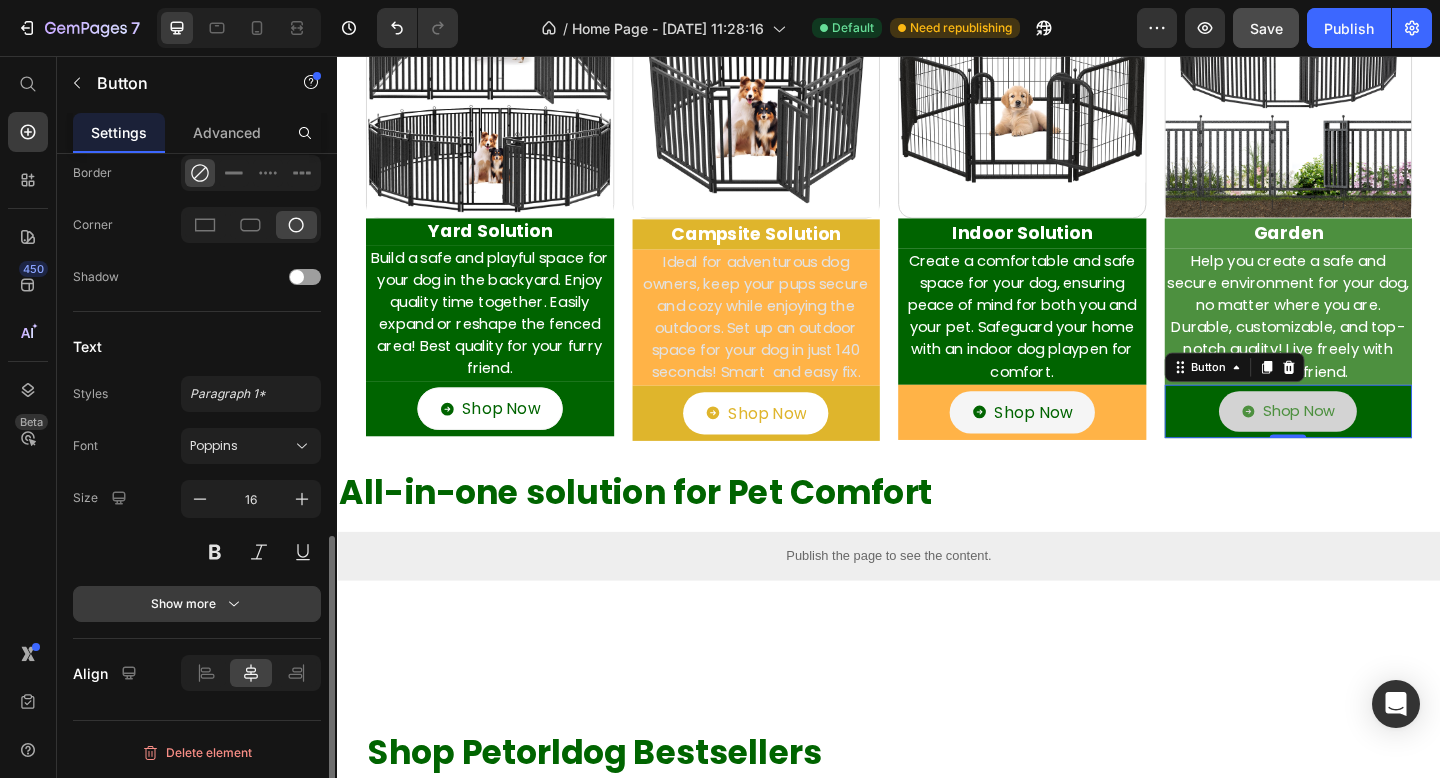 click on "Show more" at bounding box center [197, 604] 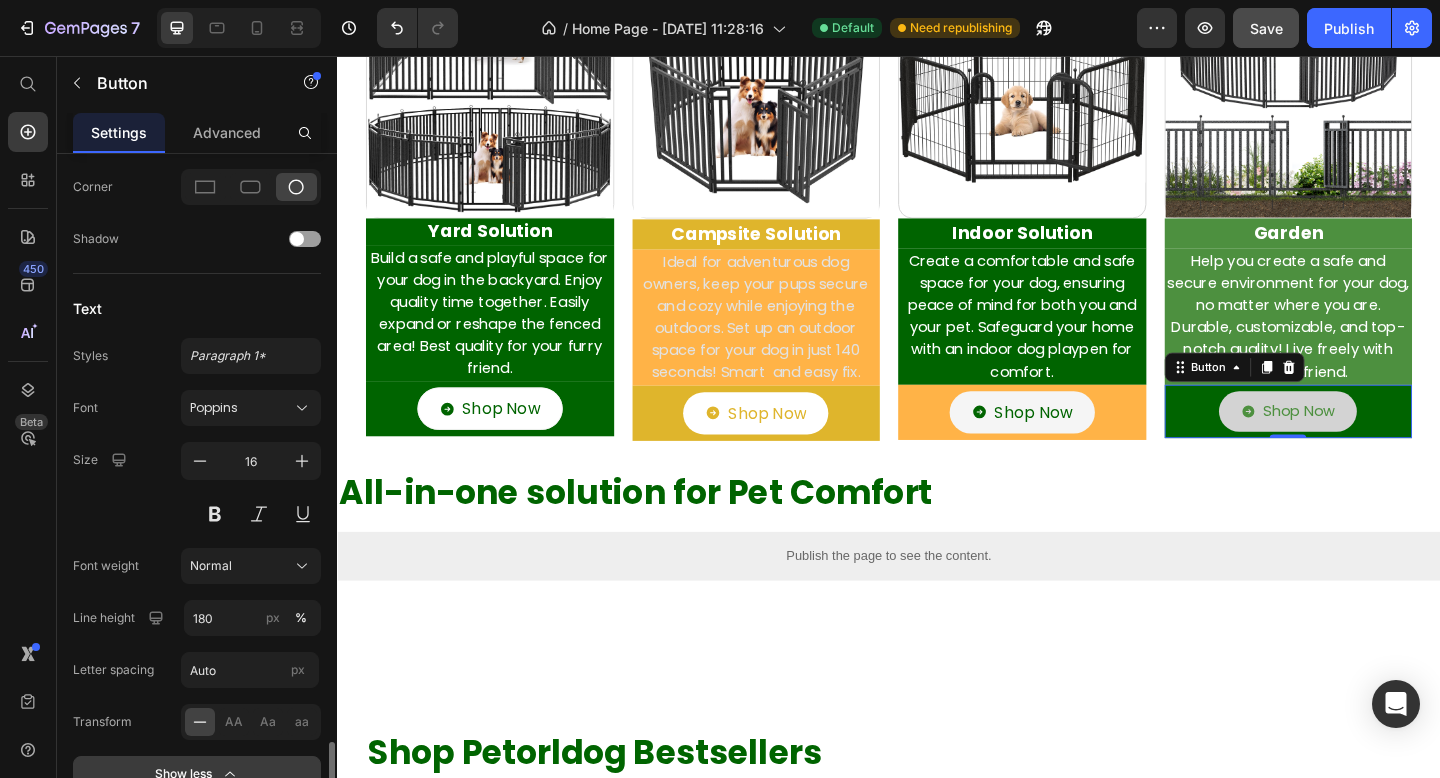 scroll, scrollTop: 1077, scrollLeft: 0, axis: vertical 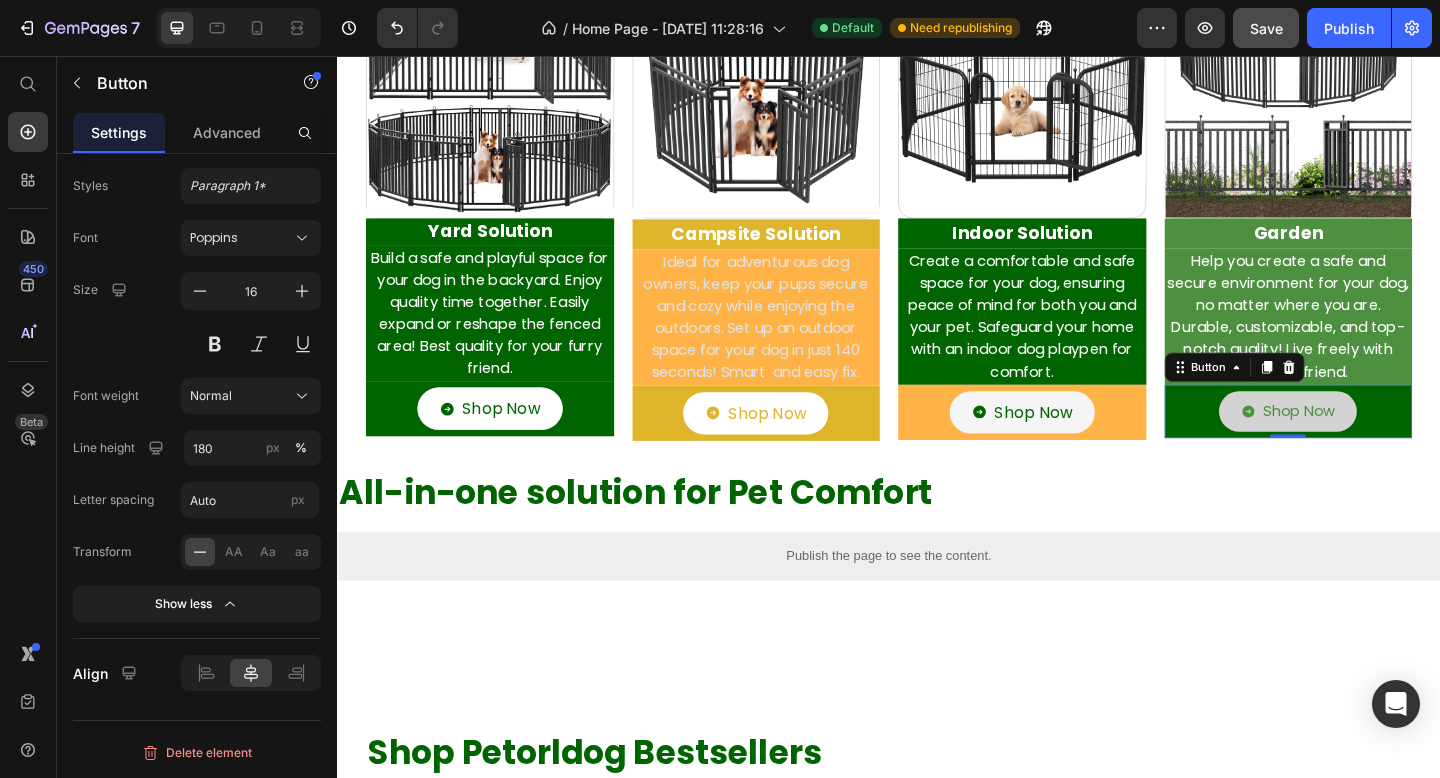 click on "Shop Now Button   0" at bounding box center (1372, 443) 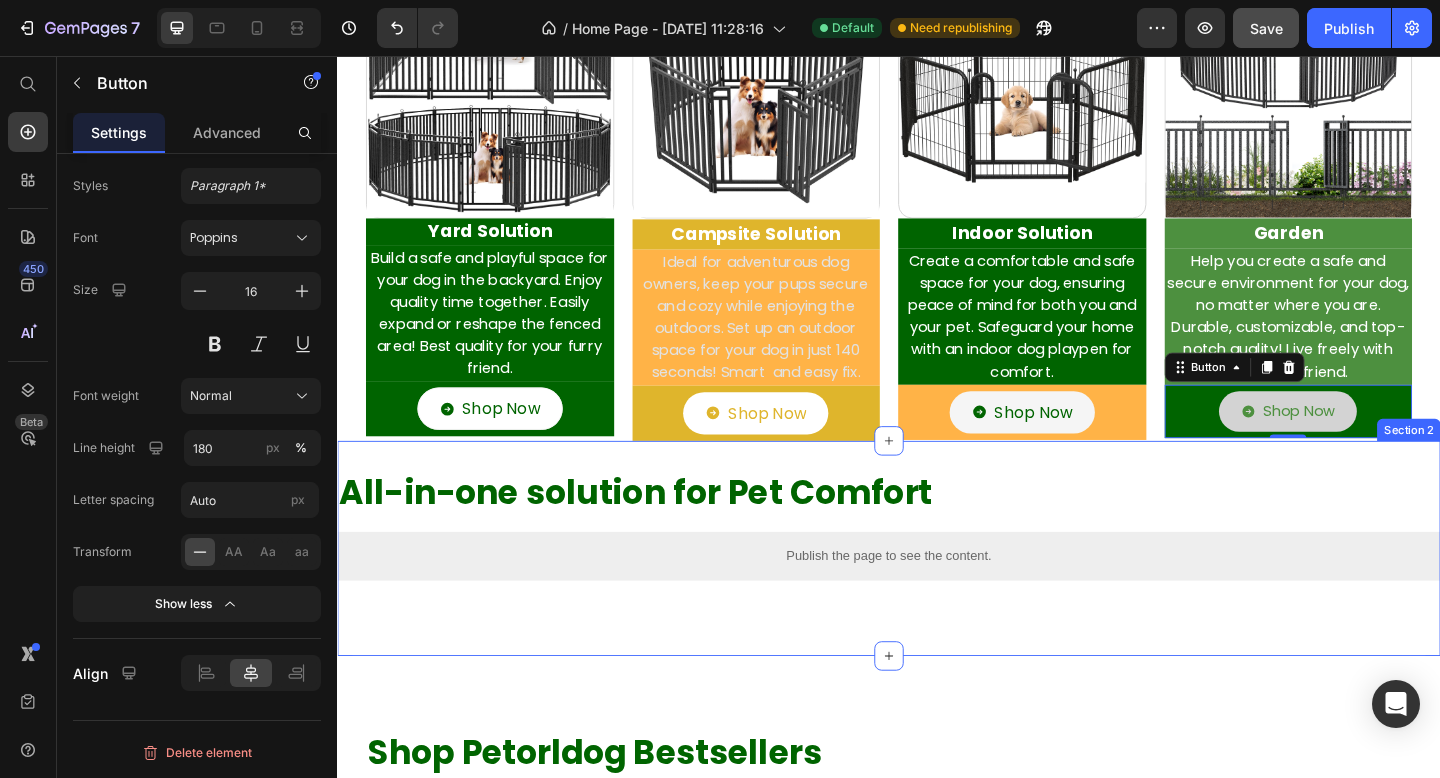 click on "Section 2" at bounding box center [1502, 463] 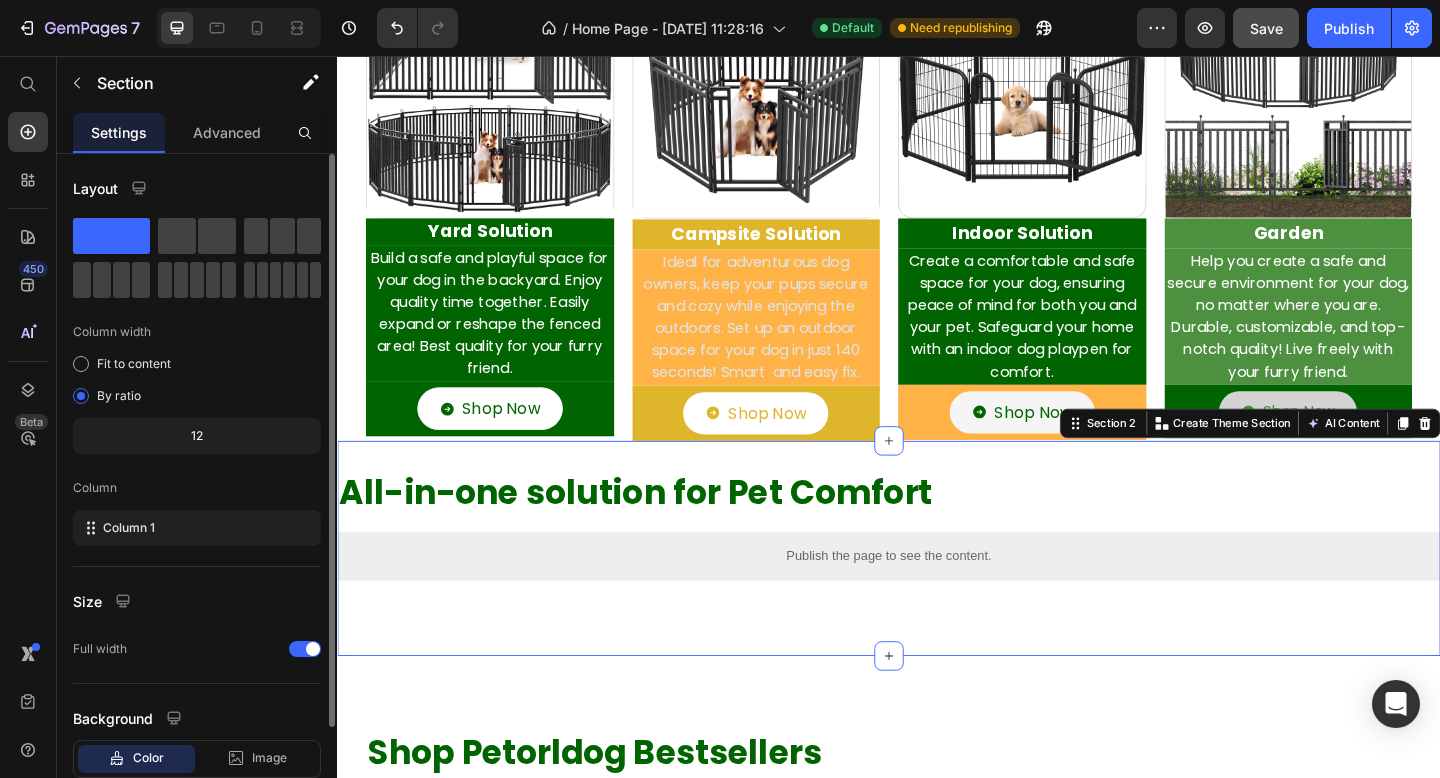 scroll, scrollTop: 127, scrollLeft: 0, axis: vertical 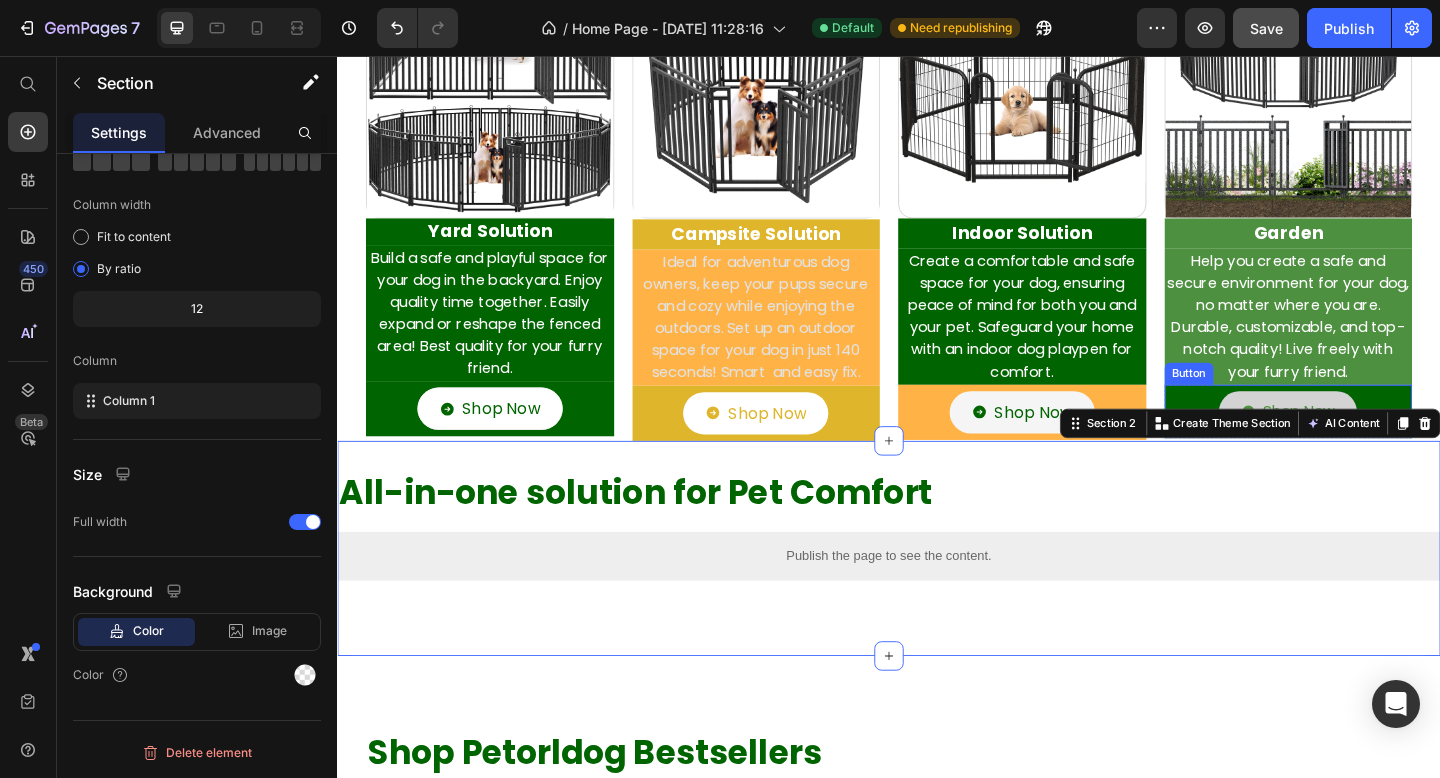 click on "Shop Now Button" at bounding box center (1372, 443) 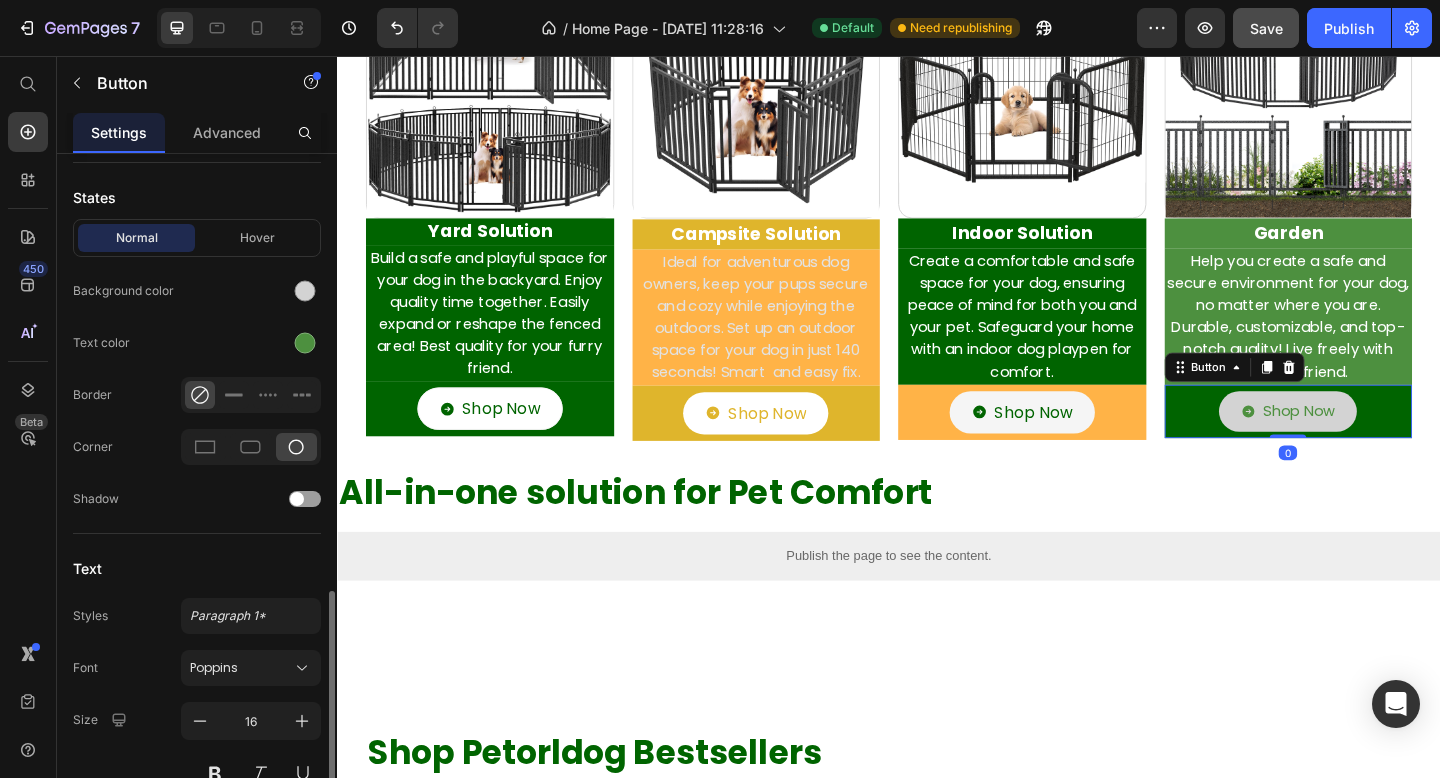 scroll, scrollTop: 869, scrollLeft: 0, axis: vertical 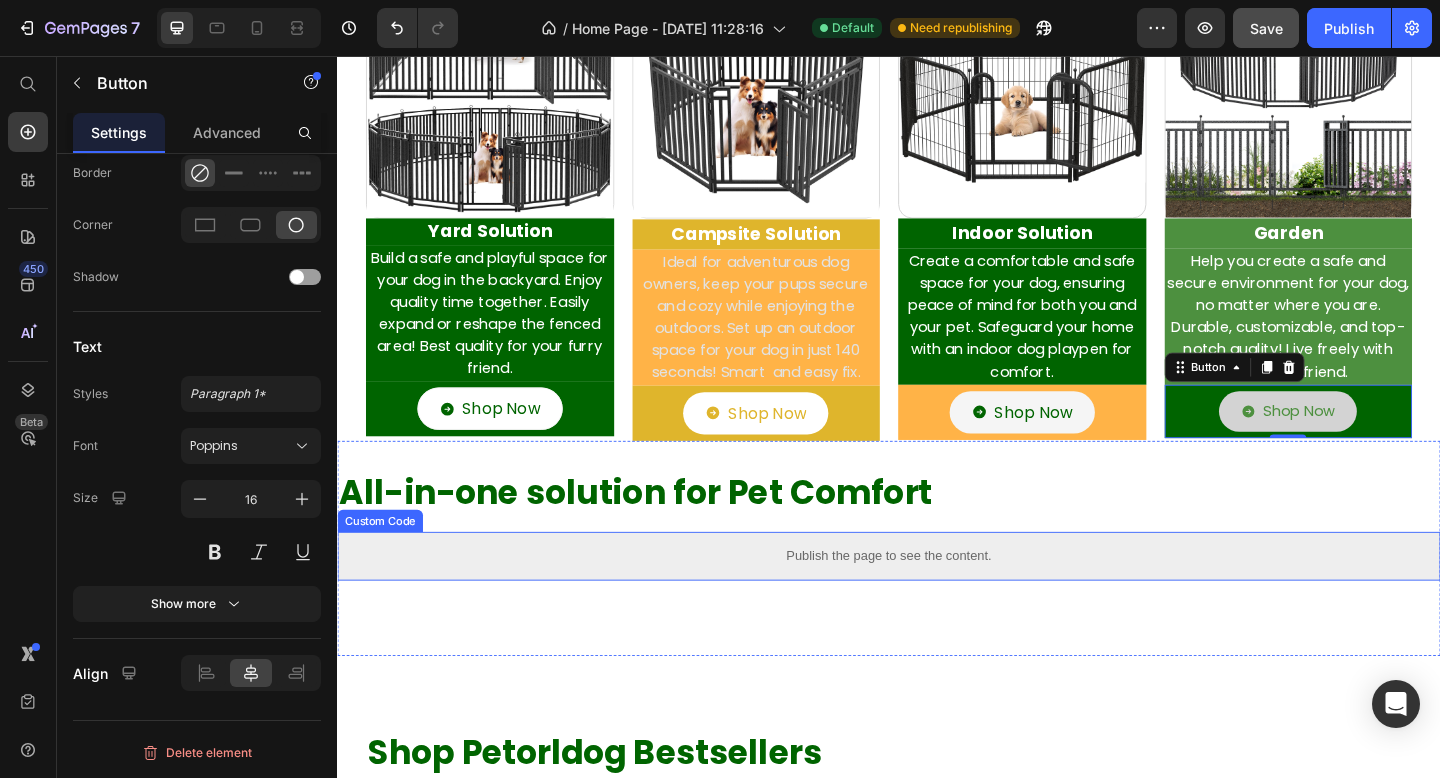 click on "Publish the page to see the content." at bounding box center (937, 600) 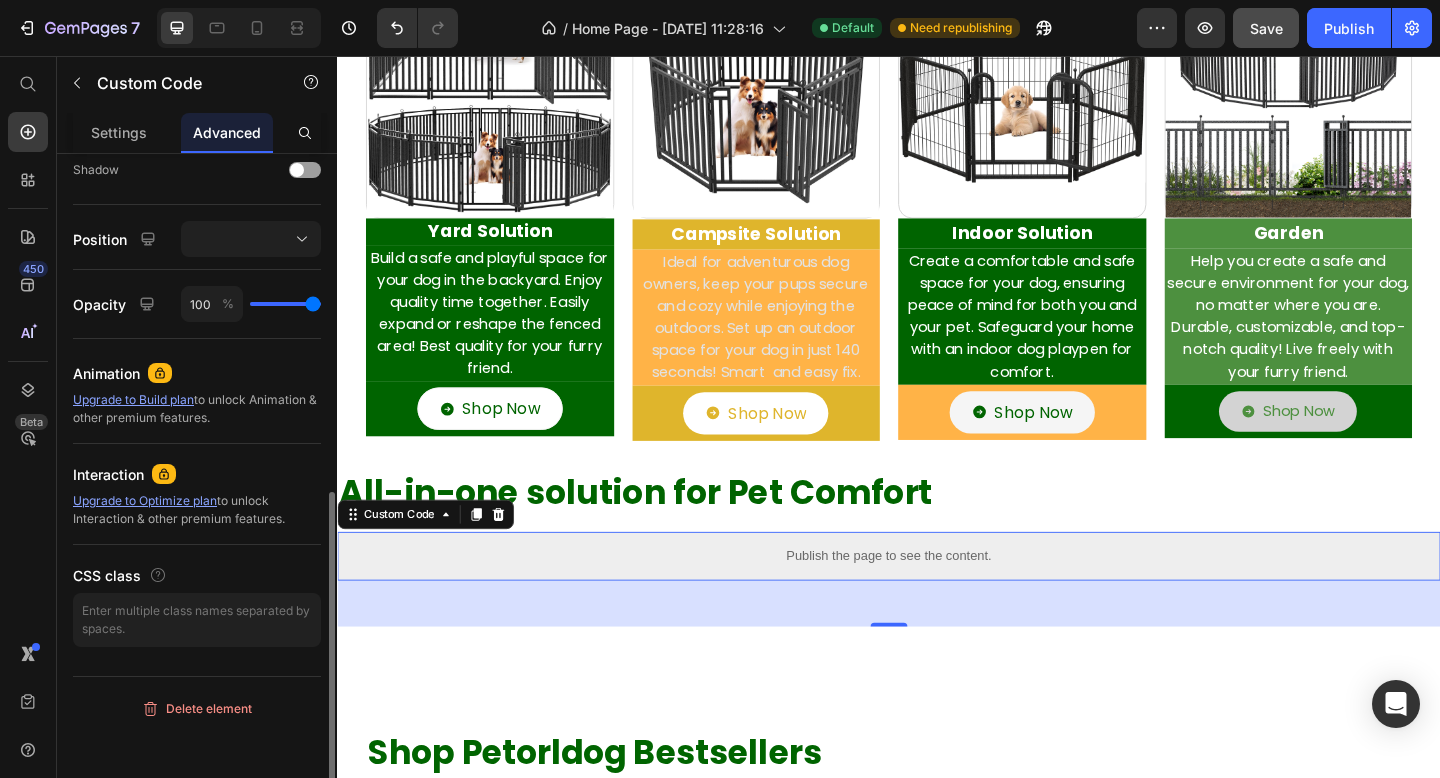 scroll, scrollTop: 0, scrollLeft: 0, axis: both 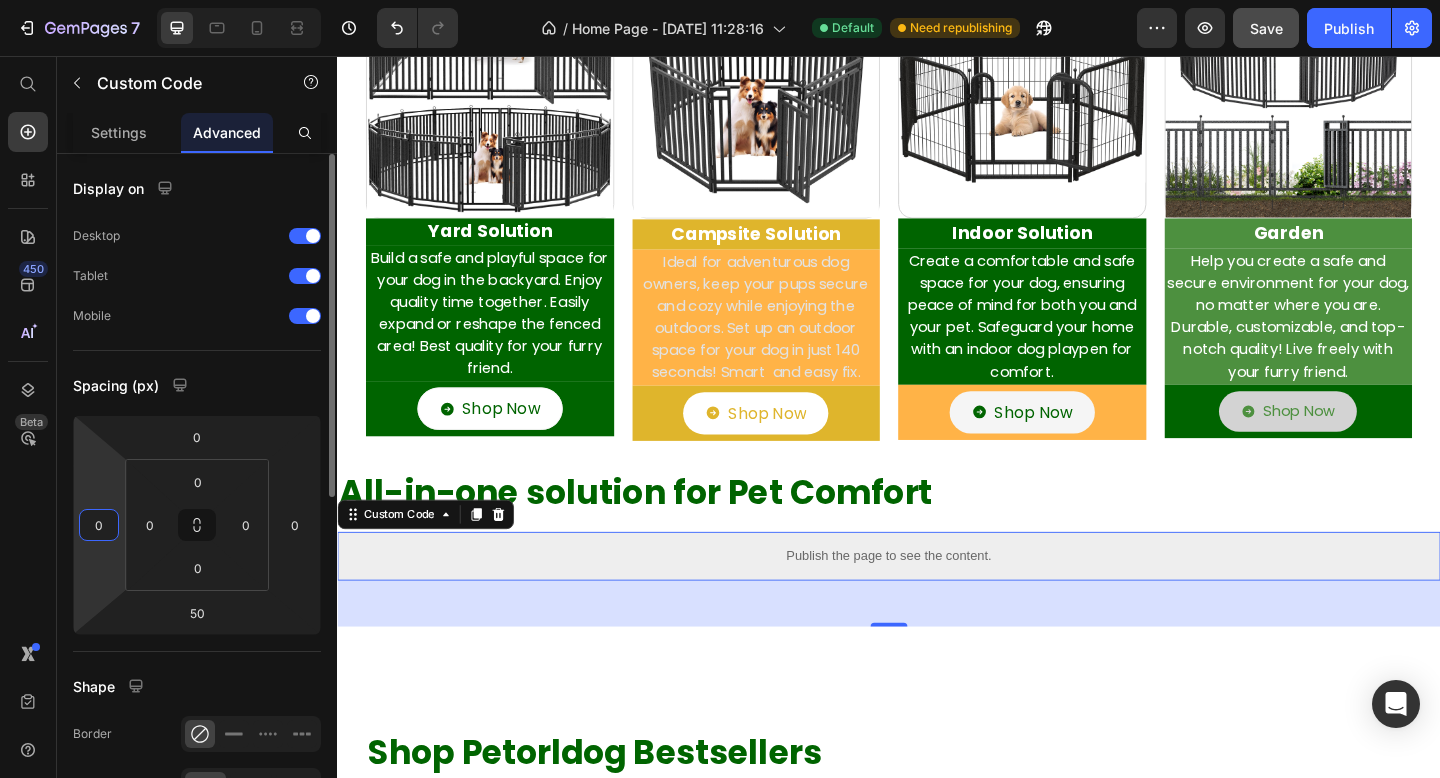 click on "0" at bounding box center [99, 525] 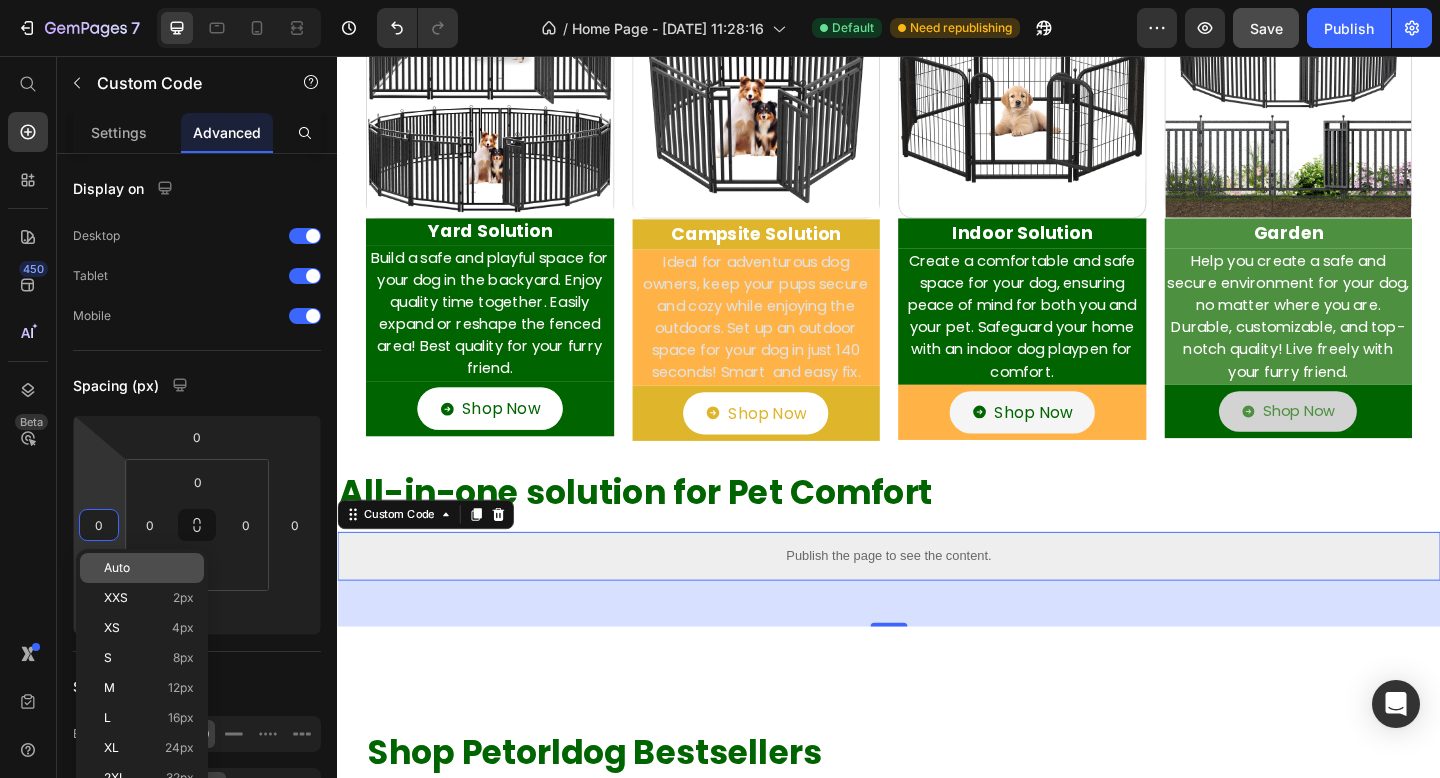 click on "Auto" at bounding box center [117, 568] 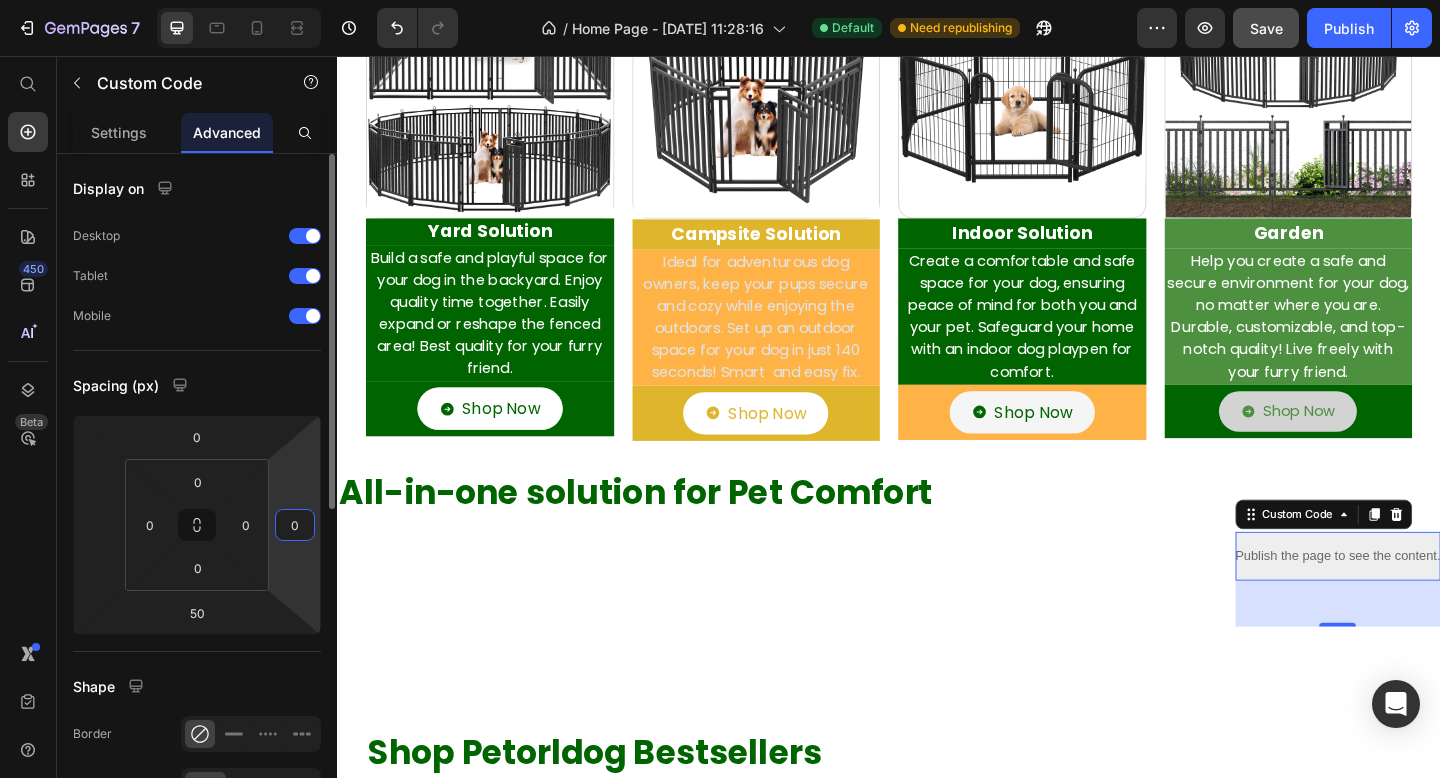 click on "0" at bounding box center (295, 525) 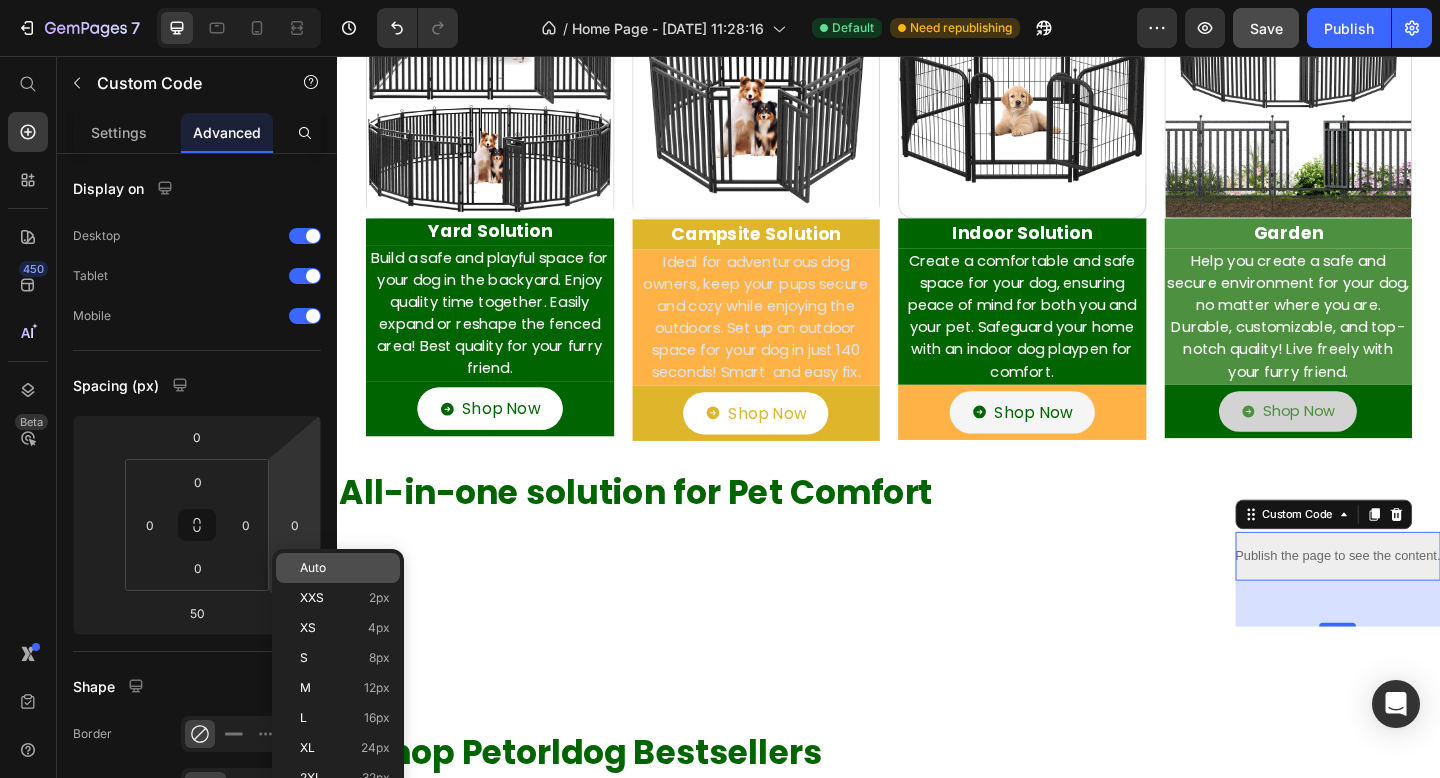 click on "Auto" at bounding box center (313, 568) 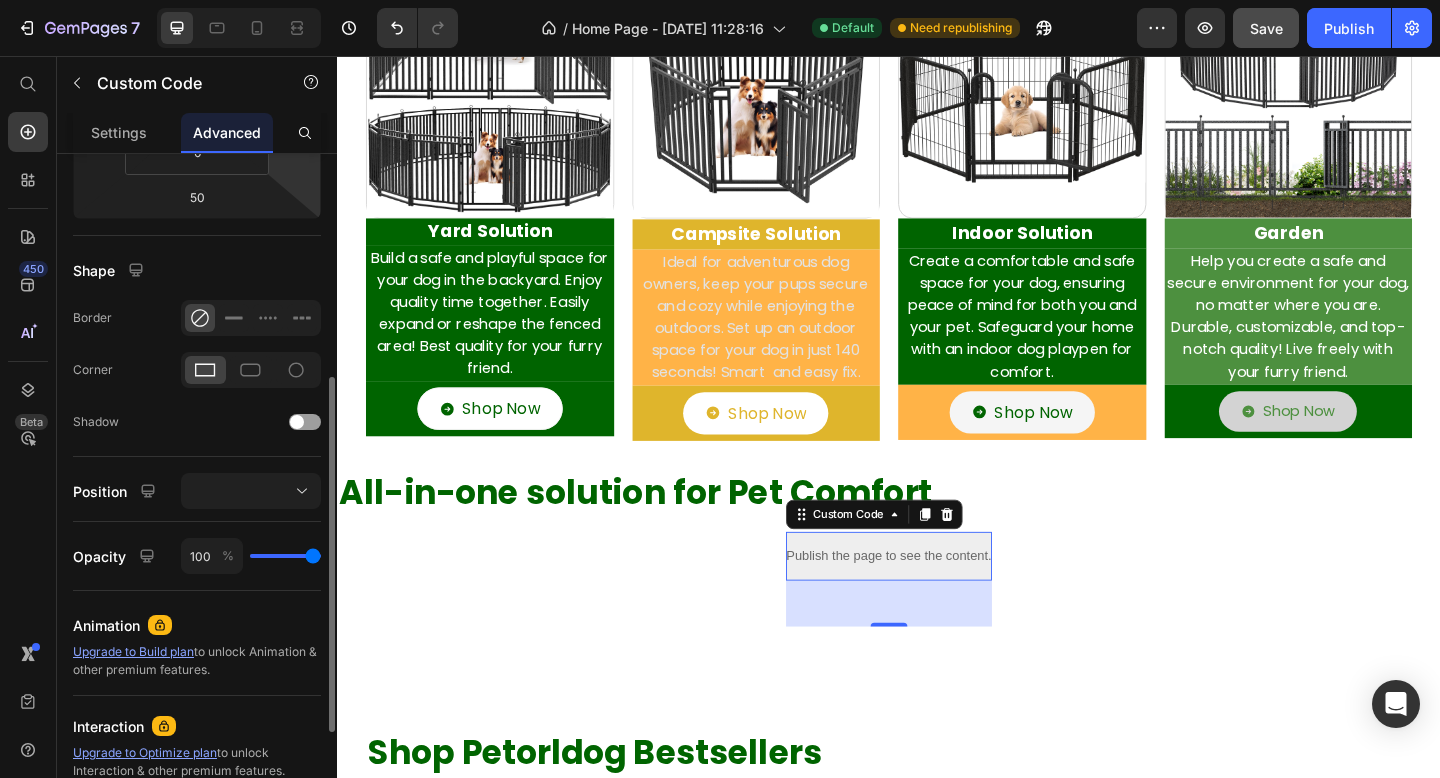 scroll, scrollTop: 427, scrollLeft: 0, axis: vertical 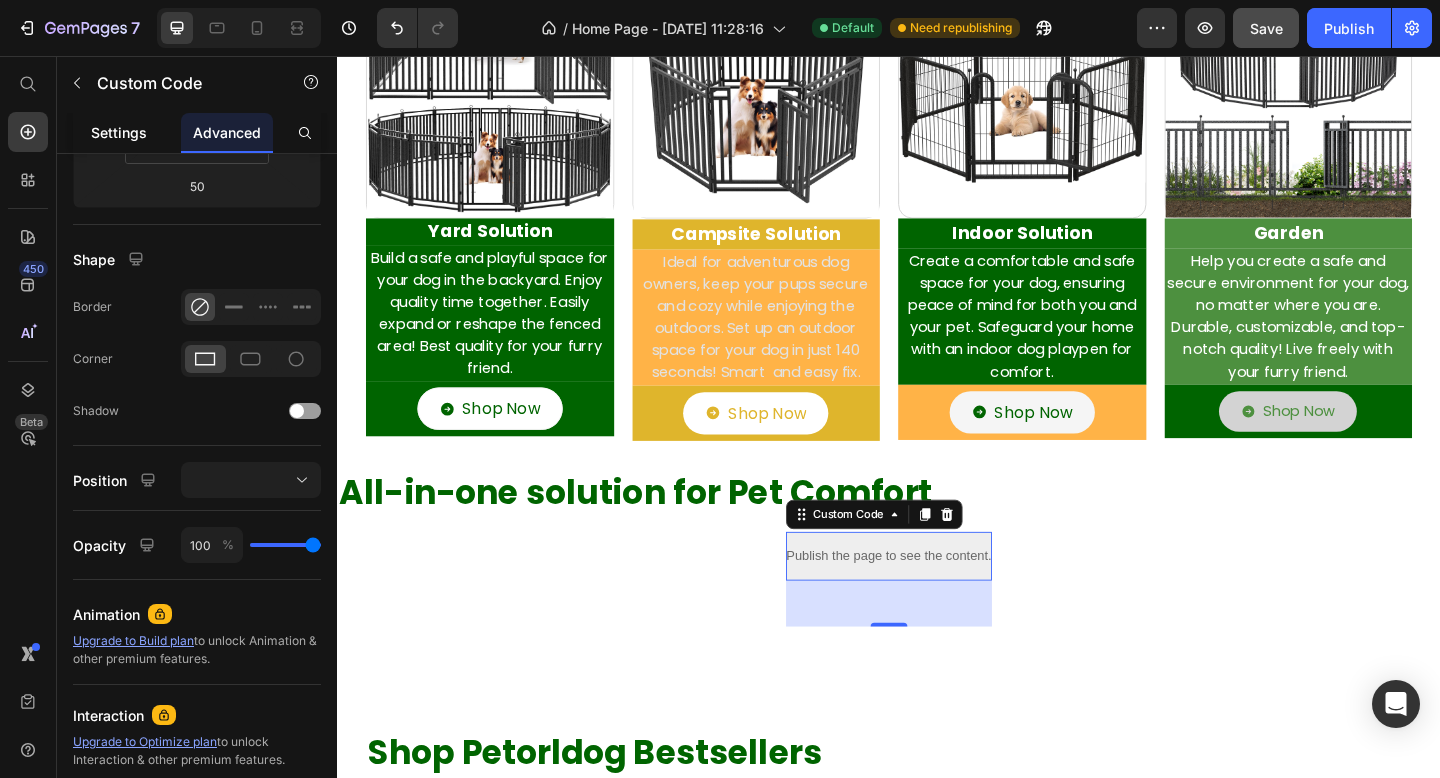 click on "Settings" at bounding box center (119, 132) 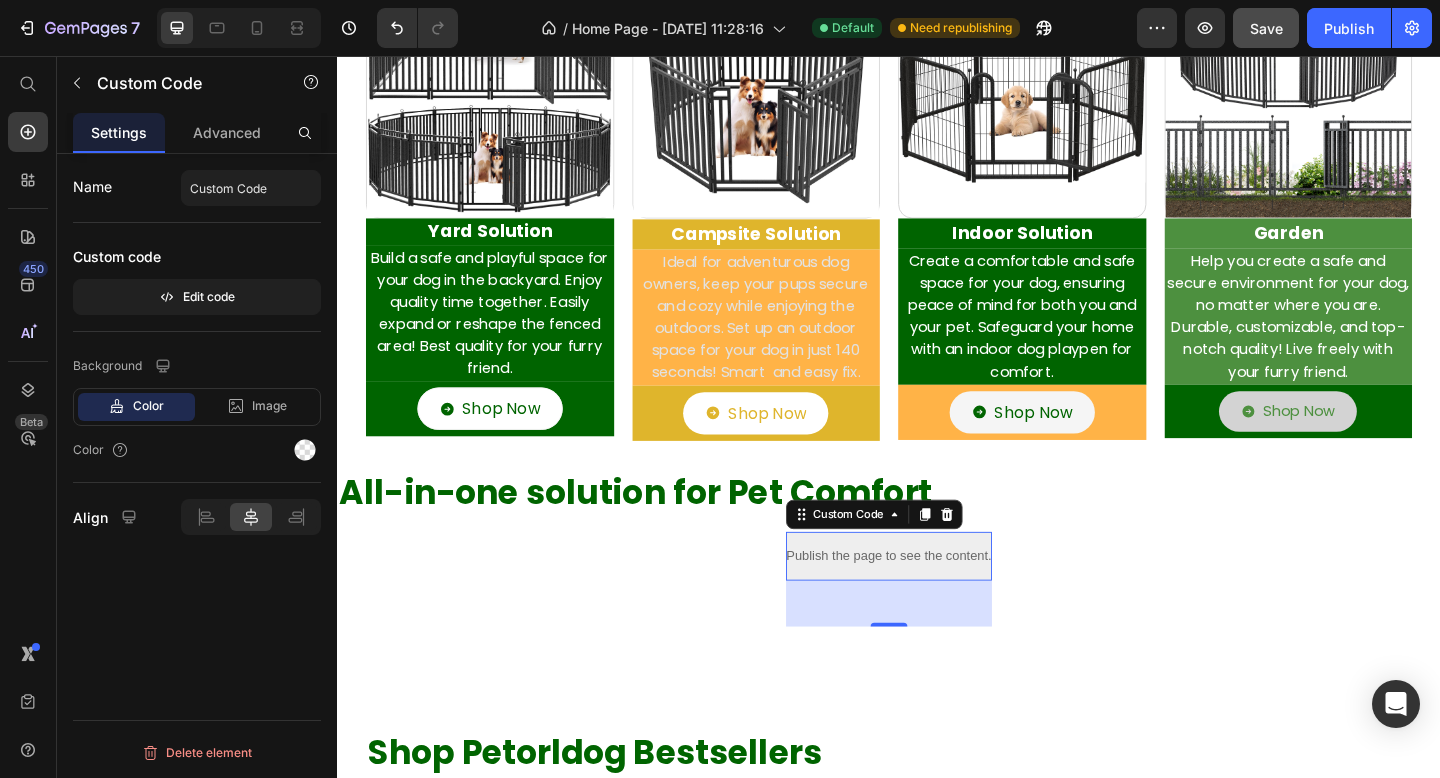 scroll, scrollTop: 0, scrollLeft: 0, axis: both 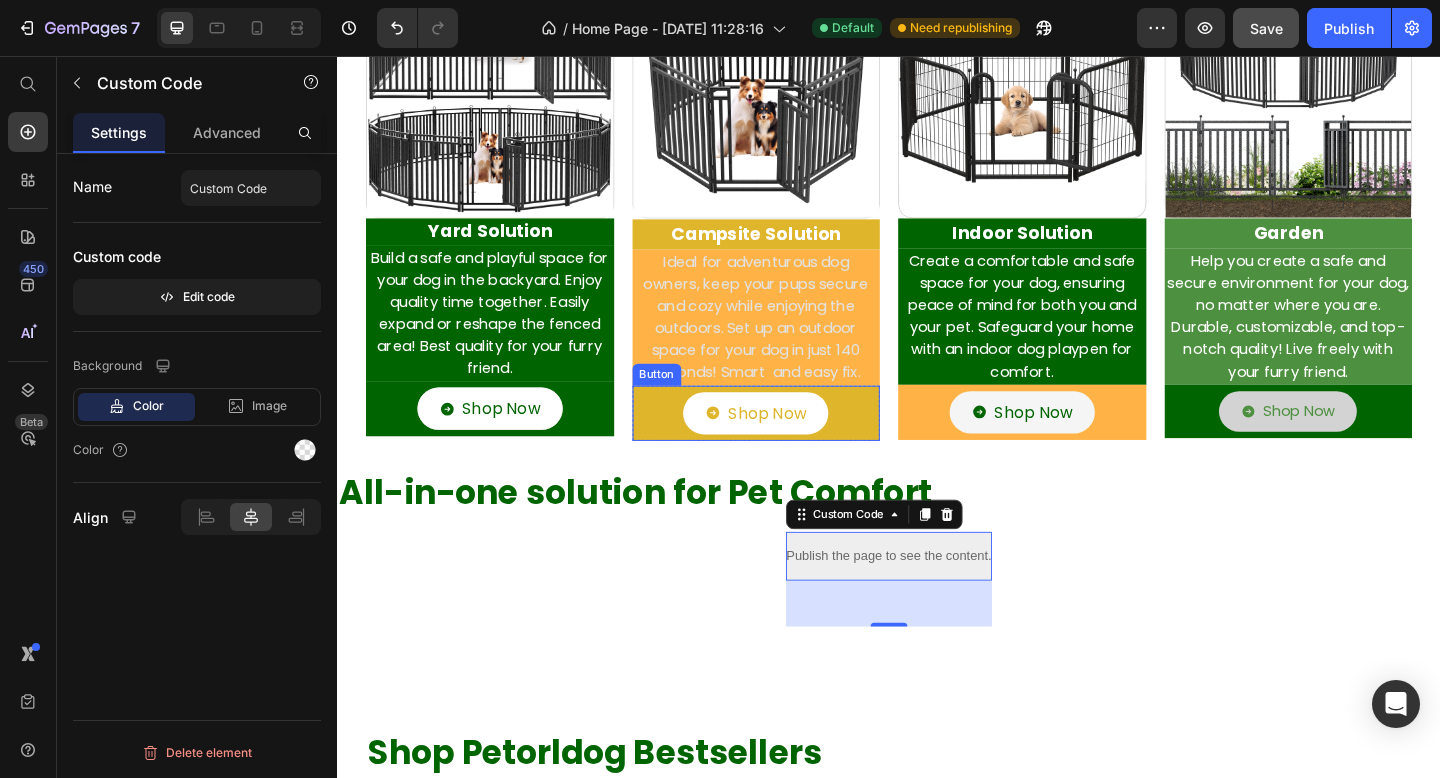 click on "Shop Now Button" at bounding box center [793, 445] 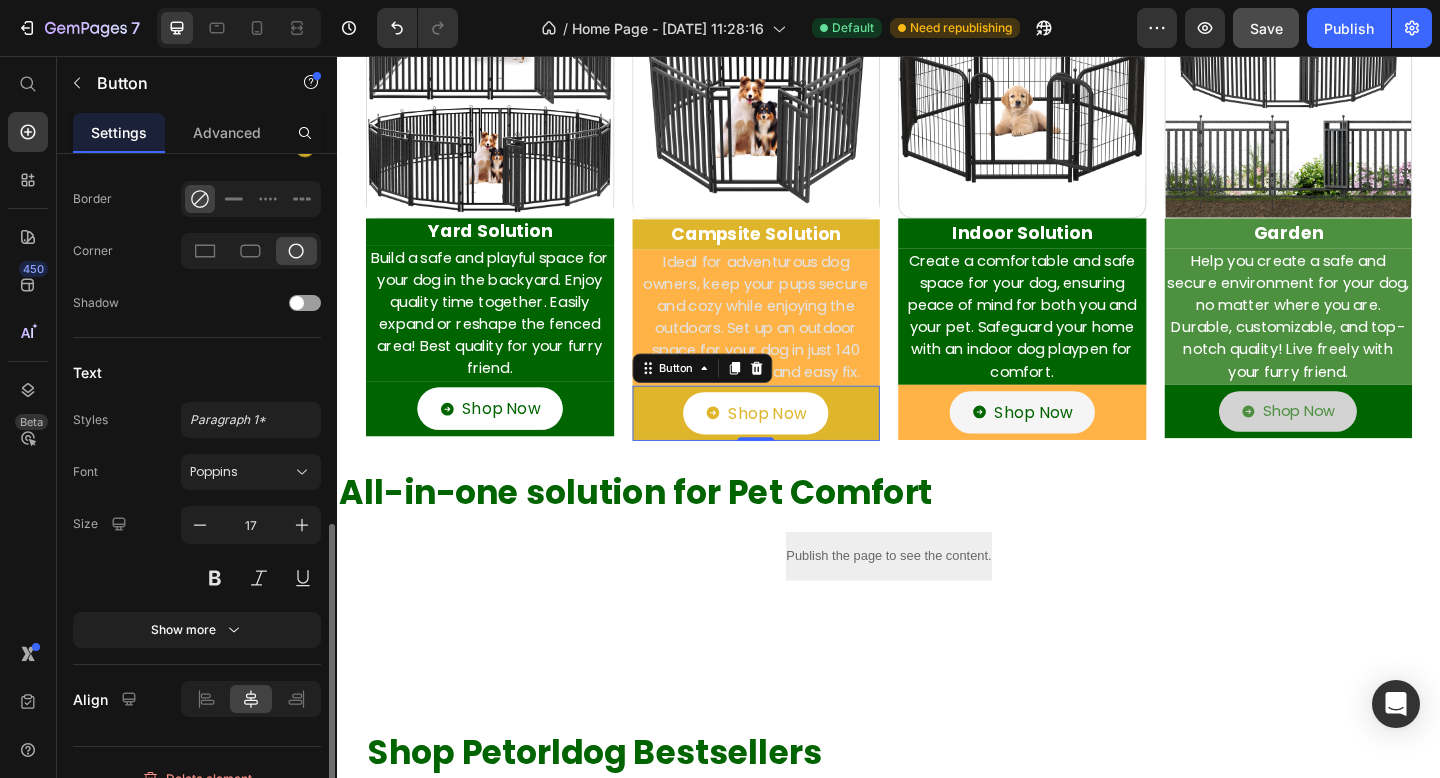 scroll, scrollTop: 869, scrollLeft: 0, axis: vertical 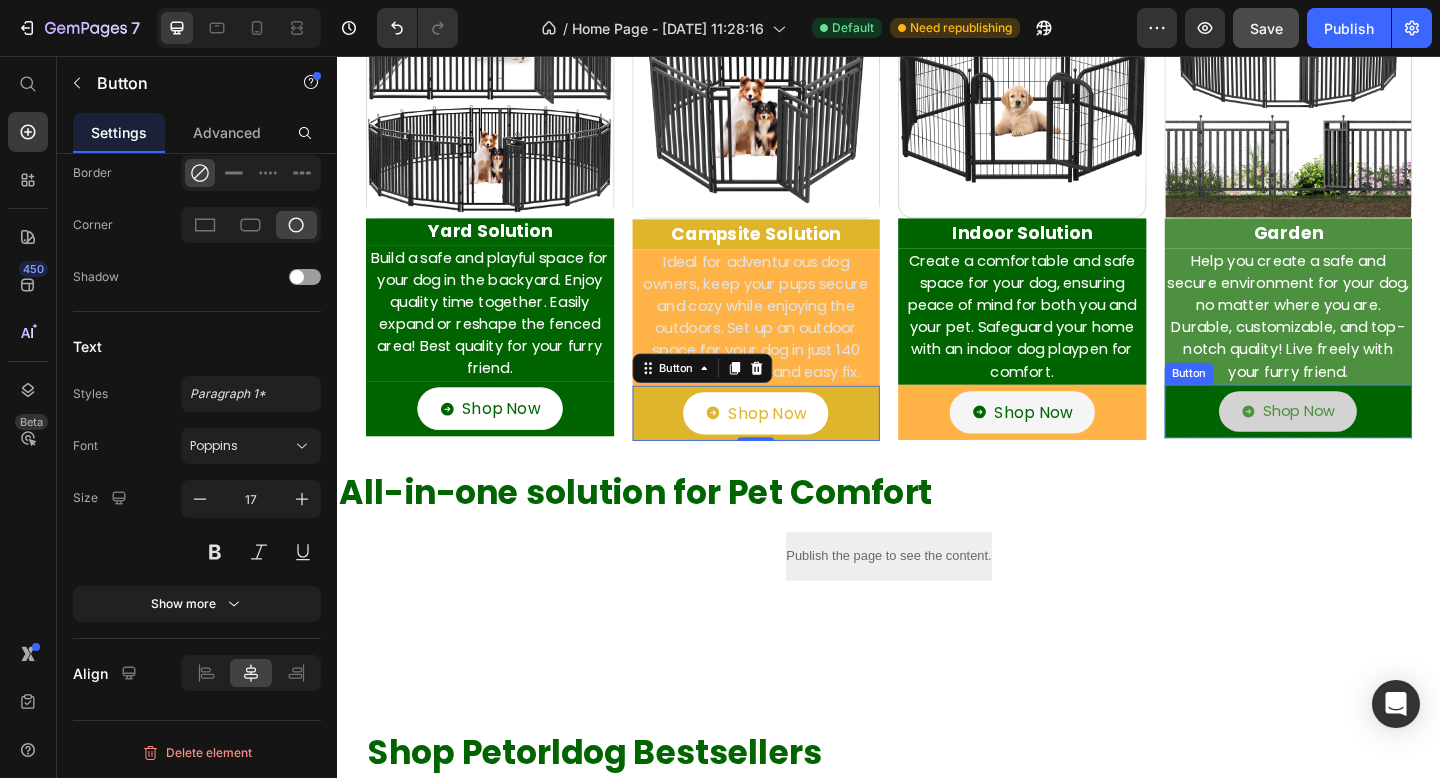 click on "Shop Now Button" at bounding box center (1372, 443) 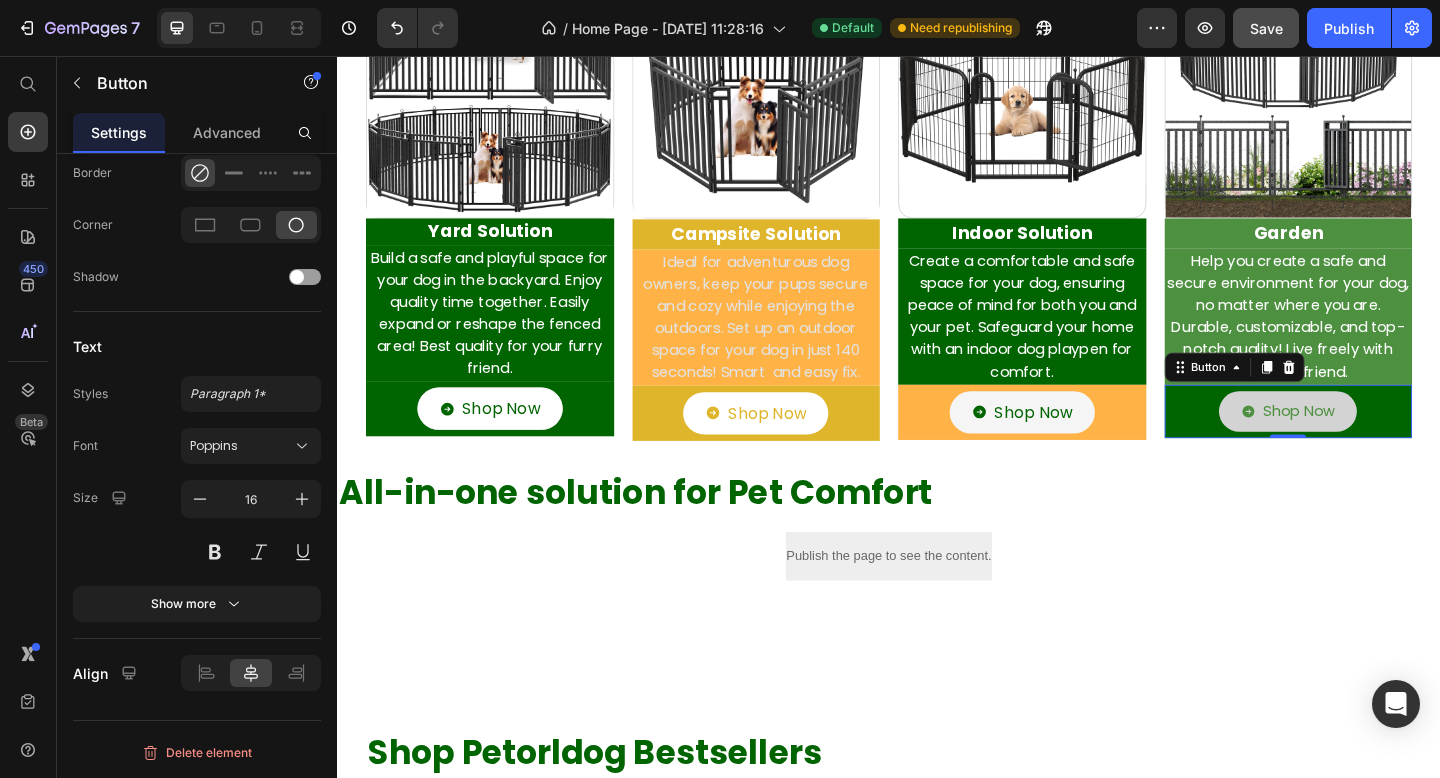 click on "Image Garden  Text Block Help you create a safe and secure environment for your dog, no matter where you are. Durable, customizable, and top-notch quality! Live freely with your furry friend. Text
Shop Now Button   0 Row" at bounding box center (1372, 220) 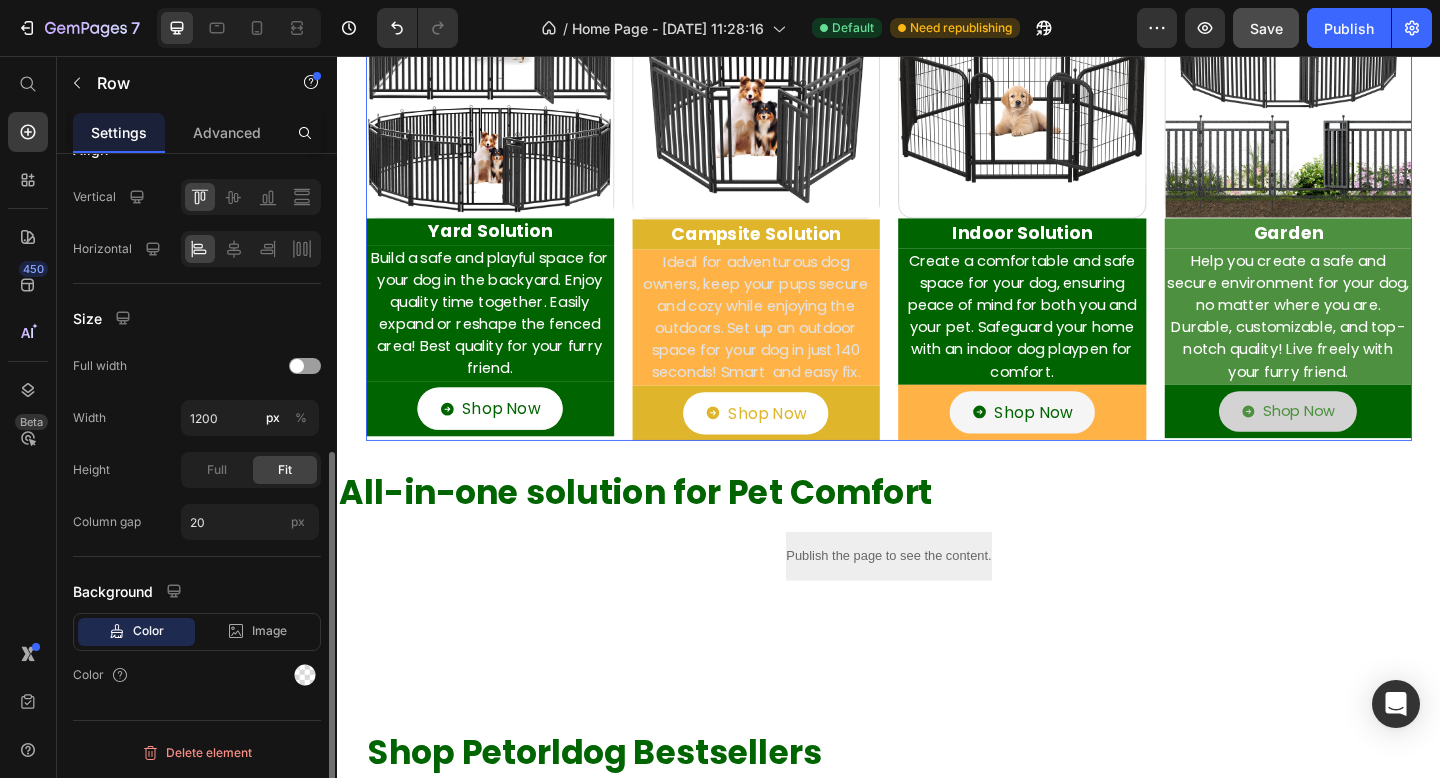 scroll, scrollTop: 0, scrollLeft: 0, axis: both 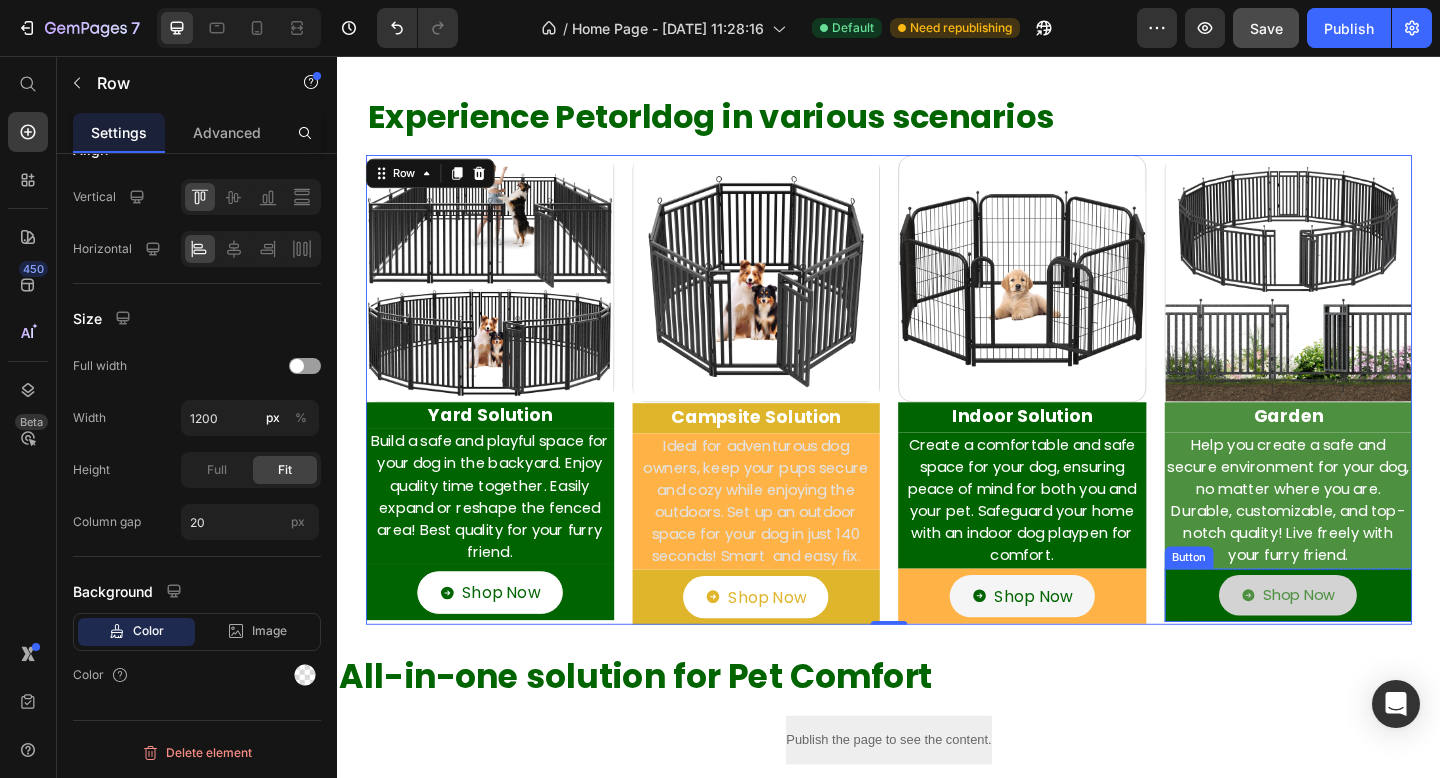 click on "Shop Now Button" at bounding box center [1372, 643] 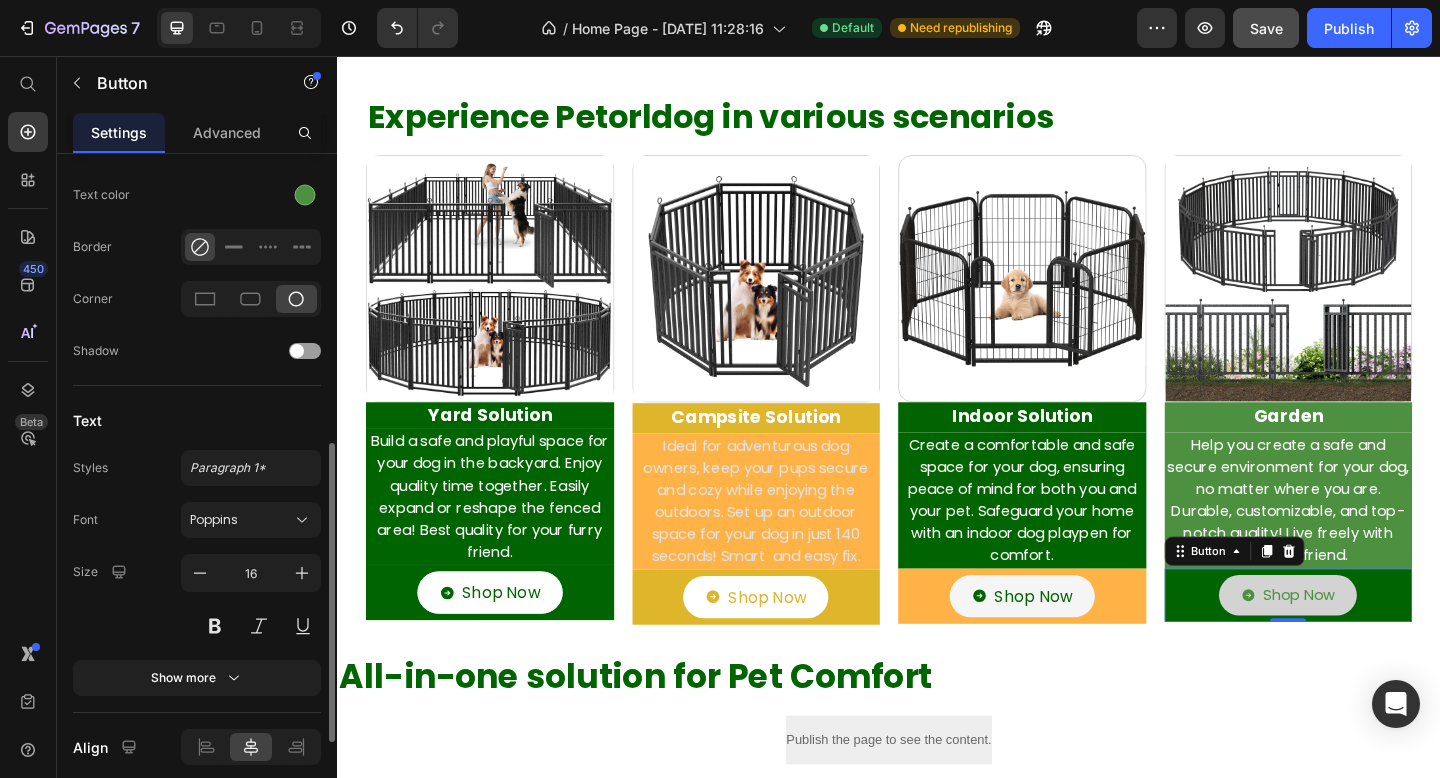 scroll, scrollTop: 869, scrollLeft: 0, axis: vertical 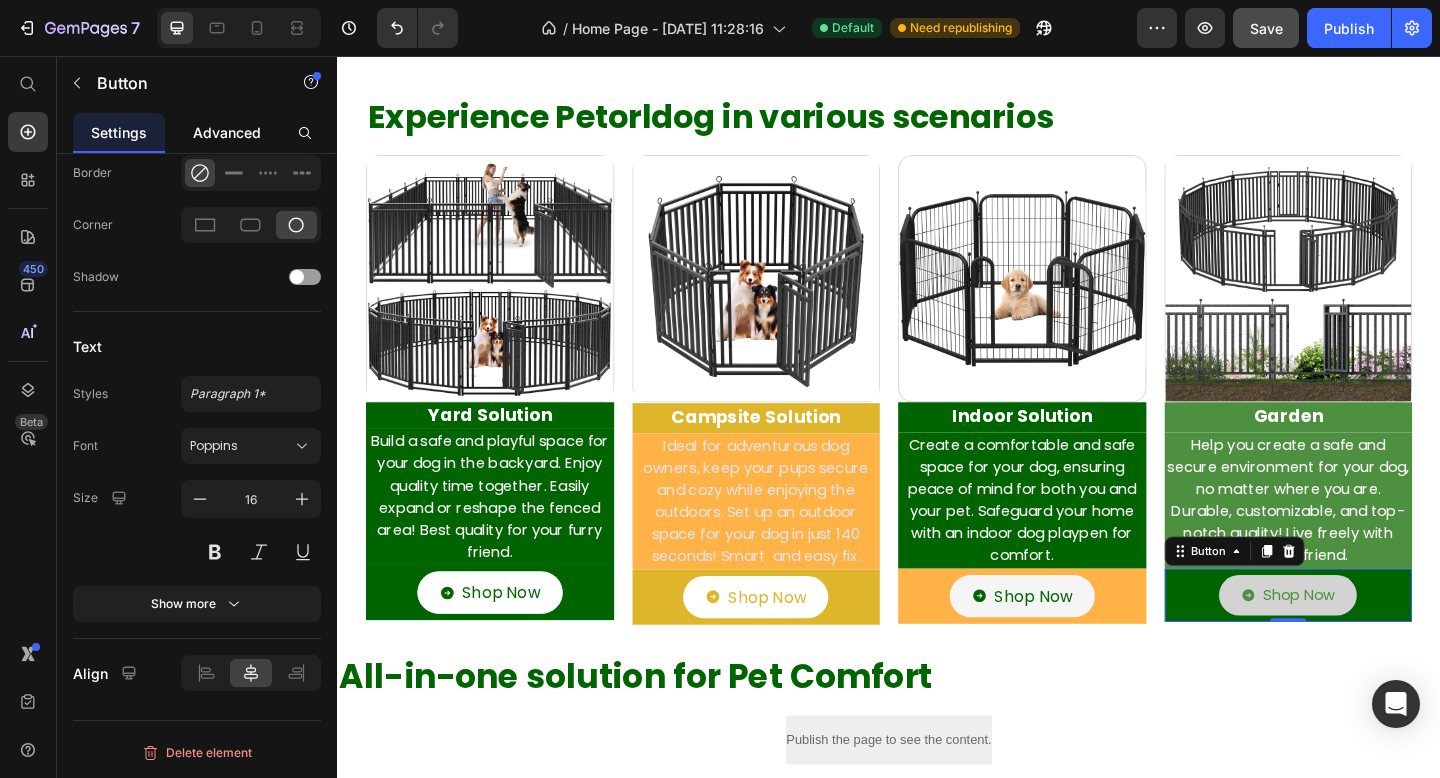 click on "Advanced" at bounding box center (227, 132) 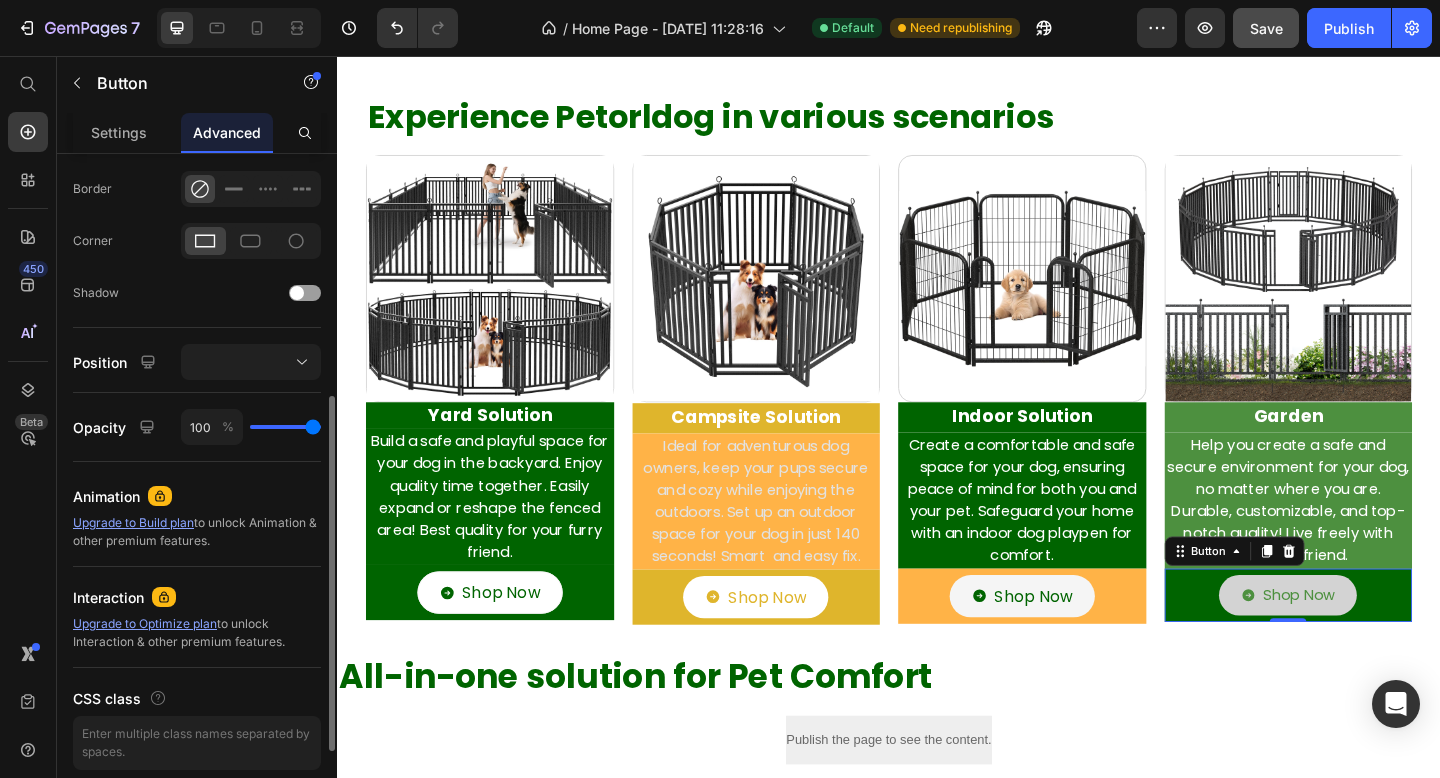 scroll, scrollTop: 624, scrollLeft: 0, axis: vertical 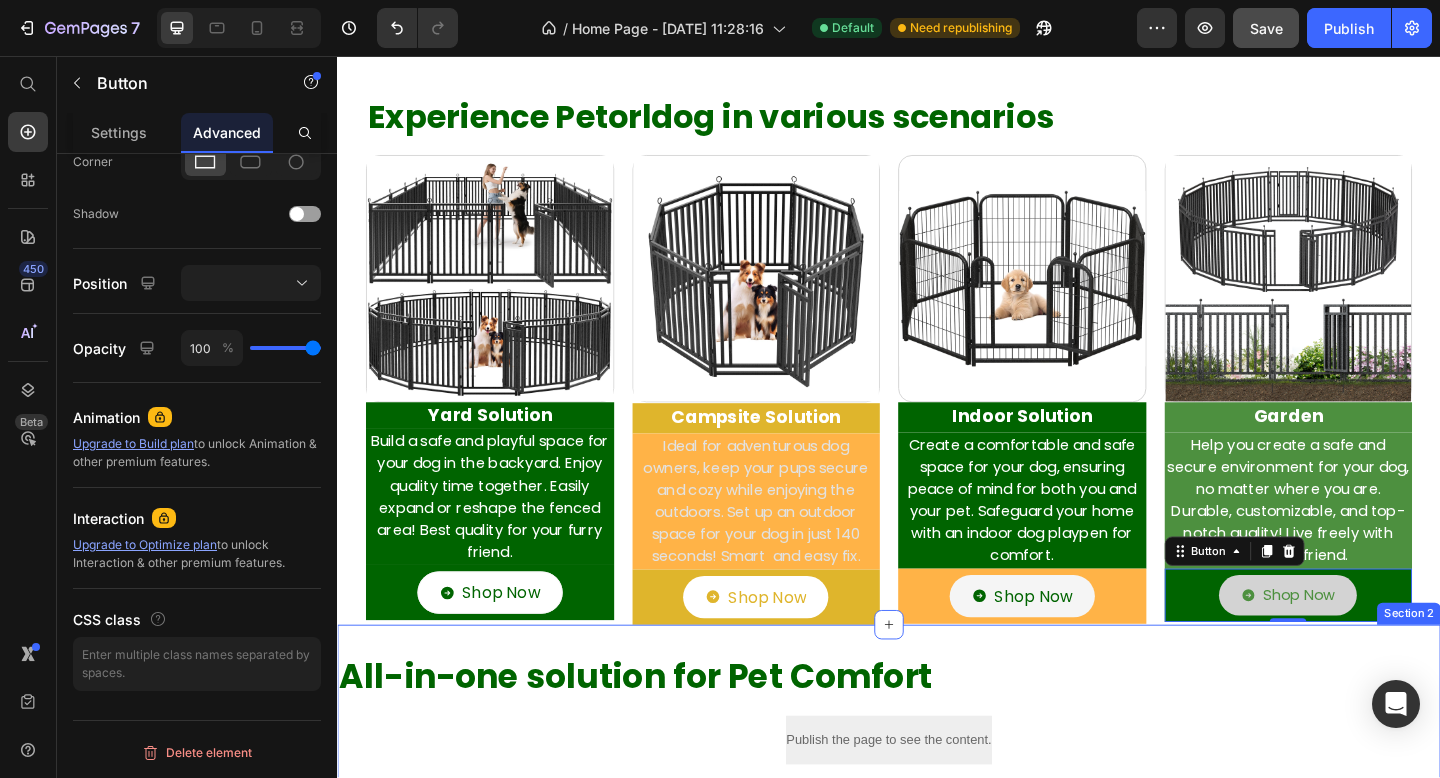 click on "All-in-one solution for Pet Comfort Heading
Publish the page to see the content.
Custom Code Section 2" at bounding box center (937, 792) 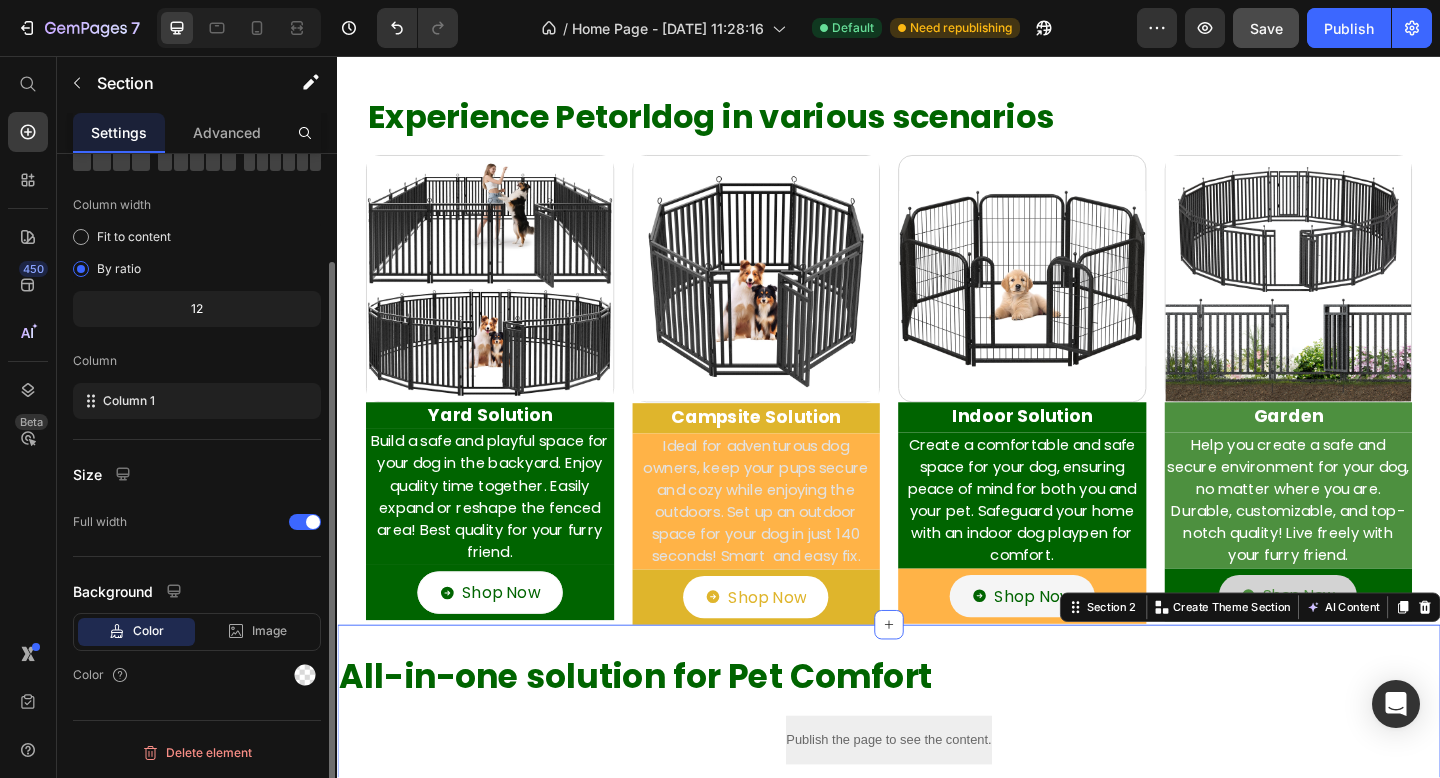 scroll, scrollTop: 0, scrollLeft: 0, axis: both 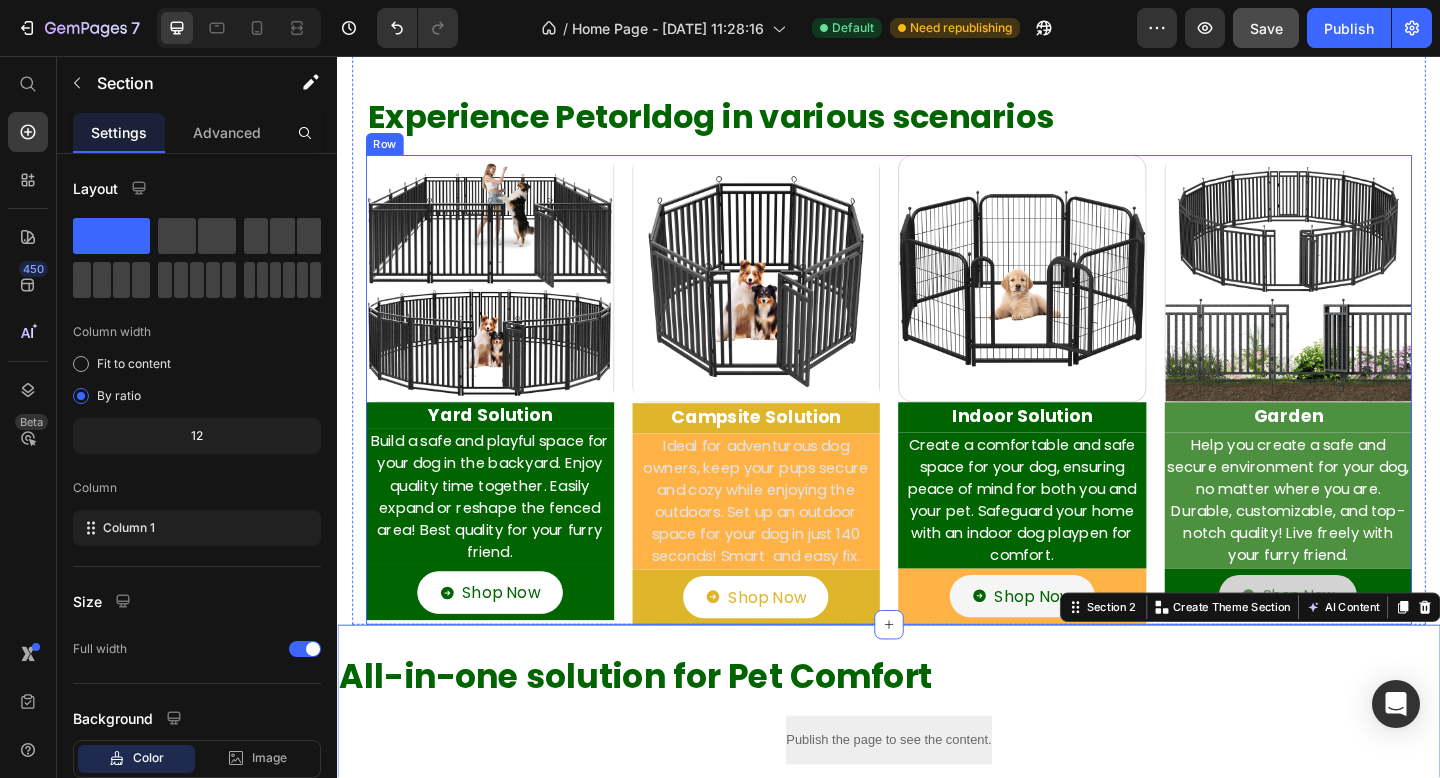 click on "Shop Now Button" at bounding box center [1372, 643] 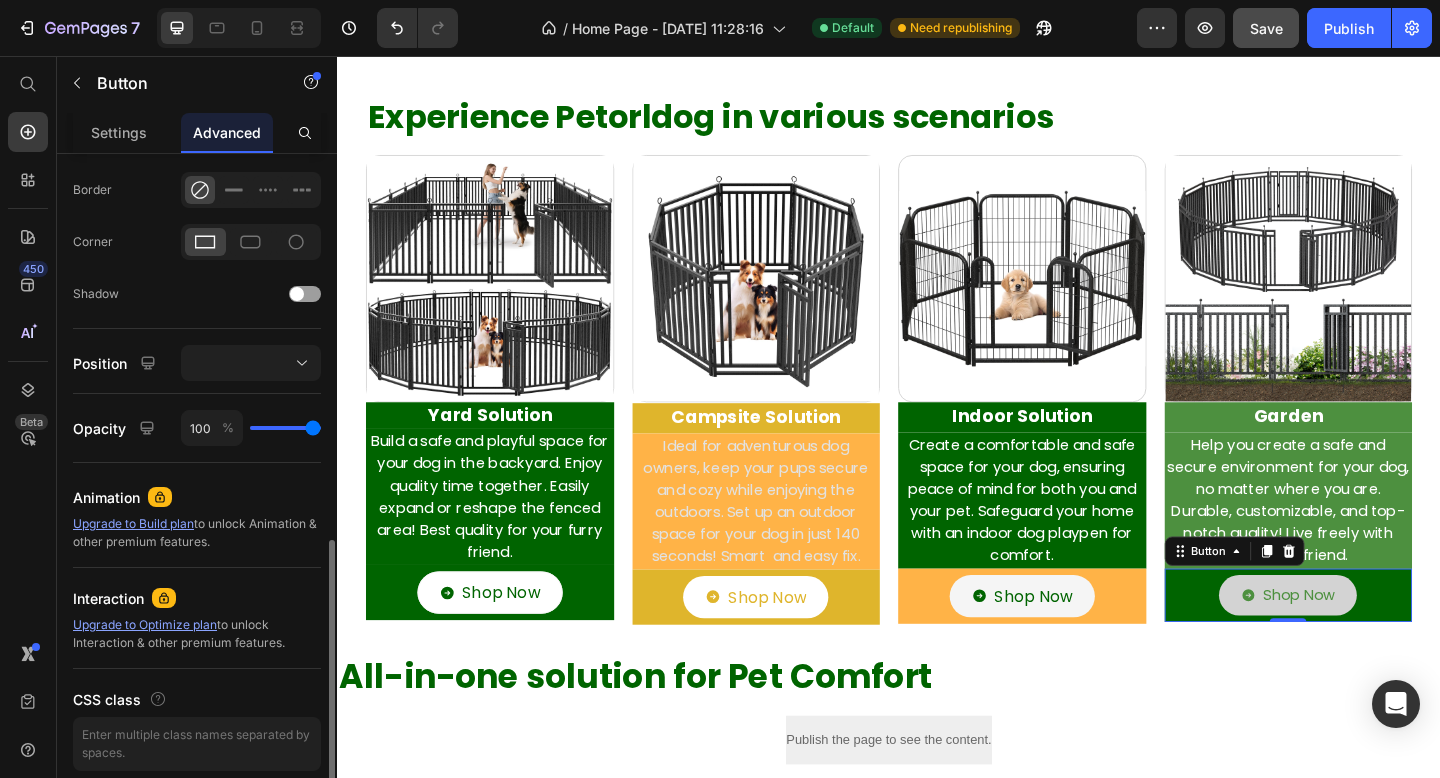 scroll, scrollTop: 624, scrollLeft: 0, axis: vertical 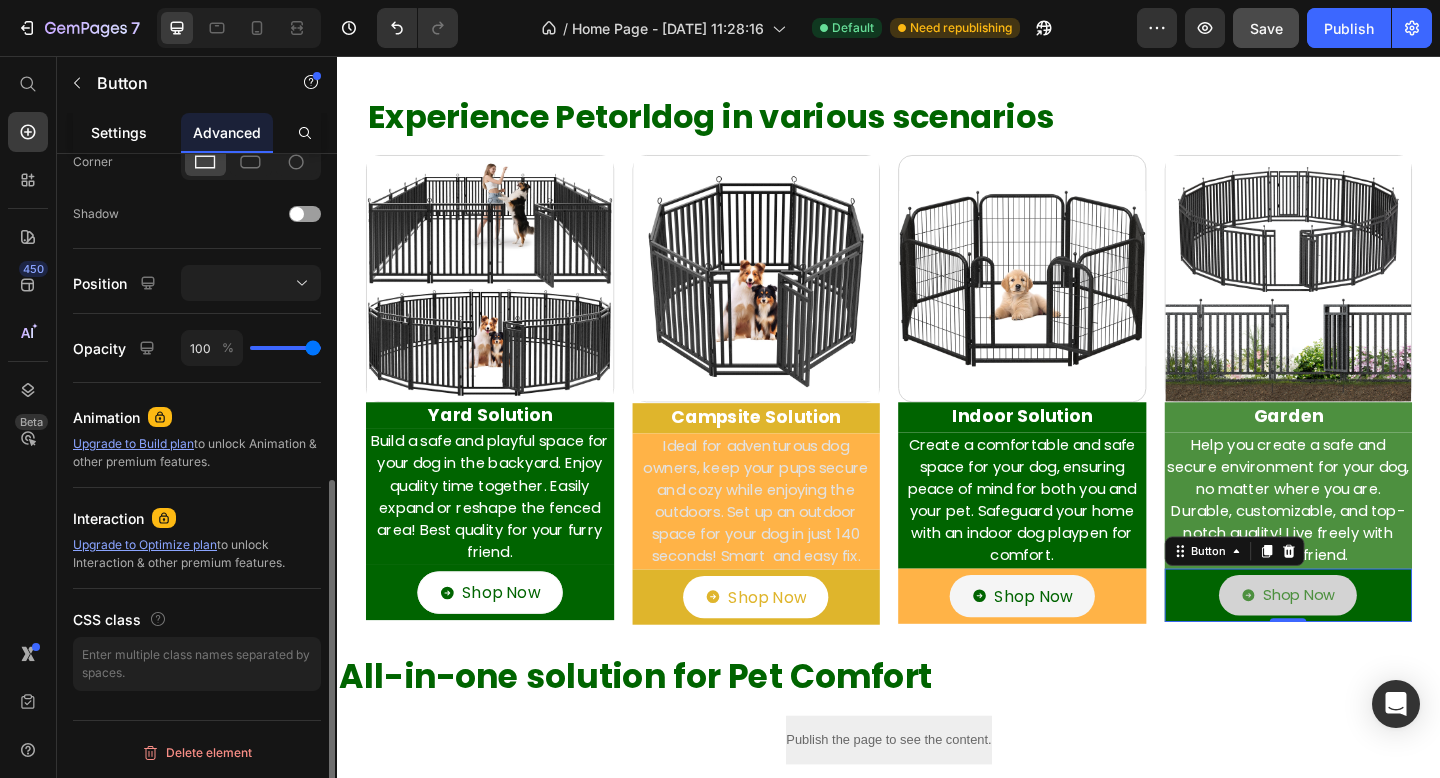 click on "Settings" at bounding box center (119, 132) 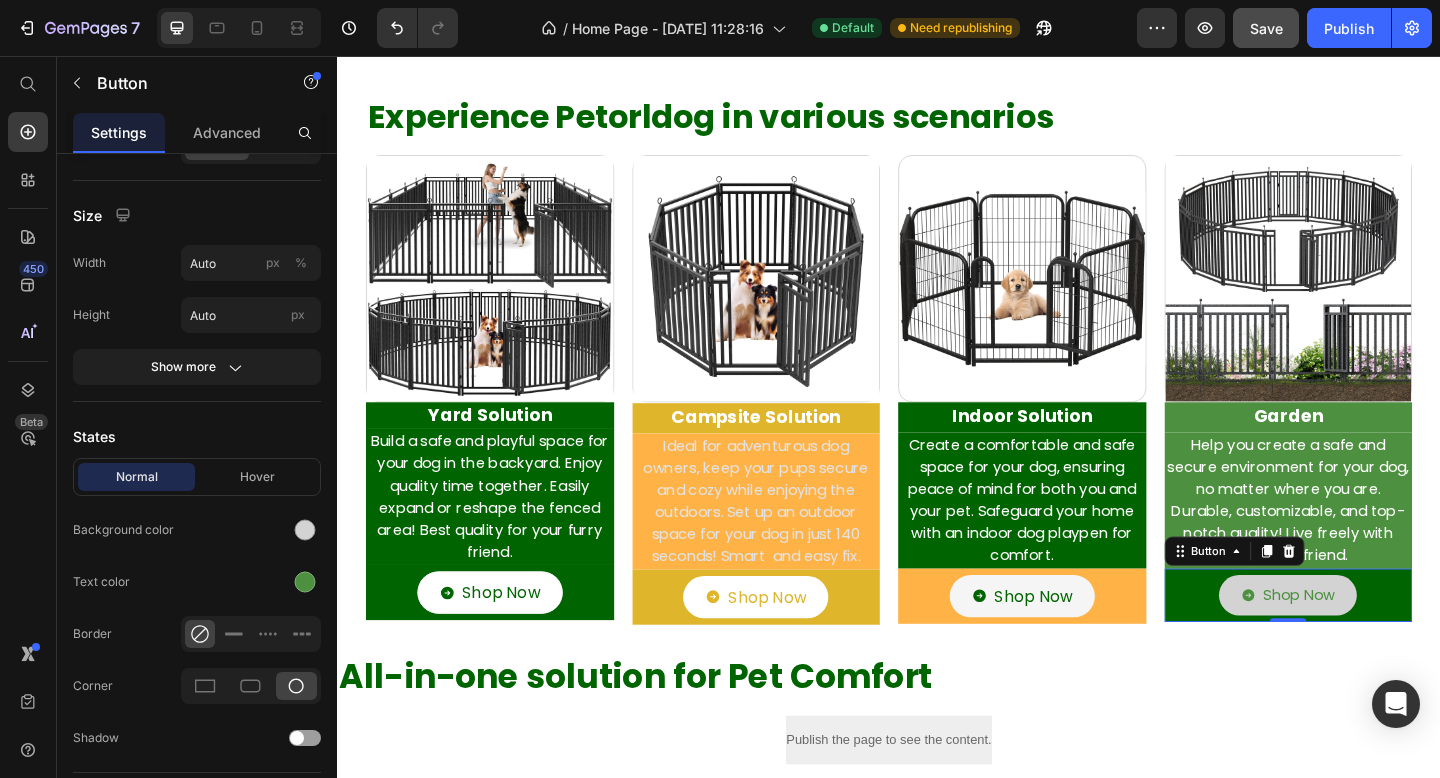 scroll, scrollTop: 869, scrollLeft: 0, axis: vertical 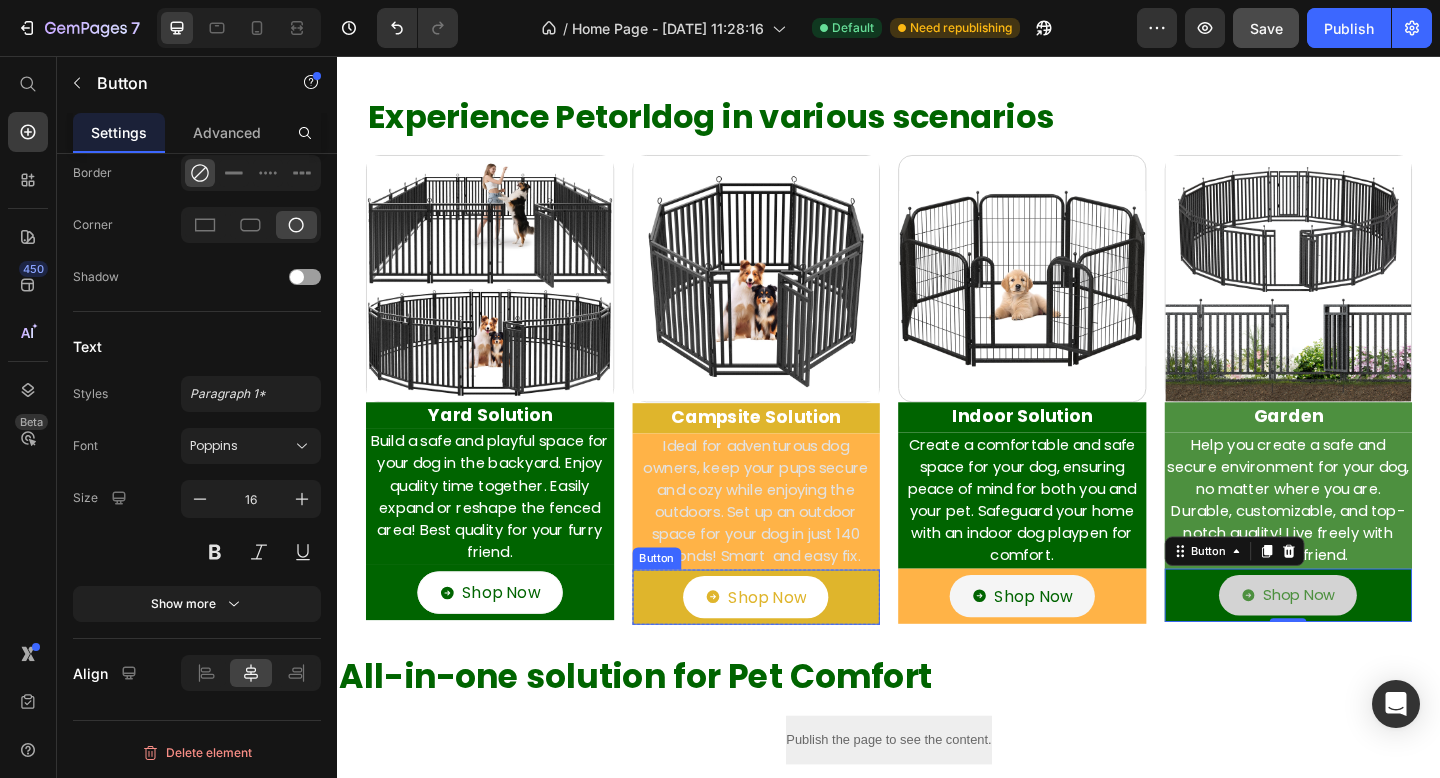 click on "Shop Now Button" at bounding box center (793, 645) 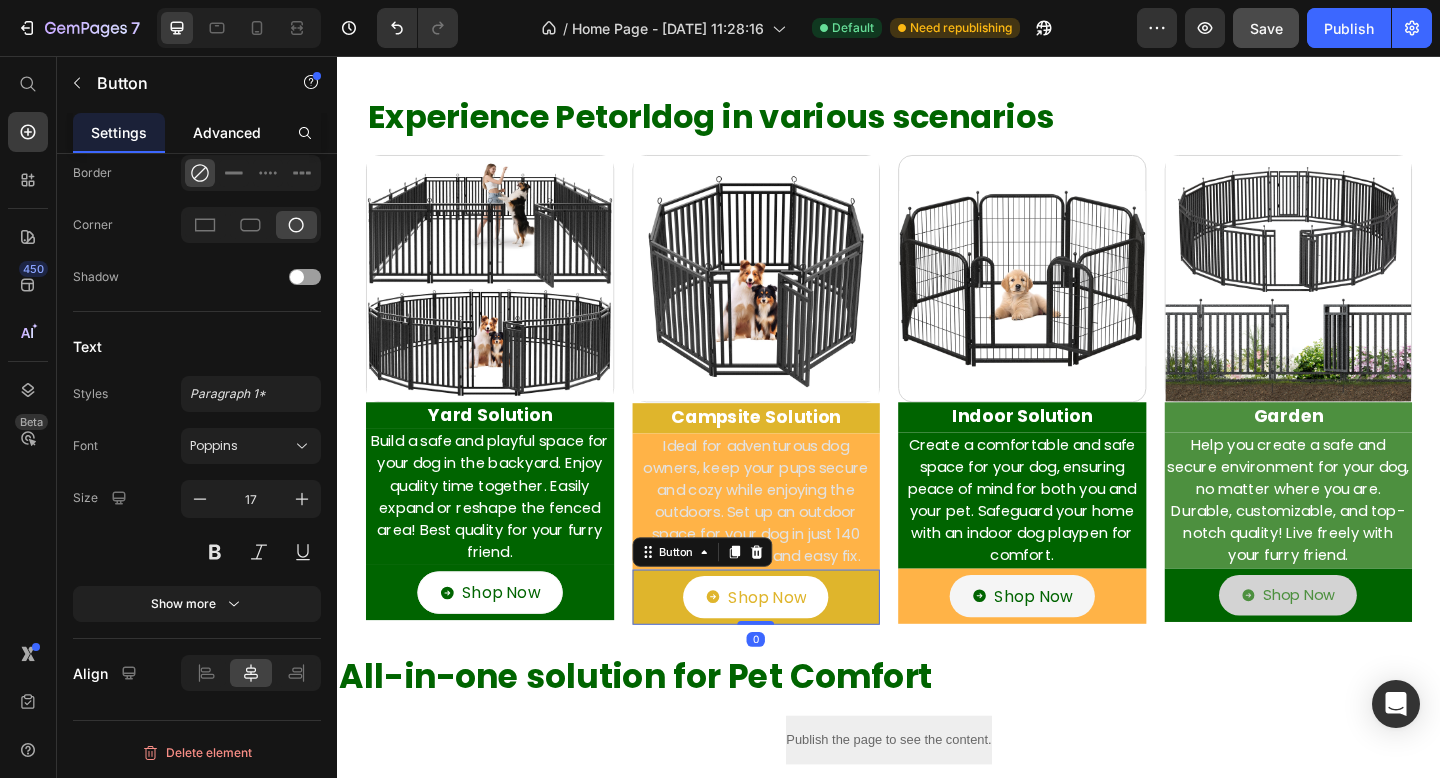click on "Advanced" at bounding box center (227, 132) 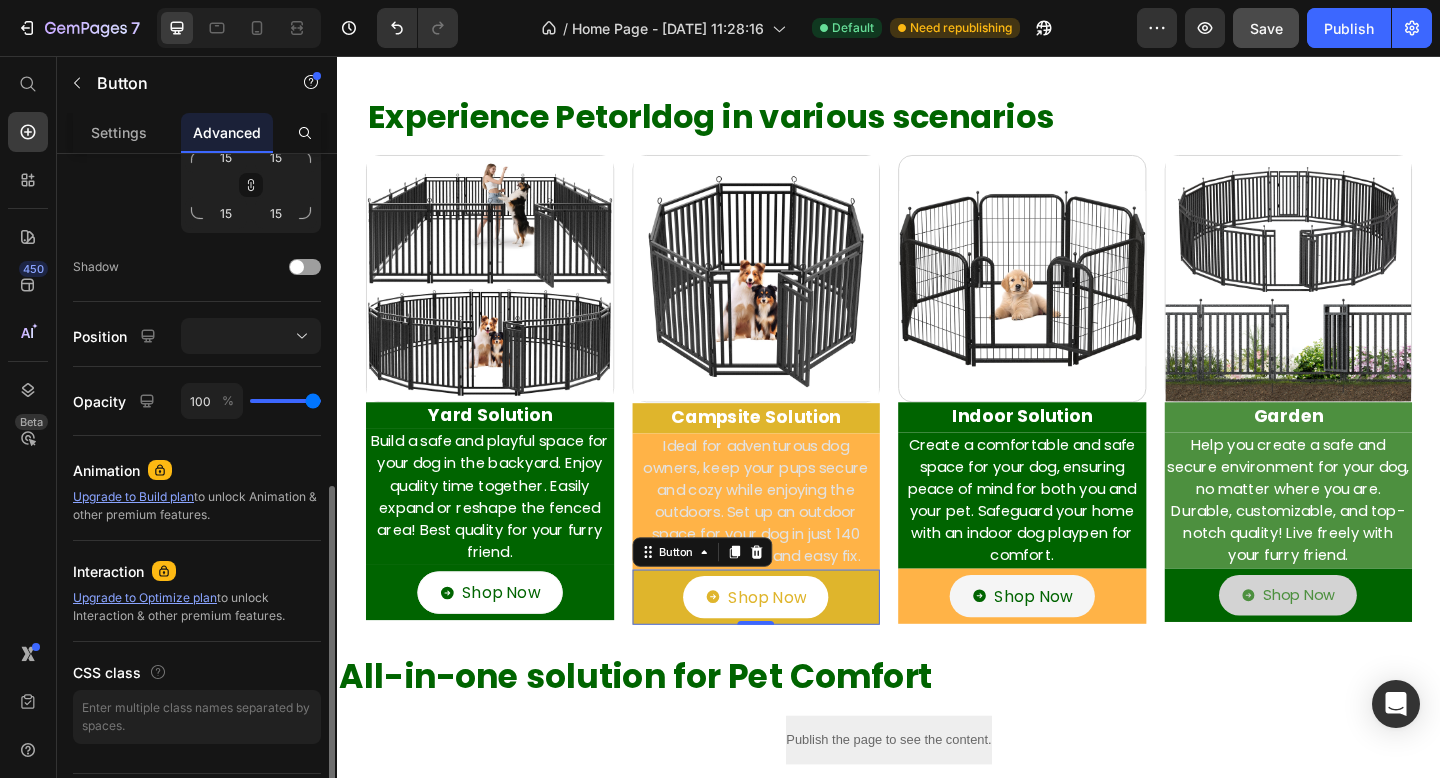 scroll, scrollTop: 679, scrollLeft: 0, axis: vertical 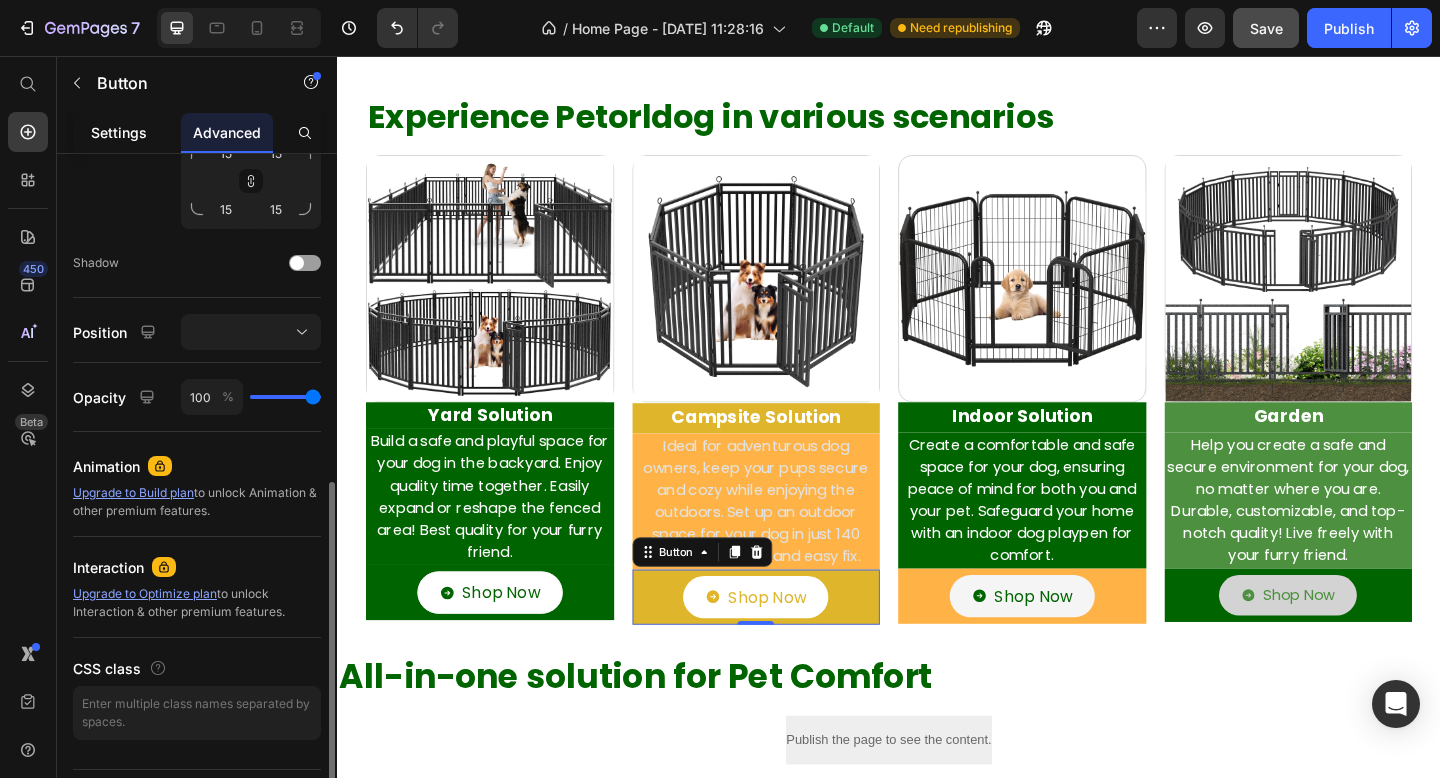 click on "Settings" at bounding box center [119, 132] 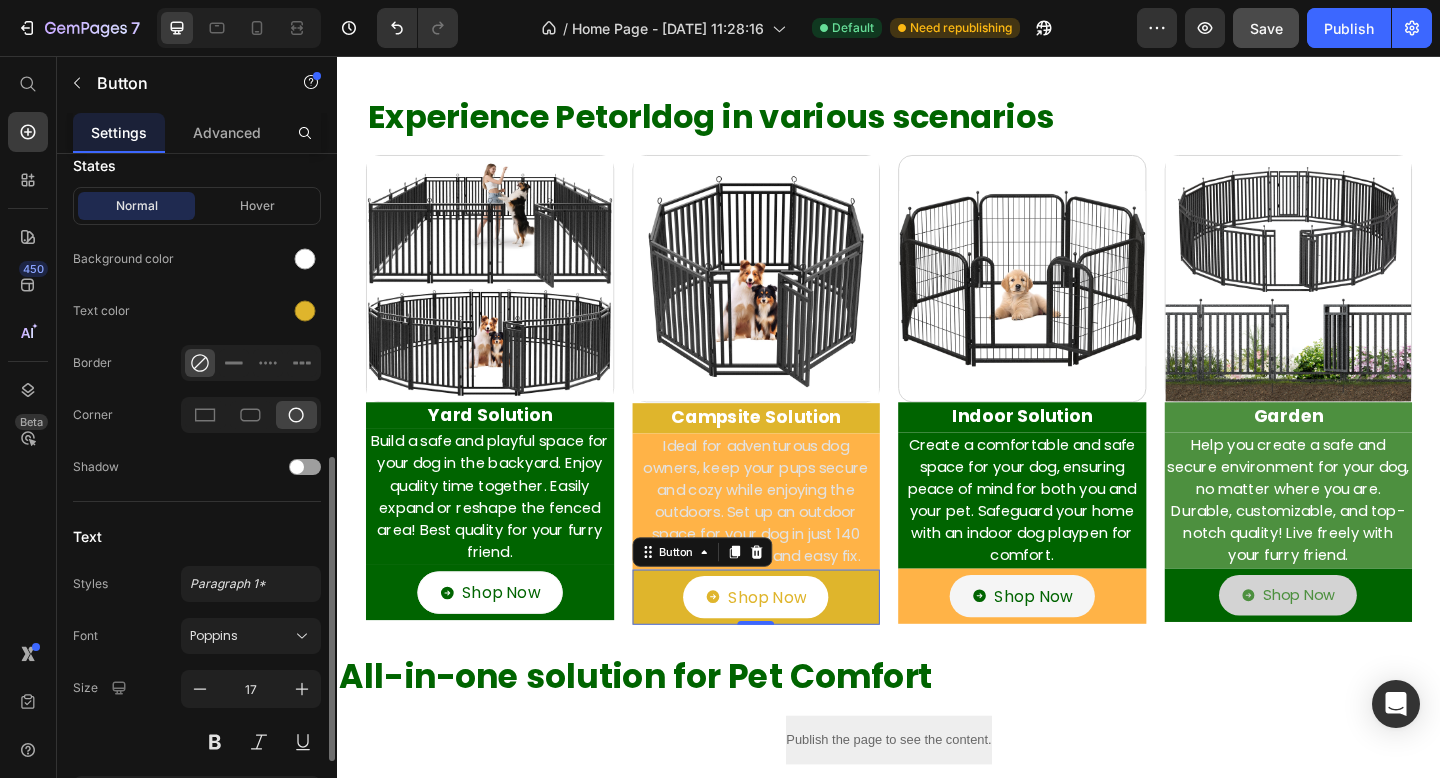 scroll, scrollTop: 0, scrollLeft: 0, axis: both 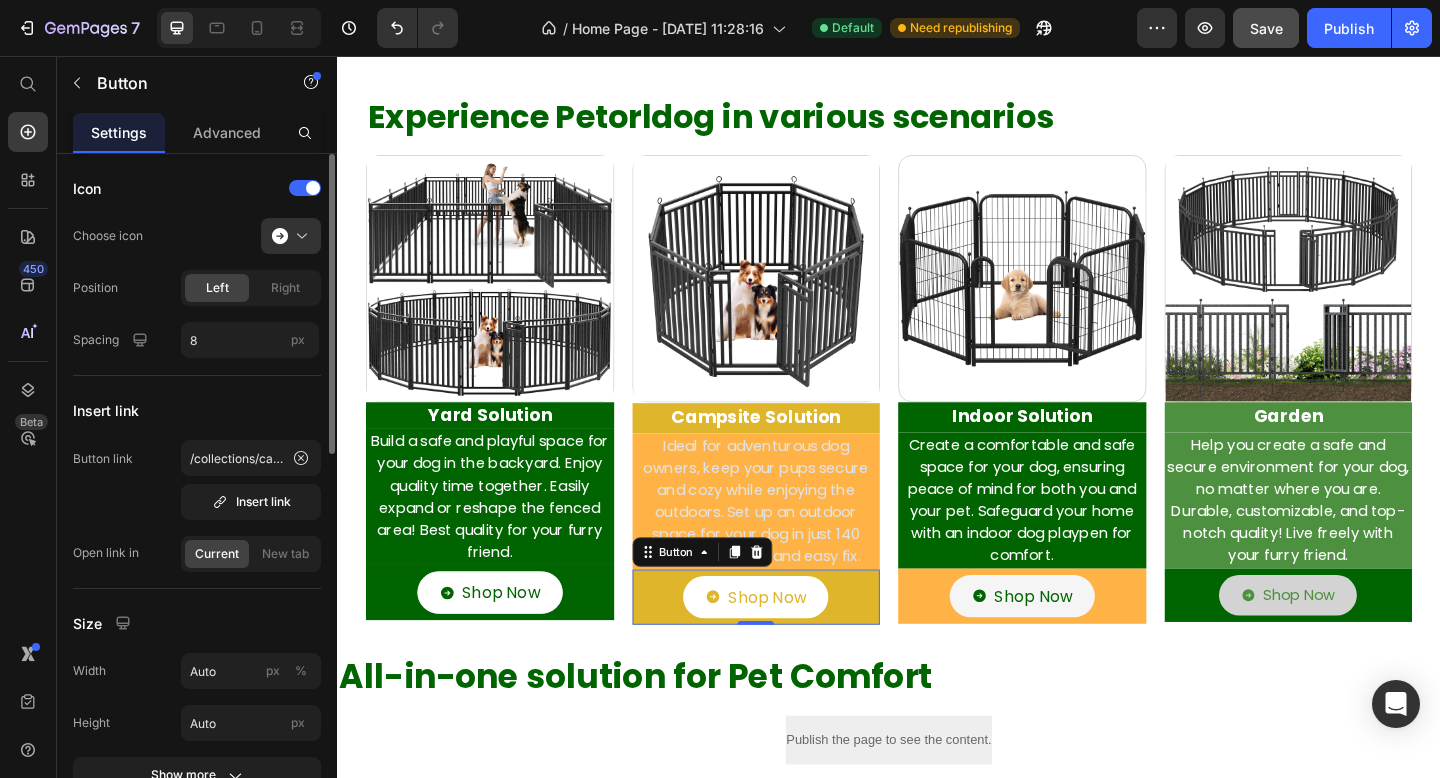 click on "Icon Choose icon
Position Left Right Spacing 8 px Insert link Button link /collections/camping-playpen  Insert link   Open link in  Current New tab Size Width Auto px % Height Auto px Show more States Normal Hover Background color Text color Border Corner Shadow Text Styles Paragraph 1* Font Poppins Size 17 Show more Align" at bounding box center [197, 879] 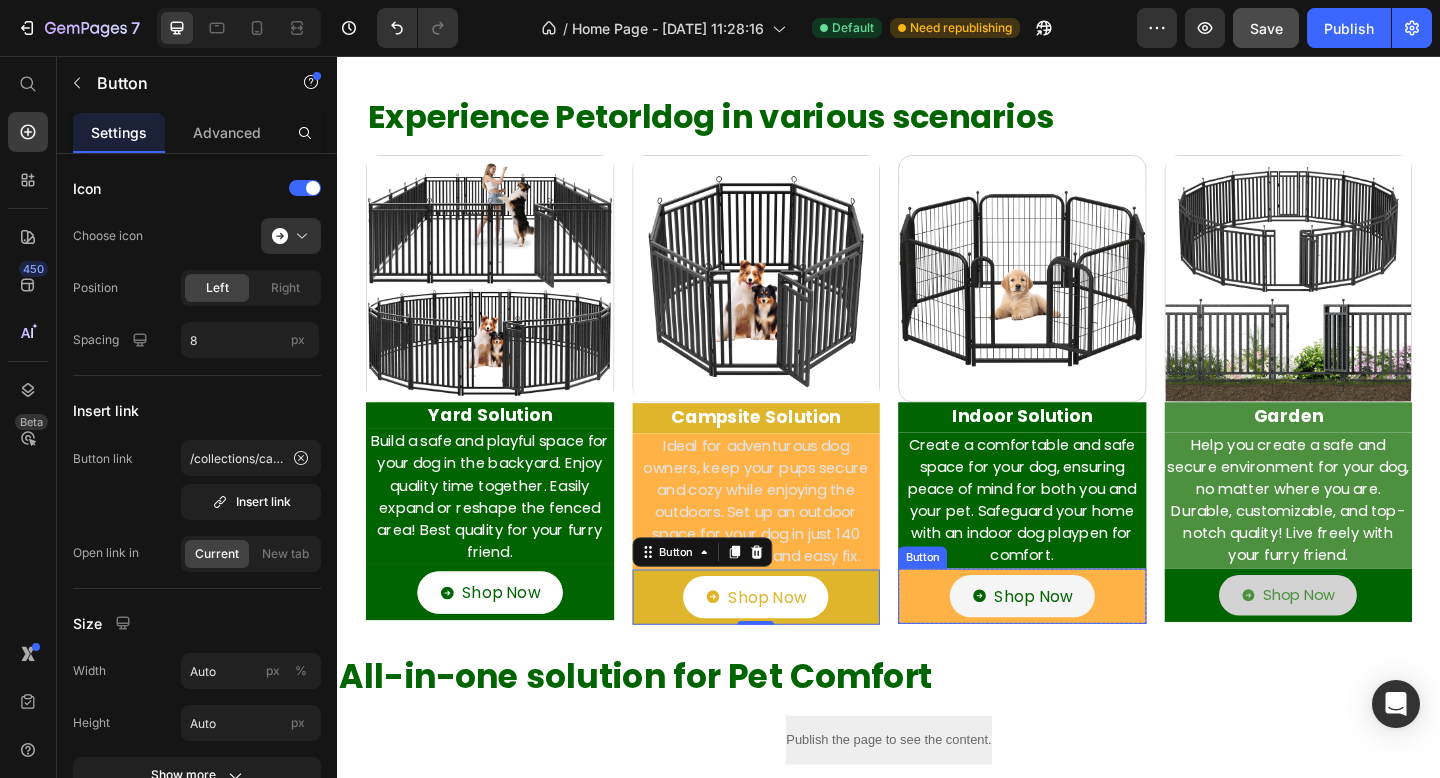 click on "Shop Now Button" at bounding box center [1082, 644] 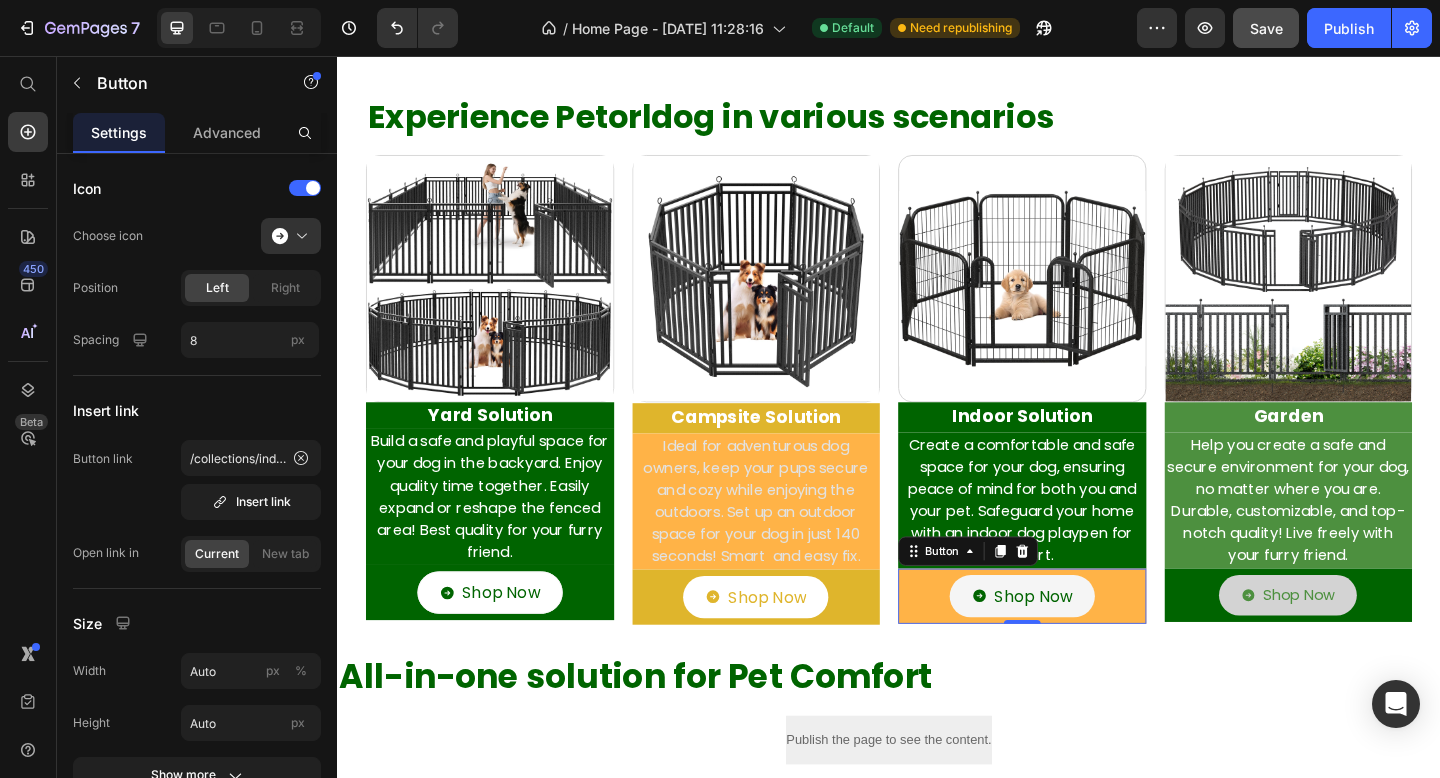 click on "Shop Now Button   0" at bounding box center (1082, 644) 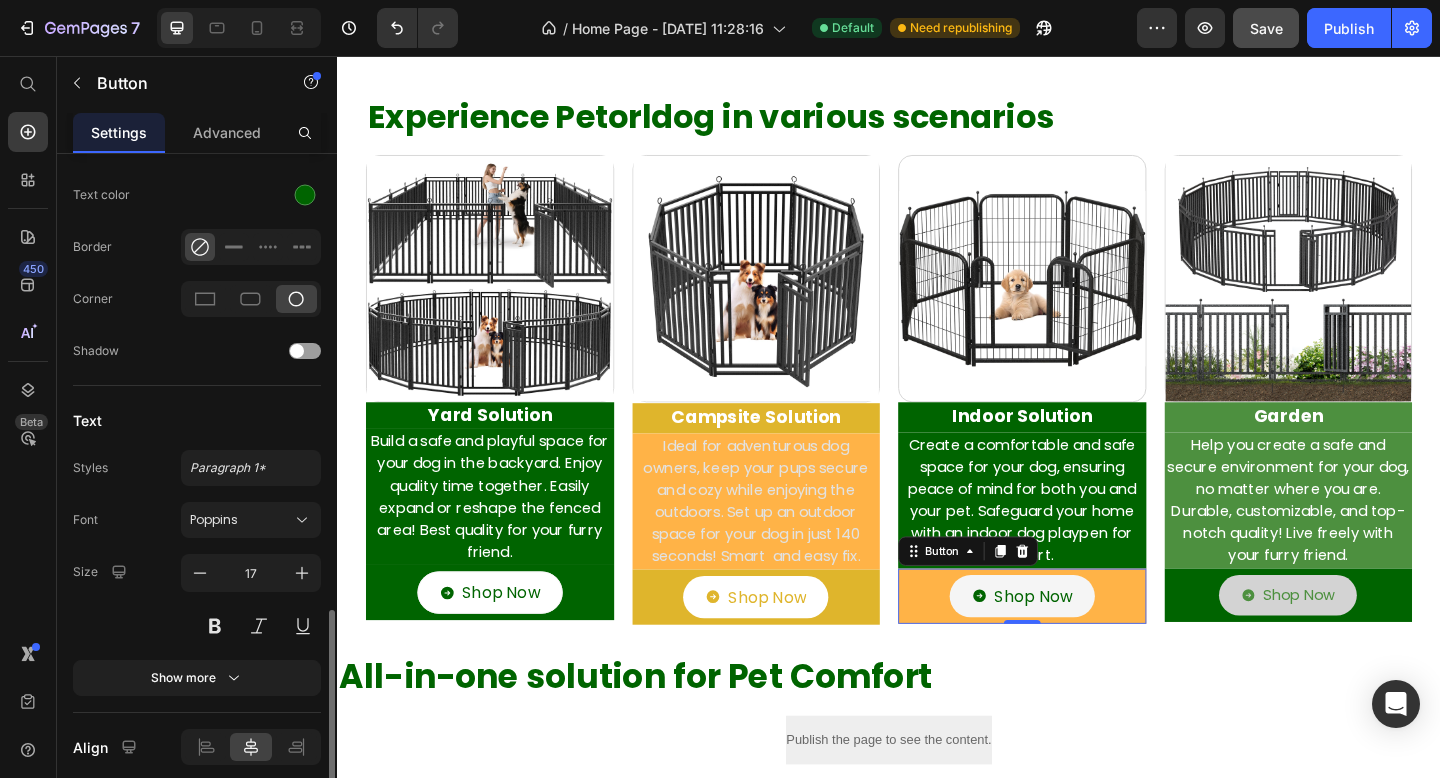 scroll, scrollTop: 869, scrollLeft: 0, axis: vertical 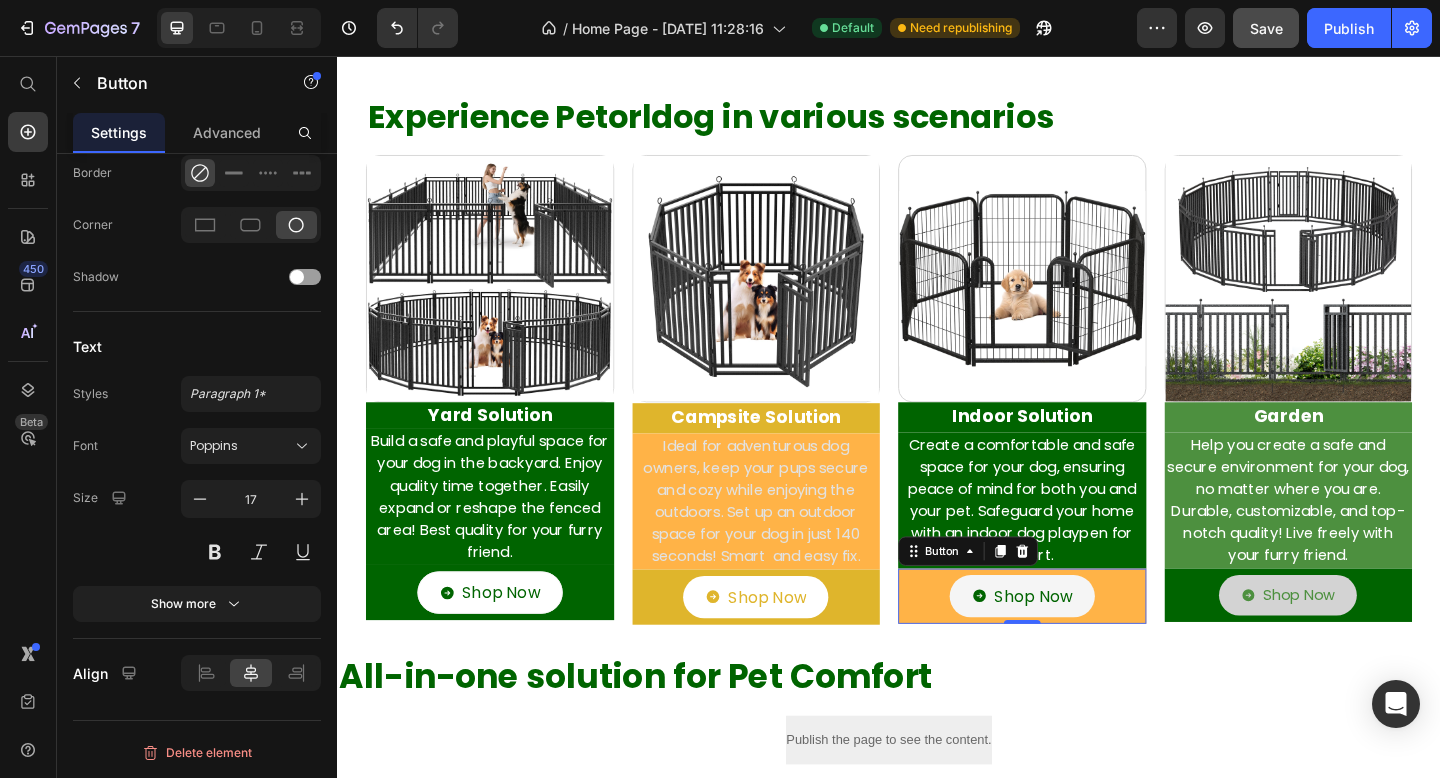 click on "Shop Now Button   0" at bounding box center (1082, 644) 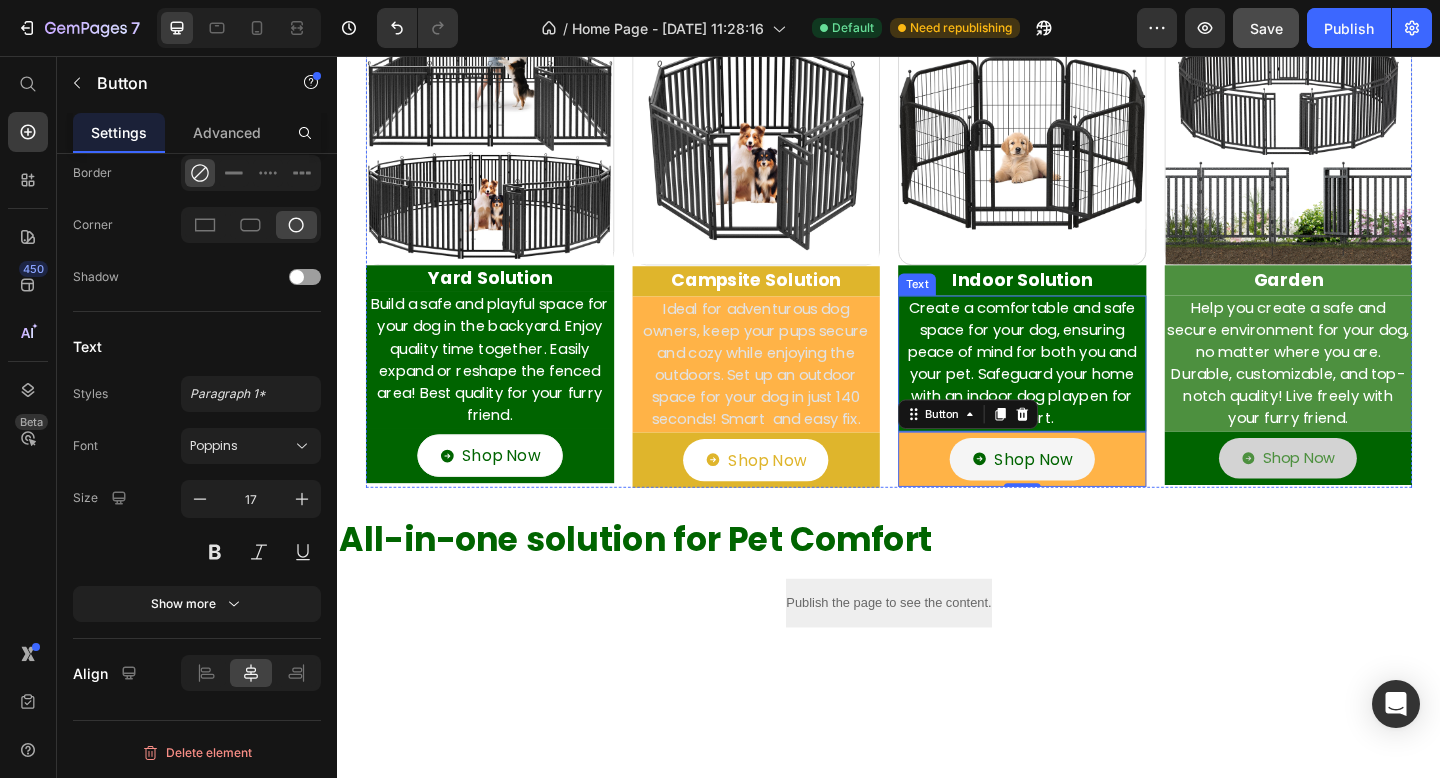 scroll, scrollTop: 223, scrollLeft: 0, axis: vertical 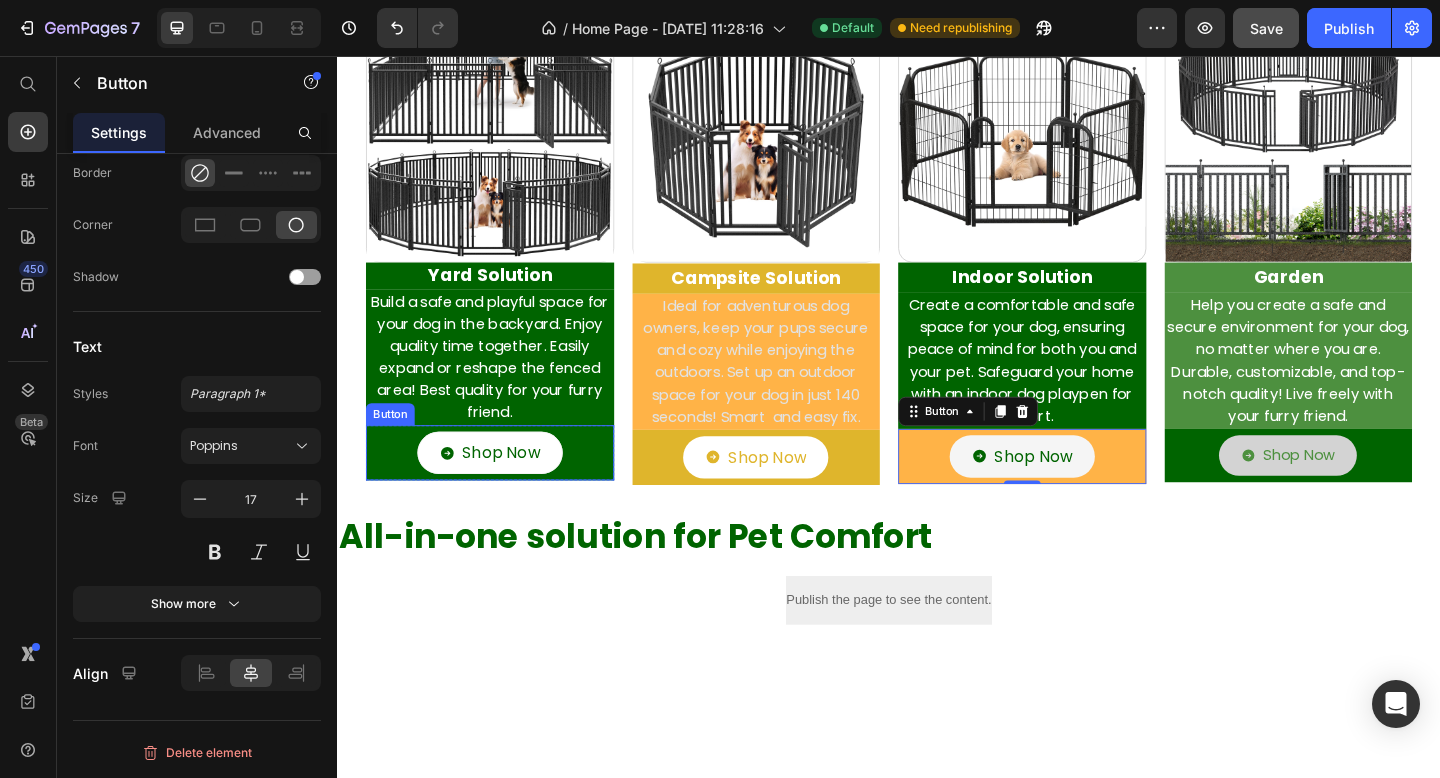 click on "Shop Now   Button" at bounding box center (503, 488) 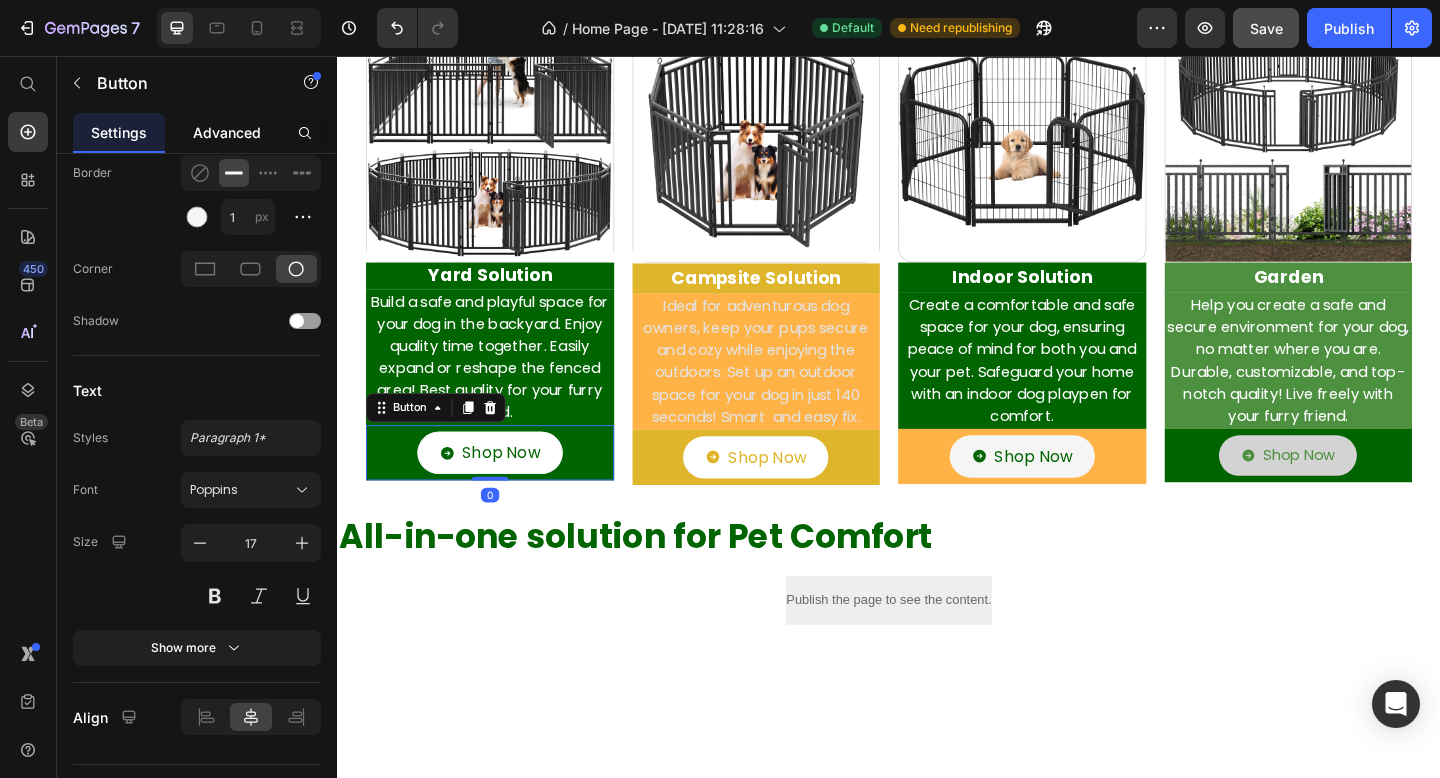 click on "Advanced" at bounding box center [227, 132] 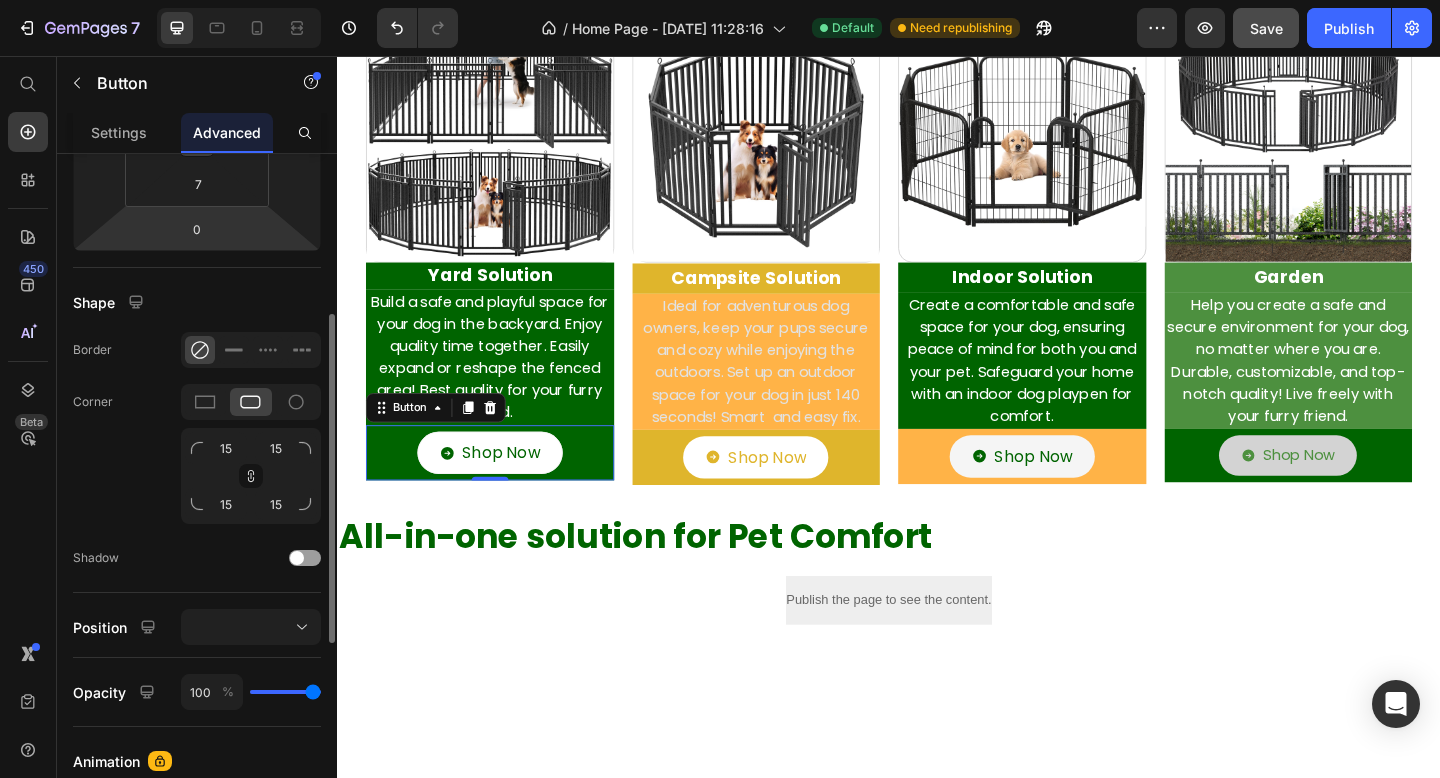scroll, scrollTop: 424, scrollLeft: 0, axis: vertical 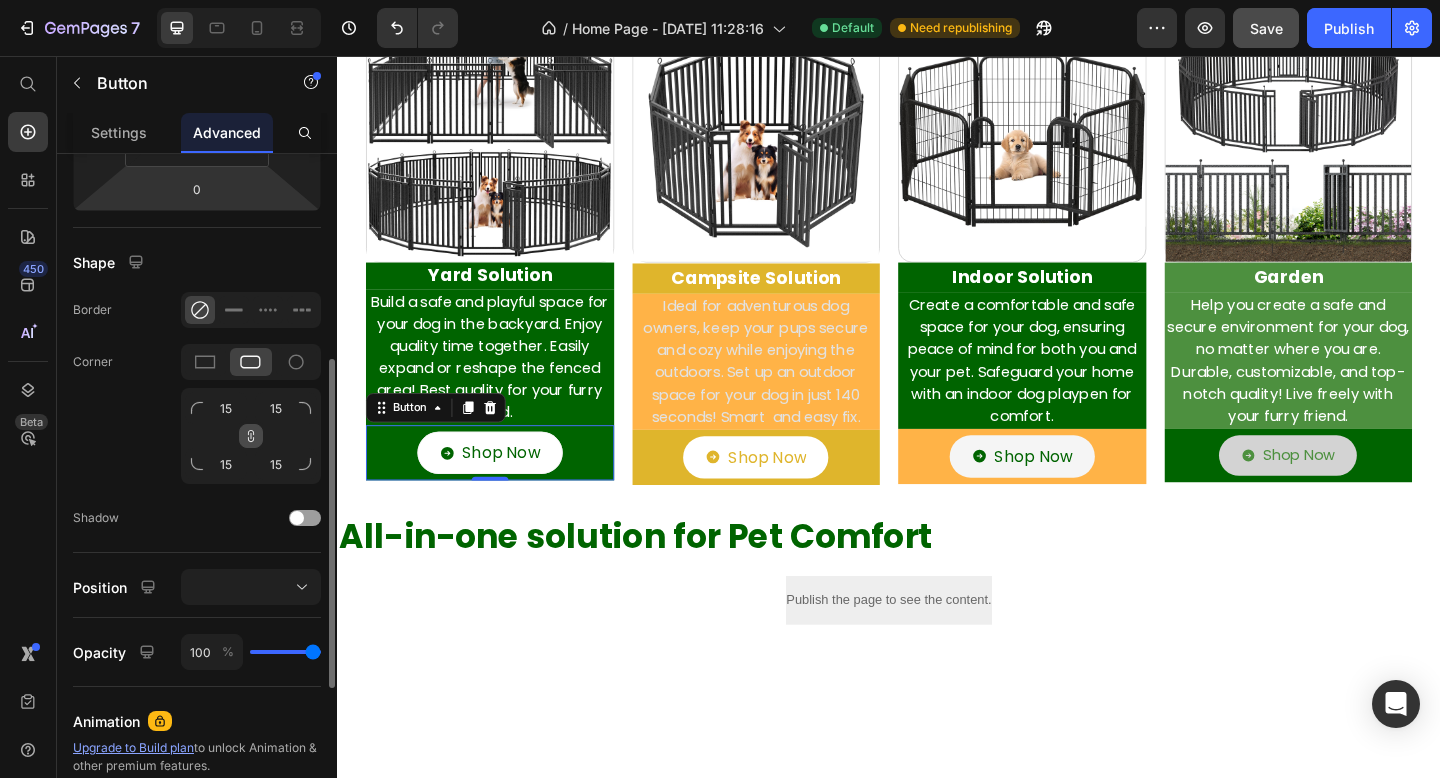 click 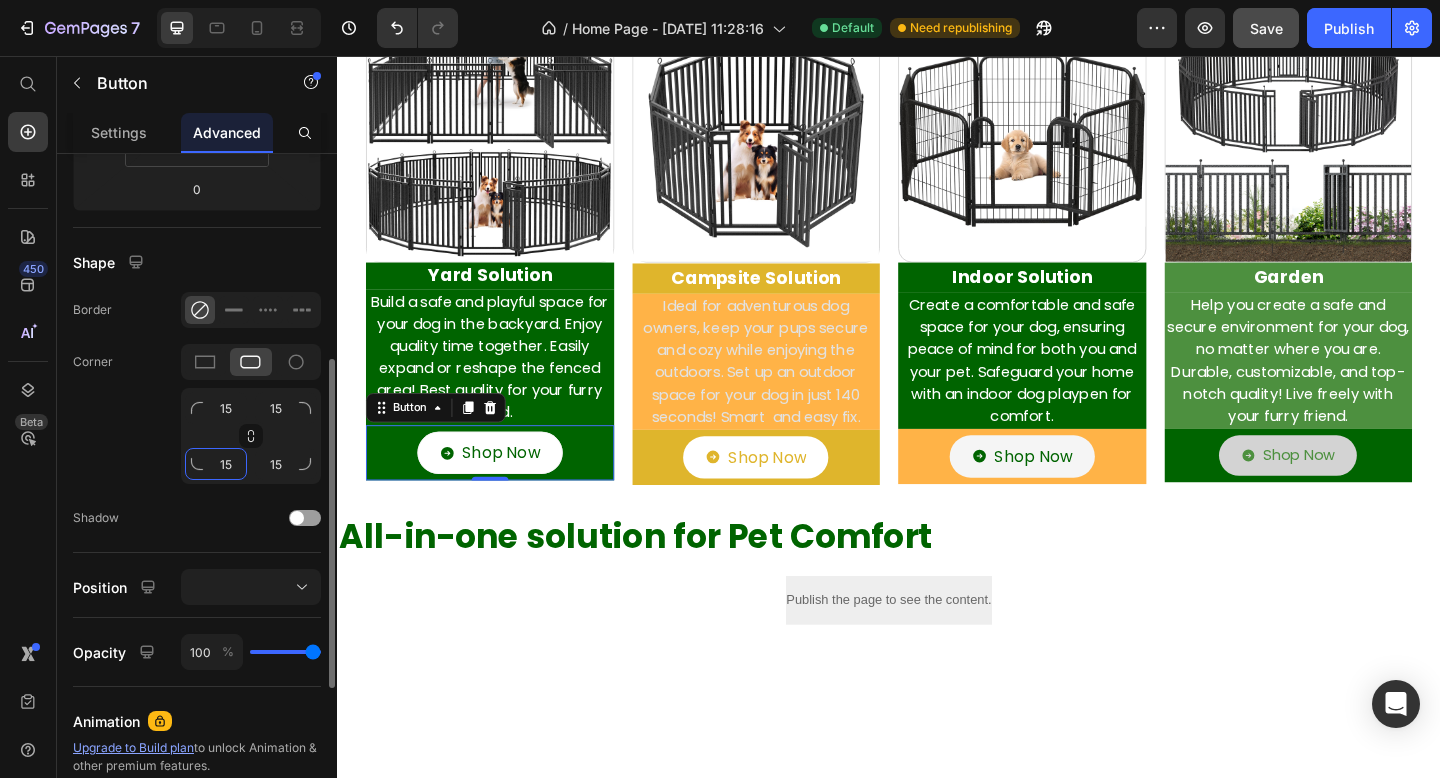 click on "15" 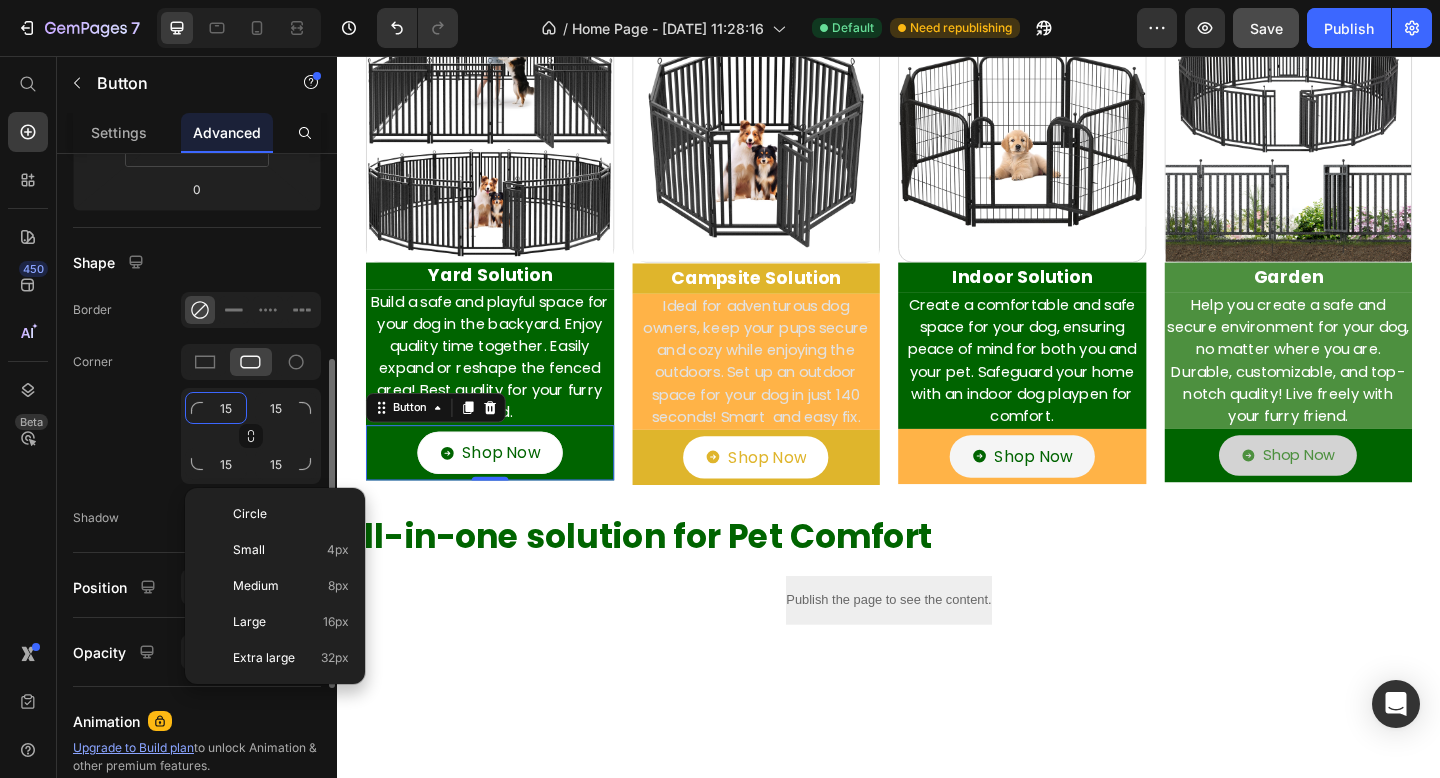 click on "15" 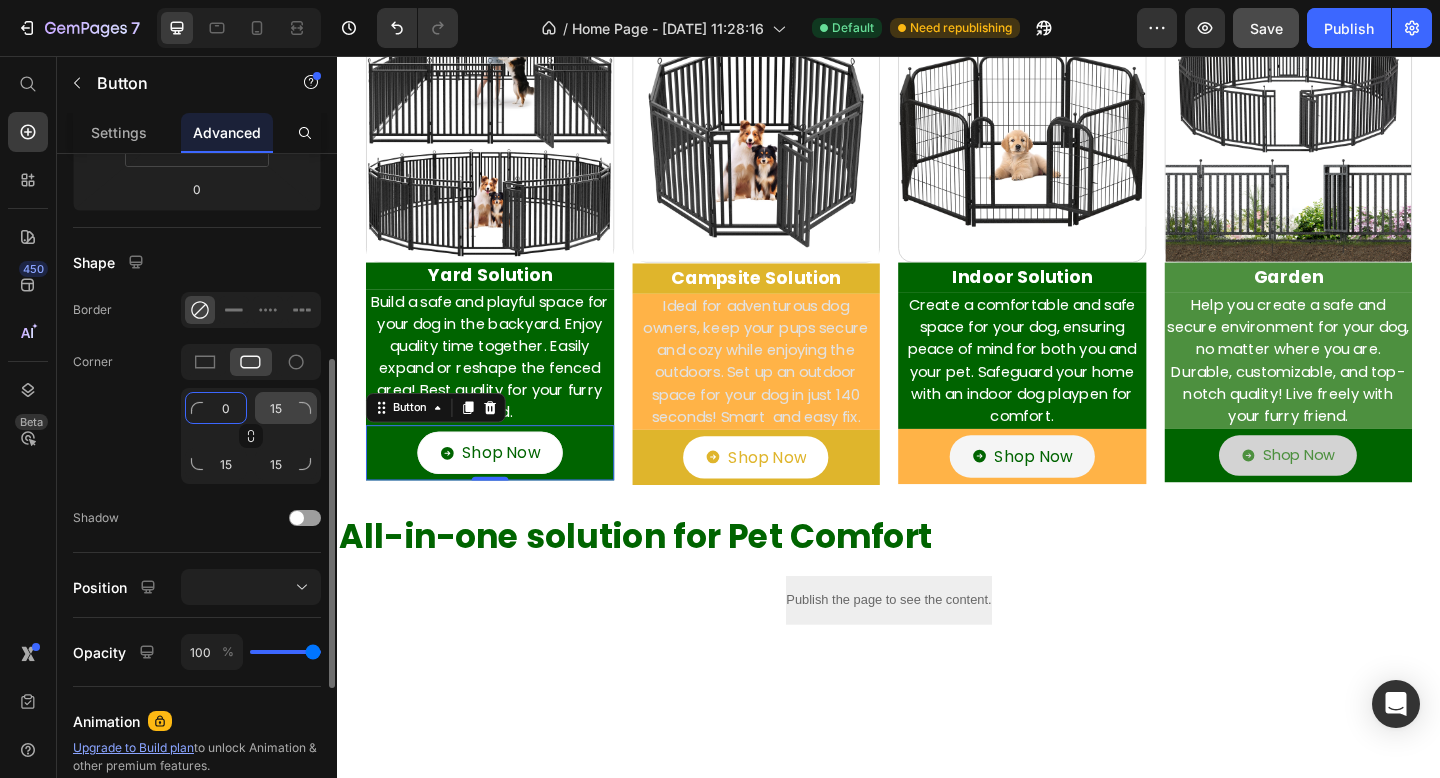 type on "0" 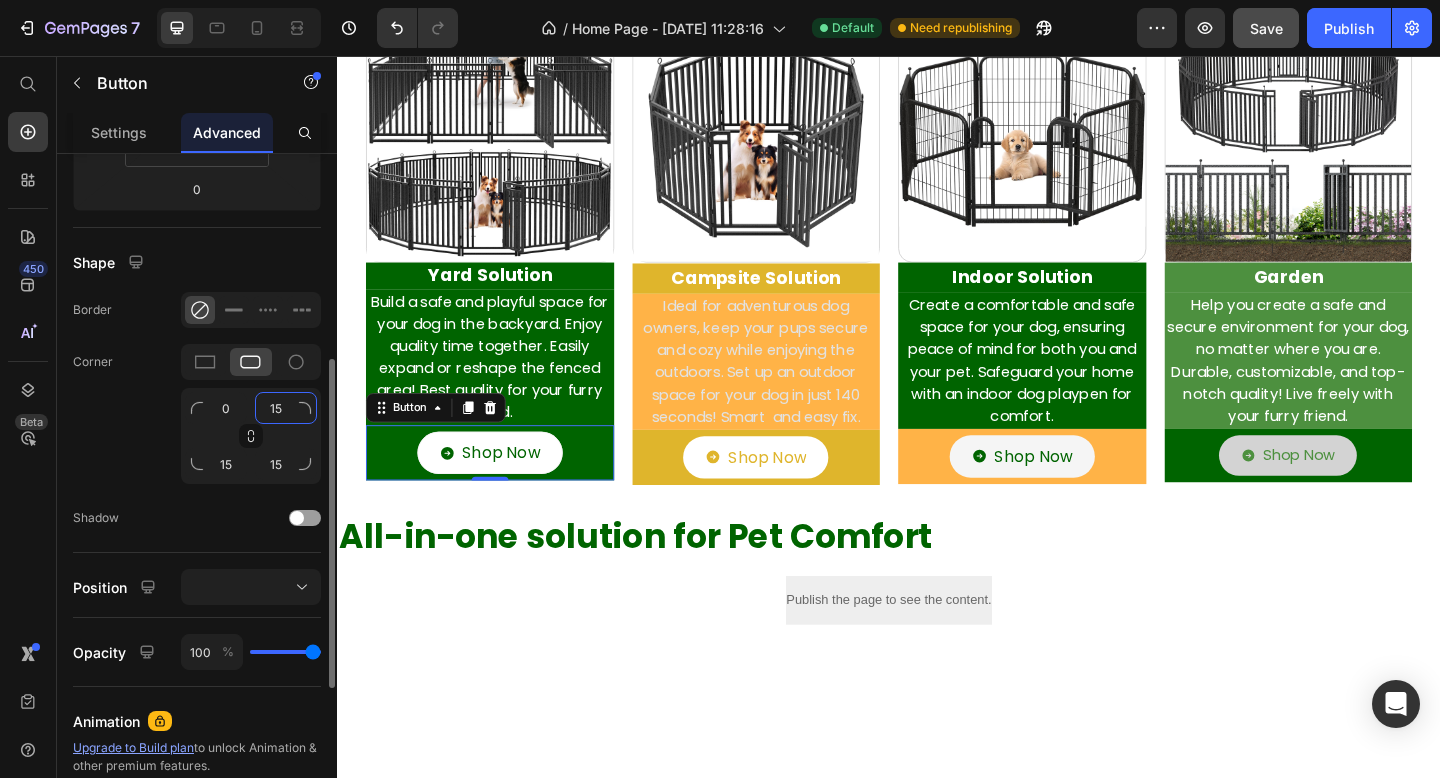 click on "15" 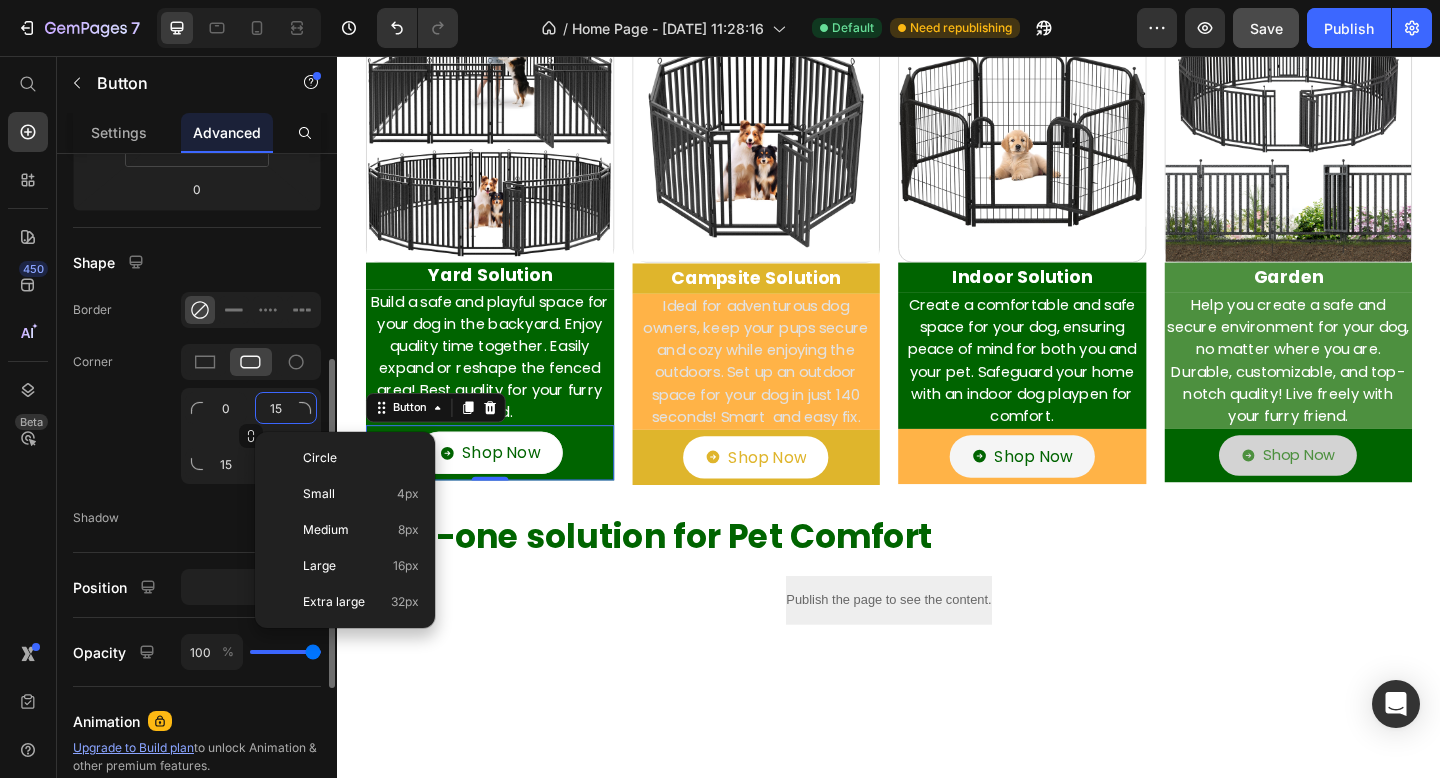 type on "0" 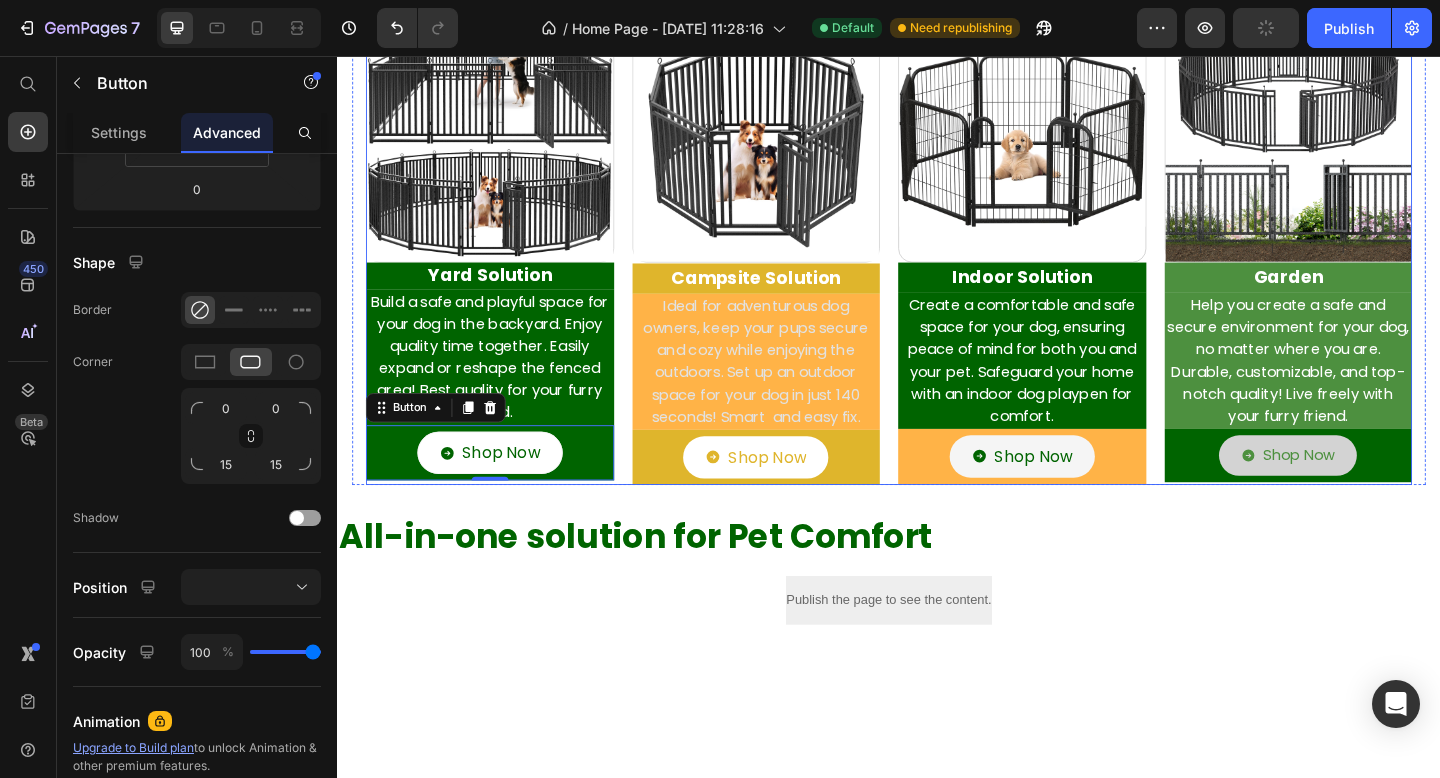 click on "Image  Yard Solution  Heading Build a safe and playful space for your dog in the backyard. Enjoy quality time together. Easily expand or reshape the fenced area! Best quality for your furry friend. Text
Shop Now   Button   0 Row Image Campsite Solution  Text Block Ideal for adventurous dog owners, keep your pups secure and cozy while enjoying the outdoors. Set up an outdoor space for your dog in just 140 seconds! Smart  and easy fix. Text
Shop Now Button Row Image Indoor Solution Text Block Create a comfortable and safe space for your dog, ensuring peace of mind for both you and your pet. Safeguard your home with an indoor dog playpen for comfort. Text
Shop Now Button Row Image Garden  Text Block Help you create a safe and secure environment for your dog, no matter where you are. Durable, customizable, and top-notch quality! Live freely with your furry friend. Text
Shop Now Button Row Row" at bounding box center (937, 268) 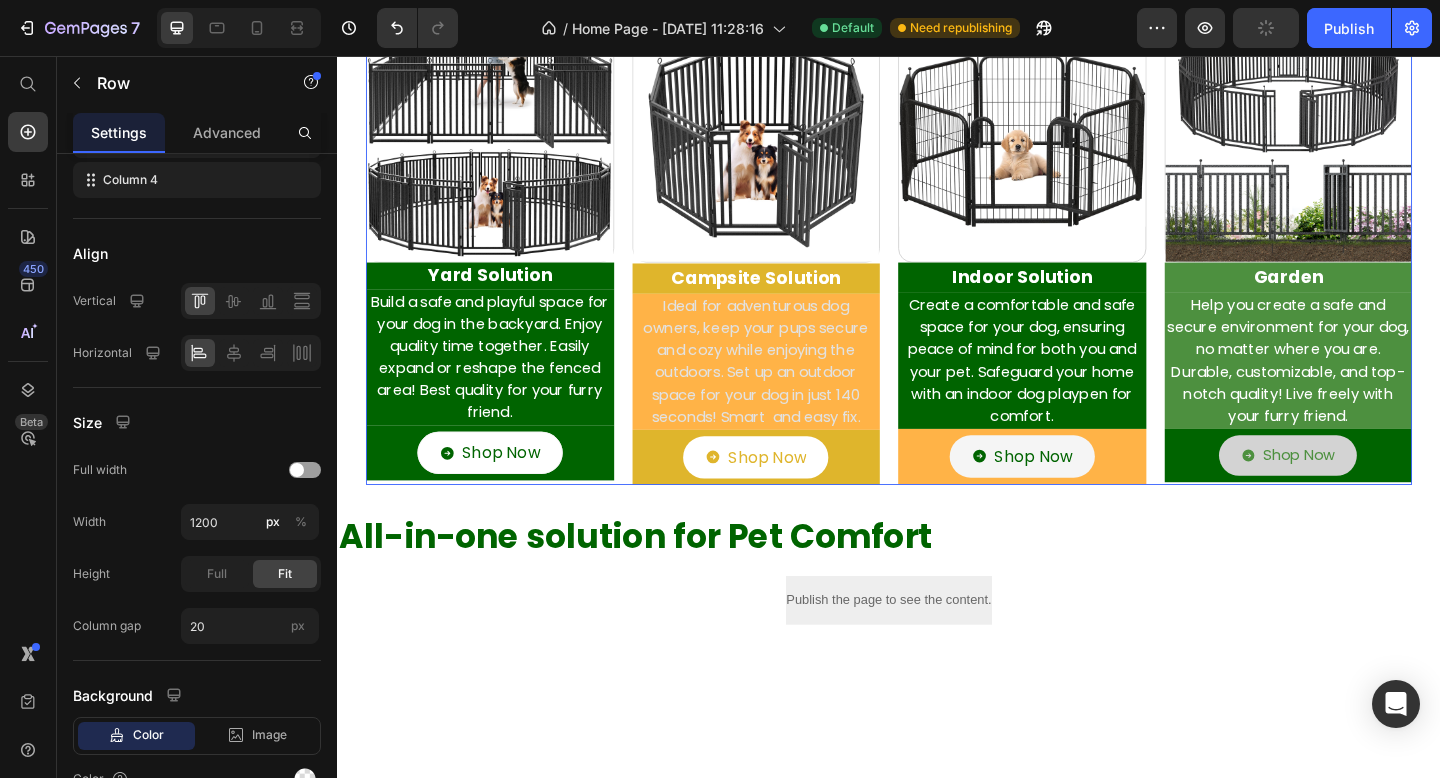 scroll, scrollTop: 0, scrollLeft: 0, axis: both 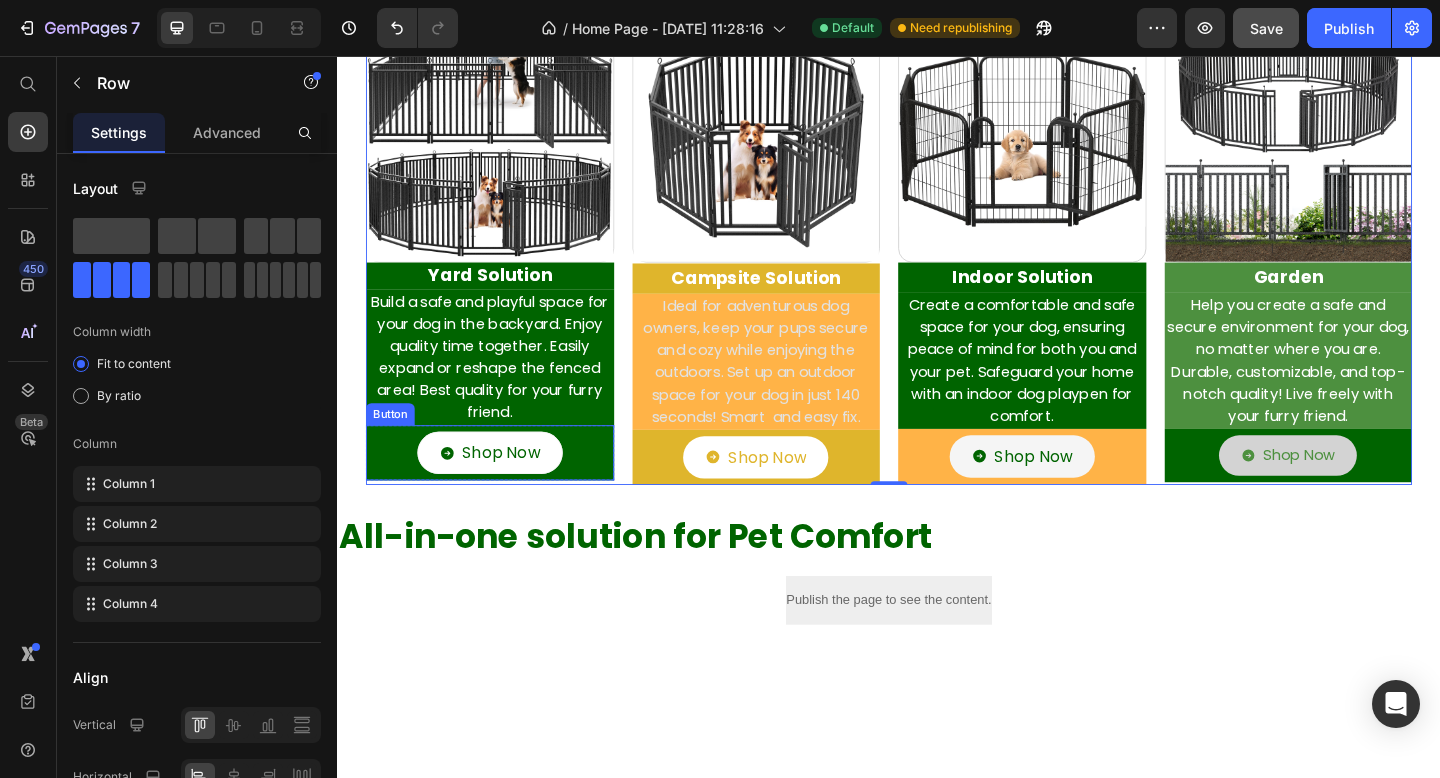 click on "Shop Now   Button" at bounding box center [503, 488] 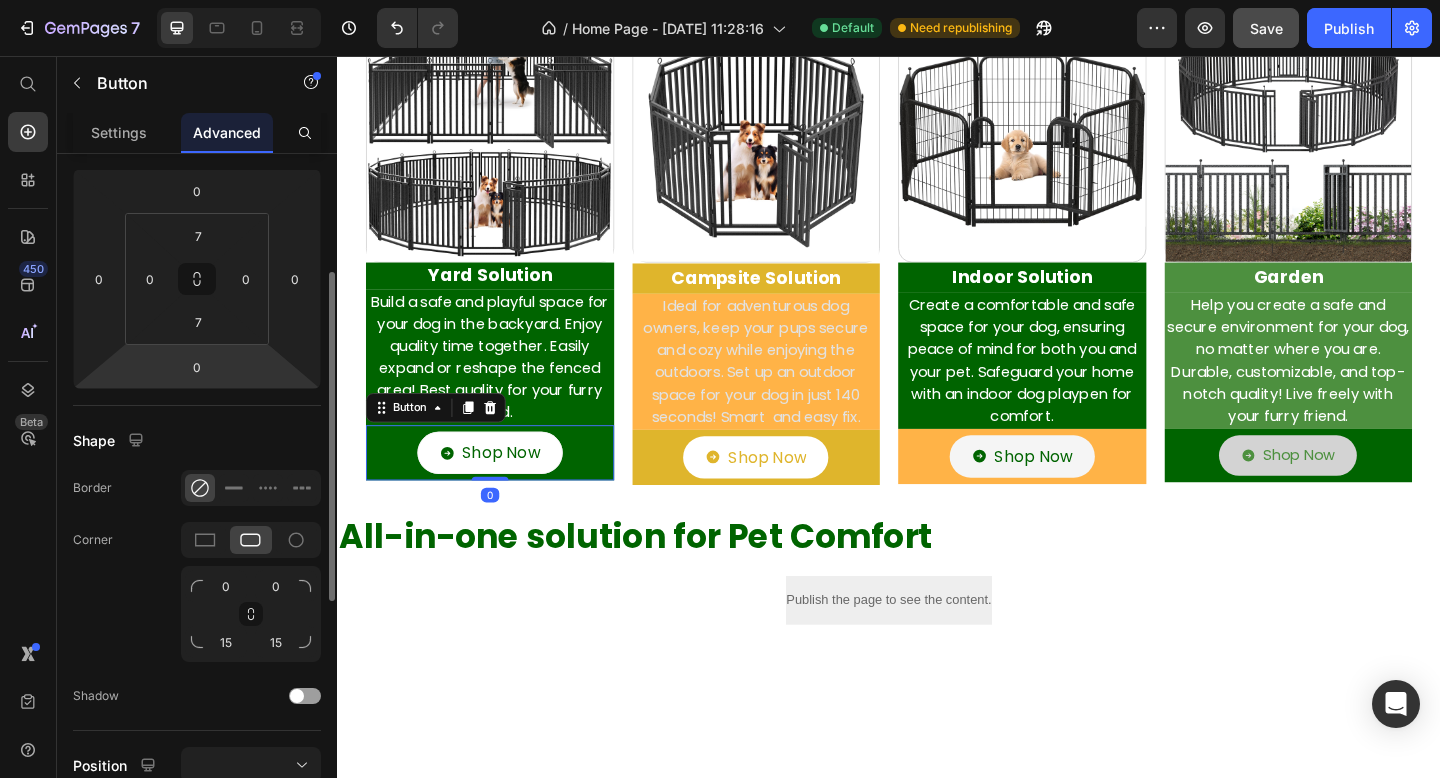 scroll, scrollTop: 263, scrollLeft: 0, axis: vertical 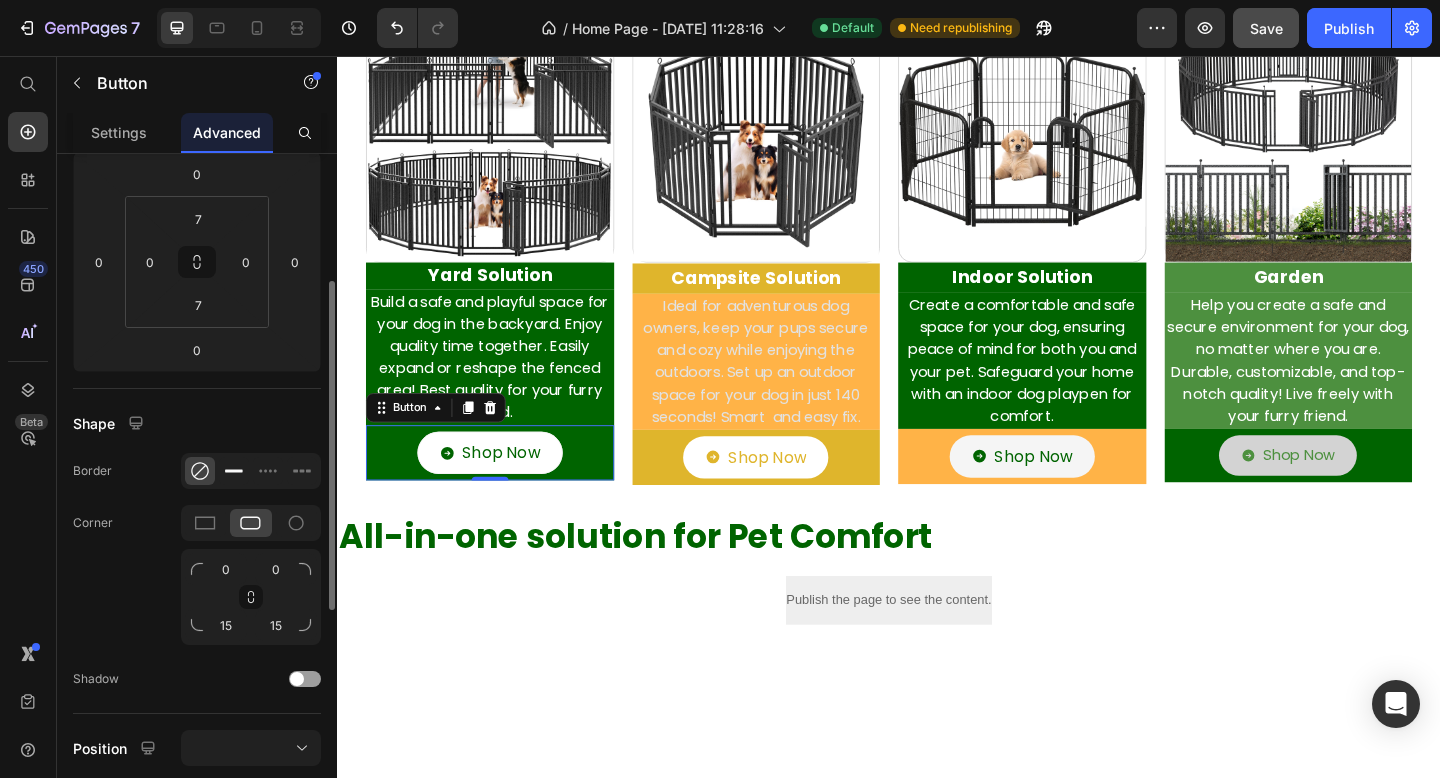 click 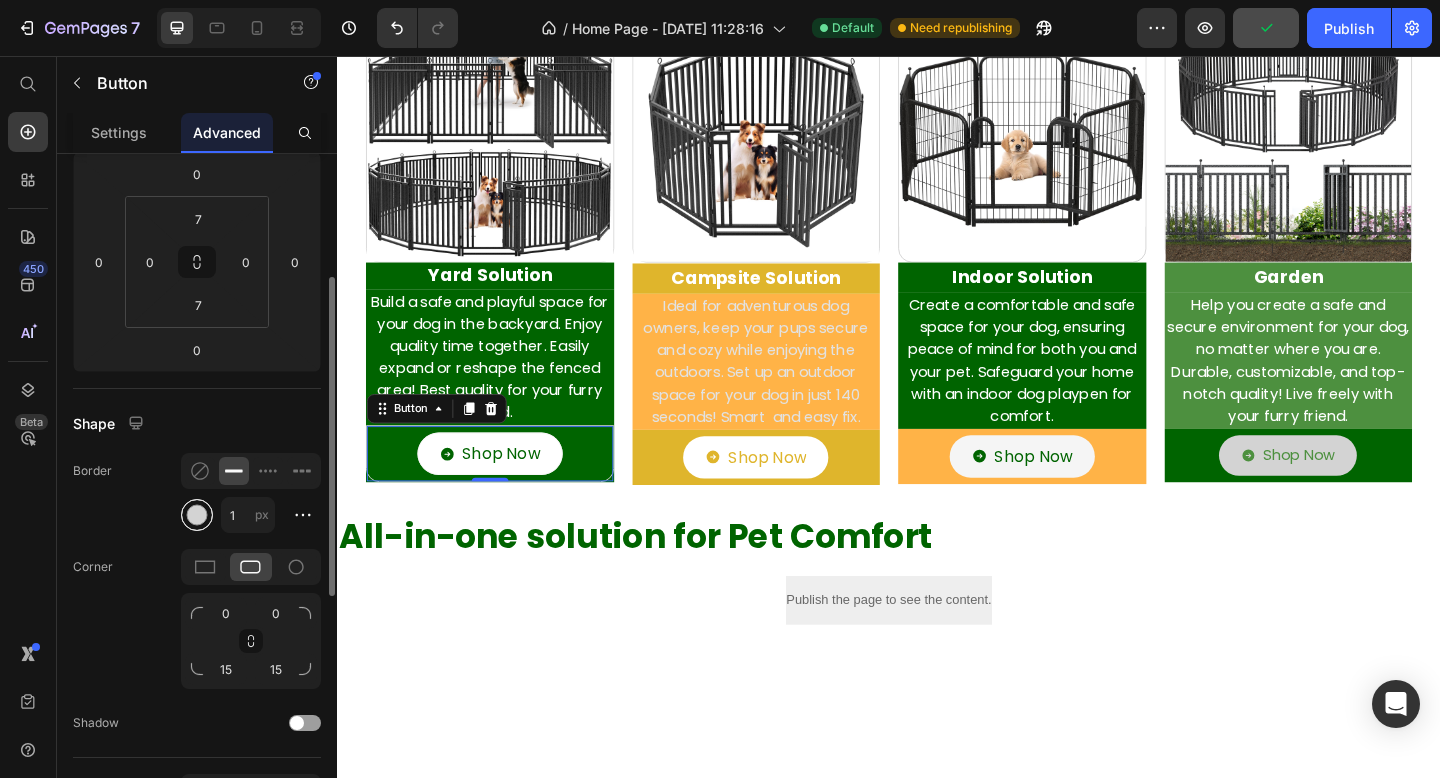 click at bounding box center [197, 515] 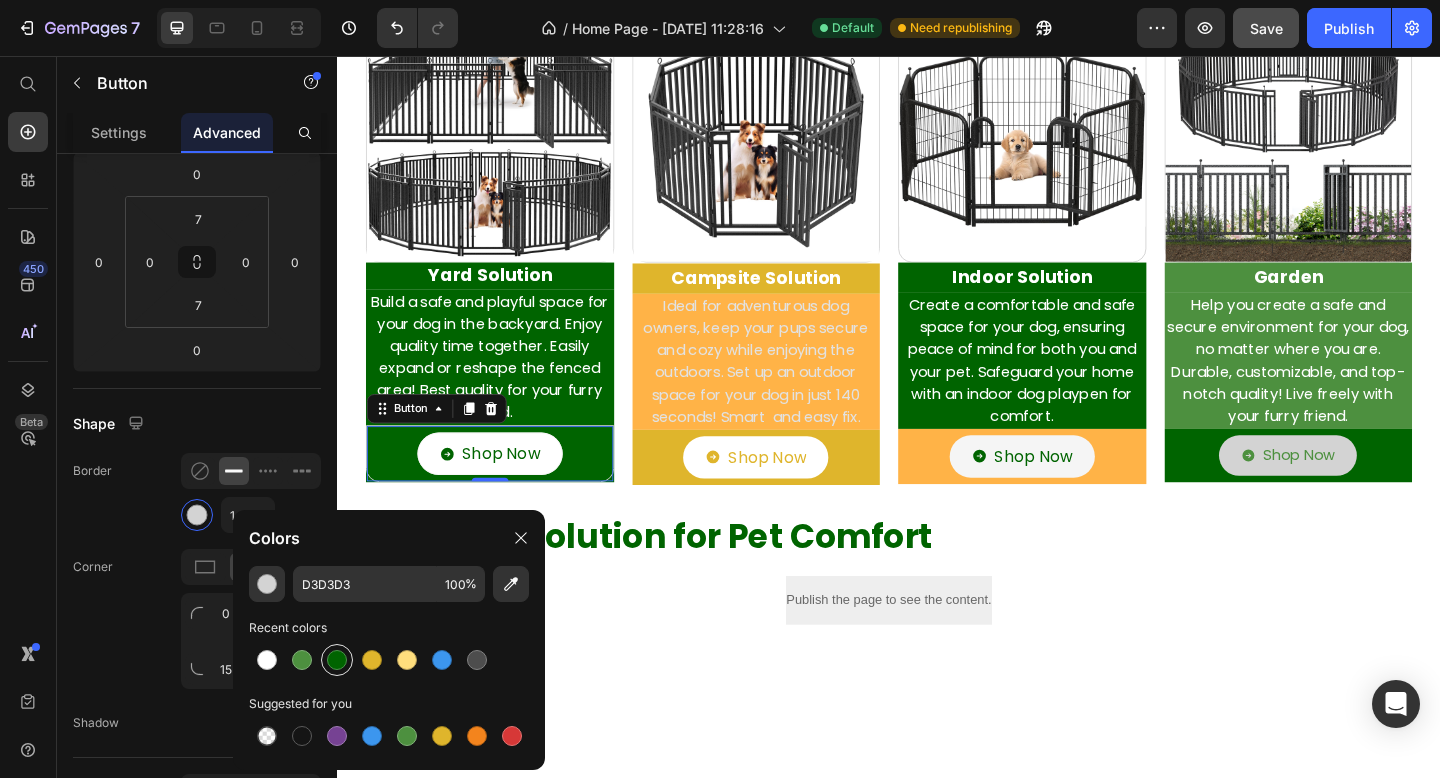 click at bounding box center [337, 660] 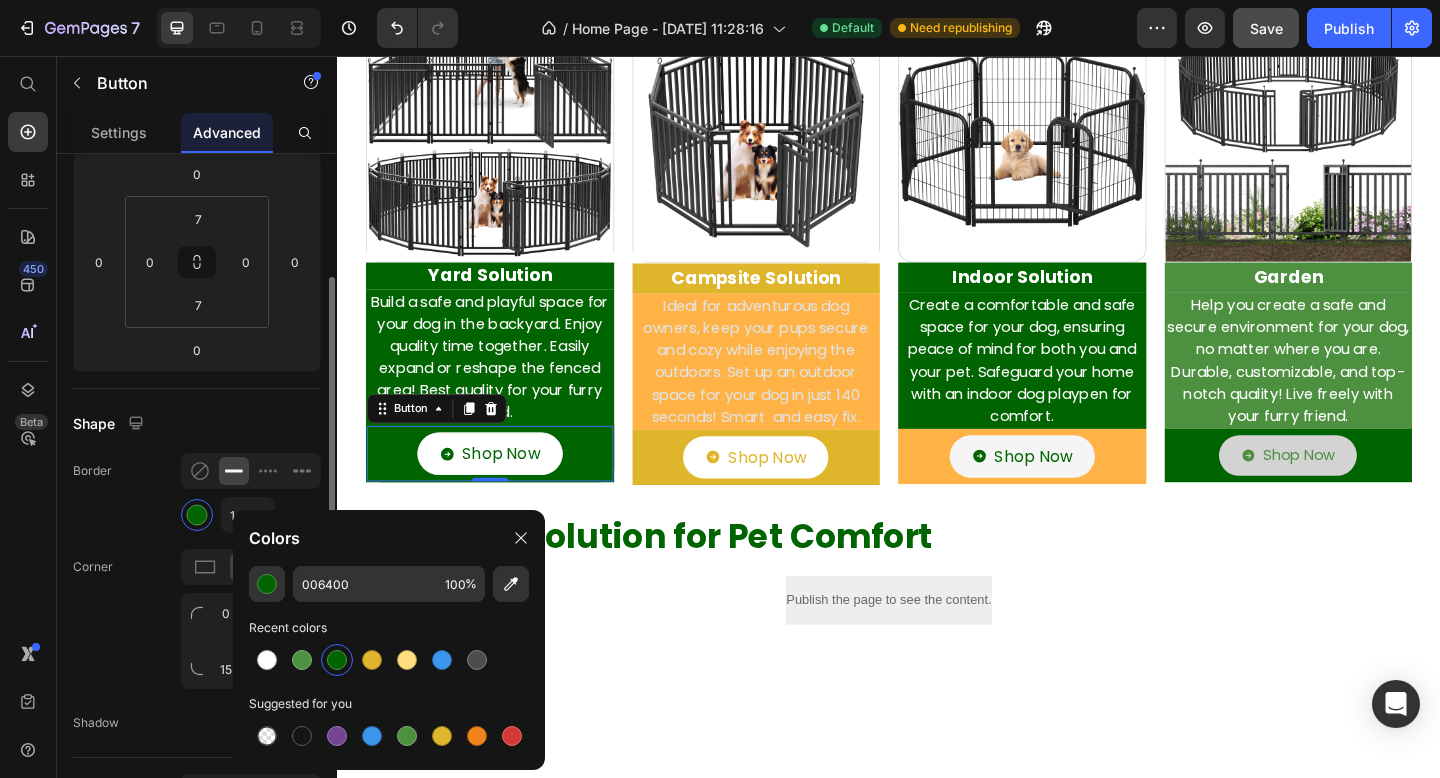 click on "Shape Border 1 px Corner 0 0 15 15 Shadow" 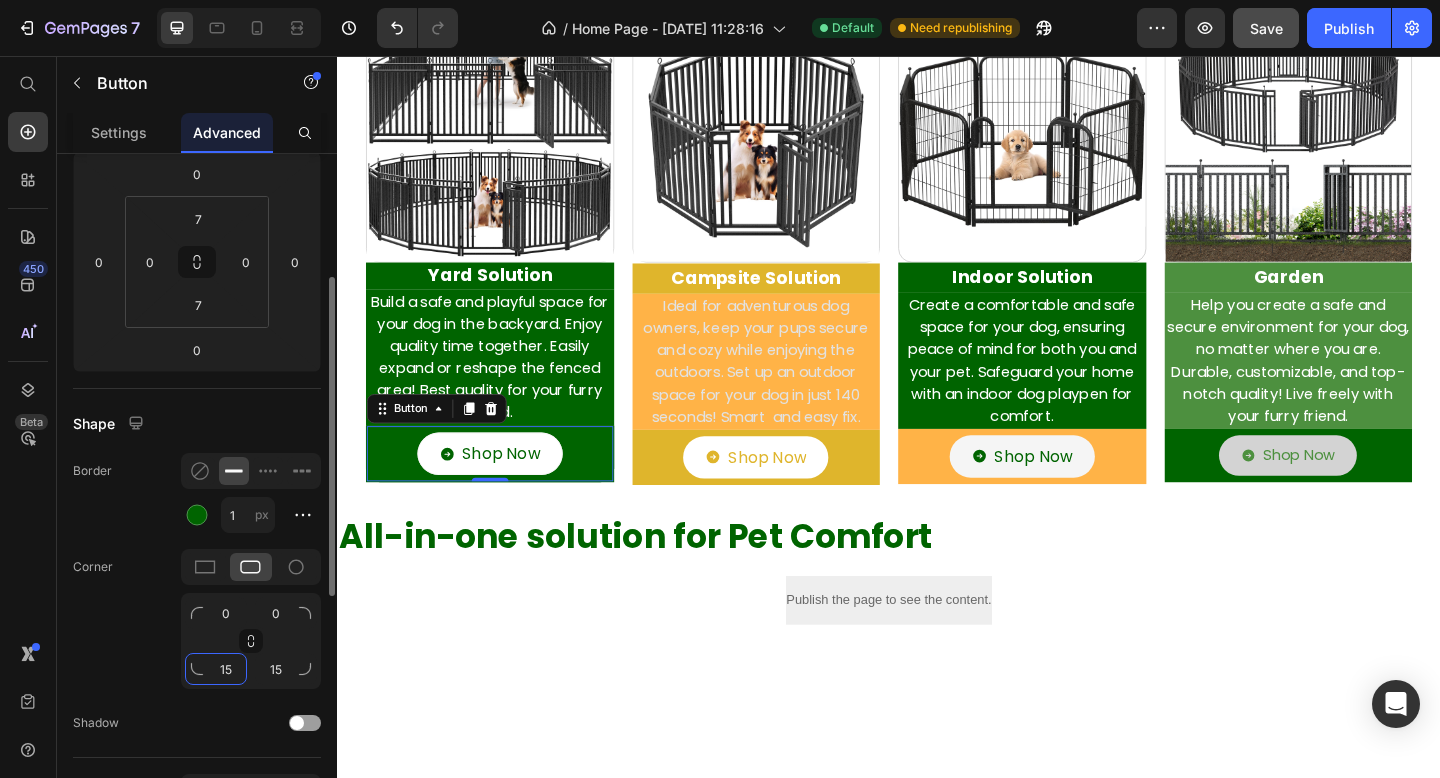click on "15" 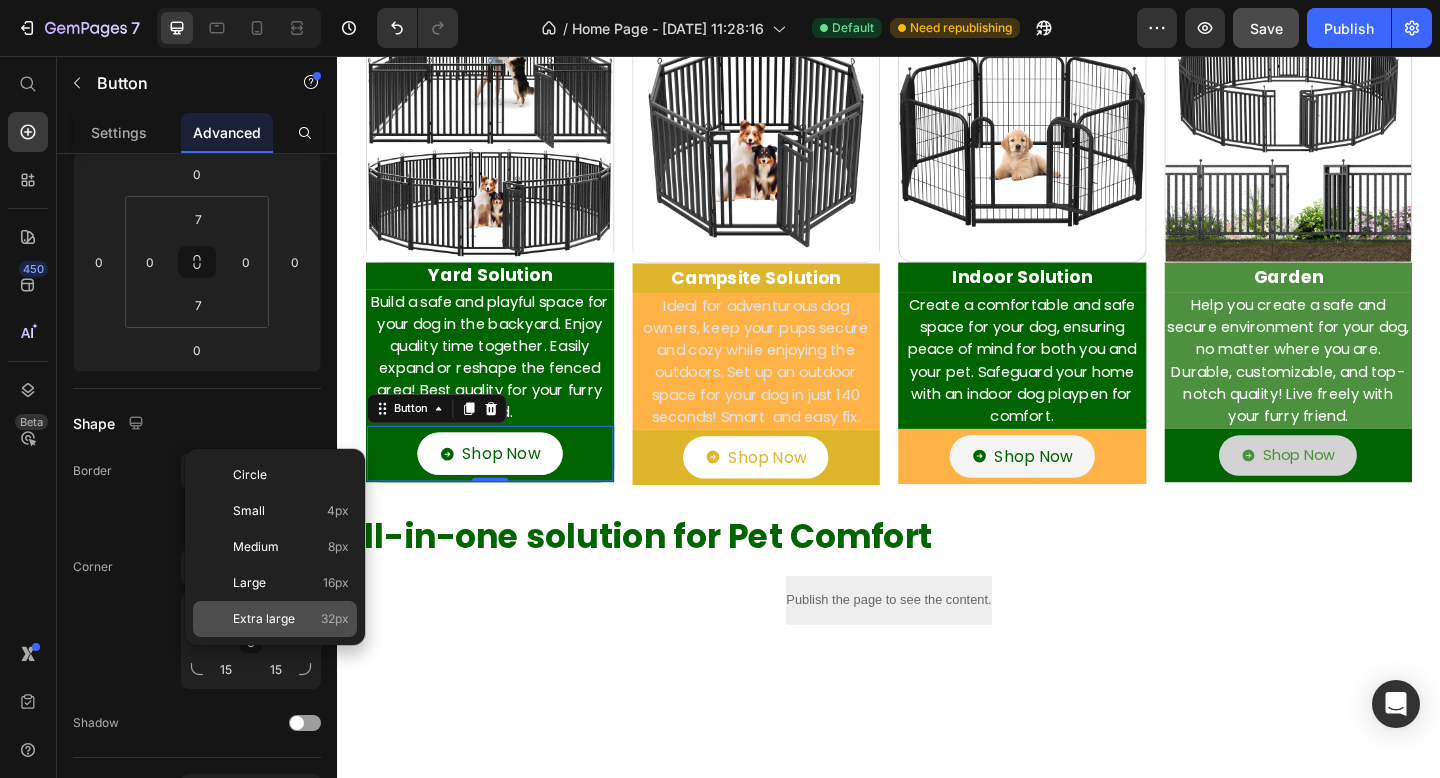 click on "Extra large" at bounding box center [264, 619] 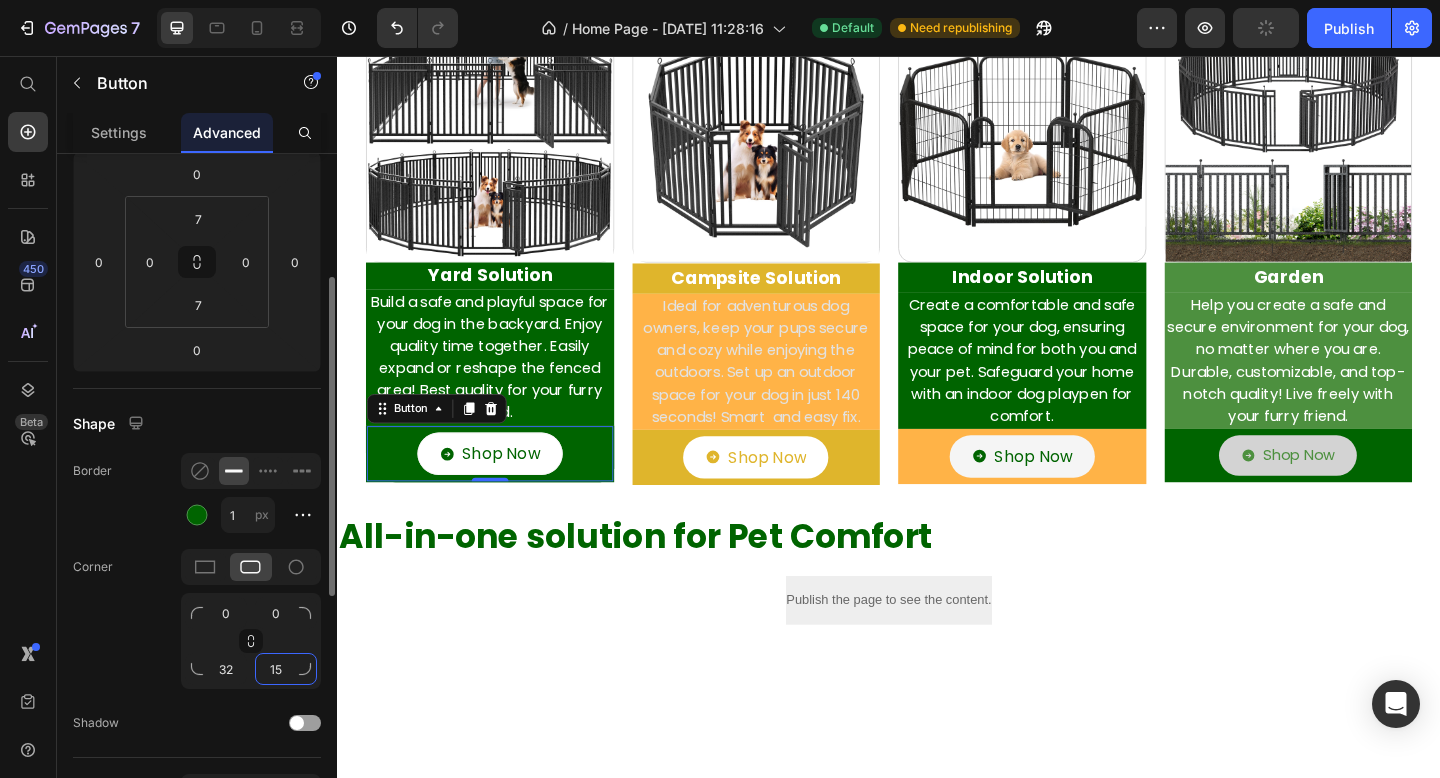 click on "15" 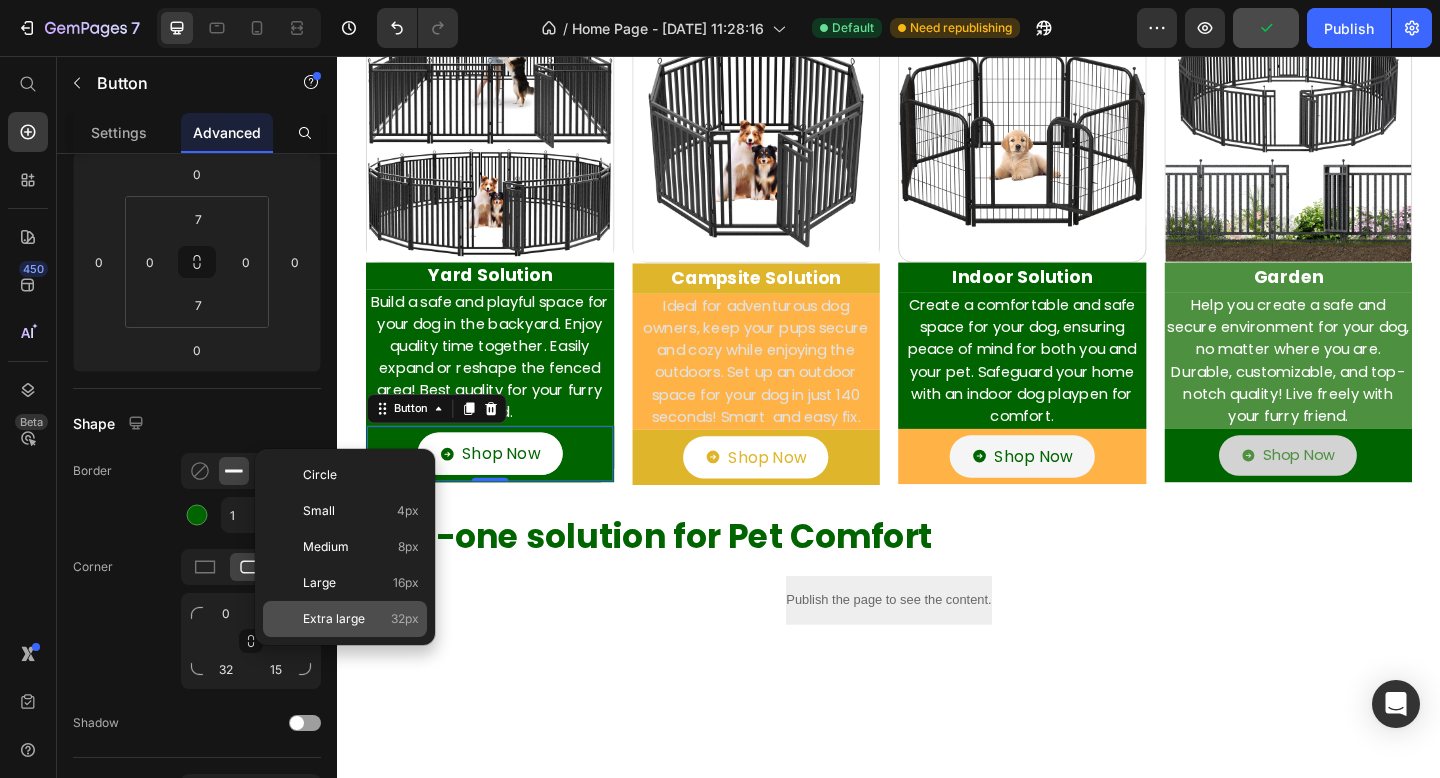 click on "Extra large" at bounding box center [334, 619] 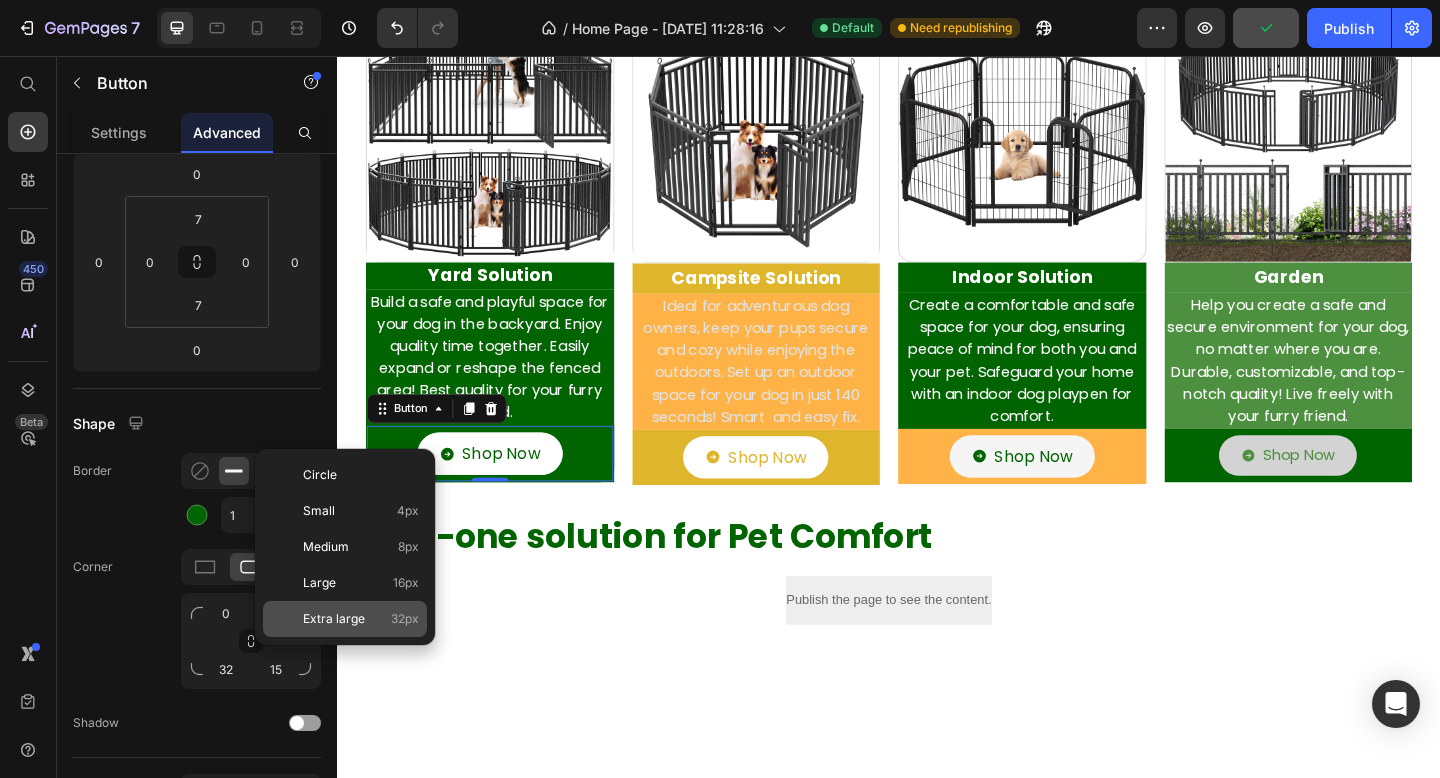 type on "32" 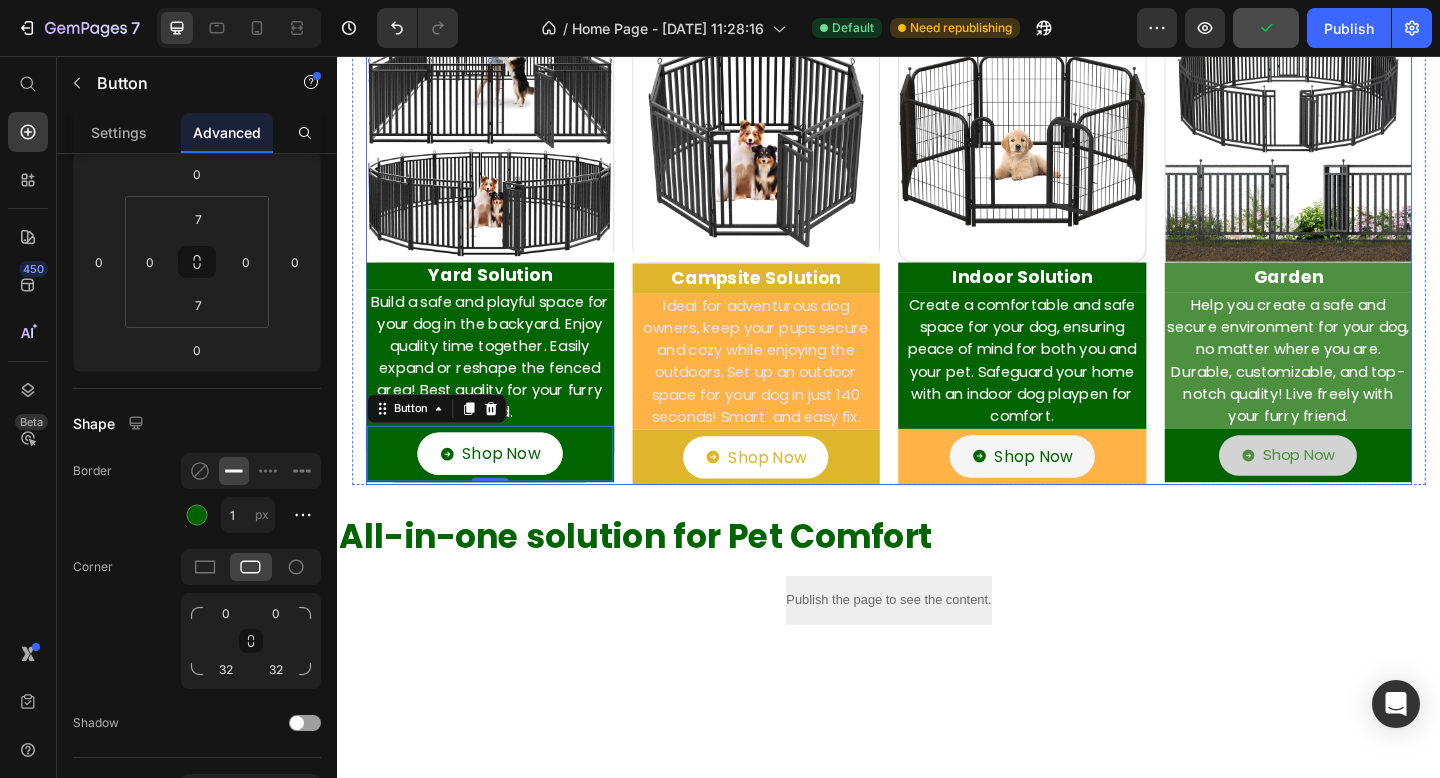 click on "Image  Yard Solution  Heading Build a safe and playful space for your dog in the backyard. Enjoy quality time together. Easily expand or reshape the fenced area! Best quality for your furry friend. Text
Shop Now   Button   0 Row Image Campsite Solution  Text Block Ideal for adventurous dog owners, keep your pups secure and cozy while enjoying the outdoors. Set up an outdoor space for your dog in just 140 seconds! Smart  and easy fix. Text
Shop Now Button Row Image Indoor Solution Text Block Create a comfortable and safe space for your dog, ensuring peace of mind for both you and your pet. Safeguard your home with an indoor dog playpen for comfort. Text
Shop Now Button Row Image Garden  Text Block Help you create a safe and secure environment for your dog, no matter where you are. Durable, customizable, and top-notch quality! Live freely with your furry friend. Text
Shop Now Button Row Row" at bounding box center (937, 268) 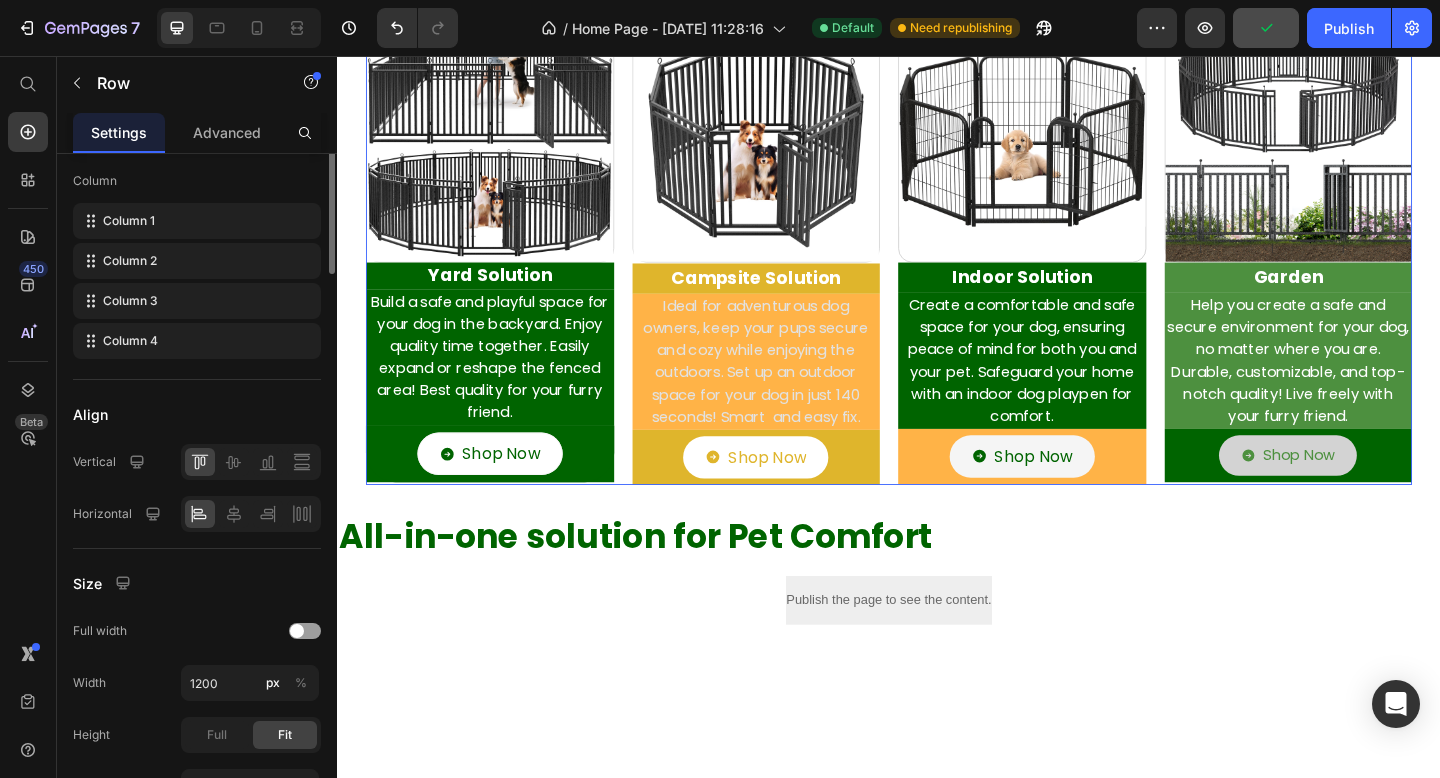 scroll, scrollTop: 0, scrollLeft: 0, axis: both 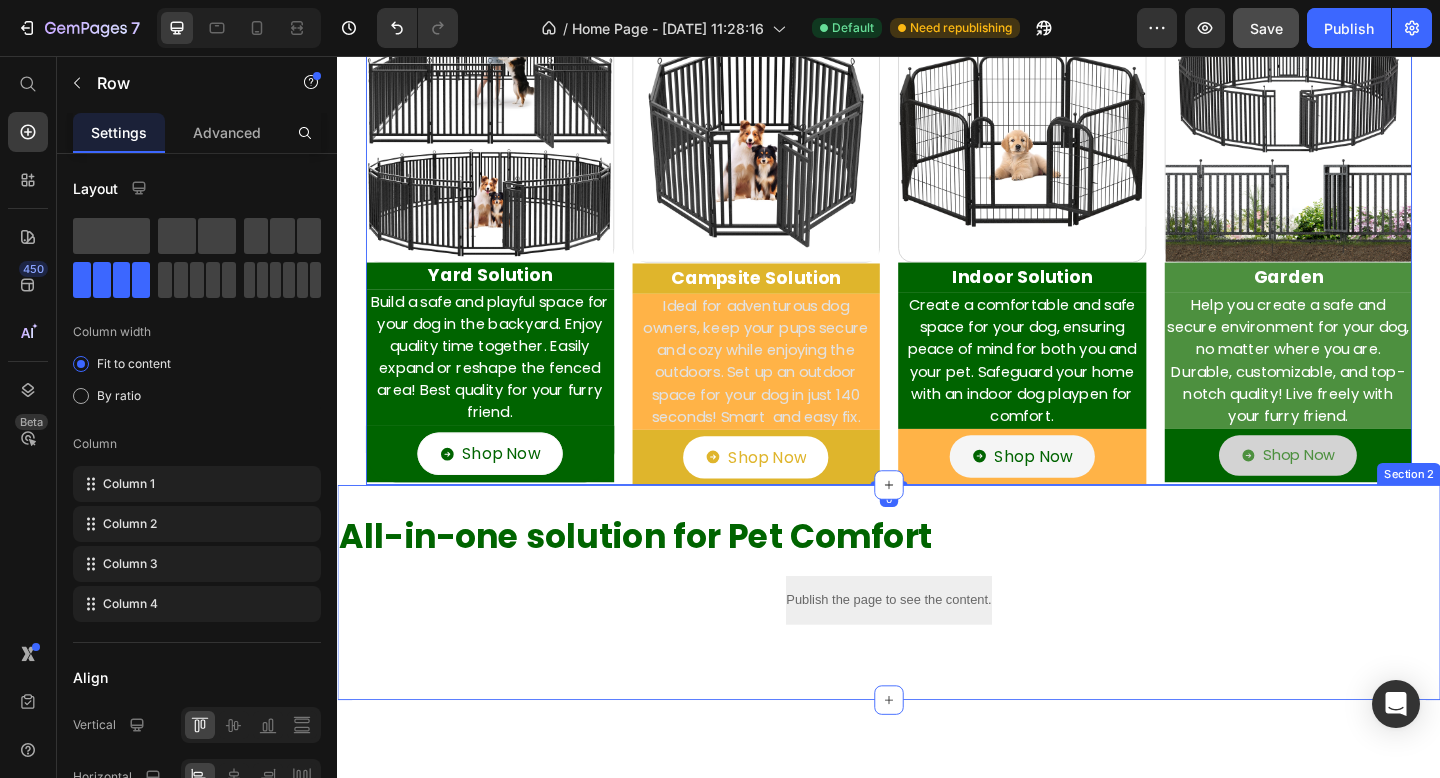 click on "All-in-one solution for Pet Comfort Heading
Publish the page to see the content.
Custom Code" at bounding box center (937, 640) 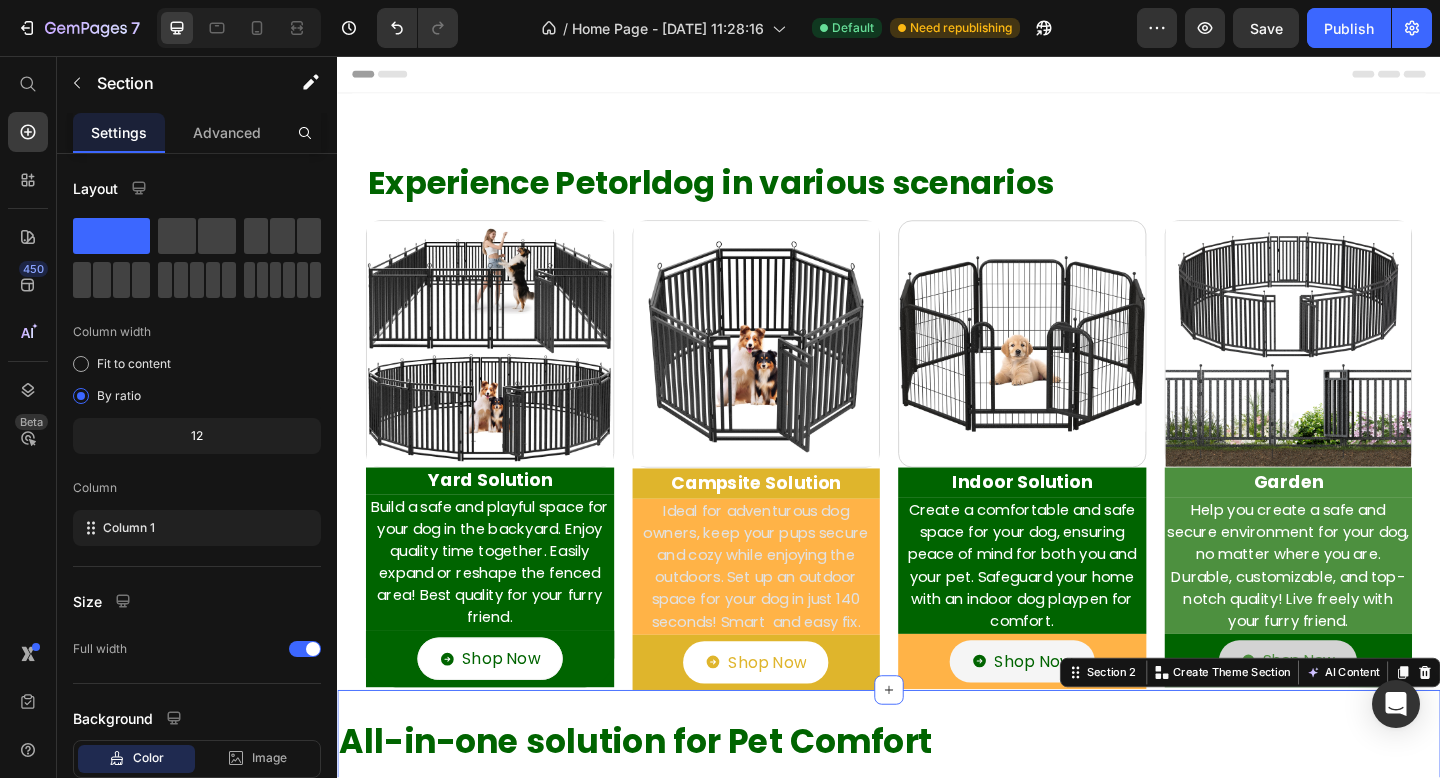 scroll, scrollTop: 223, scrollLeft: 0, axis: vertical 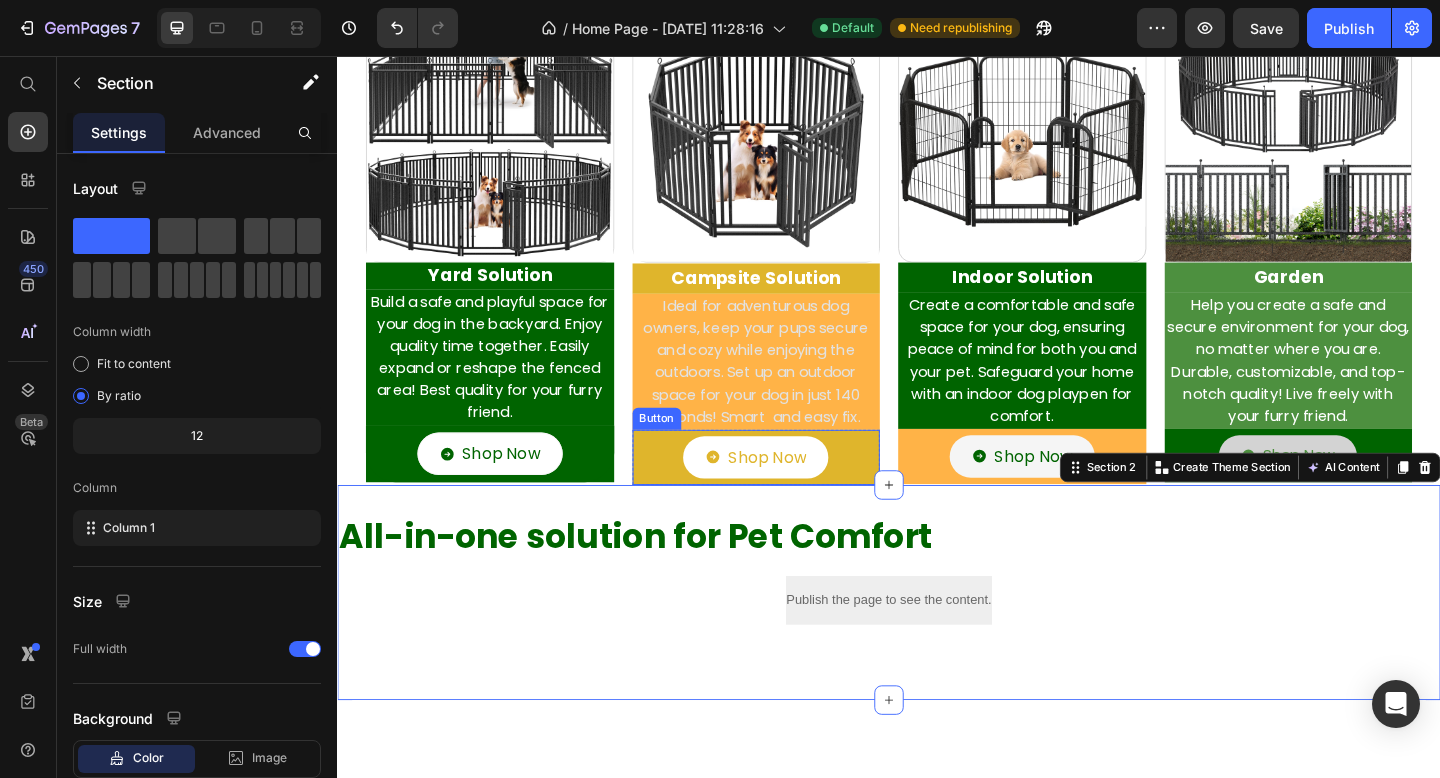 click on "Shop Now Button" at bounding box center (793, 493) 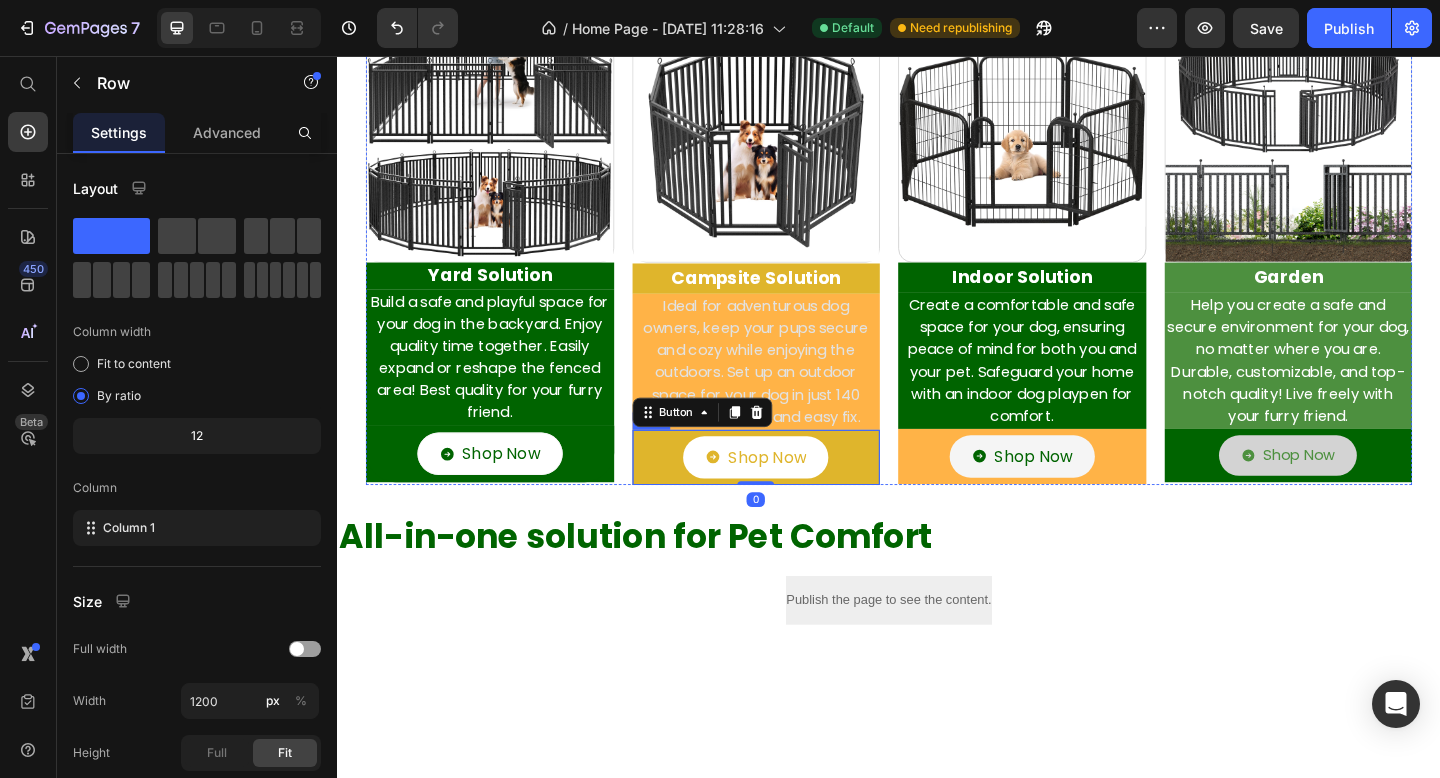 click on "Shop Now Button   0" at bounding box center (793, 493) 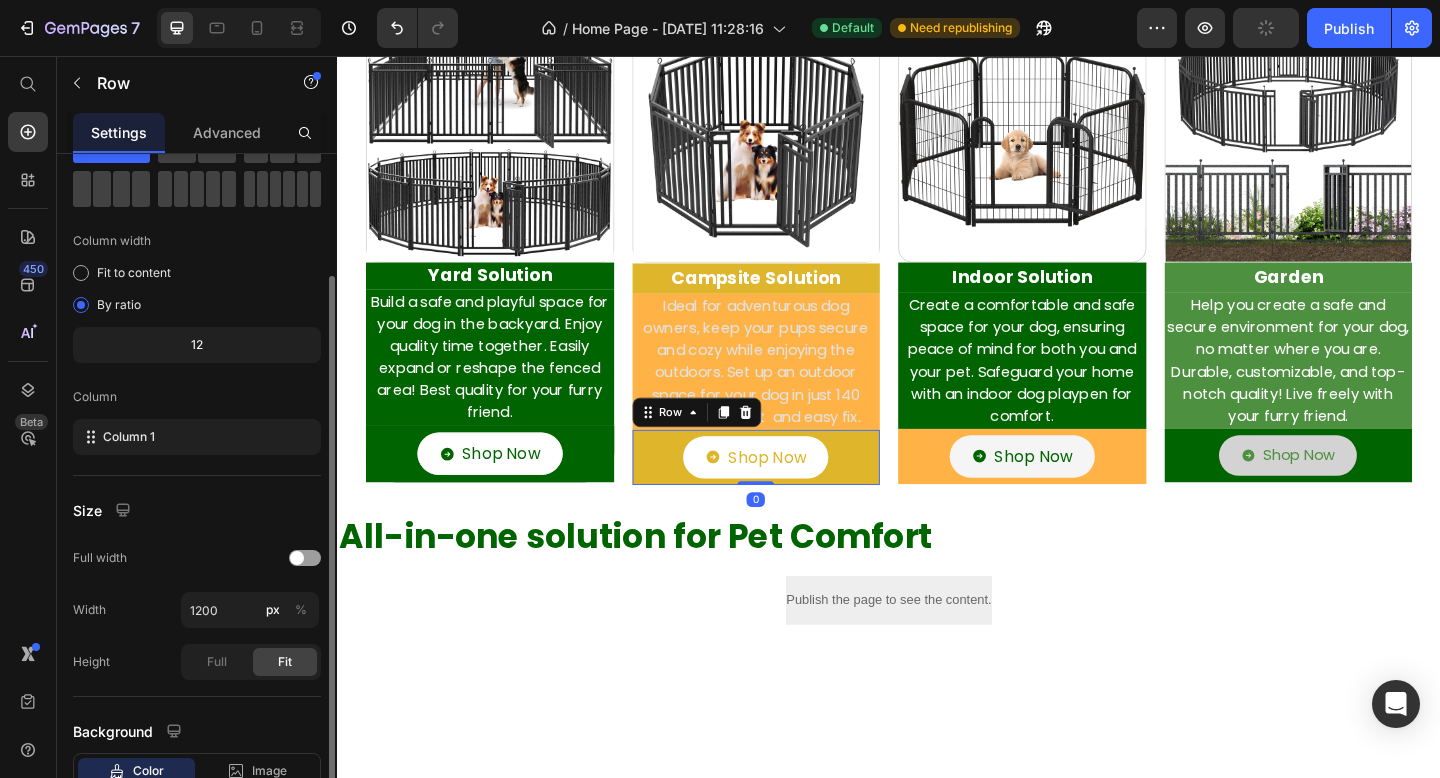 scroll, scrollTop: 231, scrollLeft: 0, axis: vertical 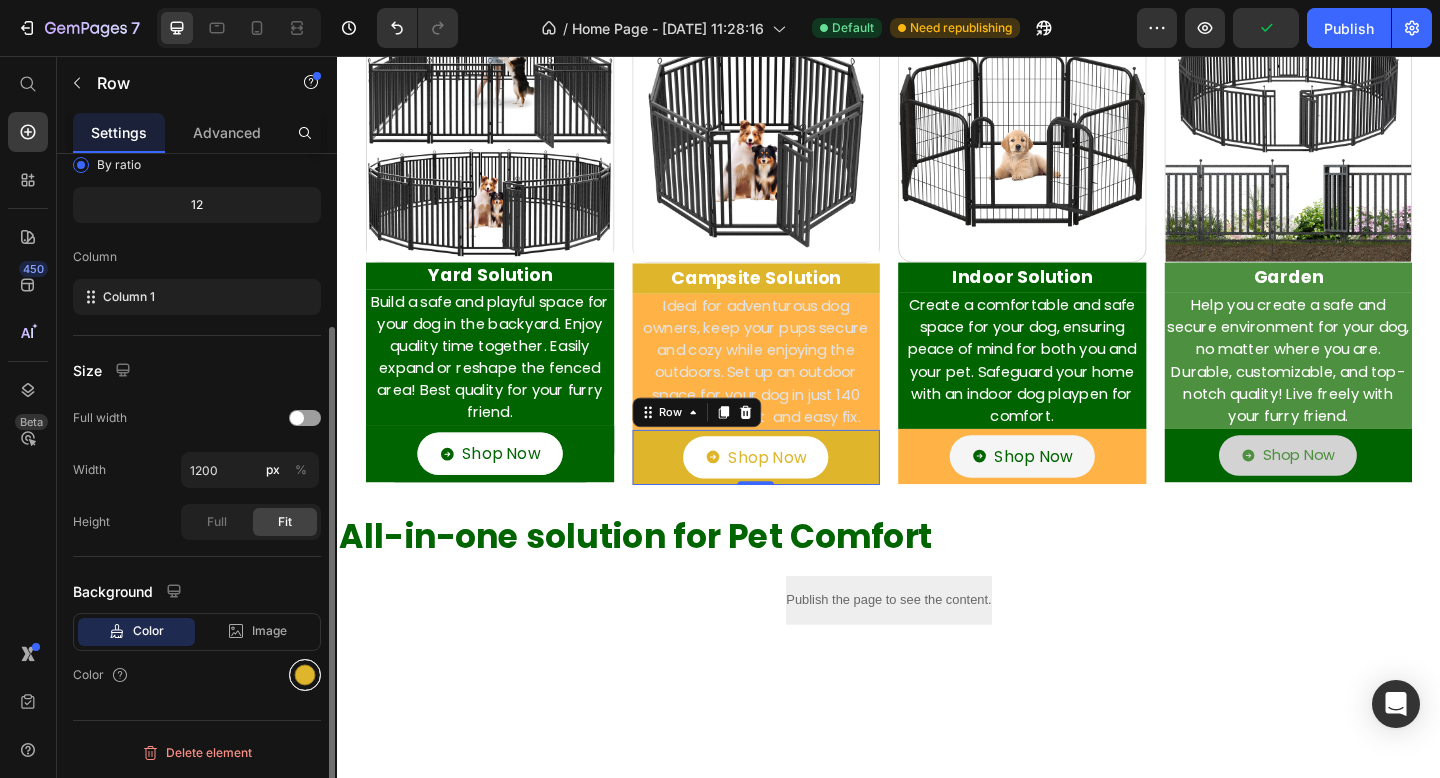 click at bounding box center [305, 675] 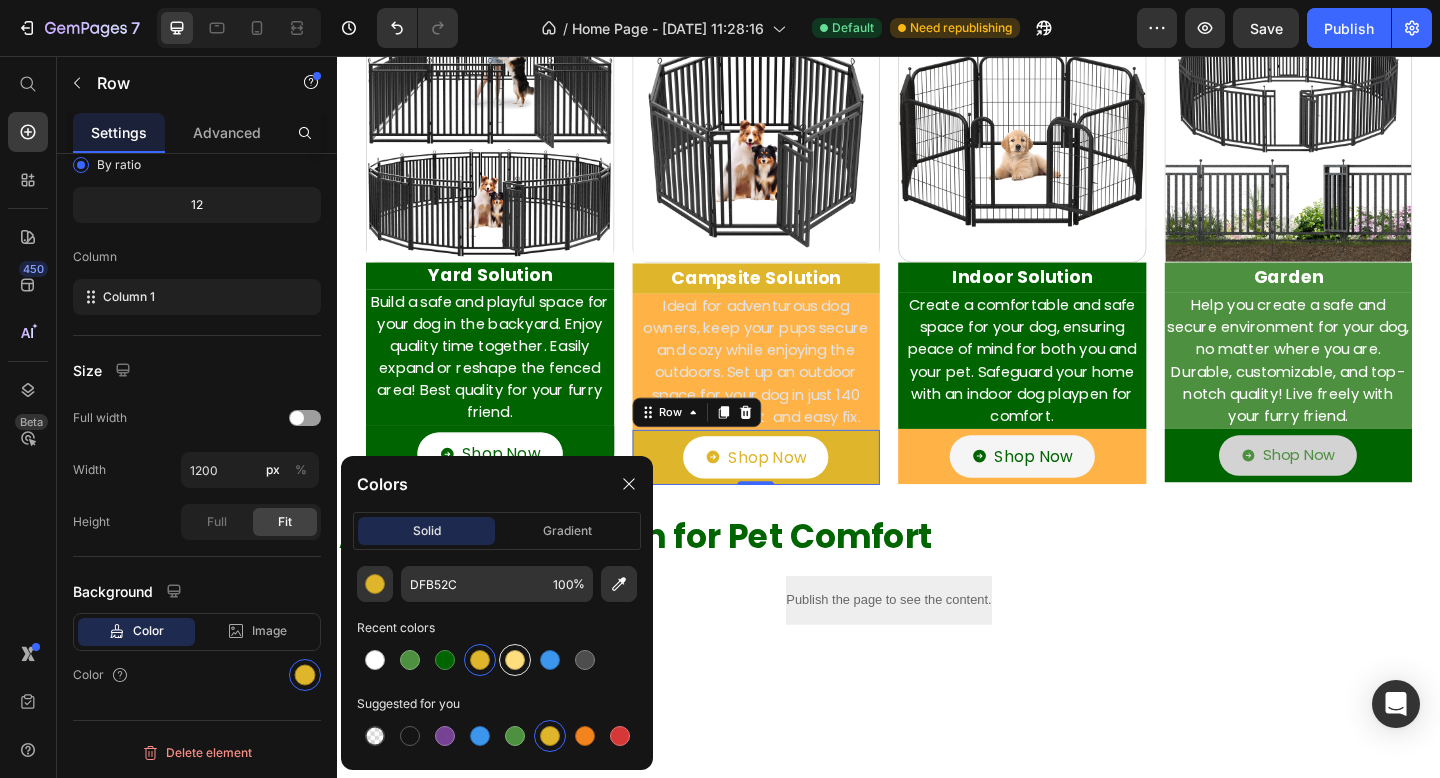 click at bounding box center (515, 660) 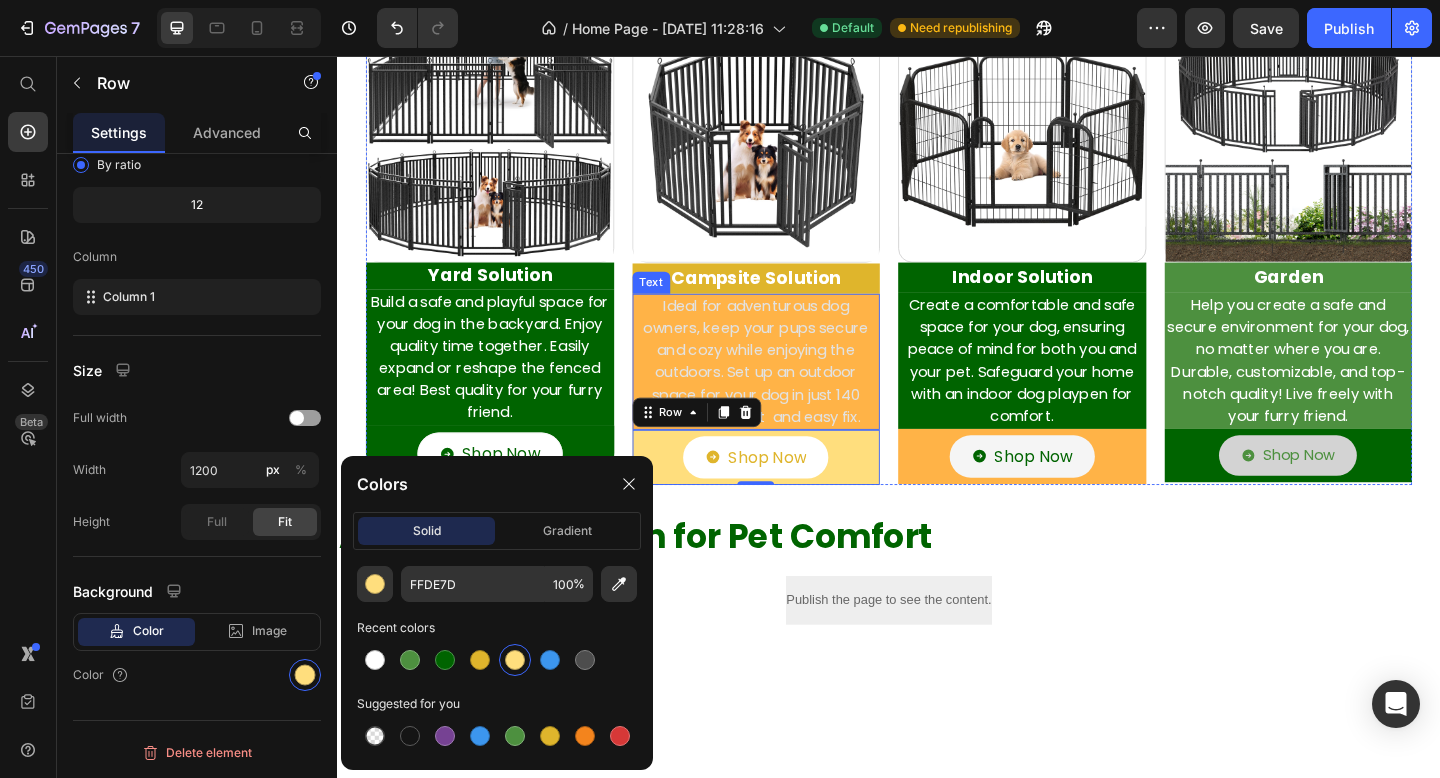 click on "Ideal for adventurous dog owners, keep your pups secure and cozy while enjoying the outdoors. Set up an outdoor space for your dog in just 140 seconds! Smart  and easy fix." at bounding box center [793, 389] 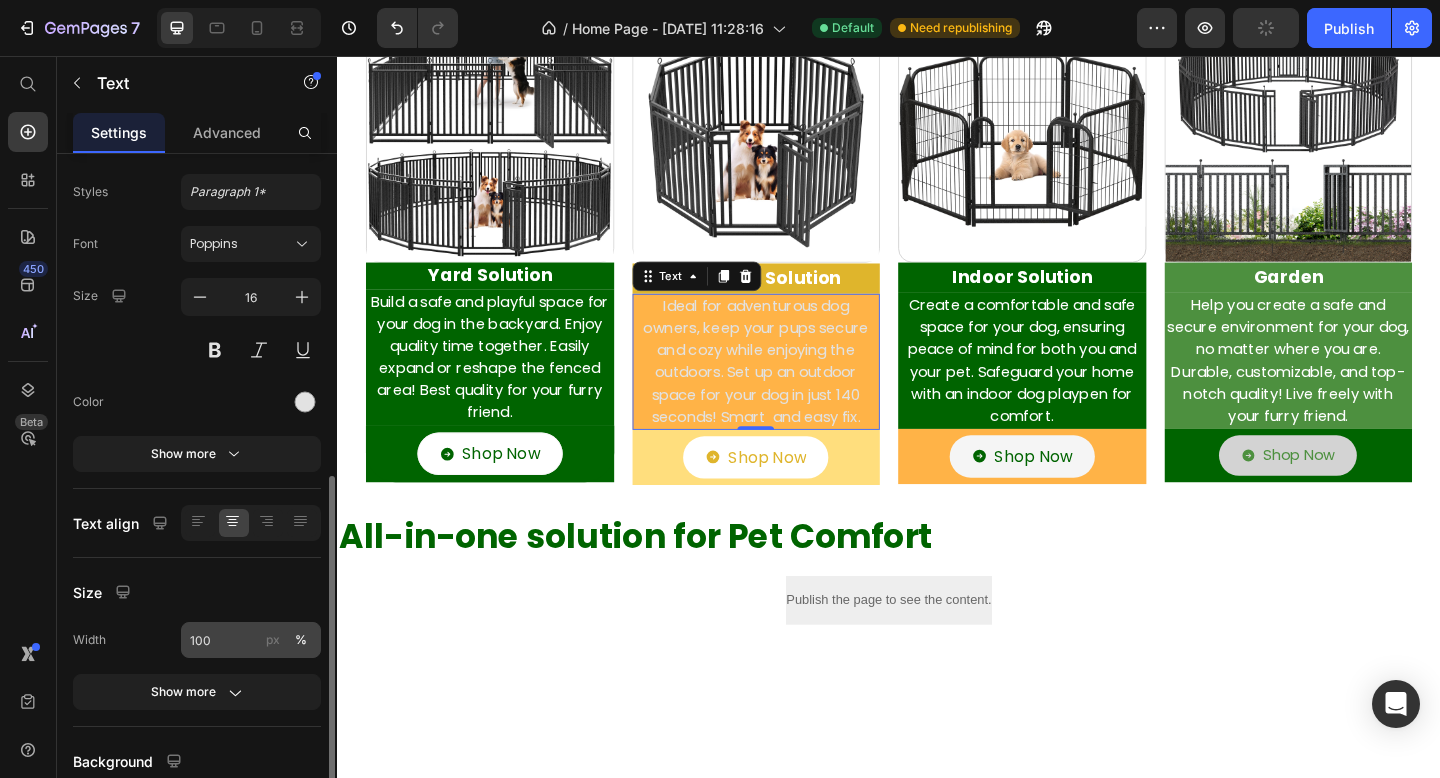 scroll, scrollTop: 214, scrollLeft: 0, axis: vertical 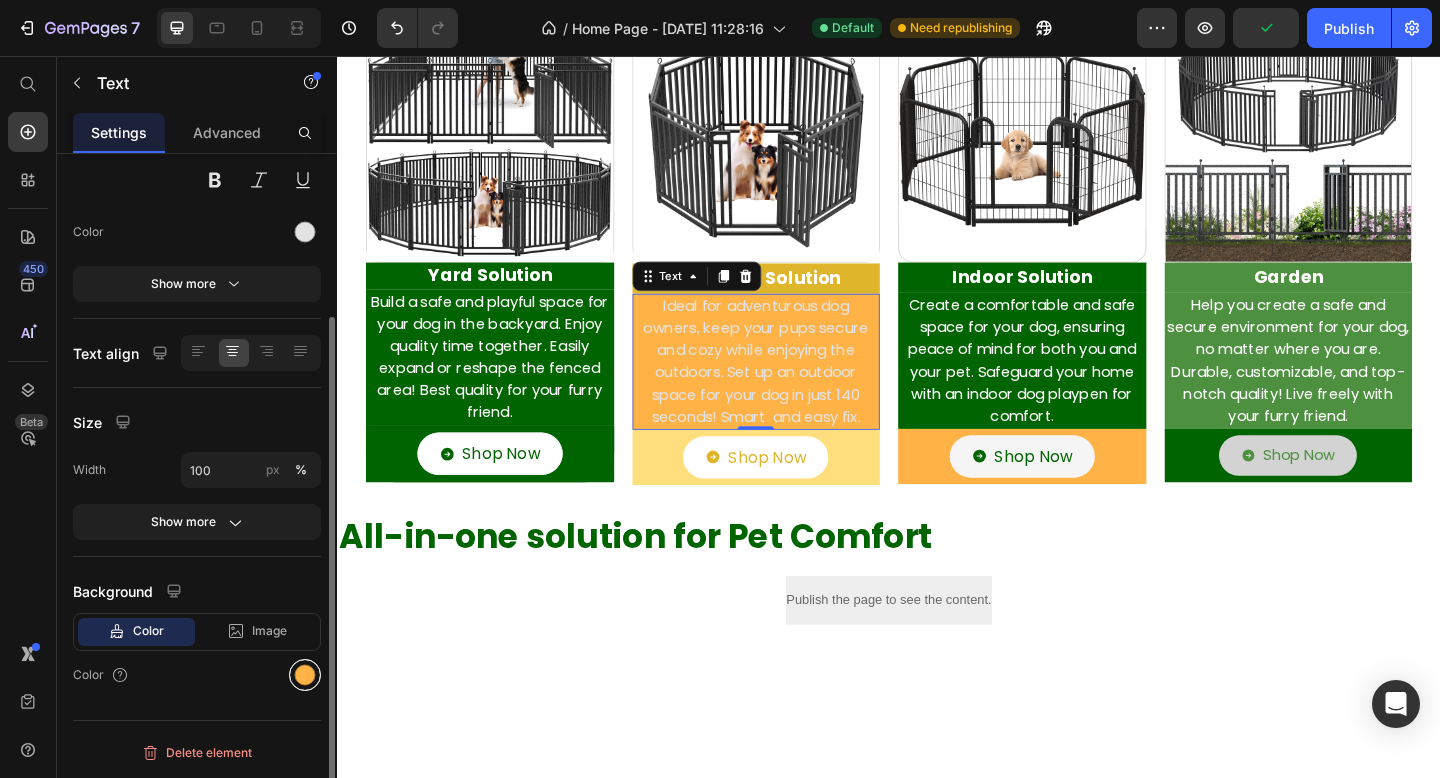 click at bounding box center (305, 675) 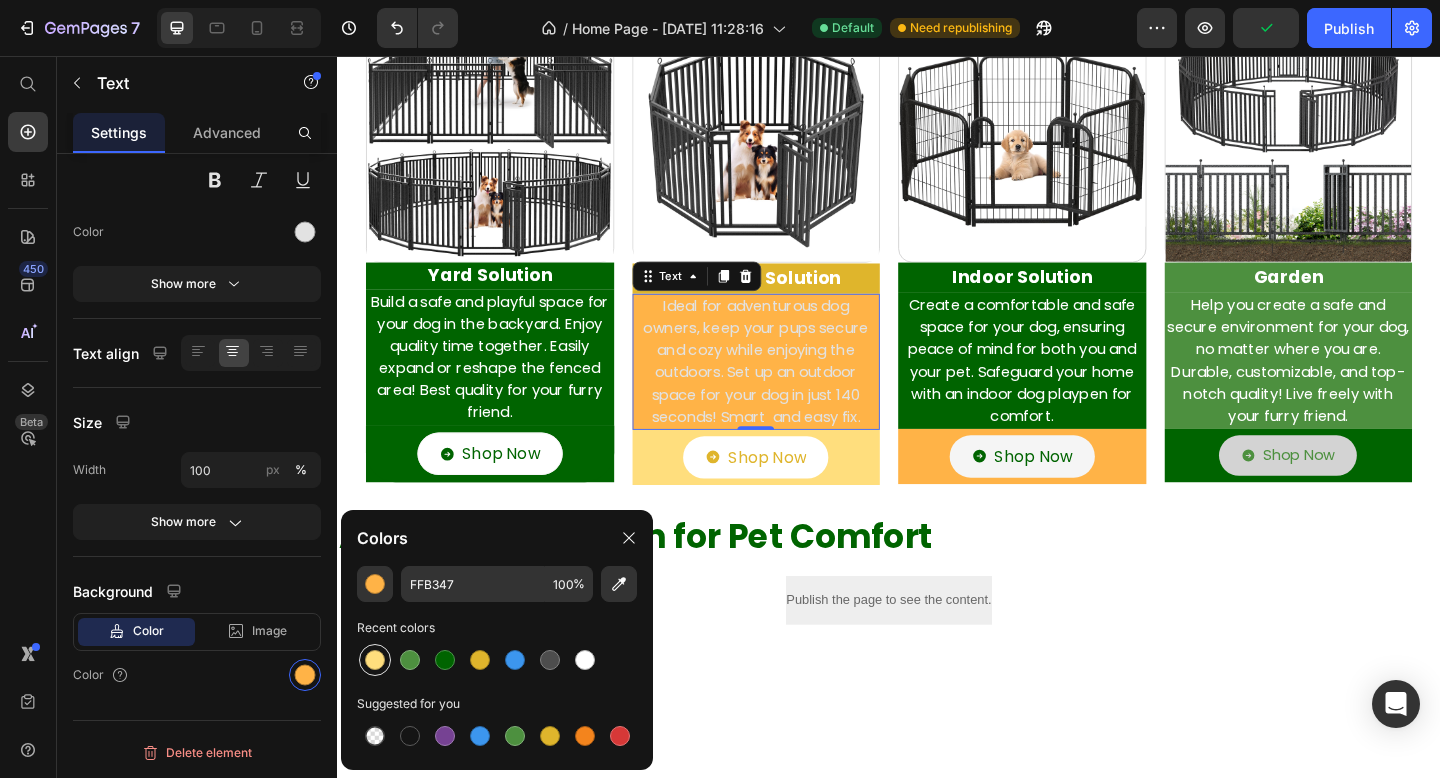 click at bounding box center [375, 660] 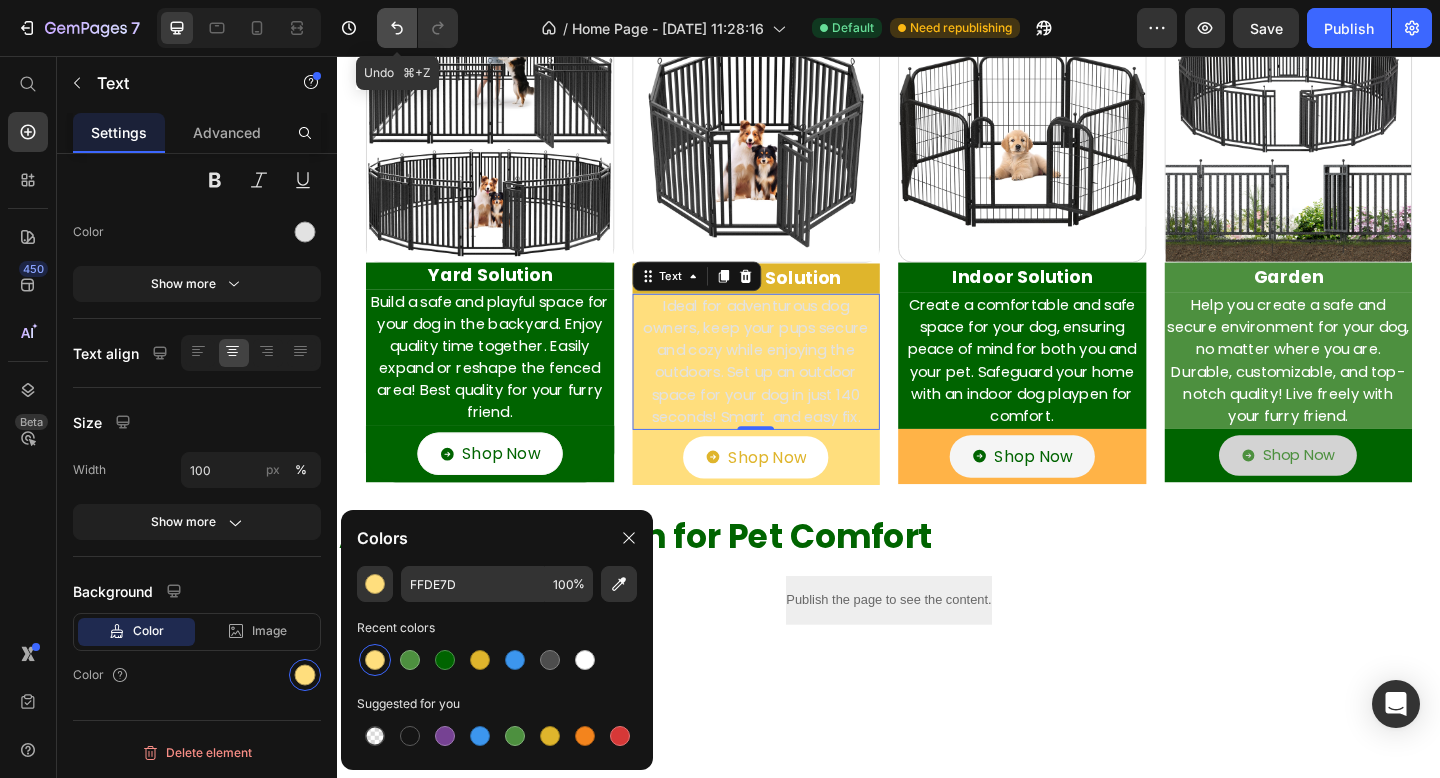 click 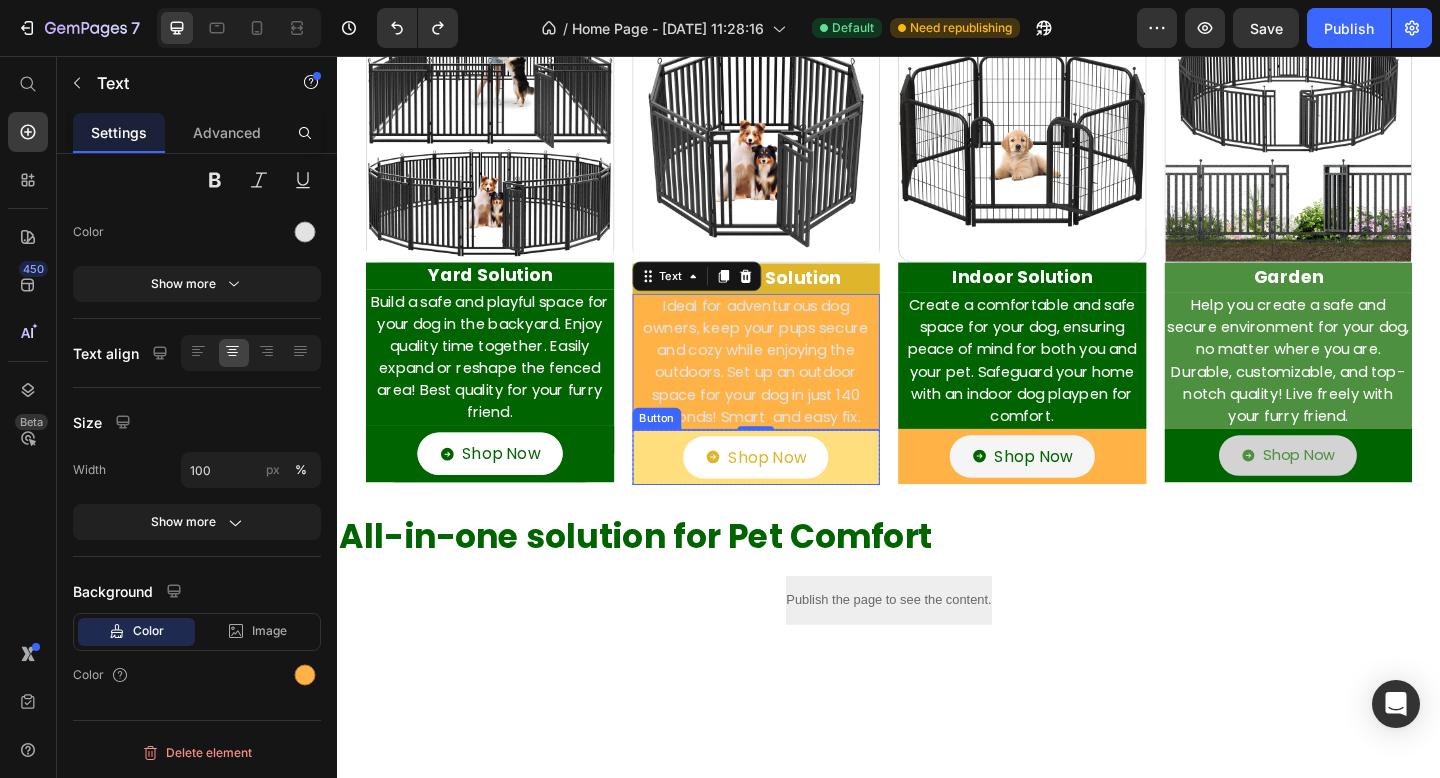 click on "Shop Now Button" at bounding box center [793, 493] 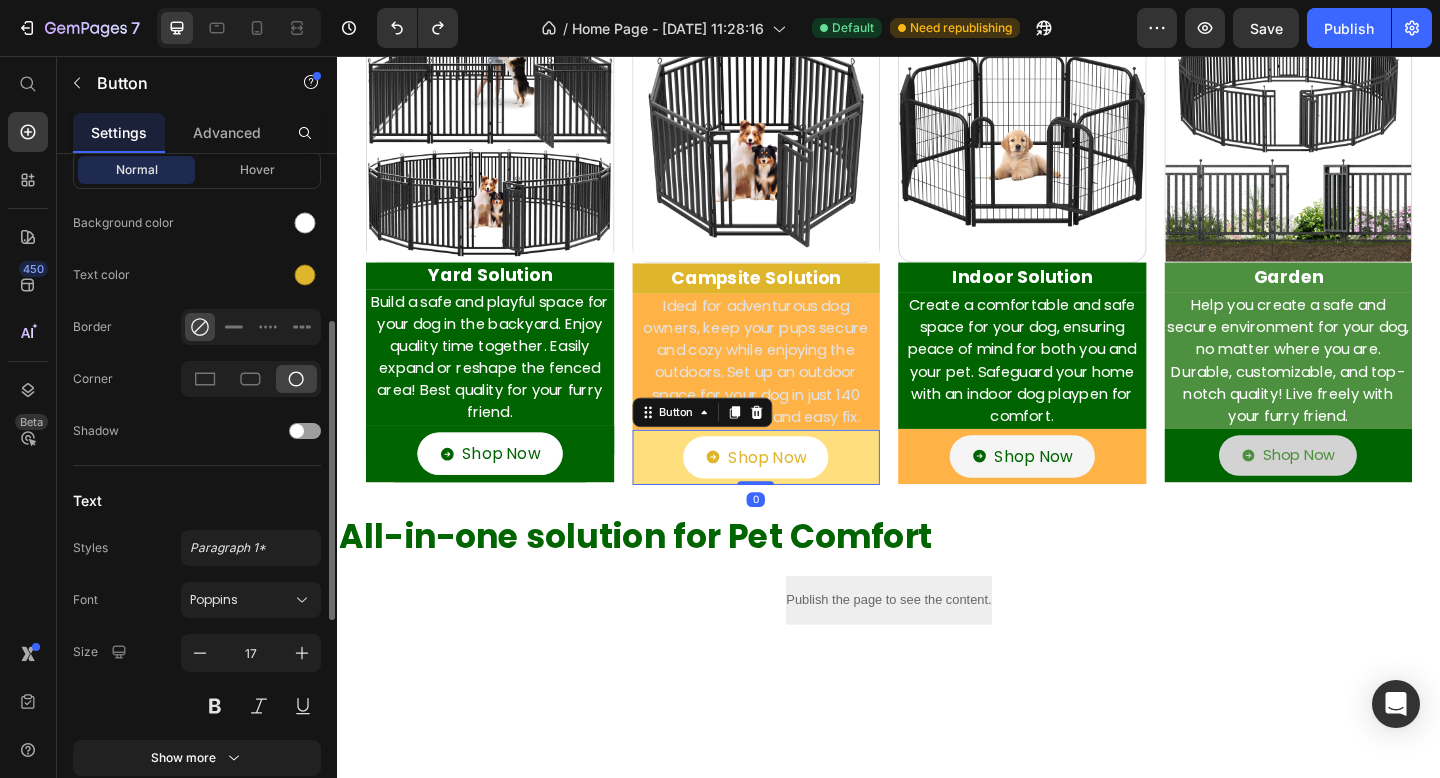 scroll, scrollTop: 869, scrollLeft: 0, axis: vertical 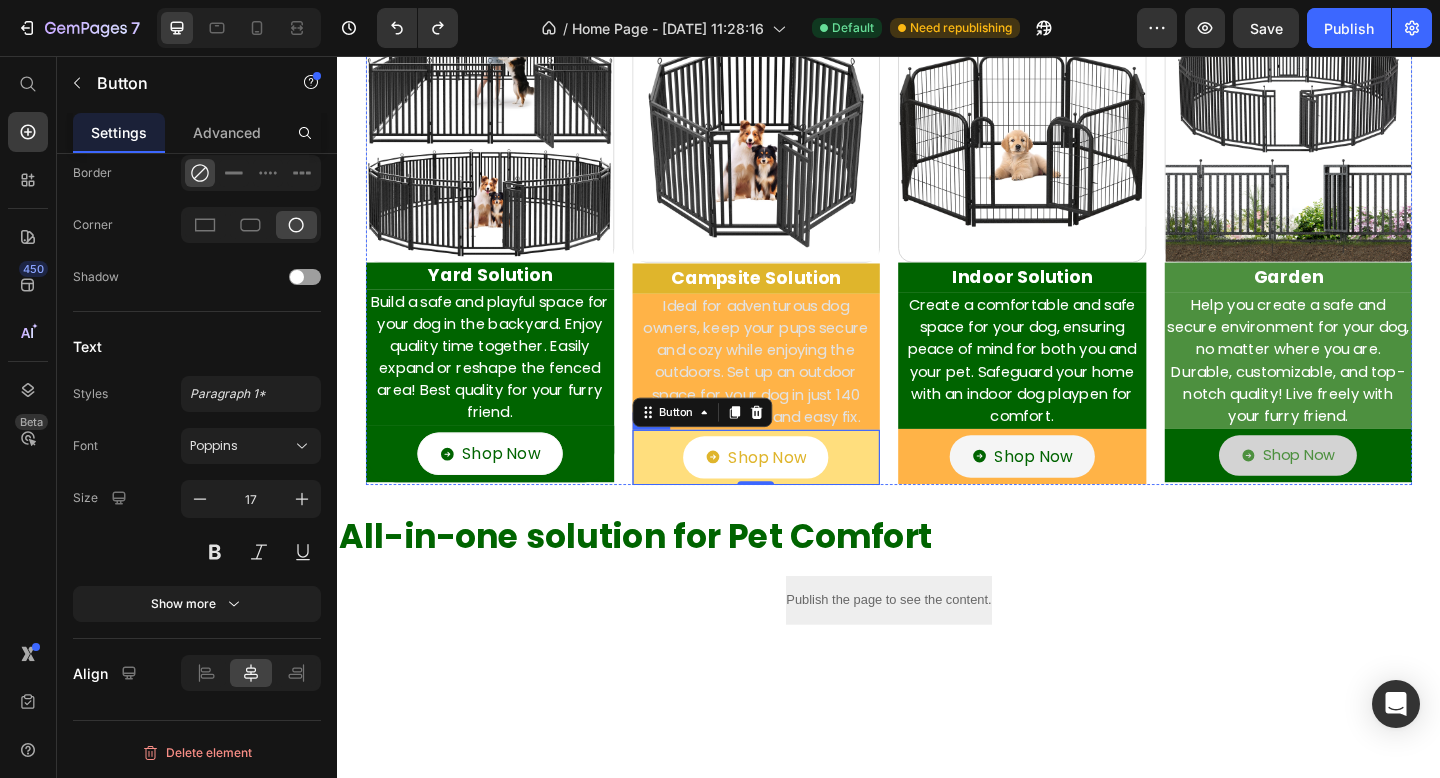click on "Shop Now Button   0" at bounding box center (793, 493) 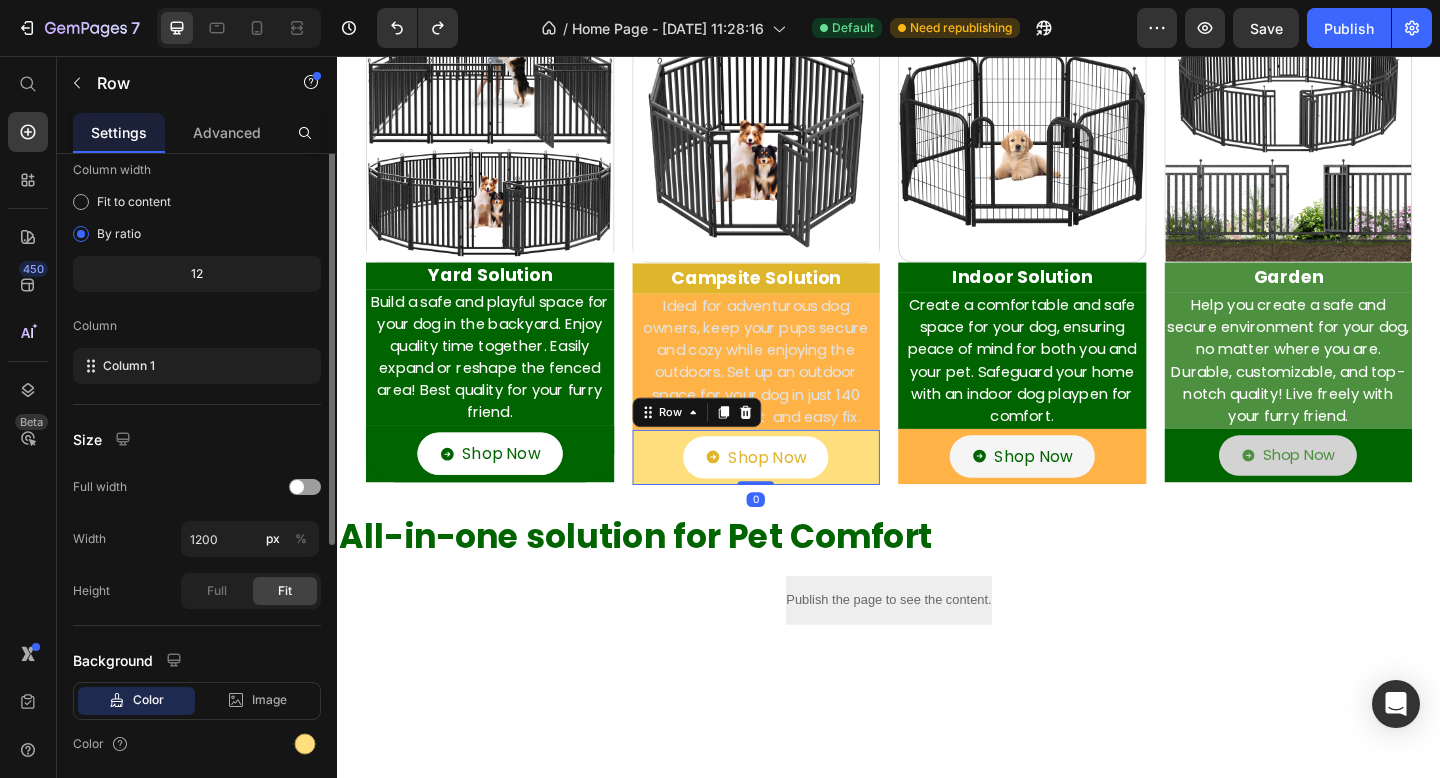 scroll, scrollTop: 231, scrollLeft: 0, axis: vertical 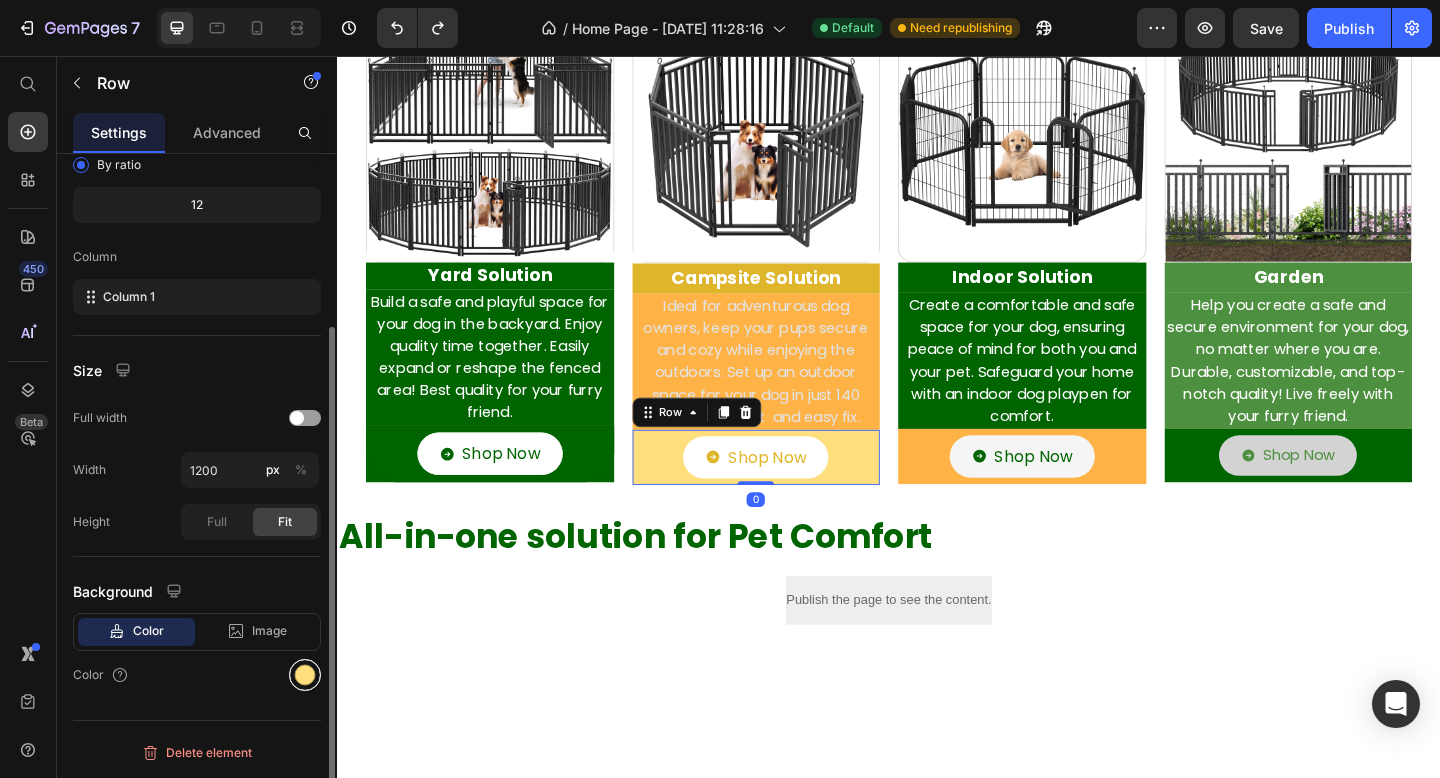 click at bounding box center (305, 675) 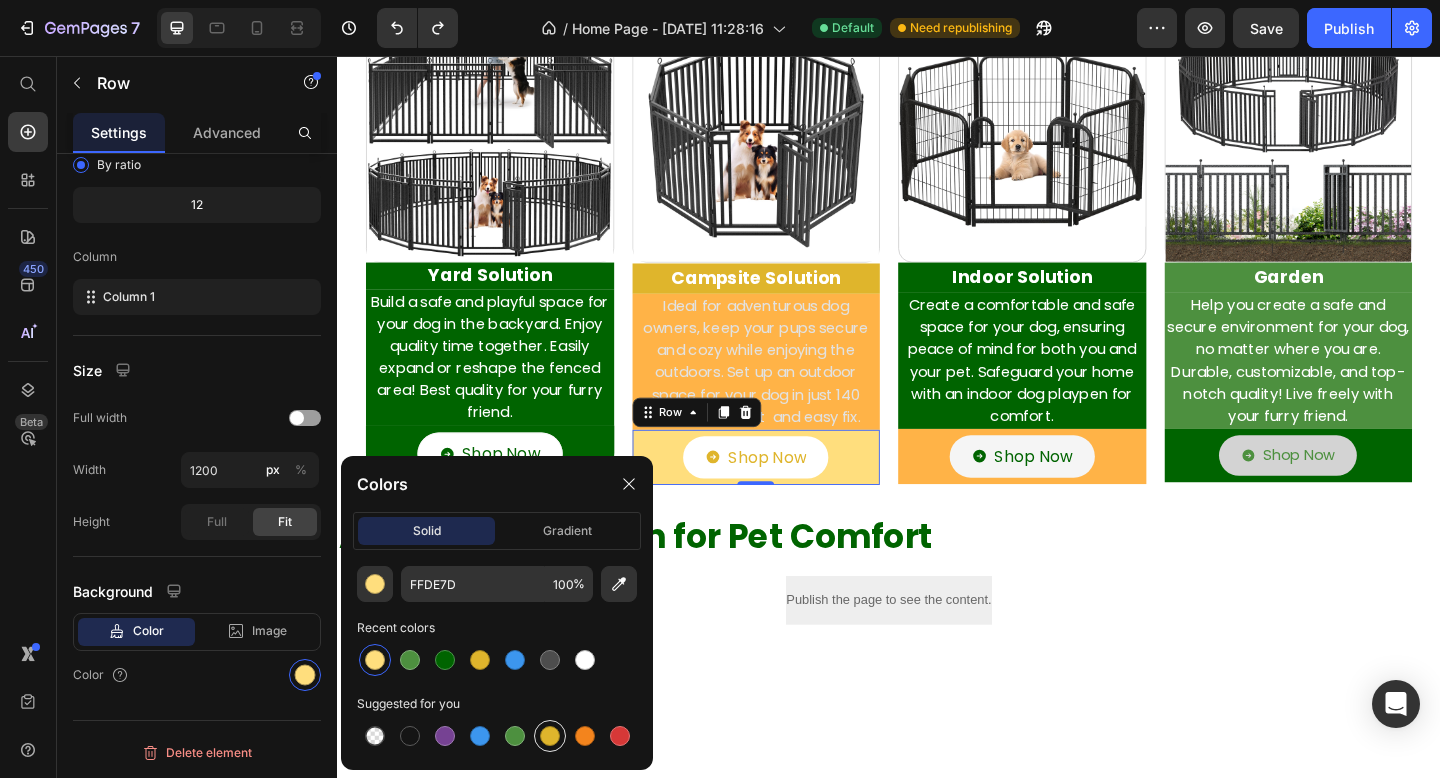 click at bounding box center [550, 736] 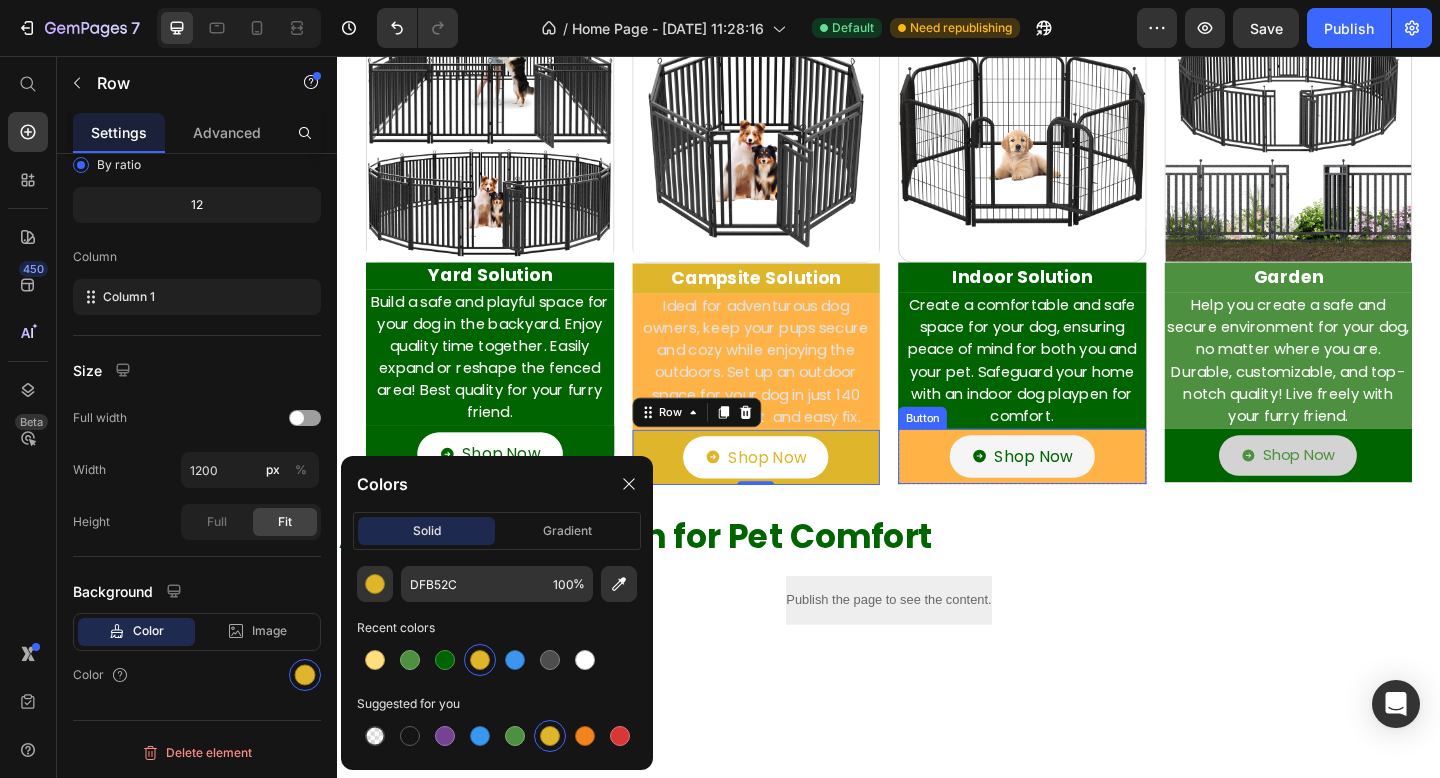 click on "Shop Now Button" at bounding box center [1082, 492] 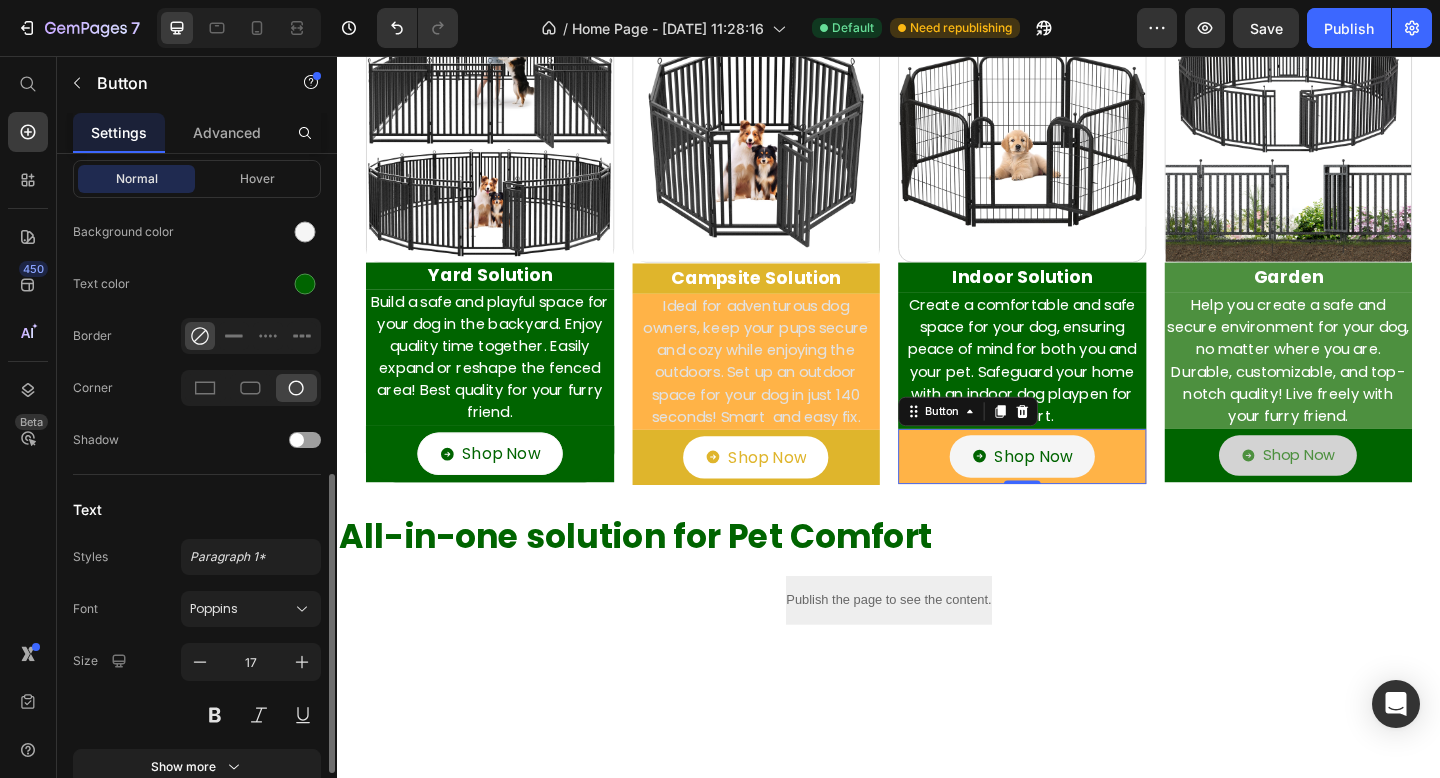 scroll, scrollTop: 697, scrollLeft: 0, axis: vertical 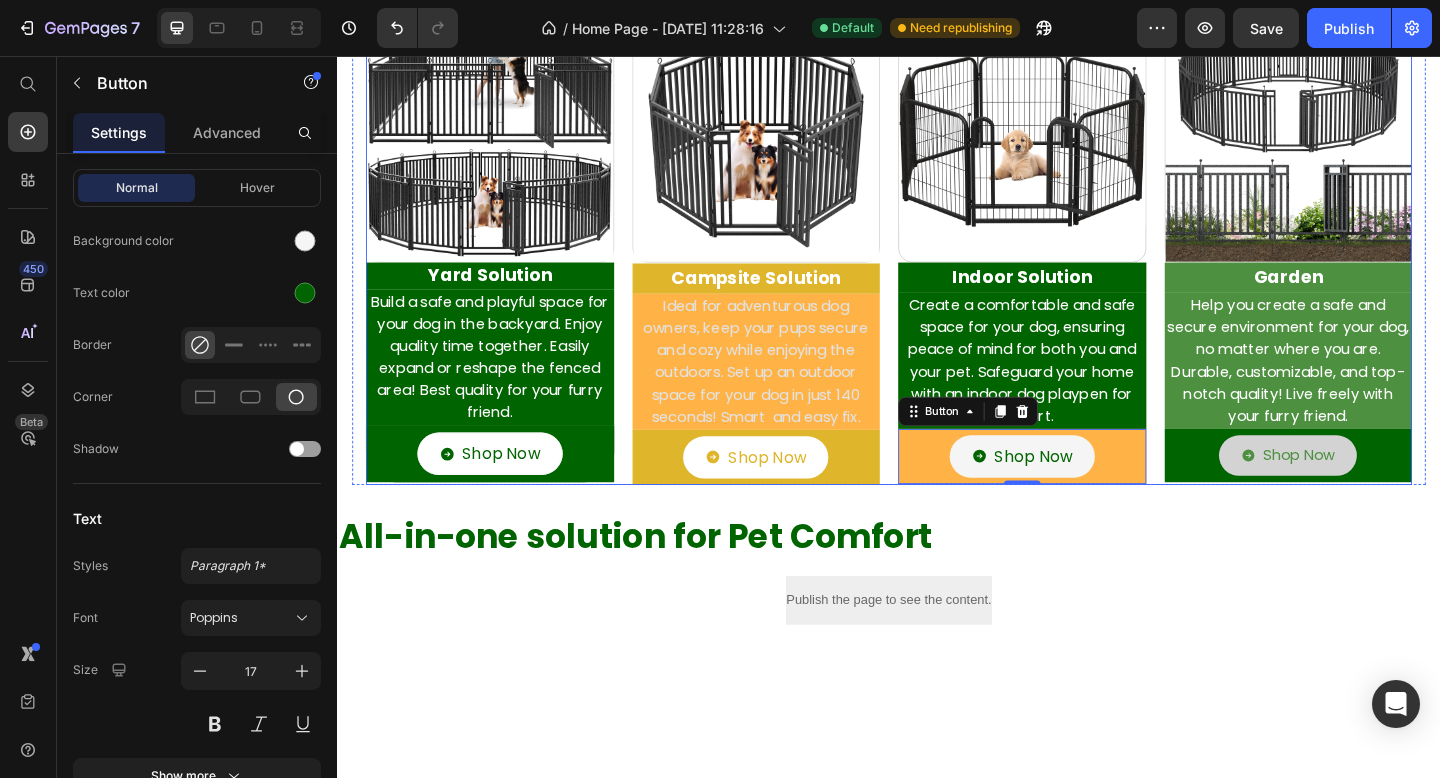 click on "Image  Yard Solution  Heading Build a safe and playful space for your dog in the backyard. Enjoy quality time together. Easily expand or reshape the fenced area! Best quality for your furry friend. Text
Shop Now   Button Row Image Campsite Solution  Text Block Ideal for adventurous dog owners, keep your pups secure and cozy while enjoying the outdoors. Set up an outdoor space for your dog in just 140 seconds! Smart  and easy fix. Text
Shop Now Button Row Image Indoor Solution Text Block Create a comfortable and safe space for your dog, ensuring peace of mind for both you and your pet. Safeguard your home with an indoor dog playpen for comfort. Text
Shop Now Button   0 Row Image Garden  Text Block Help you create a safe and secure environment for your dog, no matter where you are. Durable, customizable, and top-notch quality! Live freely with your furry friend. Text
Shop Now Button Row Row" at bounding box center [937, 268] 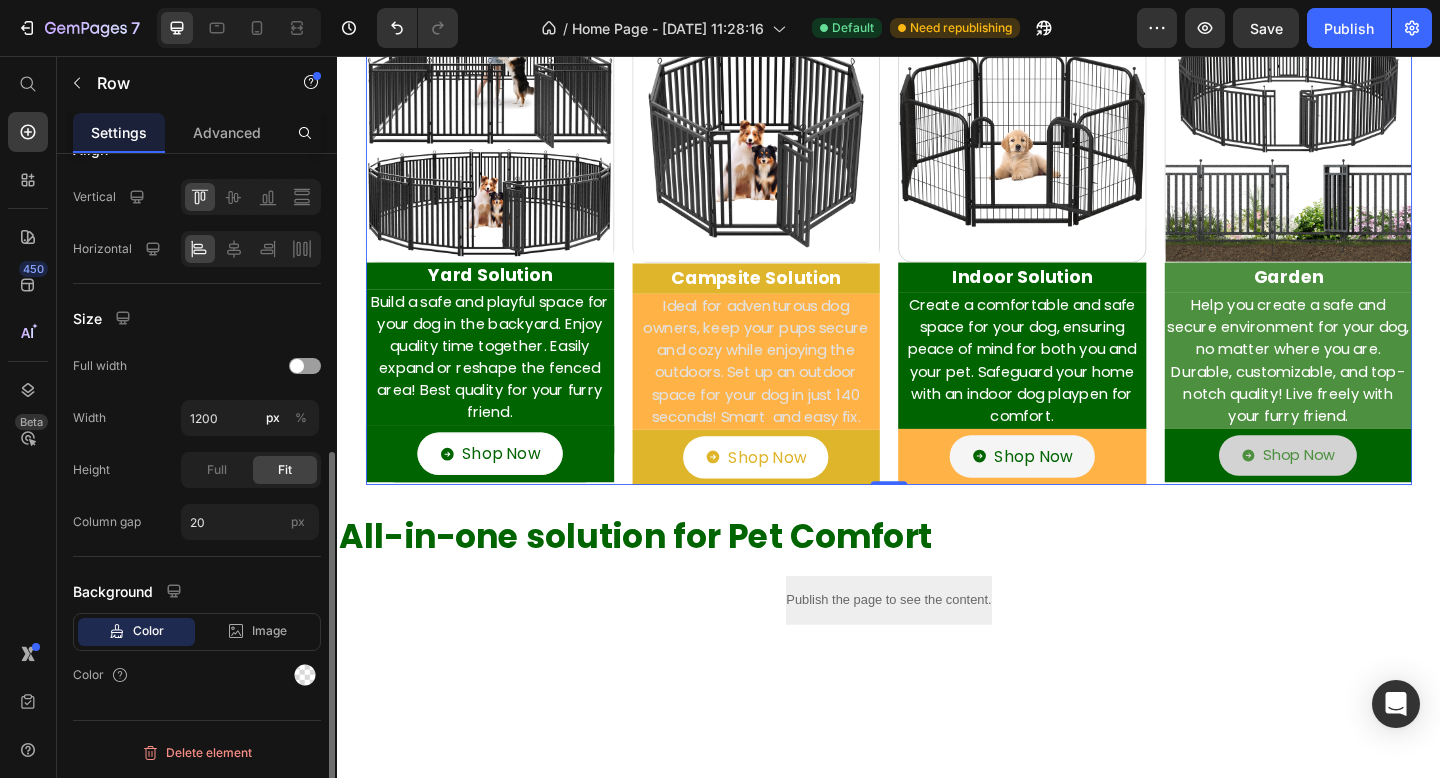 scroll, scrollTop: 0, scrollLeft: 0, axis: both 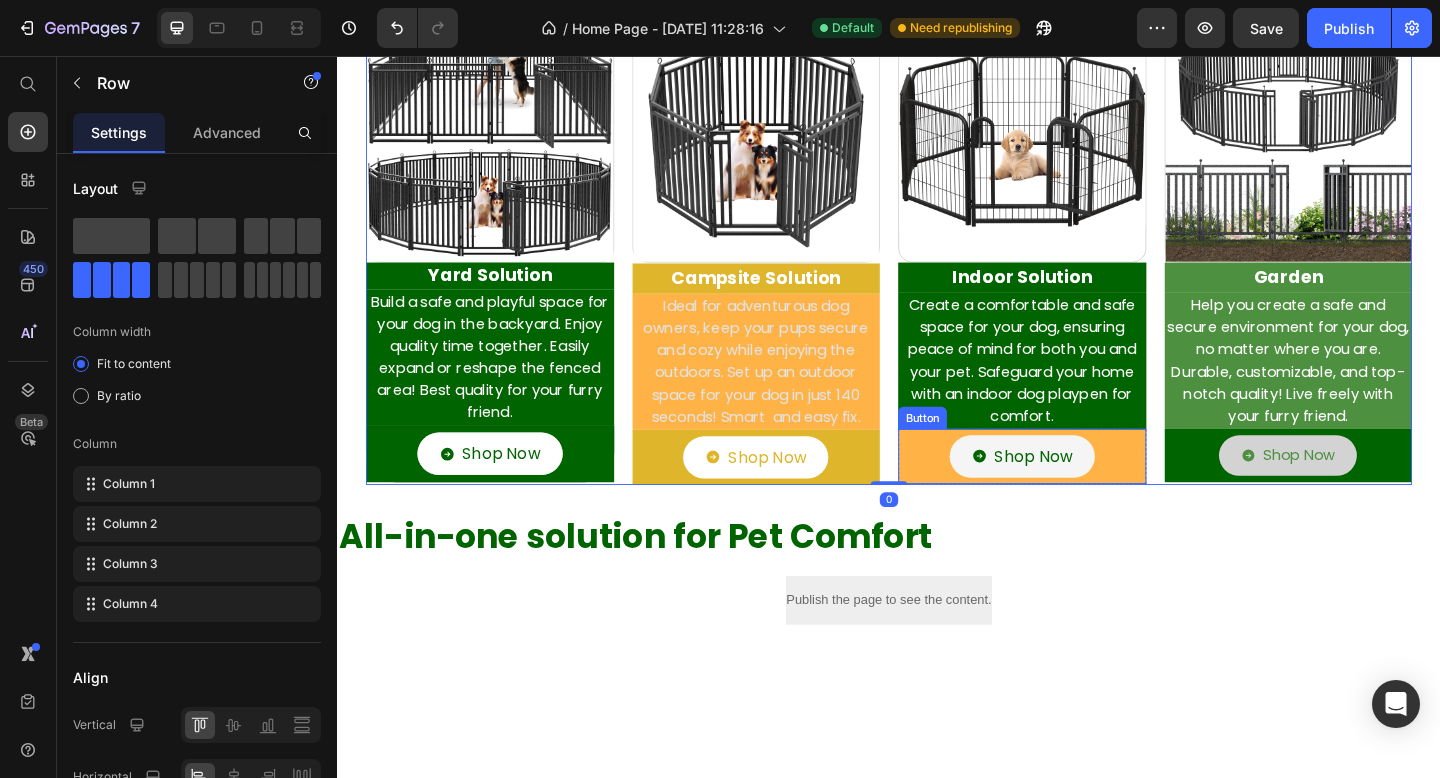 click on "Shop Now Button" at bounding box center [1082, 492] 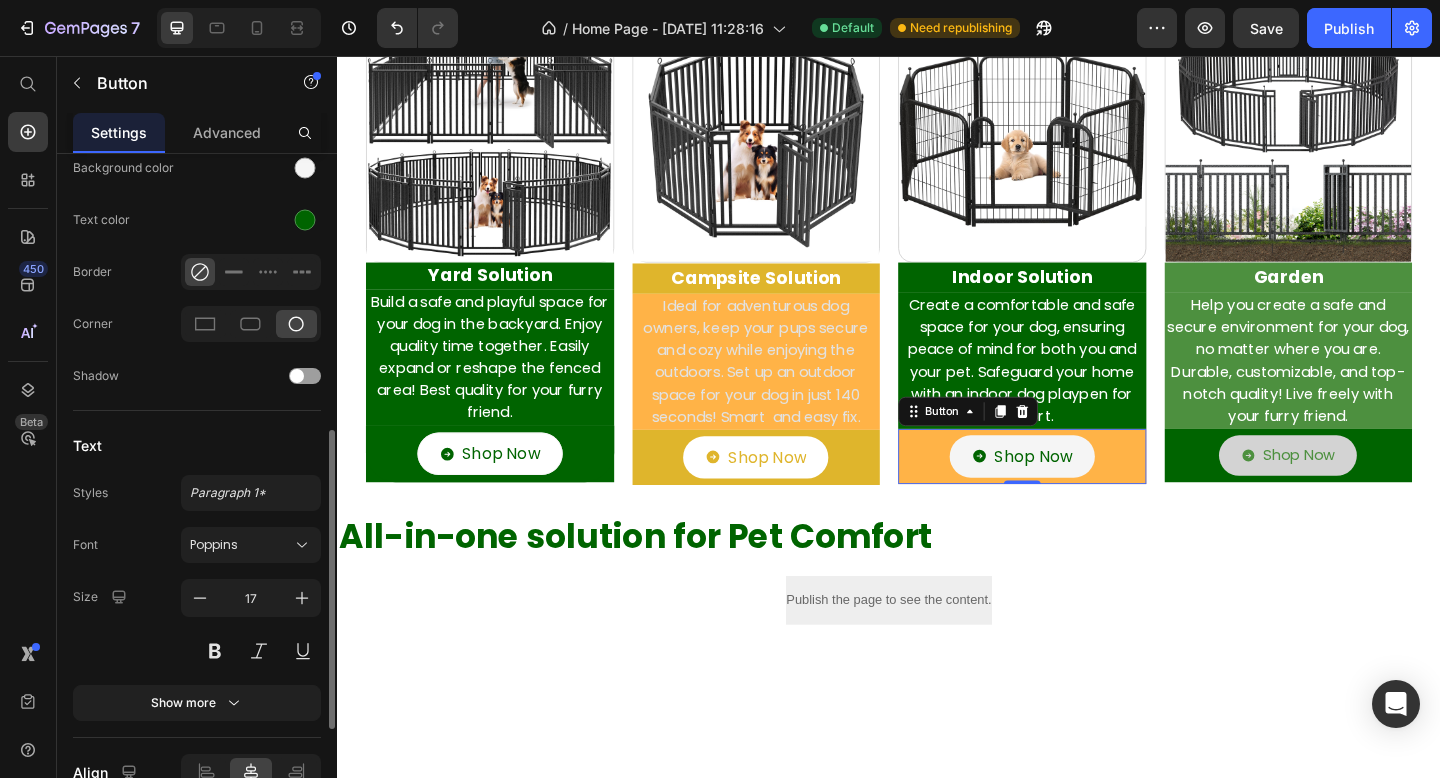 scroll, scrollTop: 869, scrollLeft: 0, axis: vertical 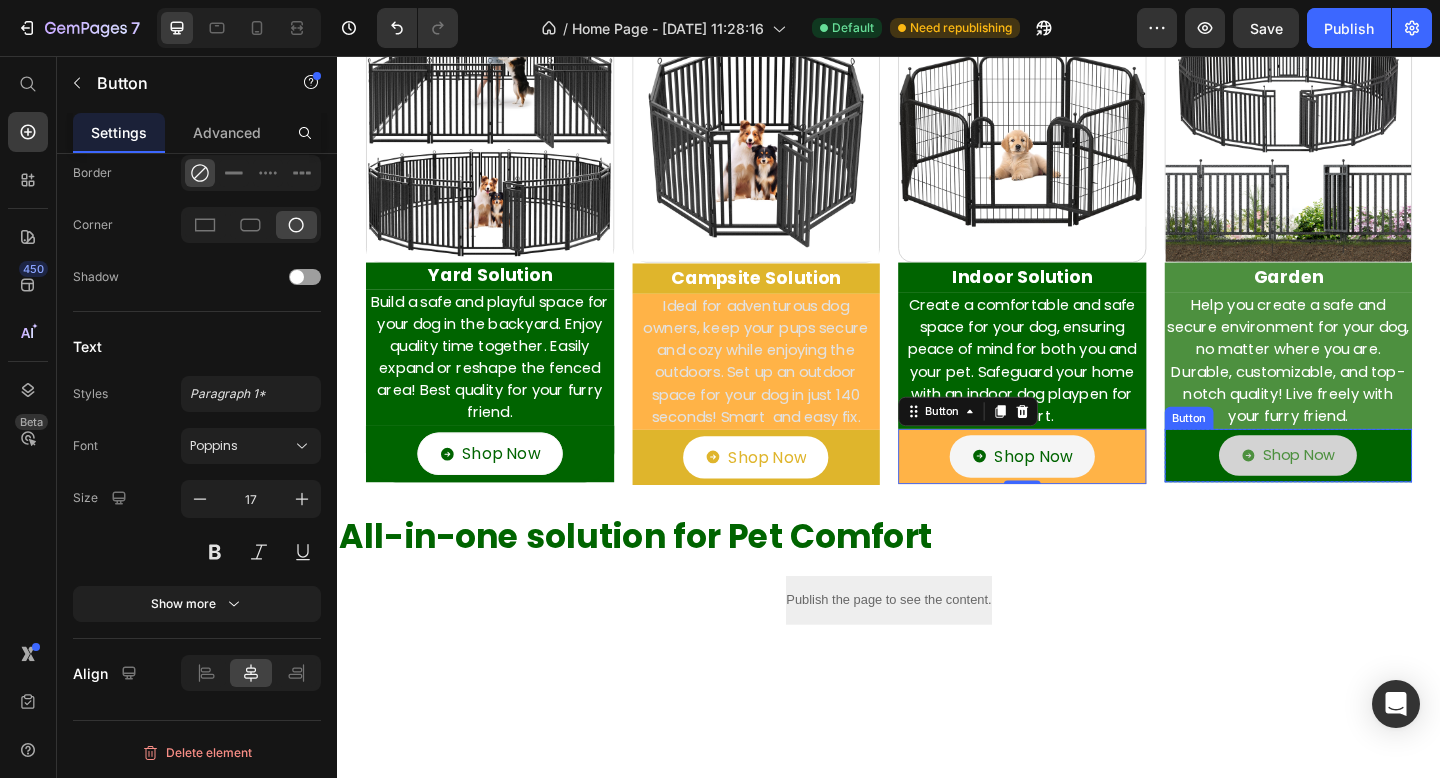 click on "Shop Now Button" at bounding box center (1372, 491) 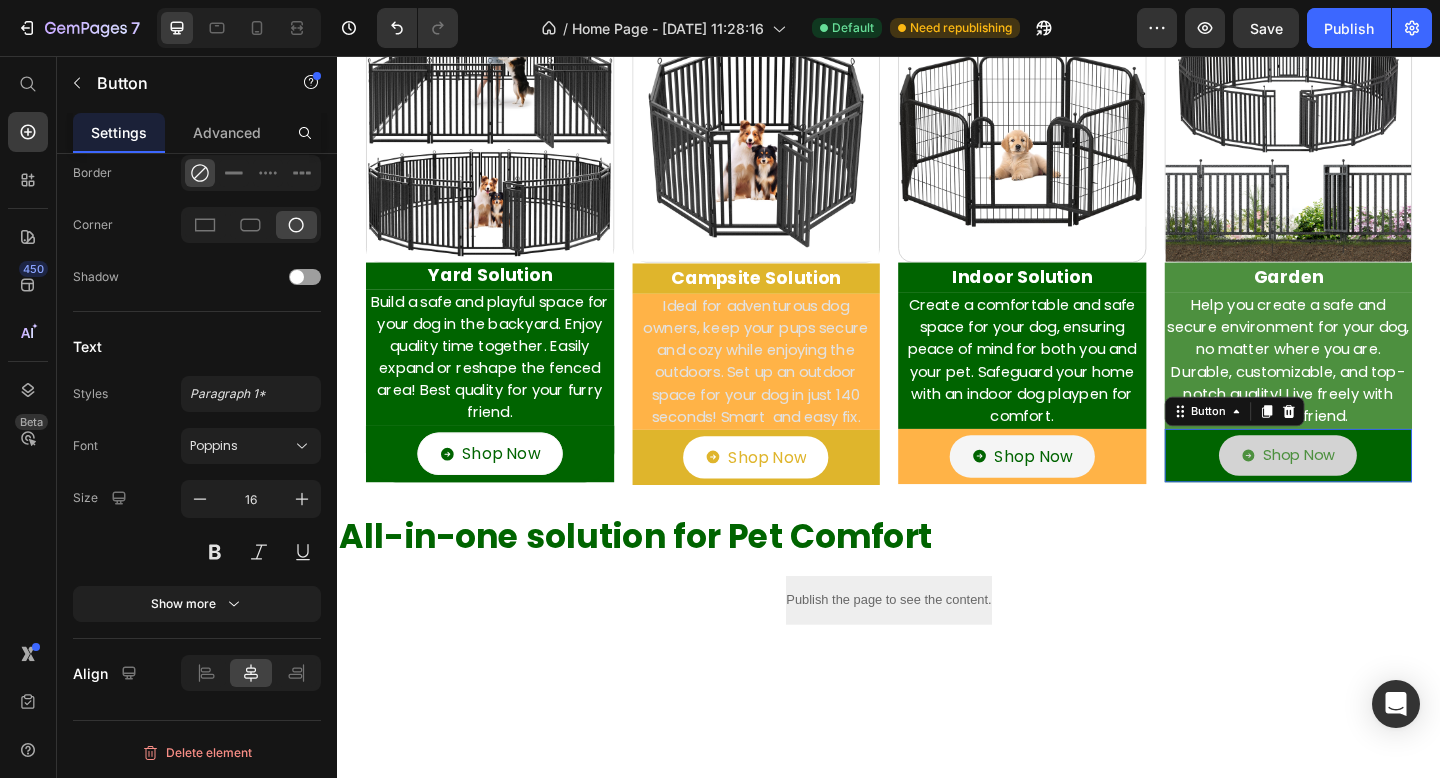 click on "Shop Now Button   0" at bounding box center [1372, 491] 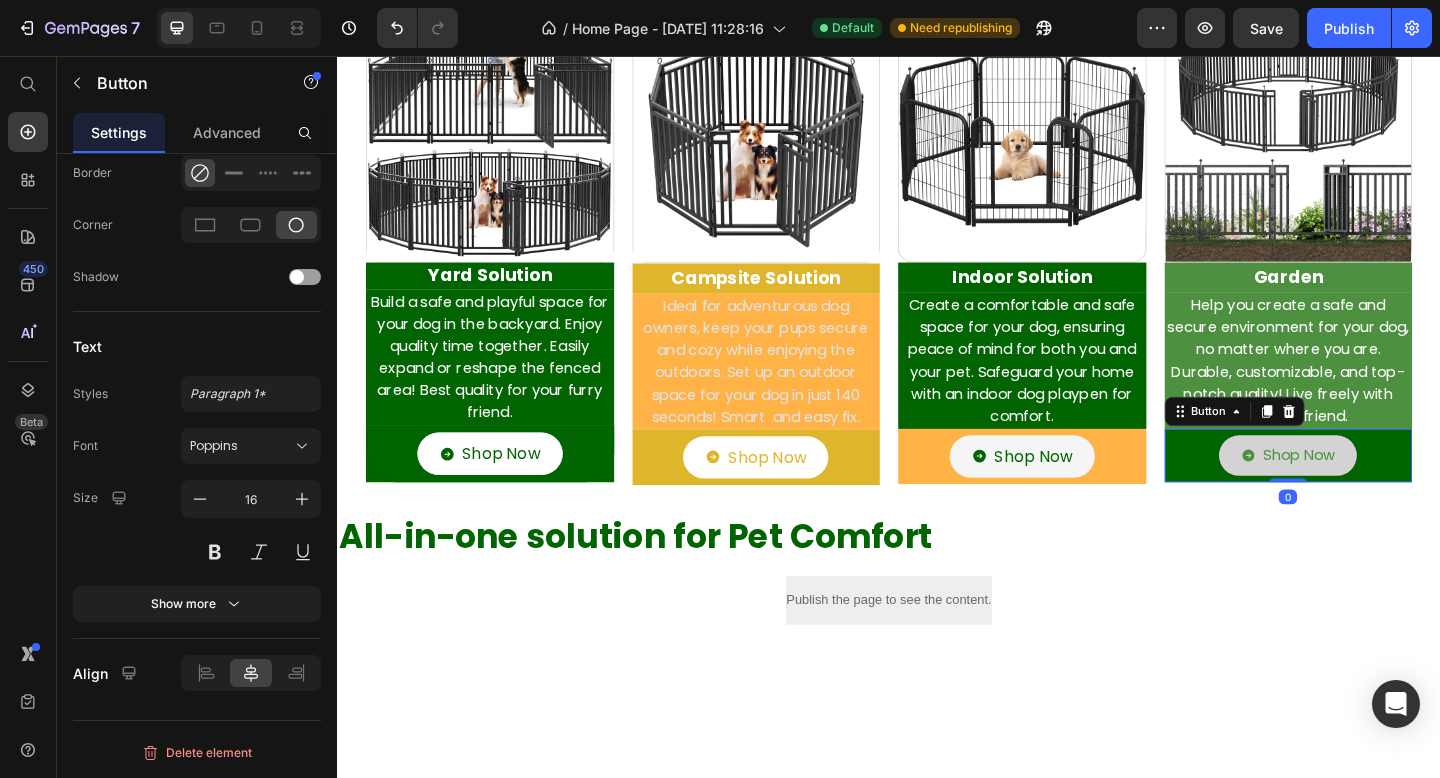click on "Shop Now Button   0" at bounding box center [1372, 491] 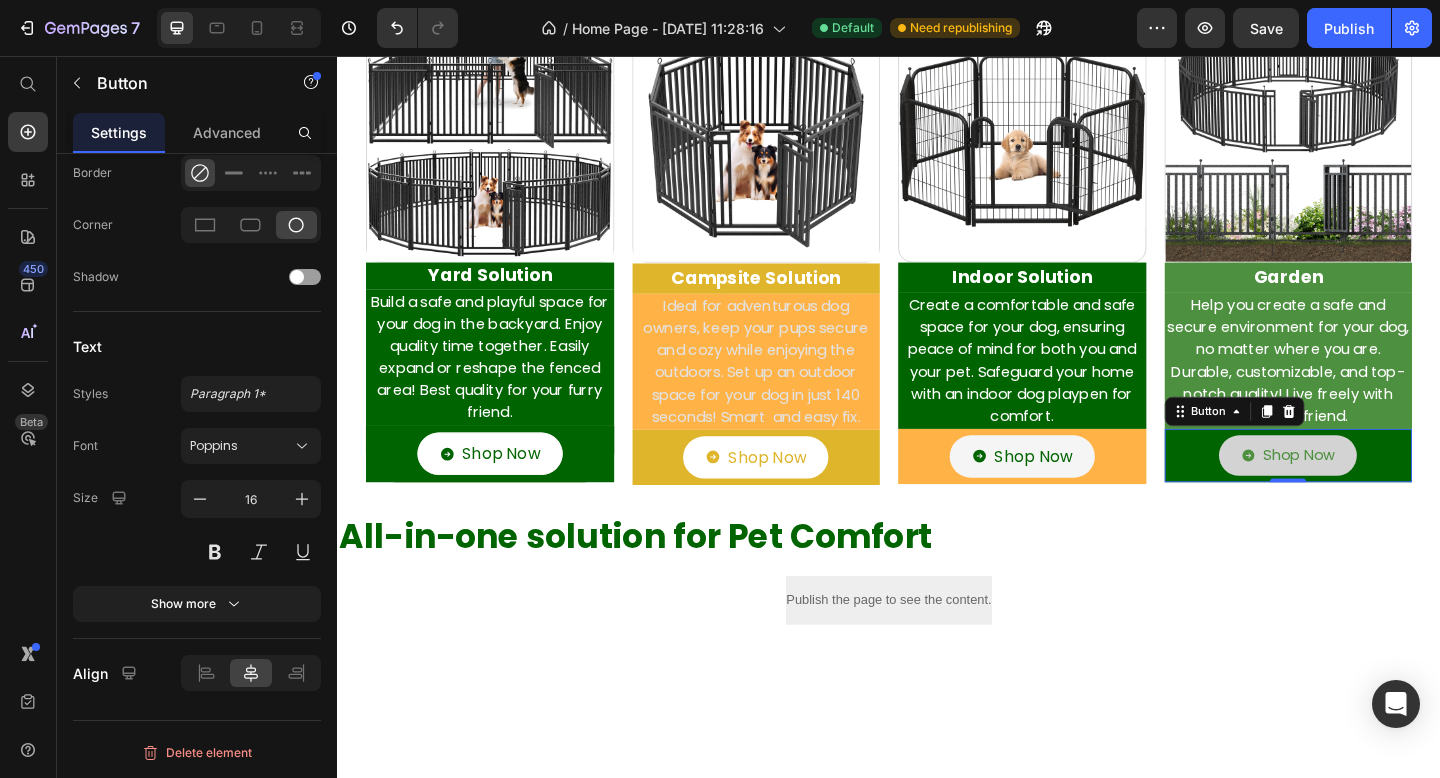 click on "Shop Now Button   0" at bounding box center [1372, 491] 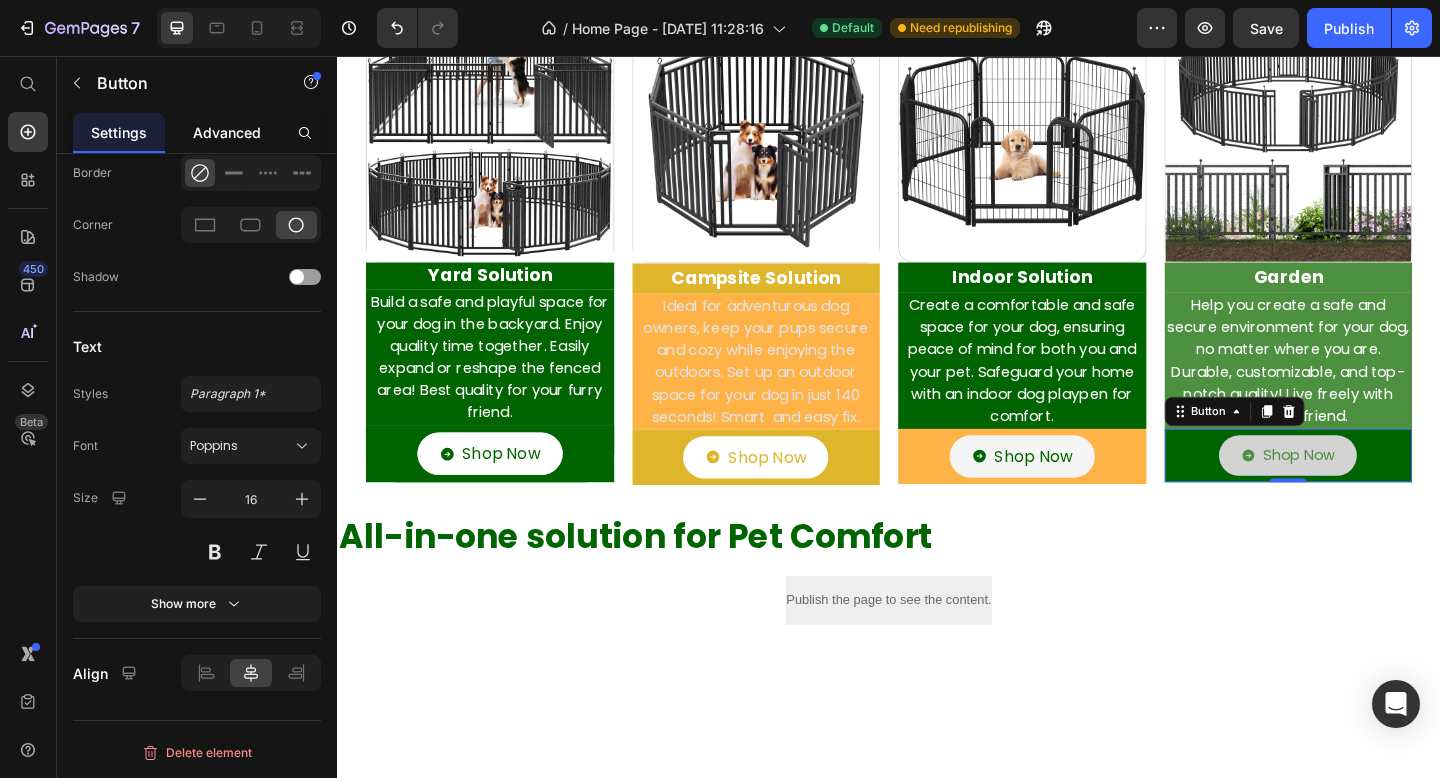 click on "Advanced" at bounding box center [227, 132] 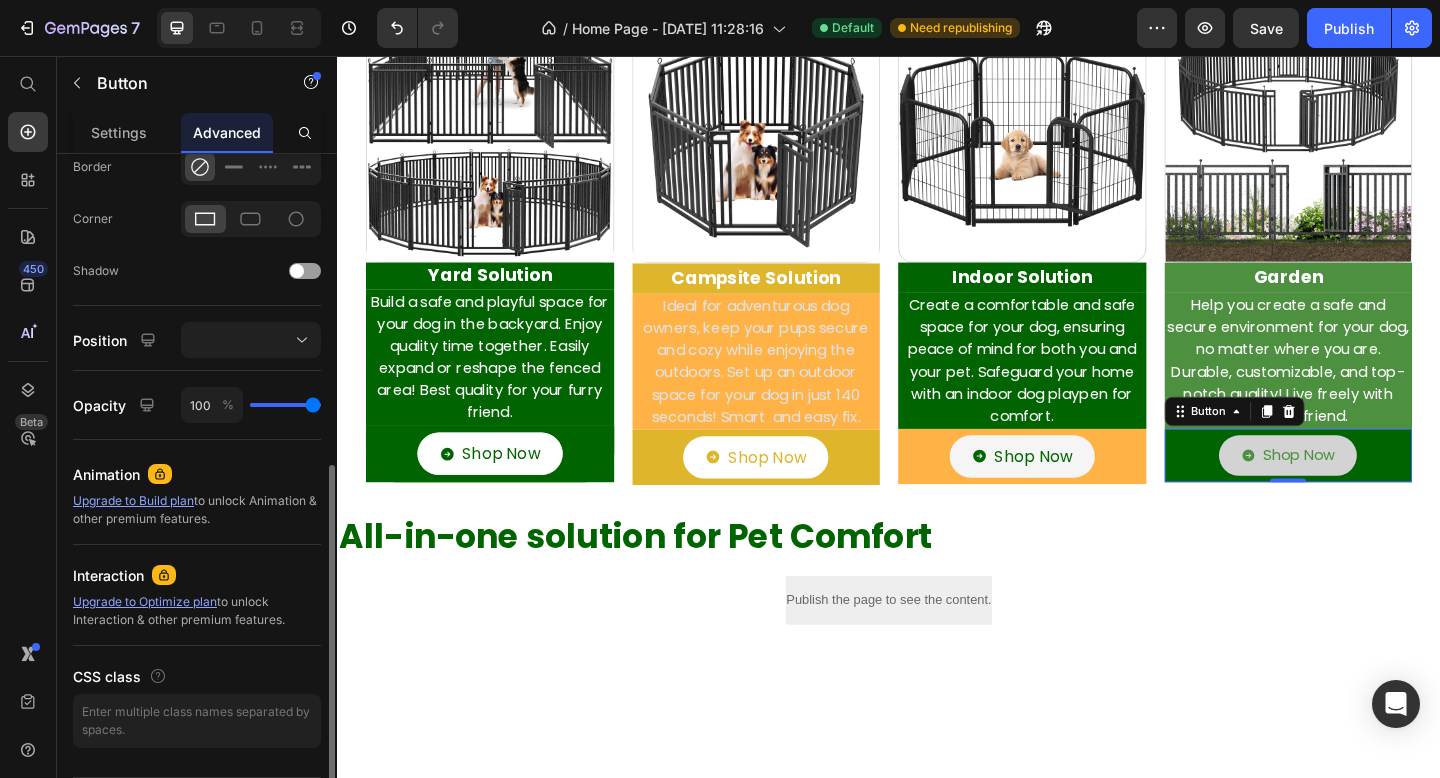 scroll, scrollTop: 624, scrollLeft: 0, axis: vertical 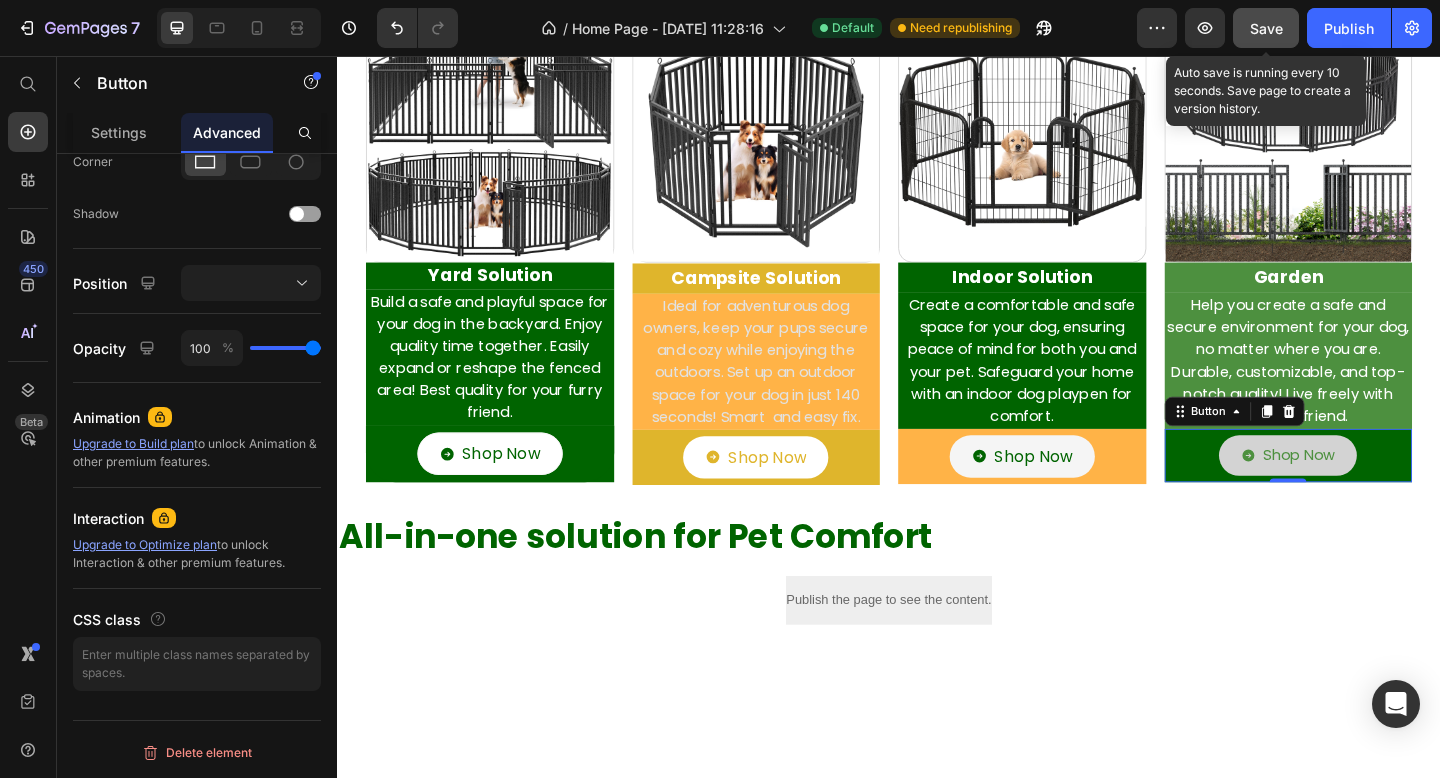 click on "Save" at bounding box center [1266, 28] 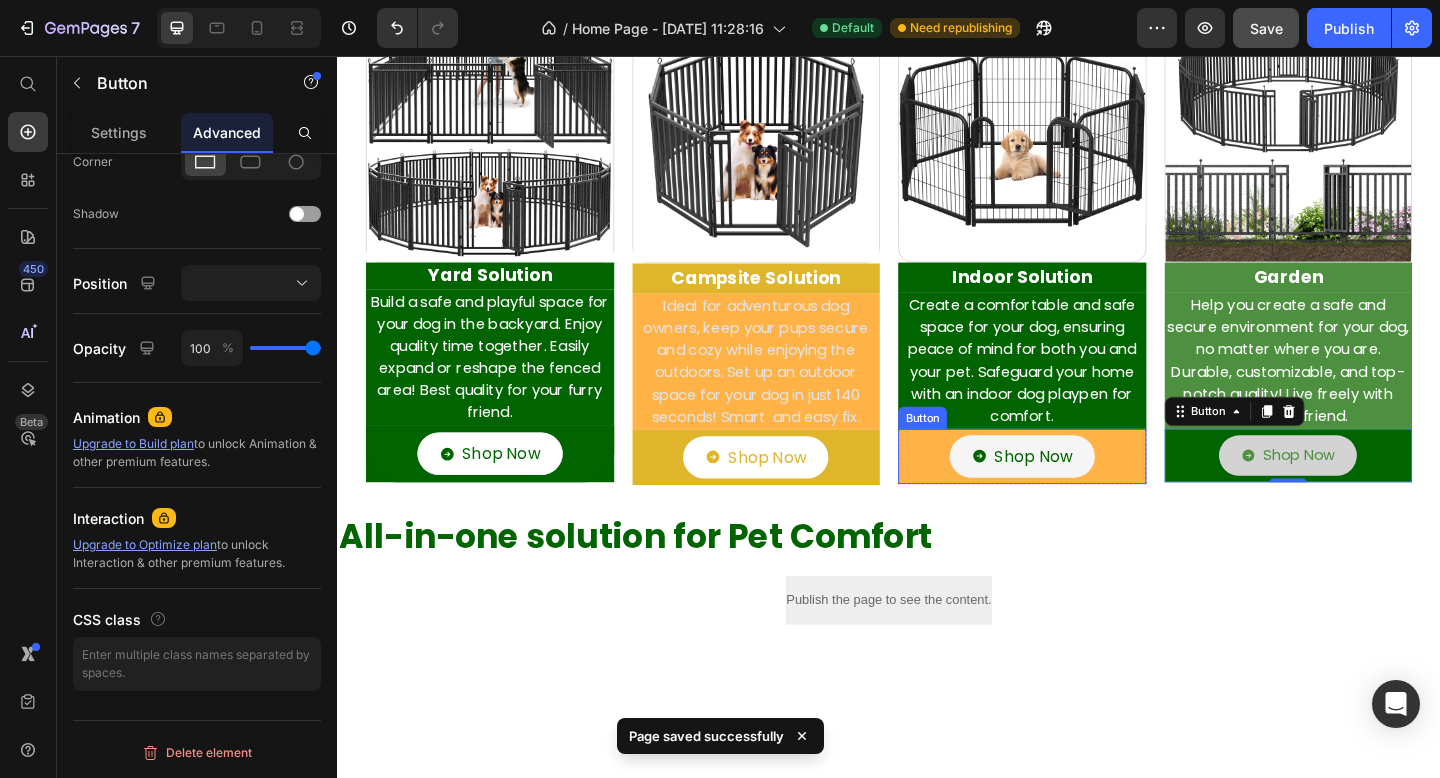 click on "Shop Now Button" at bounding box center (1082, 492) 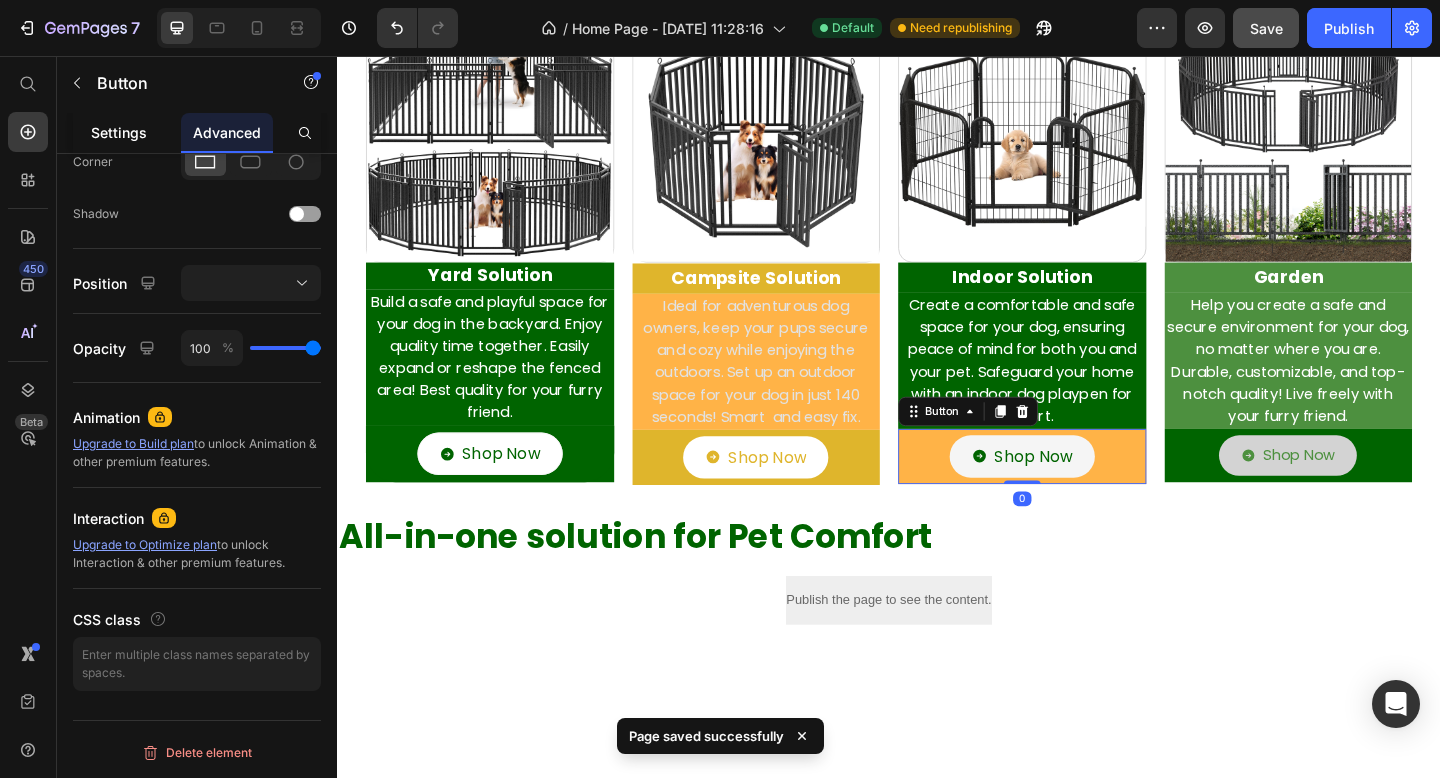 click on "Settings" at bounding box center (119, 132) 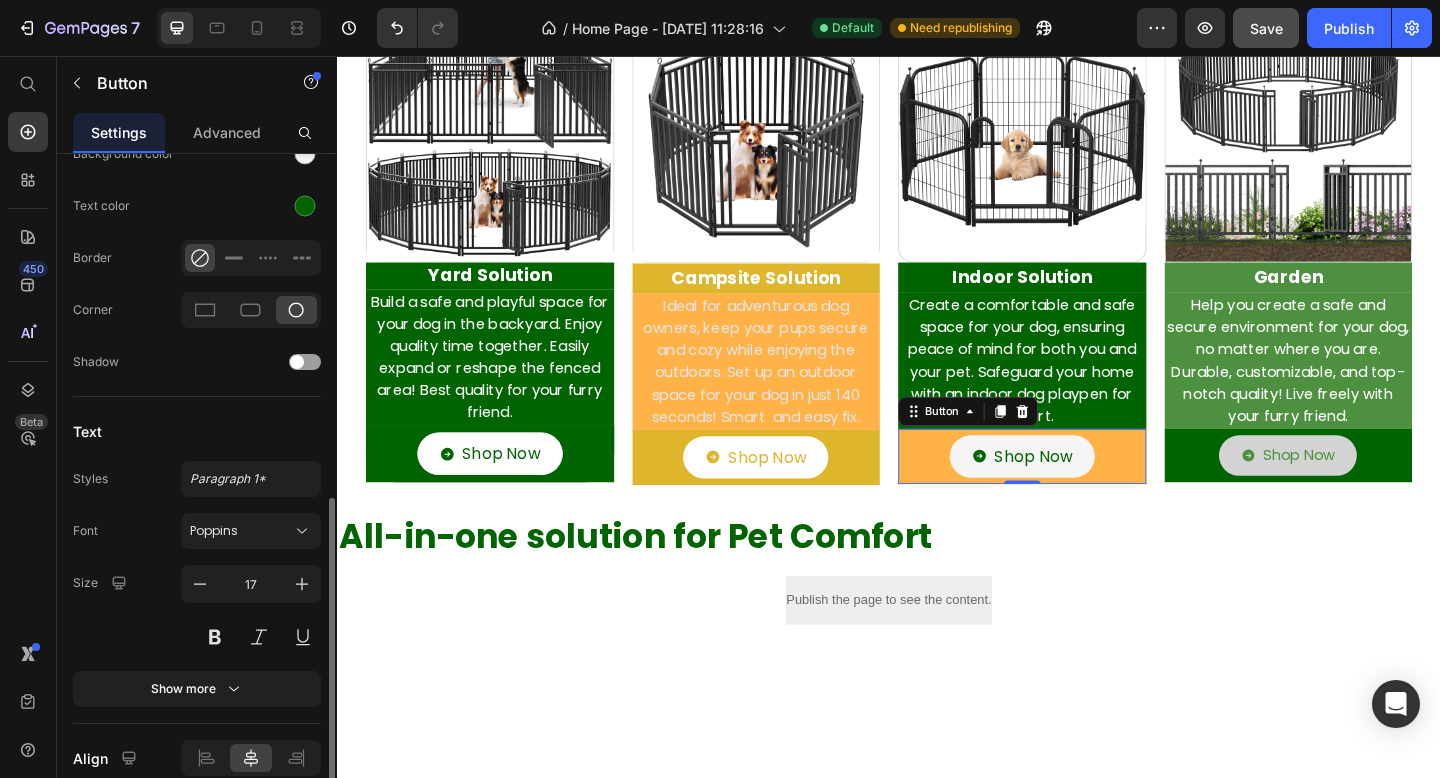 scroll, scrollTop: 869, scrollLeft: 0, axis: vertical 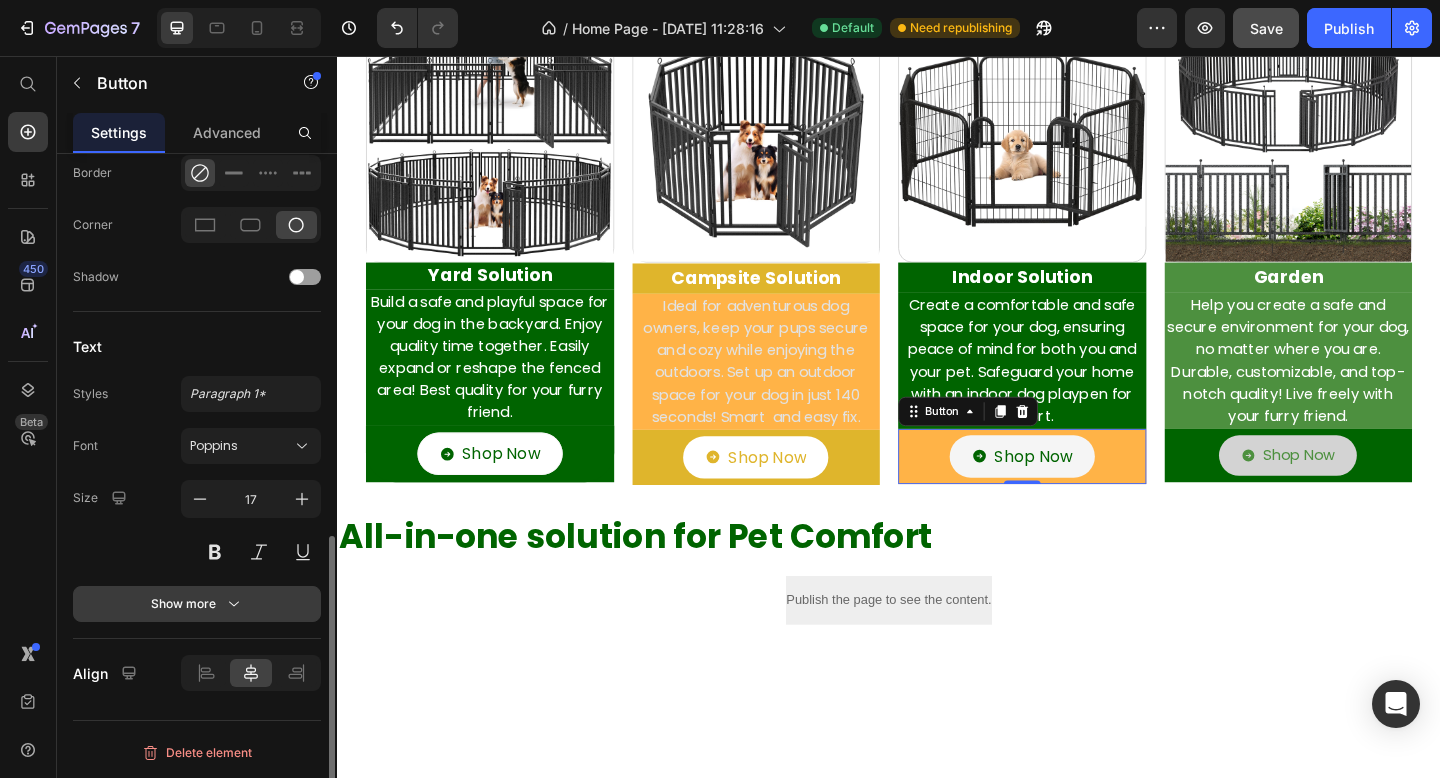 click on "Show more" at bounding box center [197, 604] 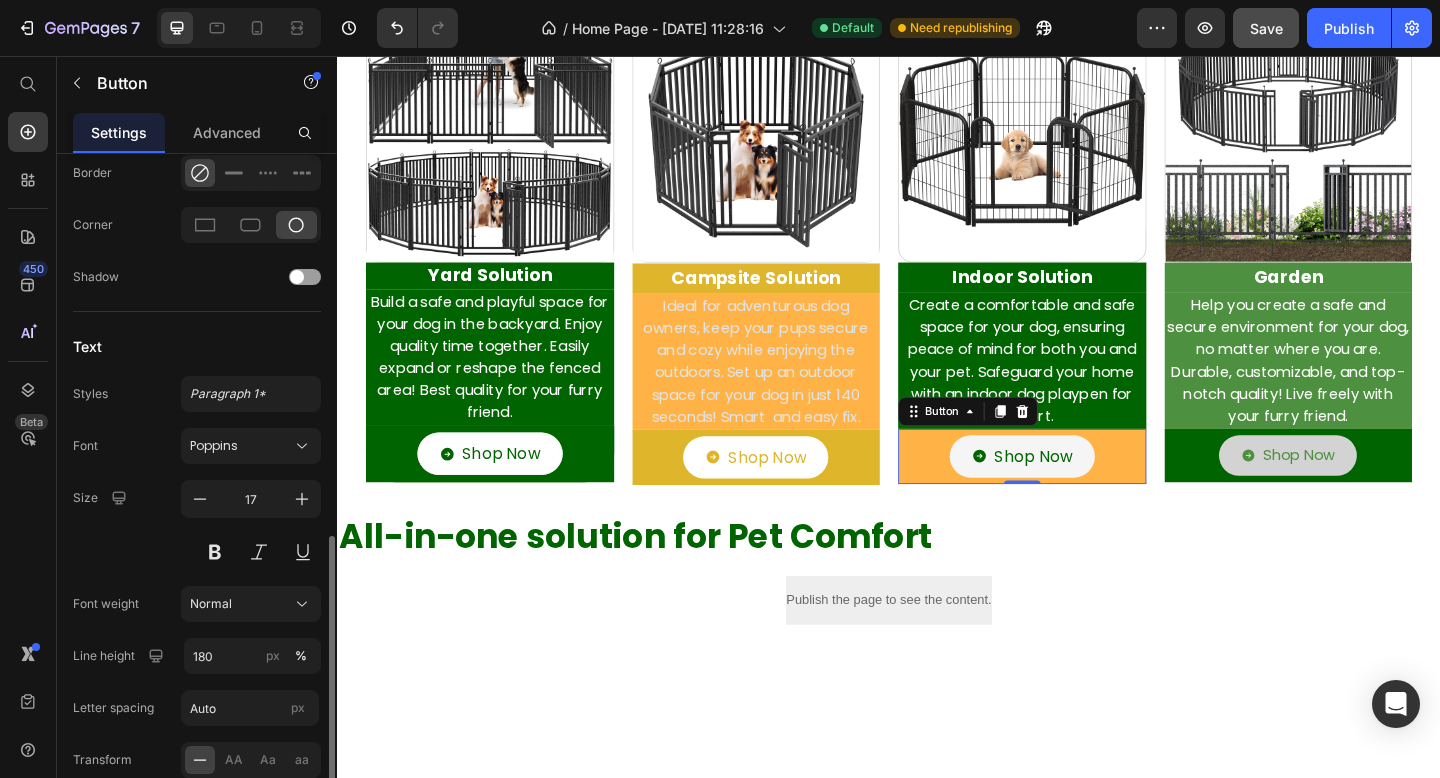 scroll, scrollTop: 1077, scrollLeft: 0, axis: vertical 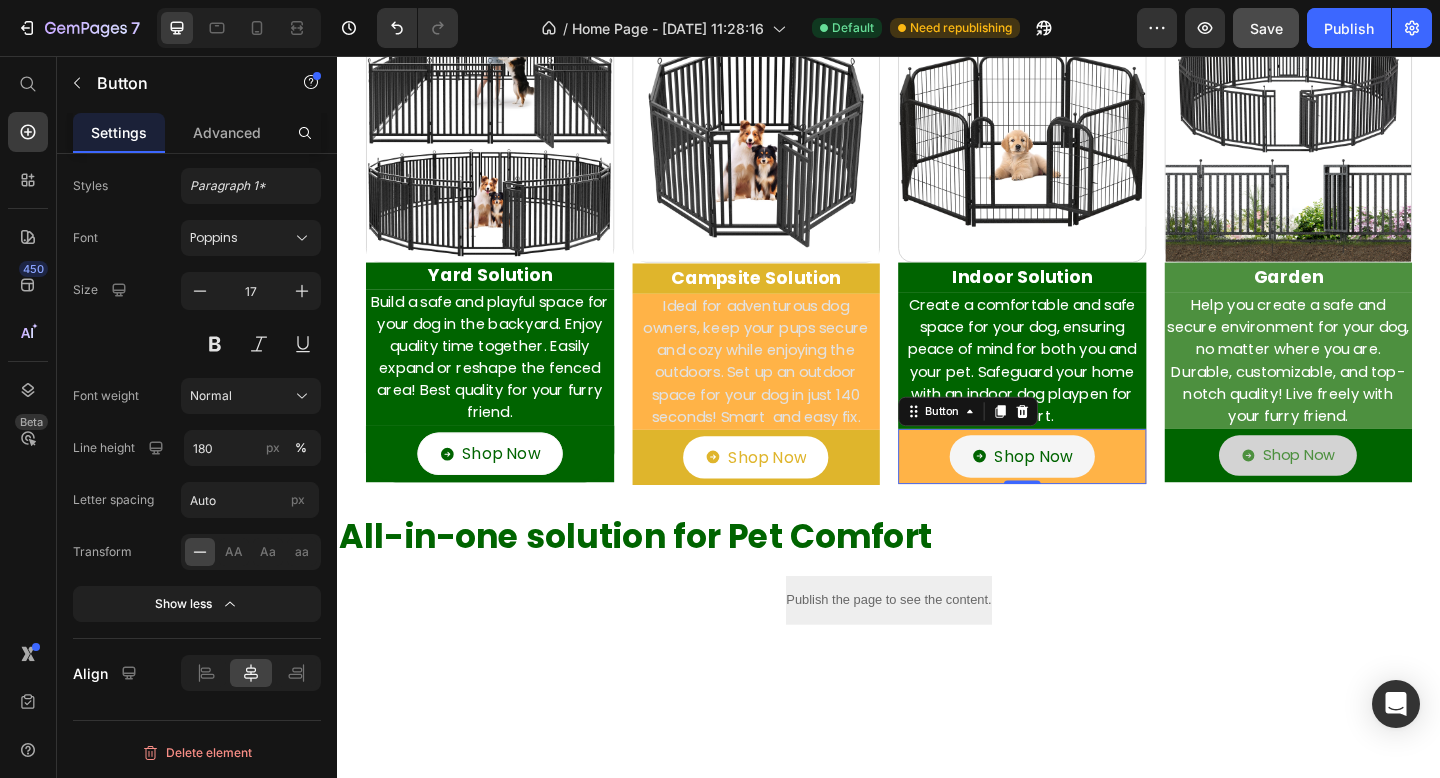 click on "Shop Now Button   0" at bounding box center [1082, 492] 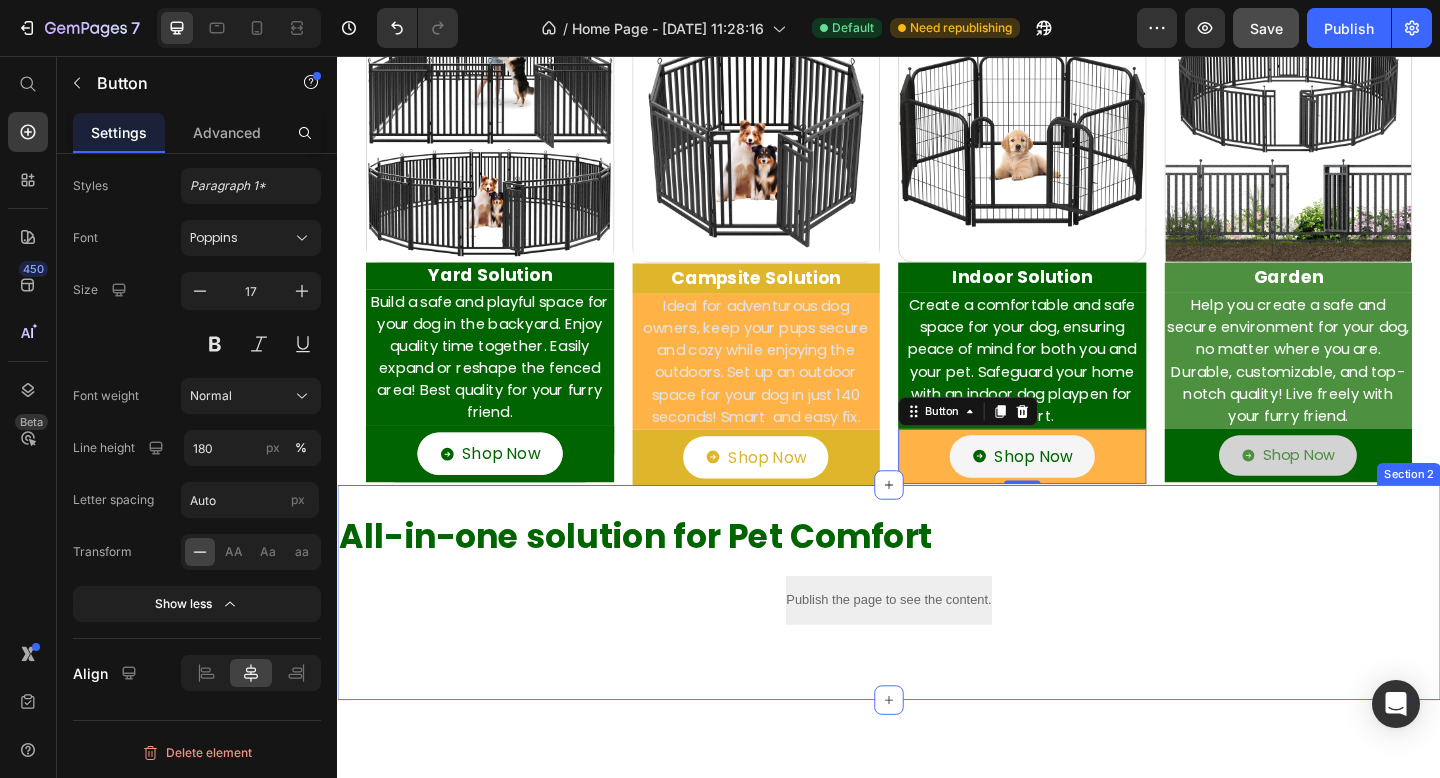 click on "All-in-one solution for Pet Comfort Heading
Publish the page to see the content.
Custom Code Section 2" at bounding box center (937, 640) 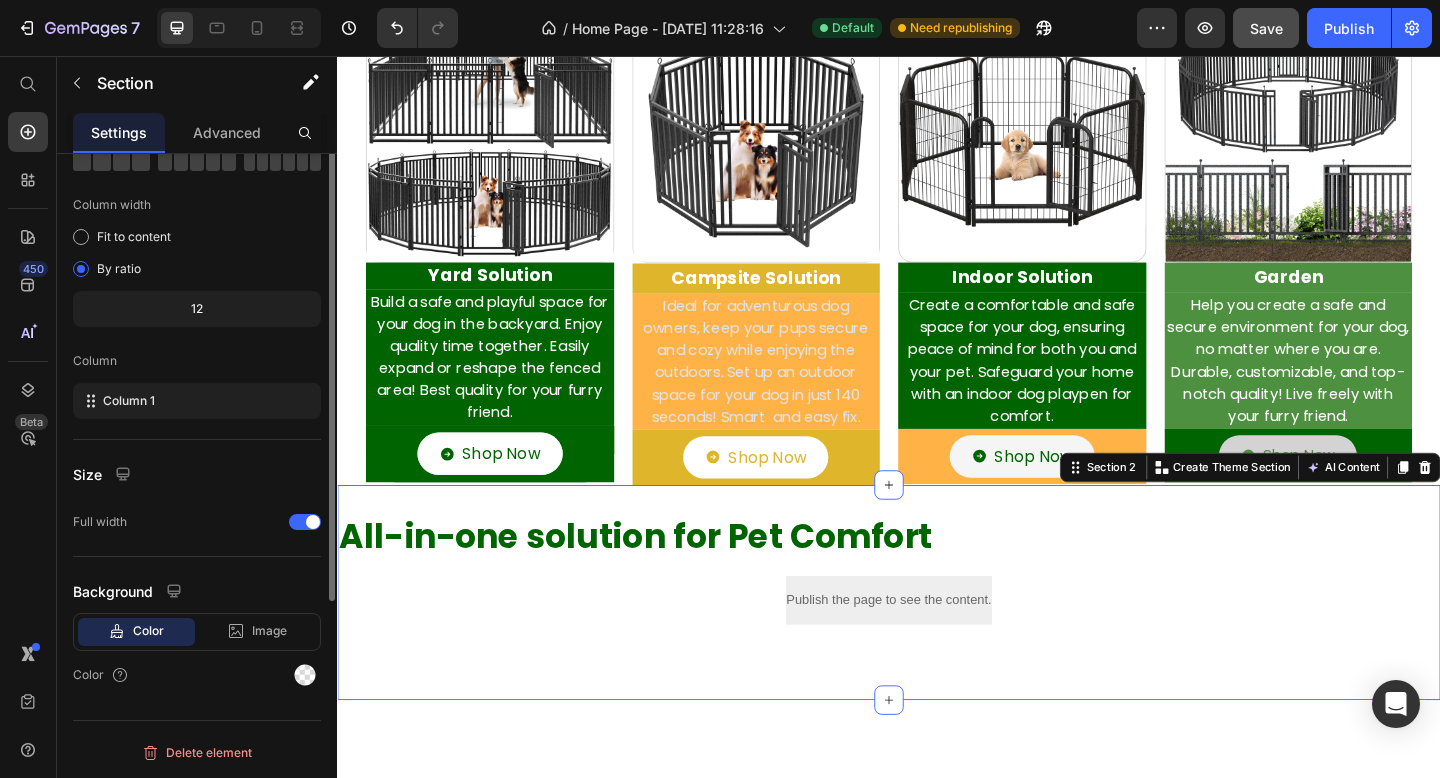 scroll, scrollTop: 0, scrollLeft: 0, axis: both 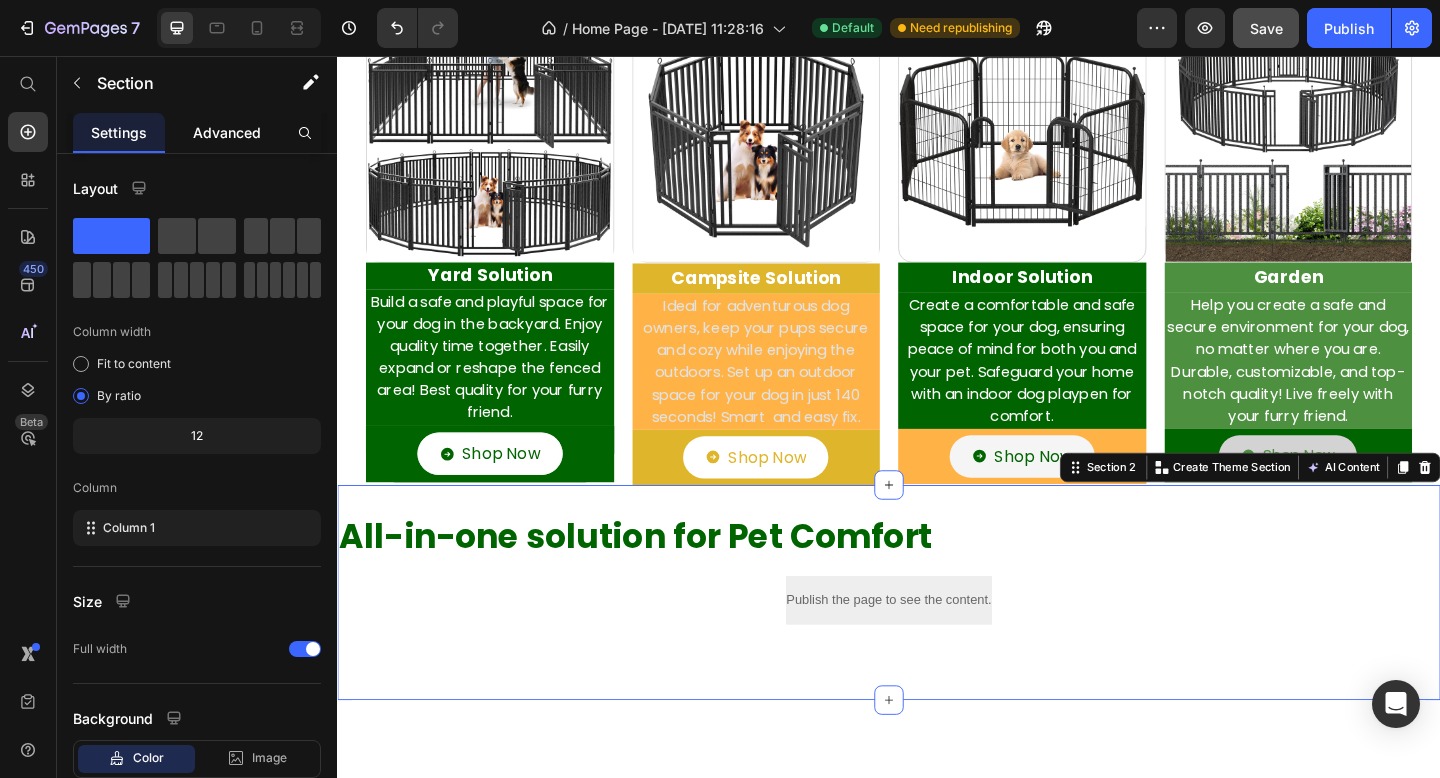 click on "Advanced" at bounding box center [227, 132] 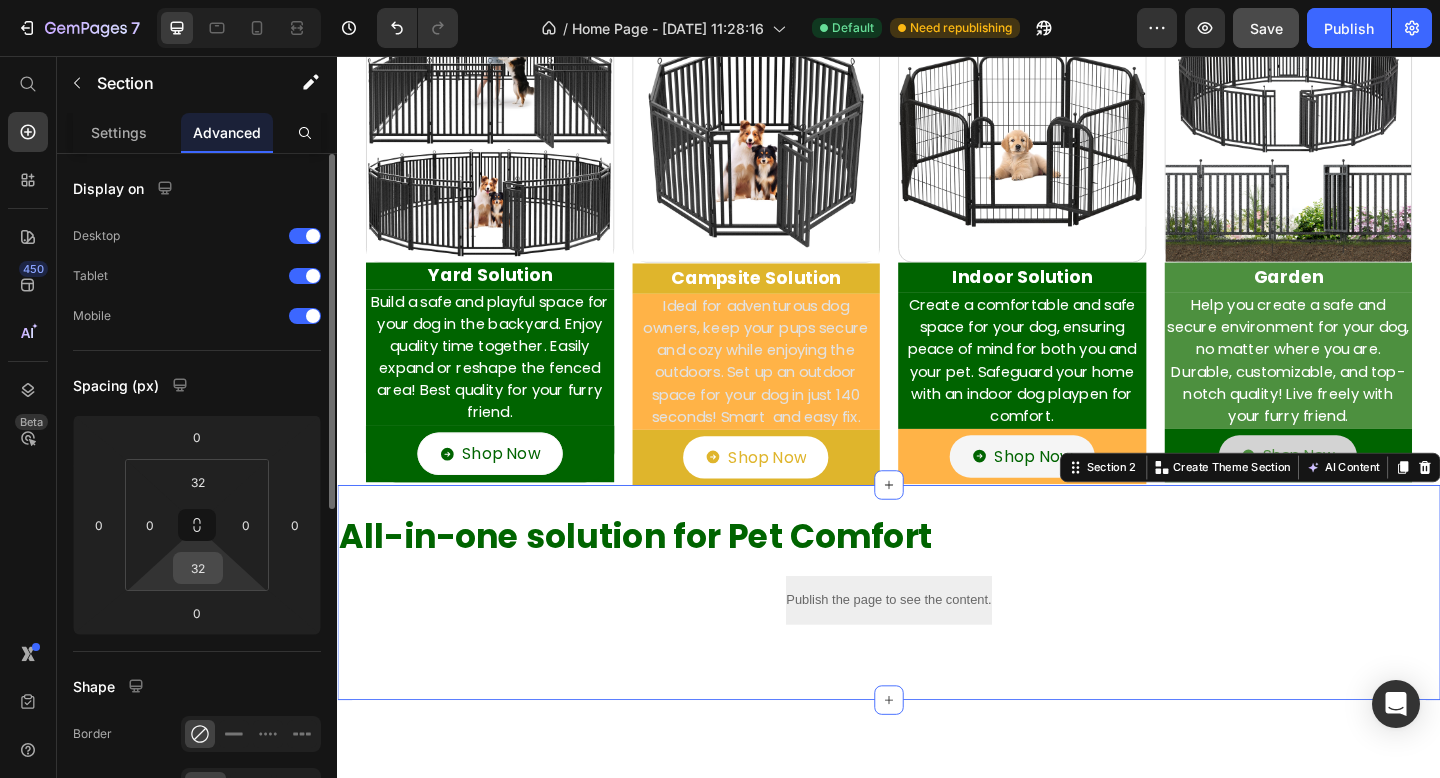 click on "32" at bounding box center [198, 568] 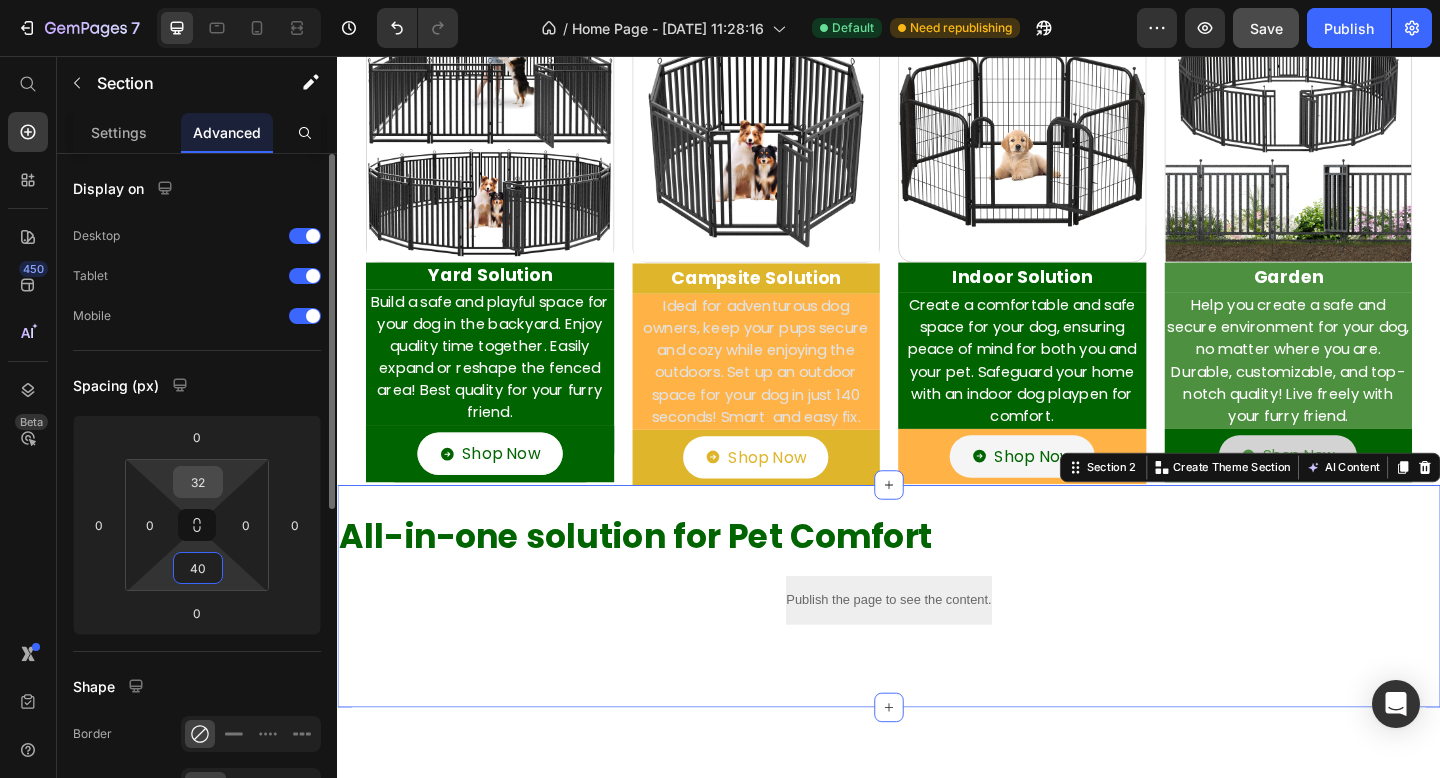 type on "40" 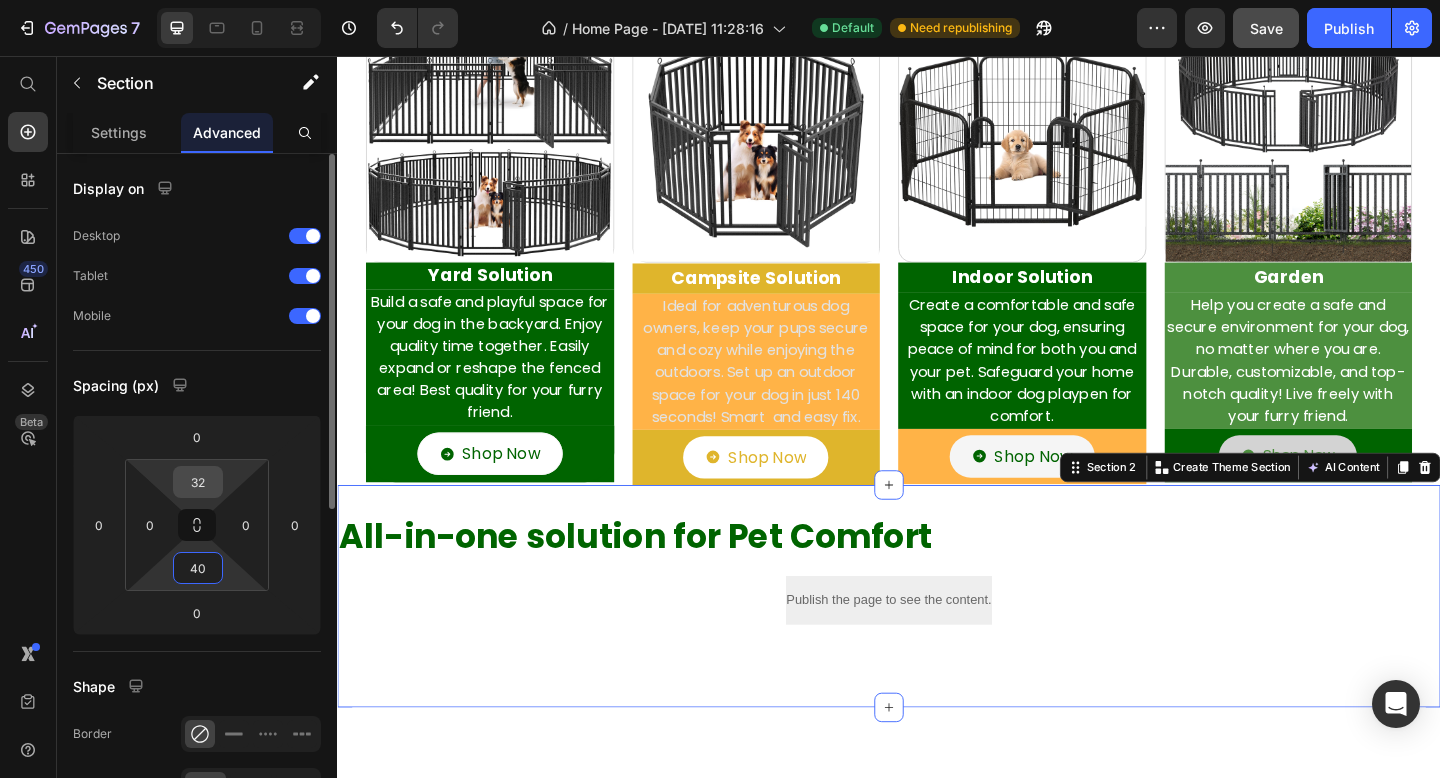click on "32" at bounding box center (198, 482) 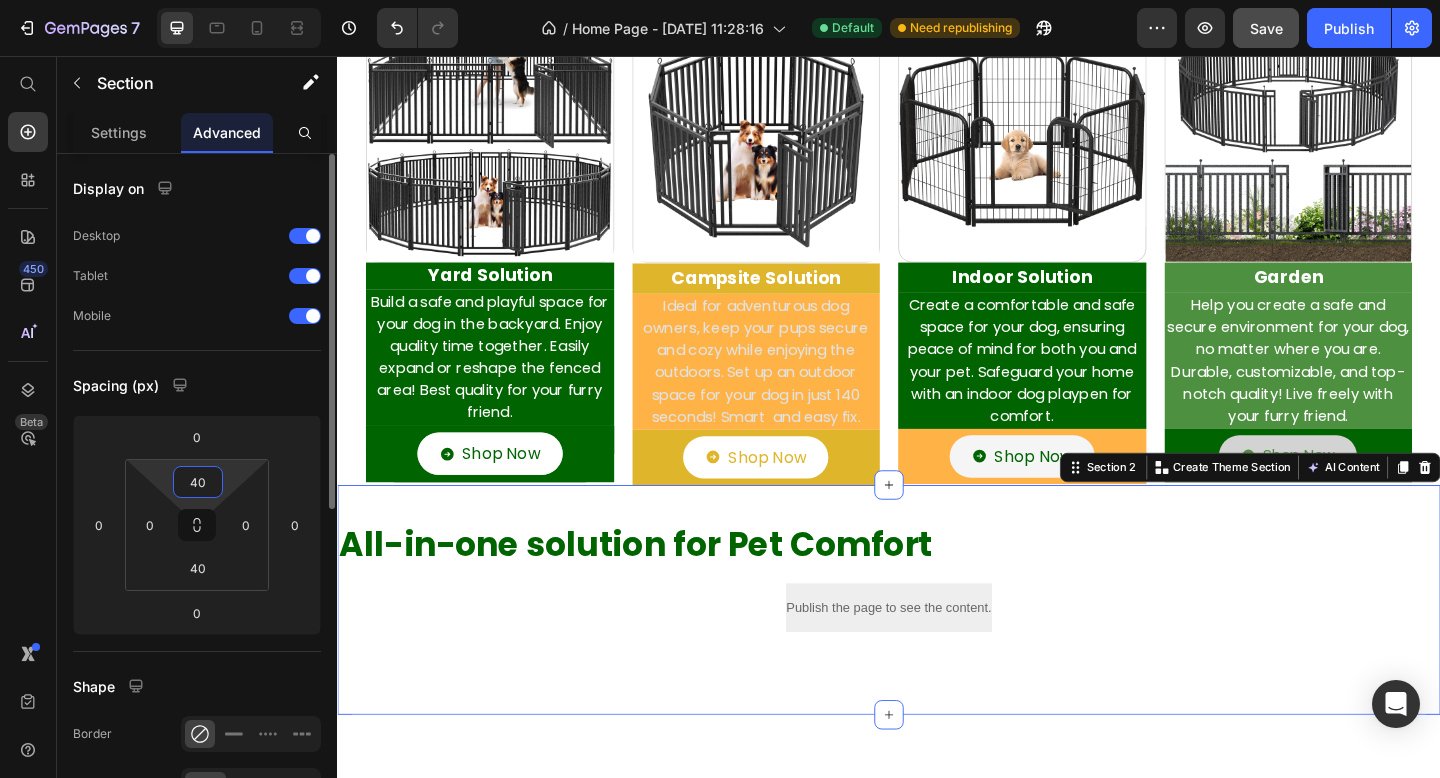 type on "4" 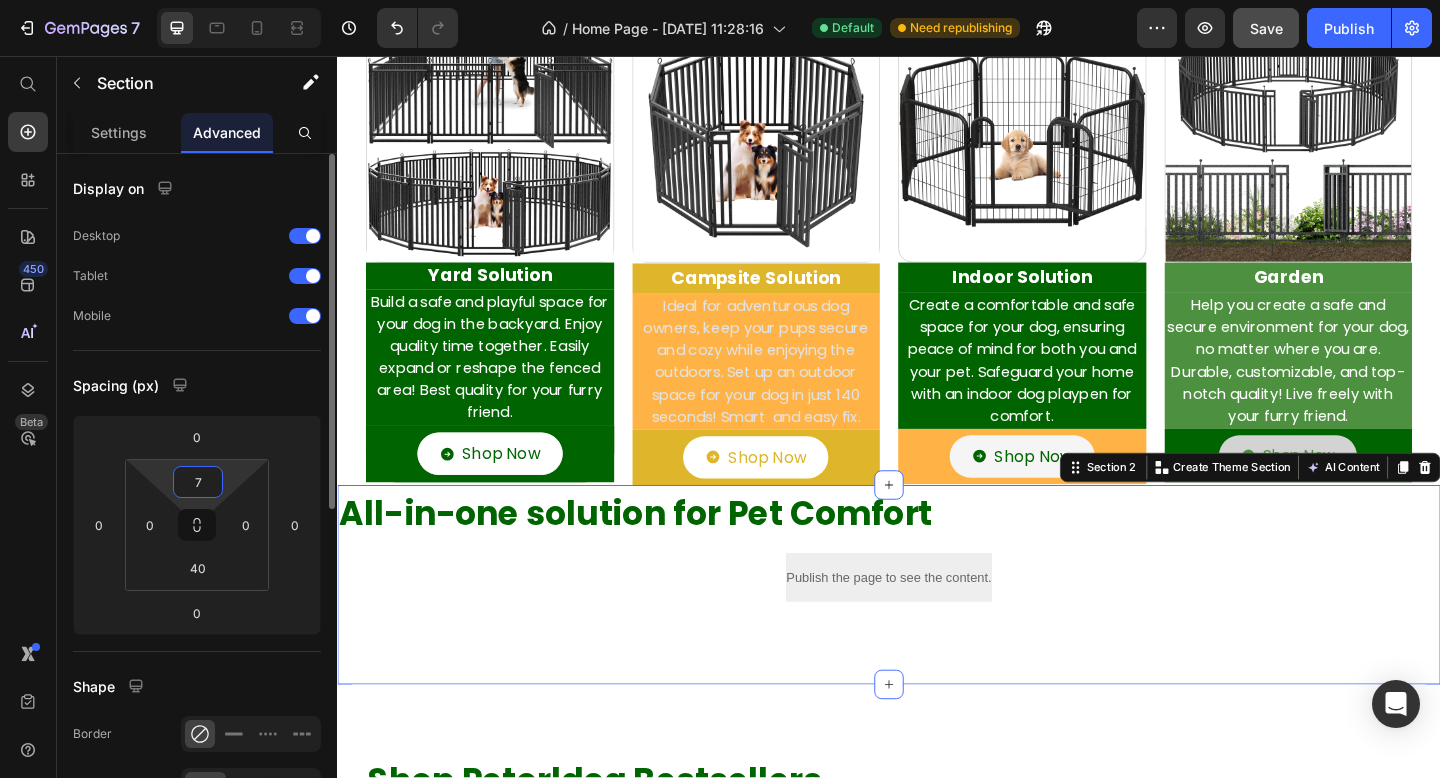 type on "70" 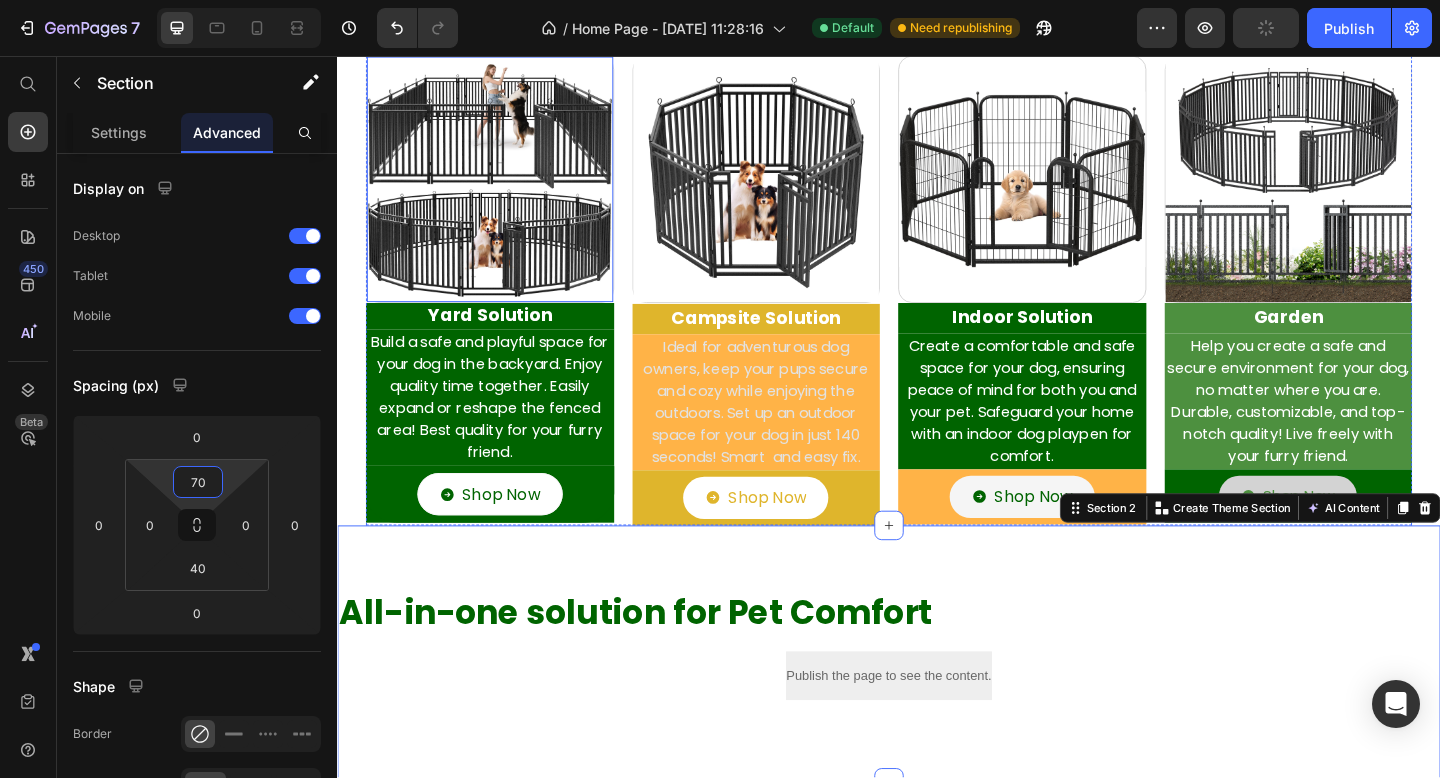 scroll, scrollTop: 189, scrollLeft: 0, axis: vertical 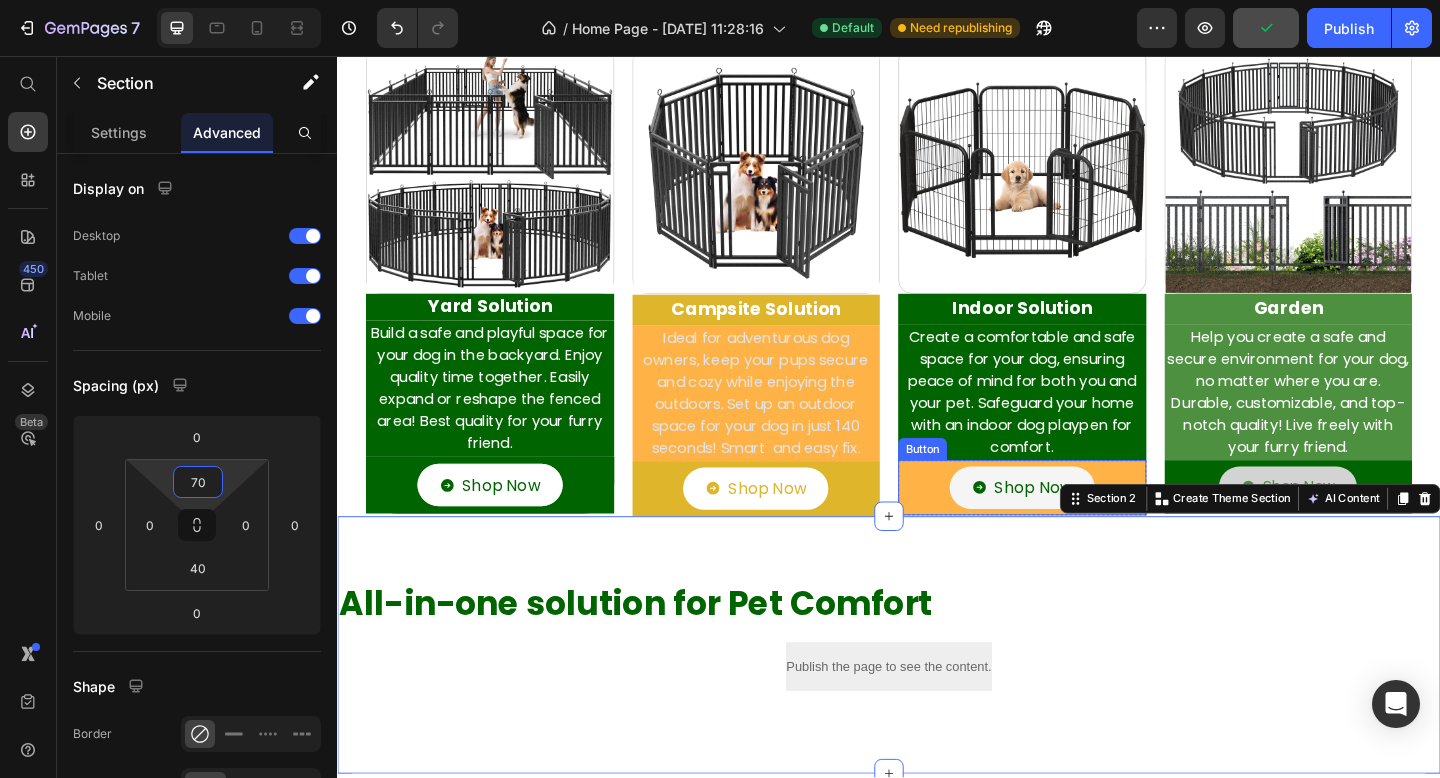 click on "Shop Now Button" at bounding box center (1082, 526) 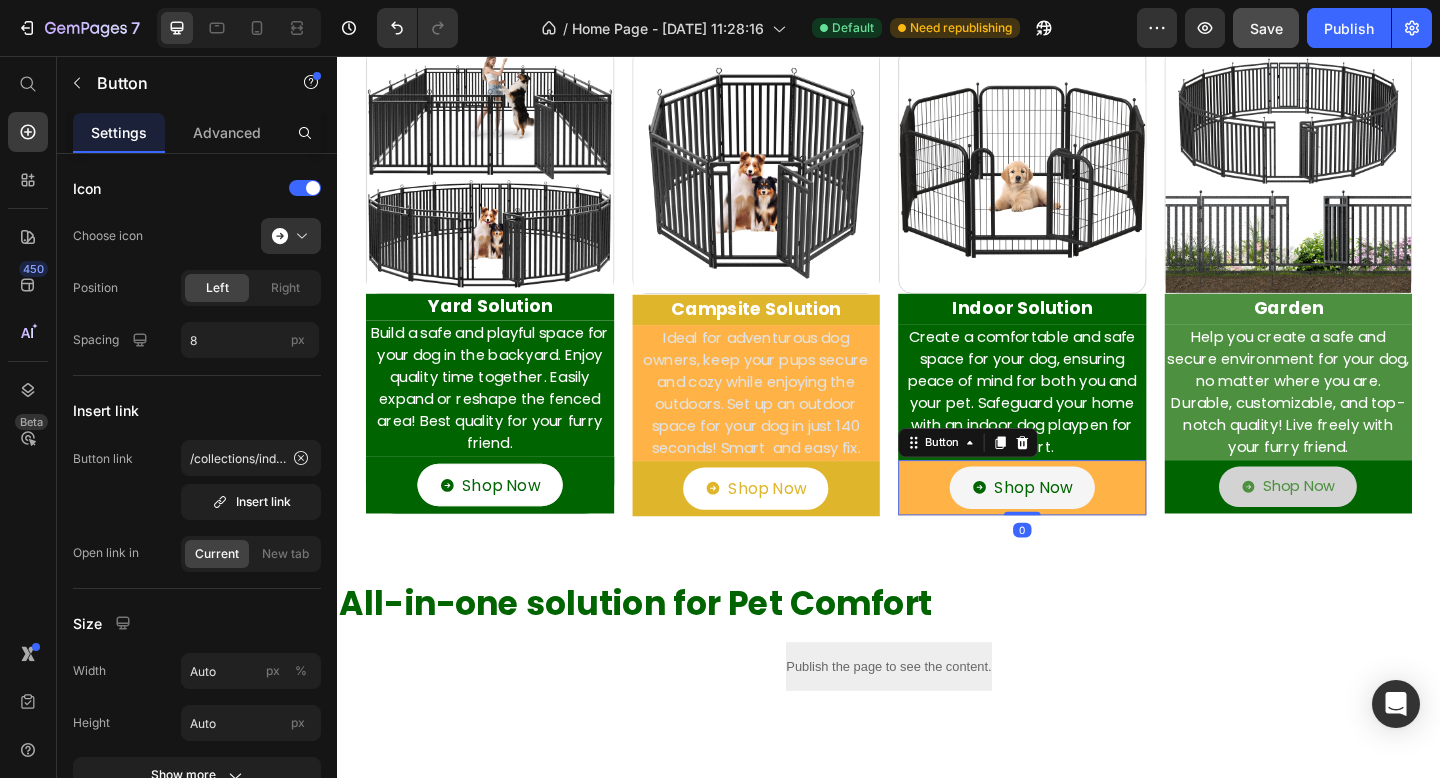 click on "Shop Now Button   0" at bounding box center (1082, 526) 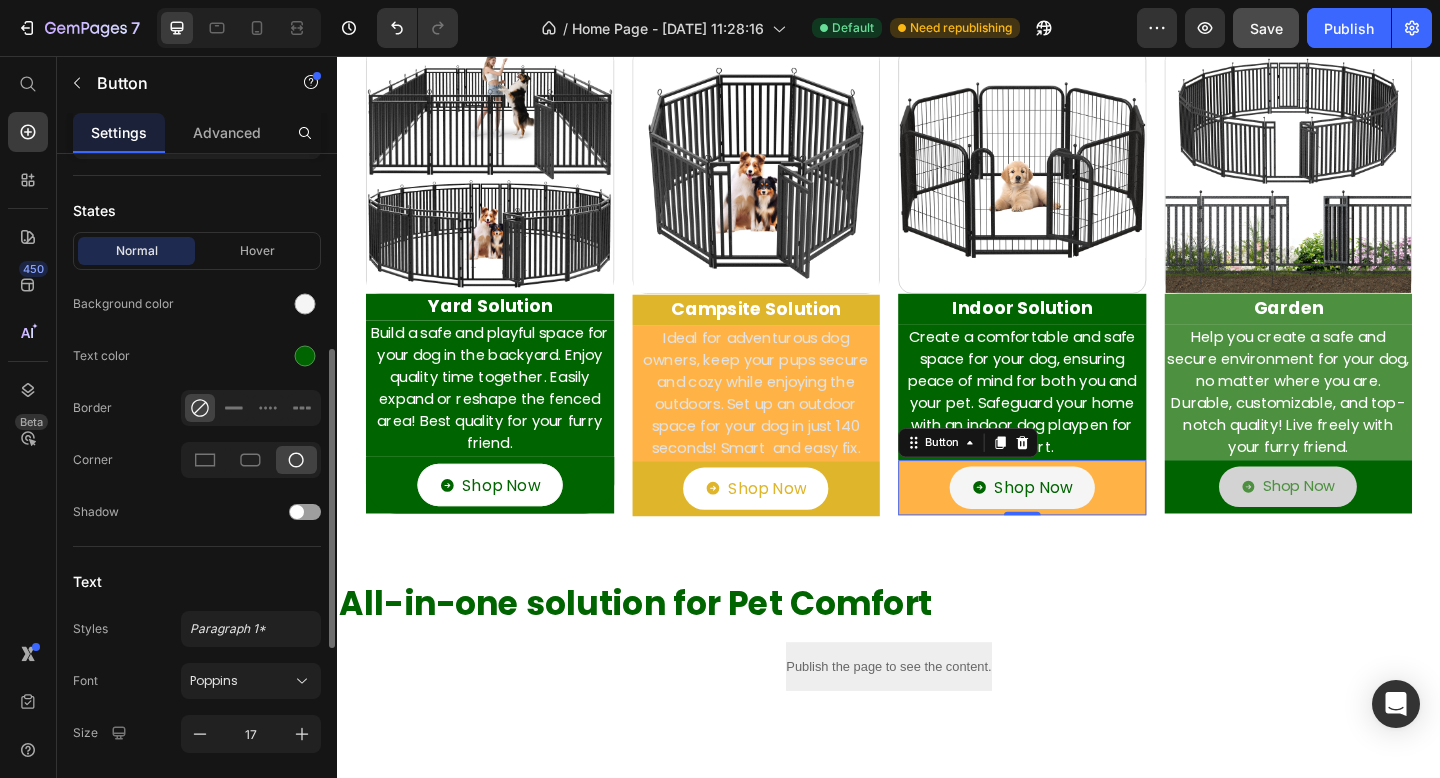 scroll, scrollTop: 869, scrollLeft: 0, axis: vertical 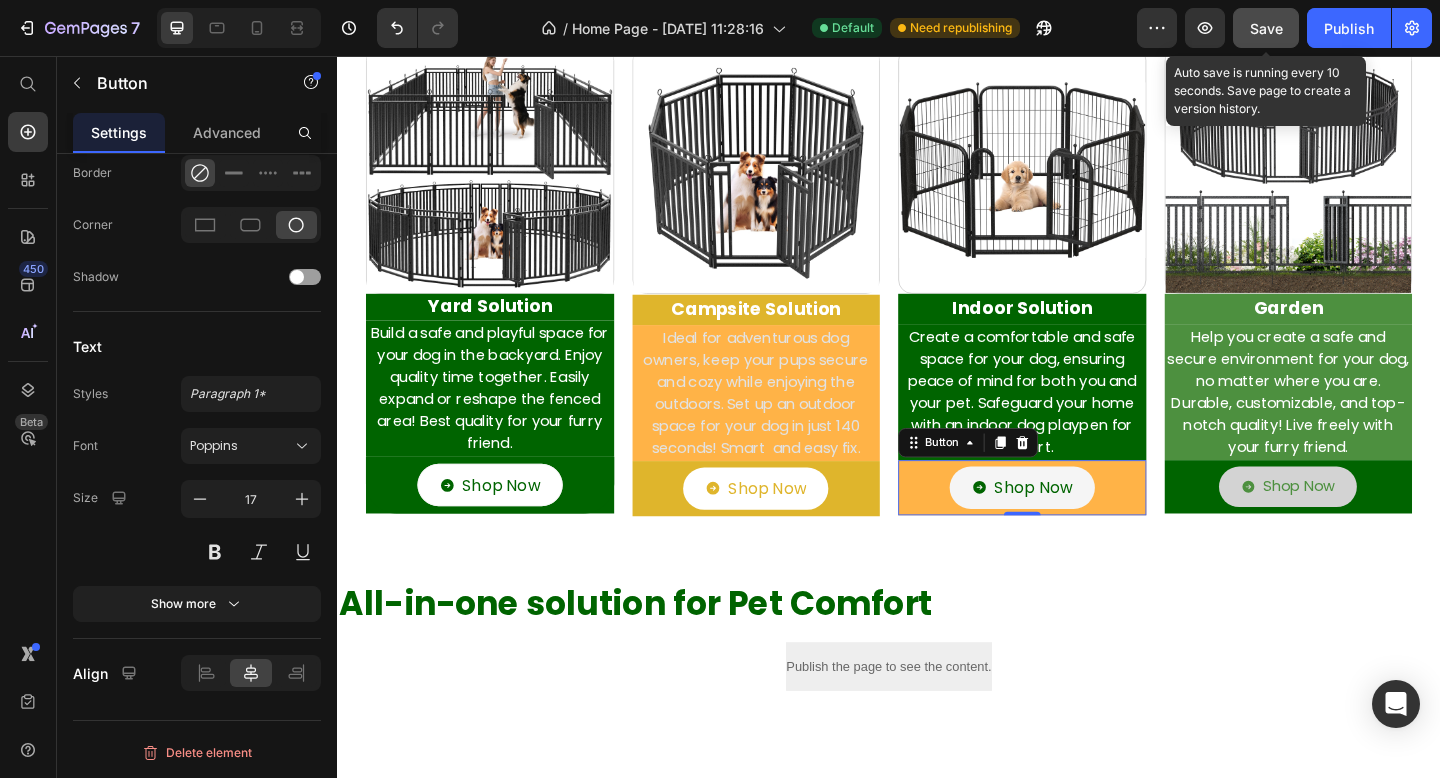 click on "Save" at bounding box center [1266, 28] 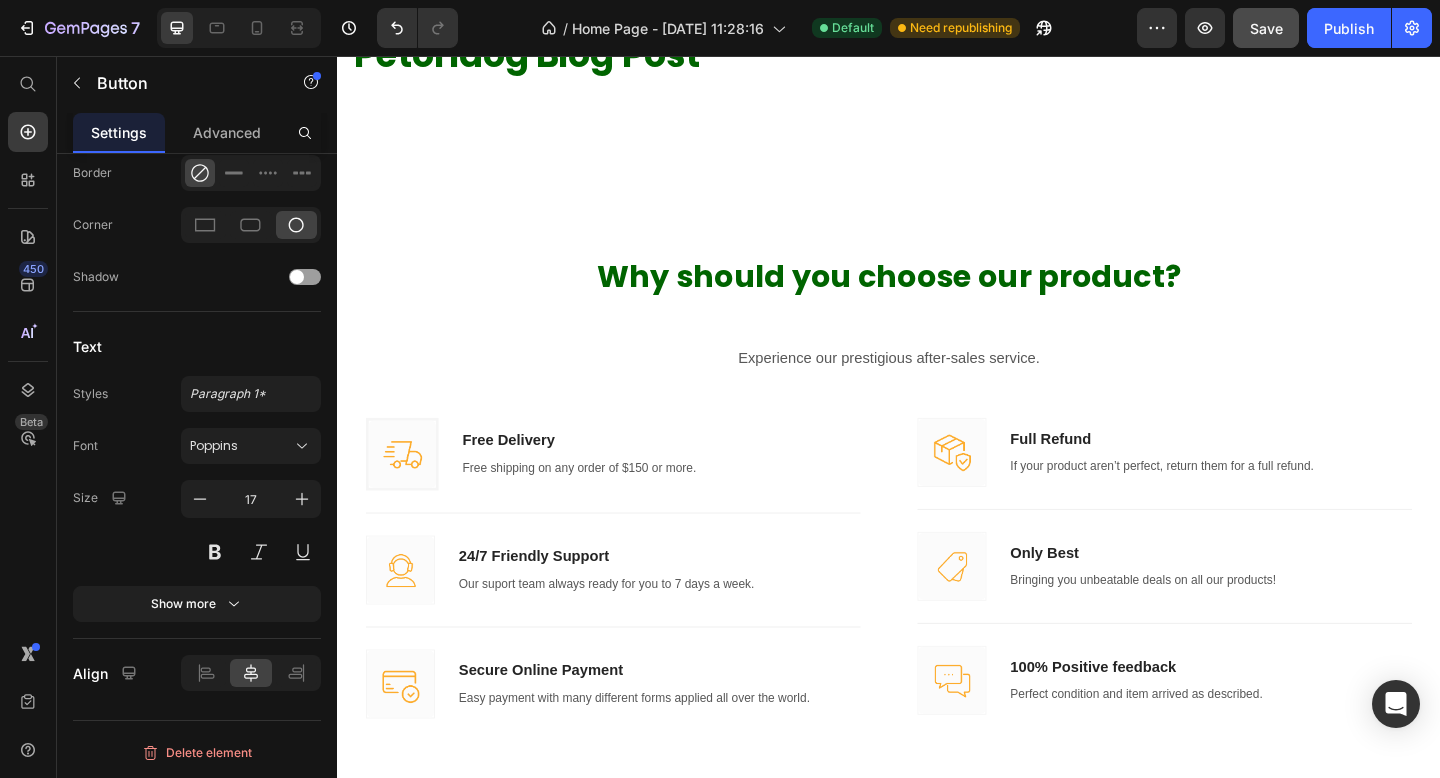 scroll, scrollTop: 2379, scrollLeft: 0, axis: vertical 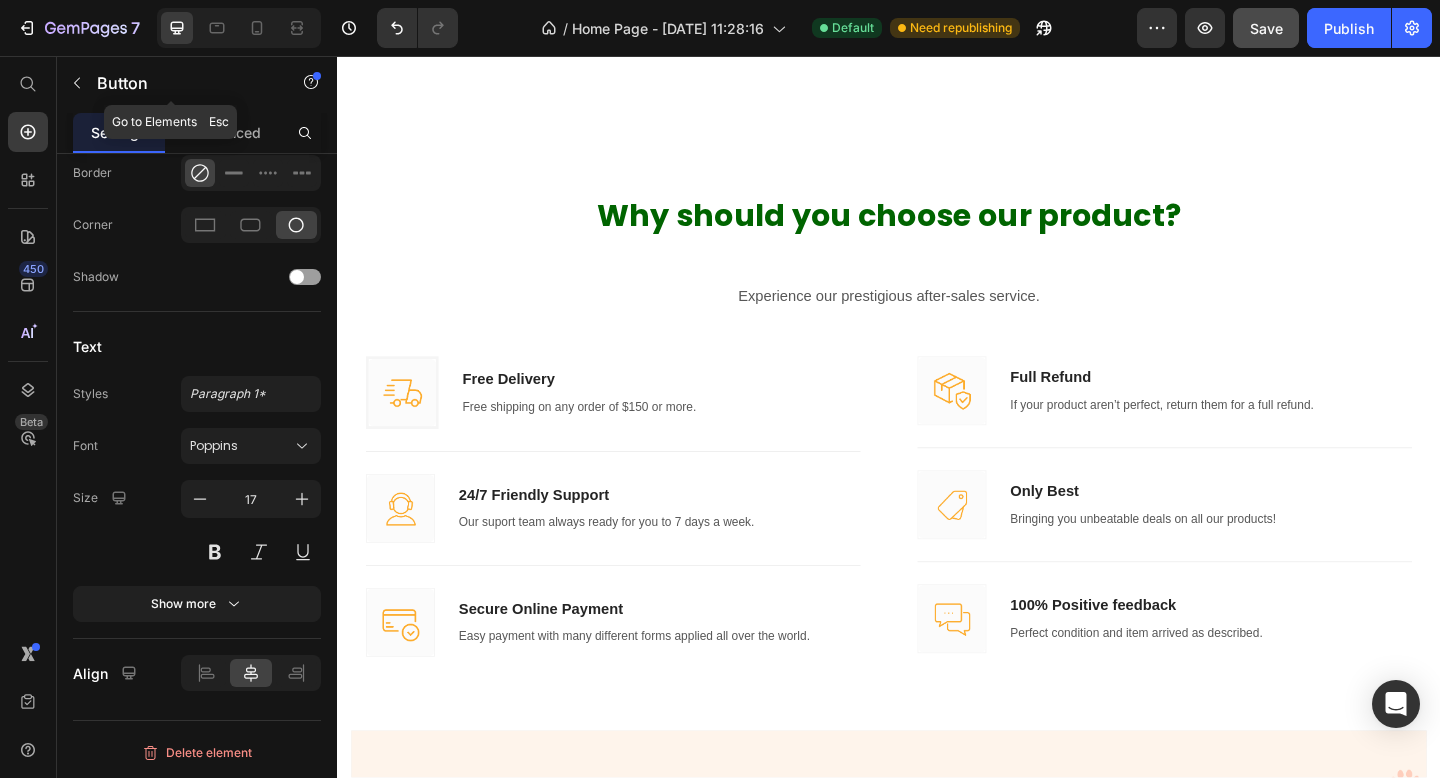 click 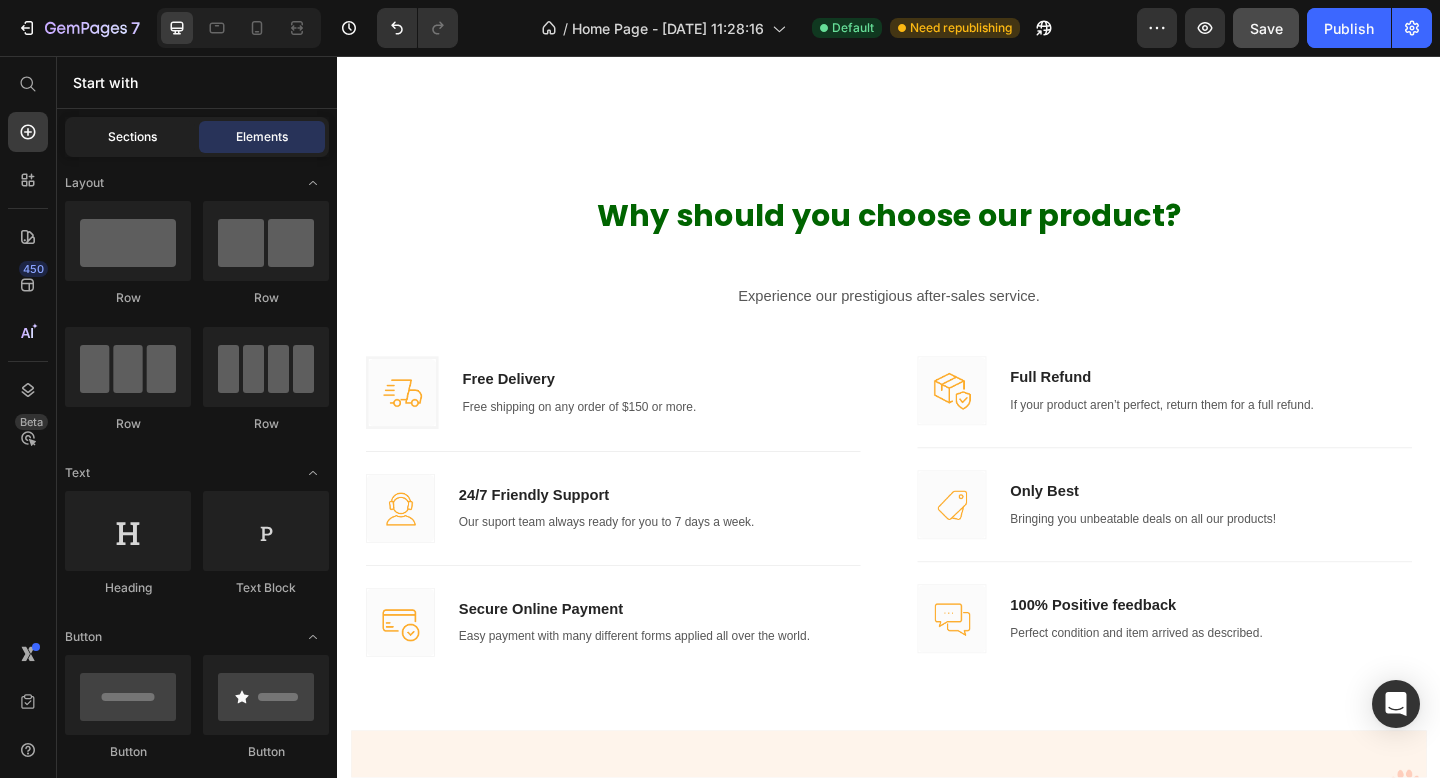 click on "Sections" 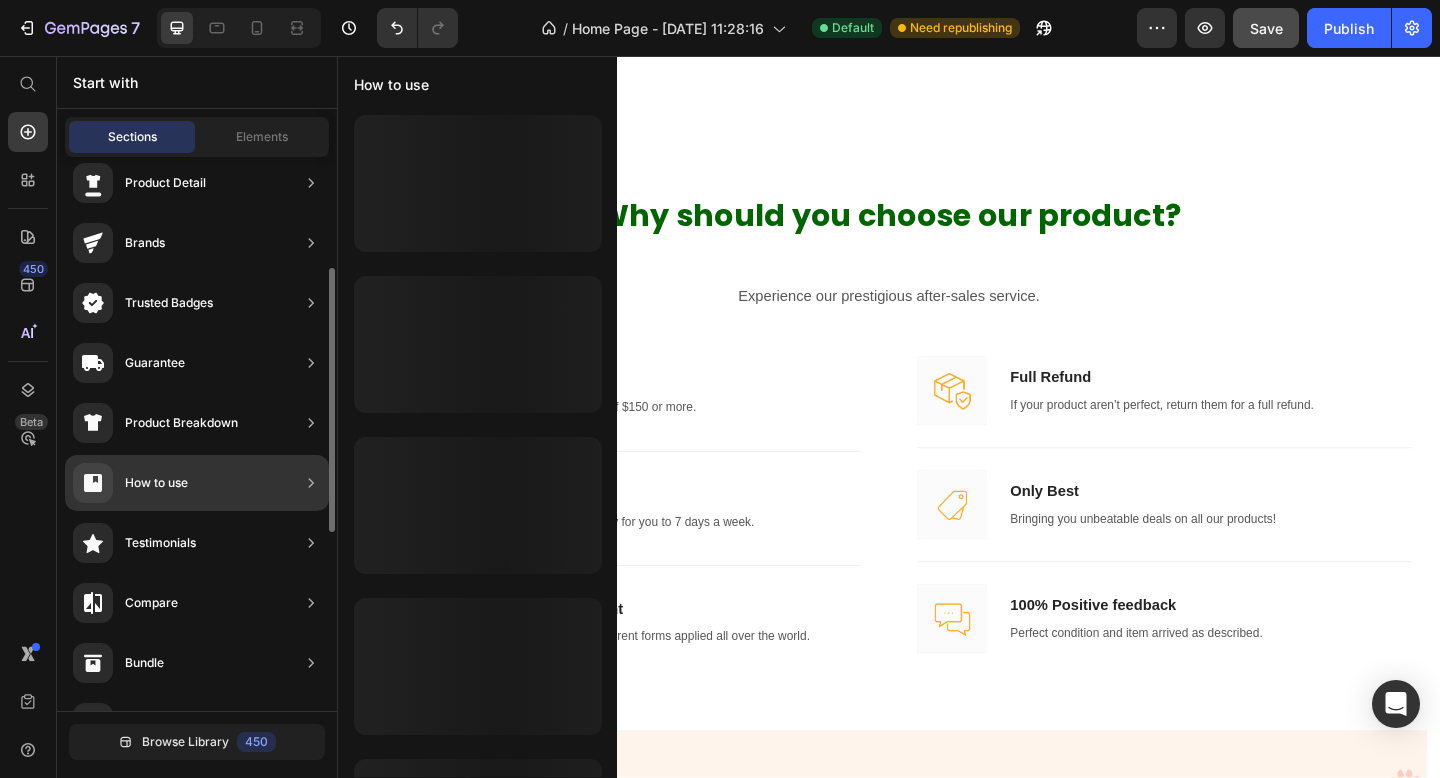 scroll, scrollTop: 141, scrollLeft: 0, axis: vertical 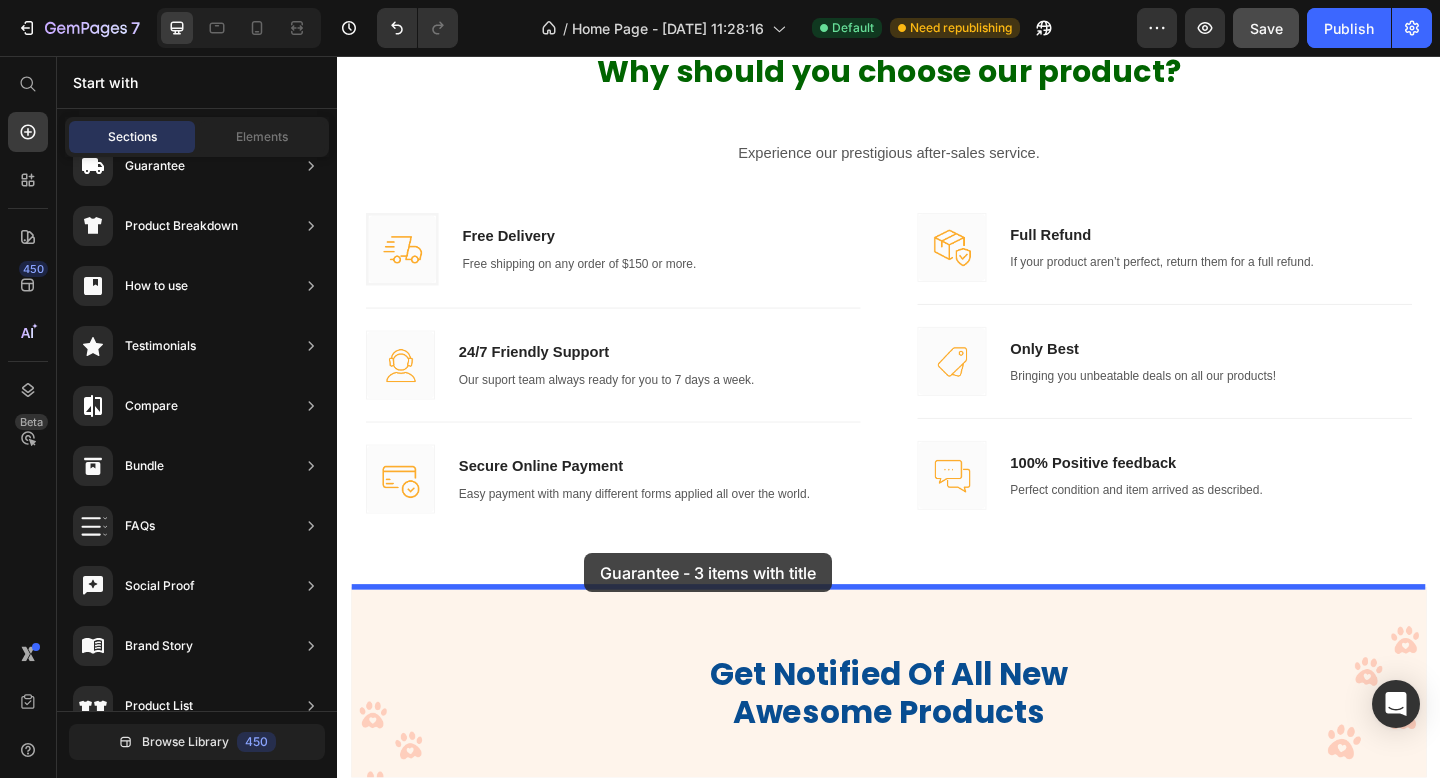 drag, startPoint x: 741, startPoint y: 242, endPoint x: 606, endPoint y: 597, distance: 379.80258 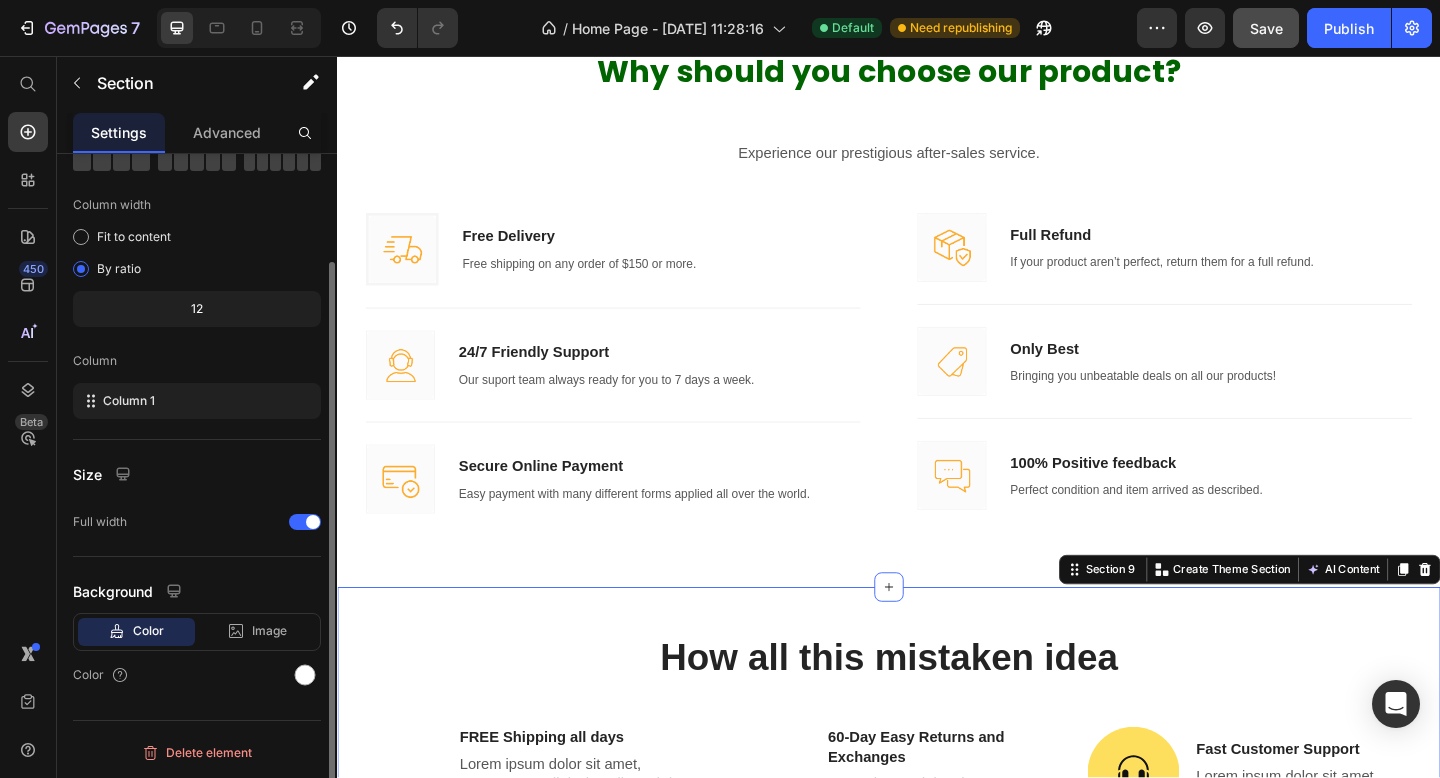 scroll, scrollTop: 0, scrollLeft: 0, axis: both 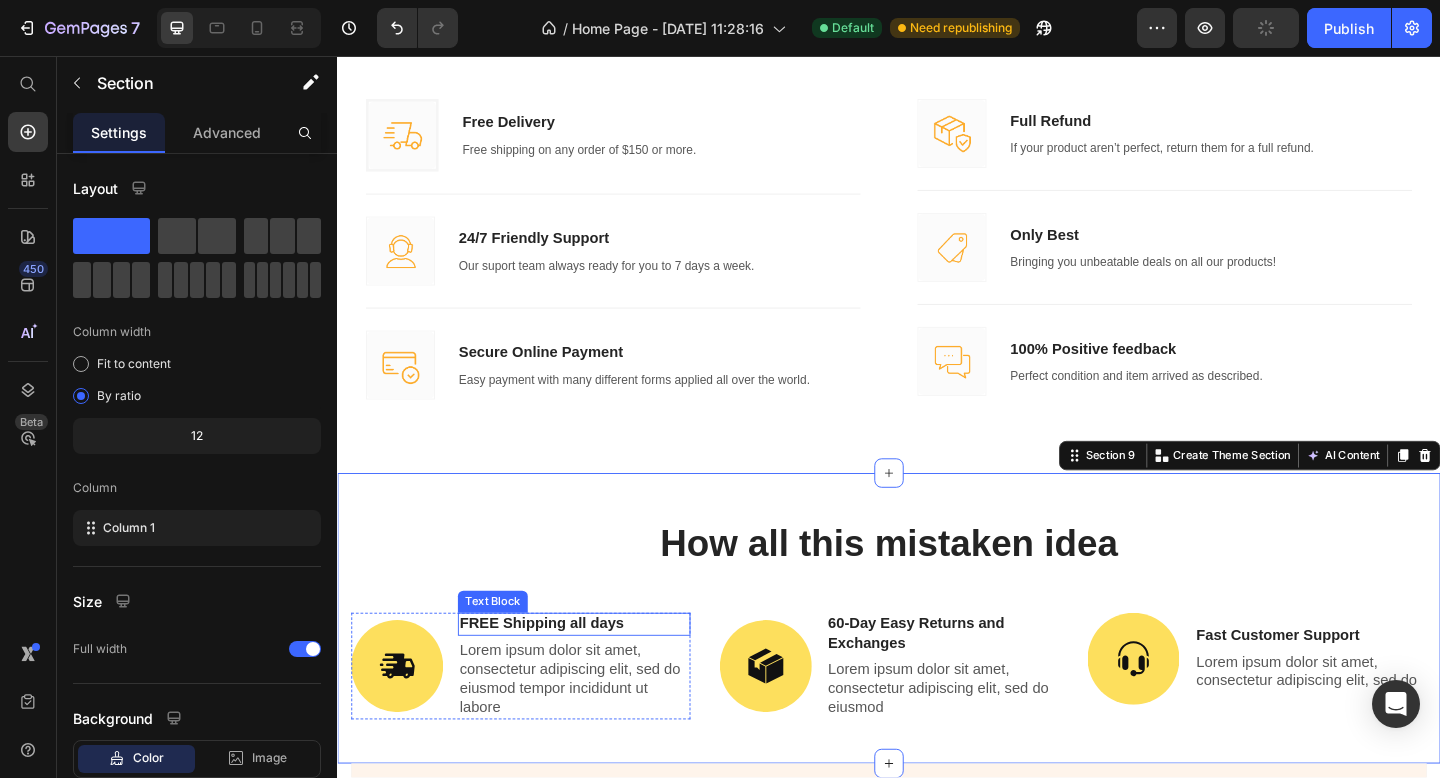 click on "FREE Shipping all days" at bounding box center (594, 674) 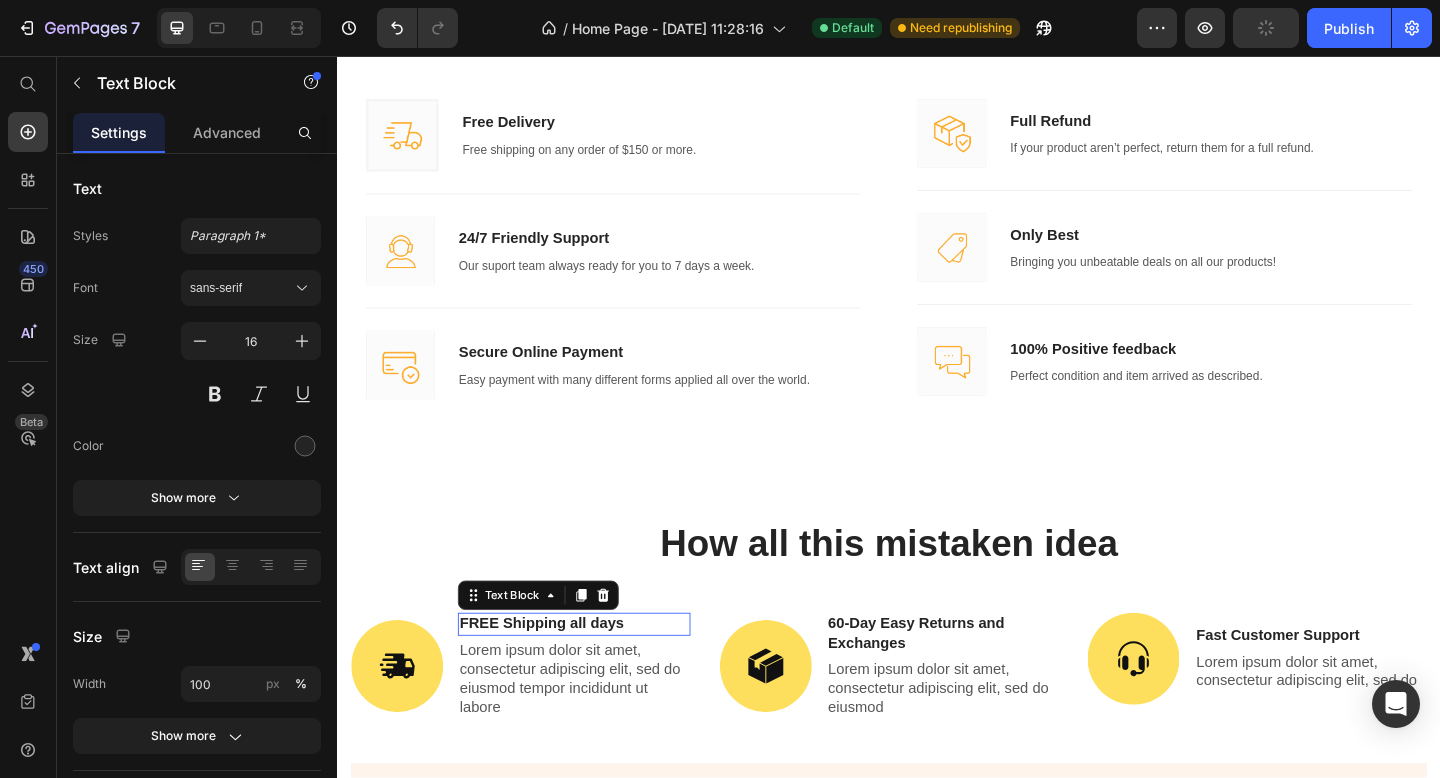 click on "FREE Shipping all days" at bounding box center [594, 674] 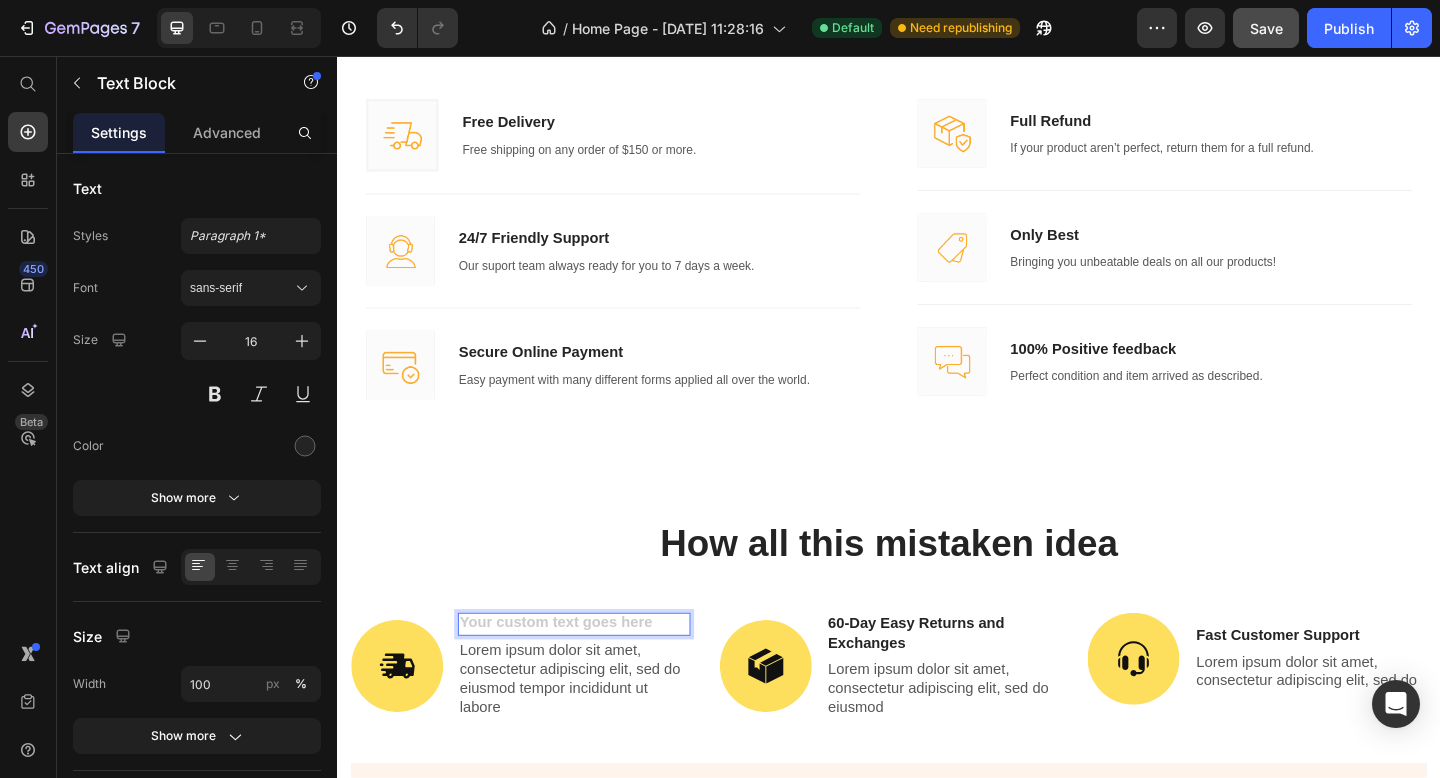 scroll, scrollTop: 3095, scrollLeft: 0, axis: vertical 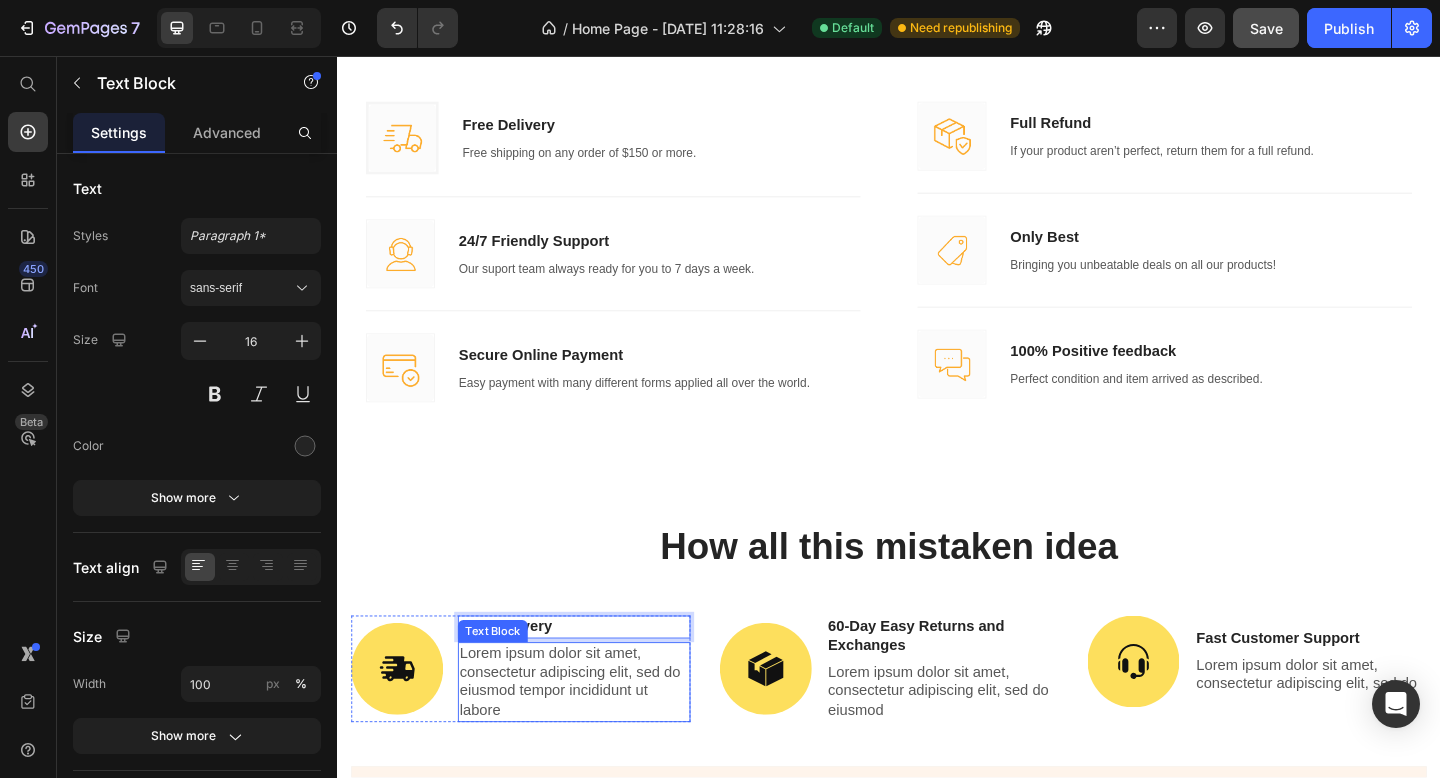 click on "Lorem ipsum dolor sit amet, consectetur adipiscing elit, sed do eiusmod tempor incididunt ut labore" at bounding box center (594, 737) 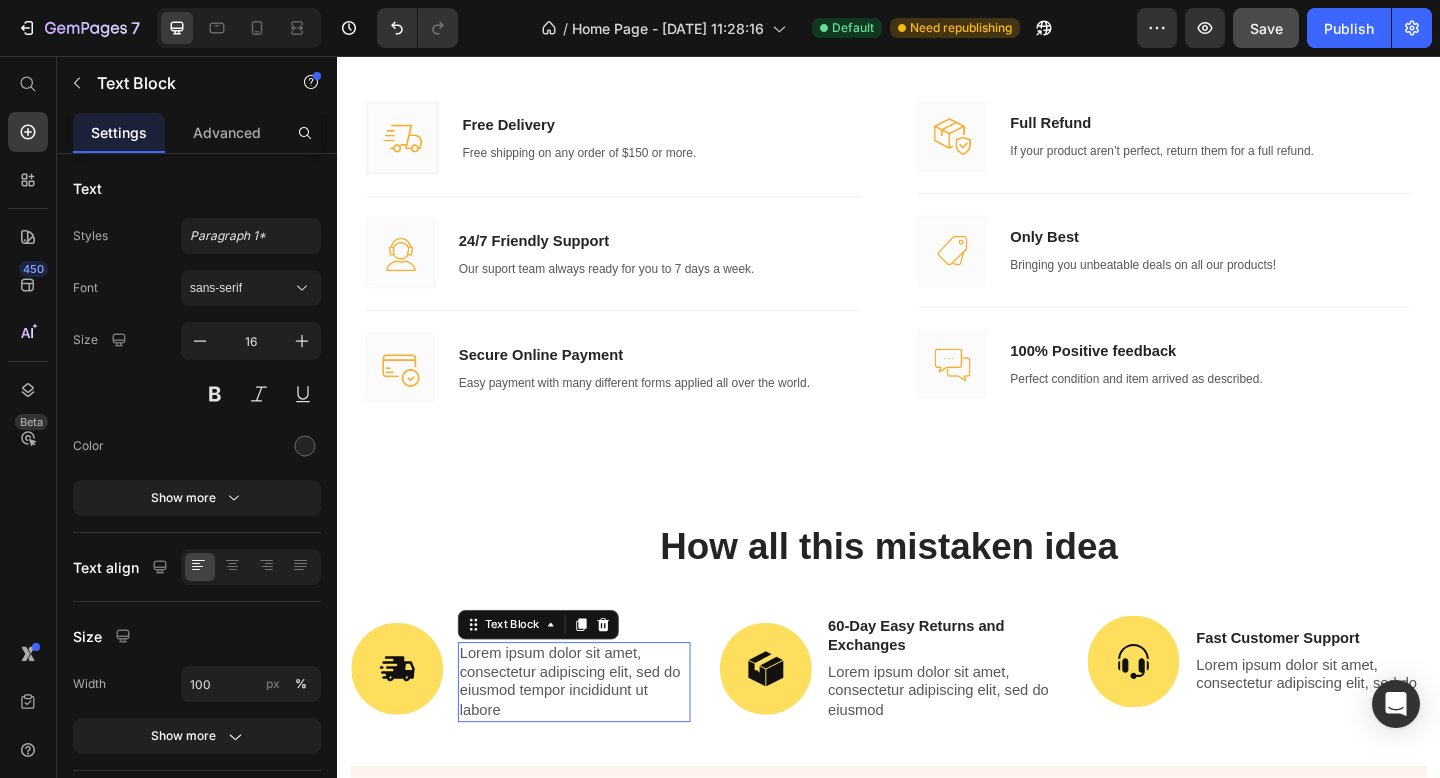 click on "Lorem ipsum dolor sit amet, consectetur adipiscing elit, sed do eiusmod tempor incididunt ut labore" at bounding box center [594, 737] 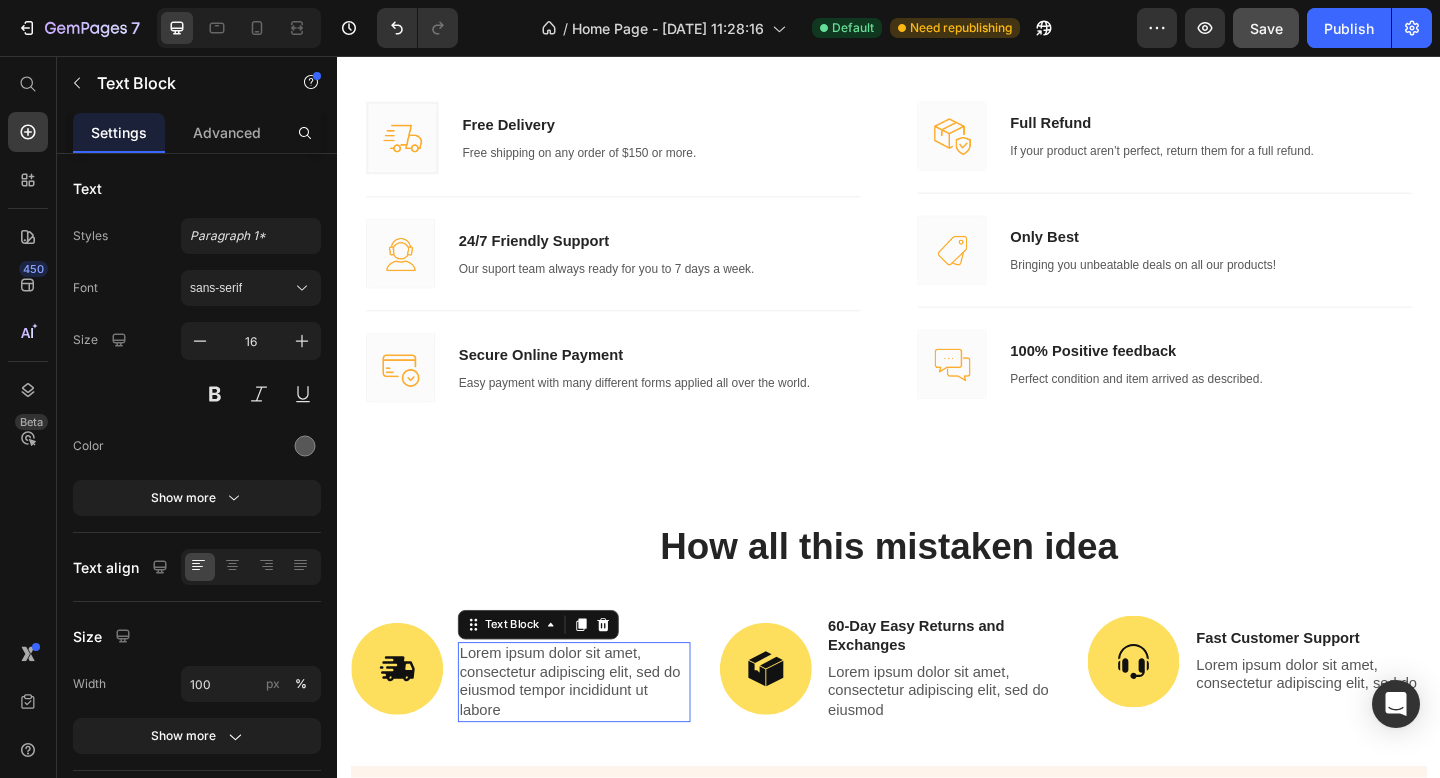 click on "Lorem ipsum dolor sit amet, consectetur adipiscing elit, sed do eiusmod tempor incididunt ut labore" at bounding box center (594, 737) 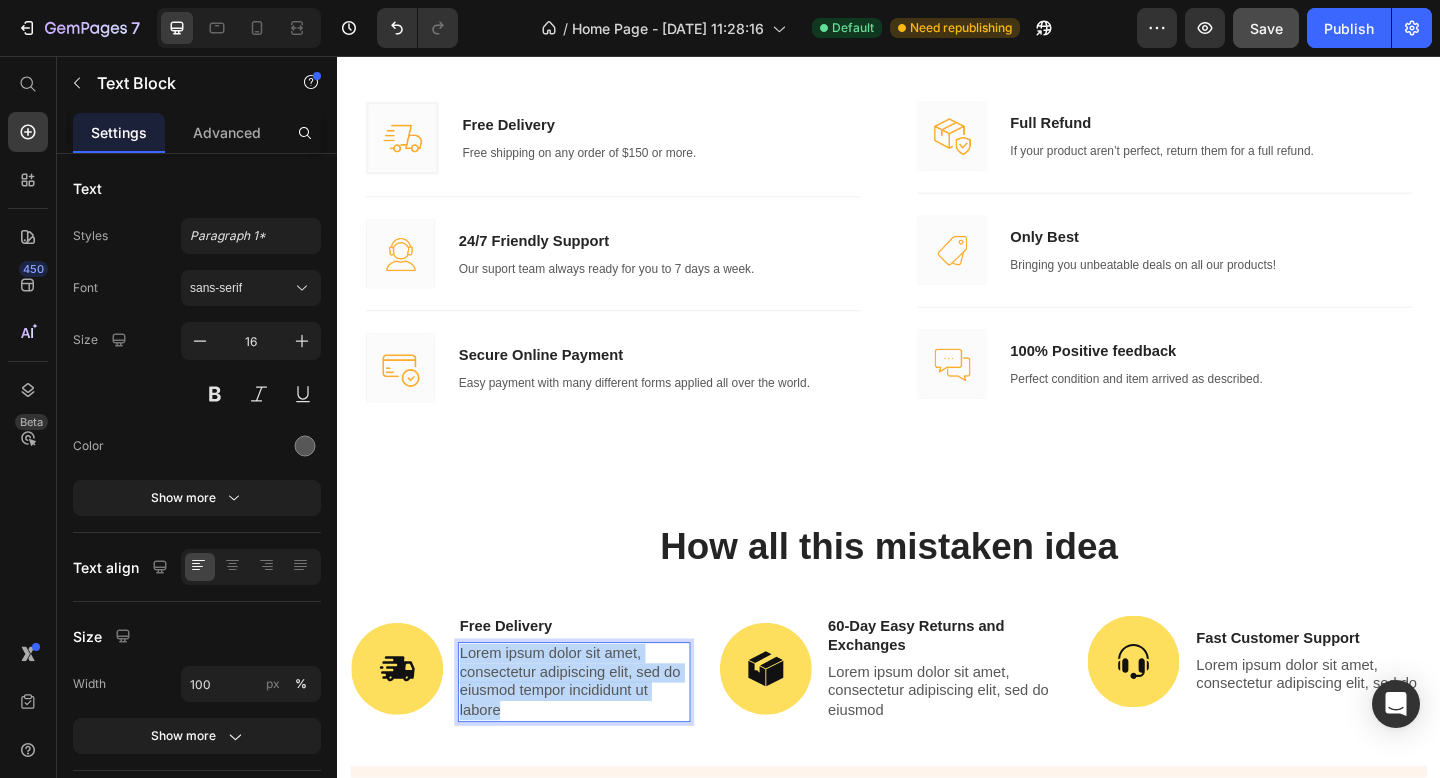 drag, startPoint x: 518, startPoint y: 765, endPoint x: 469, endPoint y: 699, distance: 82.20097 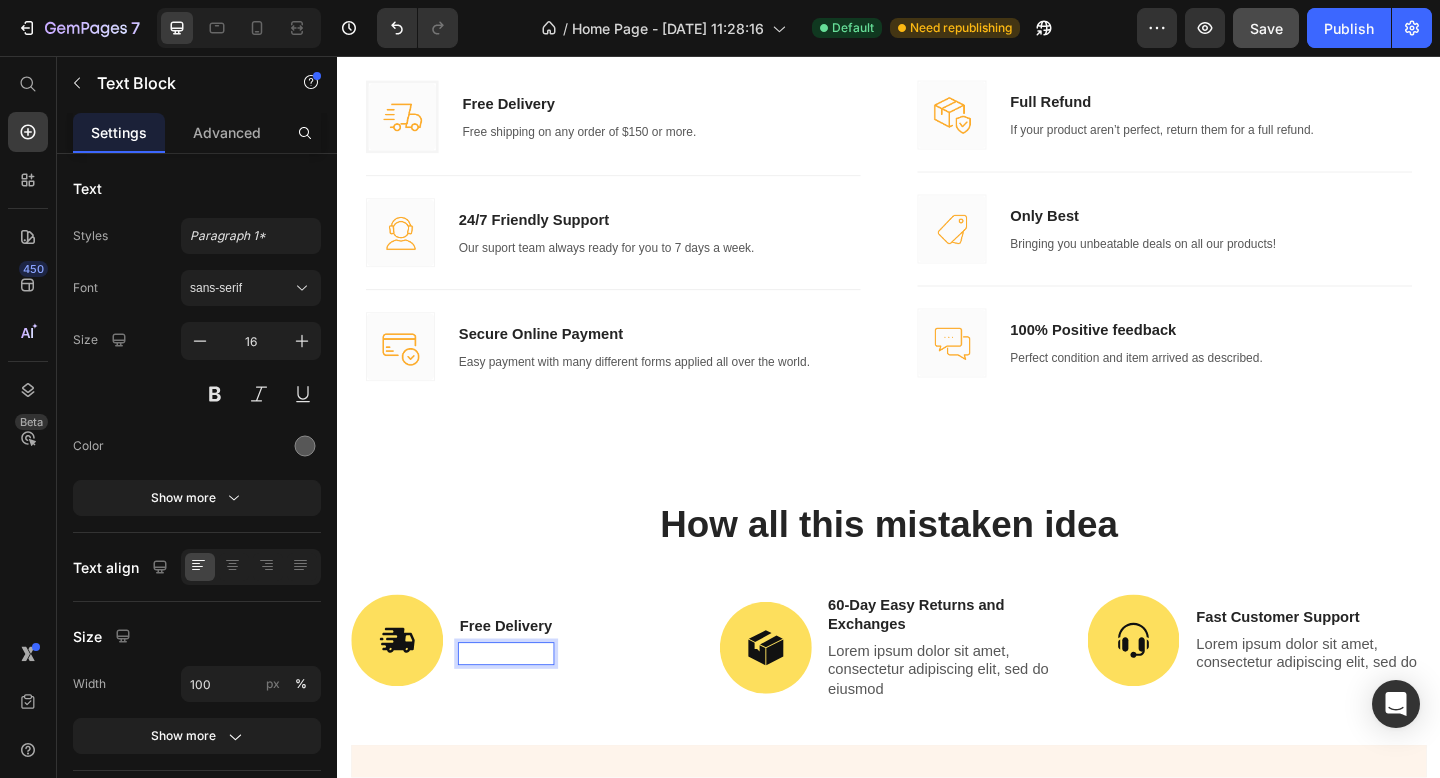 scroll, scrollTop: 3108, scrollLeft: 0, axis: vertical 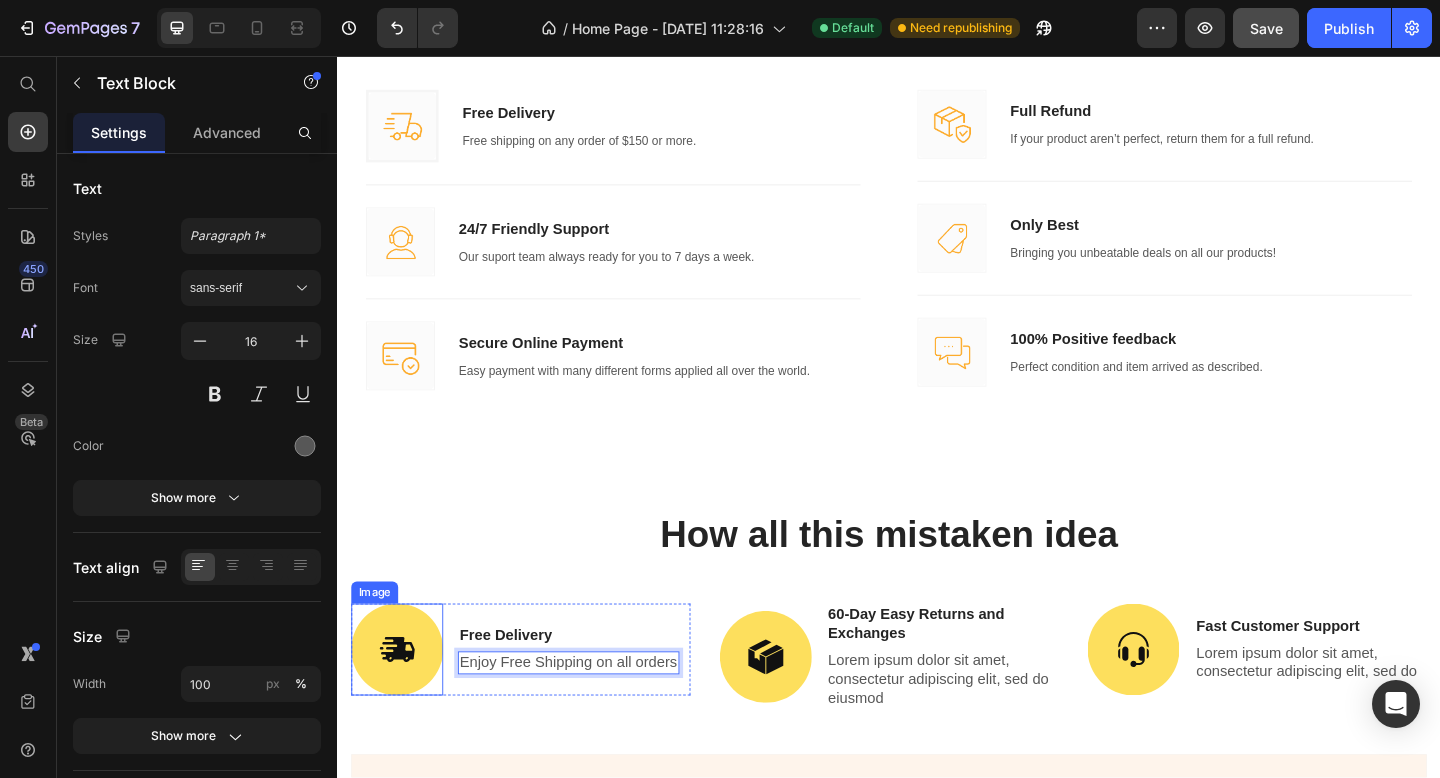 click at bounding box center [402, 702] 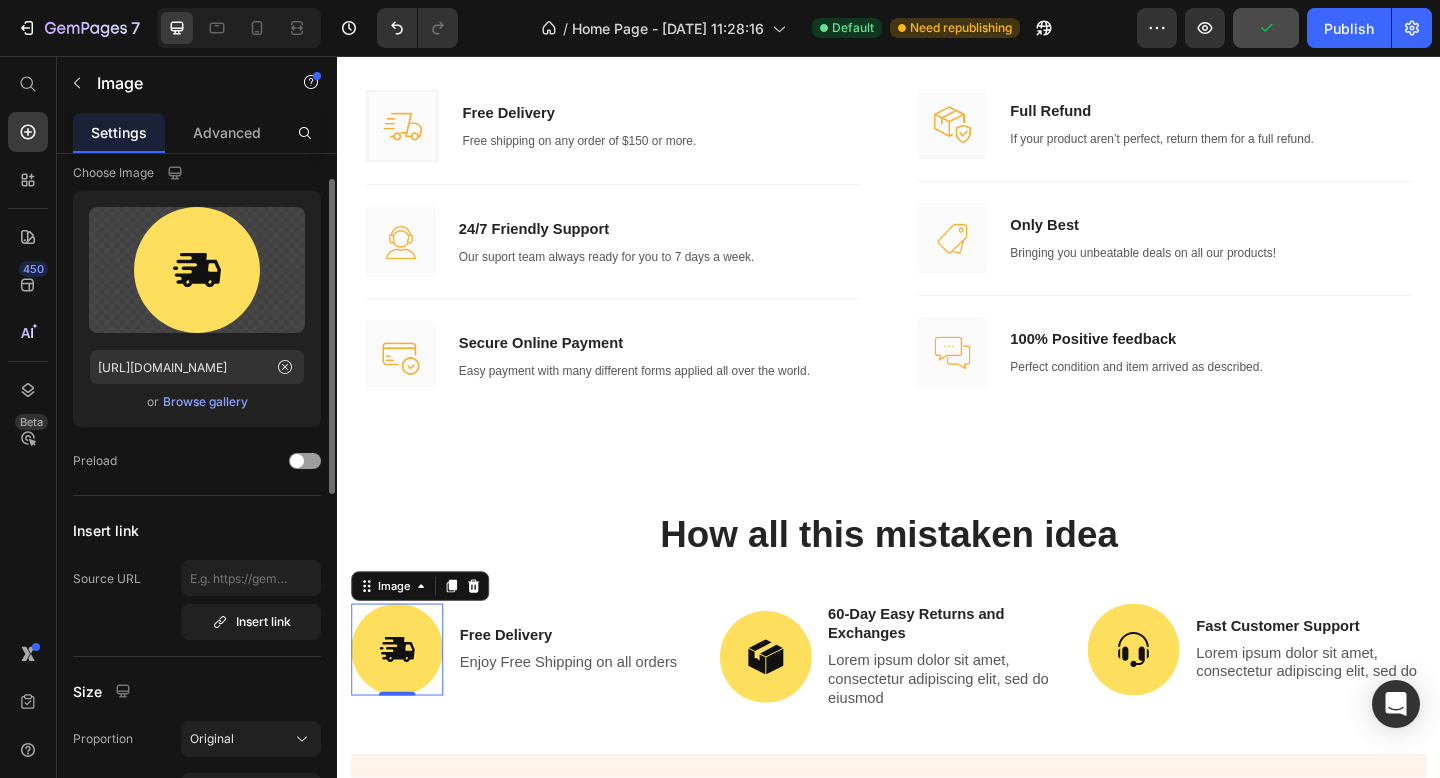 scroll, scrollTop: 33, scrollLeft: 0, axis: vertical 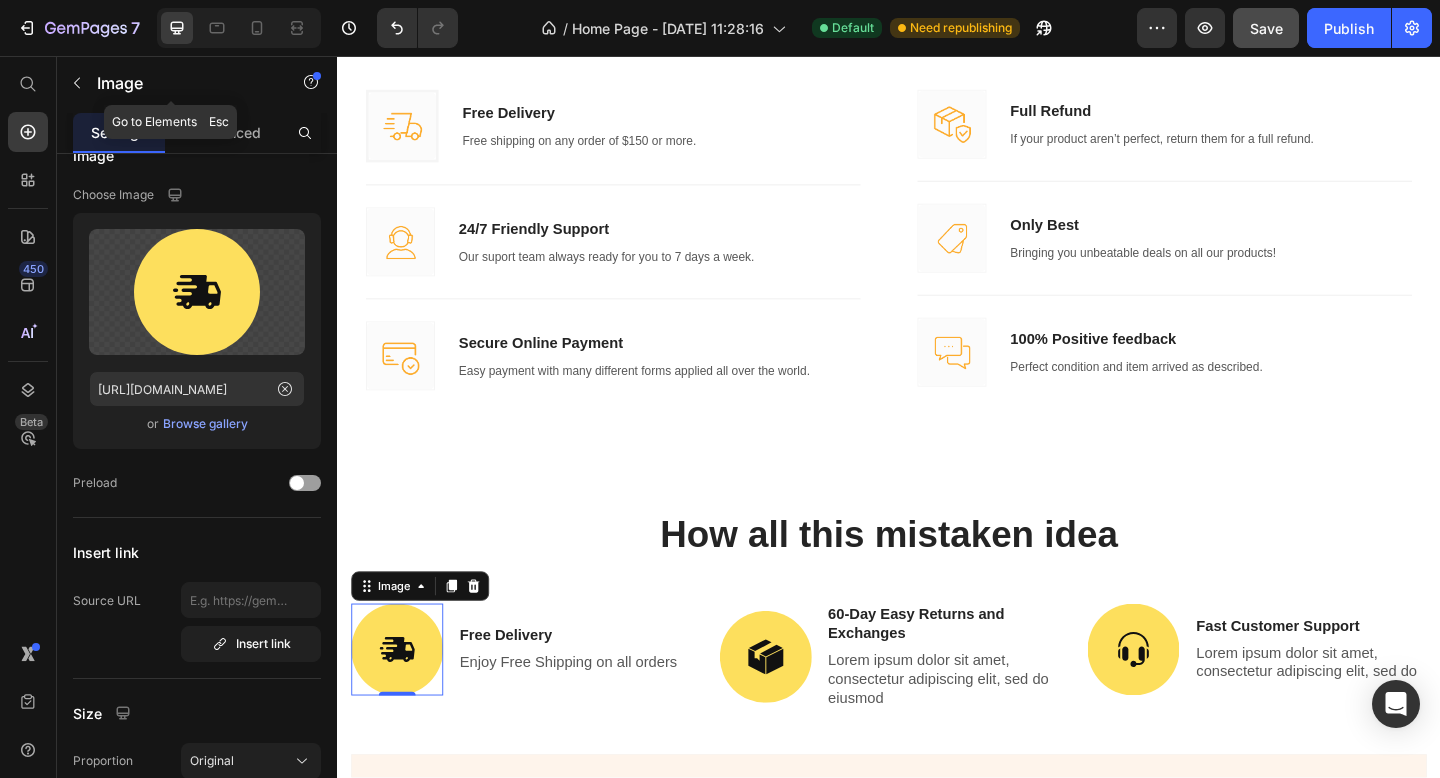 click at bounding box center (77, 83) 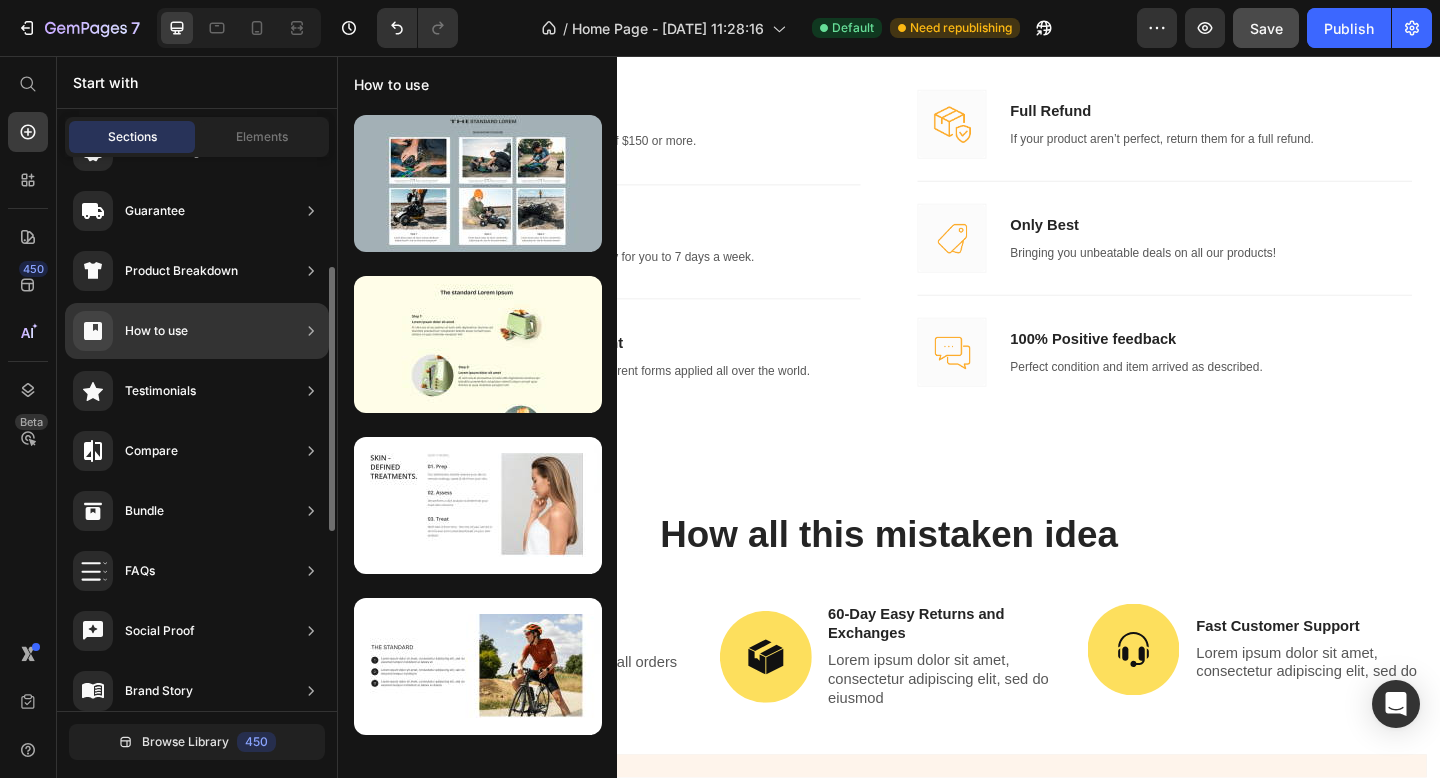 scroll, scrollTop: 216, scrollLeft: 0, axis: vertical 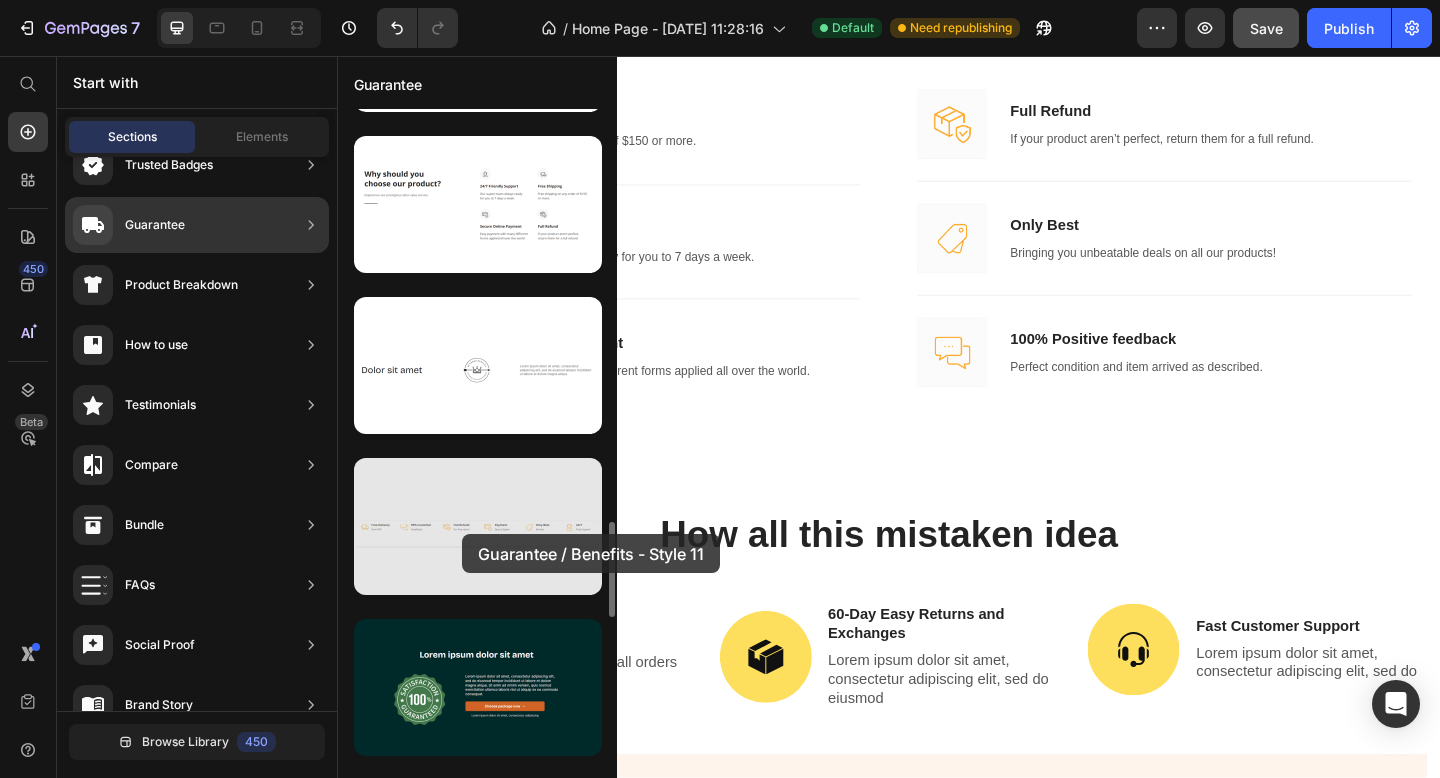 click at bounding box center [478, 526] 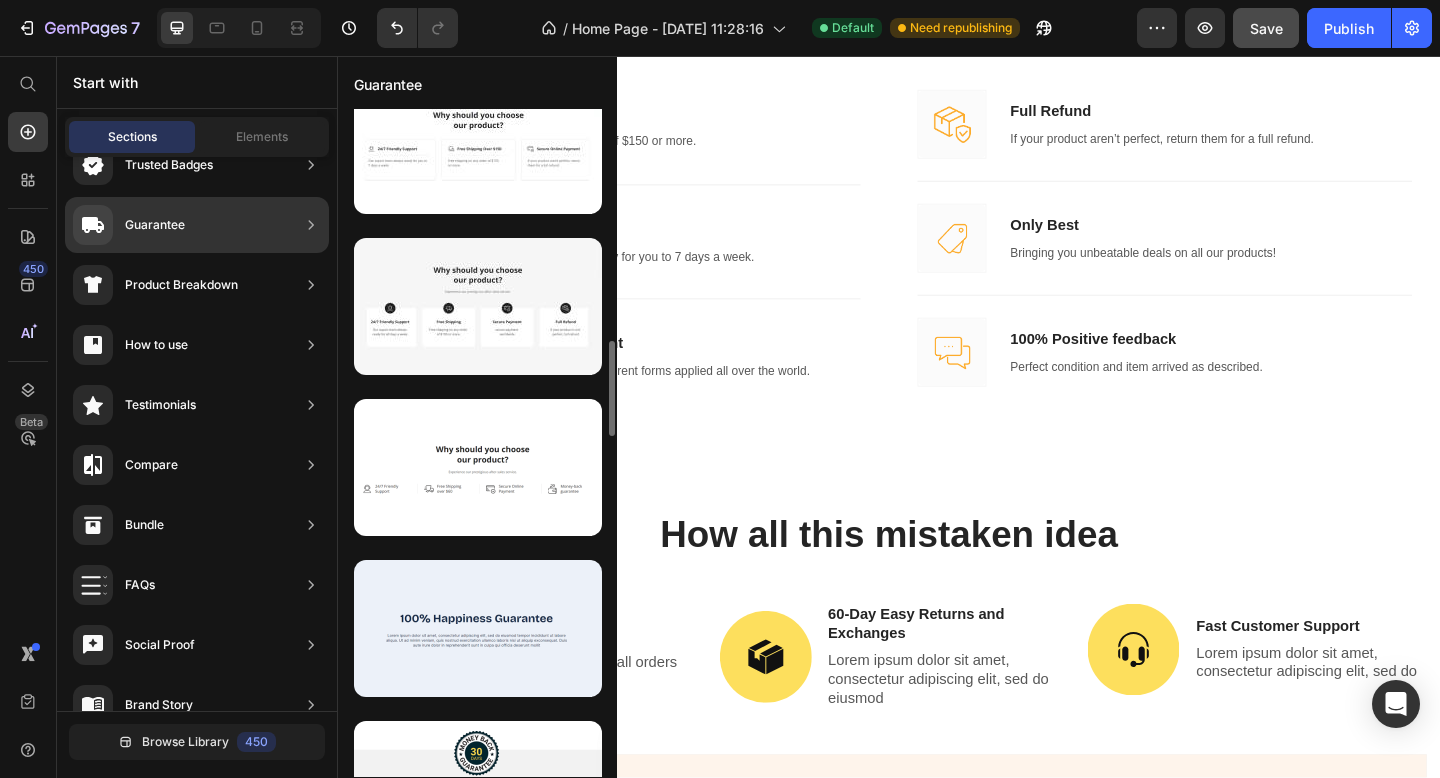 scroll, scrollTop: 1644, scrollLeft: 0, axis: vertical 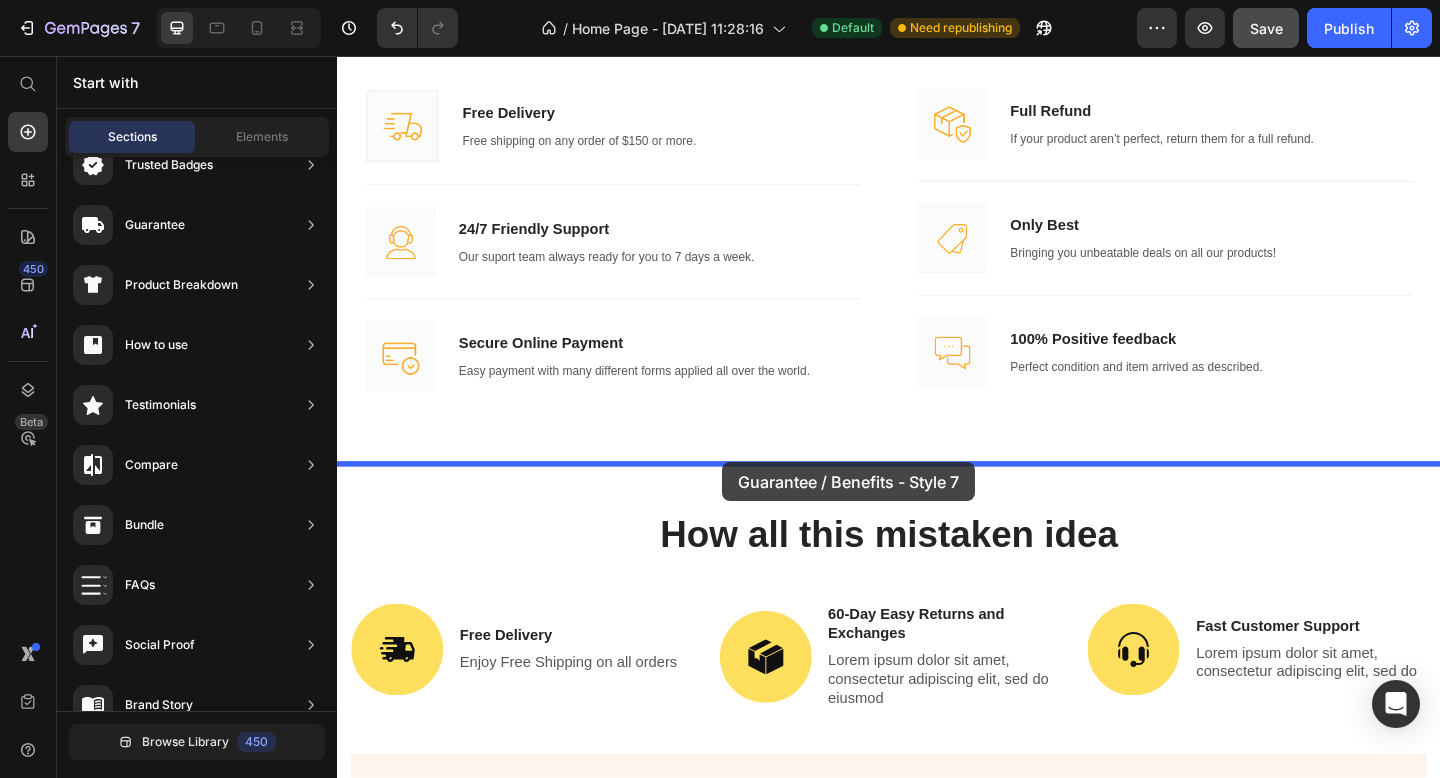 drag, startPoint x: 807, startPoint y: 522, endPoint x: 756, endPoint y: 499, distance: 55.946404 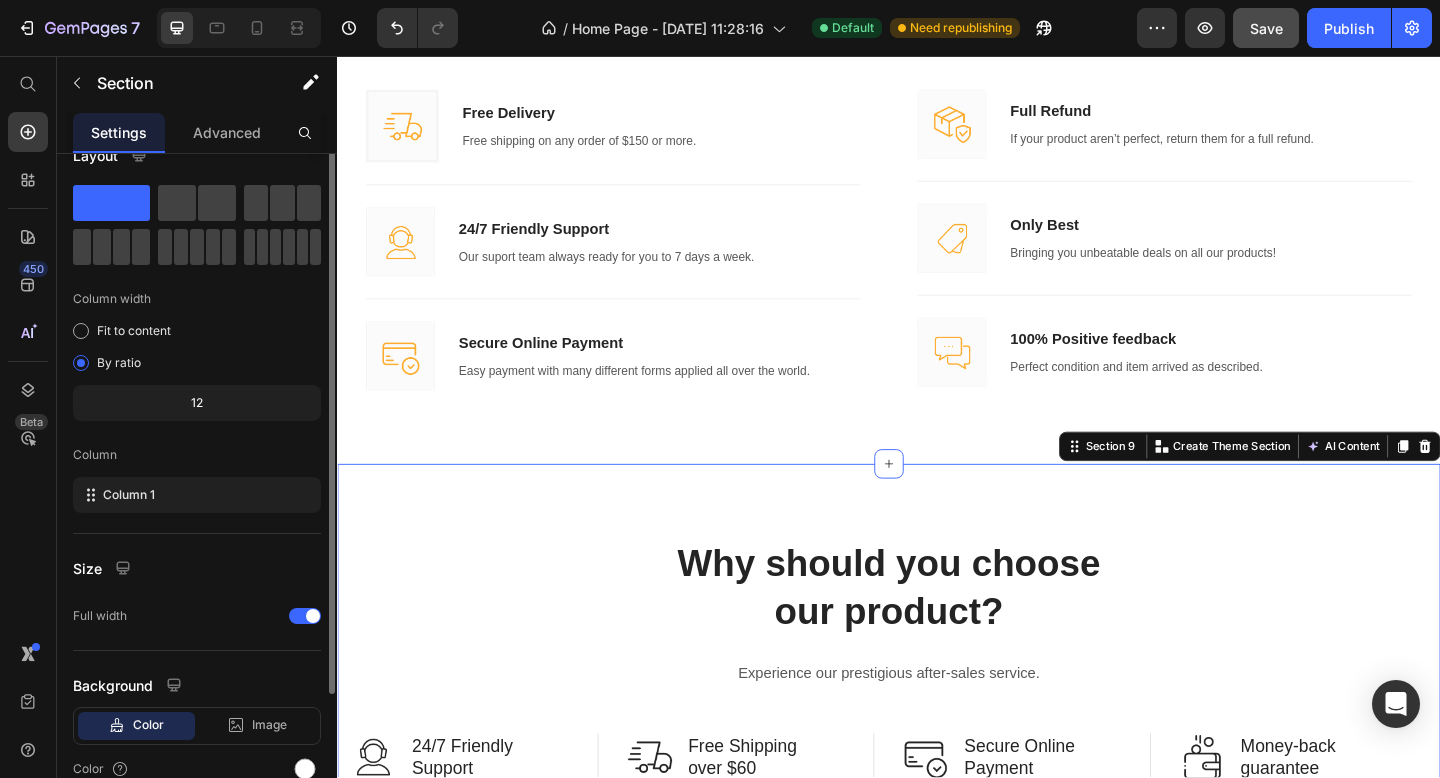 scroll, scrollTop: 0, scrollLeft: 0, axis: both 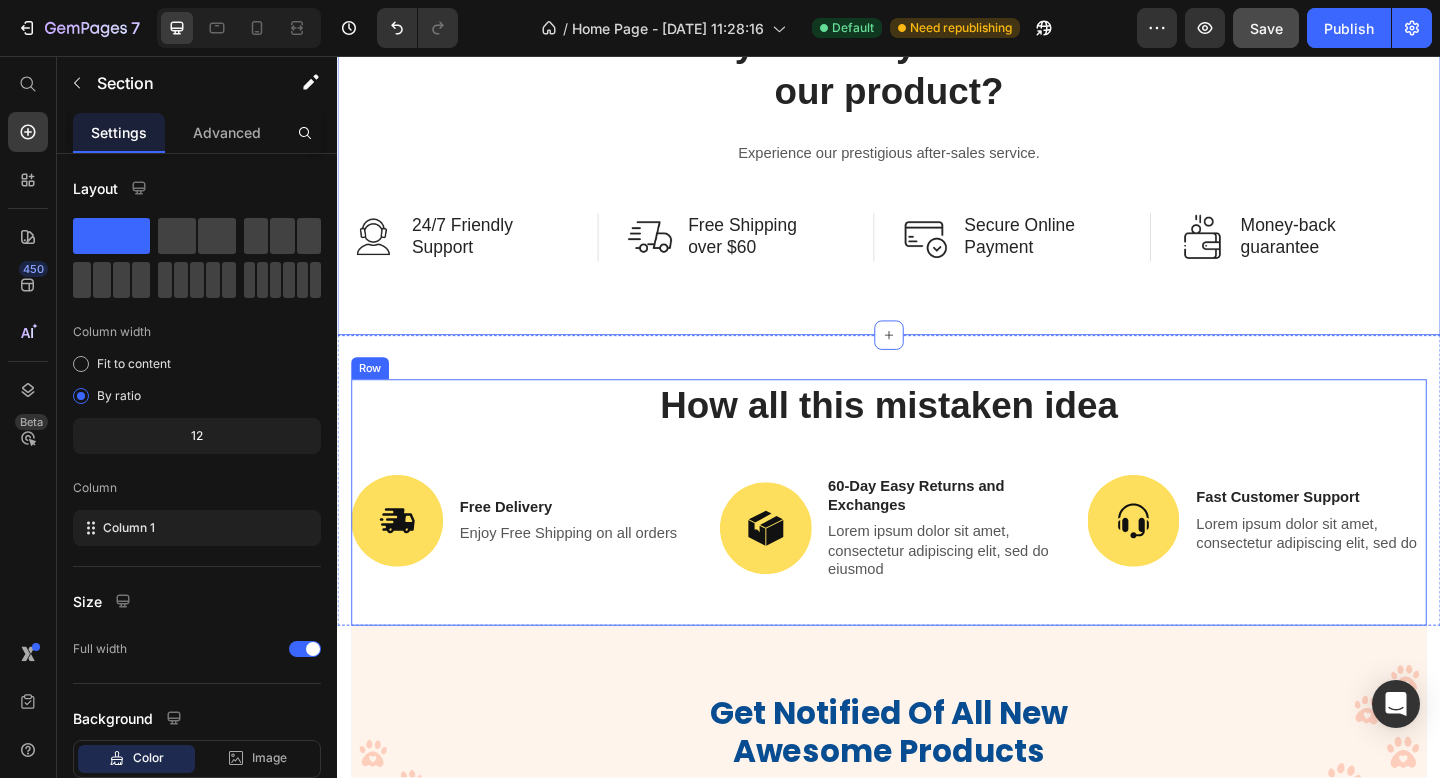 click on "How all this mistaken idea Heading Image Free Delivery Text Block Enjoy Free Shipping on all orders Text Block Row Image 60-Day Easy Returns and Exchanges Text Block Lorem ipsum dolor sit amet, consectetur adipiscing elit, sed do eiusmod Text Block Row Image Fast Customer Support Text Block Lorem ipsum dolor sit amet, consectetur adipiscing elit, sed do Text Block Row Row" at bounding box center (937, 542) 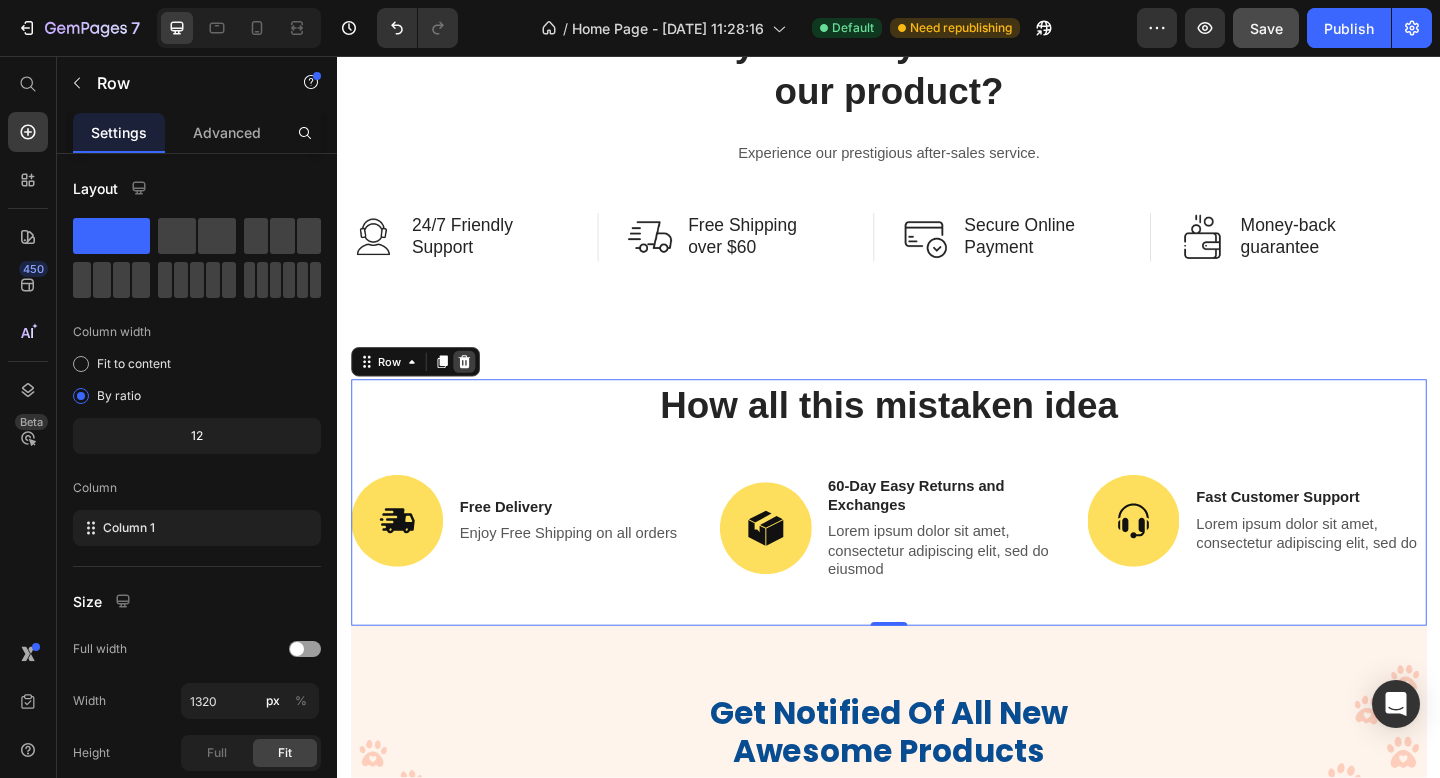 click at bounding box center [475, 389] 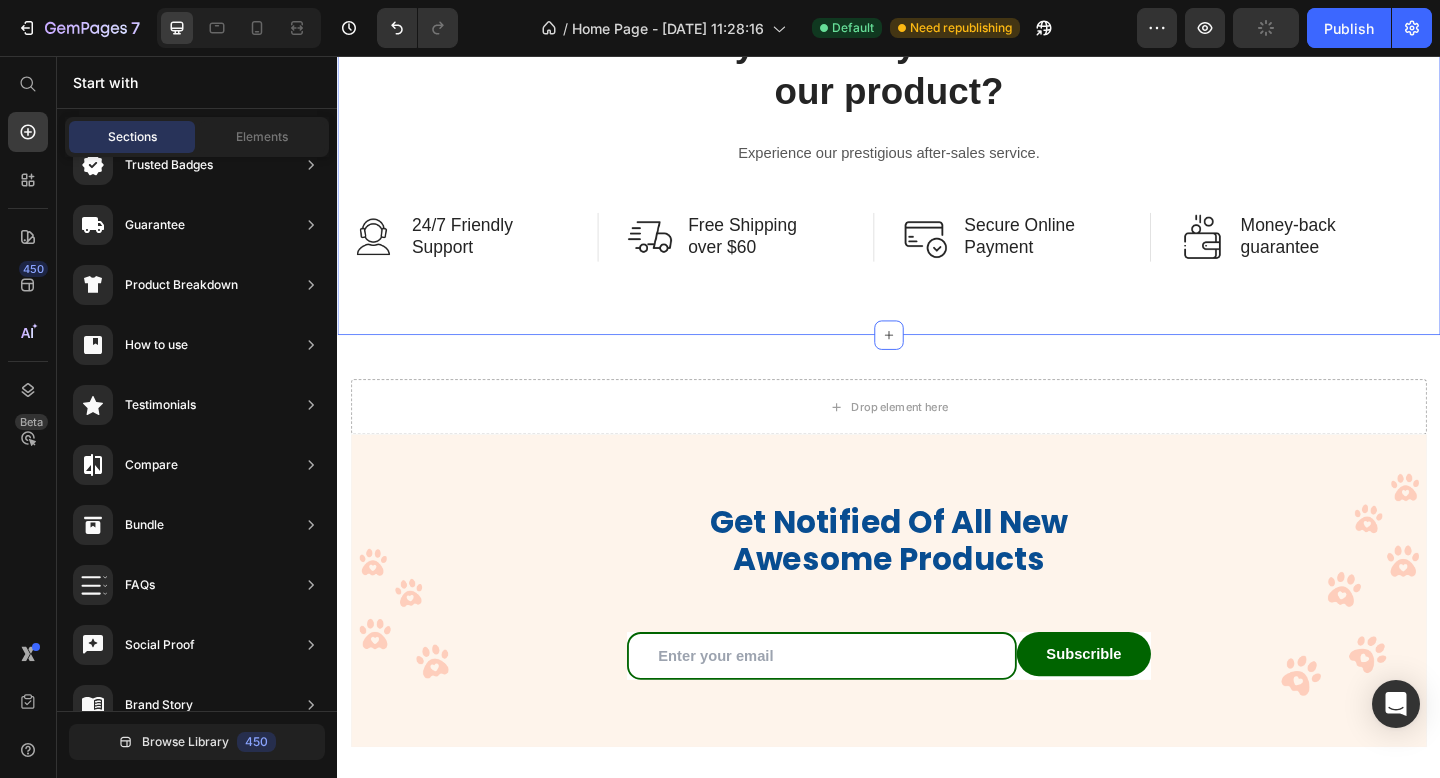 click on "Why should you choose our product? Heading Experience our prestigious after-sales service. Text block Row Image 24/7 Friendly Support Text Block Row Image Free Shipping over $60 Text Block Row Image Secure Online Payment Text Block Row Image Money-back guarantee Text Block Row Row Image 24/7 Friendly Support Text Block Row Image Free Shipping over $60 Text Block Row Image Secure Online Payment Text Block Row Image Money-back guarantee Text Block Row Row Section 9" at bounding box center (937, 147) 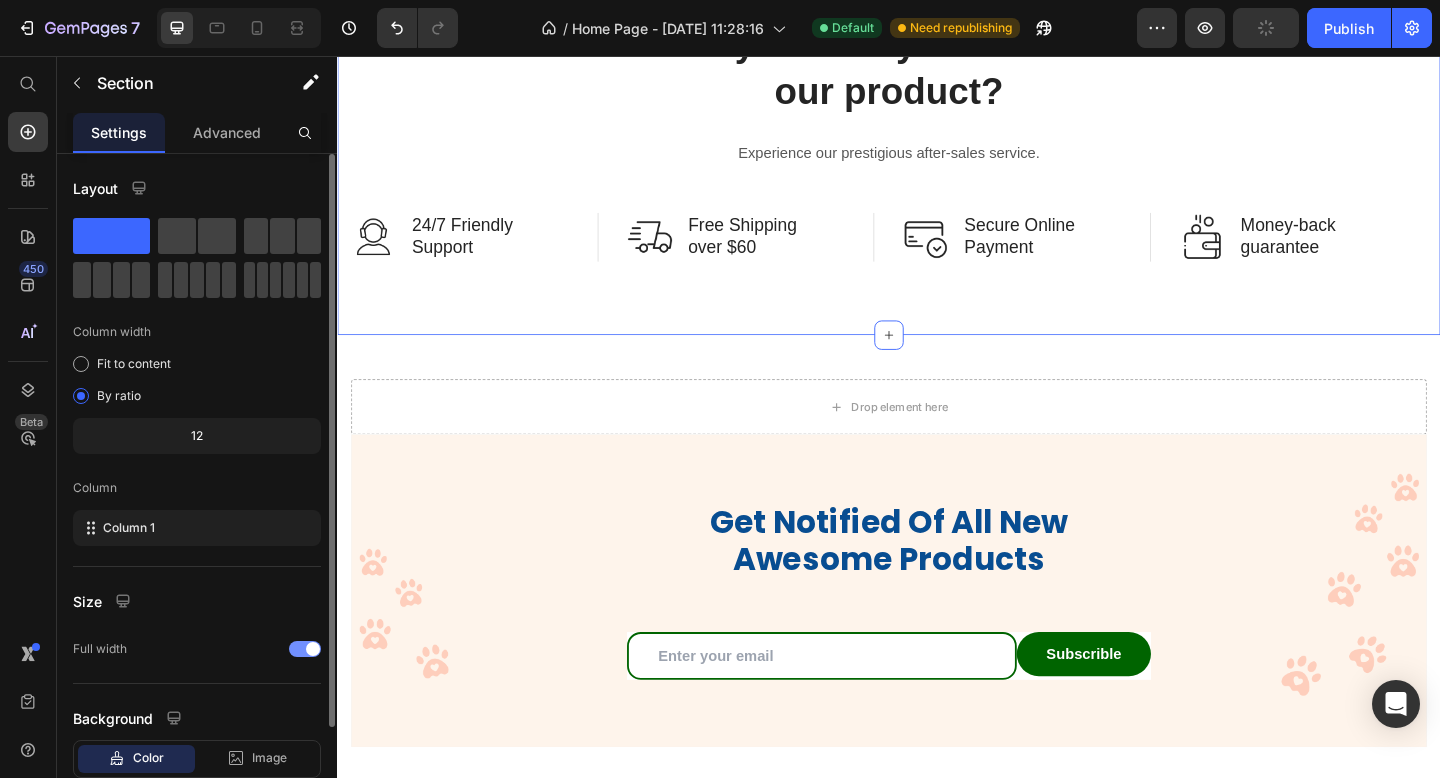 click at bounding box center [305, 649] 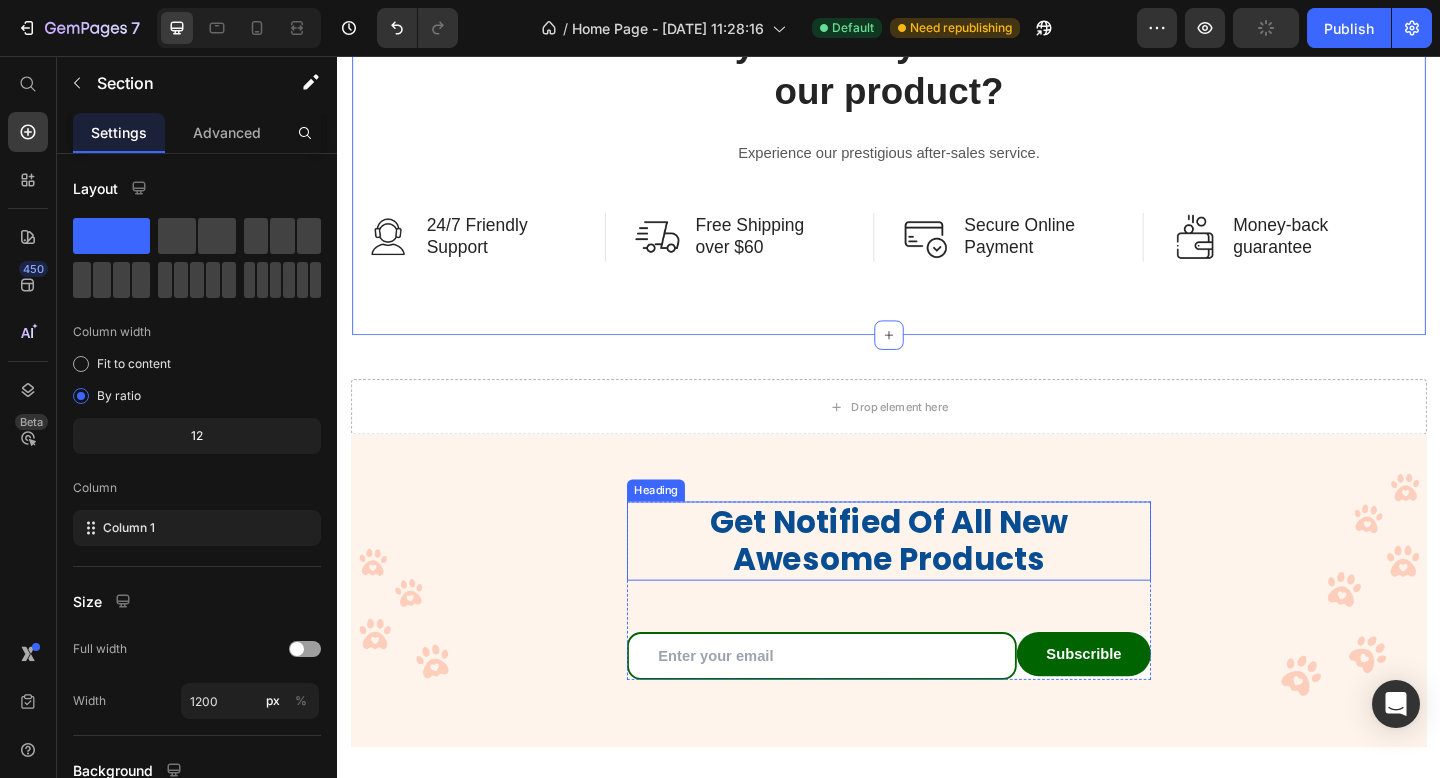 click on "Get Notified Of All New Awesome Products" at bounding box center (937, 584) 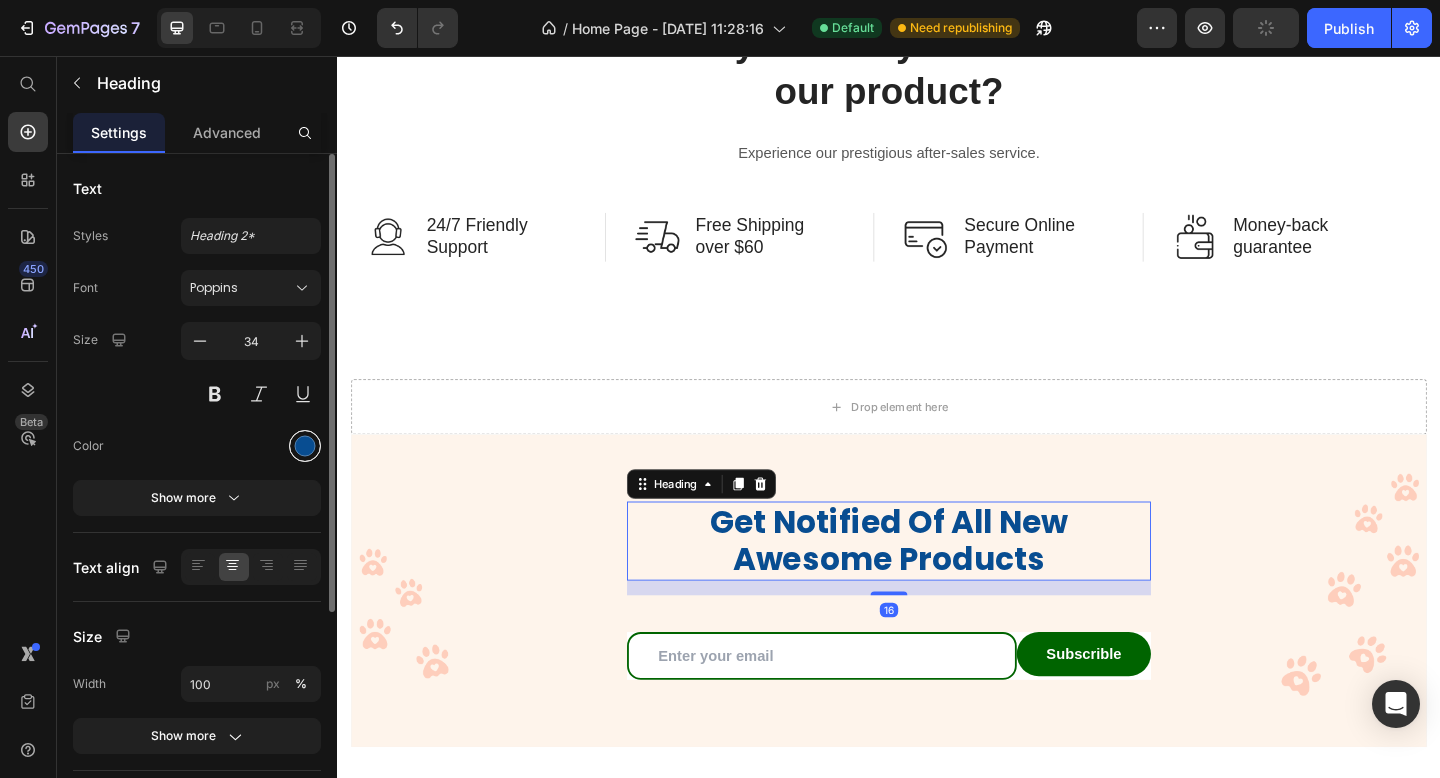 click at bounding box center [305, 446] 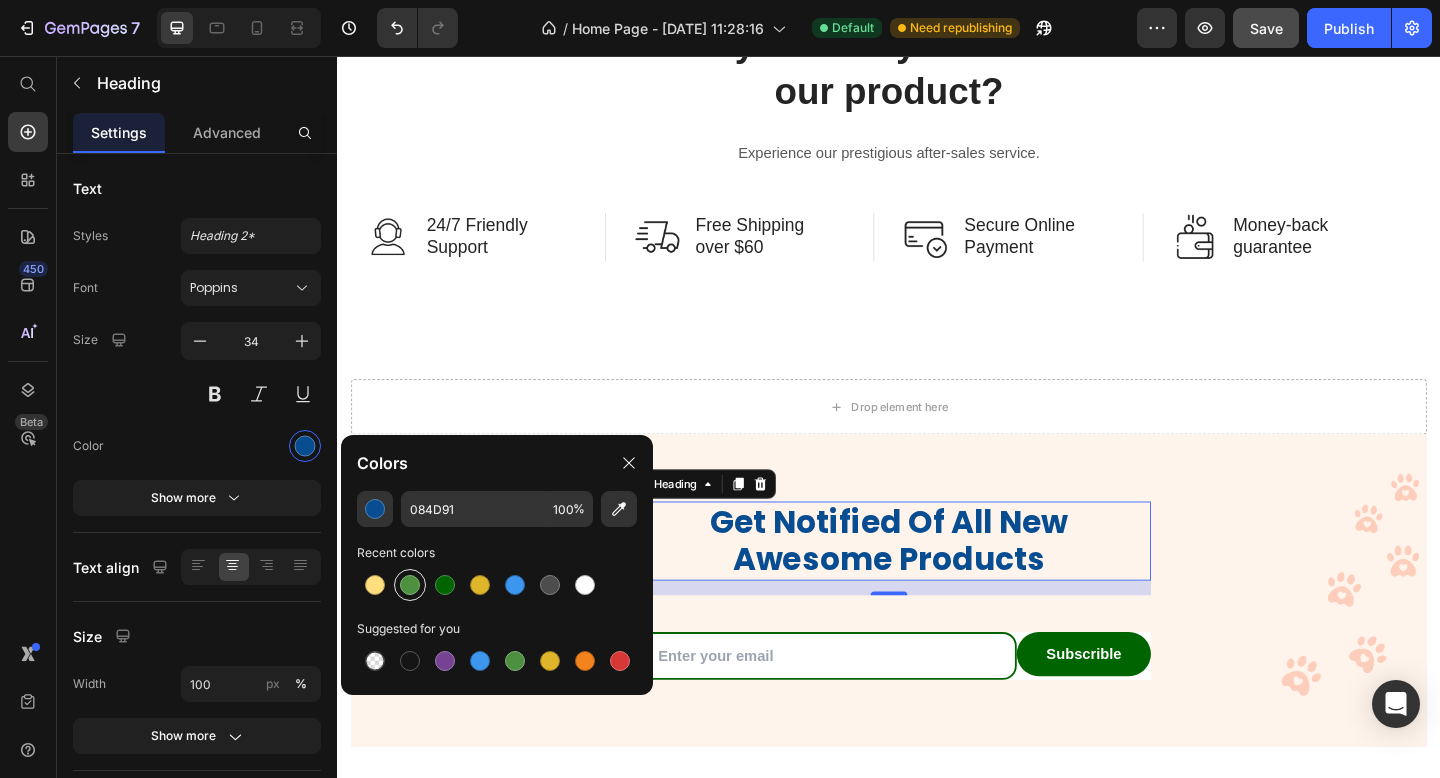 click at bounding box center (410, 585) 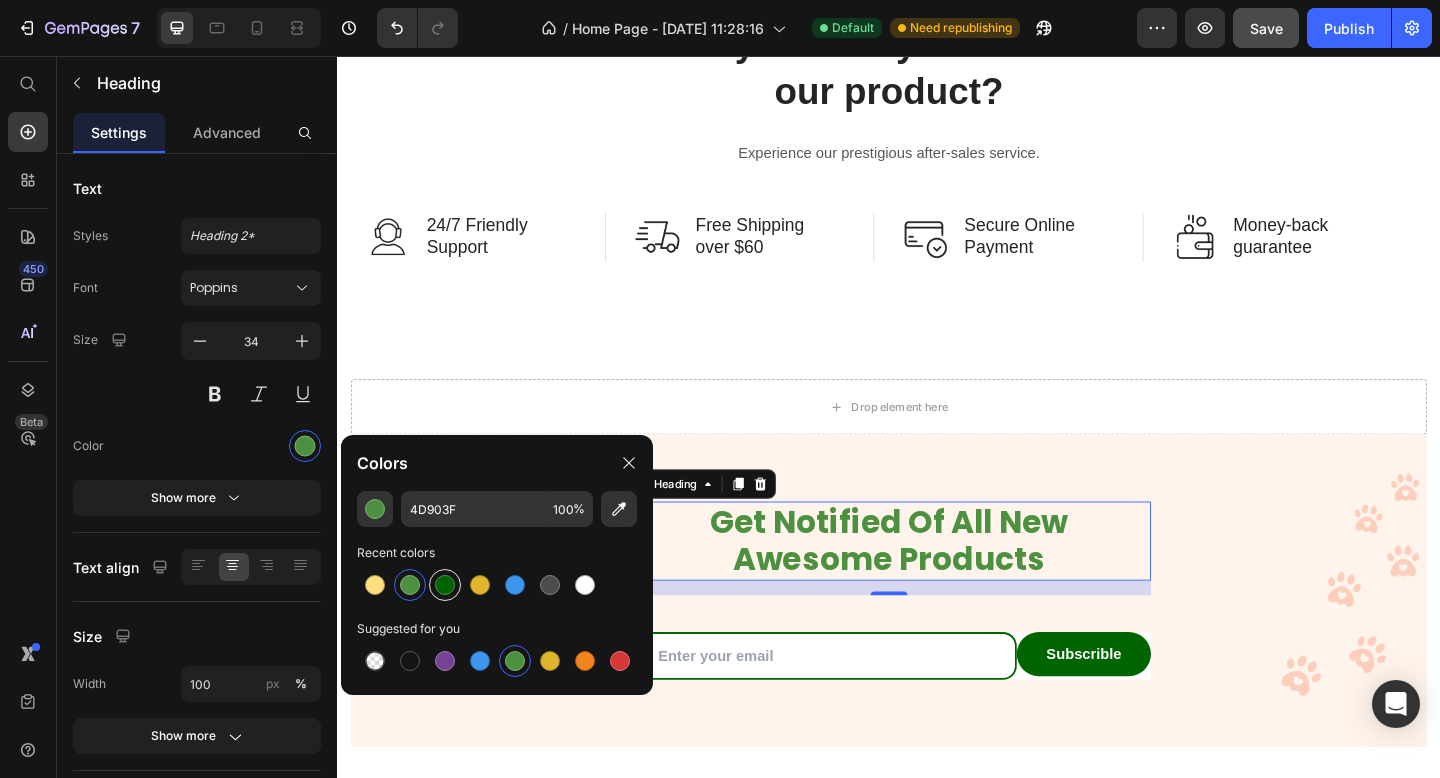 click at bounding box center [445, 585] 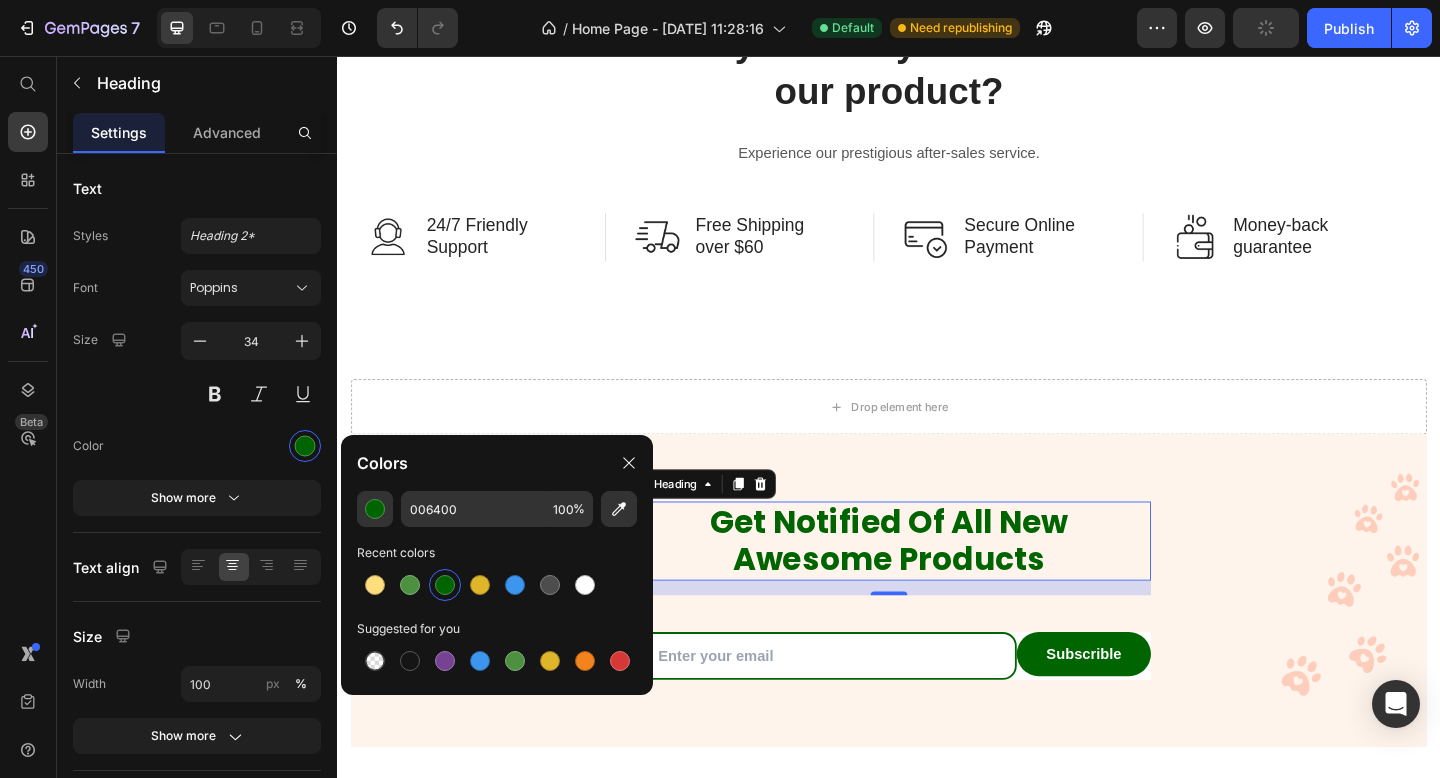 click on "Get Notified Of All New Awesome Products" at bounding box center (937, 584) 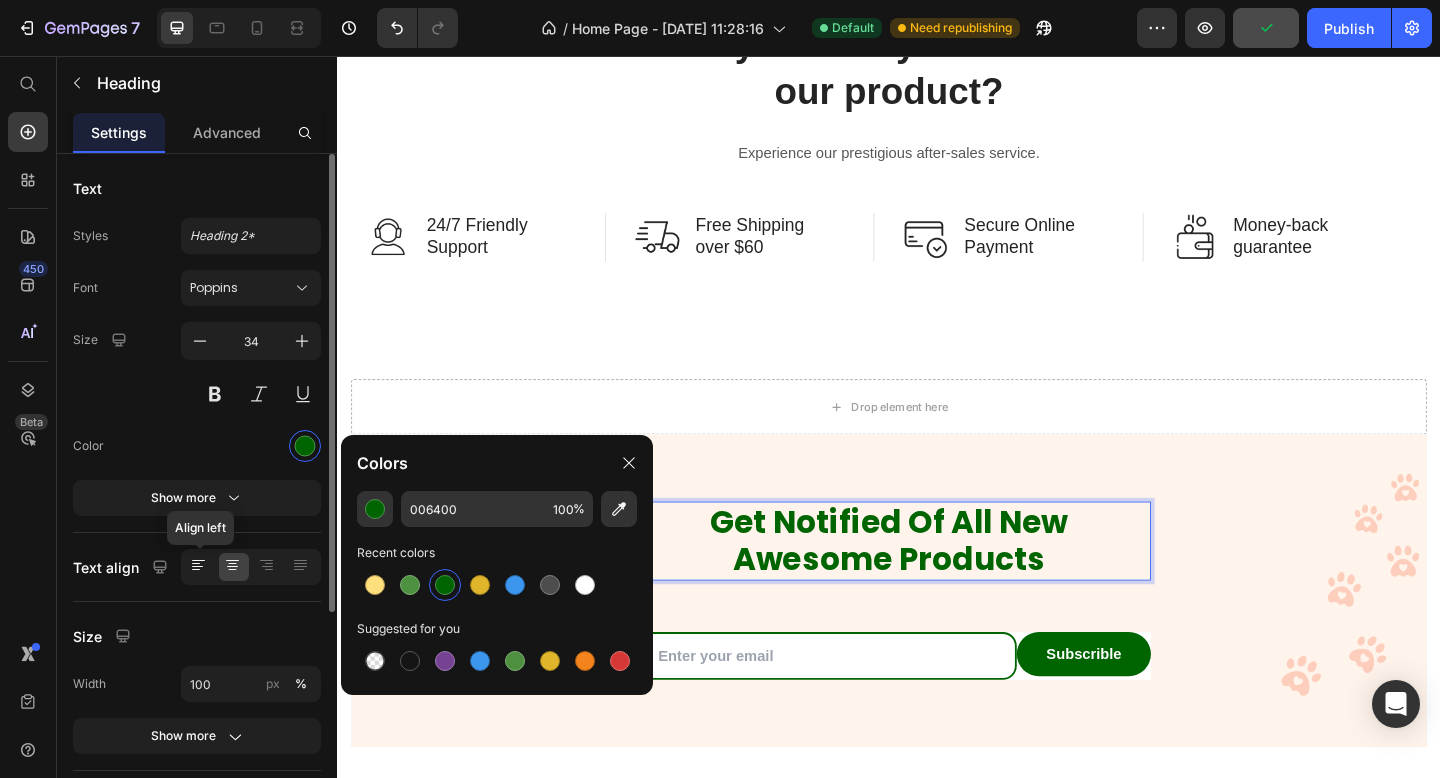 click 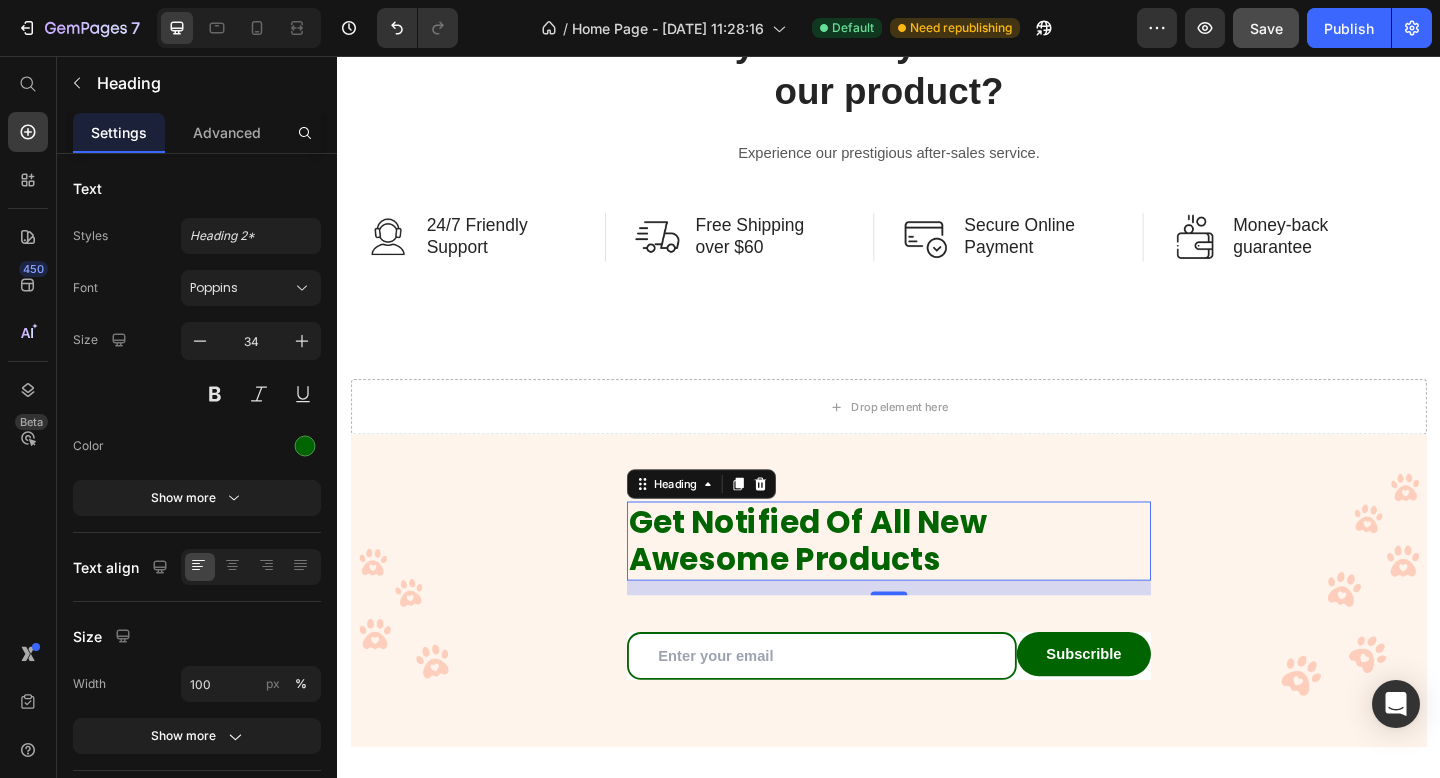 click on "Get Notified Of All New Awesome Products" at bounding box center (937, 584) 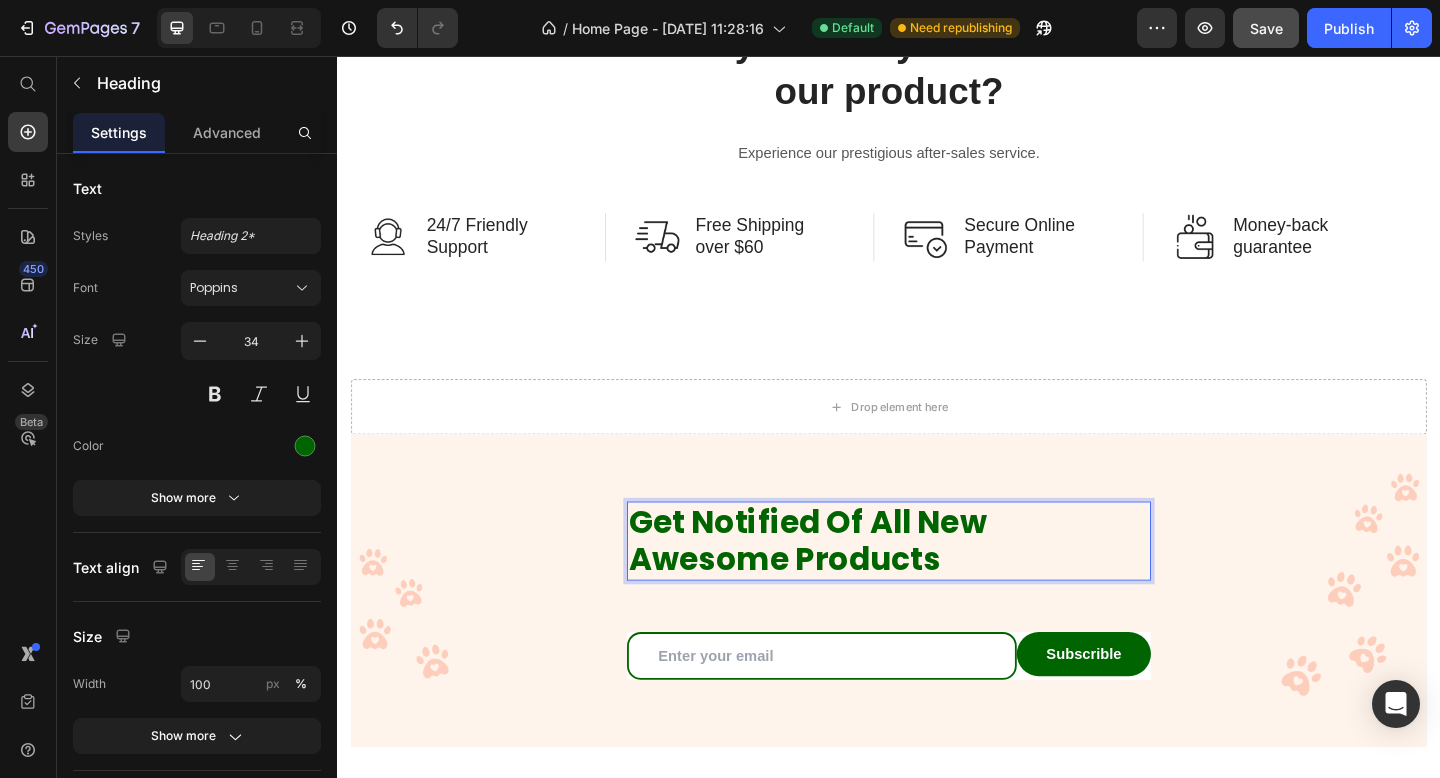 click on "Get Notified Of All New         Awesome Products" at bounding box center (937, 584) 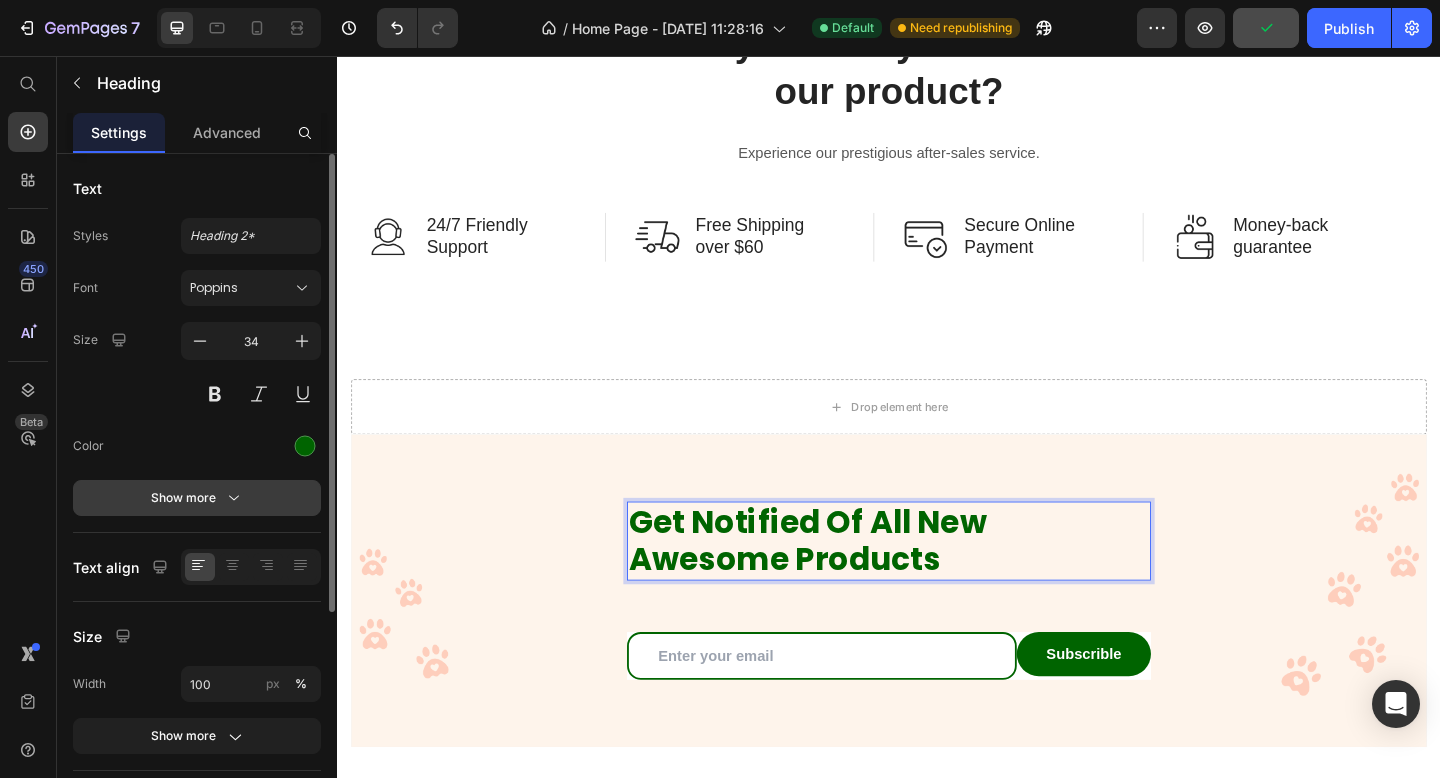 click on "Show more" at bounding box center [197, 498] 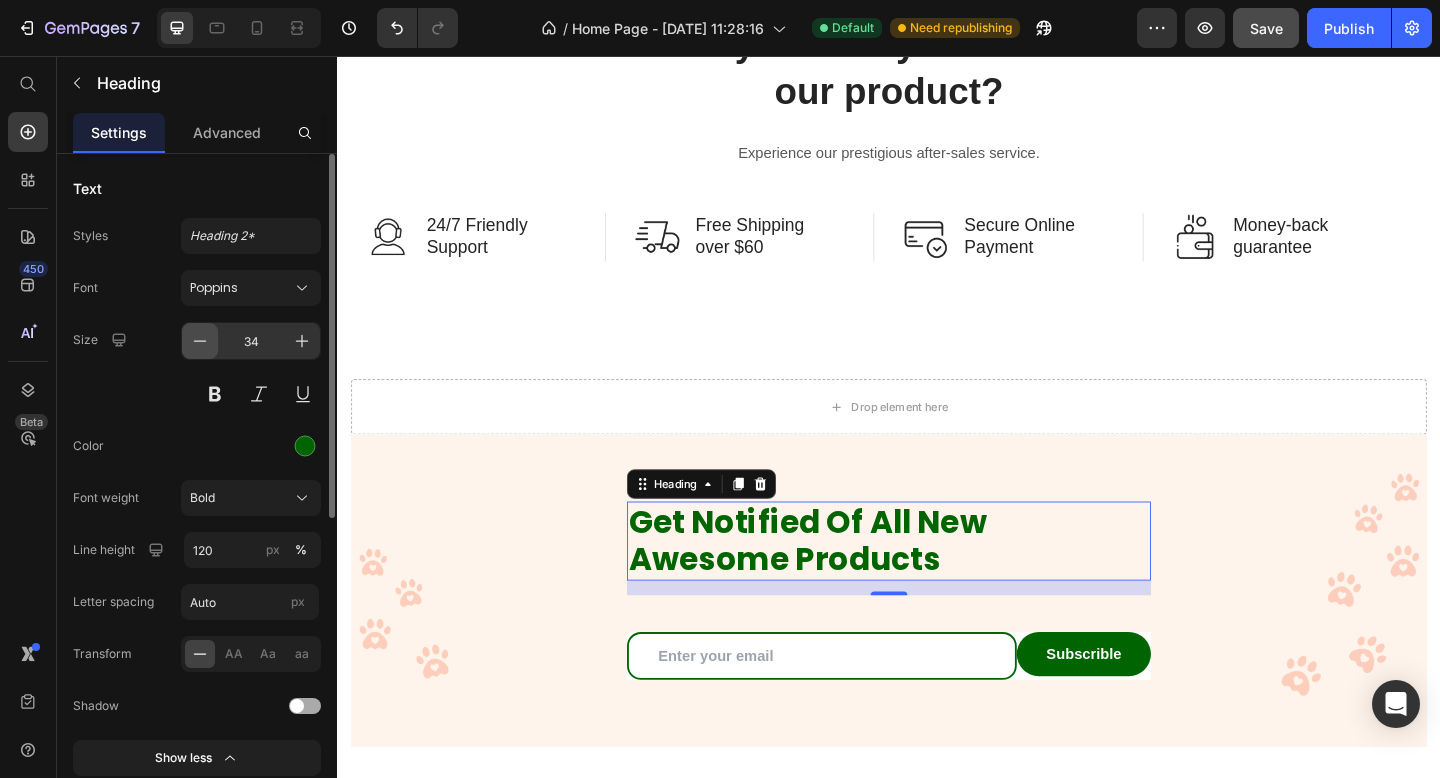 click 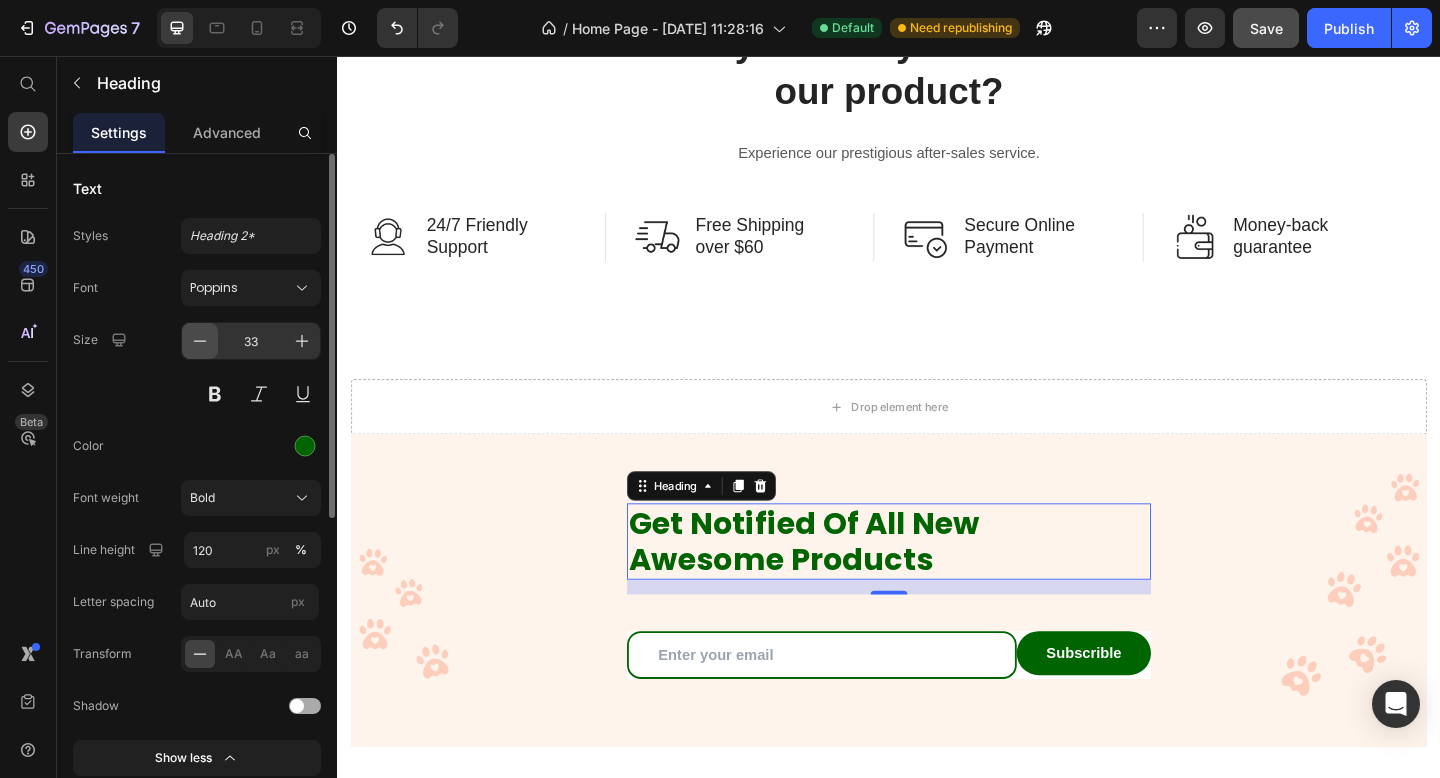 click 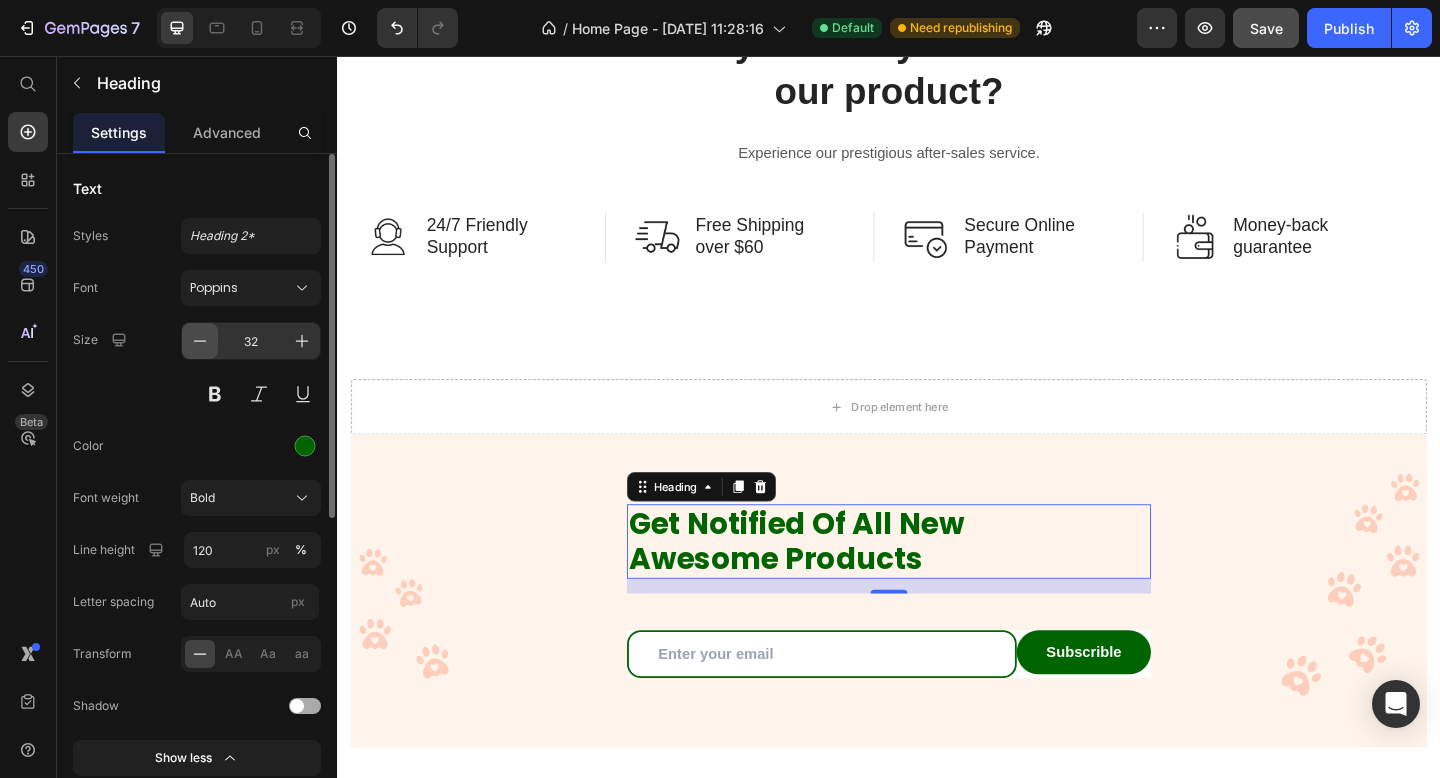 click 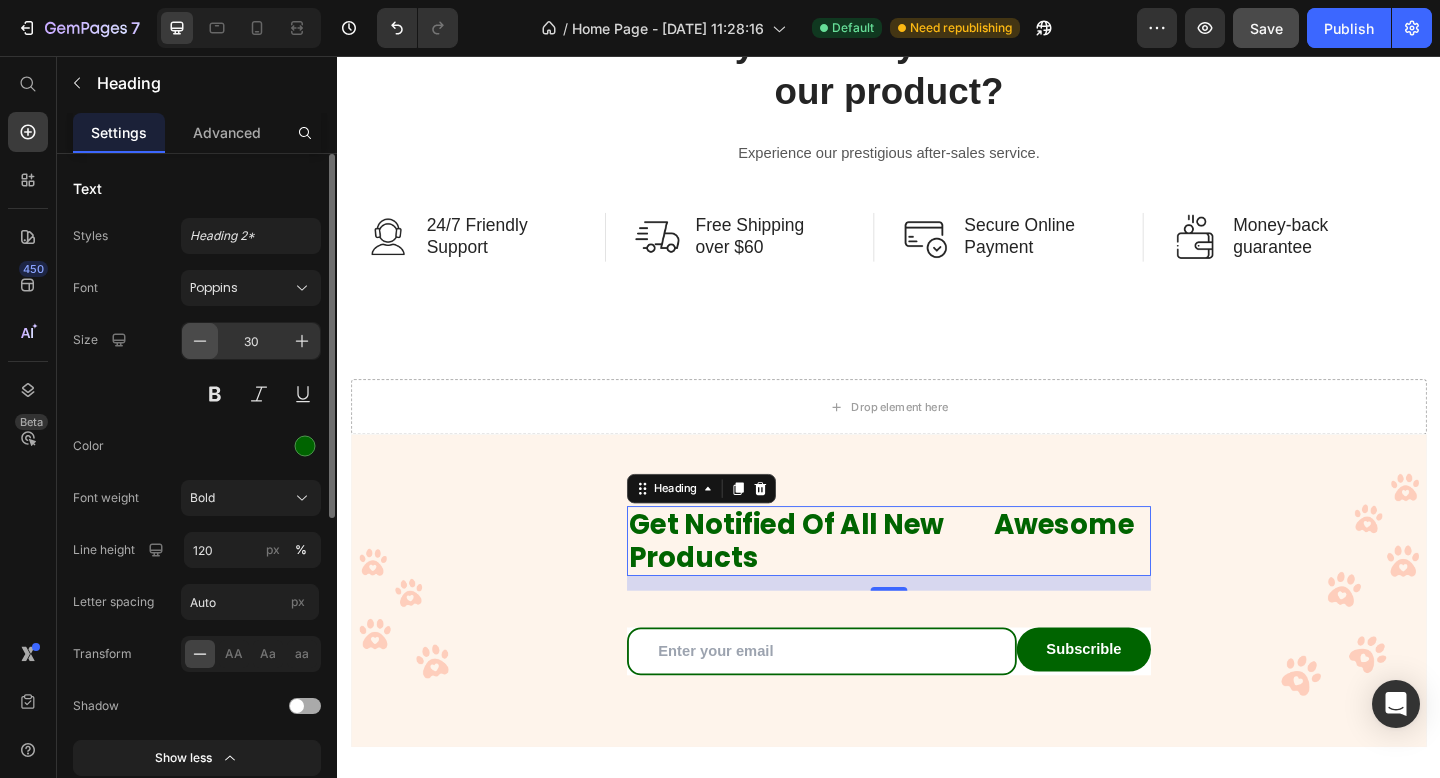 click 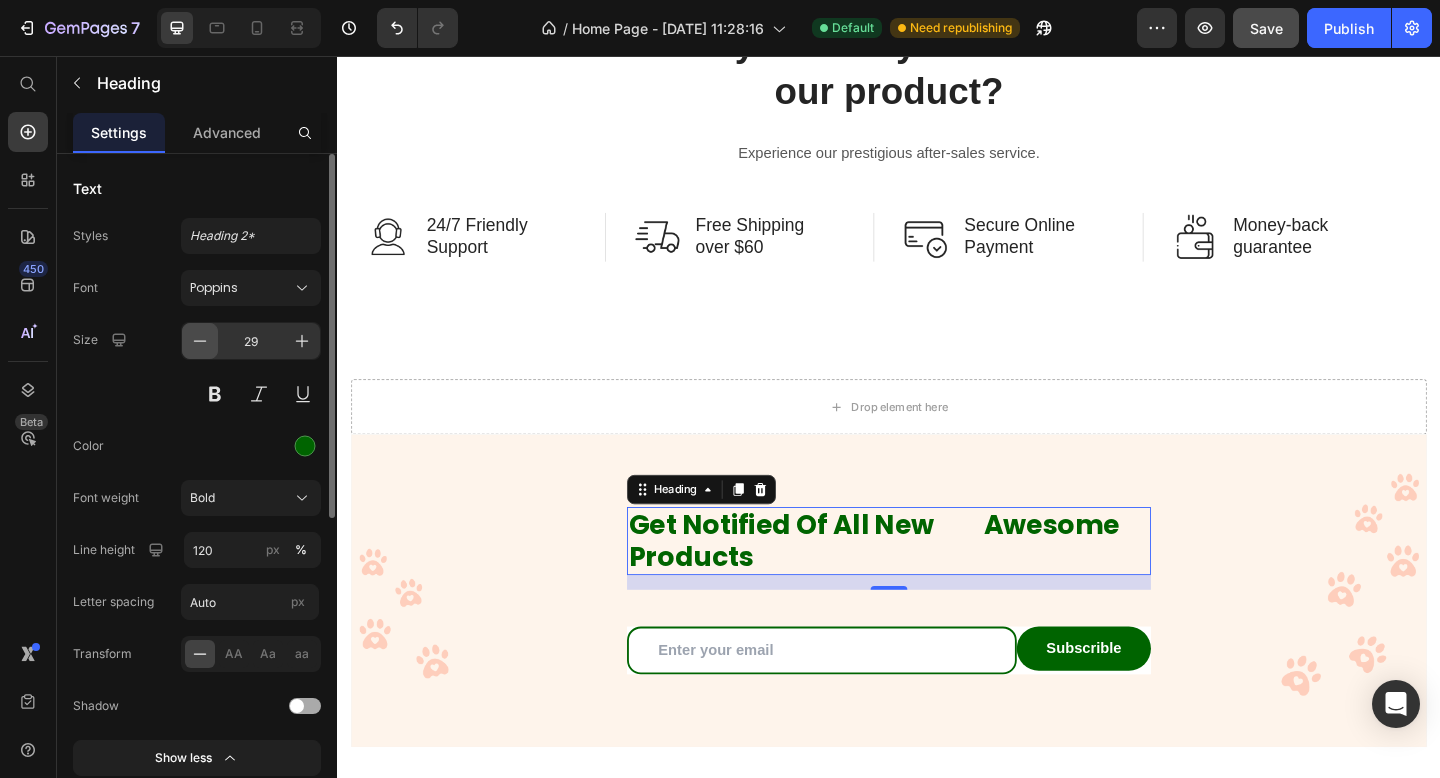 click 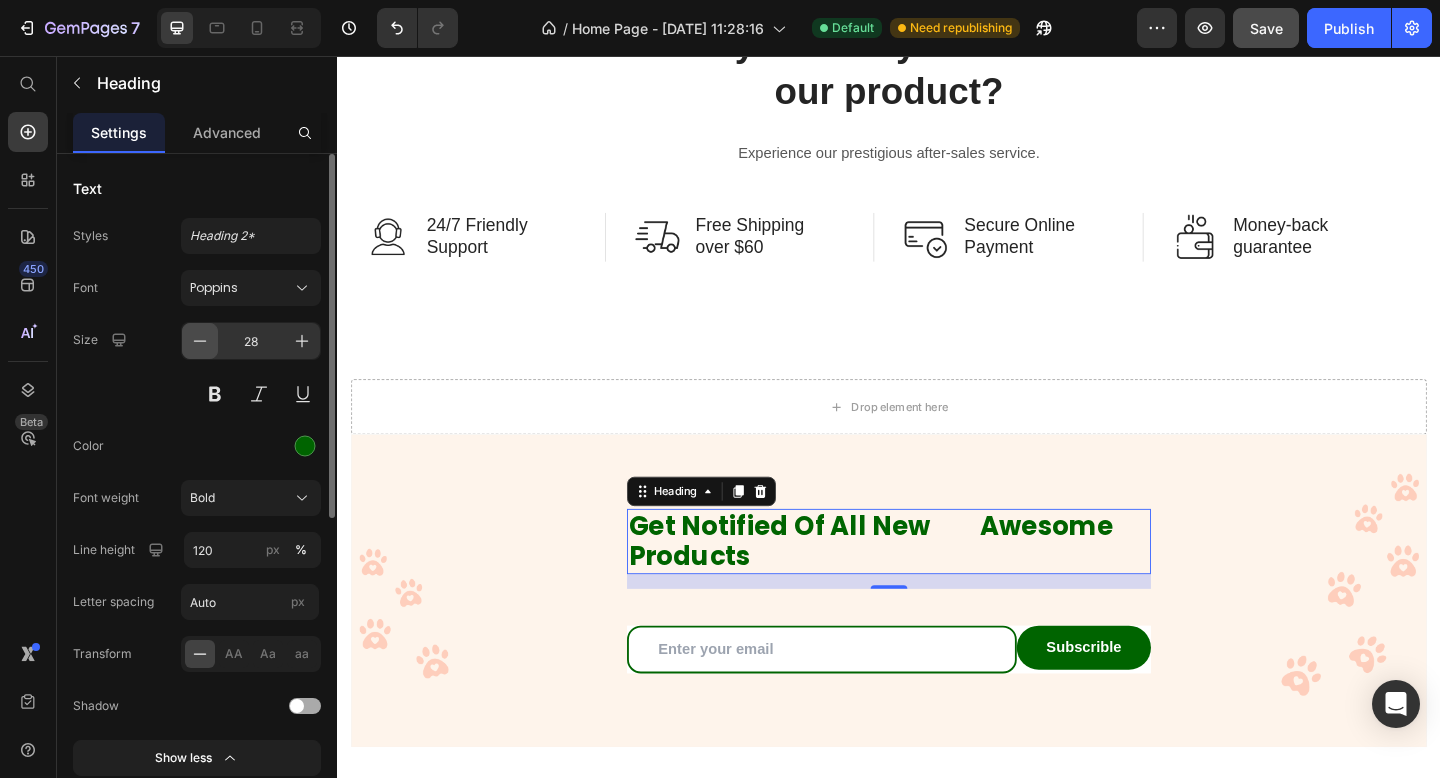 click 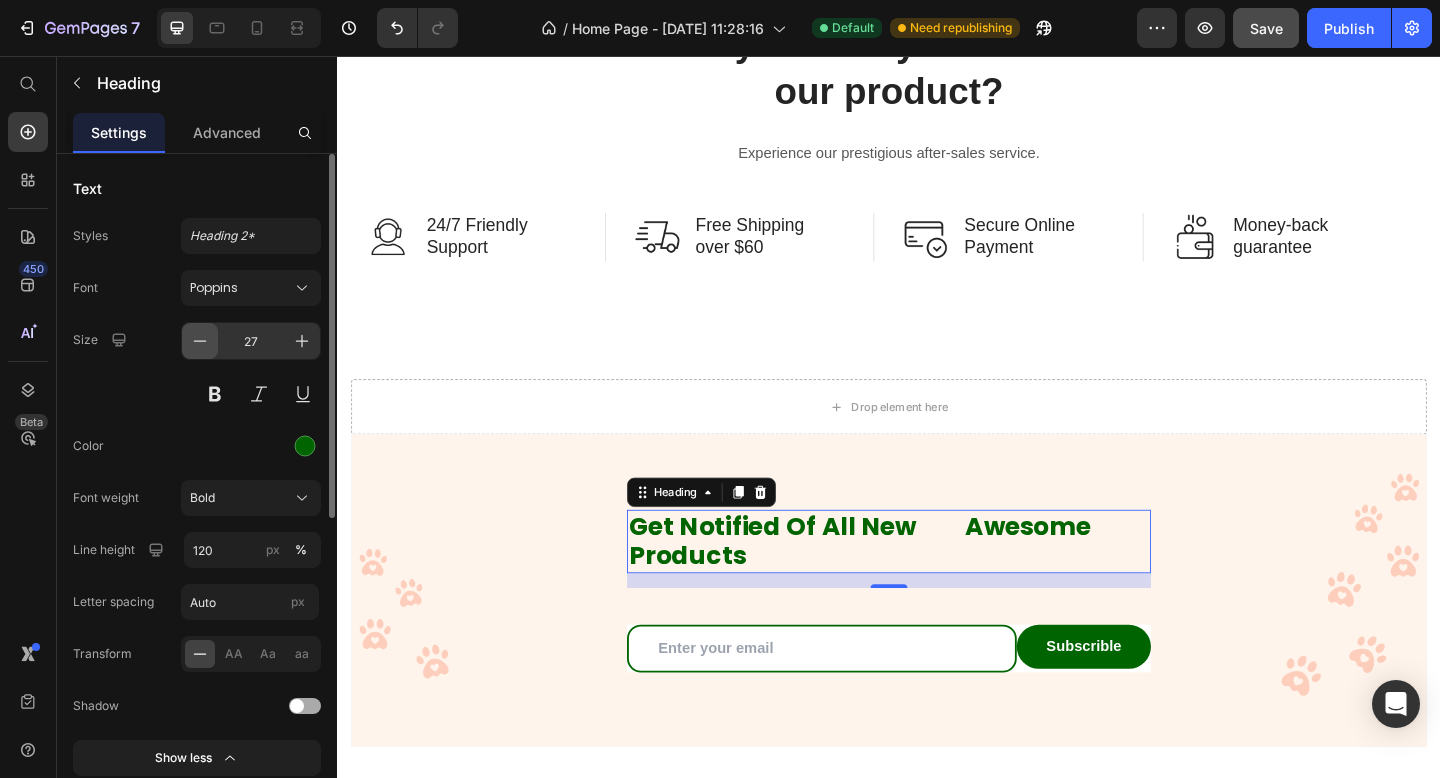 click 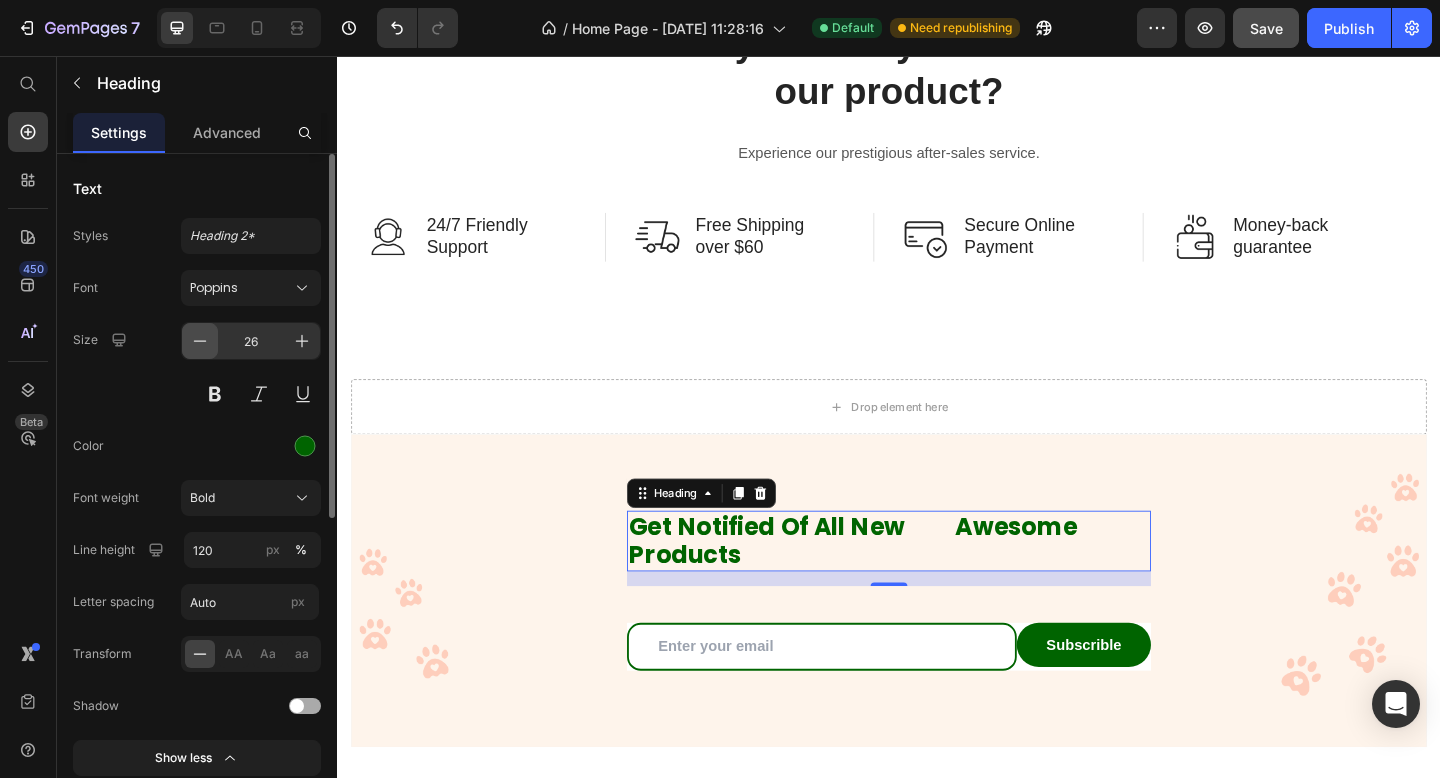 click 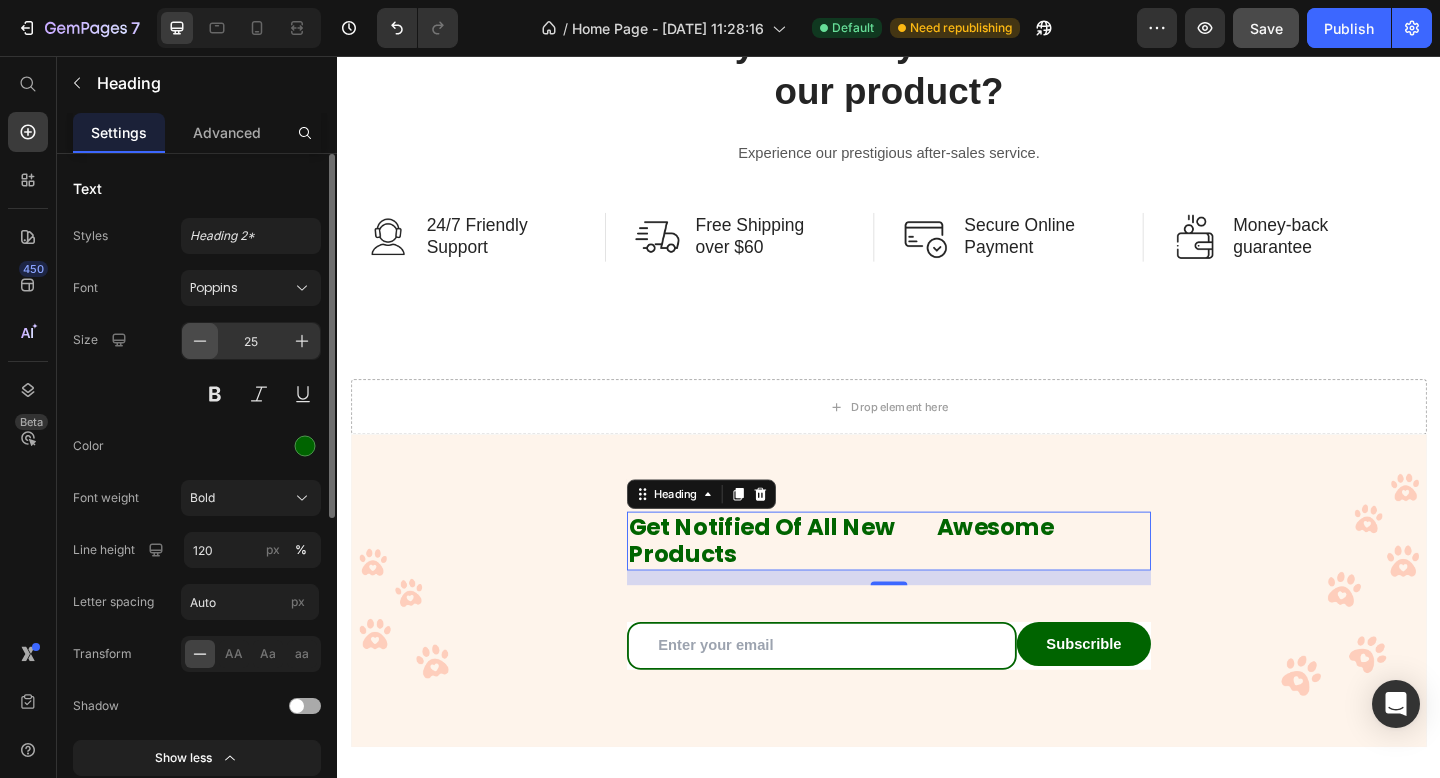 click 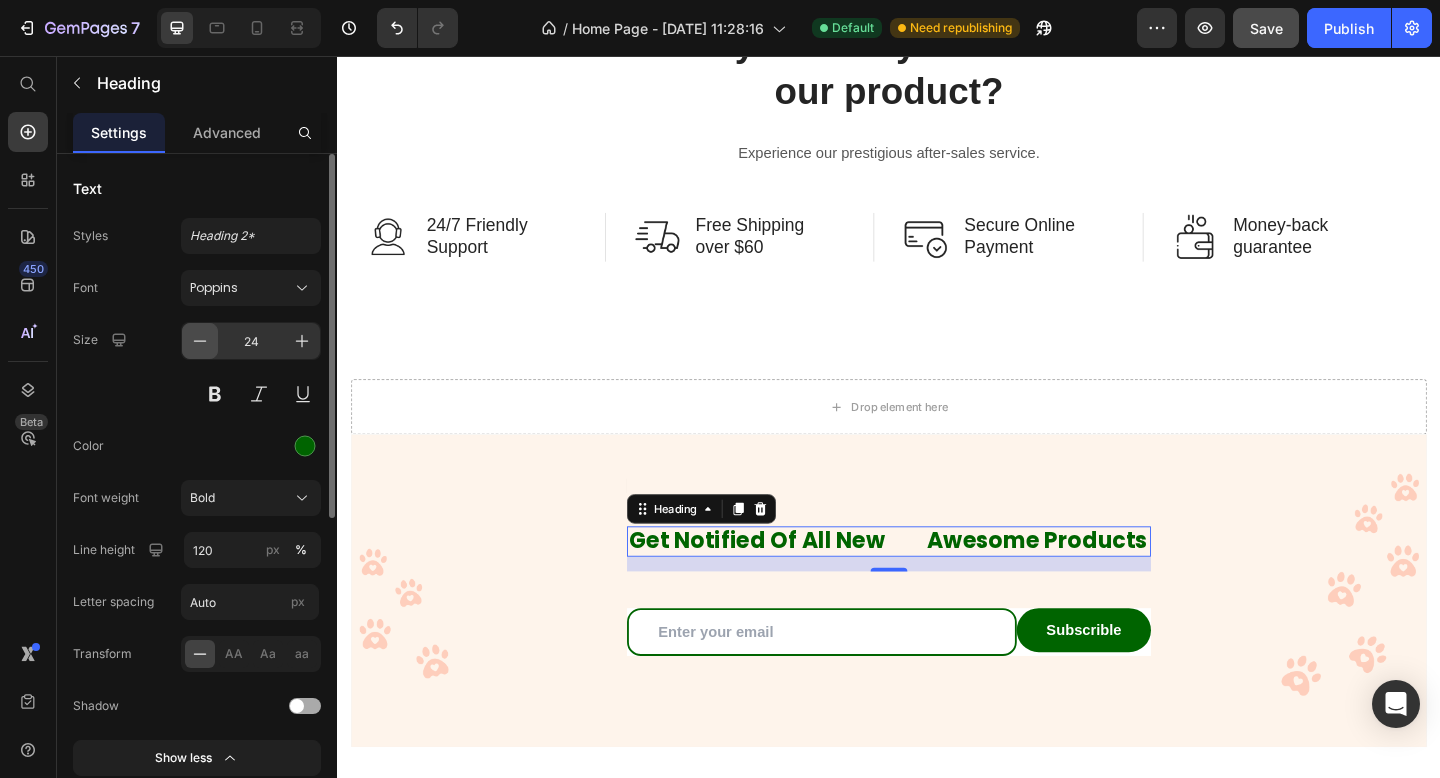 click 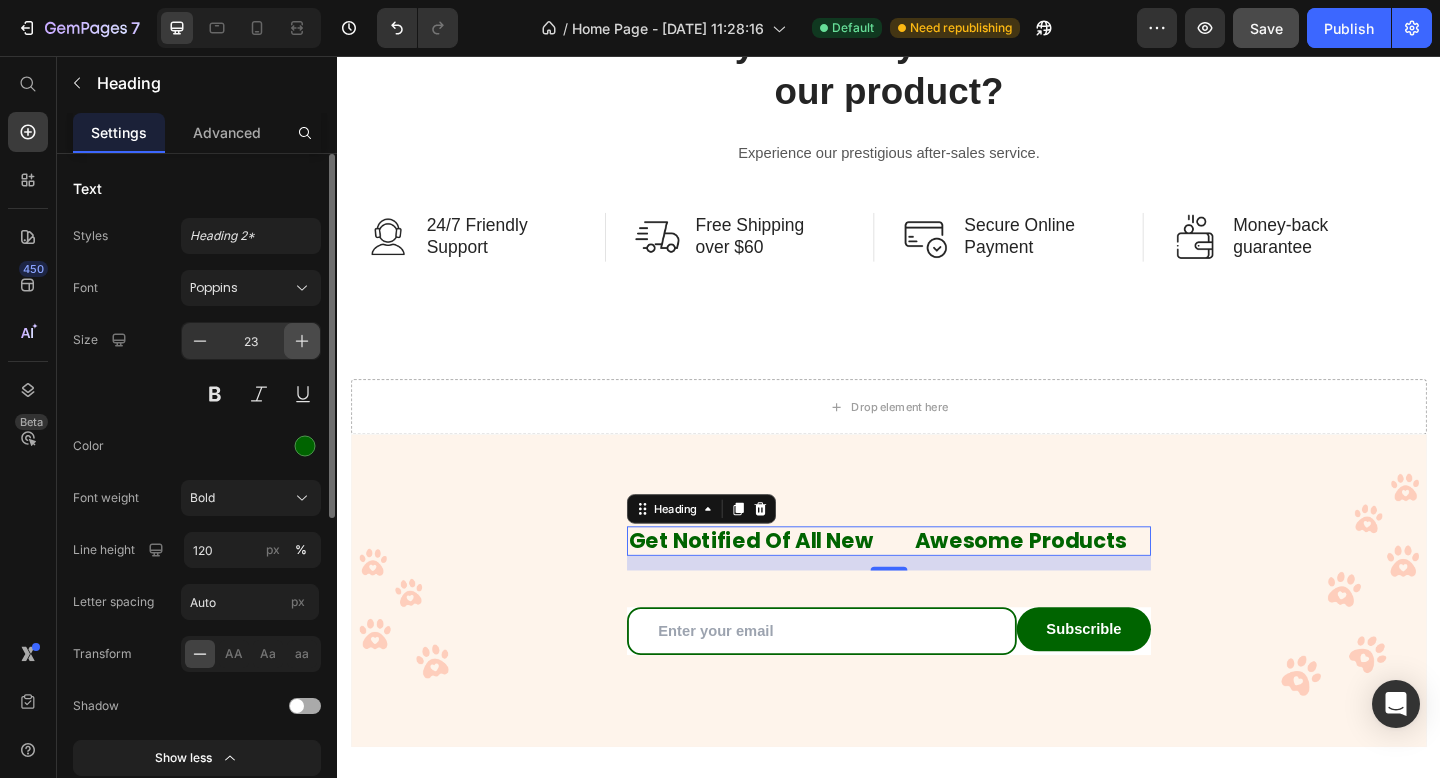 click 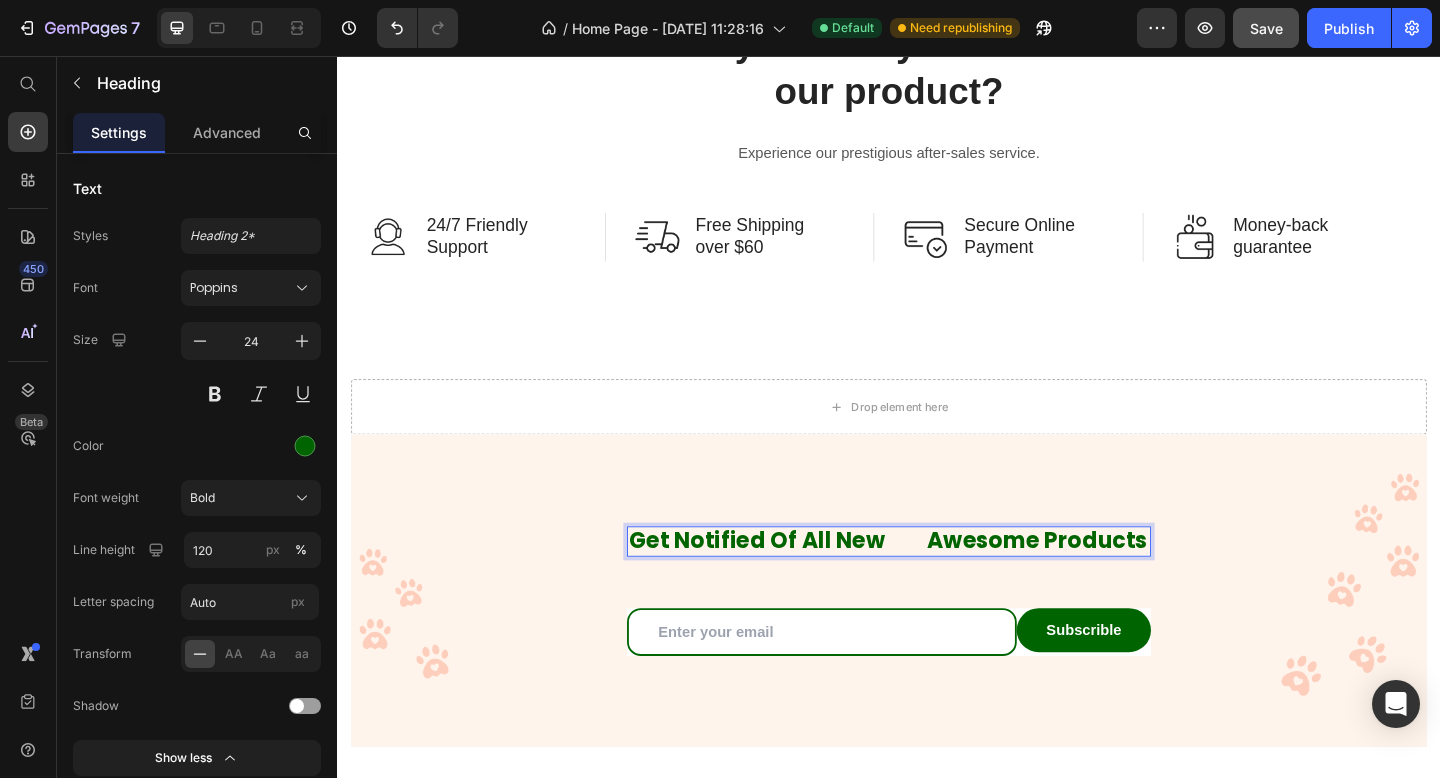 click on "Get Notified Of All New         Awesome Products" at bounding box center [937, 584] 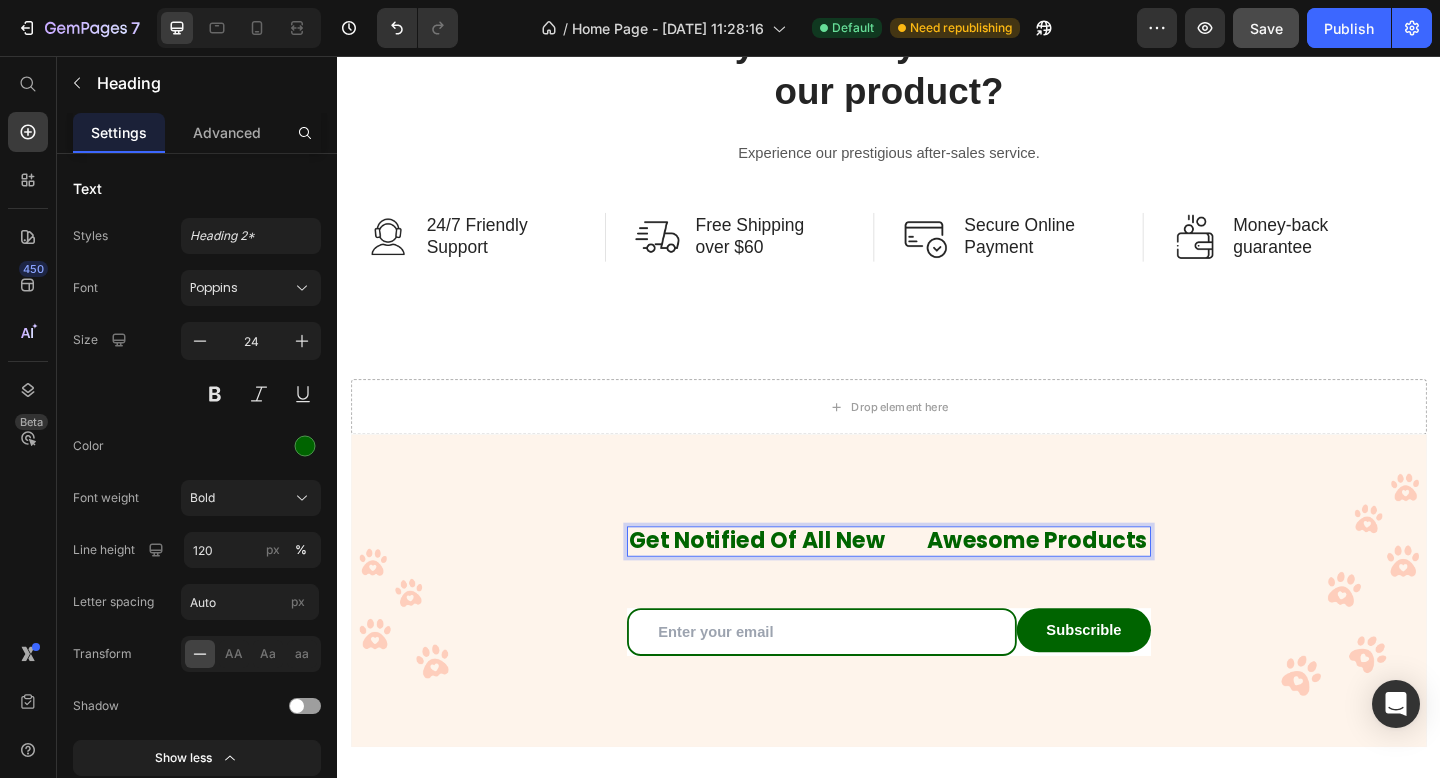 click on "Get Notified Of All New         Awesome Products" at bounding box center [937, 584] 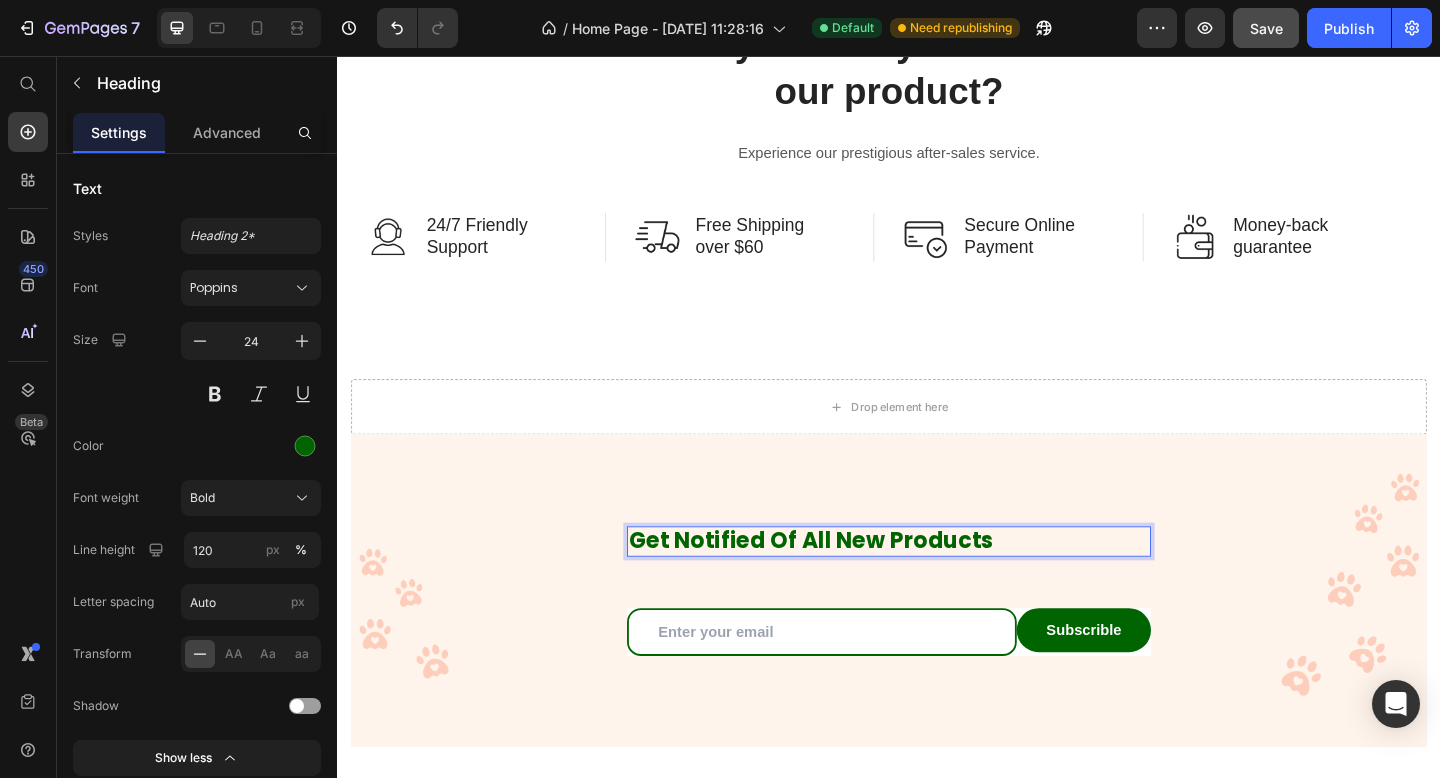 click on "Get Notified Of All New Products" at bounding box center [937, 584] 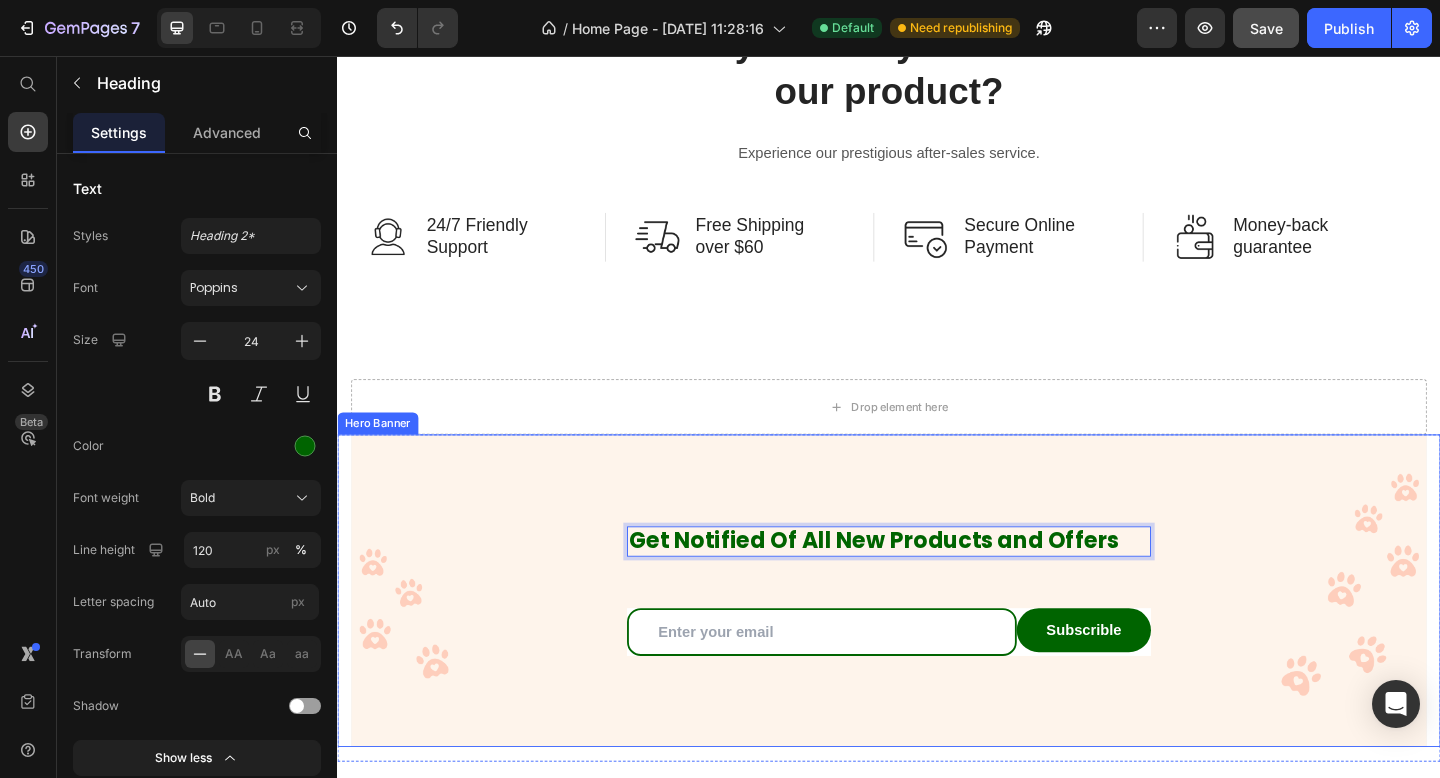 click at bounding box center [937, 638] 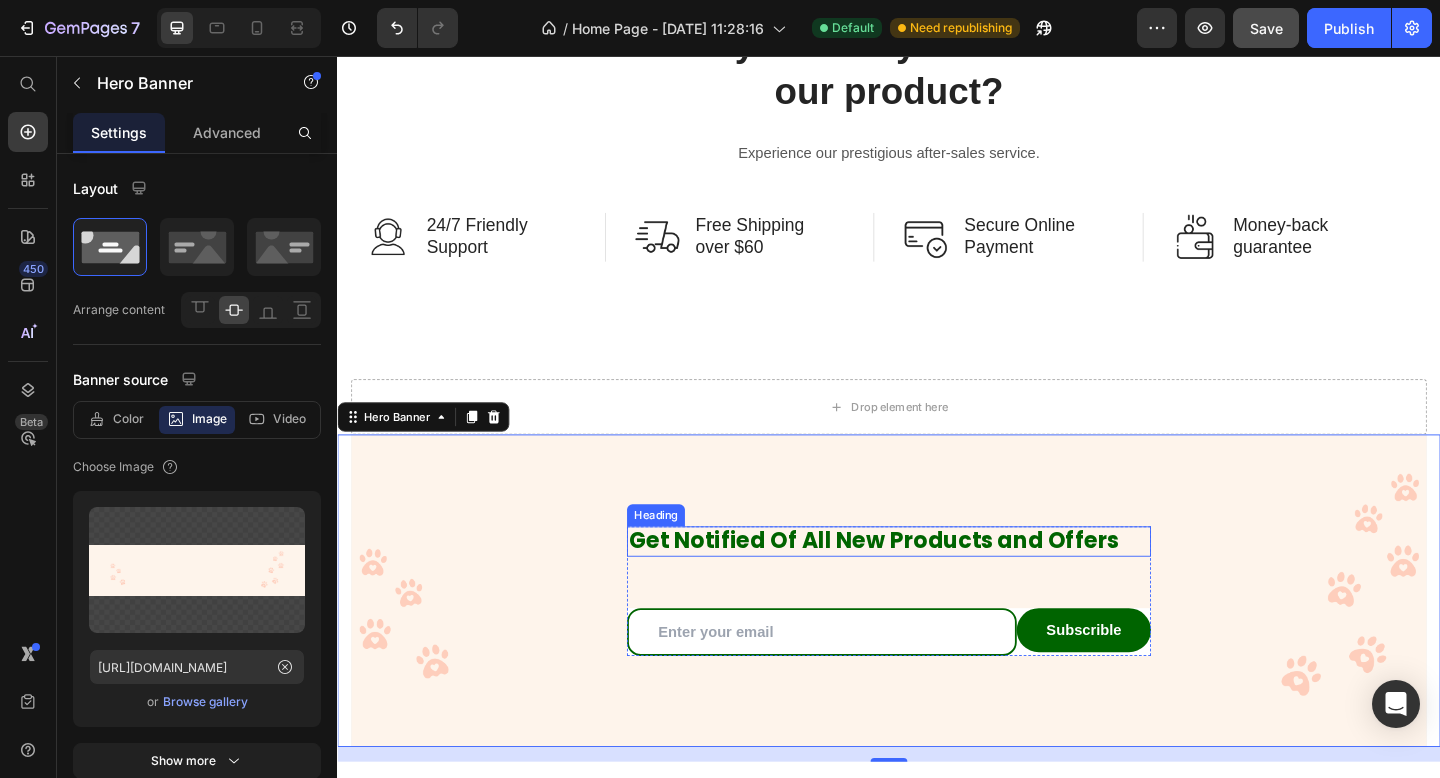 click on "Get Notified Of All New Products and Offers" at bounding box center [937, 584] 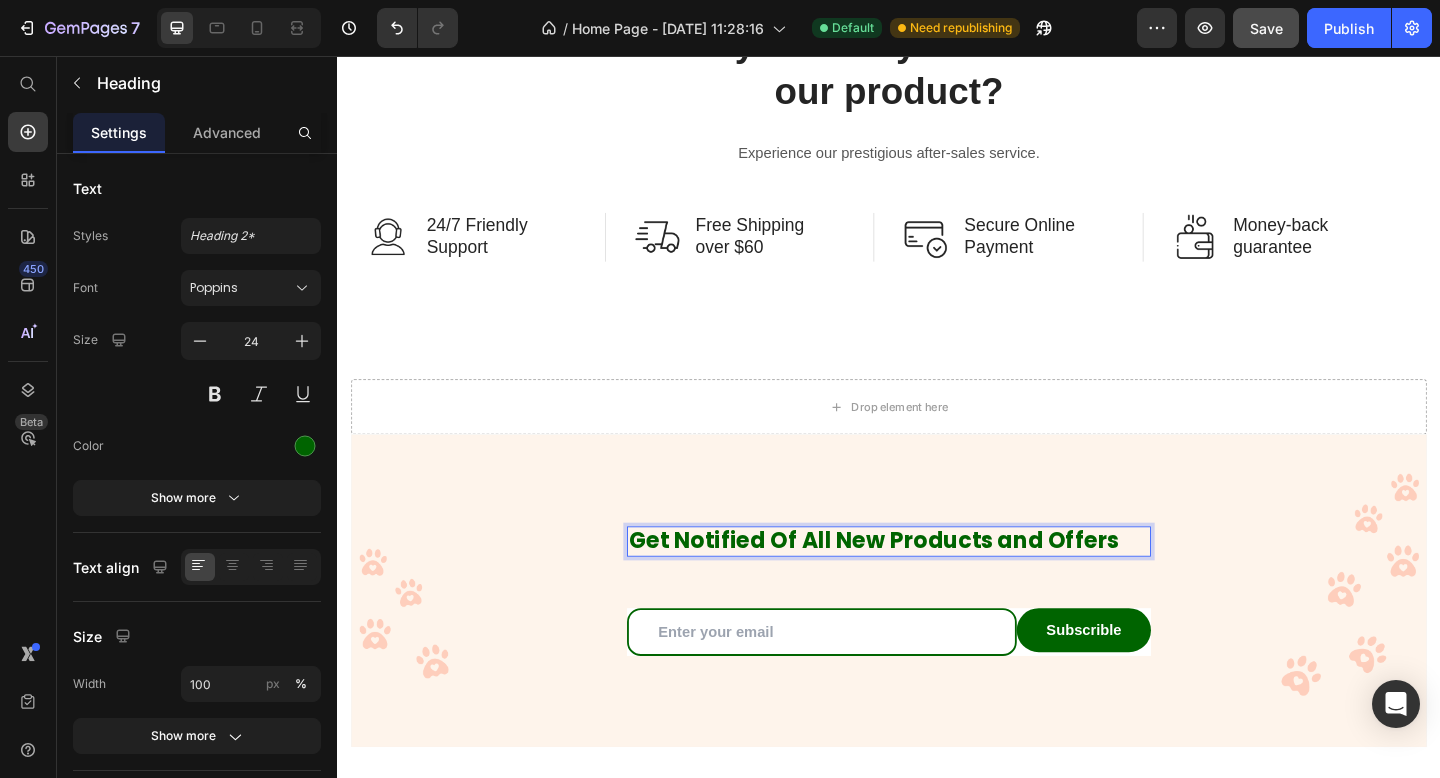 click on "Get Notified Of All New Products and Offers" at bounding box center [937, 584] 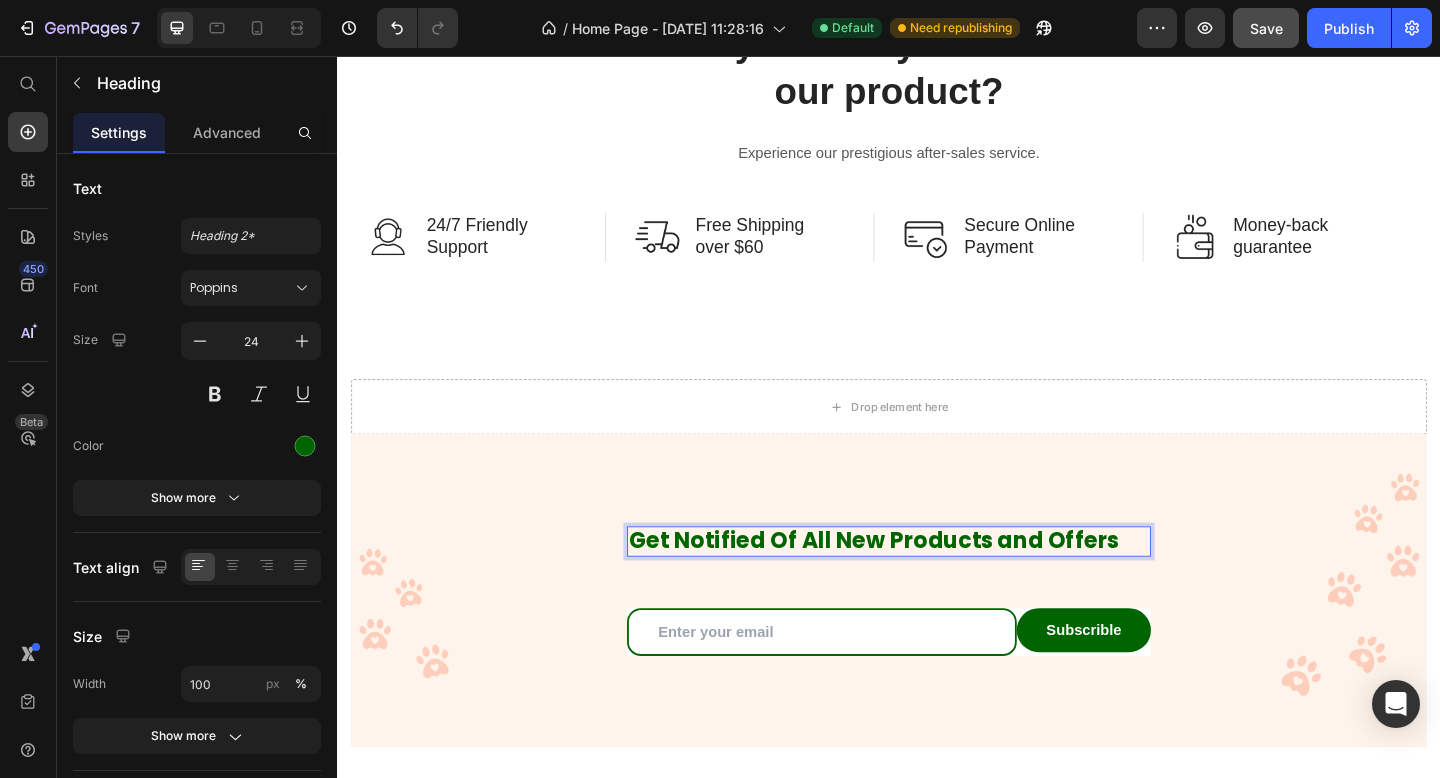 click on "Get Notified Of All New Products and Offers" at bounding box center [937, 584] 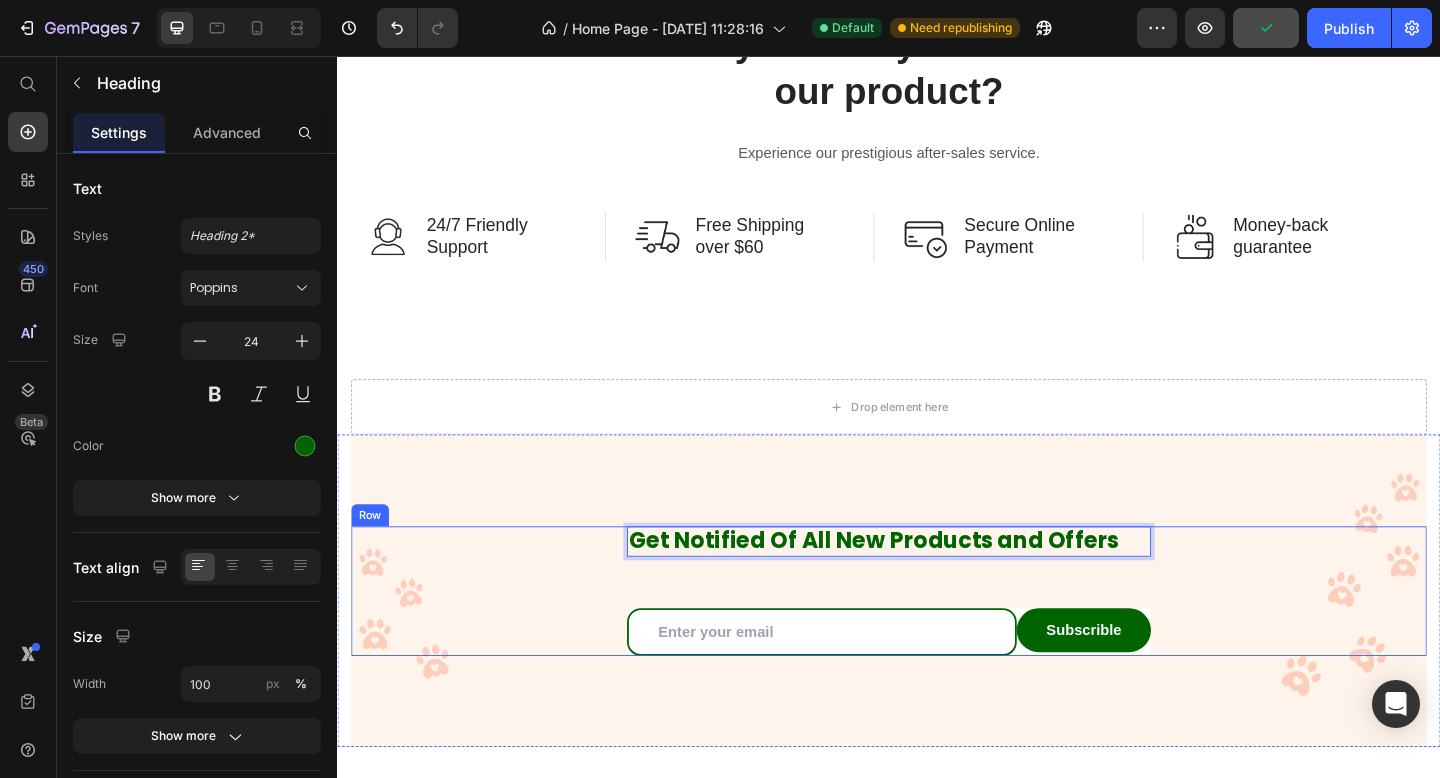 click on "Get Notified Of All New Products and Offers Heading   16 Email Field Subscrible Submit Button Row Newsletter Row" at bounding box center [937, 638] 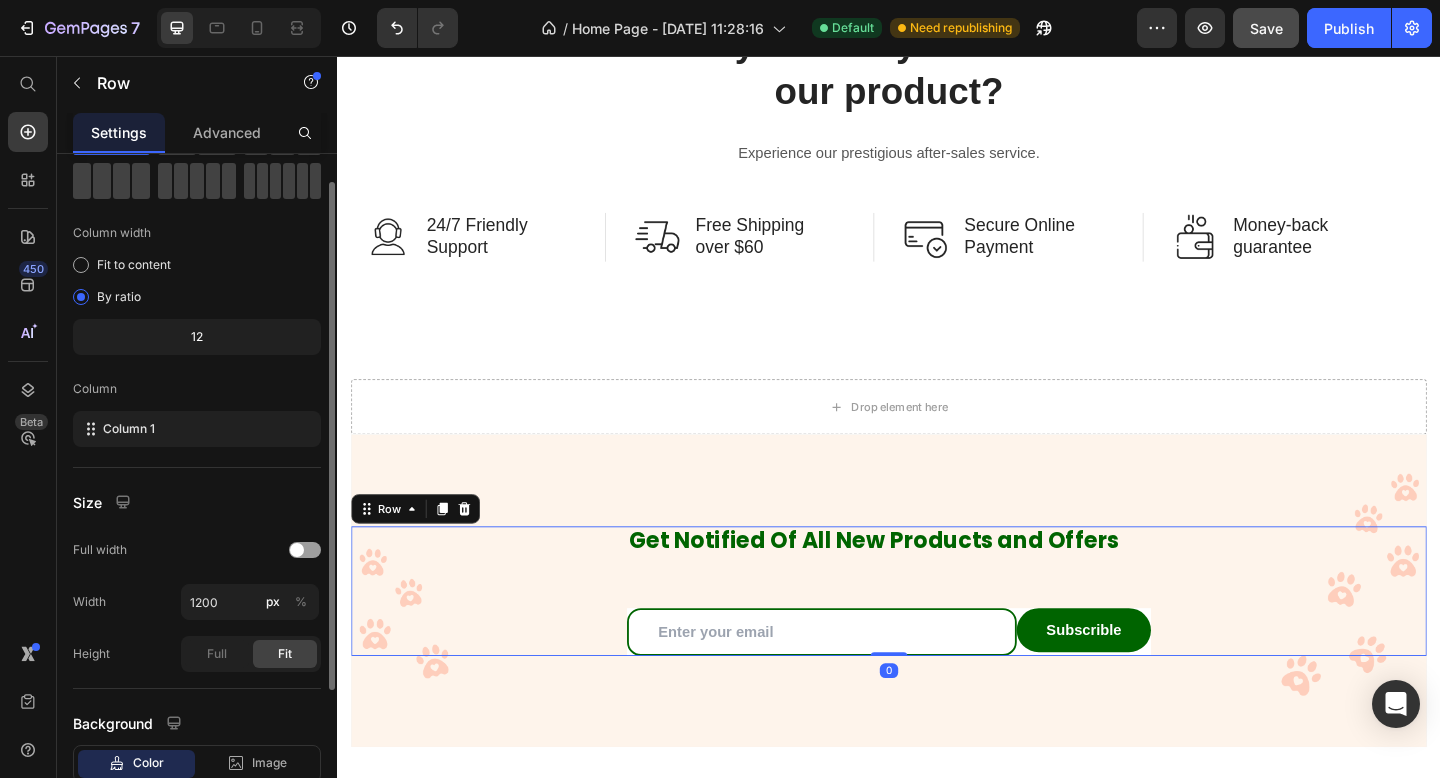 scroll, scrollTop: 231, scrollLeft: 0, axis: vertical 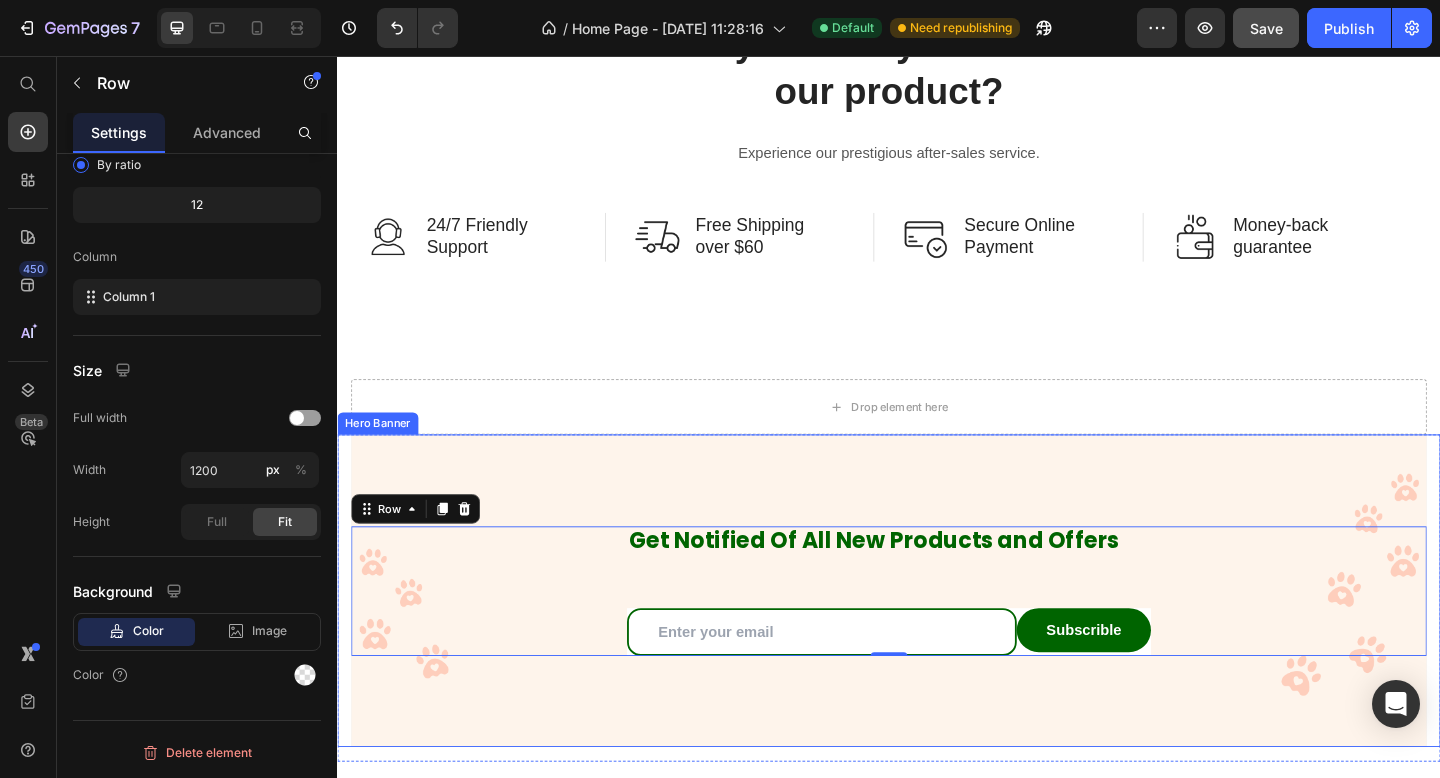click at bounding box center (937, 638) 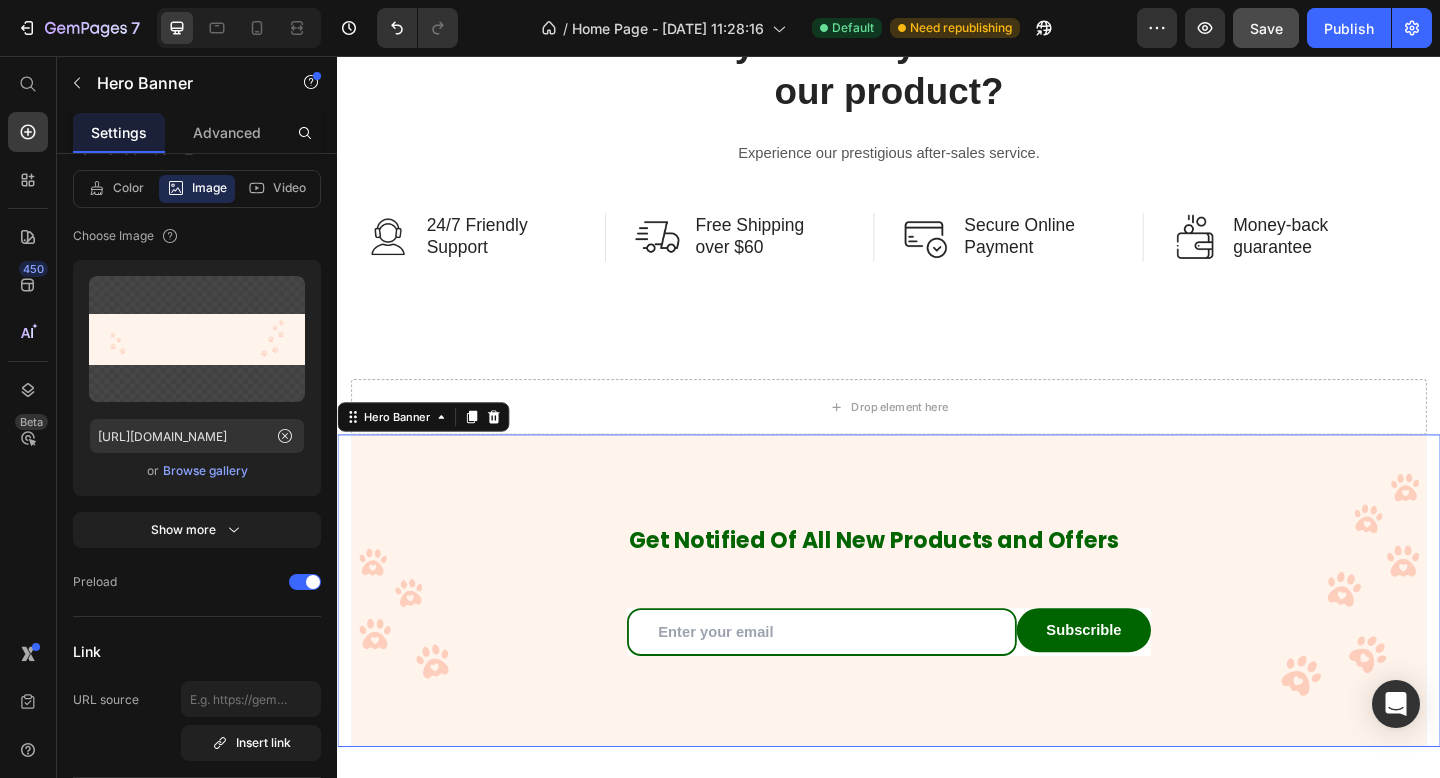 scroll, scrollTop: 0, scrollLeft: 0, axis: both 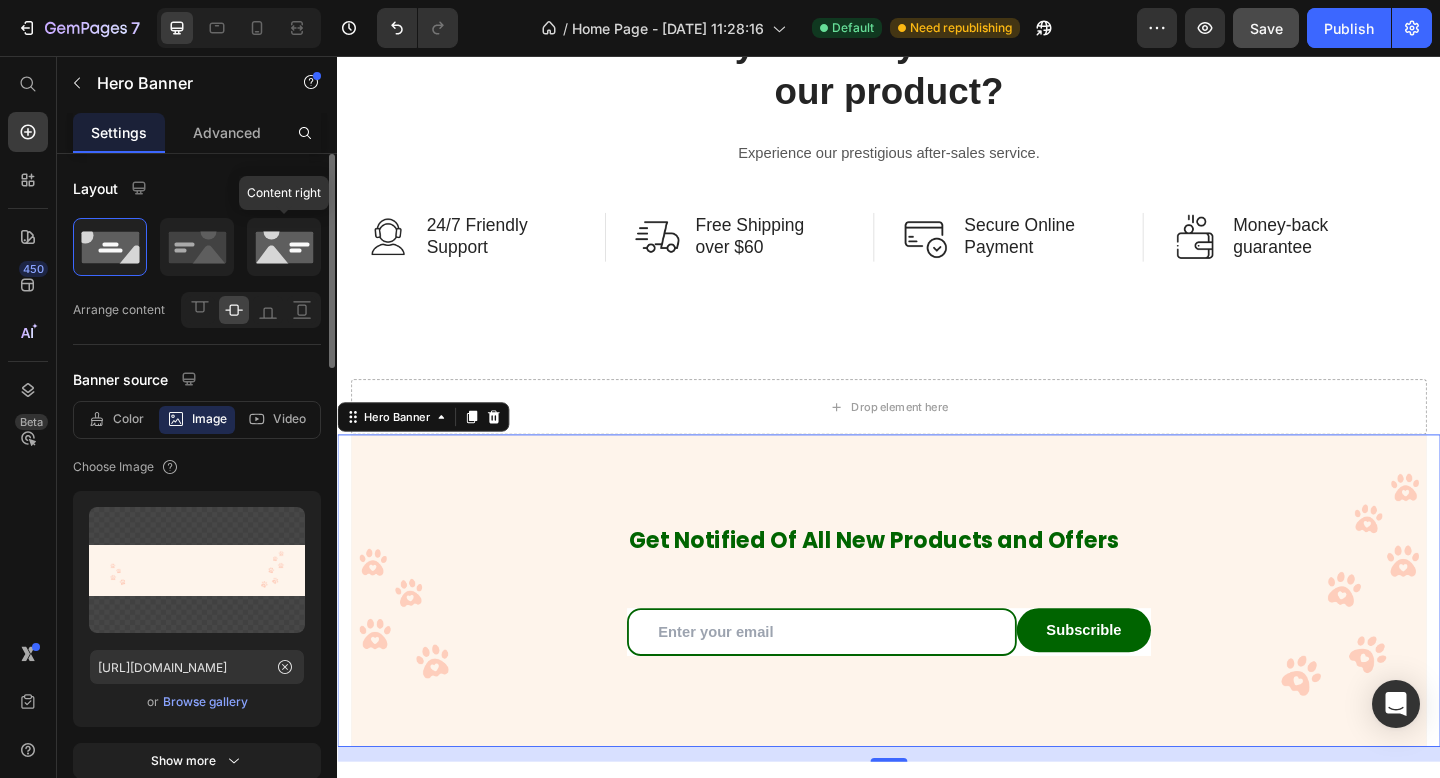 click 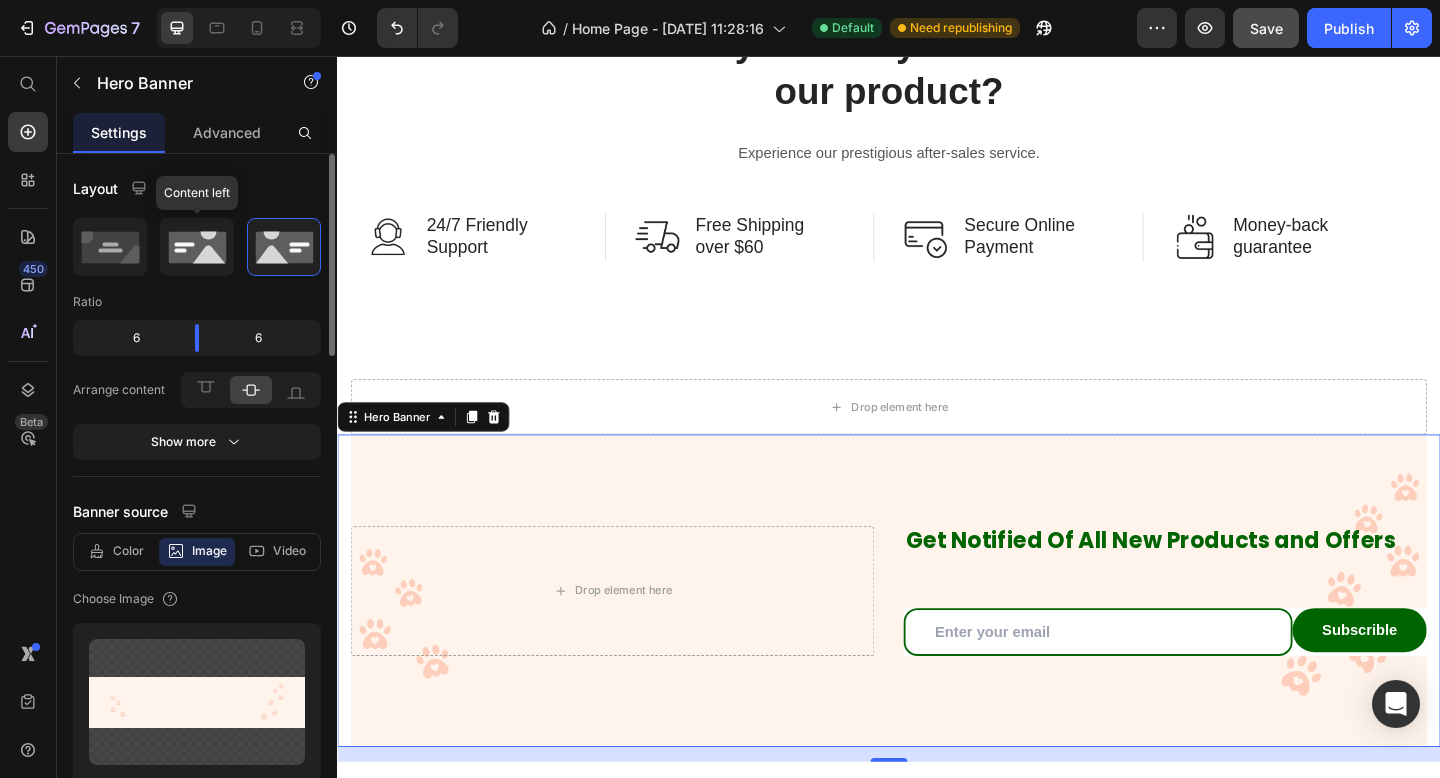 click 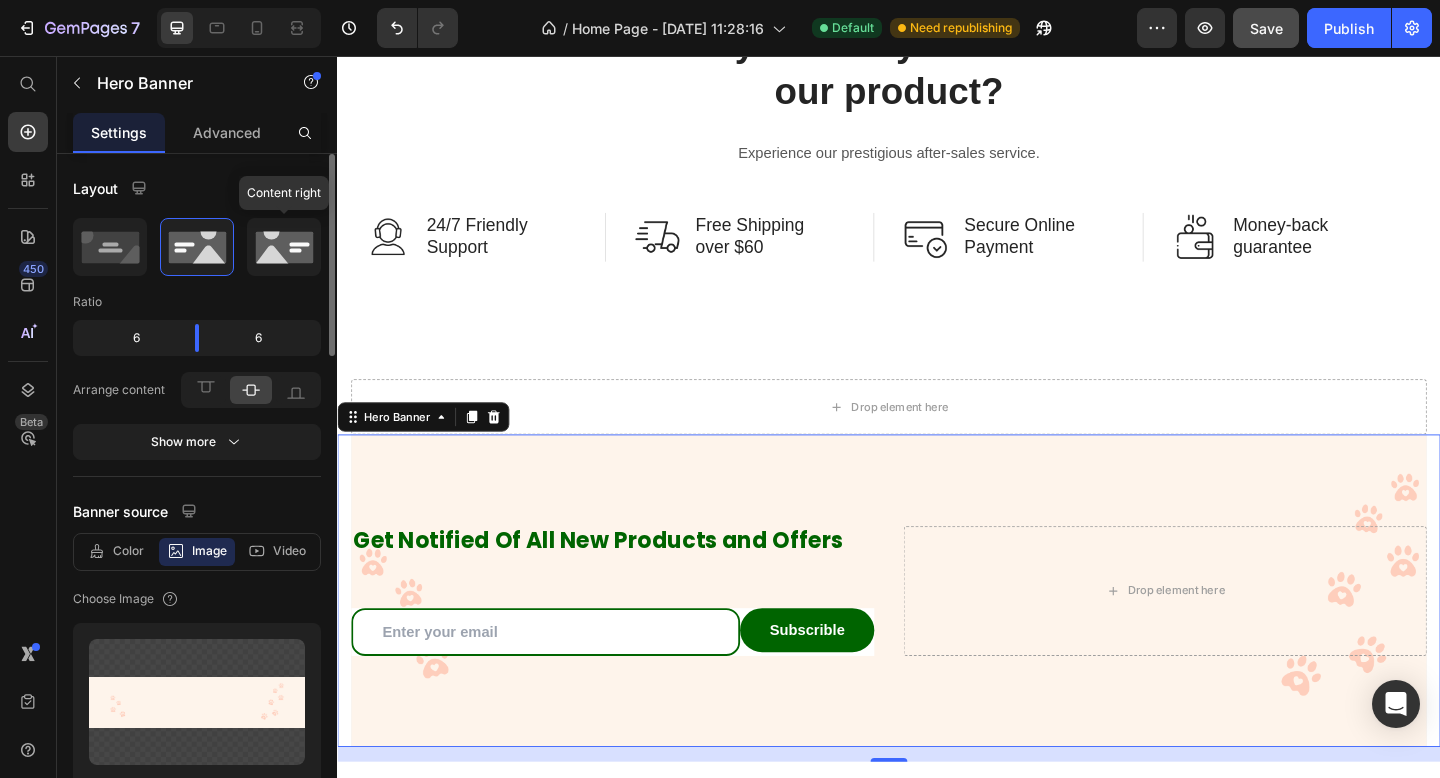 click 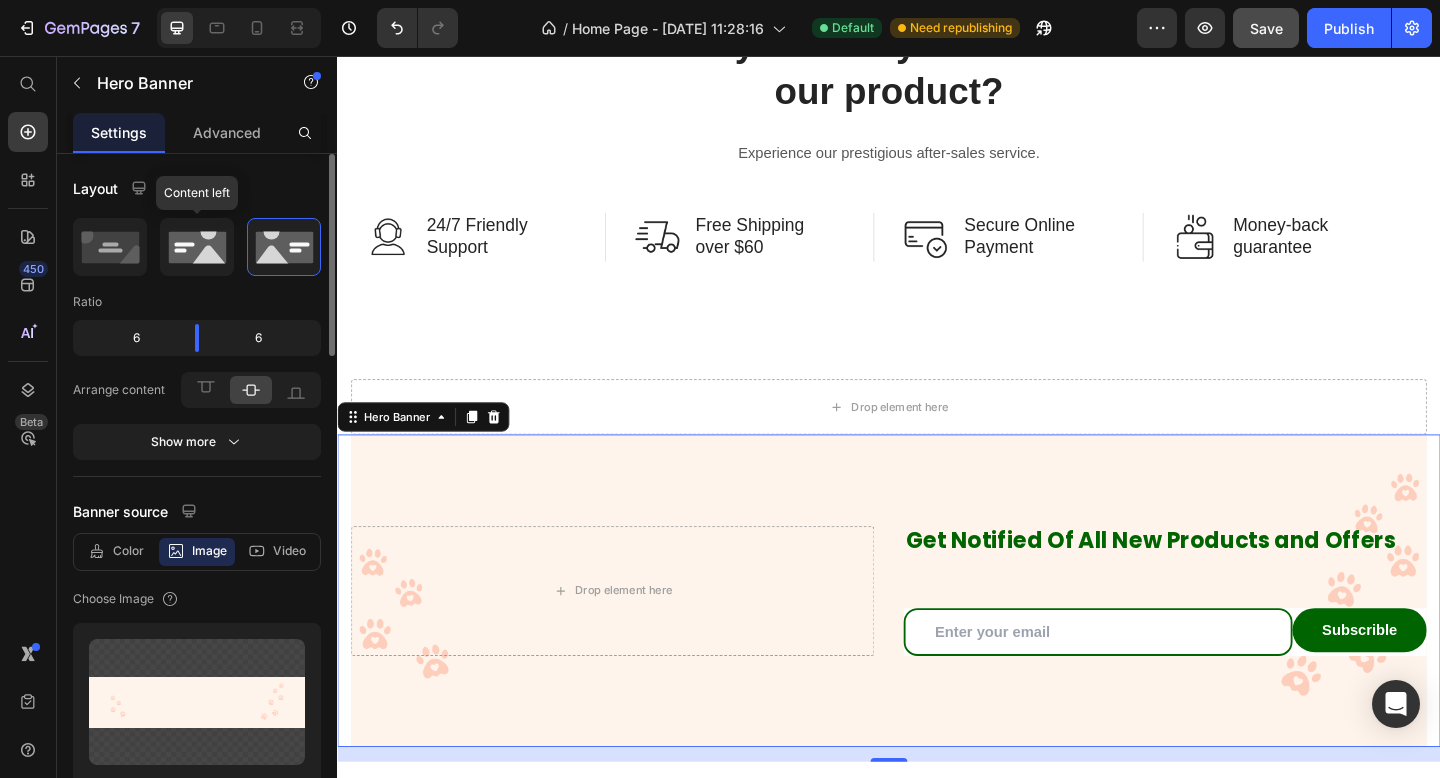 click 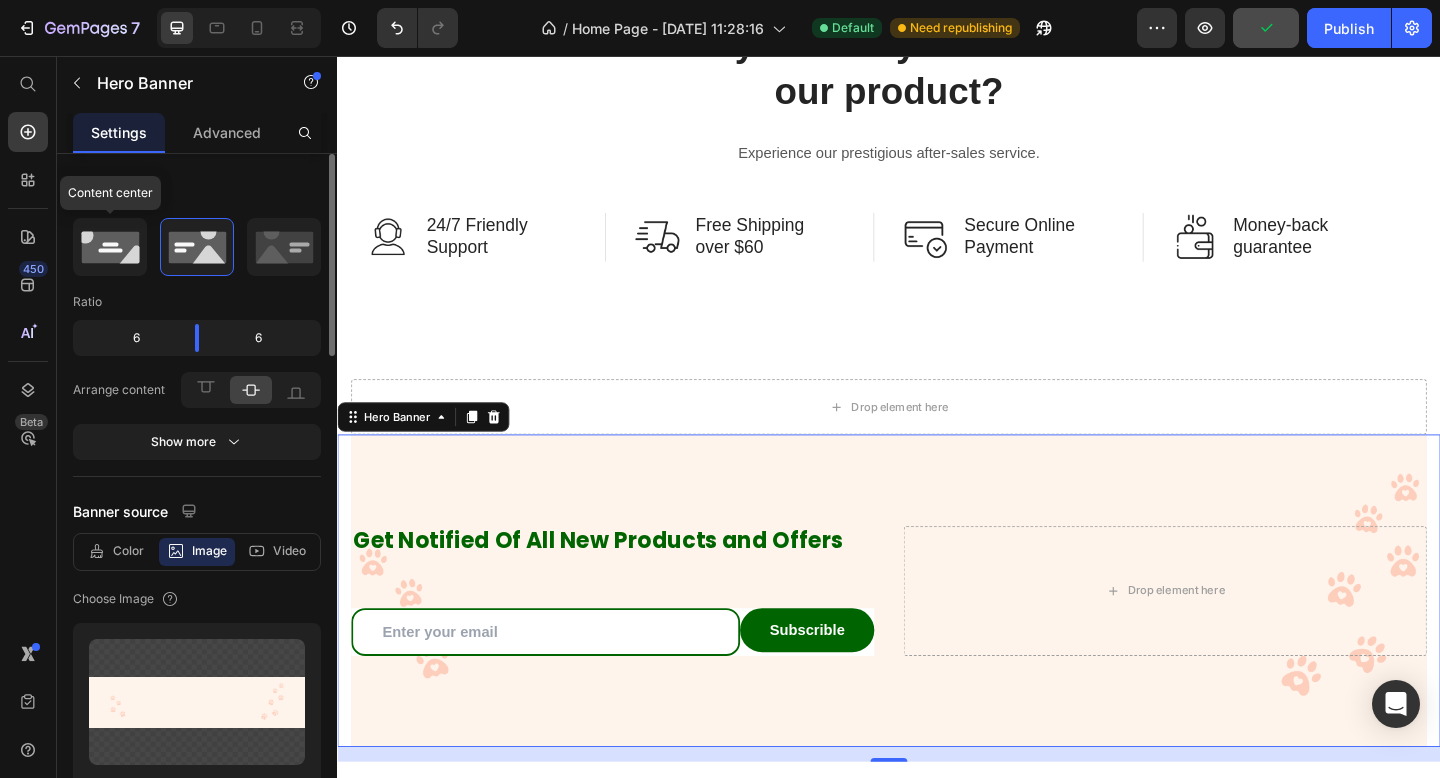 click 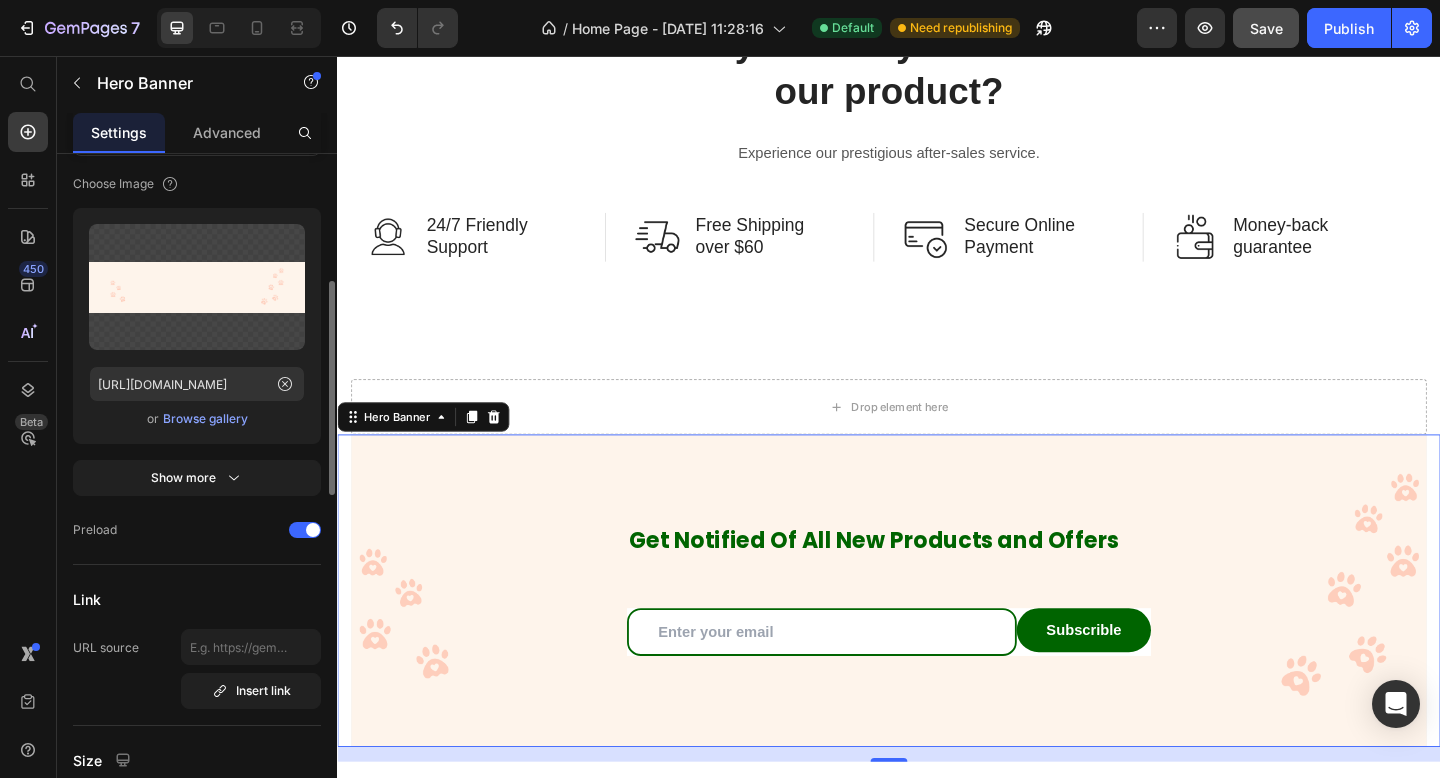 scroll, scrollTop: 312, scrollLeft: 0, axis: vertical 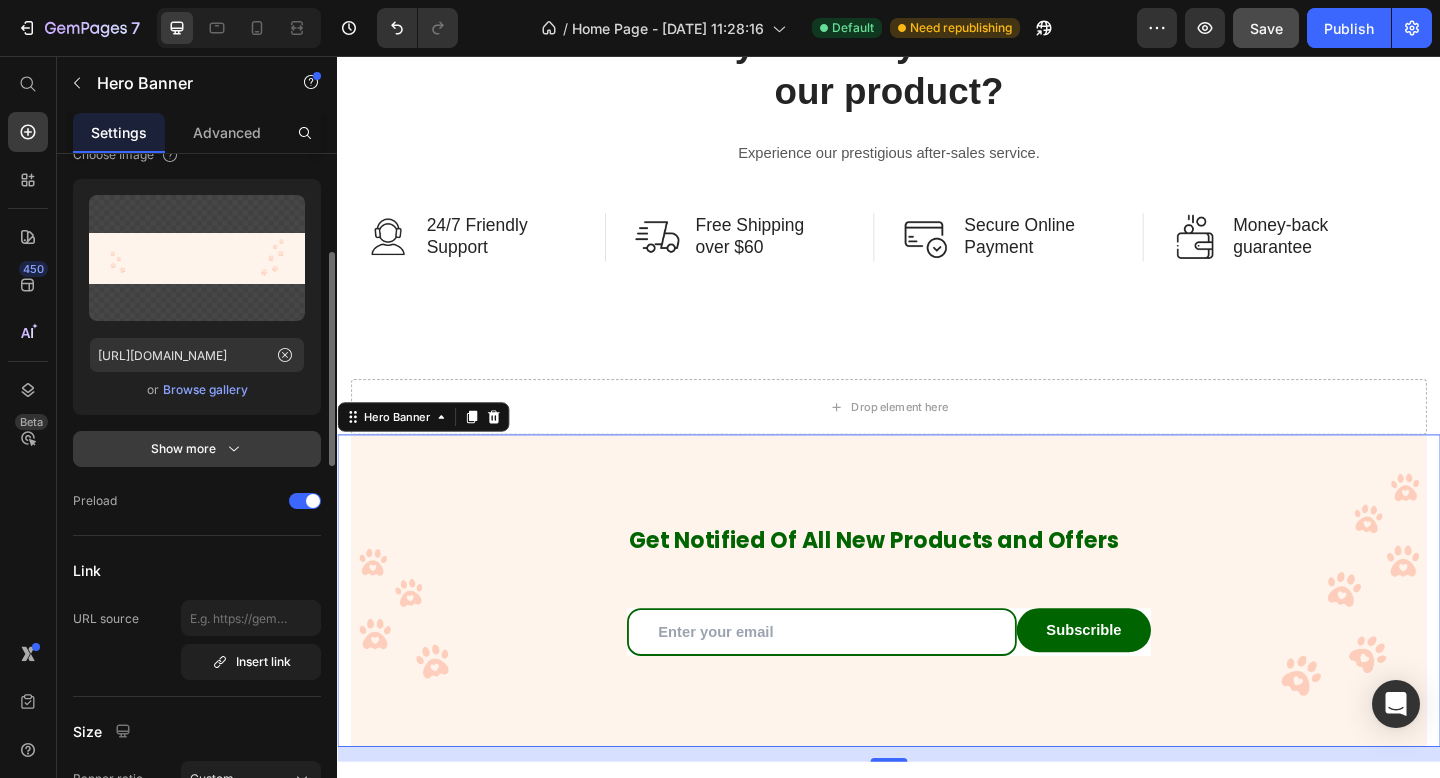 click on "Show more" at bounding box center [197, 449] 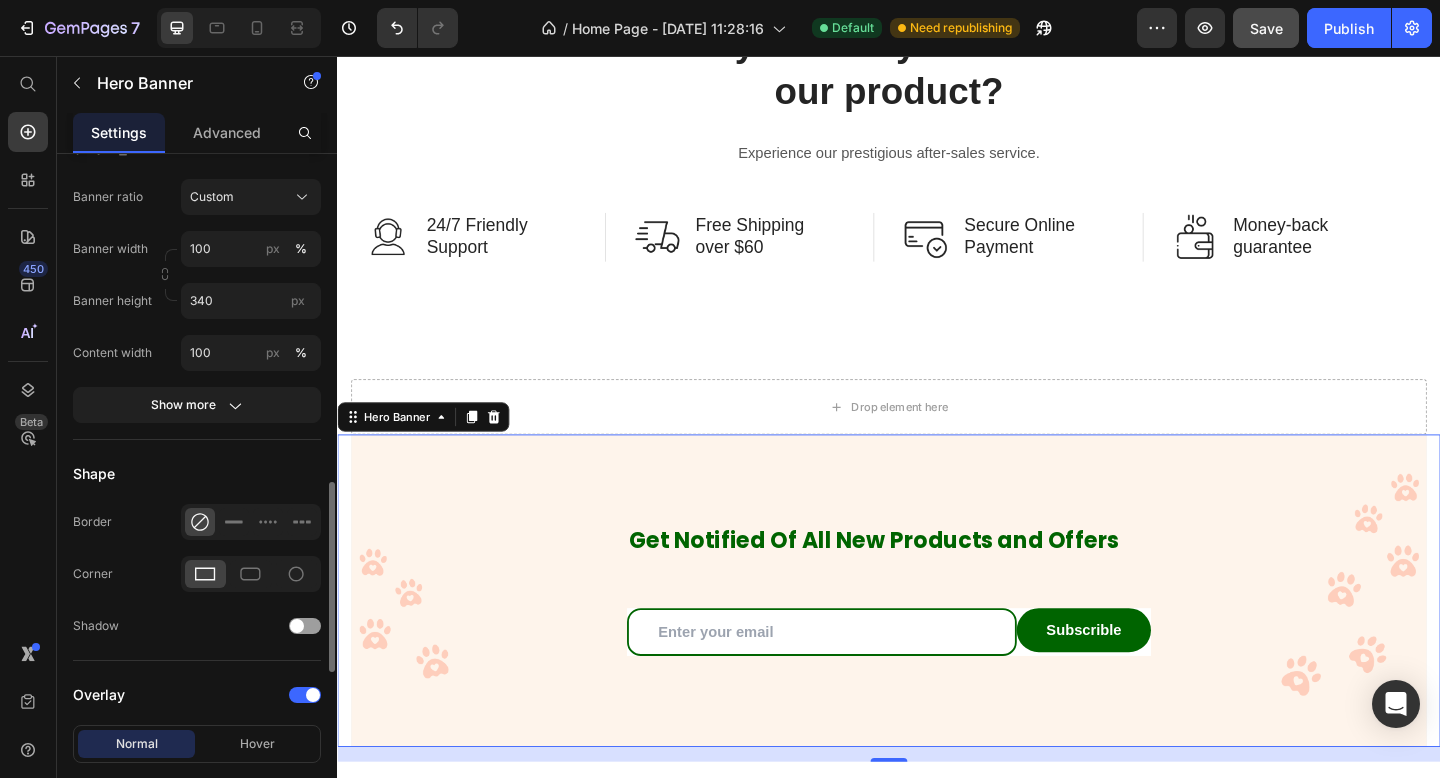scroll, scrollTop: 1173, scrollLeft: 0, axis: vertical 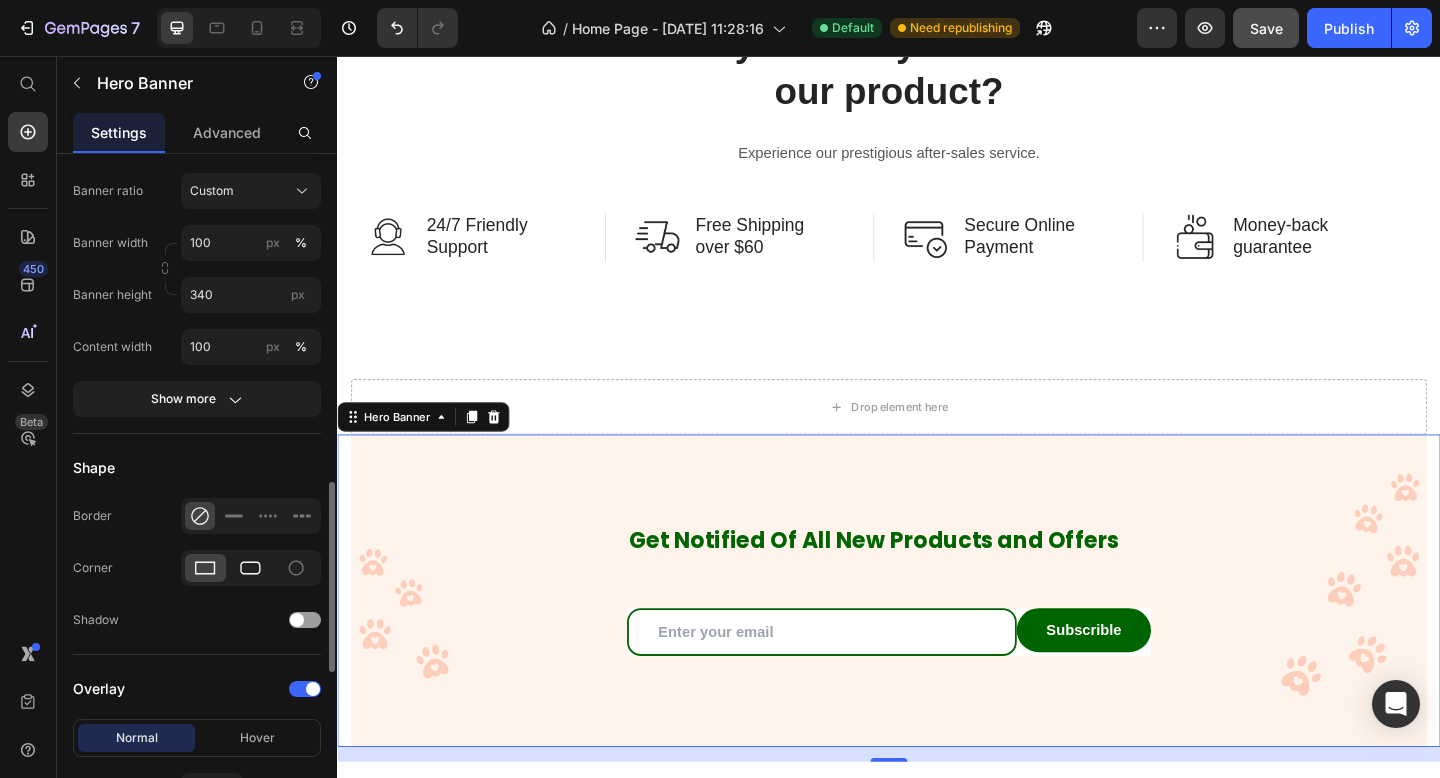 click 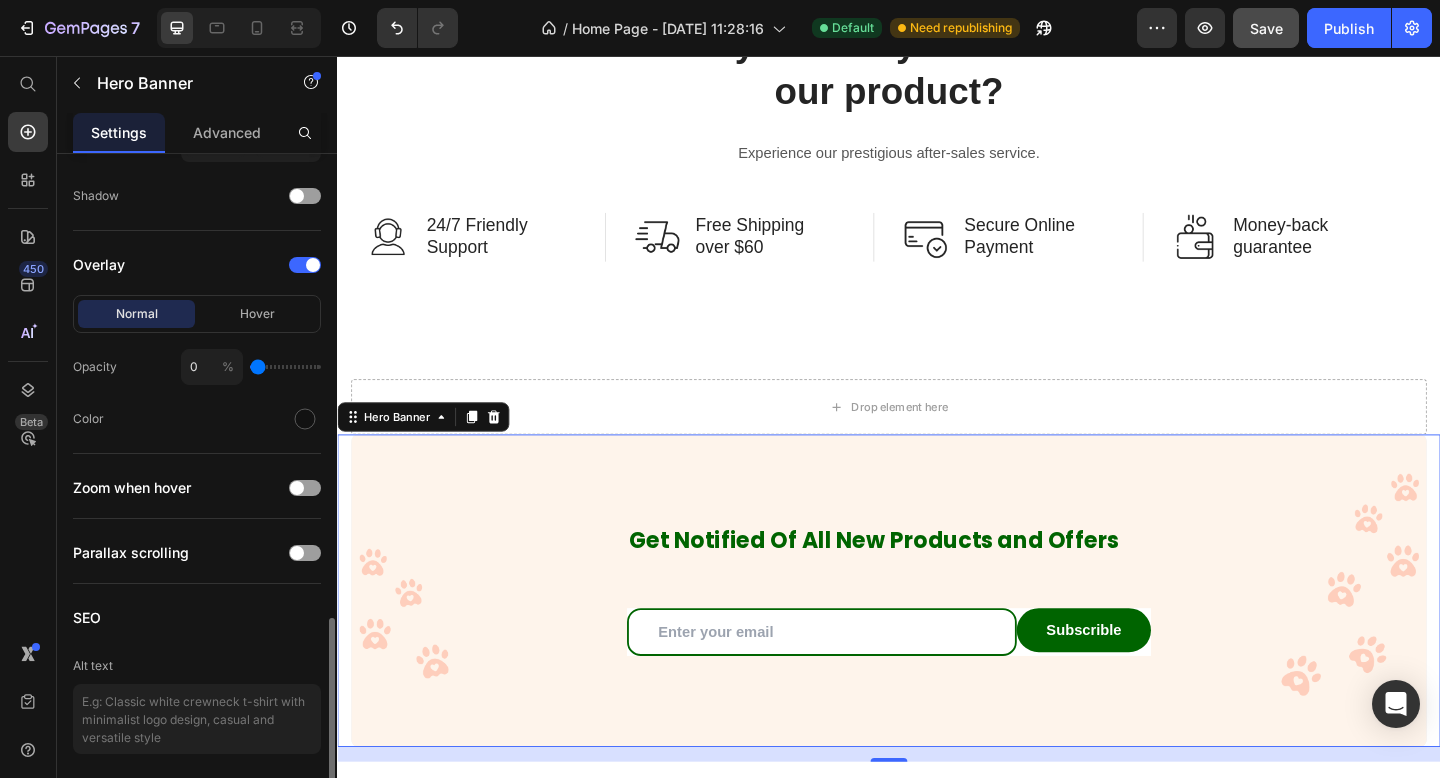 scroll, scrollTop: 1707, scrollLeft: 0, axis: vertical 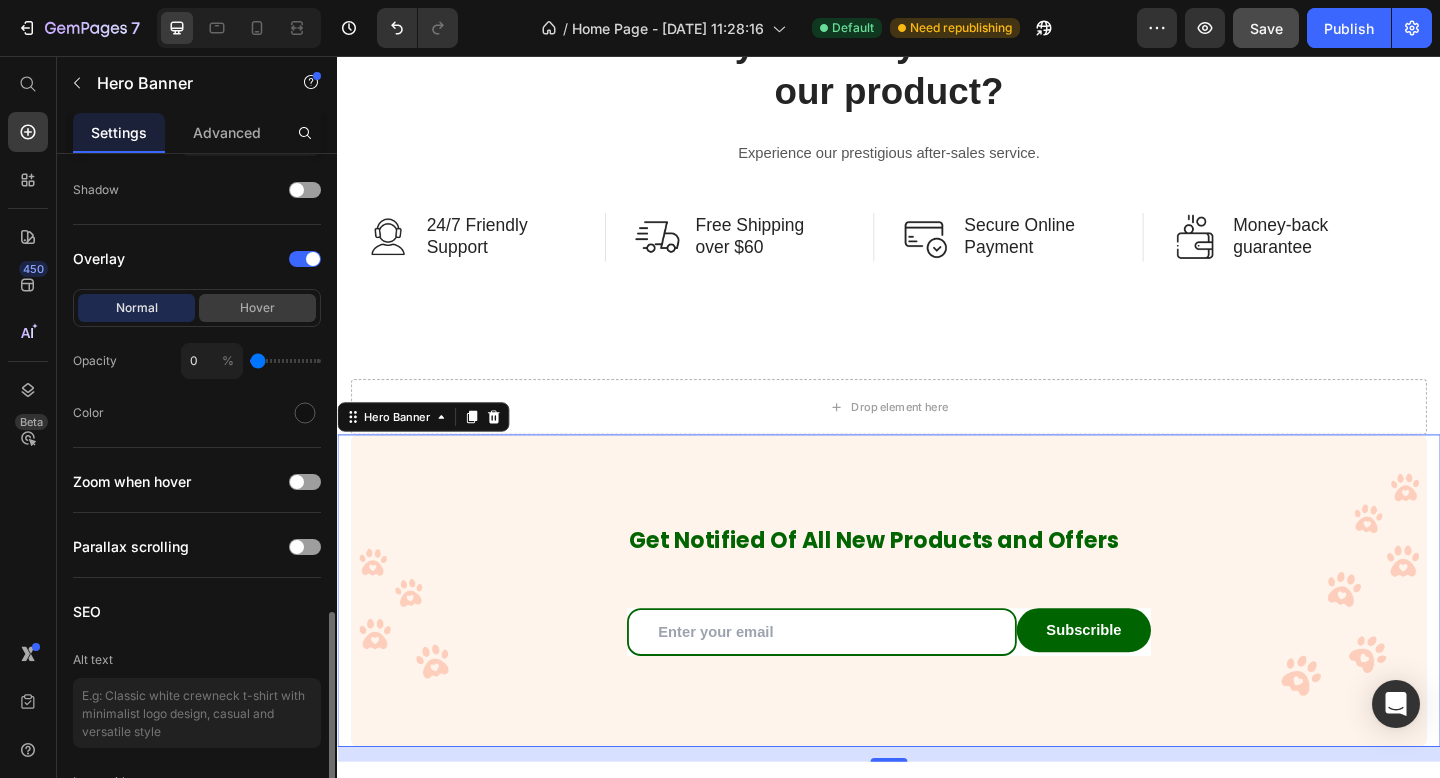 click on "Hover" at bounding box center [257, 308] 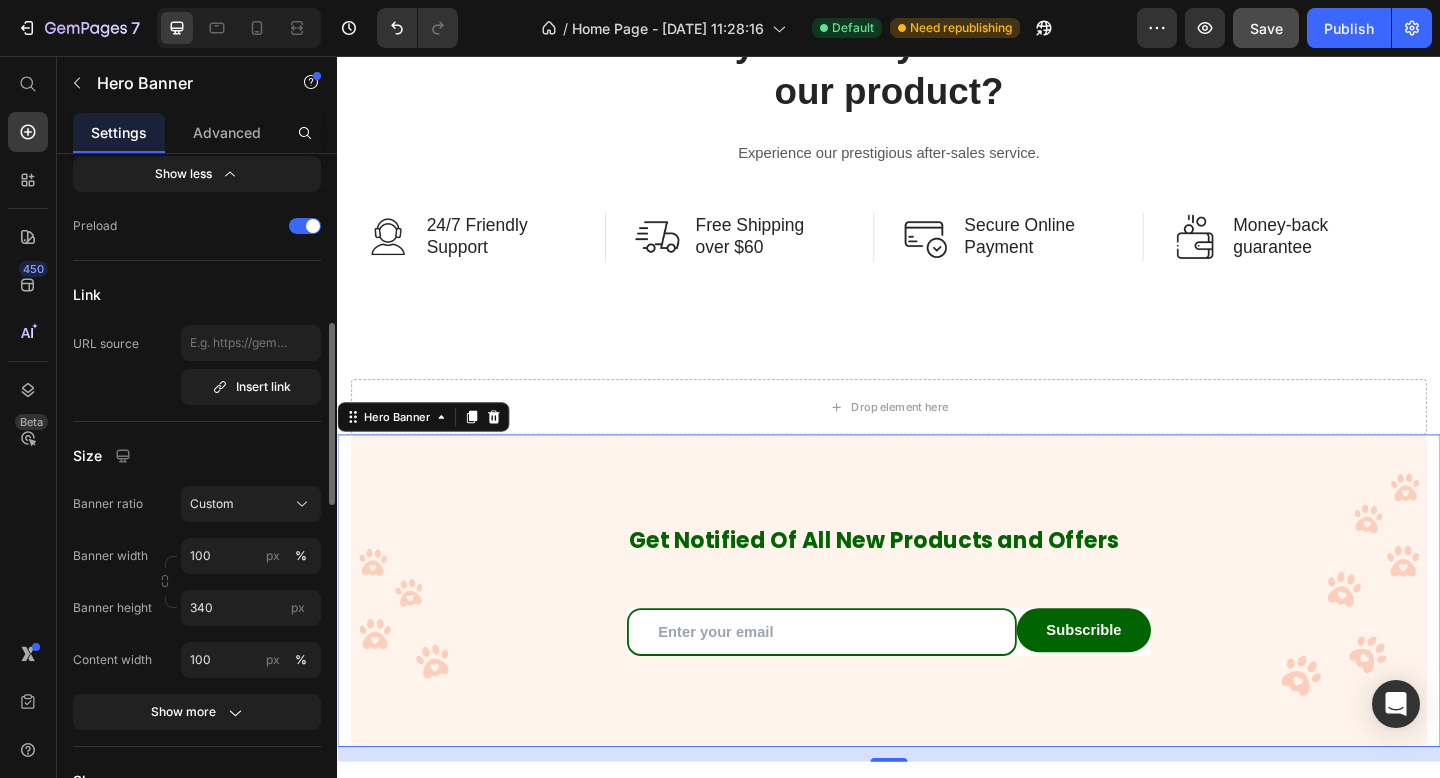 scroll, scrollTop: 805, scrollLeft: 0, axis: vertical 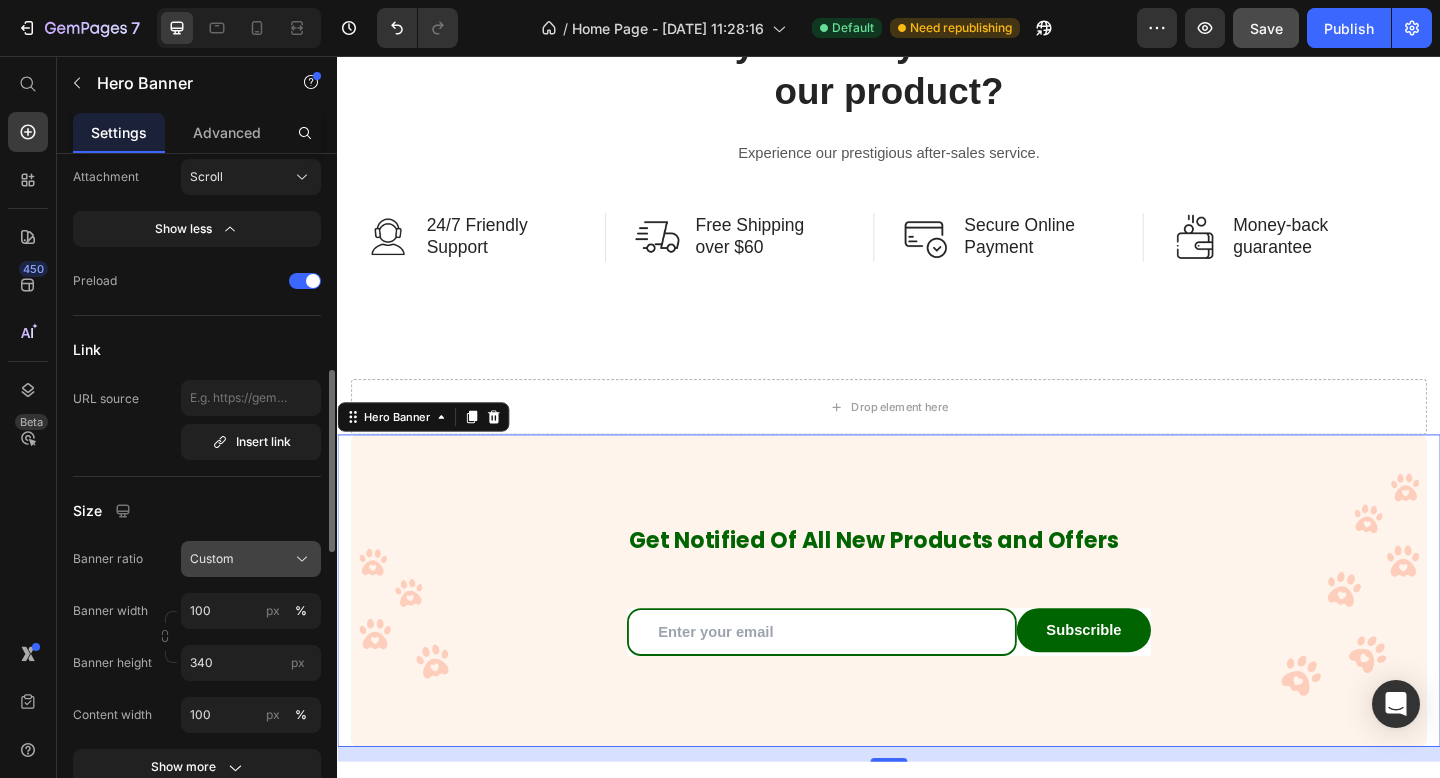 click on "Custom" at bounding box center (251, 559) 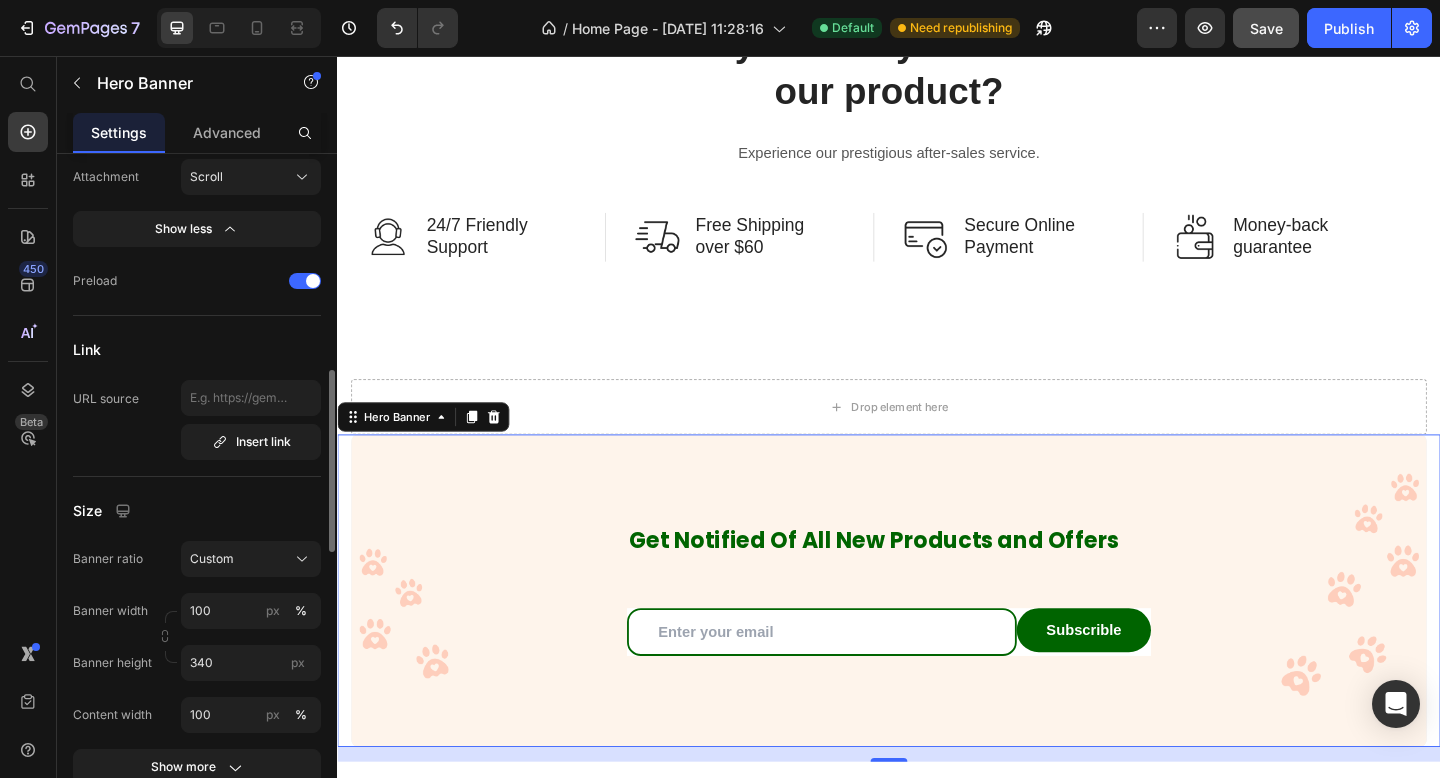 click on "Banner ratio Custom" 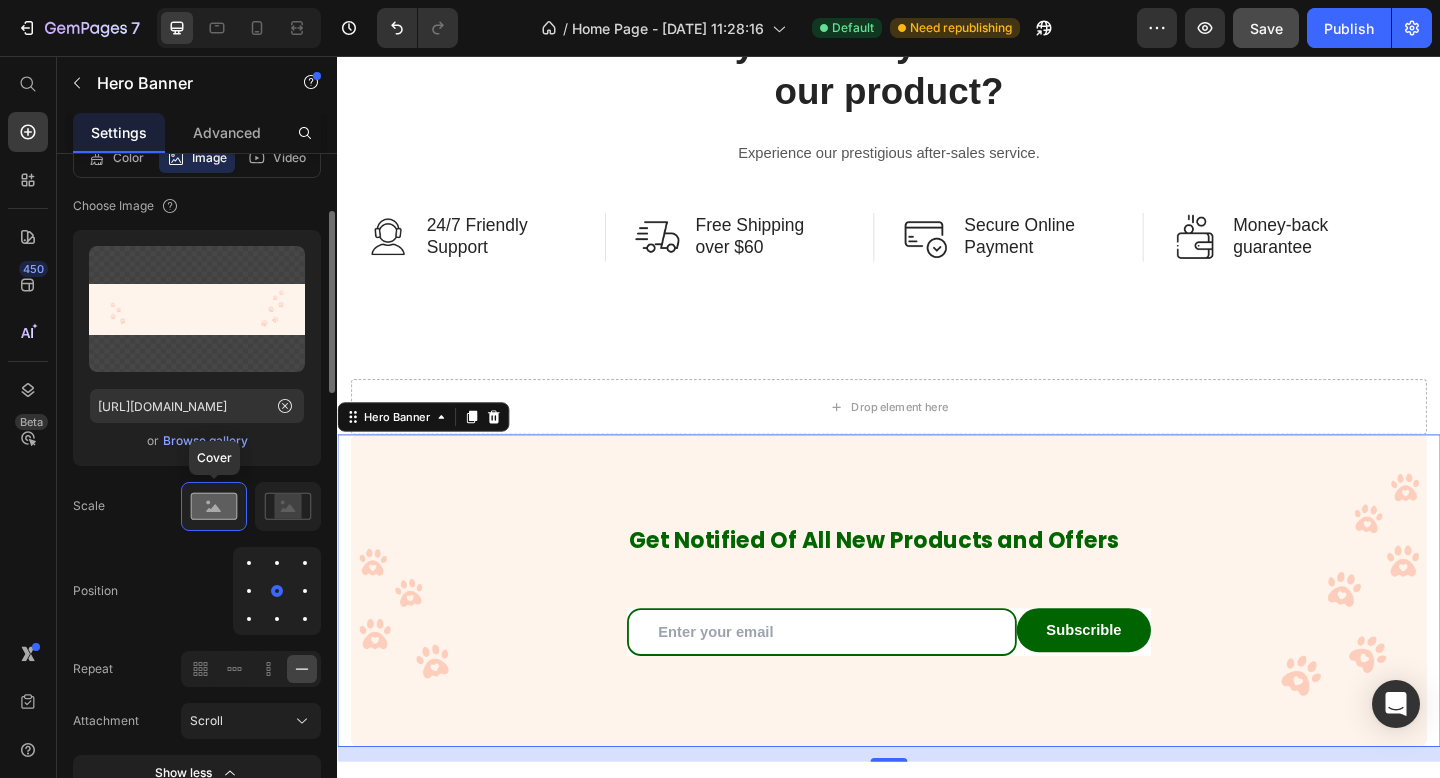 scroll, scrollTop: 251, scrollLeft: 0, axis: vertical 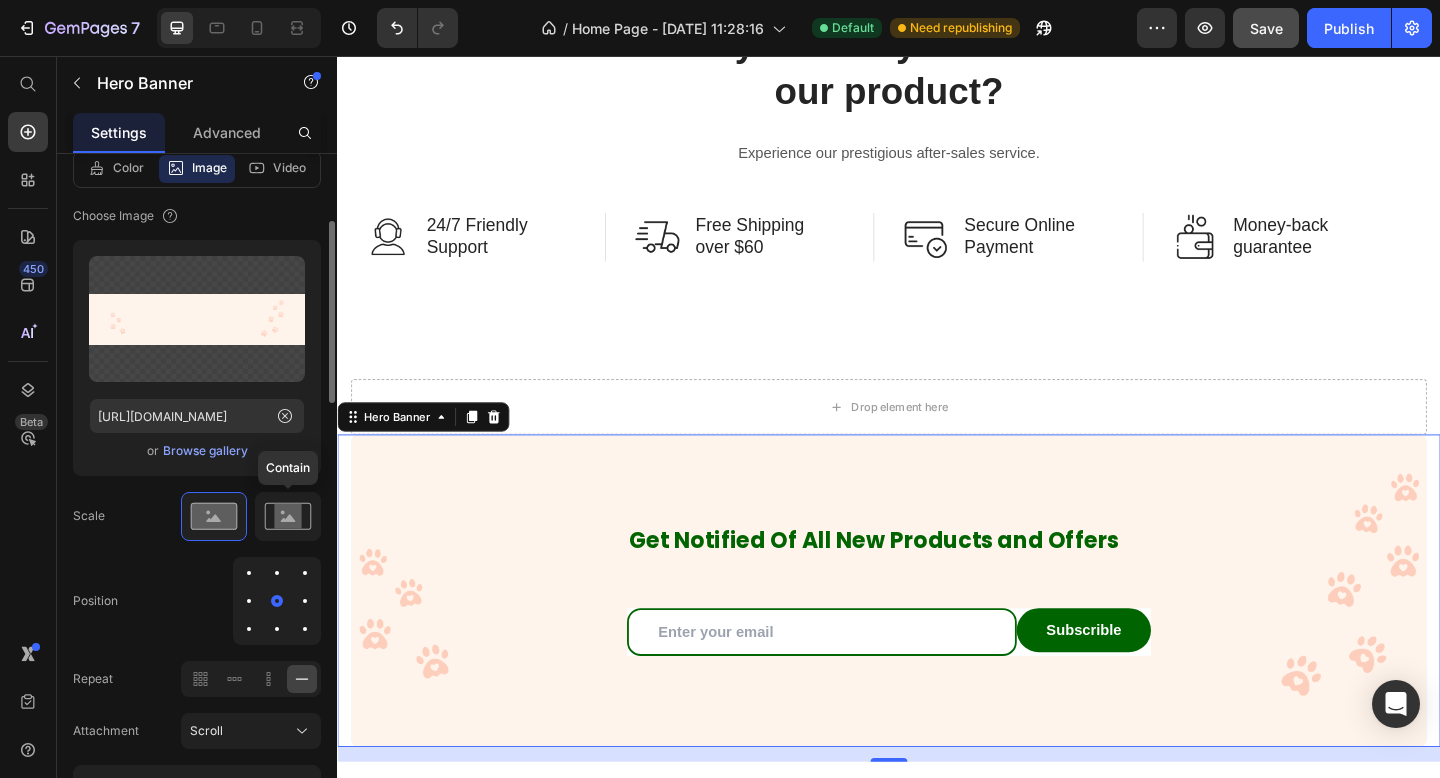 click 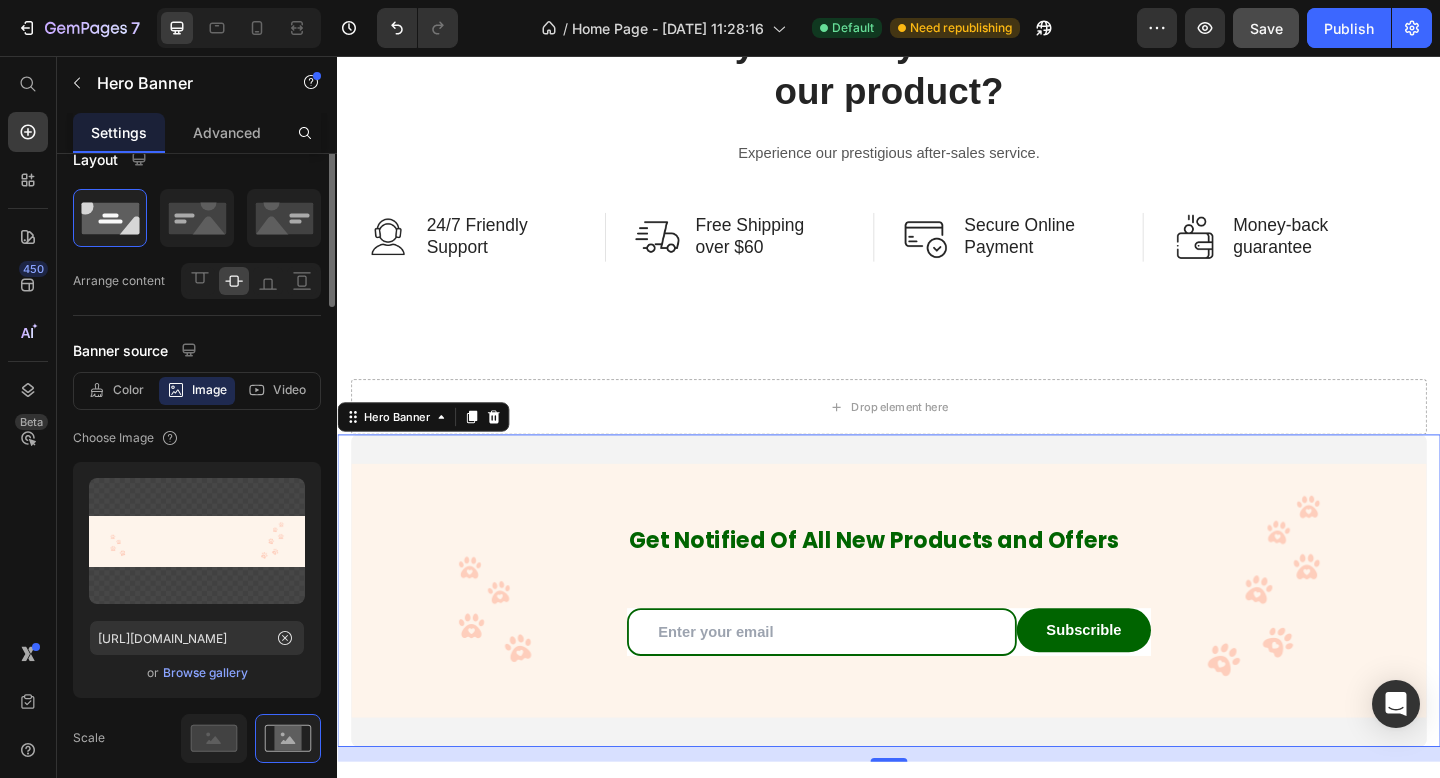 scroll, scrollTop: 0, scrollLeft: 0, axis: both 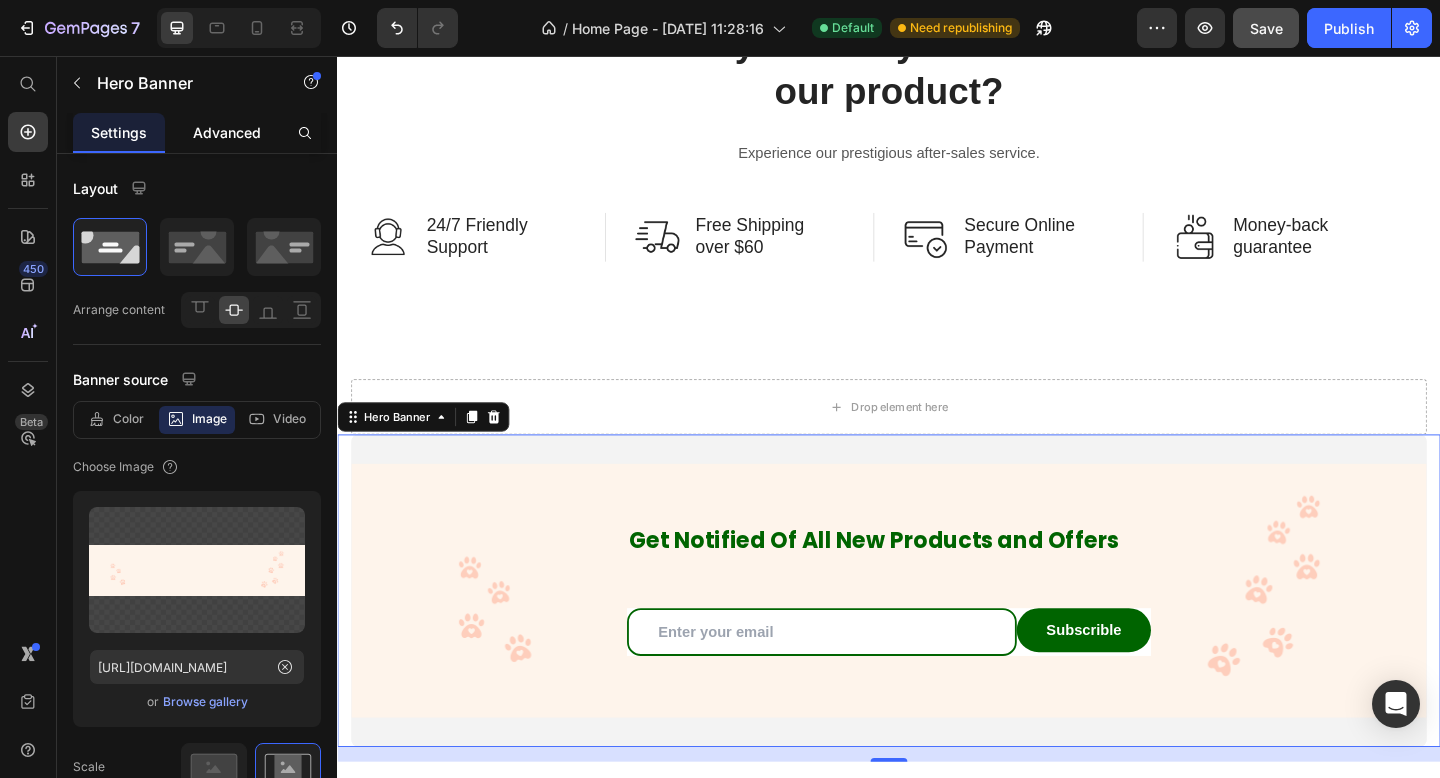 click on "Advanced" 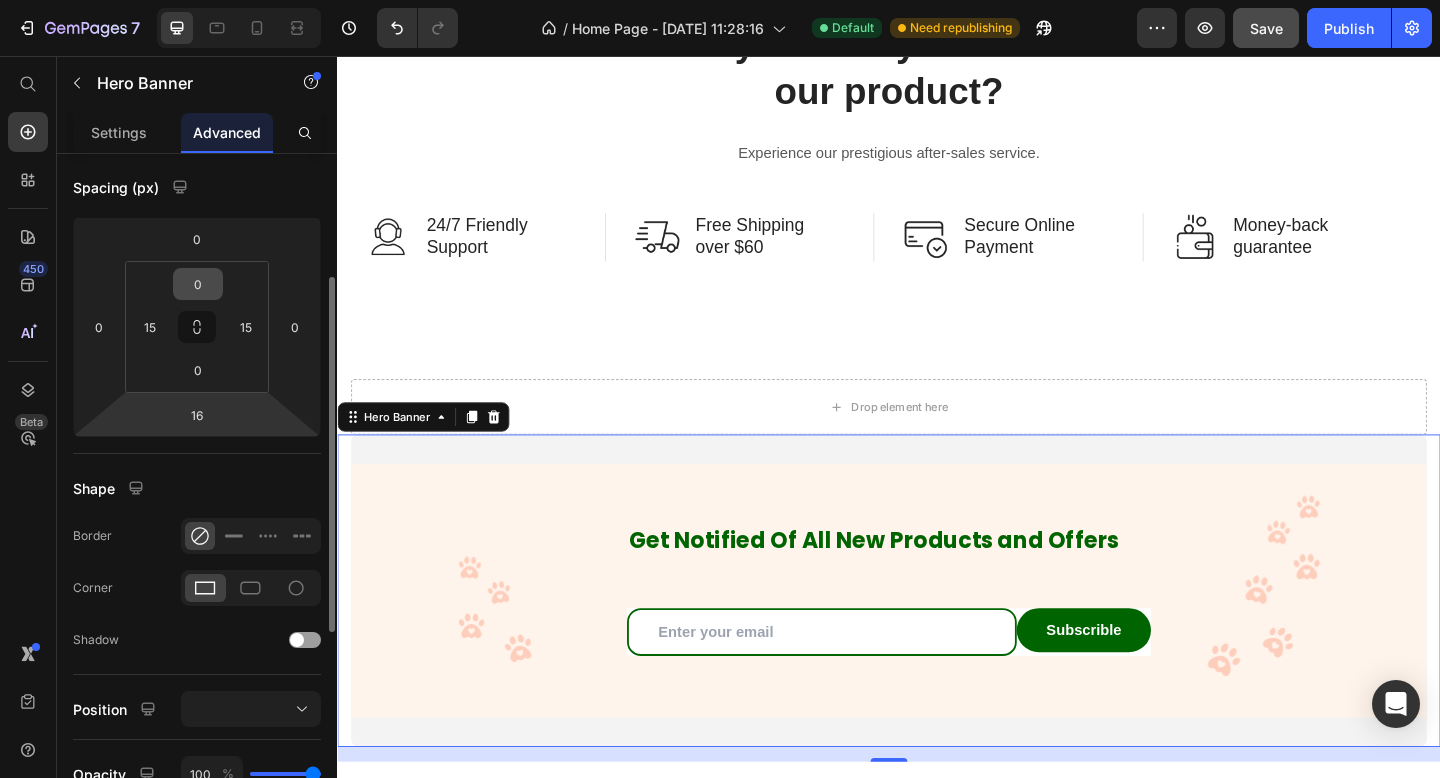 scroll, scrollTop: 211, scrollLeft: 0, axis: vertical 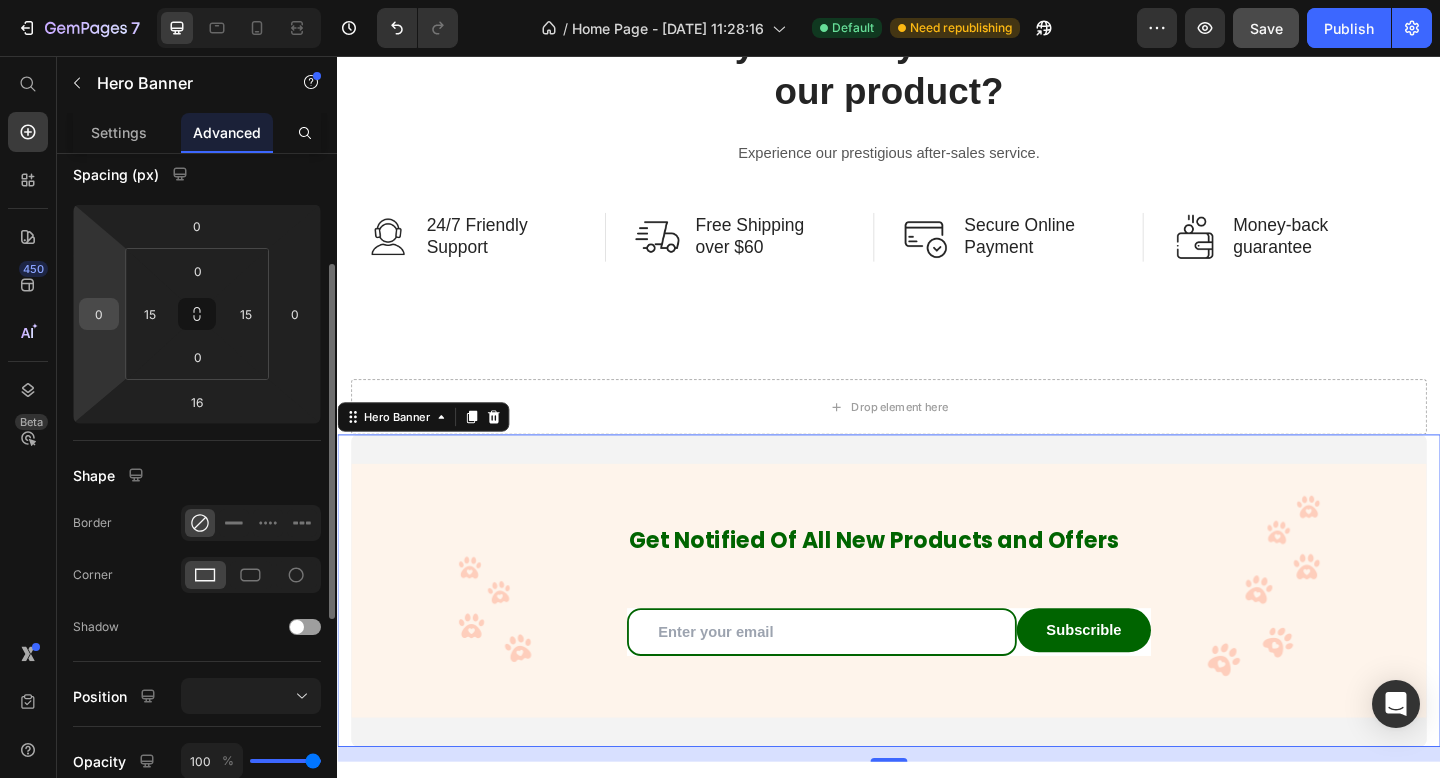 click on "0" at bounding box center [99, 314] 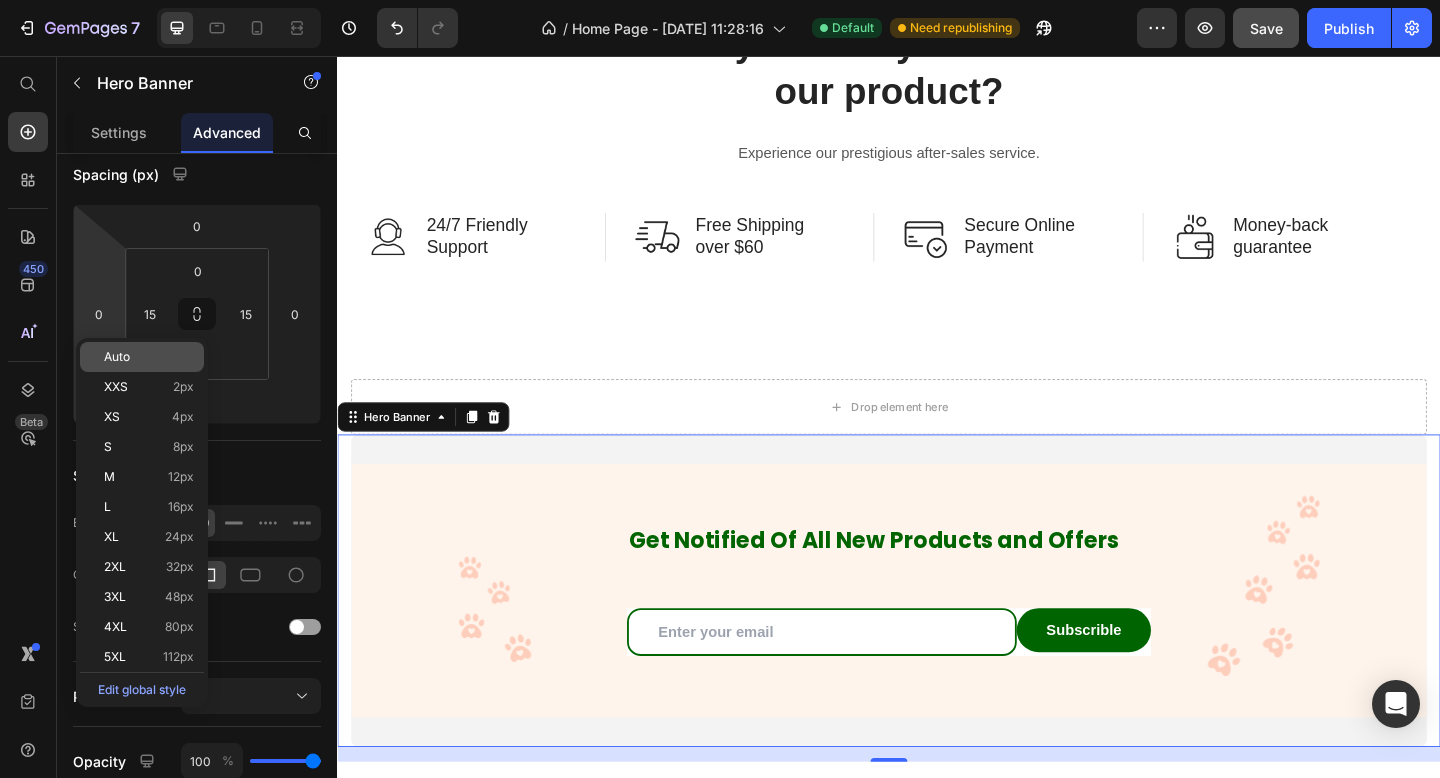 click on "Auto" at bounding box center [117, 357] 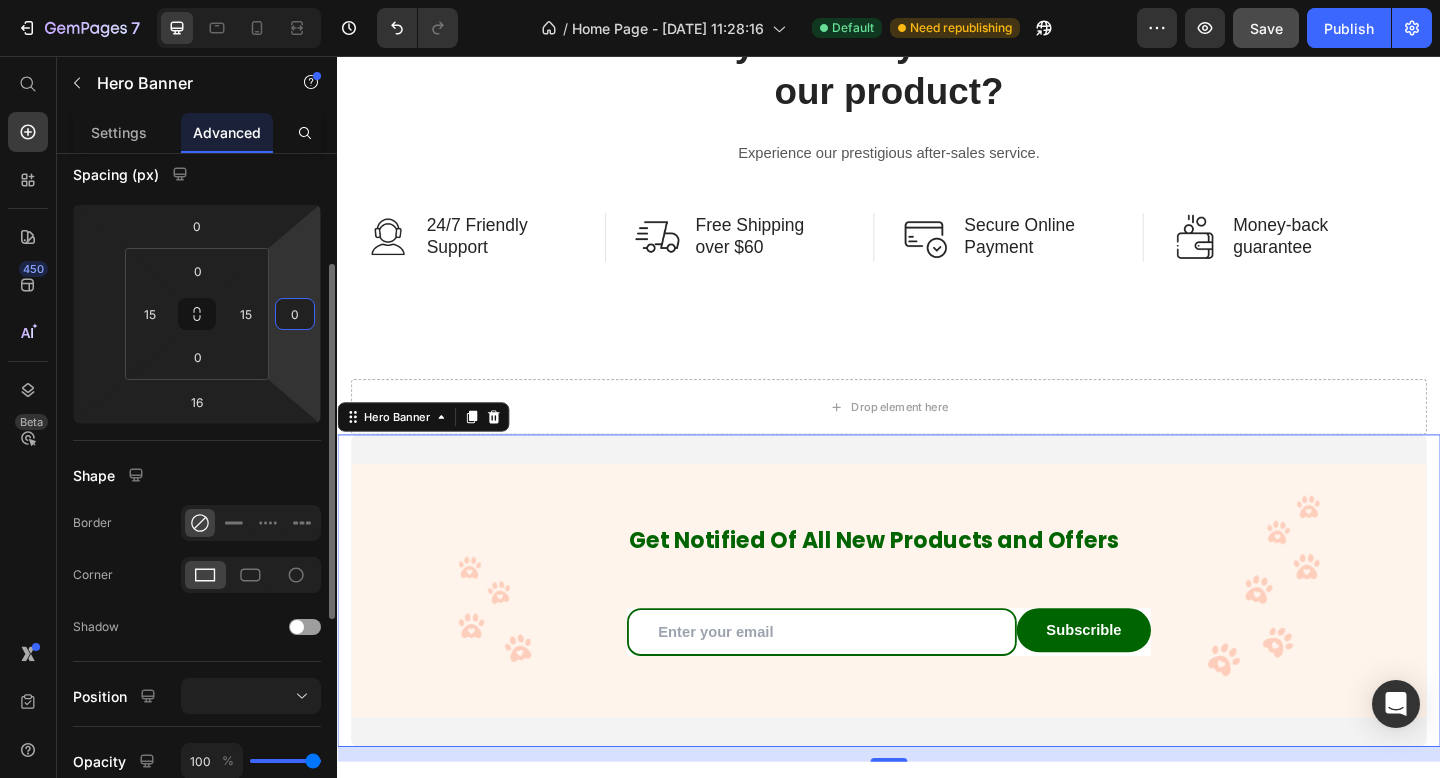 click on "0" at bounding box center [295, 314] 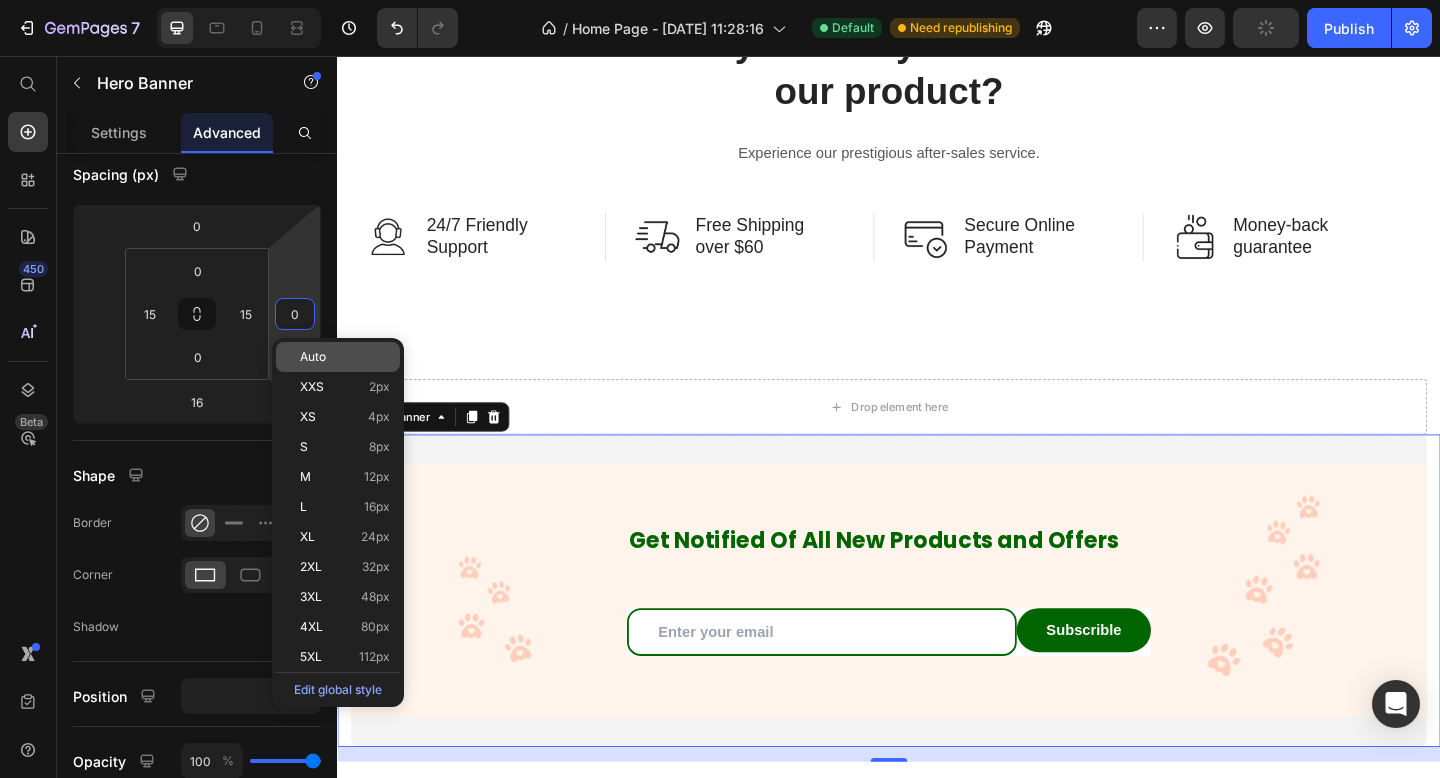 click on "Auto" at bounding box center (313, 357) 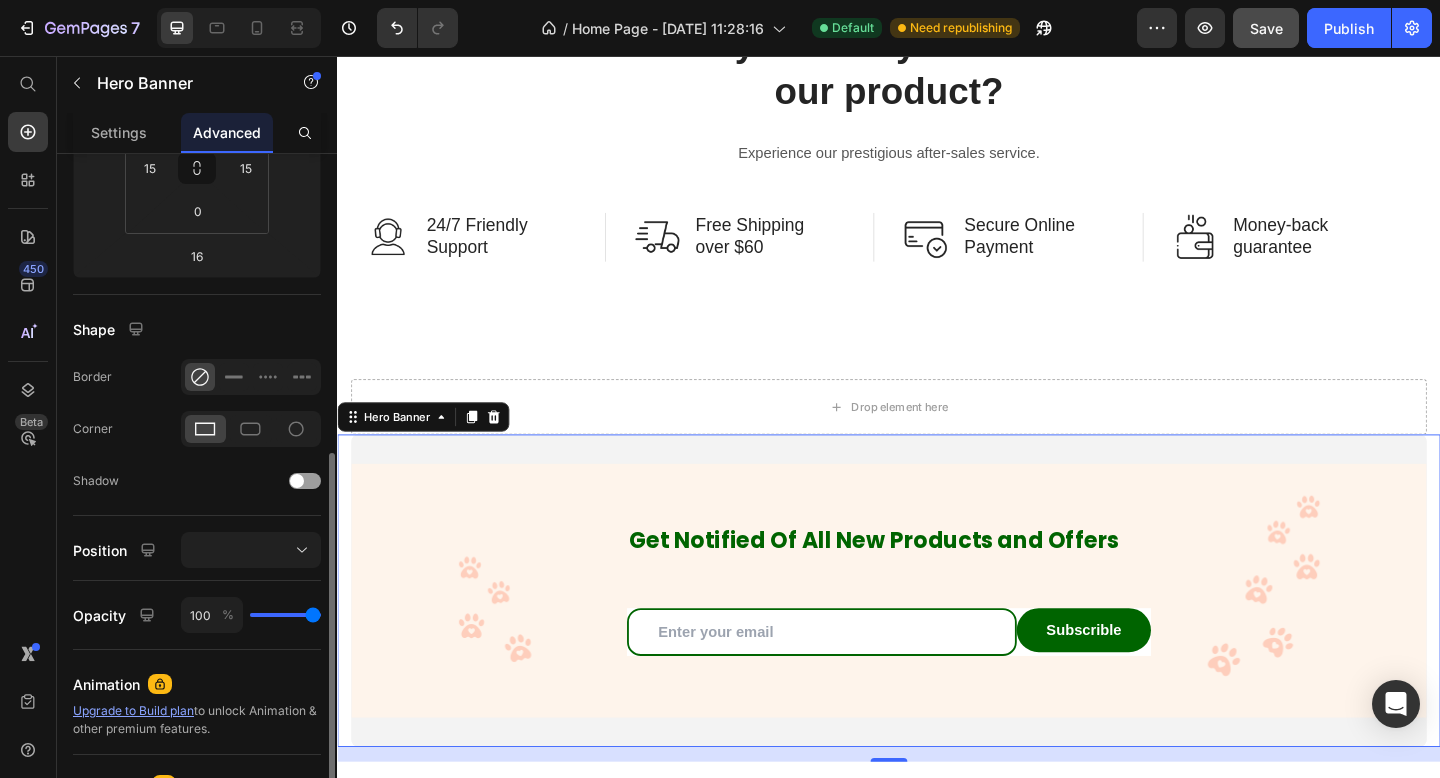 scroll, scrollTop: 441, scrollLeft: 0, axis: vertical 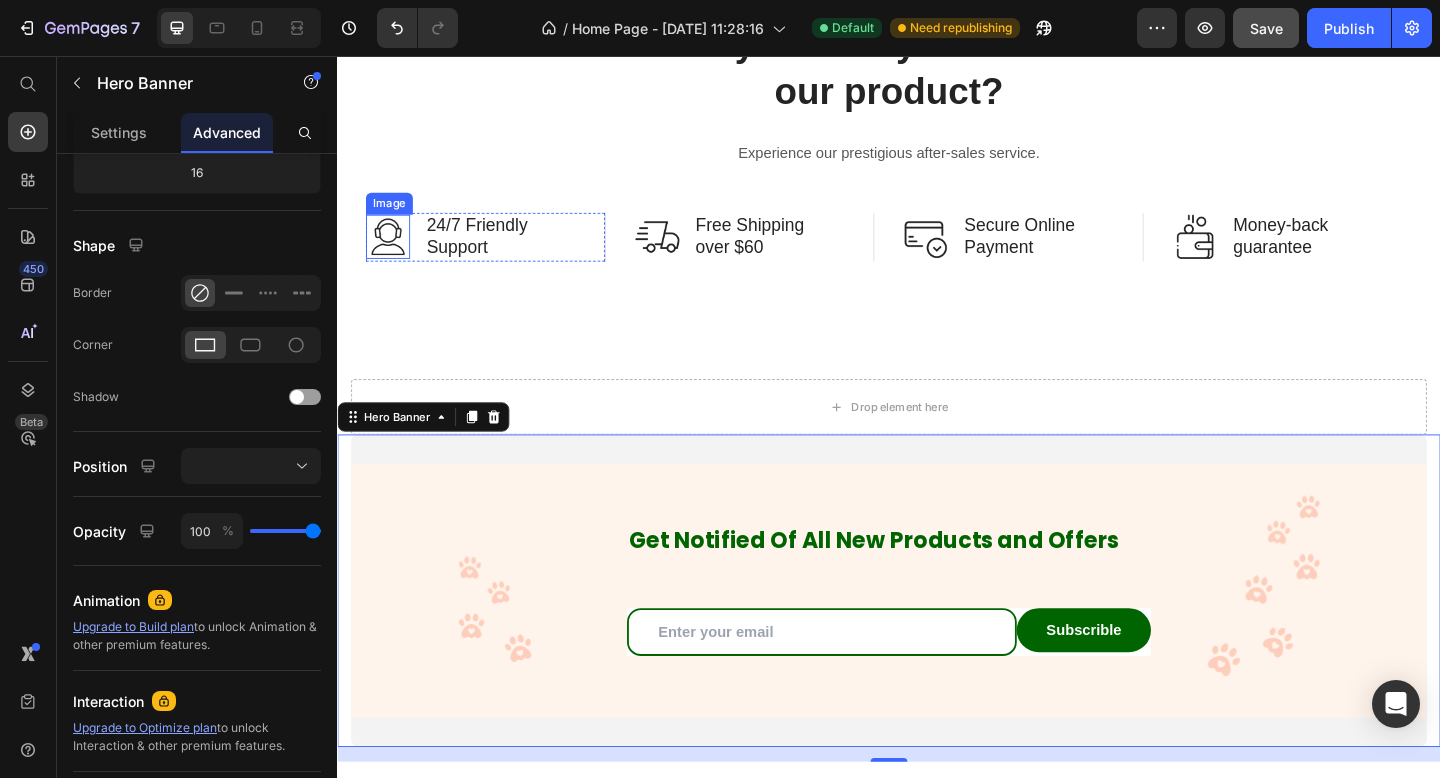 click at bounding box center (392, 253) 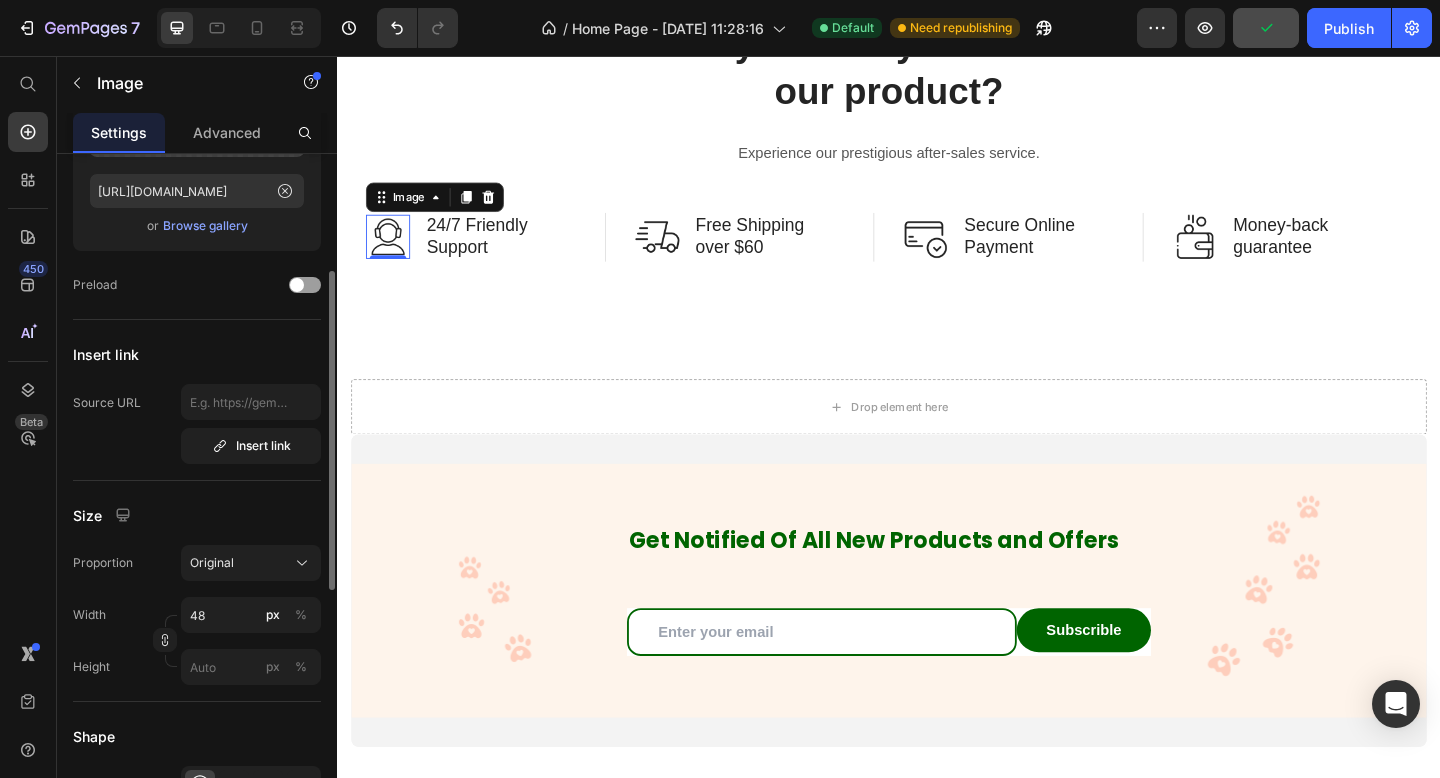 scroll, scrollTop: 237, scrollLeft: 0, axis: vertical 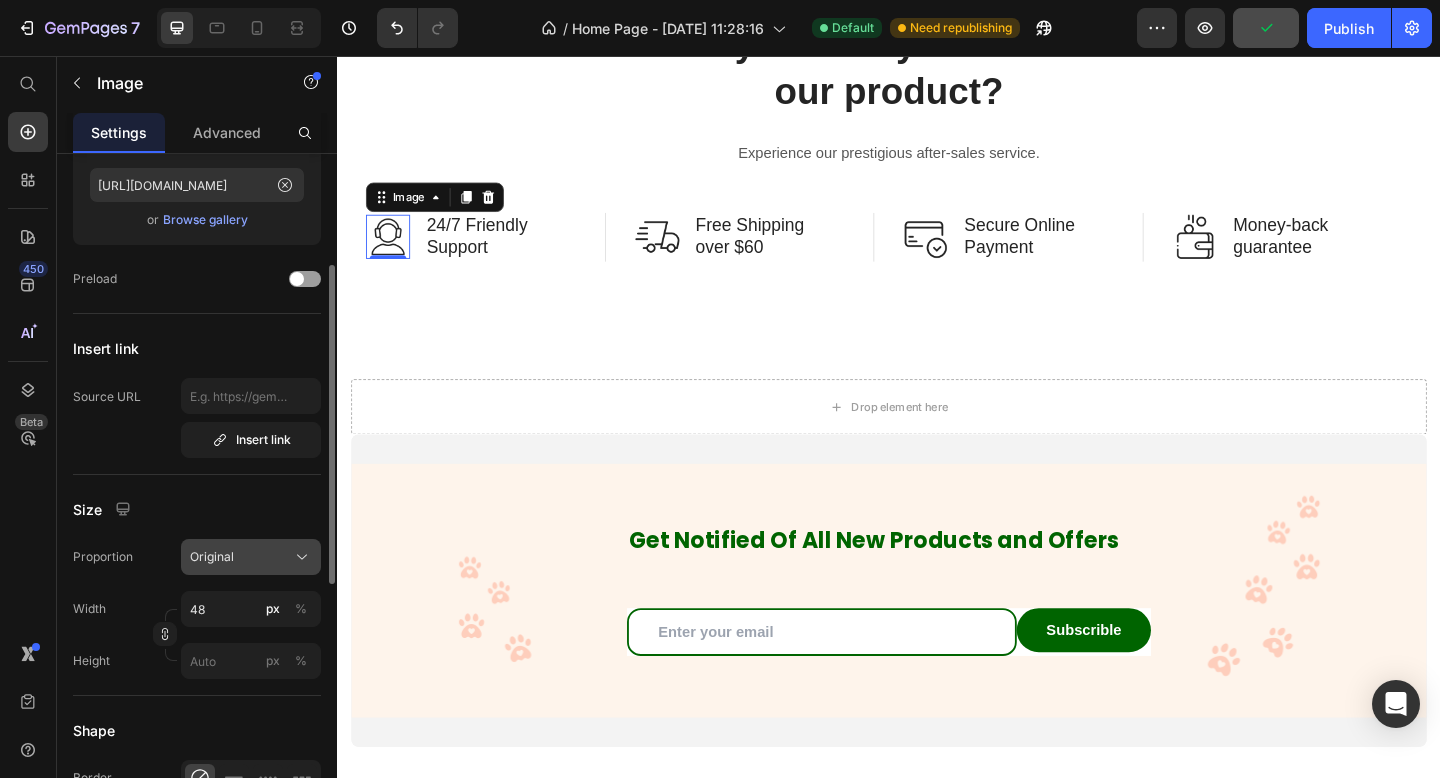 click on "Original" at bounding box center (212, 557) 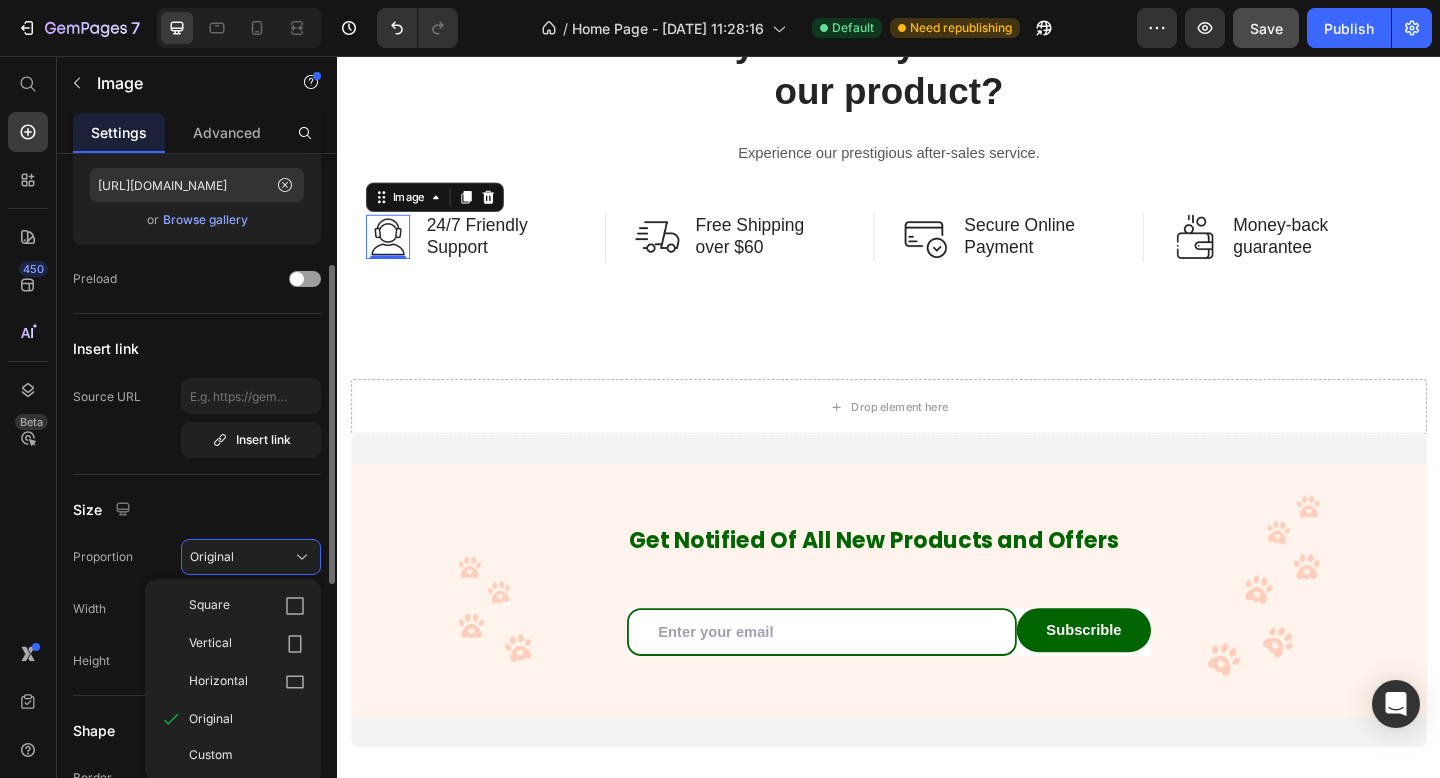 click on "Proportion" at bounding box center (103, 557) 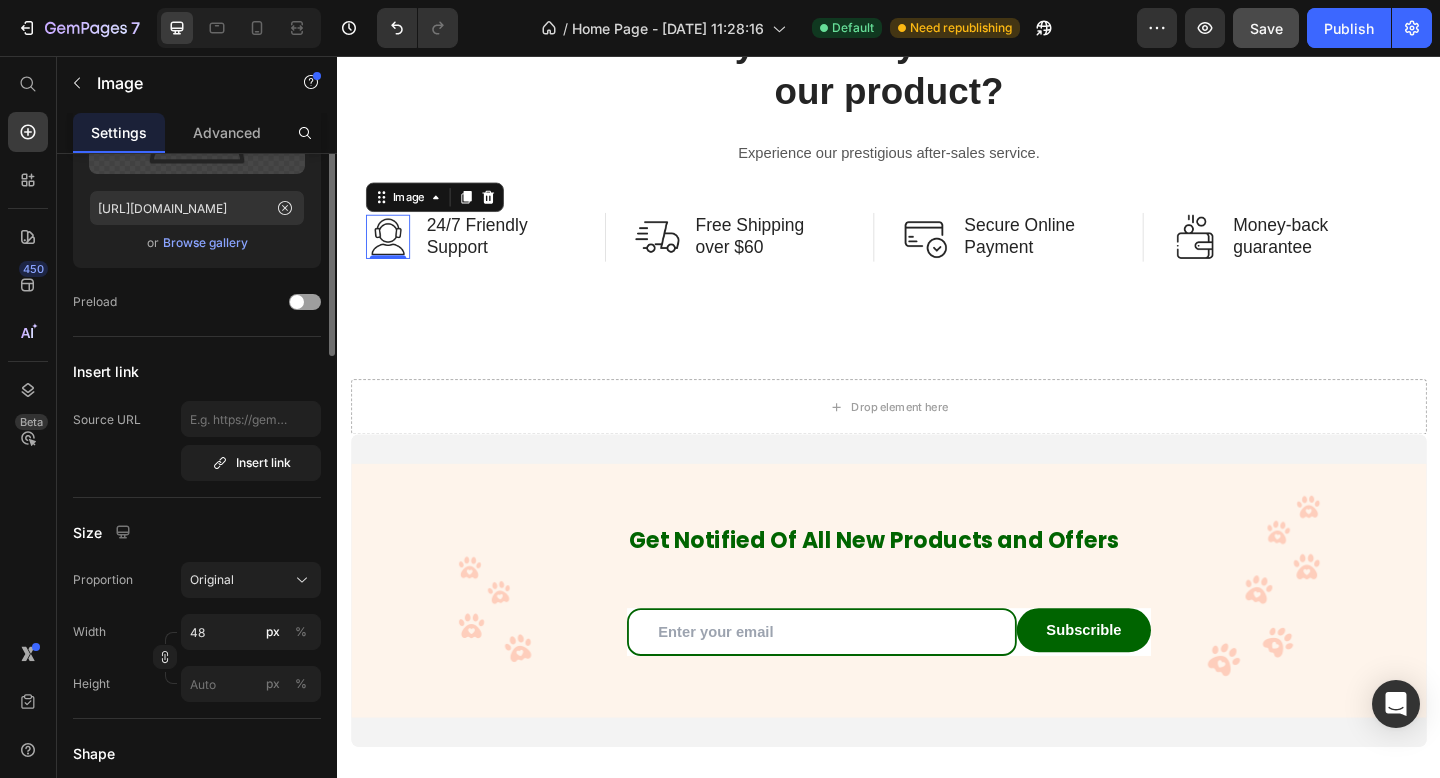 scroll, scrollTop: 54, scrollLeft: 0, axis: vertical 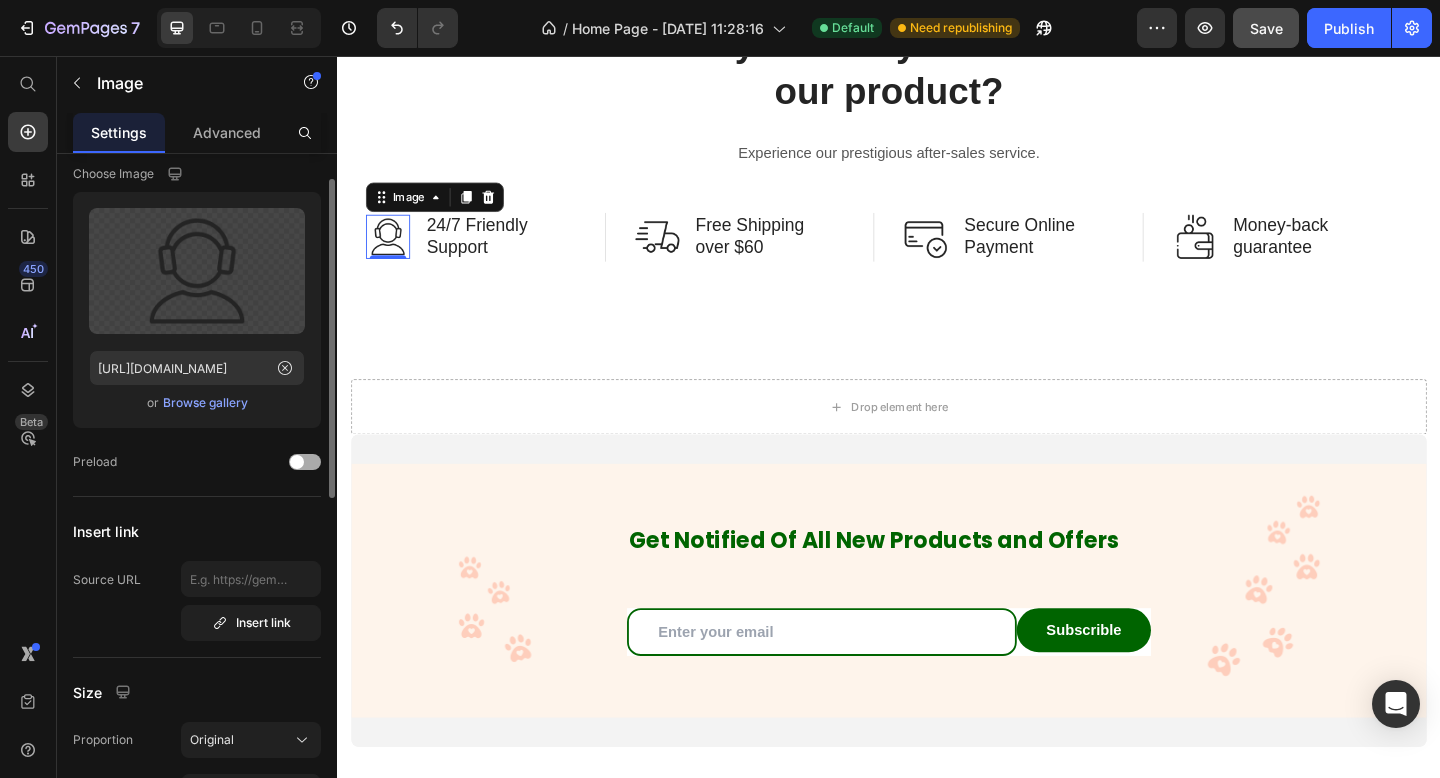click at bounding box center [305, 462] 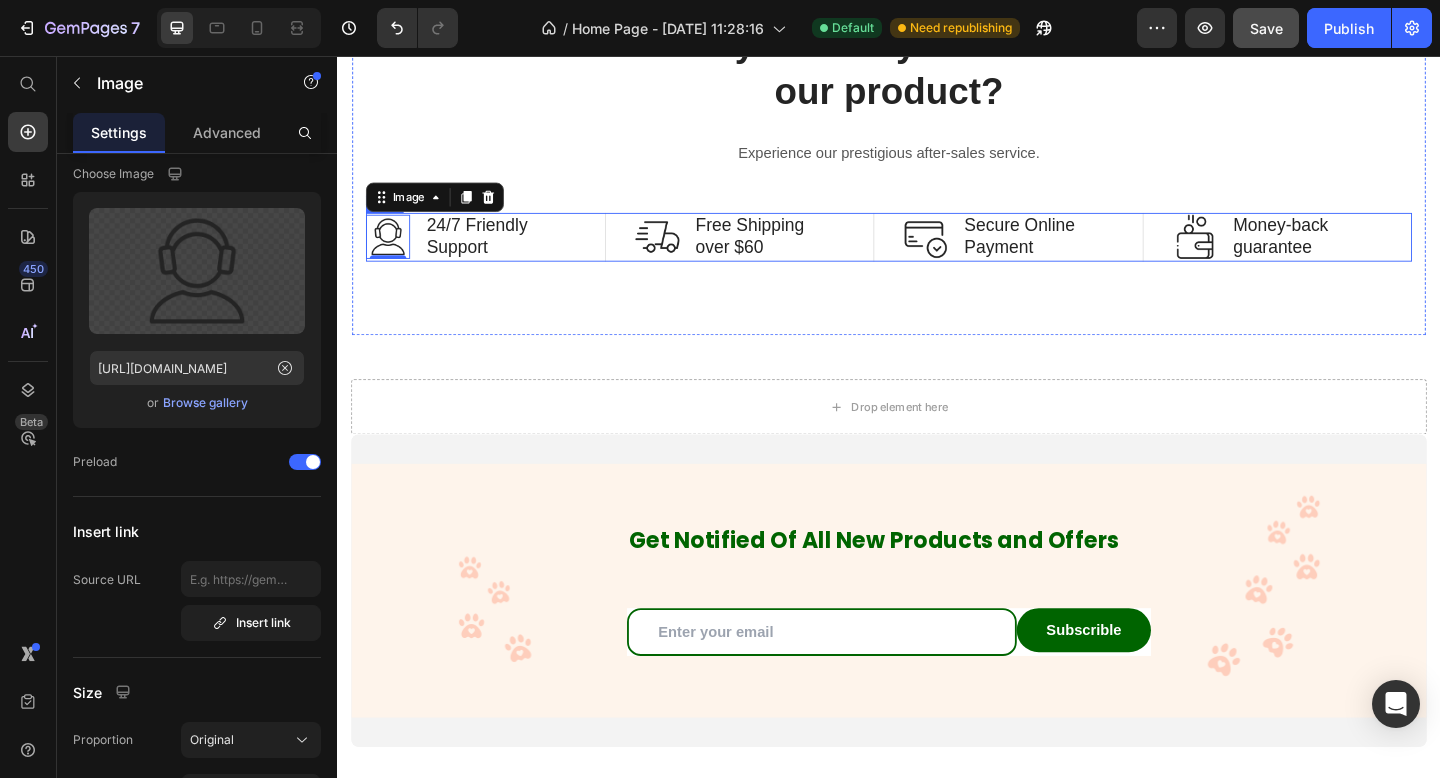 click at bounding box center (685, 253) 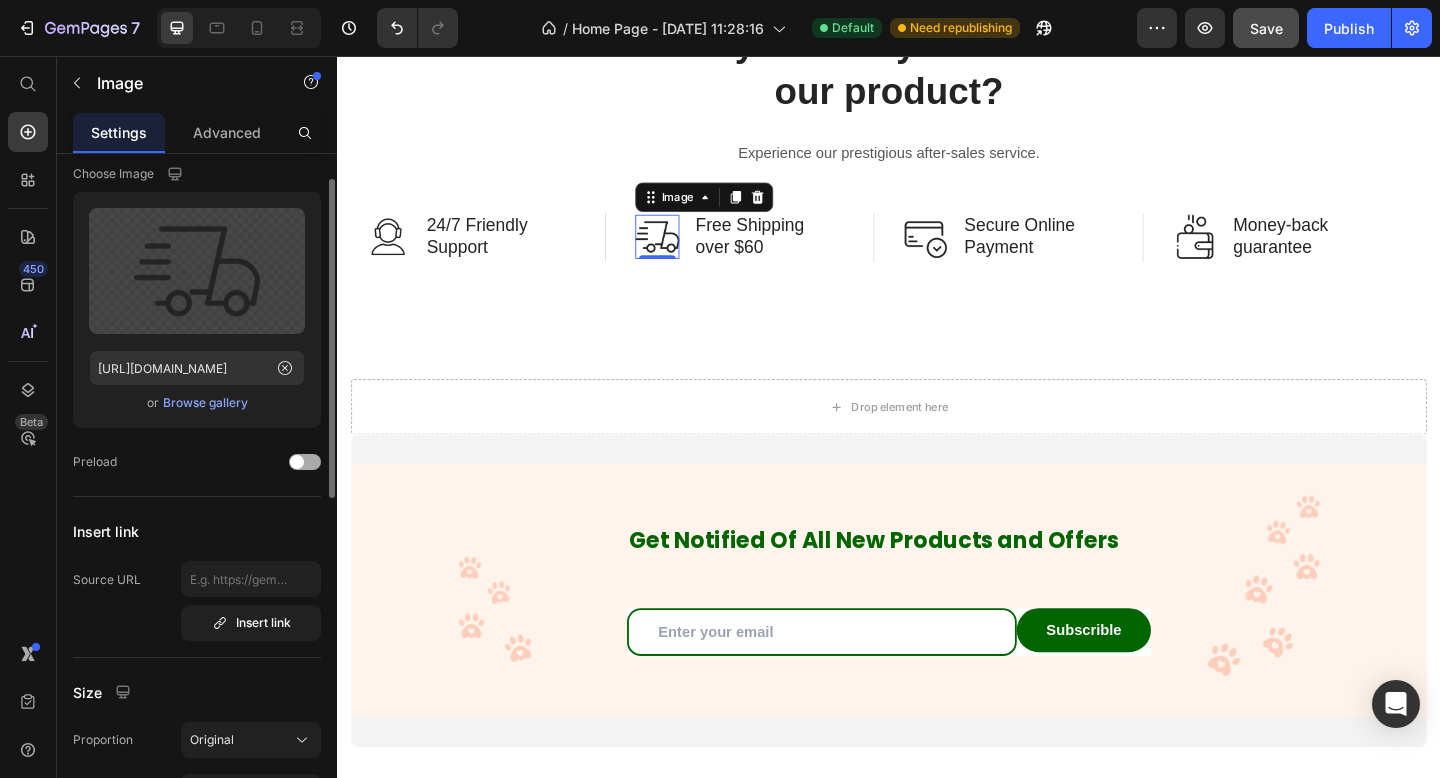 click at bounding box center [305, 462] 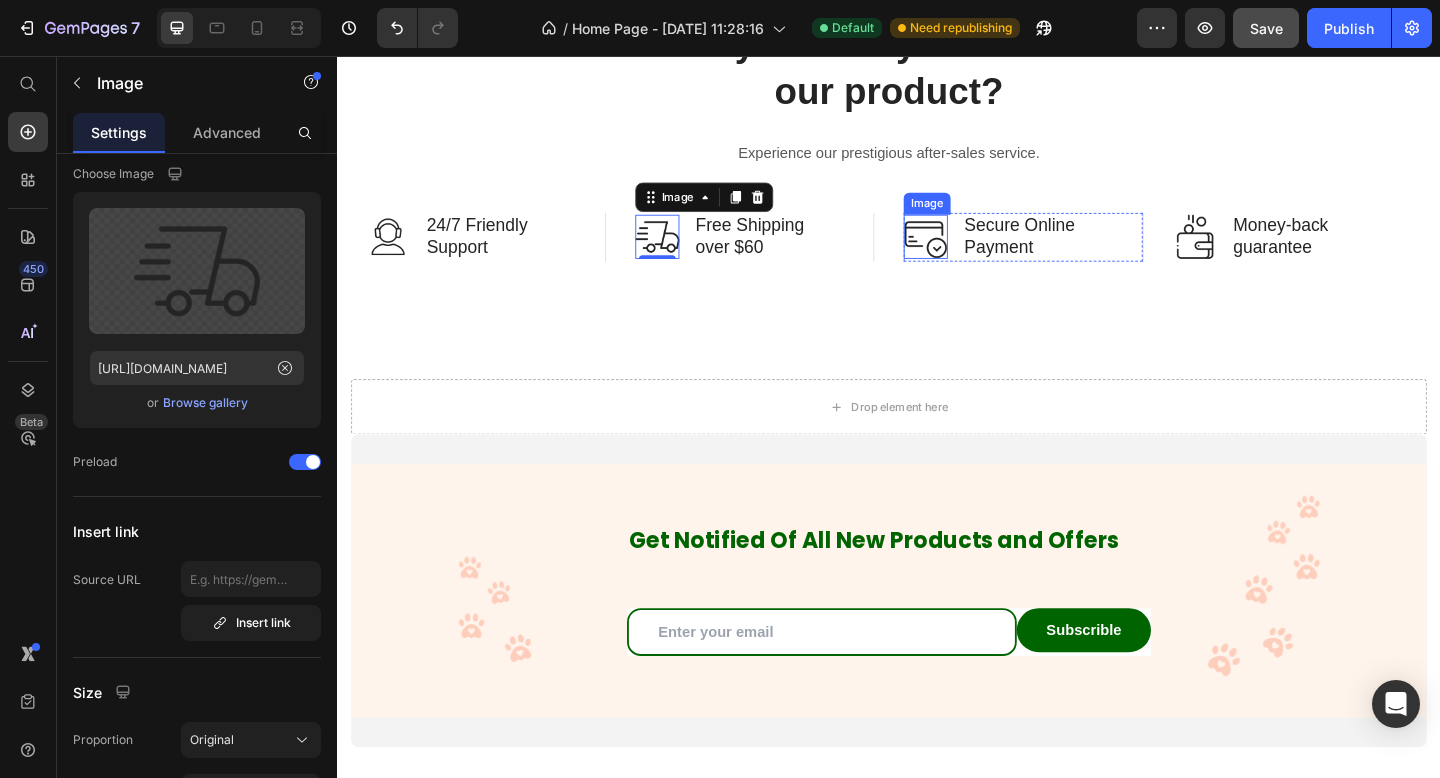 click at bounding box center (977, 253) 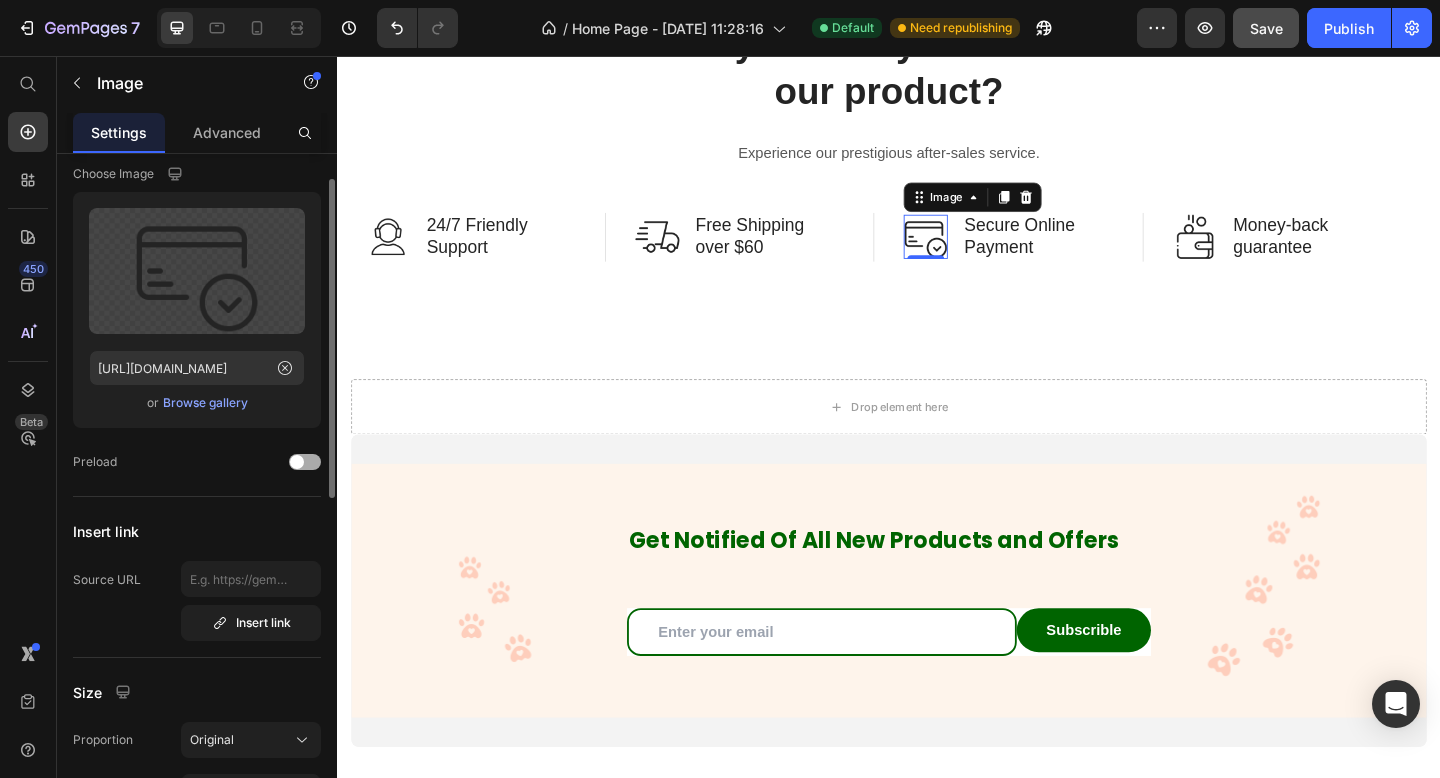 click at bounding box center [305, 462] 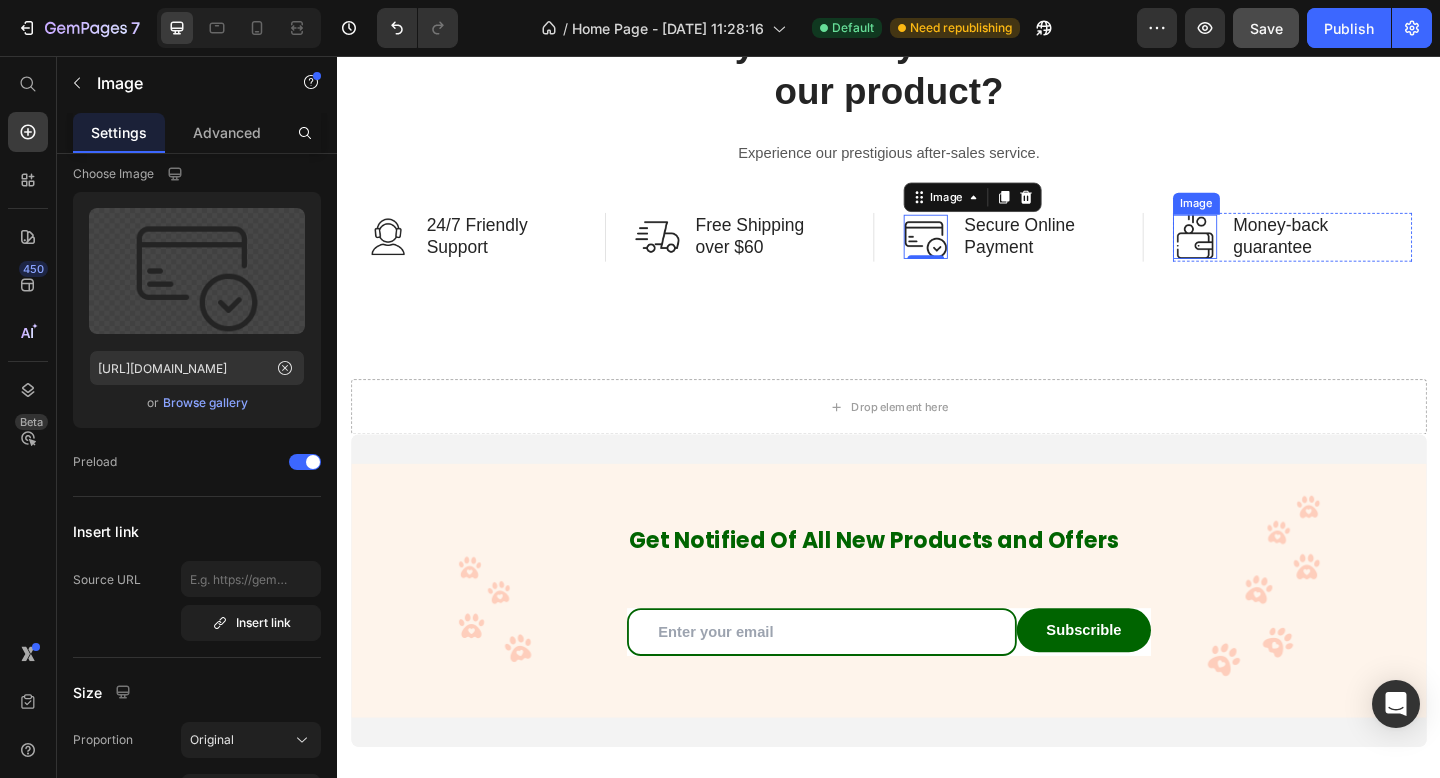 click at bounding box center (1270, 253) 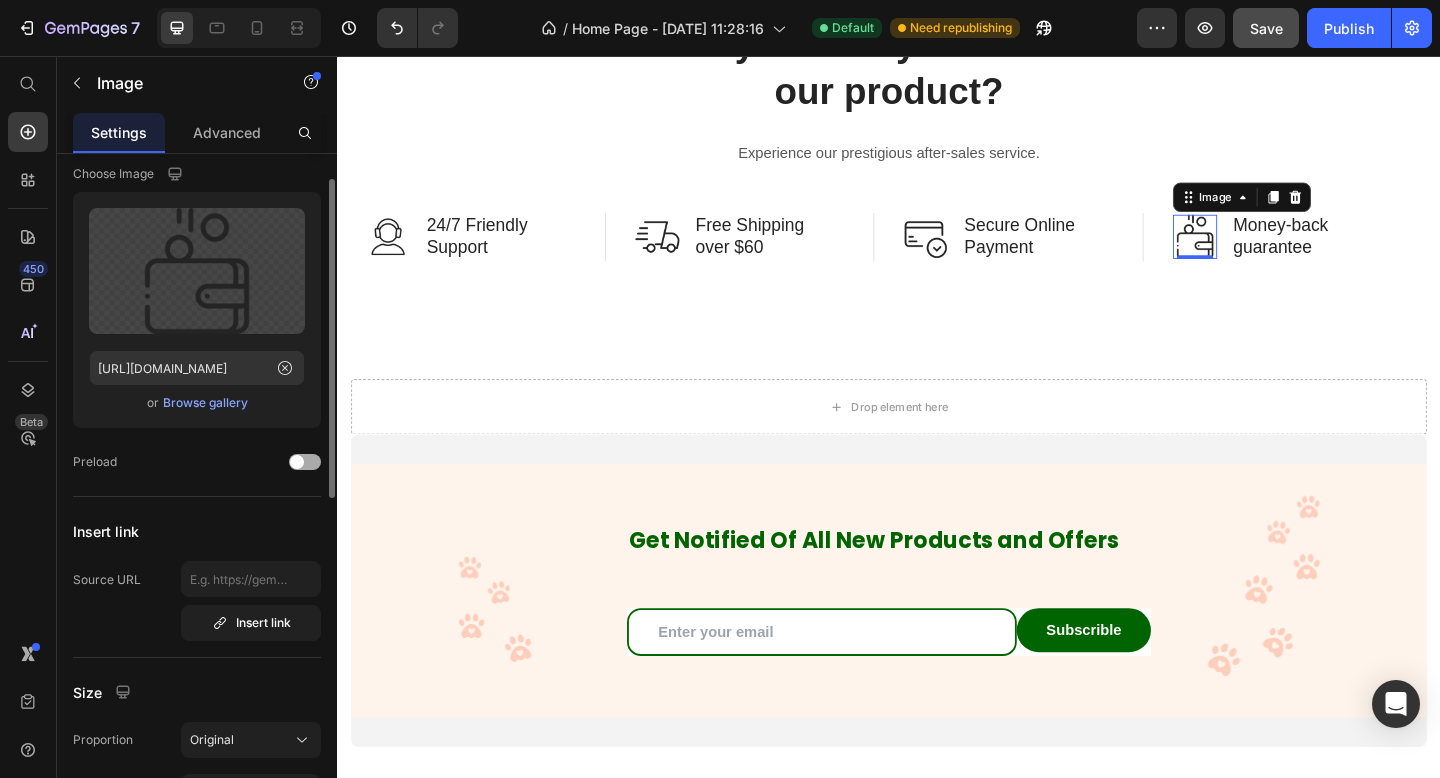 click at bounding box center [305, 462] 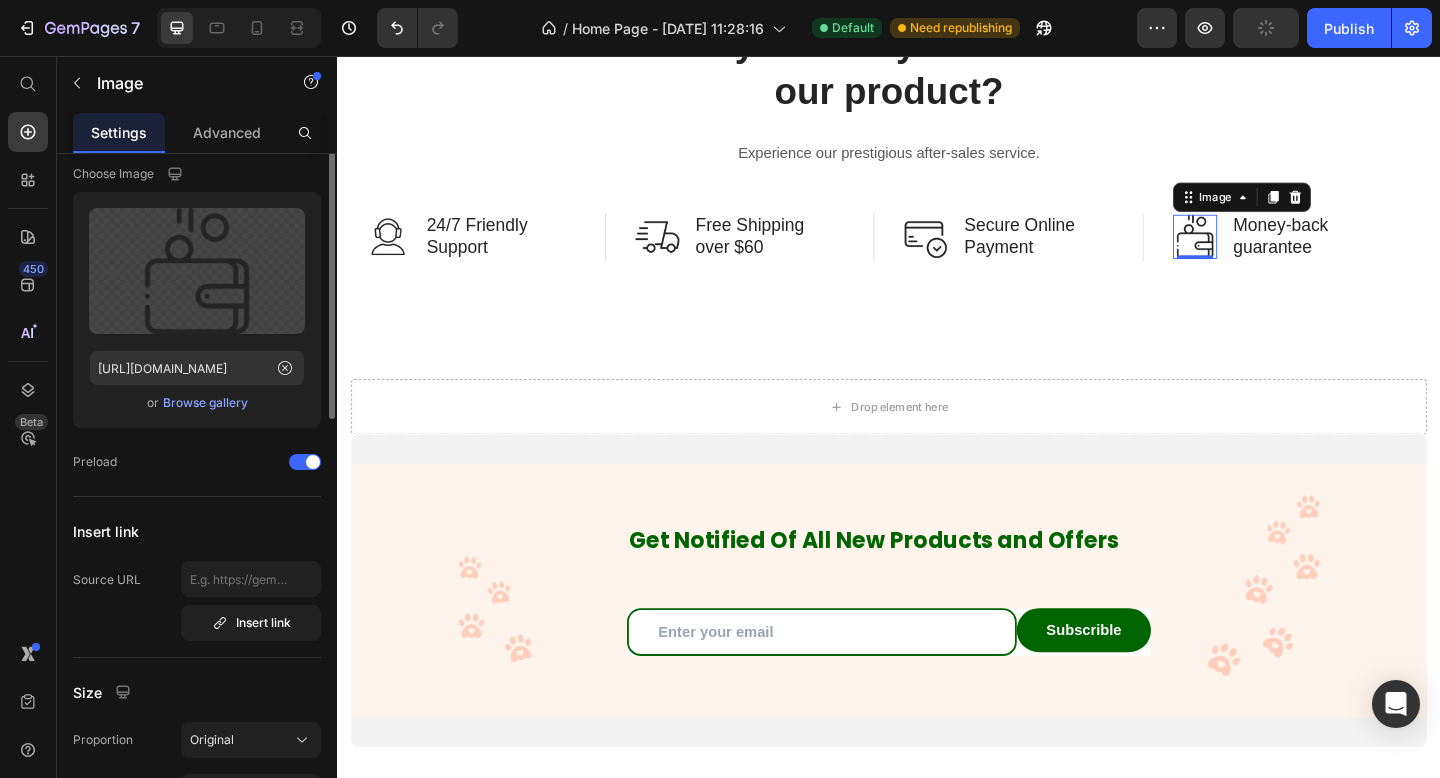 scroll, scrollTop: 0, scrollLeft: 0, axis: both 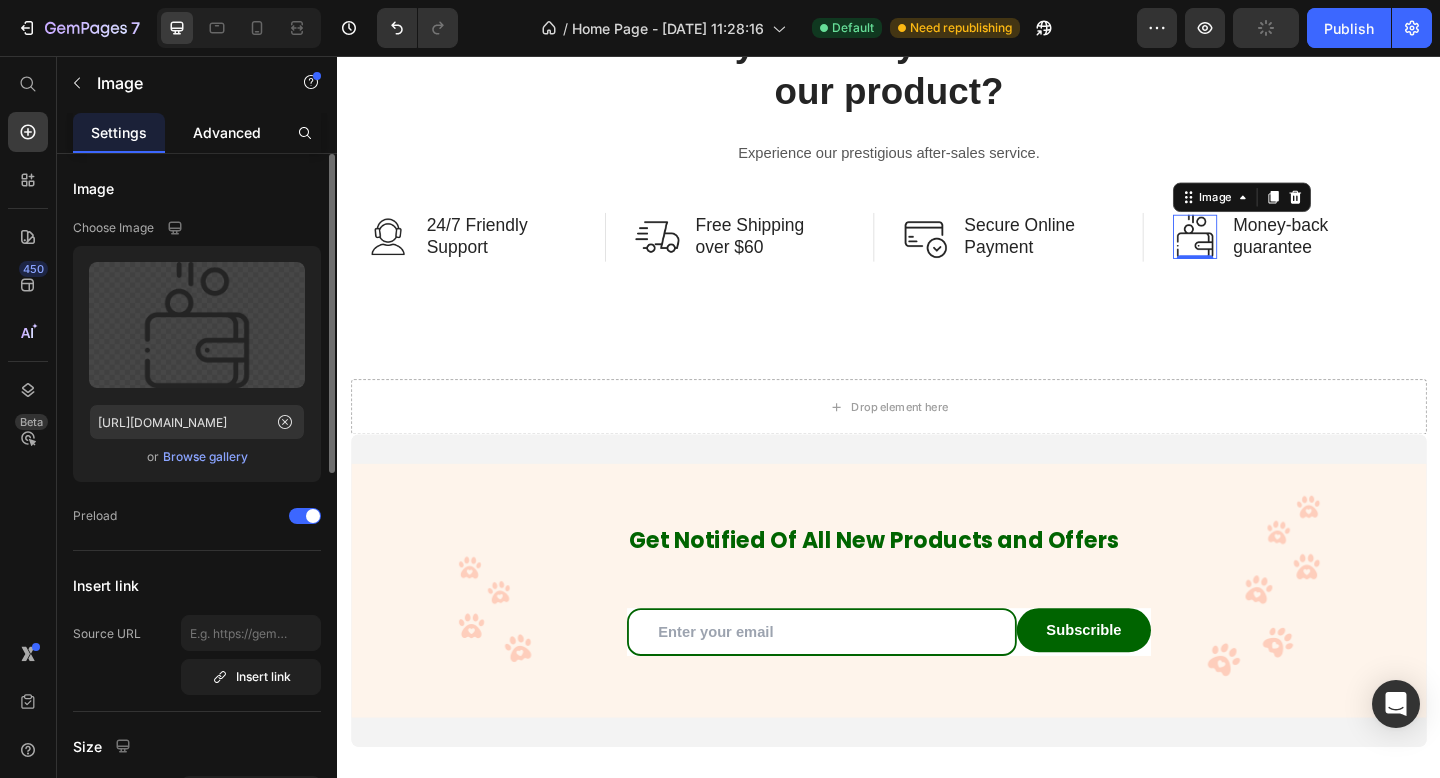 click on "Advanced" at bounding box center (227, 132) 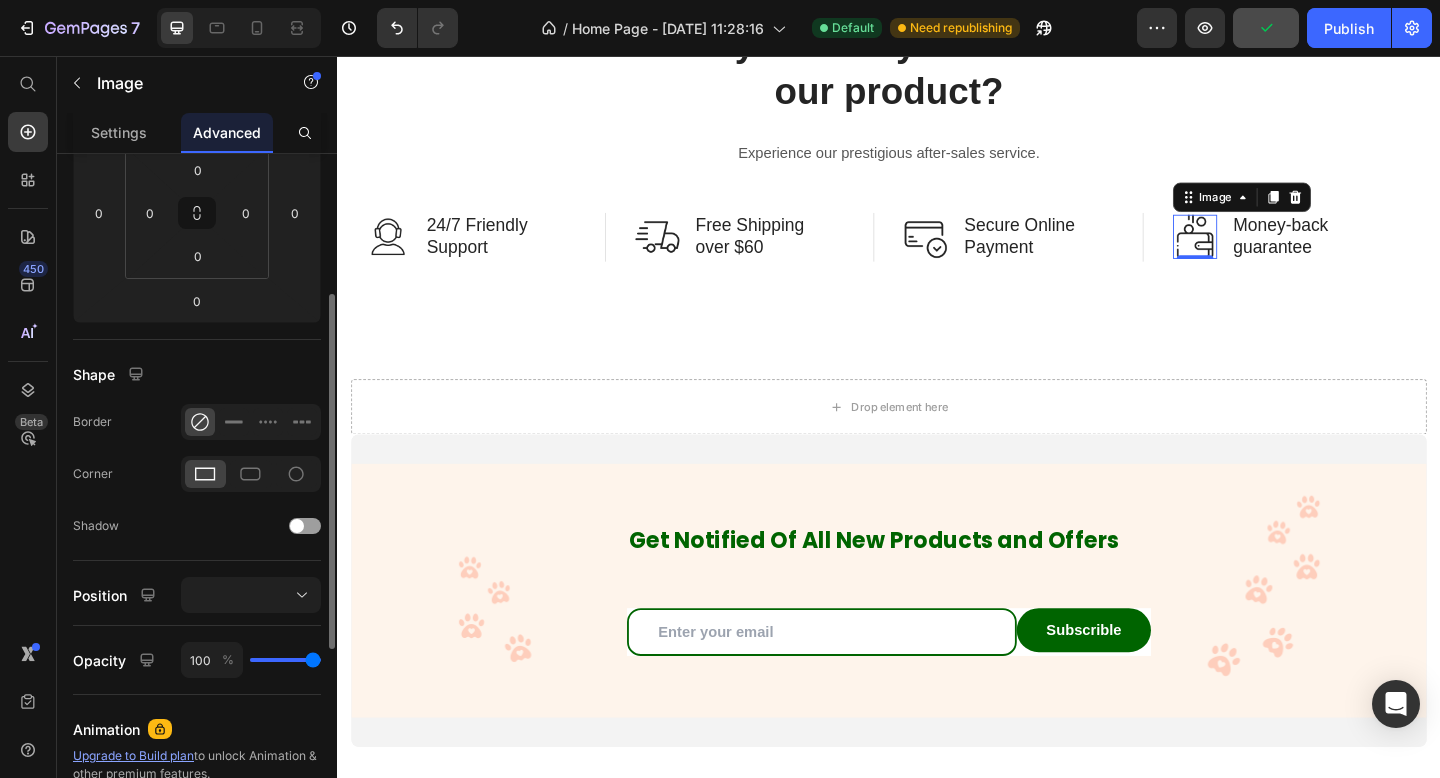 scroll, scrollTop: 325, scrollLeft: 0, axis: vertical 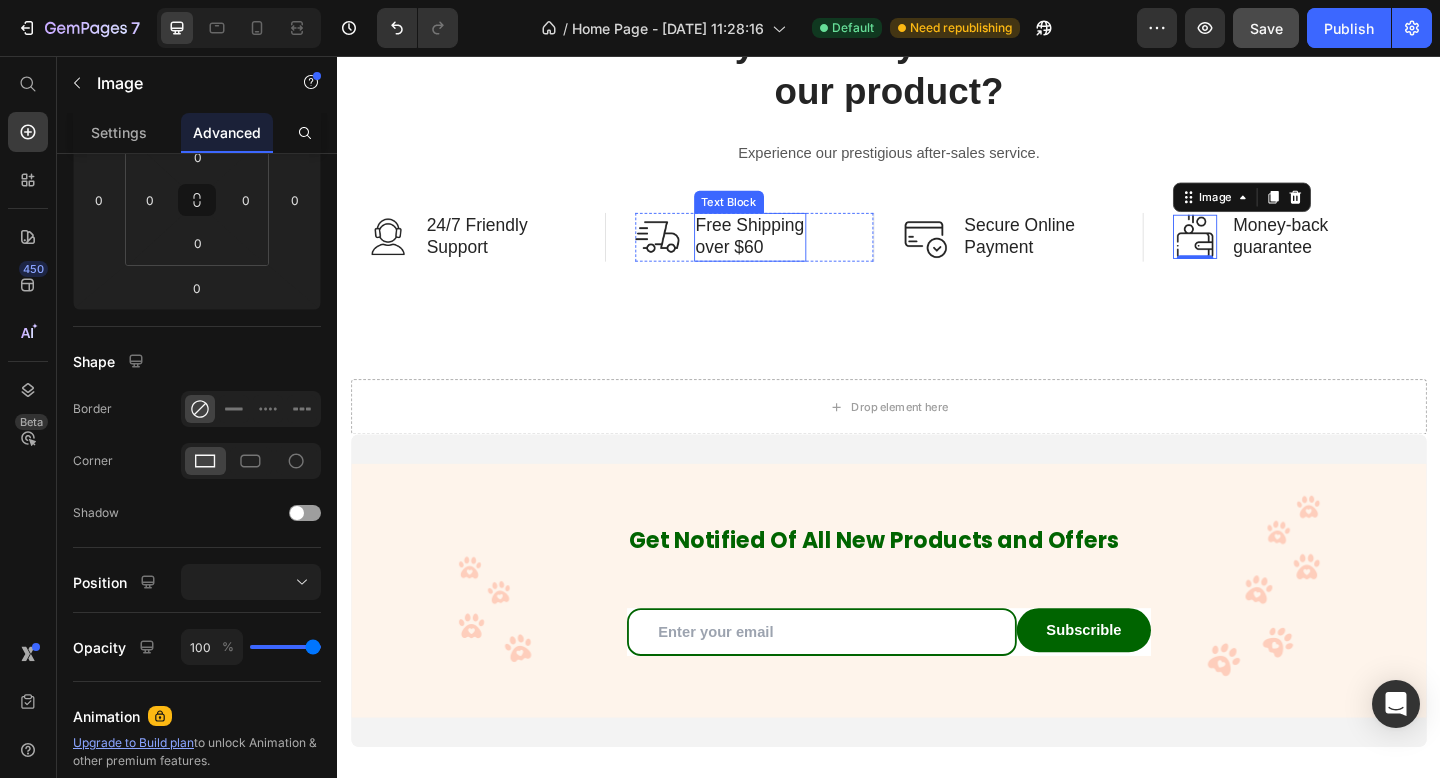 click on "Free Shipping over $60" at bounding box center (786, 253) 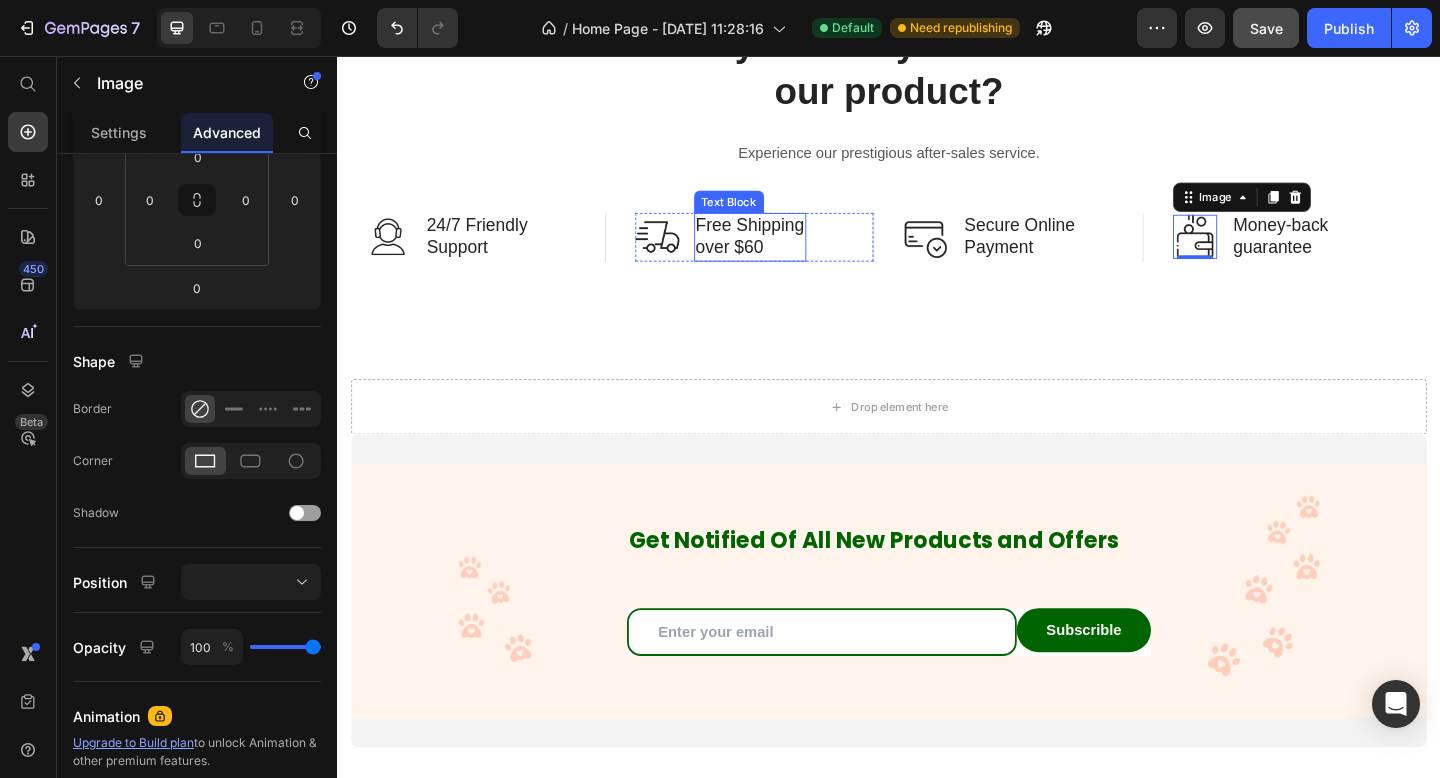 click on "Free Shipping over $60" at bounding box center [786, 253] 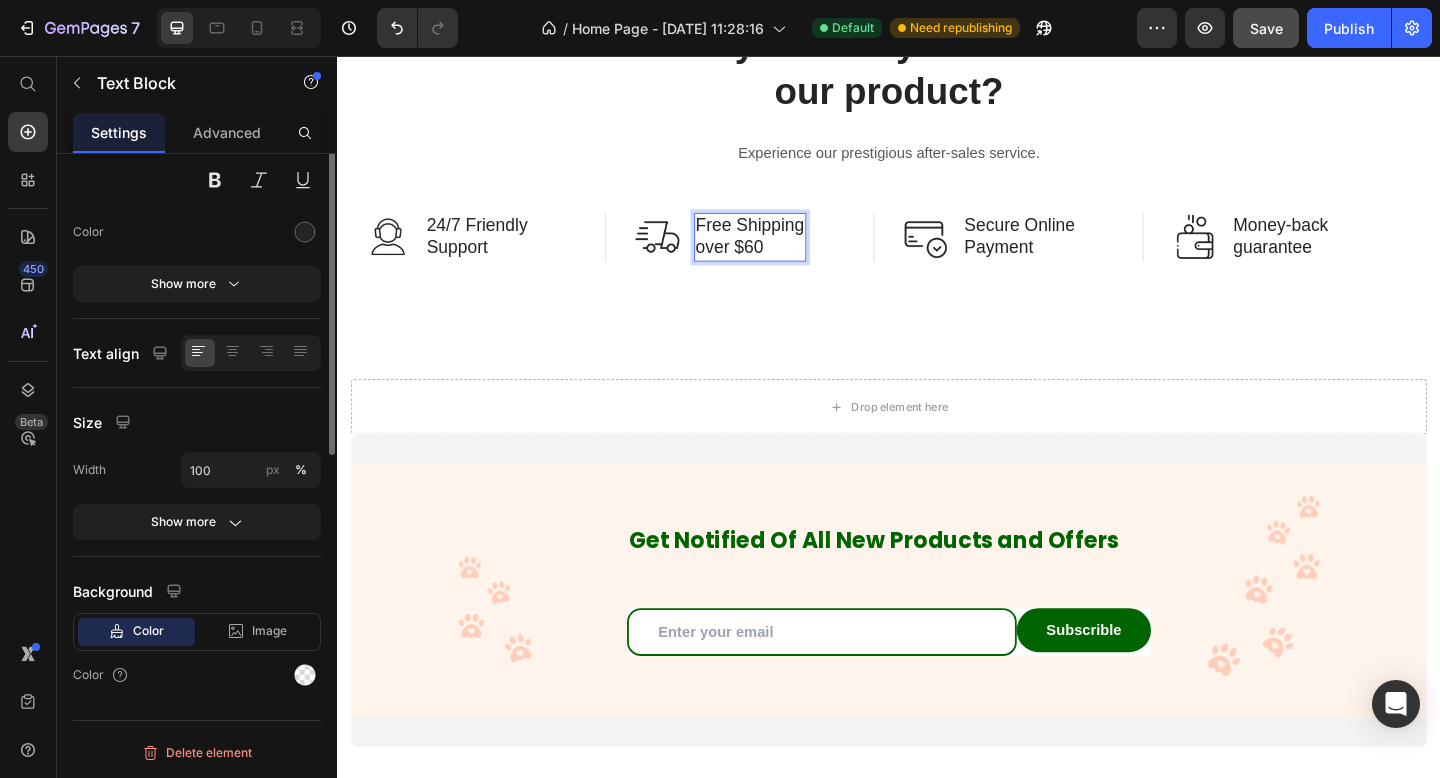 scroll, scrollTop: 0, scrollLeft: 0, axis: both 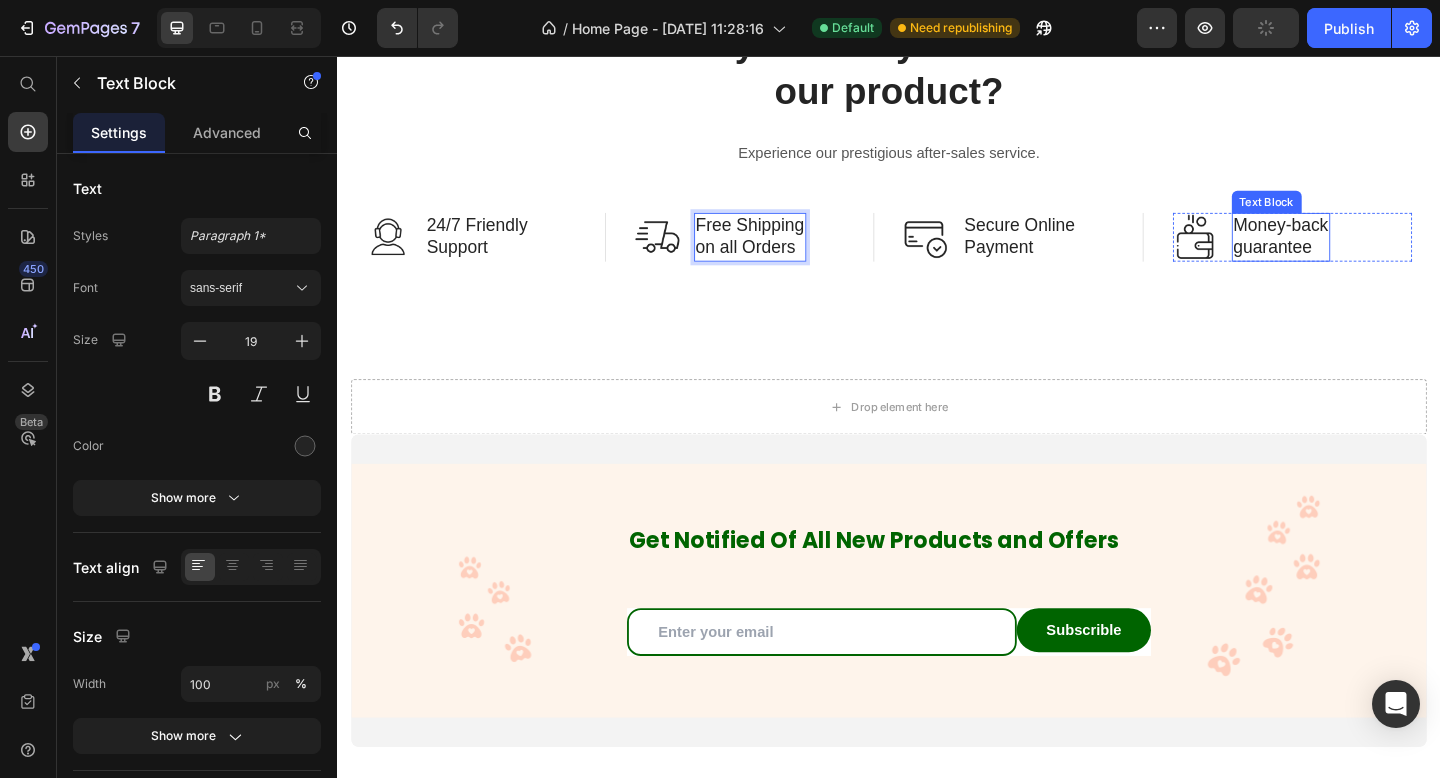 click on "Money-back" at bounding box center [1364, 241] 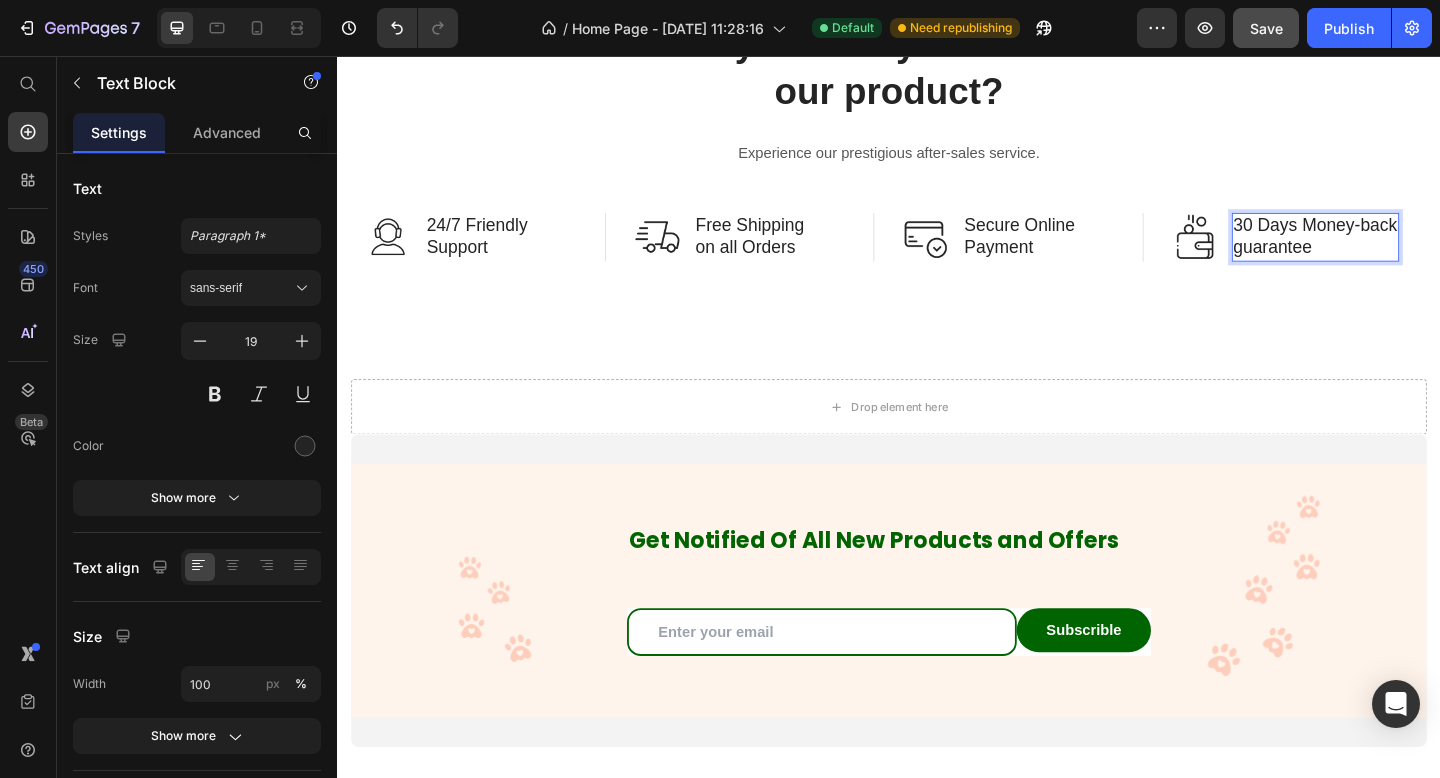 click on "guarantee" at bounding box center [1401, 265] 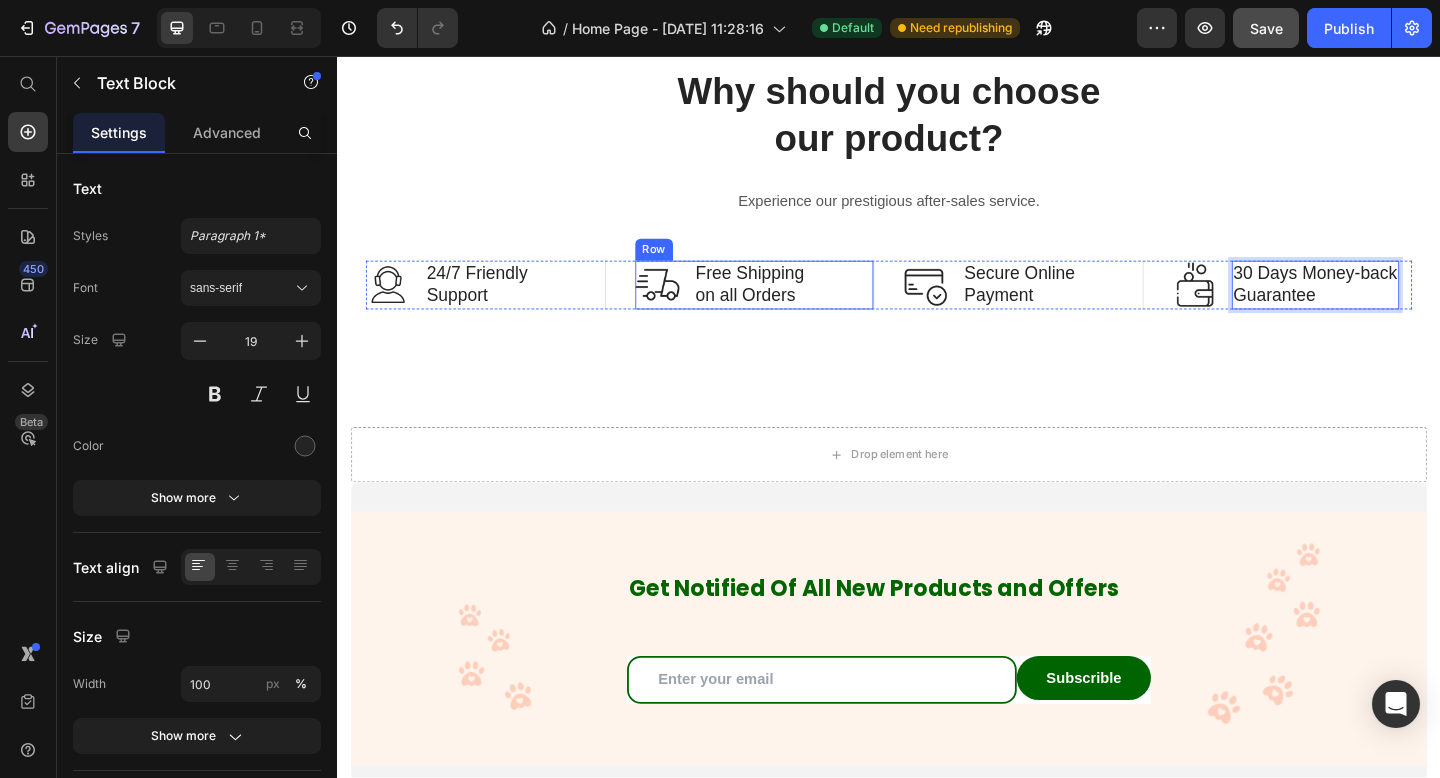 scroll, scrollTop: 3582, scrollLeft: 0, axis: vertical 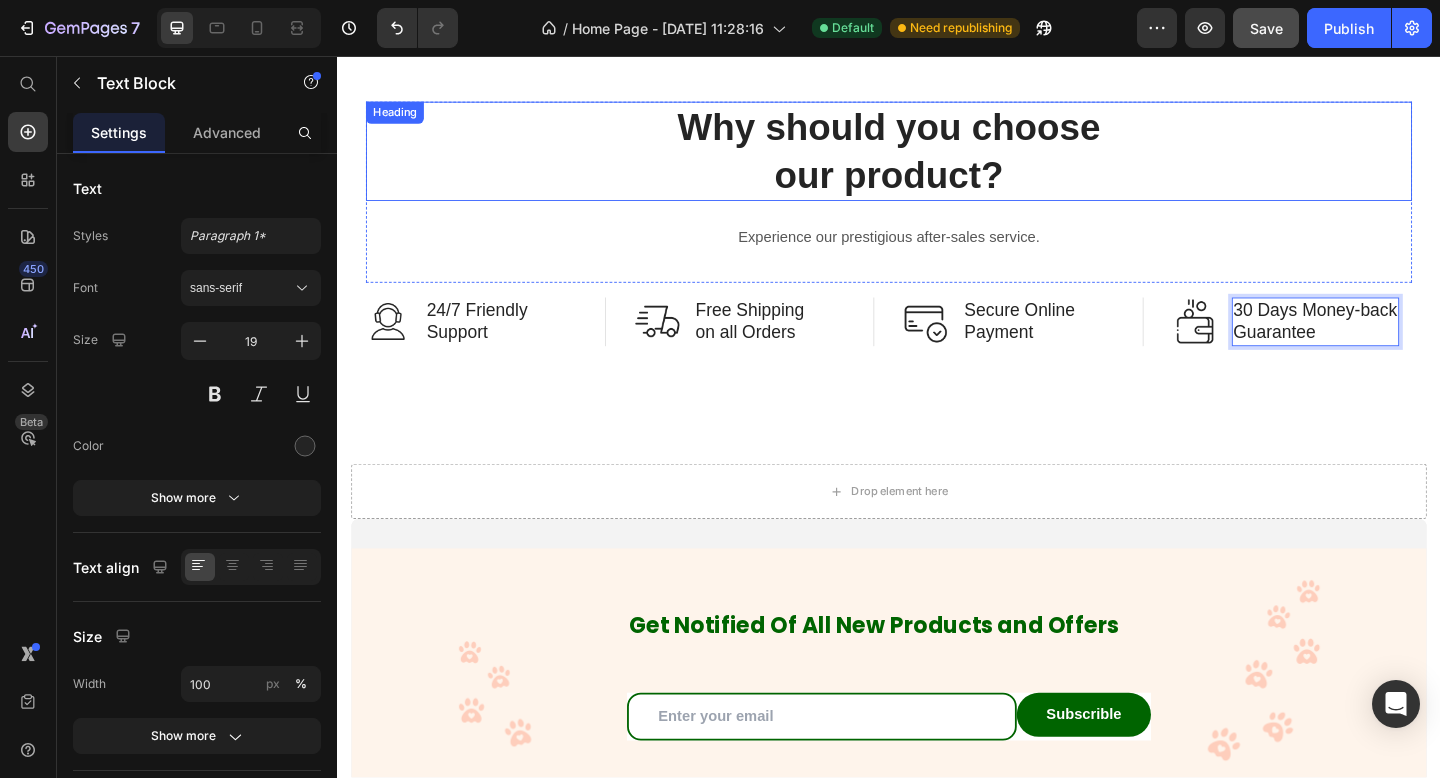 click on "Why should you choose our product?" at bounding box center [937, 160] 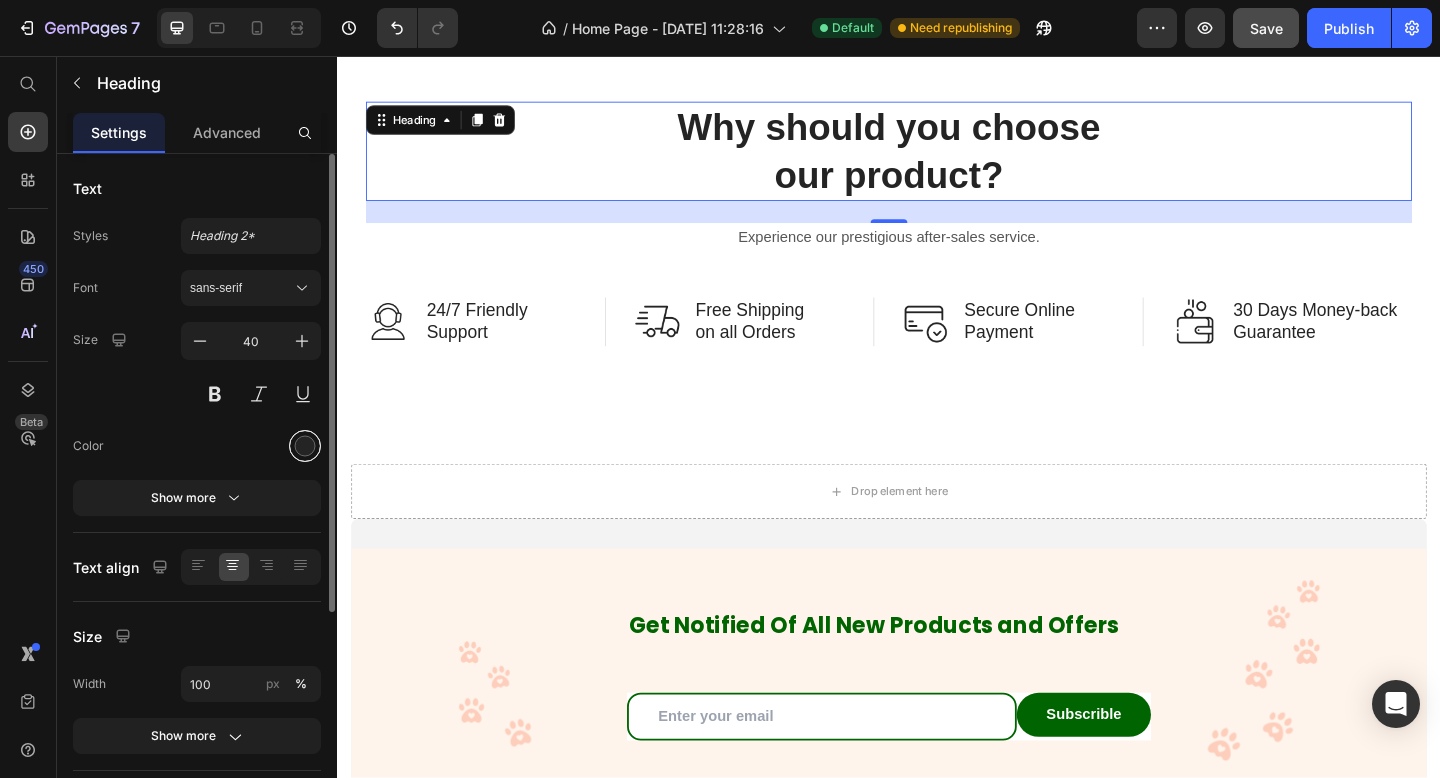 click at bounding box center (305, 446) 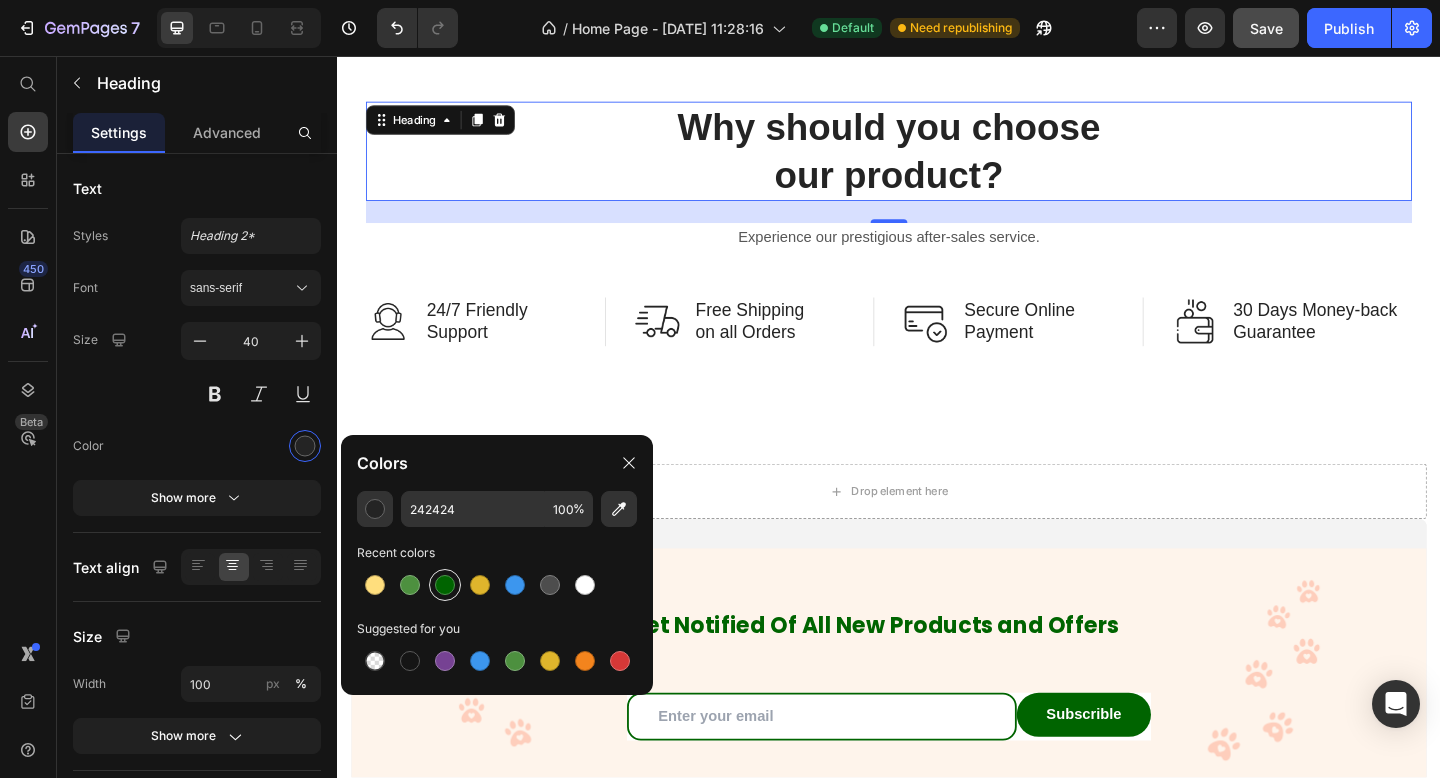 click at bounding box center (445, 585) 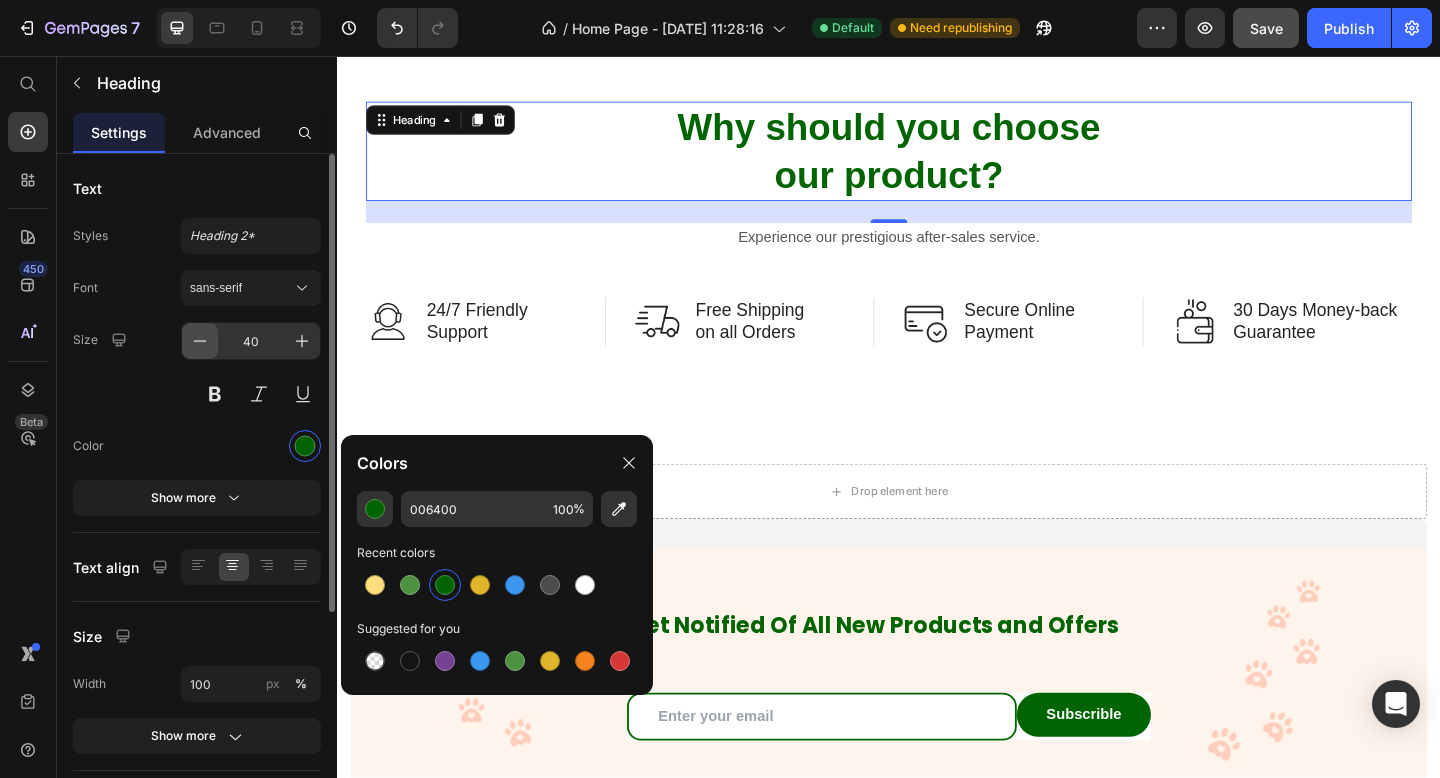 click 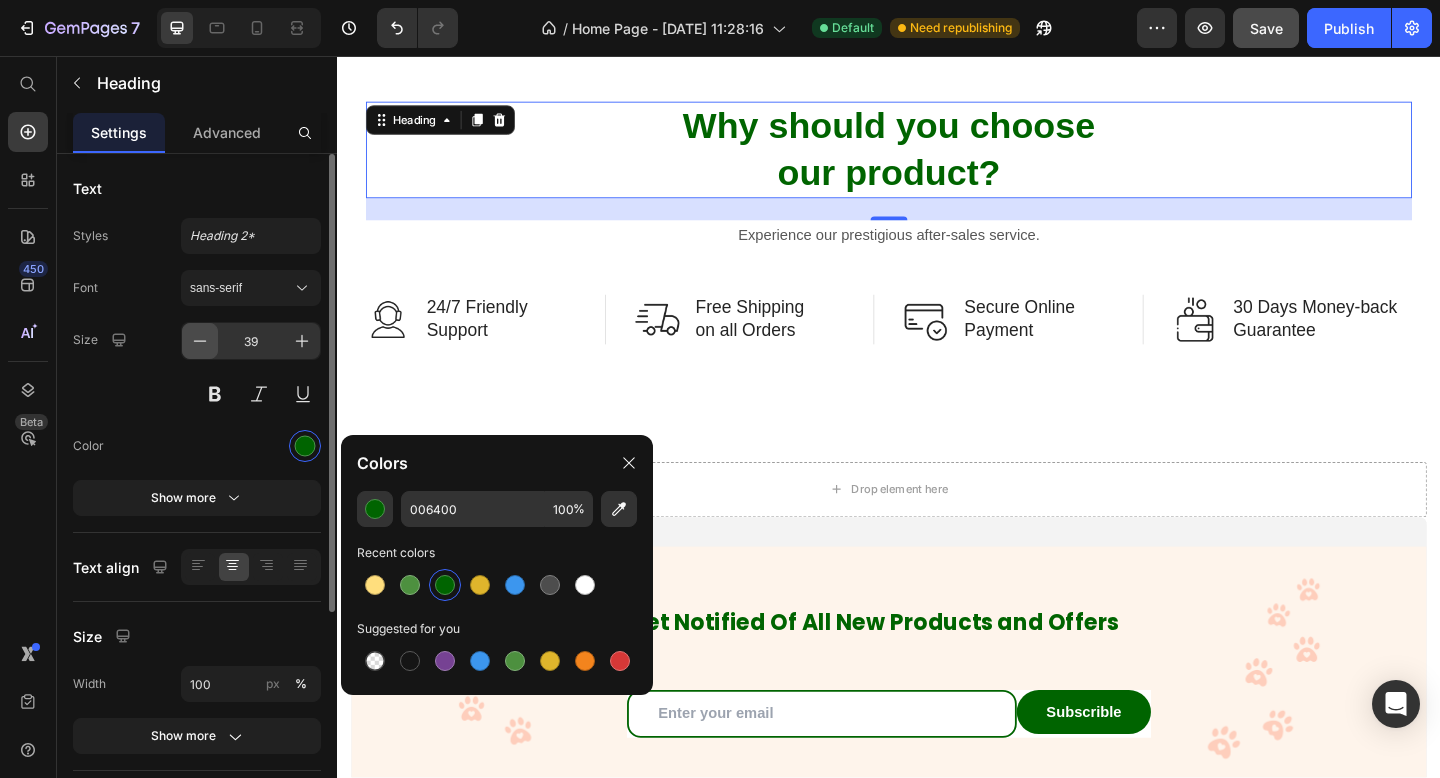 click 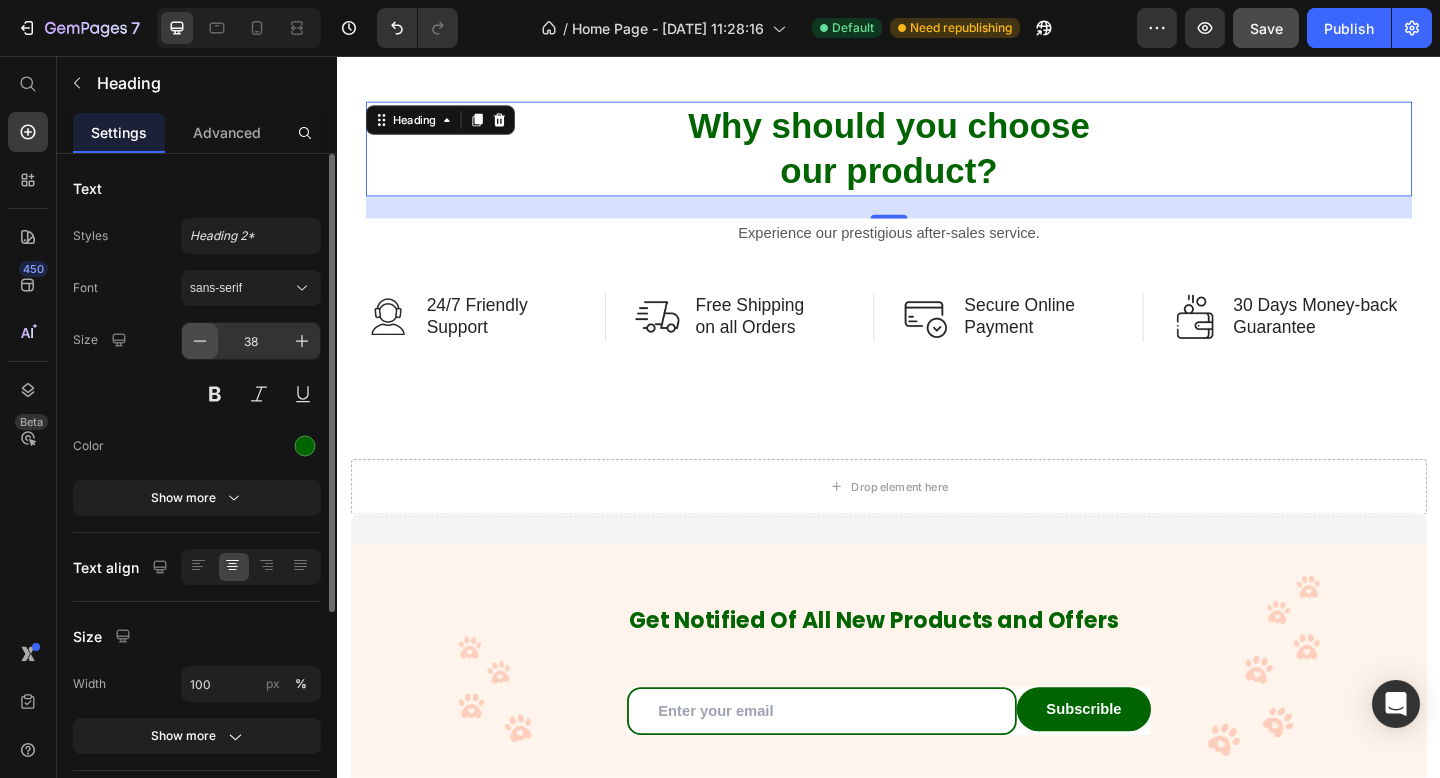 click 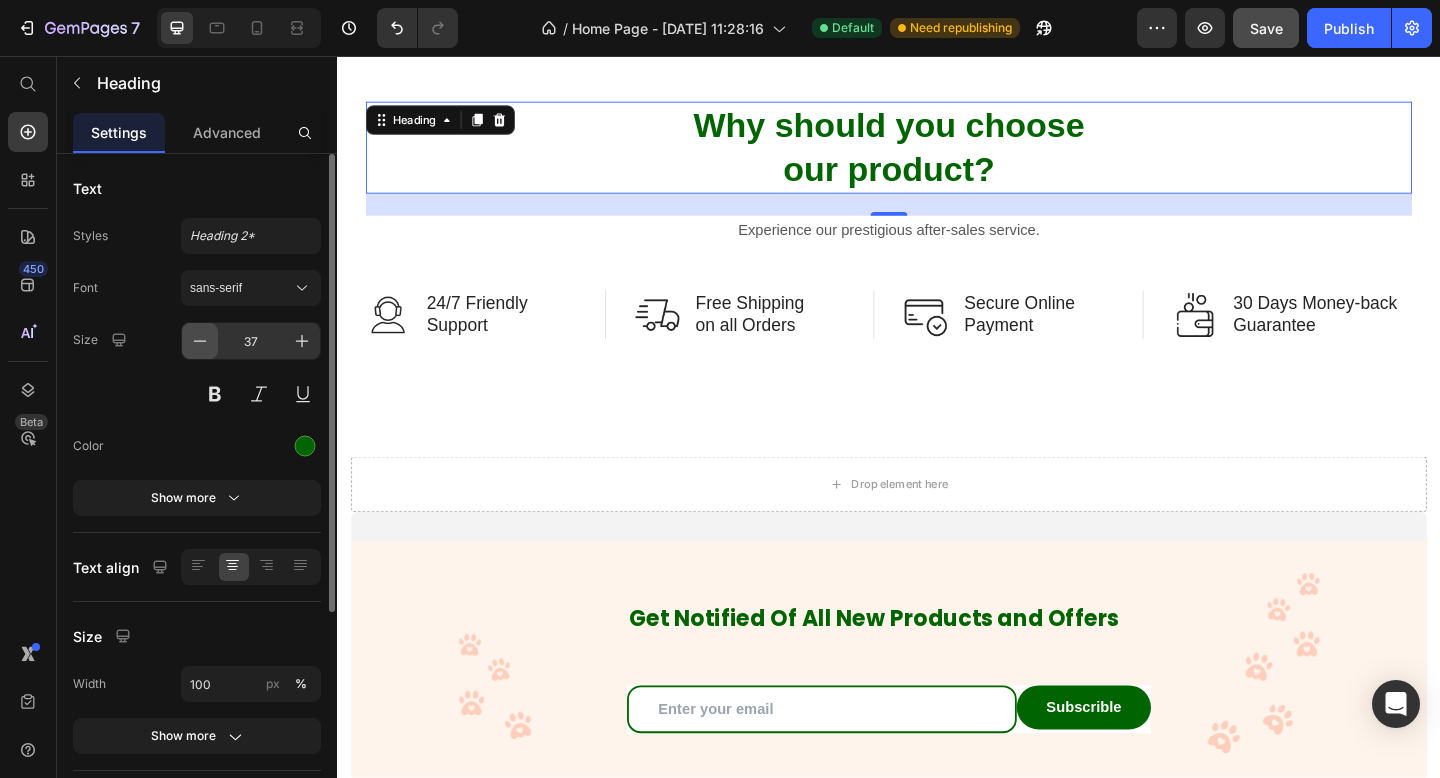 click 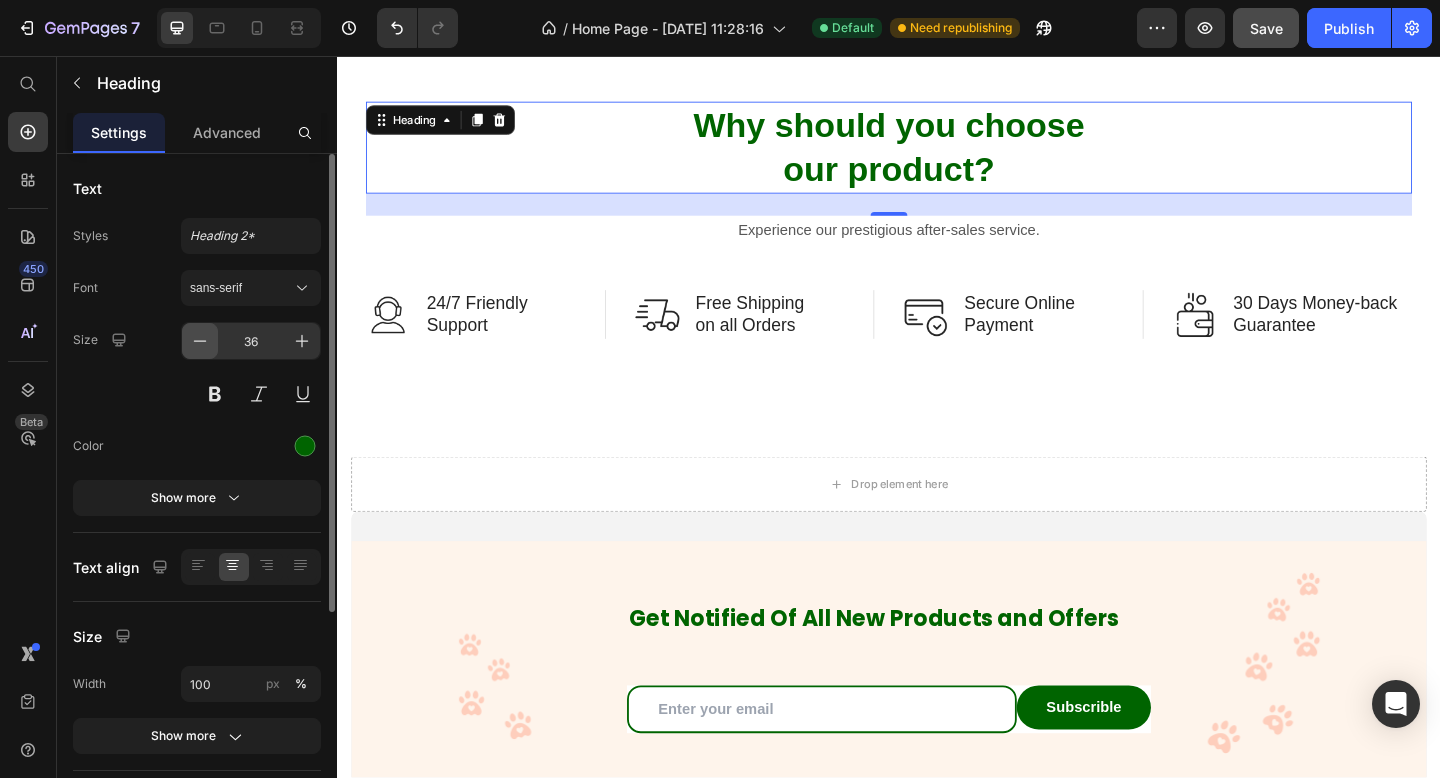 click 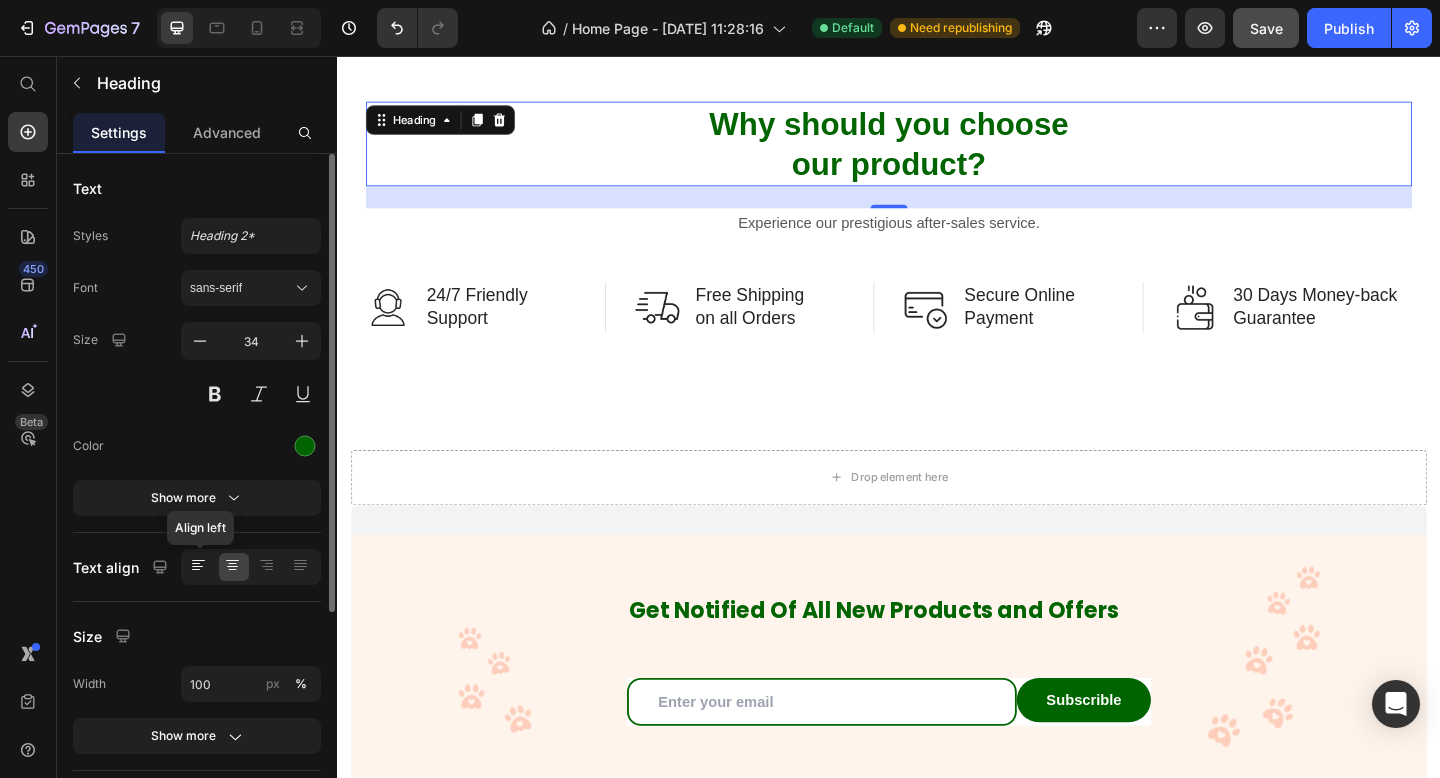 click 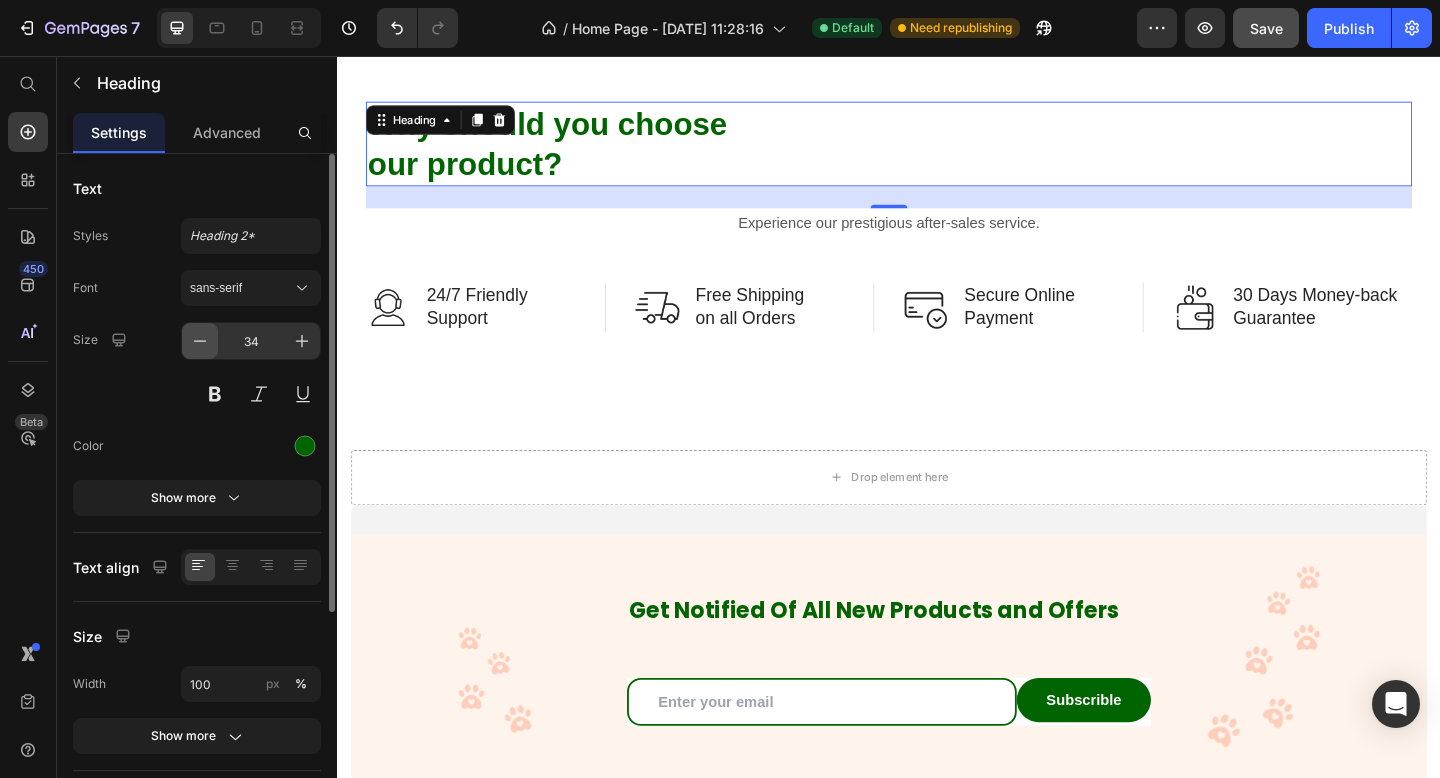 click 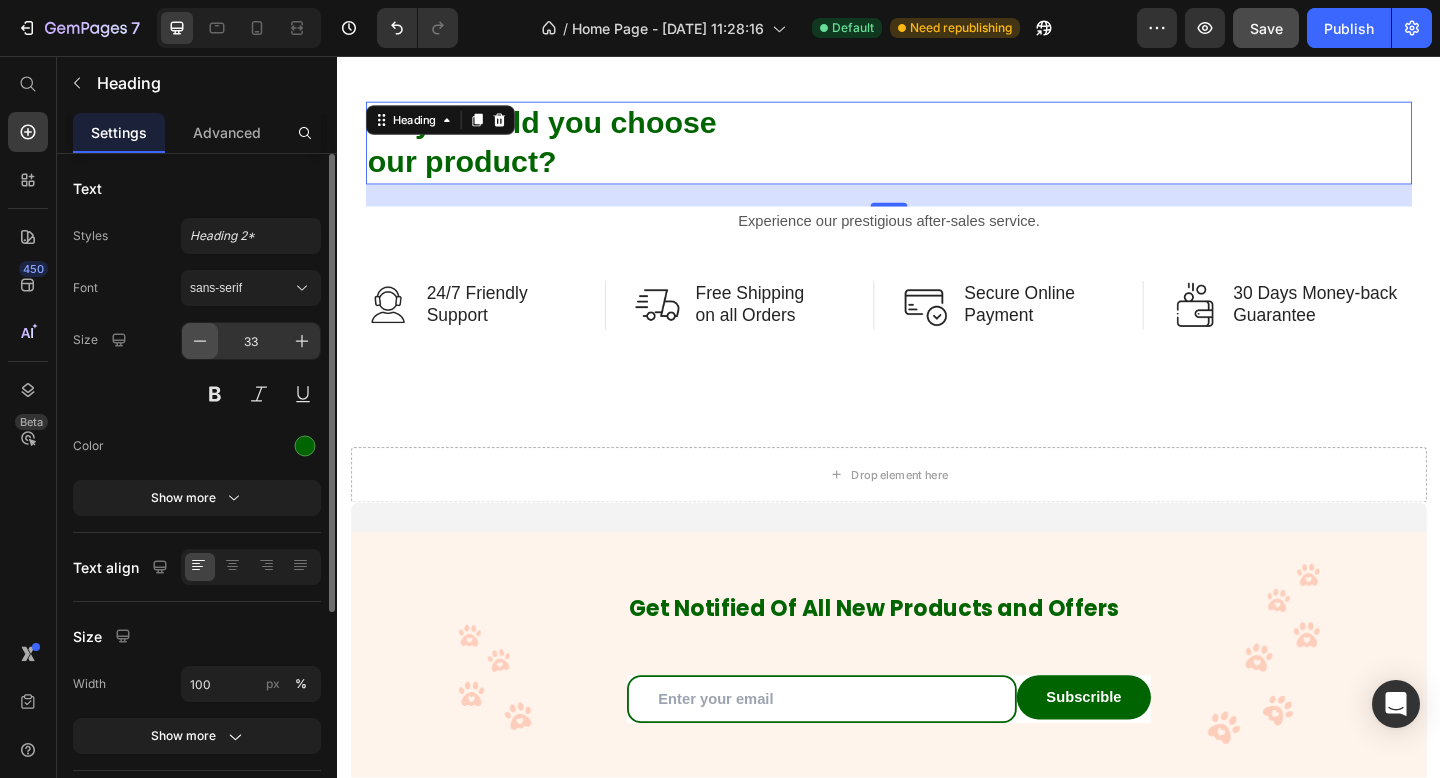 click 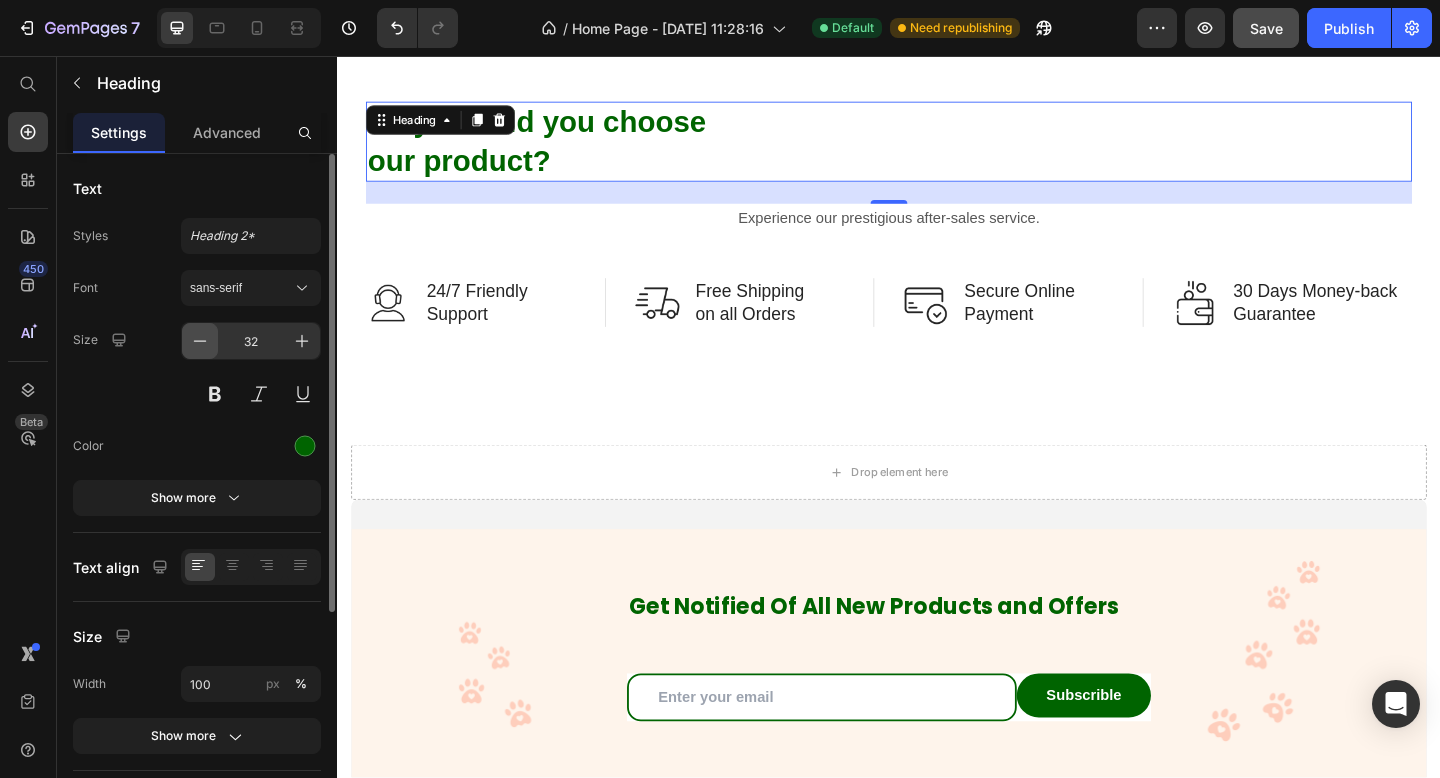 click 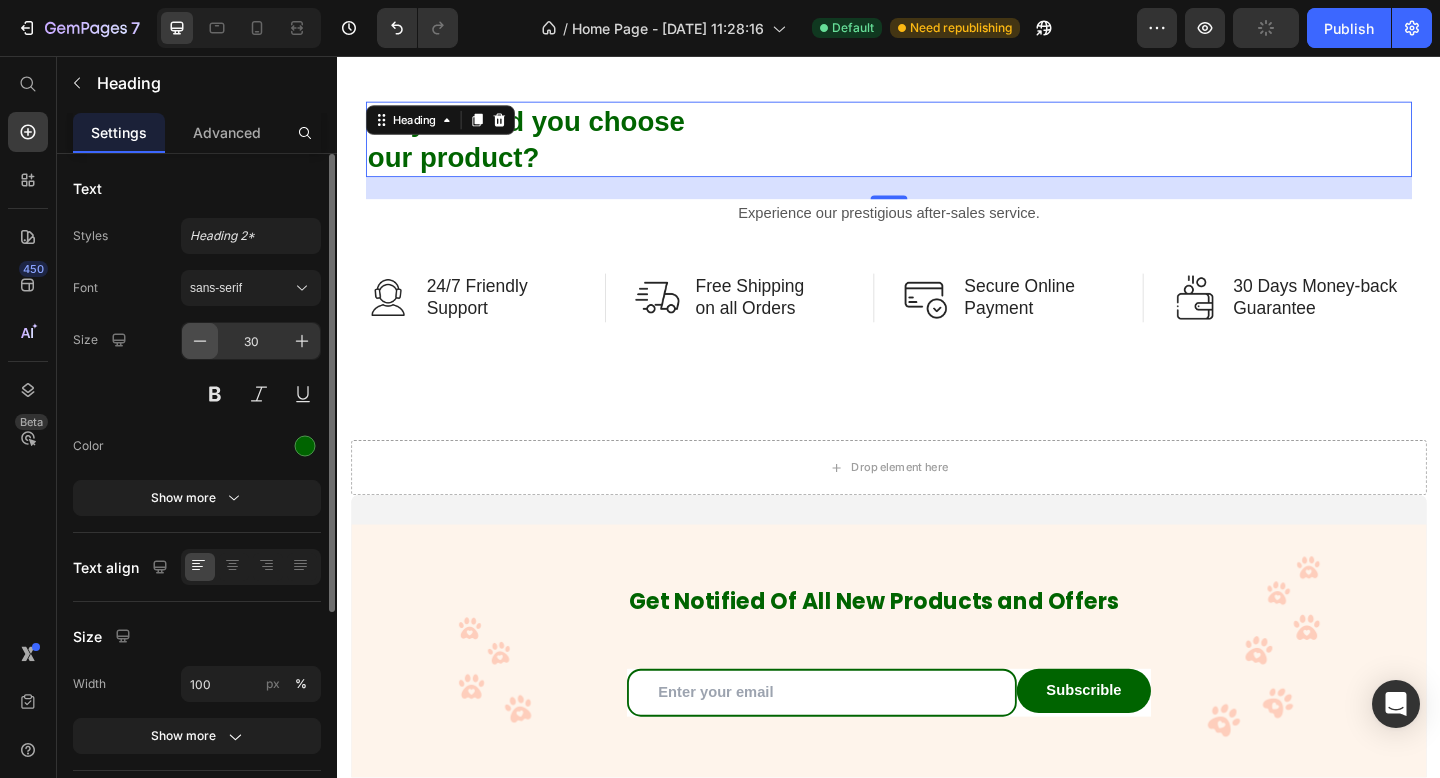 click 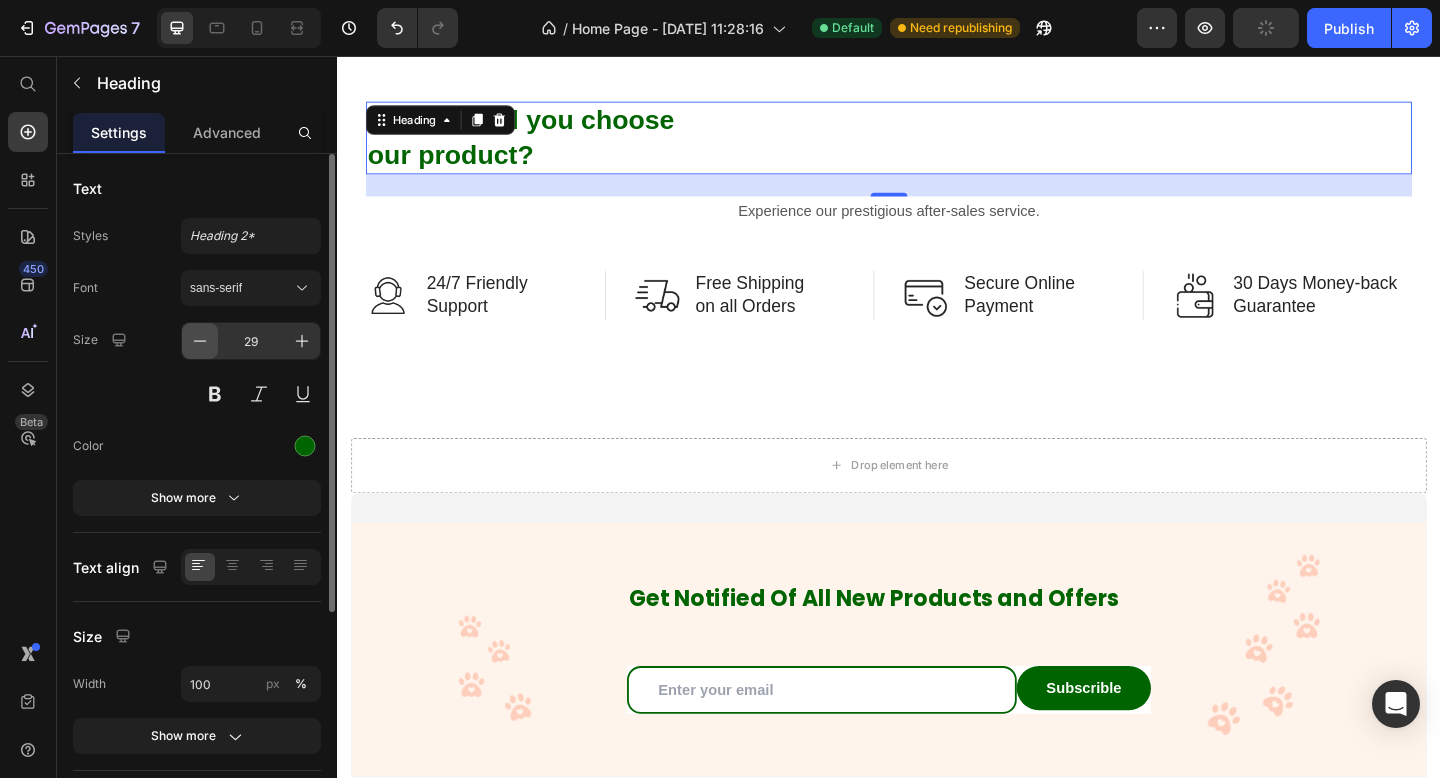 click 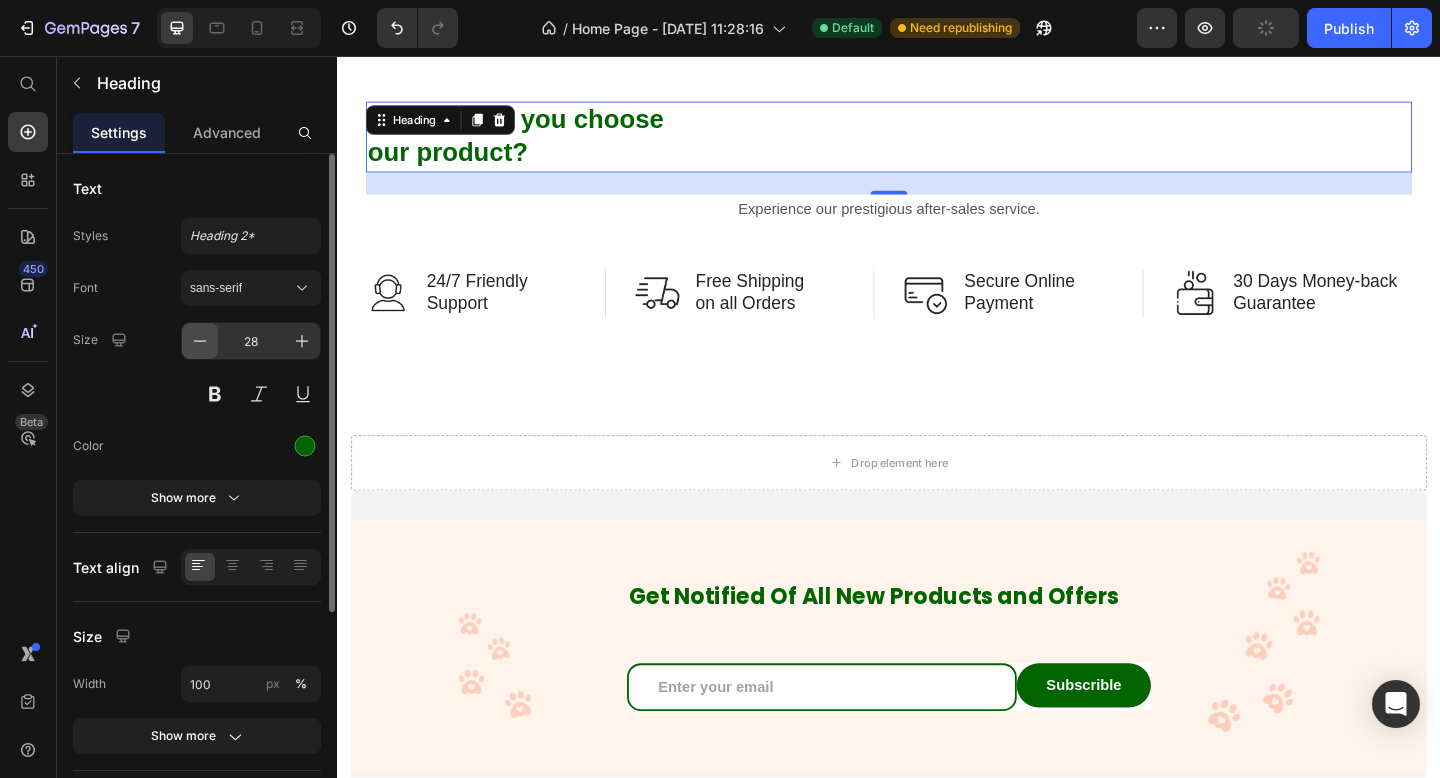 click 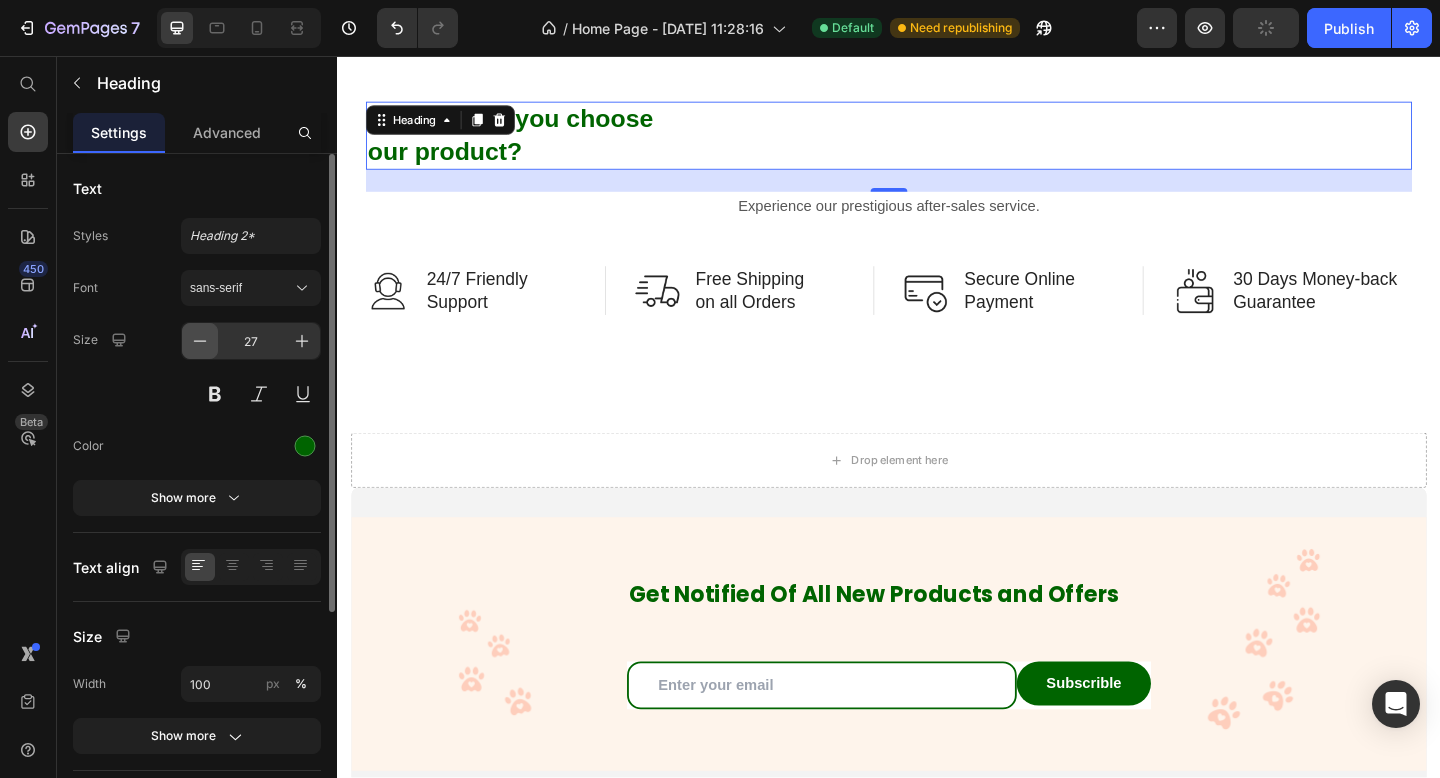 click 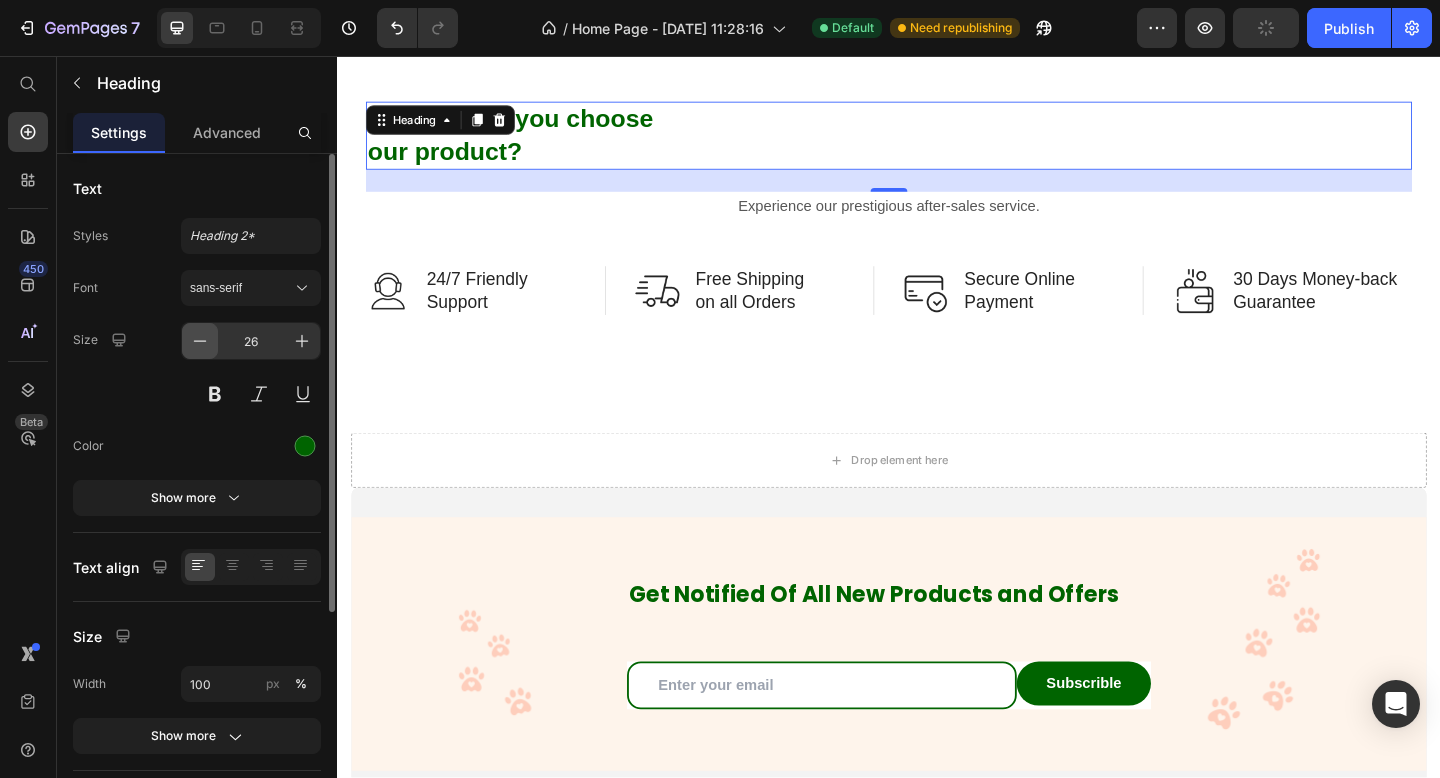click 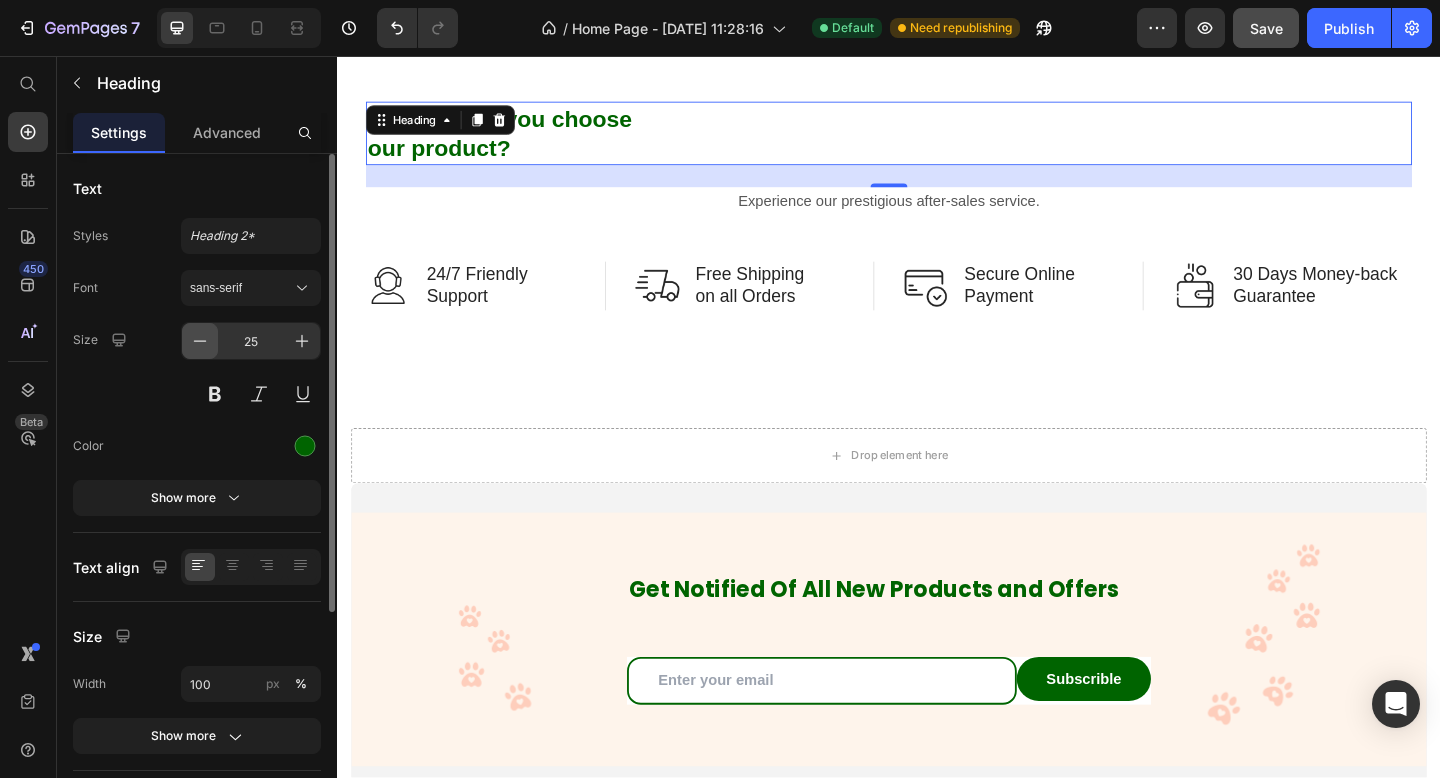 click 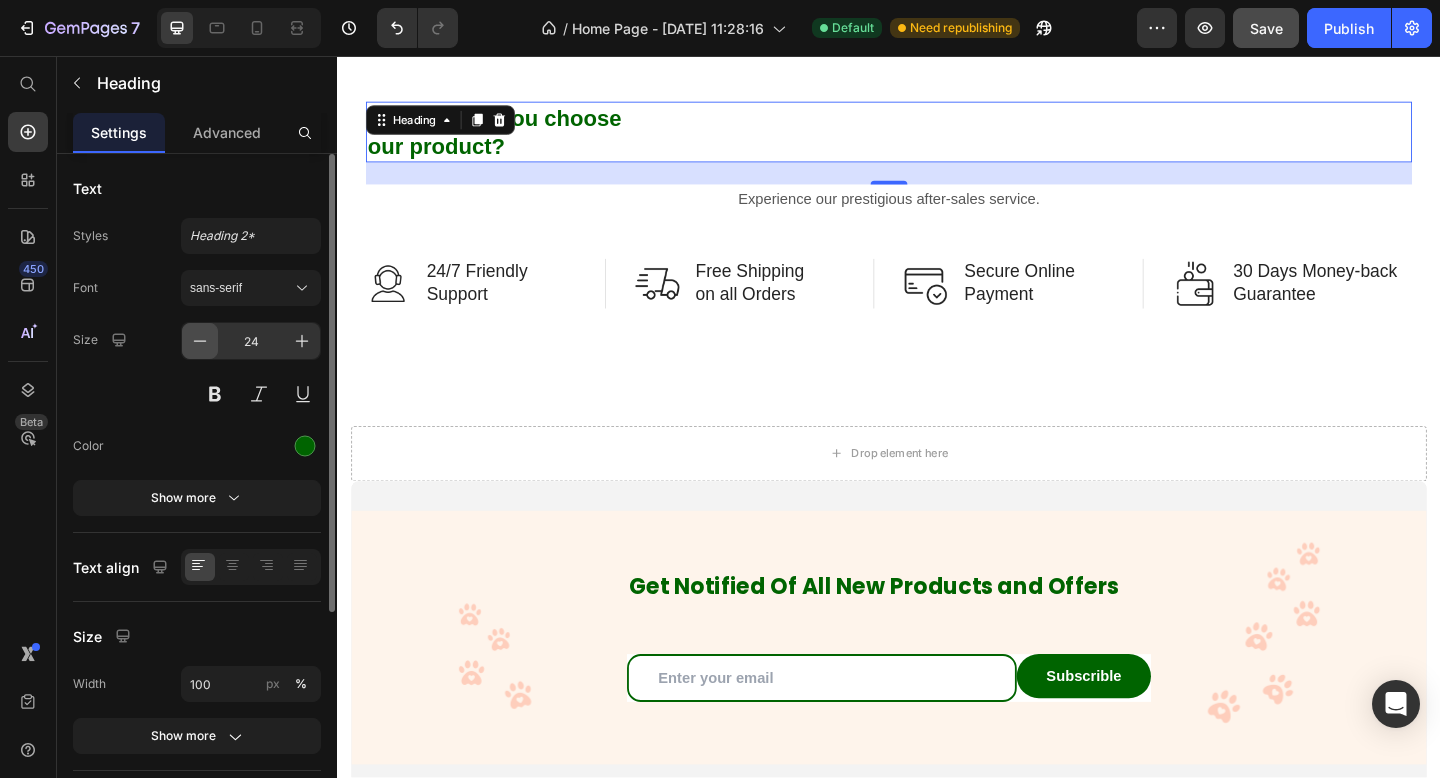 click 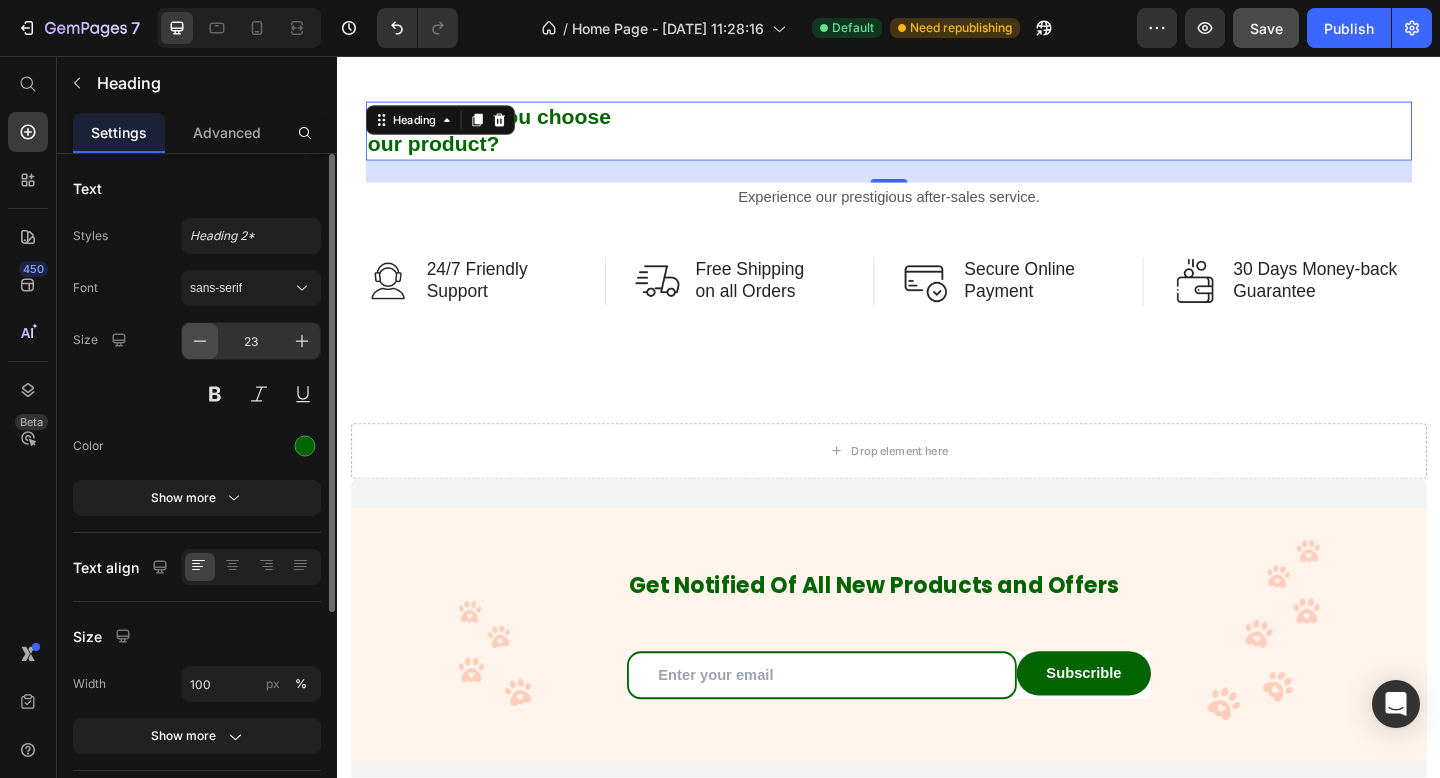 click 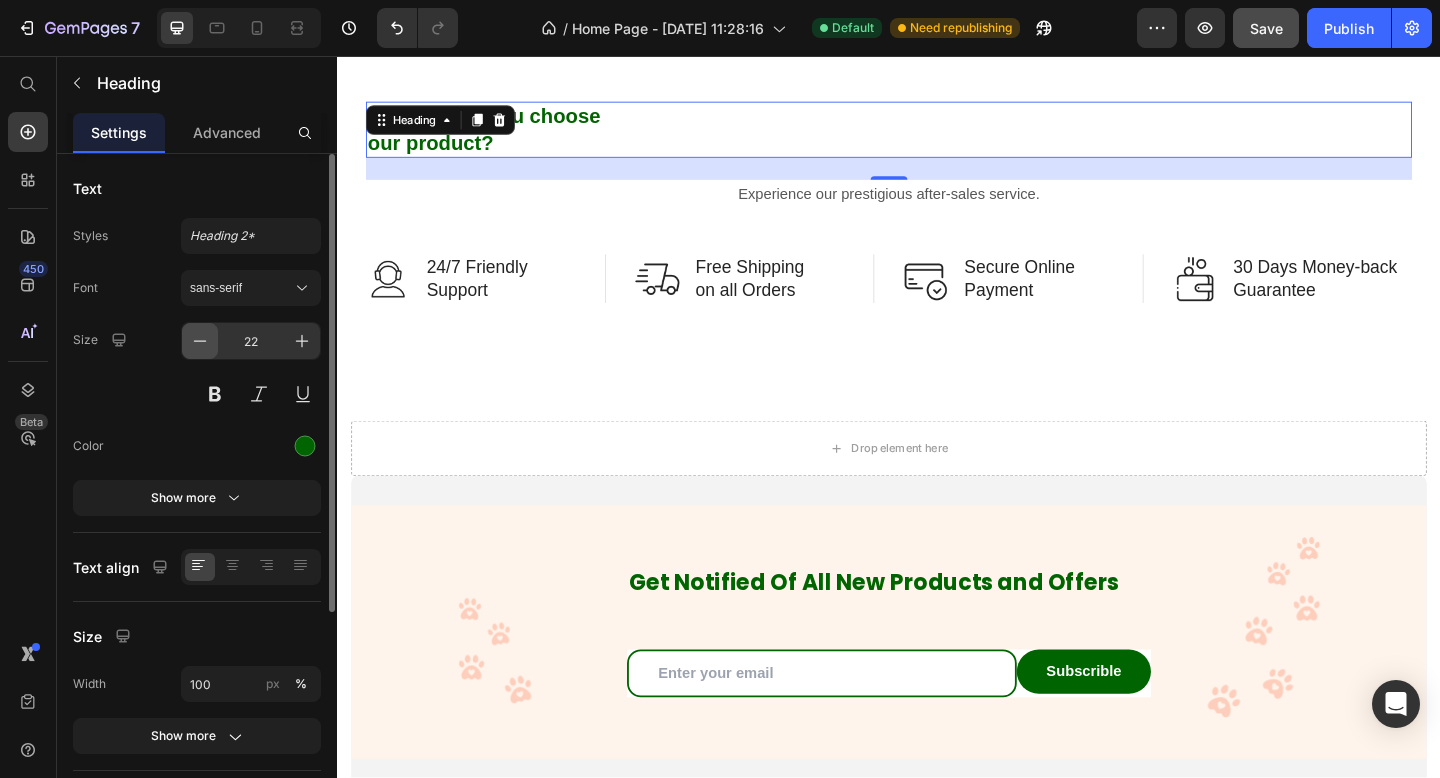 click 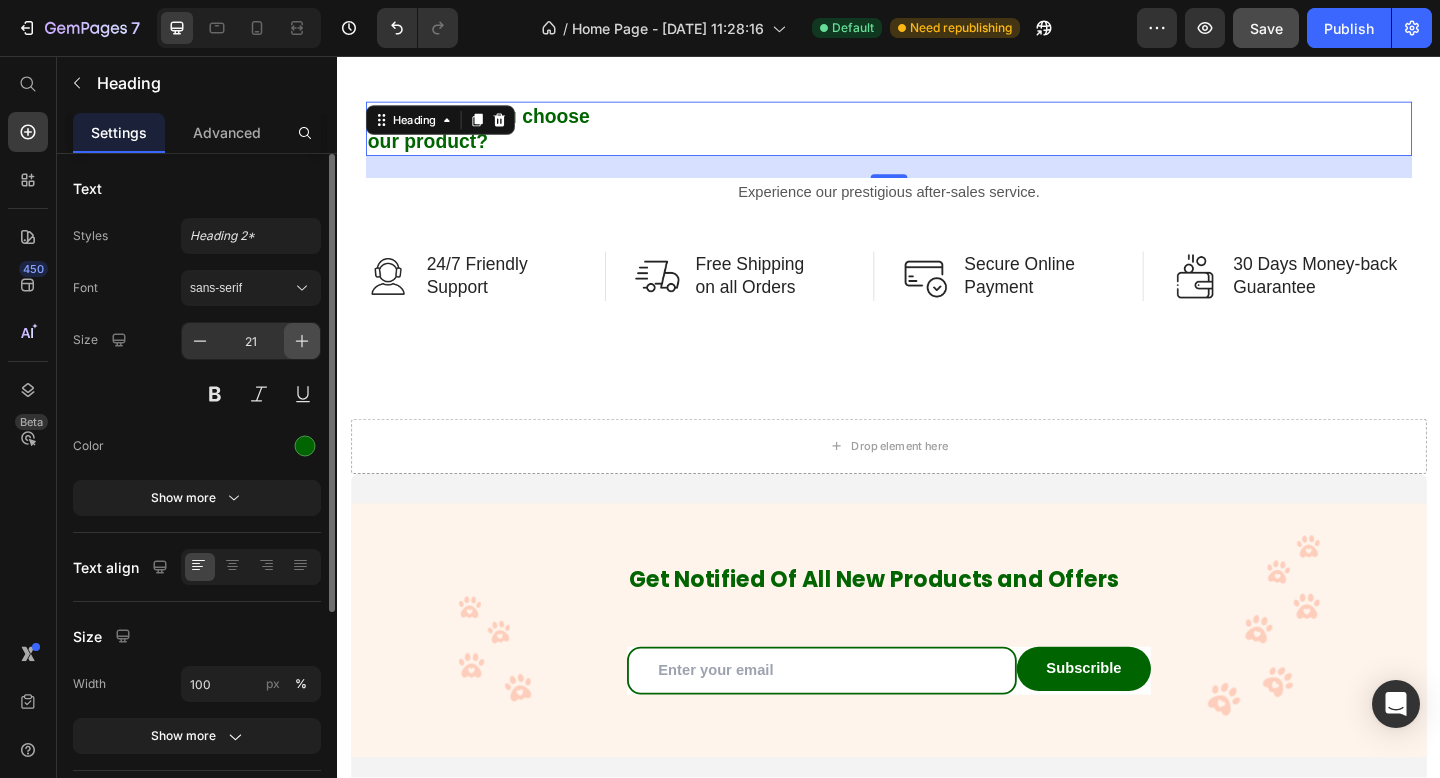 click 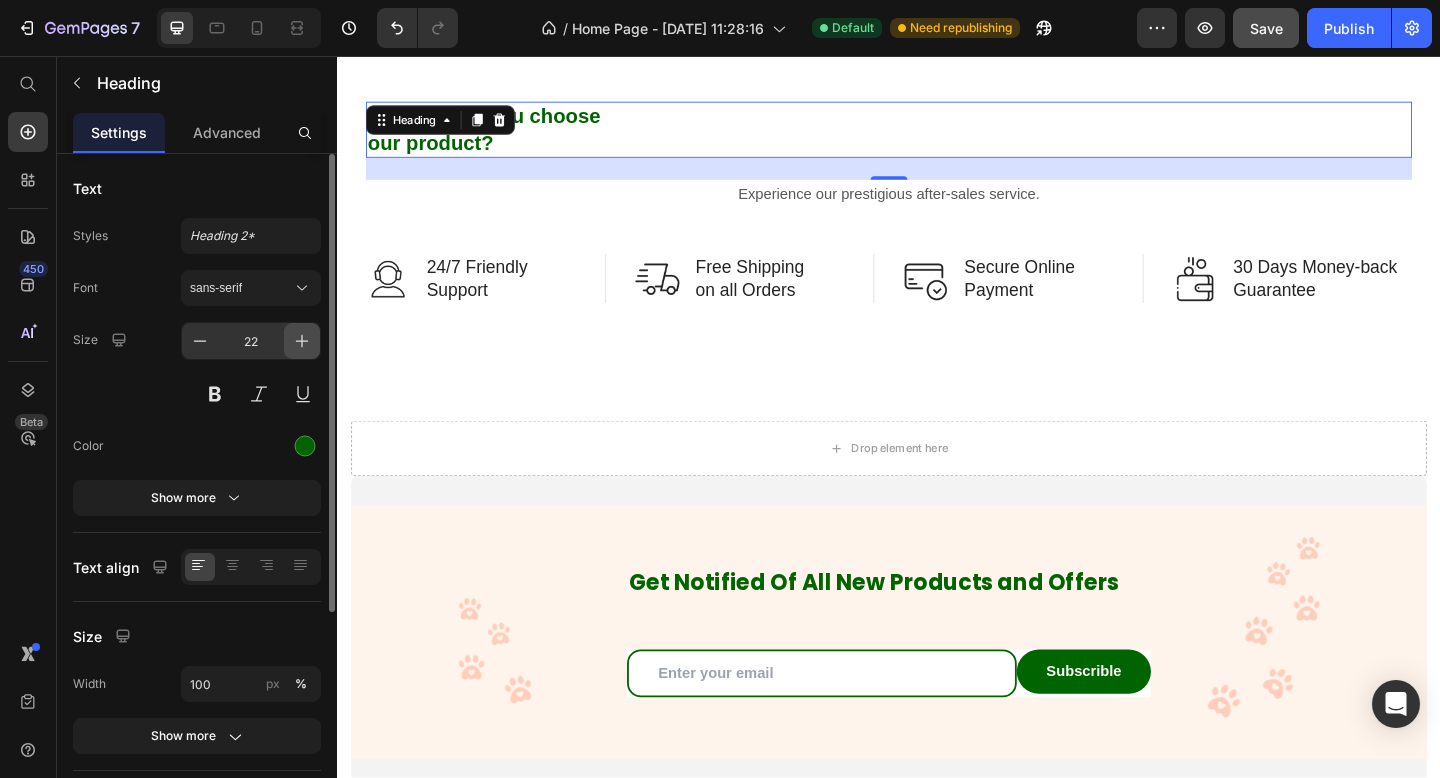 click 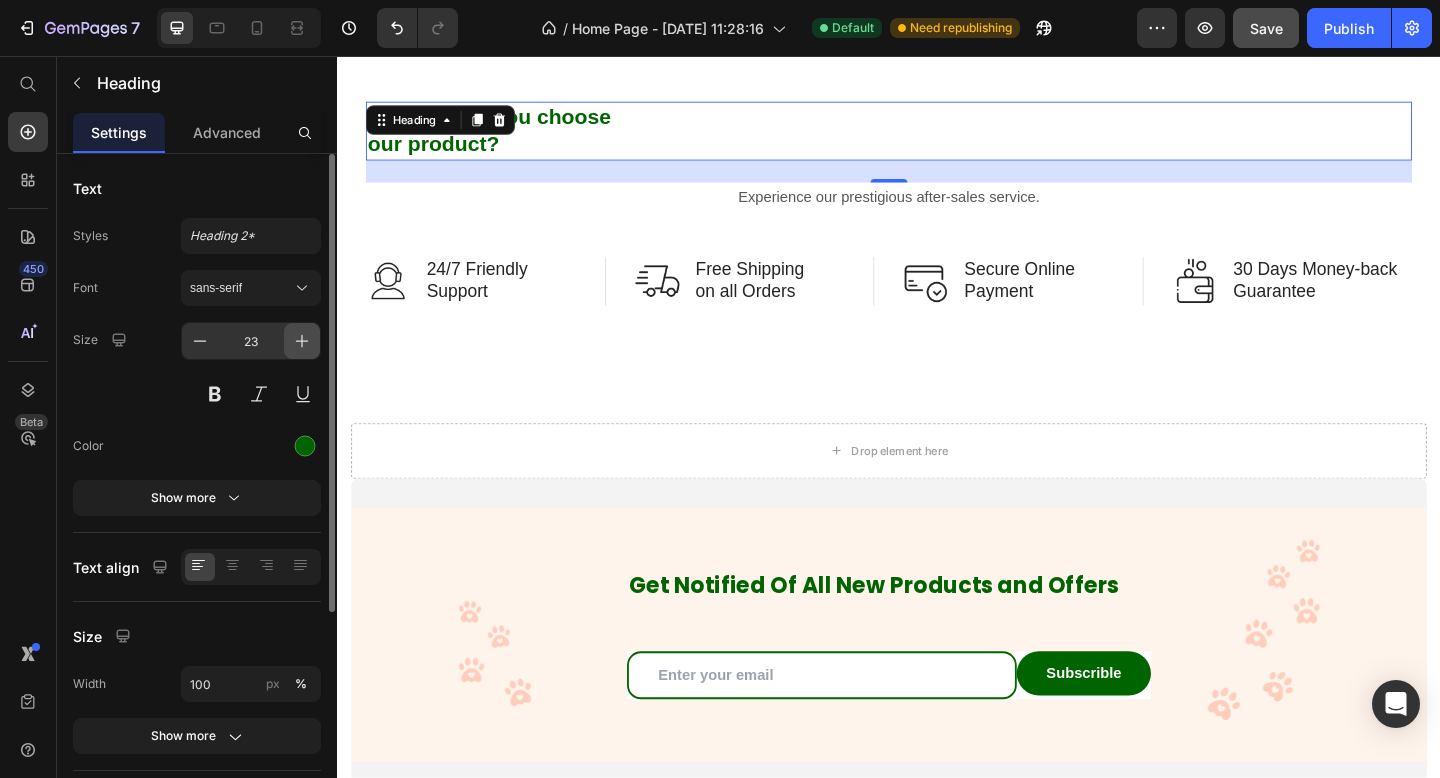 click 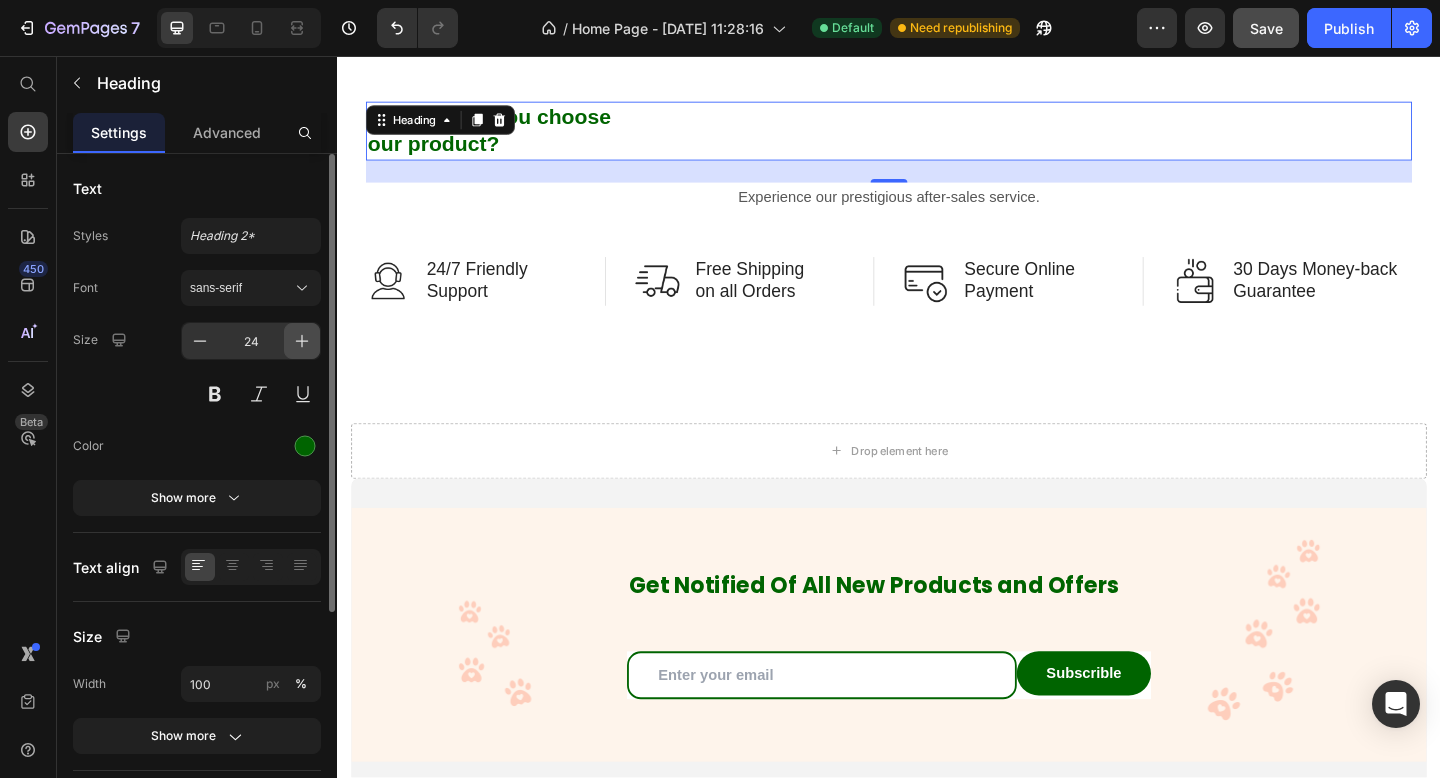click 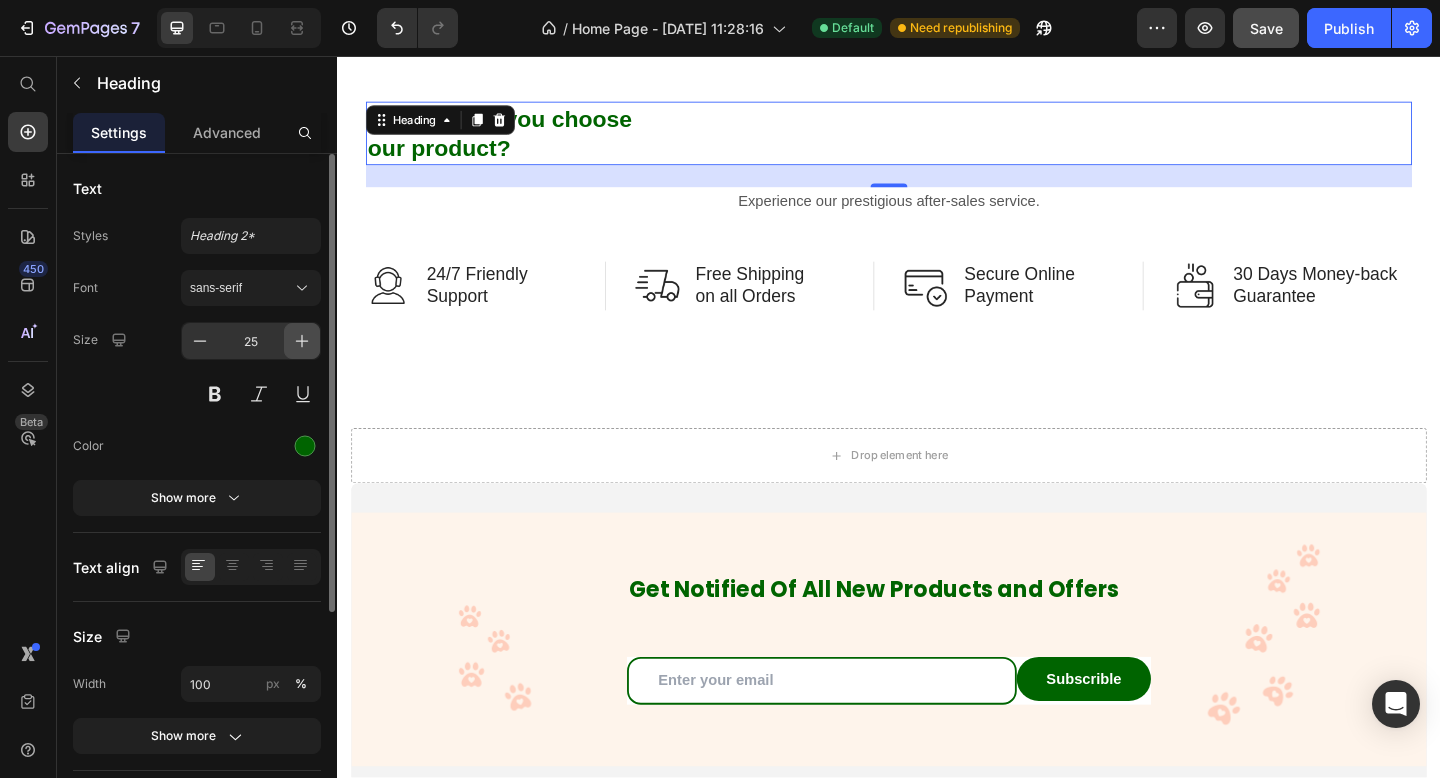 click 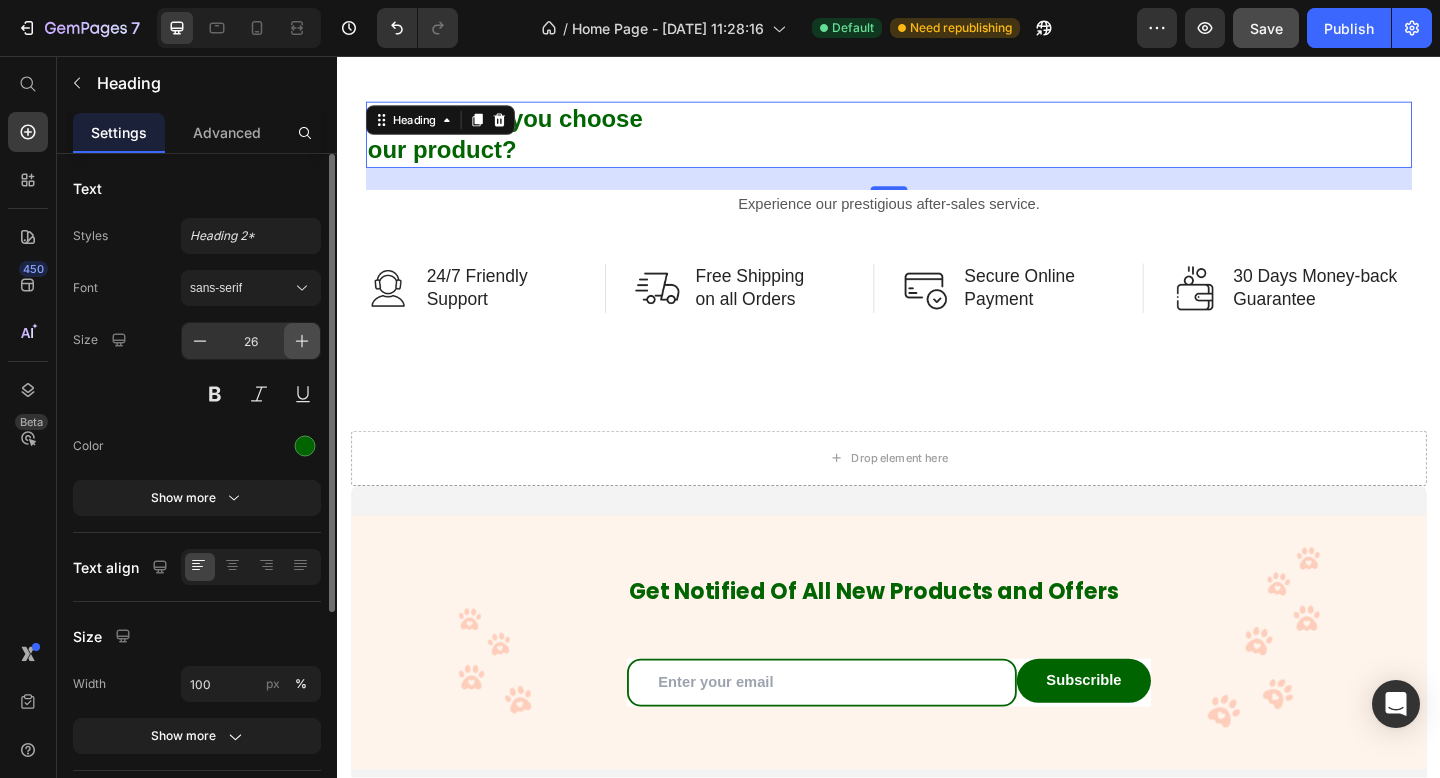 click 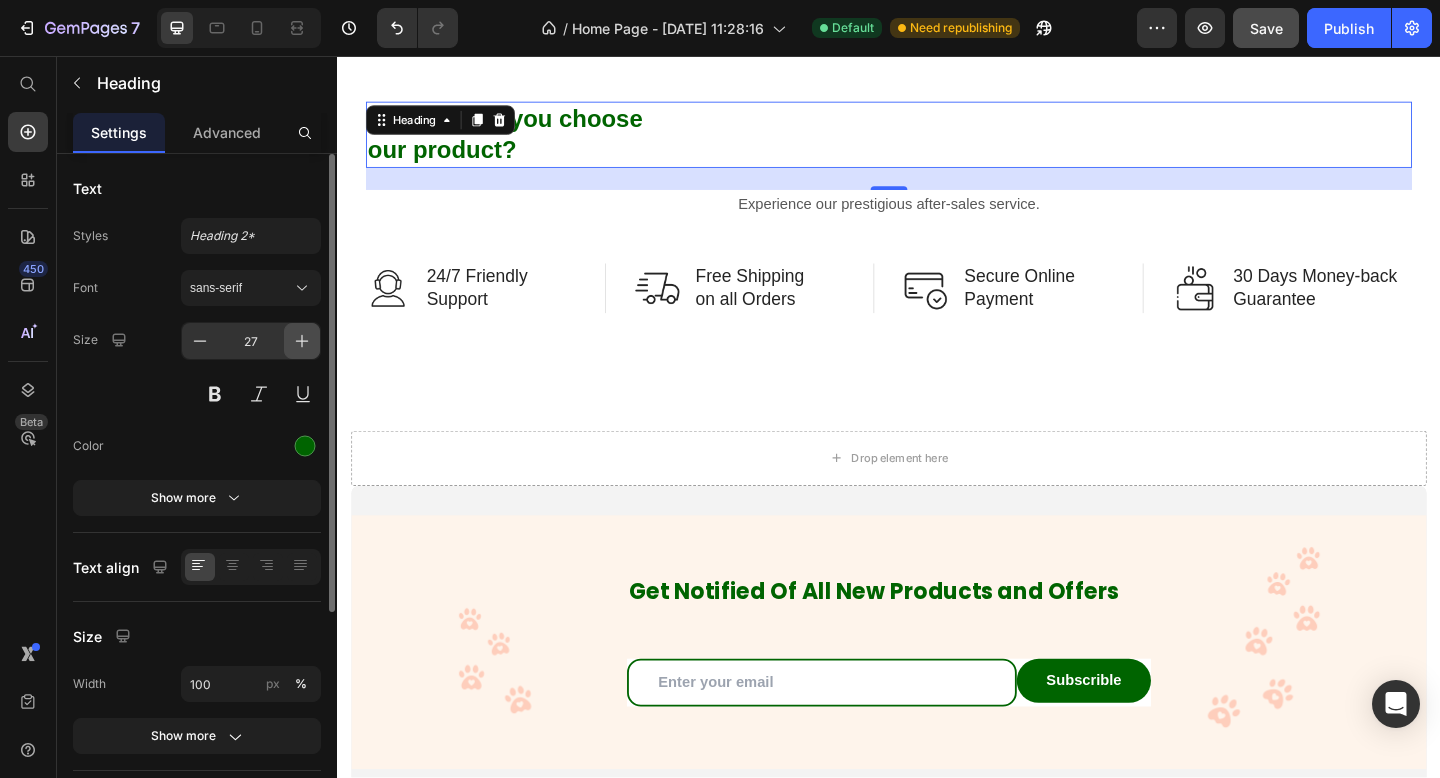 click 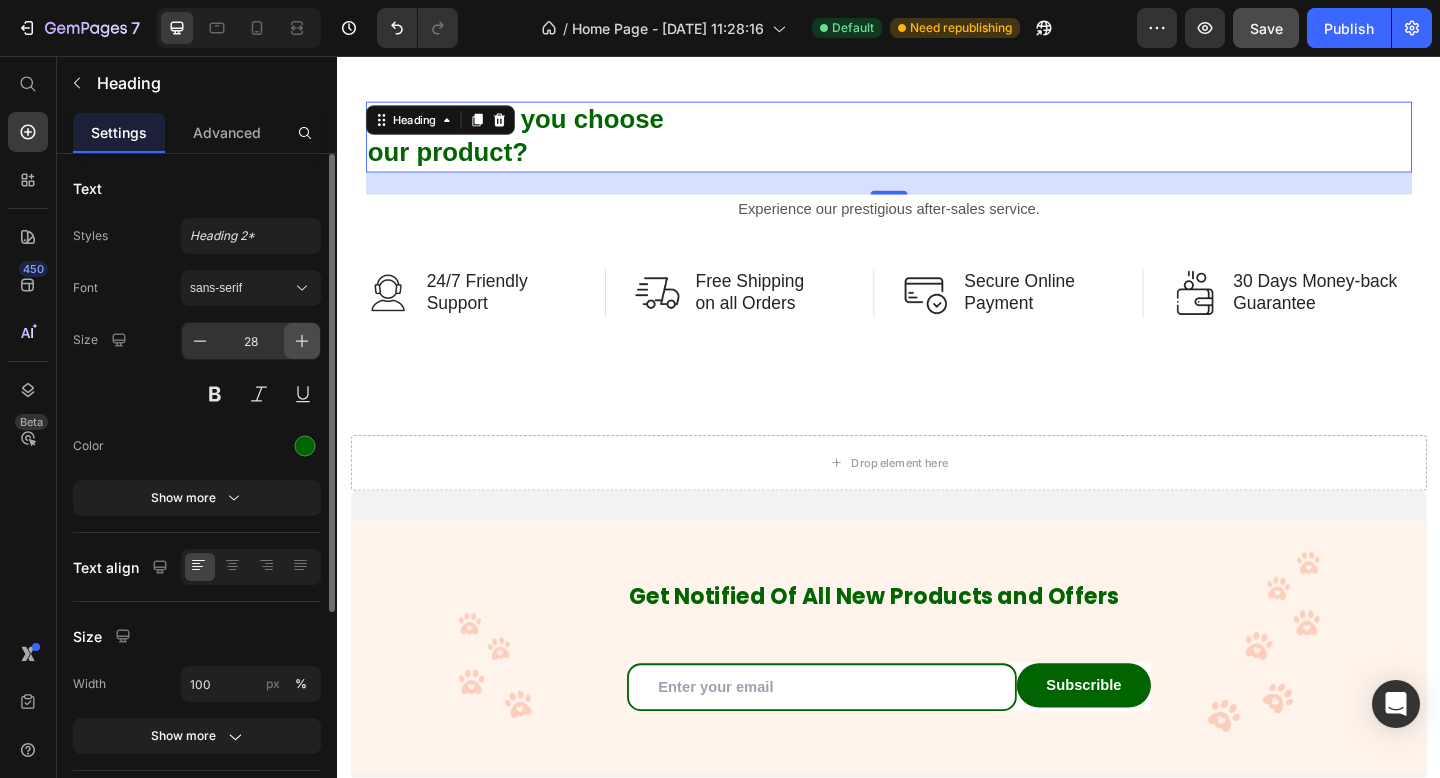 click 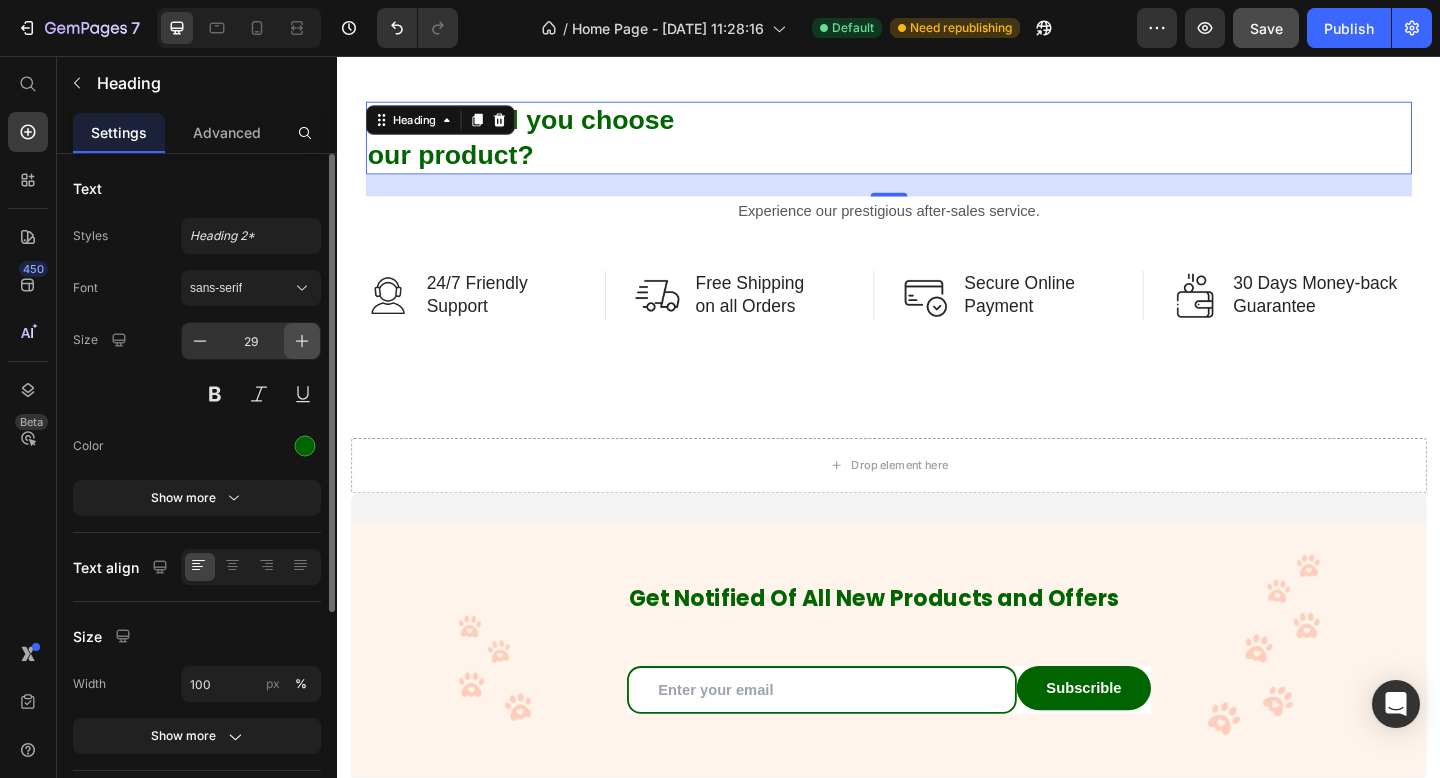 click 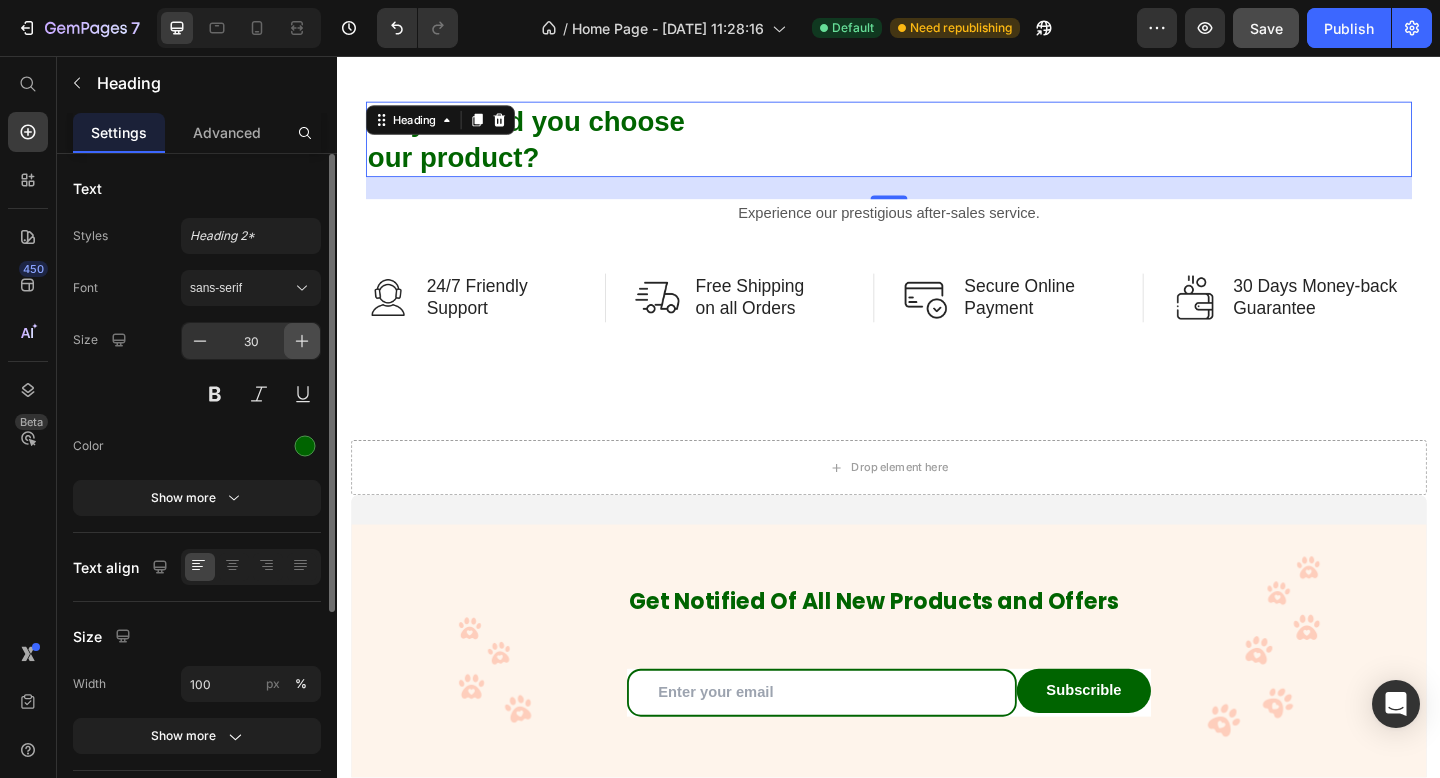 click 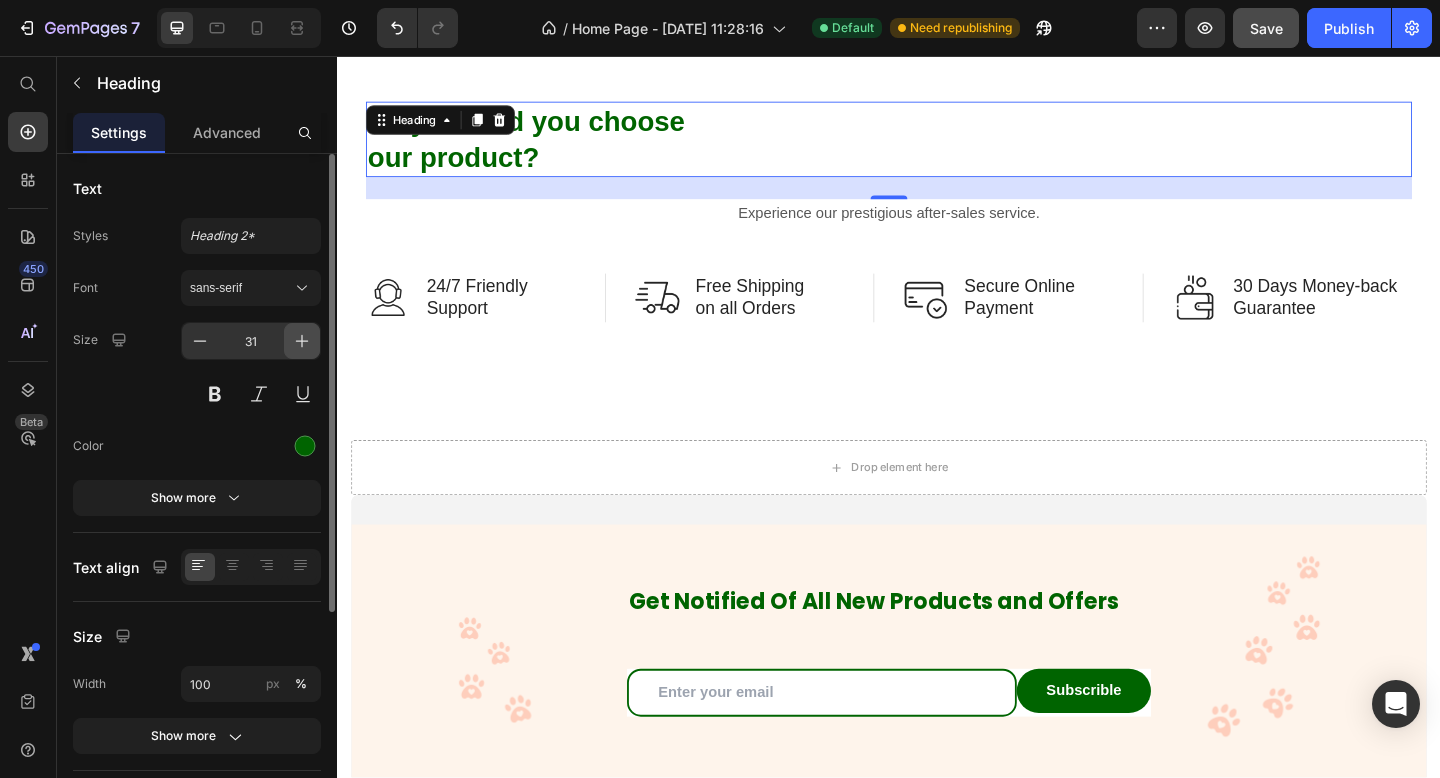 click 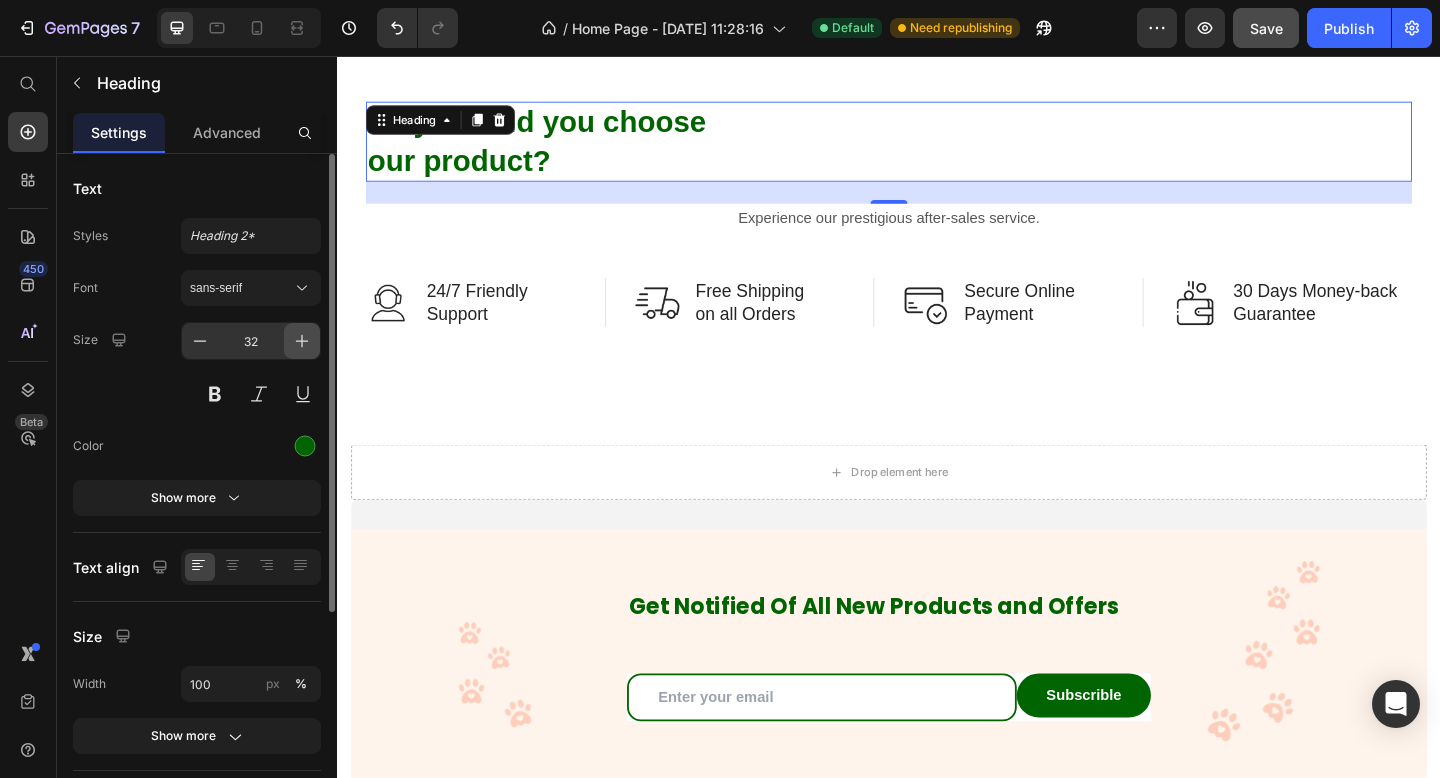 click 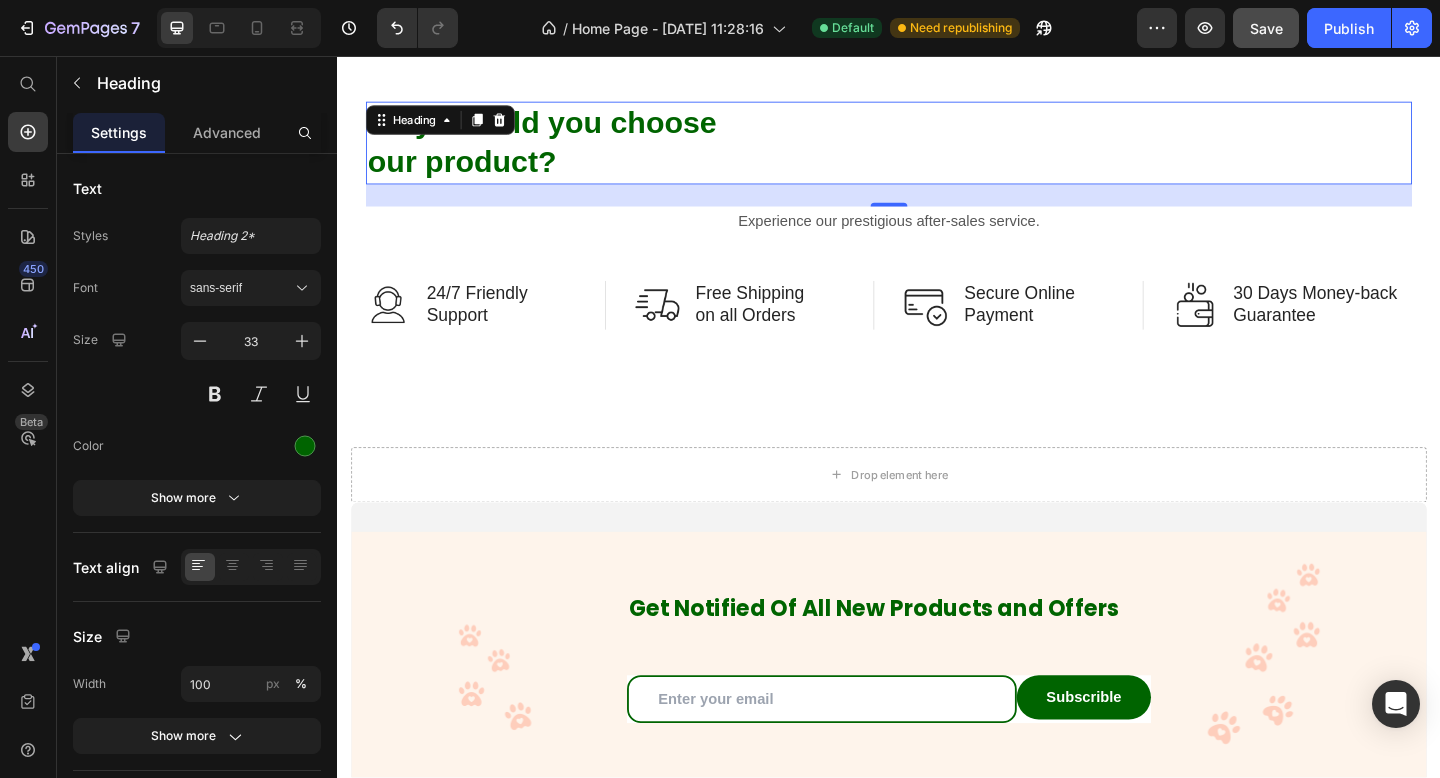 click on "Why should you choose our product?" at bounding box center [937, 151] 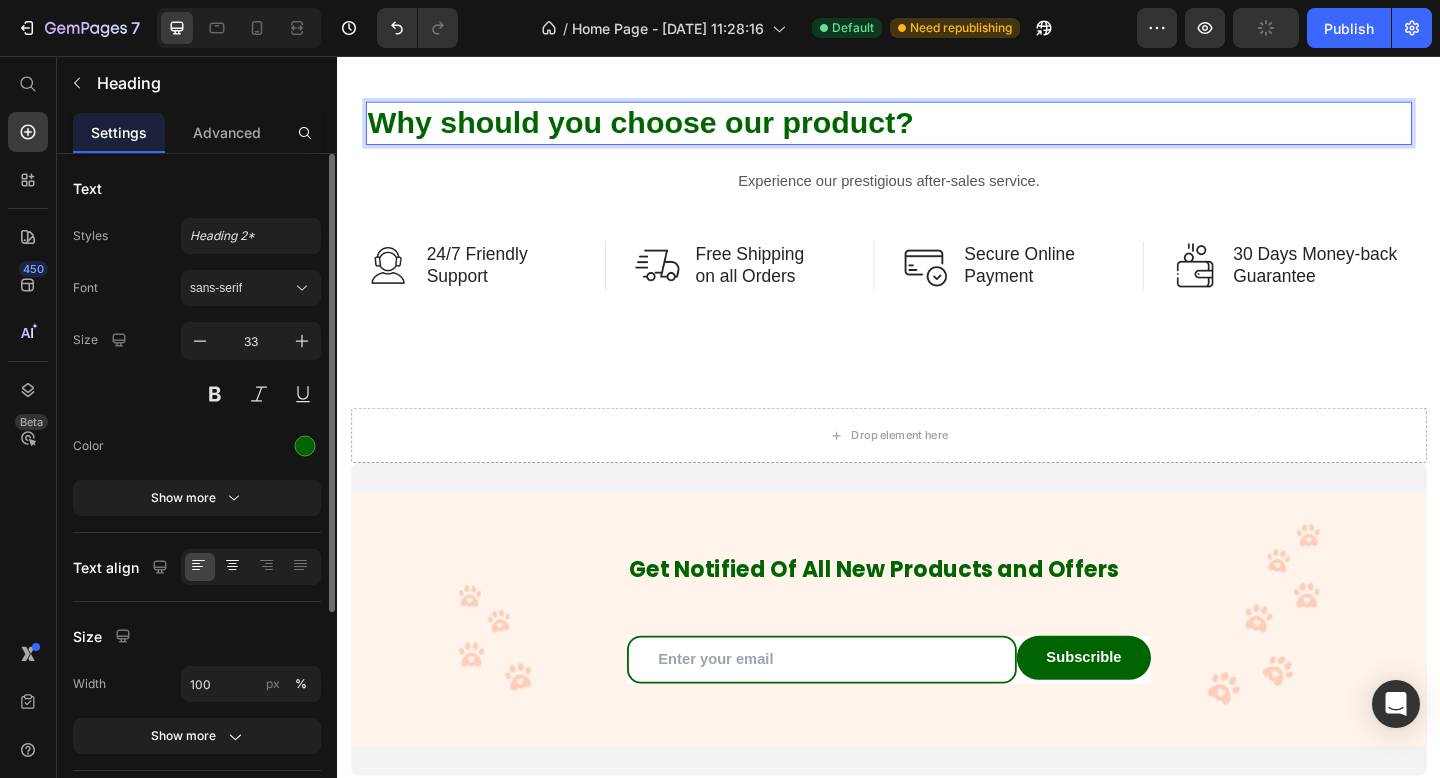 click 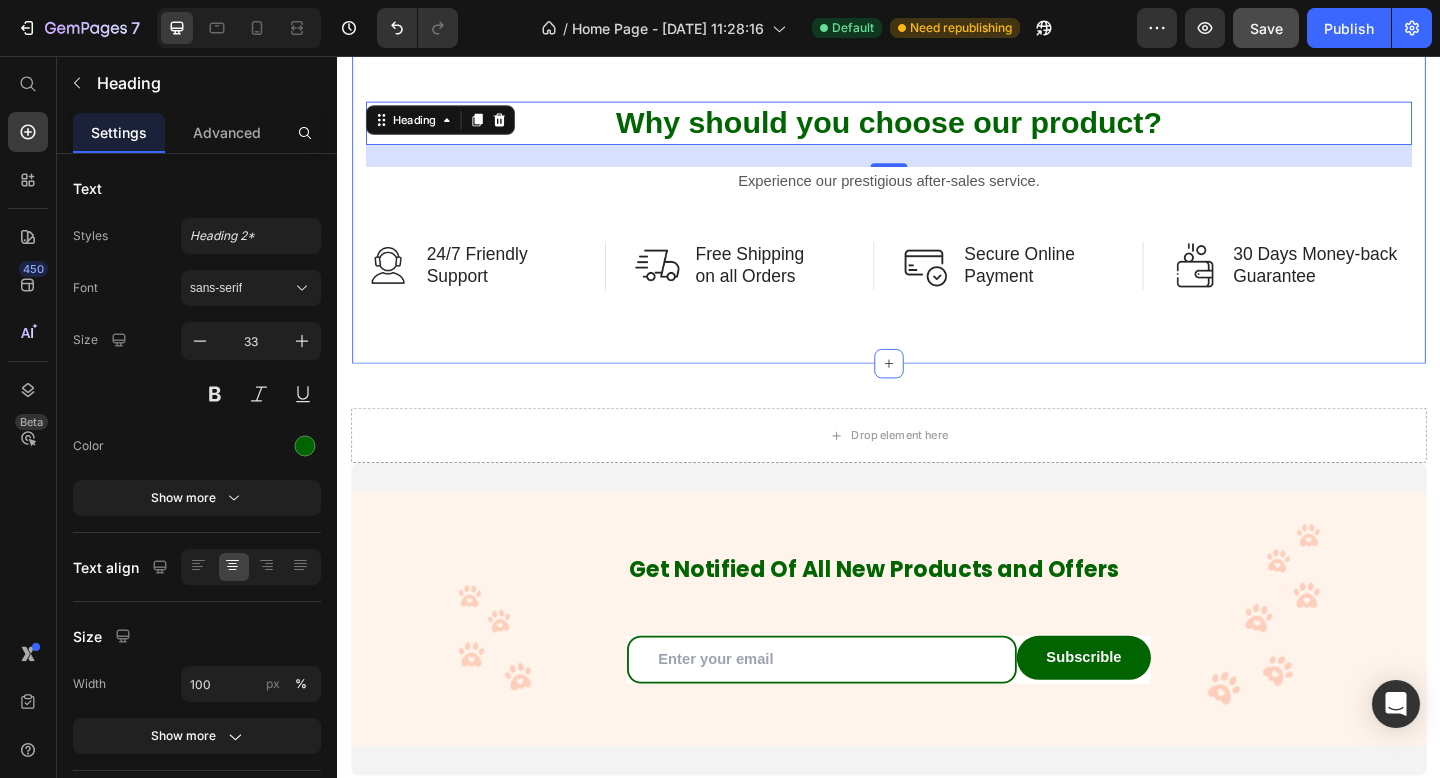 click on "Why should you choose our product? Heading   24 Experience our prestigious after-sales service. Text block Row Image 24/7 Friendly Support Text Block Row Image Free Shipping on all Orders Text Block Row Image Secure Online Payment Text Block Row Image 30 Days Money-back Guarantee Text Block Row Row Image 24/7 Friendly Support Text Block Row Image Free Shipping over $60 Text Block Row Image Secure Online Payment Text Block Row Image Money-back guarantee Text Block Row Row Section 9" at bounding box center [937, 208] 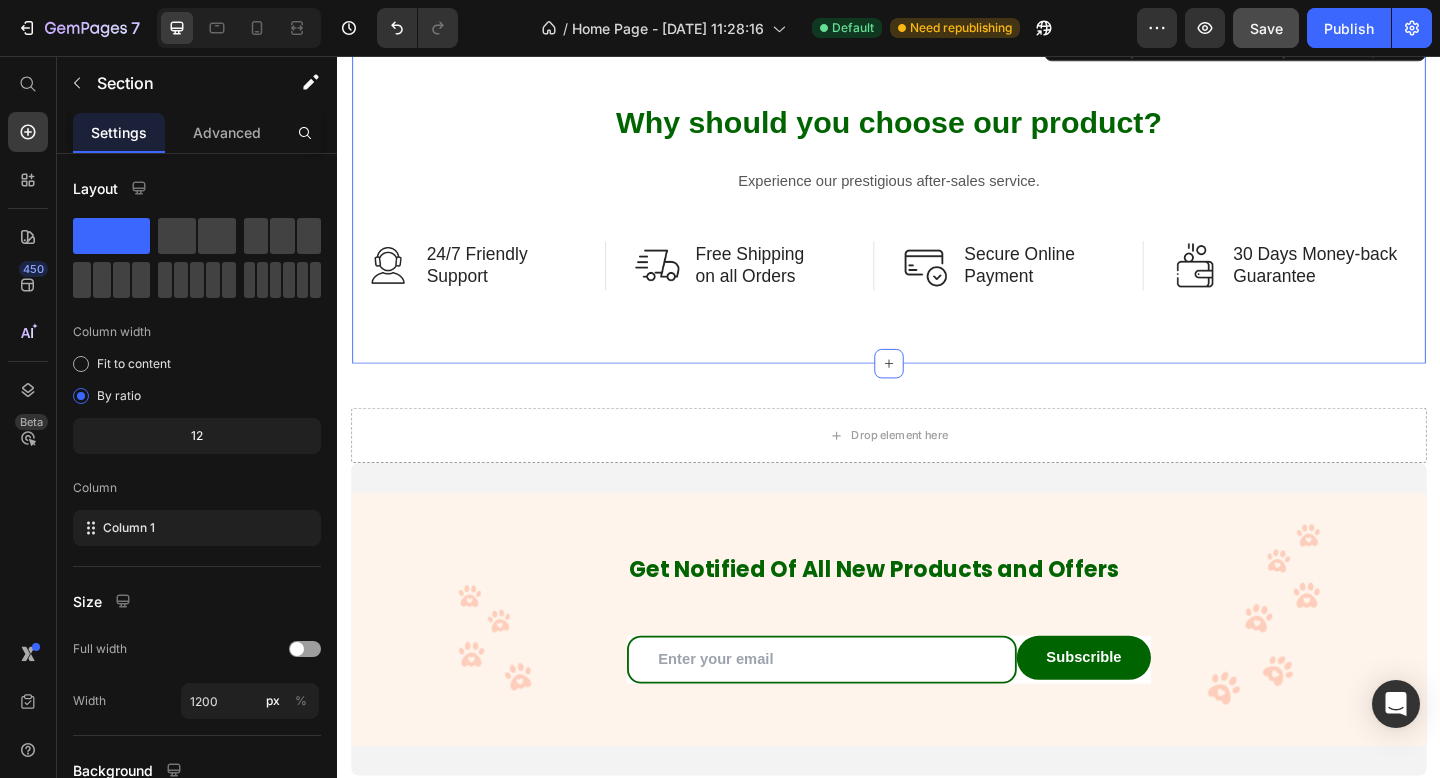 click on "Why should you choose our product? Heading Experience our prestigious after-sales service. Text block Row Image 24/7 Friendly Support Text Block Row Image Free Shipping on all Orders Text Block Row Image Secure Online Payment Text Block Row Image 30 Days Money-back Guarantee Text Block Row Row Image 24/7 Friendly Support Text Block Row Image Free Shipping over $60 Text Block Row Image Secure Online Payment Text Block Row Image Money-back guarantee Text Block Row Row Section 9   You can create reusable sections Create Theme Section AI Content Write with GemAI What would you like to describe here? Tone and Voice Persuasive Product Petorldog Dog Playpen, Foldable Metal Exercise Pen for Small/Medium/Large Dogs – Available in 32" & 40" Heights, 8/16/24/32 Panels, for Yard, Camping & RV (Black-Silver) Show more Generate" at bounding box center (937, 208) 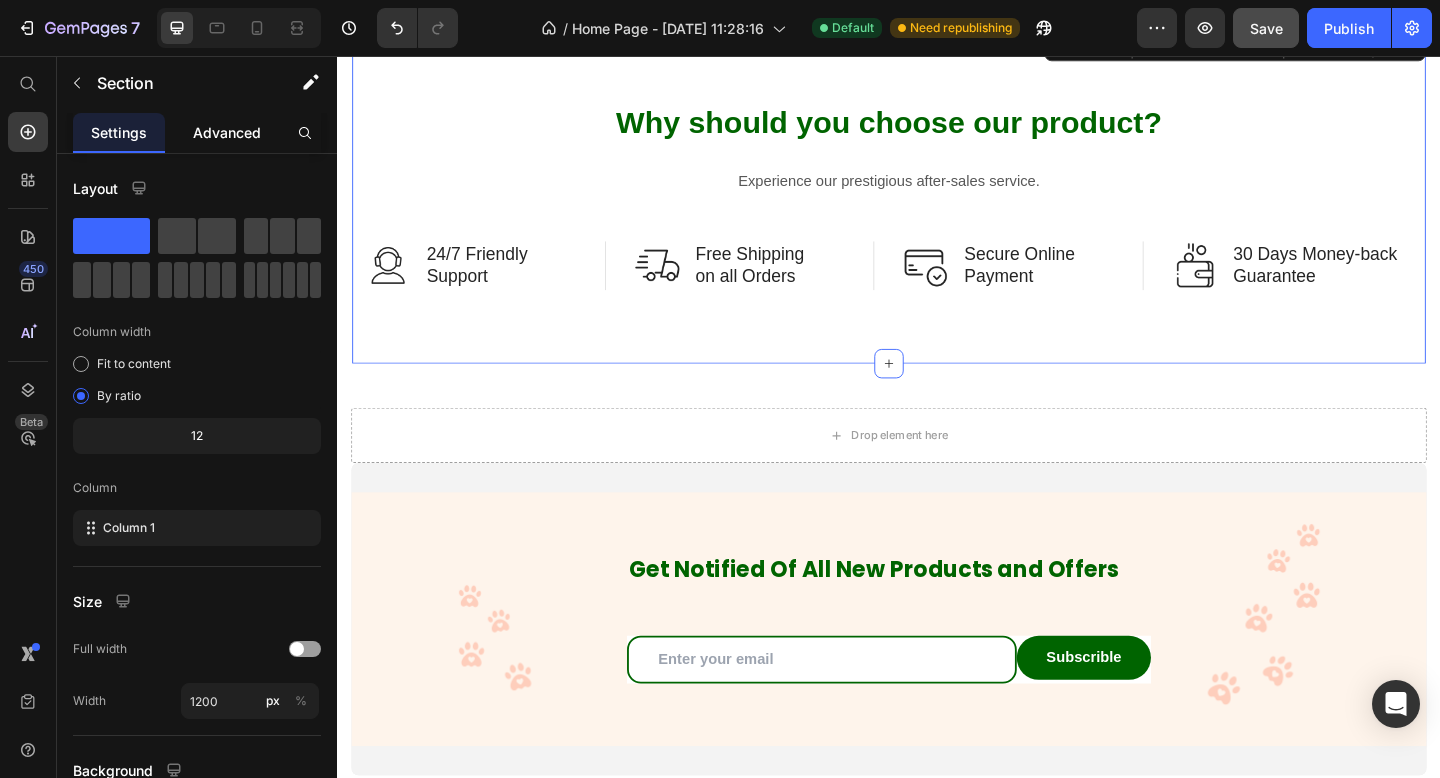 click on "Advanced" at bounding box center (227, 132) 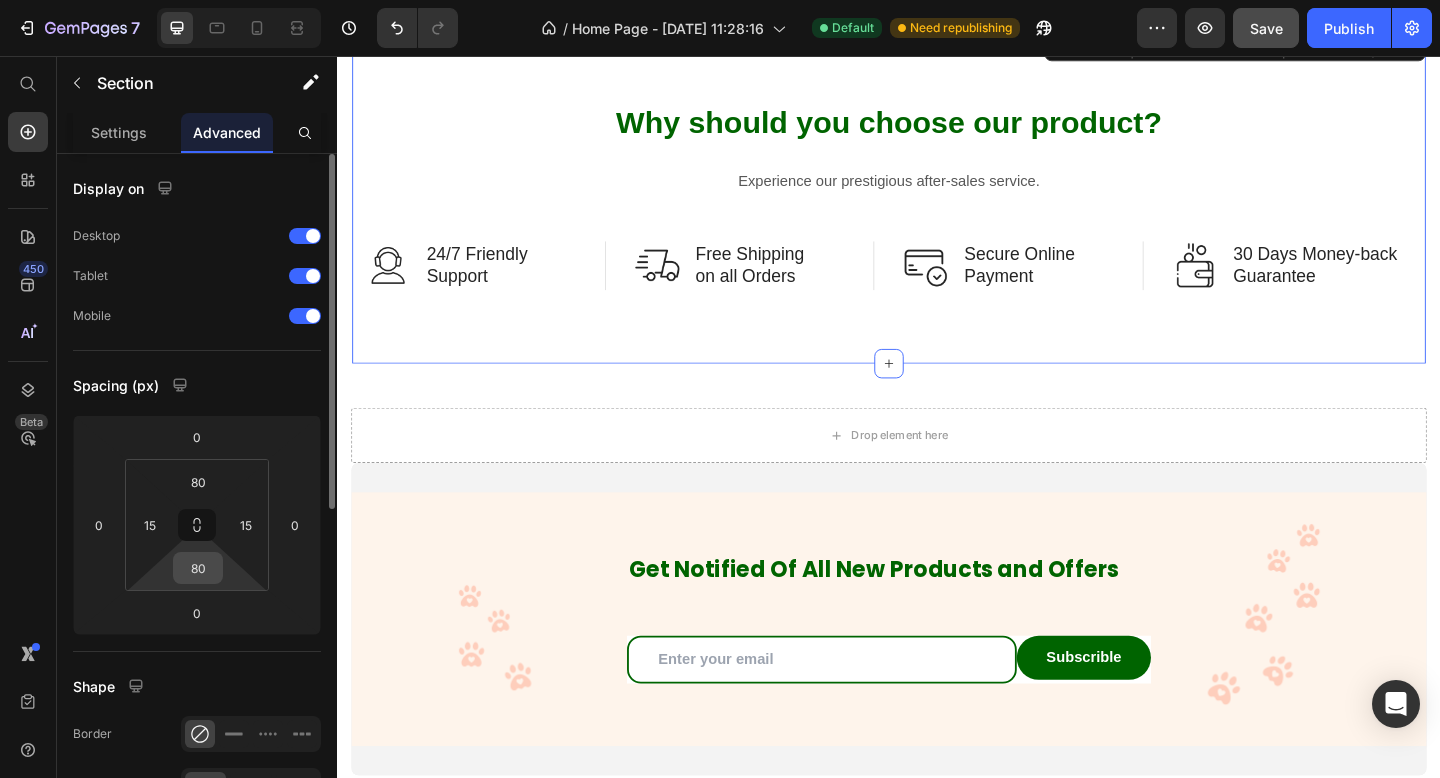 click on "80" at bounding box center (198, 568) 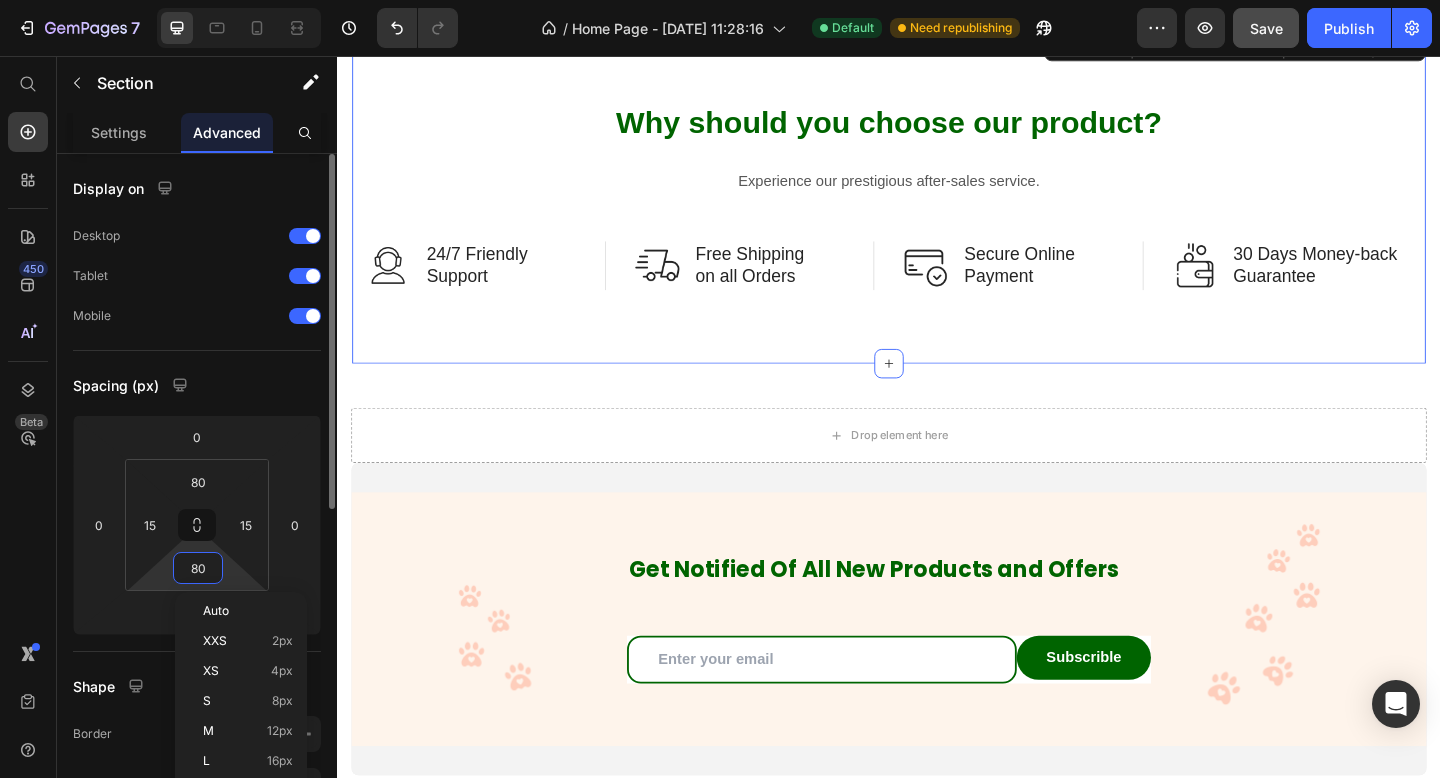 type on "0" 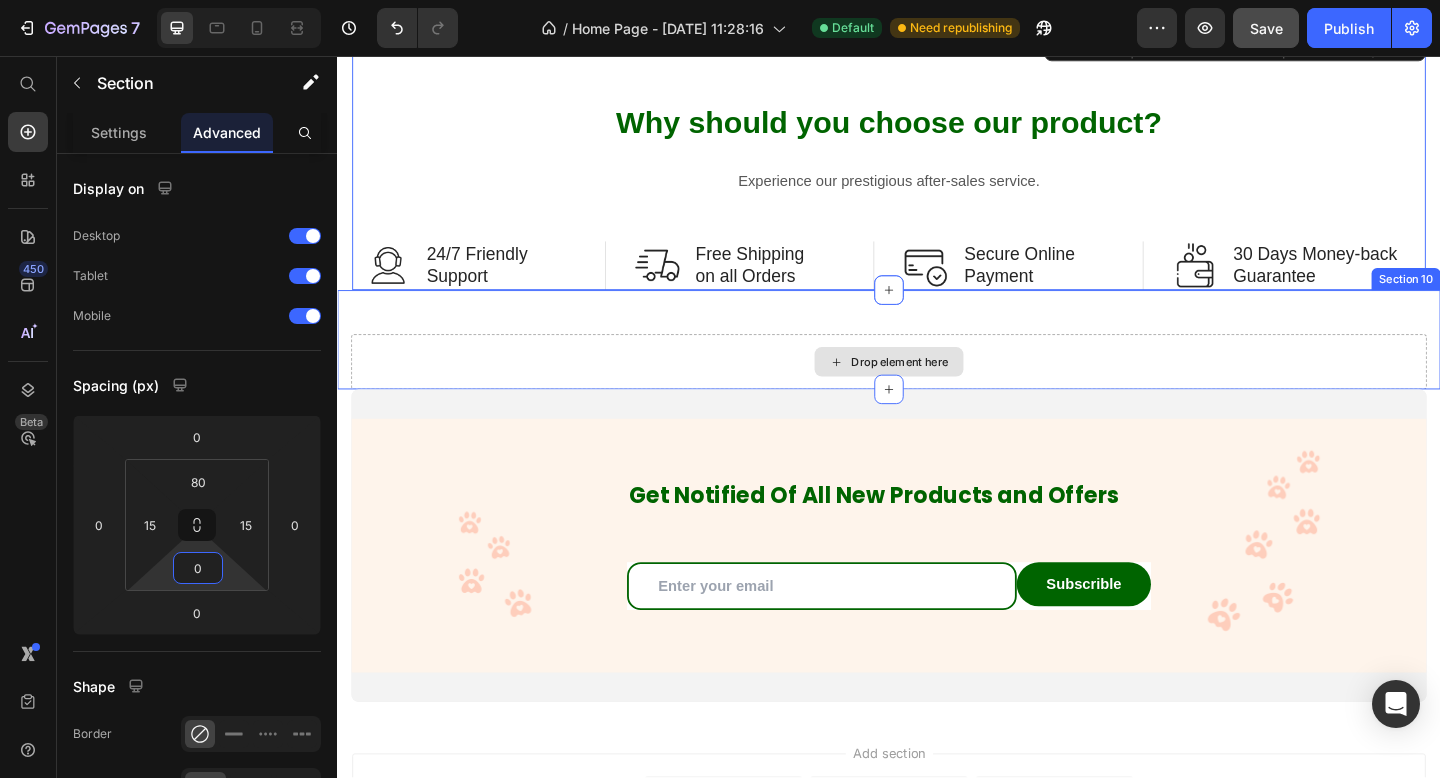 click on "Drop element here" at bounding box center [937, 389] 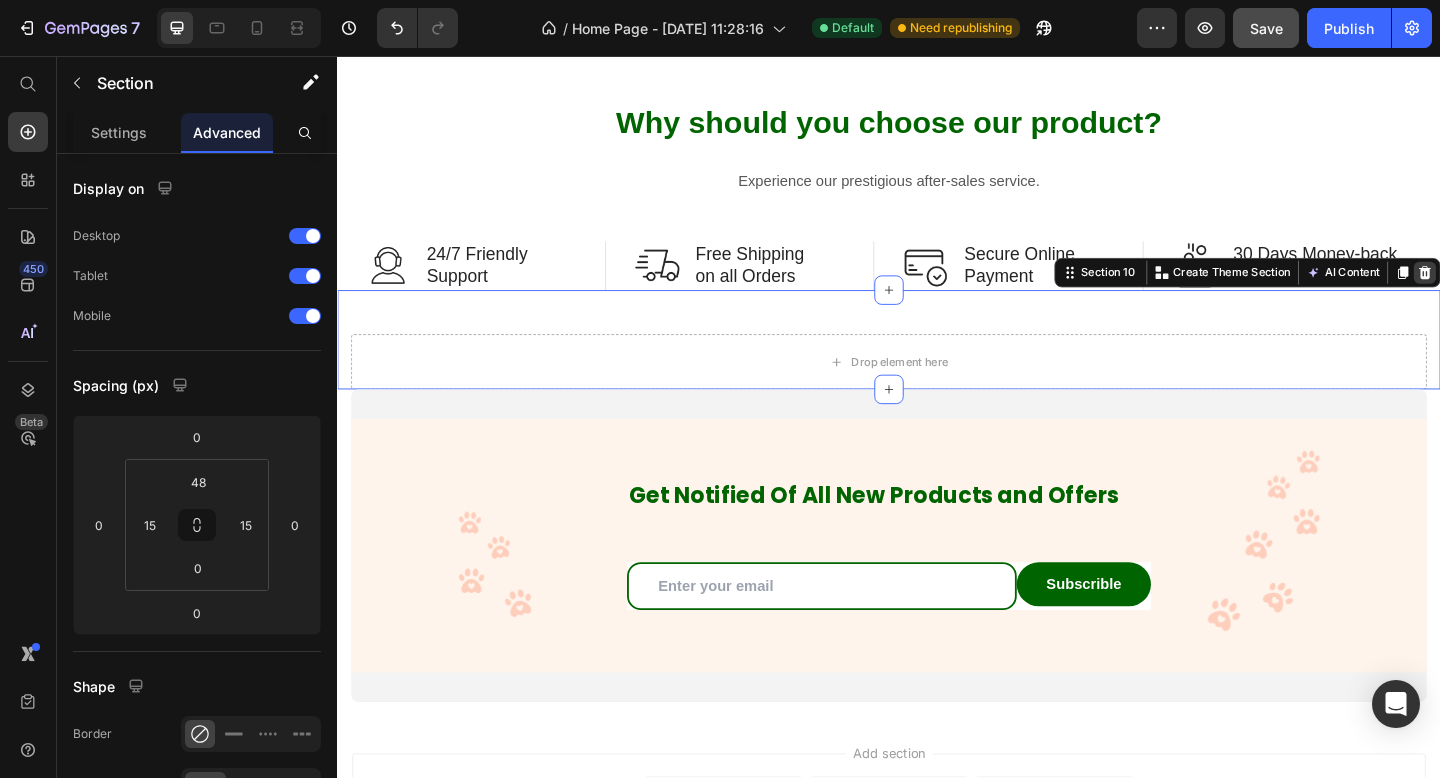 click 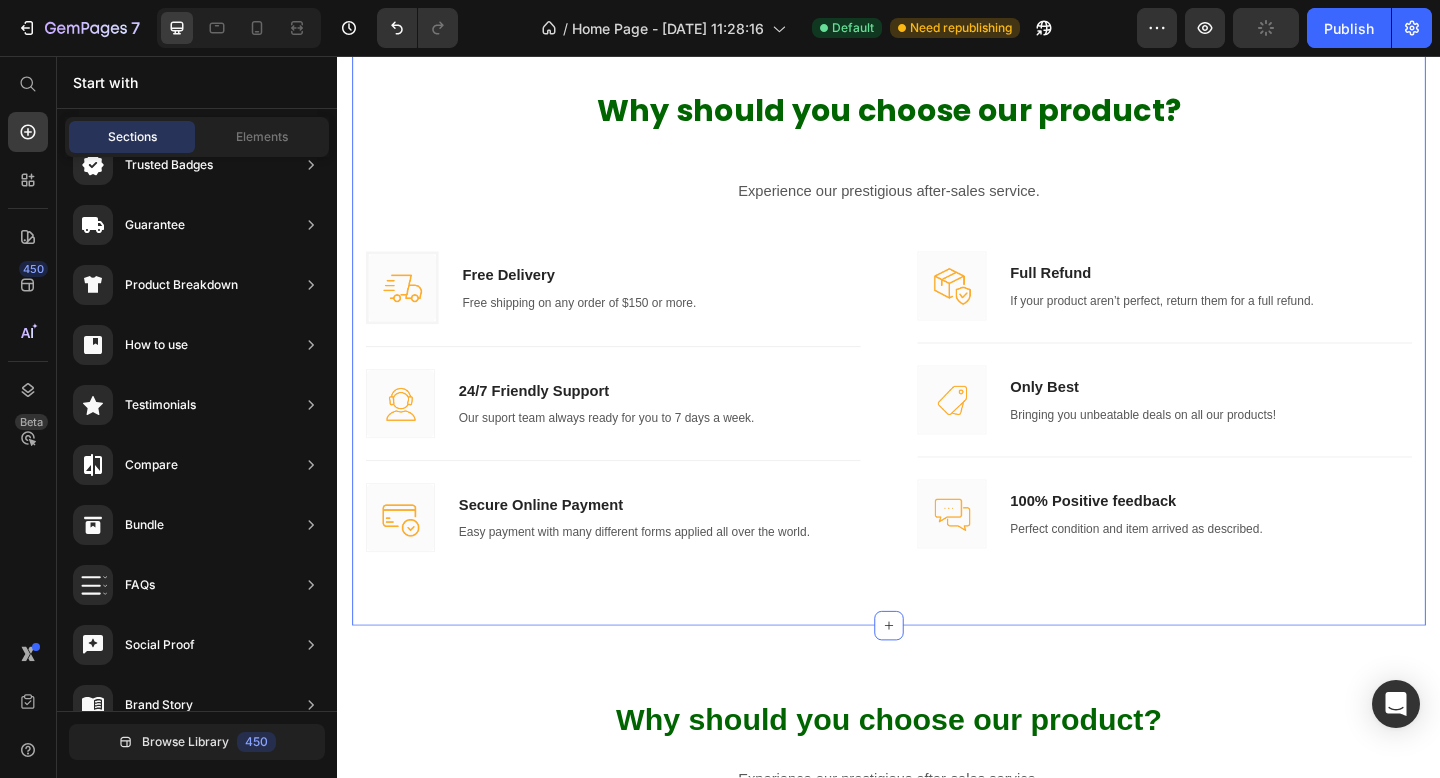scroll, scrollTop: 2896, scrollLeft: 0, axis: vertical 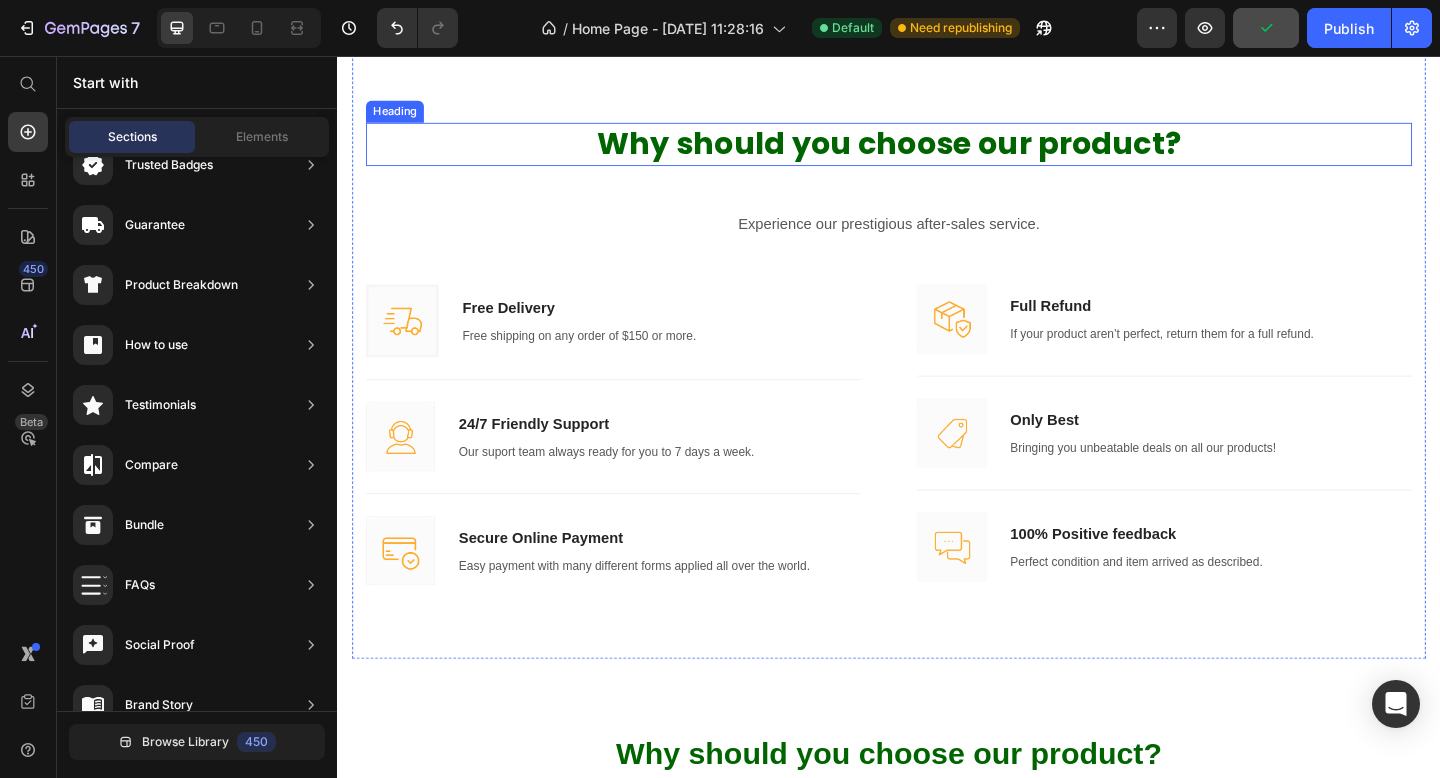 click on "Why should you choose our product?" at bounding box center [937, 152] 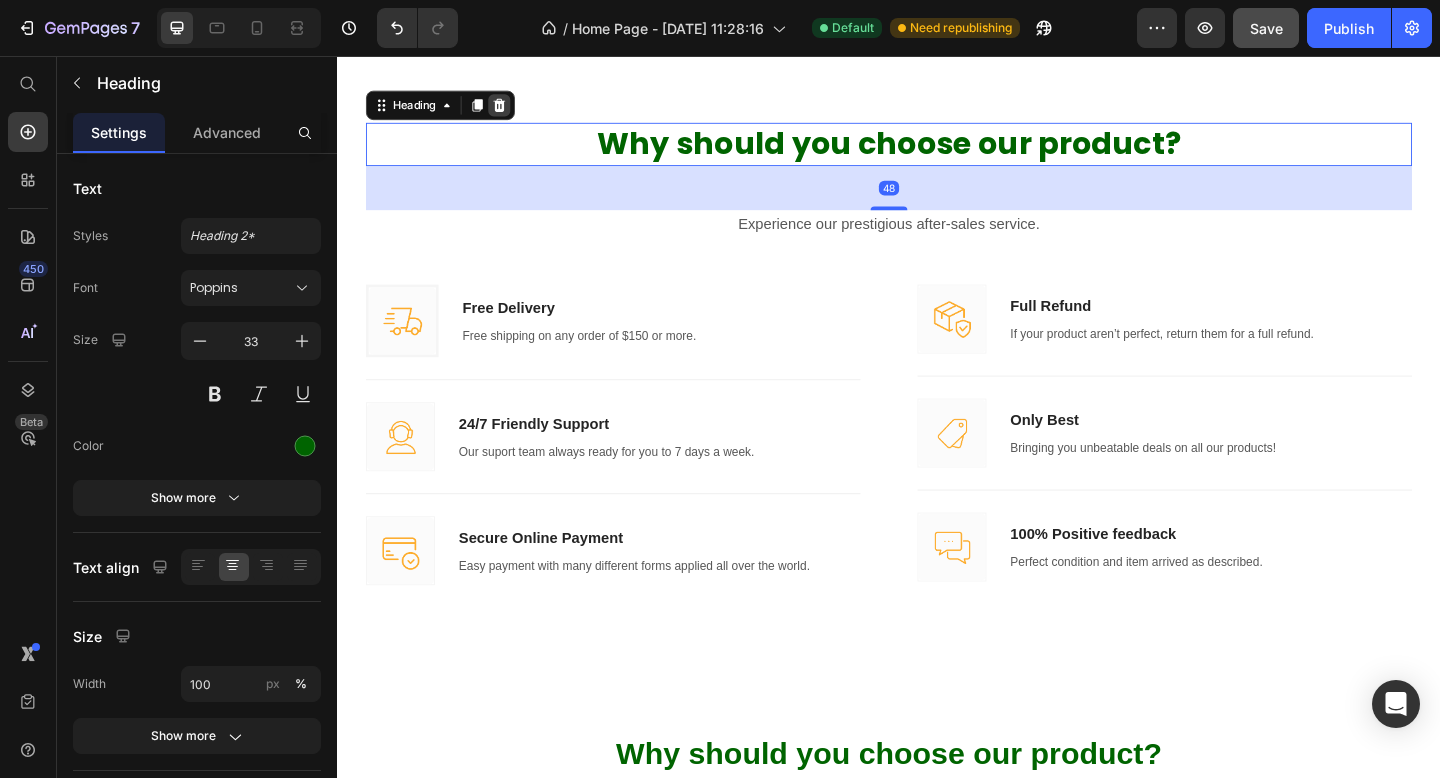 click 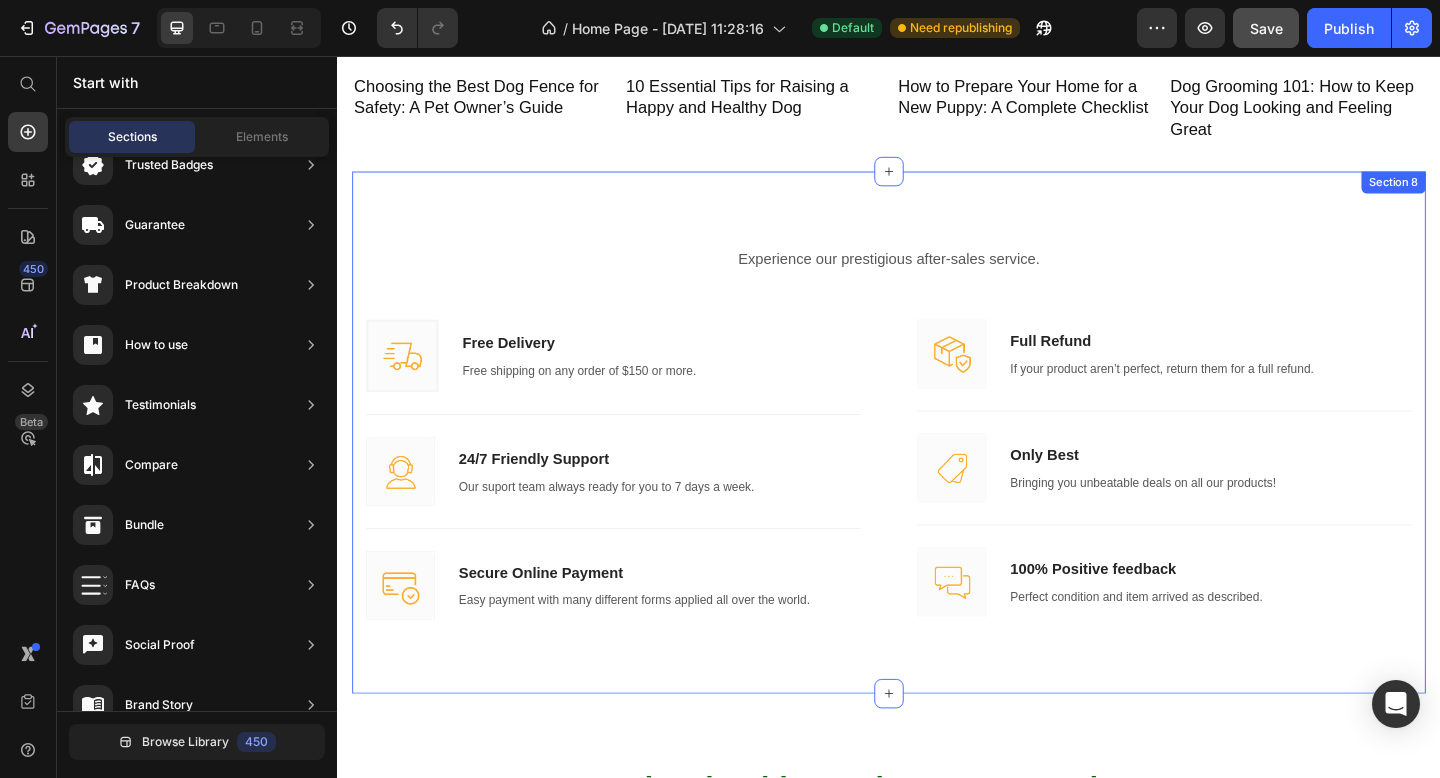scroll, scrollTop: 2679, scrollLeft: 0, axis: vertical 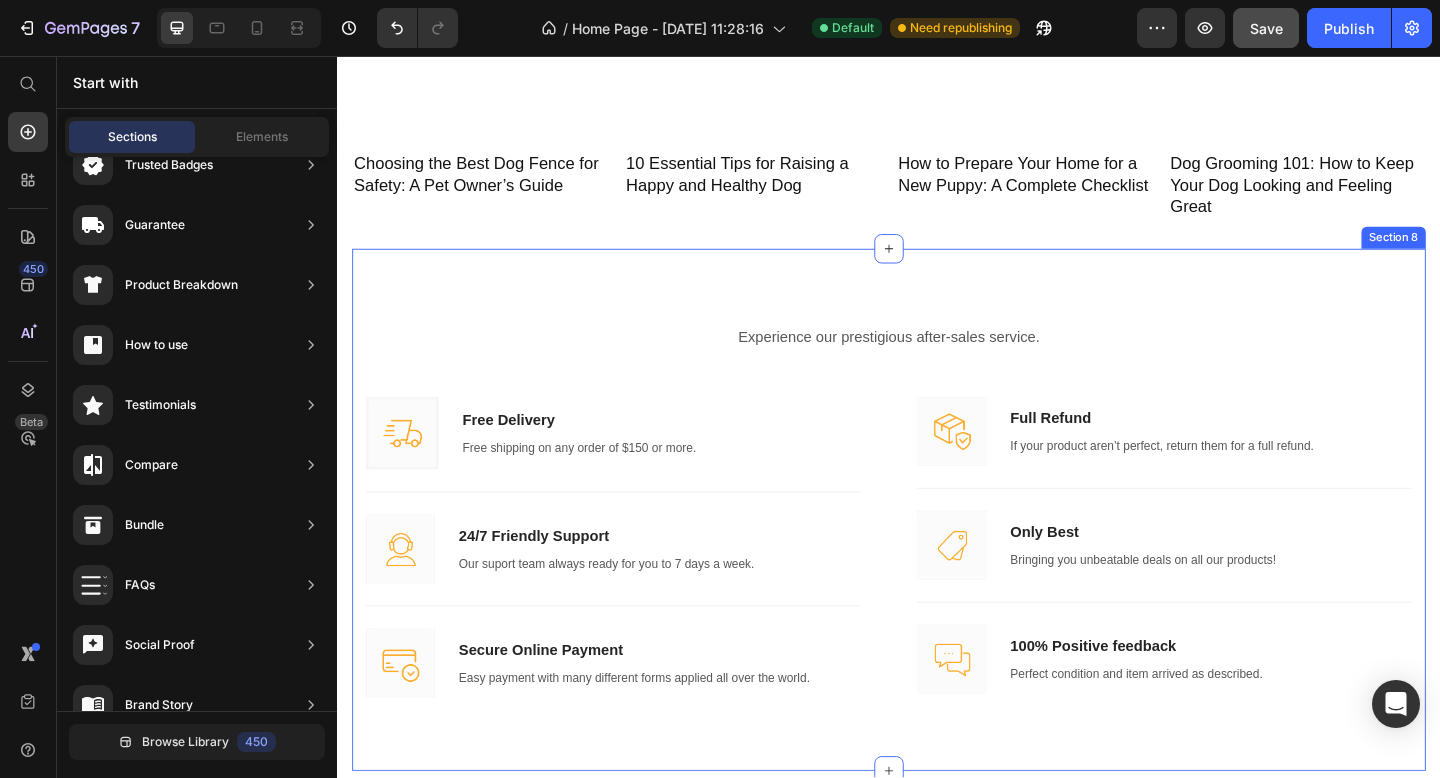 click on "Experience our prestigious after-sales service. Text block Row Image Free Delivery Text block Free shipping on any order of $150 or more. Text block Row                Title Line Image 24/7 Friendly Support Text block Our suport team always ready for you to 7 days a week. Text block Row                Title Line Image Secure Online Payment Text block Easy payment with many different forms applied all over the world. Text block Row Row                Title Line Image Full Refund Text block If your product aren’t perfect, return them for a full refund. Text block Row                Title Line Image Only Best Text block Bringing you unbeatable deals on all our products! Text block Row                Title Line Image 100% Positive feedback Text block Perfect condition and item arrived as described. Text block Row Row Row Section 8" at bounding box center (937, 550) 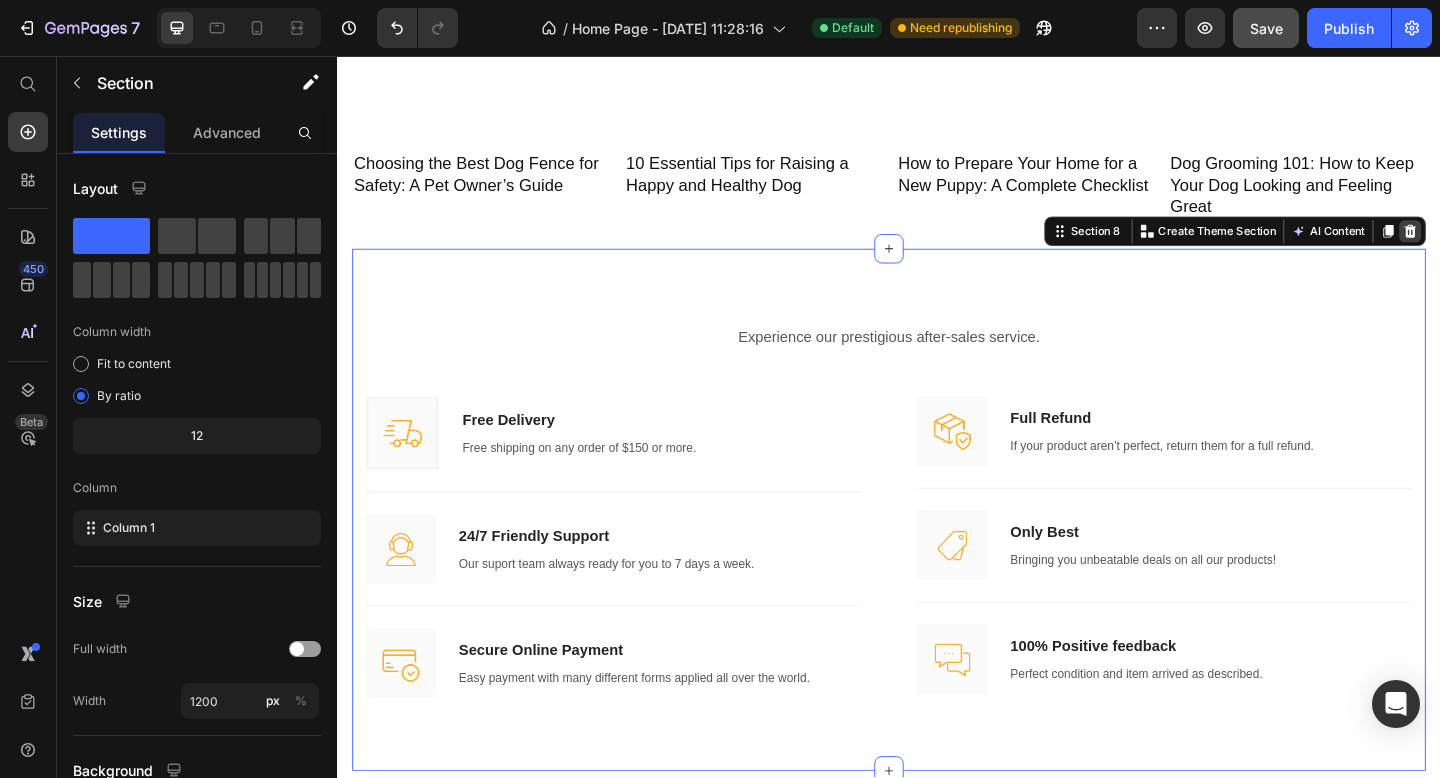 click 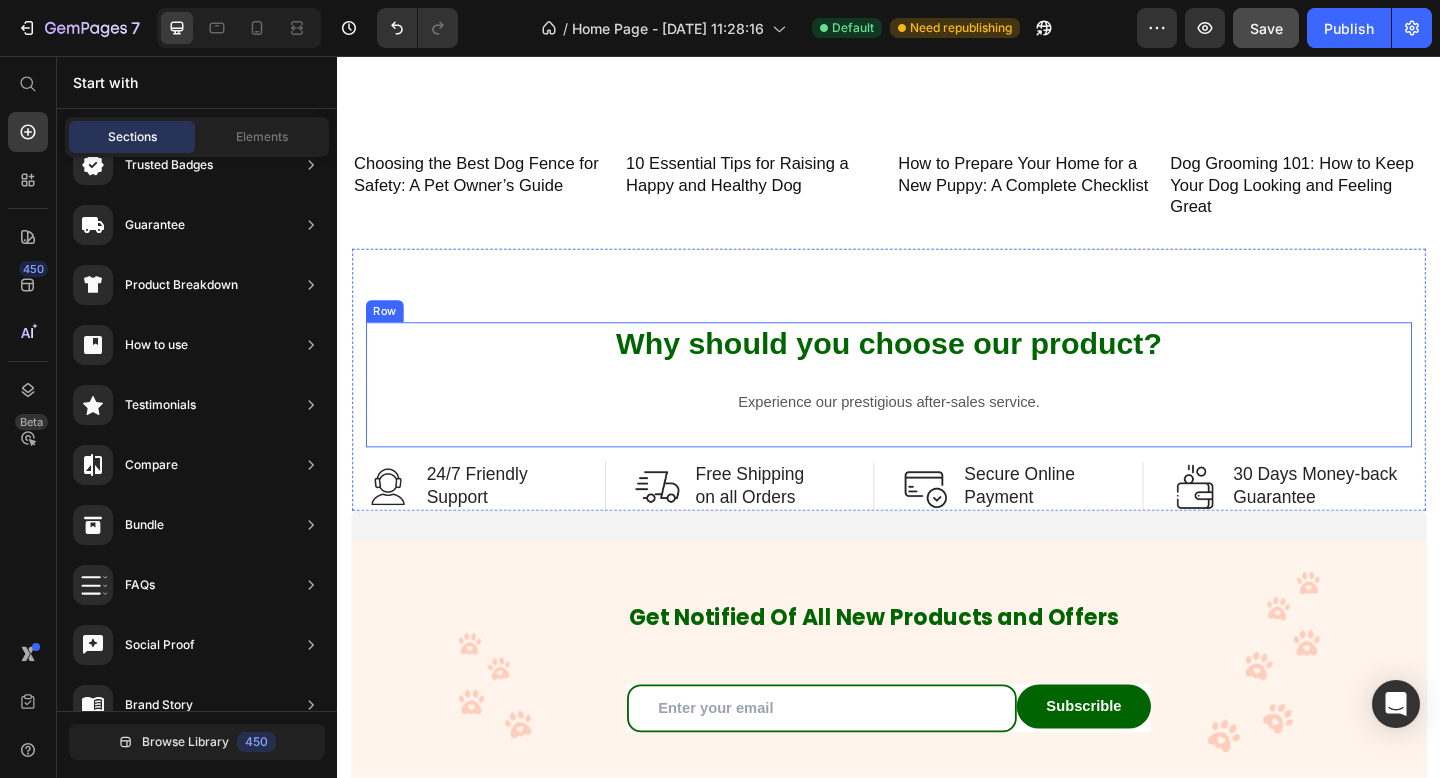 click on "Why should you choose our product? Heading Experience our prestigious after-sales service. Text block" at bounding box center (937, 414) 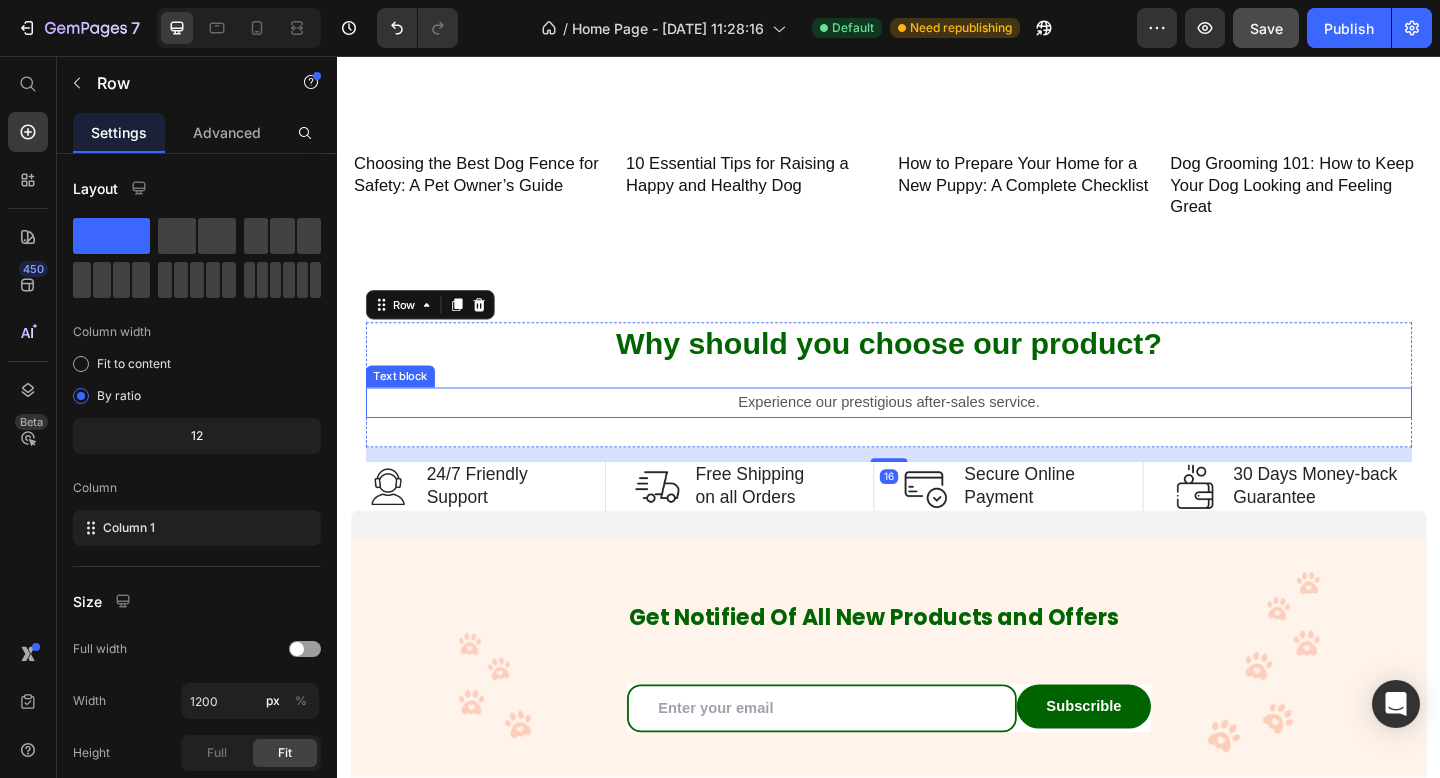 click on "Experience our prestigious after-sales service." at bounding box center [937, 433] 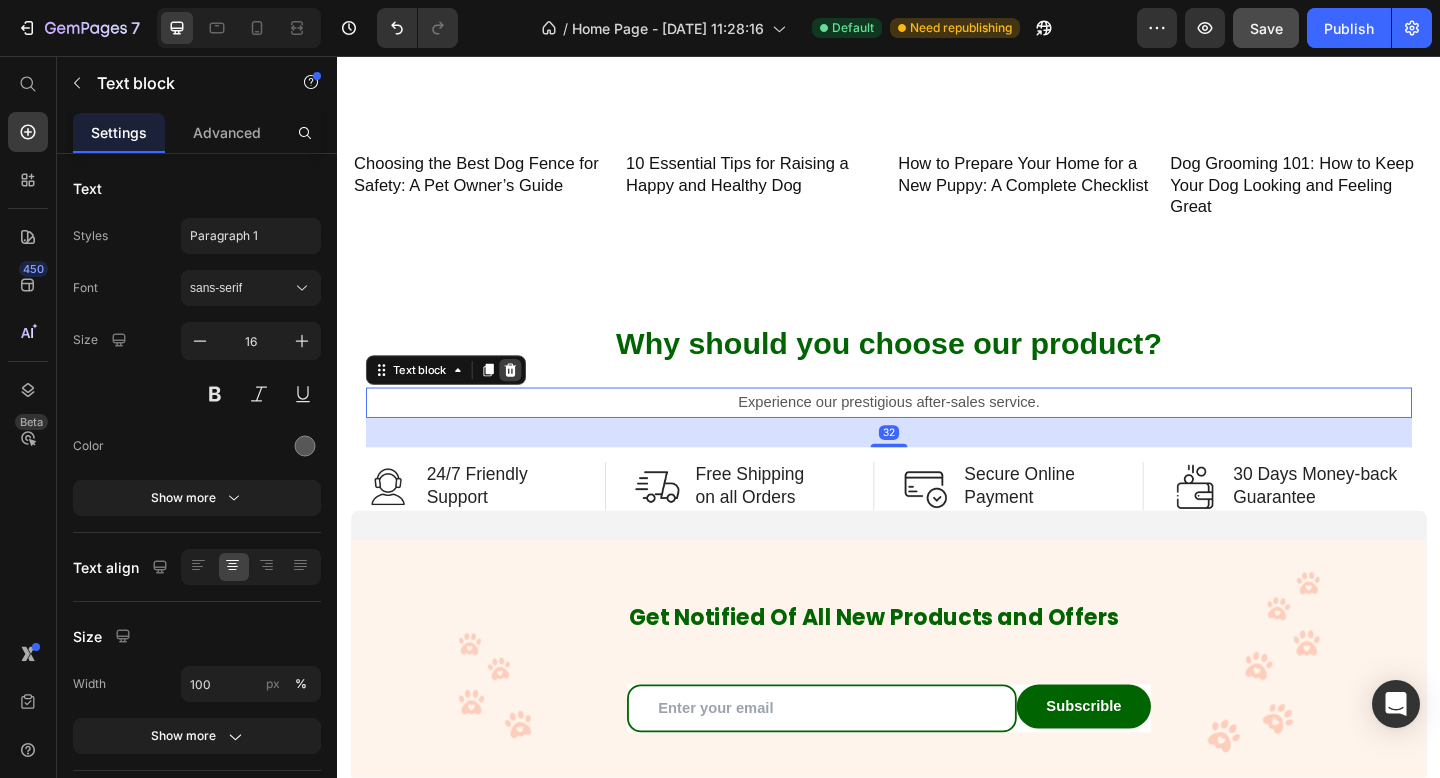 click 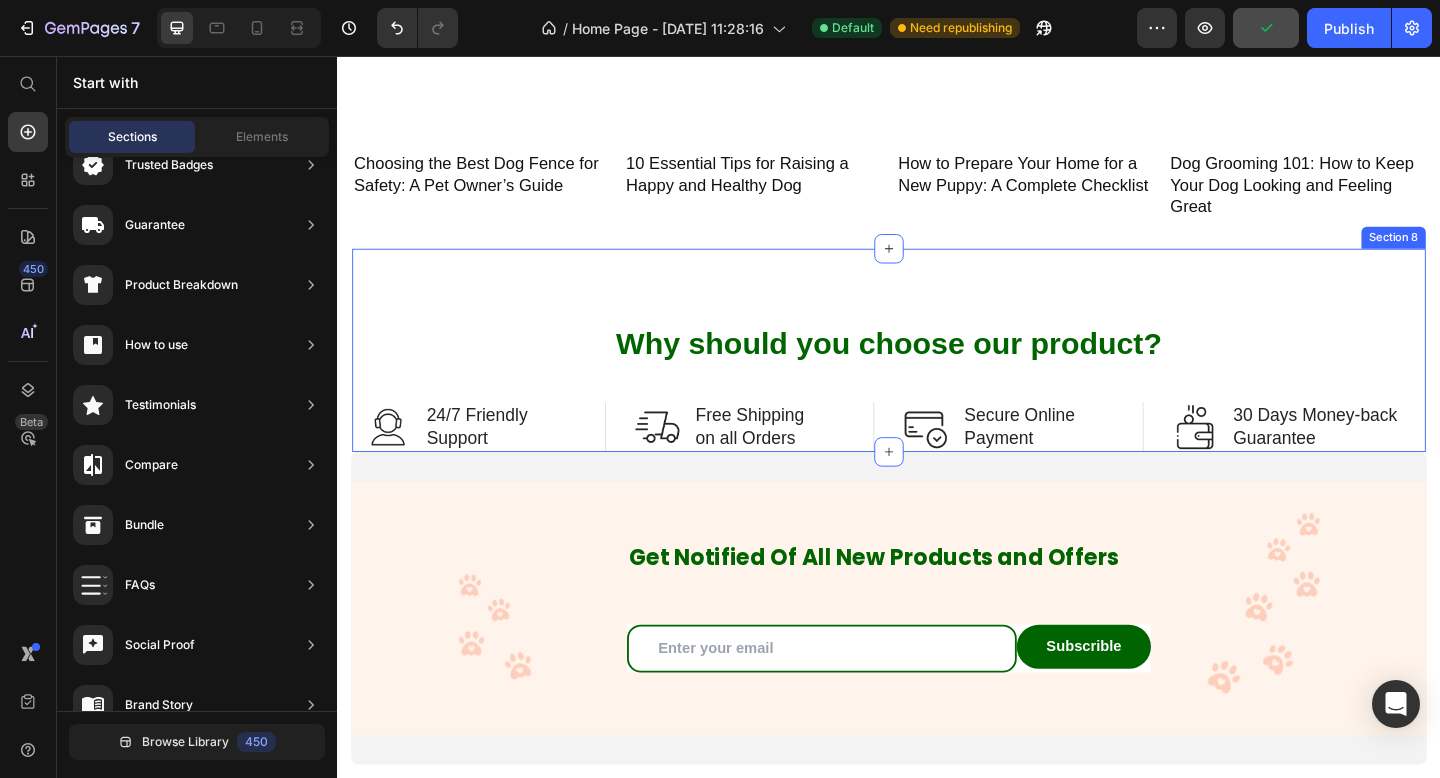 click on "Why should you choose our product? Heading Row Image 24/7 Friendly Support Text Block Row Image Free Shipping on all Orders Text Block Row Image Secure Online Payment Text Block Row Image 30 Days Money-back Guarantee Text Block Row Row Image 24/7 Friendly Support Text Block Row Image Free Shipping over $60 Text Block Row Image Secure Online Payment Text Block Row Image Money-back guarantee Text Block Row Row" at bounding box center (937, 416) 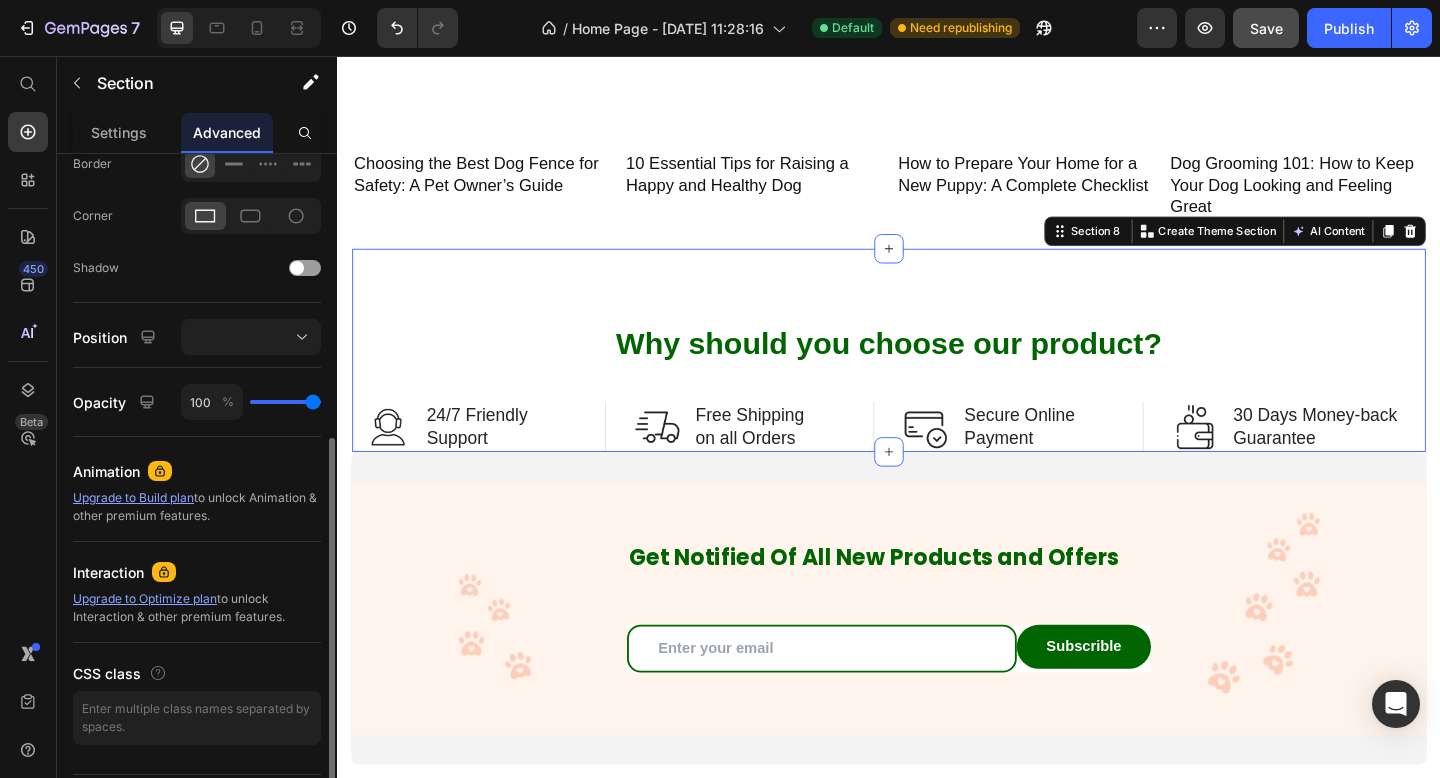scroll, scrollTop: 617, scrollLeft: 0, axis: vertical 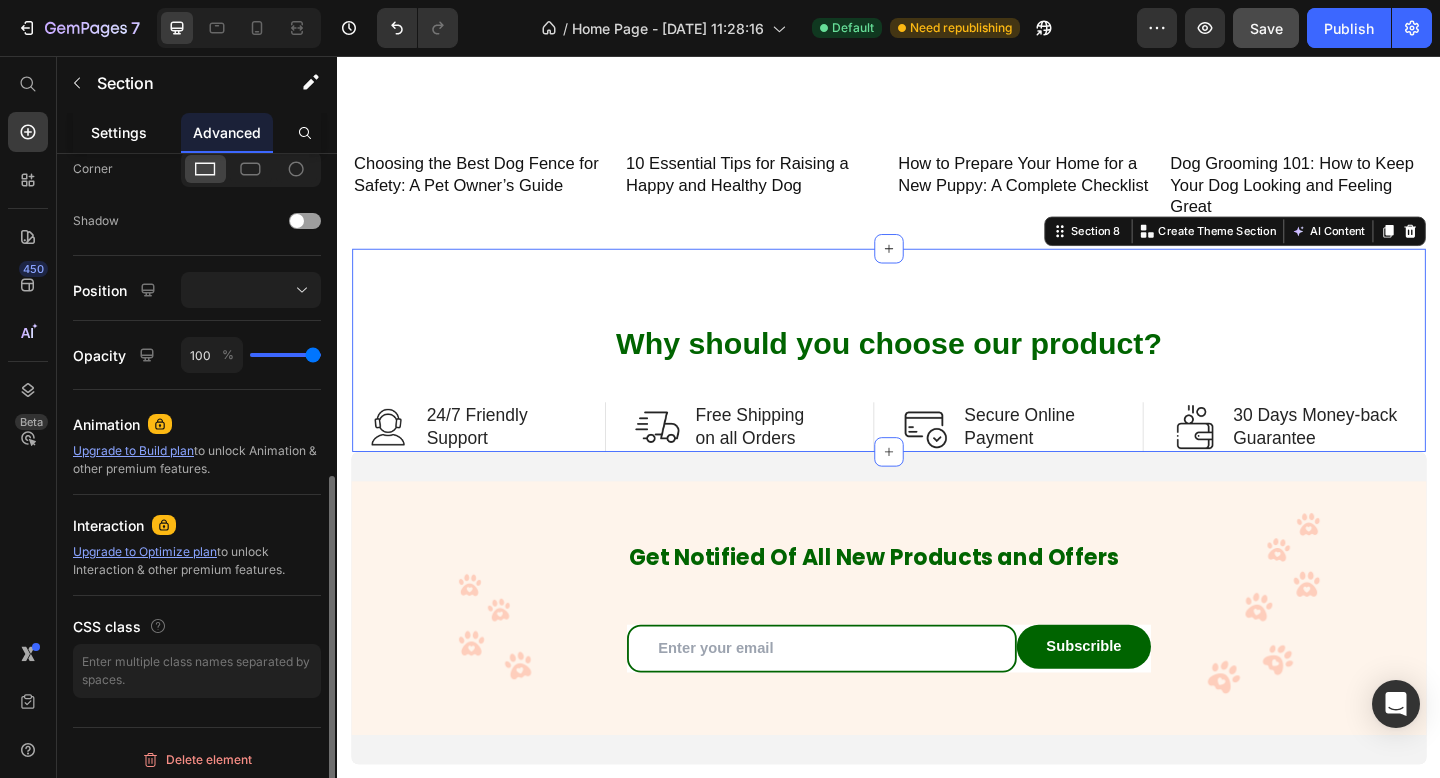 click on "Settings" 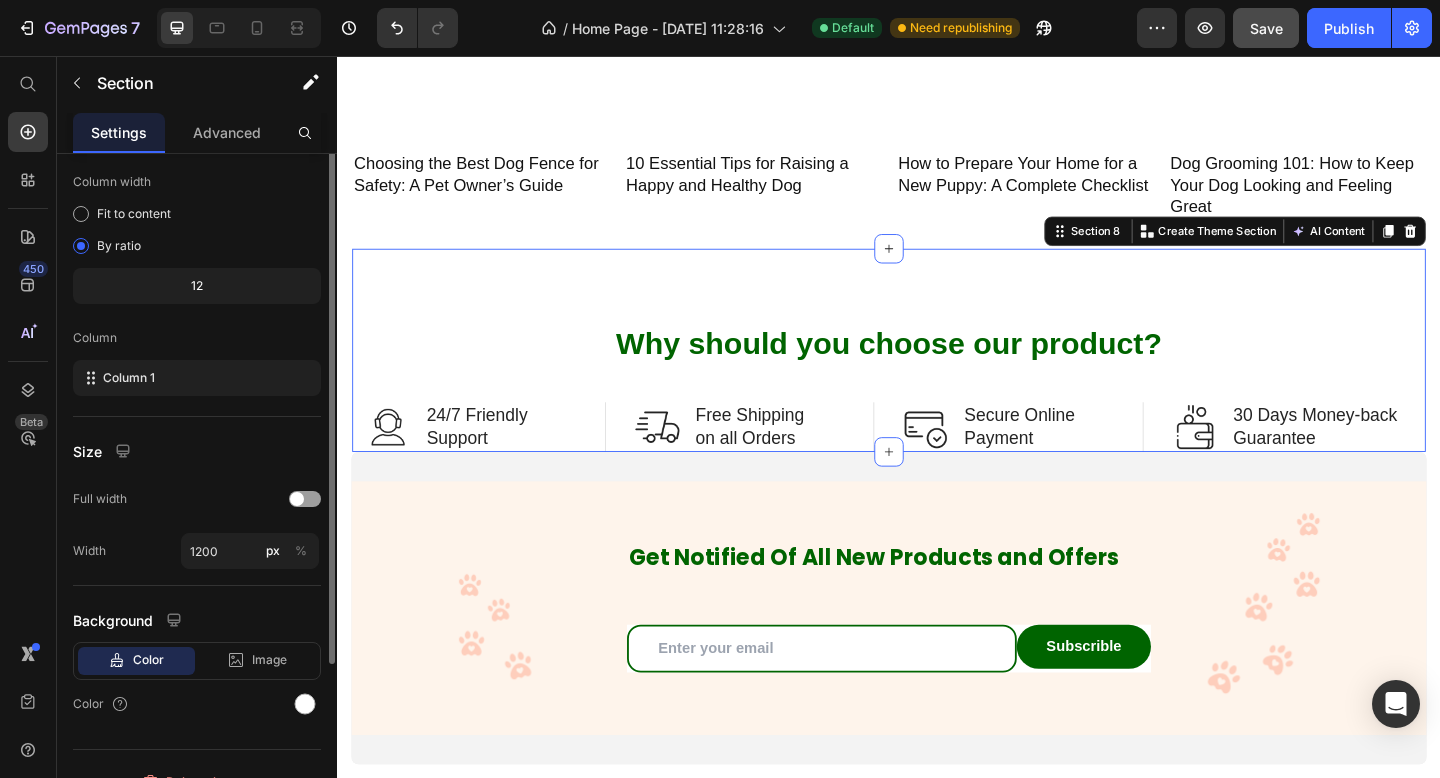 scroll, scrollTop: 179, scrollLeft: 0, axis: vertical 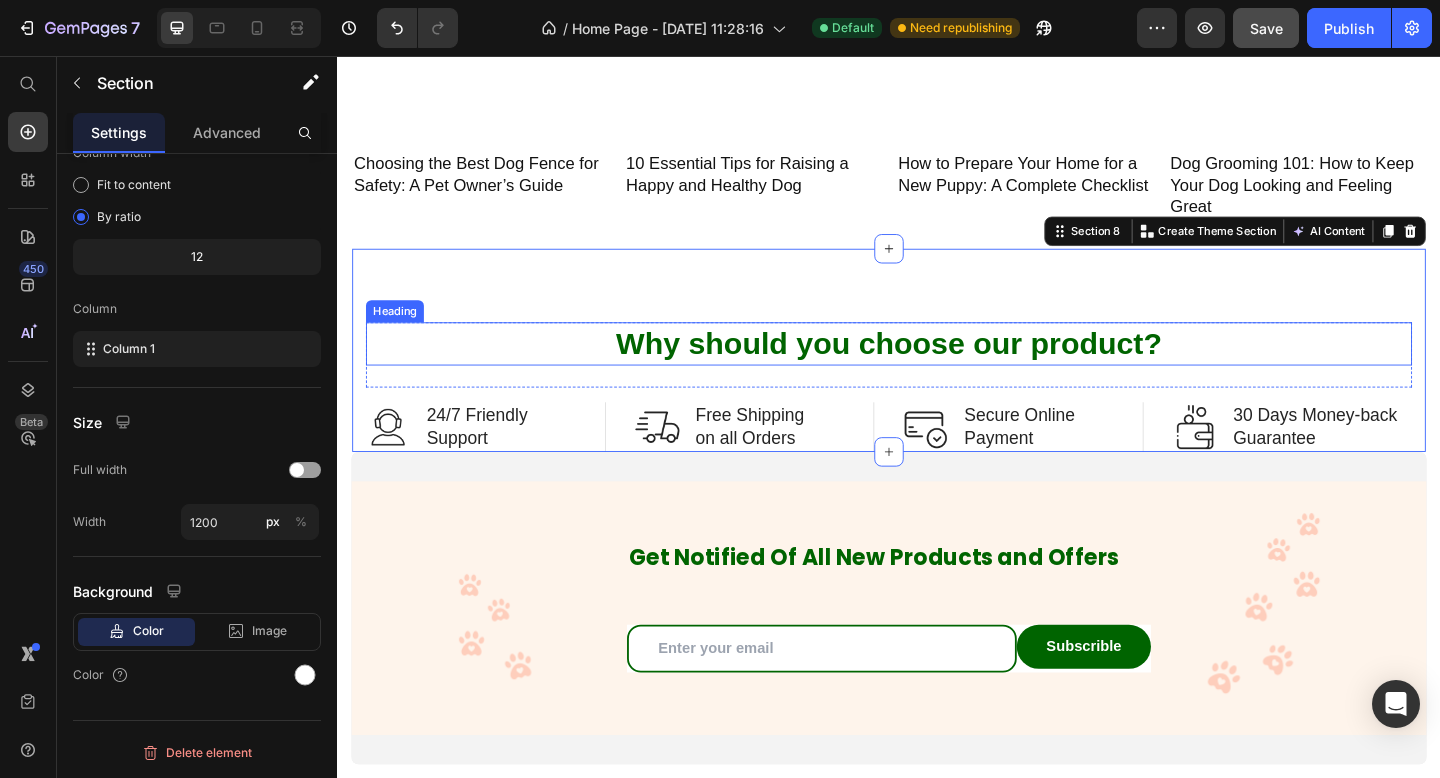 click on "Why should you choose our product?" at bounding box center (937, 369) 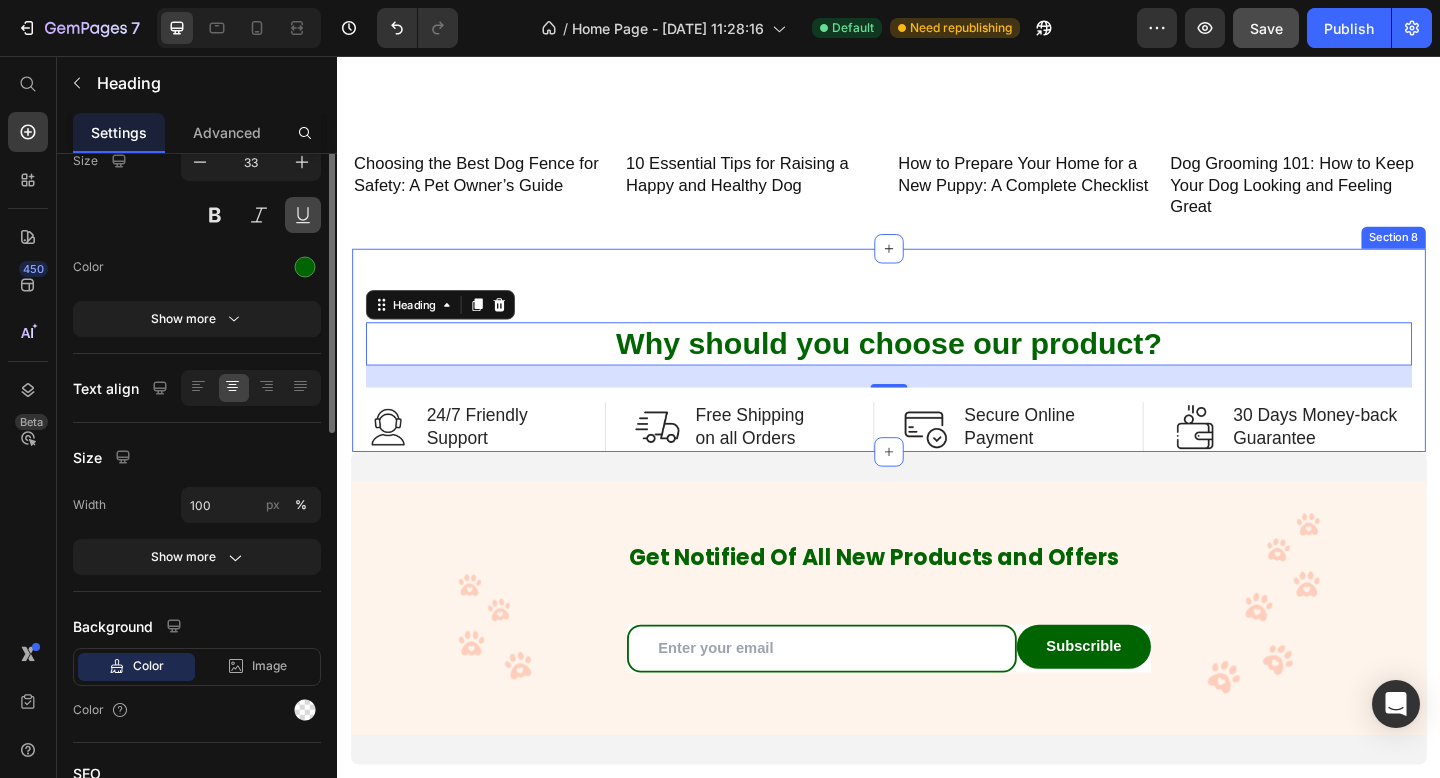 scroll, scrollTop: 0, scrollLeft: 0, axis: both 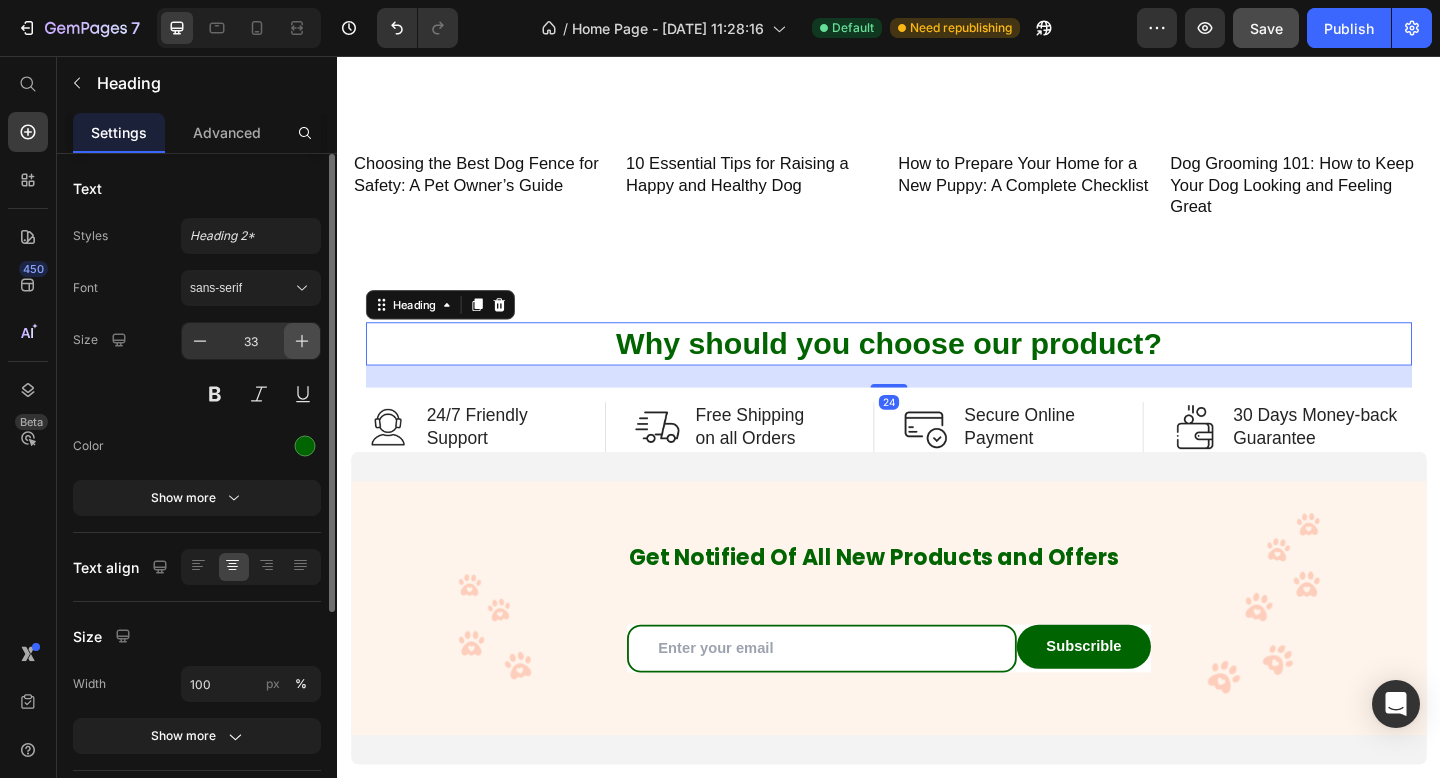 click 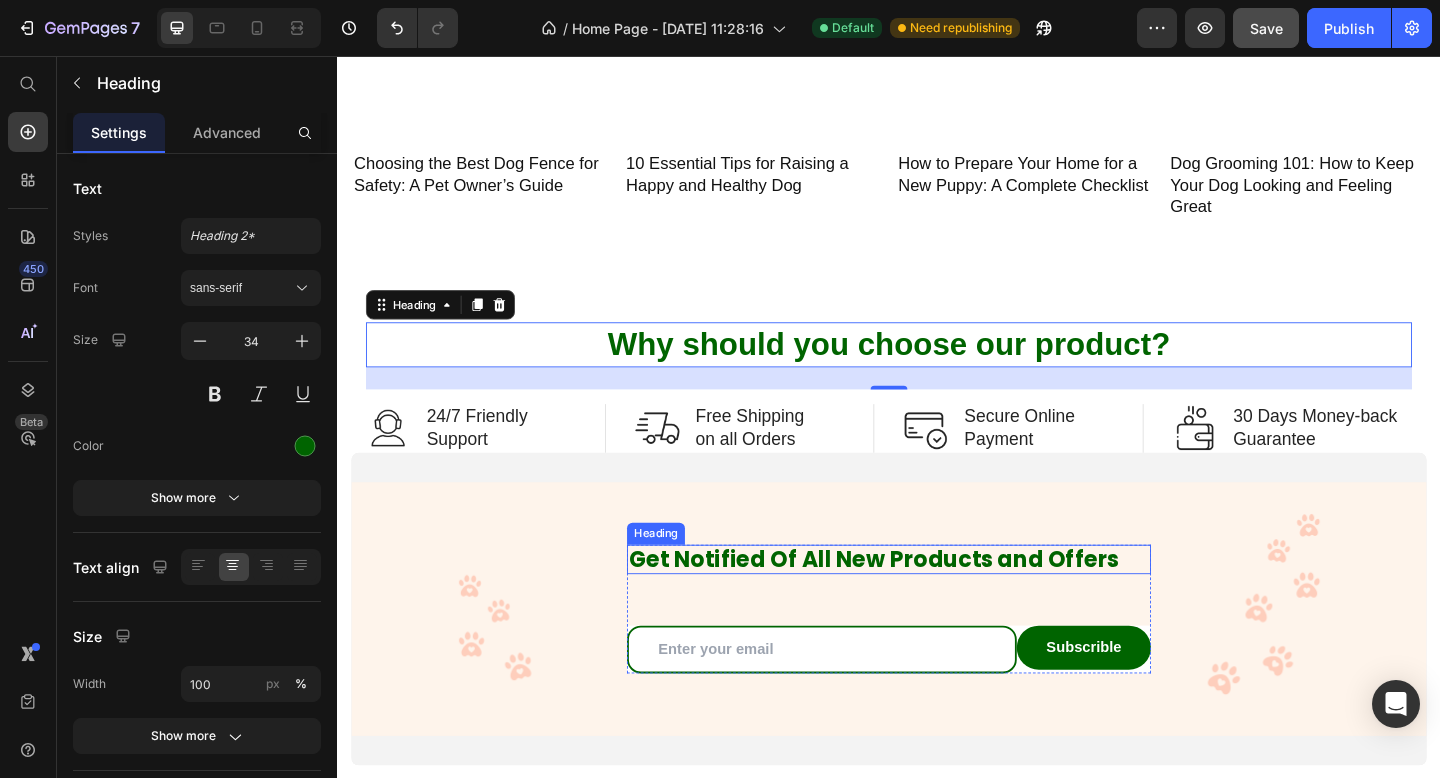 click on "Get Notified Of All New Products and Offers" at bounding box center [937, 604] 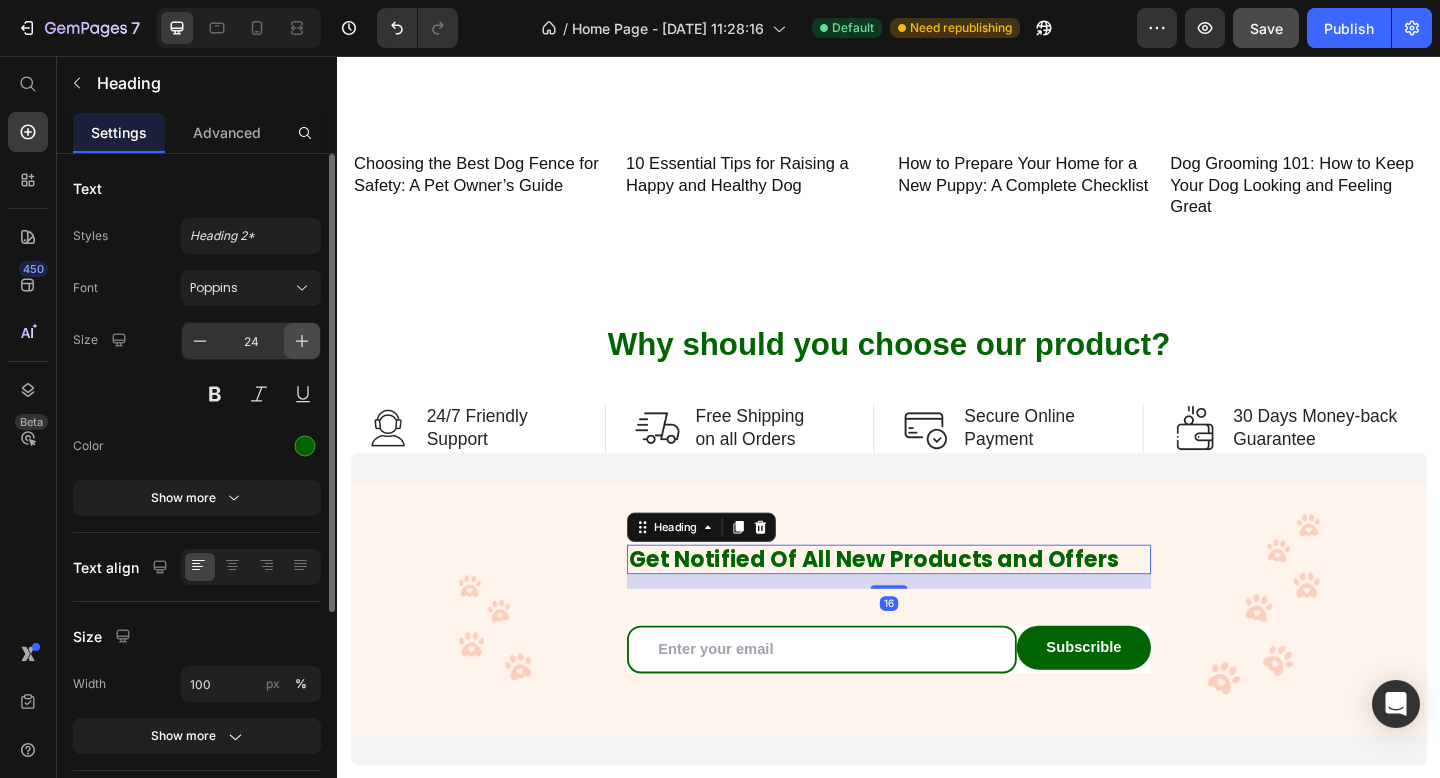 click 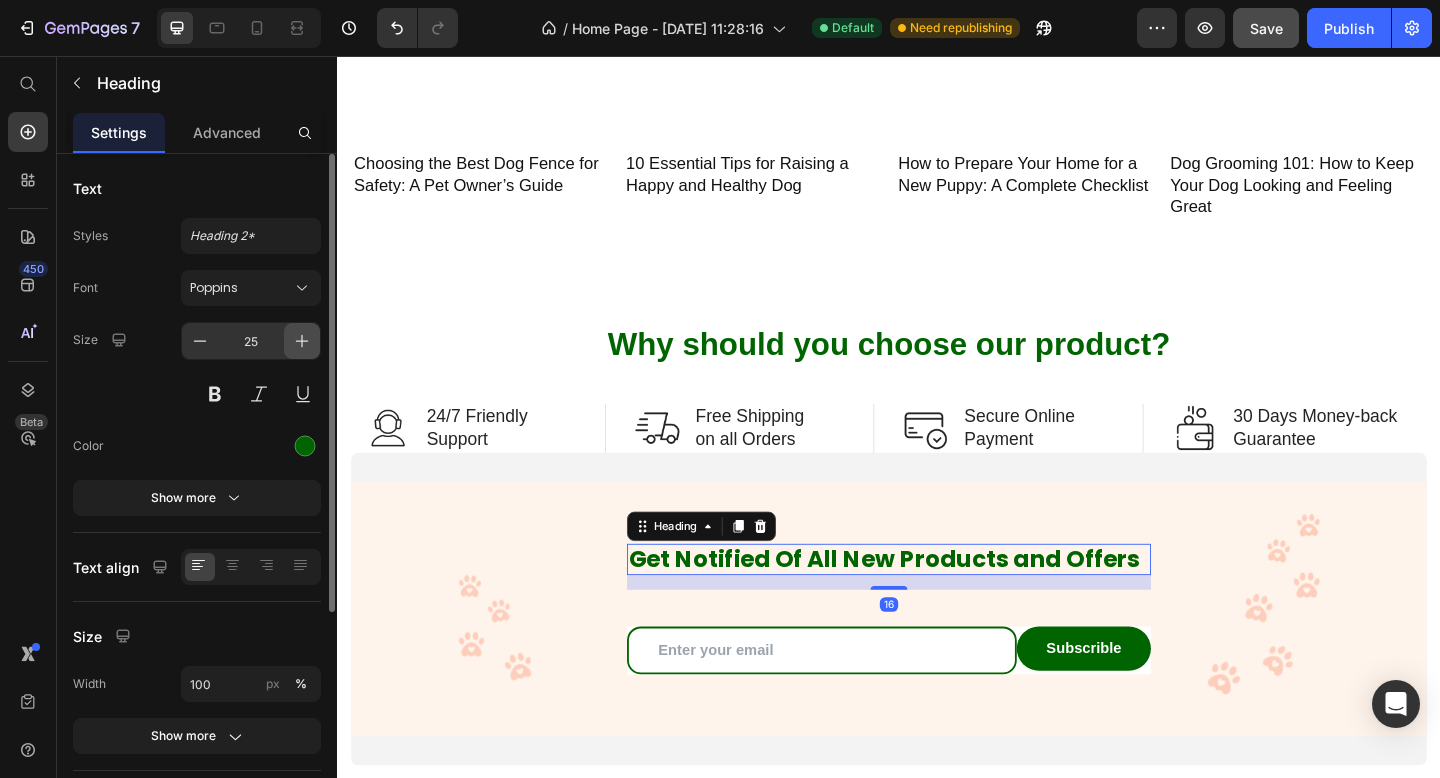 click 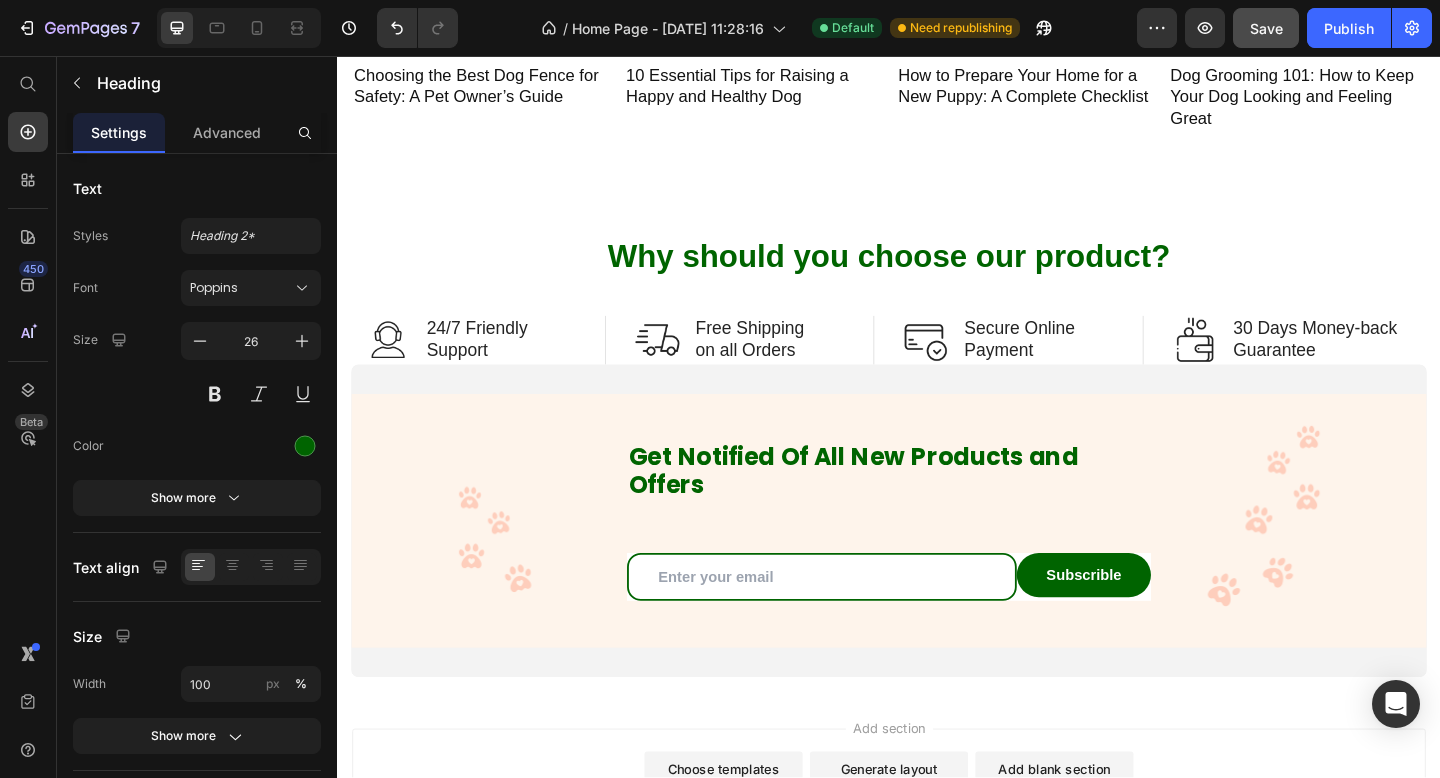 scroll, scrollTop: 2791, scrollLeft: 0, axis: vertical 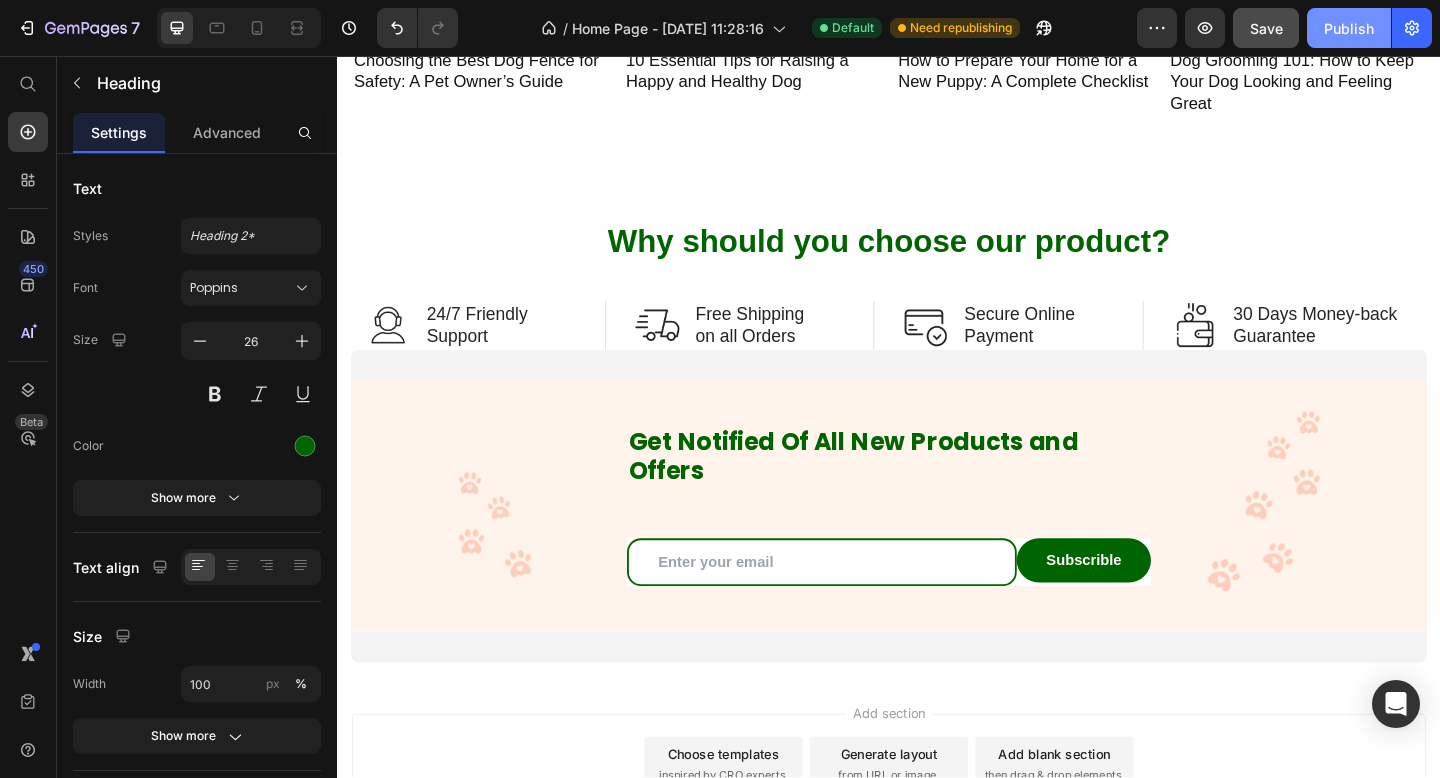 click on "Publish" 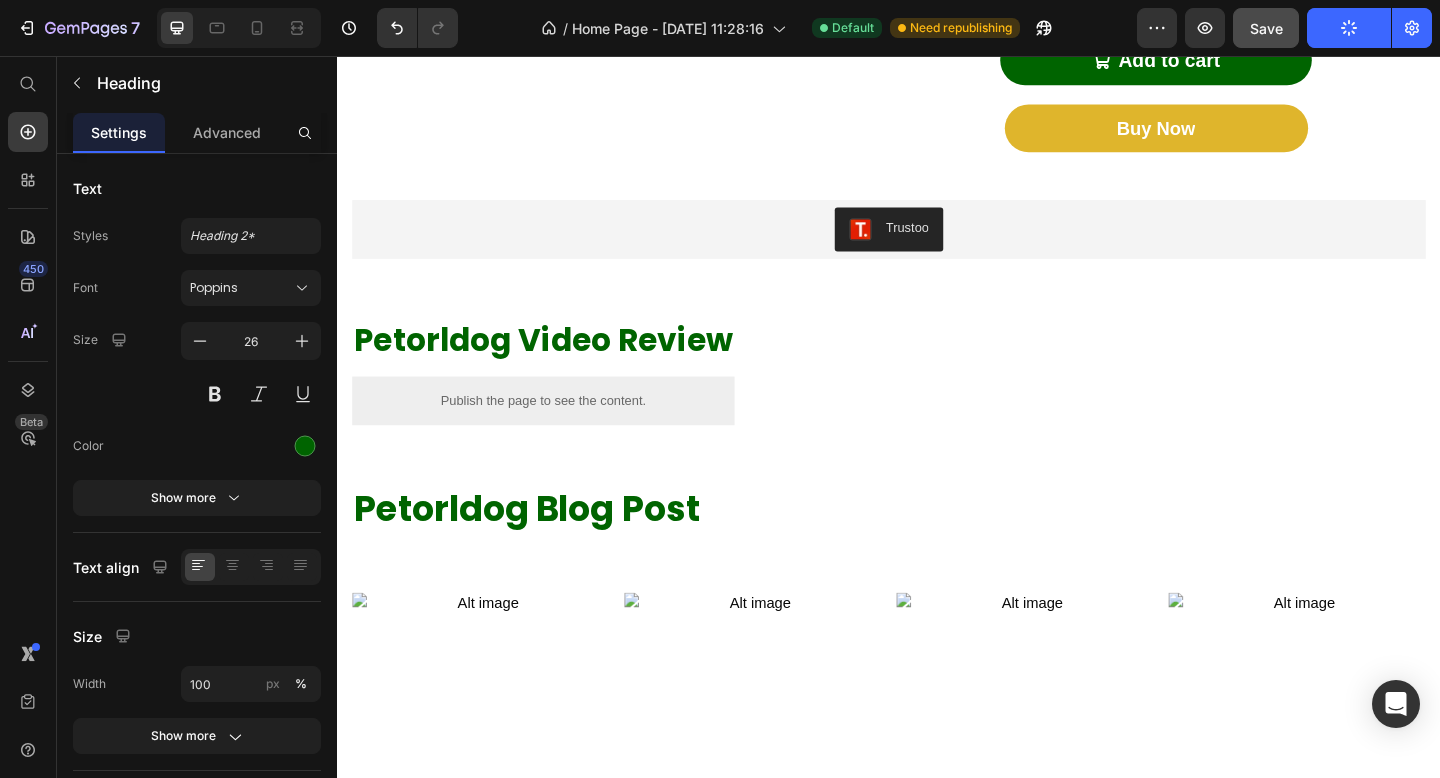 scroll, scrollTop: 1729, scrollLeft: 0, axis: vertical 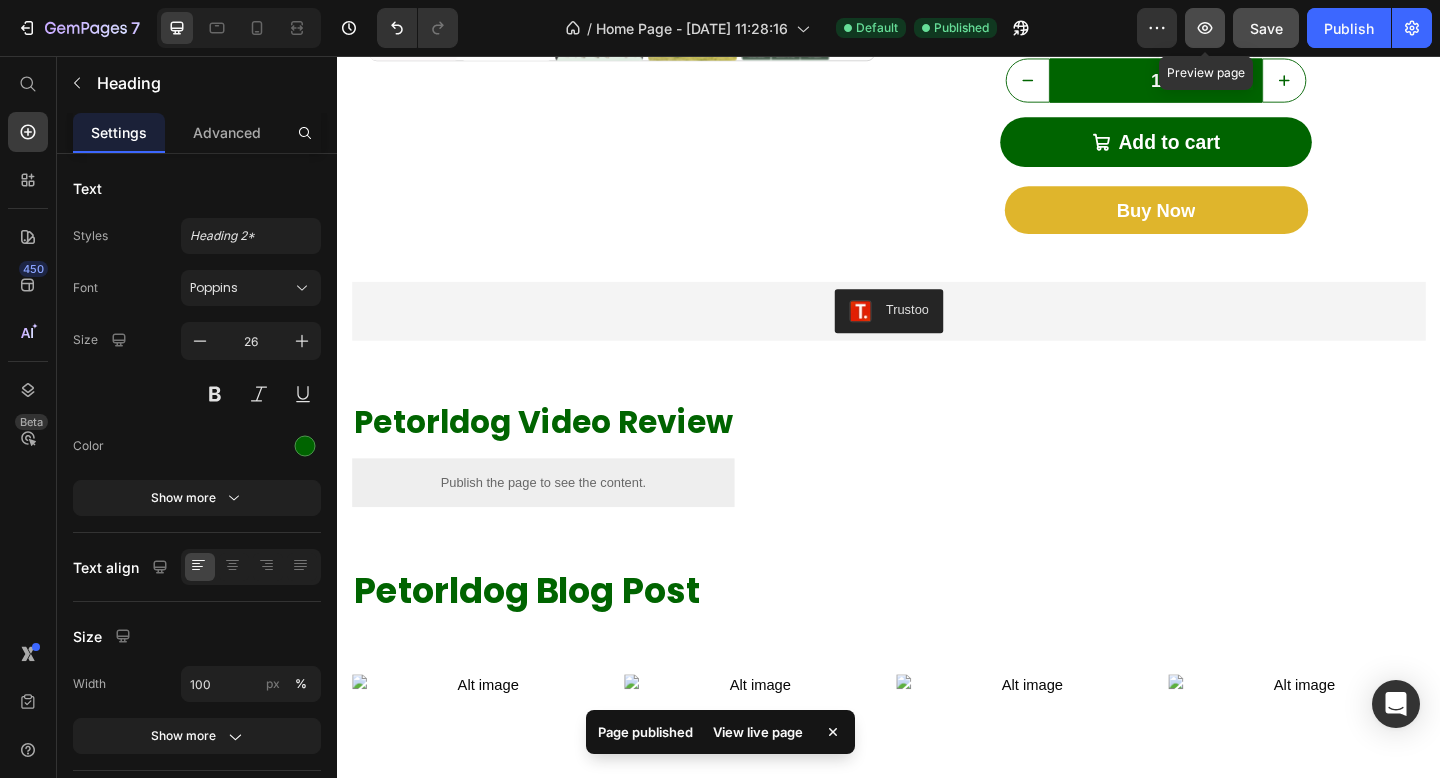 click 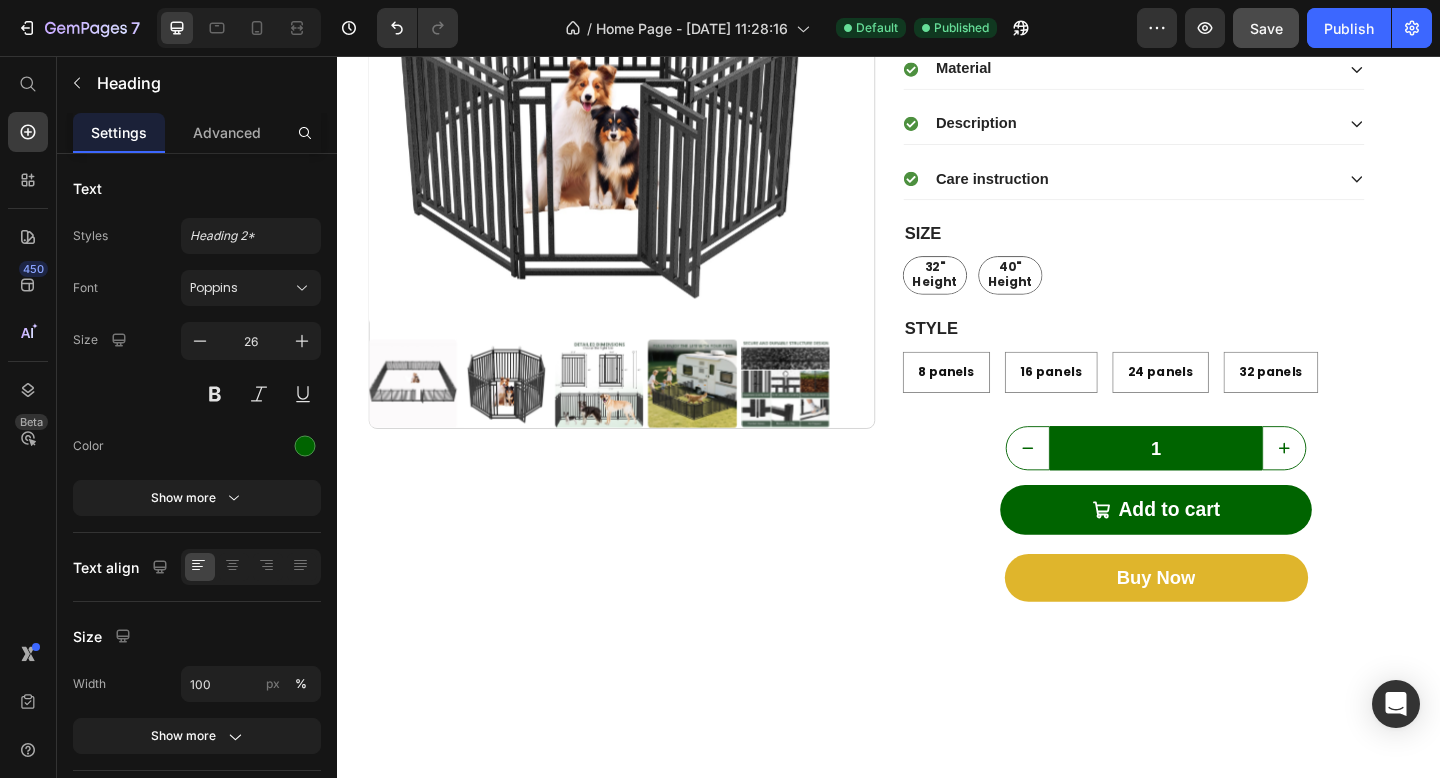 scroll, scrollTop: 0, scrollLeft: 0, axis: both 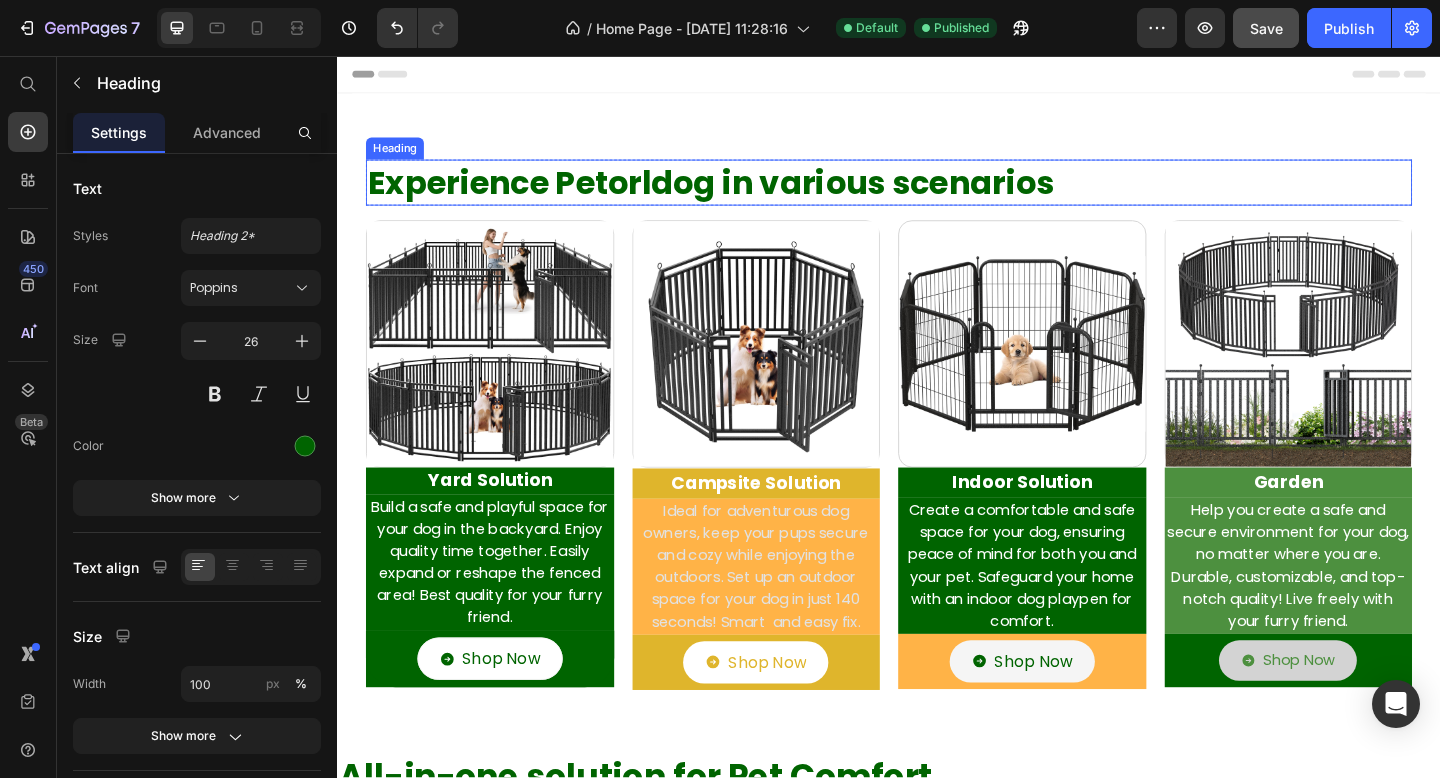 click on "Experience Petorldog in various scenarios" at bounding box center (937, 194) 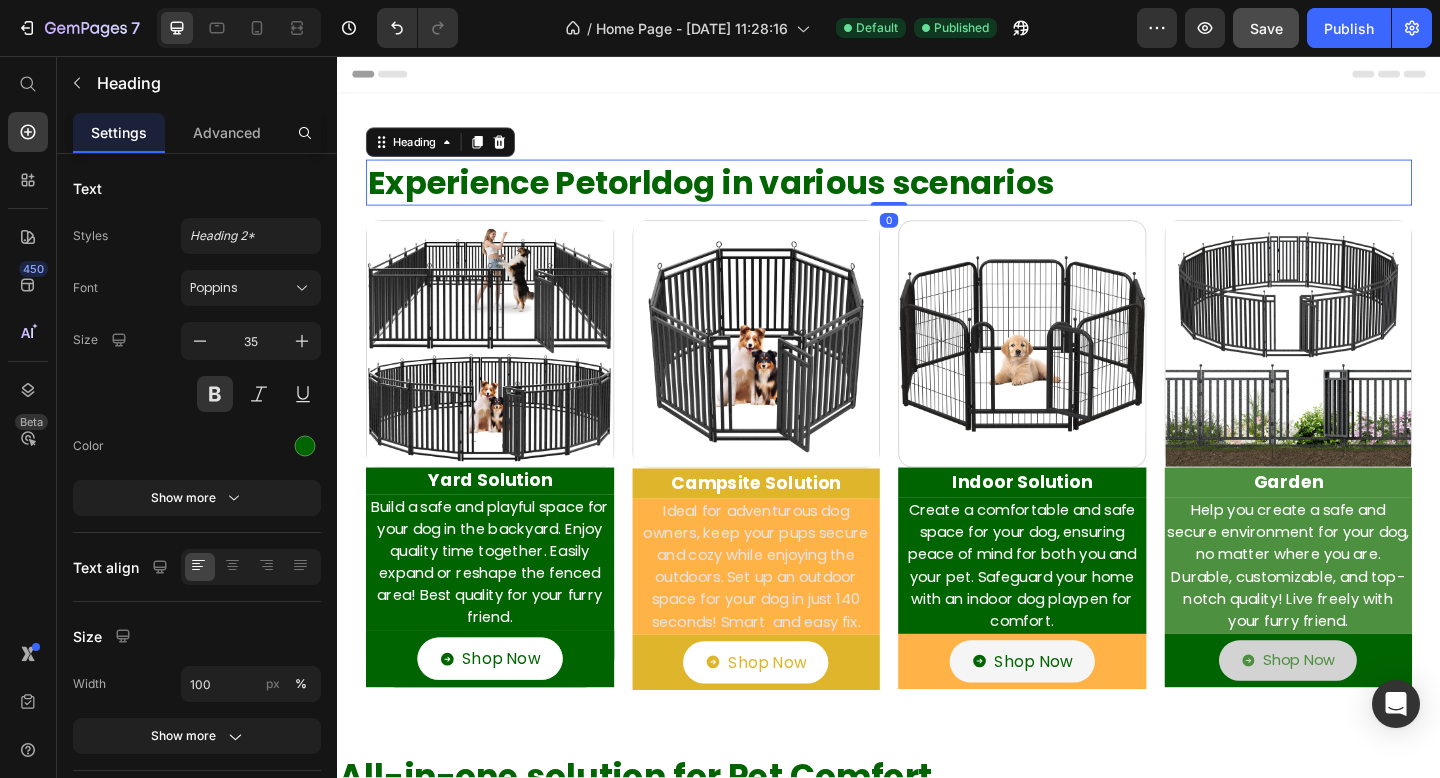 click on "Experience Petorldog in various scenarios" at bounding box center [937, 194] 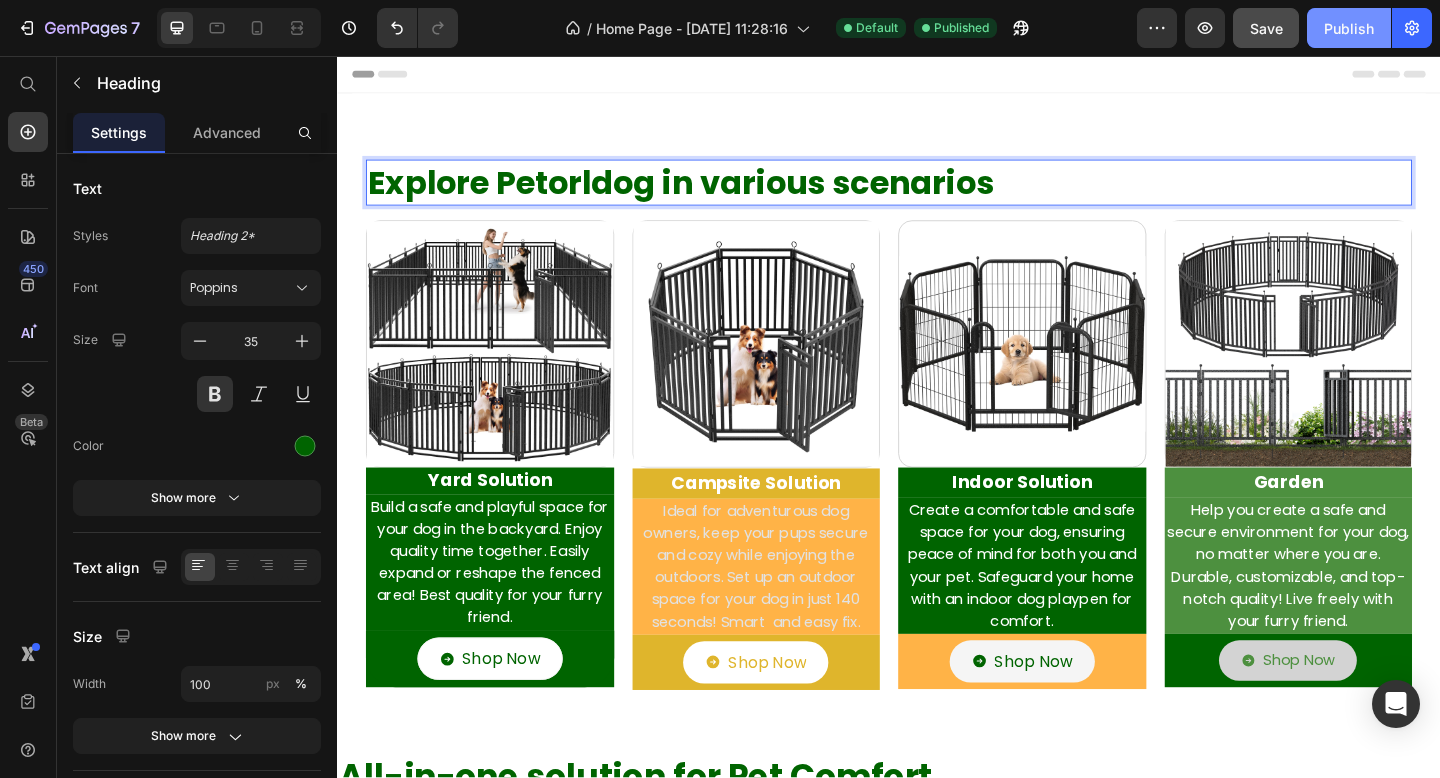 click on "Publish" at bounding box center [1349, 28] 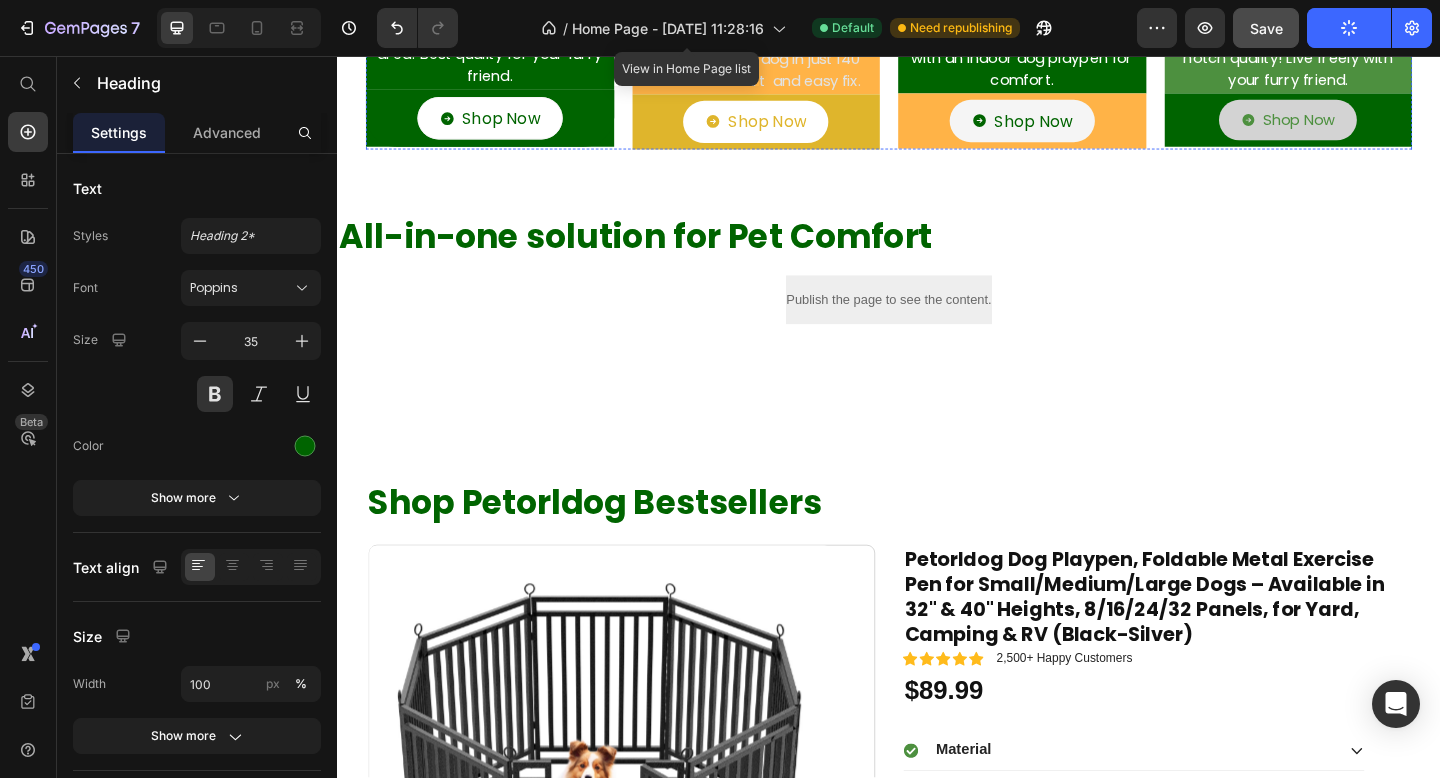 scroll, scrollTop: 654, scrollLeft: 0, axis: vertical 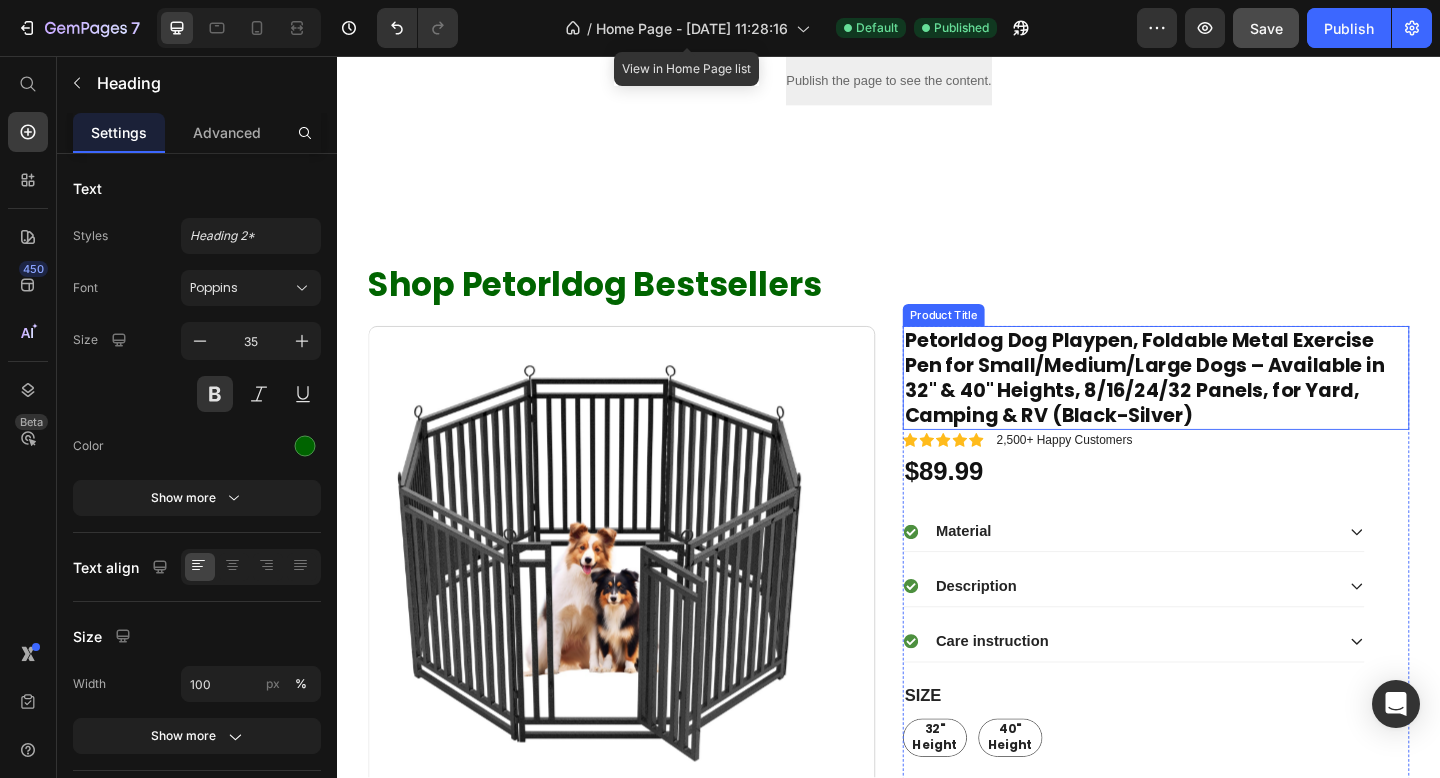 click on "Petorldog Dog Playpen, Foldable Metal Exercise Pen for Small/Medium/Large Dogs – Available in 32" & 40" Heights, 8/16/24/32 Panels, for Yard, Camping & RV (Black-Silver)" at bounding box center (1227, 406) 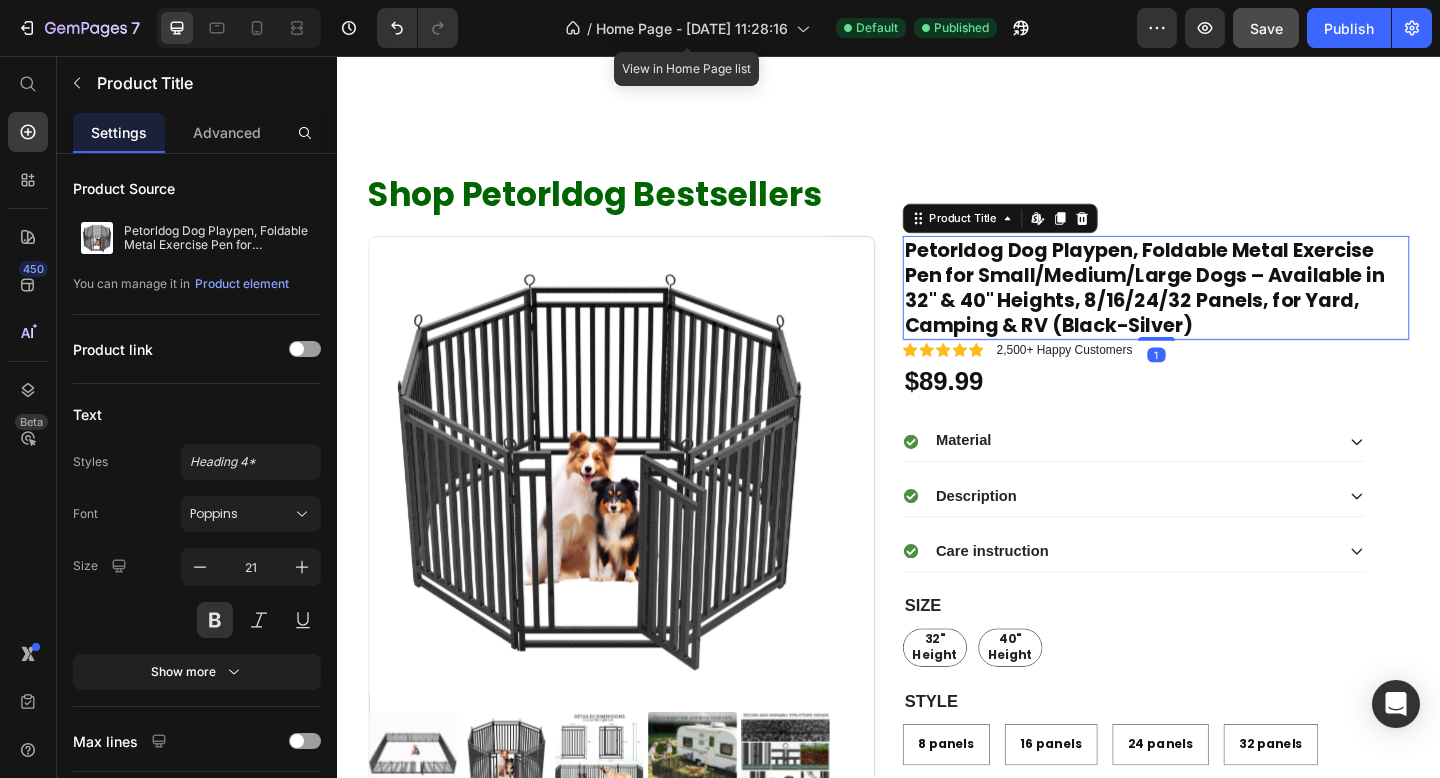 scroll, scrollTop: 1070, scrollLeft: 0, axis: vertical 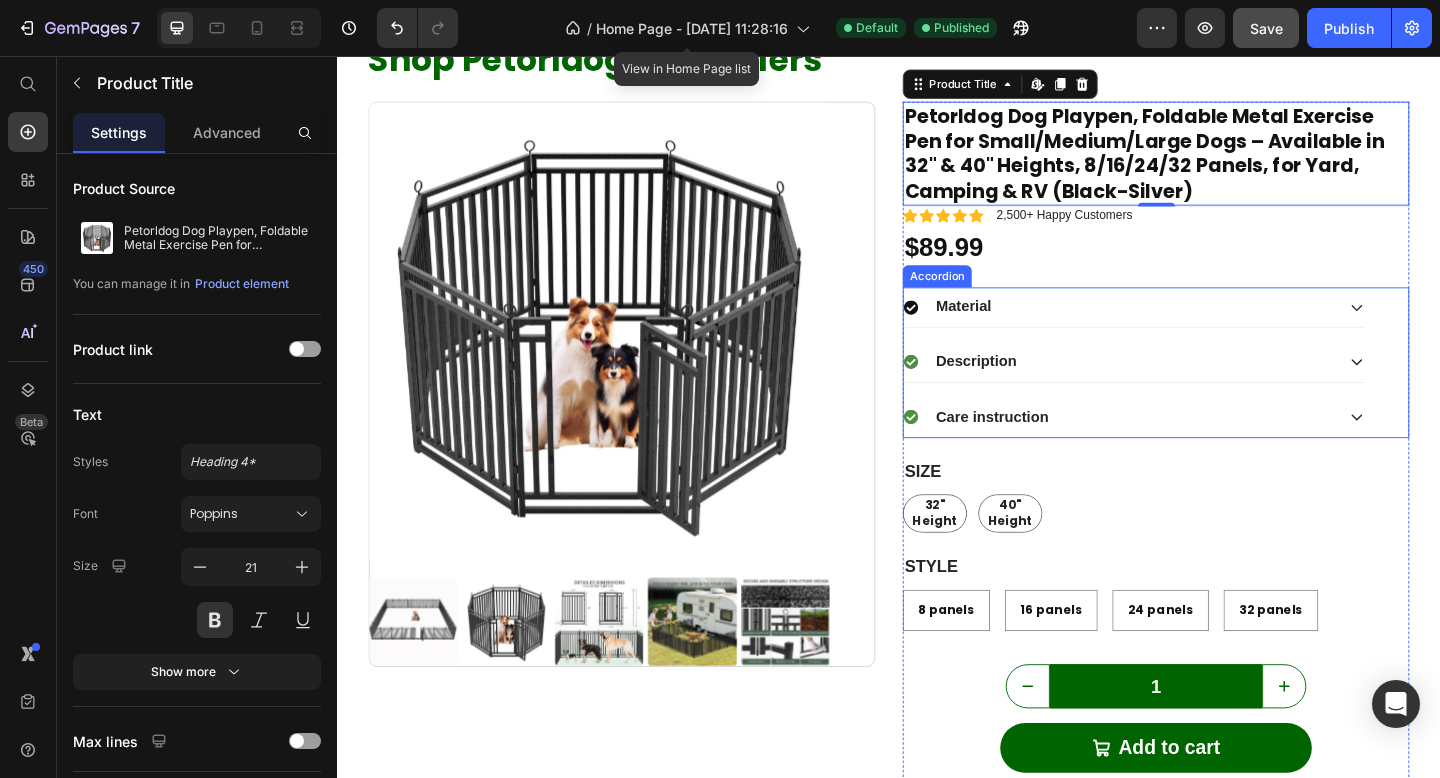 click on "Material" at bounding box center [1187, 329] 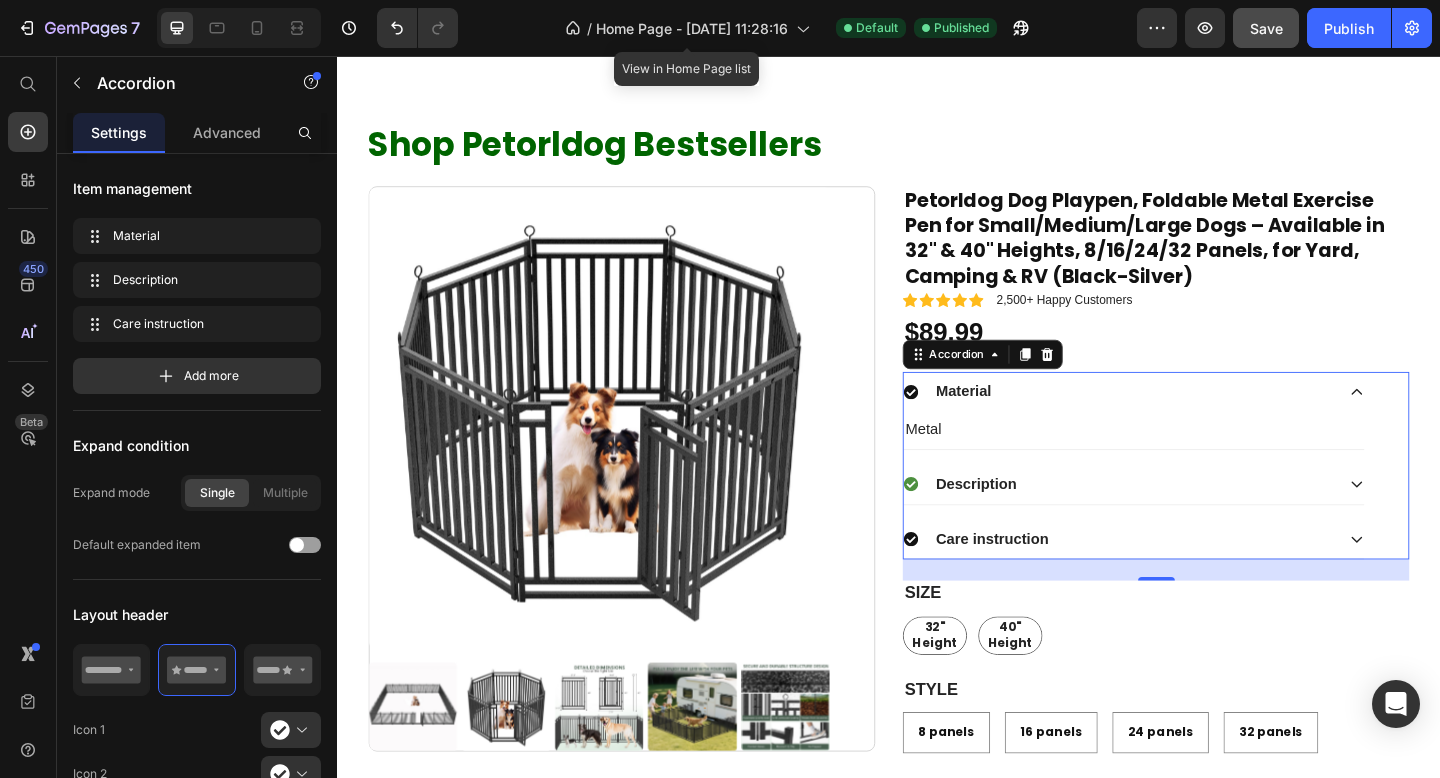 scroll, scrollTop: 919, scrollLeft: 0, axis: vertical 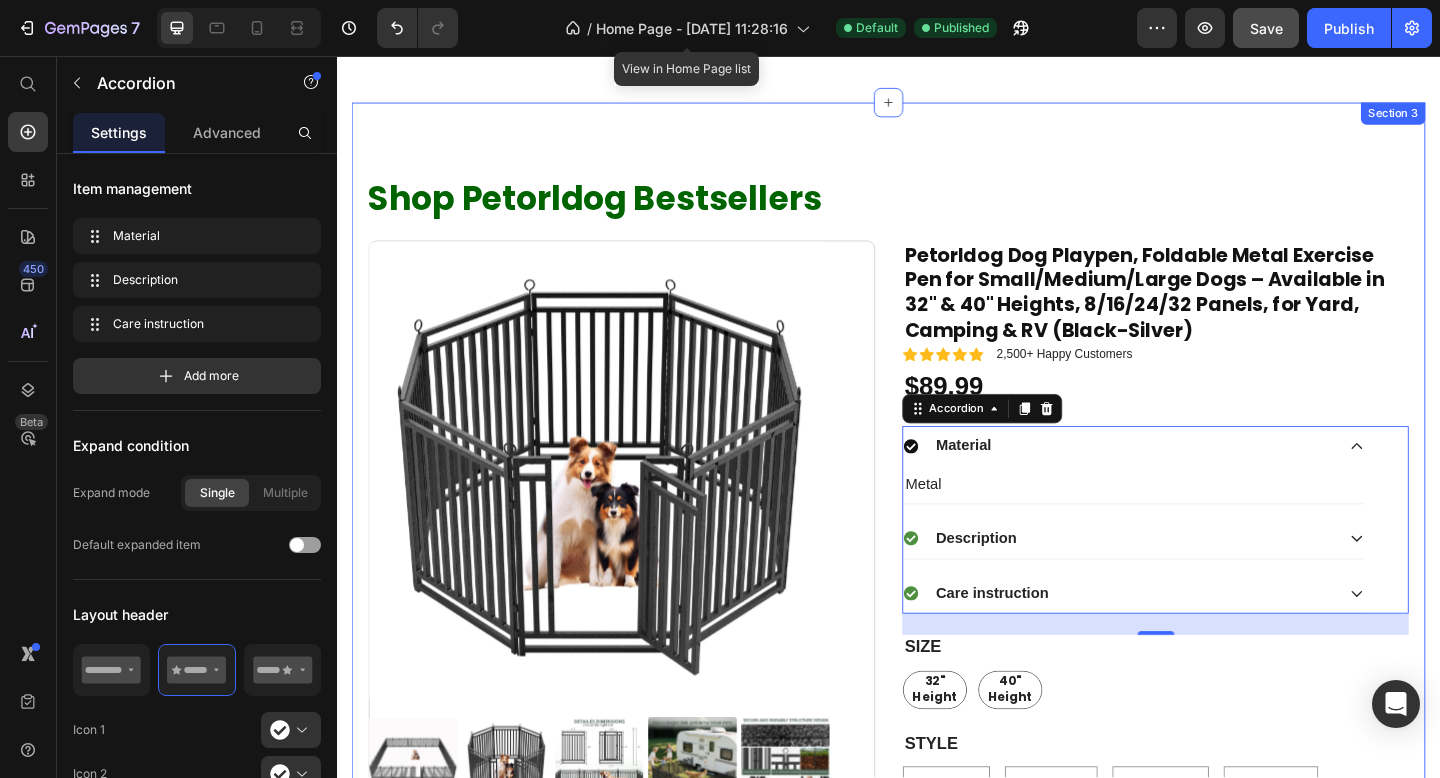 click on "Shop Petorldog Bestsellers Heading Product Images Petorldog Dog Playpen, Foldable Metal Exercise Pen for Small/Medium/Large Dogs – Available in 32" & 40" Heights, 8/16/24/32 Panels, for Yard, Camping & RV (Black-Silver) Product Title Icon Icon Icon Icon Icon Icon List 2,500+ Happy Customers Text Block Row $89.99 Product Price Row
Material Metal Text Block
Description
Care instruction Accordion   23 Size 32" Height 32" Height 32" Height 40" Height 40" Height 40" Height Style 8 panels 8 panels 8 panels 16 panels 16 panels 16 panels 24 panels 24 panels 24 panels 32 panels 32 panels 32 panels Product Variants & Swatches 32" Height 32" Height 32" Height 40" Height 40" Height 40" Height 8 panels 8 panels 8 panels 16 panels 16 panels 16 panels 24 panels 24 panels 24 panels 32 panels 32 panels 32 panels Product Variants & Swatches 1 Product Quantity
Add to cart Add to Cart Buy  Now Dynamic Checkout Row Row Product Section 3" at bounding box center (937, 614) 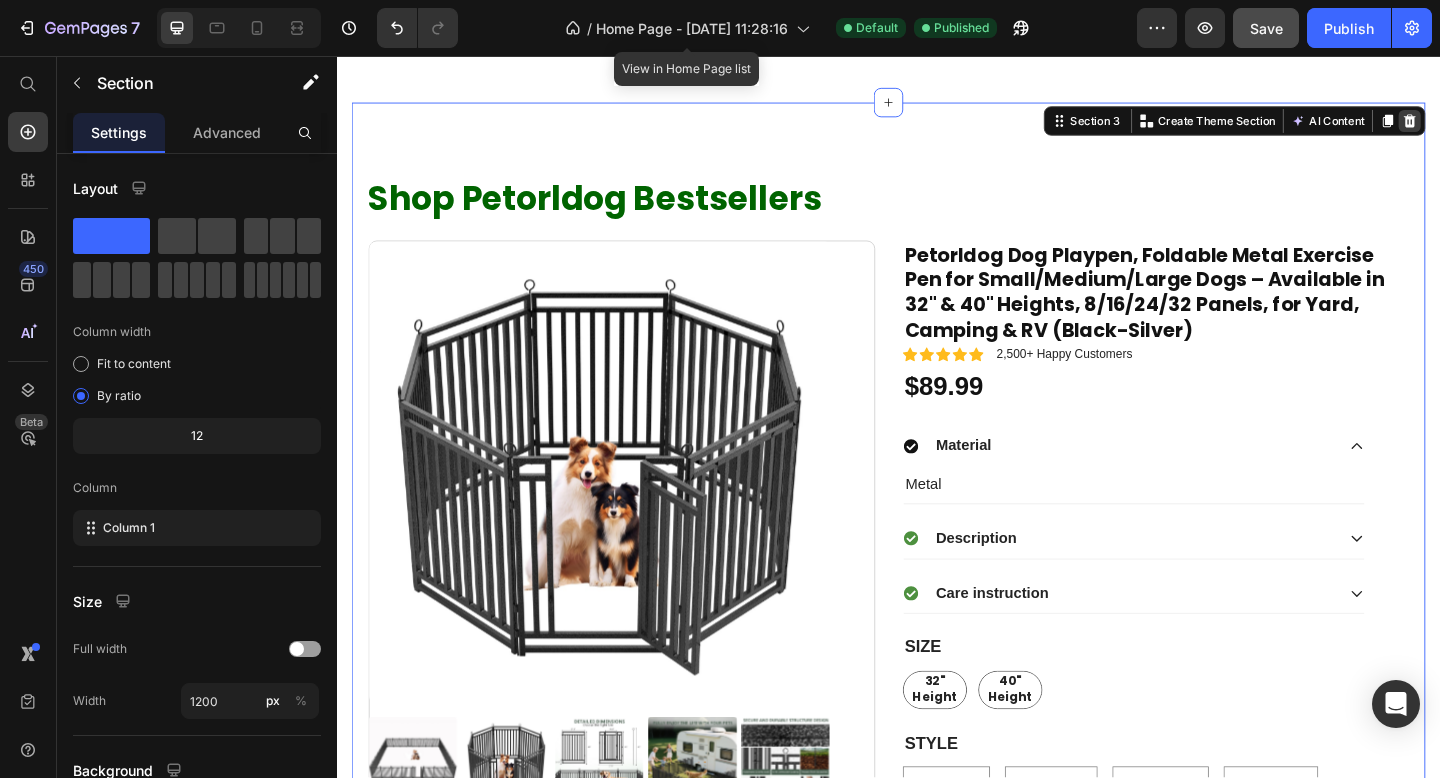 click 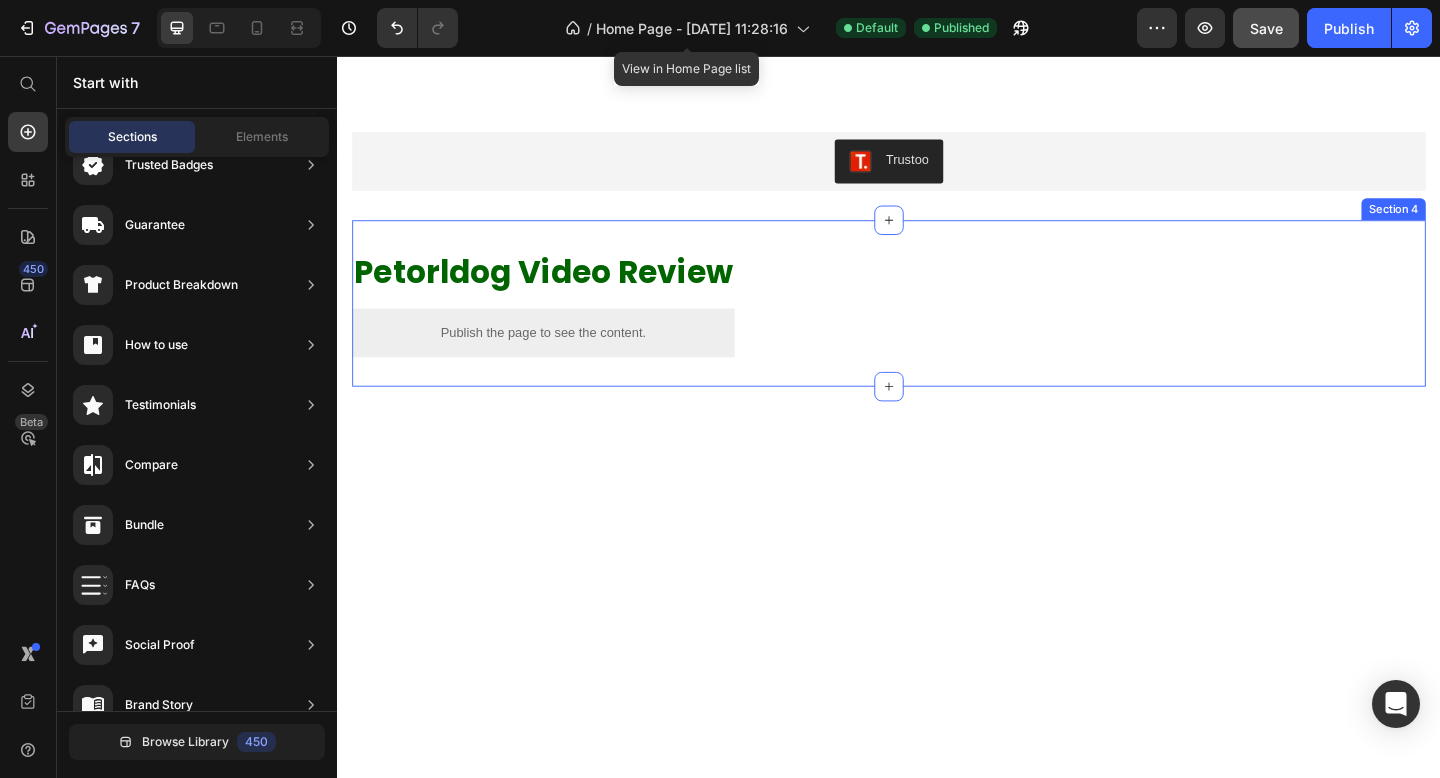 click on "Petorldog Video Review Heading
Publish the page to see the content.
Custom Code Section 4" at bounding box center [937, 325] 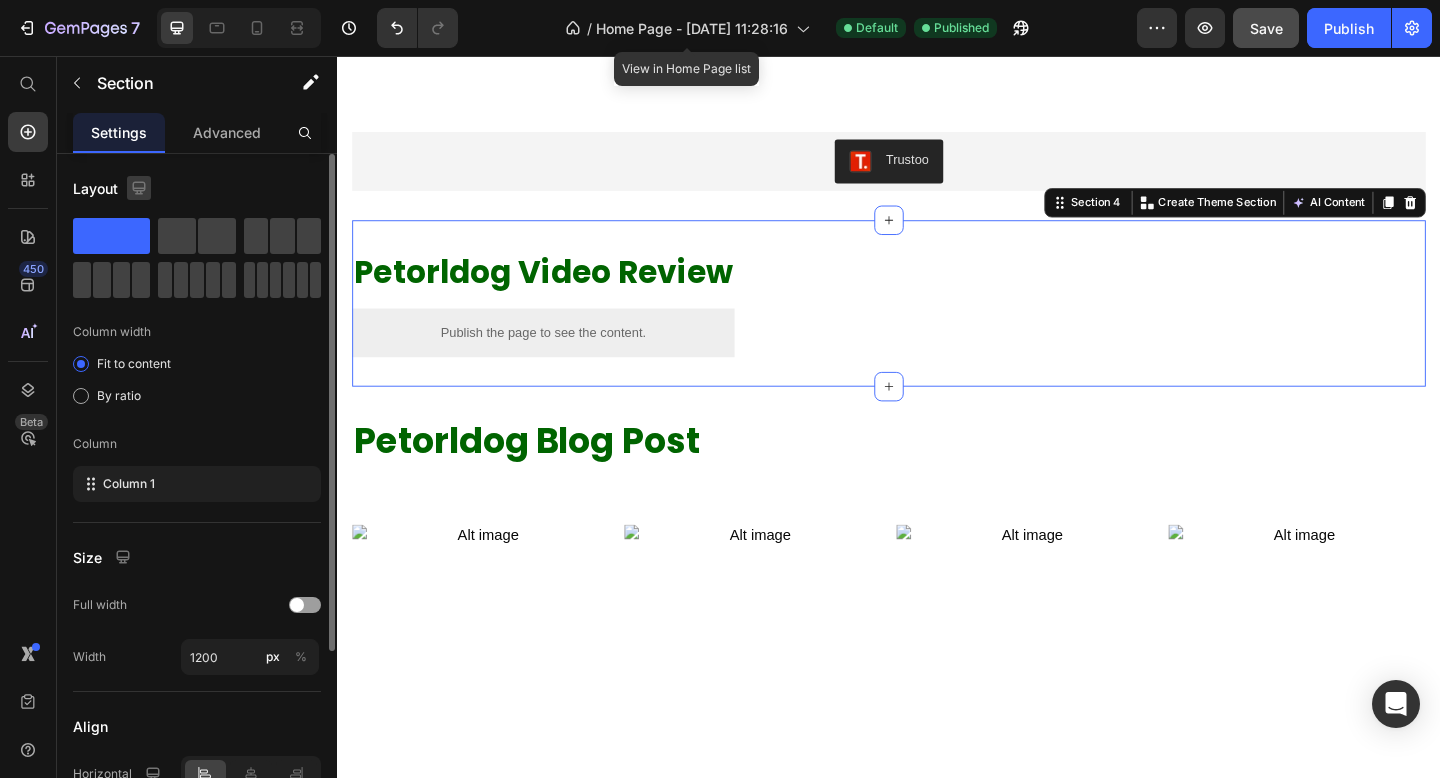 scroll, scrollTop: 829, scrollLeft: 0, axis: vertical 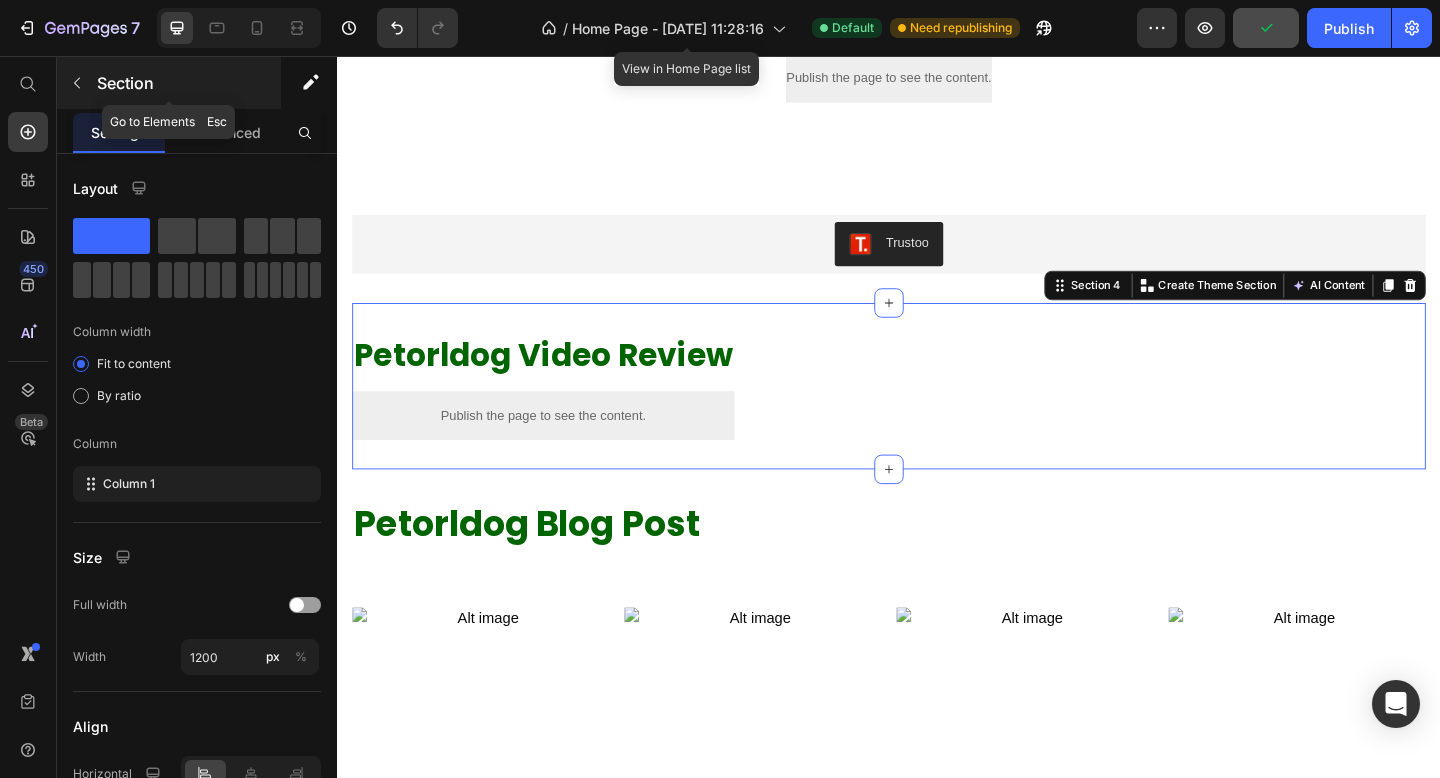 click 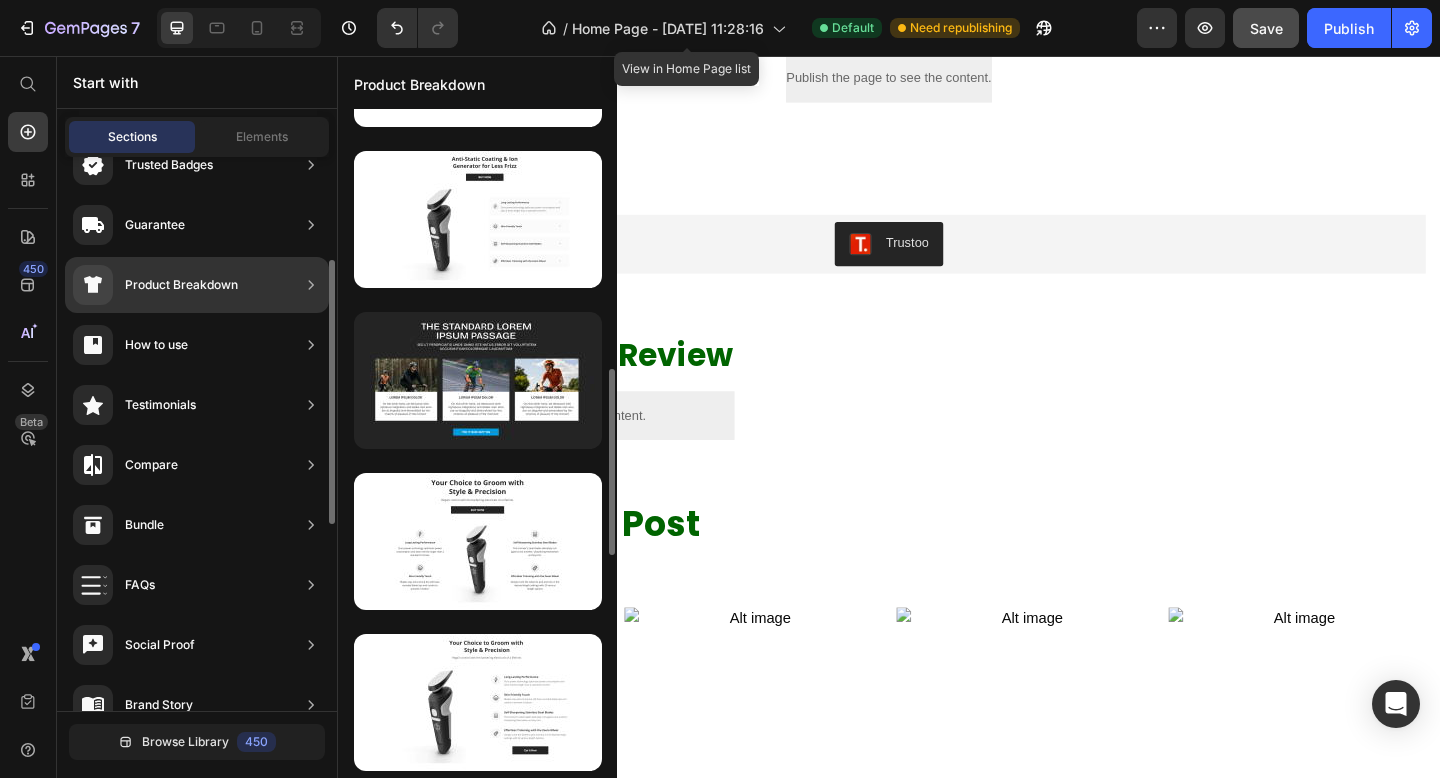 scroll, scrollTop: 286, scrollLeft: 0, axis: vertical 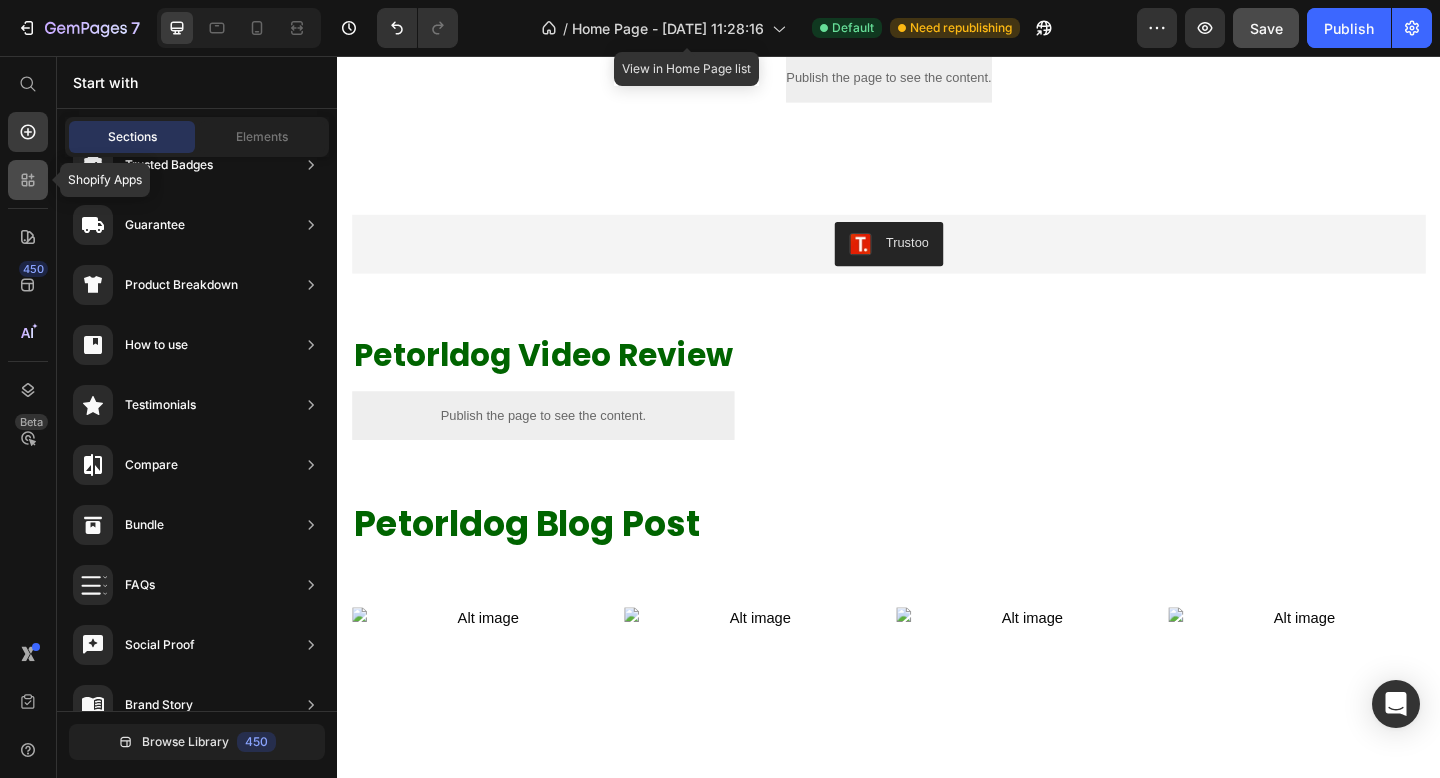 click 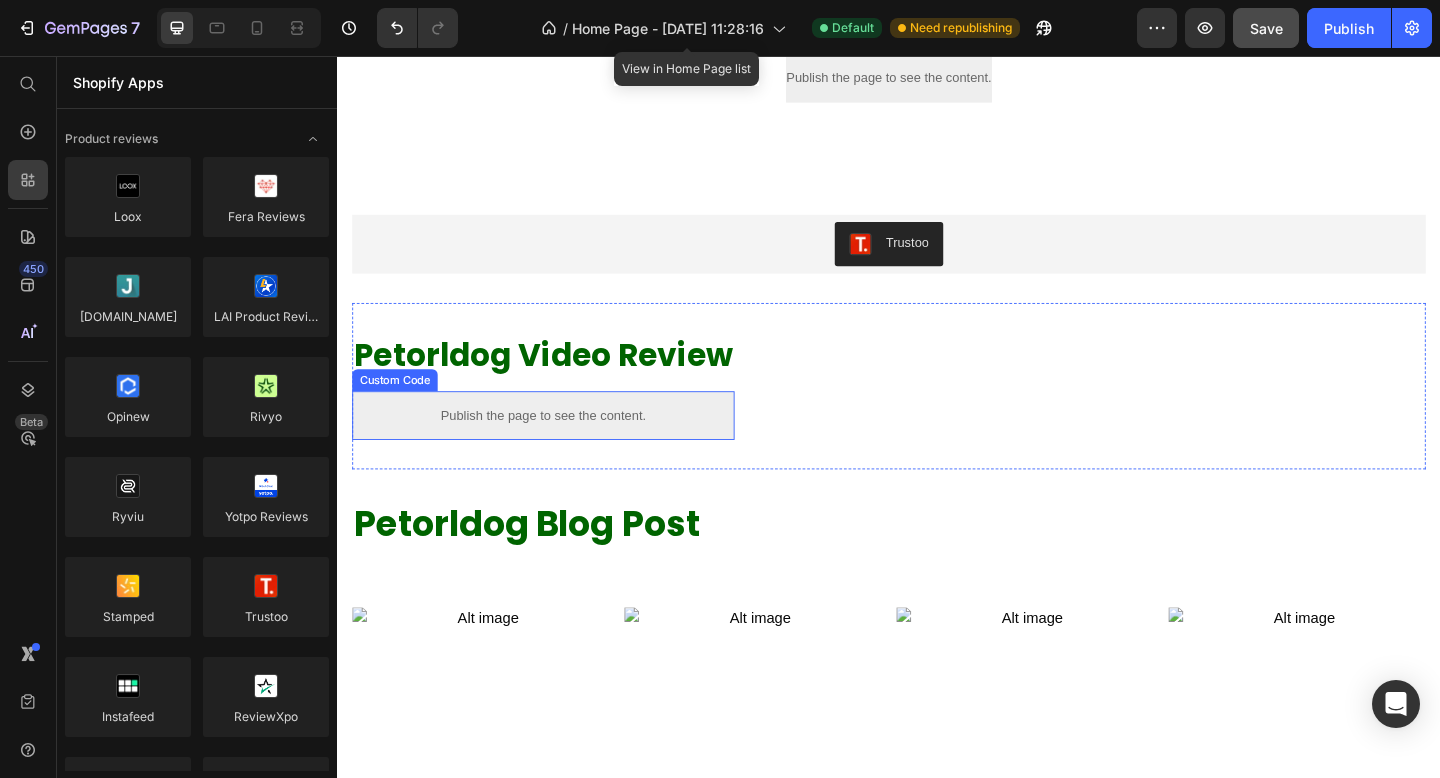 click on "Publish the page to see the content." at bounding box center [561, 447] 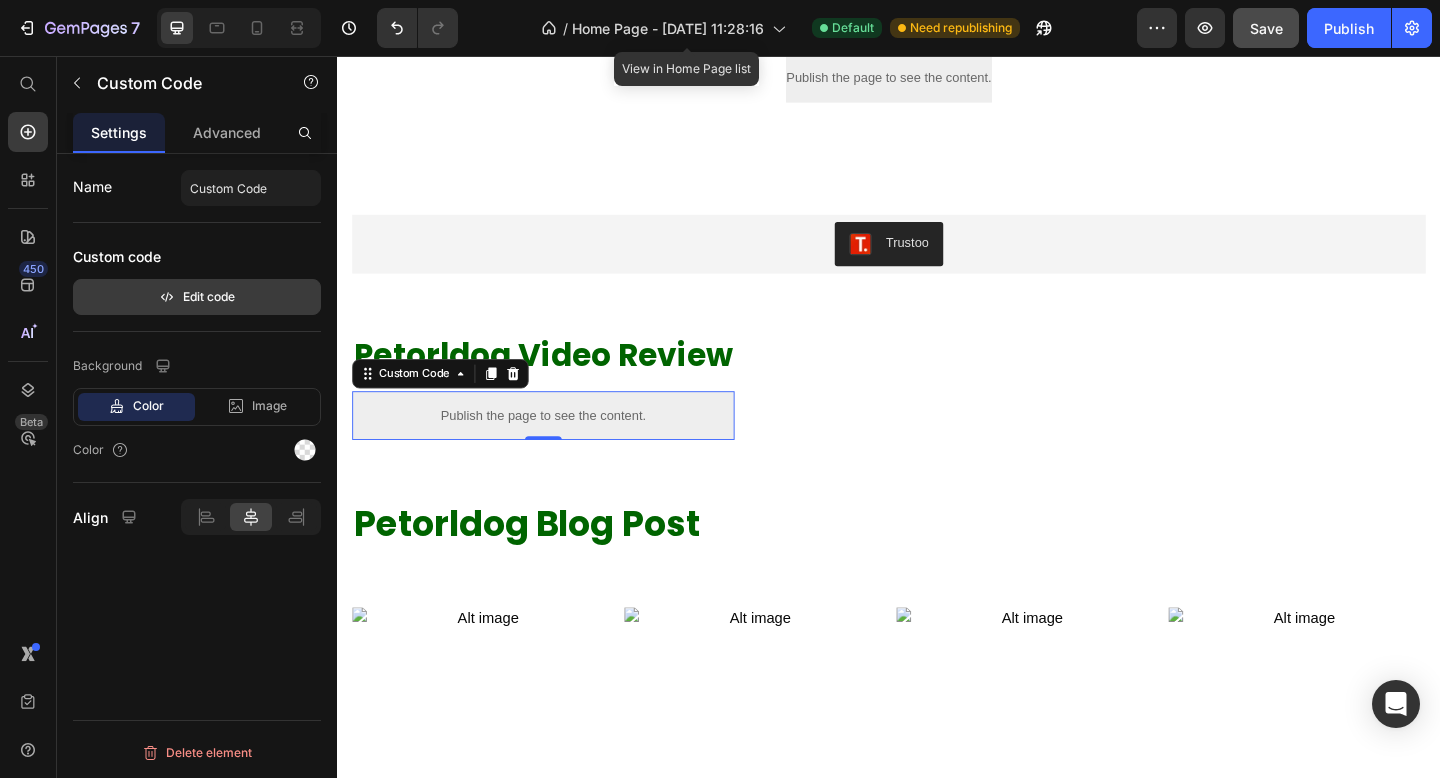 click on "Edit code" at bounding box center [197, 297] 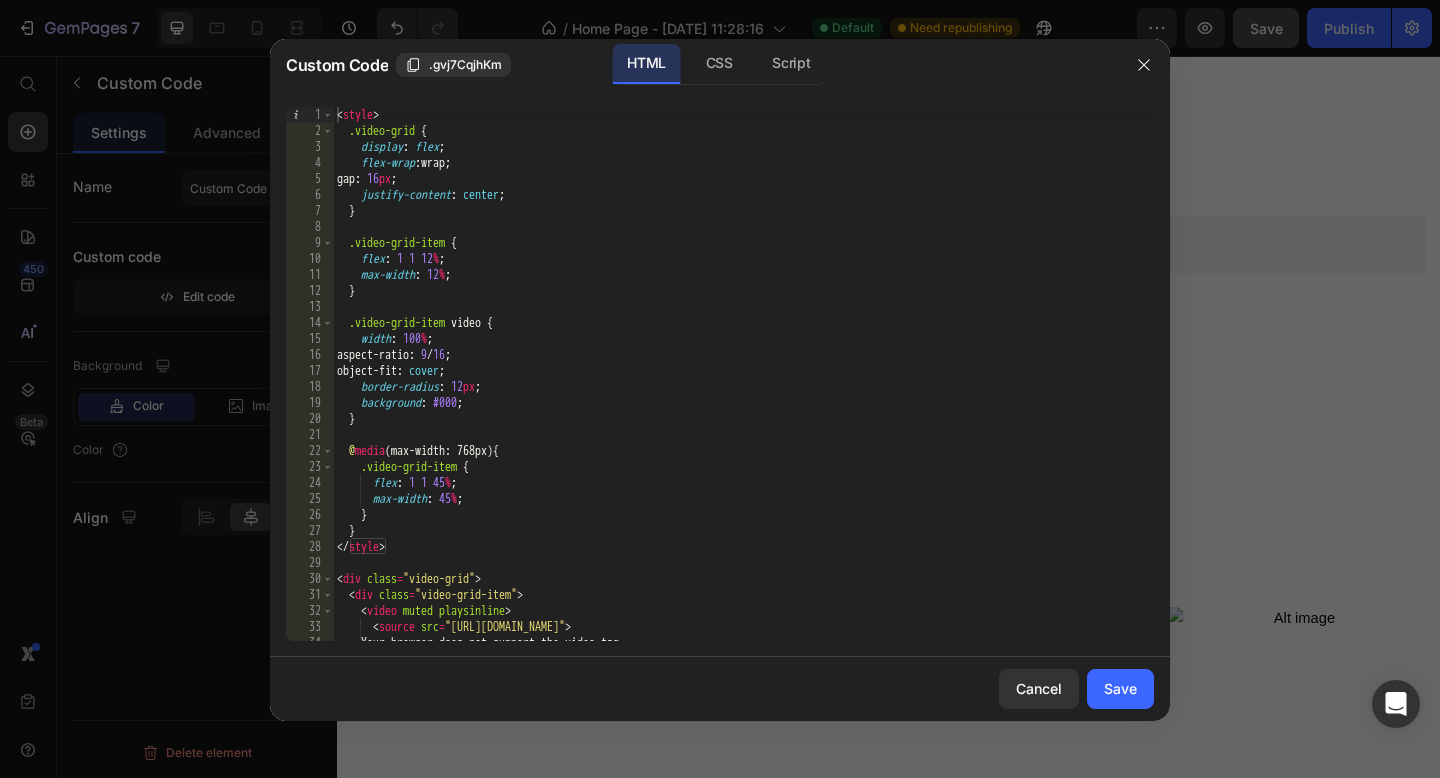 type 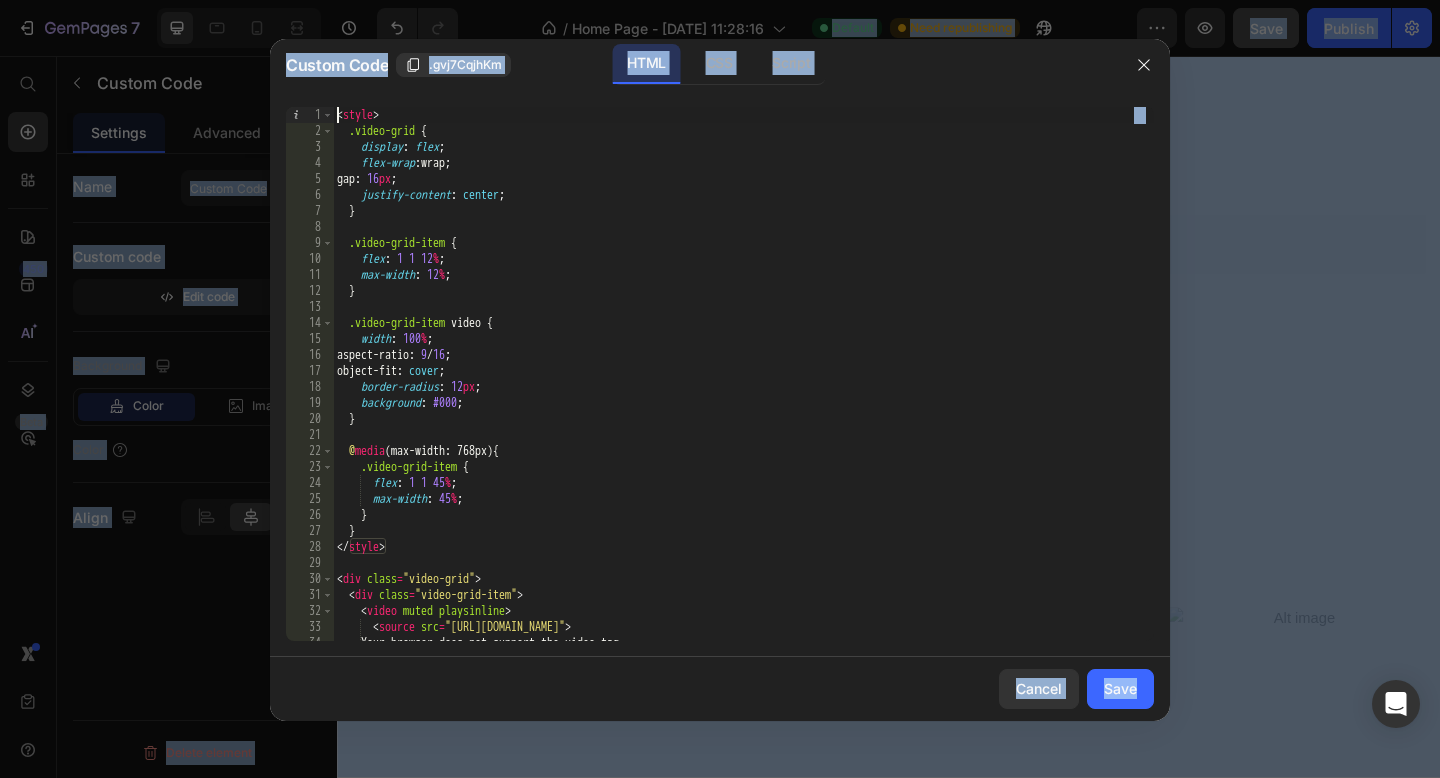 click on "< style >    .video-grid   {      display :   flex ;      flex-wrap :  wrap ;     gap :   16 px ;      justify-content :   center ;    }    .video-grid-item   {      flex :   1   1   12 % ;      max-width :   12 % ;    }    .video-grid-item   video   {      width :   100 % ;     aspect-ratio :   9  /  16 ;     object-fit :   cover ;      border-radius :   12 px ;      background :   #000 ;    }    @ media  (max-width: 768px)  {      .video-grid-item   {         flex :   1   1   45 % ;         max-width :   45 % ;      }    } </ style > < div   class = "video-grid" >    < div   class = "video-grid-item" >      < video   muted   playsinline >         < source   src = "[URL][DOMAIN_NAME]" >        Your browser does not support the video tag.      </ video >" at bounding box center [743, 390] 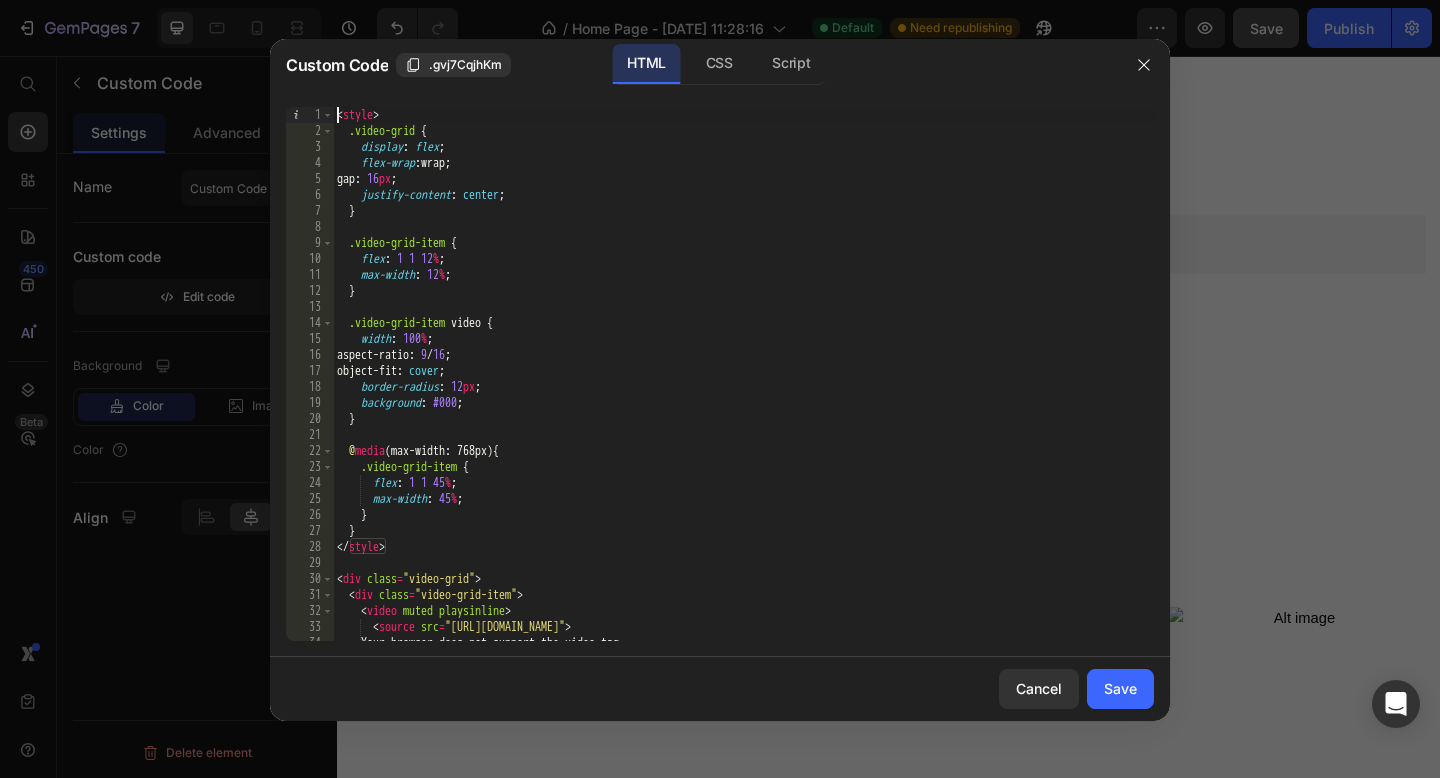 type on "</script>" 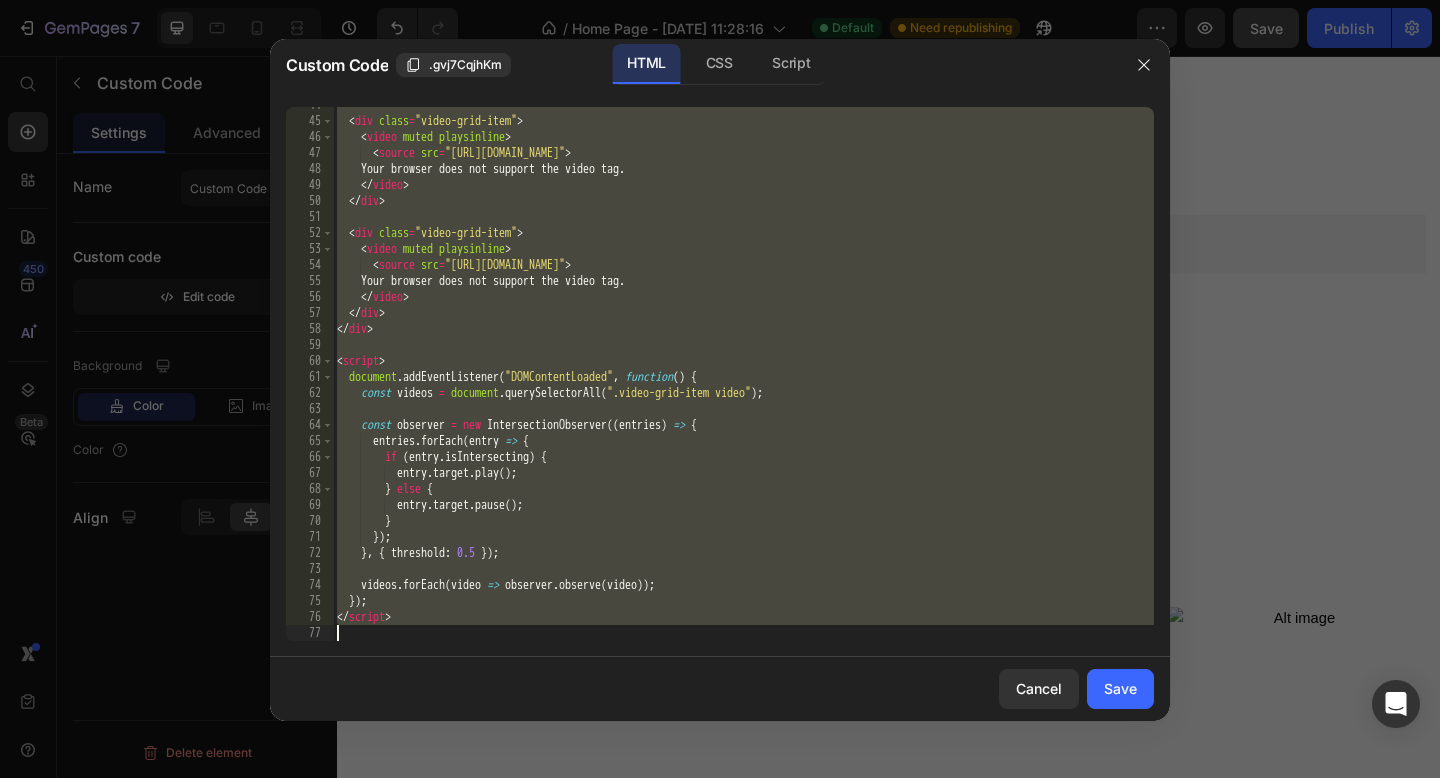 scroll, scrollTop: 698, scrollLeft: 0, axis: vertical 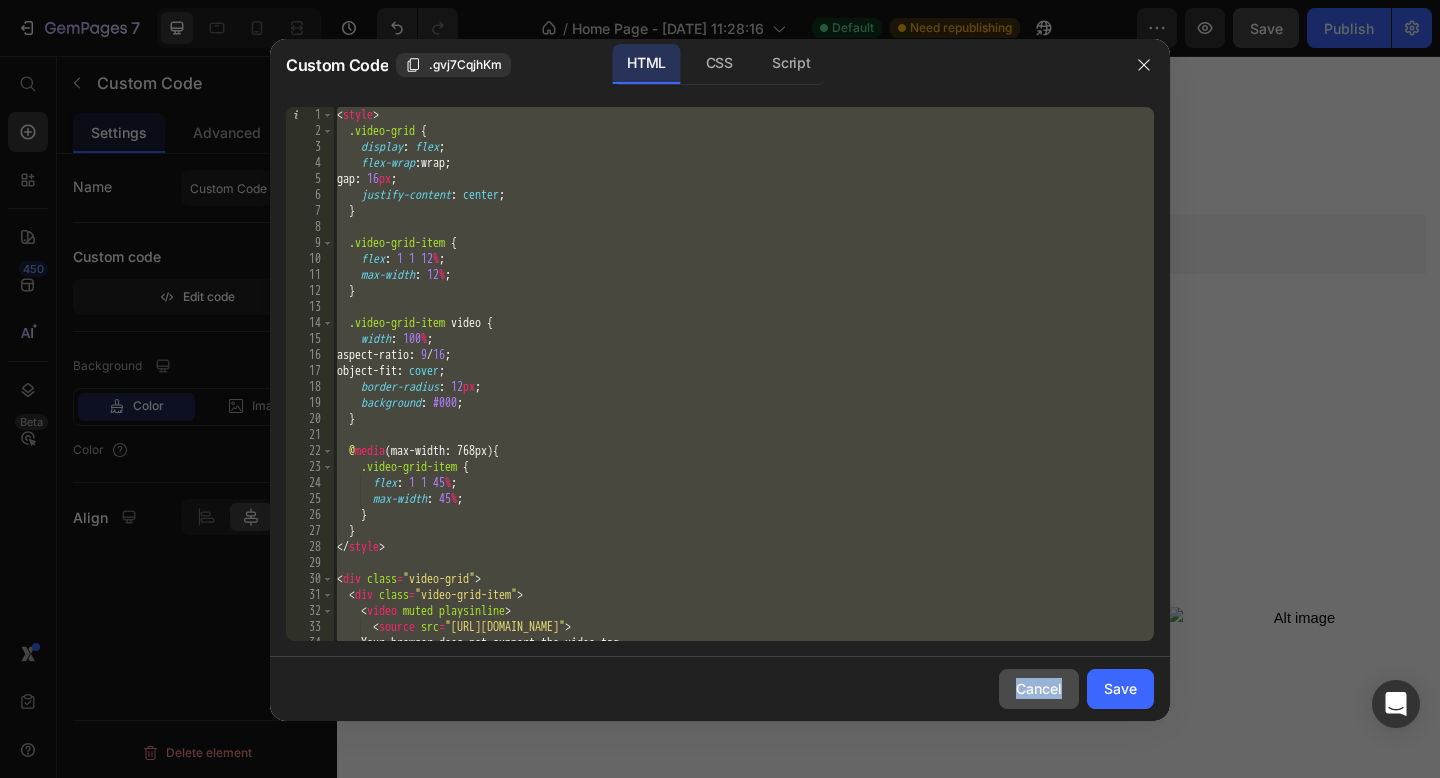 click on "Cancel" at bounding box center [1039, 688] 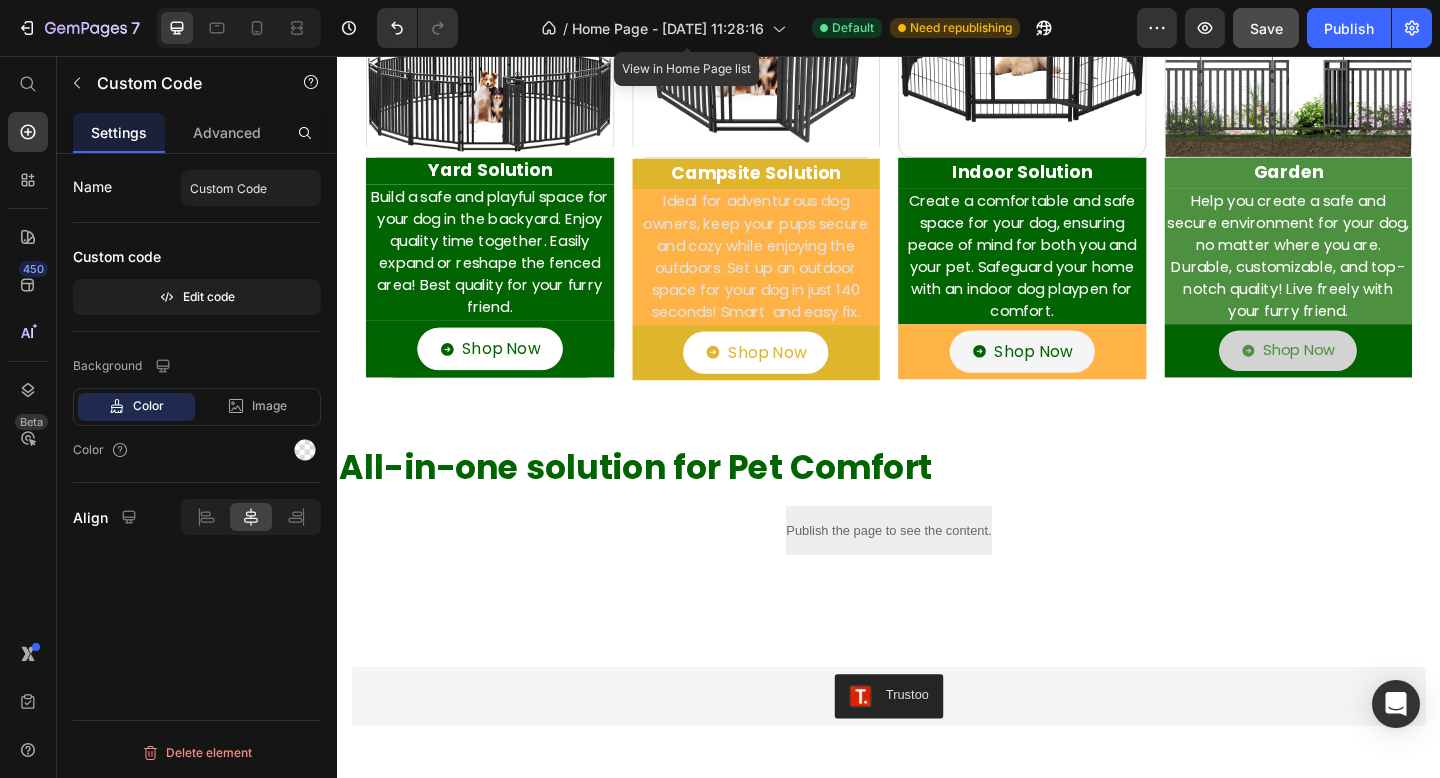 scroll, scrollTop: 339, scrollLeft: 0, axis: vertical 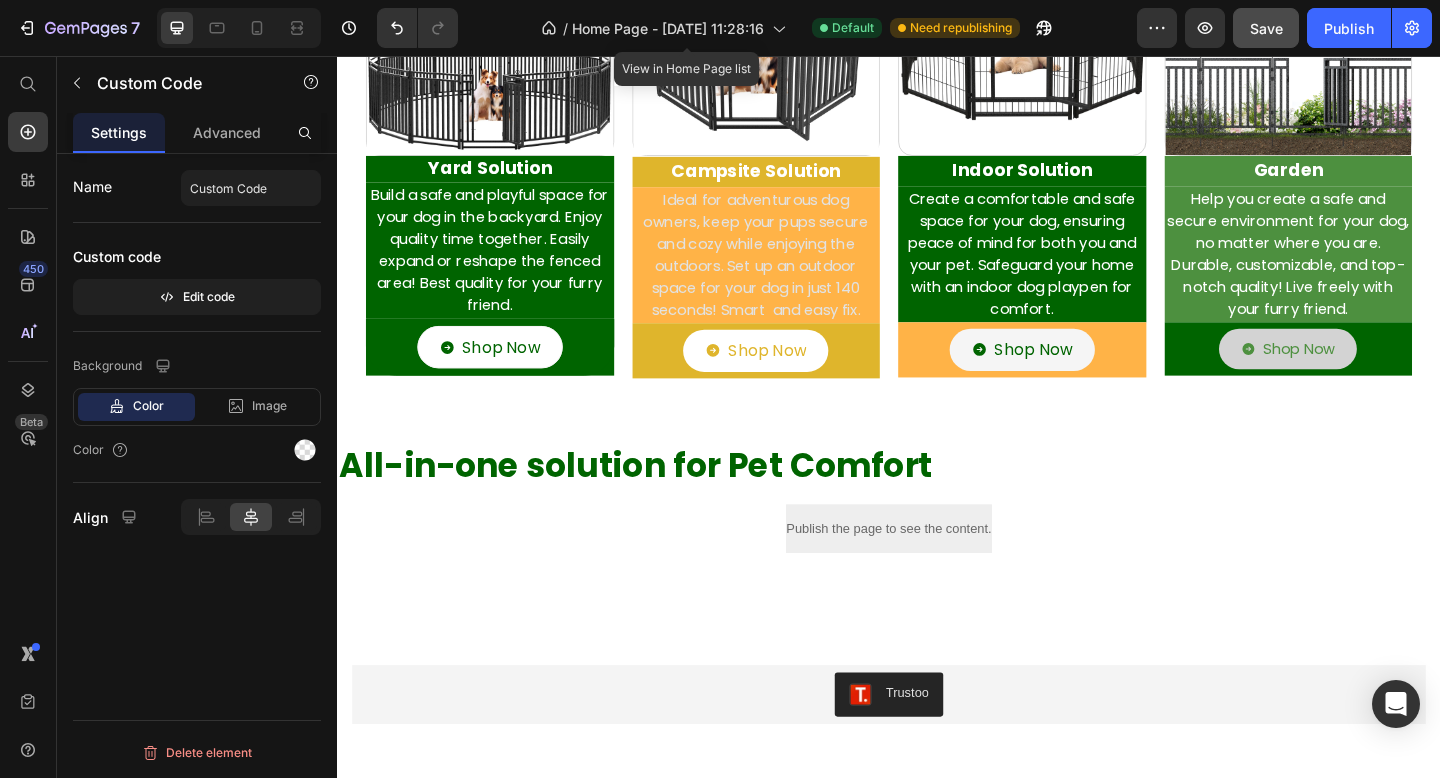 click on "Publish the page to see the content." at bounding box center (936, 570) 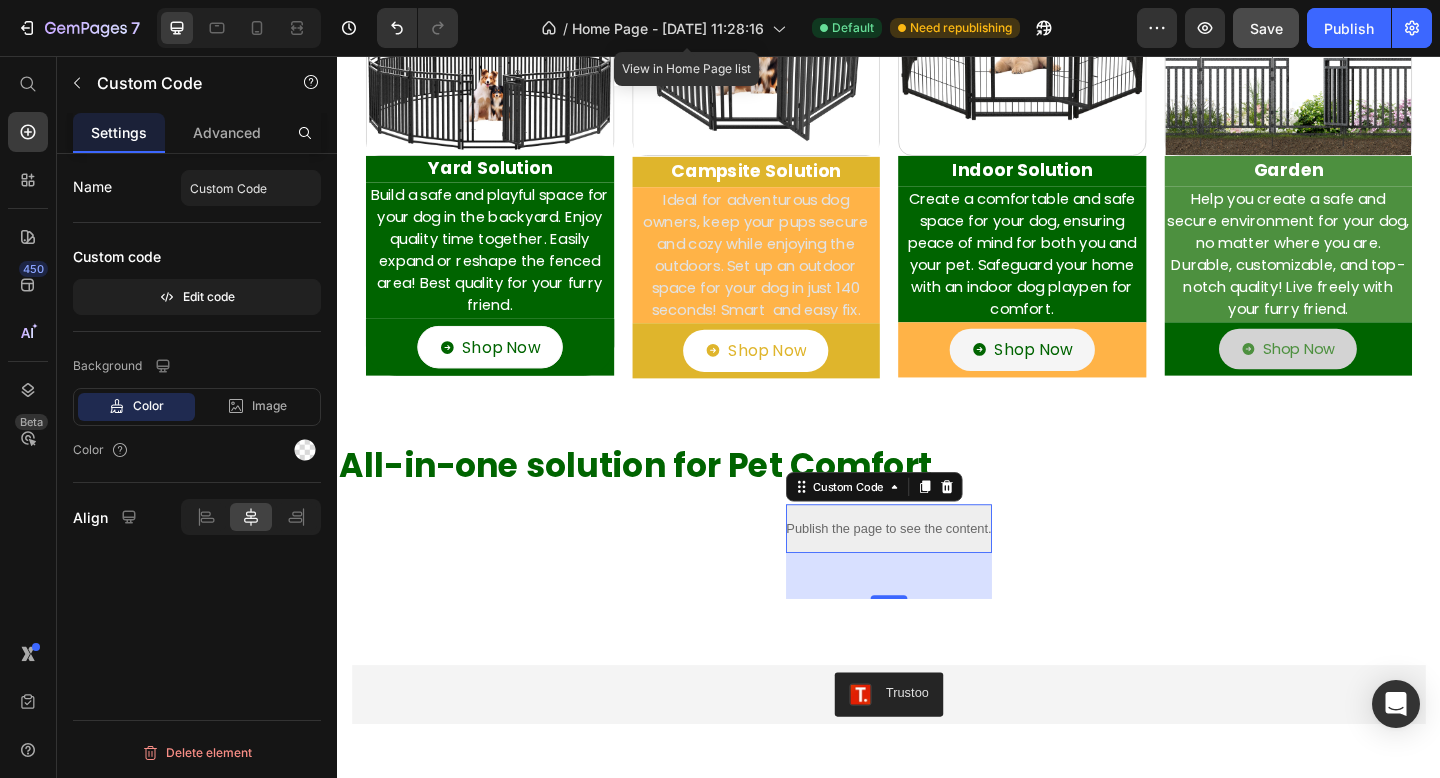 click on "Publish the page to see the content." at bounding box center [936, 570] 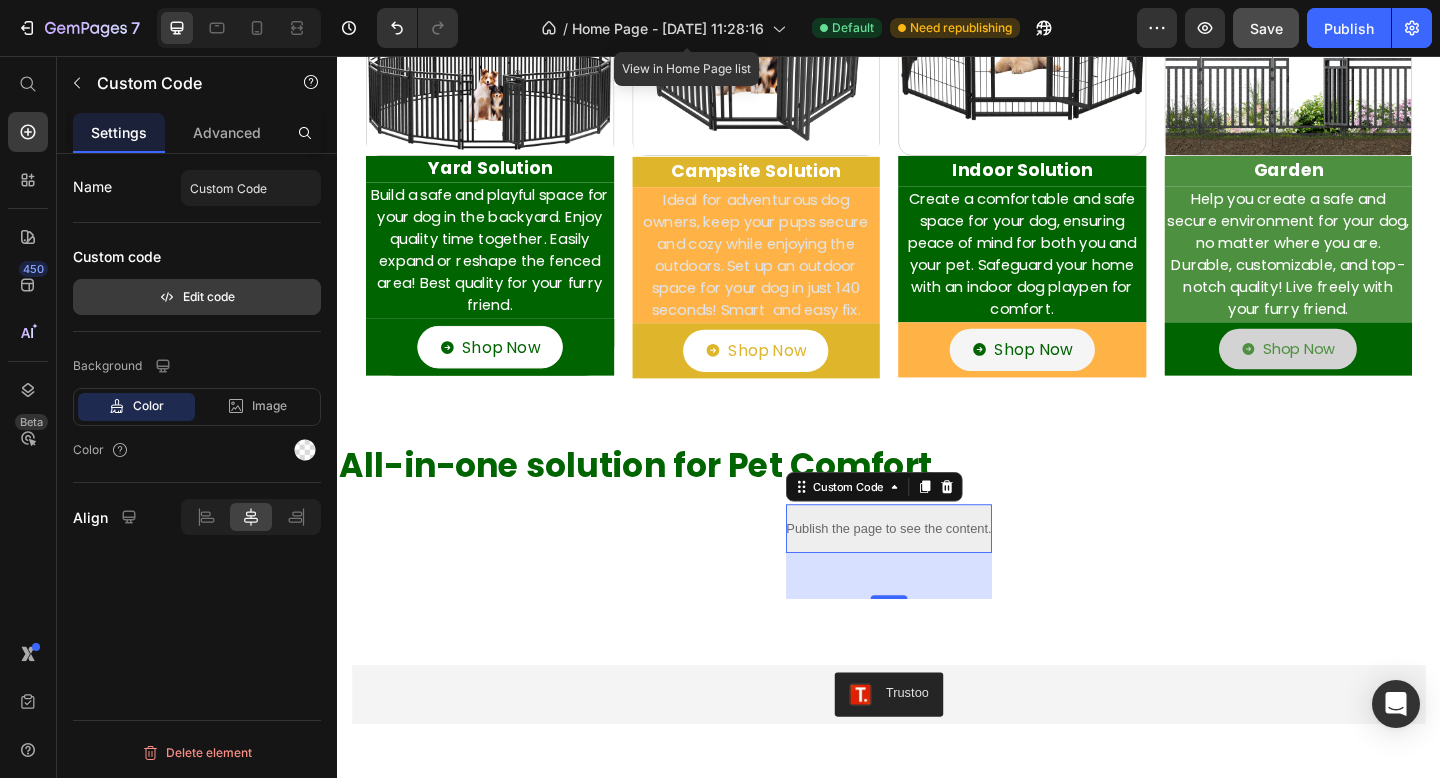 click on "Edit code" at bounding box center [197, 297] 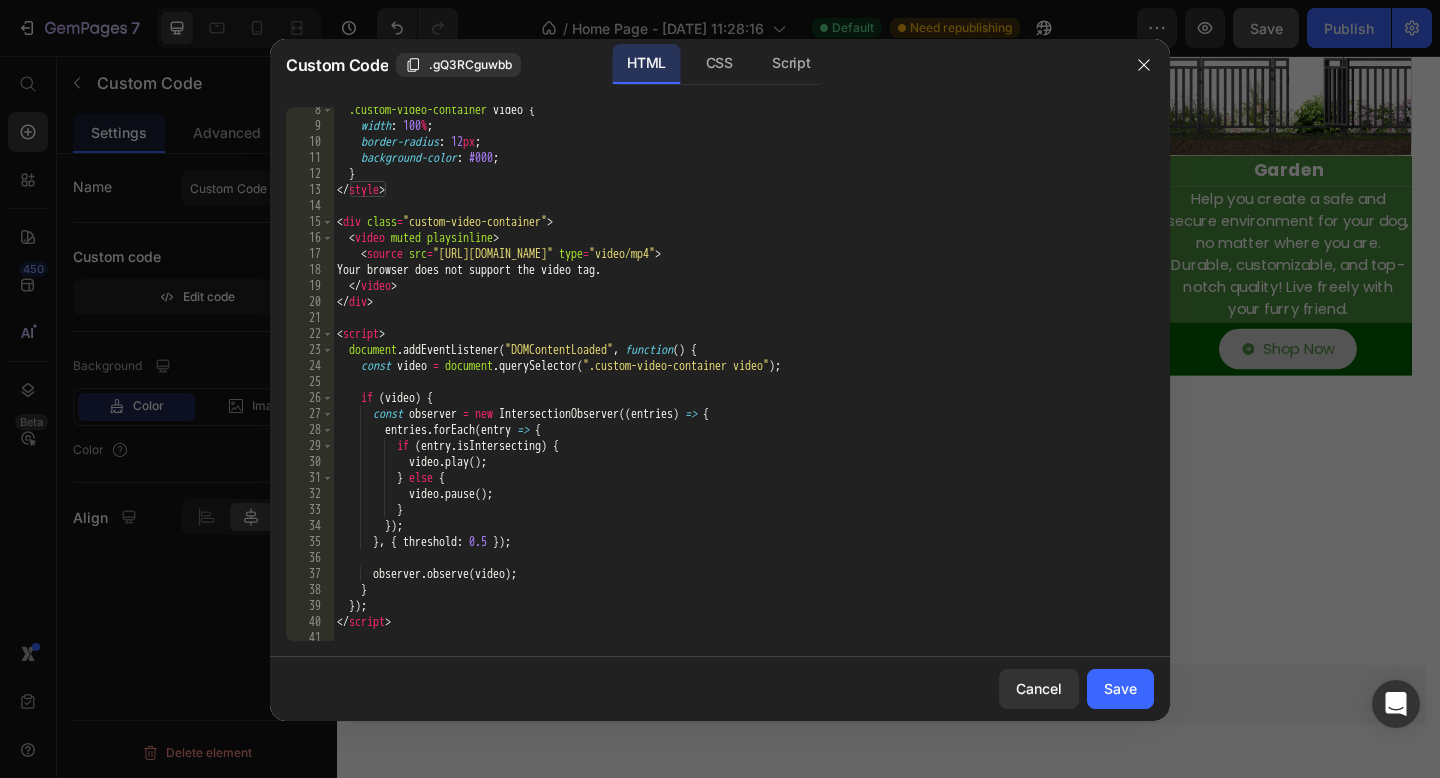scroll, scrollTop: 0, scrollLeft: 0, axis: both 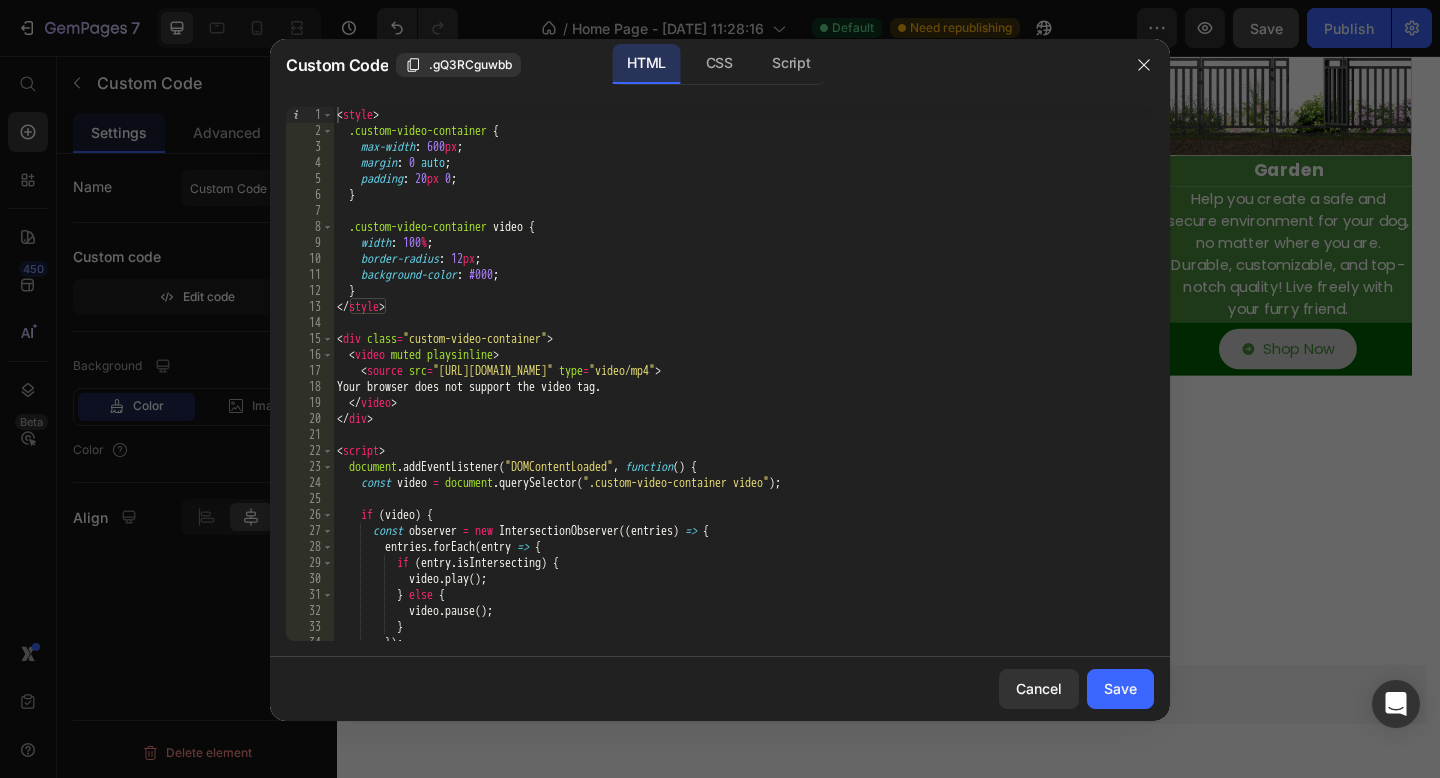 type 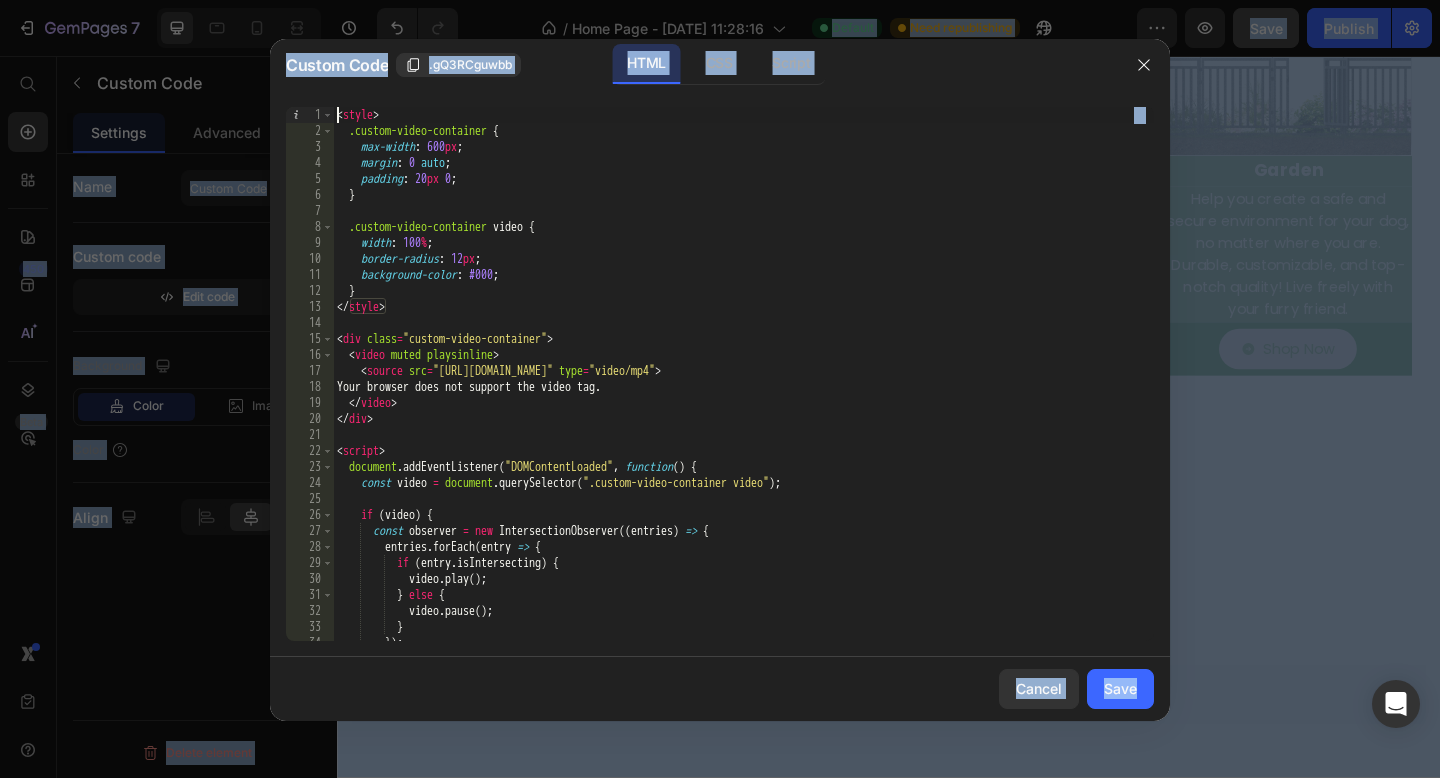 click on "< style >    .custom-video-container   {      max-width :   600 px ;      margin :   0   auto ;      padding :   20 px   0 ;    }    .custom-video-container   video   {      width :   100 % ;      border-radius :   12 px ;      background-color :   #000 ;    } </ style > < div   class = "custom-video-container" >    < video   muted   playsinline >      < source   src = "[URL][DOMAIN_NAME]"   type = "video/mp4" >     Your browser does not support the video tag.    </ video > </ div > < script >    document . addEventListener ( "DOMContentLoaded" ,   function ( )   {      const   video   =   document . querySelector ( ".custom-video-container video" ) ;      if   ( video )   {         const   observer   =   new   IntersectionObserver (( entries )   =>   {           entries . forEach ( entry   =>   {              if   ( entry . isIntersecting )   {                video . play ( ) ;              }   else   {                video . pause ( ) ;              } ;" at bounding box center (743, 390) 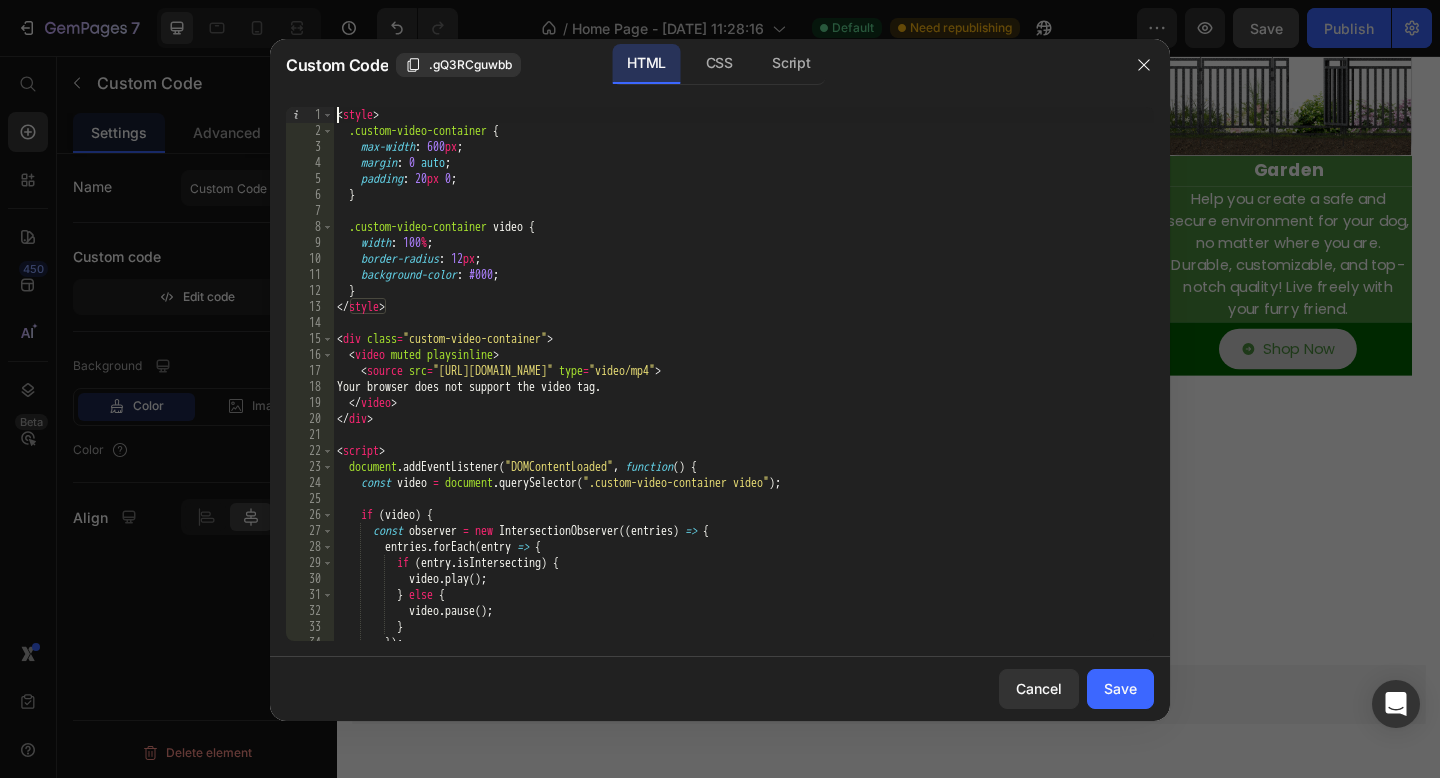 type on "</script>" 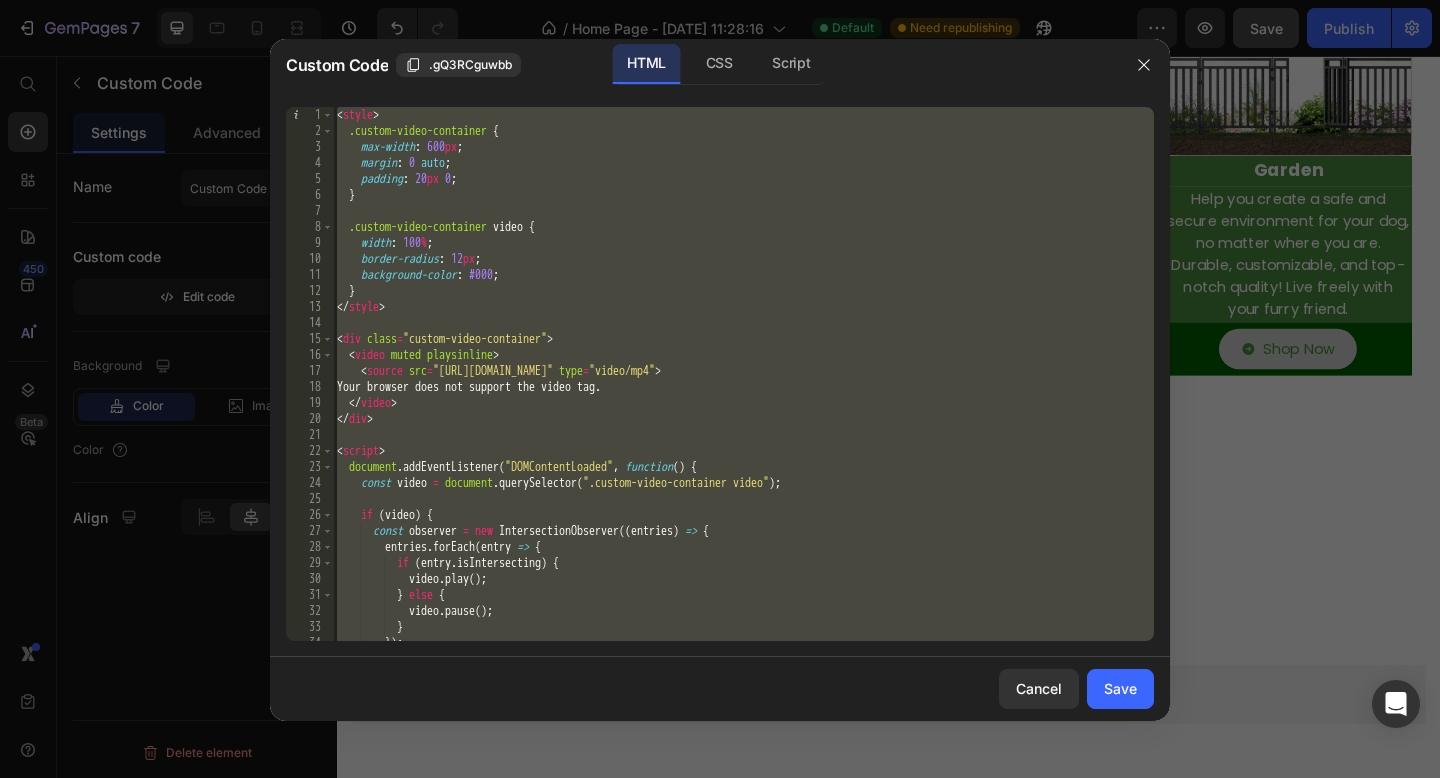type 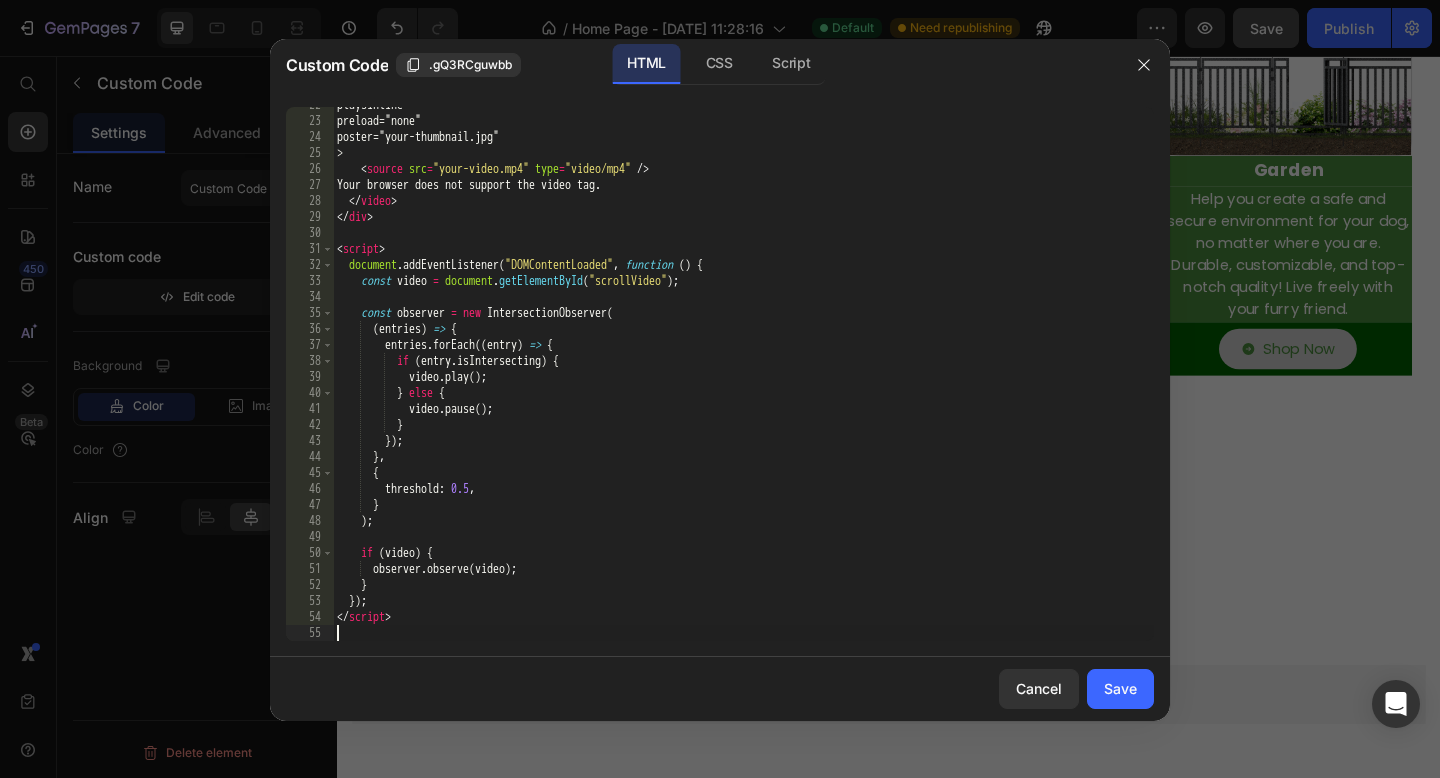 scroll, scrollTop: 346, scrollLeft: 0, axis: vertical 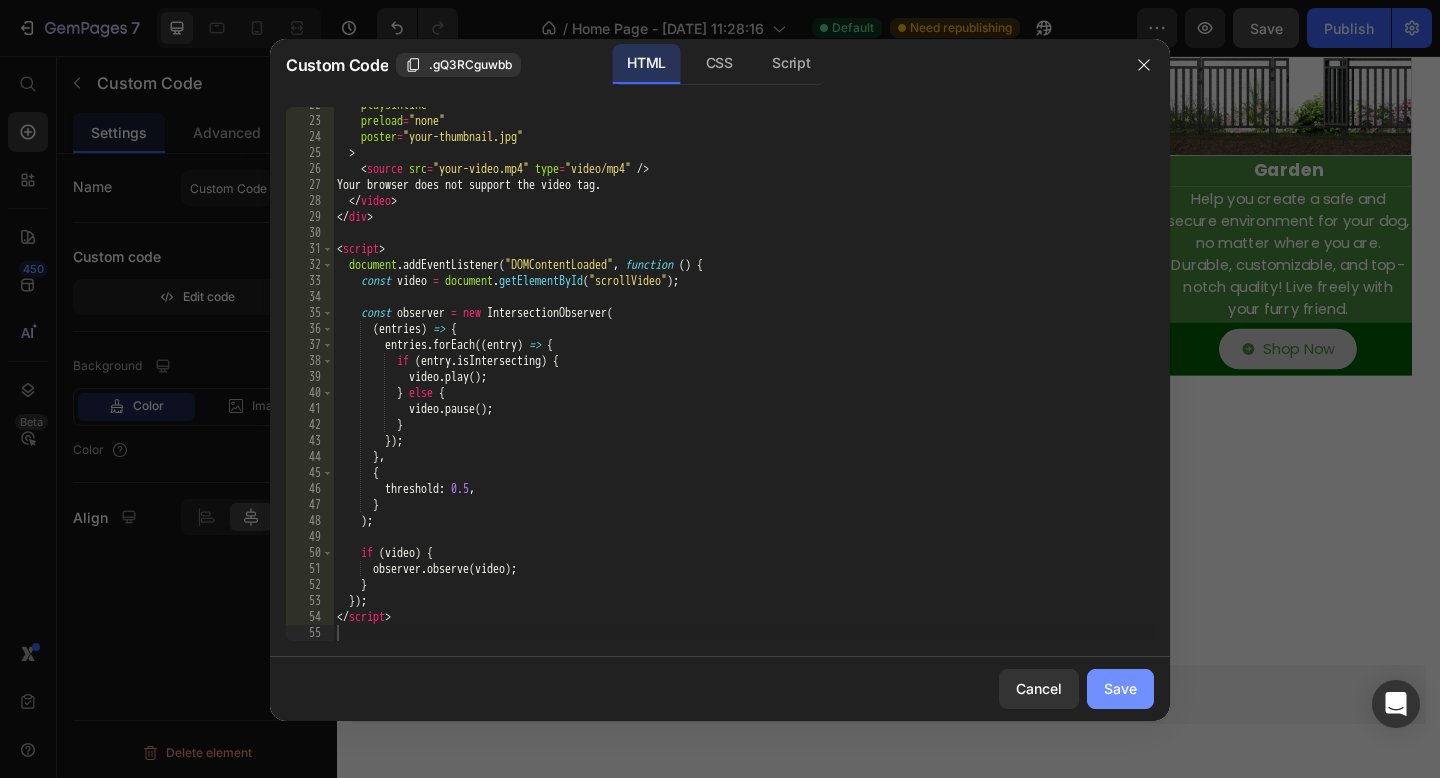 click on "Save" at bounding box center (1120, 688) 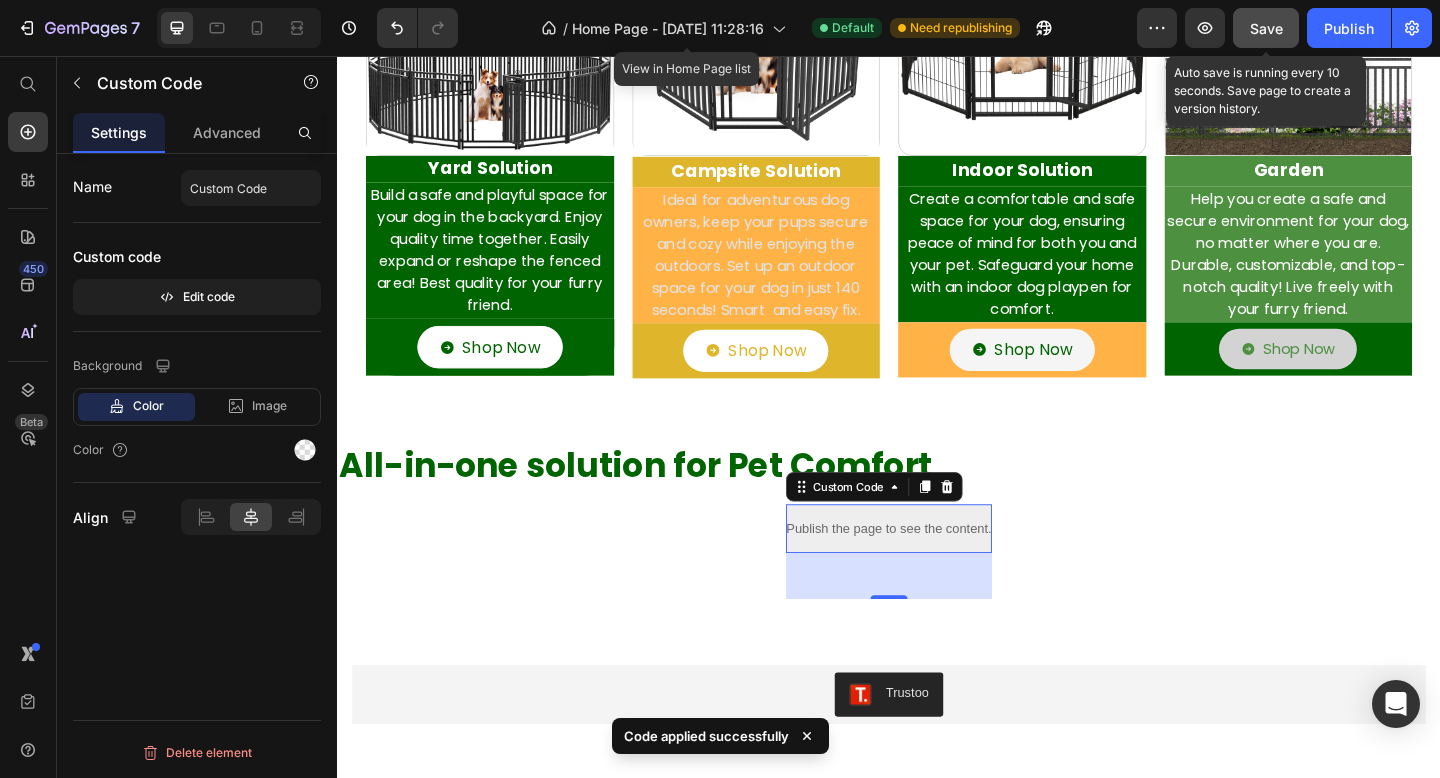 click on "Save" at bounding box center [1266, 28] 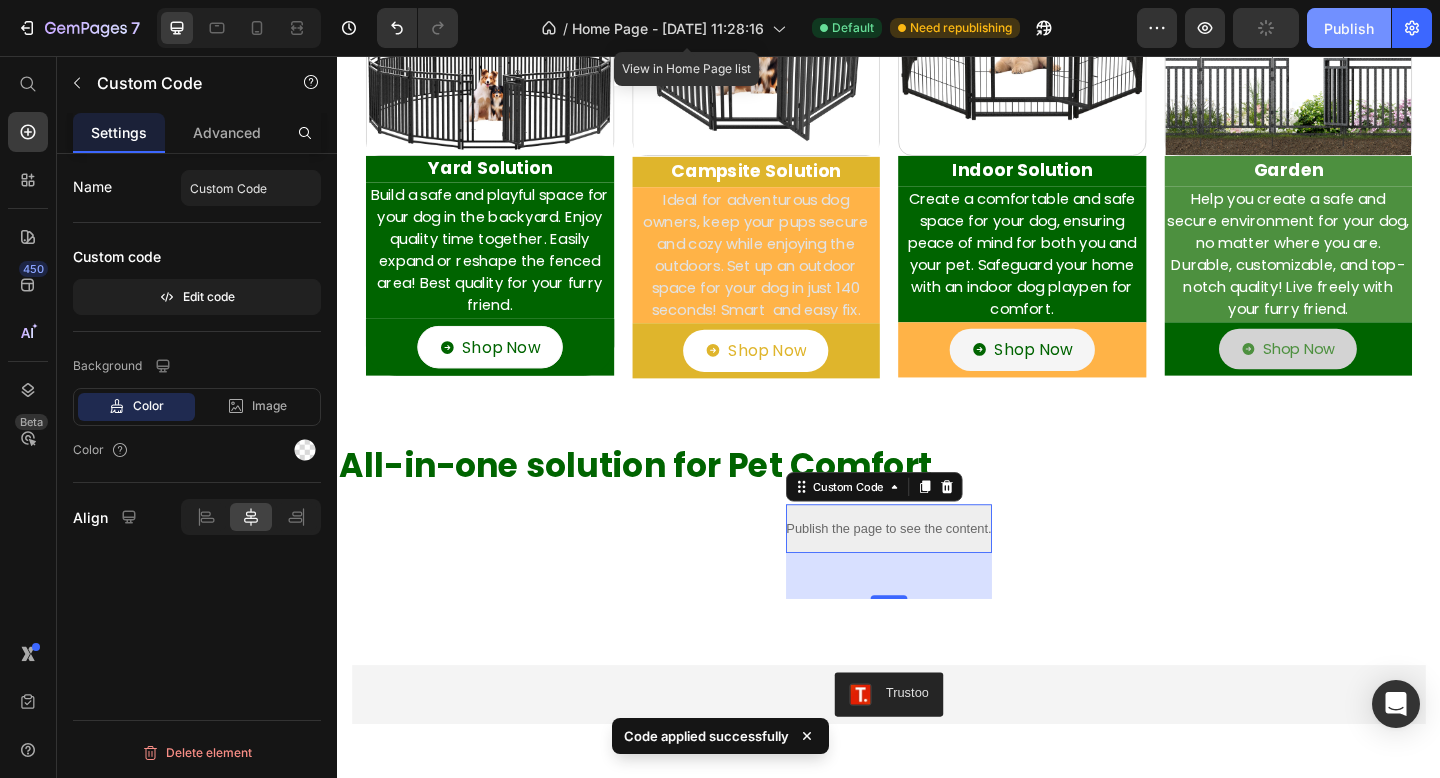 click on "Publish" 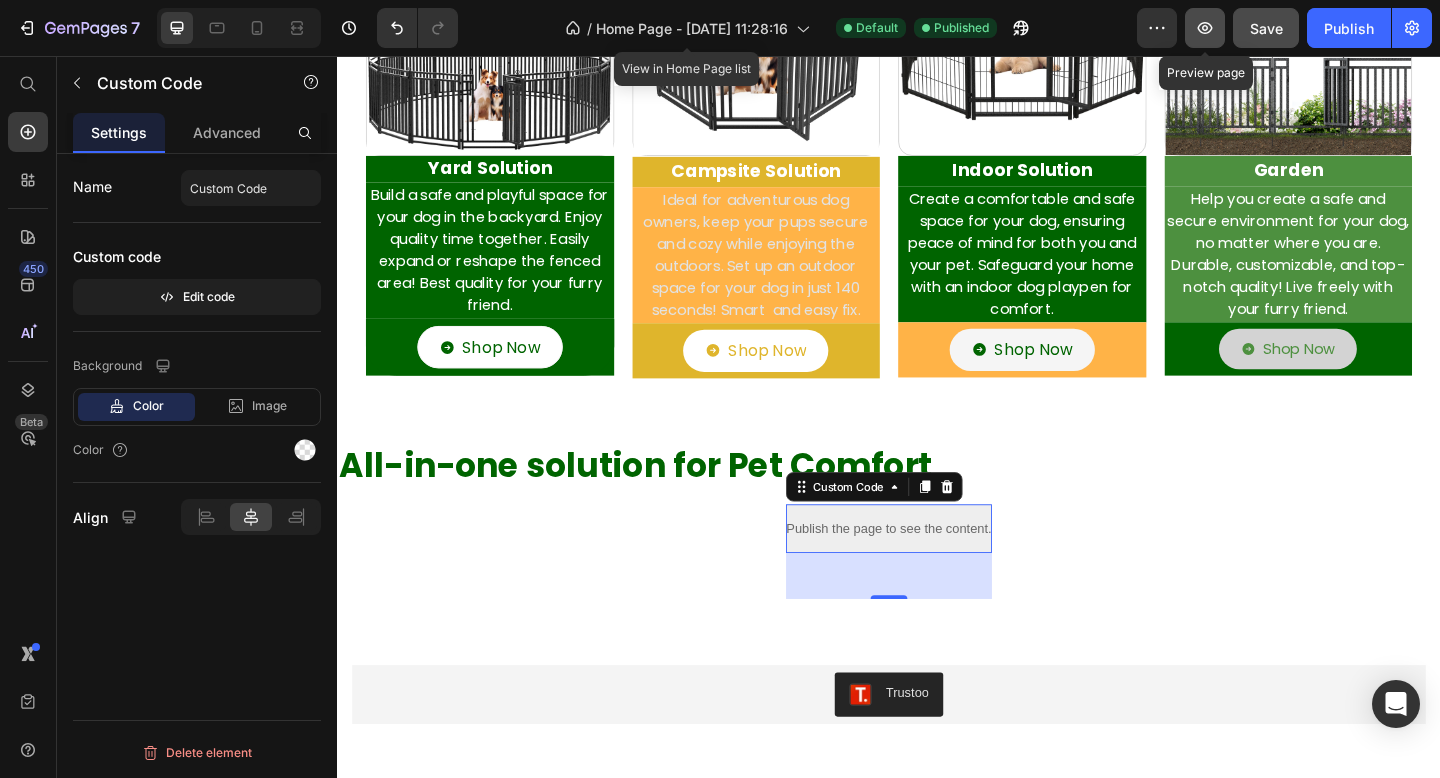 click 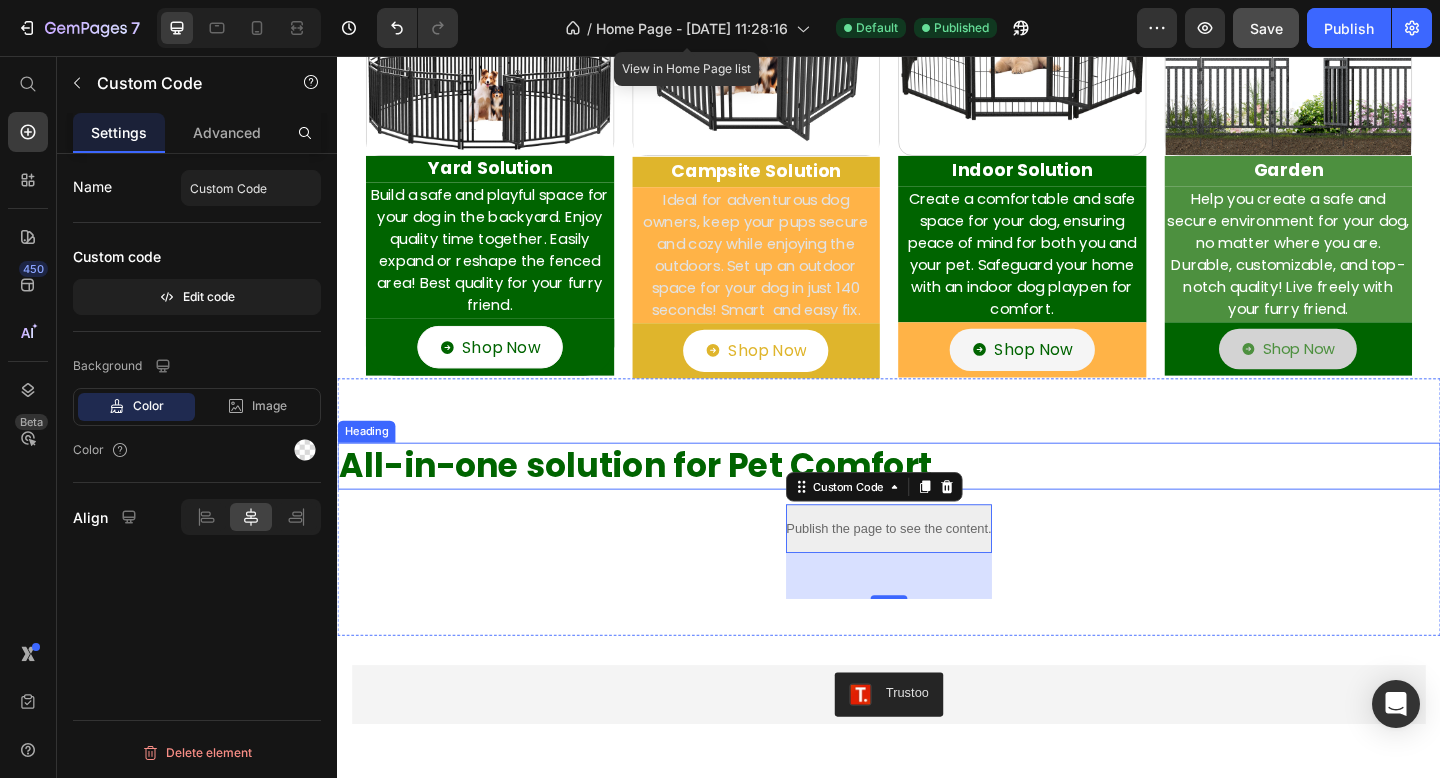 click on "All-in-one solution for Pet Comfort" at bounding box center (937, 502) 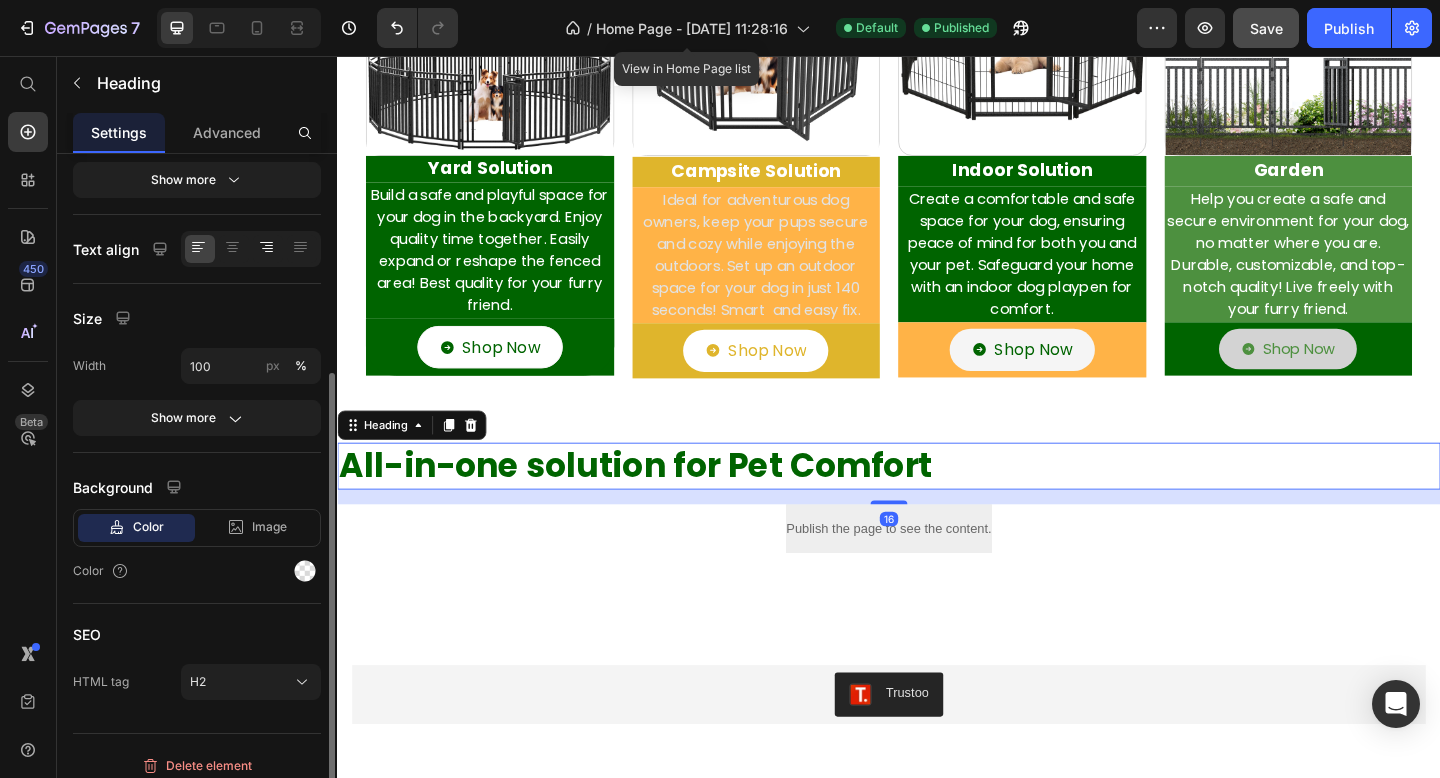 scroll, scrollTop: 331, scrollLeft: 0, axis: vertical 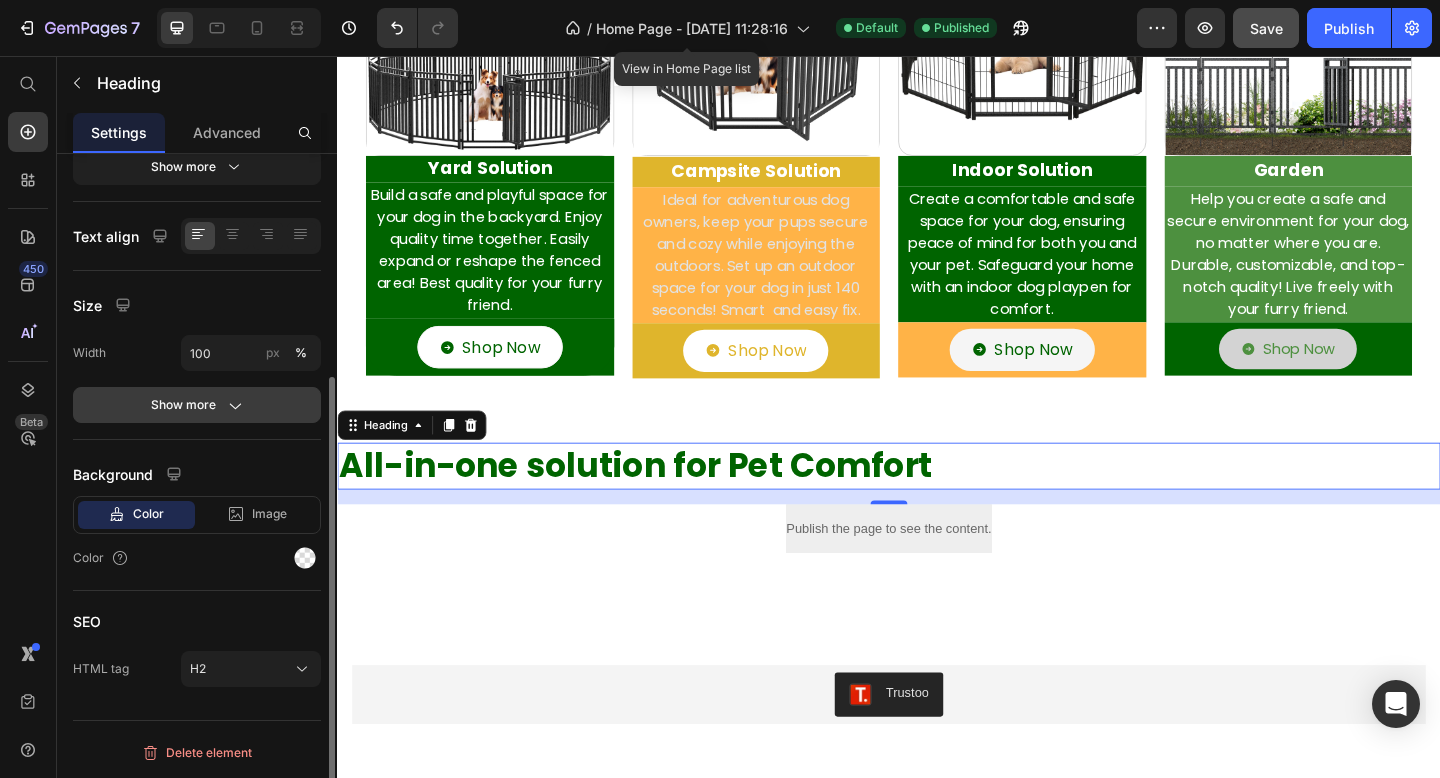 click on "Show more" 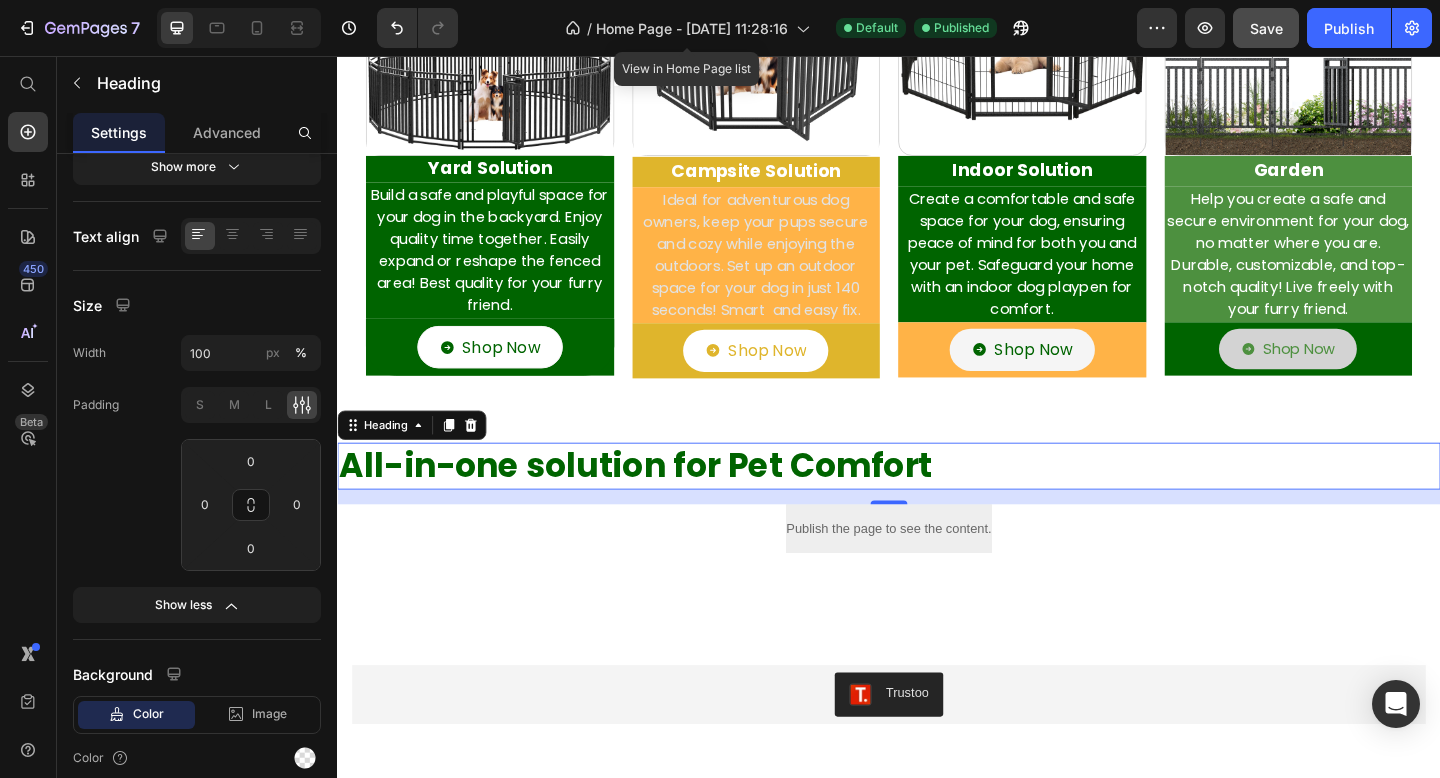 click on "All-in-one solution for Pet Comfort" at bounding box center [937, 502] 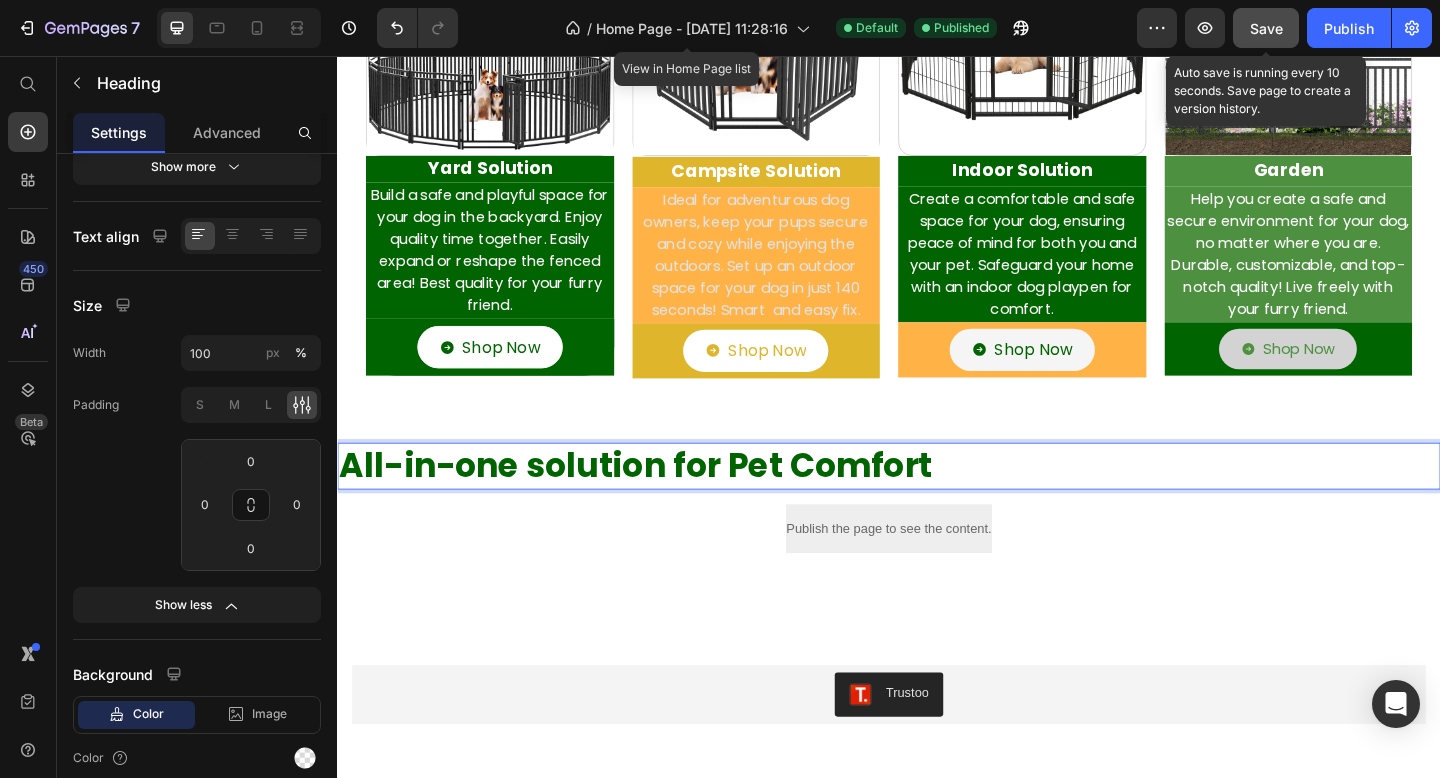 click on "Save" at bounding box center (1266, 28) 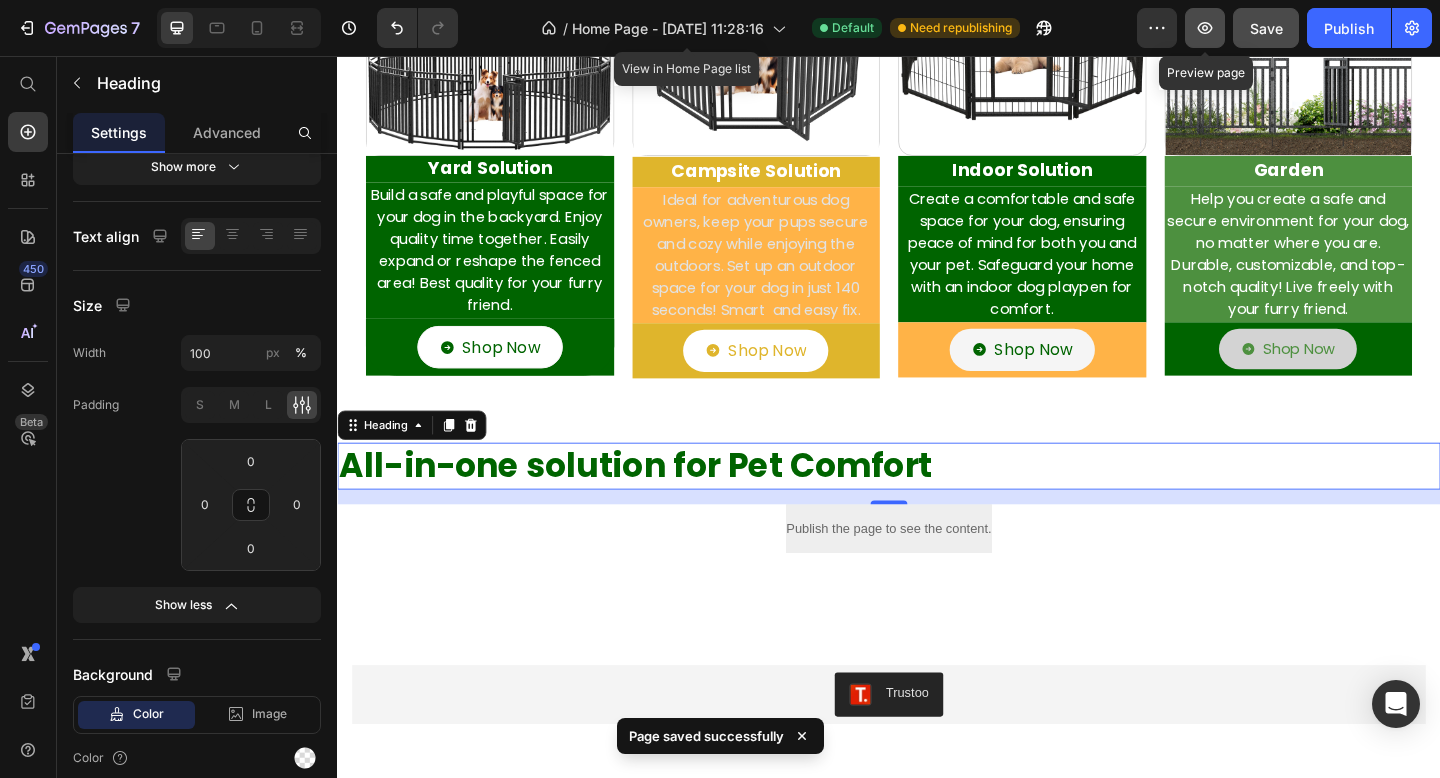 click 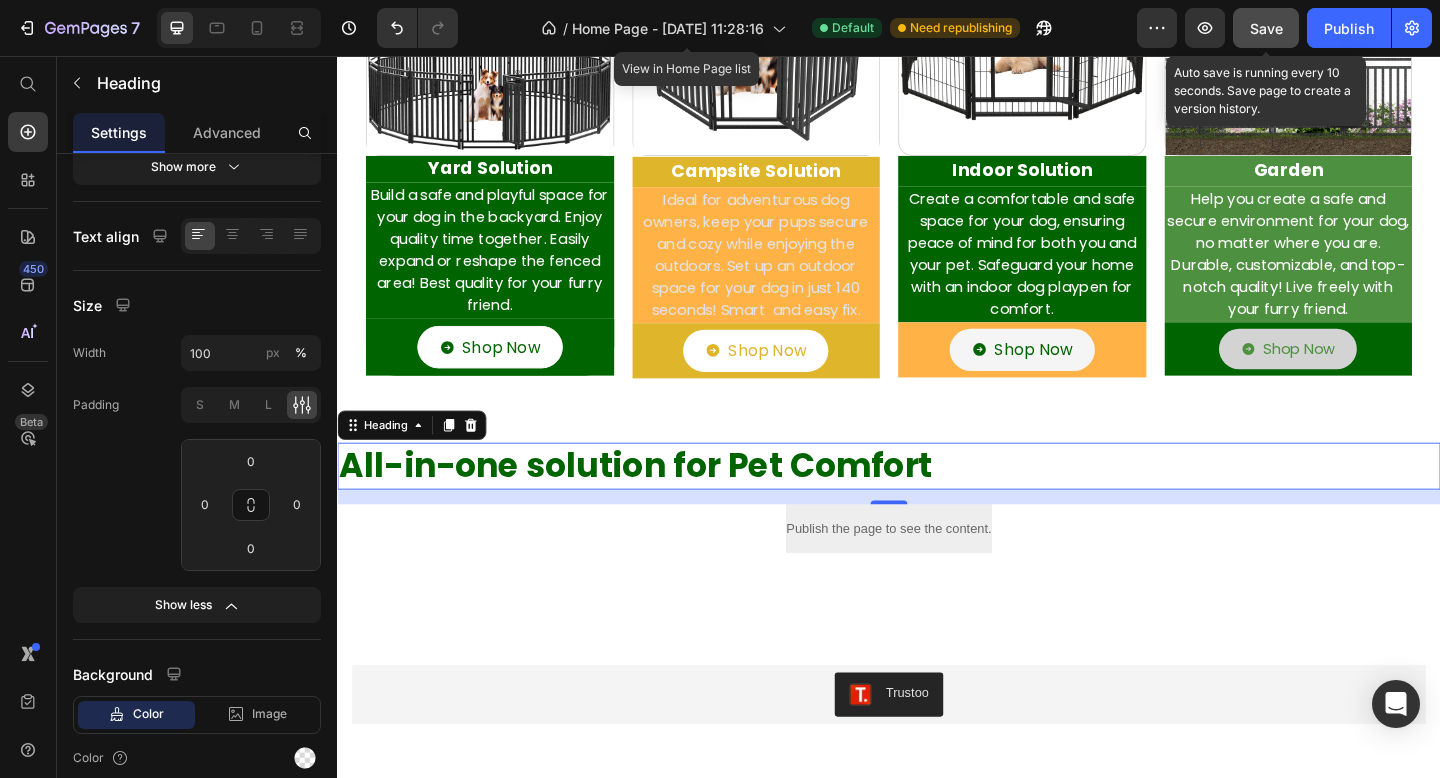 click on "Save" at bounding box center (1266, 28) 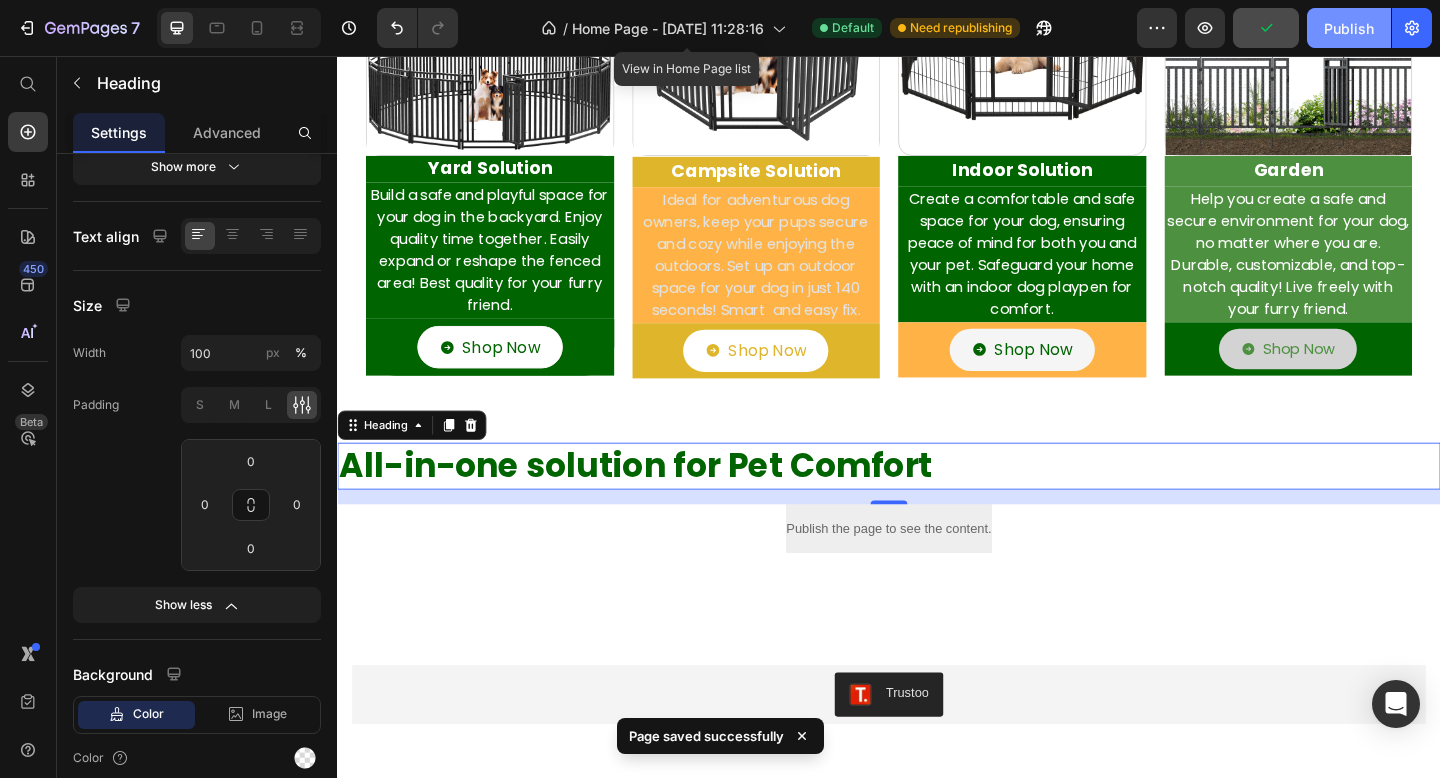 click on "Publish" 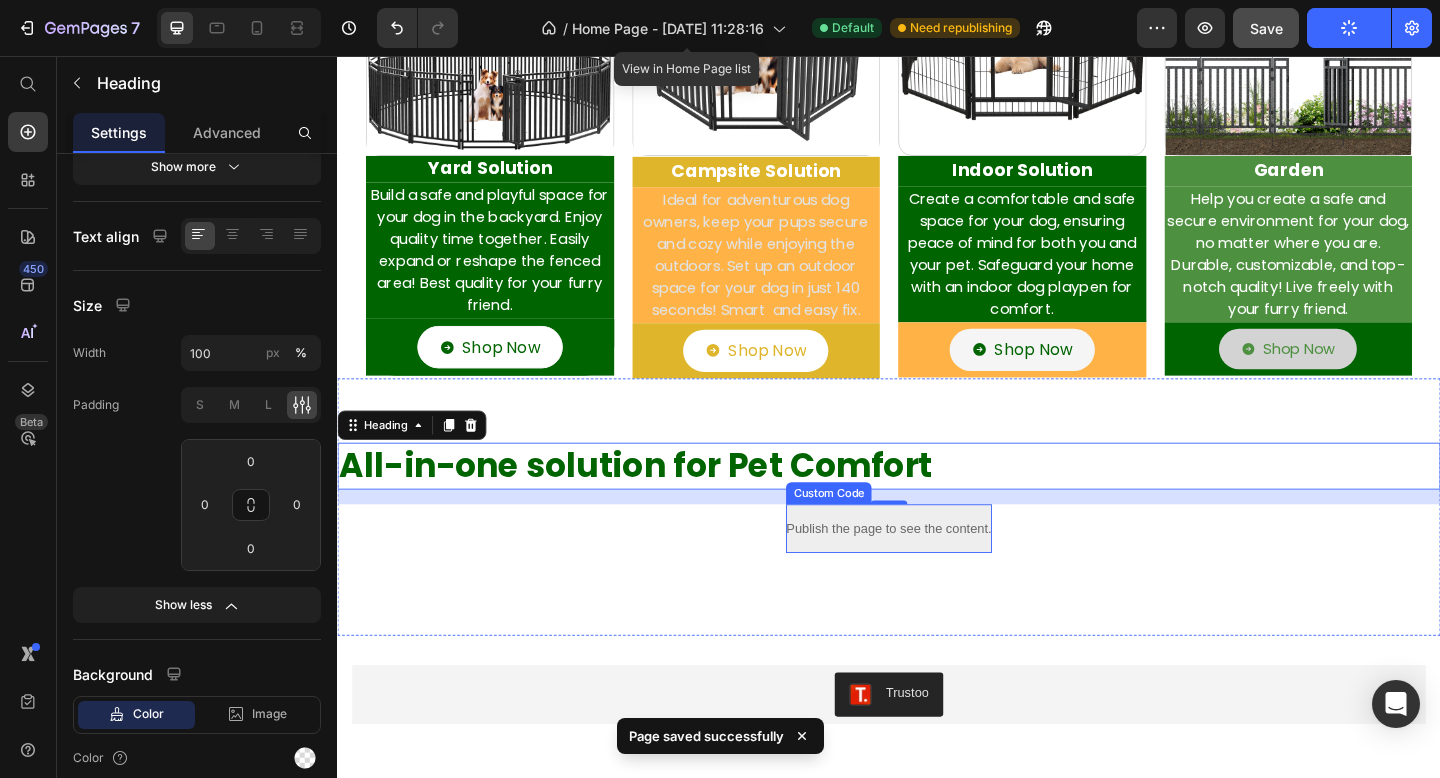 click on "Publish the page to see the content." at bounding box center (936, 570) 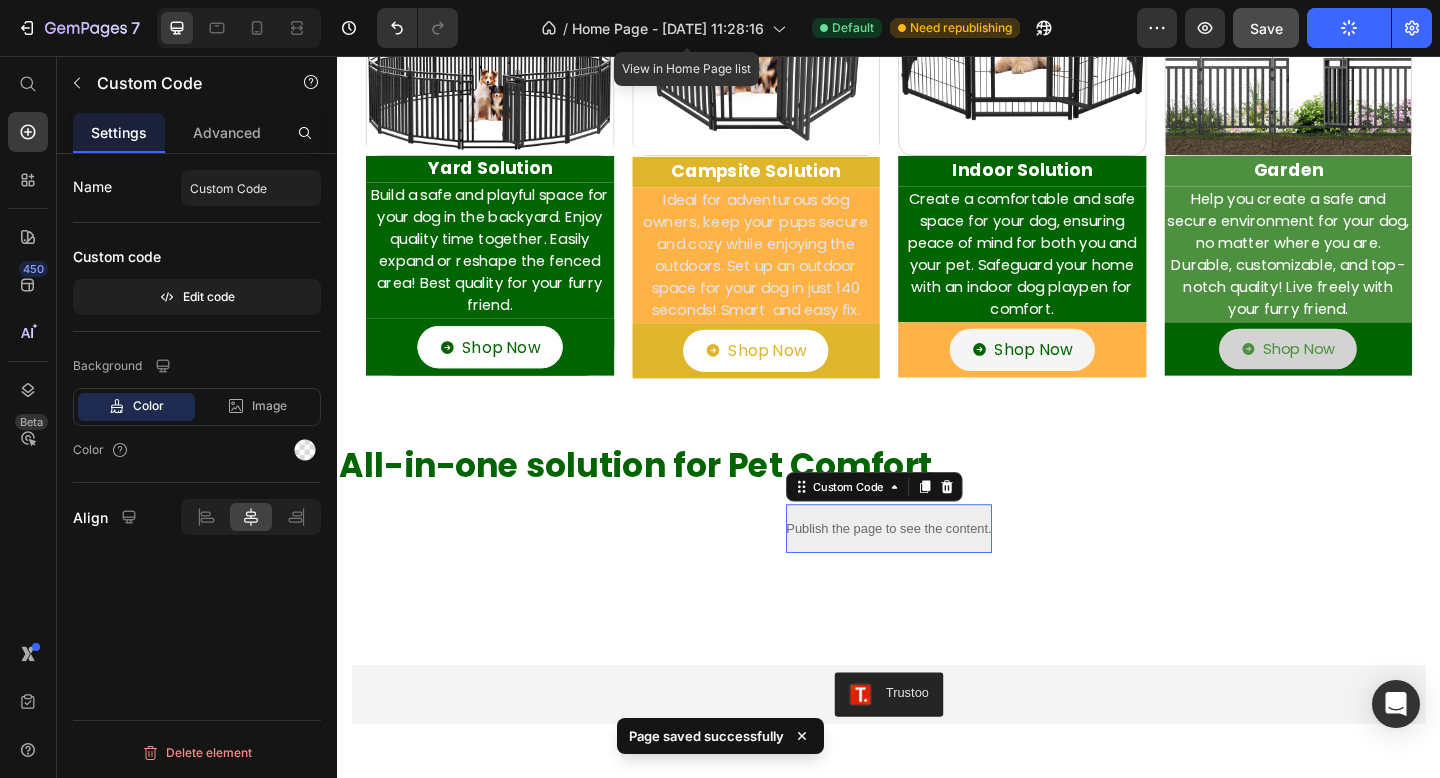 scroll, scrollTop: 0, scrollLeft: 0, axis: both 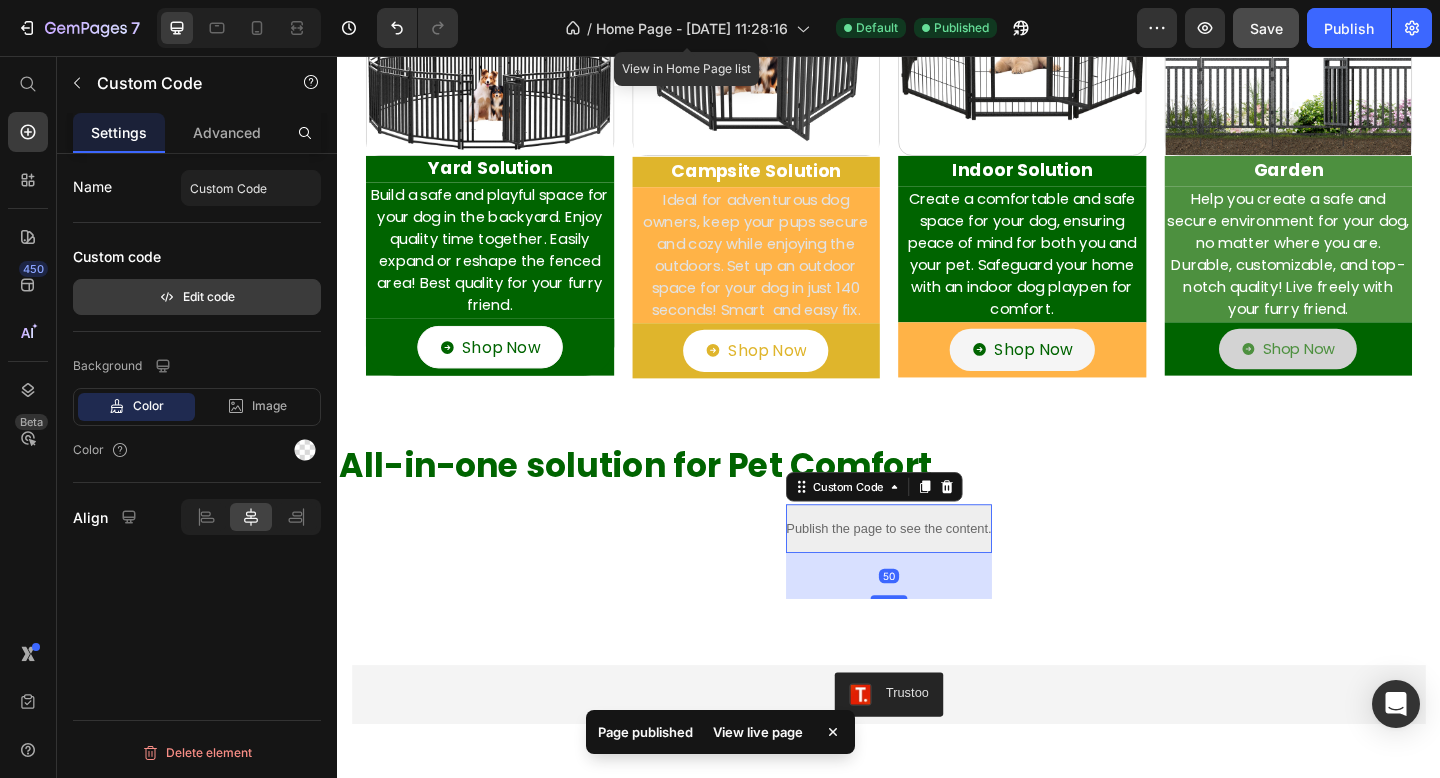 click on "Edit code" at bounding box center [197, 297] 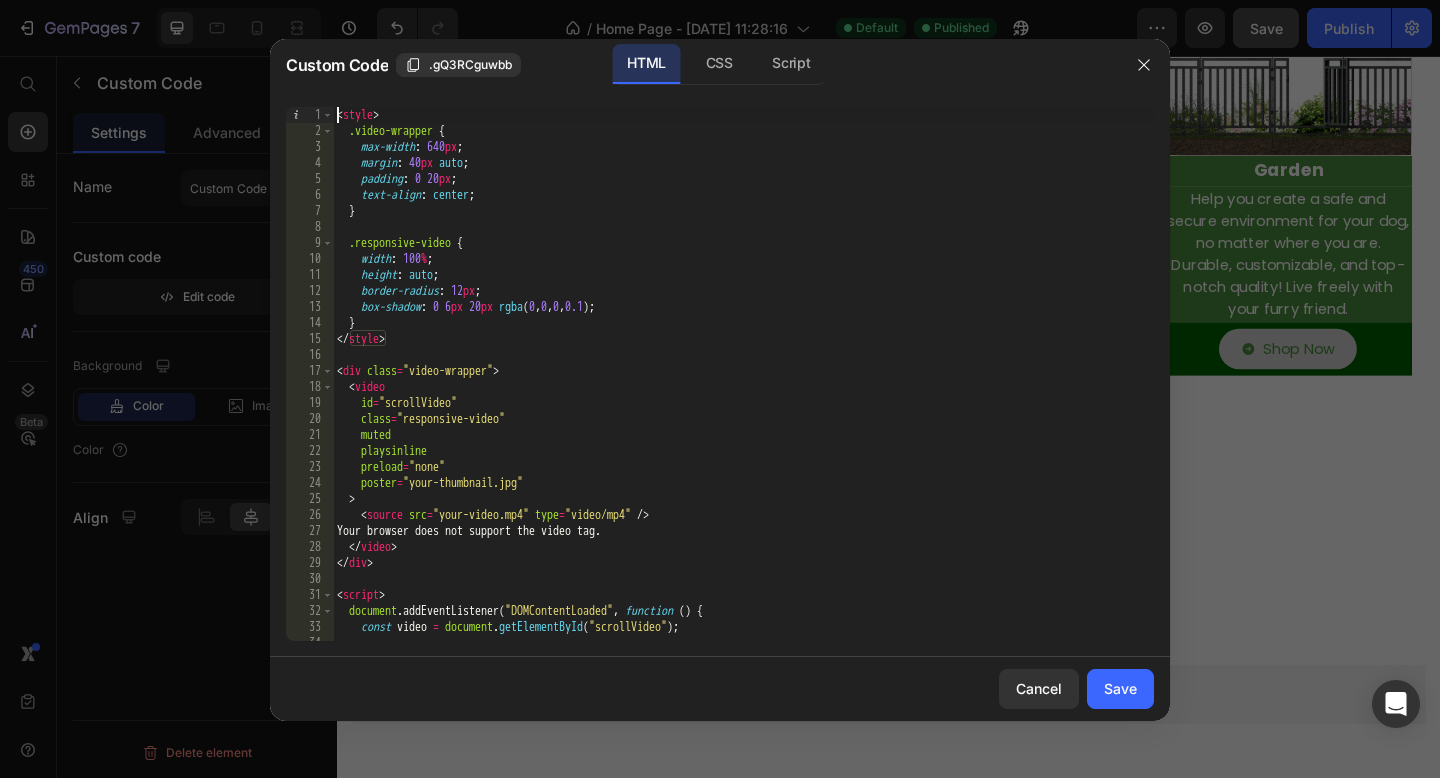 click on "< style >    .video-wrapper   {      max-width :   640 px ;      margin :   40 px   auto ;      padding :   0   20 px ;      text-align :   center ;    }    .responsive-video   {      width :   100 % ;      height :   auto ;      border-radius :   12 px ;      box-shadow :   0   6 px   20 px   rgba ( 0 ,  0 ,  0 ,  0.1 ) ;    } </ style > < div   class = "video-wrapper" >    < video      id = "scrollVideo"      class = "responsive-video"      muted      playsinline      preload = "none"      poster = "your-thumbnail.jpg"    >      < source   src = "your-video.mp4"   type = "video/mp4"   />     Your browser does not support the video tag.    </ video > </ div > < script >    document . addEventListener ( "DOMContentLoaded" ,   function   ( )   {      const   video   =   document . getElementById ( "scrollVideo" ) ;      const   observer   =   new   IntersectionObserver (" at bounding box center [743, 390] 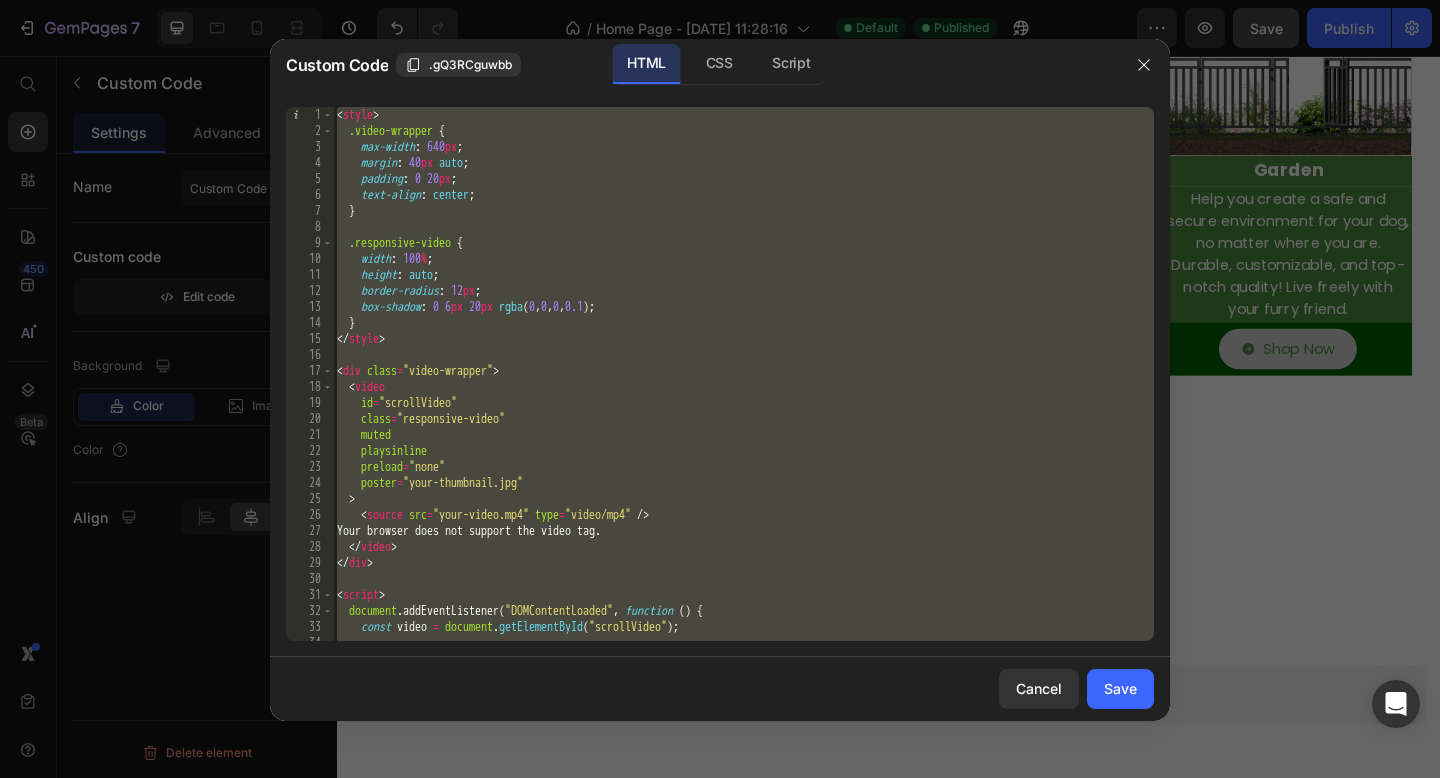 type 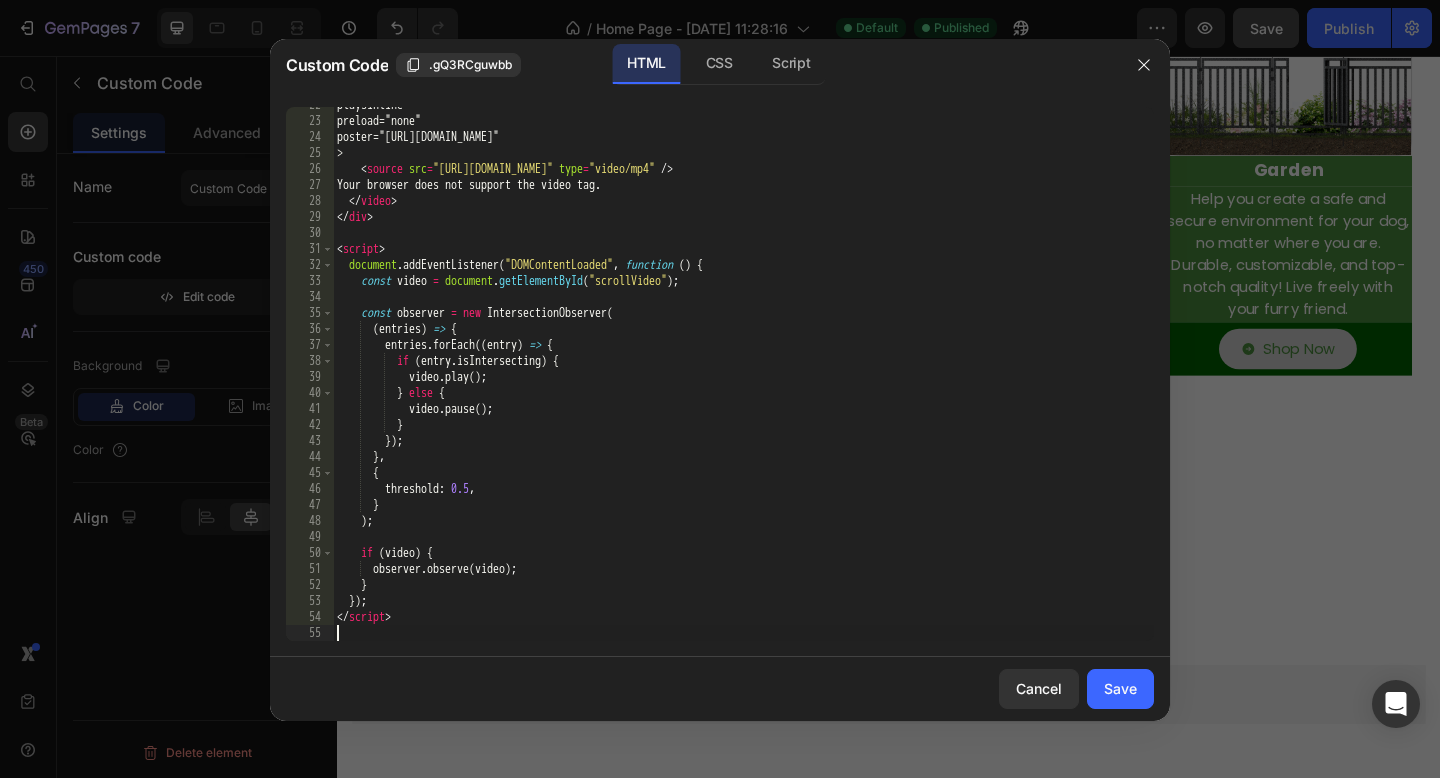 scroll, scrollTop: 346, scrollLeft: 0, axis: vertical 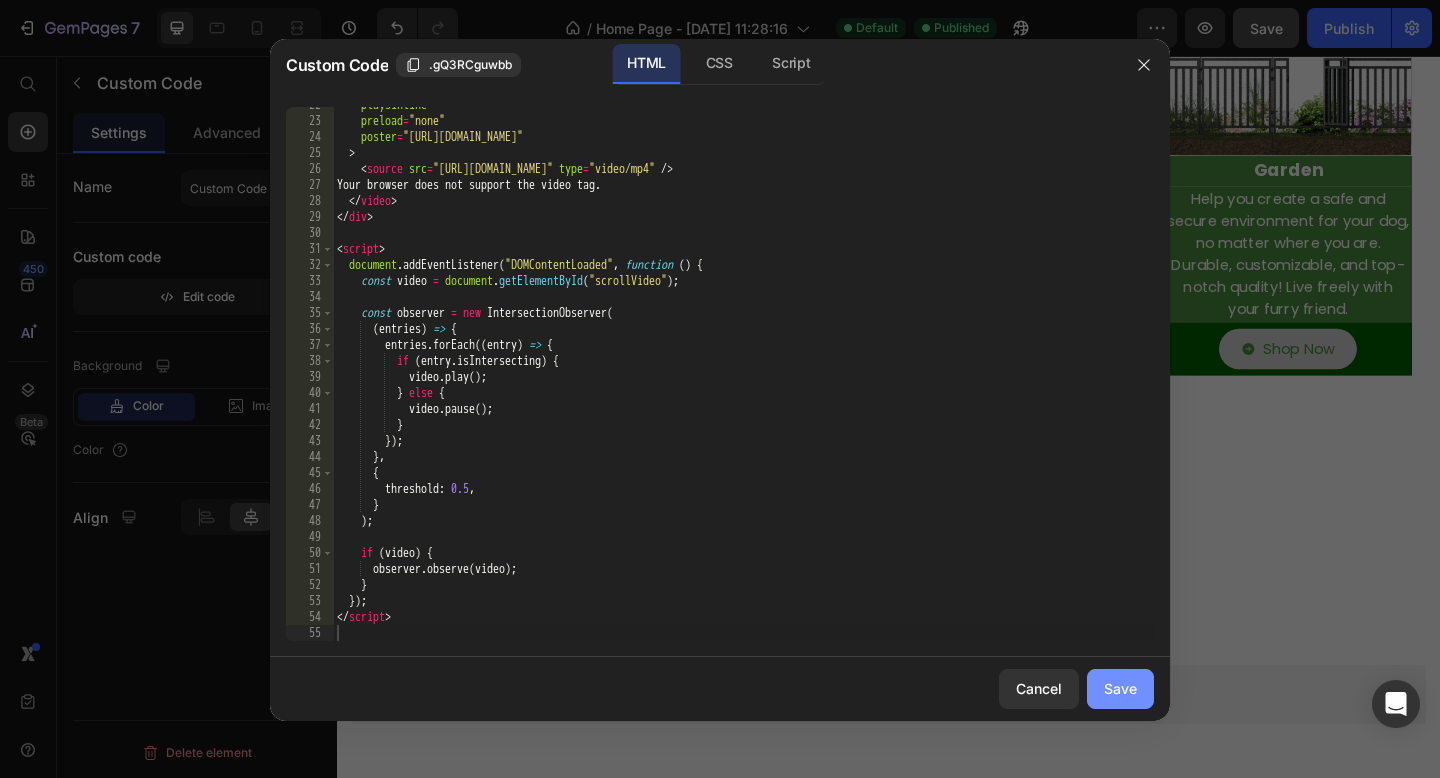 click on "Save" 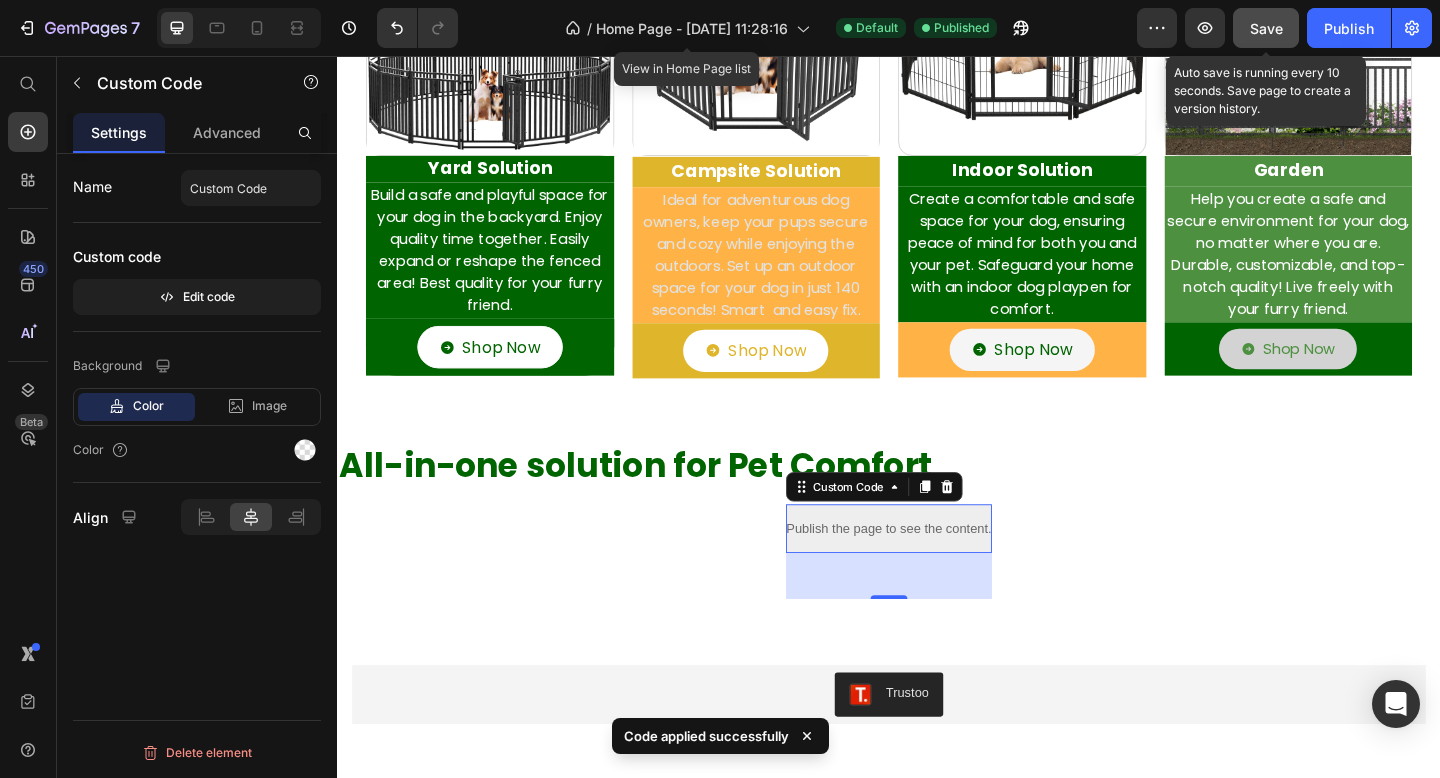 click on "Save" at bounding box center (1266, 28) 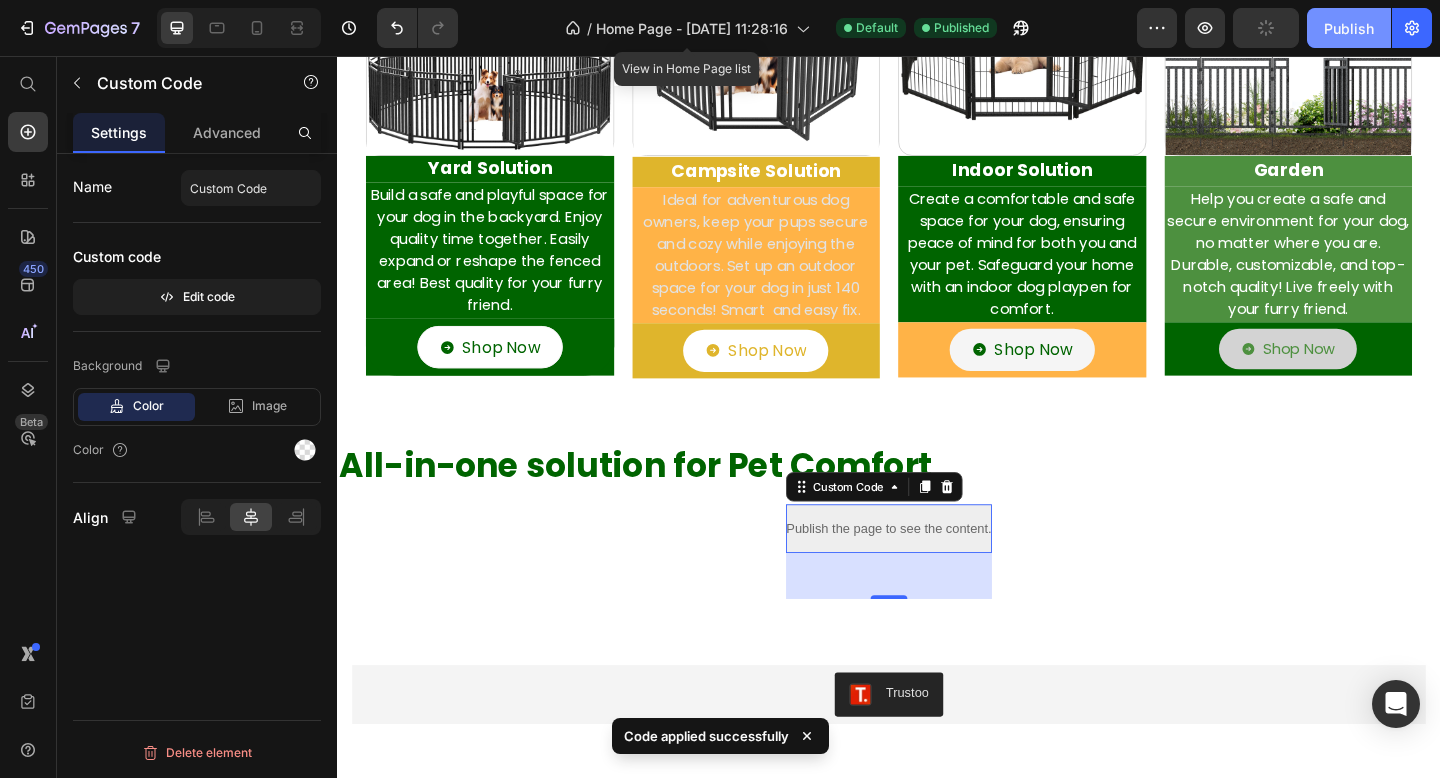 click on "Publish" at bounding box center [1349, 28] 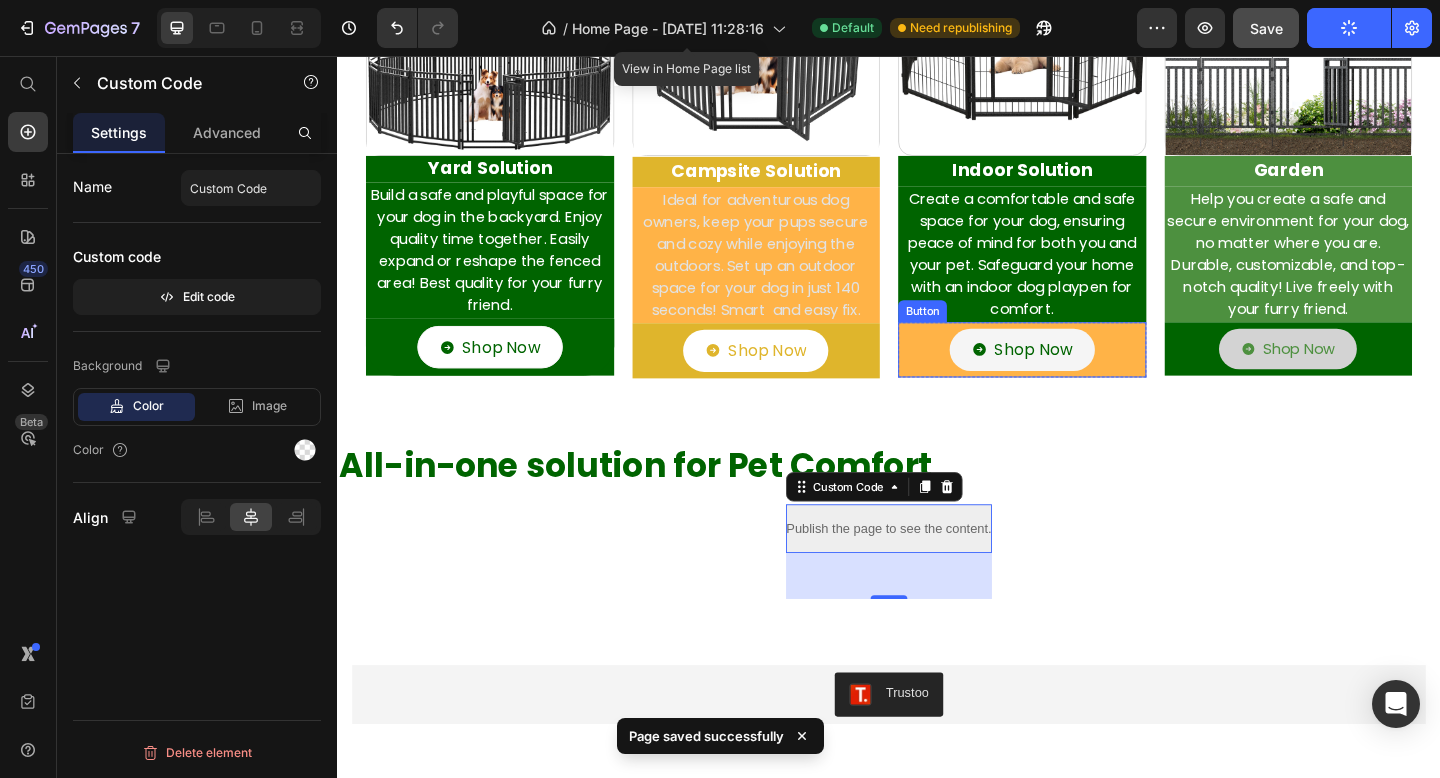 click on "Shop Now Button" at bounding box center (1082, 376) 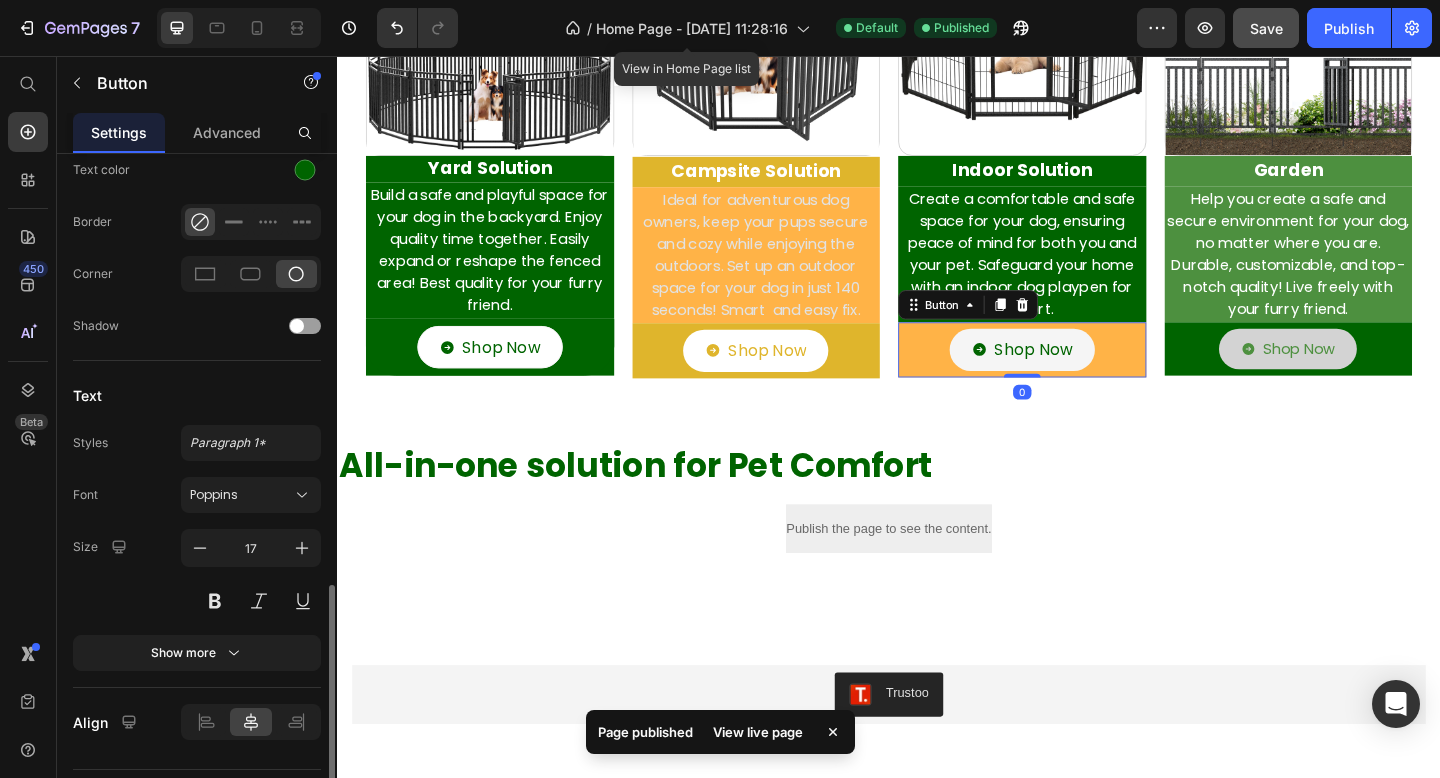 scroll, scrollTop: 869, scrollLeft: 0, axis: vertical 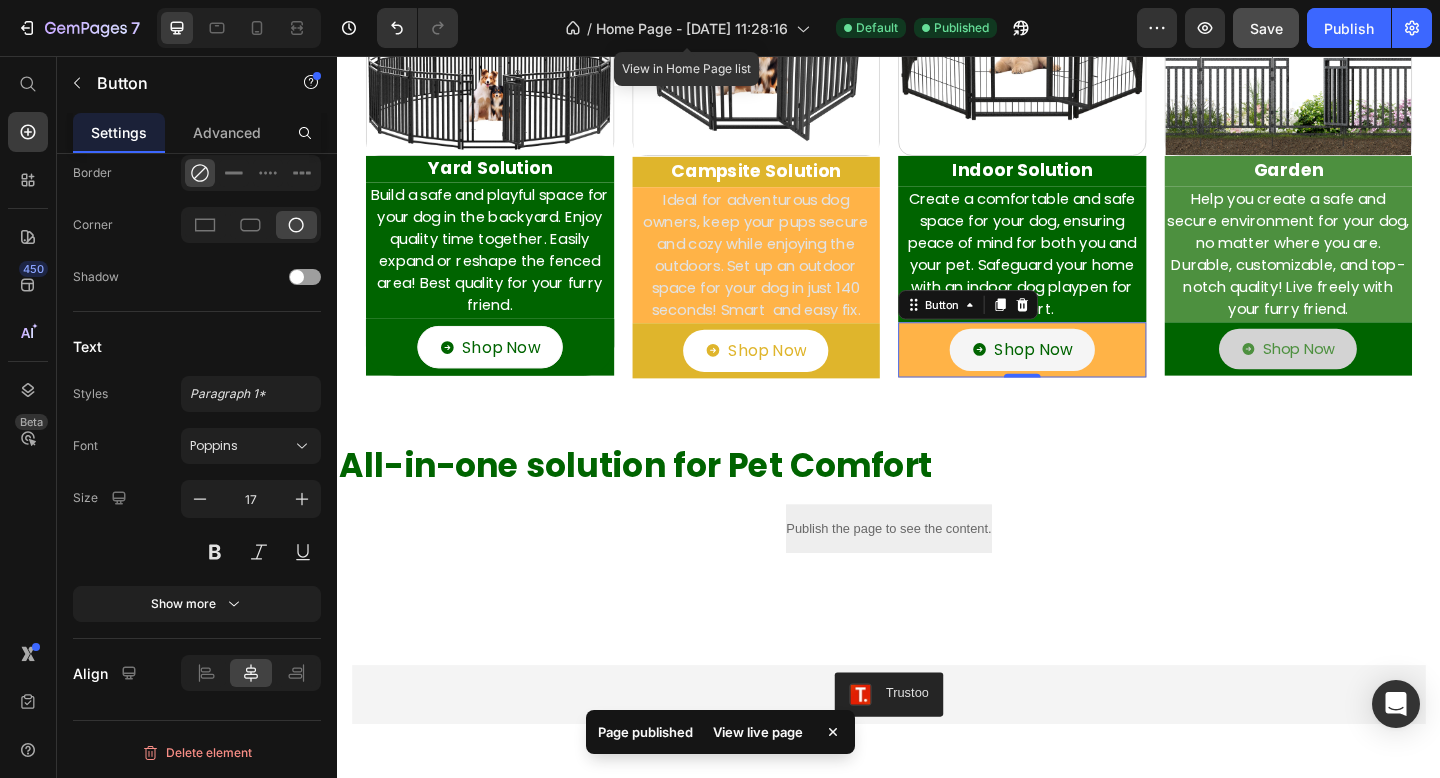 click on "Shop Now Button   0" at bounding box center (1082, 376) 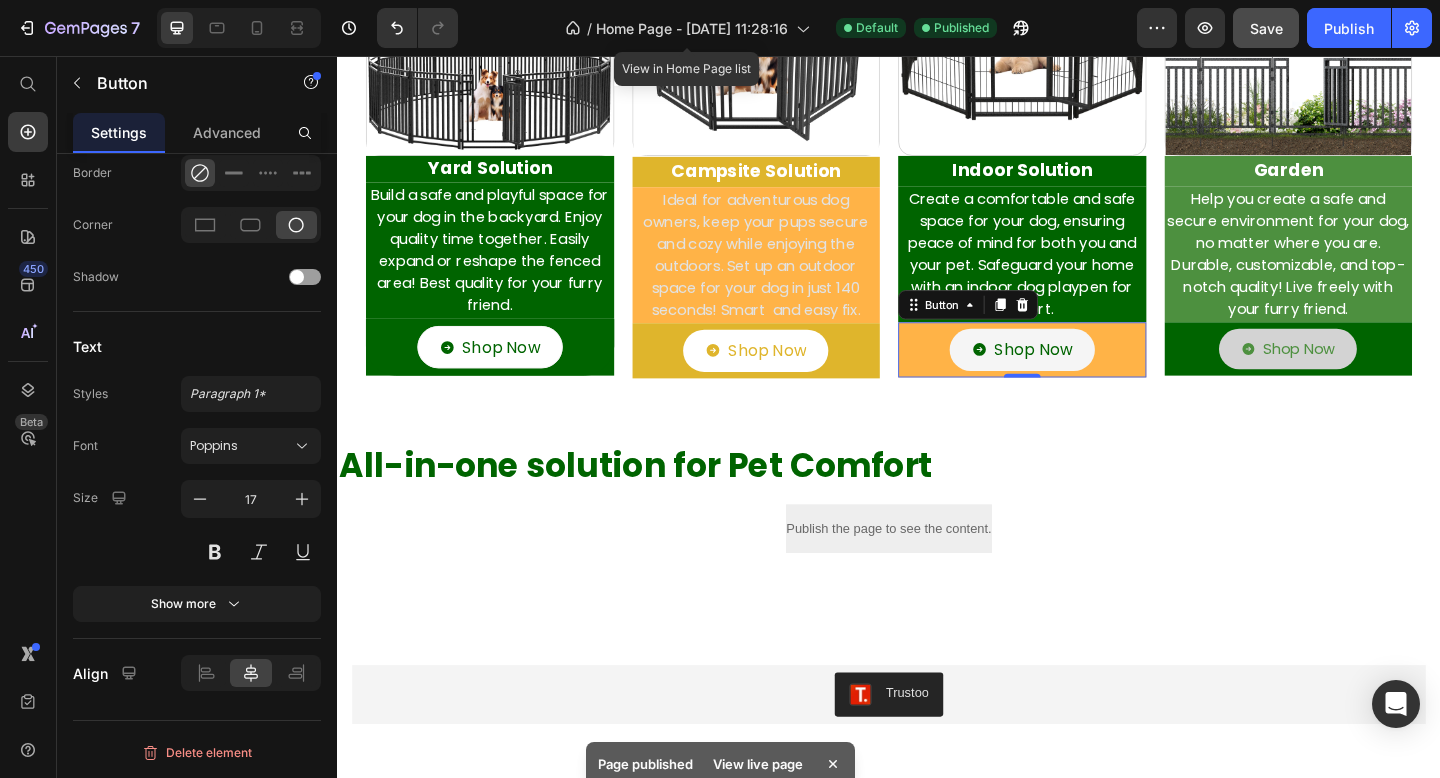 click on "Shop Now Button   0" at bounding box center [1082, 376] 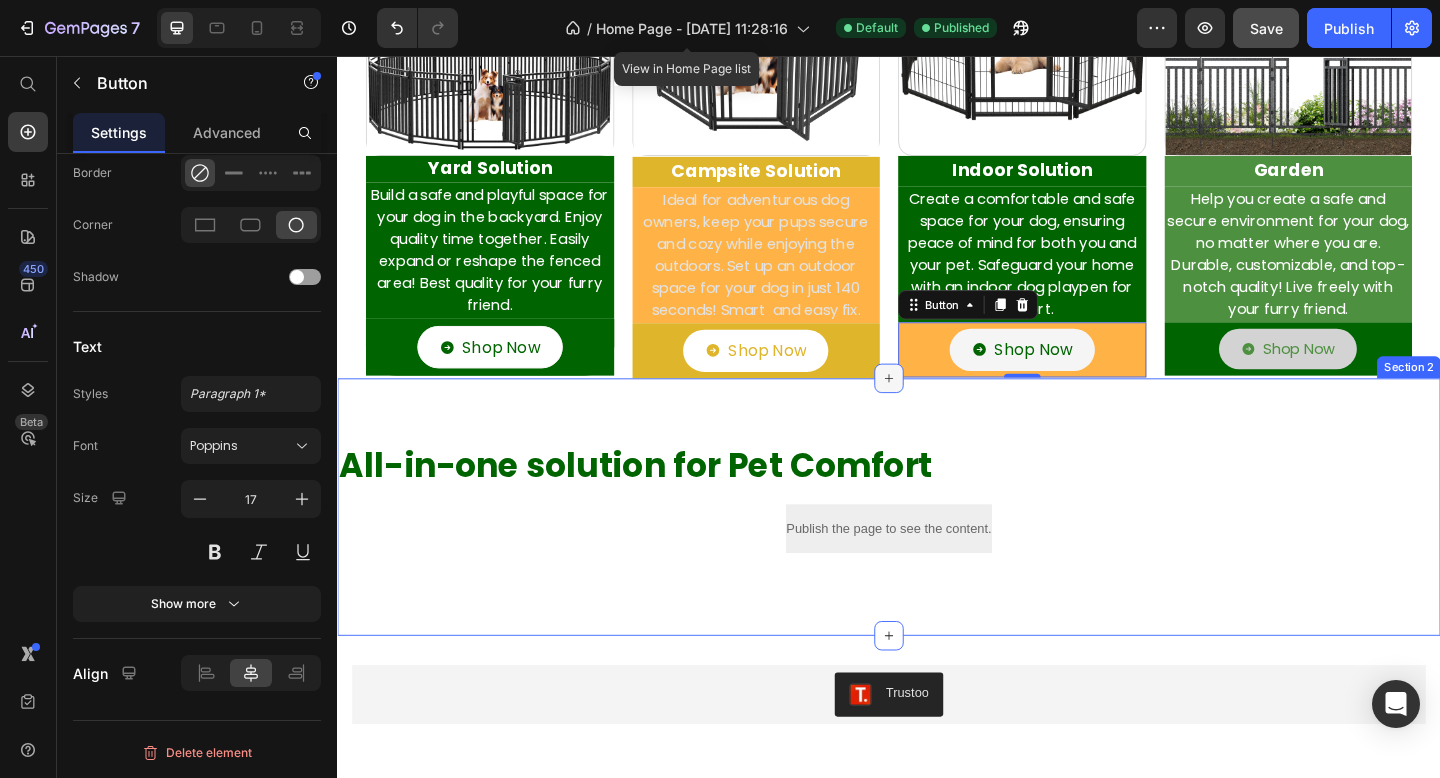 click at bounding box center [937, 407] 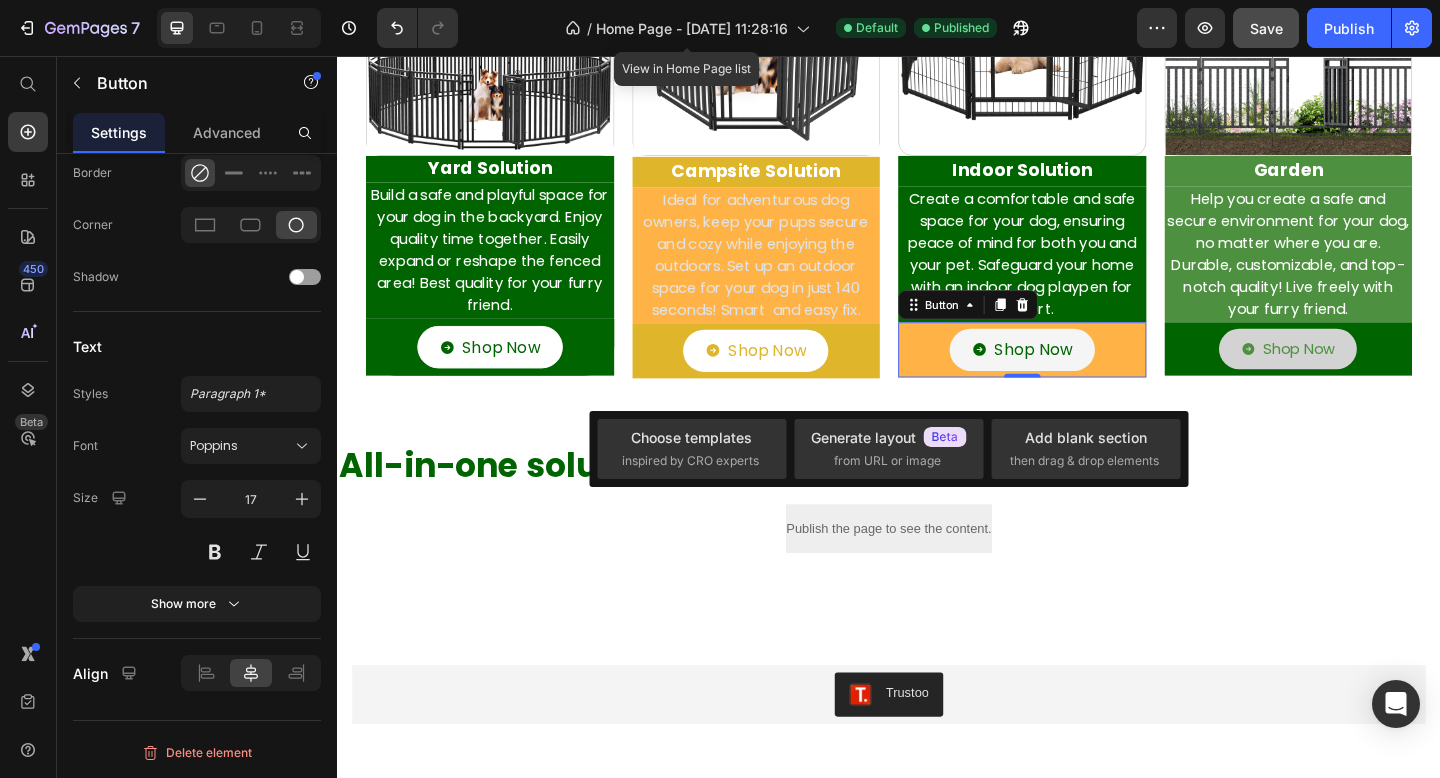 click on "Shop Now Button   0" at bounding box center [1082, 376] 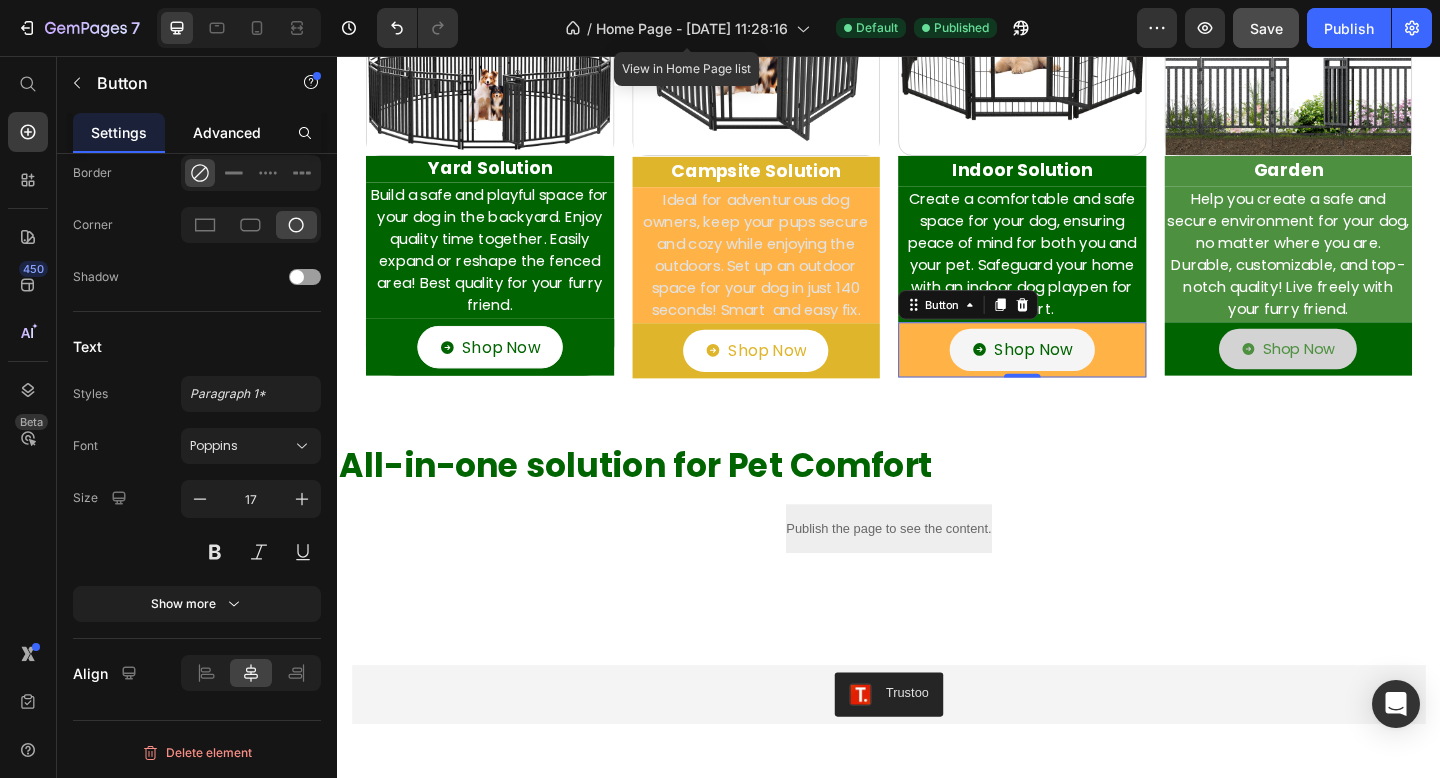 click on "Advanced" at bounding box center [227, 132] 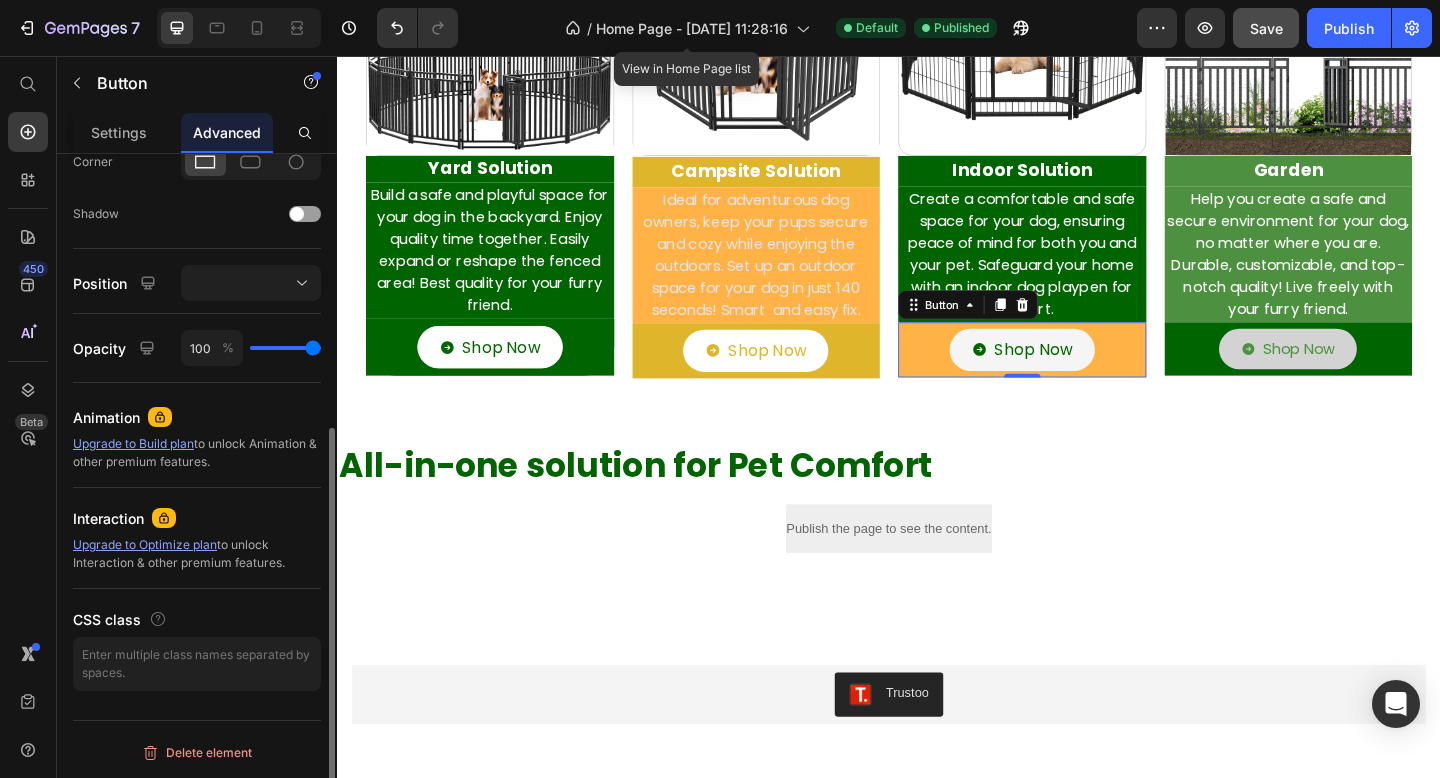 scroll, scrollTop: 0, scrollLeft: 0, axis: both 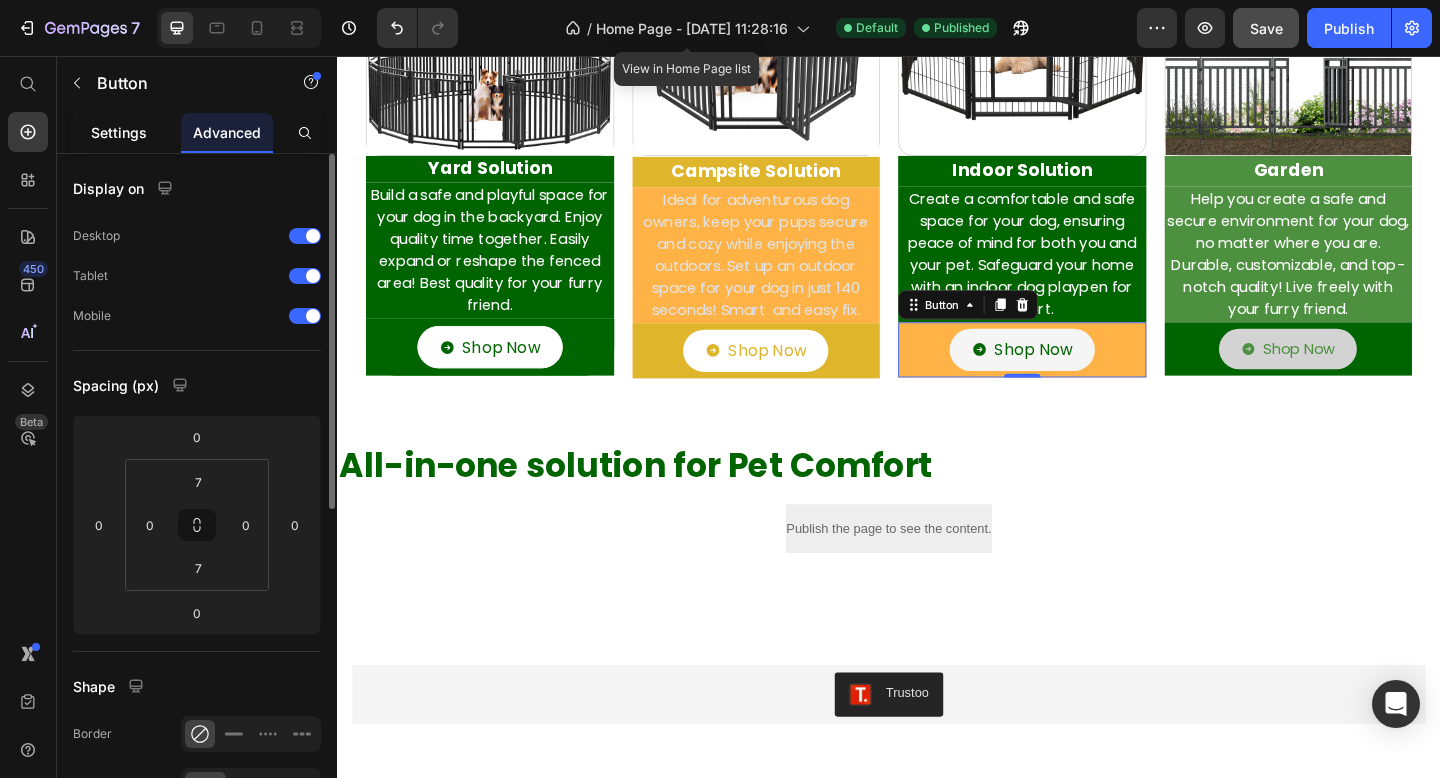 click on "Settings" 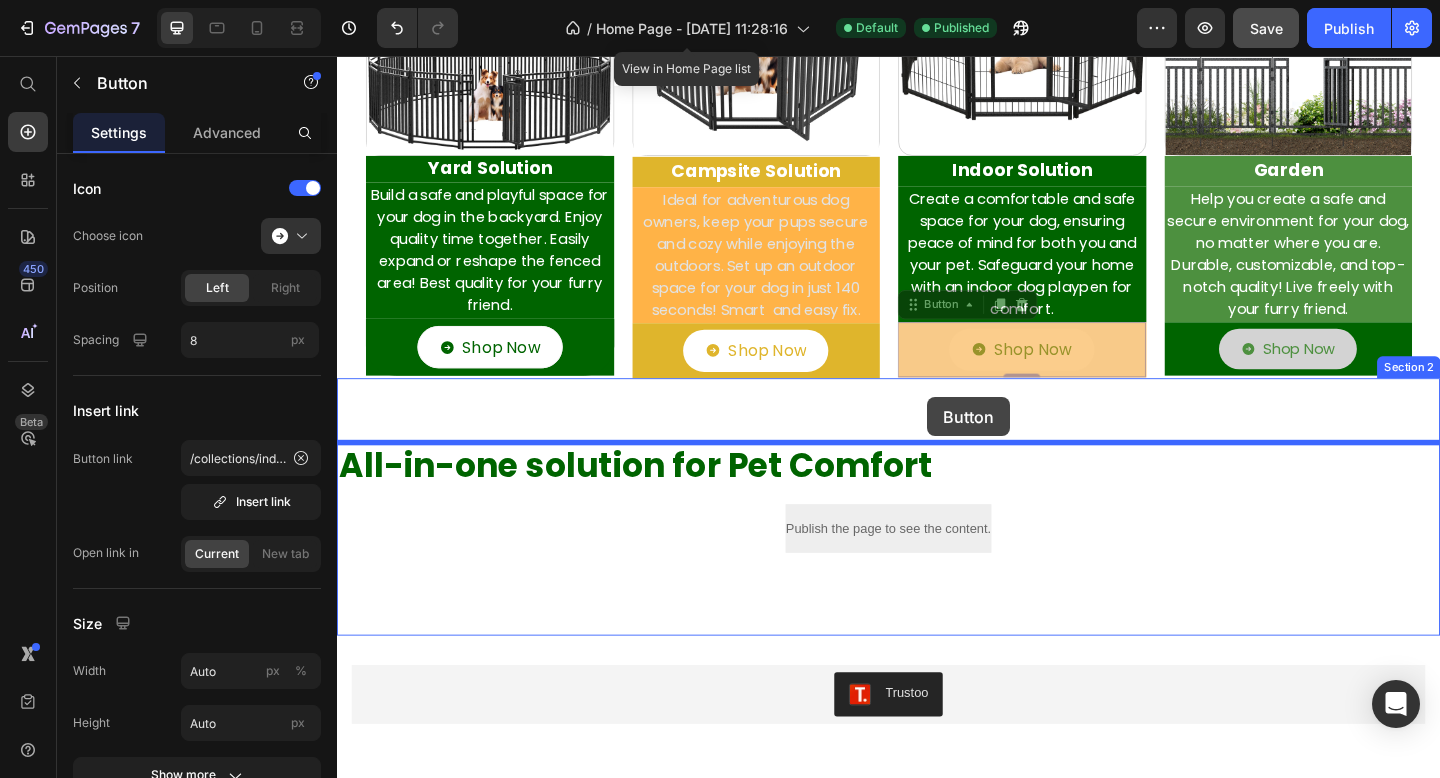 drag, startPoint x: 973, startPoint y: 328, endPoint x: 979, endPoint y: 427, distance: 99.18165 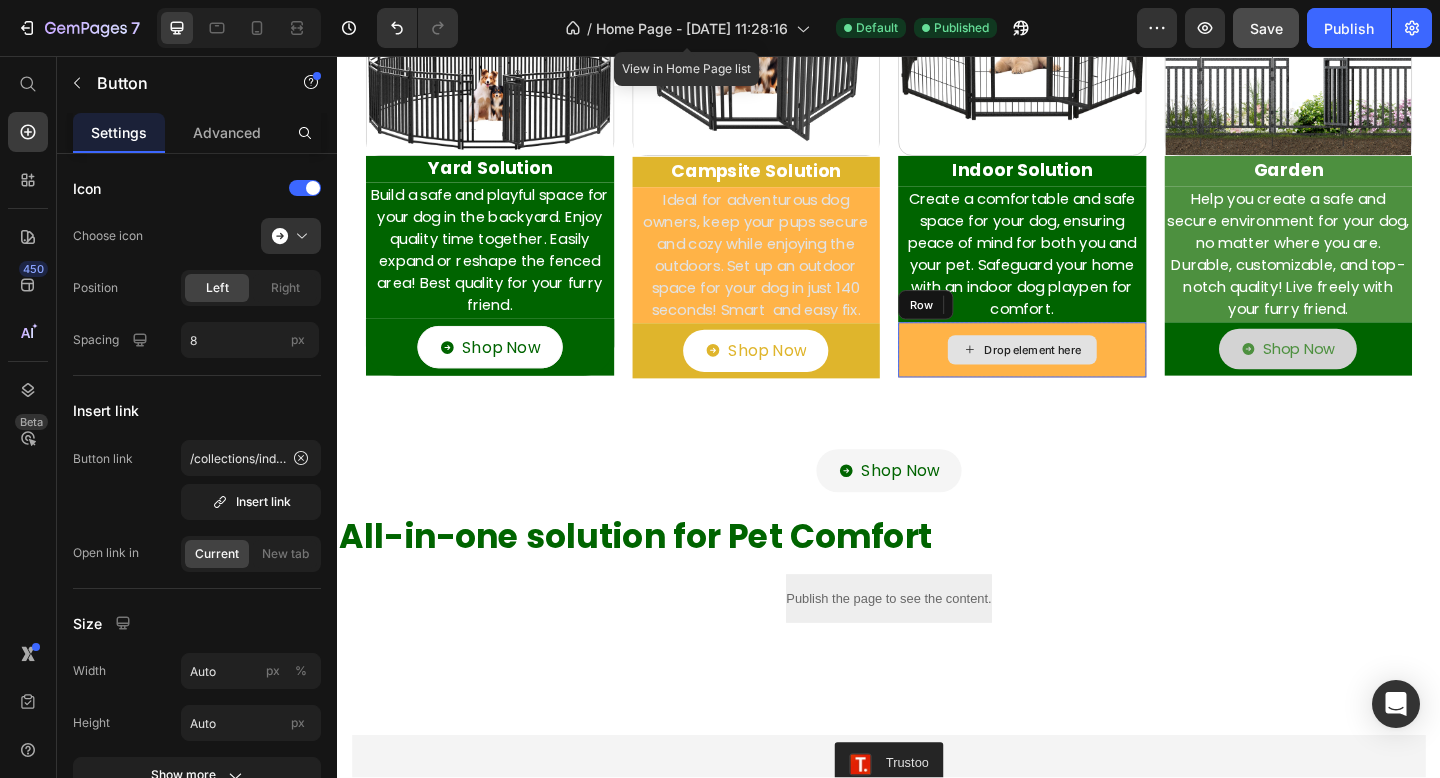 click on "Drop element here" at bounding box center (1082, 376) 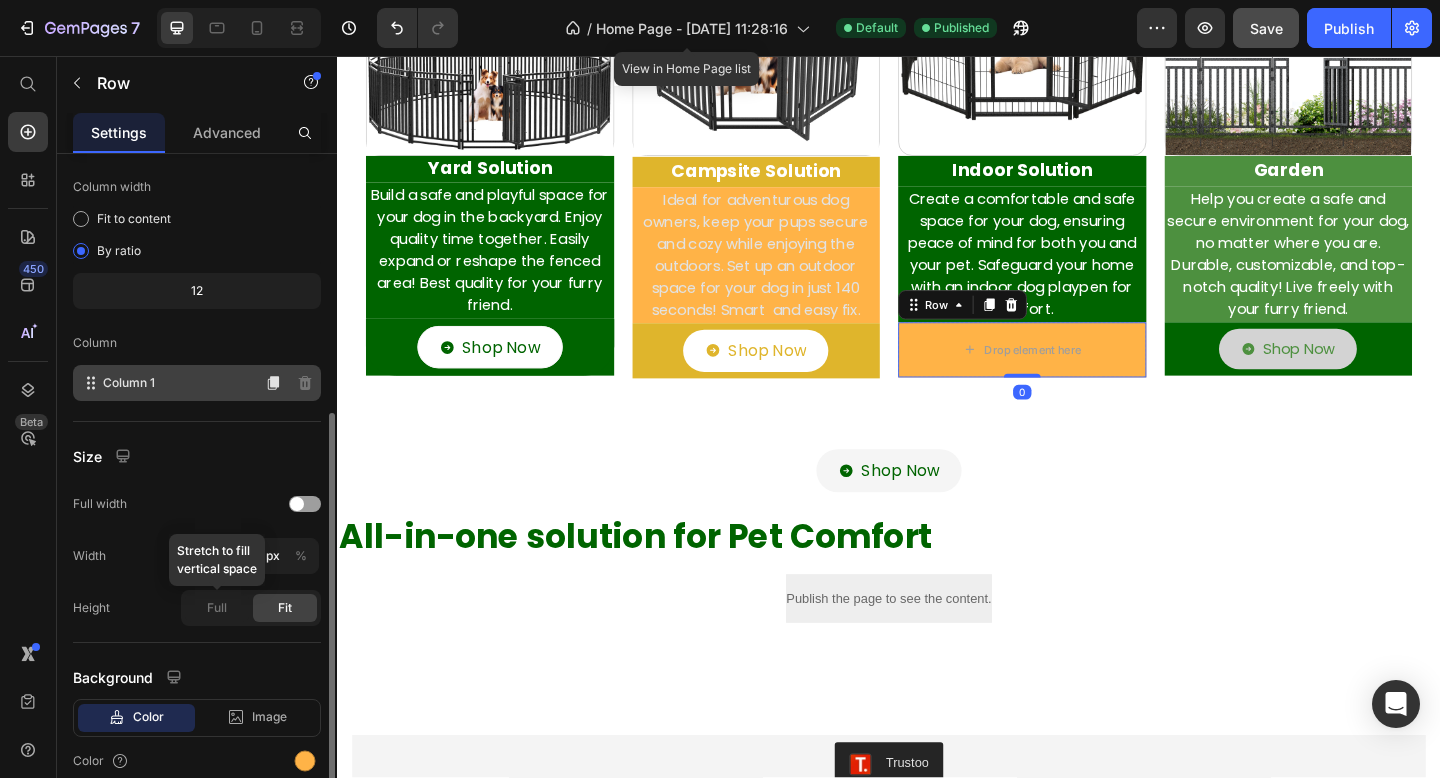 scroll, scrollTop: 231, scrollLeft: 0, axis: vertical 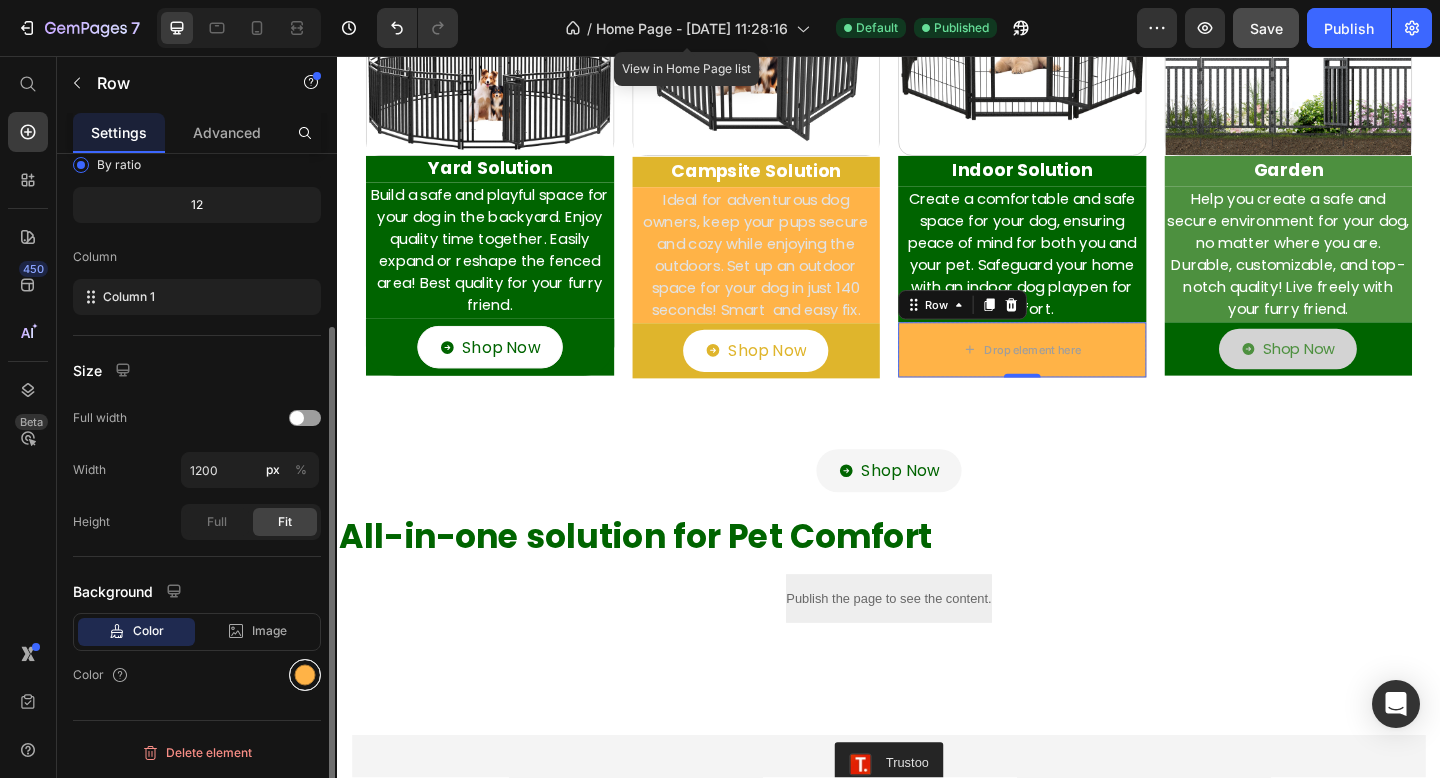 click at bounding box center (305, 675) 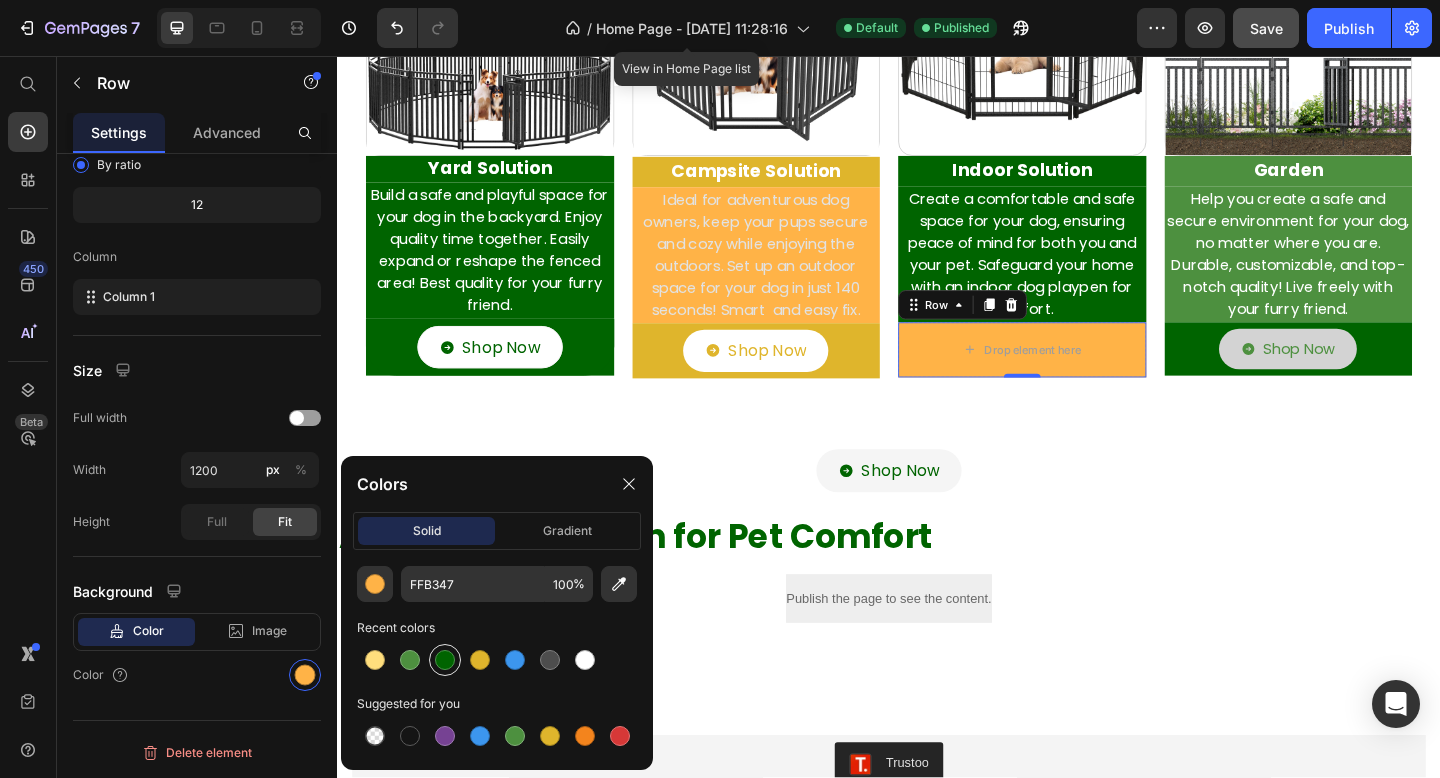 click at bounding box center (445, 660) 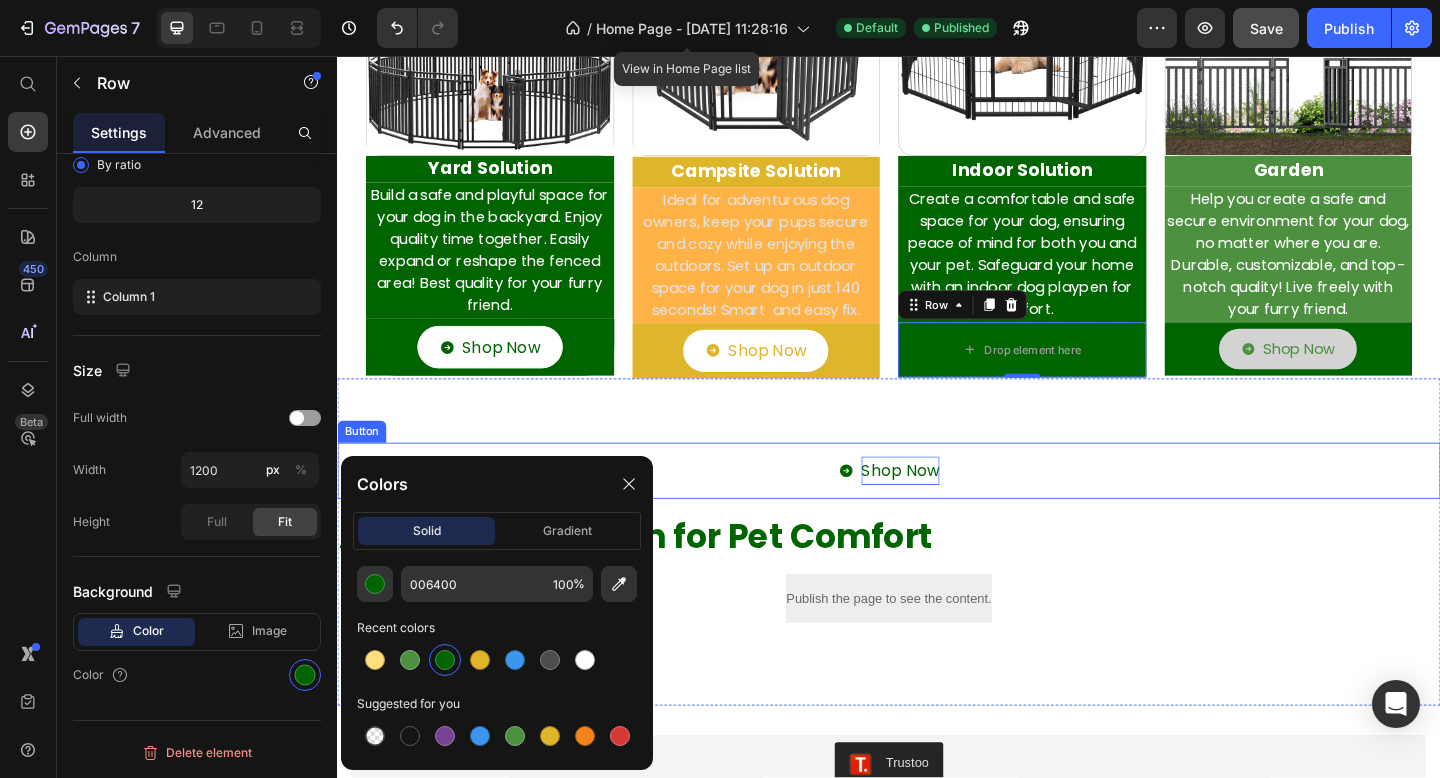 click on "Shop Now" at bounding box center (949, 507) 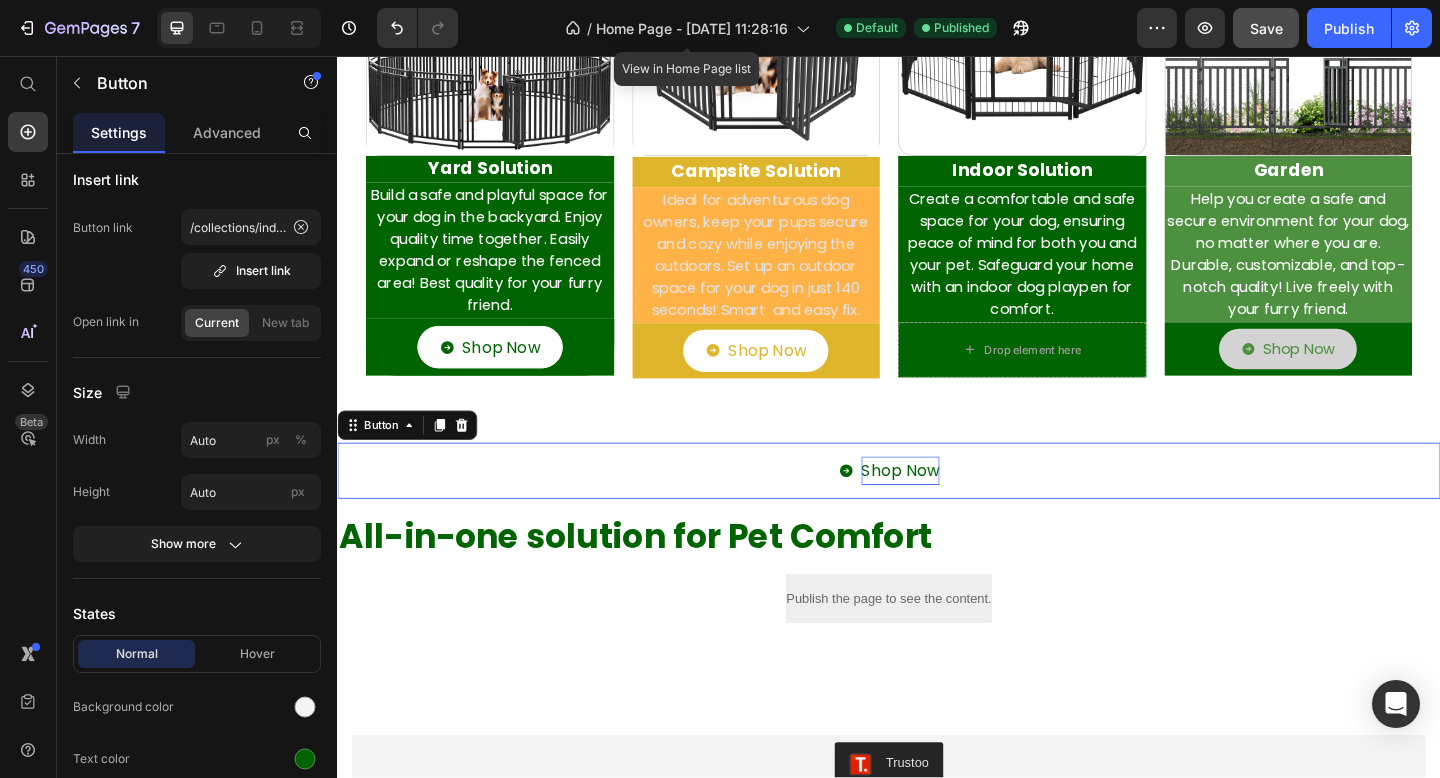 scroll, scrollTop: 0, scrollLeft: 0, axis: both 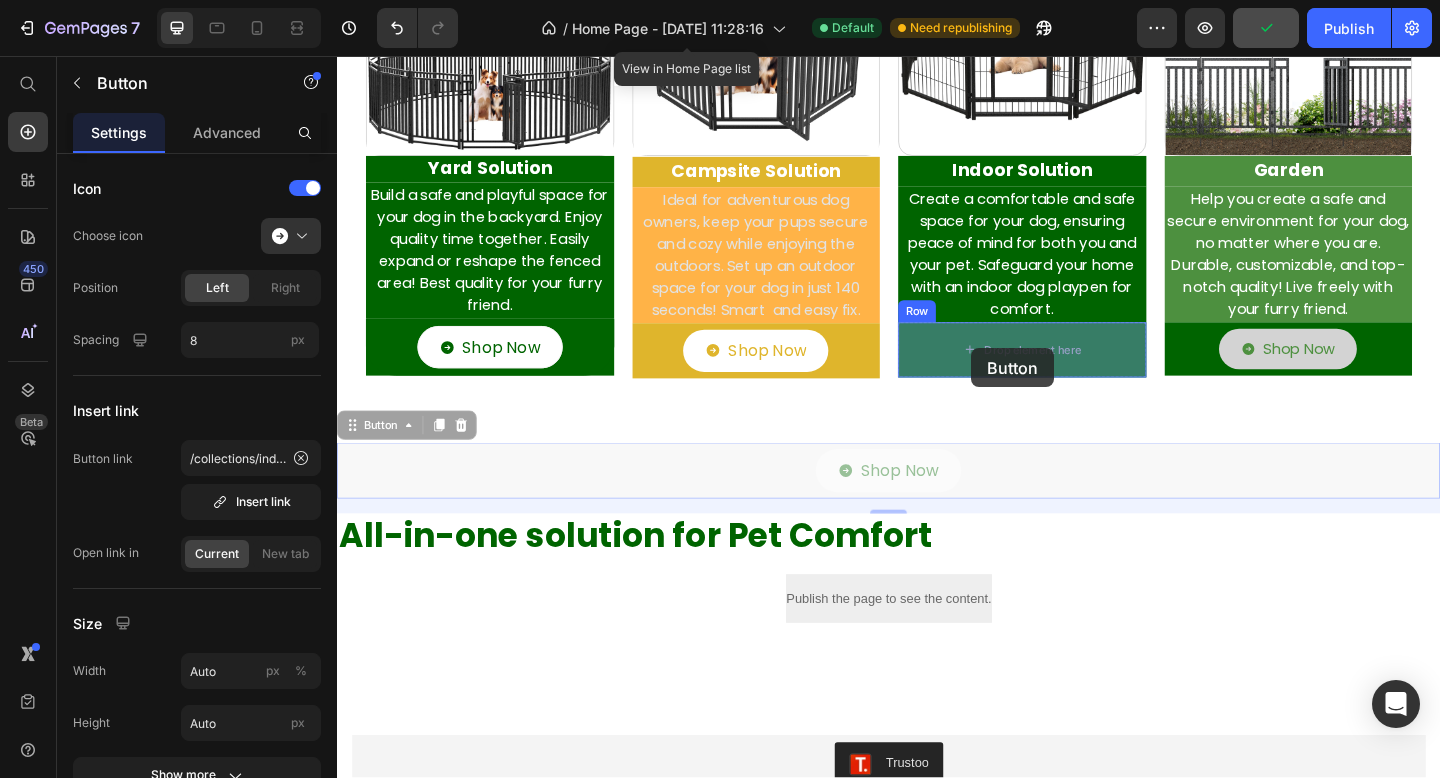 drag, startPoint x: 368, startPoint y: 467, endPoint x: 1029, endPoint y: 374, distance: 667.5103 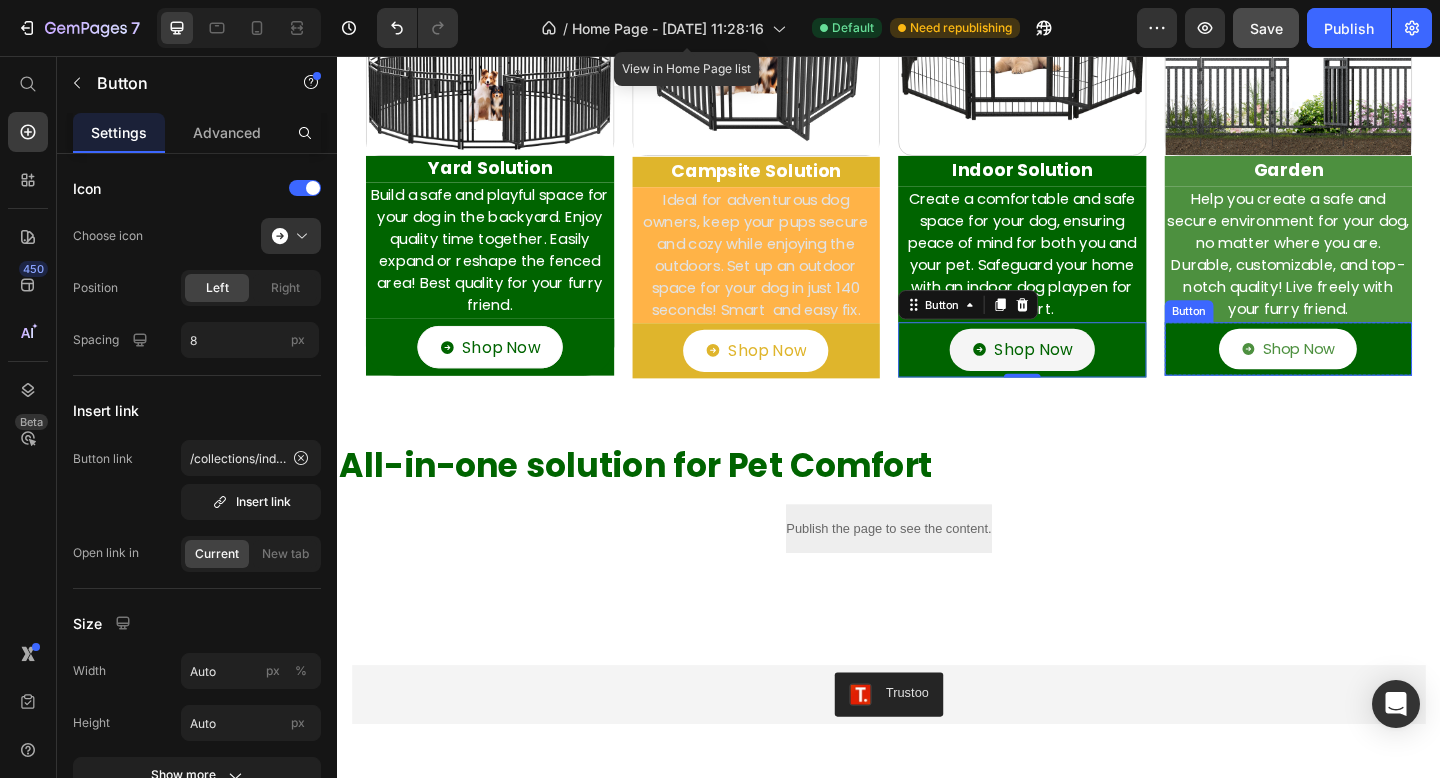 click on "Shop Now" at bounding box center [1371, 375] 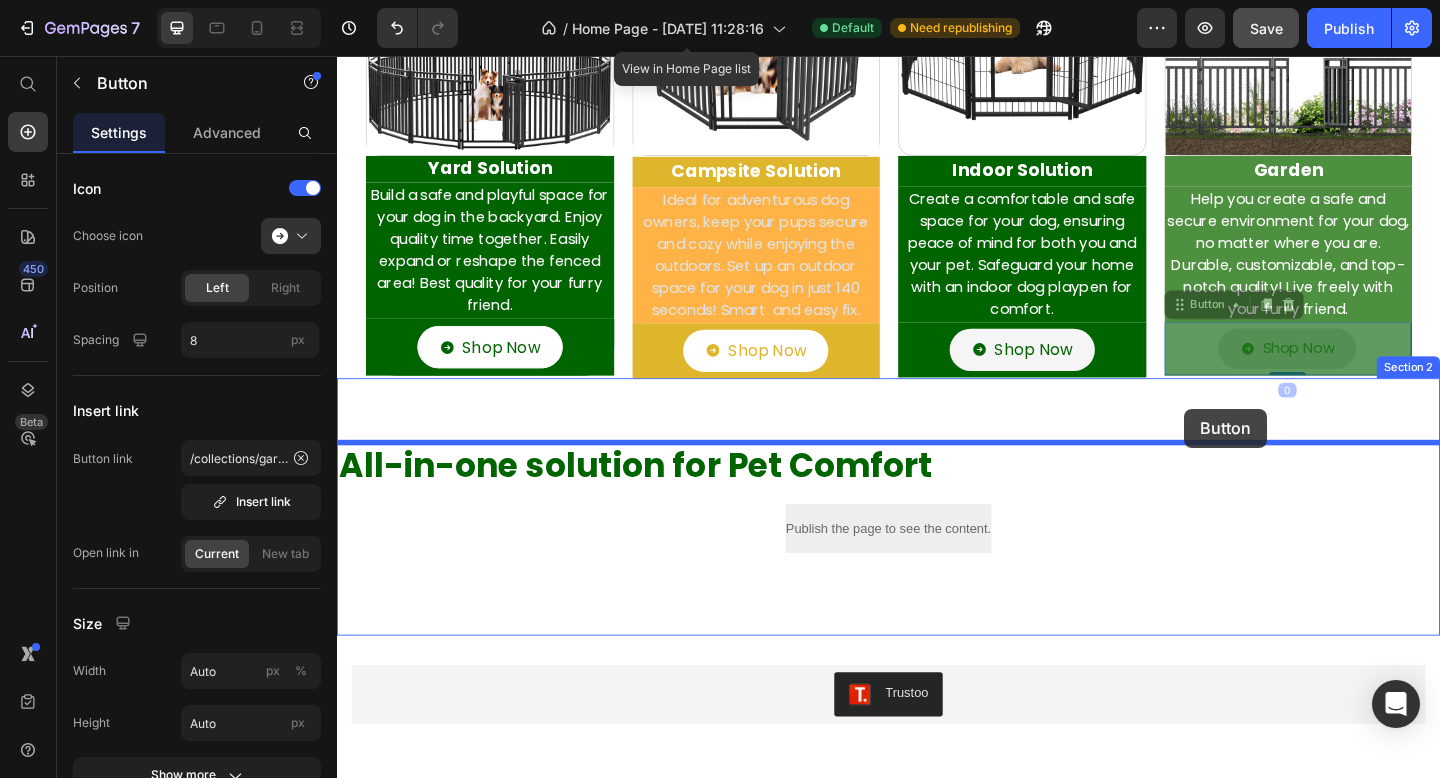 drag, startPoint x: 1260, startPoint y: 335, endPoint x: 1258, endPoint y: 439, distance: 104.019226 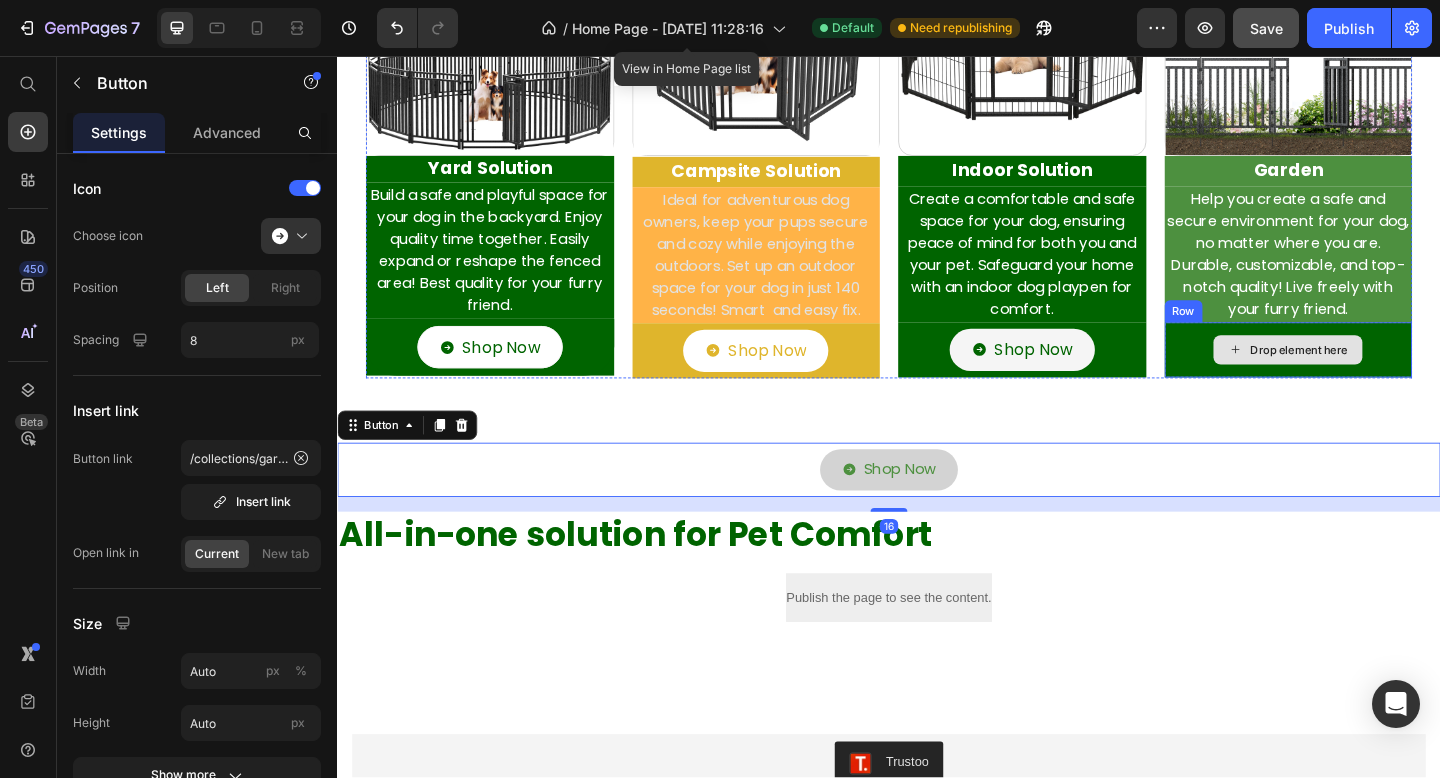 click on "Drop element here" at bounding box center [1372, 376] 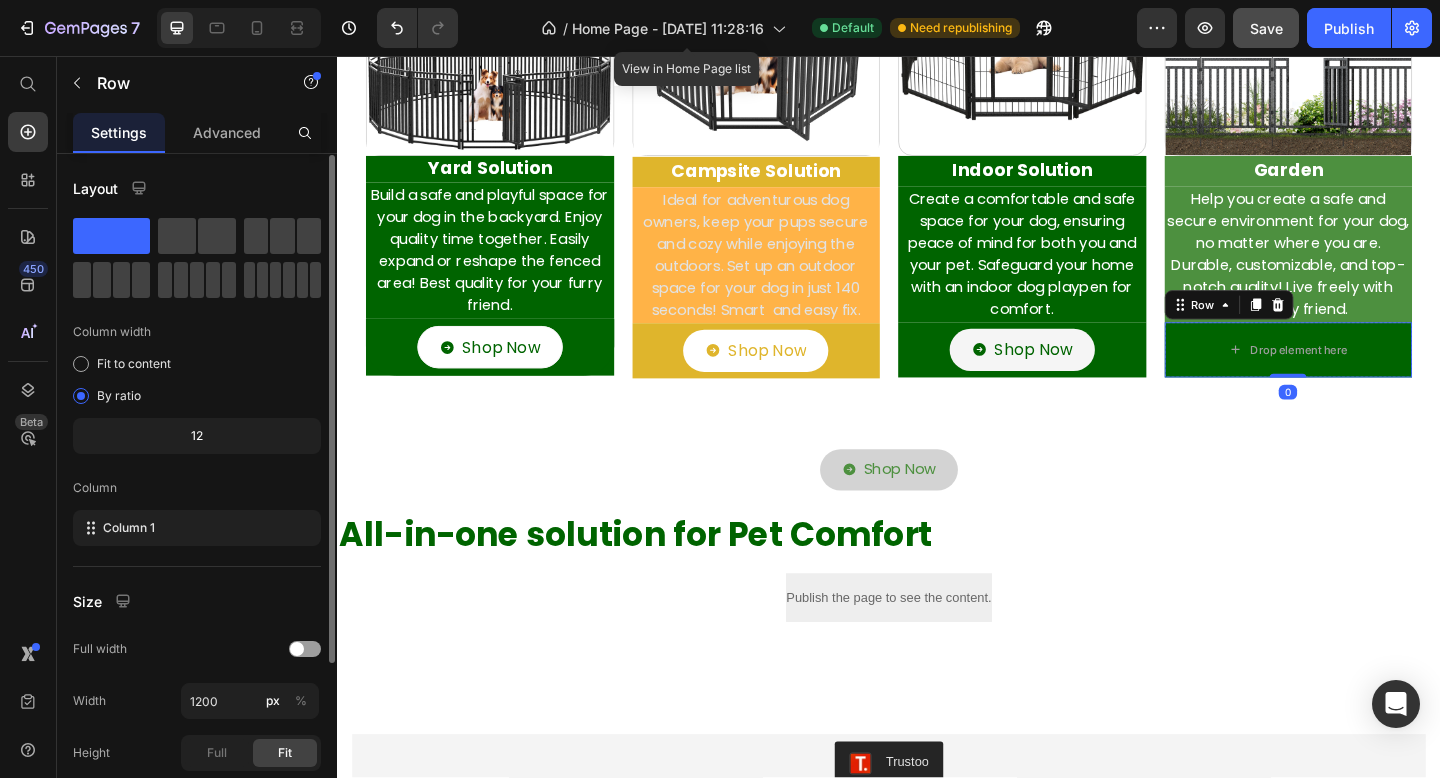 scroll, scrollTop: 231, scrollLeft: 0, axis: vertical 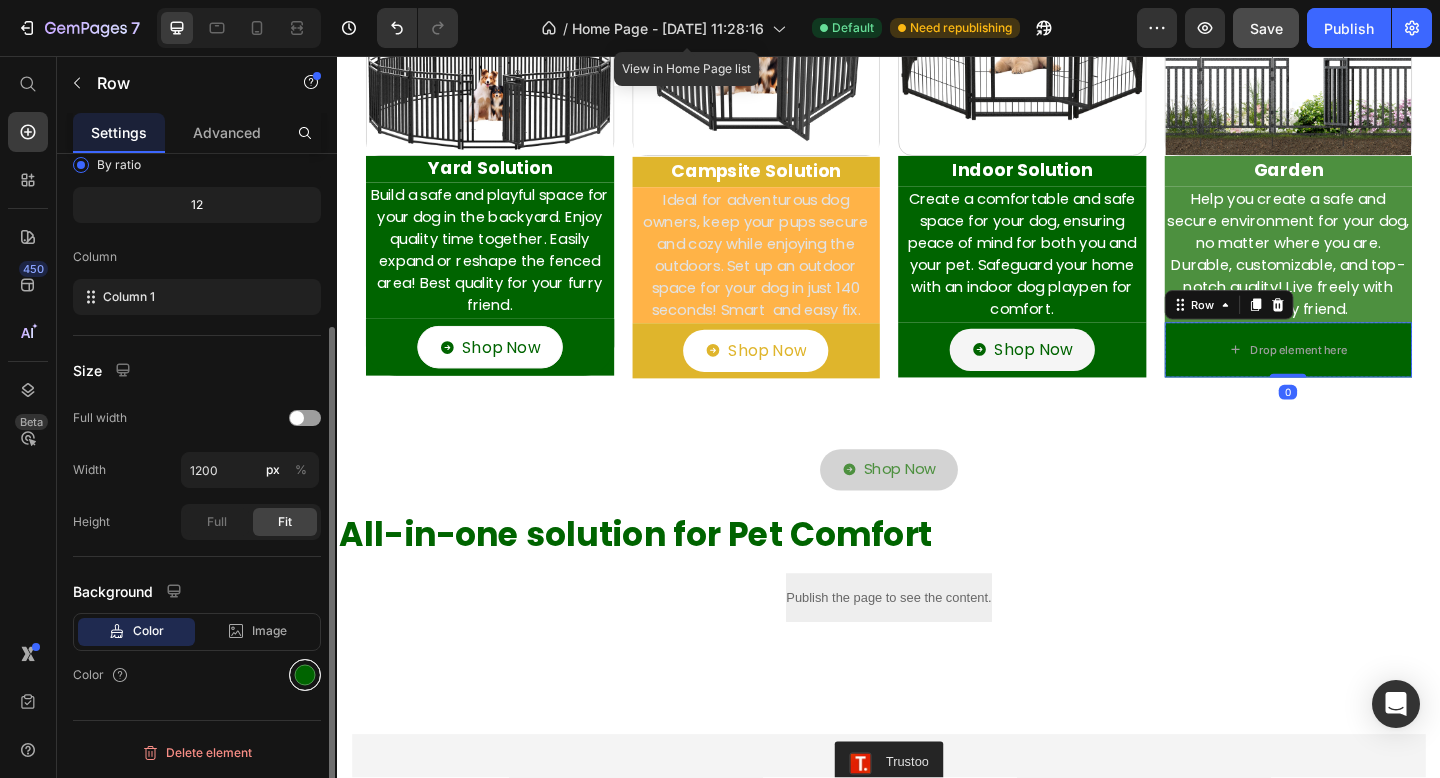 click at bounding box center [305, 675] 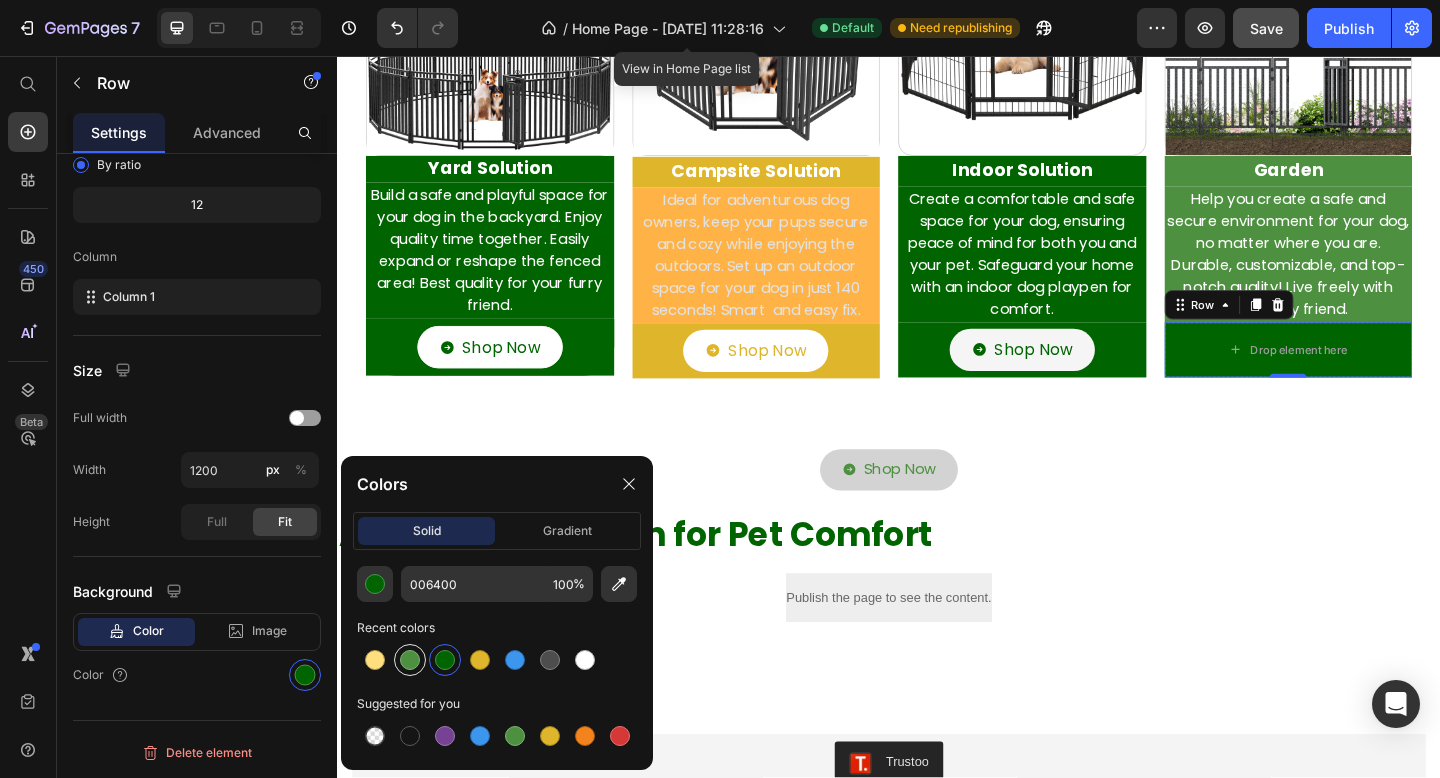 click at bounding box center (410, 660) 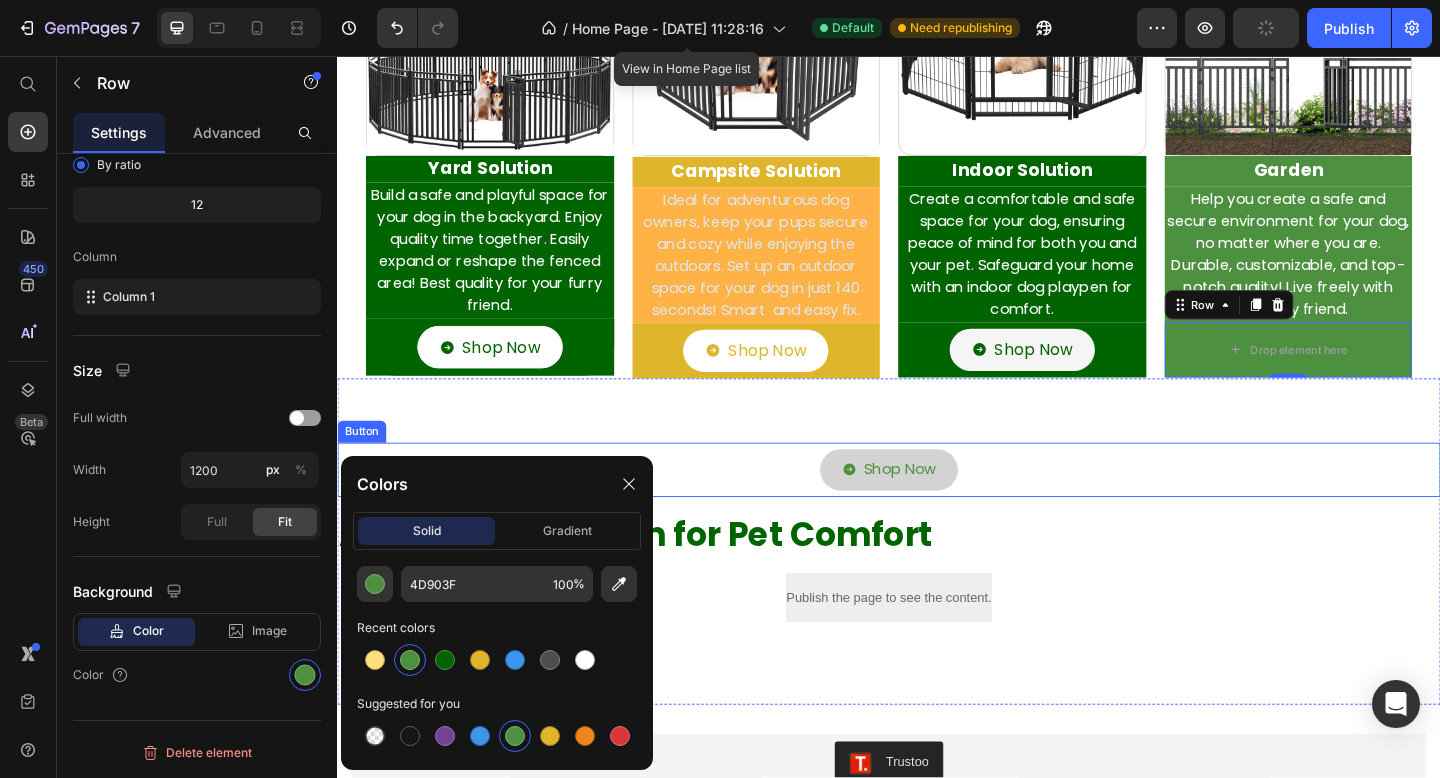 click on "Shop Now Button" at bounding box center (937, 506) 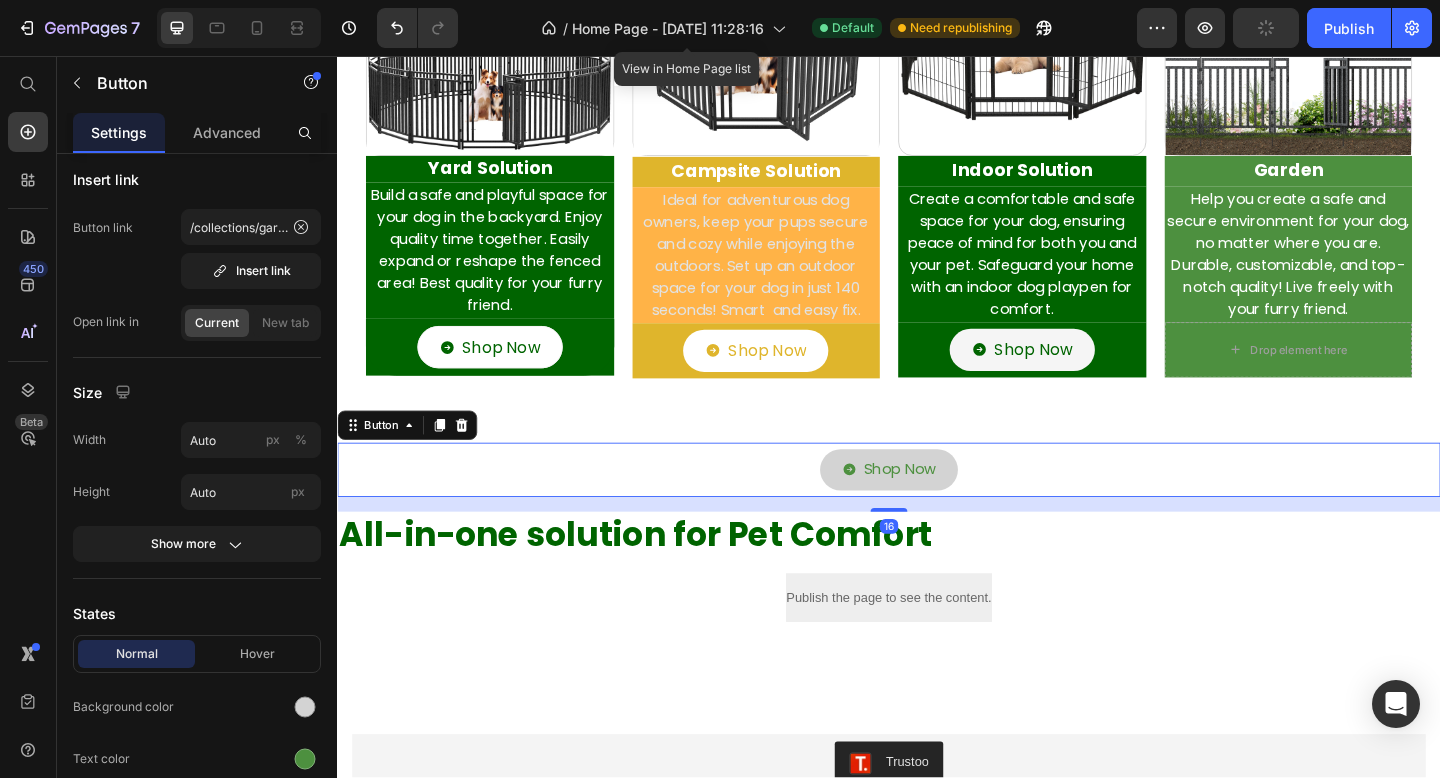 scroll, scrollTop: 0, scrollLeft: 0, axis: both 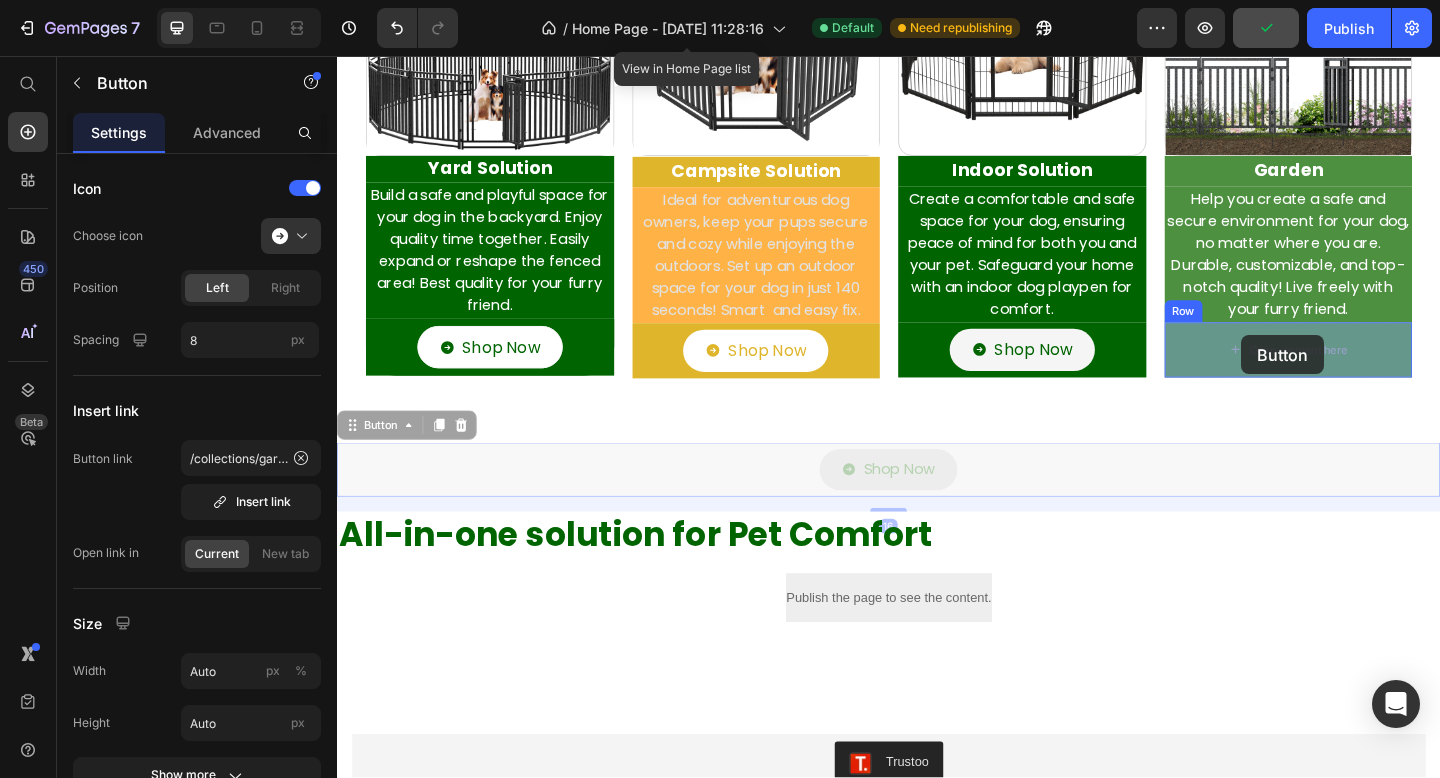 drag, startPoint x: 354, startPoint y: 465, endPoint x: 1321, endPoint y: 360, distance: 972.6839 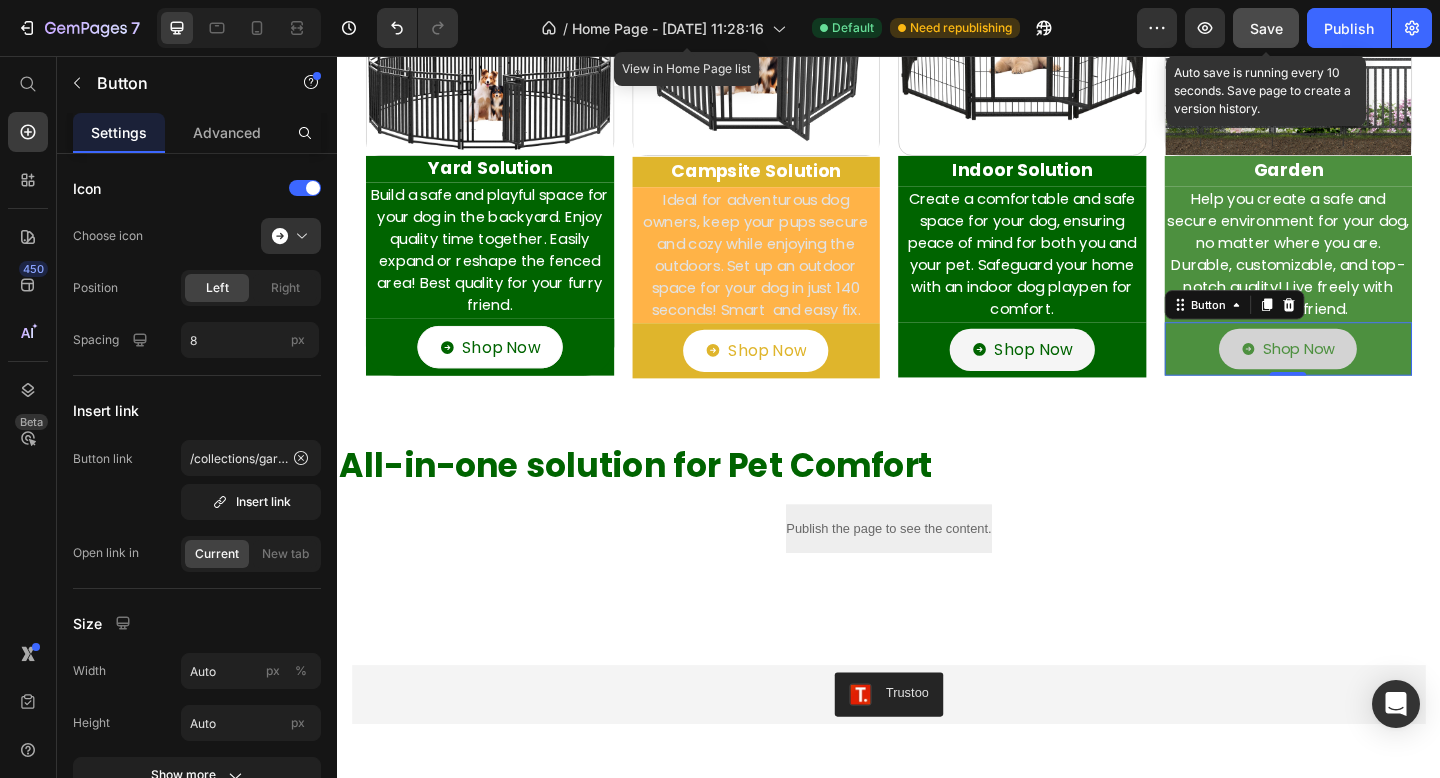 click on "Save" at bounding box center [1266, 28] 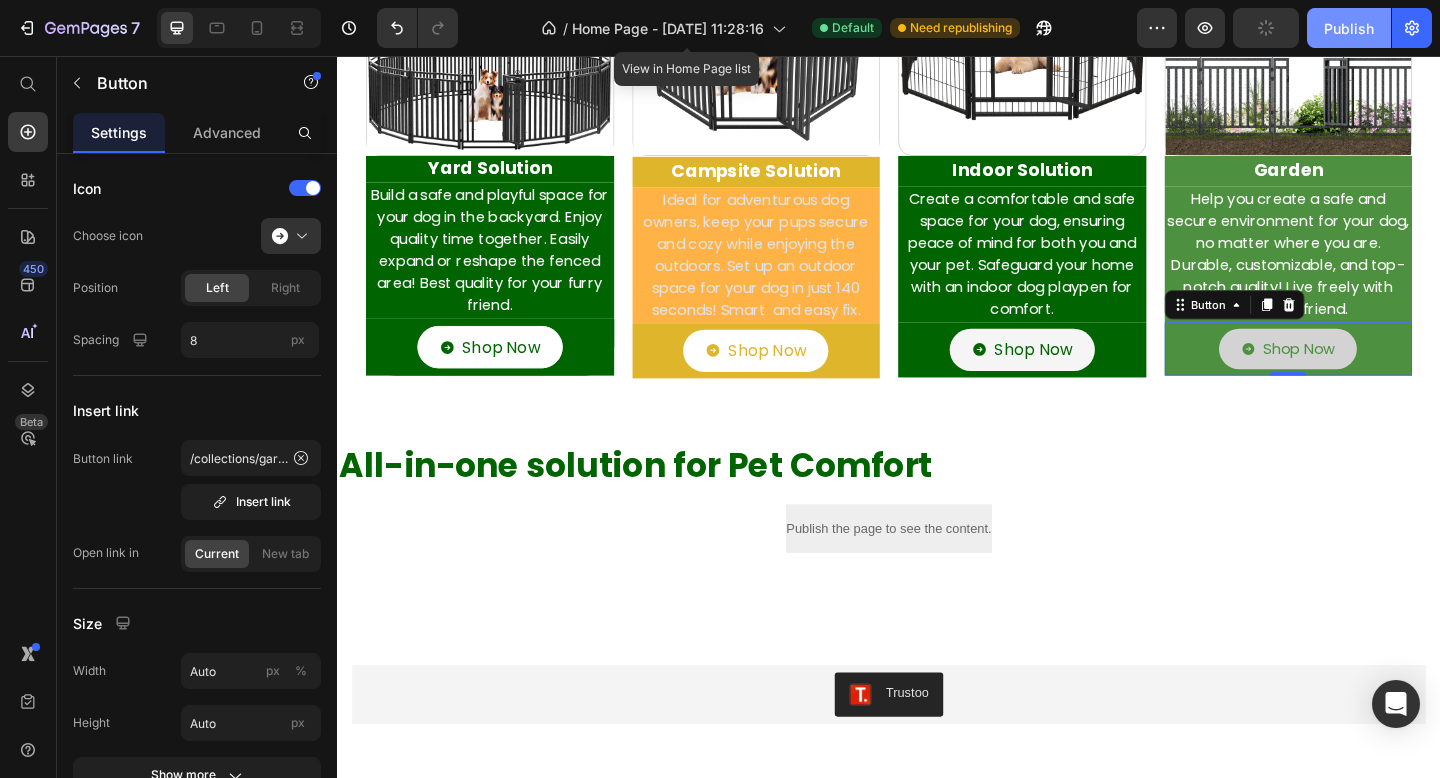 click on "Publish" at bounding box center [1349, 28] 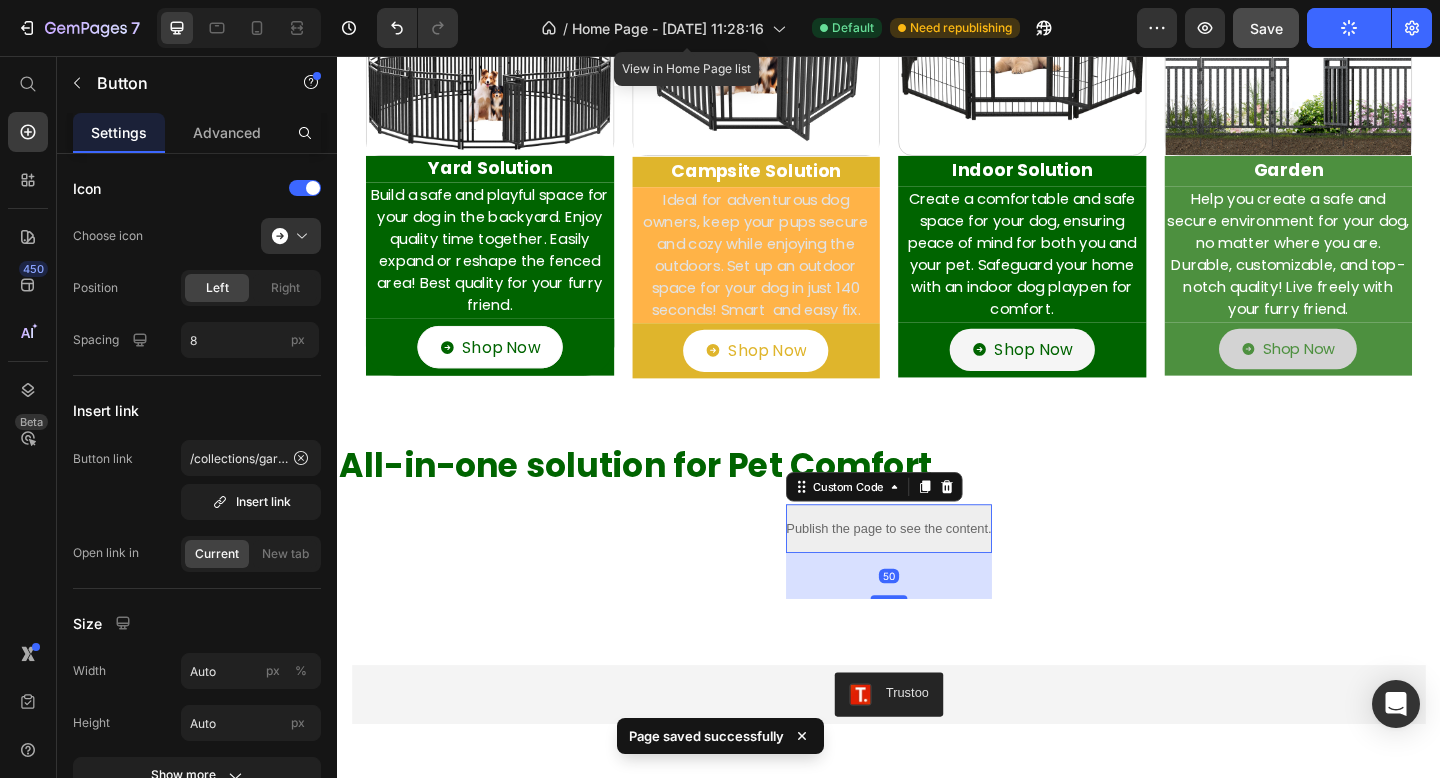 click on "Publish the page to see the content." at bounding box center [936, 570] 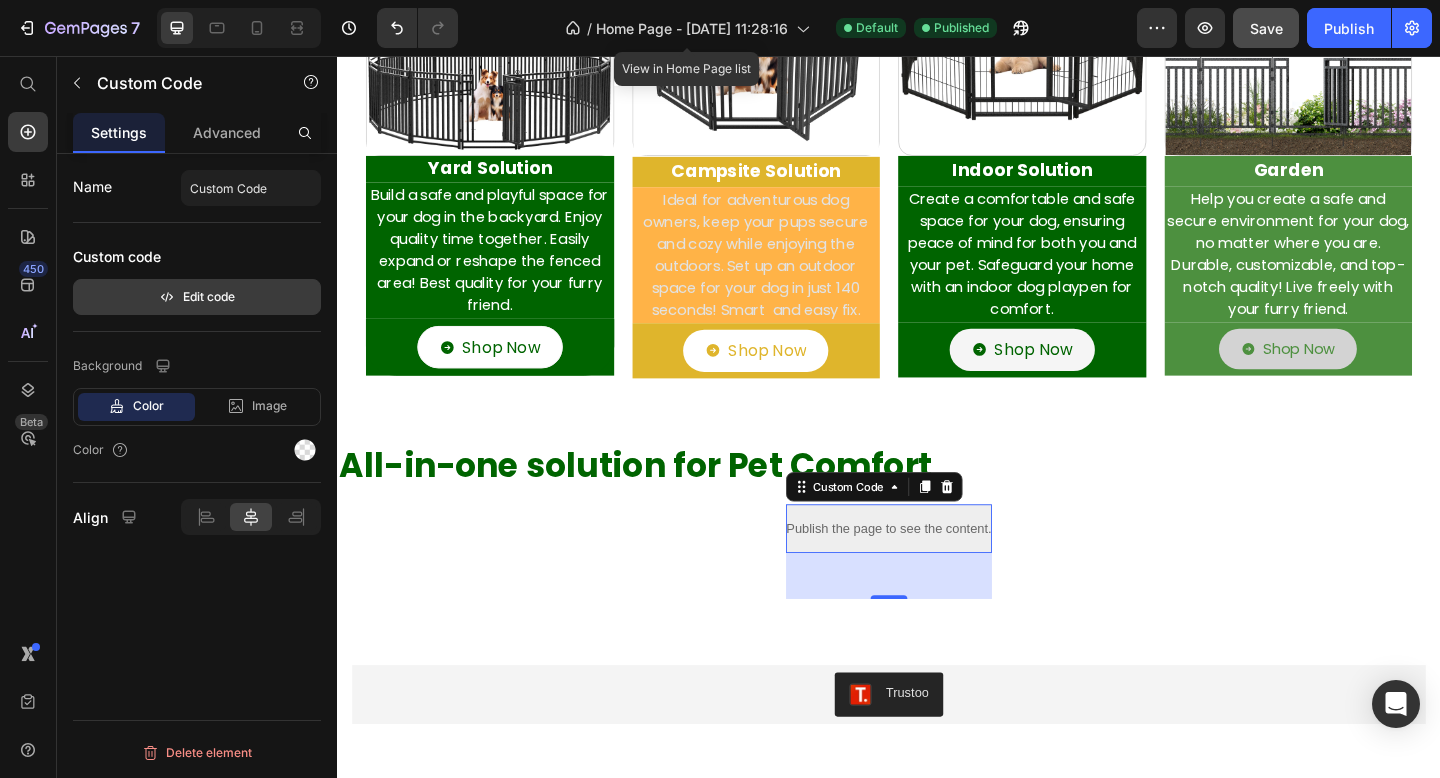 click on "Edit code" at bounding box center (197, 297) 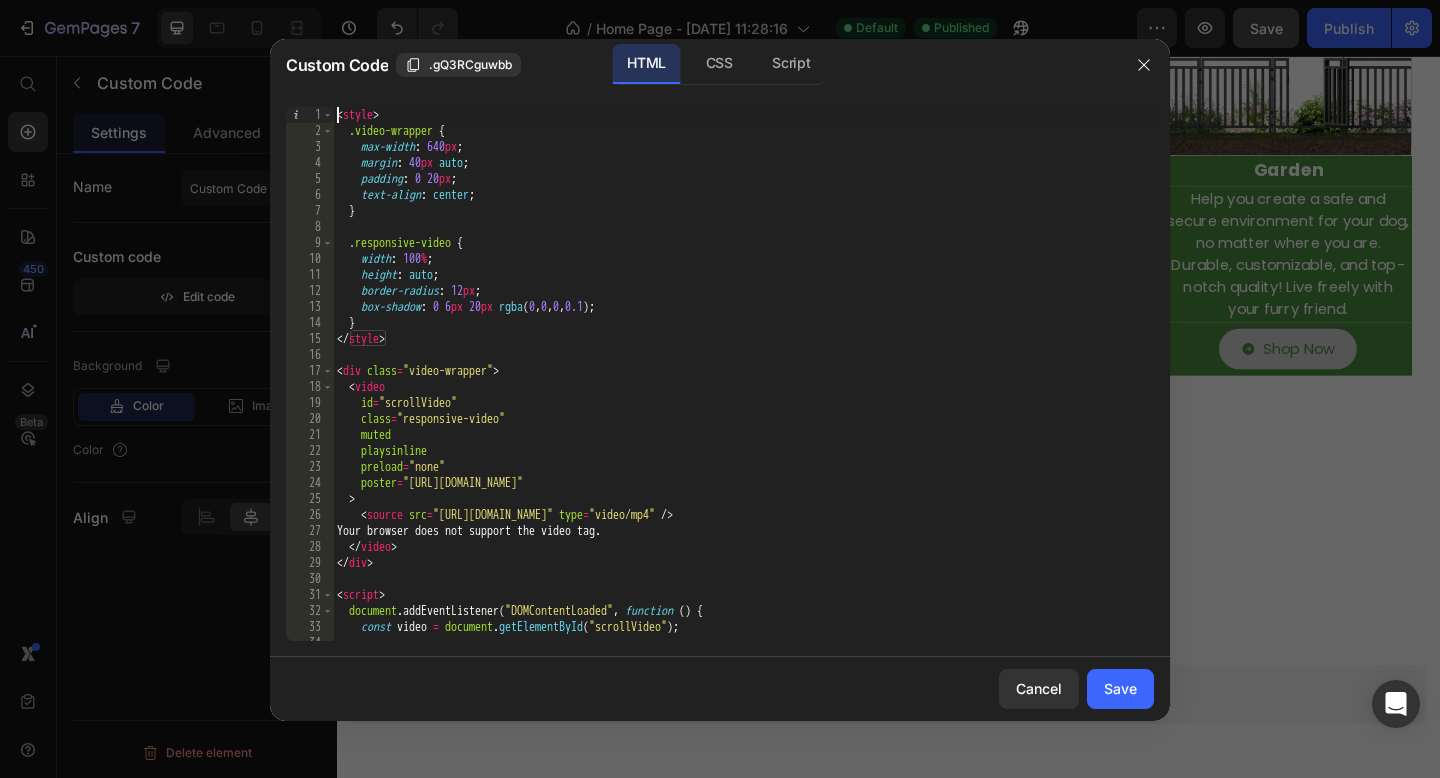 click on "< style >    .video-wrapper   {      max-width :   640 px ;      margin :   40 px   auto ;      padding :   0   20 px ;      text-align :   center ;    }    .responsive-video   {      width :   100 % ;      height :   auto ;      border-radius :   12 px ;      box-shadow :   0   6 px   20 px   rgba ( 0 ,  0 ,  0 ,  0.1 ) ;    } </ style > < div   class = "video-wrapper" >    < video      id = "scrollVideo"      class = "responsive-video"      muted      playsinline      preload = "none"      poster = "https://www.w3schools.com/html/pic_trulli.jpg"    >      < source   src = "https://www.w3schools.com/html/mov_bbb.mp4"   type = "video/mp4"   />     Your browser does not support the video tag.    </ video > </ div > < script >    document . addEventListener ( "DOMContentLoaded" ,   function   ( )   {      const   video   =   document . getElementById ( "scrollVideo" ) ;      const   observer   =   new   IntersectionObserver (" at bounding box center [743, 390] 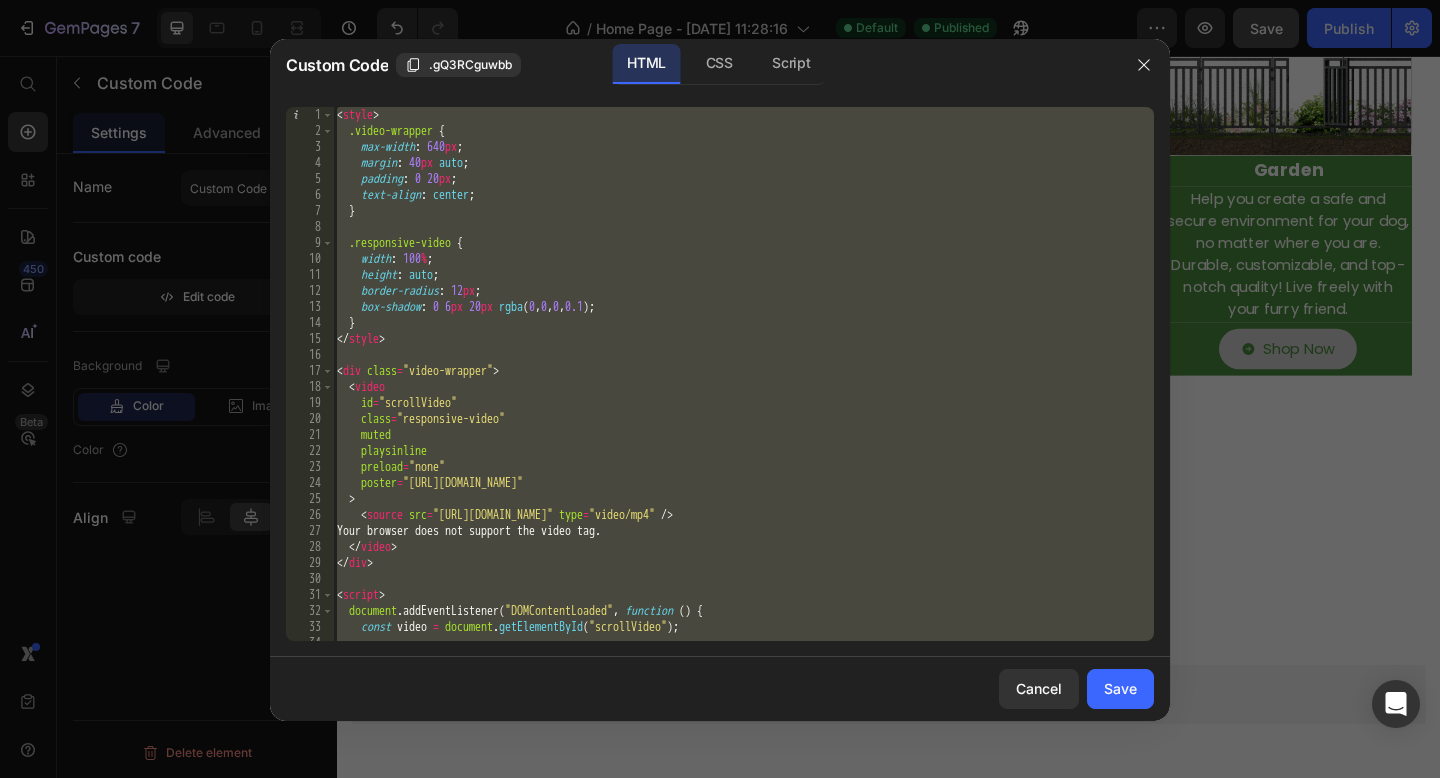 type 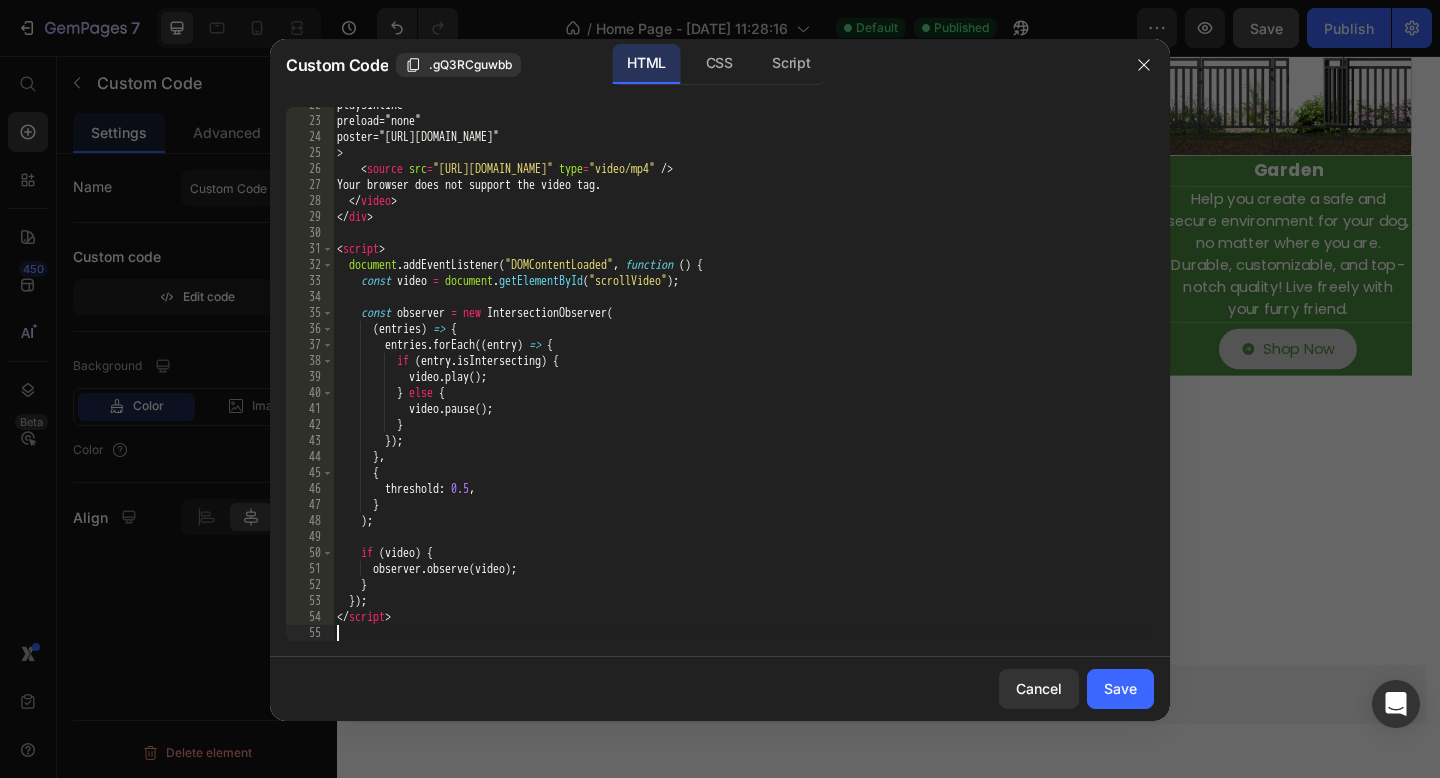 scroll, scrollTop: 346, scrollLeft: 0, axis: vertical 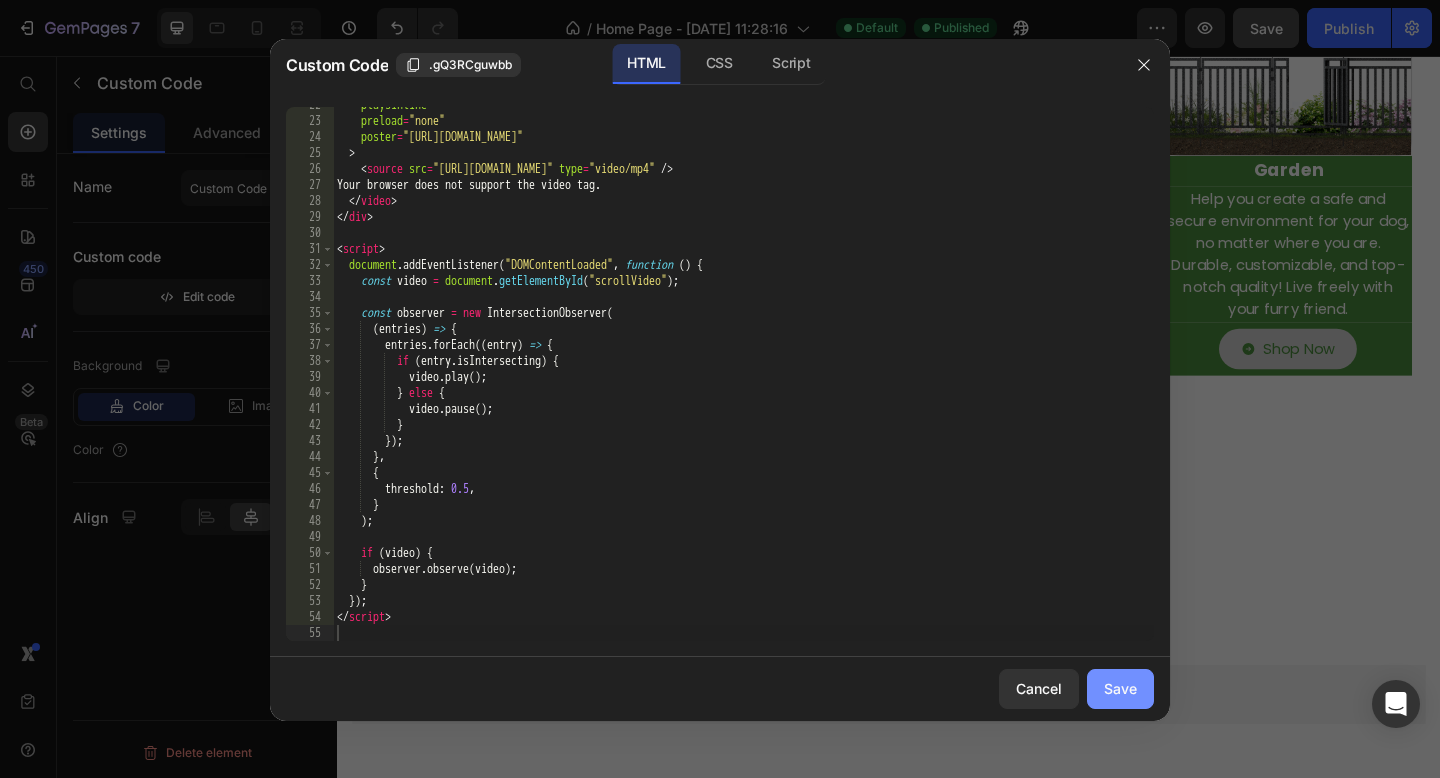 click on "Save" at bounding box center (1120, 688) 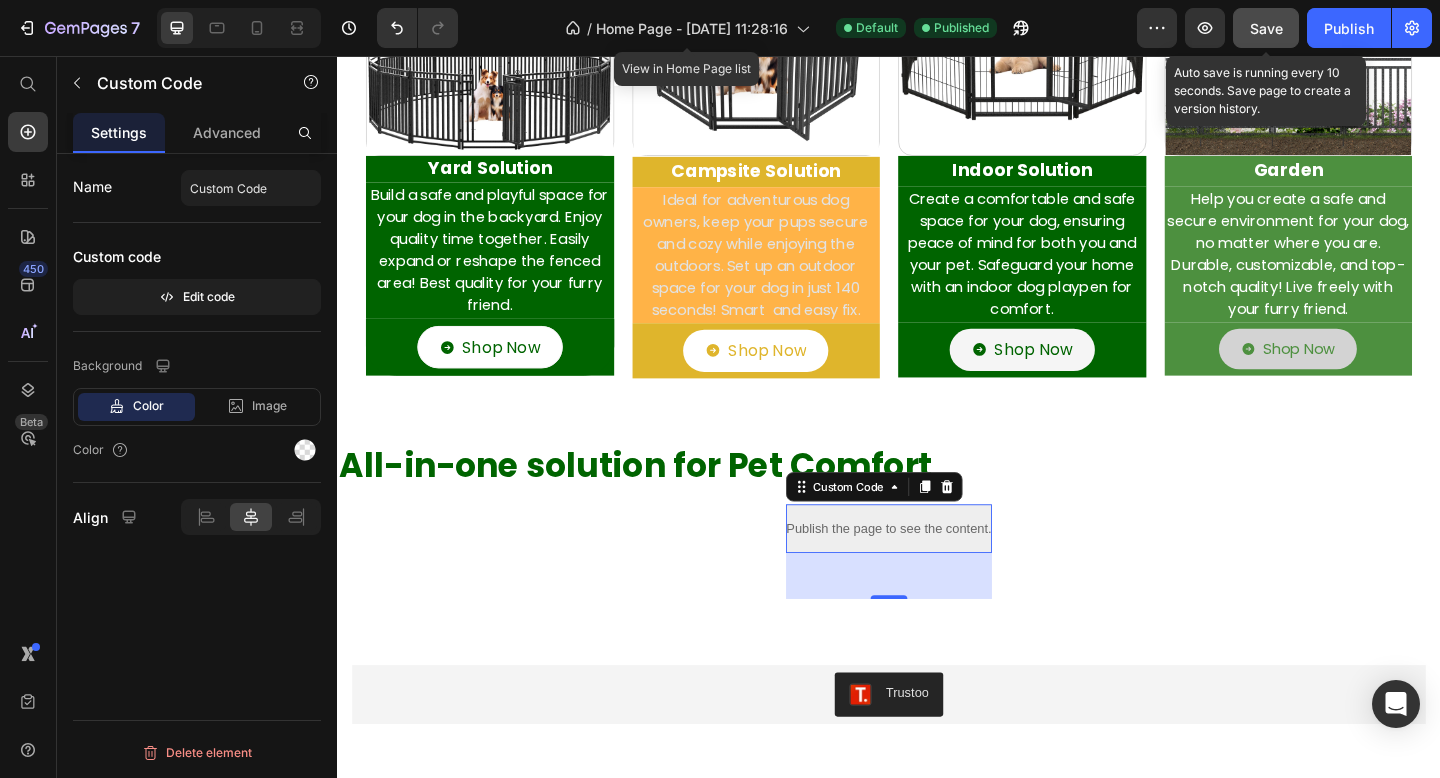 click on "Save" 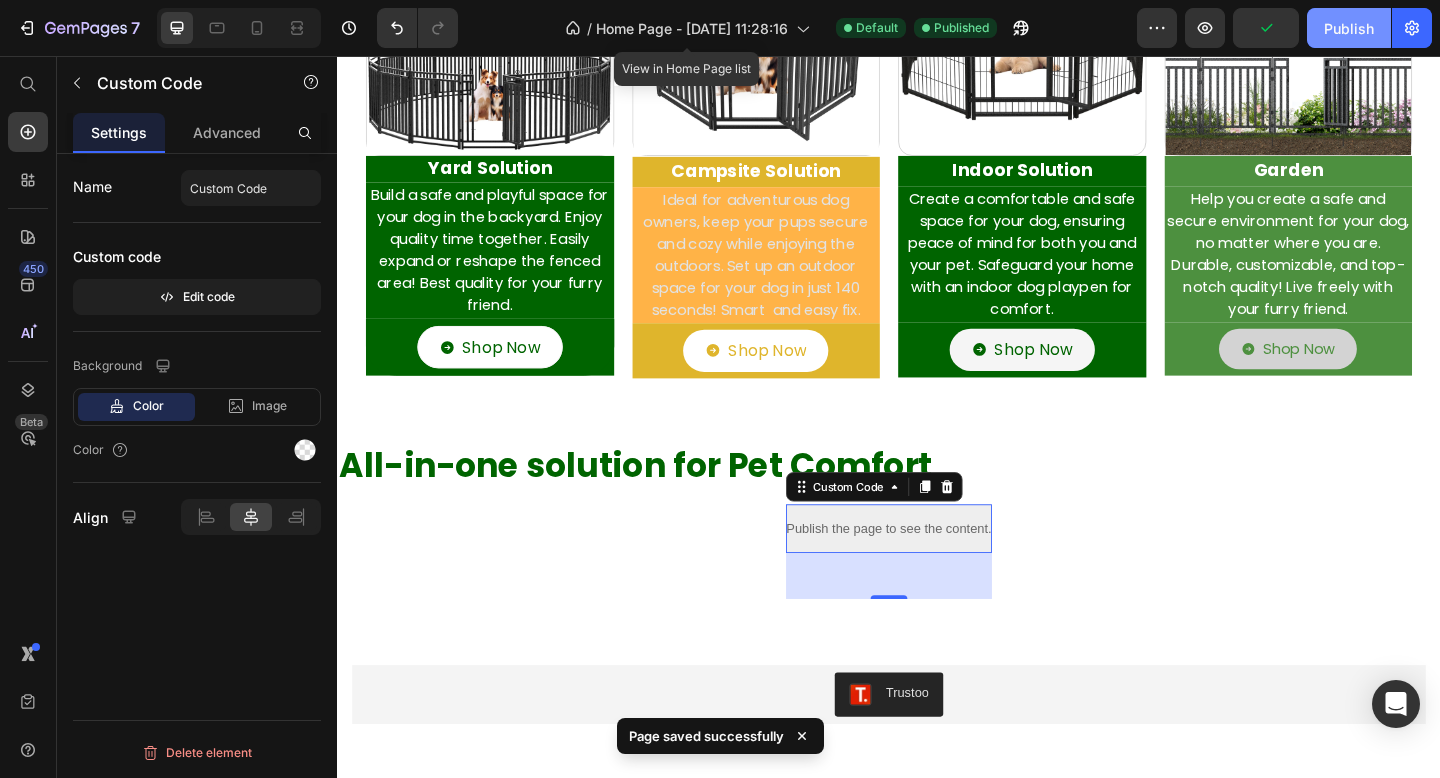 click on "Publish" at bounding box center (1349, 28) 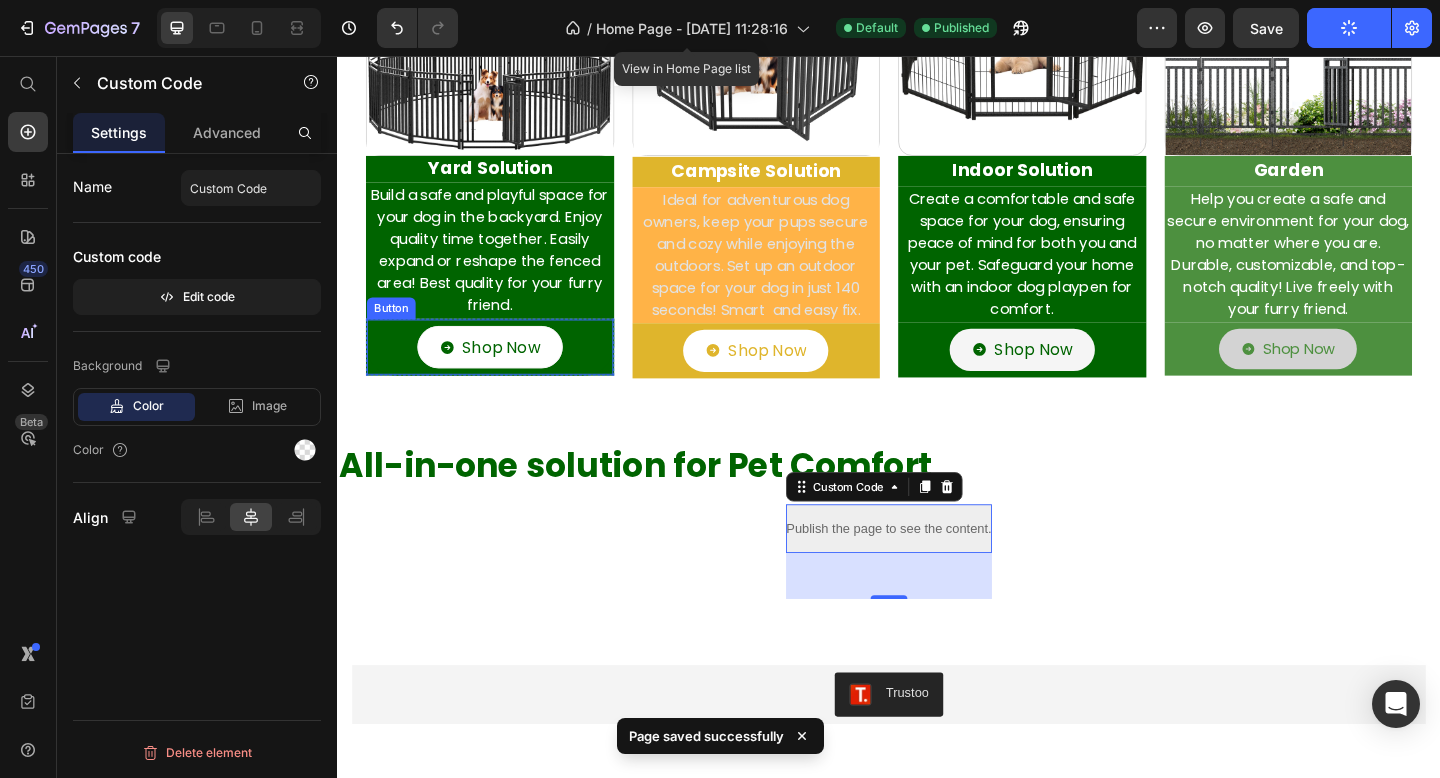 click on "Shop Now   Button" at bounding box center (503, 373) 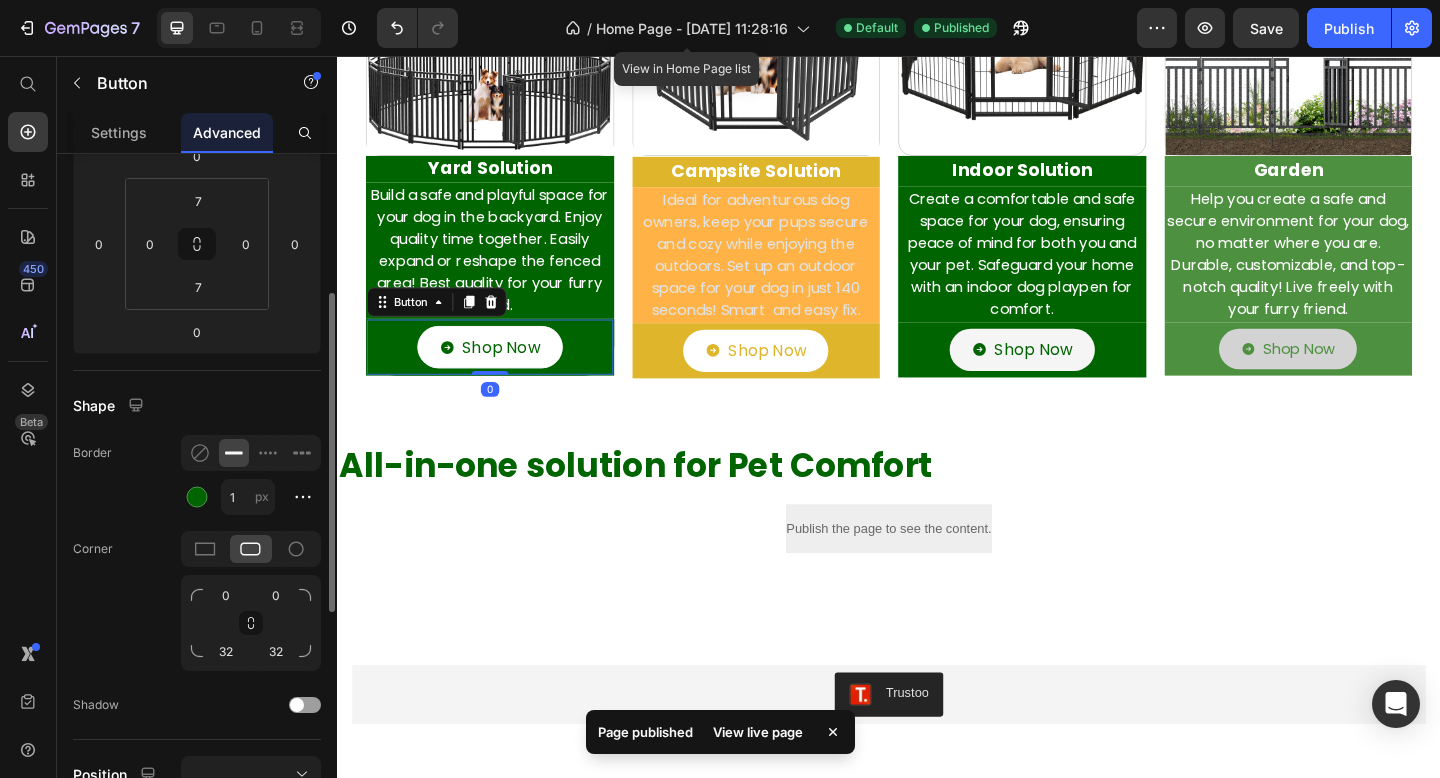 scroll, scrollTop: 286, scrollLeft: 0, axis: vertical 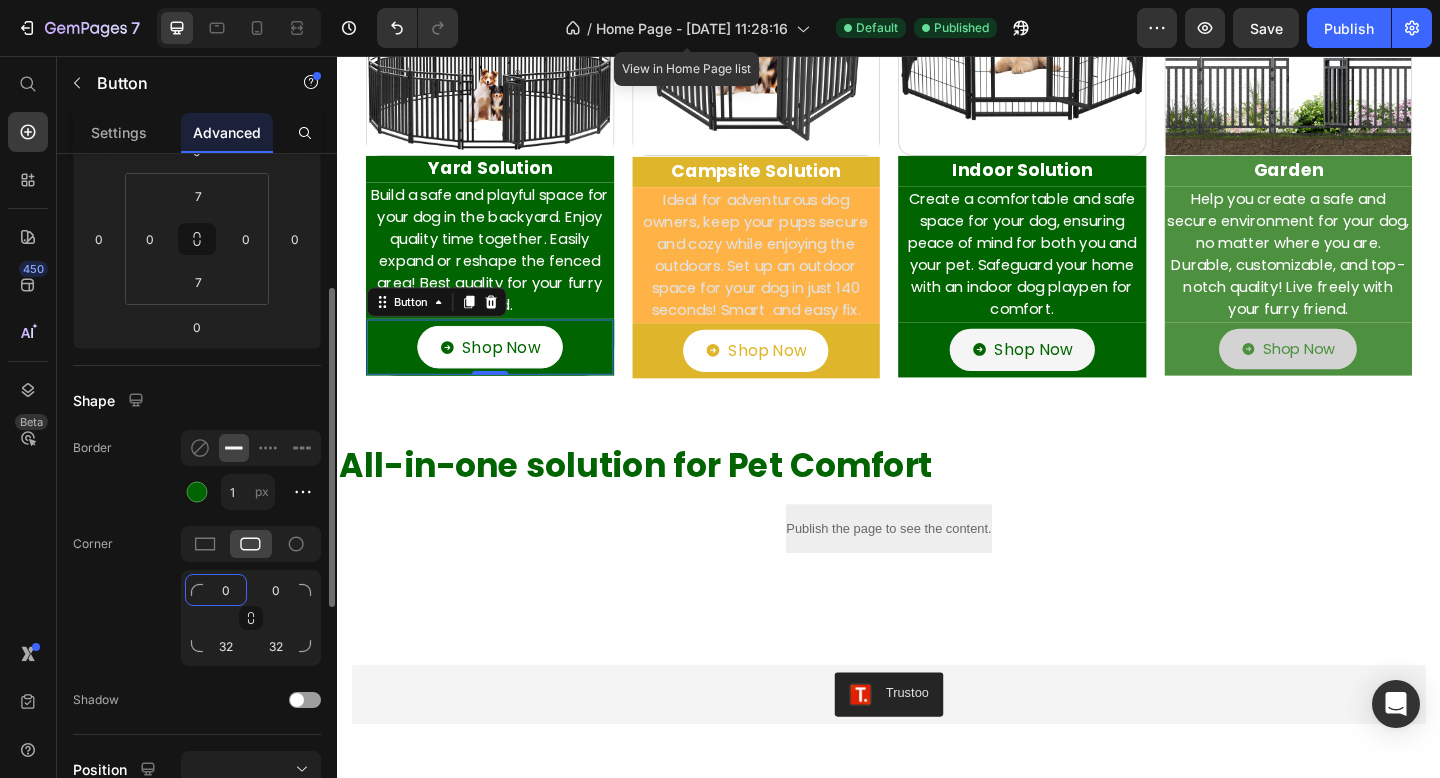 click on "0" 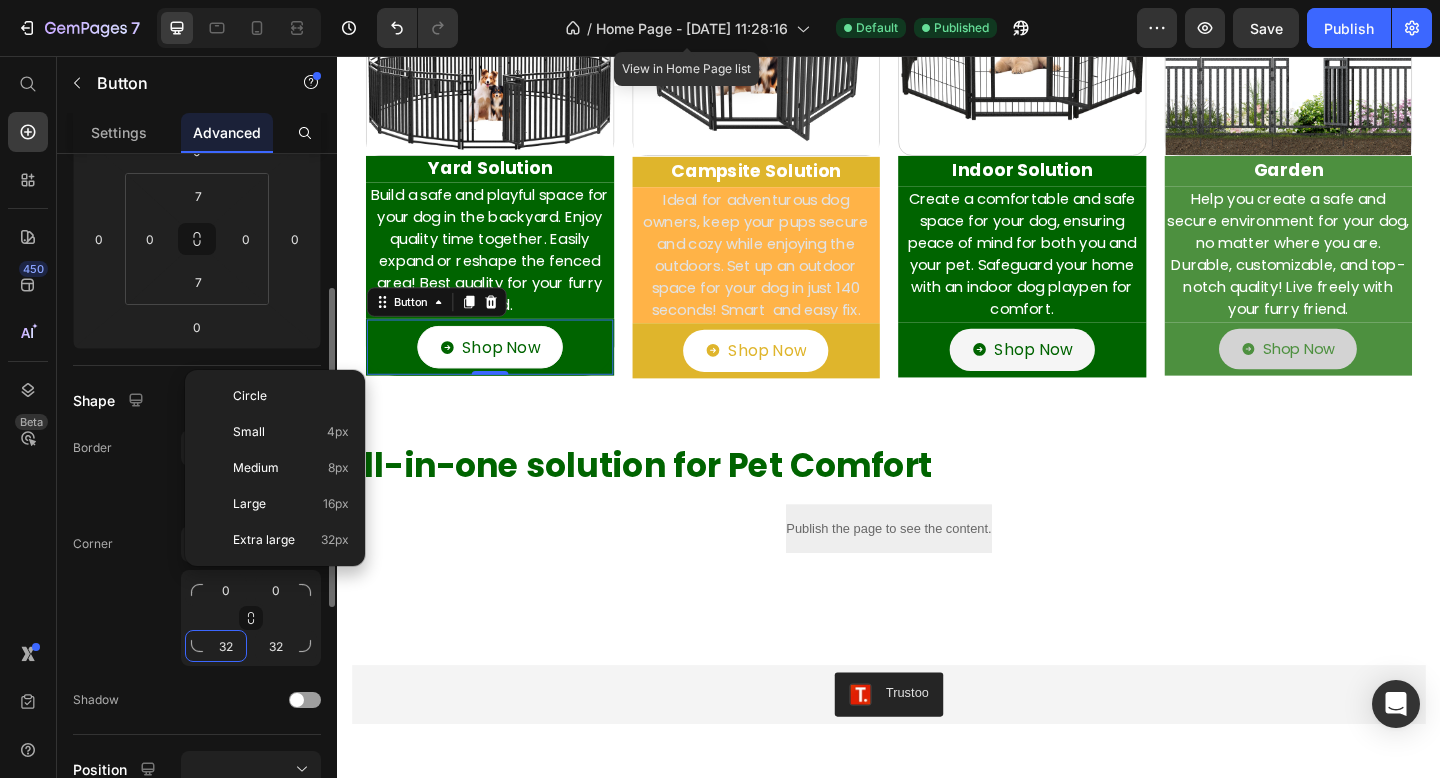 click on "32" 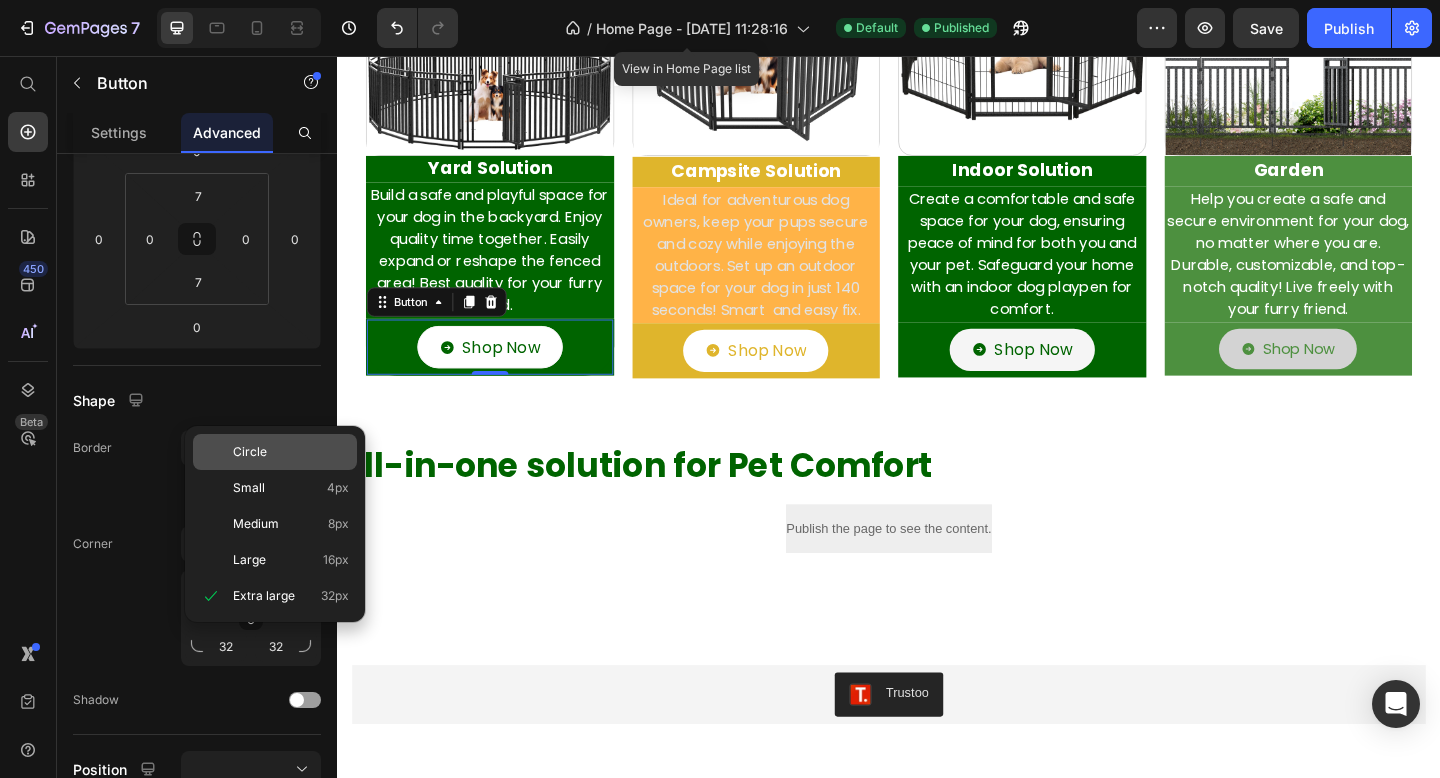 click on "Circle" 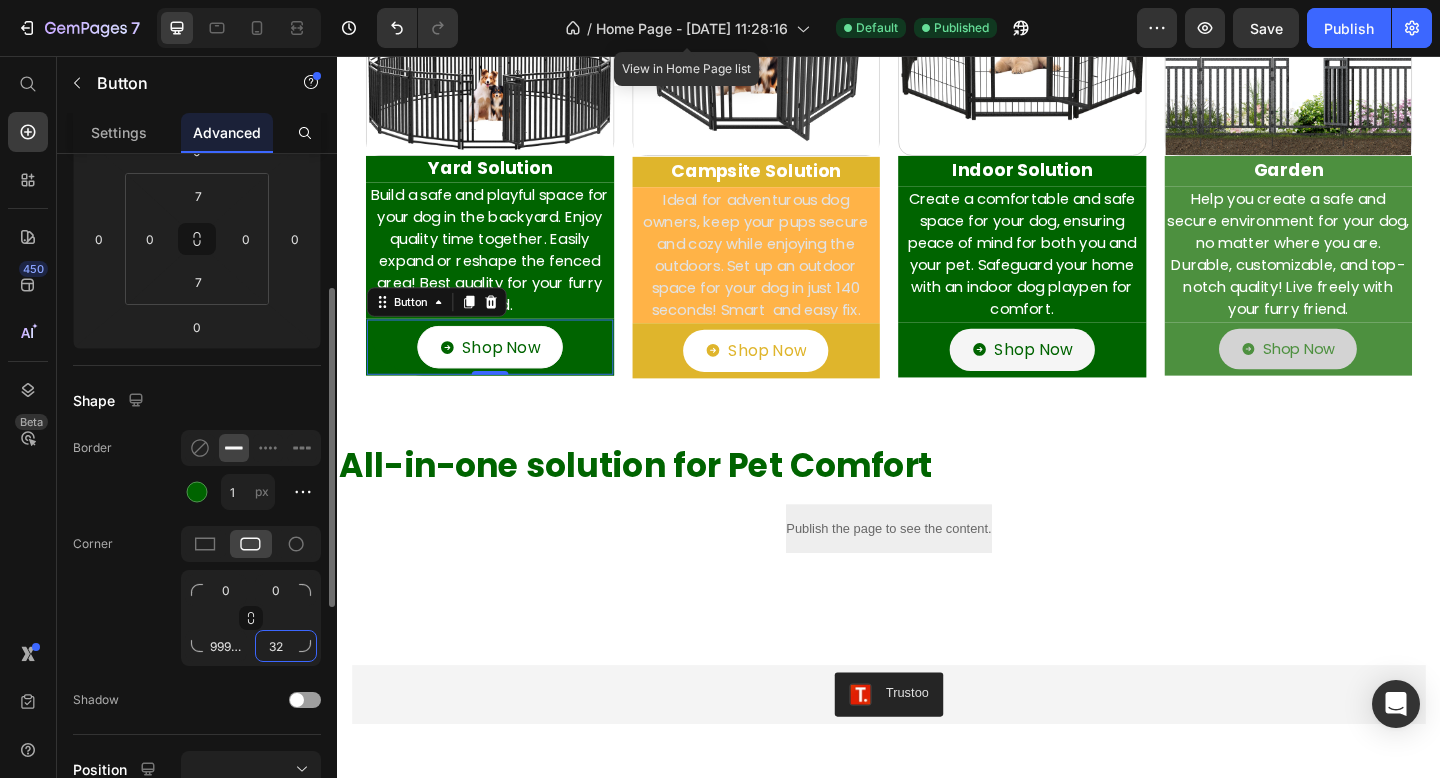 click on "32" 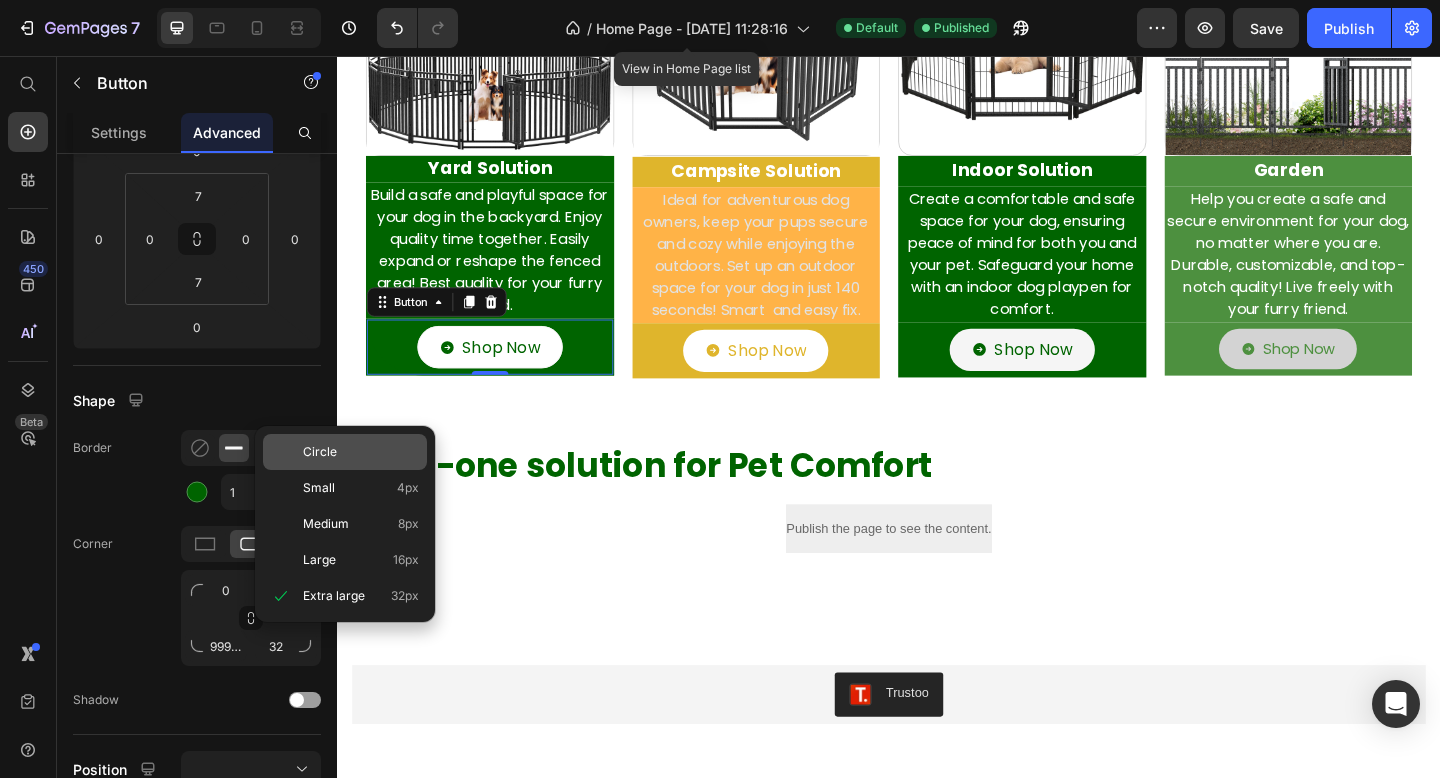 click on "Circle" at bounding box center [320, 452] 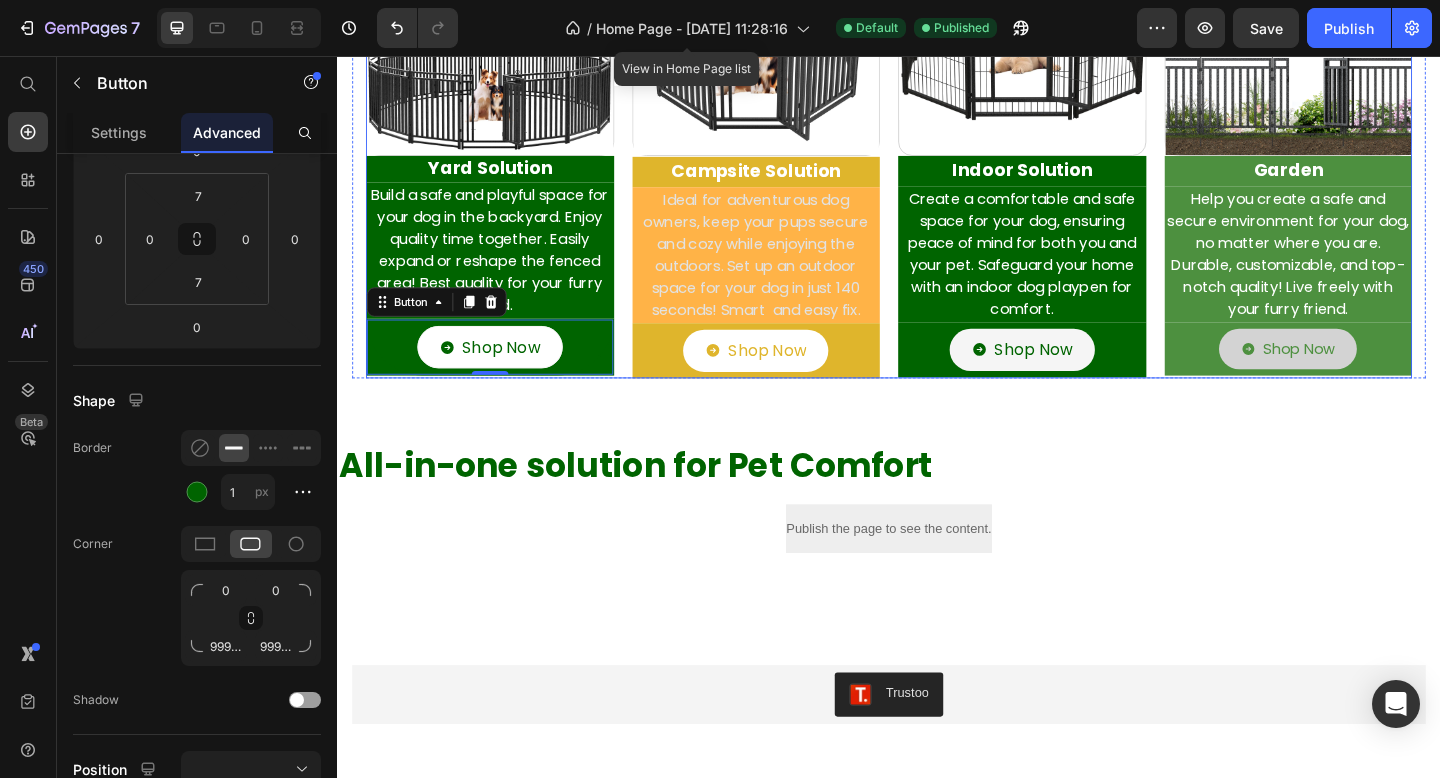 click on "Image  Yard Solution  Heading Build a safe and playful space for your dog in the backyard. Enjoy quality time together. Easily expand or reshape the fenced area! Best quality for your furry friend. Text
Shop Now   Button   0 Row Image Campsite Solution  Text Block Ideal for adventurous dog owners, keep your pups secure and cozy while enjoying the outdoors. Set up an outdoor space for your dog in just 140 seconds! Smart  and easy fix. Text
Shop Now Button Row Image Indoor Solution Text Block Create a comfortable and safe space for your dog, ensuring peace of mind for both you and your pet. Safeguard your home with an indoor dog playpen for comfort. Text
Shop Now Button Row Image Garden  Text Block Help you create a safe and secure environment for your dog, no matter where you are. Durable, customizable, and top-notch quality! Live freely with your furry friend. Text
Shop Now Button Row Row" at bounding box center [937, 152] 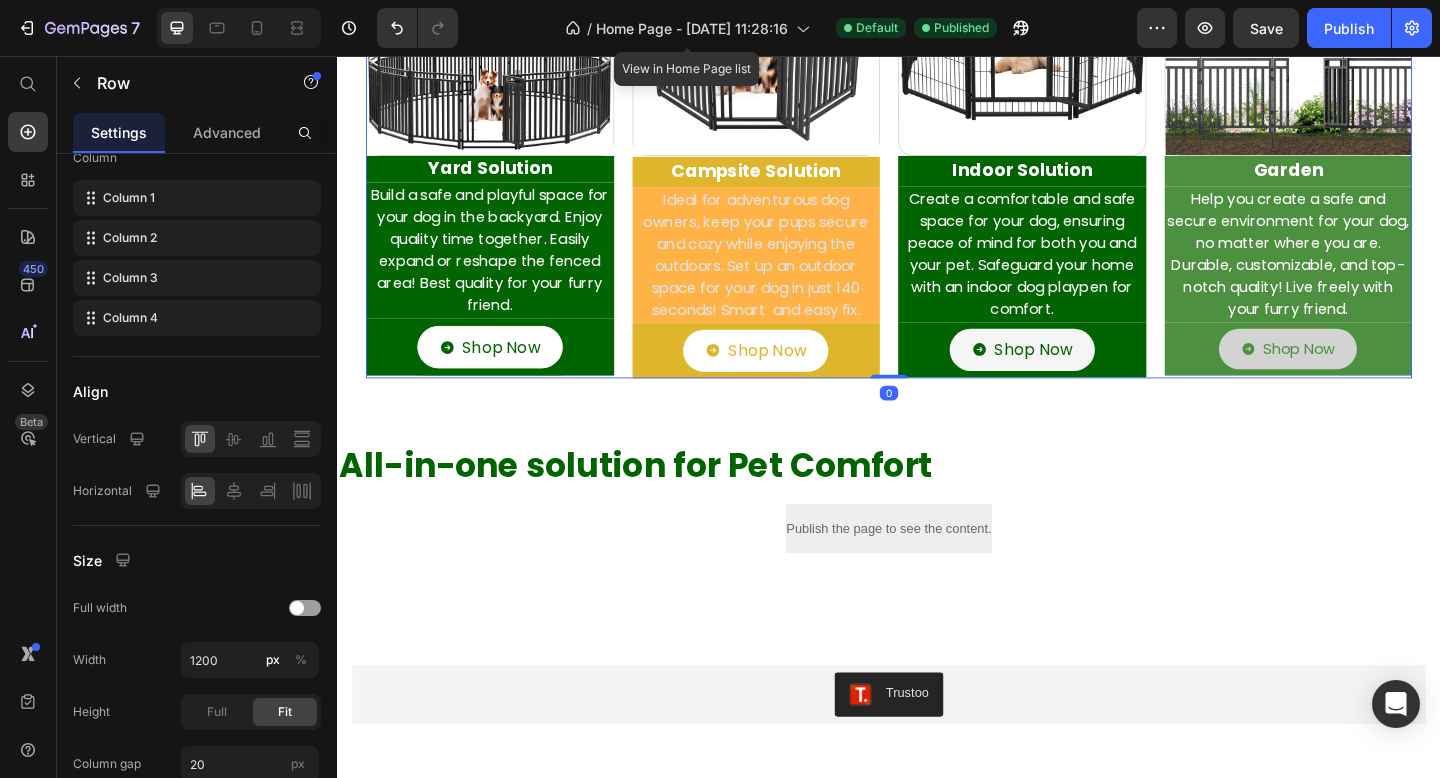 scroll, scrollTop: 0, scrollLeft: 0, axis: both 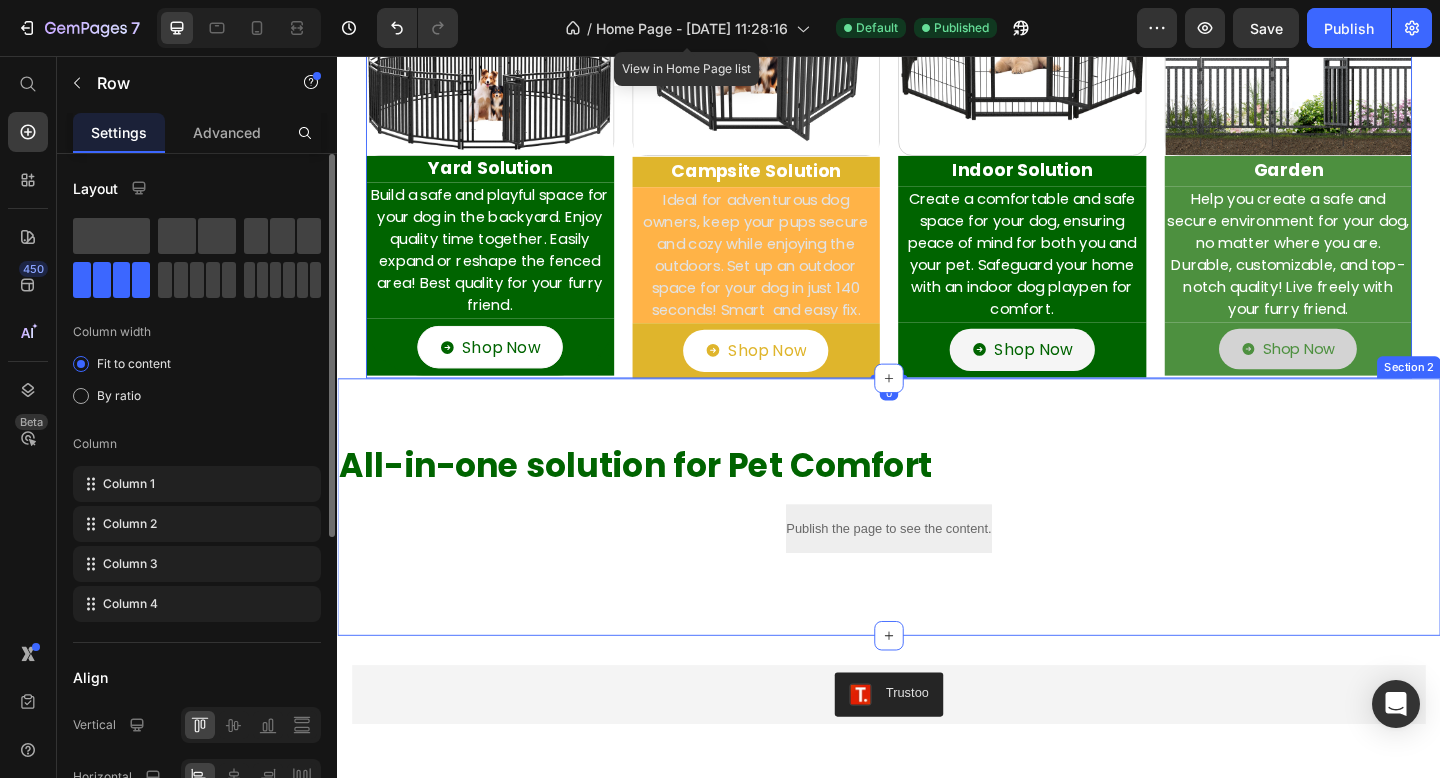 click on "All-in-one solution for Pet Comfort Heading
Publish the page to see the content.
Custom Code Section 2" at bounding box center (937, 547) 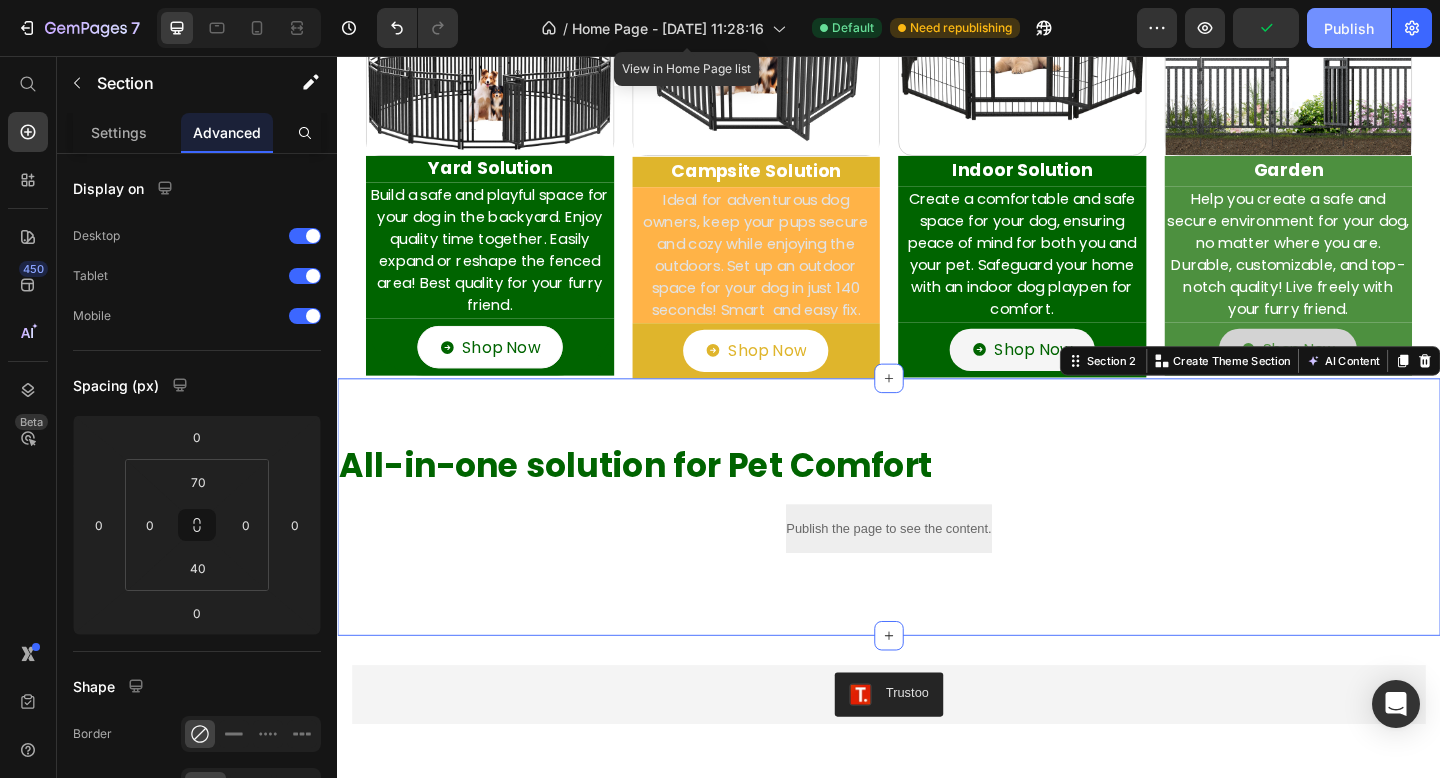 click on "Publish" 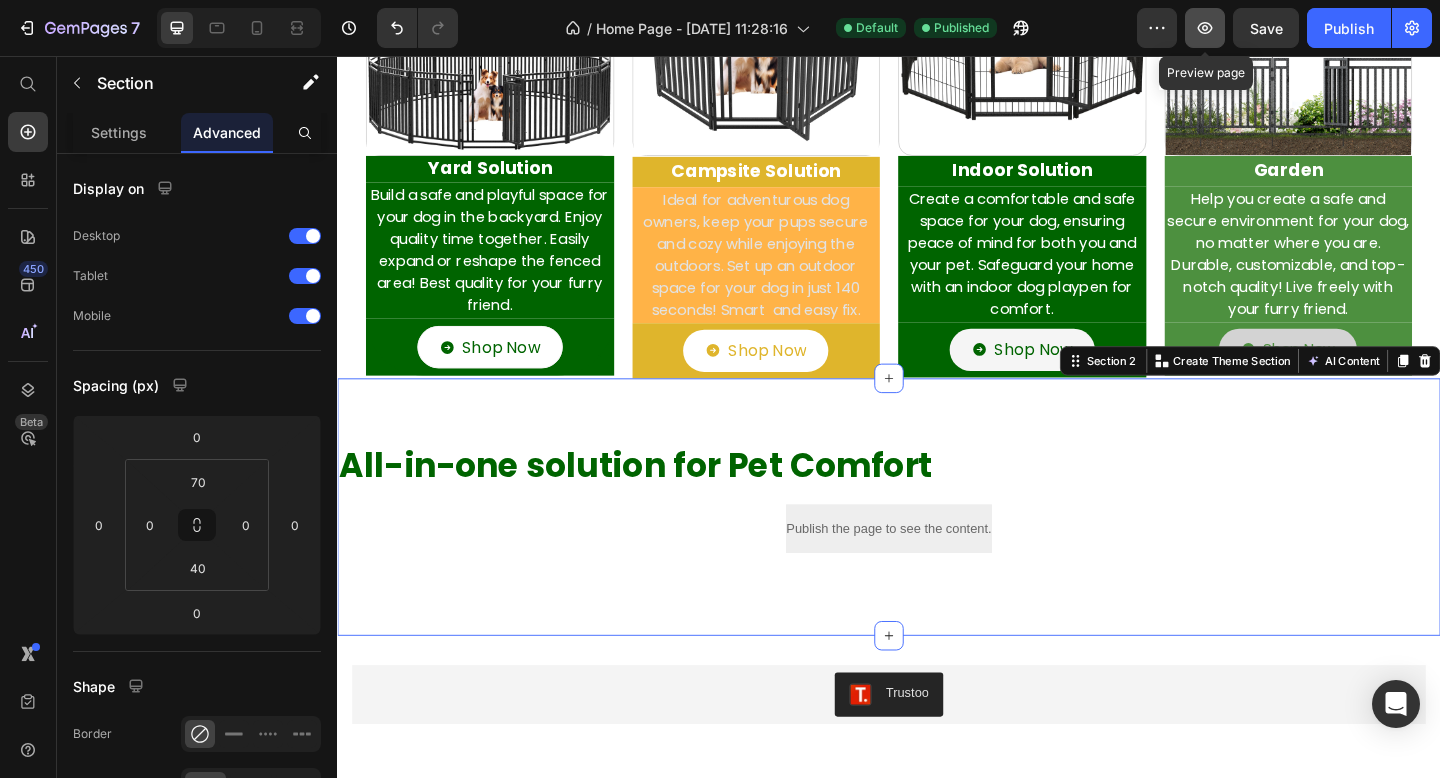 click 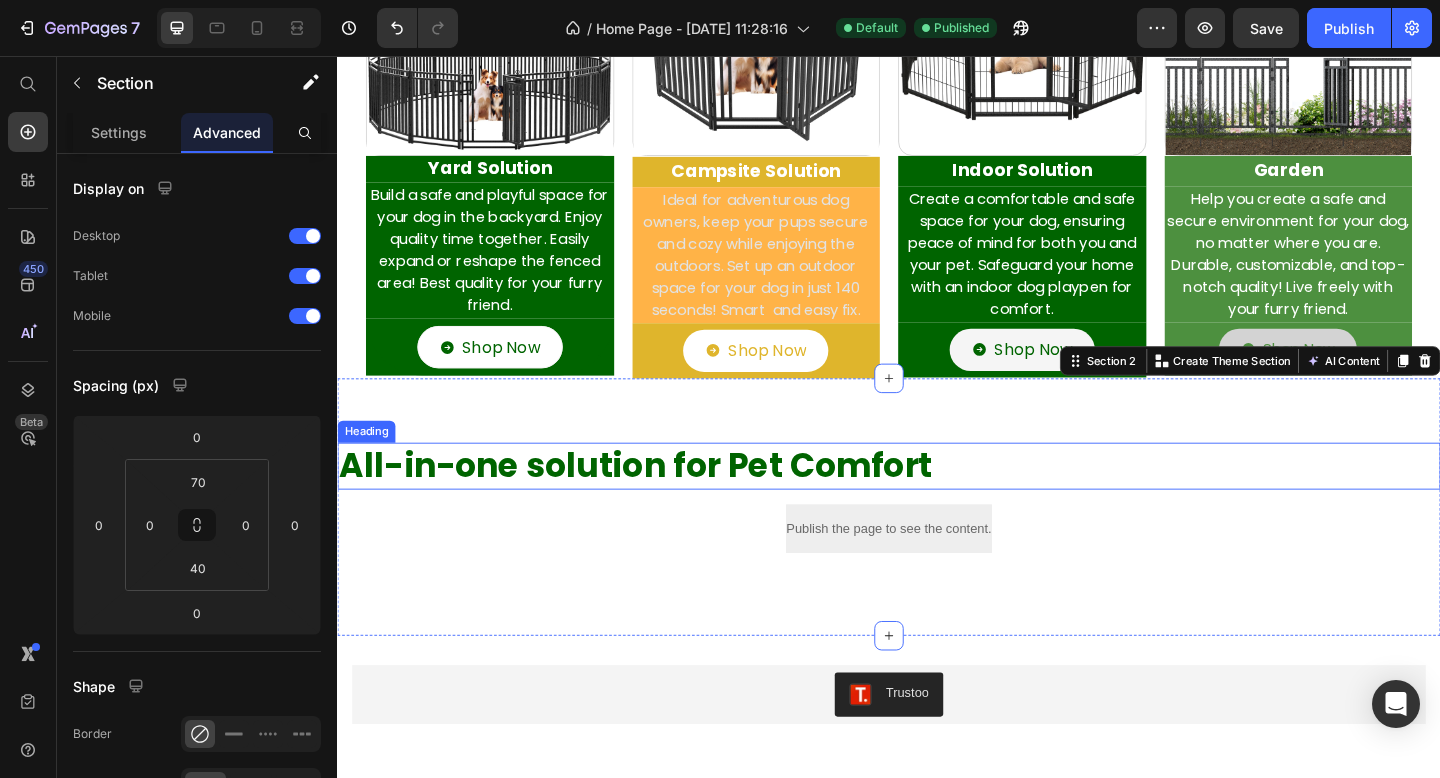 click on "All-in-one solution for Pet Comfort" at bounding box center (937, 502) 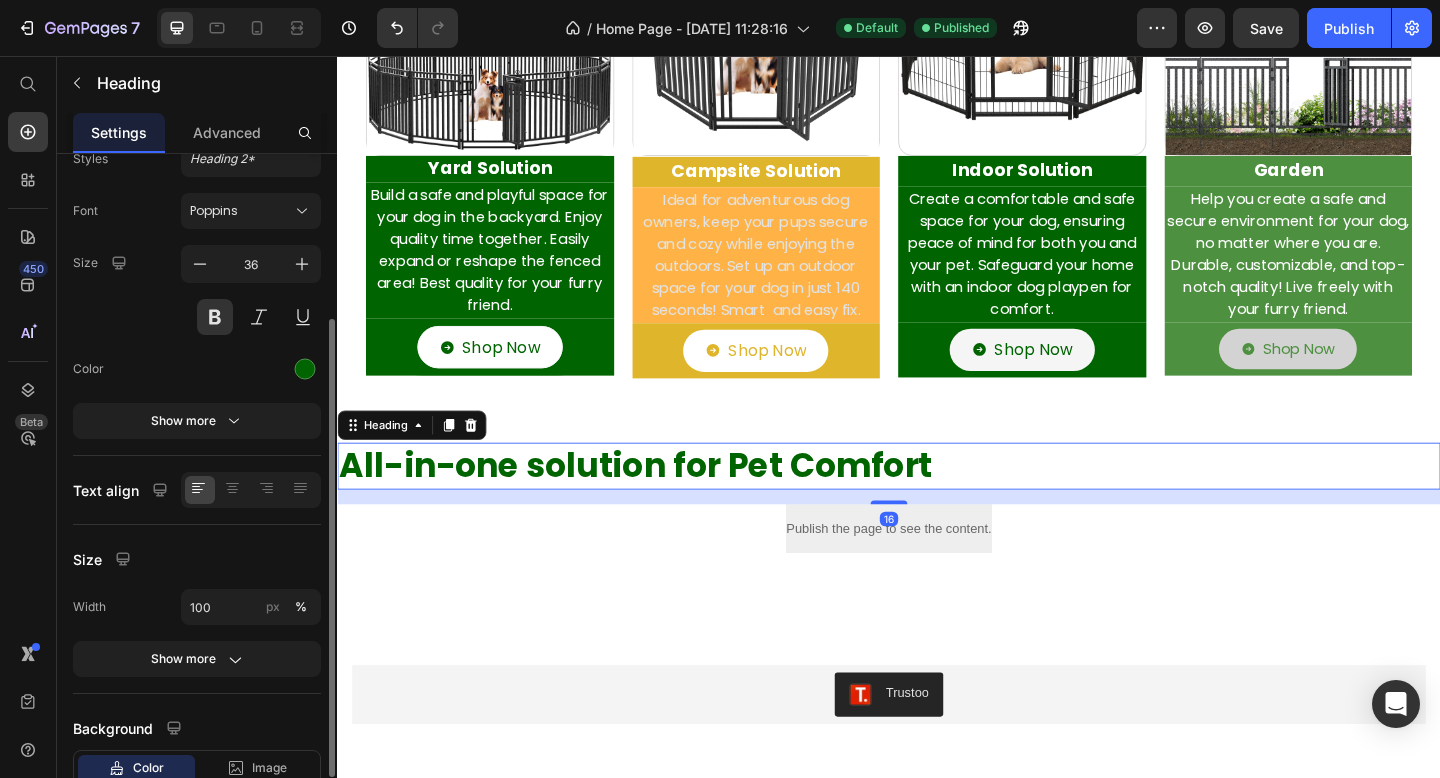 scroll, scrollTop: 164, scrollLeft: 0, axis: vertical 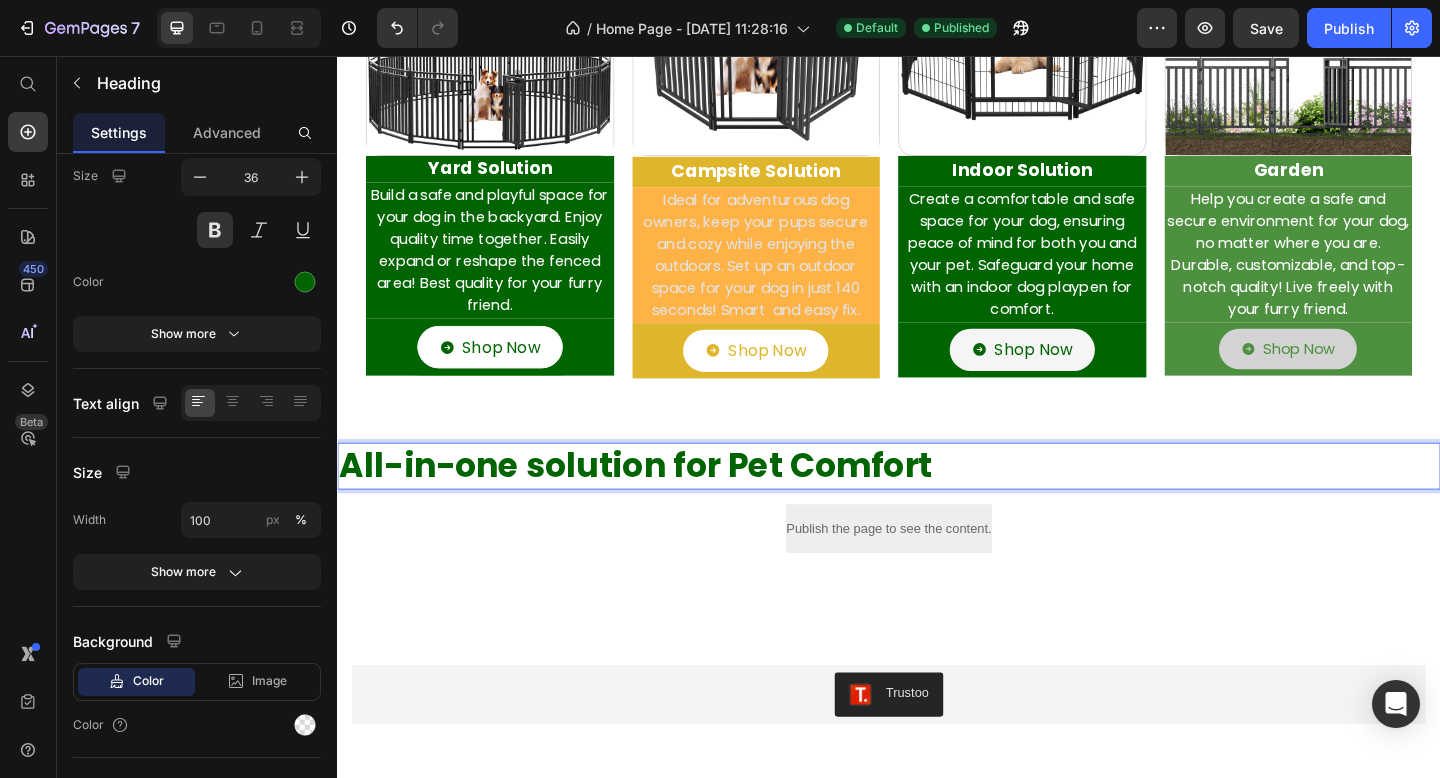 click on "All-in-one solution for Pet Comfort" at bounding box center (937, 502) 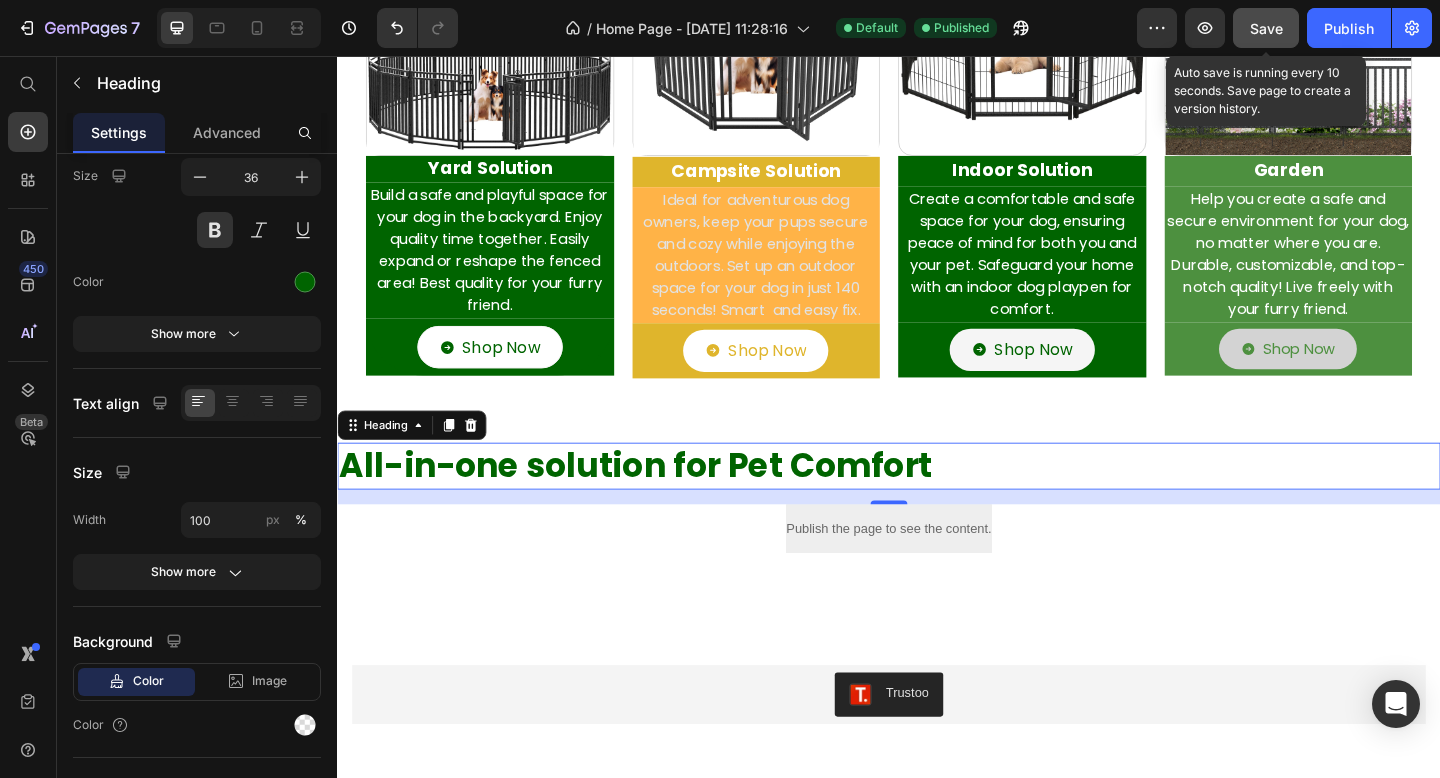 click on "Save" 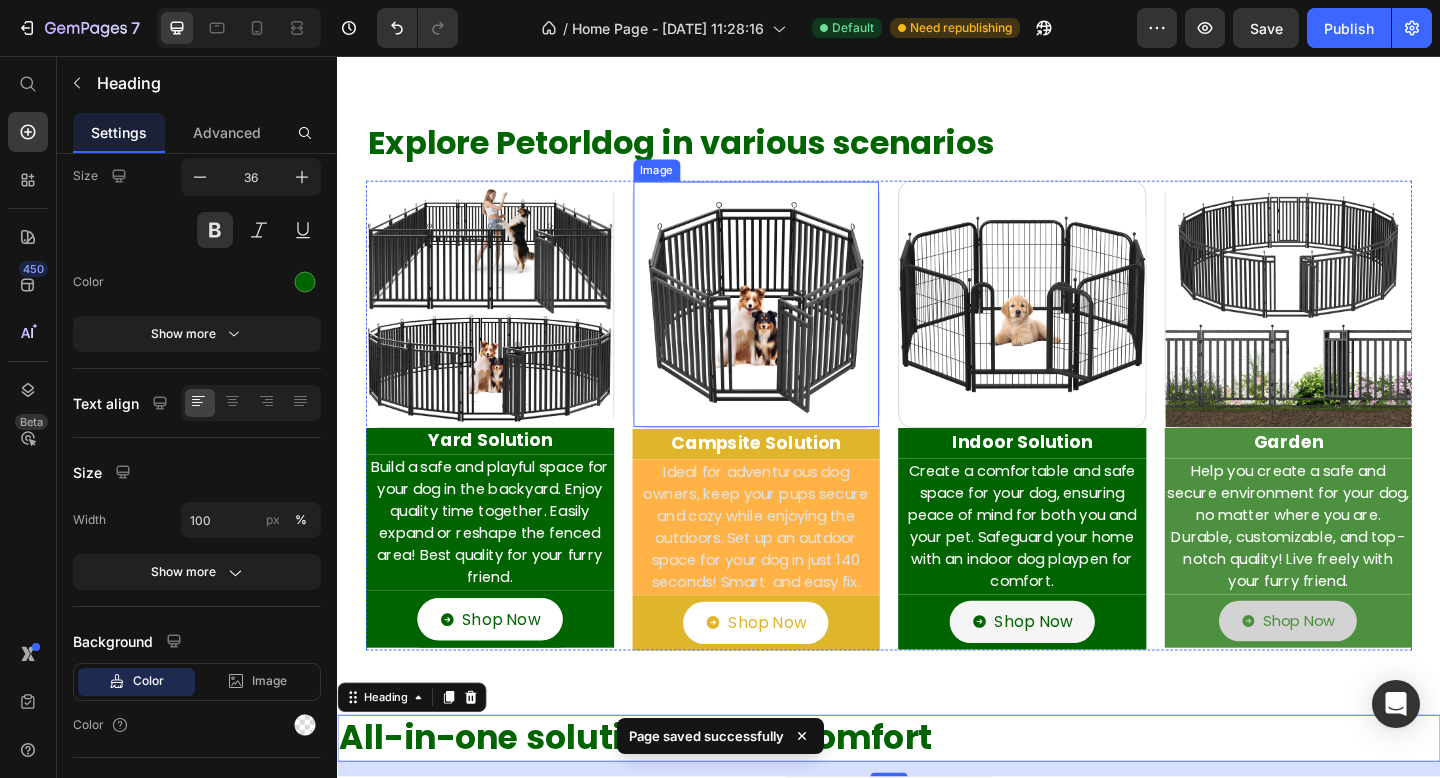 scroll, scrollTop: 11, scrollLeft: 0, axis: vertical 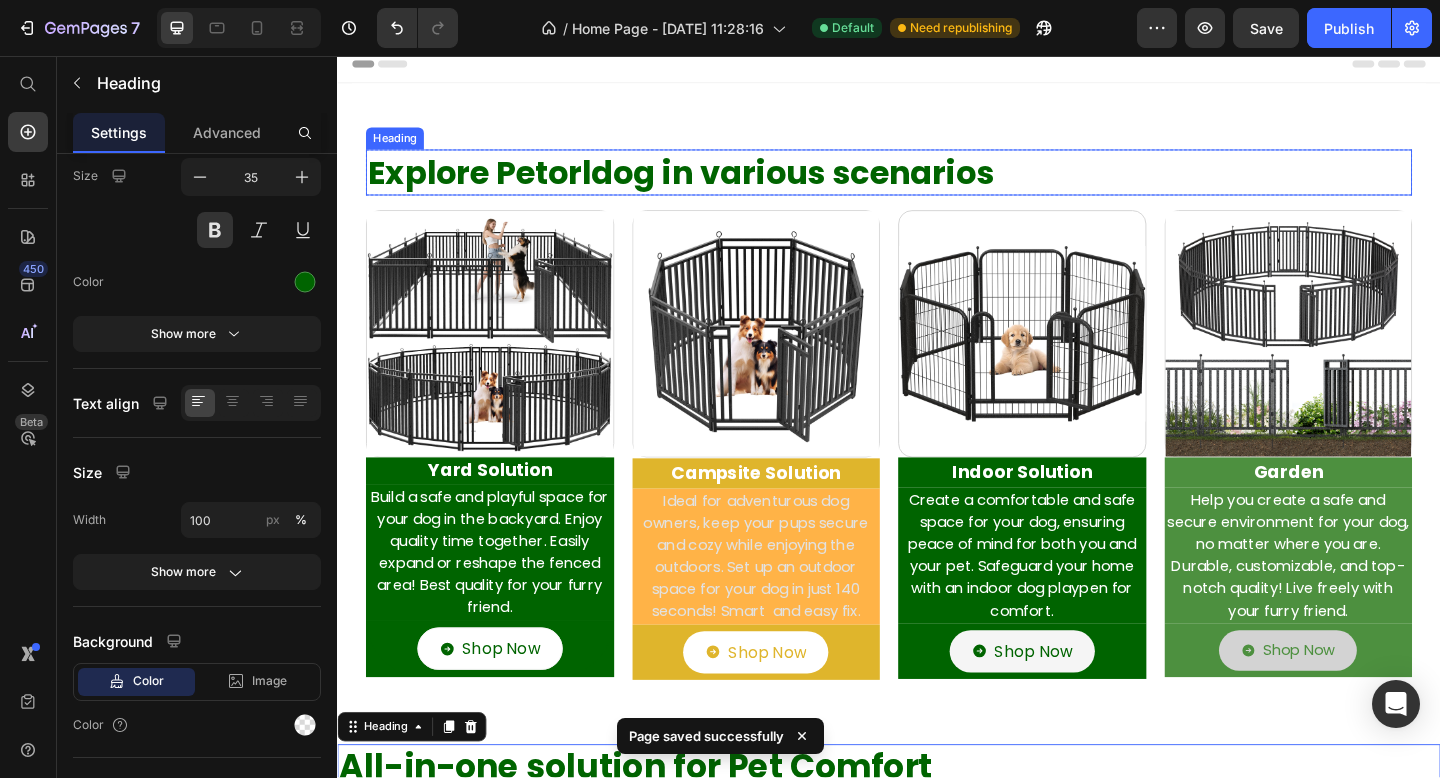 click on "Explore Petorldog in various scenarios" at bounding box center [937, 183] 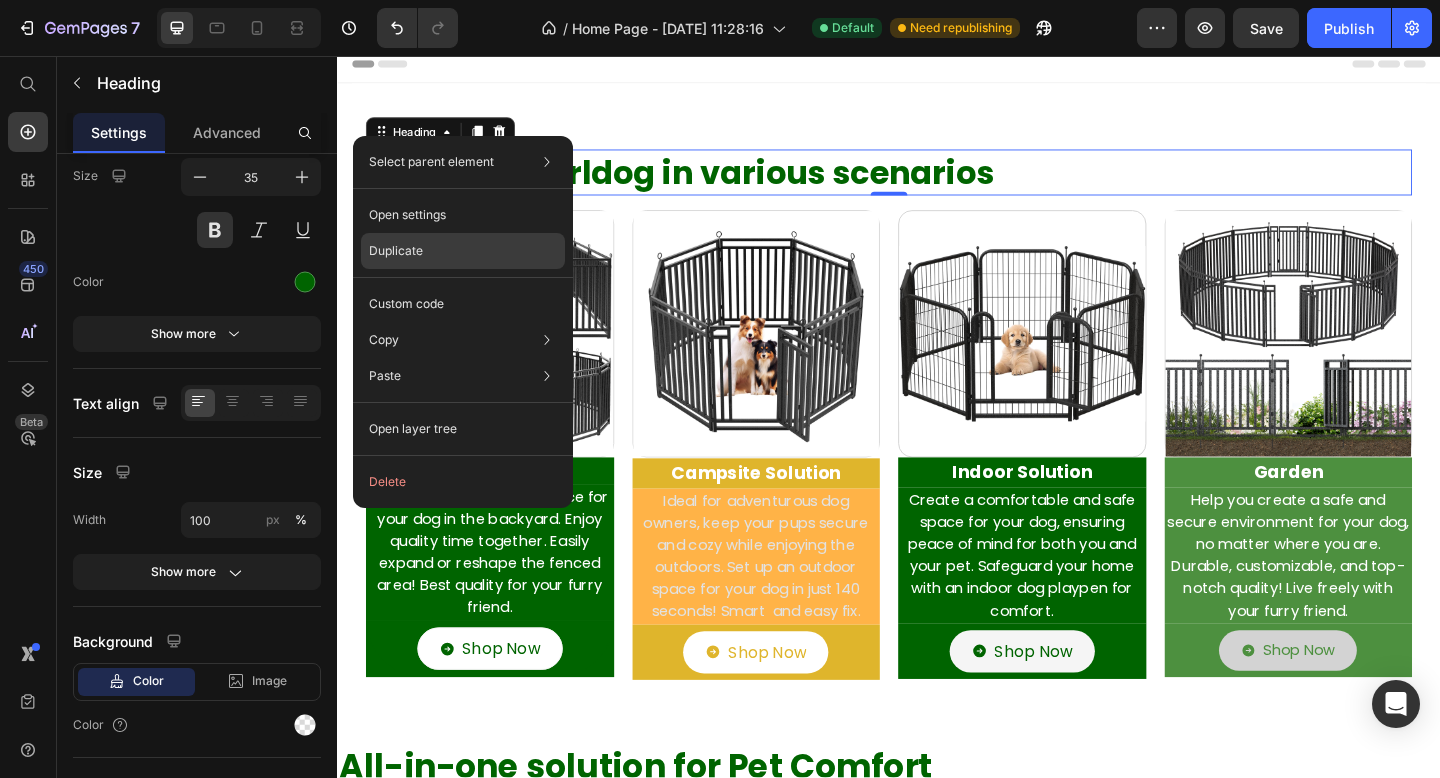 click on "Duplicate" at bounding box center [396, 251] 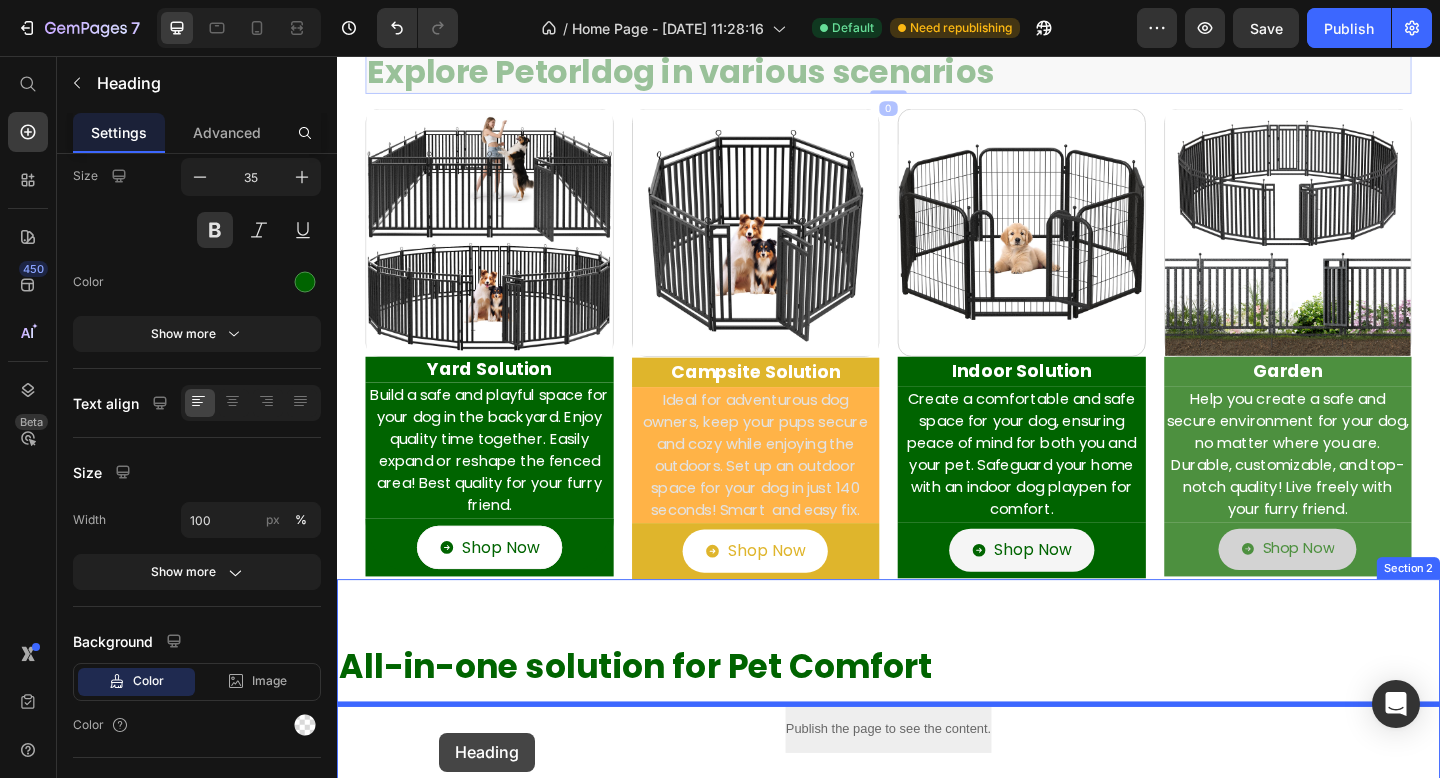 scroll, scrollTop: 487, scrollLeft: 0, axis: vertical 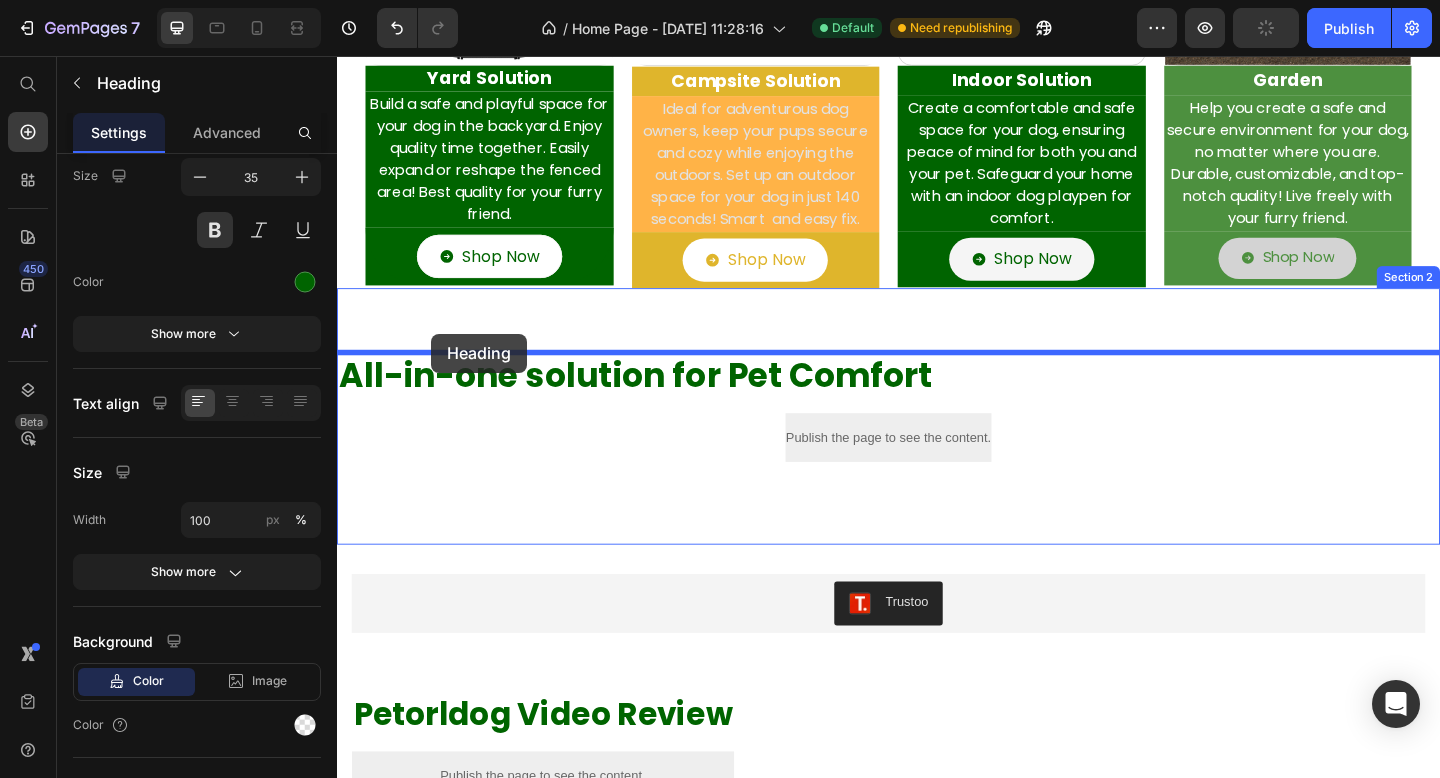 drag, startPoint x: 387, startPoint y: 197, endPoint x: 439, endPoint y: 359, distance: 170.14111 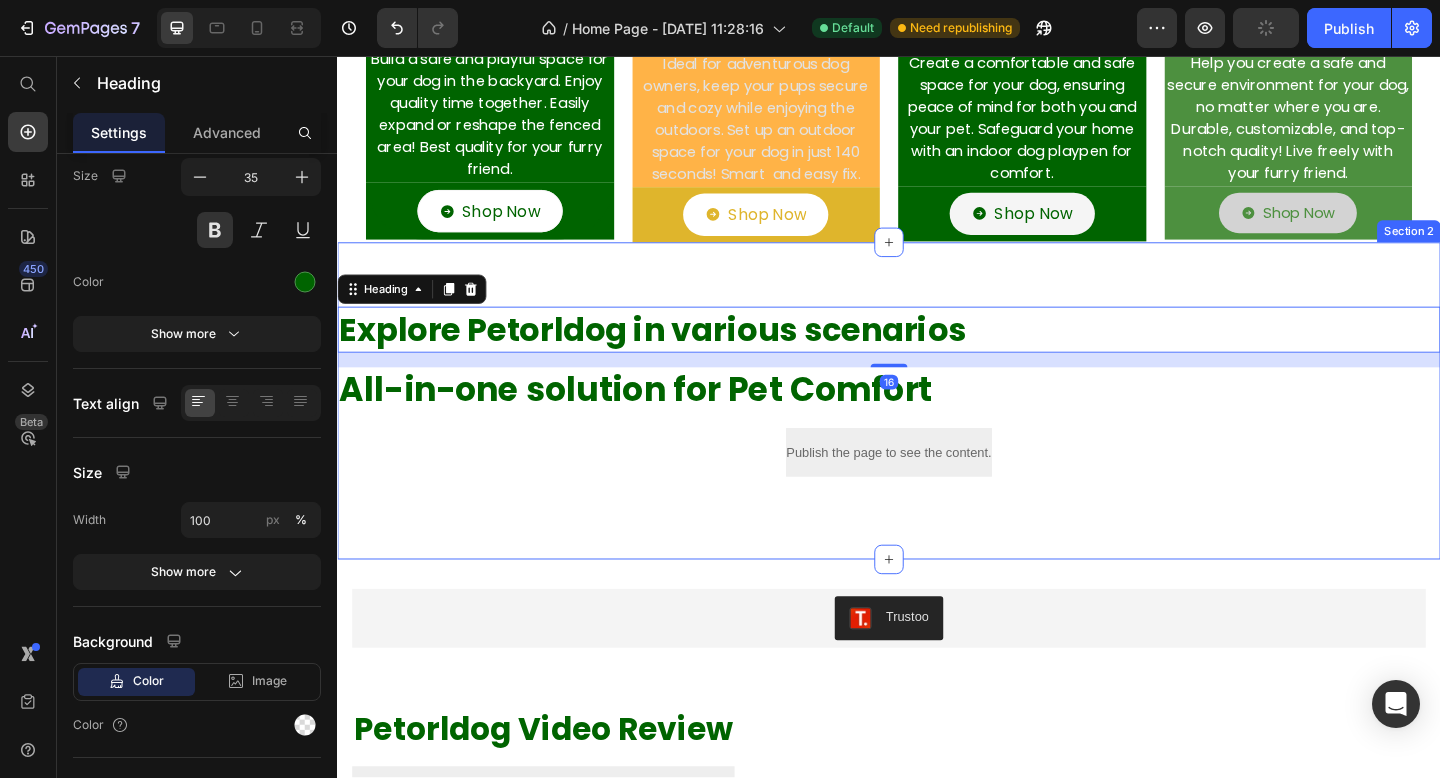scroll, scrollTop: 437, scrollLeft: 0, axis: vertical 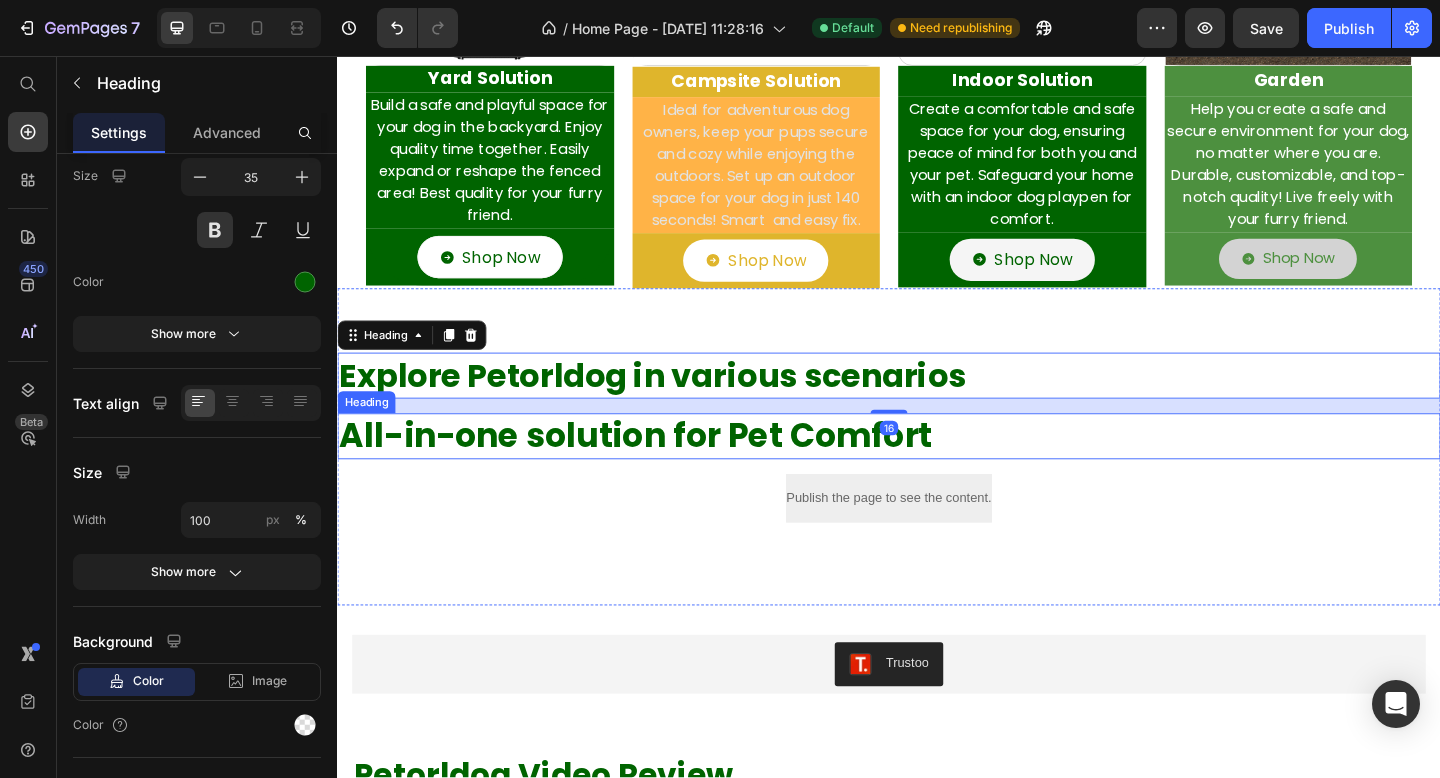 click on "All-in-one solution for Pet Comfort" at bounding box center [937, 470] 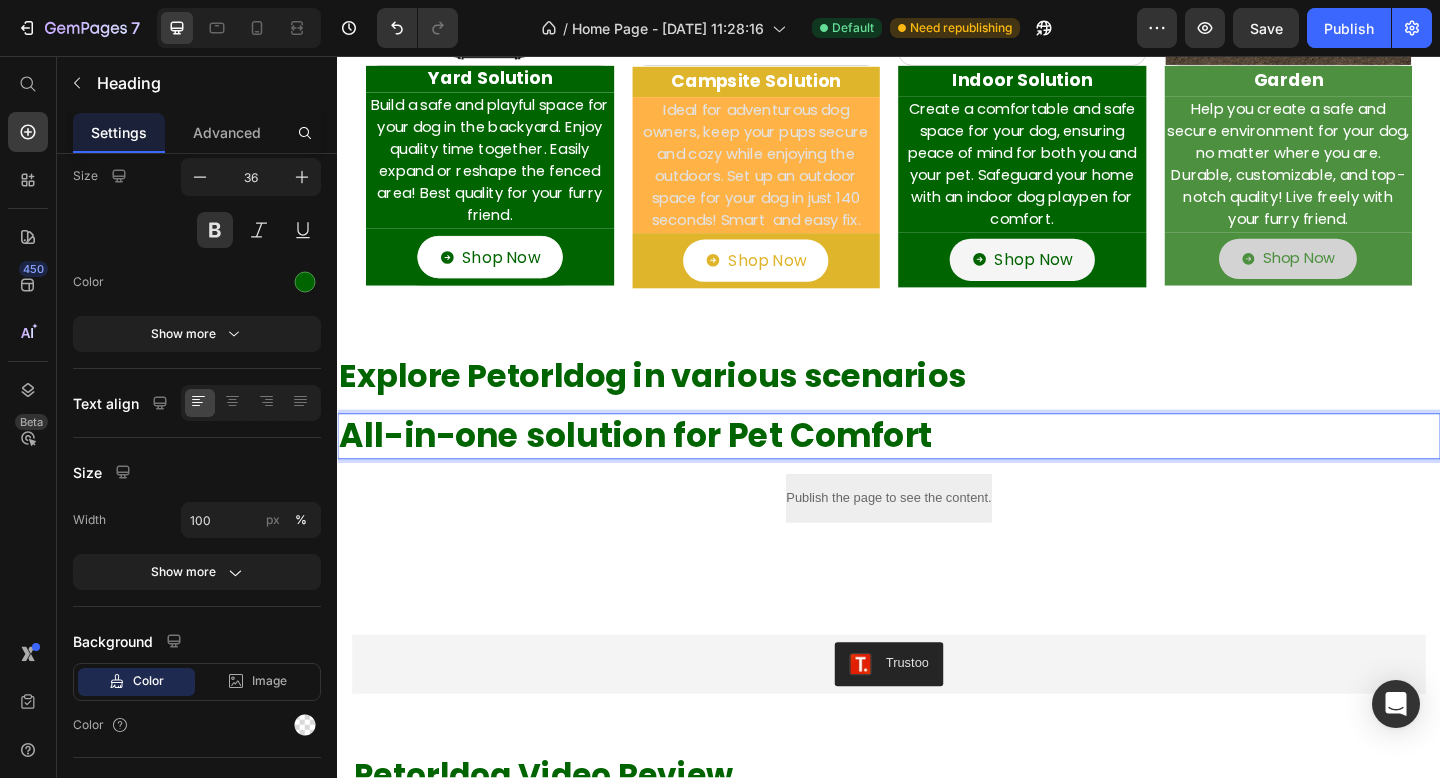 click on "All-in-one solution for Pet Comfort" at bounding box center (937, 470) 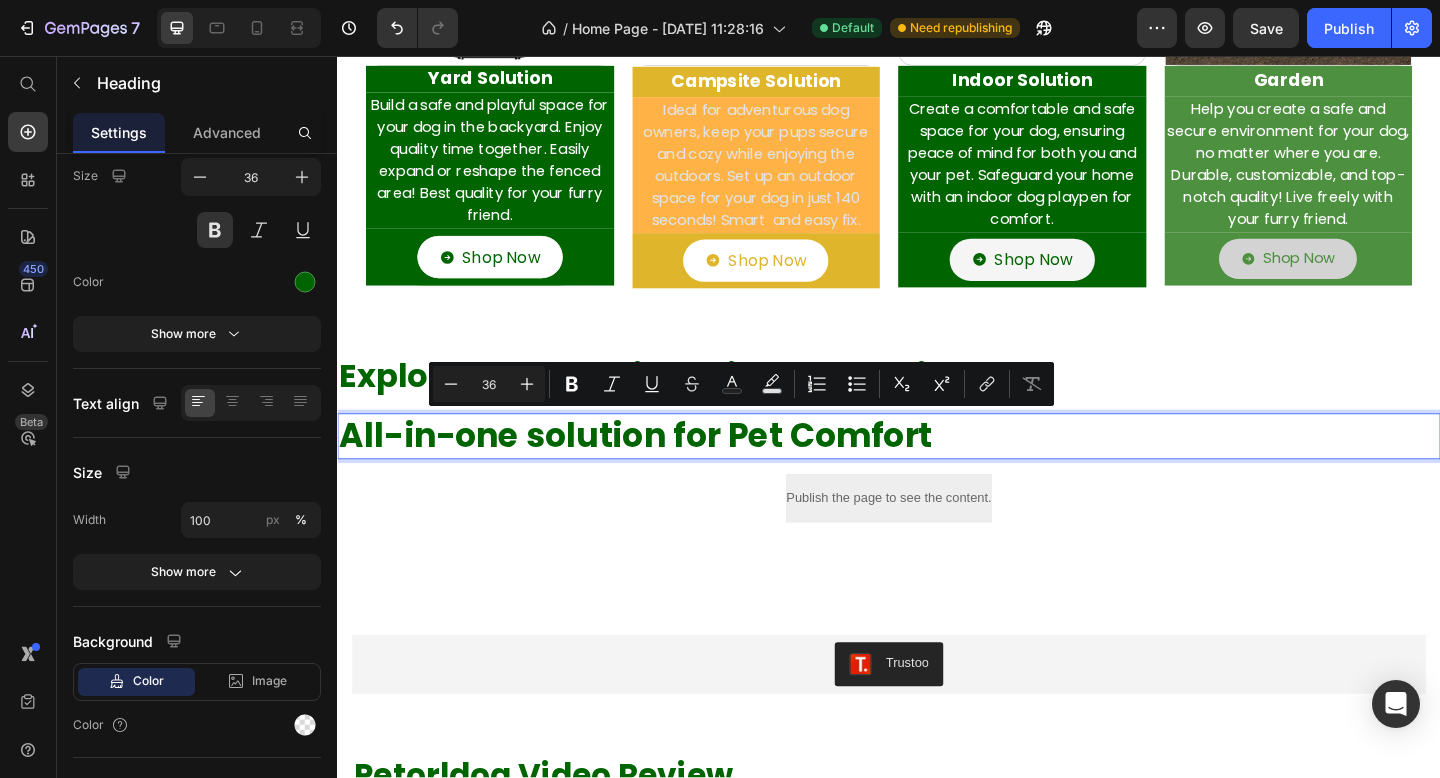 copy on "All-in-one solution for Pet Comfort" 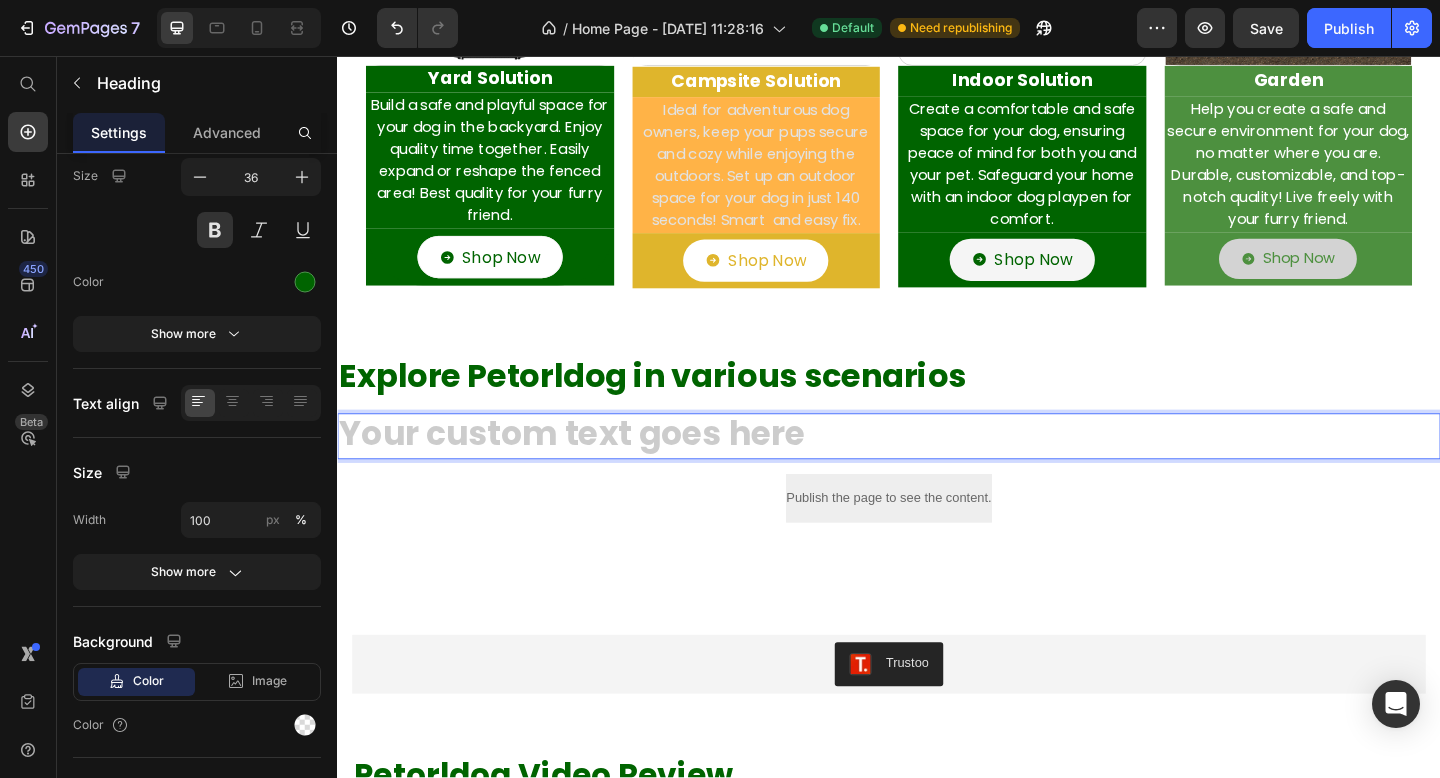 click at bounding box center [937, 470] 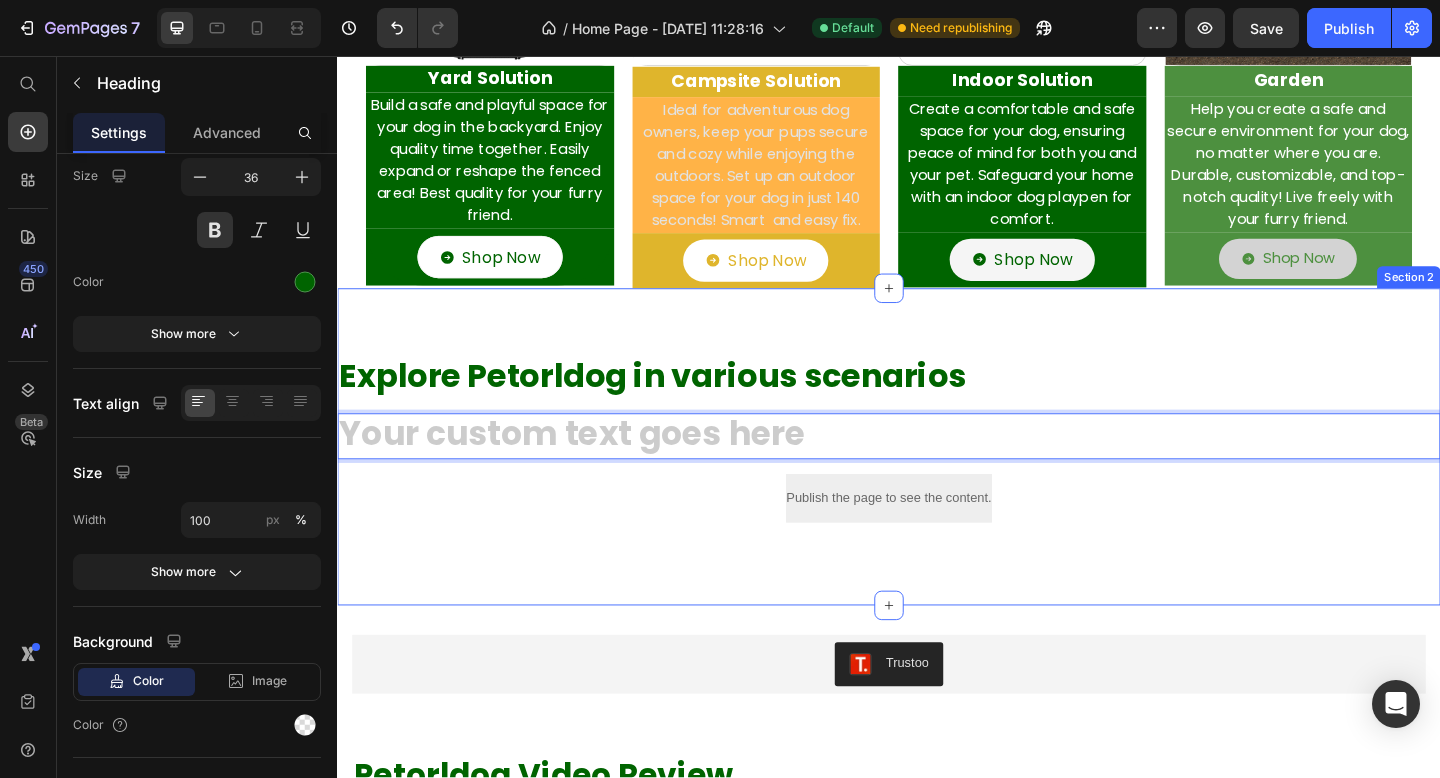click on "Explore Petorldog in various scenarios Heading        Heading   16
Publish the page to see the content.
Custom Code" at bounding box center (937, 496) 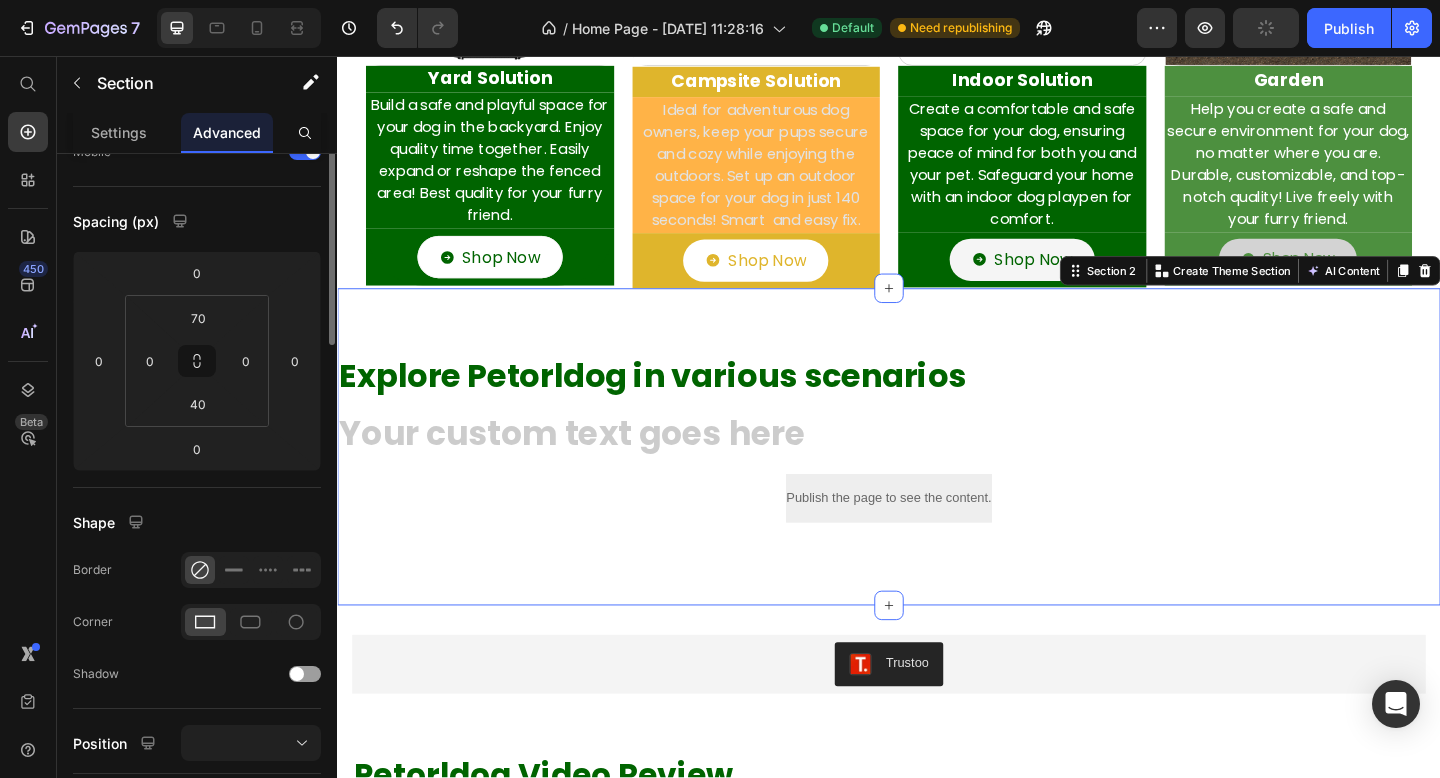 scroll, scrollTop: 0, scrollLeft: 0, axis: both 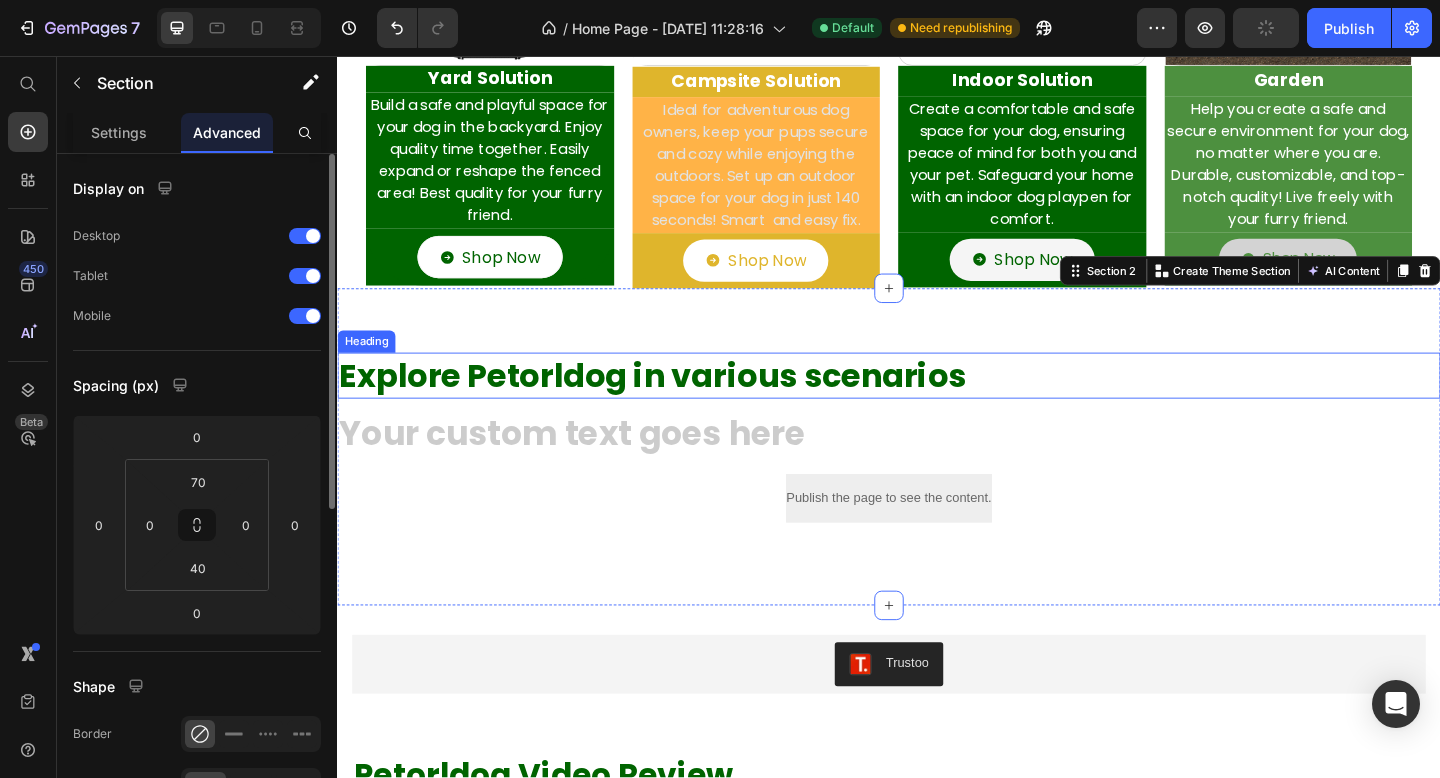click on "Explore Petorldog in various scenarios" at bounding box center [937, 404] 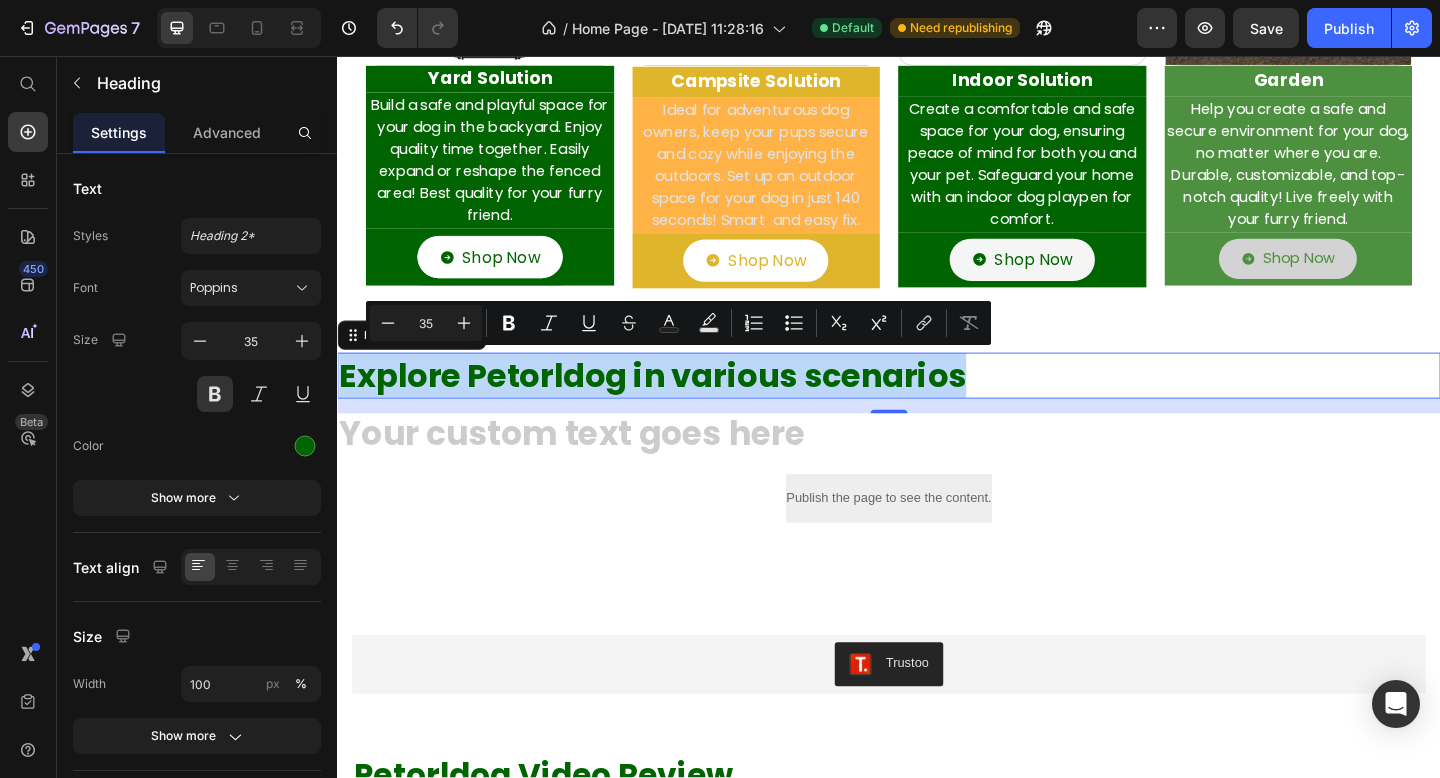 drag, startPoint x: 1019, startPoint y: 398, endPoint x: 345, endPoint y: 388, distance: 674.07416 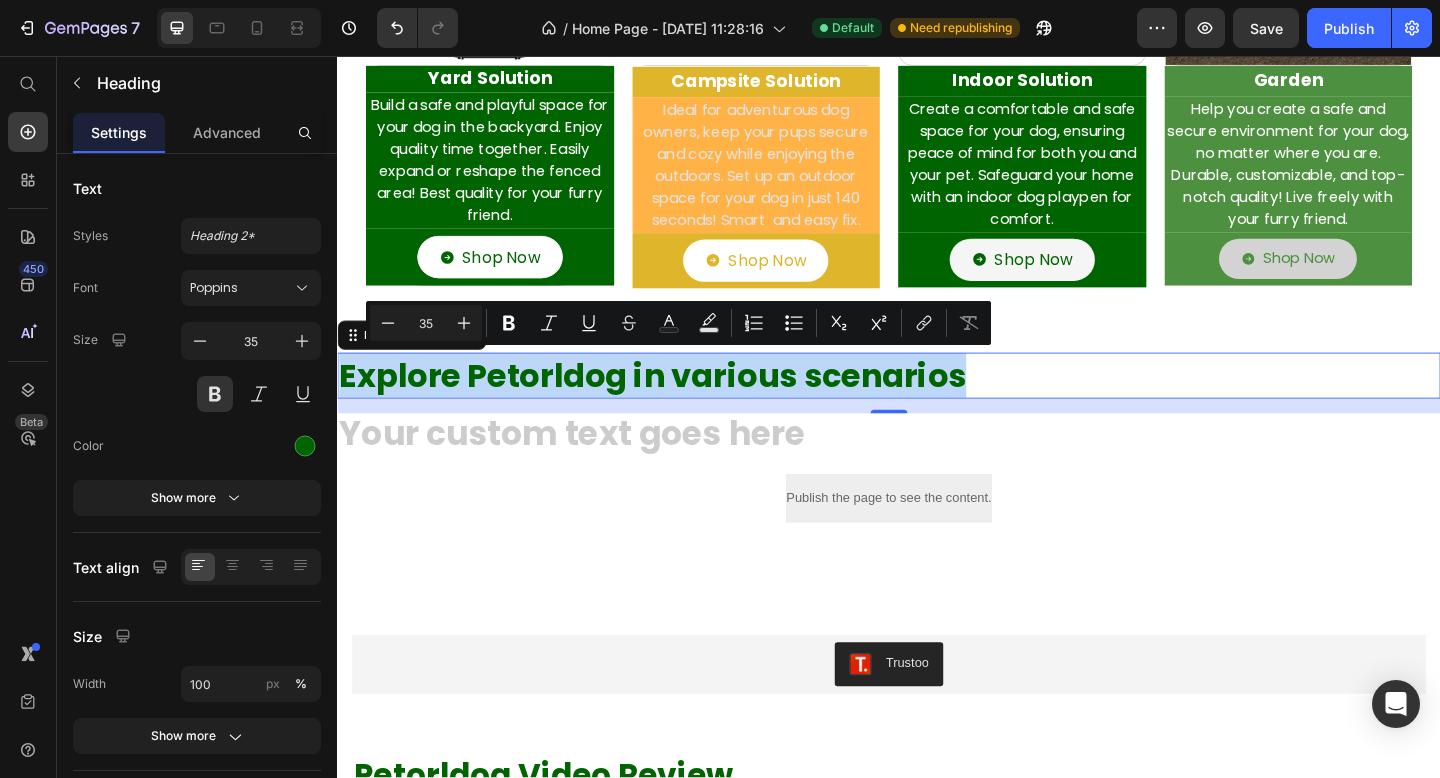 click on "Explore Petorldog in various scenarios" at bounding box center (937, 404) 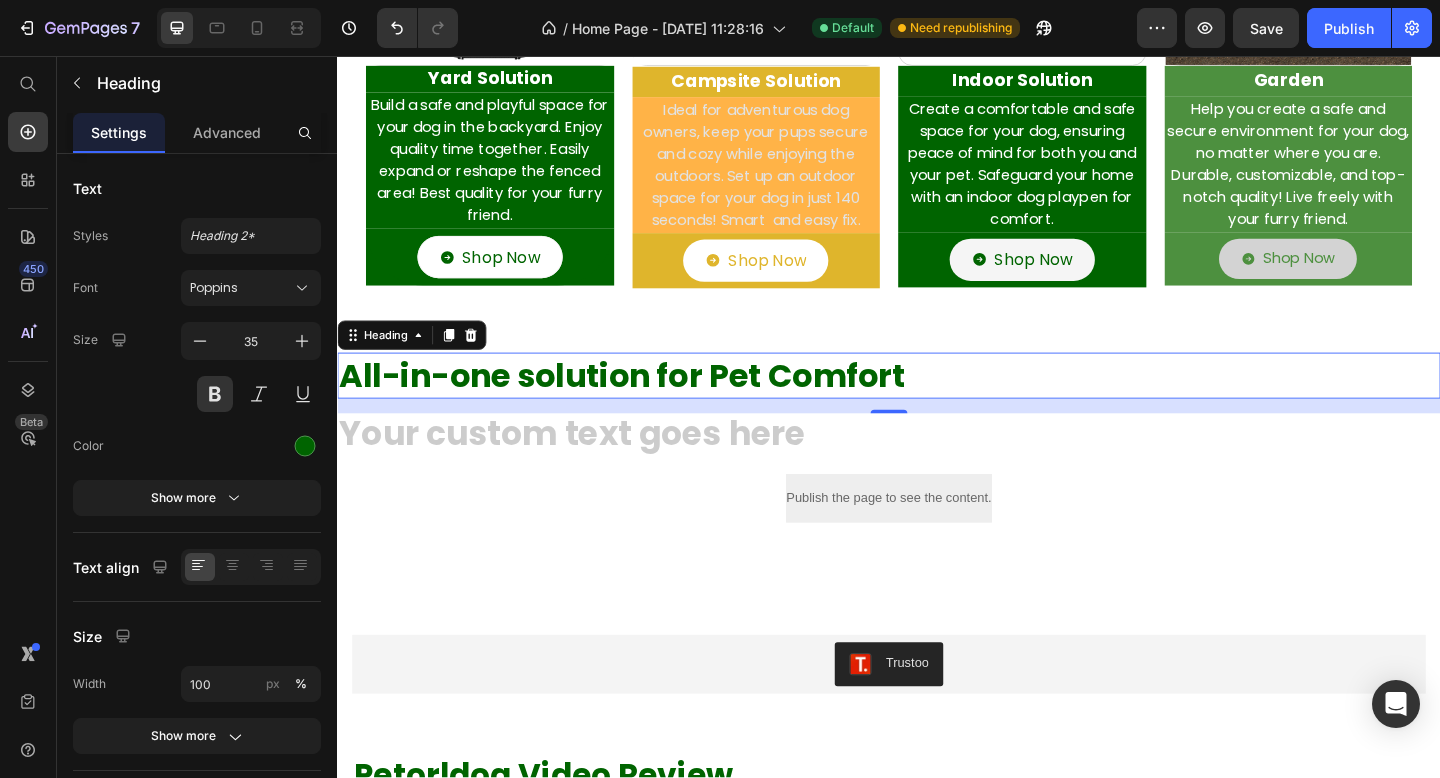 click on "All-in-one solution for Pet Comfort" at bounding box center [937, 404] 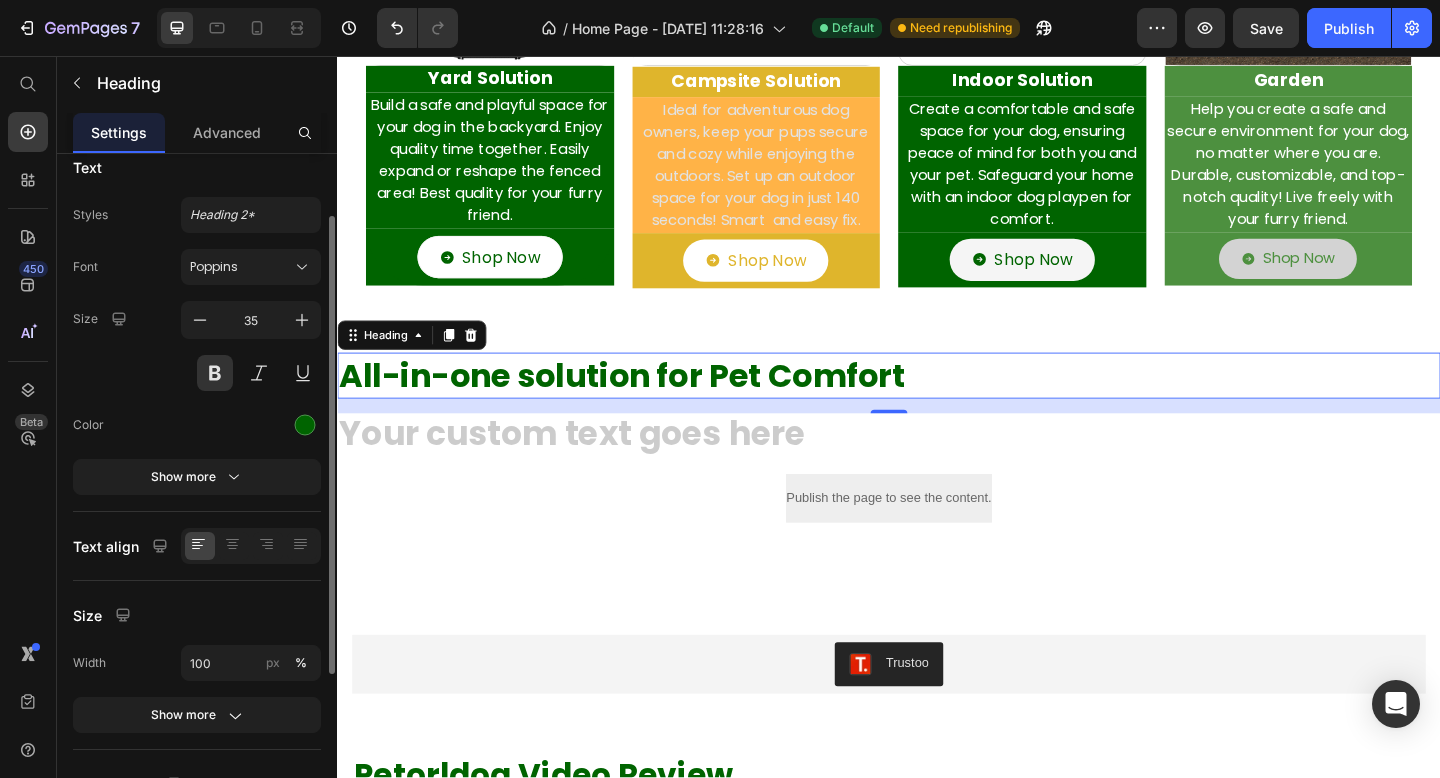 scroll, scrollTop: 0, scrollLeft: 0, axis: both 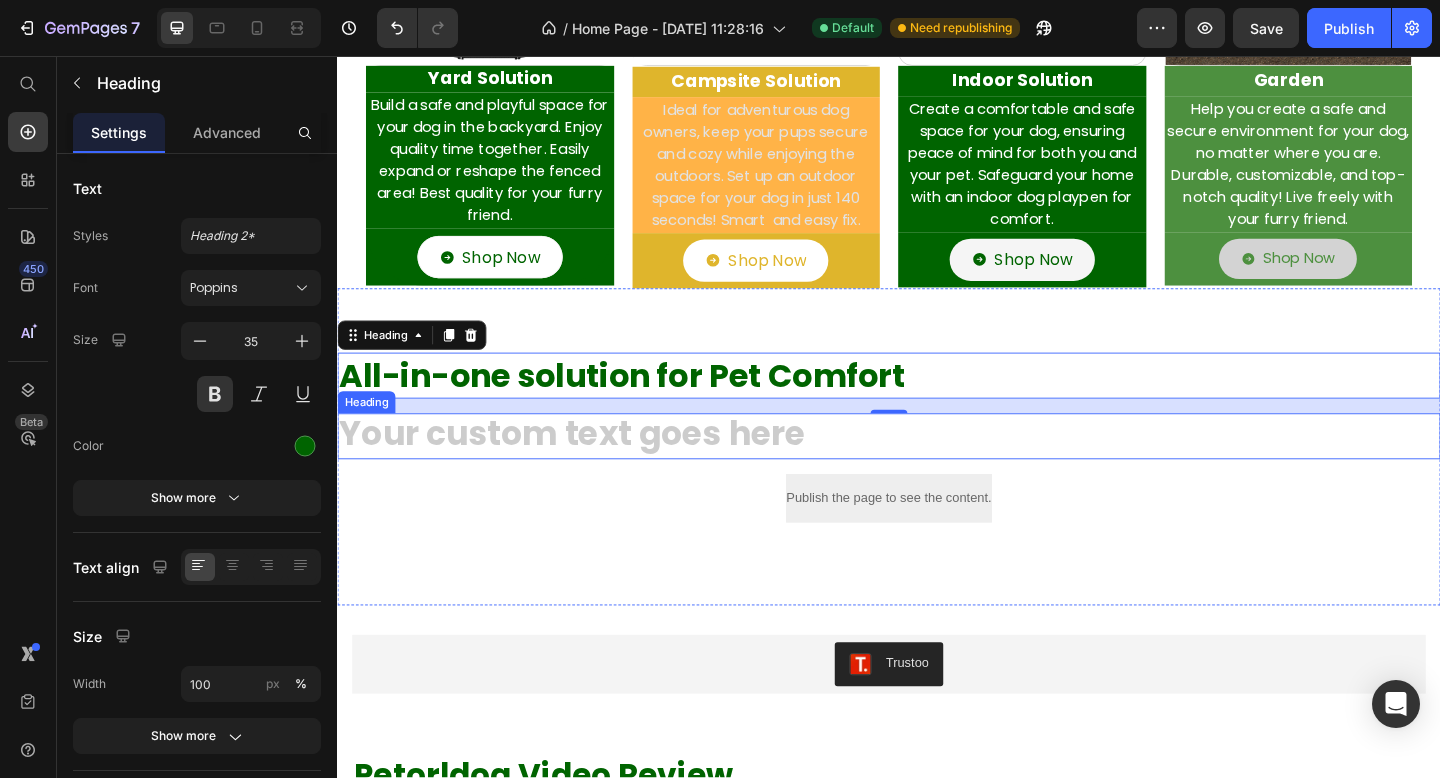 click at bounding box center (937, 470) 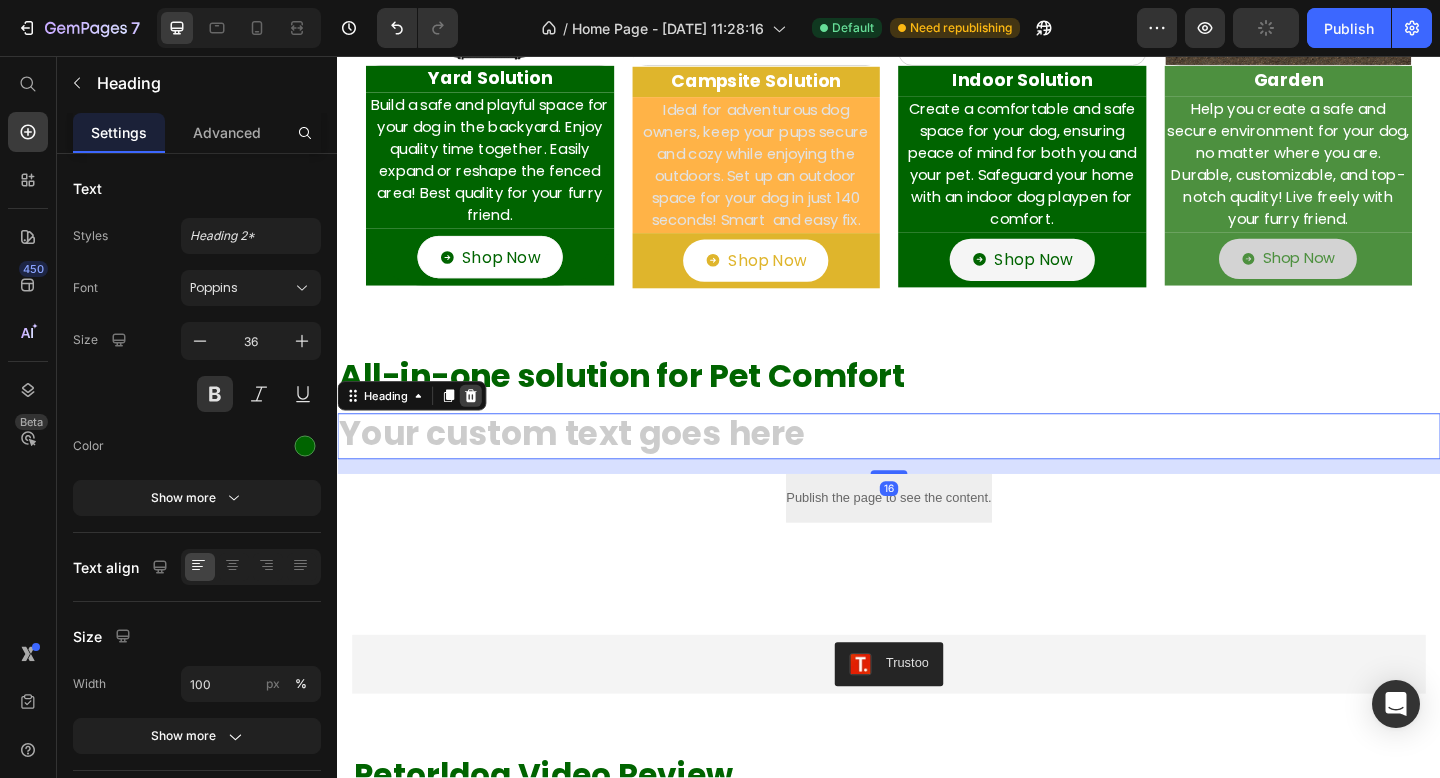 click 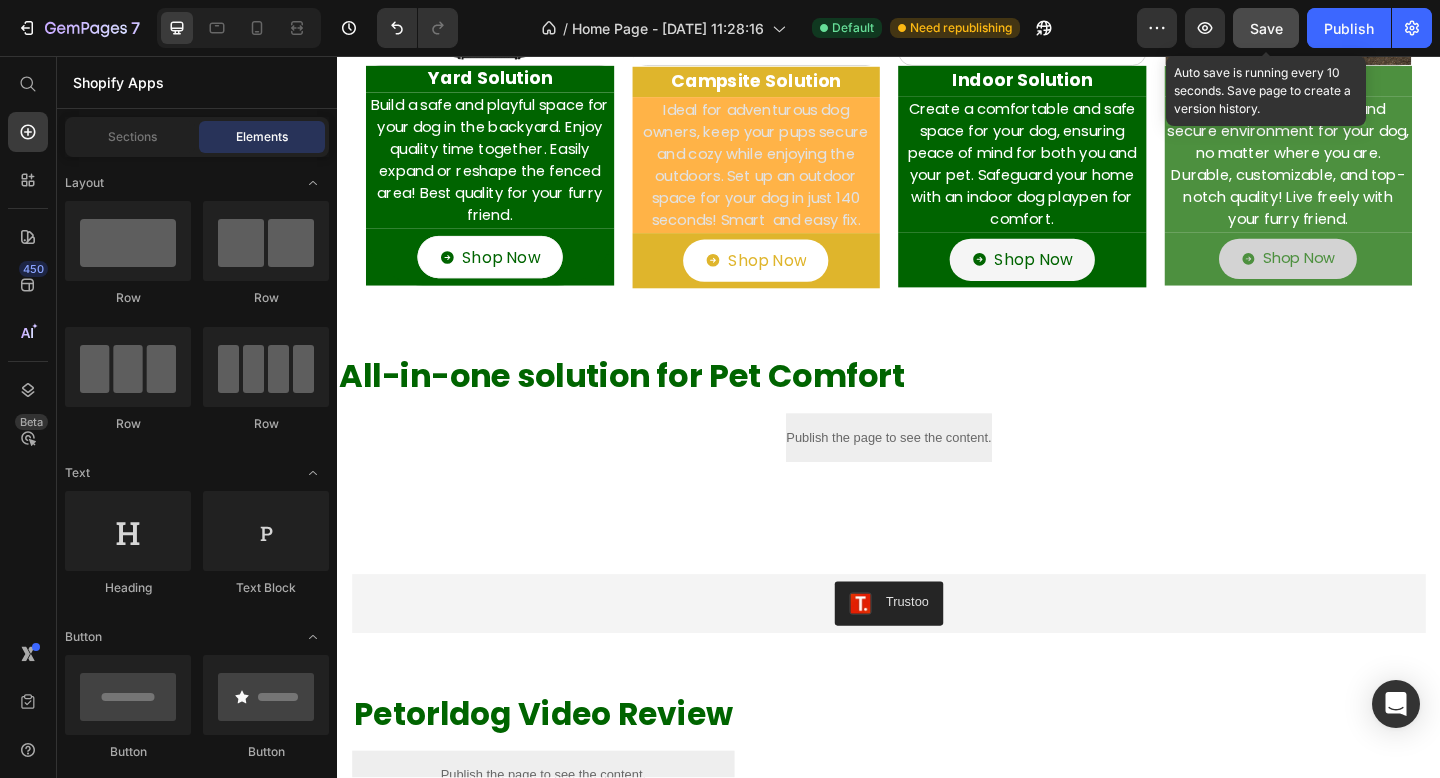 click on "Save" 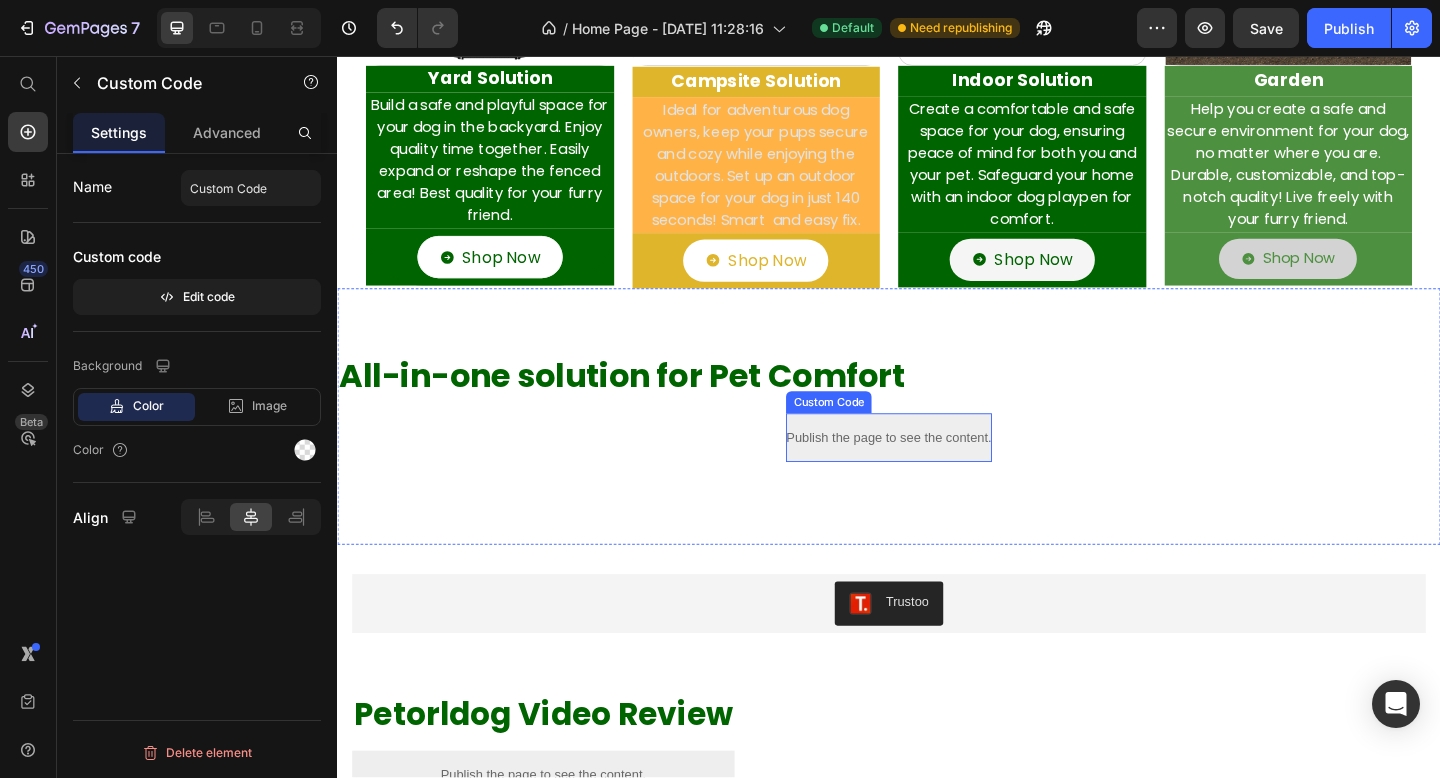click on "Publish the page to see the content." at bounding box center (936, 471) 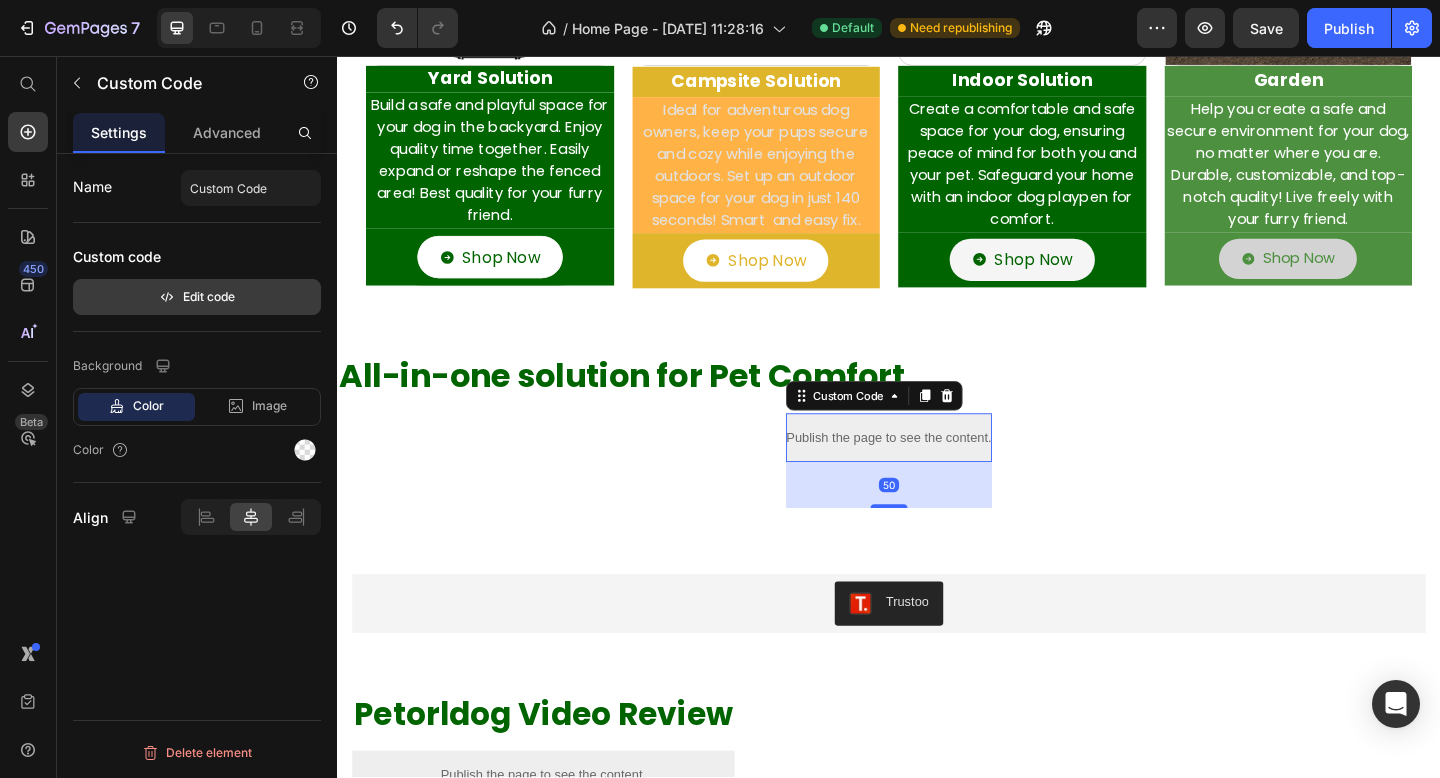 click on "Edit code" at bounding box center (197, 297) 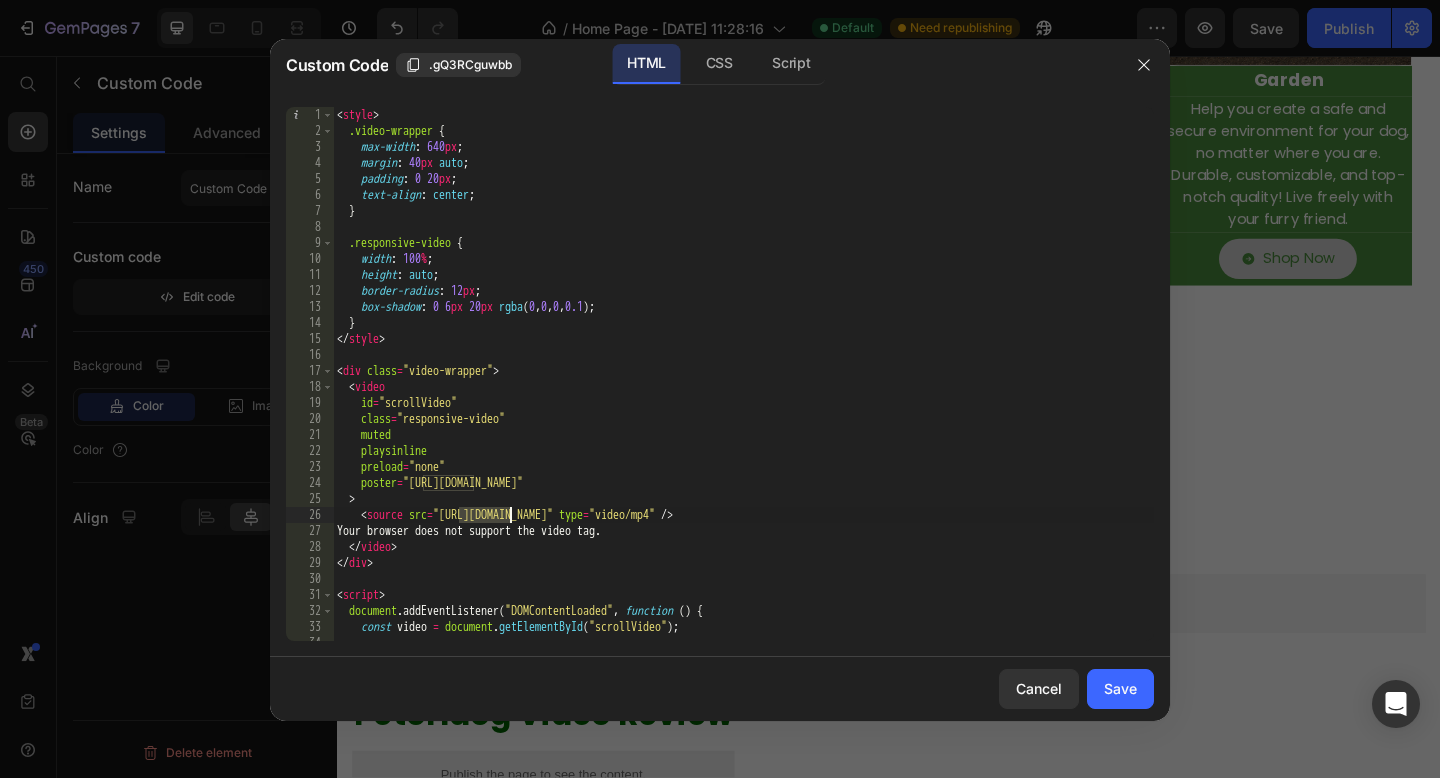 drag, startPoint x: 460, startPoint y: 516, endPoint x: 508, endPoint y: 520, distance: 48.166378 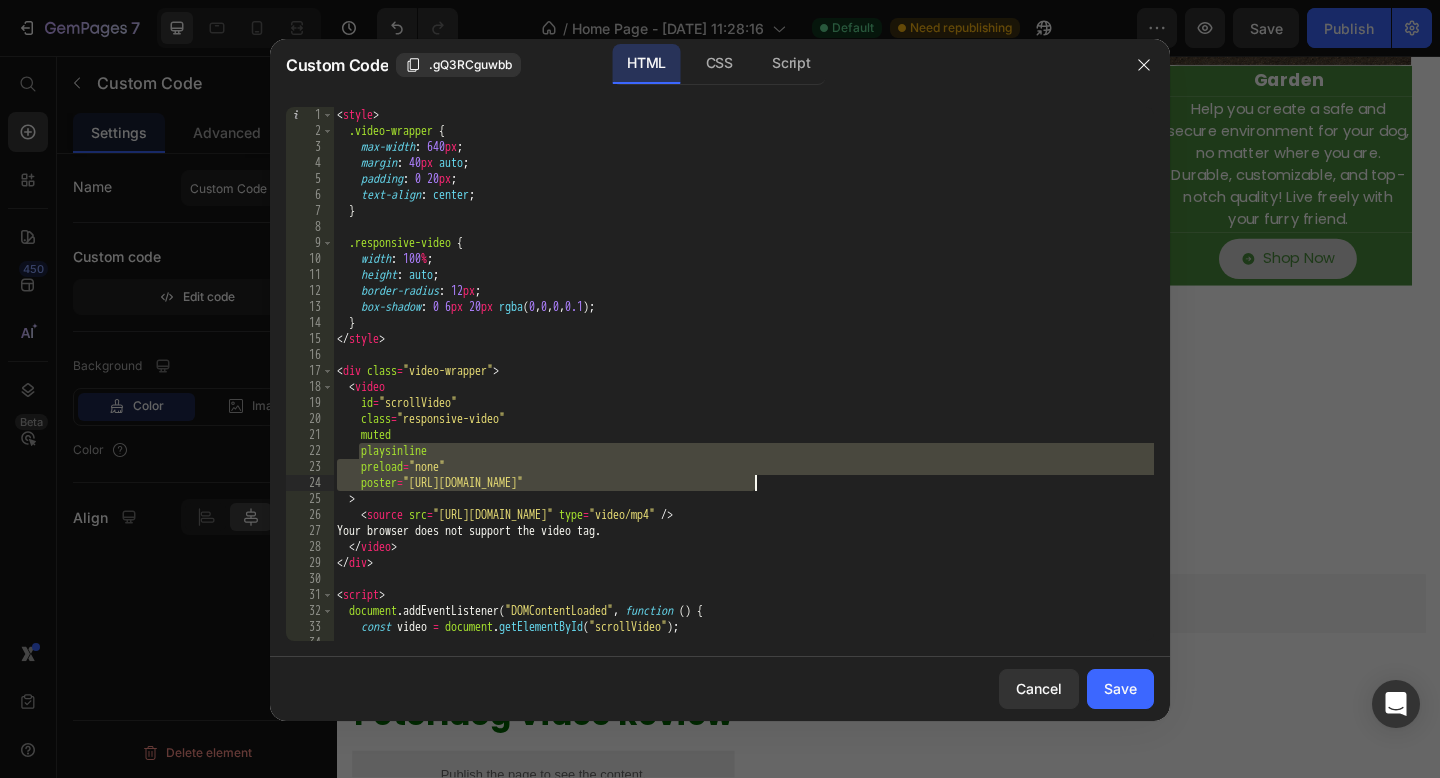 drag, startPoint x: 362, startPoint y: 451, endPoint x: 754, endPoint y: 486, distance: 393.5594 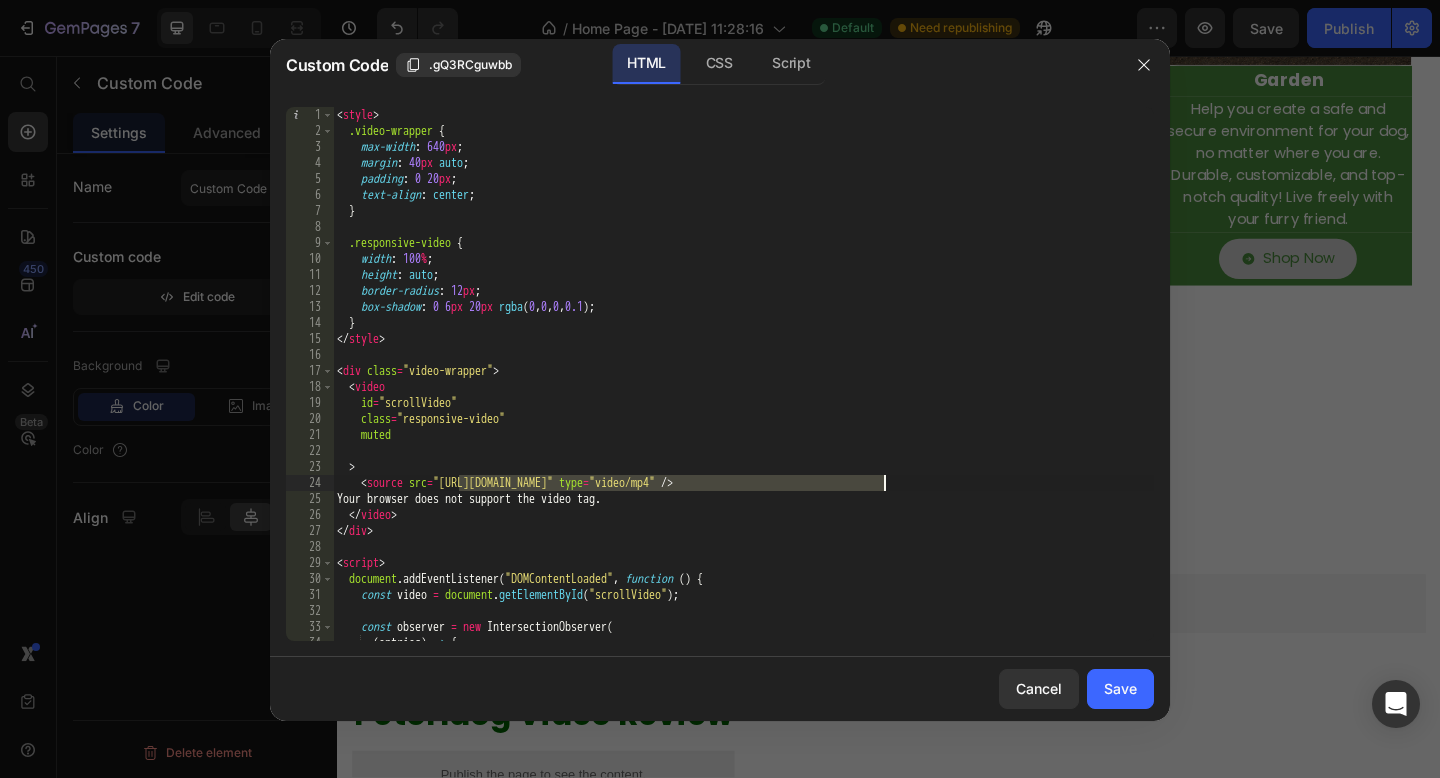 drag, startPoint x: 460, startPoint y: 482, endPoint x: 881, endPoint y: 488, distance: 421.04276 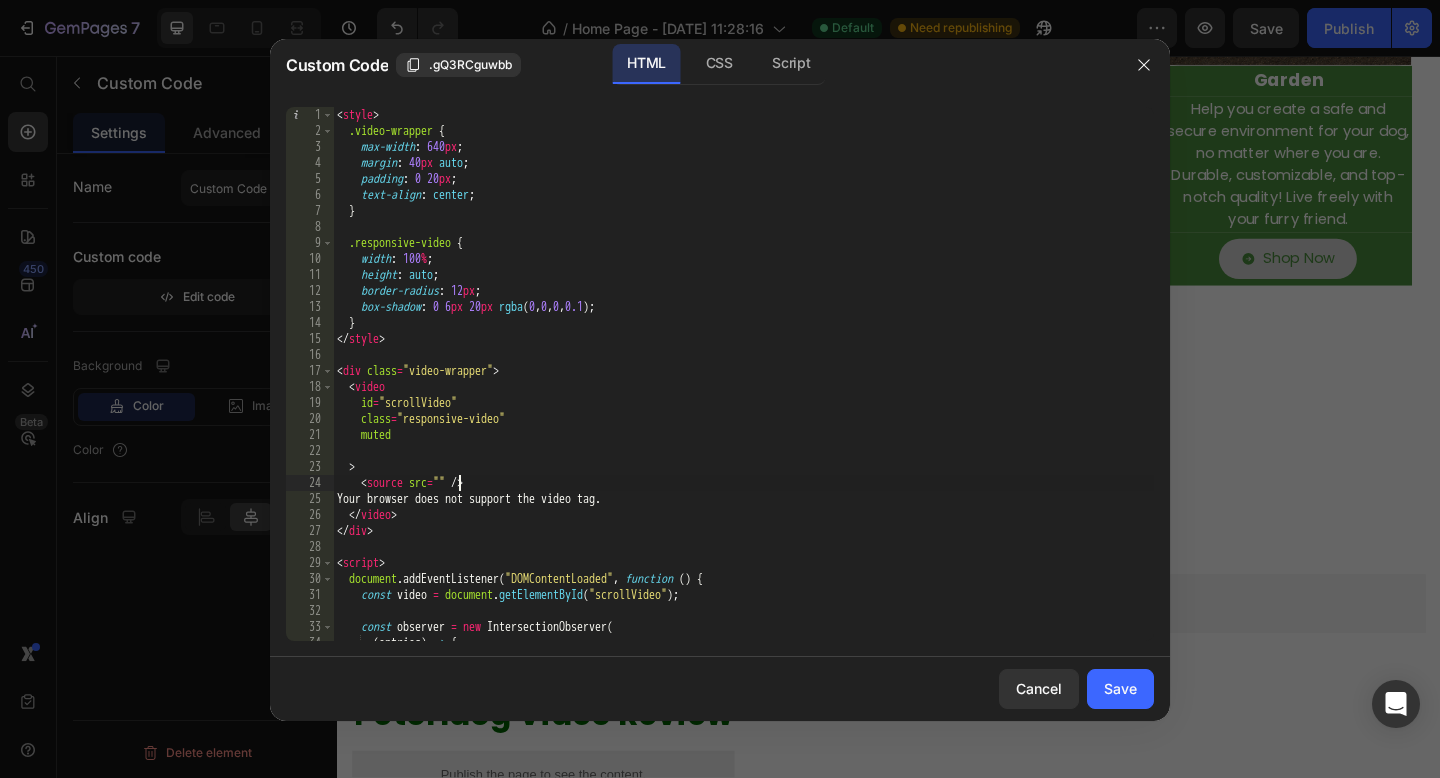 paste 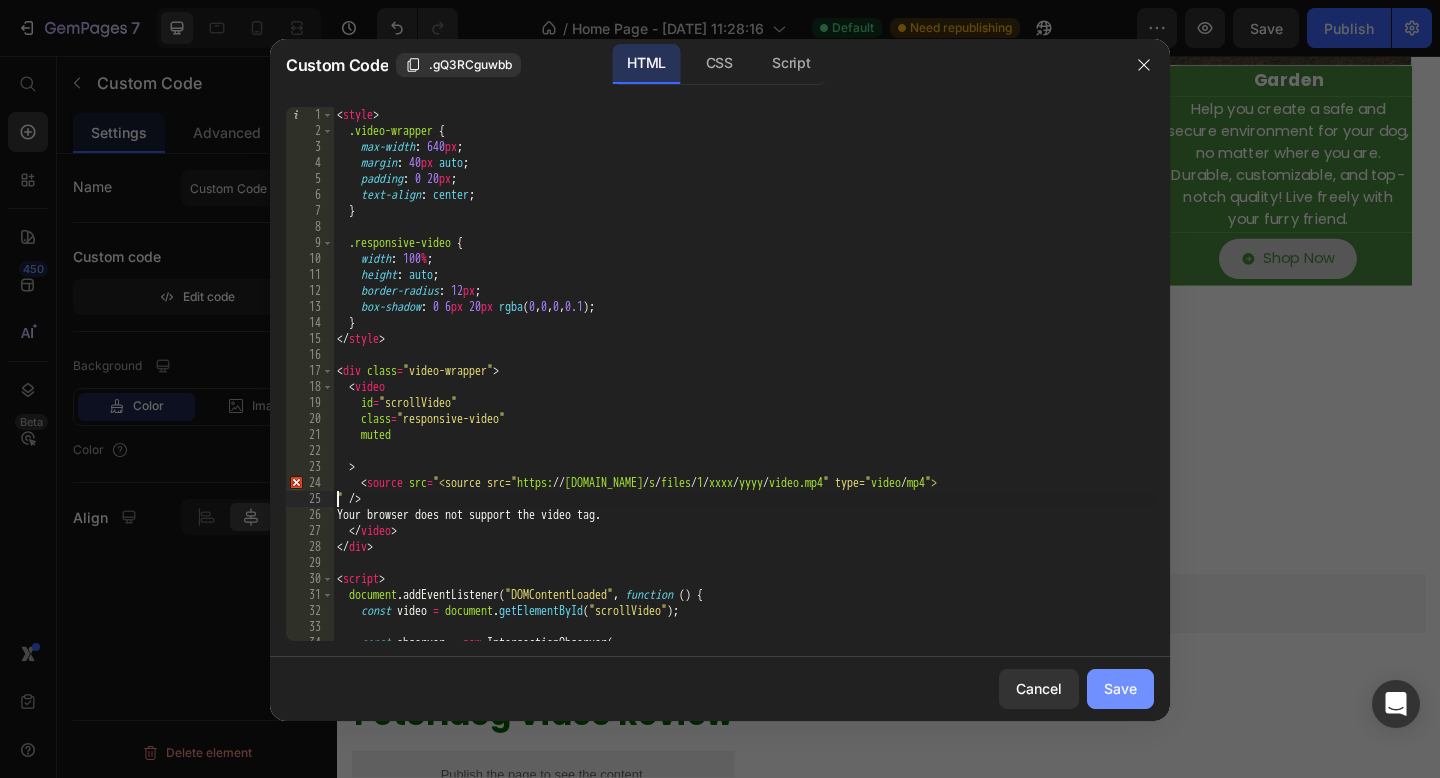 click on "Save" at bounding box center (1120, 688) 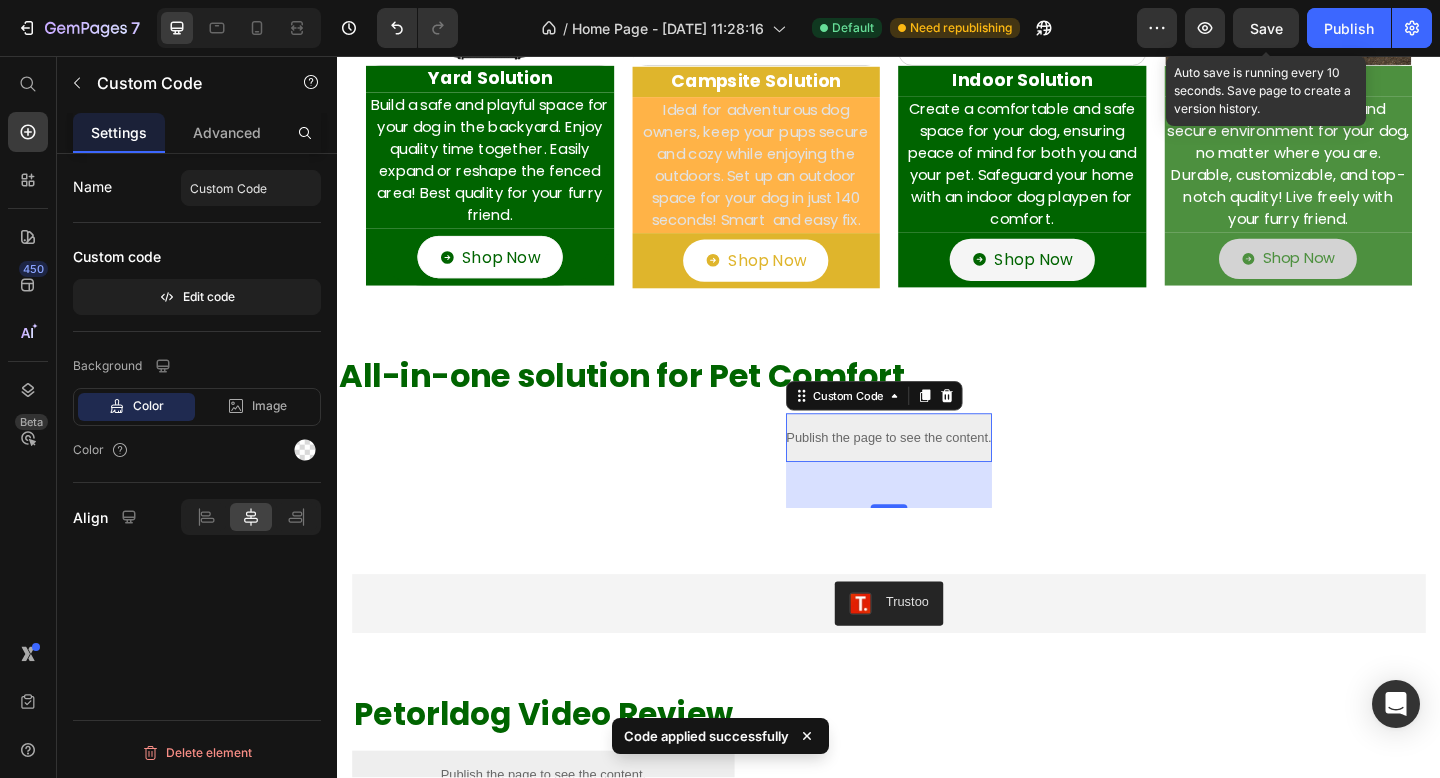 click on "Save" at bounding box center [1266, 28] 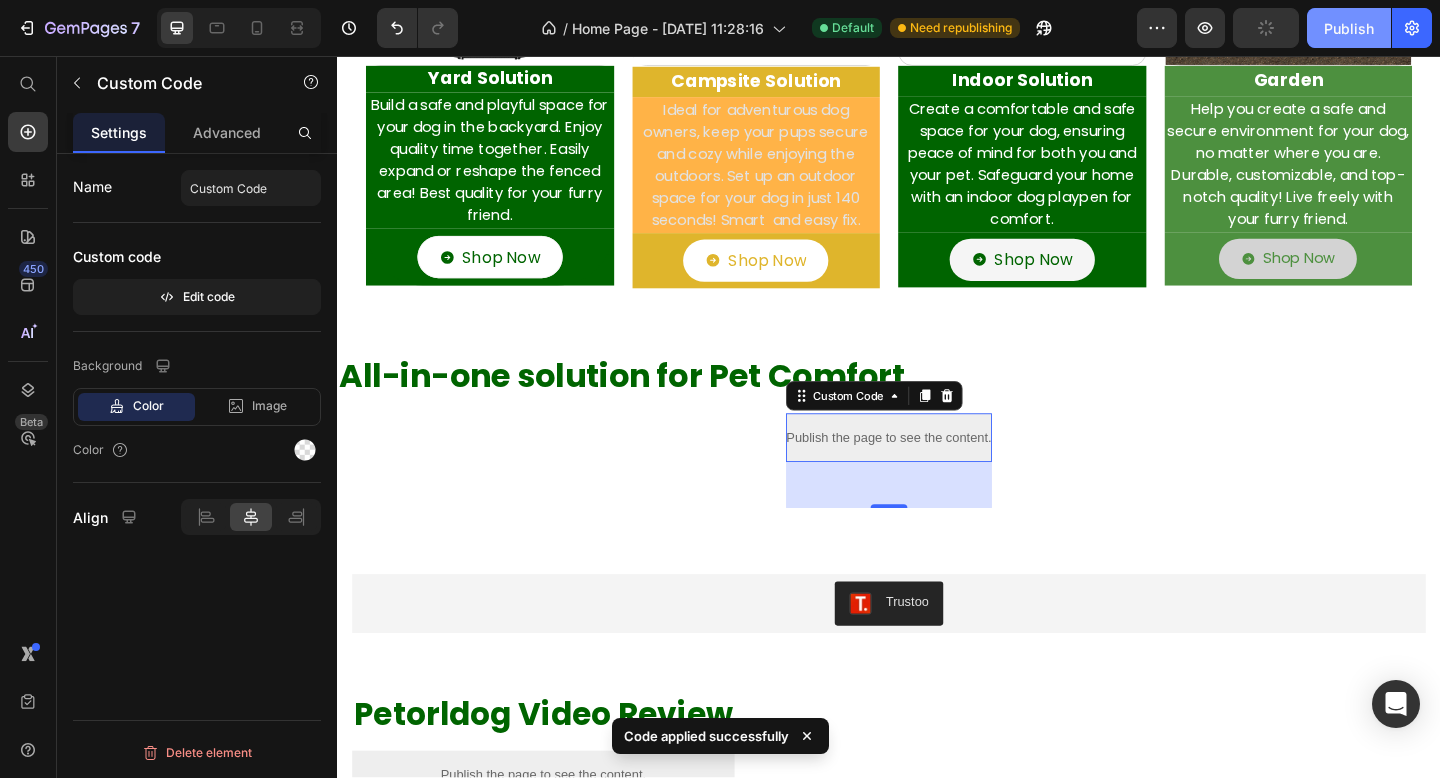 click on "Publish" at bounding box center [1349, 28] 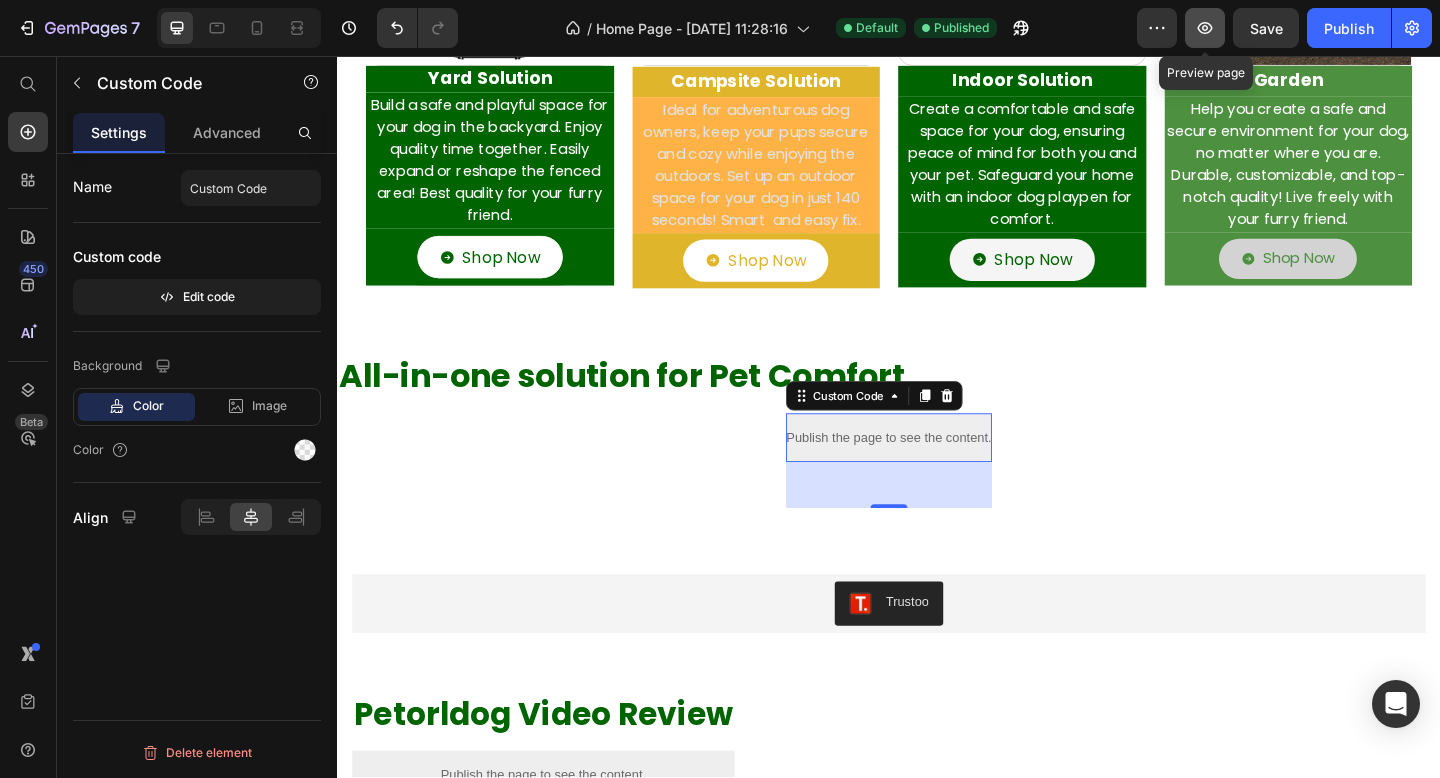 click 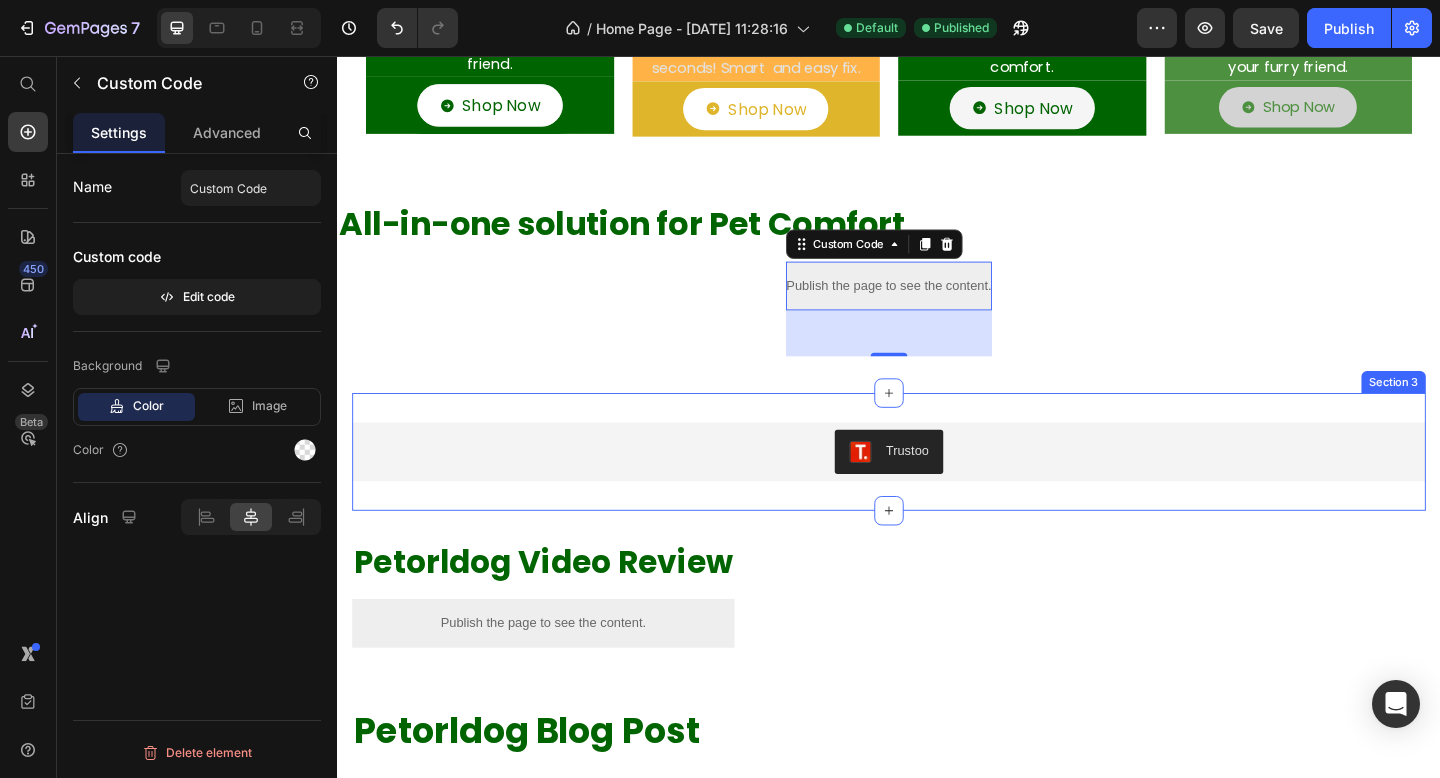 scroll, scrollTop: 601, scrollLeft: 0, axis: vertical 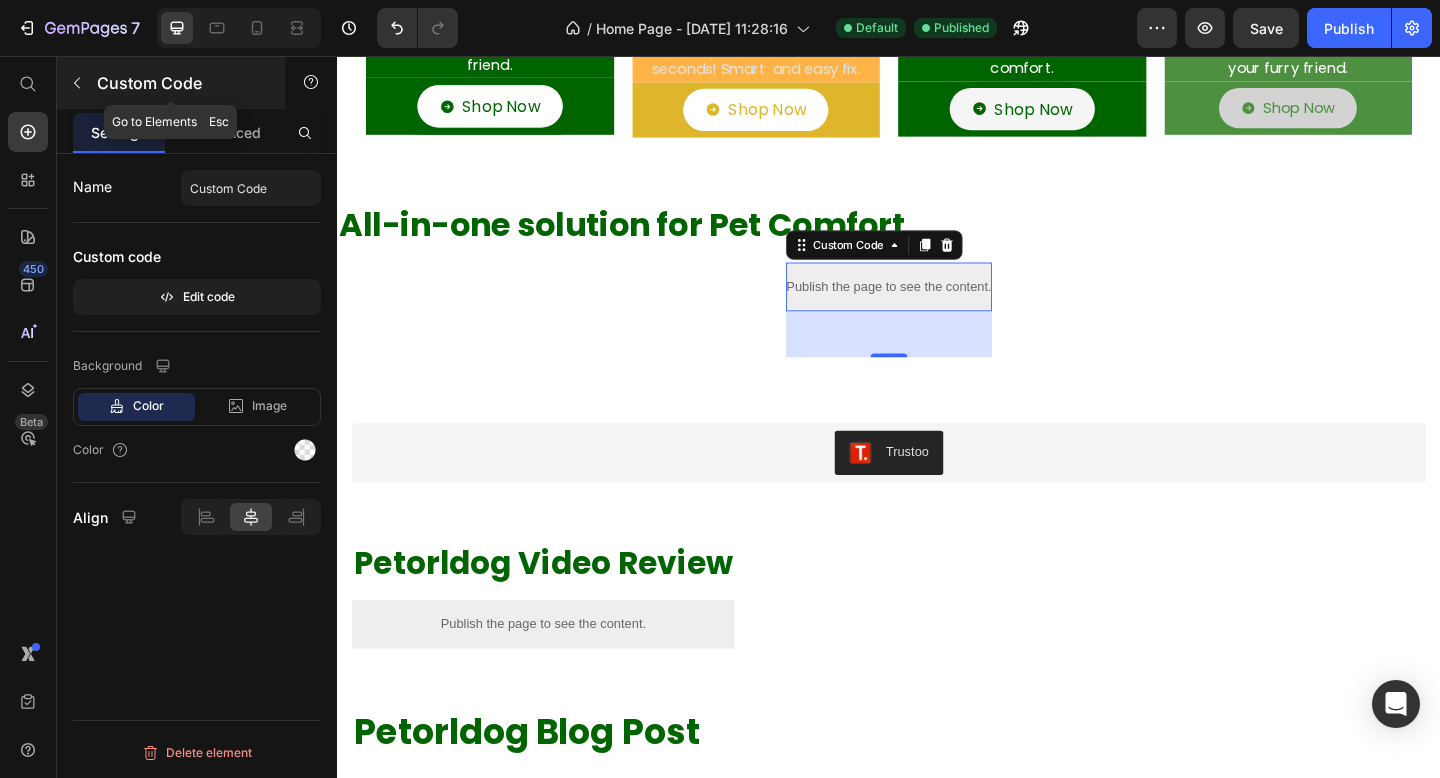 click 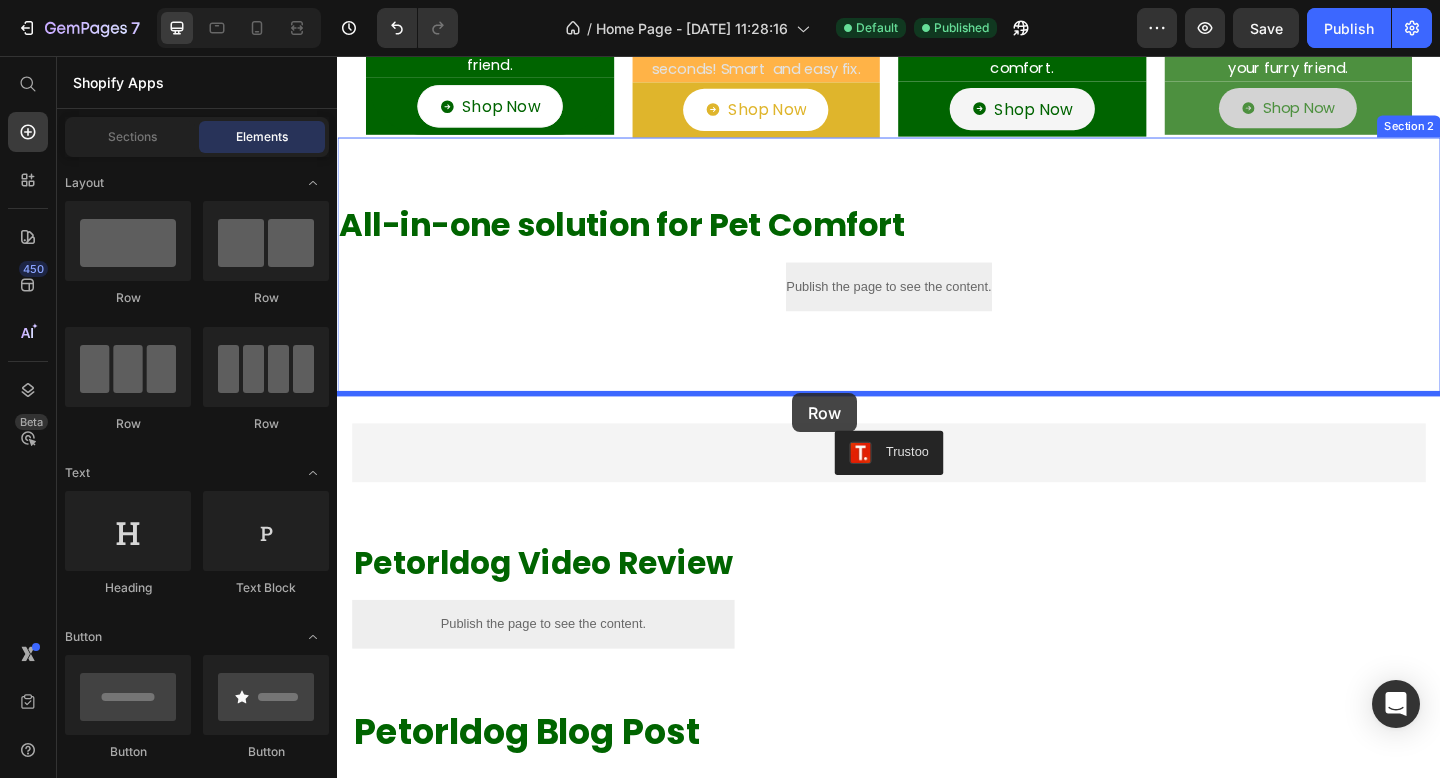 drag, startPoint x: 589, startPoint y: 317, endPoint x: 832, endPoint y: 423, distance: 265.1132 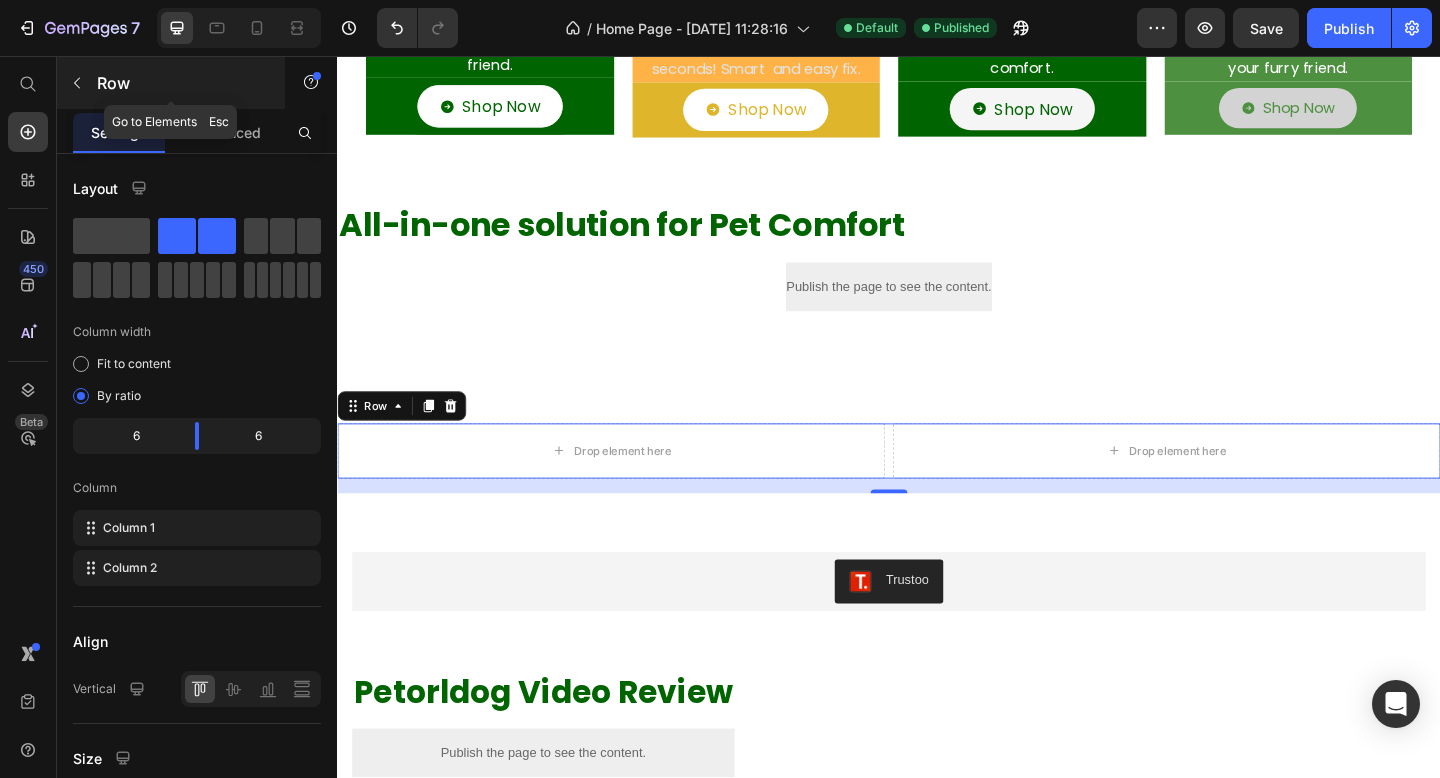 click 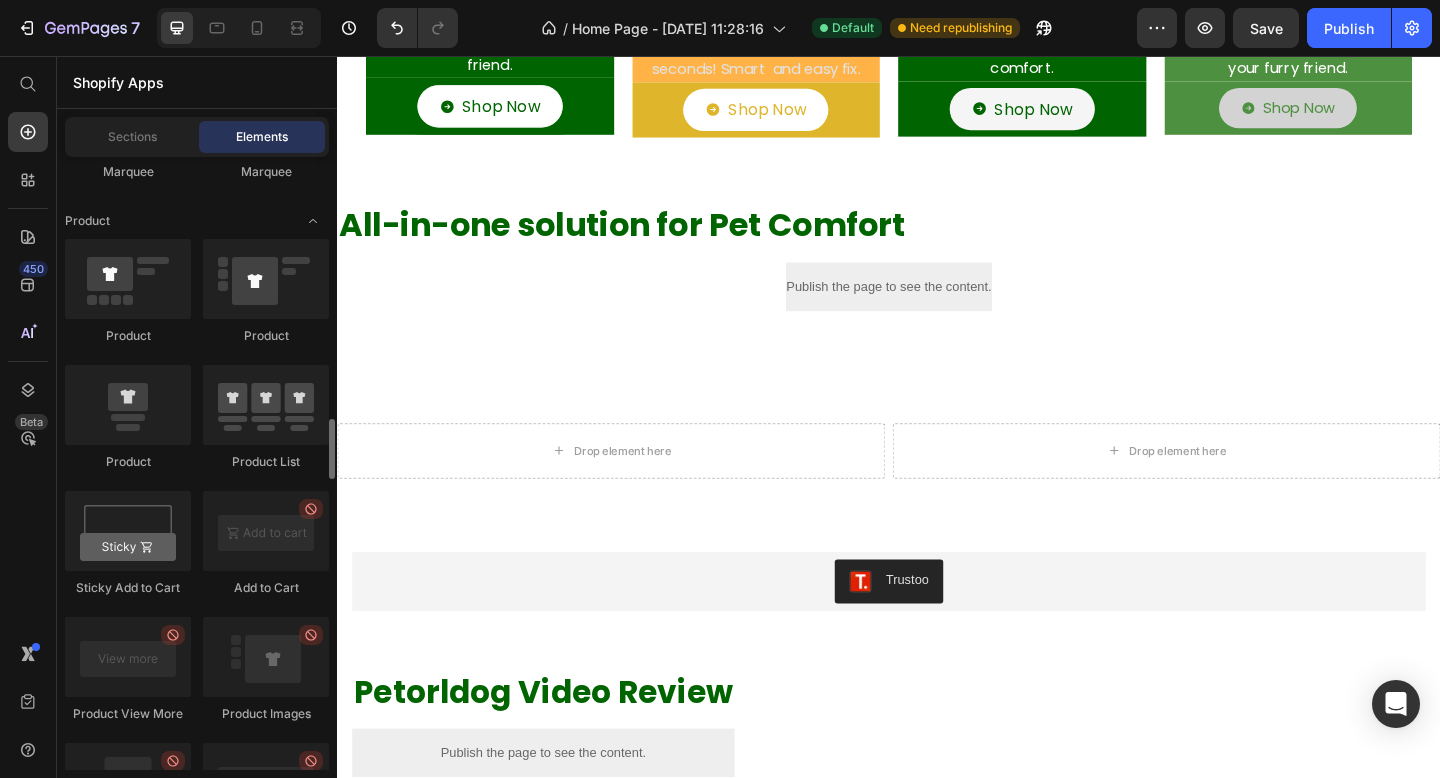 scroll, scrollTop: 2635, scrollLeft: 0, axis: vertical 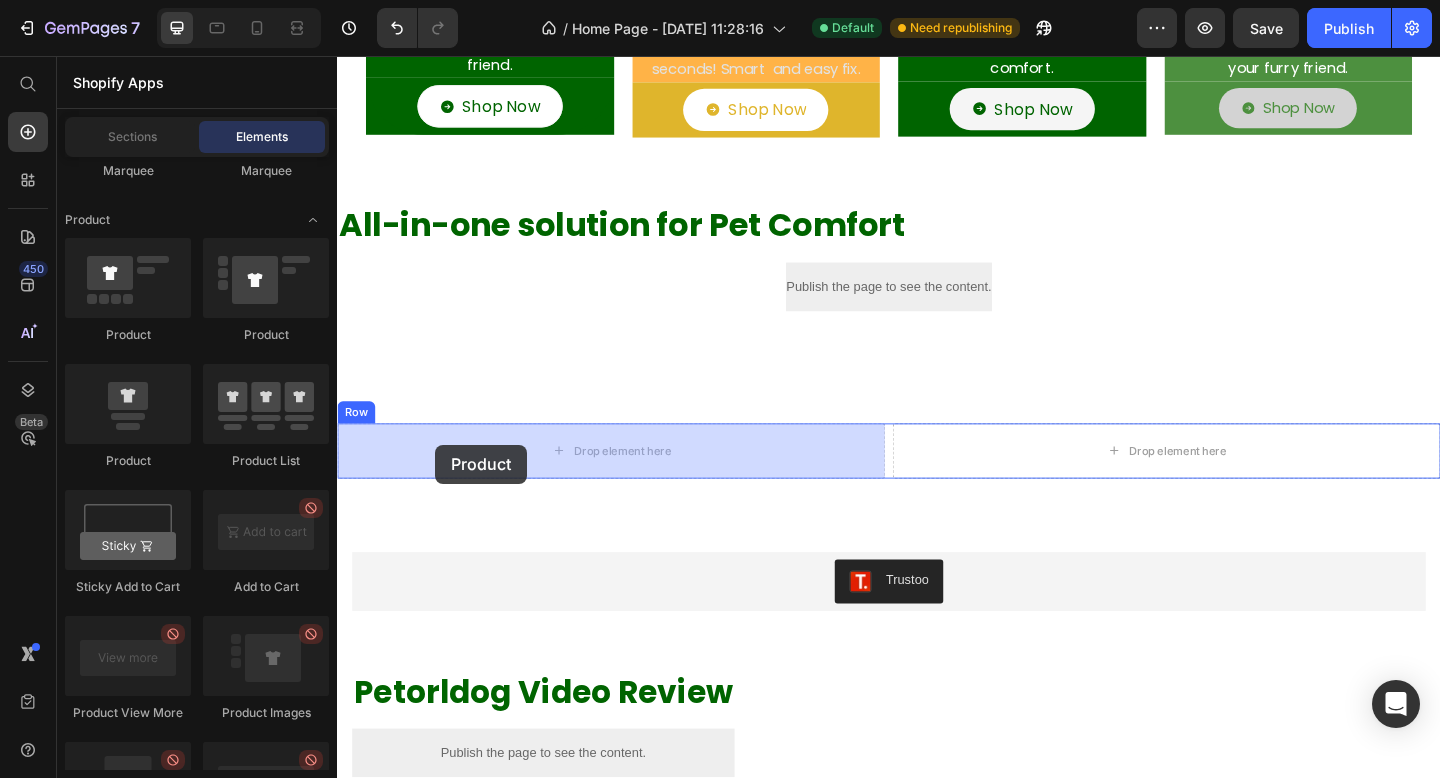drag, startPoint x: 457, startPoint y: 342, endPoint x: 444, endPoint y: 479, distance: 137.6154 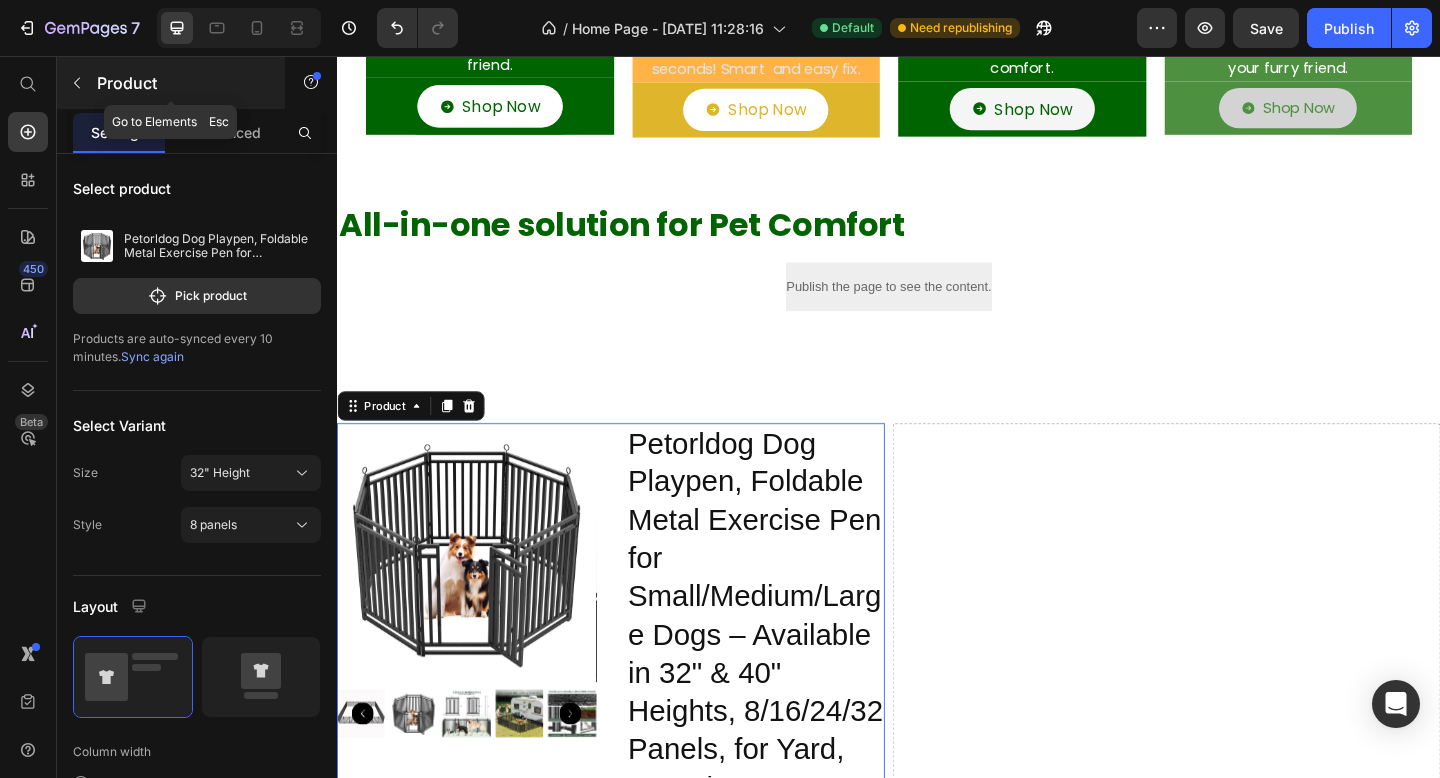 click 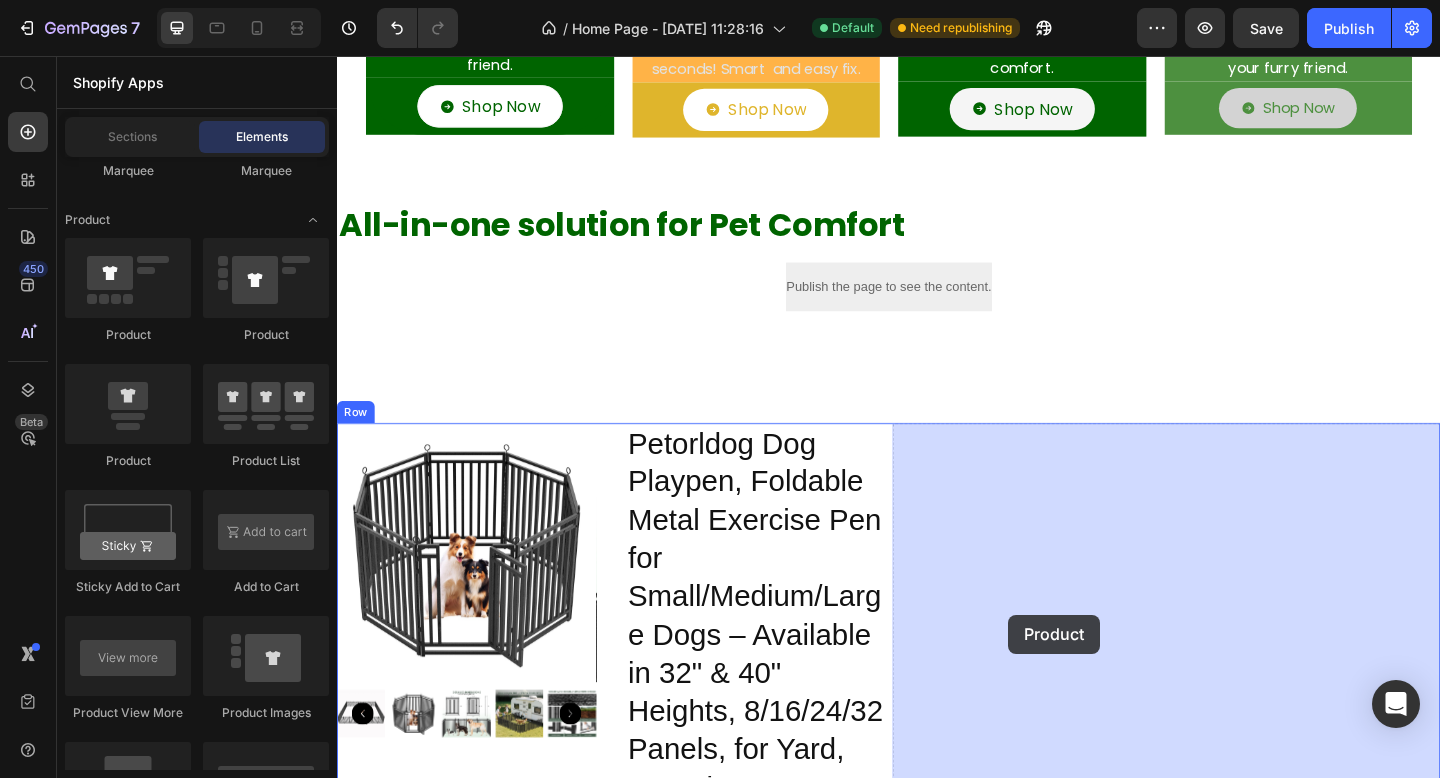 drag, startPoint x: 448, startPoint y: 357, endPoint x: 1067, endPoint y: 664, distance: 690.9486 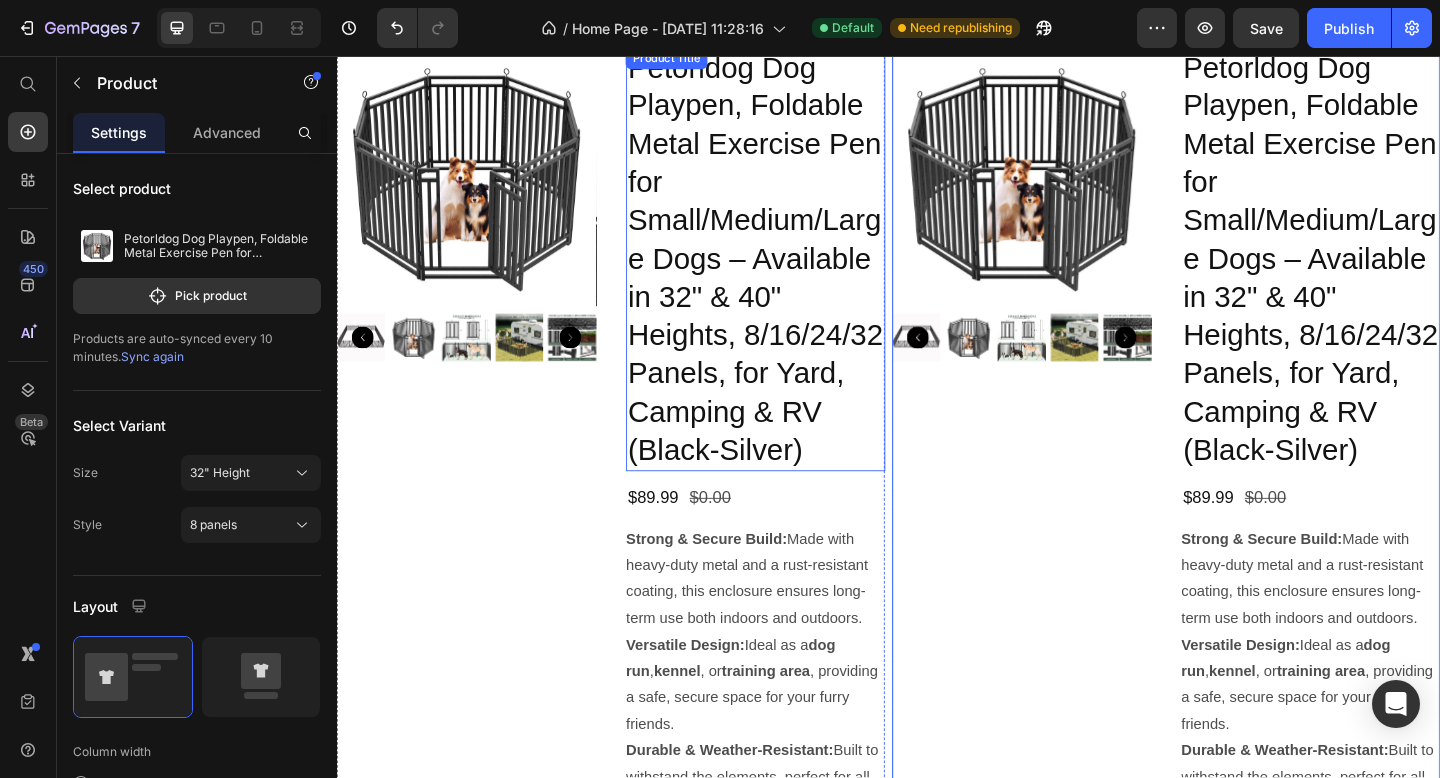 scroll, scrollTop: 1004, scrollLeft: 0, axis: vertical 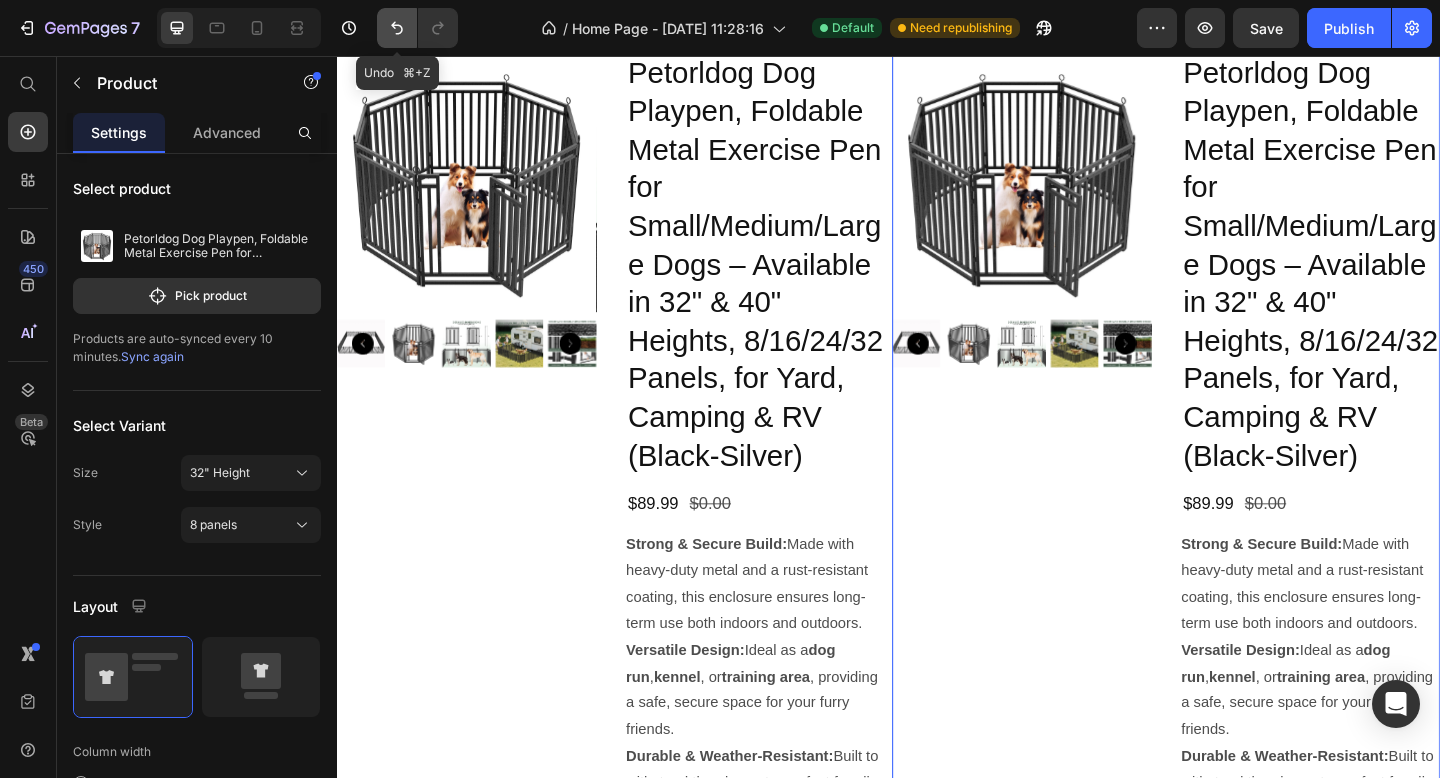 click 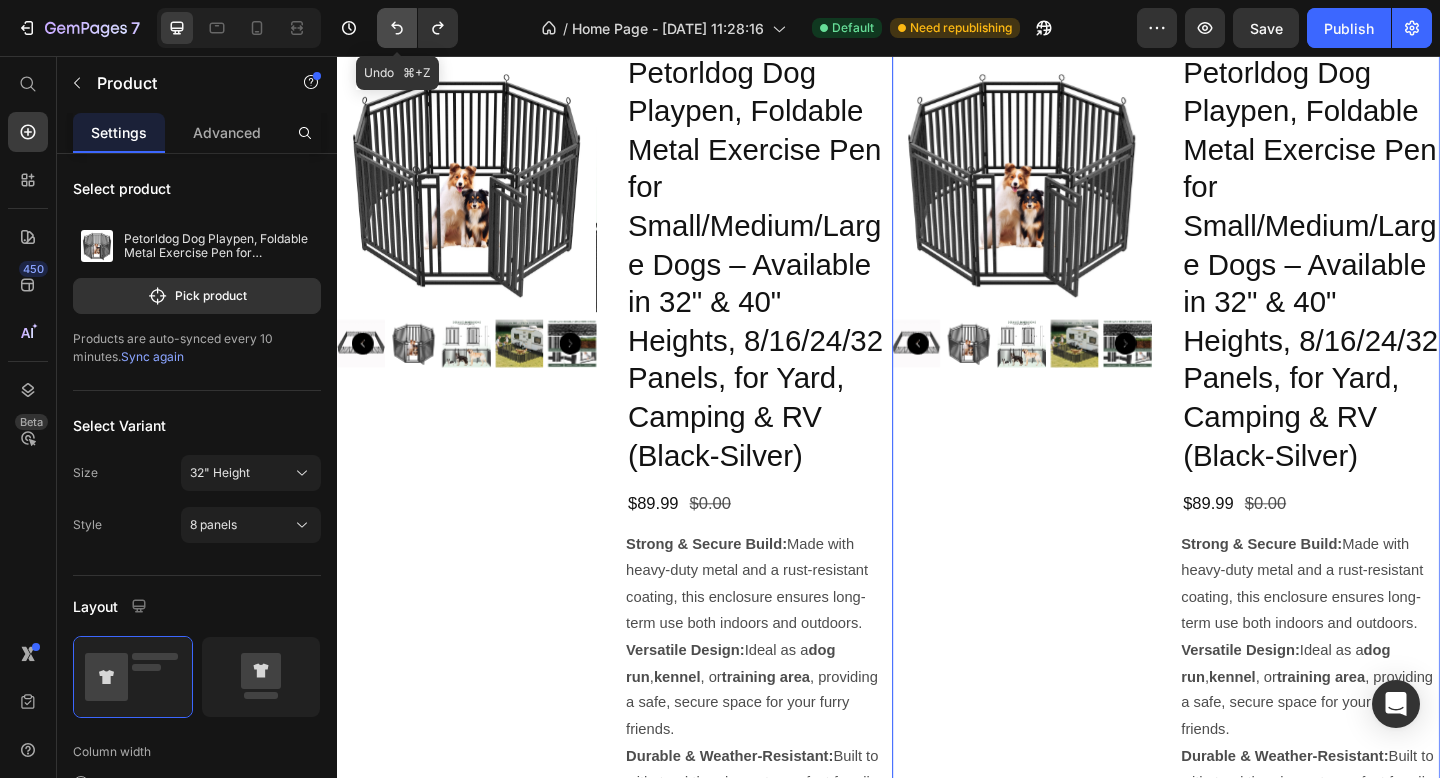 click 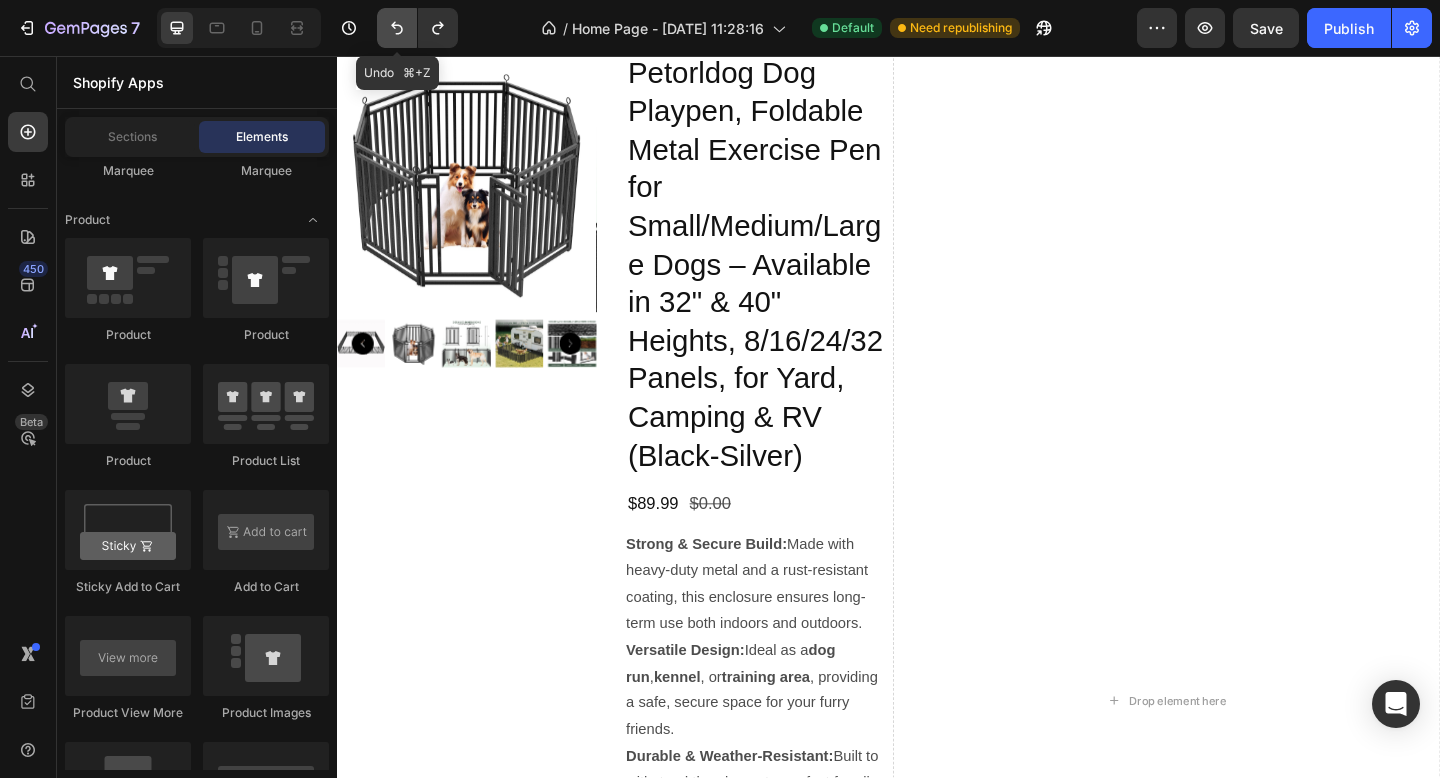 click 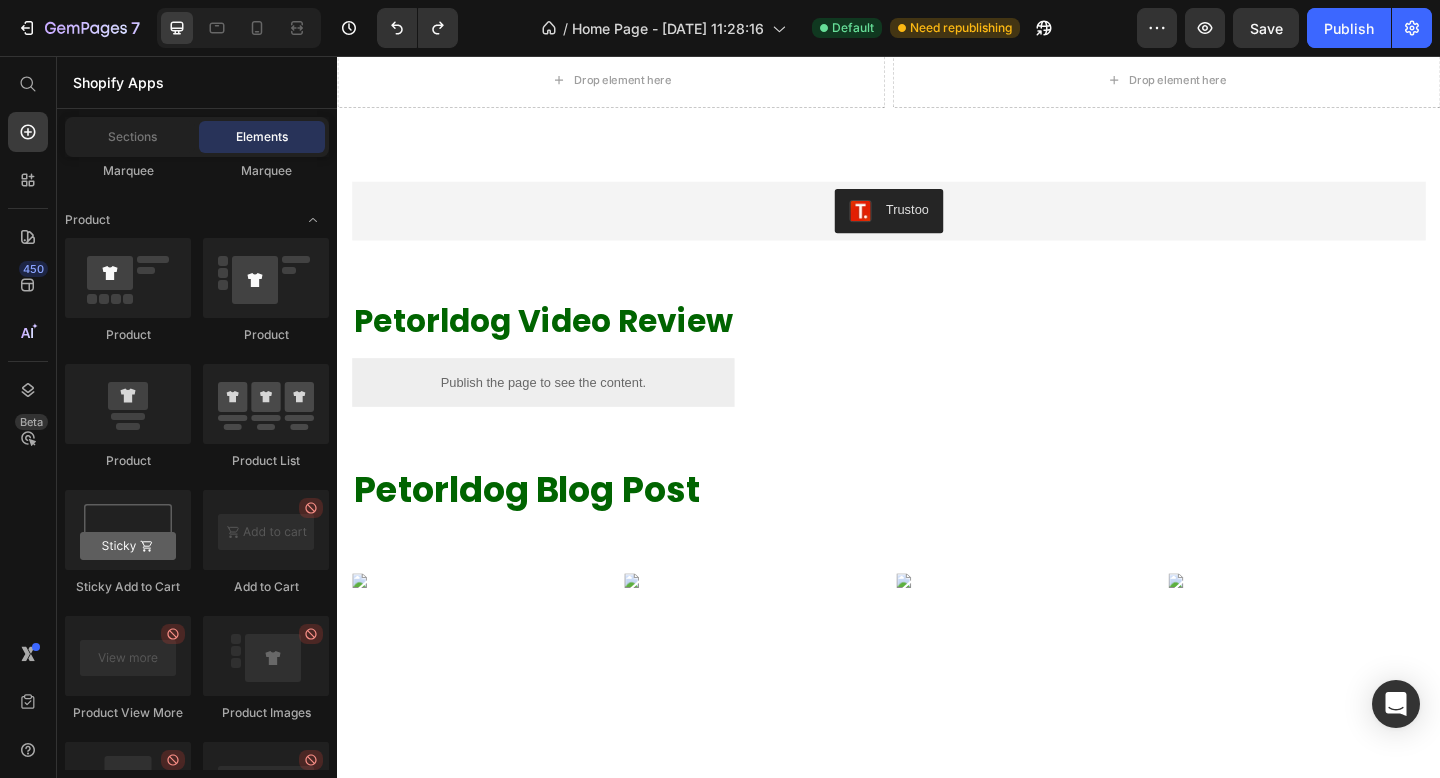 scroll, scrollTop: 746, scrollLeft: 0, axis: vertical 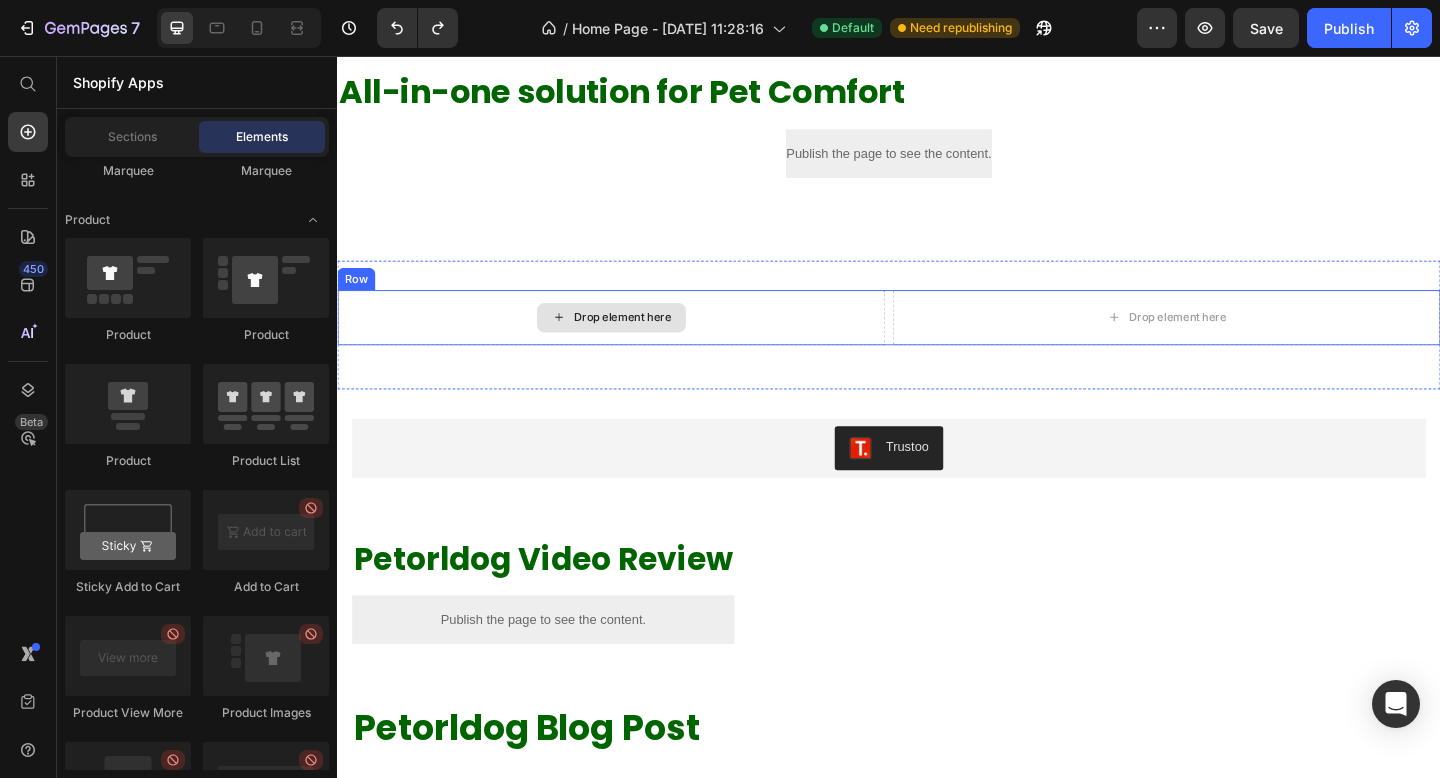 click on "Drop element here" at bounding box center (635, 341) 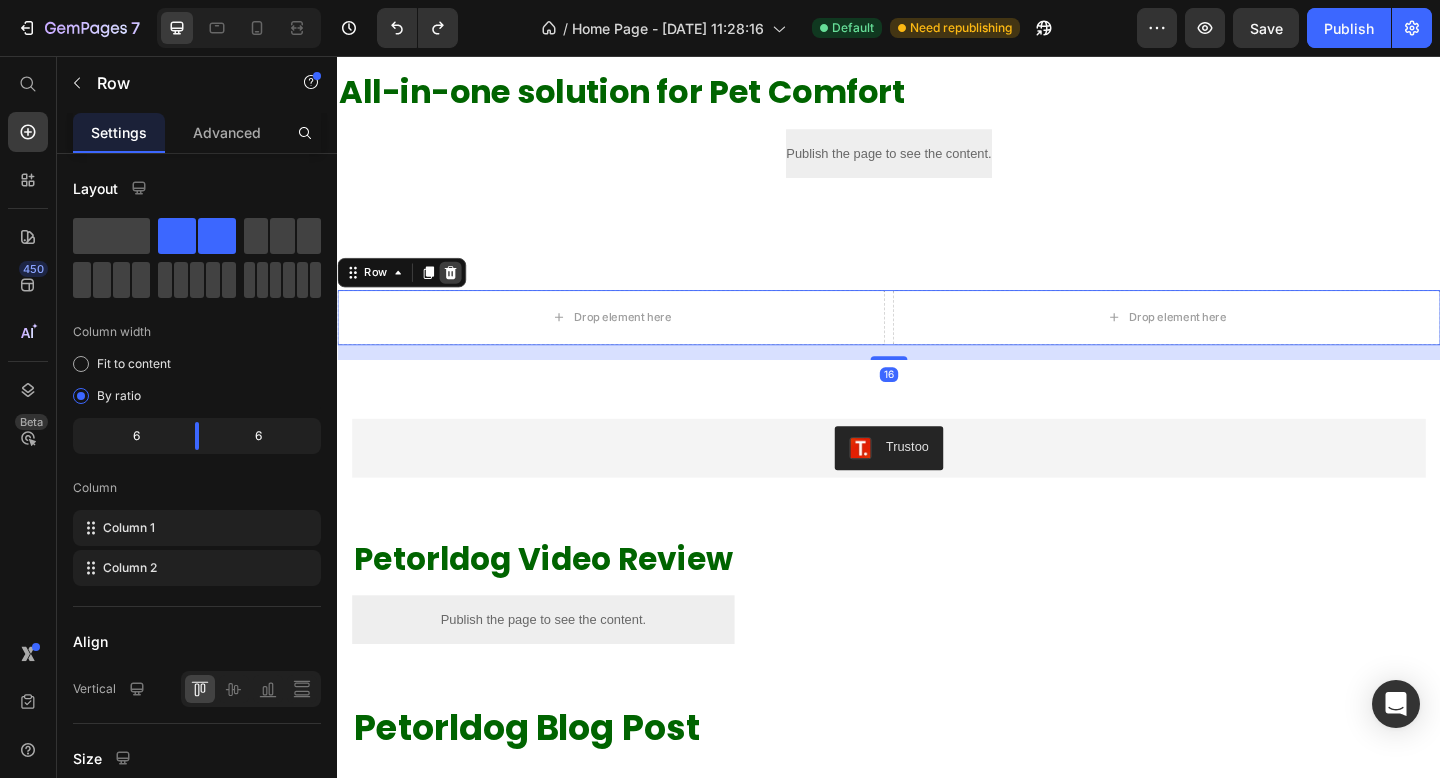 click 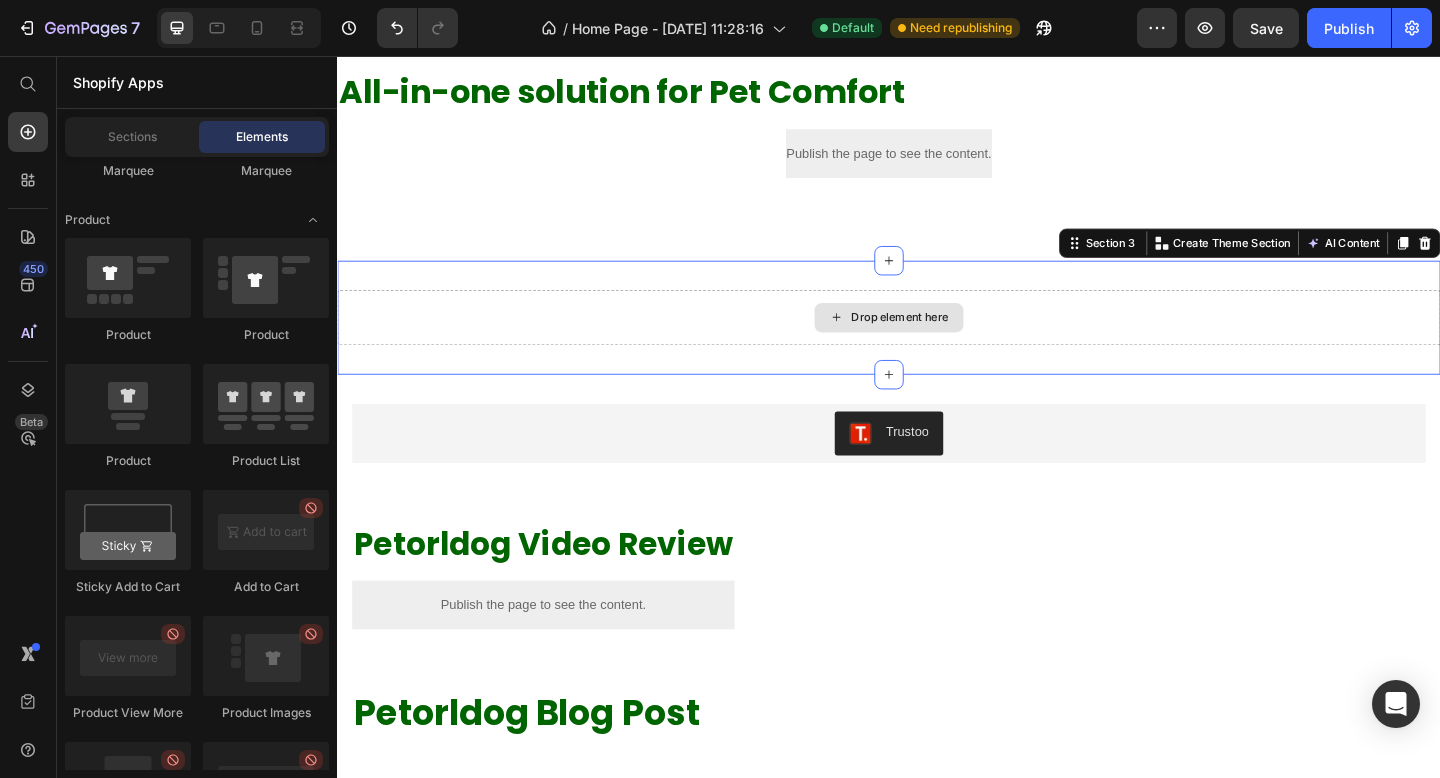 click on "Drop element here" at bounding box center [937, 341] 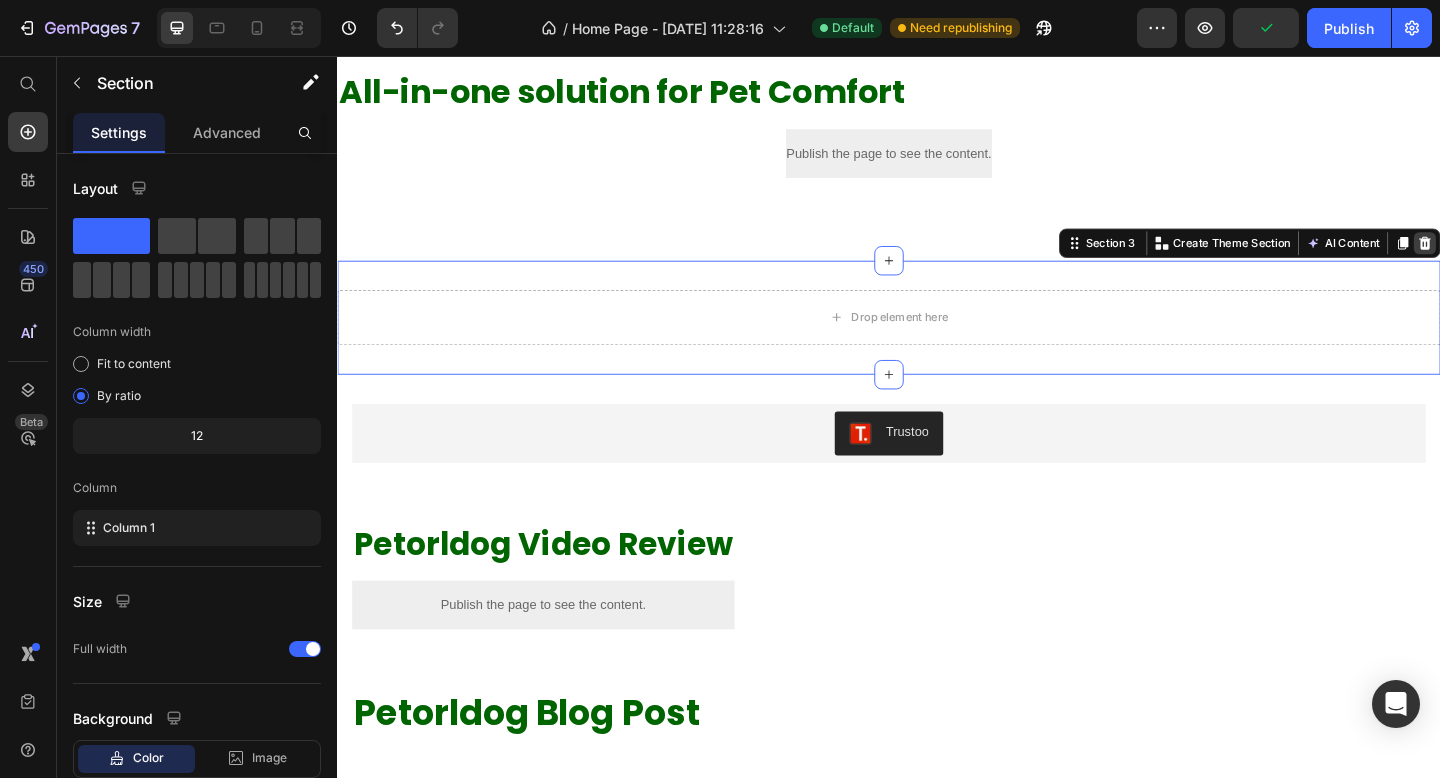 click 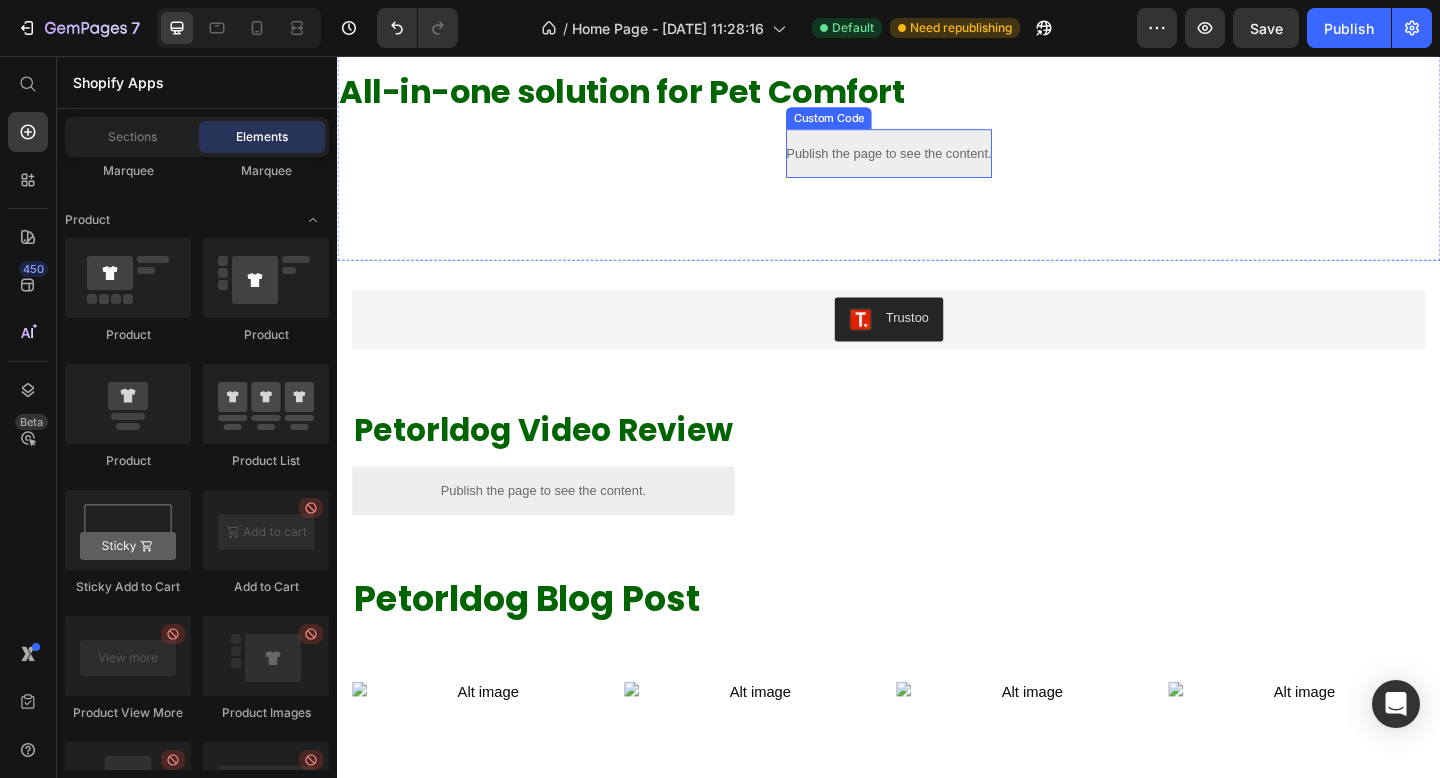 click on "Publish the page to see the content." at bounding box center [936, 162] 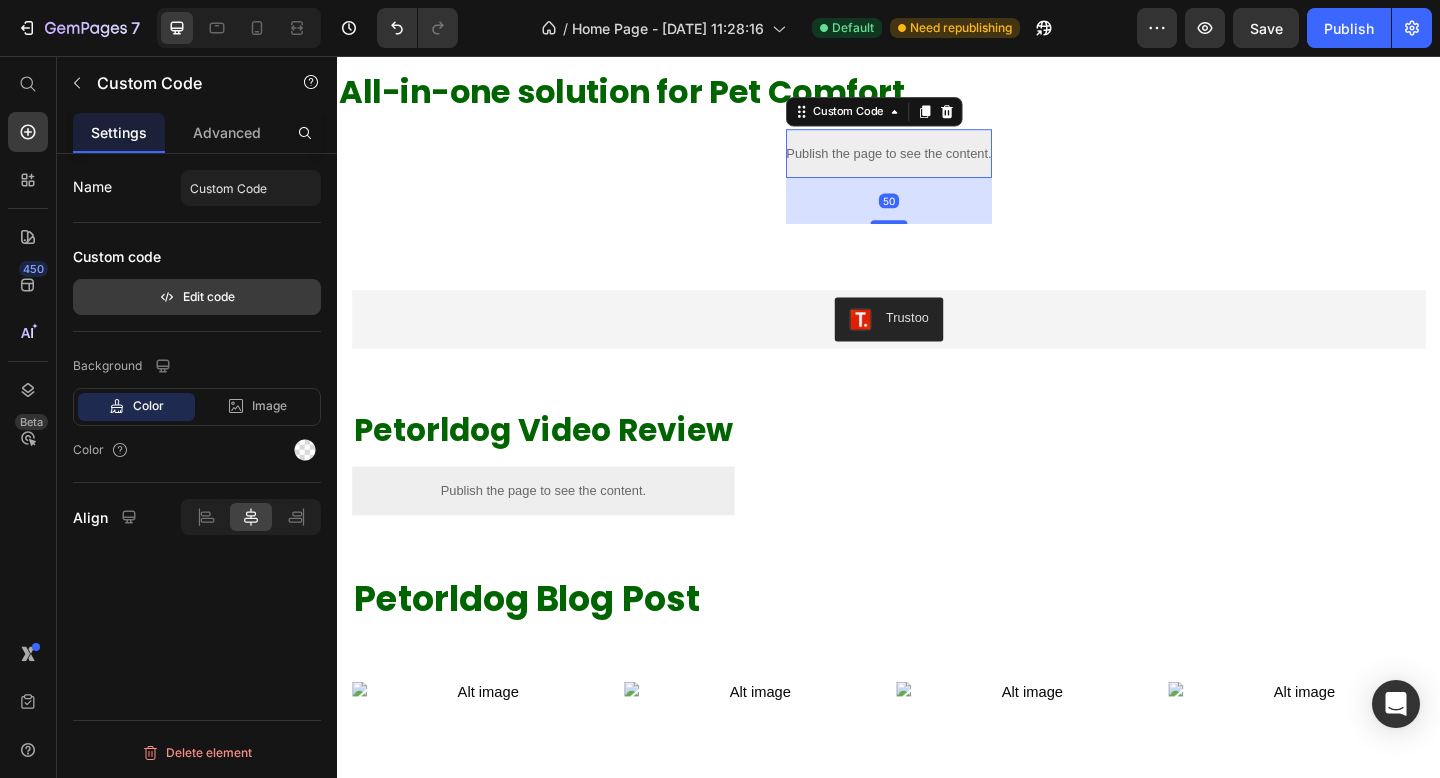 click on "Edit code" at bounding box center [197, 297] 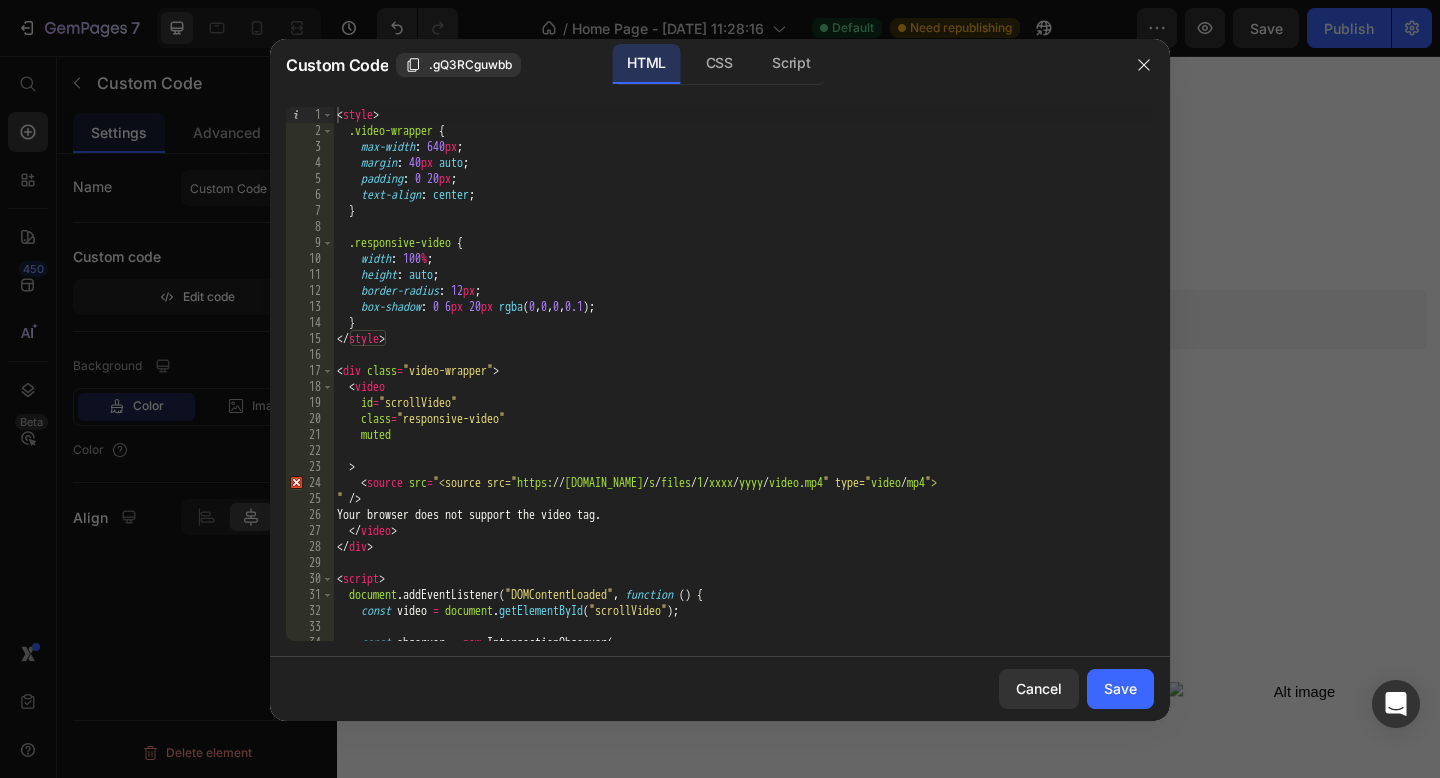 type 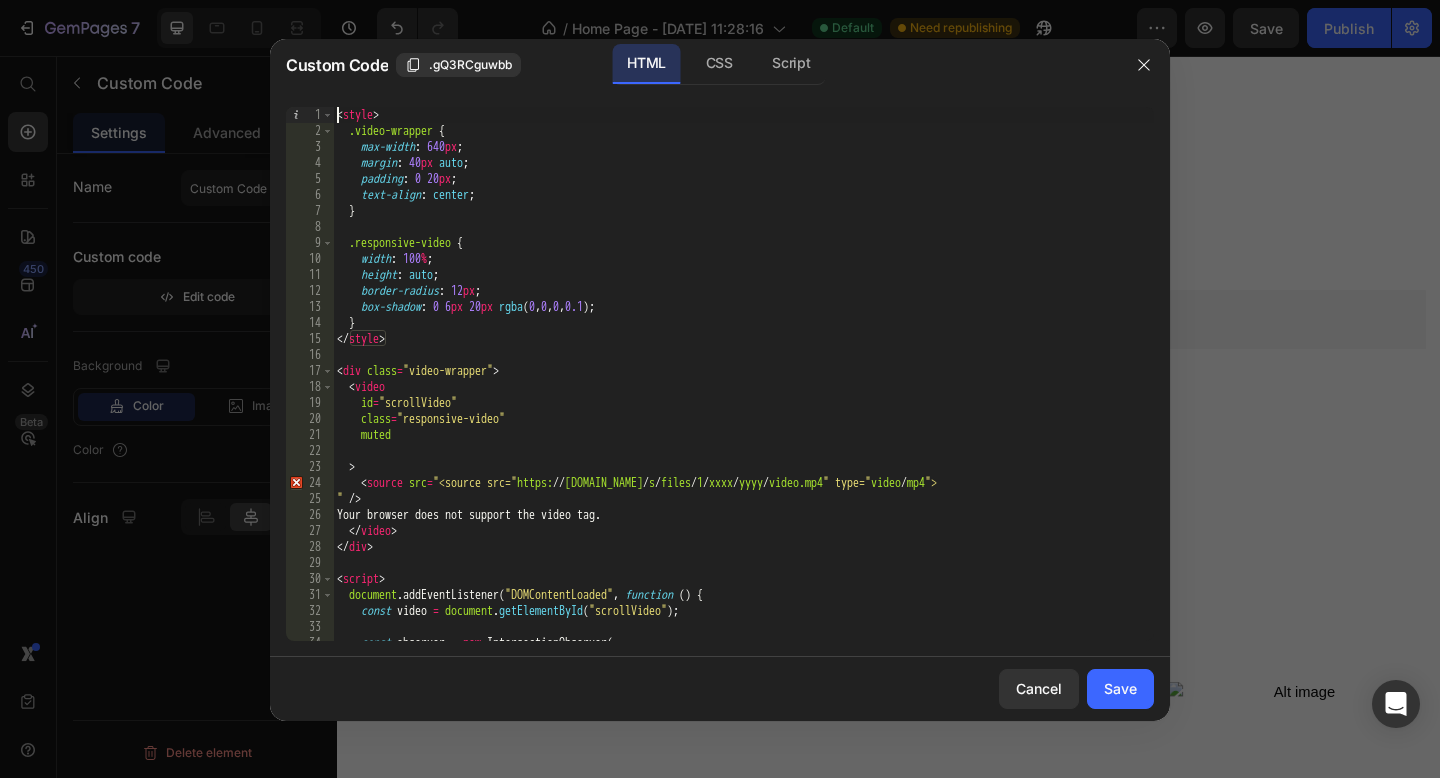 type on "</script>" 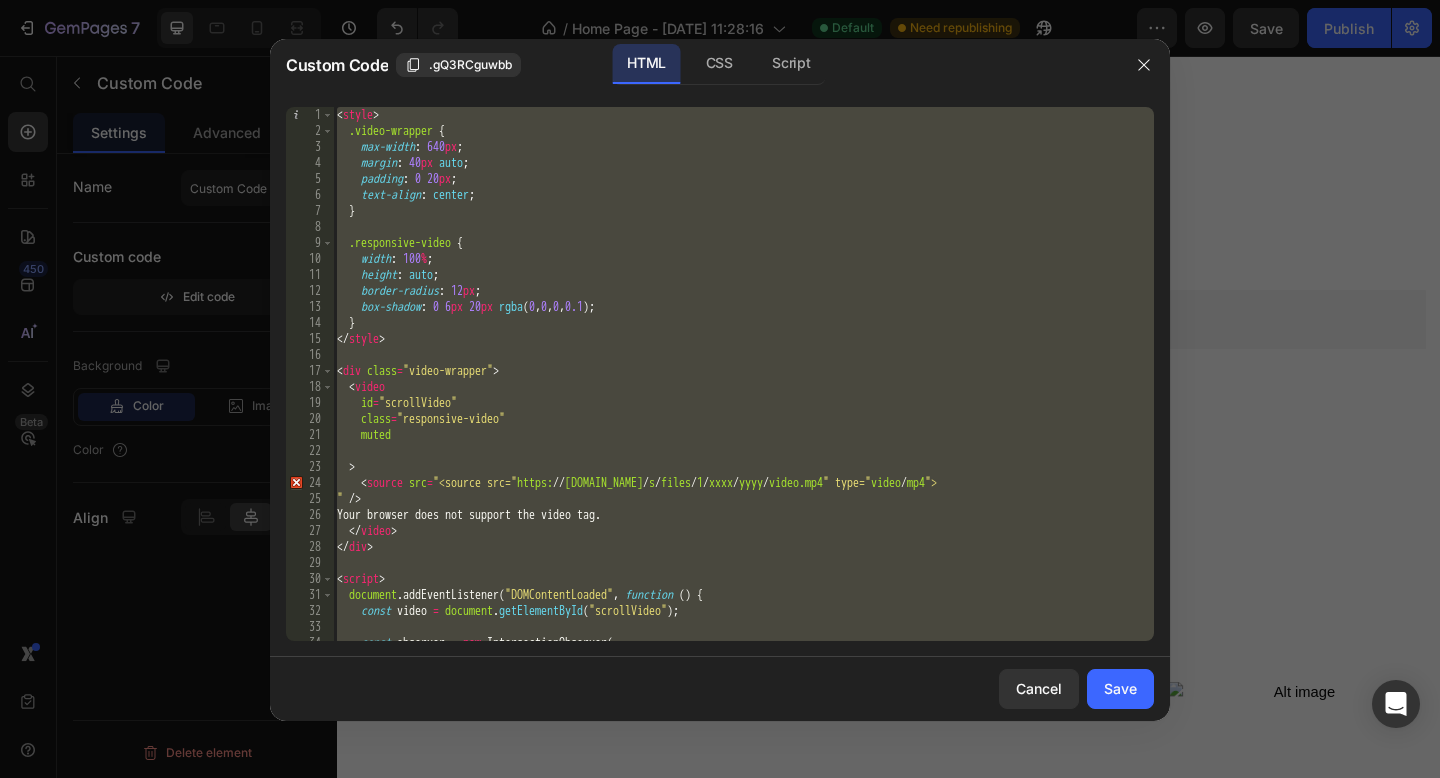 type 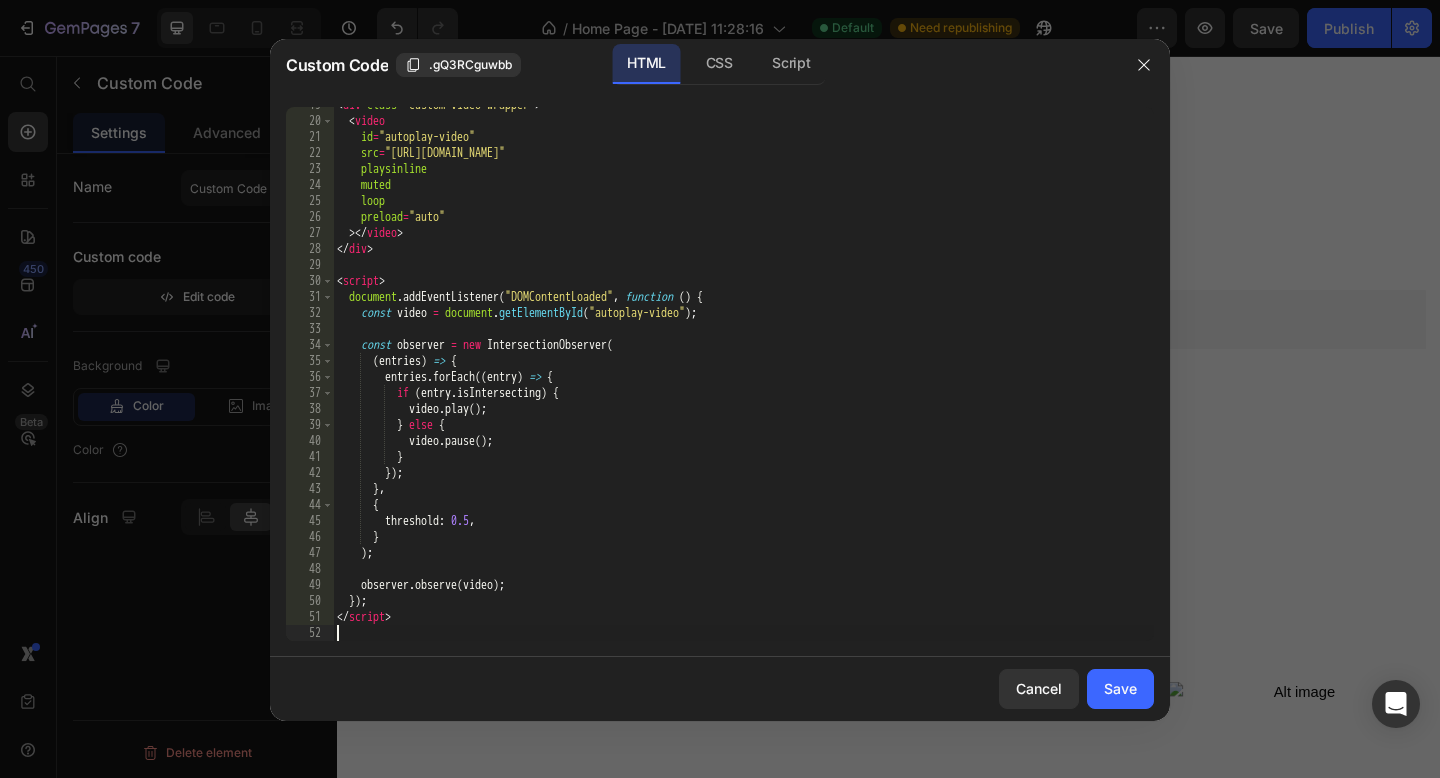 scroll, scrollTop: 298, scrollLeft: 0, axis: vertical 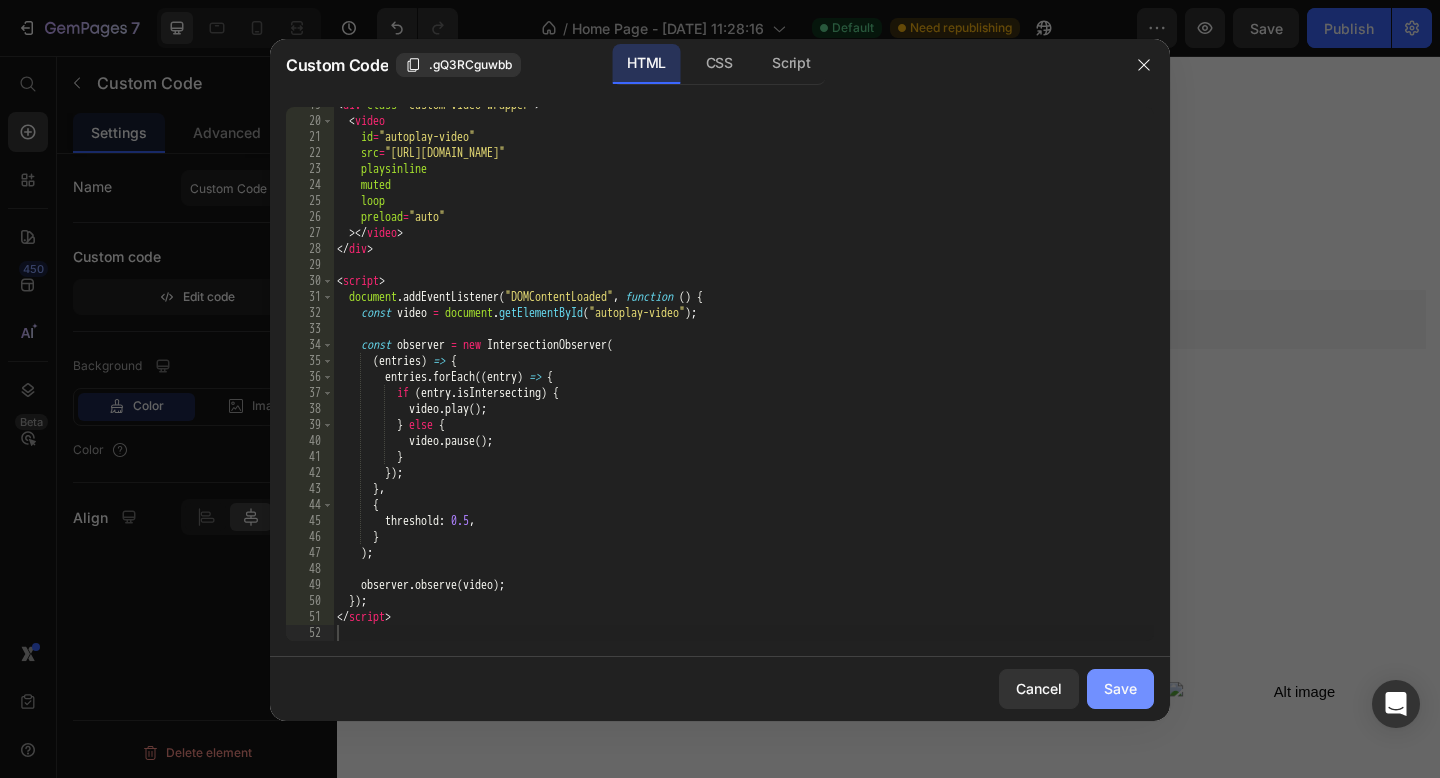 click on "Save" 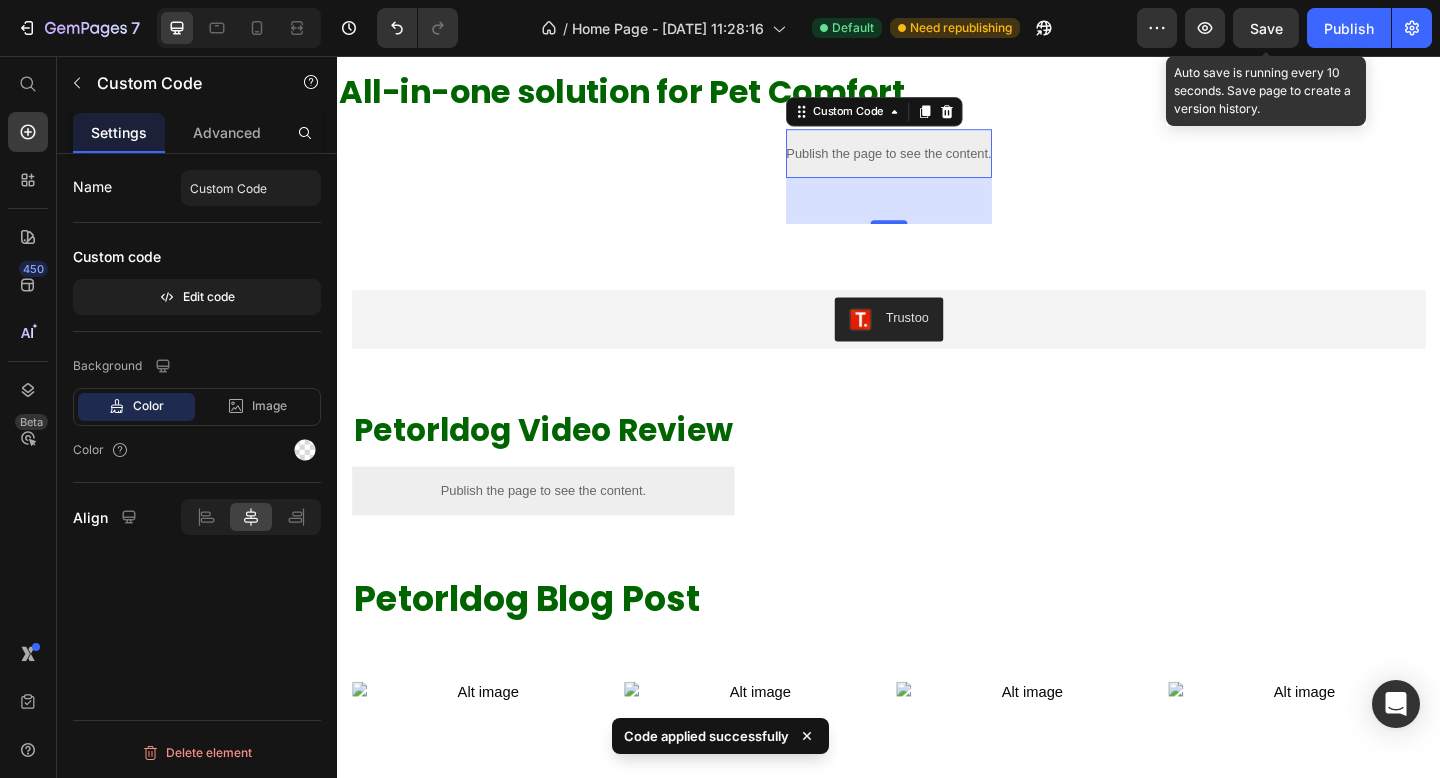 click on "Save" at bounding box center (1266, 28) 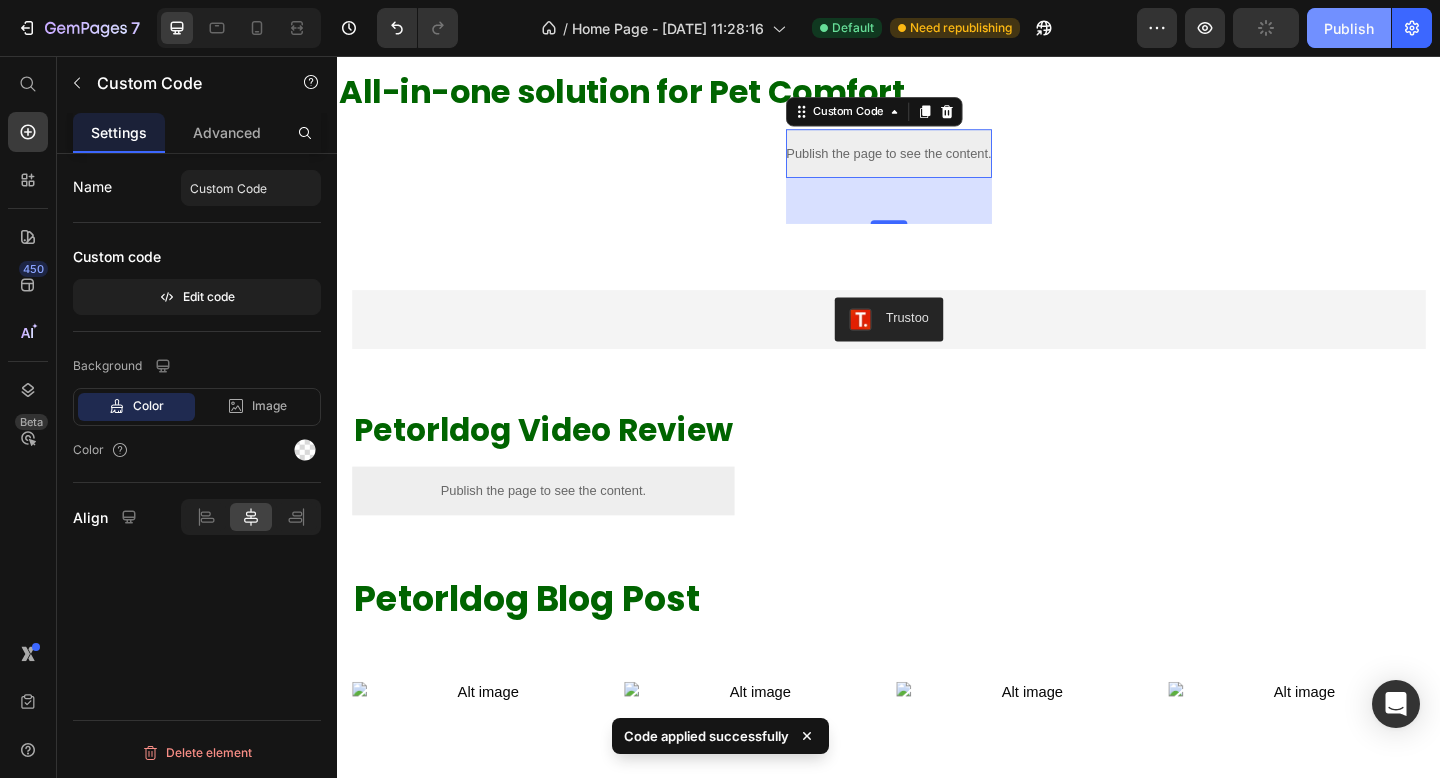 click on "Publish" at bounding box center [1349, 28] 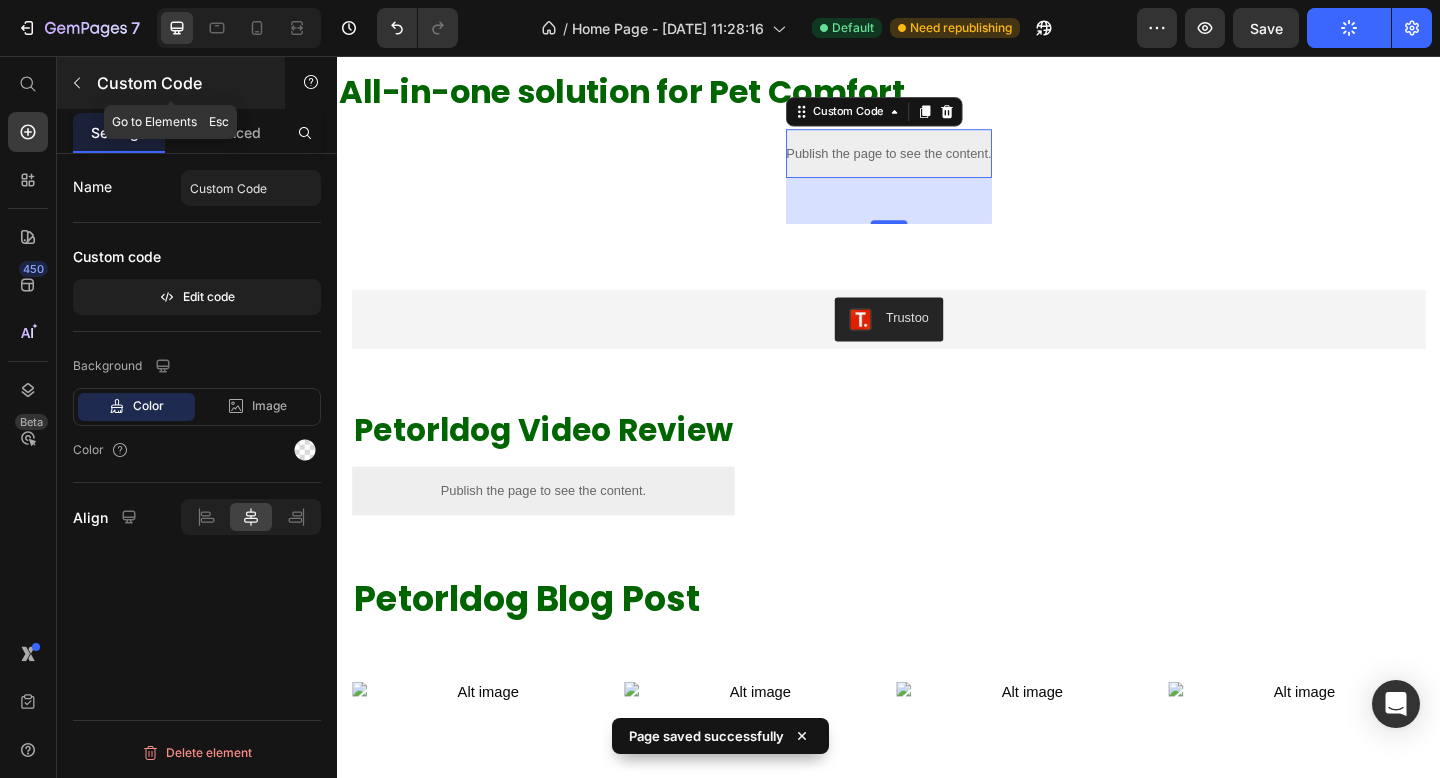 click at bounding box center [77, 83] 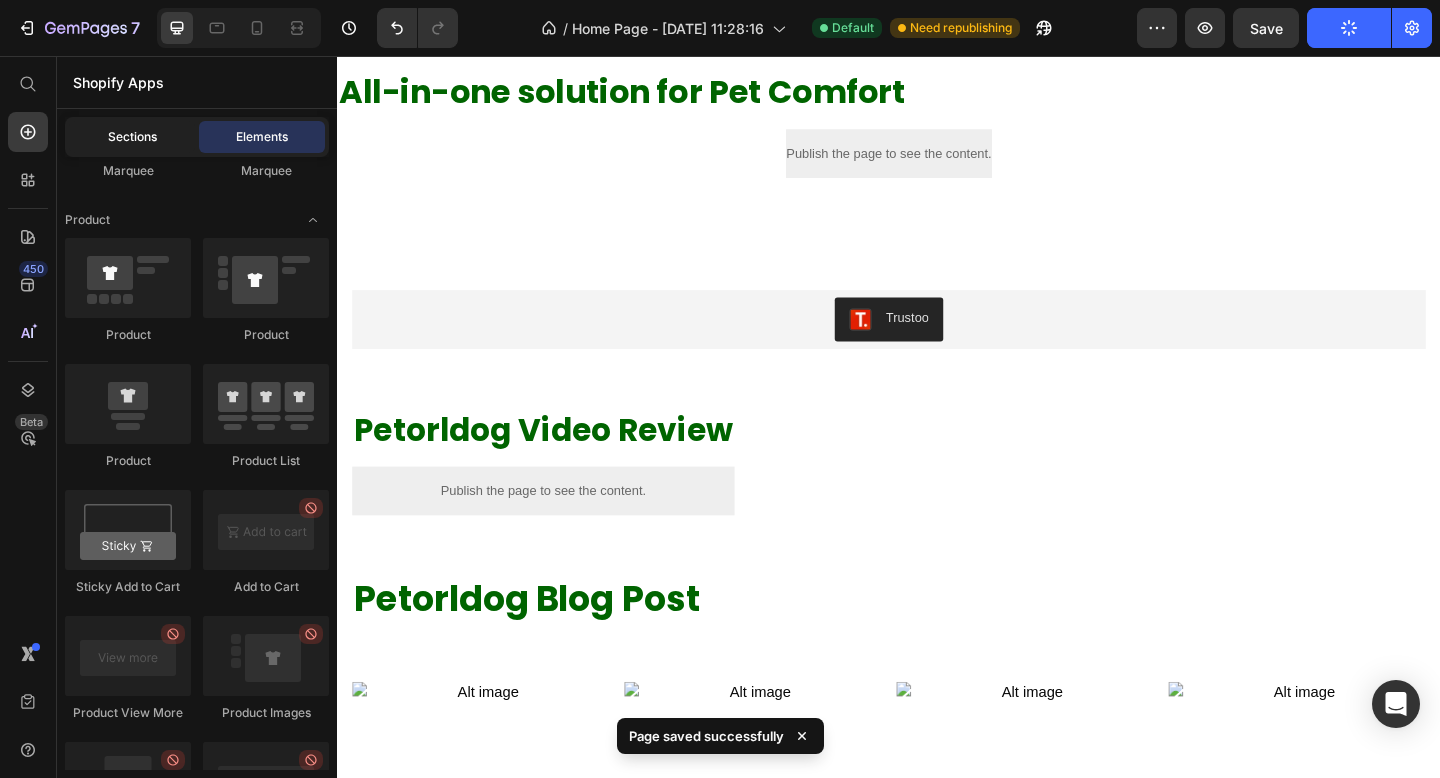 click on "Sections" 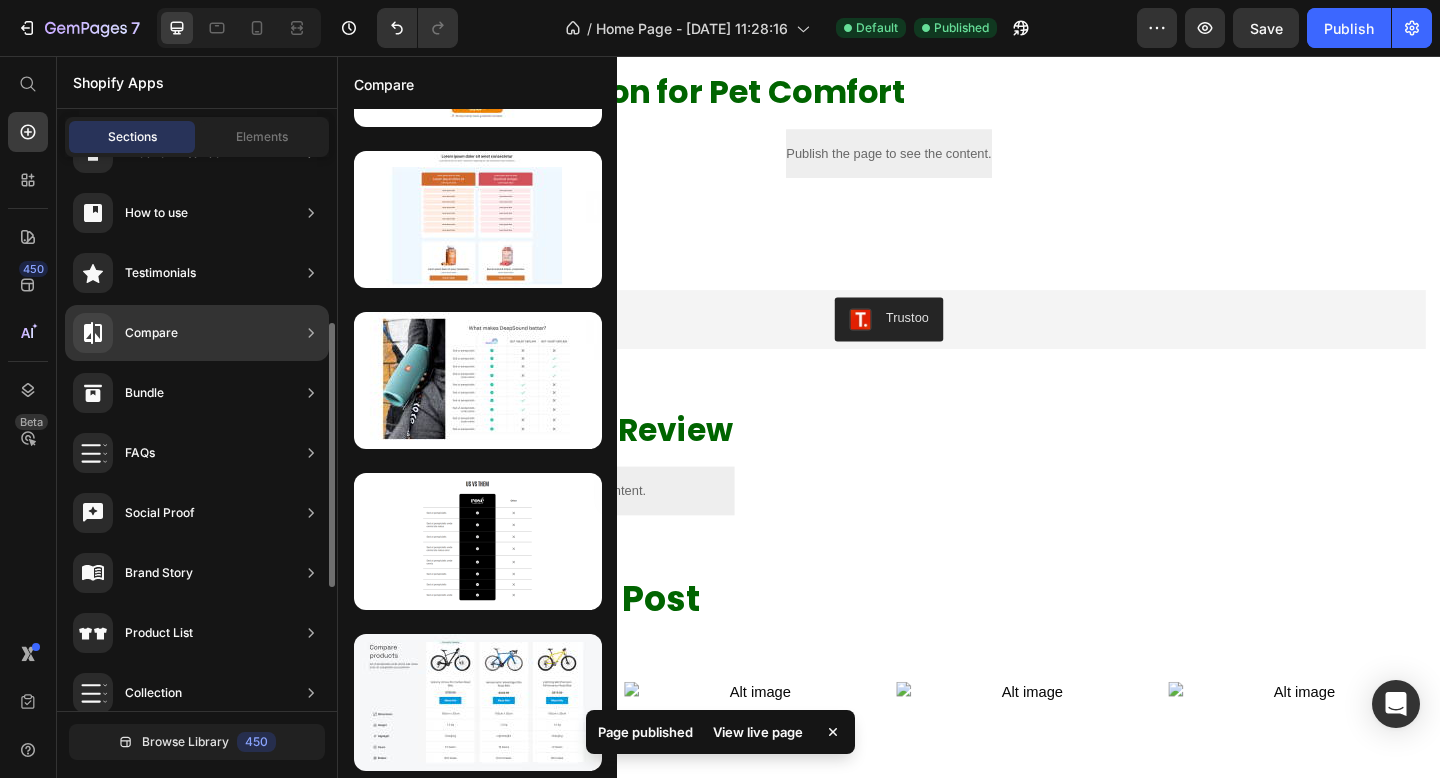 scroll, scrollTop: 363, scrollLeft: 0, axis: vertical 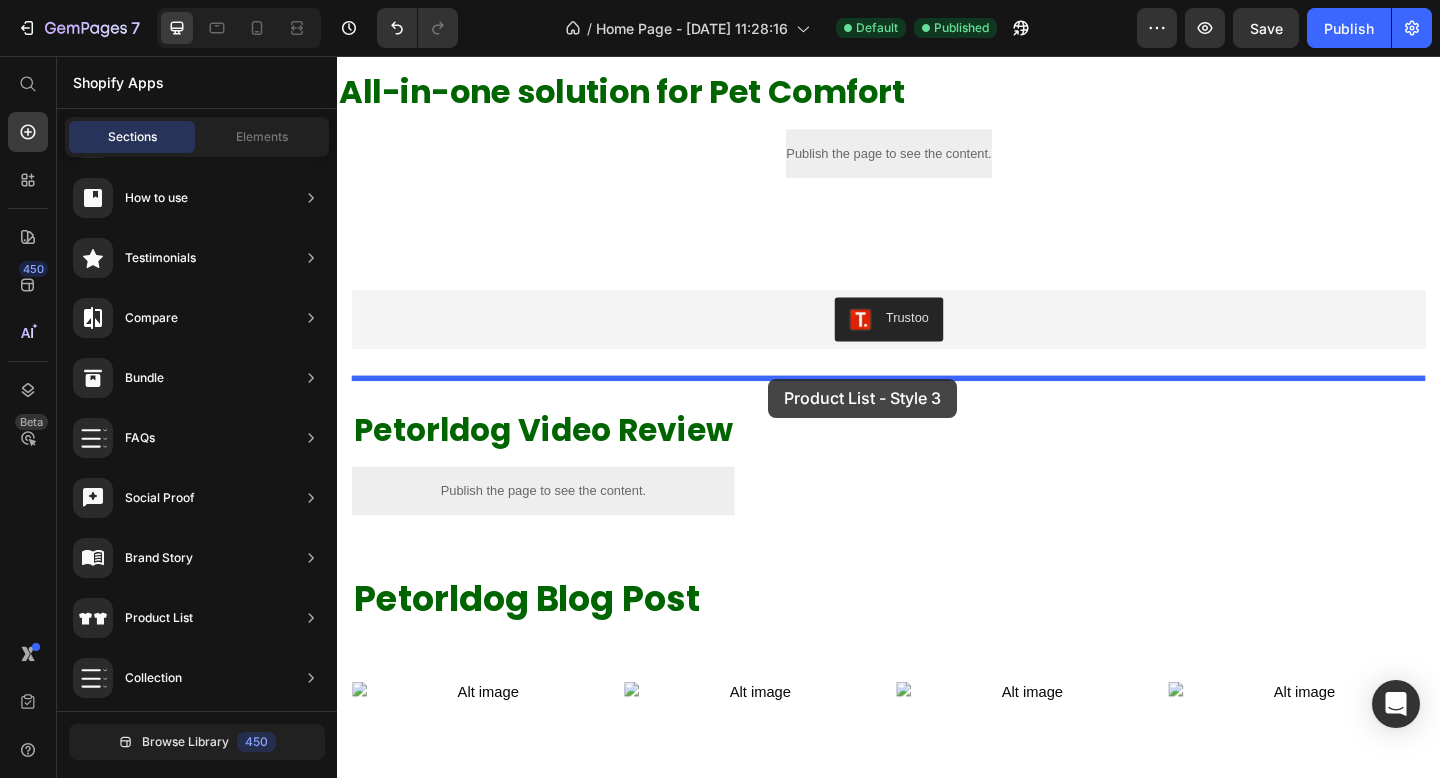 drag, startPoint x: 771, startPoint y: 550, endPoint x: 806, endPoint y: 407, distance: 147.22092 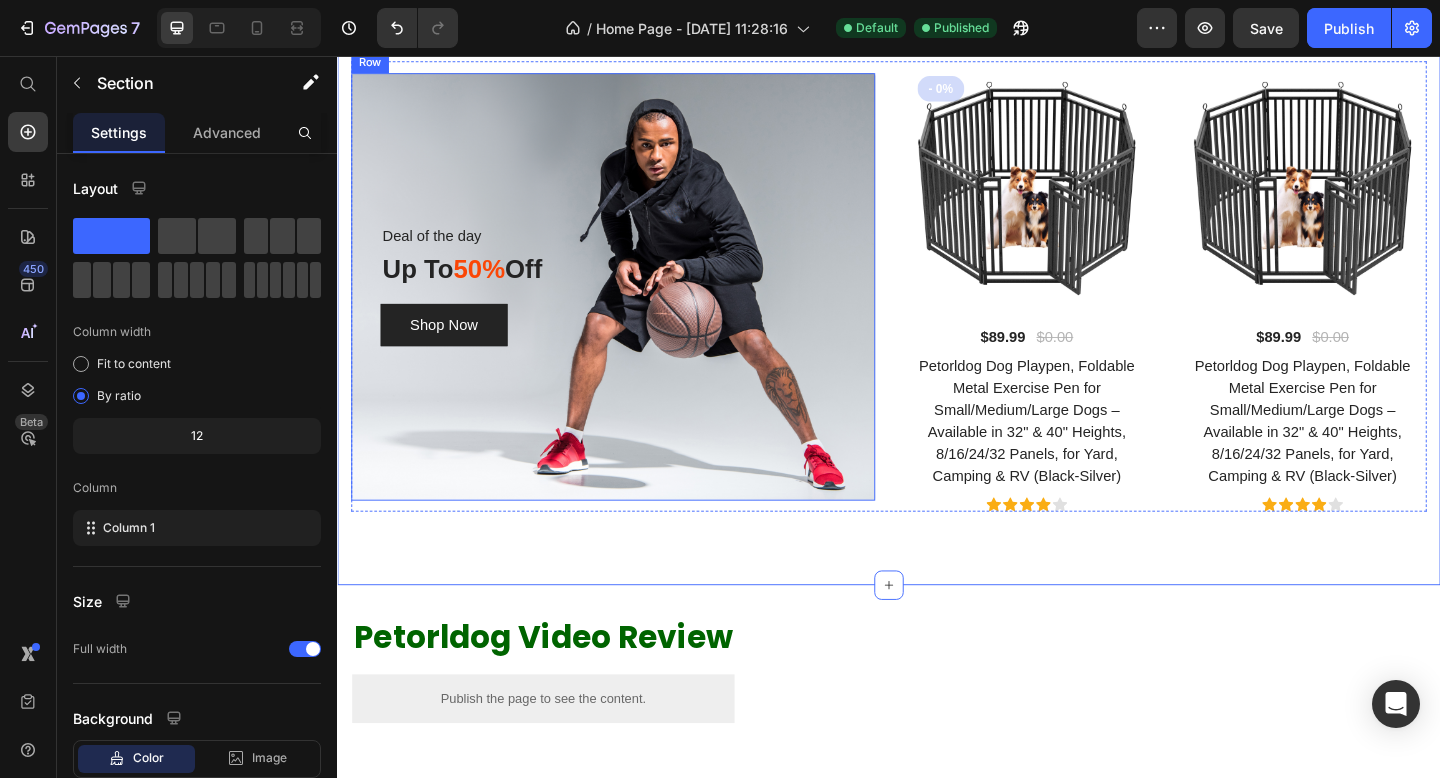scroll, scrollTop: 1307, scrollLeft: 0, axis: vertical 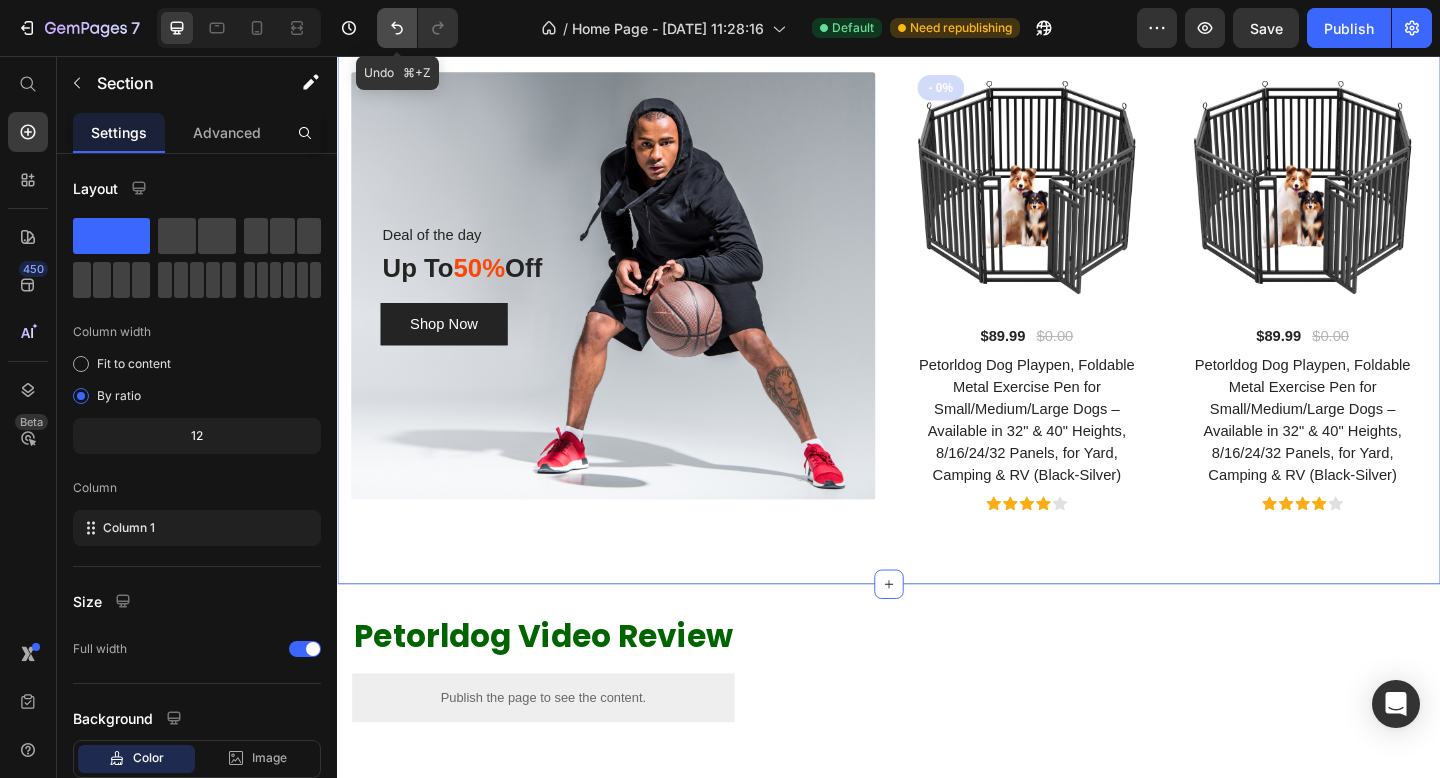 click 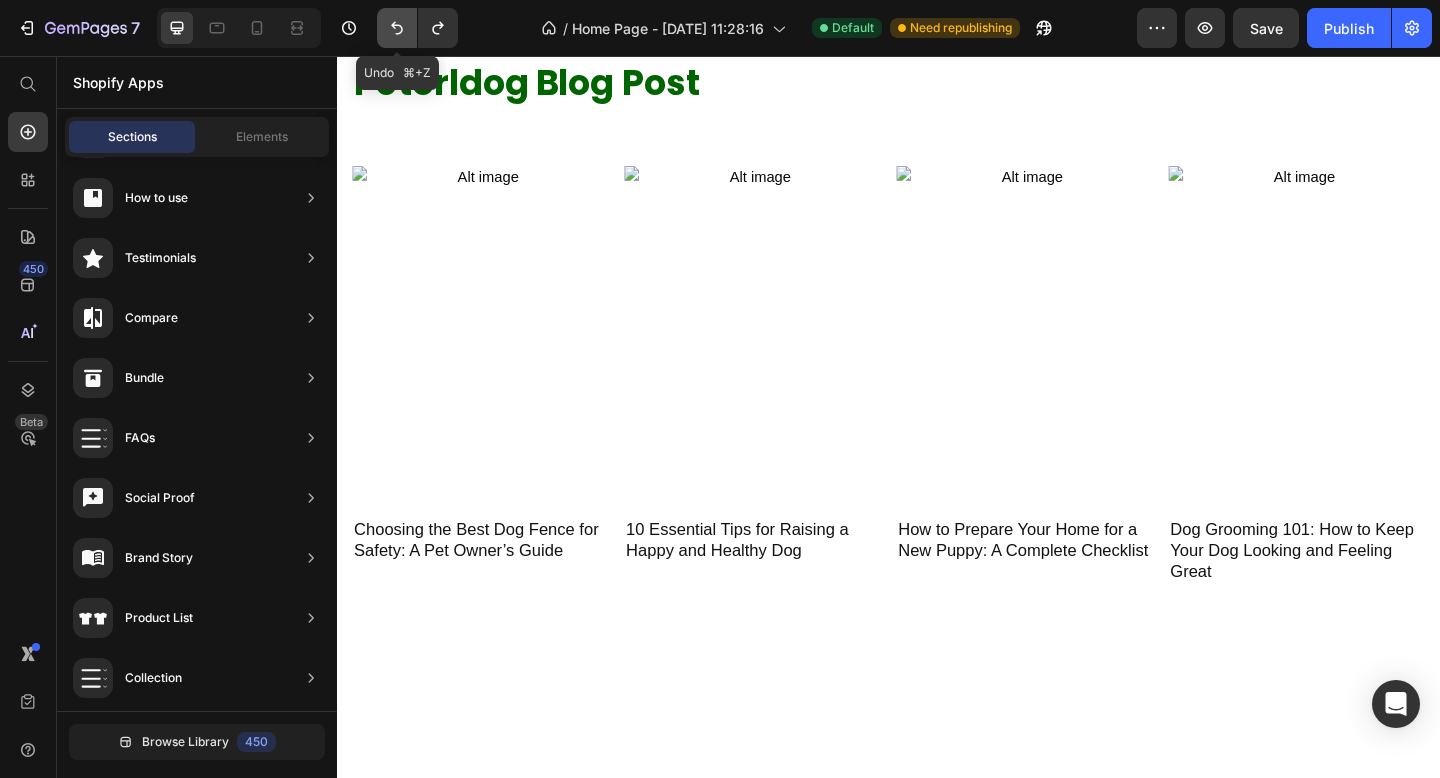 scroll, scrollTop: 521, scrollLeft: 0, axis: vertical 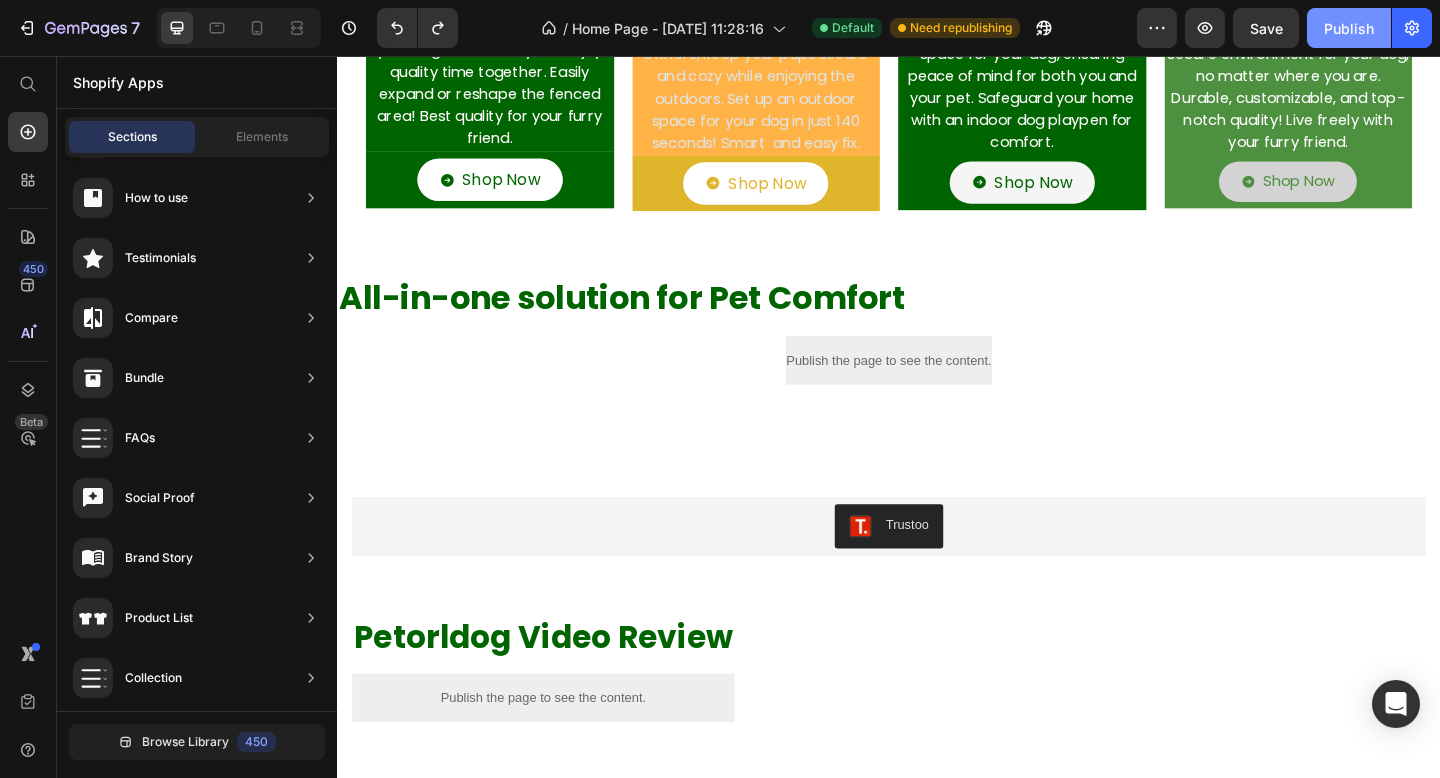 click on "Publish" 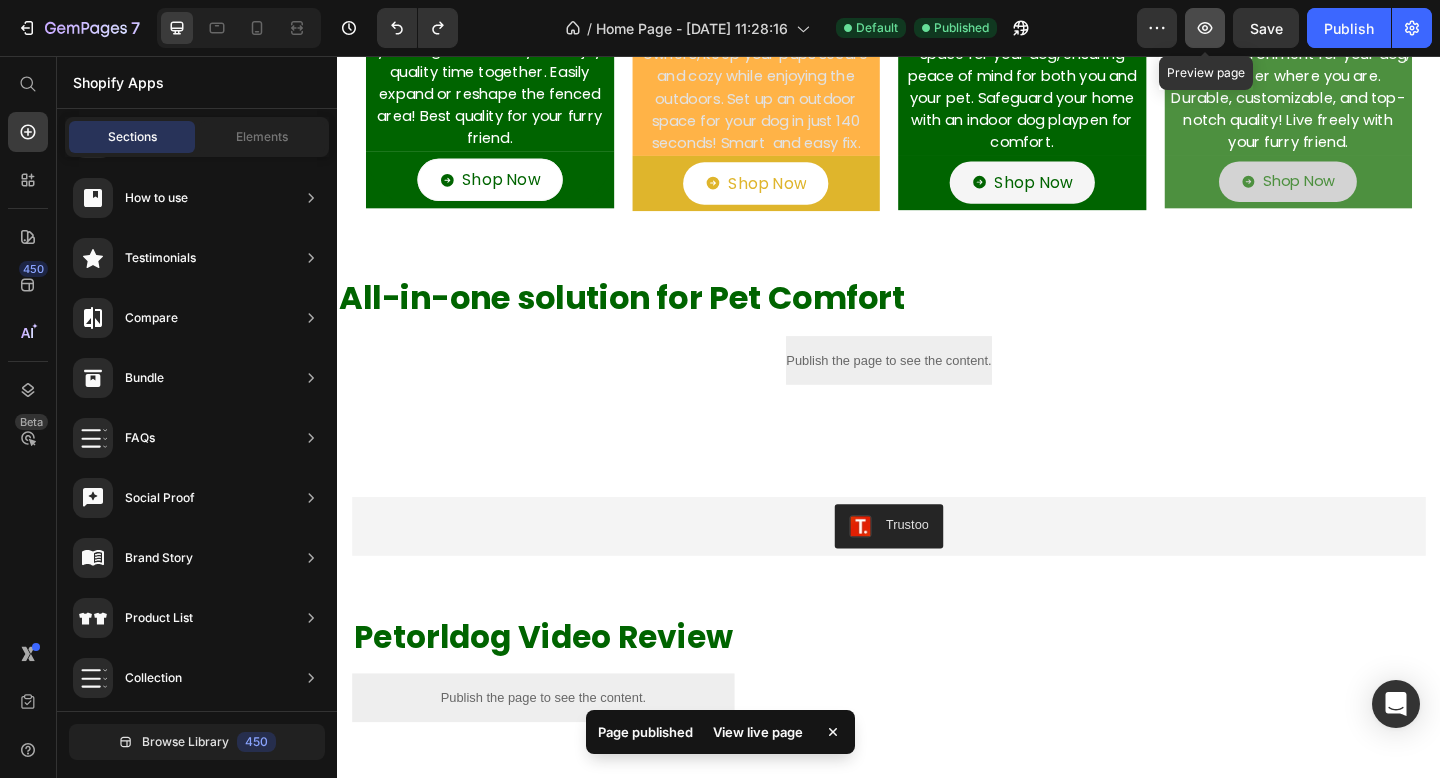 click 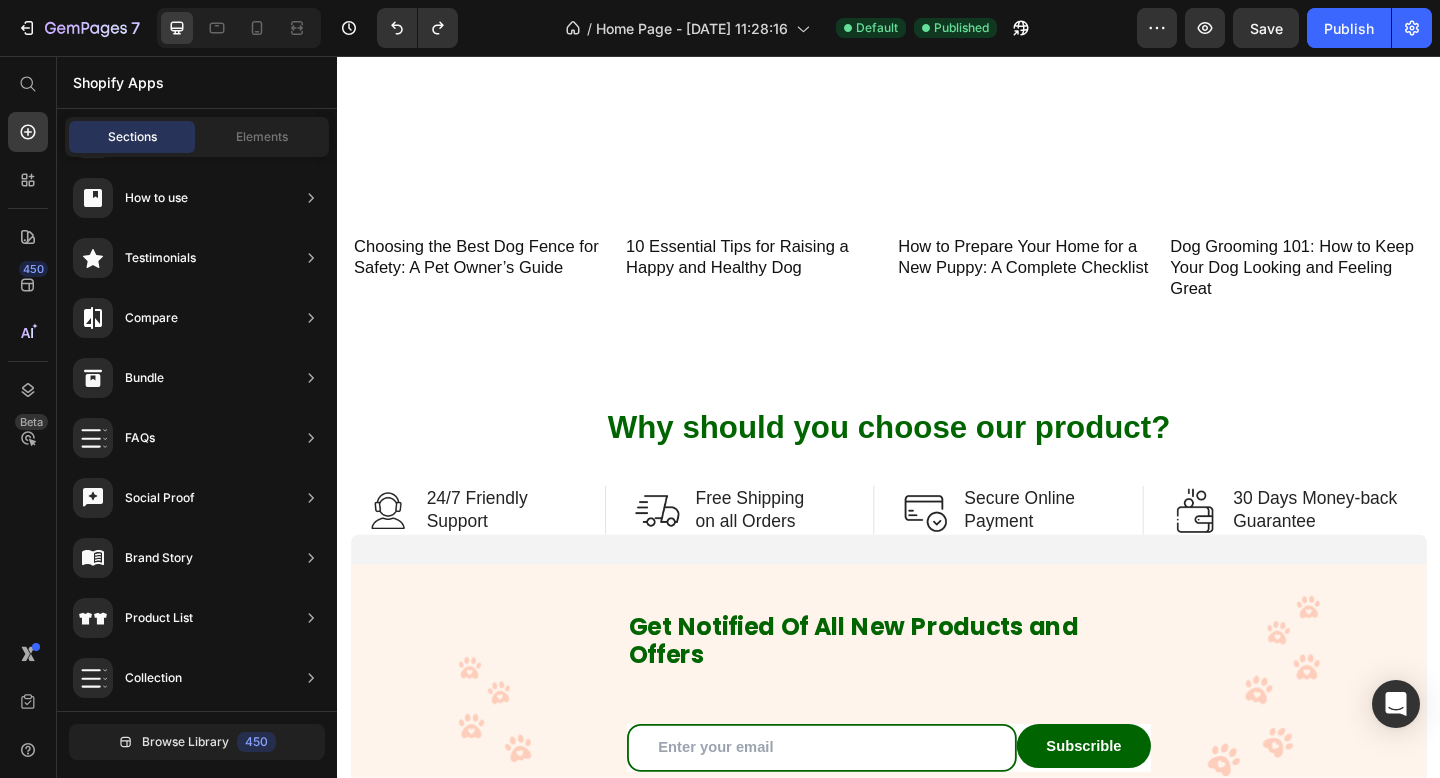 scroll, scrollTop: 1624, scrollLeft: 0, axis: vertical 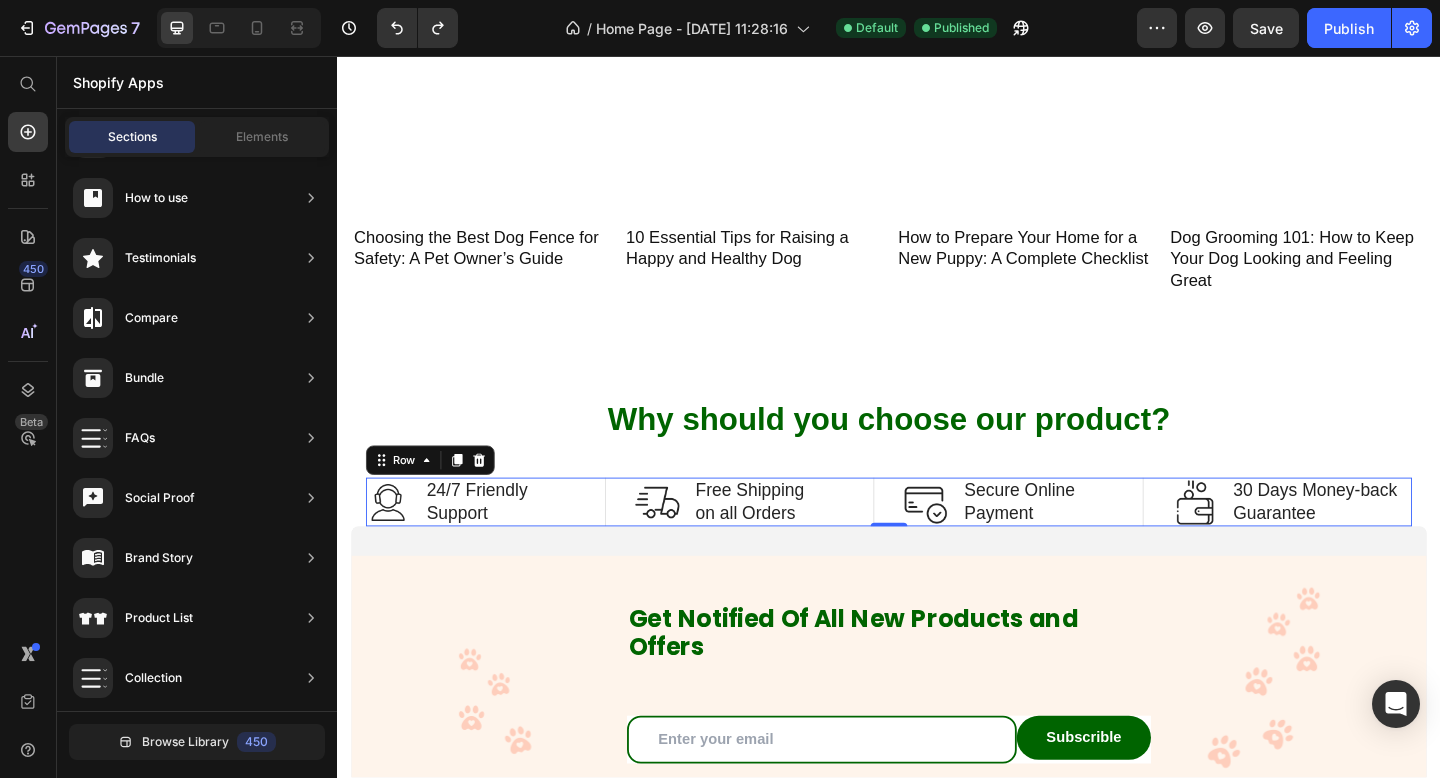 click on "Image 24/7 Friendly Support Text Block Row Image Free Shipping on all Orders Text Block Row Image Secure Online Payment Text Block Row Image 30 Days Money-back Guarantee Text Block Row Row   0" at bounding box center (937, 541) 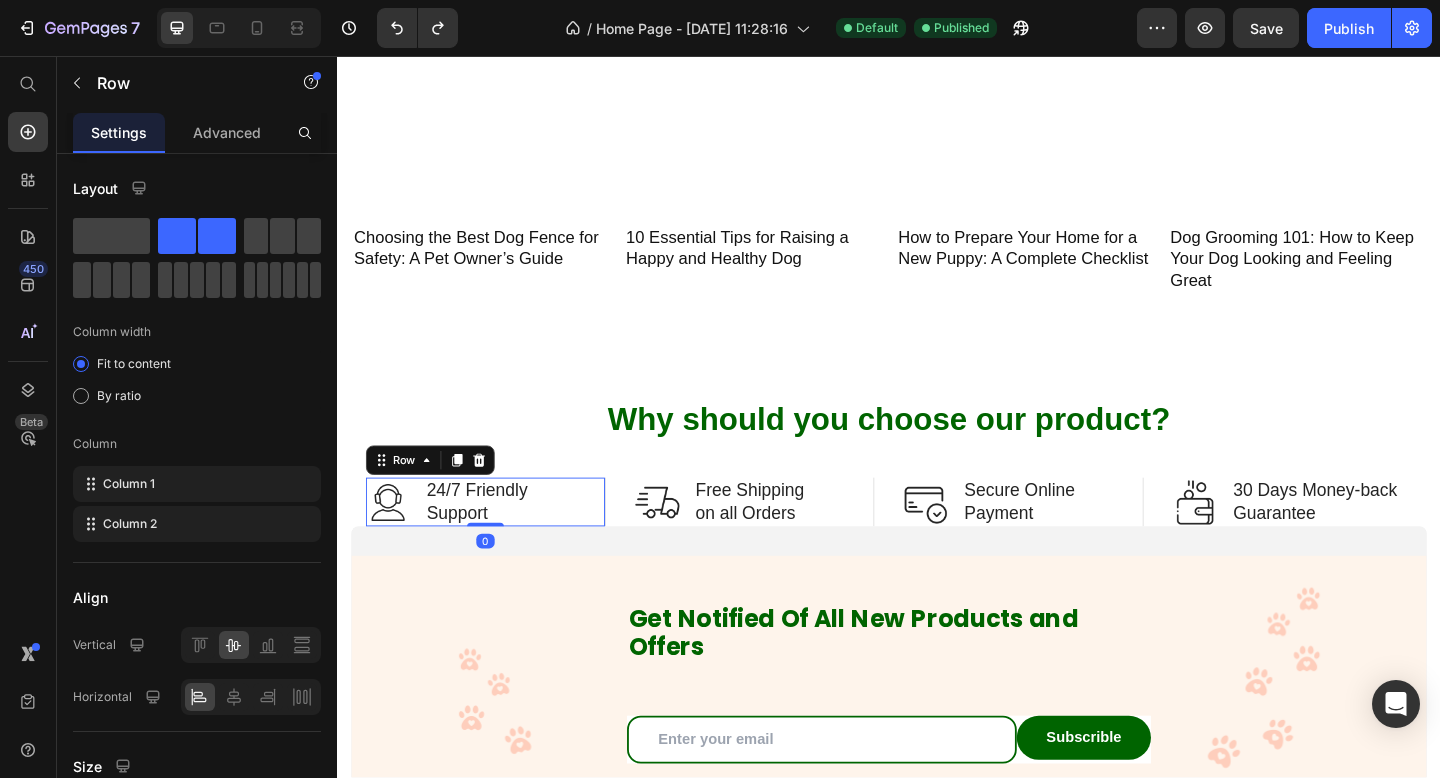 click on "Image 24/7 Friendly Support Text Block Row   0" at bounding box center [498, 541] 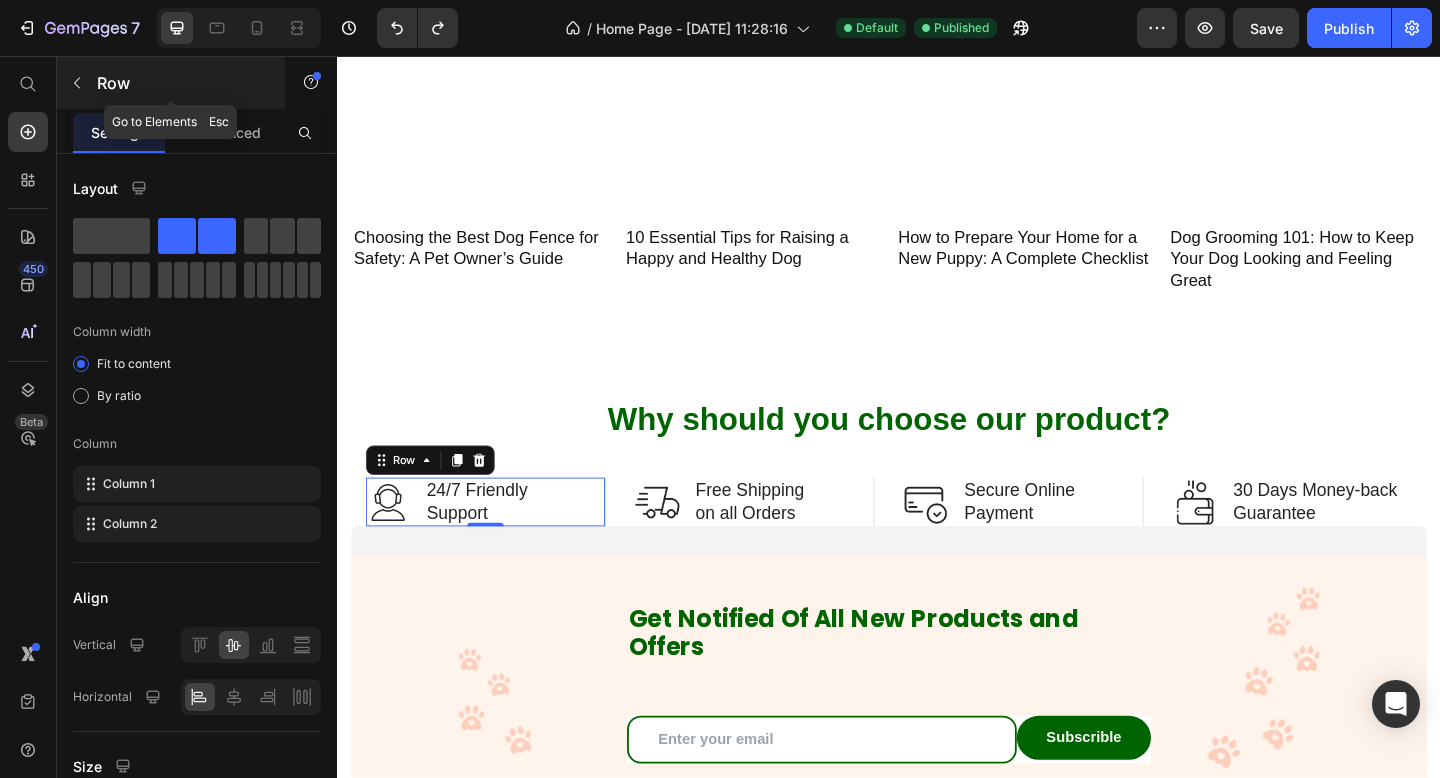 click 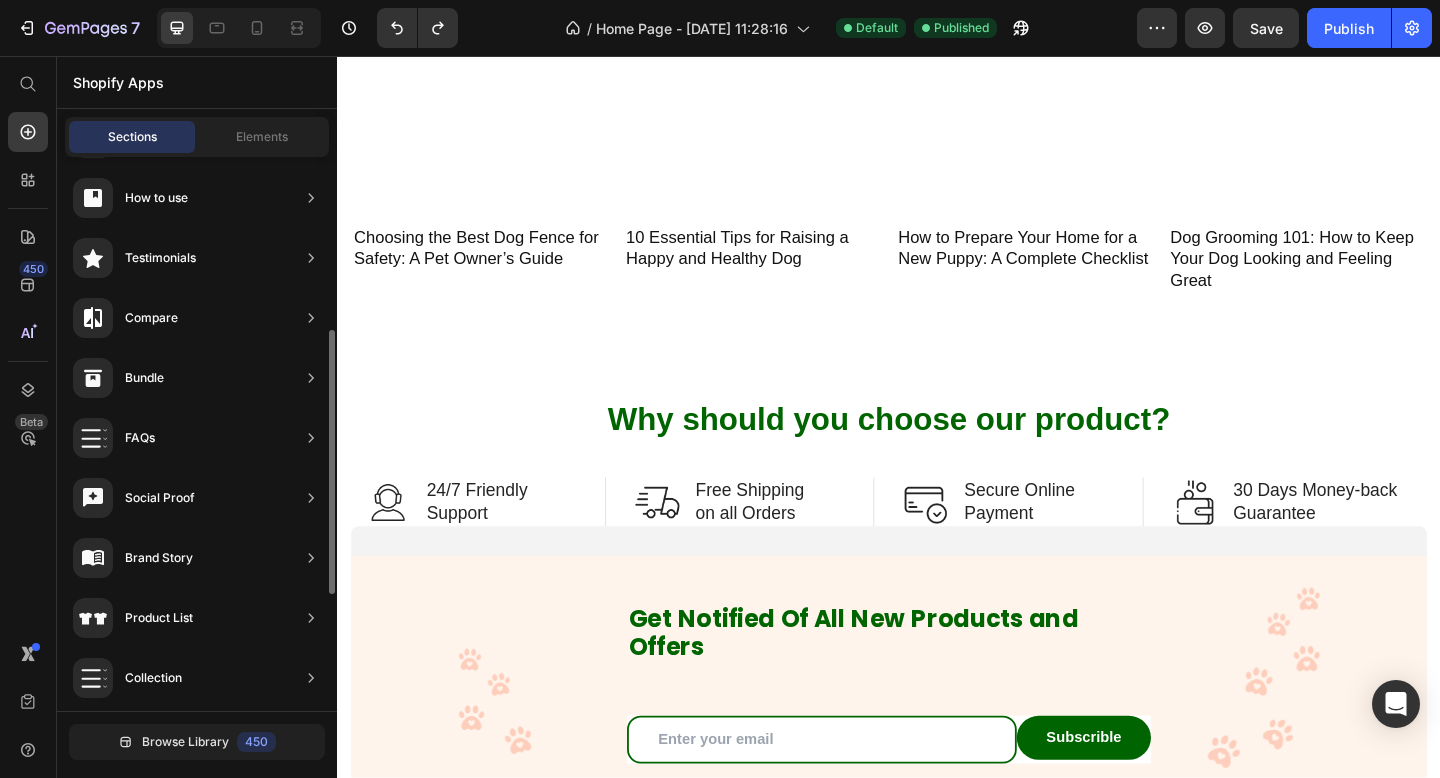 scroll, scrollTop: 0, scrollLeft: 0, axis: both 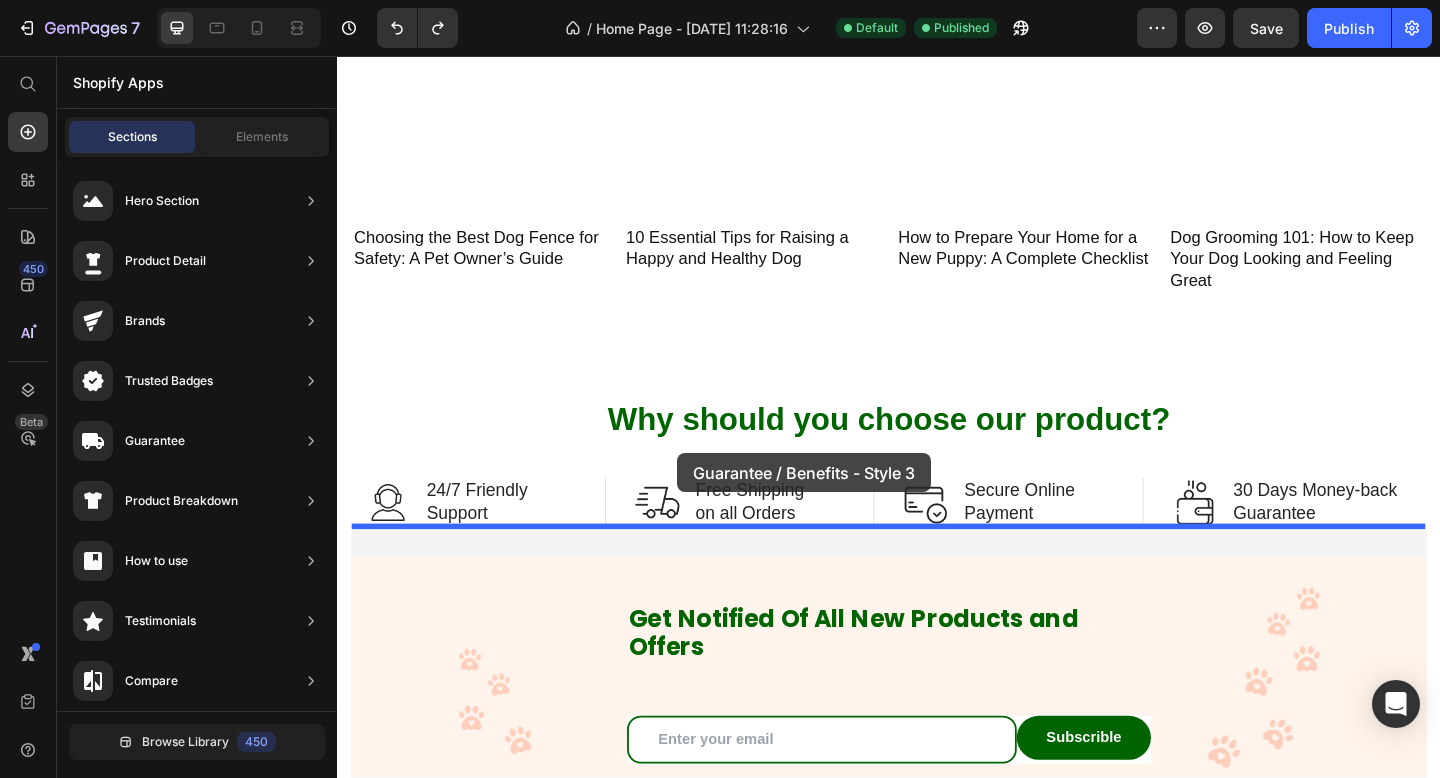 drag, startPoint x: 756, startPoint y: 412, endPoint x: 707, endPoint y: 488, distance: 90.426765 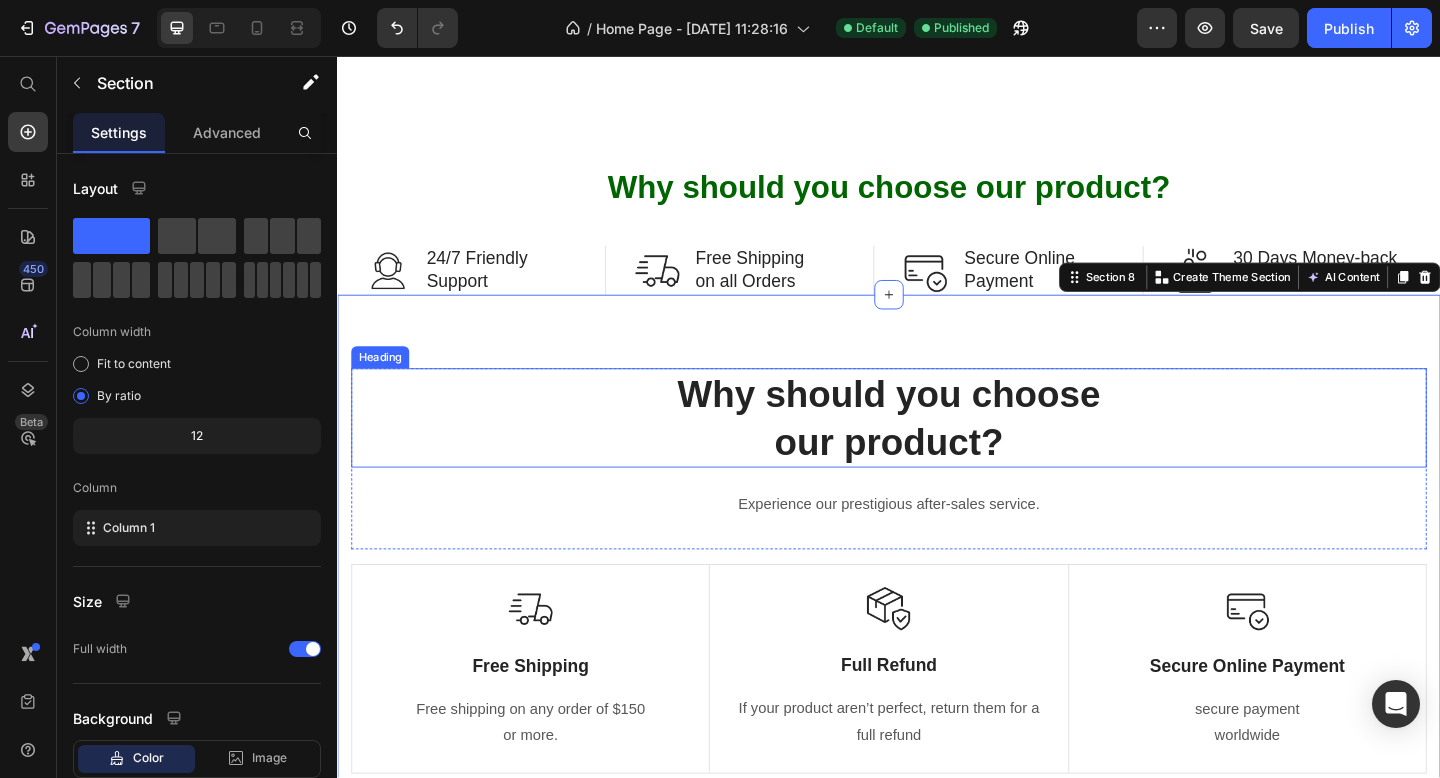 scroll, scrollTop: 1867, scrollLeft: 0, axis: vertical 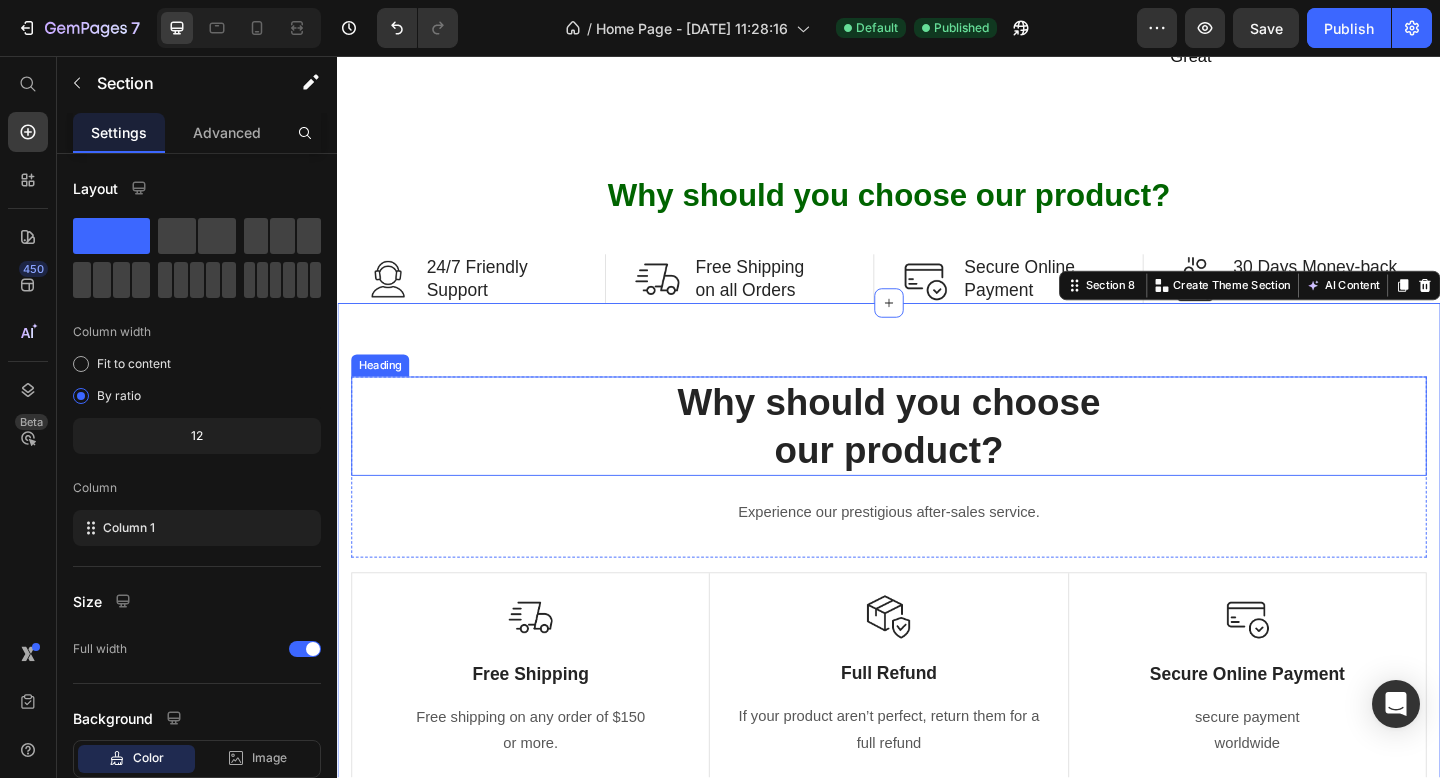 click on "Why should you choose our product?" at bounding box center (937, 459) 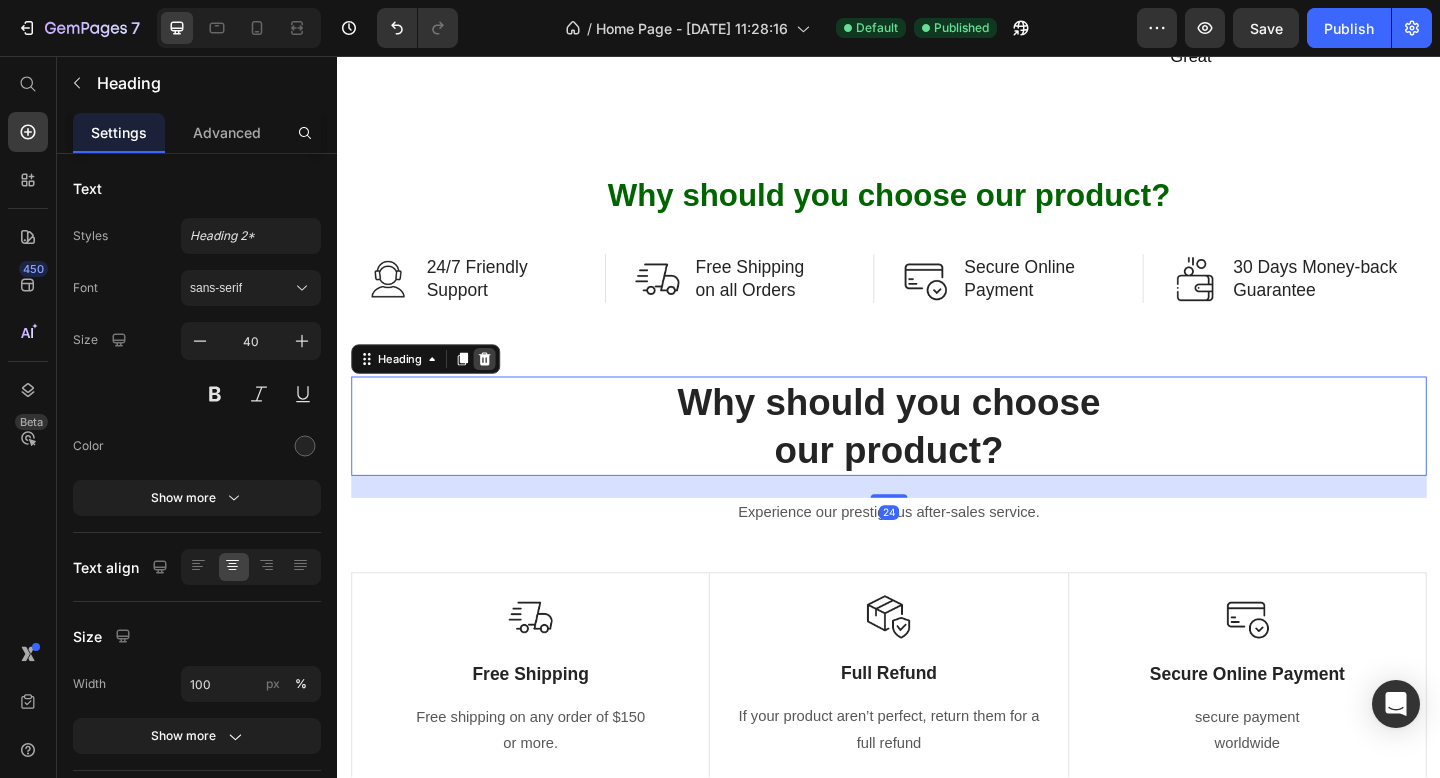 click 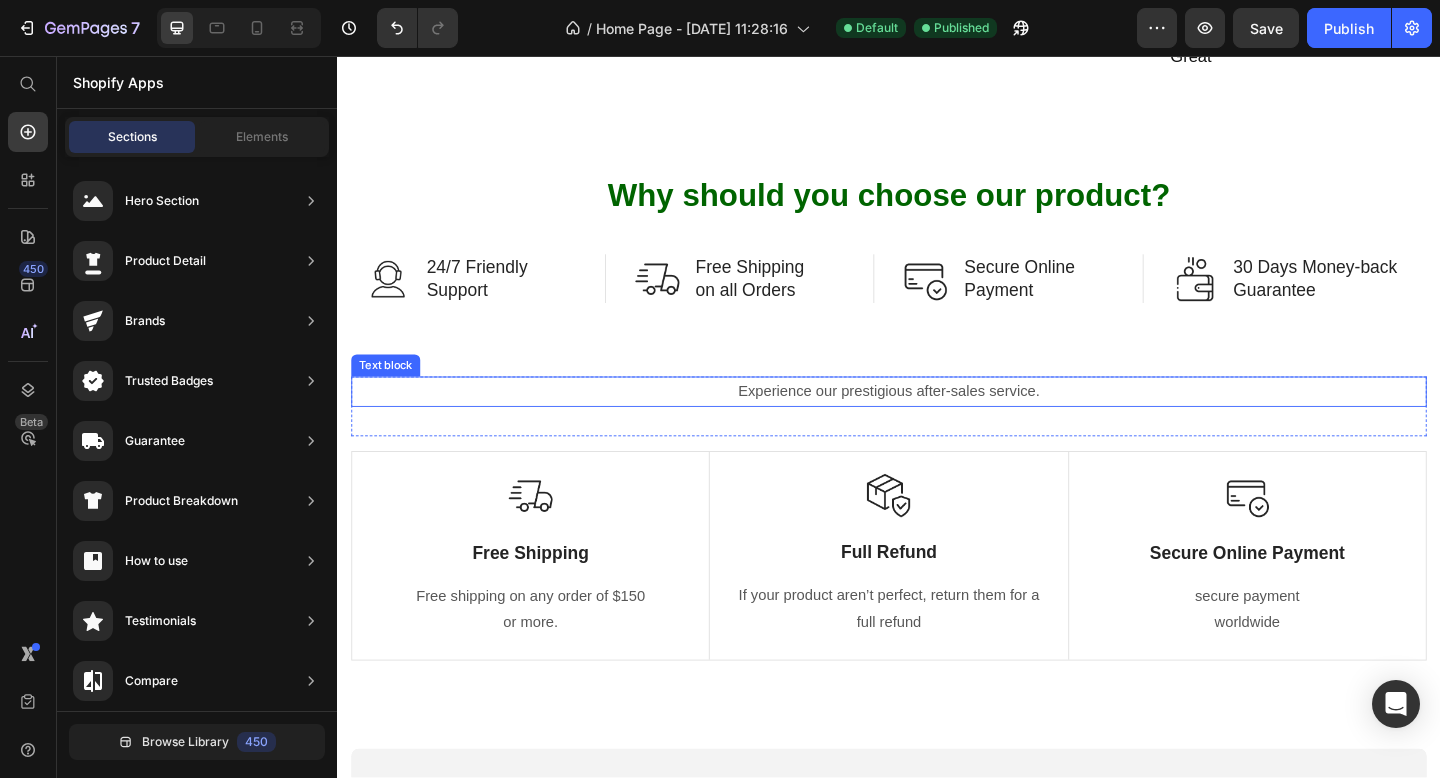click on "Experience our prestigious after-sales service." at bounding box center [937, 421] 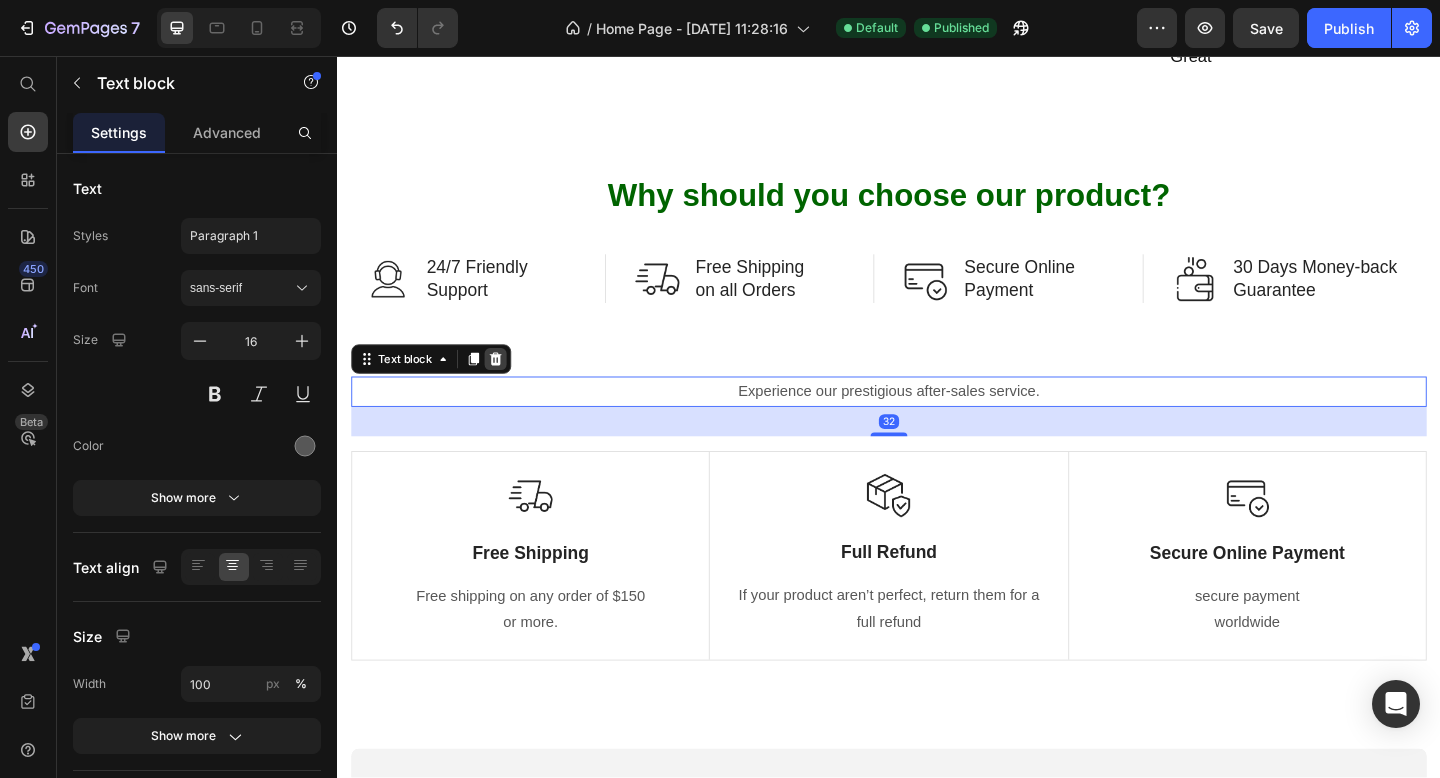 click 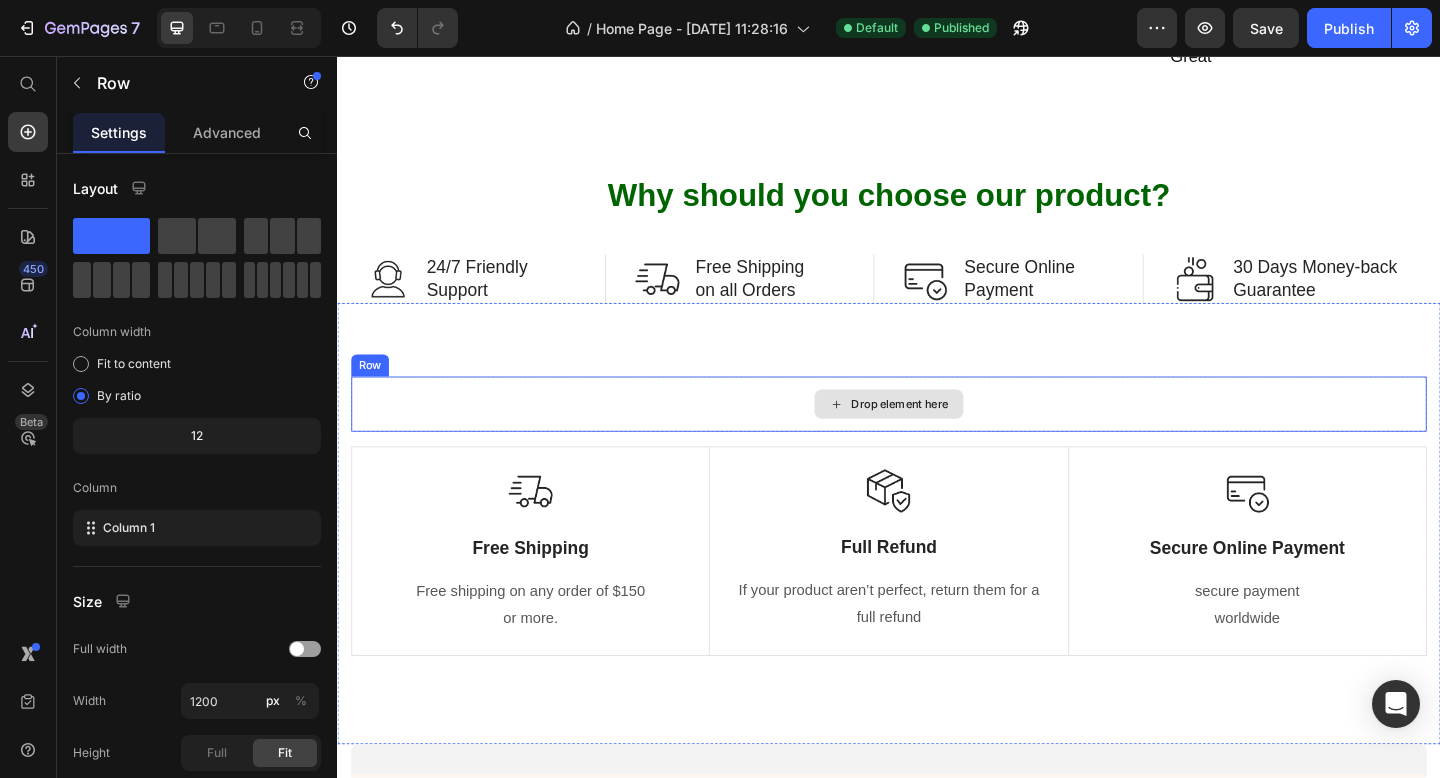 click on "Drop element here" at bounding box center [937, 435] 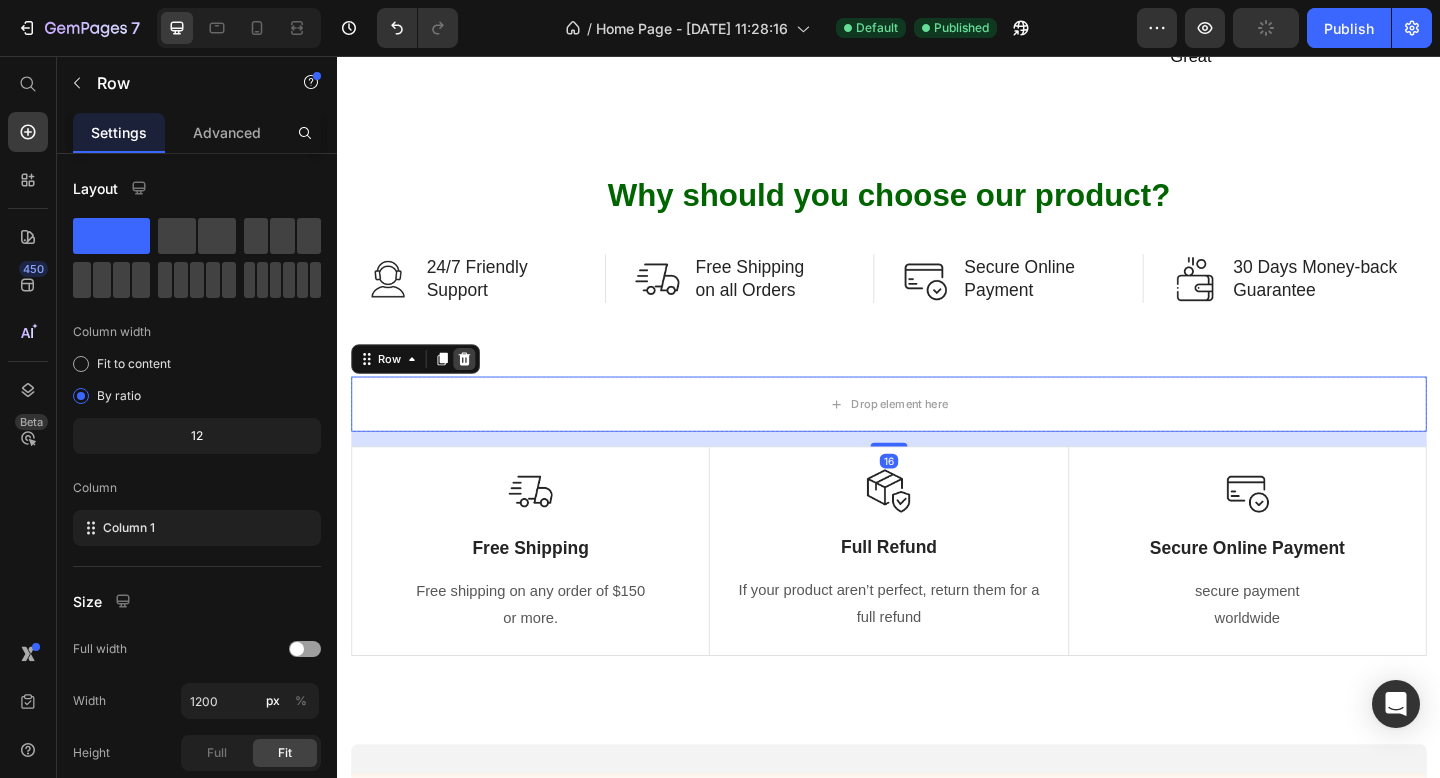 click 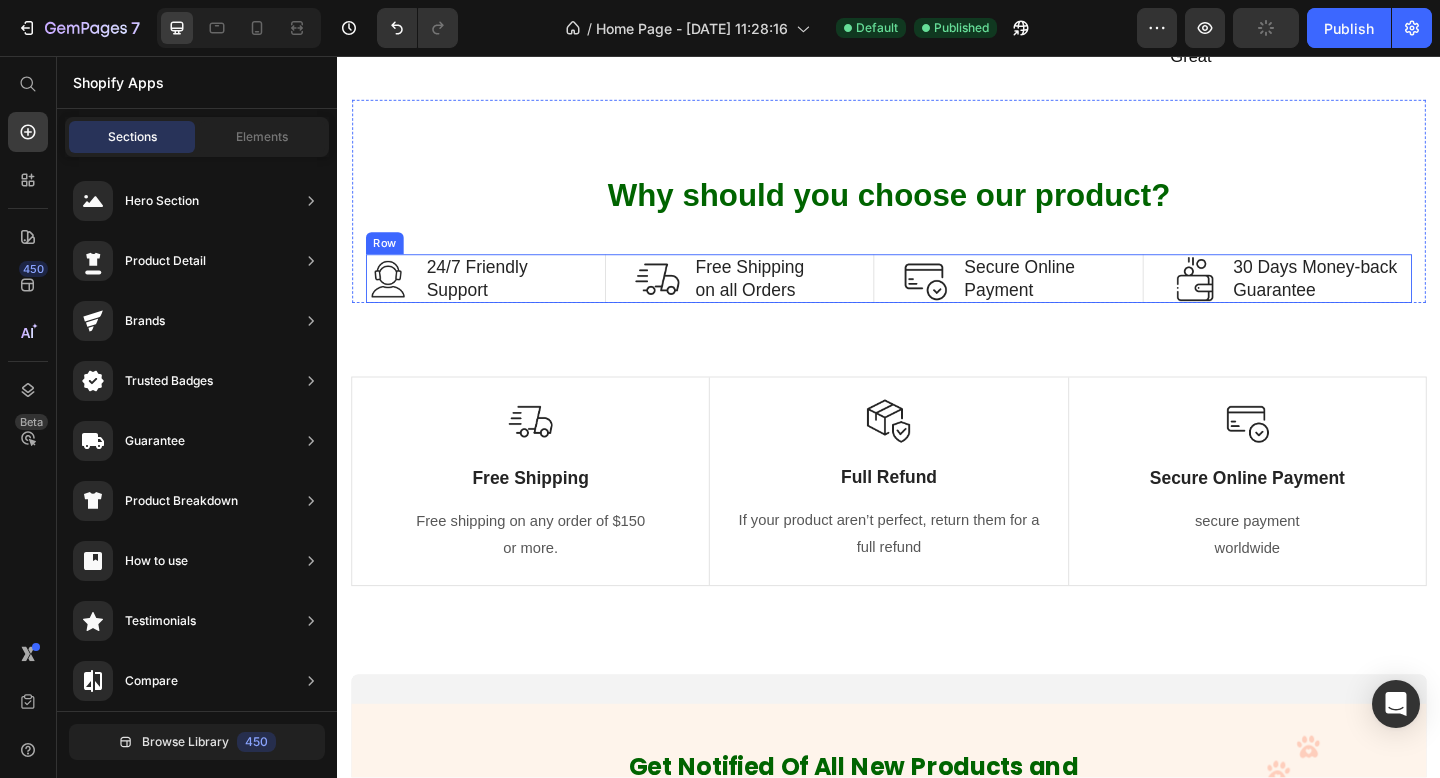 click on "Image 24/7 Friendly Support Text Block Row Image Free Shipping on all Orders Text Block Row Image Secure Online Payment Text Block Row Image 30 Days Money-back Guarantee Text Block Row Row" at bounding box center [937, 298] 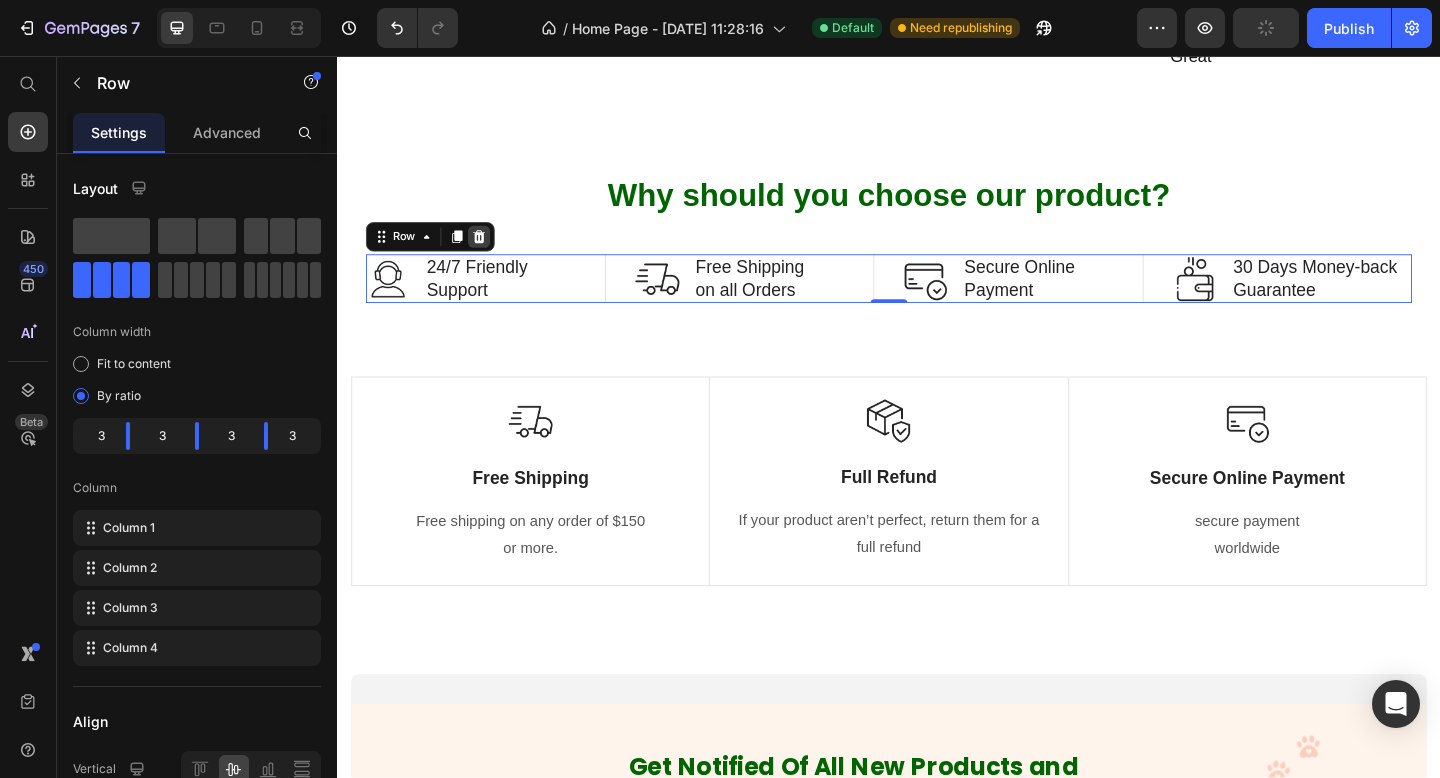 click 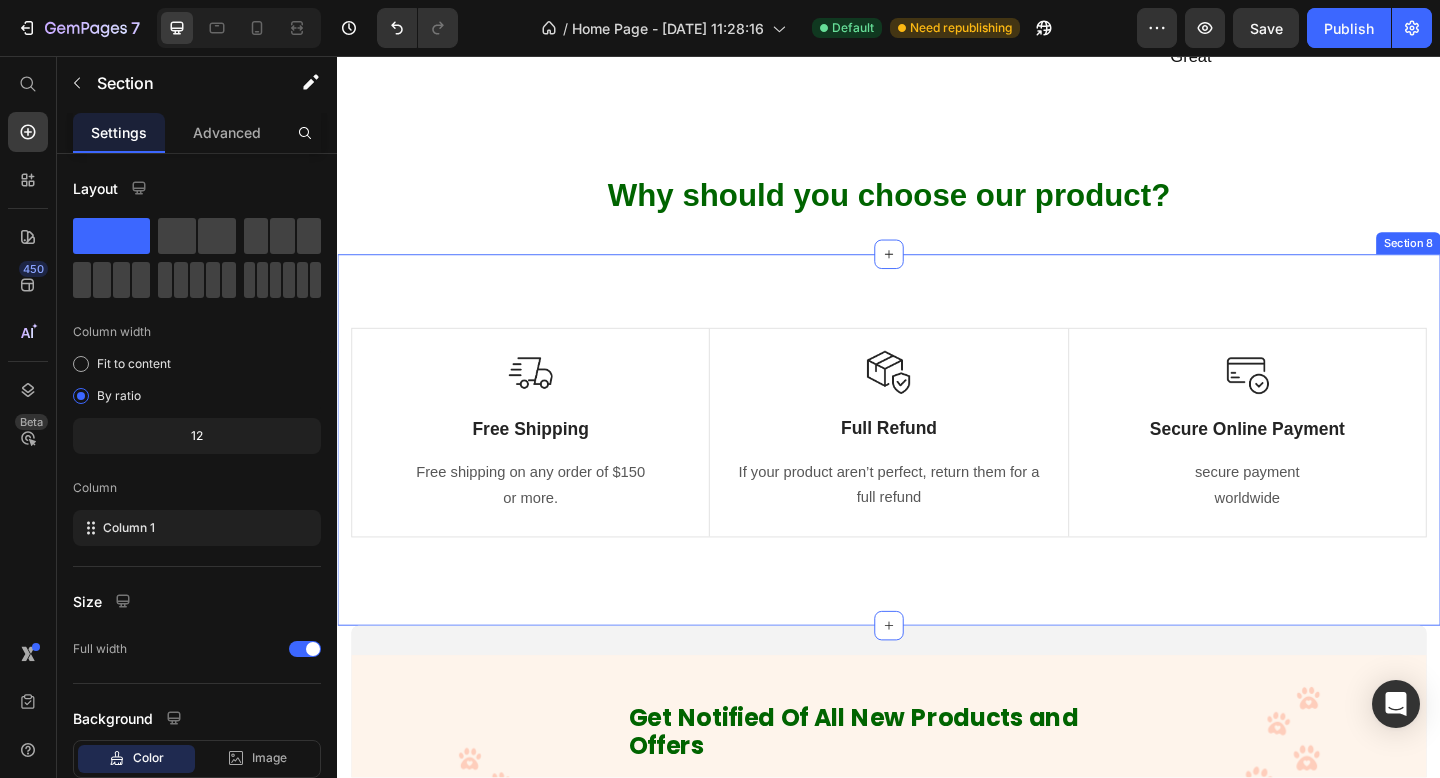 click on "Image Free Shipping Text Block Free shipping on any order of $150  or more. Text block Row Image Full Refund Text Block If your product aren’t perfect, return them for a full refund Text block Row Image Secure Online Payment Text Block secure payment worldwide Text block Row Row Image Free Shipping Text Block Free shipping on any order of $150  or more. Text block Row Image Full Refund Text Block If your product aren’t perfect, return them for a full refund Text block Row Image Secure Online Payment Text Block secure payment worldwide Text block Row Row Section 8" at bounding box center [937, 474] 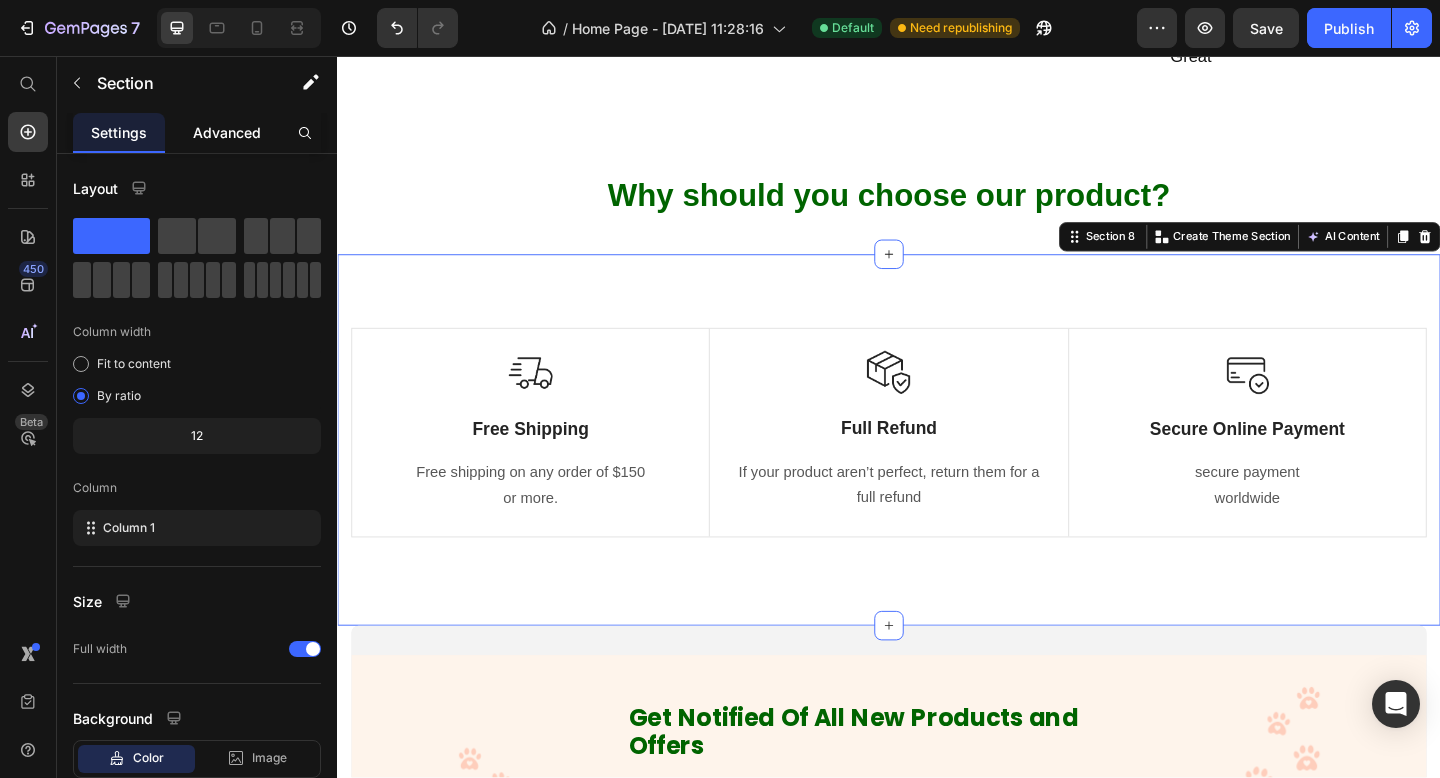 click on "Advanced" at bounding box center [227, 132] 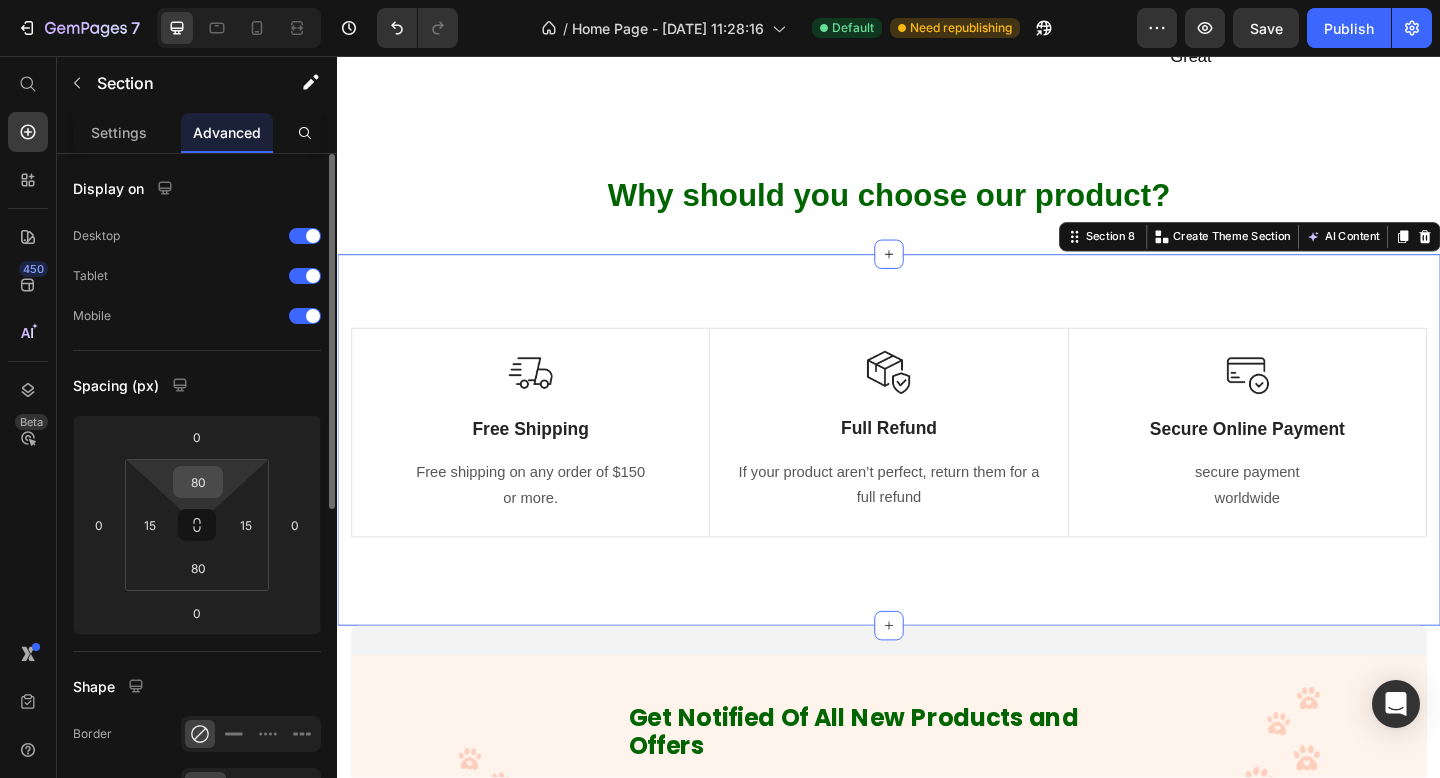 click on "80" at bounding box center [198, 482] 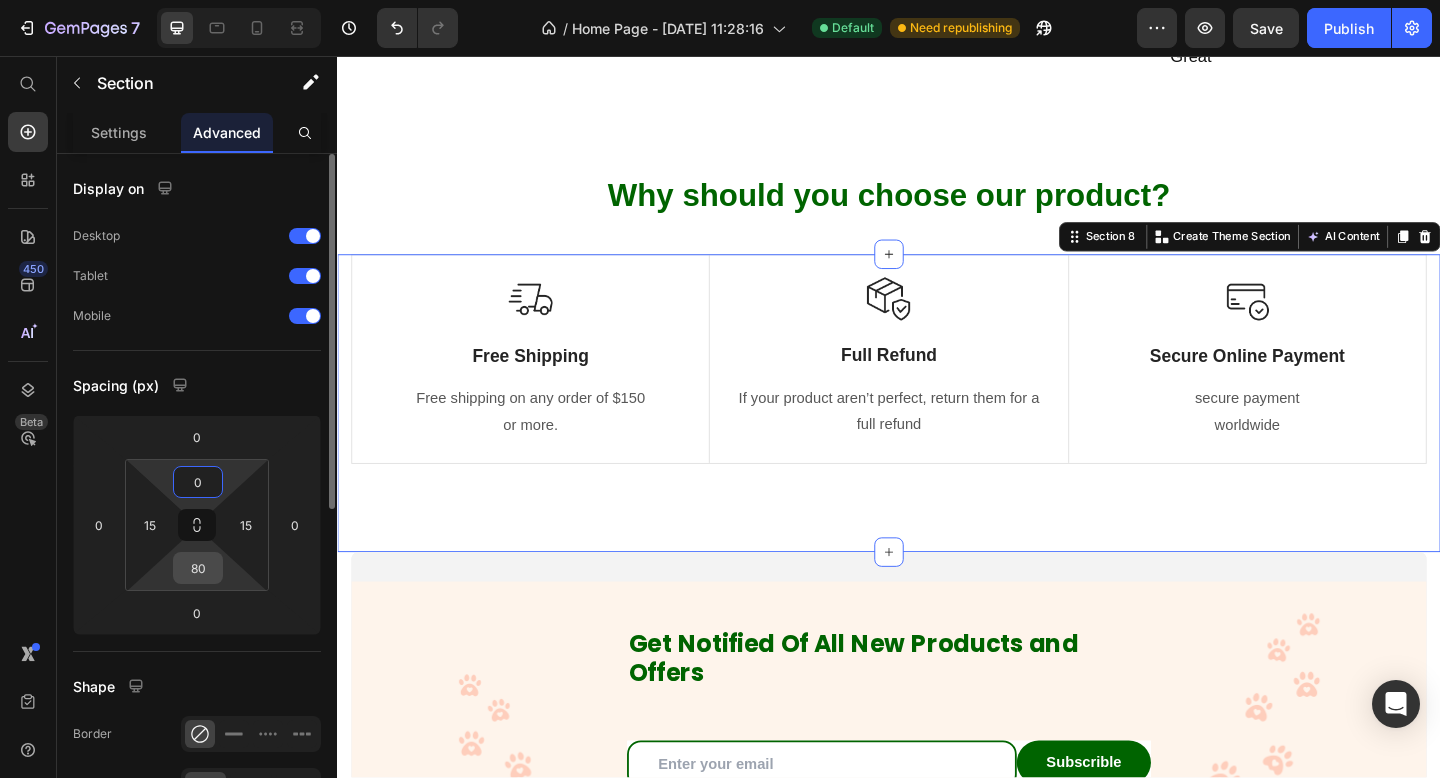 type on "0" 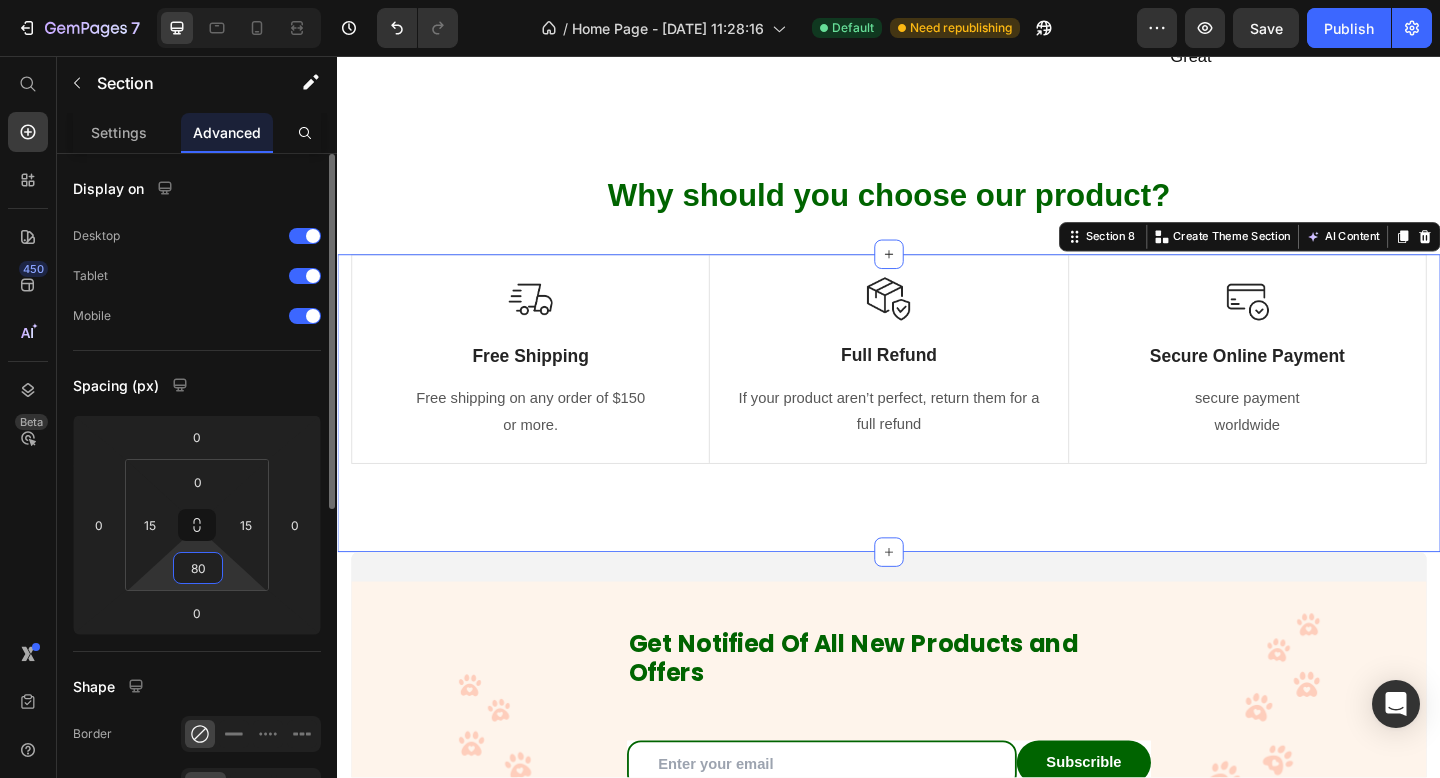 click on "80" at bounding box center [198, 568] 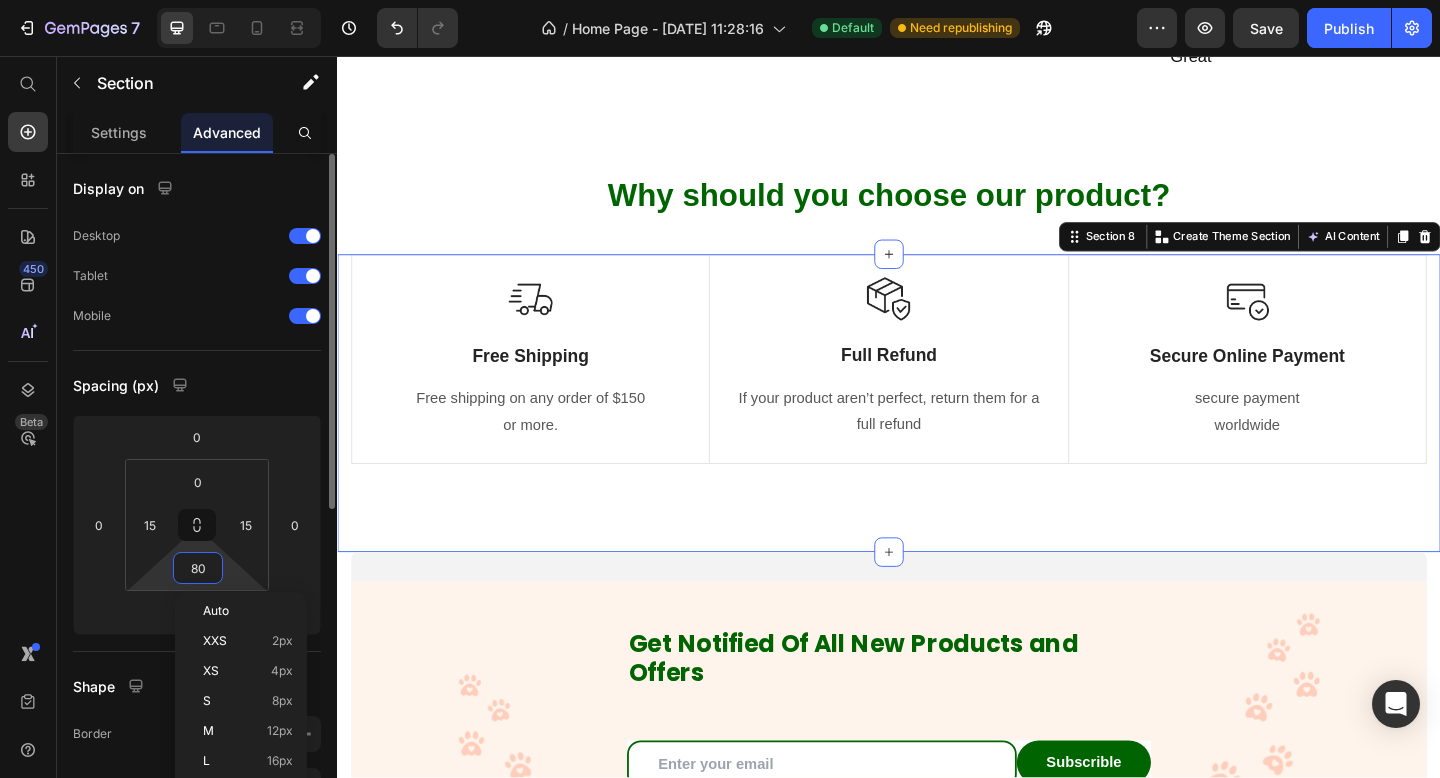 type 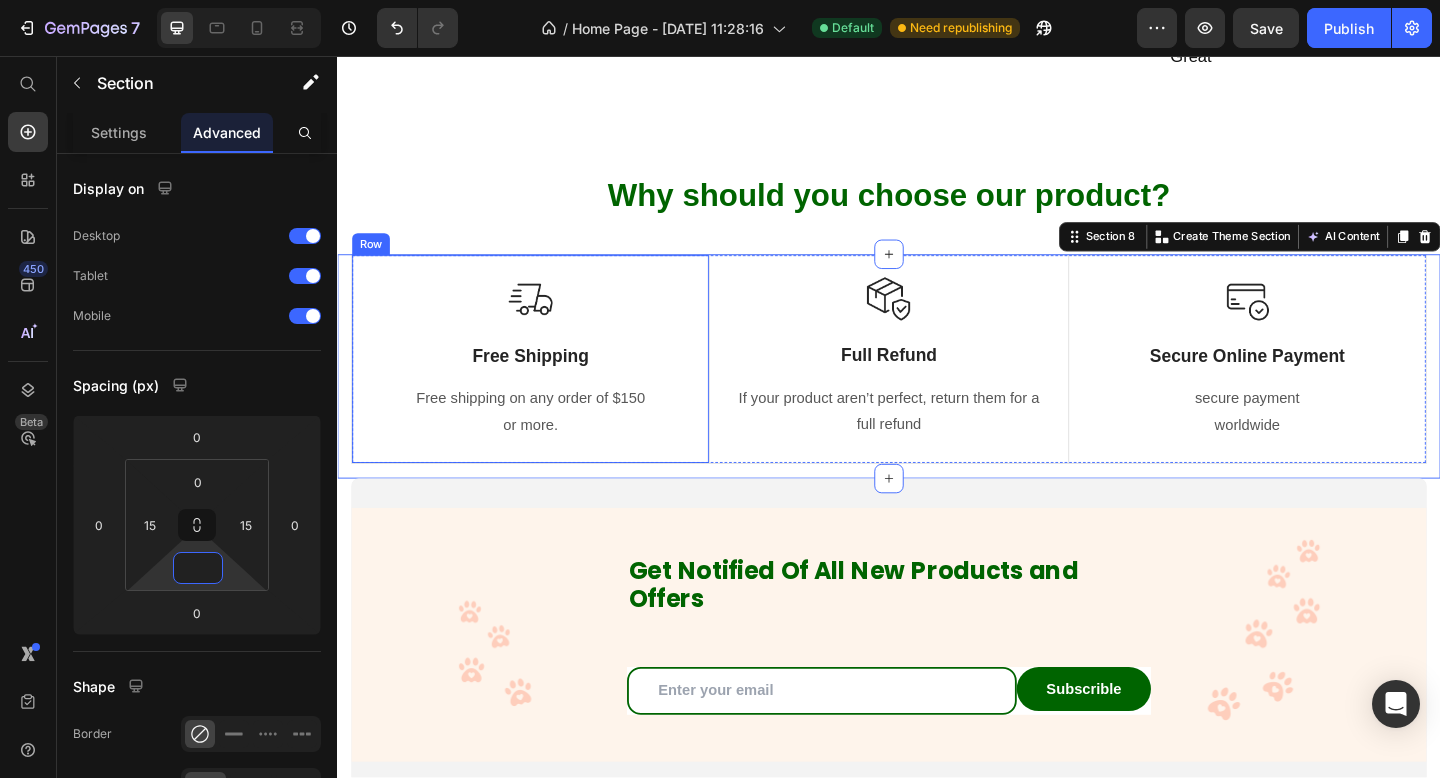 click on "Image Free Shipping Text Block Free shipping on any order of $150  or more. Text block" at bounding box center [547, 386] 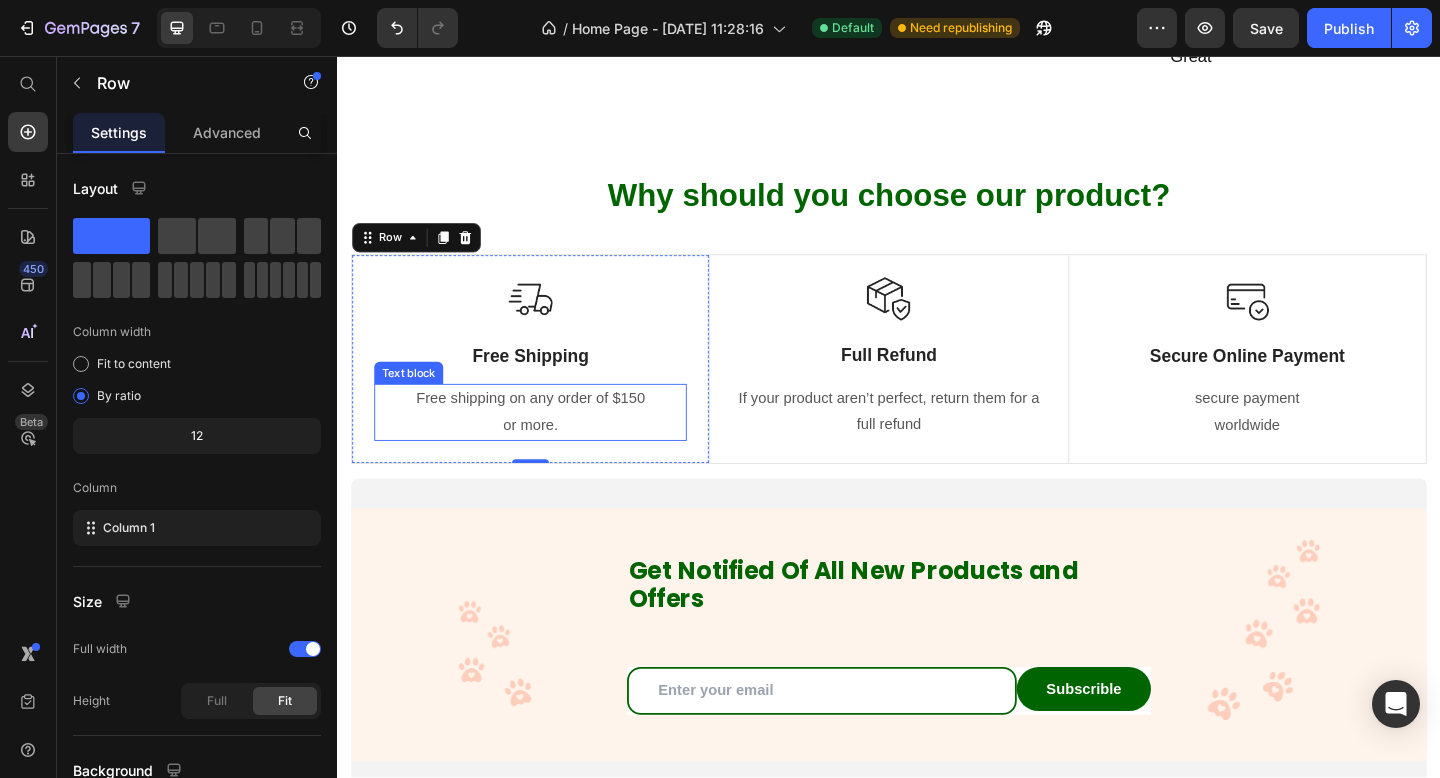 click on "Free shipping on any order of $150" at bounding box center [547, 429] 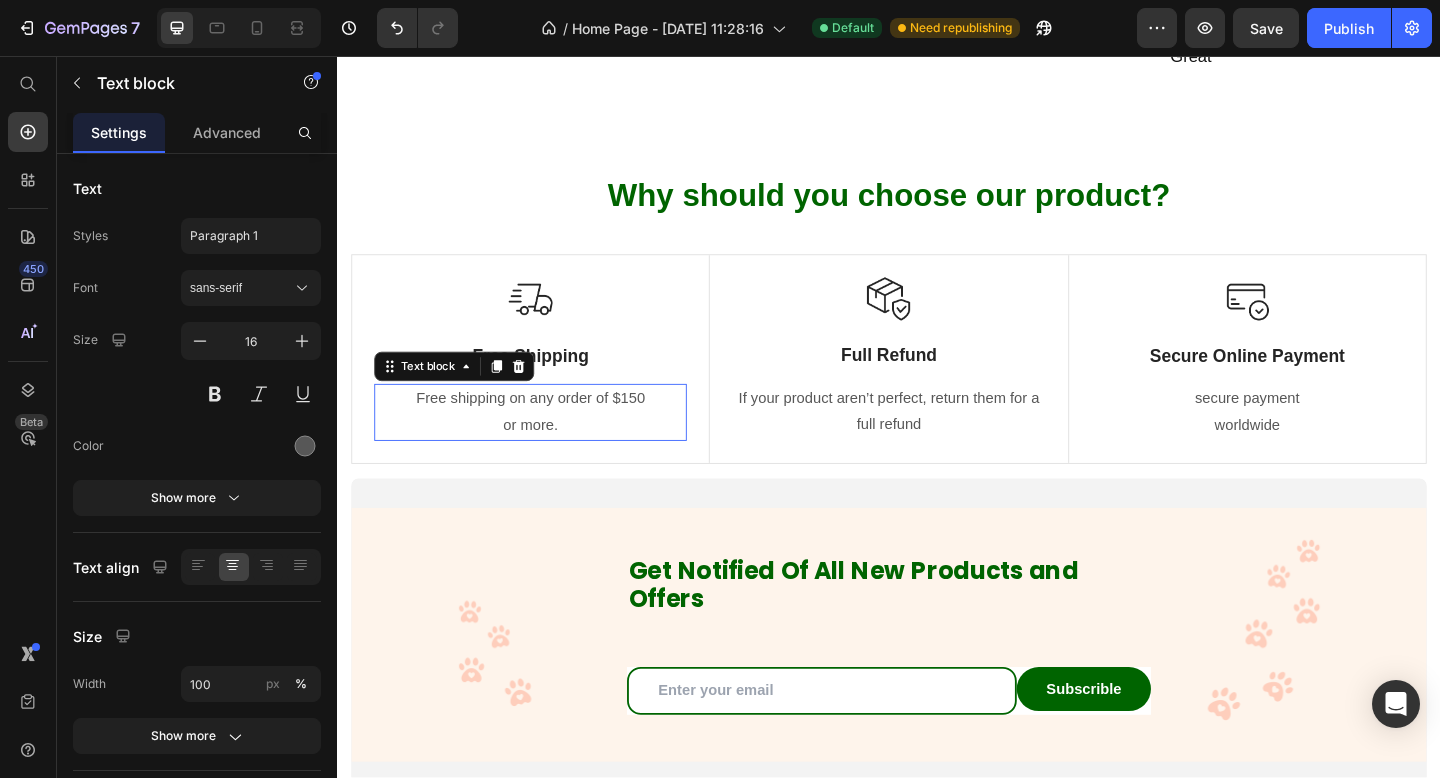 click on "Free shipping on any order of $150" at bounding box center (547, 429) 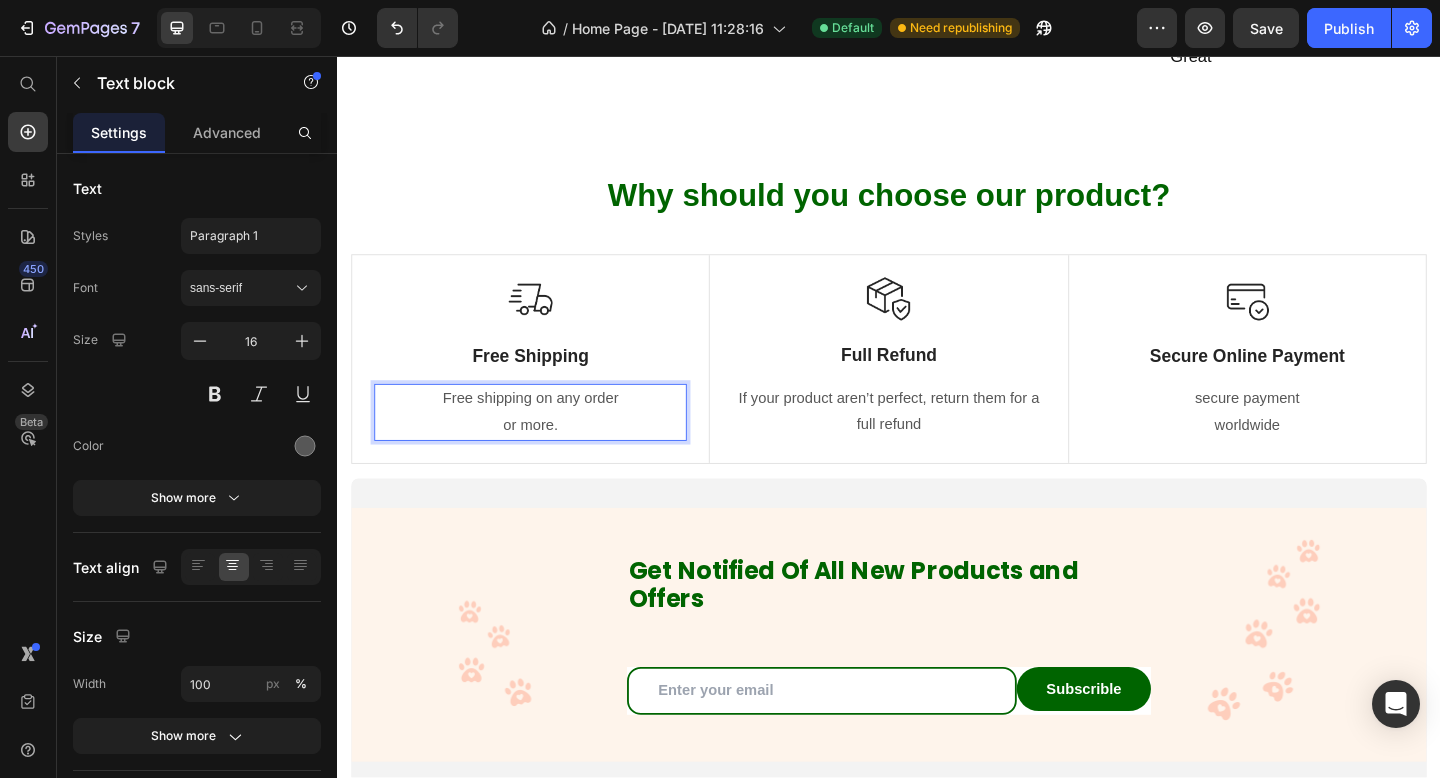 click on "Free shipping on any order" at bounding box center (547, 429) 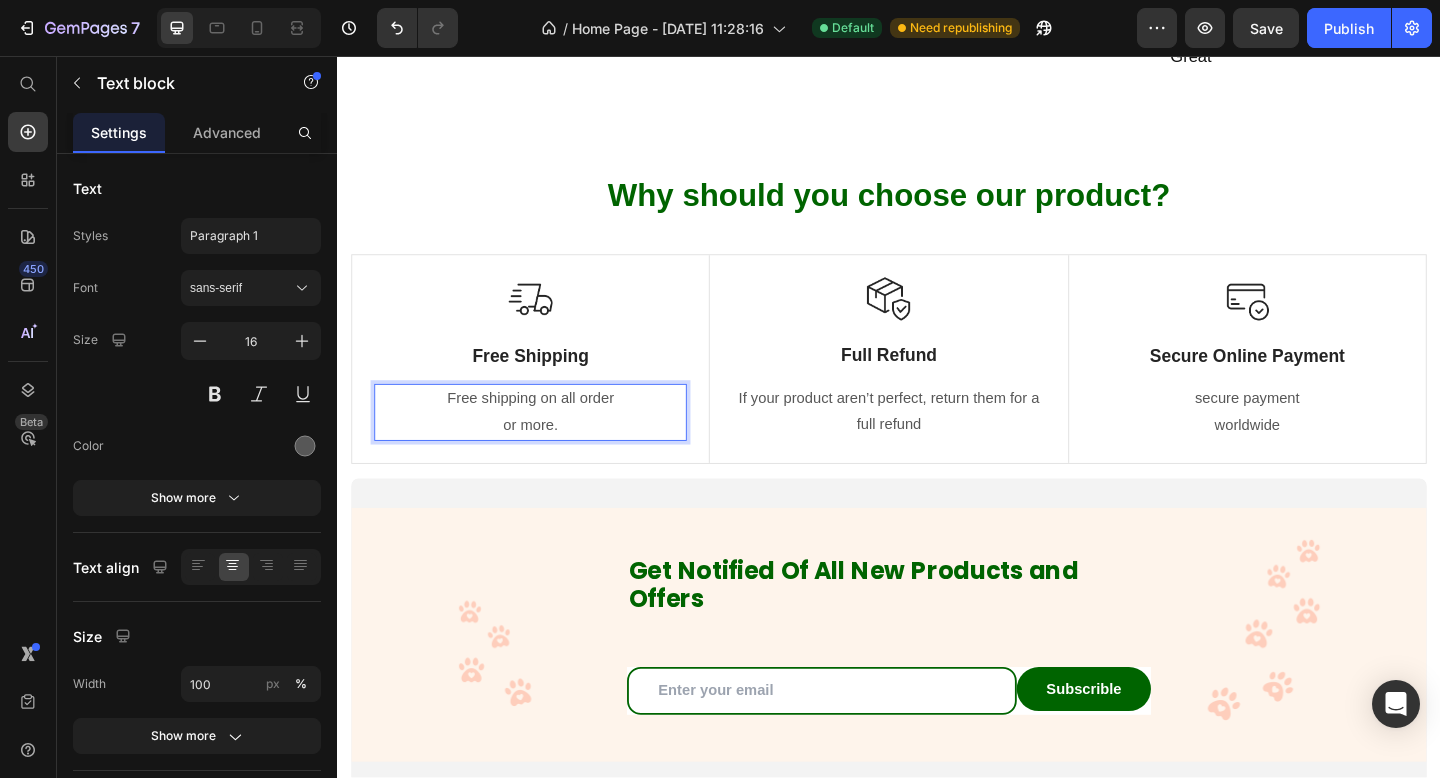 click on "Free shipping on all order" at bounding box center [547, 429] 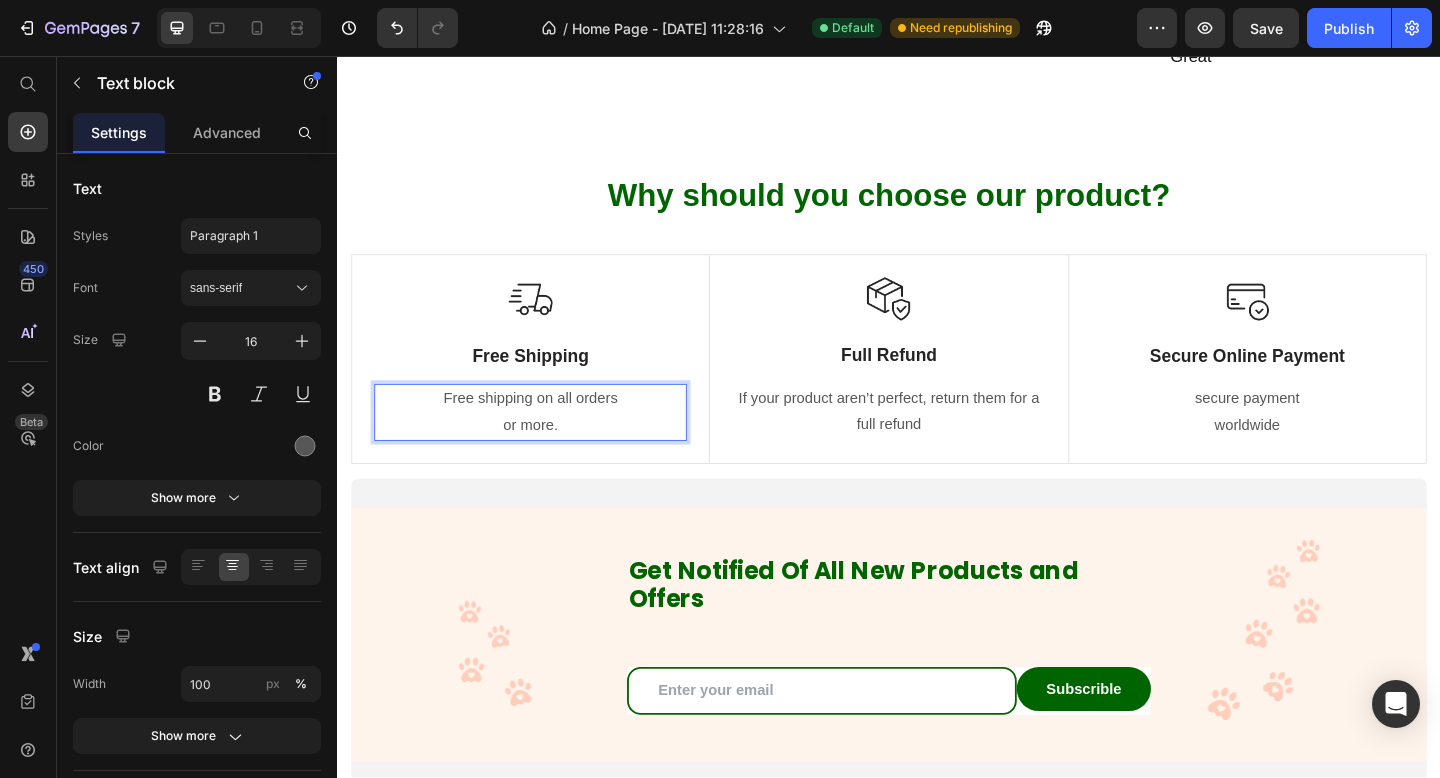 click on "or more." at bounding box center [547, 458] 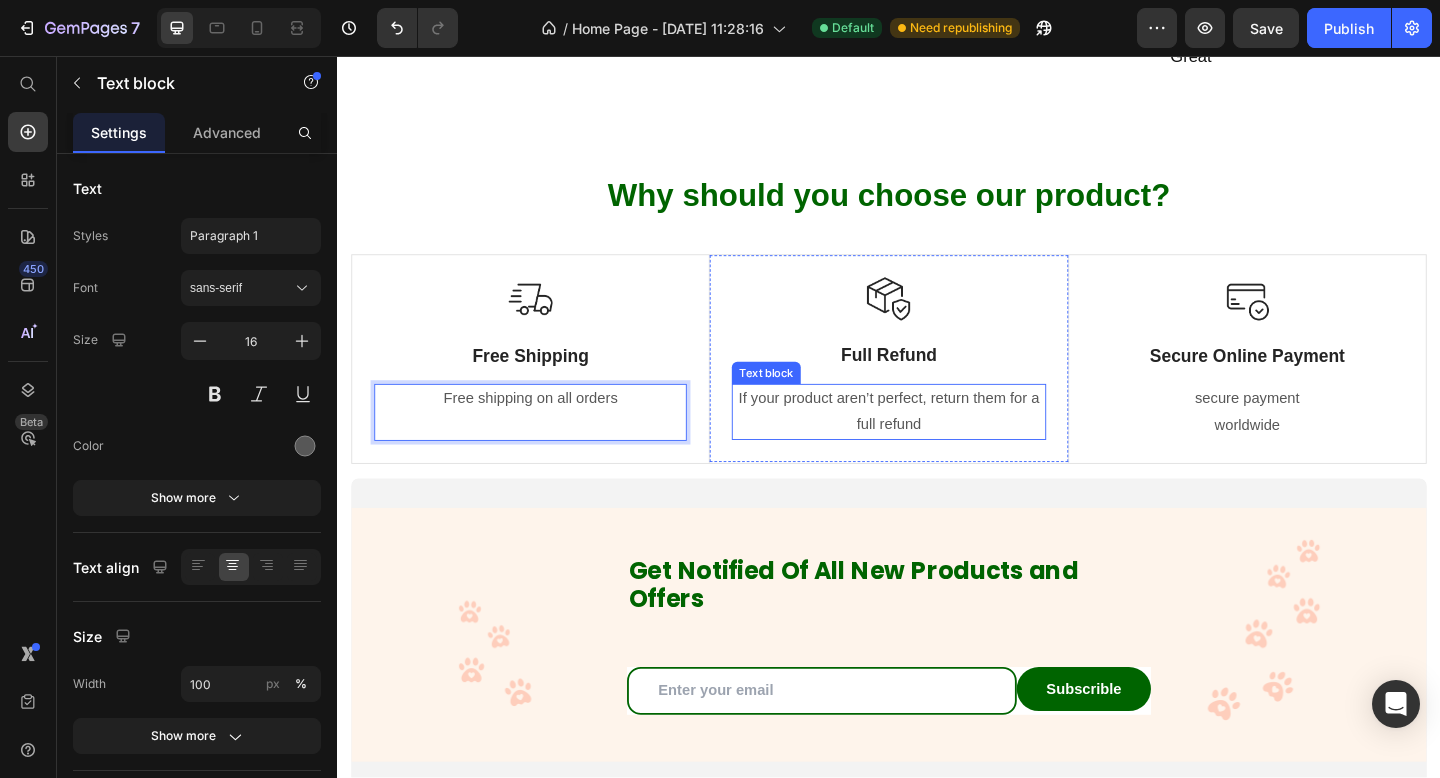 click on "If your product aren’t perfect, return them for a full refund" at bounding box center [936, 444] 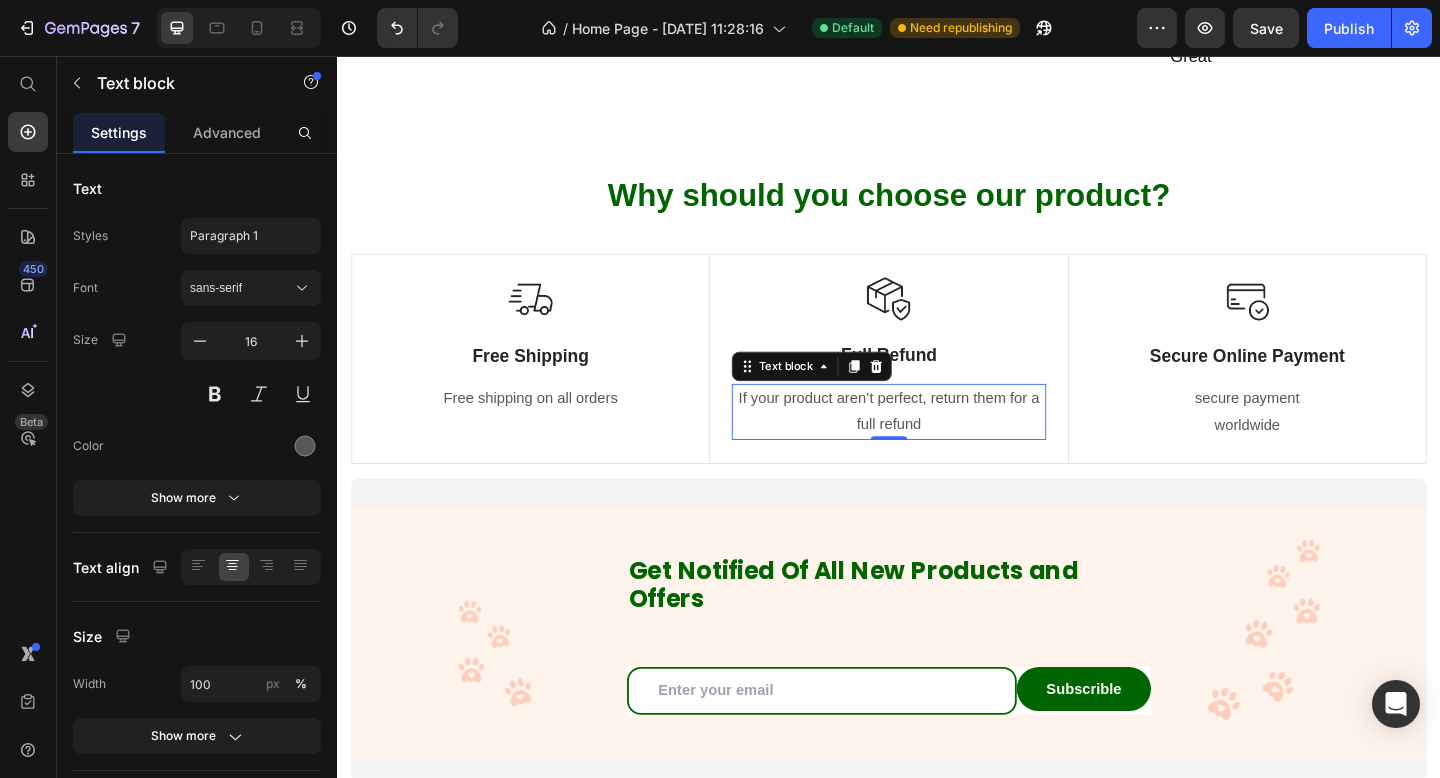 click on "If your product aren’t perfect, return them for a full refund" at bounding box center [936, 444] 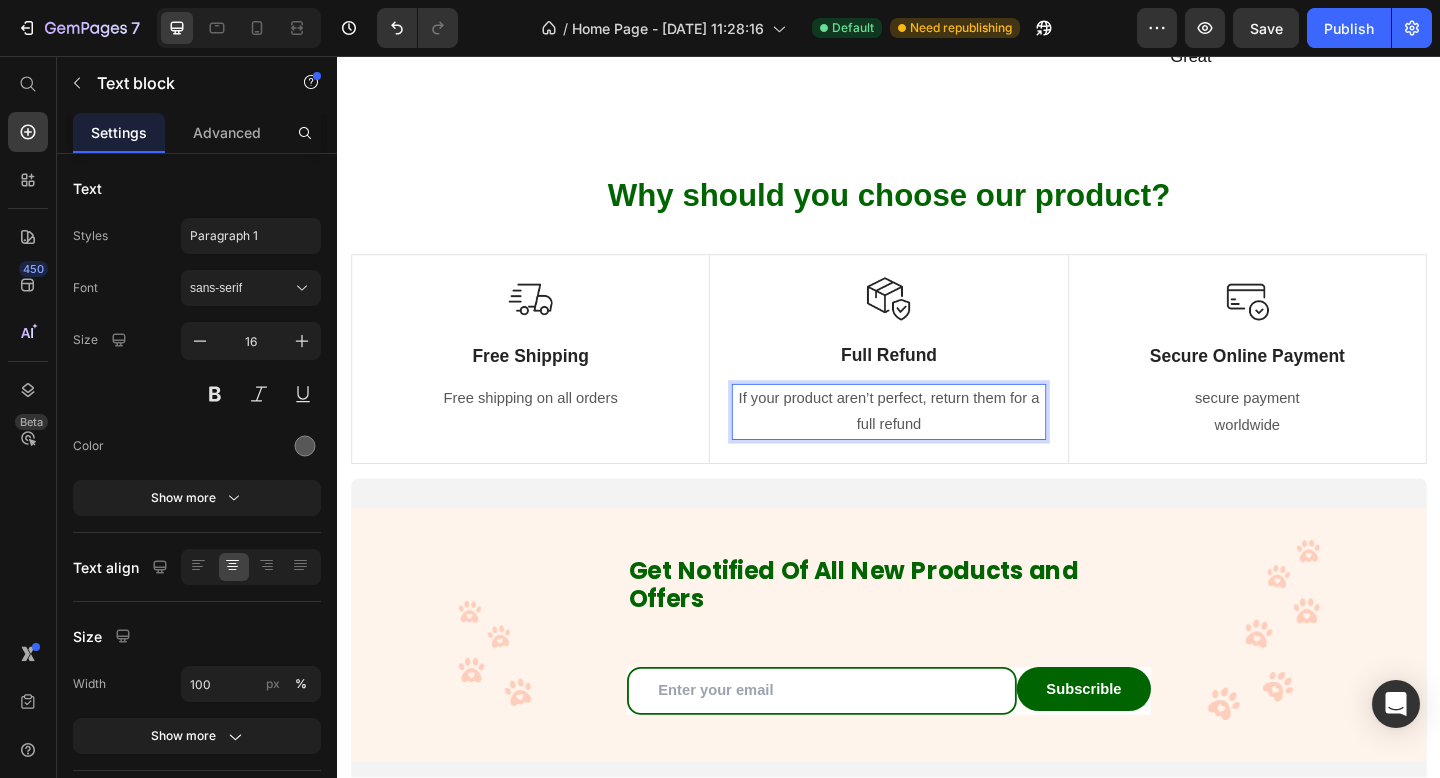 click on "If your product aren’t perfect, return them for a full refund" at bounding box center (936, 444) 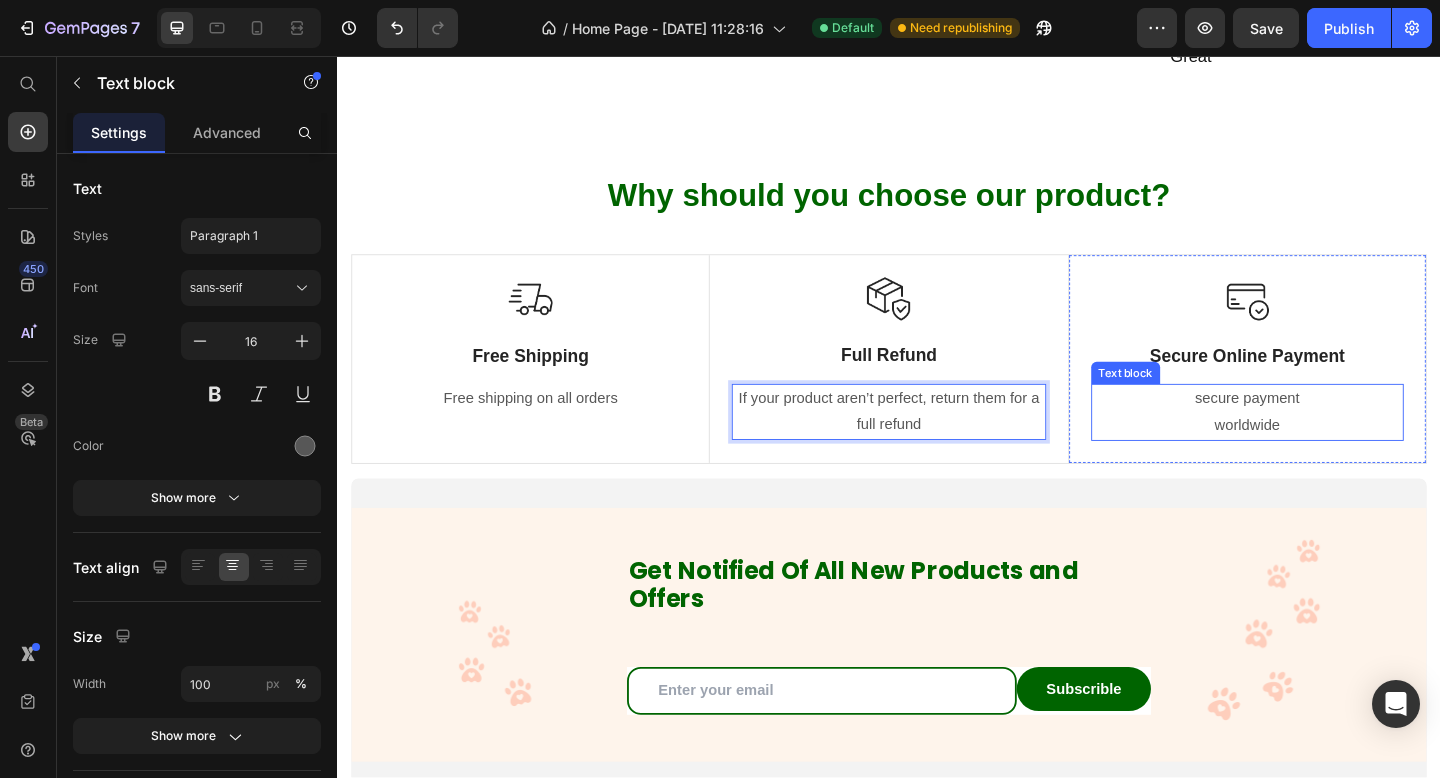 click on "secure payment worldwide" at bounding box center (1327, 444) 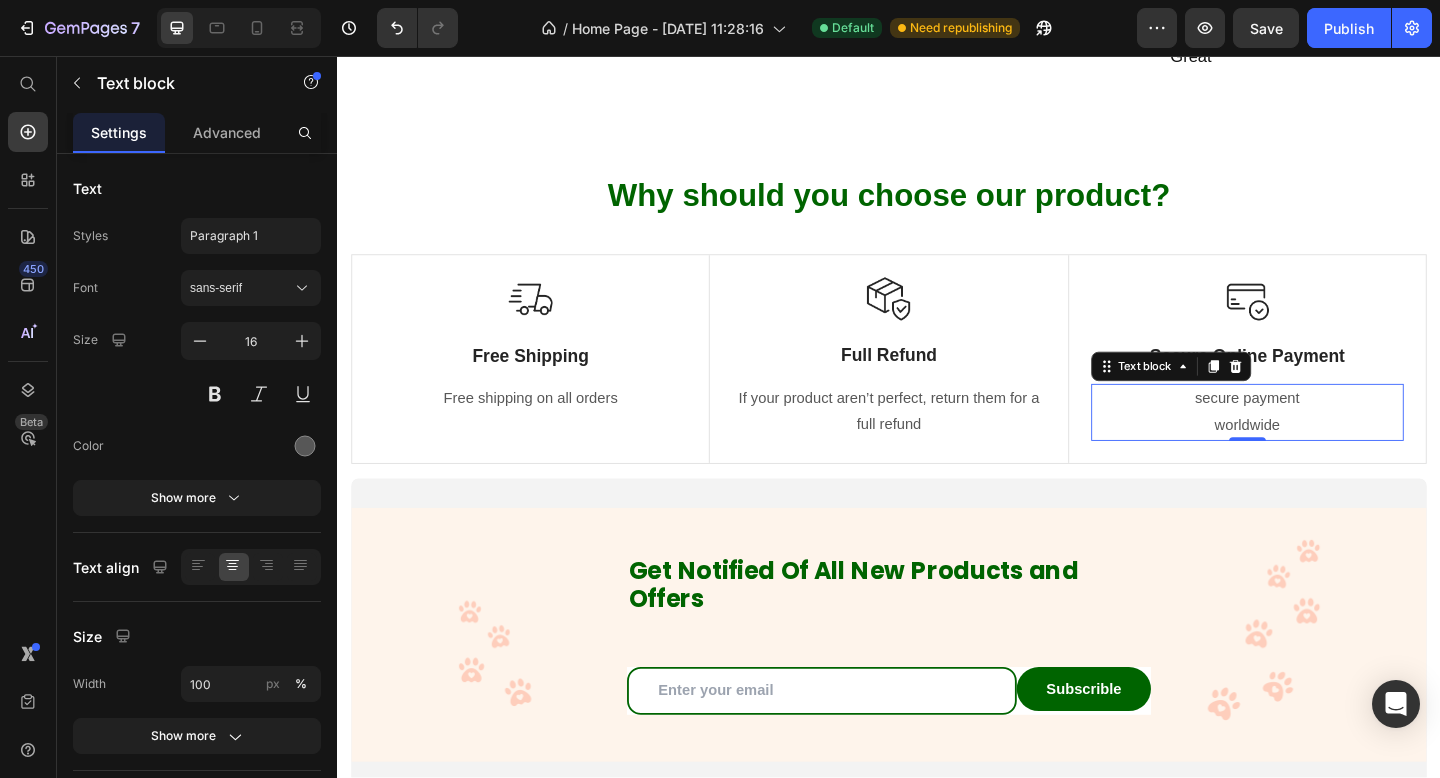 click on "secure payment worldwide" at bounding box center [1327, 444] 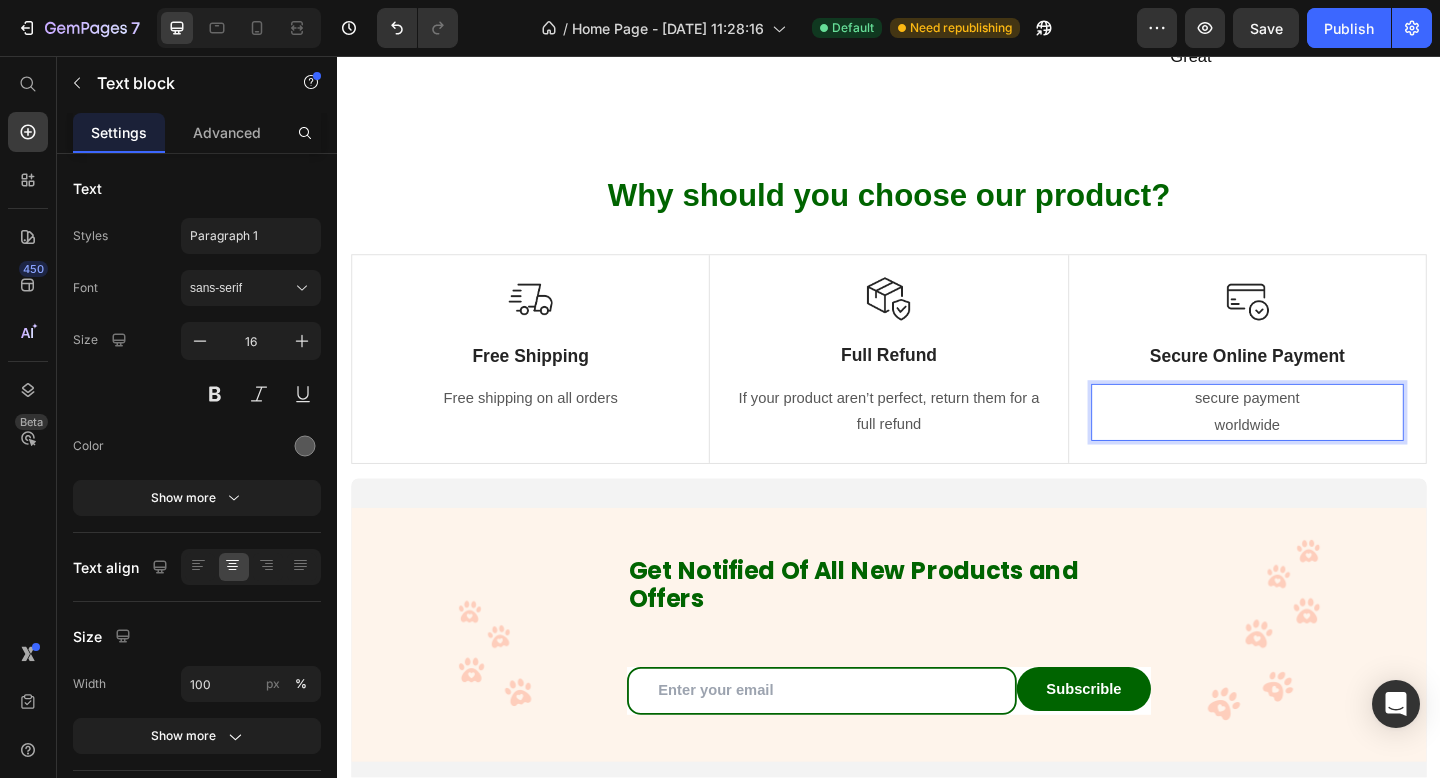 click on "secure payment worldwide" at bounding box center [1327, 444] 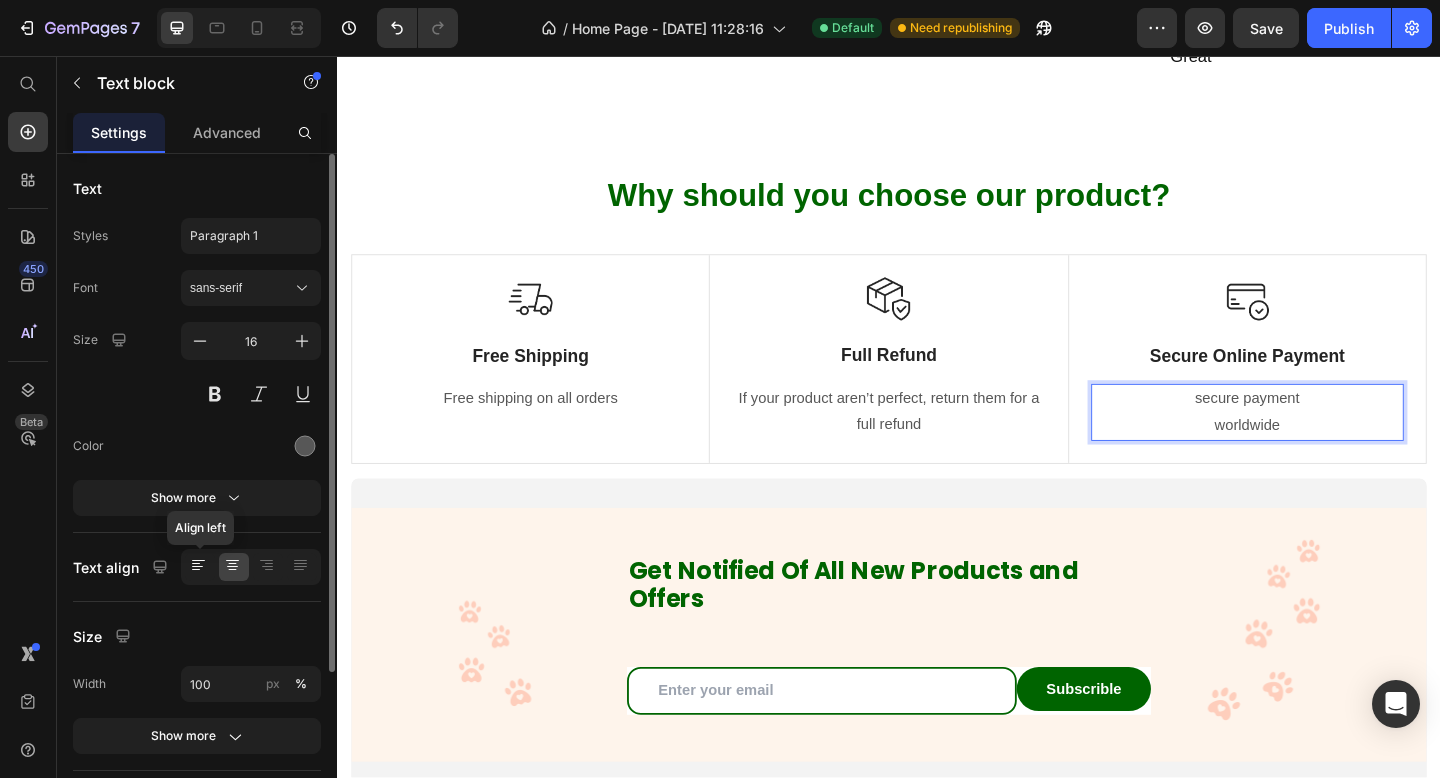click 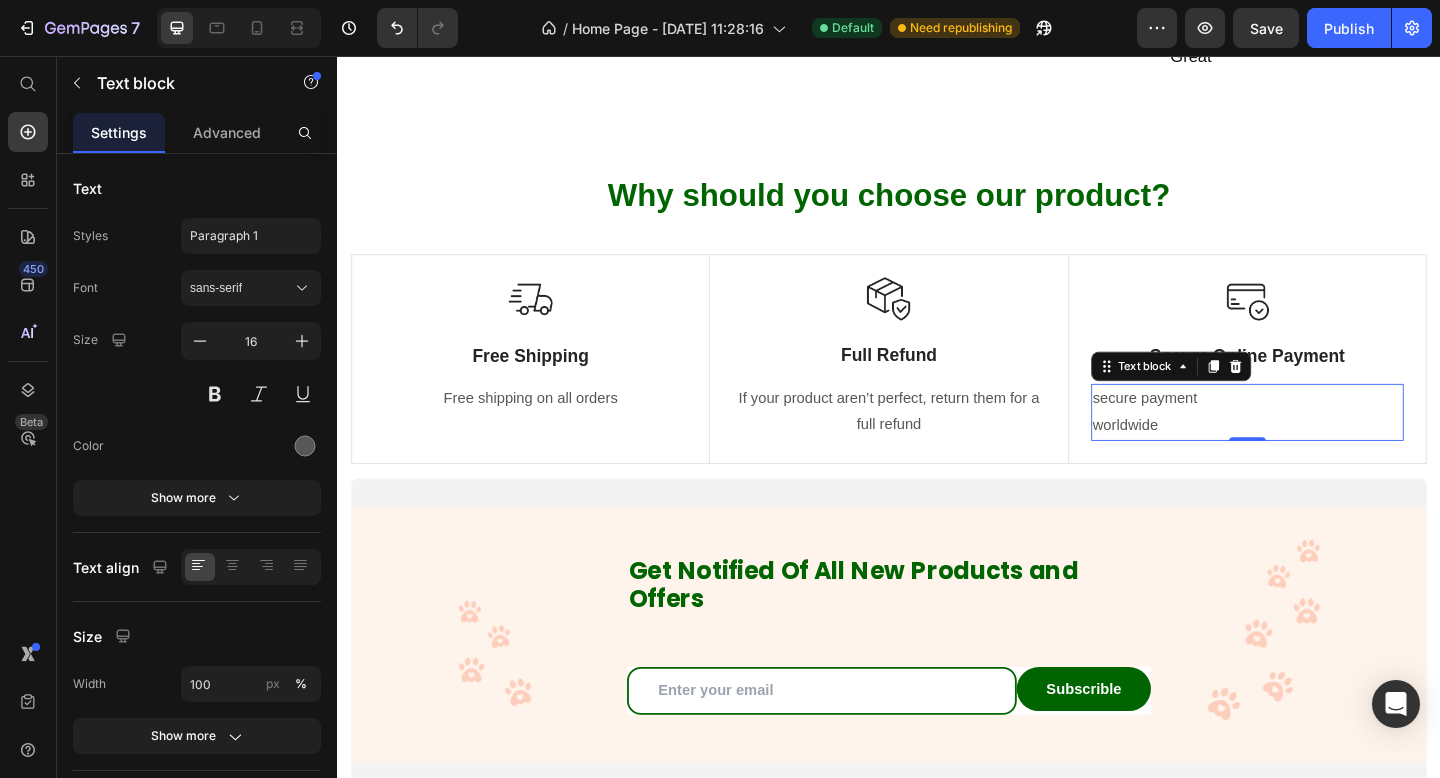 click on "secure payment worldwide" at bounding box center (1327, 444) 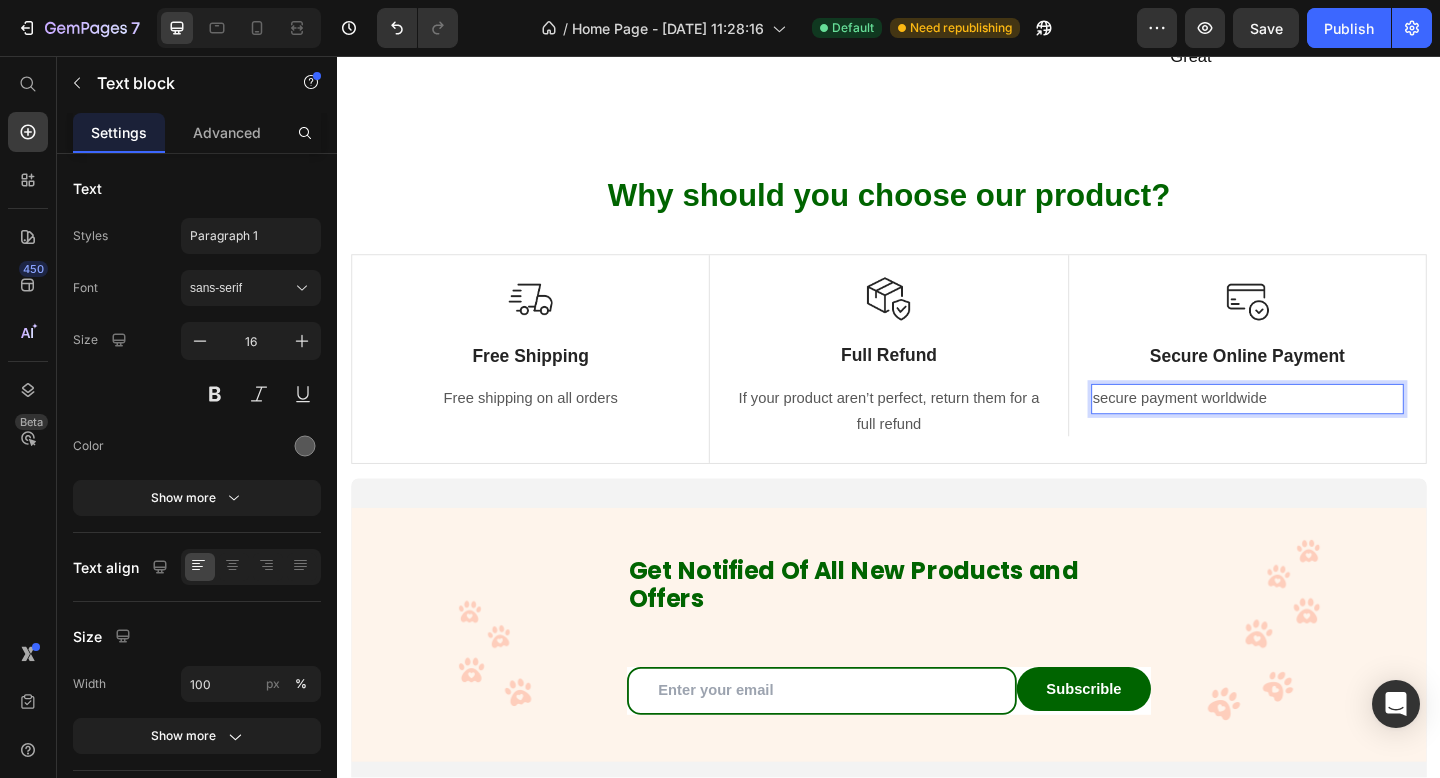 click on "secure payment worldwide" at bounding box center (1327, 429) 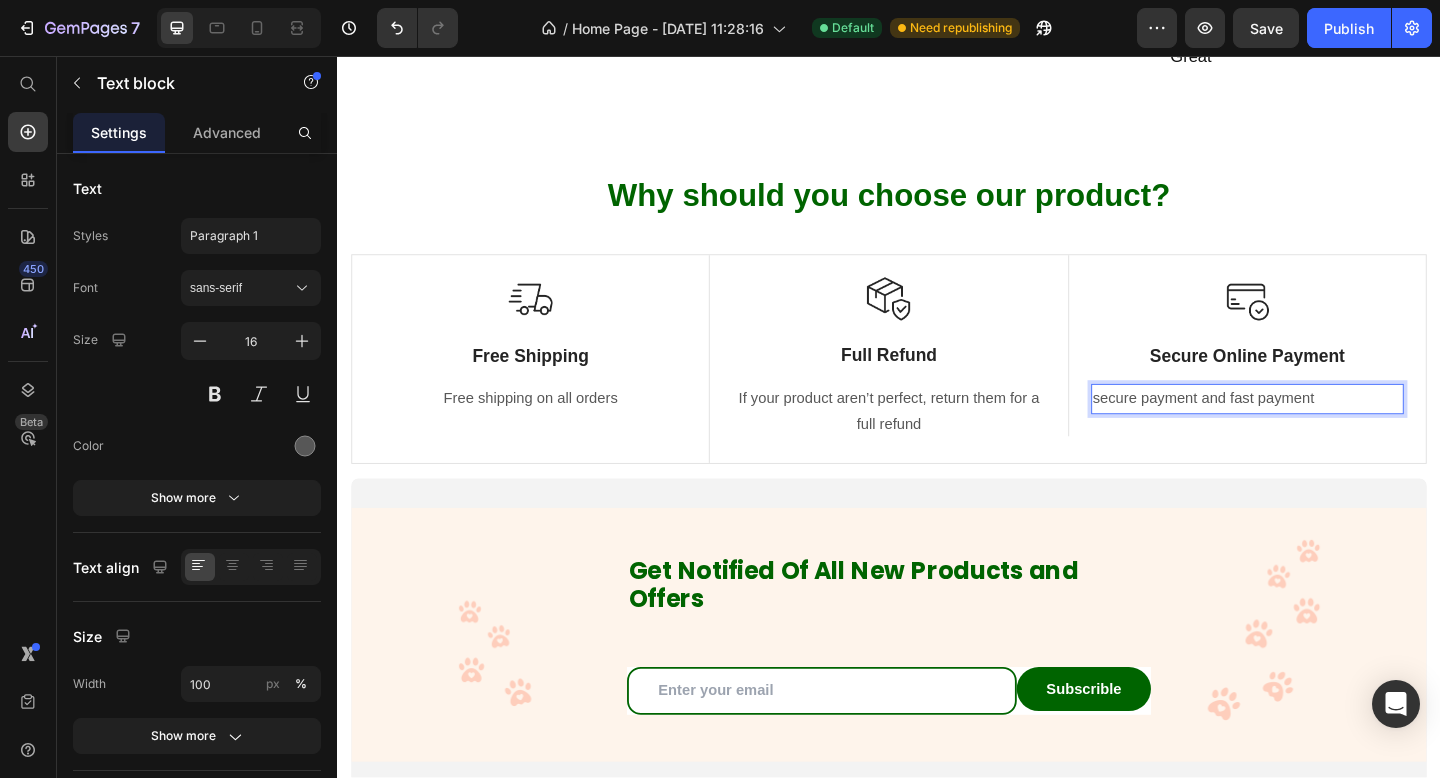 click on "secure payment and fast payment" at bounding box center (1327, 429) 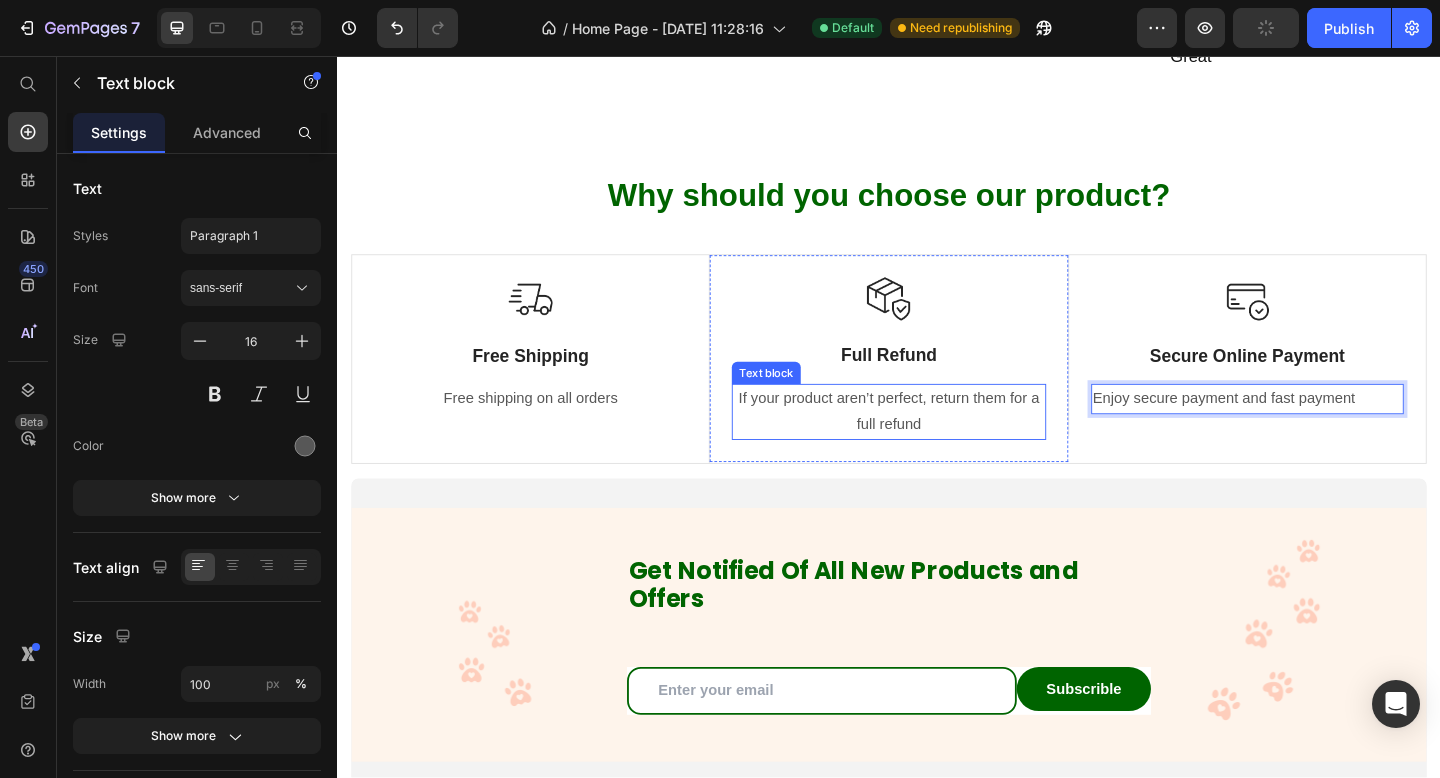 click on "If your product aren’t perfect, return them for a full refund" at bounding box center (936, 444) 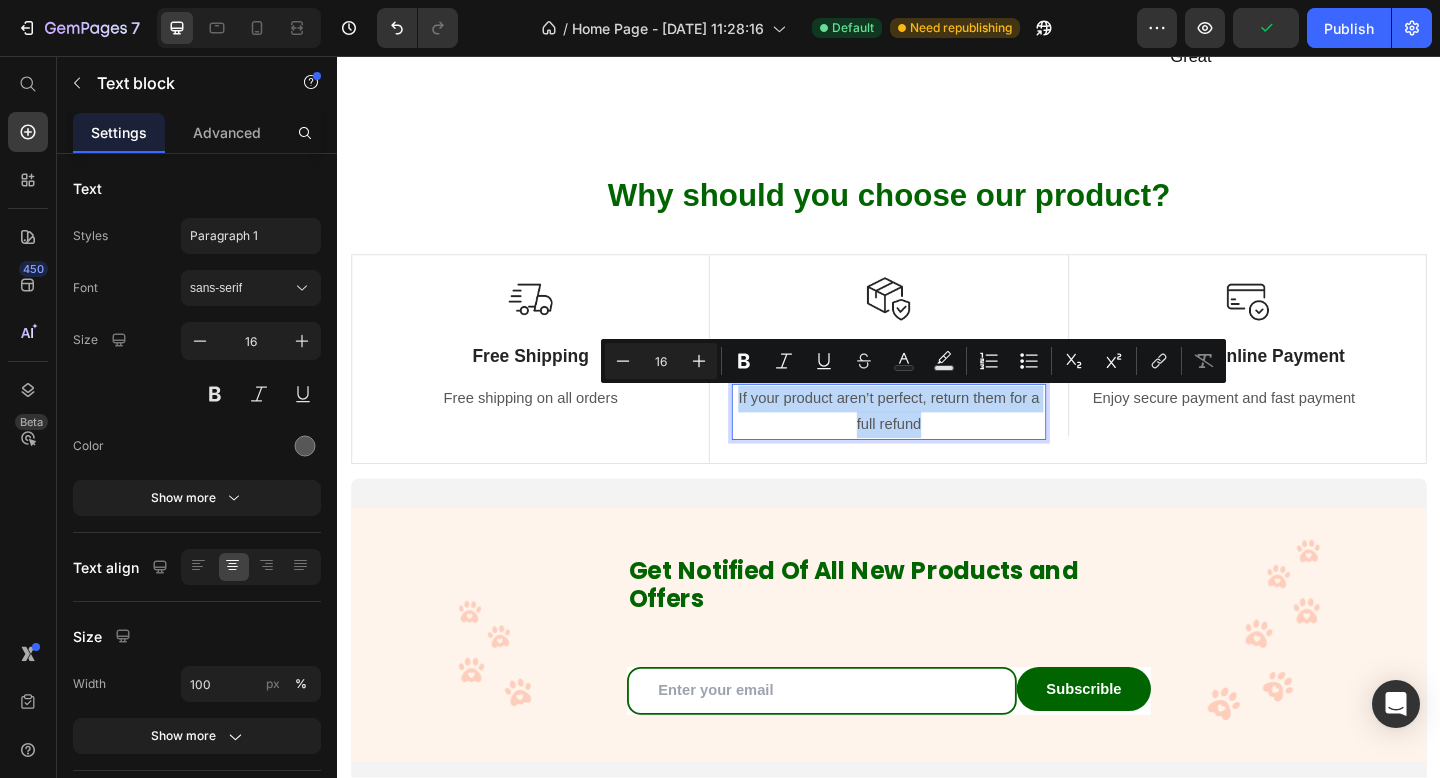 drag, startPoint x: 985, startPoint y: 459, endPoint x: 774, endPoint y: 434, distance: 212.47588 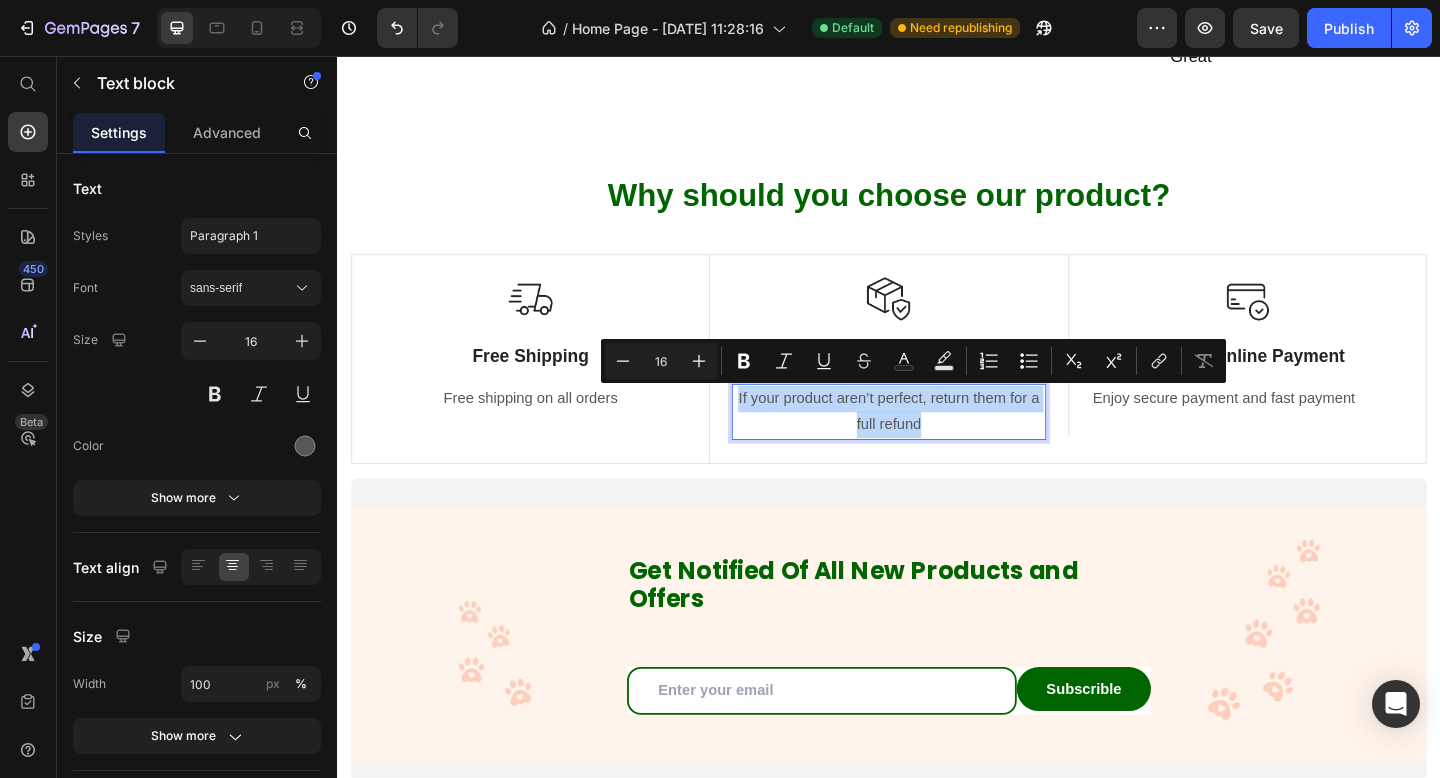 click on "If your product aren’t perfect, return them for a full refund" at bounding box center (936, 444) 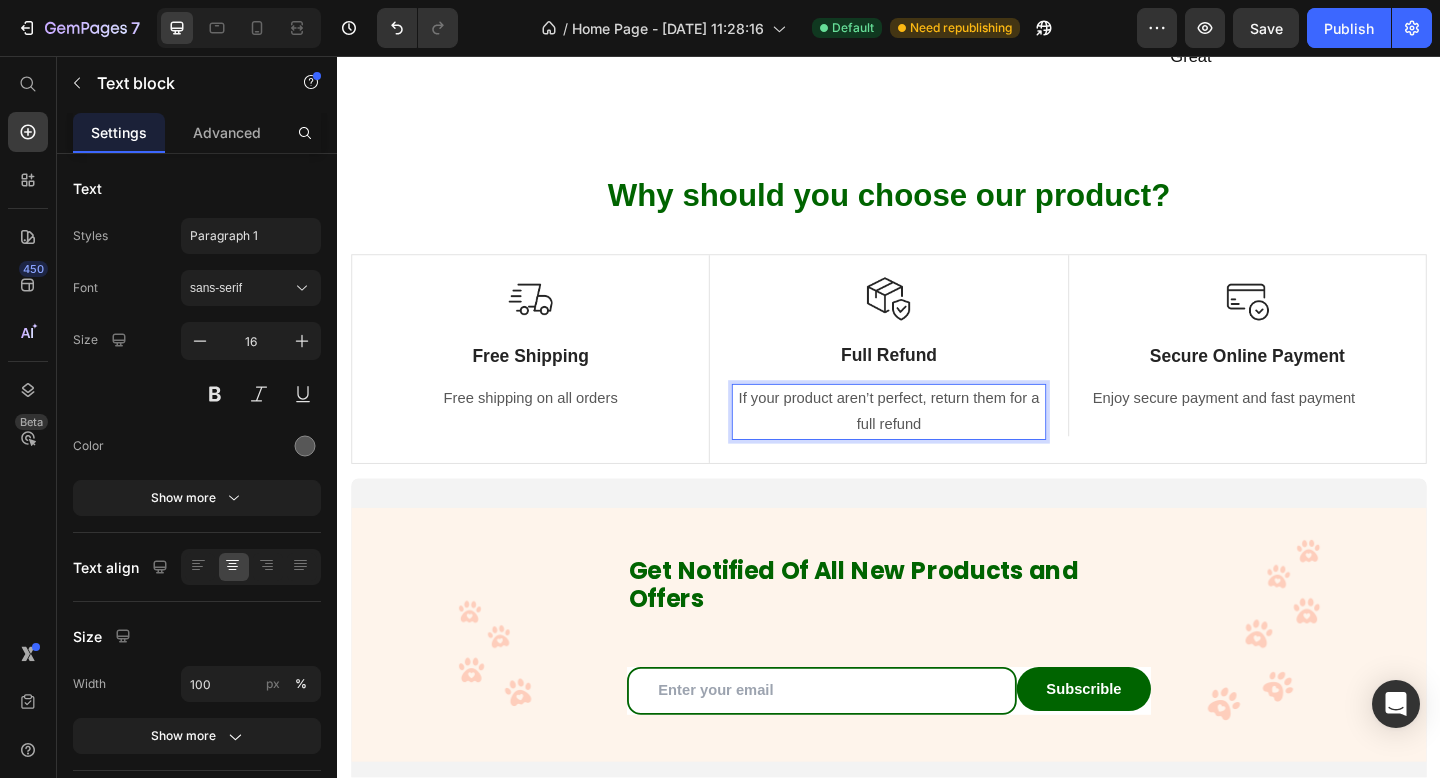 click on "If your product aren’t perfect, return them for a full refund" at bounding box center (936, 444) 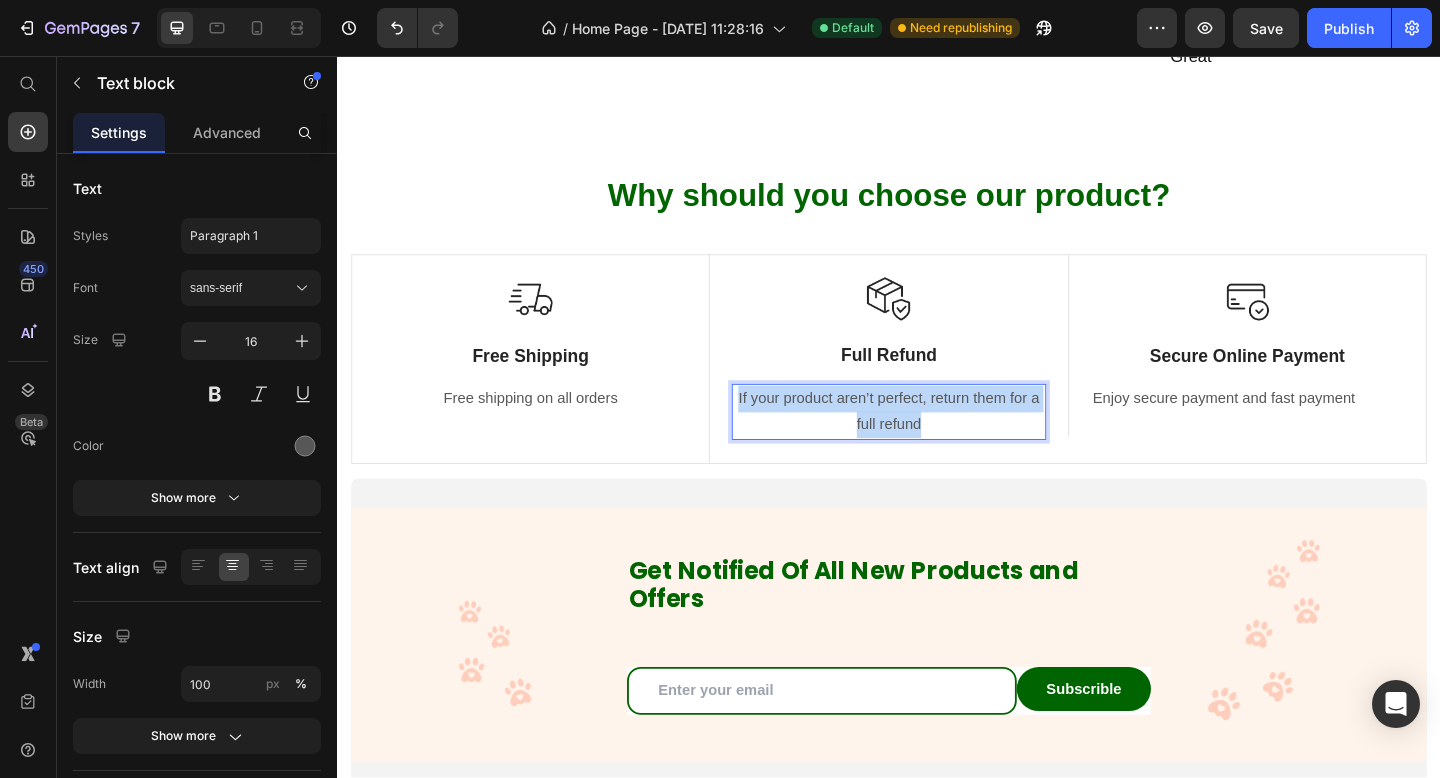 drag, startPoint x: 969, startPoint y: 456, endPoint x: 775, endPoint y: 429, distance: 195.86986 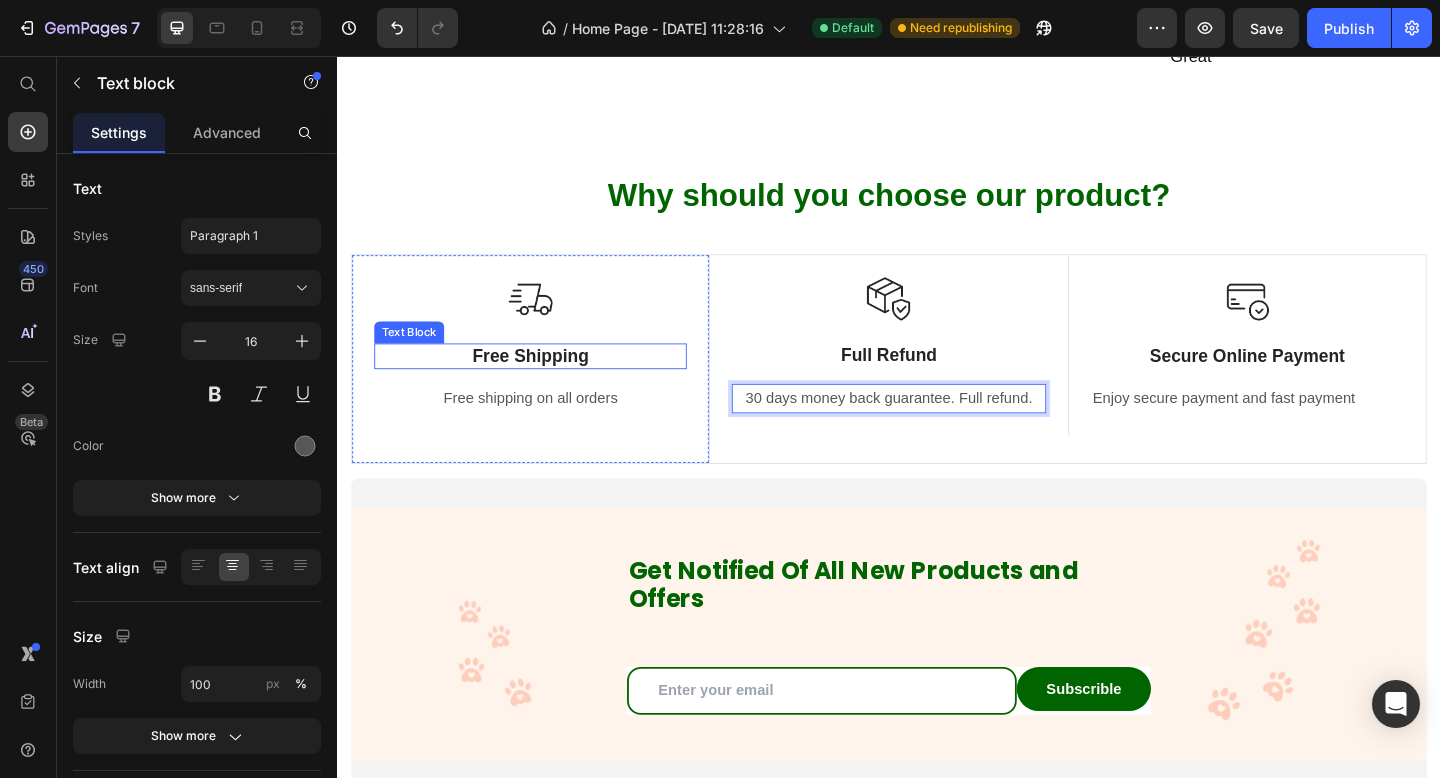 click on "Free Shipping" at bounding box center [547, 383] 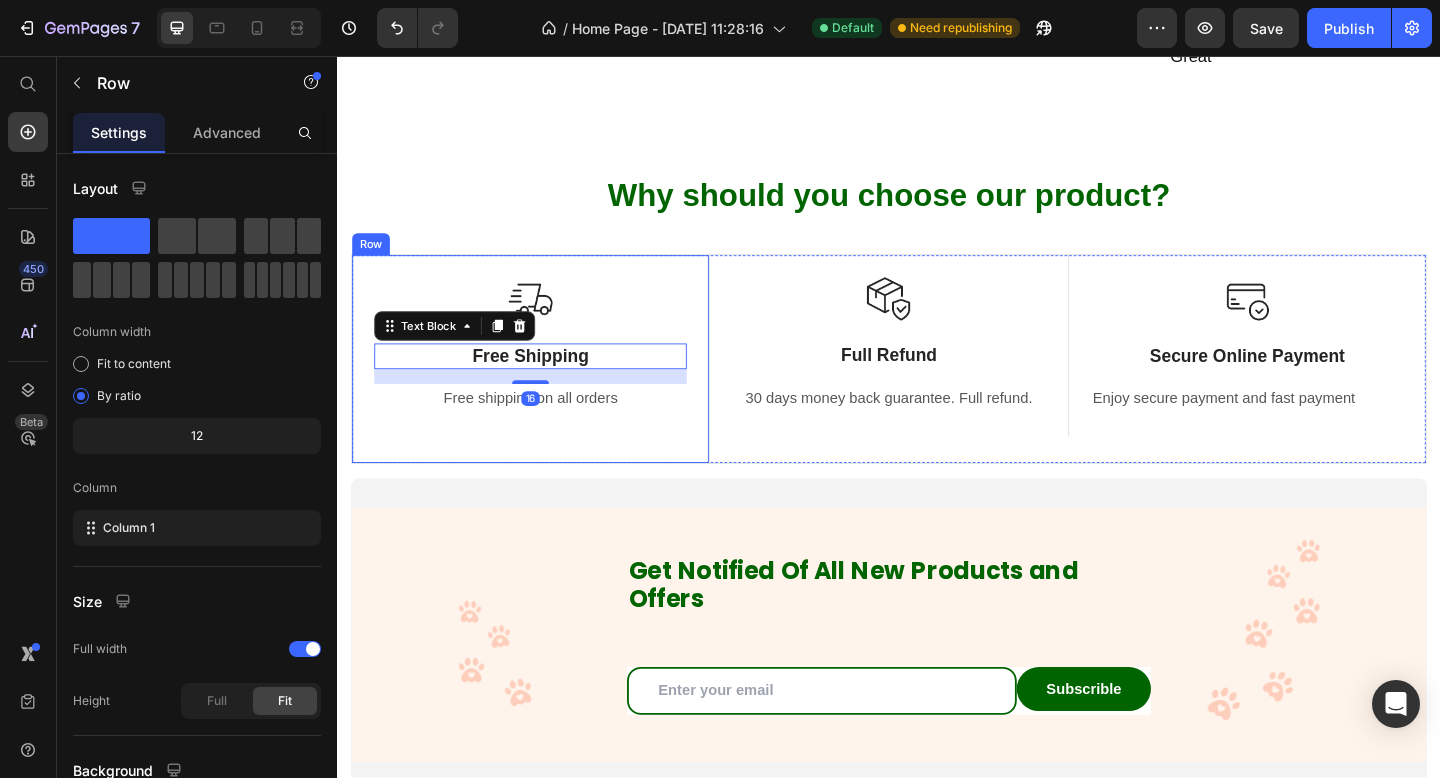 click on "Image Free Shipping Text Block   16 Free shipping on all orders Text block Row" at bounding box center [547, 386] 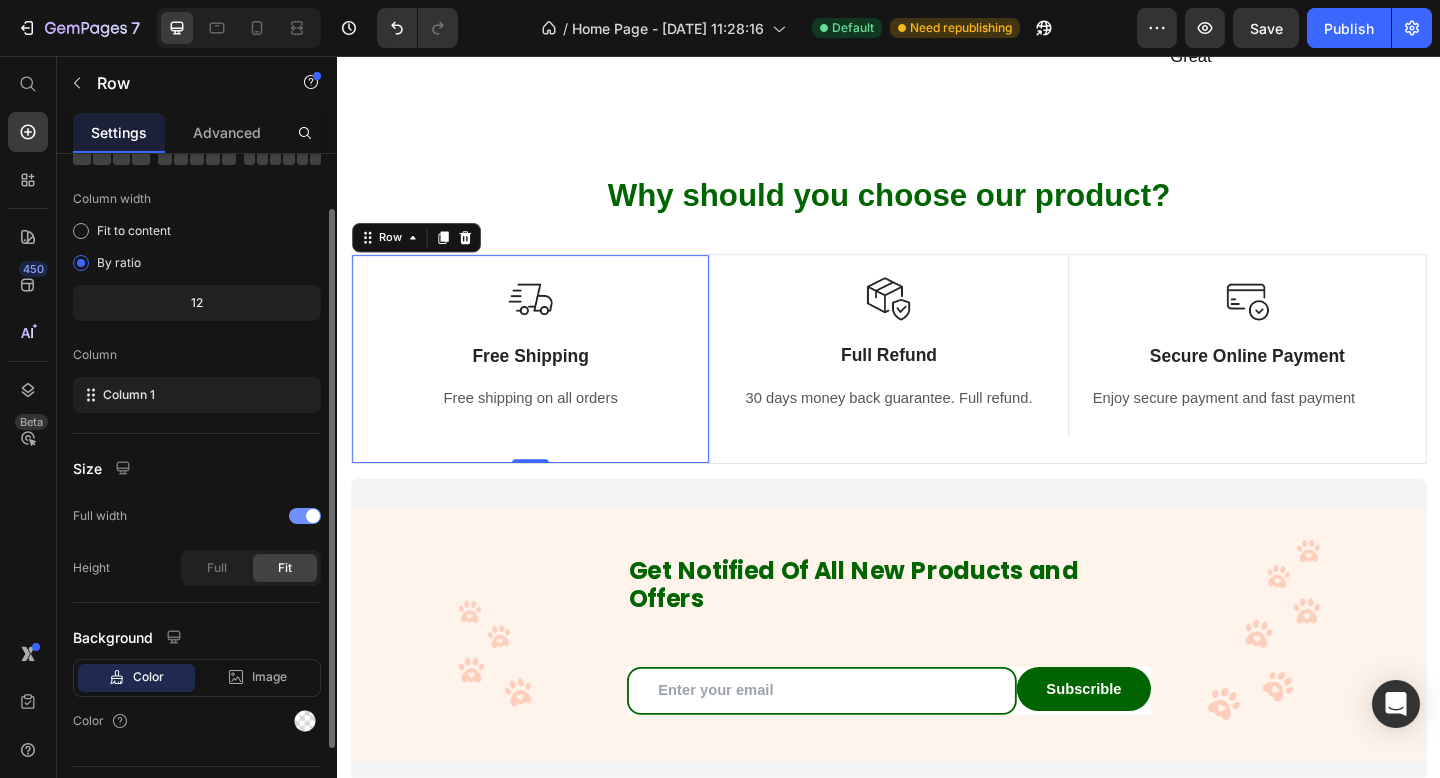 scroll, scrollTop: 179, scrollLeft: 0, axis: vertical 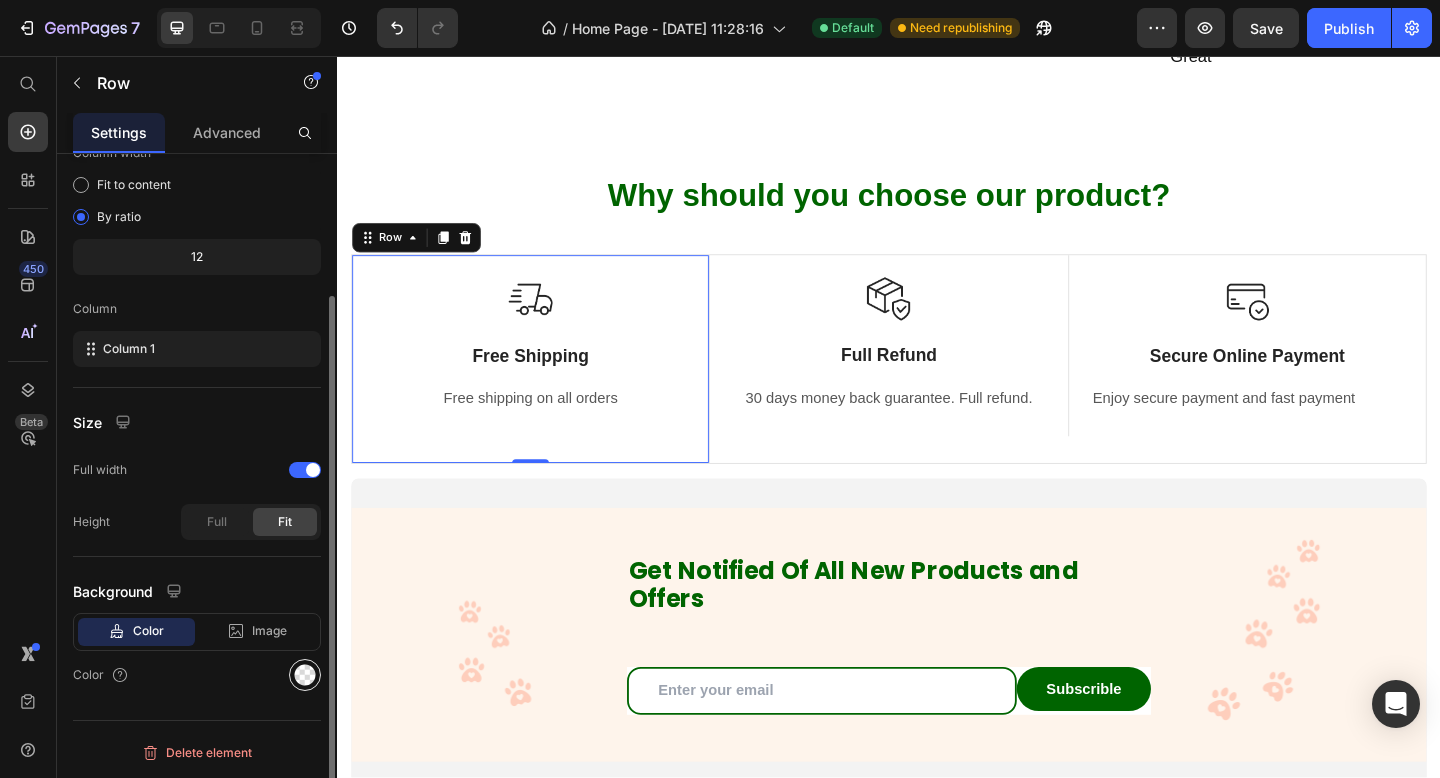 click 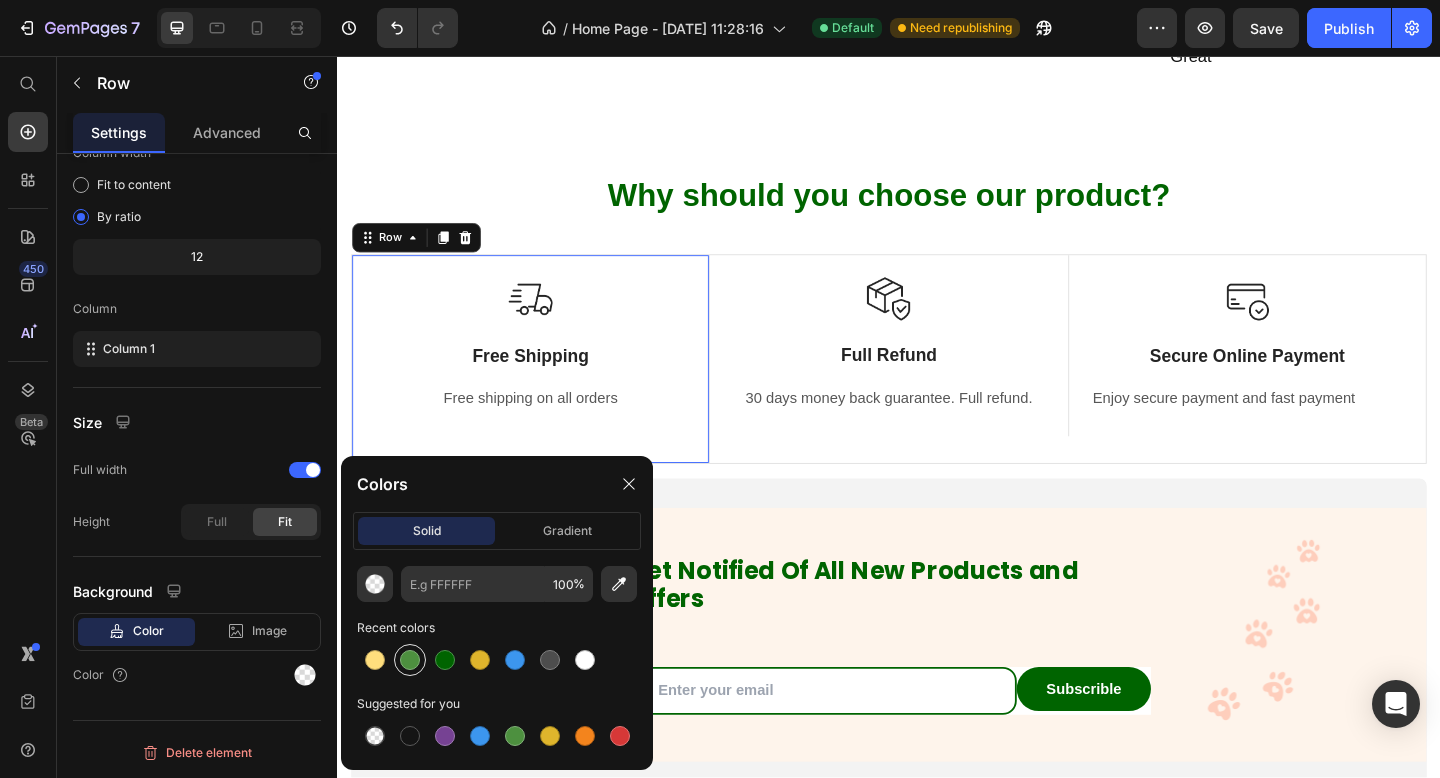click at bounding box center [410, 660] 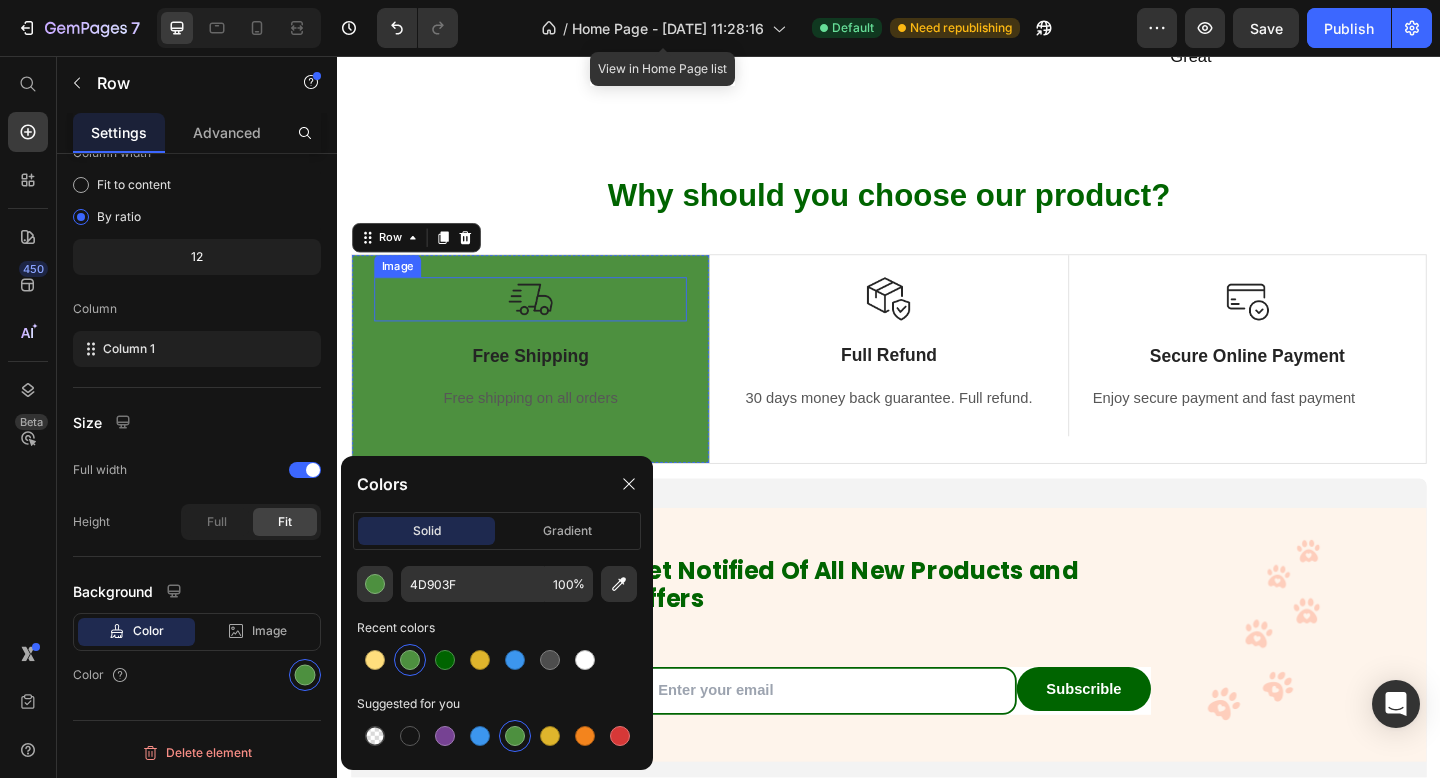 click at bounding box center (547, 321) 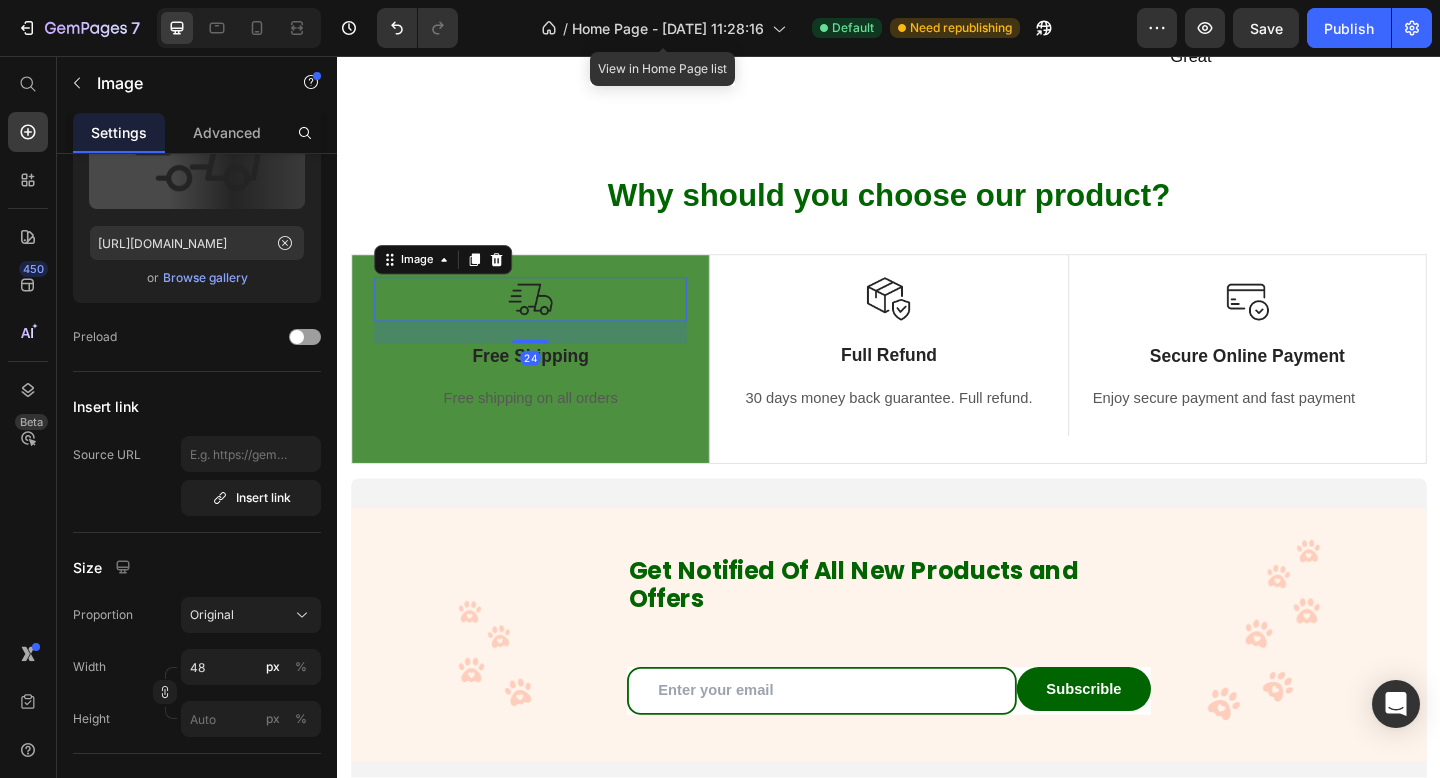 scroll, scrollTop: 0, scrollLeft: 0, axis: both 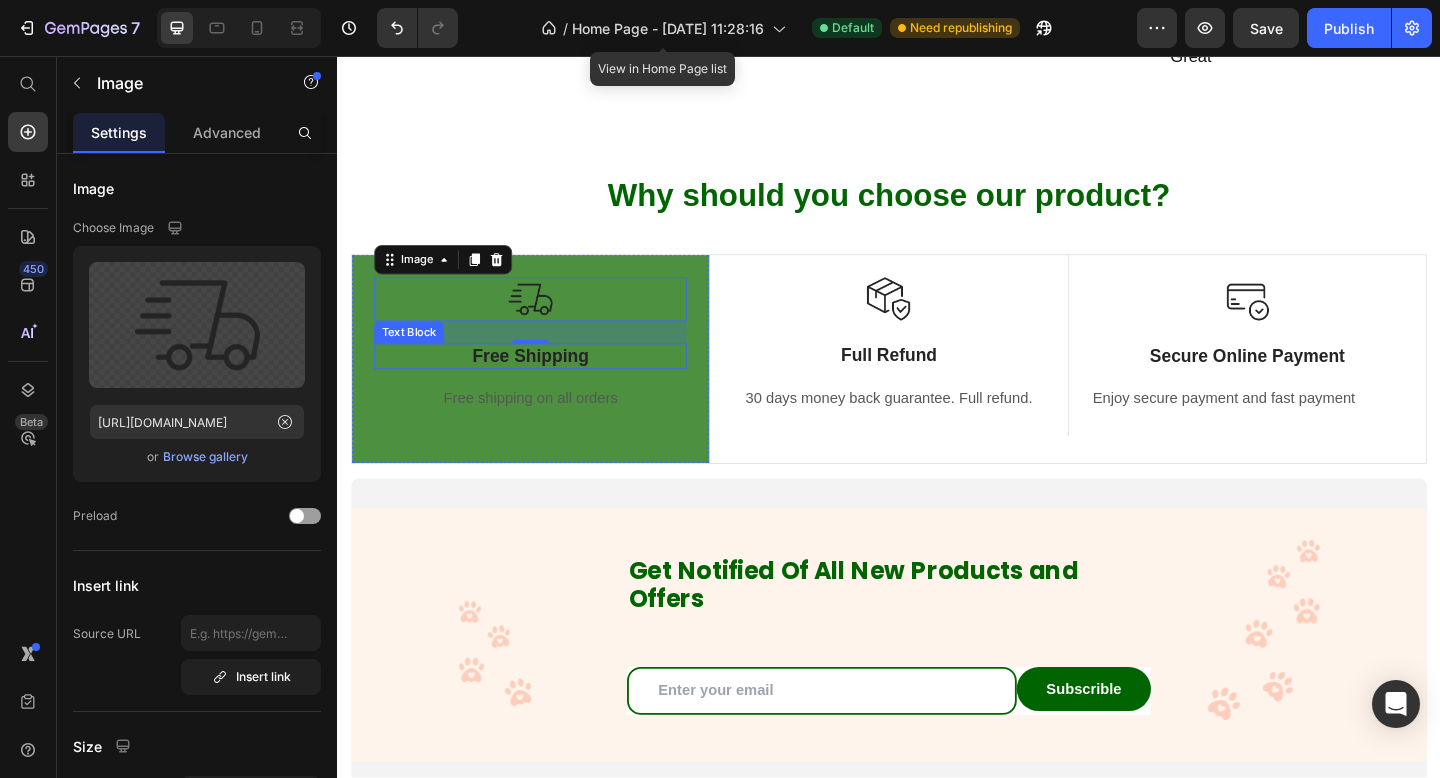 click on "Free Shipping" at bounding box center (547, 383) 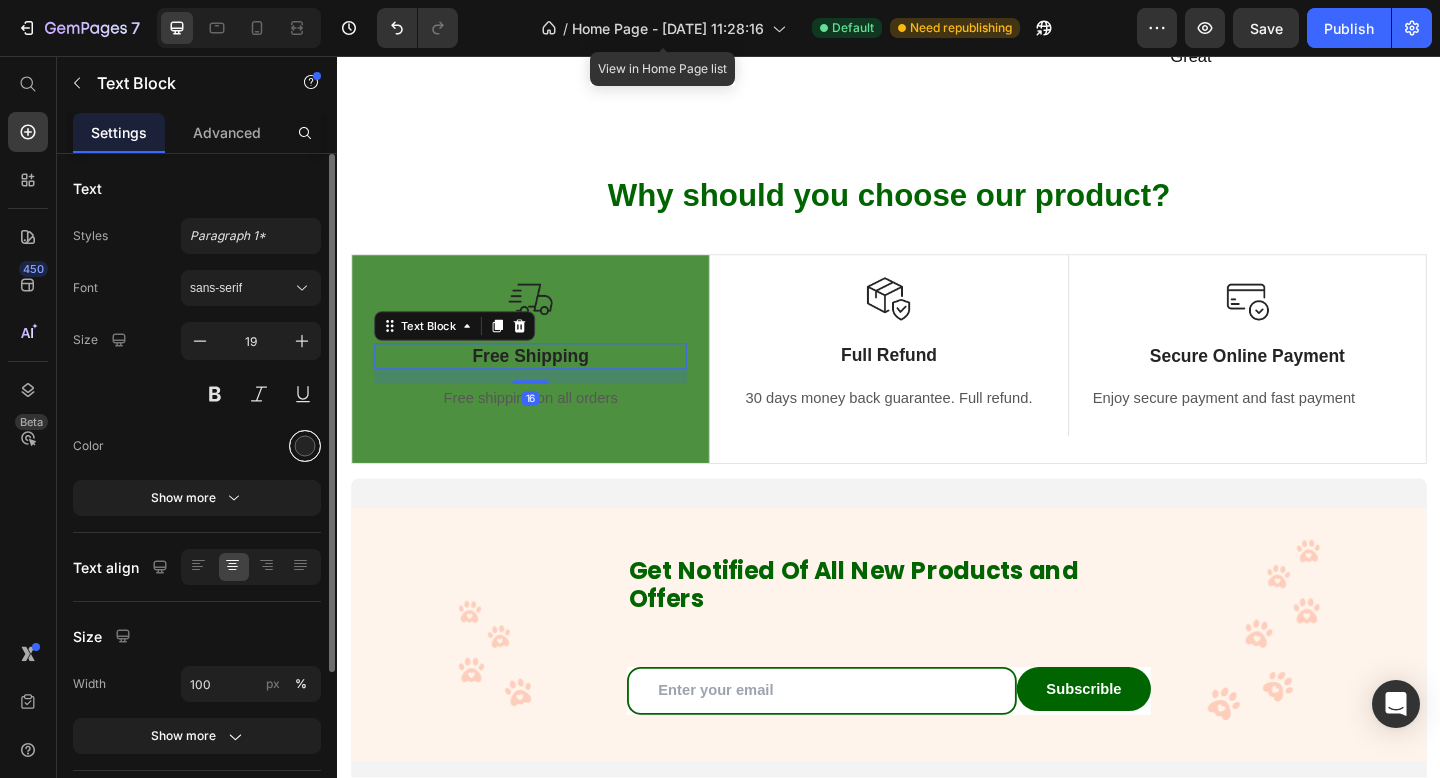 click at bounding box center [305, 446] 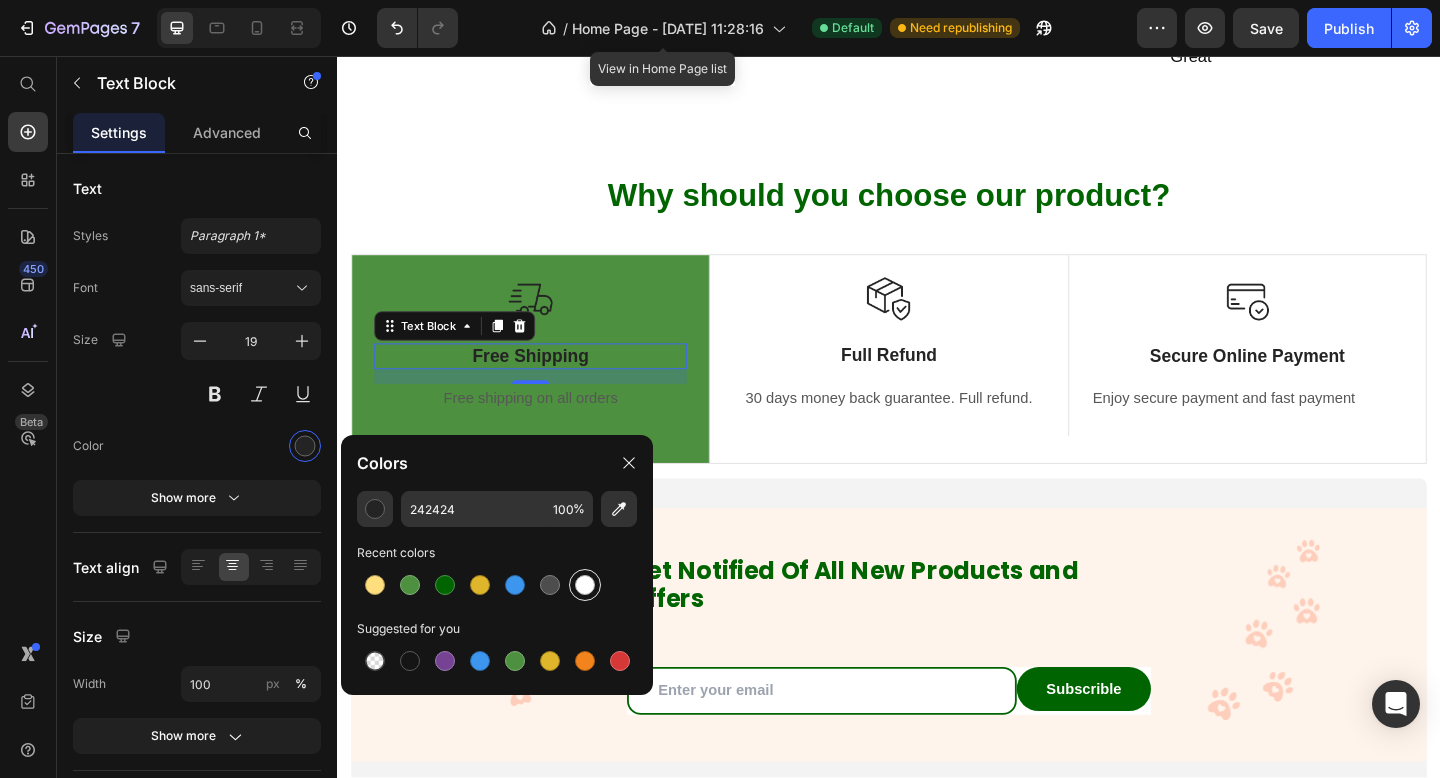 click at bounding box center [585, 585] 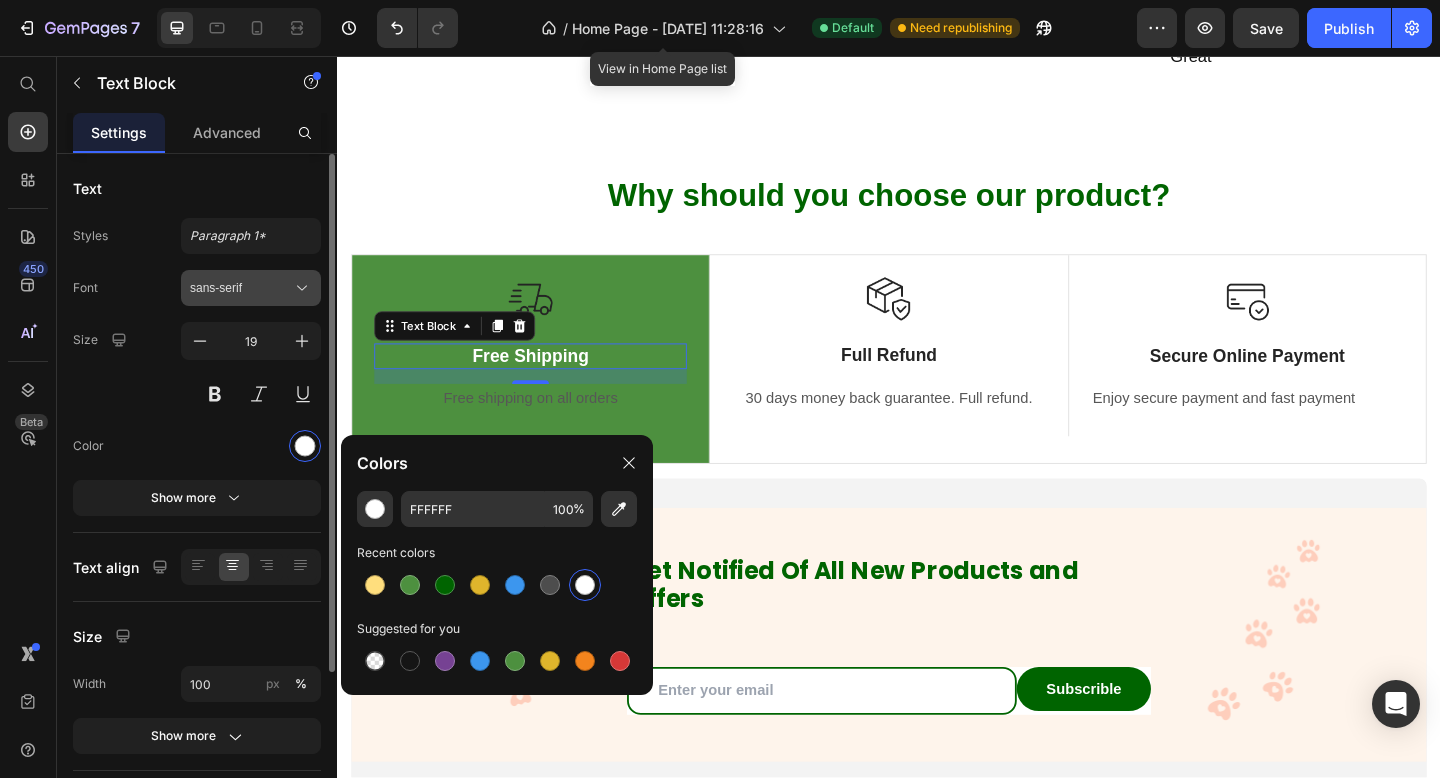click on "sans-serif" at bounding box center [251, 288] 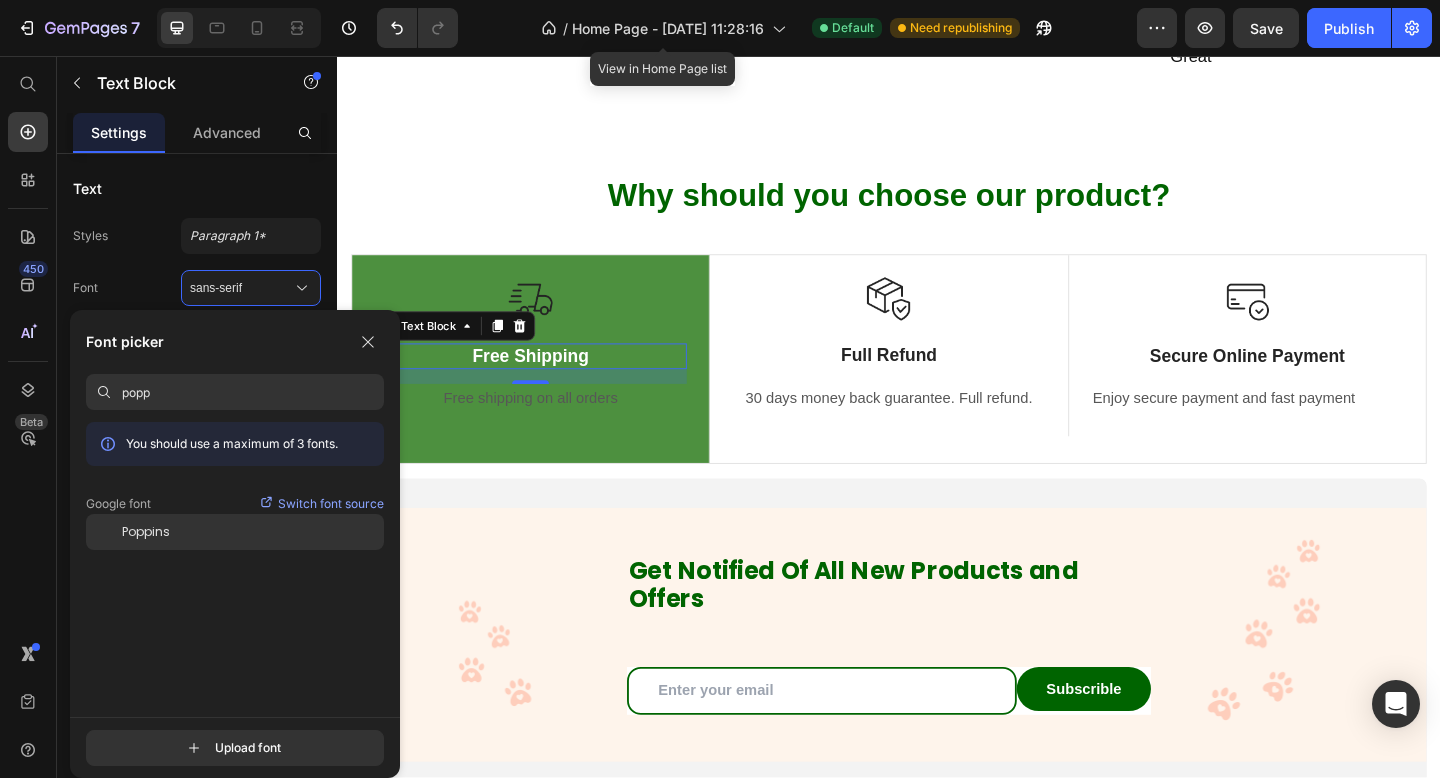 type on "popp" 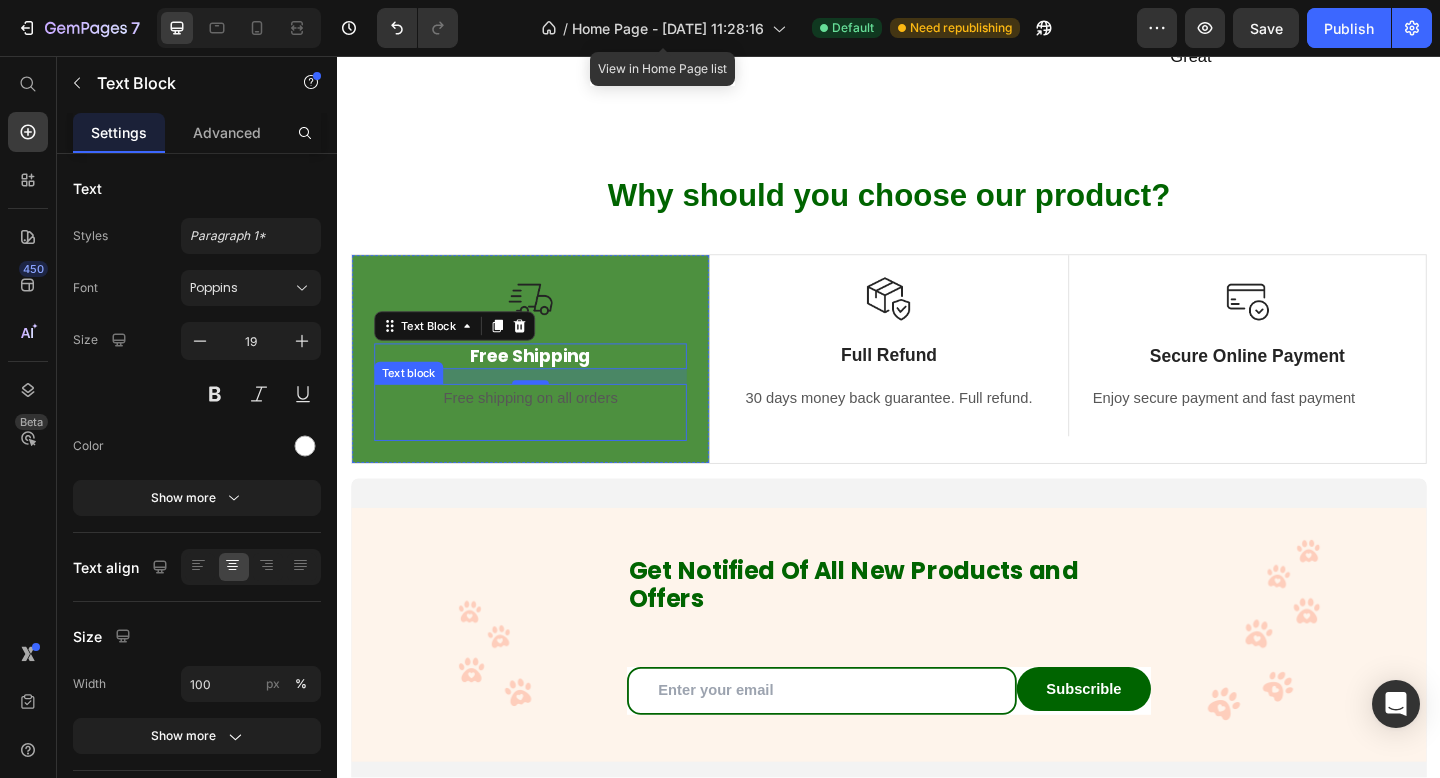 click on "Free shipping on all orders" at bounding box center (547, 429) 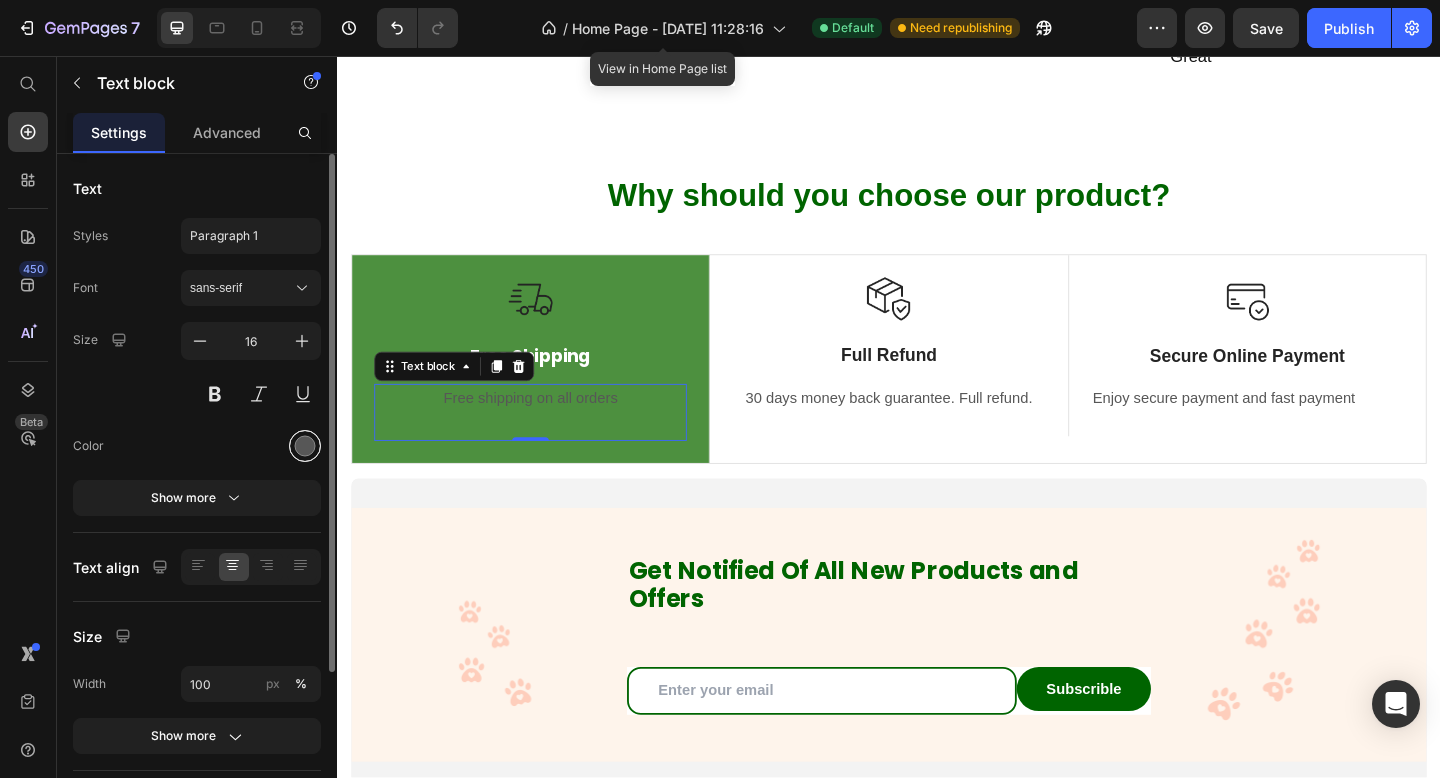 click at bounding box center [305, 446] 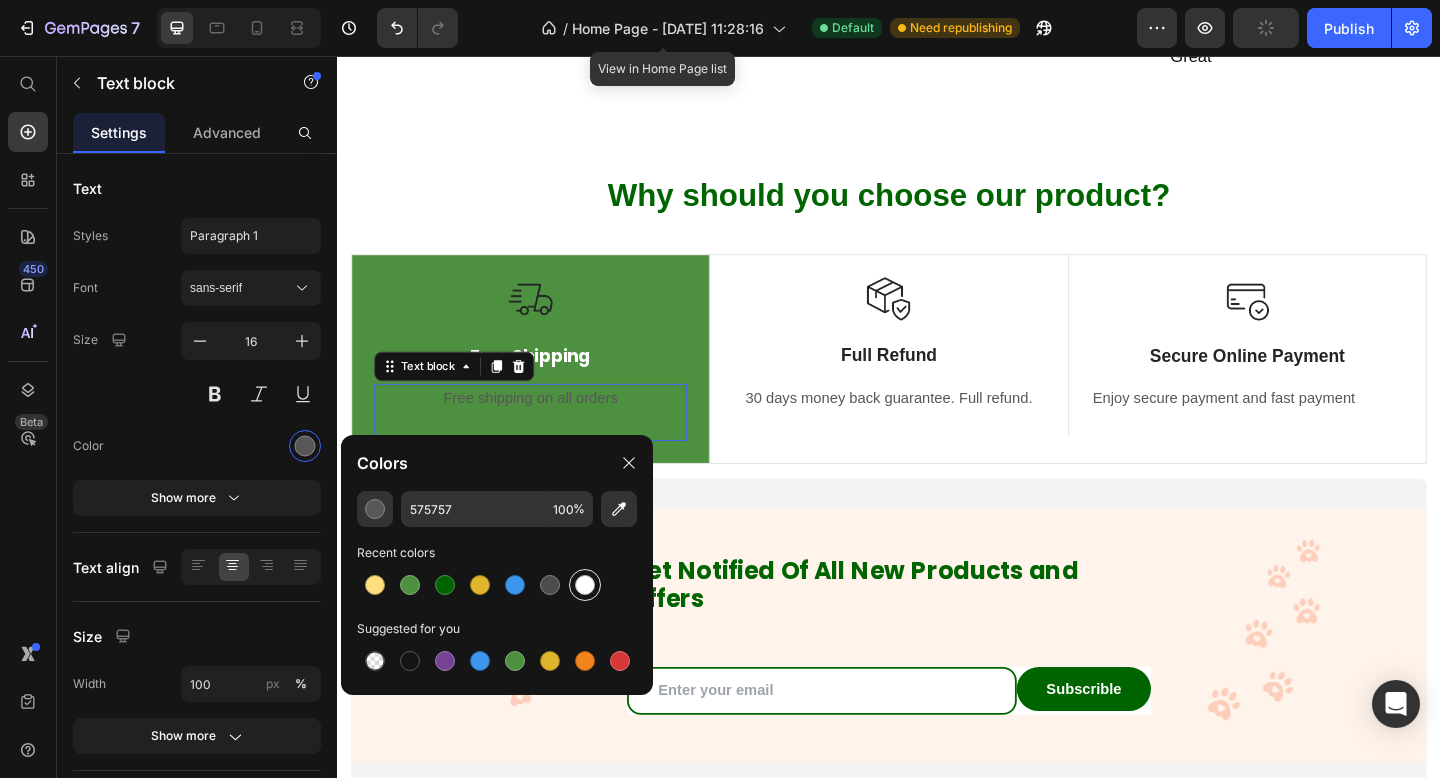 click at bounding box center [585, 585] 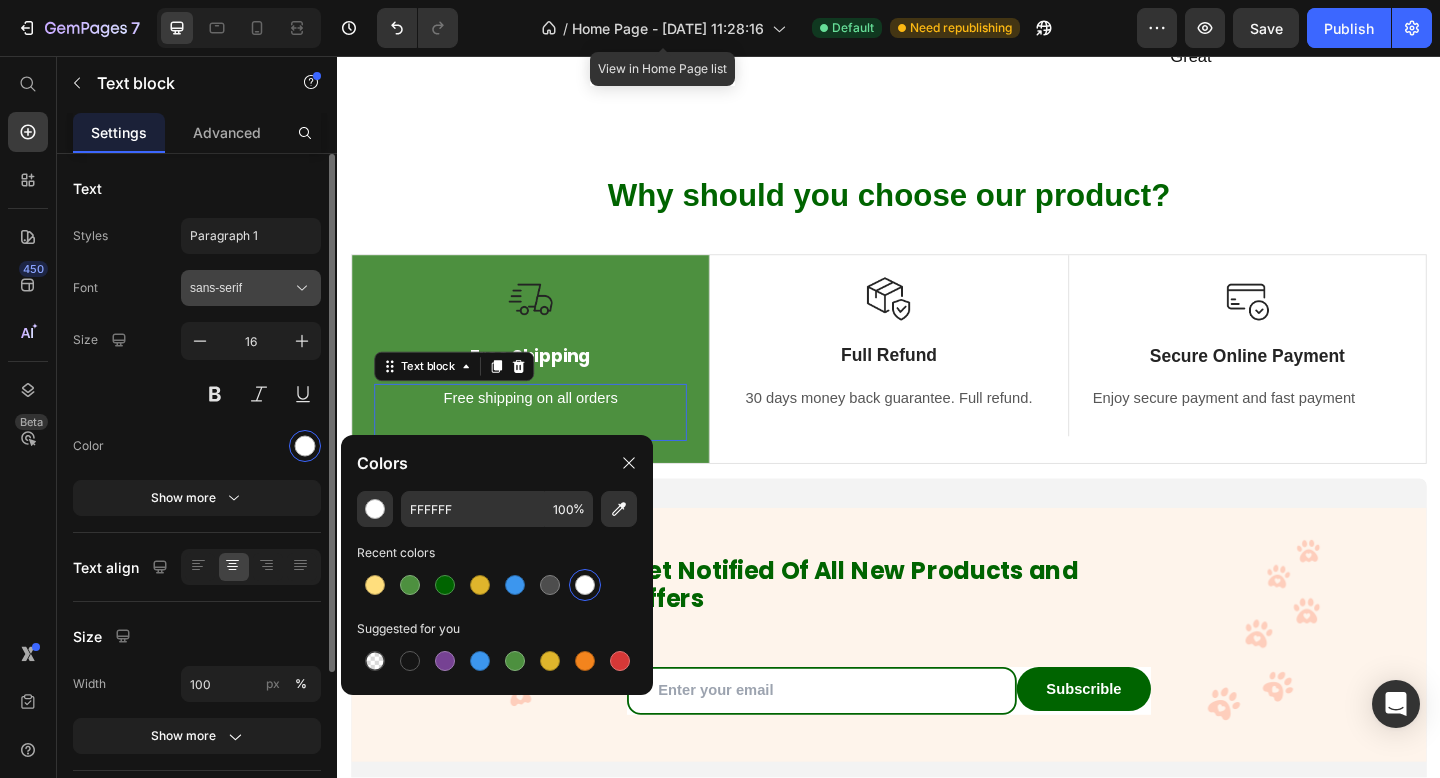 click on "sans-serif" at bounding box center [241, 288] 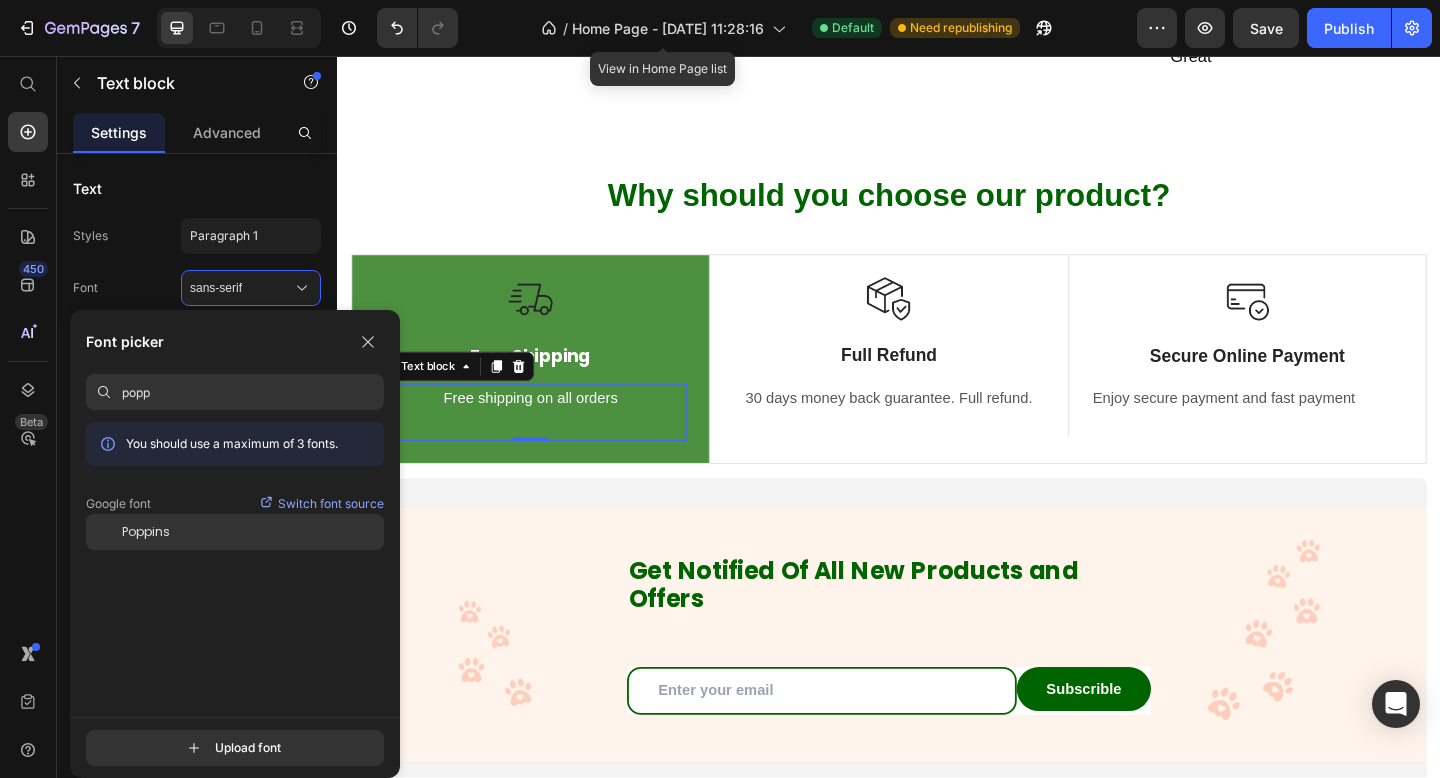 type on "popp" 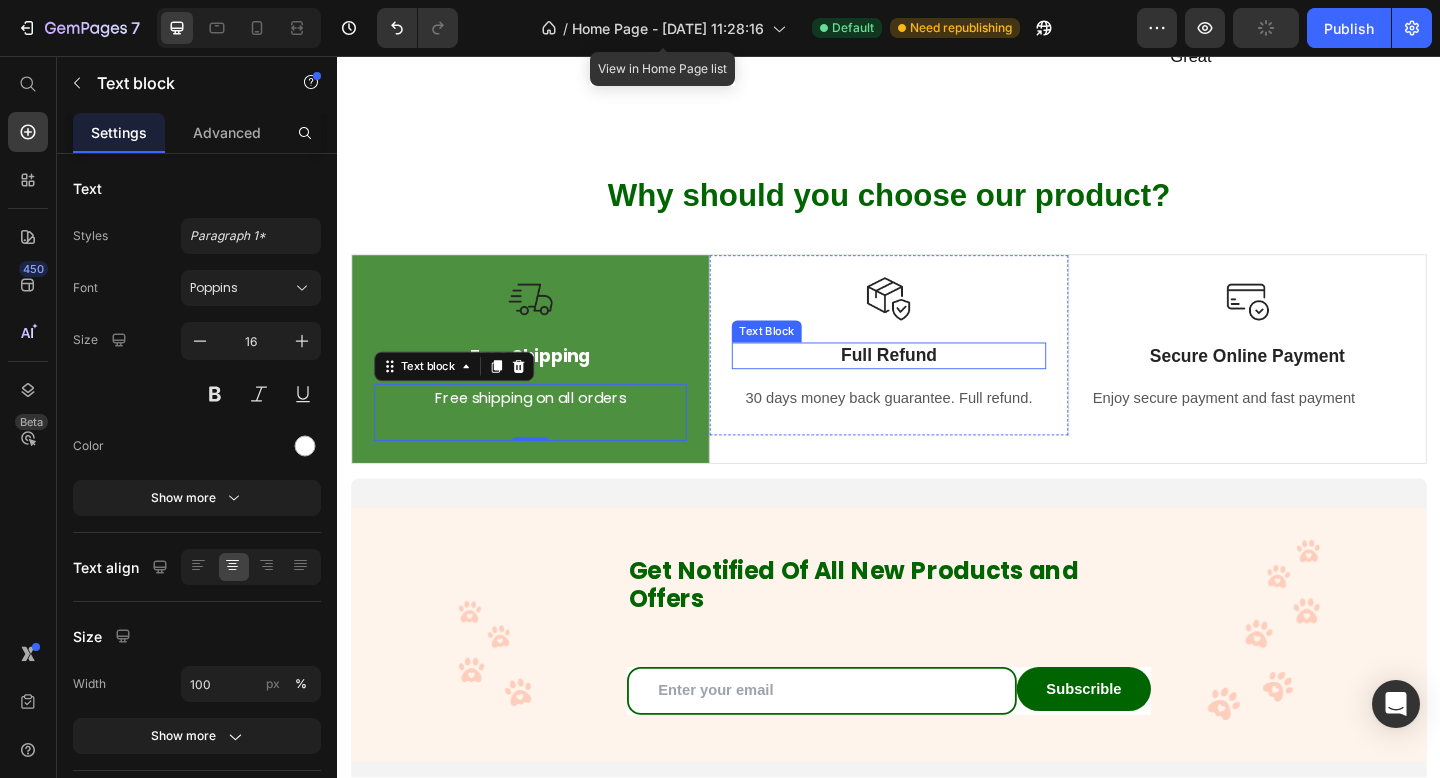 click on "Full Refund" at bounding box center [936, 382] 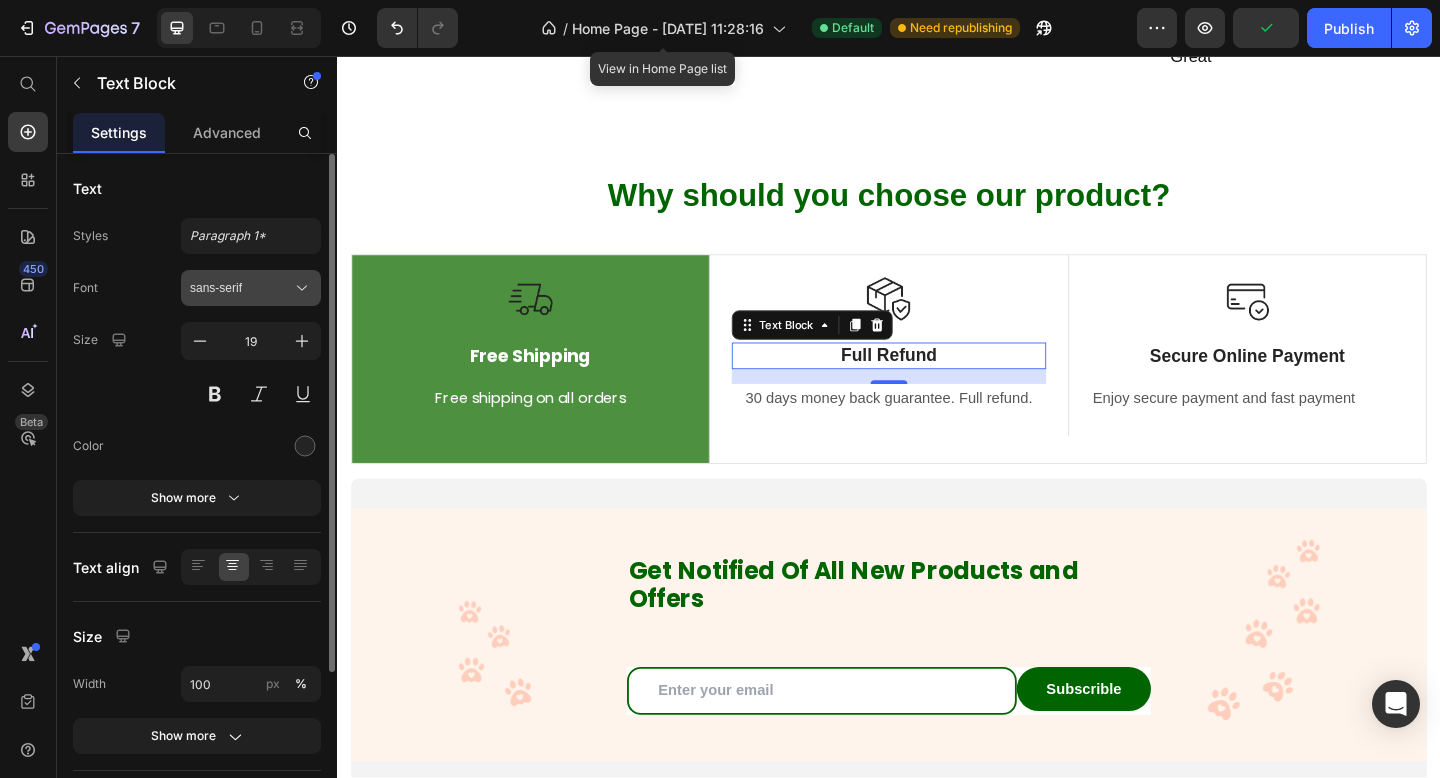 click on "sans-serif" at bounding box center (241, 288) 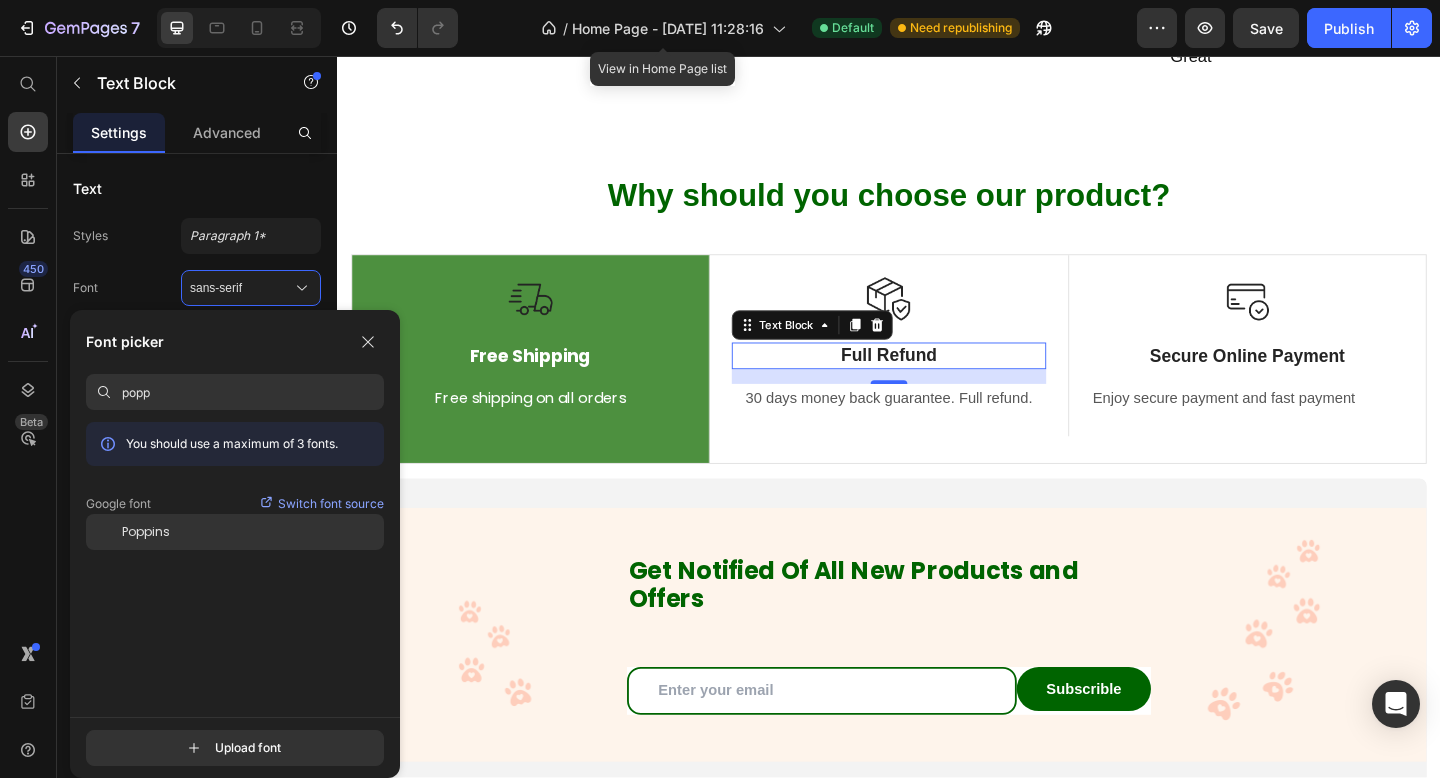 type on "popp" 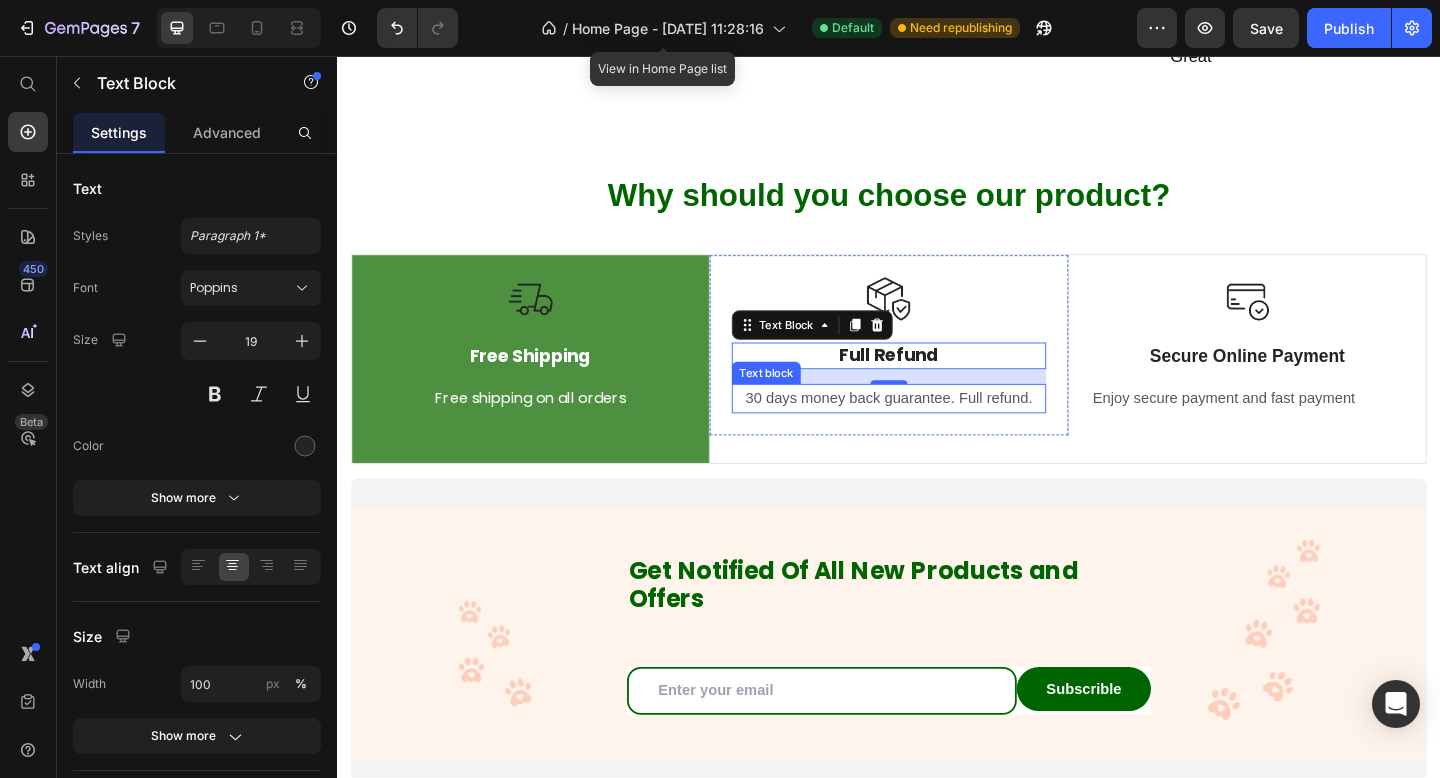 click on "30 days money back guarantee. Full refund." at bounding box center [936, 429] 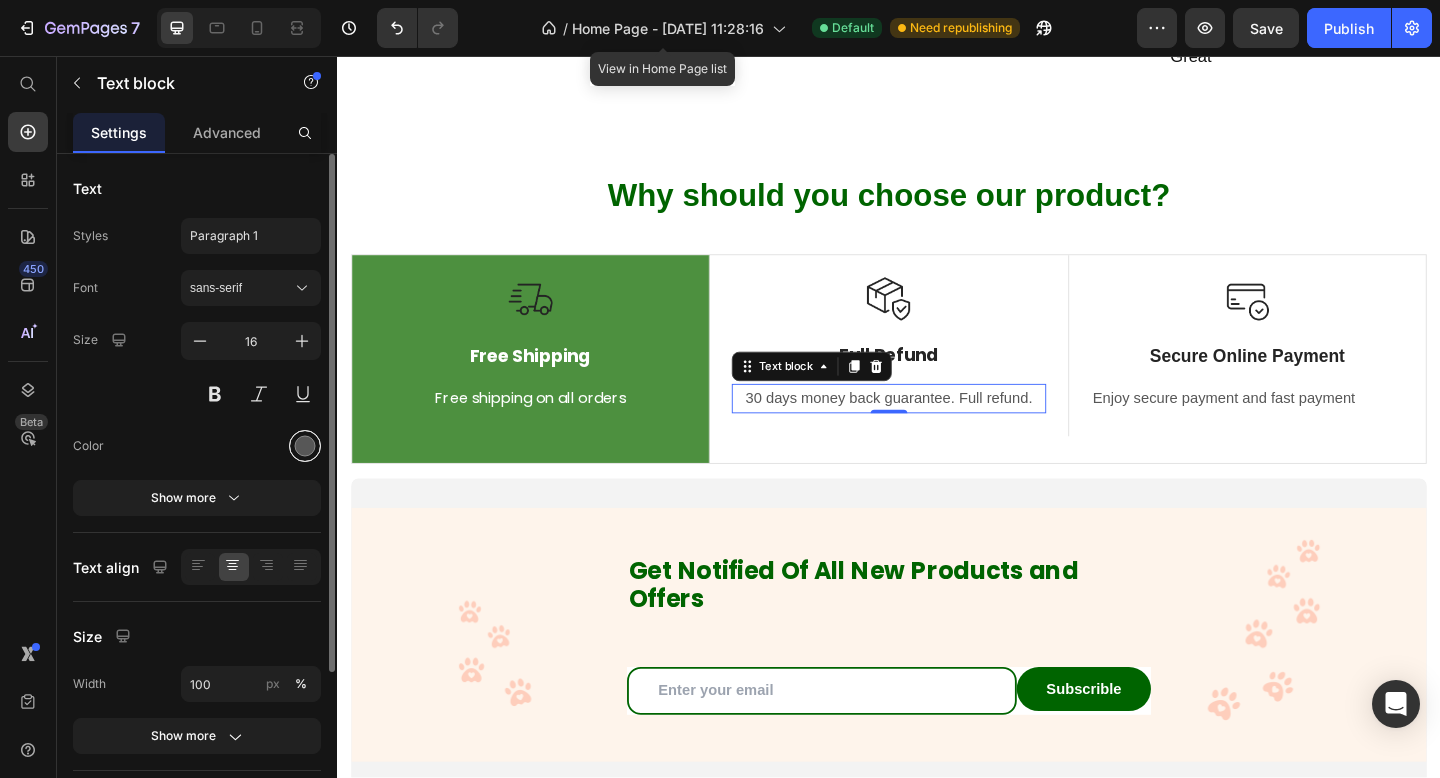 click at bounding box center [305, 446] 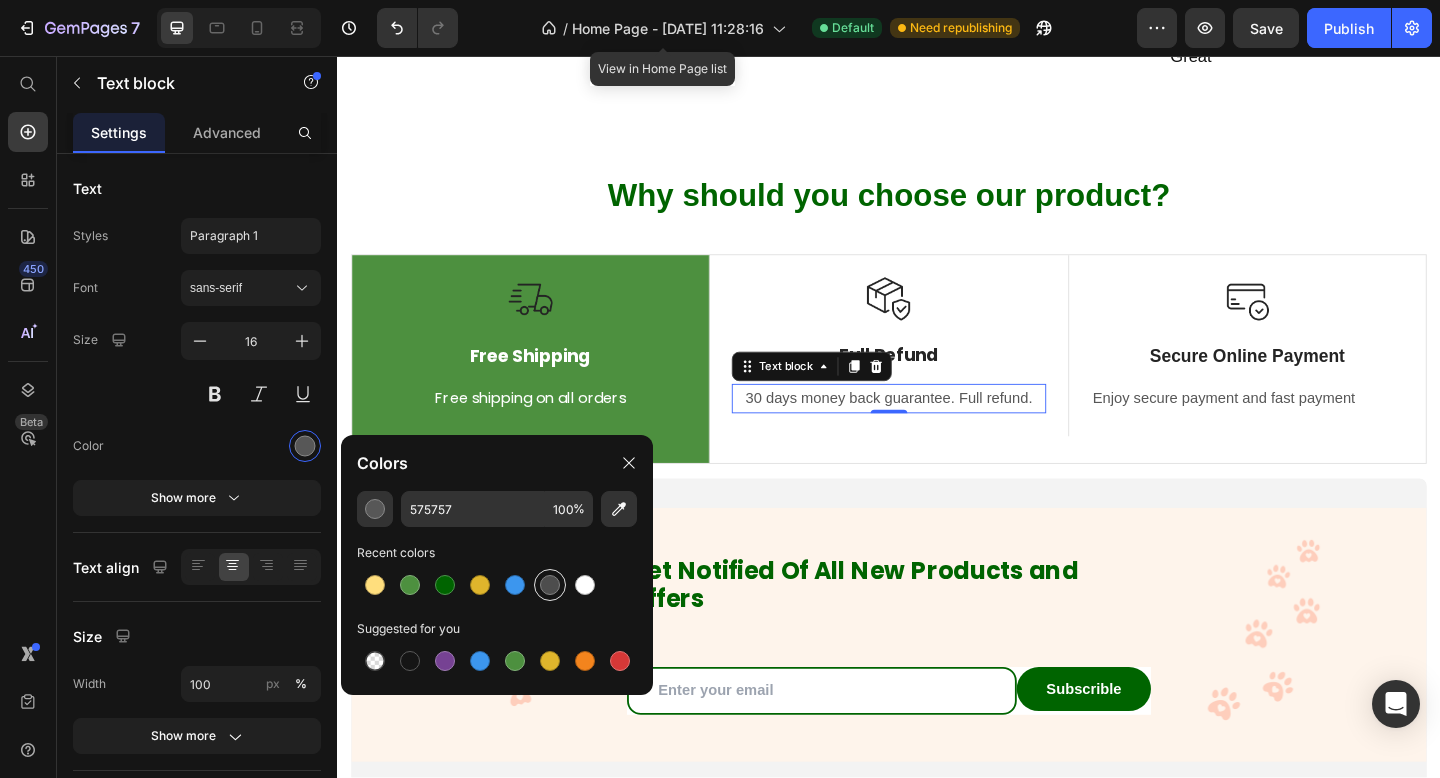 click at bounding box center [550, 585] 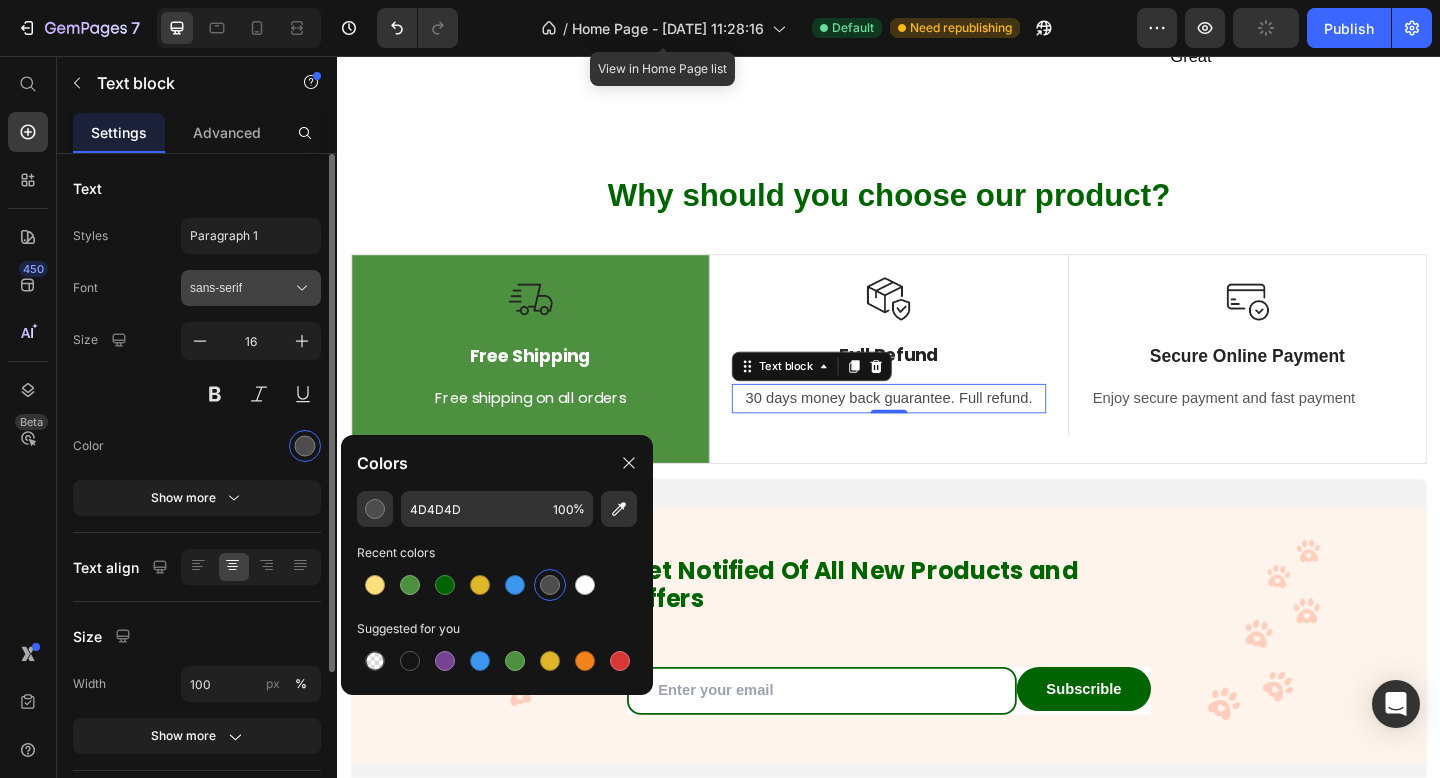 click on "sans-serif" at bounding box center [241, 288] 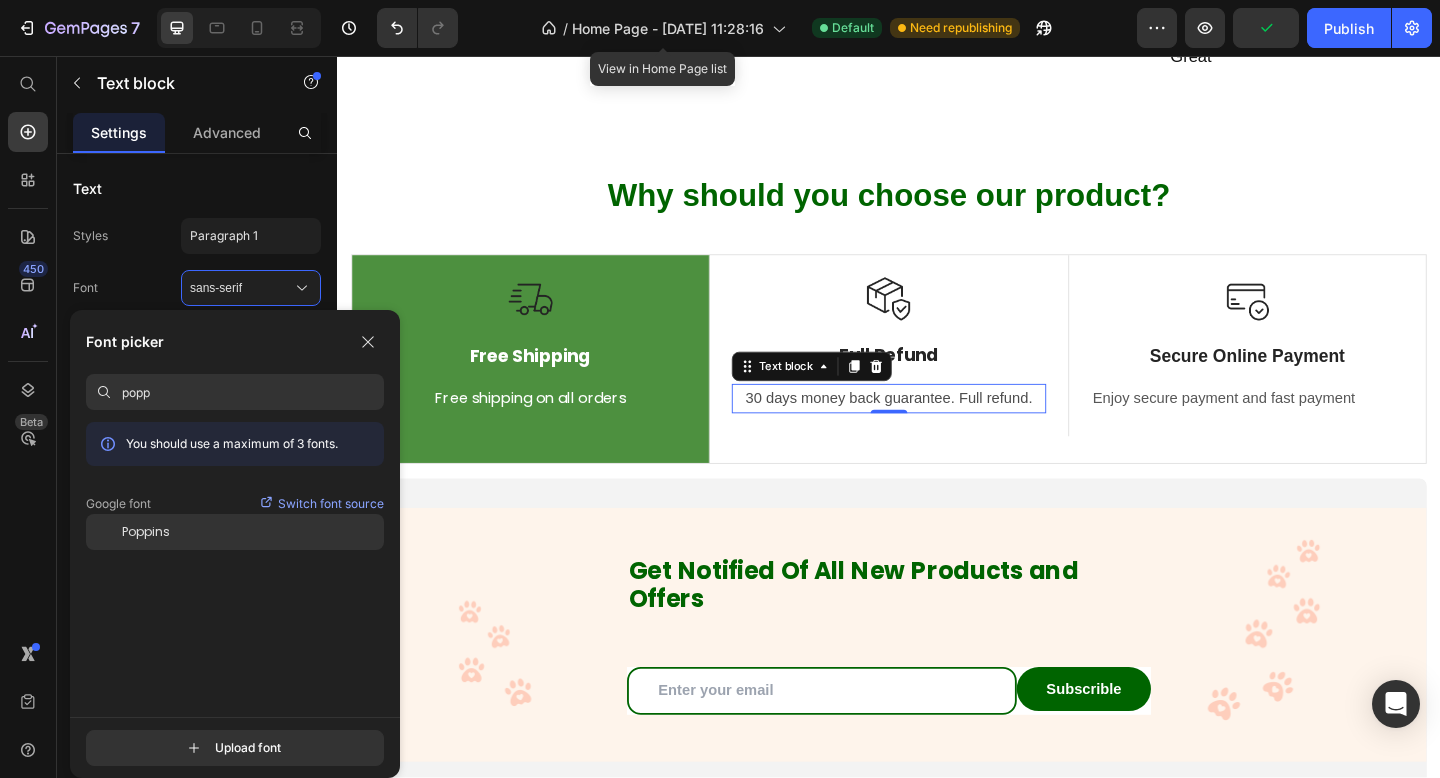 type on "popp" 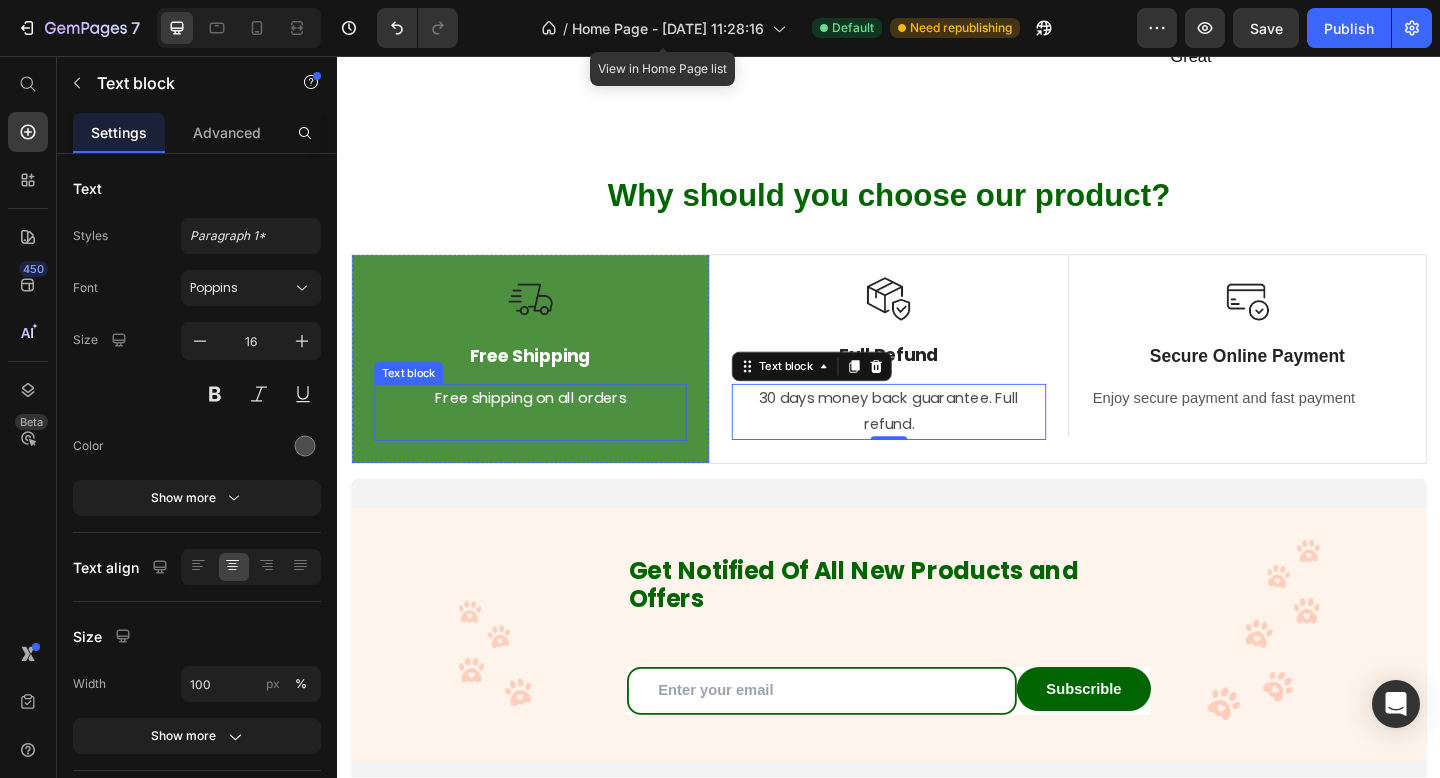 click on "Free shipping on all orders" at bounding box center [547, 429] 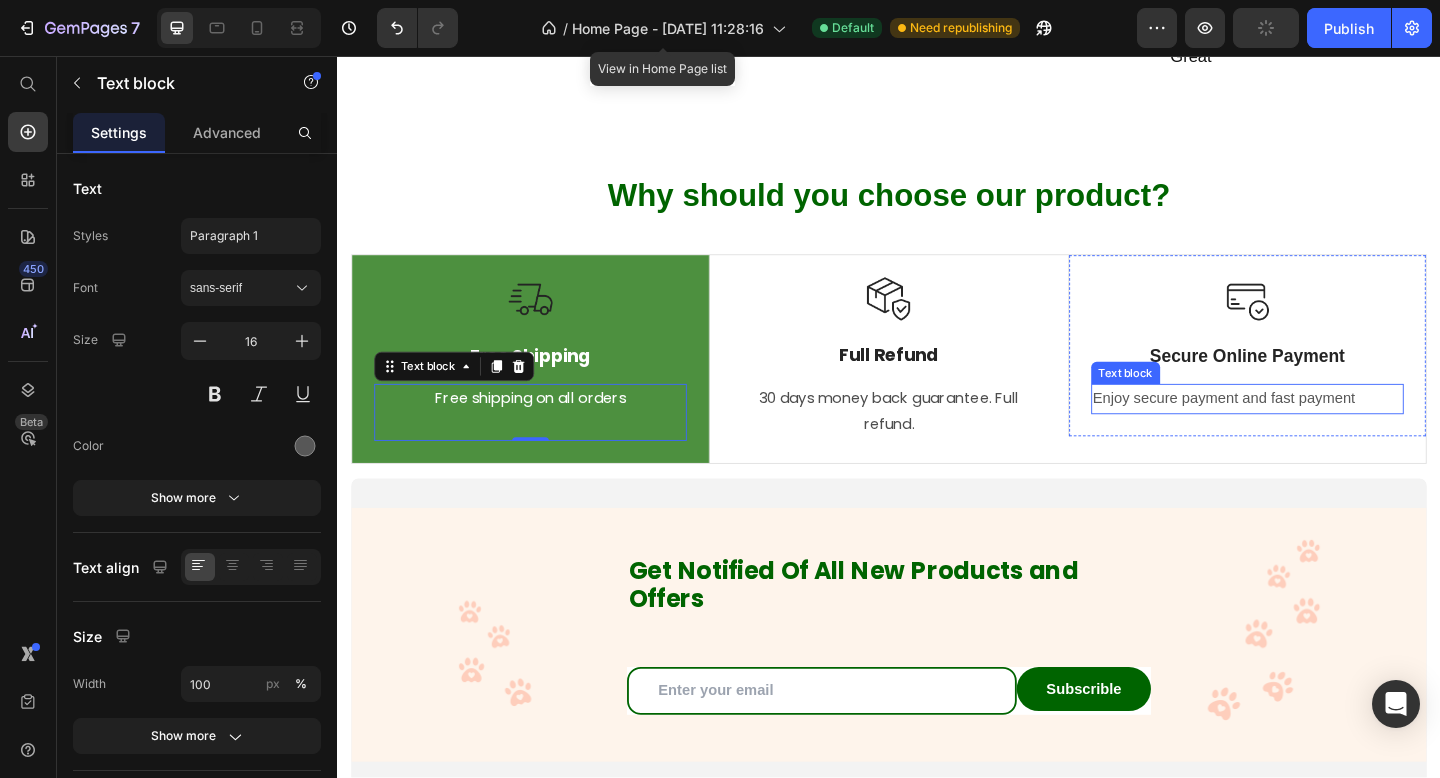click on "Enjoy secure payment and fast payment" at bounding box center (1327, 429) 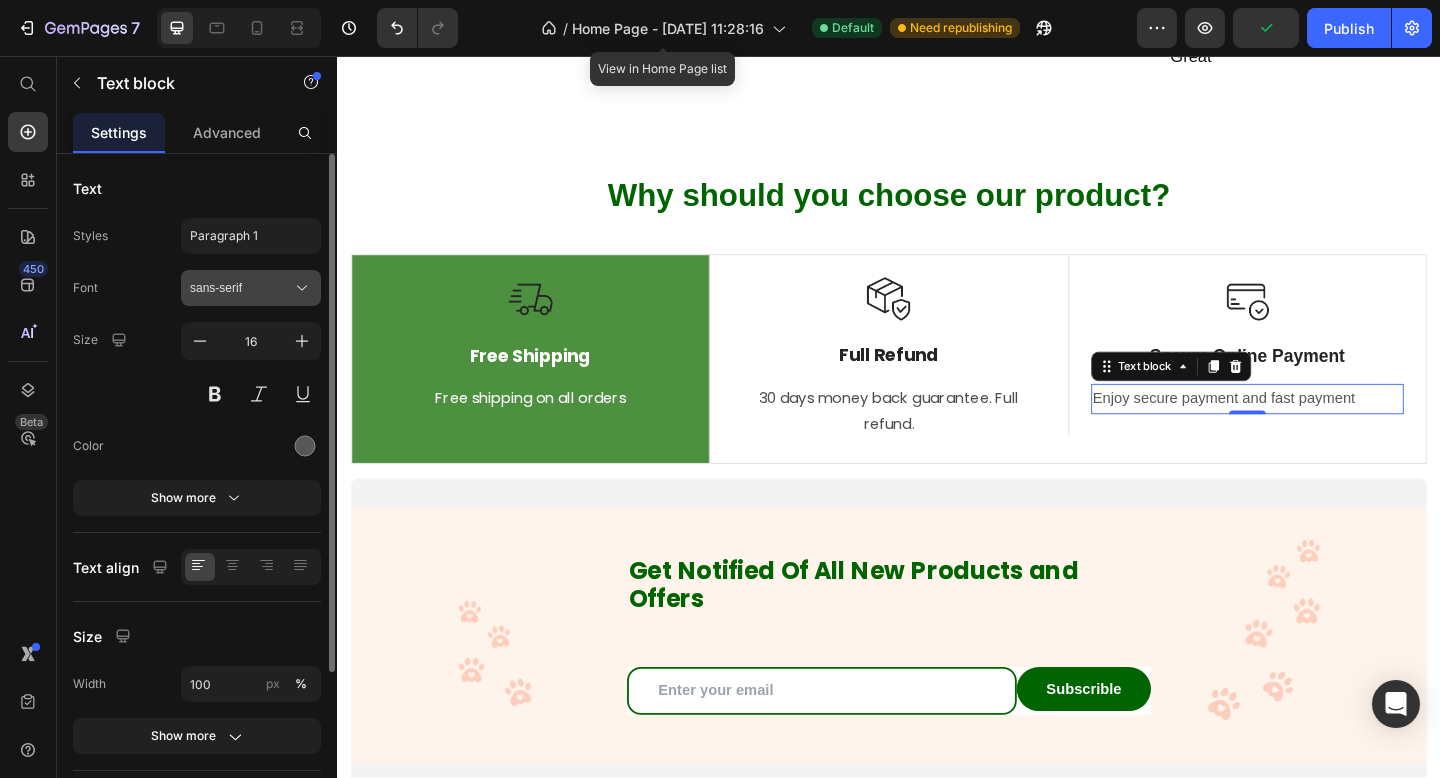 click on "sans-serif" at bounding box center (251, 288) 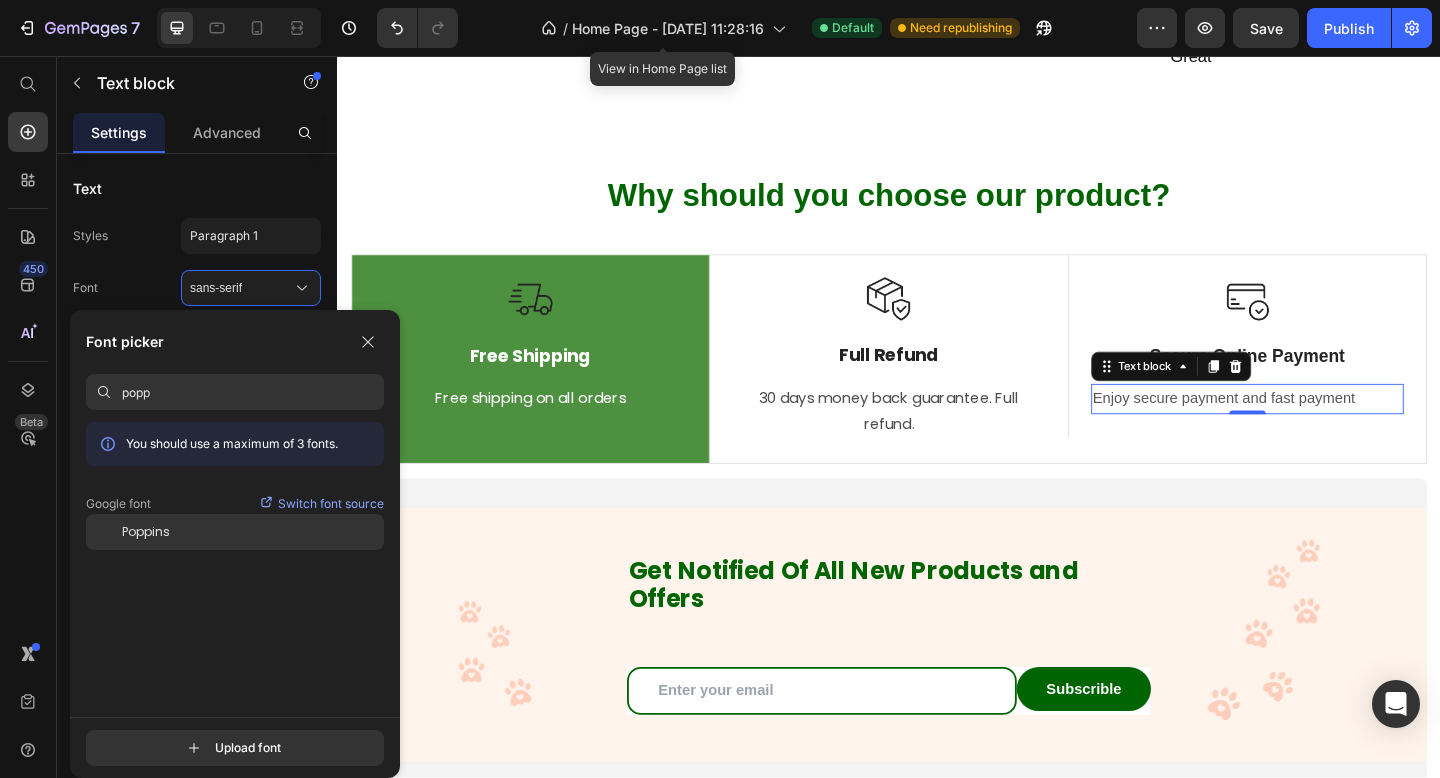 type on "popp" 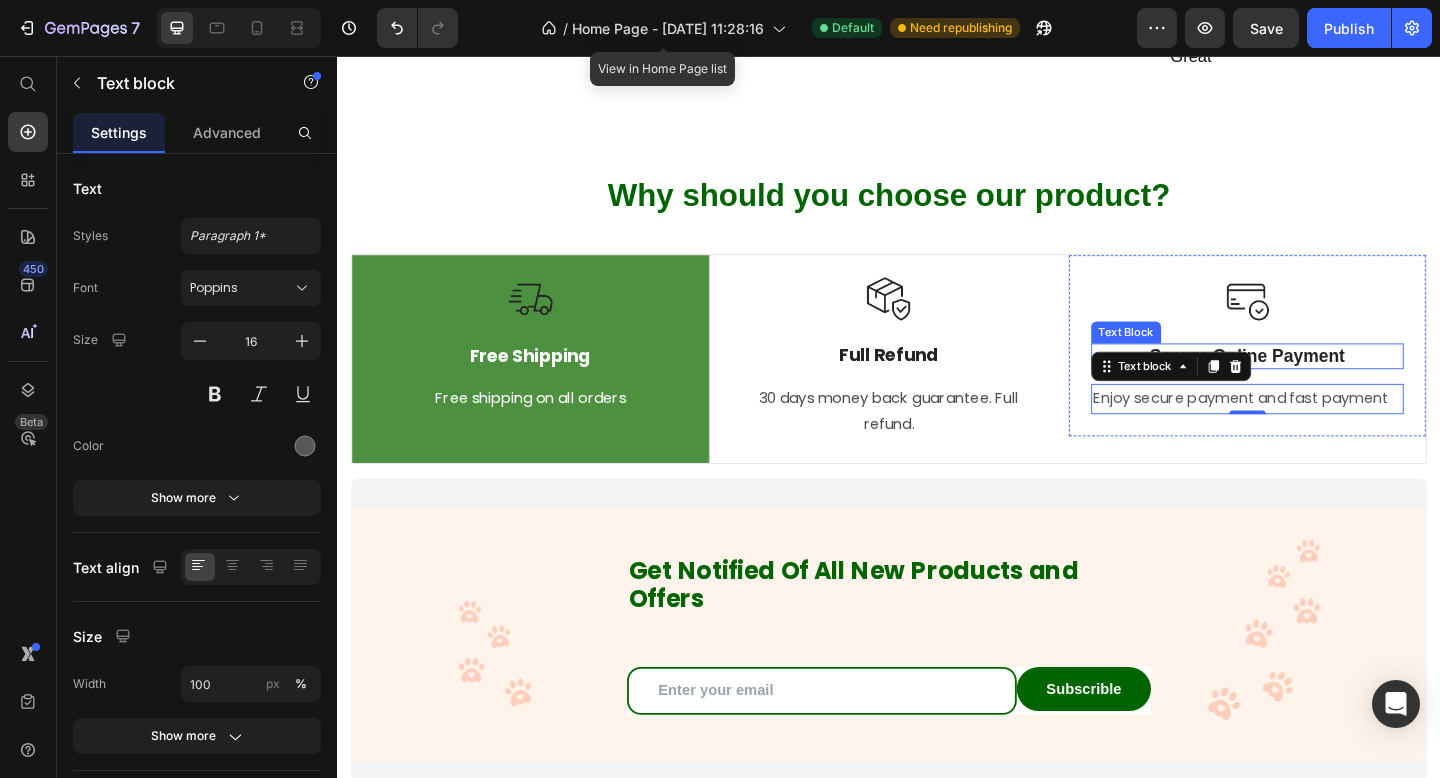 click on "Secure Online Payment" at bounding box center (1327, 383) 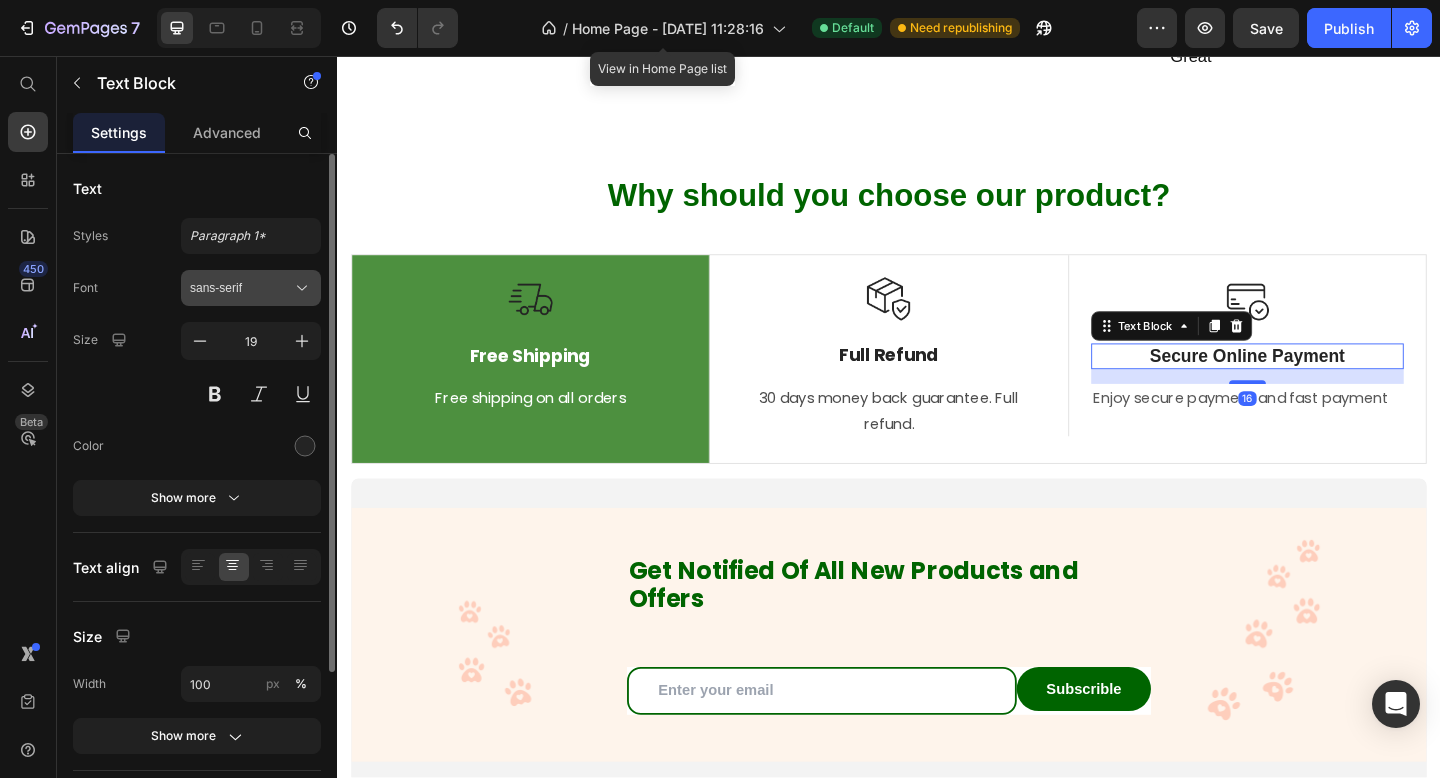 click on "sans-serif" at bounding box center (241, 288) 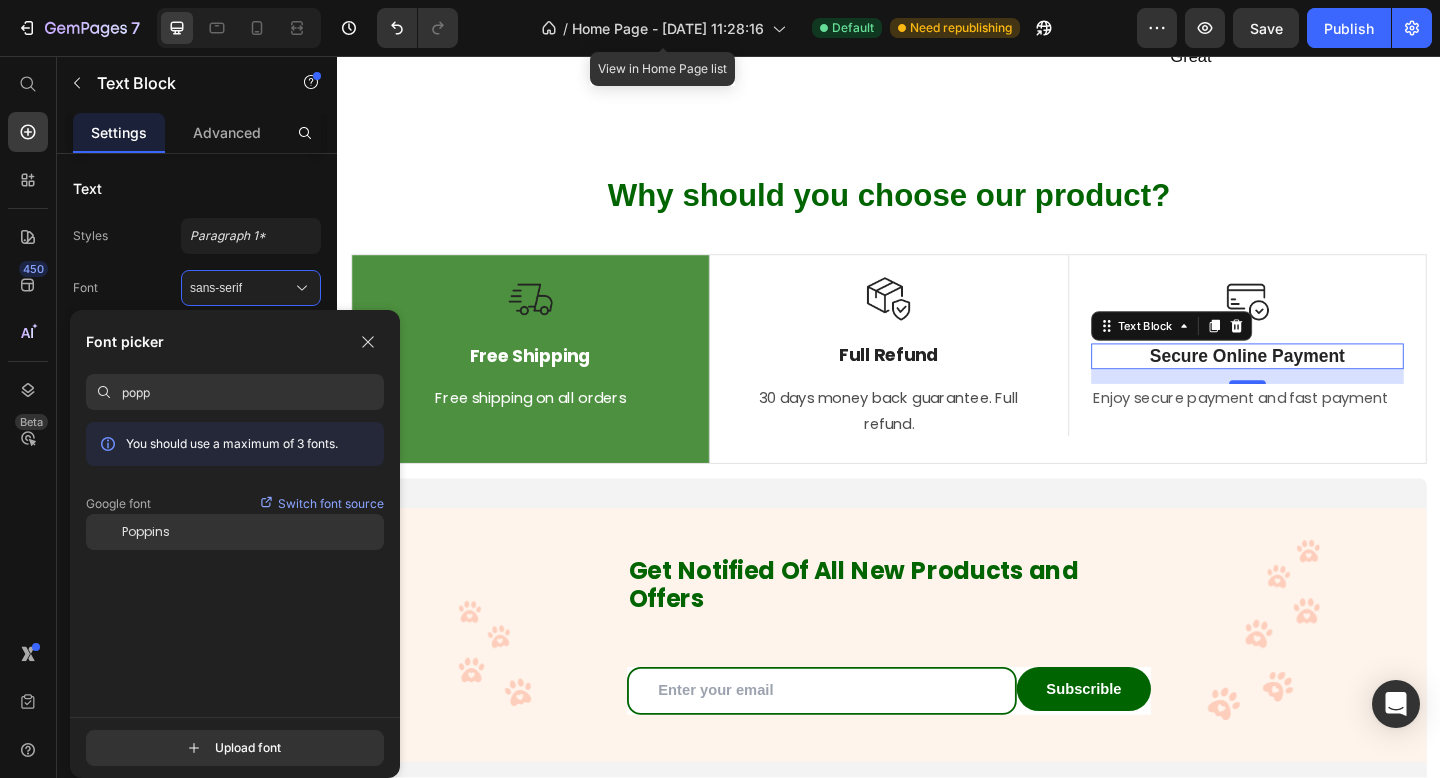 type on "popp" 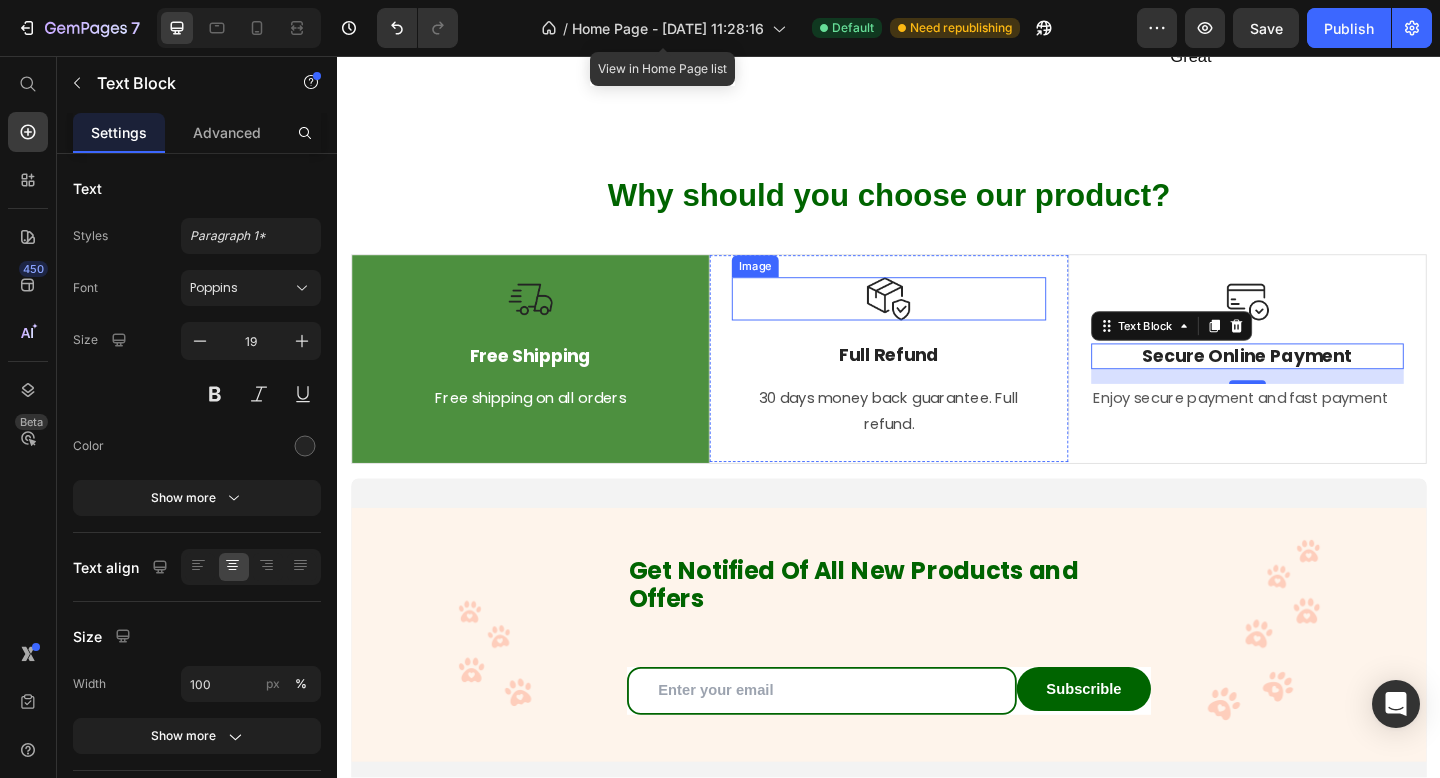 click at bounding box center [936, 320] 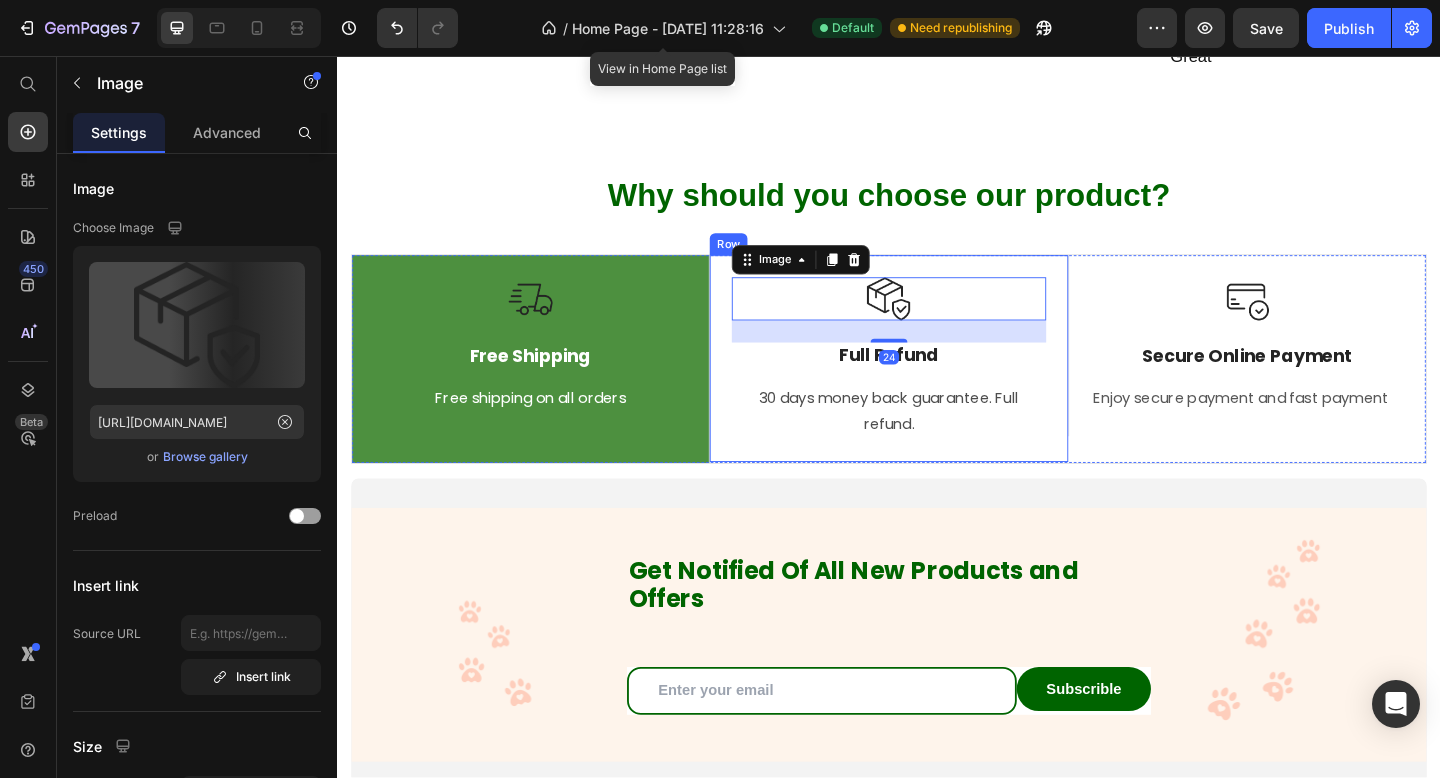 click on "Image   24 Full Refund Text Block 30 days money back guarantee. Full refund. Text block Row" at bounding box center (936, 385) 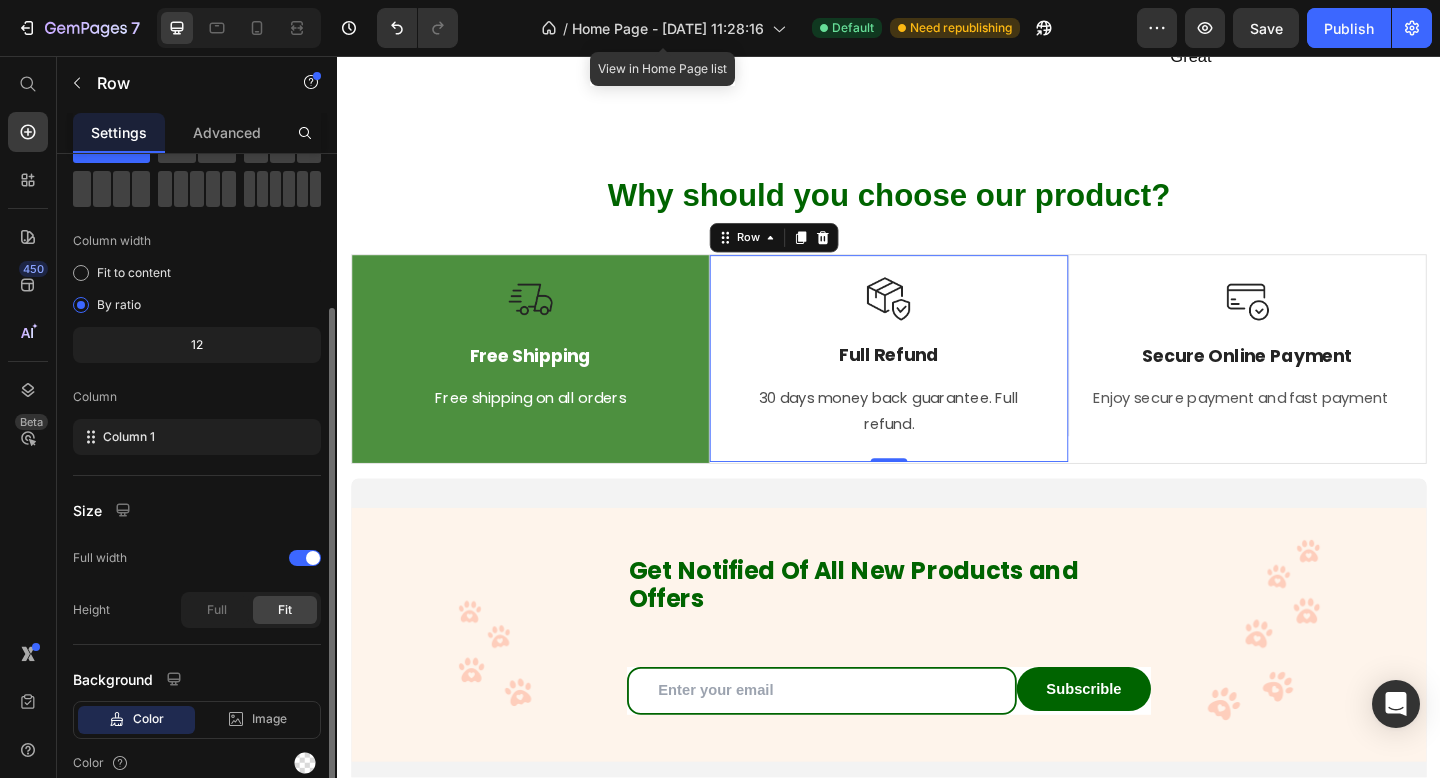 scroll, scrollTop: 179, scrollLeft: 0, axis: vertical 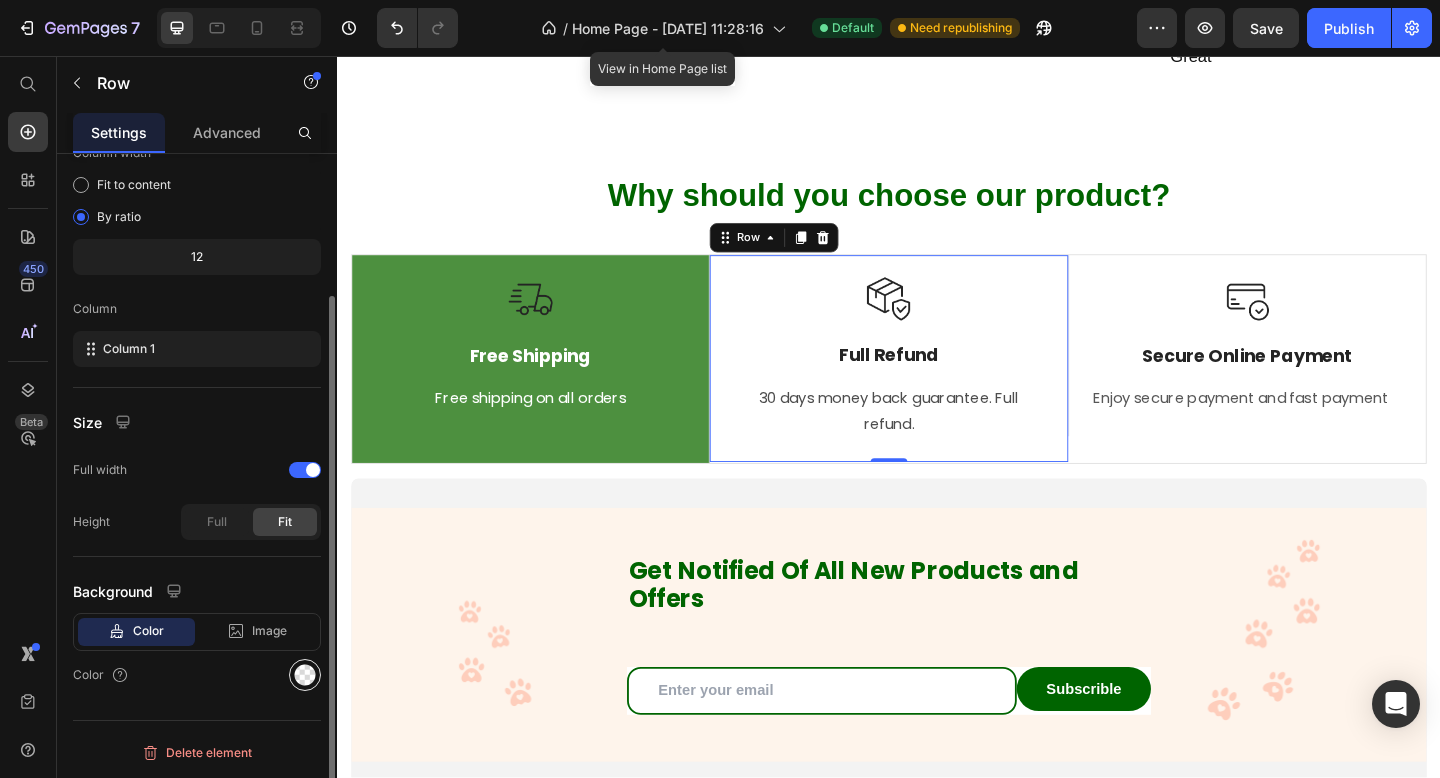 click at bounding box center [305, 675] 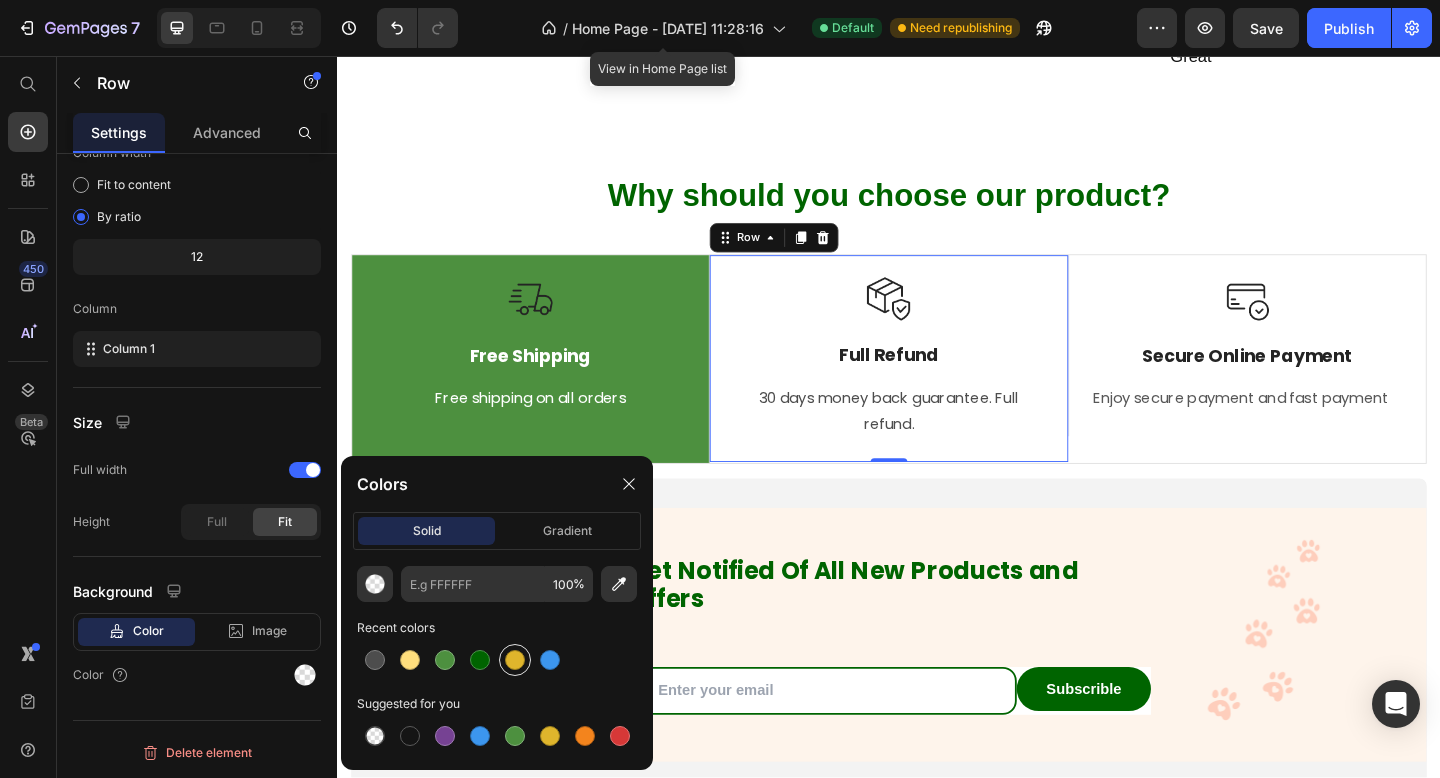 click at bounding box center (515, 660) 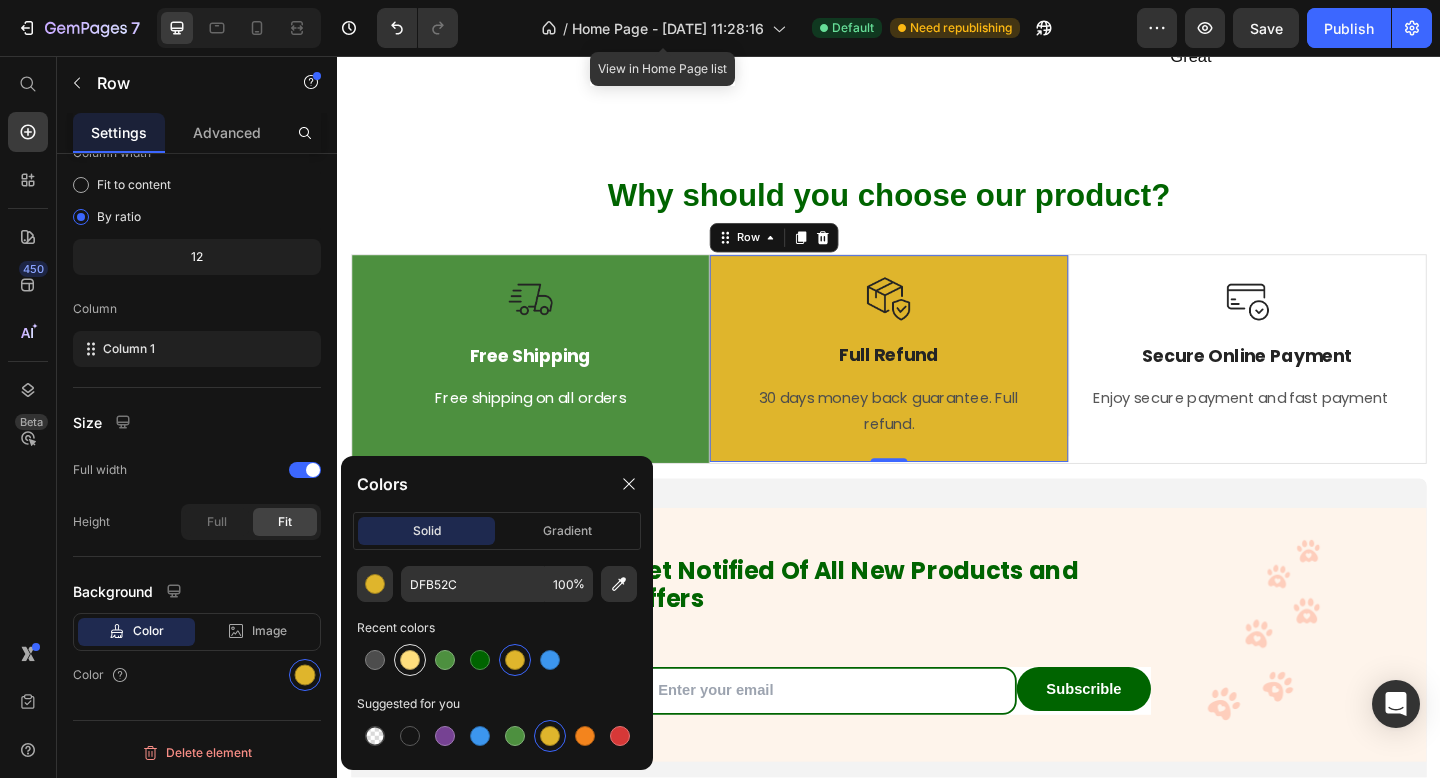 click at bounding box center [410, 660] 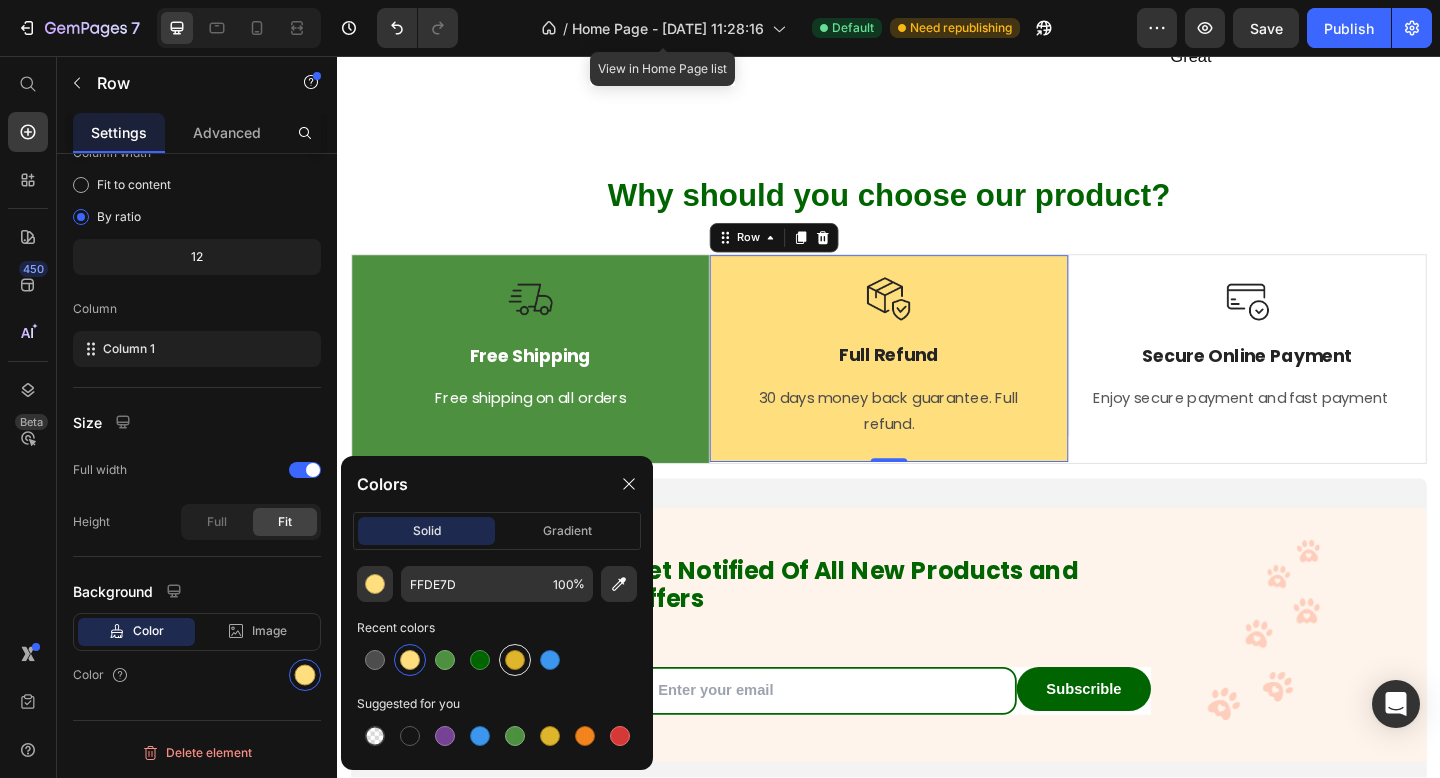 click at bounding box center [515, 660] 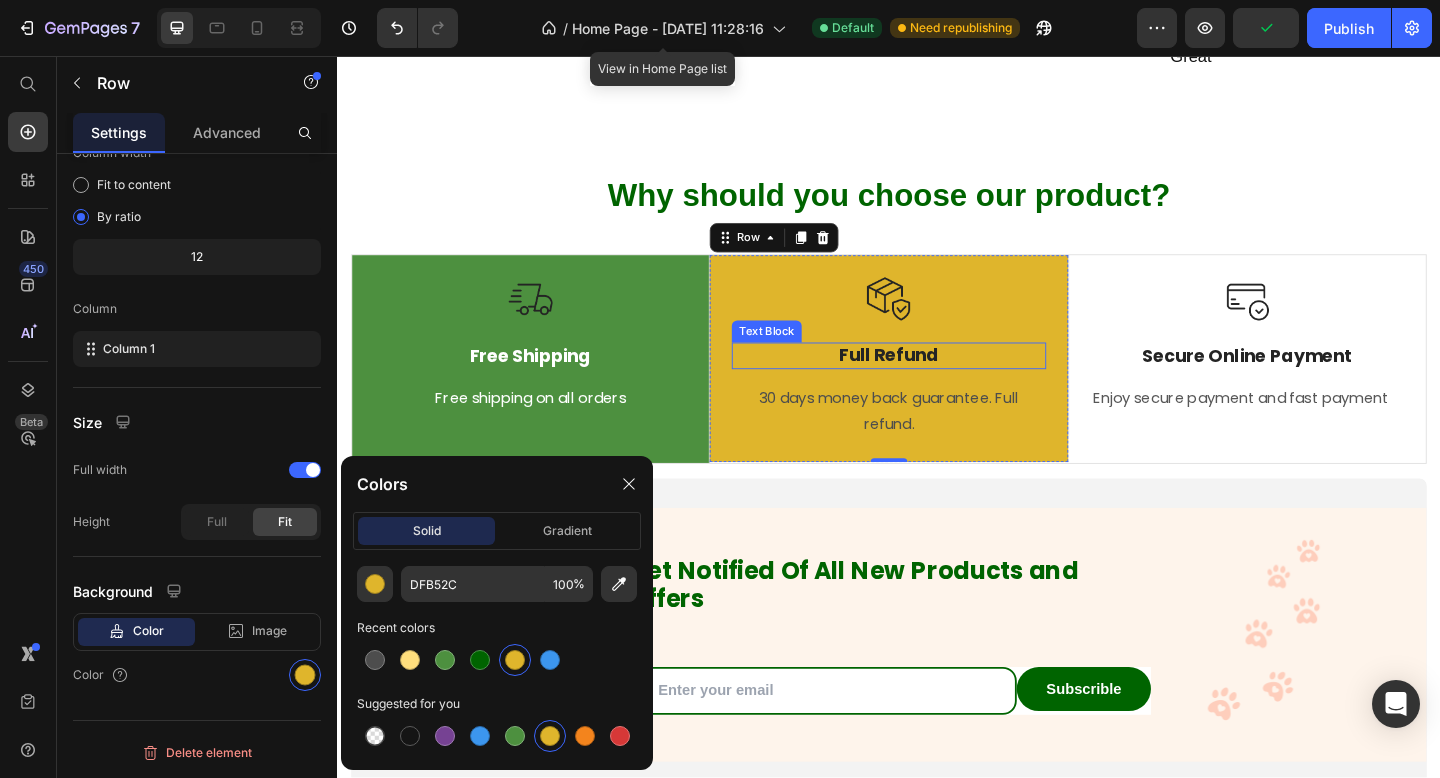 click on "Full Refund" at bounding box center (936, 382) 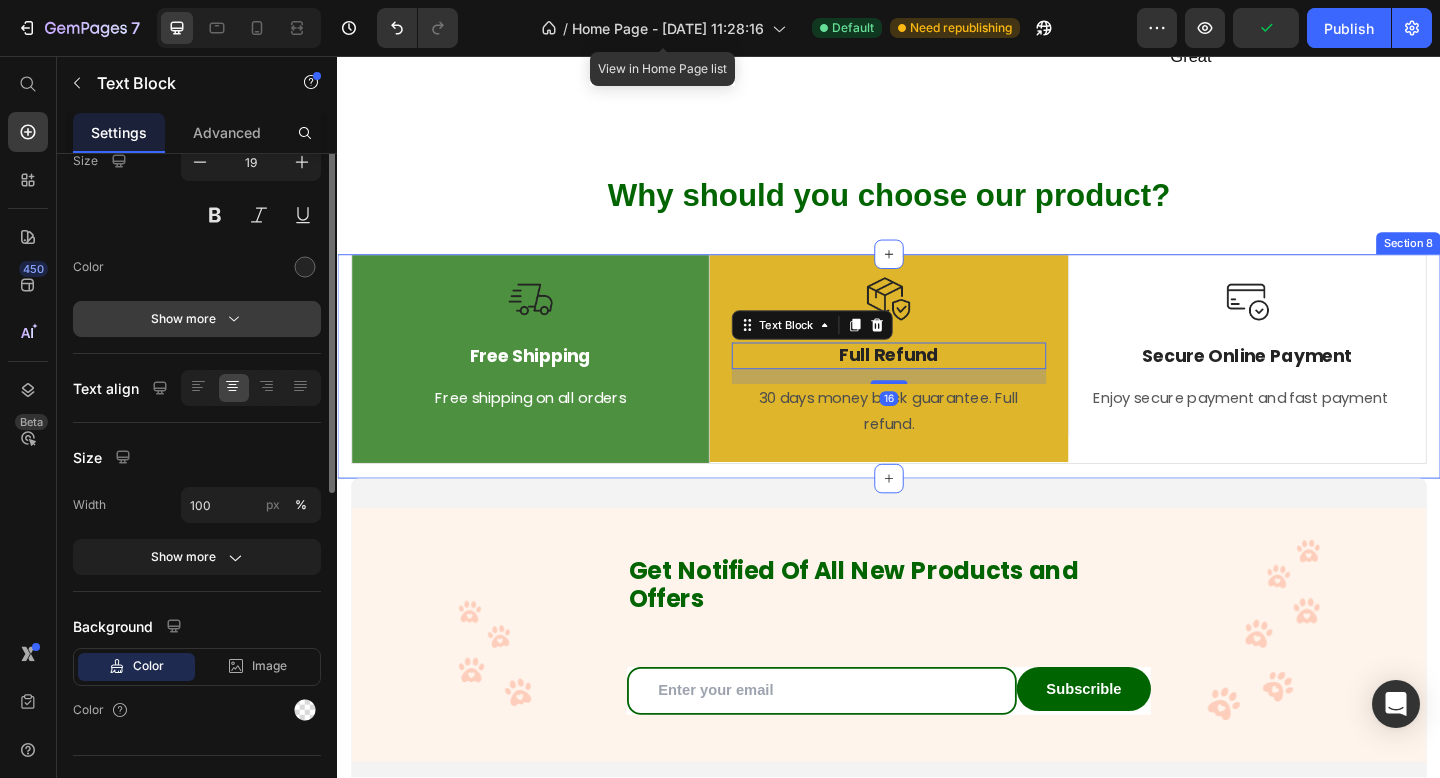 scroll, scrollTop: 0, scrollLeft: 0, axis: both 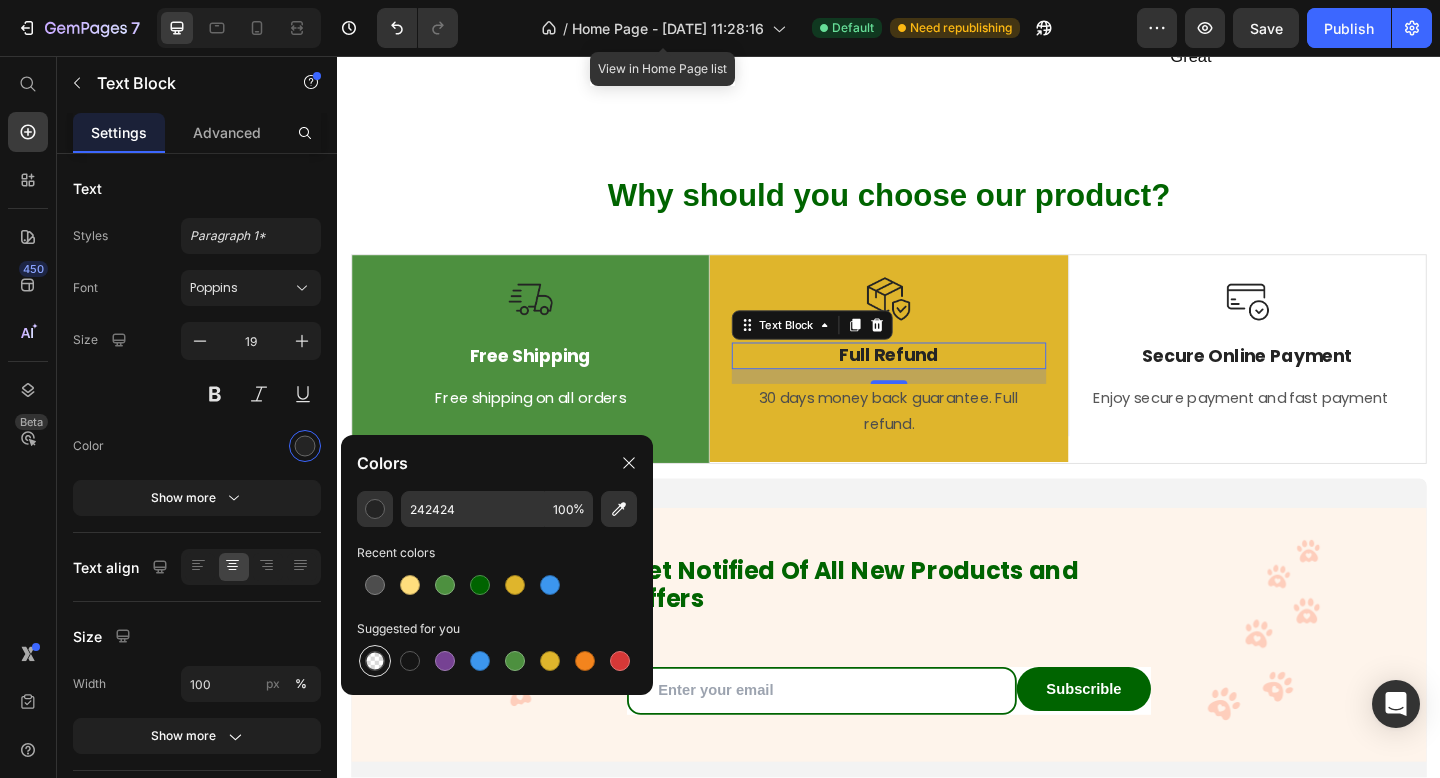 click at bounding box center (375, 661) 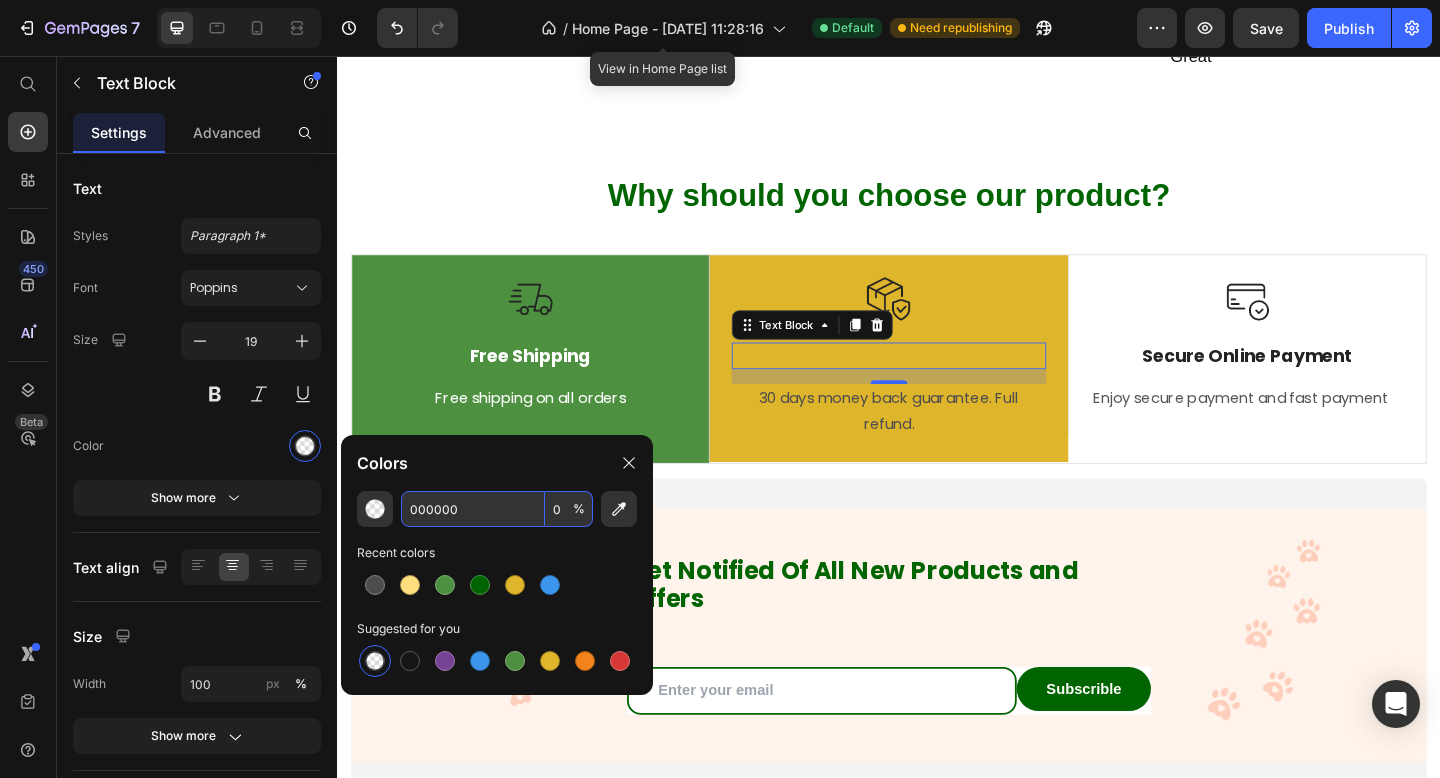 click on "000000" at bounding box center (473, 509) 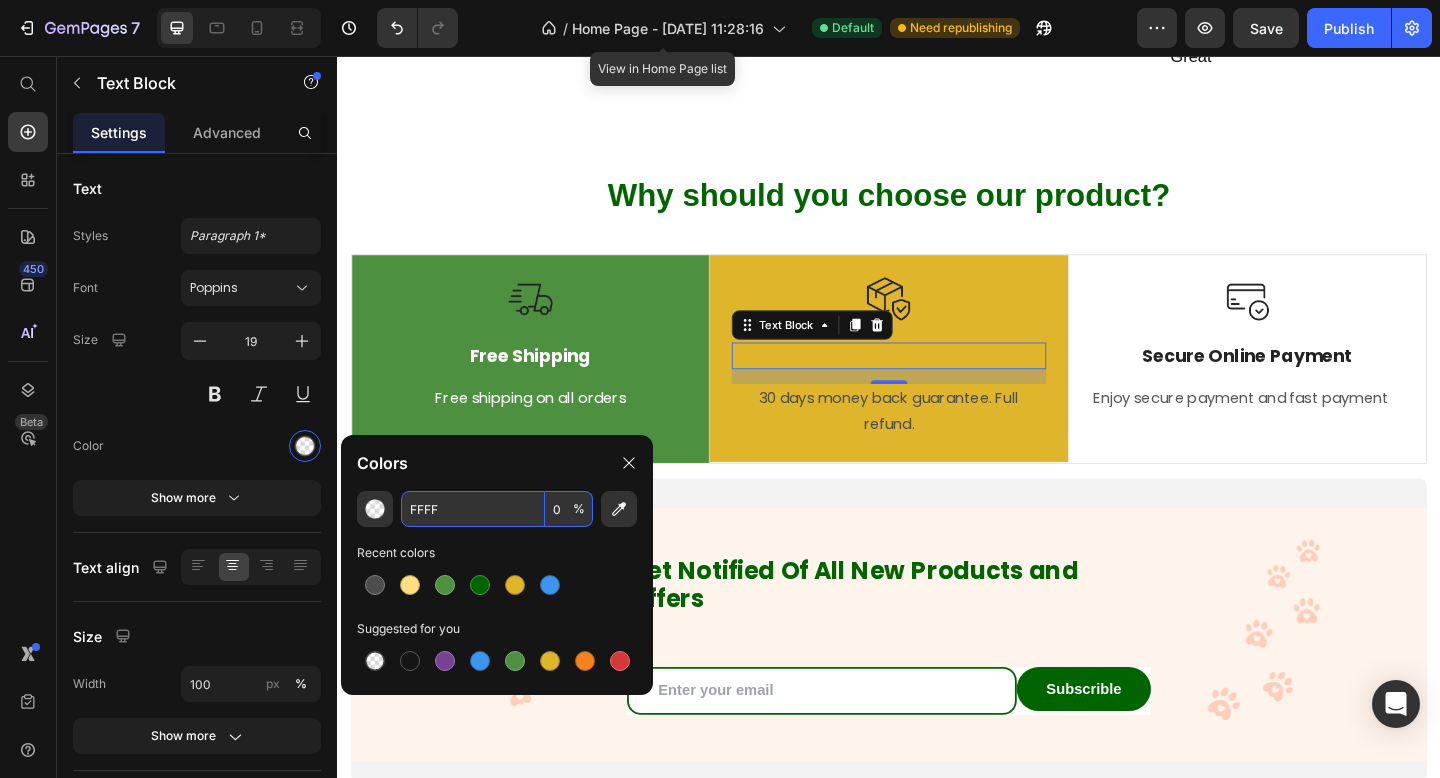 click on "FFFF" at bounding box center [473, 509] 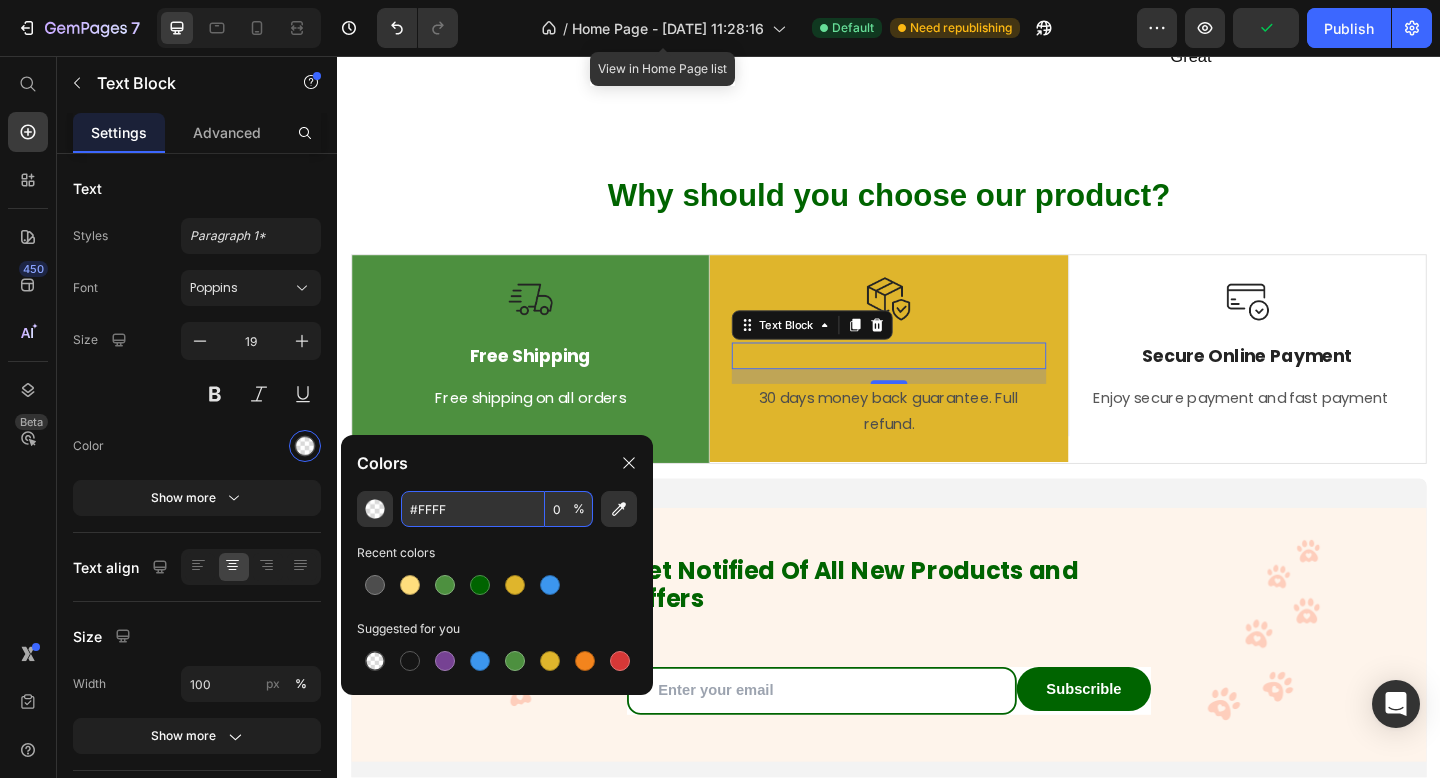 click on "#FFFF" at bounding box center [473, 509] 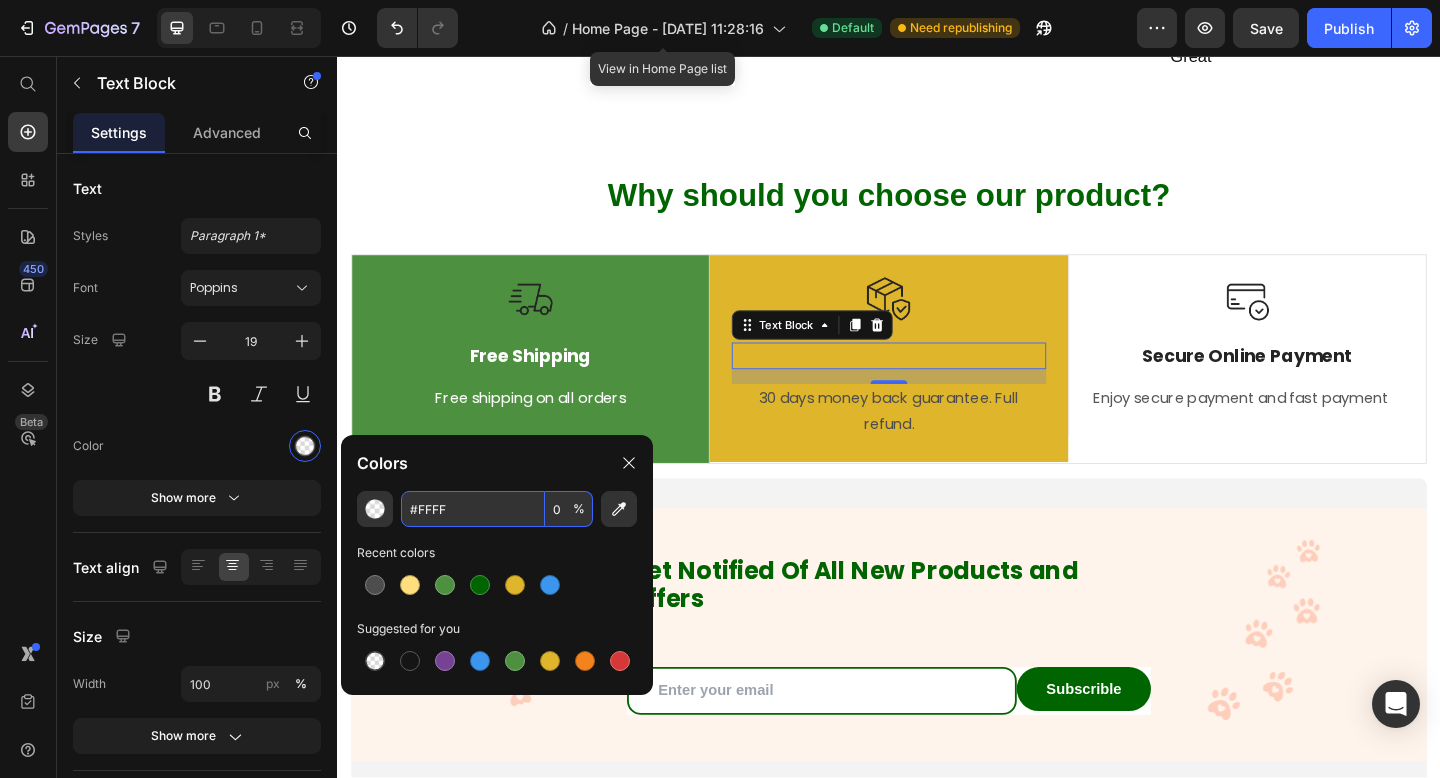 type on "#FFFFF" 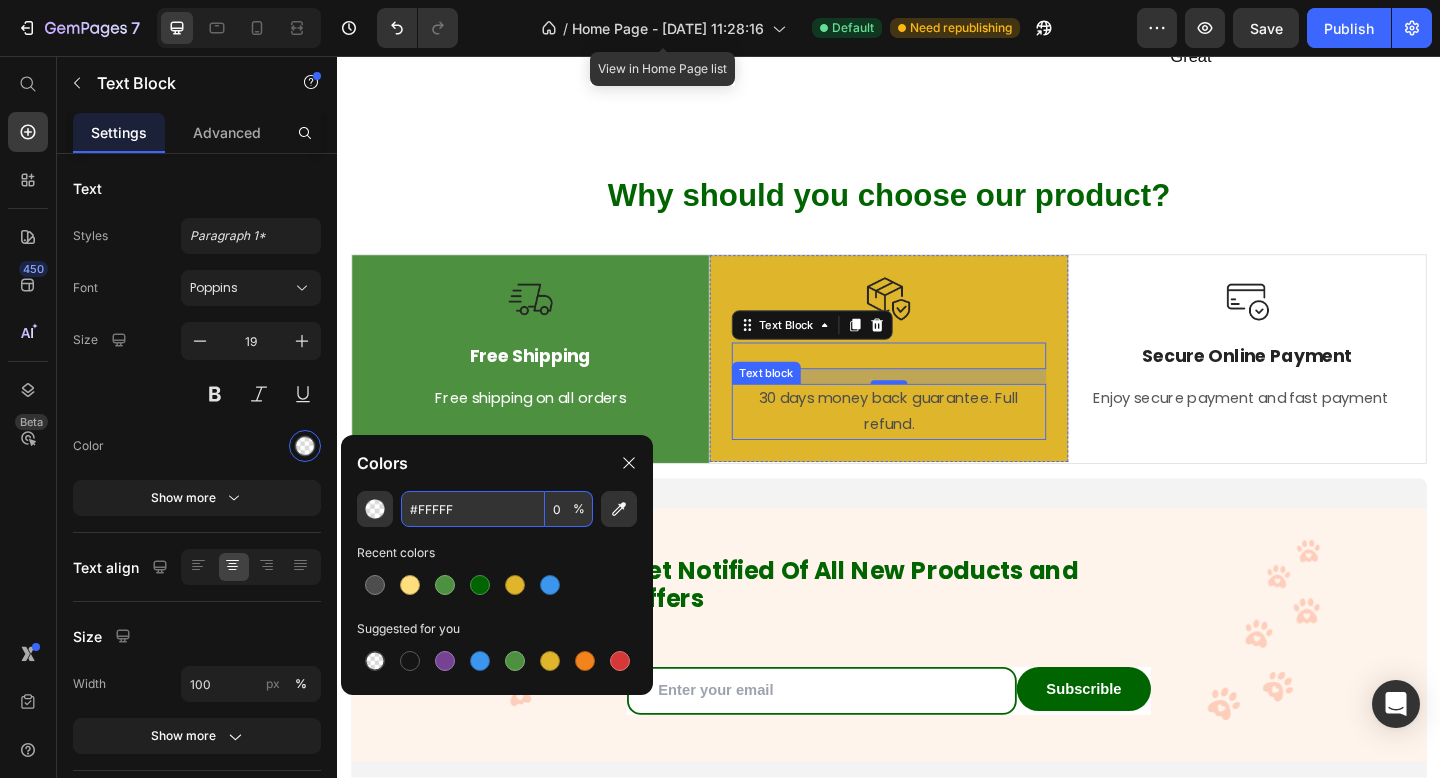 click on "30 days money back guarantee. Full refund." at bounding box center (936, 444) 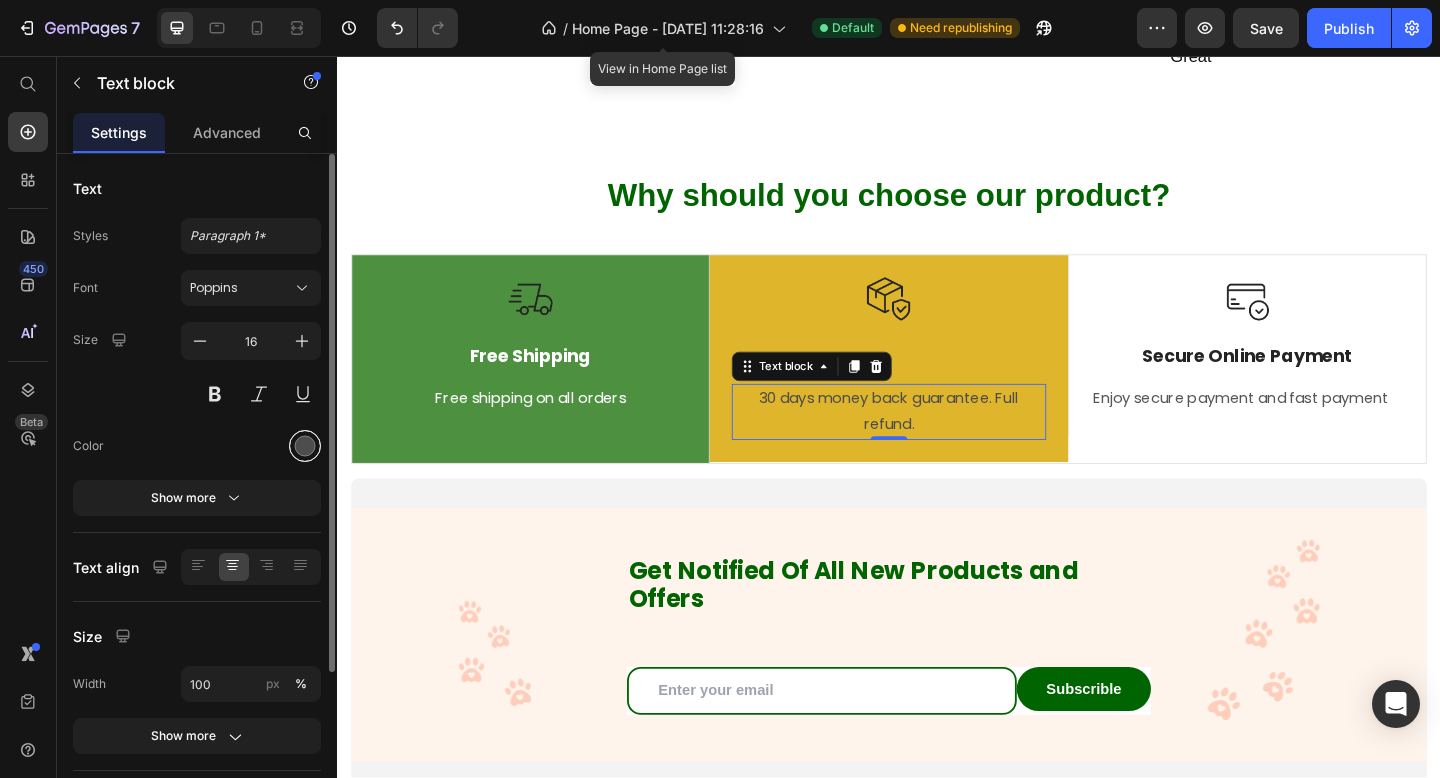 click at bounding box center [305, 446] 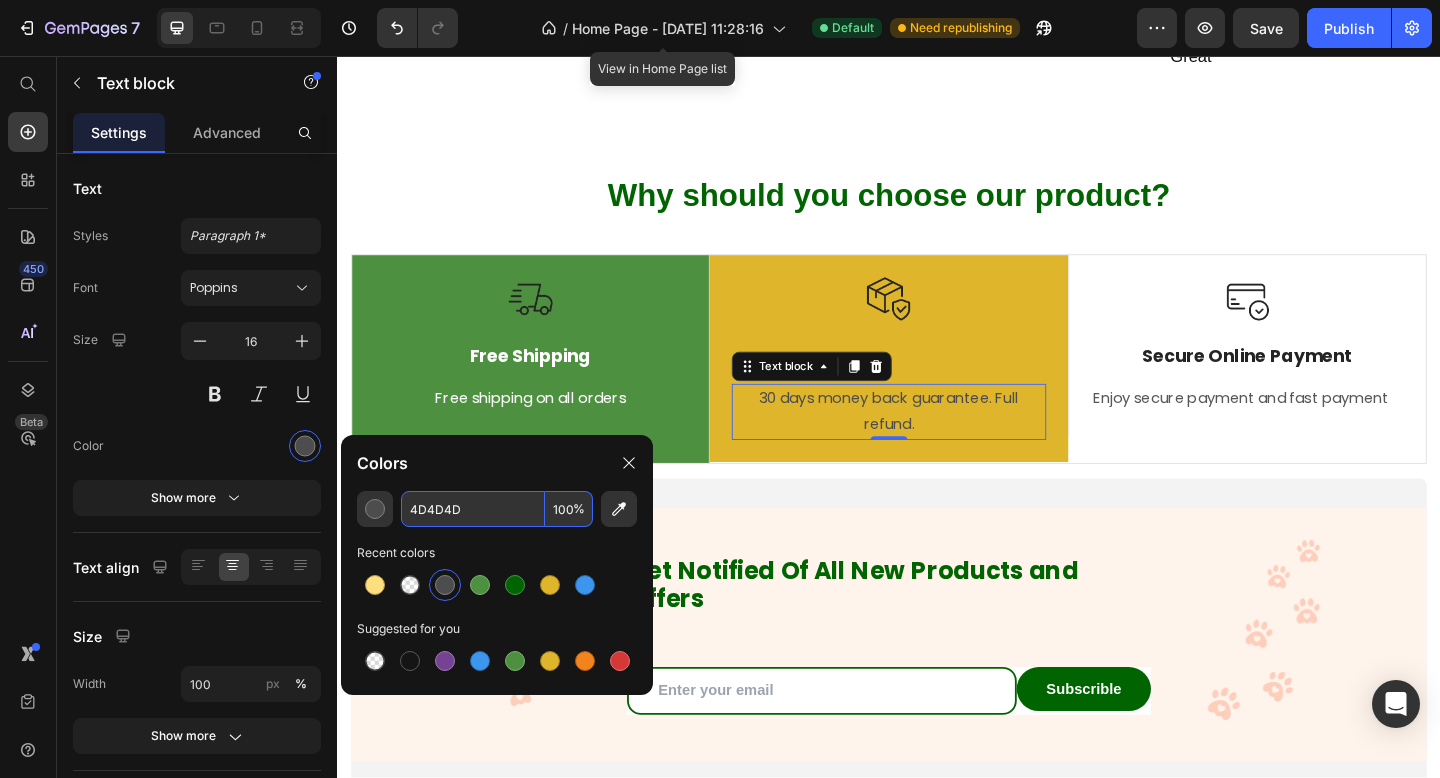 click on "4D4D4D" at bounding box center [473, 509] 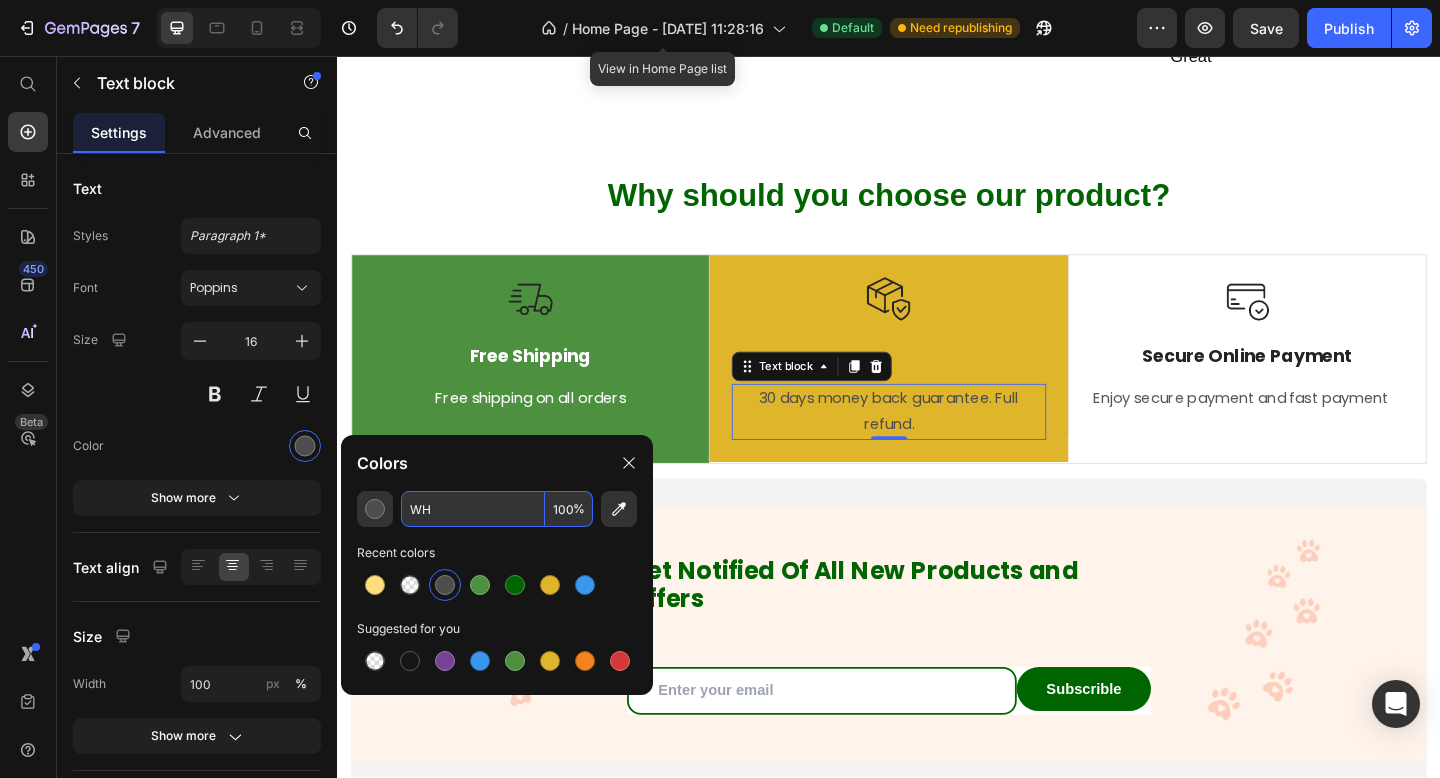 type on "W" 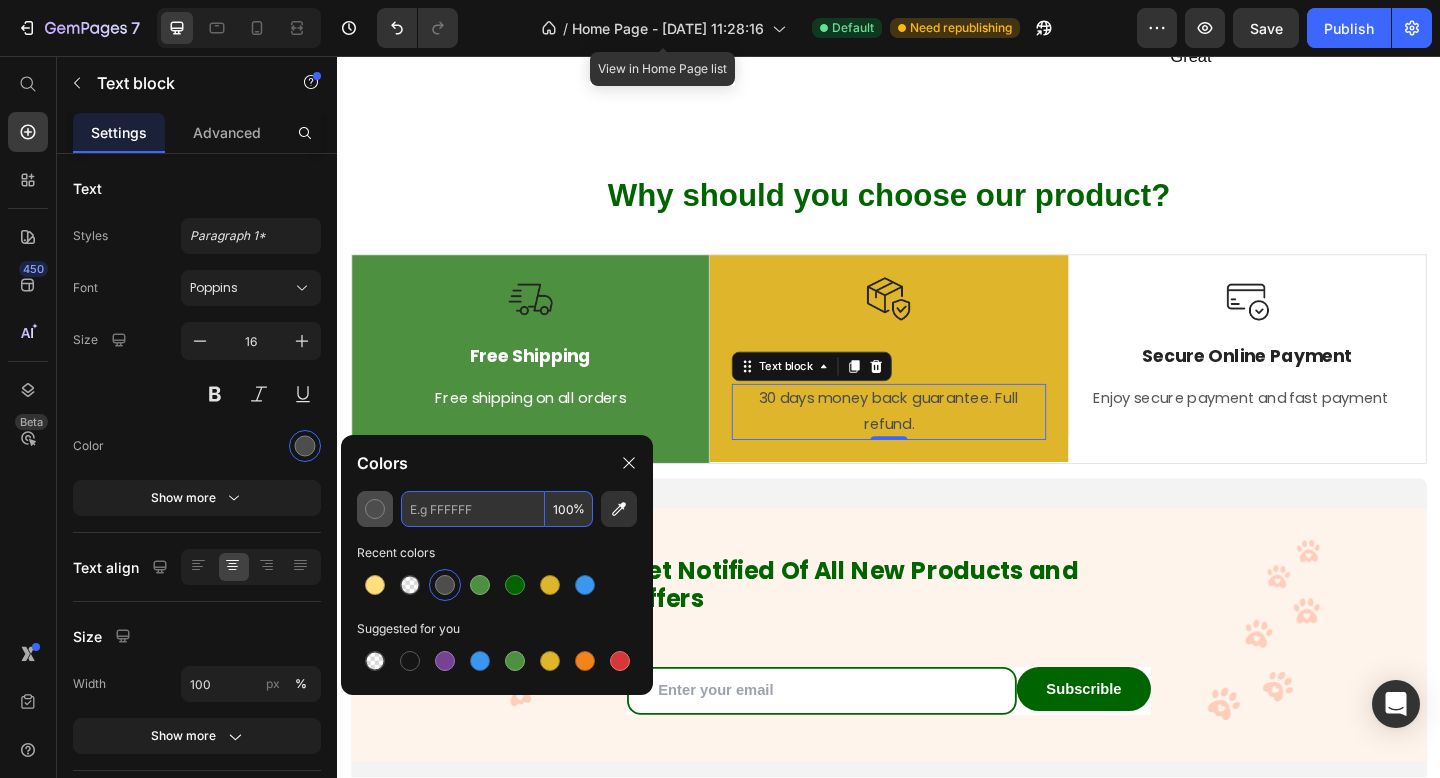 type on "4D4D4D" 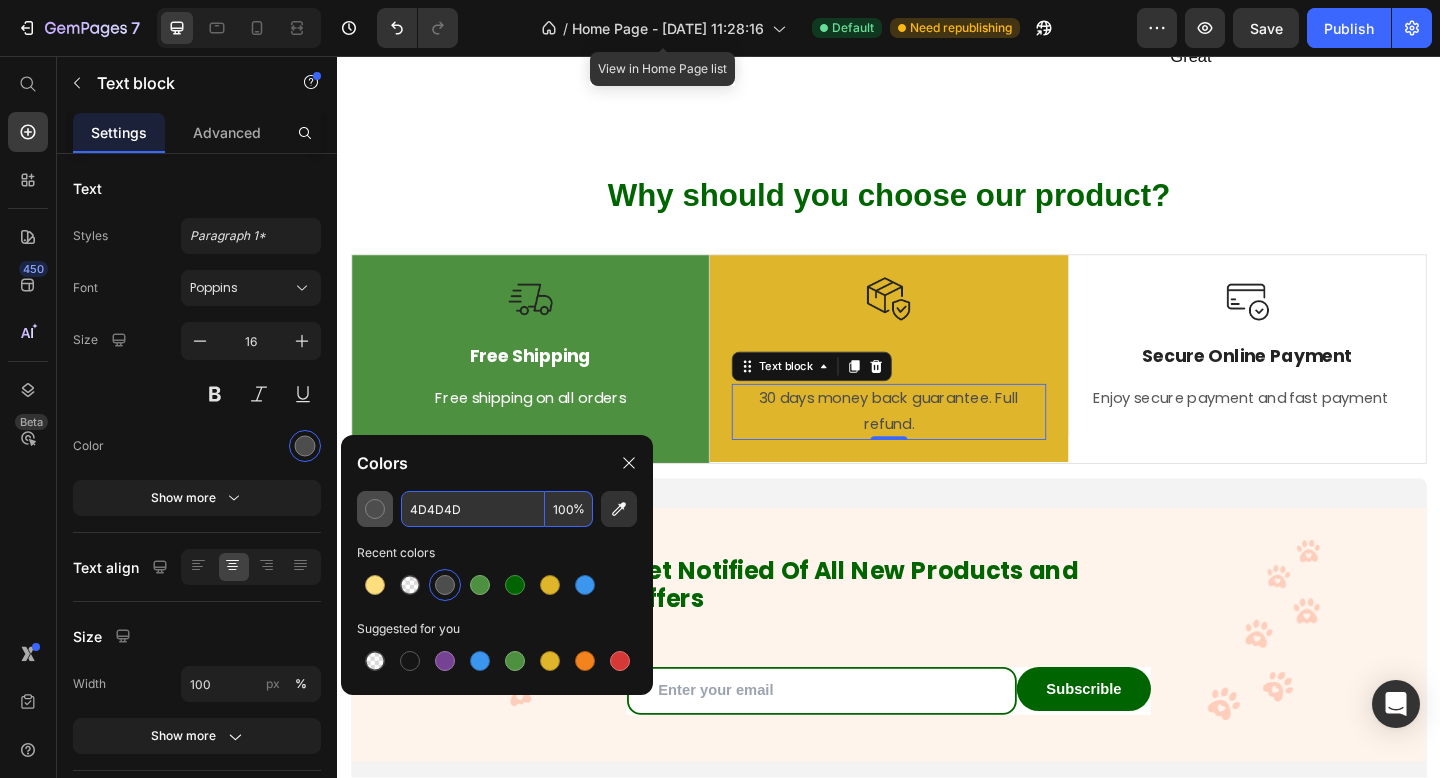 click at bounding box center [375, 509] 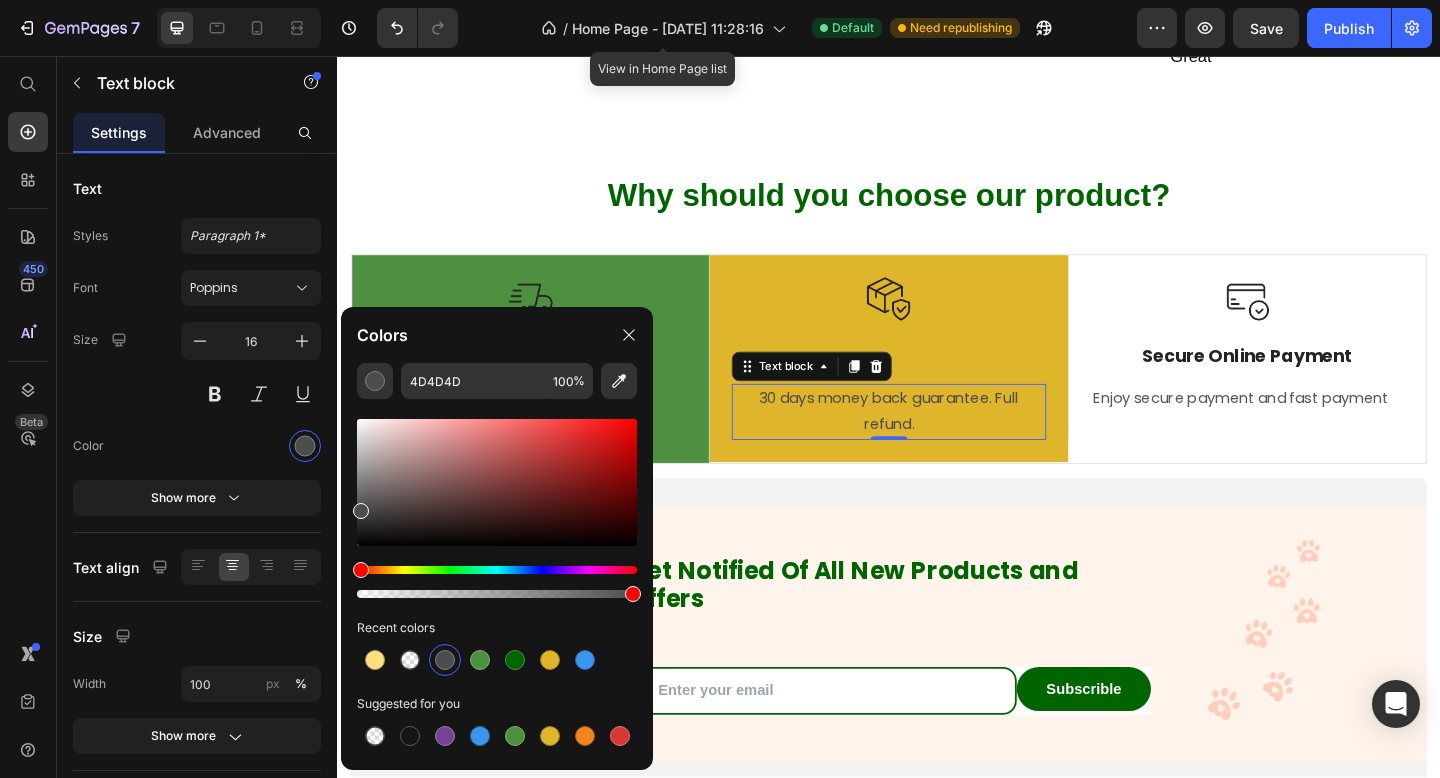 click at bounding box center [497, 582] 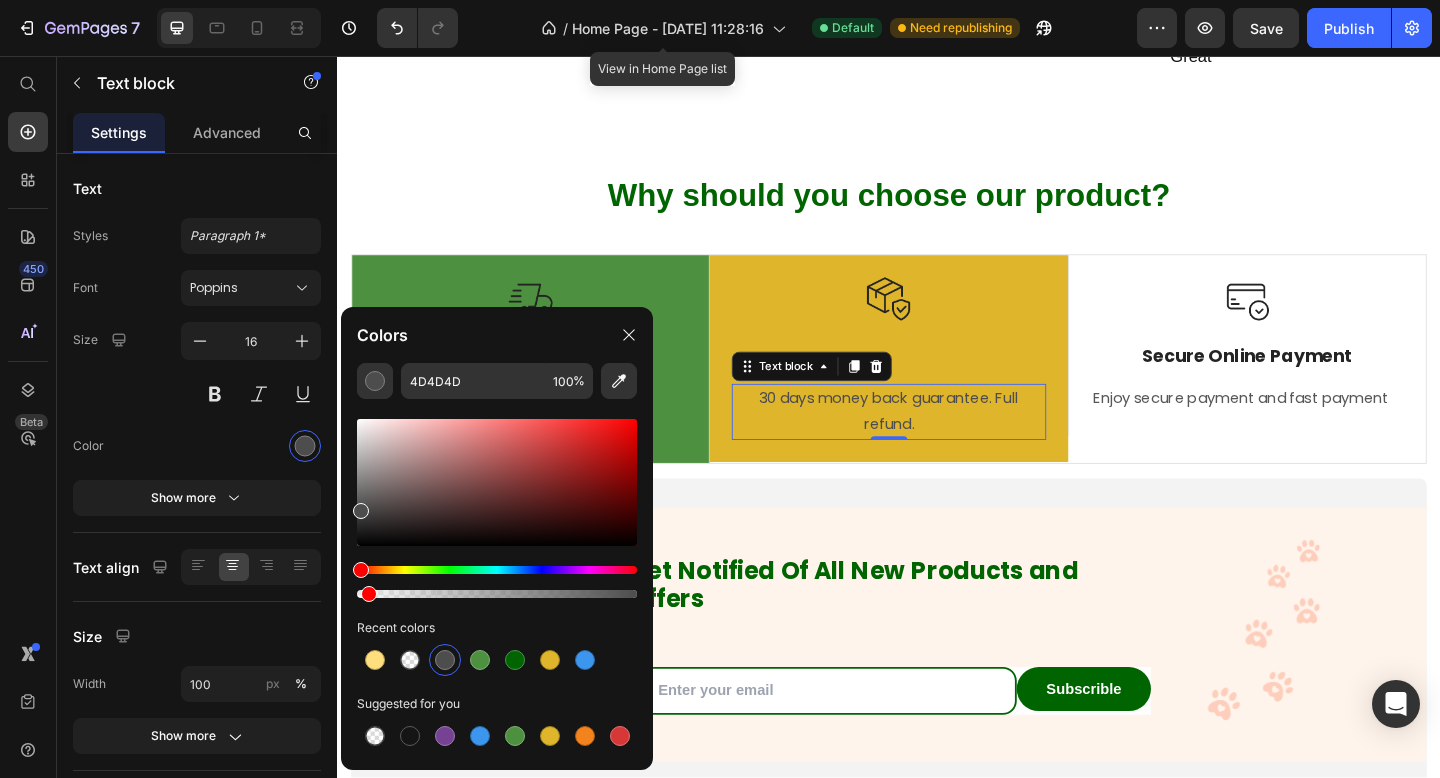 click at bounding box center [497, 594] 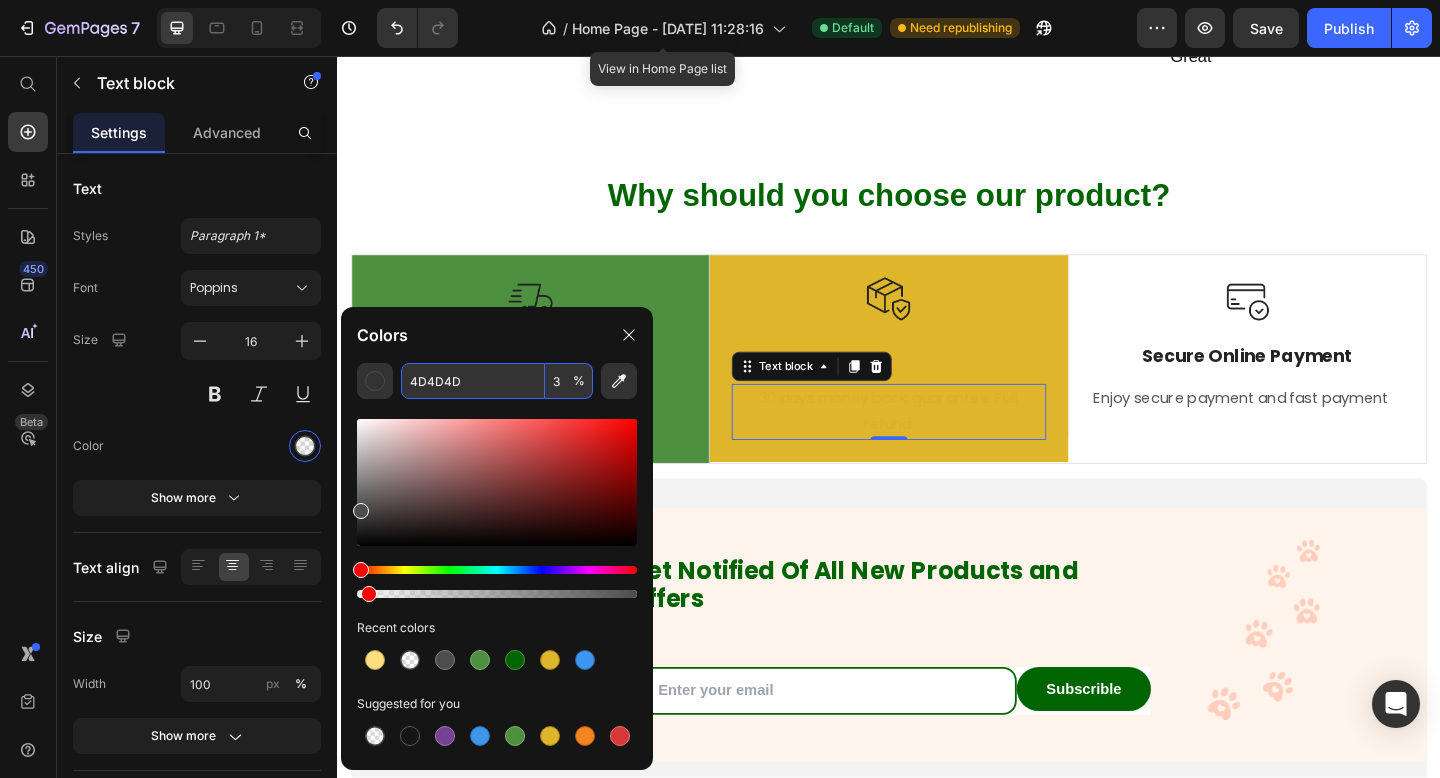 click on "4D4D4D" at bounding box center [473, 381] 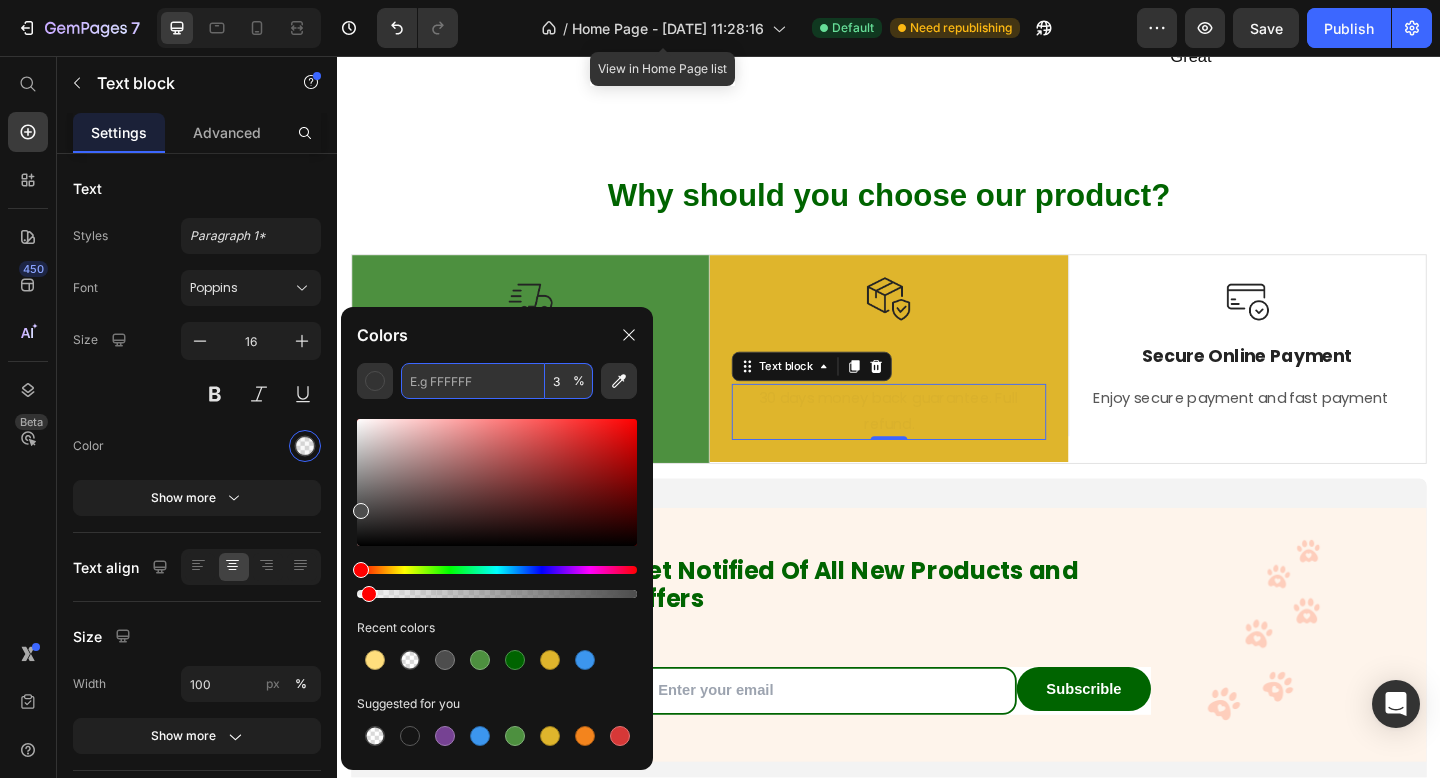 paste on "#FFFFFF" 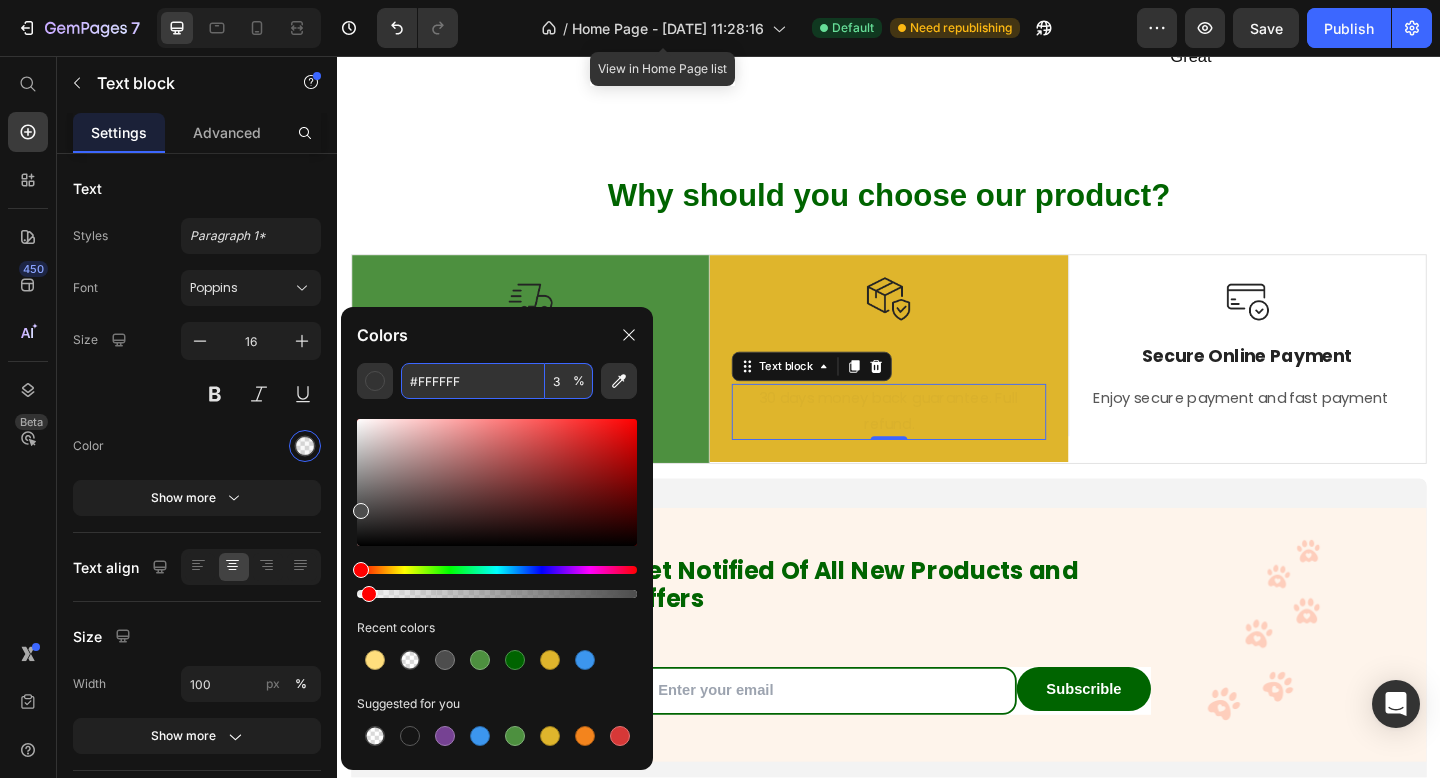 type on "FFFFFF" 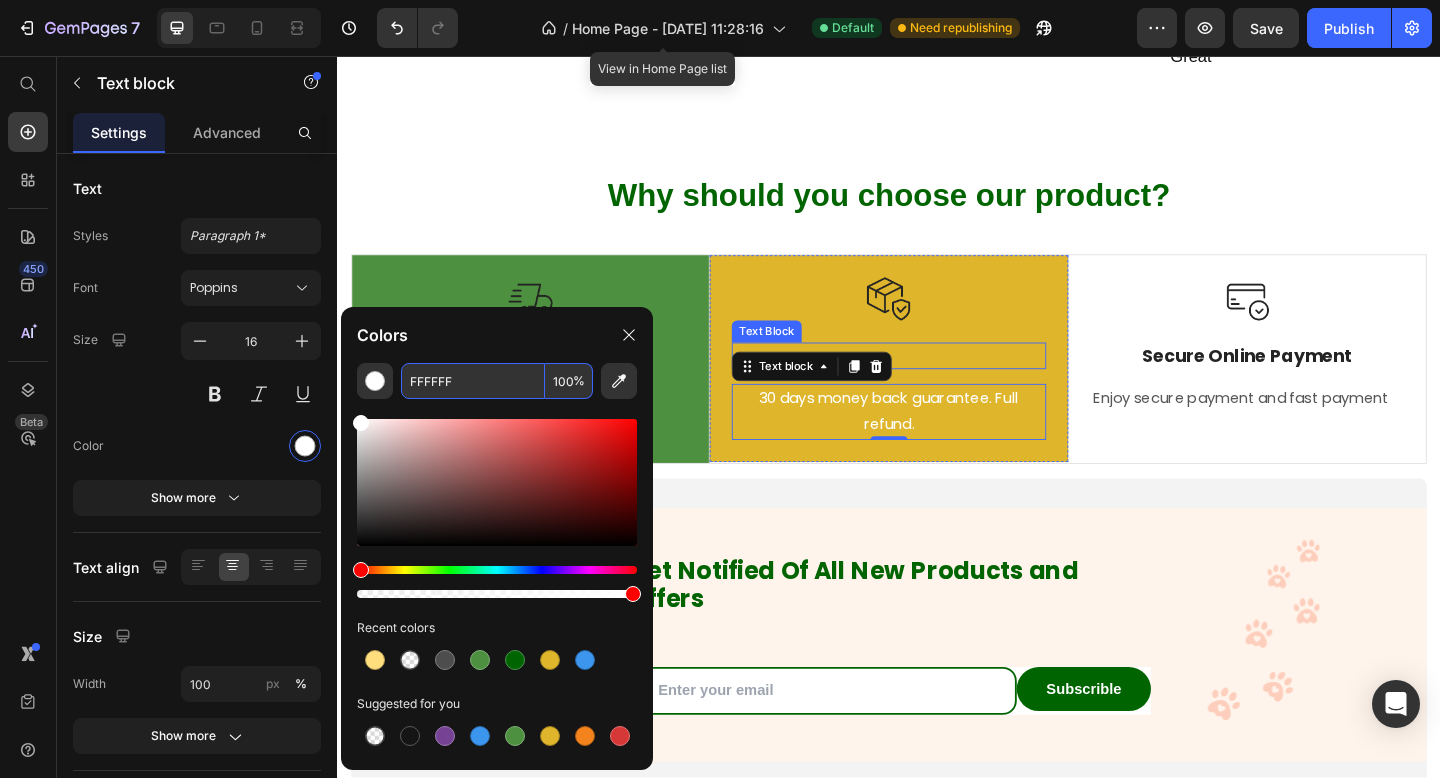 drag, startPoint x: 986, startPoint y: 379, endPoint x: 682, endPoint y: 363, distance: 304.42078 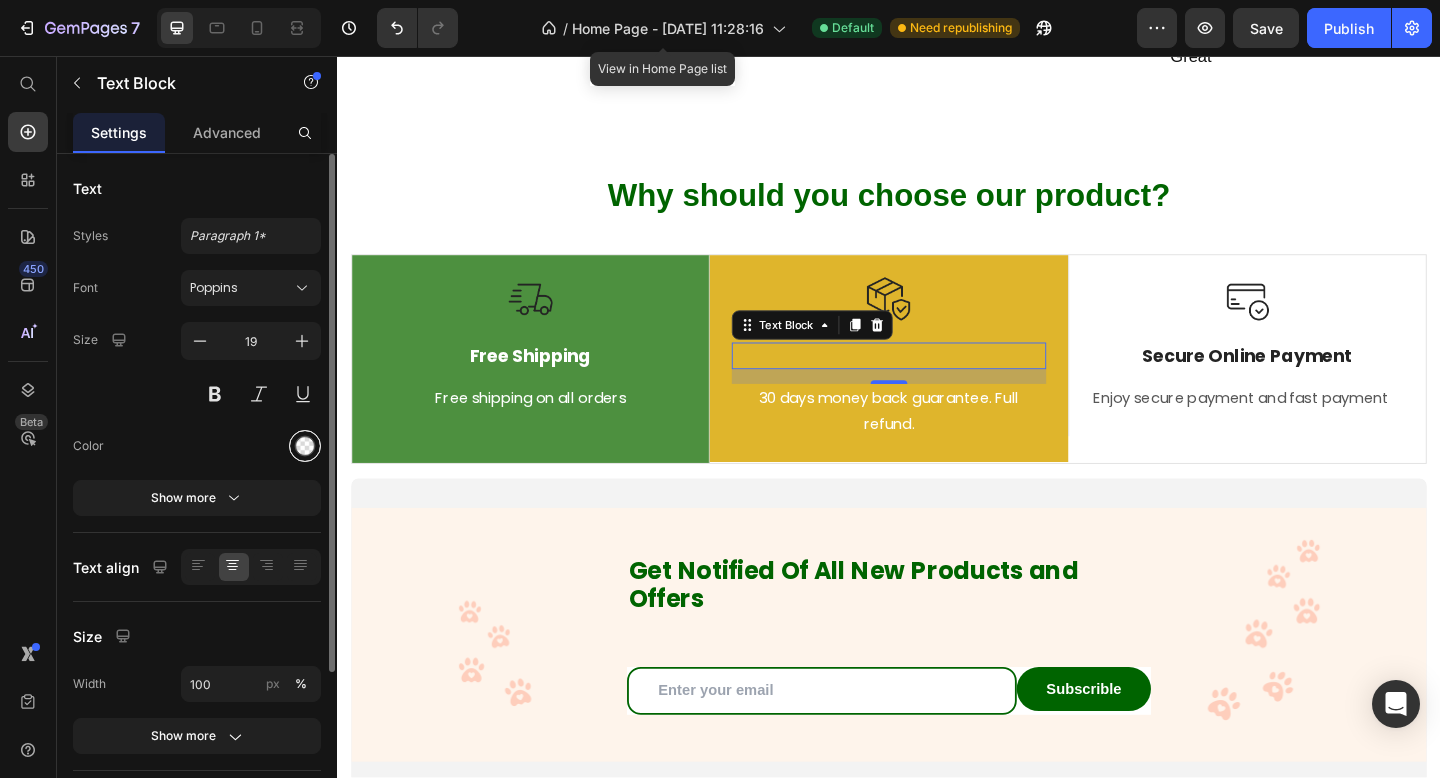 click at bounding box center [305, 446] 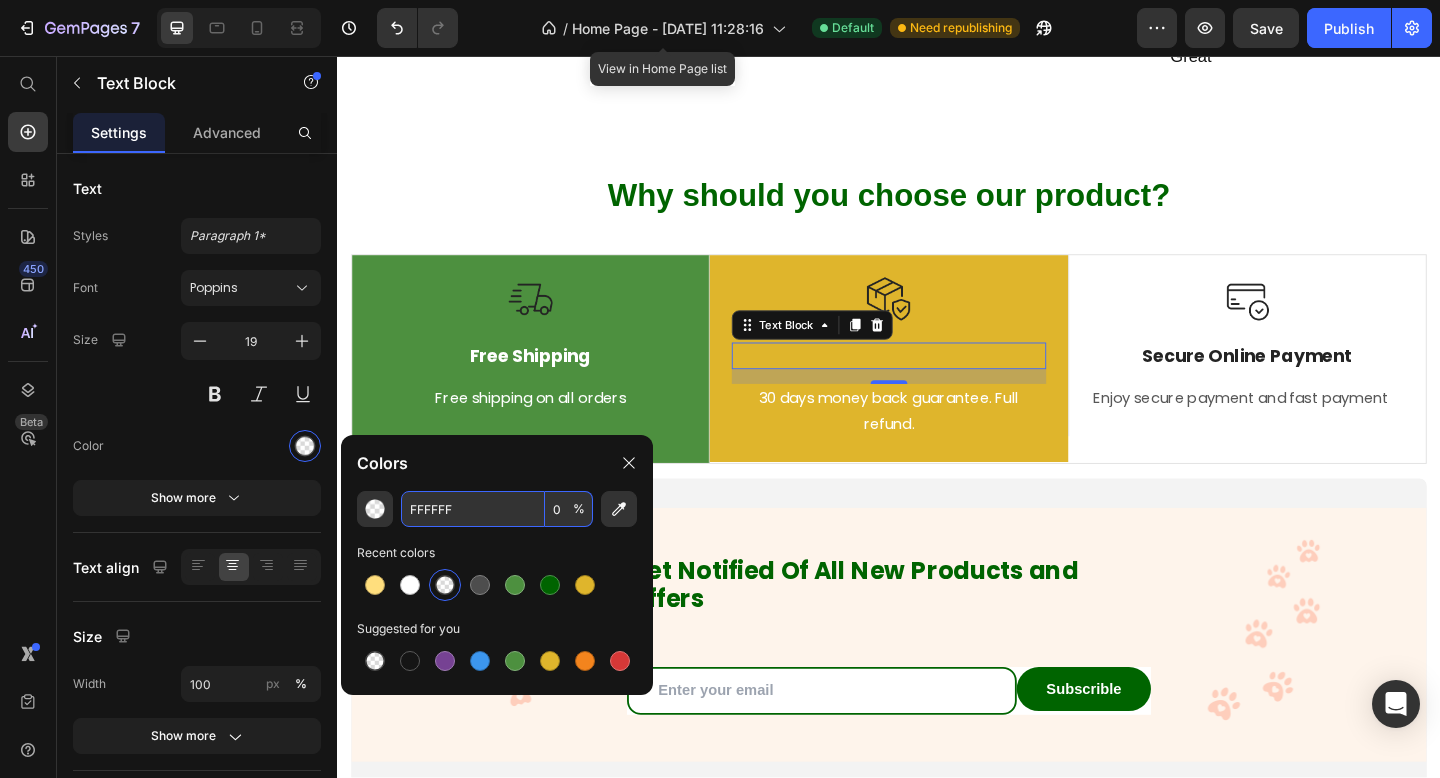 click on "FFFFFF" at bounding box center [473, 509] 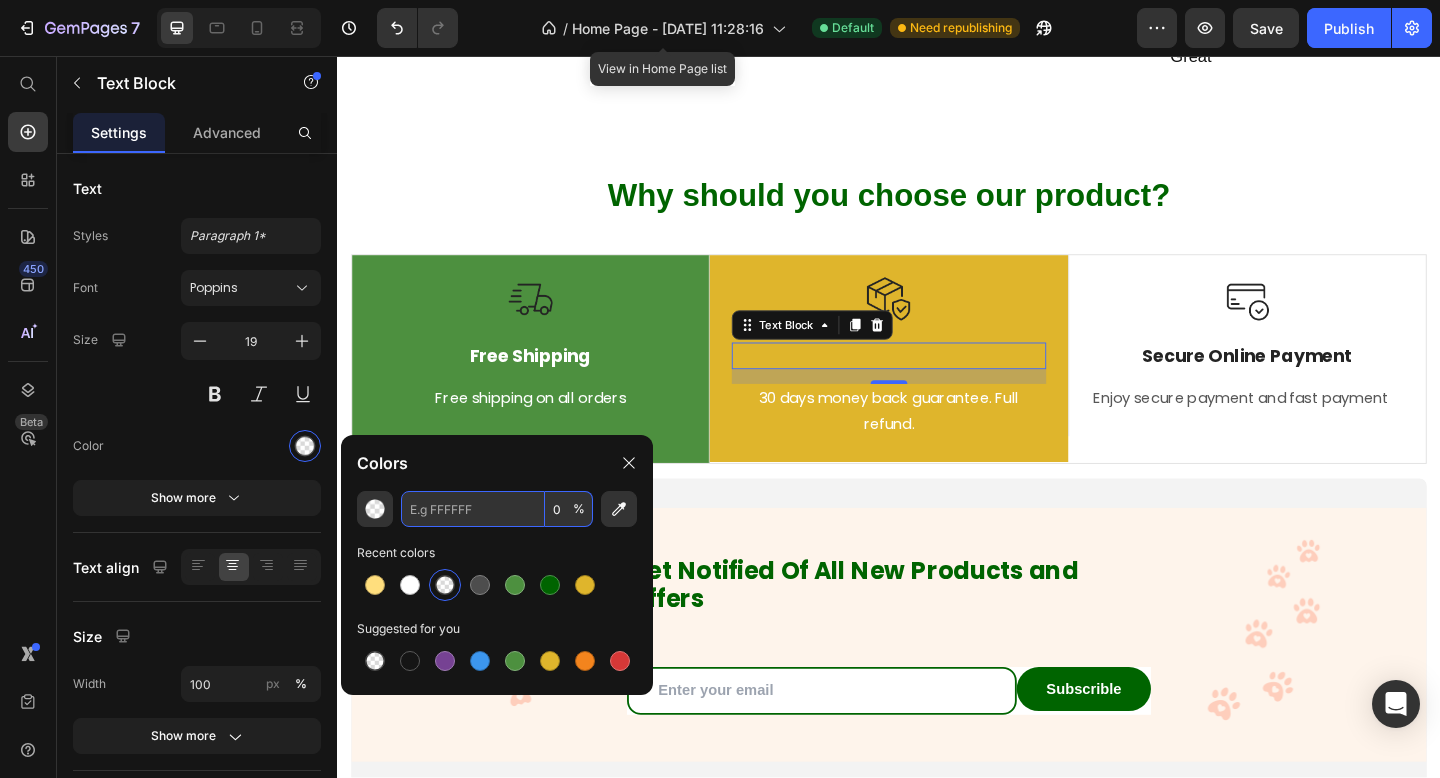 paste on "#FFFFFF" 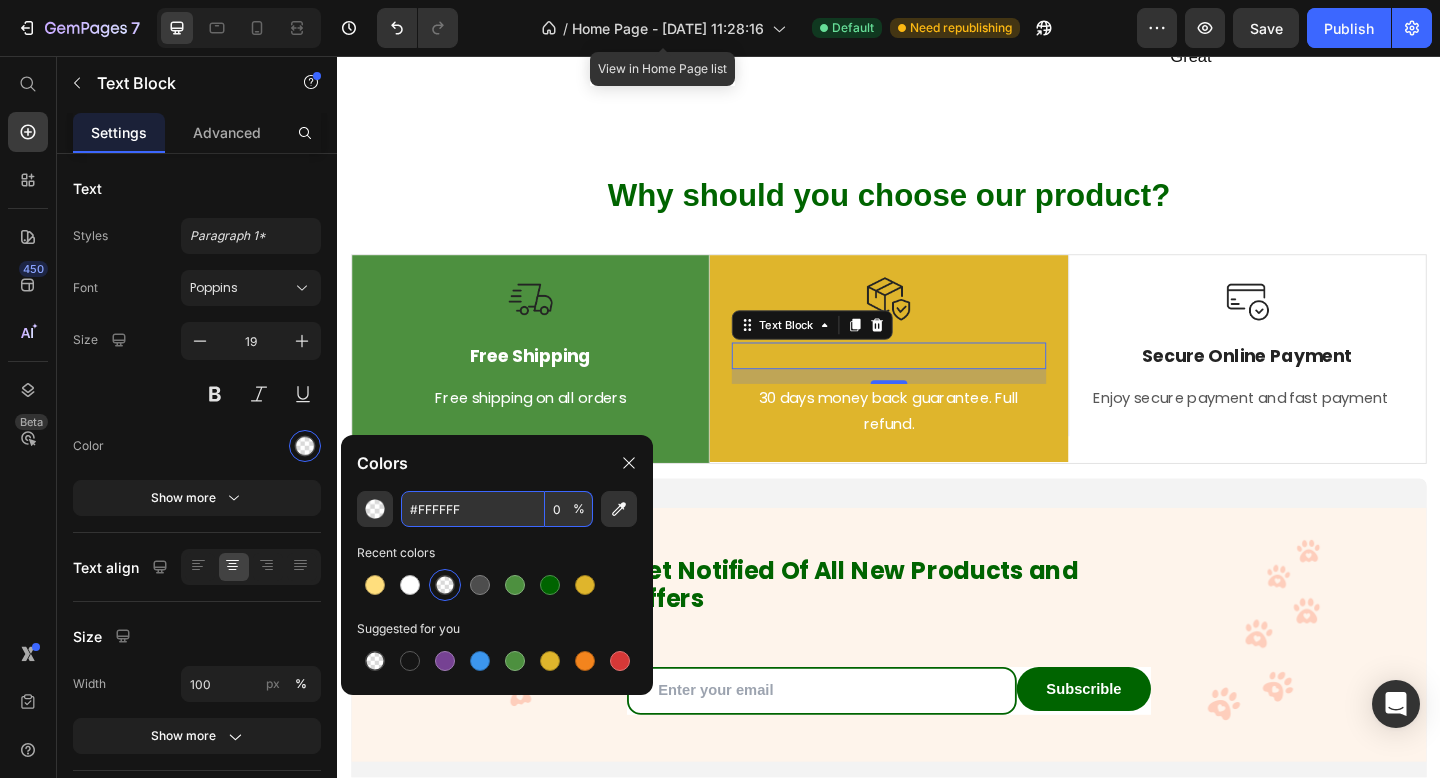 type on "FFFFFF" 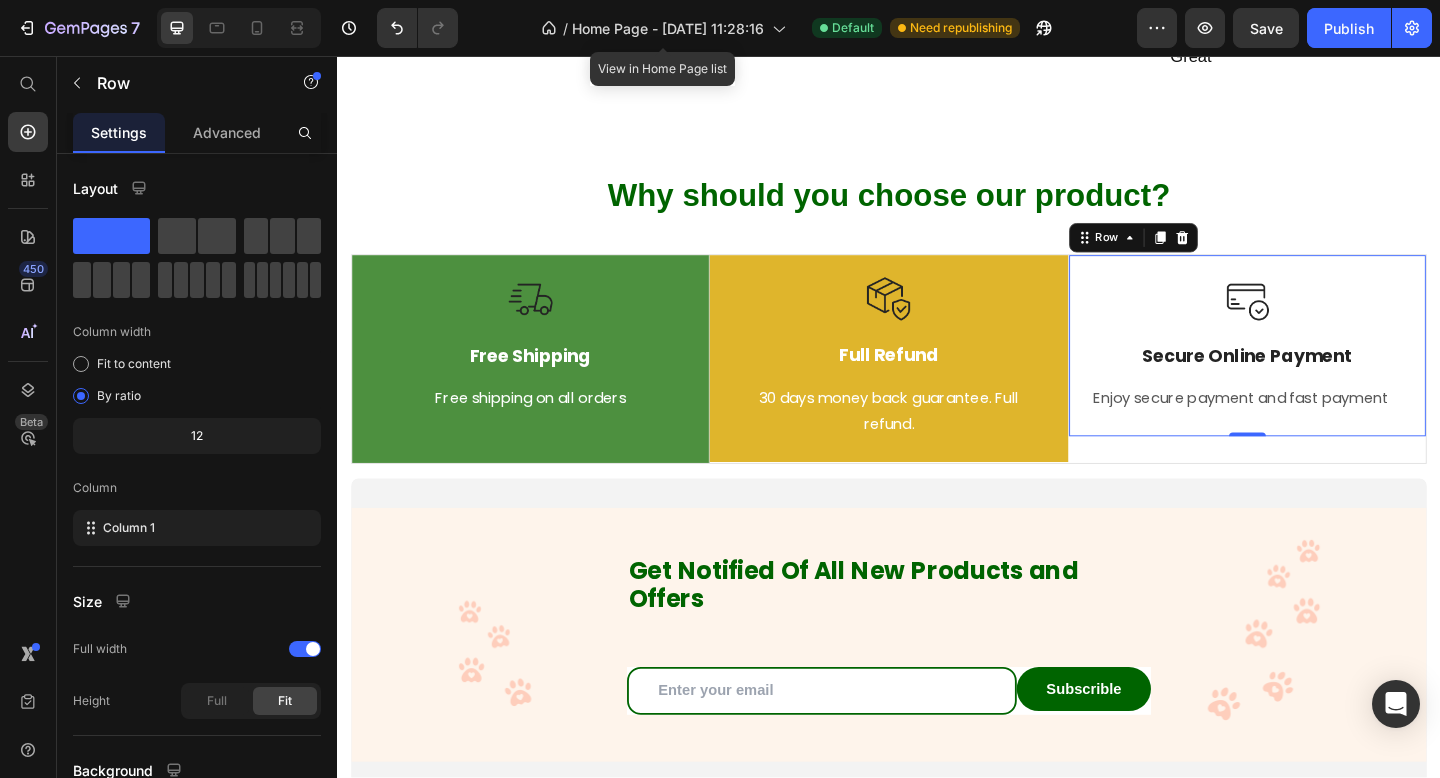 click on "Image Secure Online Payment Text Block Enjoy secure payment and fast payment Text block Row   0" at bounding box center [1326, 371] 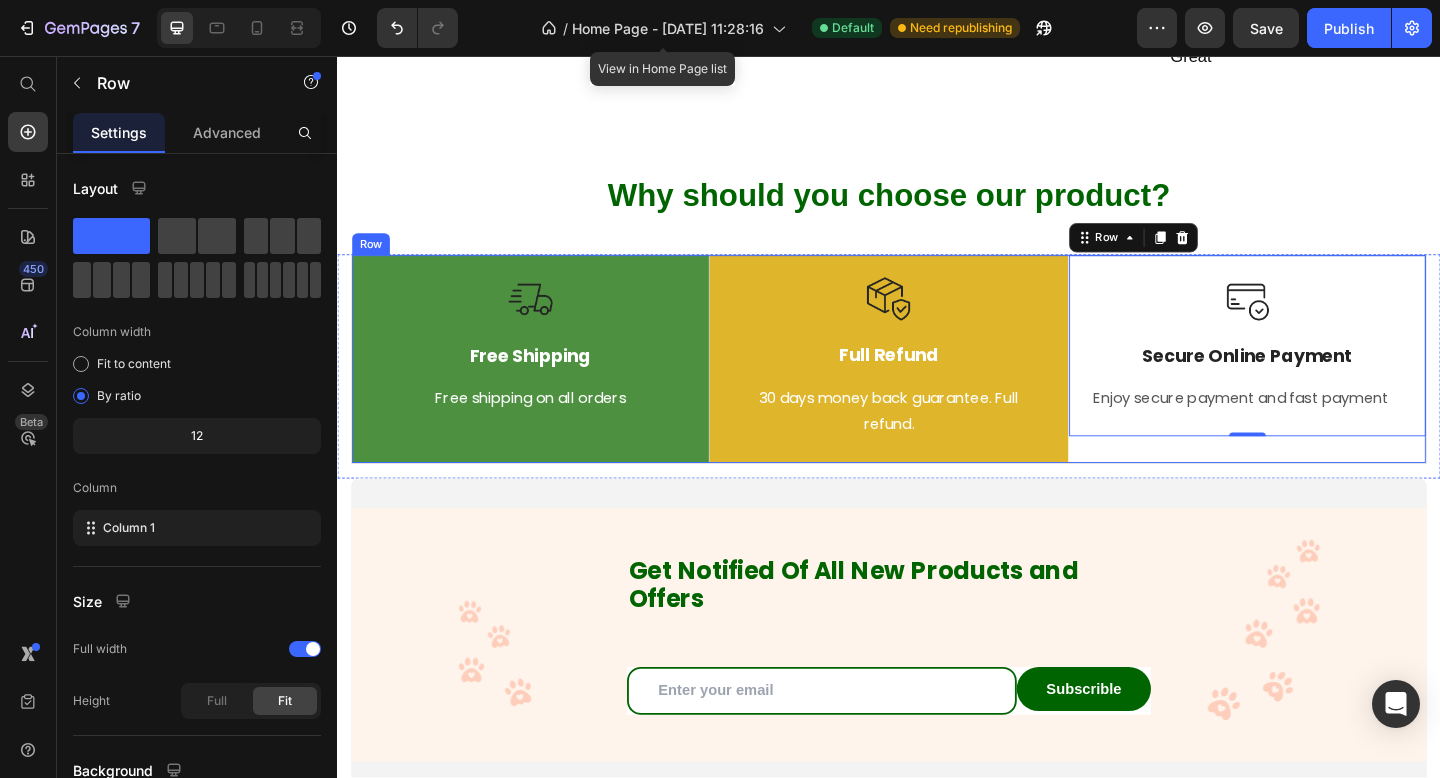 click on "Image Secure Online Payment Text Block Enjoy secure payment and fast payment Text block Row   0" at bounding box center (1326, 386) 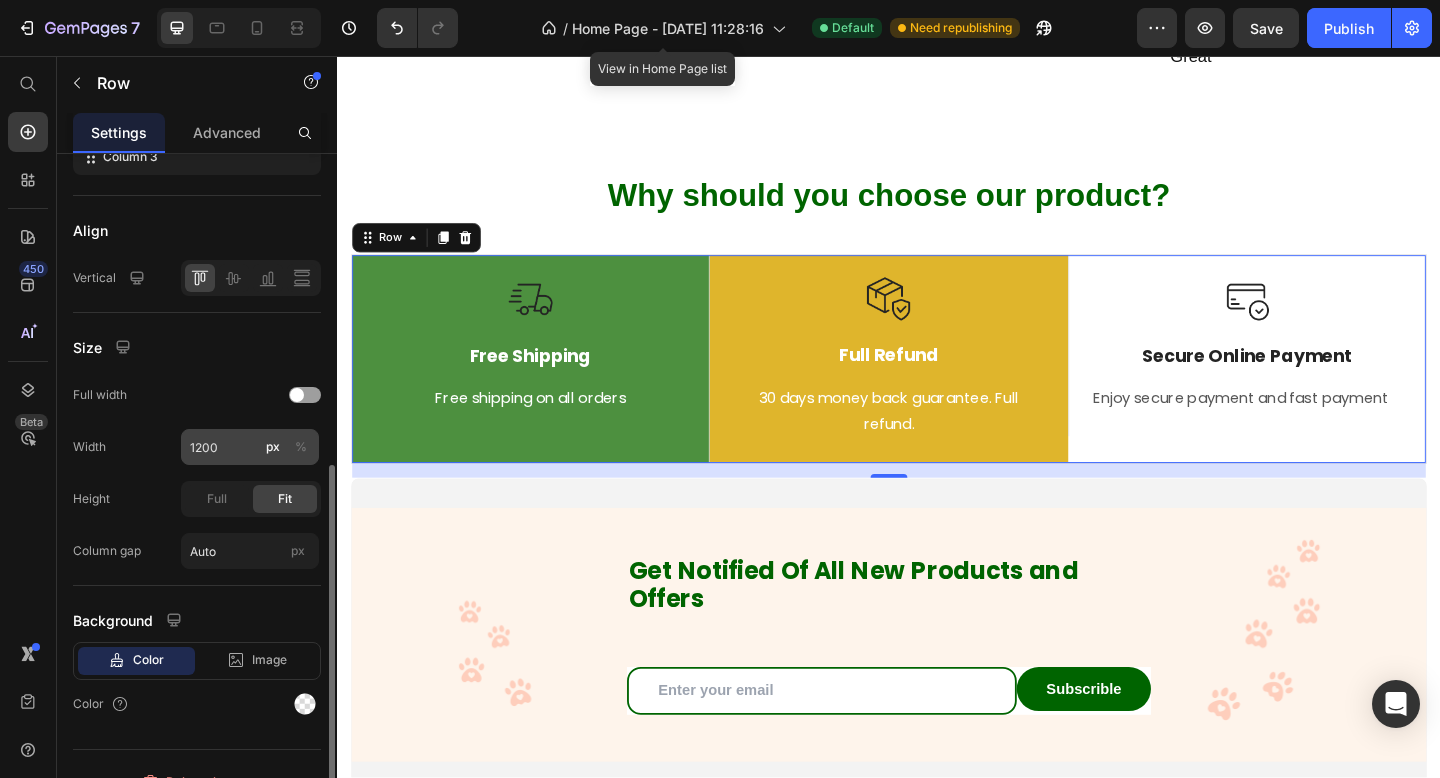 scroll, scrollTop: 480, scrollLeft: 0, axis: vertical 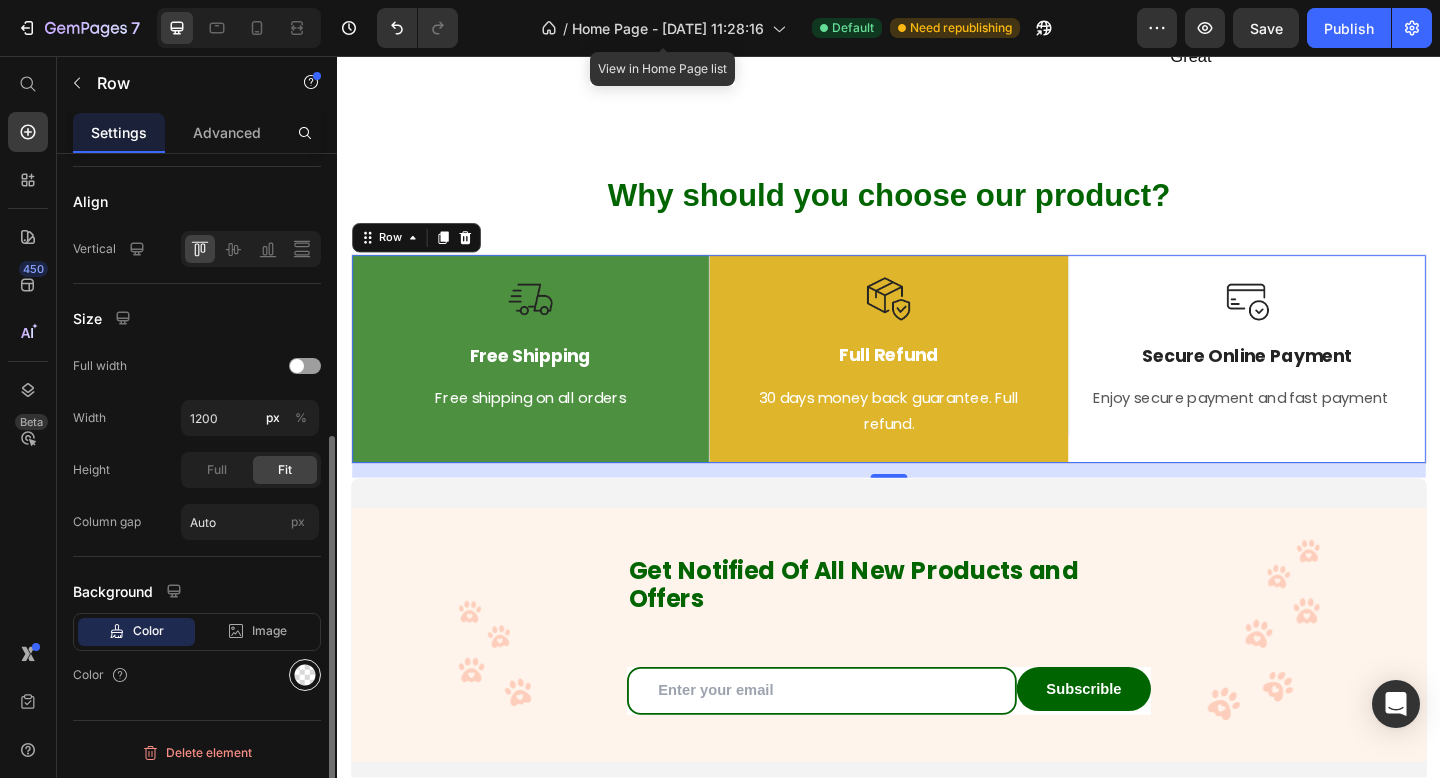 click at bounding box center [305, 675] 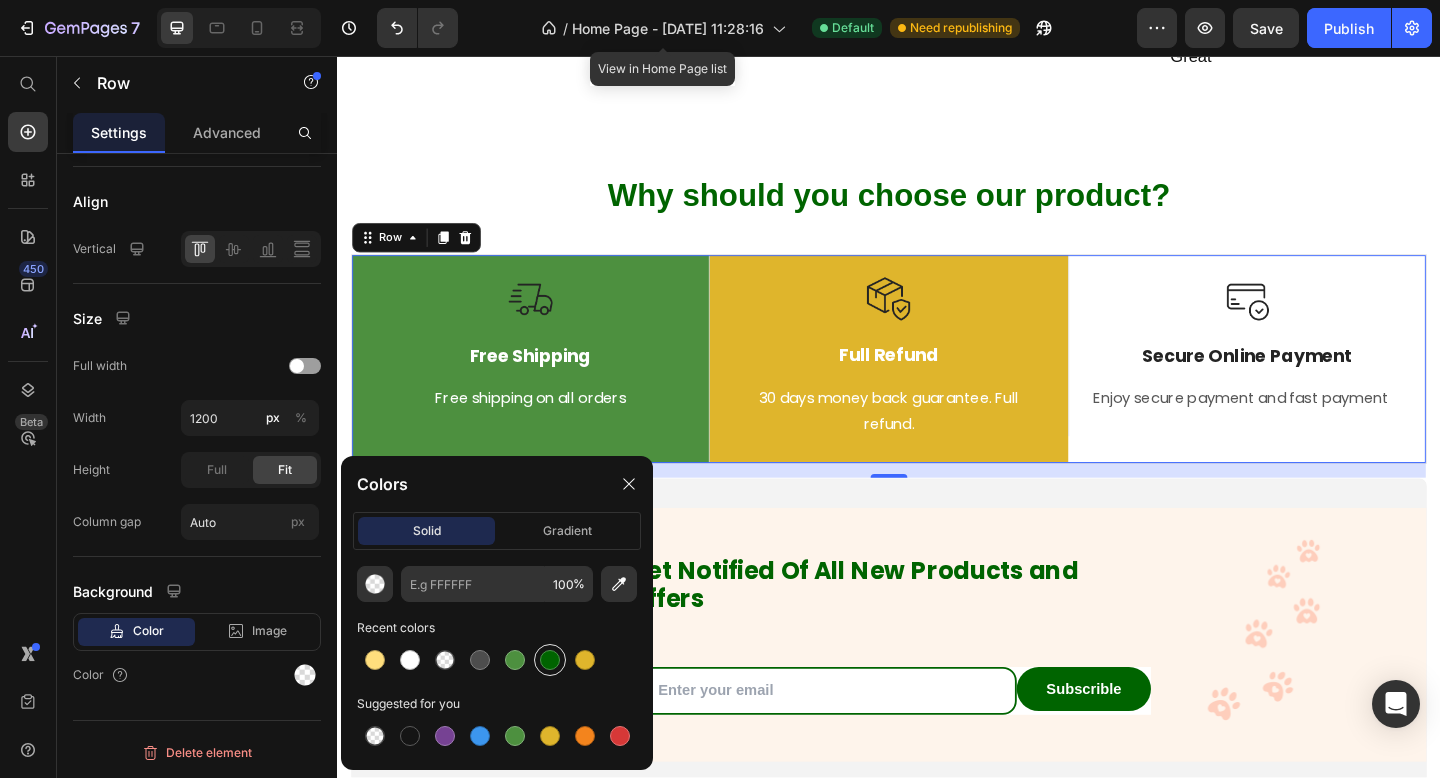 click at bounding box center (550, 660) 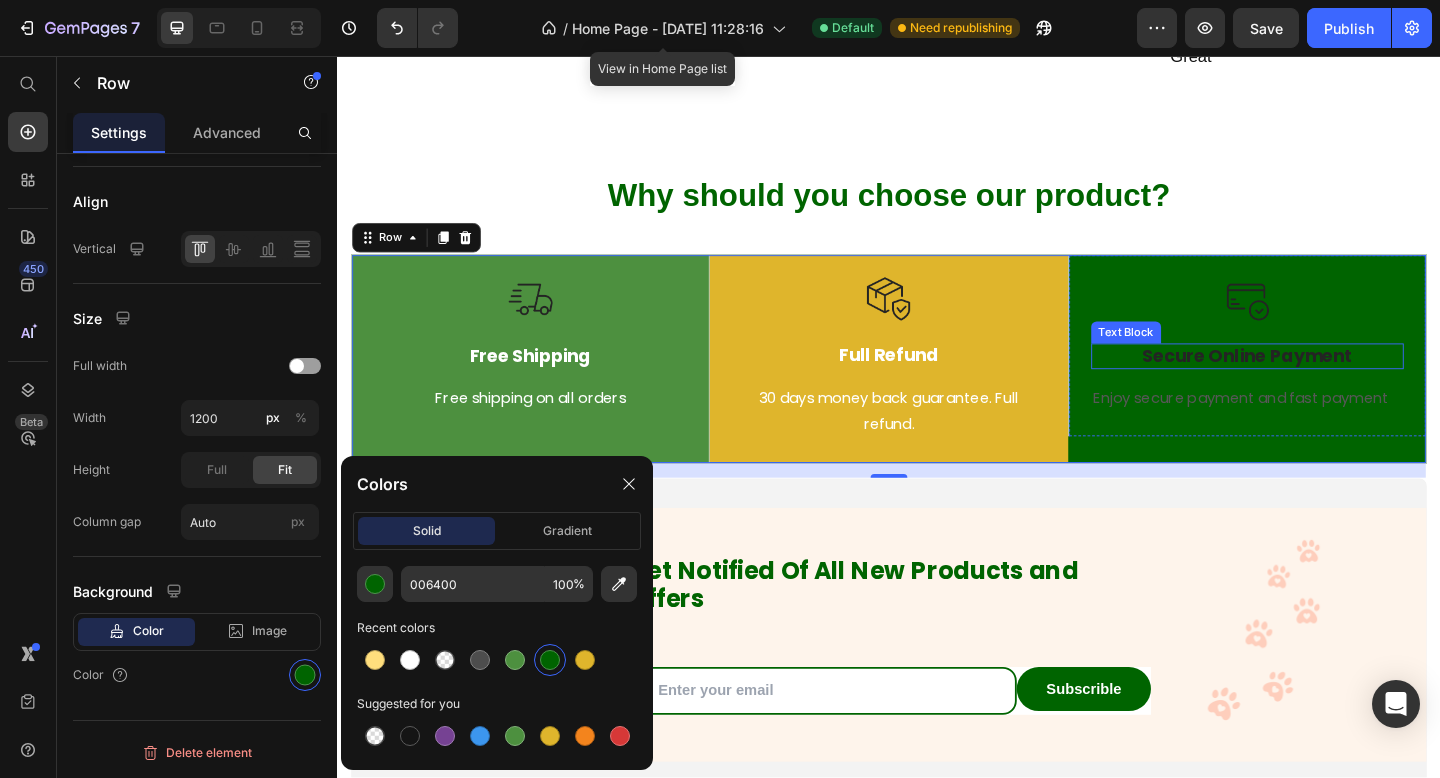 click on "Secure Online Payment" at bounding box center (1327, 383) 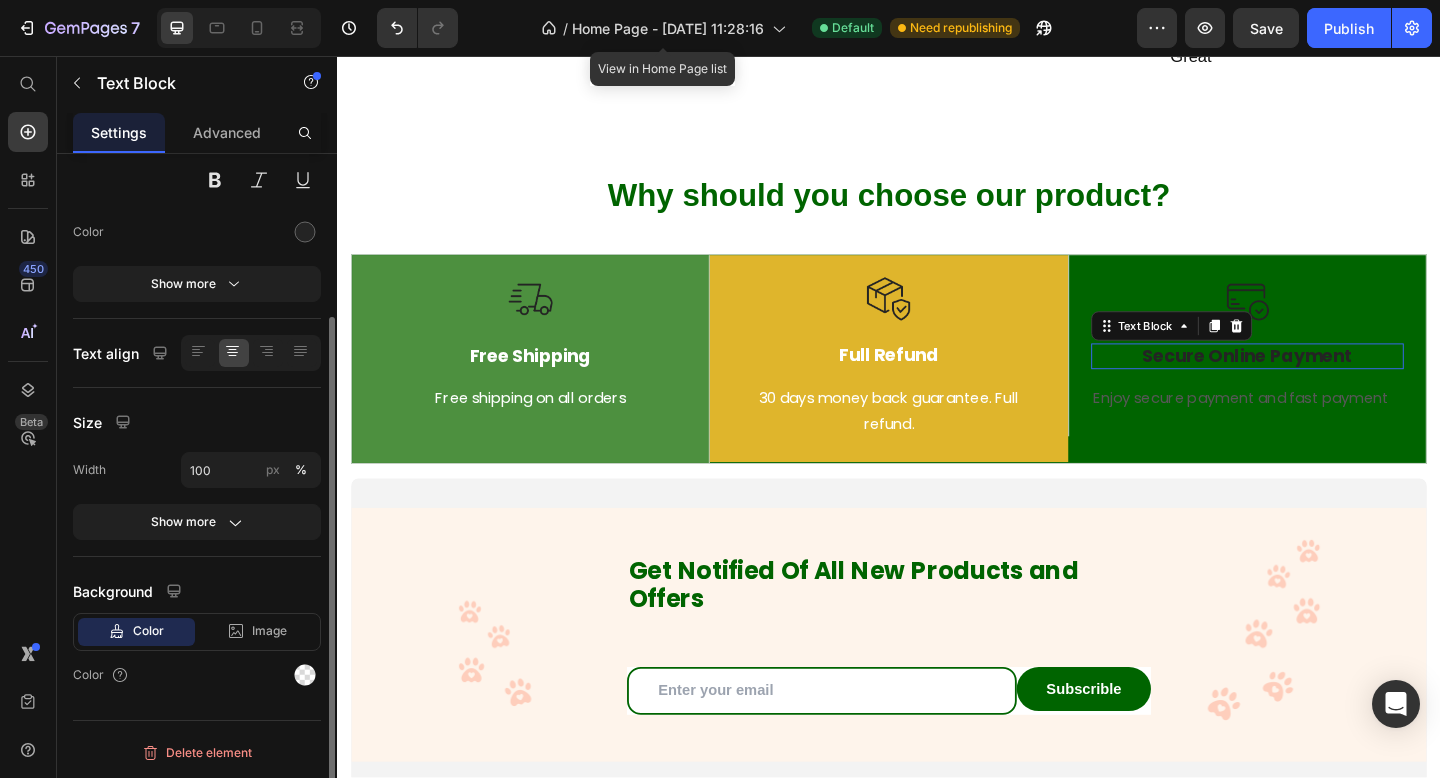 scroll, scrollTop: 0, scrollLeft: 0, axis: both 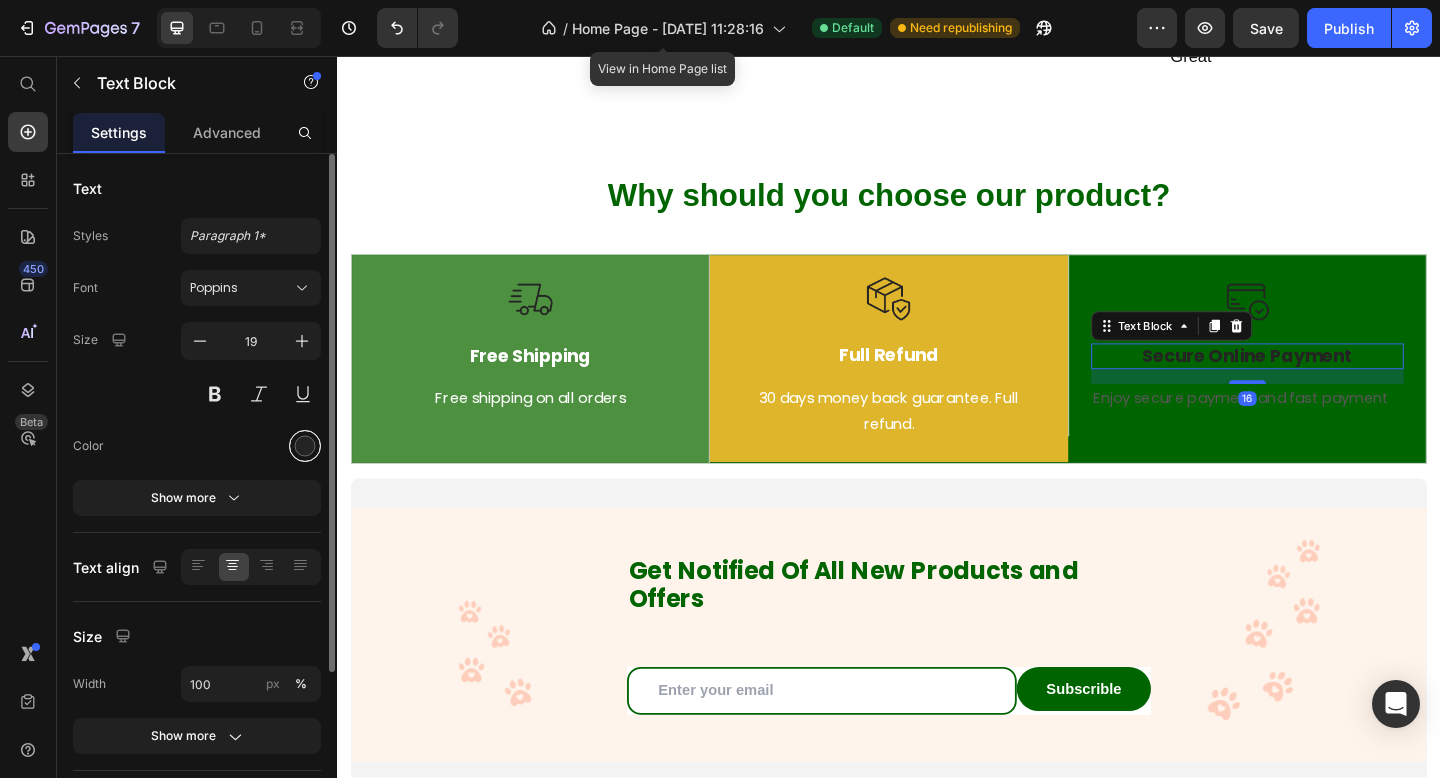 click at bounding box center (305, 446) 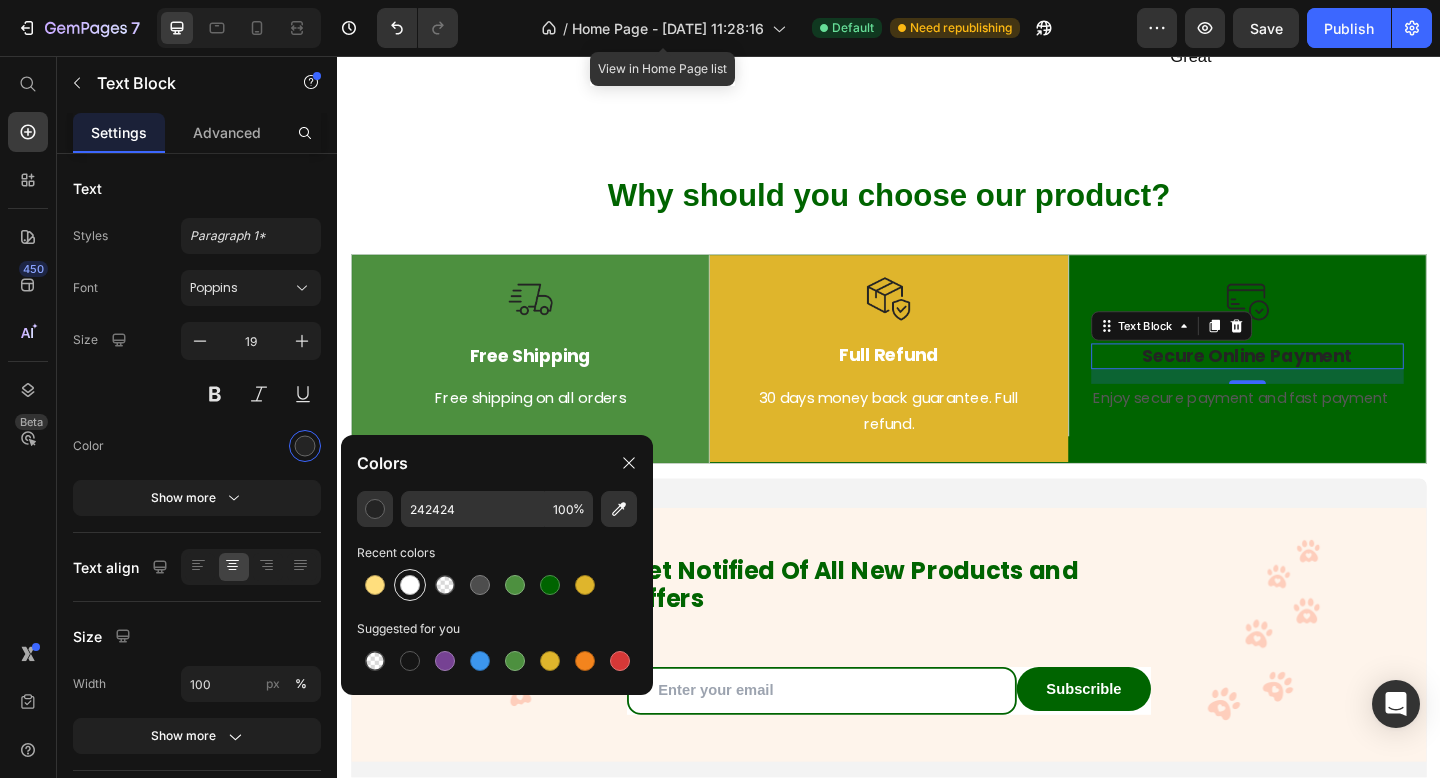 click at bounding box center (410, 585) 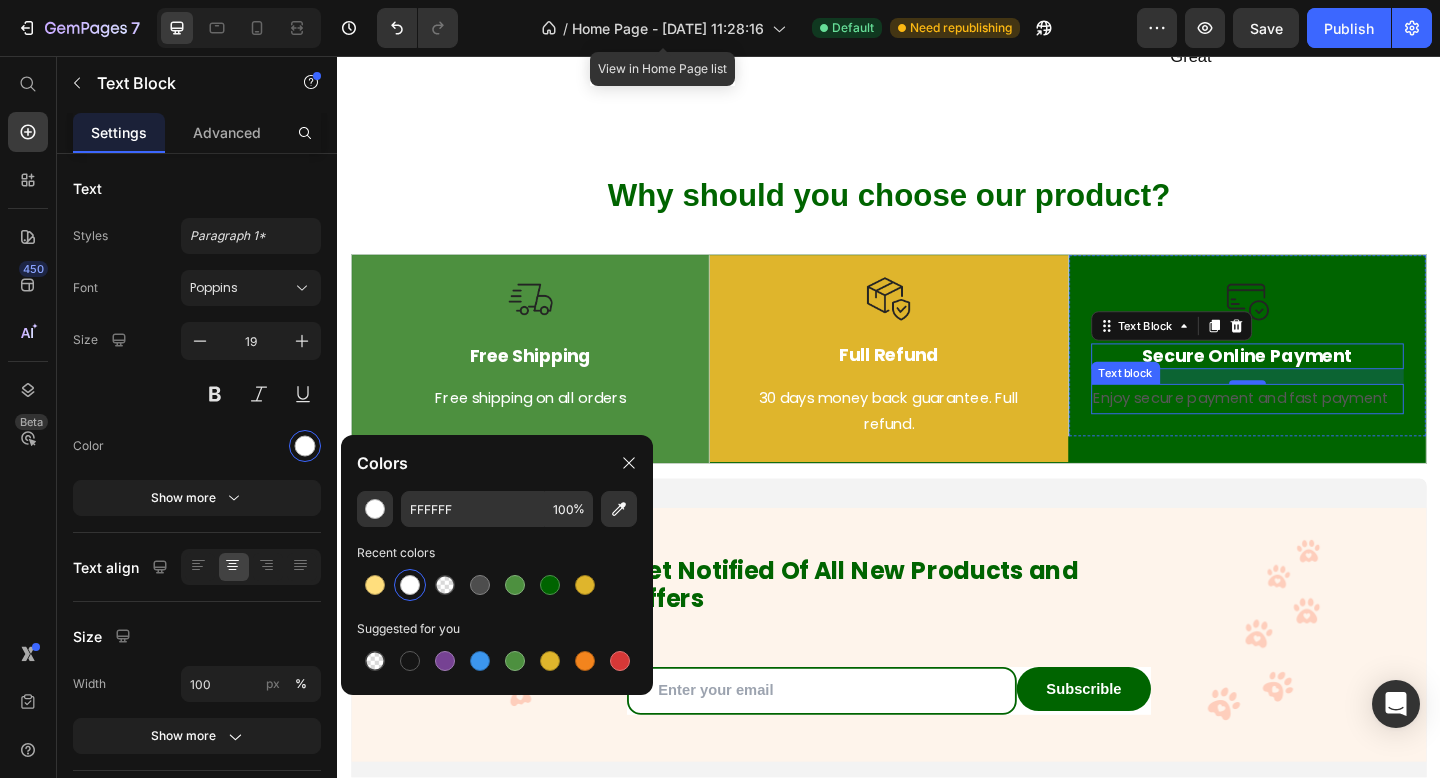 click on "Enjoy secure payment and fast payment" at bounding box center [1327, 429] 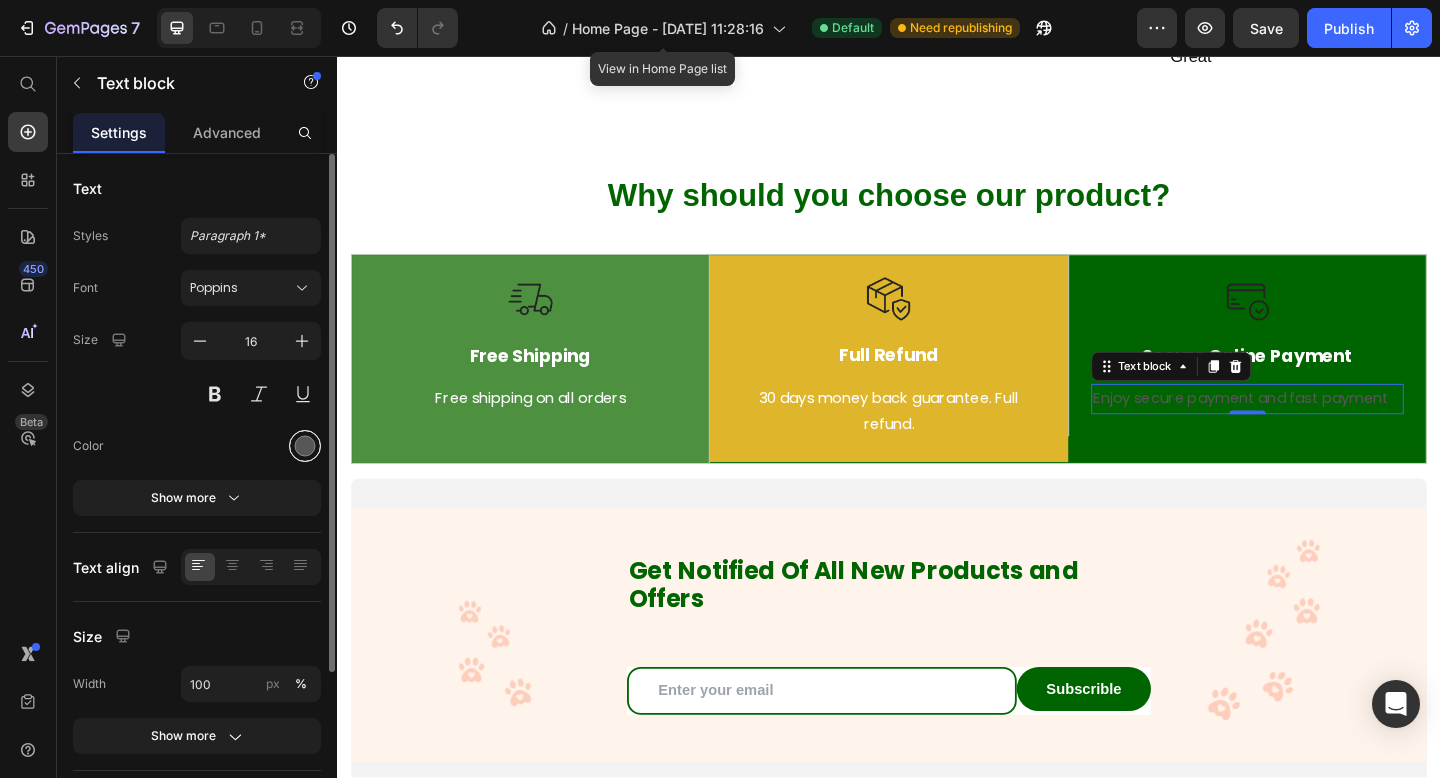 click at bounding box center (305, 446) 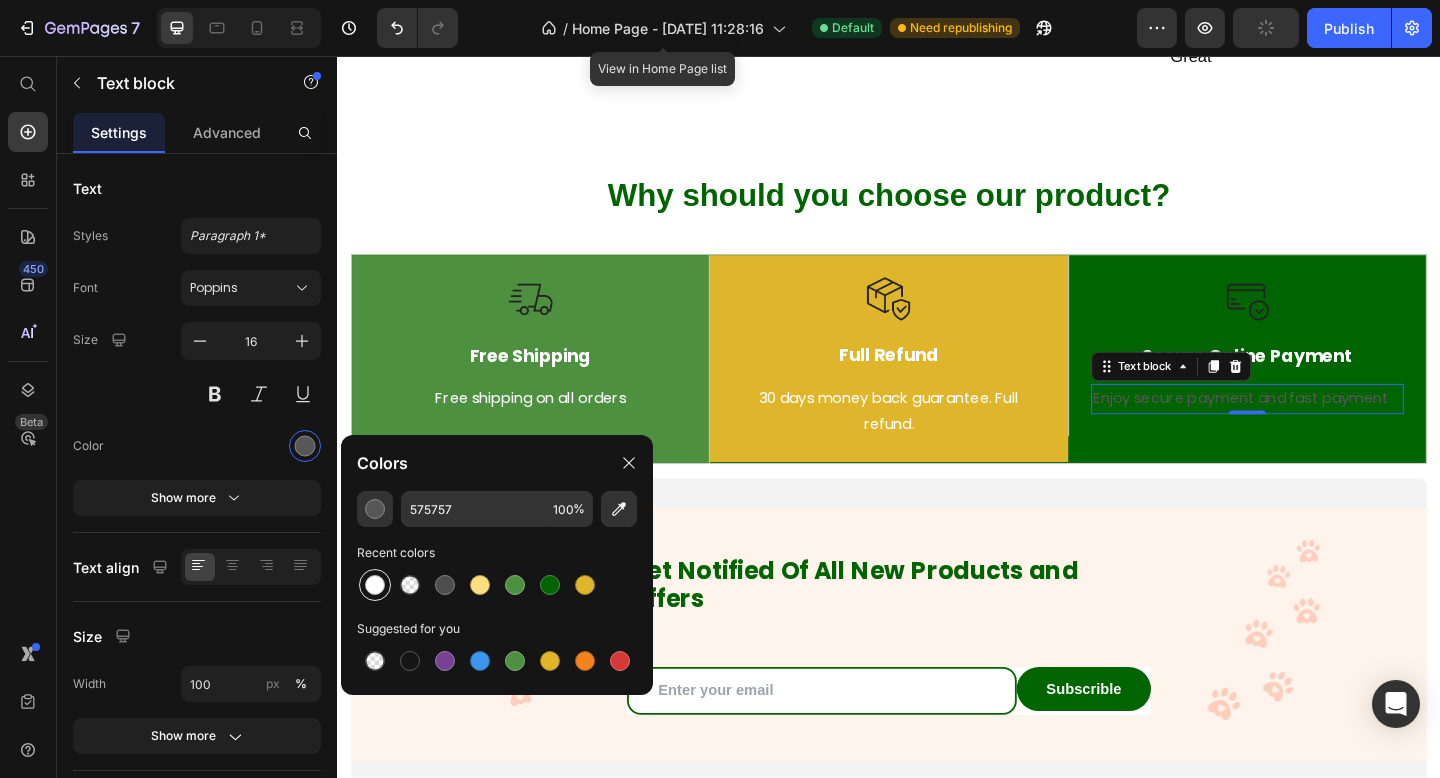 click at bounding box center [375, 585] 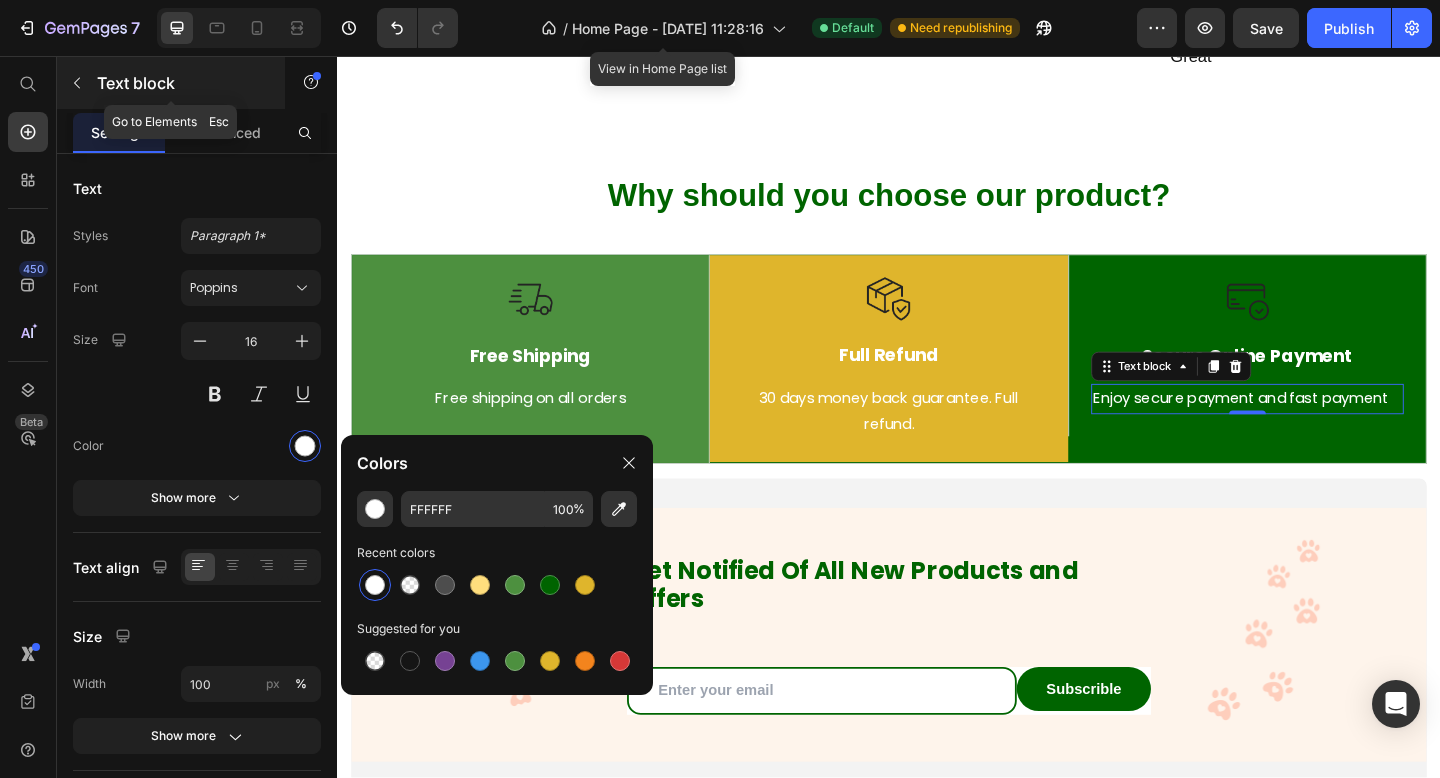 click at bounding box center [77, 83] 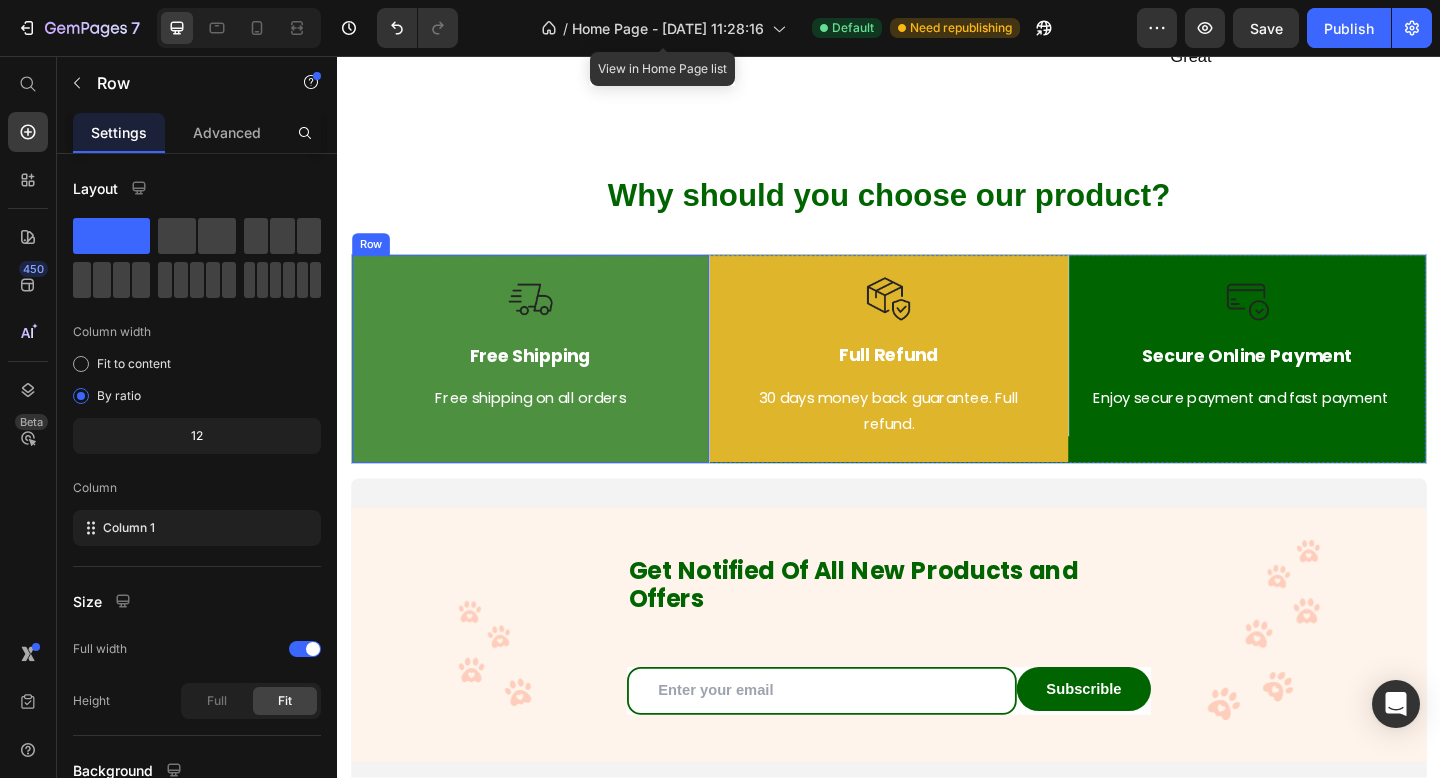 click on "Image Free Shipping Text Block Free shipping on all orders Text block Row" at bounding box center (547, 386) 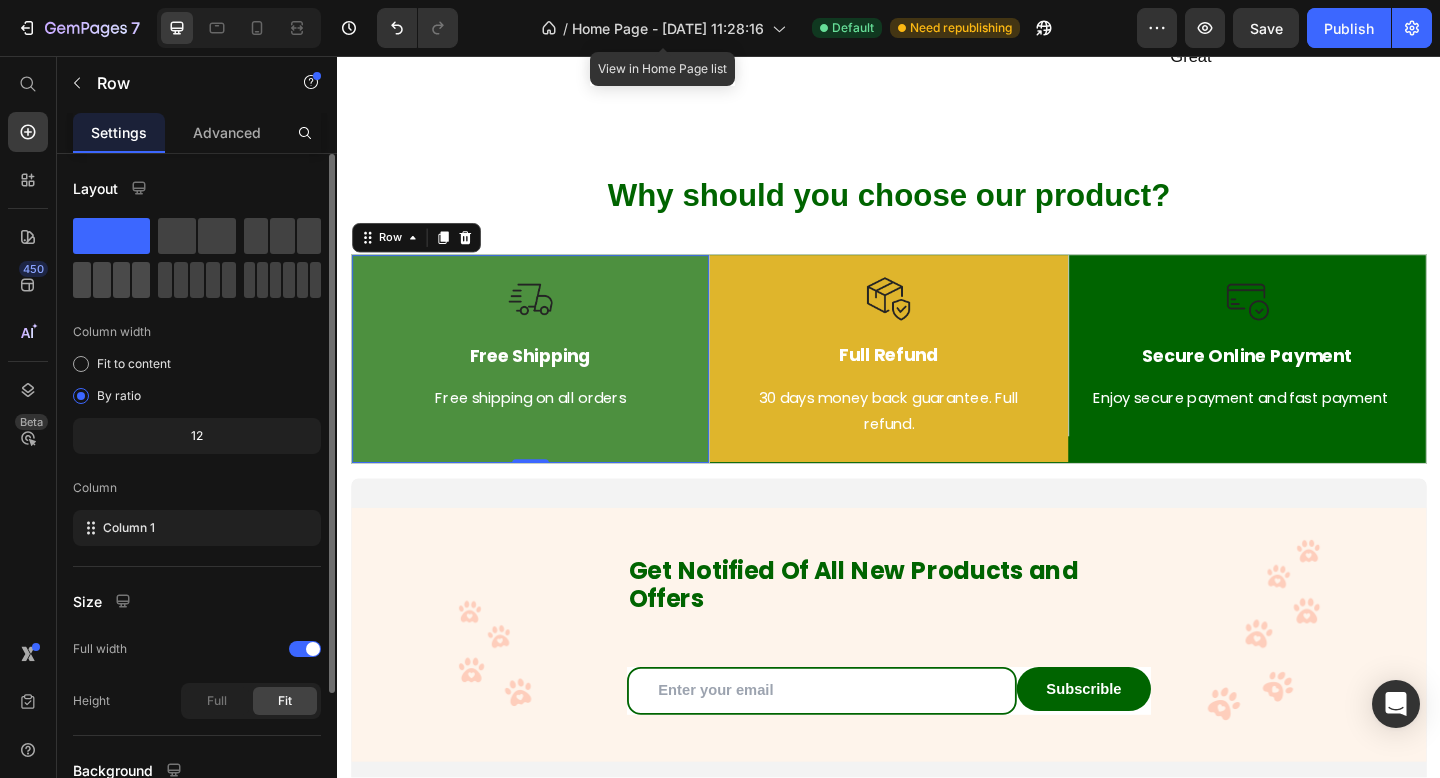 click 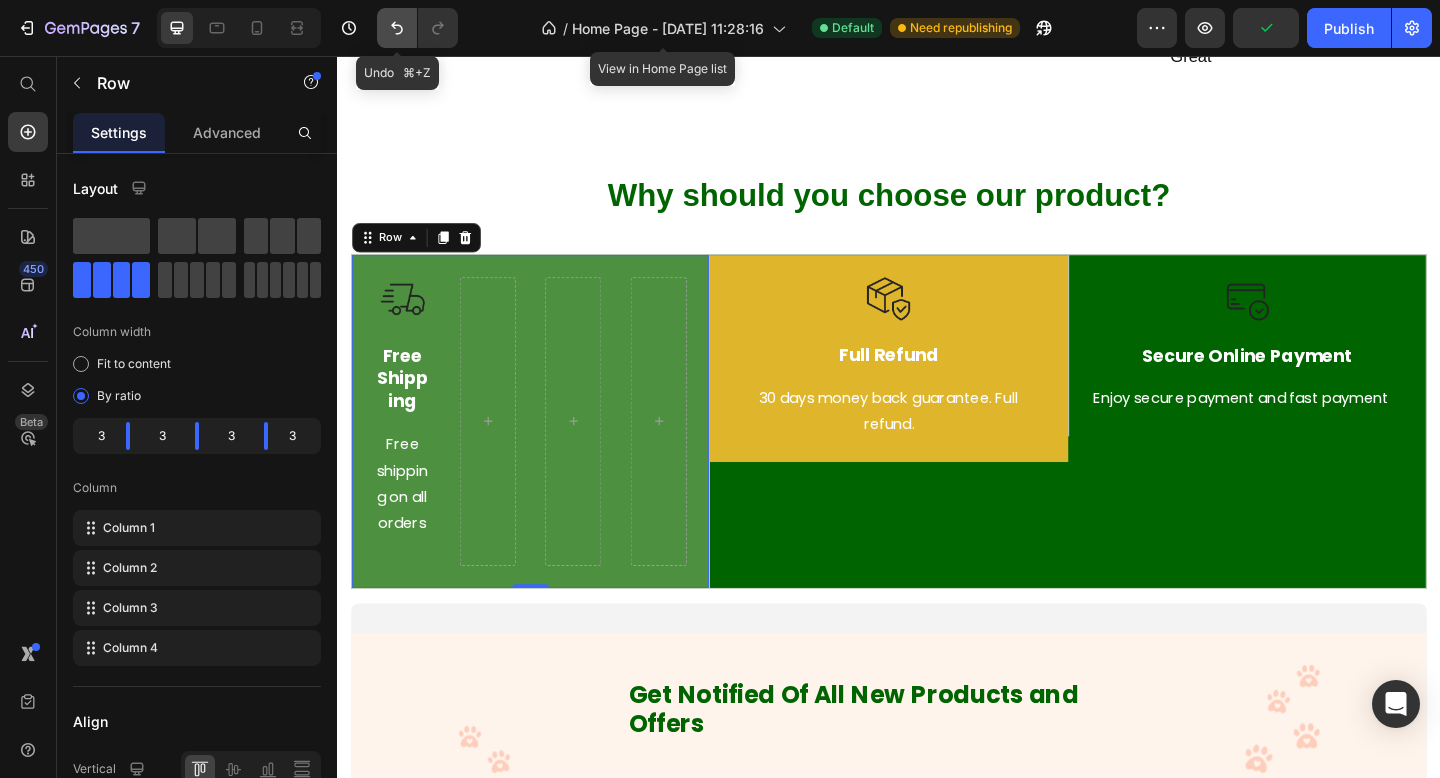 click 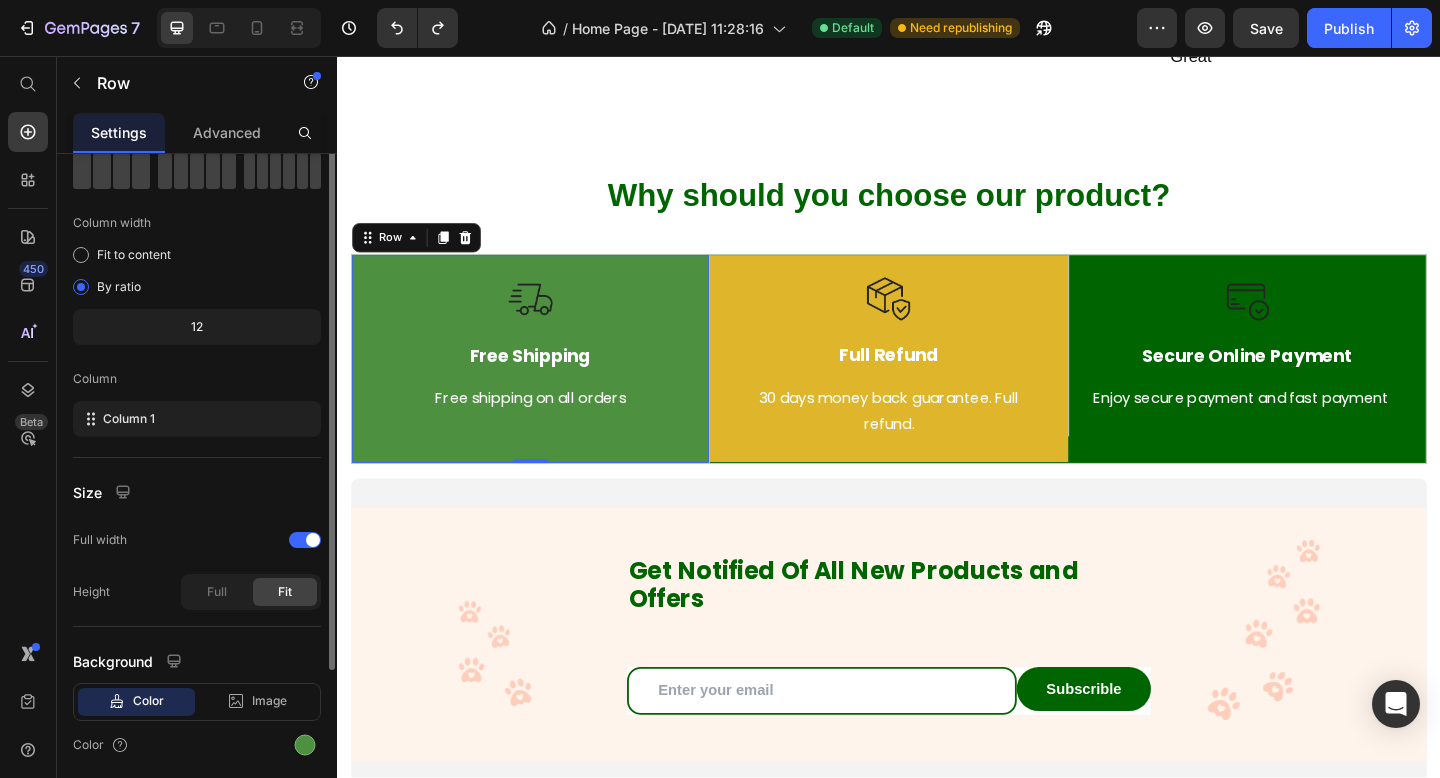scroll, scrollTop: 179, scrollLeft: 0, axis: vertical 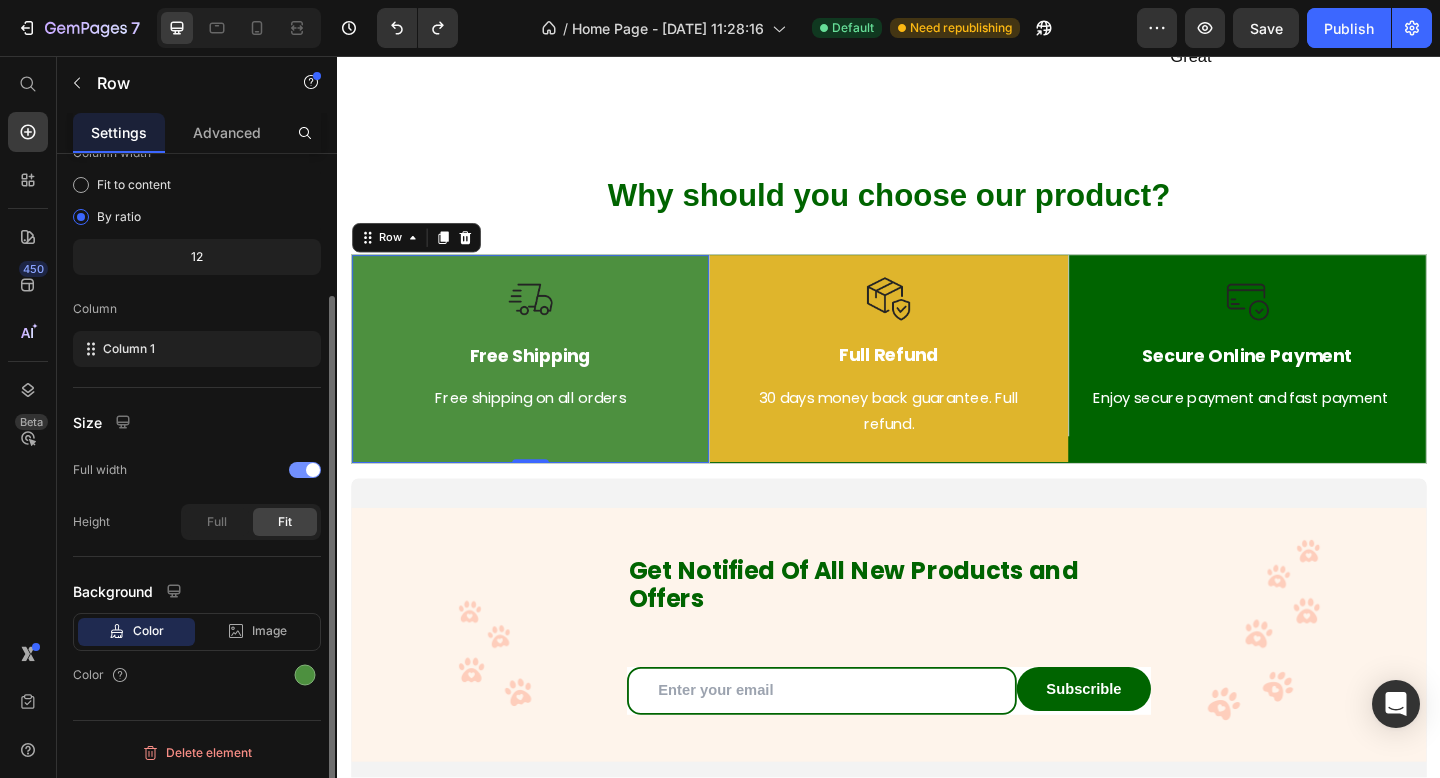 click at bounding box center [305, 470] 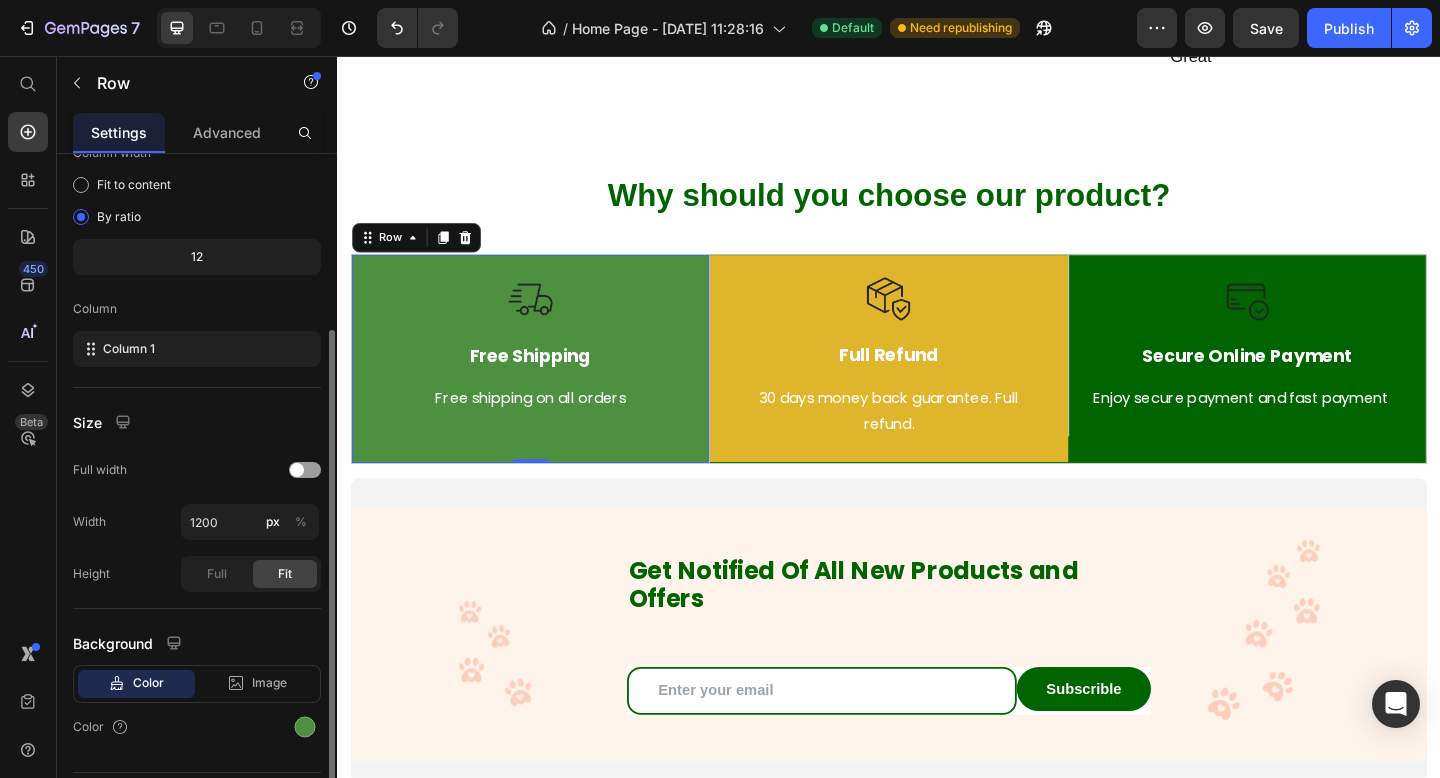 scroll, scrollTop: 231, scrollLeft: 0, axis: vertical 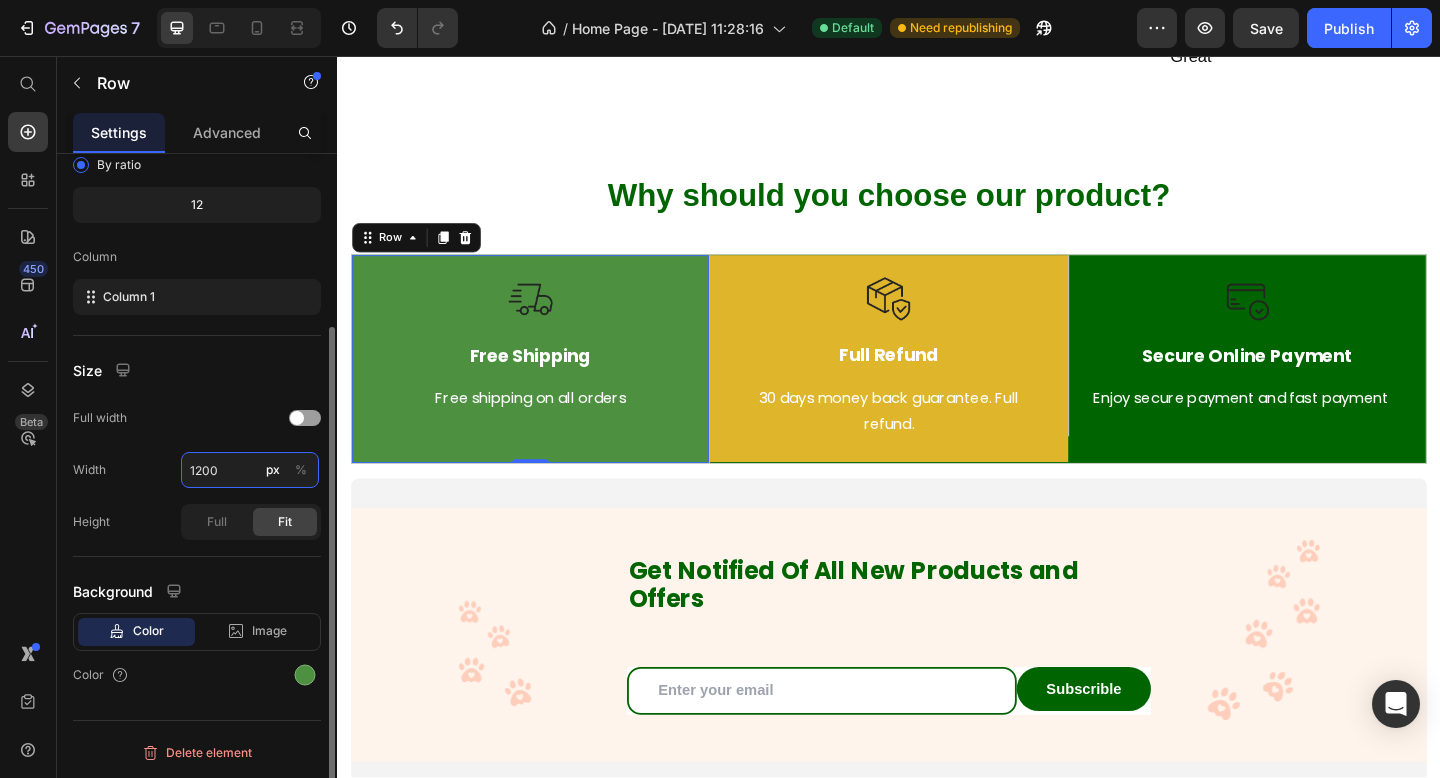 click on "1200" at bounding box center (250, 470) 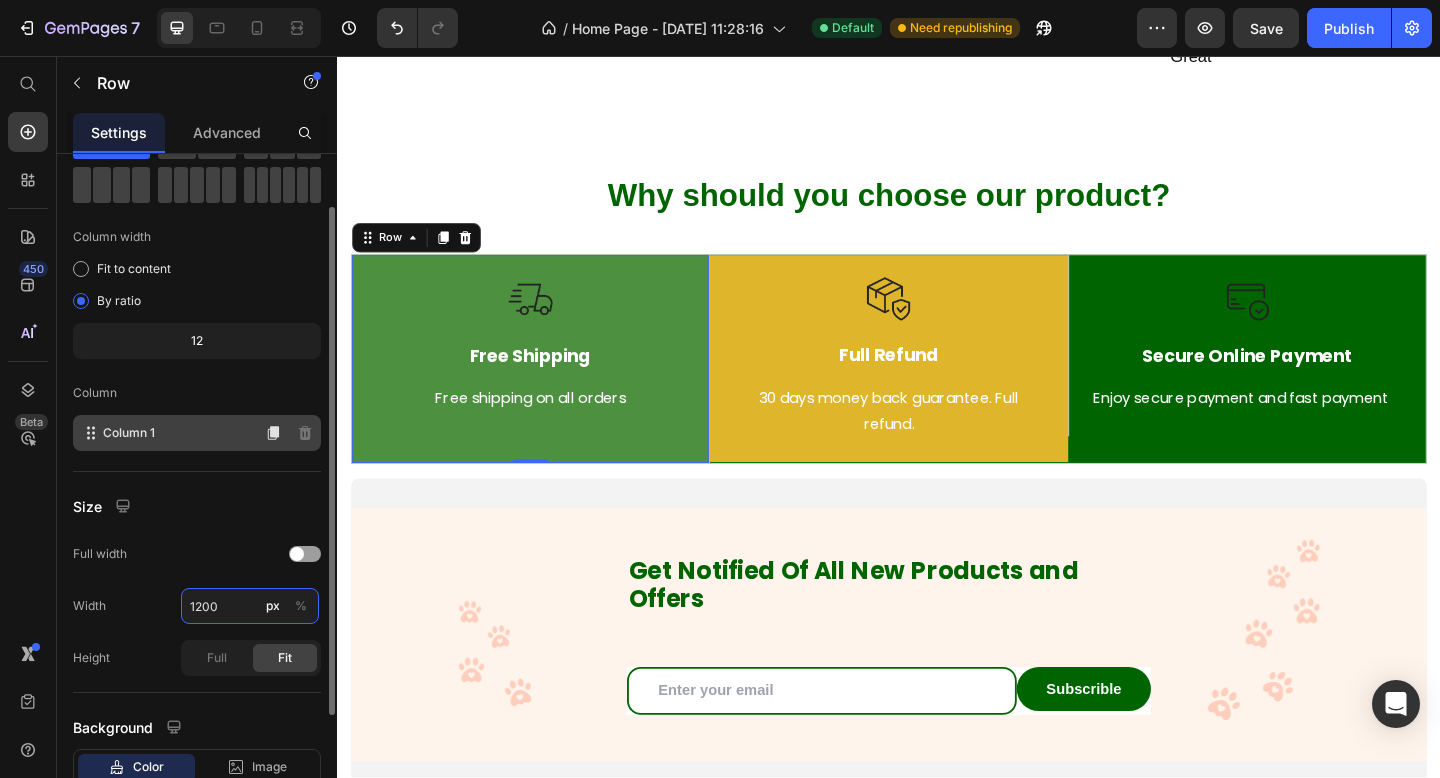 scroll, scrollTop: 80, scrollLeft: 0, axis: vertical 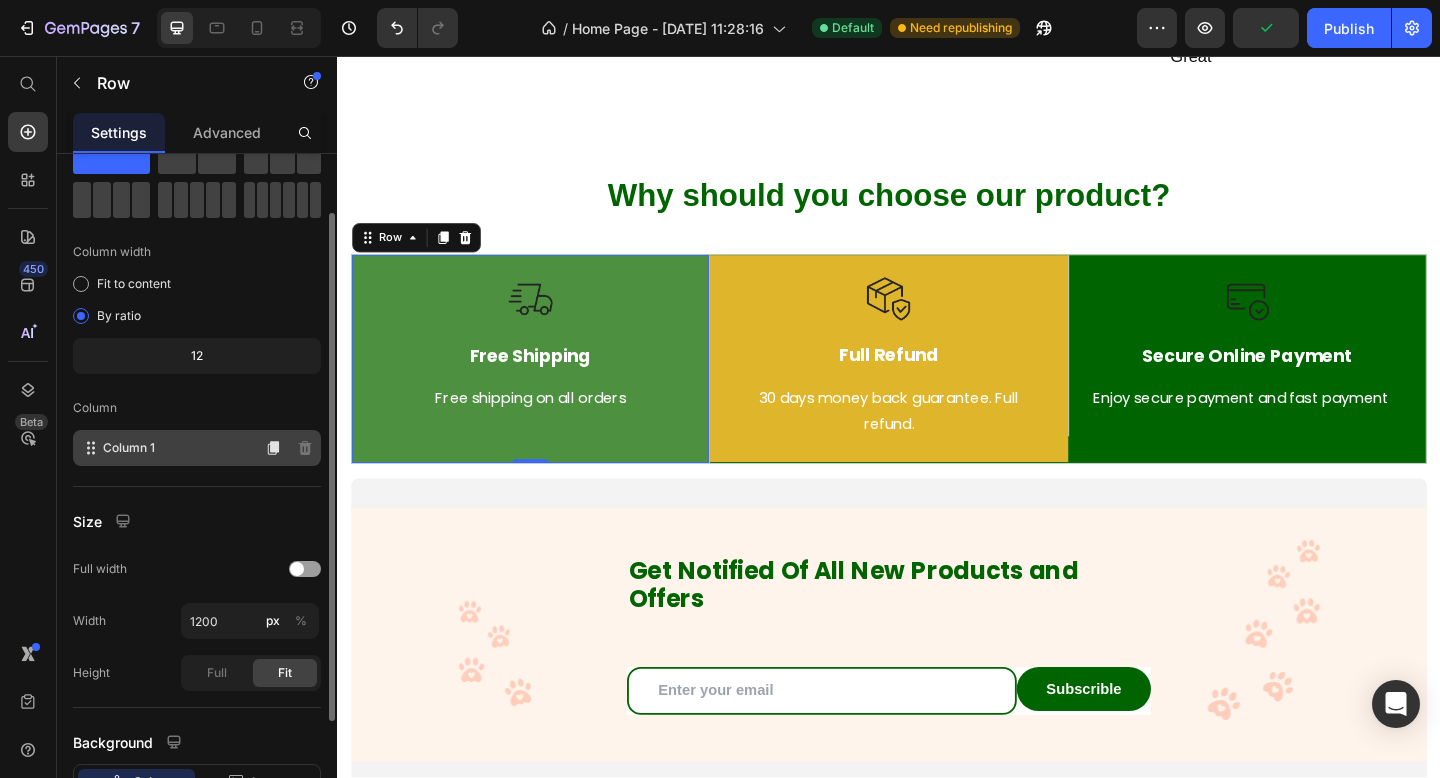 click on "Column 1" at bounding box center (129, 448) 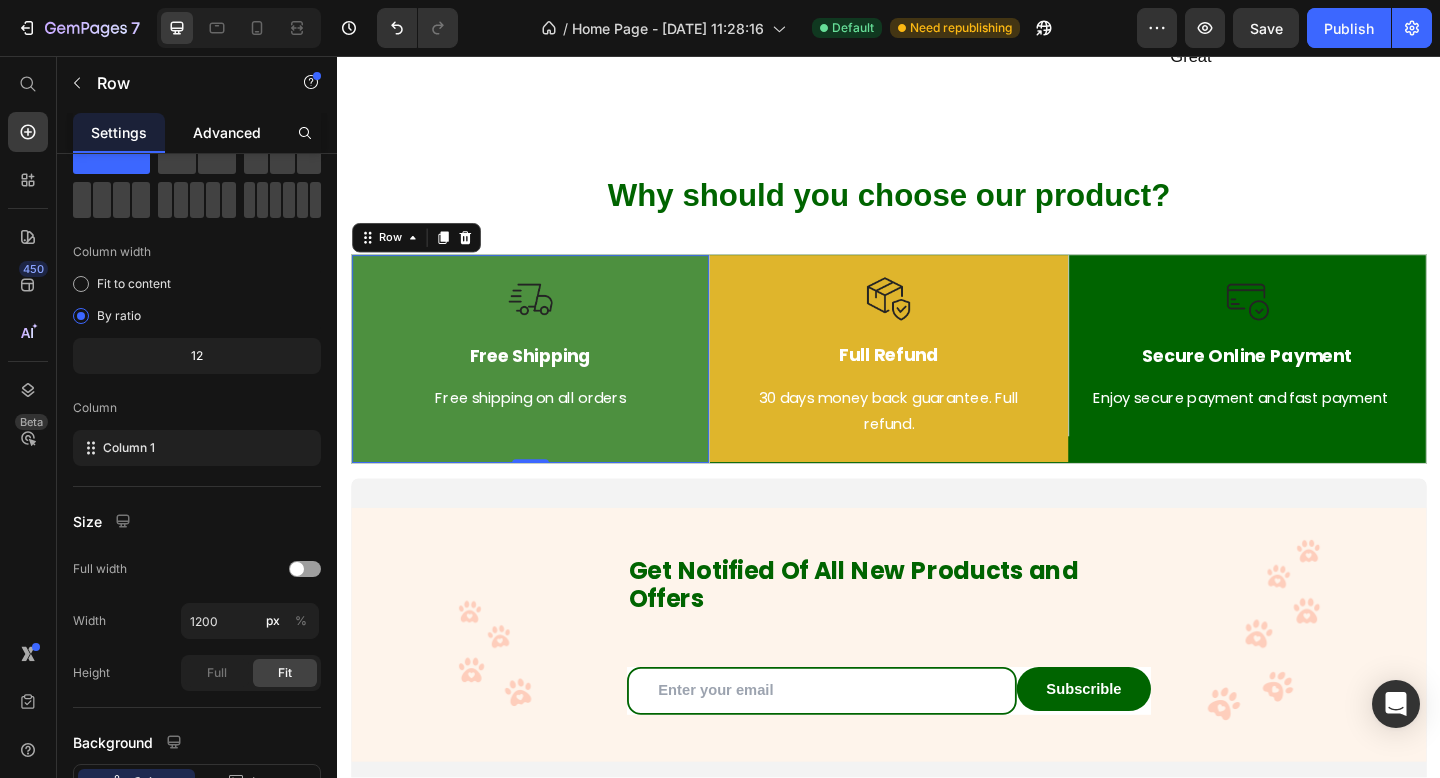 click on "Advanced" at bounding box center (227, 132) 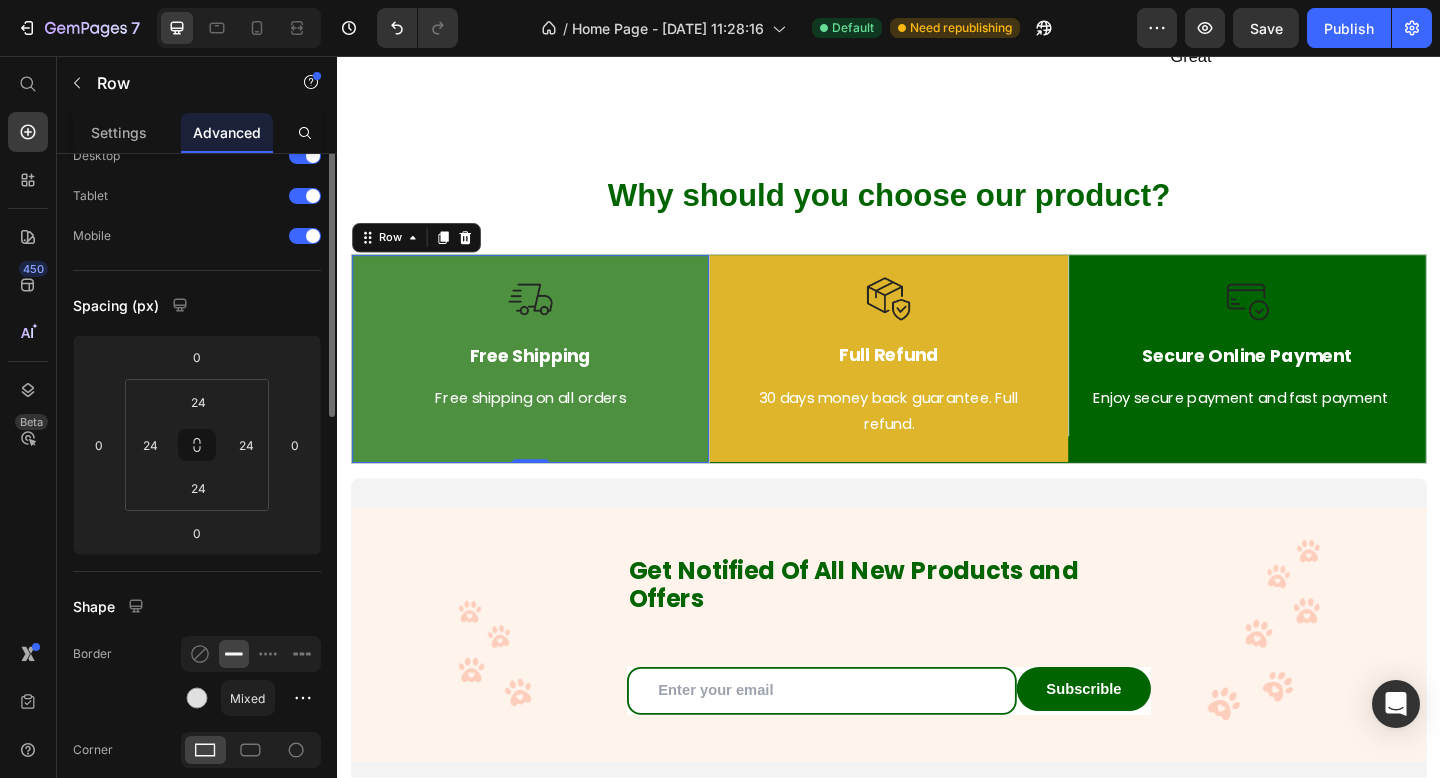 scroll, scrollTop: 0, scrollLeft: 0, axis: both 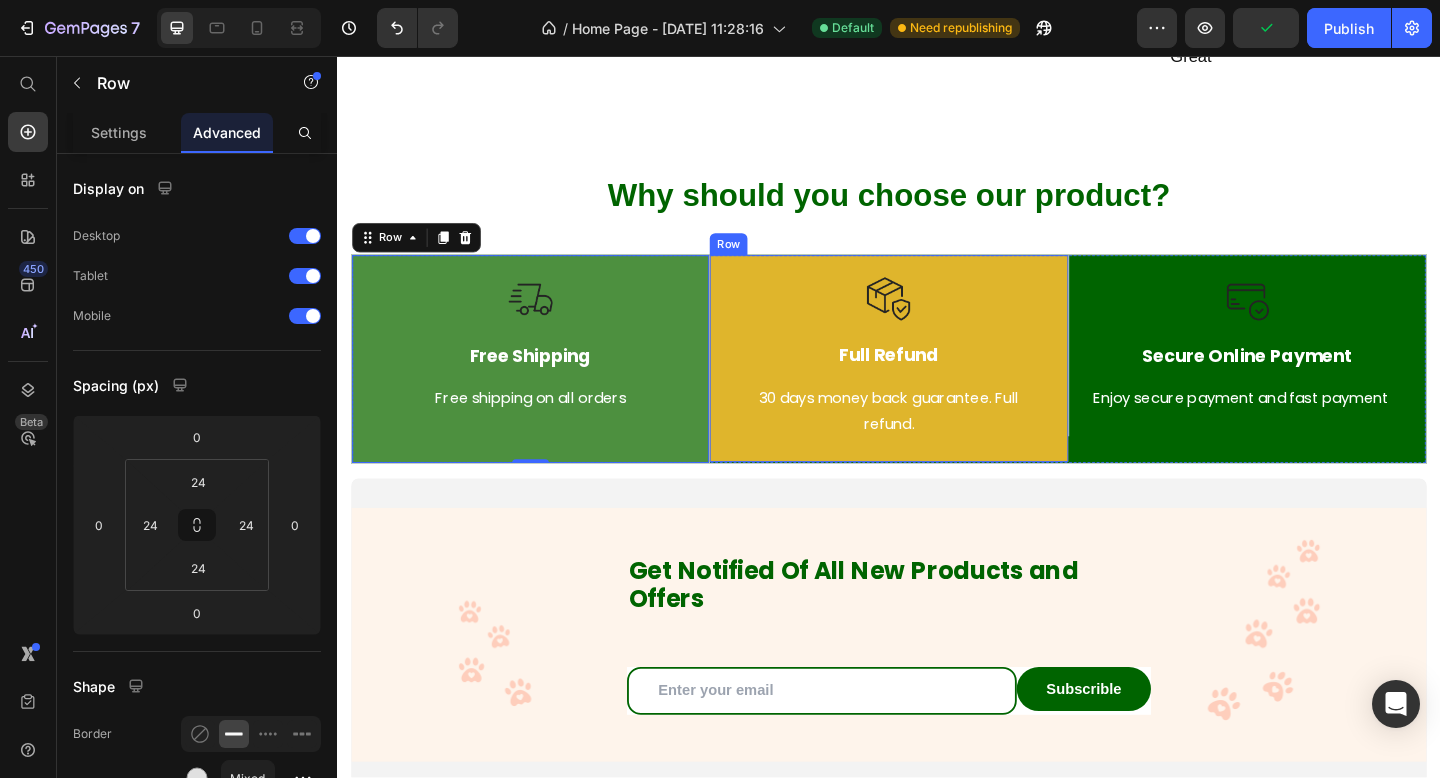 click on "Image Full Refund Text Block 30 days money back guarantee. Full refund. Text block Row" at bounding box center [936, 385] 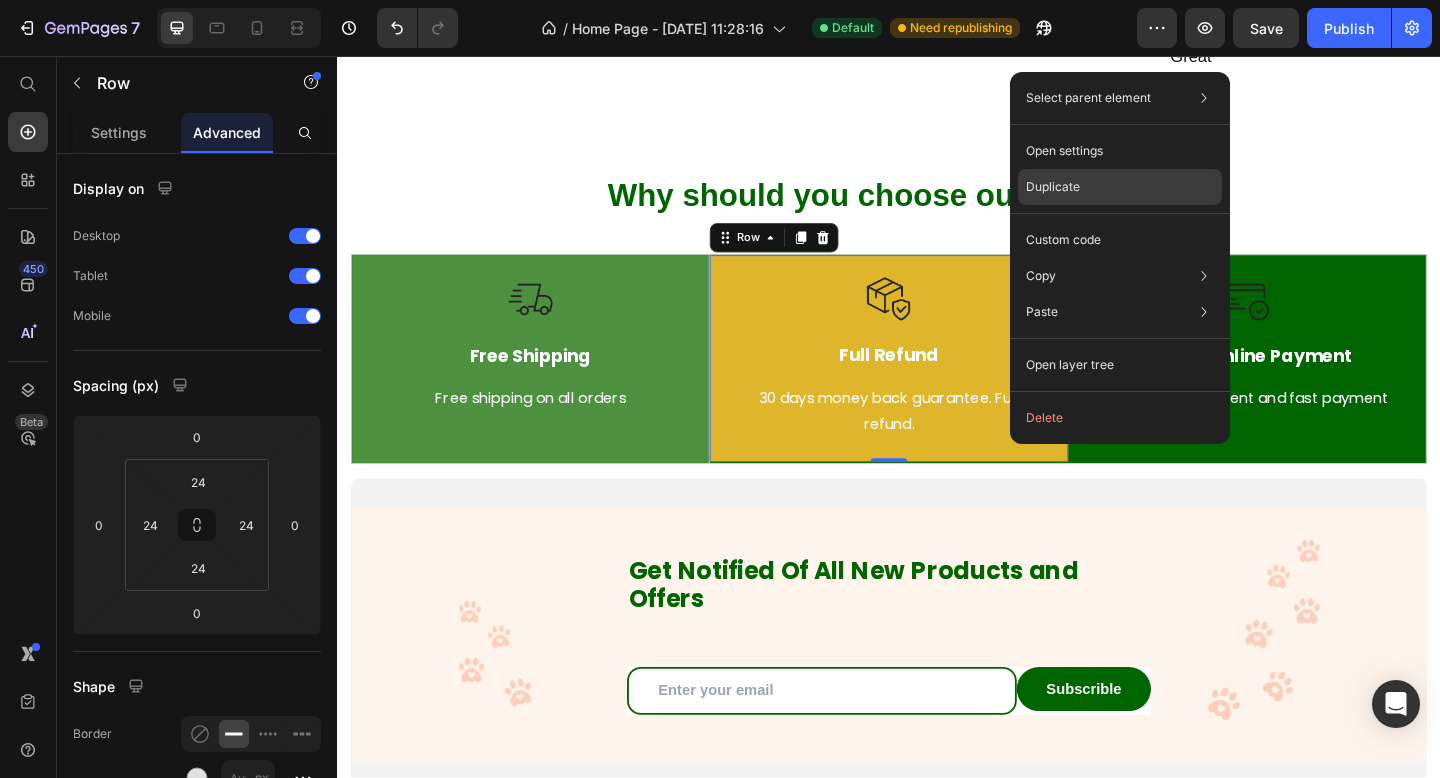 click on "Duplicate" at bounding box center [1053, 187] 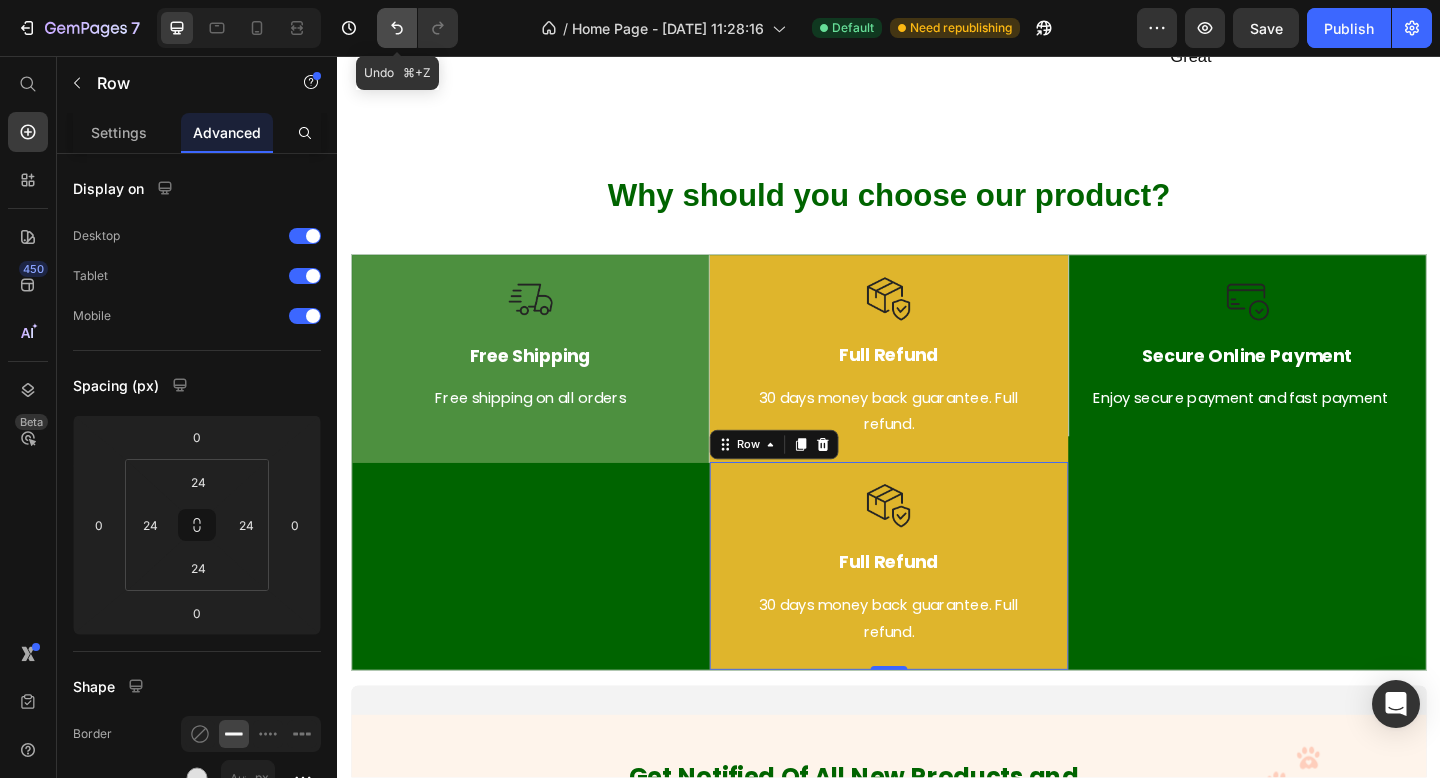 click 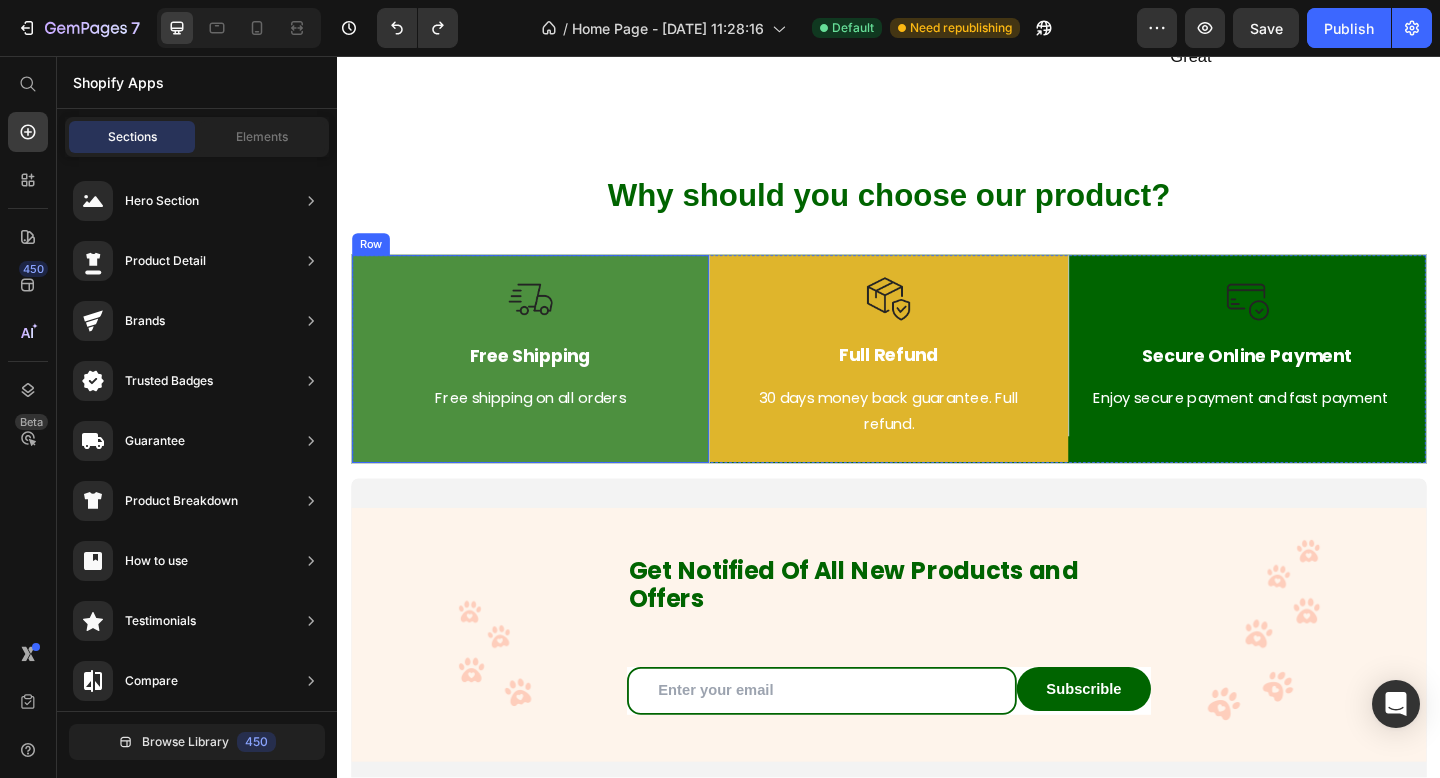 click on "Image Free Shipping Text Block Free shipping on all orders Text block Row" at bounding box center [547, 386] 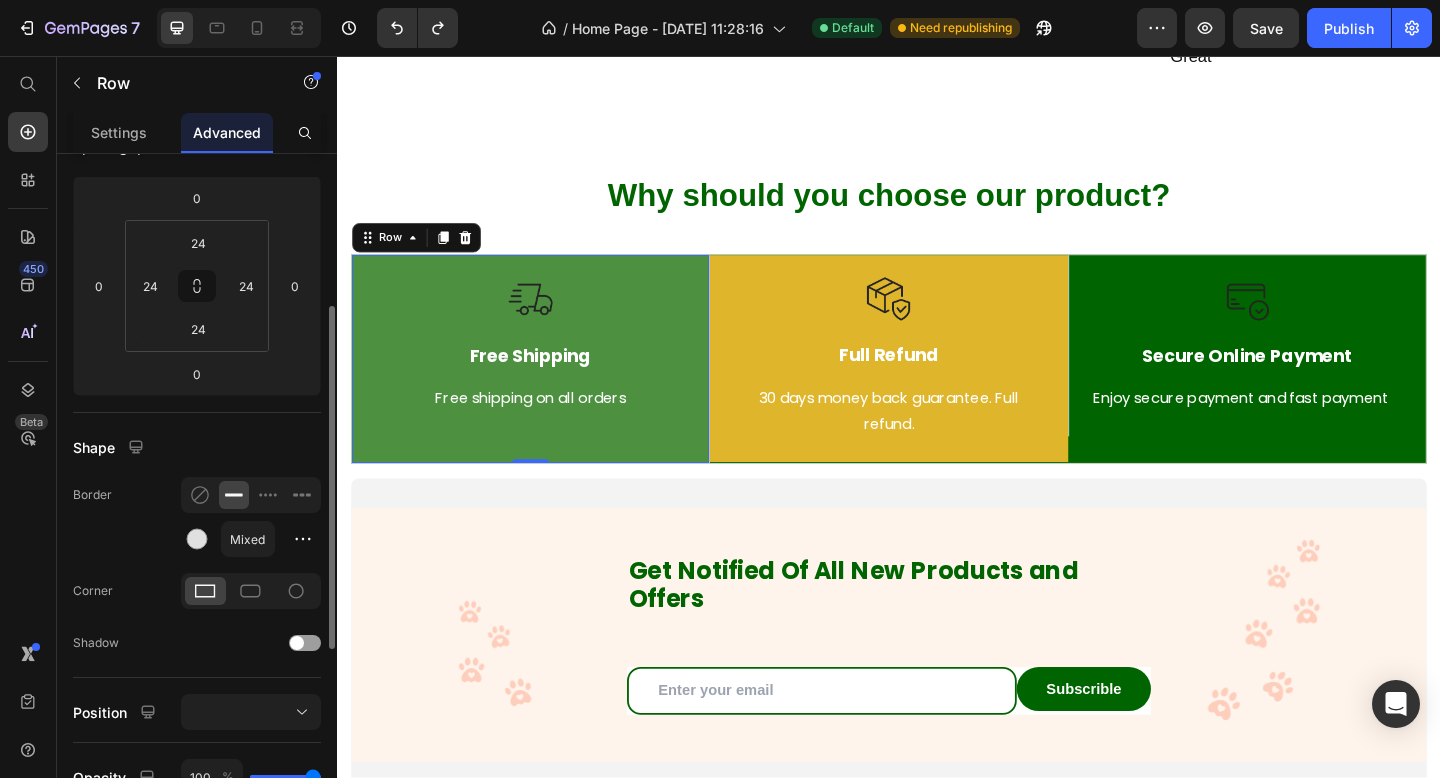 scroll, scrollTop: 260, scrollLeft: 0, axis: vertical 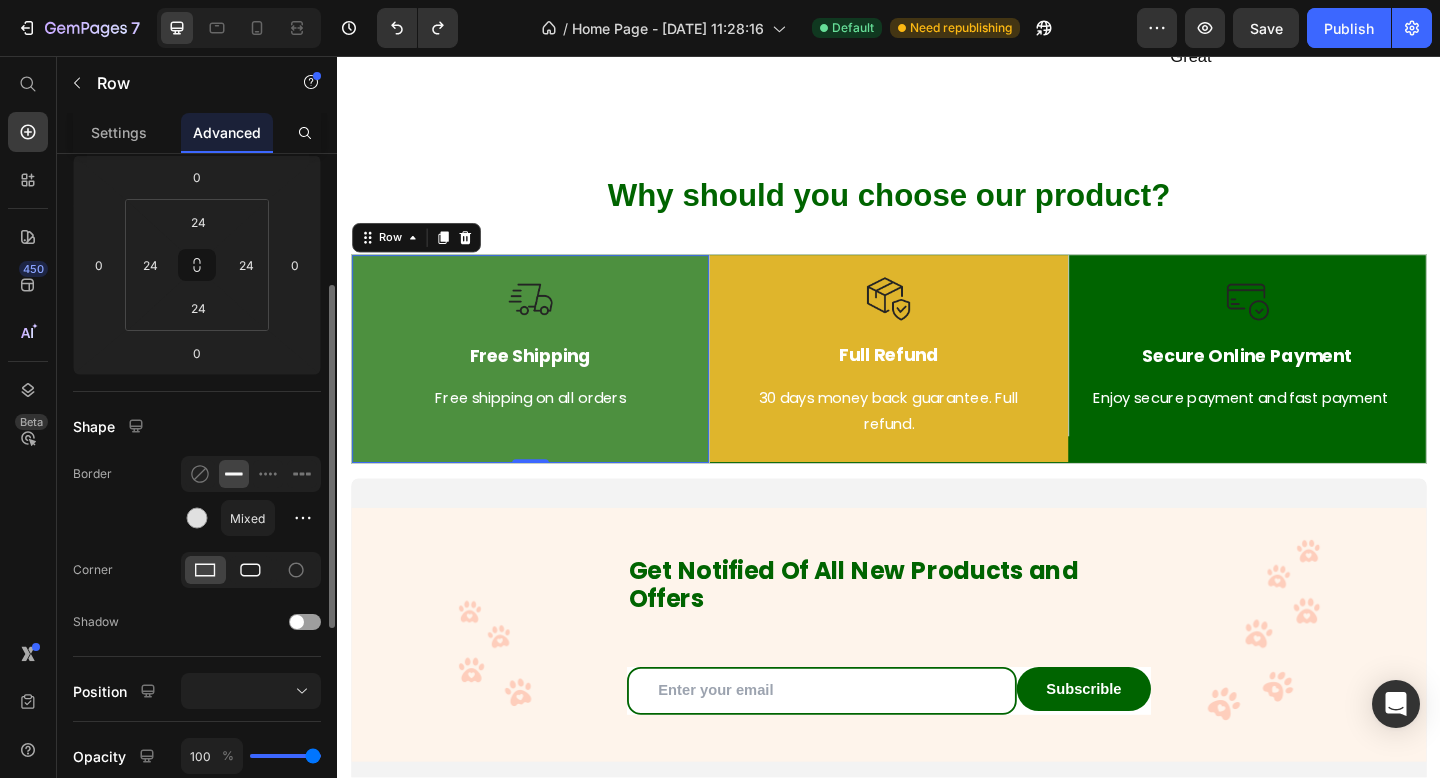 click 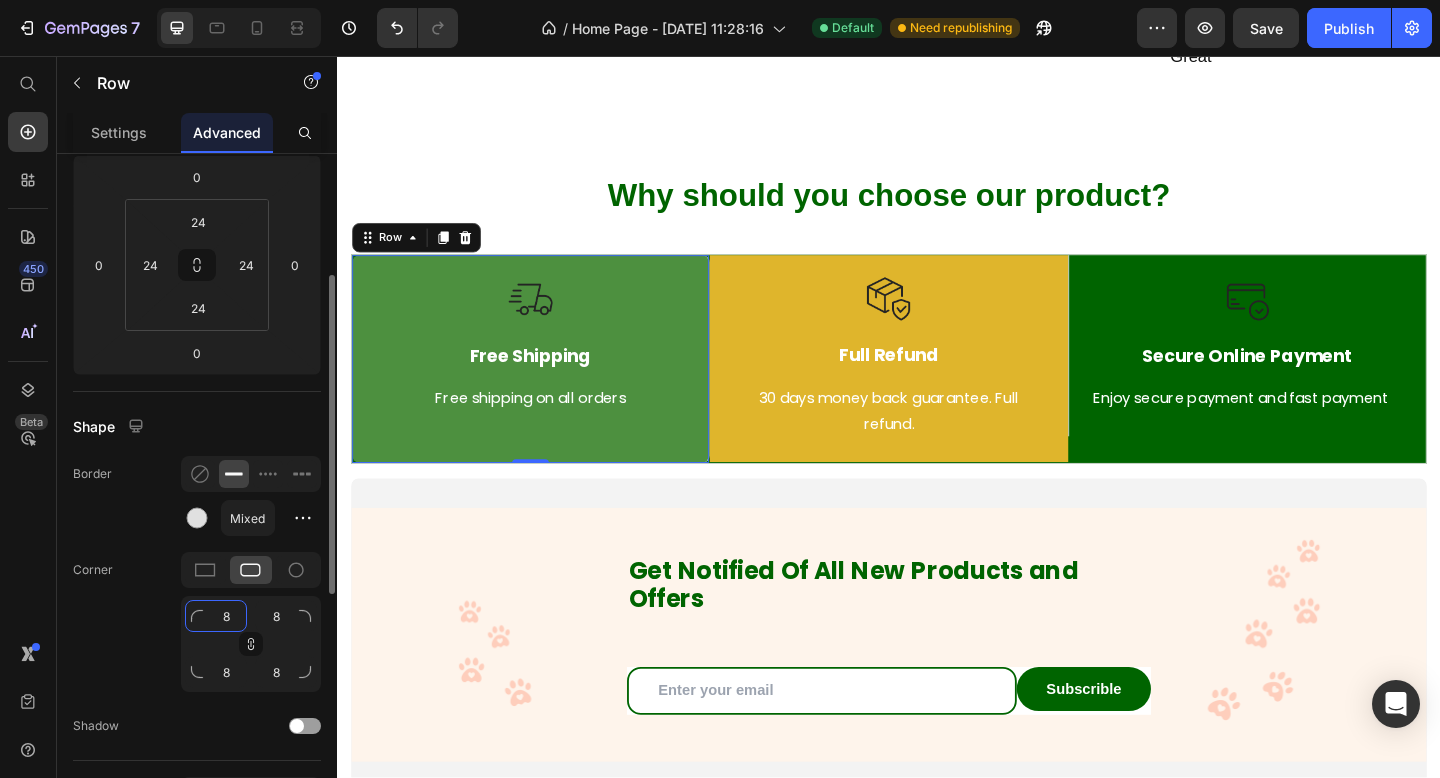click on "8" 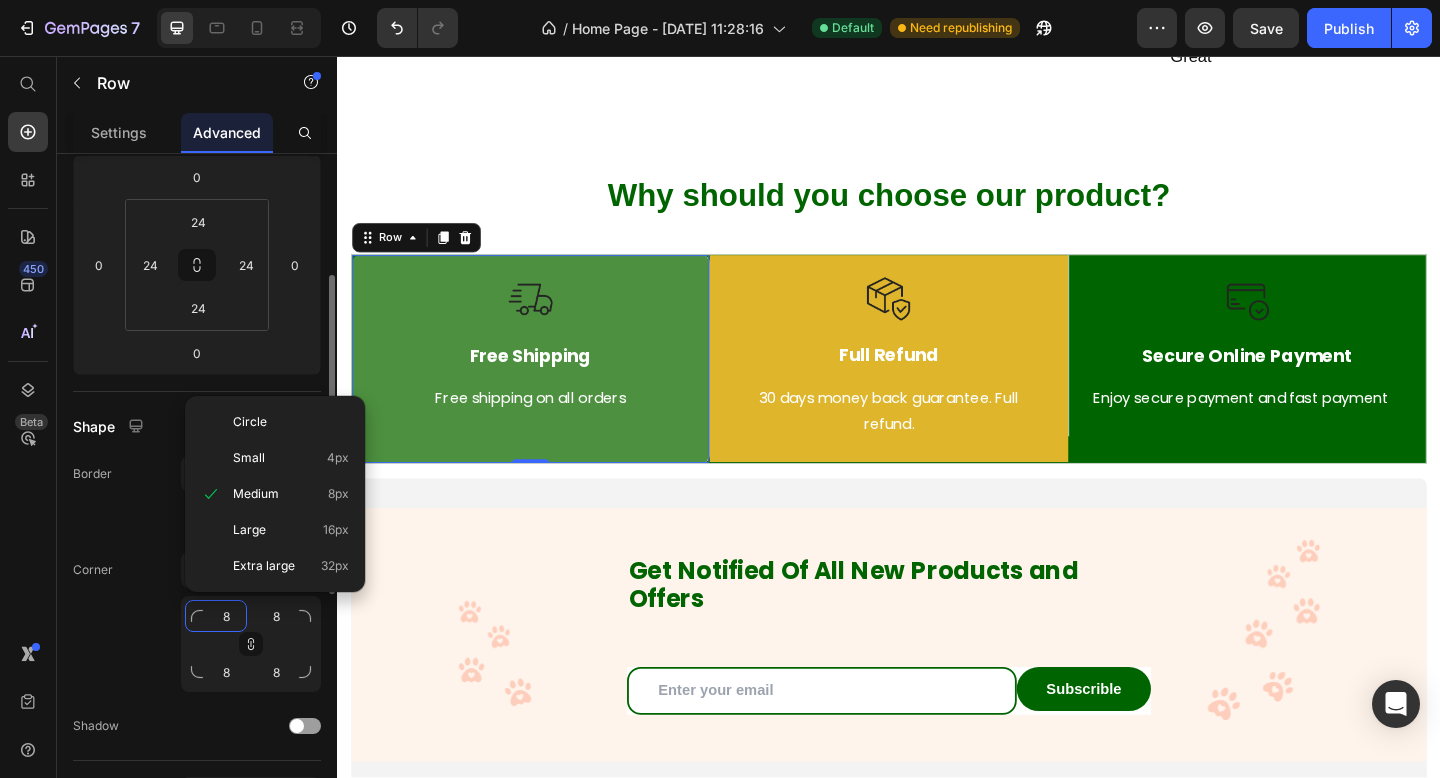 type on "1" 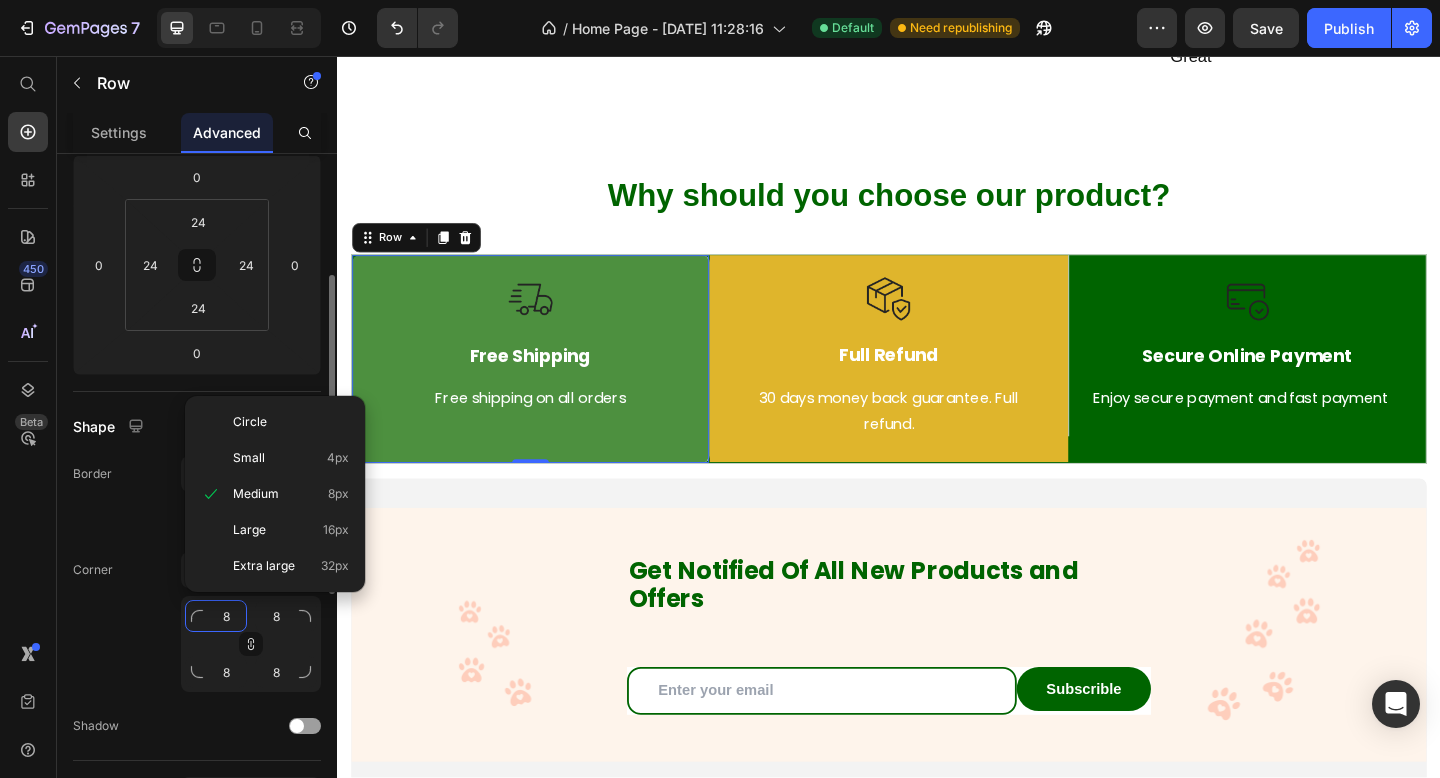 type on "1" 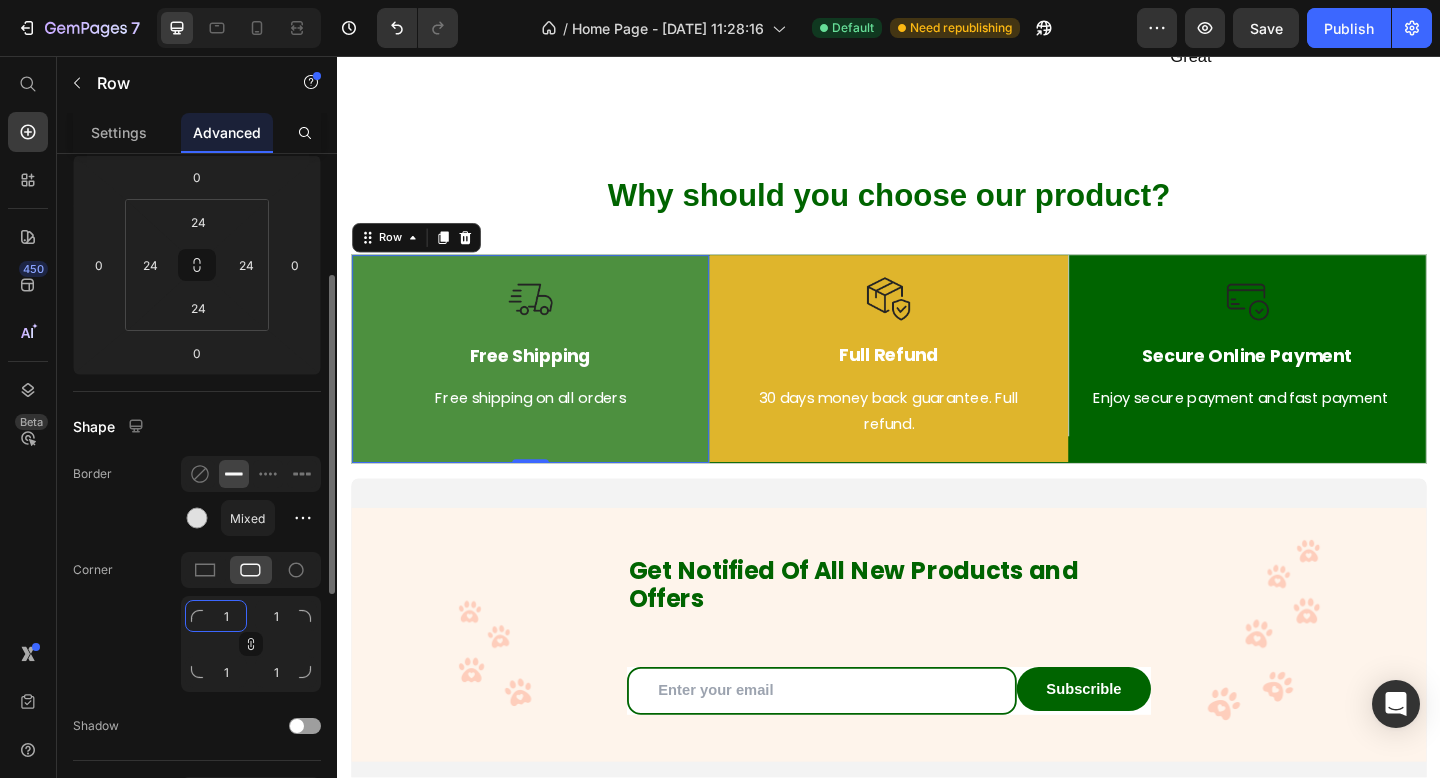 type on "15" 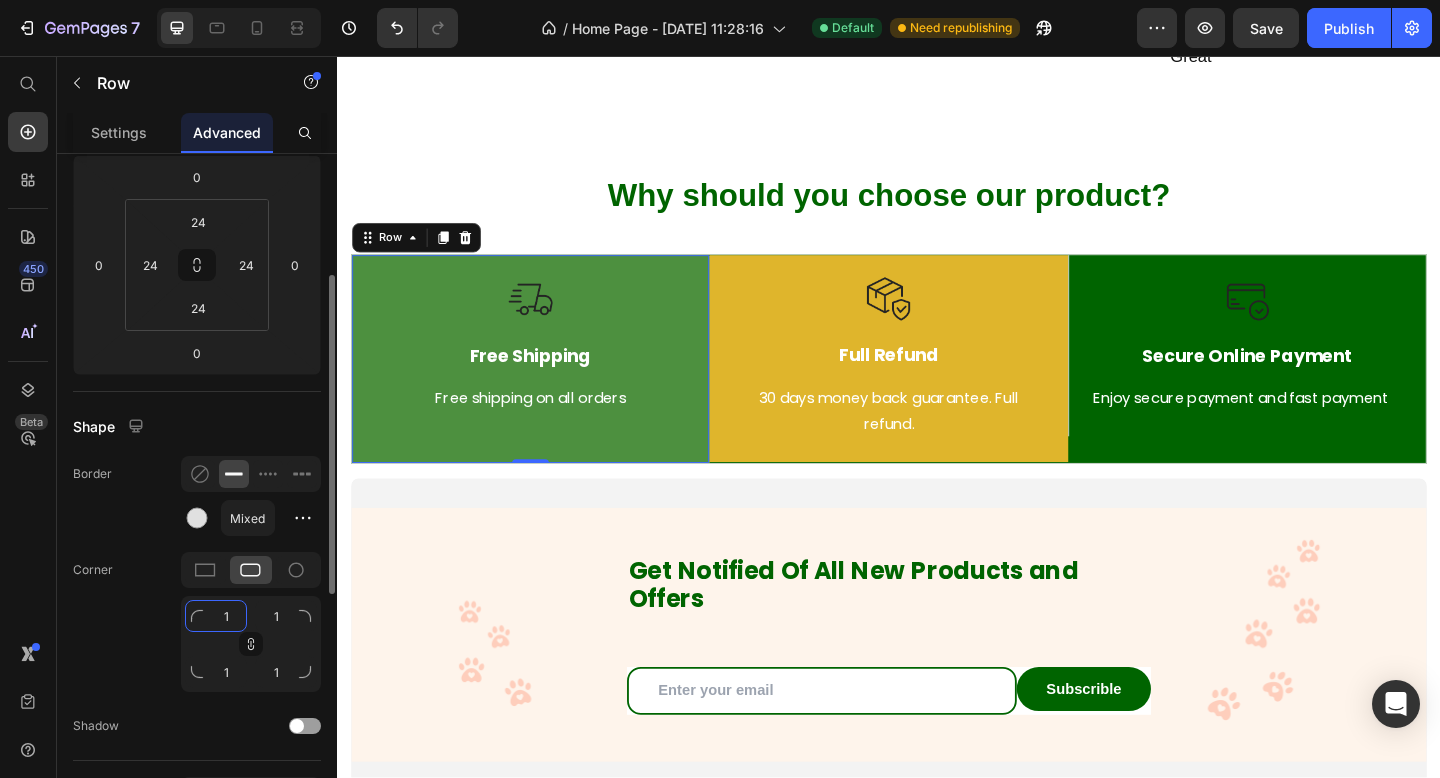 type on "15" 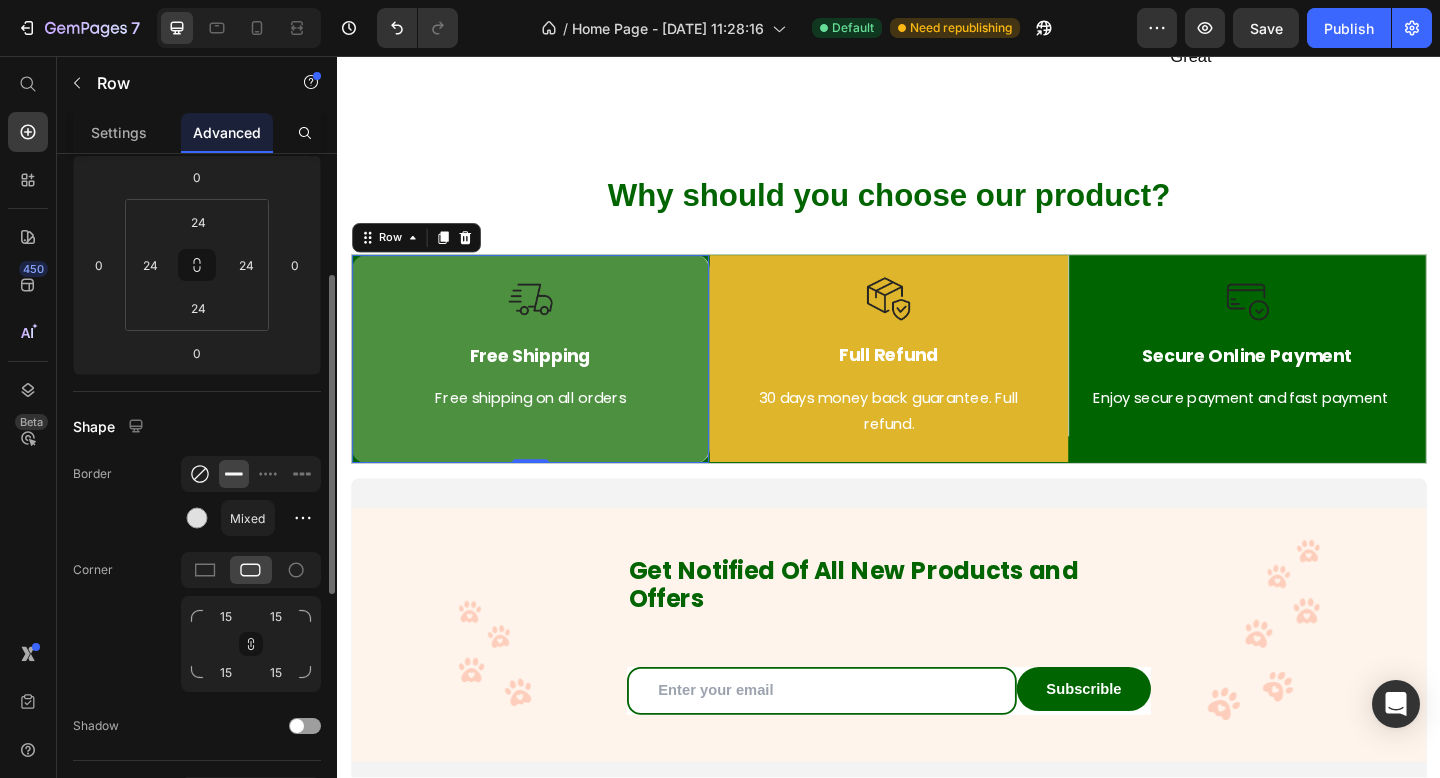 click 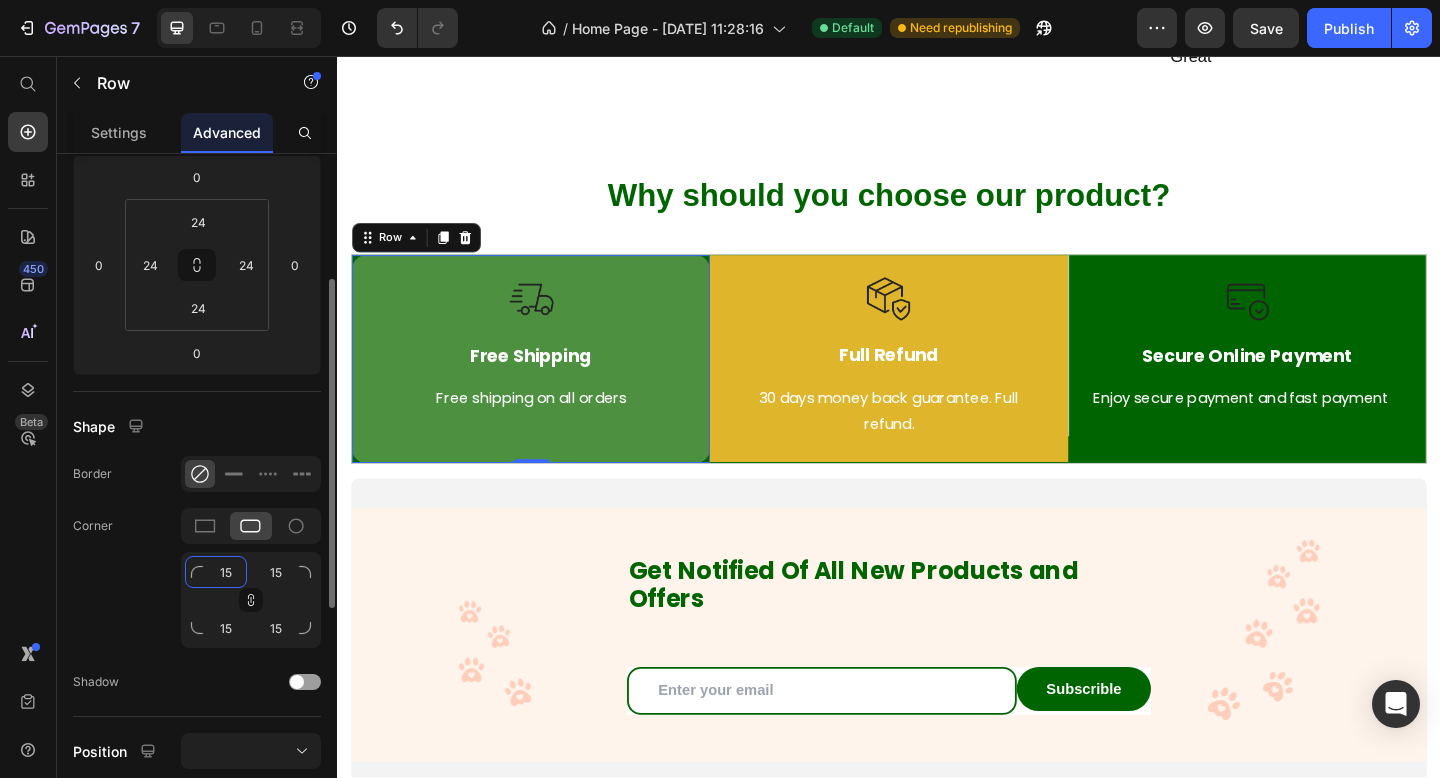 click on "15" 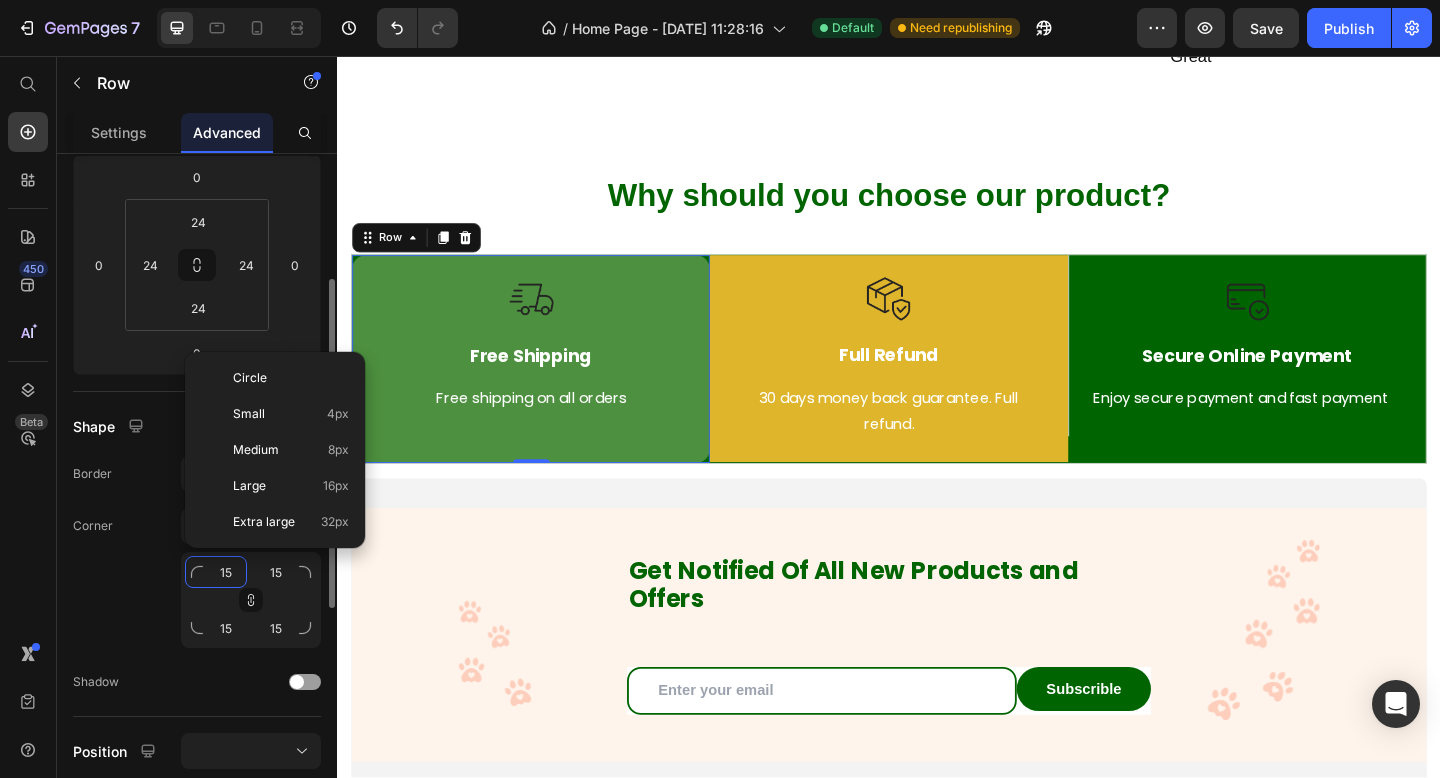 type on "2" 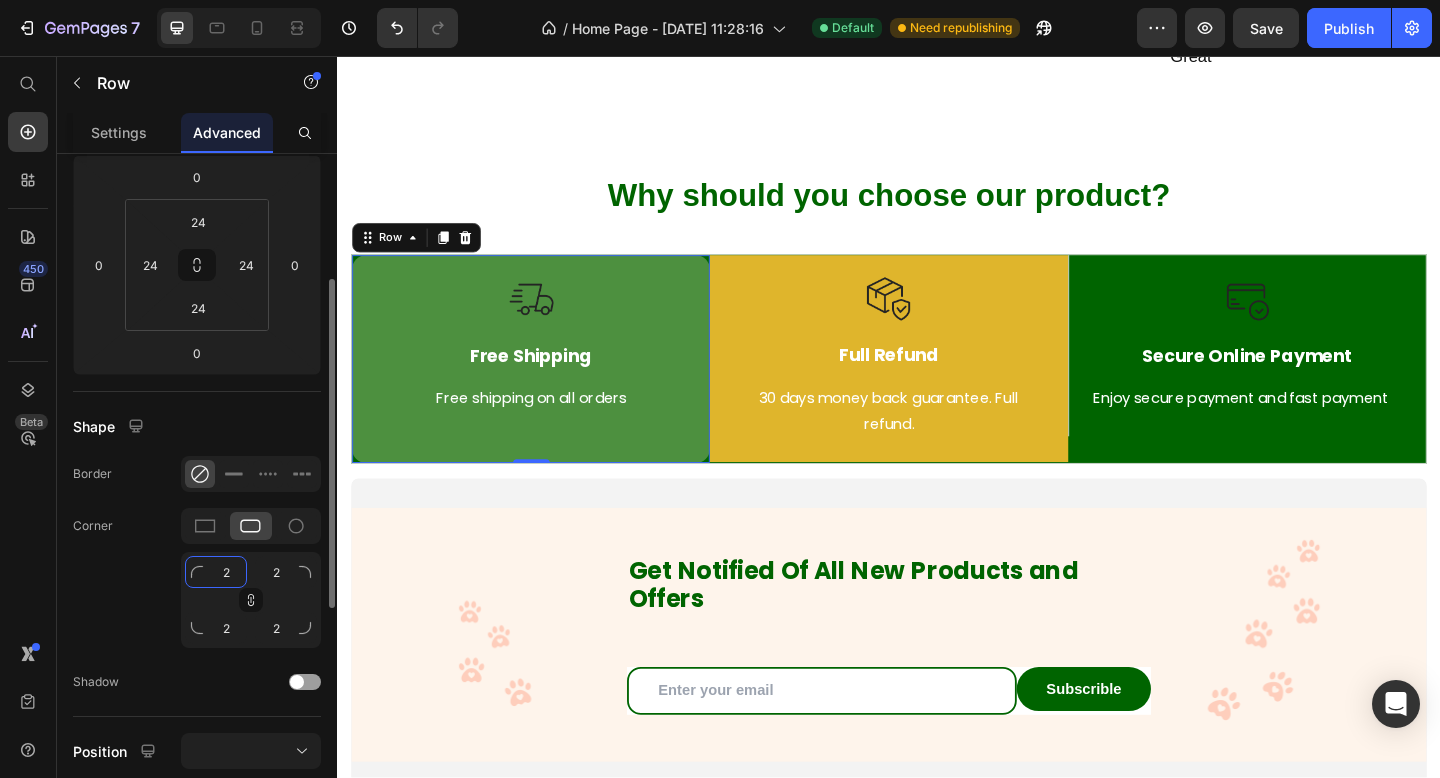 type on "20" 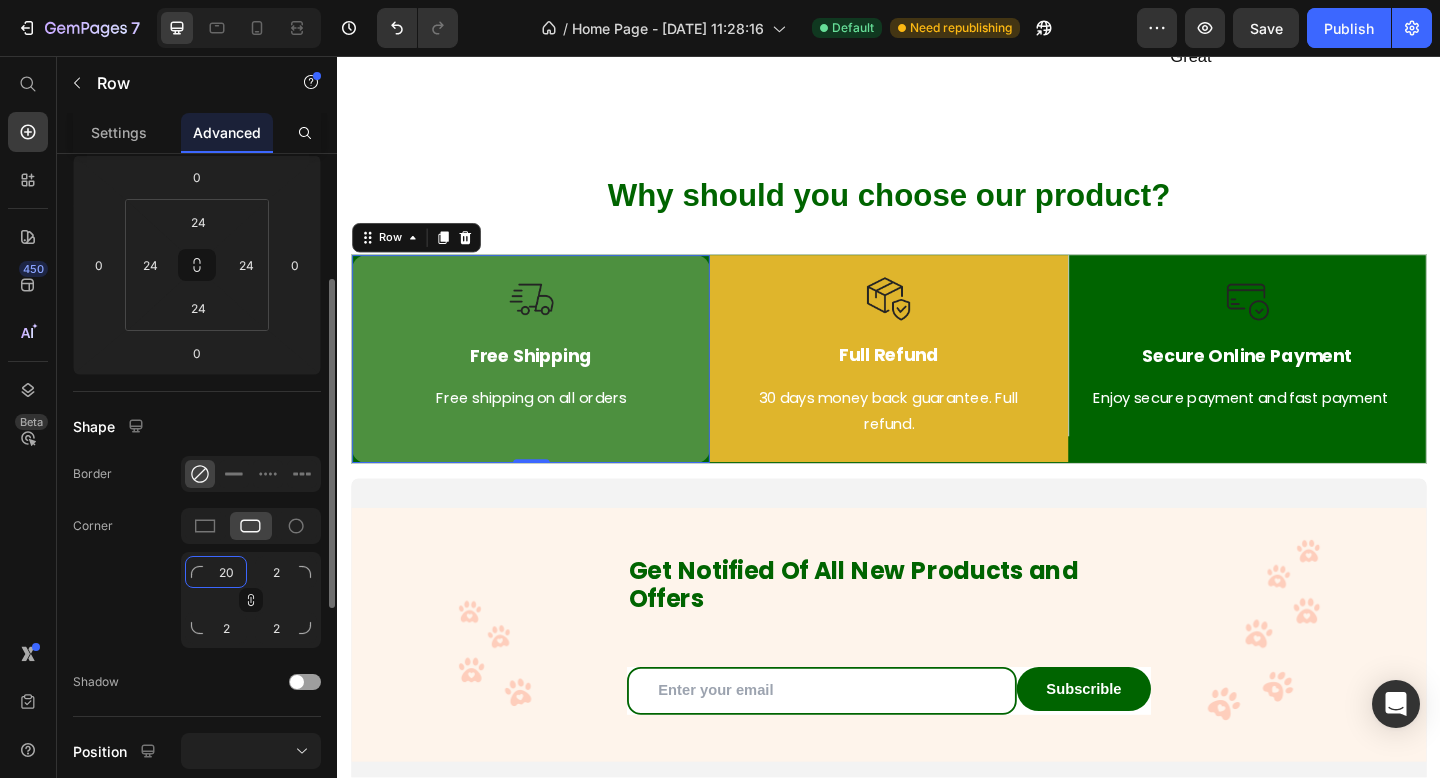 type on "20" 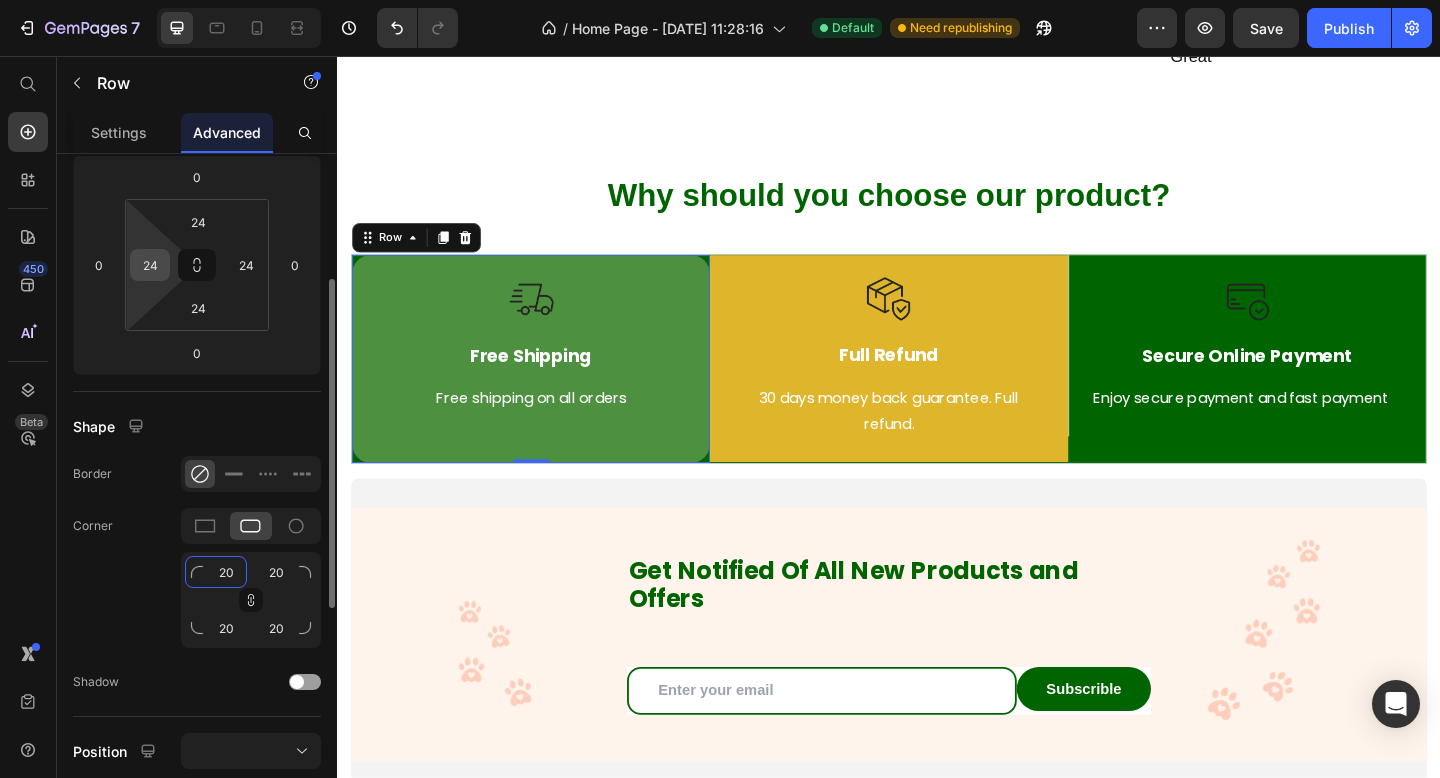 type on "20" 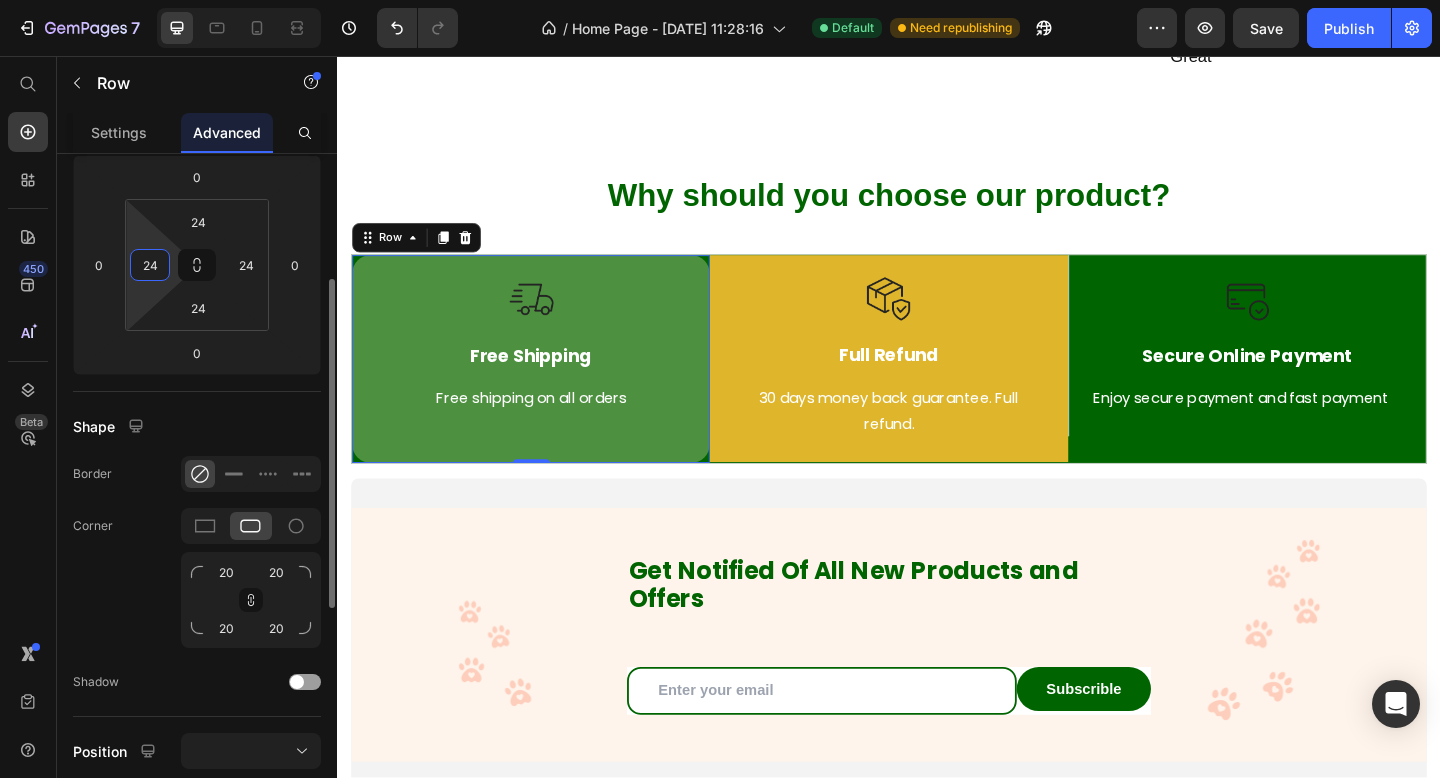 click on "24" at bounding box center (150, 265) 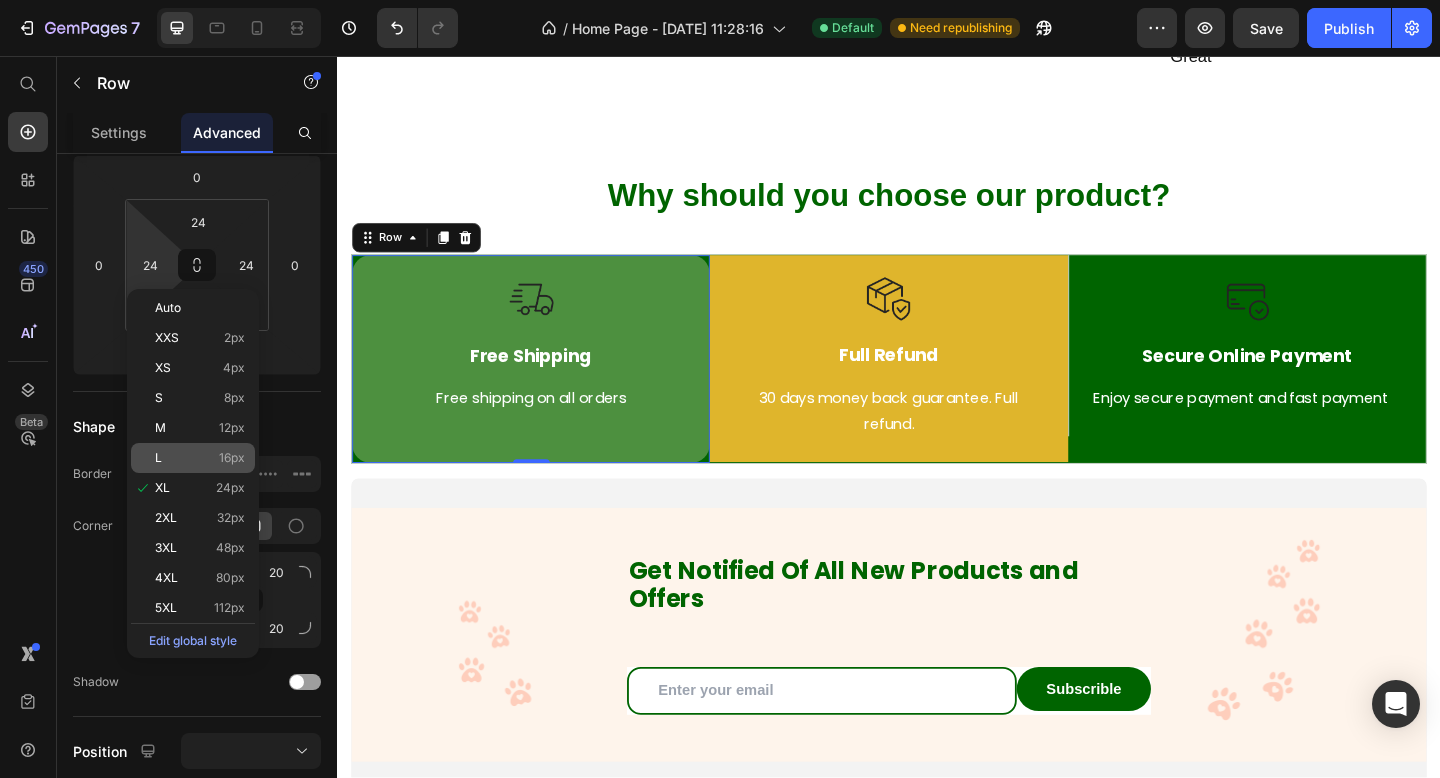 click on "L 16px" 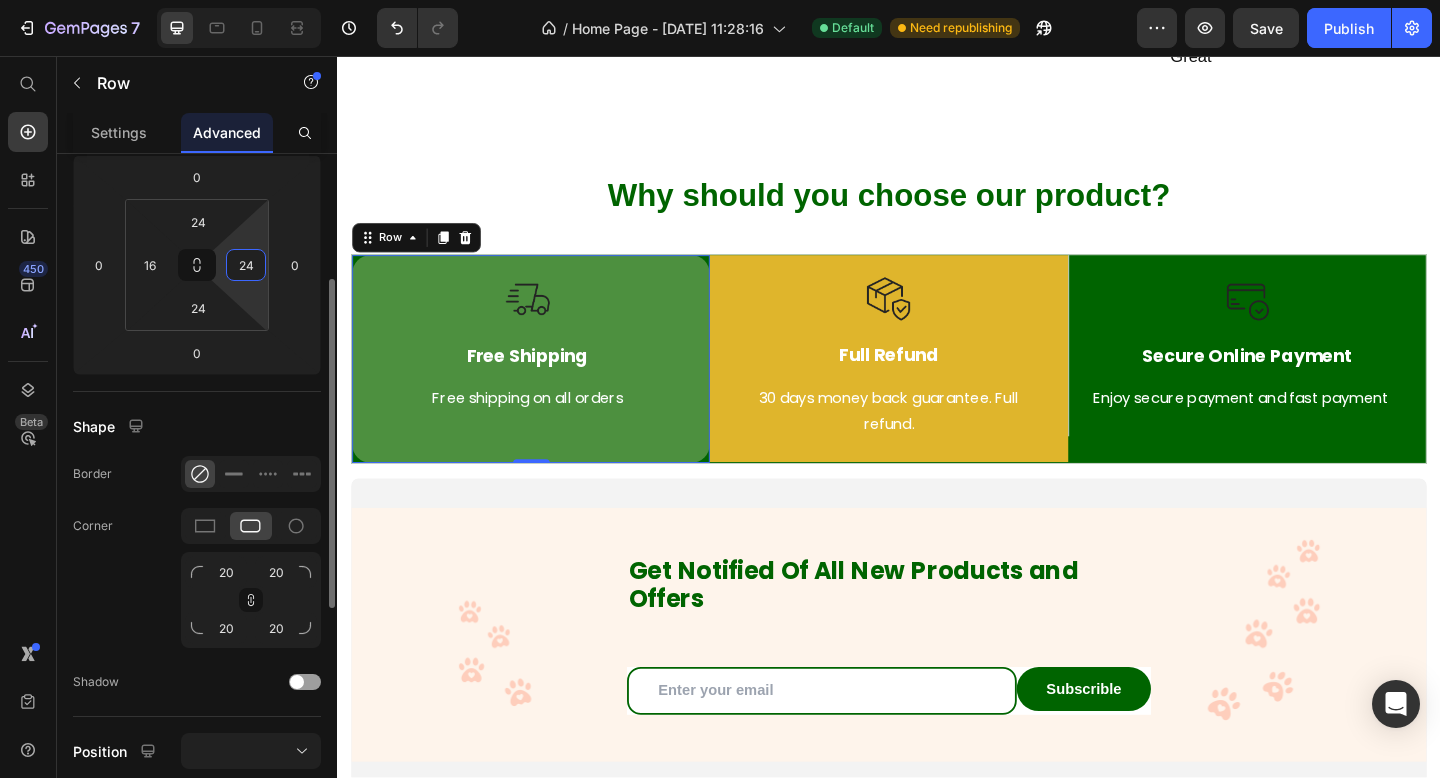 click on "24" at bounding box center [246, 265] 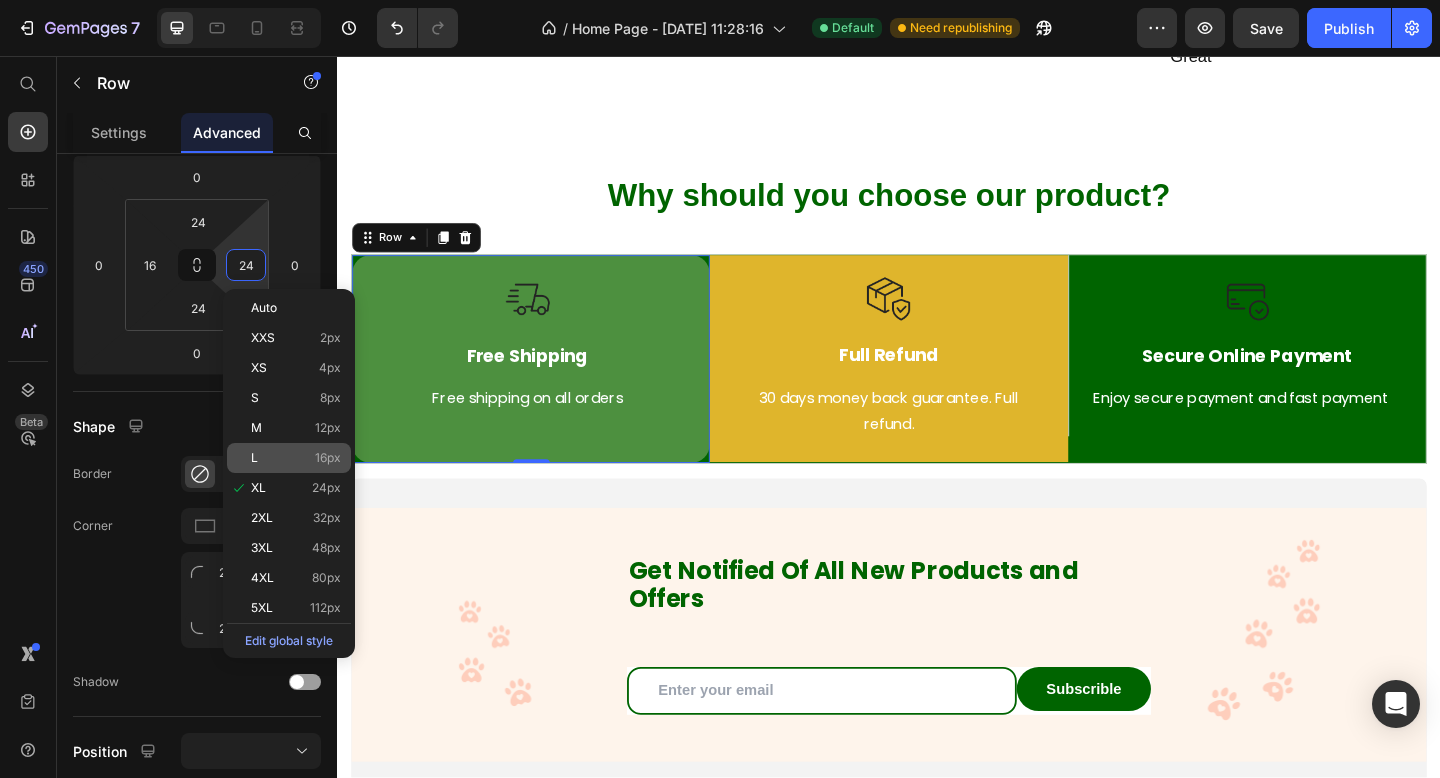 click on "L" at bounding box center (254, 458) 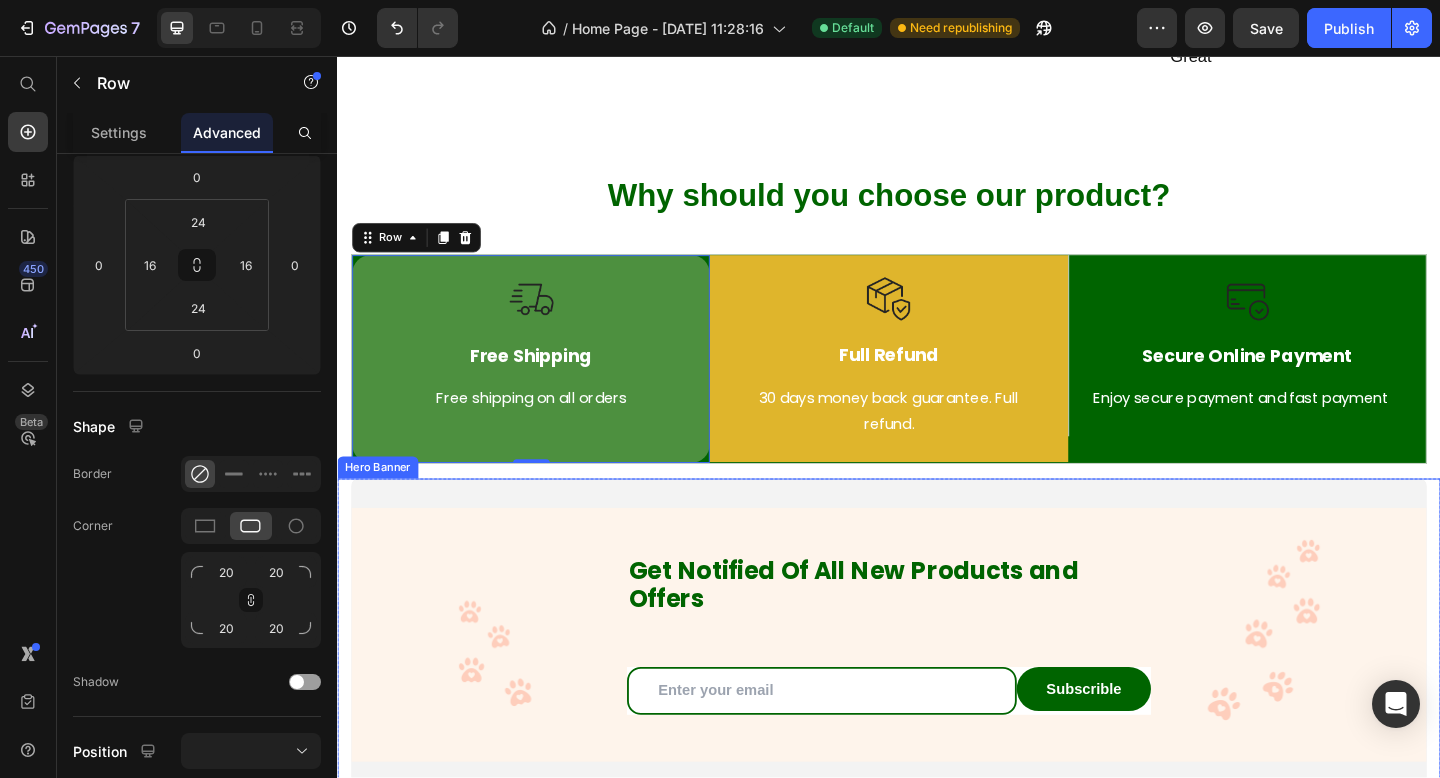 click at bounding box center [937, 686] 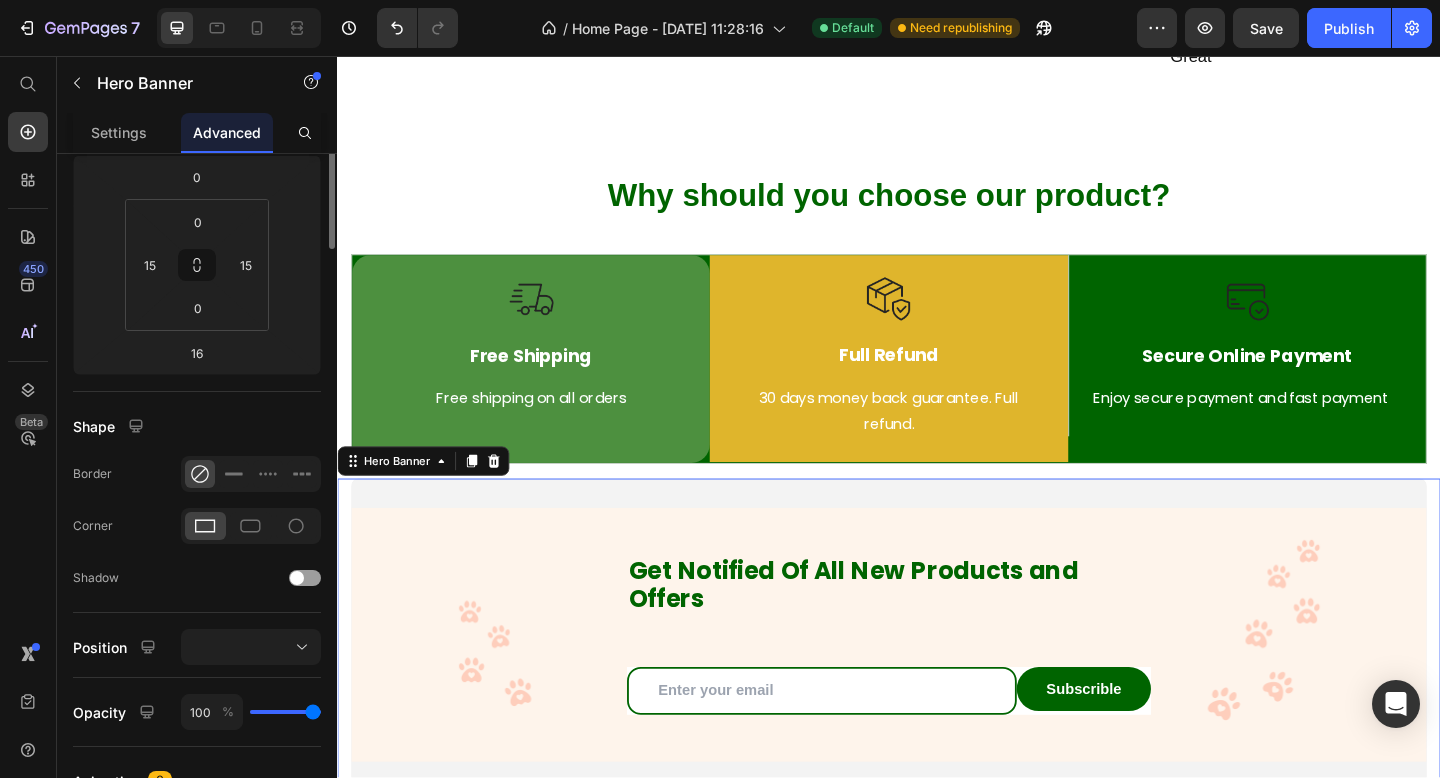 scroll, scrollTop: 0, scrollLeft: 0, axis: both 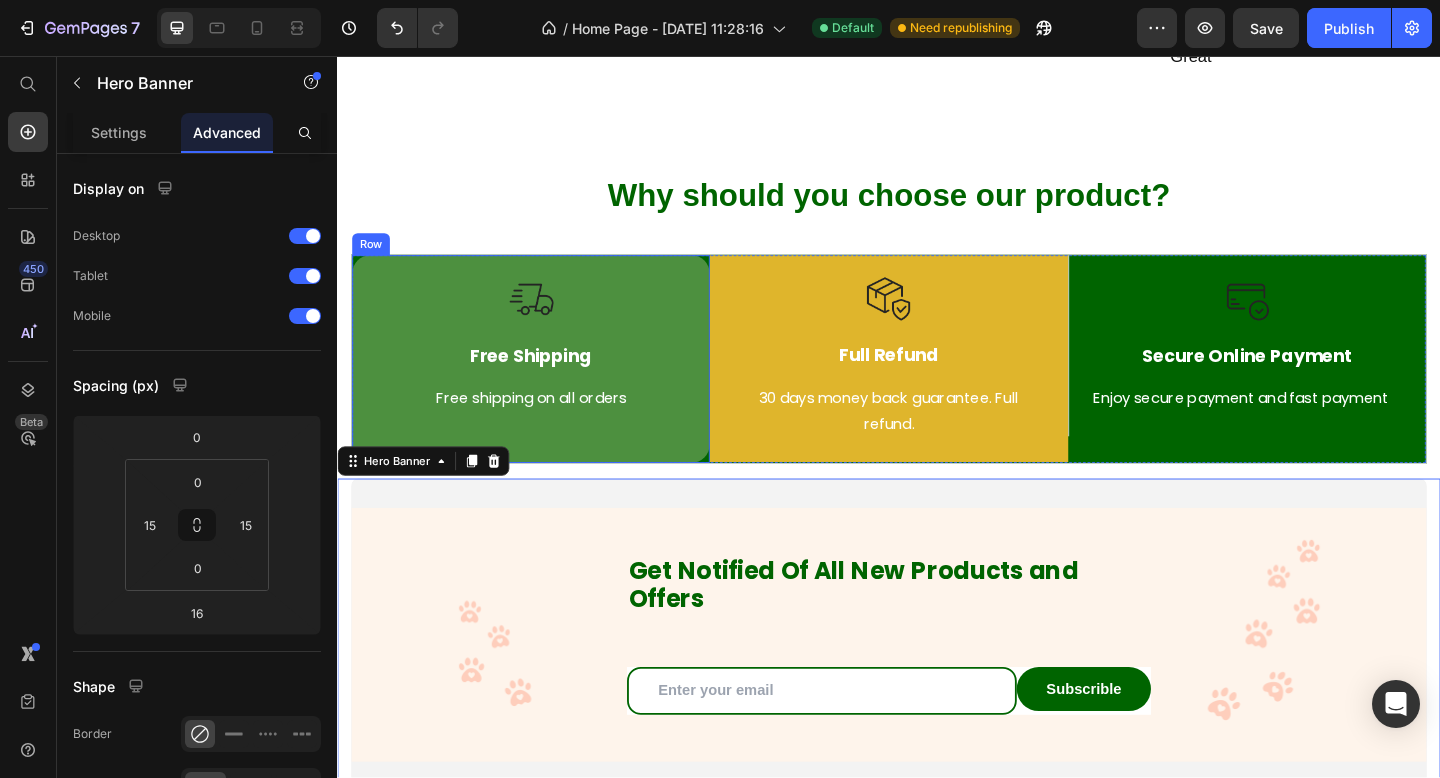 click on "Image Free Shipping Text Block Free shipping on all orders Text block Row" at bounding box center [547, 386] 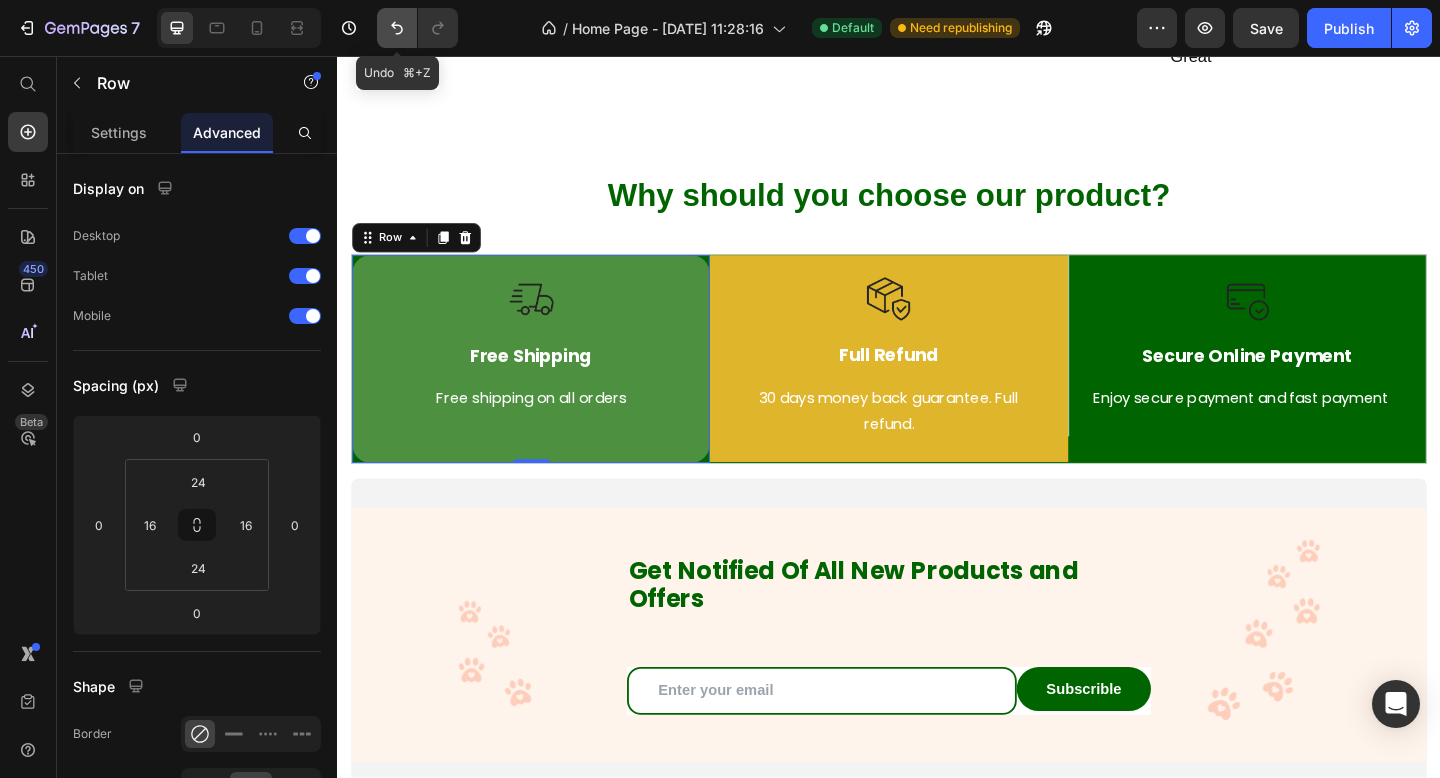 click 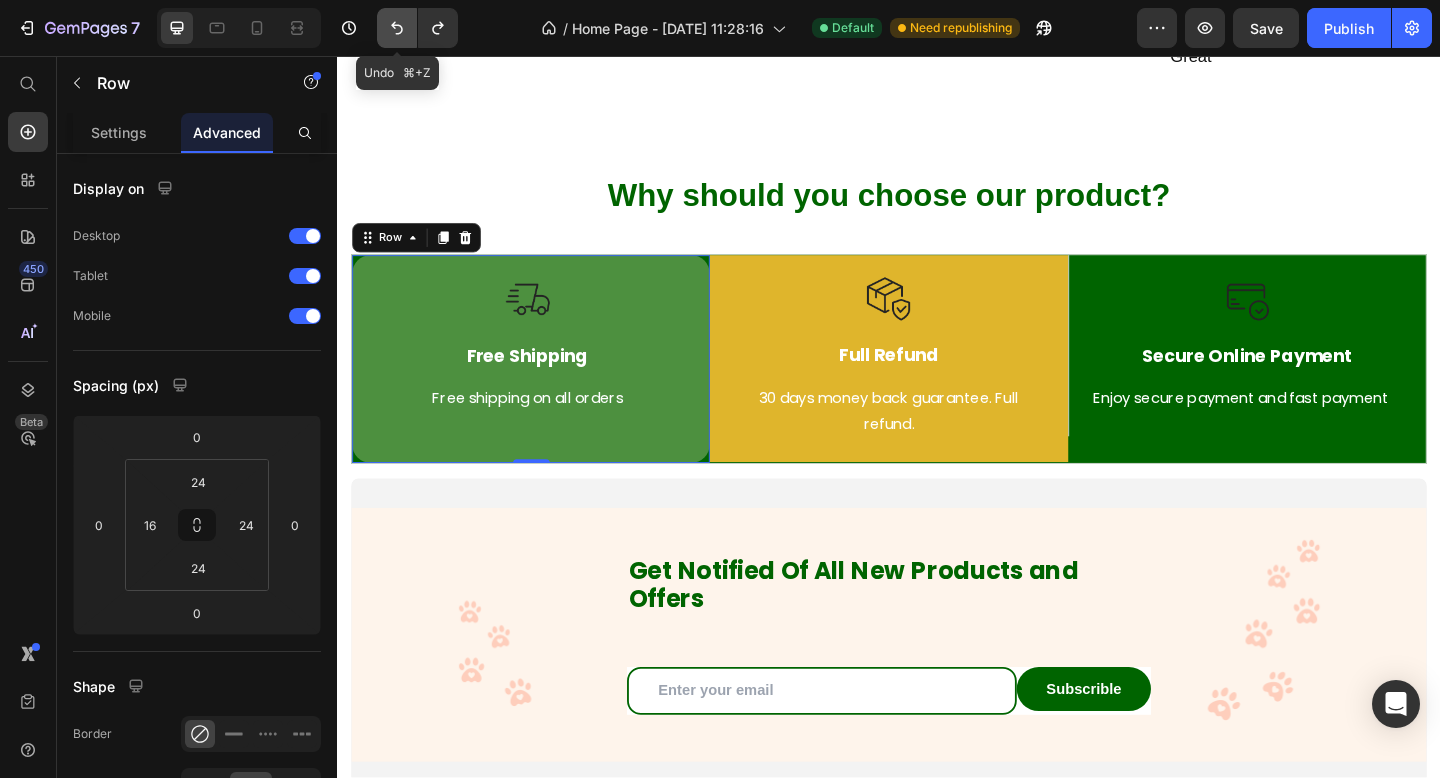 click 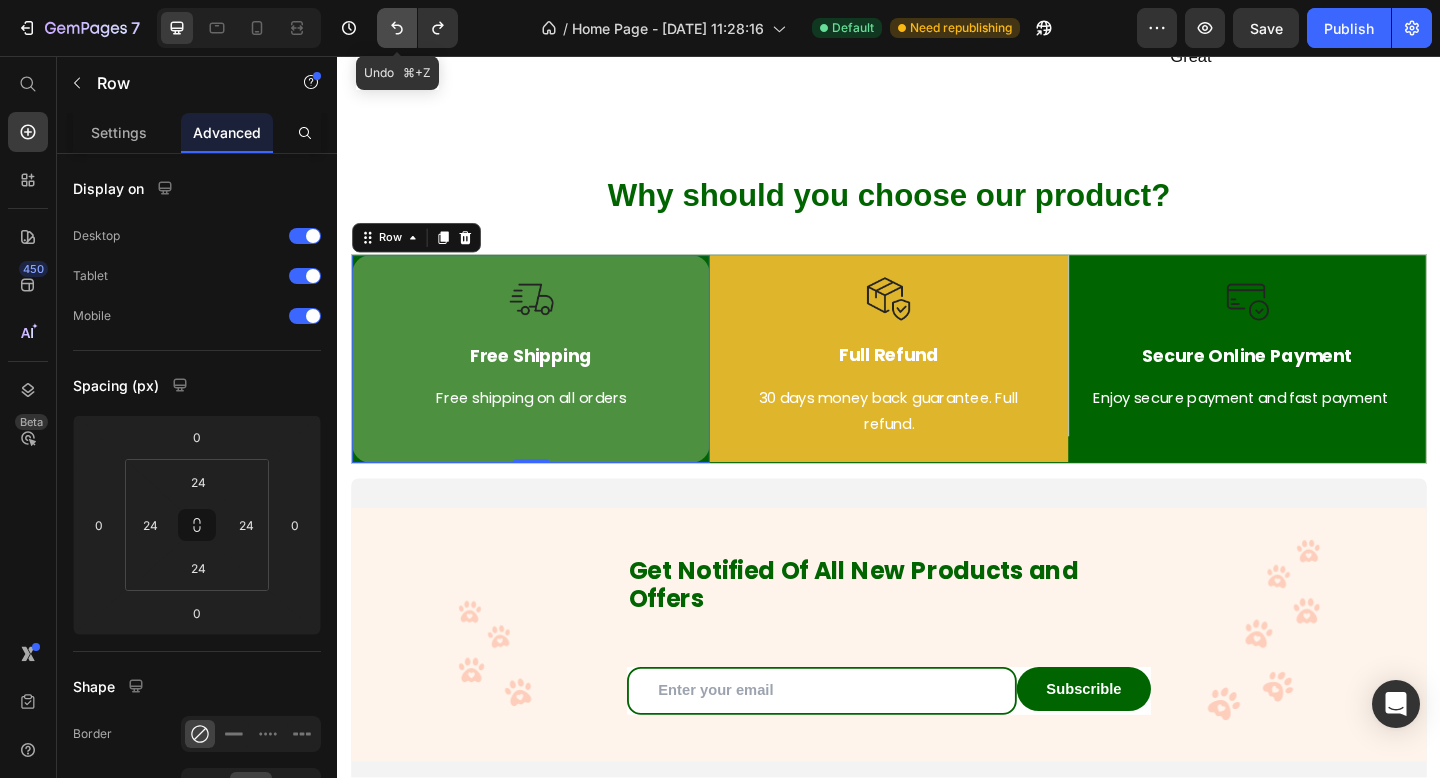 click 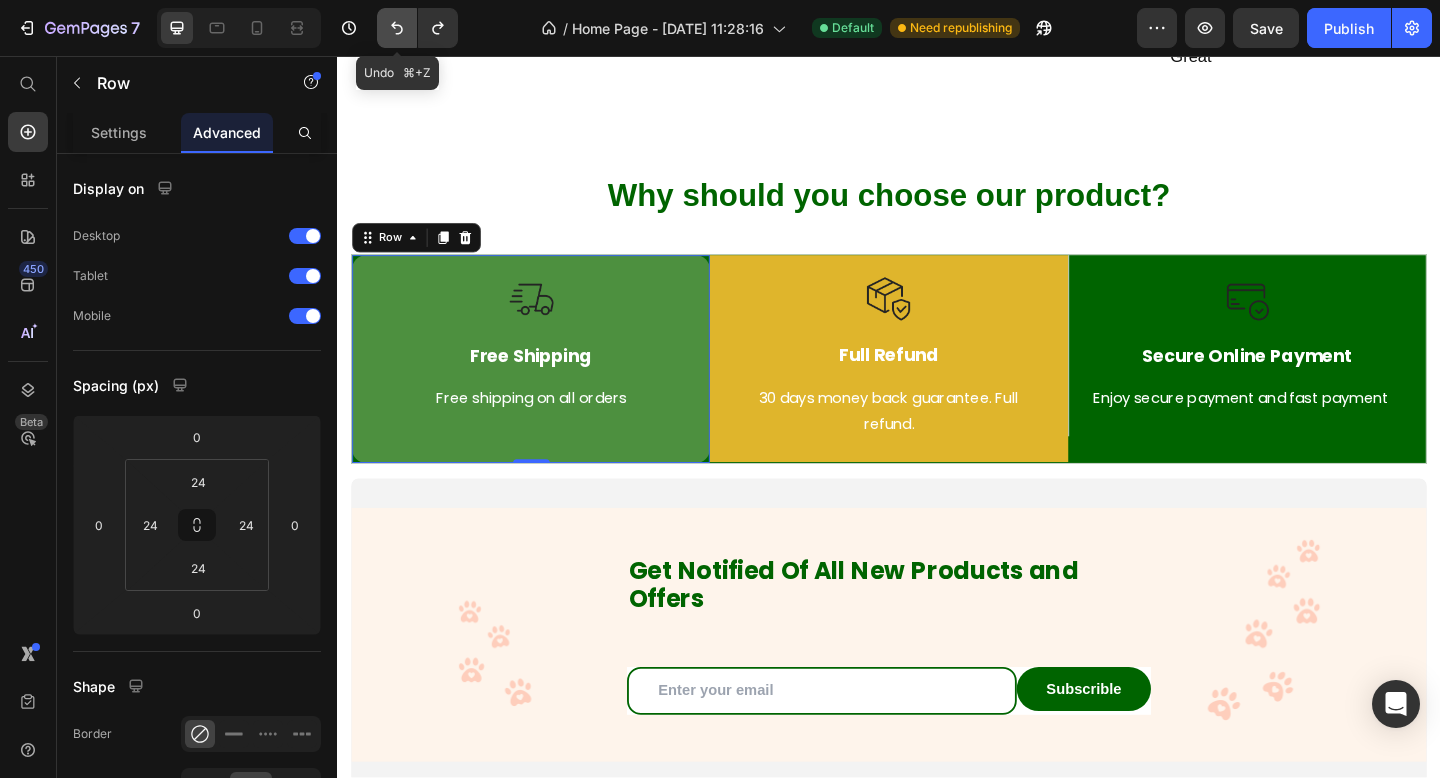 click 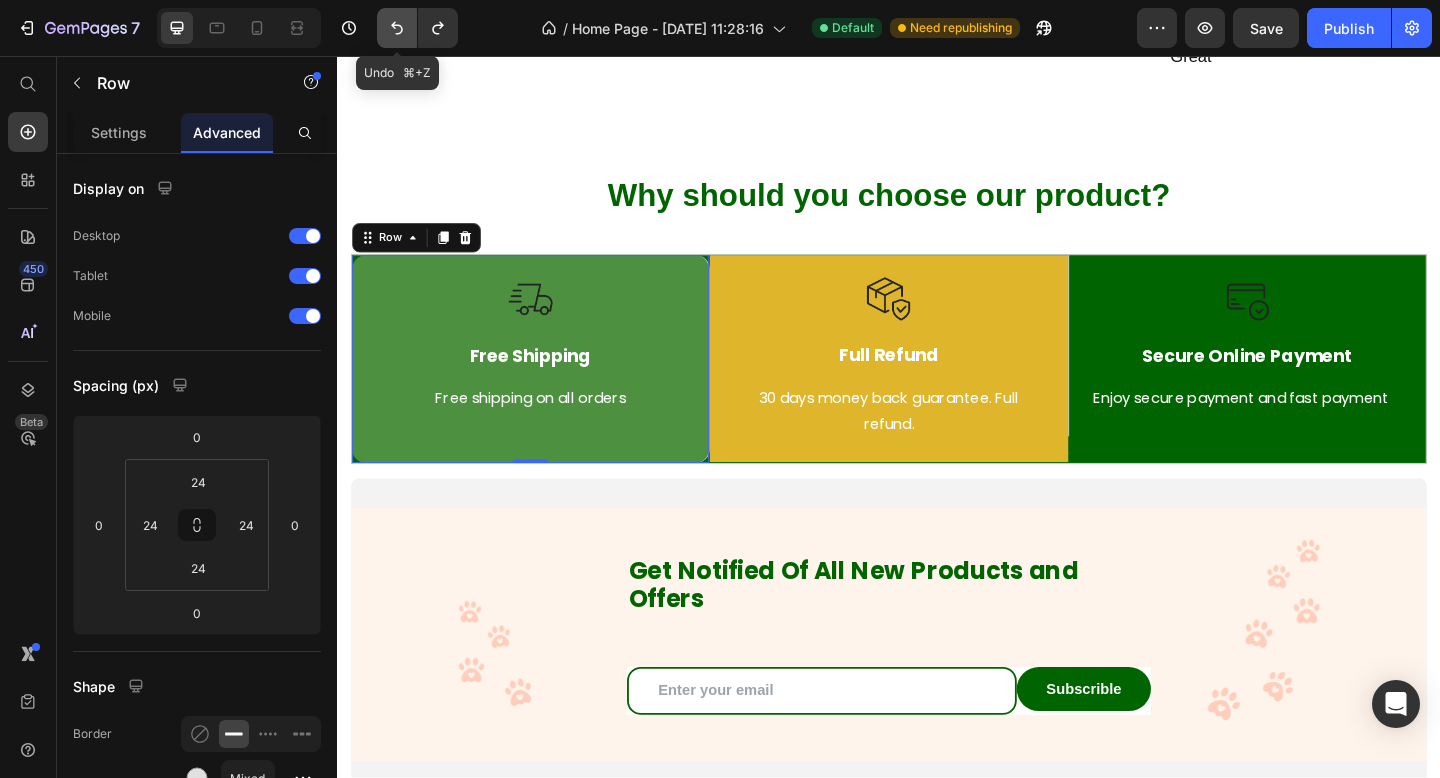 click 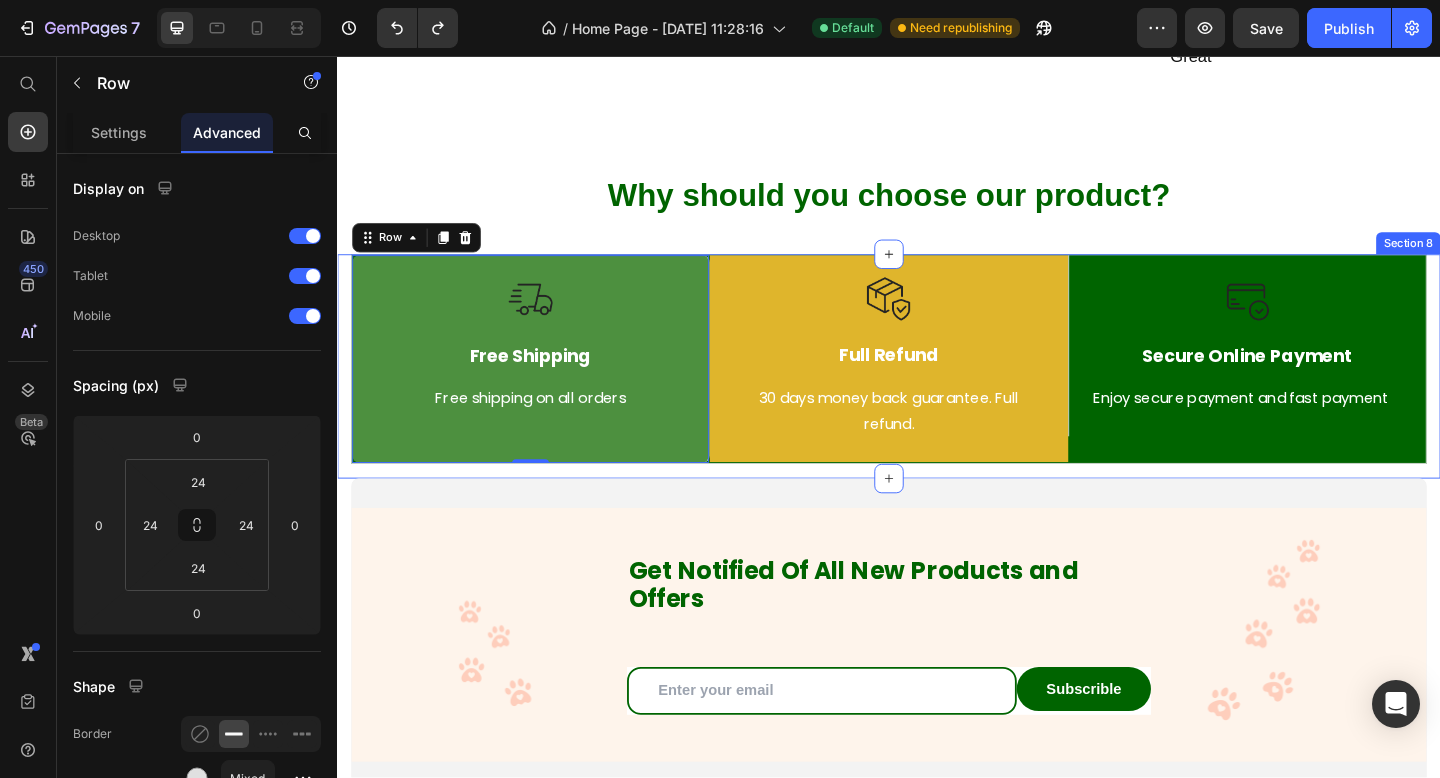 click on "Image Free Shipping Text Block Free shipping on all orders Text block Row   0 Image Full Refund Text Block 30 days money back guarantee. Full refund. Text block Row Image Secure Online Payment Text Block Enjoy secure payment and fast payment Text block Row Row Image Free Shipping Text Block Free shipping on any order of $150  or more. Text block Row Image Full Refund Text Block If your product aren’t perfect, return them for a full refund Text block Row Image Secure Online Payment Text Block secure payment worldwide Text block Row Row" at bounding box center (937, 394) 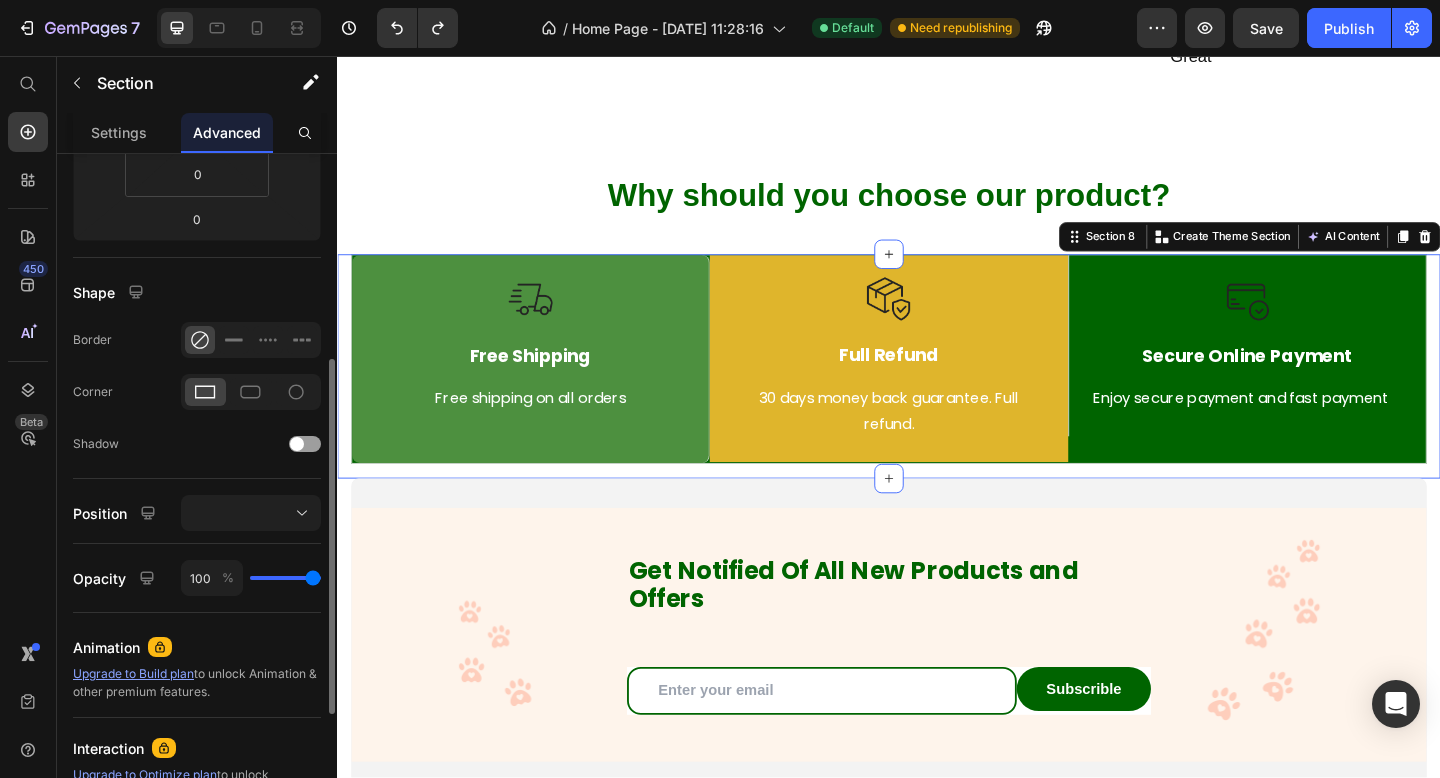 scroll, scrollTop: 396, scrollLeft: 0, axis: vertical 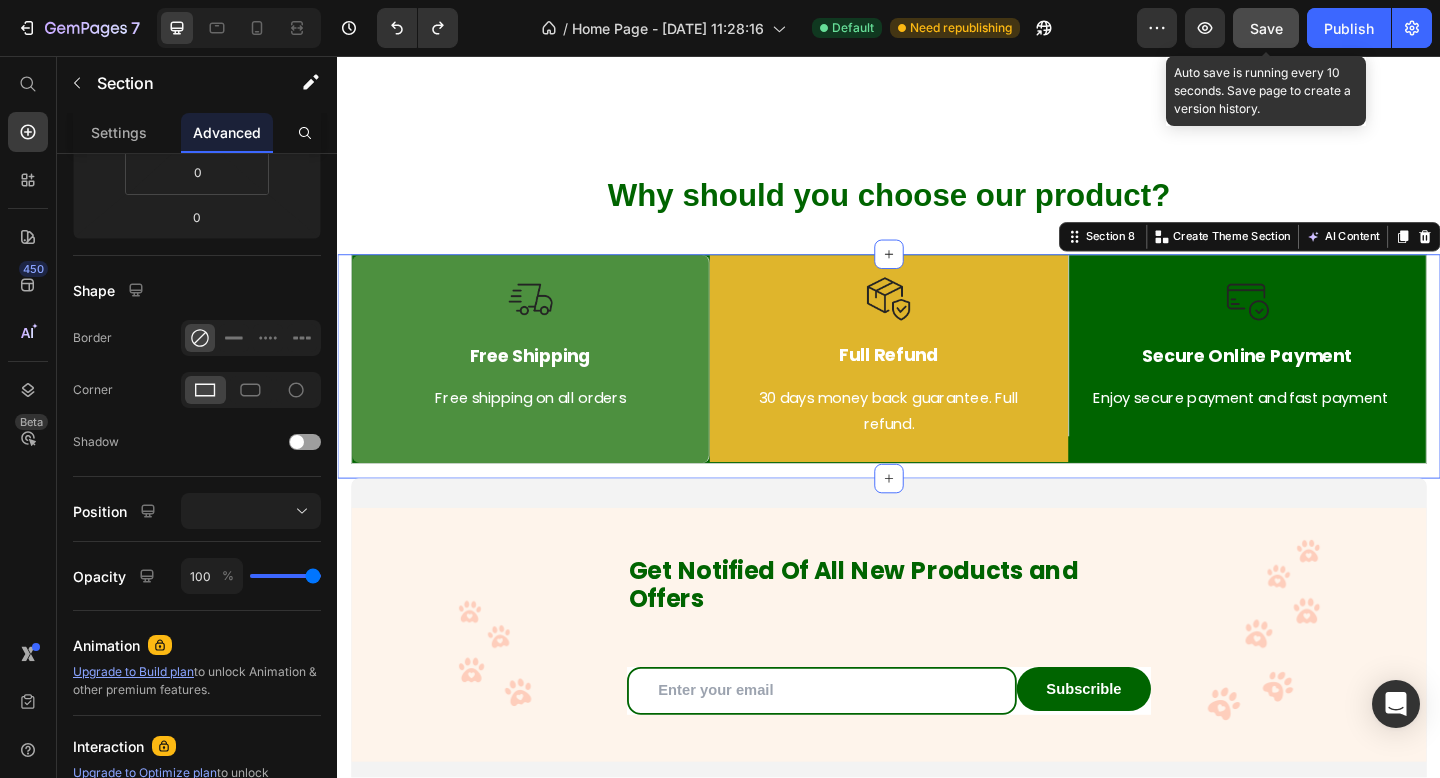 click on "Save" at bounding box center (1266, 28) 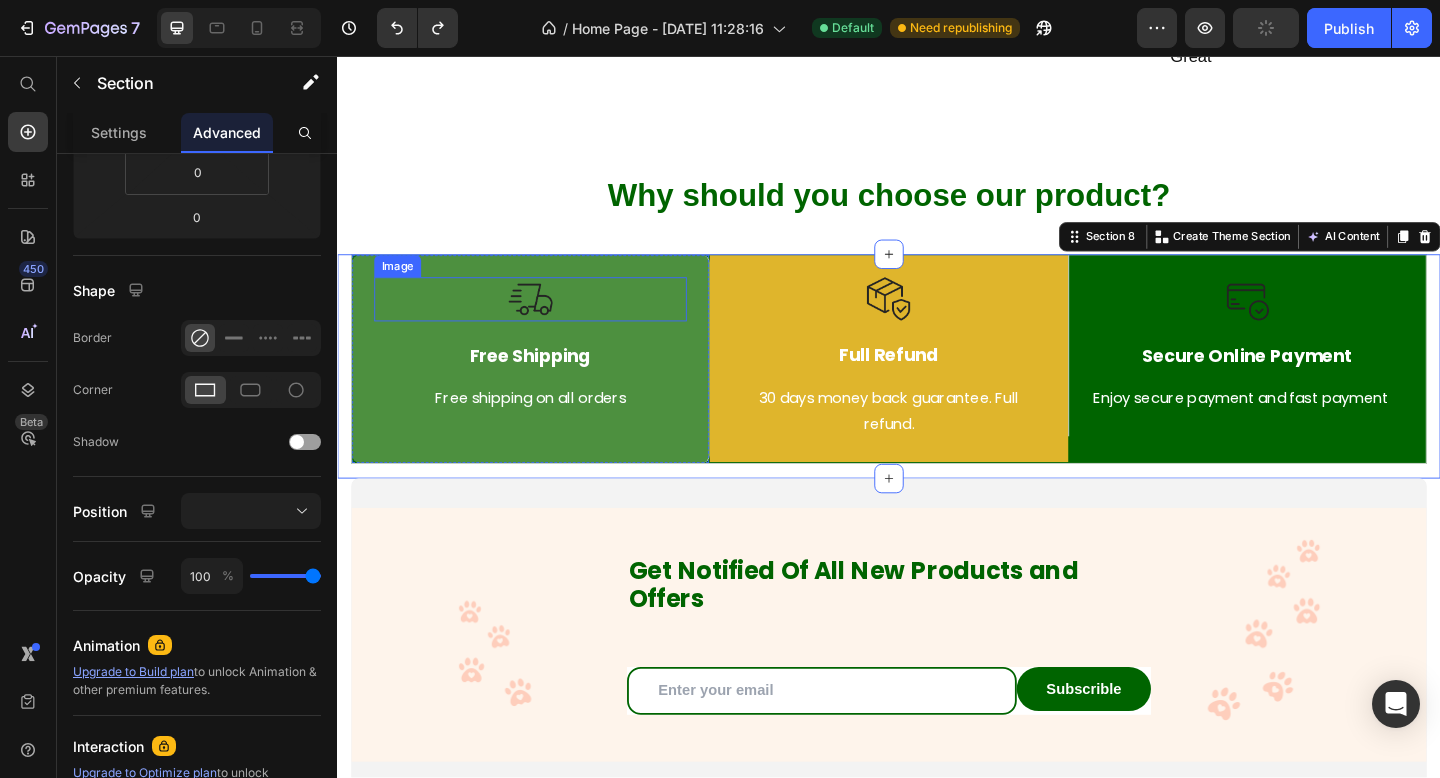click at bounding box center (547, 321) 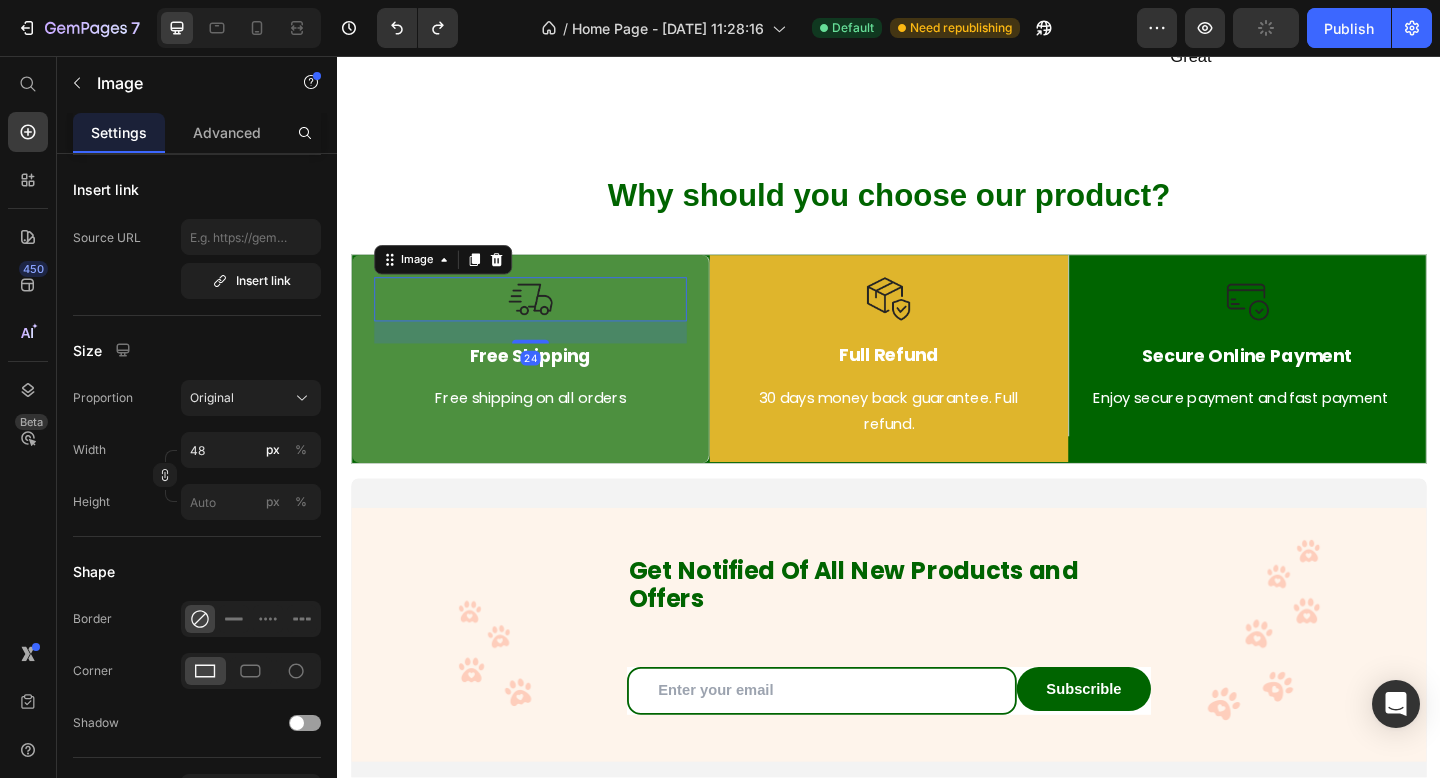 scroll, scrollTop: 0, scrollLeft: 0, axis: both 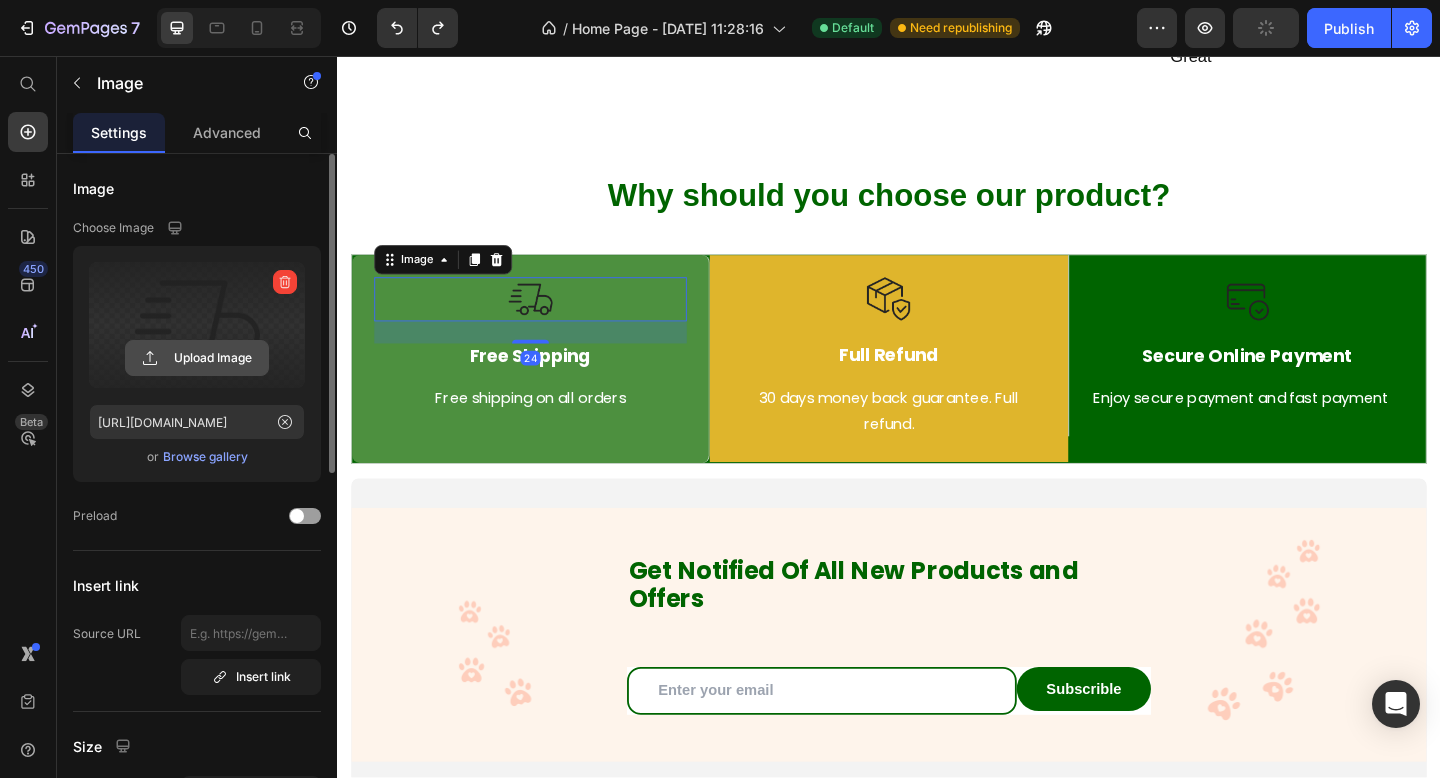 click 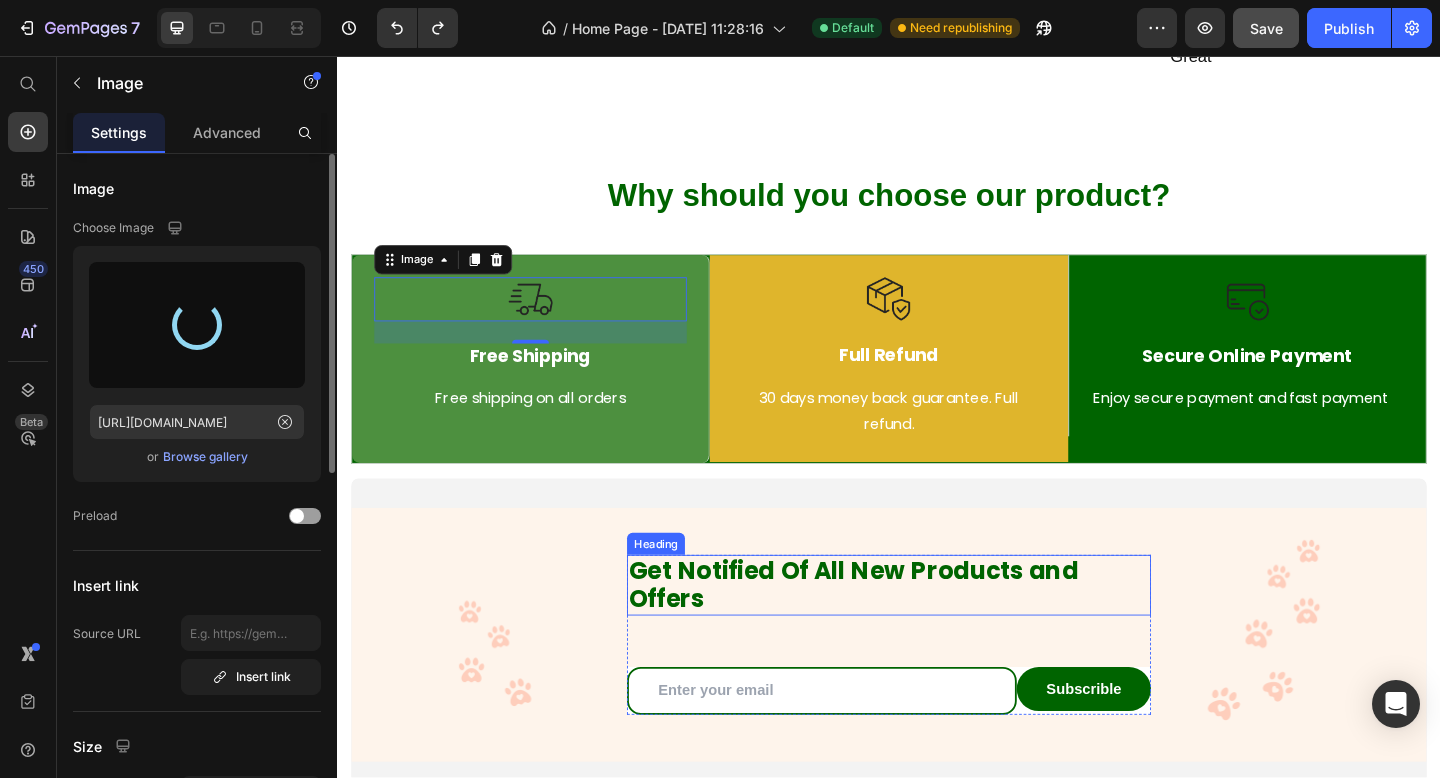 type on "https://cdn.shopify.com/s/files/1/0675/2187/2025/files/gempages_568129841669342249-fc399768-f2a6-4f48-97cd-176f39303945.png" 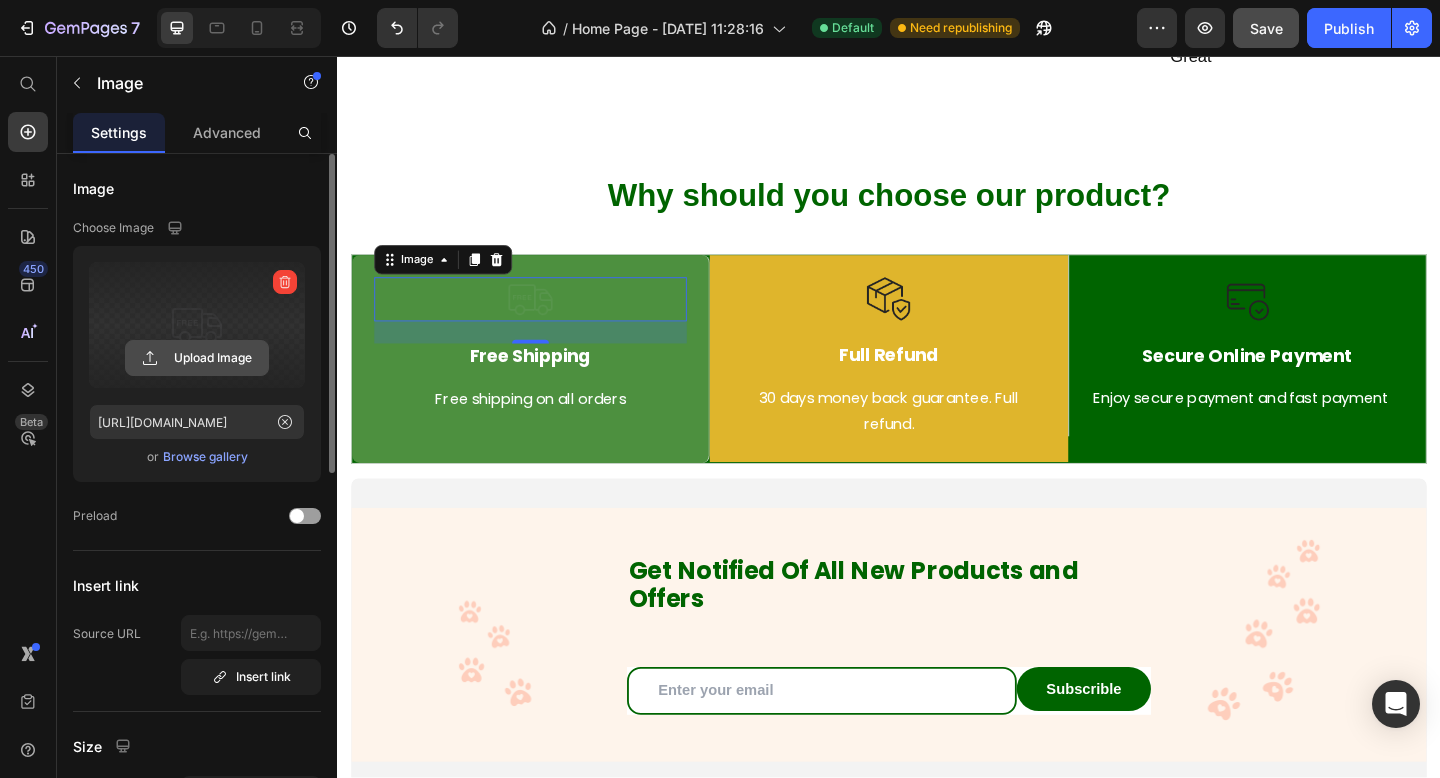 click 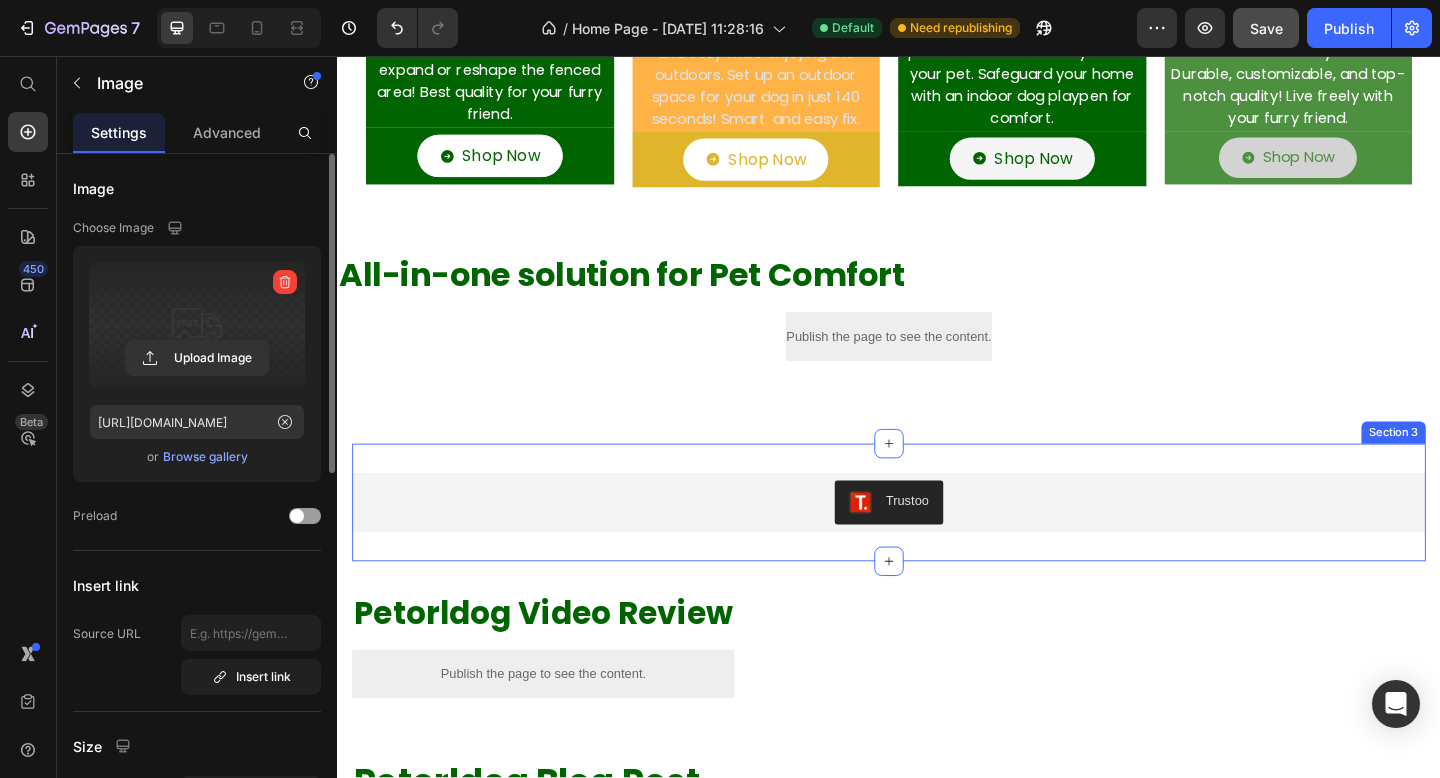scroll, scrollTop: 486, scrollLeft: 0, axis: vertical 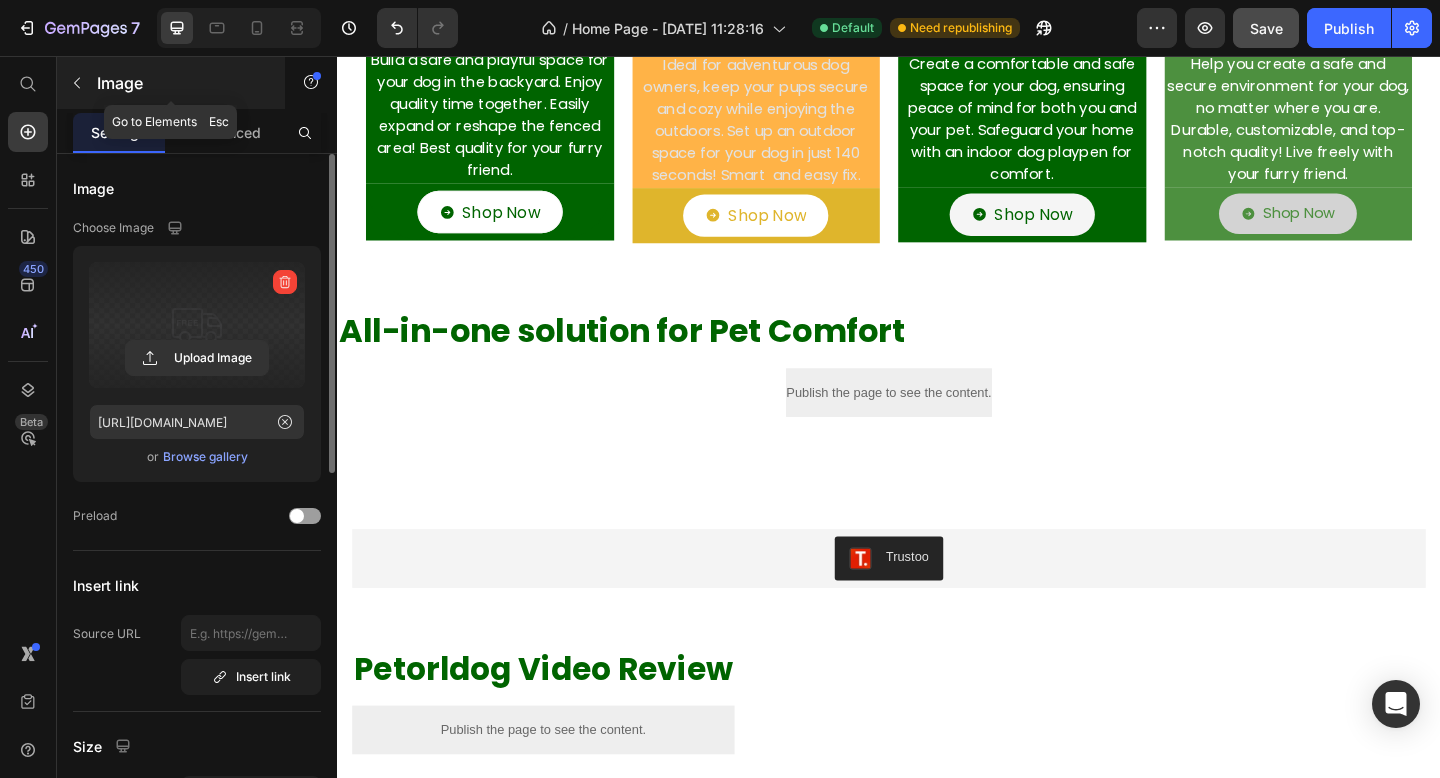 click at bounding box center [77, 83] 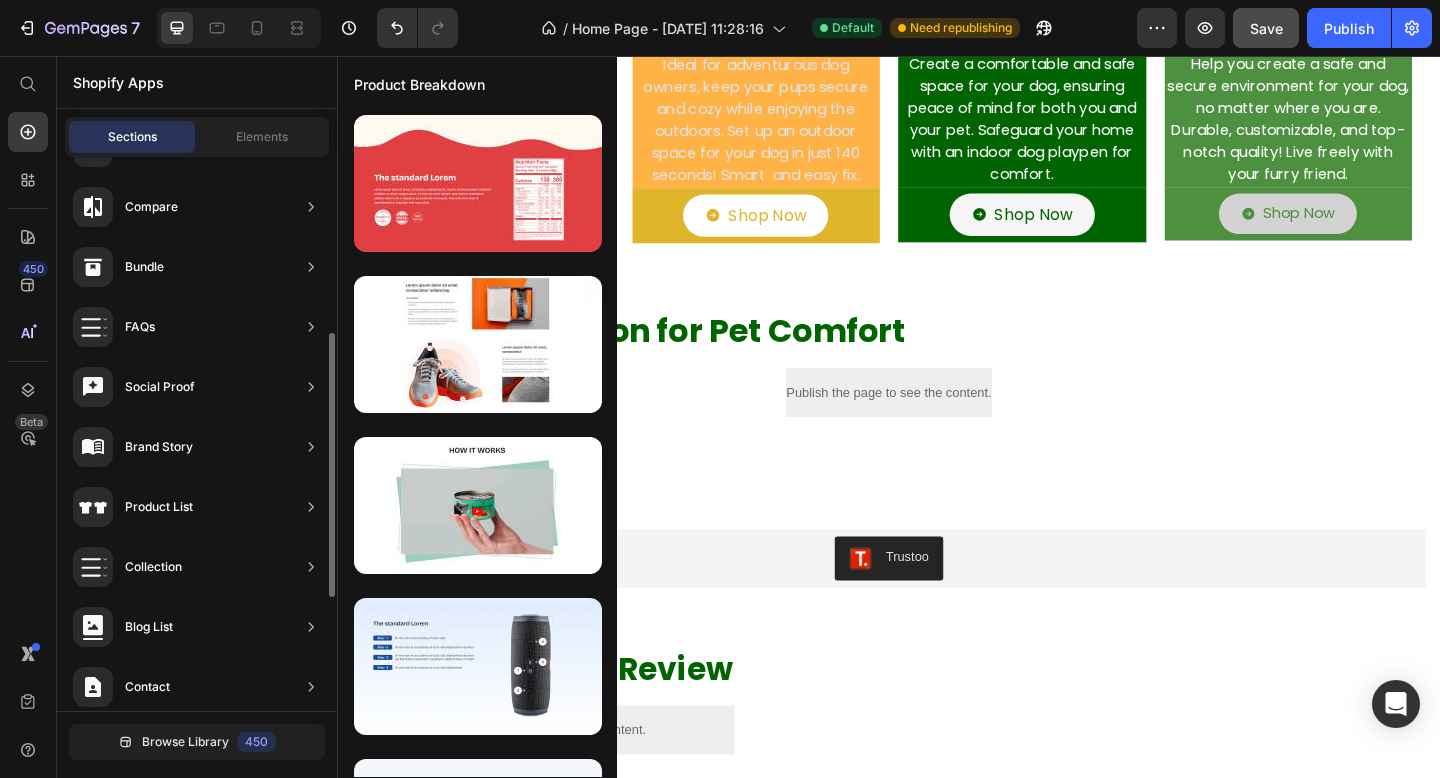 scroll, scrollTop: 522, scrollLeft: 0, axis: vertical 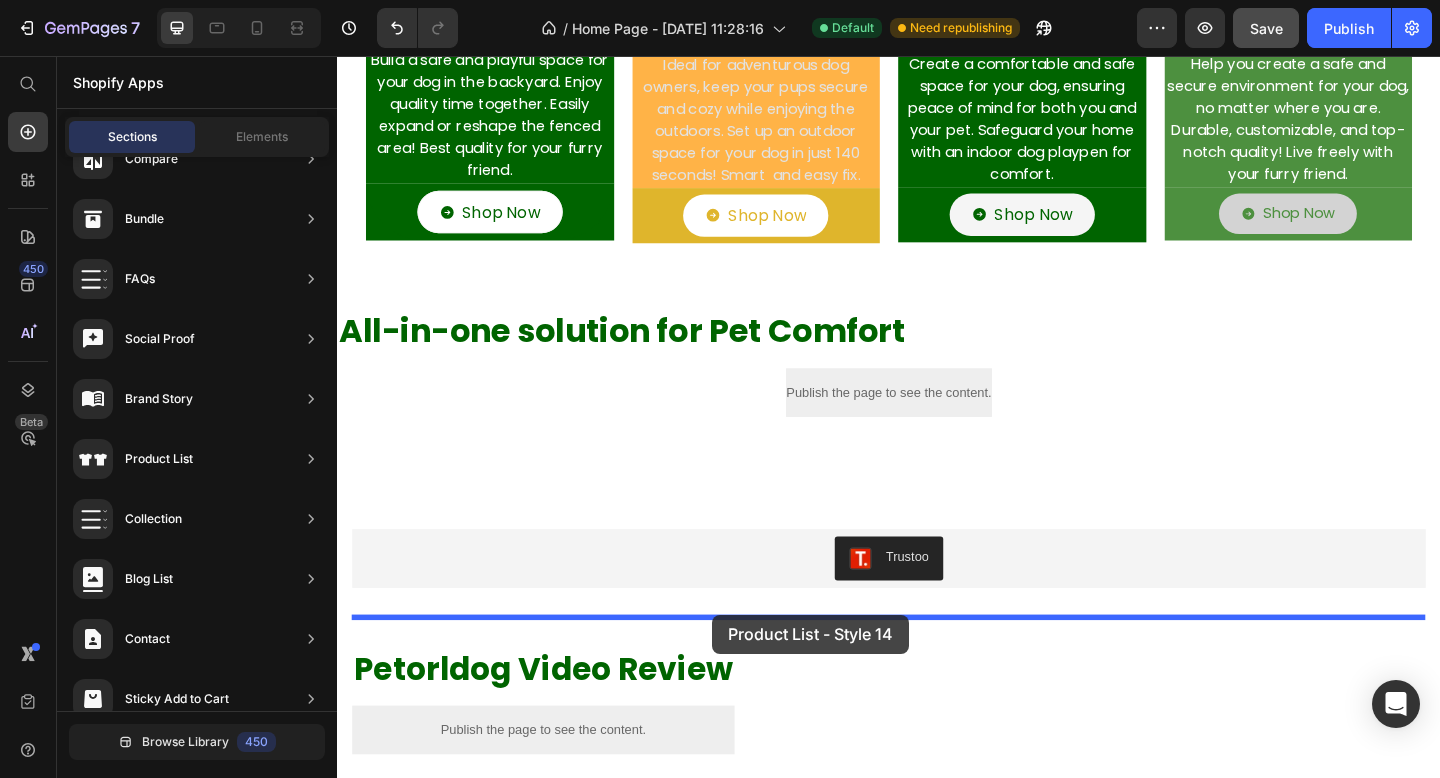 drag, startPoint x: 777, startPoint y: 560, endPoint x: 745, endPoint y: 663, distance: 107.856384 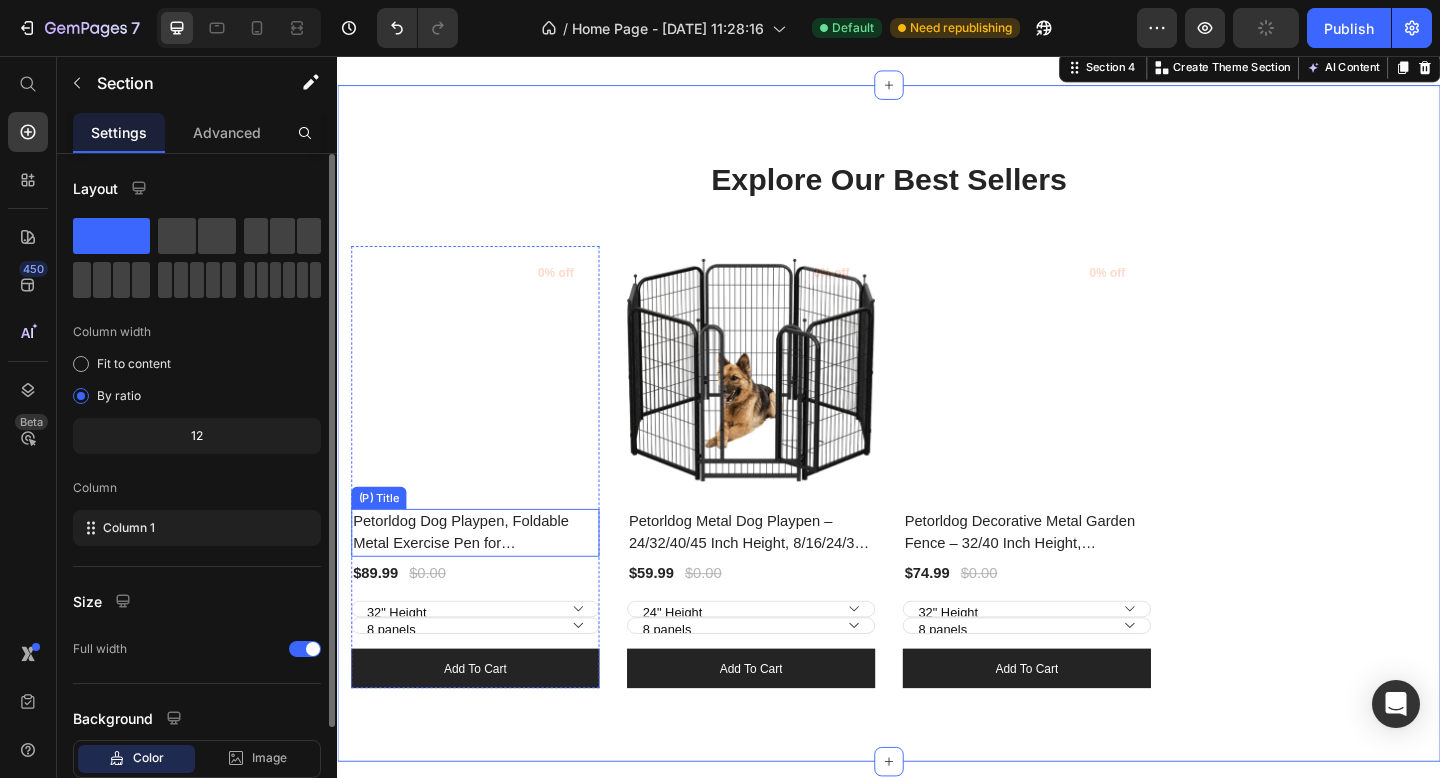 scroll, scrollTop: 1070, scrollLeft: 0, axis: vertical 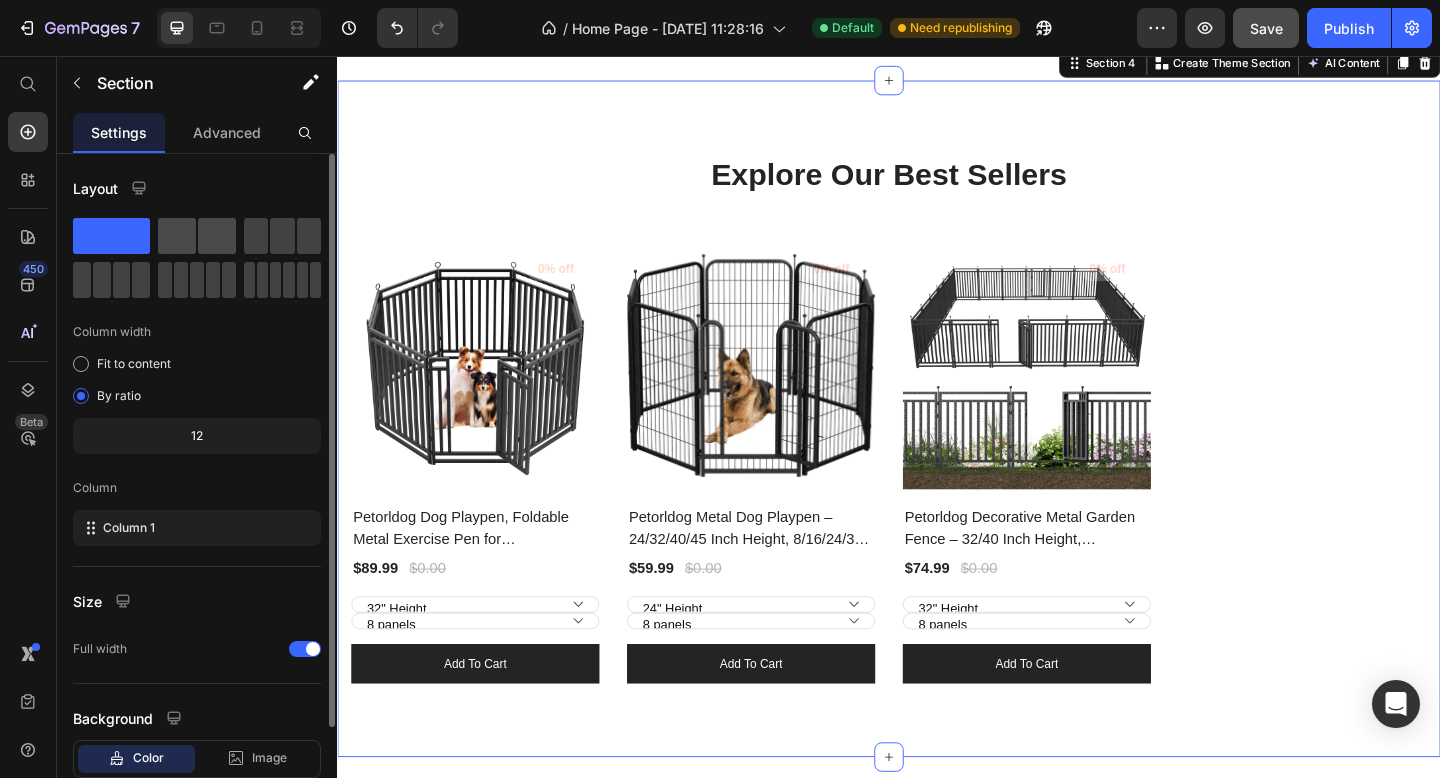 click 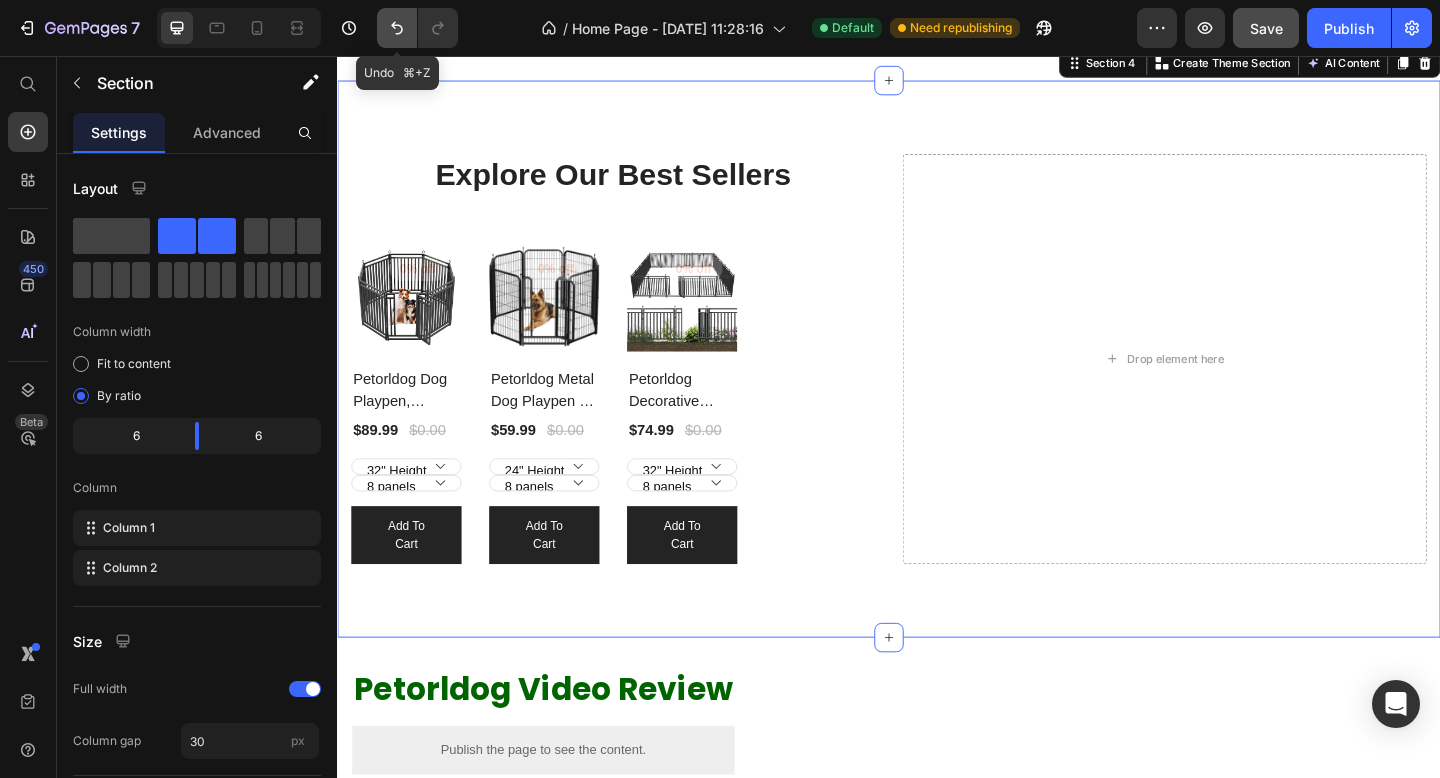 click 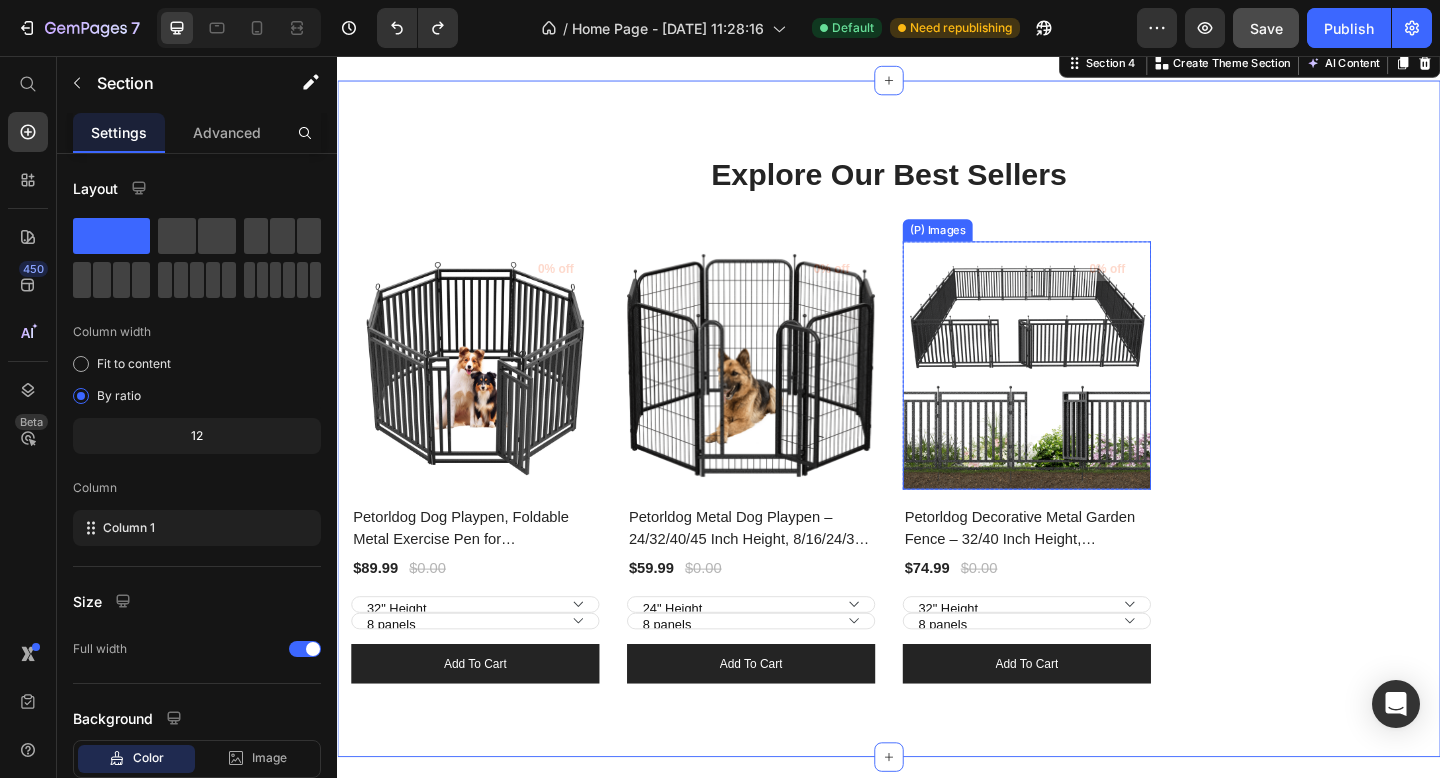 click at bounding box center (1087, 393) 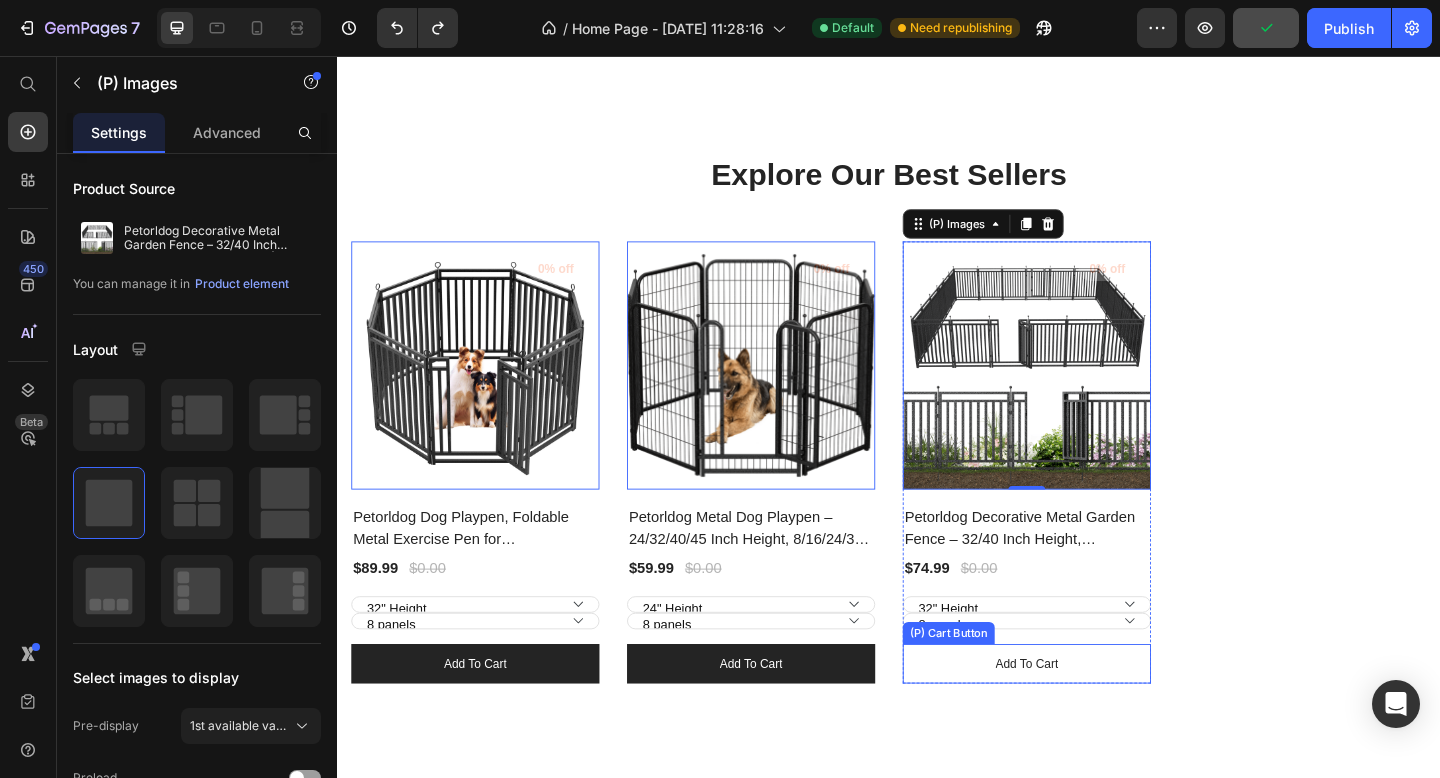 click on "add to cart" at bounding box center (487, 718) 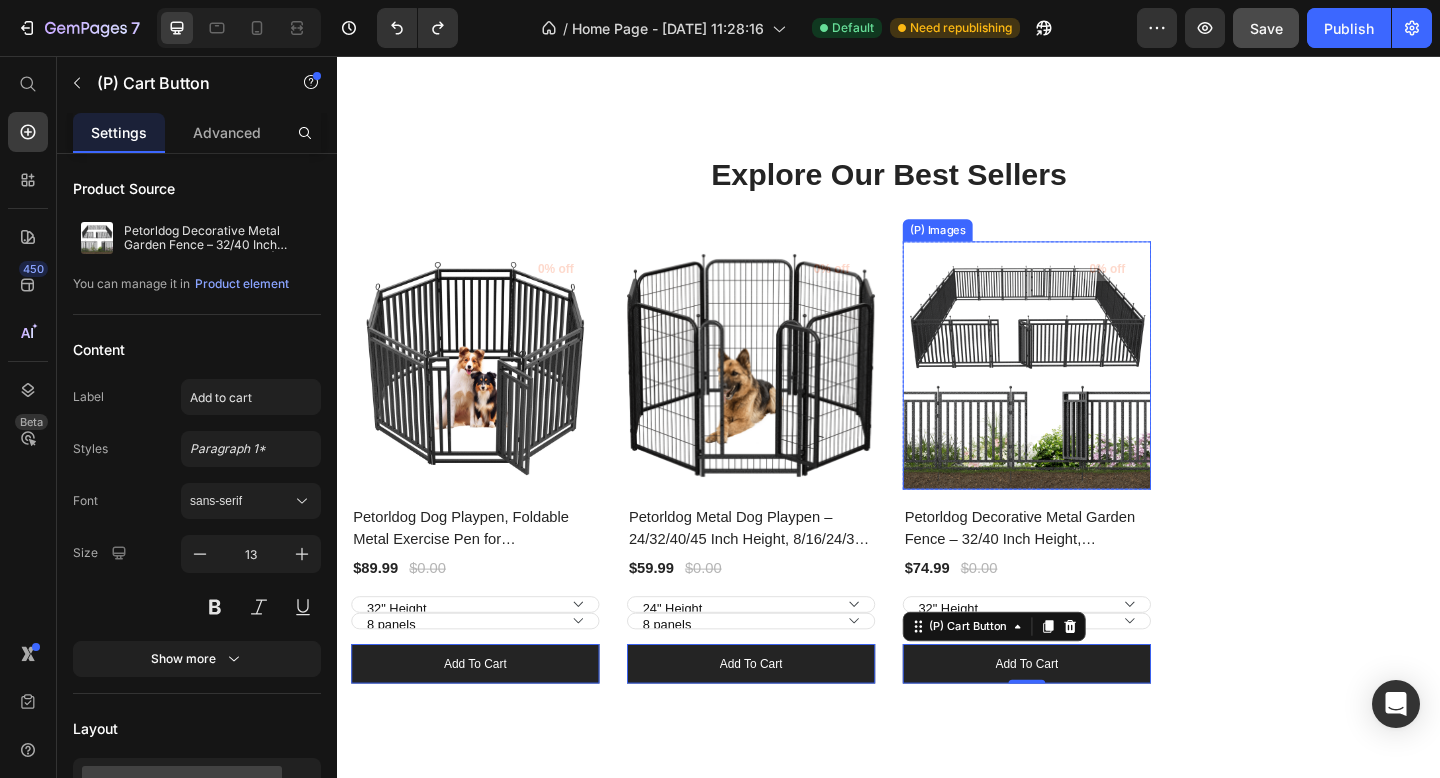 click on "Explore Our Best Sellers Heading Row (P) Images 0% off Product Badge Row Petorldog Dog Playpen, Foldable Metal Exercise Pen for Small/Medium/Large Dogs – Available in 32" & 40" Heights, 8/16/24/32 Panels, for Yard, Camping & RV (Black-Silver) (P) Title $89.99 (P) Price $0.00 (P) Price Row 32" Height 40" Height 8 panels 16 panels 24 panels 32 panels (P) Variants & Swatches add to cart (P) Cart Button   0 Row (P) Images 0% off Product Badge Row Petorldog Metal Dog Playpen – 24/32/40/45 Inch Height, 8/16/24/32 Panels | Heavy-Duty Dog Fence for Small, Medium & Large Breeds | Indoor & Outdoor Pet Playpen for Yard, Camping, RV – Black & Silver (P) Title $59.99 (P) Price $0.00 (P) Price Row 24"  Height 32" Height 40" Height 45" Height 8 panels 16 panels 24 panels 32 panels (P) Variants & Swatches add to cart (P) Cart Button   0 Row (P) Images 0% off Product Badge Row (P) Title $74.99 (P) Price $0.00 (P) Price Row 32" Height 40" Height 8 panels 16 panels 24 panels 32  panels (P) Variants & Swatches add to cart" at bounding box center (937, 451) 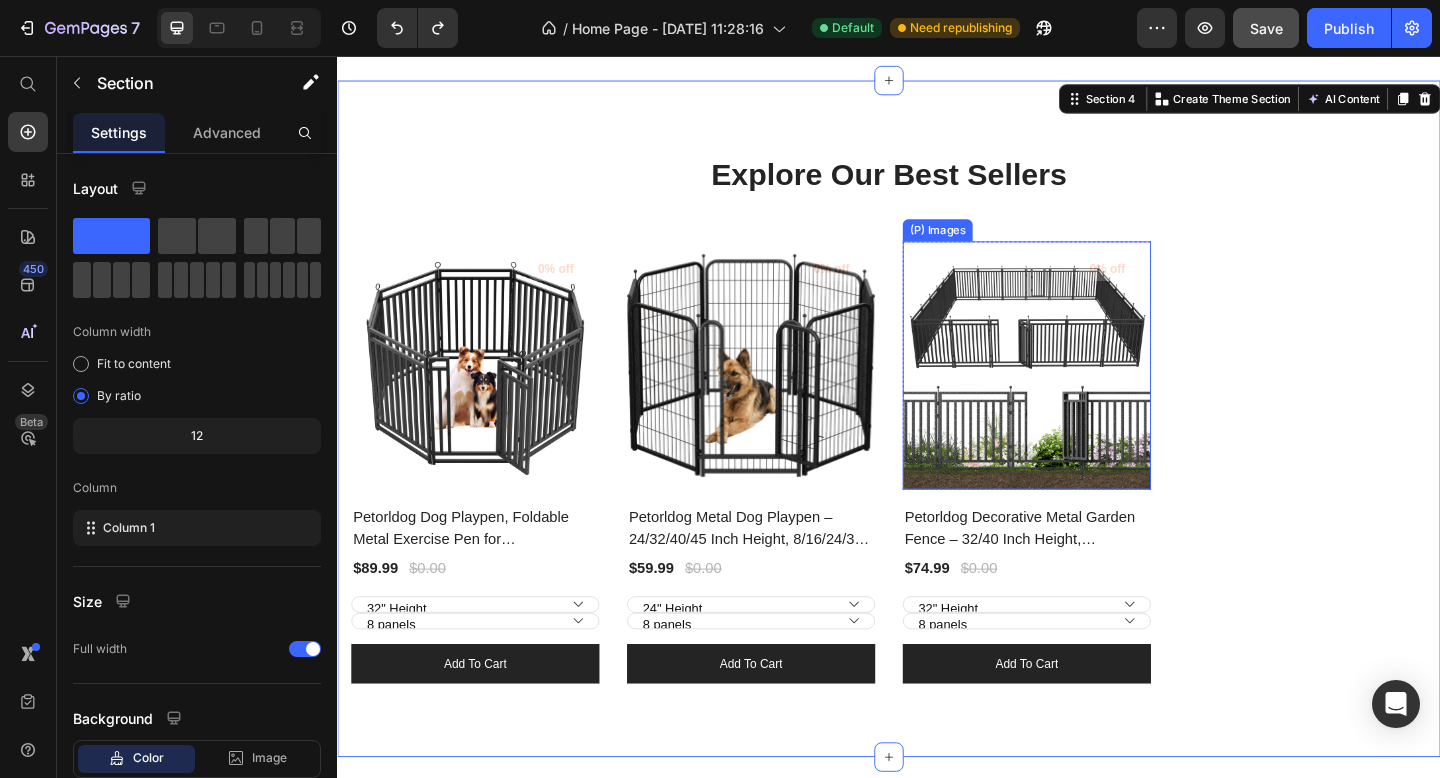 click at bounding box center [1087, 393] 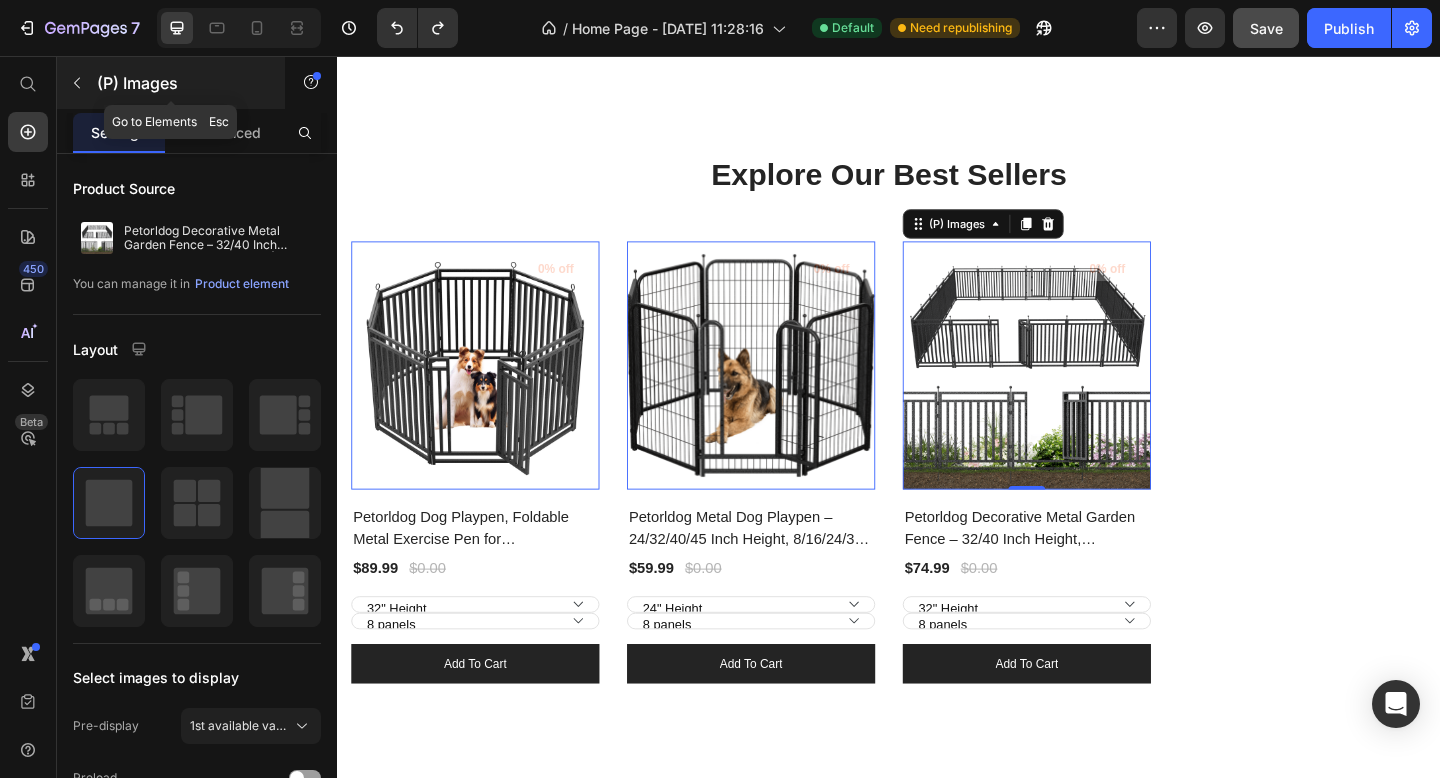 drag, startPoint x: 70, startPoint y: 79, endPoint x: 835, endPoint y: 401, distance: 830.00543 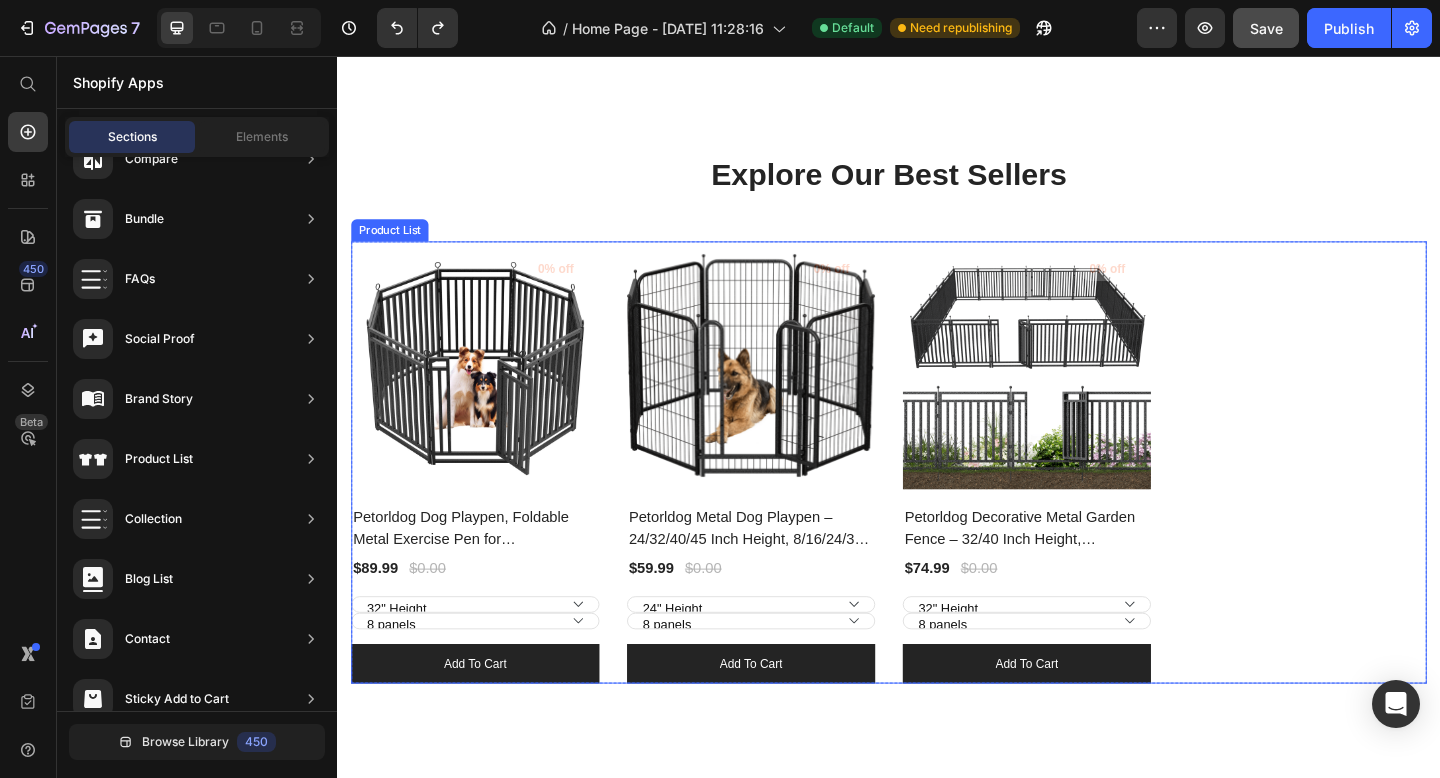 click on "(P) Images 0% off Product Badge Row Petorldog Dog Playpen, Foldable Metal Exercise Pen for Small/Medium/Large Dogs – Available in 32" & 40" Heights, 8/16/24/32 Panels, for Yard, Camping & RV (Black-Silver) (P) Title $89.99 (P) Price $0.00 (P) Price Row 32" Height 40" Height 8 panels 16 panels 24 panels 32 panels (P) Variants & Swatches add to cart (P) Cart Button Row (P) Images 0% off Product Badge Row Petorldog Metal Dog Playpen – 24/32/40/45 Inch Height, 8/16/24/32 Panels | Heavy-Duty Dog Fence for Small, Medium & Large Breeds | Indoor & Outdoor Pet Playpen for Yard, Camping, RV – Black & Silver (P) Title $59.99 (P) Price $0.00 (P) Price Row 24"  Height 32" Height 40" Height 45" Height 8 panels 16 panels 24 panels 32 panels (P) Variants & Swatches add to cart (P) Cart Button Row (P) Images 0% off Product Badge Row Petorldog Decorative Metal Garden Fence – 32/40 Inch Height, 8/16/24/32 Panels | Outdoor Dog Fence for Small, Medium & Large Dogs | Perfect for Camping, Yard & RV | Black-Silver (P) Title" at bounding box center [937, 499] 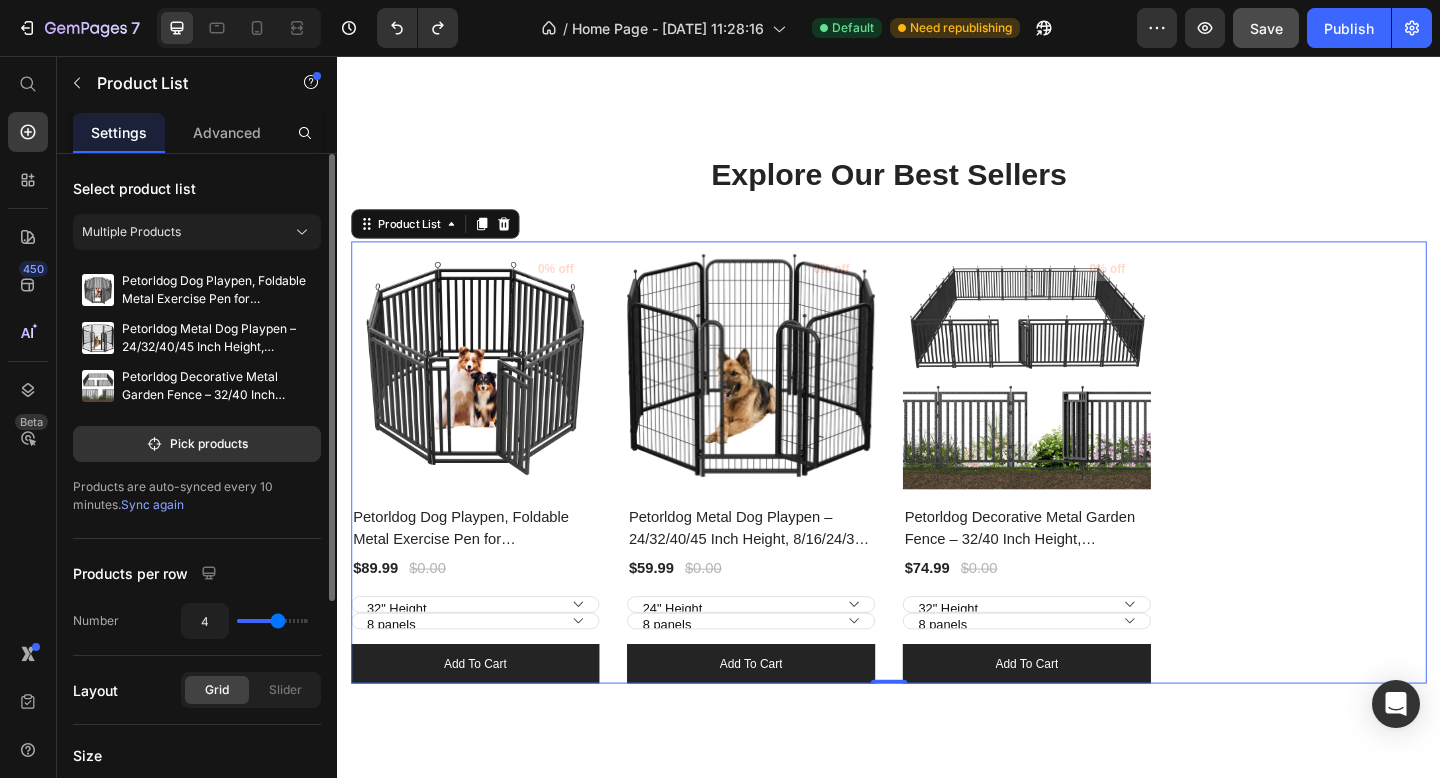 click on "4" 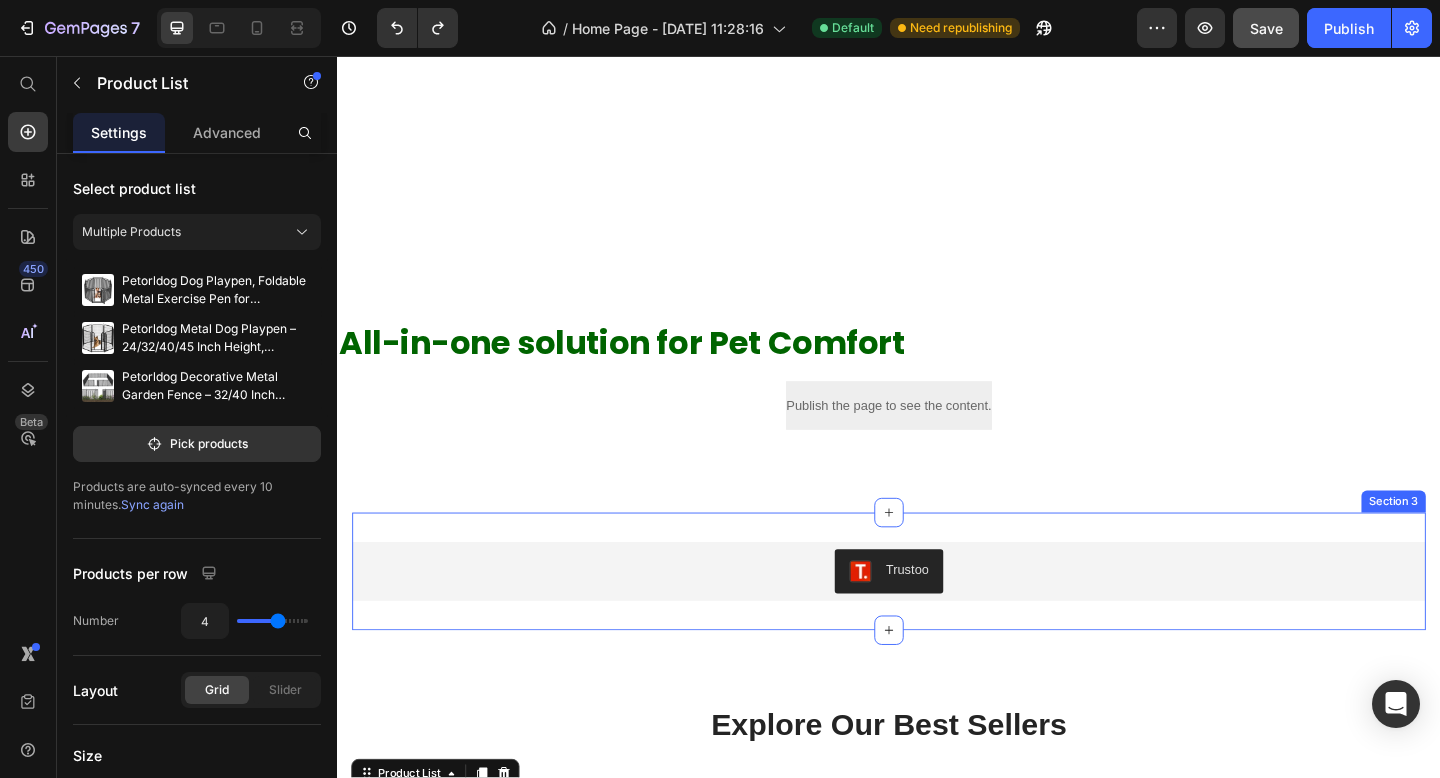 scroll, scrollTop: 1198, scrollLeft: 0, axis: vertical 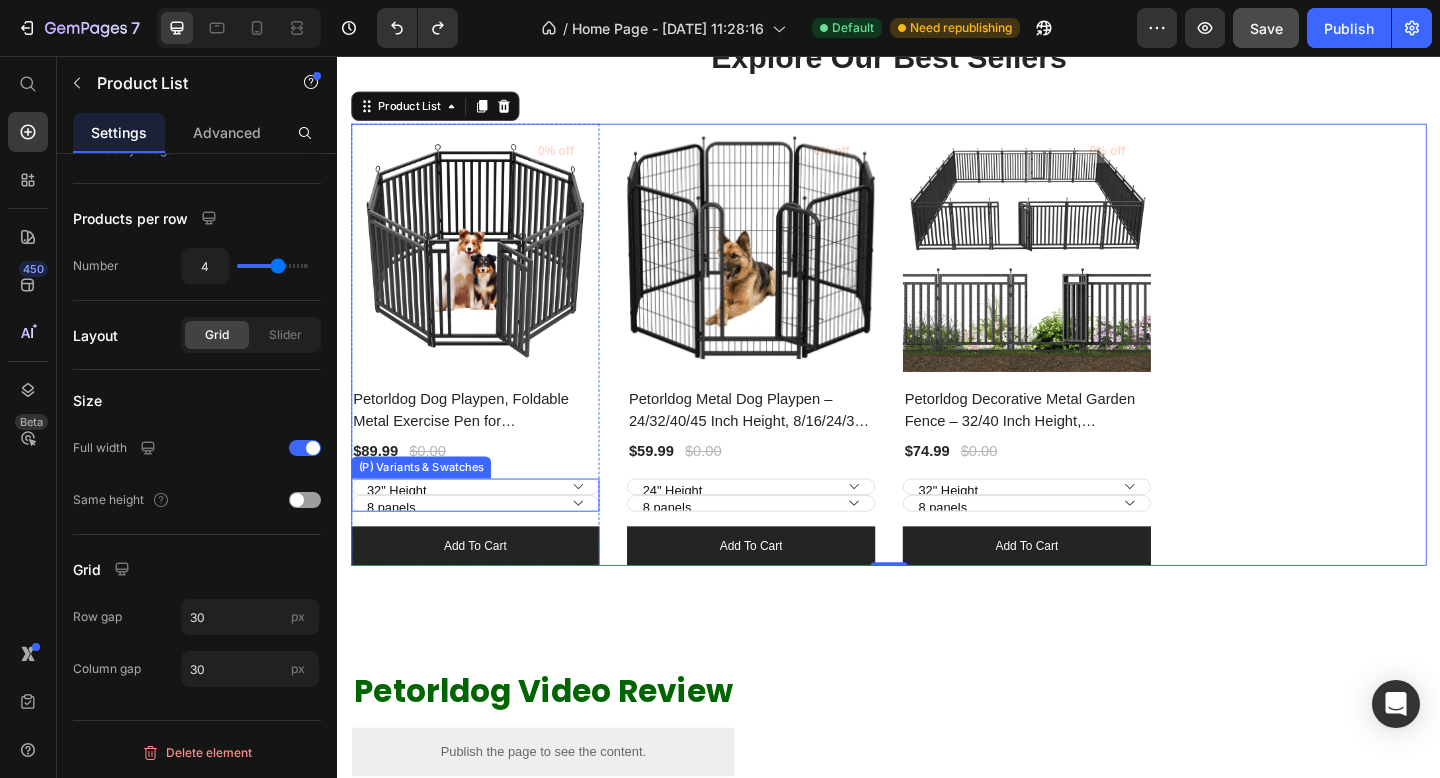 click on "32" Height 40" Height" at bounding box center (487, 525) 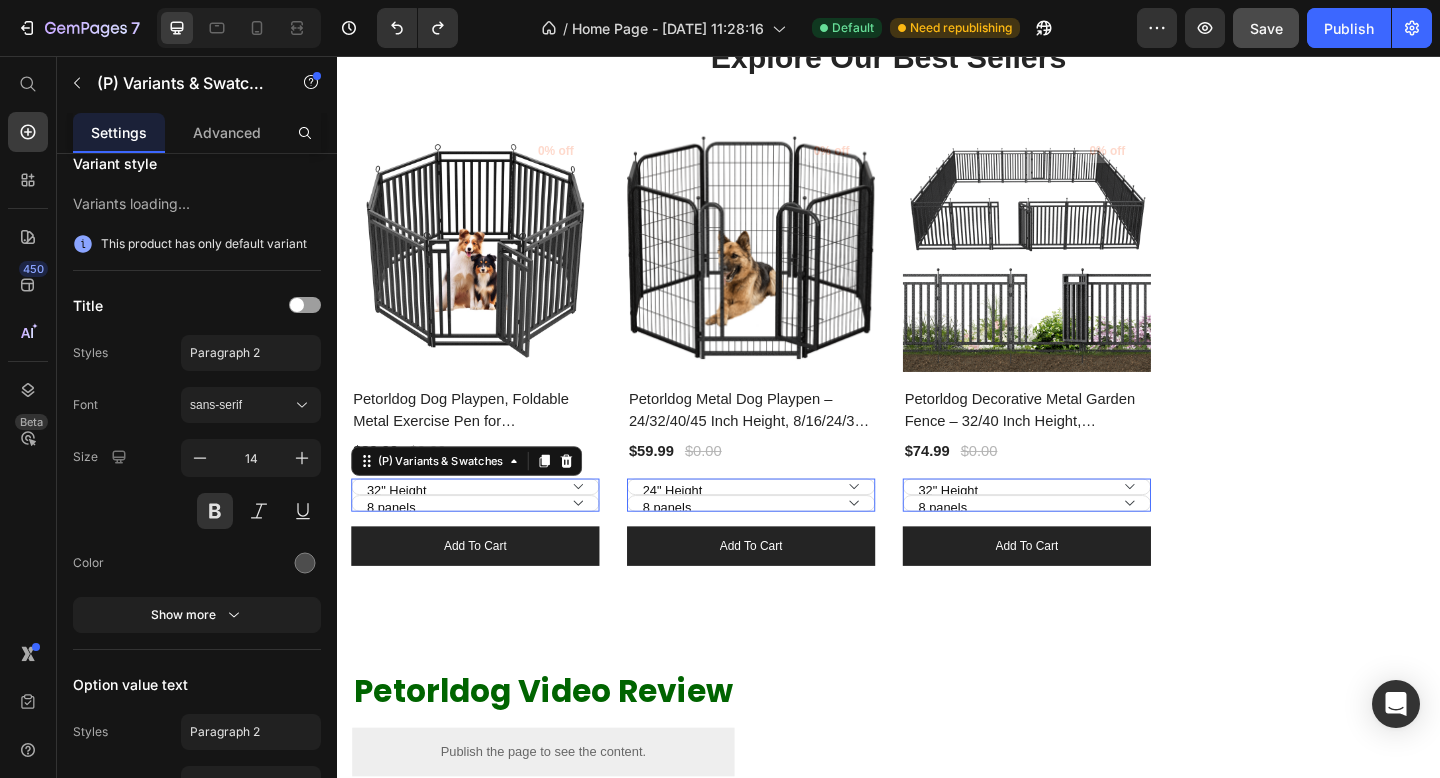 scroll, scrollTop: 0, scrollLeft: 0, axis: both 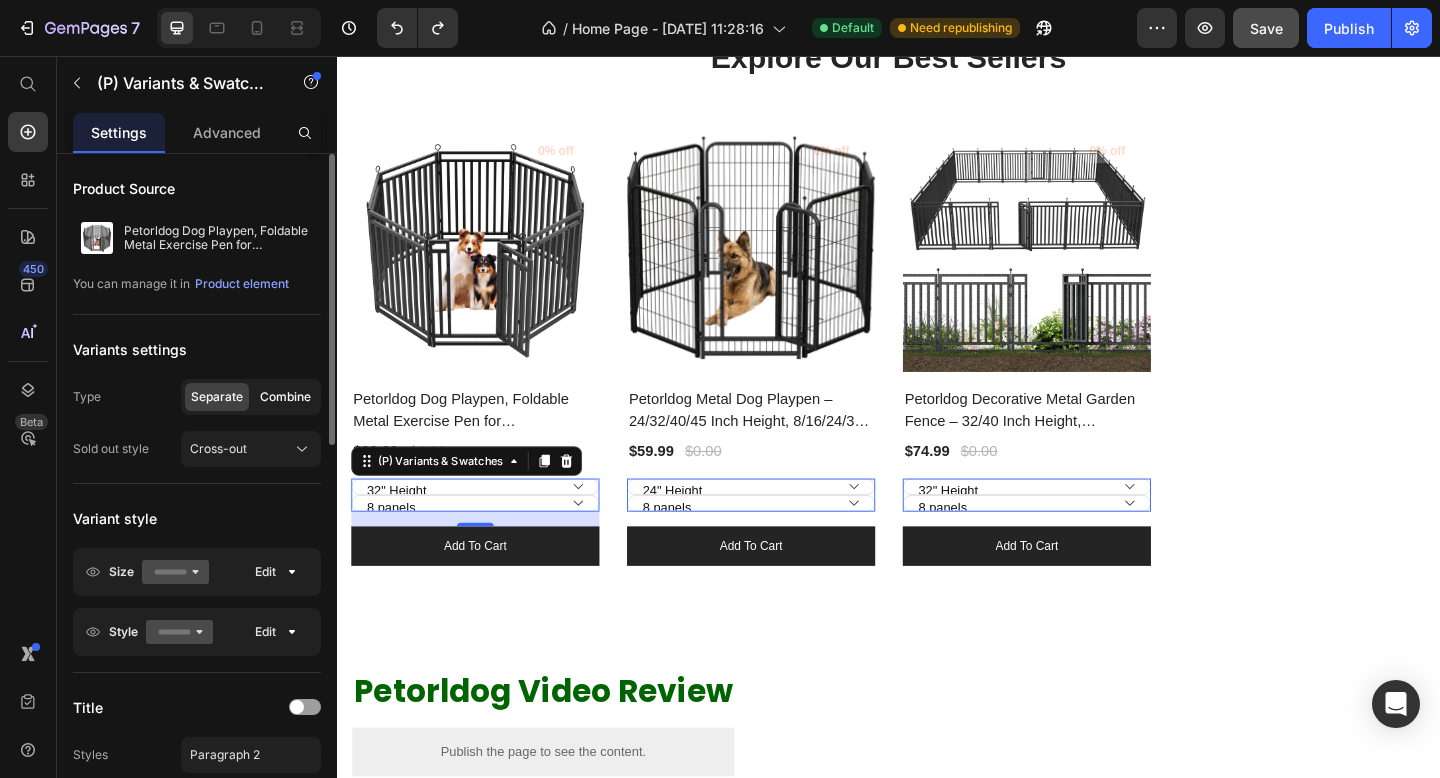 click on "Combine" 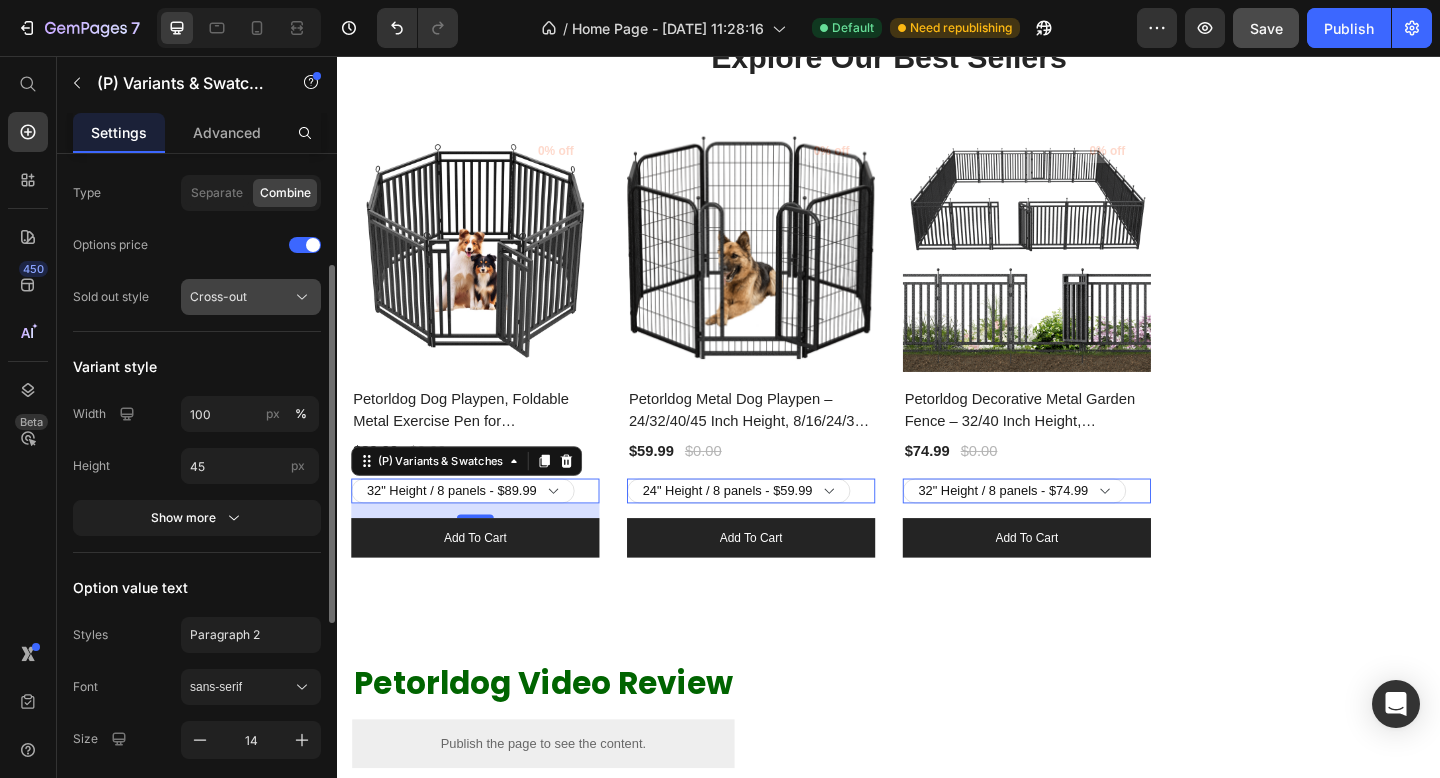 scroll, scrollTop: 207, scrollLeft: 0, axis: vertical 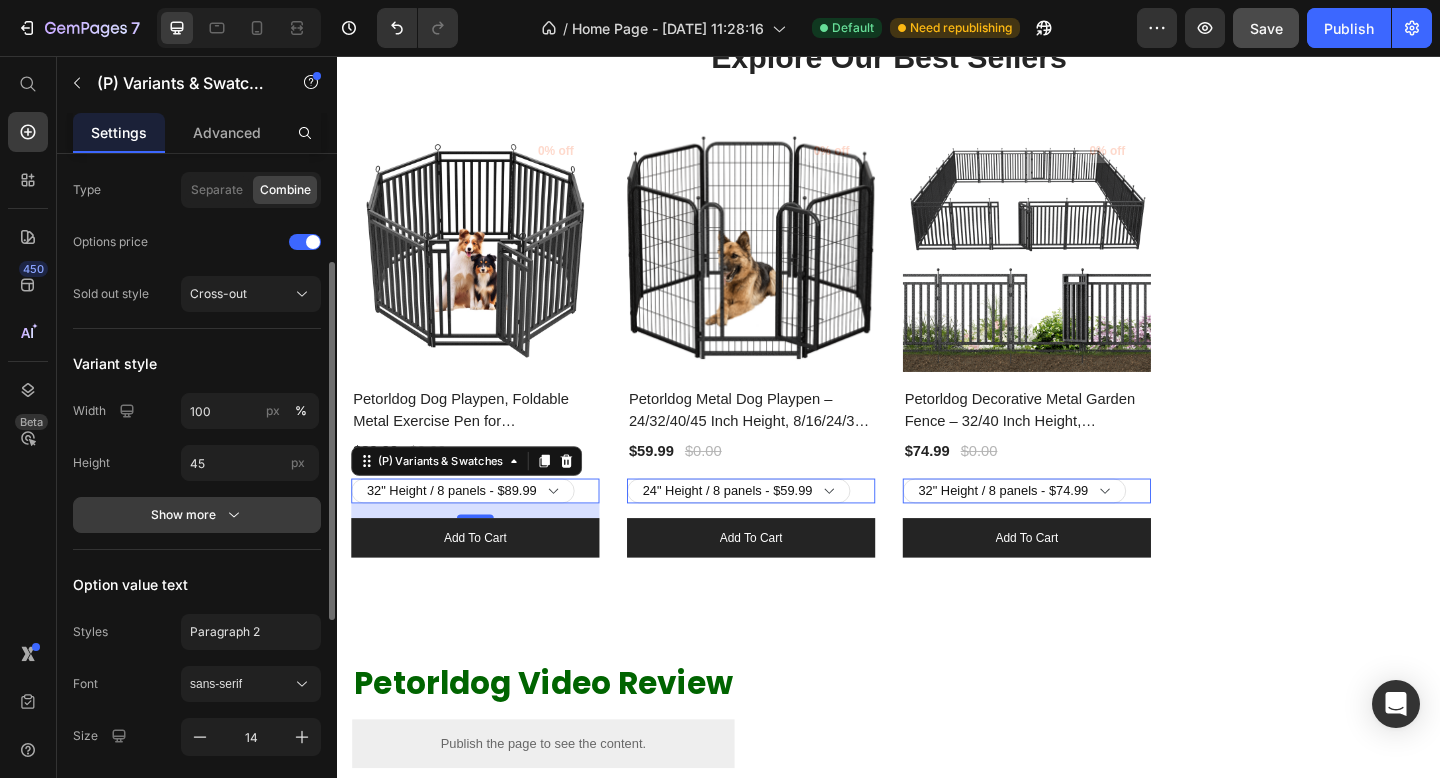 click 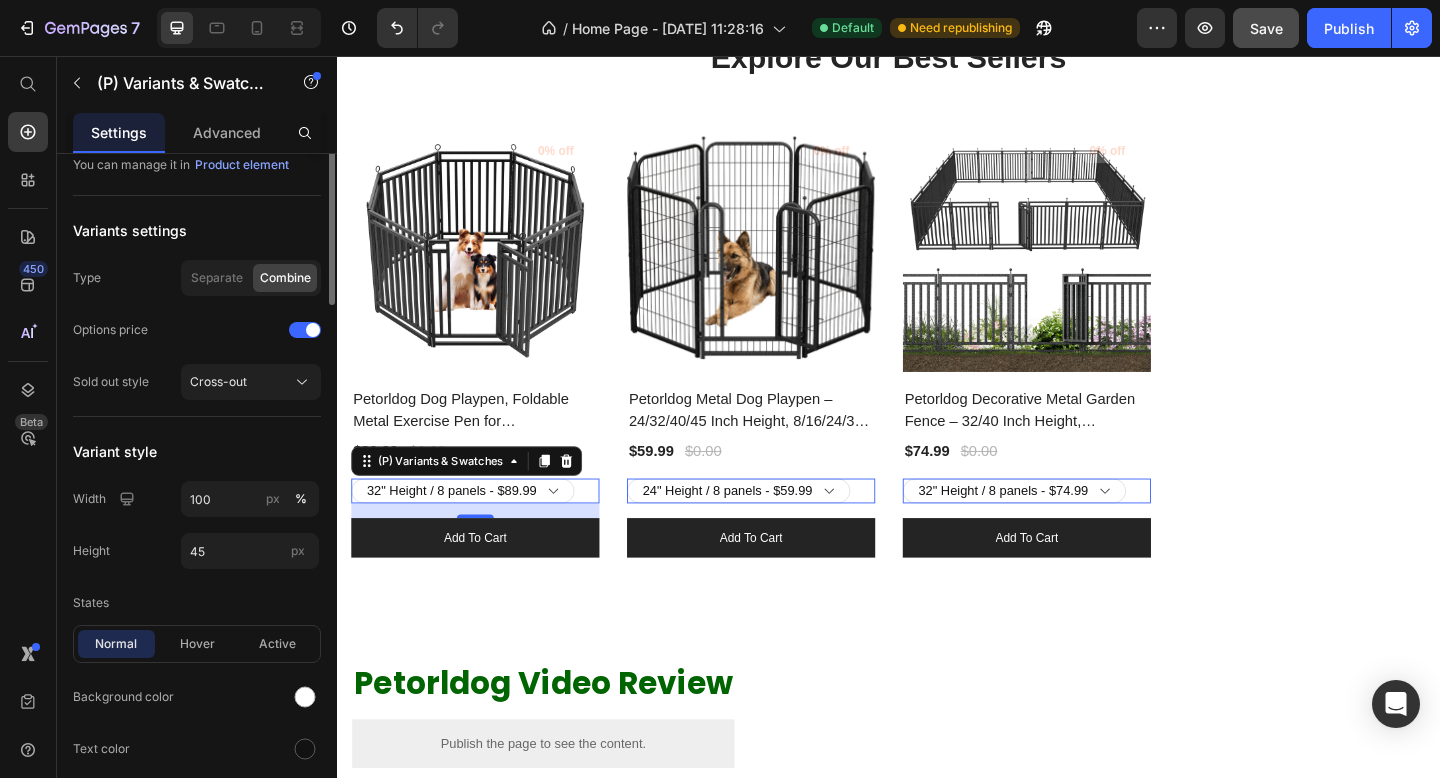 scroll, scrollTop: 0, scrollLeft: 0, axis: both 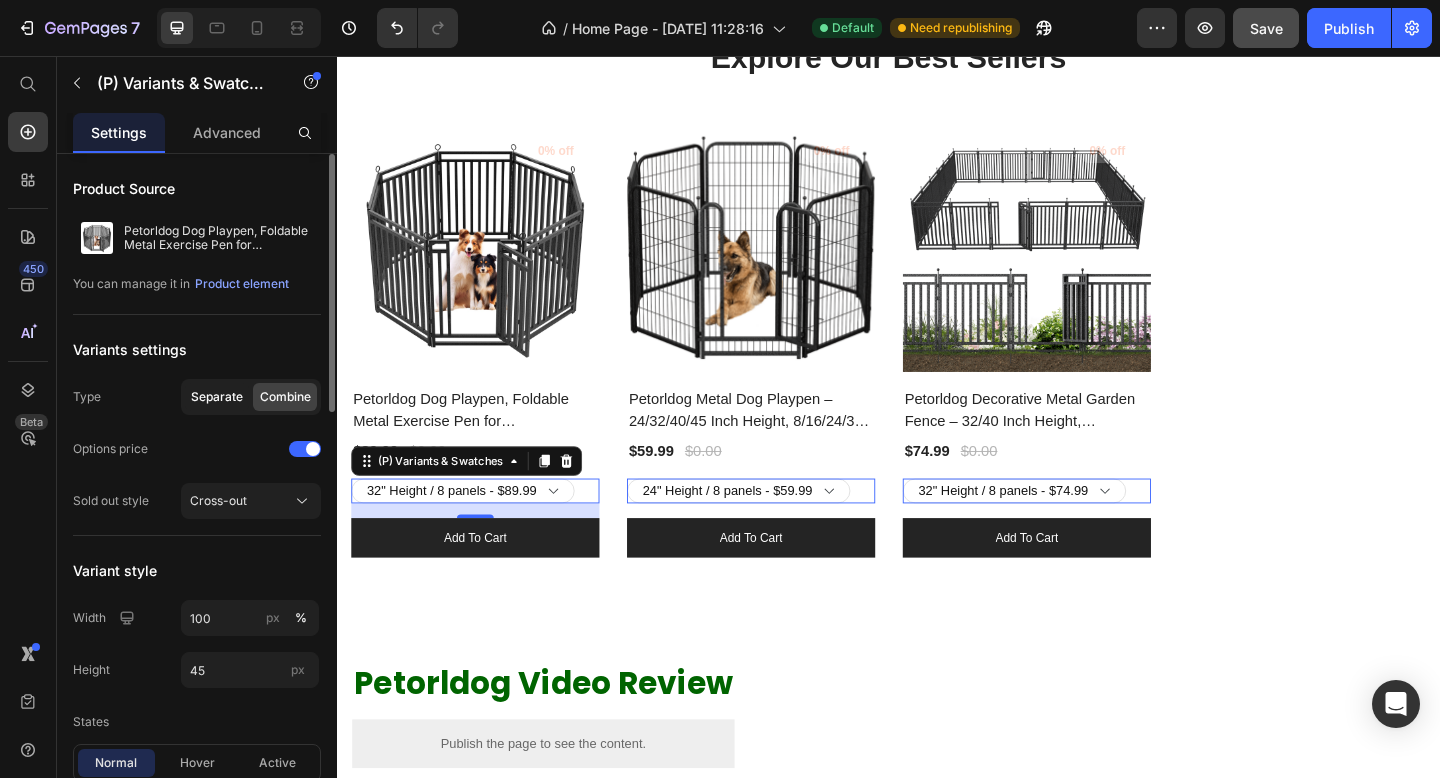 click on "Separate" 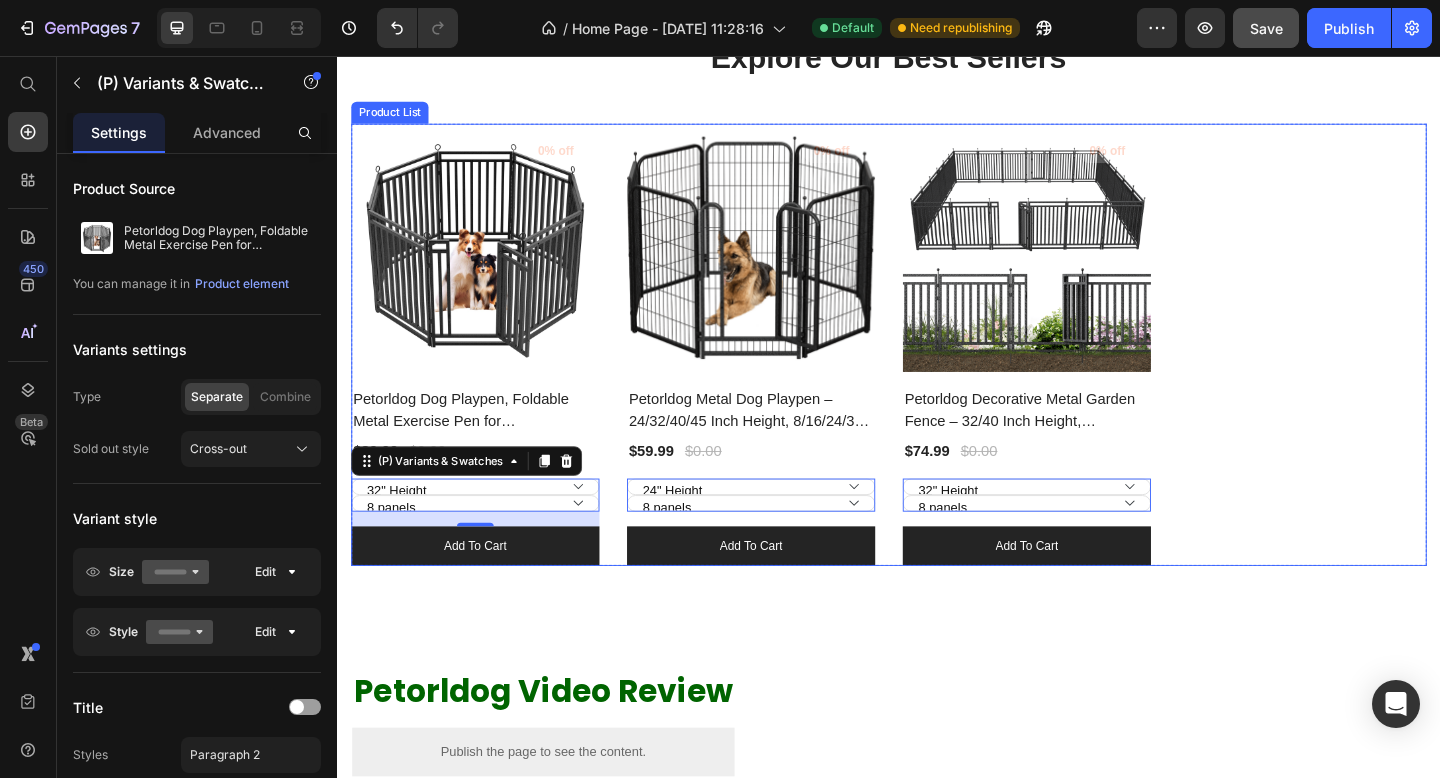 click on "(P) Images 0% off Product Badge Row Petorldog Dog Playpen, Foldable Metal Exercise Pen for Small/Medium/Large Dogs – Available in 32" & 40" Heights, 8/16/24/32 Panels, for Yard, Camping & RV (Black-Silver) (P) Title $89.99 (P) Price $0.00 (P) Price Row 32" Height 40" Height 8 panels 16 panels 24 panels 32 panels (P) Variants & Swatches   16 add to cart (P) Cart Button Row (P) Images 0% off Product Badge Row Petorldog Metal Dog Playpen – 24/32/40/45 Inch Height, 8/16/24/32 Panels | Heavy-Duty Dog Fence for Small, Medium & Large Breeds | Indoor & Outdoor Pet Playpen for Yard, Camping, RV – Black & Silver (P) Title $59.99 (P) Price $0.00 (P) Price Row 24"  Height 32" Height 40" Height 45" Height 8 panels 16 panels 24 panels 32 panels (P) Variants & Swatches   0 add to cart (P) Cart Button Row (P) Images 0% off Product Badge Row Petorldog Decorative Metal Garden Fence – 32/40 Inch Height, 8/16/24/32 Panels | Outdoor Dog Fence for Small, Medium & Large Dogs | Perfect for Camping, Yard & RV | Black-Silver" at bounding box center [937, 371] 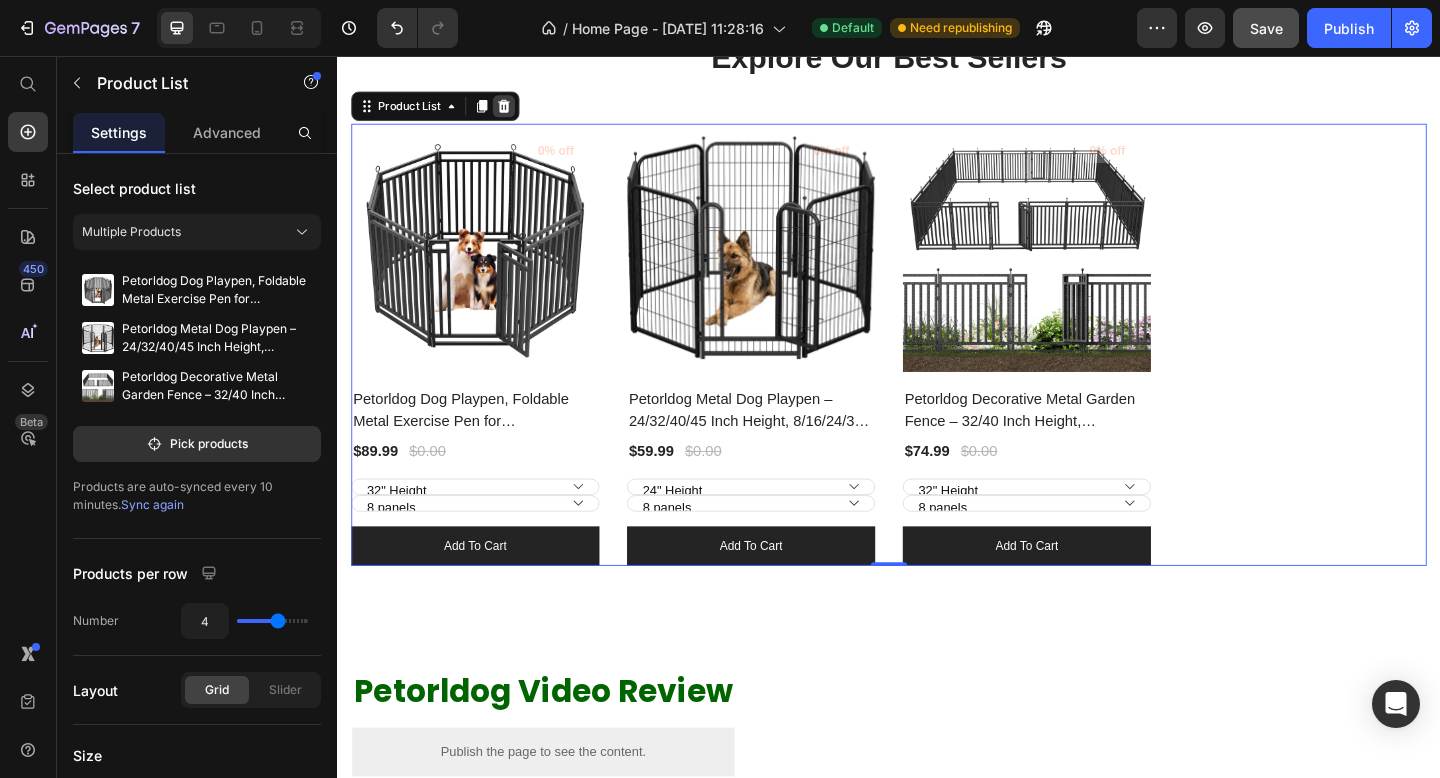 click 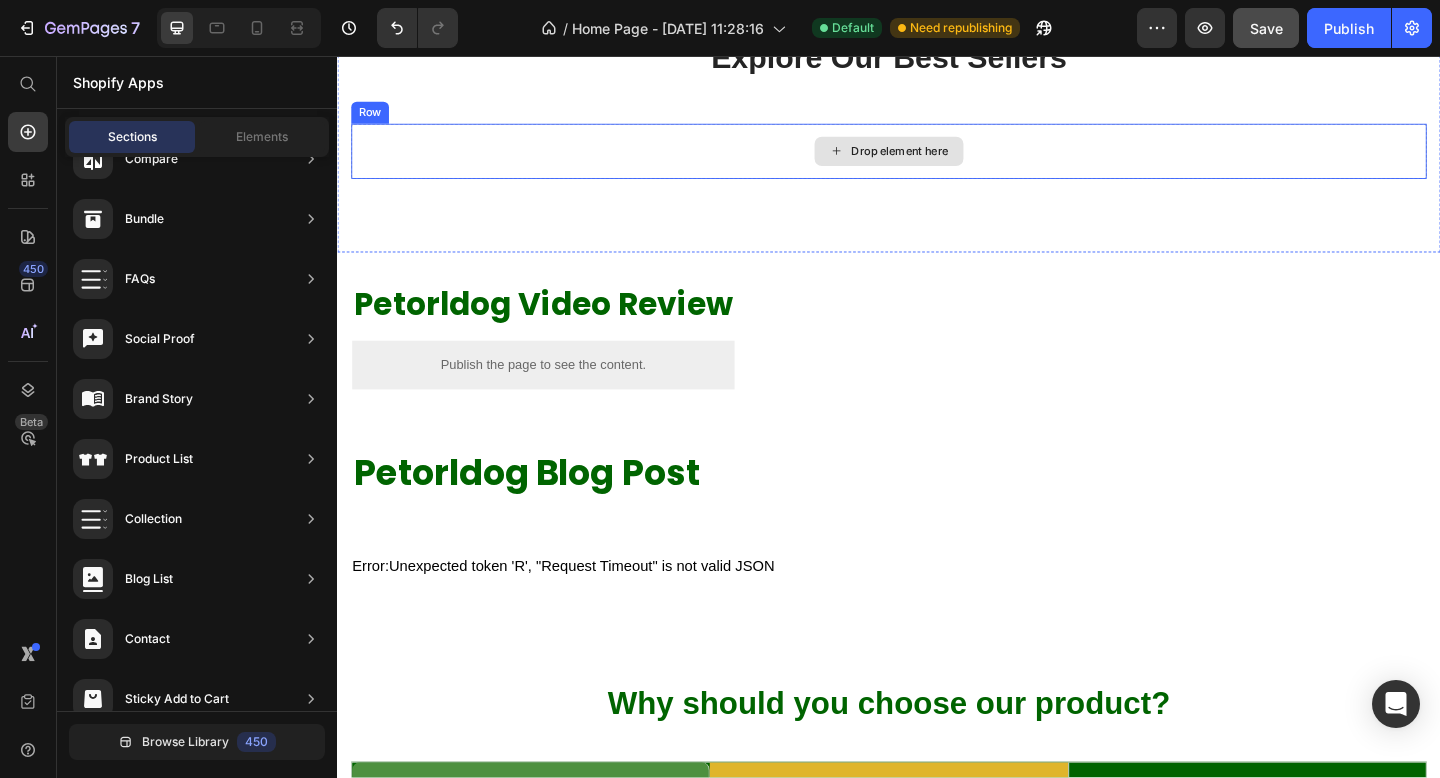 scroll, scrollTop: 1015, scrollLeft: 0, axis: vertical 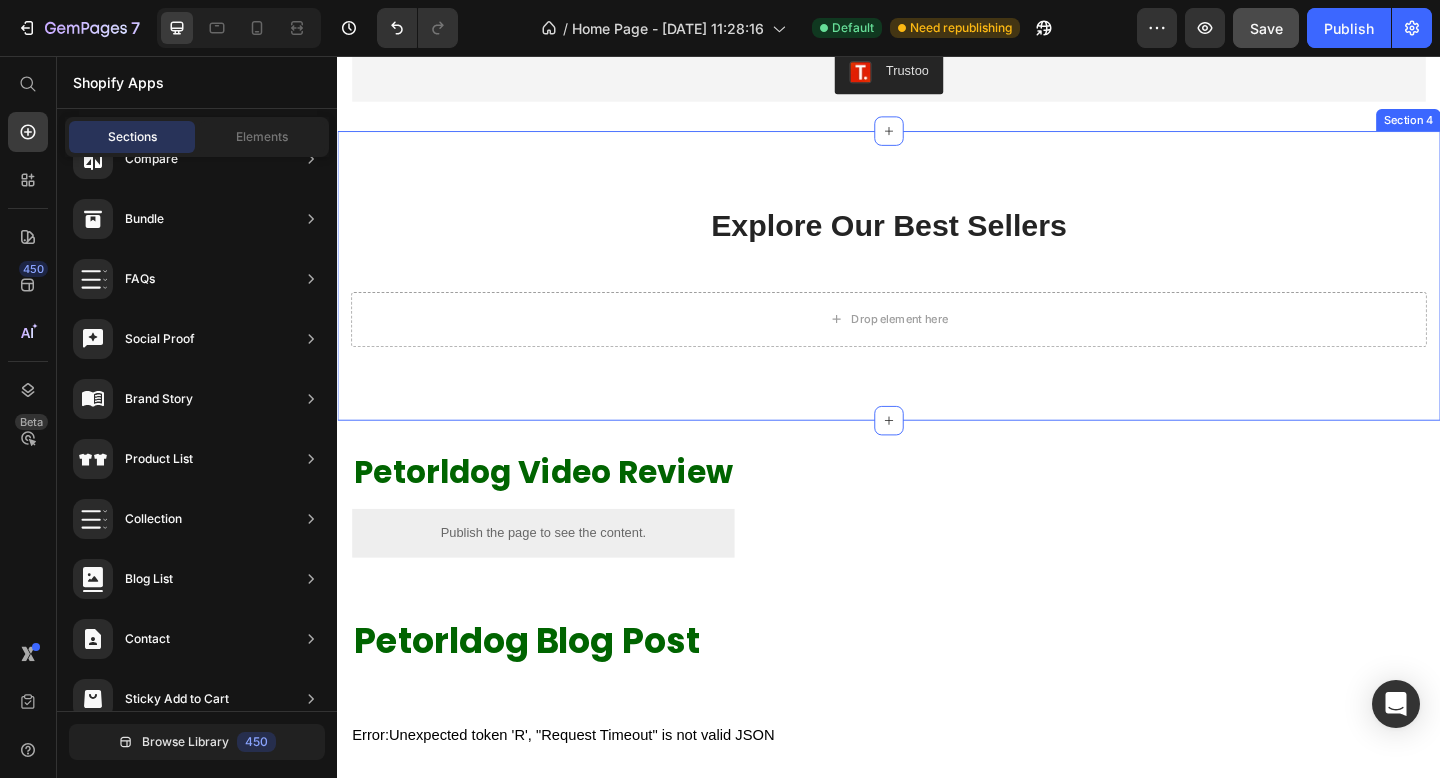 click on "Explore Our Best Sellers Heading Row
Drop element here Row" at bounding box center (937, 295) 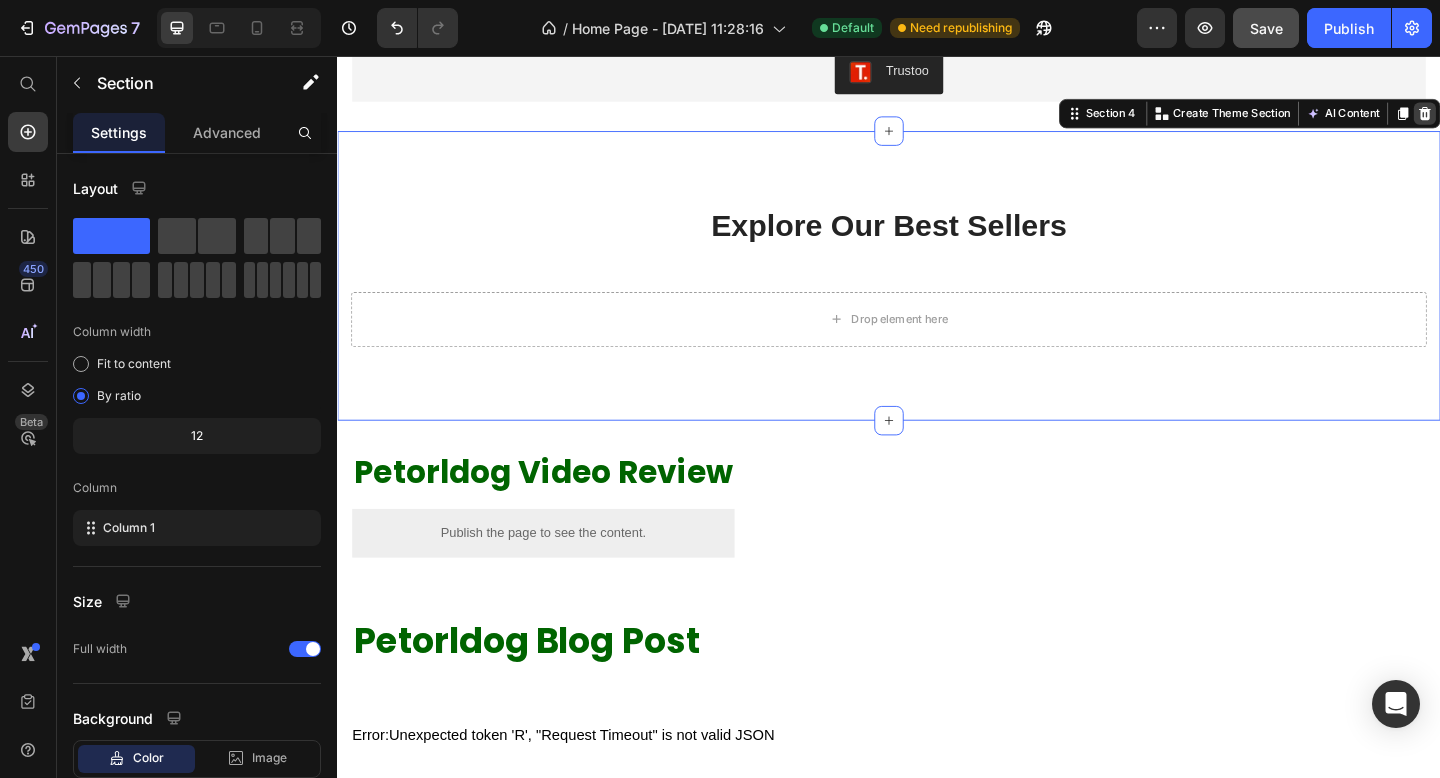 click 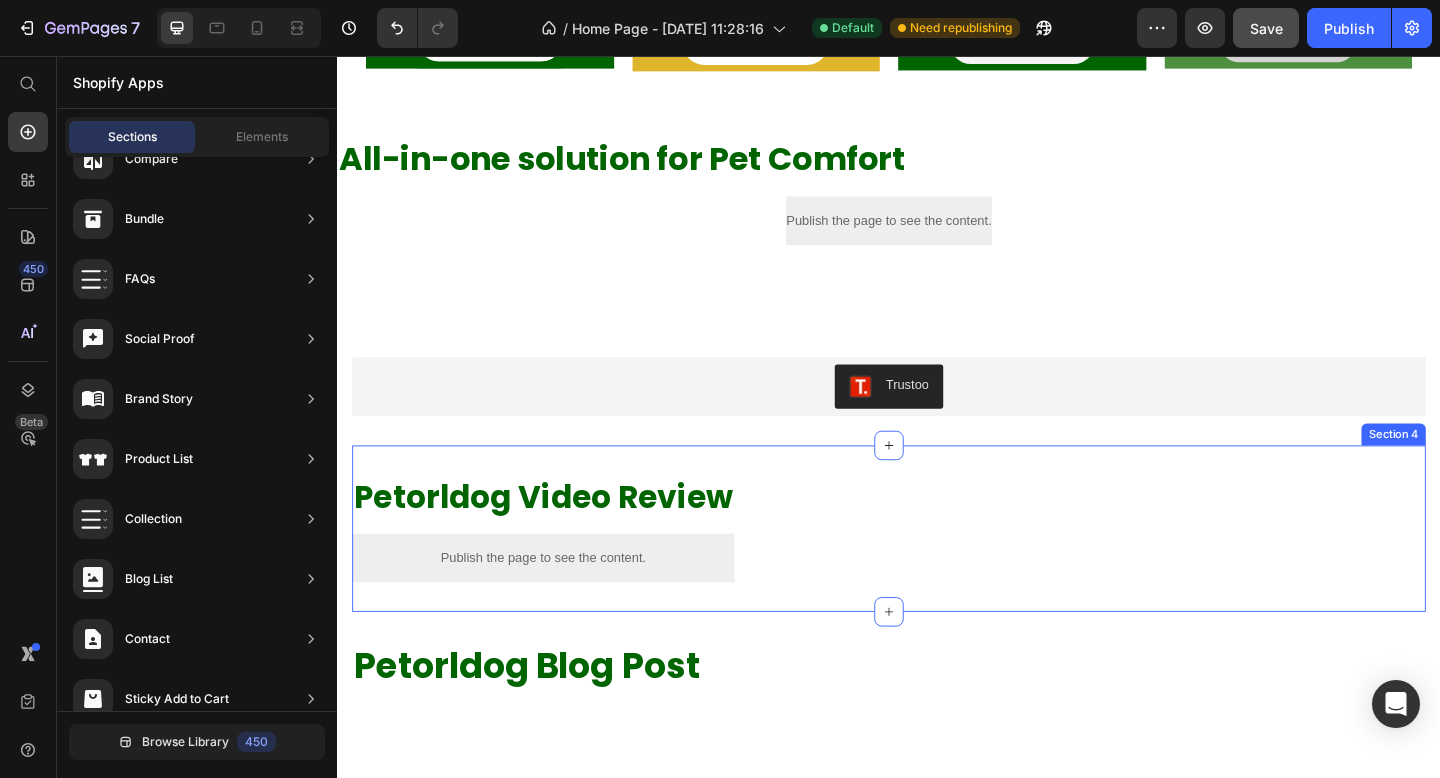 scroll, scrollTop: 626, scrollLeft: 0, axis: vertical 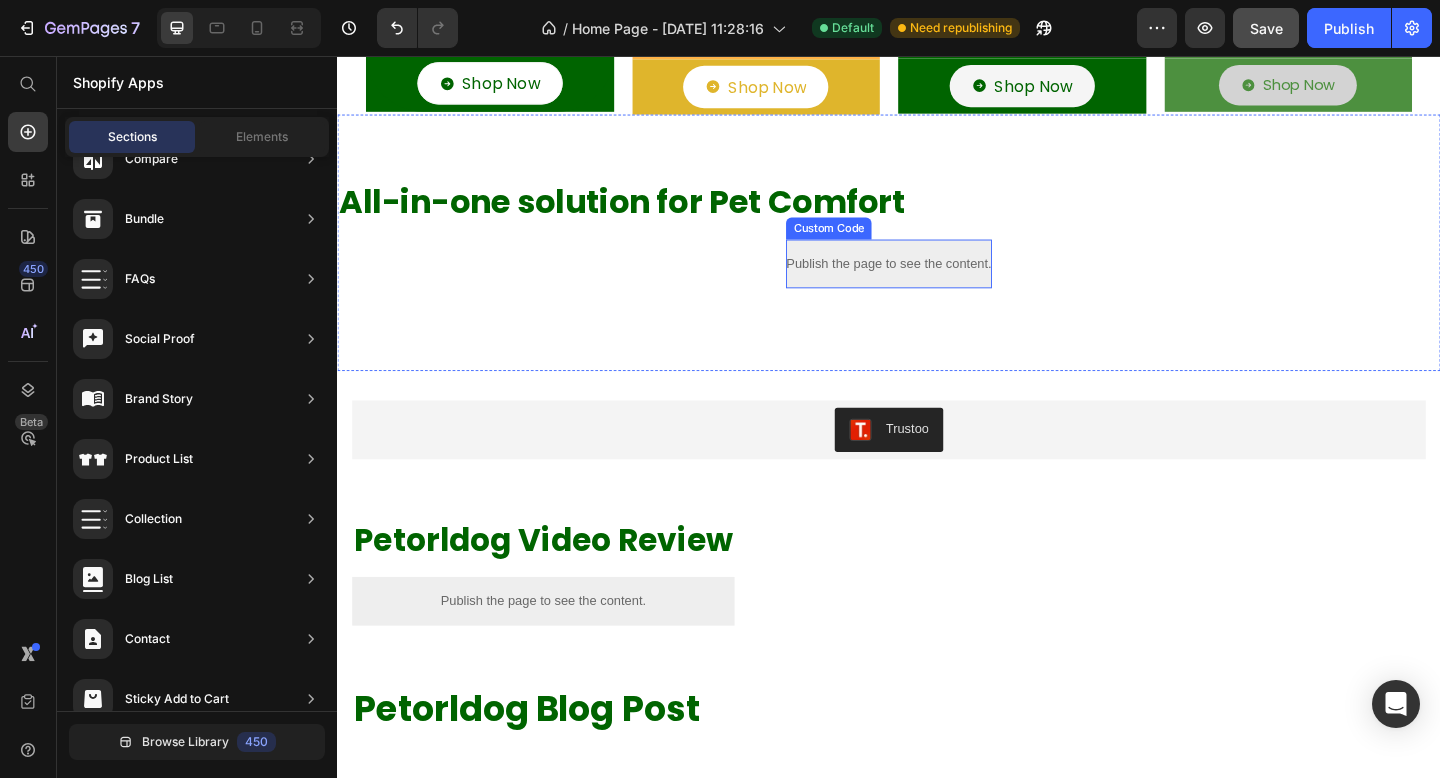 click on "Publish the page to see the content." at bounding box center [936, 282] 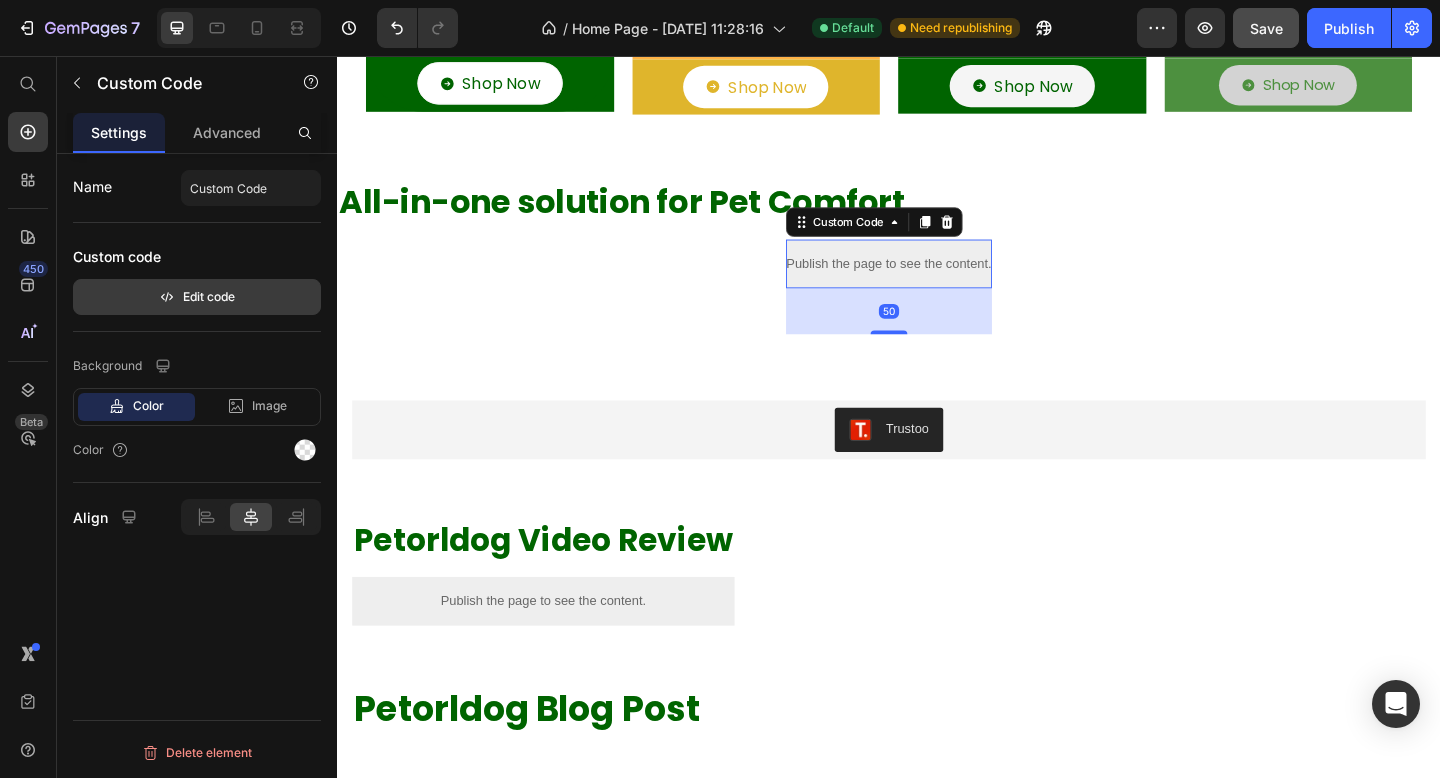 click on "Edit code" at bounding box center [197, 297] 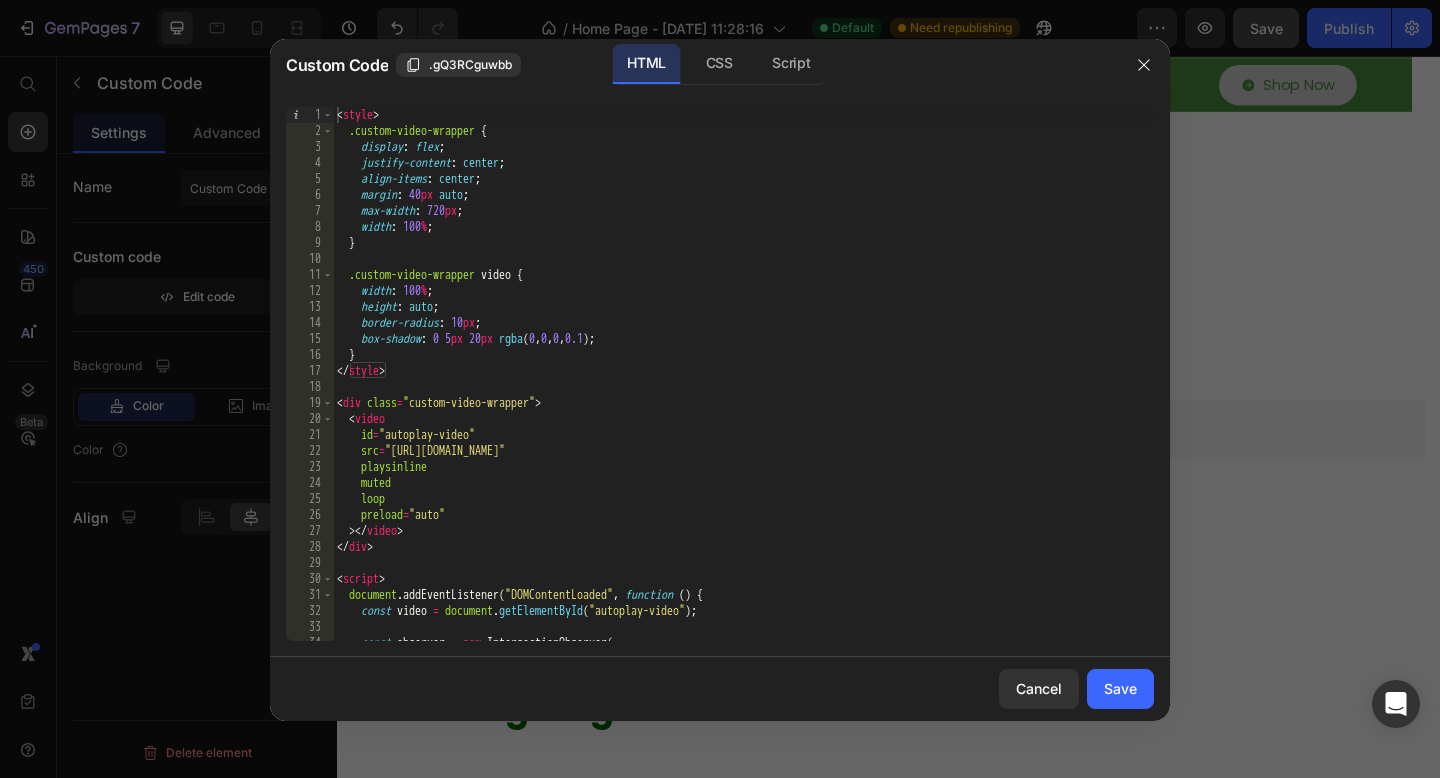 type 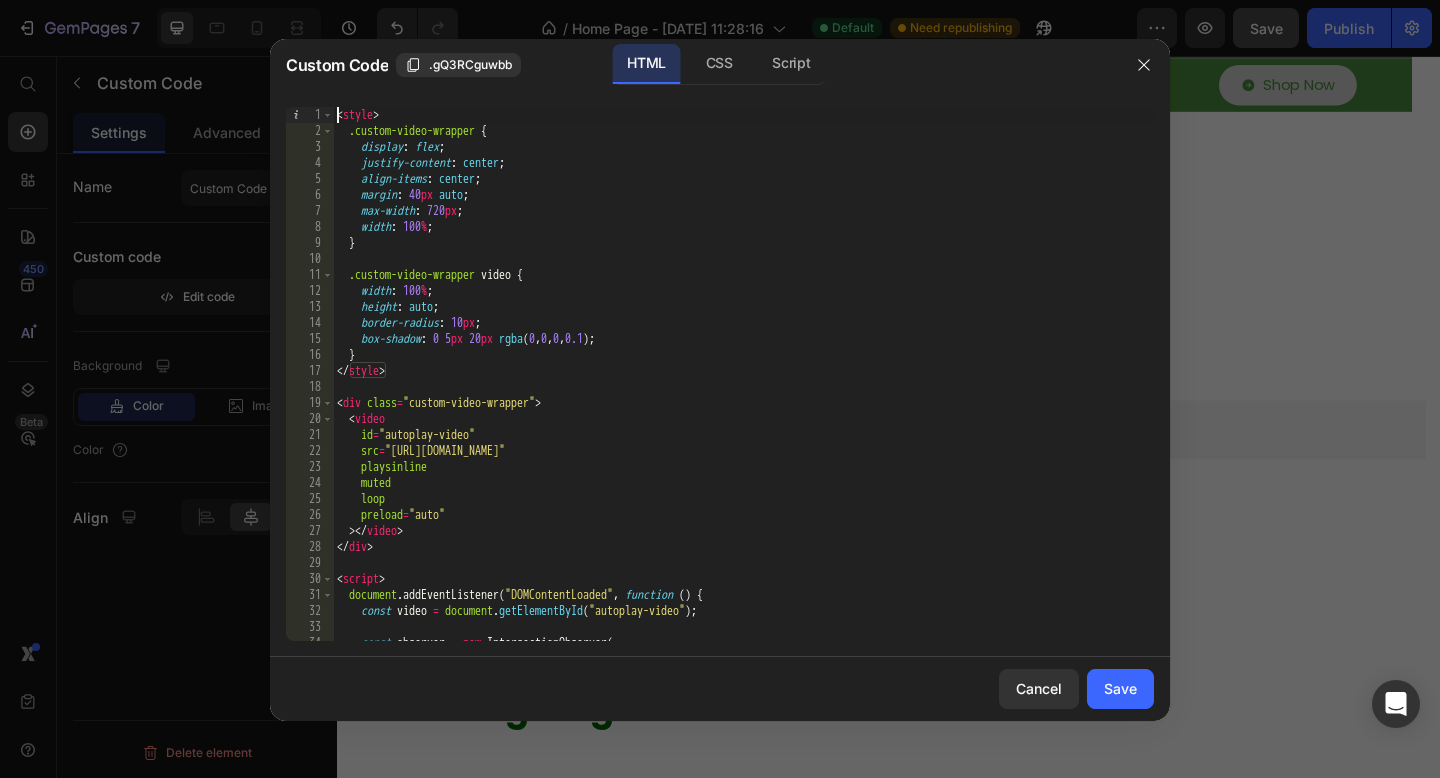 type on "</script>" 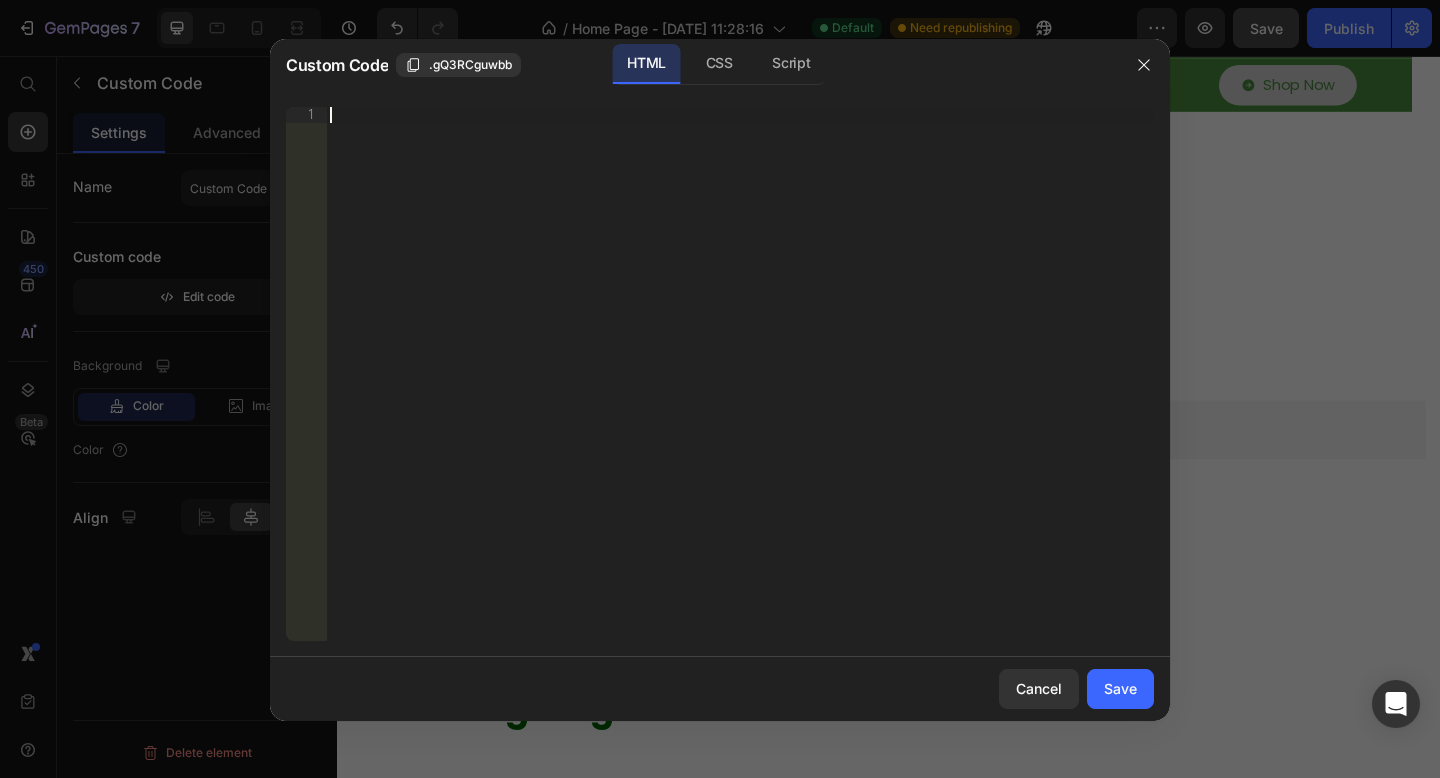 paste on "<!-- Rest of the HTML remains unchanged -->" 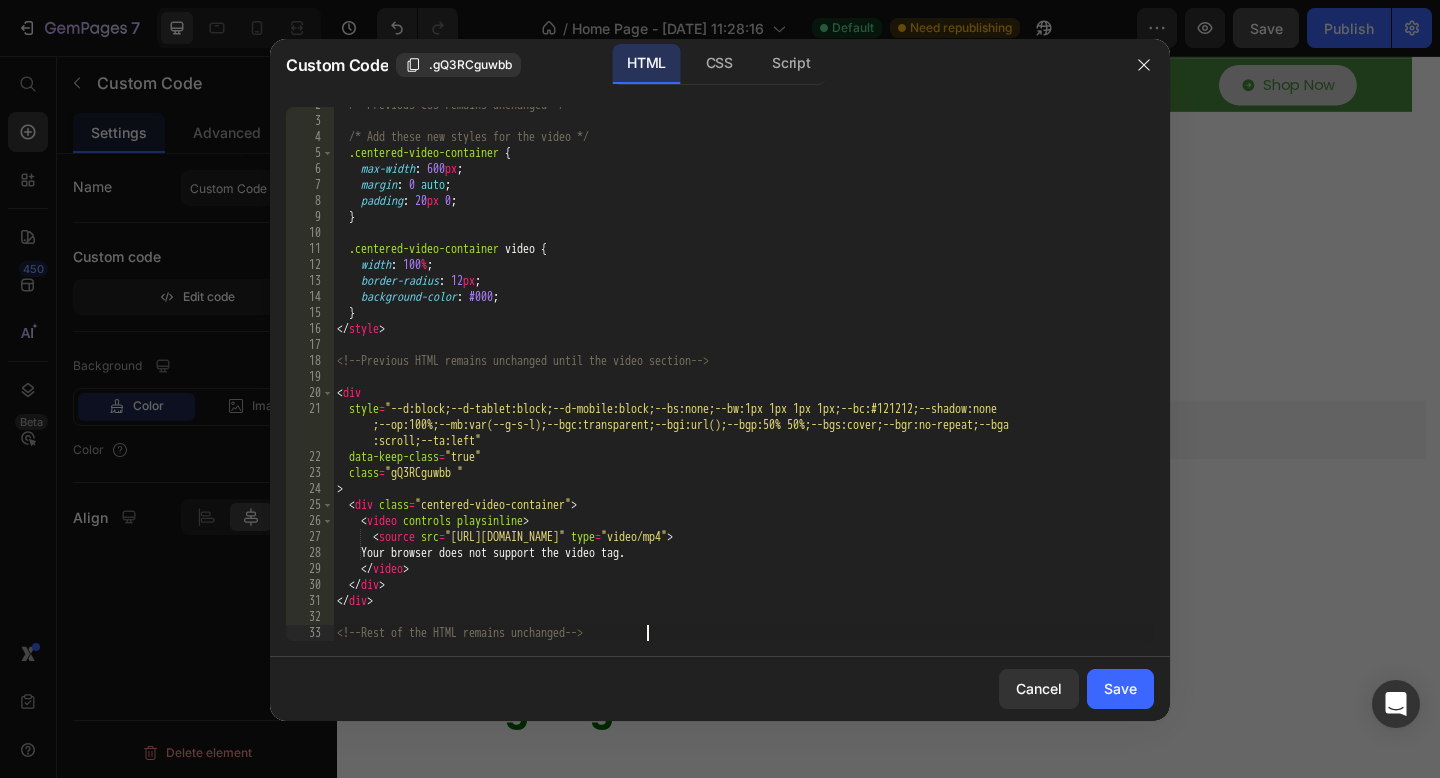 scroll, scrollTop: 42, scrollLeft: 0, axis: vertical 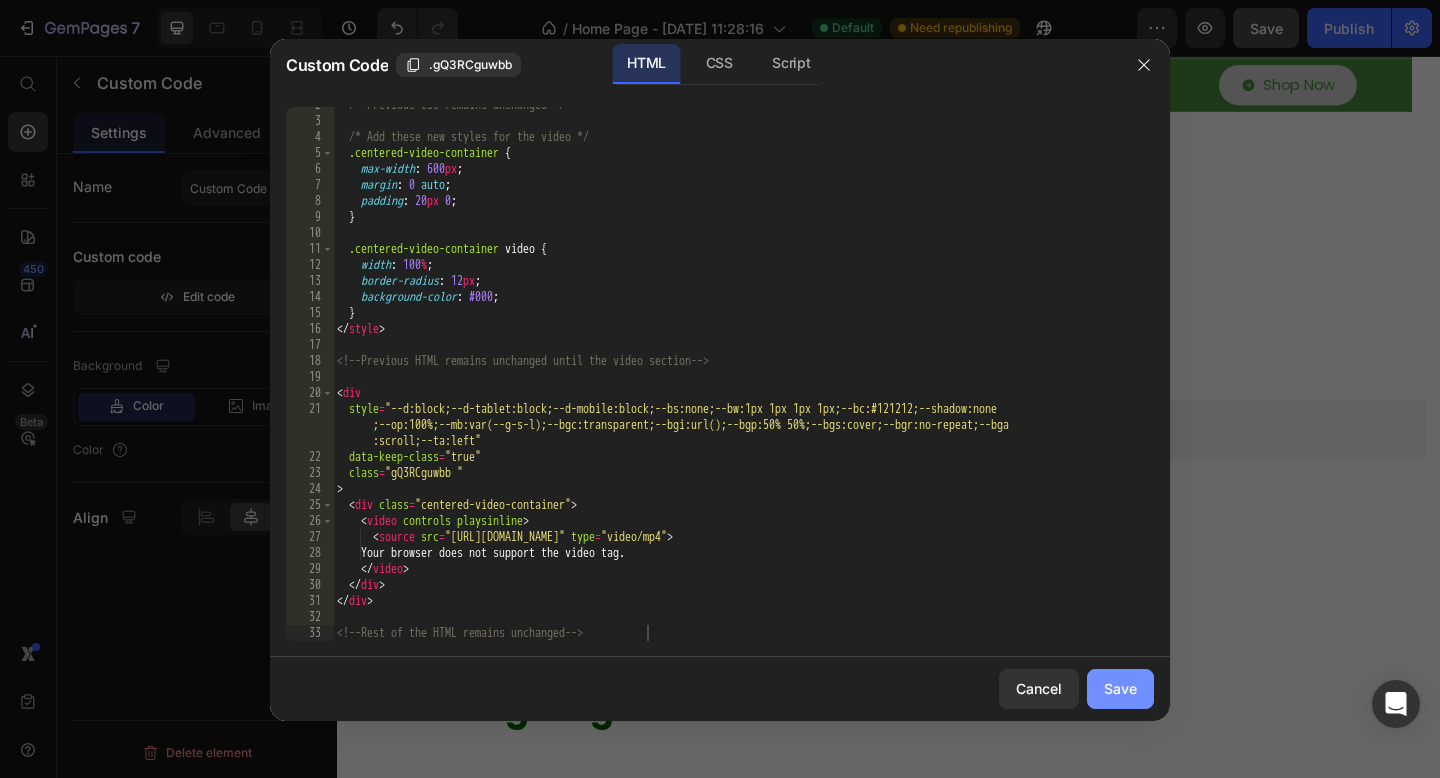 click on "Save" at bounding box center (1120, 688) 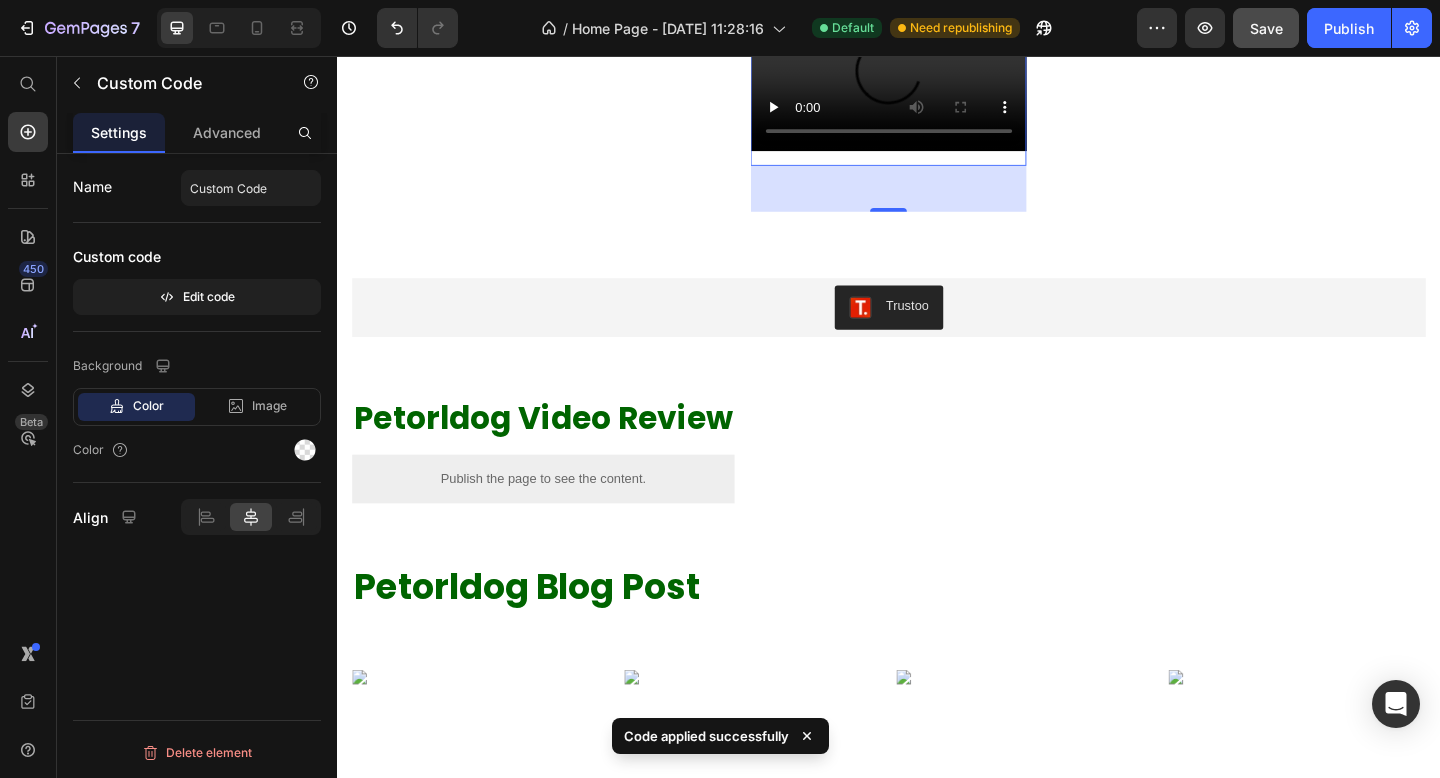 scroll, scrollTop: 889, scrollLeft: 0, axis: vertical 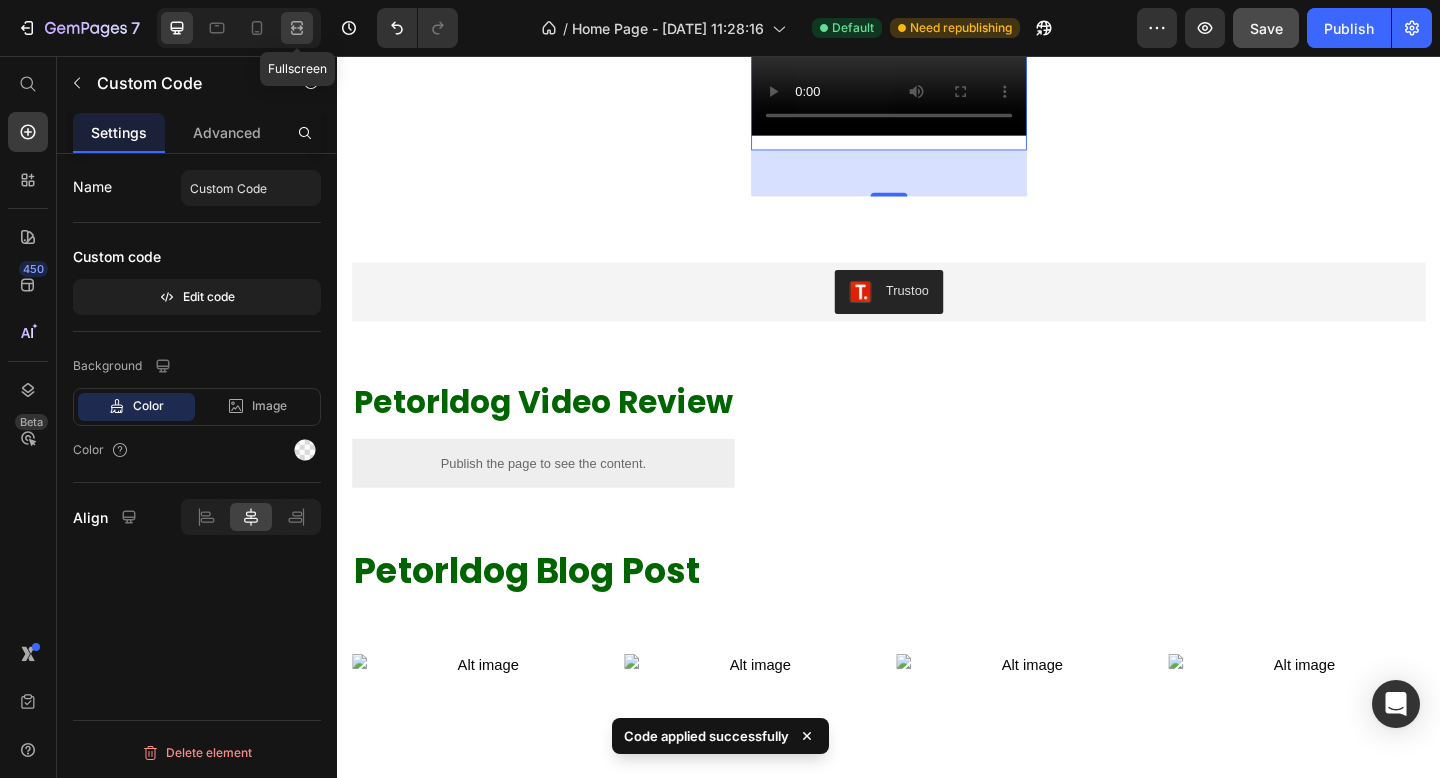 click 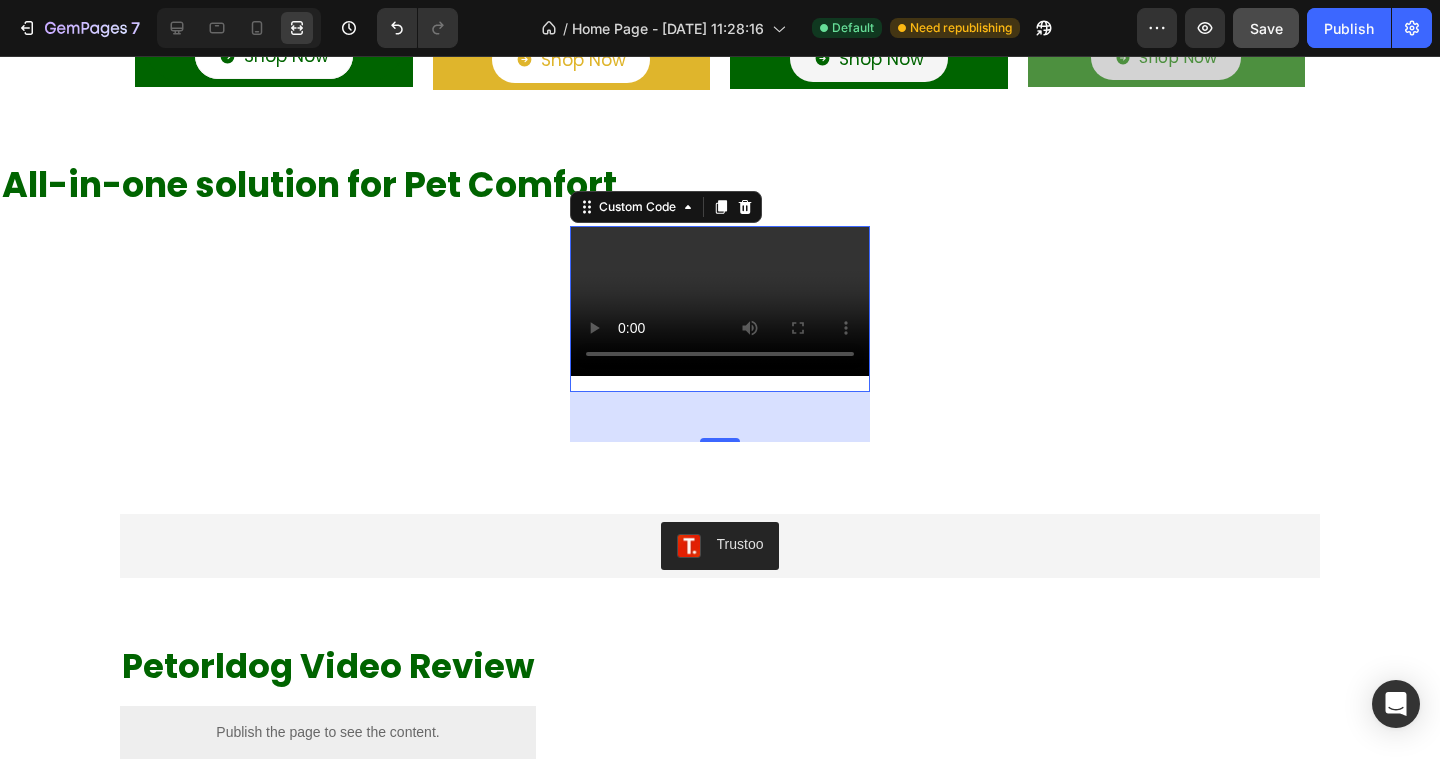 scroll, scrollTop: 729, scrollLeft: 0, axis: vertical 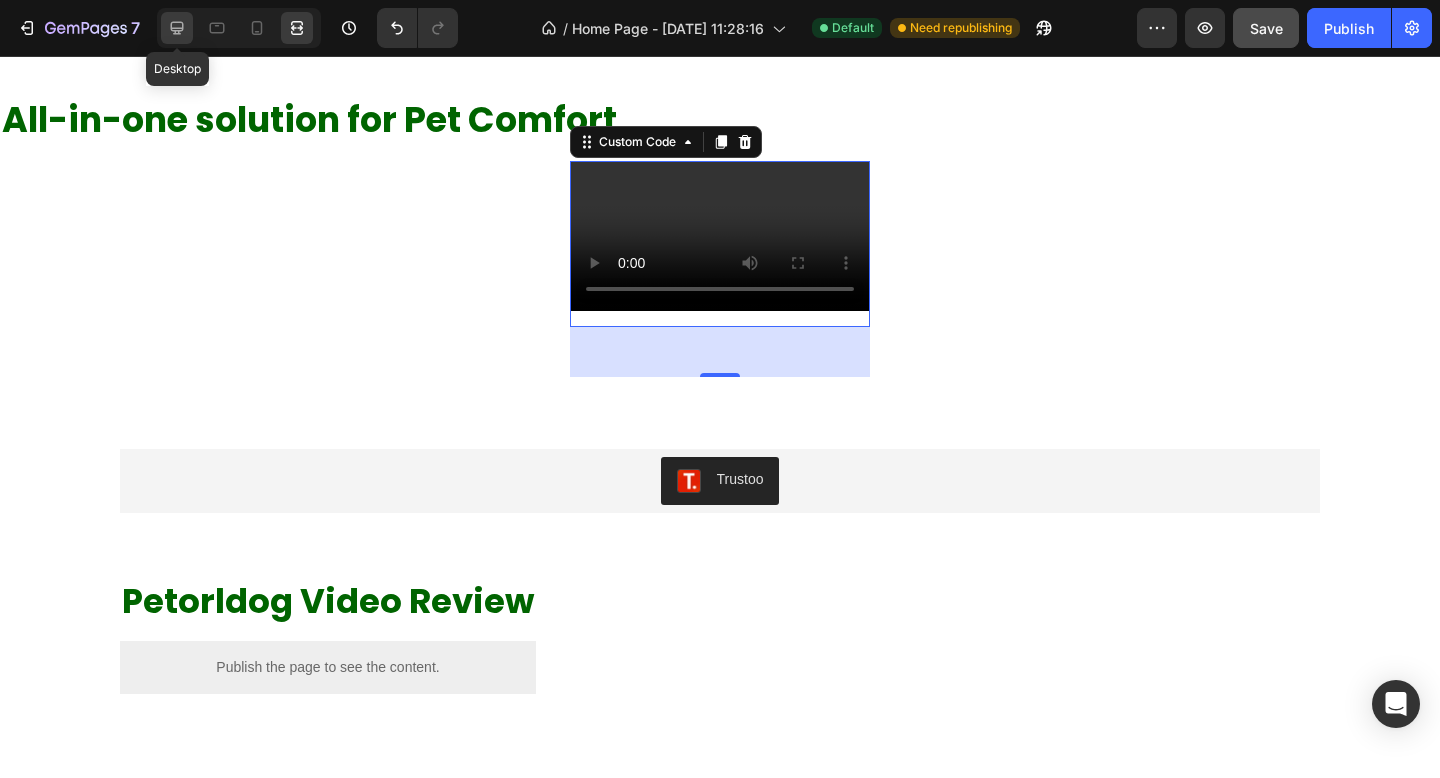 click 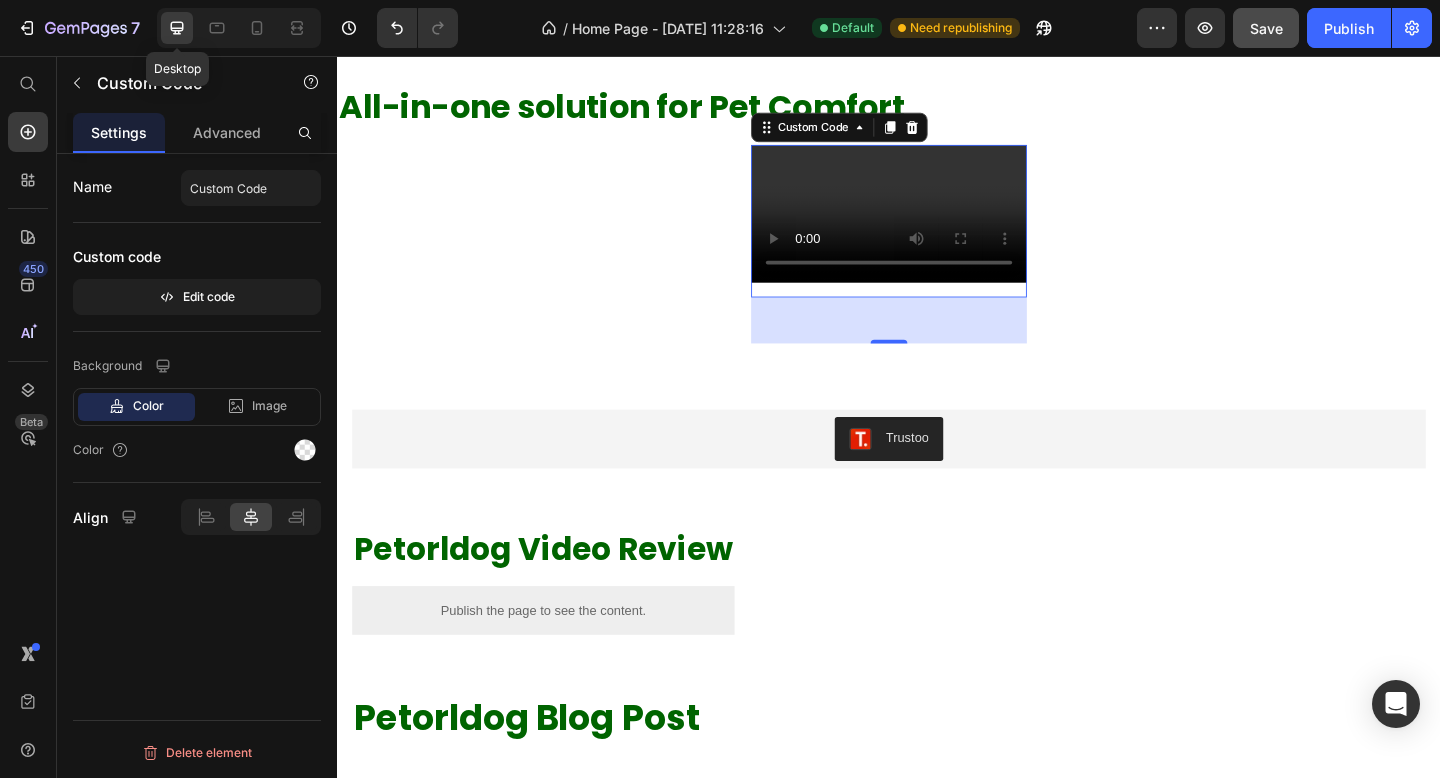 scroll, scrollTop: 721, scrollLeft: 0, axis: vertical 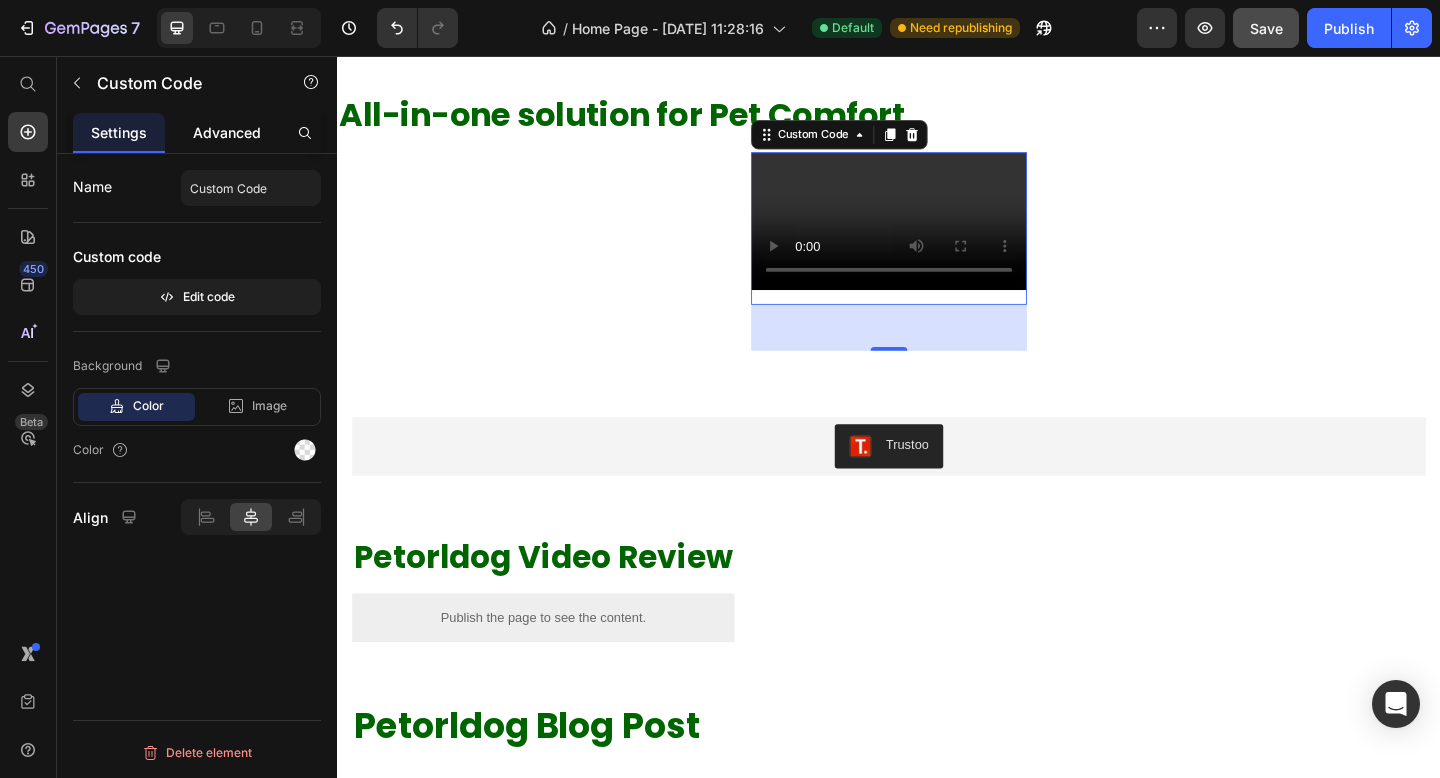 click on "Advanced" 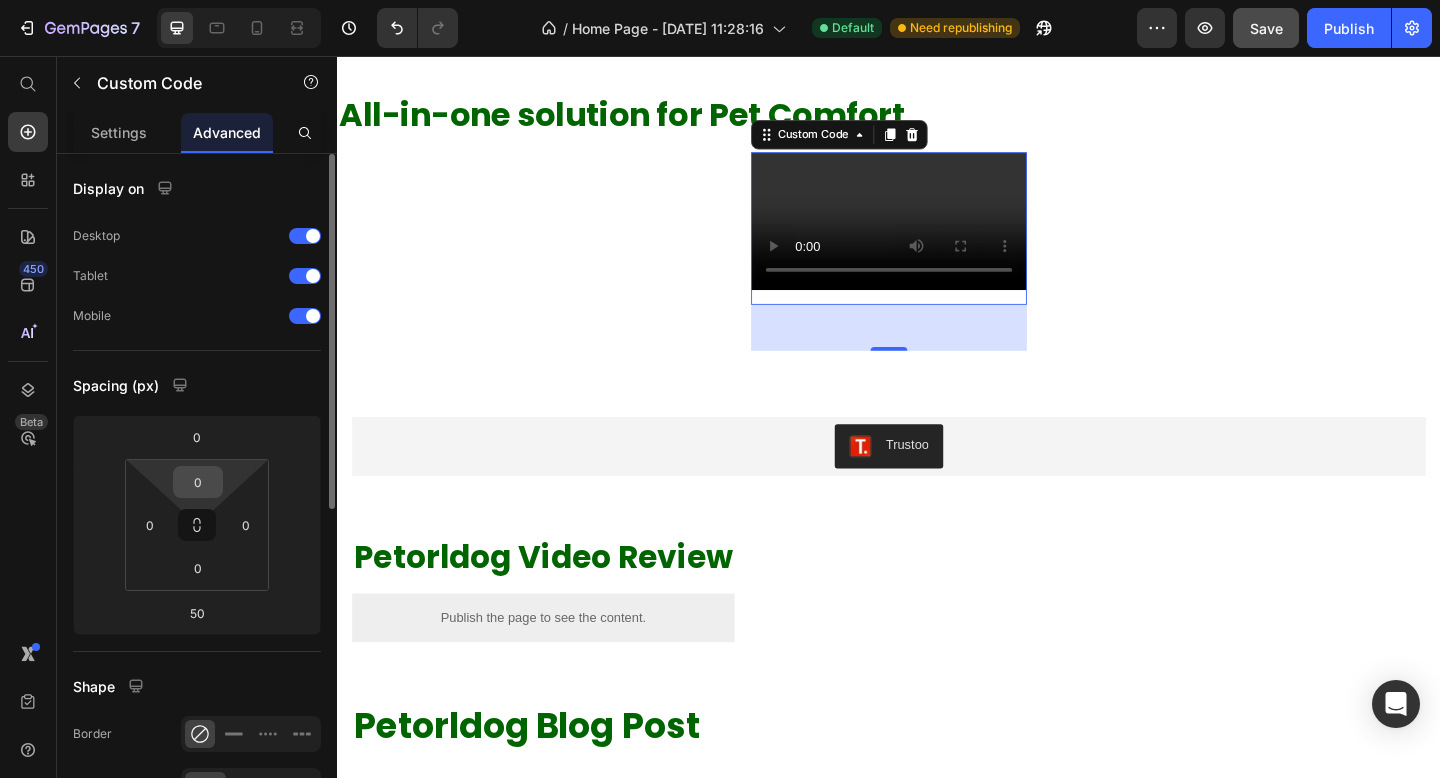 click on "0" at bounding box center (198, 482) 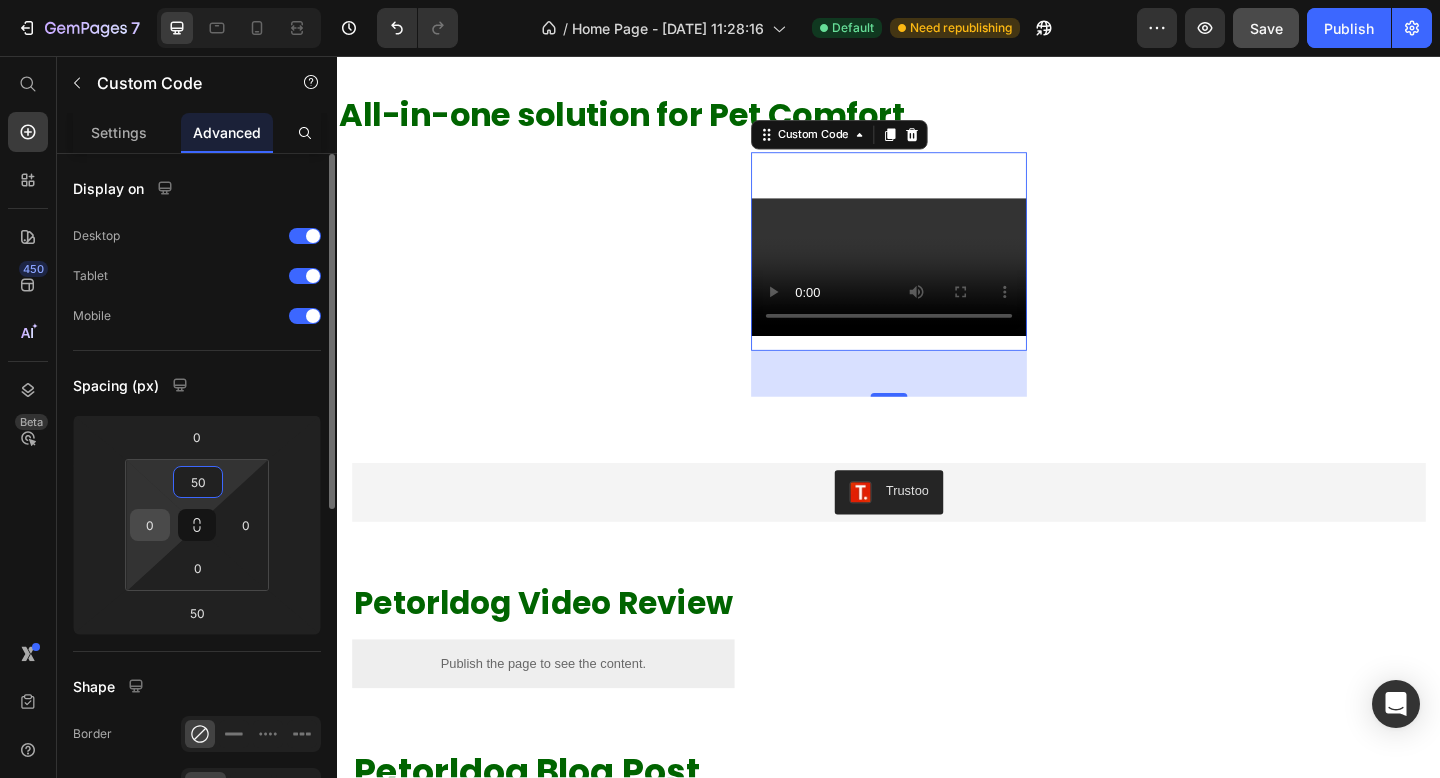 type on "50" 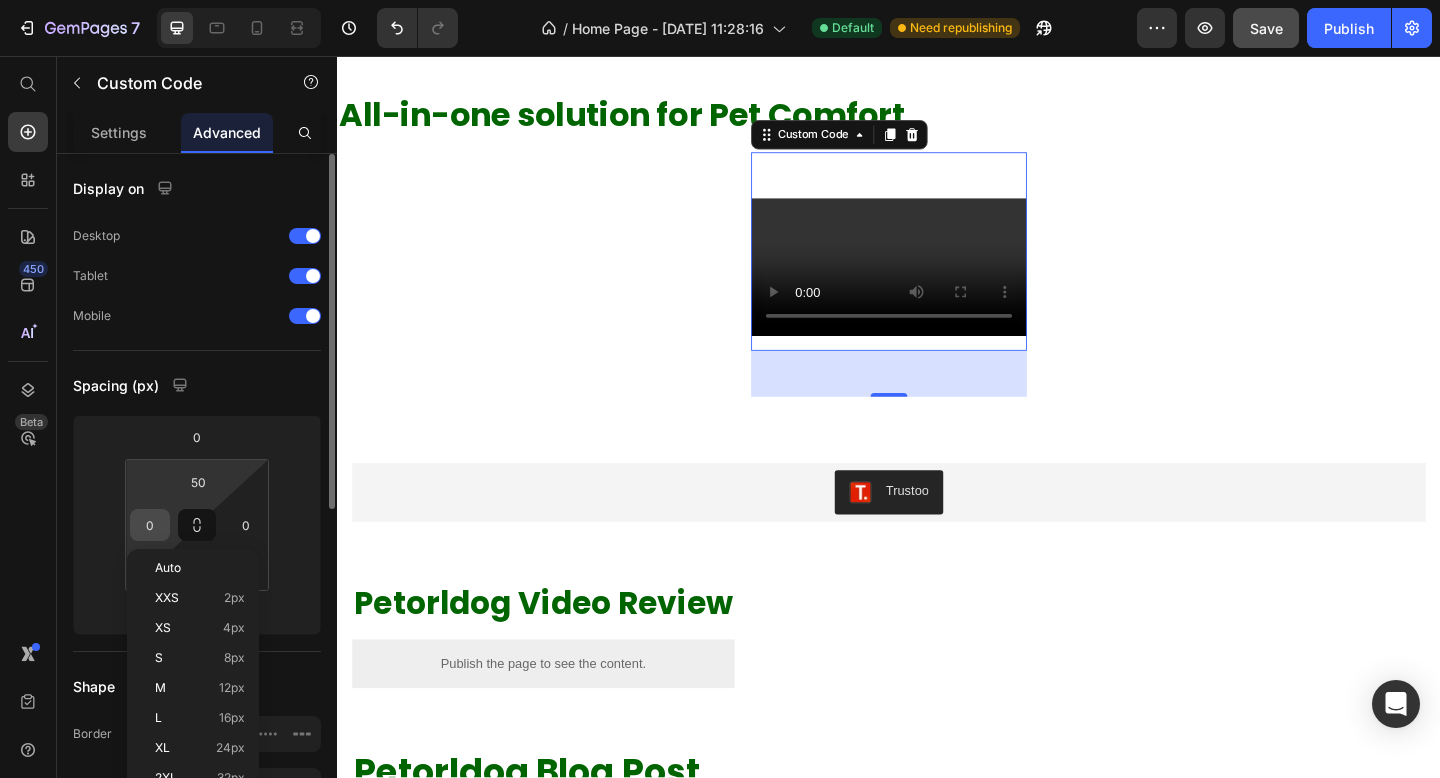 type 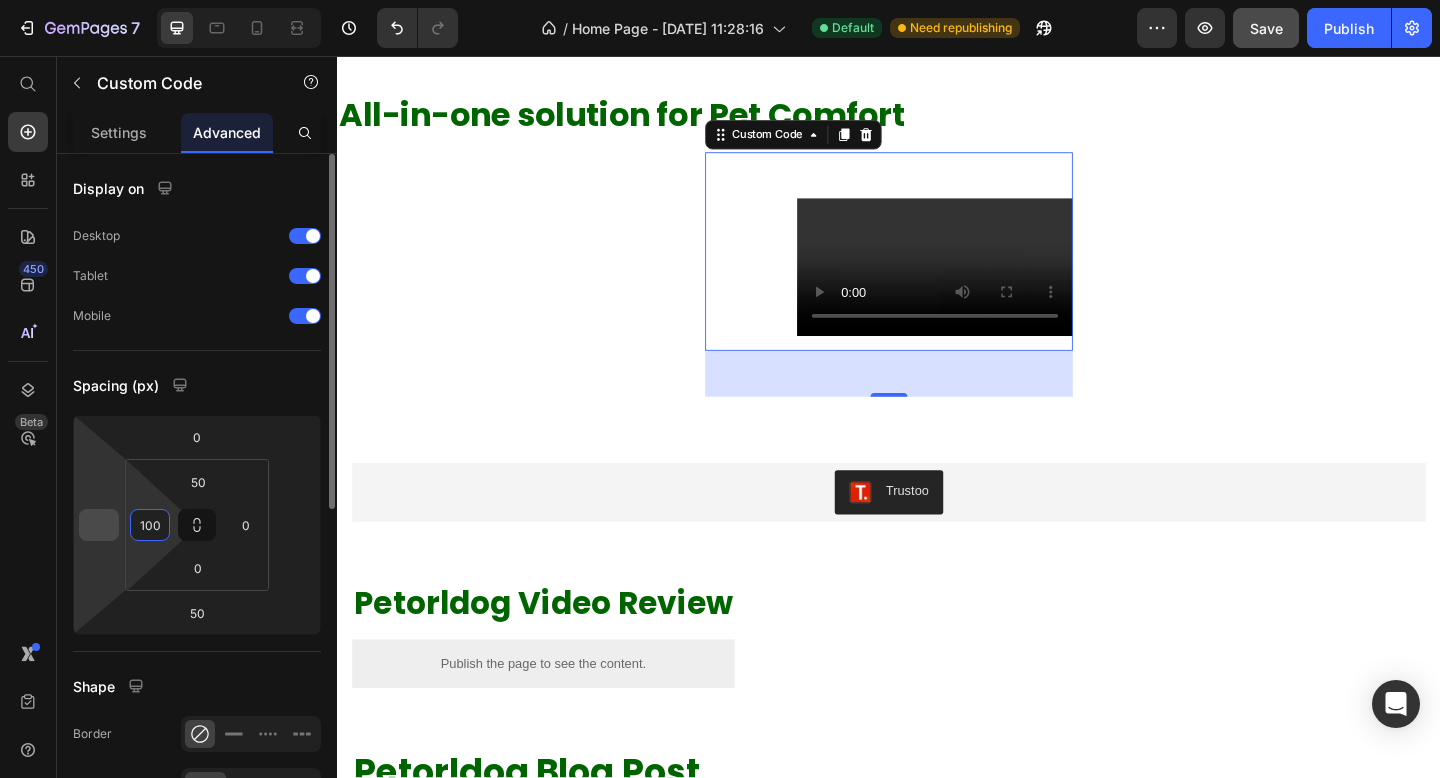 type on "100" 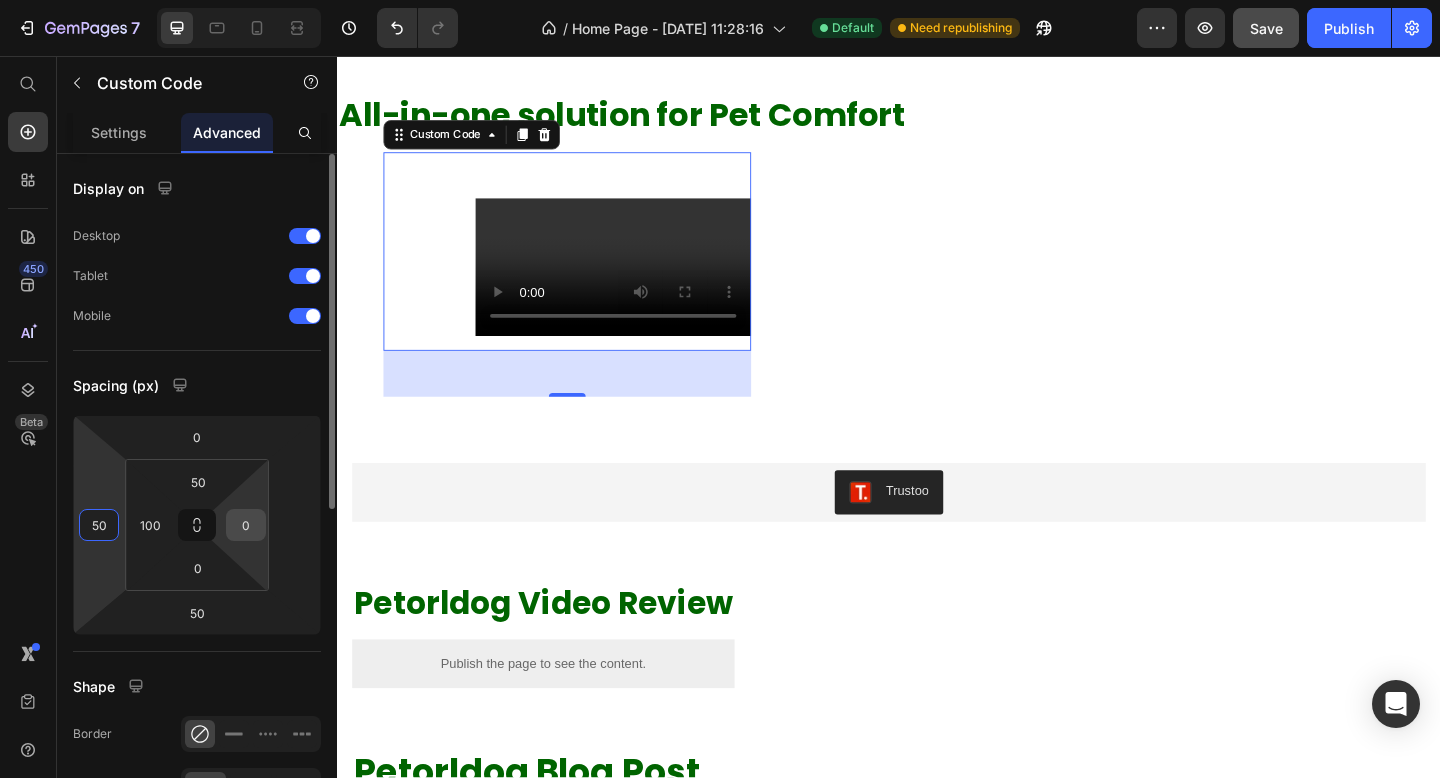type on "50" 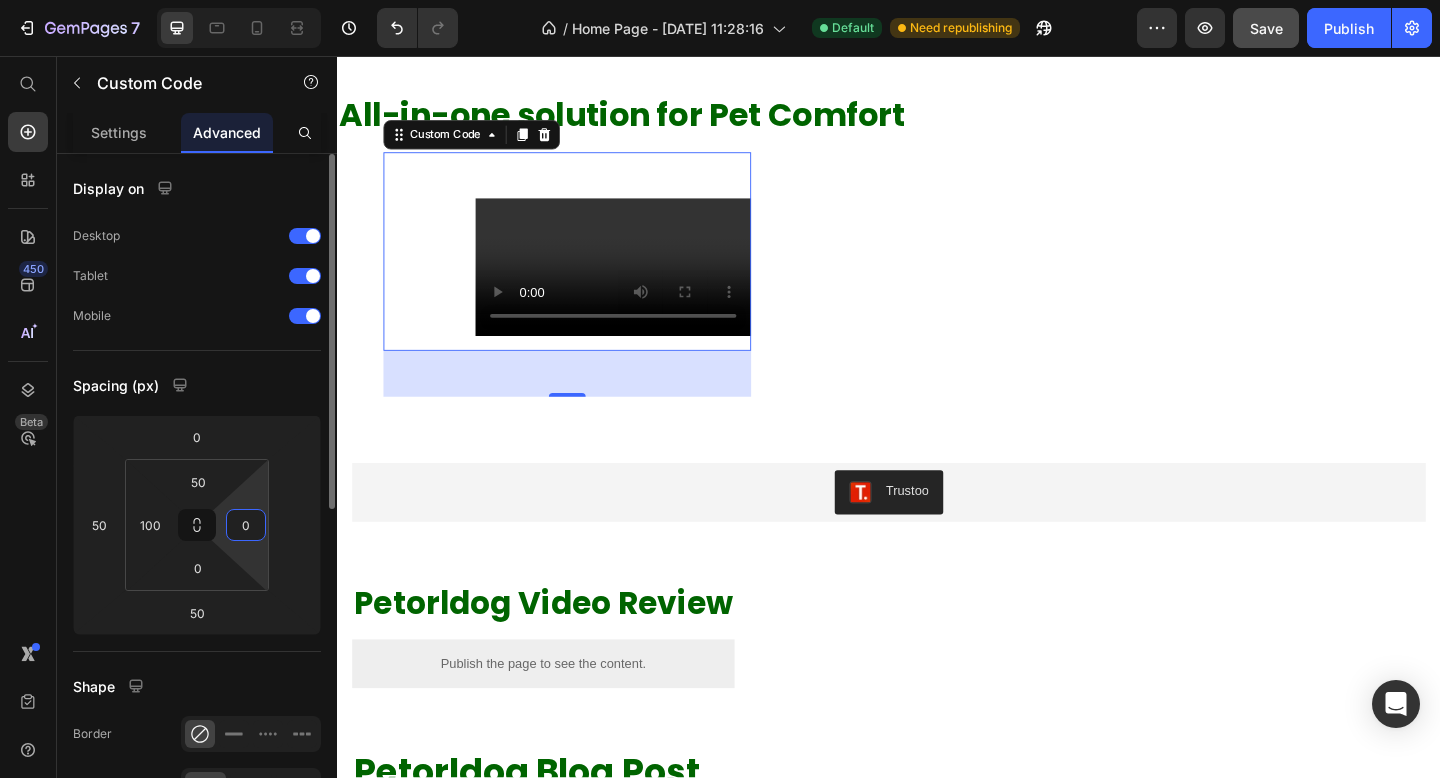 click on "0" at bounding box center [246, 525] 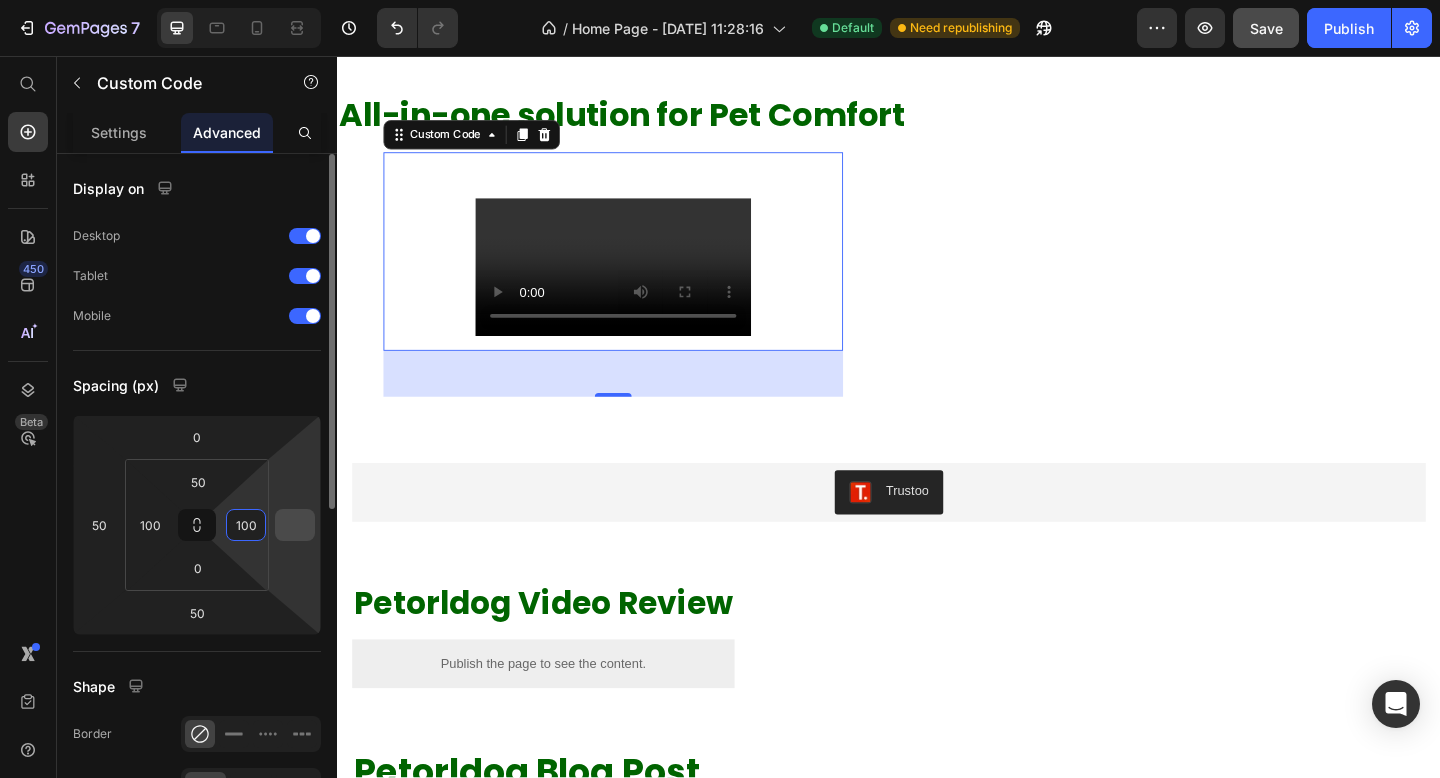 type on "100" 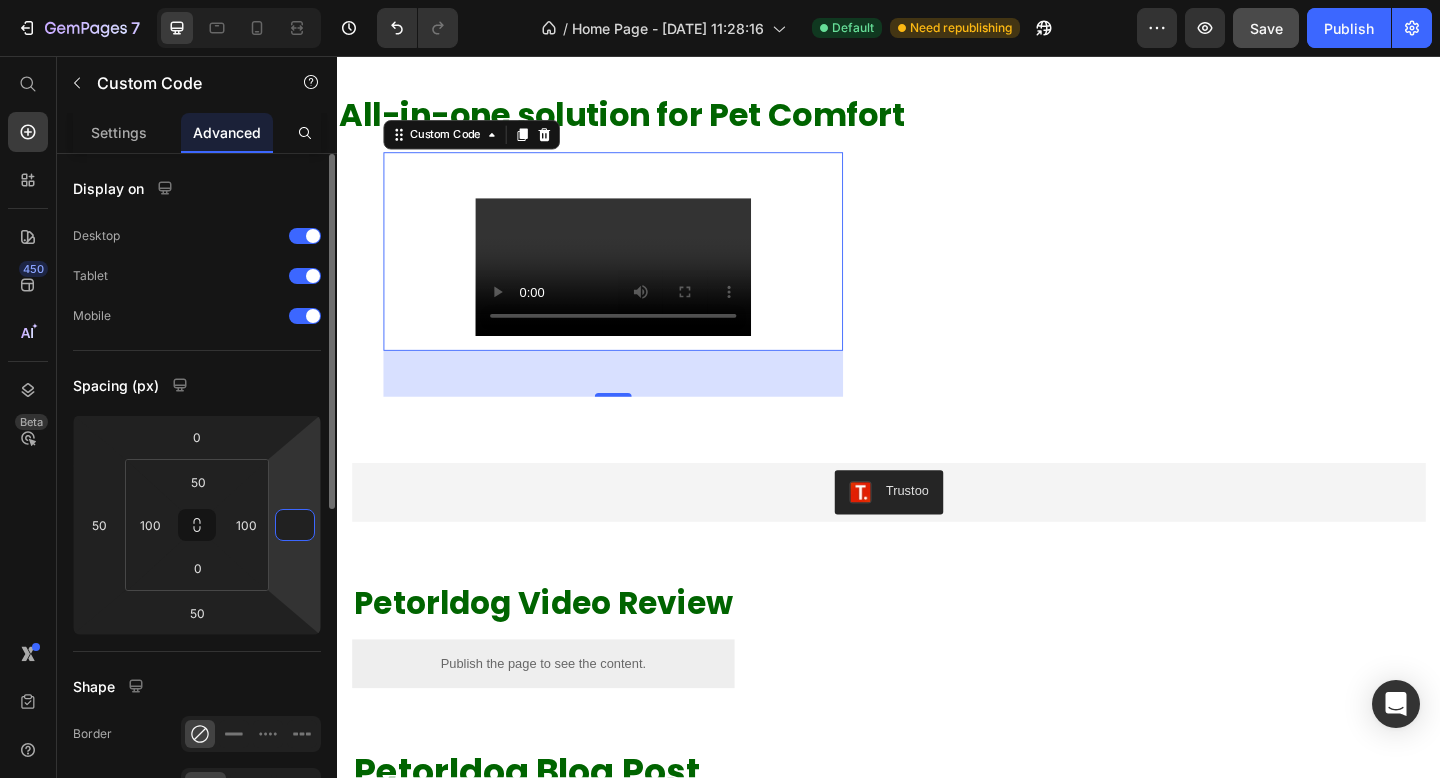click at bounding box center [295, 525] 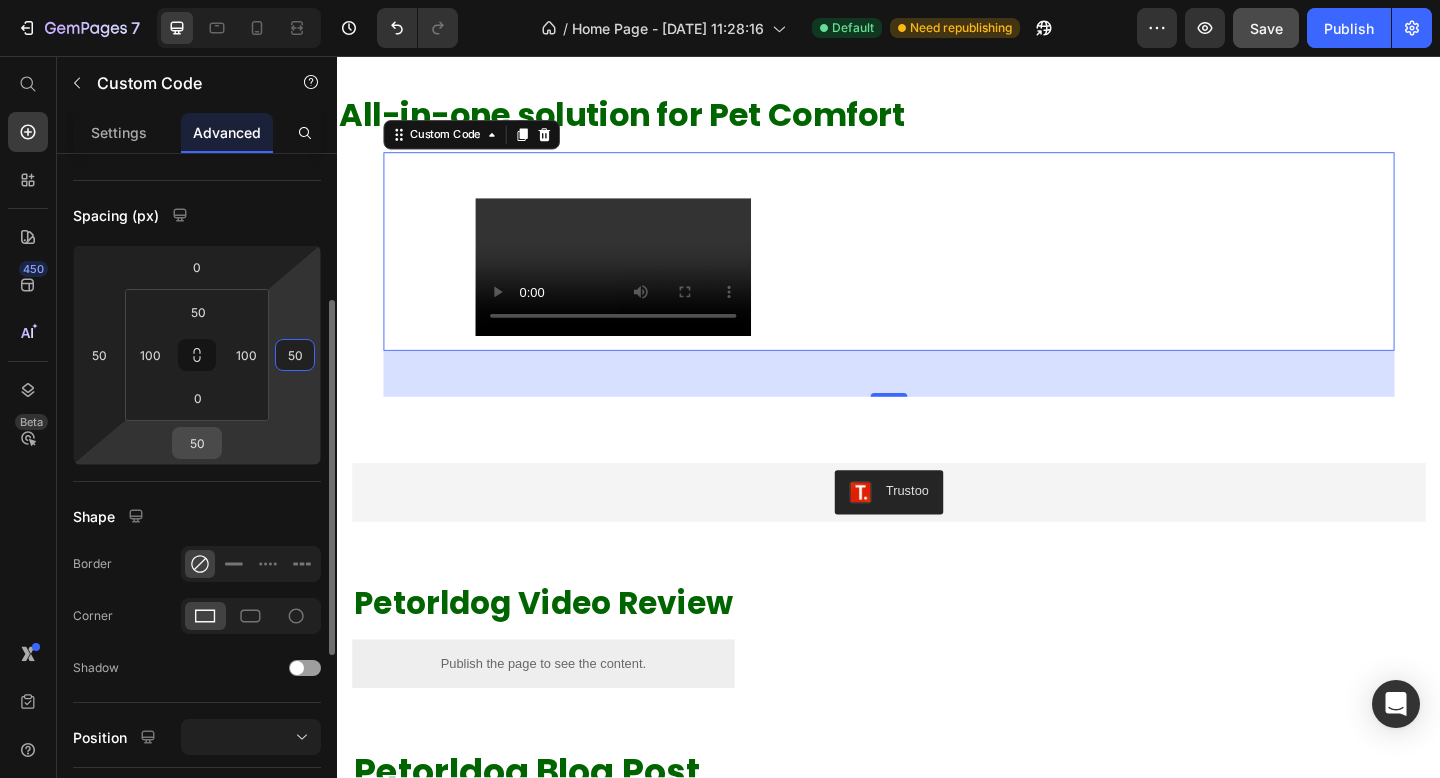 scroll, scrollTop: 212, scrollLeft: 0, axis: vertical 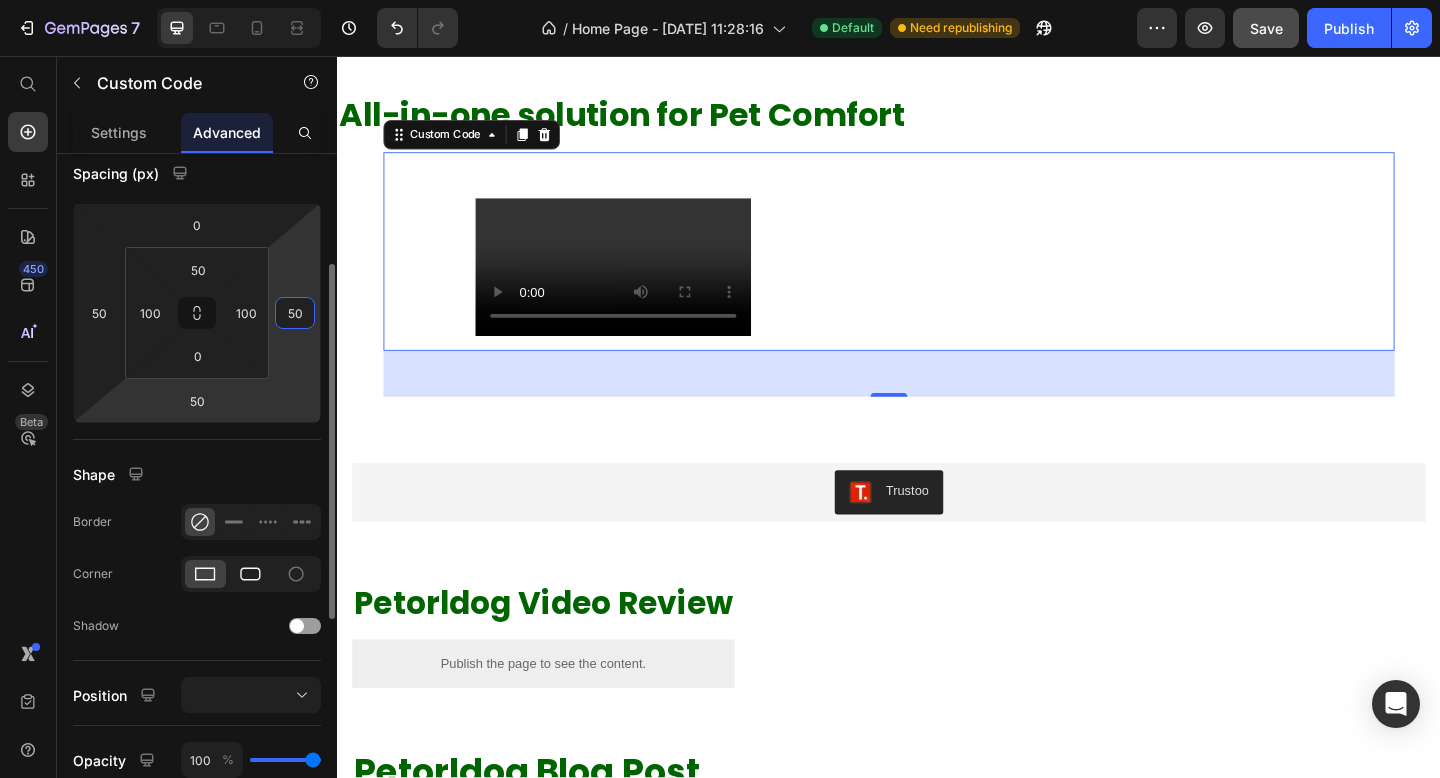 type on "50" 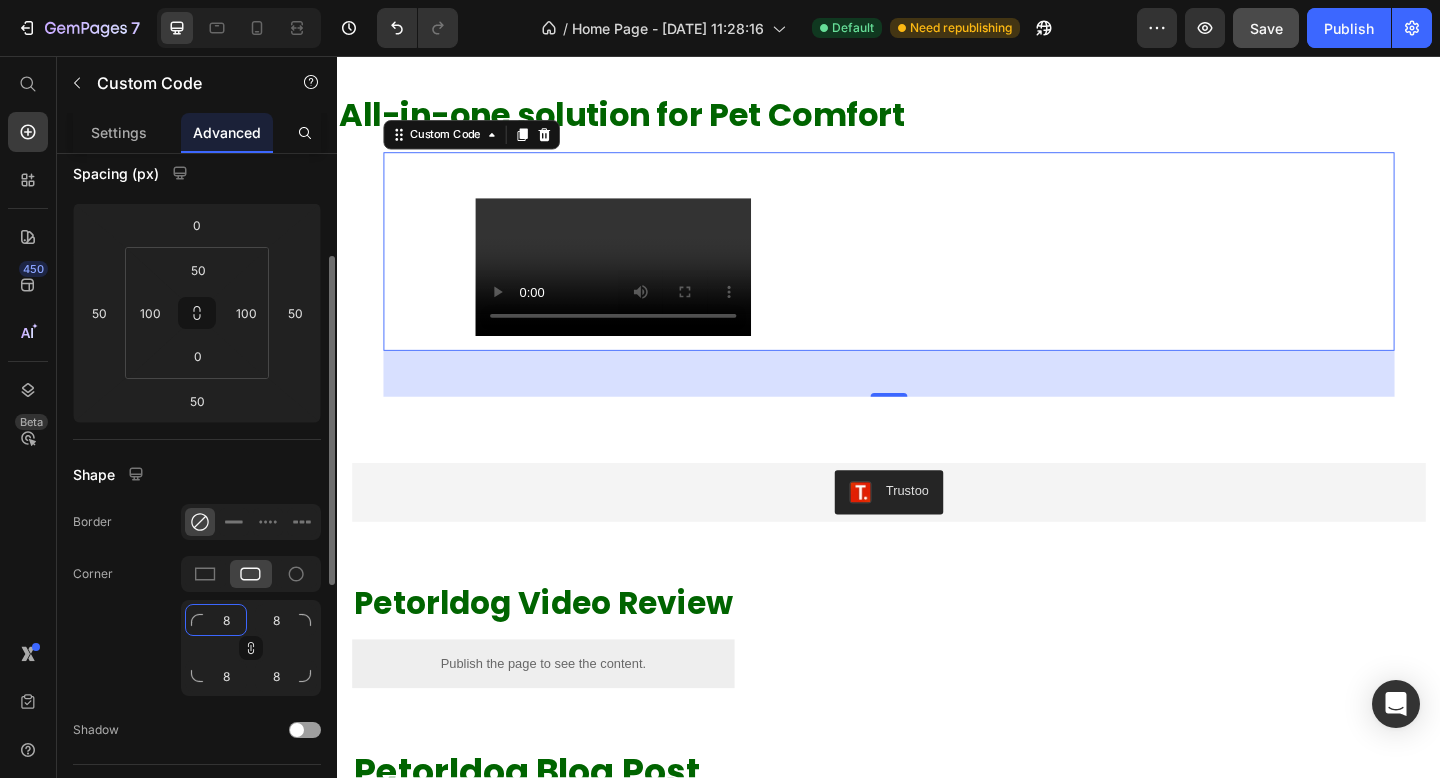 click on "8" 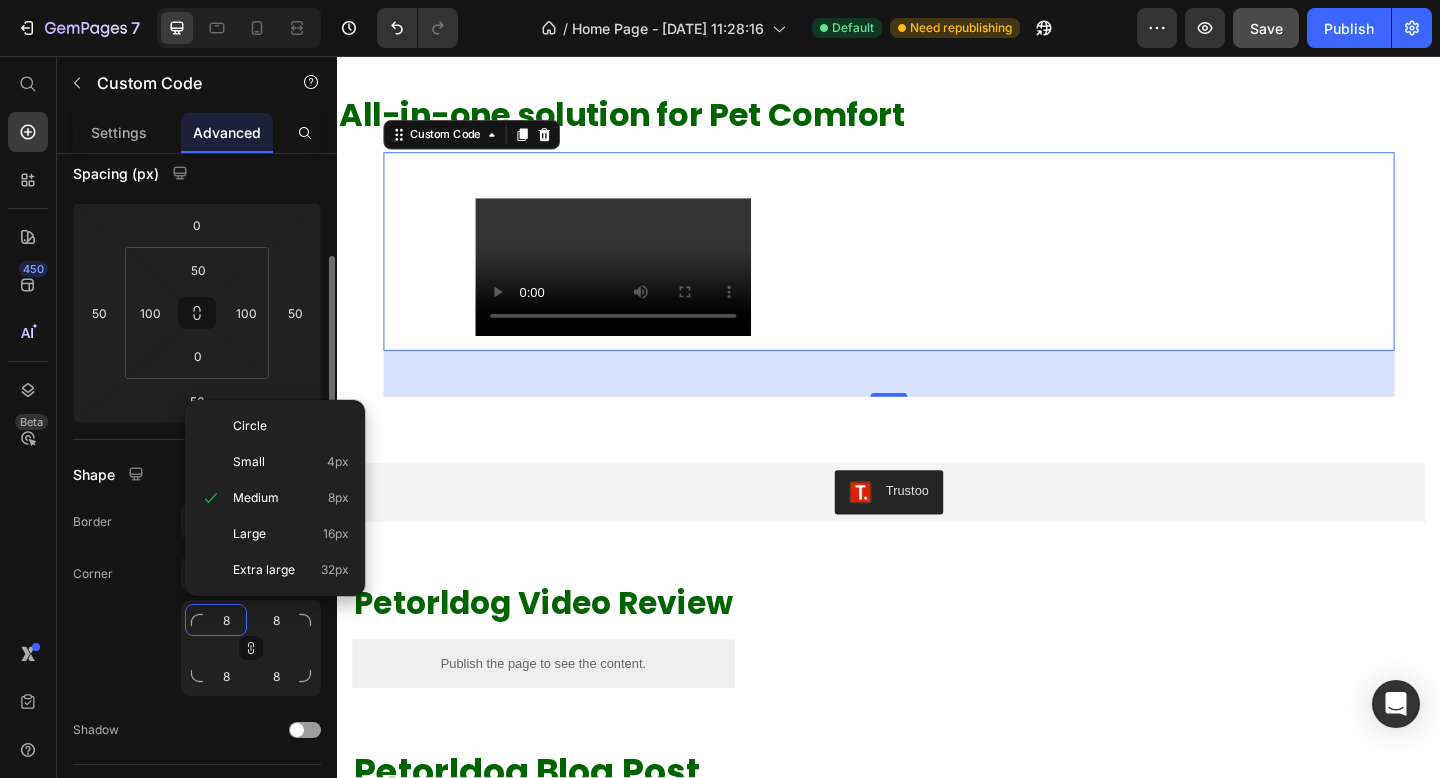 type on "1" 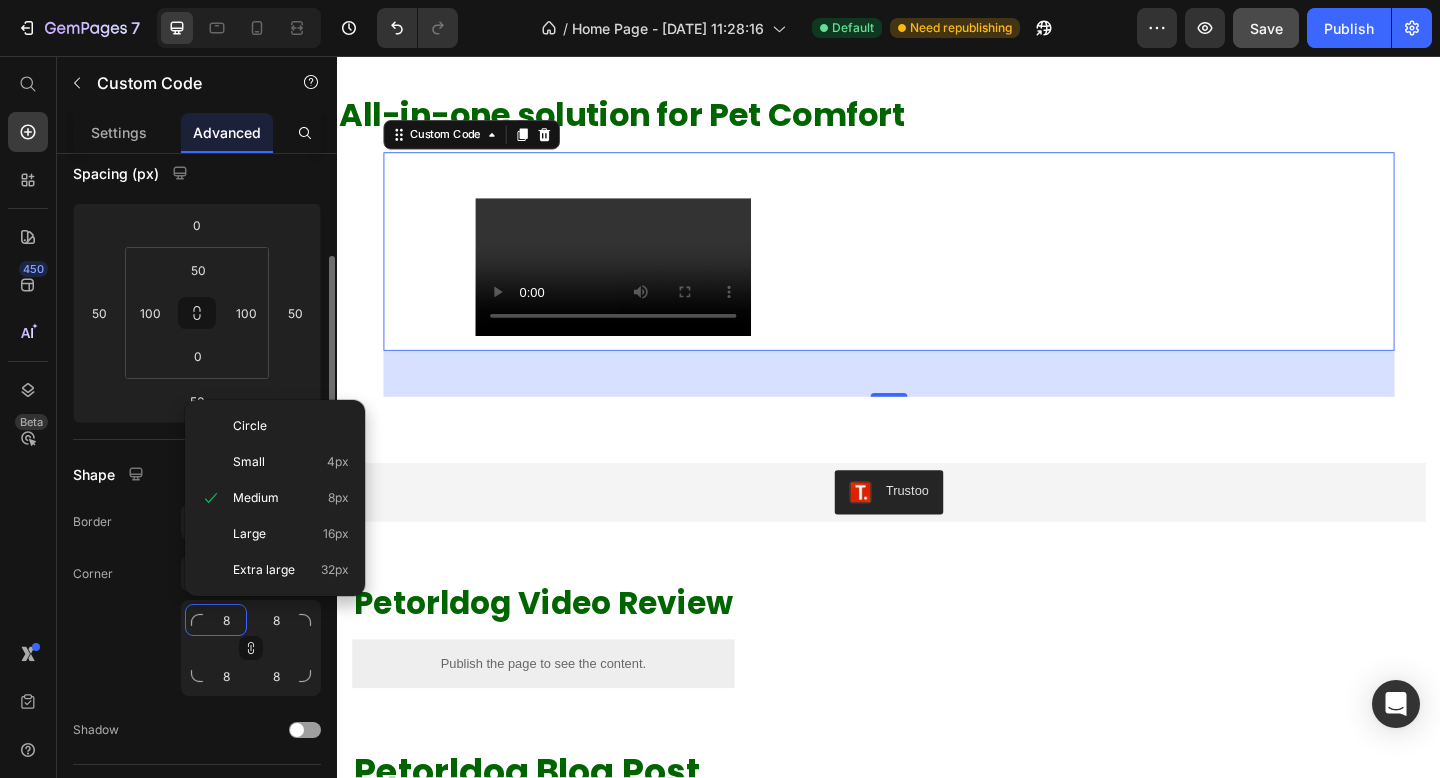 type on "1" 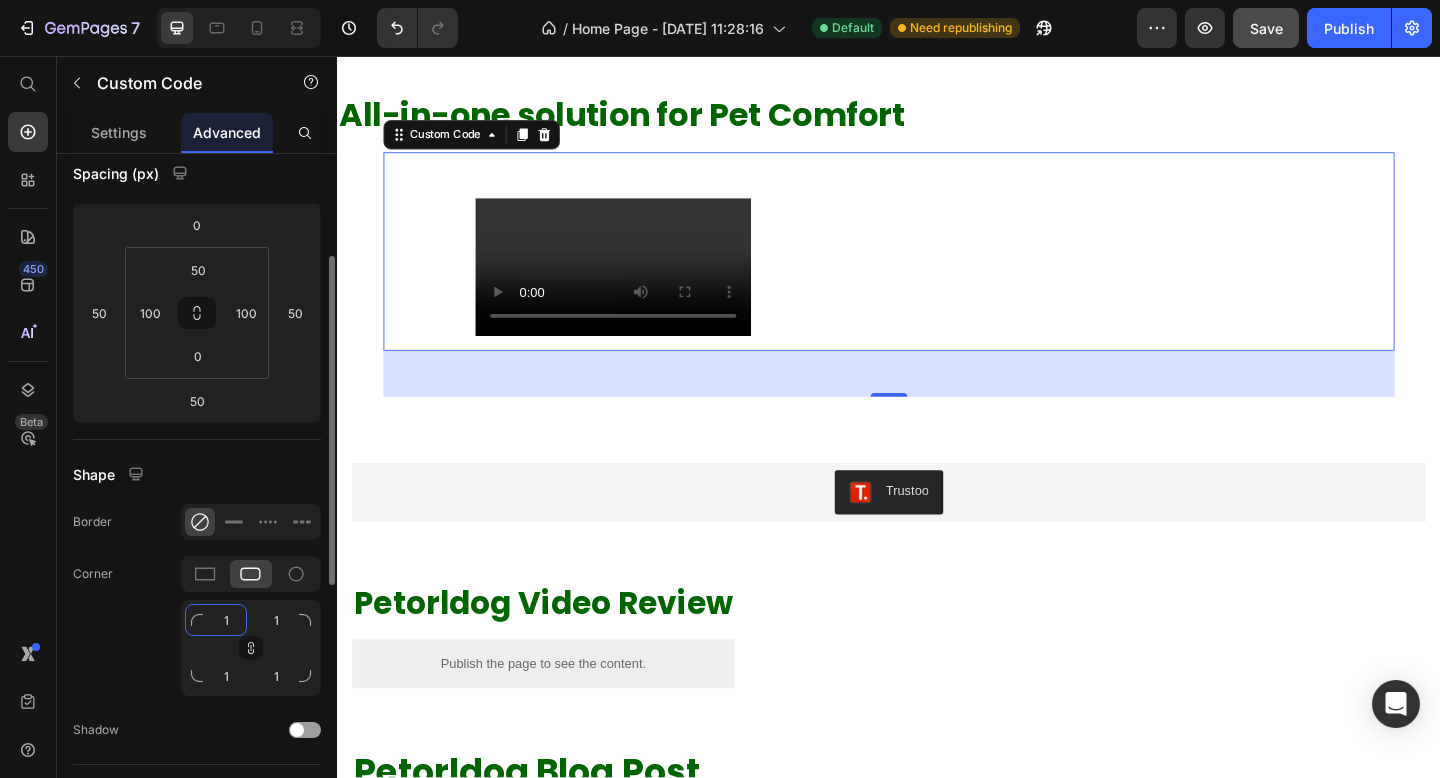 type on "15" 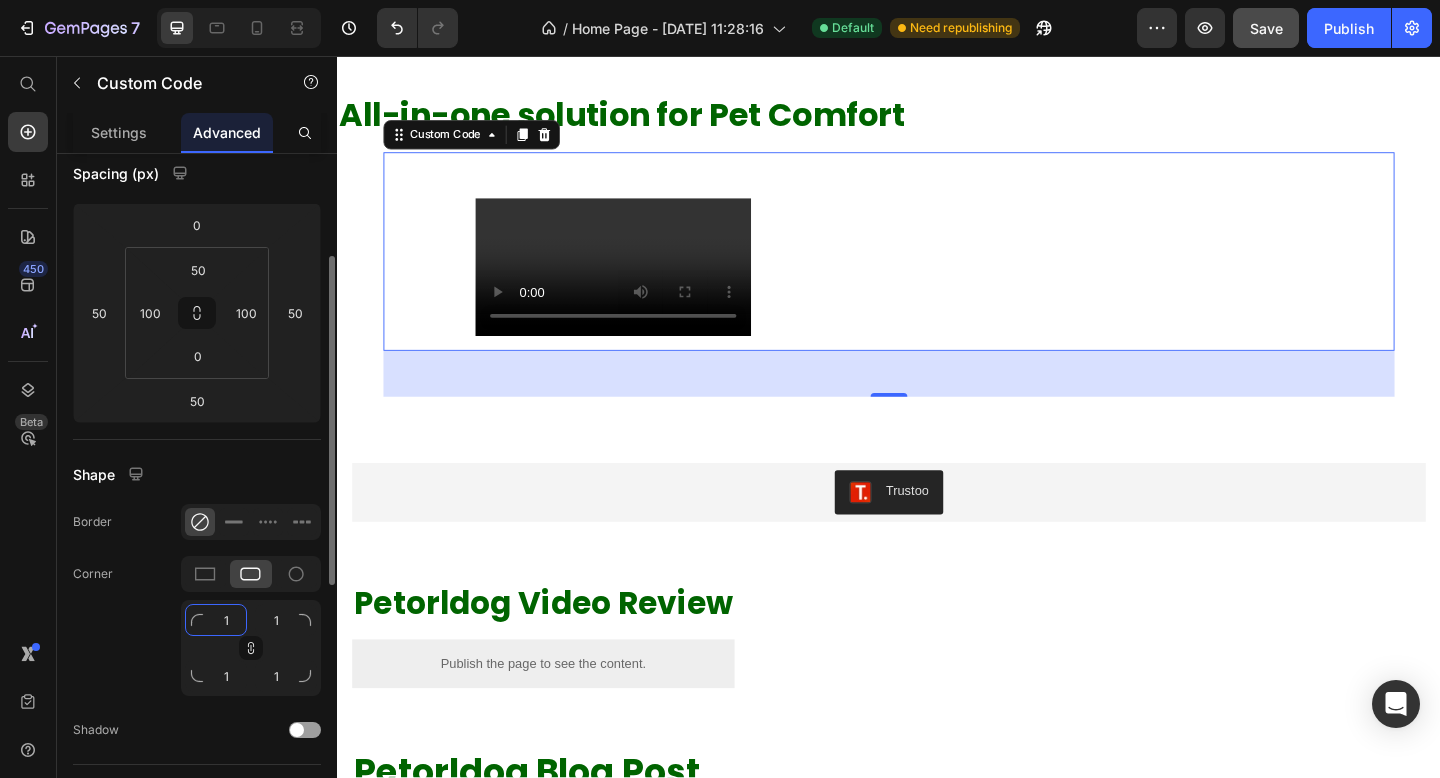 type on "15" 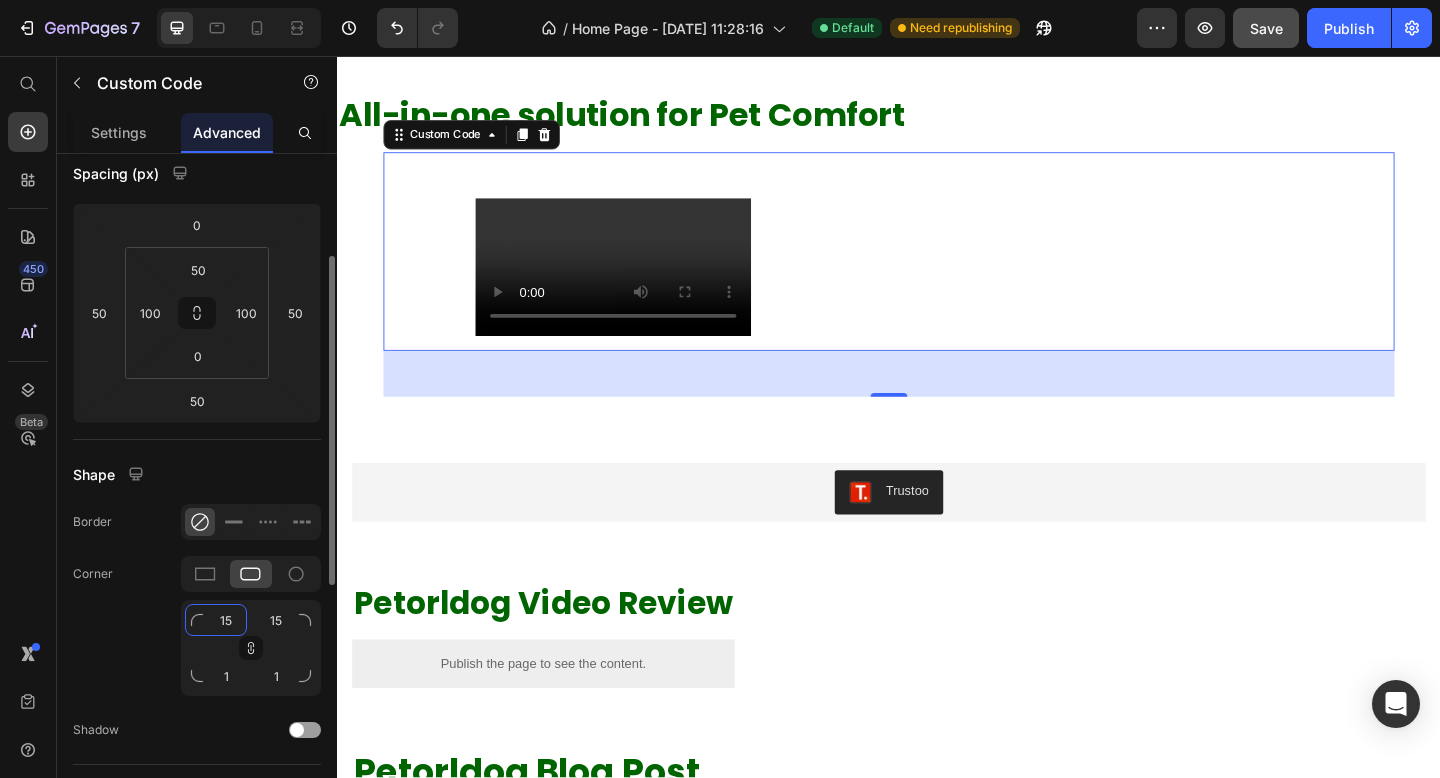 type on "15" 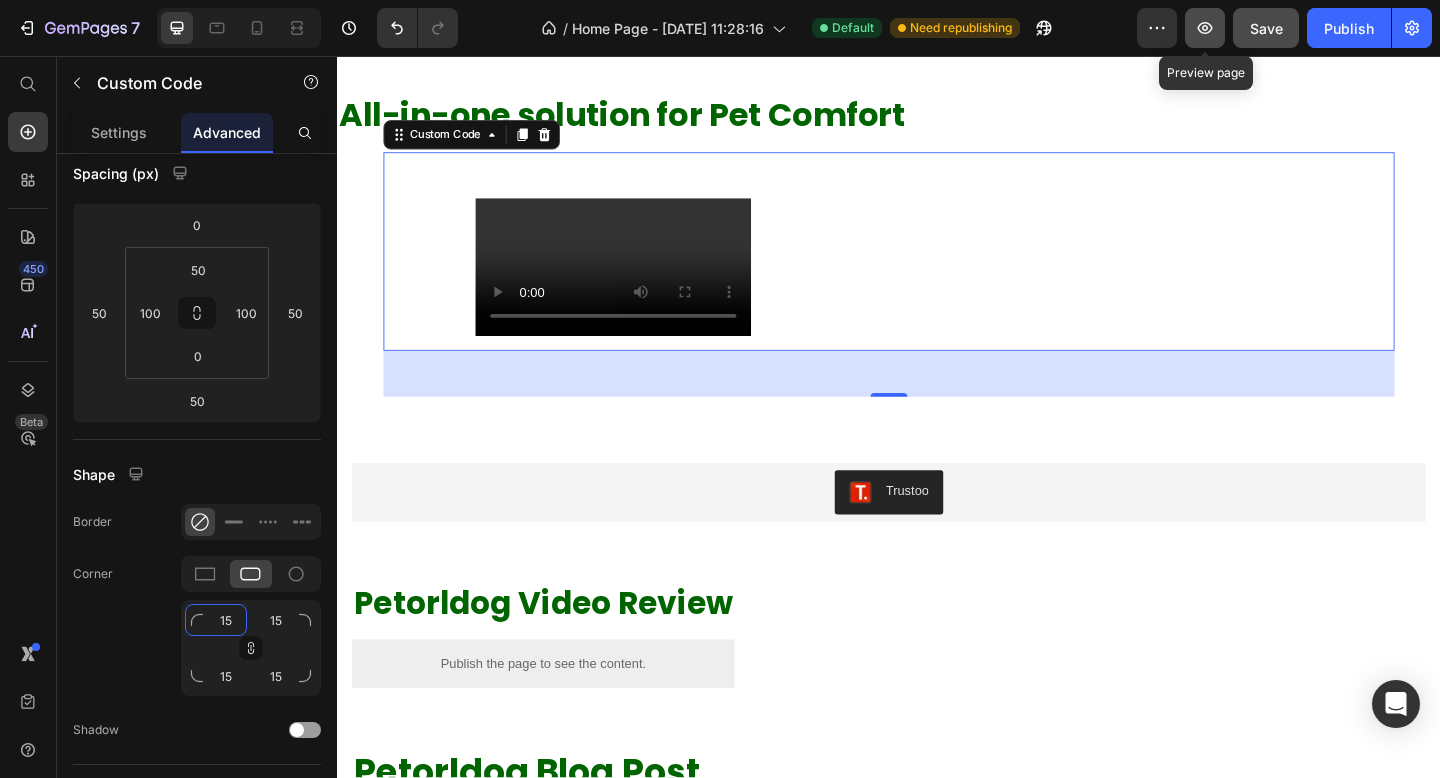 type on "15" 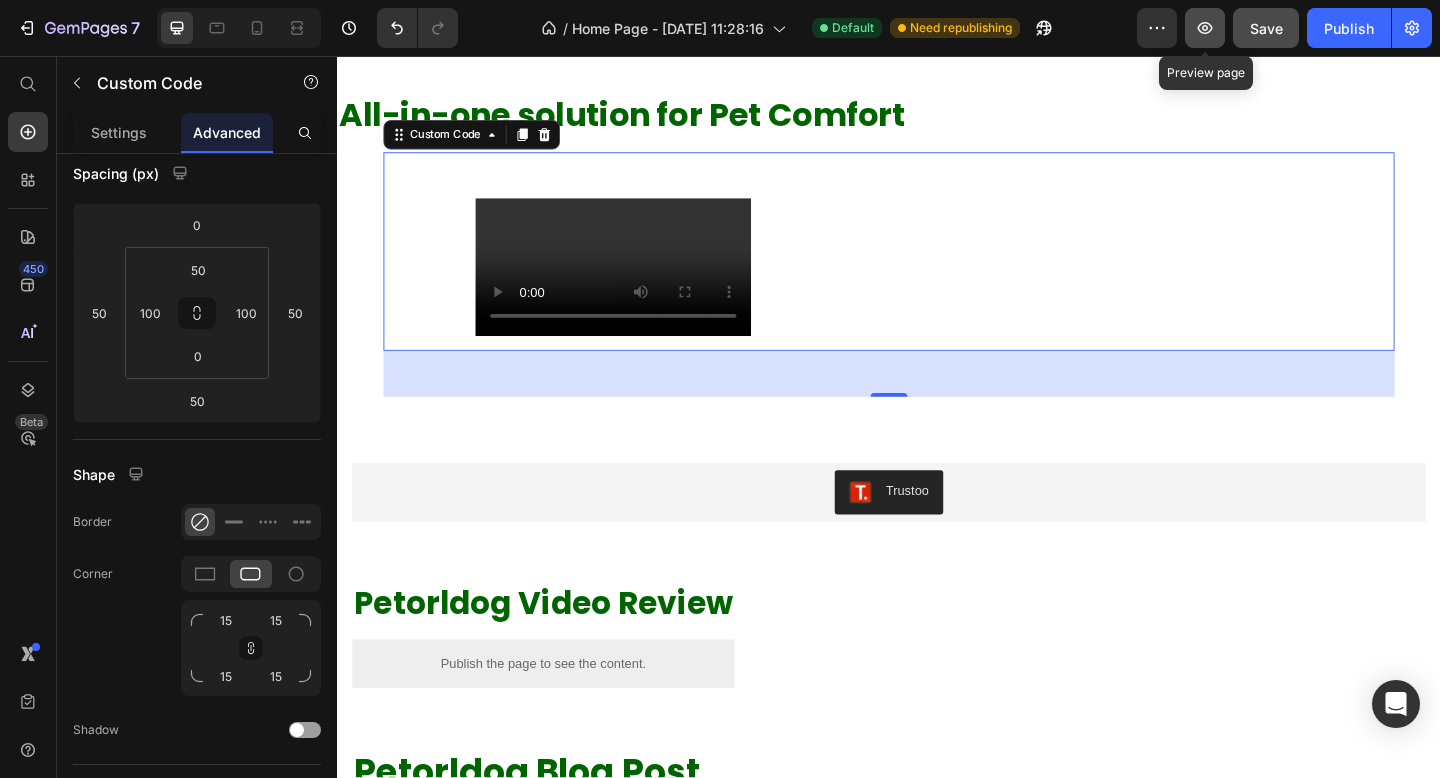 click 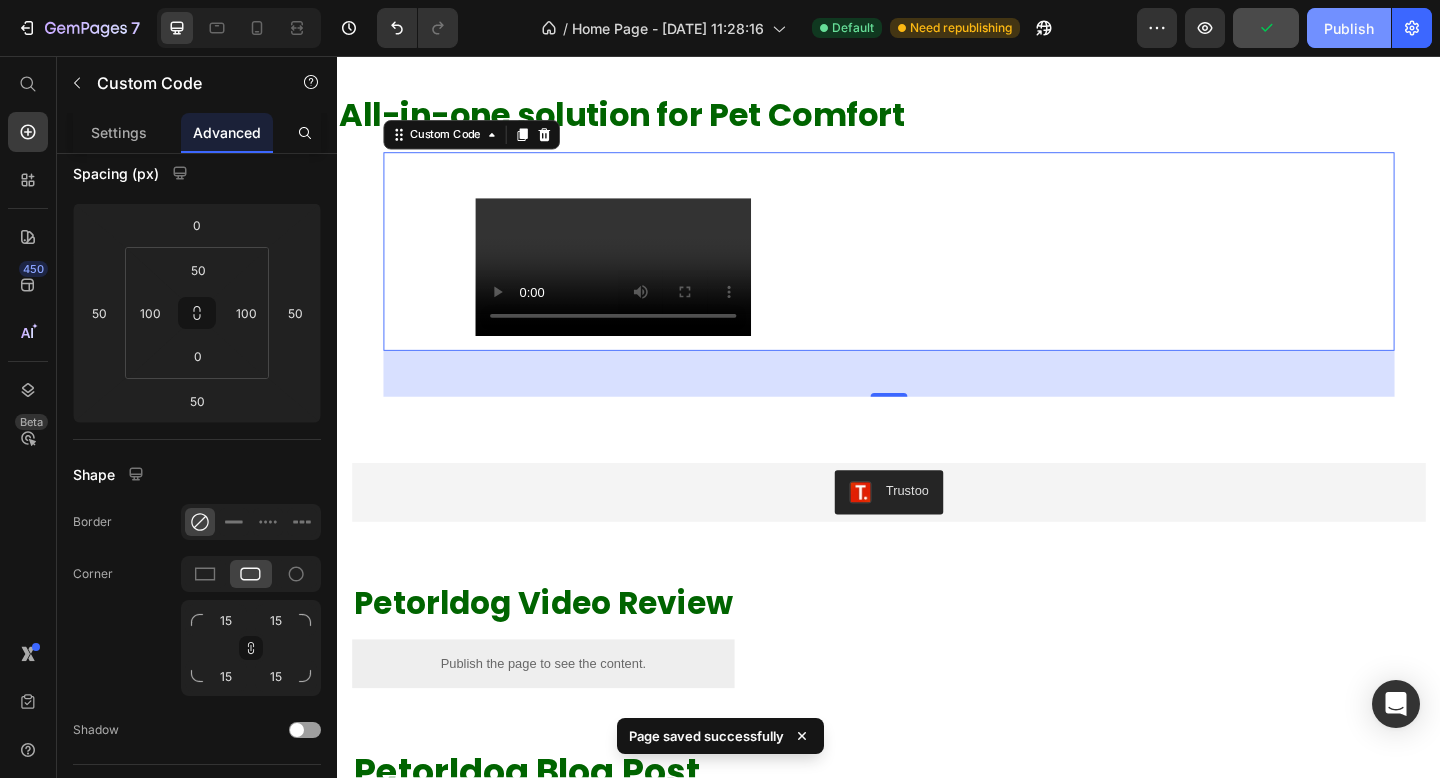 click on "Publish" at bounding box center (1349, 28) 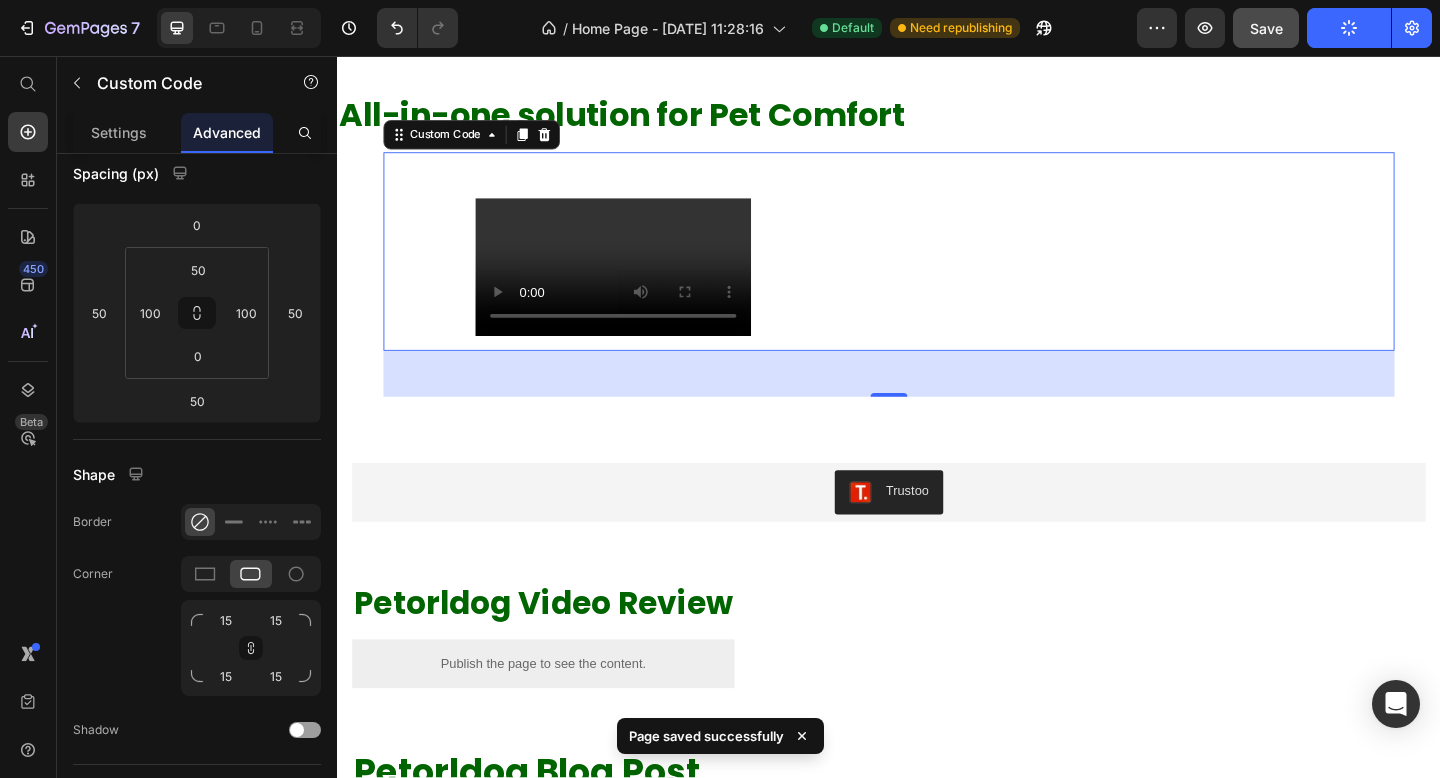 scroll, scrollTop: 549, scrollLeft: 0, axis: vertical 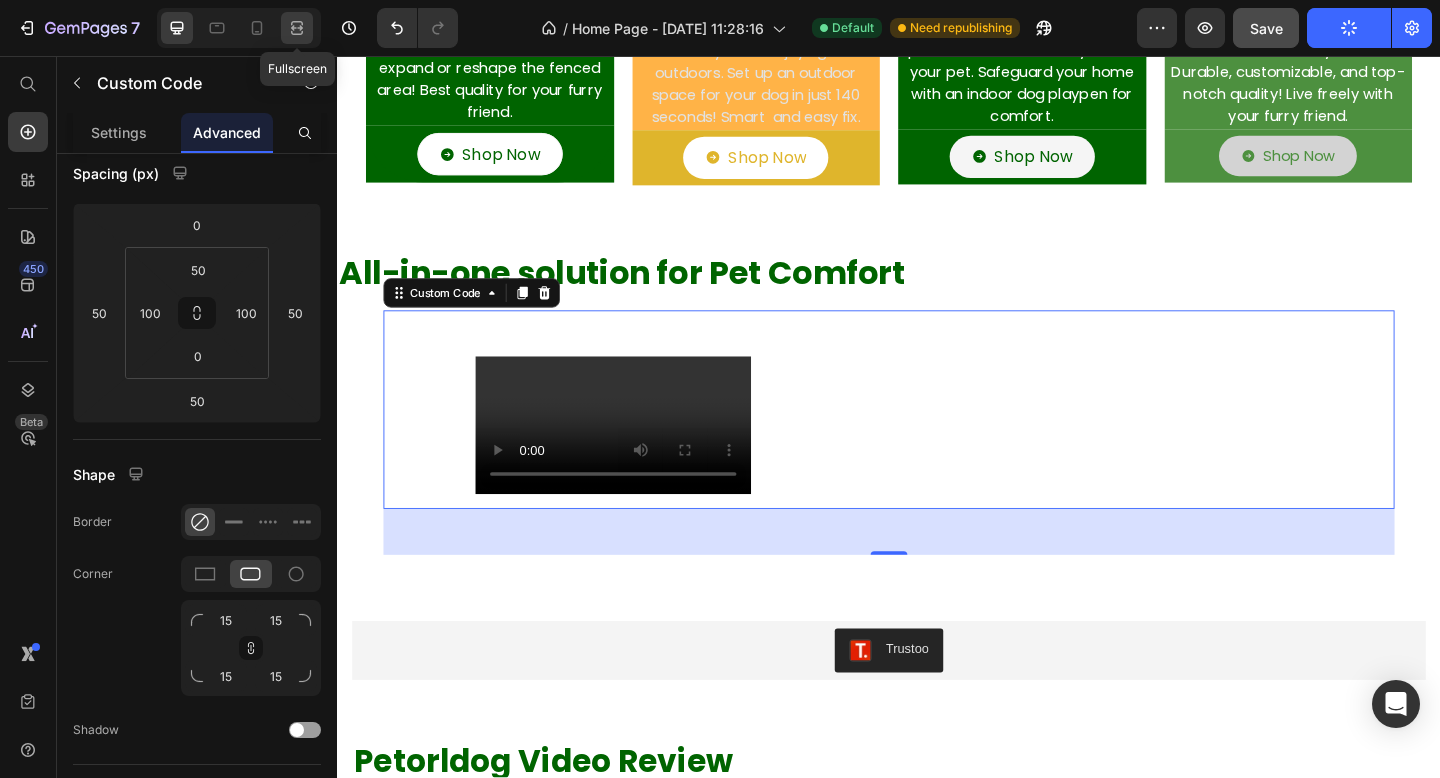 click 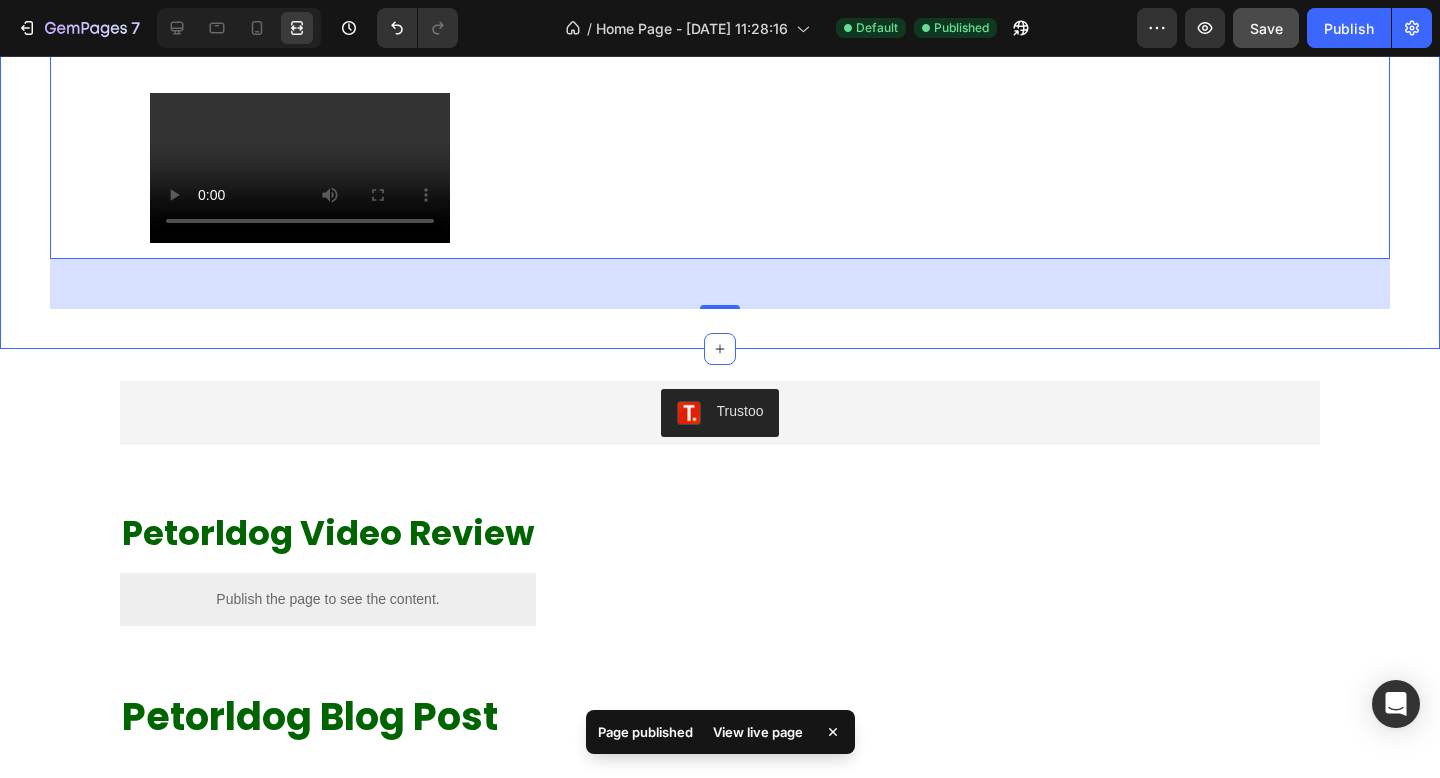 scroll, scrollTop: 844, scrollLeft: 0, axis: vertical 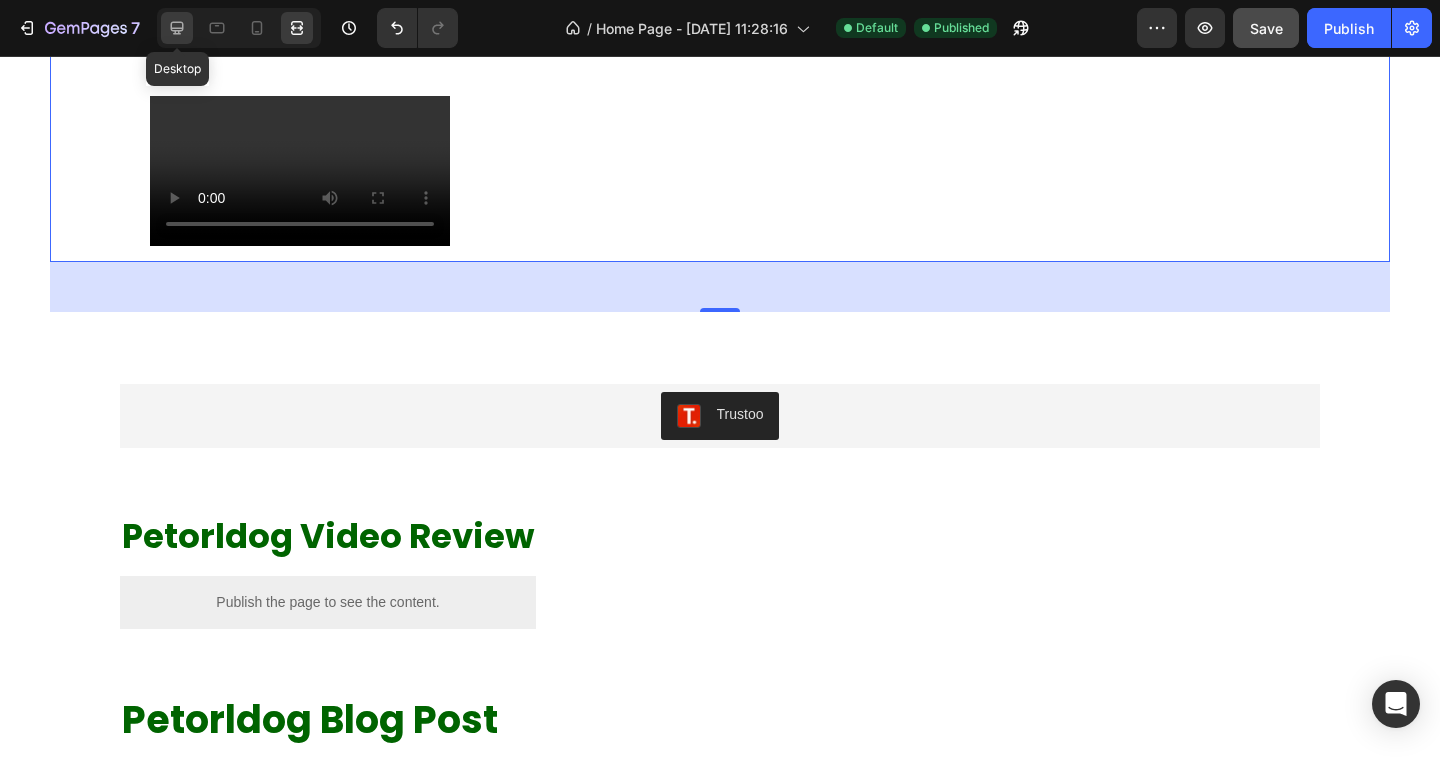 click 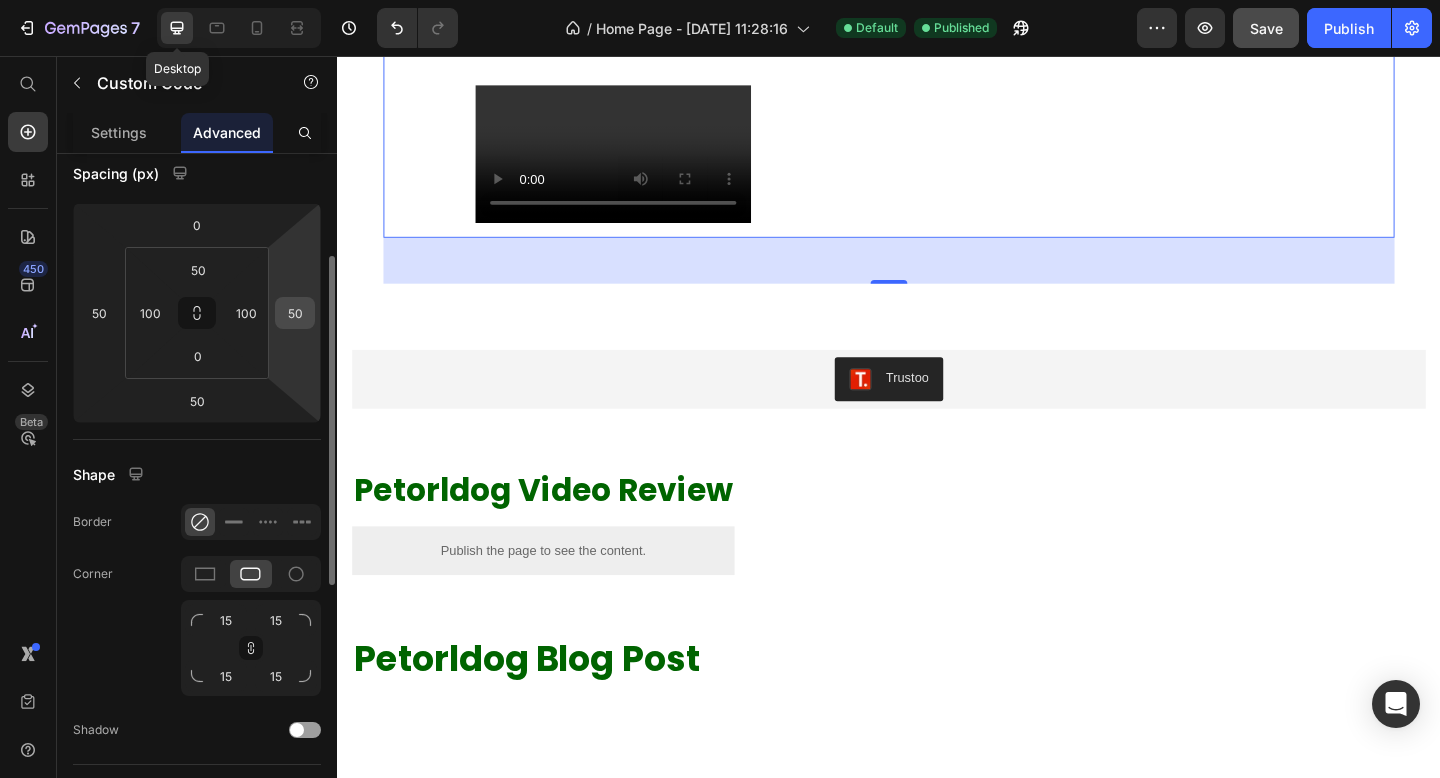 scroll, scrollTop: 836, scrollLeft: 0, axis: vertical 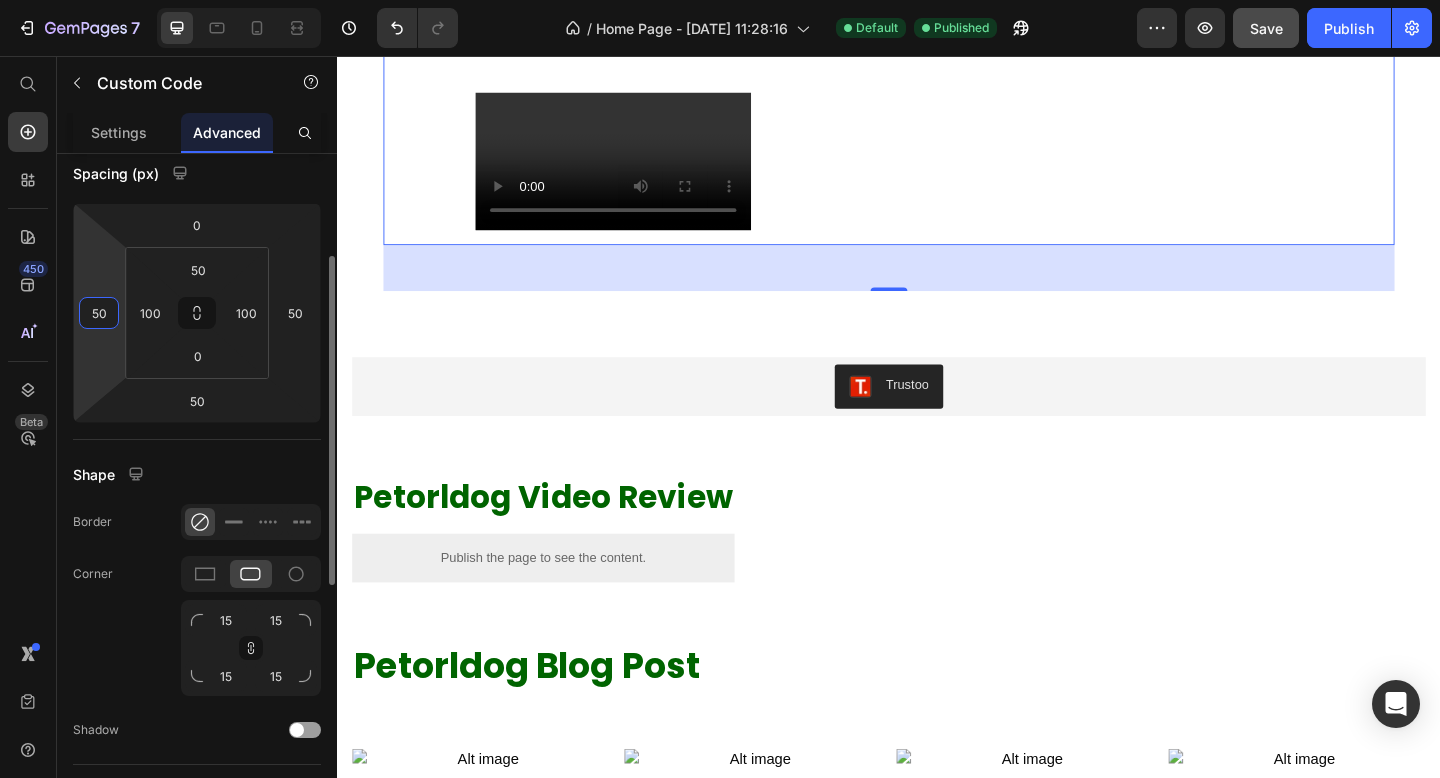 click on "50" at bounding box center [99, 313] 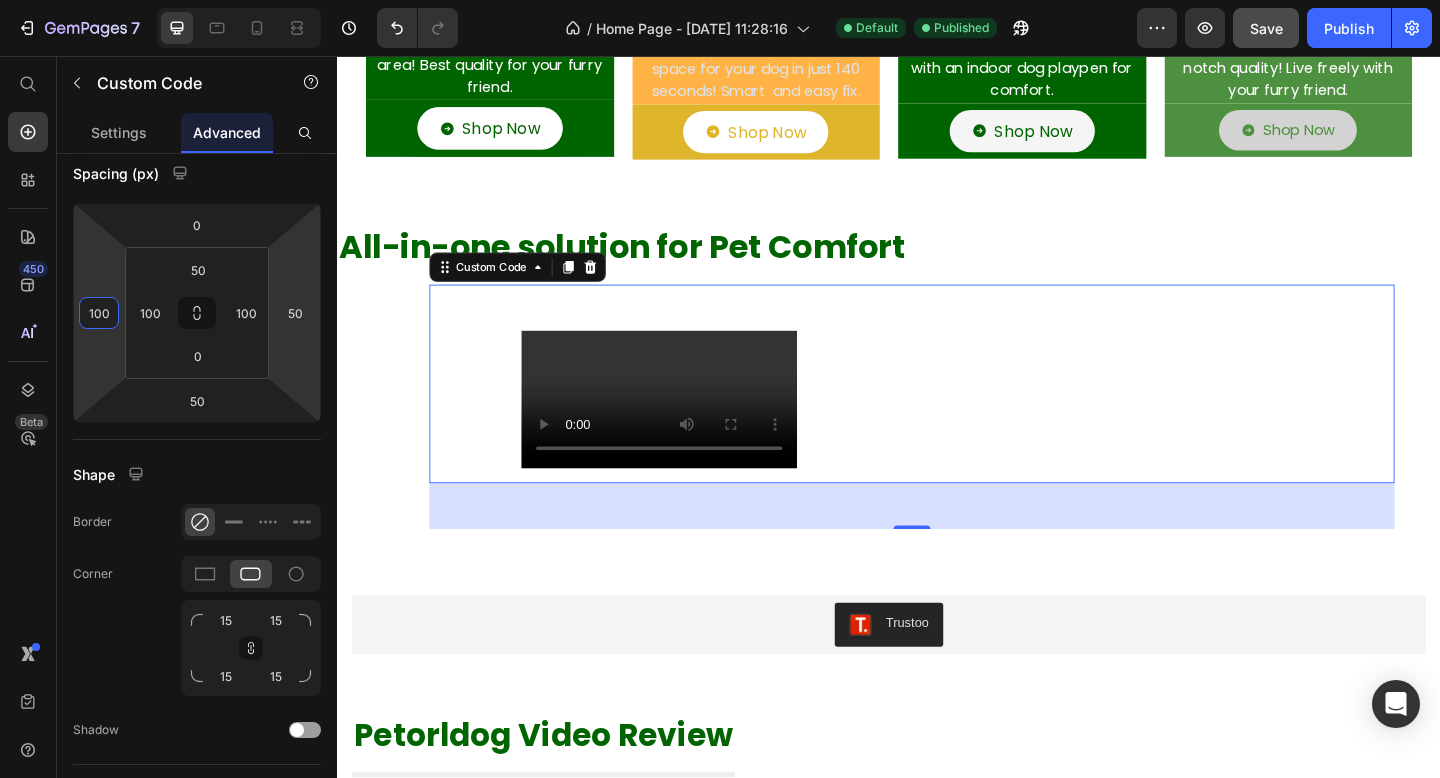 scroll, scrollTop: 696, scrollLeft: 0, axis: vertical 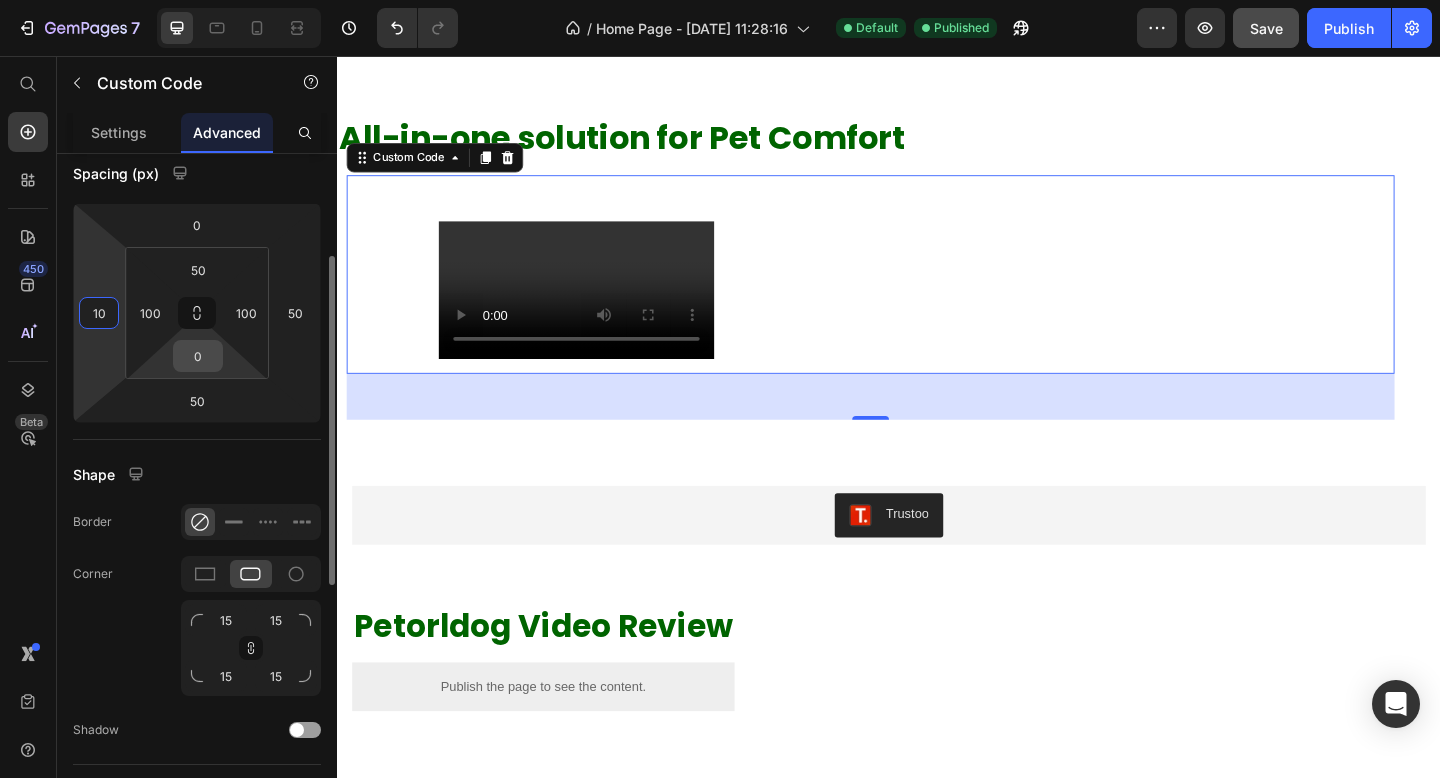 type on "1" 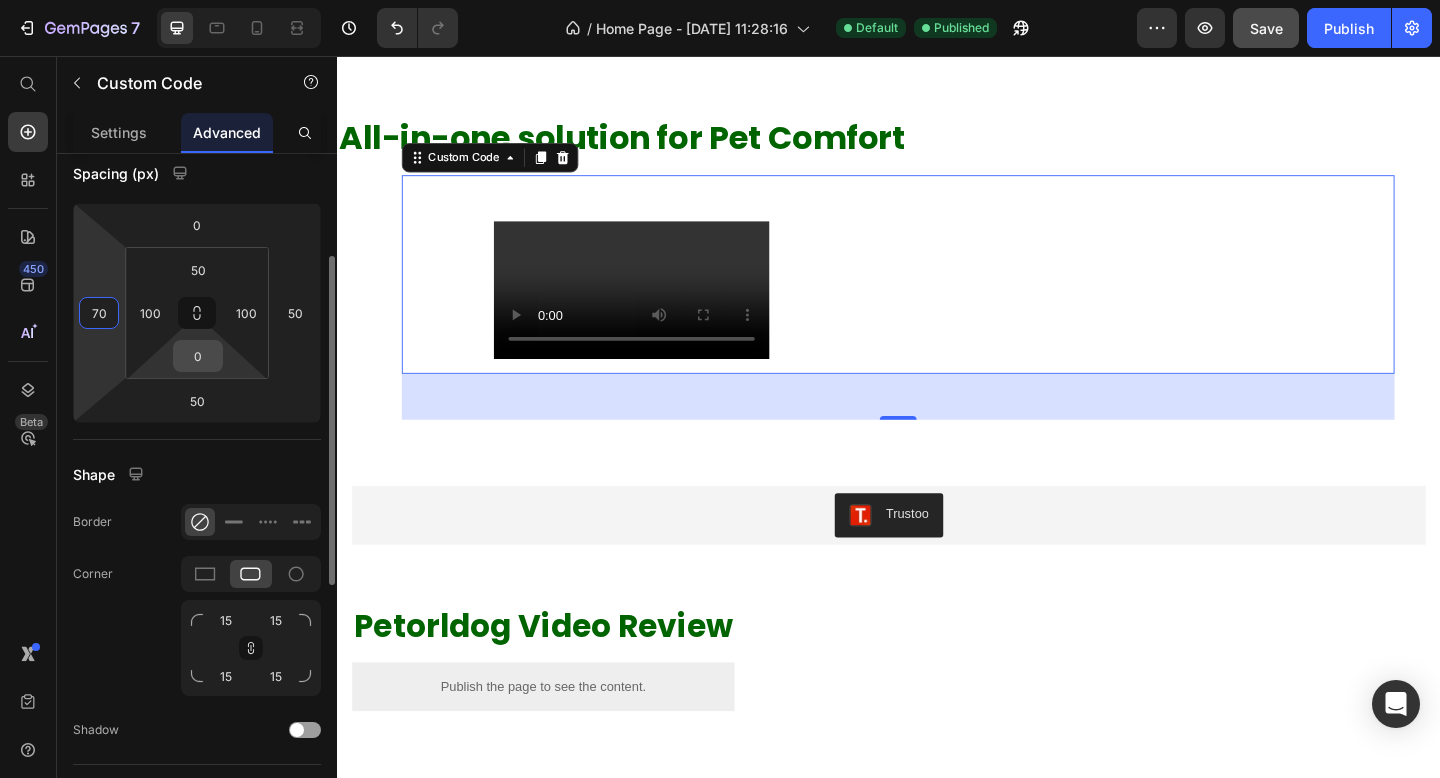 type on "7" 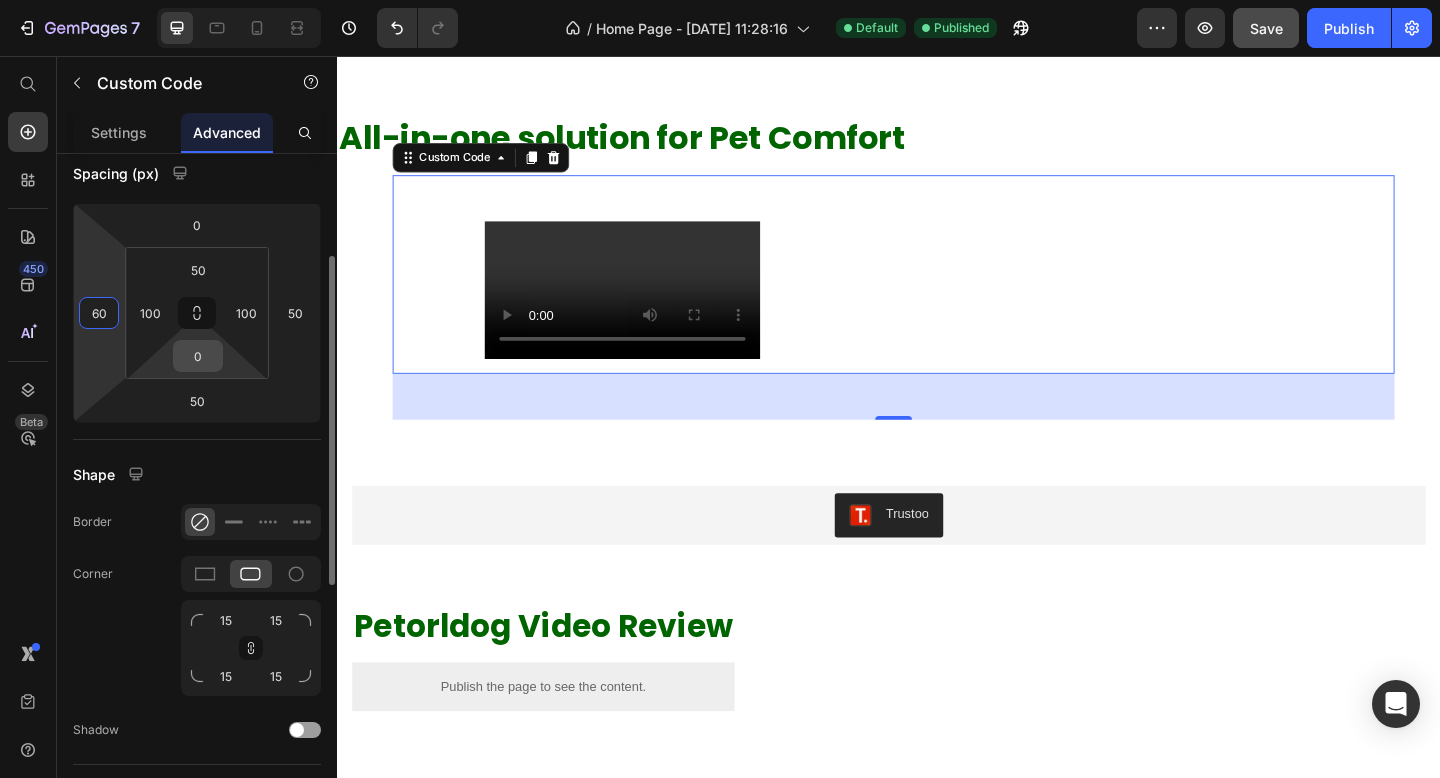type on "6" 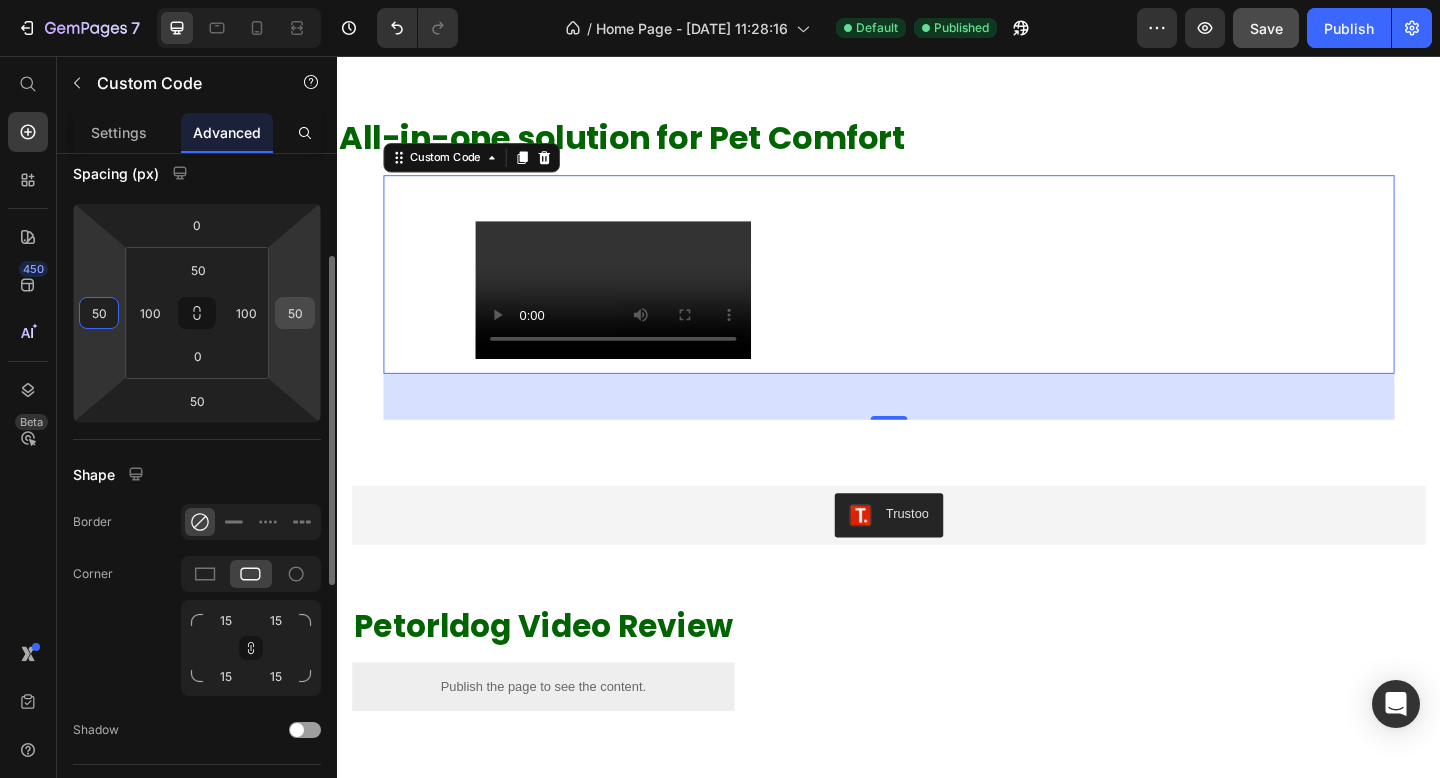 type on "5" 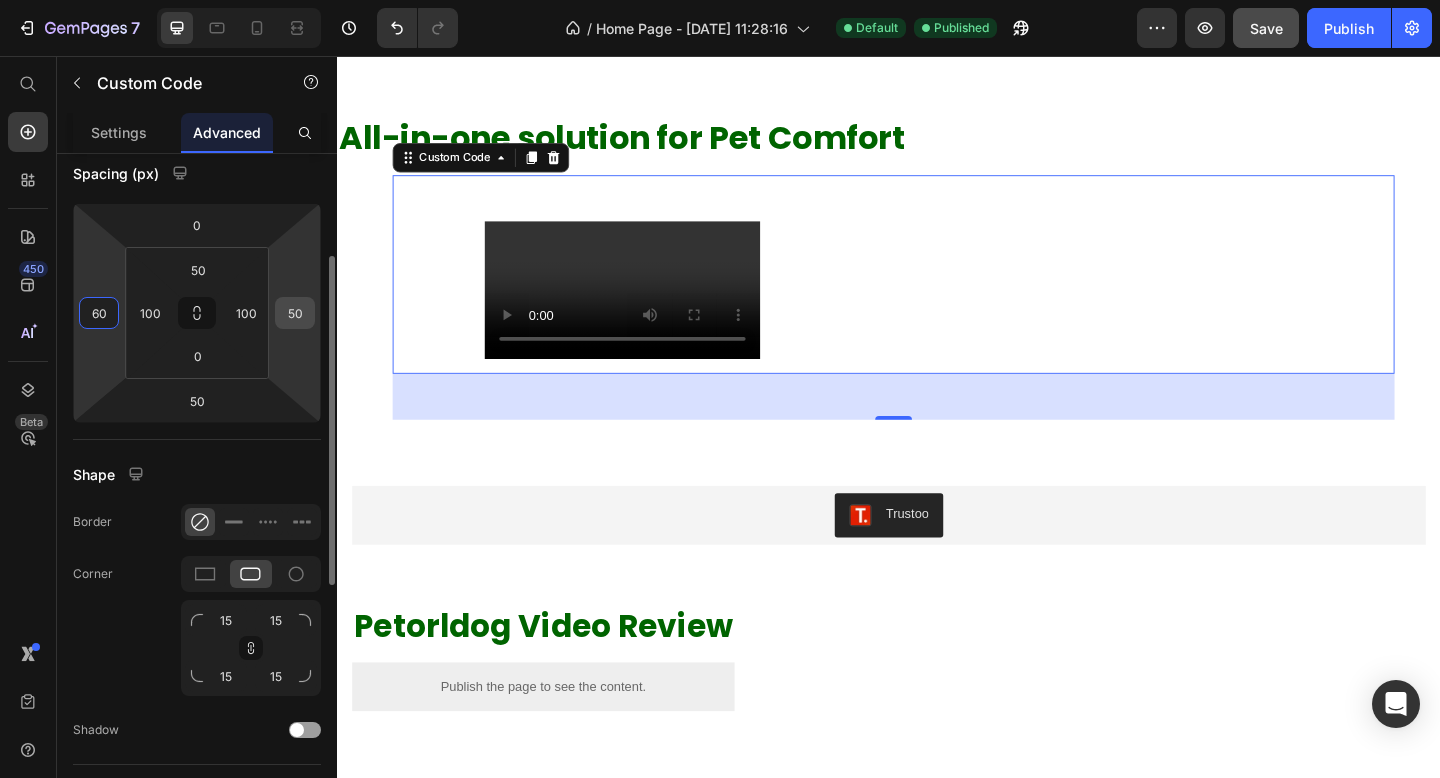 type on "60" 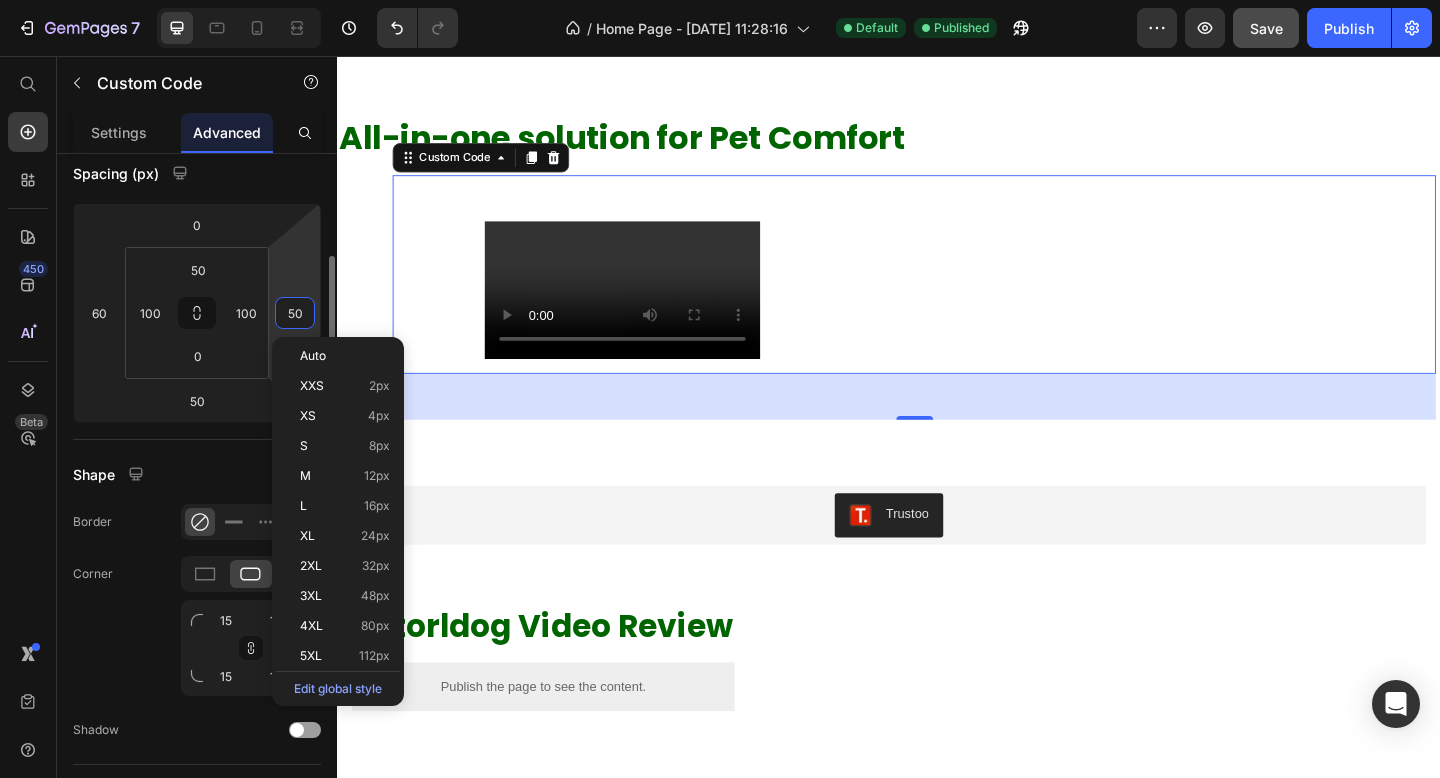 type on "5" 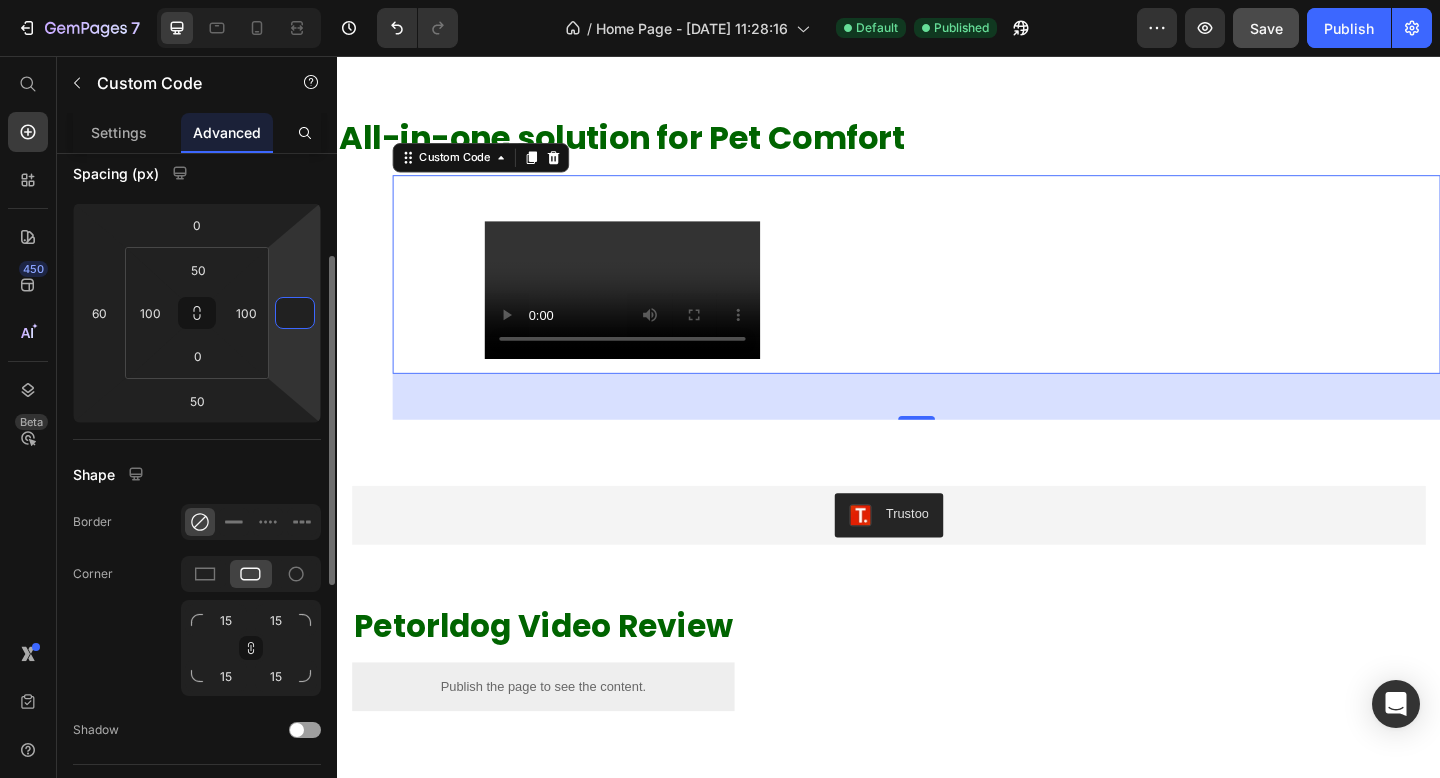 click at bounding box center [295, 313] 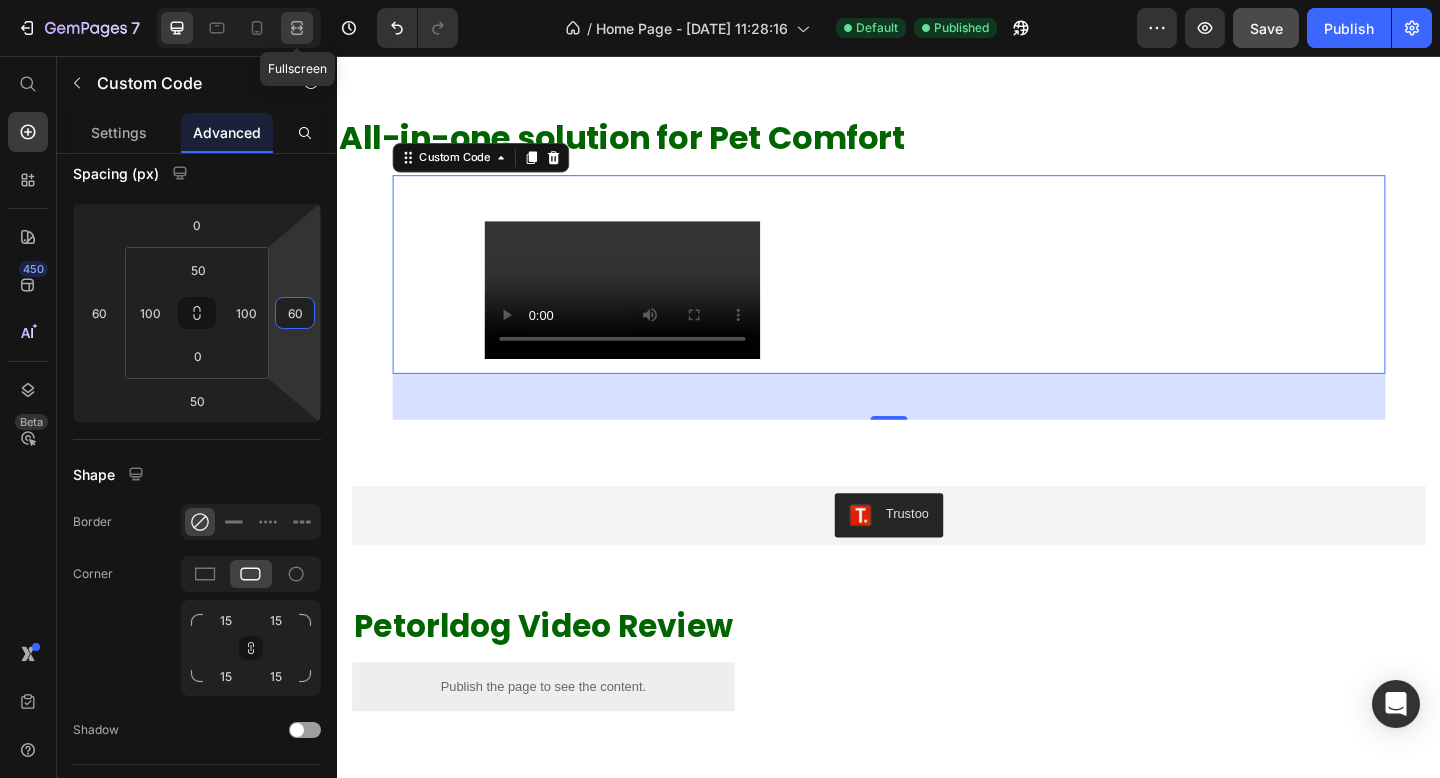 type on "60" 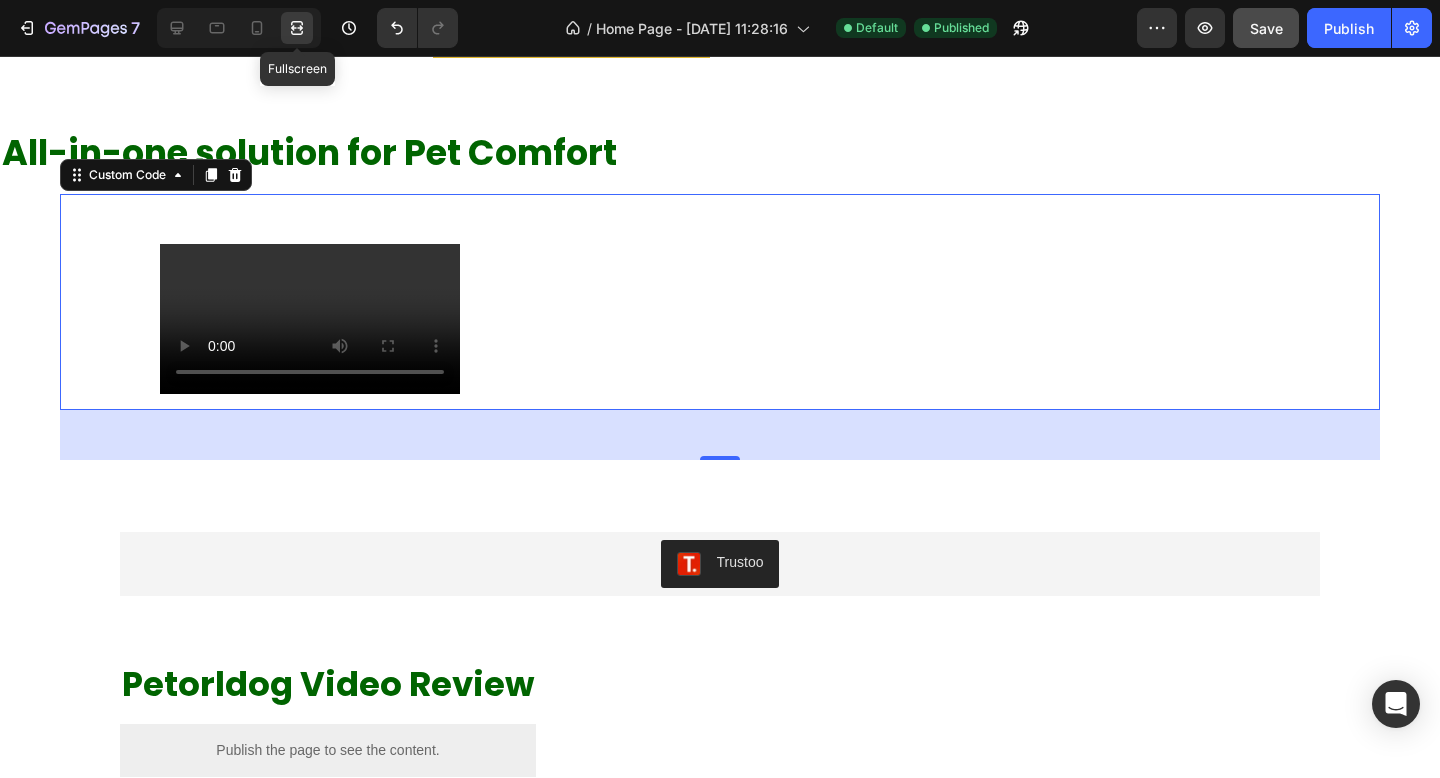 scroll, scrollTop: 704, scrollLeft: 0, axis: vertical 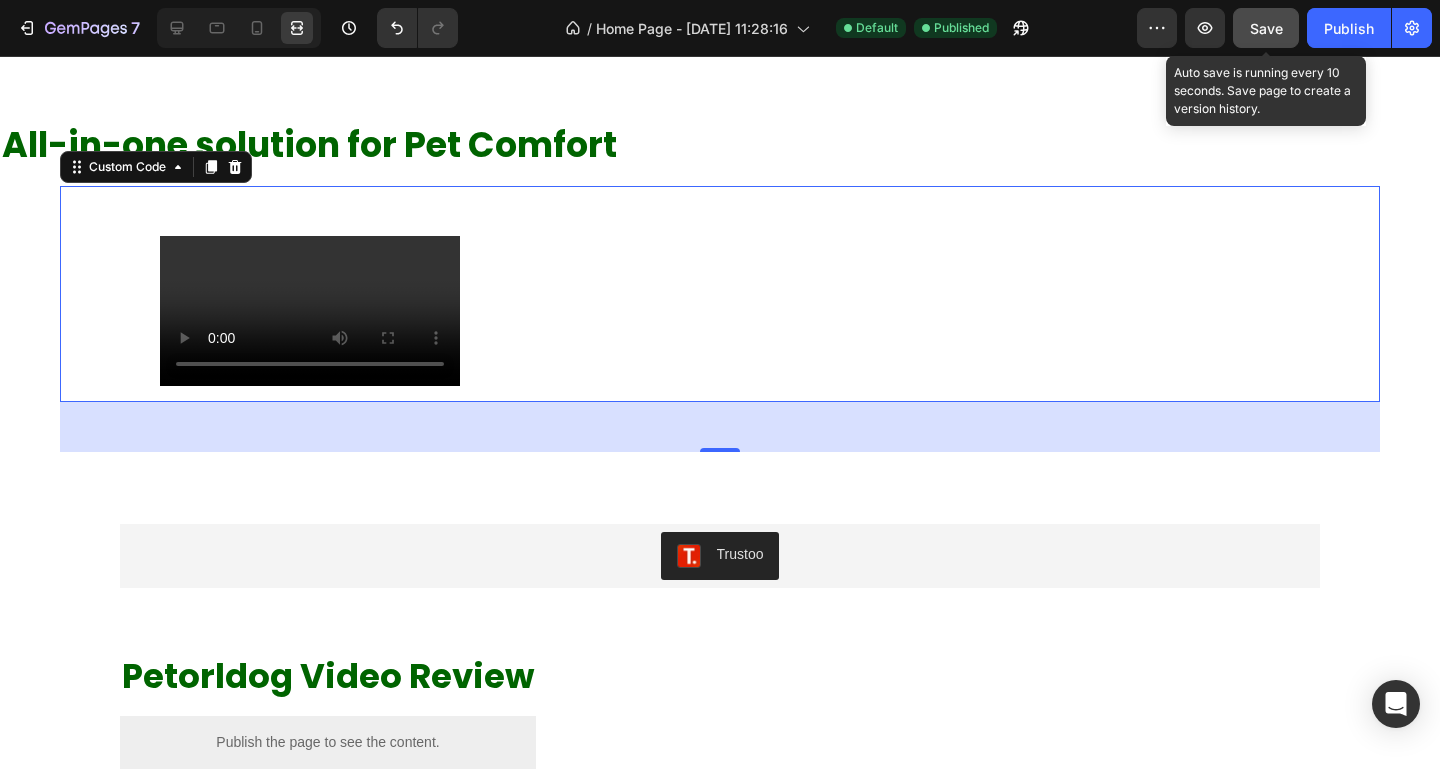 click on "Save" at bounding box center [1266, 28] 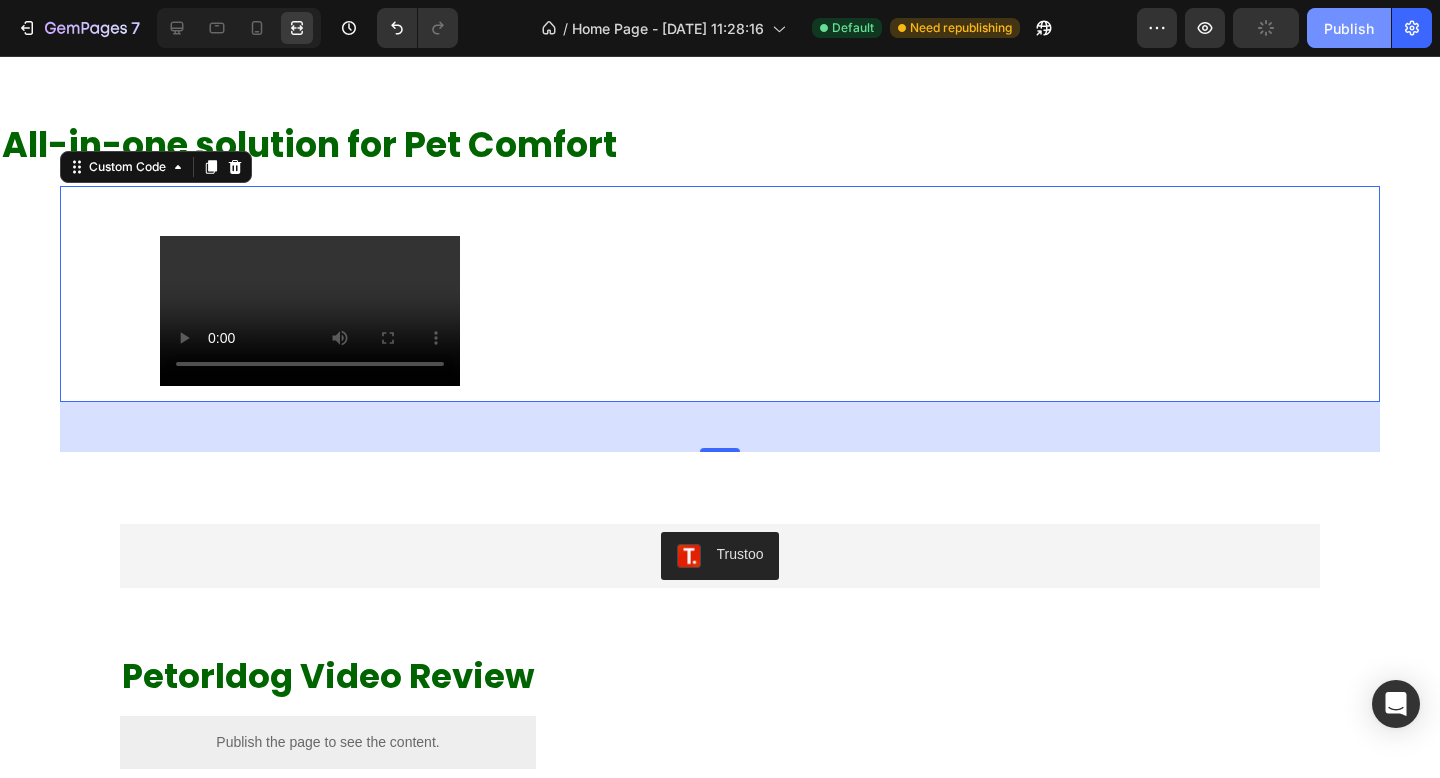 click on "Publish" at bounding box center (1349, 28) 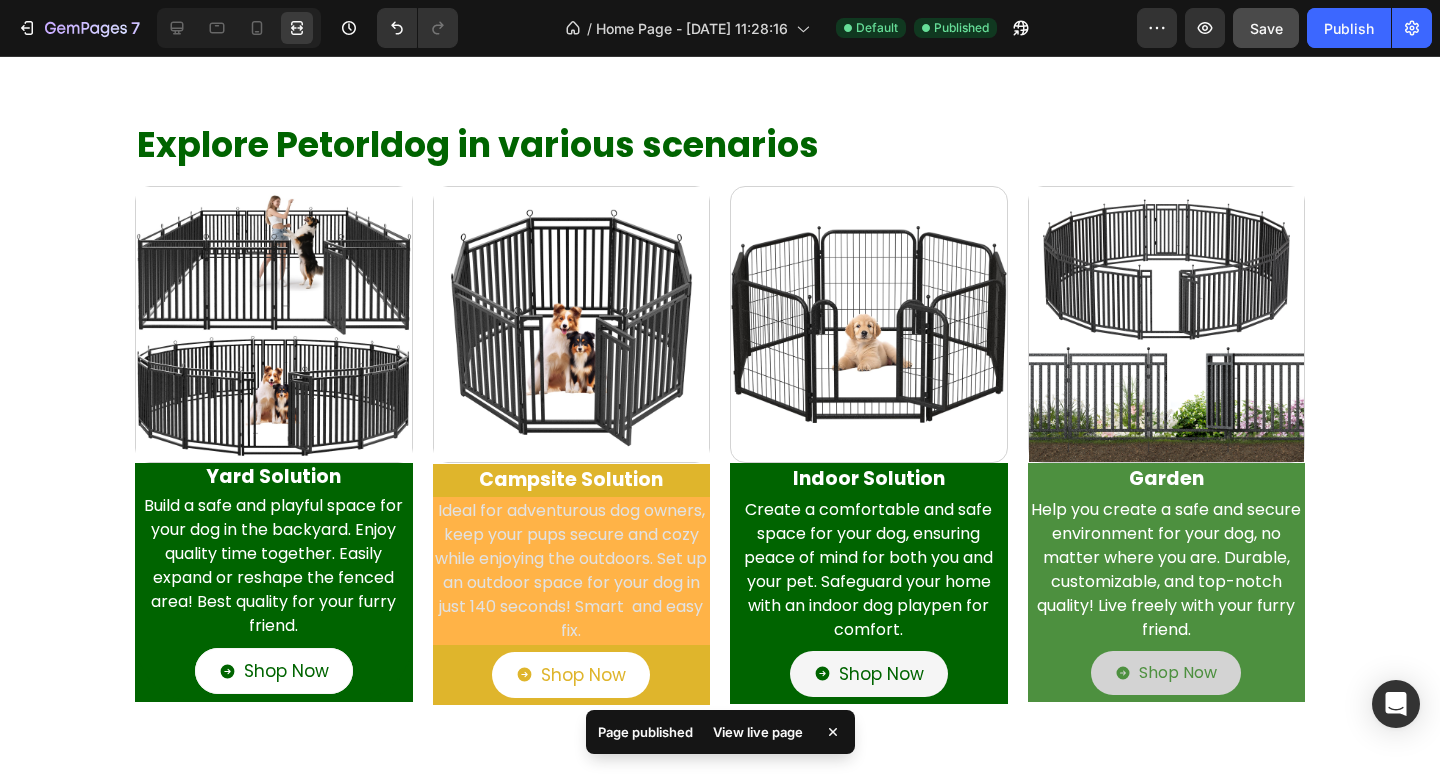 scroll, scrollTop: 0, scrollLeft: 0, axis: both 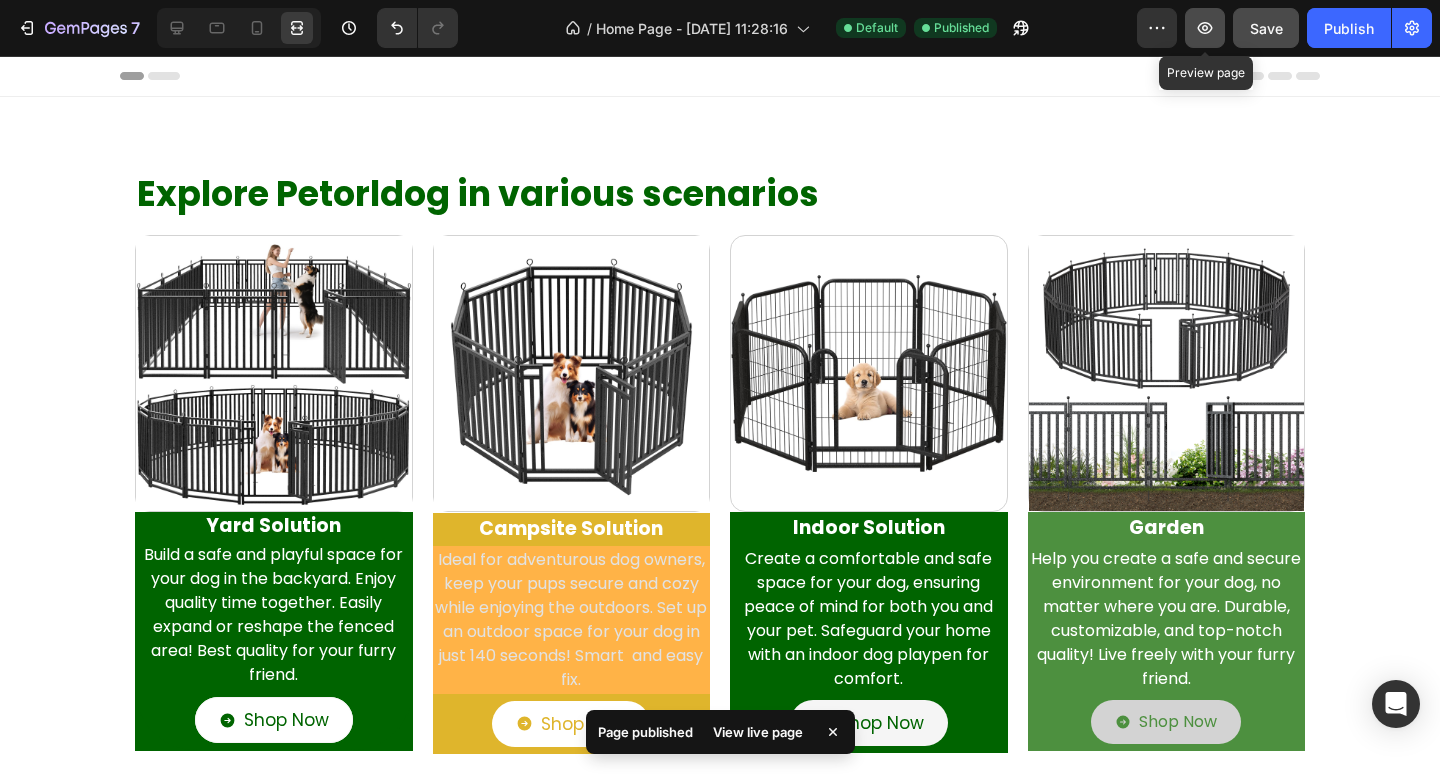 click 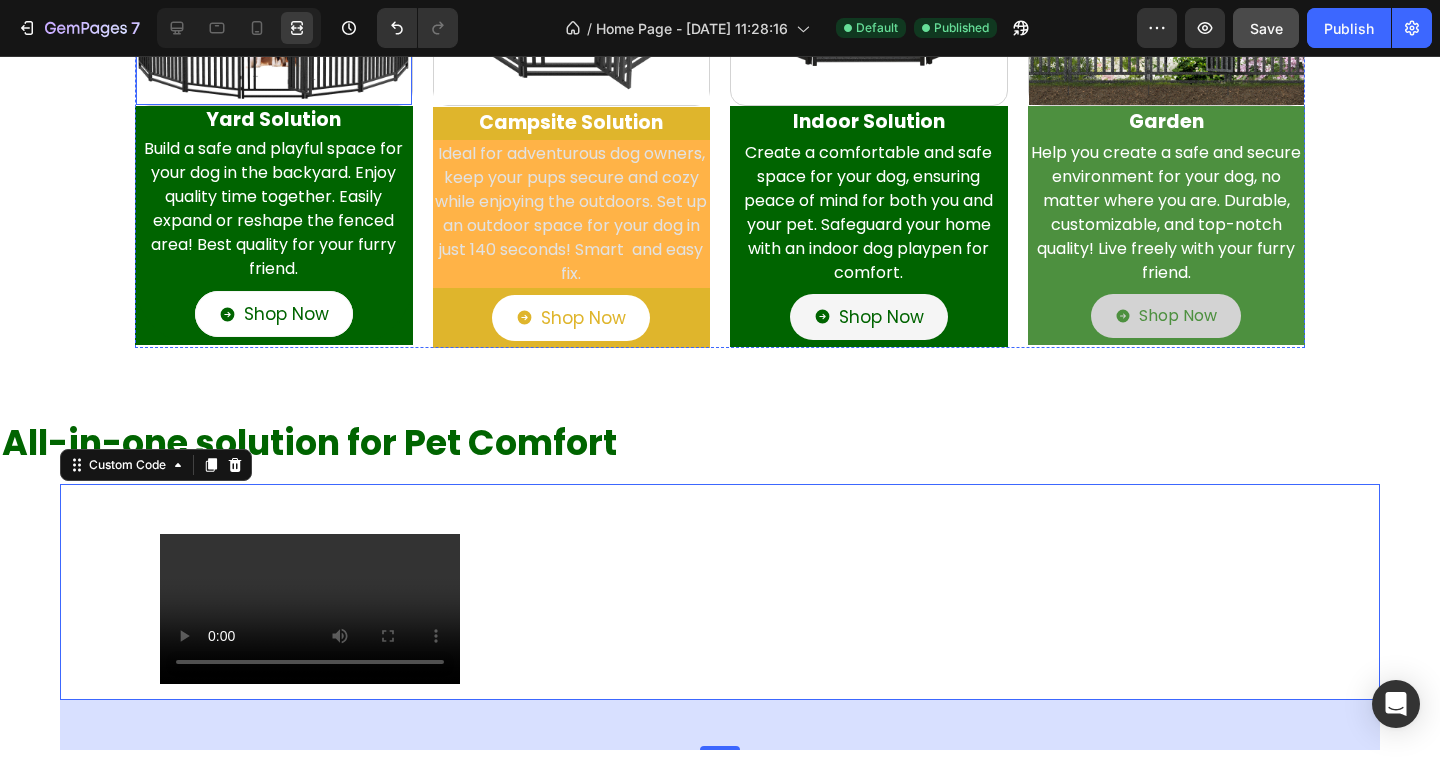 scroll, scrollTop: 408, scrollLeft: 0, axis: vertical 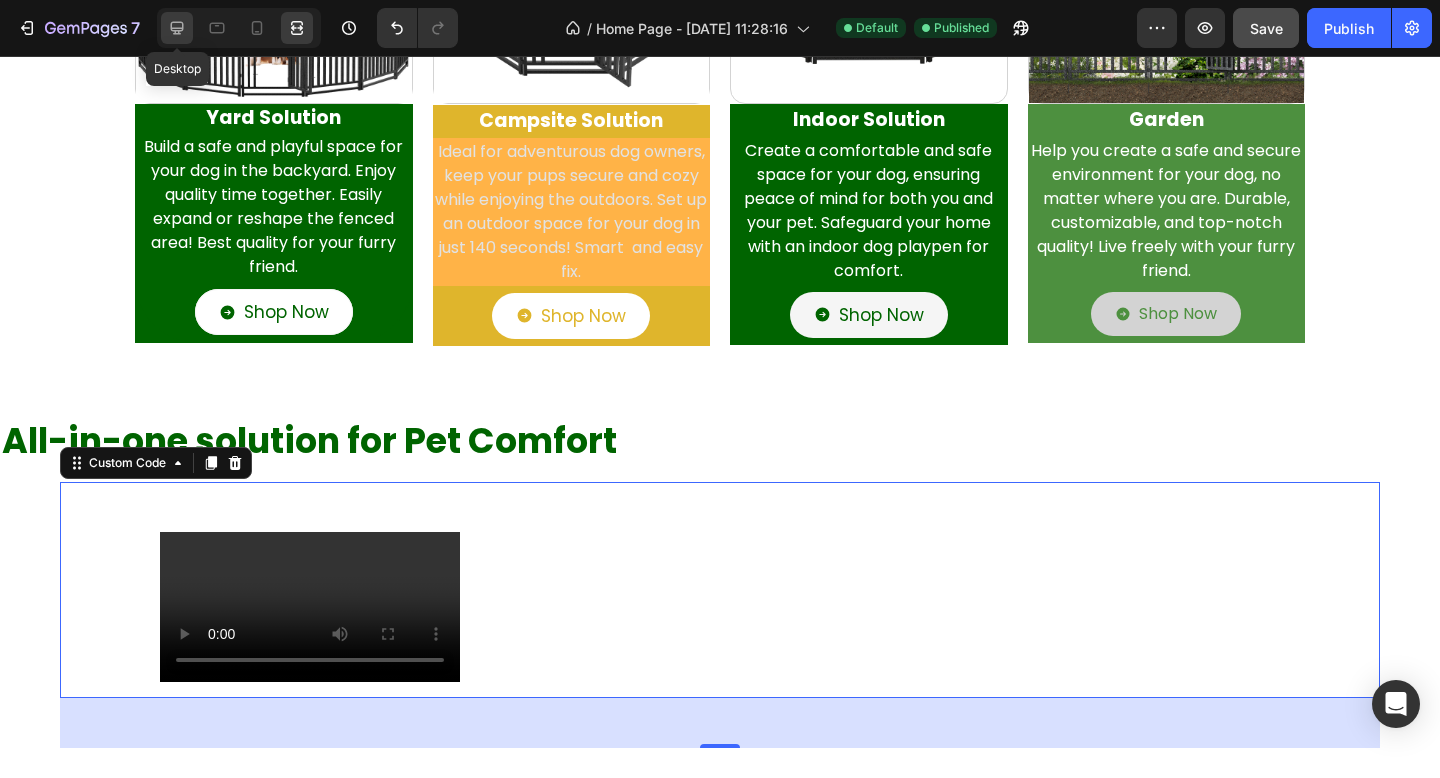 click 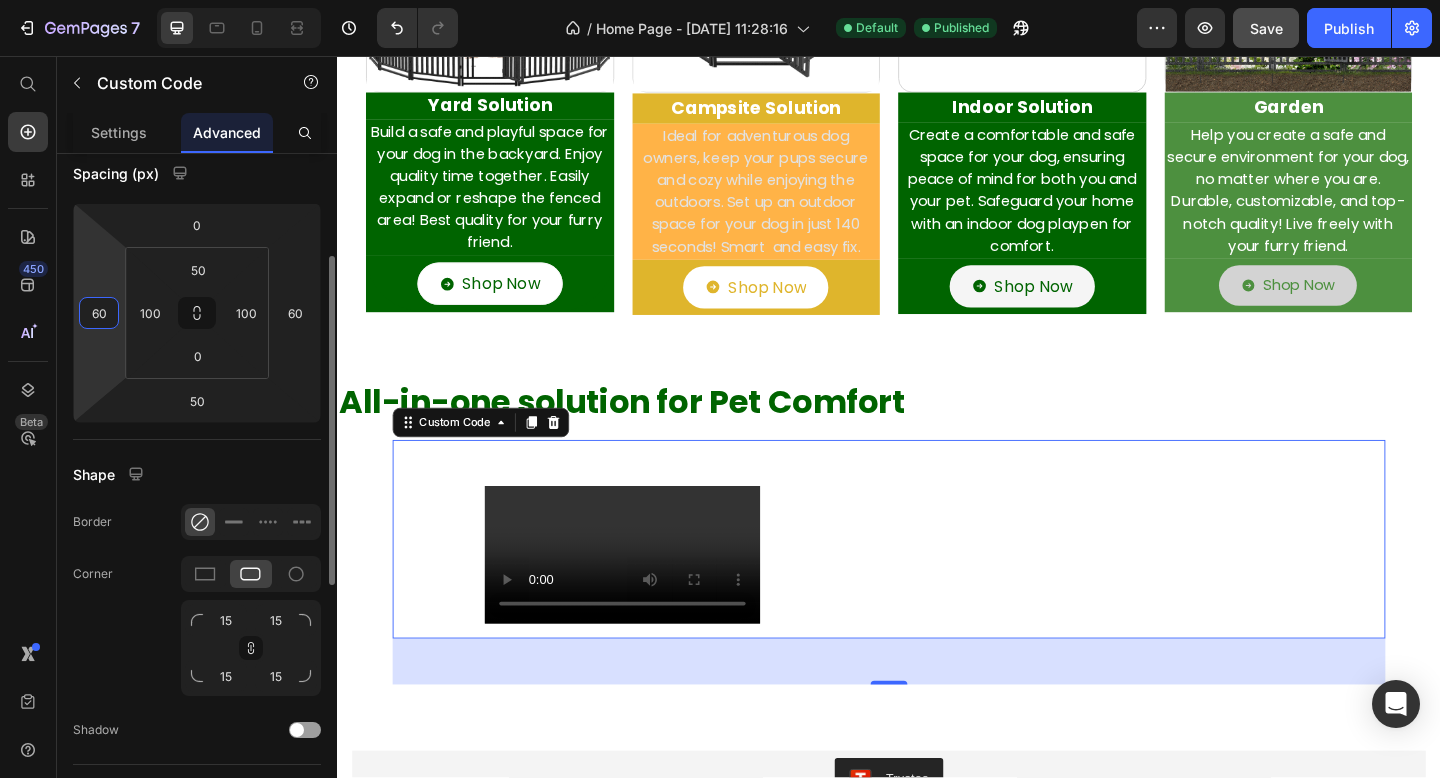 click on "60" at bounding box center (99, 313) 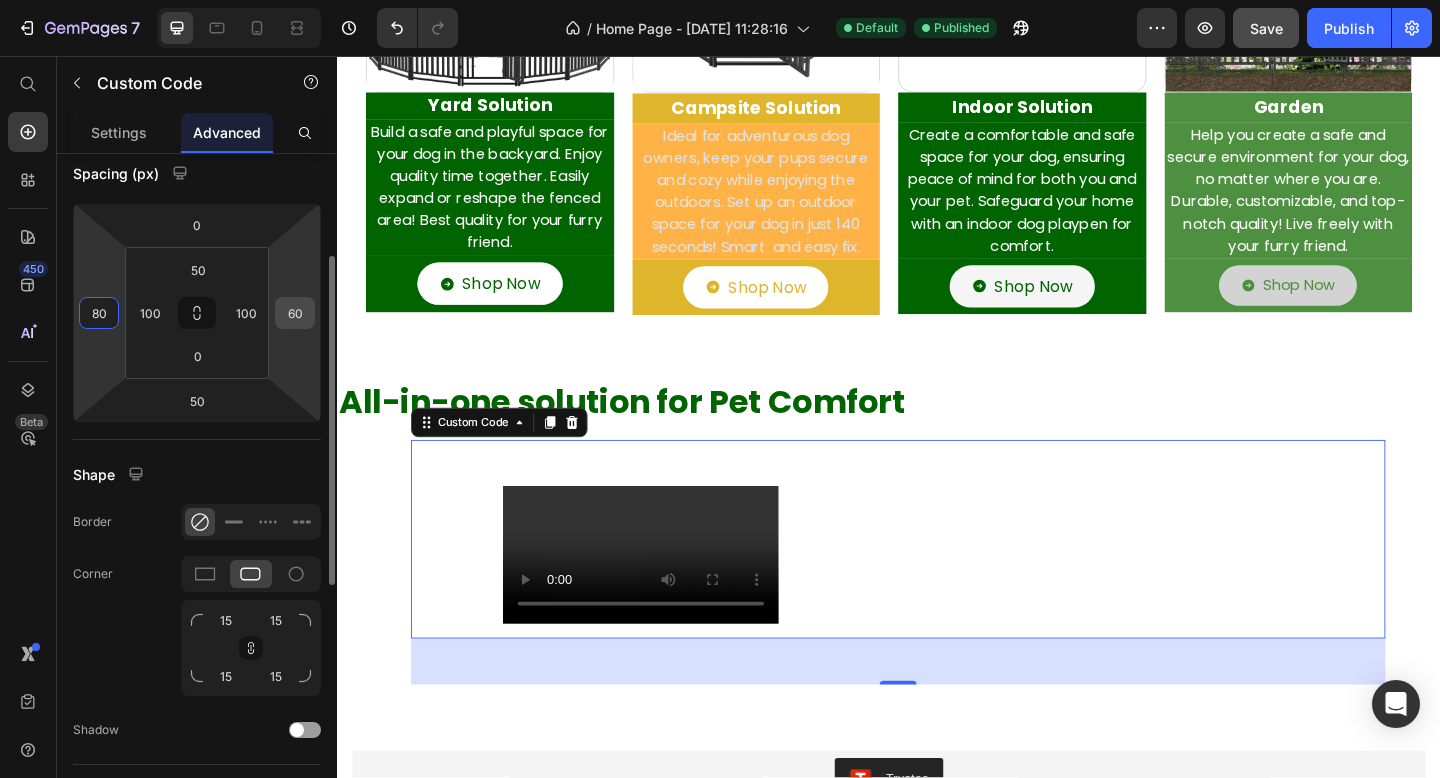 type on "80" 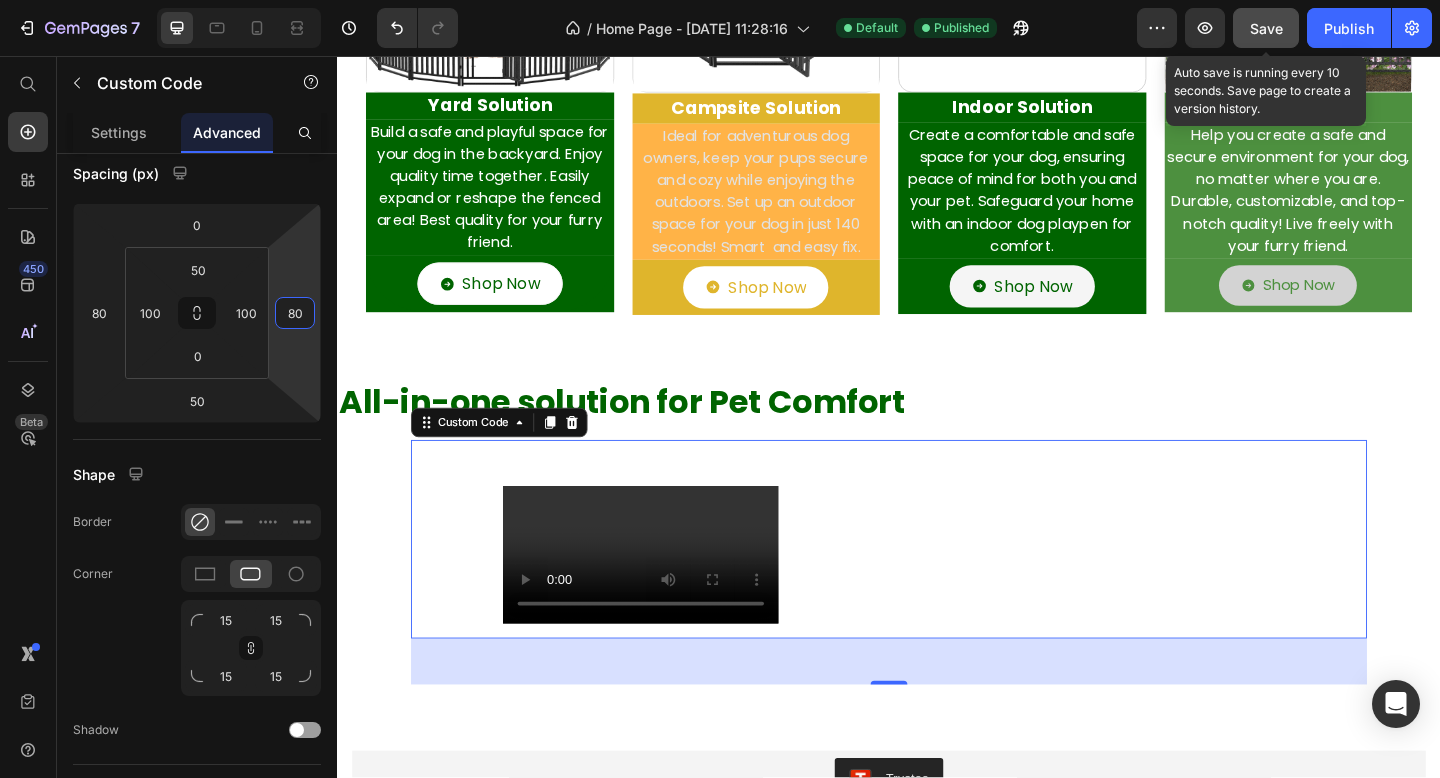 type on "80" 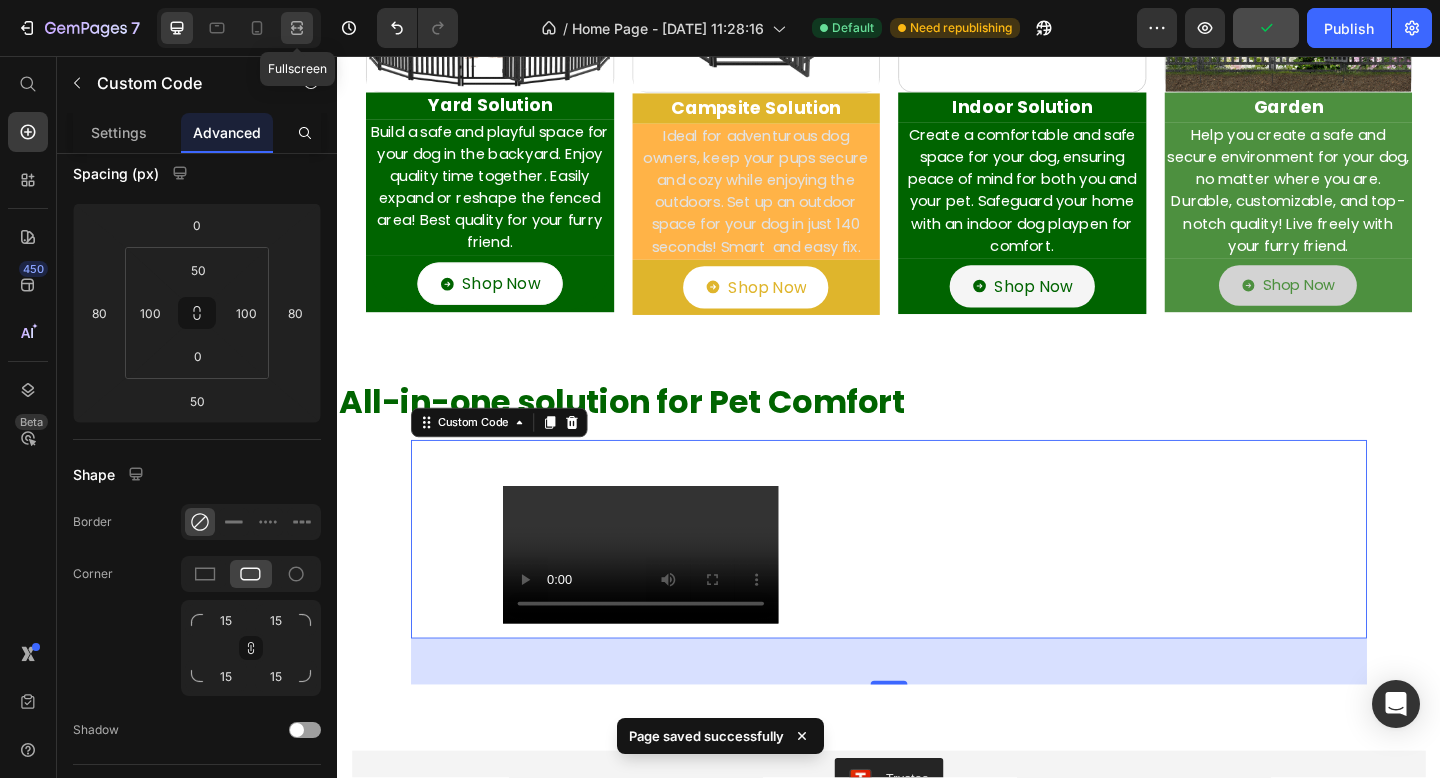 click 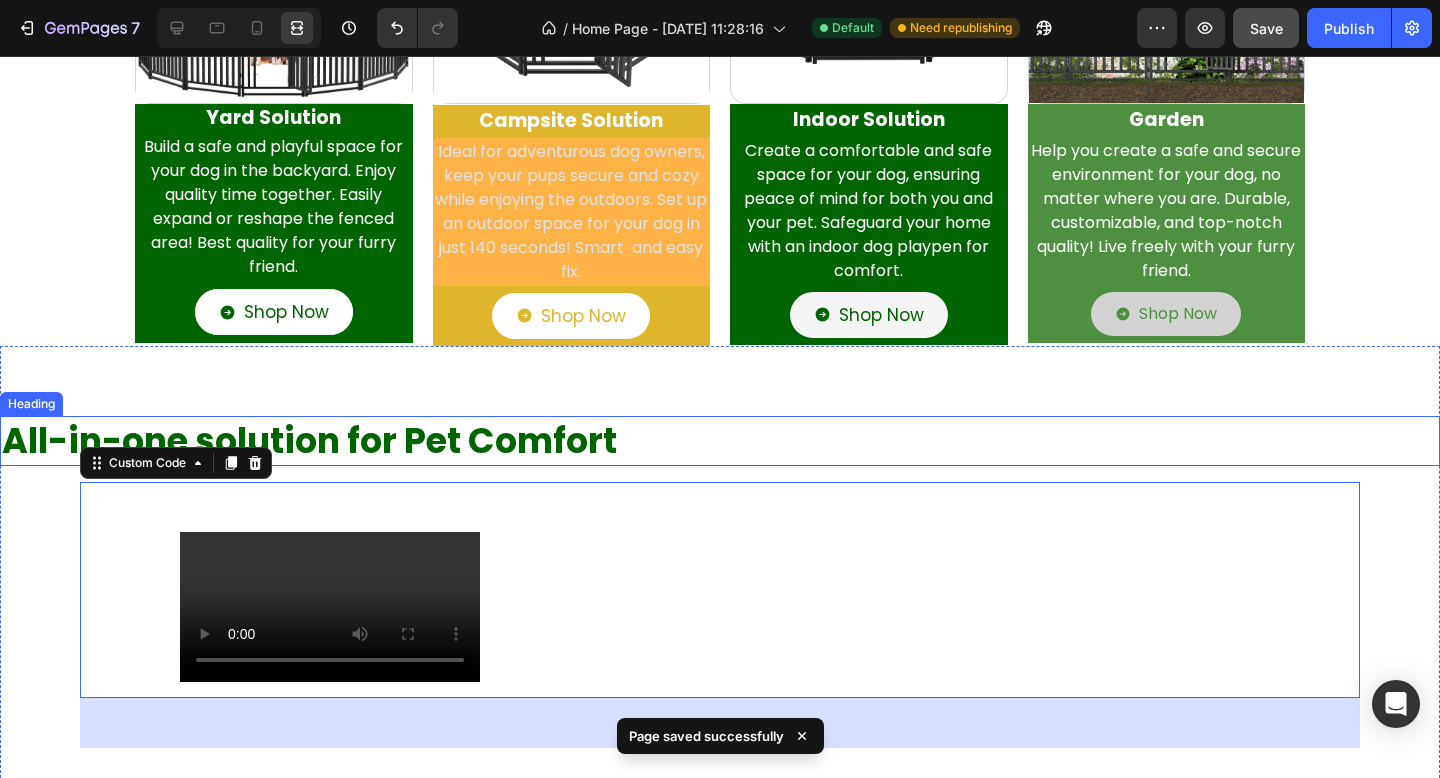 click on "All-in-one solution for Pet Comfort" at bounding box center (720, 441) 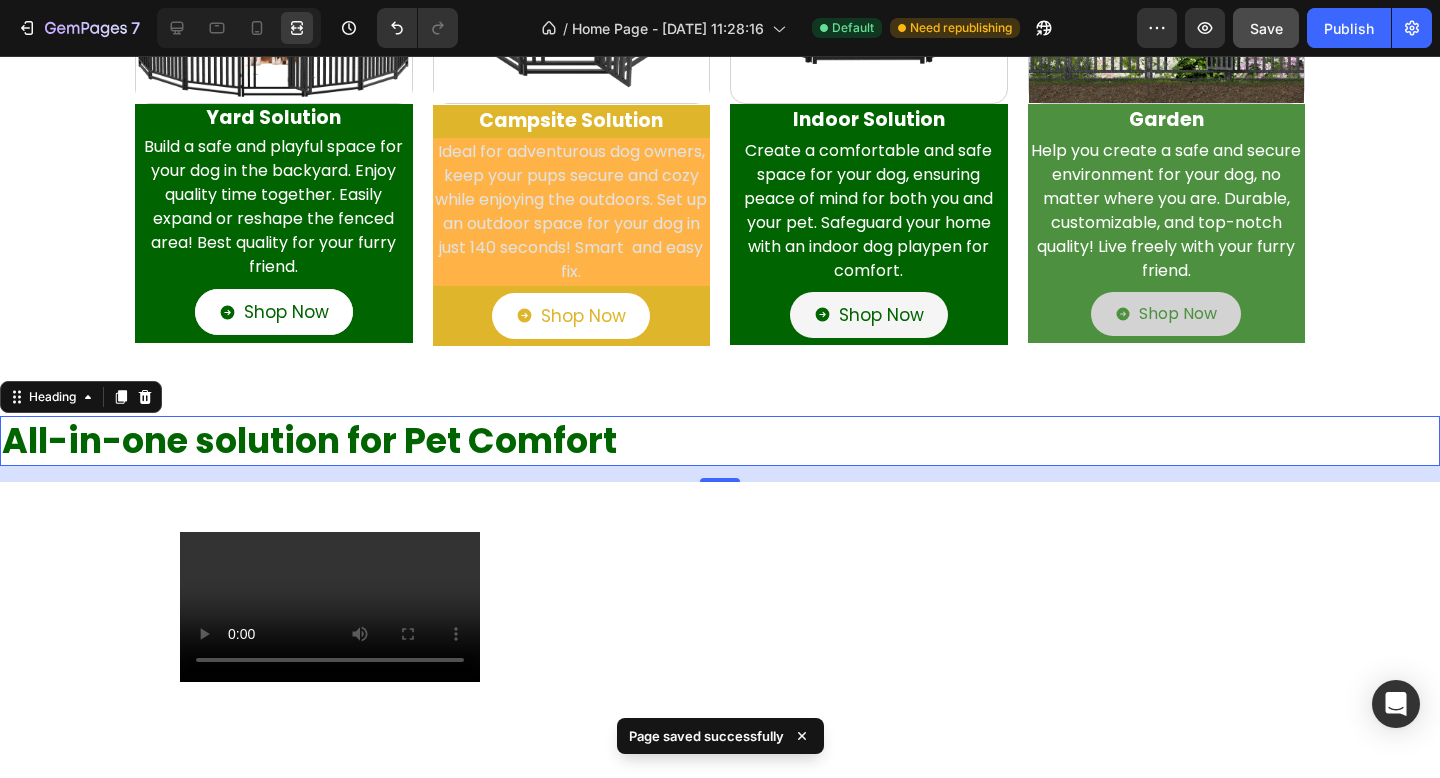 scroll, scrollTop: 0, scrollLeft: 0, axis: both 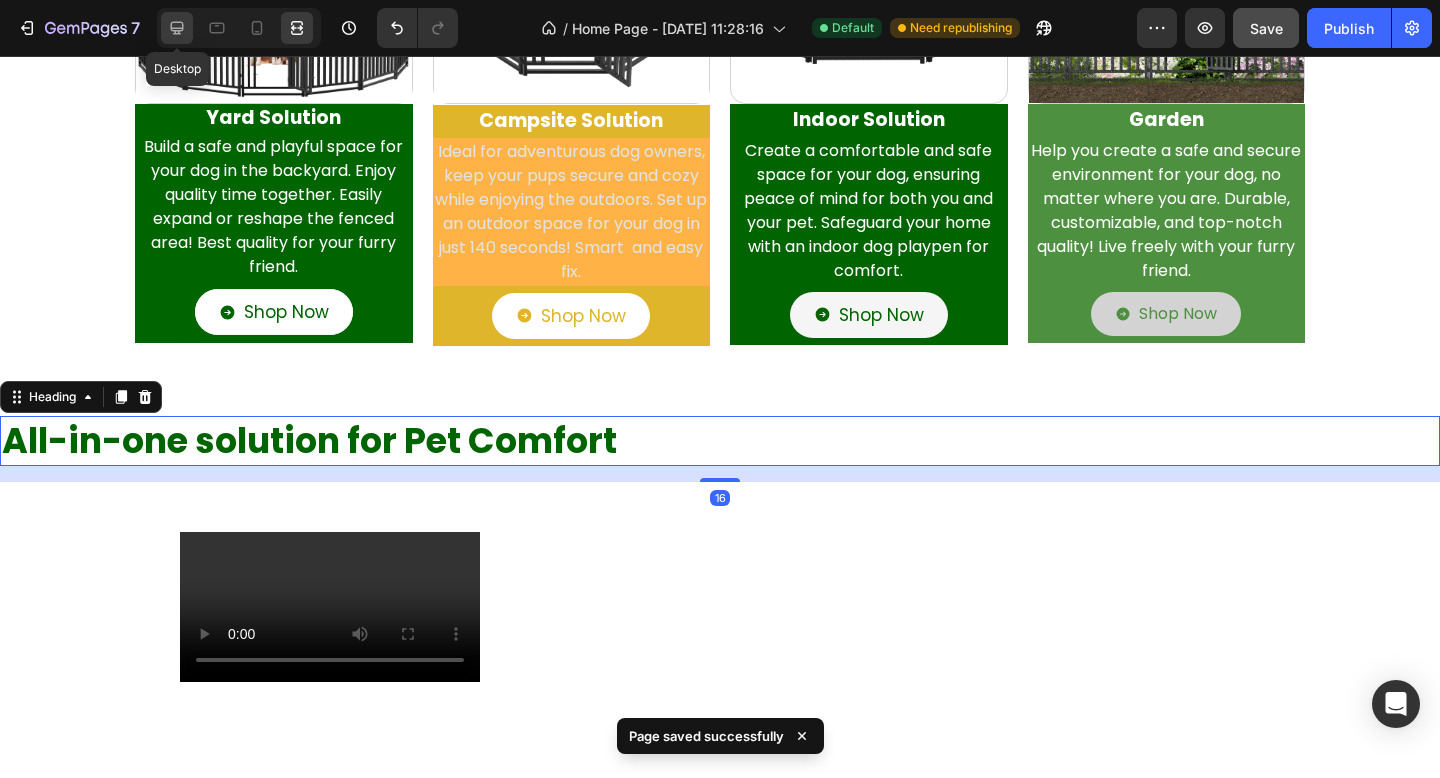 click 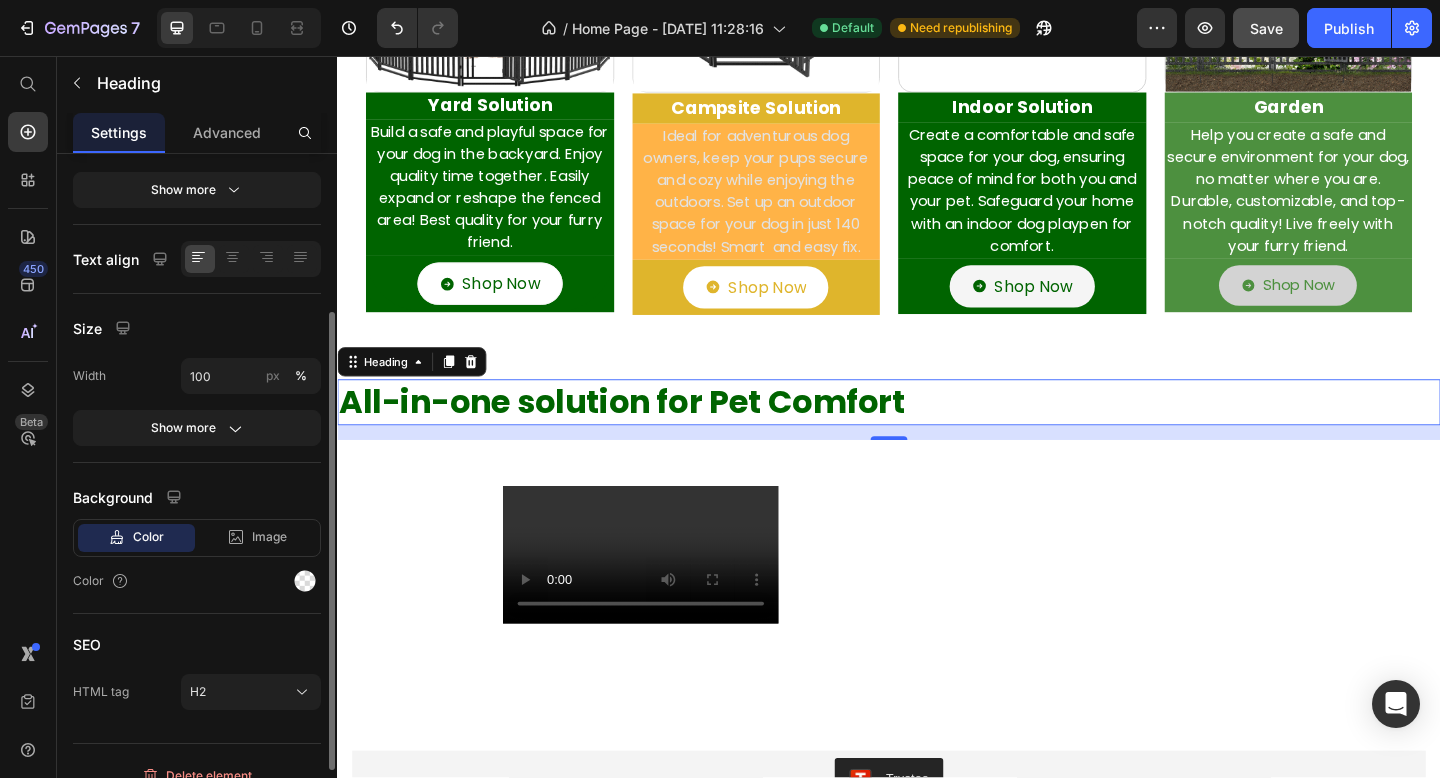 scroll, scrollTop: 331, scrollLeft: 0, axis: vertical 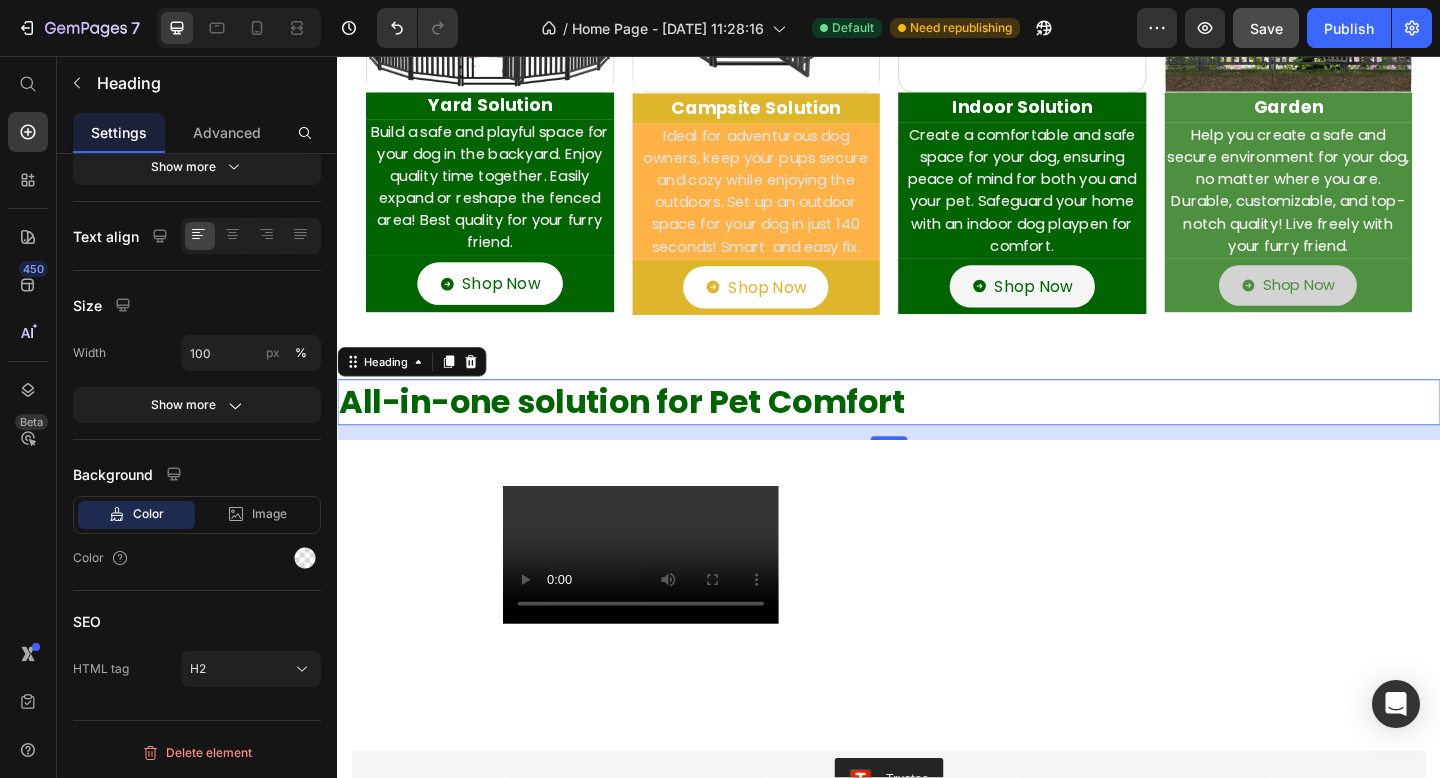 click on "All-in-one solution for Pet Comfort" at bounding box center [937, 433] 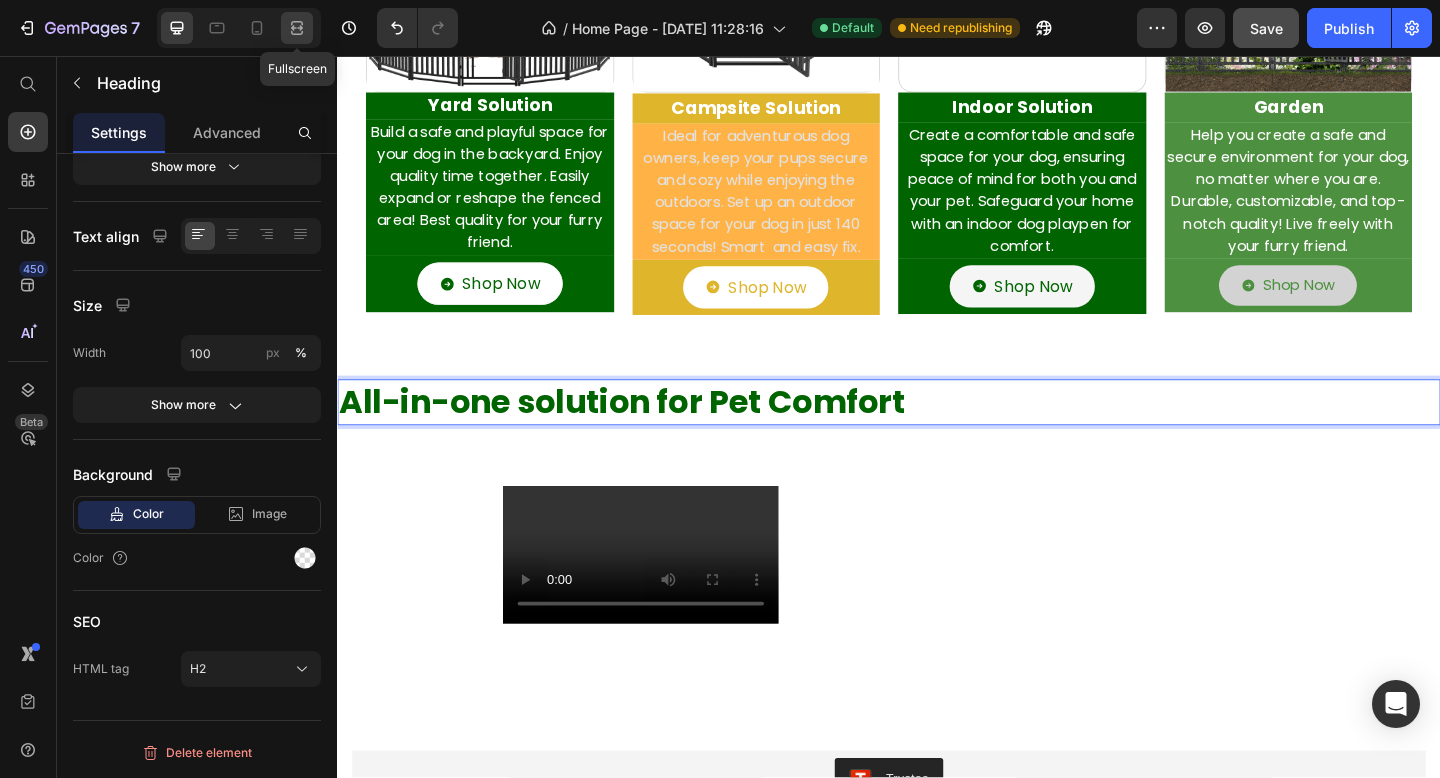 click 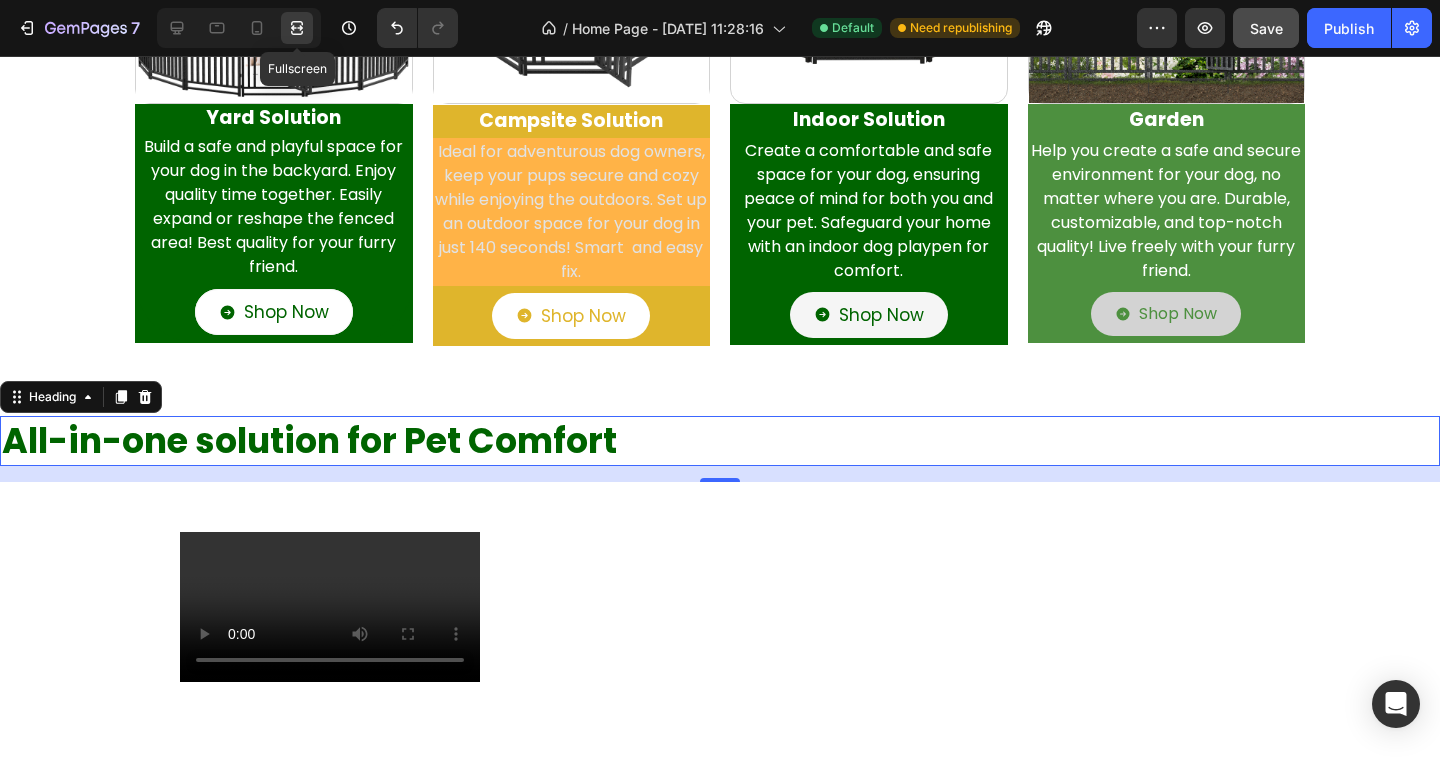 scroll, scrollTop: 295, scrollLeft: 0, axis: vertical 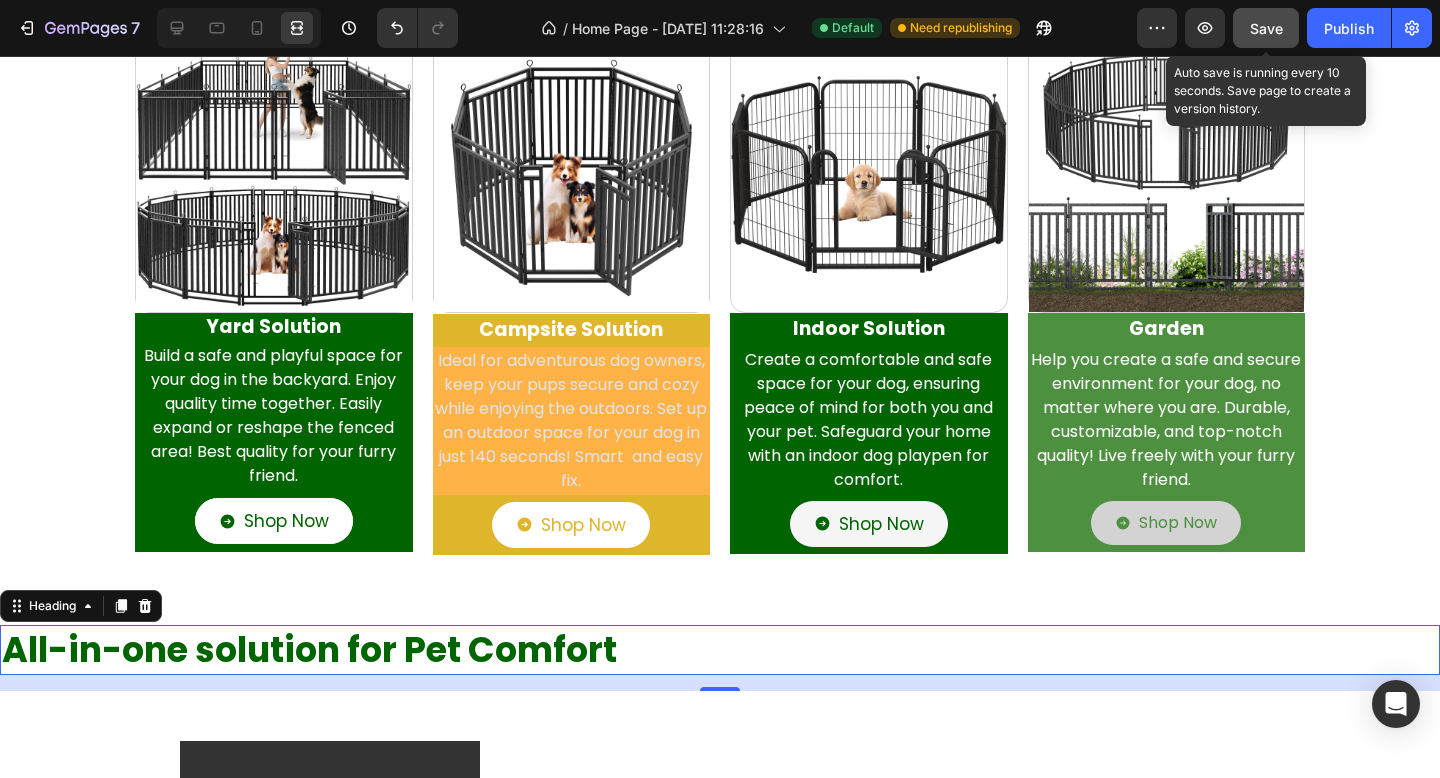 click on "Save" at bounding box center [1266, 28] 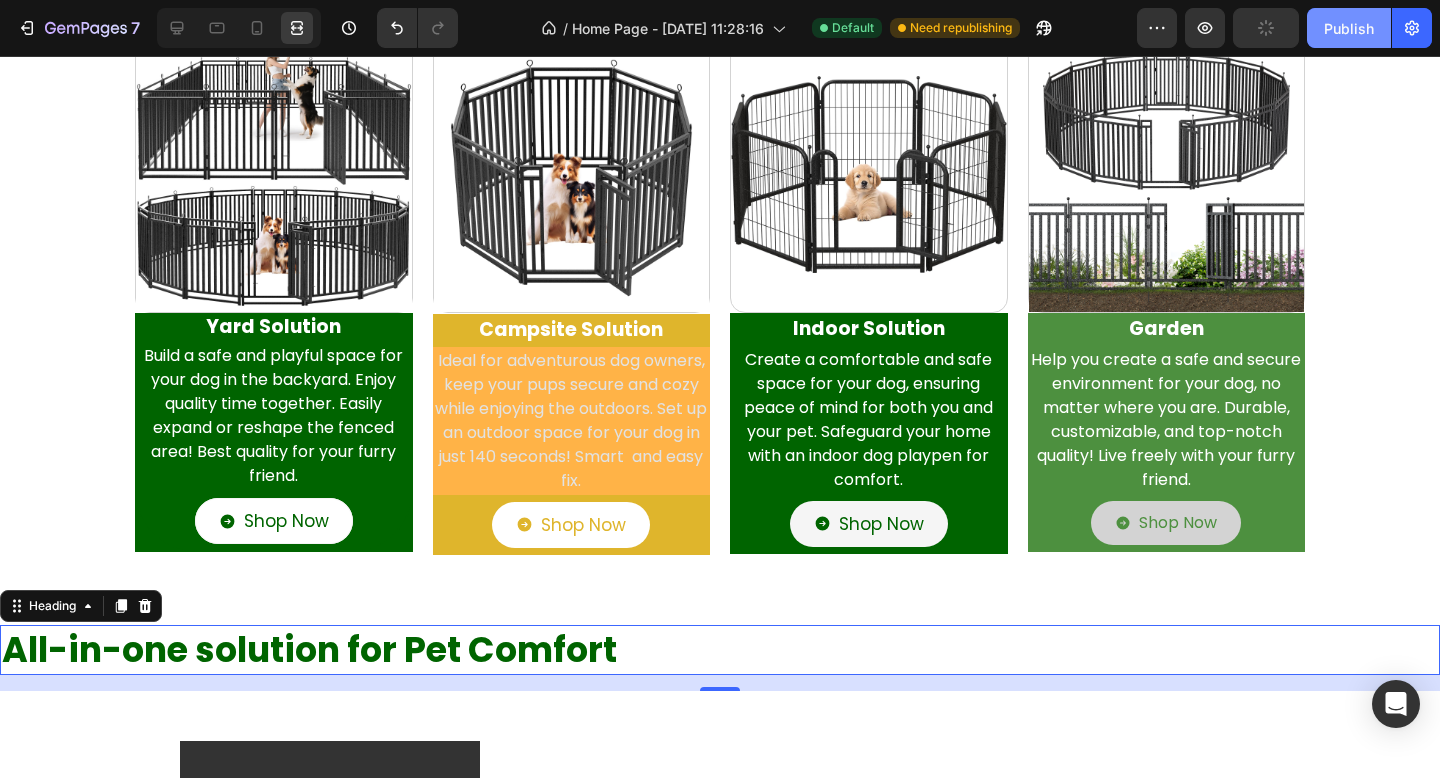 click on "Publish" at bounding box center [1349, 28] 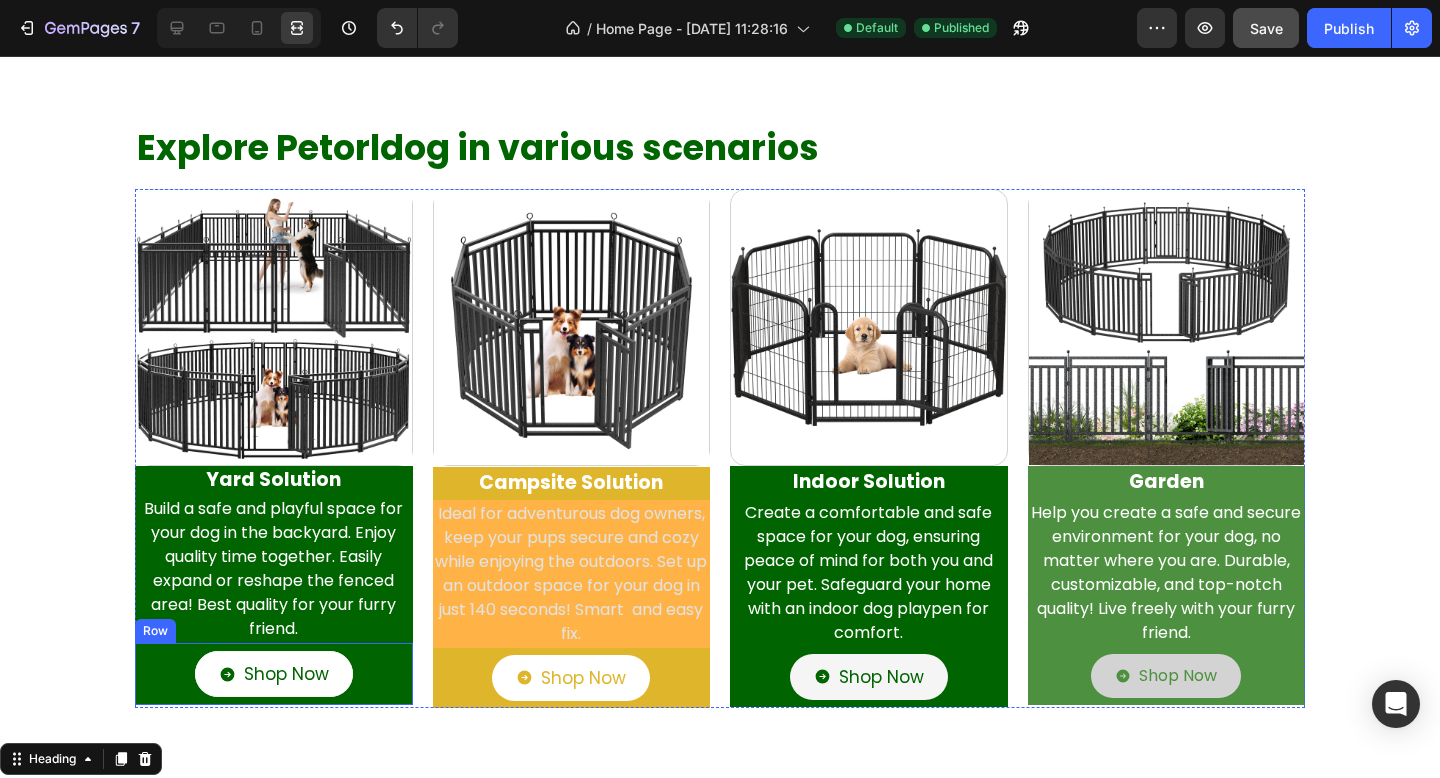scroll, scrollTop: 0, scrollLeft: 0, axis: both 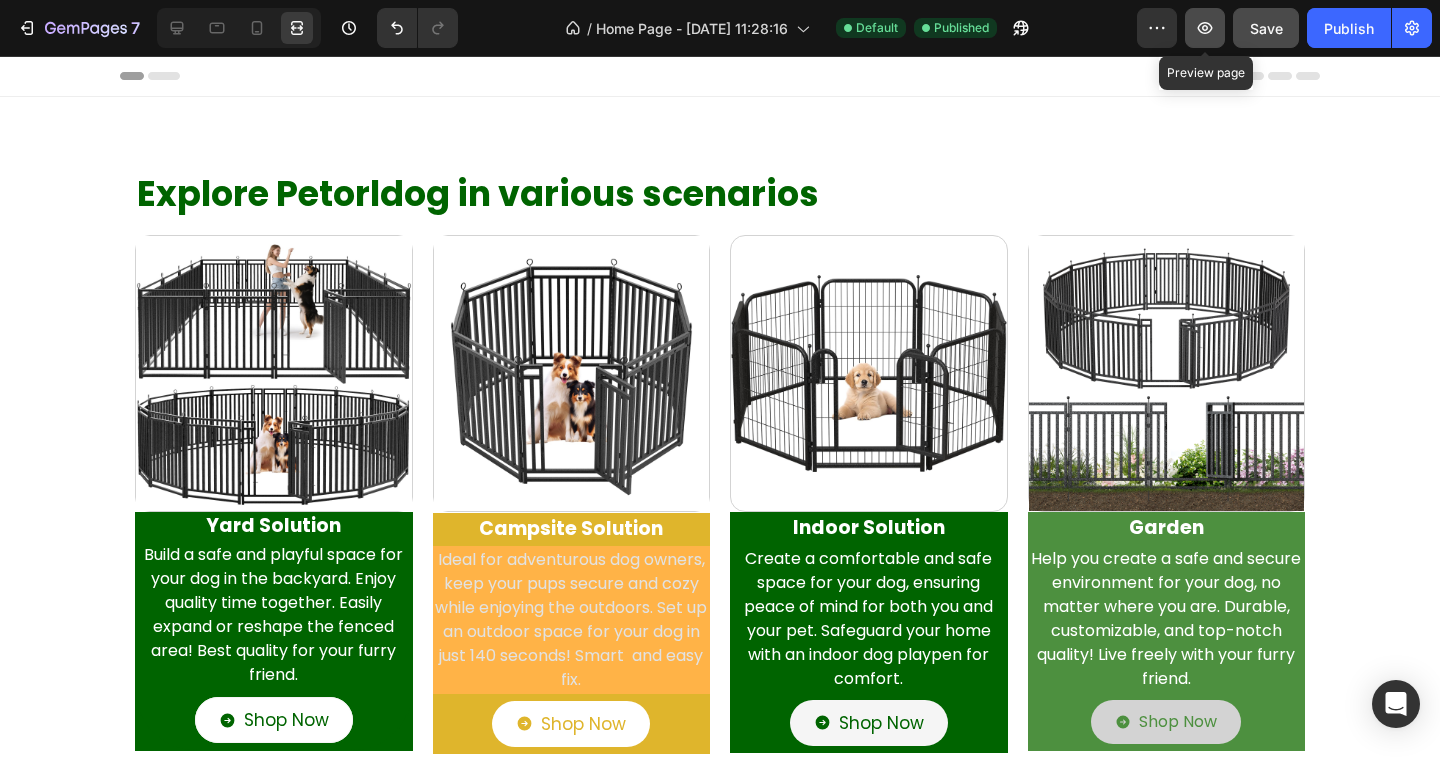 click 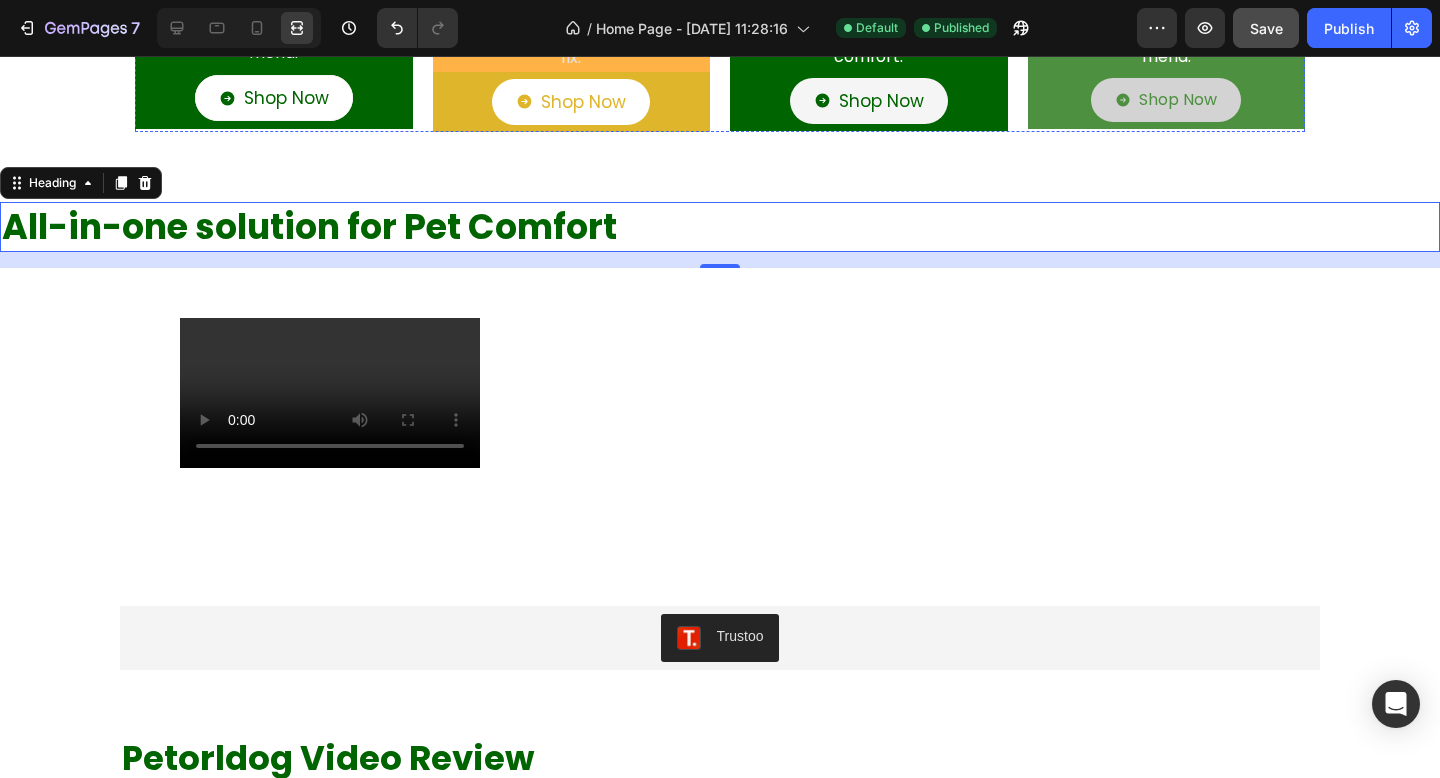 scroll, scrollTop: 380, scrollLeft: 0, axis: vertical 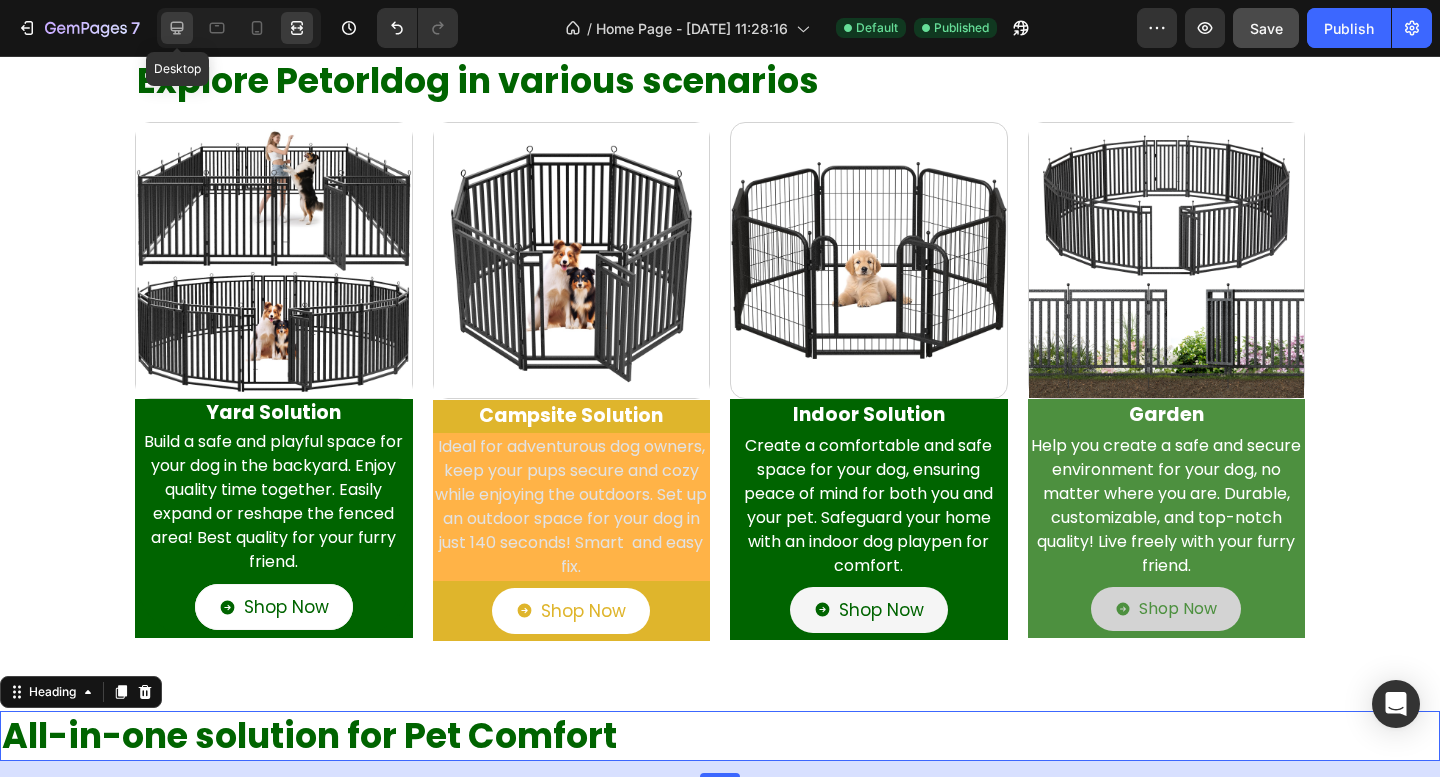 click 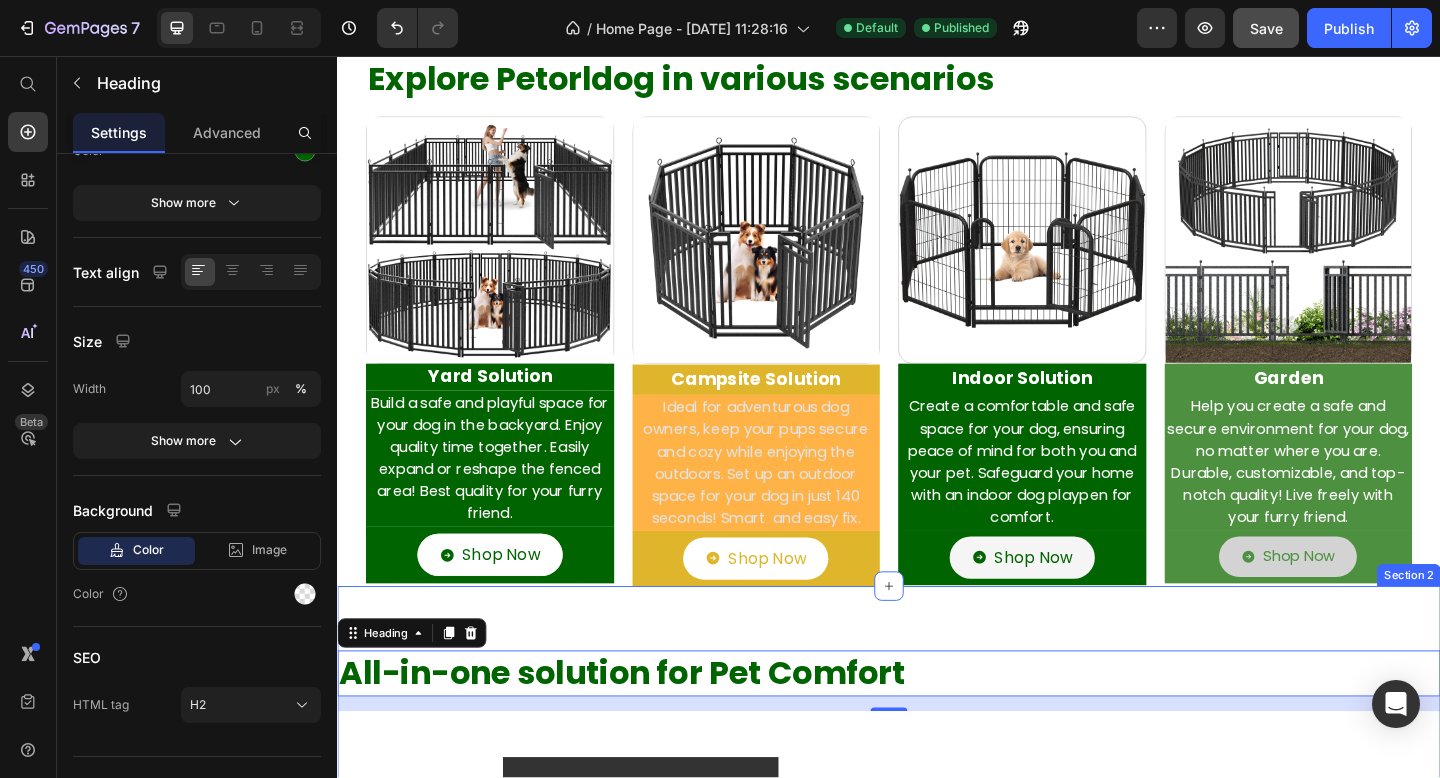click on "All-in-one solution for Pet Comfort Heading   16
Your browser does not support the video tag.
Custom Code Section 2" at bounding box center (937, 854) 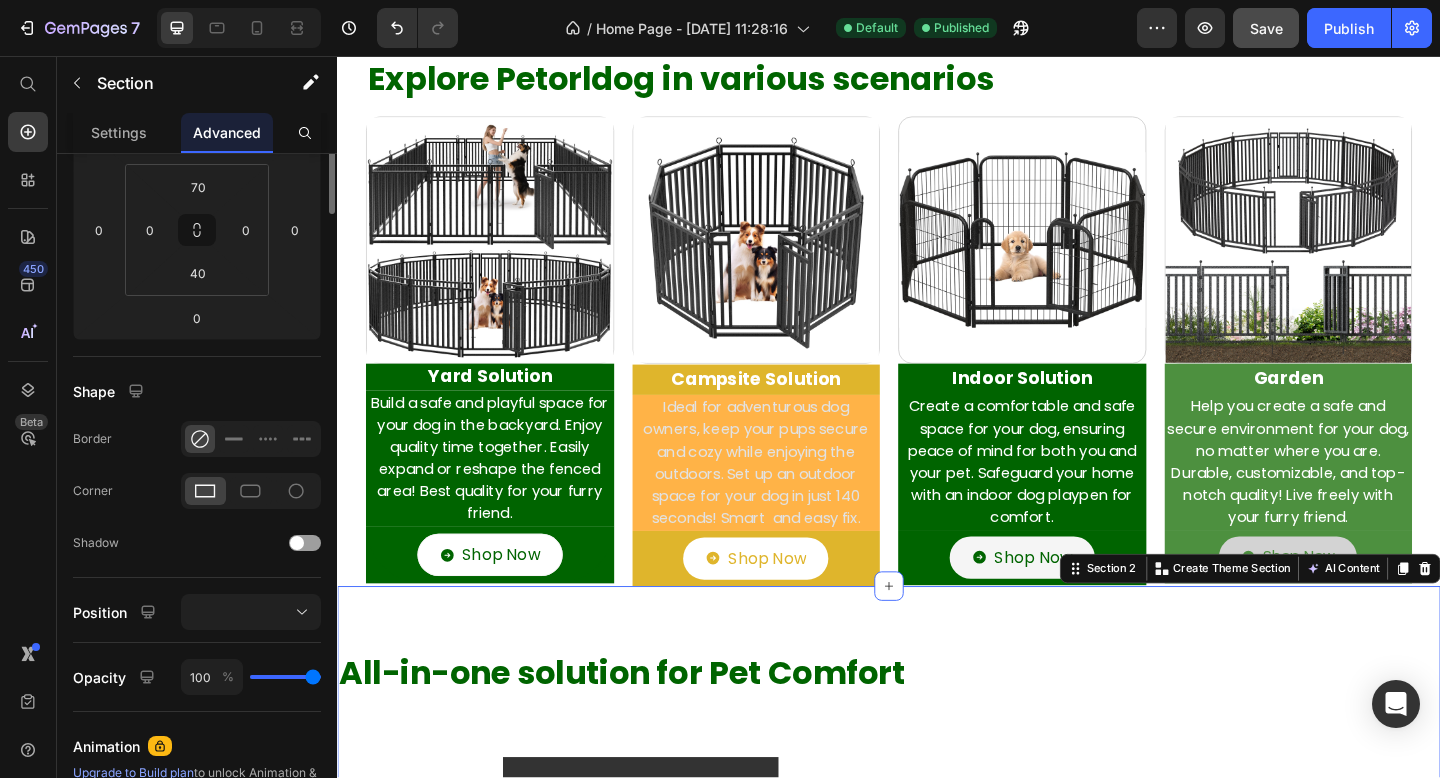 scroll, scrollTop: 0, scrollLeft: 0, axis: both 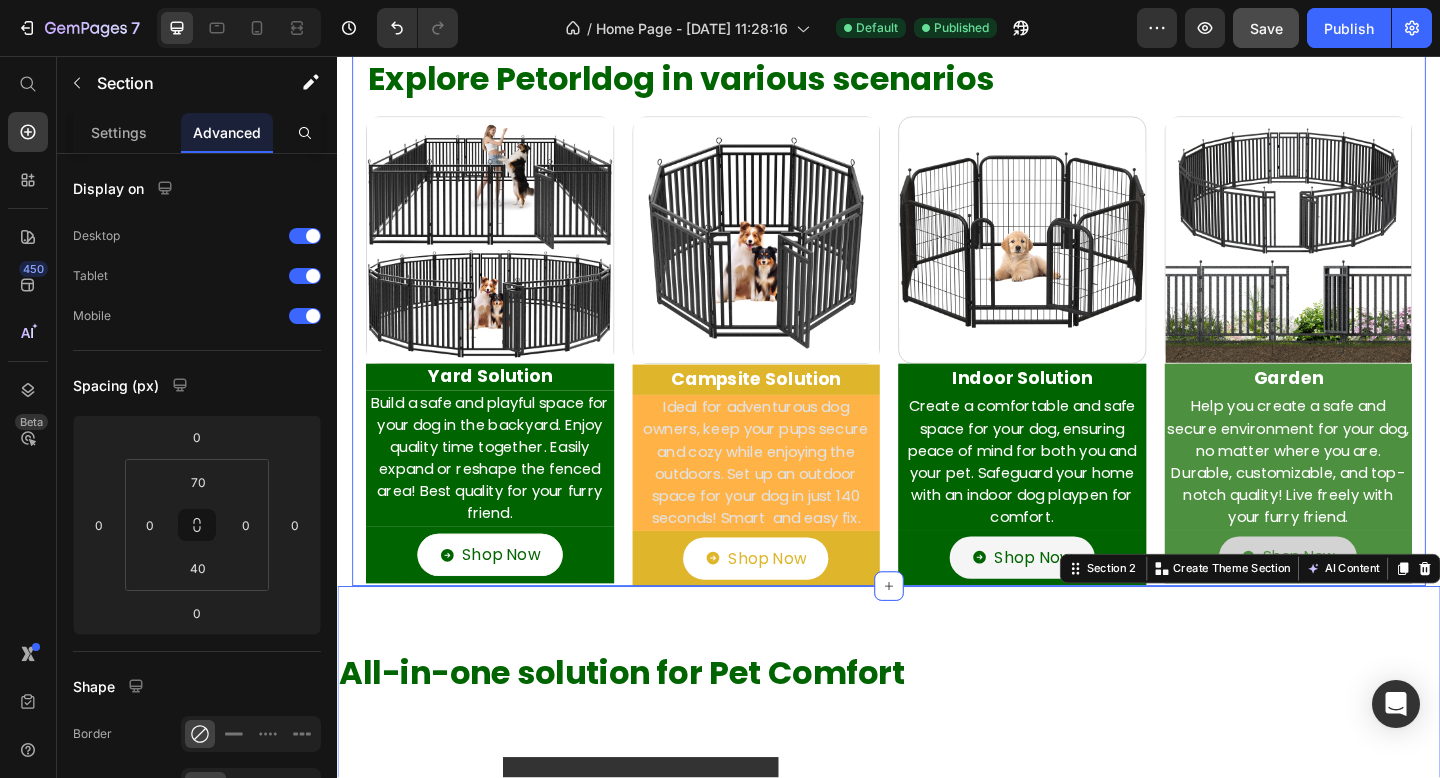 click on "Explore Petorldog in various scenarios Heading Row Image  Yard Solution  Heading Build a safe and playful space for your dog in the backyard. Enjoy quality time together. Easily expand or reshape the fenced area! Best quality for your furry friend. Text
Shop Now   Button Row Image Campsite Solution  Text Block Ideal for adventurous dog owners, keep your pups secure and cozy while enjoying the outdoors. Set up an outdoor space for your dog in just 140 seconds! Smart  and easy fix. Text
Shop Now Button Row Image Indoor Solution Text Block Create a comfortable and safe space for your dog, ensuring peace of mind for both you and your pet. Safeguard your home with an indoor dog playpen for comfort. Text
Shop Now Button Row Image Garden  Text Block Help you create a safe and secure environment for your dog, no matter where you are. Durable, customizable, and top-notch quality! Live freely with your furry friend. Text
Shop Now Button Row Row" at bounding box center (937, 308) 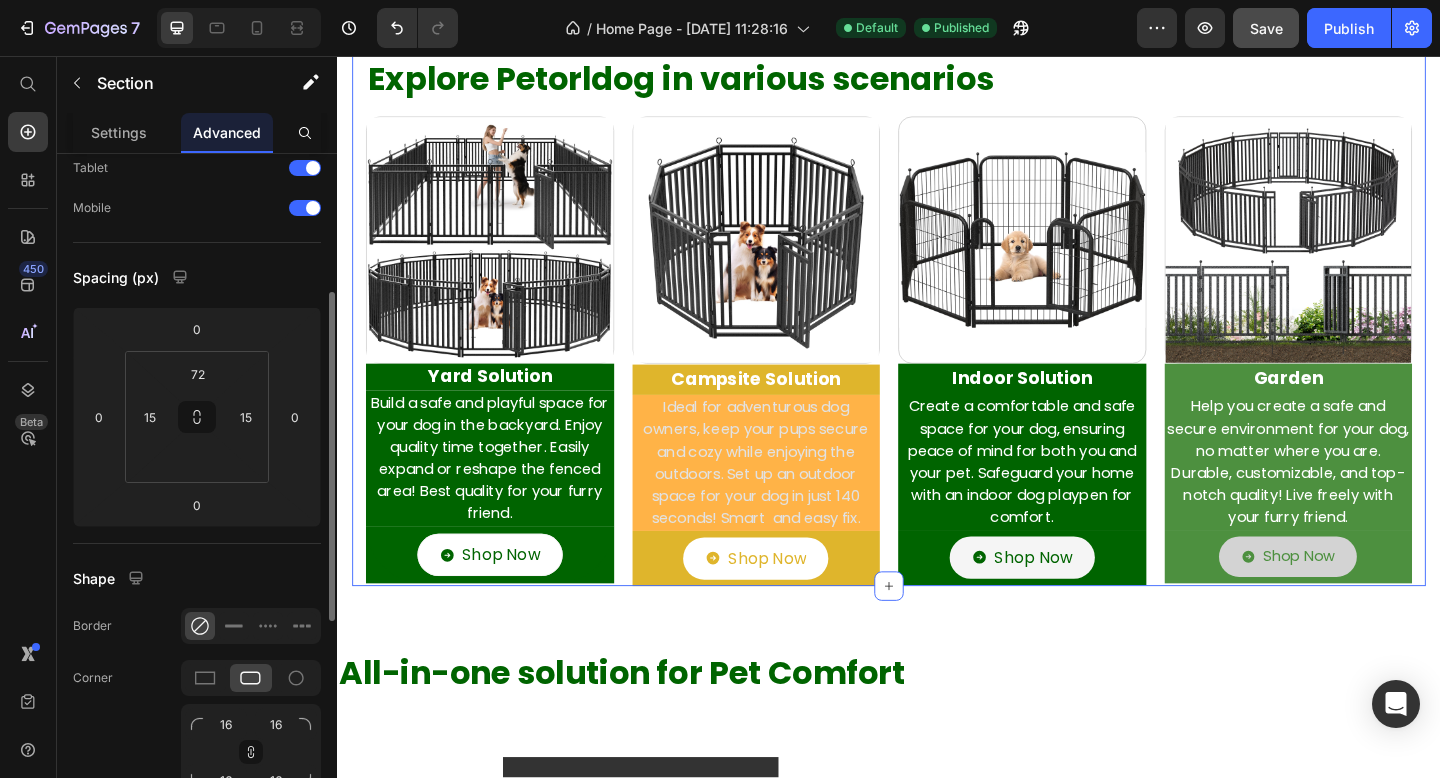 scroll, scrollTop: 195, scrollLeft: 0, axis: vertical 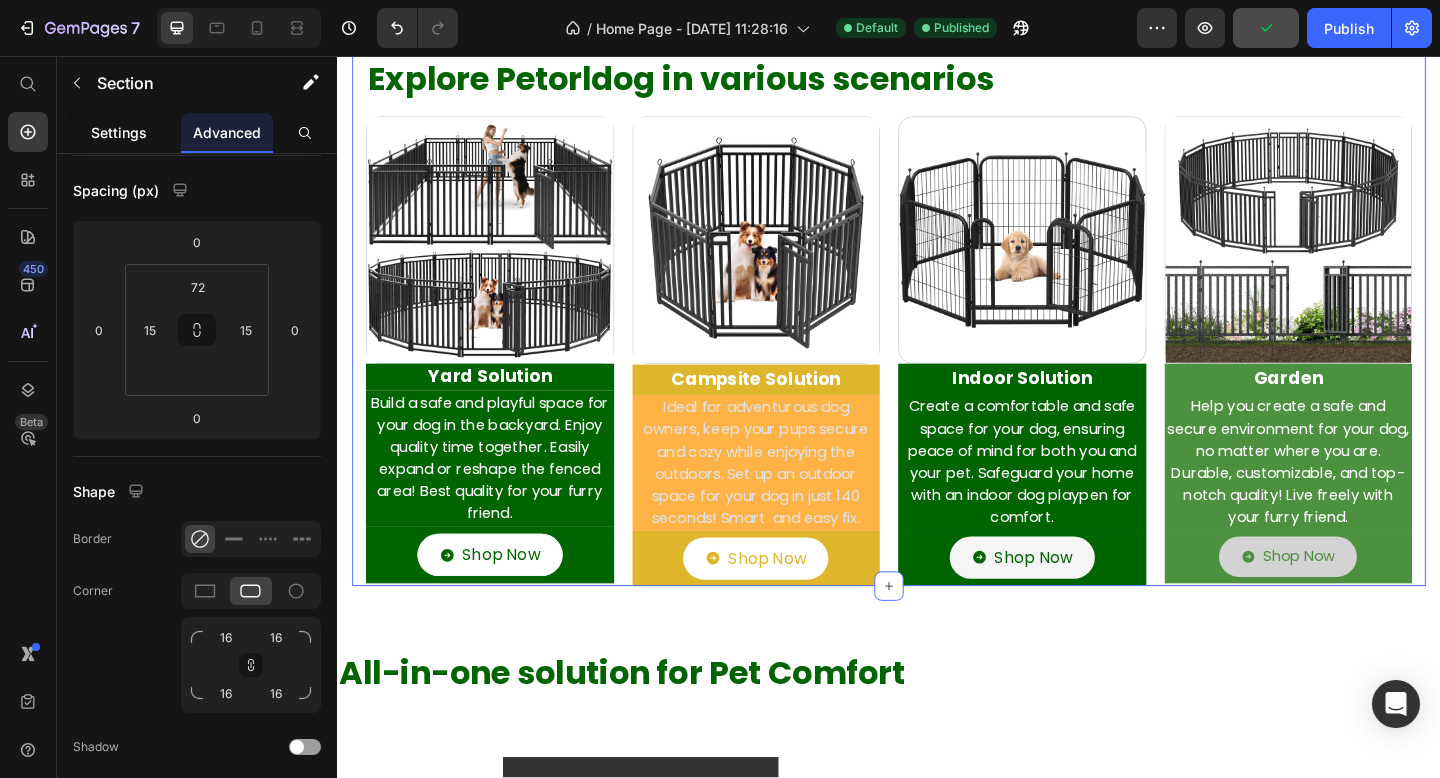 click on "Settings" 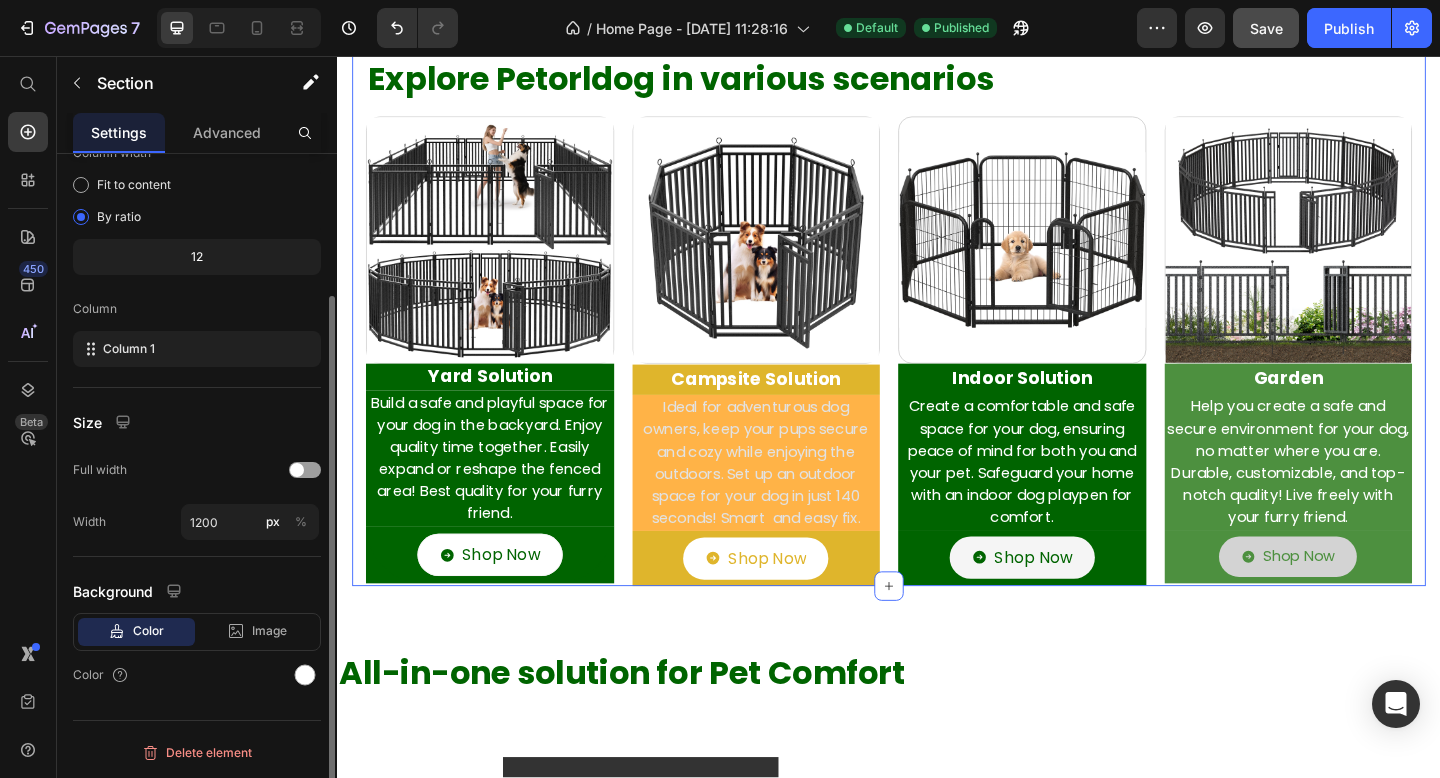 scroll, scrollTop: 0, scrollLeft: 0, axis: both 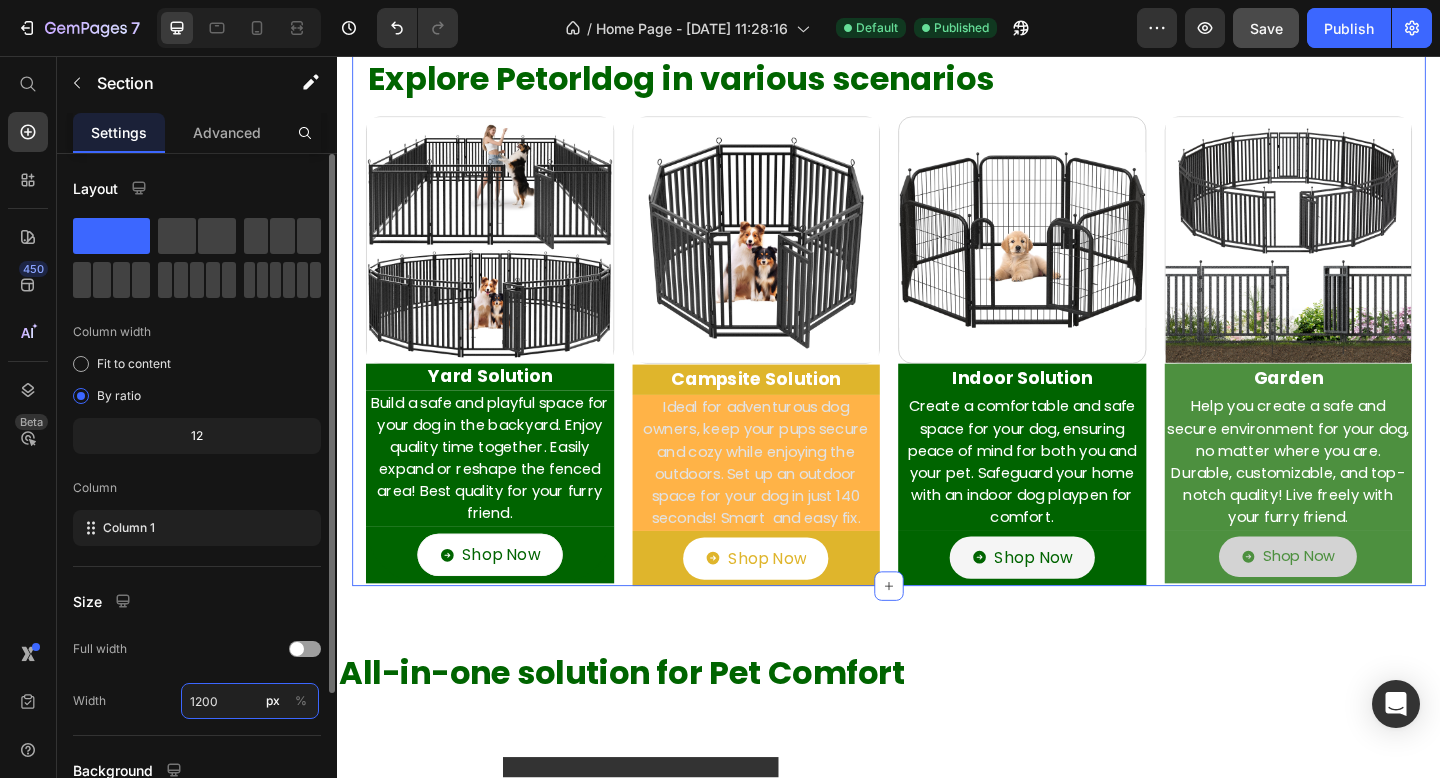 click on "1200" at bounding box center (250, 701) 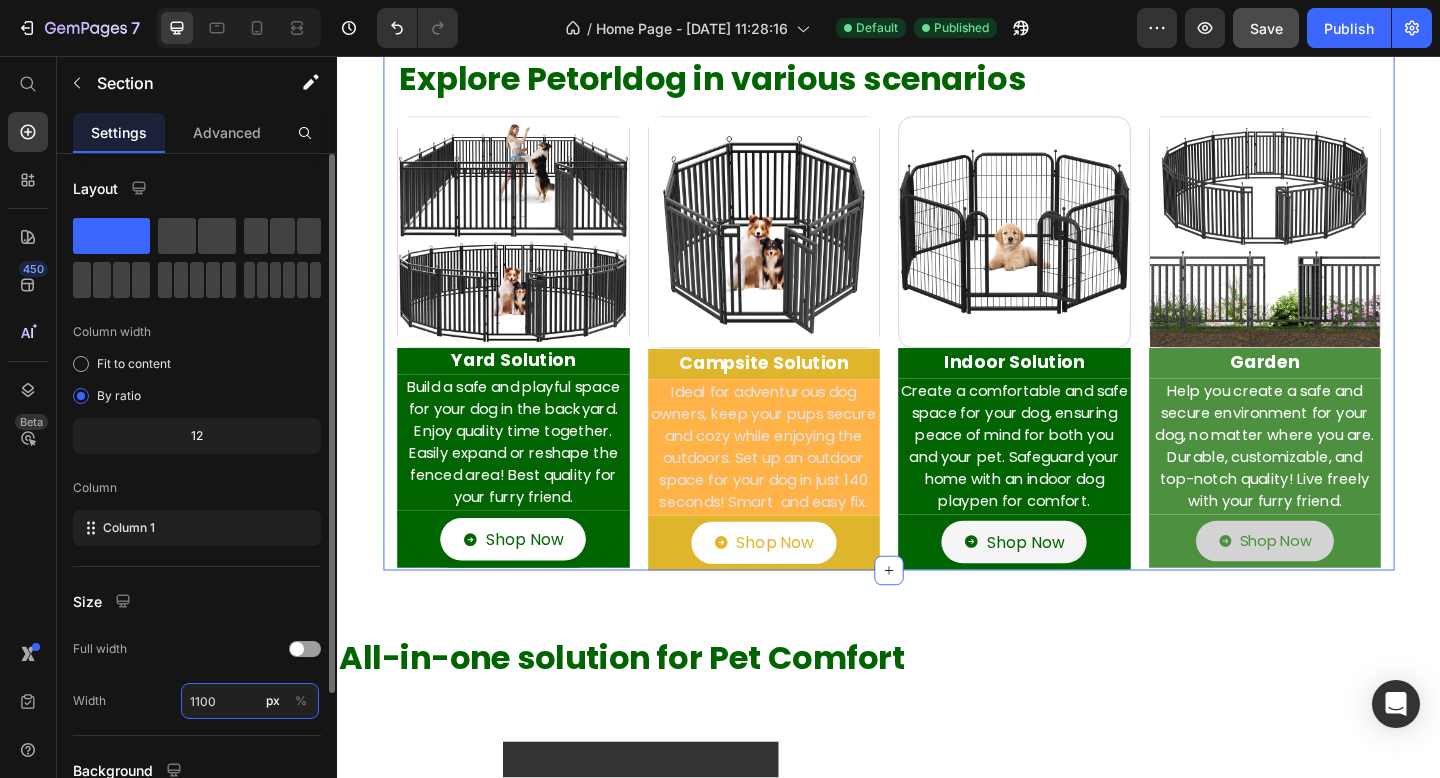 click on "1100" at bounding box center [250, 701] 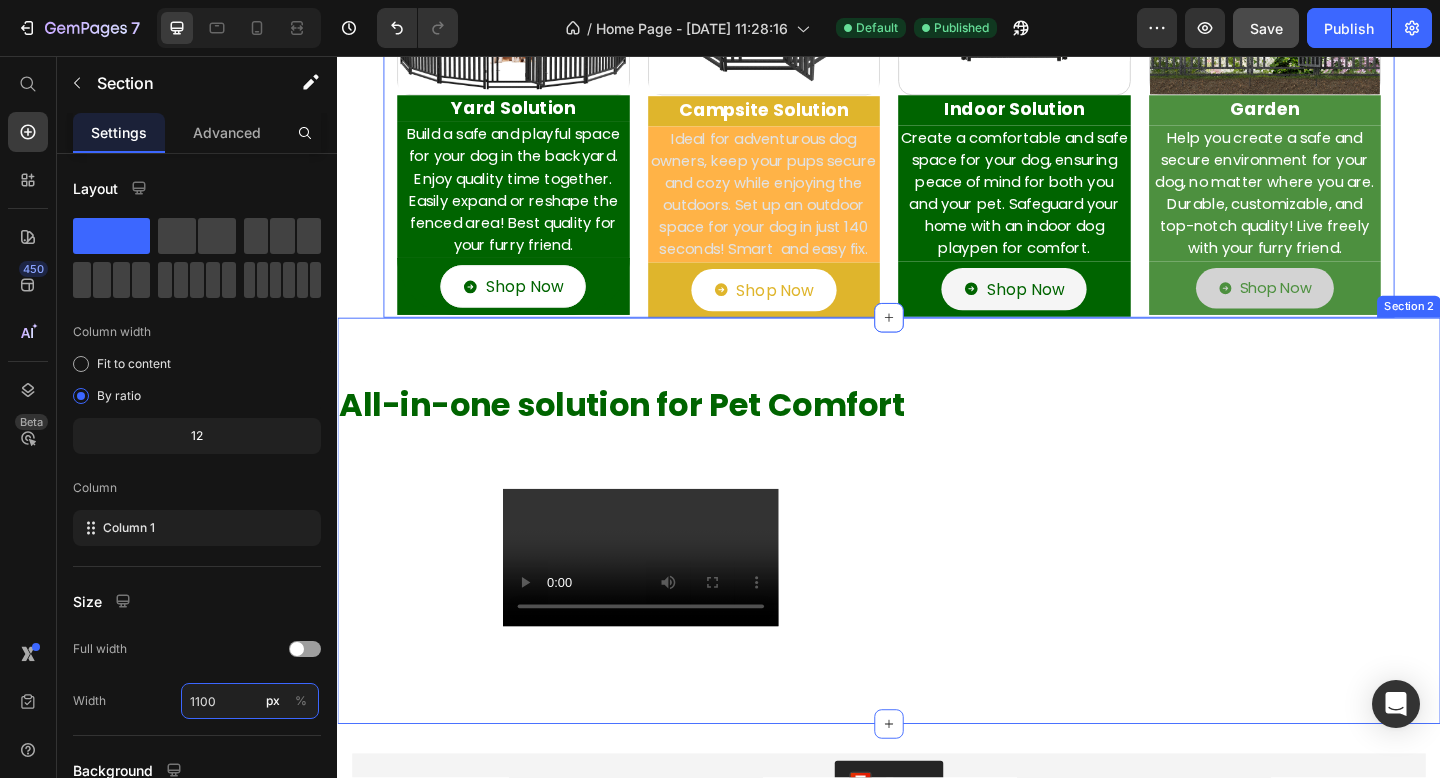 scroll, scrollTop: 414, scrollLeft: 0, axis: vertical 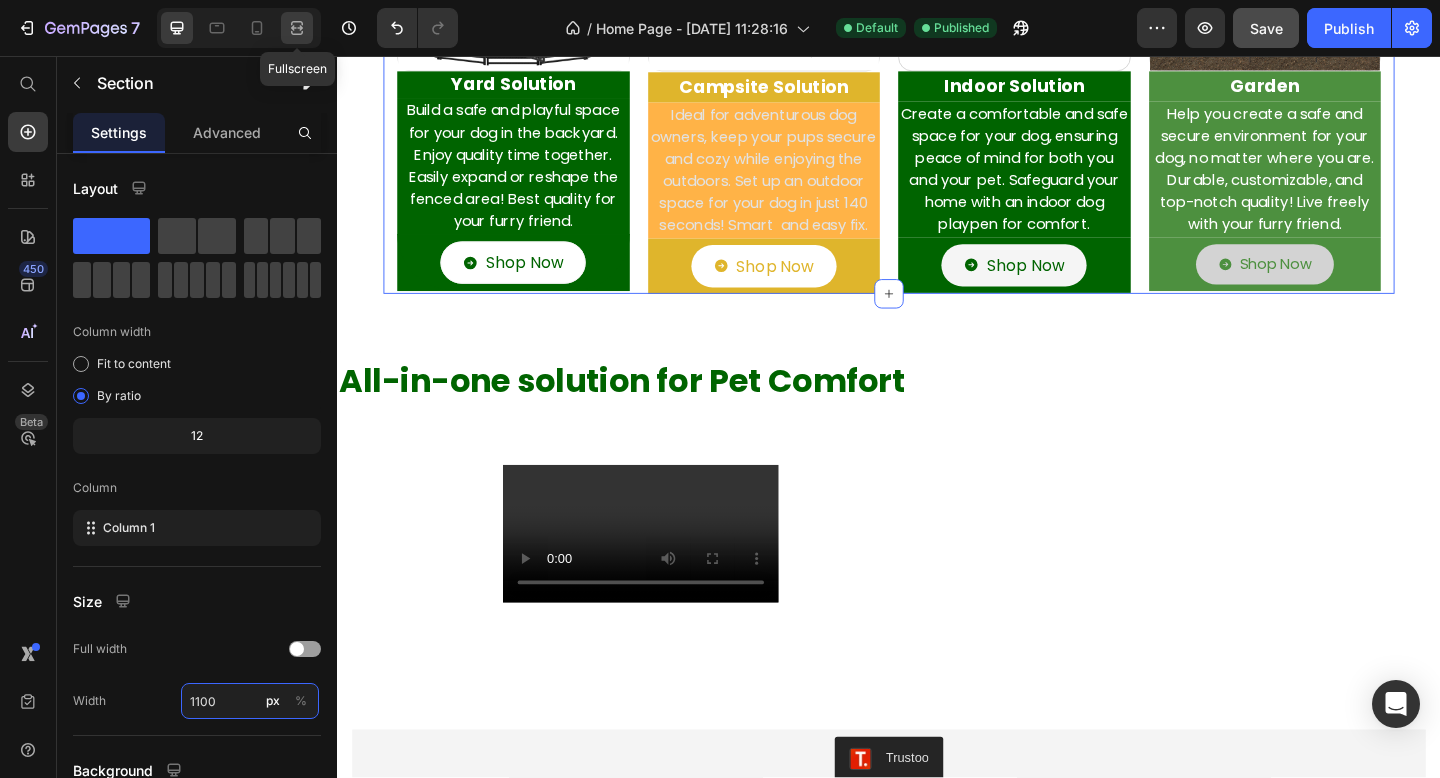 type on "1100" 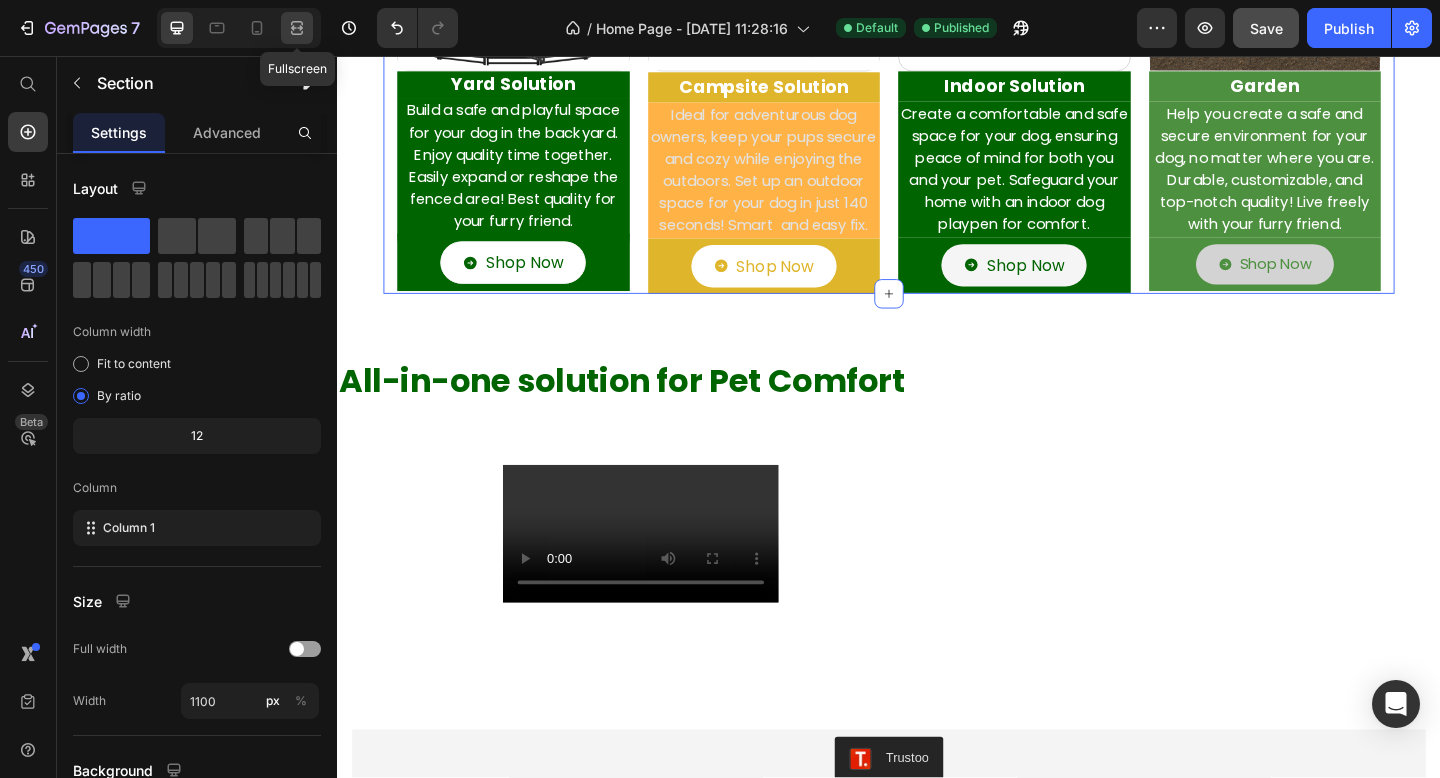 click 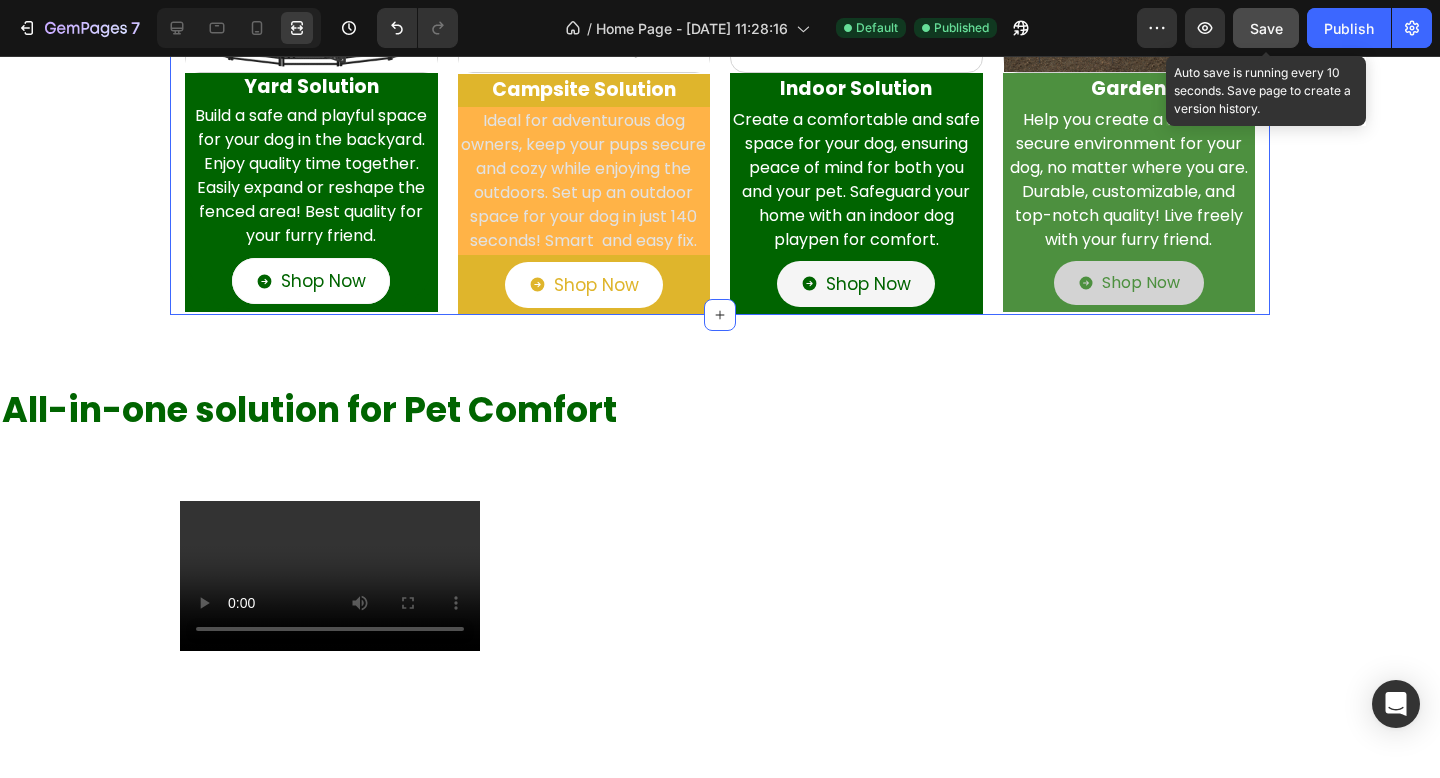click on "Save" 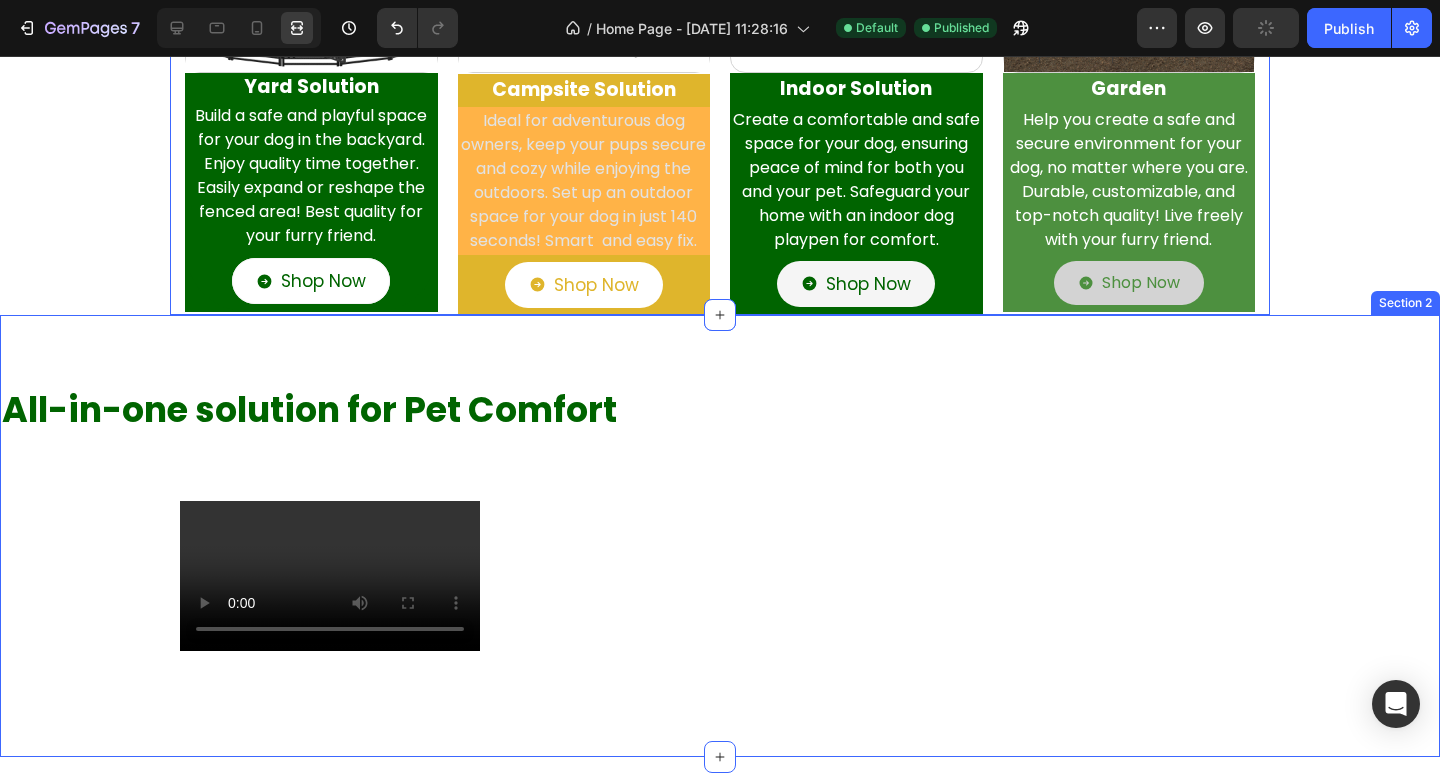 scroll, scrollTop: 0, scrollLeft: 0, axis: both 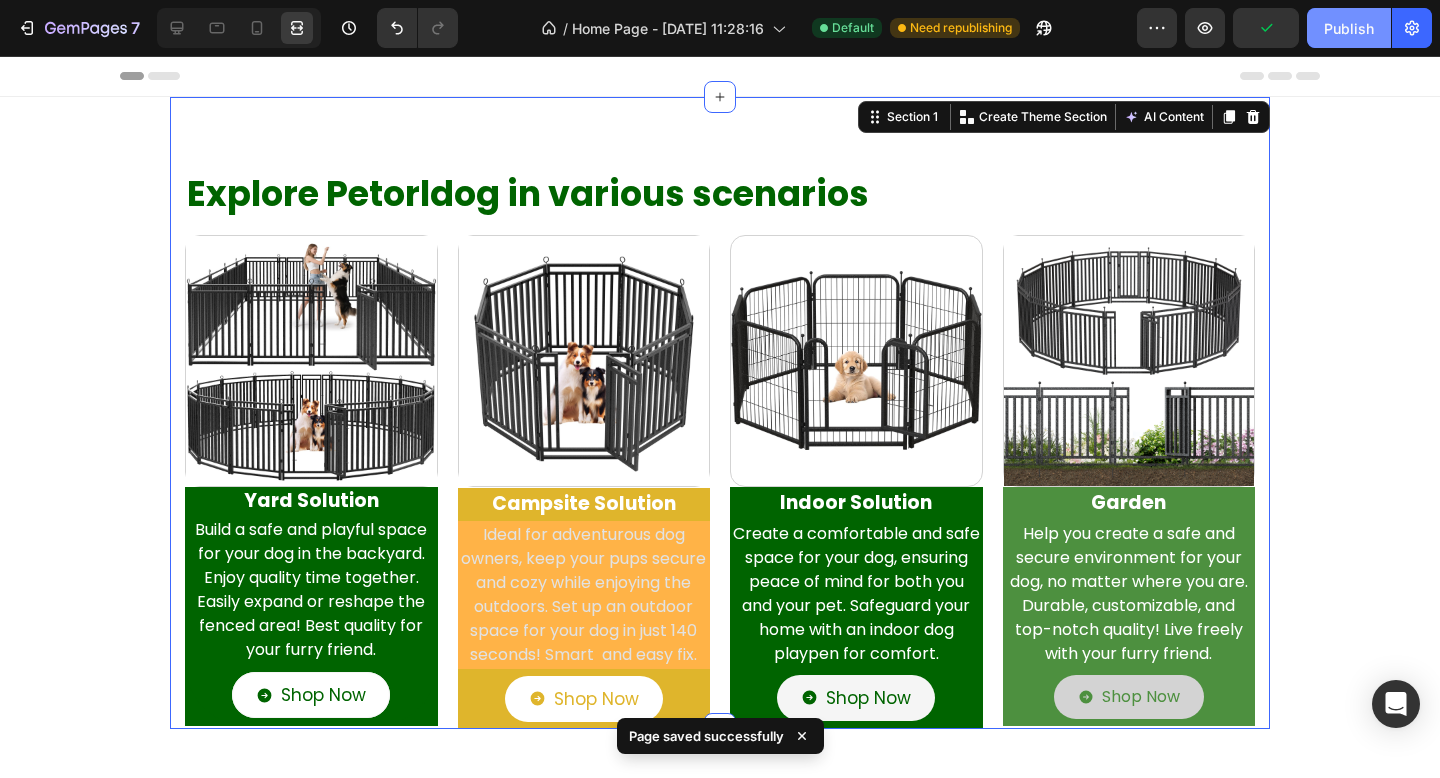 click on "Publish" 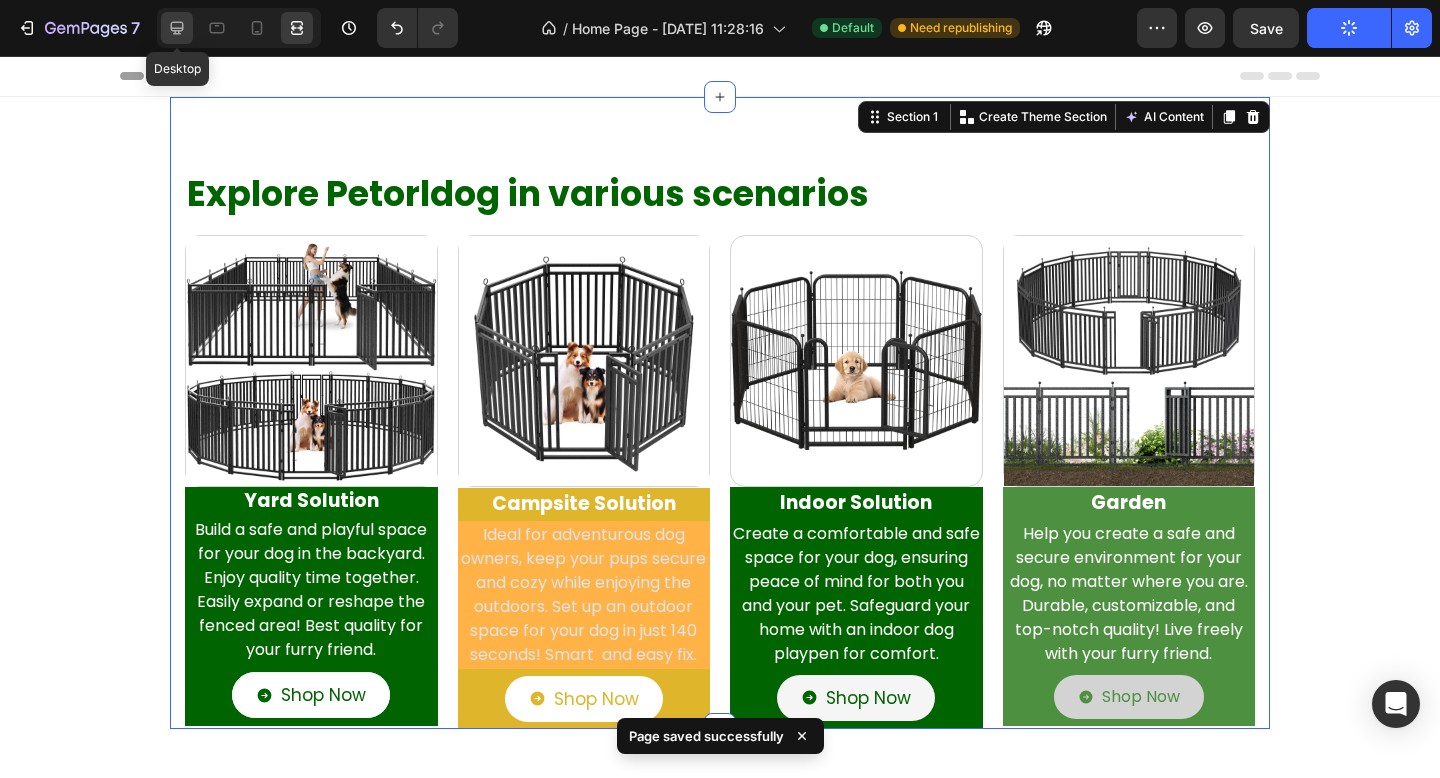 click 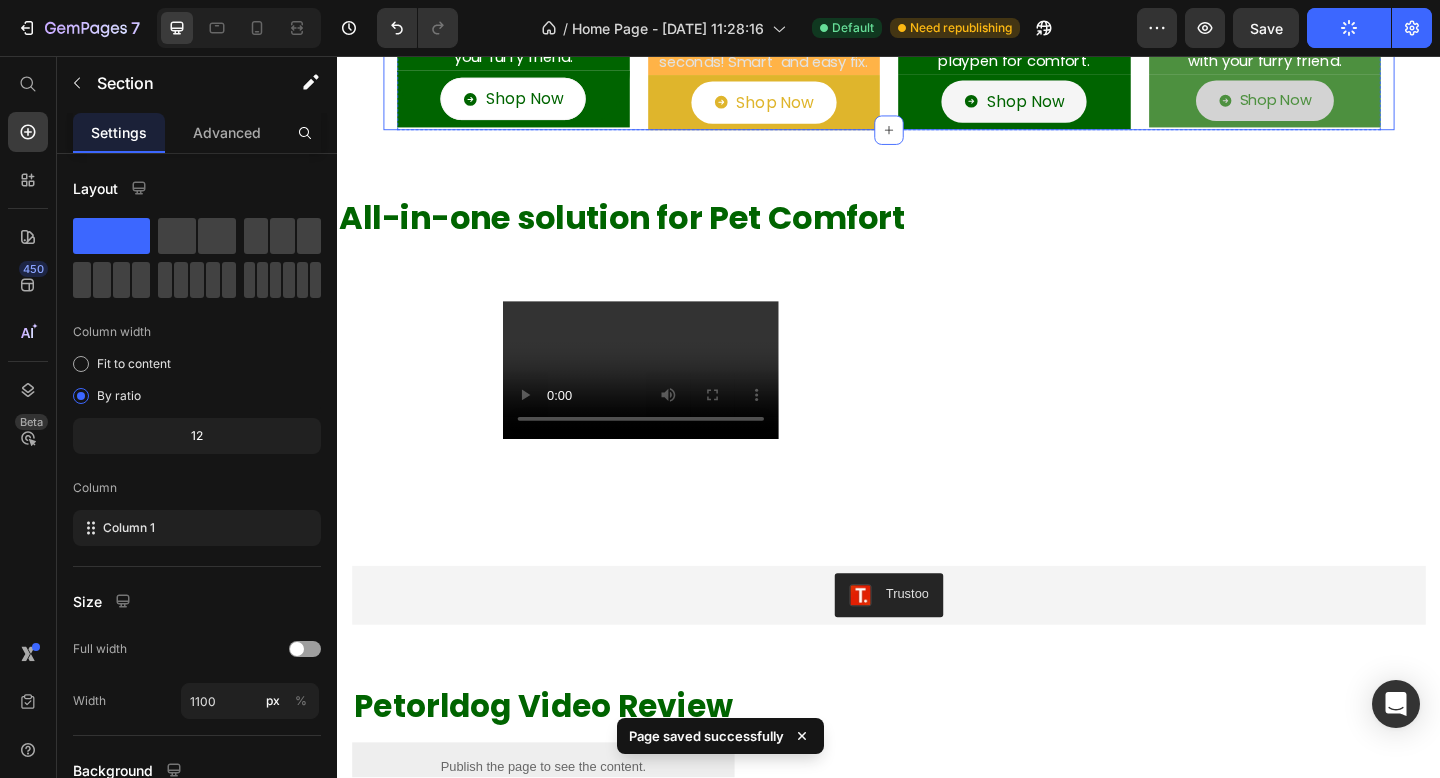 scroll, scrollTop: 975, scrollLeft: 0, axis: vertical 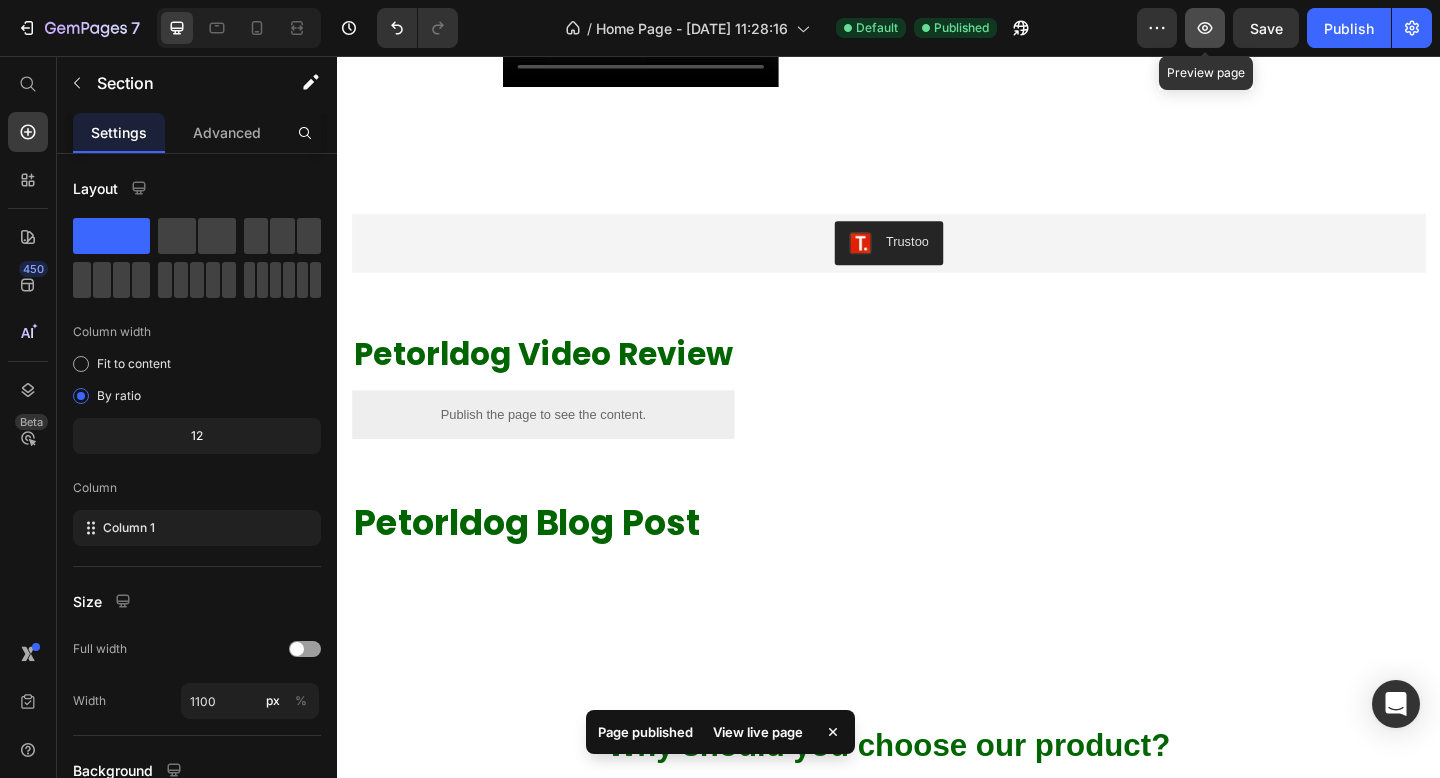 click 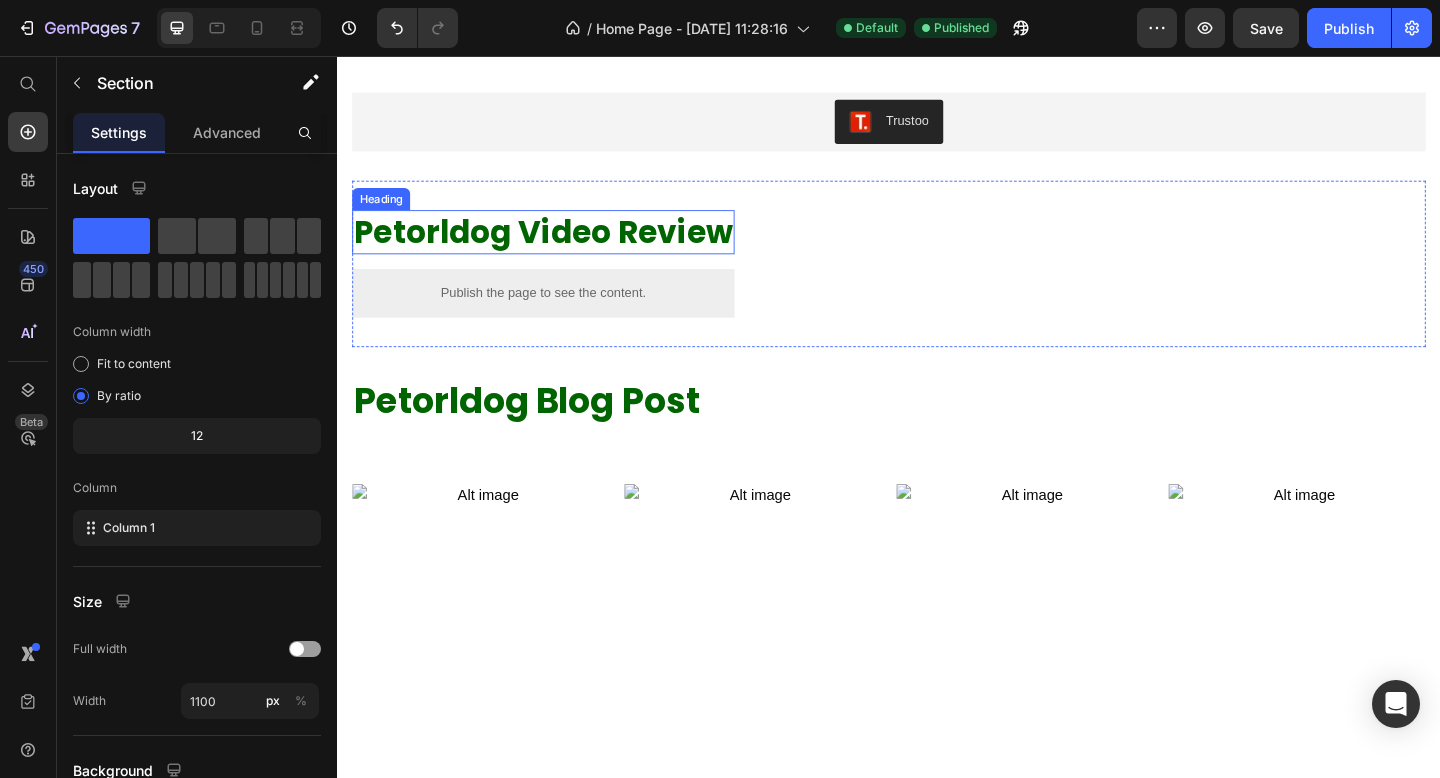 scroll, scrollTop: 1211, scrollLeft: 0, axis: vertical 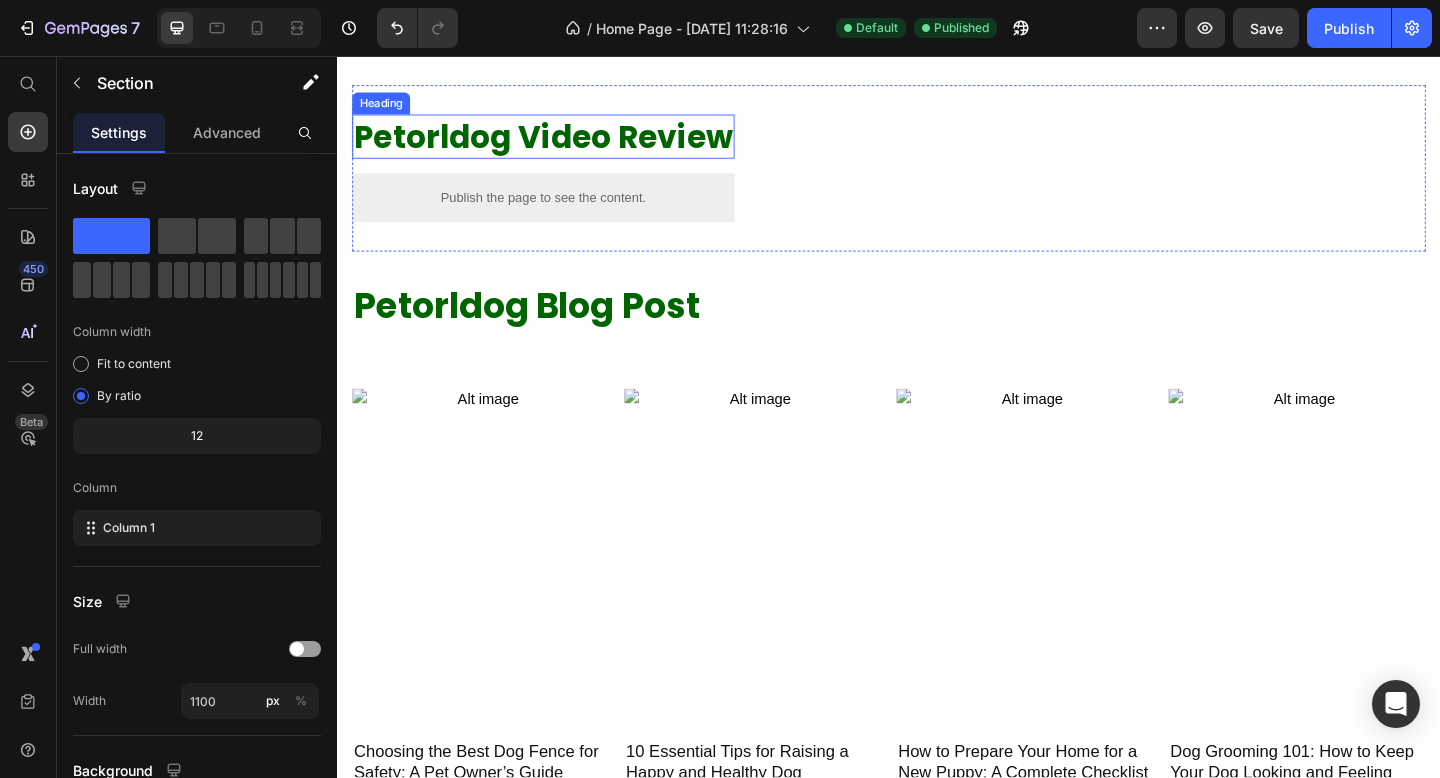 click on "Petorldog Video Review" at bounding box center [561, 144] 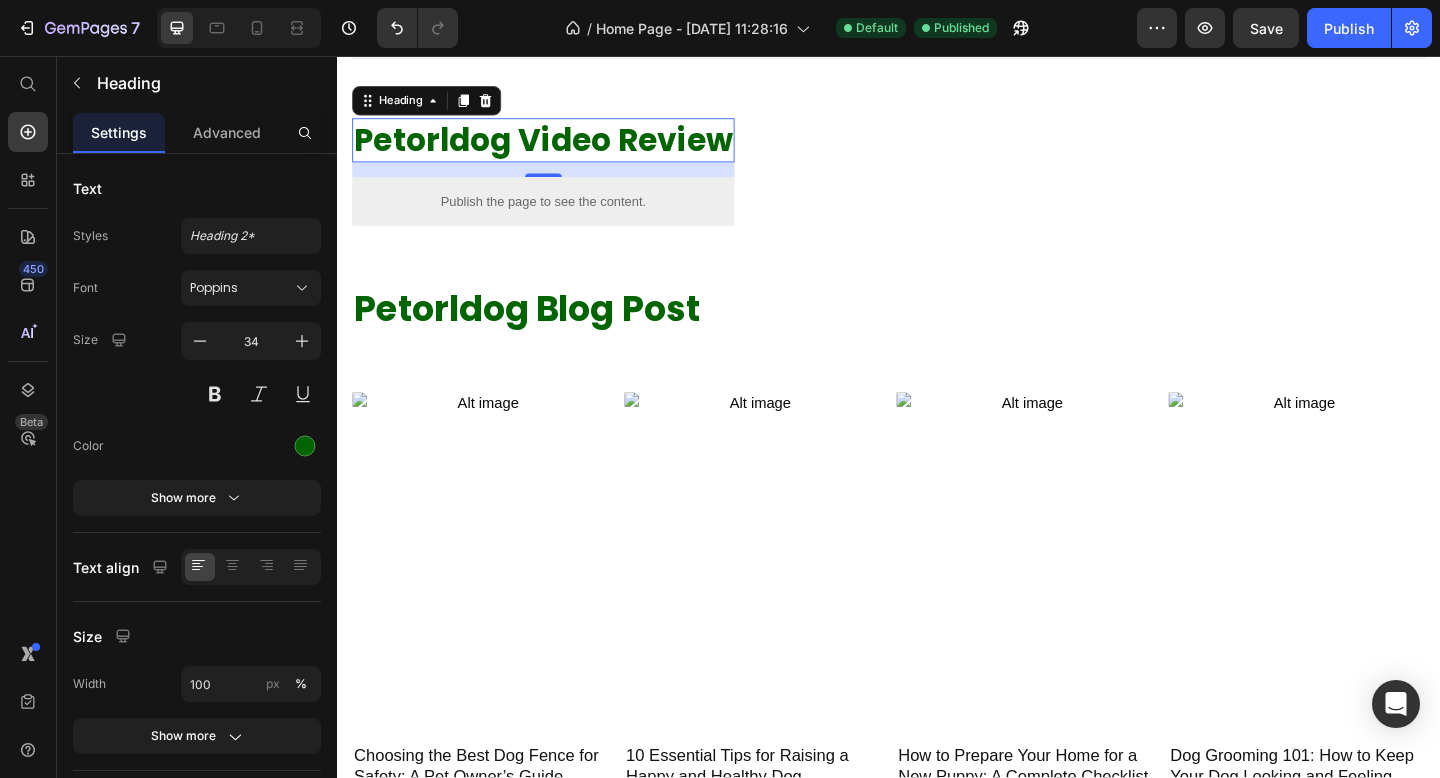 scroll, scrollTop: 569, scrollLeft: 0, axis: vertical 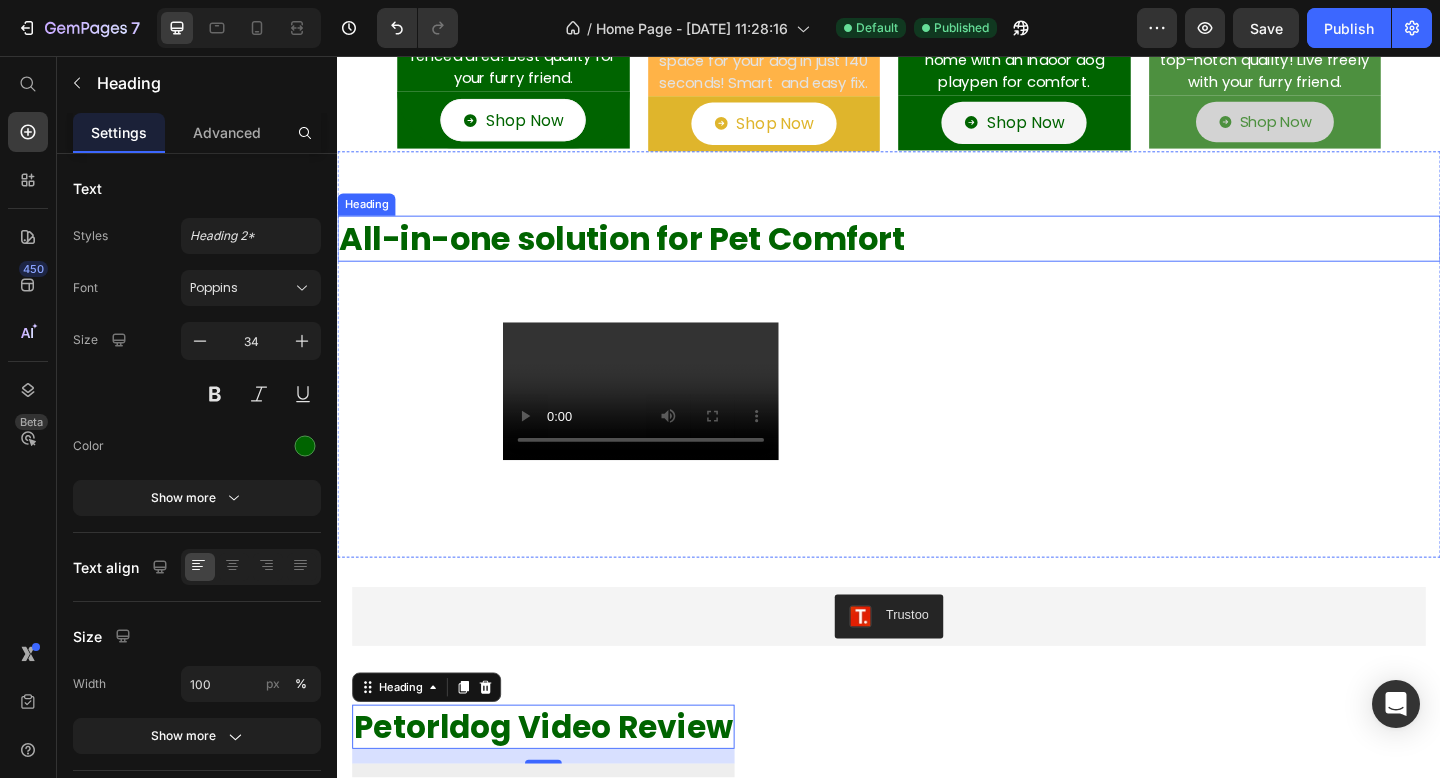 click on "All-in-one solution for Pet Comfort" at bounding box center [937, 255] 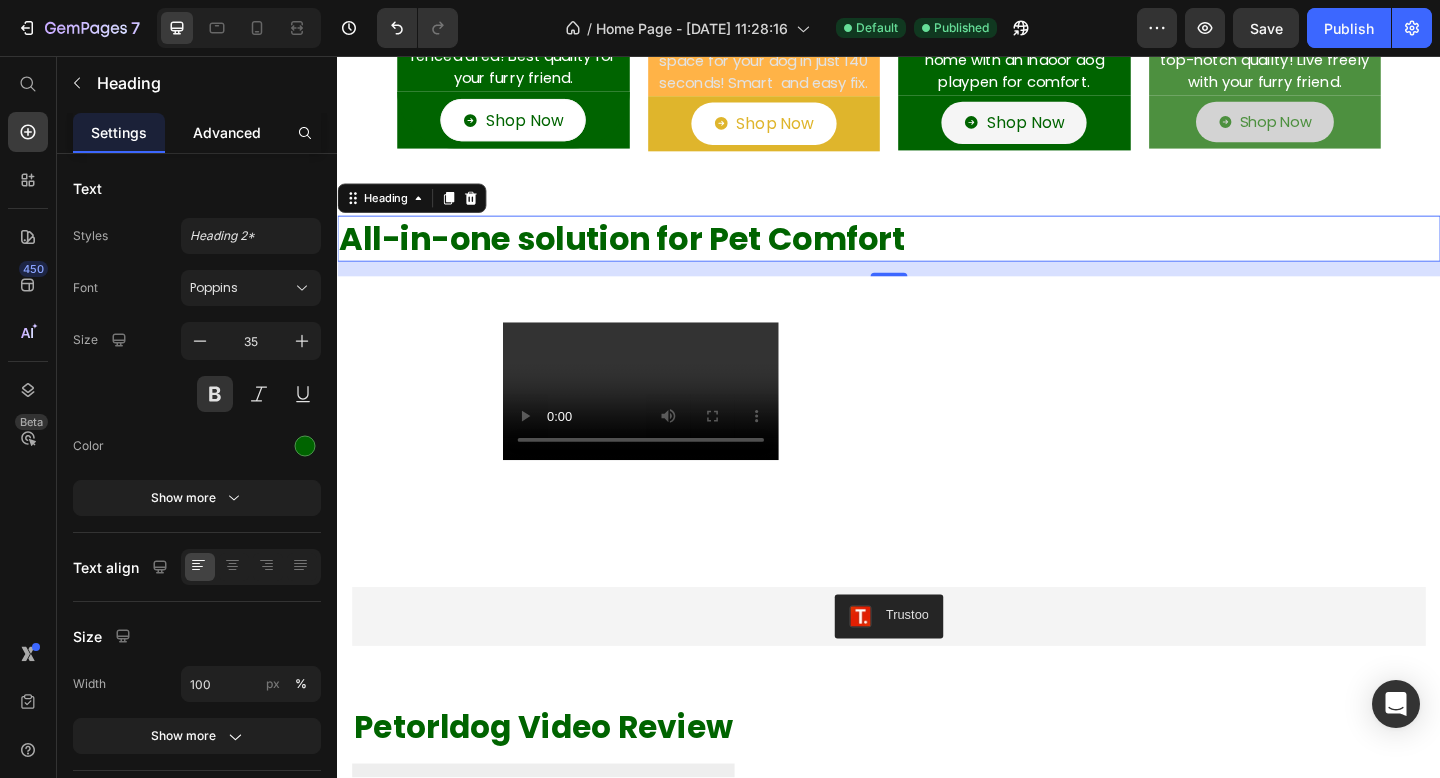 click on "Advanced" at bounding box center [227, 132] 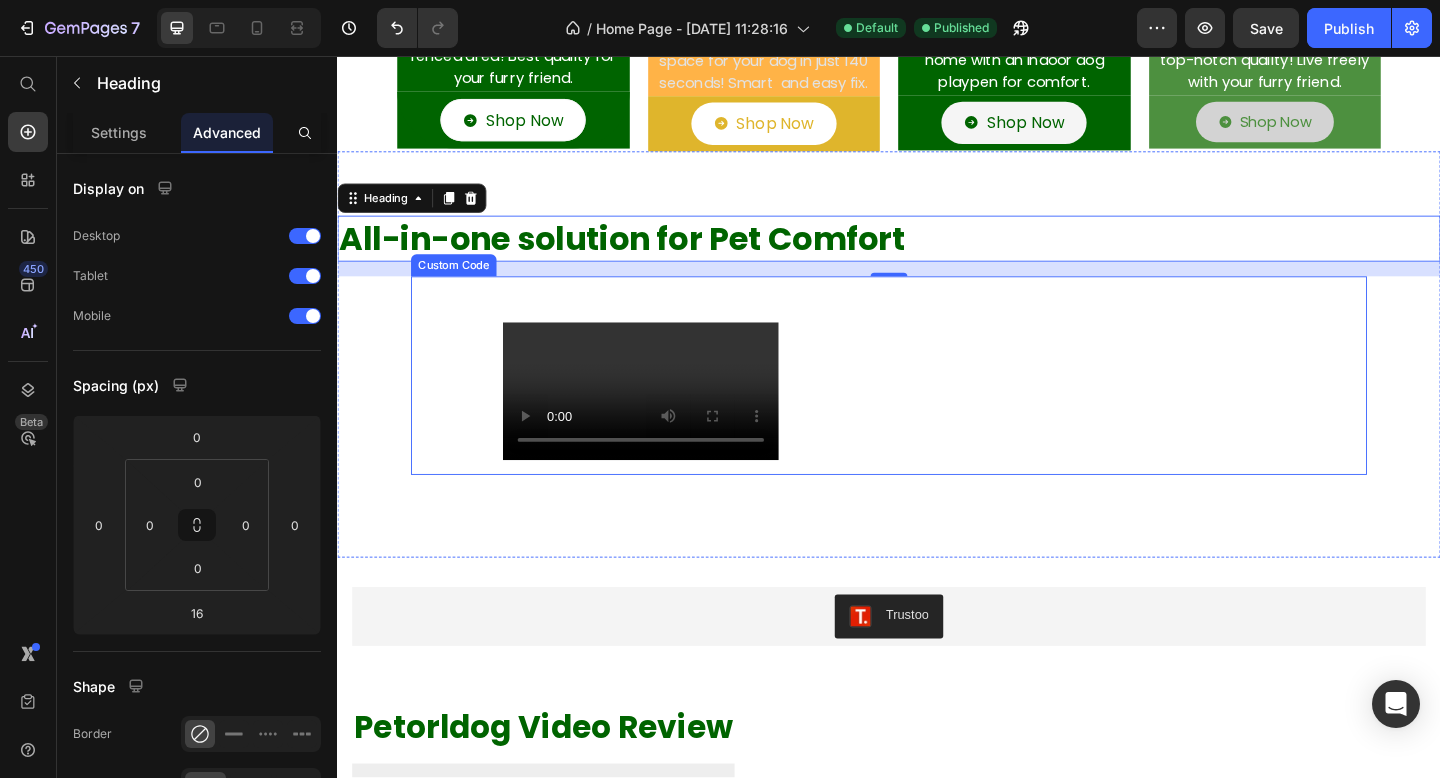 click on "Your browser does not support the video tag.
Custom Code" at bounding box center [937, 404] 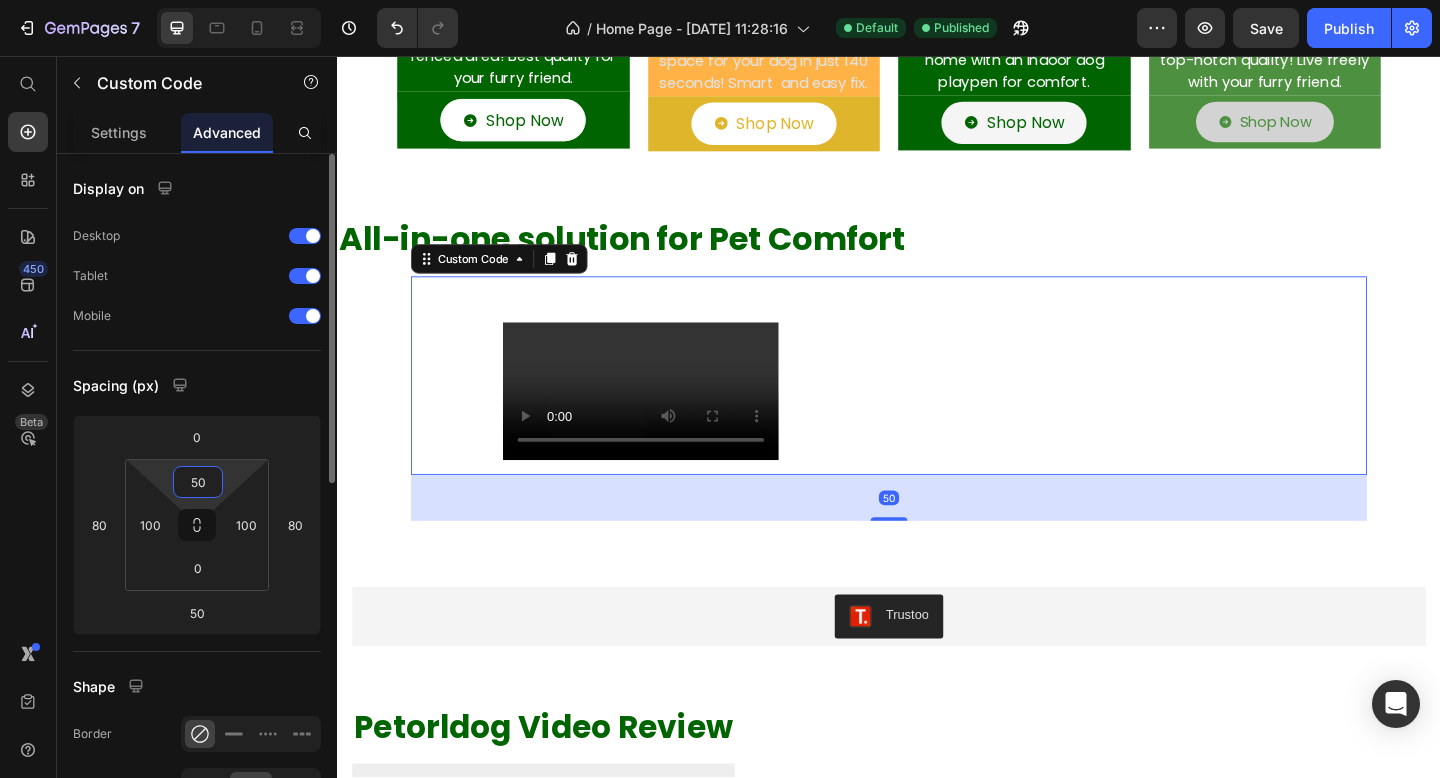 click on "50" at bounding box center (198, 482) 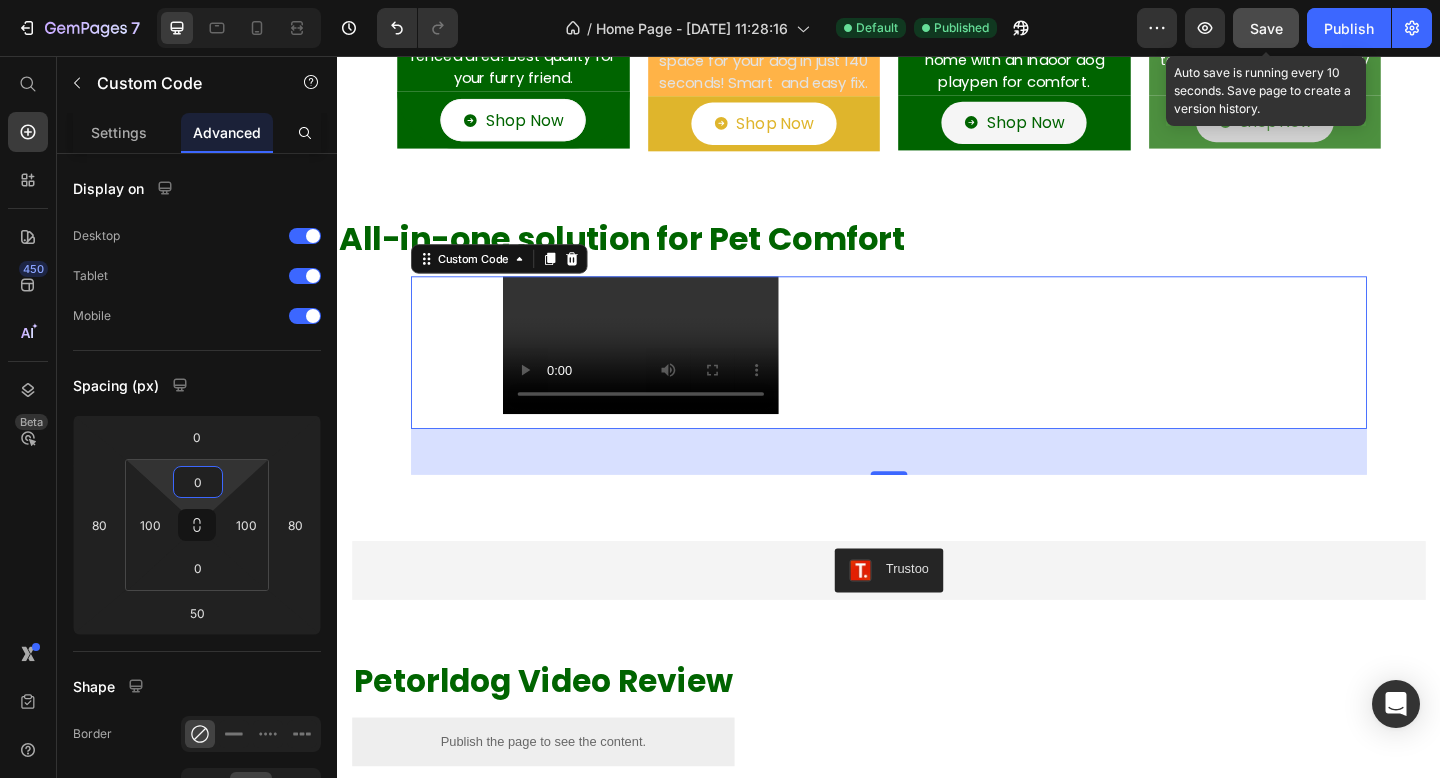 type on "0" 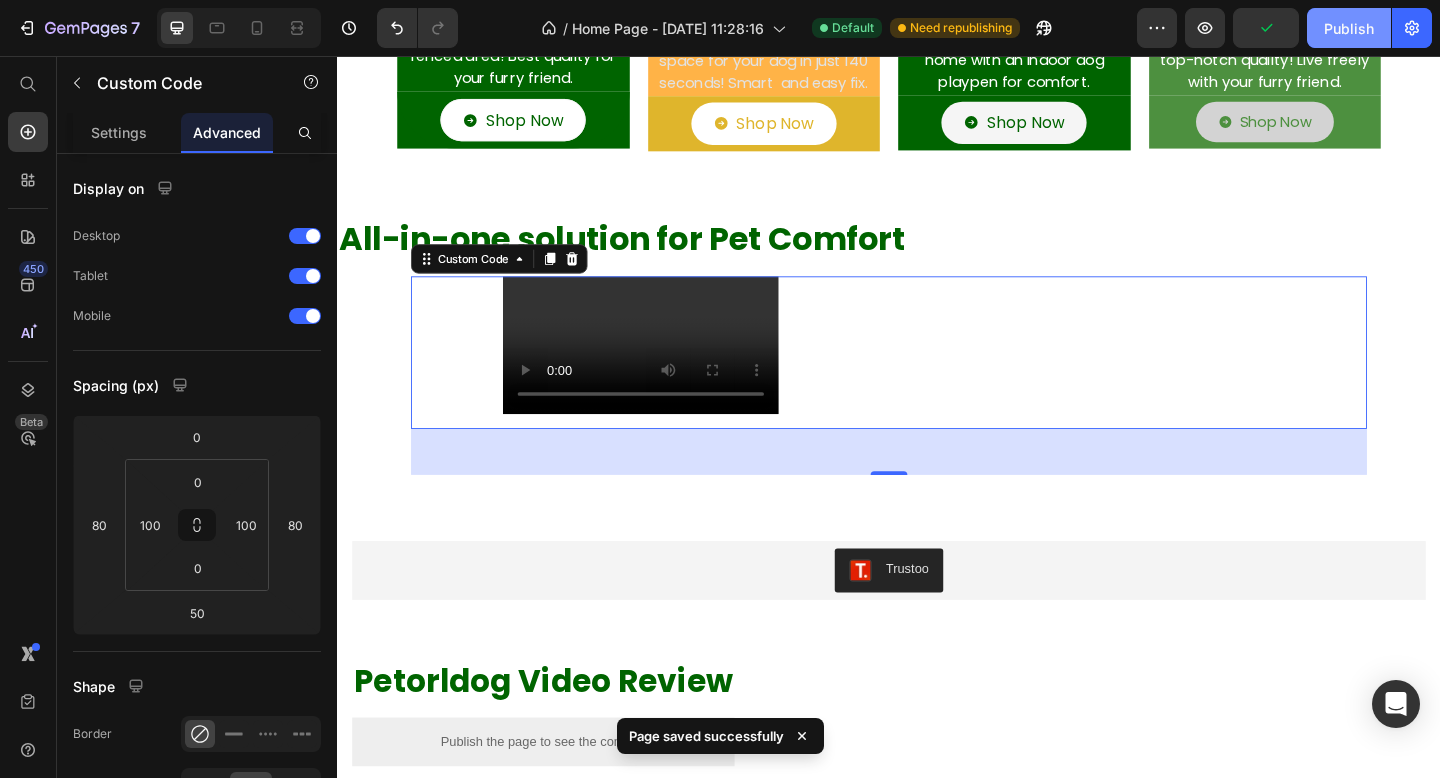 click on "Publish" 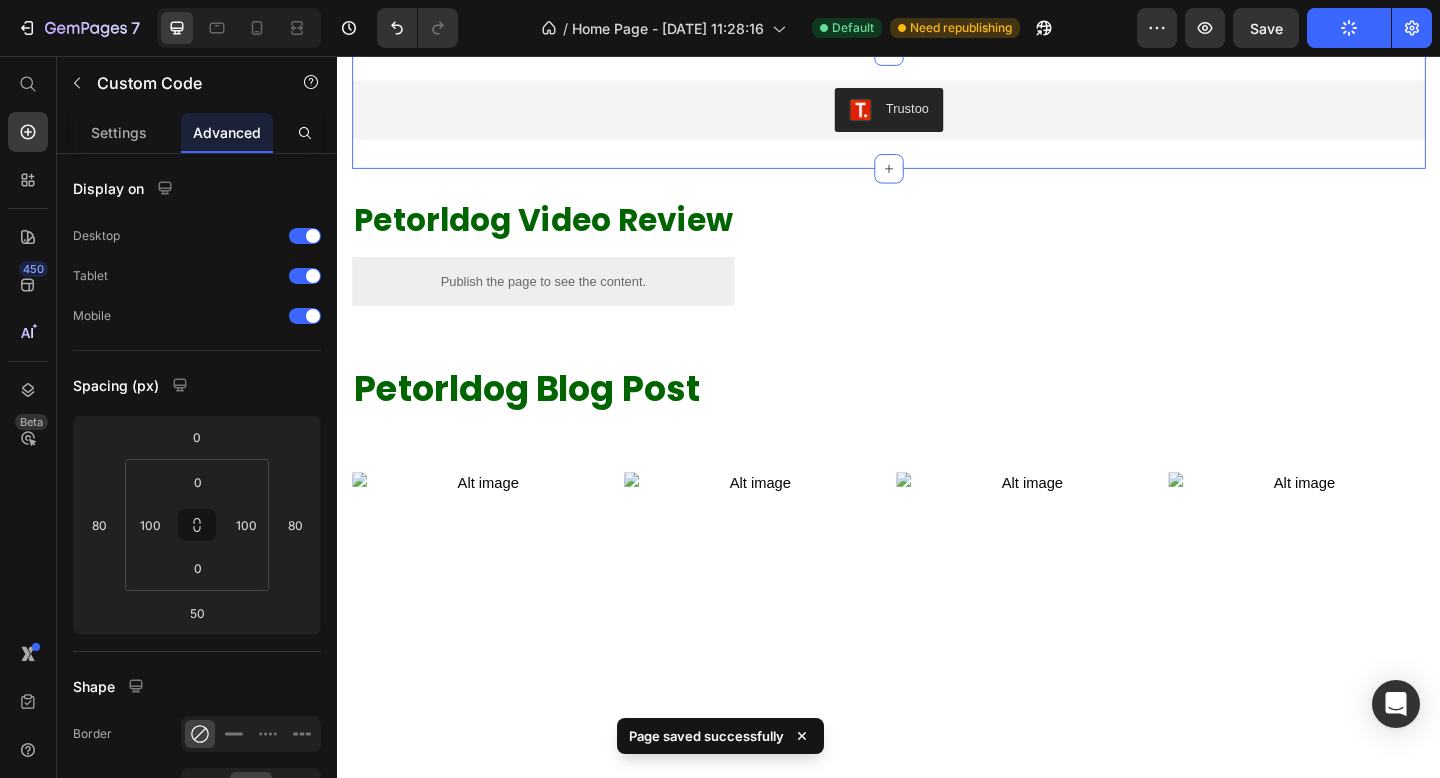 scroll, scrollTop: 1077, scrollLeft: 0, axis: vertical 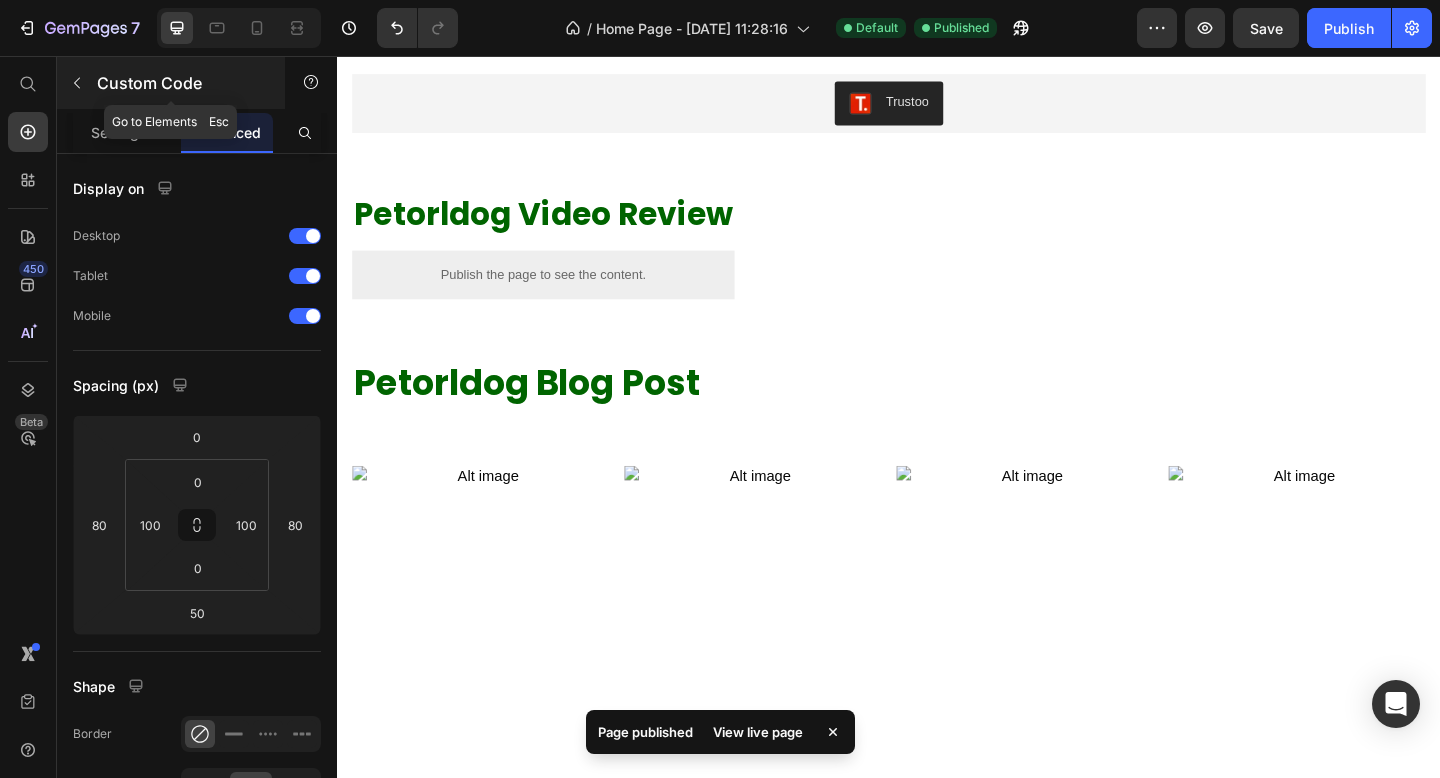 click at bounding box center [77, 83] 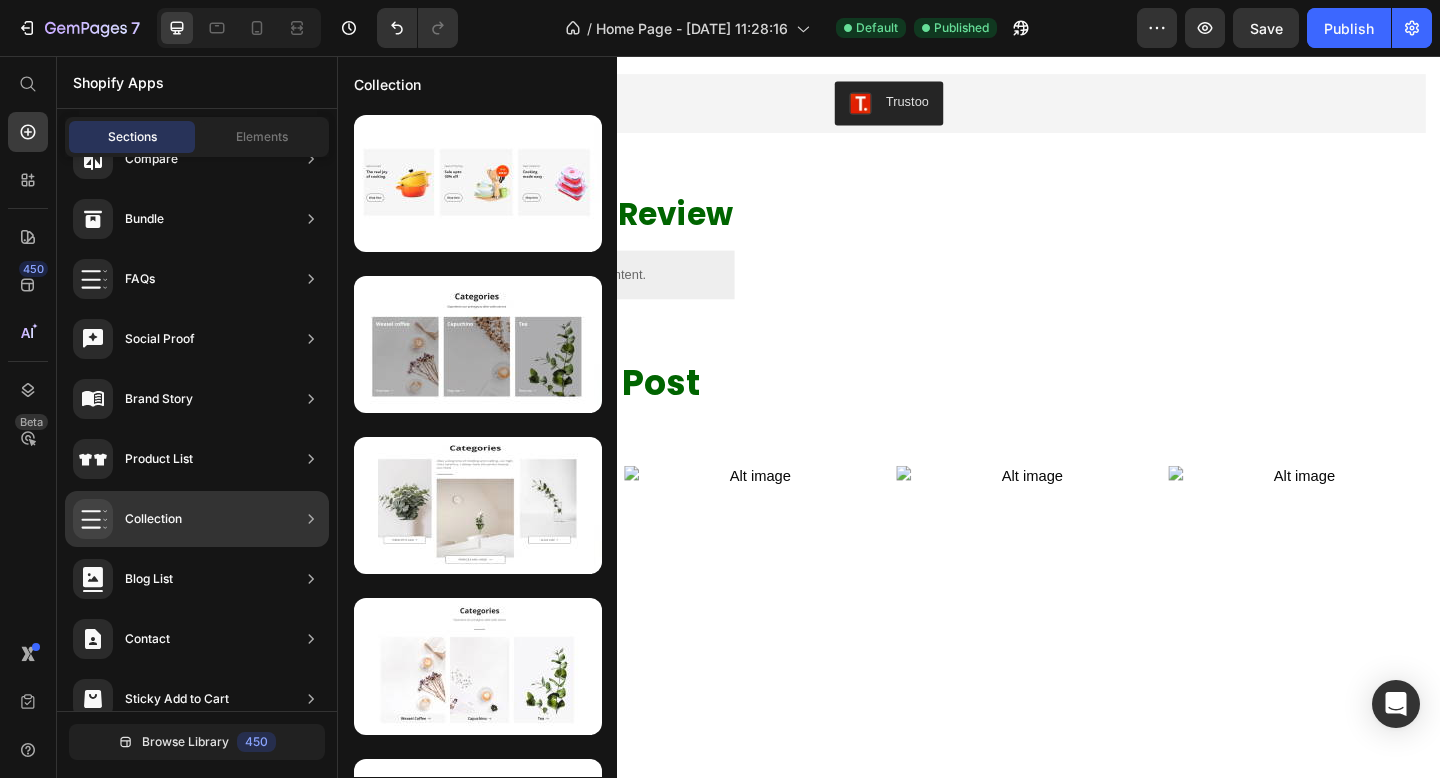 scroll, scrollTop: 953, scrollLeft: 0, axis: vertical 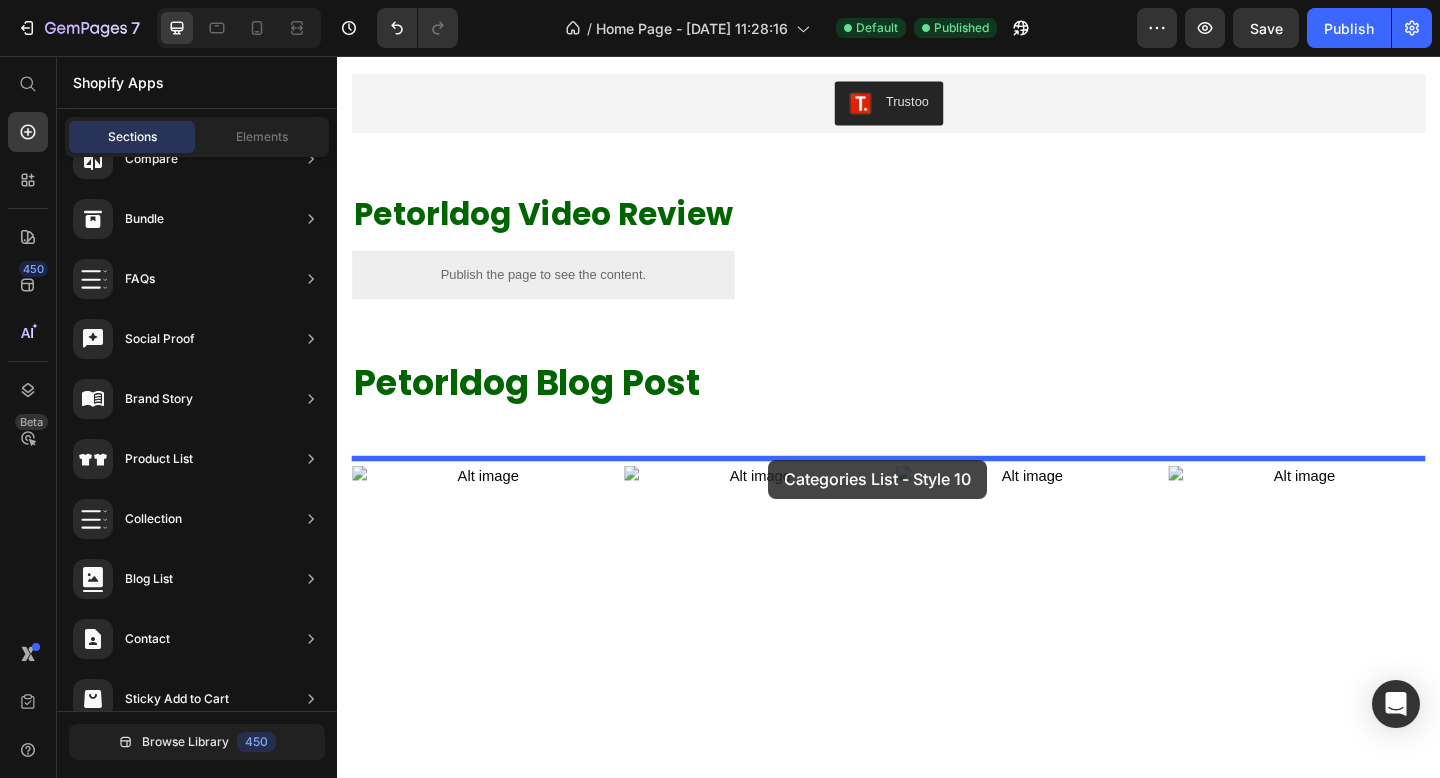 drag, startPoint x: 787, startPoint y: 743, endPoint x: 806, endPoint y: 495, distance: 248.72676 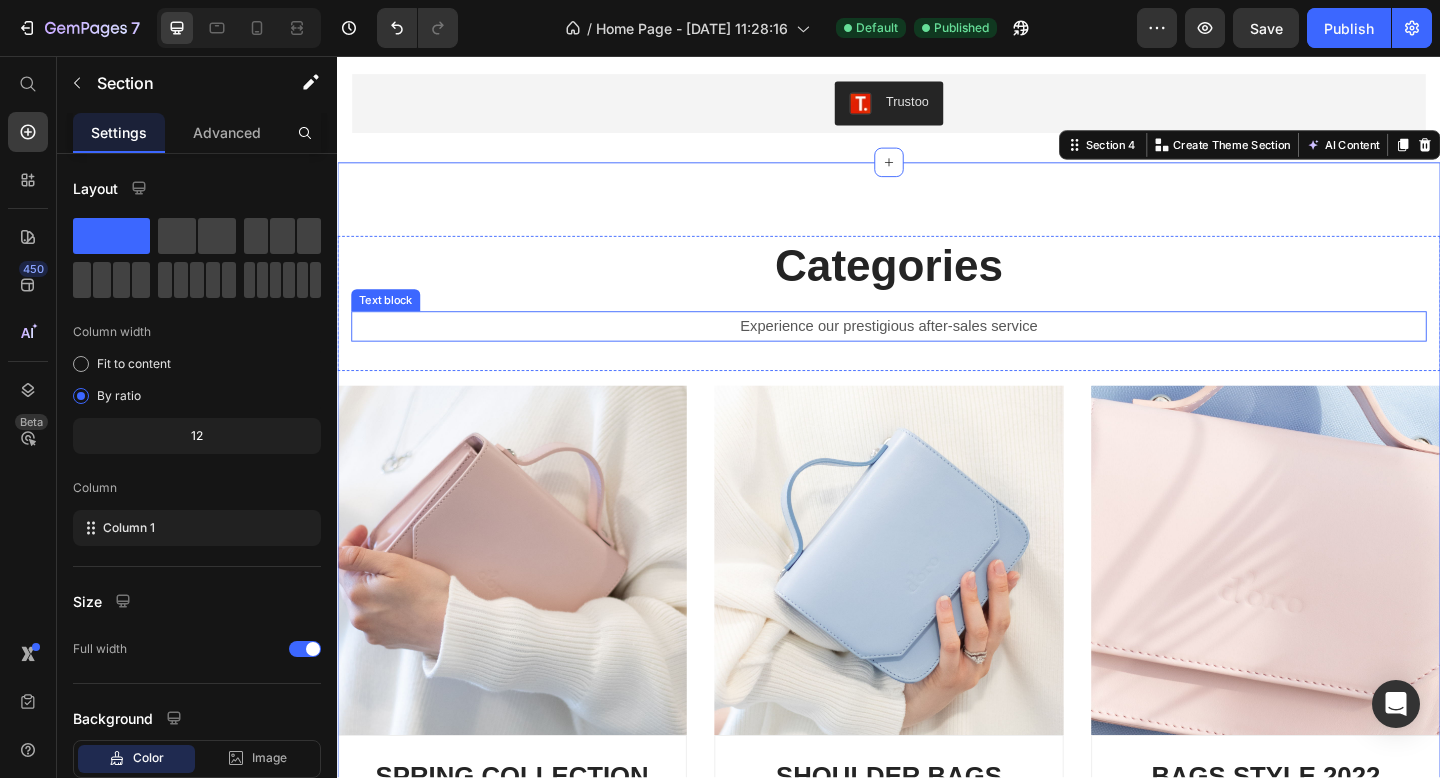 click on "Experience our prestigious after-sales service" at bounding box center (937, 350) 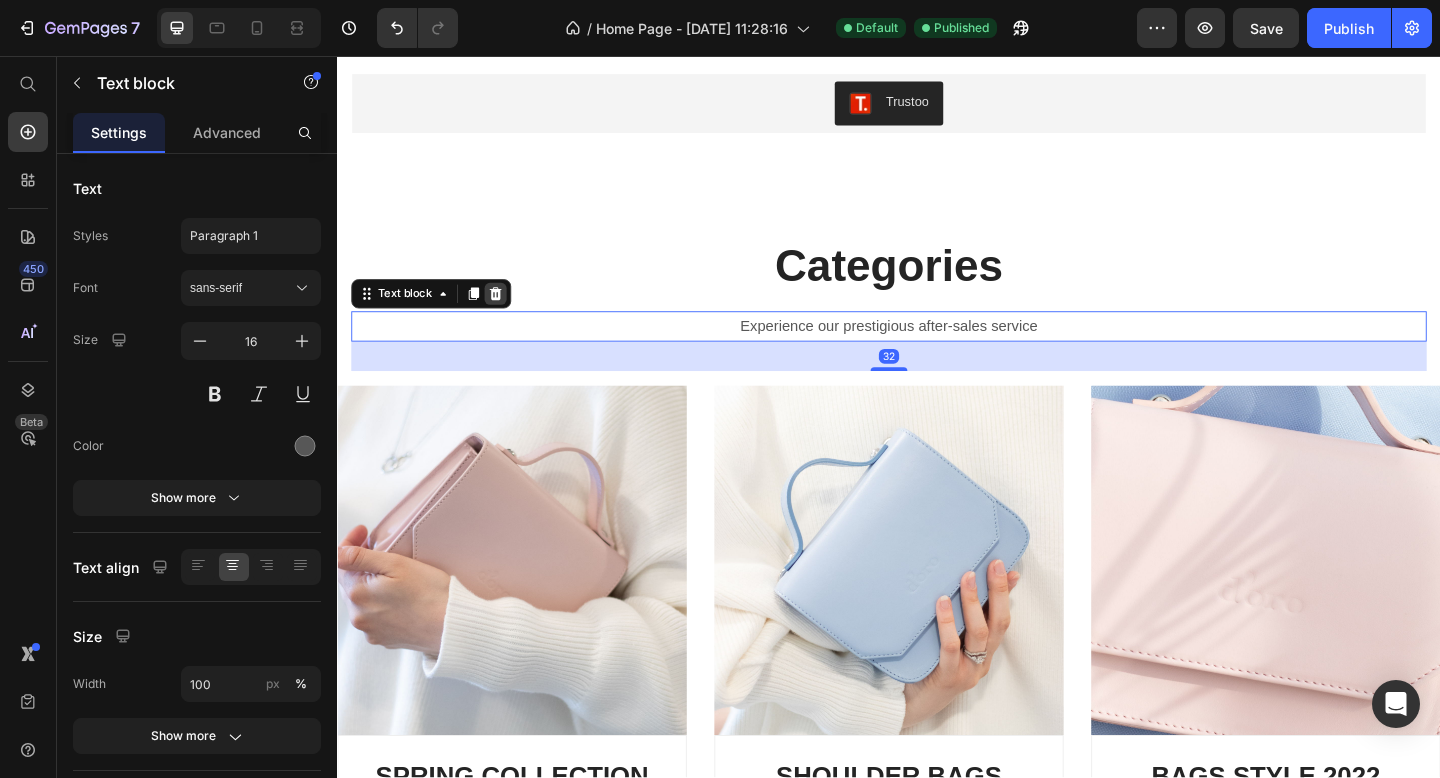 click 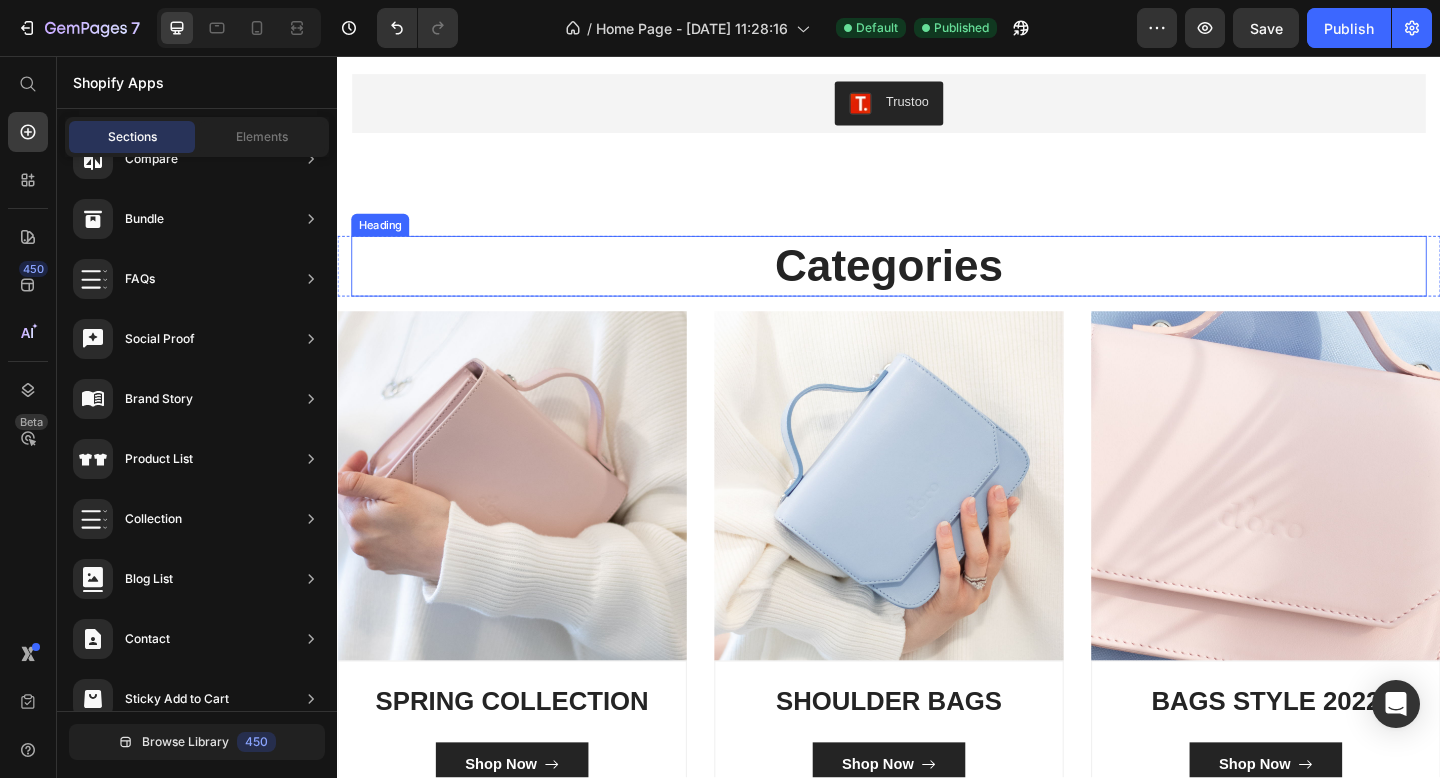 click on "Categories" at bounding box center [937, 285] 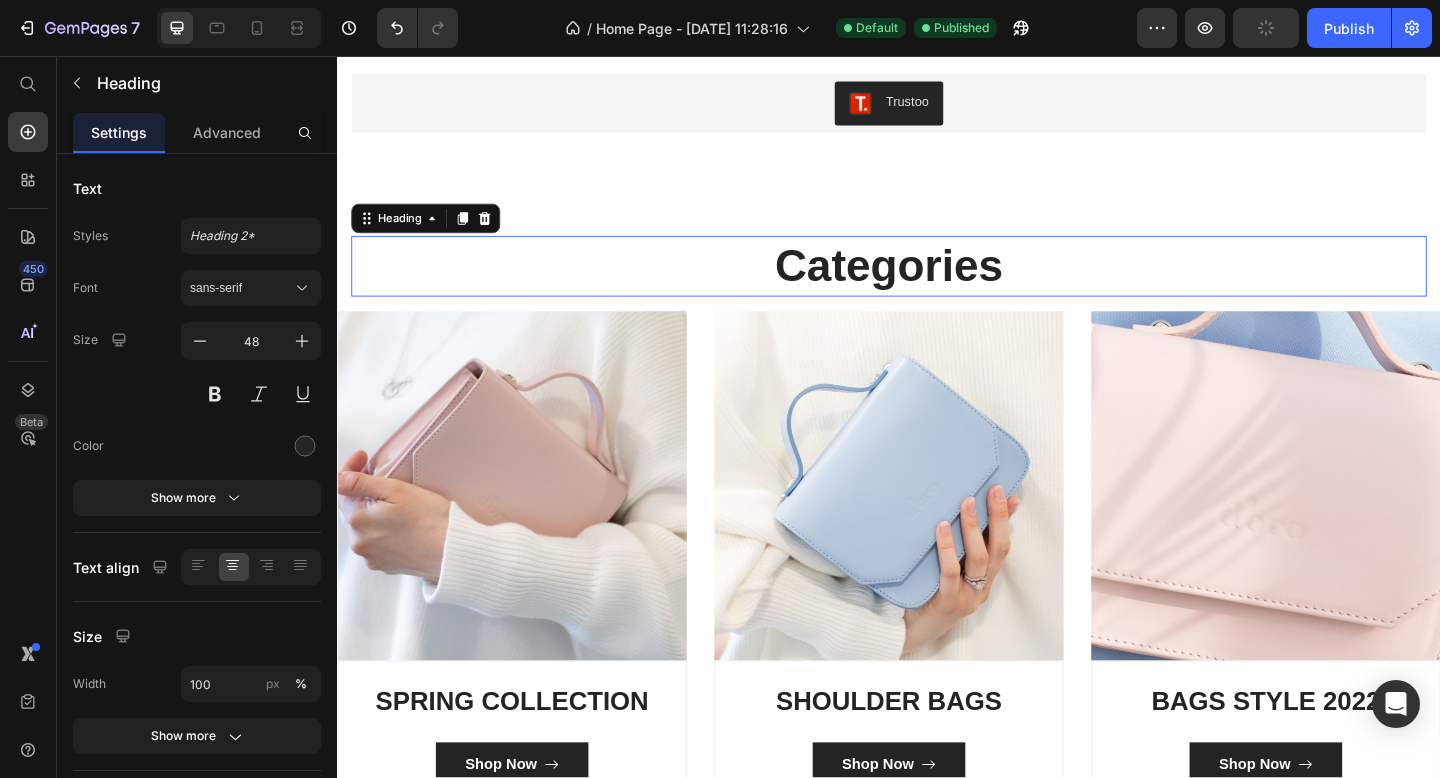 click on "Categories" at bounding box center [937, 285] 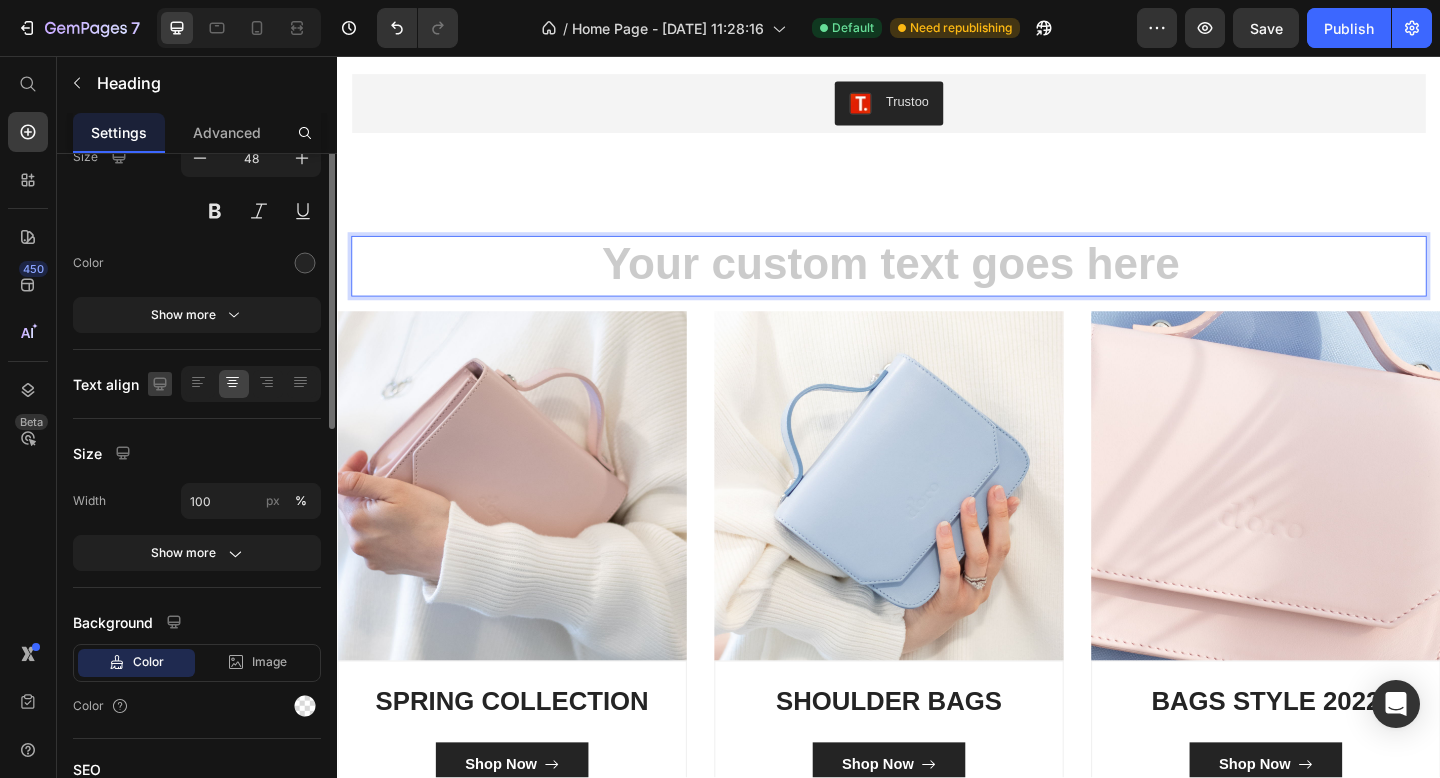 scroll, scrollTop: 0, scrollLeft: 0, axis: both 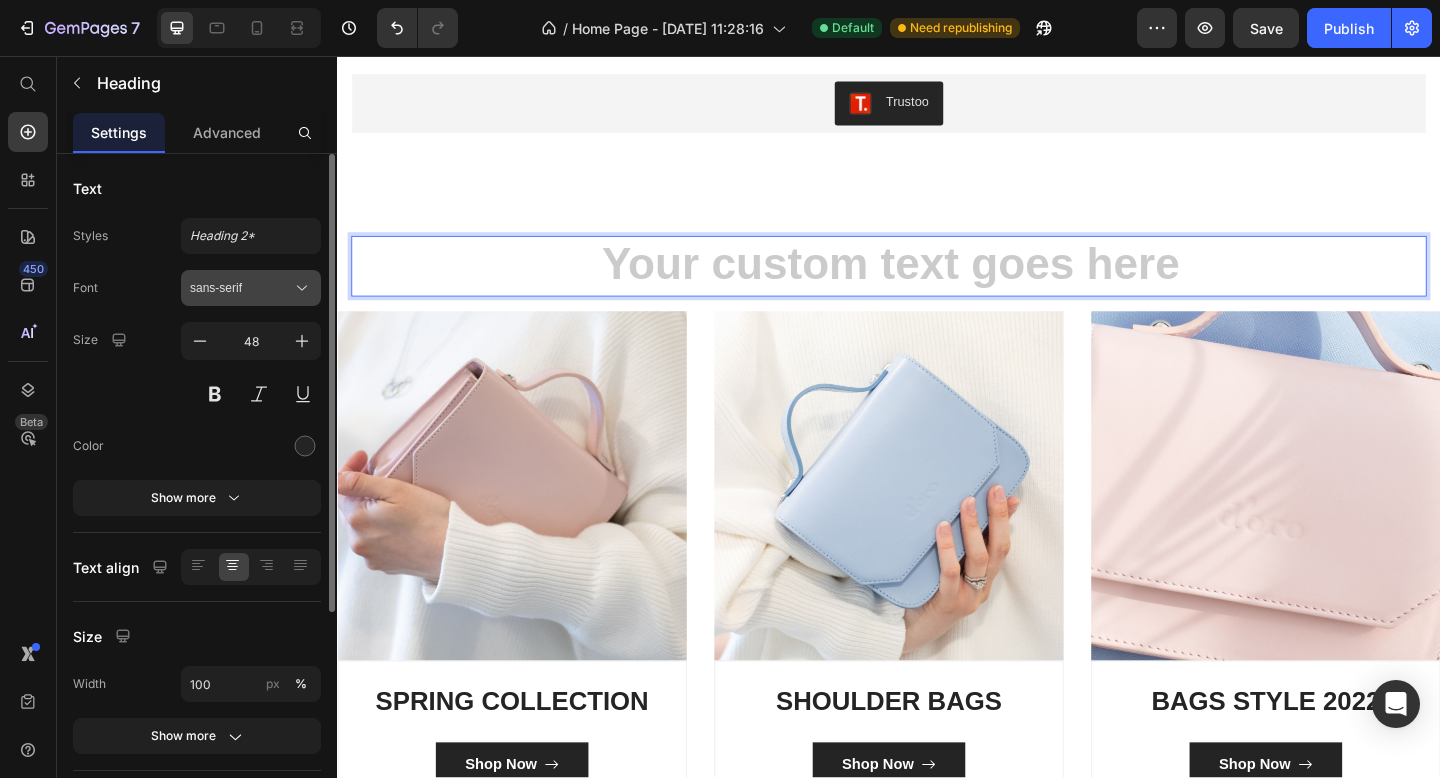 click on "sans-serif" at bounding box center (241, 288) 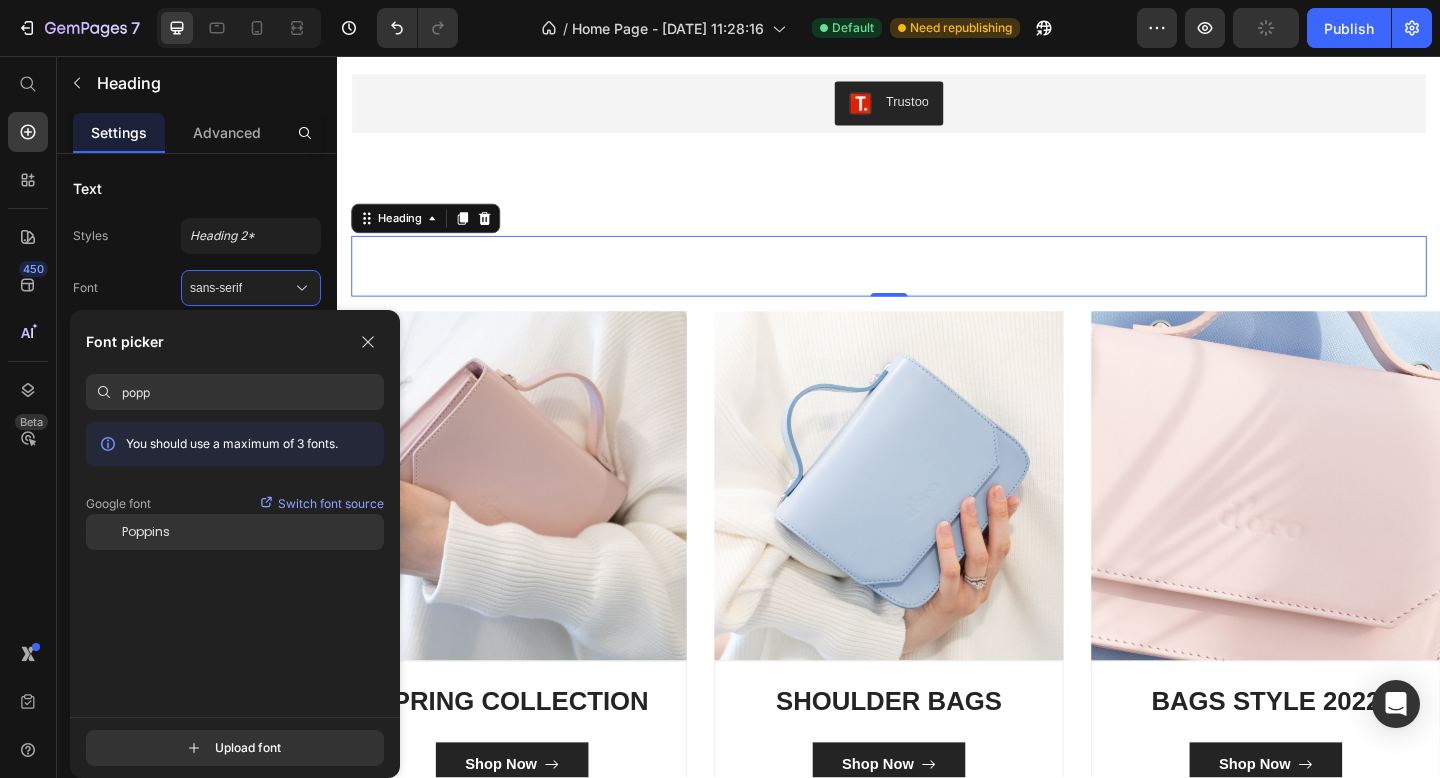 type on "popp" 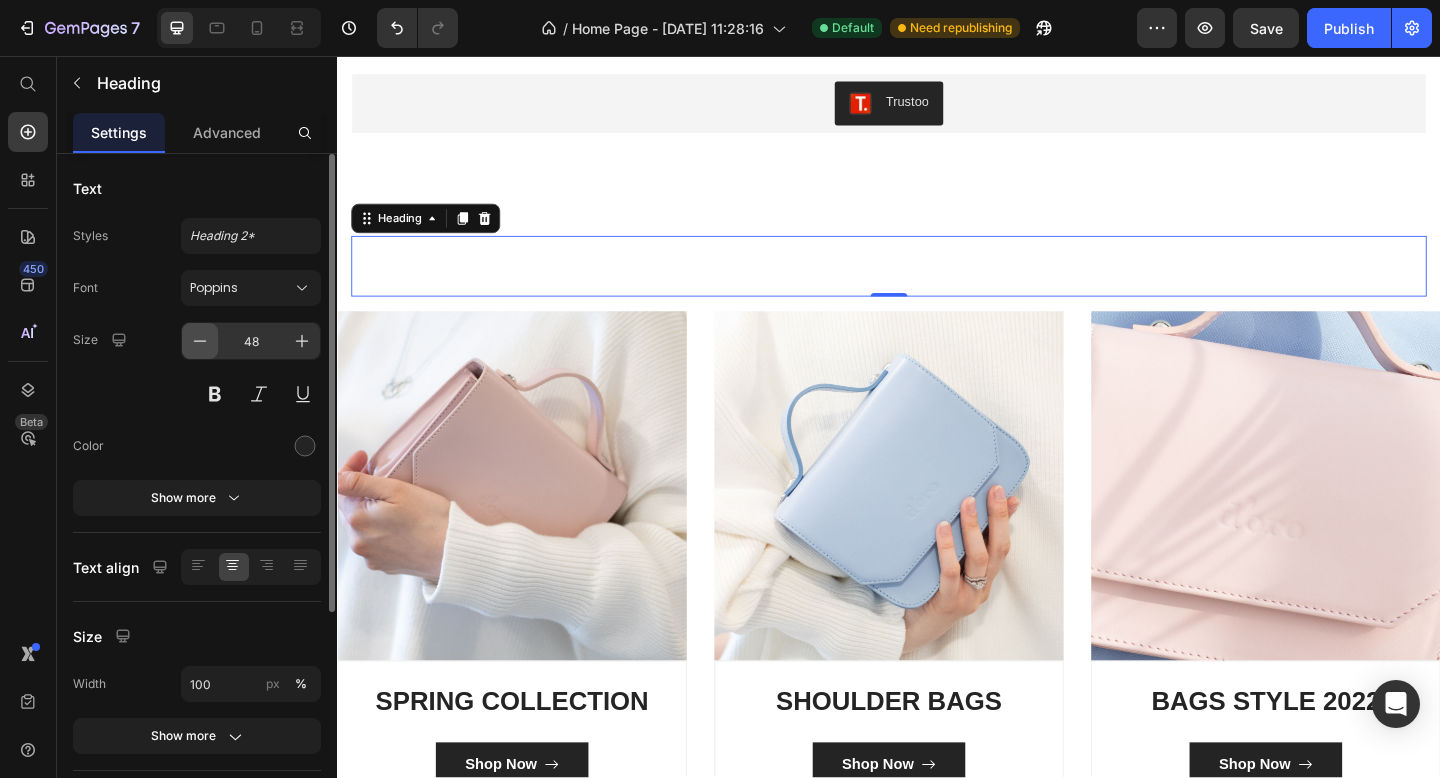 click at bounding box center [200, 341] 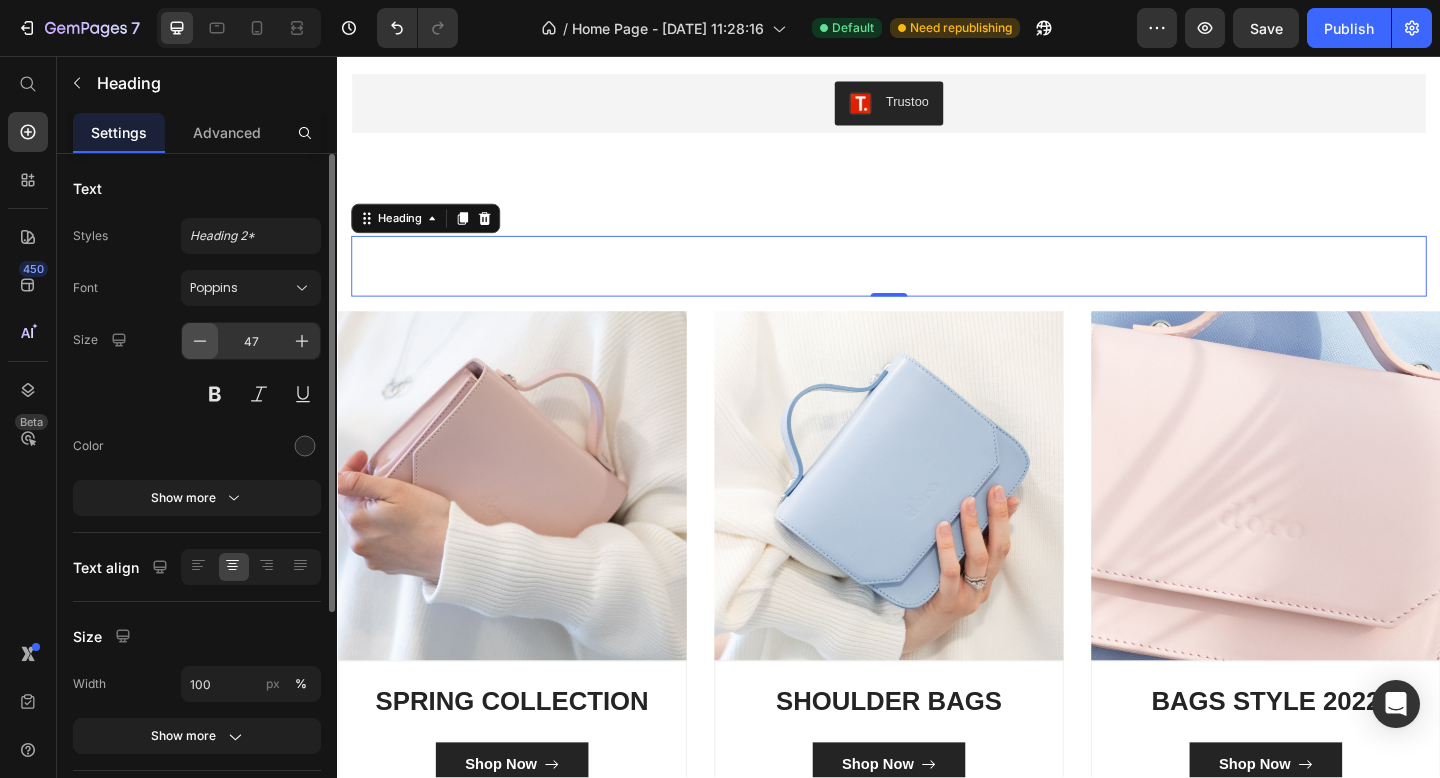 click at bounding box center [200, 341] 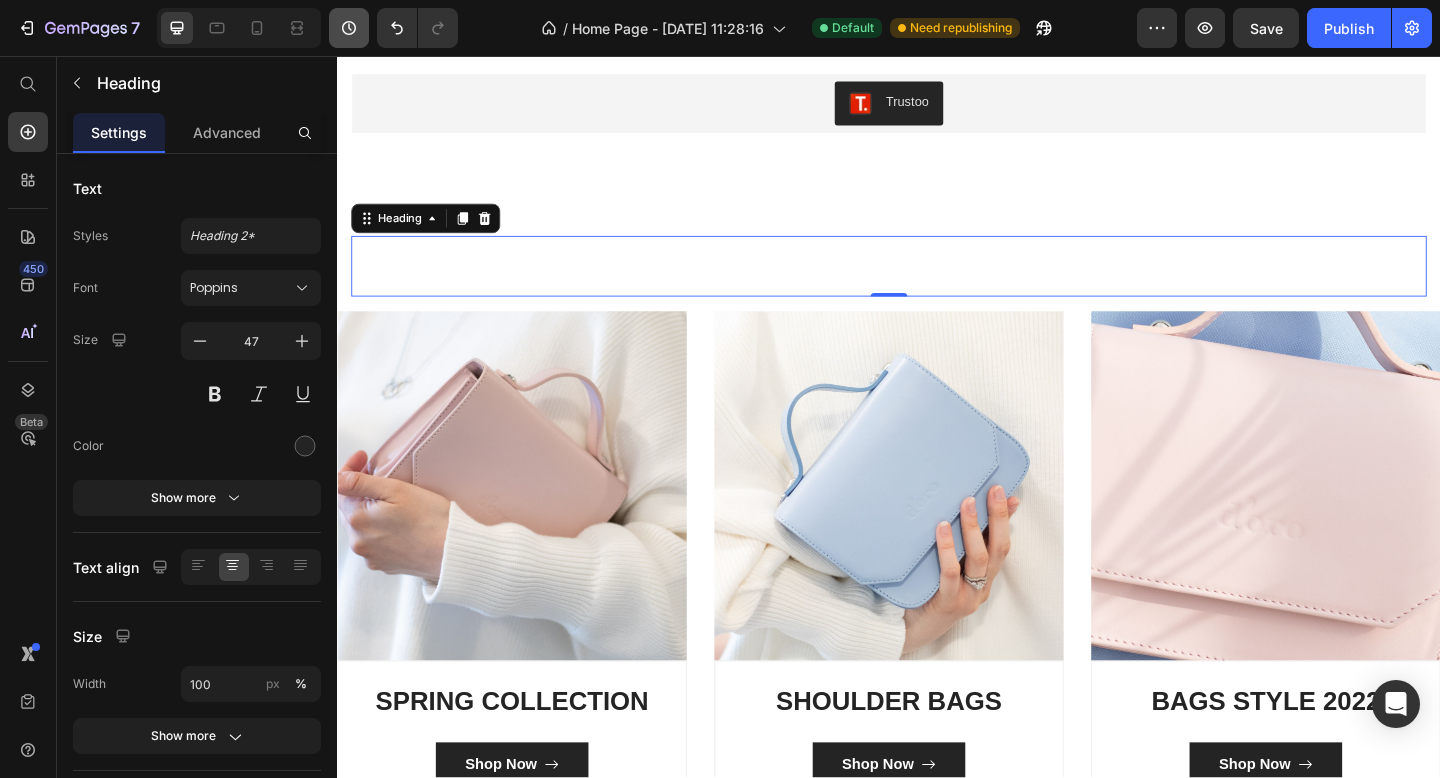 type on "42" 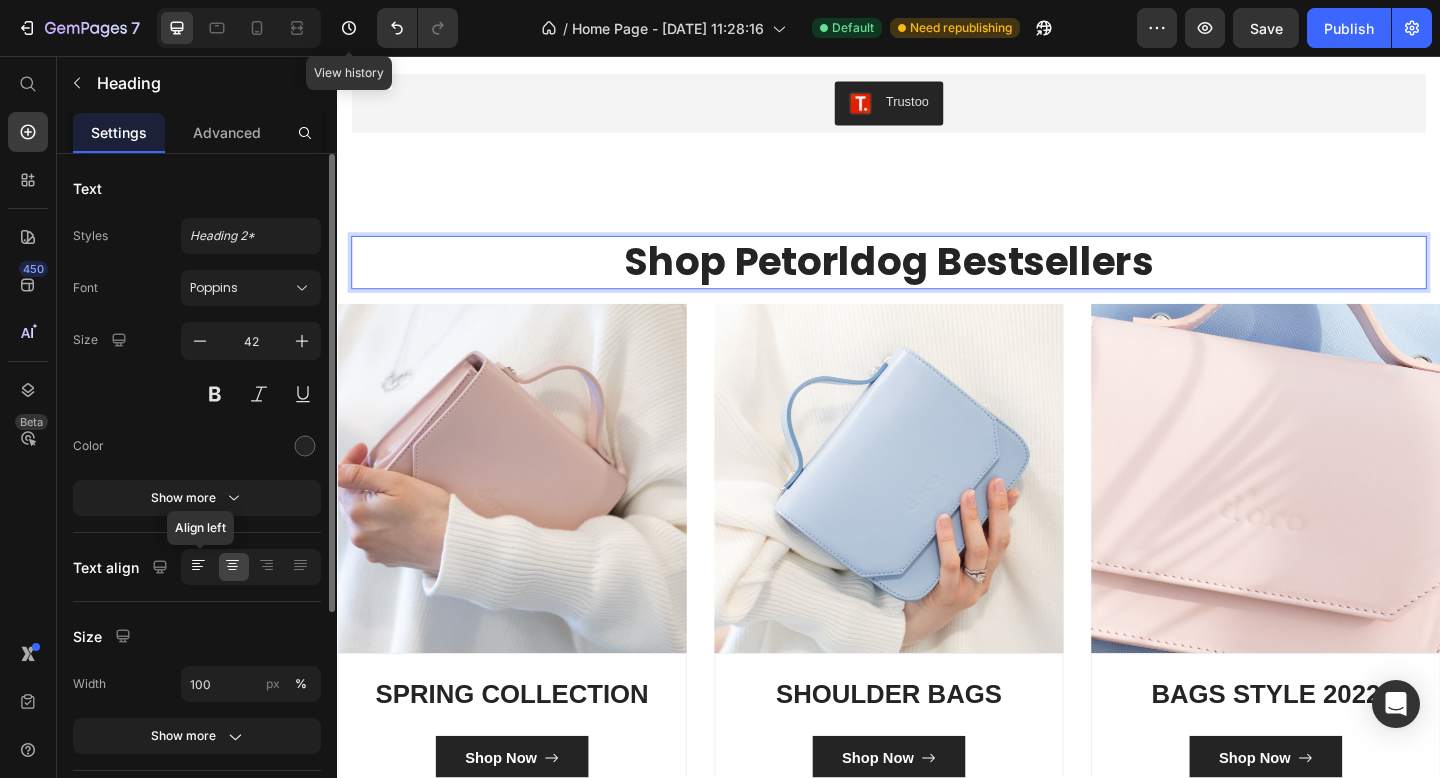 click 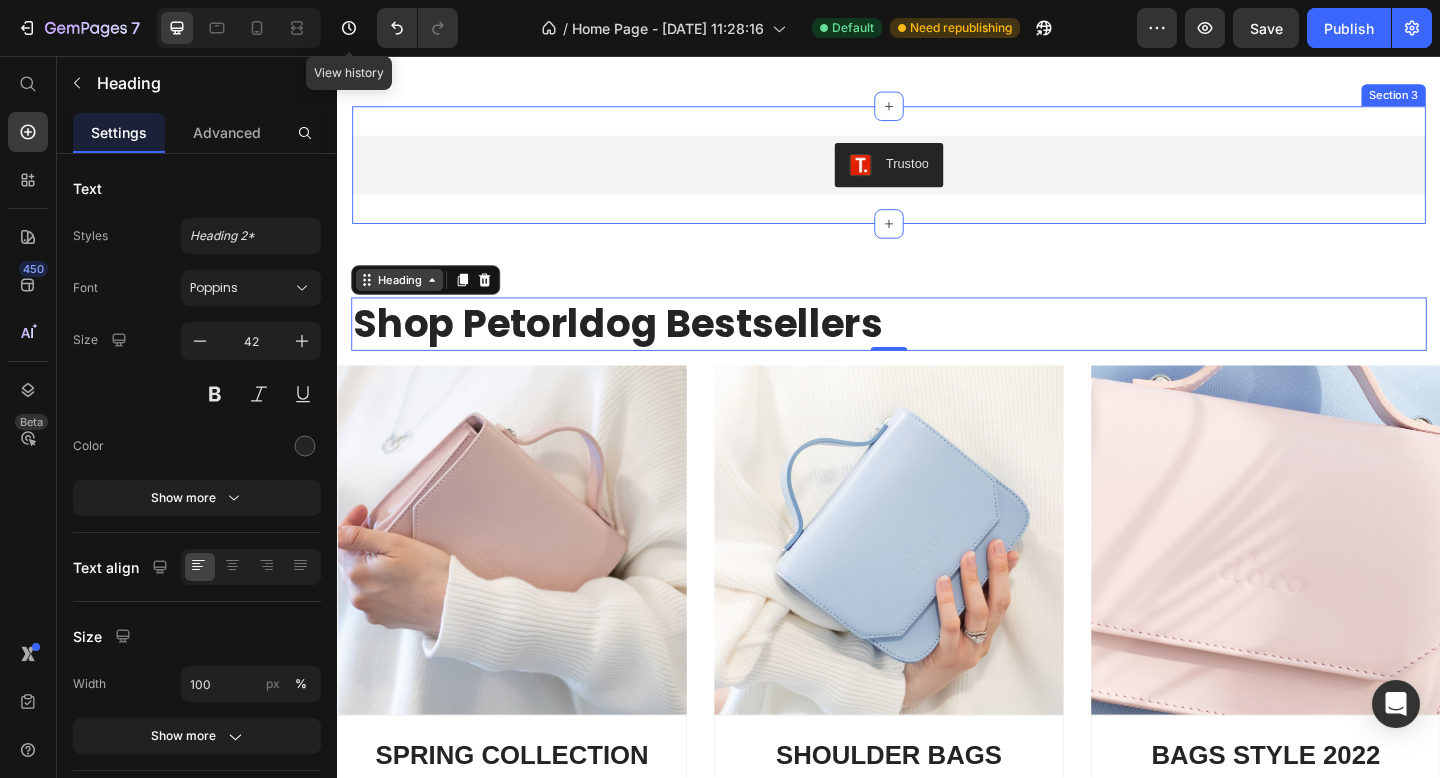 scroll, scrollTop: 1125, scrollLeft: 0, axis: vertical 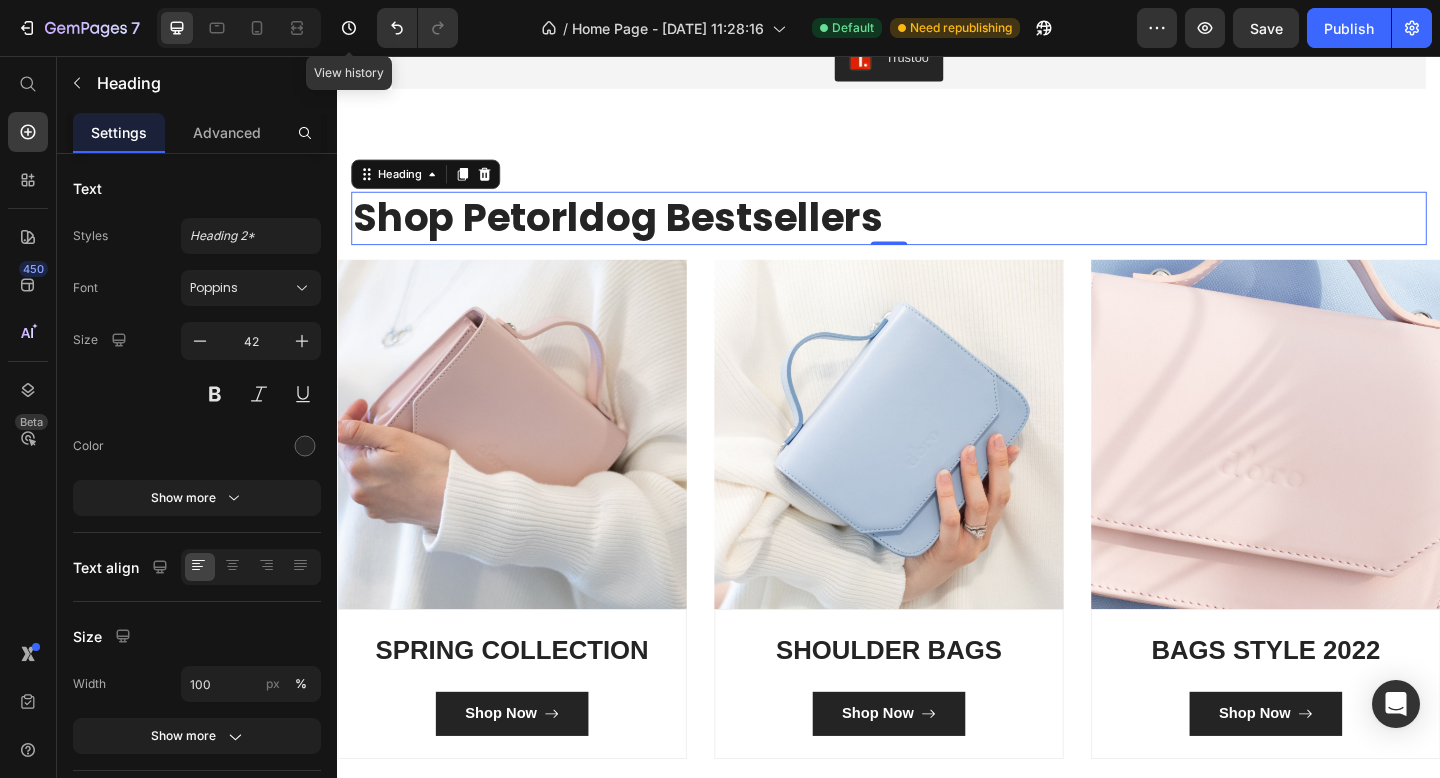click on "Shop Petorldog Bestsellers" at bounding box center [937, 233] 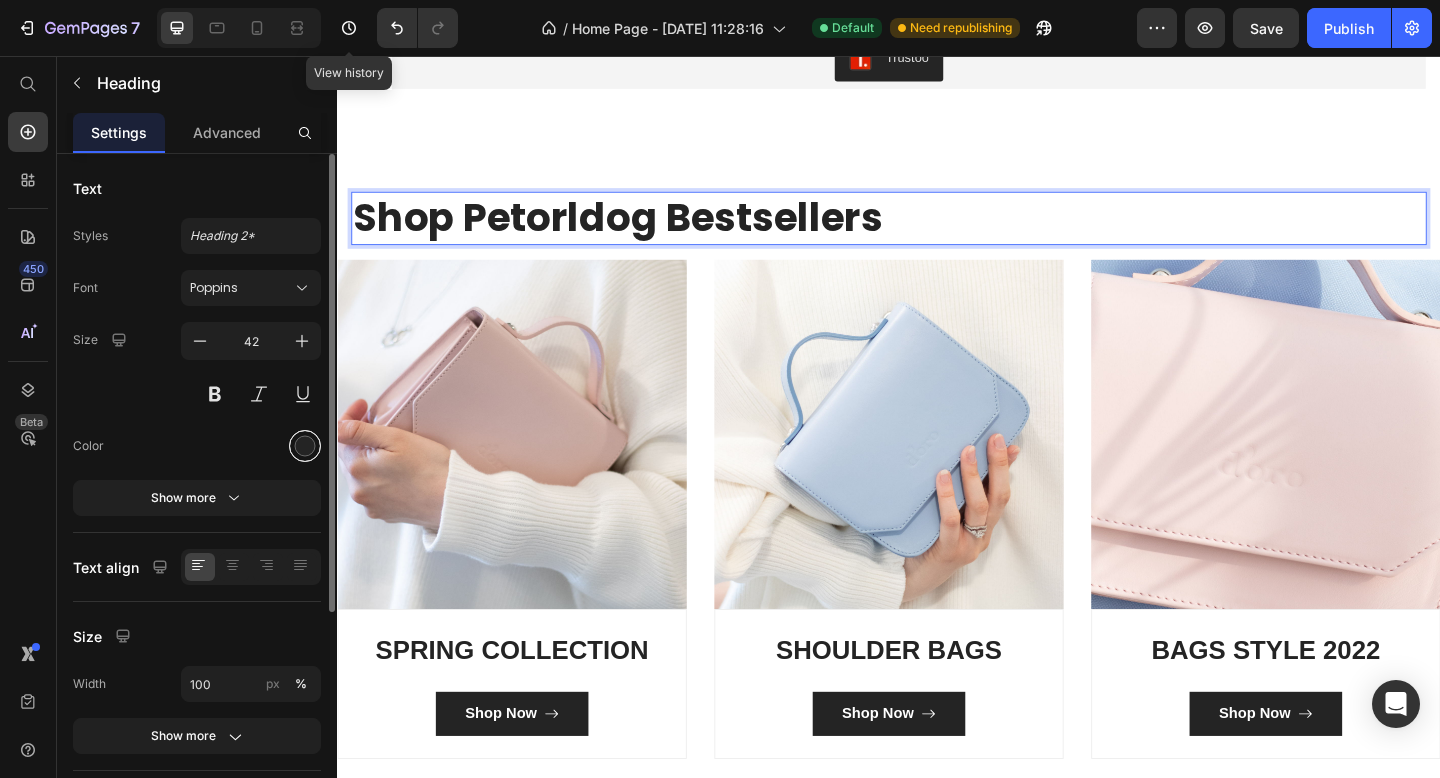 click at bounding box center [305, 446] 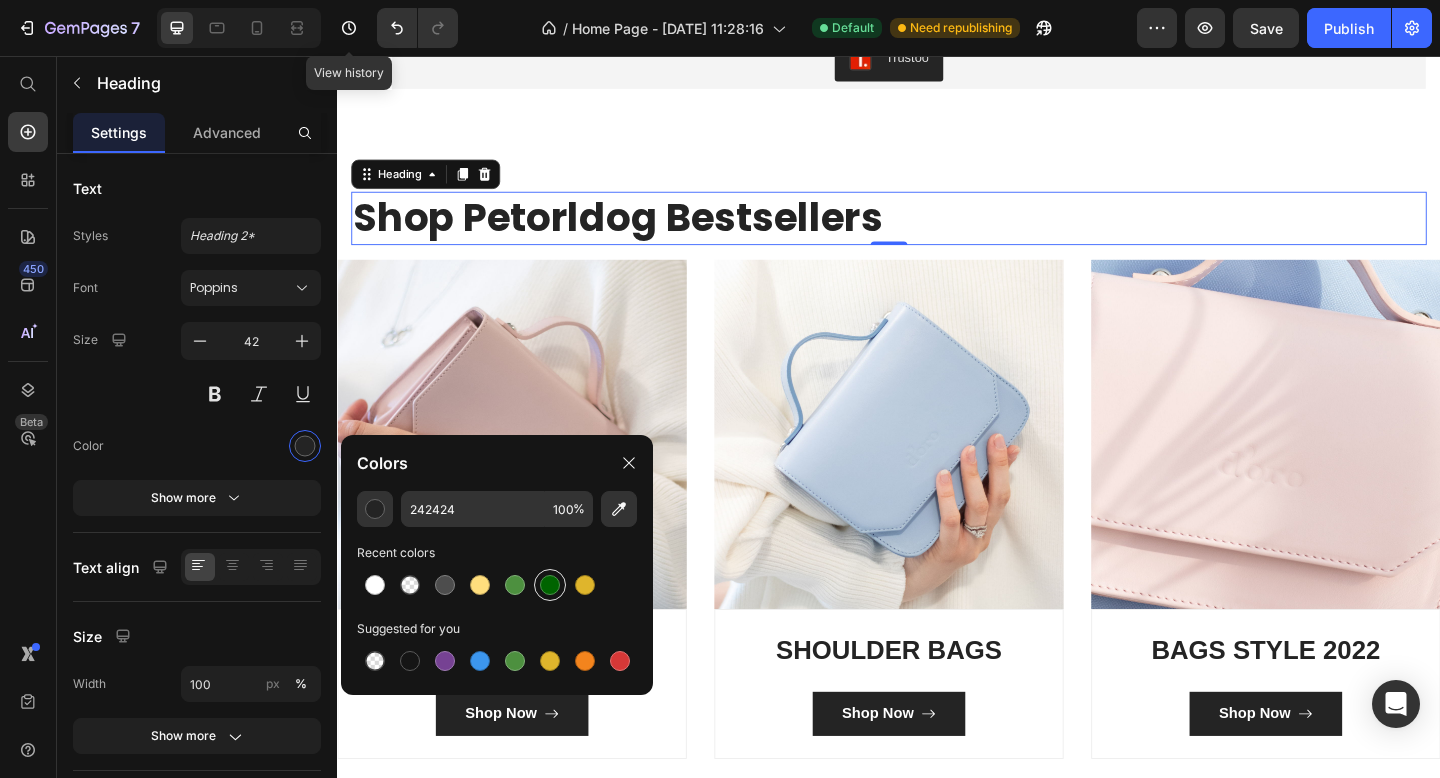 click at bounding box center [550, 585] 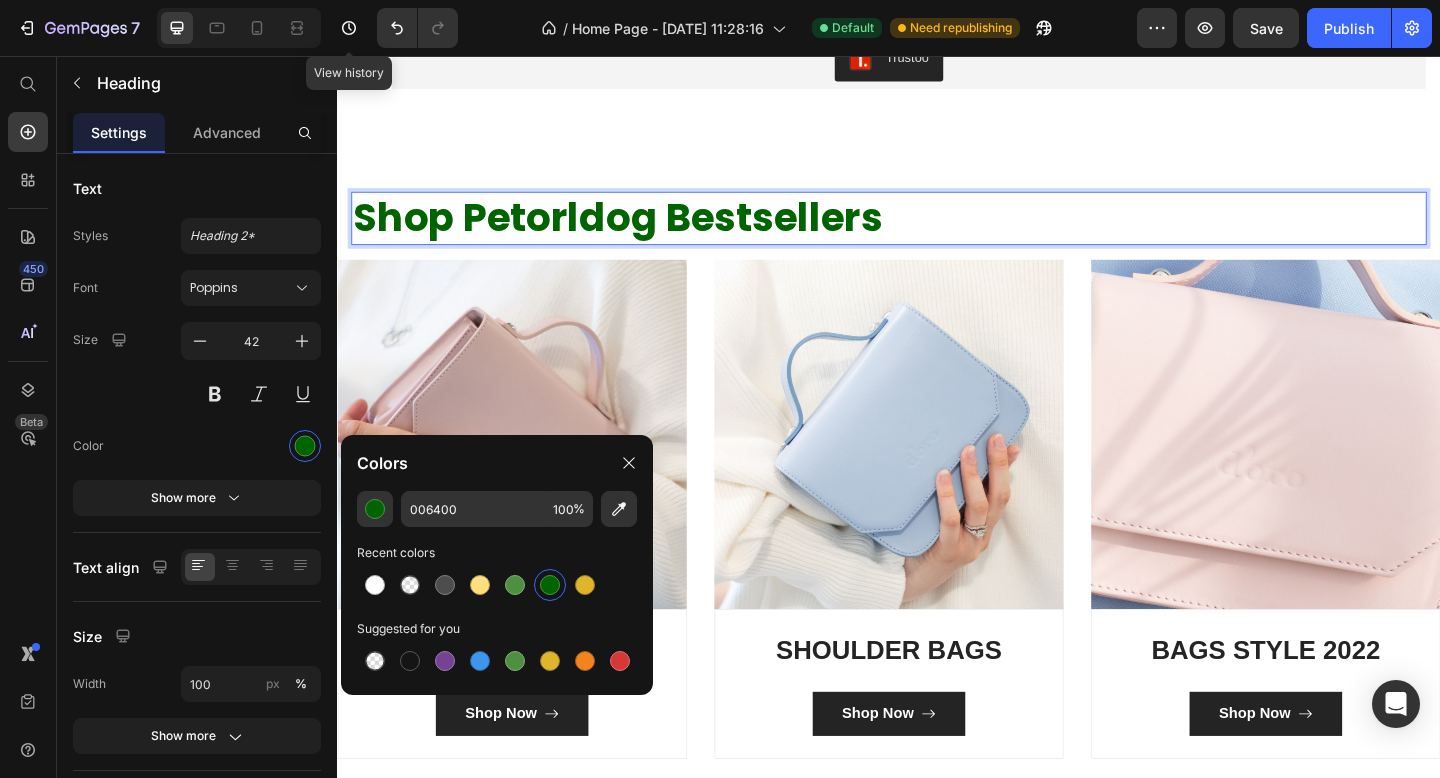 click on "Shop Petorldog Bestsellers" at bounding box center (937, 233) 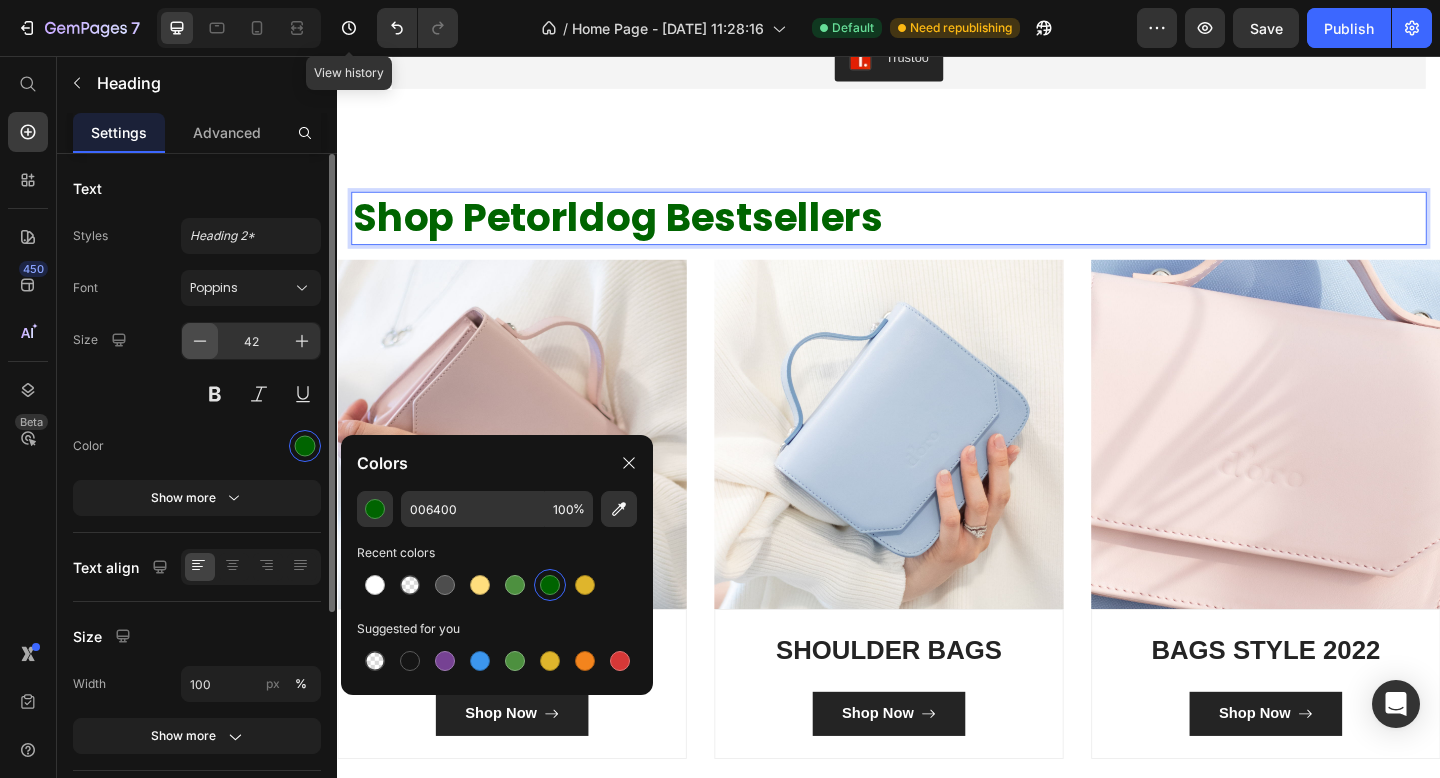 click at bounding box center [200, 341] 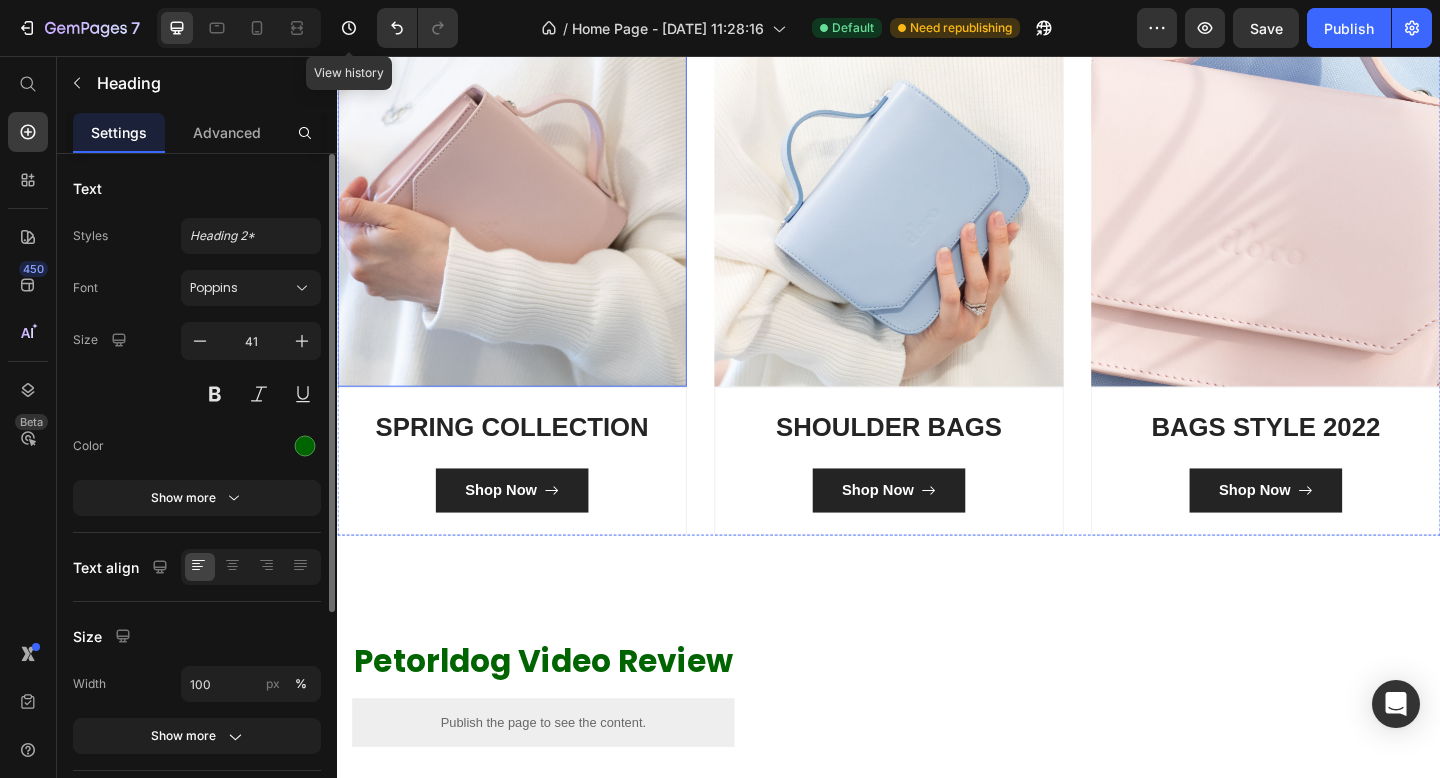 scroll, scrollTop: 1433, scrollLeft: 0, axis: vertical 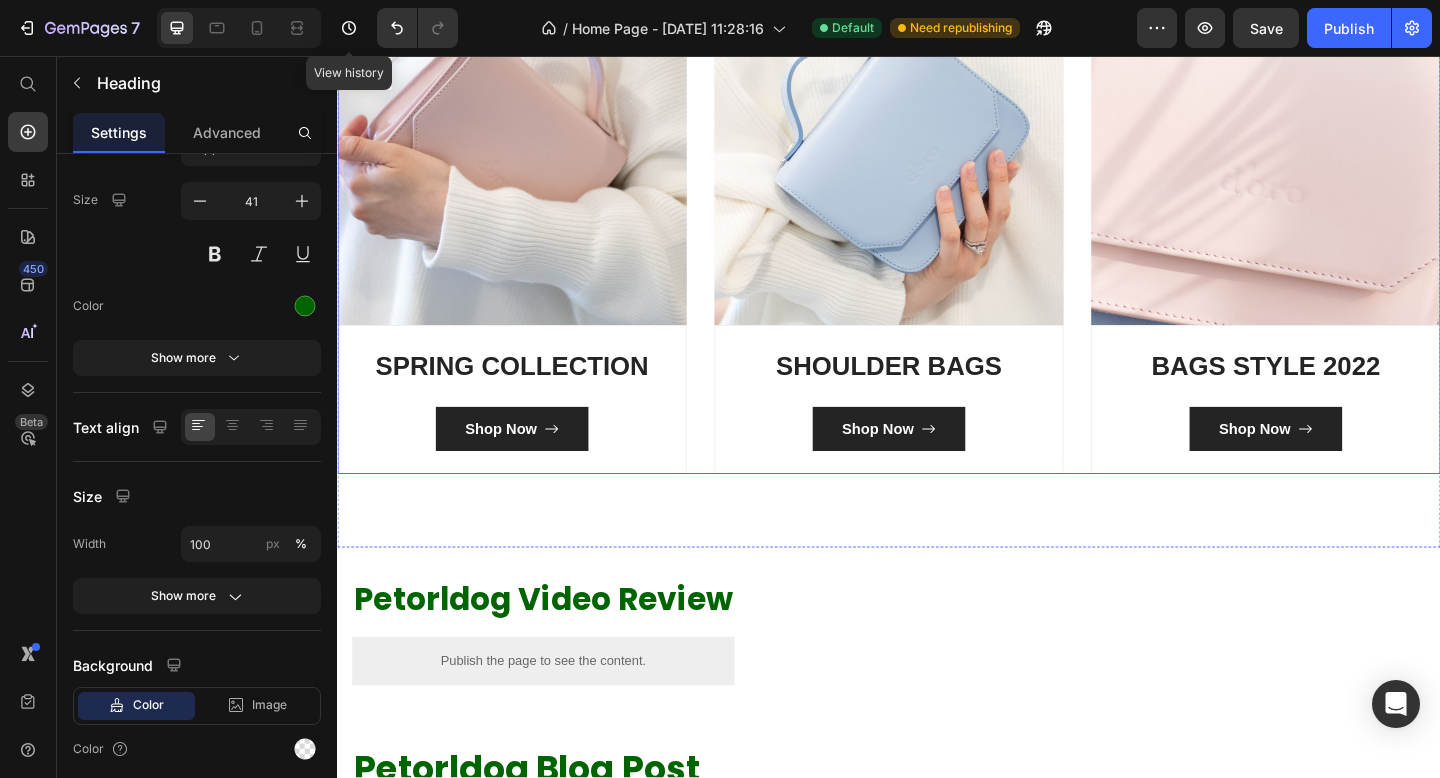 click on "Image SPRING COLLECTION Heading
Shop Now Button Row Image SHOULDER BAGS Heading
Shop Now Button Row Image BAGS STYLE 2022 Heading
Shop Now Button Row Row" at bounding box center (937, 240) 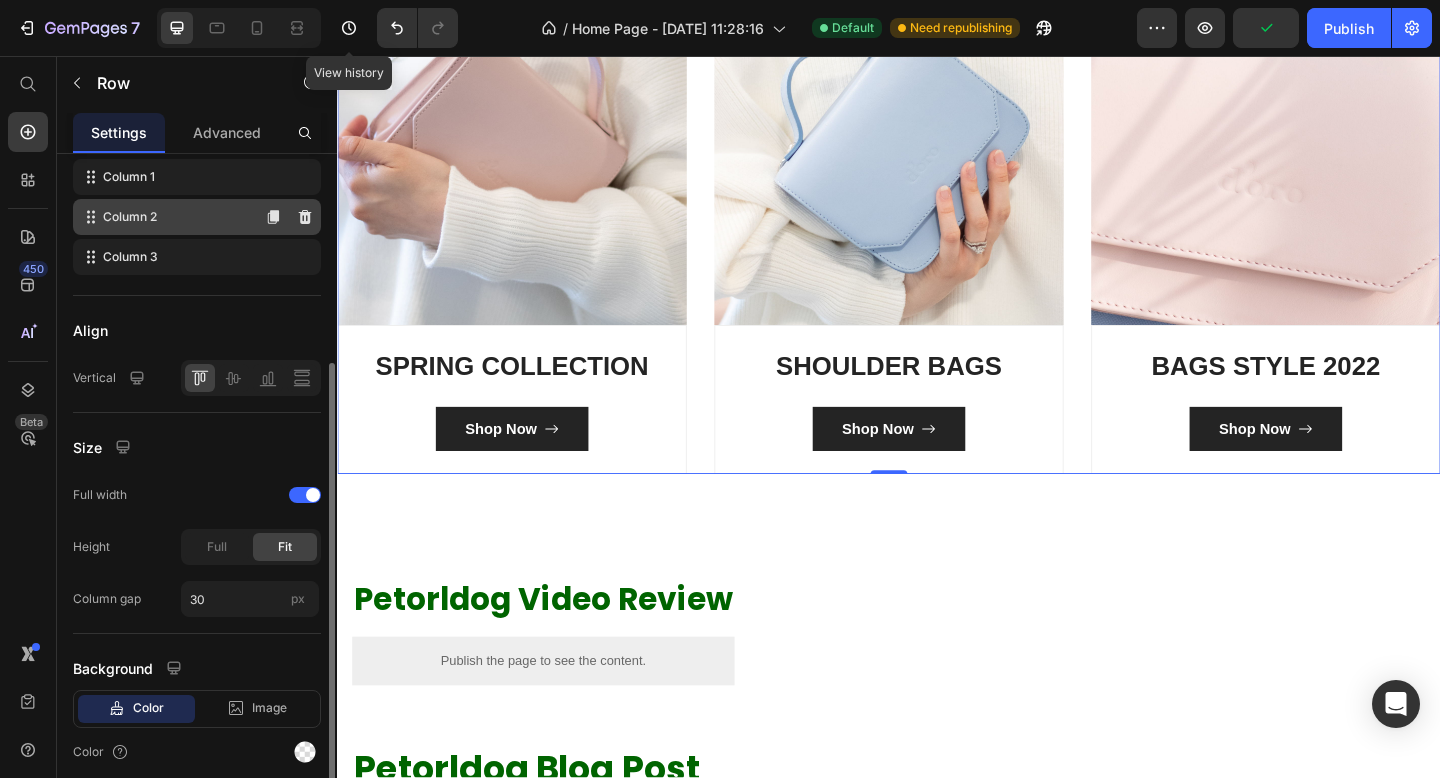 scroll, scrollTop: 382, scrollLeft: 0, axis: vertical 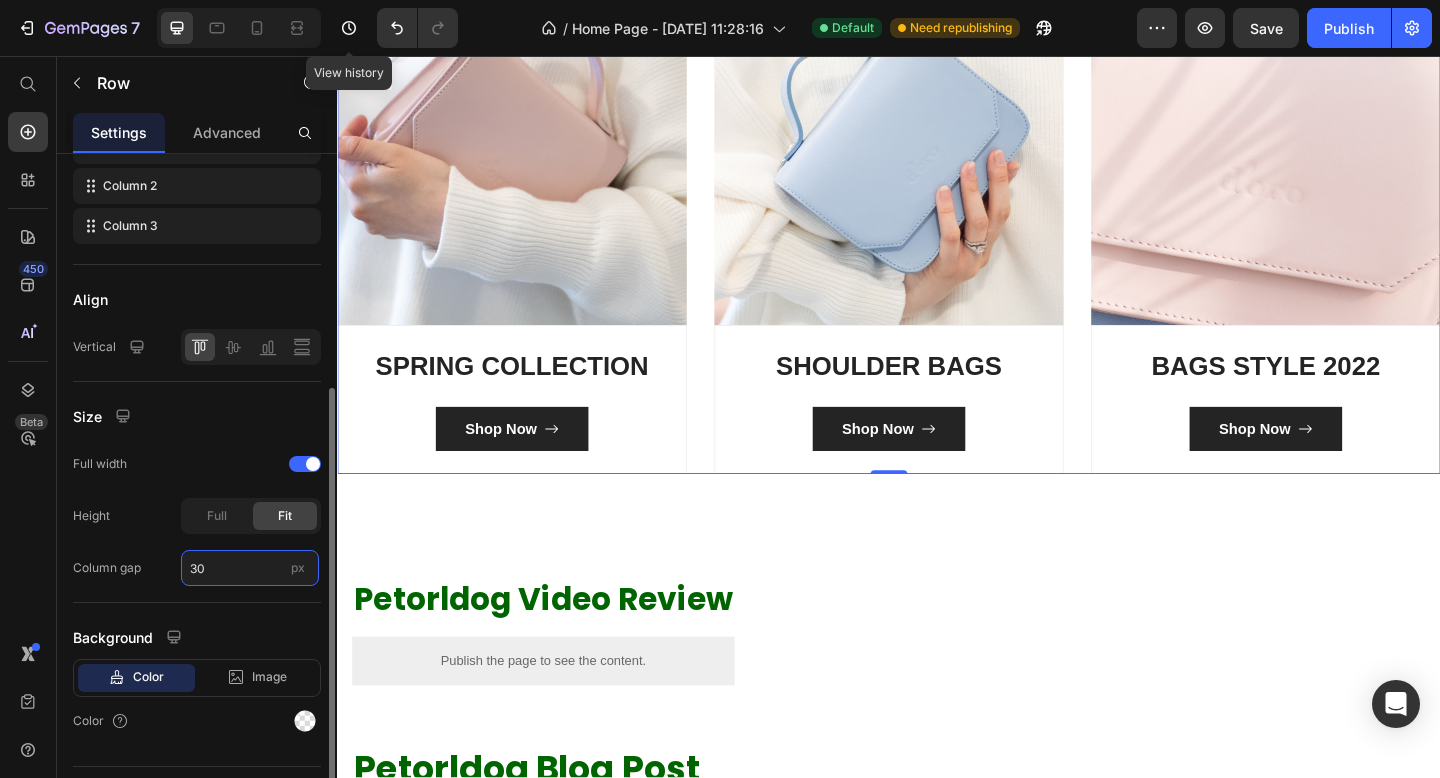 click on "30" at bounding box center [250, 568] 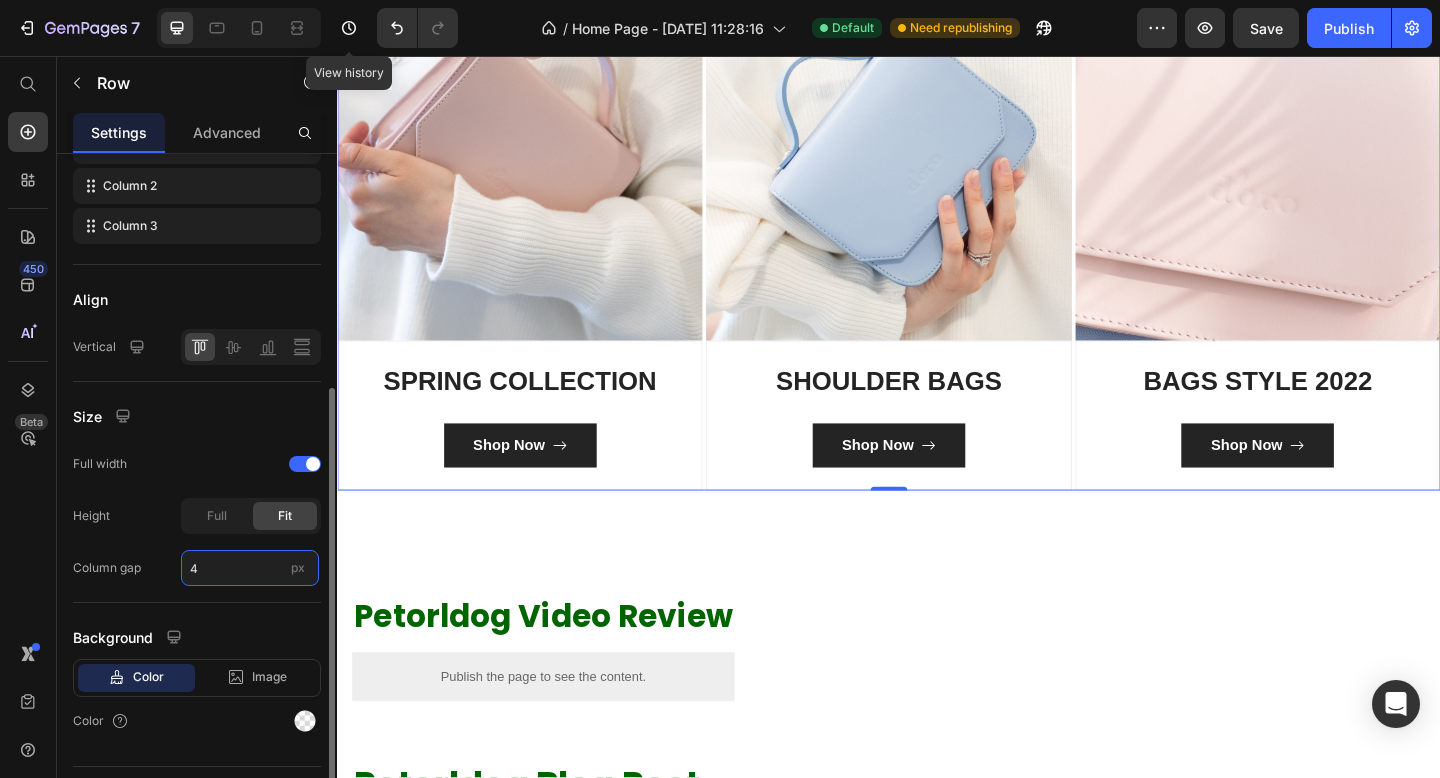 type on "40" 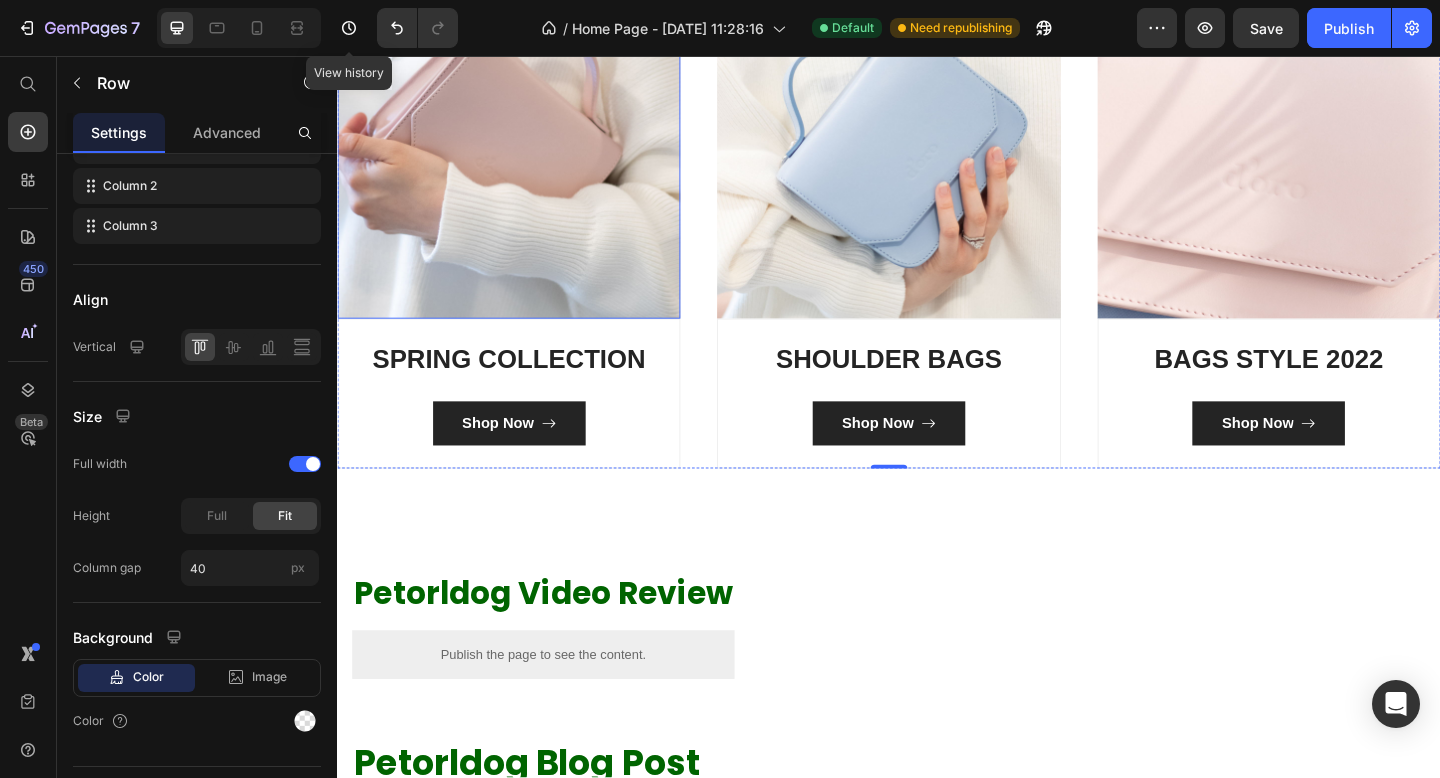 click at bounding box center [523, 155] 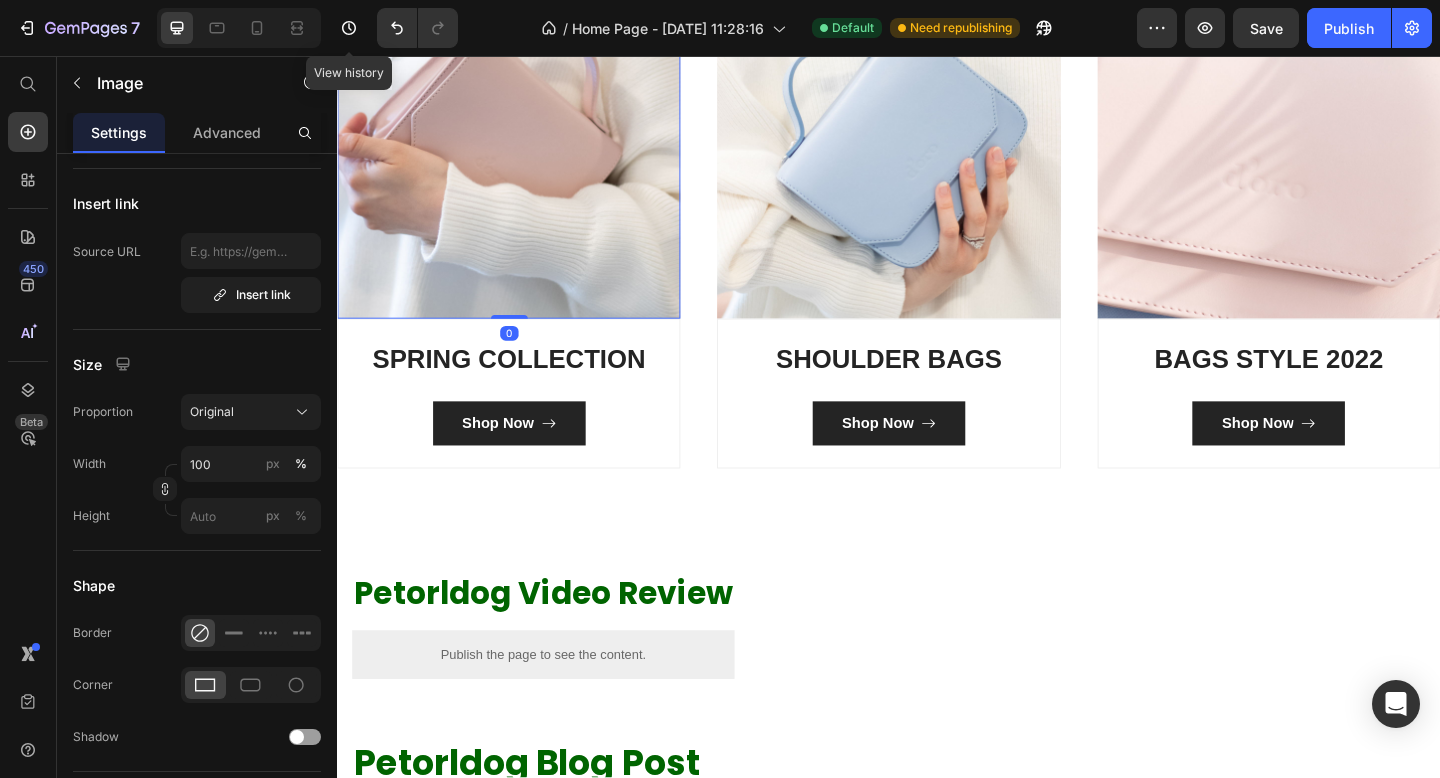 scroll, scrollTop: 0, scrollLeft: 0, axis: both 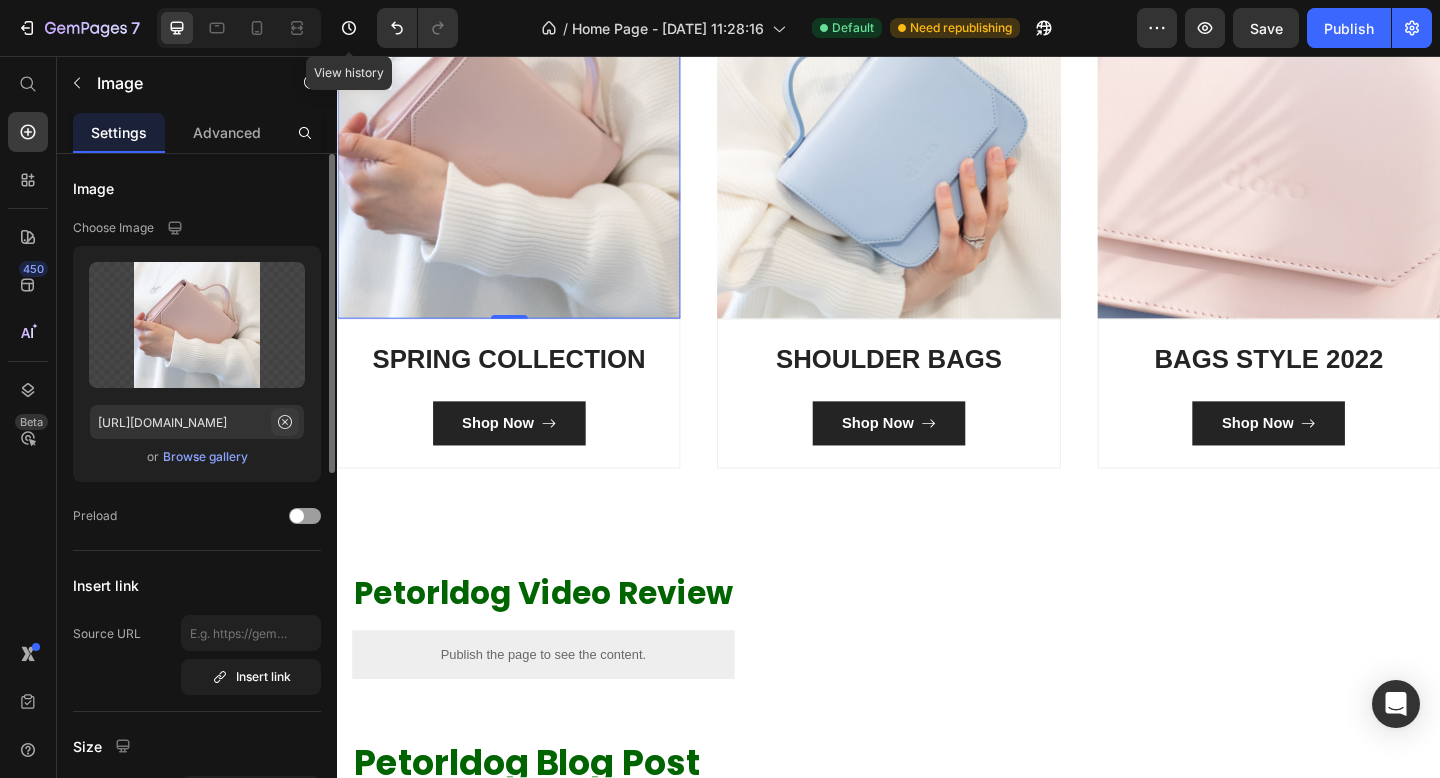 click 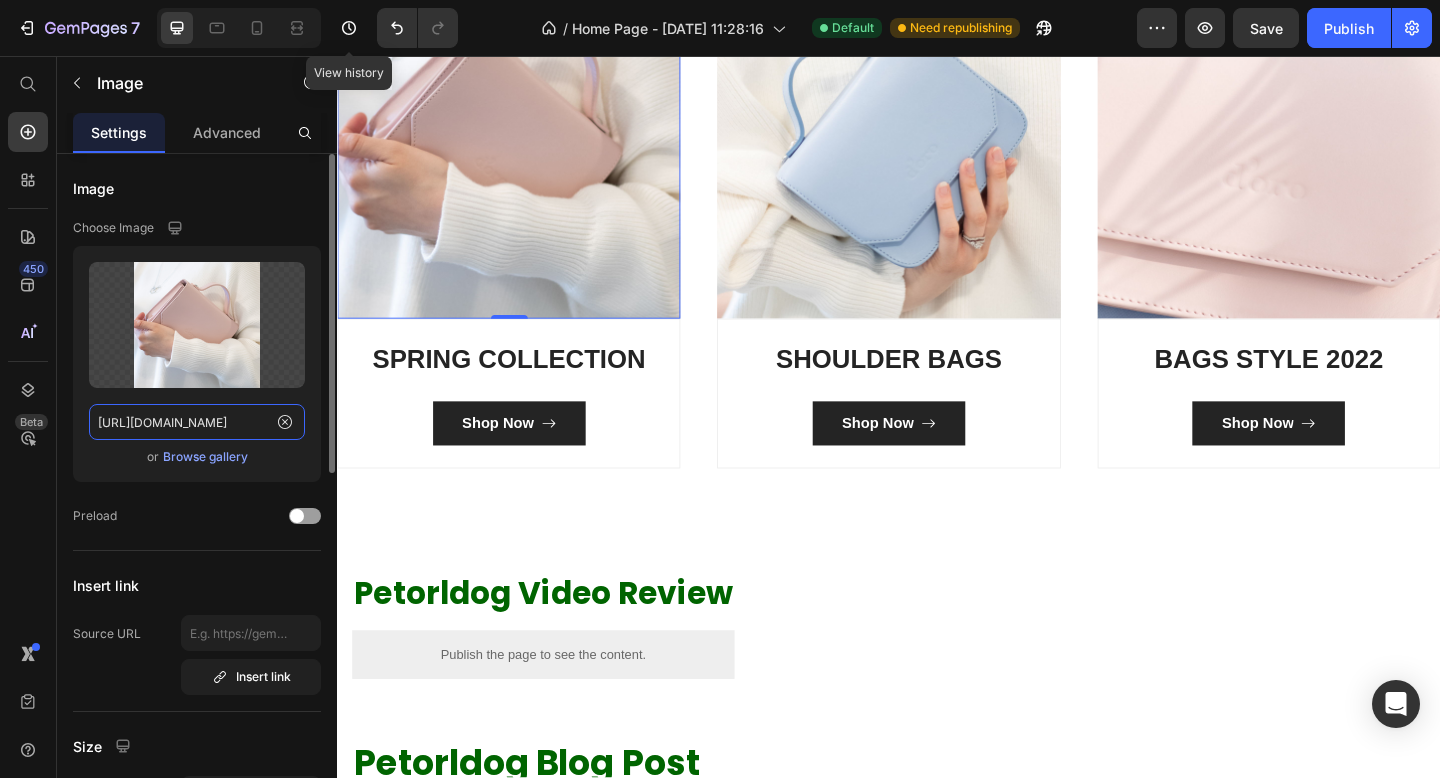 type 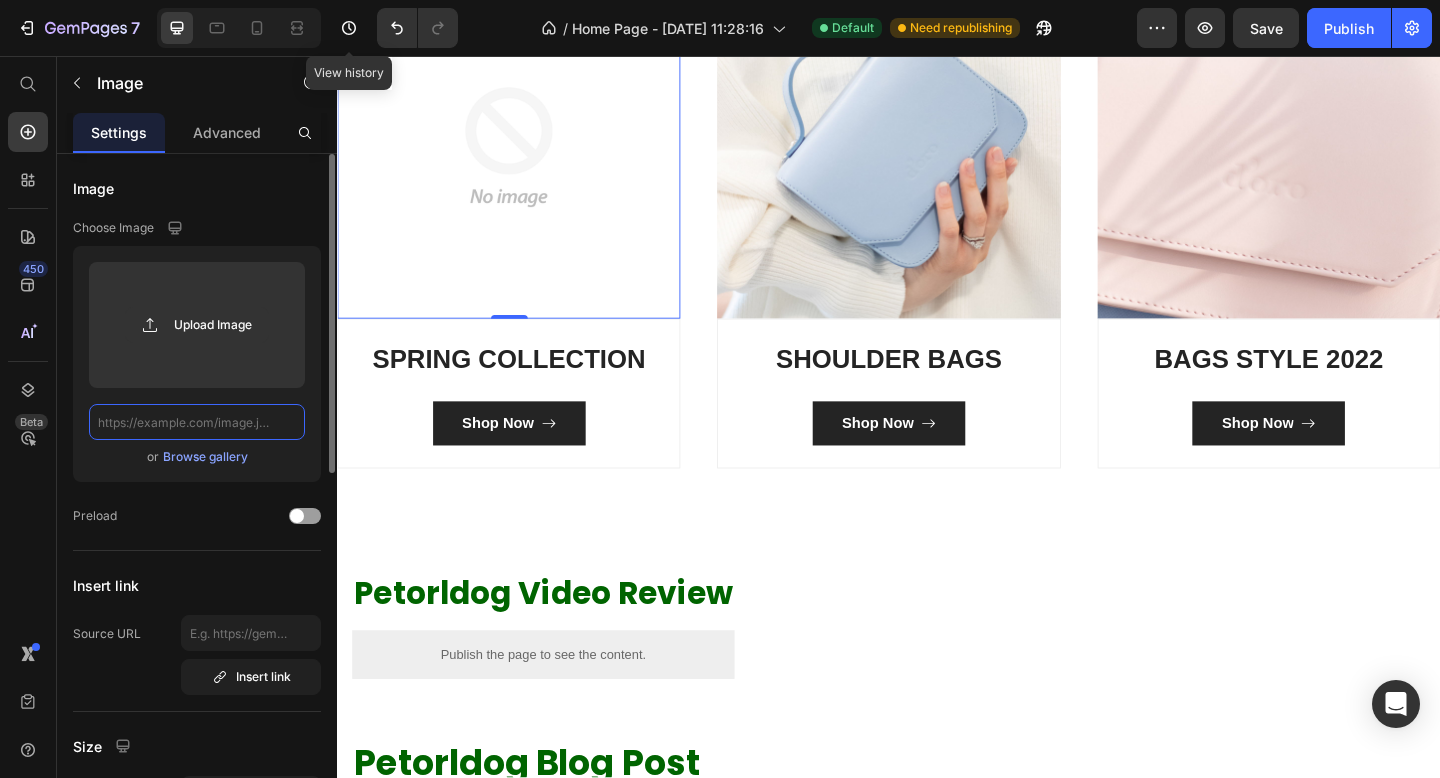scroll, scrollTop: 0, scrollLeft: 0, axis: both 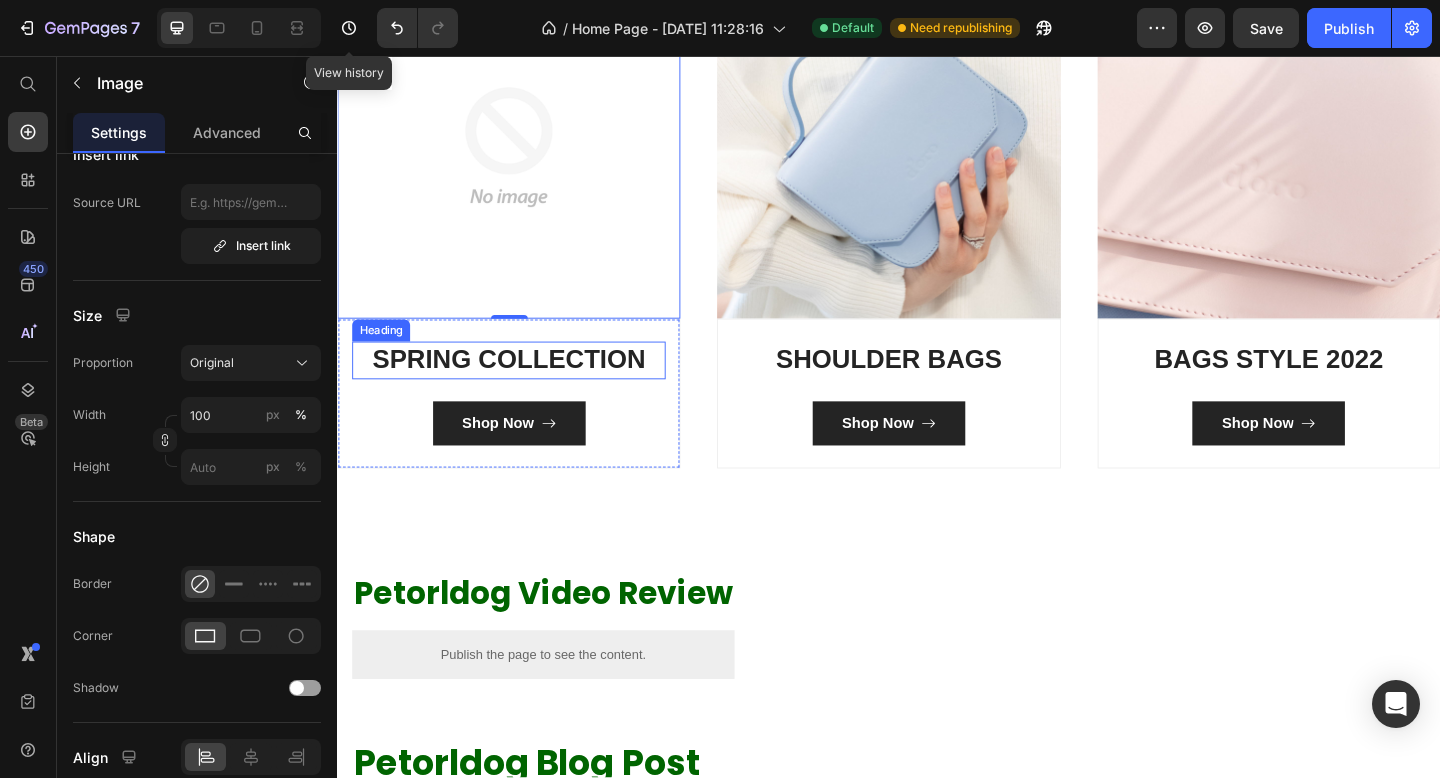 click on "SPRING COLLECTION" at bounding box center [523, 387] 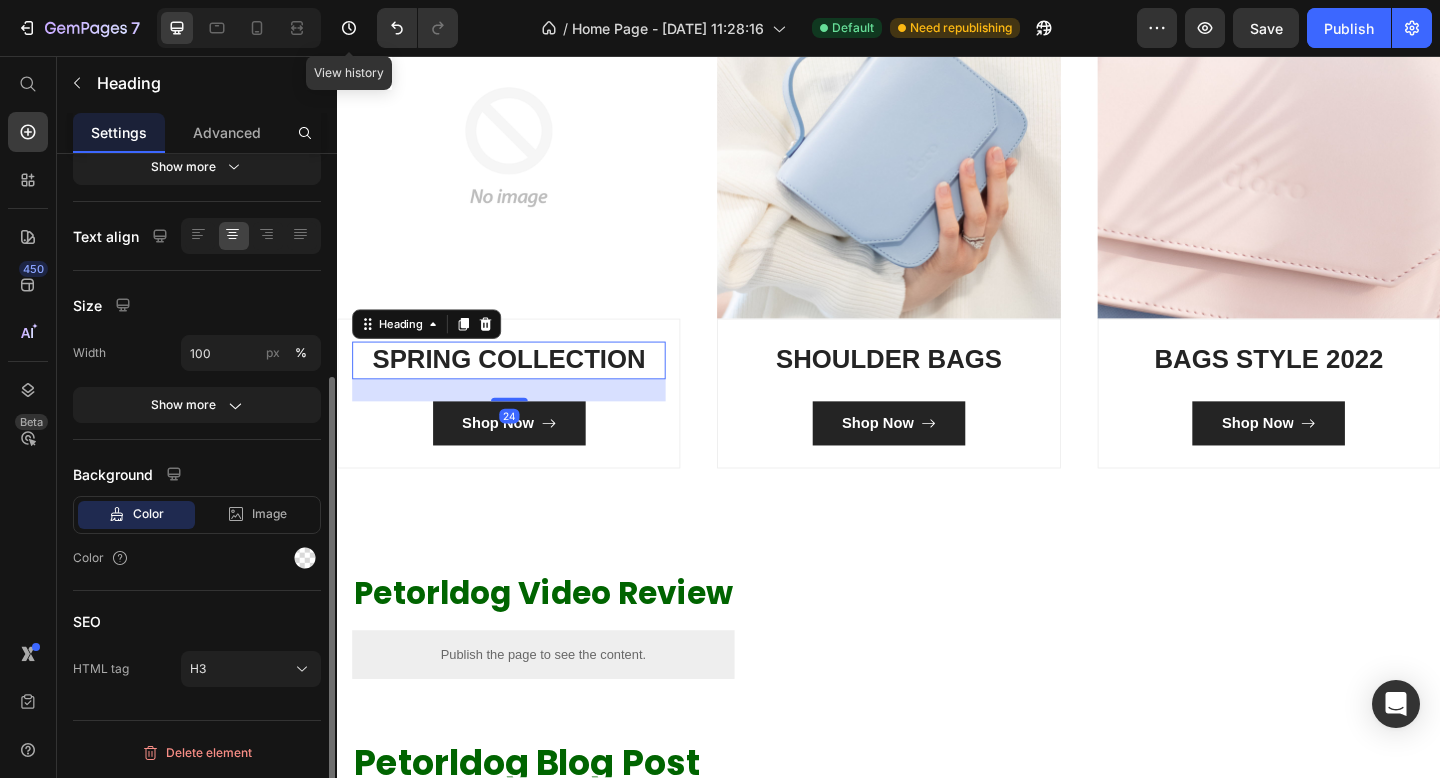 scroll, scrollTop: 0, scrollLeft: 0, axis: both 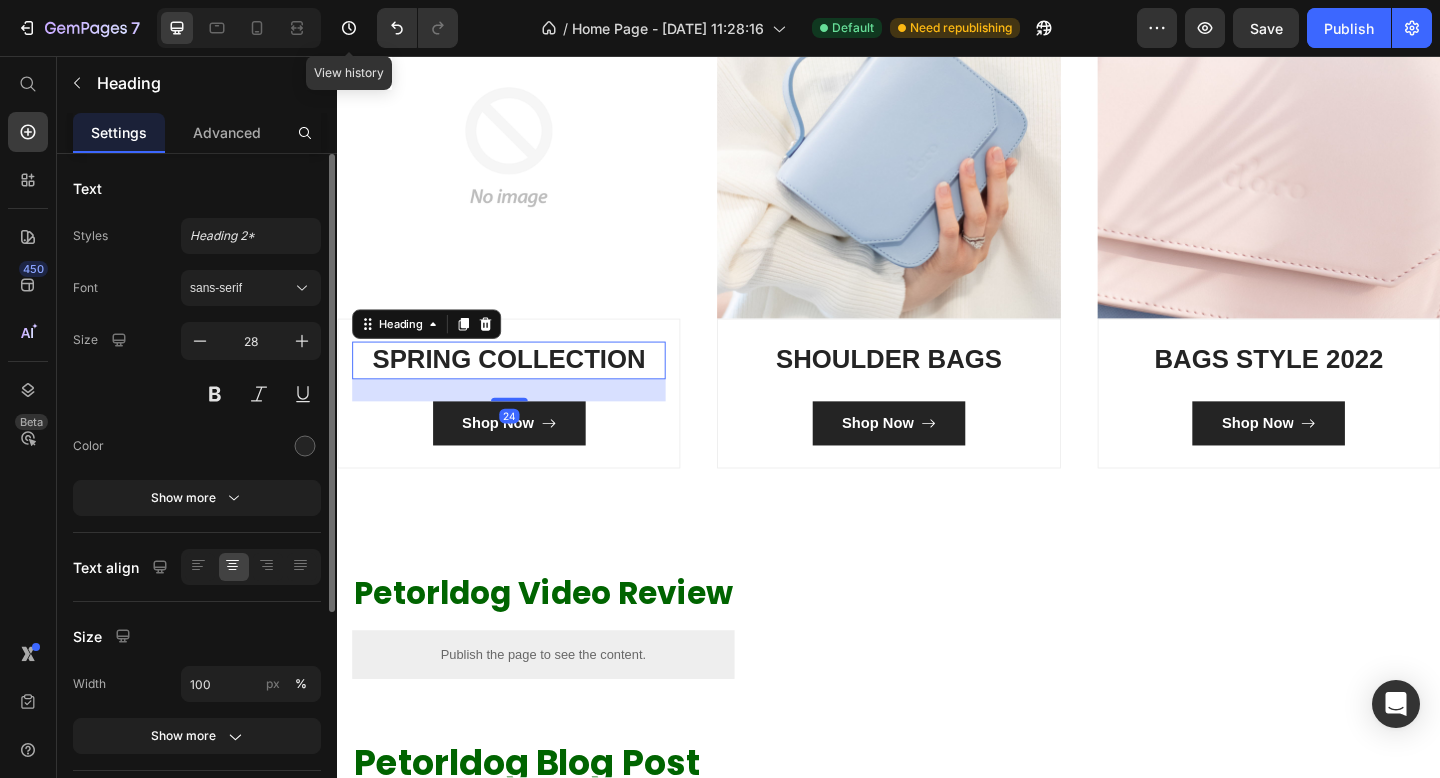 click on "SPRING COLLECTION" at bounding box center (523, 387) 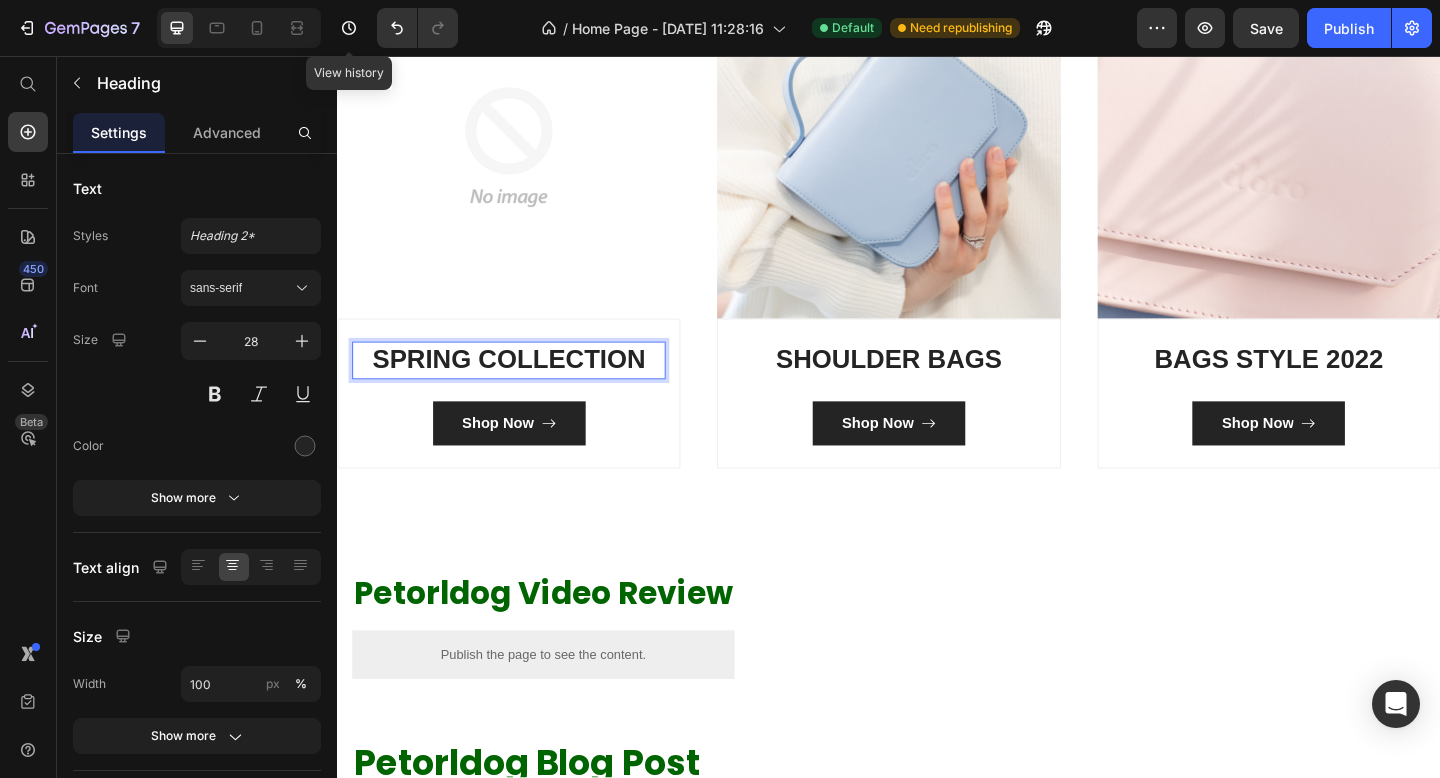 click on "SPRING COLLECTION" at bounding box center (523, 387) 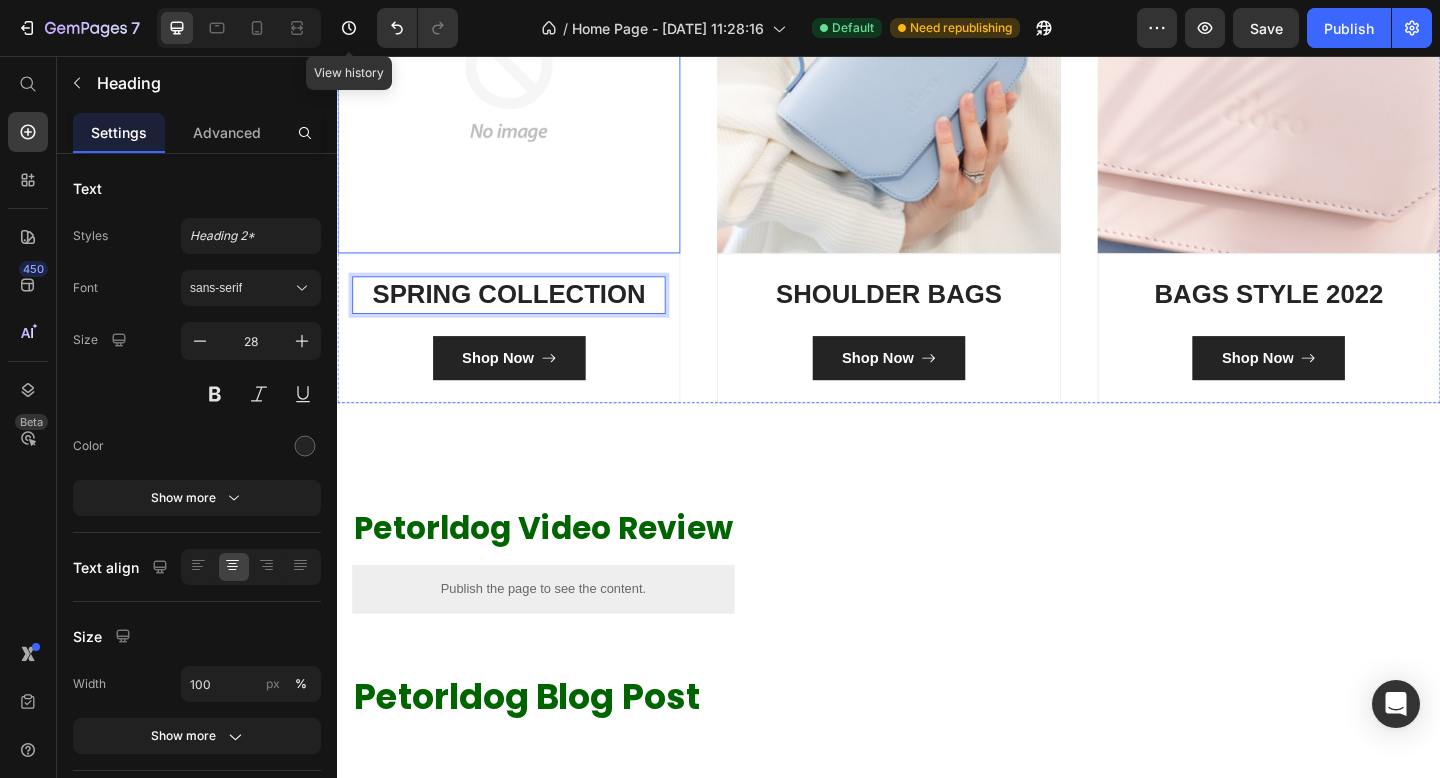 scroll, scrollTop: 1506, scrollLeft: 0, axis: vertical 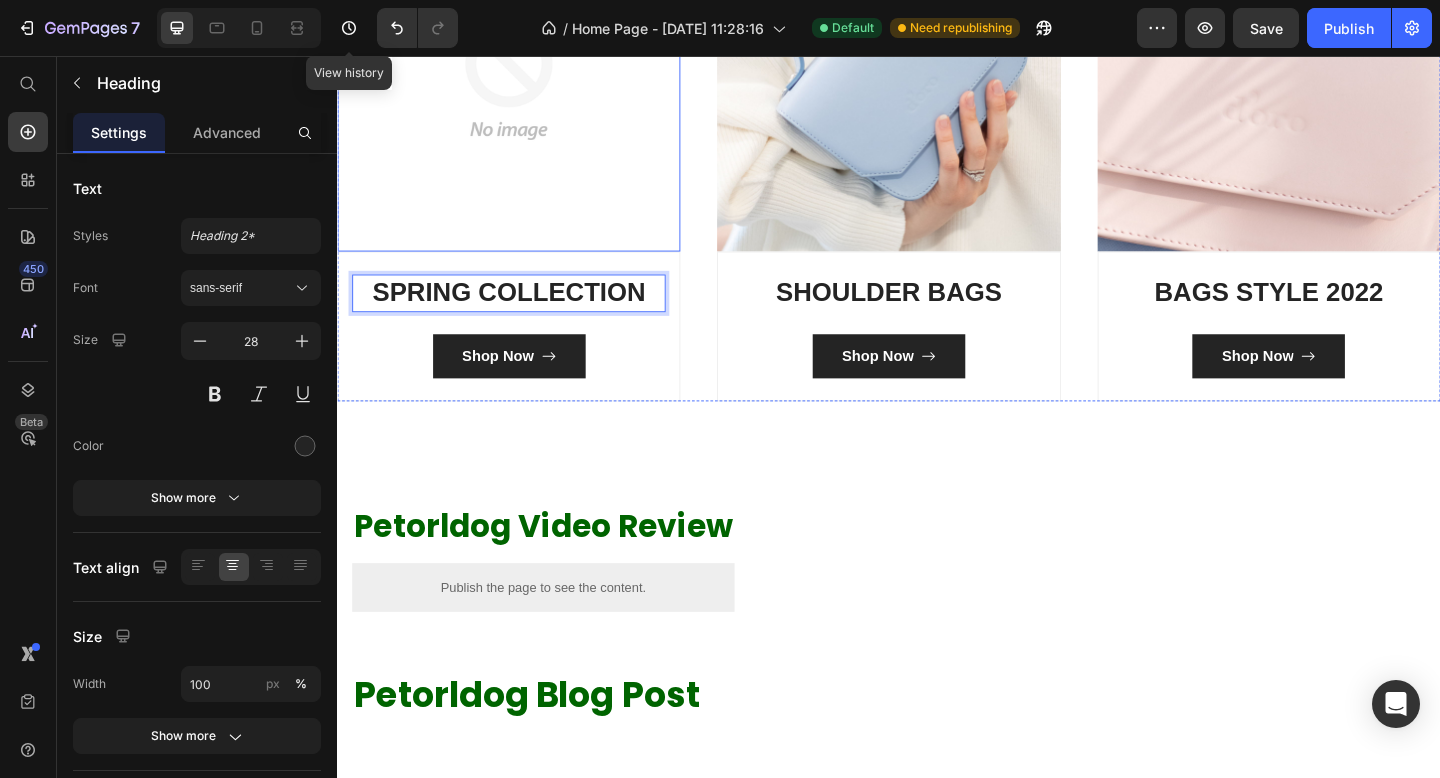click at bounding box center [523, 82] 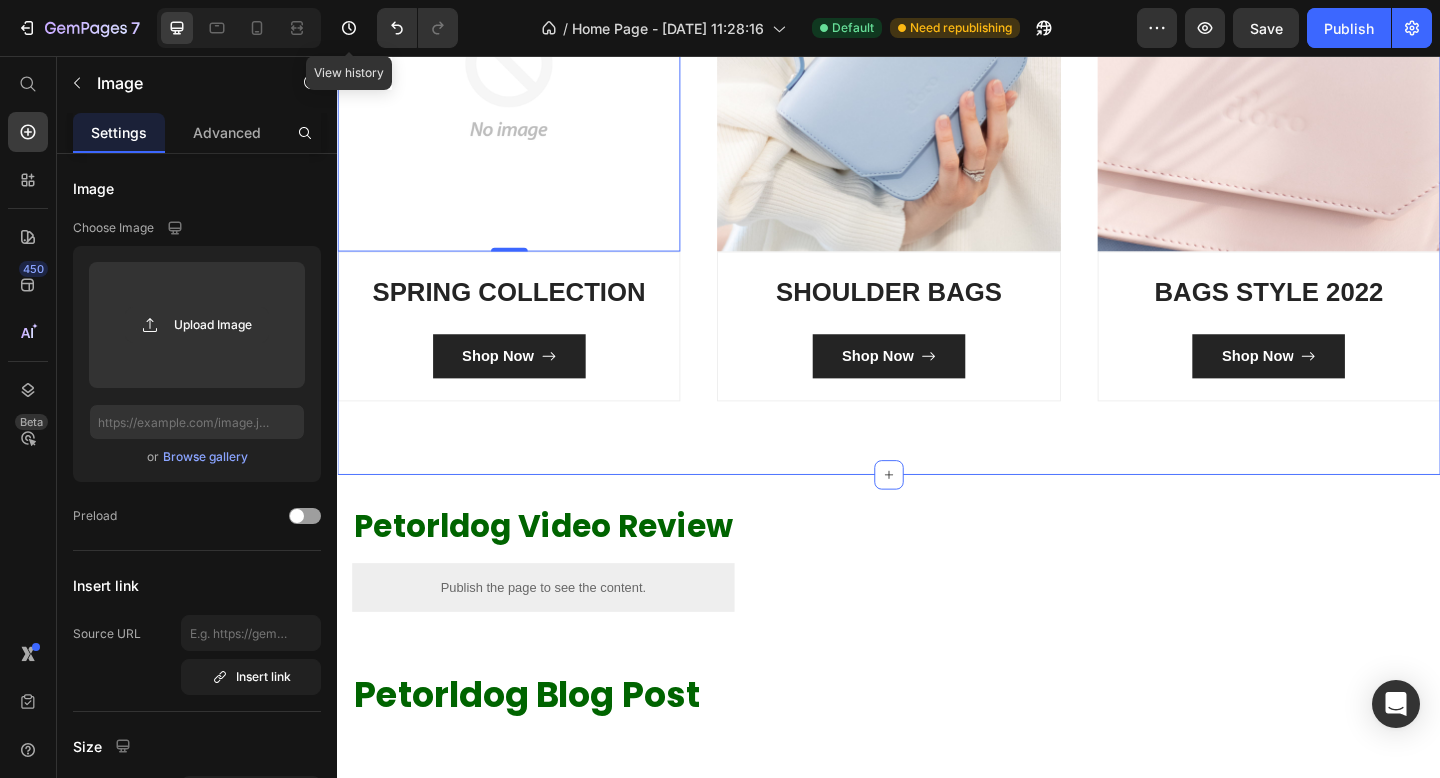 click on "Shop Petorldog Bestsellers Heading Row Image   0 SPRING COLLECTION Heading
Shop Now Button Row Image SHOULDER BAGS Heading
Shop Now Button Row Image BAGS STYLE 2022 Heading
Shop Now Button Row Row Section 4" at bounding box center [937, 127] 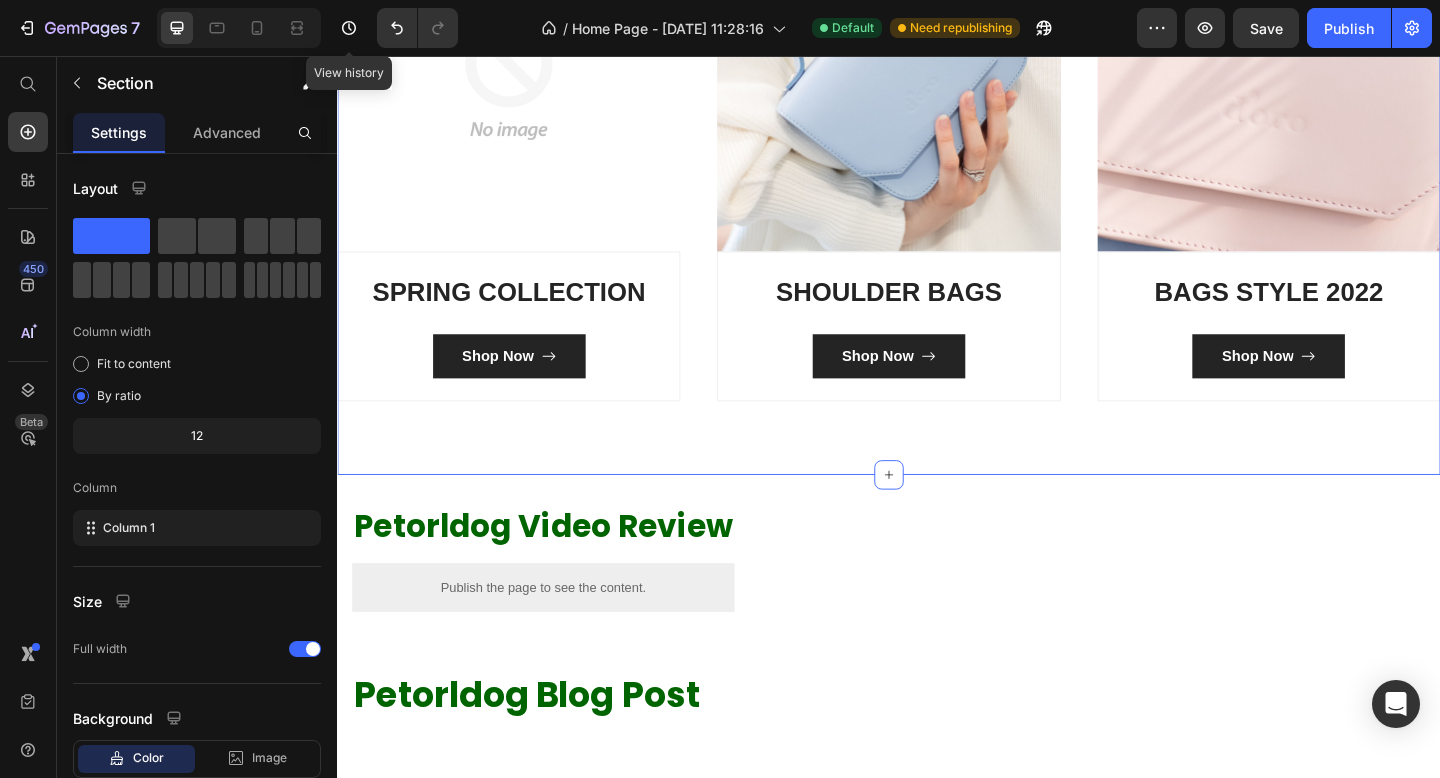 click on "Shop Petorldog Bestsellers" at bounding box center (937, -149) 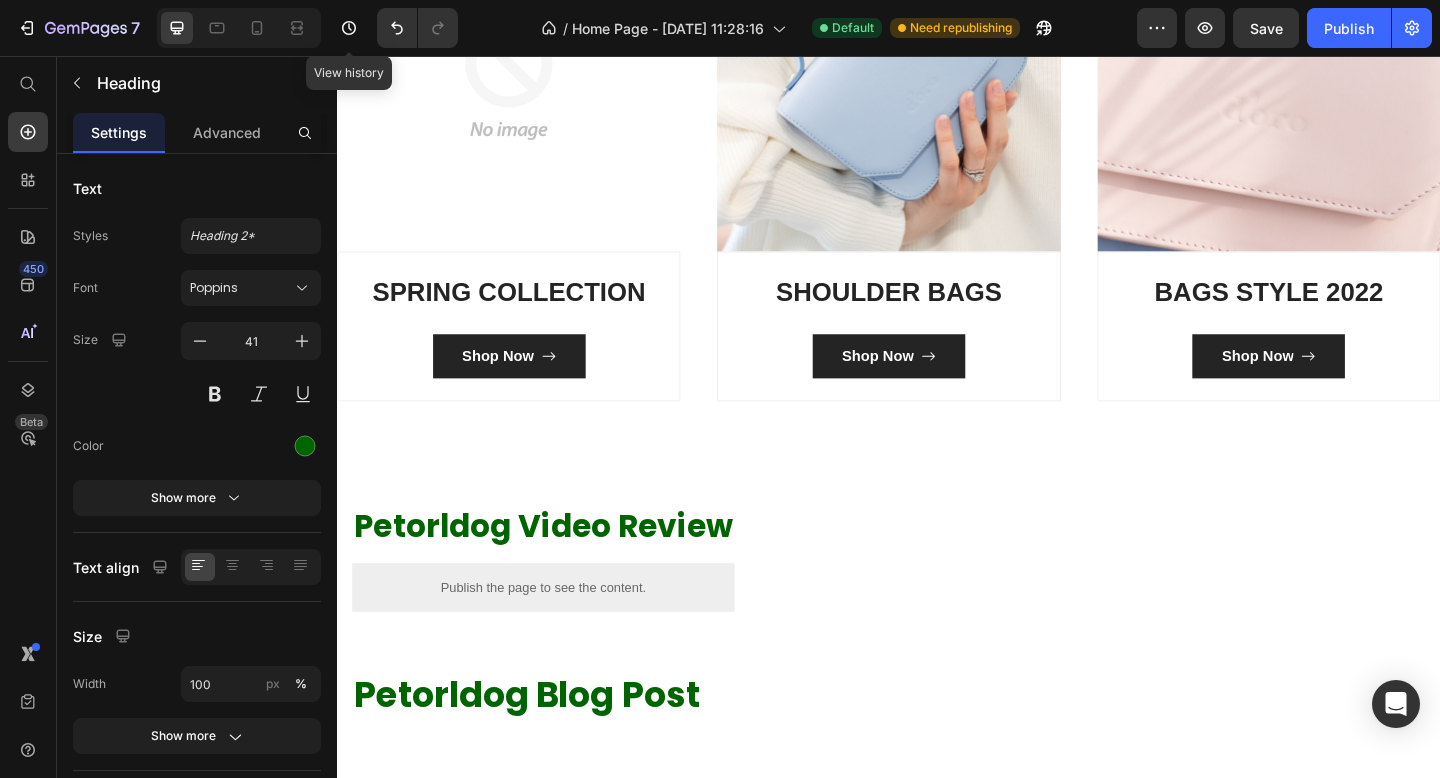 click on "Shop Petorldog Bestsellers" at bounding box center (937, -149) 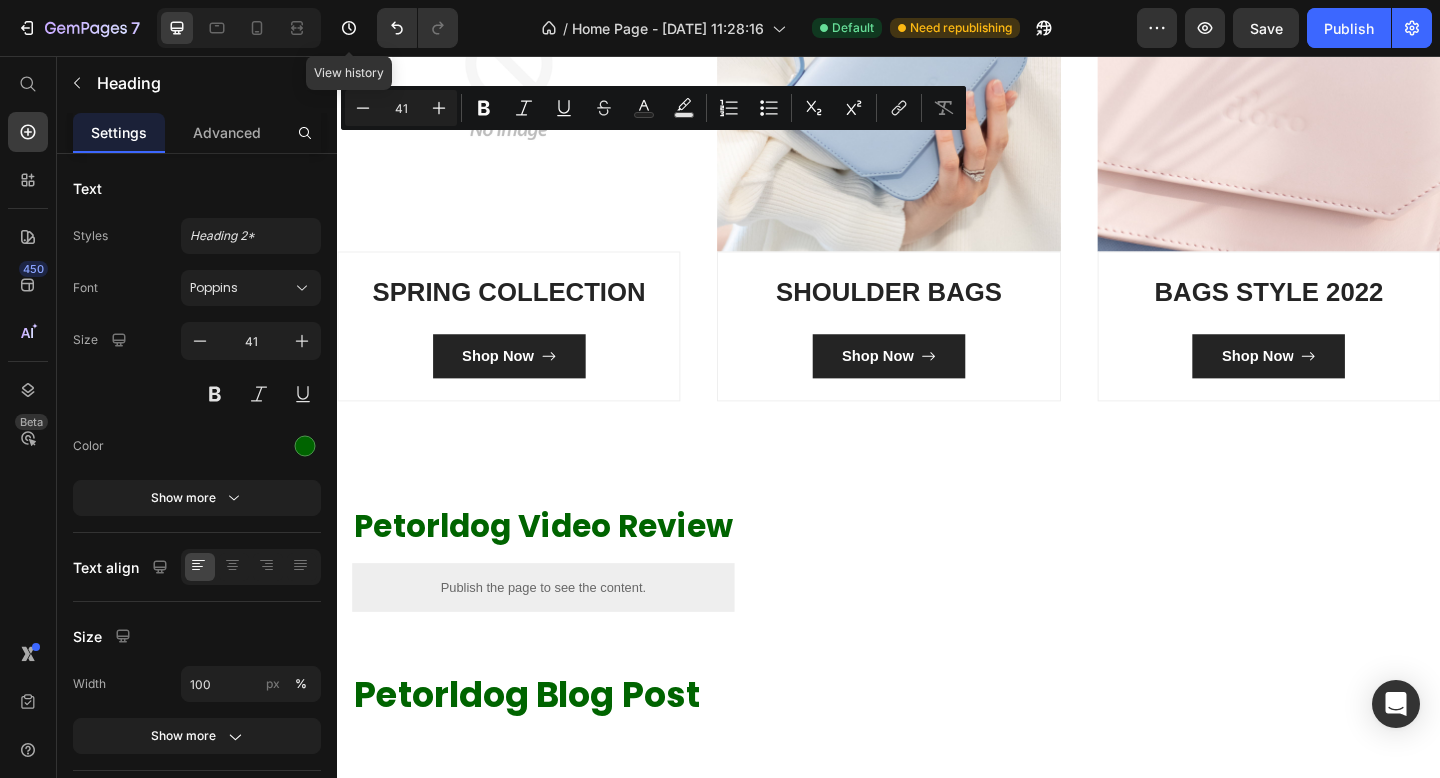 drag, startPoint x: 909, startPoint y: 170, endPoint x: 356, endPoint y: 187, distance: 553.2612 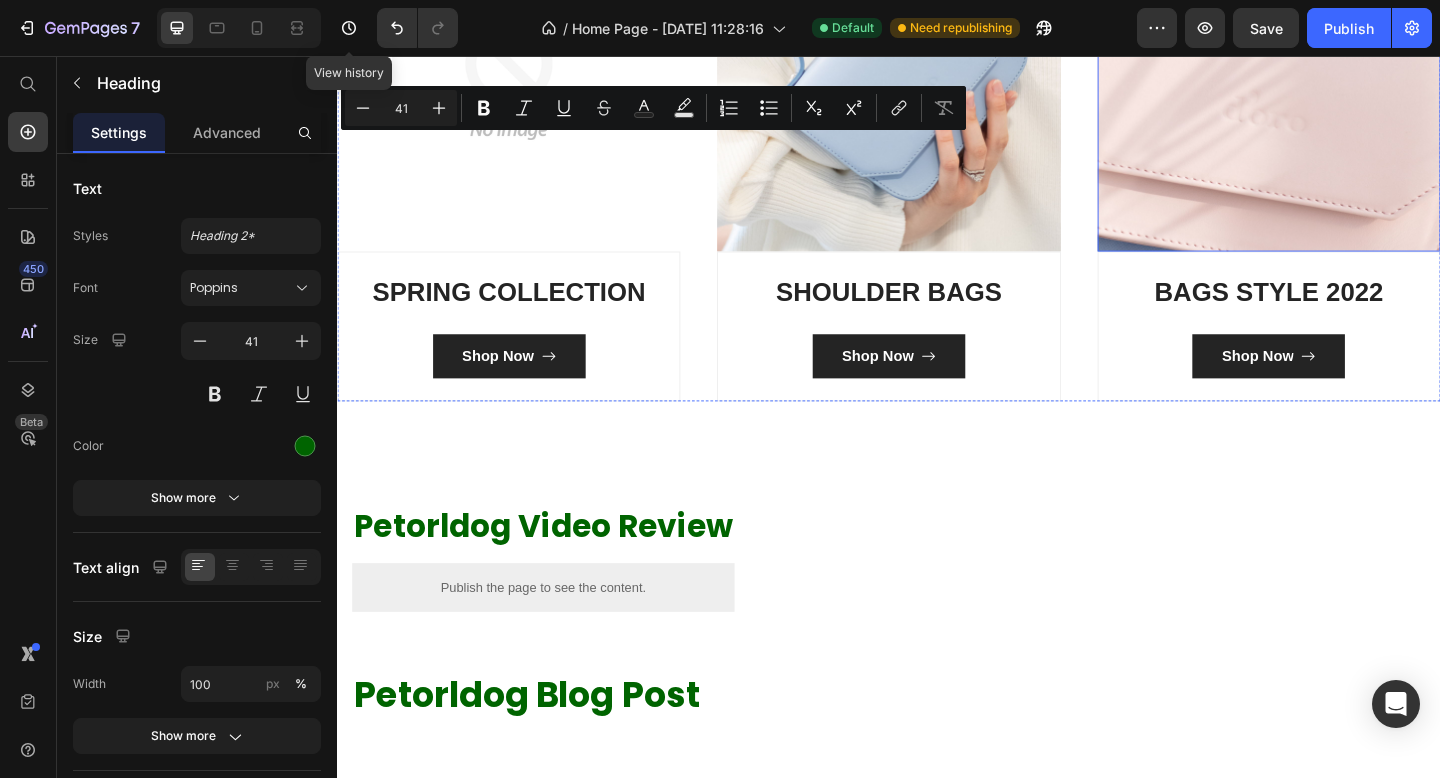 click at bounding box center (1350, 82) 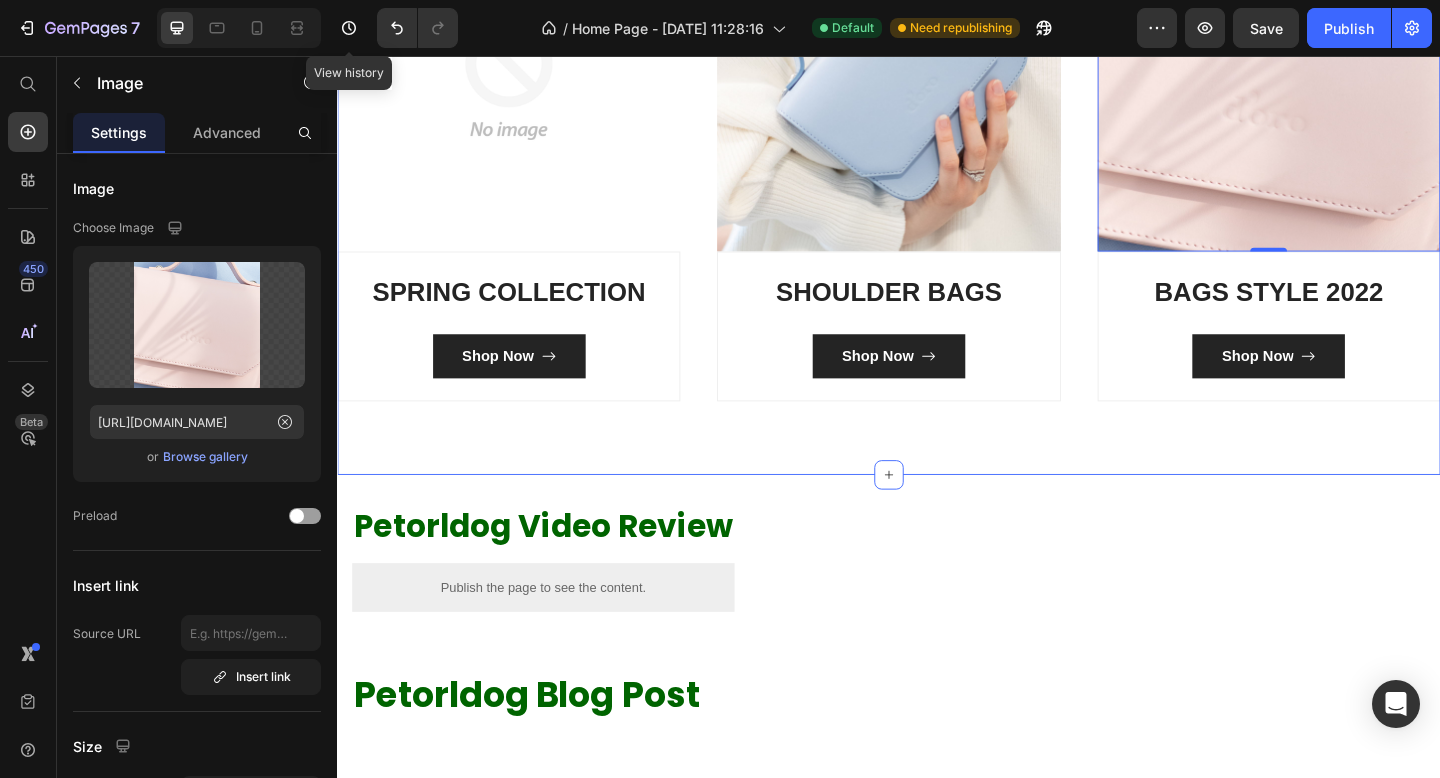 click on "Shop Petorldog Bestsellers Heading Row Image SPRING COLLECTION Heading
Shop Now Button Row Image SHOULDER BAGS Heading
Shop Now Button Row Image   0 BAGS STYLE 2022 Heading
Shop Now Button Row Row Section 4" at bounding box center [937, 127] 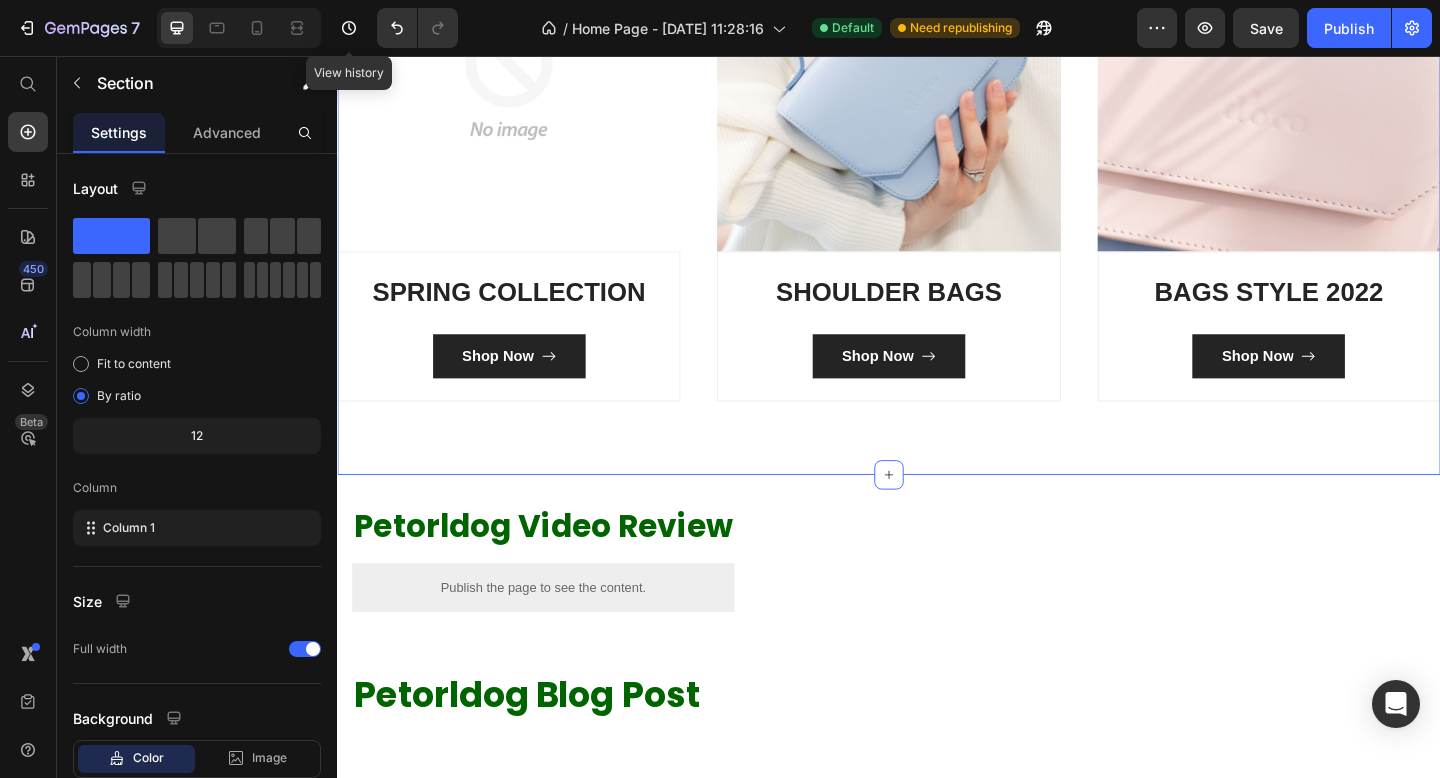 click 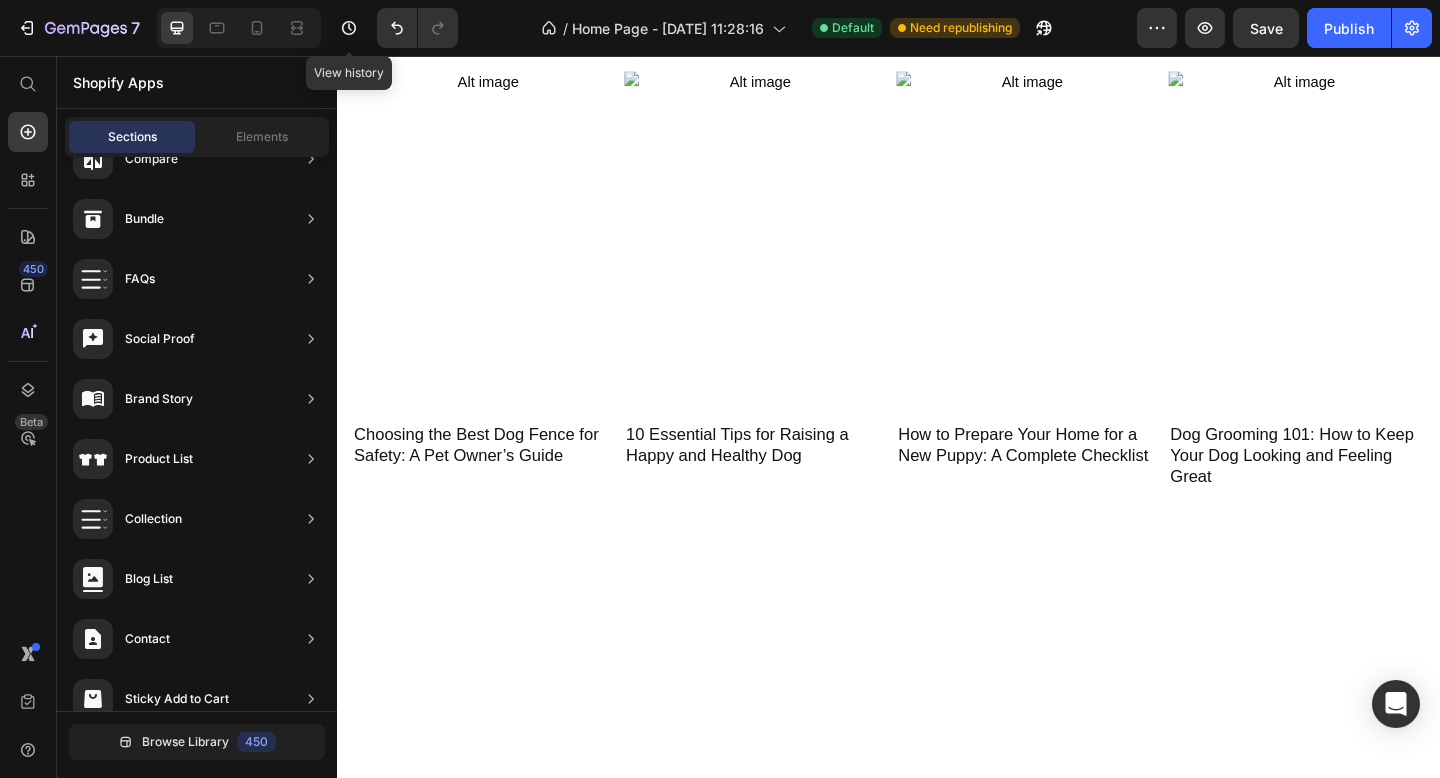 scroll, scrollTop: 1505, scrollLeft: 0, axis: vertical 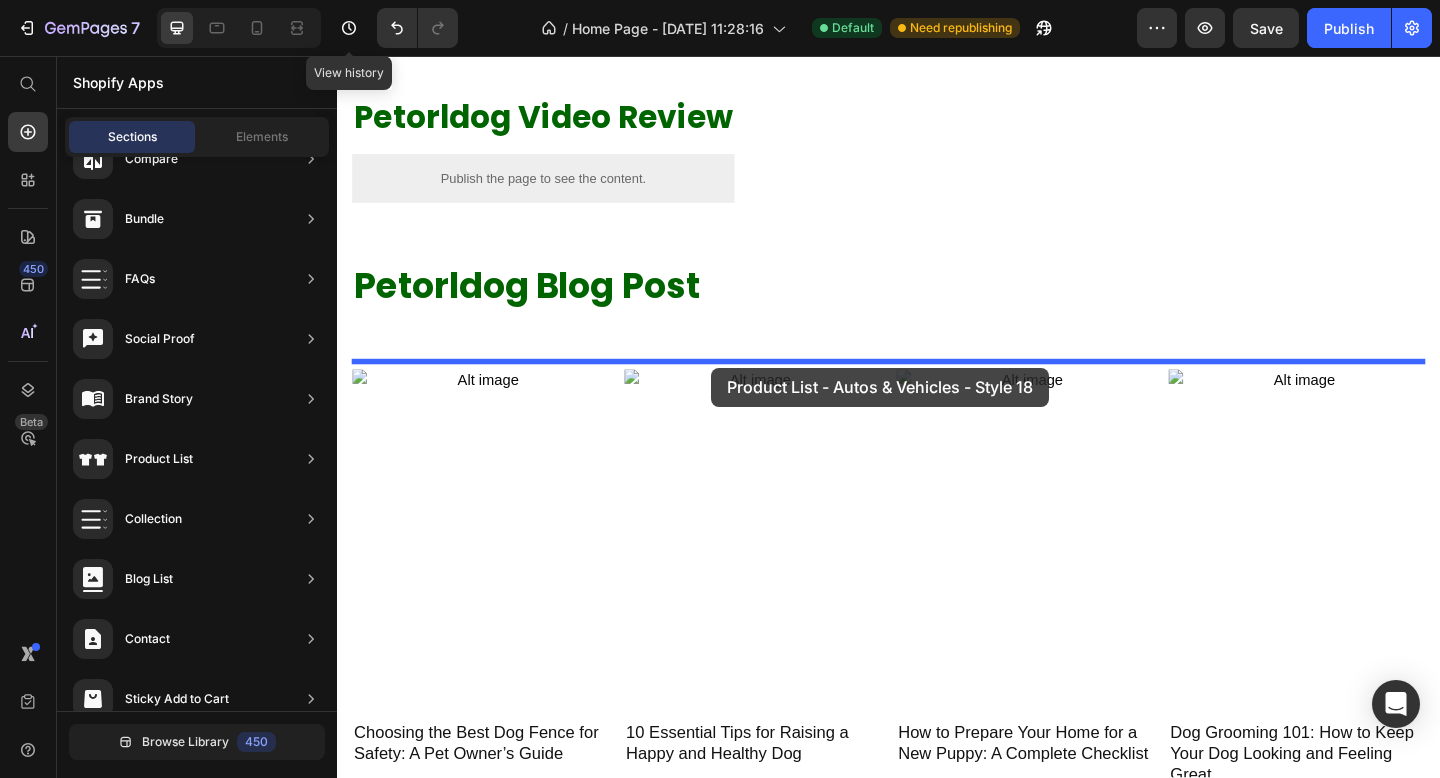 drag, startPoint x: 829, startPoint y: 560, endPoint x: 744, endPoint y: 394, distance: 186.49664 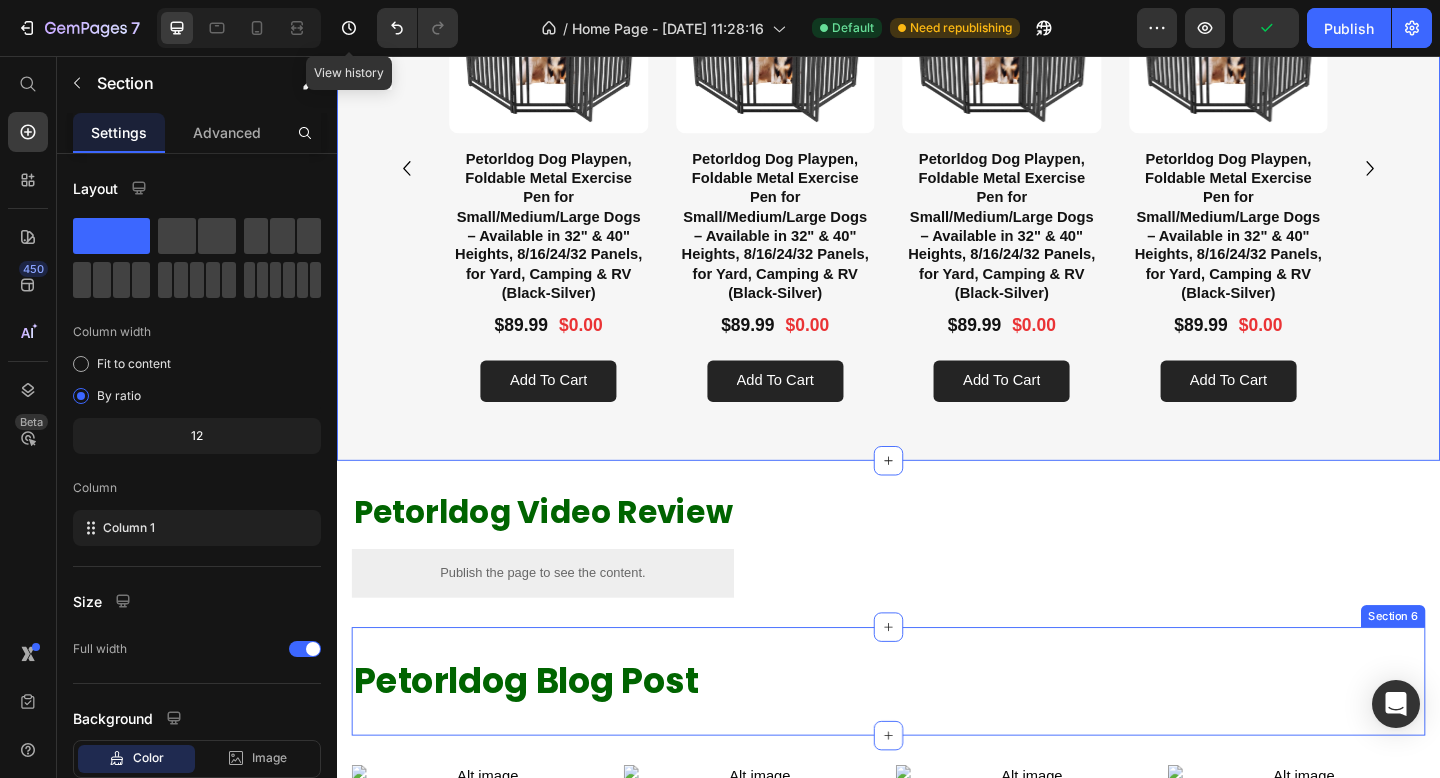 scroll, scrollTop: 2255, scrollLeft: 0, axis: vertical 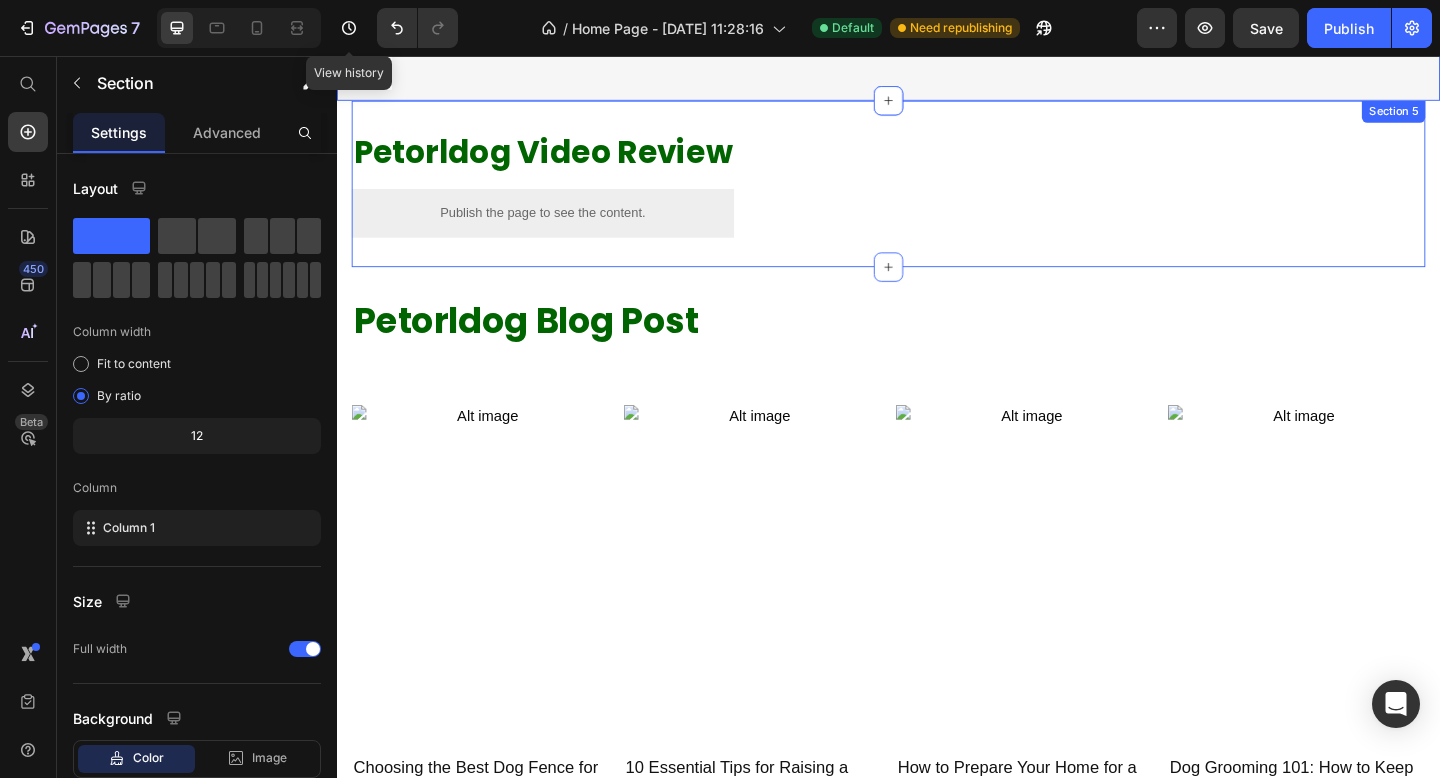 click on "Petorldog Video Review Heading
Publish the page to see the content.
Custom Code Section 5" at bounding box center (937, 195) 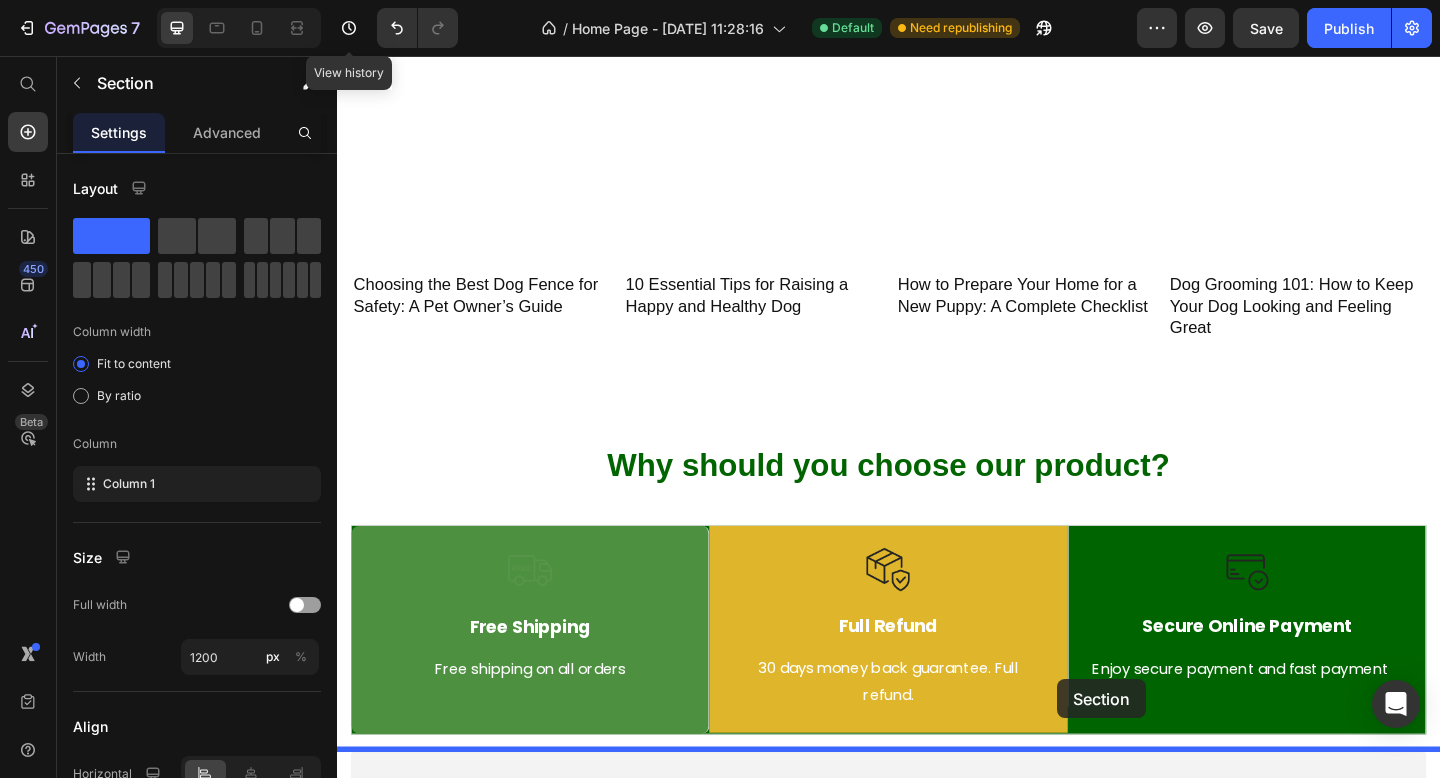 scroll, scrollTop: 2789, scrollLeft: 0, axis: vertical 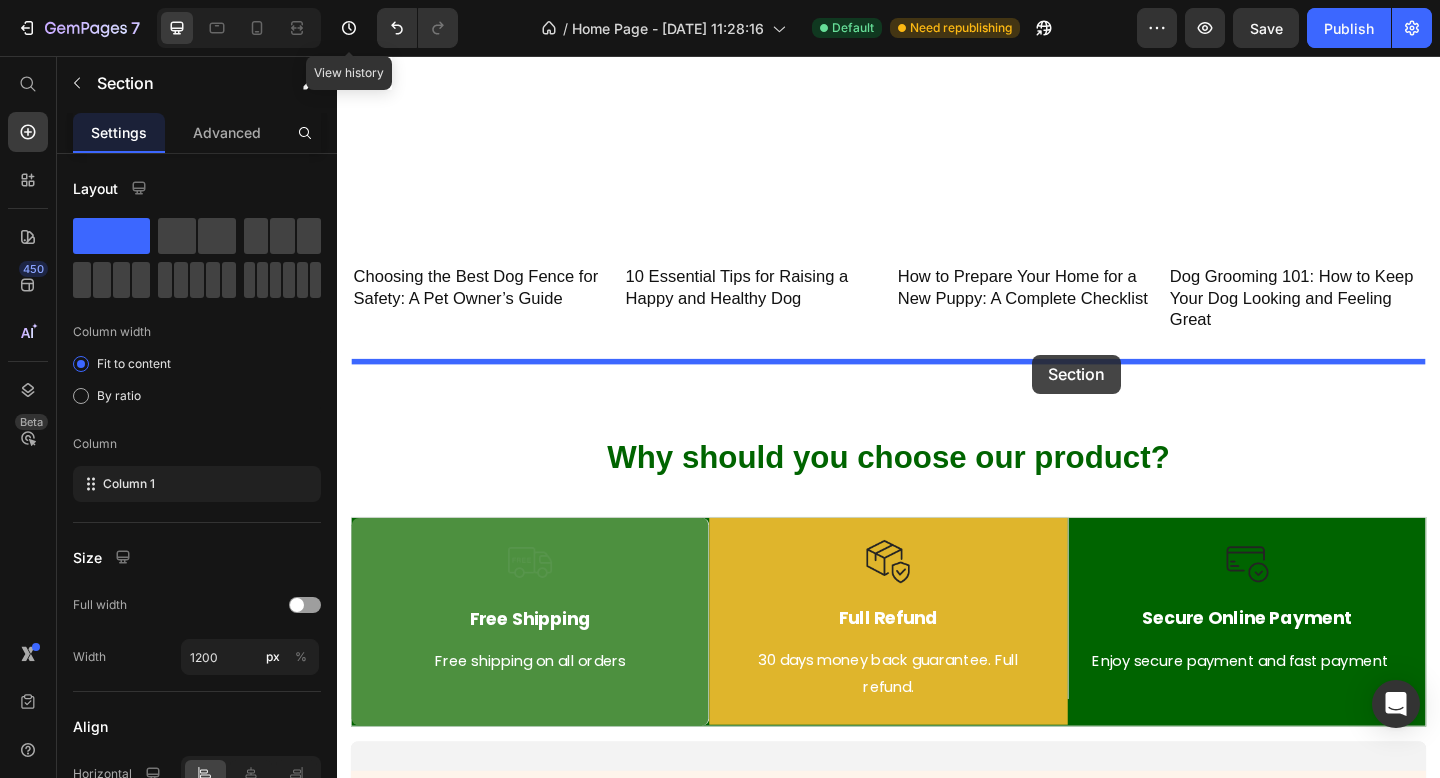 drag, startPoint x: 1137, startPoint y: 128, endPoint x: 1093, endPoint y: 381, distance: 256.79758 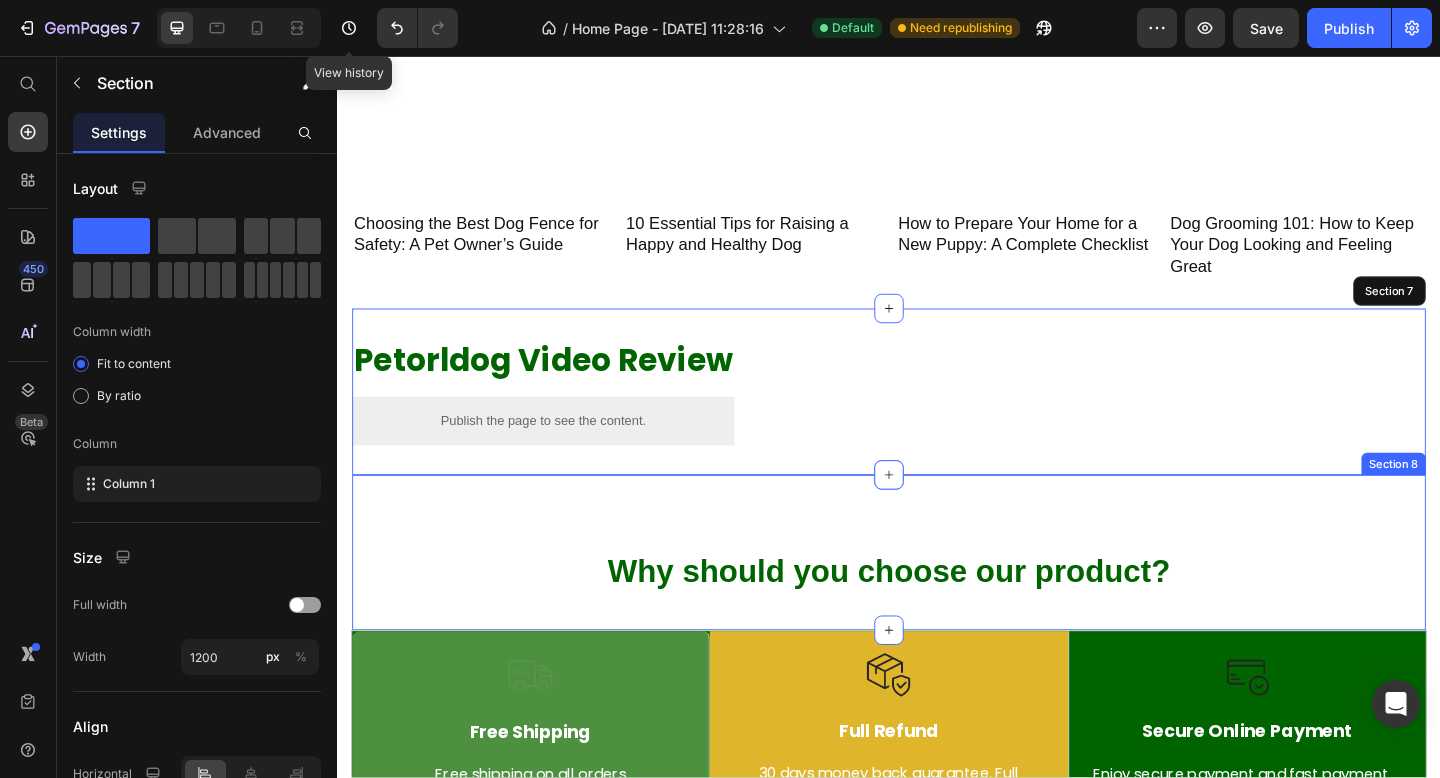 scroll, scrollTop: 2669, scrollLeft: 0, axis: vertical 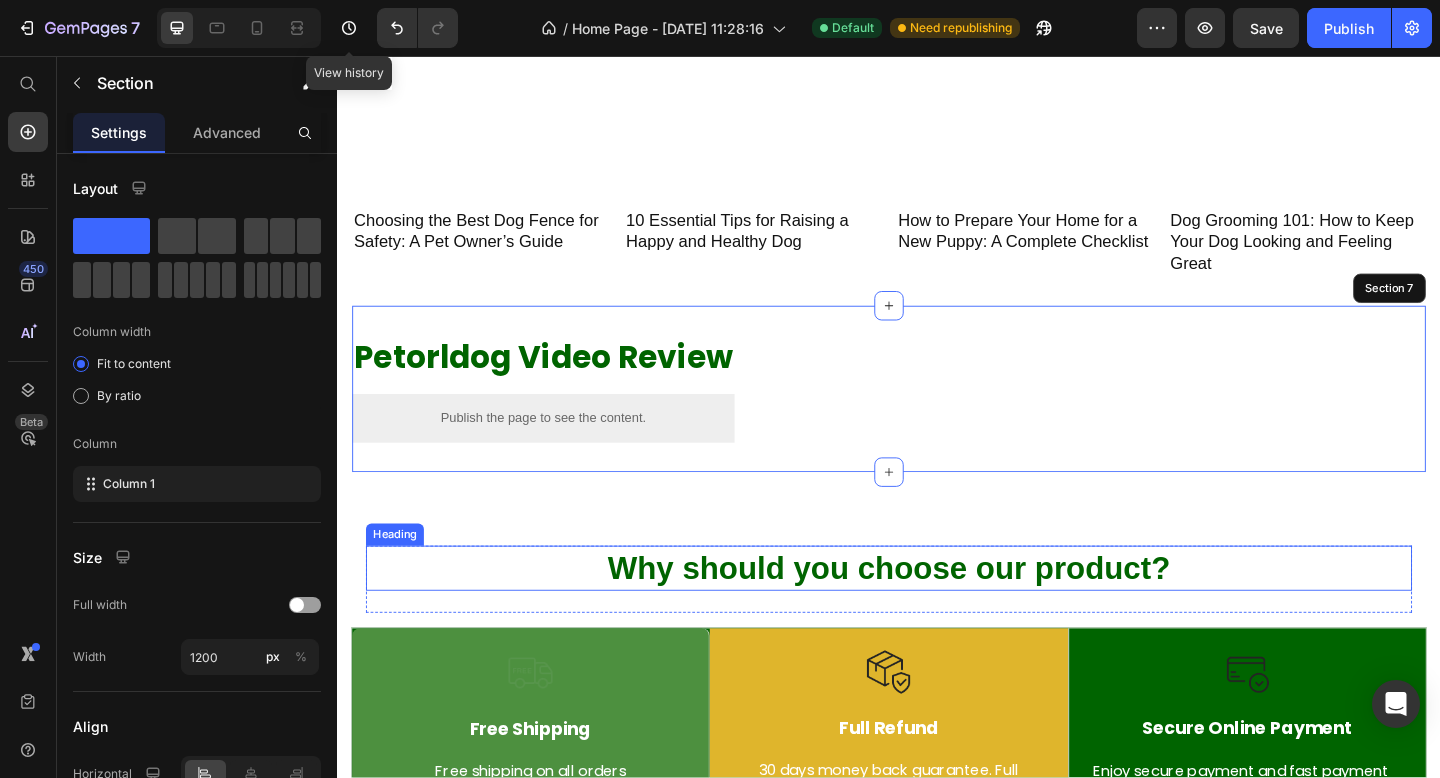 click on "Why should you choose our product?" at bounding box center (937, 613) 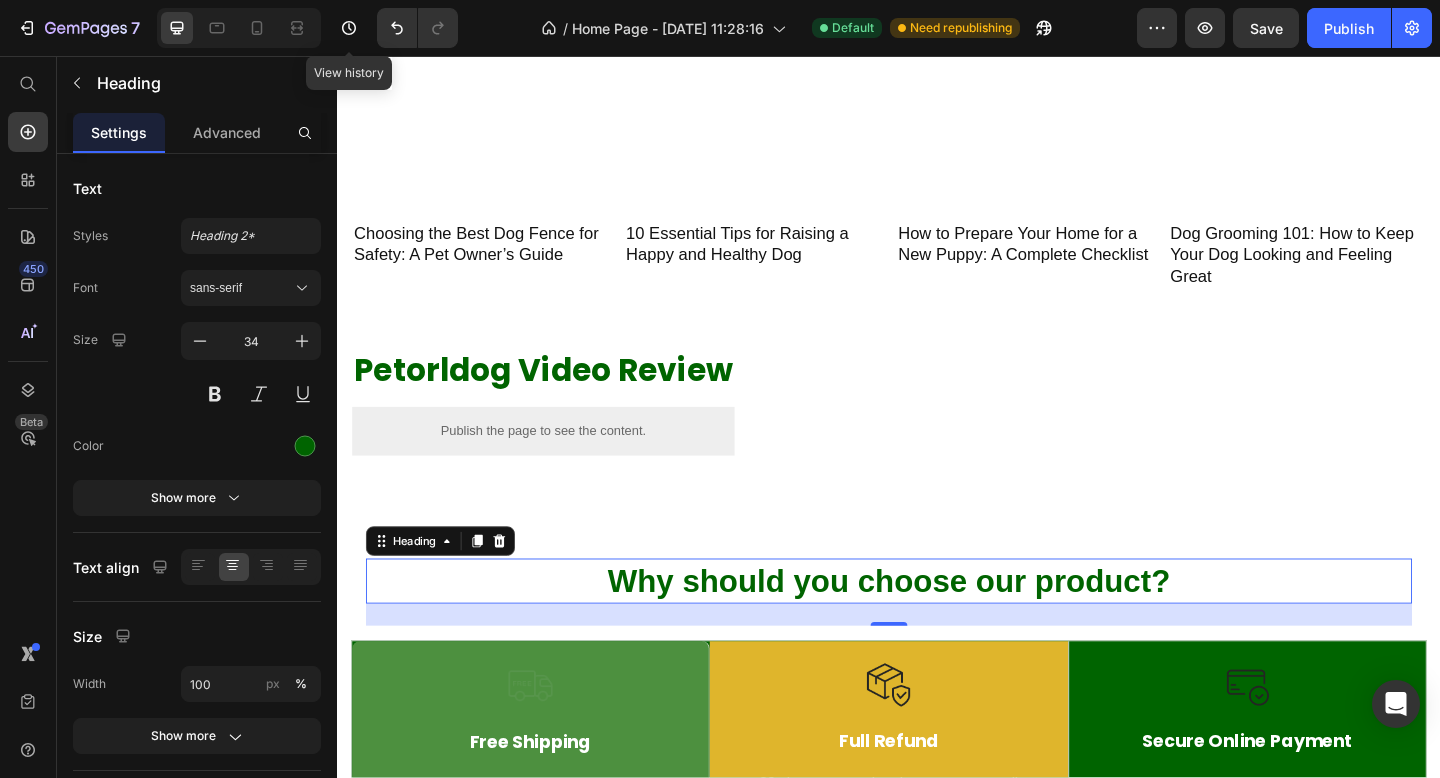 scroll, scrollTop: 2662, scrollLeft: 0, axis: vertical 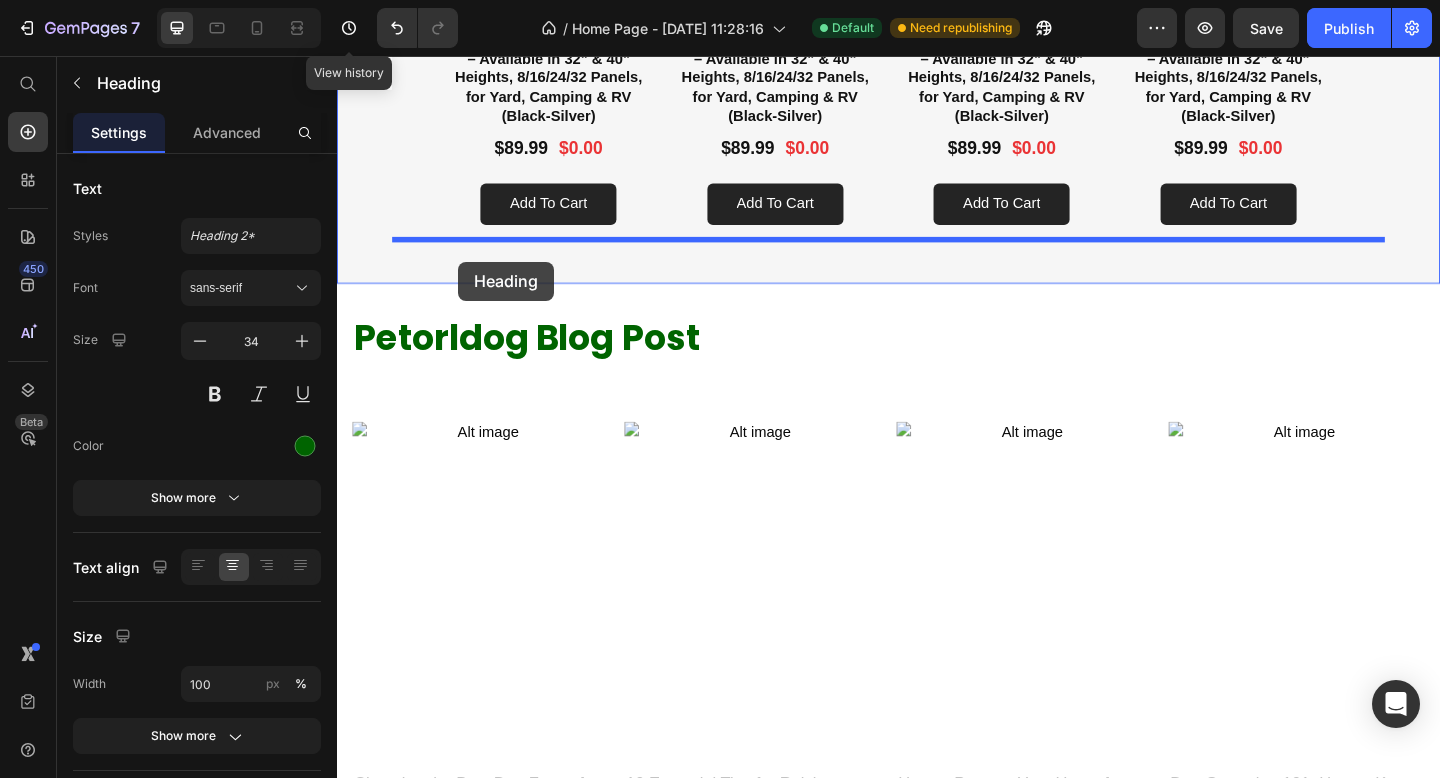 drag, startPoint x: 387, startPoint y: 581, endPoint x: 469, endPoint y: 280, distance: 311.96954 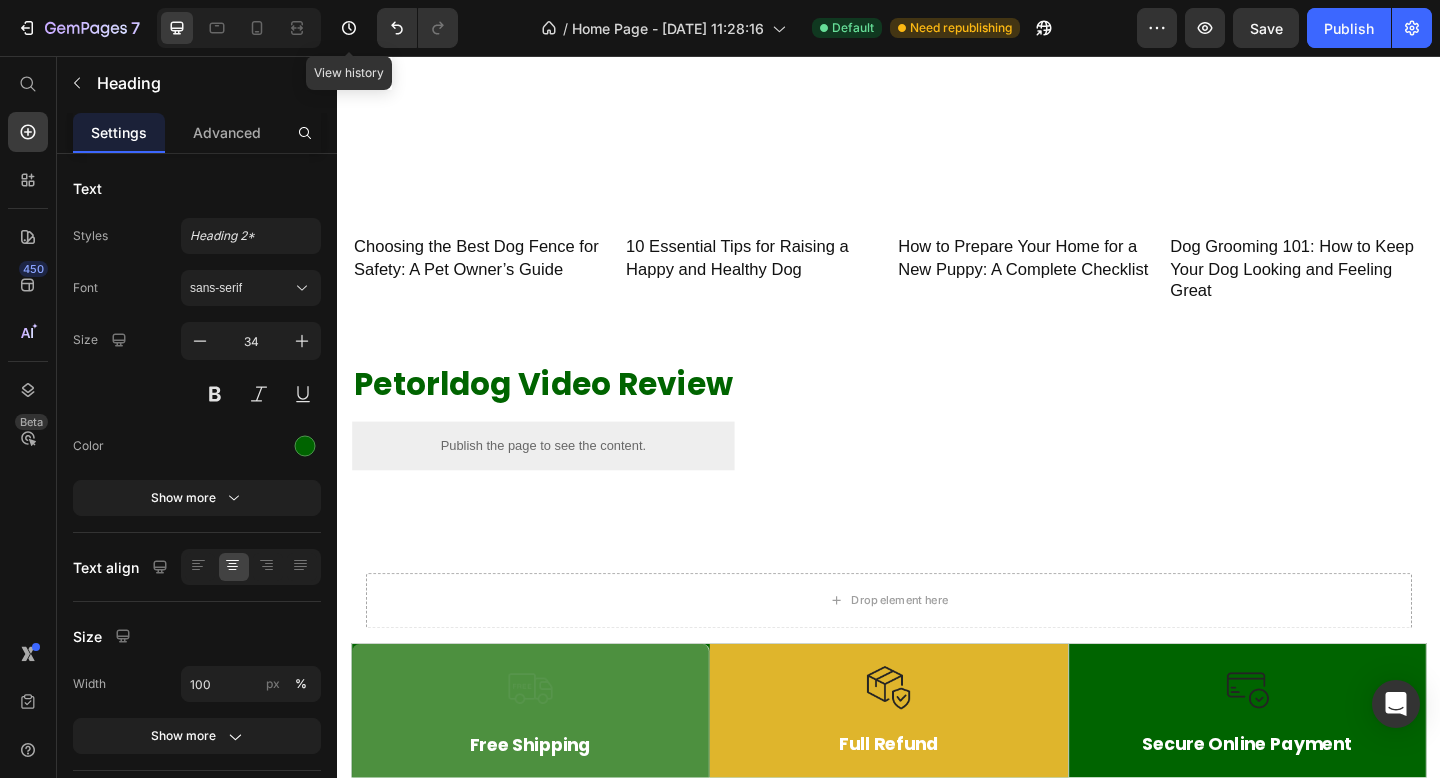 scroll, scrollTop: 2811, scrollLeft: 0, axis: vertical 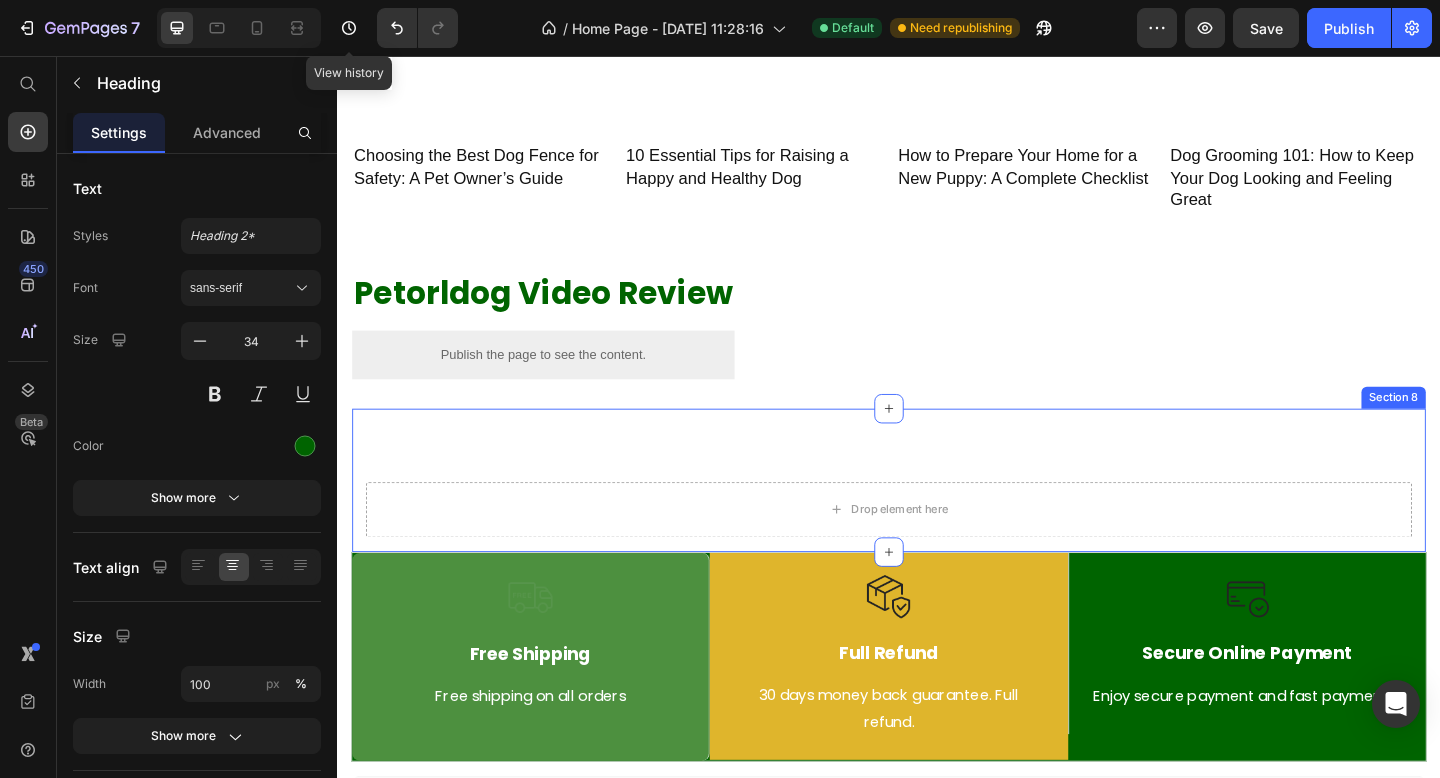 click on "Drop element here Row Image 24/7 Friendly Support Text Block Row Image Free Shipping over $60 Text Block Row Image Secure Online Payment Text Block Row Image Money-back guarantee Text Block Row Row Section 8" at bounding box center (937, 518) 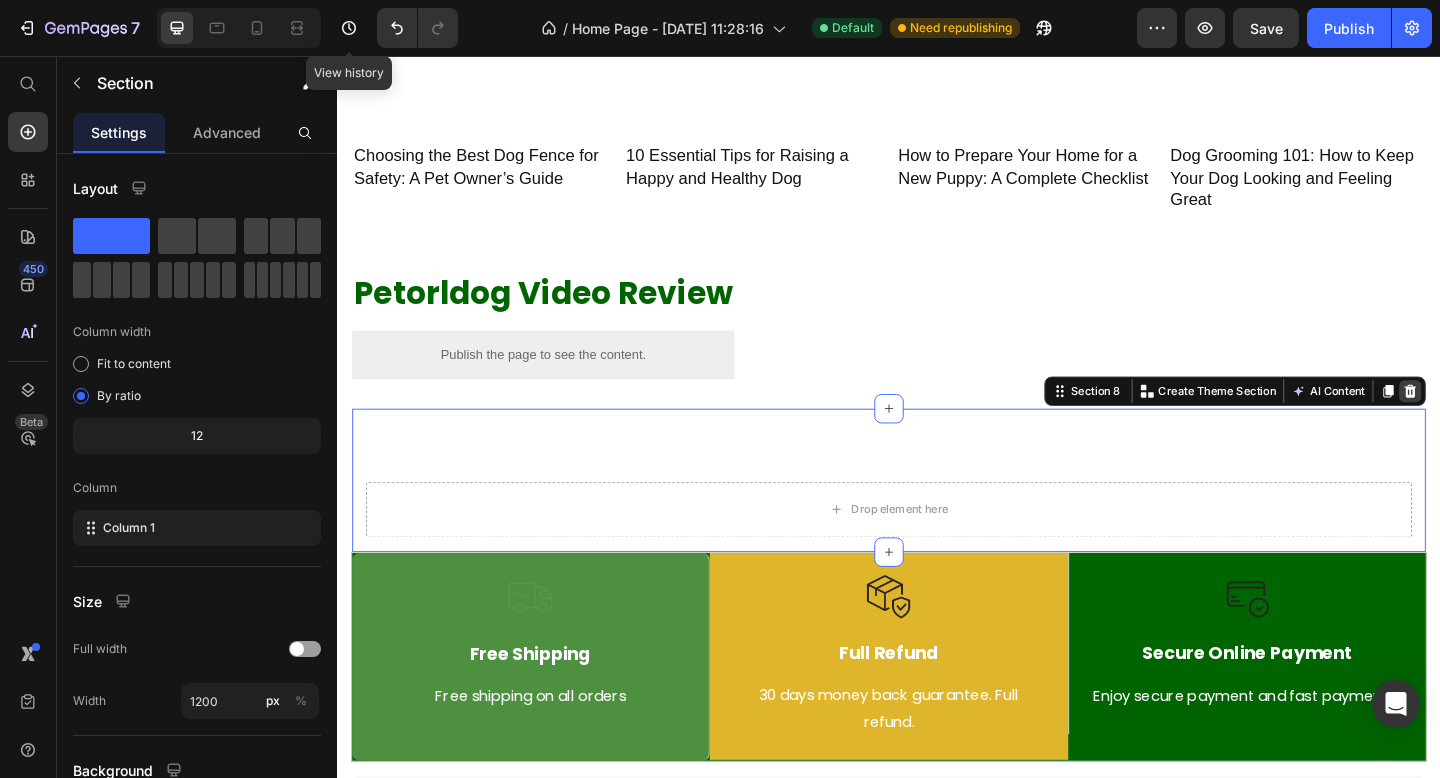 click 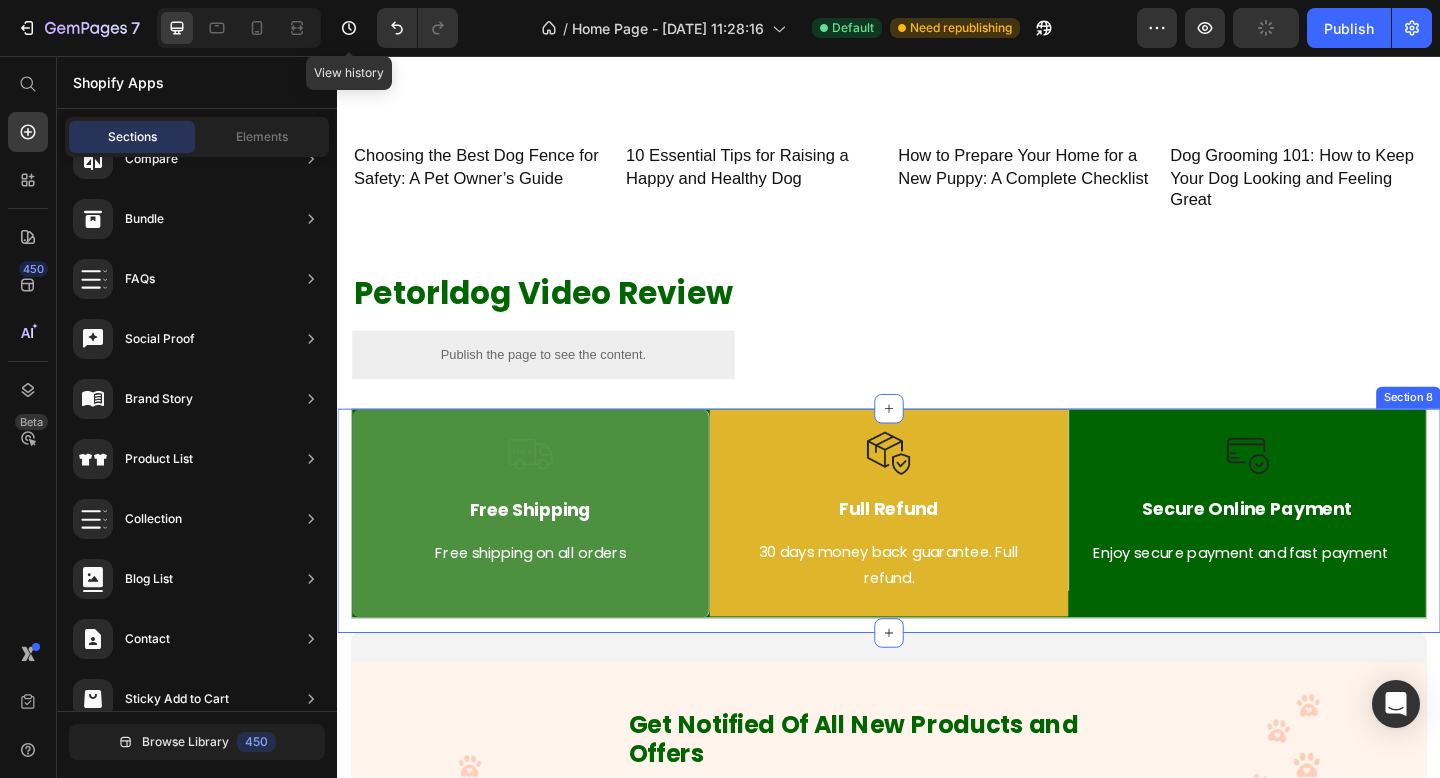 click on "Image Free Shipping Text Block Free shipping on all orders   Text block Row Image Full Refund Text Block 30 days money back guarantee. Full refund. Text block Row Image Secure Online Payment Text Block Enjoy secure payment and fast payment Text block Row Row Image Free Shipping Text Block Free shipping on any order of $150  or more. Text block Row Image Full Refund Text Block If your product aren’t perfect, return them for a full refund Text block Row Image Secure Online Payment Text Block secure payment worldwide Text block Row Row Section 8" at bounding box center (937, 562) 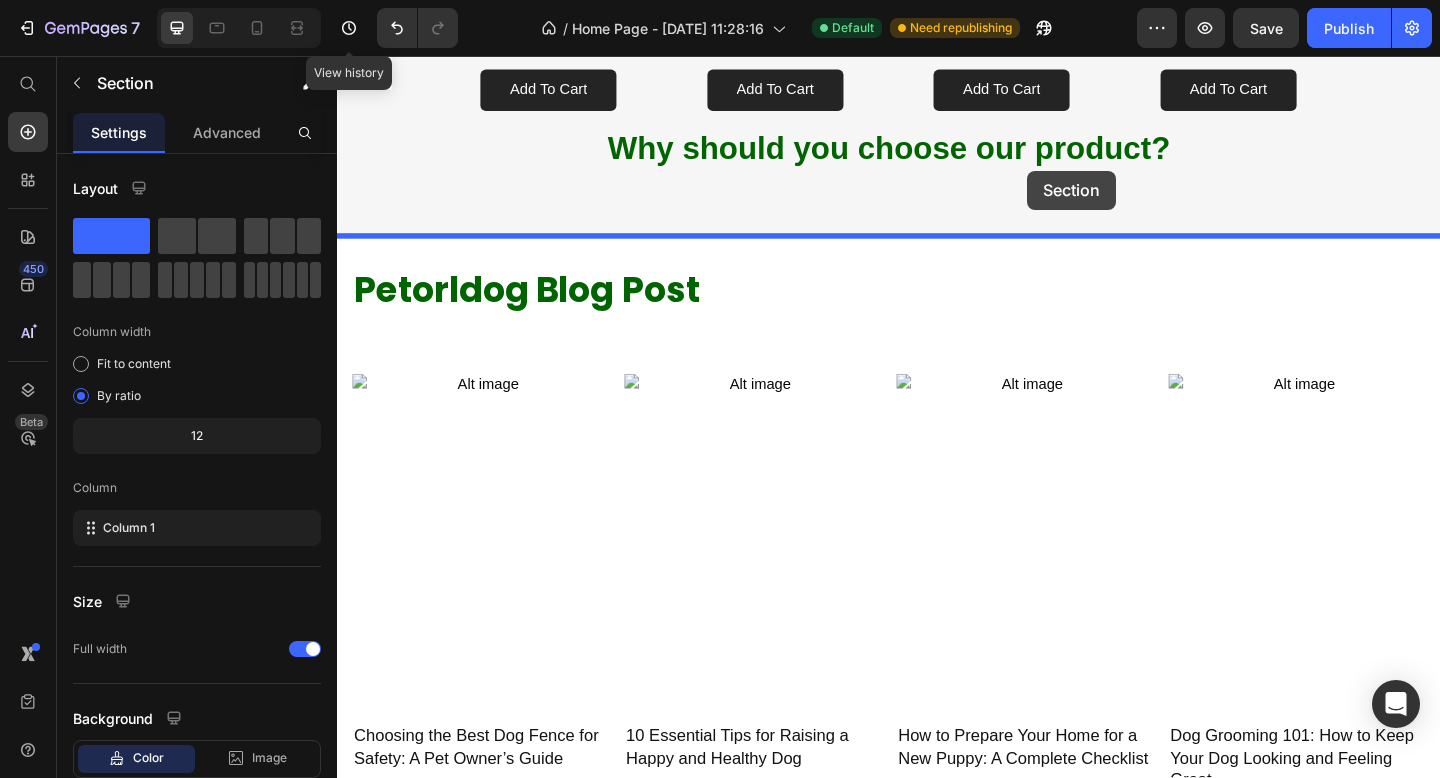 scroll, scrollTop: 2095, scrollLeft: 0, axis: vertical 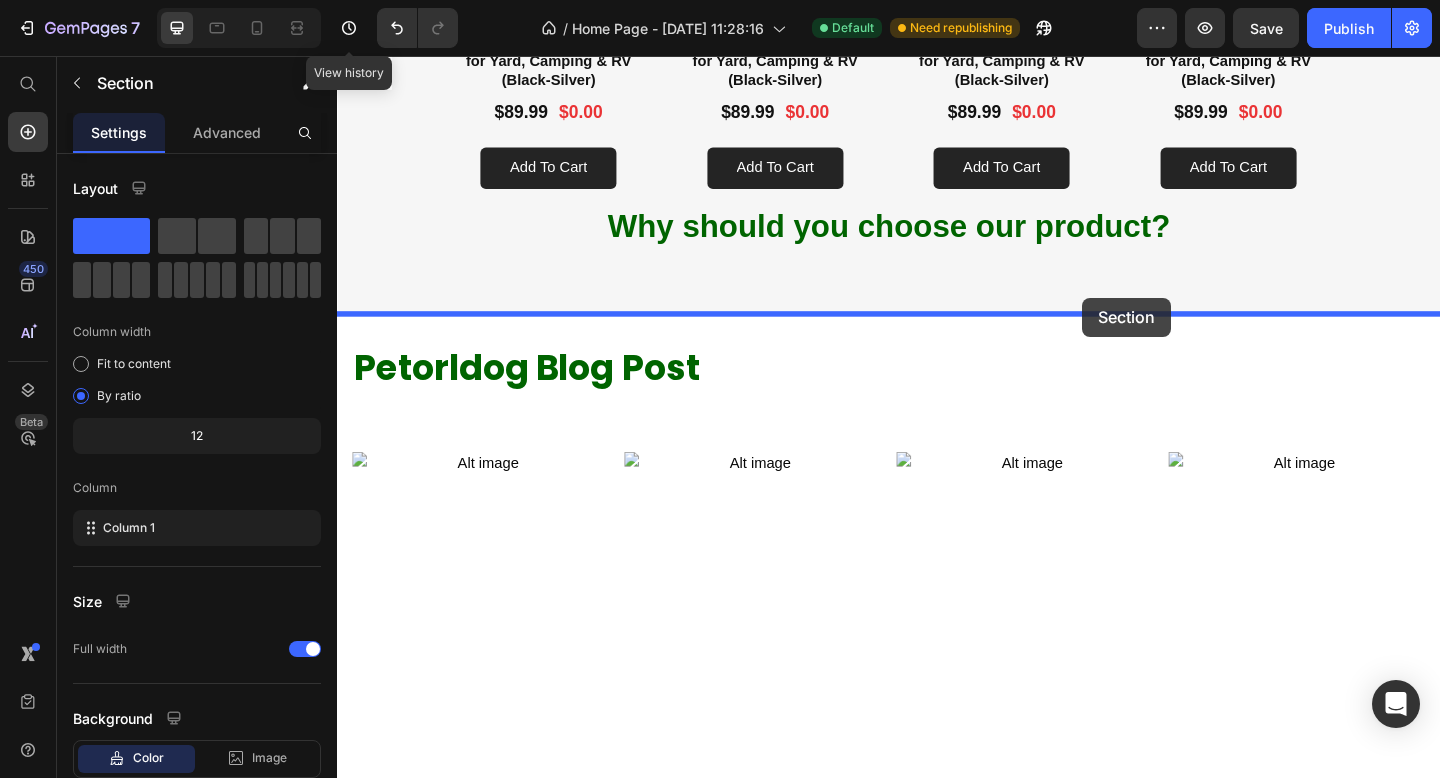 drag, startPoint x: 1144, startPoint y: 423, endPoint x: 1147, endPoint y: 319, distance: 104.04326 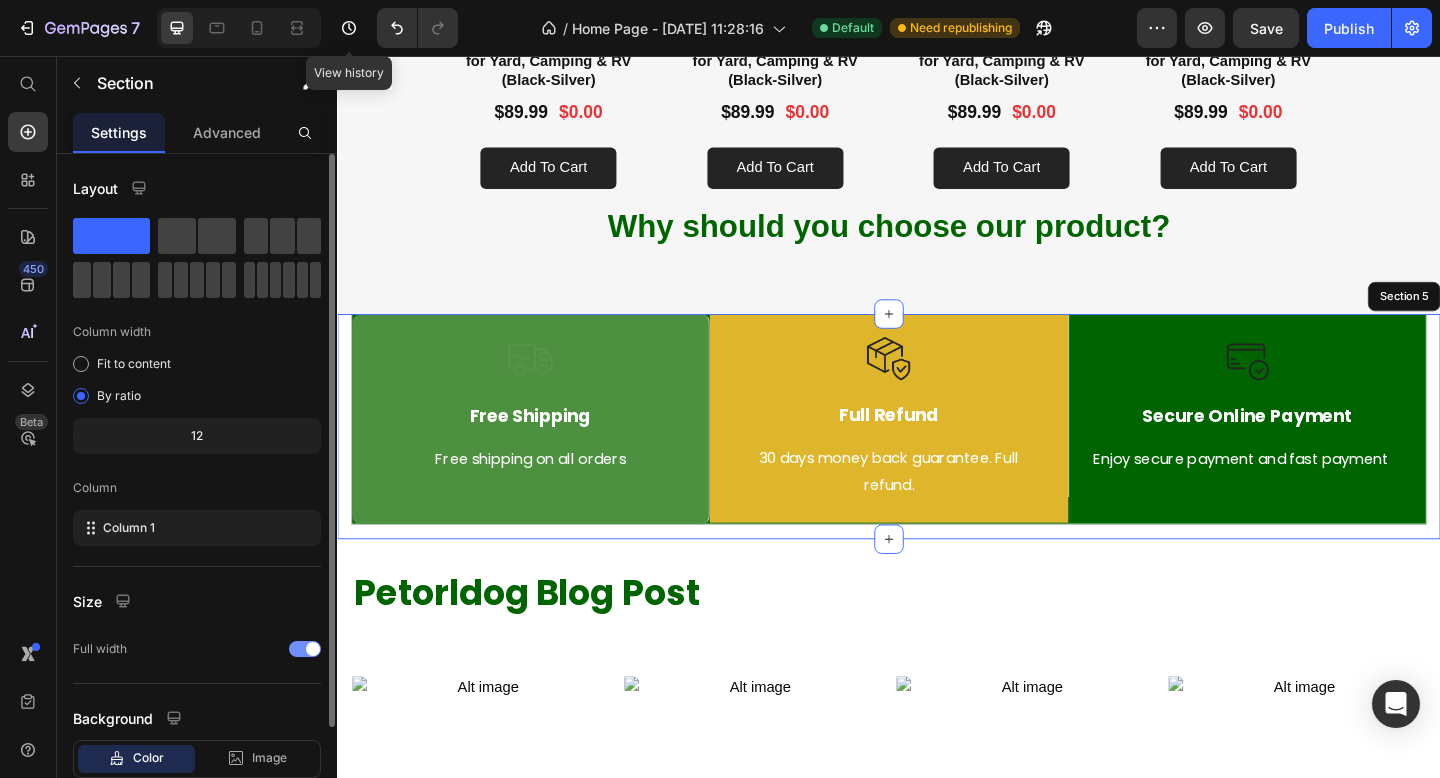 click at bounding box center [305, 649] 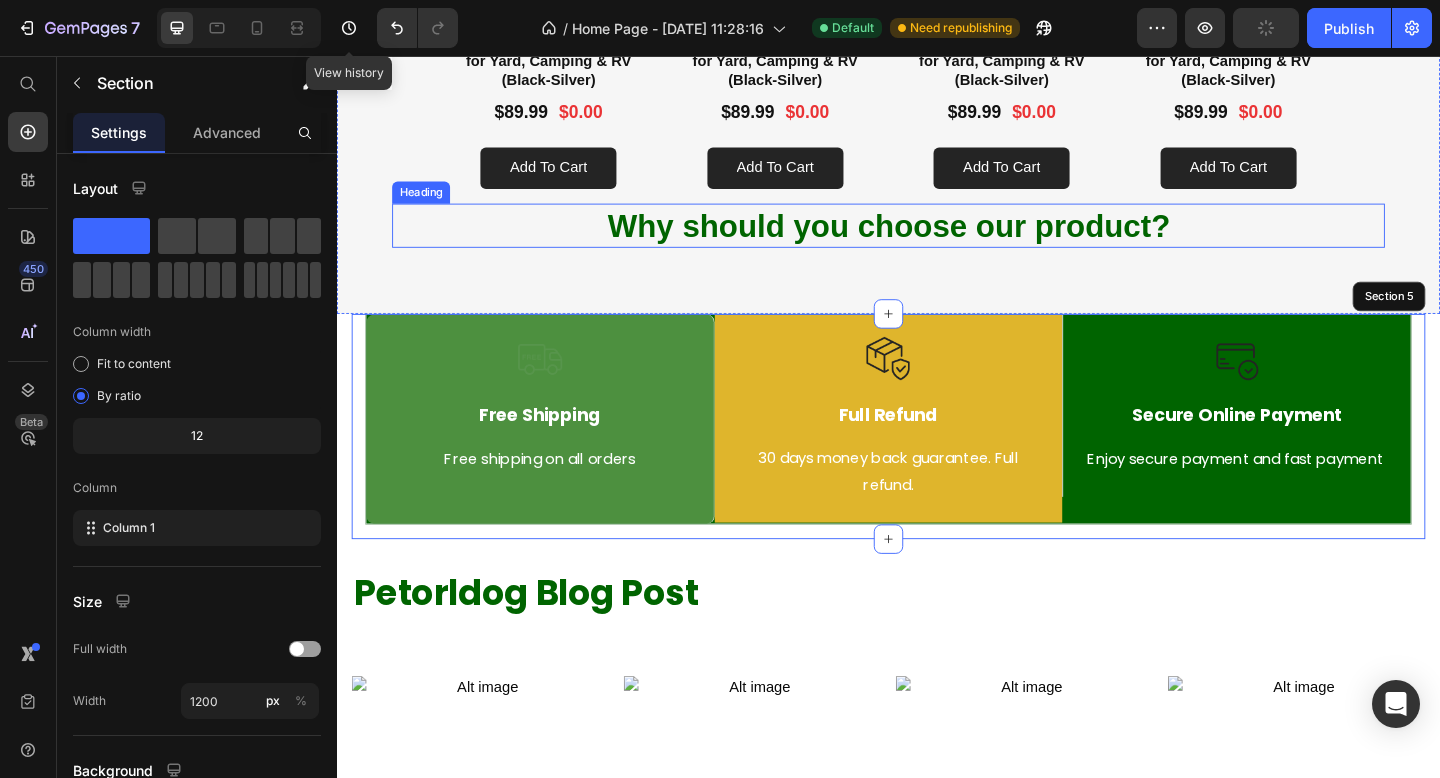 click on "Why should you choose our product?" at bounding box center (937, 241) 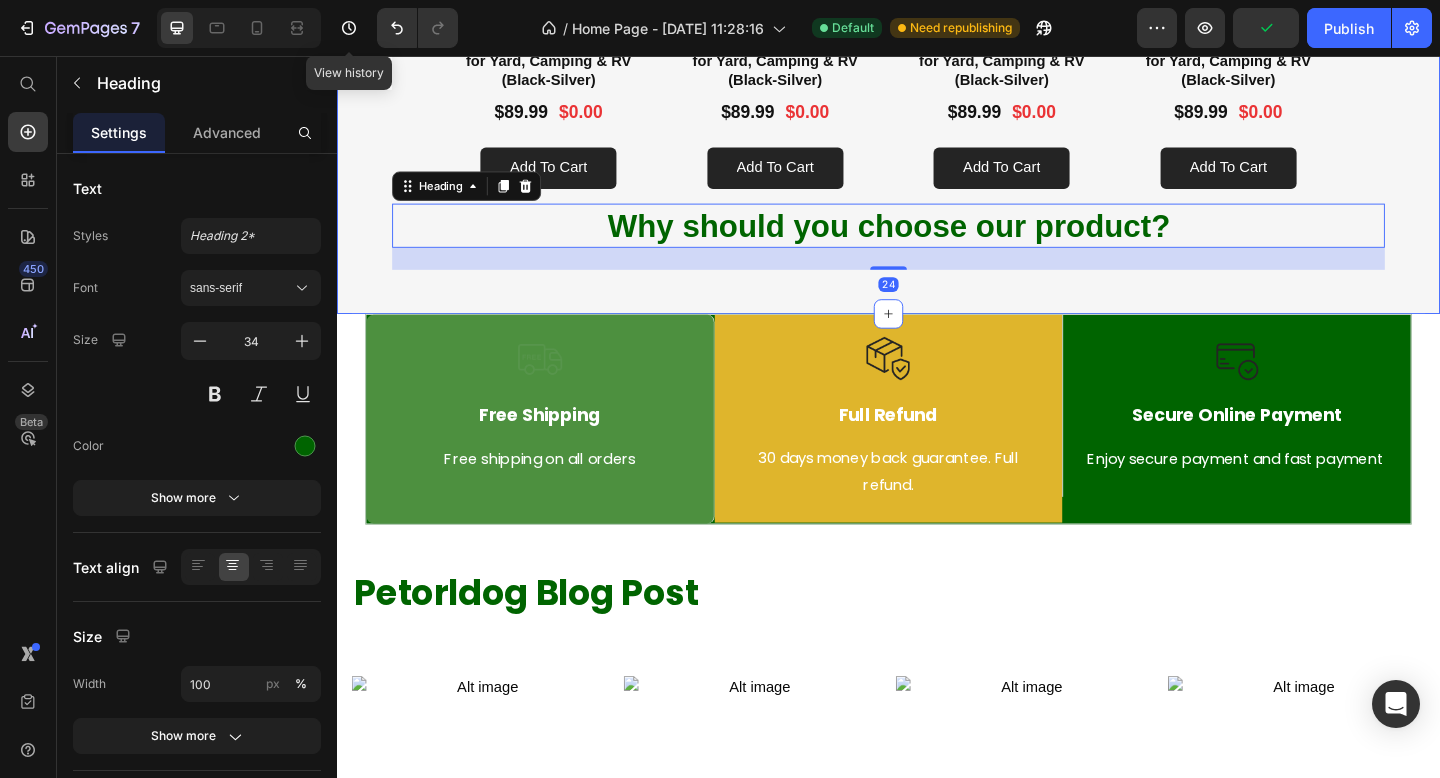 click on "Lorem Ipsum is simply dummy Heading At vero eos et accusamus et iusto odio dignissimos Text Block Row
Product Images Petorldog Dog Playpen, Foldable Metal Exercise Pen for Small/Medium/Large Dogs – Available in 32" & 40" Heights, 8/16/24/32 Panels, for Yard, Camping & RV (Black-Silver) Product Title $89.99 Product Price $0.00 Product Price Row add to cart Add to Cart Product Product Images Petorldog Dog Playpen, Foldable Metal Exercise Pen for Small/Medium/Large Dogs – Available in 32" & 40" Heights, 8/16/24/32 Panels, for Yard, Camping & RV (Black-Silver) Product Title $89.99 Product Price $0.00 Product Price Row add to cart Add to Cart Product Product Images Petorldog Dog Playpen, Foldable Metal Exercise Pen for Small/Medium/Large Dogs – Available in 32" & 40" Heights, 8/16/24/32 Panels, for Yard, Camping & RV (Black-Silver) Product Title $89.99 Product Price $0.00 Product Price Row add to cart Add to Cart Product Product Images Product Title $89.99 Row" at bounding box center [937, -94] 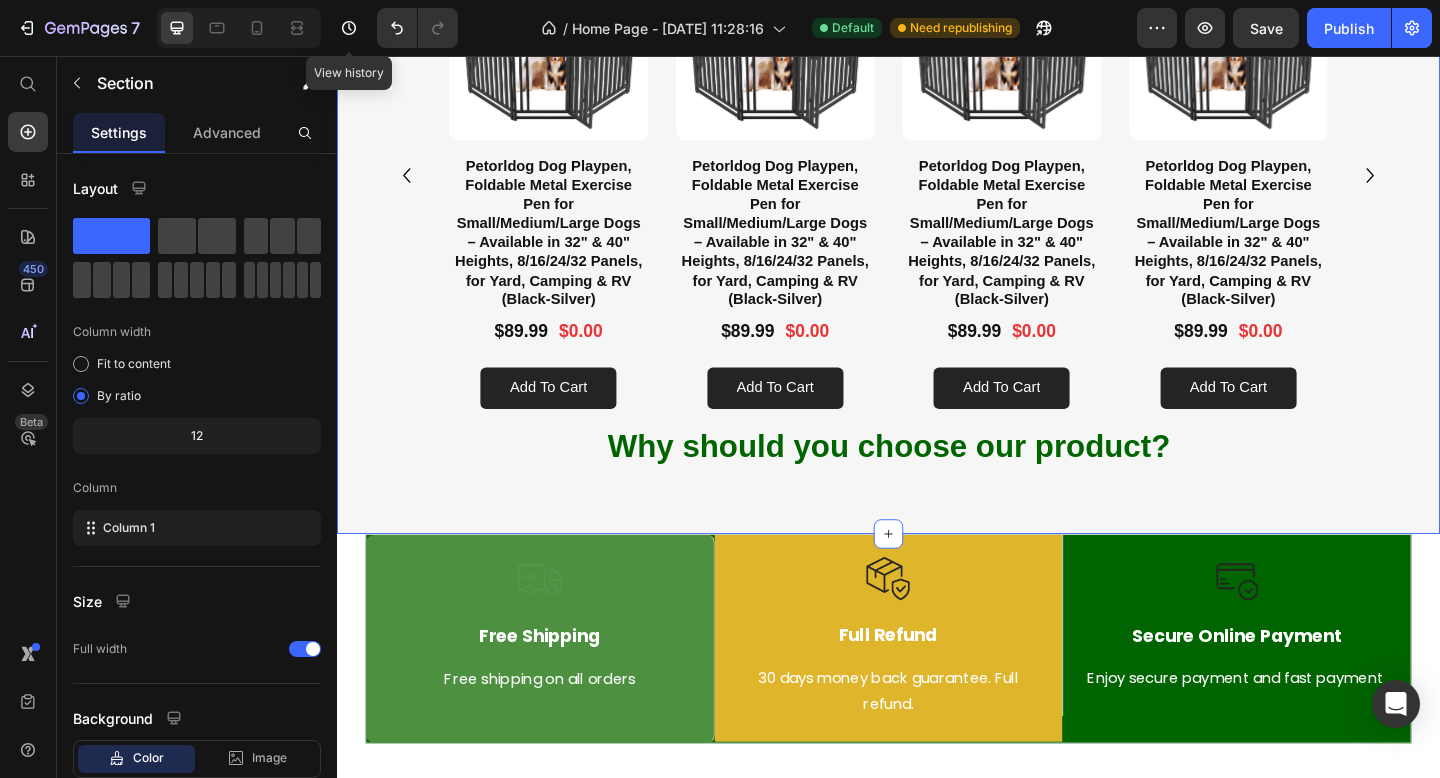 scroll, scrollTop: 1857, scrollLeft: 0, axis: vertical 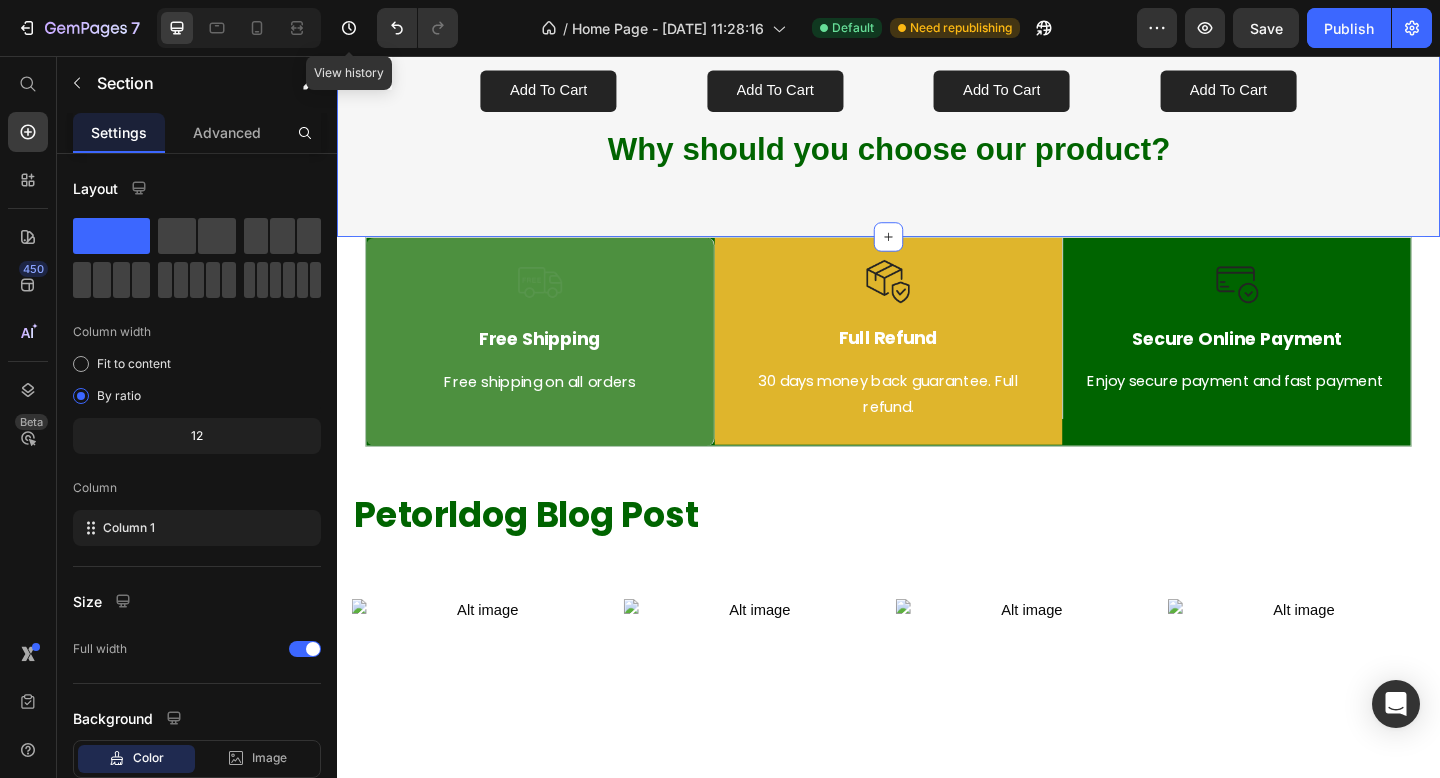 click on "Lorem Ipsum is simply dummy Heading At vero eos et accusamus et iusto odio dignissimos Text Block Row
Product Images Petorldog Dog Playpen, Foldable Metal Exercise Pen for Small/Medium/Large Dogs – Available in 32" & 40" Heights, 8/16/24/32 Panels, for Yard, Camping & RV (Black-Silver) Product Title $89.99 Product Price $0.00 Product Price Row add to cart Add to Cart Product Product Images Petorldog Dog Playpen, Foldable Metal Exercise Pen for Small/Medium/Large Dogs – Available in 32" & 40" Heights, 8/16/24/32 Panels, for Yard, Camping & RV (Black-Silver) Product Title $89.99 Product Price $0.00 Product Price Row add to cart Add to Cart Product Product Images Petorldog Dog Playpen, Foldable Metal Exercise Pen for Small/Medium/Large Dogs – Available in 32" & 40" Heights, 8/16/24/32 Panels, for Yard, Camping & RV (Black-Silver) Product Title $89.99 Product Price $0.00 Product Price Row add to cart Add to Cart Product Product Images Product Title $89.99 Row" at bounding box center [937, -178] 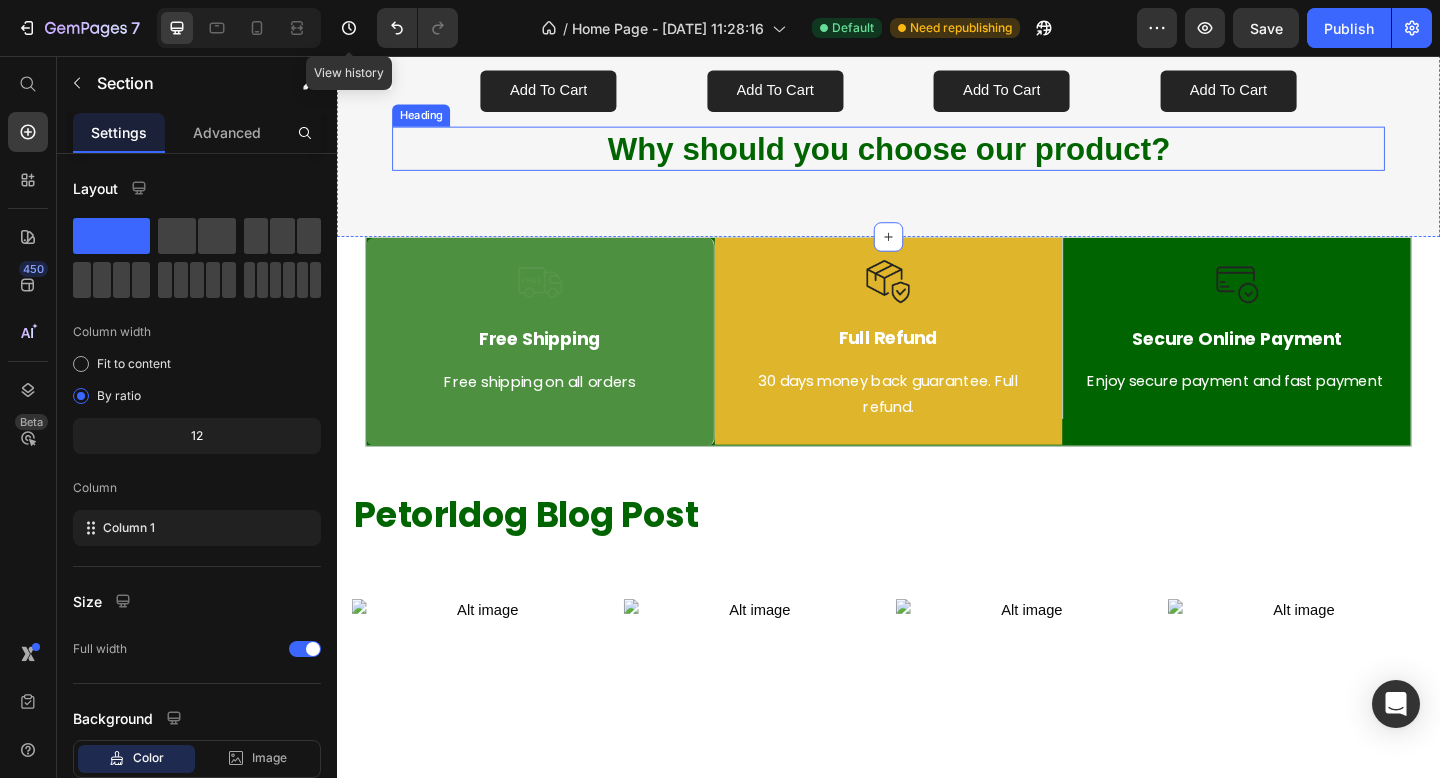 click on "Why should you choose our product?" at bounding box center [937, 157] 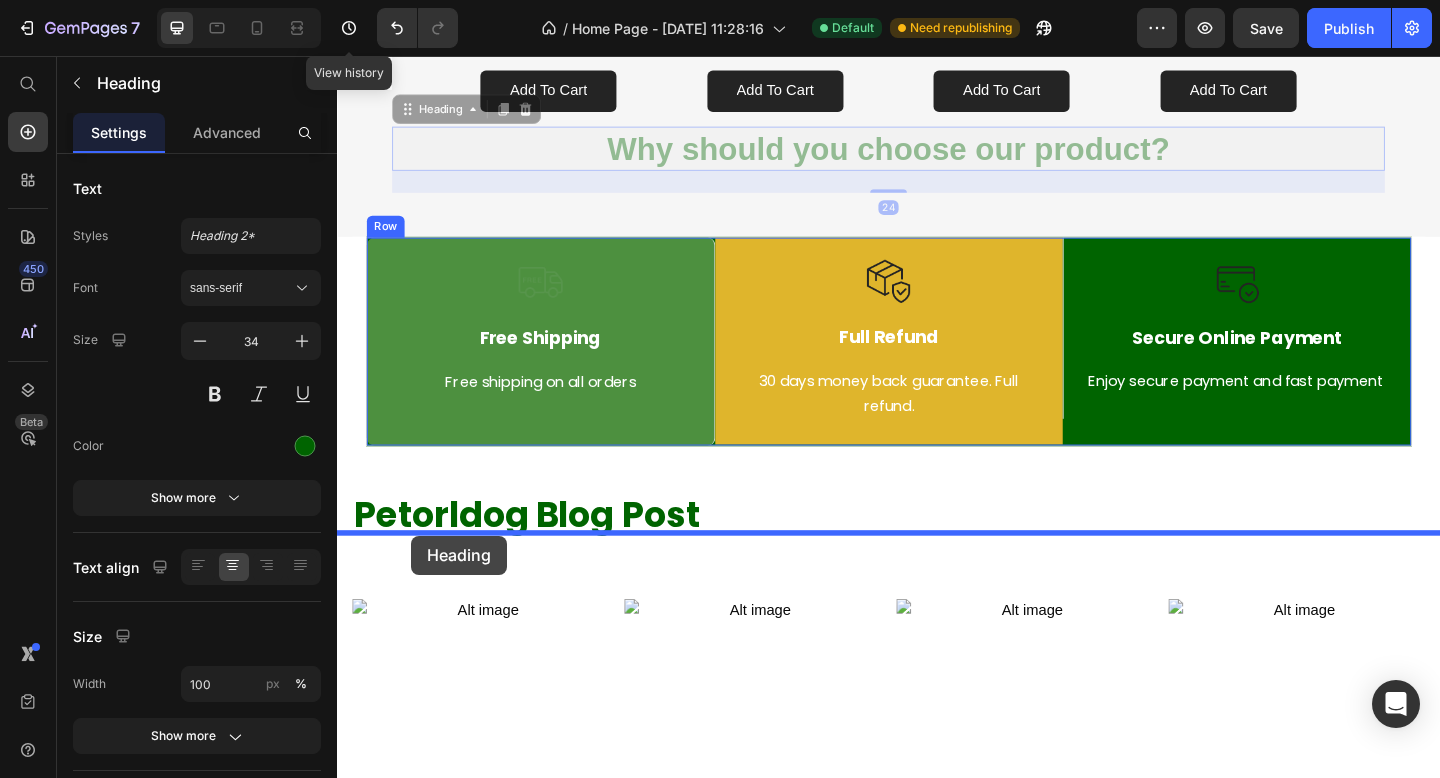 drag, startPoint x: 416, startPoint y: 437, endPoint x: 417, endPoint y: 579, distance: 142.00352 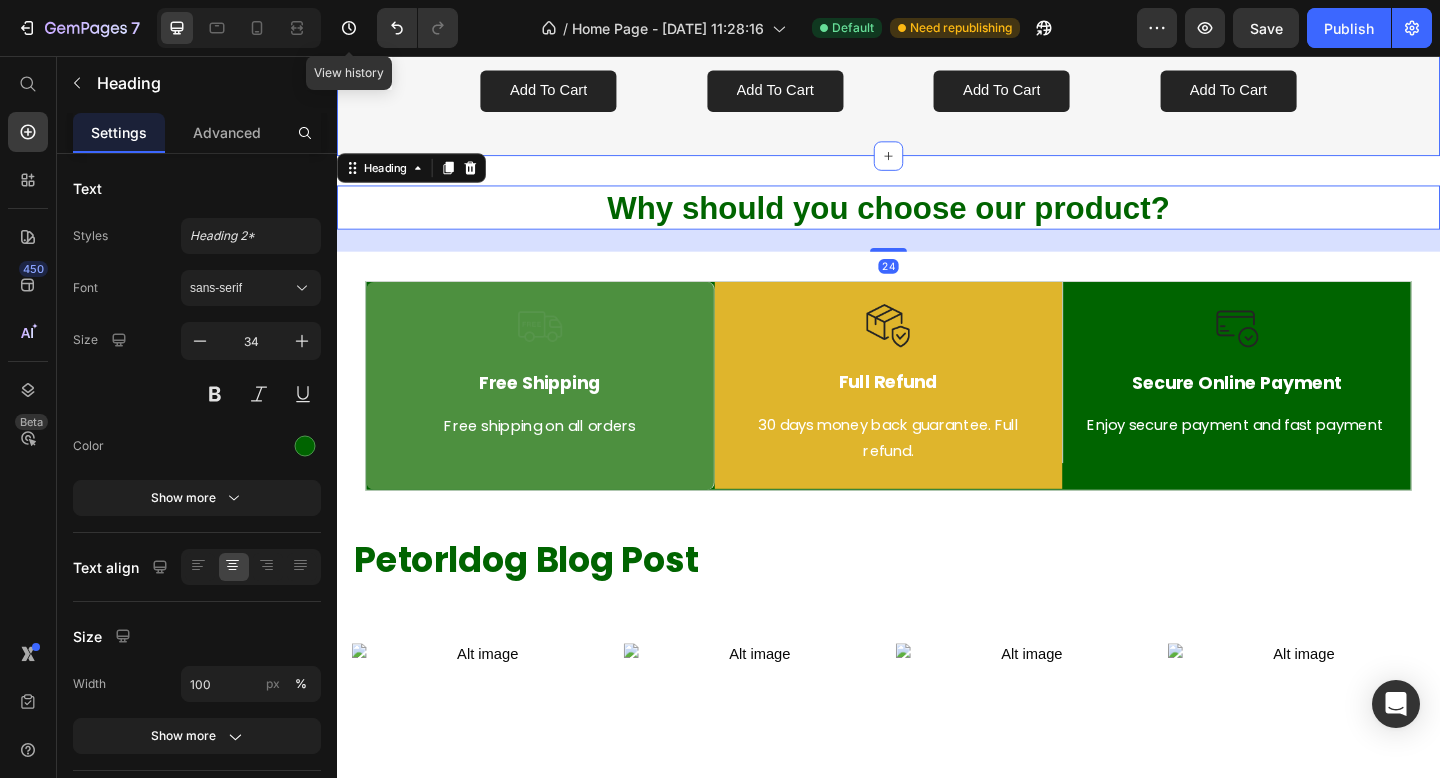 click on "Lorem Ipsum is simply dummy Heading At vero eos et accusamus et iusto odio dignissimos Text Block Row
Product Images Petorldog Dog Playpen, Foldable Metal Exercise Pen for Small/Medium/Large Dogs – Available in 32" & 40" Heights, 8/16/24/32 Panels, for Yard, Camping & RV (Black-Silver) Product Title $89.99 Product Price $0.00 Product Price Row add to cart Add to Cart Product Product Images Petorldog Dog Playpen, Foldable Metal Exercise Pen for Small/Medium/Large Dogs – Available in 32" & 40" Heights, 8/16/24/32 Panels, for Yard, Camping & RV (Black-Silver) Product Title $89.99 Product Price $0.00 Product Price Row add to cart Add to Cart Product Product Images Petorldog Dog Playpen, Foldable Metal Exercise Pen for Small/Medium/Large Dogs – Available in 32" & 40" Heights, 8/16/24/32 Panels, for Yard, Camping & RV (Black-Silver) Product Title $89.99 Product Price $0.00 Product Price Row add to cart Add to Cart Product Product Images Product Title $89.99 Row" at bounding box center [937, -222] 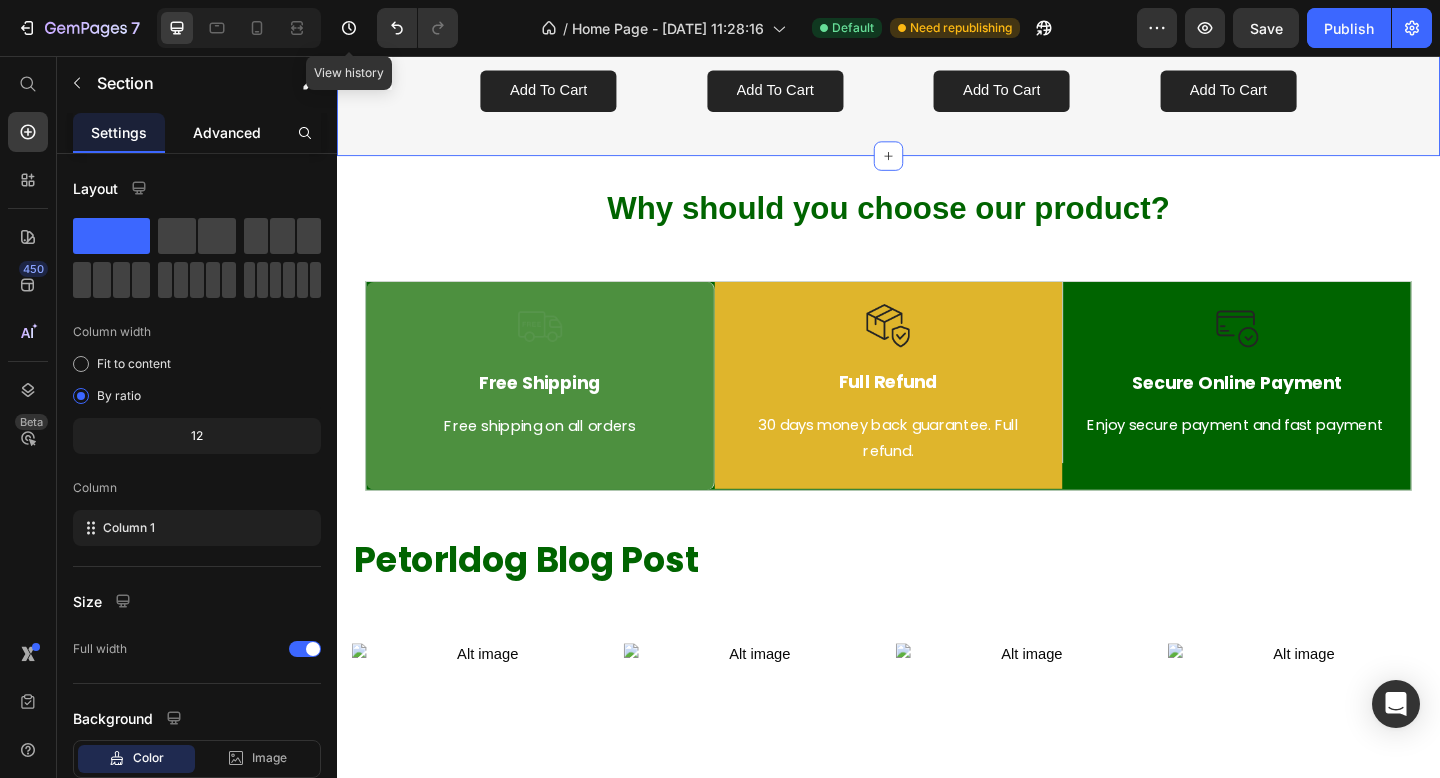 click on "Advanced" at bounding box center [227, 132] 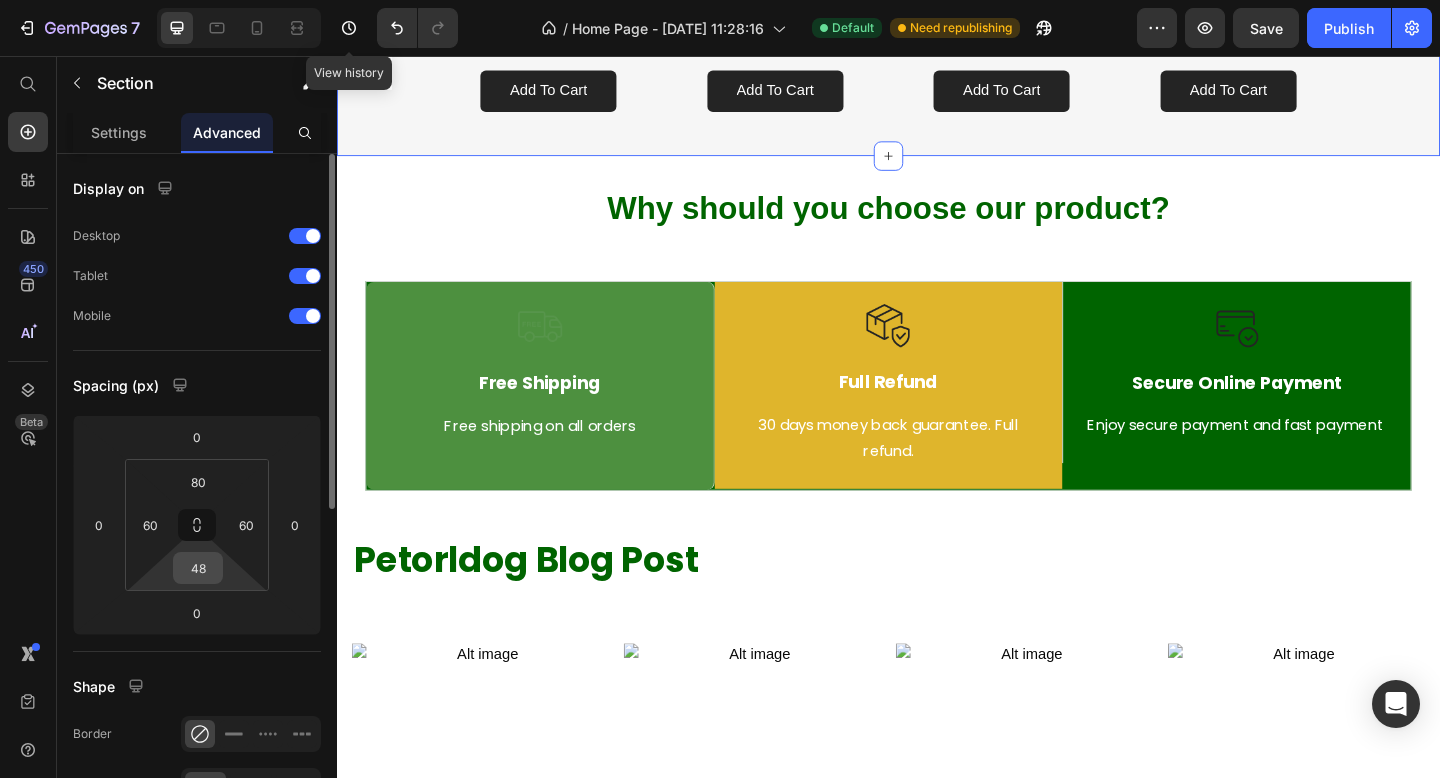 click on "48" at bounding box center [198, 568] 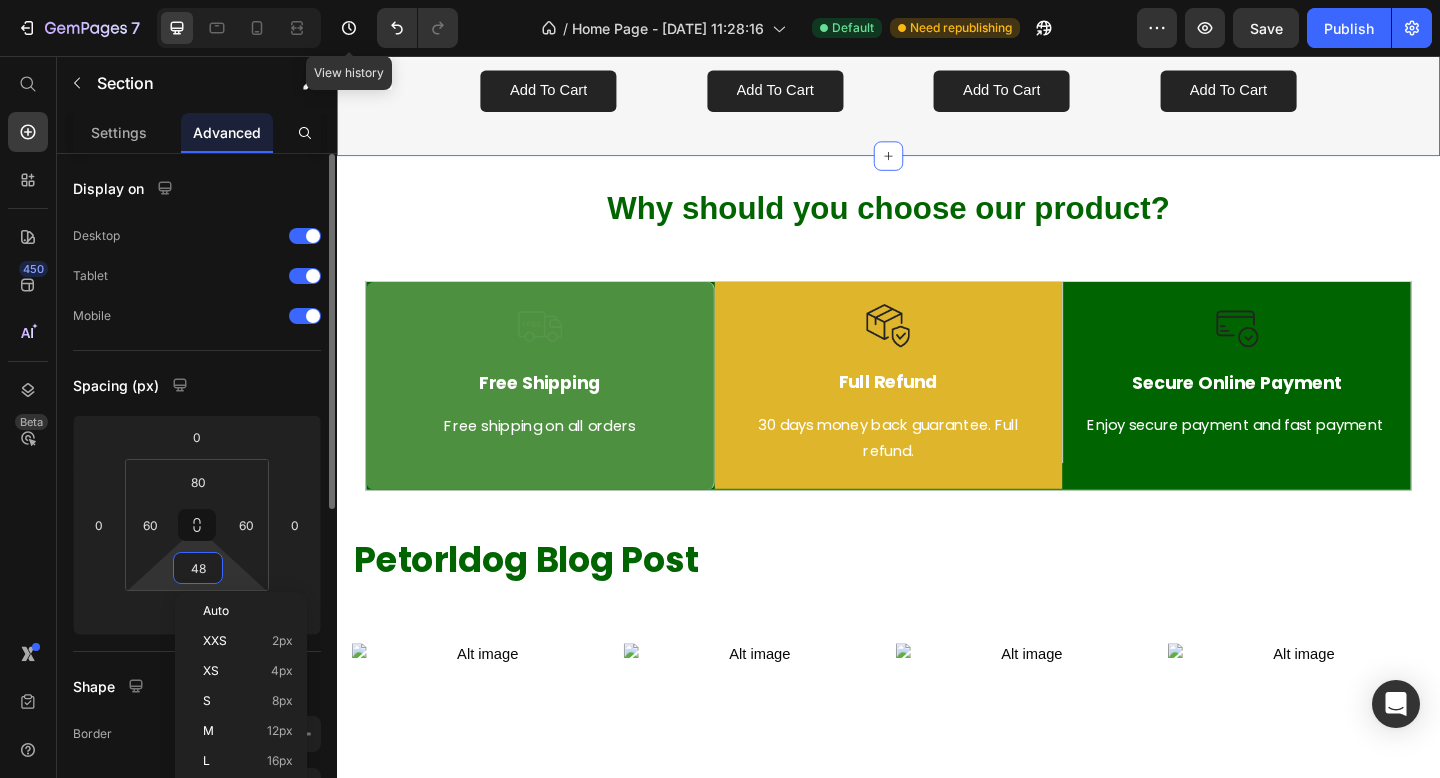 type on "0" 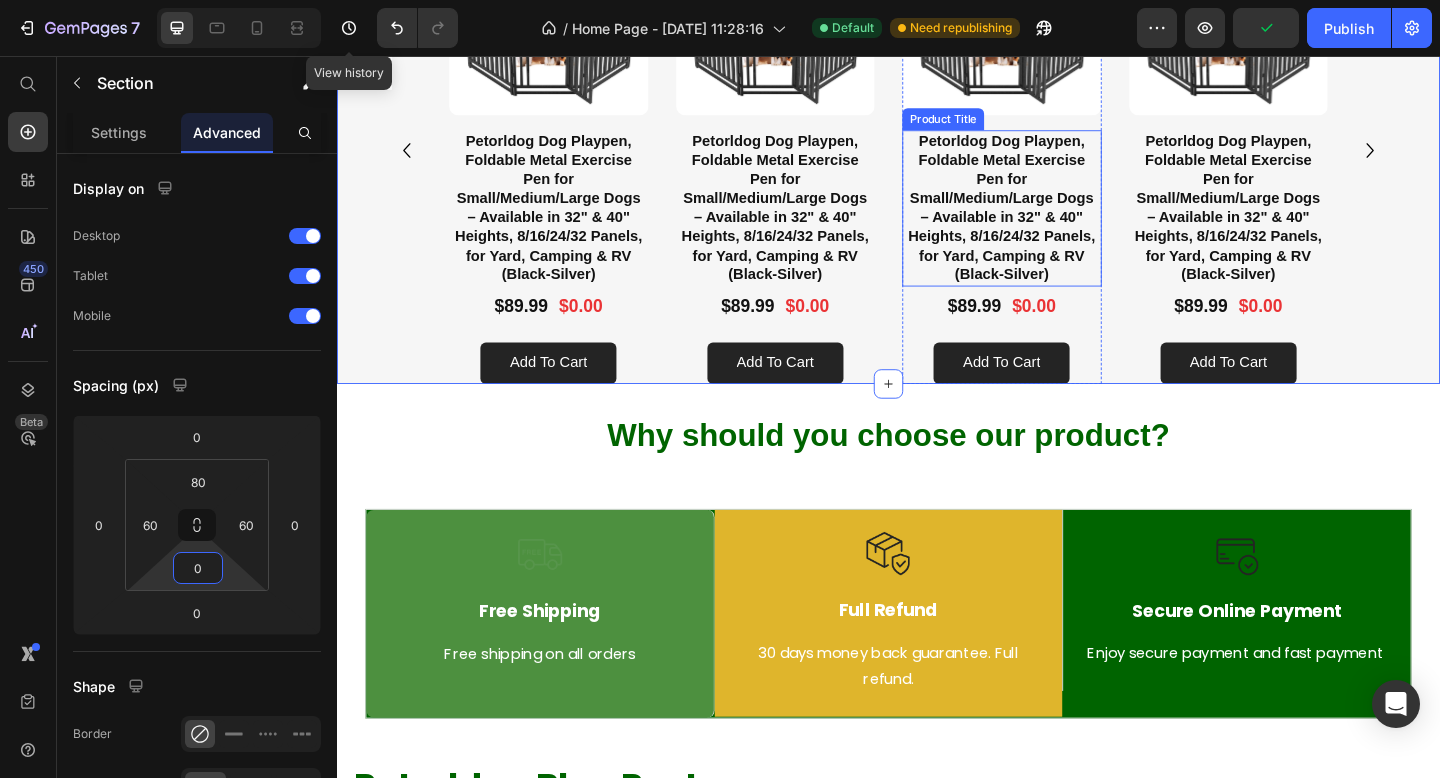 scroll, scrollTop: 1533, scrollLeft: 0, axis: vertical 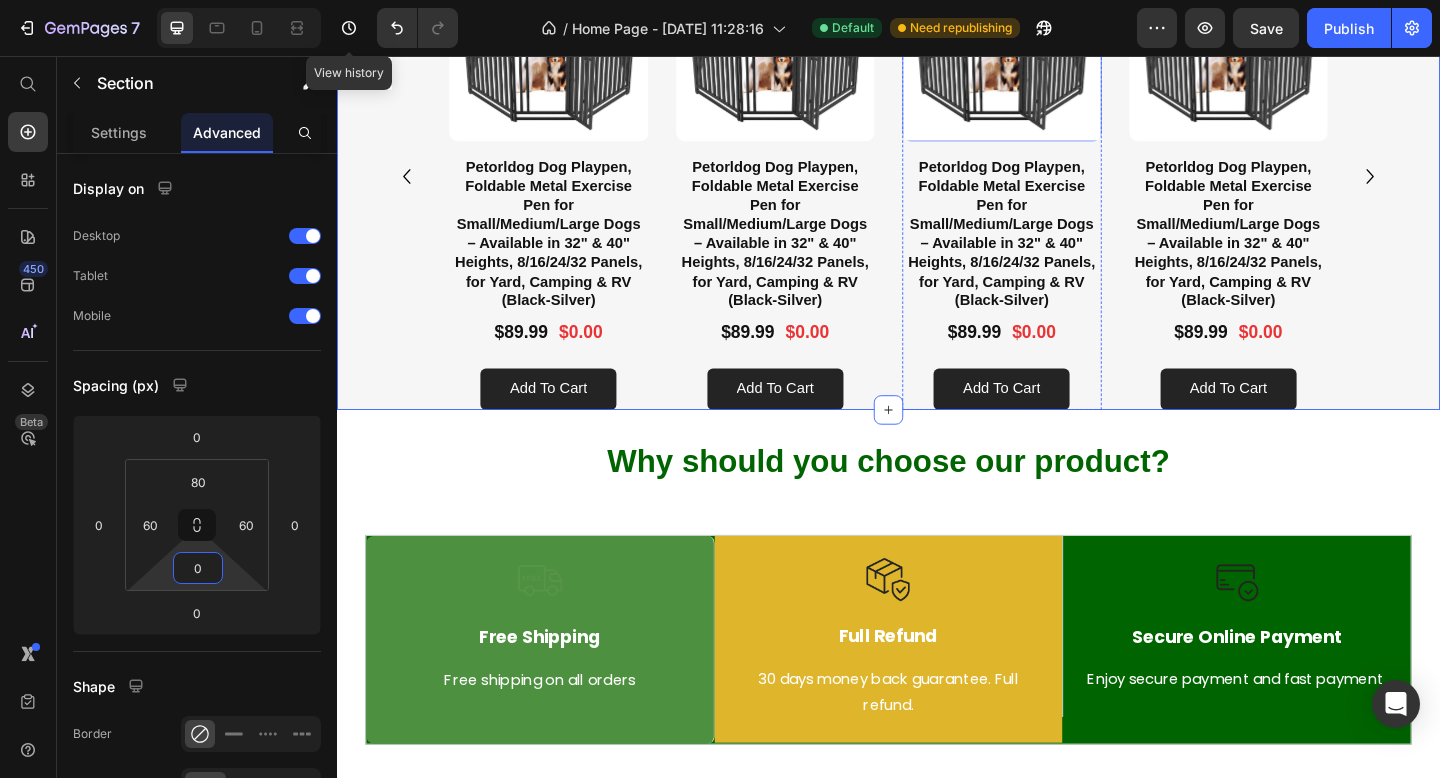 click at bounding box center [1060, 40] 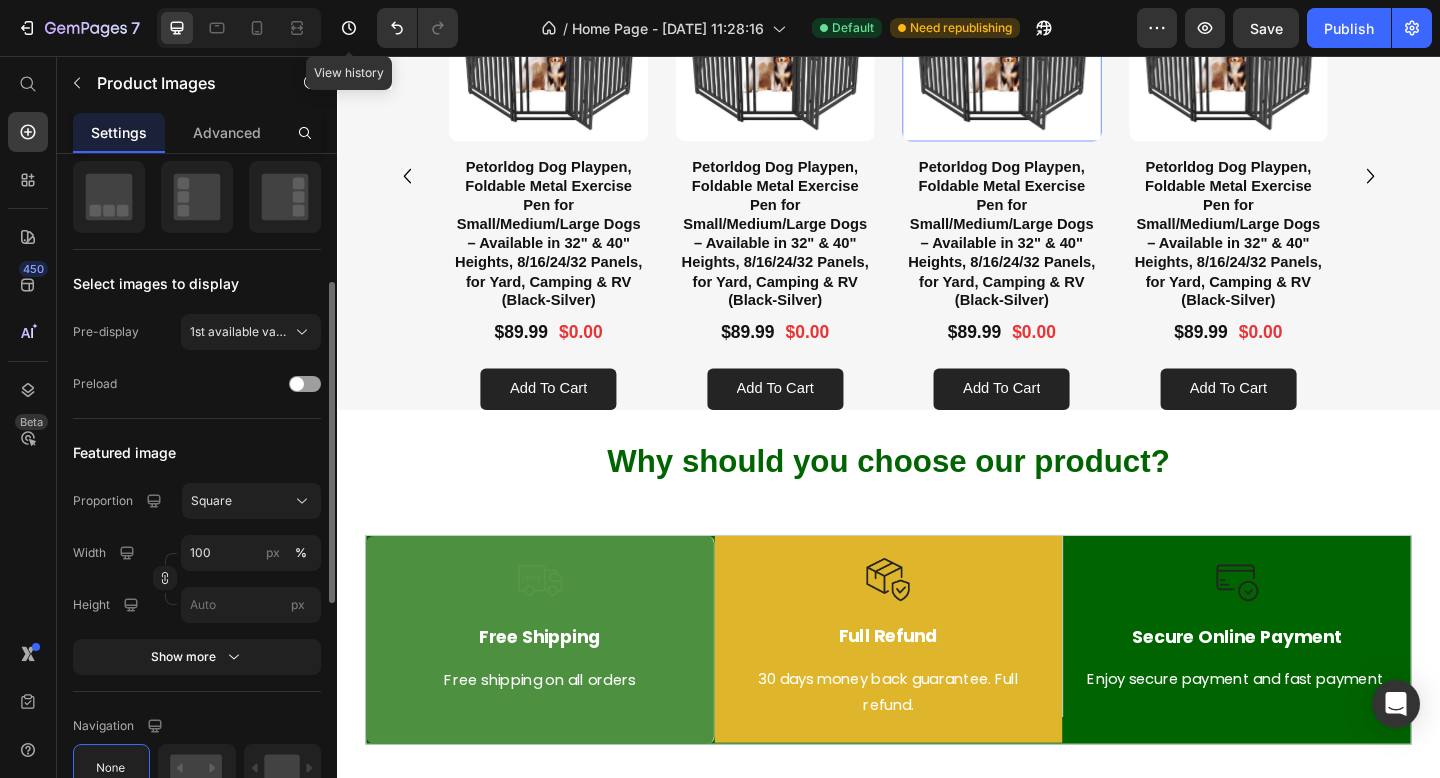 scroll, scrollTop: 416, scrollLeft: 0, axis: vertical 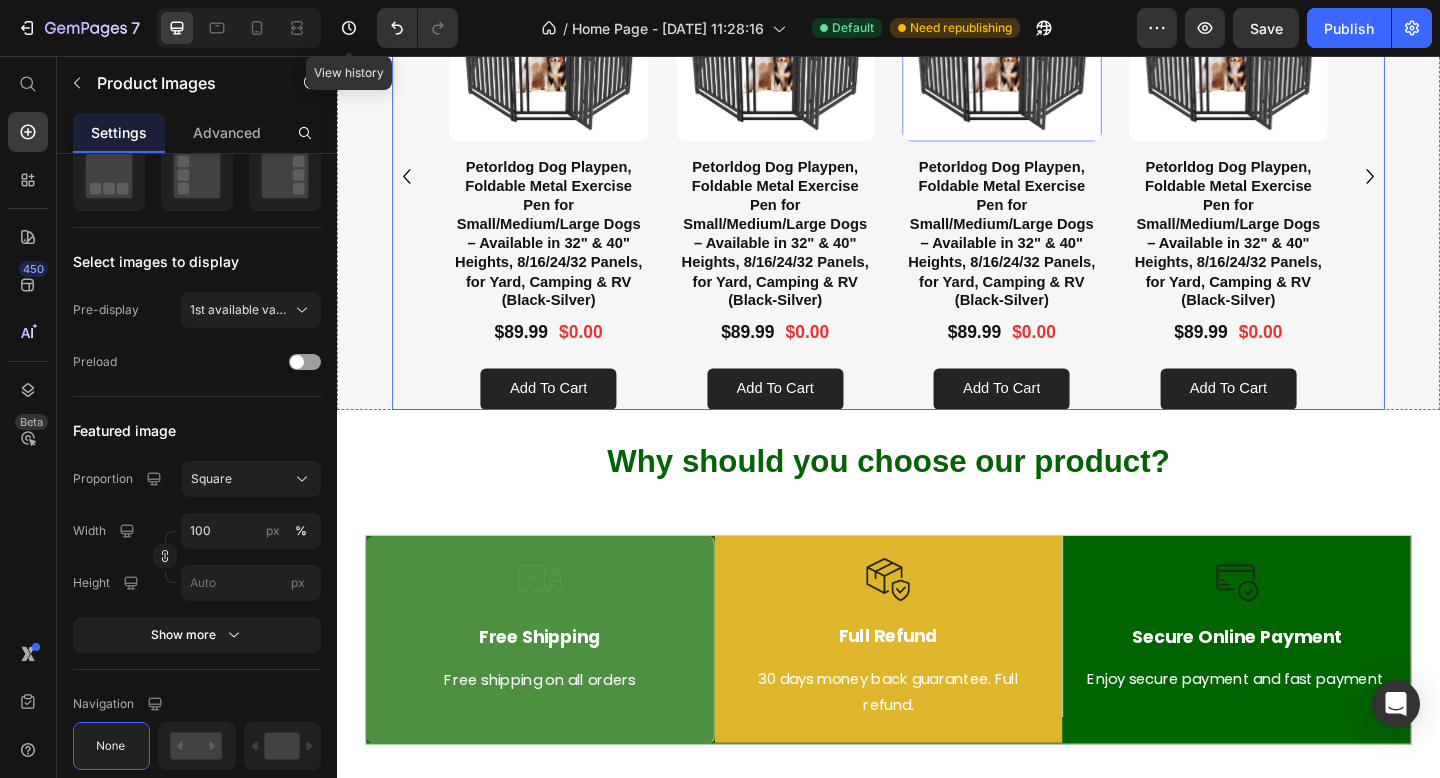 click on "Product Images Petorldog Dog Playpen, Foldable Metal Exercise Pen for Small/Medium/Large Dogs – Available in 32" & 40" Heights, 8/16/24/32 Panels, for Yard, Camping & RV (Black-Silver) Product Title $89.99 Product Price $0.00 Product Price Row add to cart Add to Cart Product Product Images Petorldog Dog Playpen, Foldable Metal Exercise Pen for Small/Medium/Large Dogs – Available in 32" & 40" Heights, 8/16/24/32 Panels, for Yard, Camping & RV (Black-Silver) Product Title $89.99 Product Price $0.00 Product Price Row add to cart Add to Cart Product Product Images   16 Petorldog Dog Playpen, Foldable Metal Exercise Pen for Small/Medium/Large Dogs – Available in 32" & 40" Heights, 8/16/24/32 Panels, for Yard, Camping & RV (Black-Silver) Product Title $89.99 Product Price $0.00 Product Price Row add to cart Add to Cart Product Product Images Product Title $89.99 Product Price $0.00 Product Price Row add to cart Add to Cart Product Product Images Product Title" at bounding box center [937, 186] 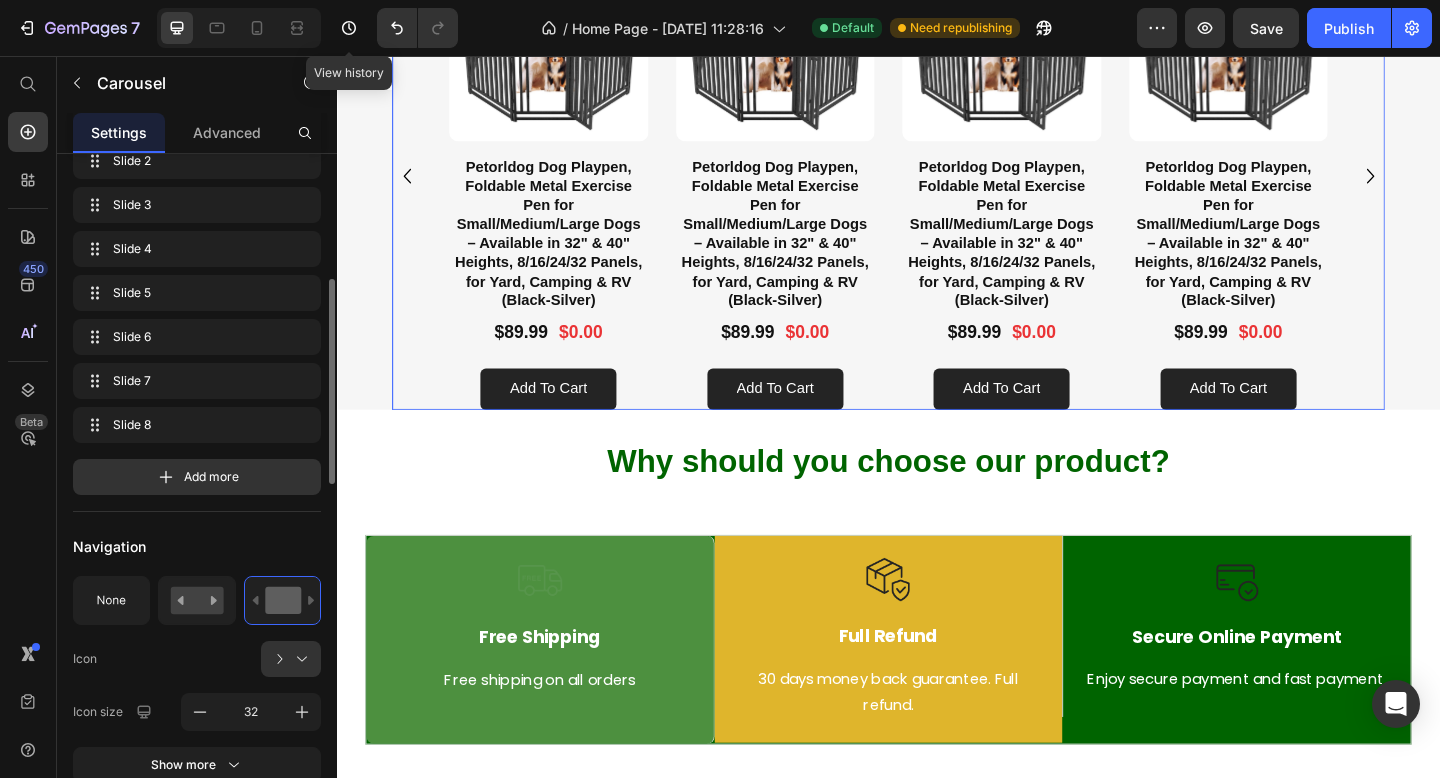 scroll, scrollTop: 0, scrollLeft: 0, axis: both 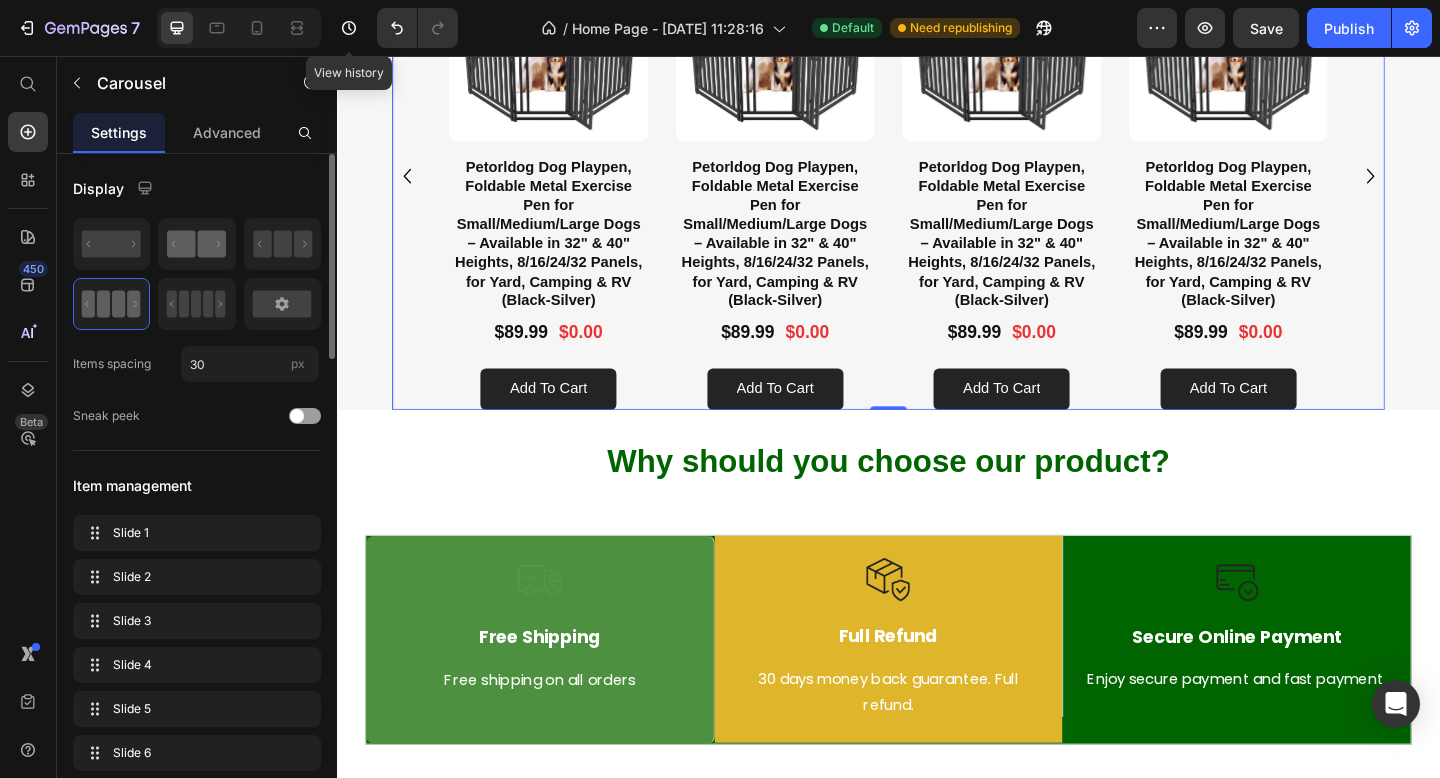 click 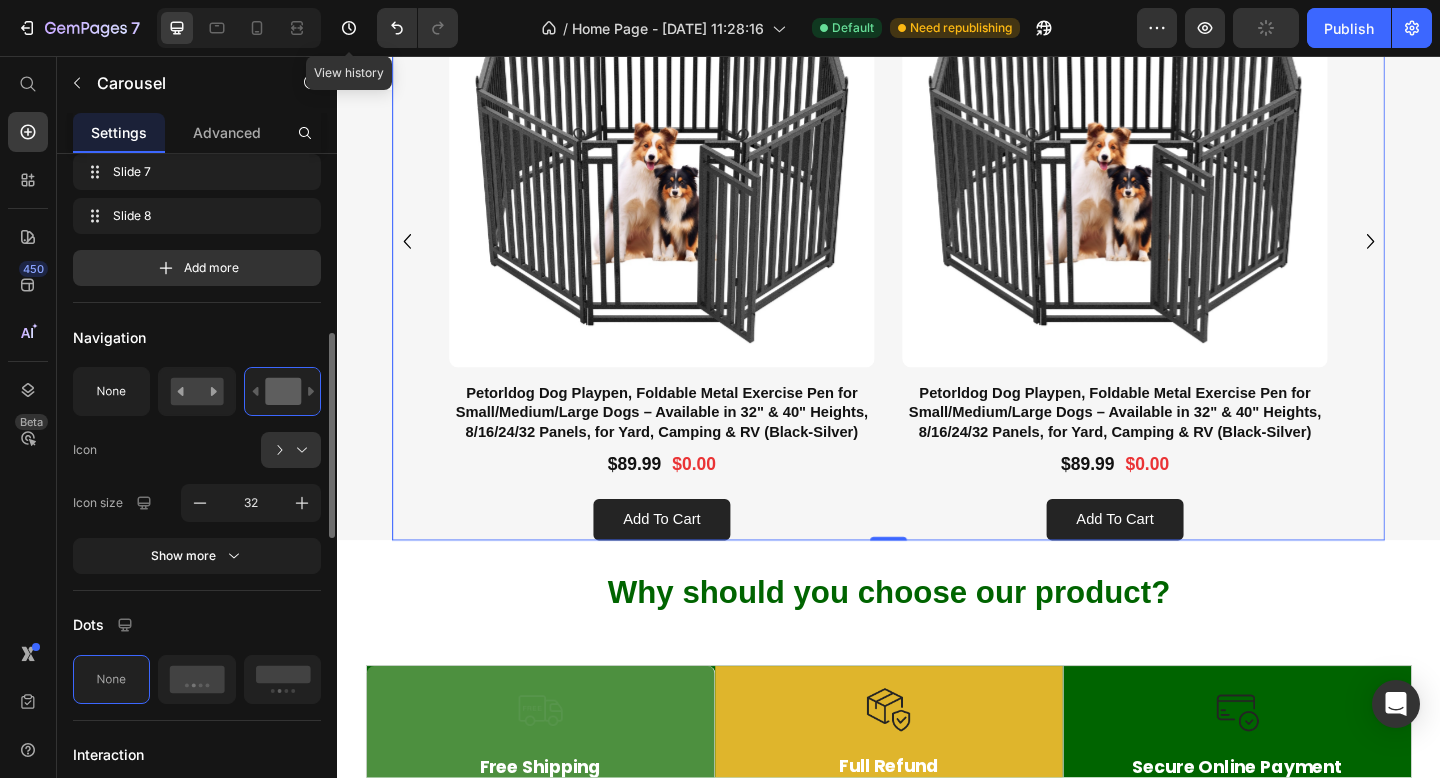 scroll, scrollTop: 639, scrollLeft: 0, axis: vertical 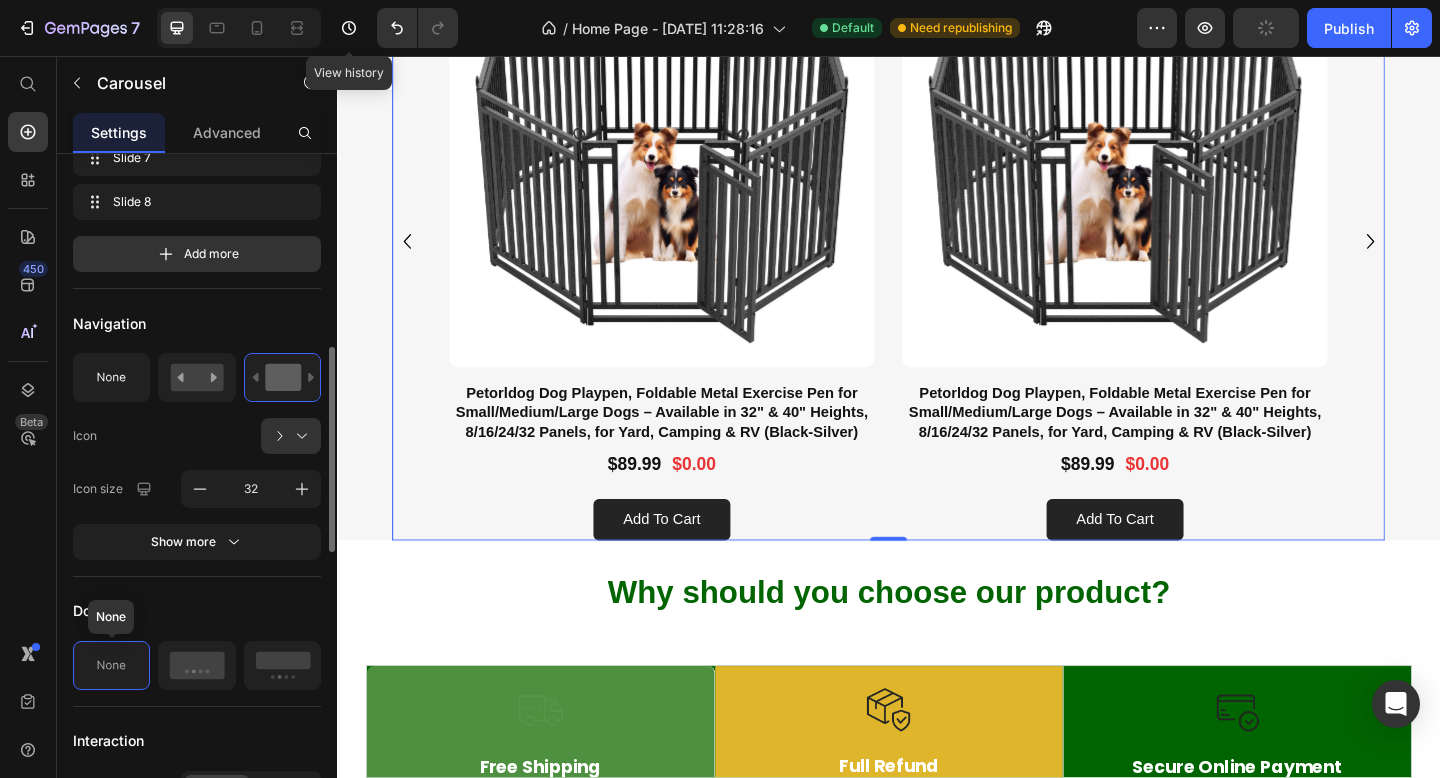 click 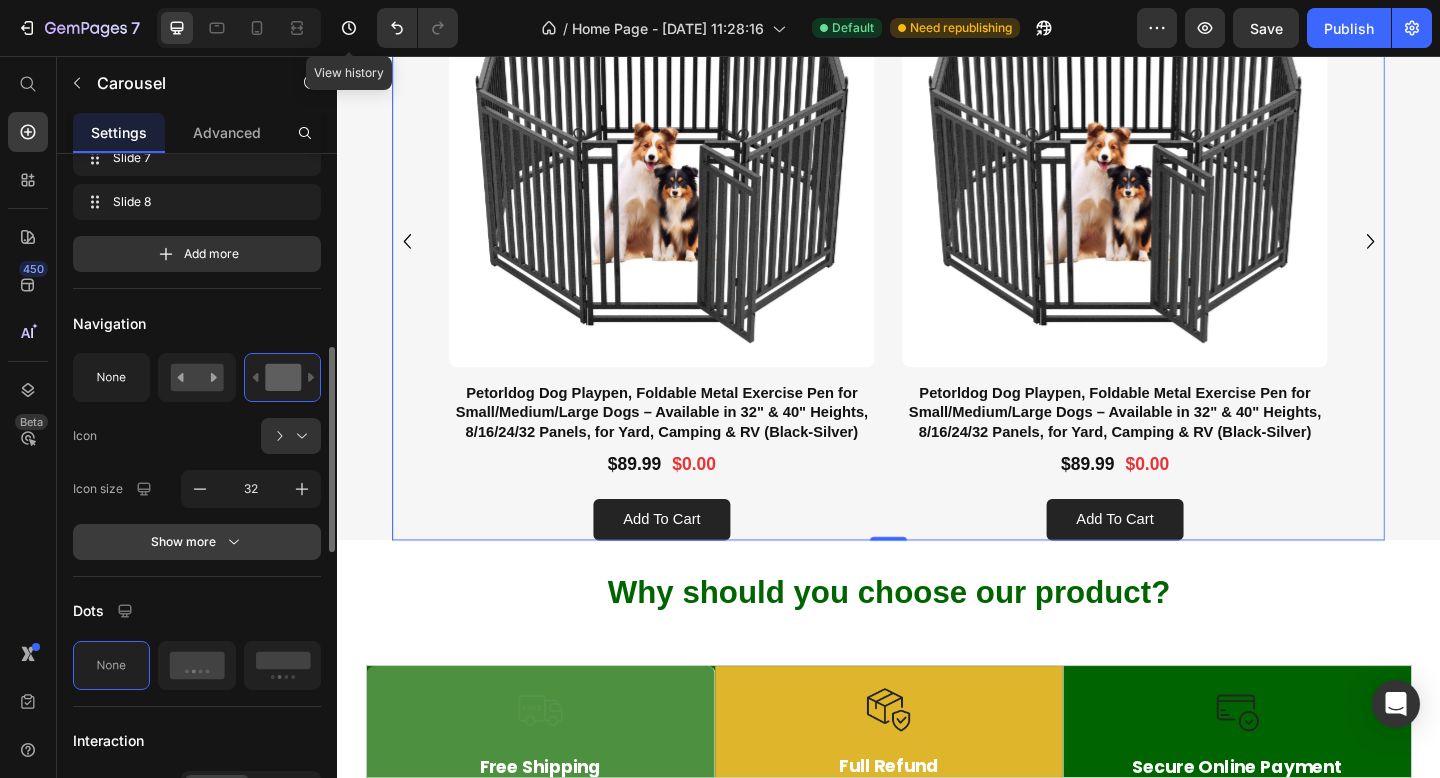 click on "Show more" at bounding box center [197, 542] 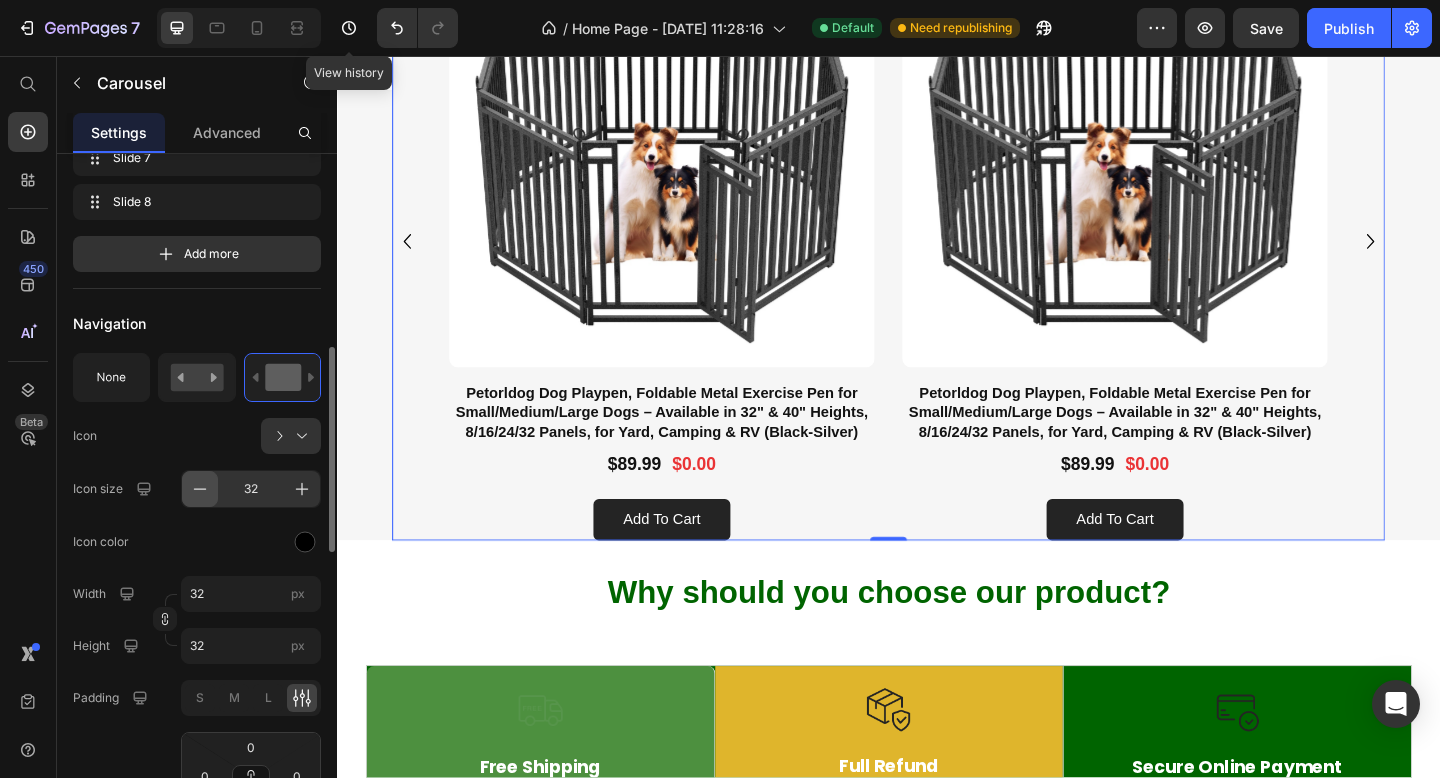 click at bounding box center [200, 489] 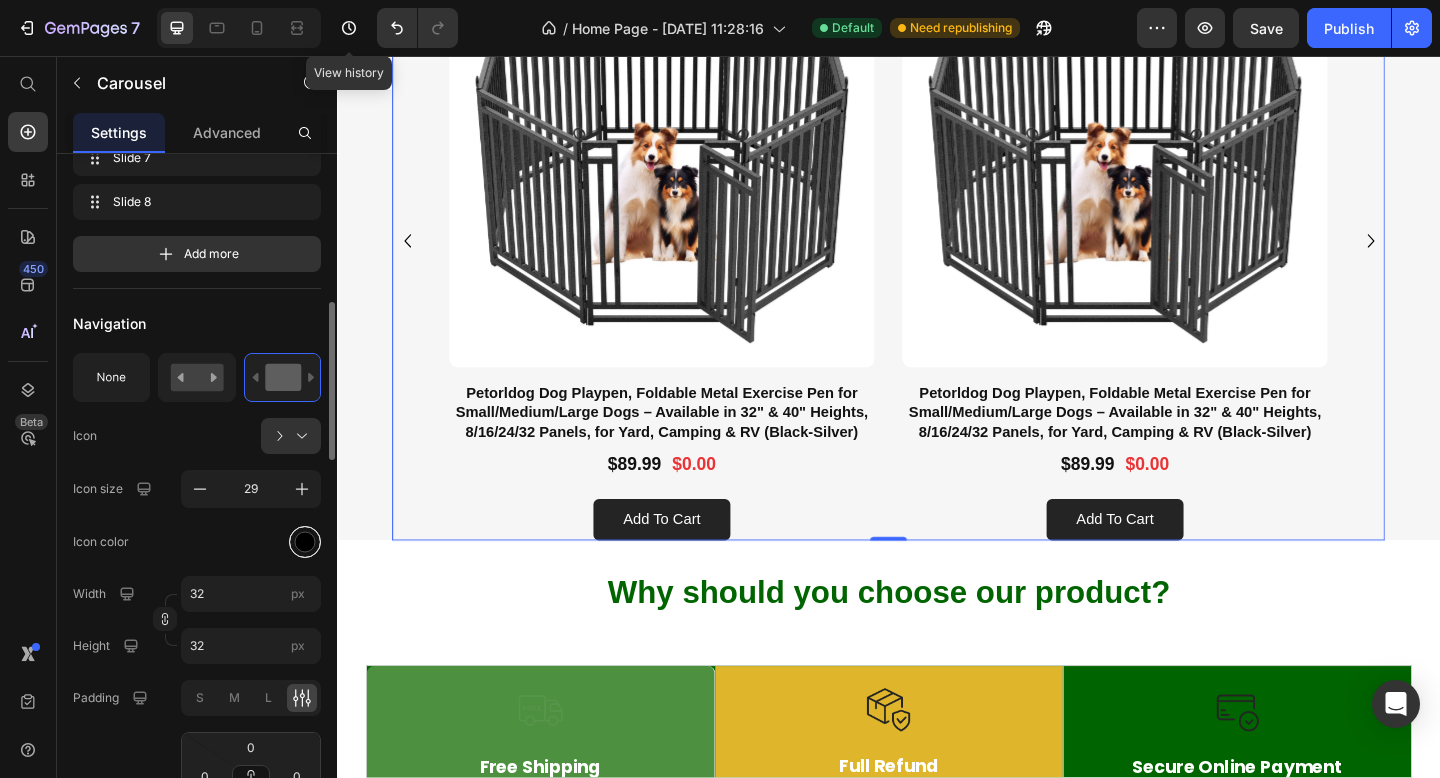 click at bounding box center [305, 541] 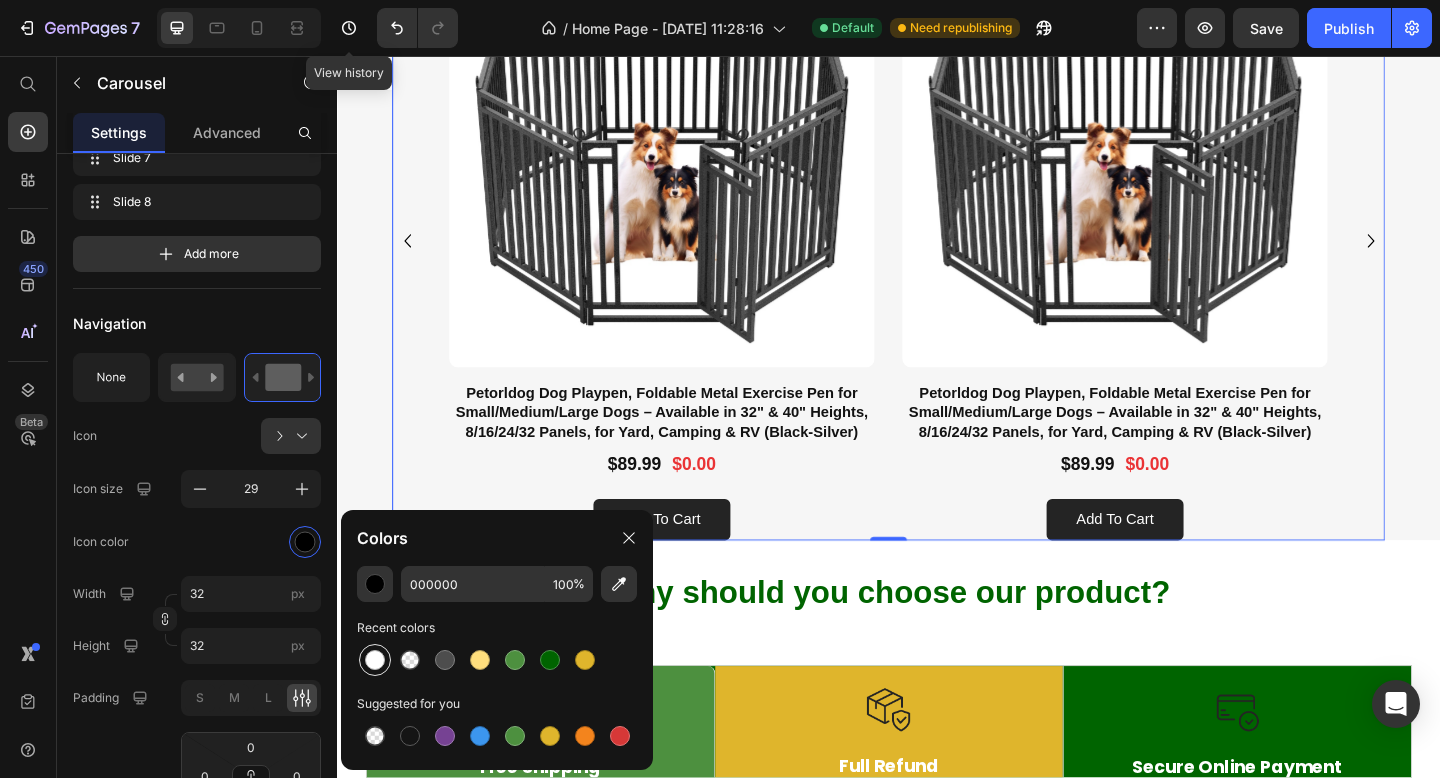 click at bounding box center [375, 660] 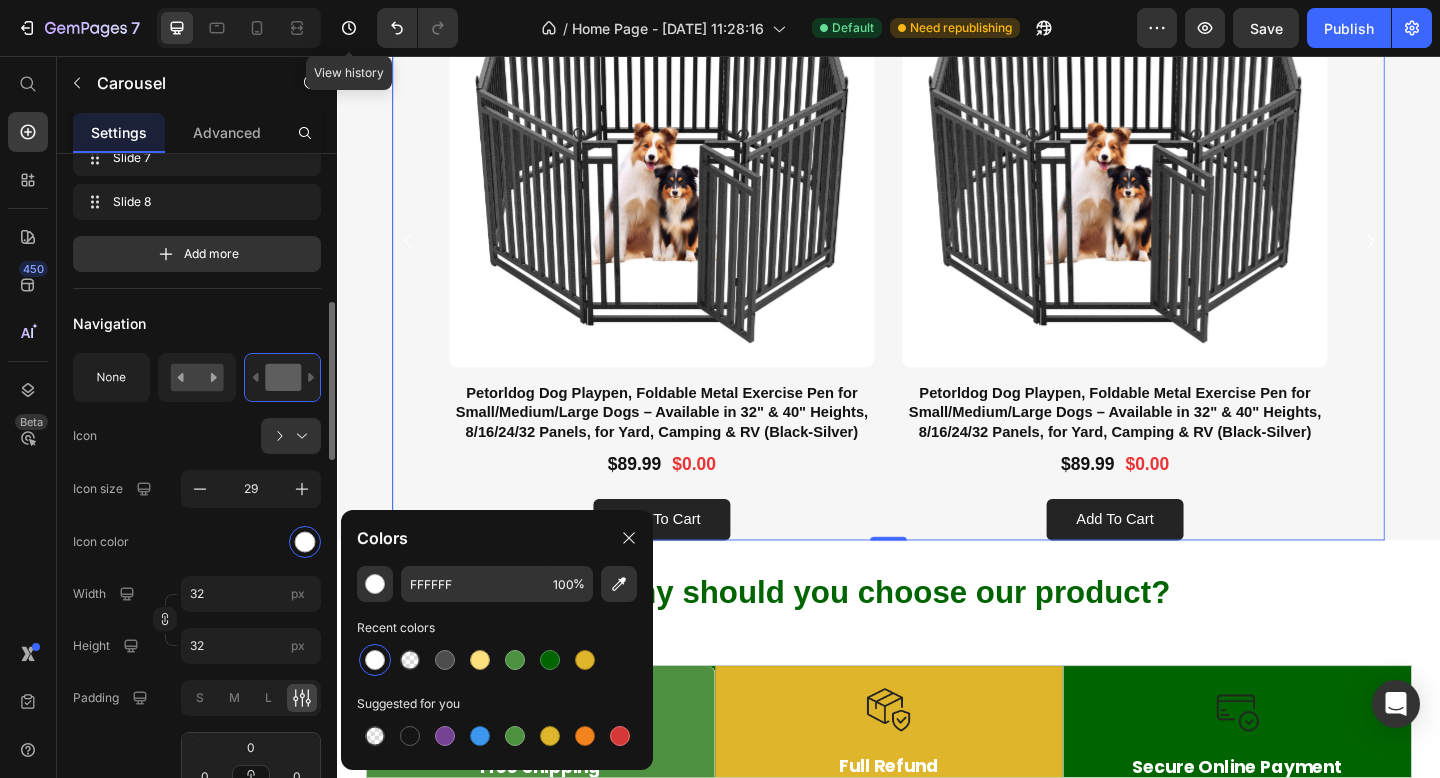 click on "Icon size 29" 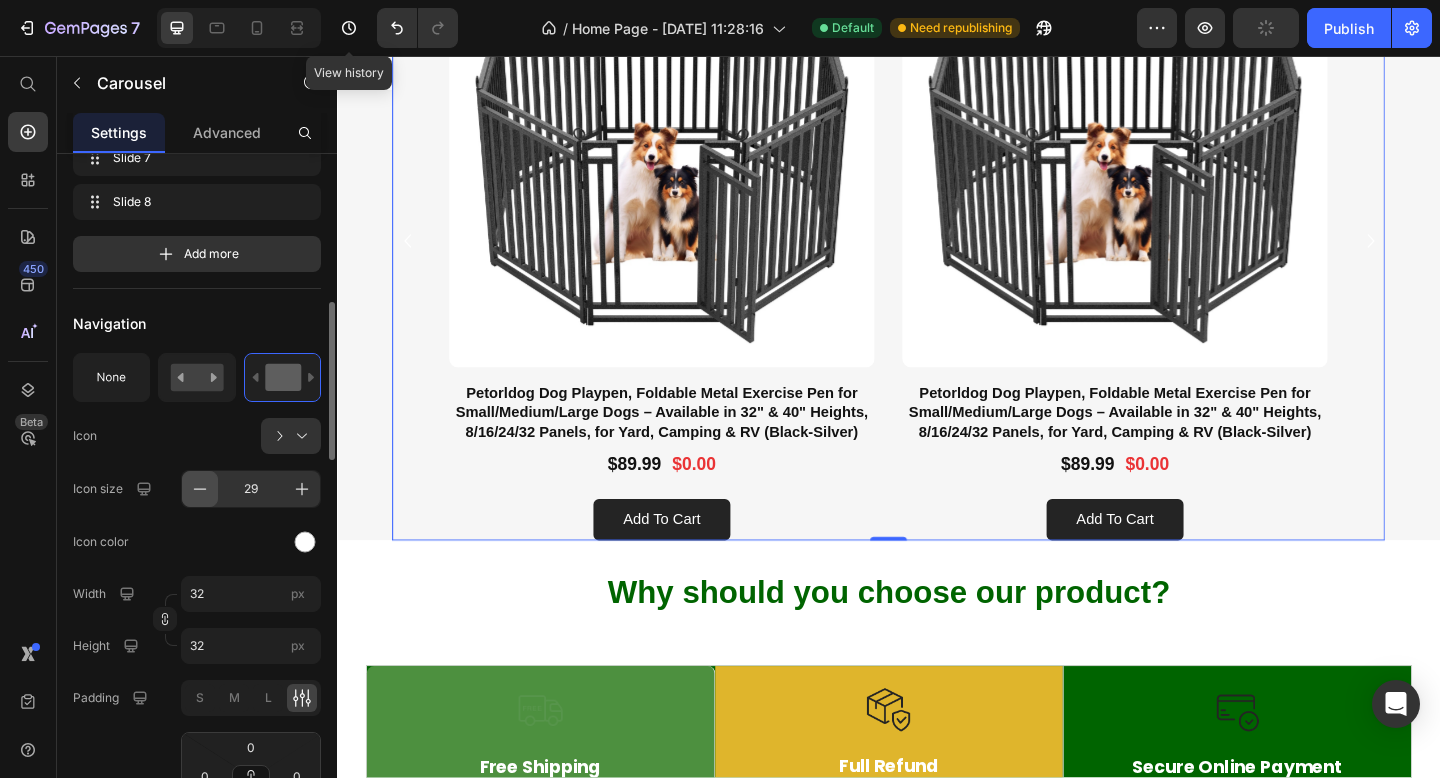 click 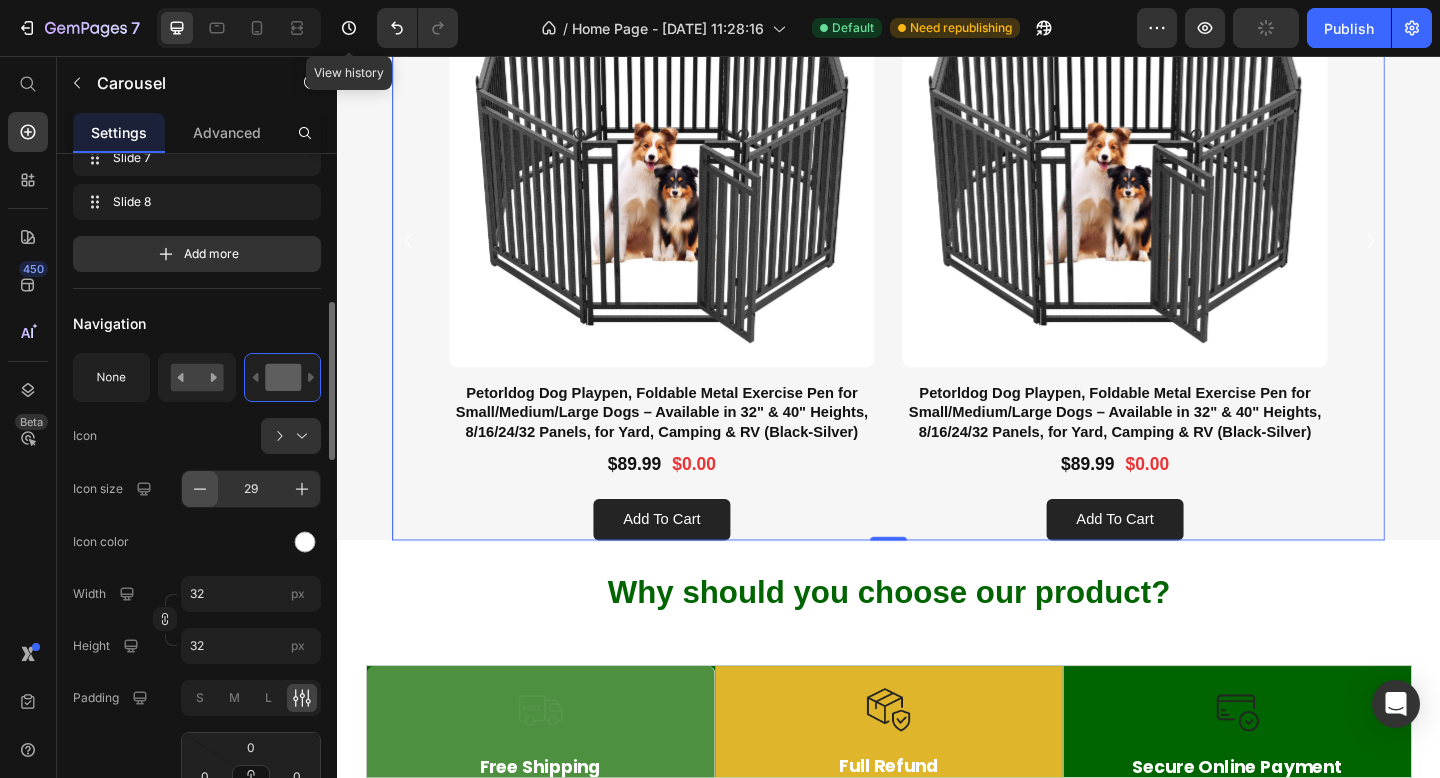 click 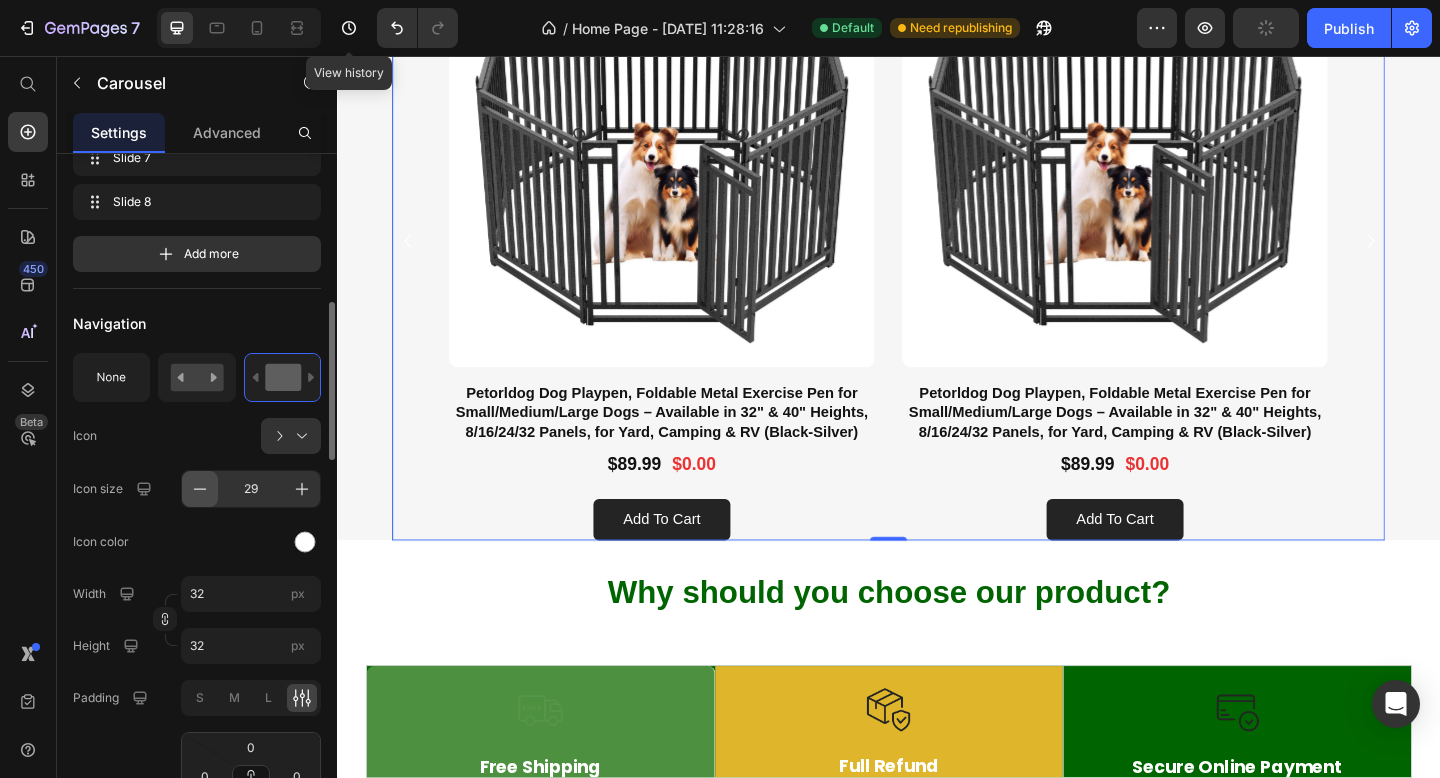 click 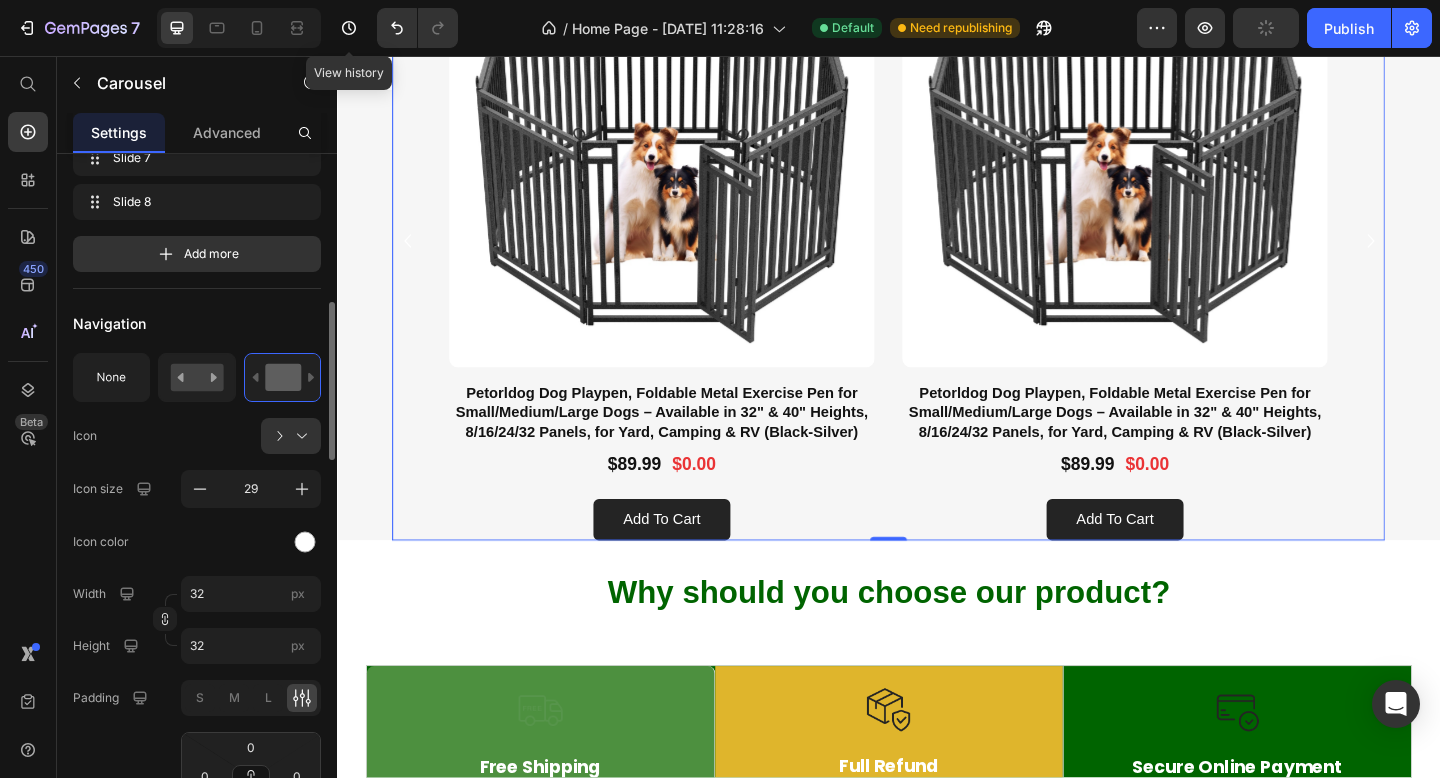 type on "23" 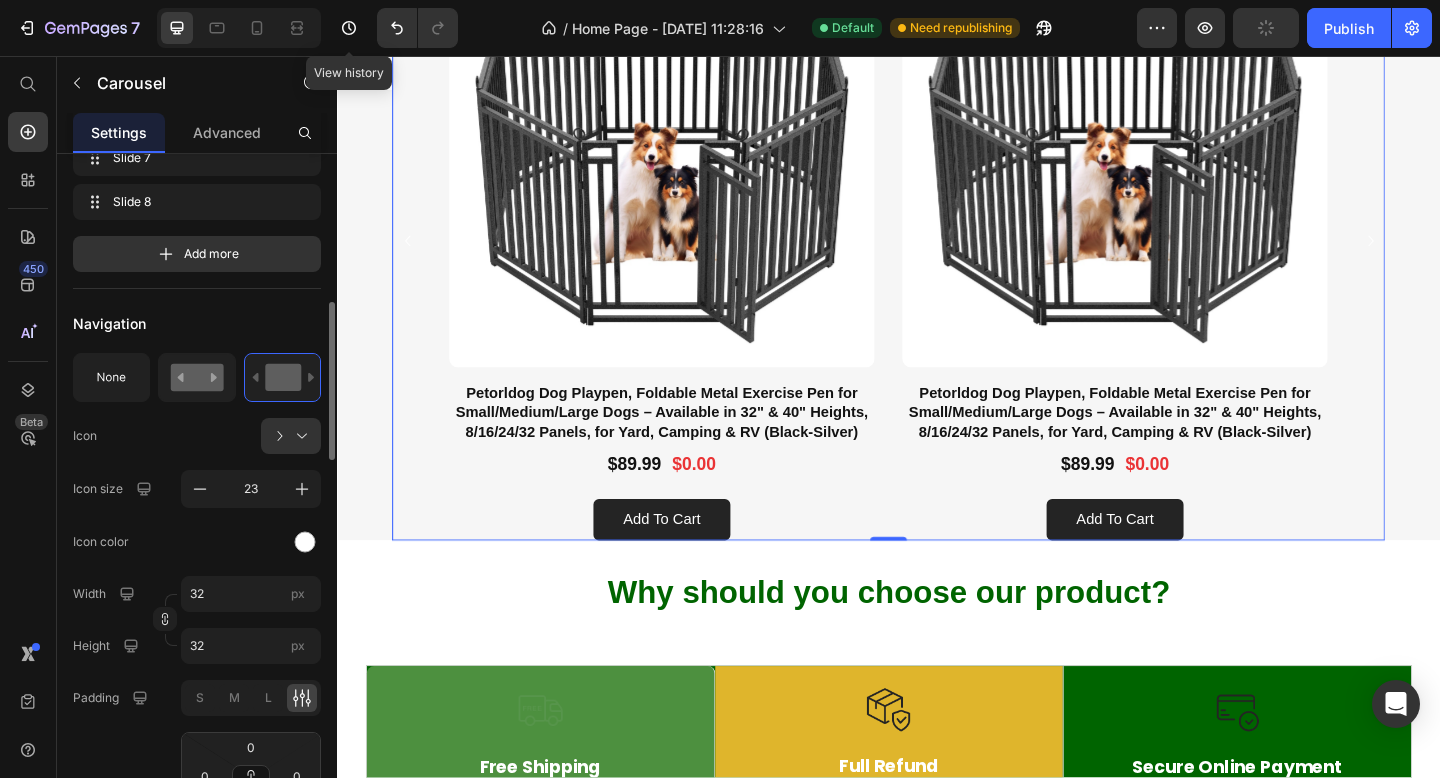click 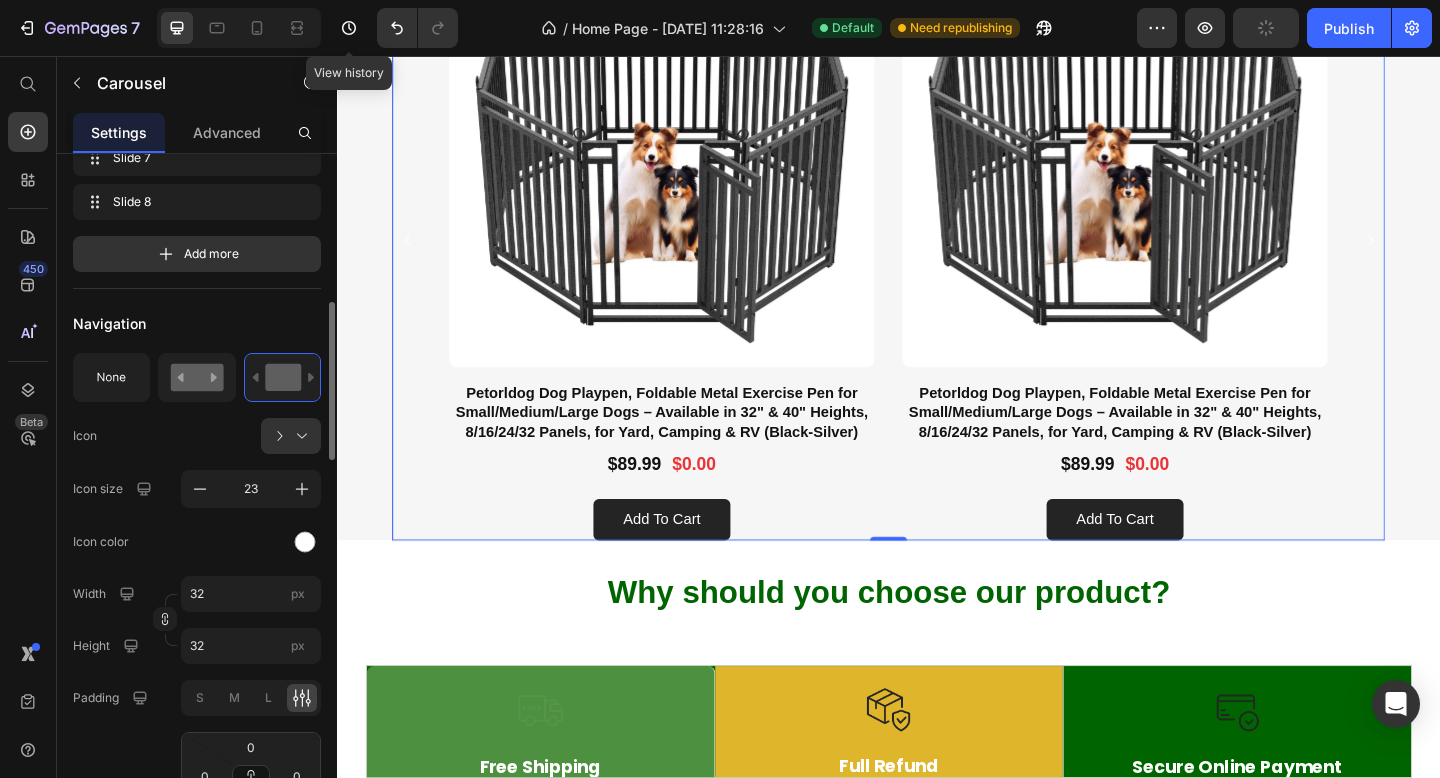 click 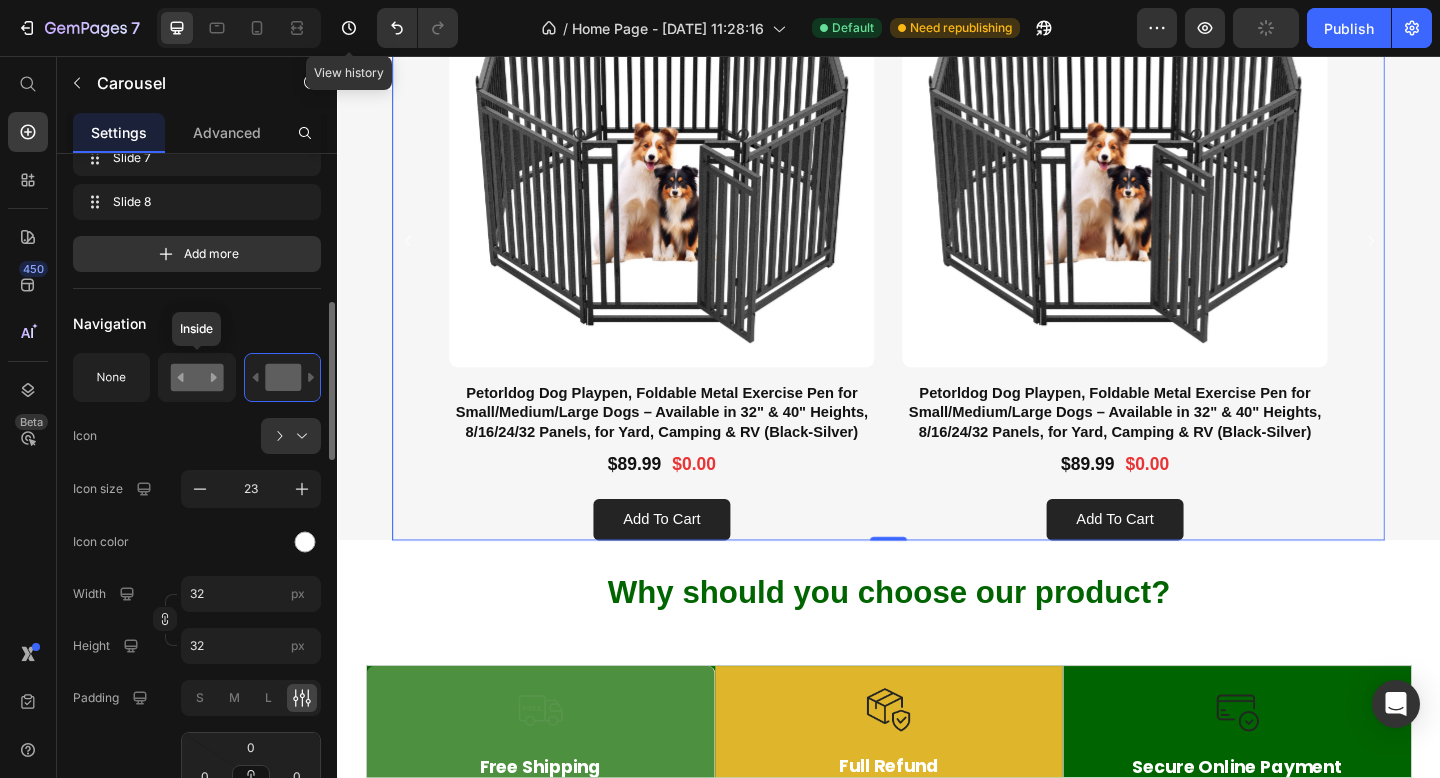 click 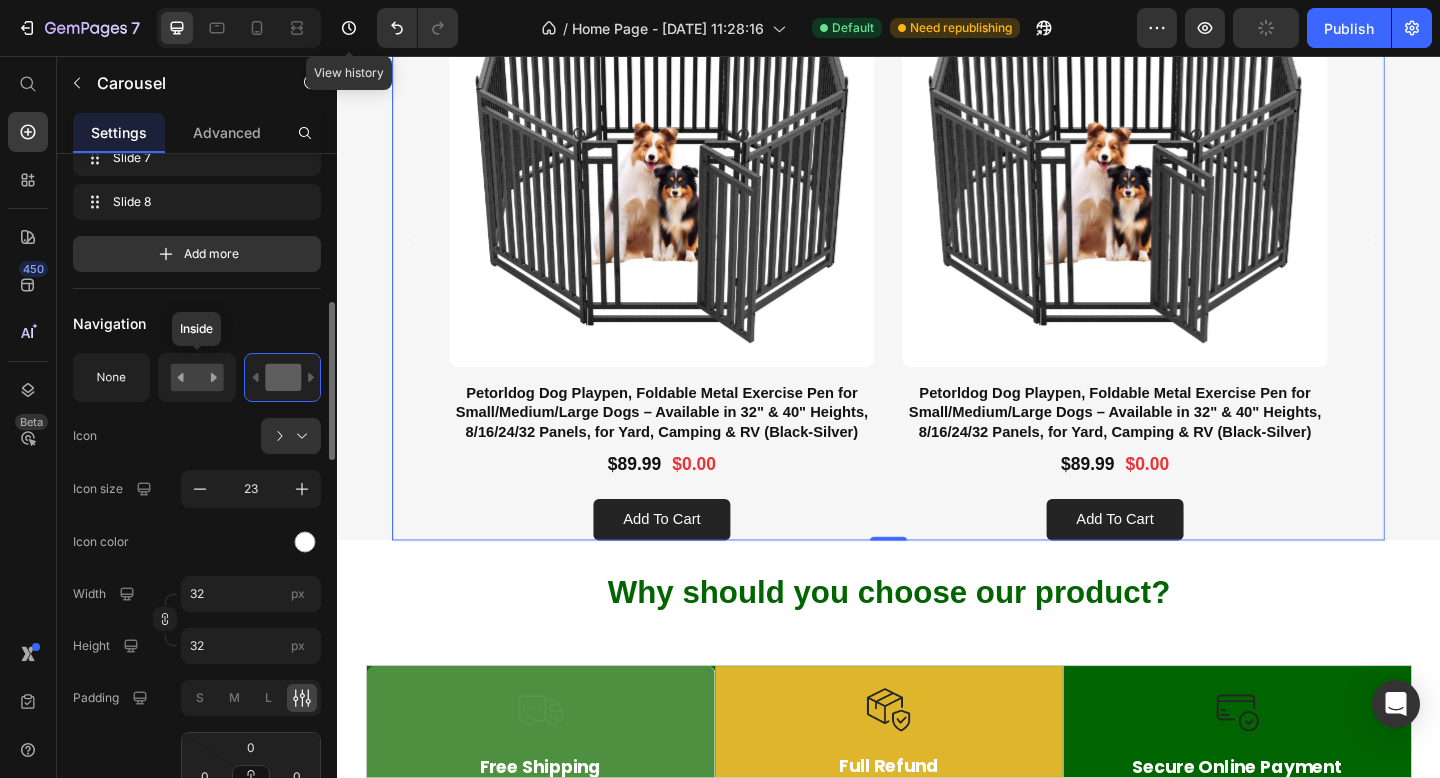 click 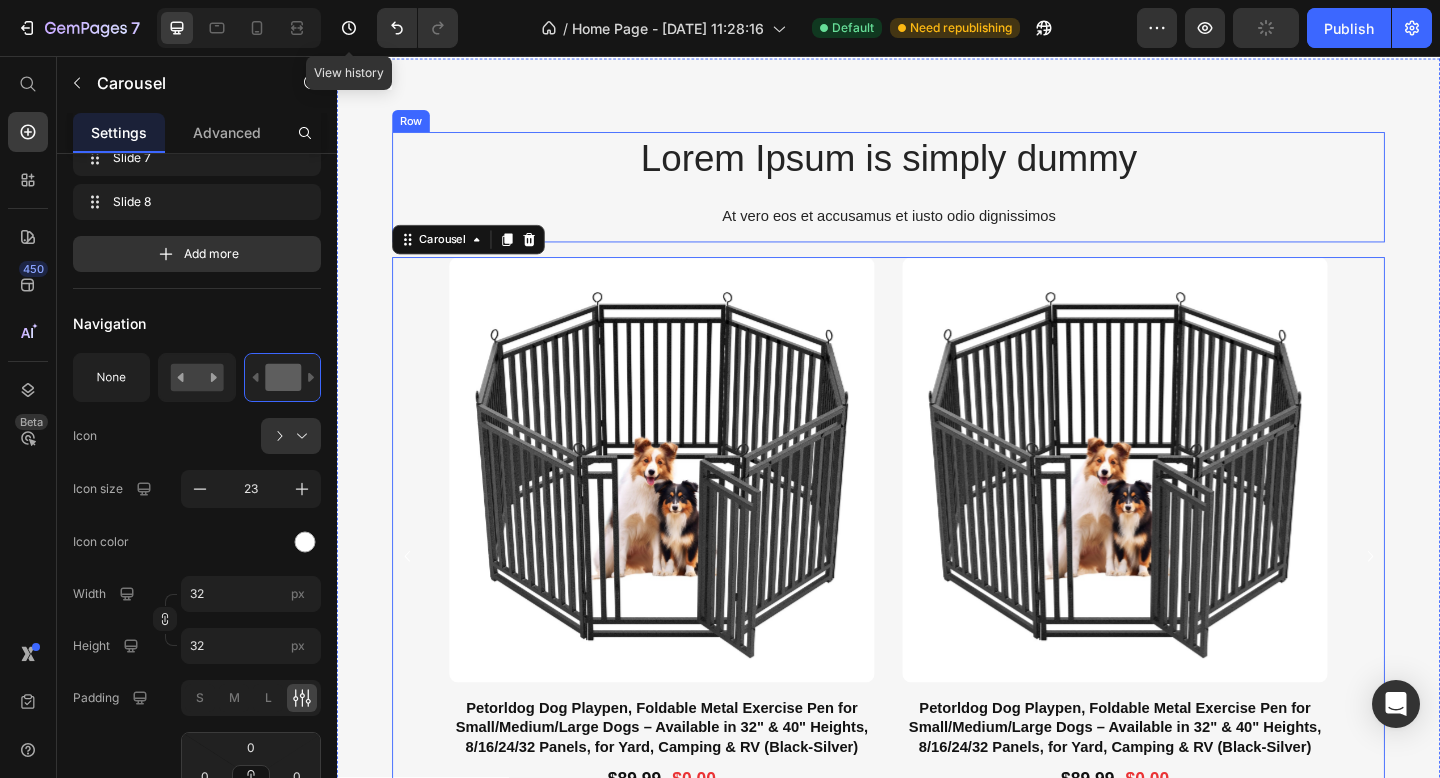 scroll, scrollTop: 1186, scrollLeft: 0, axis: vertical 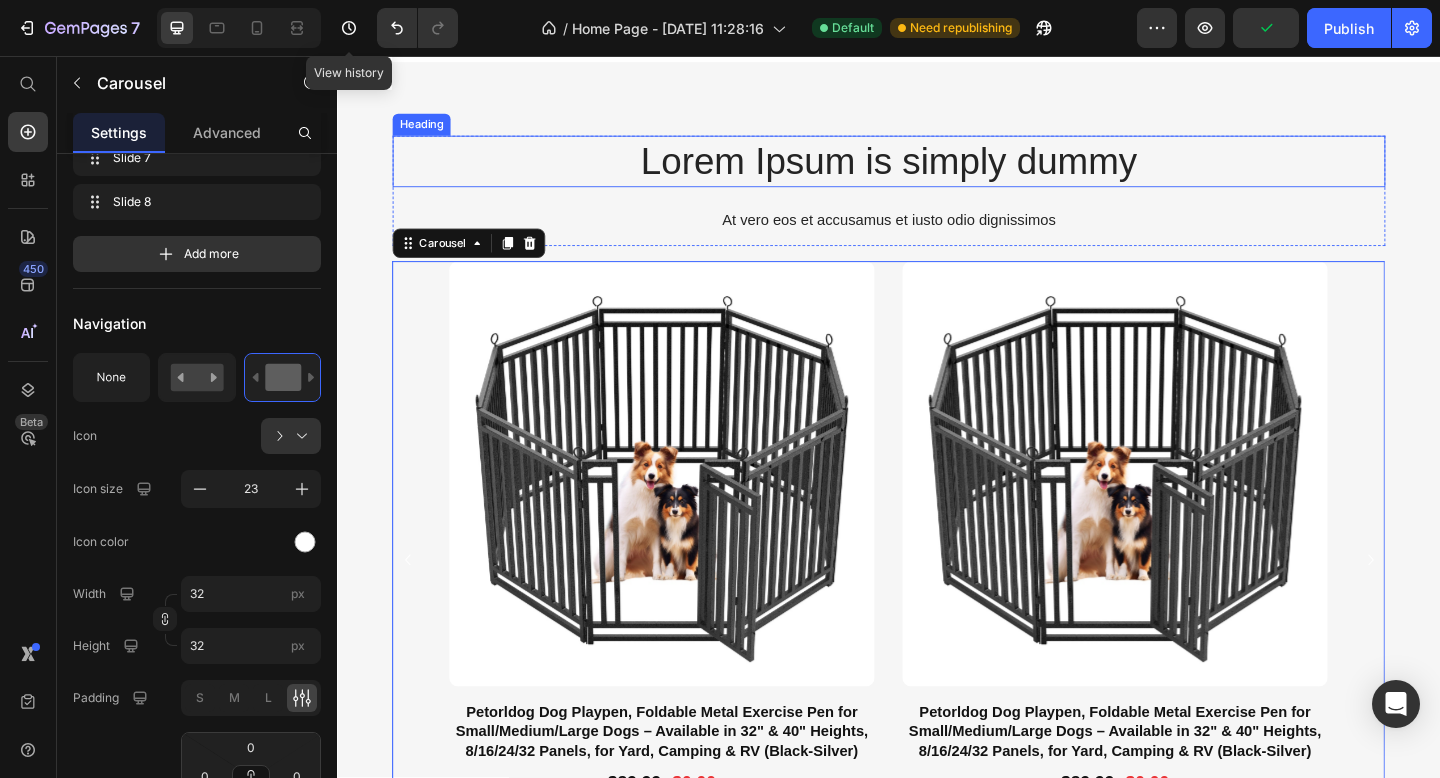 click on "Lorem Ipsum is simply dummy" at bounding box center (937, 171) 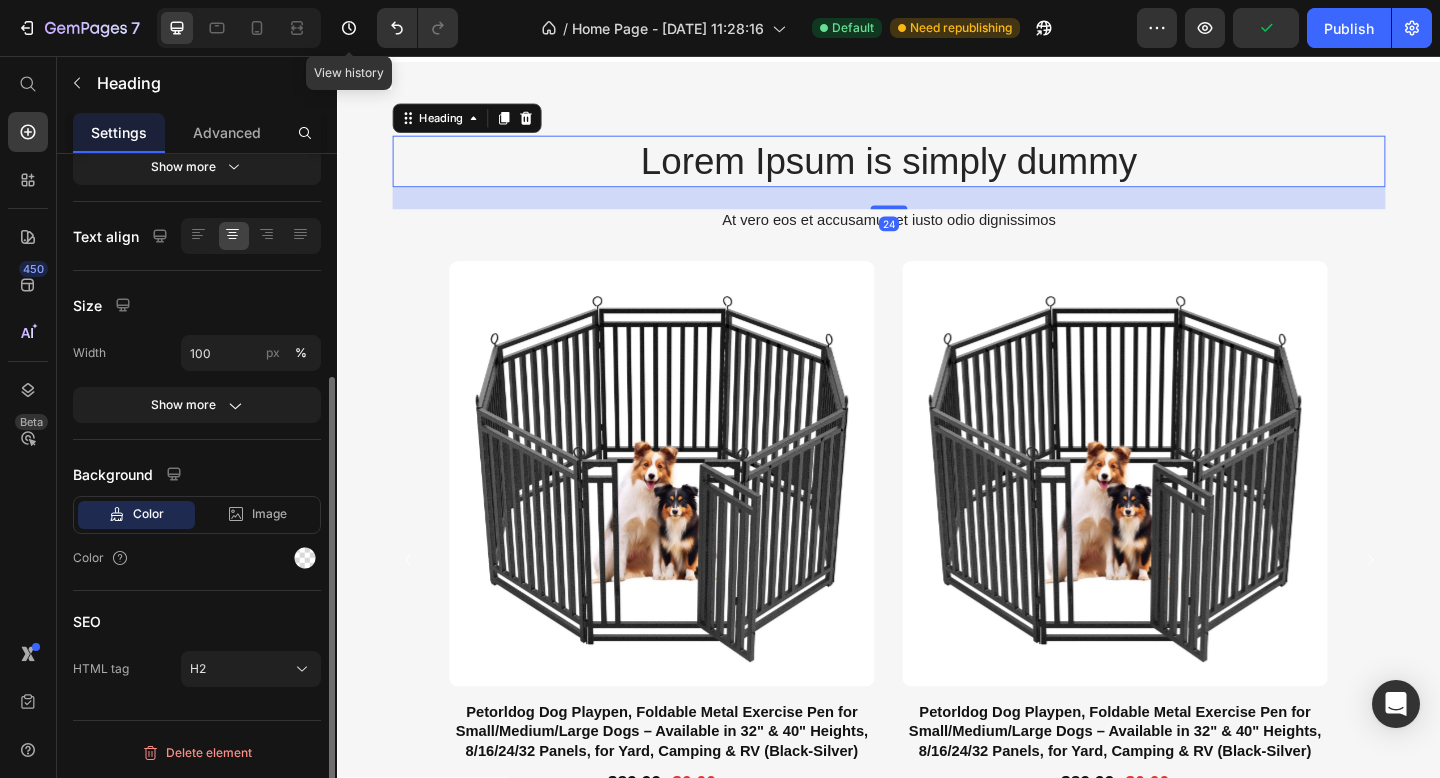scroll, scrollTop: 0, scrollLeft: 0, axis: both 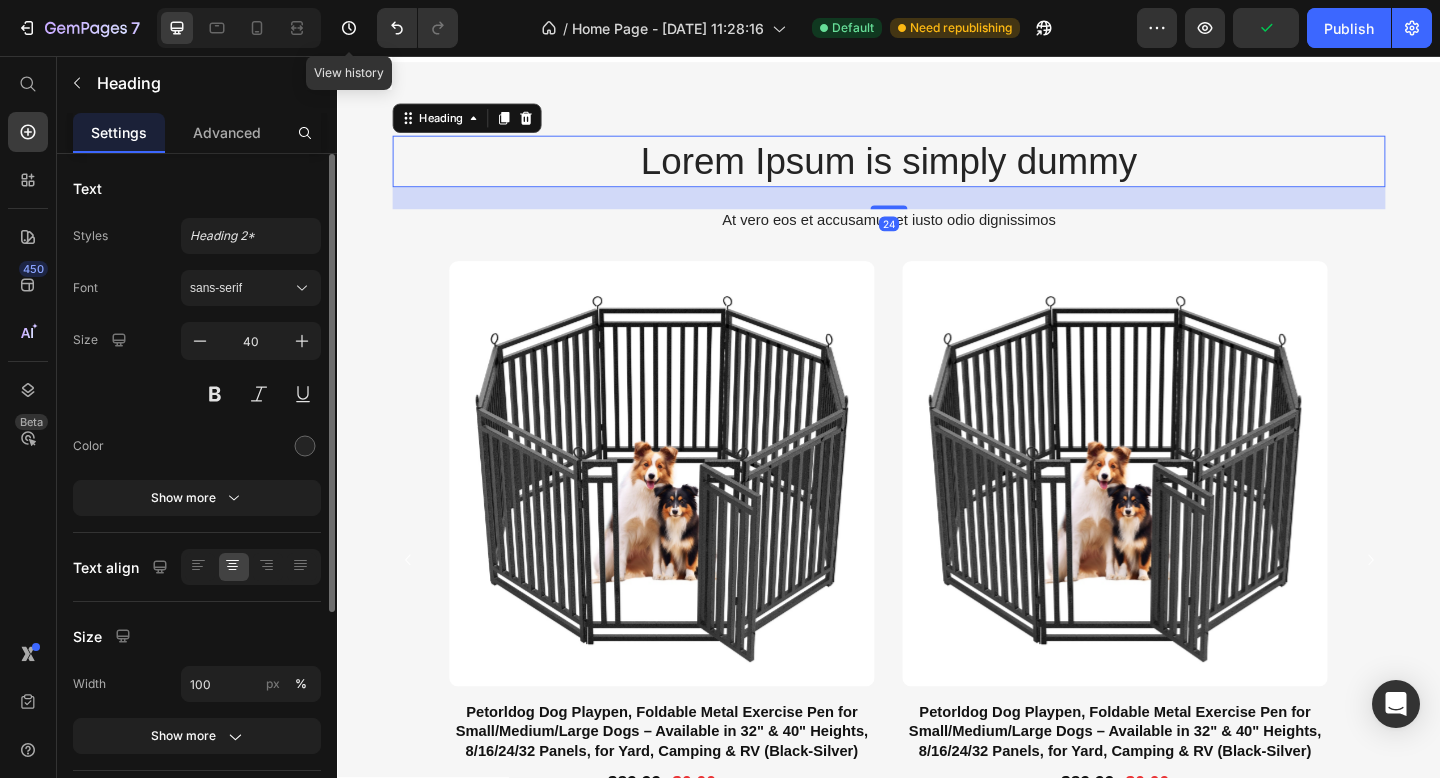 click on "Lorem Ipsum is simply dummy" at bounding box center (937, 171) 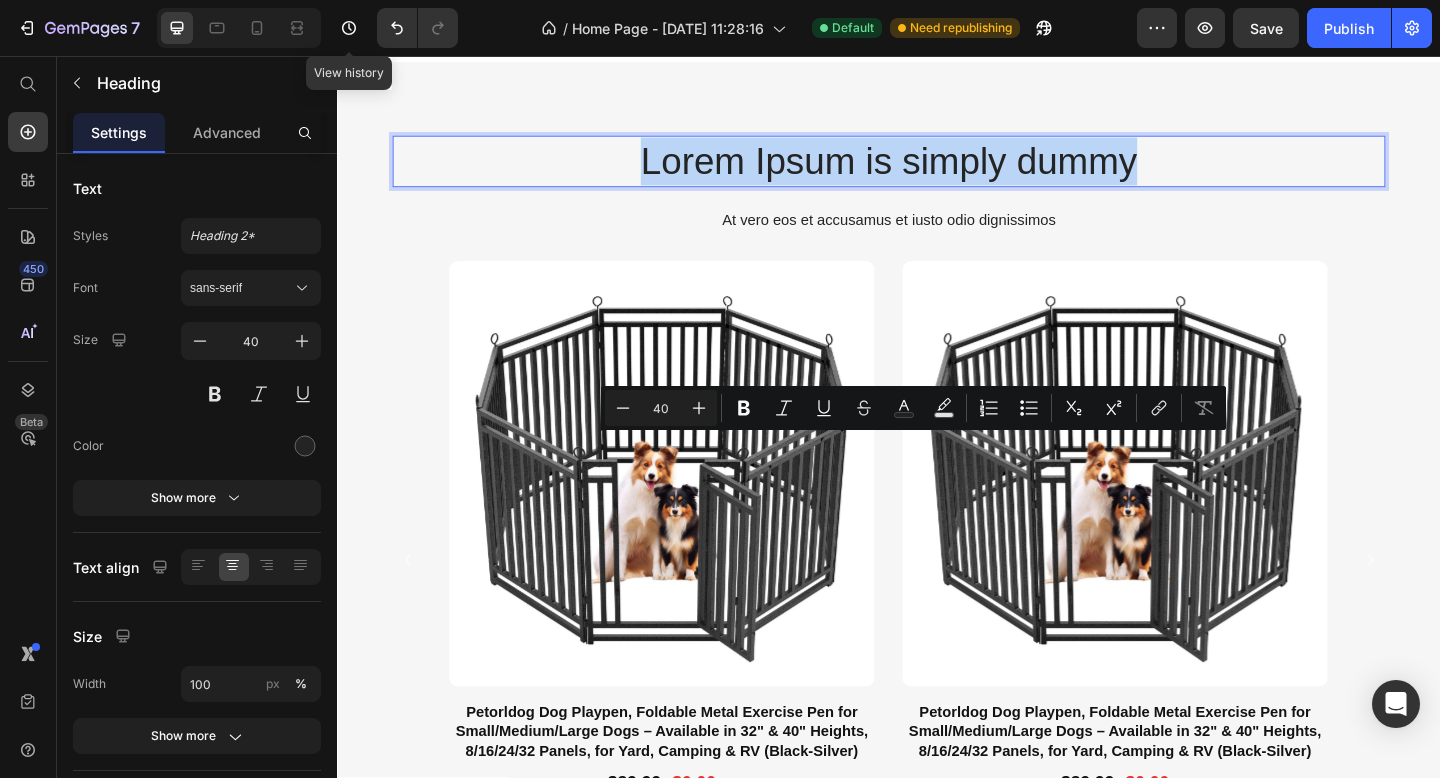 drag, startPoint x: 1218, startPoint y: 489, endPoint x: 594, endPoint y: 489, distance: 624 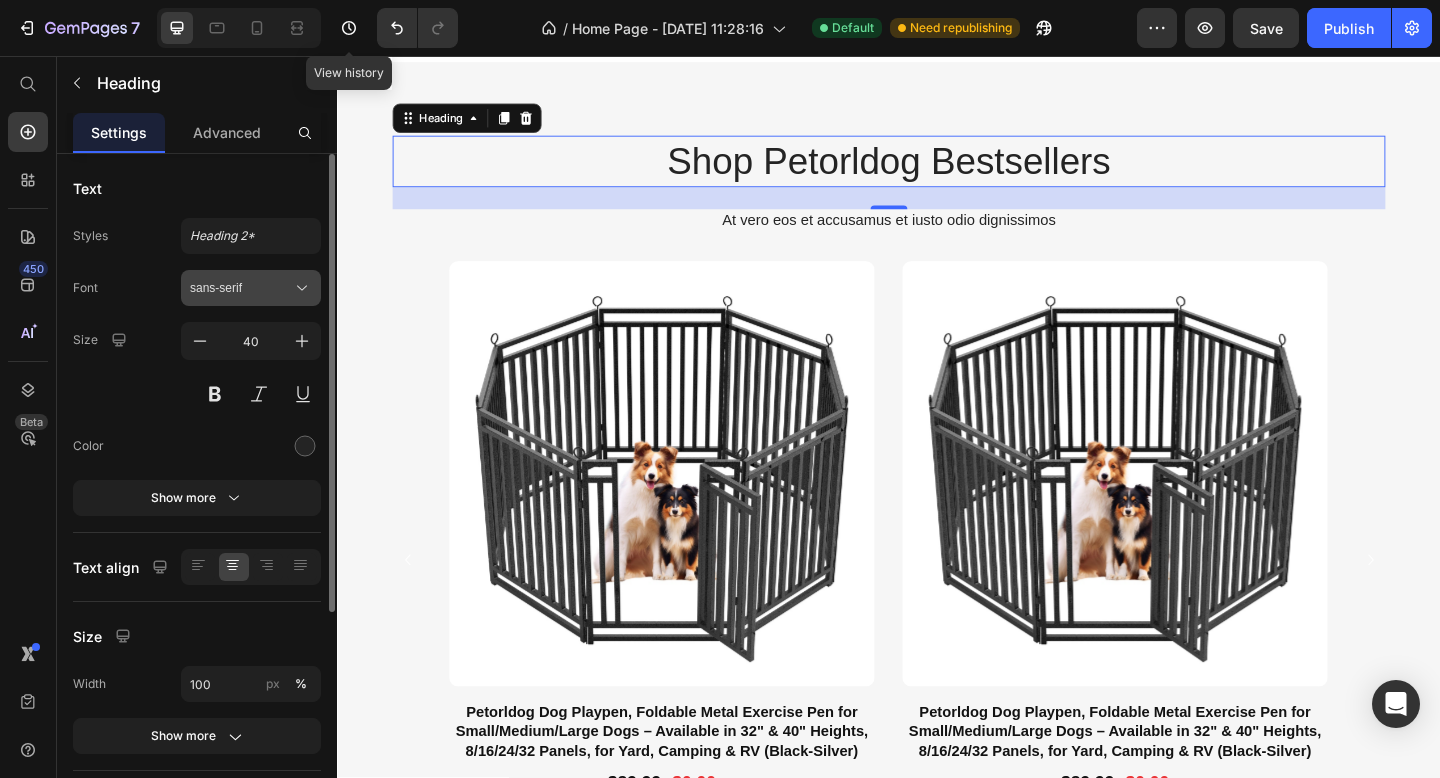 click on "sans-serif" at bounding box center (251, 288) 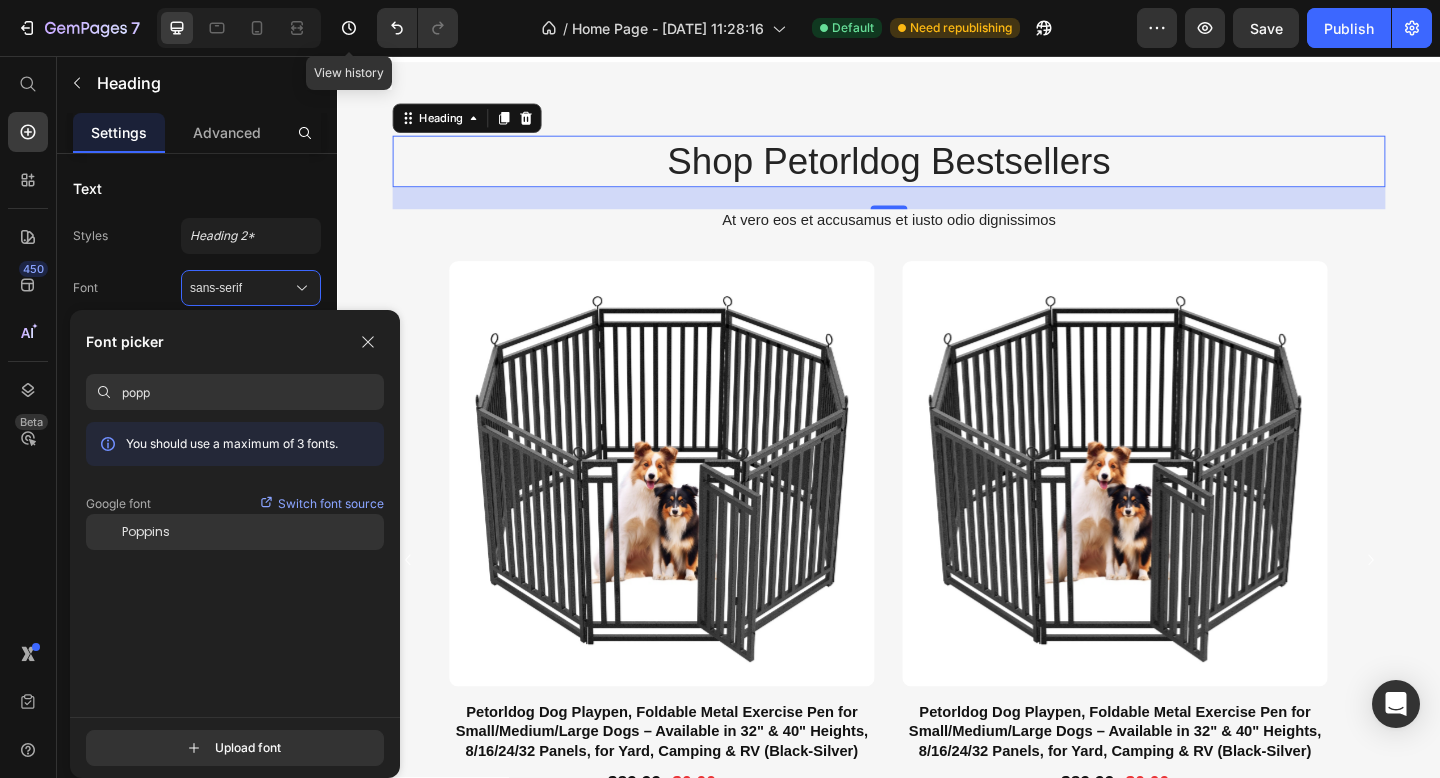 type on "popp" 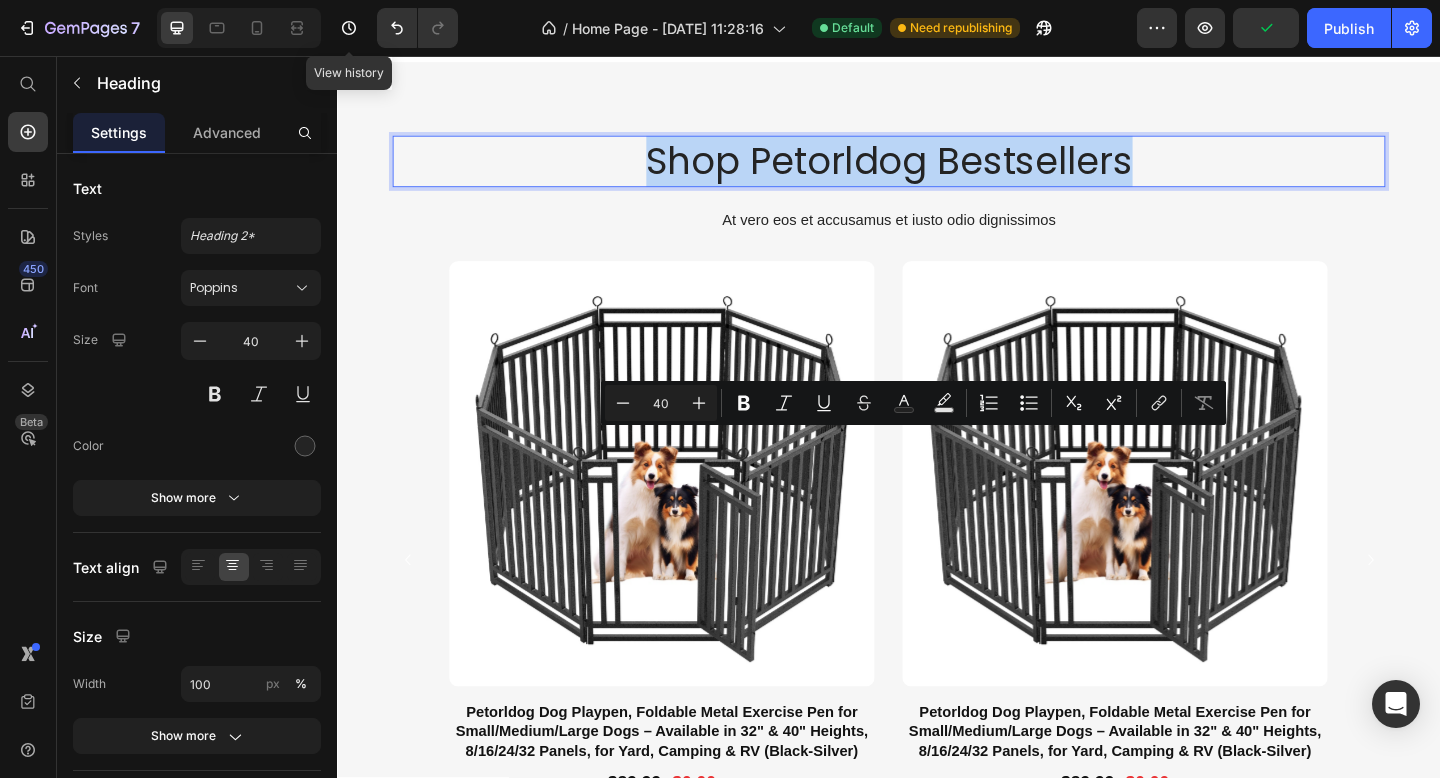 drag, startPoint x: 680, startPoint y: 485, endPoint x: 1223, endPoint y: 501, distance: 543.23566 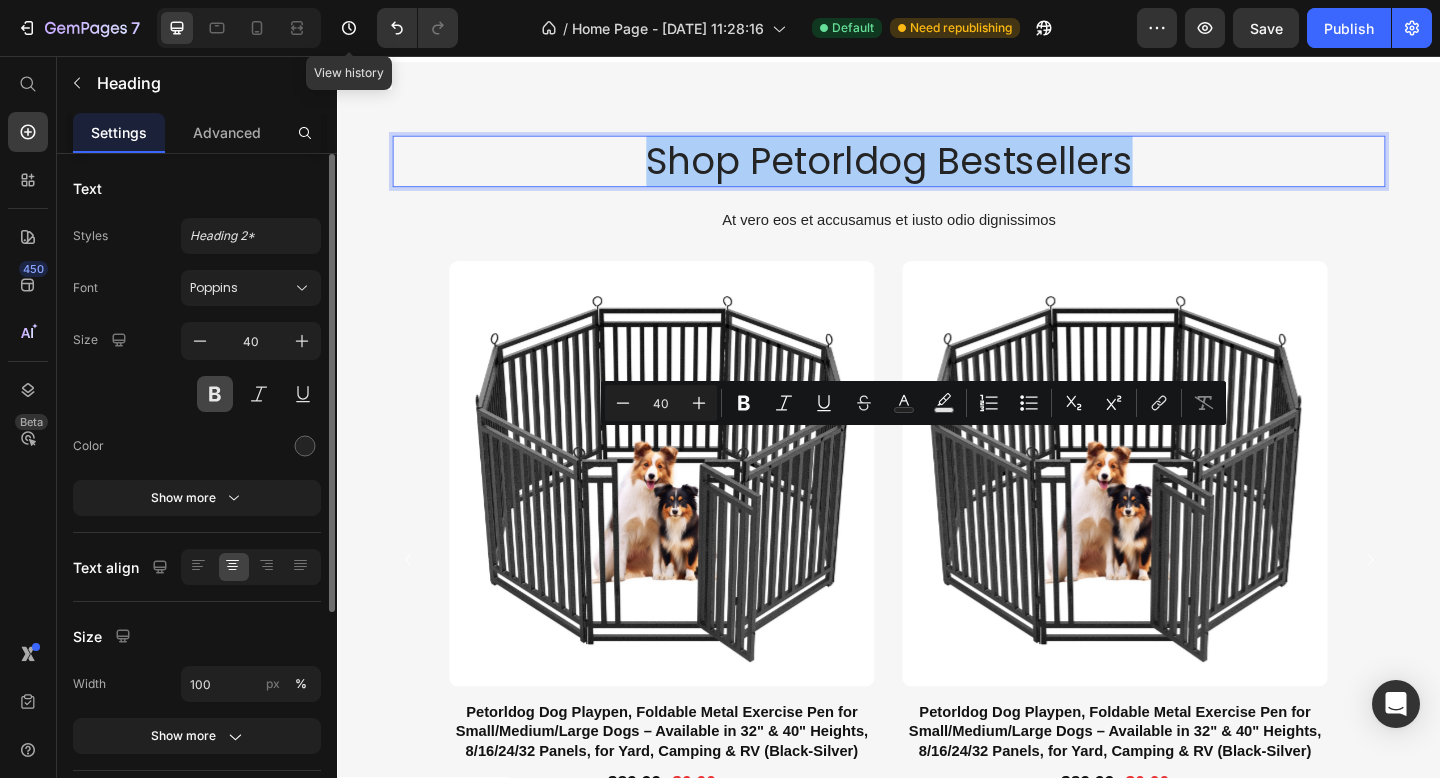 click at bounding box center (215, 394) 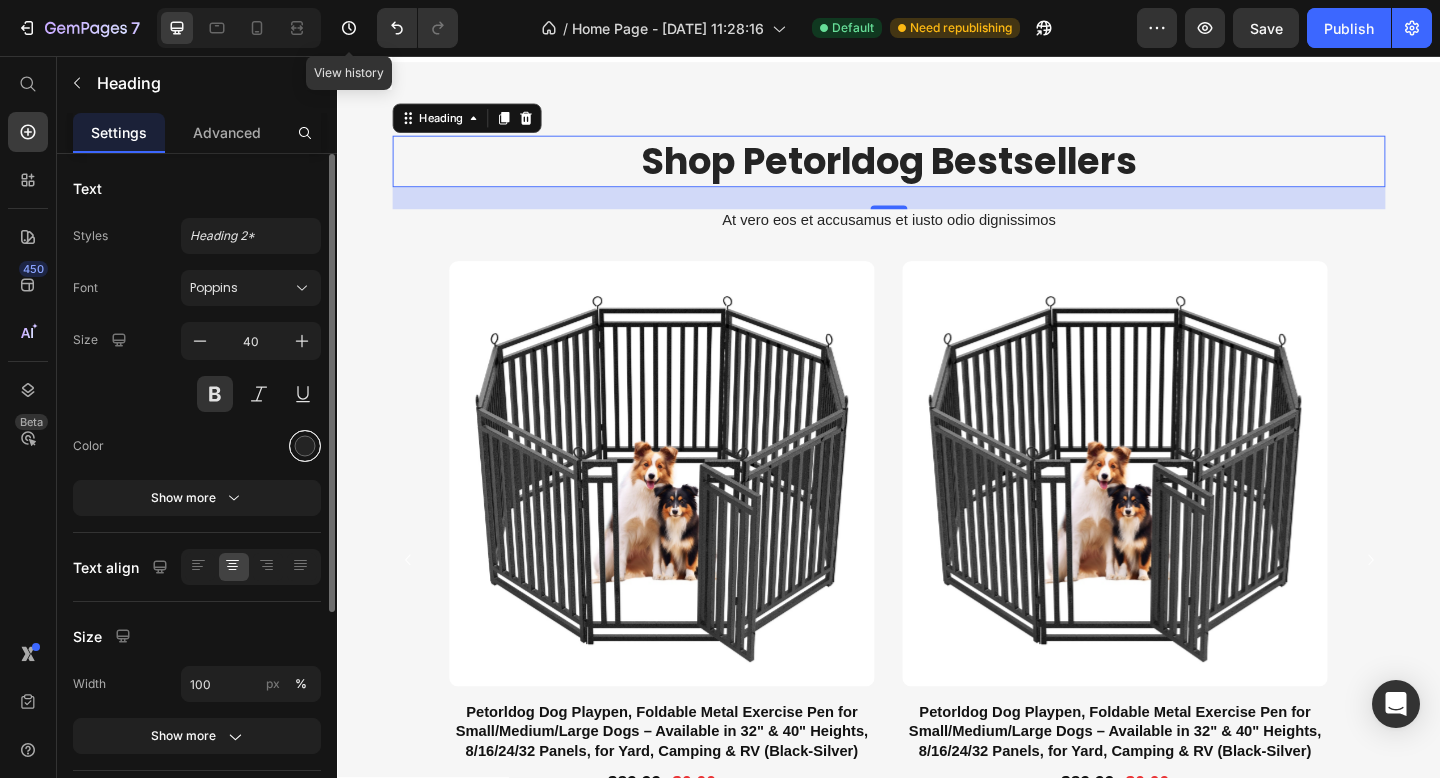 click at bounding box center [305, 446] 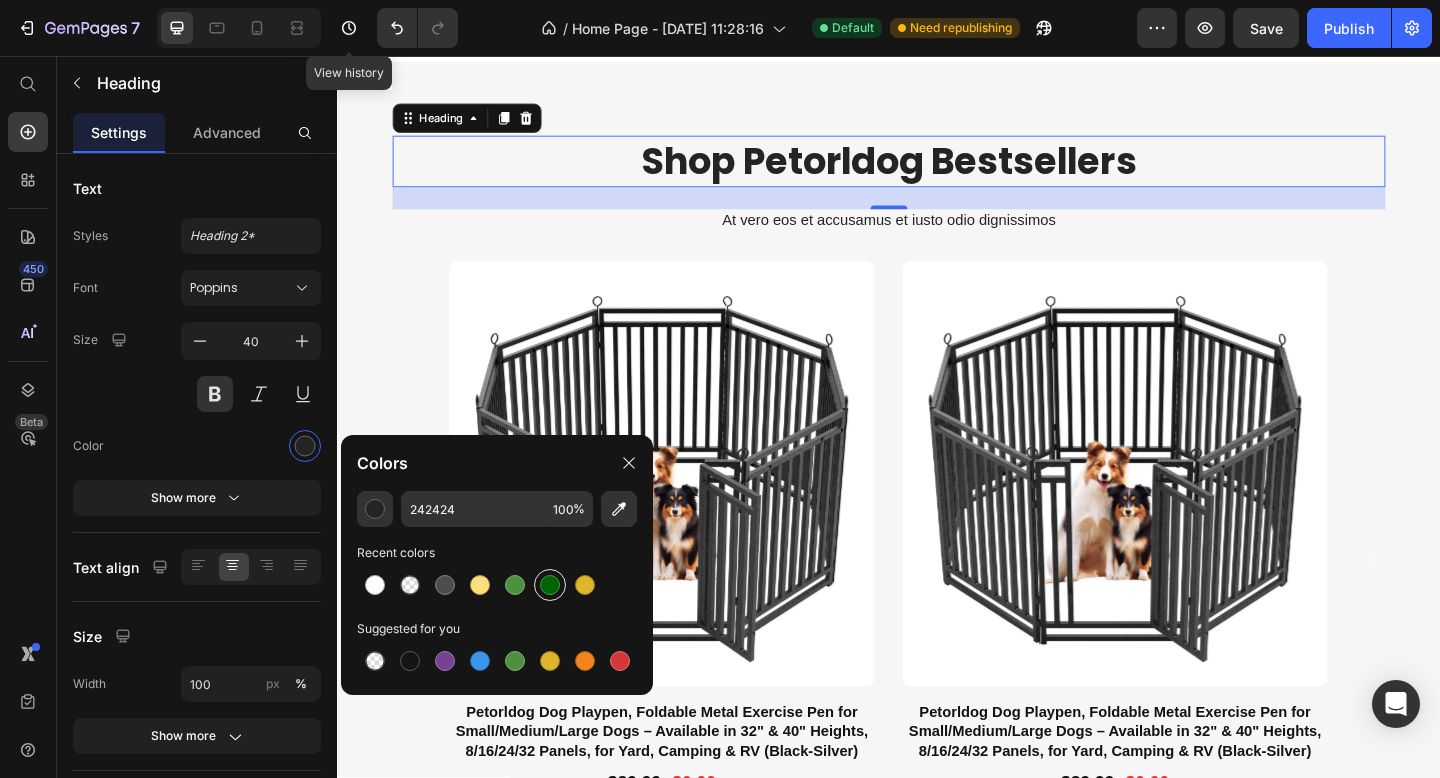 click at bounding box center (550, 585) 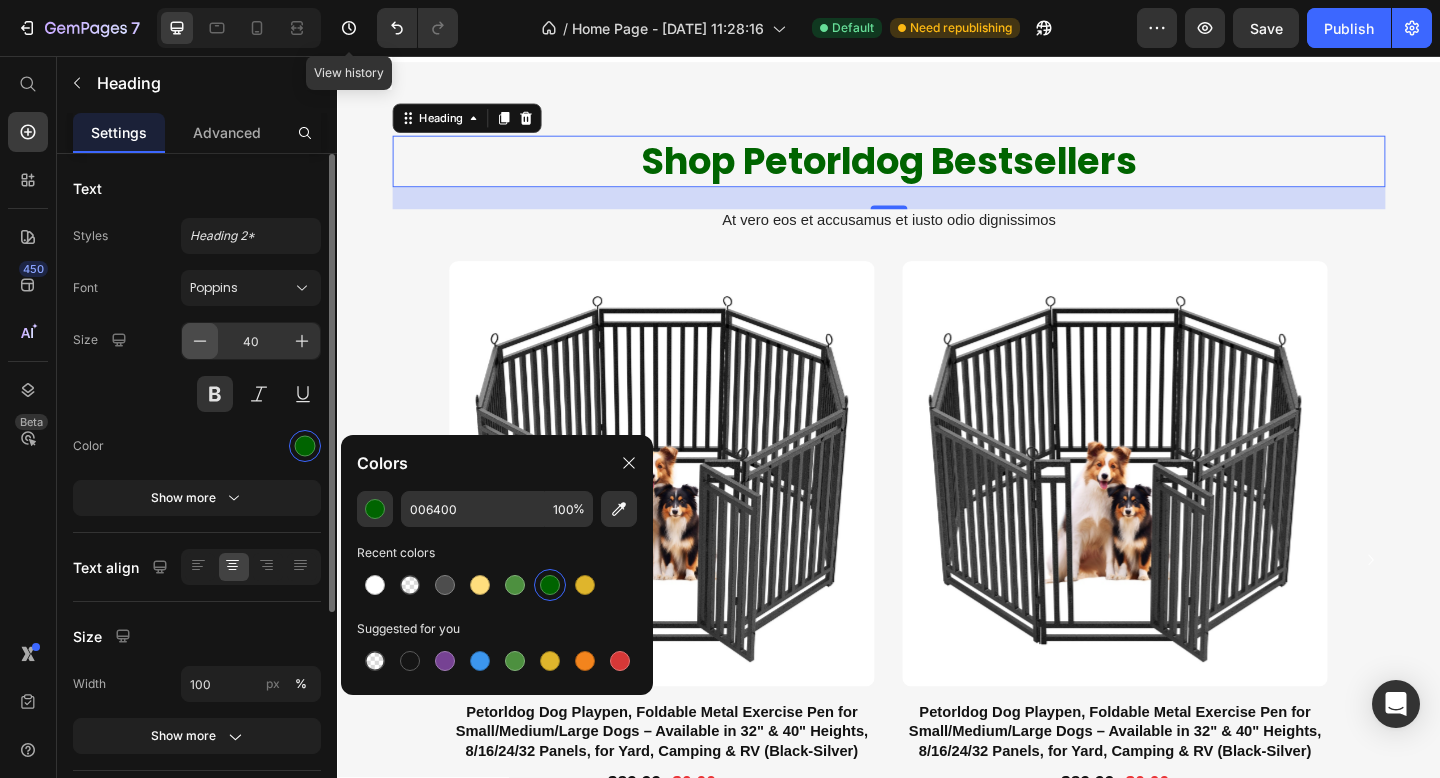 click 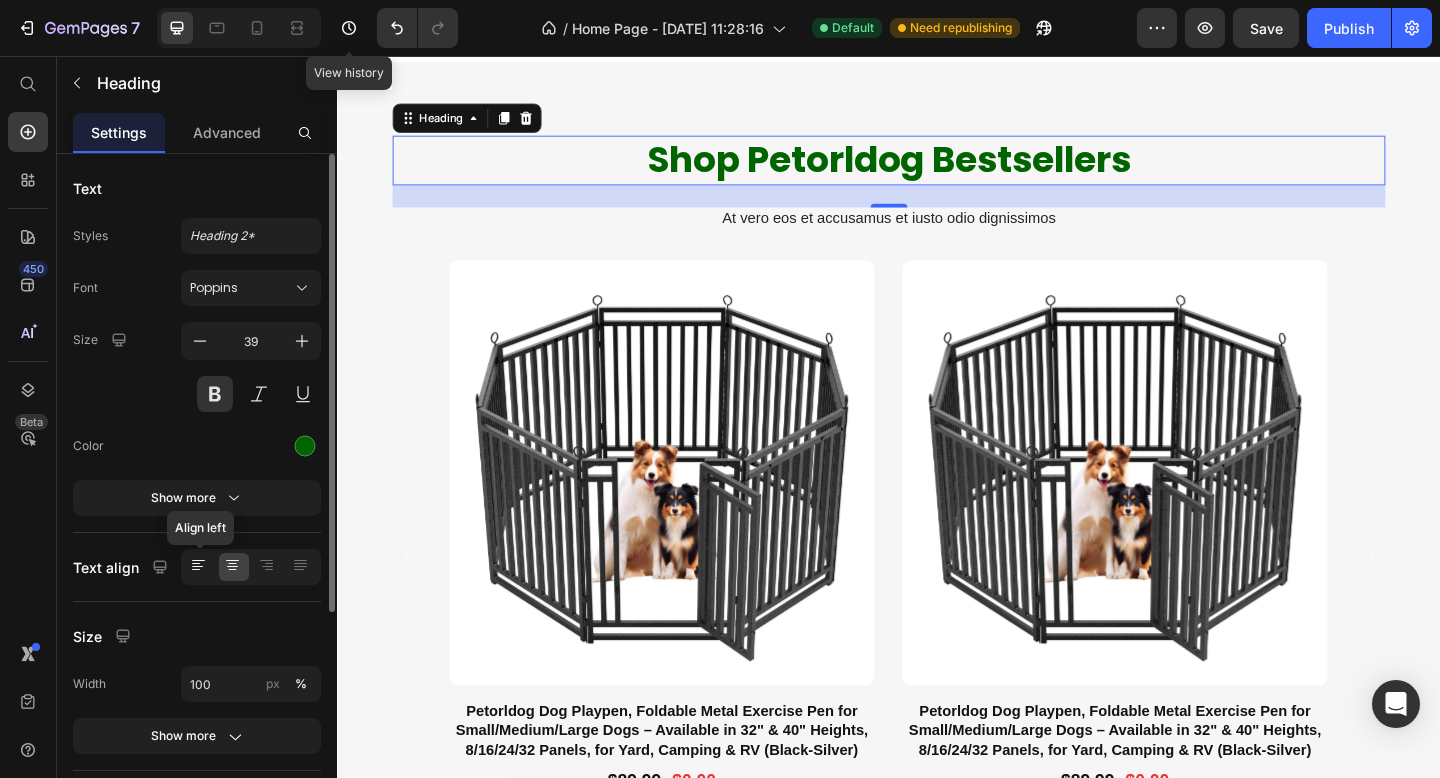 click 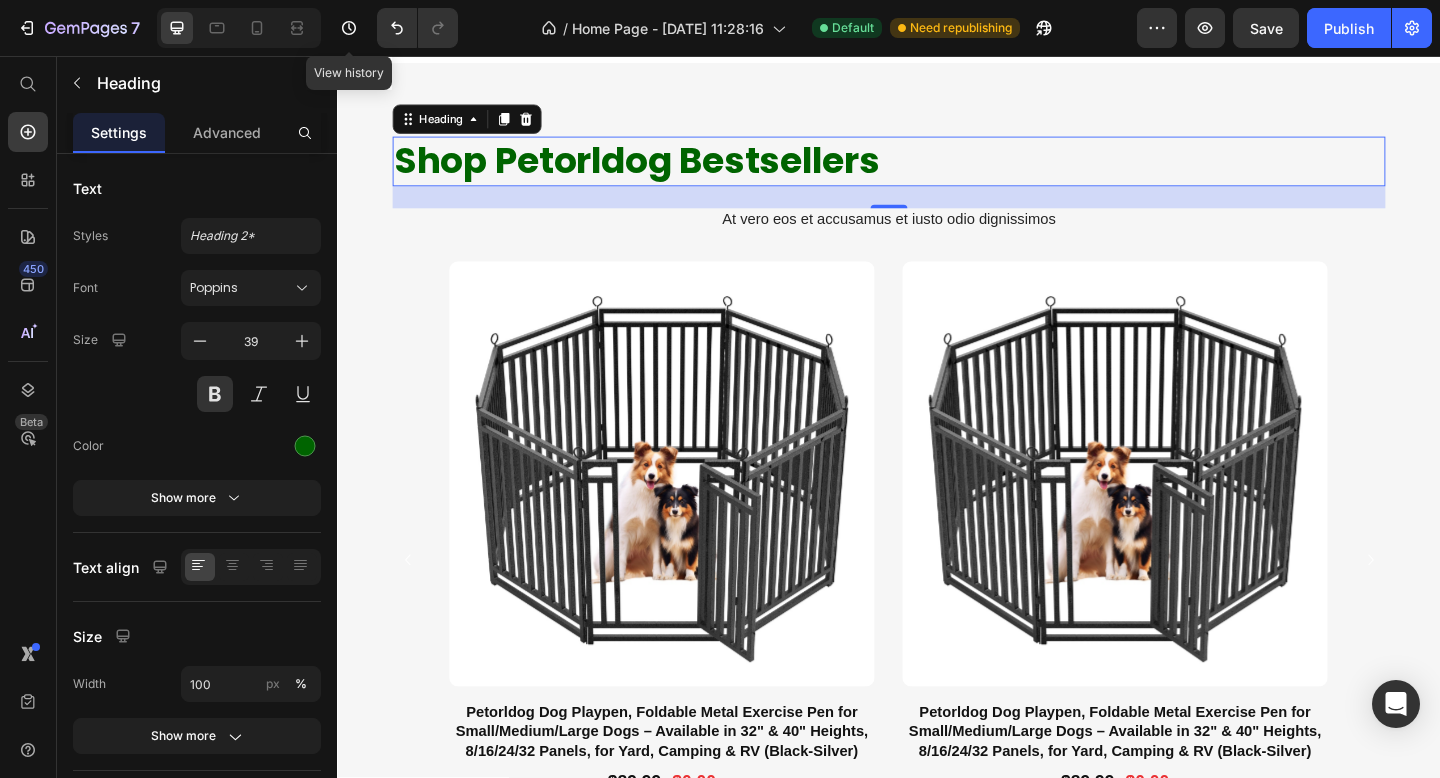 scroll, scrollTop: 1040, scrollLeft: 0, axis: vertical 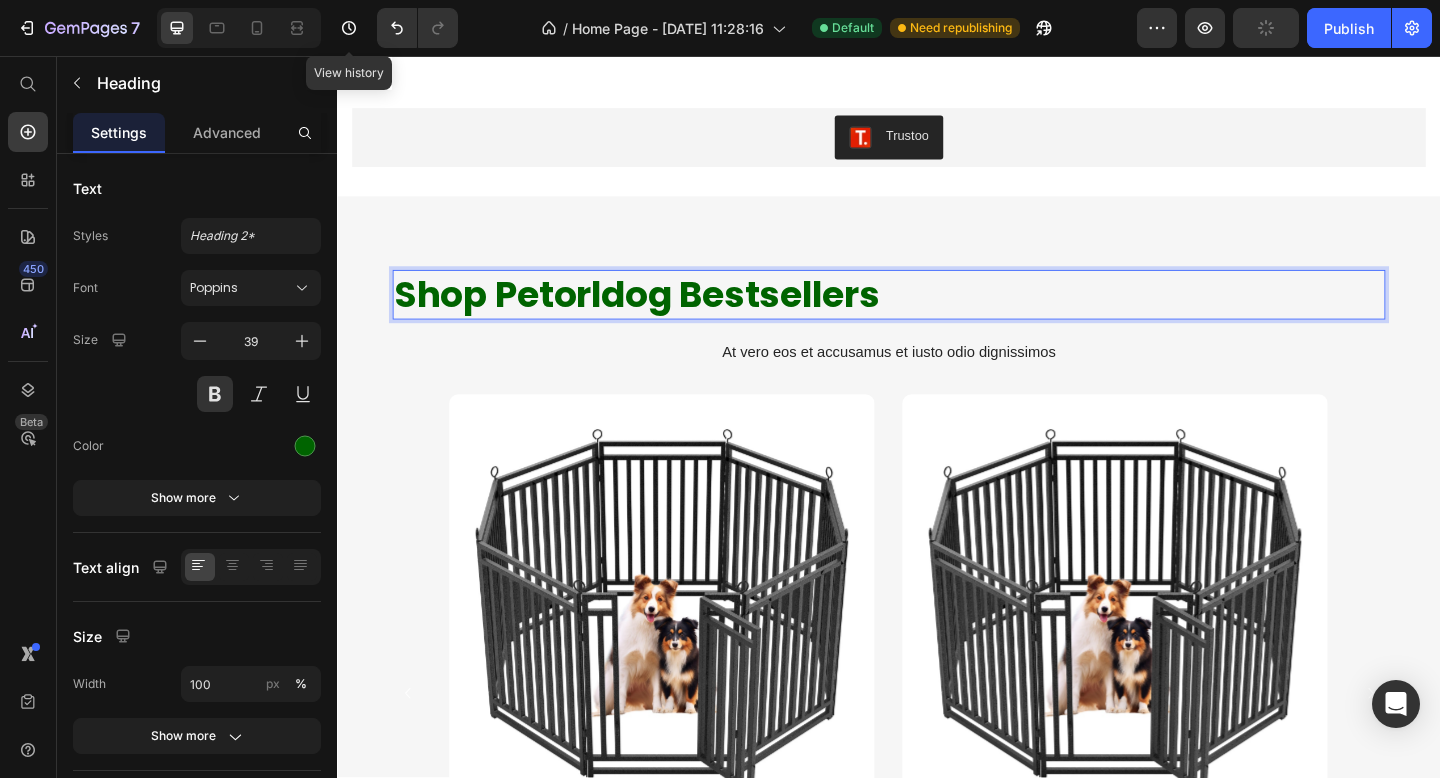 click on "Shop Petorldog Bestsellers" at bounding box center (937, 316) 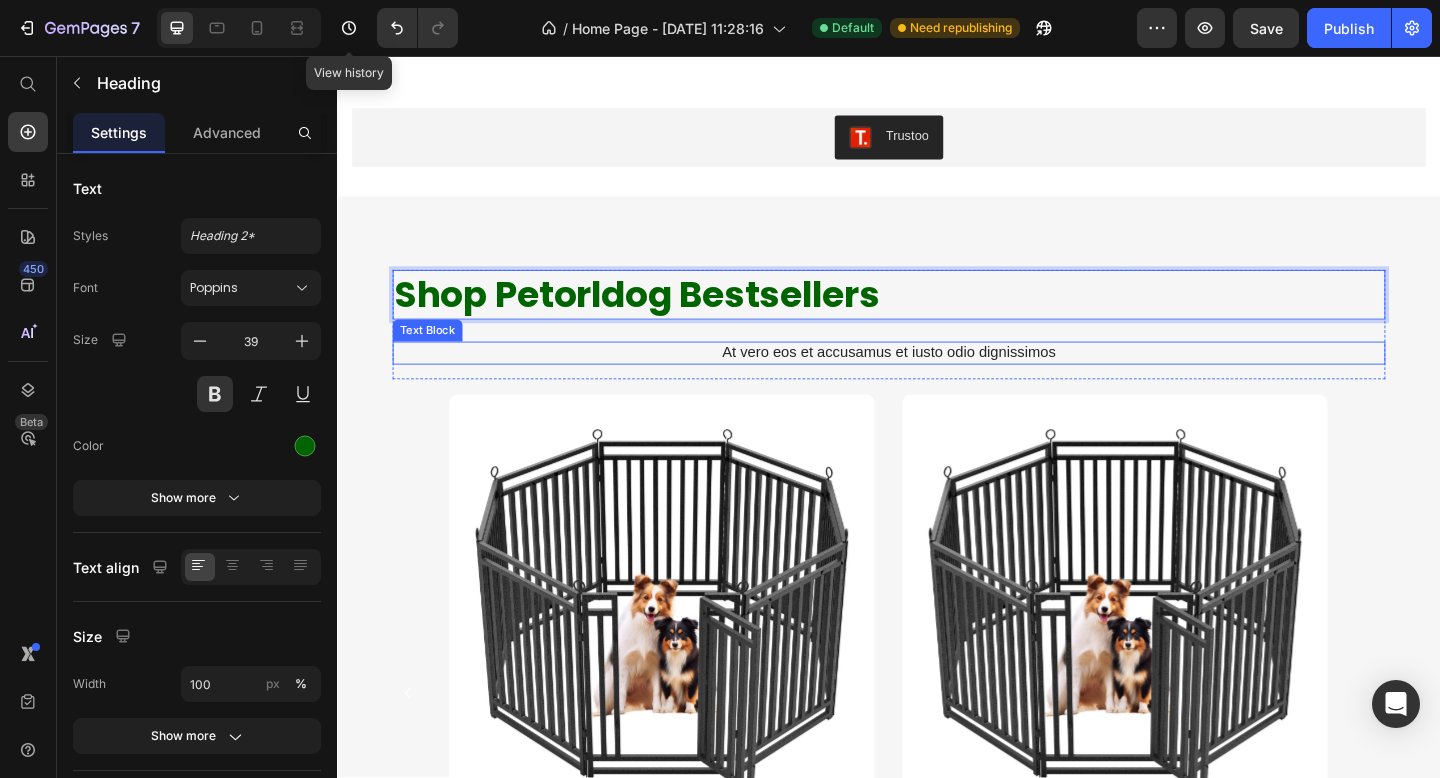 click on "At vero eos et accusamus et iusto odio dignissimos" at bounding box center (937, 379) 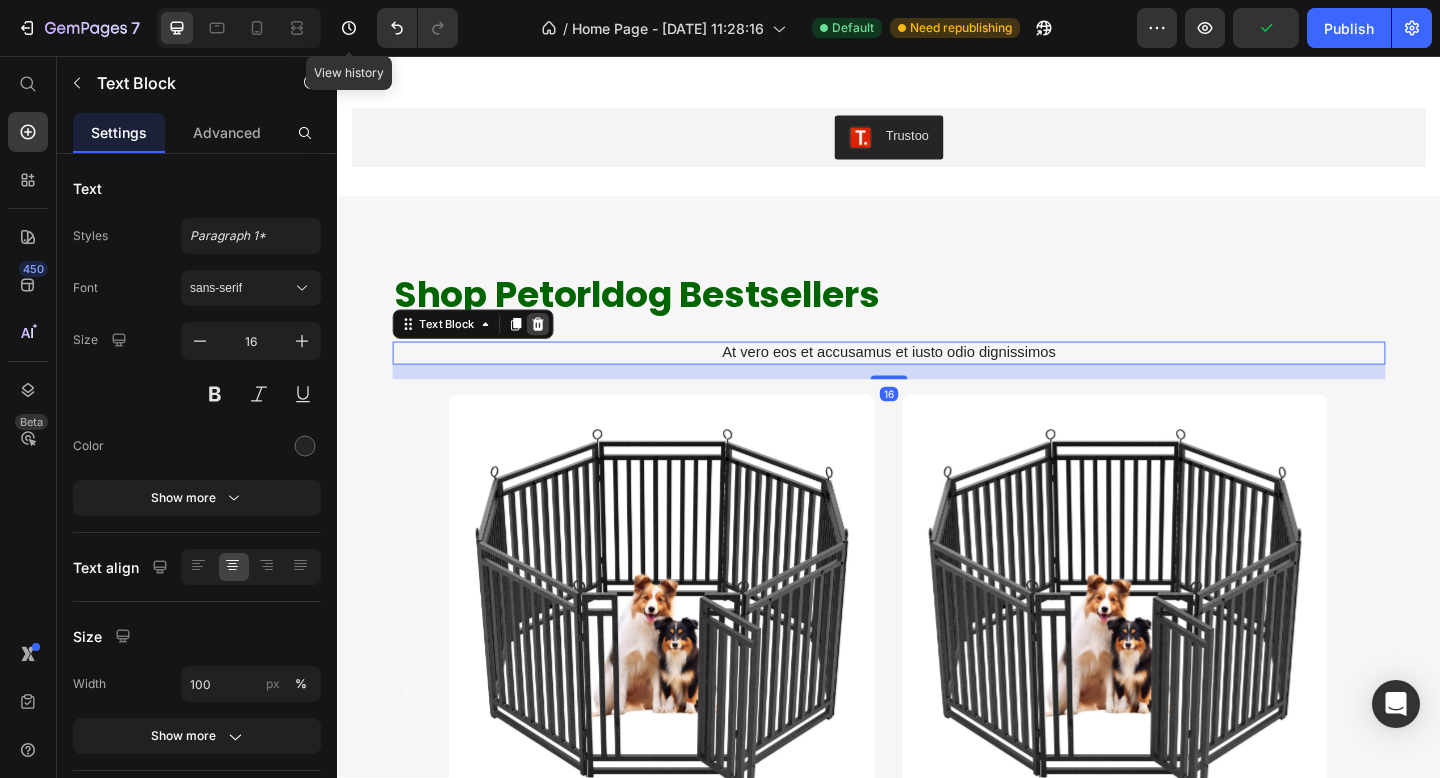 click at bounding box center [555, 348] 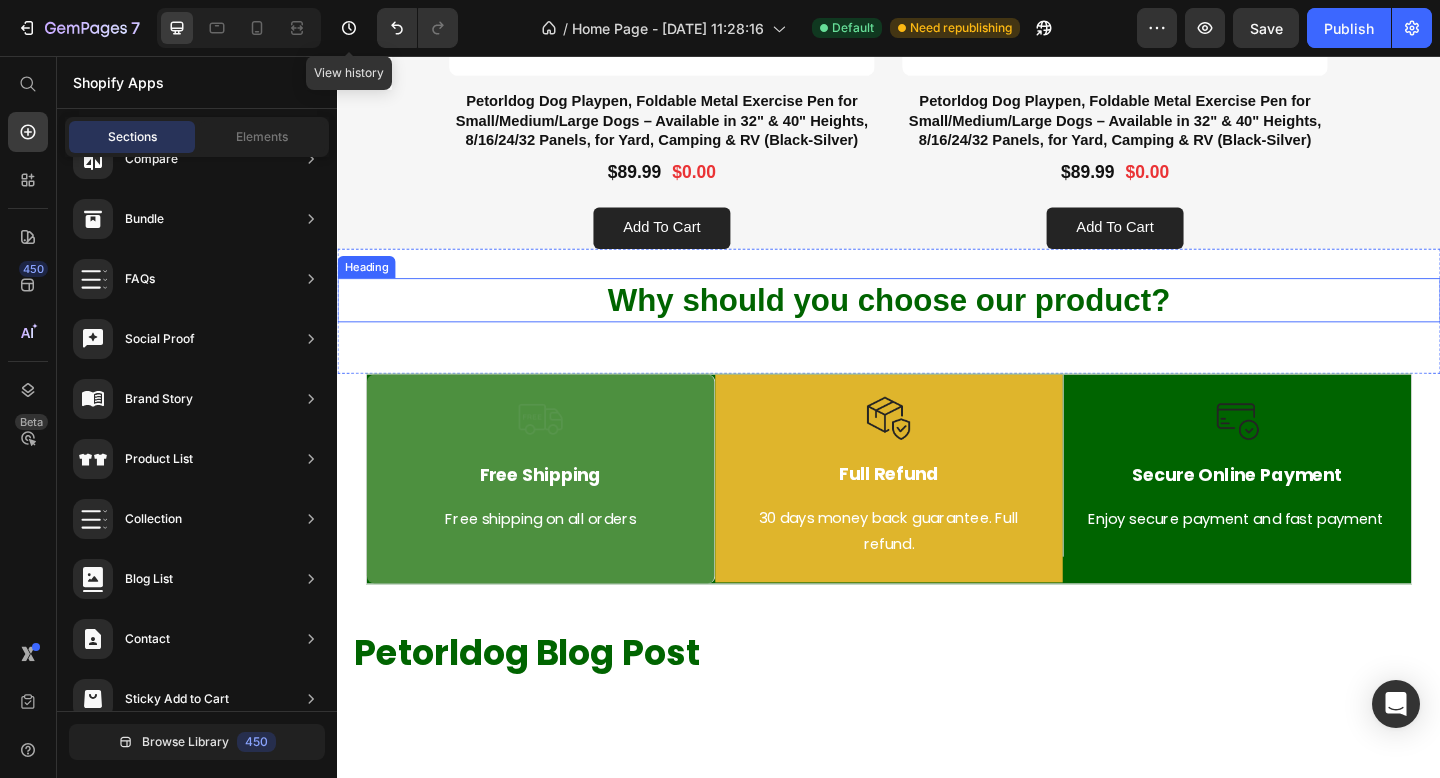 scroll, scrollTop: 1880, scrollLeft: 0, axis: vertical 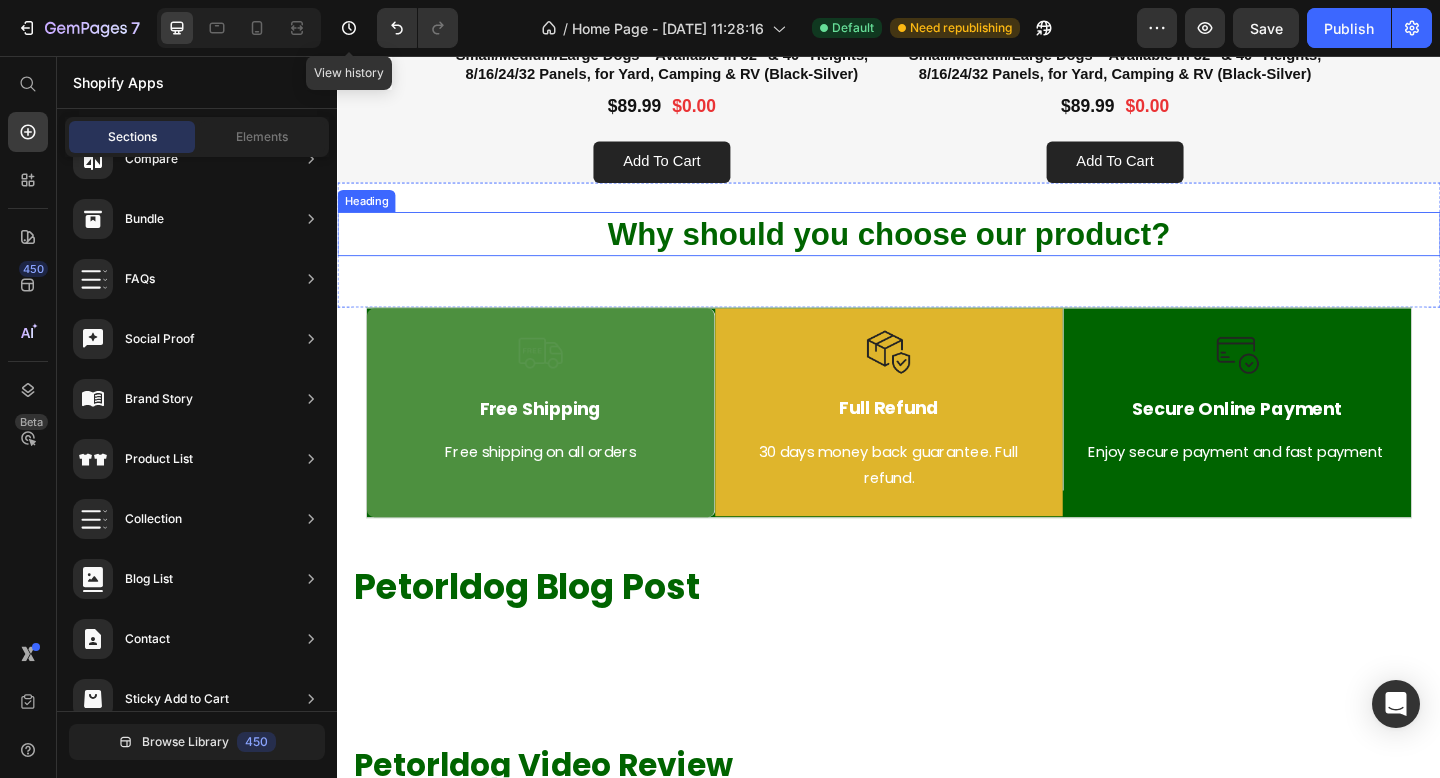 click on "Why should you choose our product?" at bounding box center (937, 250) 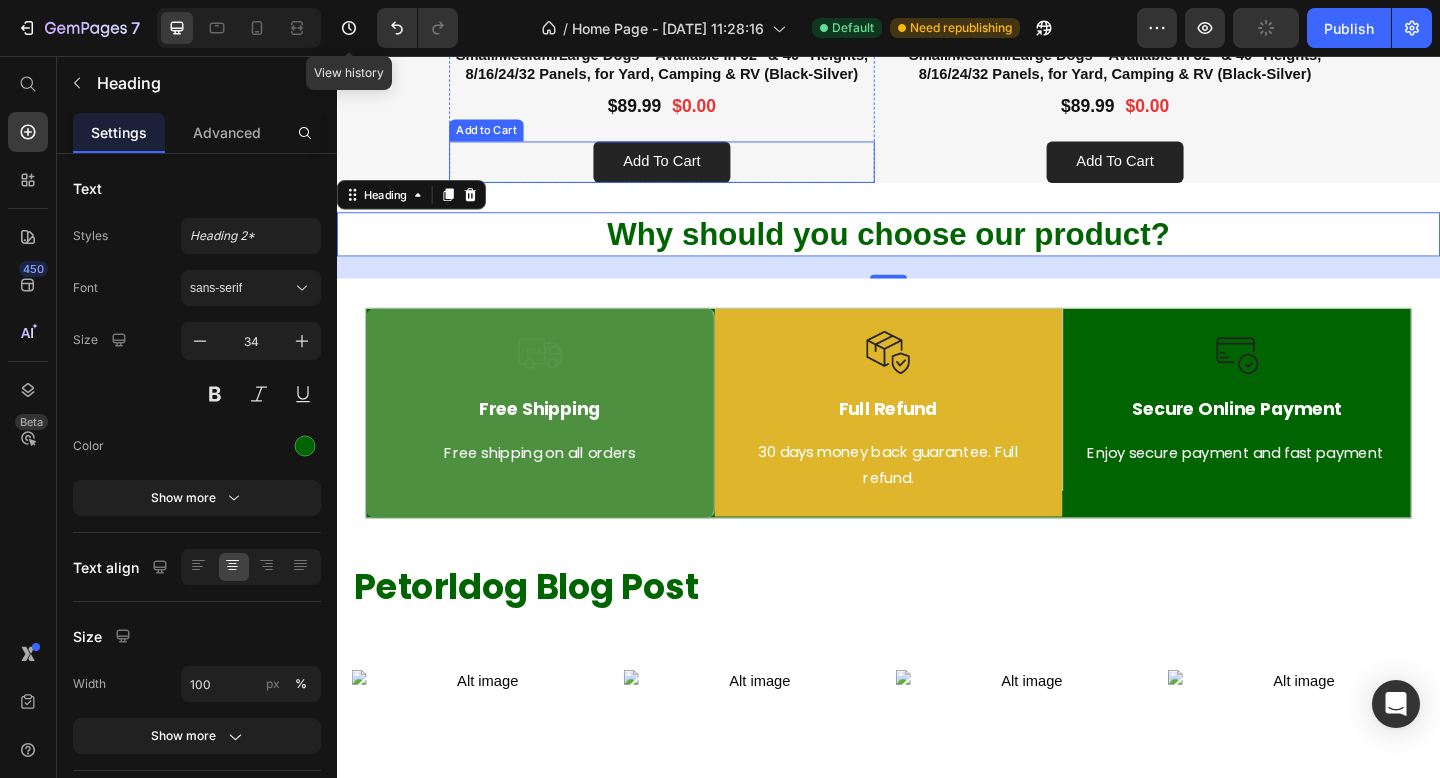 click on "add to cart Add to Cart" at bounding box center [690, 171] 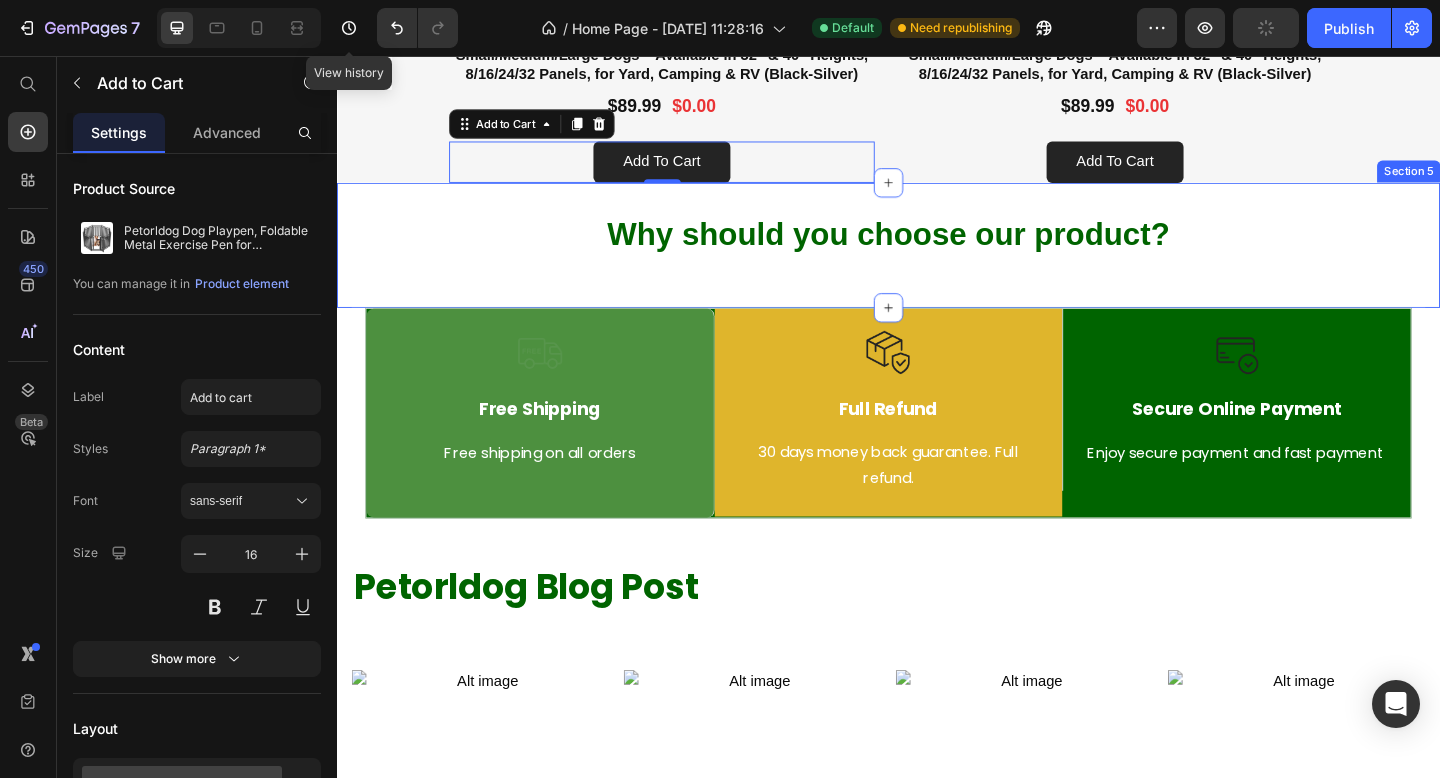 click on "Why should you choose our product? Heading Section 5" at bounding box center (937, 262) 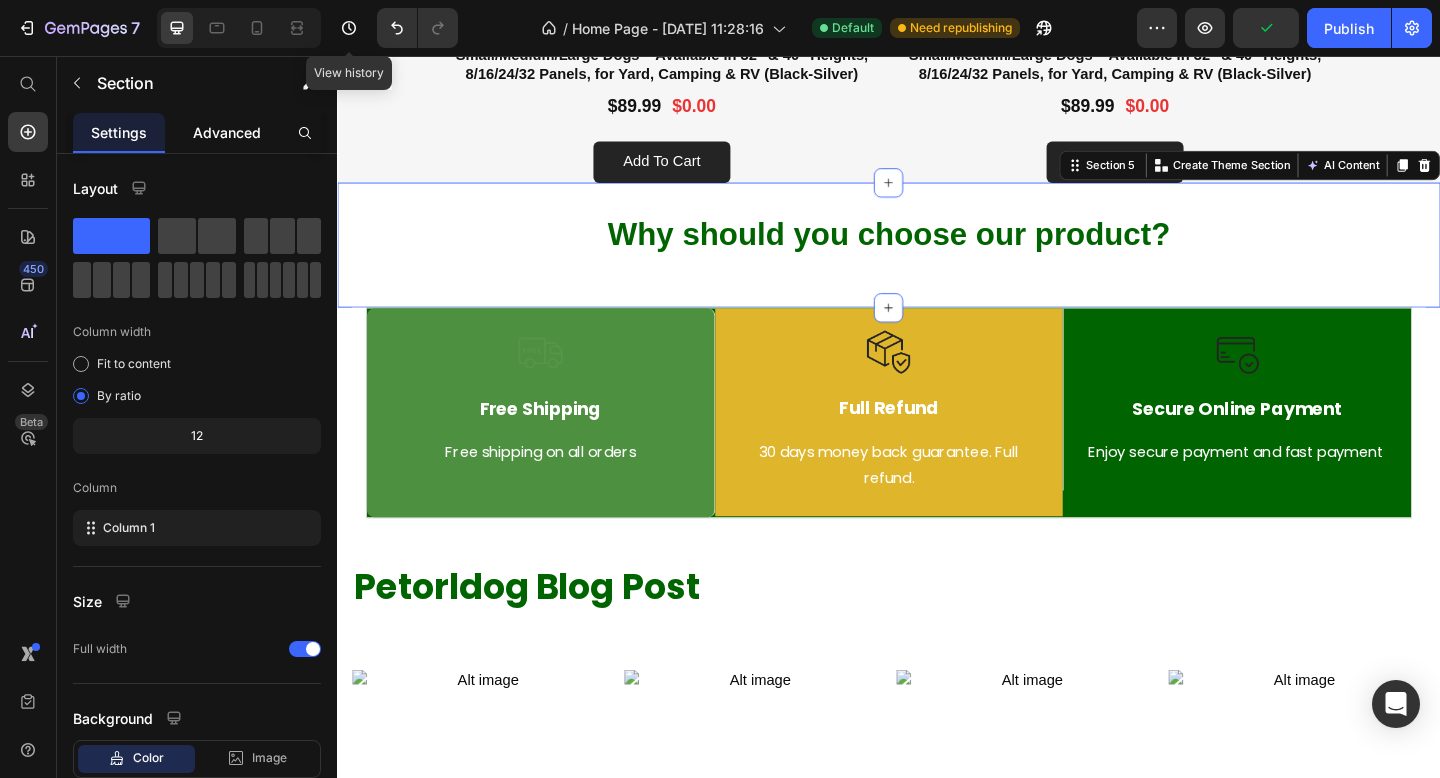 click on "Advanced" at bounding box center [227, 132] 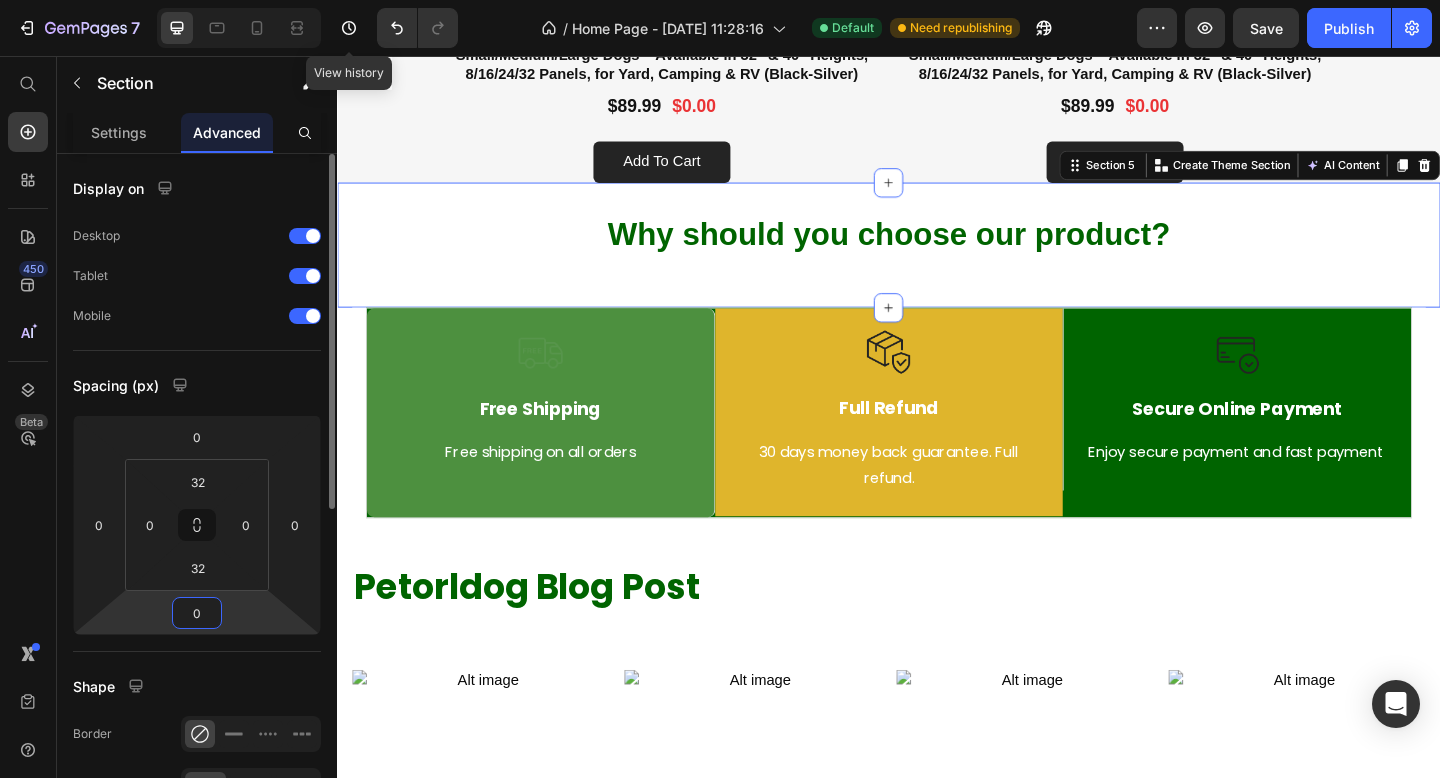 click on "0" at bounding box center (197, 613) 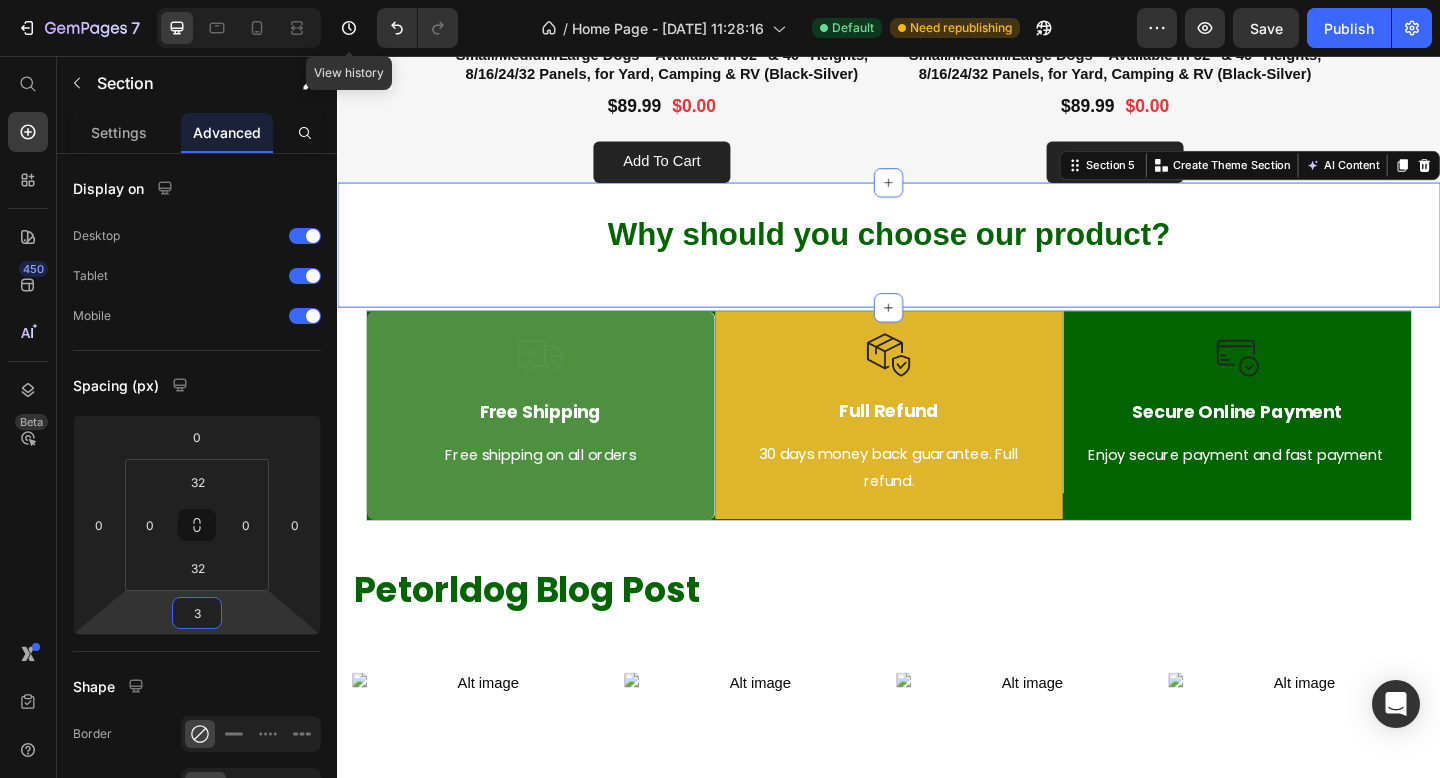 type on "3" 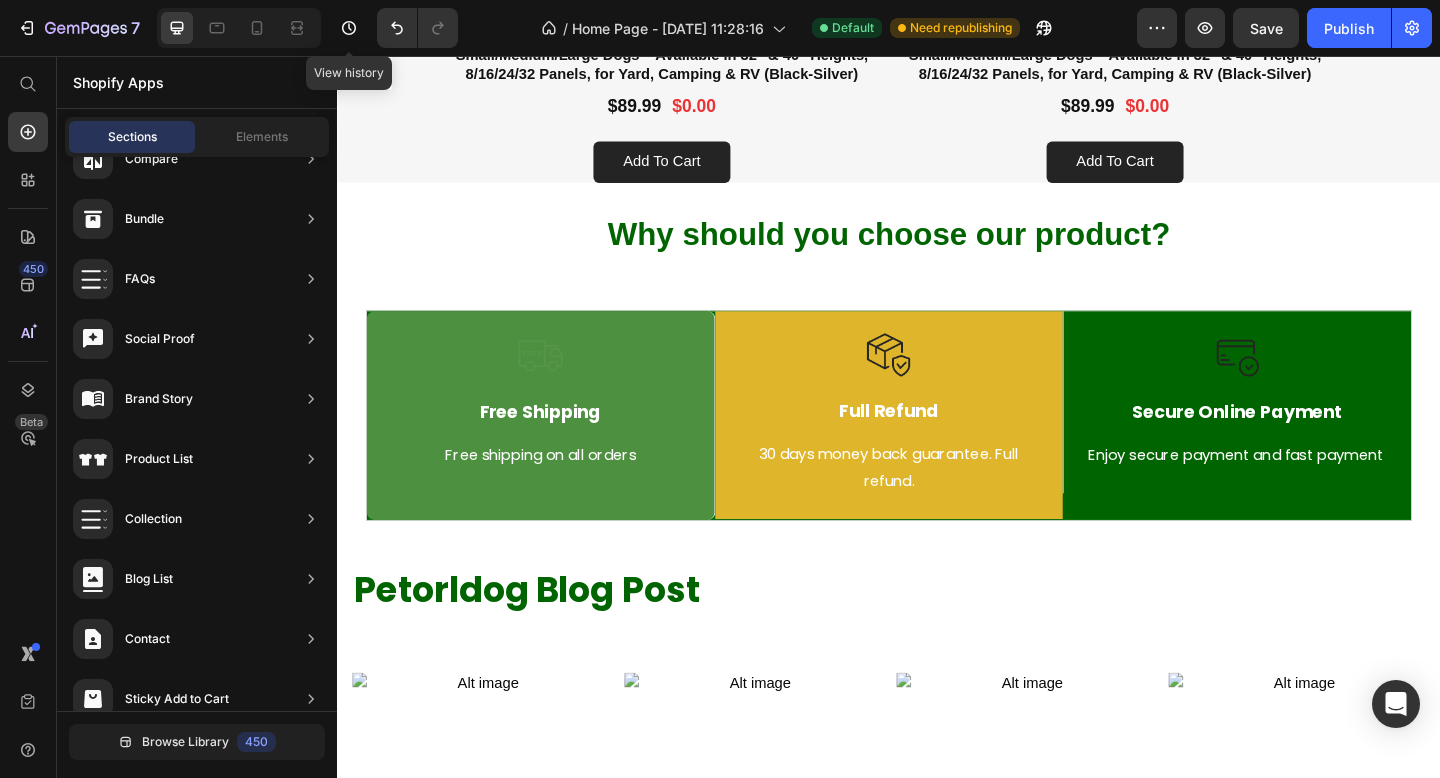 click on "Image Free Shipping Text Block Free shipping on all orders   Text block Row Image Full Refund Text Block 30 days money back guarantee. Full refund. Text block Row Image Secure Online Payment Text Block Enjoy secure payment and fast payment Text block Row Row Image Free Shipping Text Block Free shipping on any order of $150  or more. Text block Row Image Full Refund Text Block If your product aren’t perfect, return them for a full refund Text block Row Image Secure Online Payment Text Block secure payment worldwide Text block Row Row Section 6" at bounding box center (937, 455) 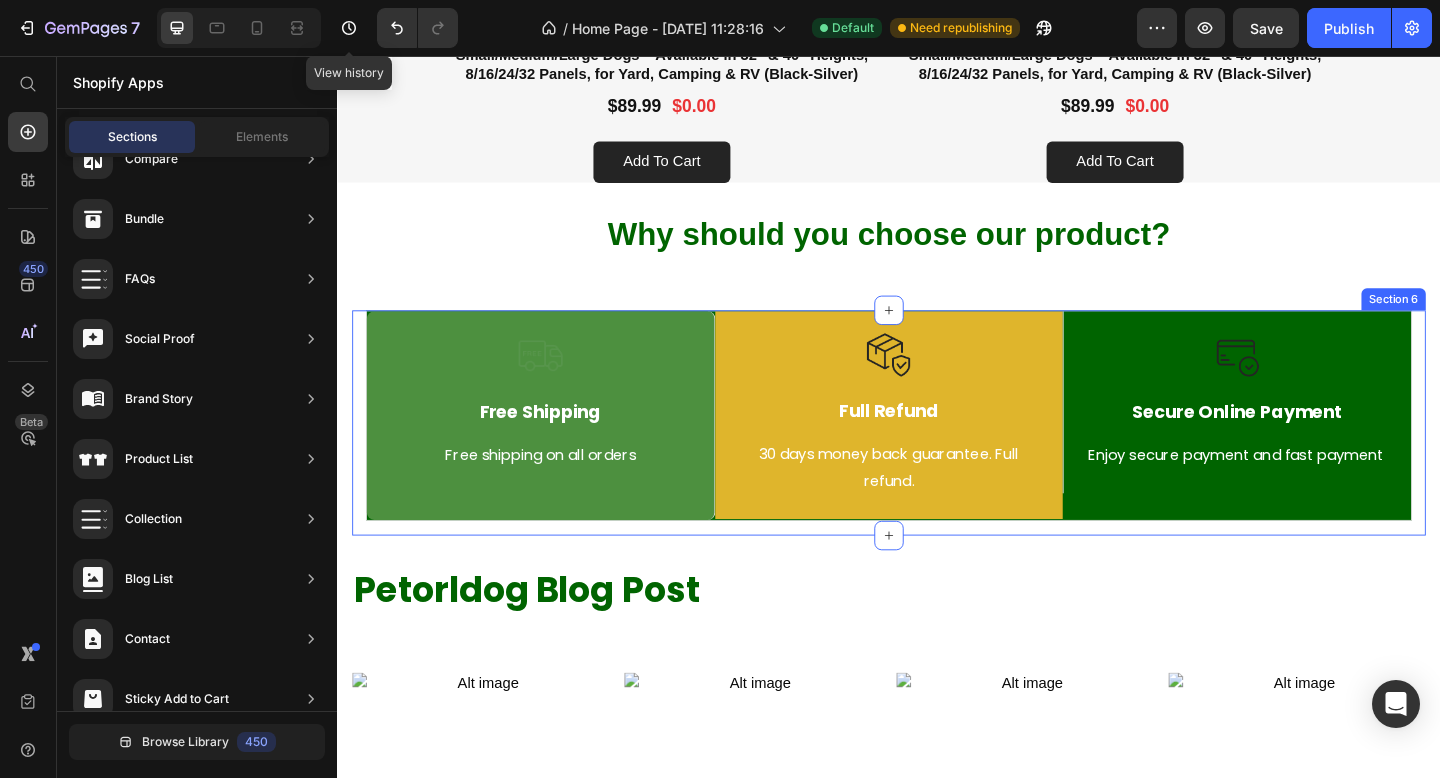 click on "Image Free Shipping Text Block Free shipping on all orders   Text block Row Image Full Refund Text Block 30 days money back guarantee. Full refund. Text block Row Image Secure Online Payment Text Block Enjoy secure payment and fast payment Text block Row Row Image Free Shipping Text Block Free shipping on any order of $150  or more. Text block Row Image Full Refund Text Block If your product aren’t perfect, return them for a full refund Text block Row Image Secure Online Payment Text Block secure payment worldwide Text block Row Row Section 6" at bounding box center (937, 455) 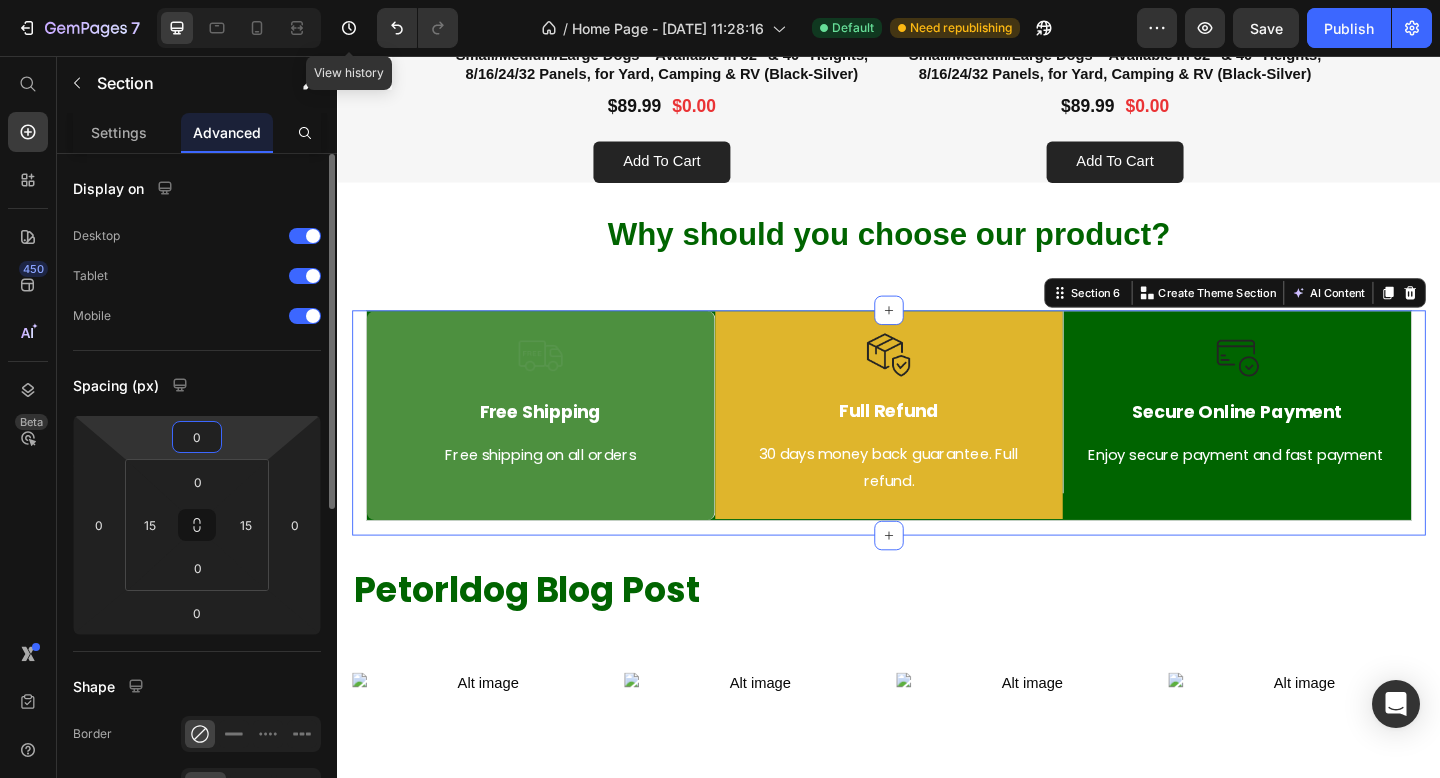 click on "0" at bounding box center (197, 437) 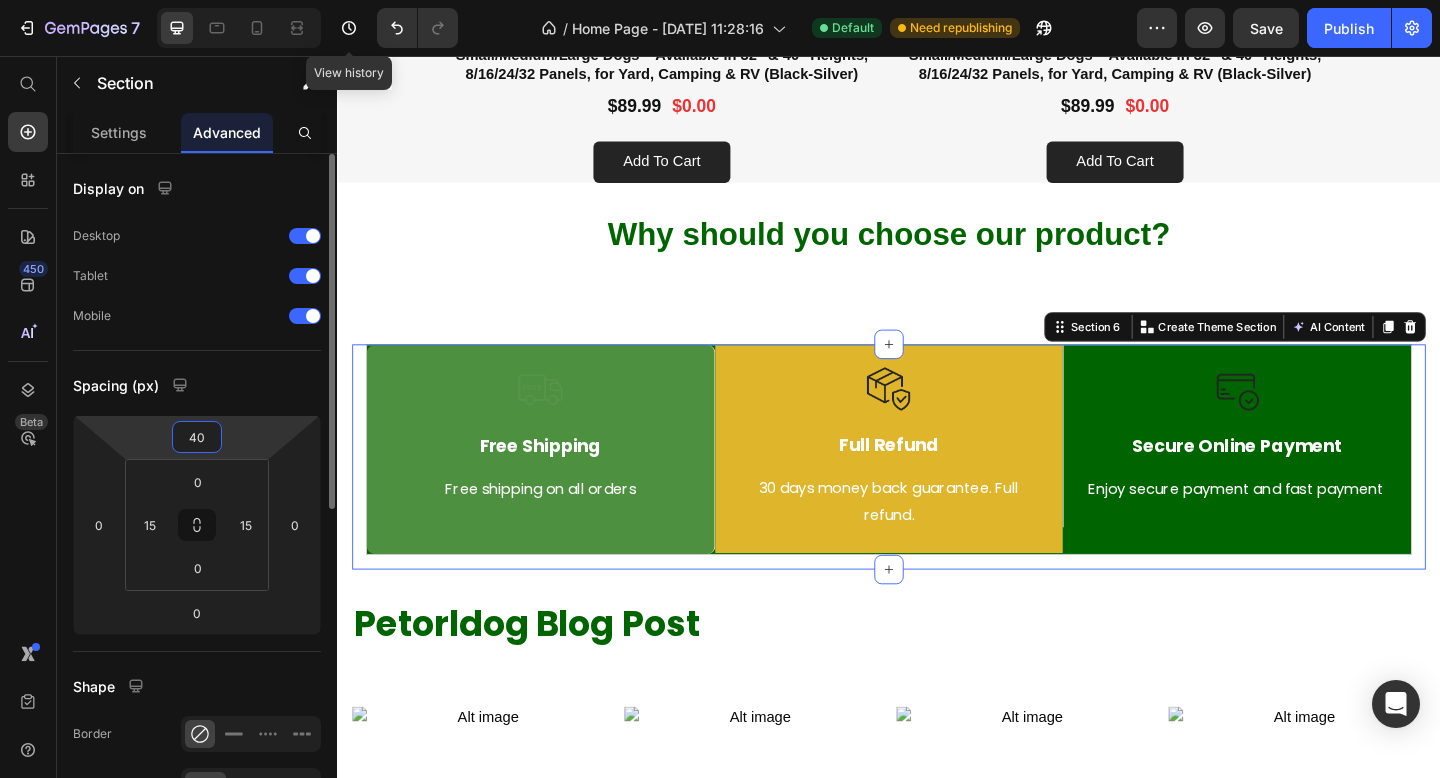 type on "4" 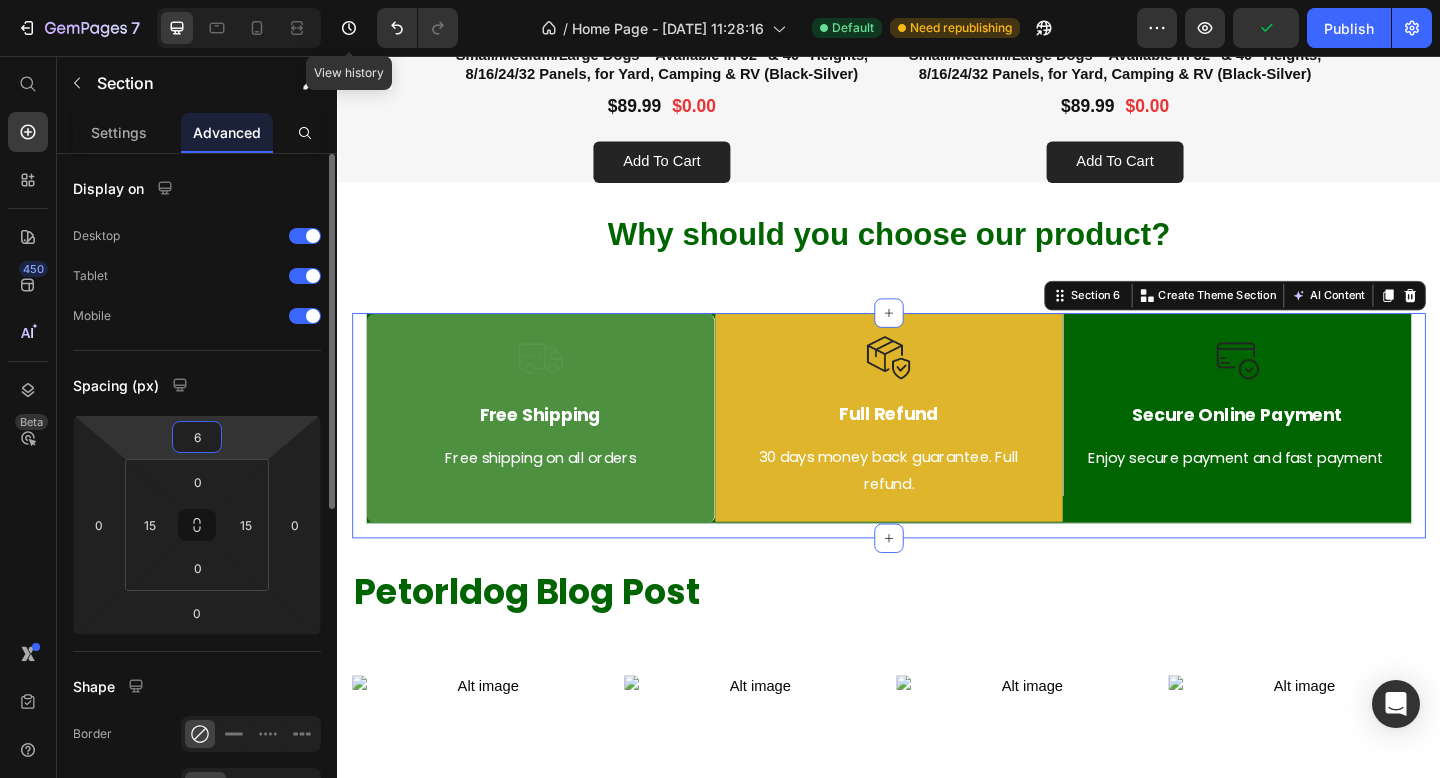 type on "60" 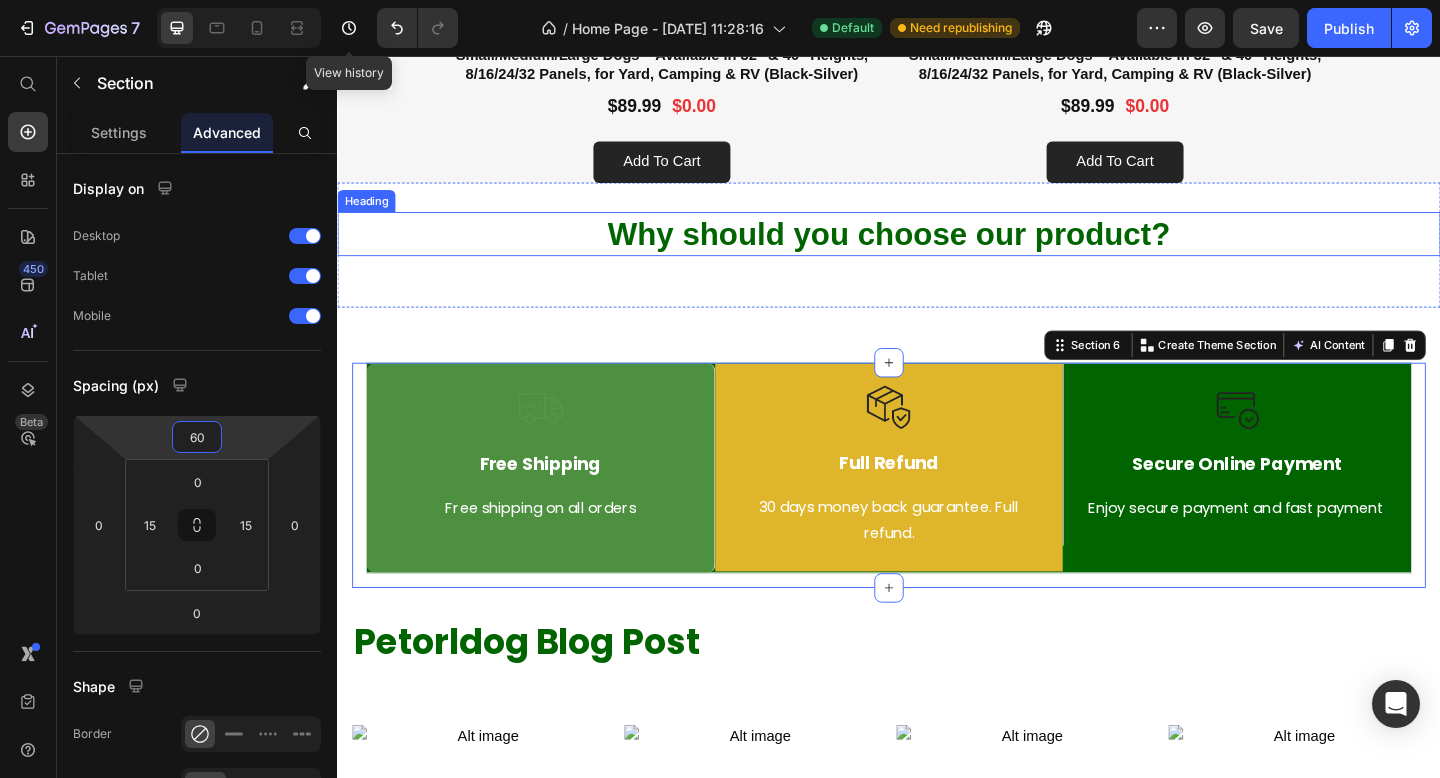 click on "Why should you choose our product?" at bounding box center [937, 250] 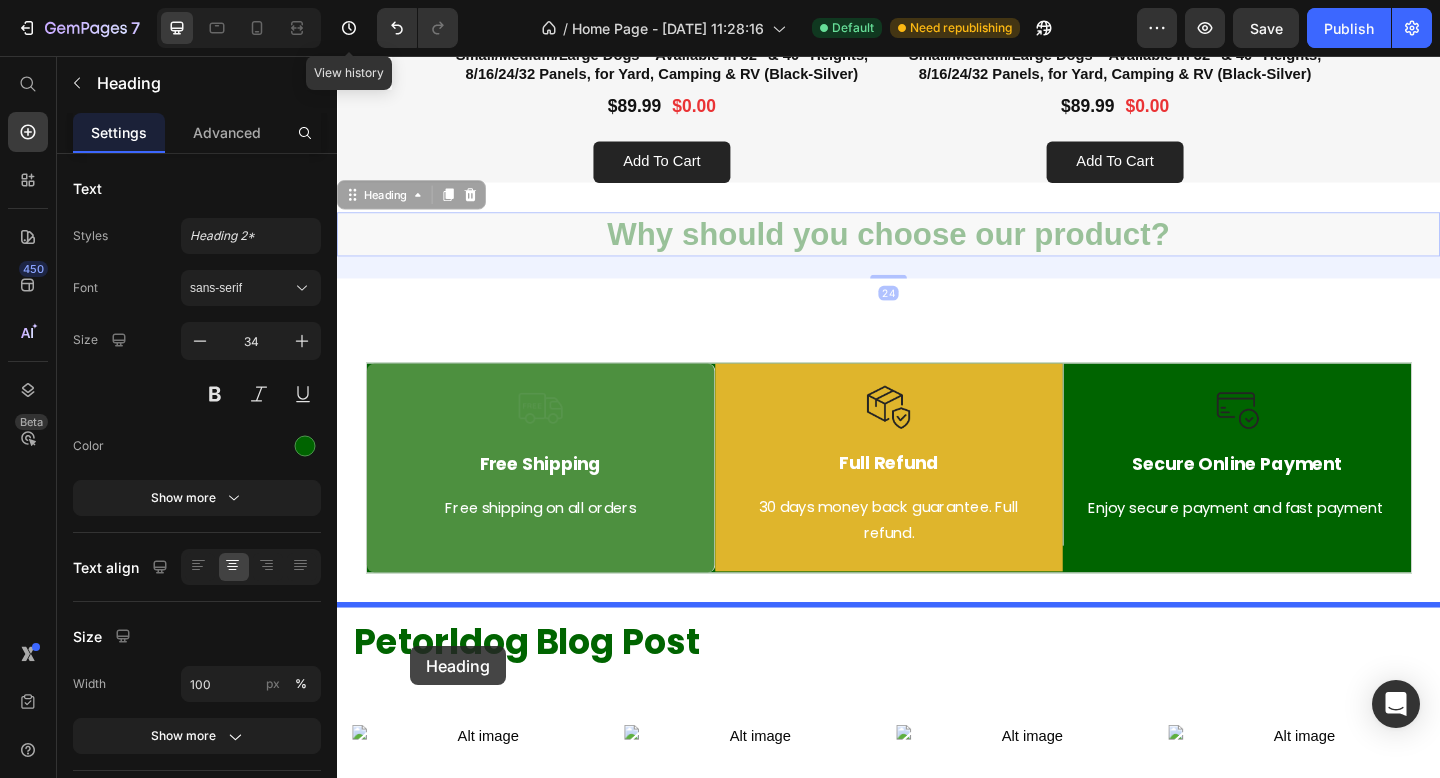 drag, startPoint x: 347, startPoint y: 536, endPoint x: 416, endPoint y: 698, distance: 176.08237 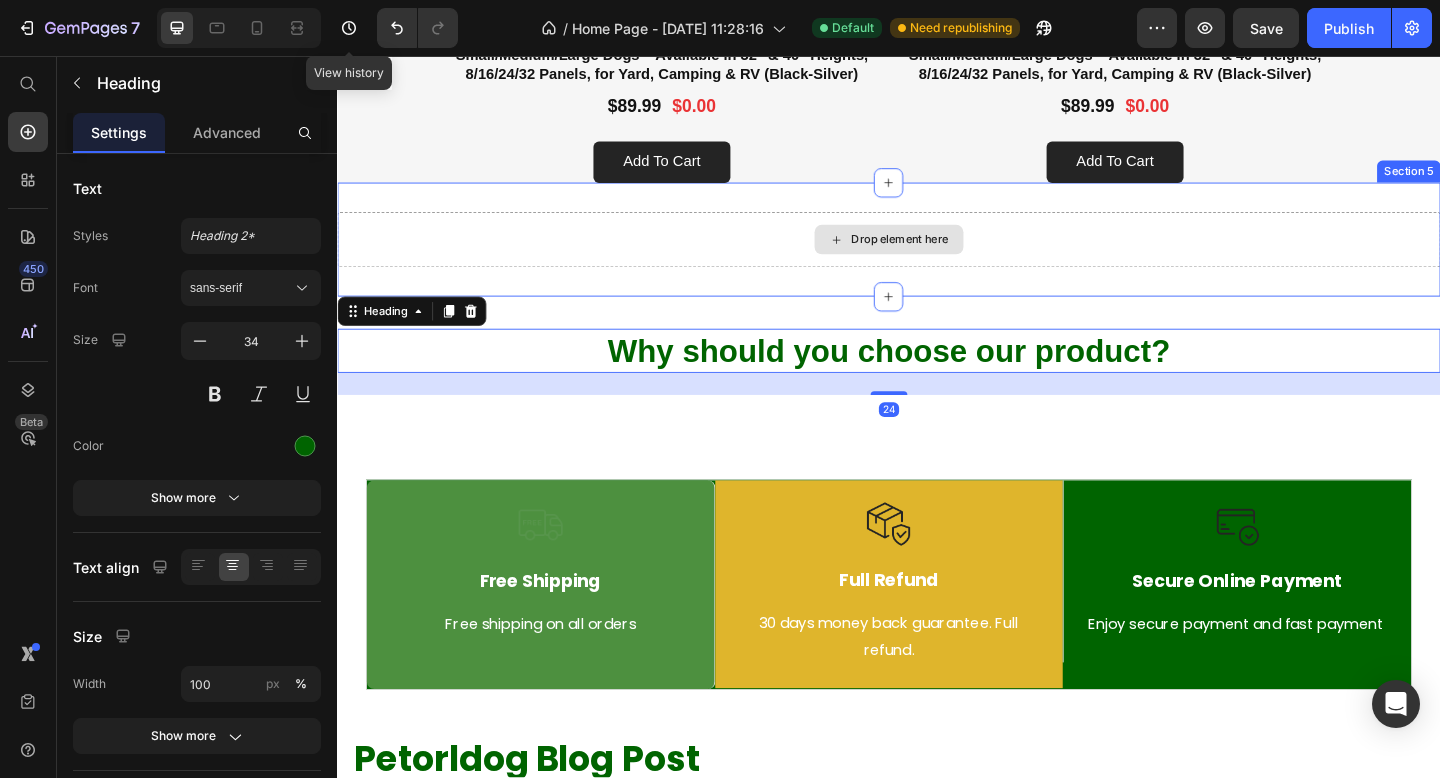 click on "Drop element here" at bounding box center (937, 256) 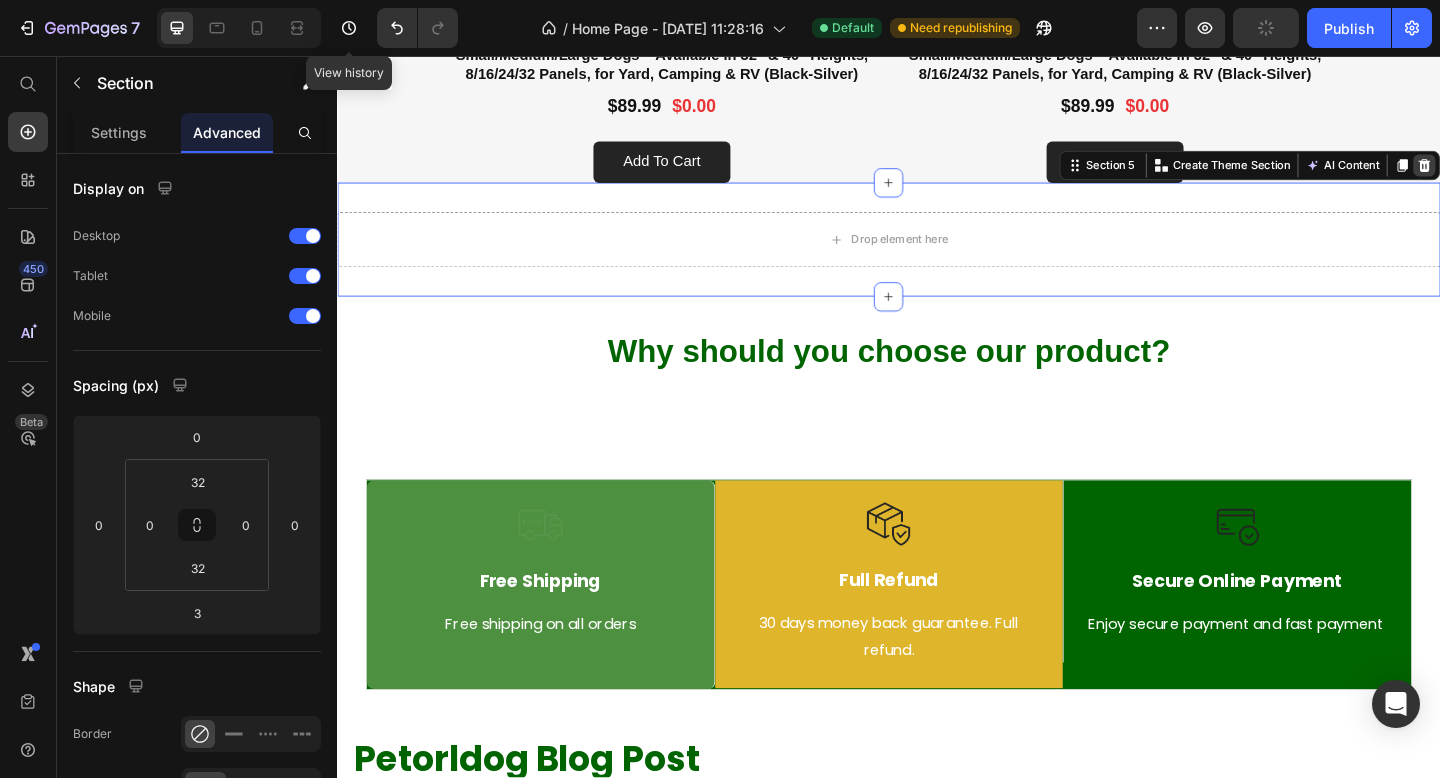 click 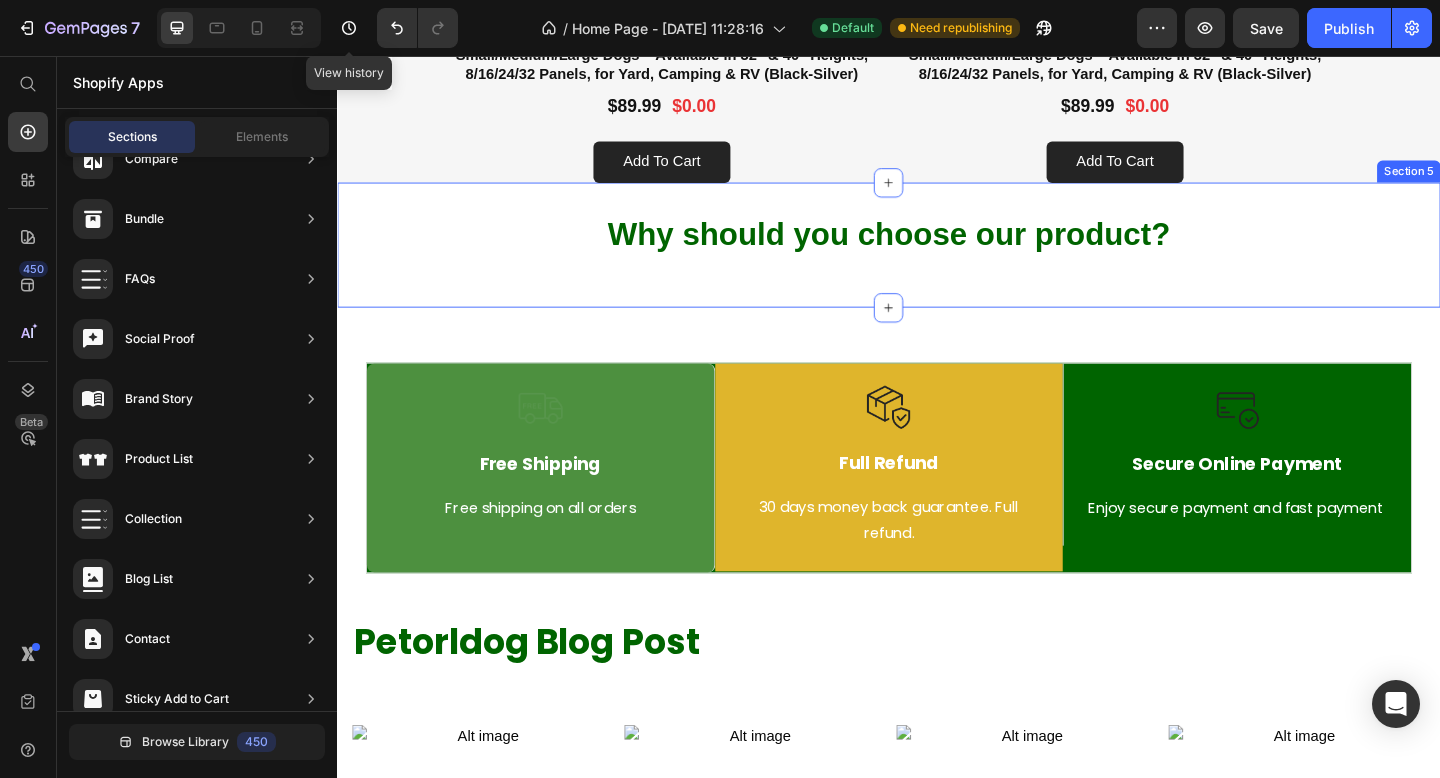 click on "Why should you choose our product? Heading Section 5" at bounding box center [937, 262] 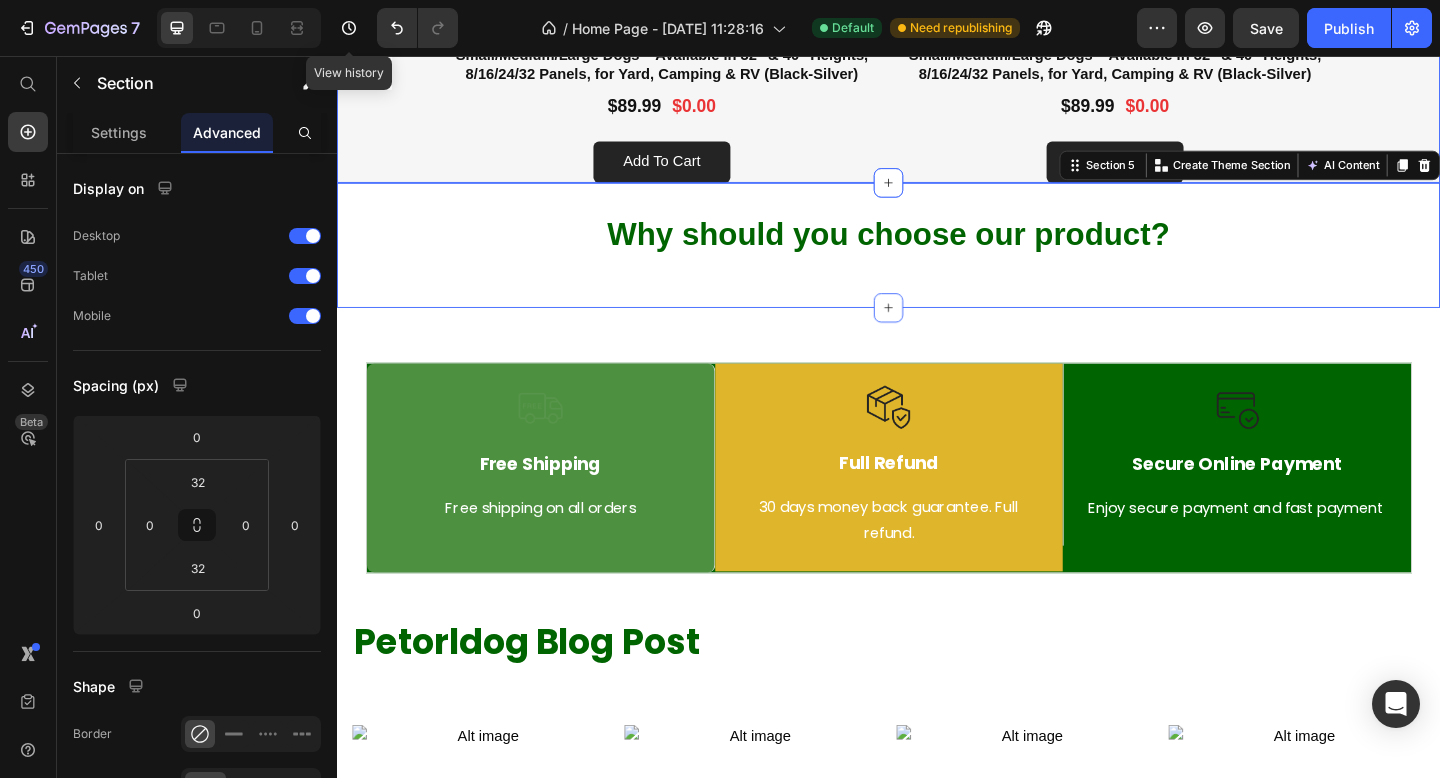 click on "Shop Petorldog Bestsellers Heading Row
Product Images Petorldog Dog Playpen, Foldable Metal Exercise Pen for Small/Medium/Large Dogs – Available in 32" & 40" Heights, 8/16/24/32 Panels, for Yard, Camping & RV (Black-Silver) Product Title $89.99 Product Price $0.00 Product Price Row add to cart Add to Cart Product Product Images Petorldog Dog Playpen, Foldable Metal Exercise Pen for Small/Medium/Large Dogs – Available in 32" & 40" Heights, 8/16/24/32 Panels, for Yard, Camping & RV (Black-Silver) Product Title $89.99 Product Price $0.00 Product Price Row add to cart Add to Cart Product Product Images Petorldog Dog Playpen, Foldable Metal Exercise Pen for Small/Medium/Large Dogs – Available in 32" & 40" Heights, 8/16/24/32 Panels, for Yard, Camping & RV (Black-Silver) Product Title $89.99 Product Price $0.00 Product Price Row add to cart Add to Cart Product Product Images Product Title $89.99 Product Price $0.00 Product Price Row add to cart Add to Cart $0.00" at bounding box center [937, -218] 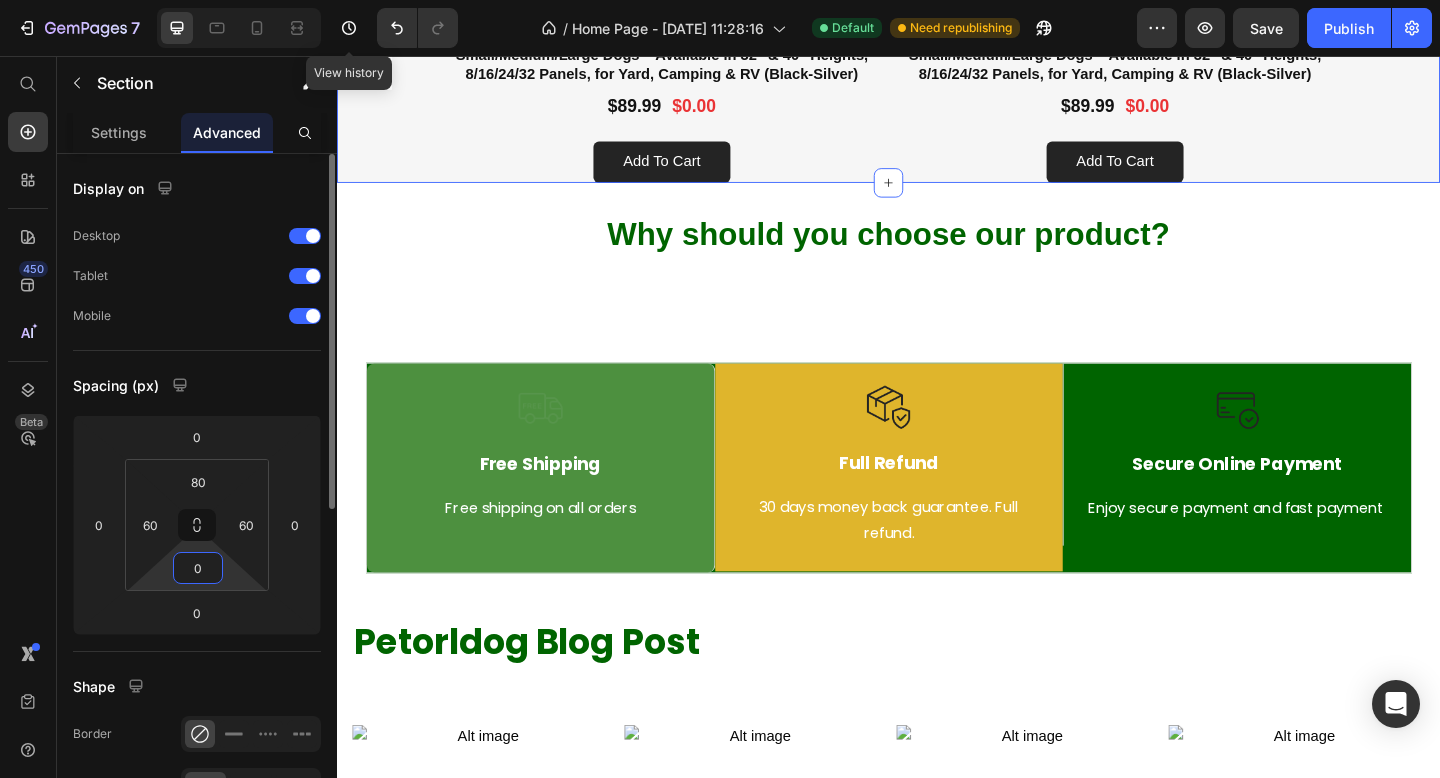 click on "0" at bounding box center (198, 568) 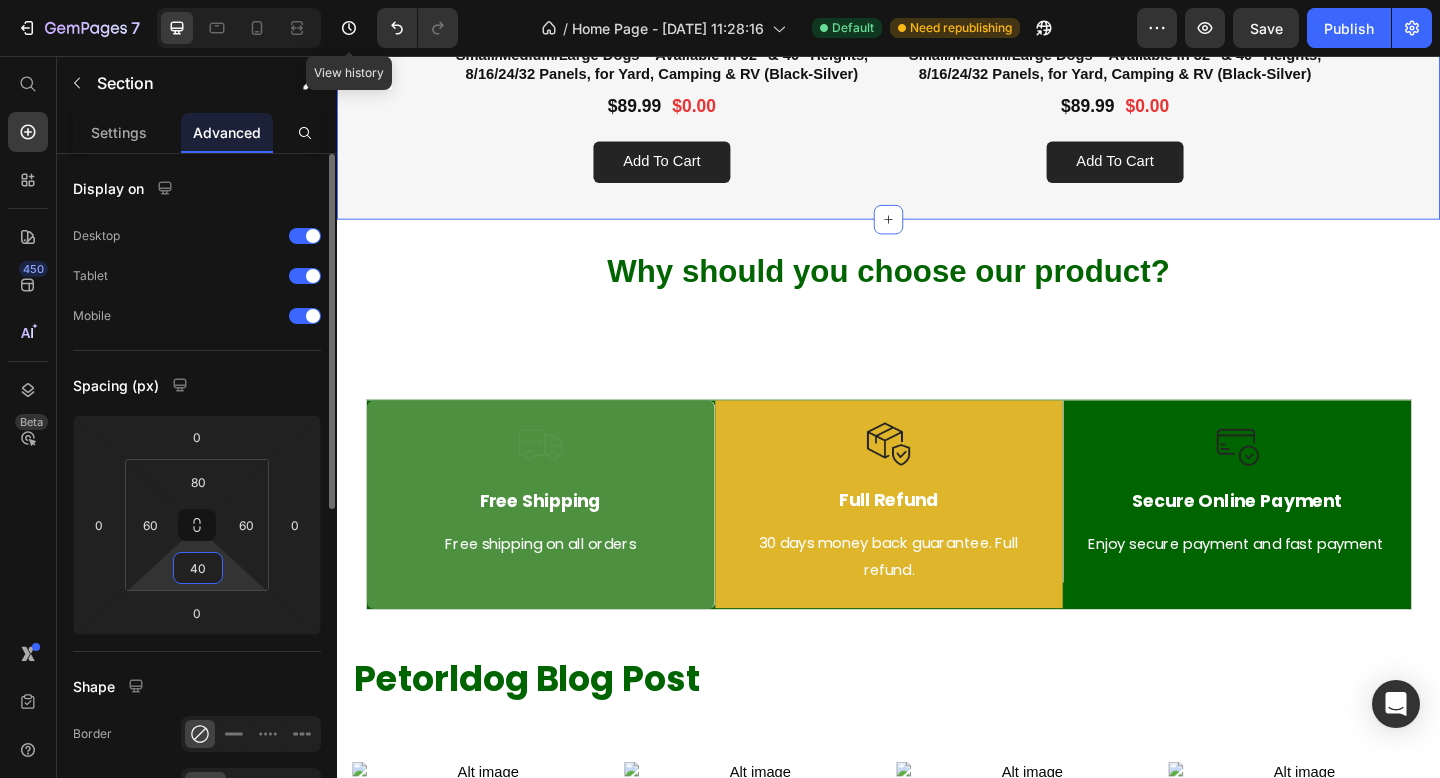type on "4" 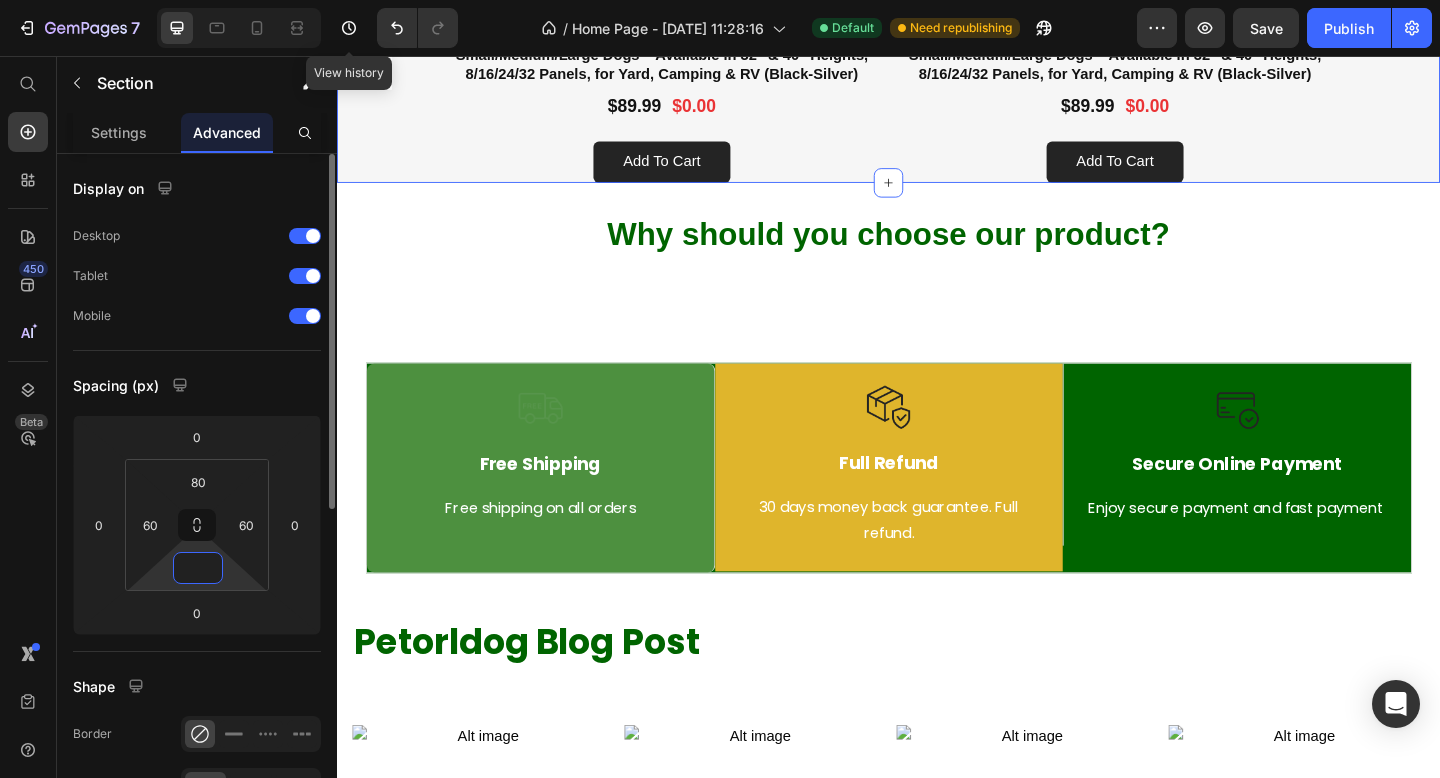 type on "0" 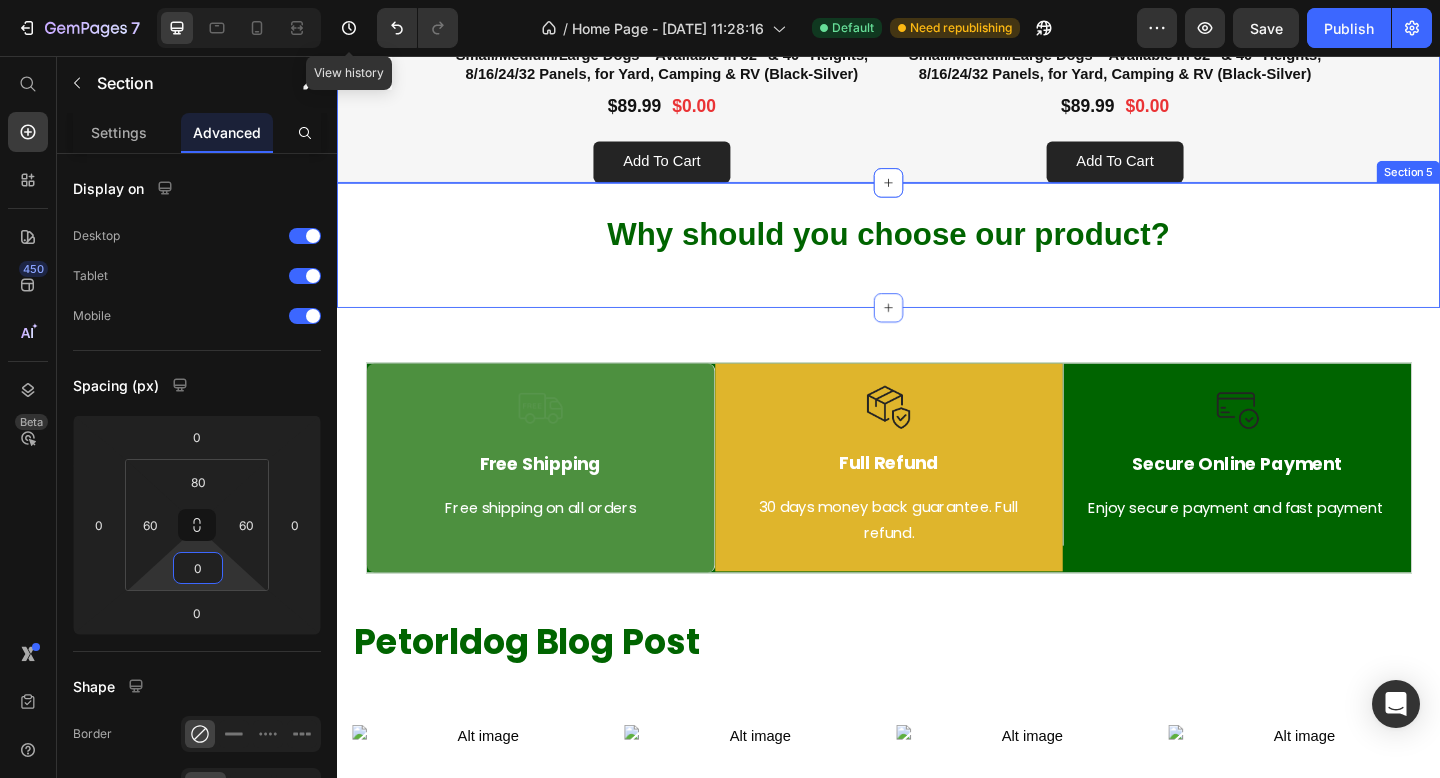 click on "Why should you choose our product? Heading Section 5" at bounding box center [937, 262] 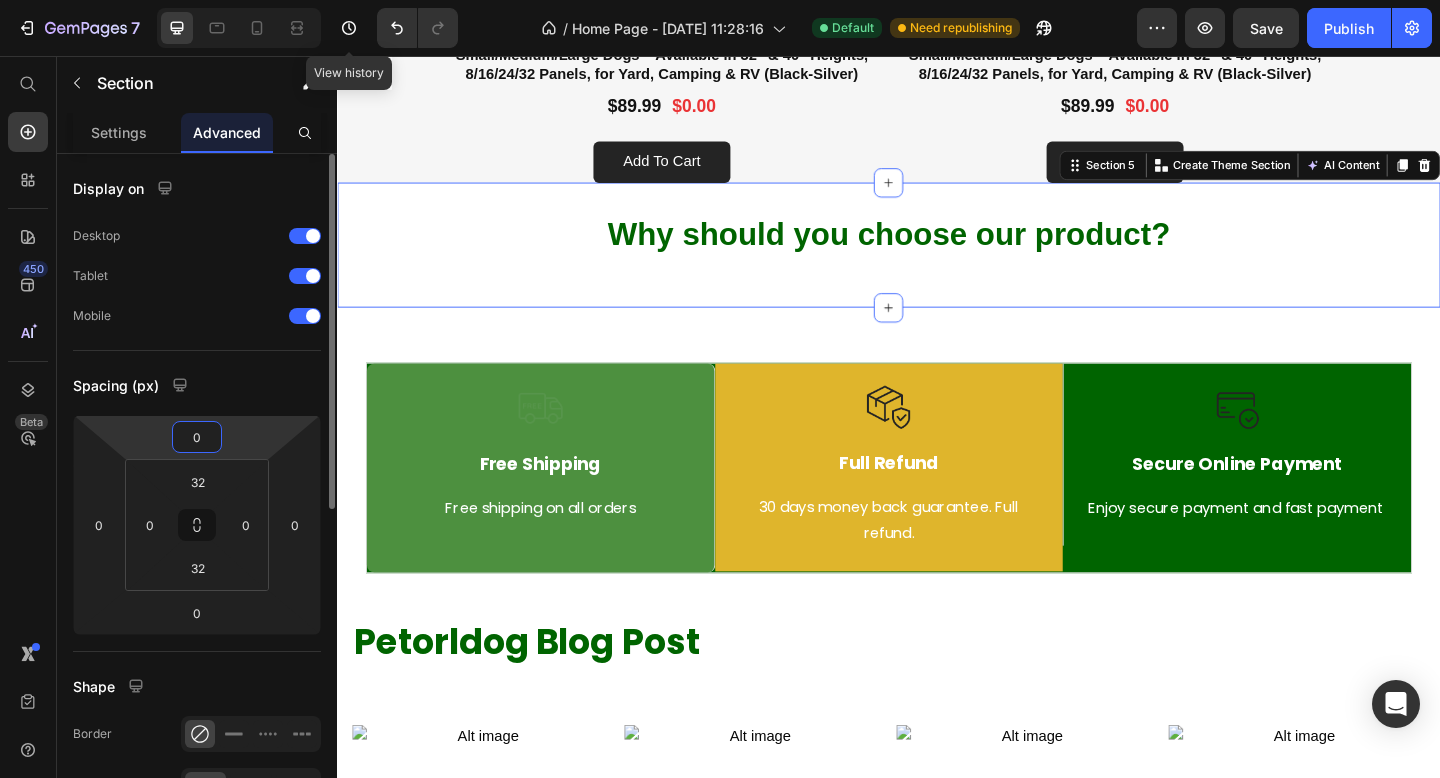 click on "0" at bounding box center [197, 437] 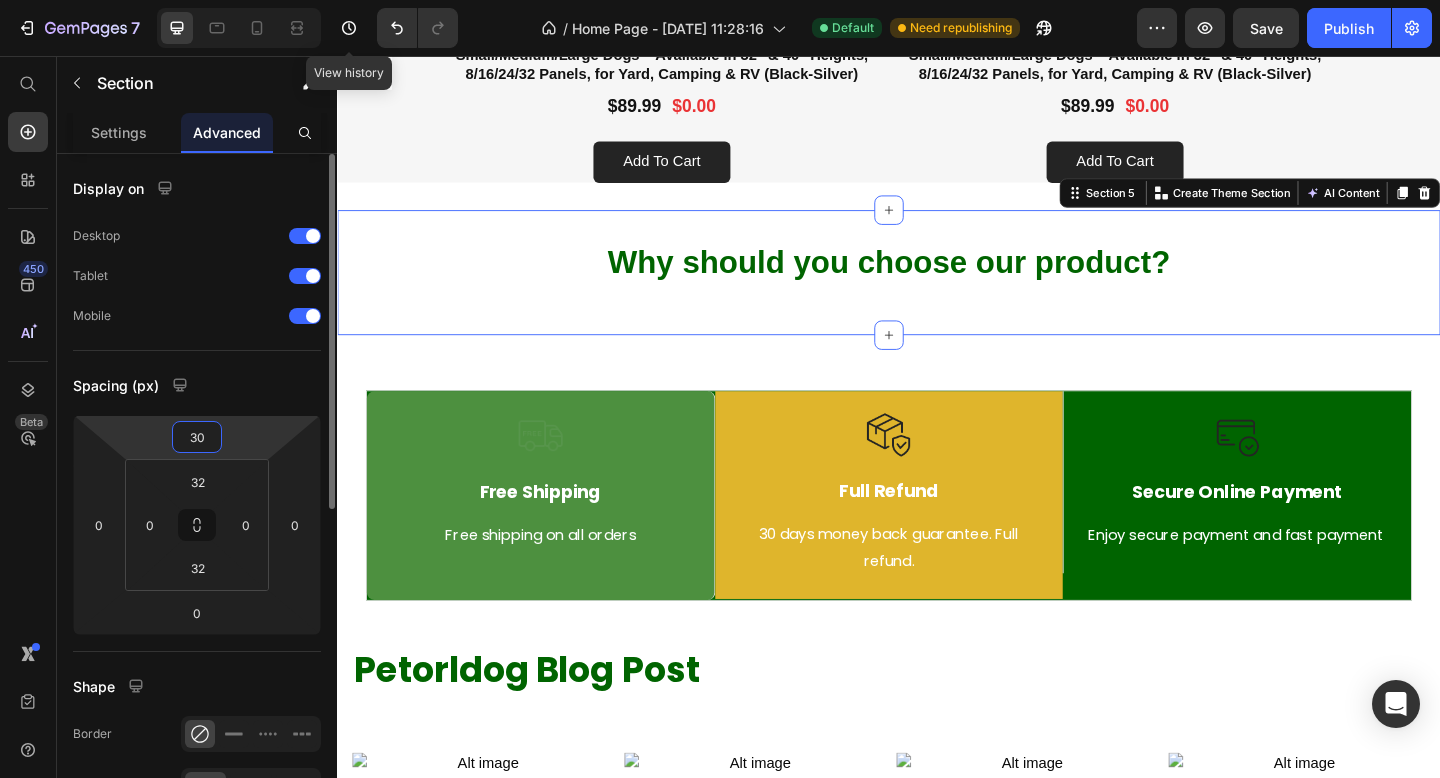type on "3" 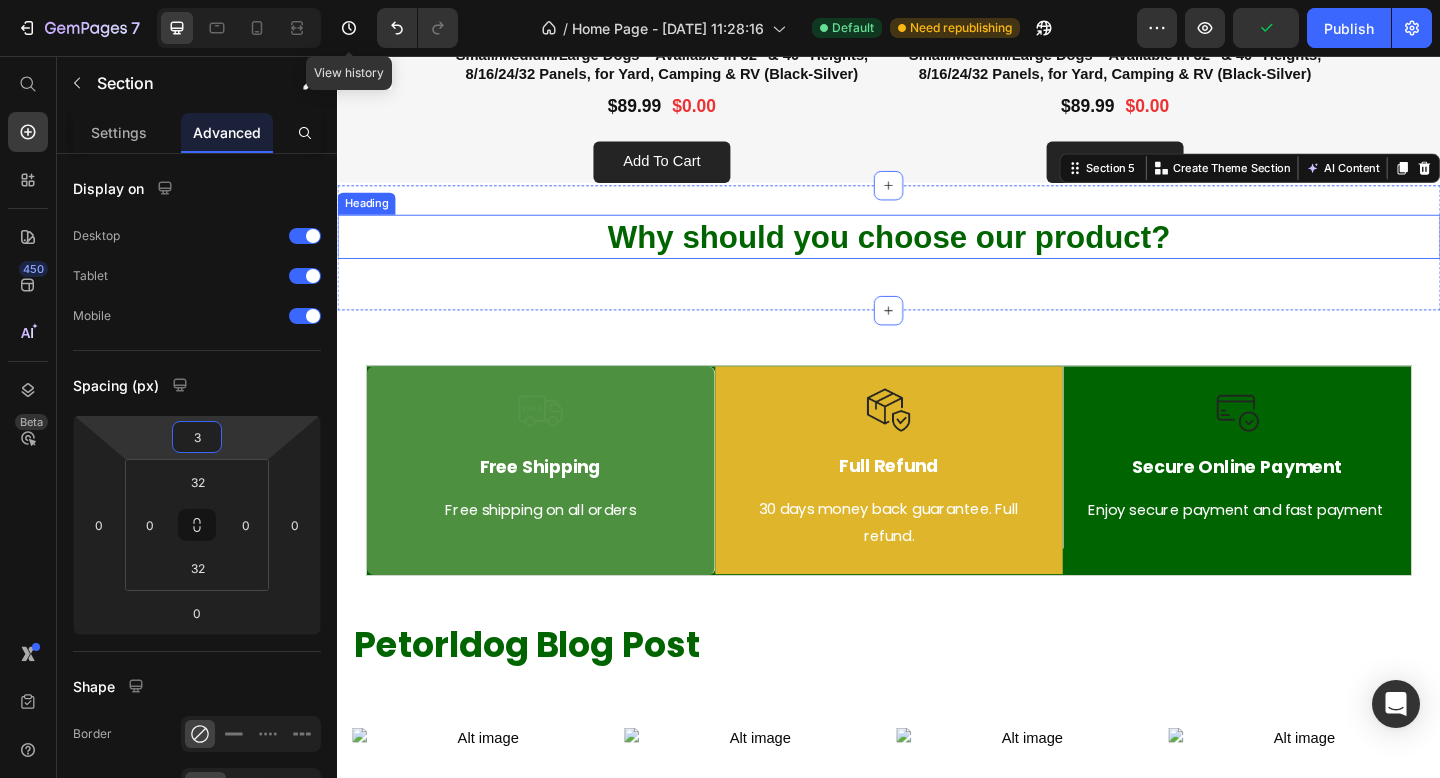 click on "Why should you choose our product?" at bounding box center [937, 253] 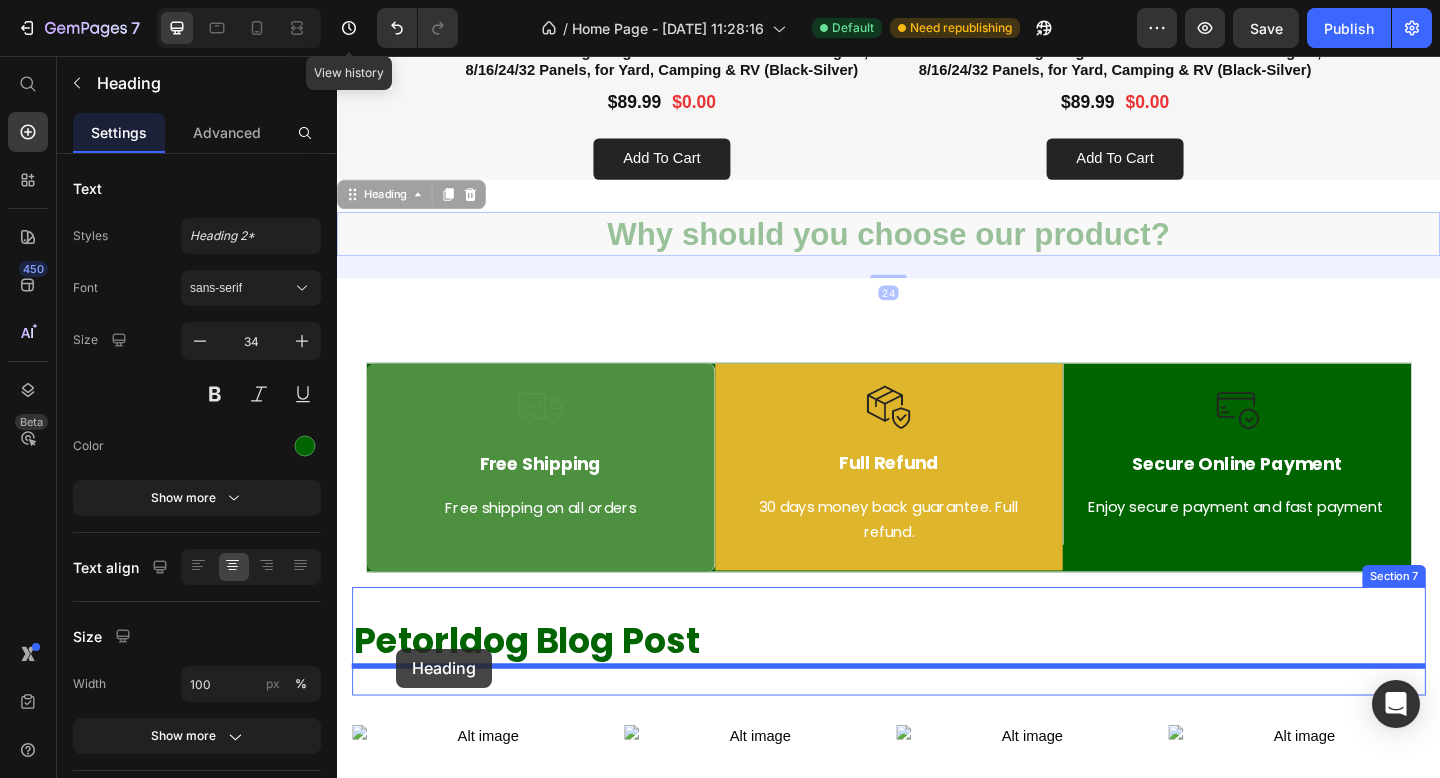 scroll, scrollTop: 2250, scrollLeft: 0, axis: vertical 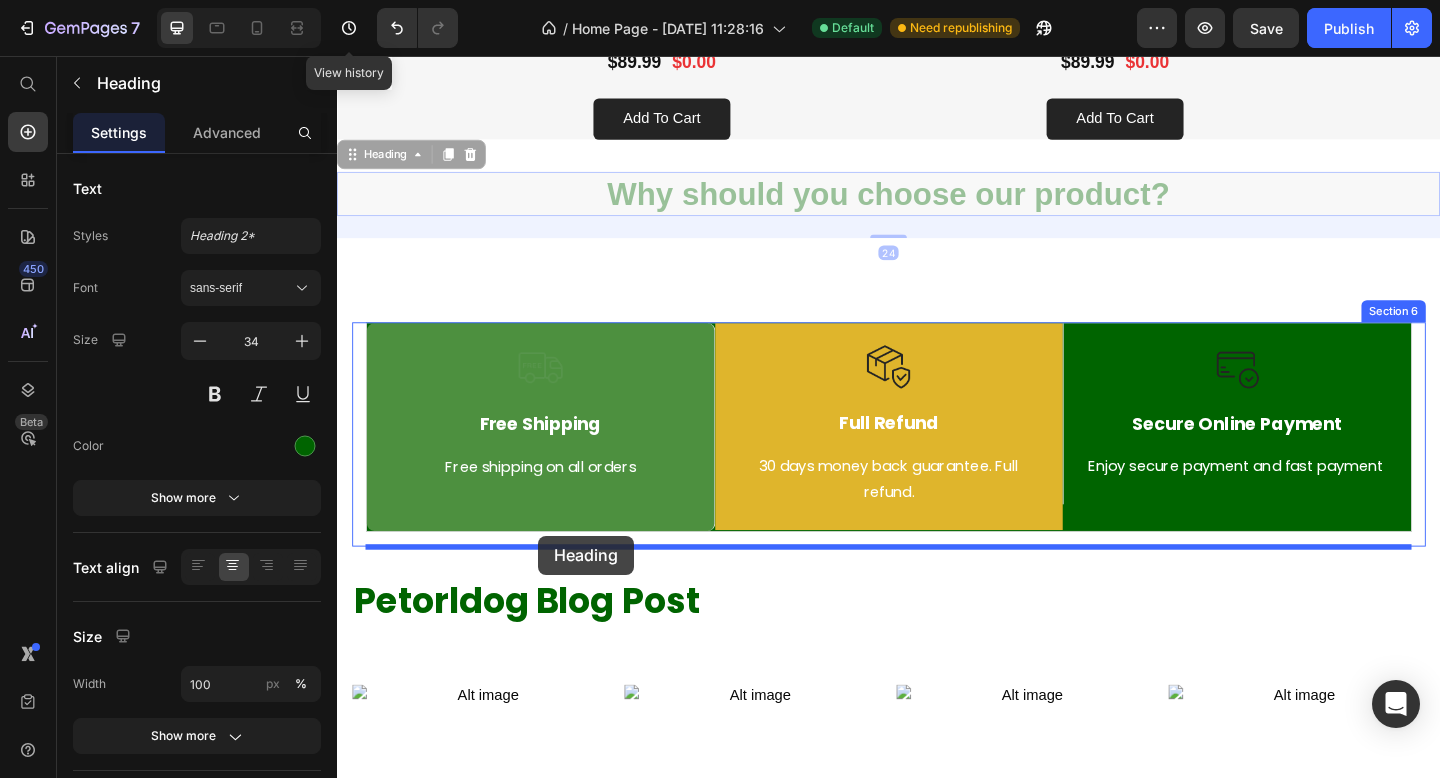 drag, startPoint x: 360, startPoint y: 535, endPoint x: 556, endPoint y: 578, distance: 200.6614 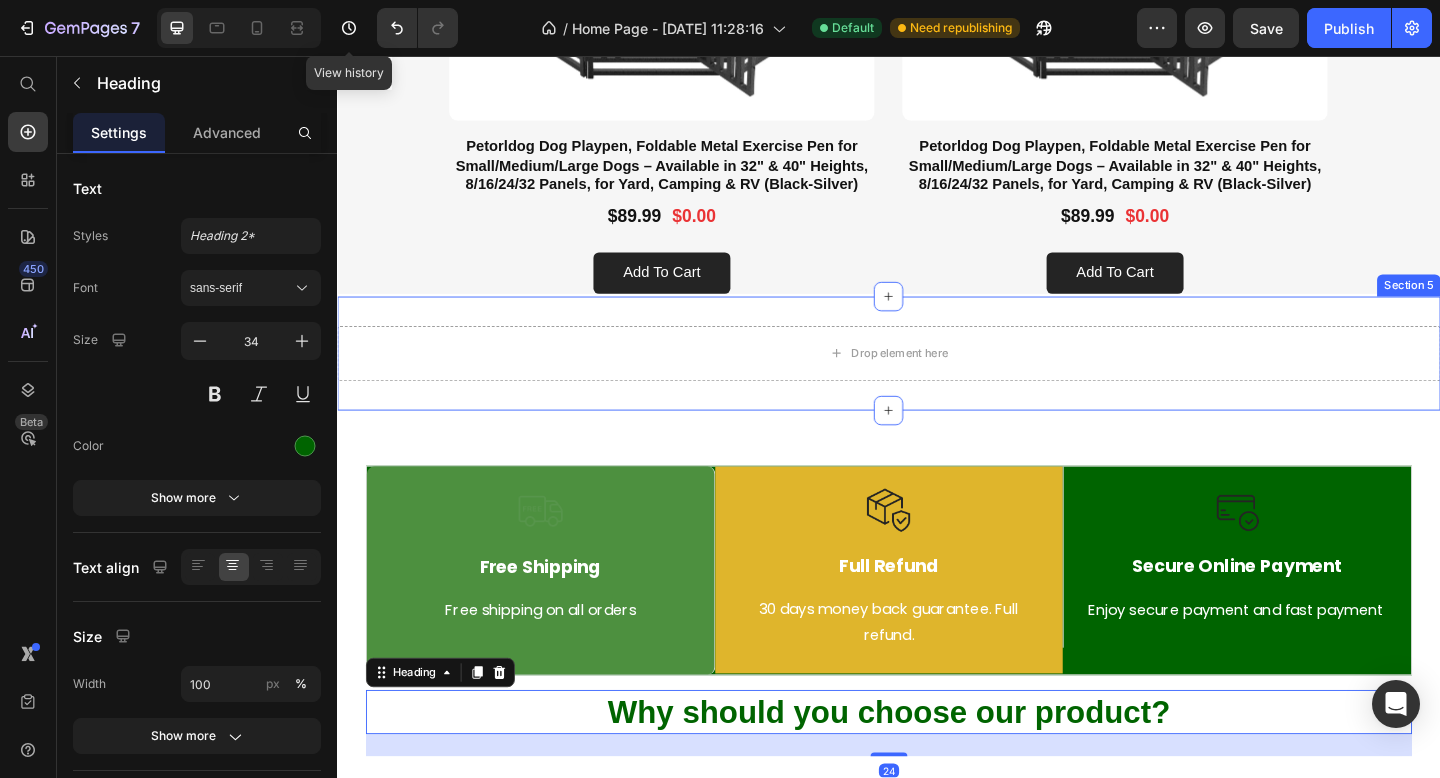 scroll, scrollTop: 2032, scrollLeft: 0, axis: vertical 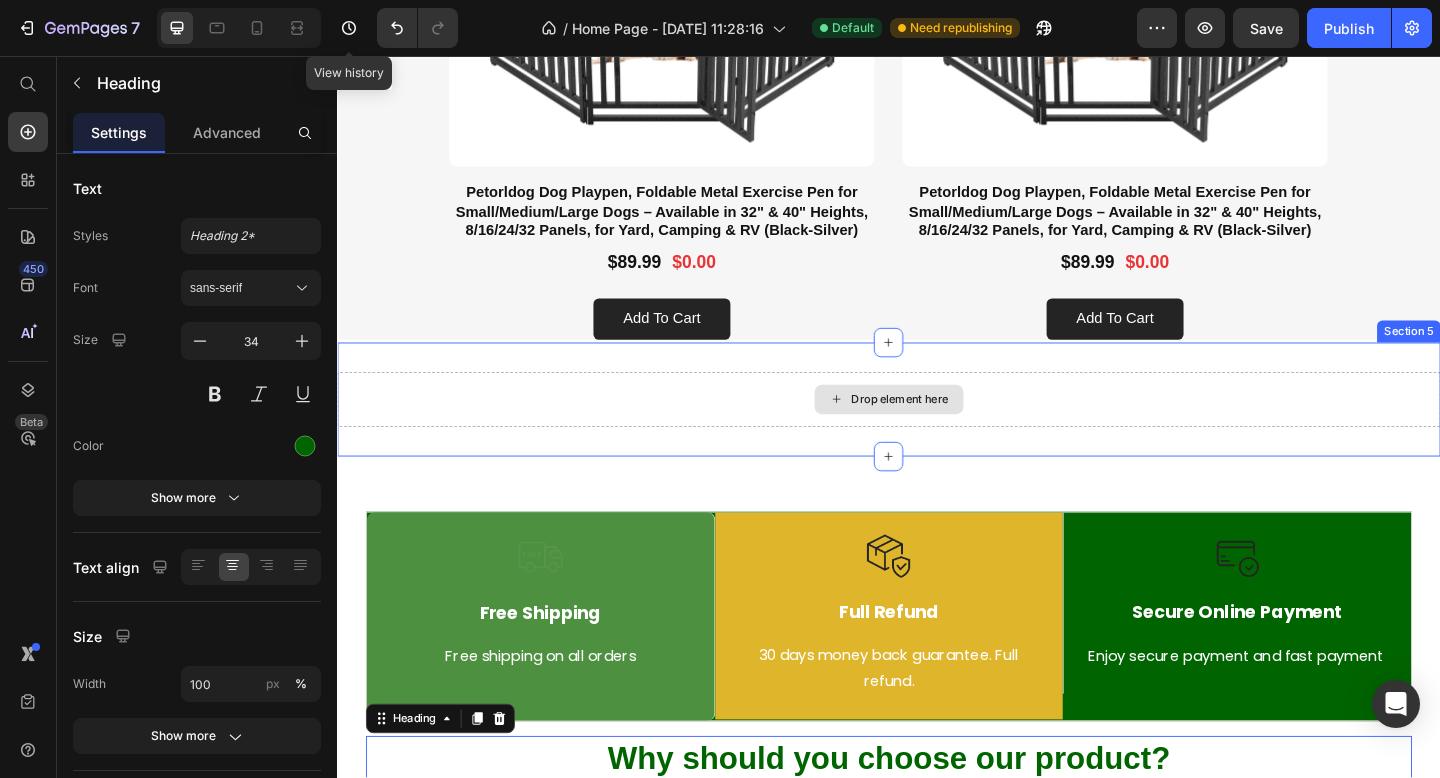 click on "Drop element here" at bounding box center (937, 430) 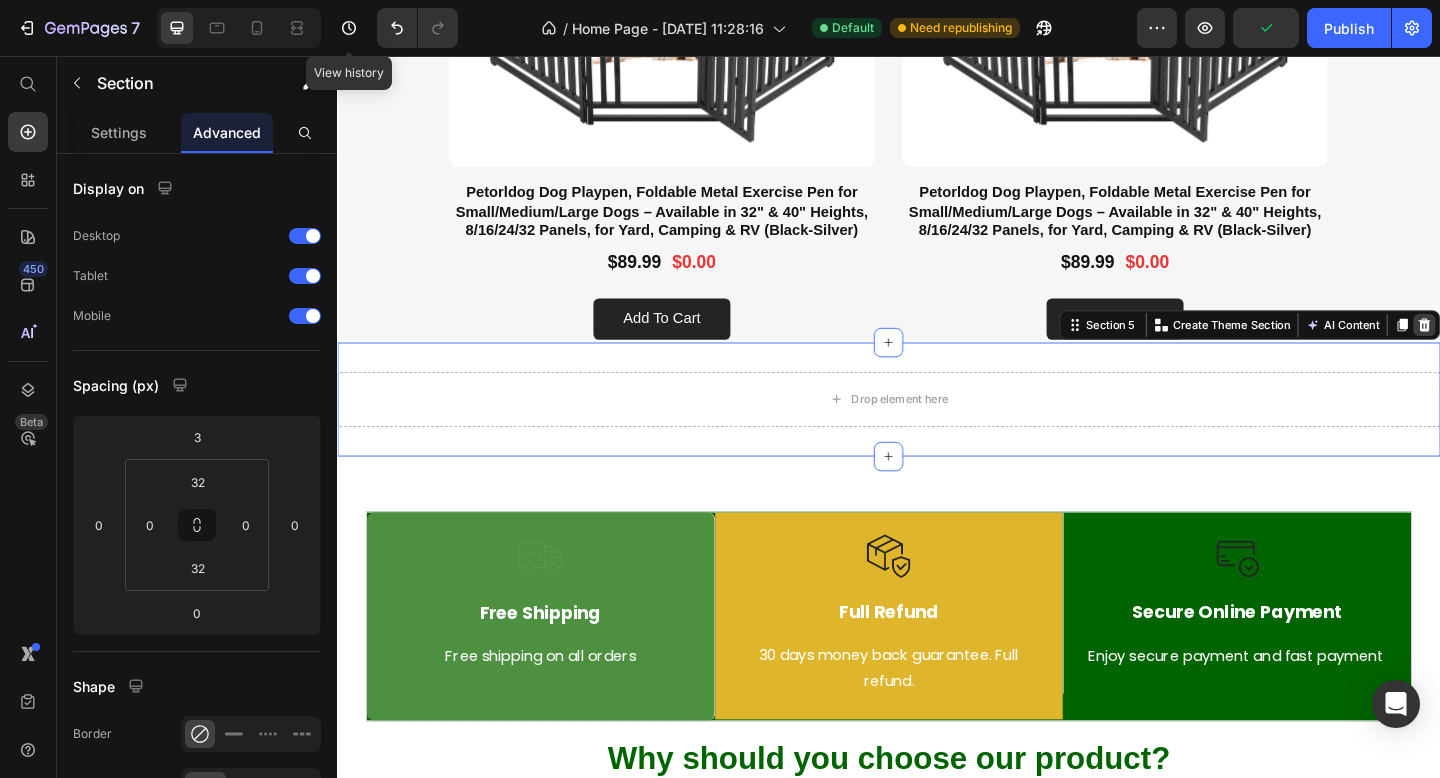 click 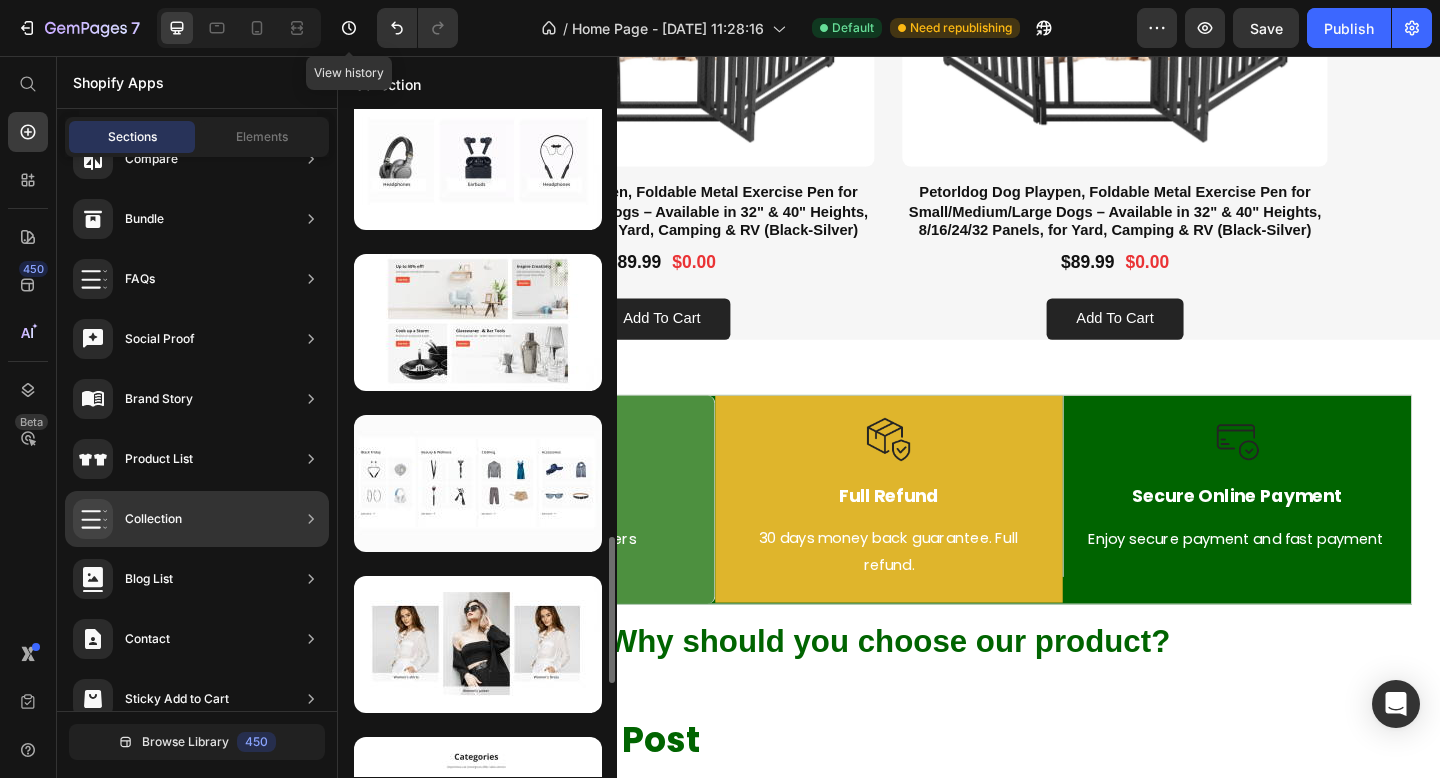 scroll, scrollTop: 0, scrollLeft: 0, axis: both 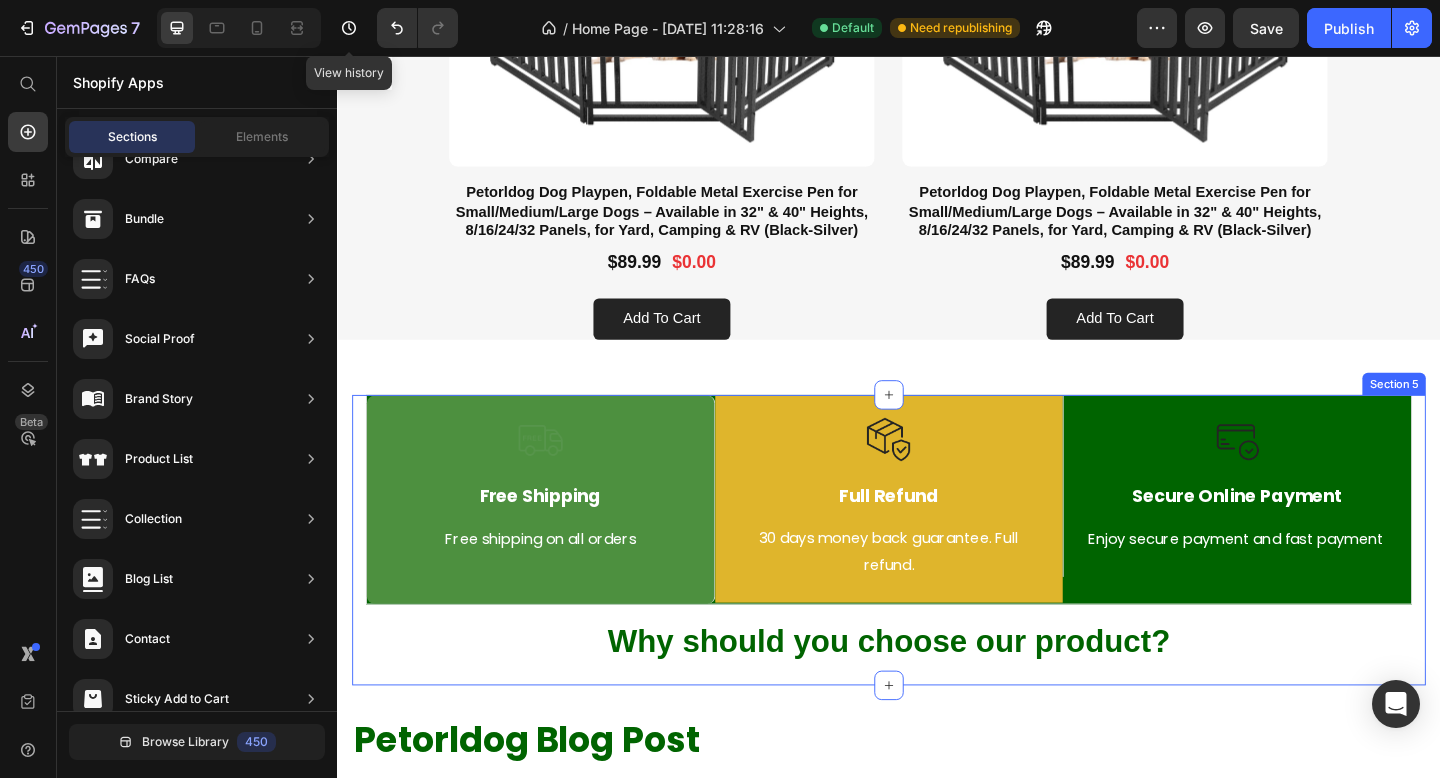 click on "Image Free Shipping Text Block Free shipping on all orders   Text block Row Image Full Refund Text Block 30 days money back guarantee. Full refund. Text block Row Image Secure Online Payment Text Block Enjoy secure payment and fast payment Text block Row Row Why should you choose our product? Heading Image Free Shipping Text Block Free shipping on any order of $150  or more. Text block Row Image Full Refund Text Block If your product aren’t perfect, return them for a full refund Text block Row Image Secure Online Payment Text Block secure payment worldwide Text block Row Row Section 5" at bounding box center [937, 583] 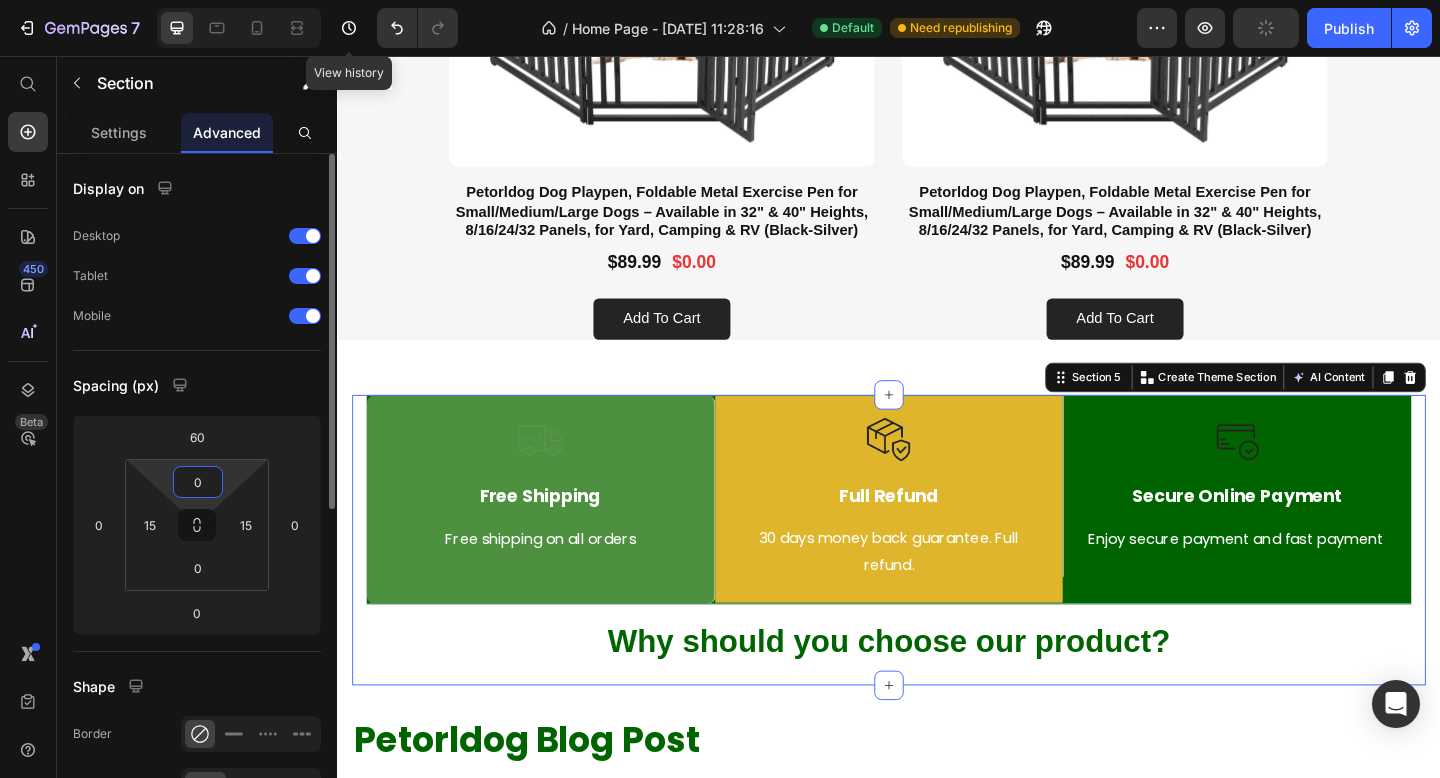 click on "0" at bounding box center (198, 482) 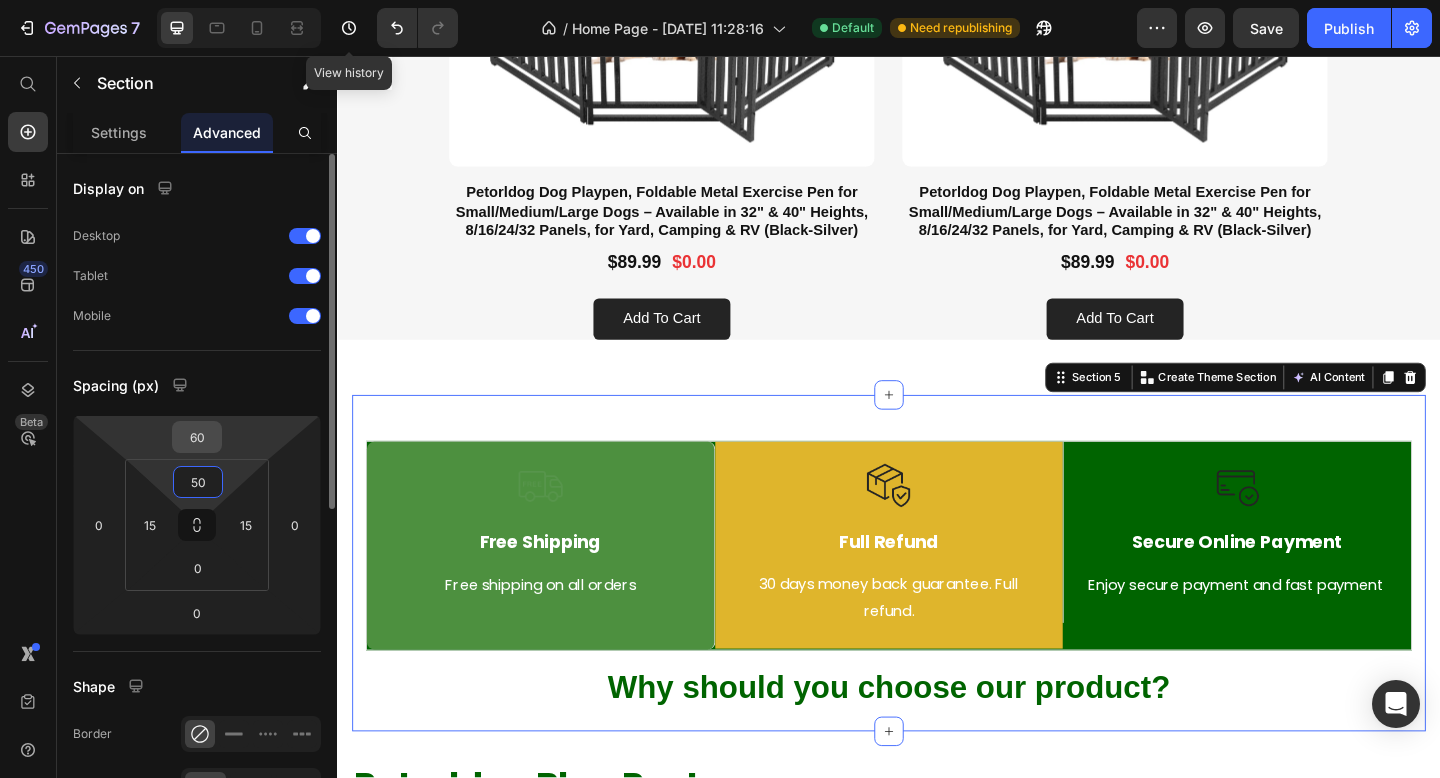 type on "50" 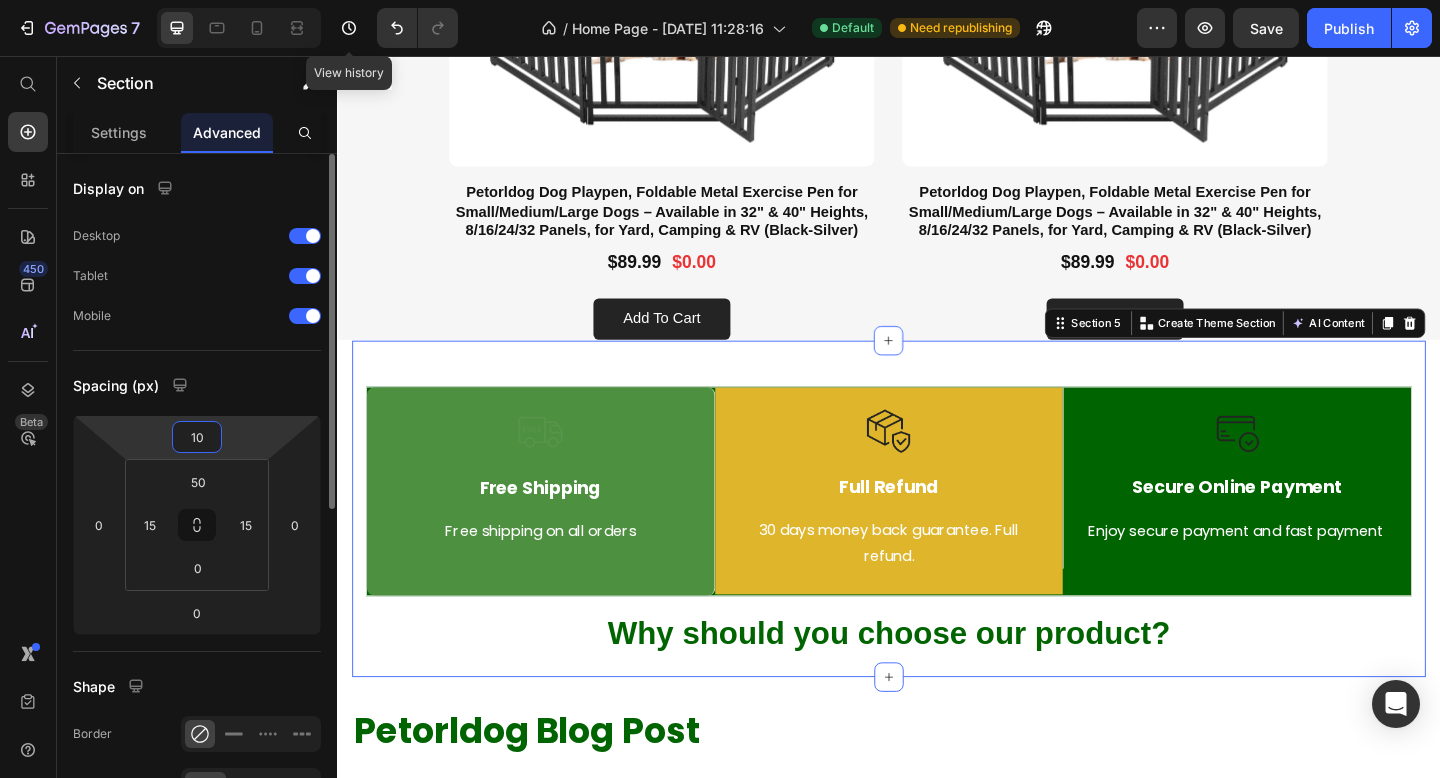 type on "100" 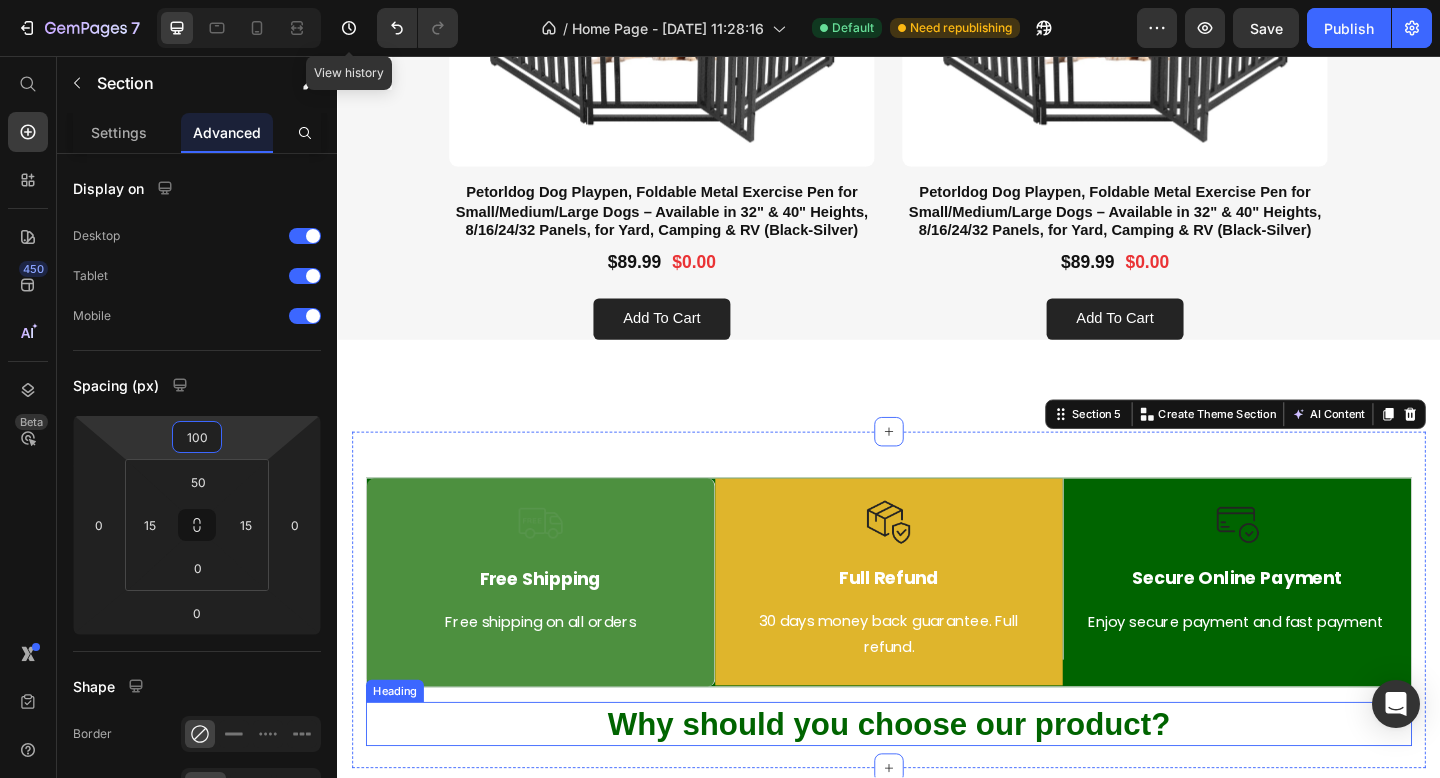 click on "Why should you choose our product?" at bounding box center [937, 783] 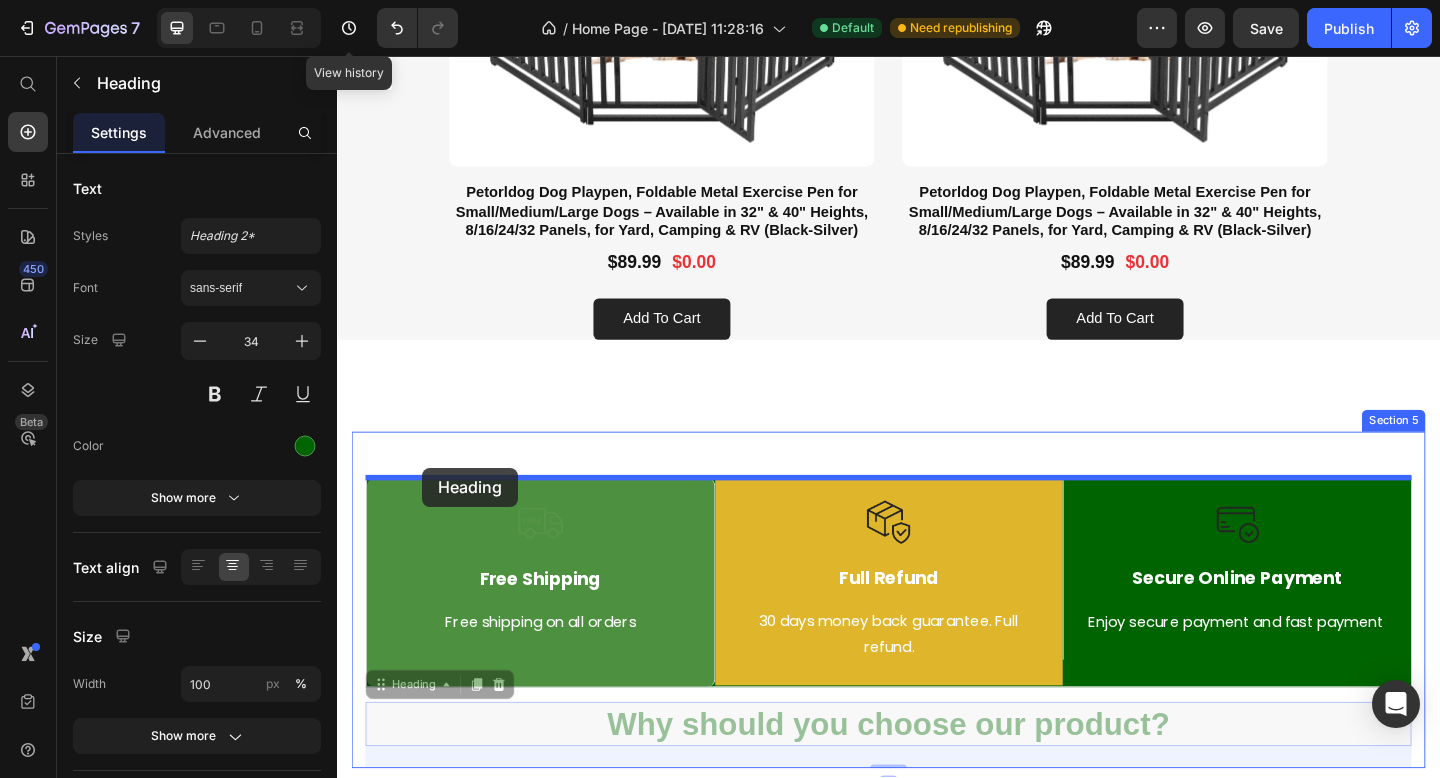 drag, startPoint x: 381, startPoint y: 743, endPoint x: 430, endPoint y: 504, distance: 243.97131 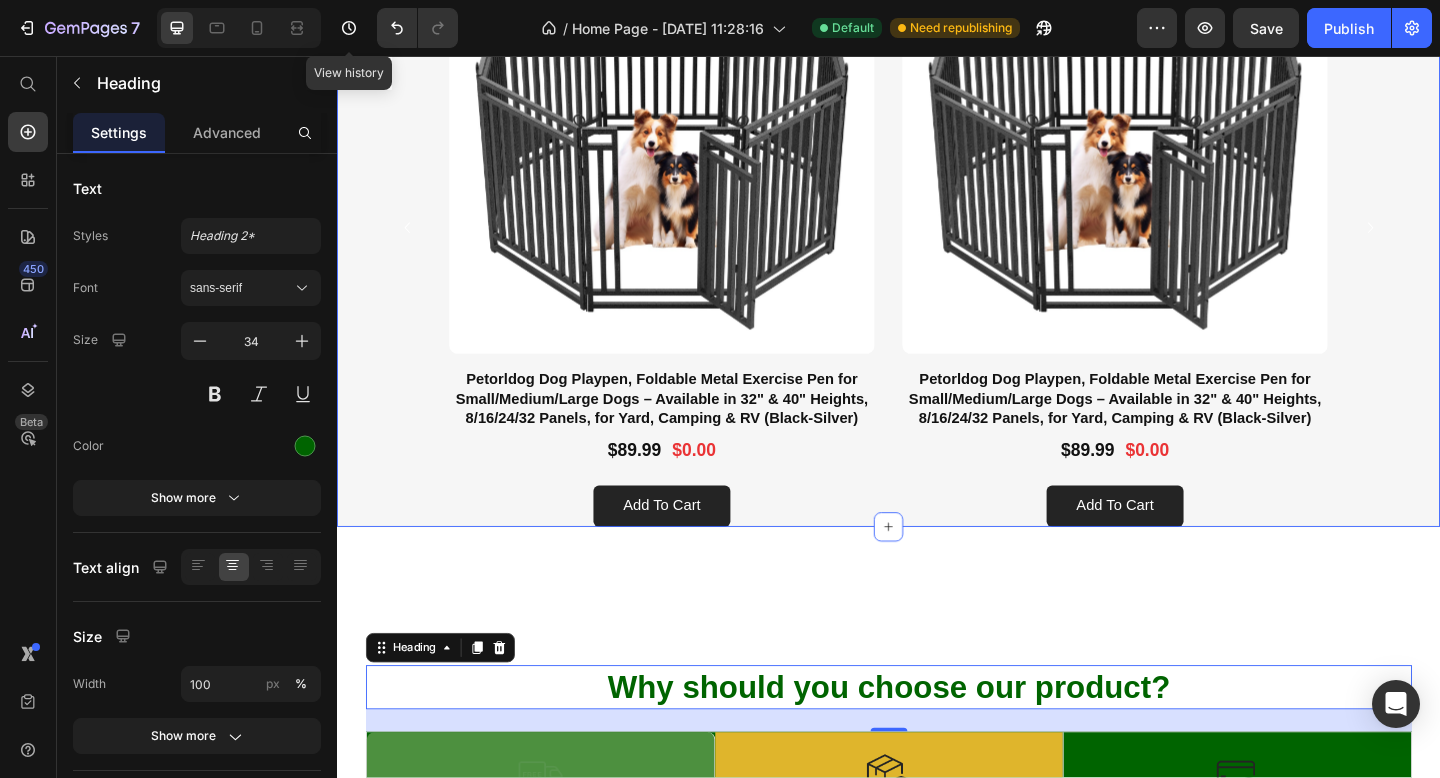 scroll, scrollTop: 1828, scrollLeft: 0, axis: vertical 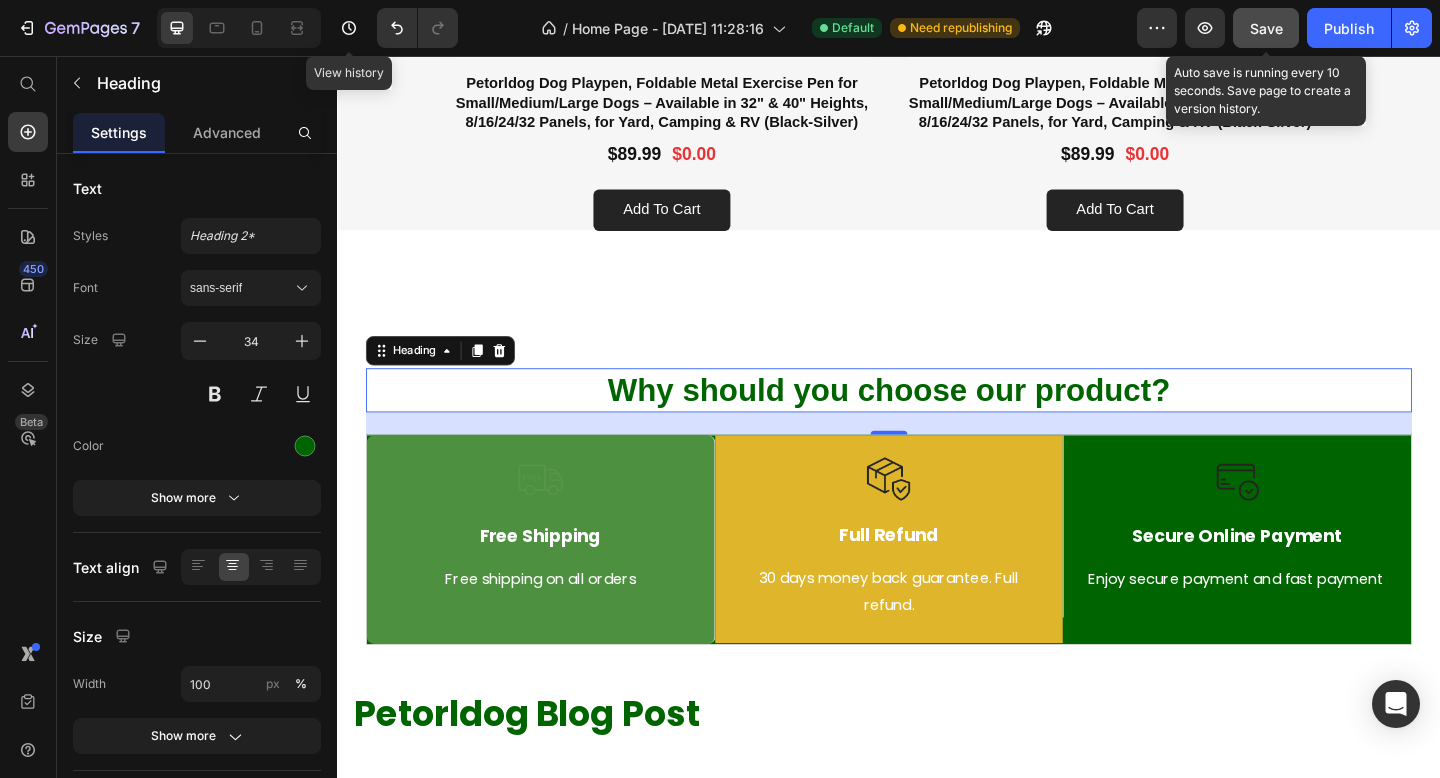 click on "Save" 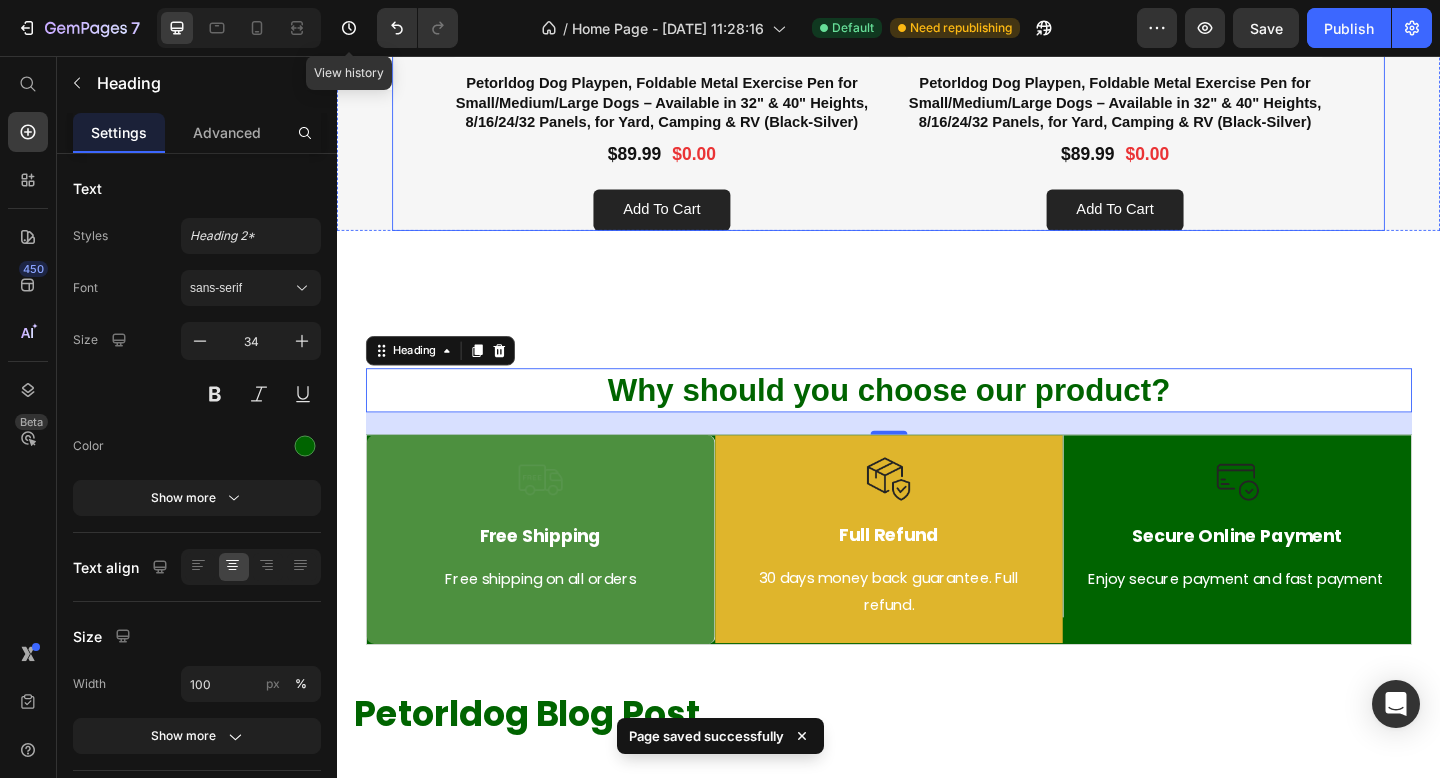 click on "Product Images Petorldog Dog Playpen, Foldable Metal Exercise Pen for Small/Medium/Large Dogs – Available in 32" & 40" Heights, 8/16/24/32 Panels, for Yard, Camping & RV (Black-Silver) Product Title $89.99 Product Price $0.00 Product Price Row add to cart Add to Cart Product Product Images Petorldog Dog Playpen, Foldable Metal Exercise Pen for Small/Medium/Large Dogs – Available in 32" & 40" Heights, 8/16/24/32 Panels, for Yard, Camping & RV (Black-Silver) Product Title $89.99 Product Price $0.00 Product Price Row add to cart Add to Cart Product Product Images Petorldog Dog Playpen, Foldable Metal Exercise Pen for Small/Medium/Large Dogs – Available in 32" & 40" Heights, 8/16/24/32 Panels, for Yard, Camping & RV (Black-Silver) Product Title $89.99 Product Price $0.00 Product Price Row add to cart Add to Cart Product Product Images Product Title $89.99 Product Price $0.00 Product Price Row add to cart Add to Cart Product Product Images Product Title $89.99" at bounding box center [937, -80] 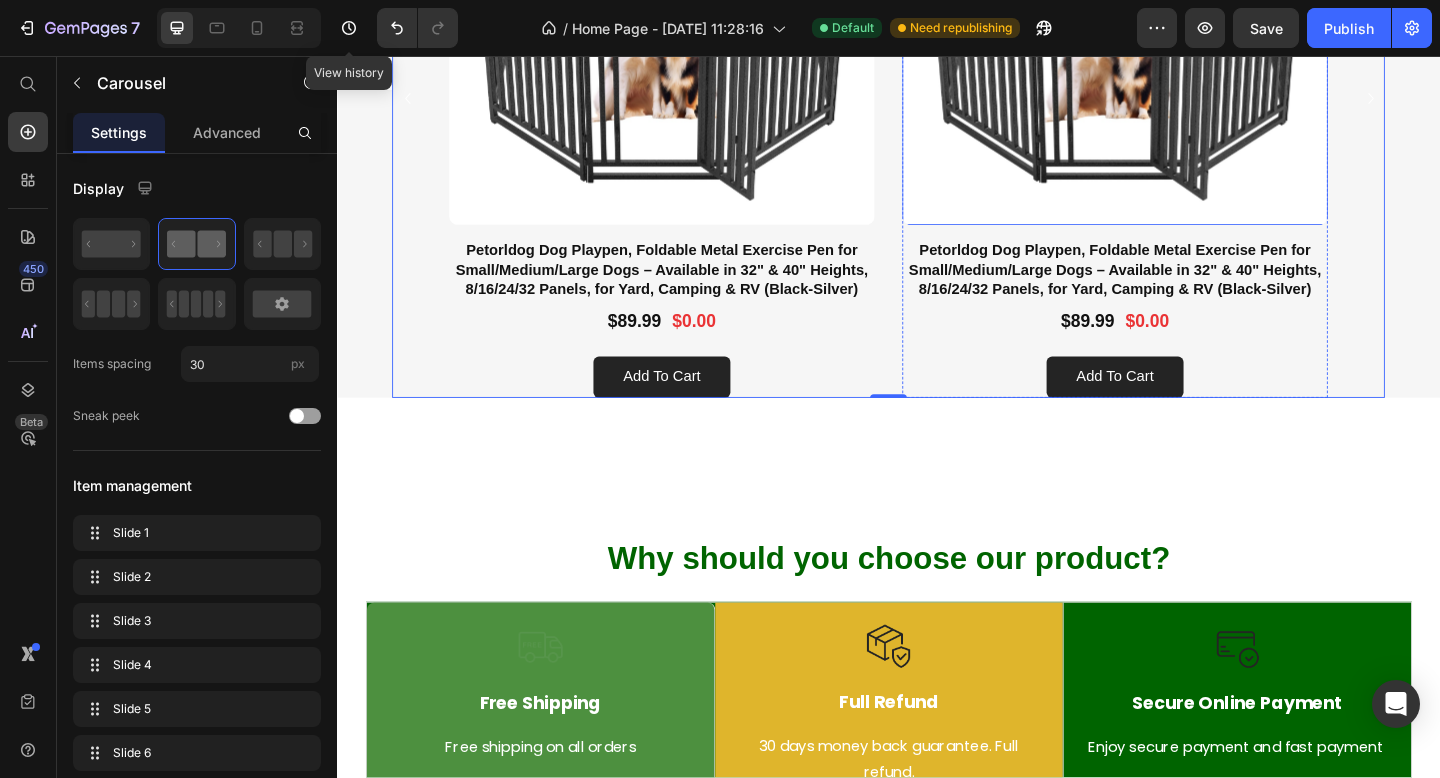 scroll, scrollTop: 1612, scrollLeft: 0, axis: vertical 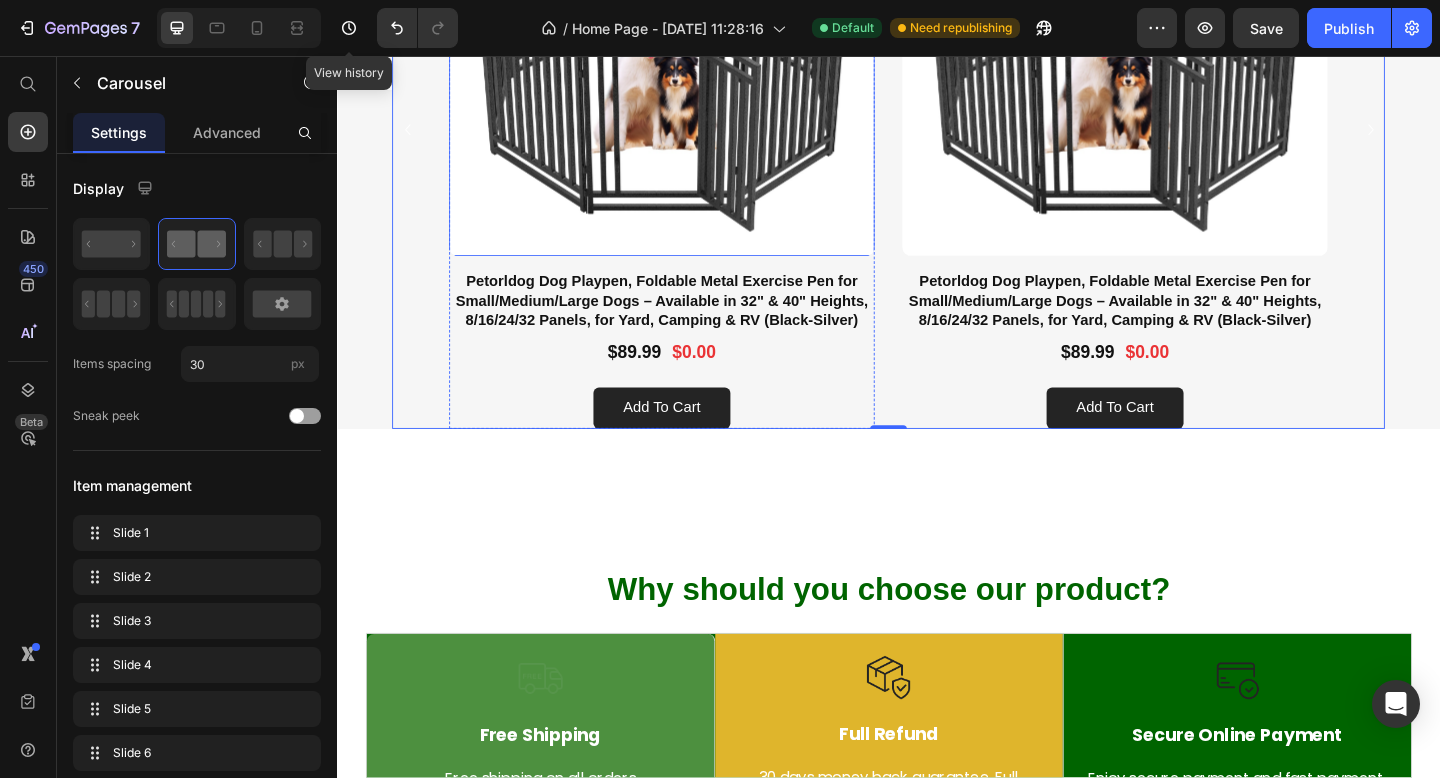 click at bounding box center (690, 42) 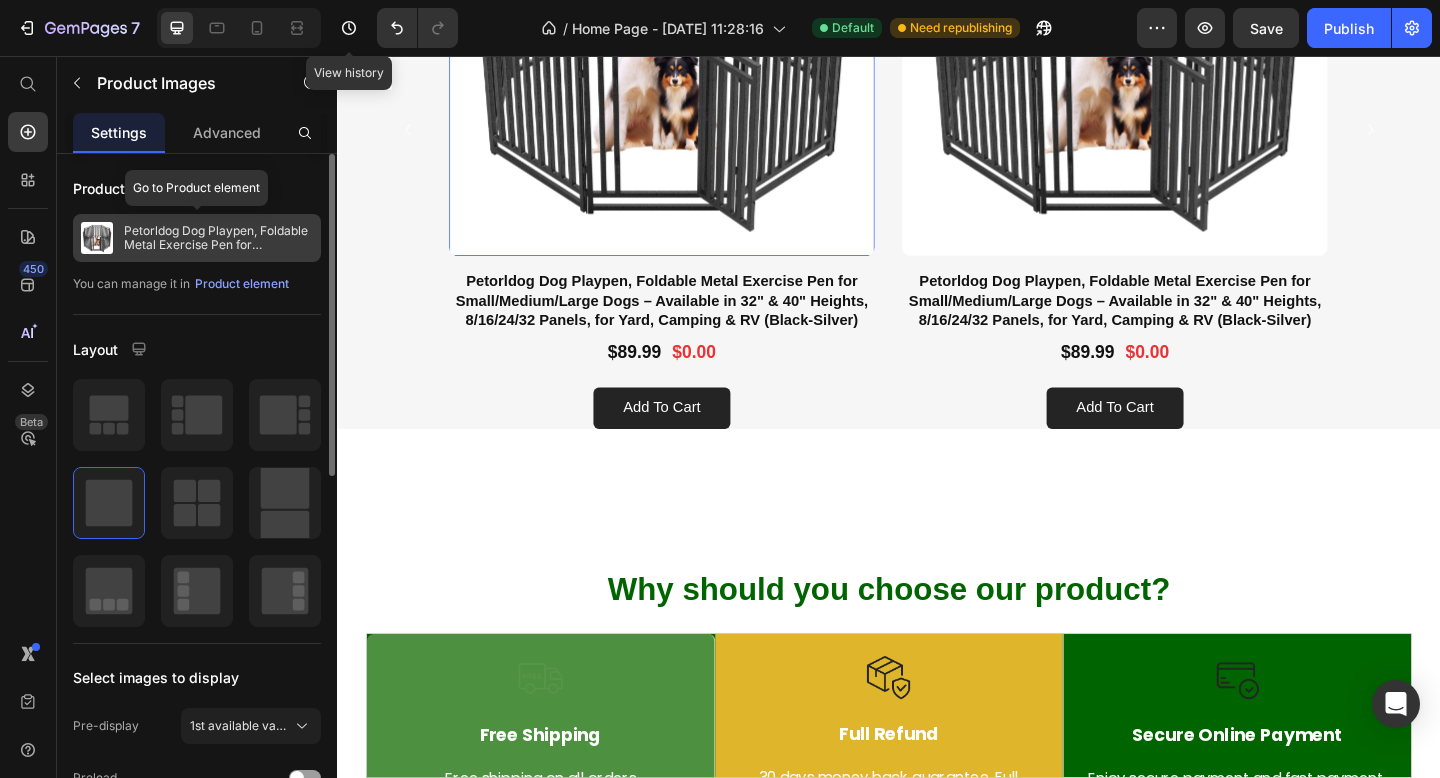 click on "Petorldog Dog Playpen, Foldable Metal Exercise Pen for Small/Medium/Large Dogs – Available in 32" & 40" Heights, 8/16/24/32 Panels, for Yard, Camping & RV (Black-Silver)" at bounding box center (218, 238) 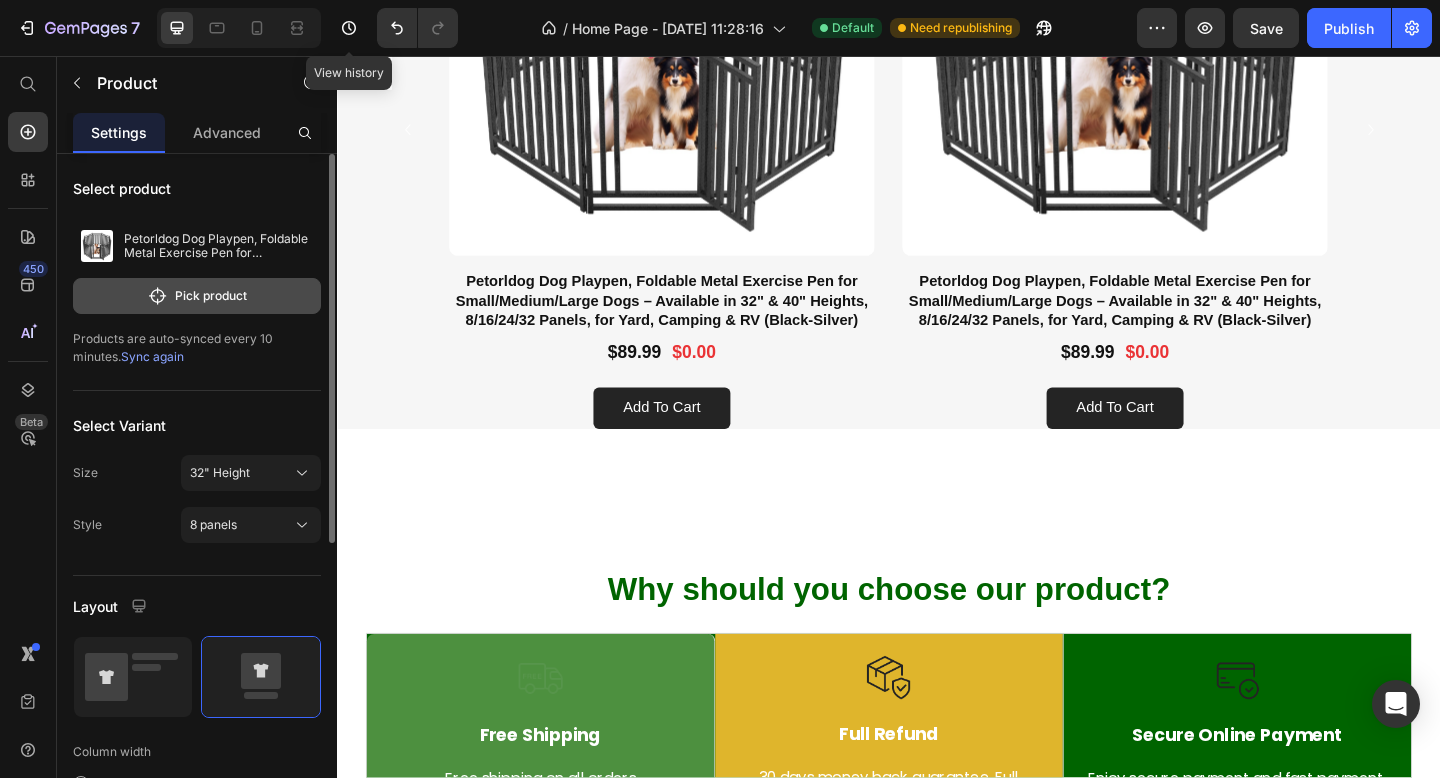 click on "Pick product" at bounding box center [197, 296] 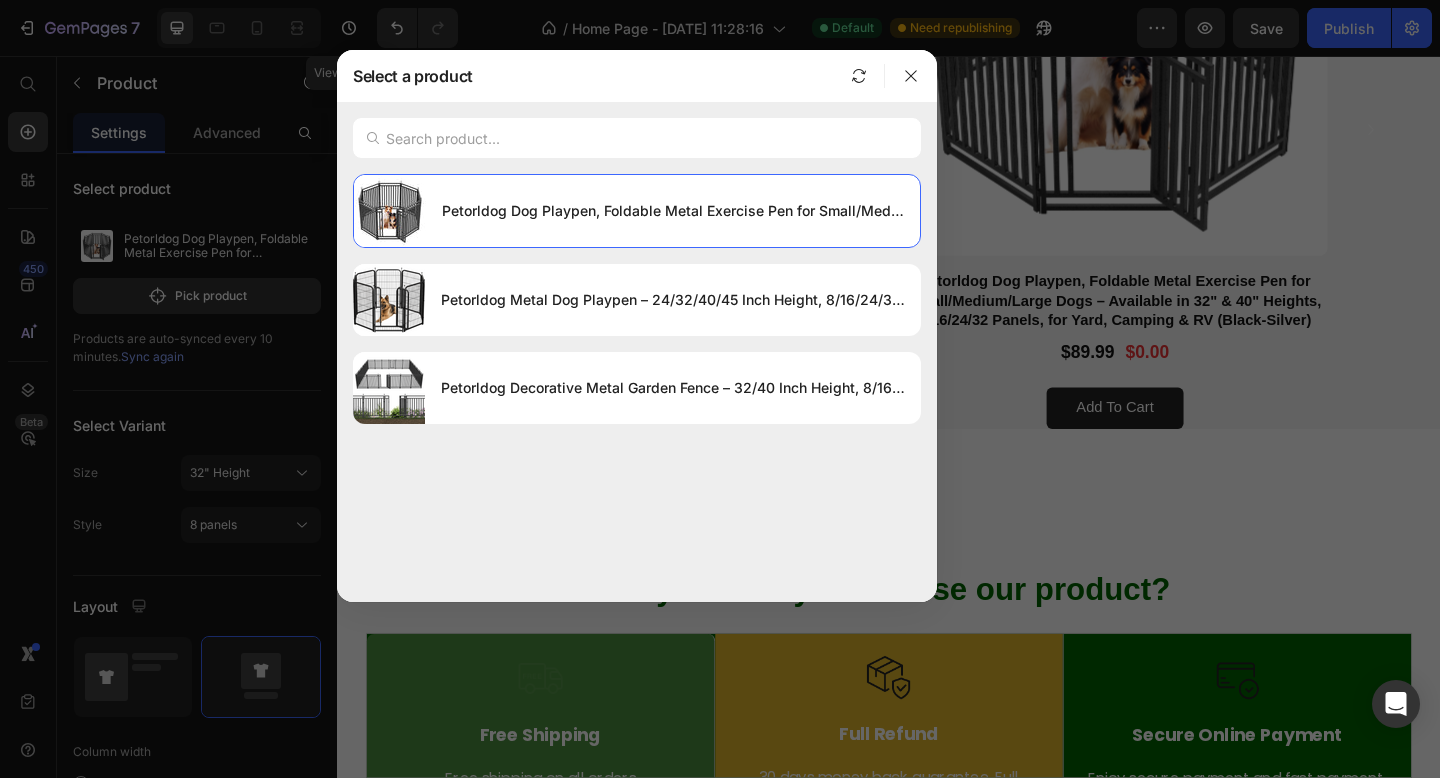 click at bounding box center [720, 389] 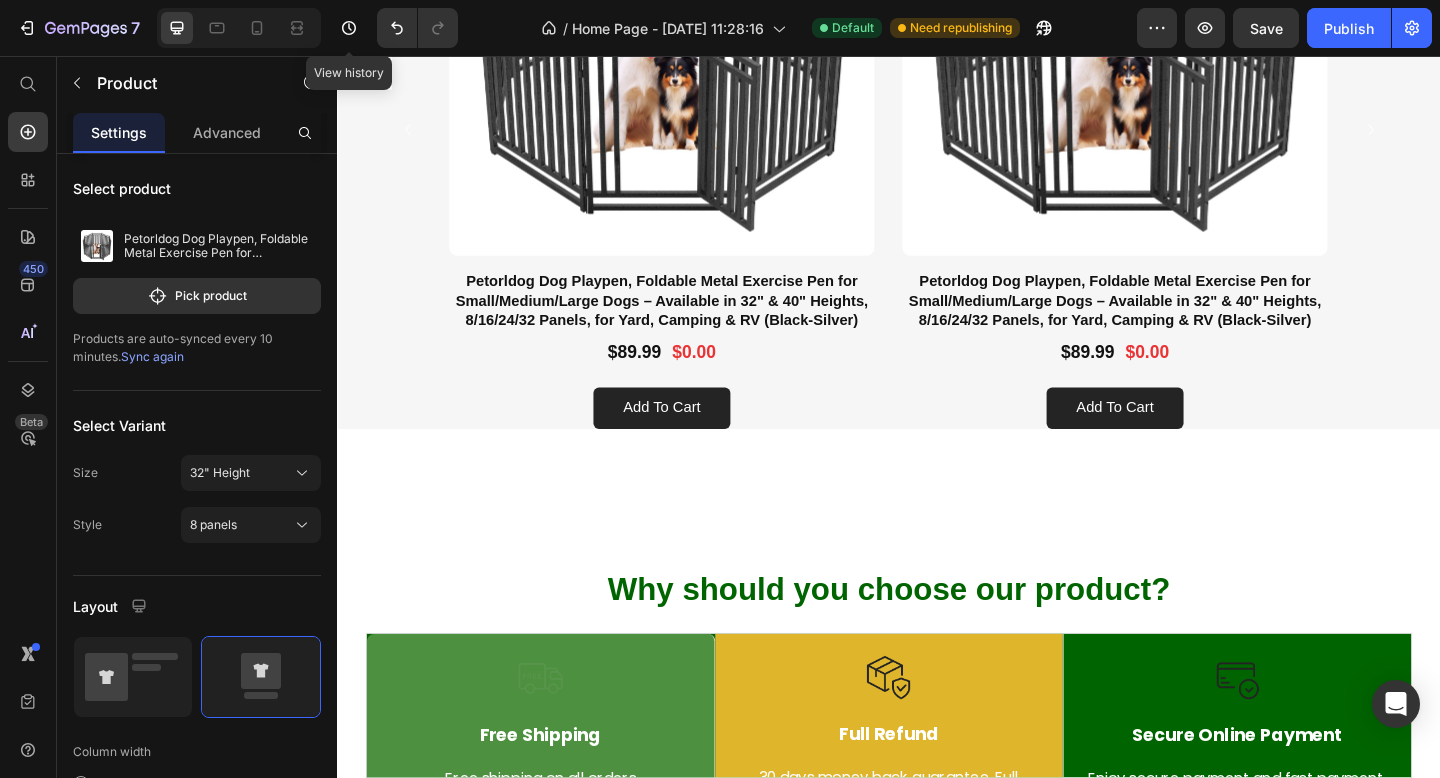 click at bounding box center (1183, 42) 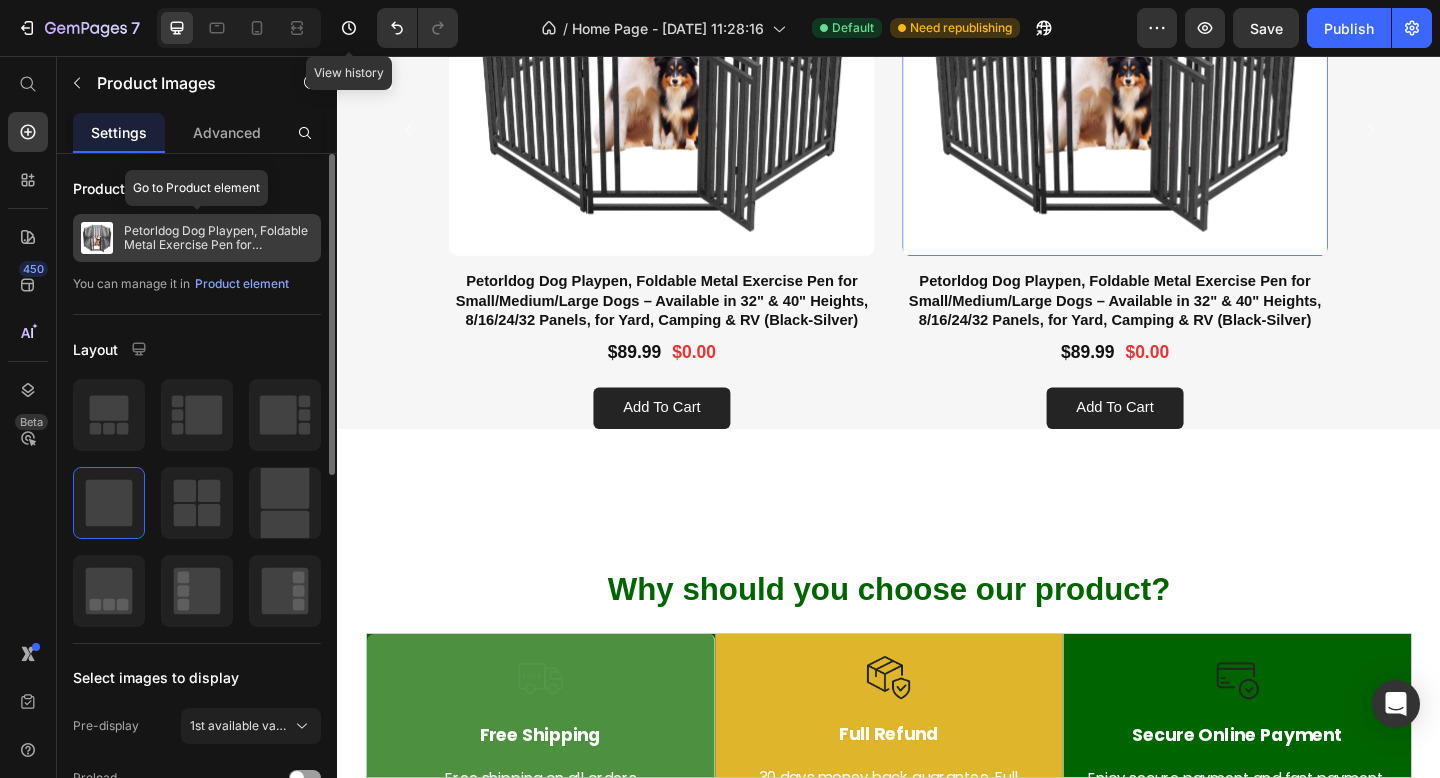 click on "Petorldog Dog Playpen, Foldable Metal Exercise Pen for Small/Medium/Large Dogs – Available in 32" & 40" Heights, 8/16/24/32 Panels, for Yard, Camping & RV (Black-Silver)" at bounding box center [218, 238] 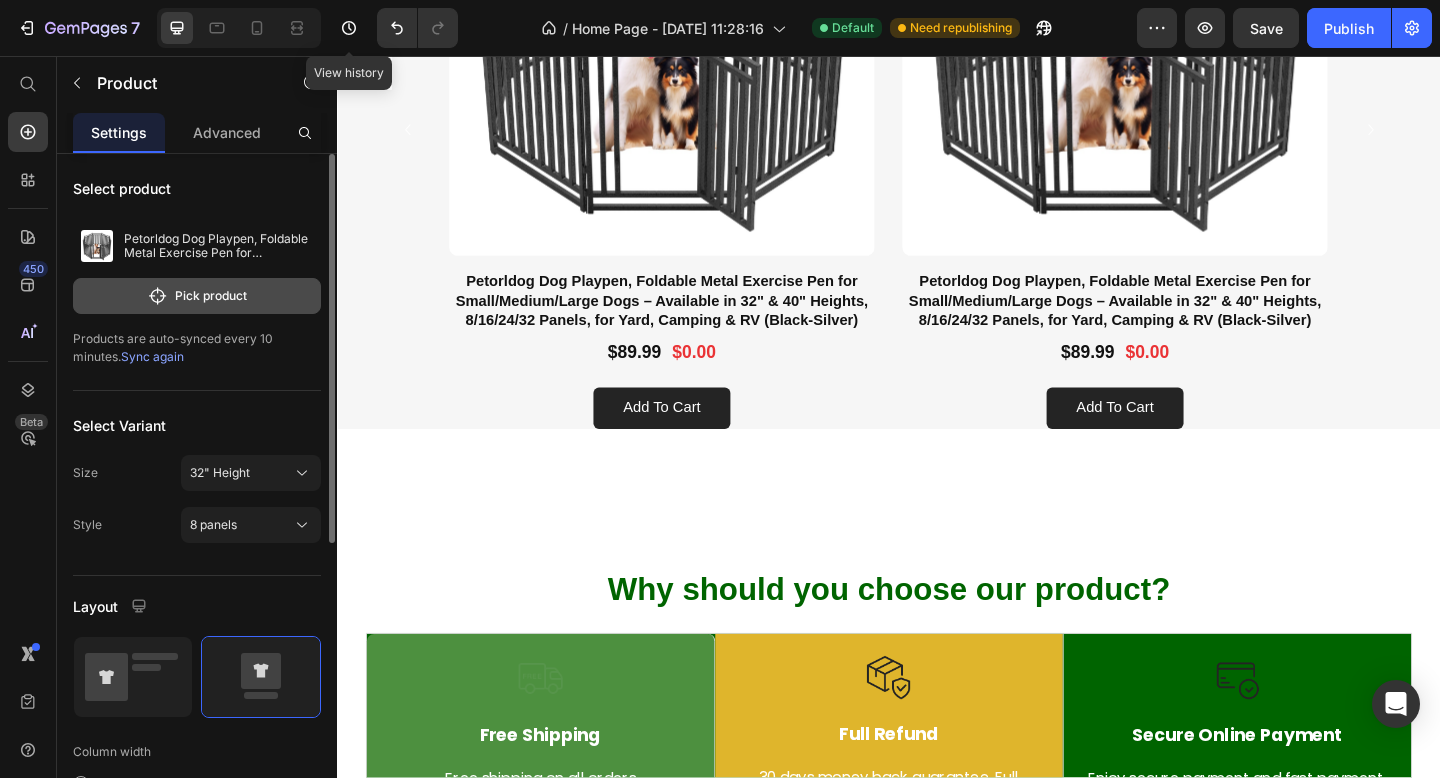 click on "Pick product" at bounding box center [197, 296] 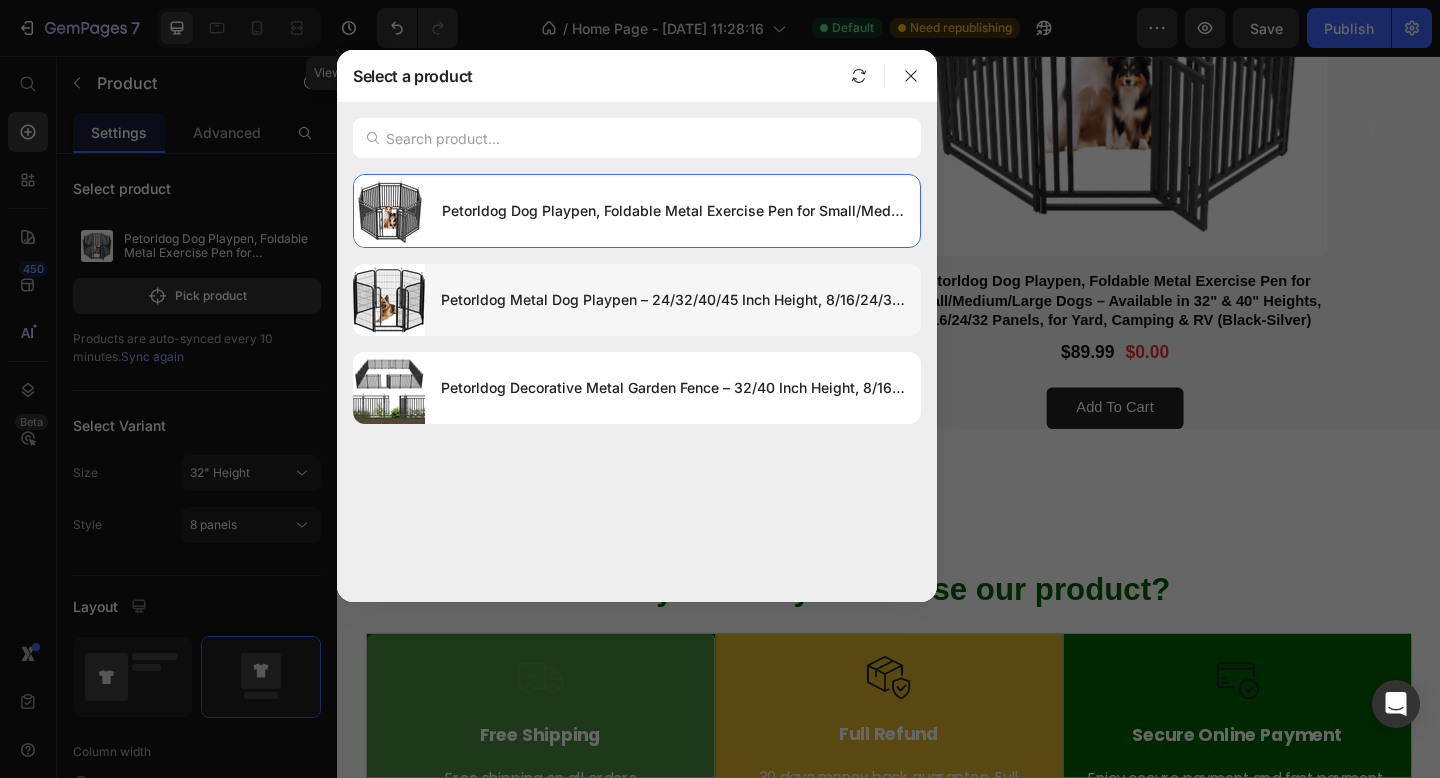 click on "Petorldog Metal Dog Playpen – 24/32/40/45 Inch Height, 8/16/24/32 Panels | Heavy-Duty Dog Fence for Small, Medium & Large Breeds | Indoor & Outdoor Pet Playpen for Yard, Camping, RV – Black & Silver" at bounding box center (673, 300) 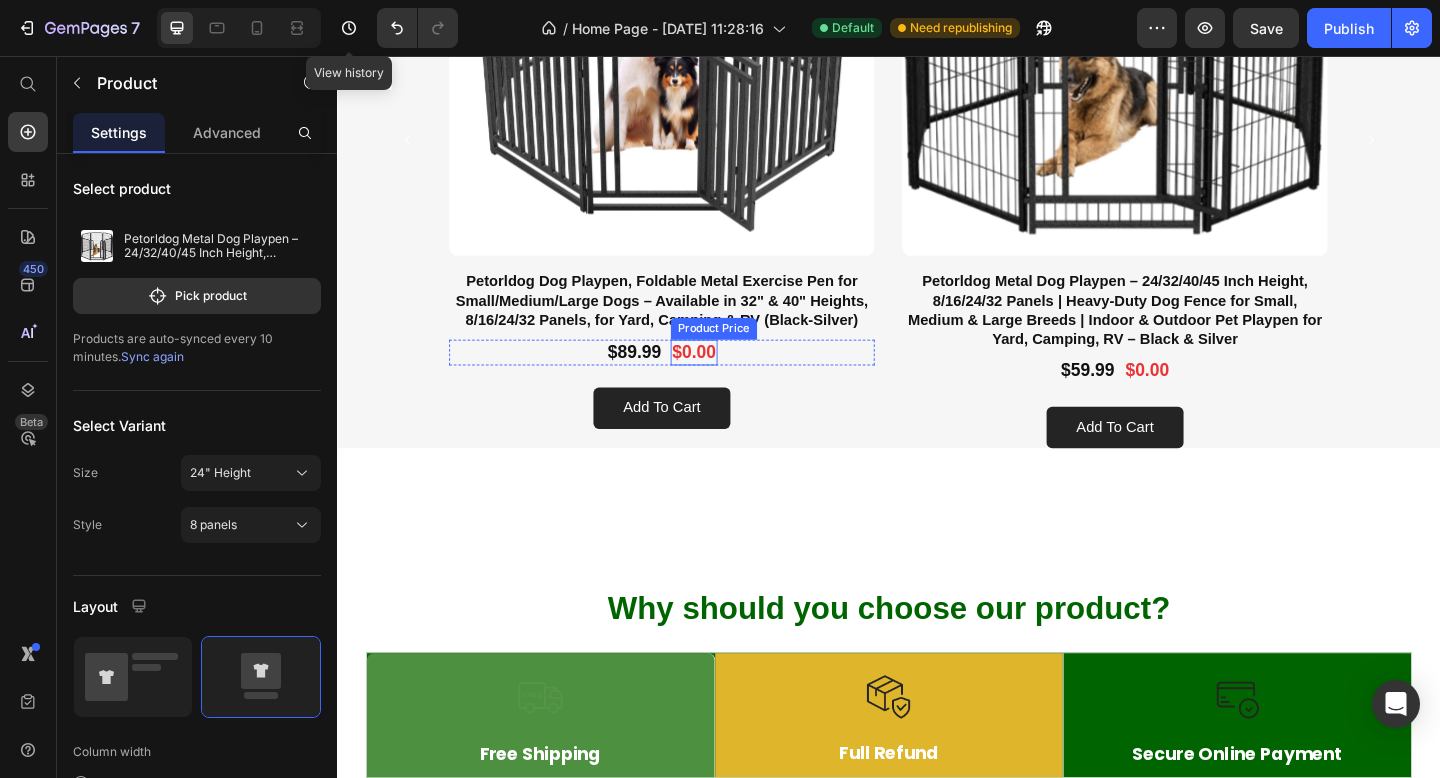 click on "$0.00" at bounding box center [726, 379] 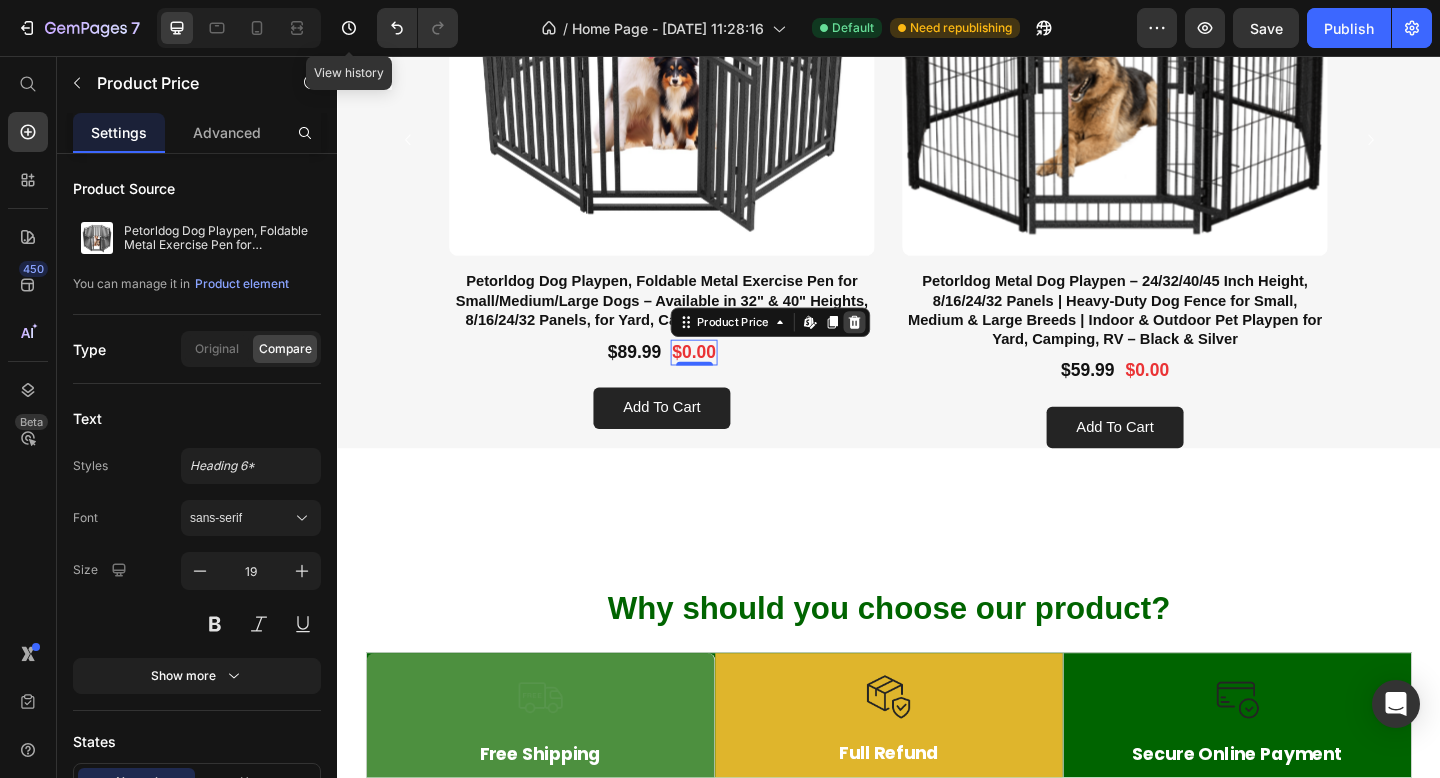 click 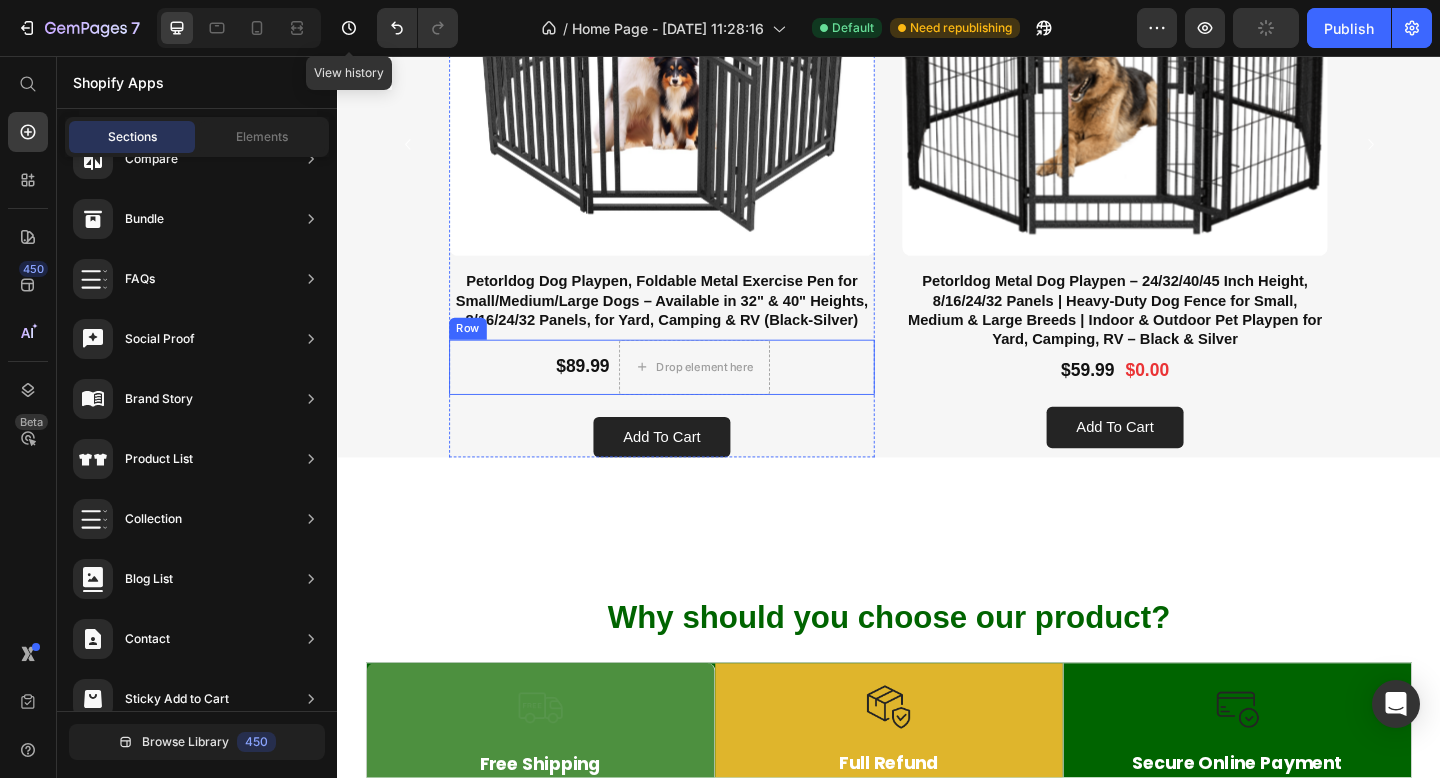 click on "$89.99 Product Price
Drop element here Row" at bounding box center [690, 395] 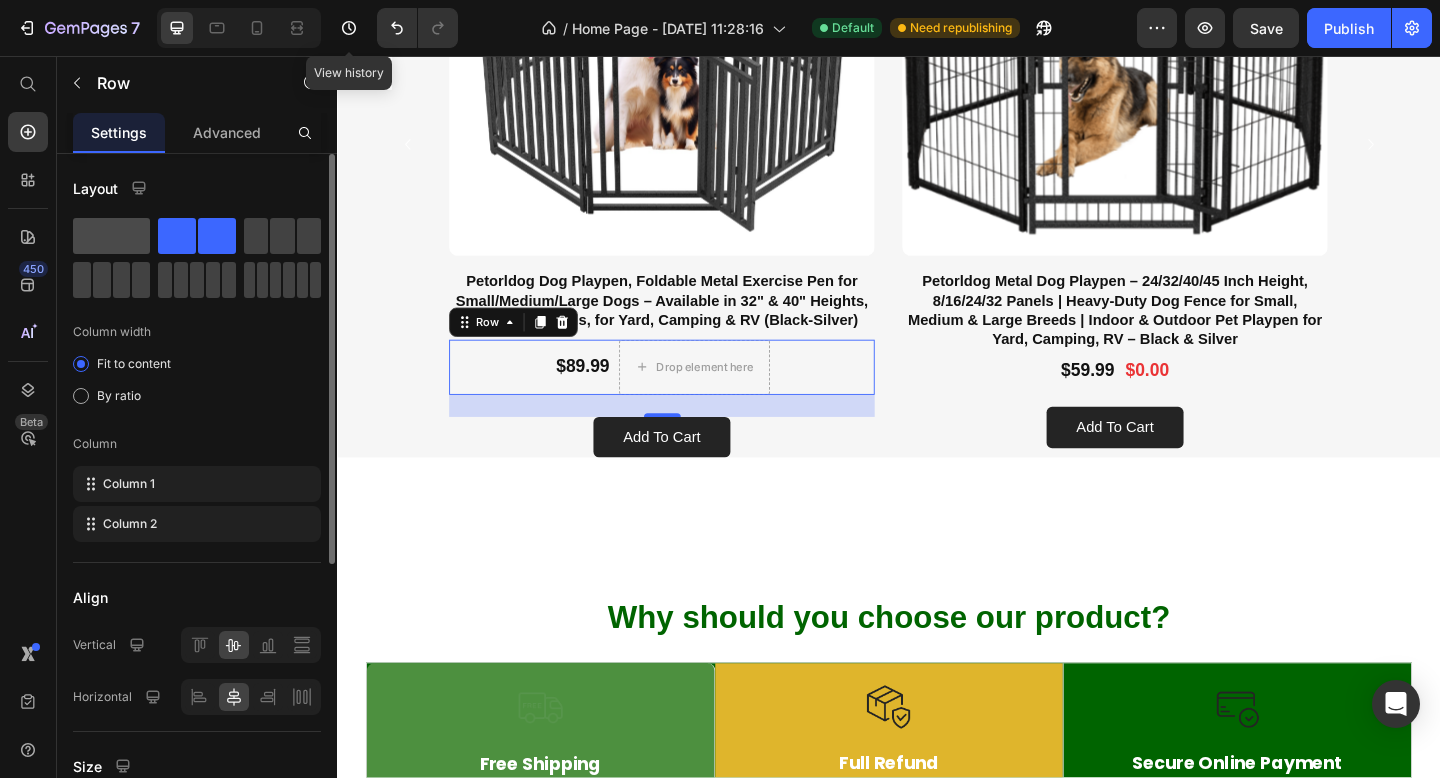 click 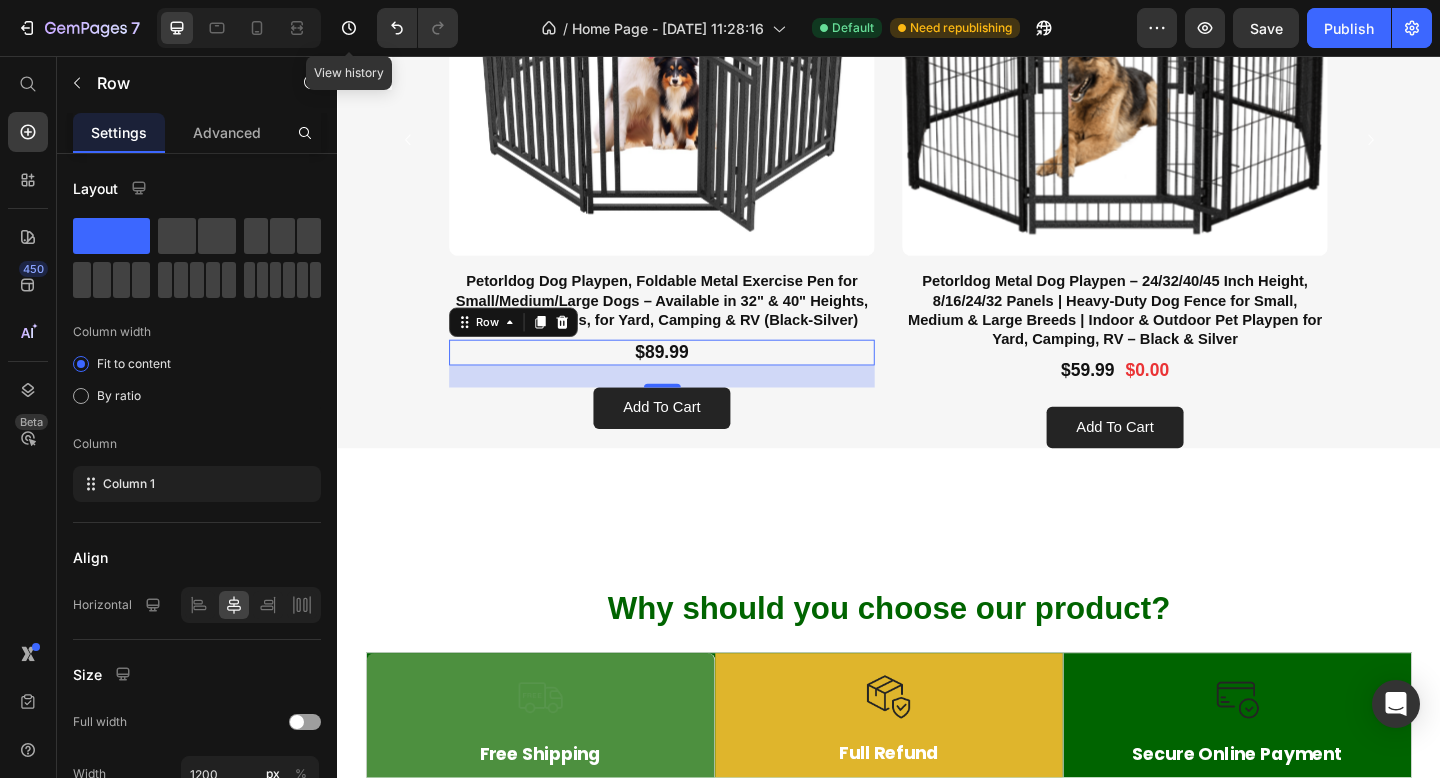click on "$89.99 Product Price Row   24" at bounding box center [690, 379] 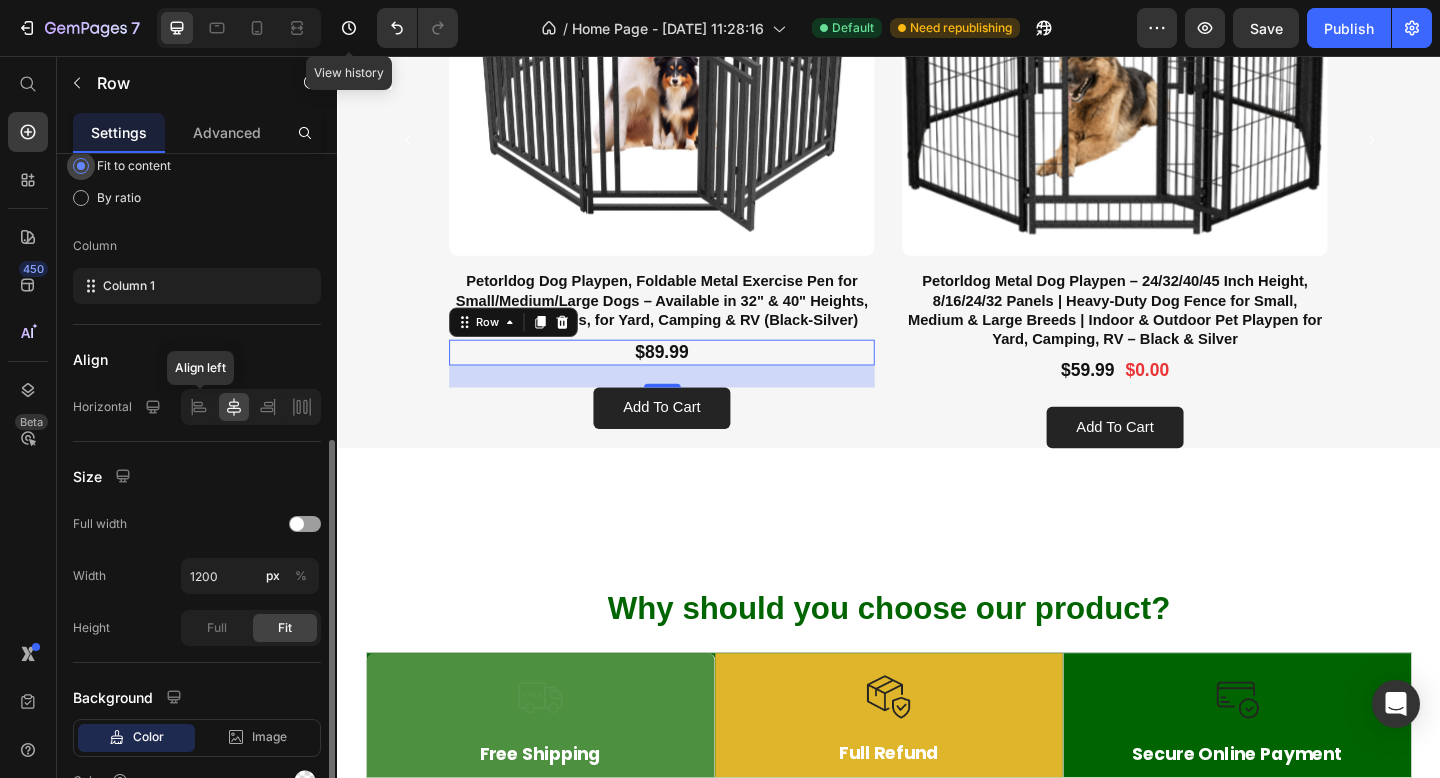 scroll, scrollTop: 304, scrollLeft: 0, axis: vertical 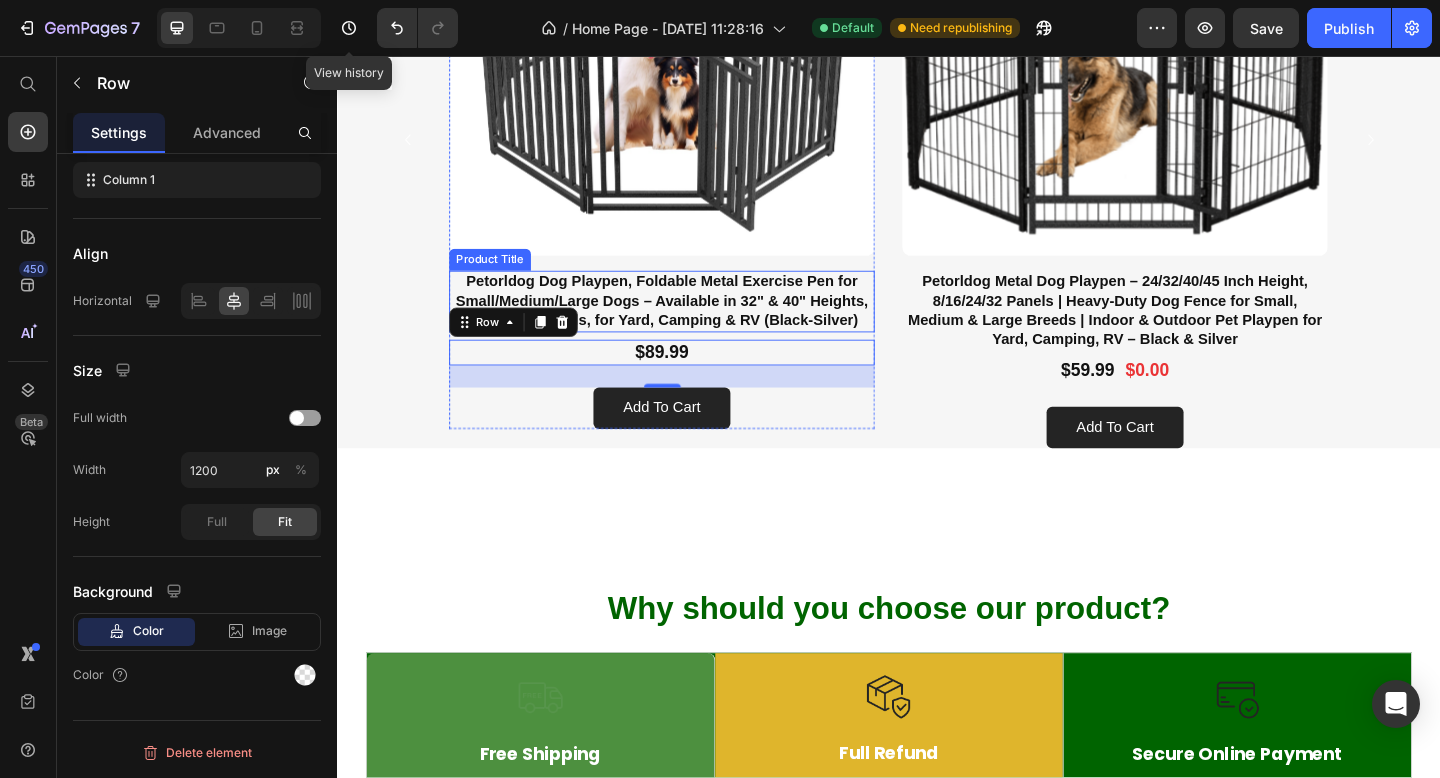 click on "Petorldog Dog Playpen, Foldable Metal Exercise Pen for Small/Medium/Large Dogs – Available in 32" & 40" Heights, 8/16/24/32 Panels, for Yard, Camping & RV (Black-Silver)" at bounding box center [690, 323] 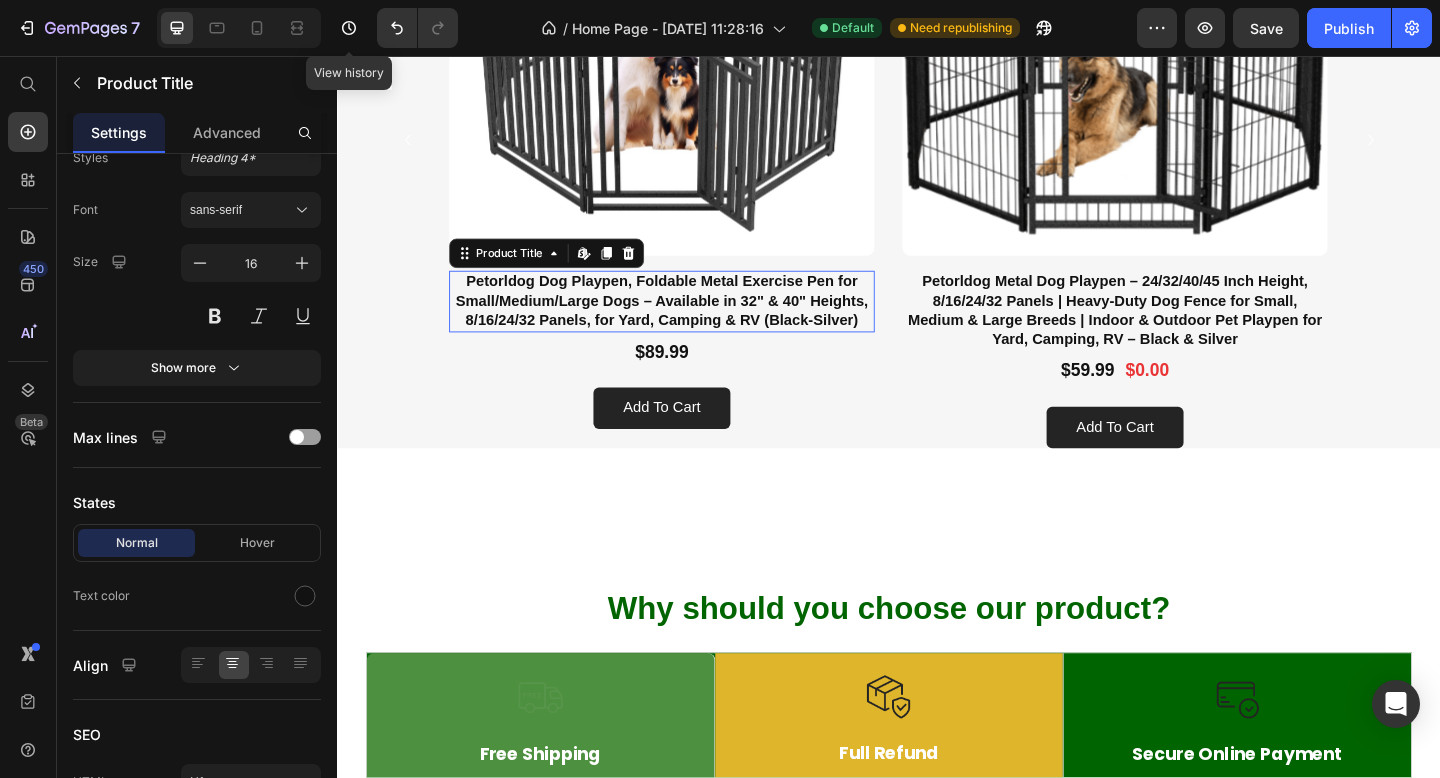 scroll, scrollTop: 0, scrollLeft: 0, axis: both 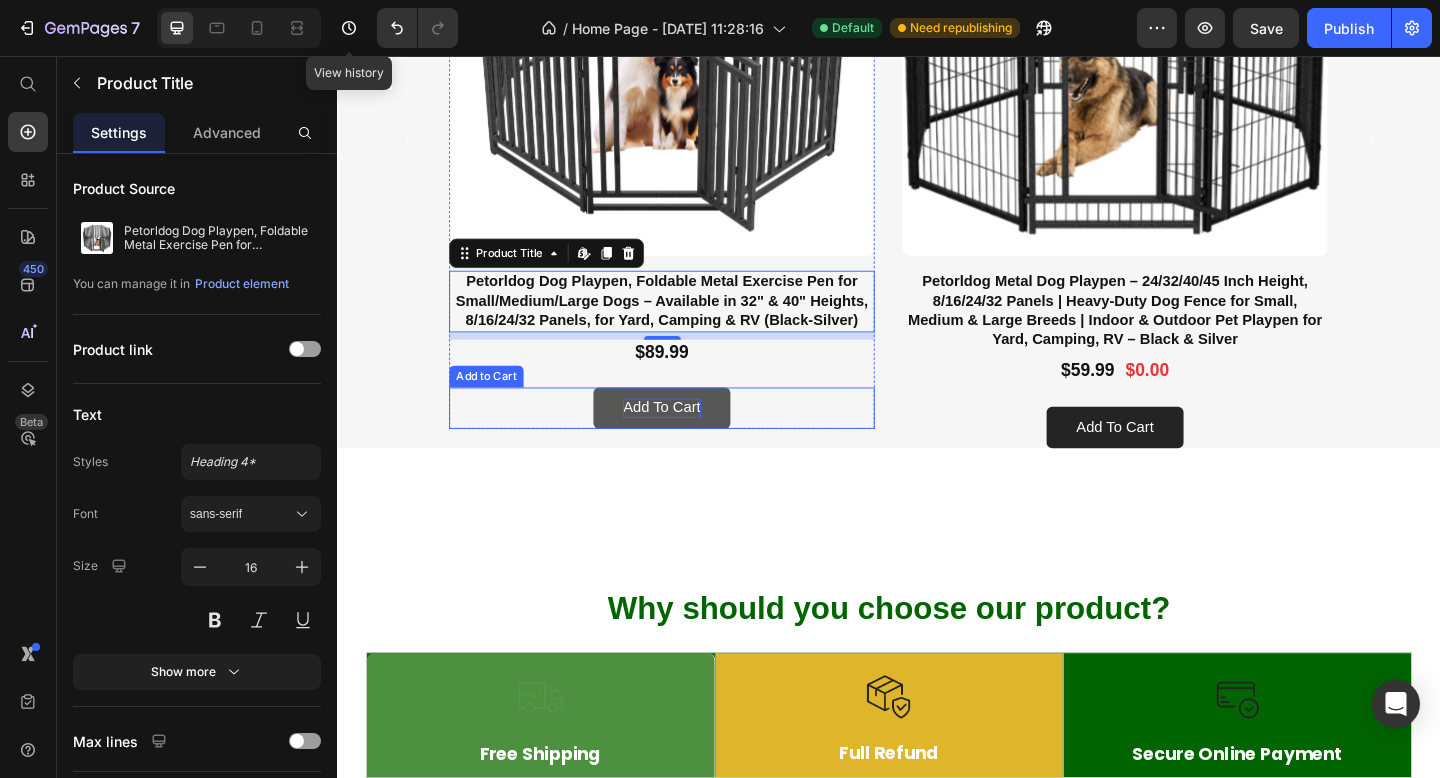 click on "add to cart" at bounding box center [690, 439] 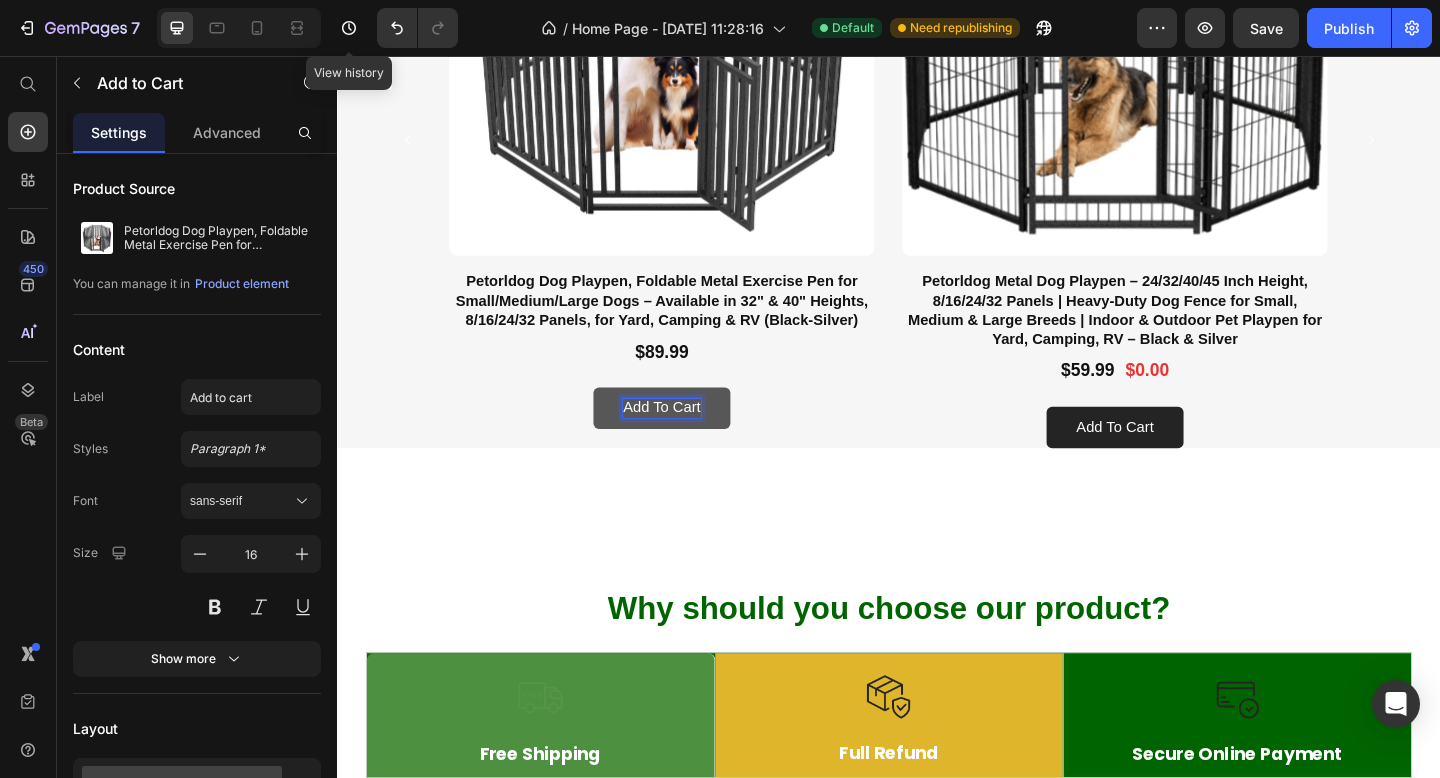 click on "add to cart" at bounding box center [690, 439] 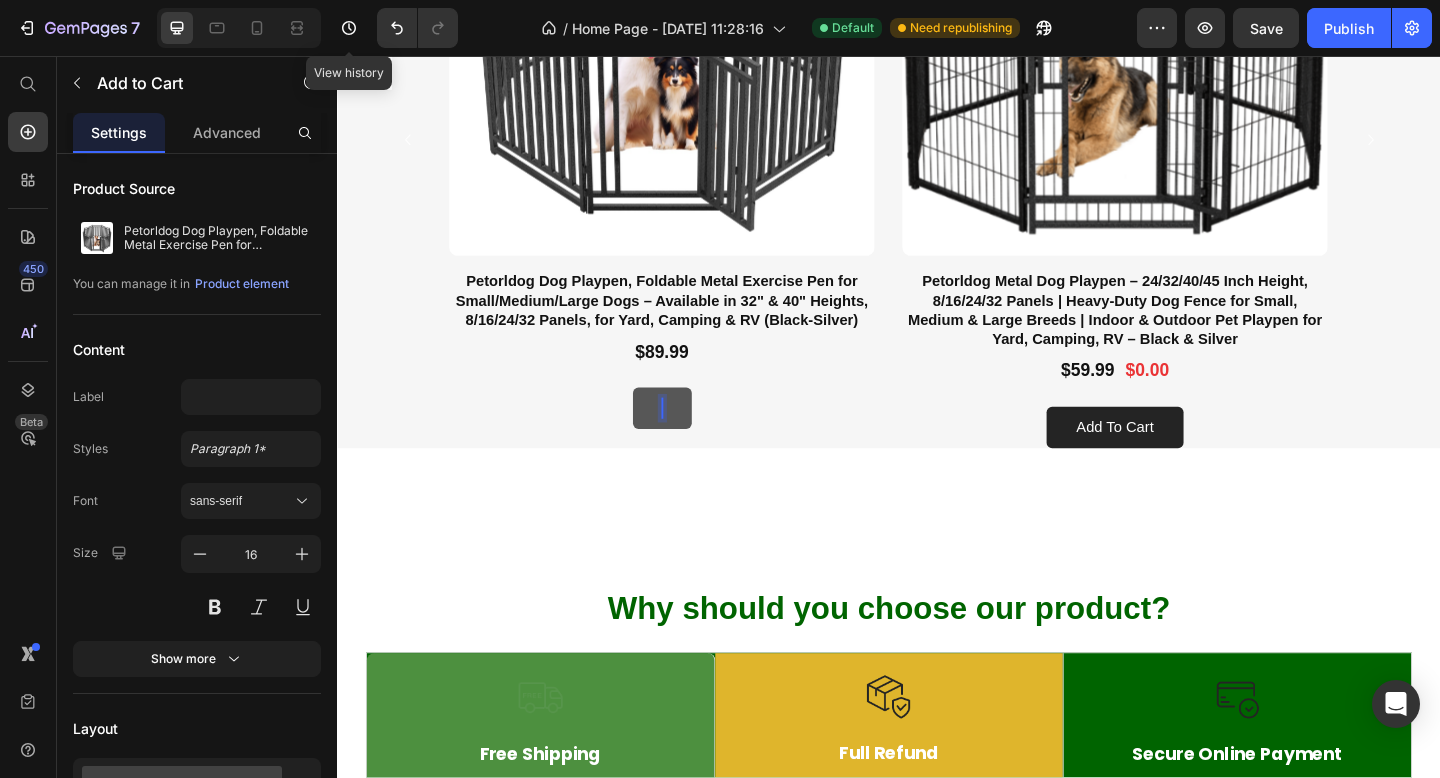 scroll, scrollTop: 164, scrollLeft: 0, axis: vertical 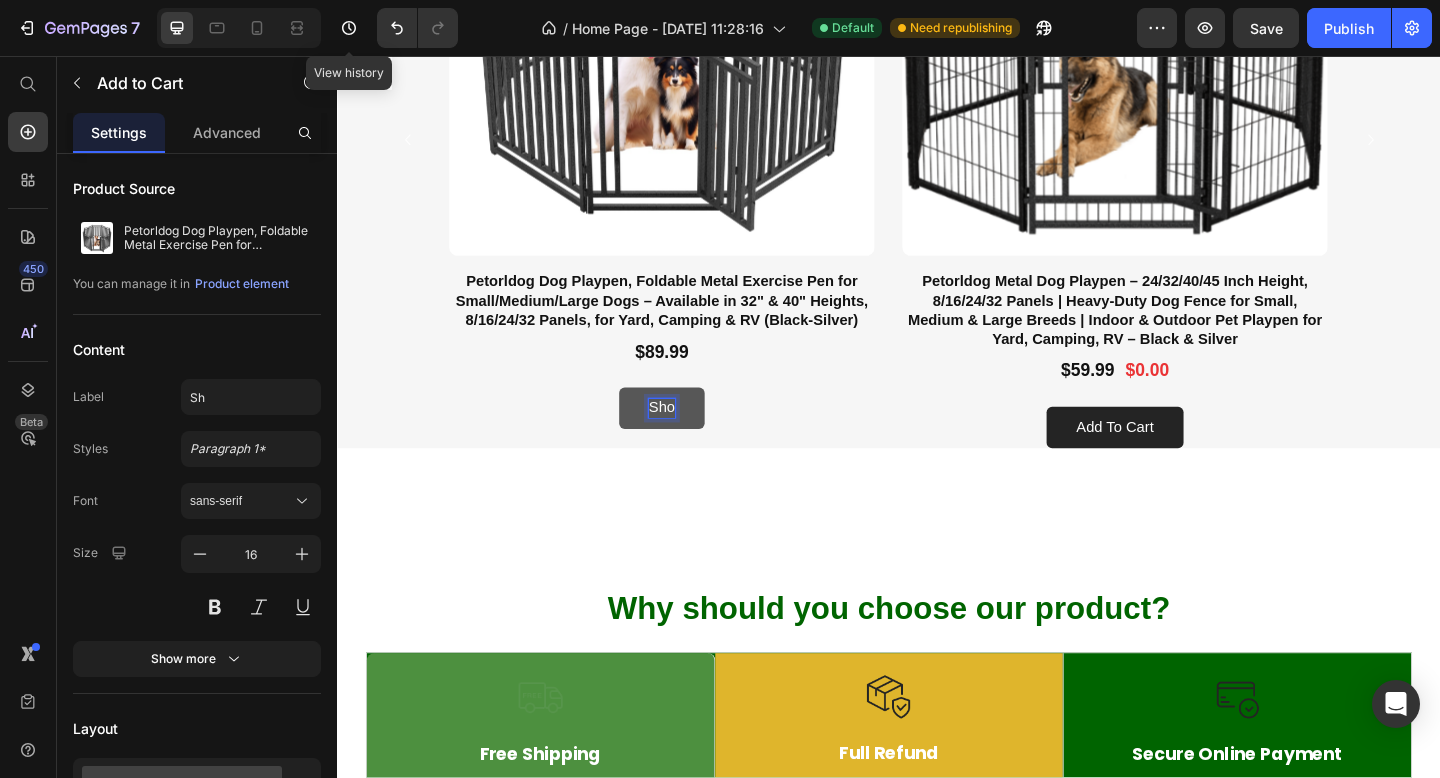 click on "Sho" at bounding box center [690, 439] 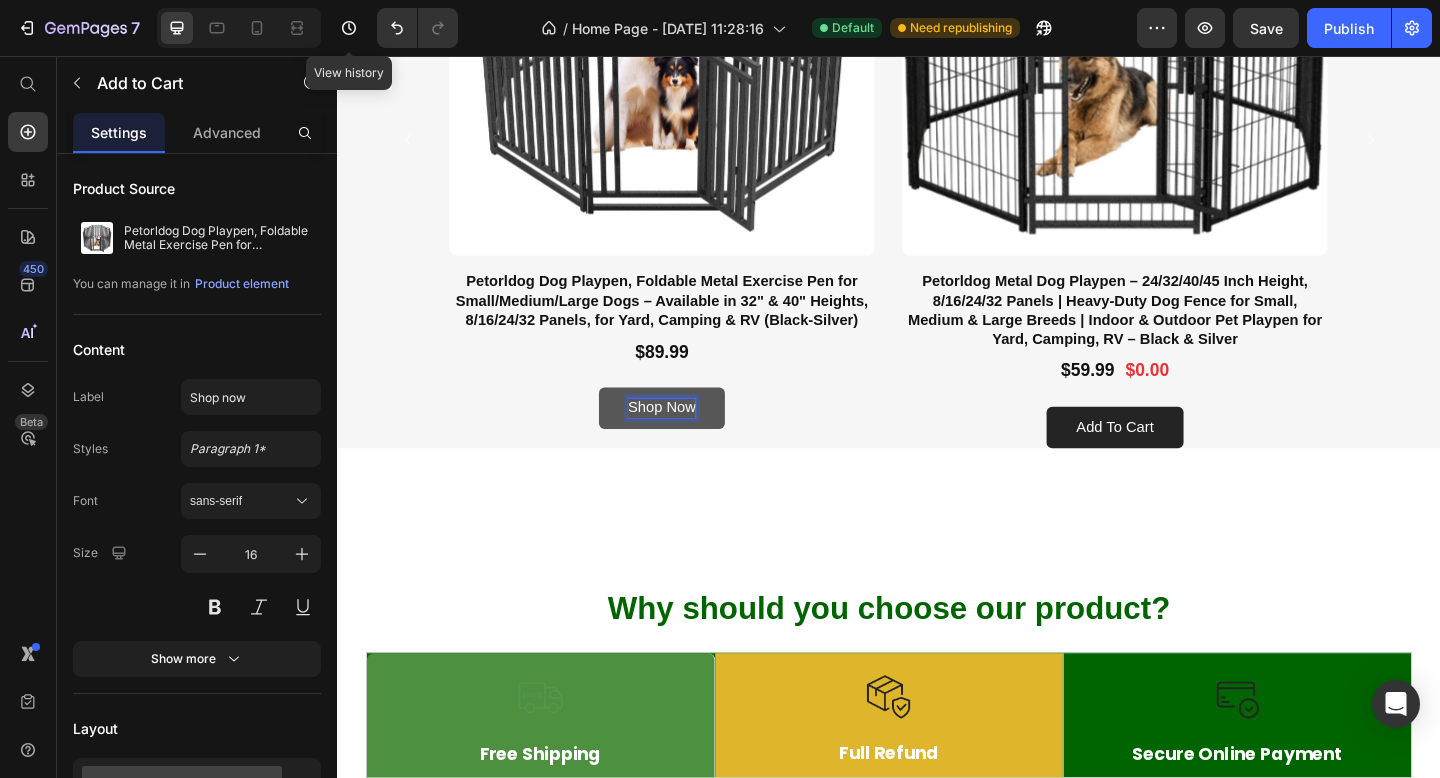 click on "Shop now" at bounding box center [691, 439] 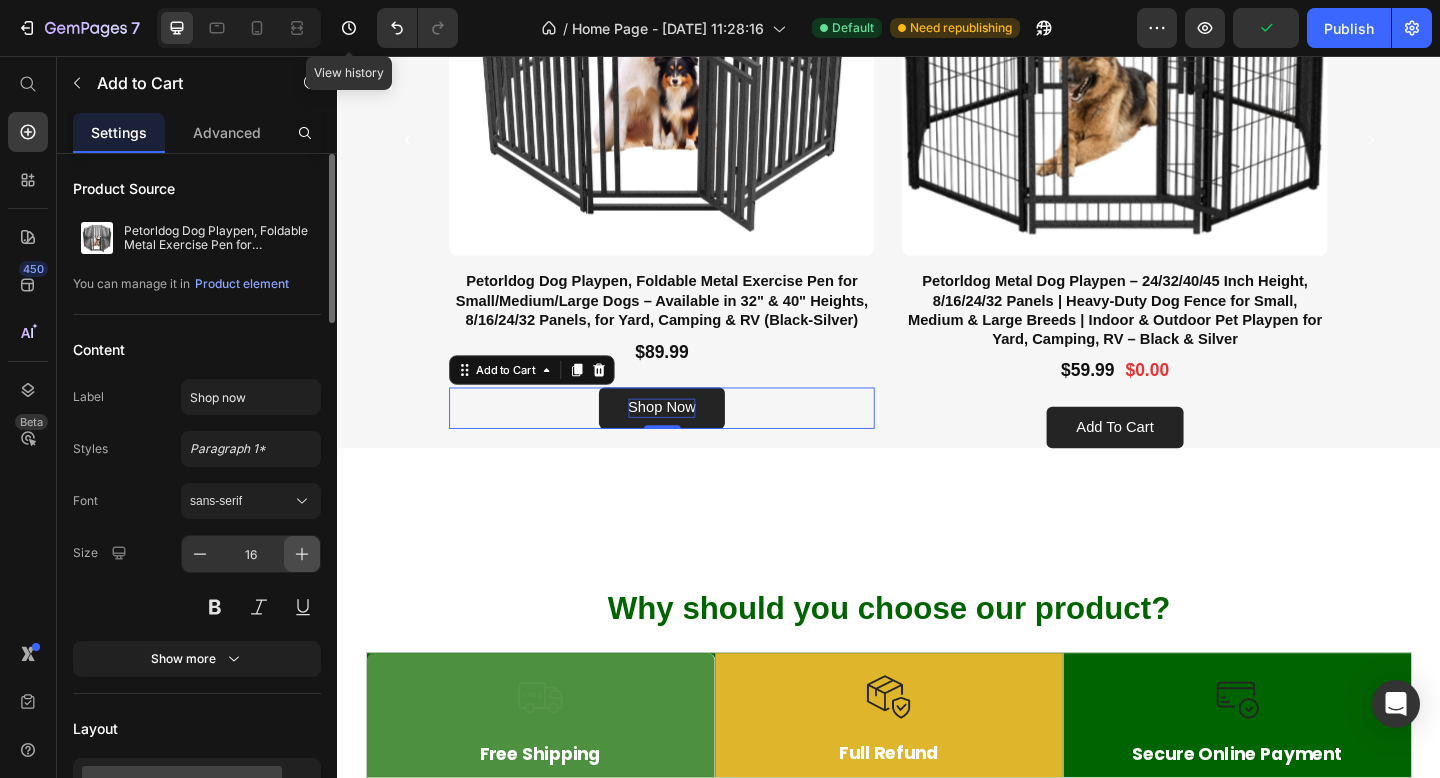 click 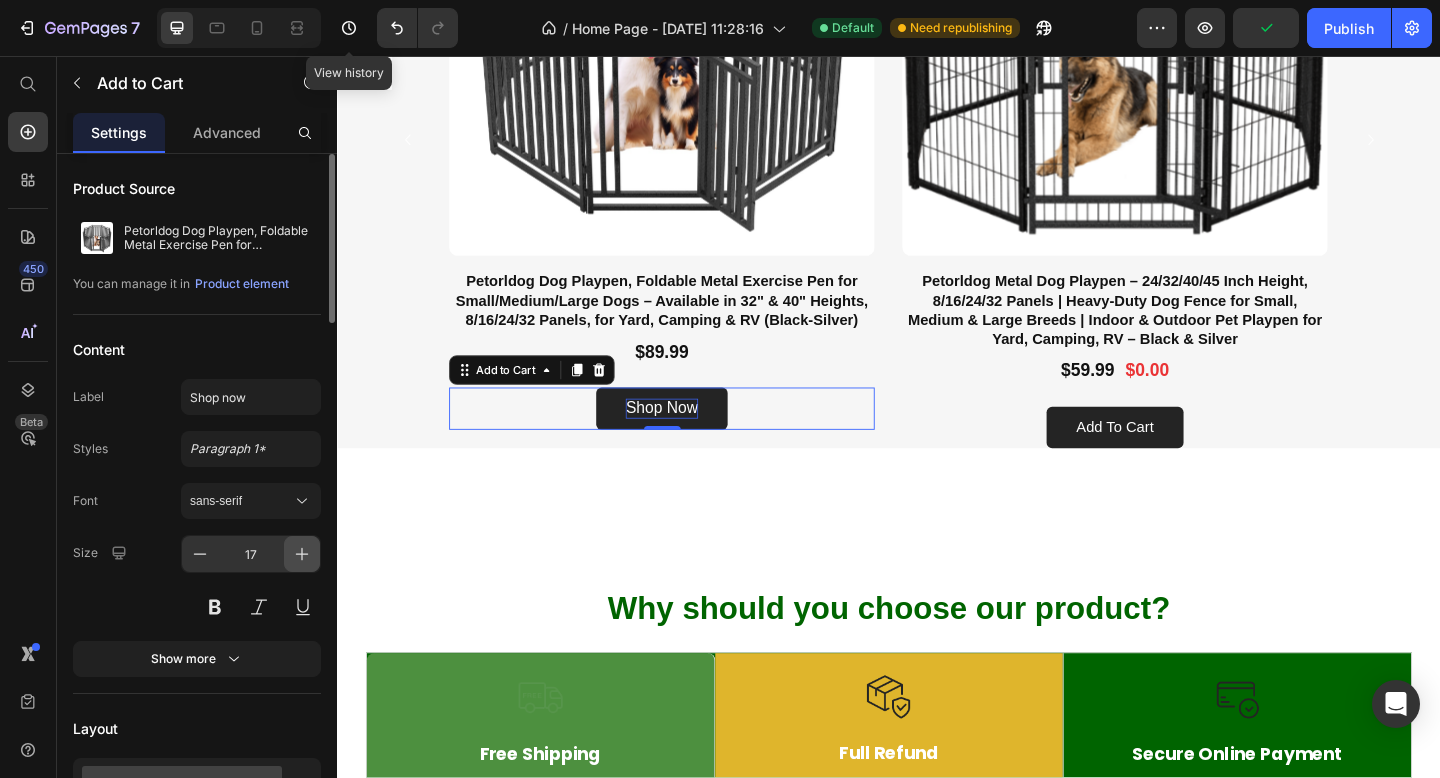 click 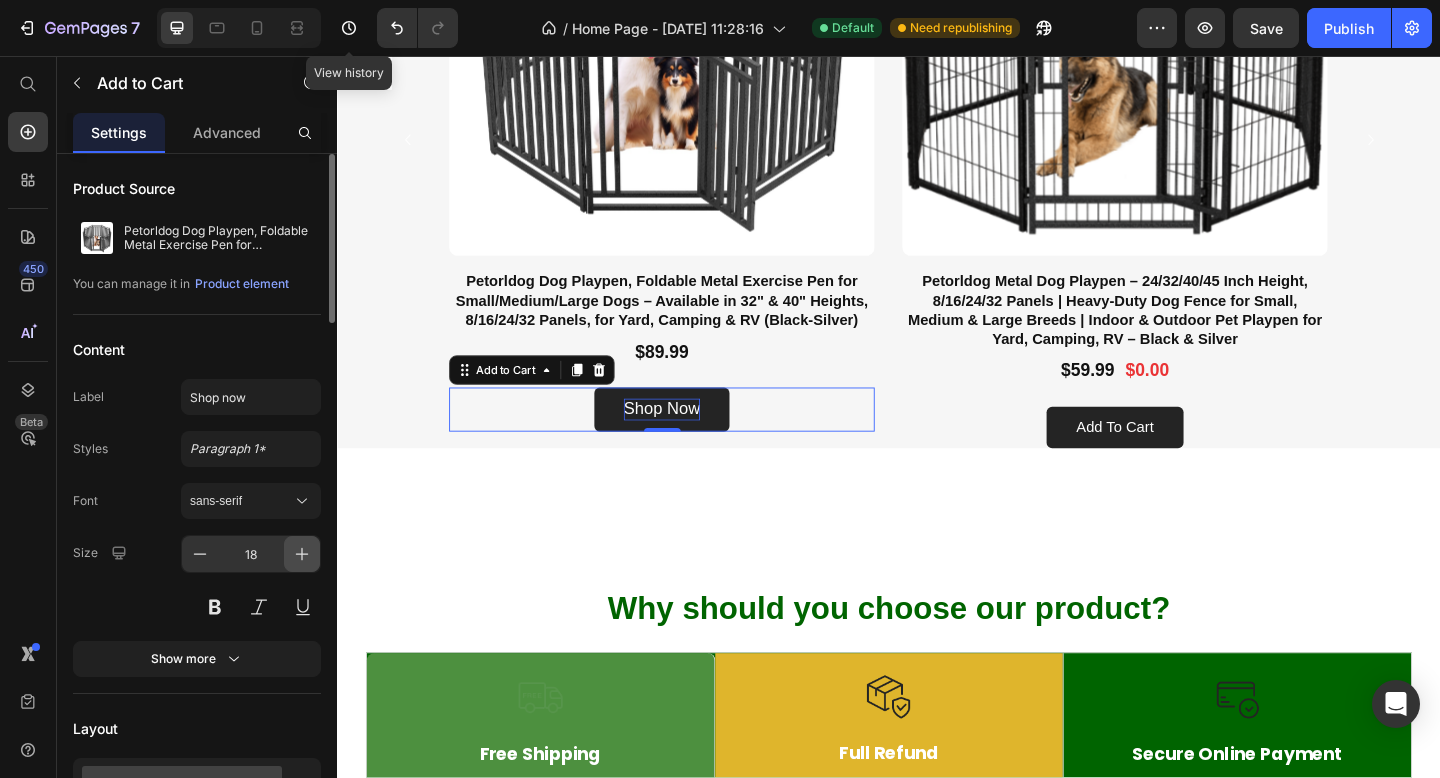 click 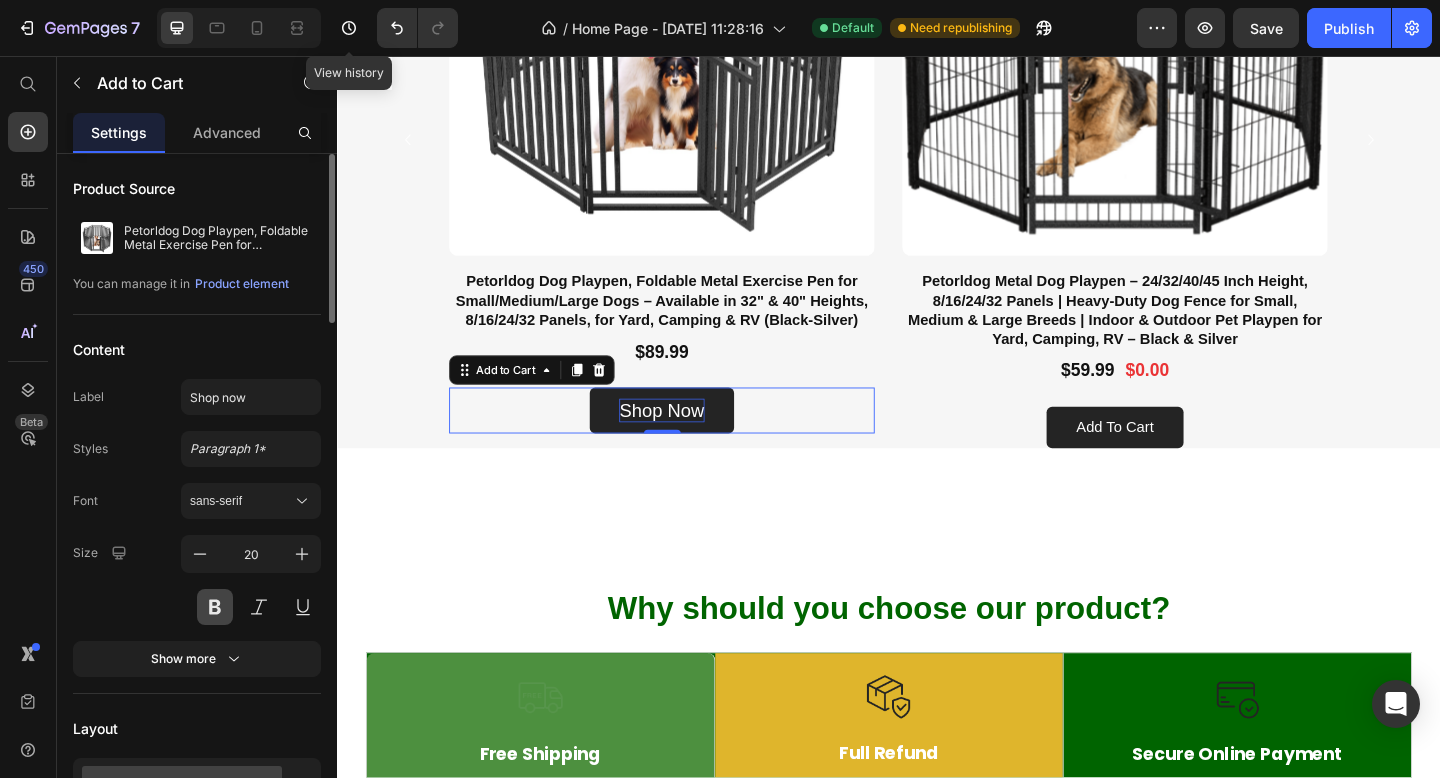 click at bounding box center (215, 607) 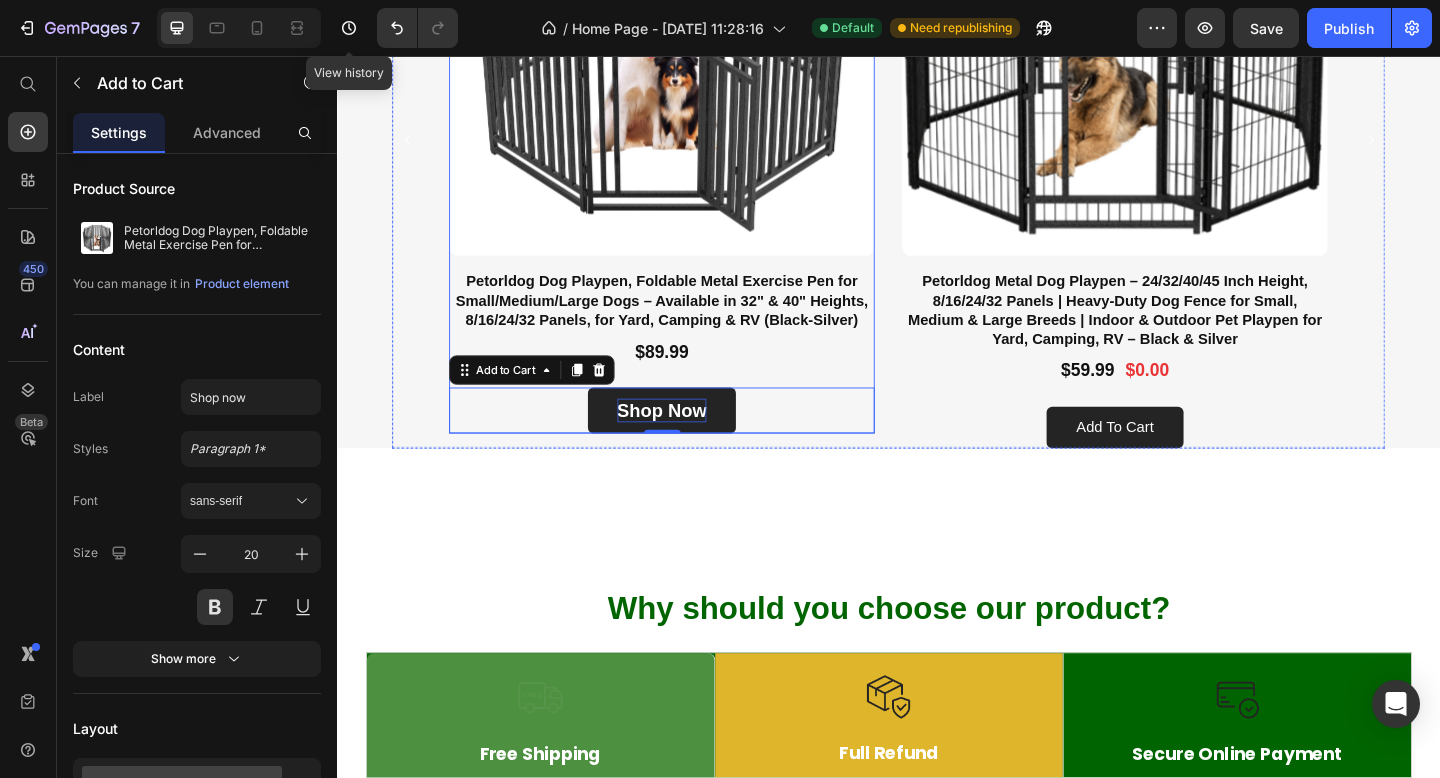 click on "Petorldog Dog Playpen, Foldable Metal Exercise Pen for Small/Medium/Large Dogs – Available in 32" & 40" Heights, 8/16/24/32 Panels, for Yard, Camping & RV (Black-Silver) Product Title $89.99 Product Price Row Shop now Add to Cart   0" at bounding box center [690, 378] 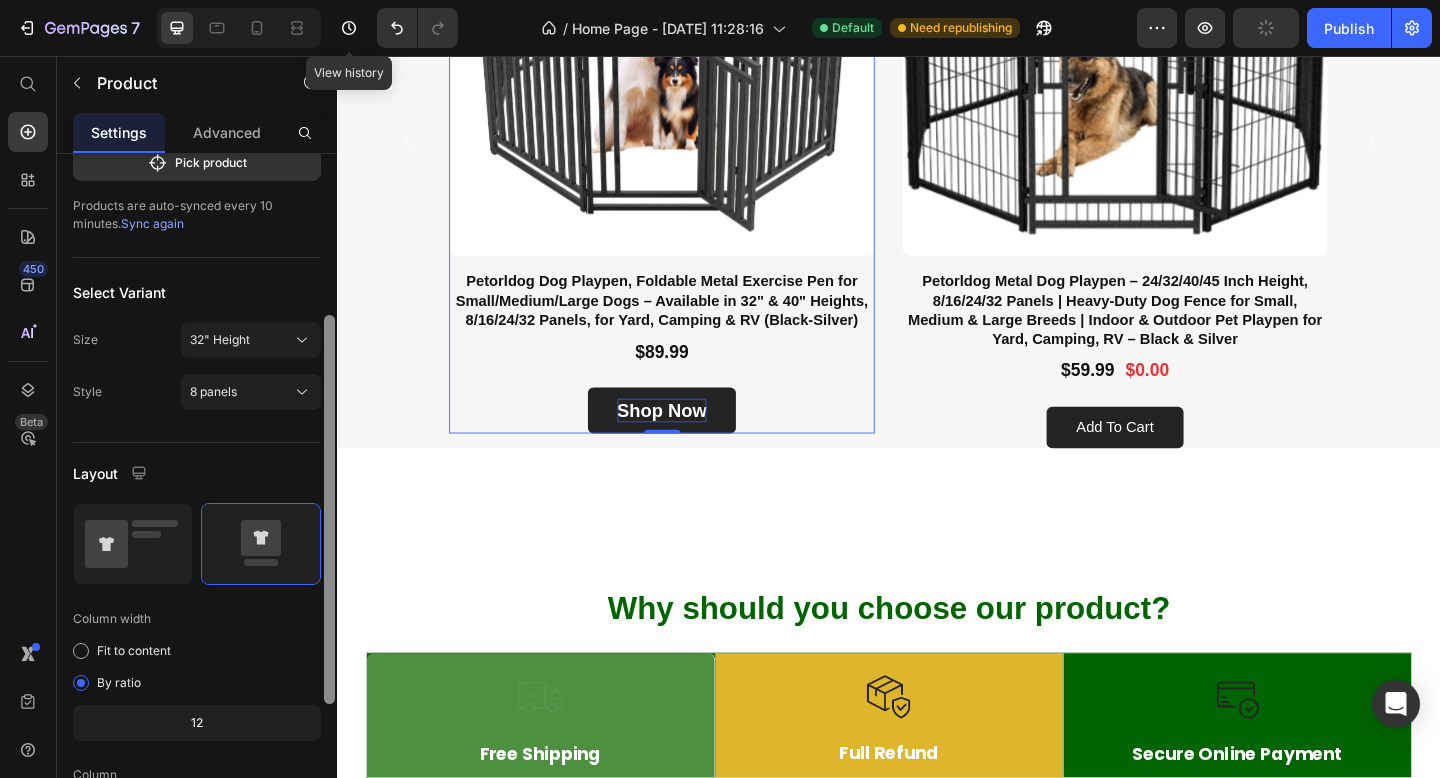 scroll, scrollTop: 196, scrollLeft: 0, axis: vertical 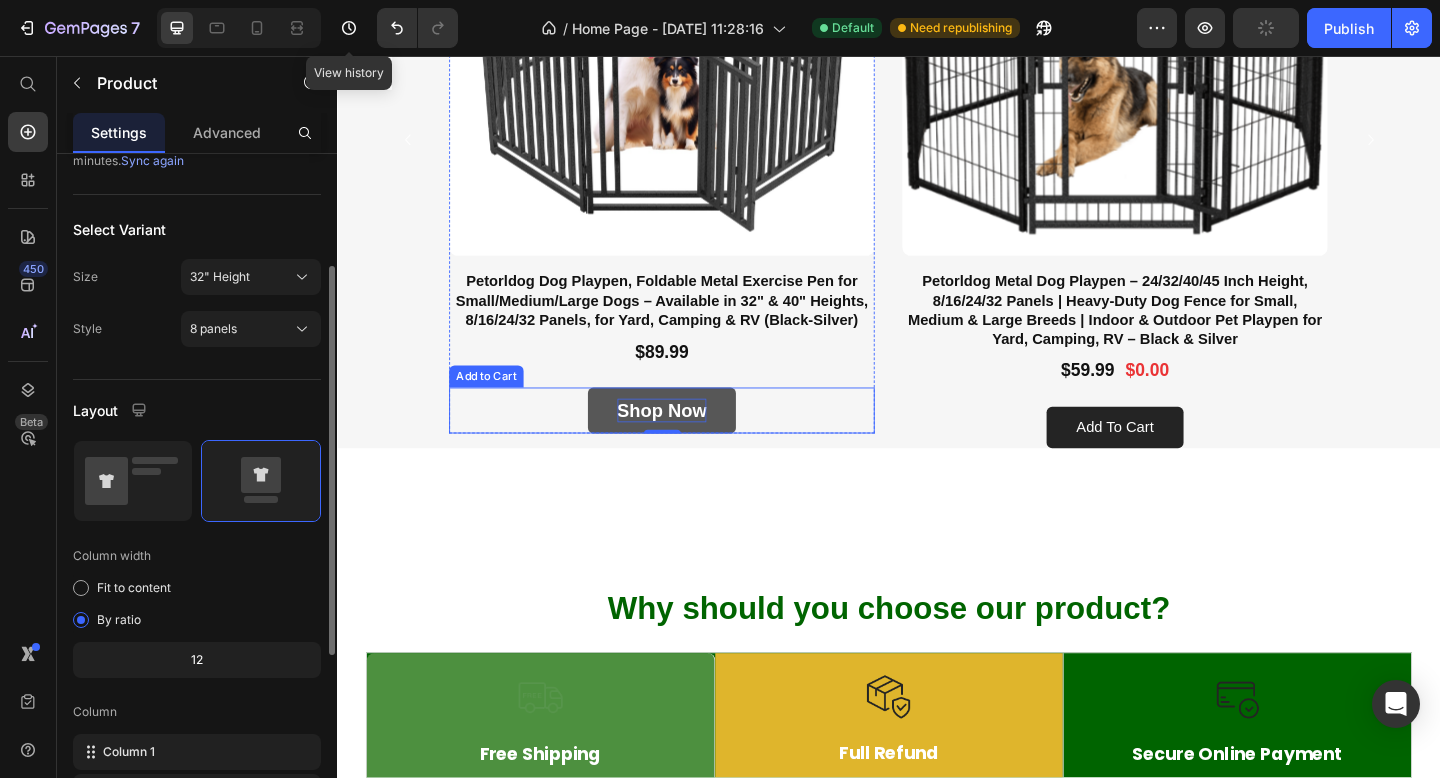 click on "Shop now" at bounding box center [691, 442] 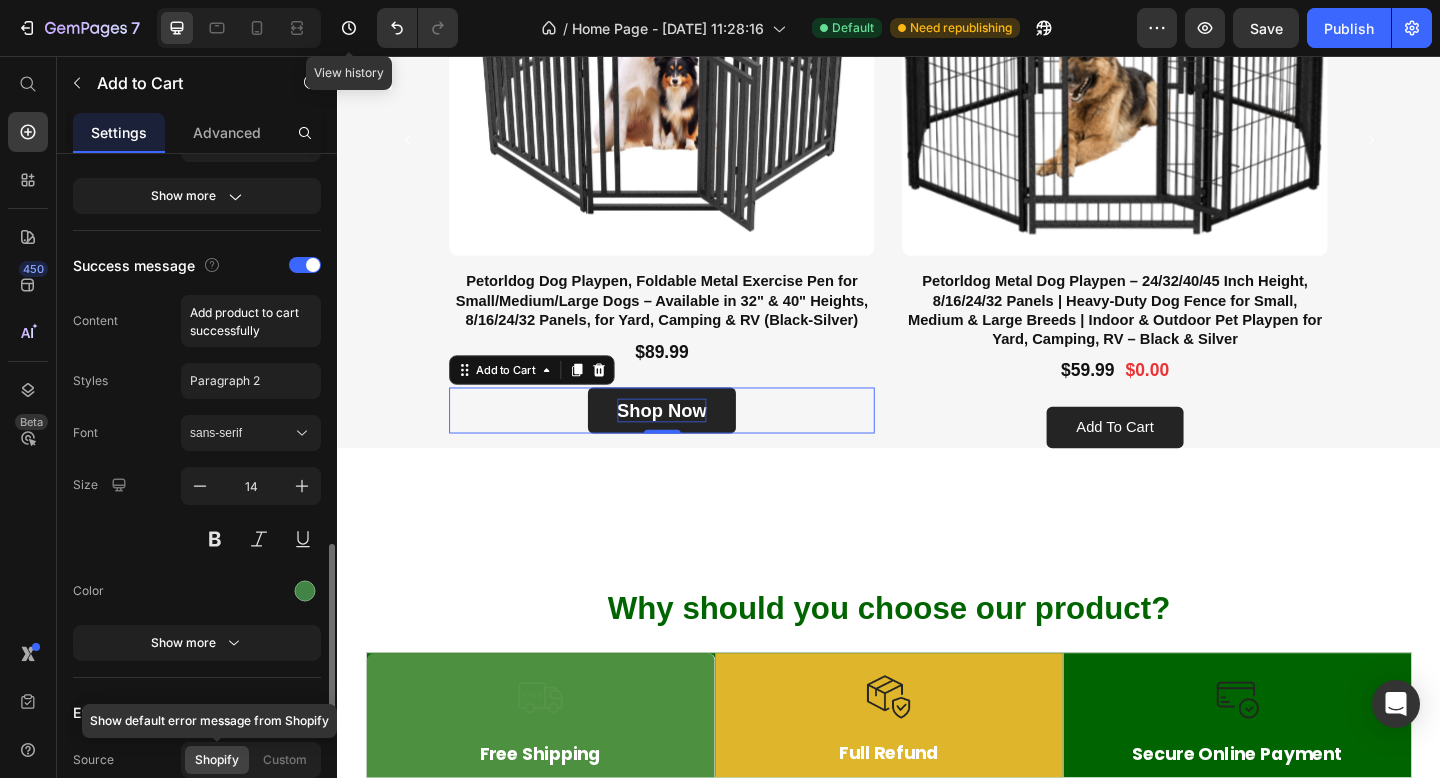 scroll, scrollTop: 1063, scrollLeft: 0, axis: vertical 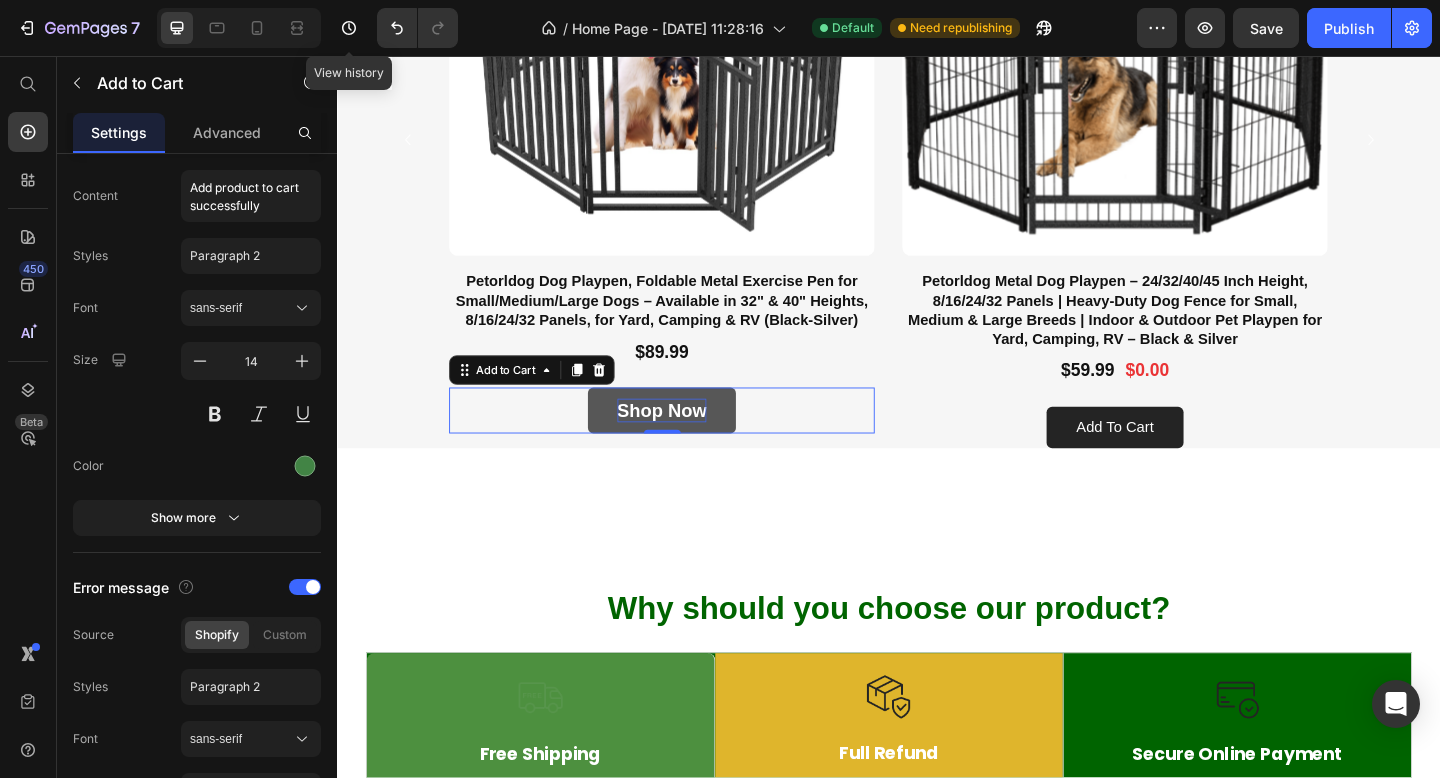 click on "Shop now" at bounding box center [691, 442] 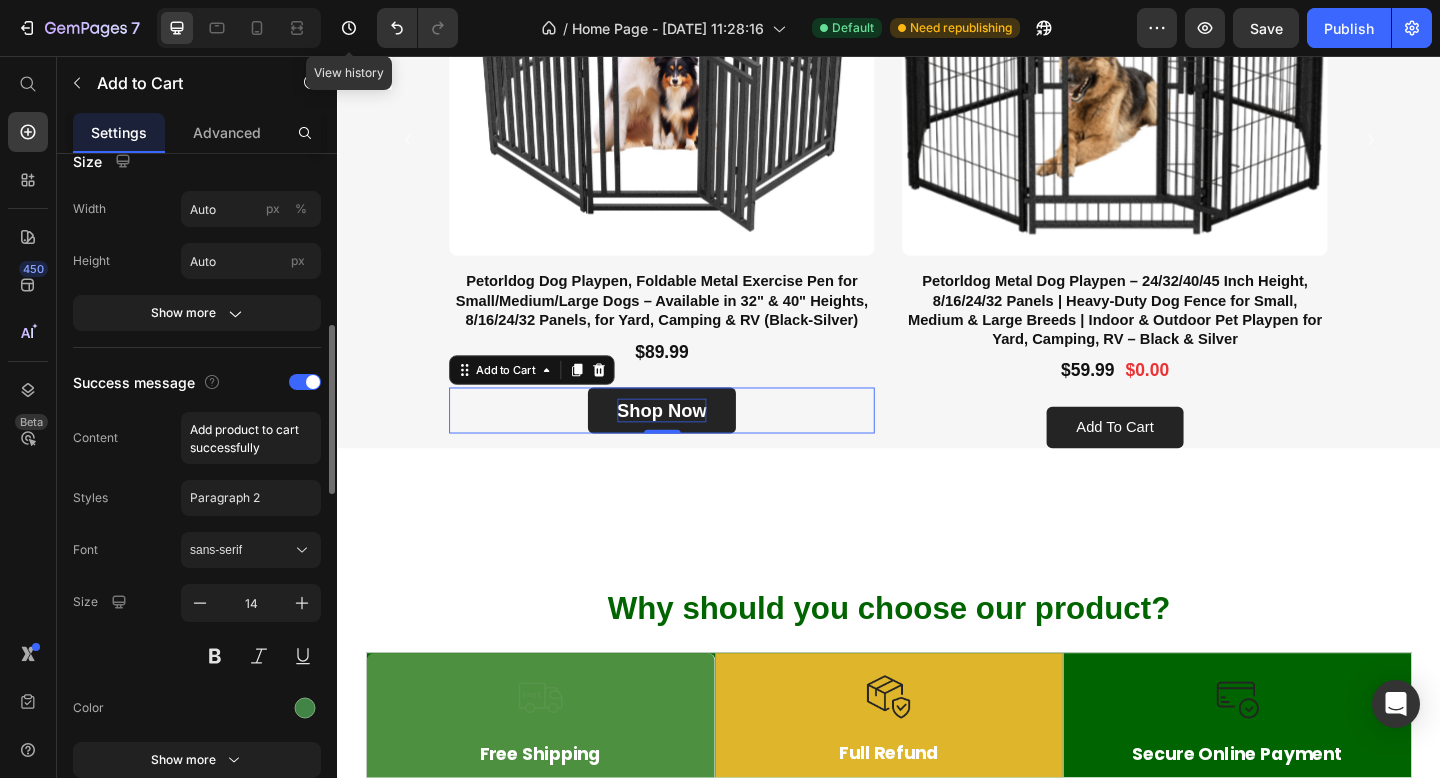 scroll, scrollTop: 861, scrollLeft: 0, axis: vertical 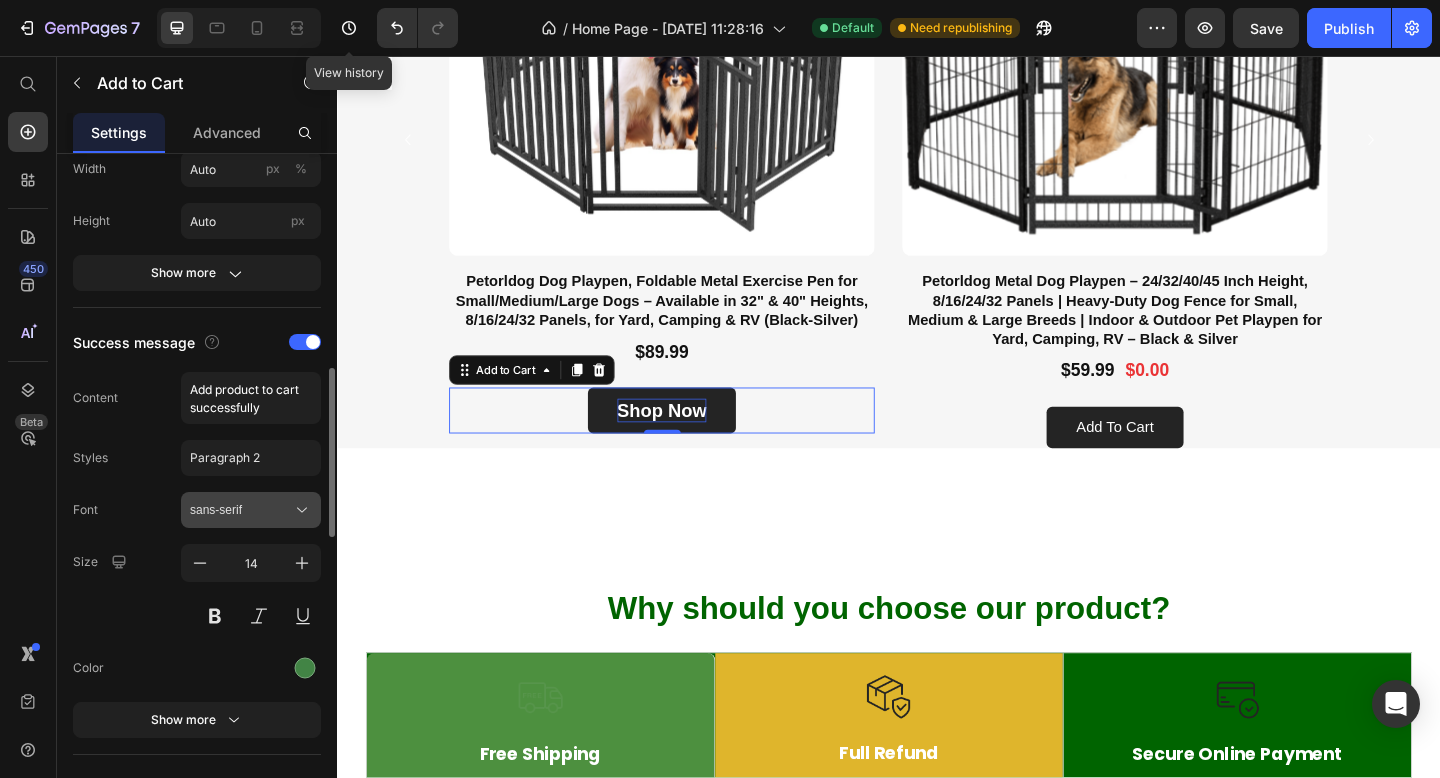 click on "sans-serif" at bounding box center [241, 510] 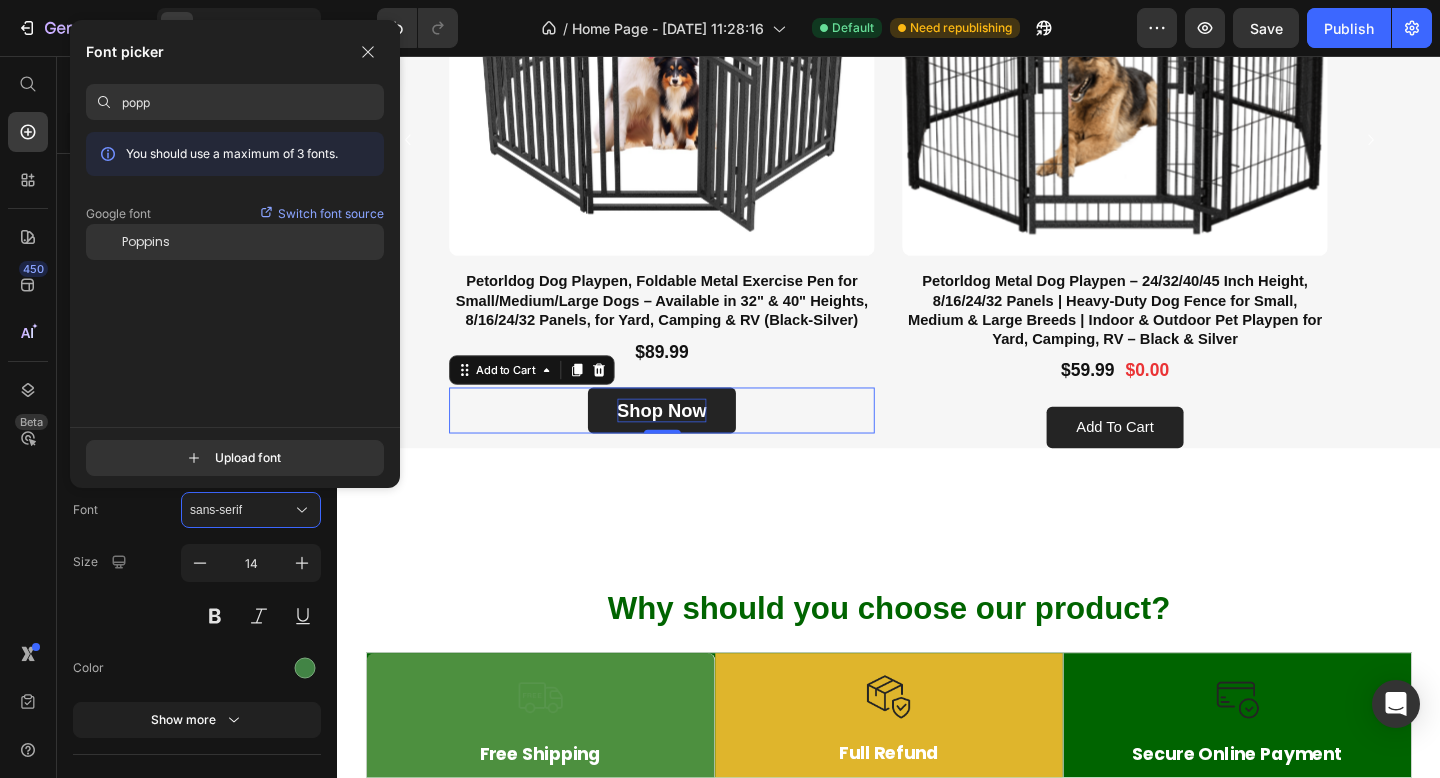 type on "popp" 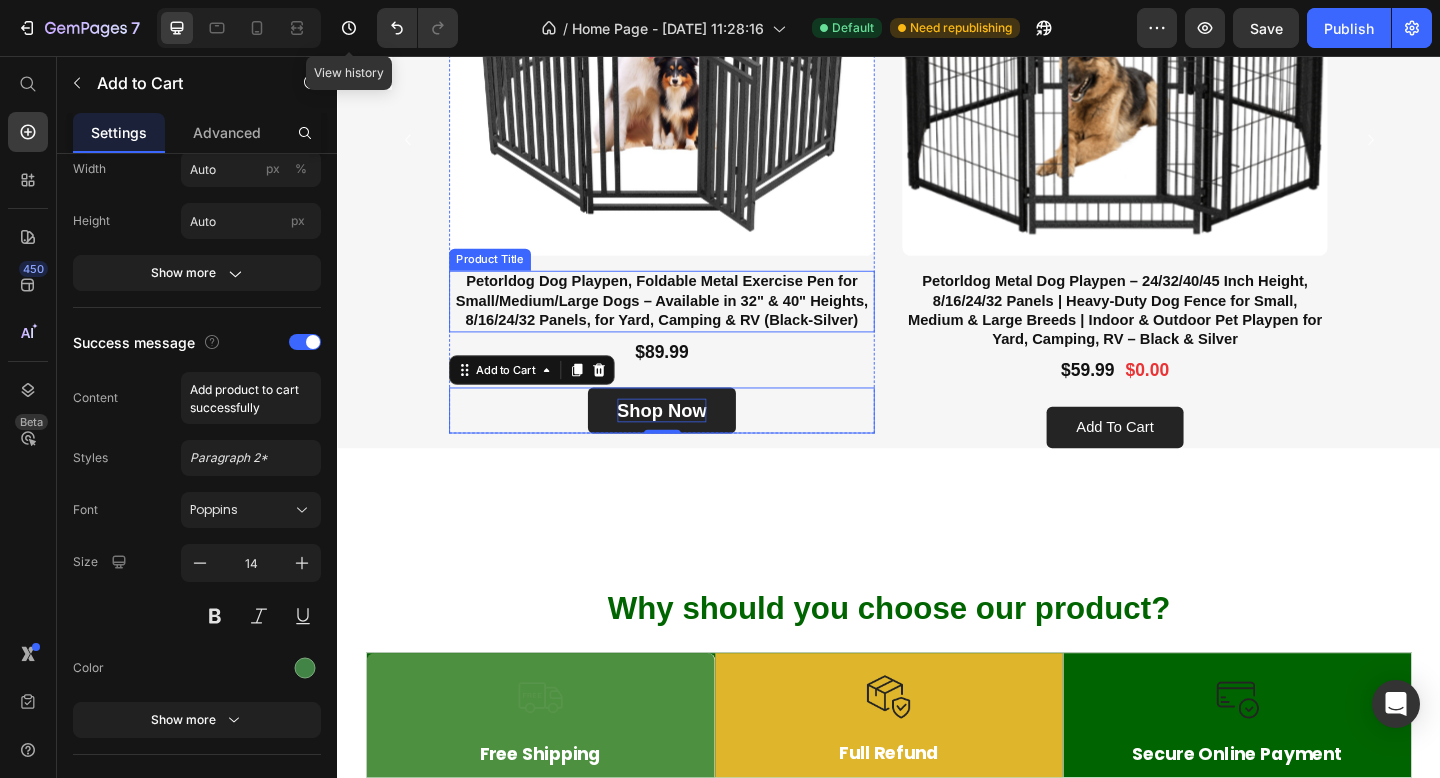click on "Petorldog Dog Playpen, Foldable Metal Exercise Pen for Small/Medium/Large Dogs – Available in 32" & 40" Heights, 8/16/24/32 Panels, for Yard, Camping & RV (Black-Silver)" at bounding box center (690, 323) 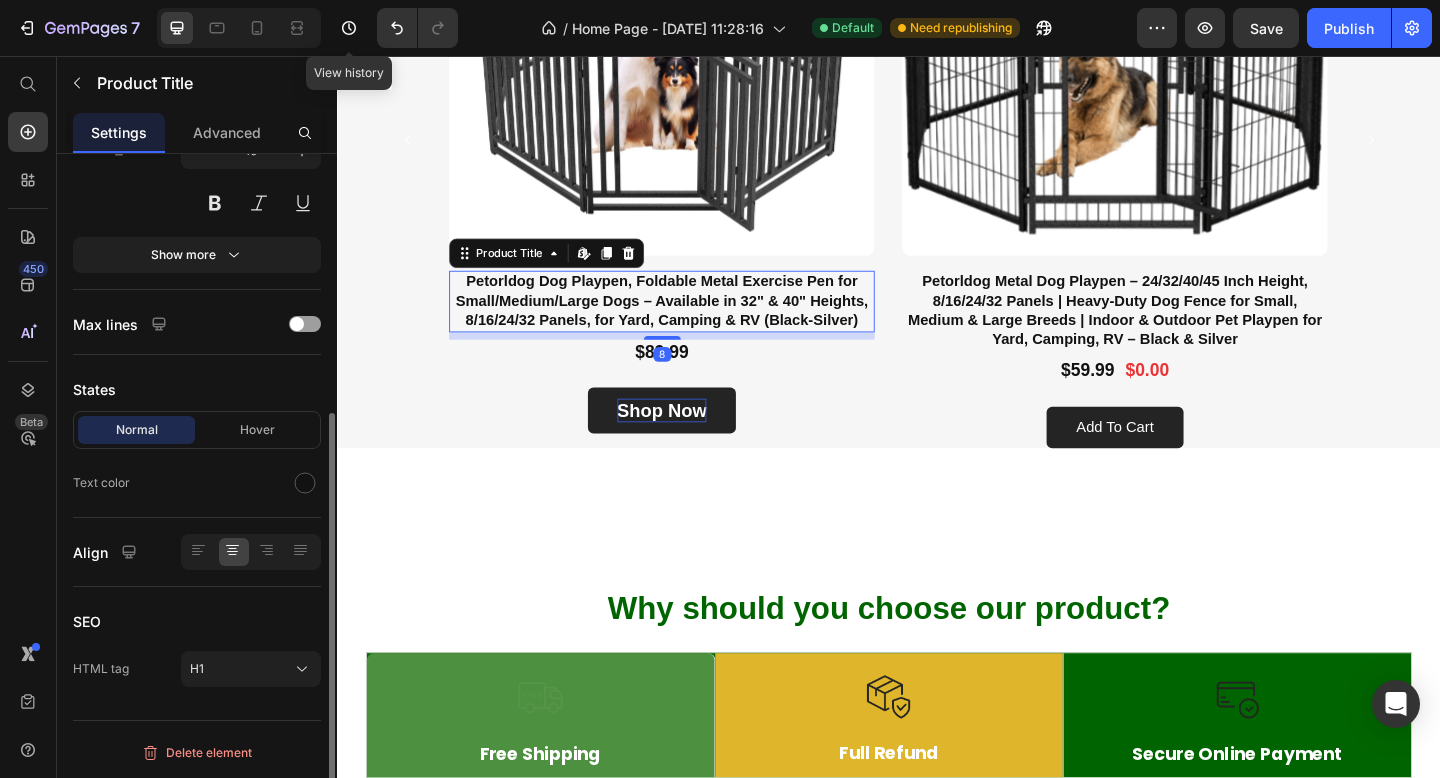 scroll, scrollTop: 0, scrollLeft: 0, axis: both 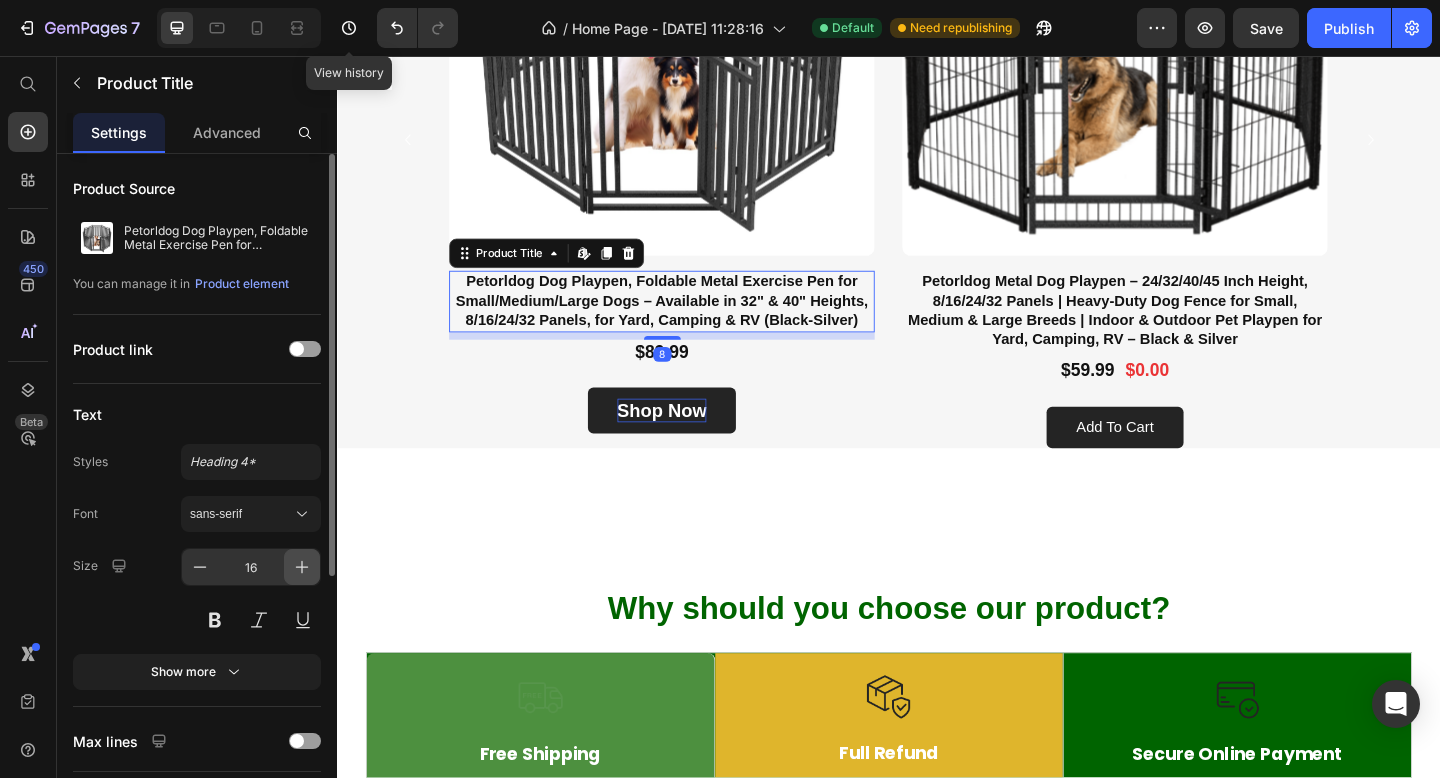 click 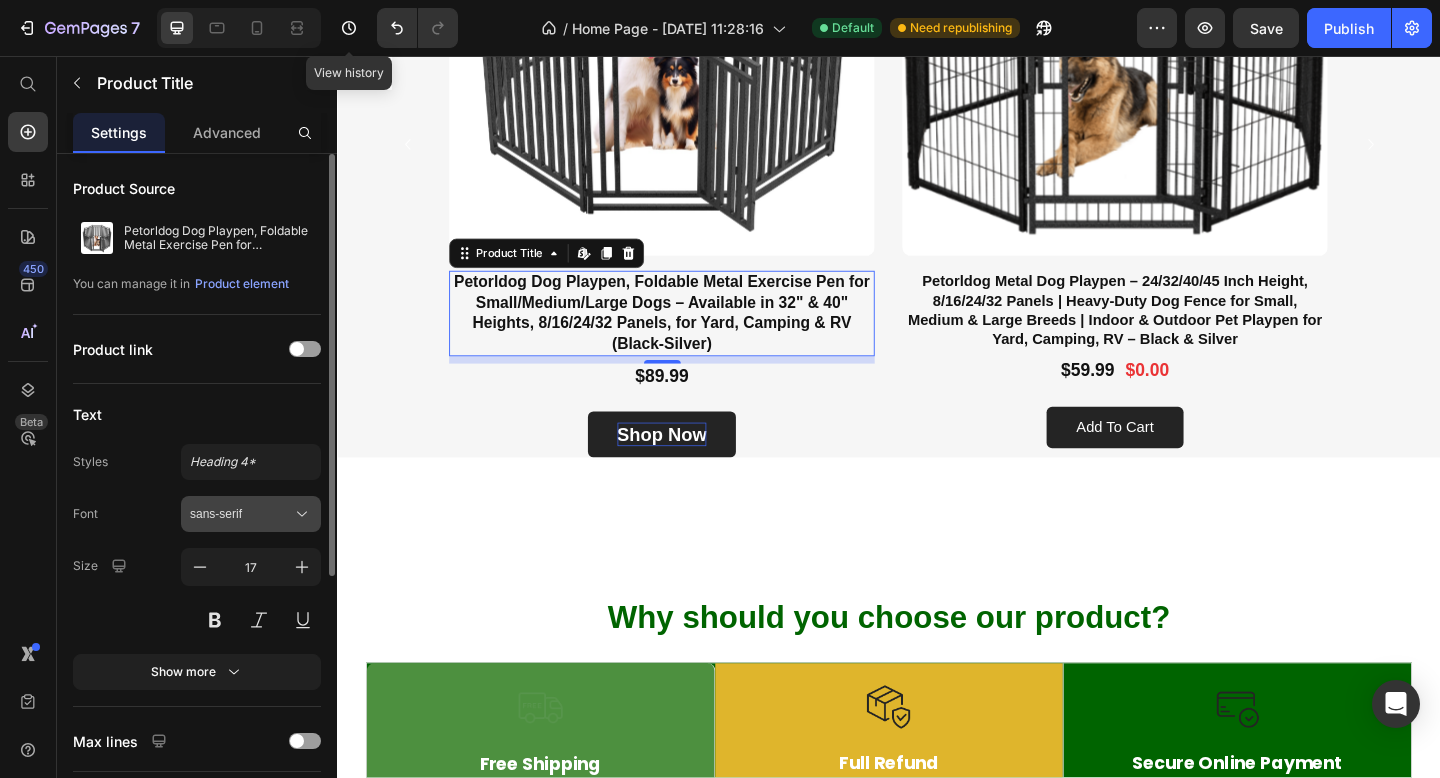 click on "sans-serif" at bounding box center [251, 514] 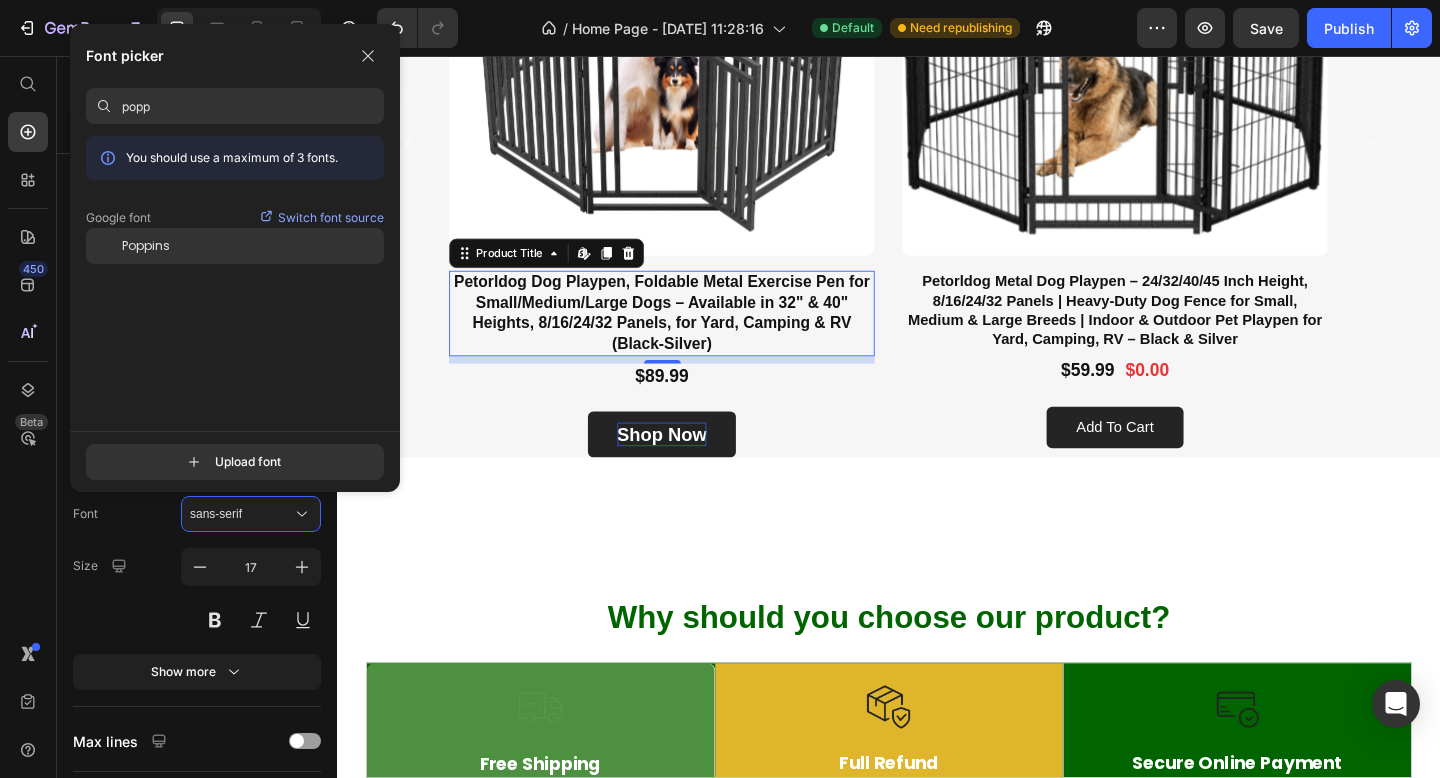type on "popp" 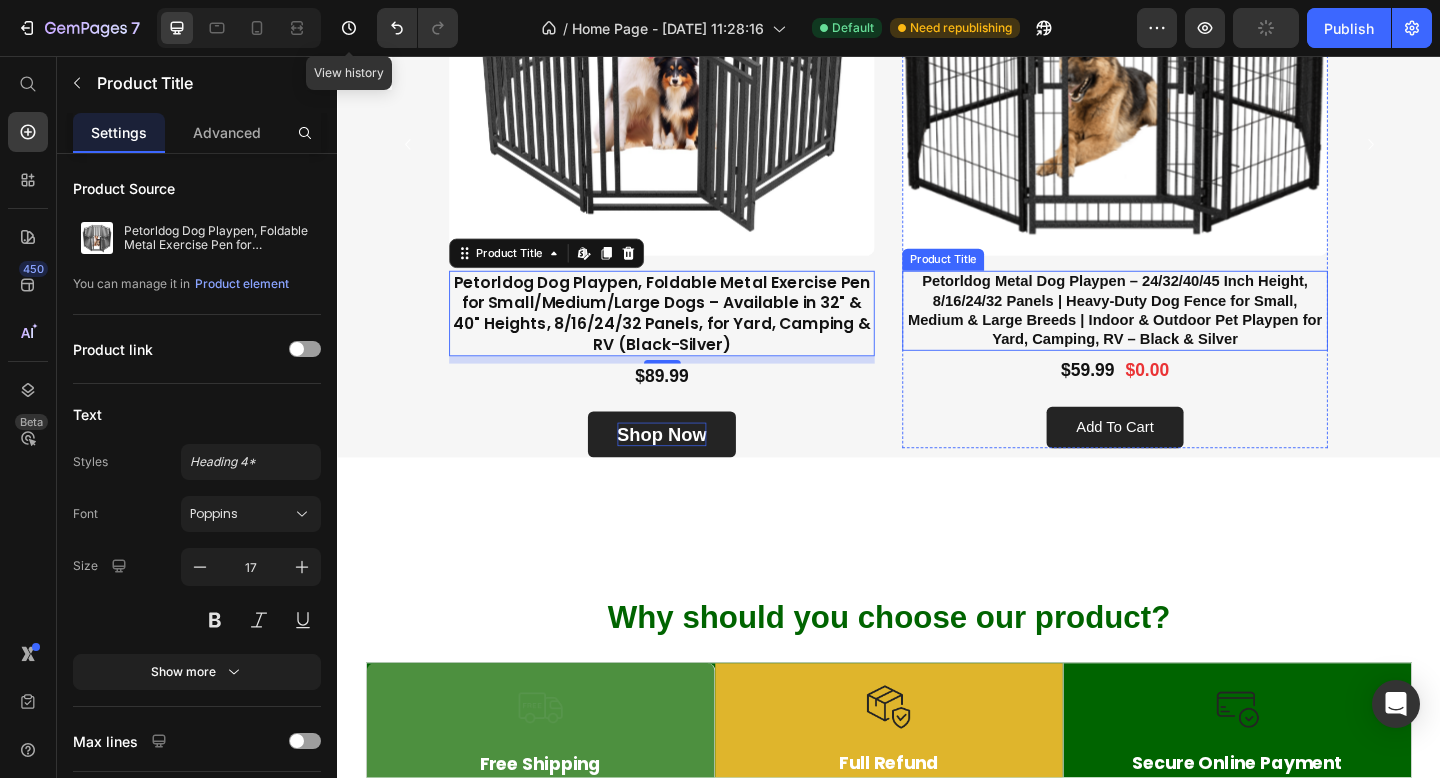 click on "Petorldog Metal Dog Playpen – 24/32/40/45 Inch Height, 8/16/24/32 Panels | Heavy-Duty Dog Fence for Small, Medium & Large Breeds | Indoor & Outdoor Pet Playpen for Yard, Camping, RV – Black & Silver" at bounding box center (1183, 333) 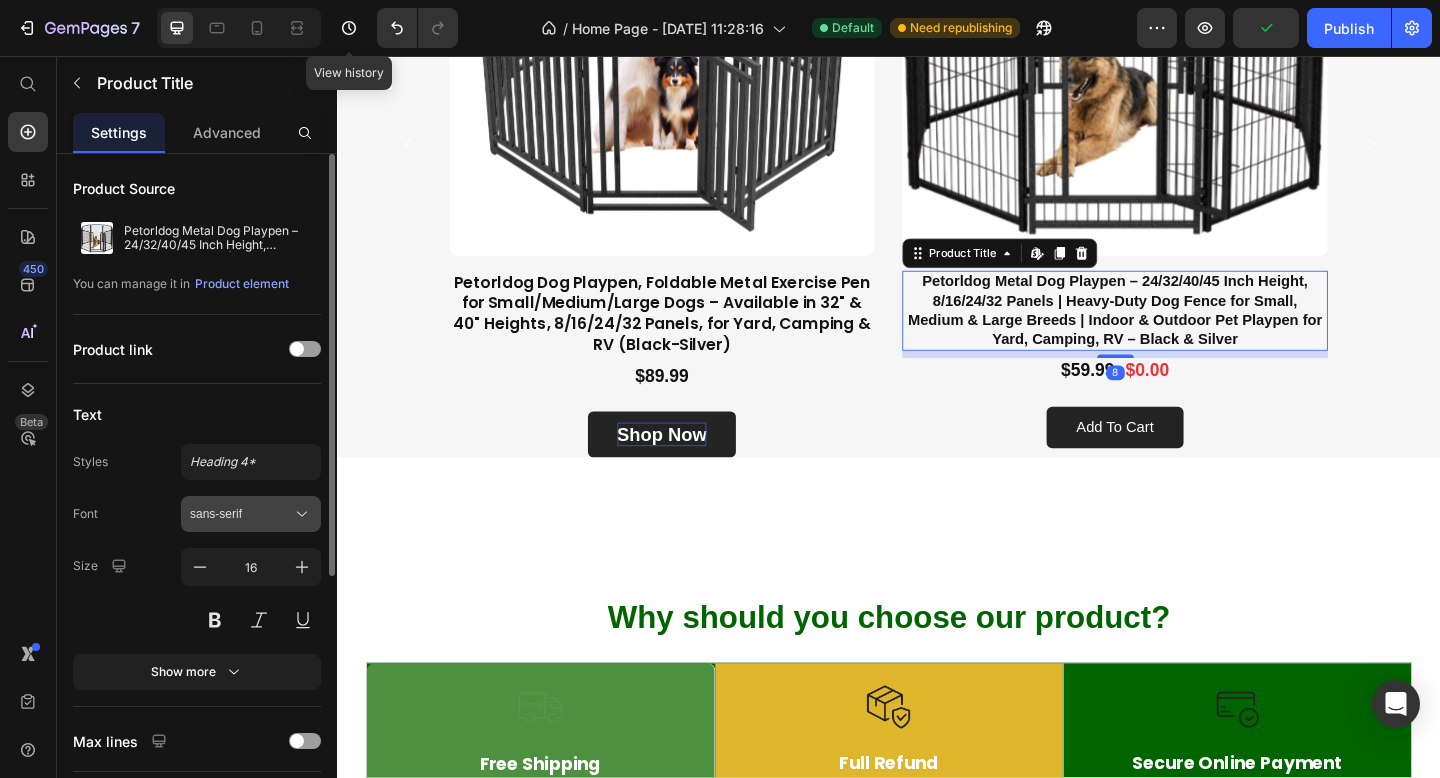 click on "sans-serif" at bounding box center (251, 514) 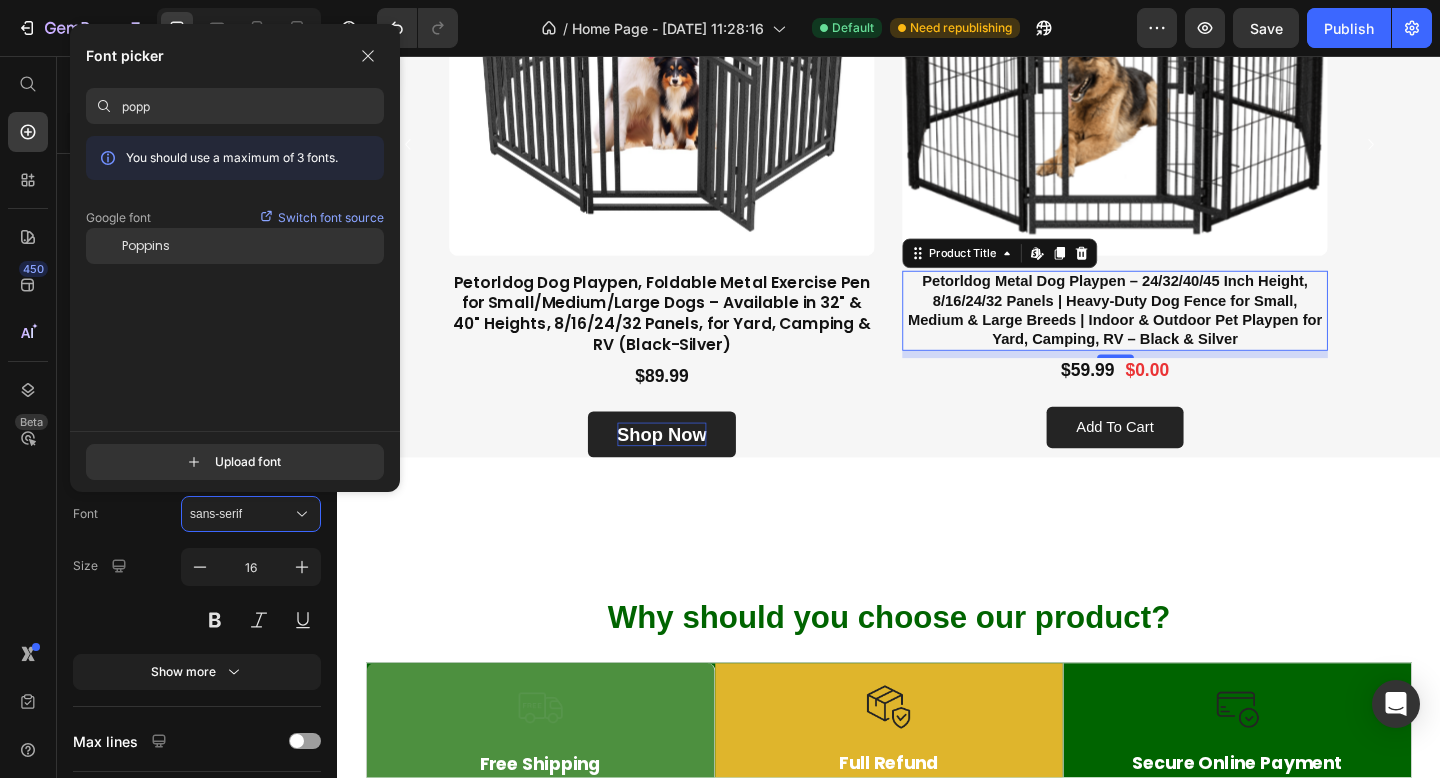 type on "popp" 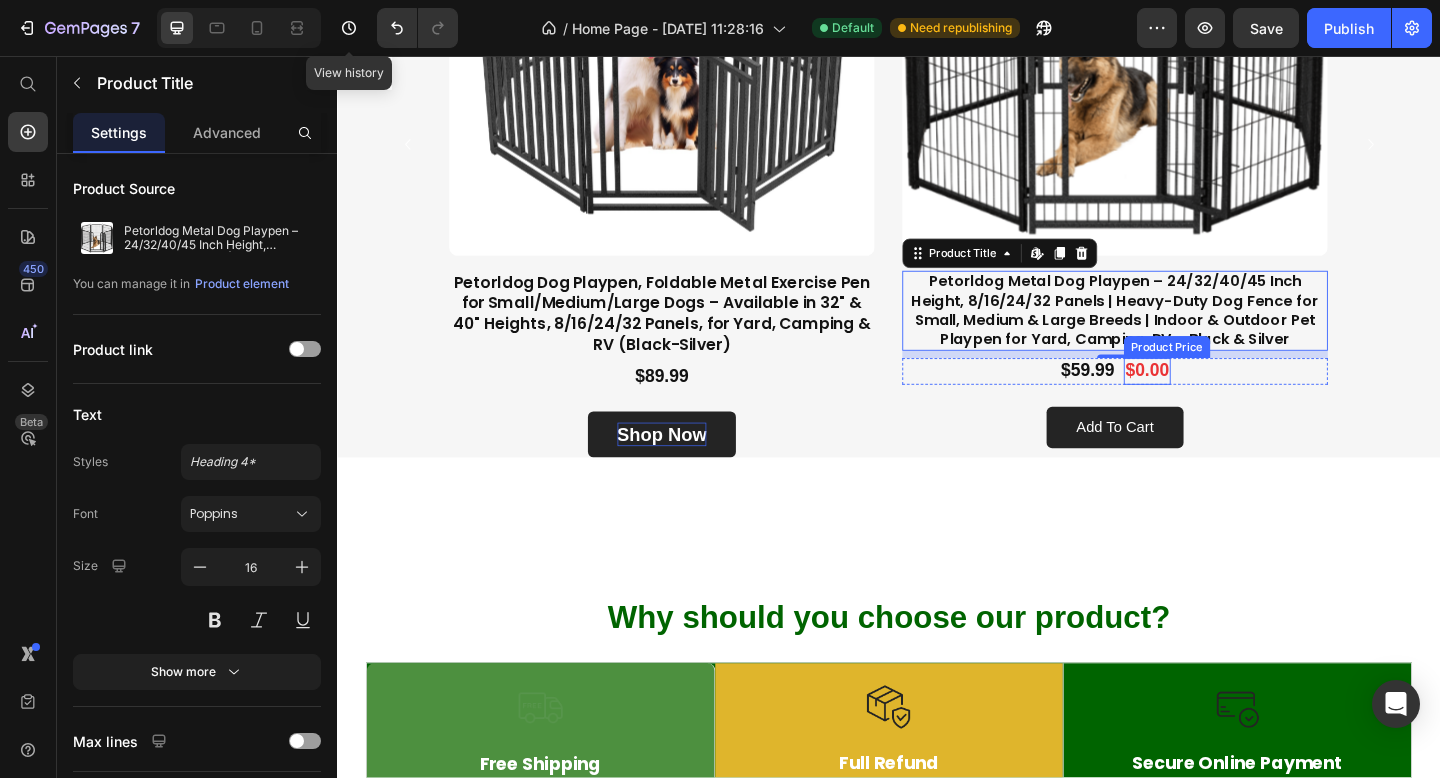 click on "$0.00" at bounding box center (1219, 399) 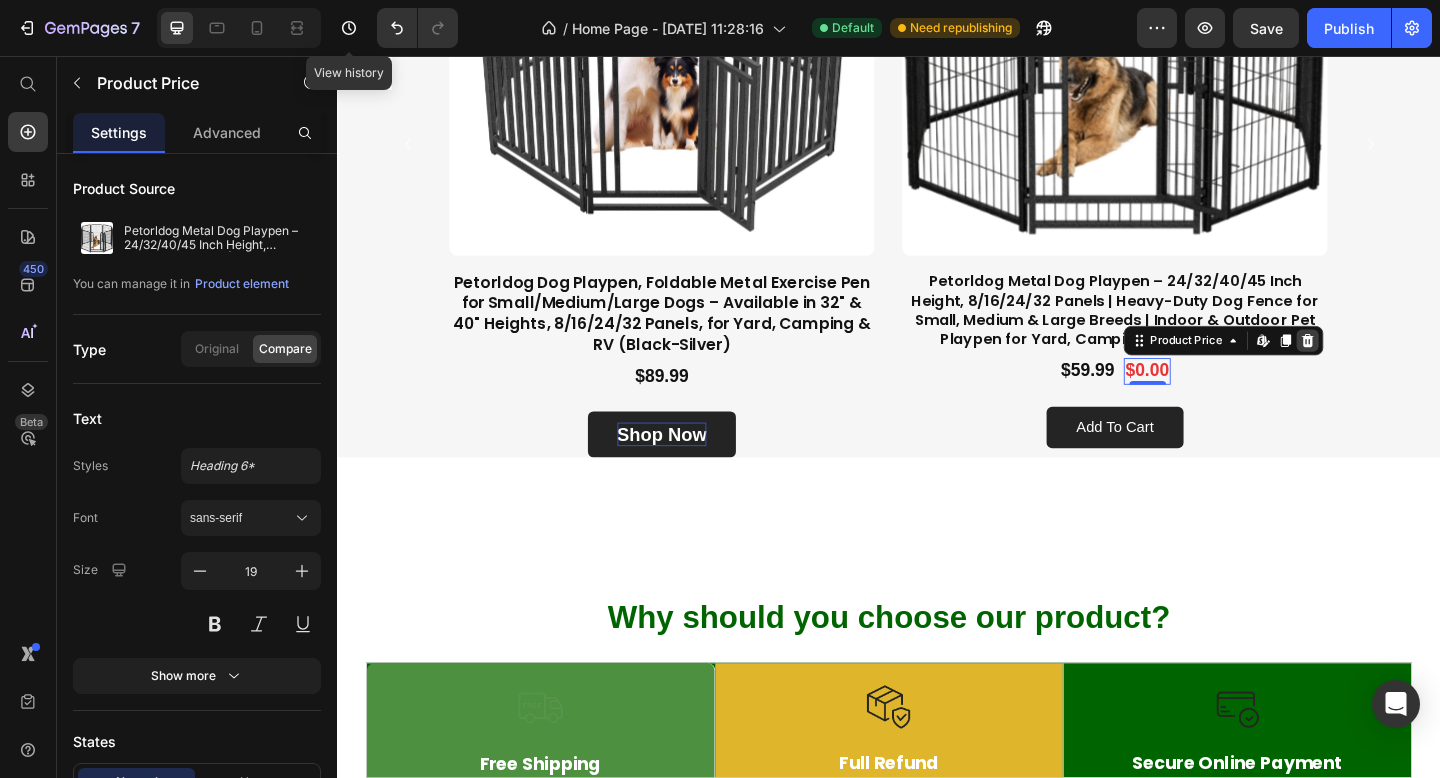 click 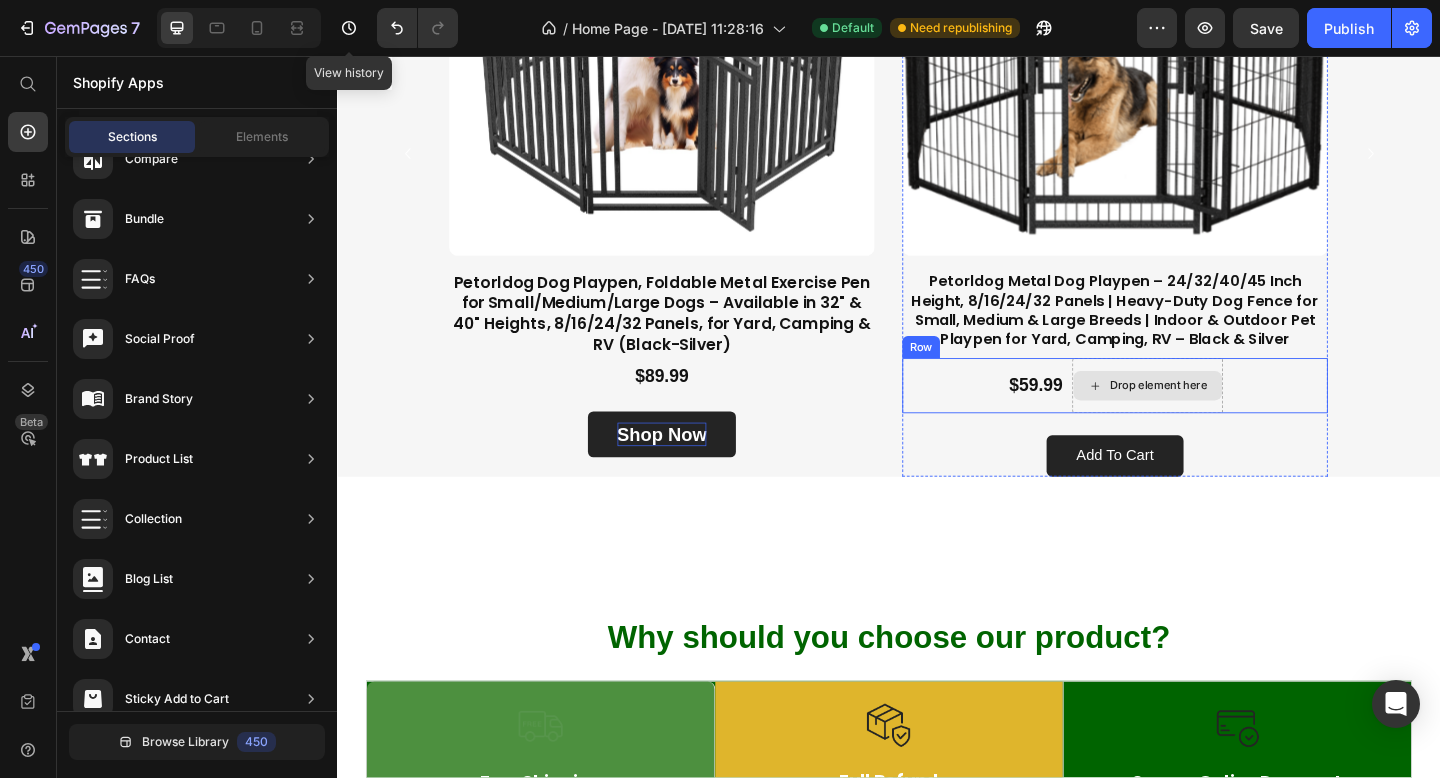 click on "Drop element here" at bounding box center (1219, 415) 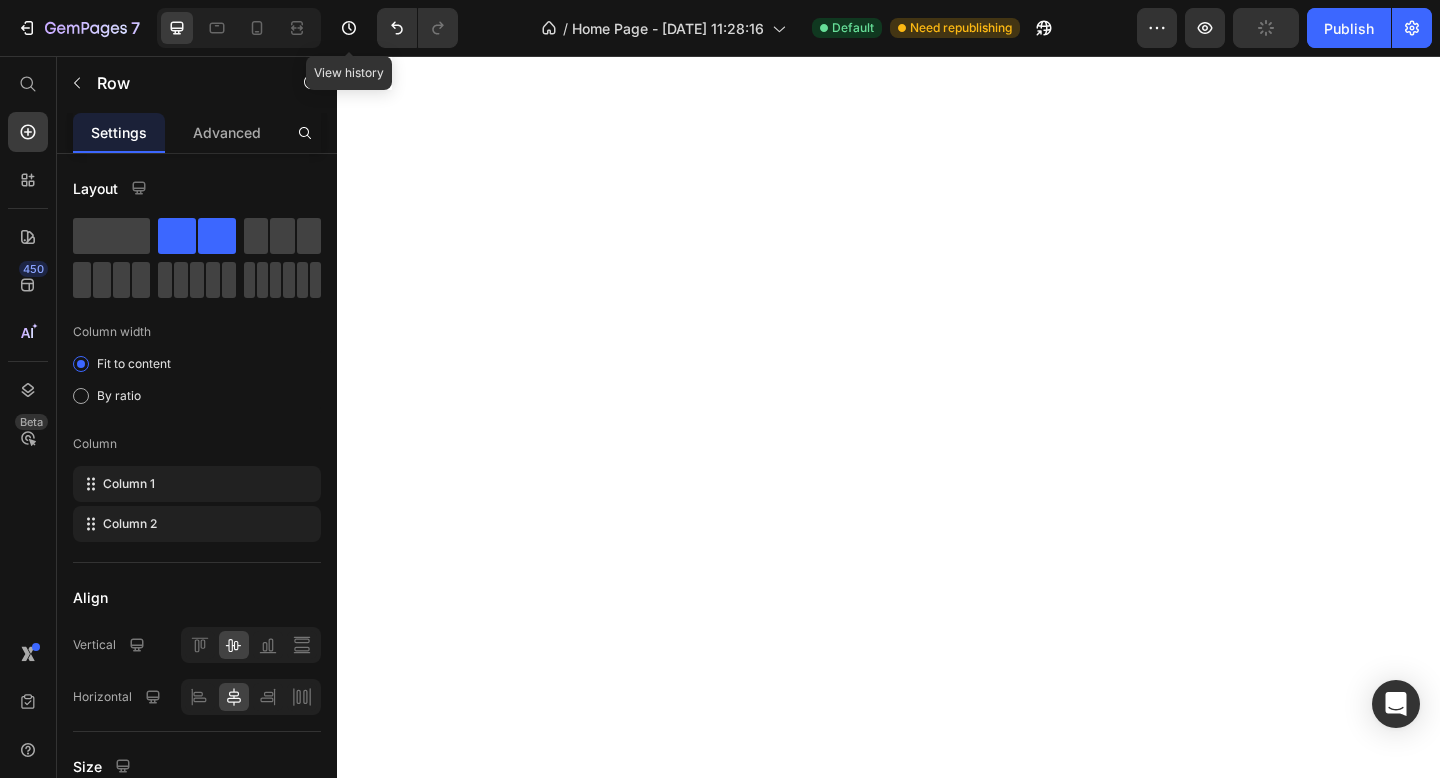 scroll, scrollTop: 0, scrollLeft: 0, axis: both 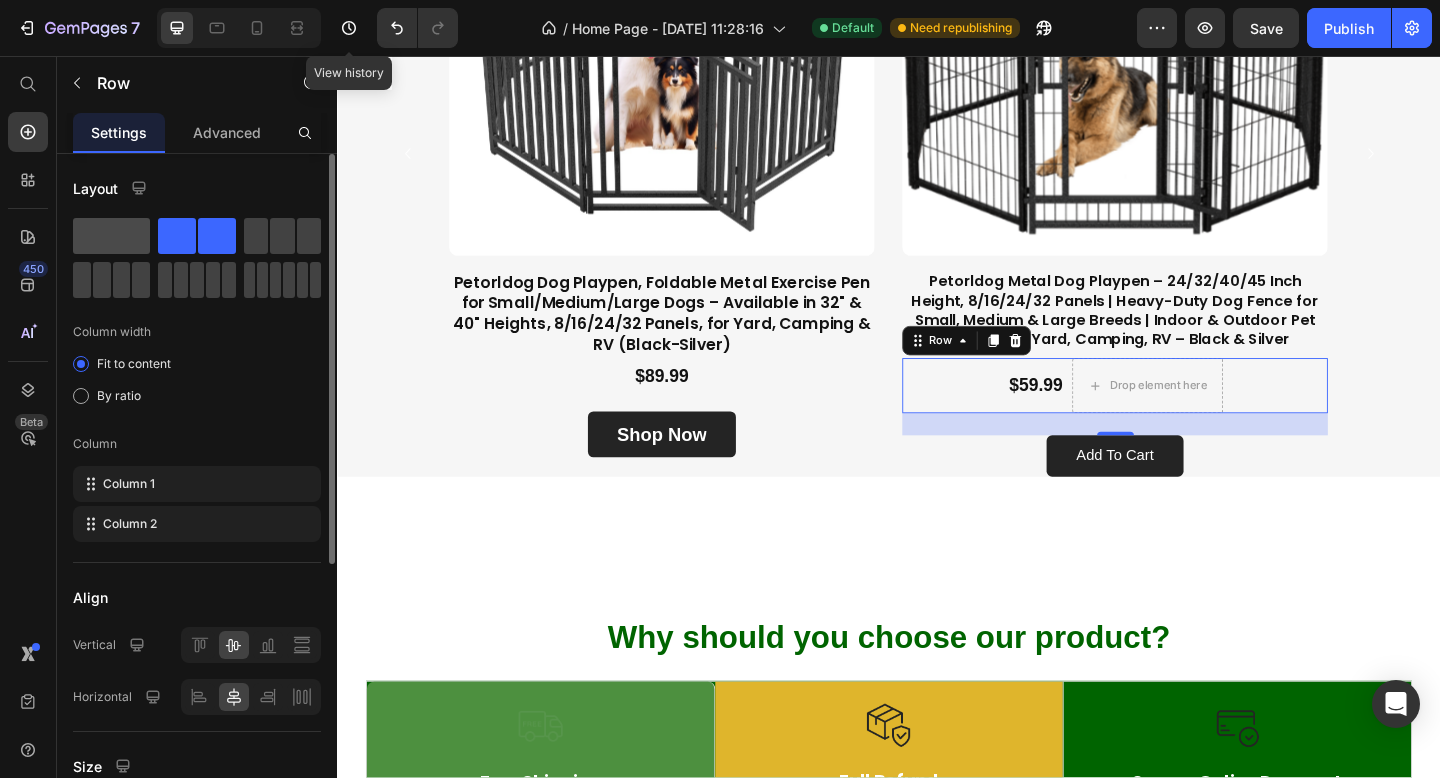 click 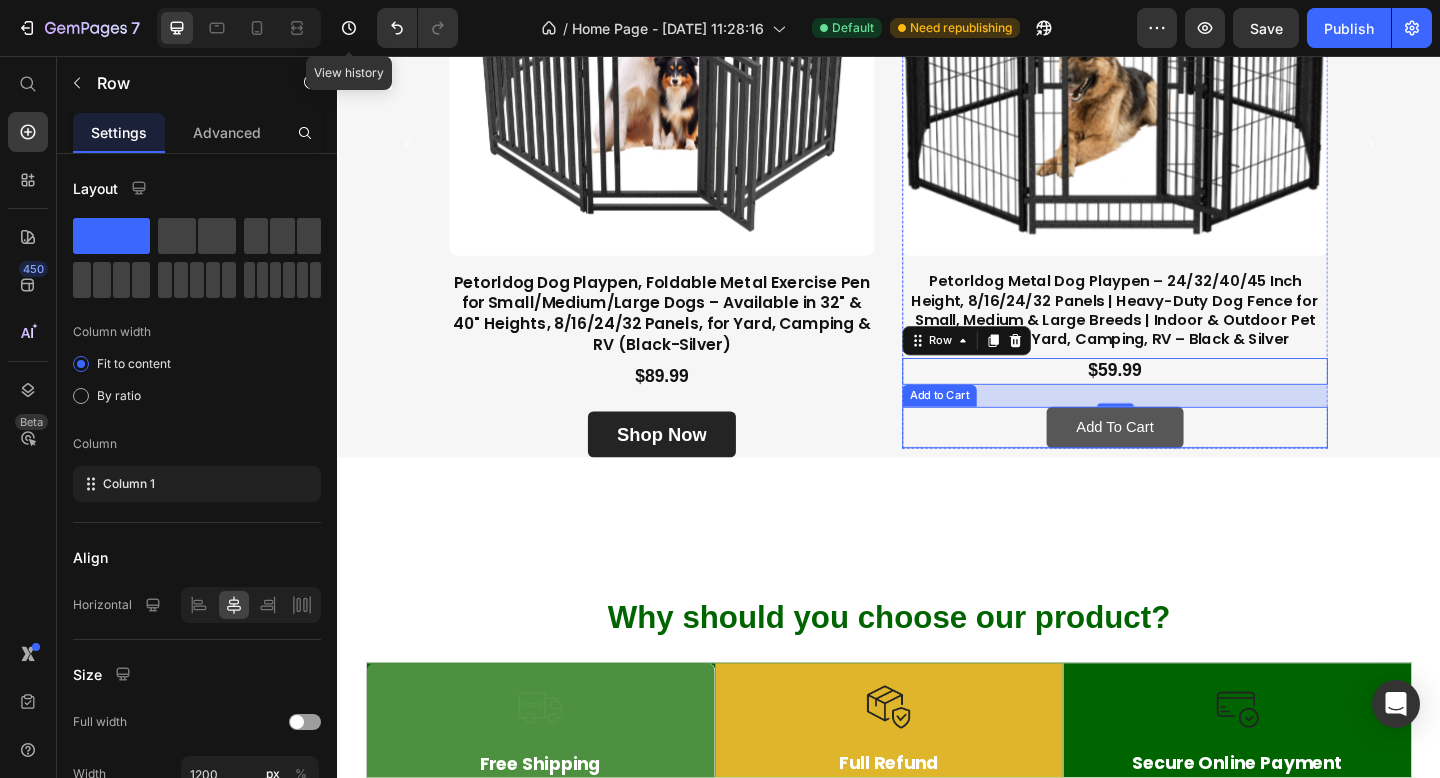 click on "add to cart" at bounding box center [1183, 460] 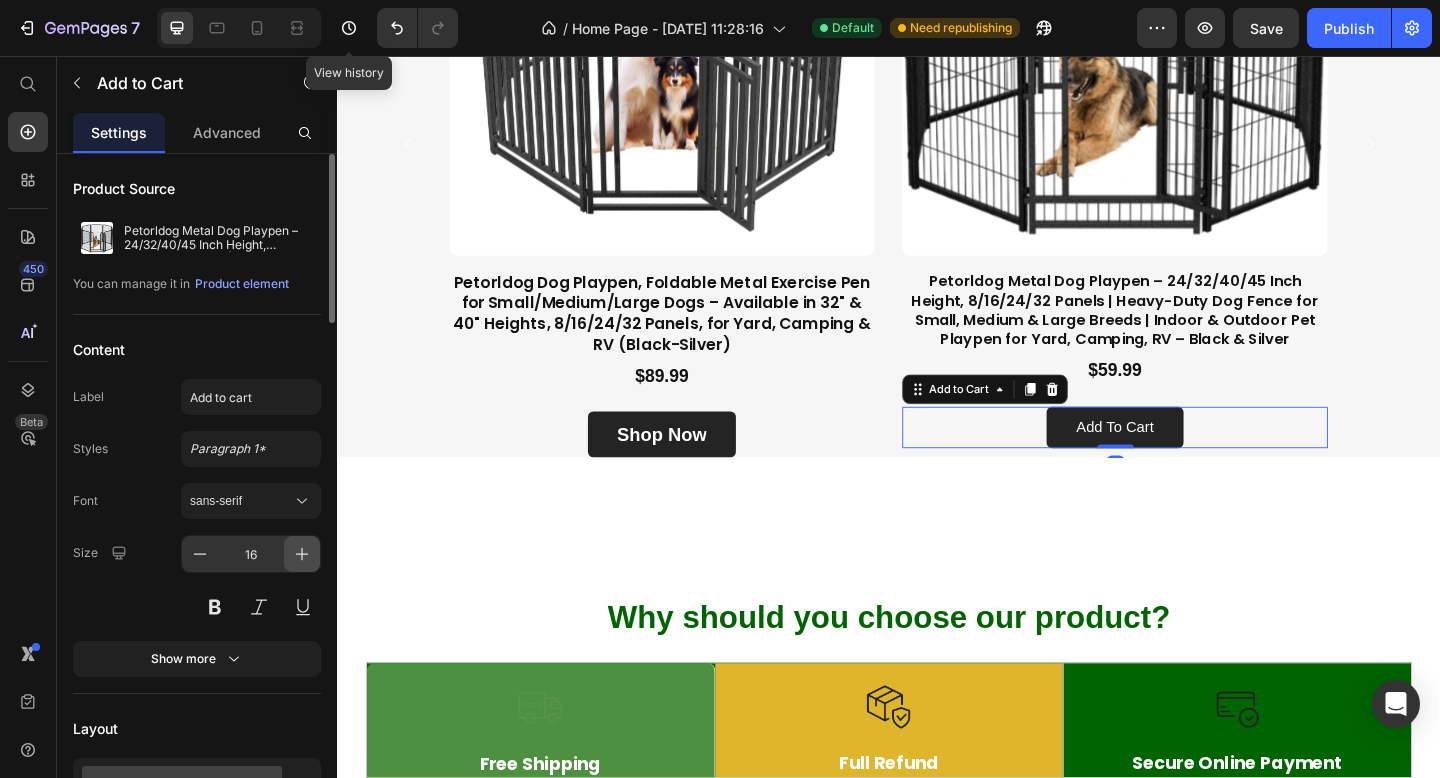 click 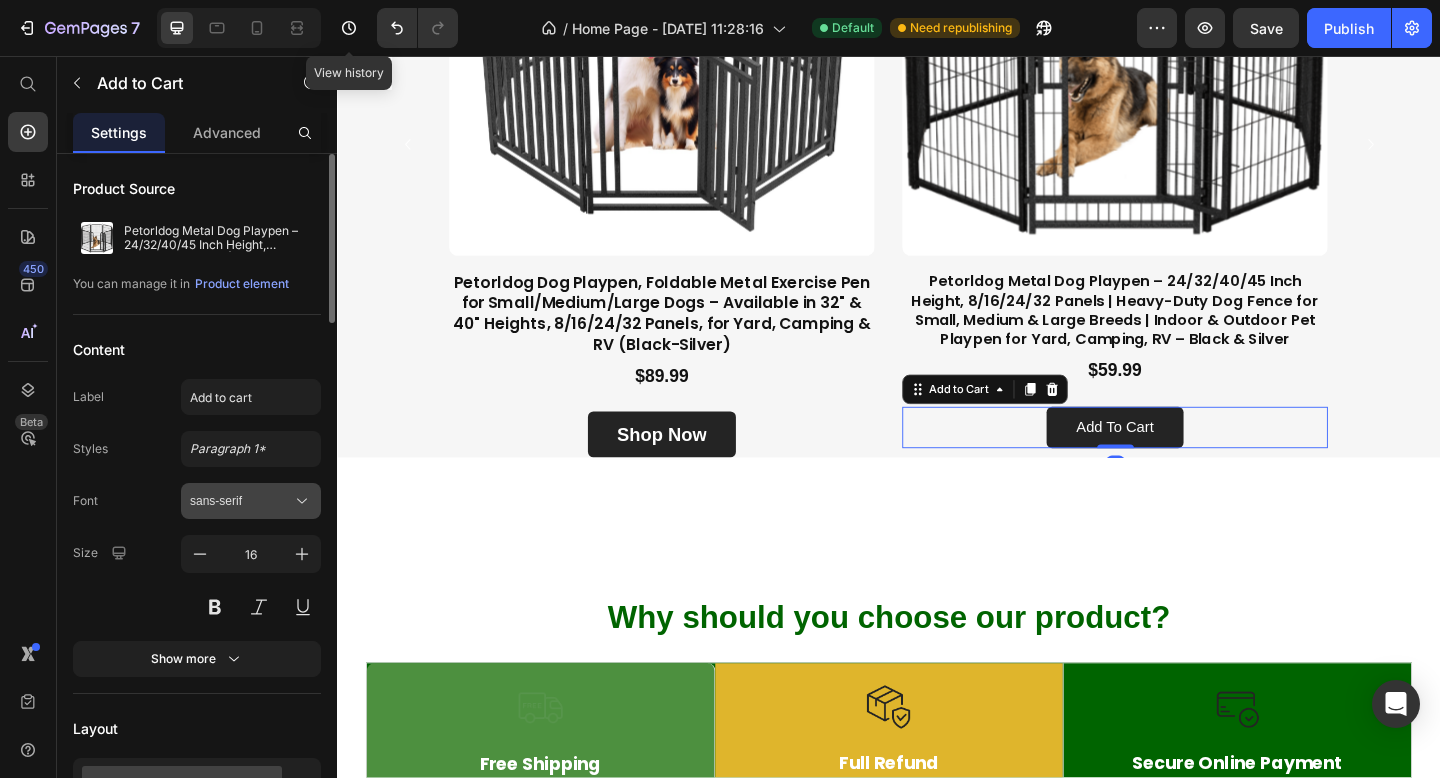 type on "19" 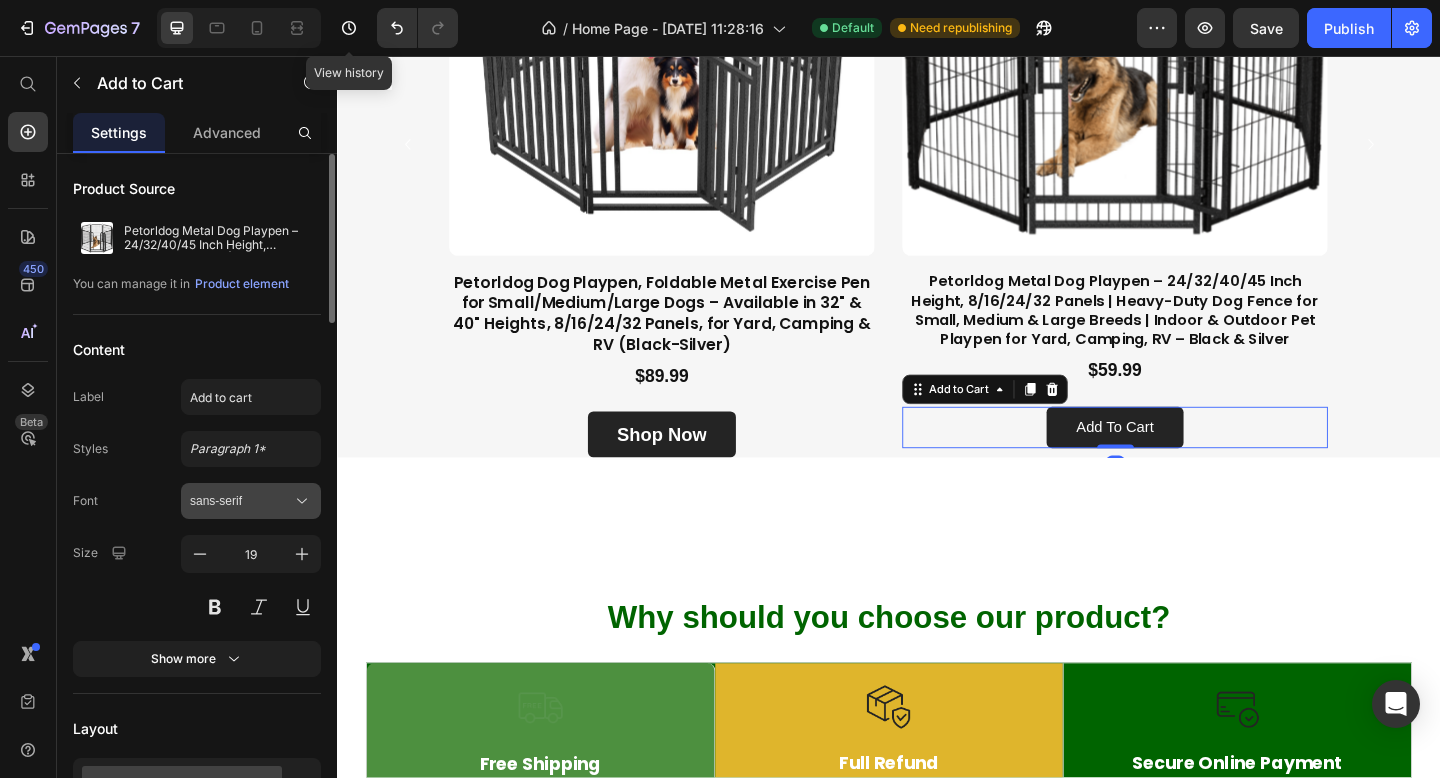 click on "sans-serif" at bounding box center [241, 501] 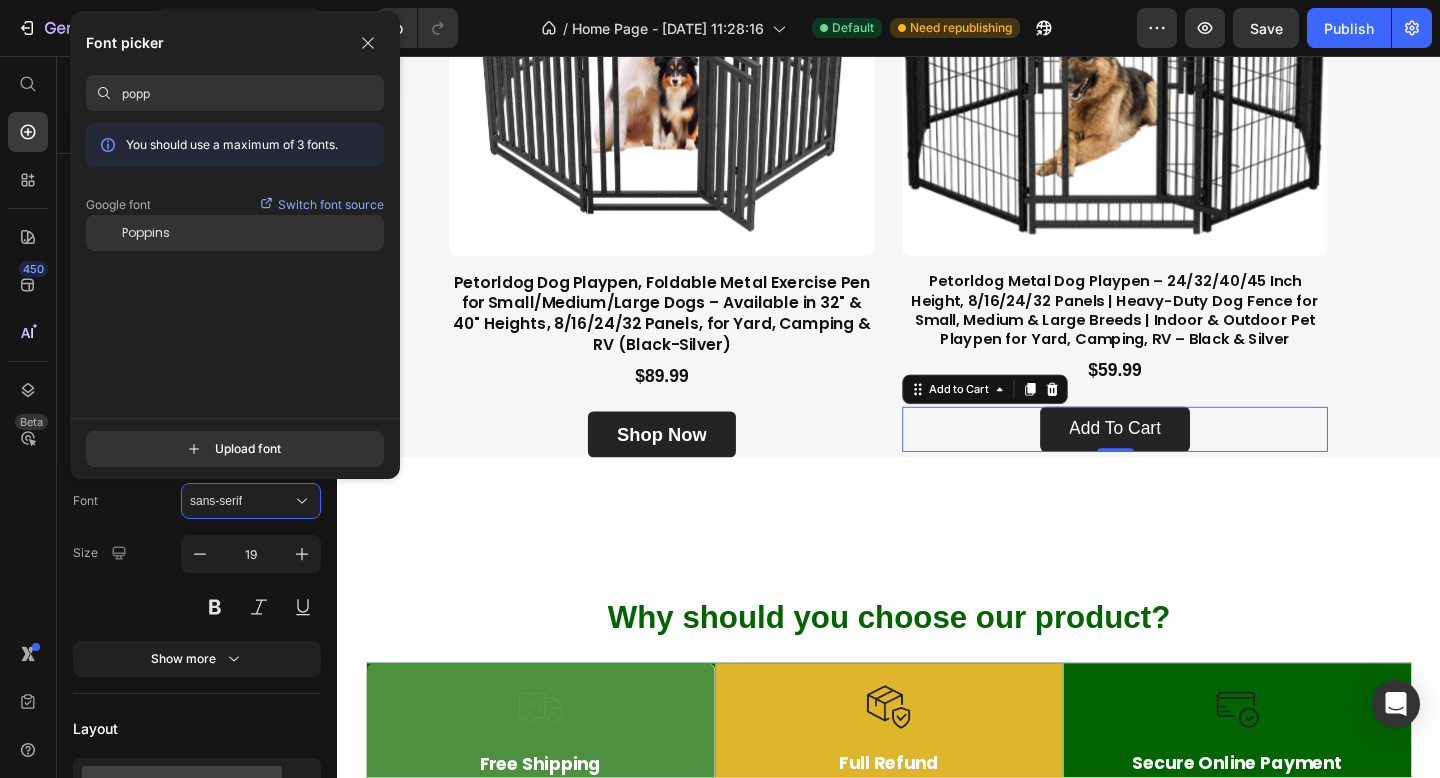 type on "popp" 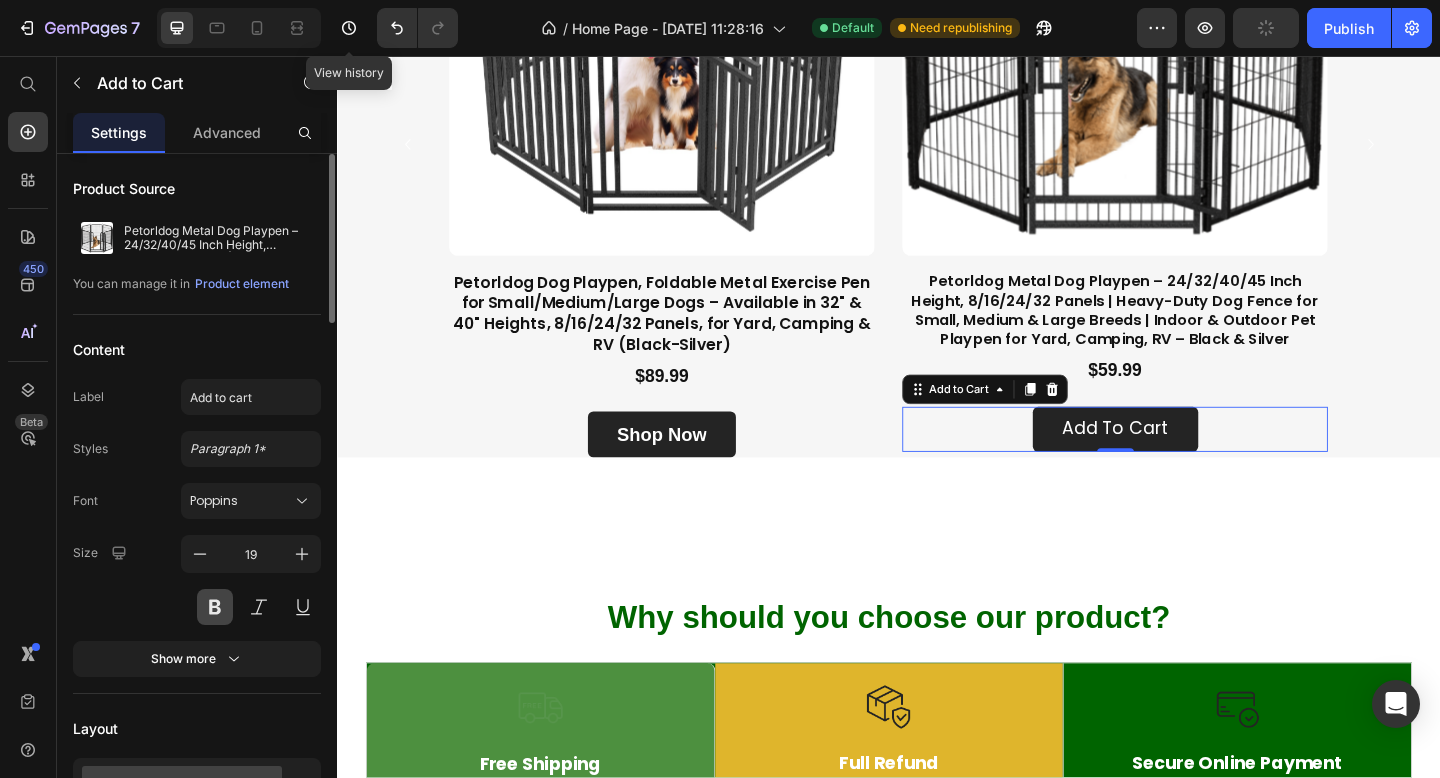 click at bounding box center [215, 607] 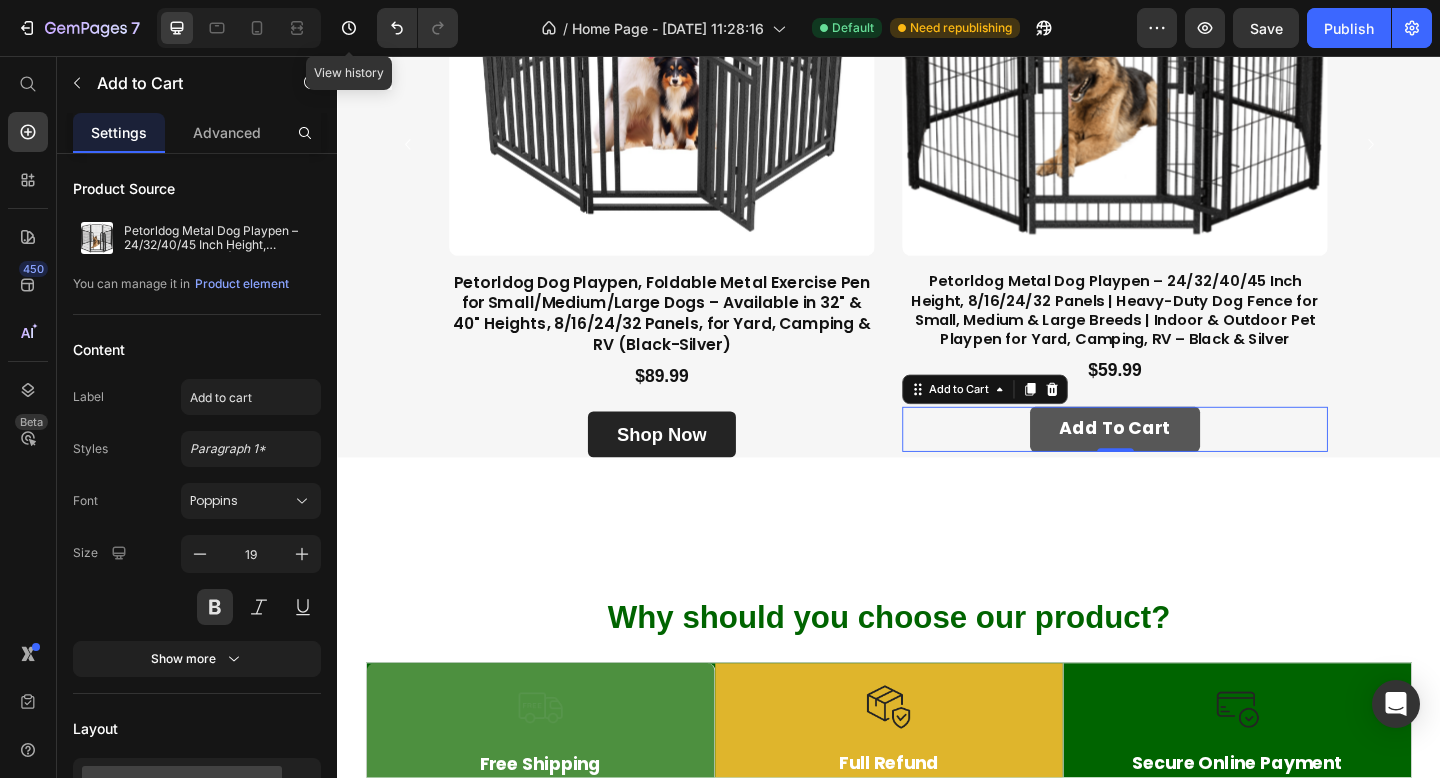 click on "add to cart" at bounding box center [1183, 462] 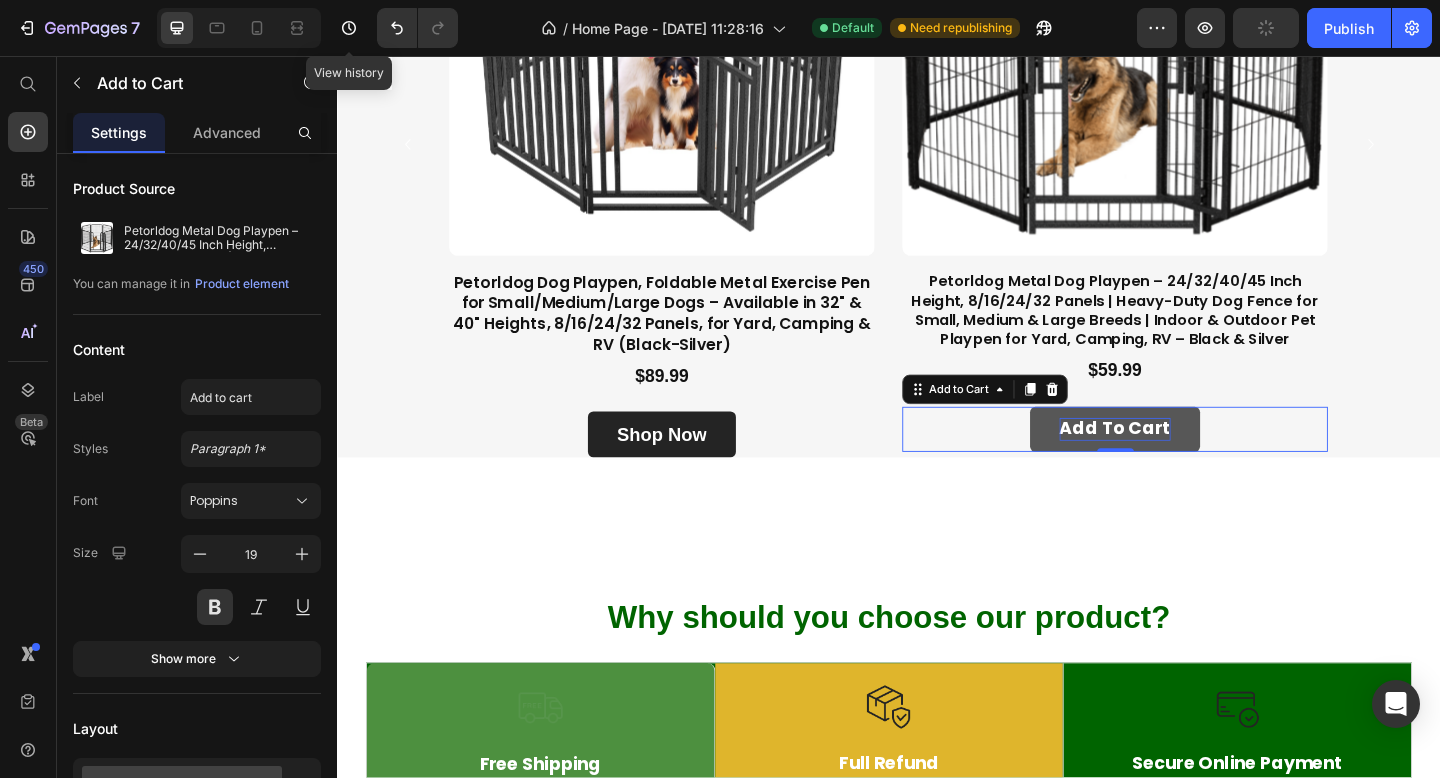 click on "add to cart" at bounding box center (1183, 462) 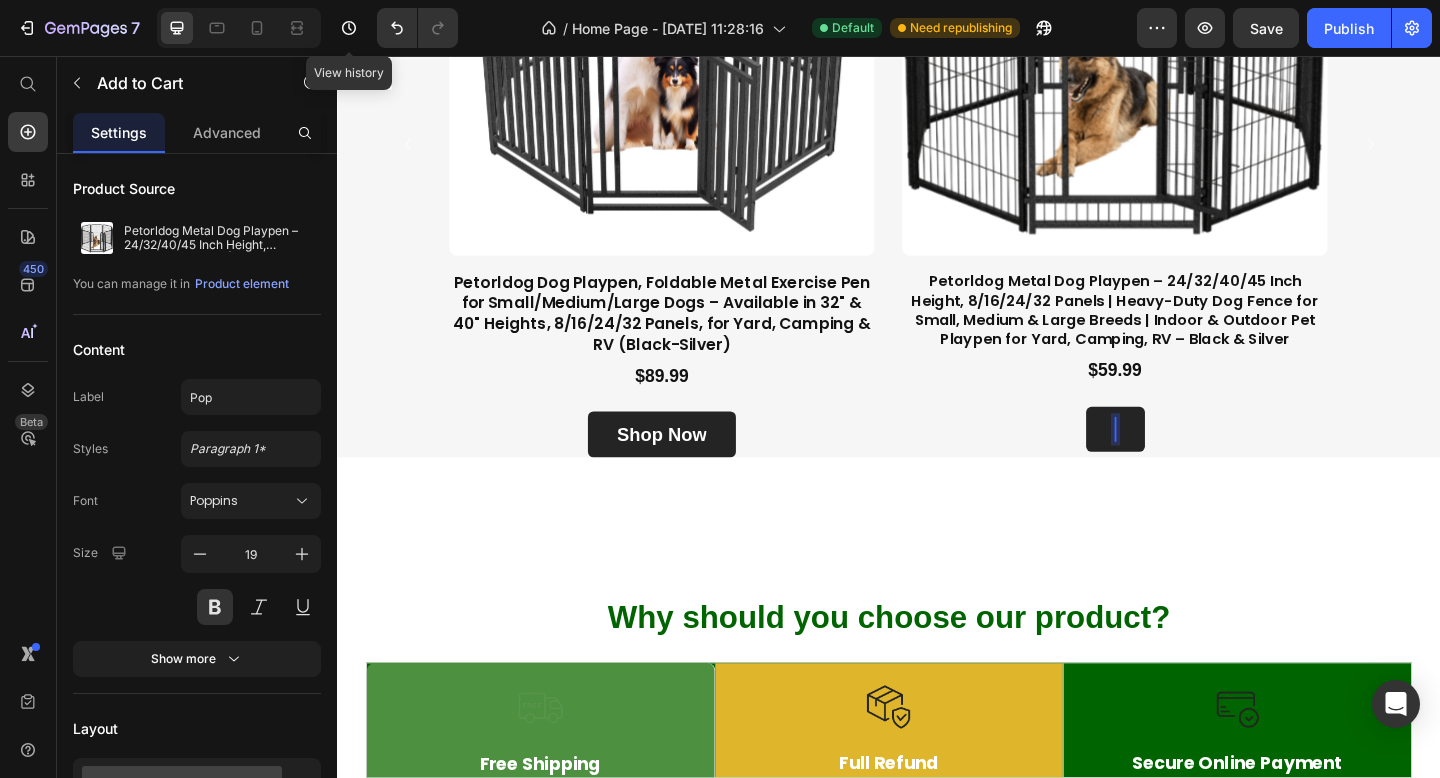 scroll, scrollTop: 559, scrollLeft: 0, axis: vertical 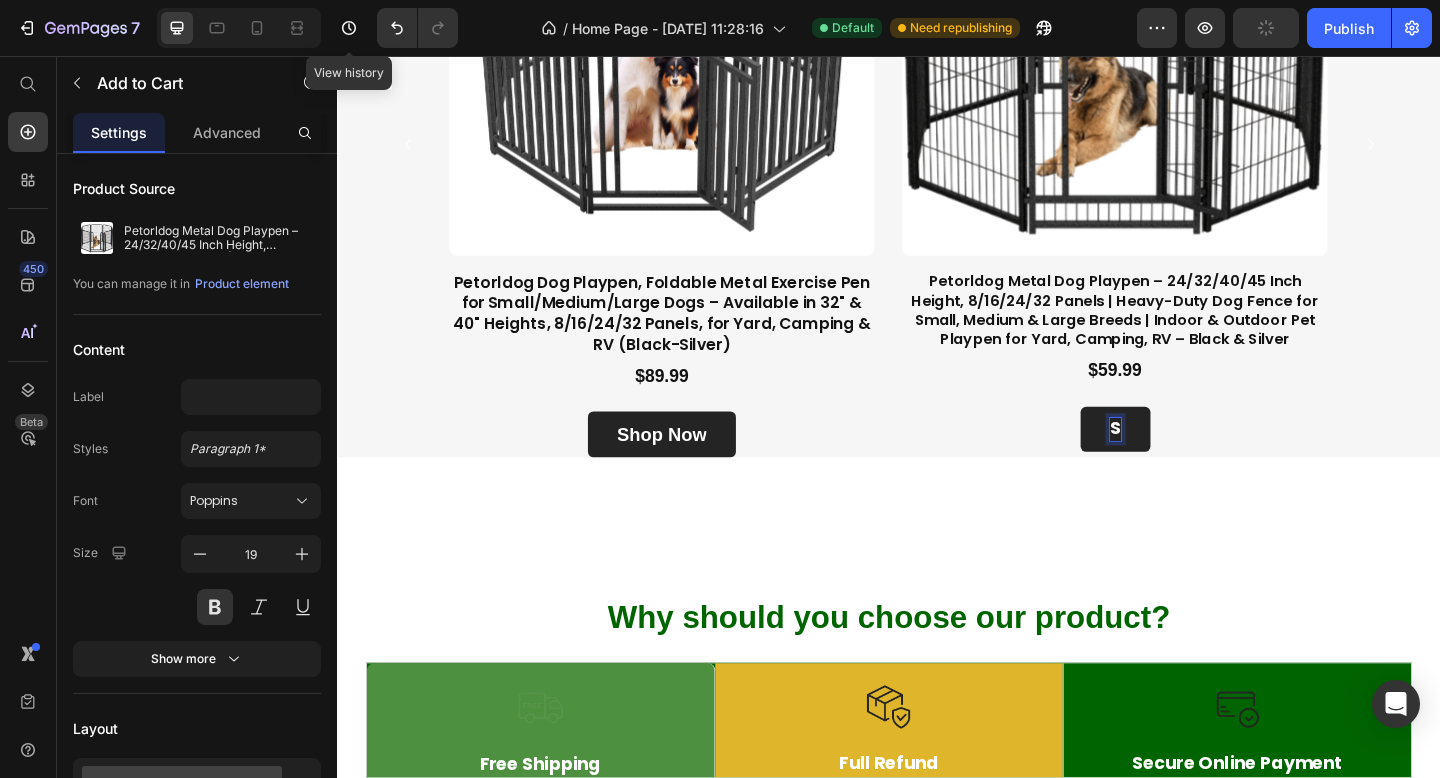 click on "S" at bounding box center [1184, 462] 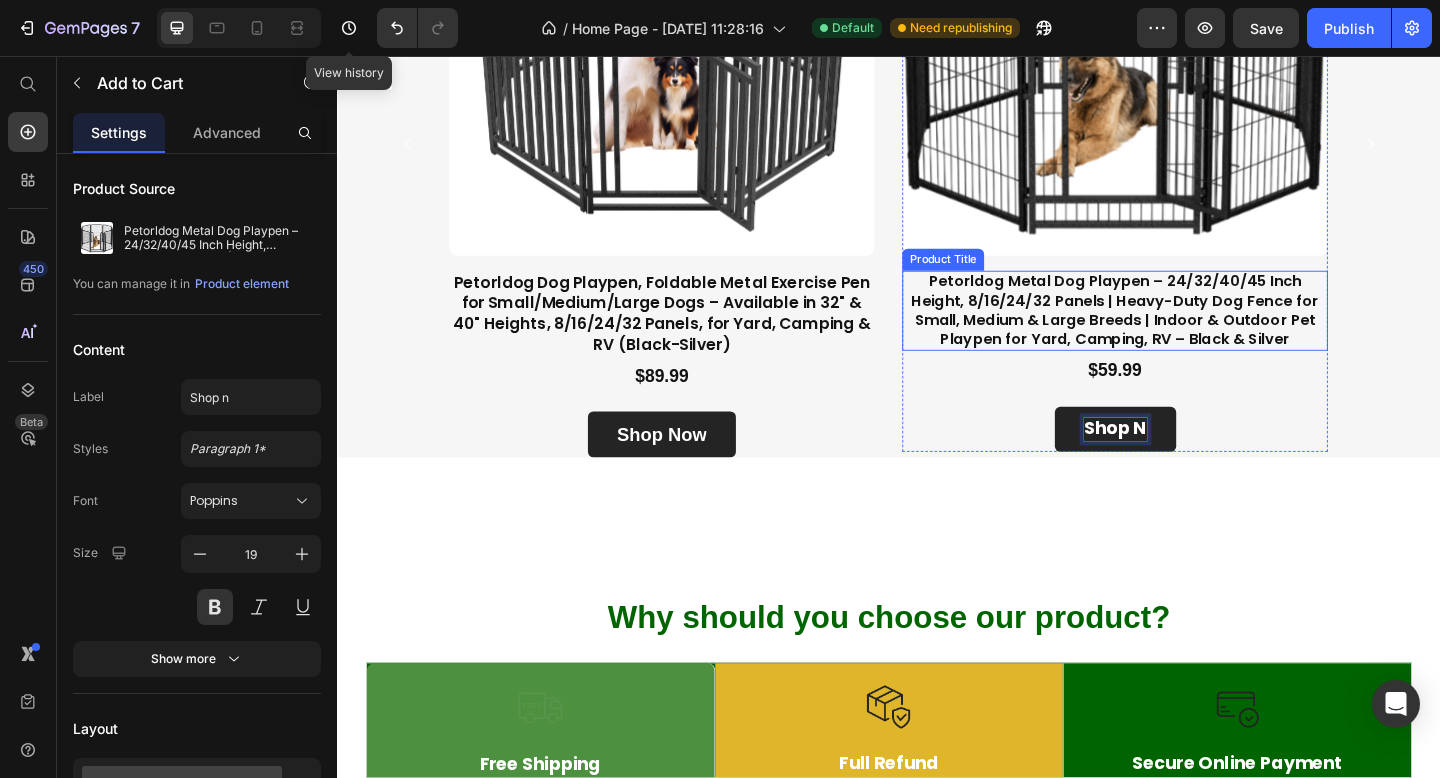 scroll, scrollTop: 639, scrollLeft: 0, axis: vertical 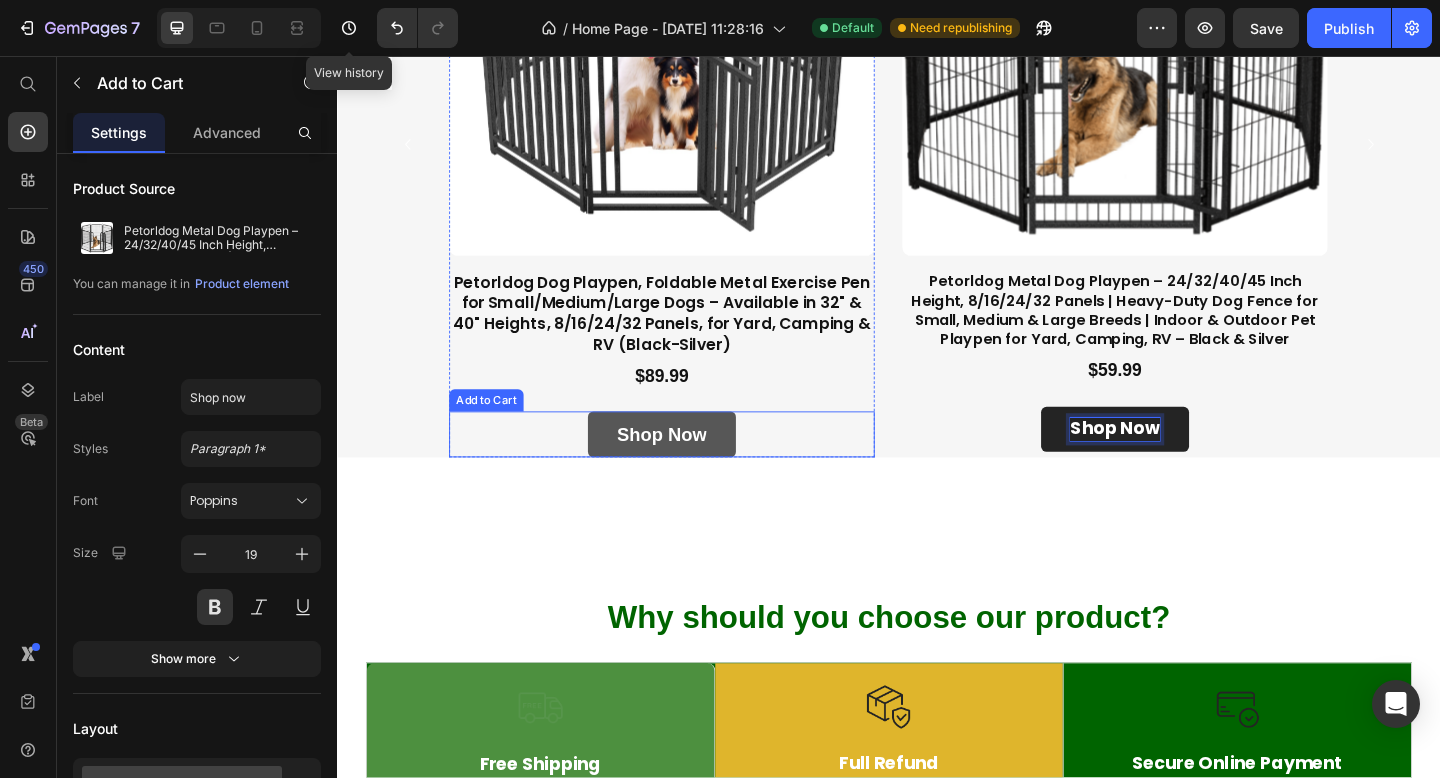 click on "Shop now" at bounding box center [691, 468] 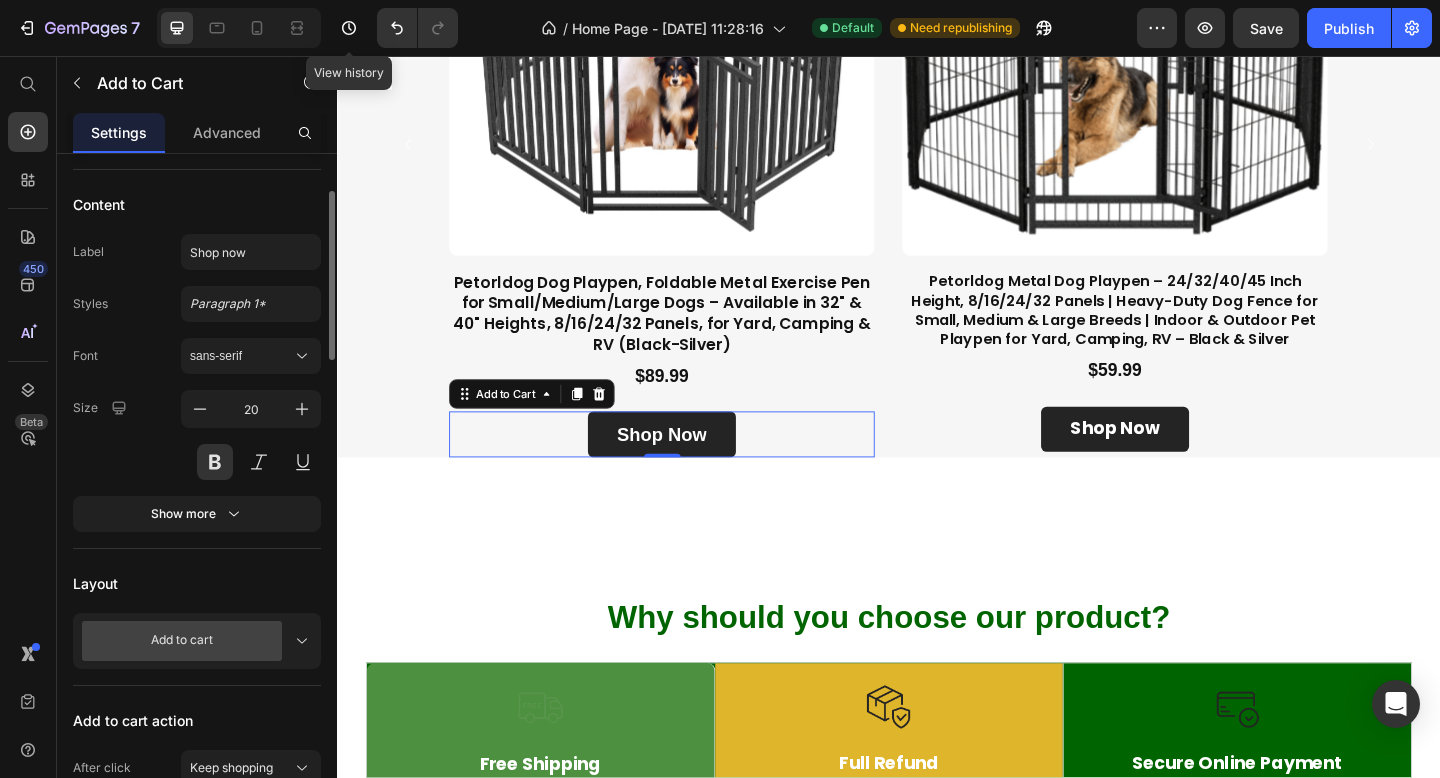 scroll, scrollTop: 146, scrollLeft: 0, axis: vertical 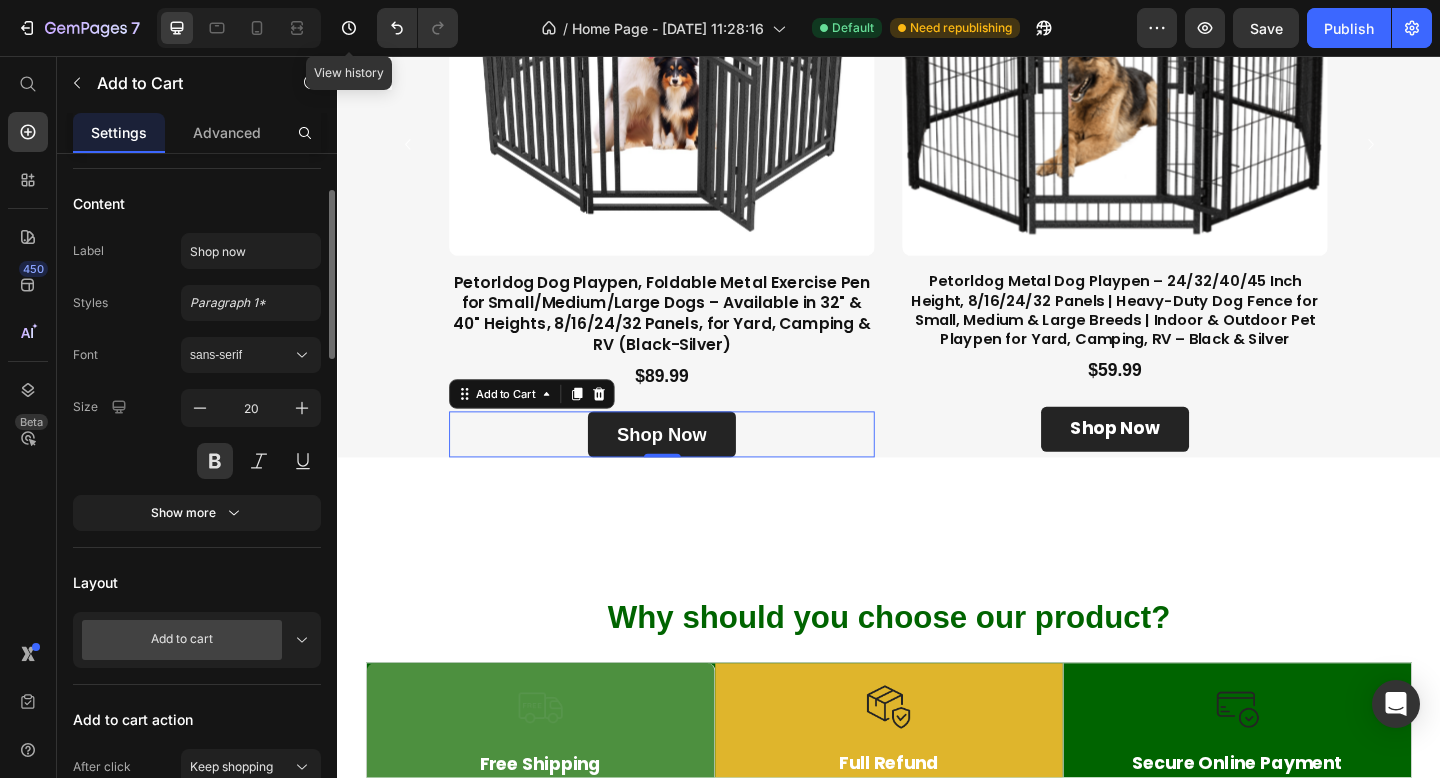 click on "Styles Paragraph 1* Font sans-serif Size 20 Show more" 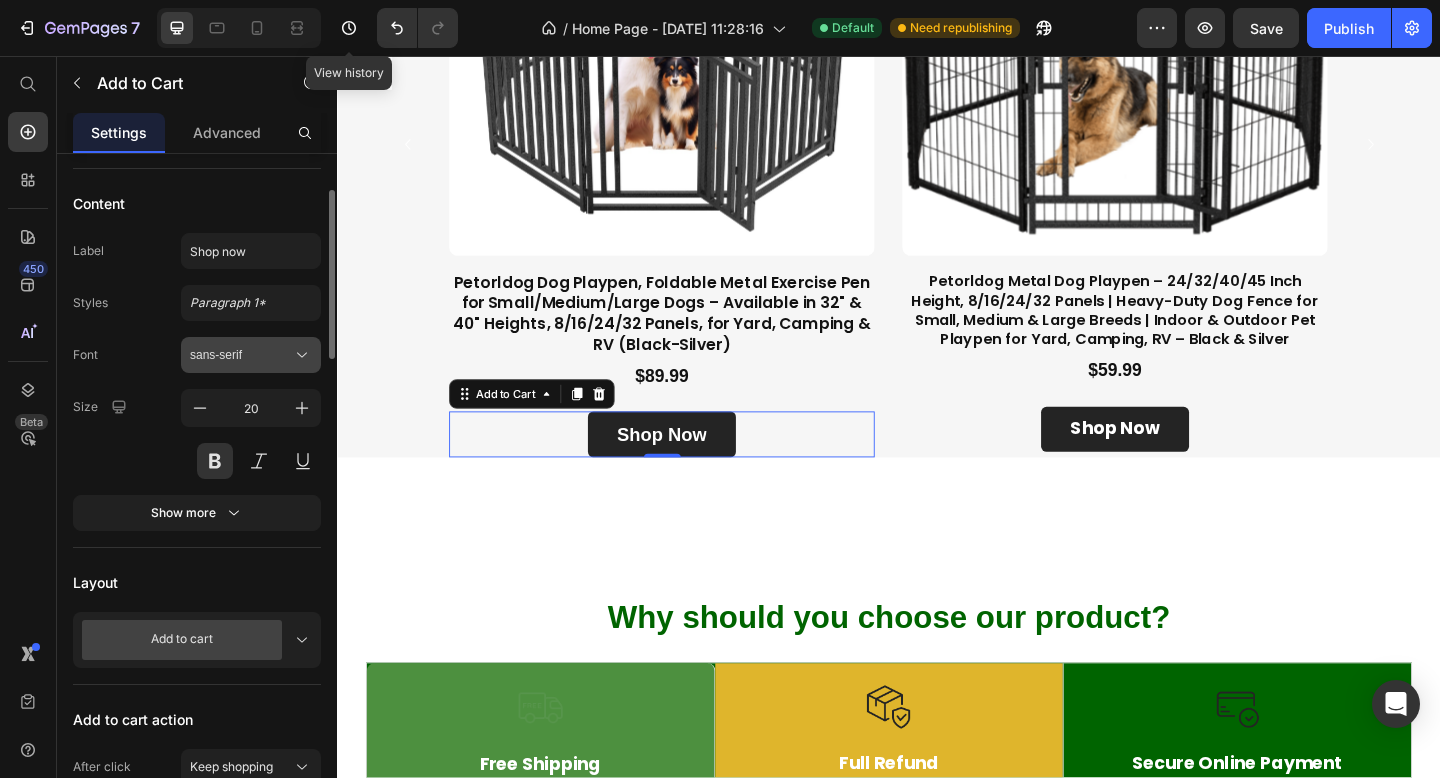 click on "sans-serif" at bounding box center [241, 355] 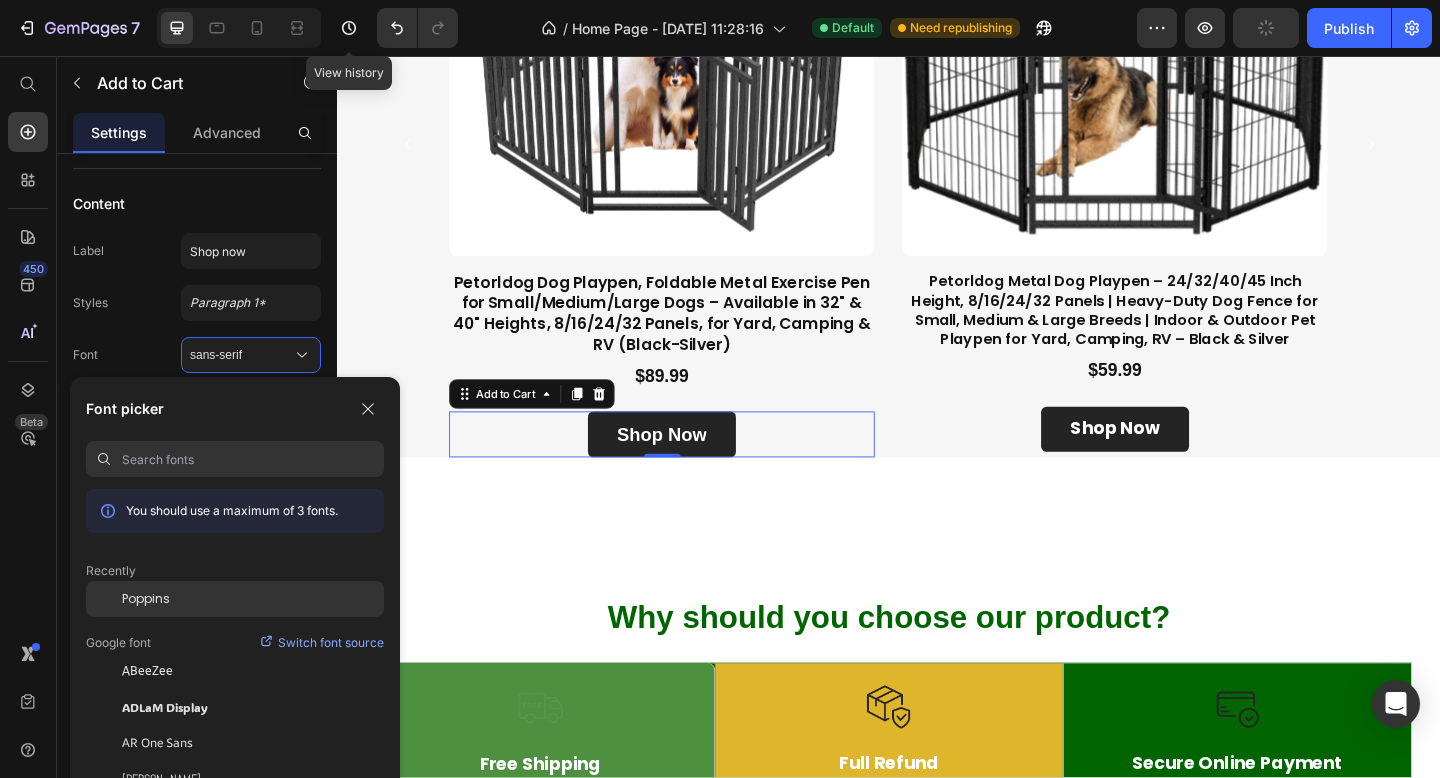 click on "Poppins" at bounding box center (146, 599) 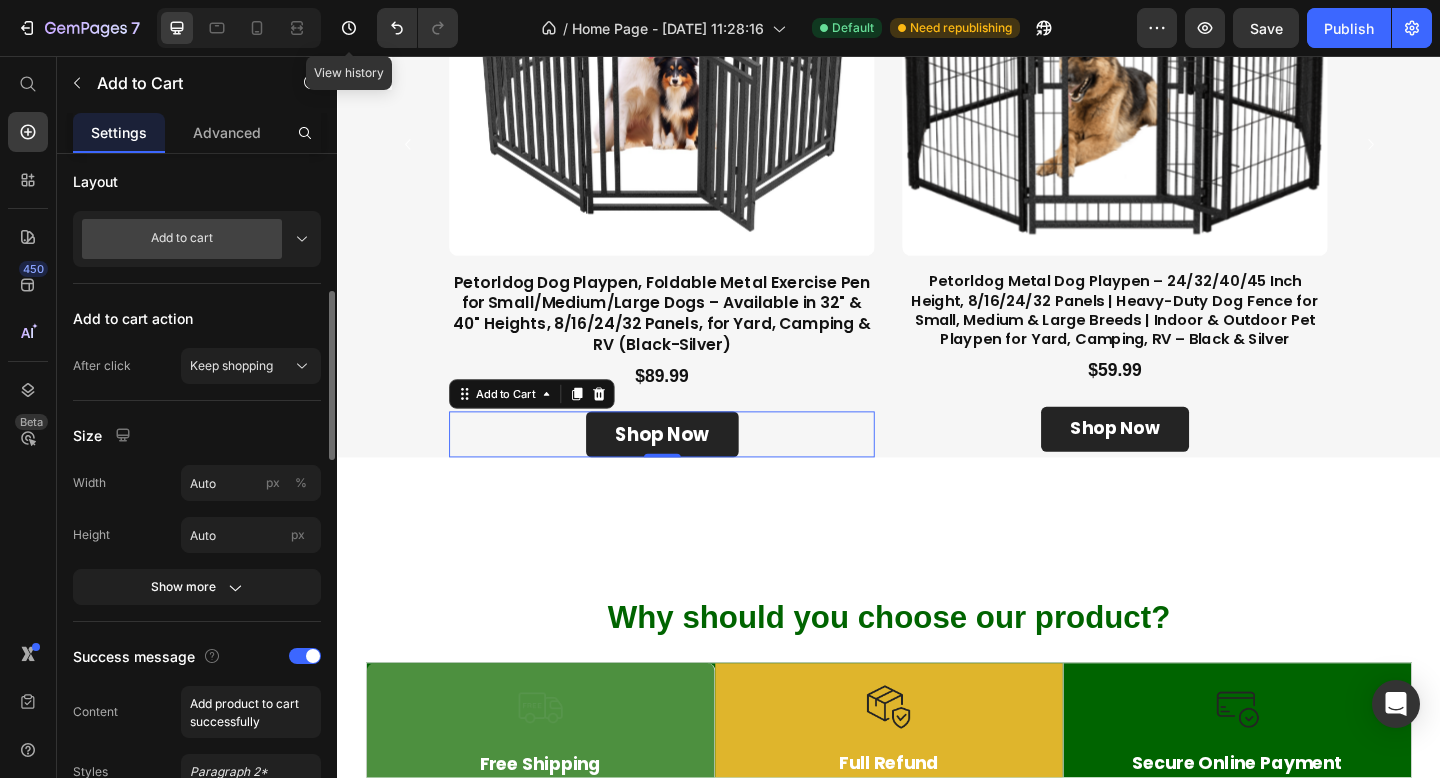 scroll, scrollTop: 552, scrollLeft: 0, axis: vertical 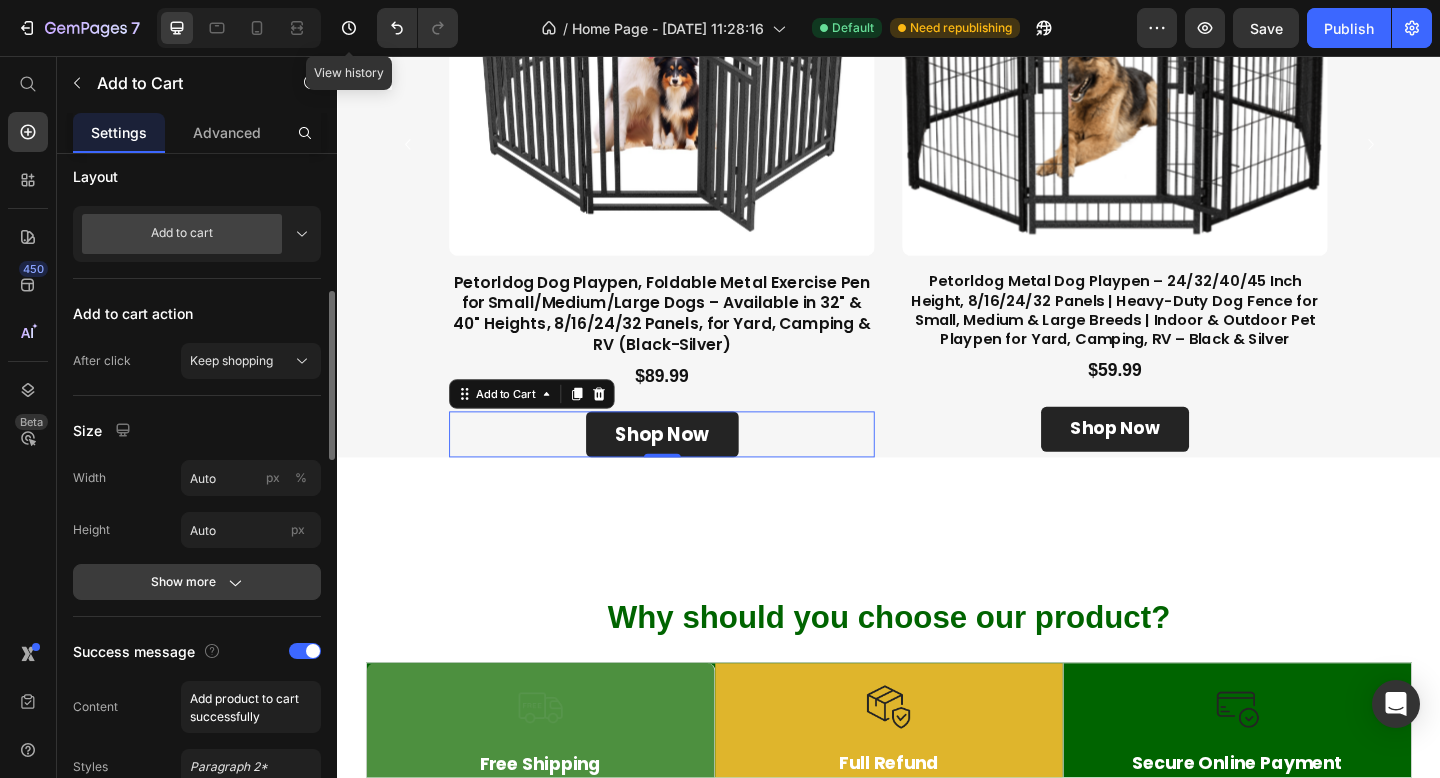 click on "Show more" at bounding box center (197, 582) 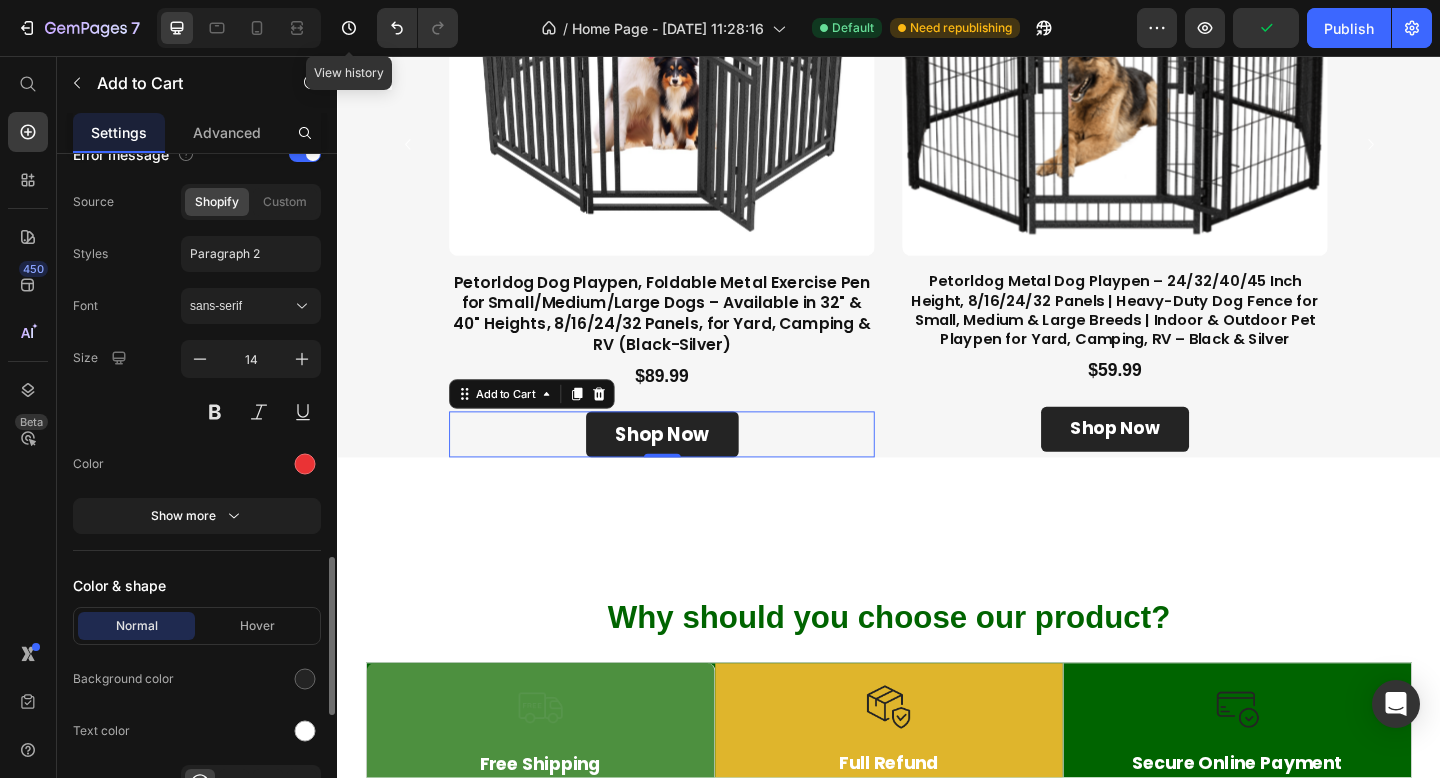scroll, scrollTop: 1761, scrollLeft: 0, axis: vertical 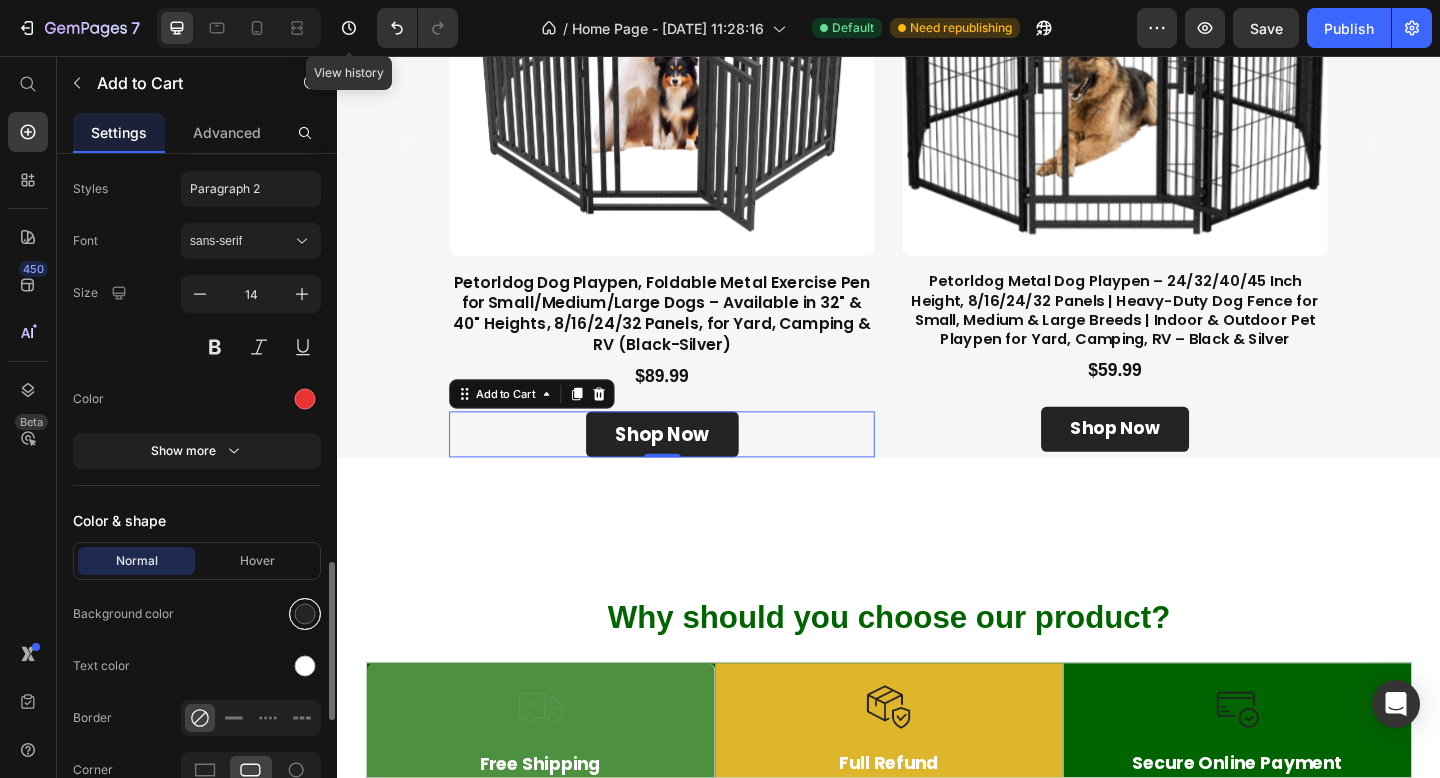 click at bounding box center (305, 614) 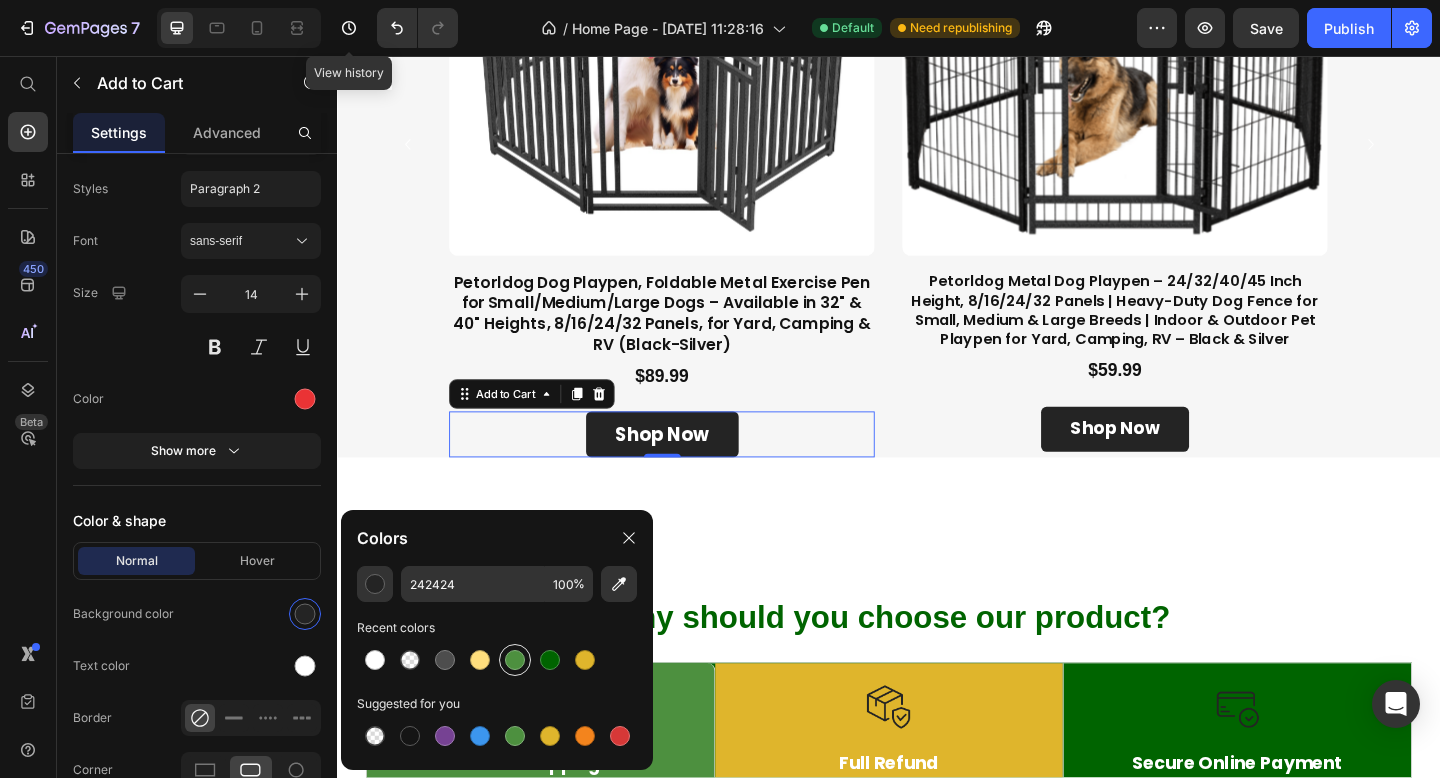 click at bounding box center (515, 660) 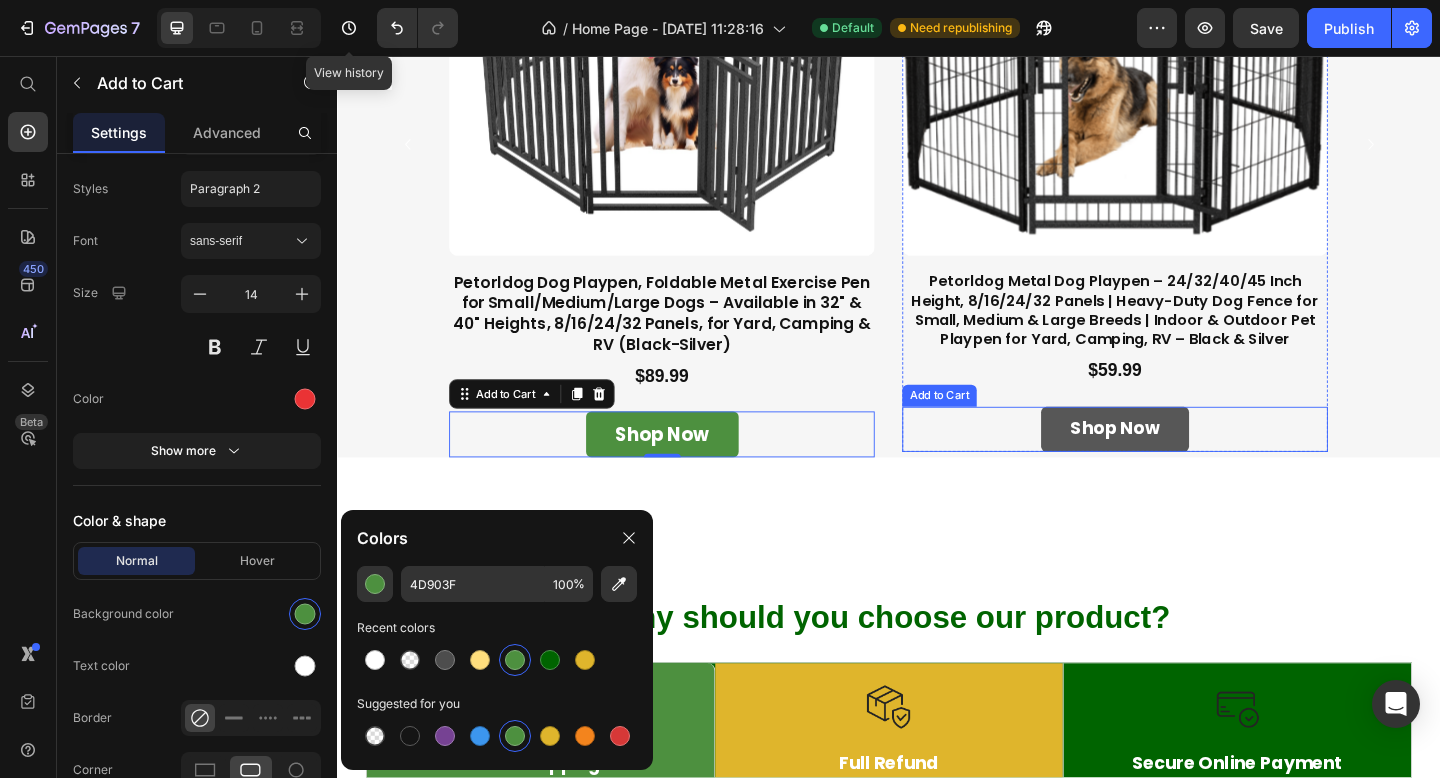 click on "Shop now" at bounding box center (1183, 462) 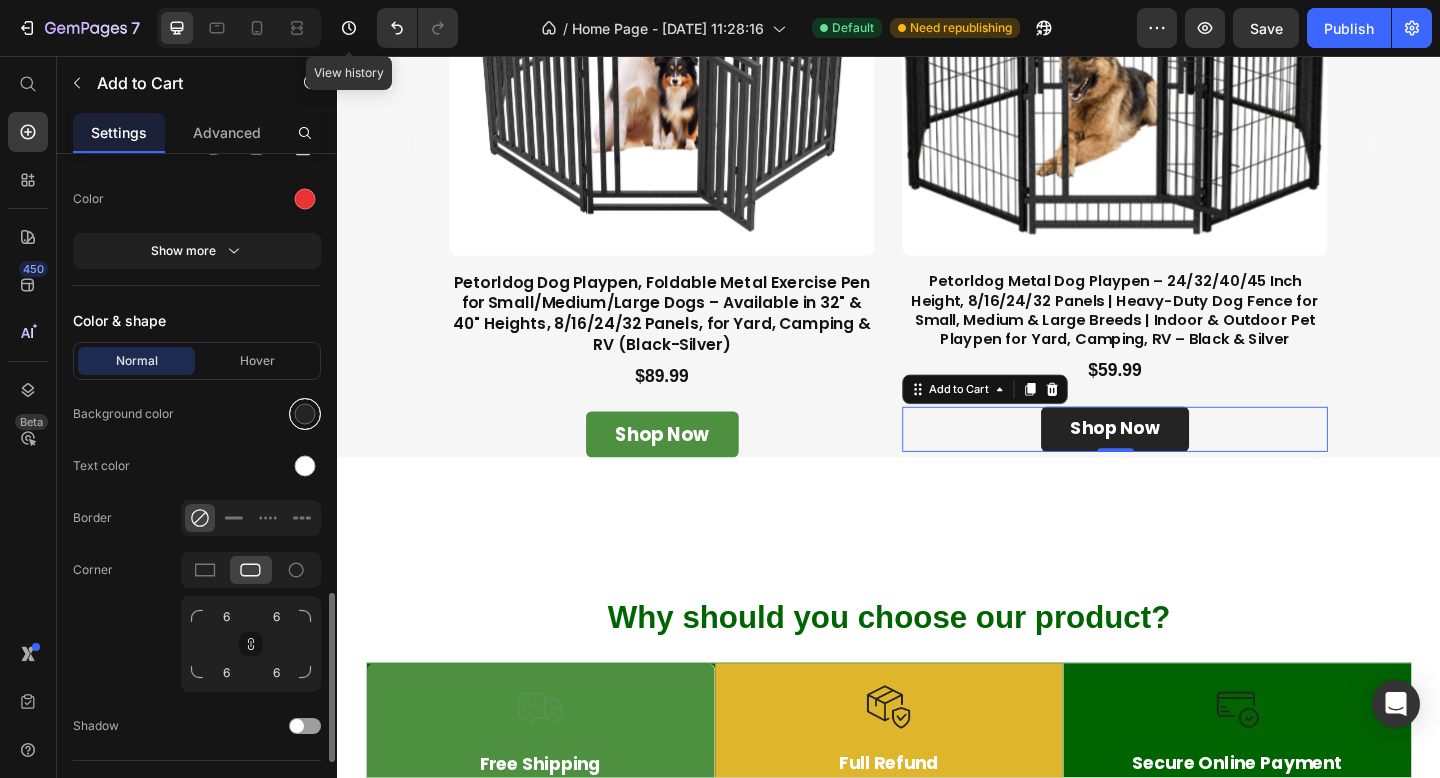click at bounding box center [305, 414] 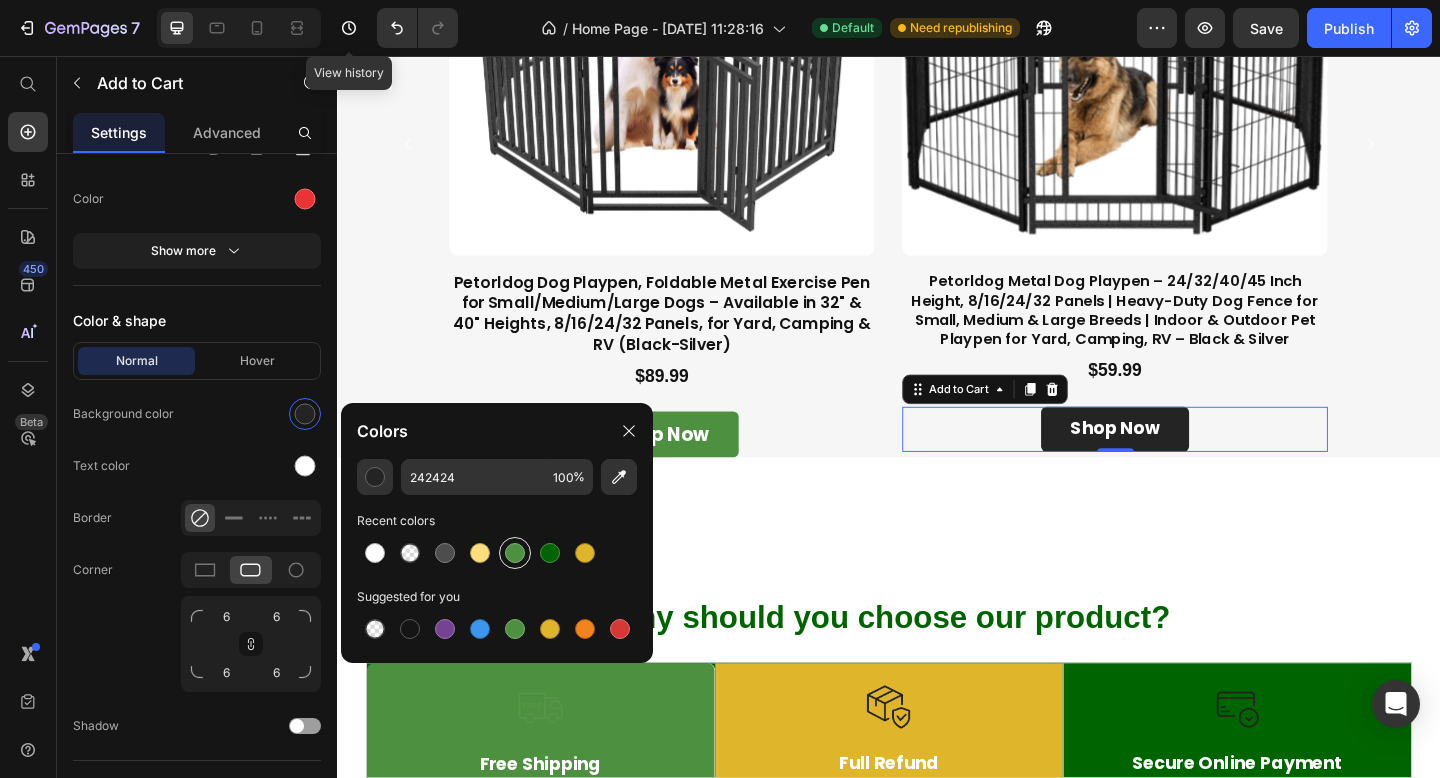 click at bounding box center (515, 553) 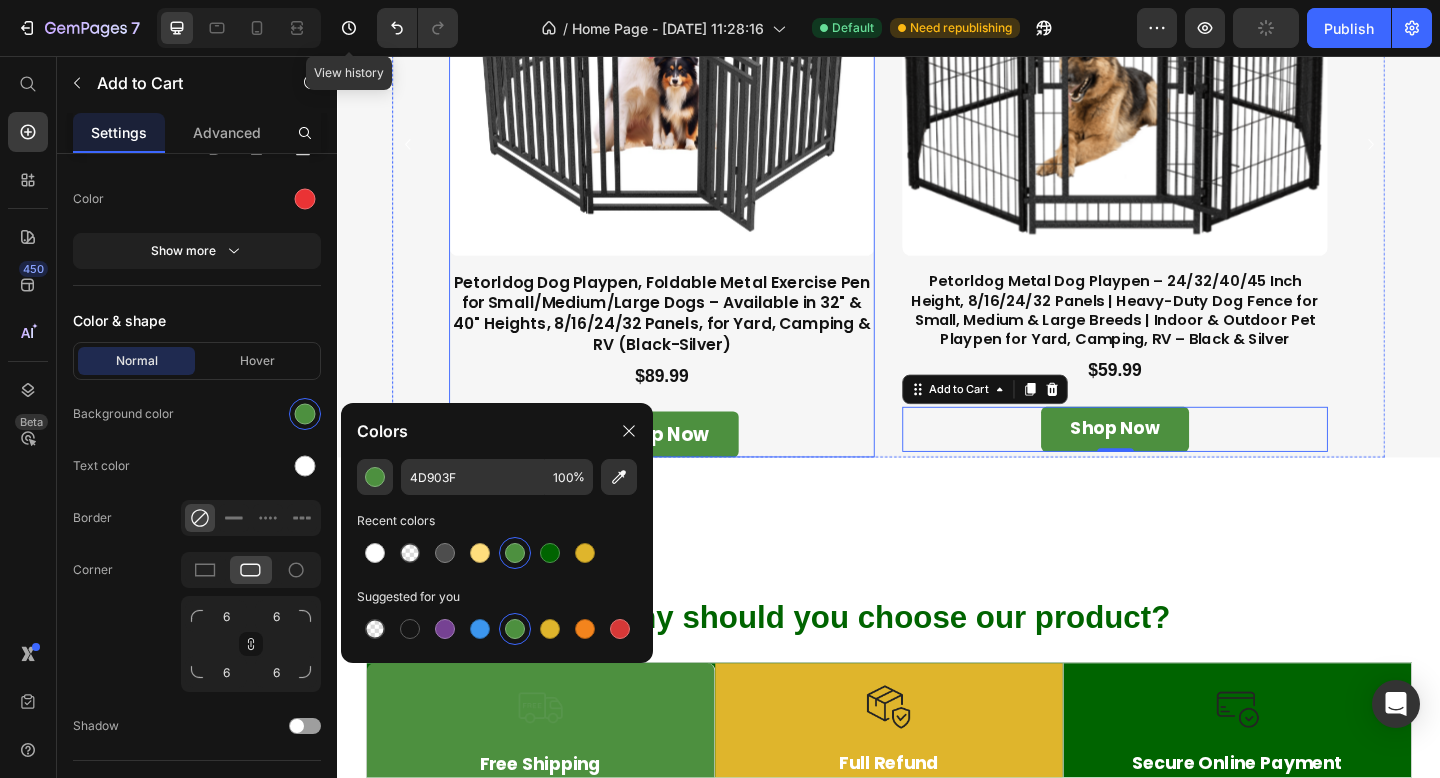 click on "Product Images" at bounding box center [690, 50] 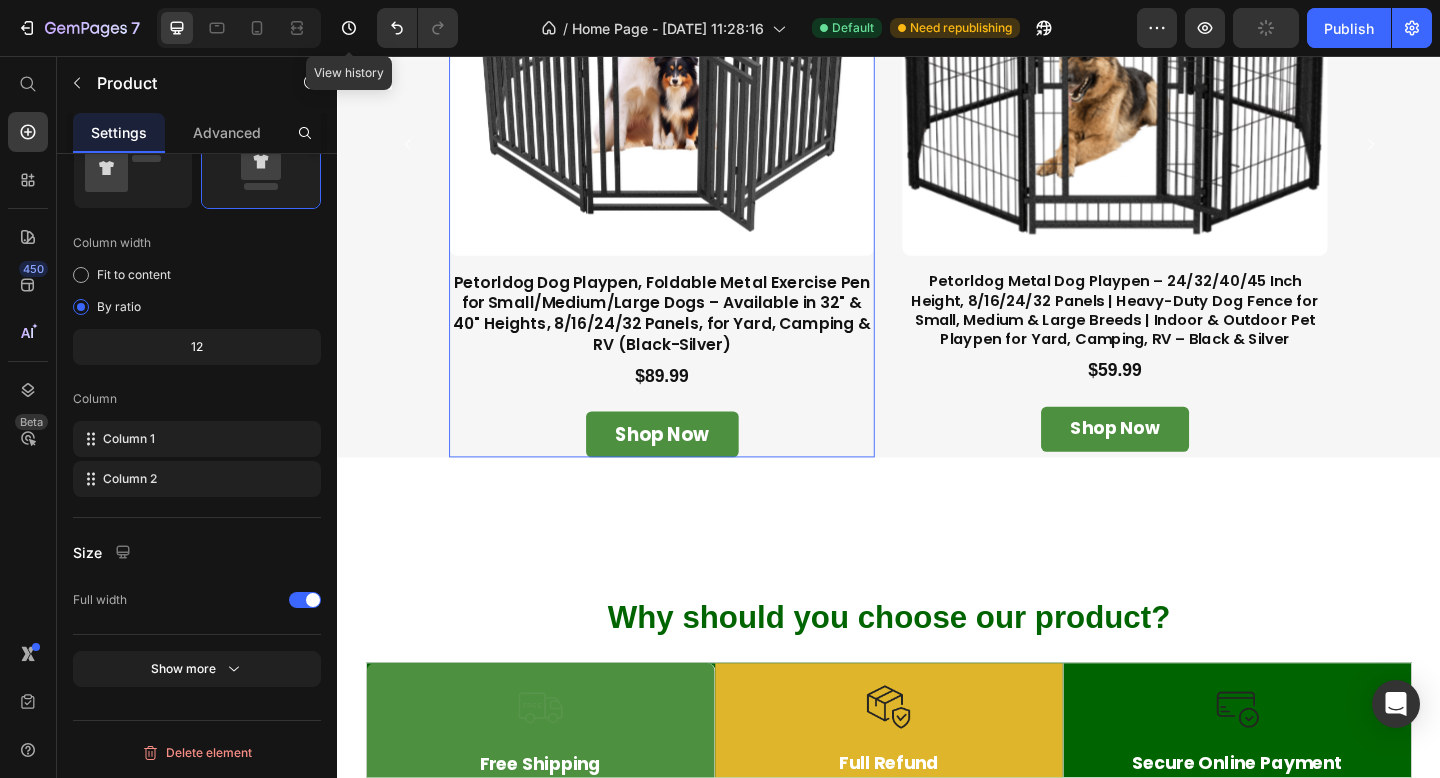 scroll, scrollTop: 0, scrollLeft: 0, axis: both 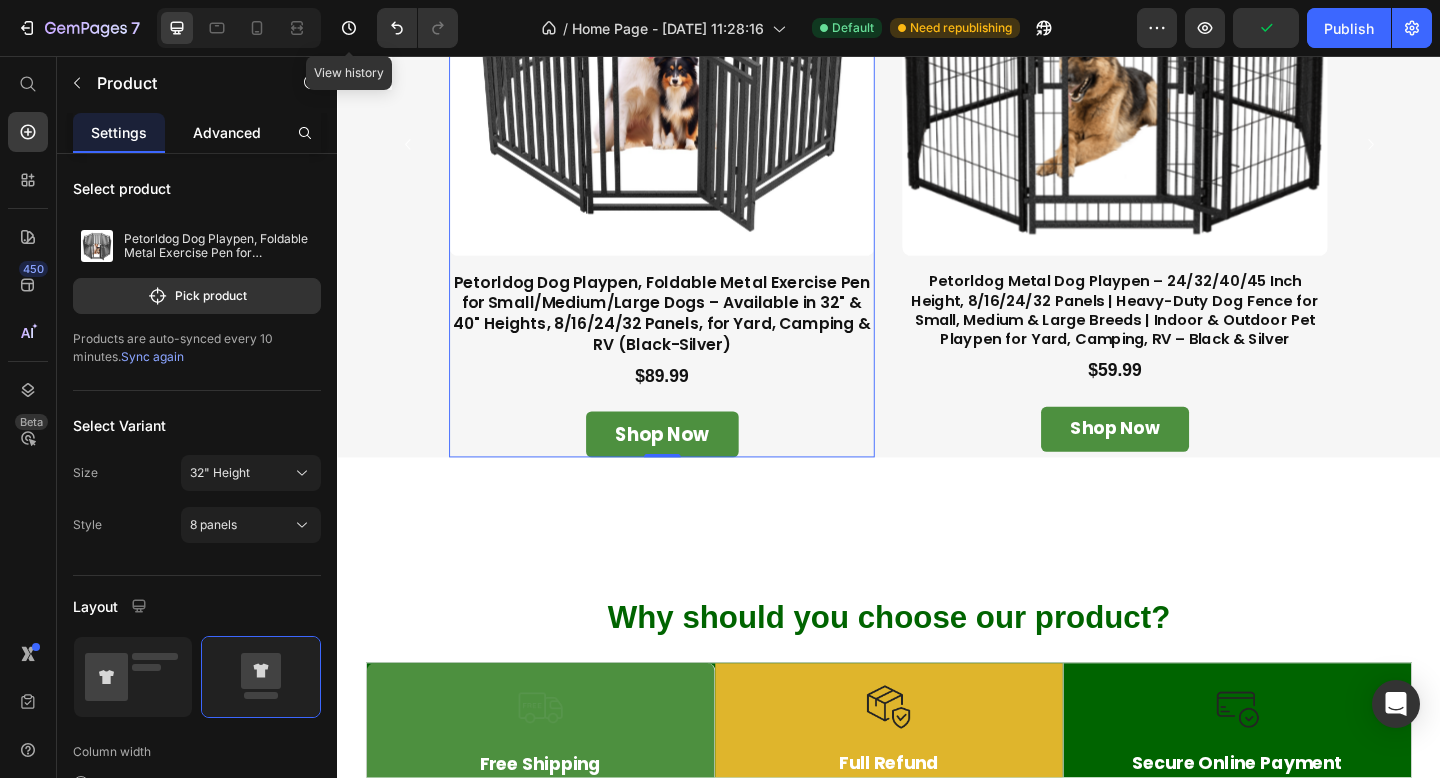 click on "Advanced" 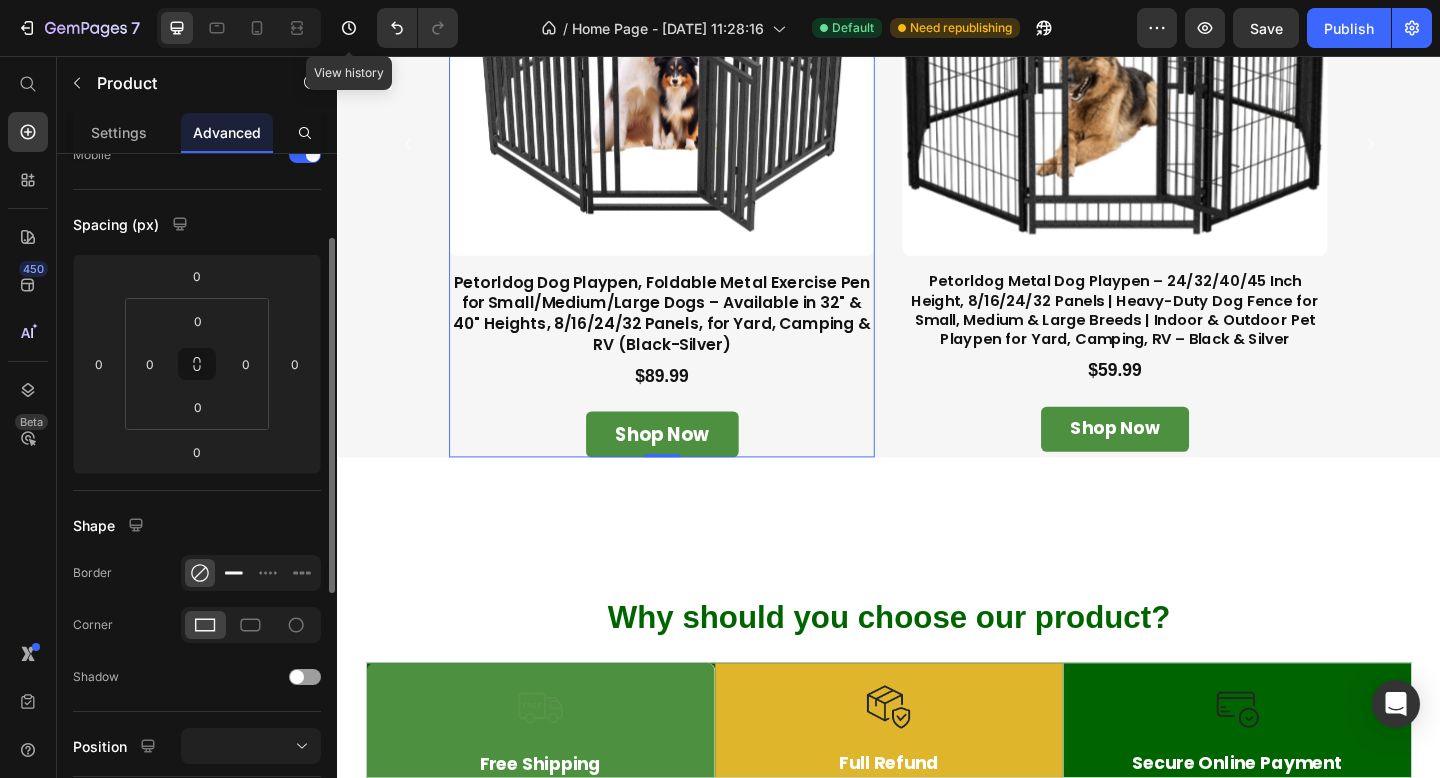 scroll, scrollTop: 171, scrollLeft: 0, axis: vertical 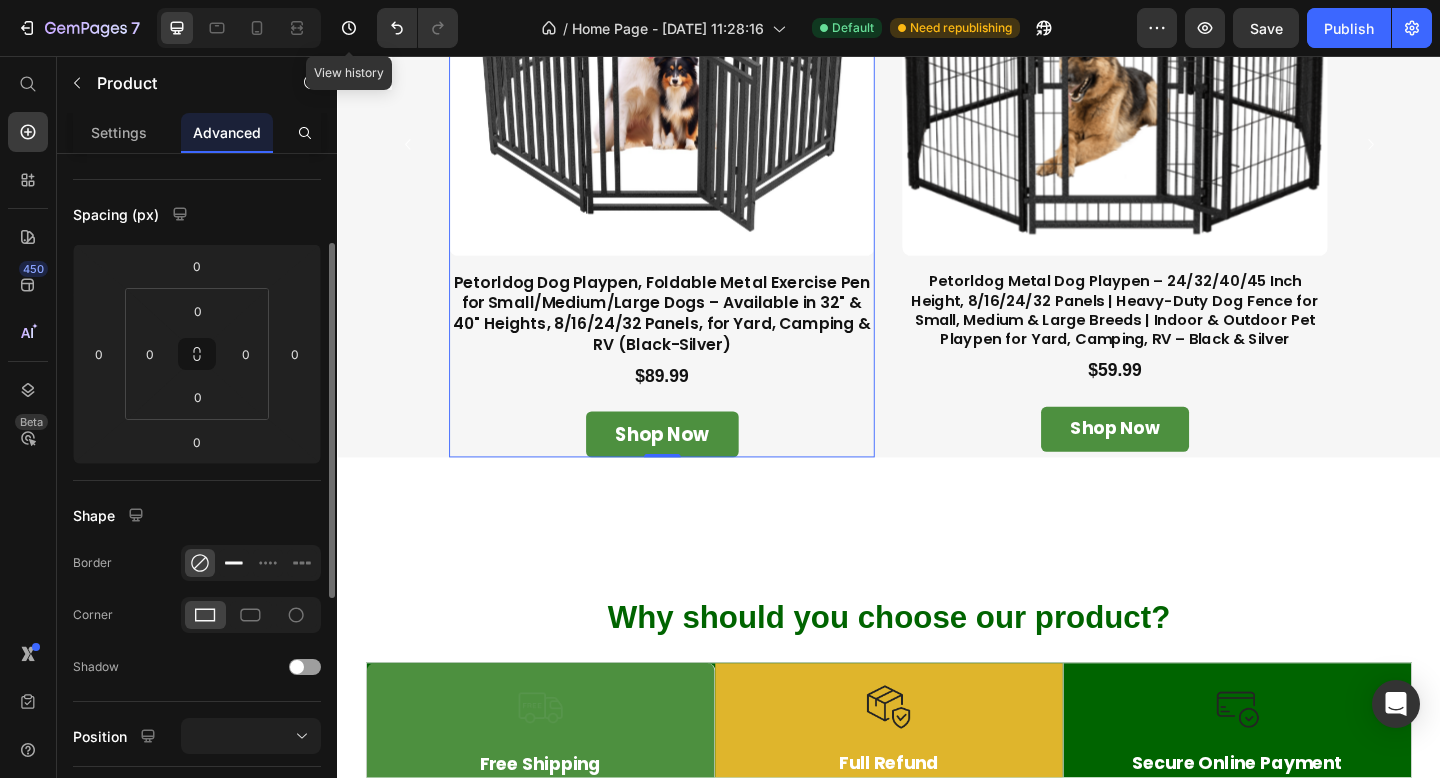 click 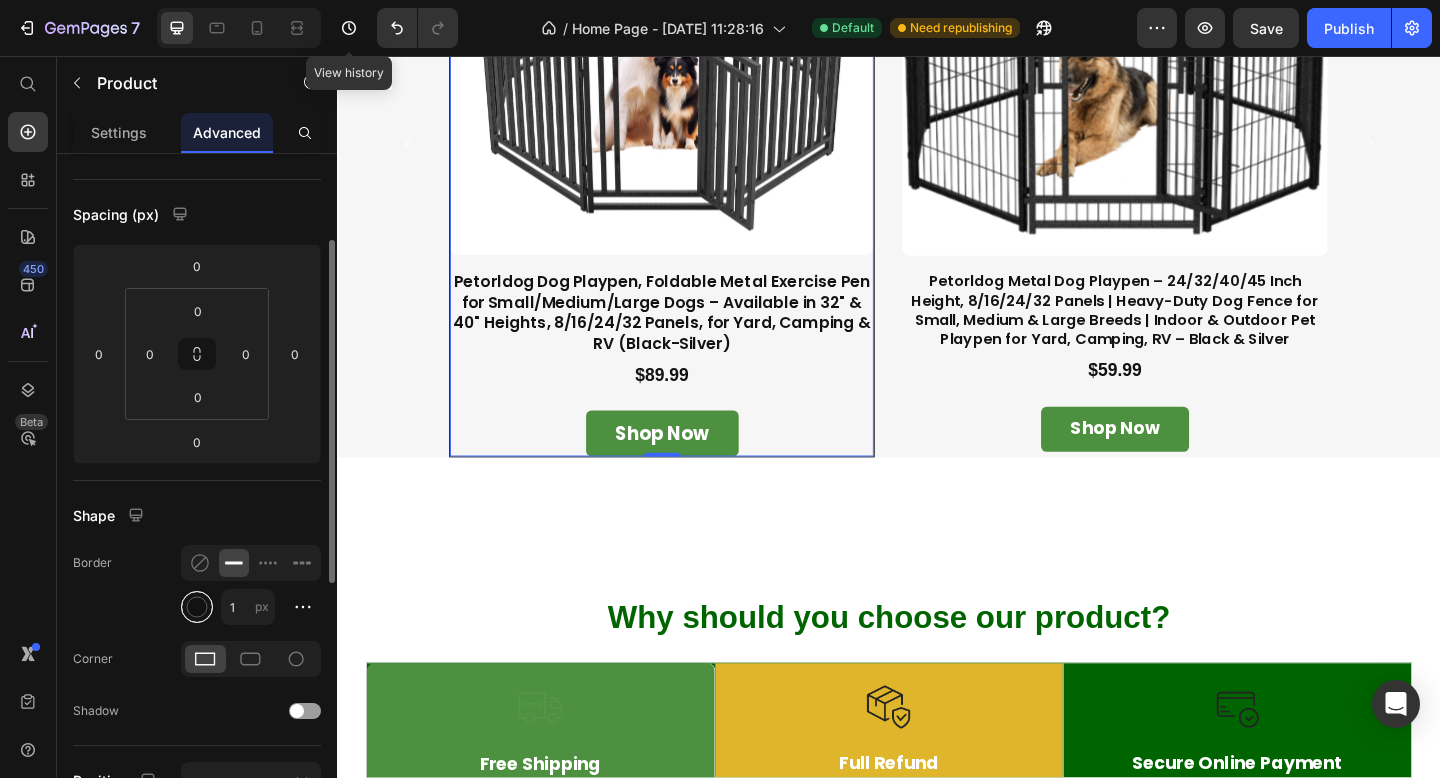 click at bounding box center (197, 607) 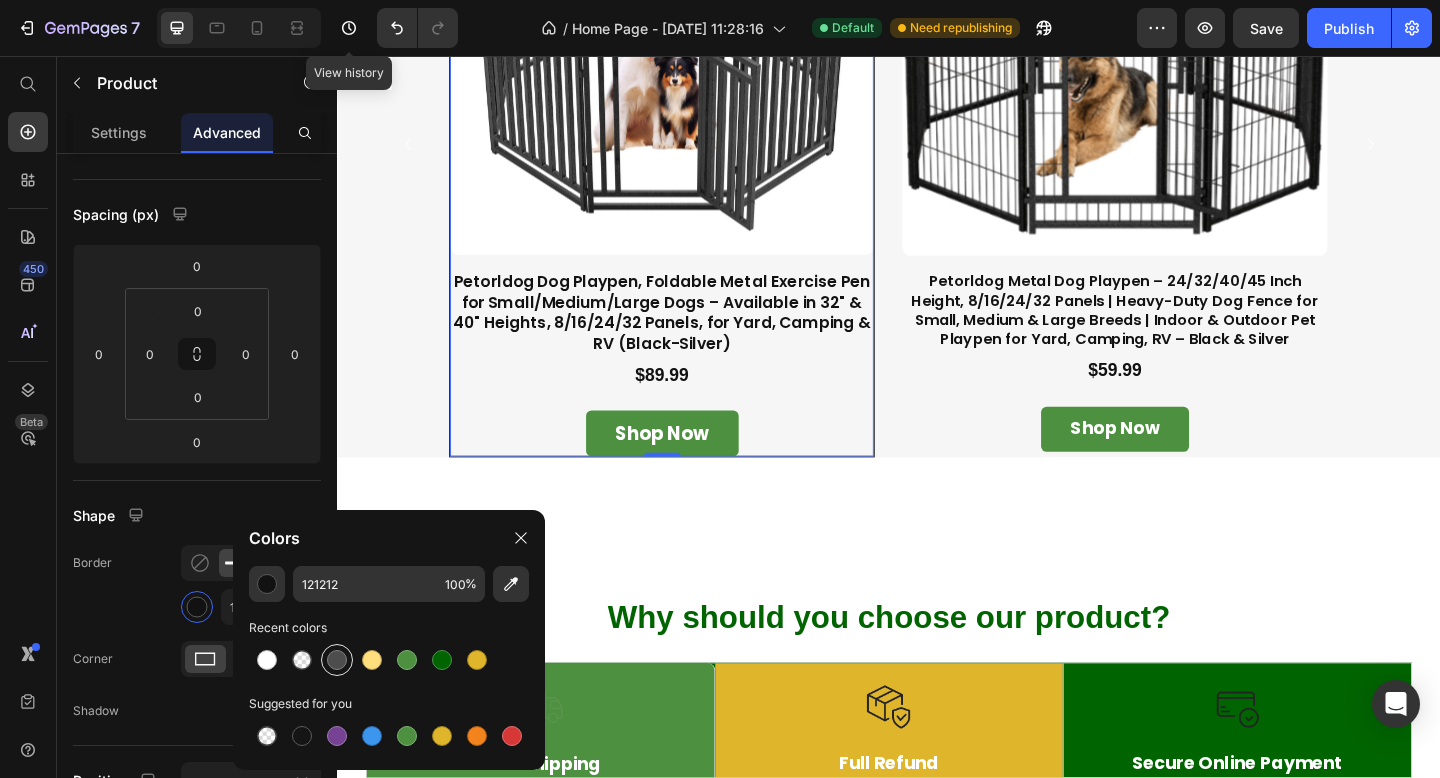 click at bounding box center [337, 660] 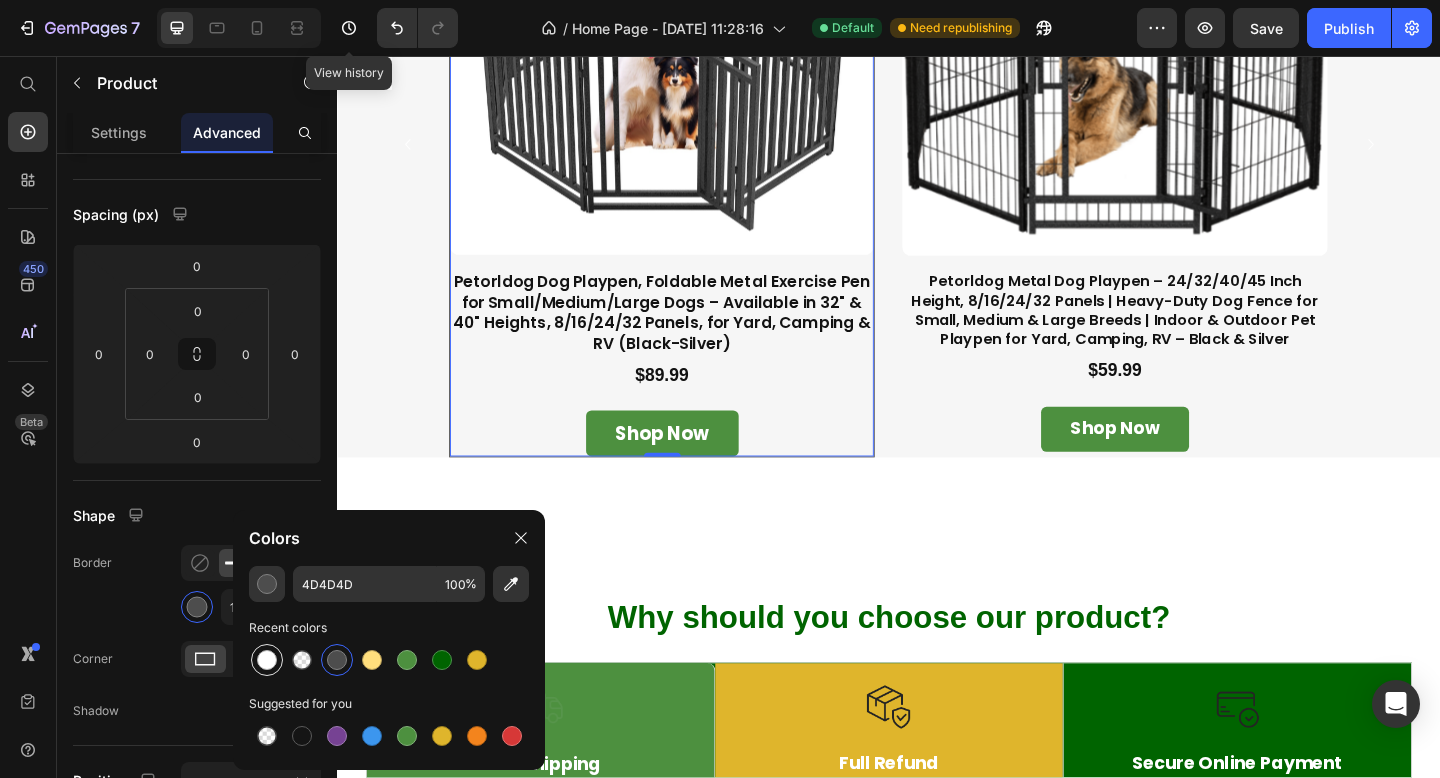 click at bounding box center (267, 660) 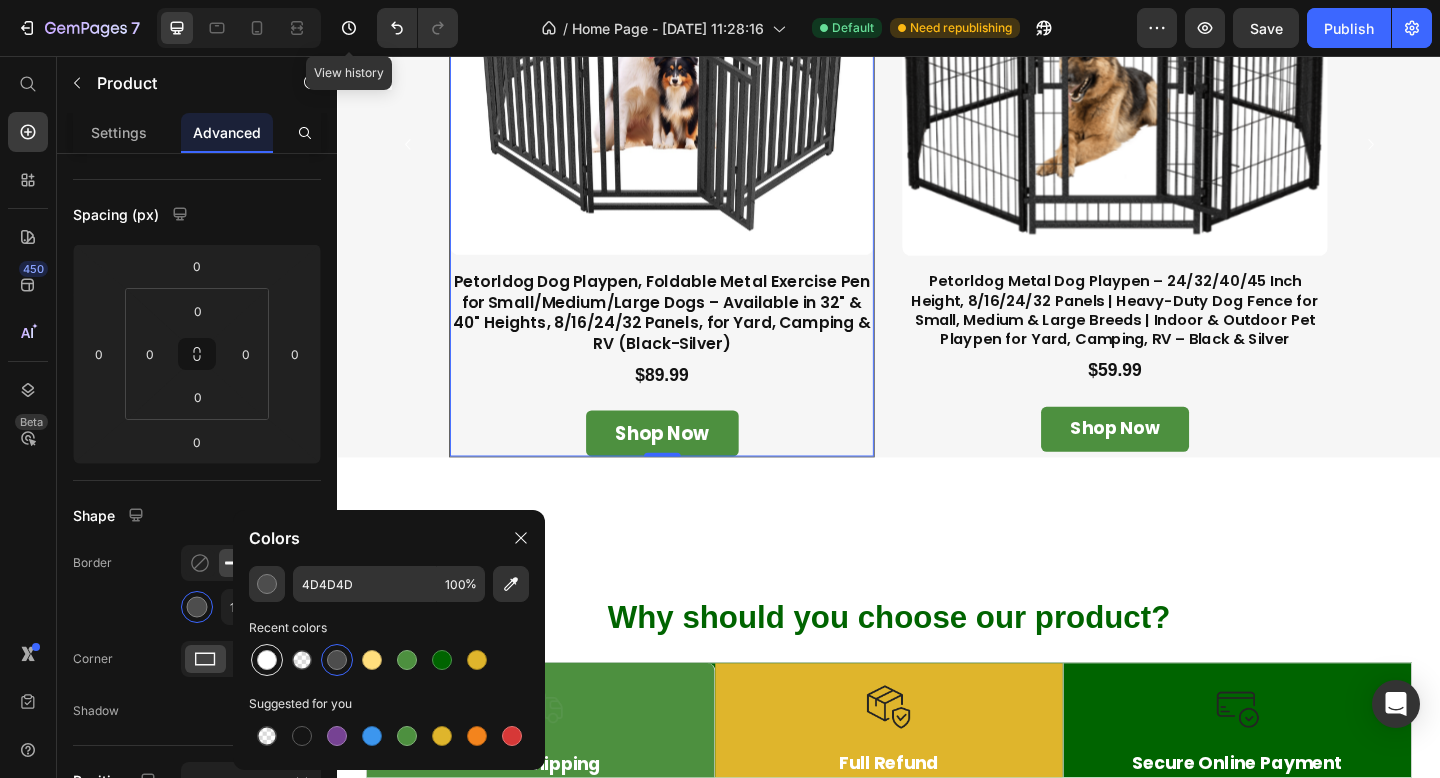 type on "FFFFFF" 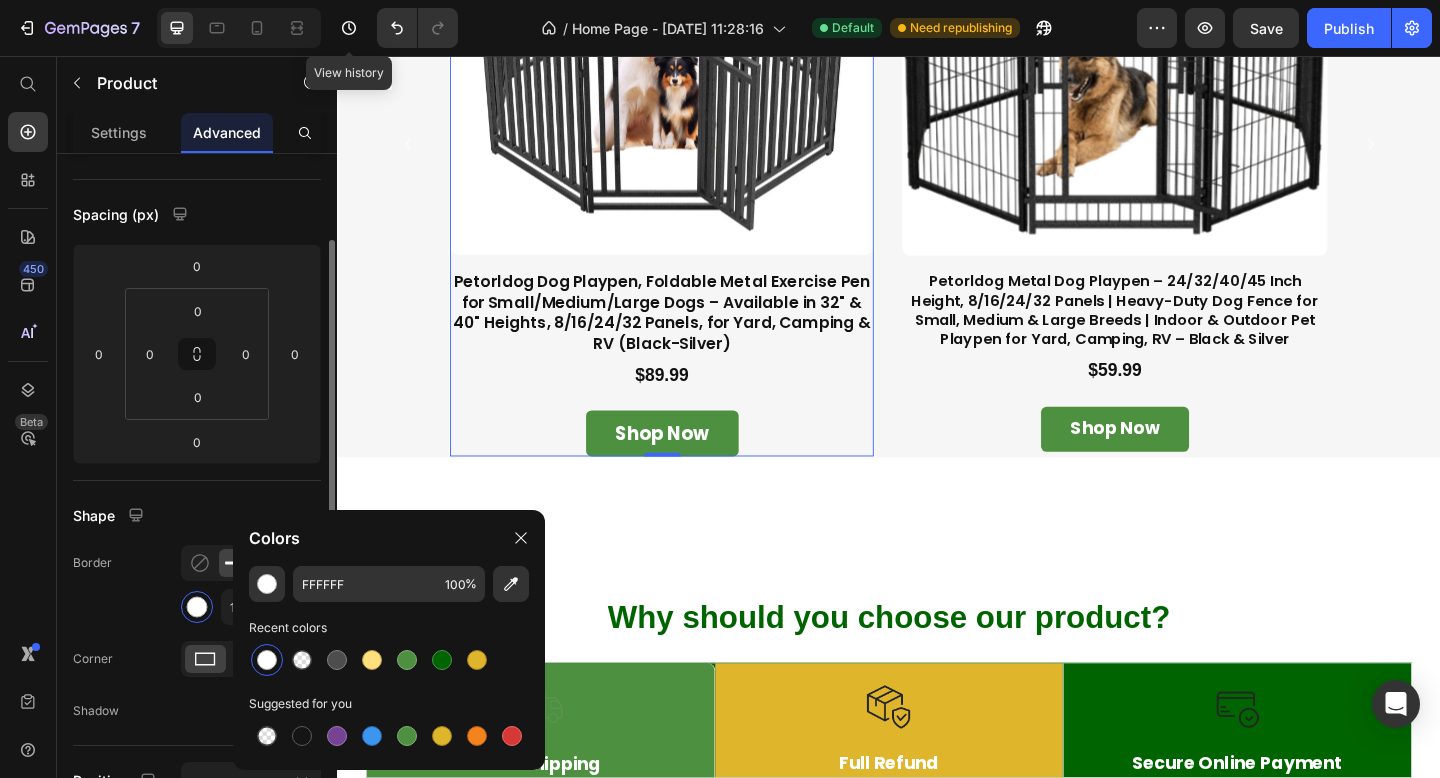 click on "Shape Border 1 px Corner Shadow" 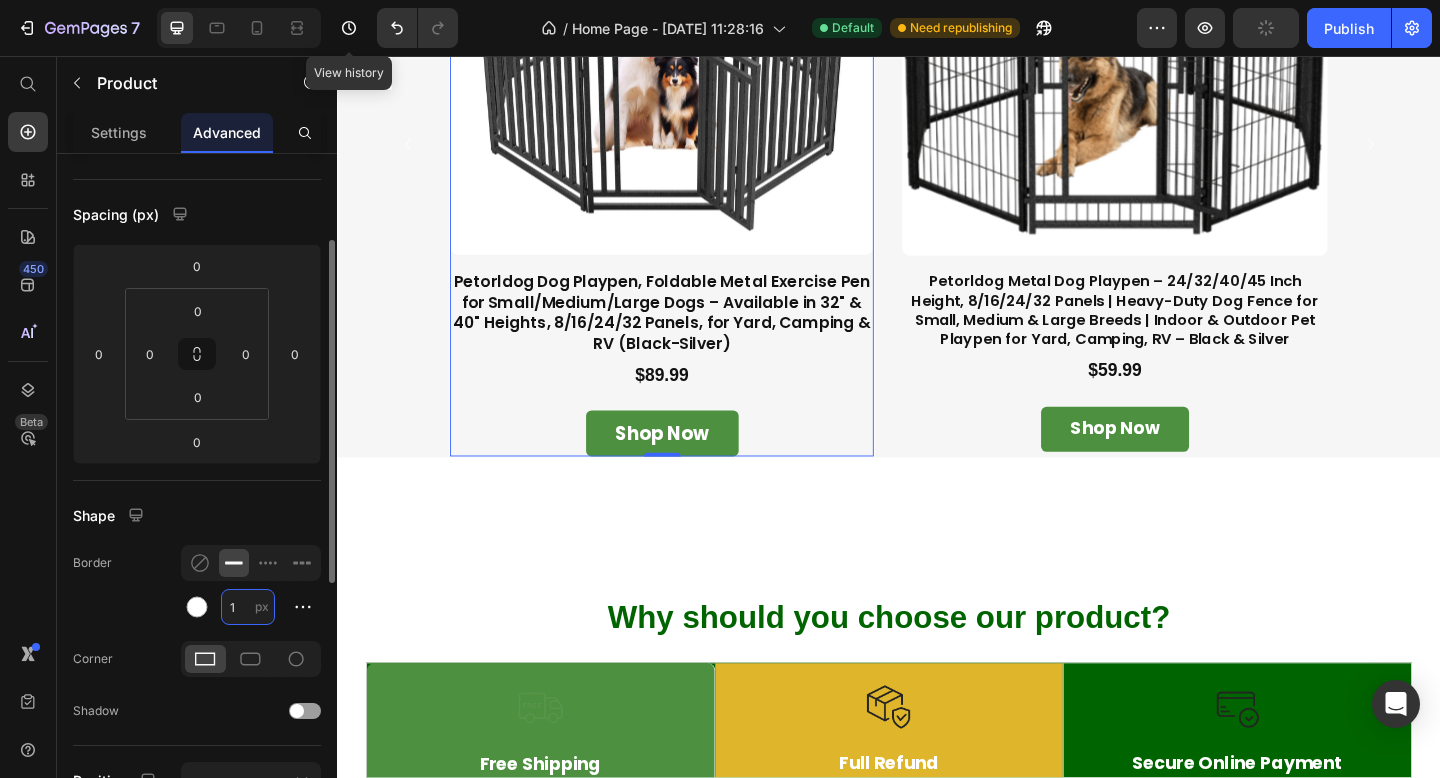 click on "1" at bounding box center [248, 607] 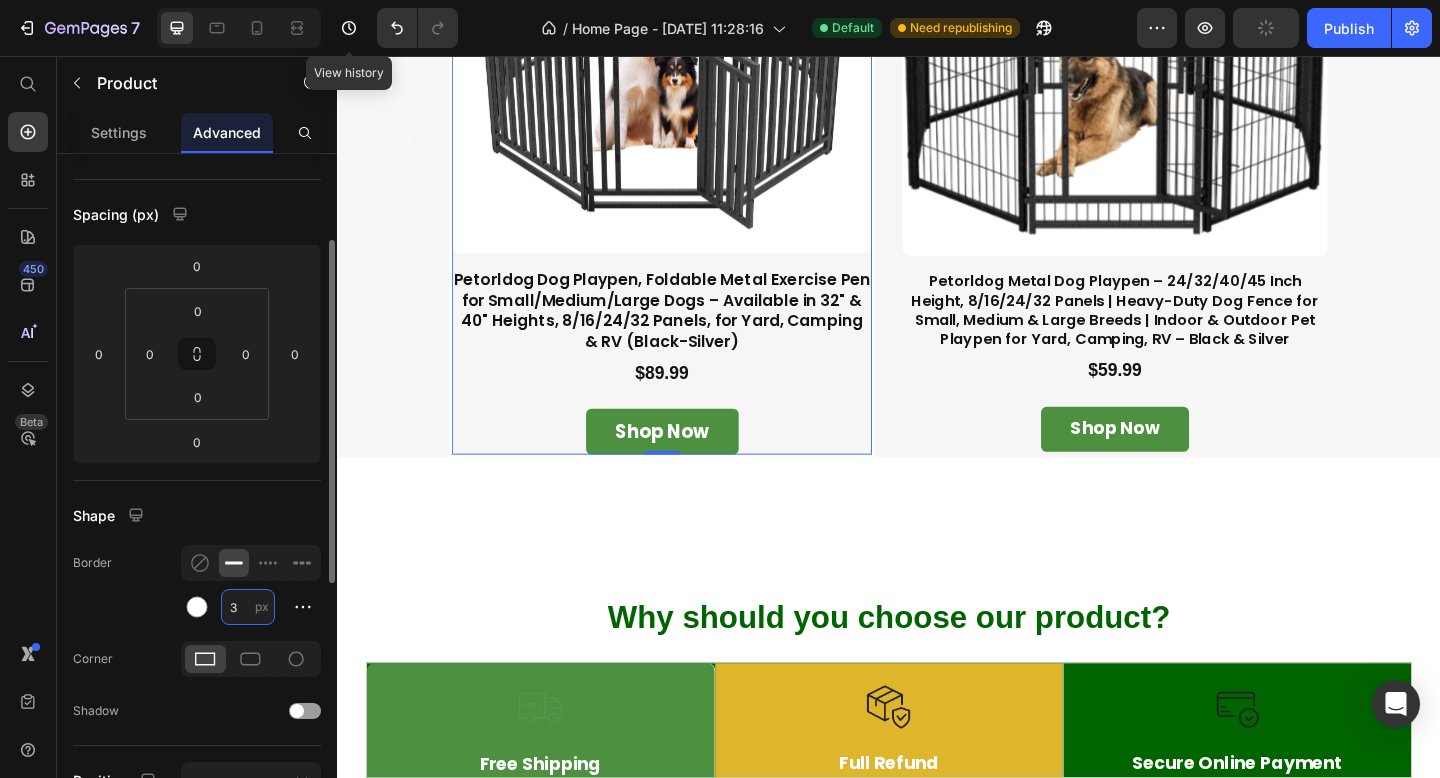 type on "1" 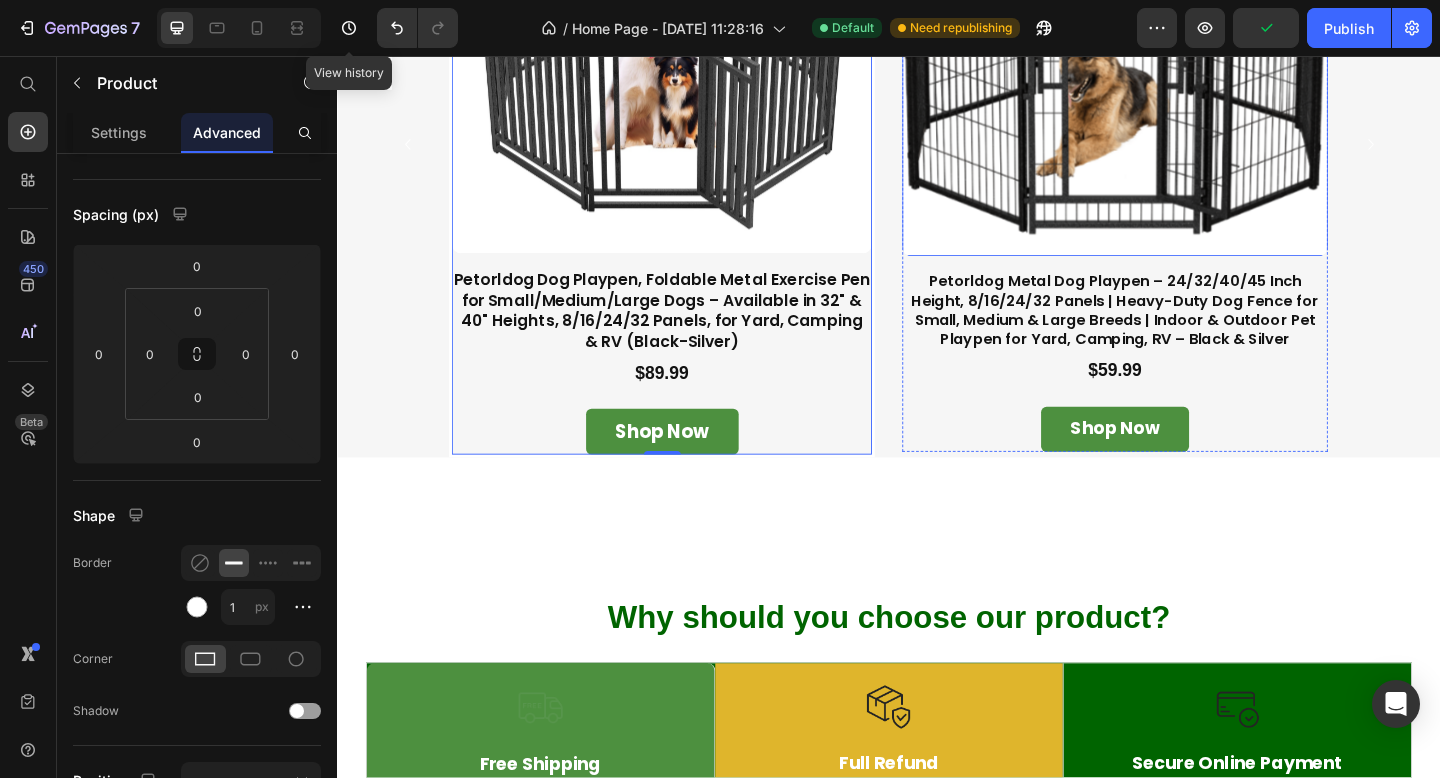 click at bounding box center [1183, 42] 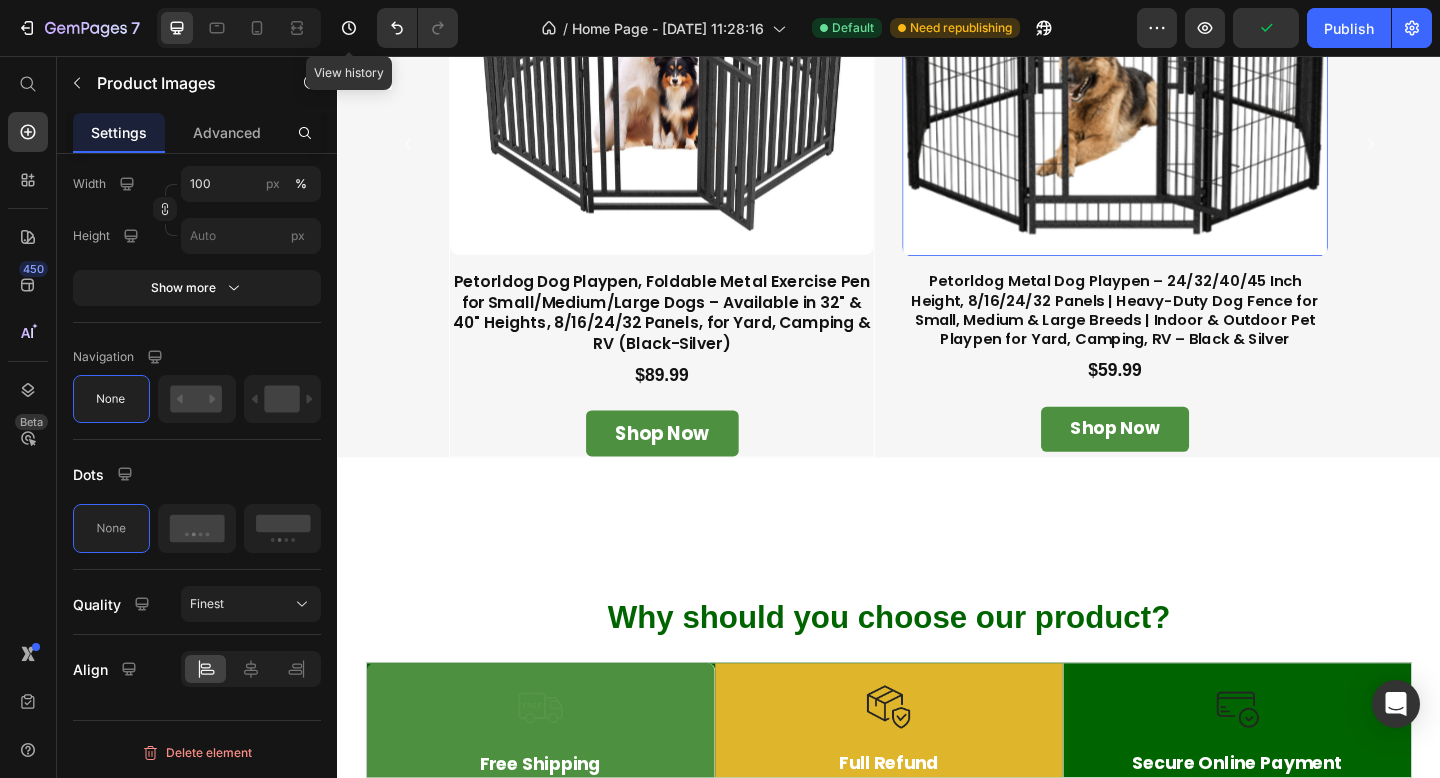 scroll, scrollTop: 0, scrollLeft: 0, axis: both 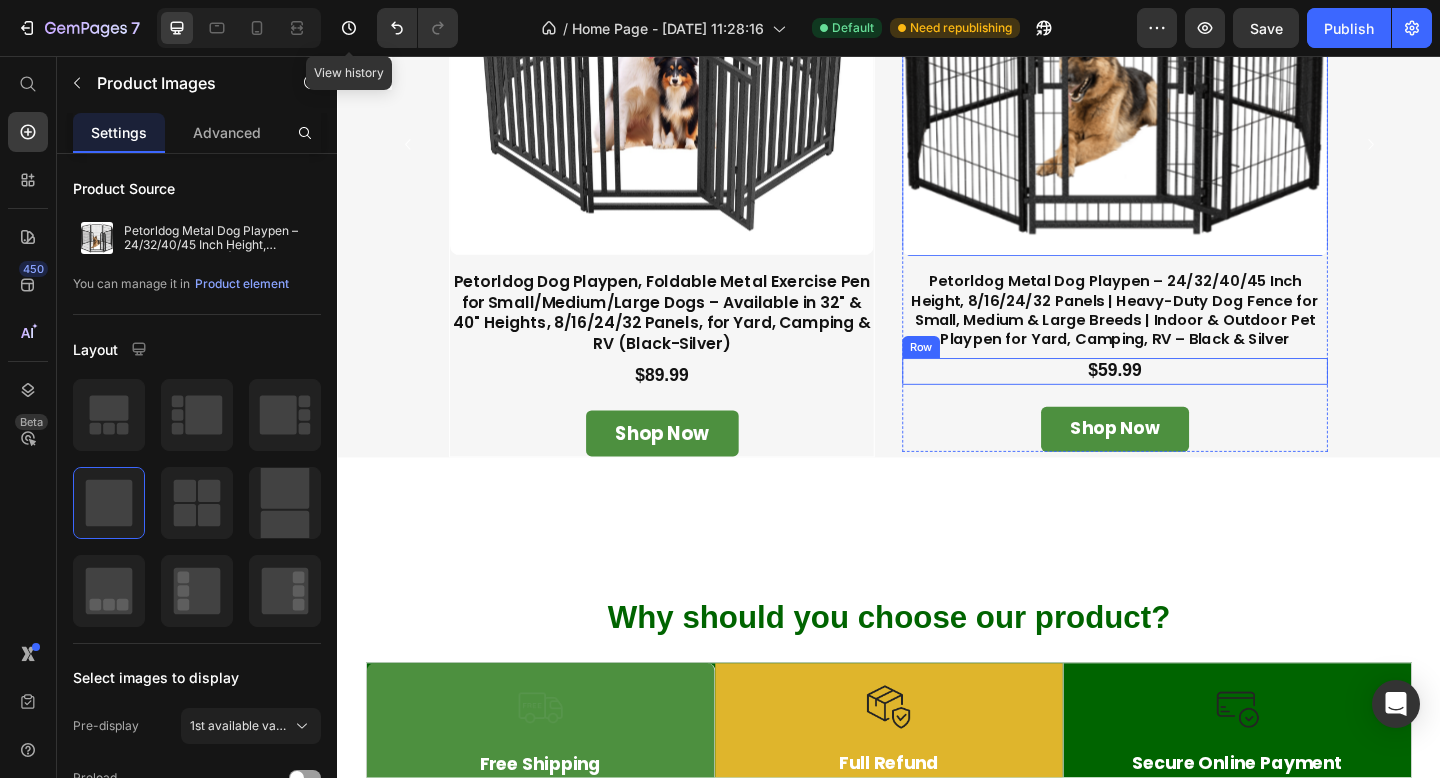 click on "$59.99 Product Price Row" at bounding box center (1183, 399) 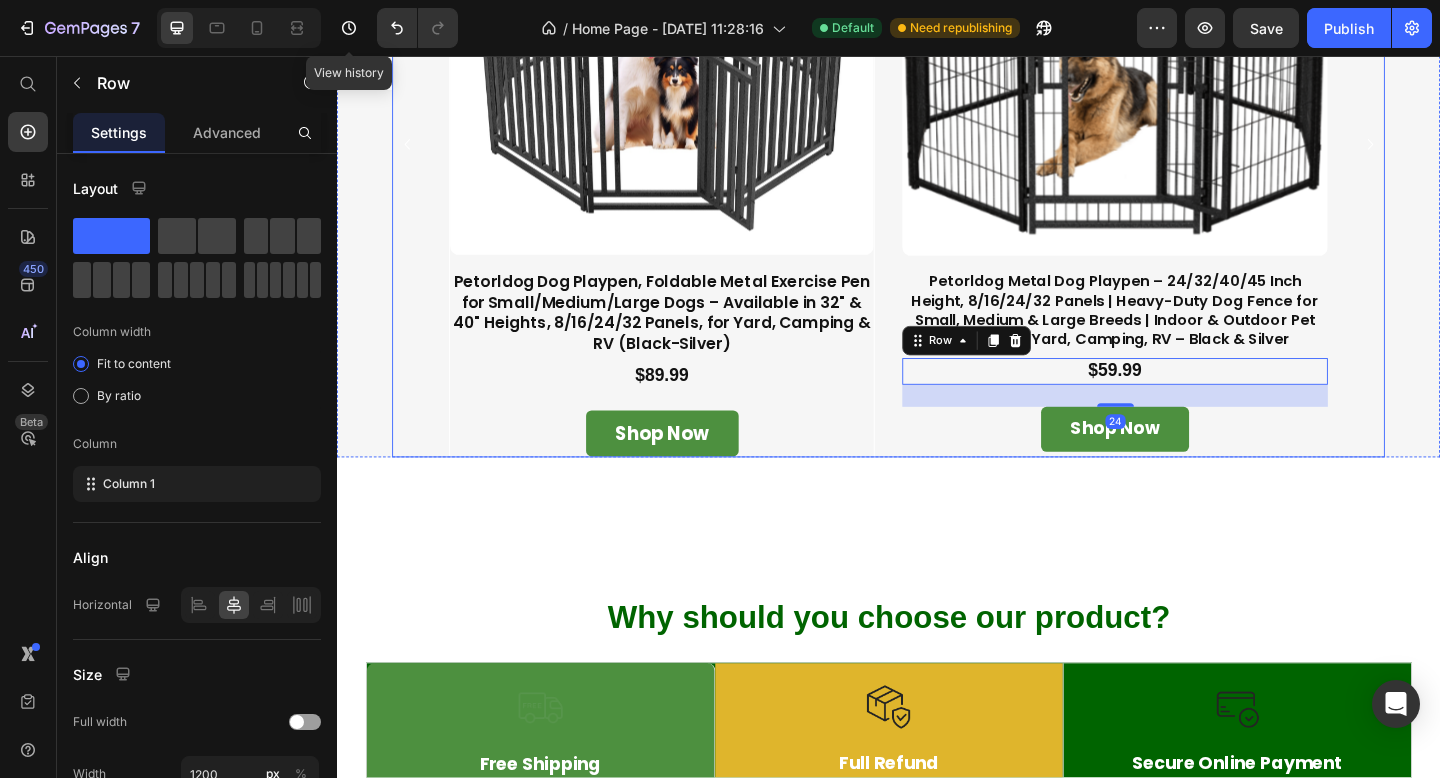 click on "Product Images Petorldog Dog Playpen, Foldable Metal Exercise Pen for Small/Medium/Large Dogs – Available in 32" & 40" Heights, 8/16/24/32 Panels, for Yard, Camping & RV (Black-Silver) Product Title $89.99 Product Price Row Shop now Add to Cart Product Product Images Petorldog Metal Dog Playpen – 24/32/40/45 Inch Height, 8/16/24/32 Panels | Heavy-Duty Dog Fence for Small, Medium & Large Breeds | Indoor & Outdoor Pet Playpen for Yard, Camping, RV – Black & Silver Product Title $59.99 Product Price Row   24 Shop now Add to Cart Product Product Images Petorldog Dog Playpen, Foldable Metal Exercise Pen for Small/Medium/Large Dogs – Available in 32" & 40" Heights, 8/16/24/32 Panels, for Yard, Camping & RV (Black-Silver) Product Title $89.99 Product Price $0.00 Product Price Row add to cart Add to Cart Product Product Images Petorldog Dog Playpen, Foldable Metal Exercise Pen for Small/Medium/Large Dogs – Available in 32" & 40" Heights, 8/16/24/32 Panels, for Yard, Camping & RV (Black-Silver) Product Title" at bounding box center (937, 152) 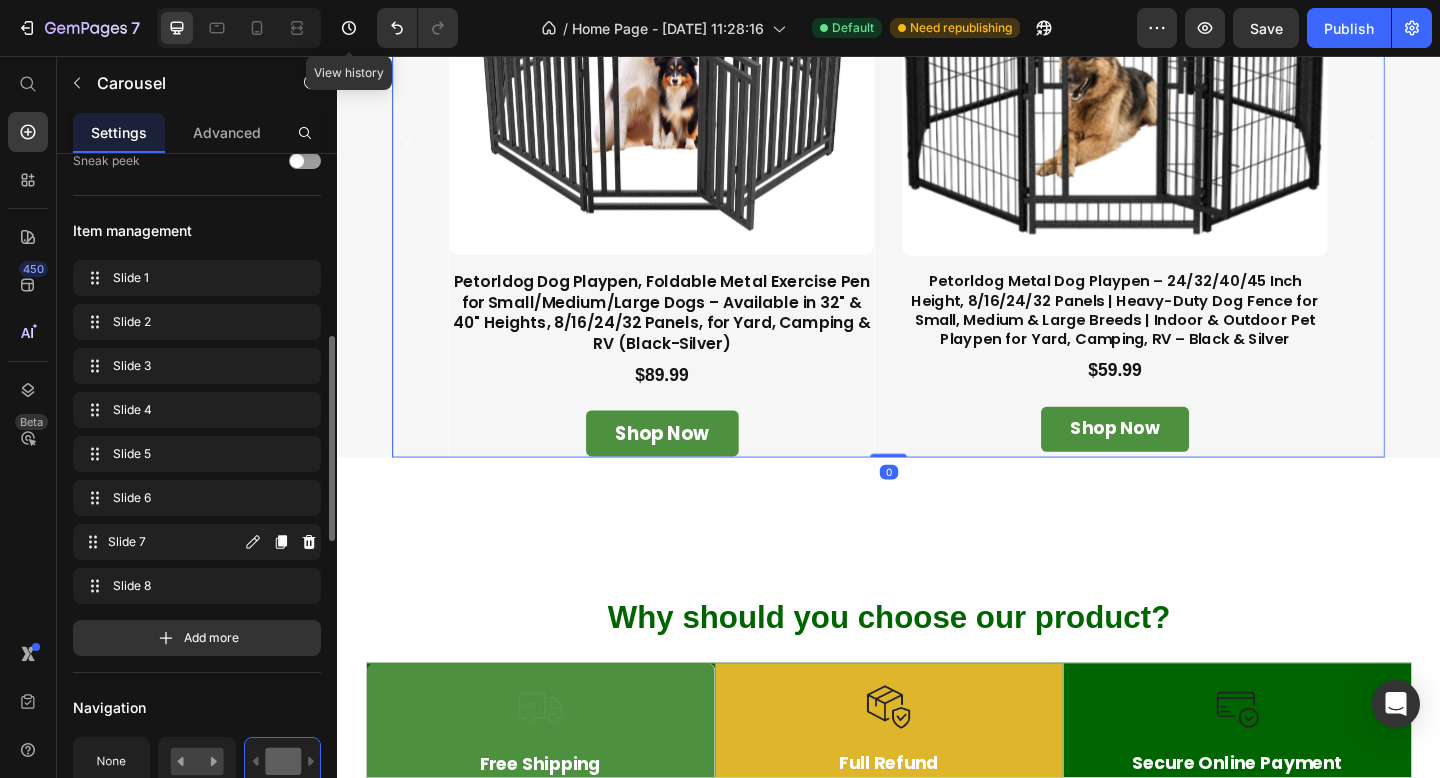 scroll, scrollTop: 336, scrollLeft: 0, axis: vertical 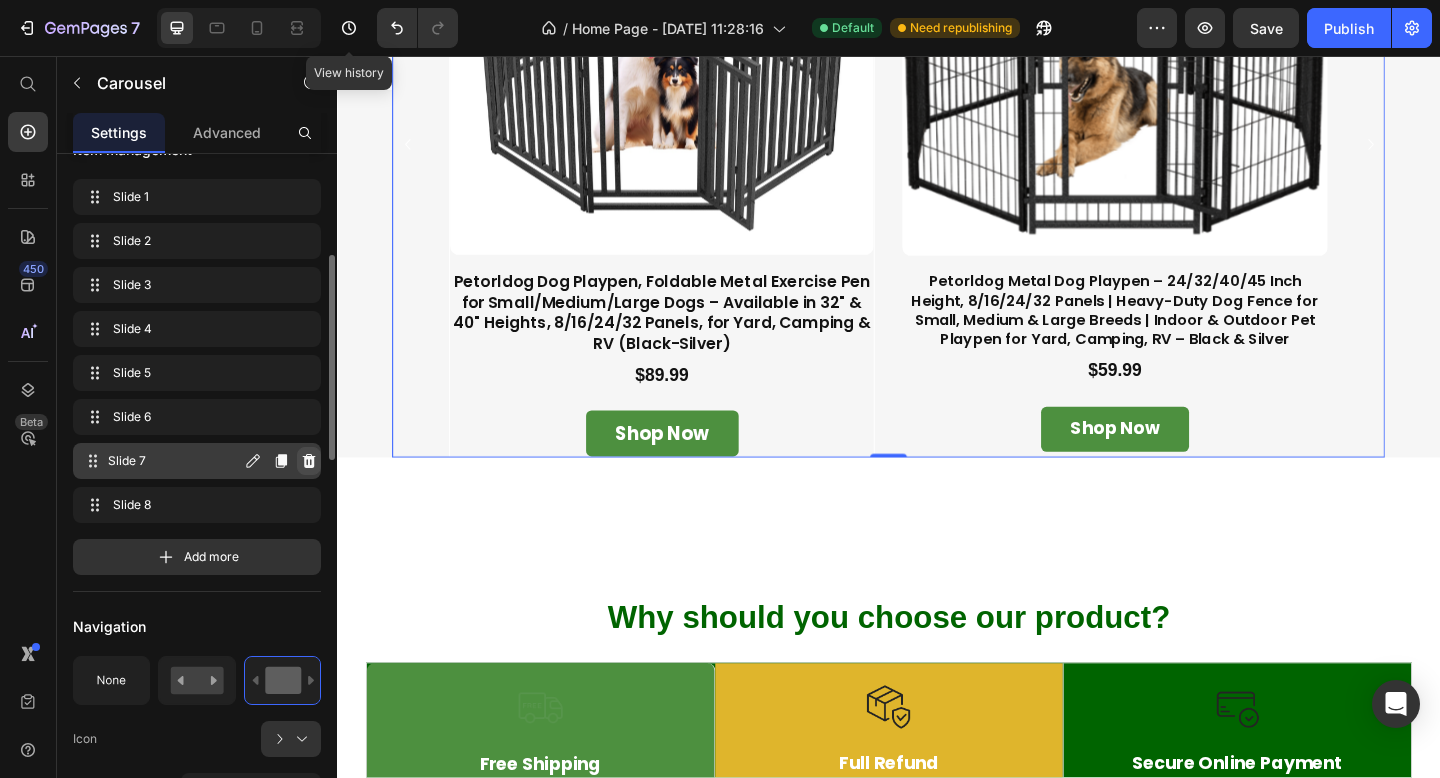 click 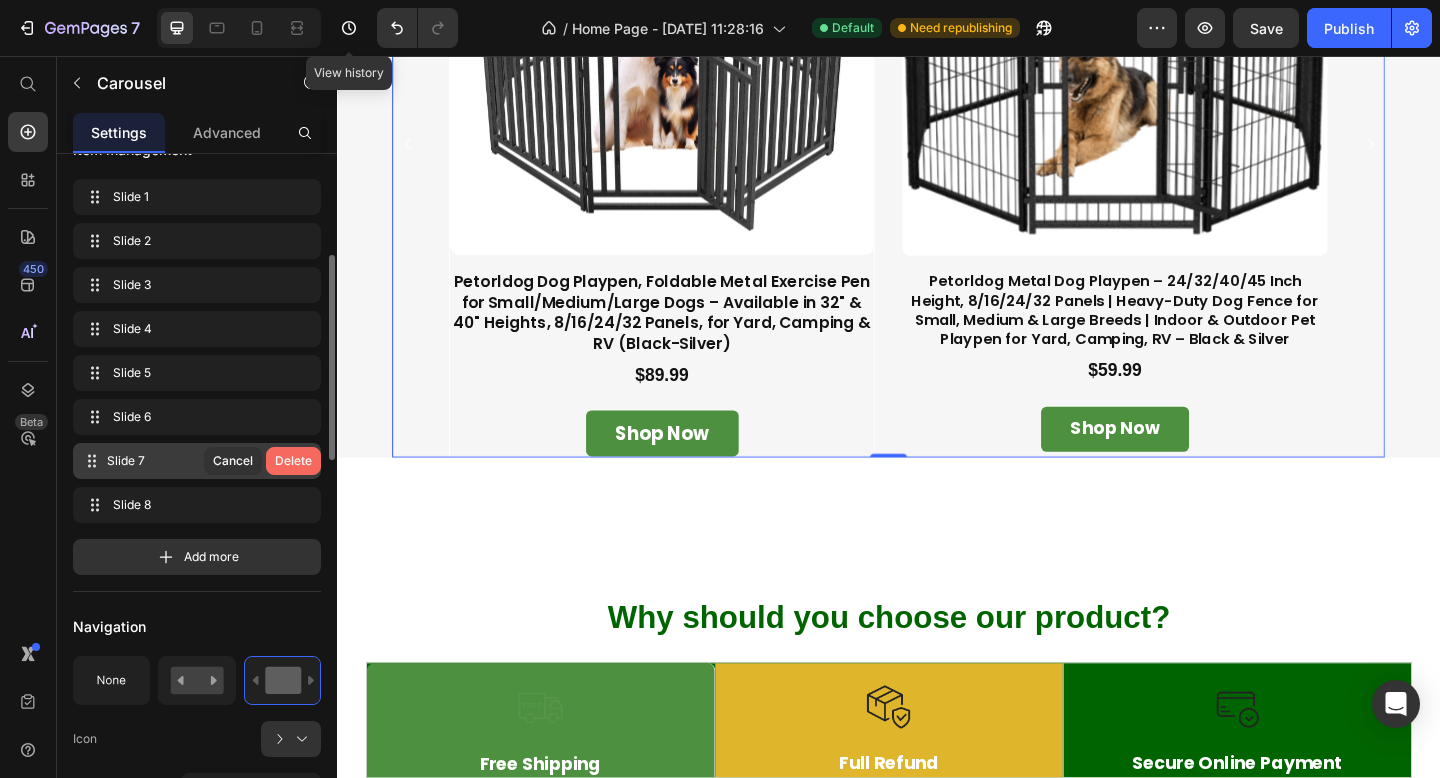 click on "Delete" at bounding box center [293, 461] 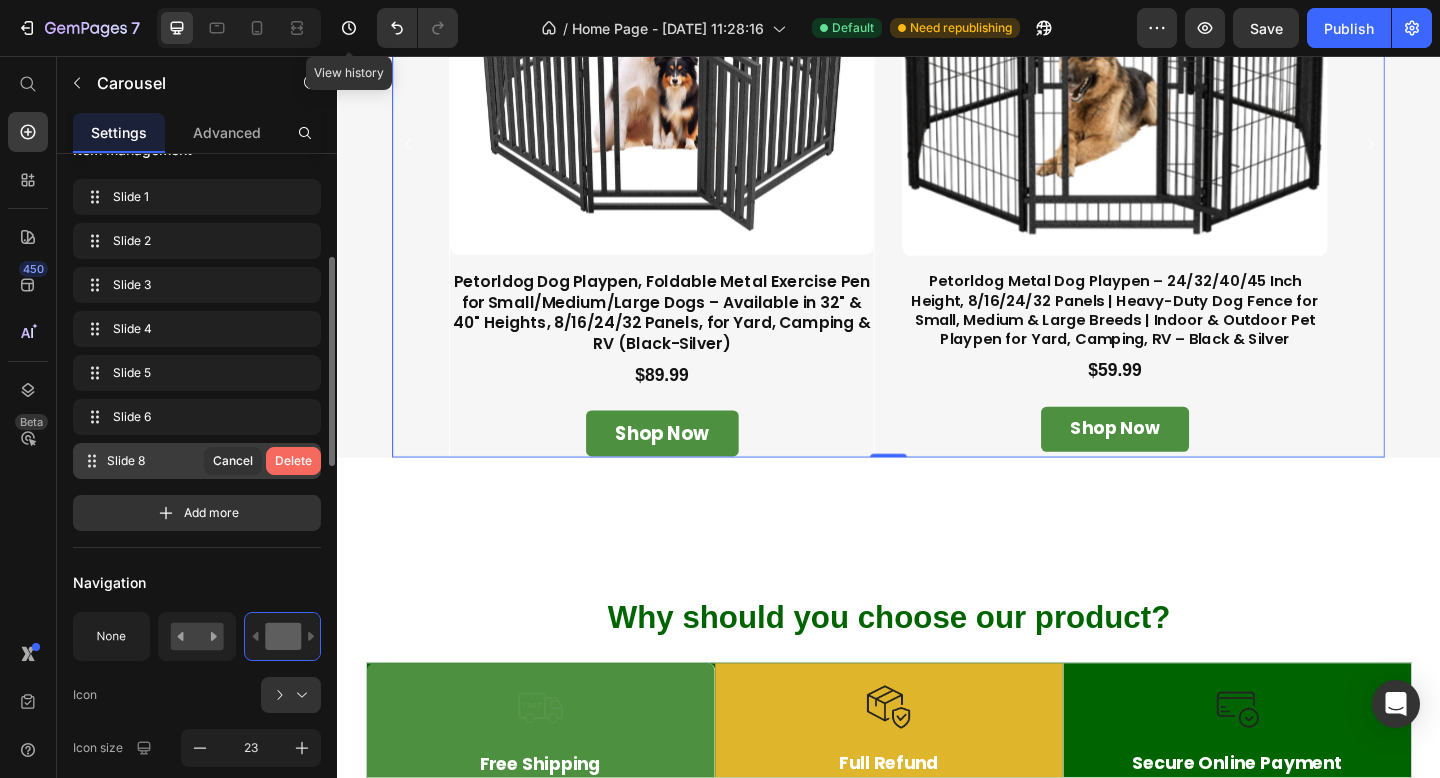 click on "Delete" at bounding box center [293, 461] 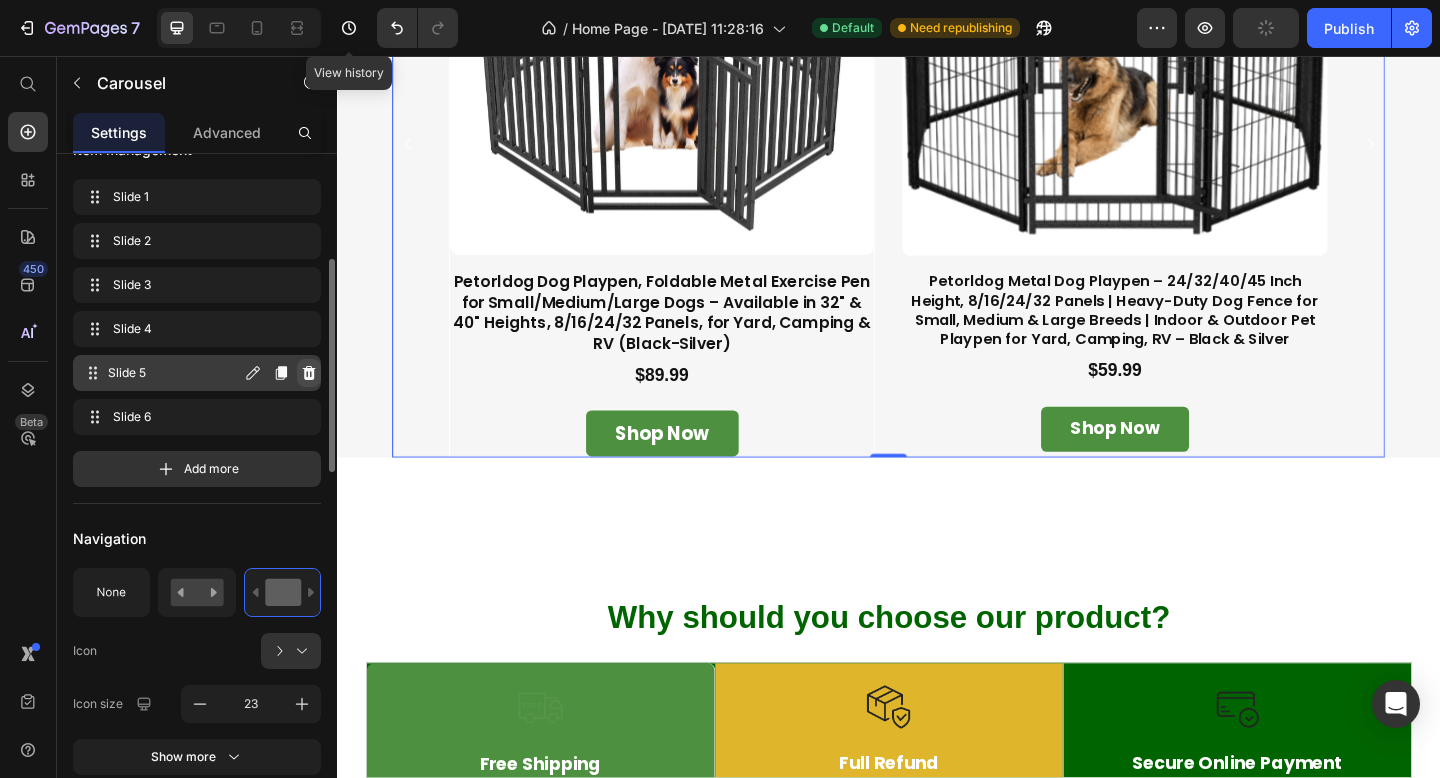 click 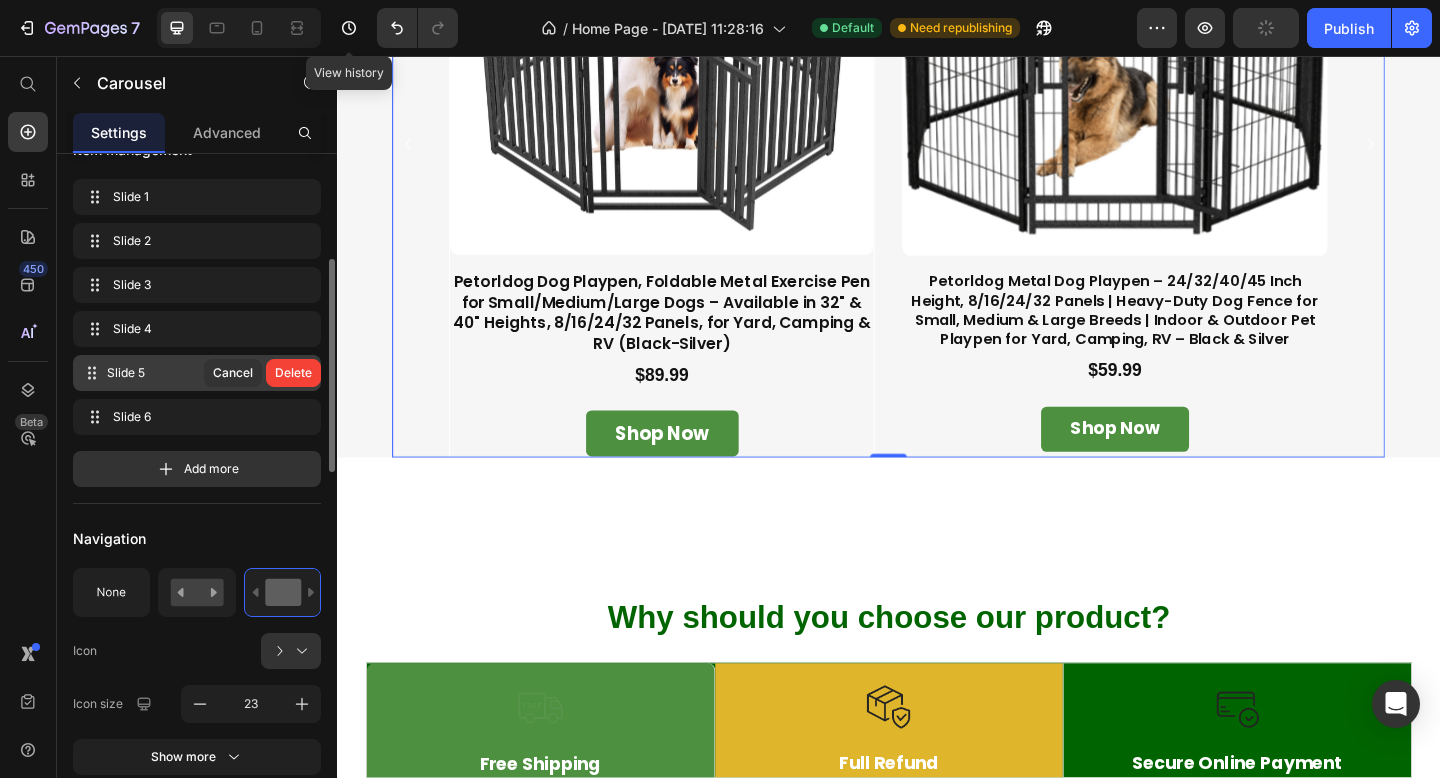 click on "Delete" at bounding box center (293, 373) 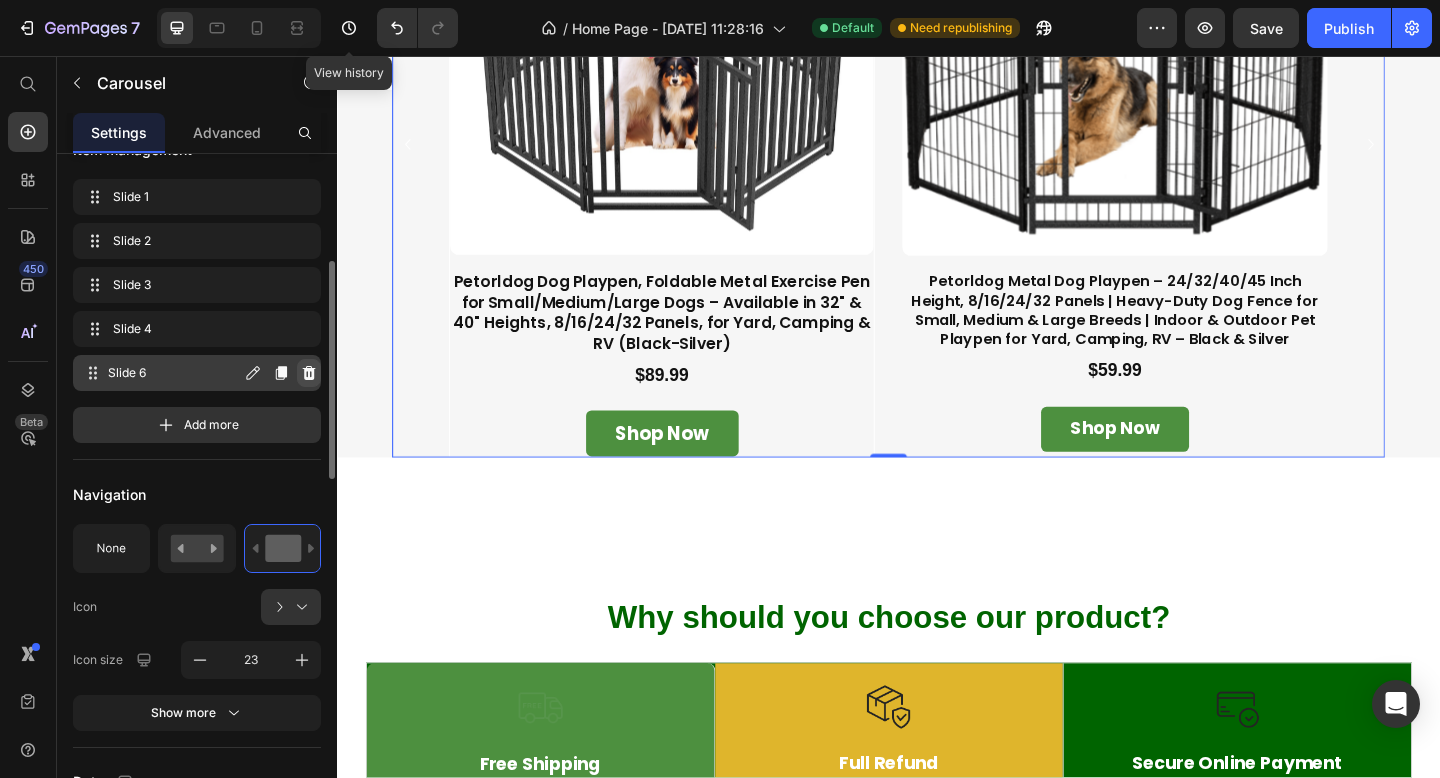 click 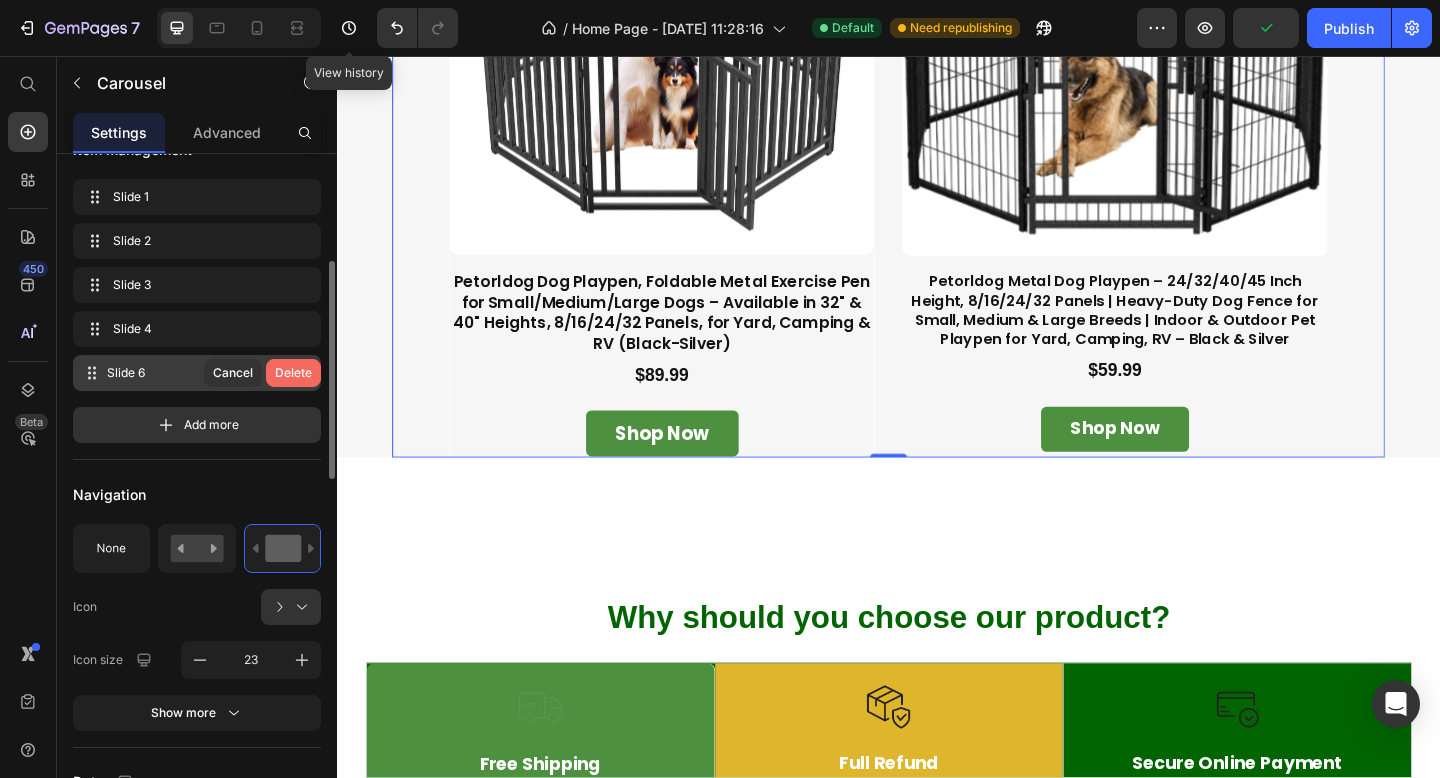click on "Delete" at bounding box center (293, 373) 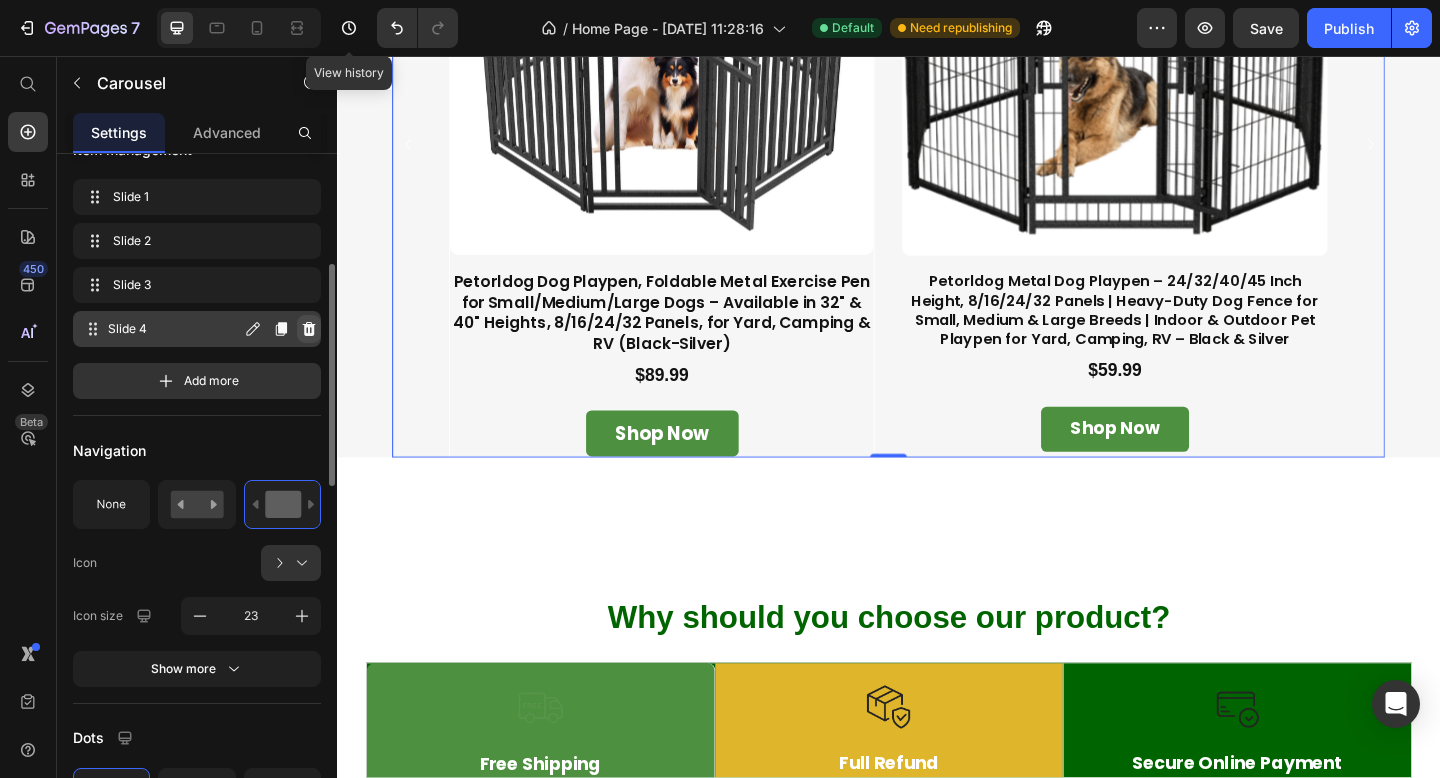 click 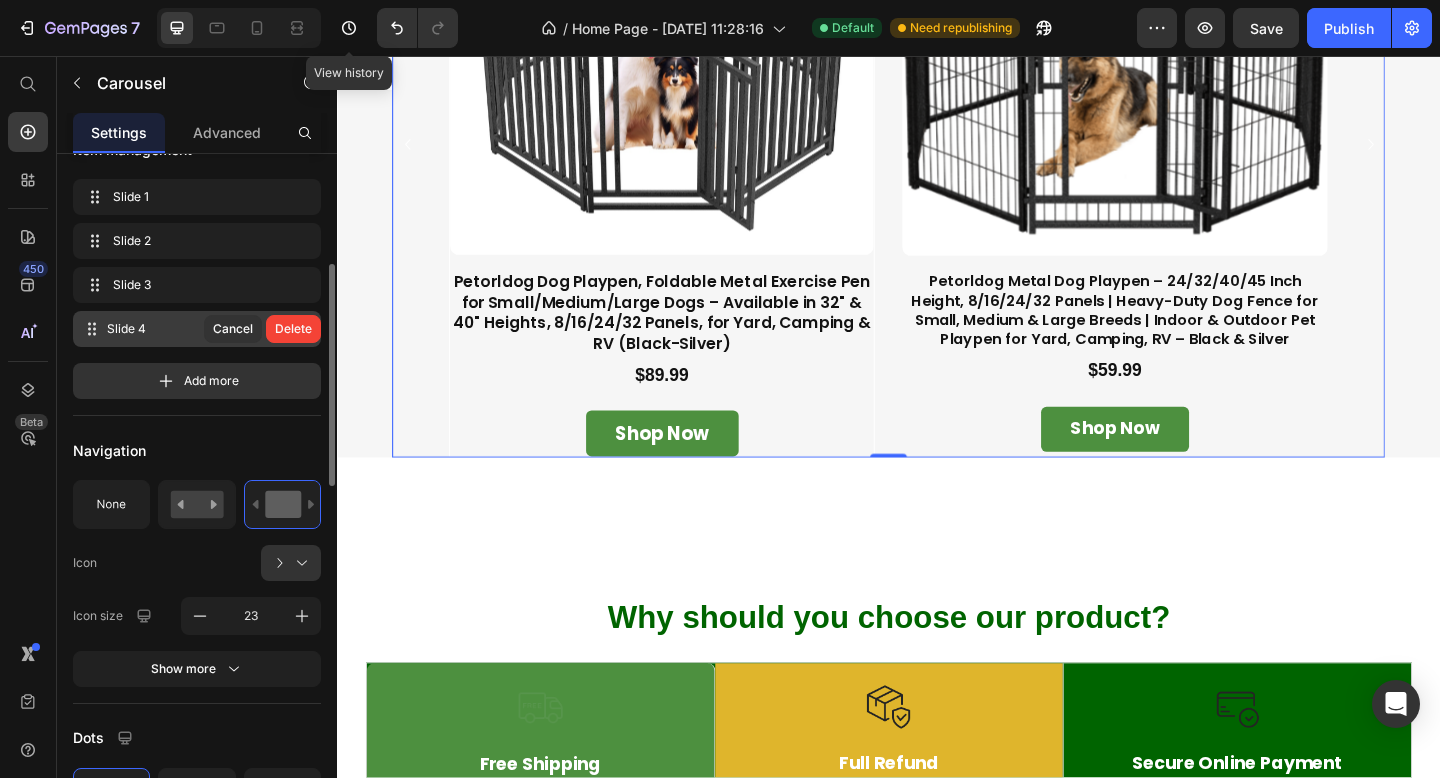 click on "Delete" at bounding box center (293, 329) 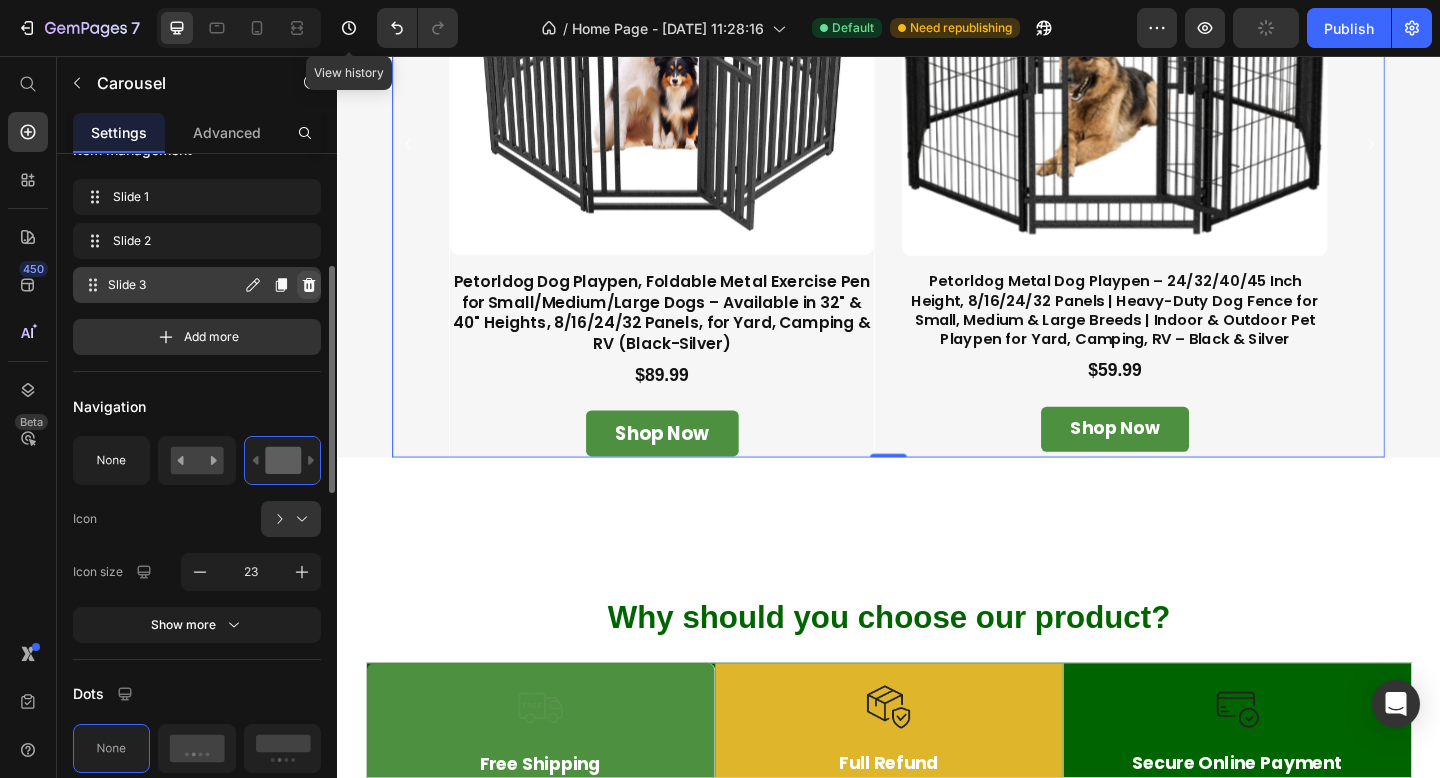 click 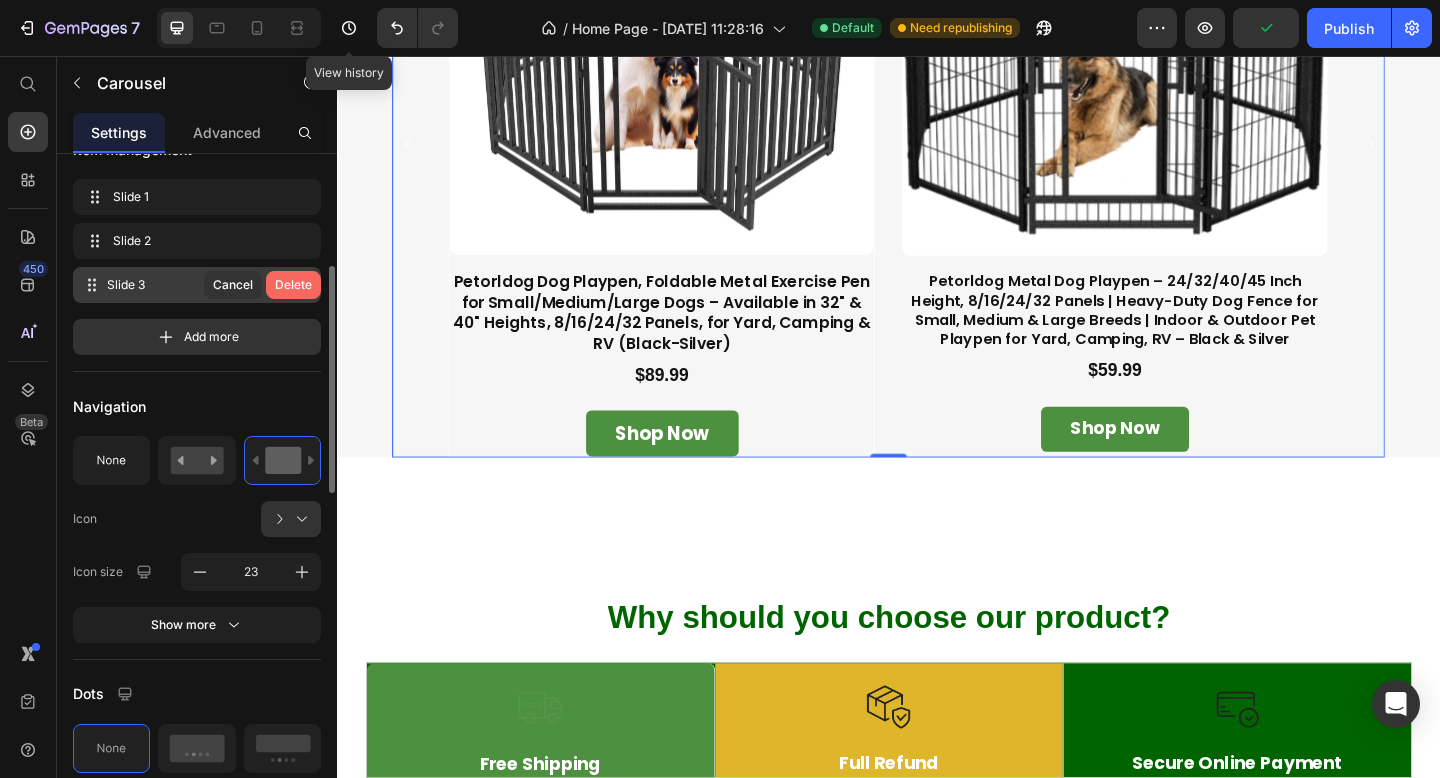 click on "Delete" at bounding box center (293, 285) 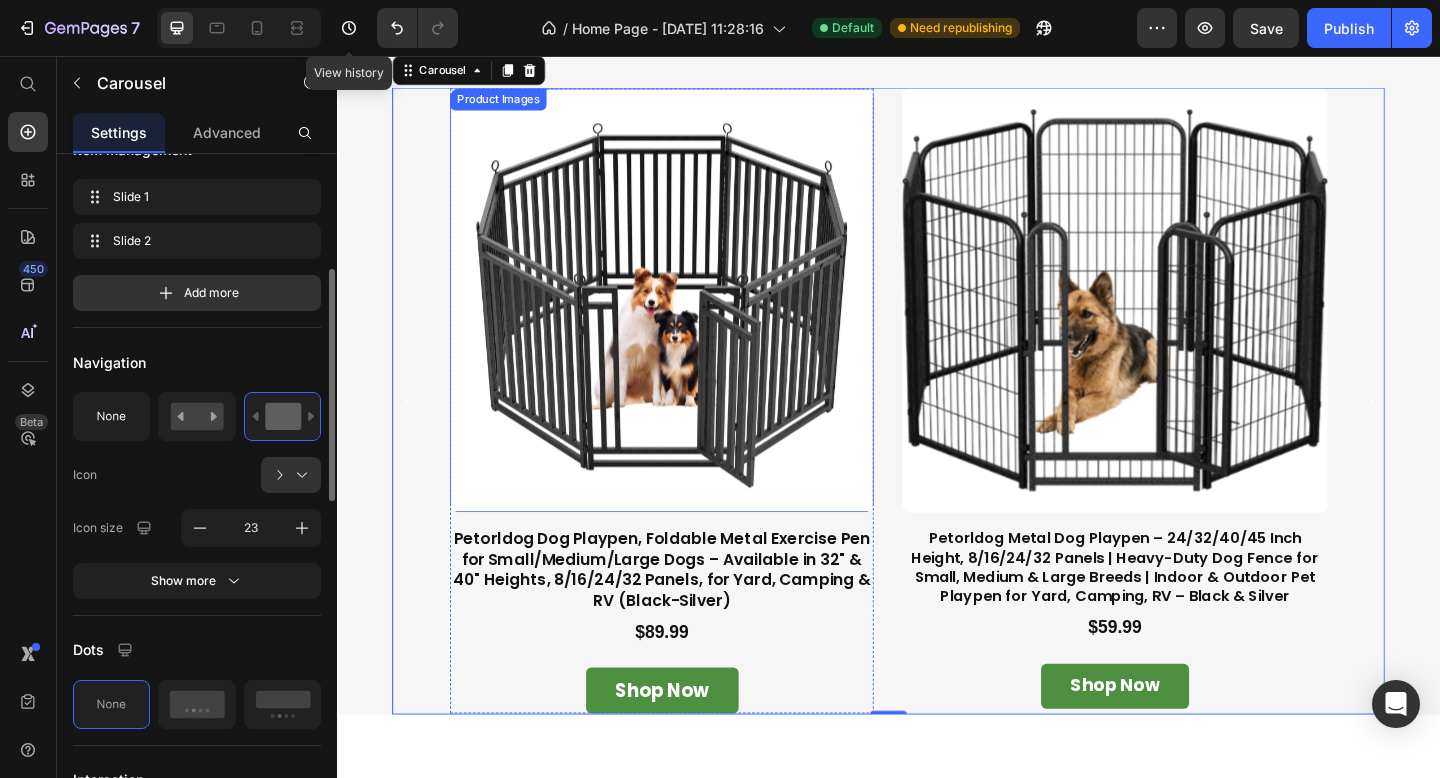 scroll, scrollTop: 1331, scrollLeft: 0, axis: vertical 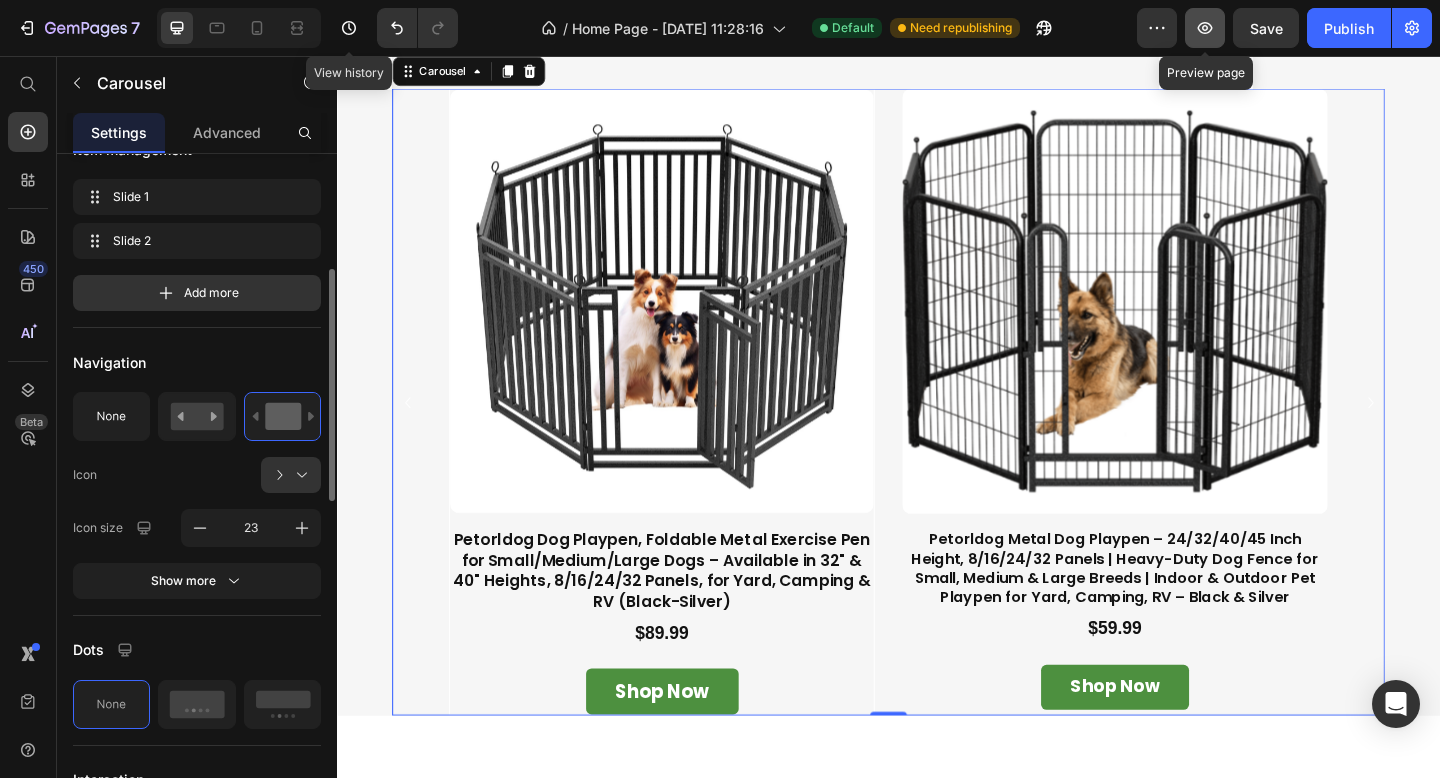 click 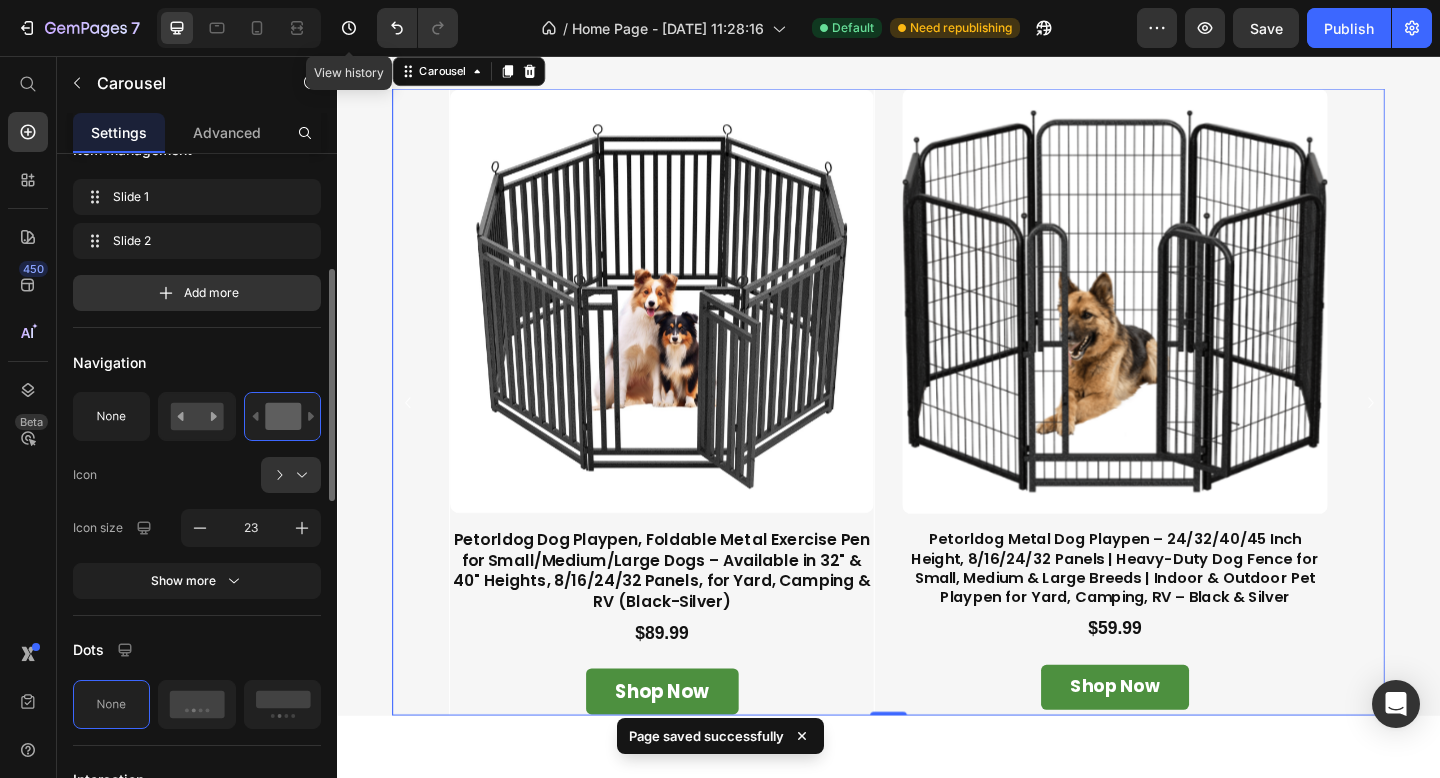 click on "Trustoo" at bounding box center (937, -146) 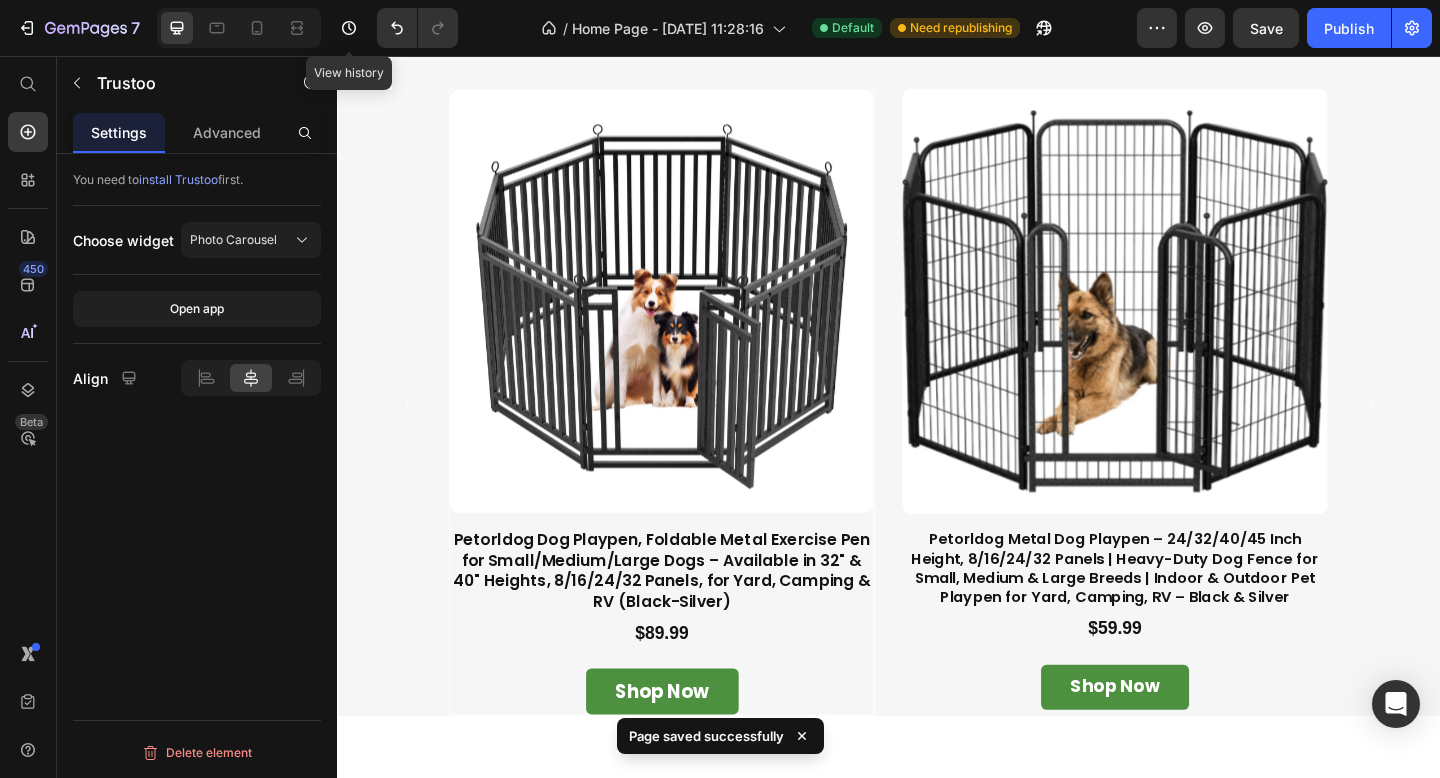 scroll, scrollTop: 0, scrollLeft: 0, axis: both 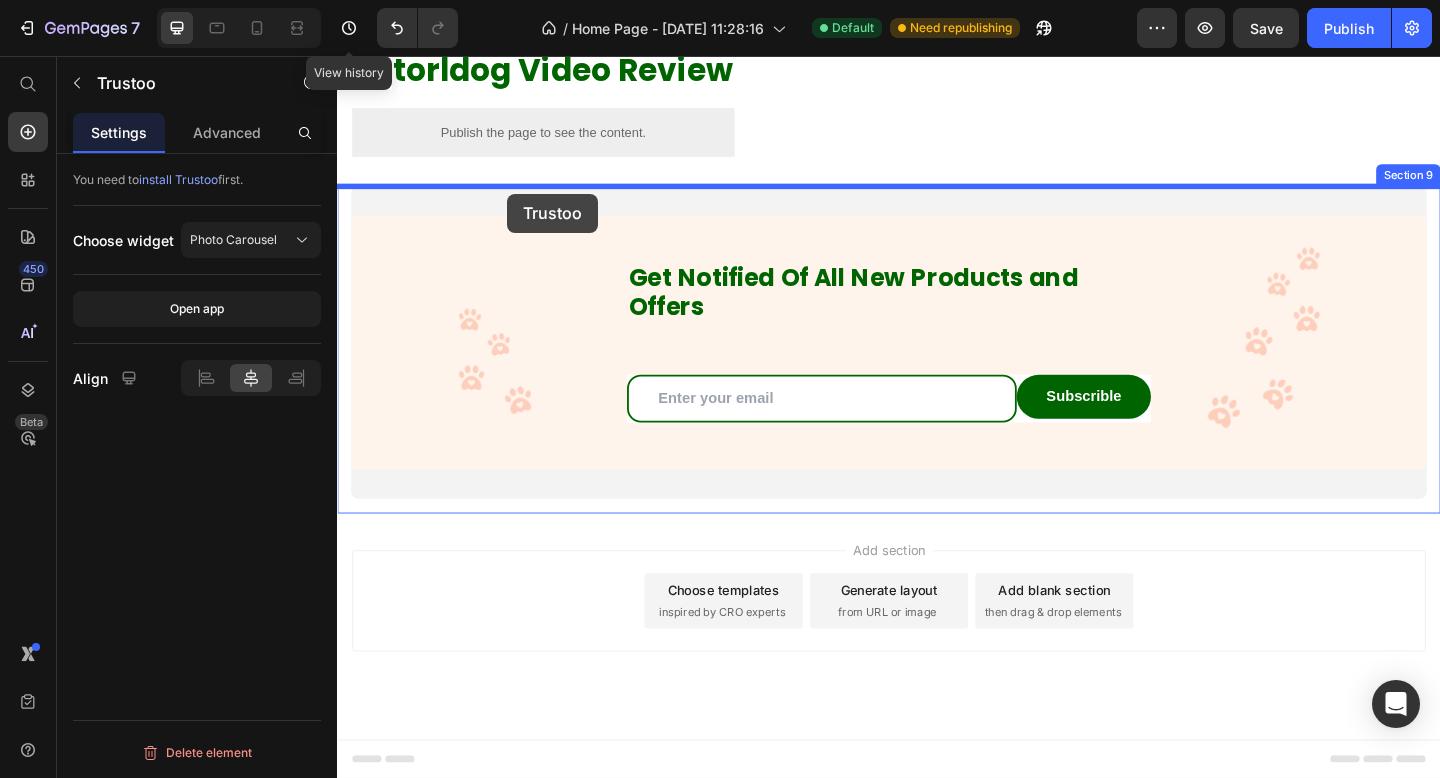 drag, startPoint x: 366, startPoint y: 124, endPoint x: 522, endPoint y: 205, distance: 175.77542 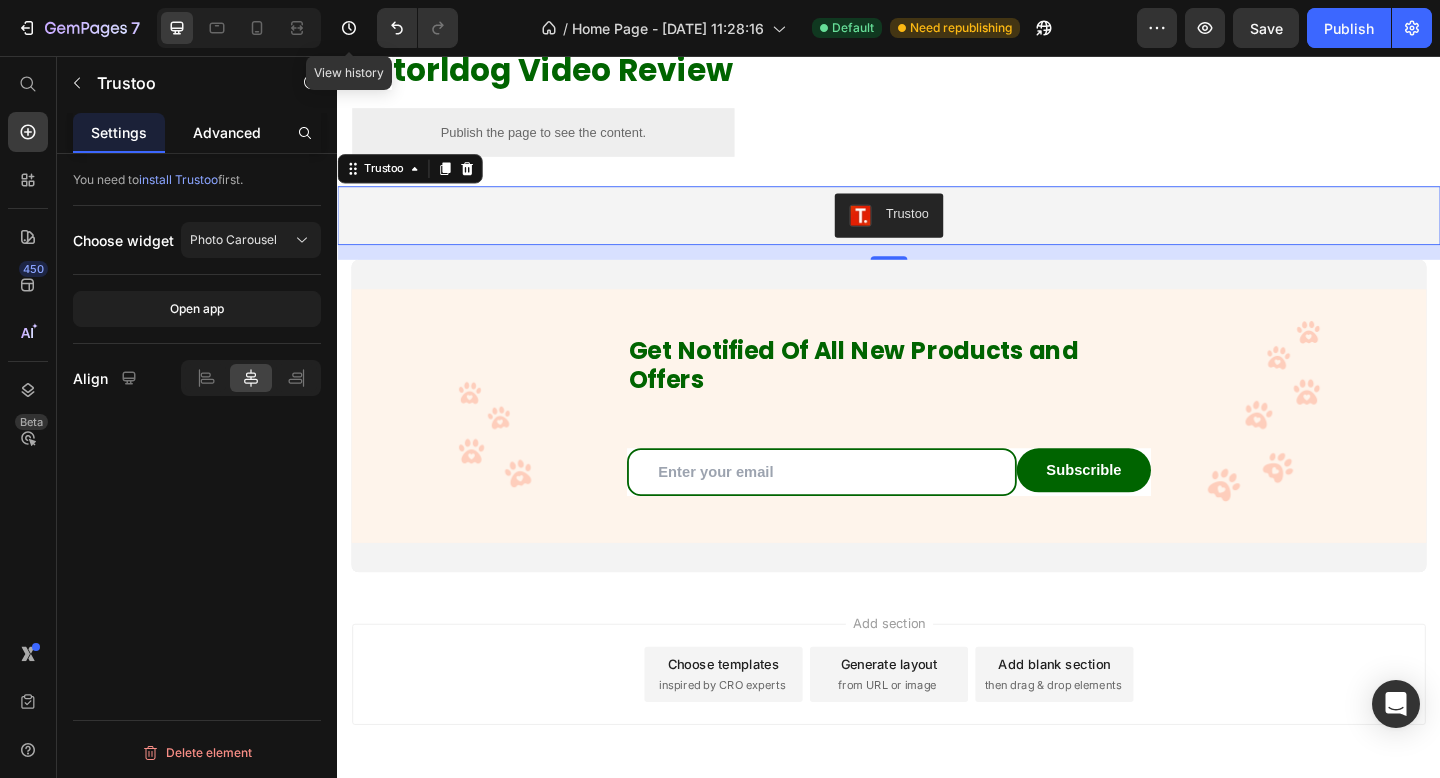 click on "Advanced" at bounding box center [227, 132] 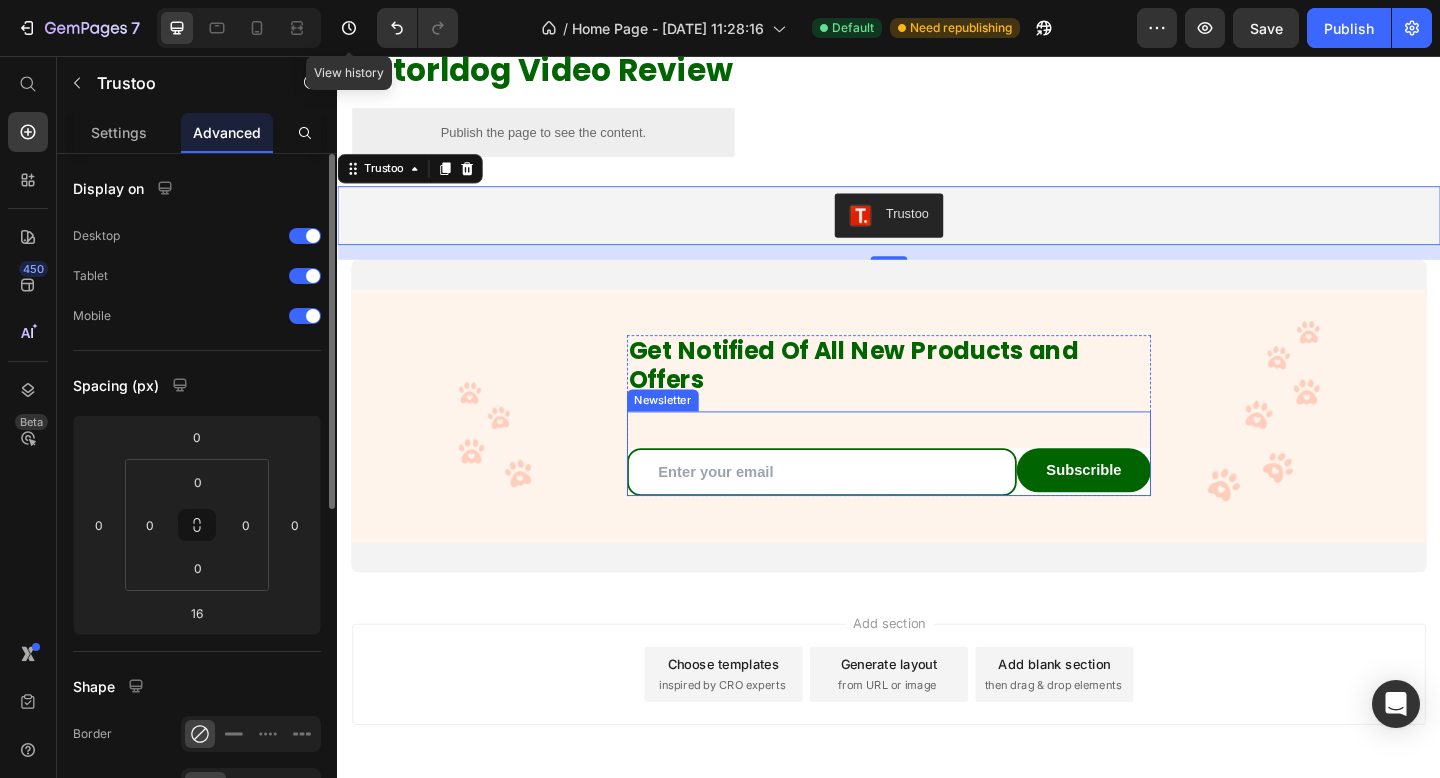 scroll, scrollTop: 2906, scrollLeft: 0, axis: vertical 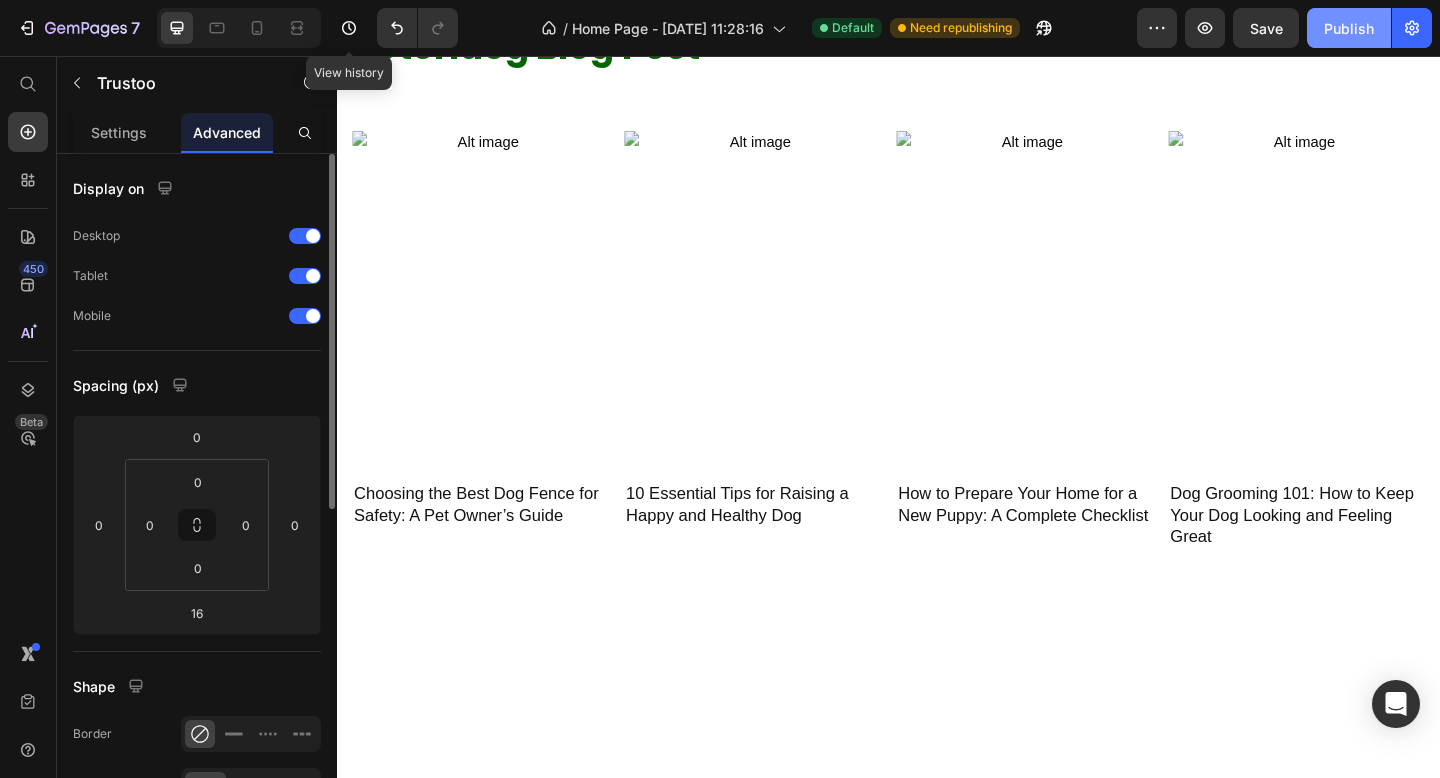 click on "Publish" at bounding box center (1349, 28) 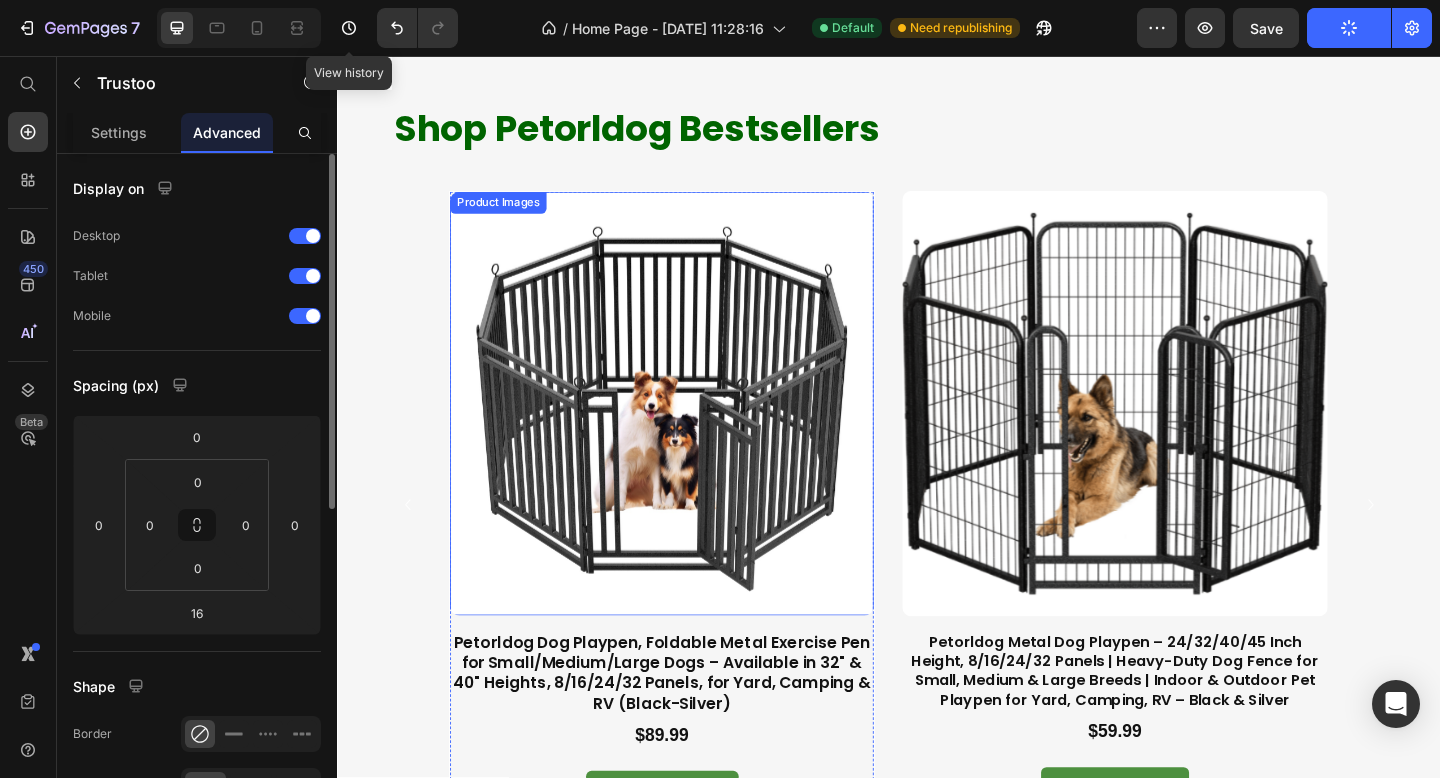 scroll, scrollTop: 1561, scrollLeft: 0, axis: vertical 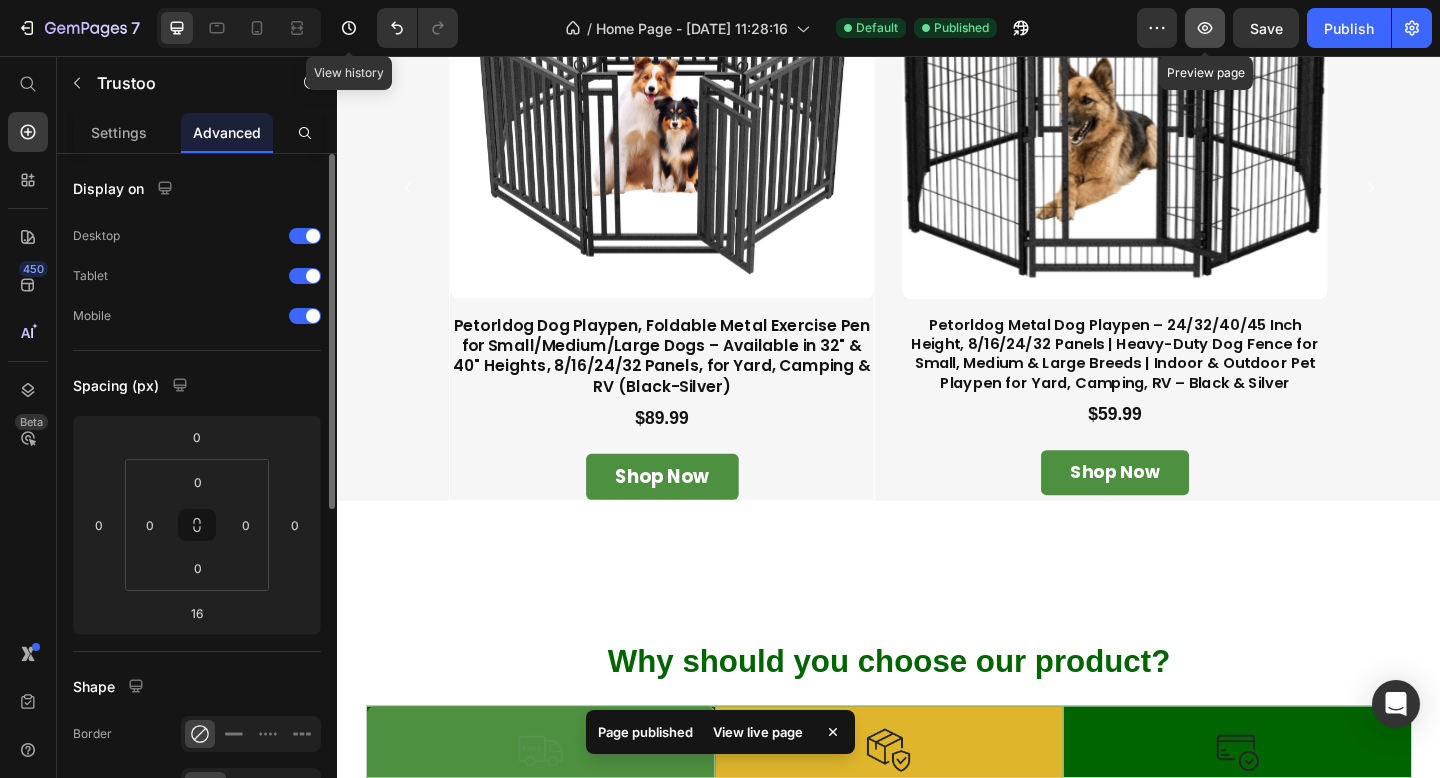 click 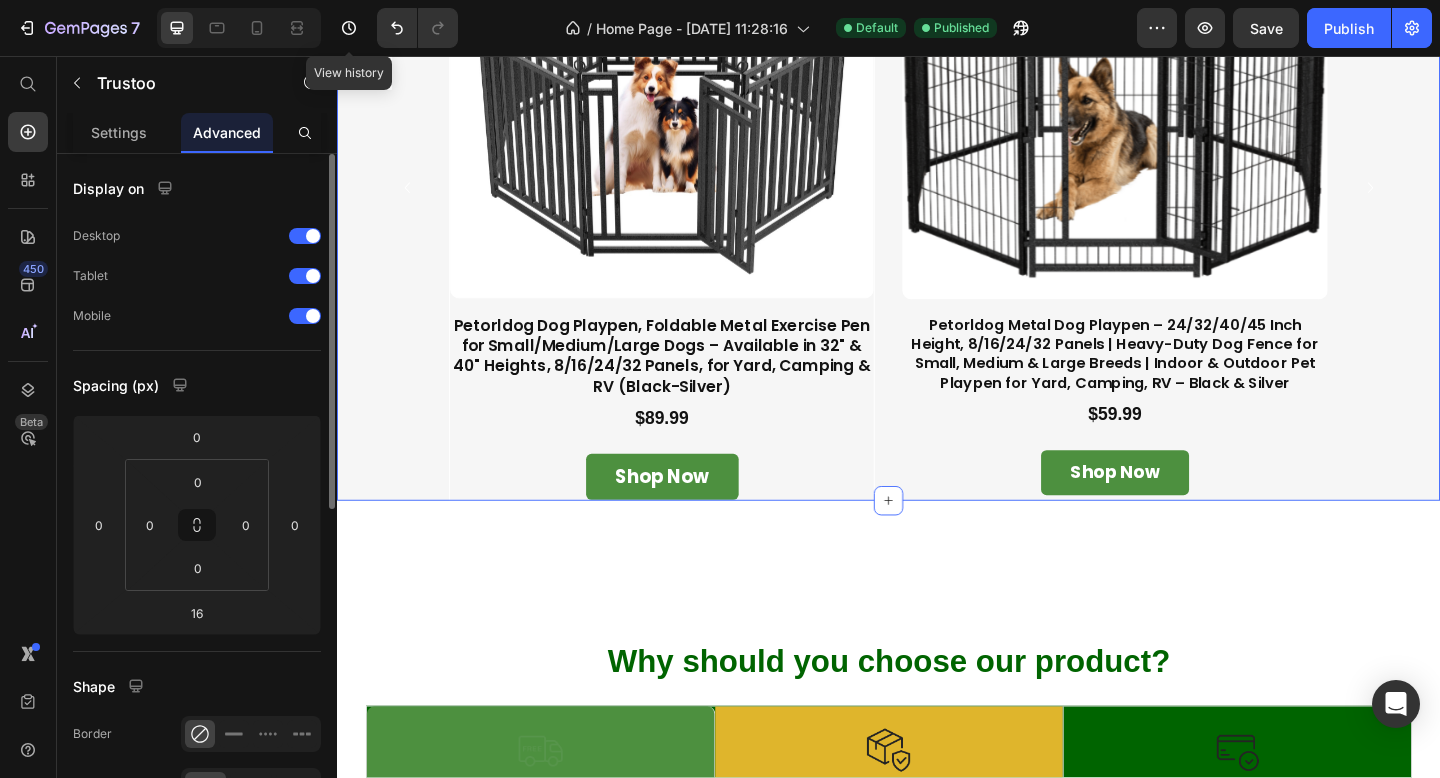 click on "Shop Petorldog Bestsellers Heading Row
Product Images Petorldog Dog Playpen, Foldable Metal Exercise Pen for Small/Medium/Large Dogs – Available in 32" & 40" Heights, 8/16/24/32 Panels, for Yard, Camping & RV (Black-Silver) Product Title $89.99 Product Price Row shop now Add to Cart Product Product Images Petorldog Metal Dog Playpen – 24/32/40/45 Inch Height, 8/16/24/32 Panels | Heavy-Duty Dog Fence for Small, Medium & Large Breeds | Indoor & Outdoor Pet Playpen for Yard, Camping, RV – Black & Silver Product Title $59.99 Product Price Row shop now Add to Cart Product
Carousel Section 4" at bounding box center [937, 112] 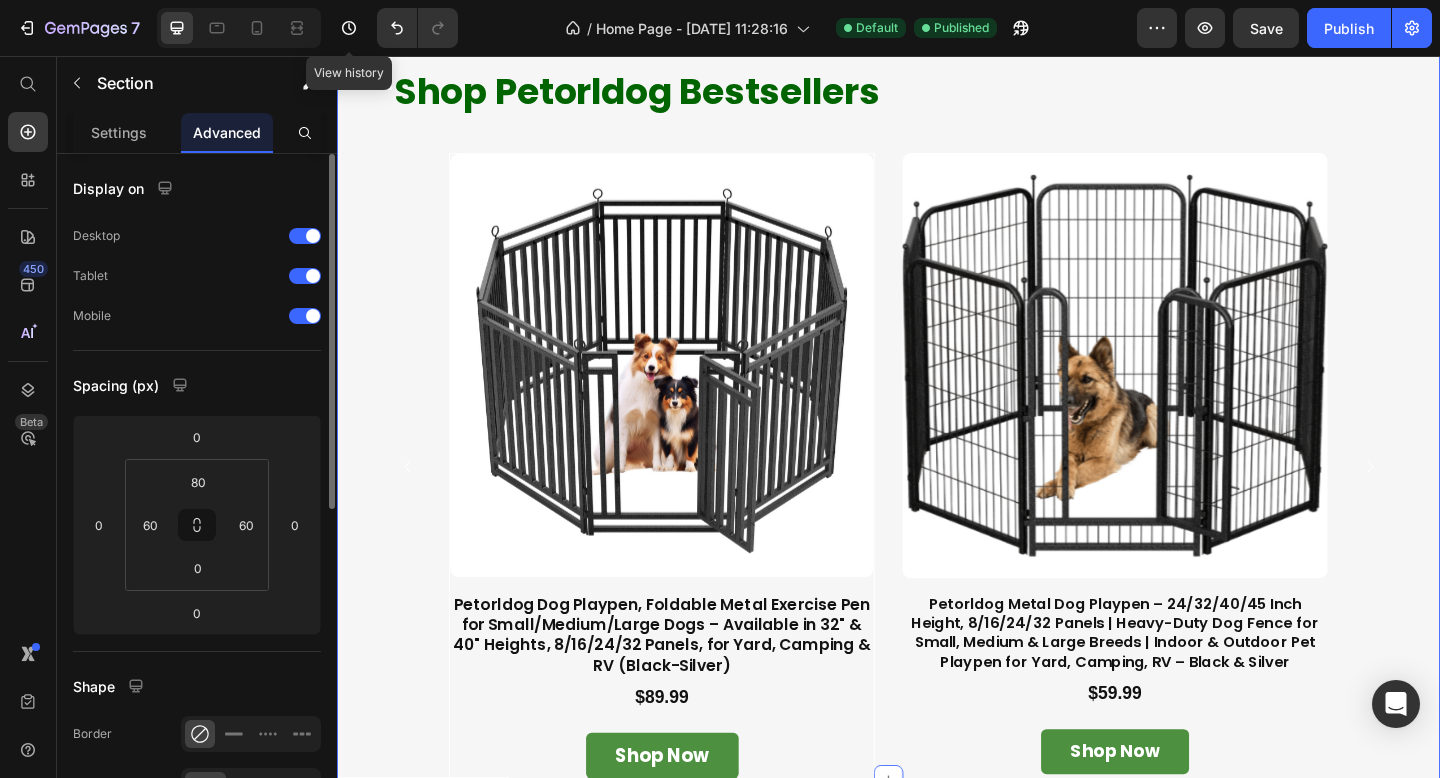 scroll, scrollTop: 1156, scrollLeft: 0, axis: vertical 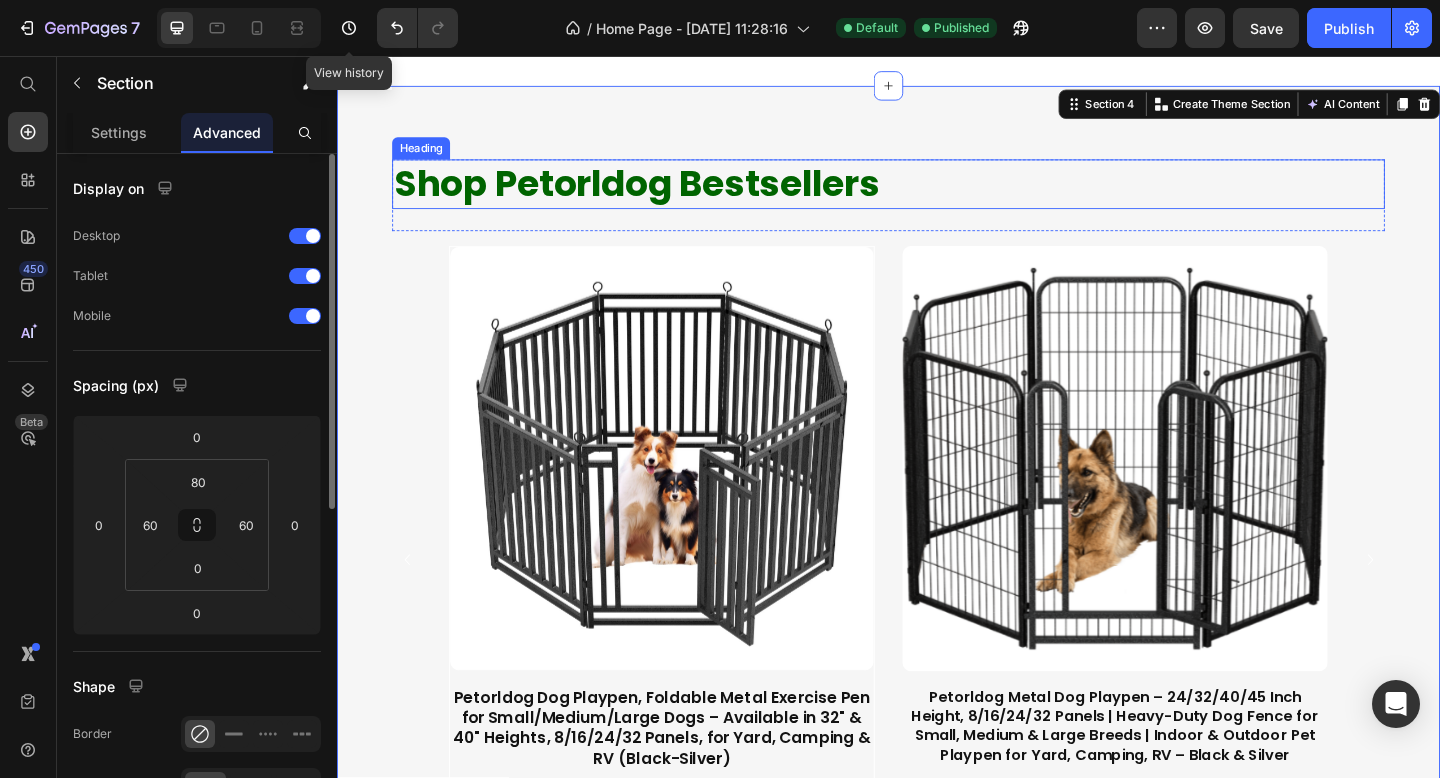 click on "Shop Petorldog Bestsellers" at bounding box center [937, 196] 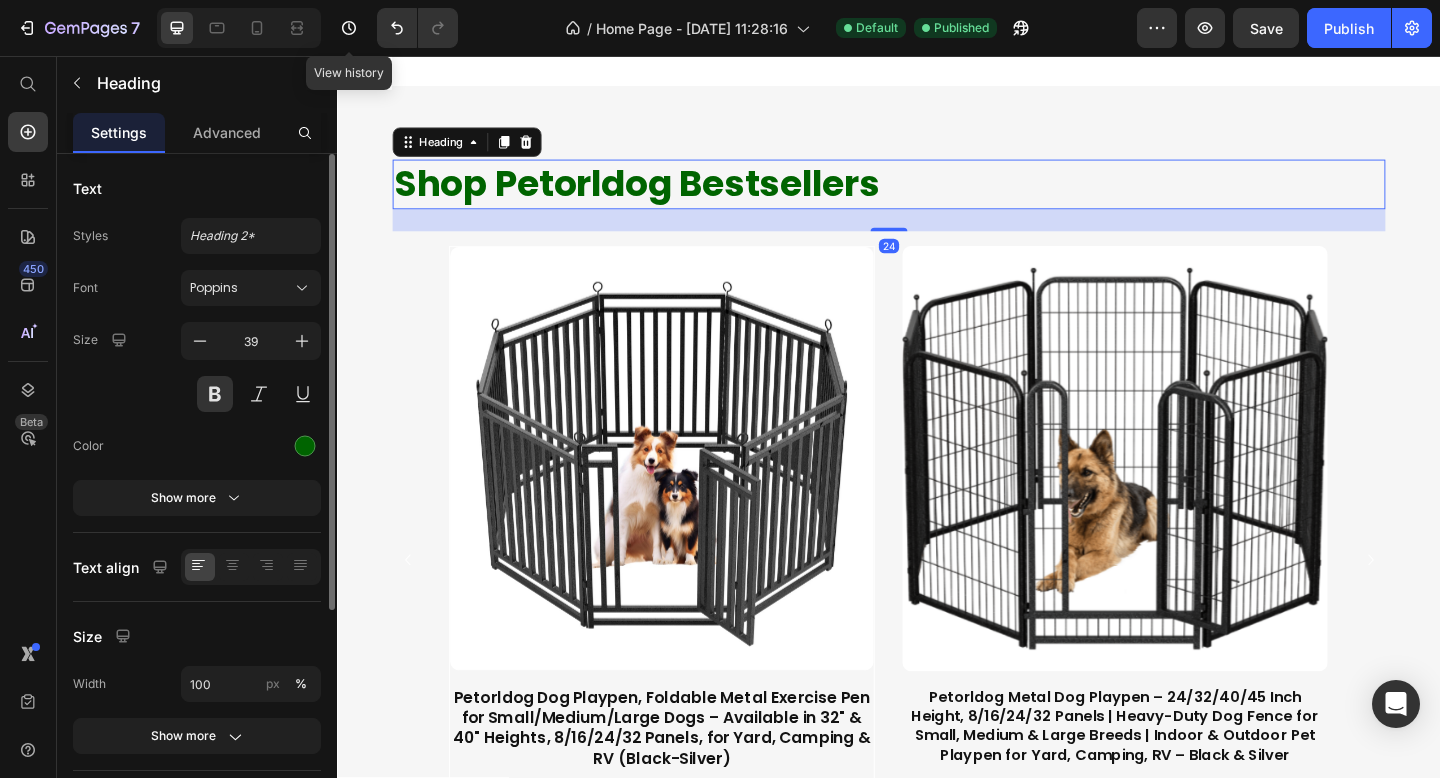 click on "Shop Petorldog Bestsellers" at bounding box center (937, 196) 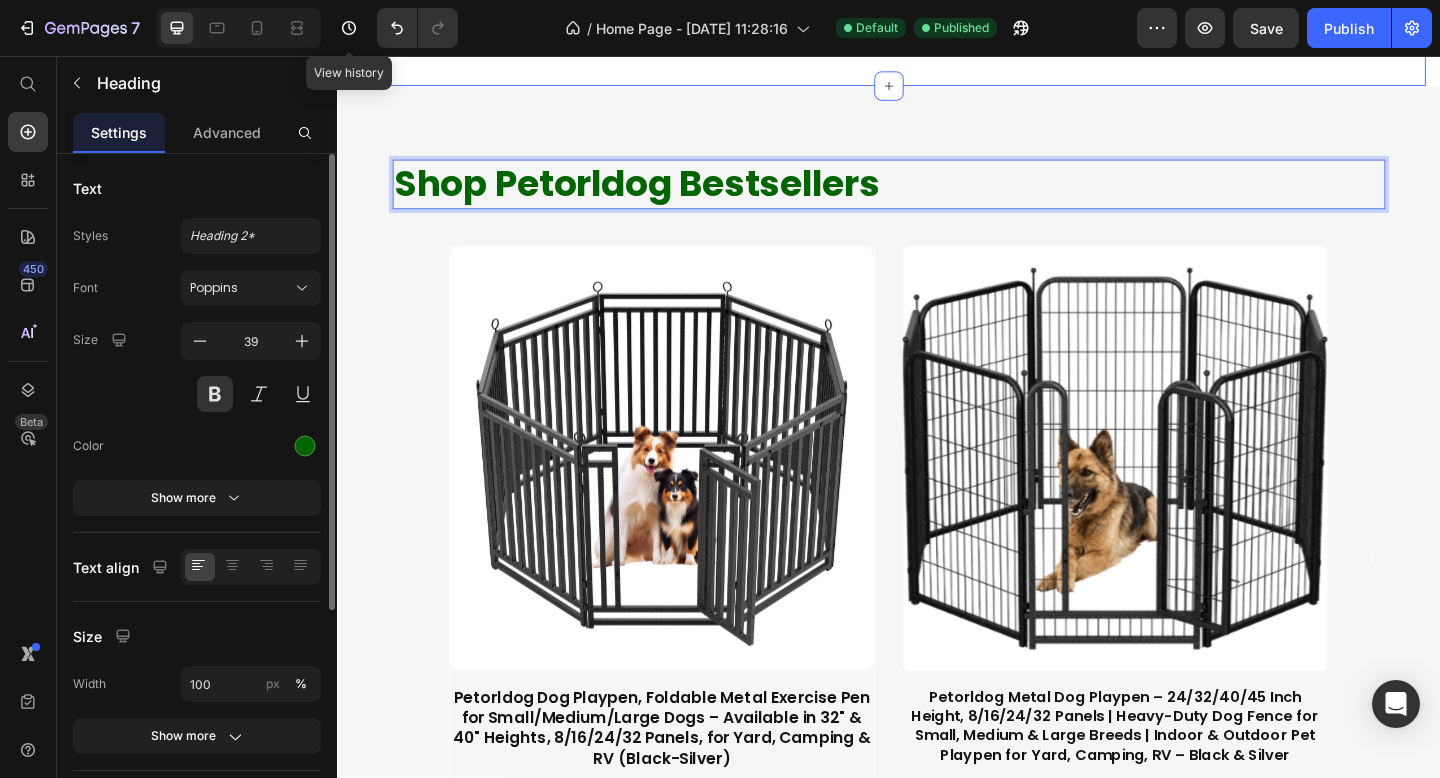 click on "Drop element here" at bounding box center [937, 27] 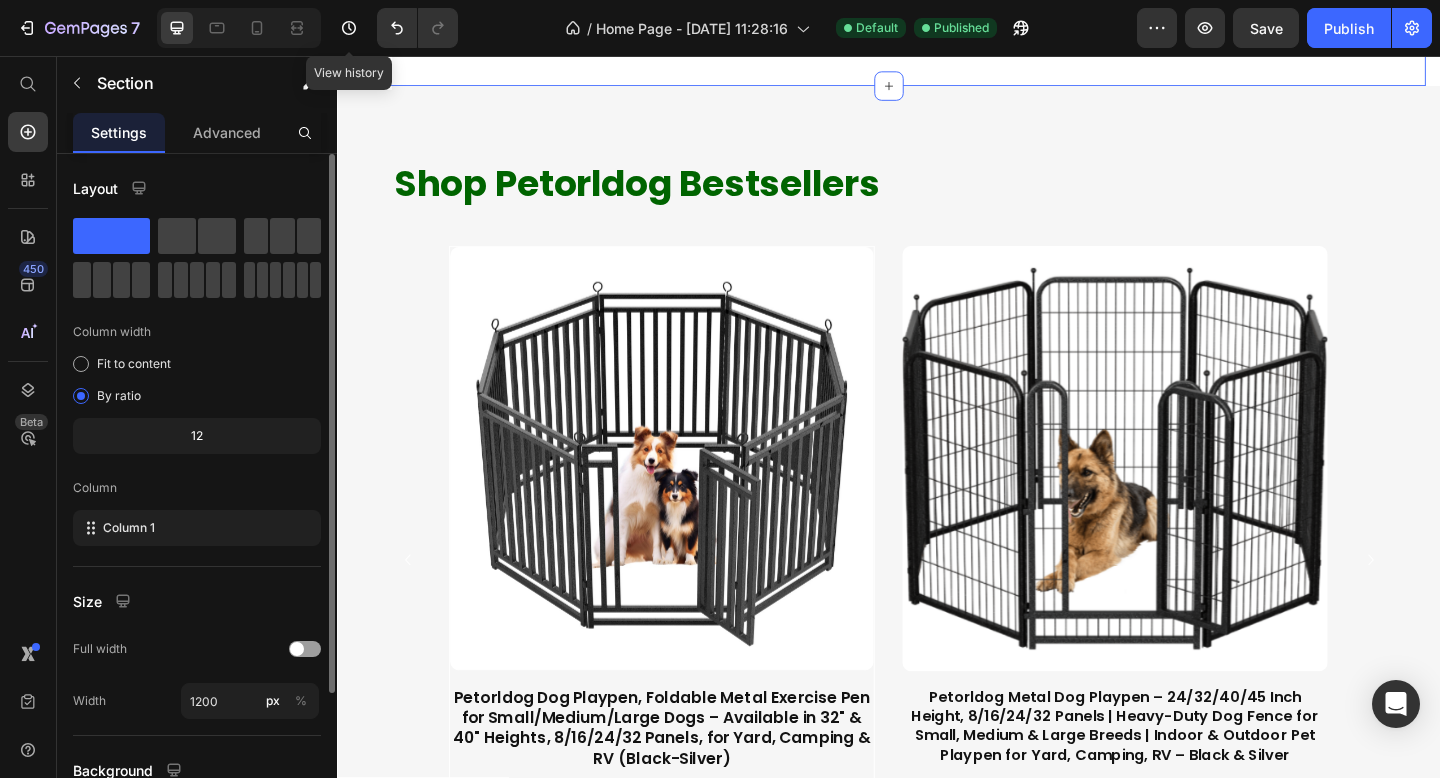 click 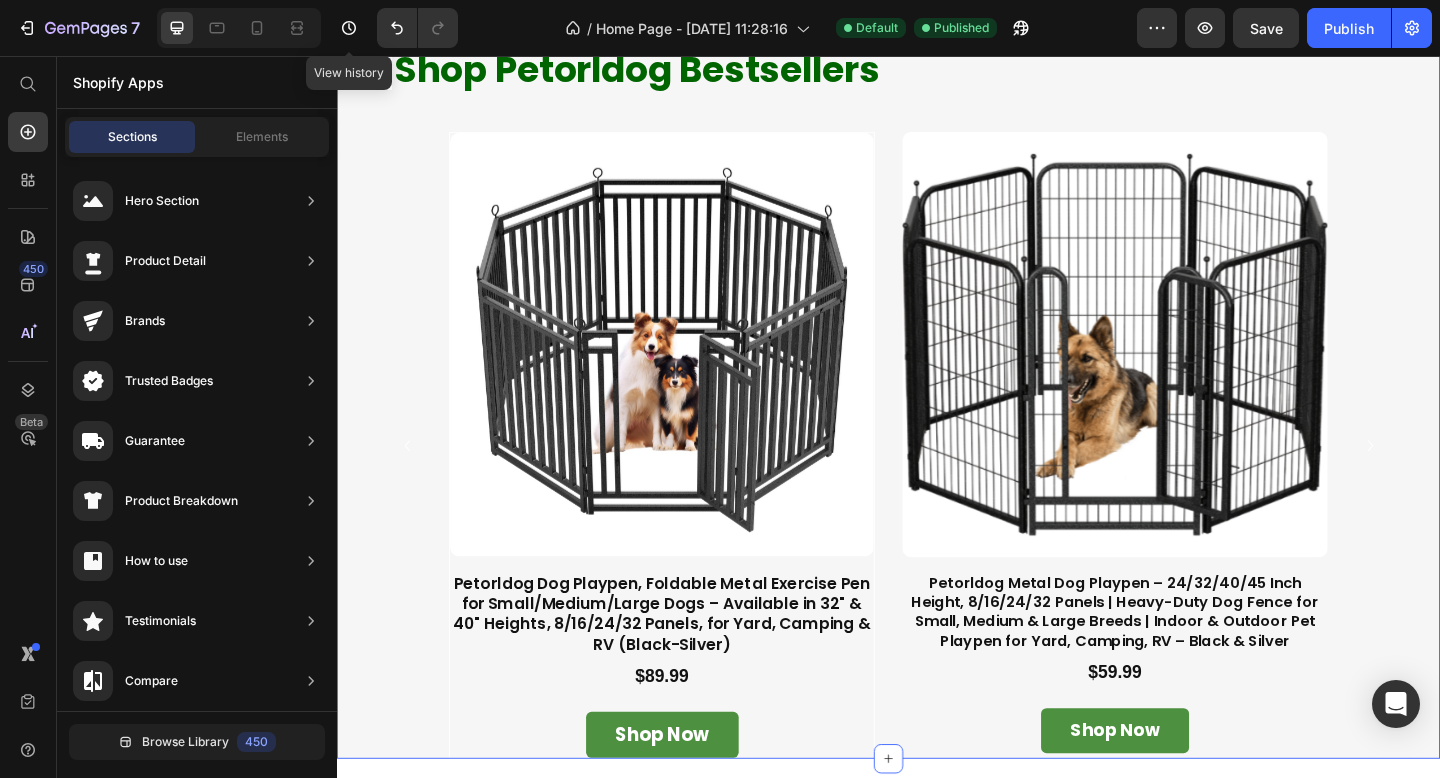 click on "Shop Petorldog Bestsellers Heading Row
Product Images Petorldog Dog Playpen, Foldable Metal Exercise Pen for Small/Medium/Large Dogs – Available in 32" & 40" Heights, 8/16/24/32 Panels, for Yard, Camping & RV (Black-Silver) Product Title $89.99 Product Price Row shop now Add to Cart Product Product Images Petorldog Metal Dog Playpen – 24/32/40/45 Inch Height, 8/16/24/32 Panels | Heavy-Duty Dog Fence for Small, Medium & Large Breeds | Indoor & Outdoor Pet Playpen for Yard, Camping, RV – Black & Silver Product Title $59.99 Product Price Row shop now Add to Cart Product
Carousel Section 3" at bounding box center [937, 393] 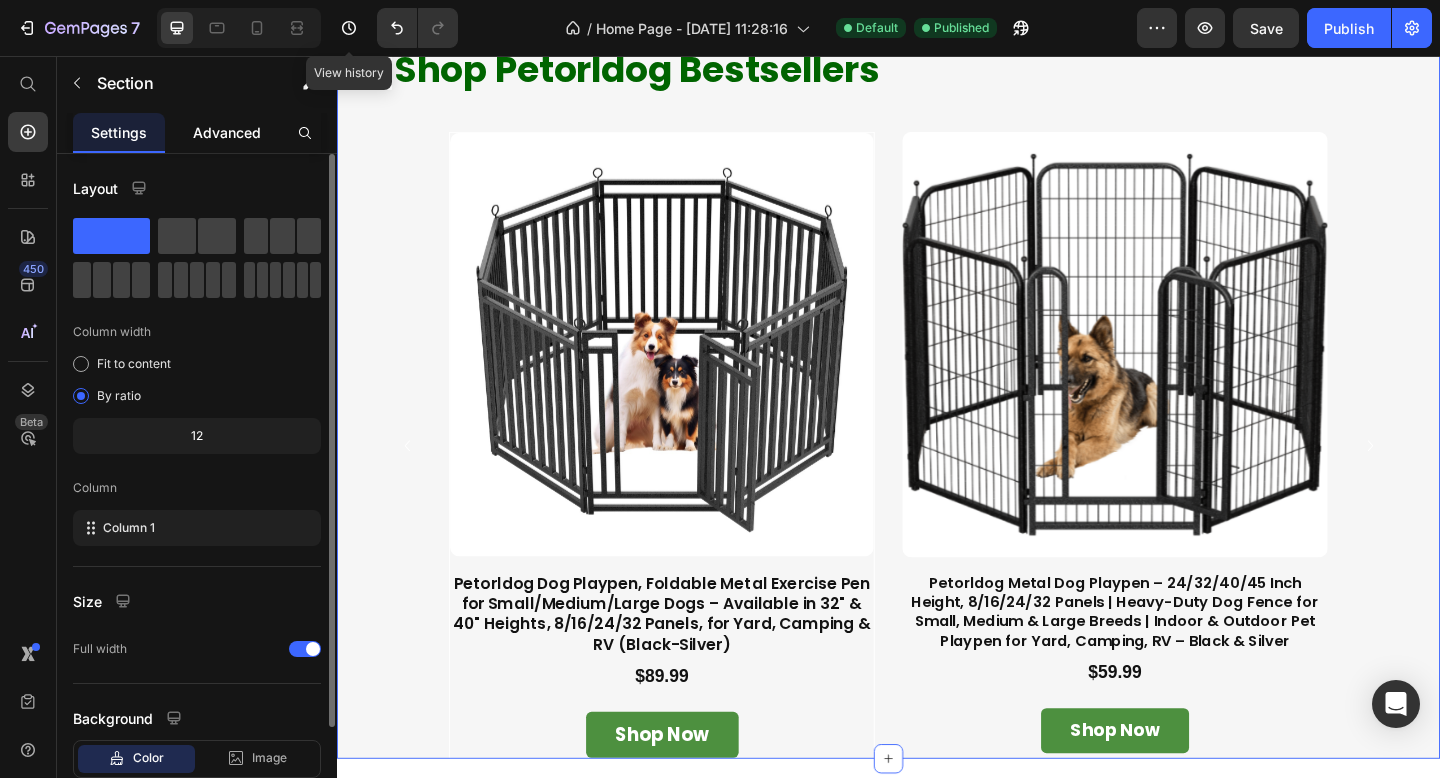 click on "Advanced" at bounding box center (227, 132) 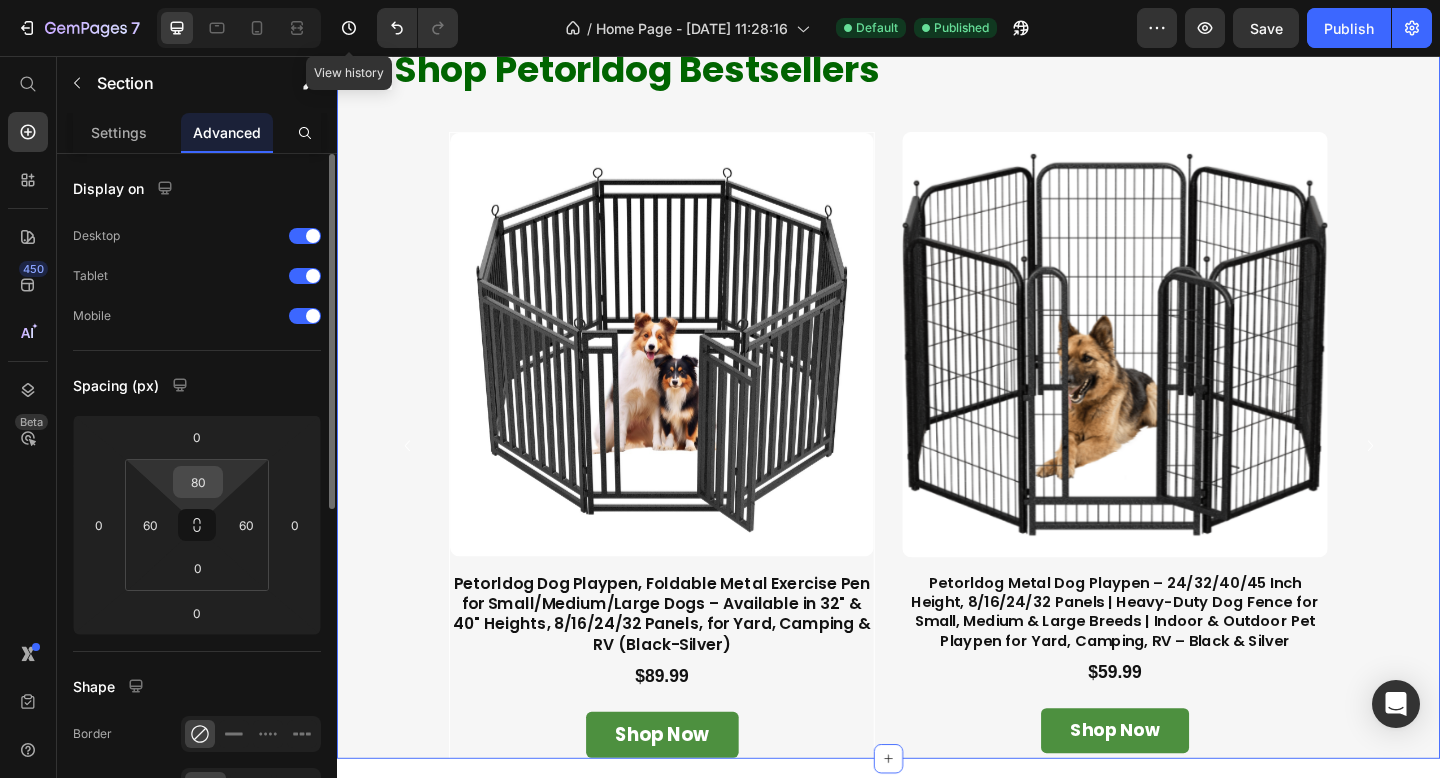 click on "80" at bounding box center [198, 482] 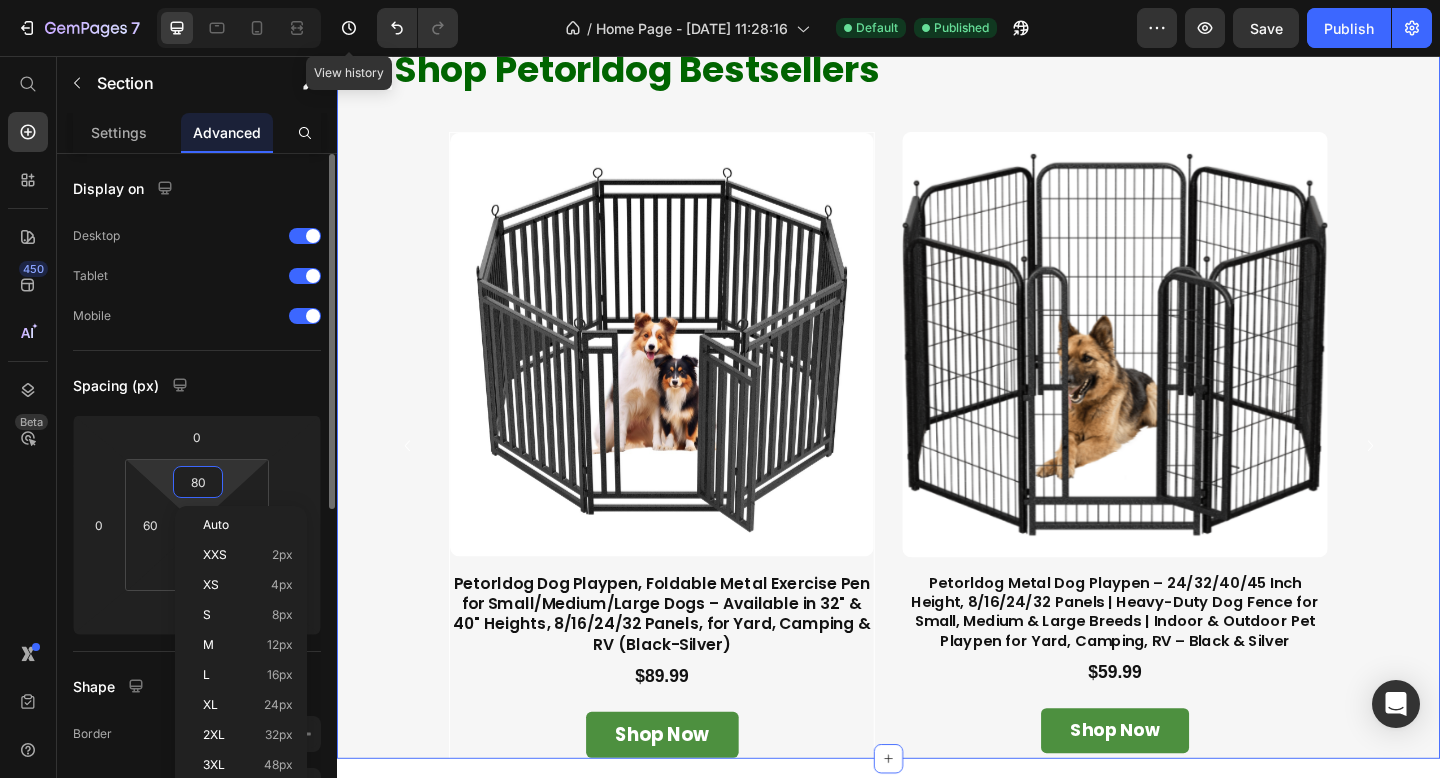 type on "0" 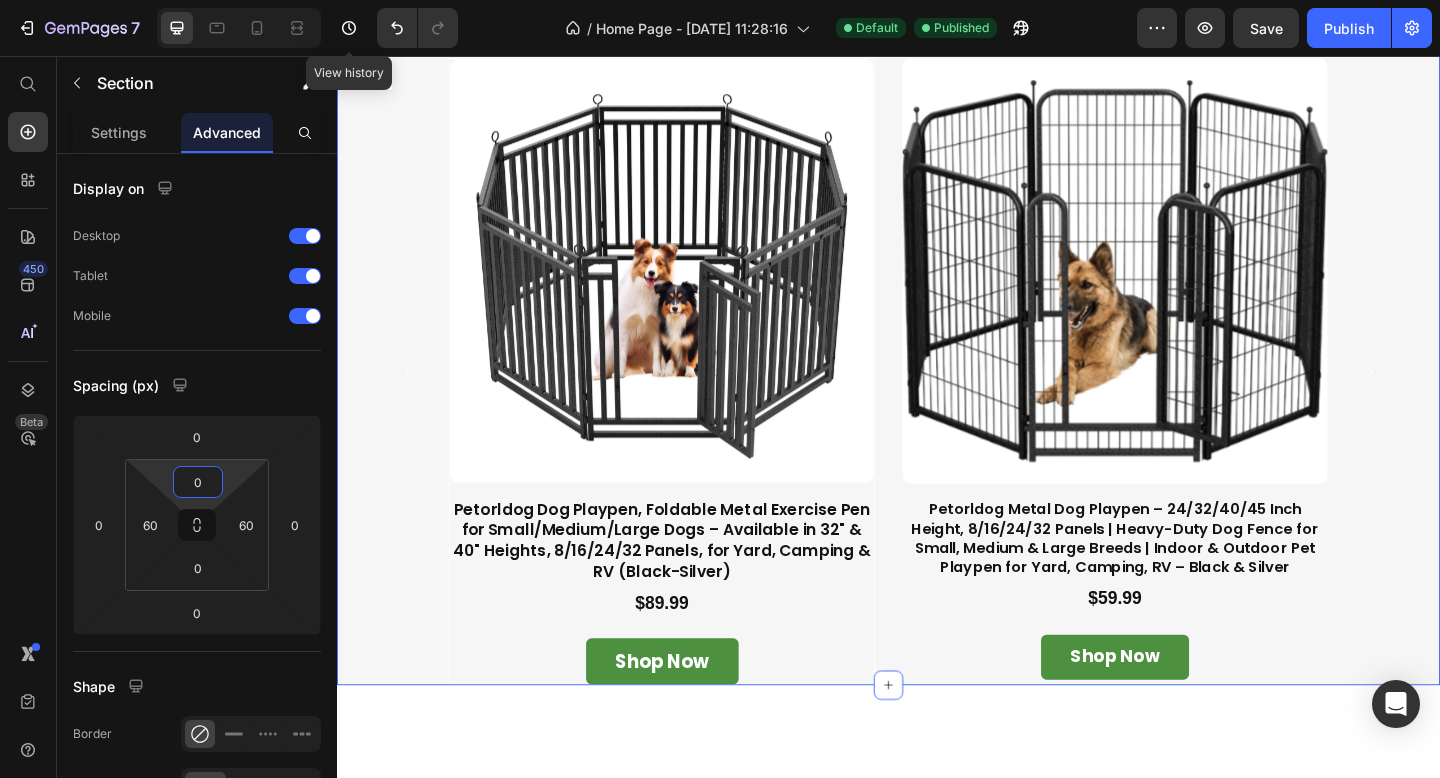click on "Shop Petorldog Bestsellers" at bounding box center [937, -8] 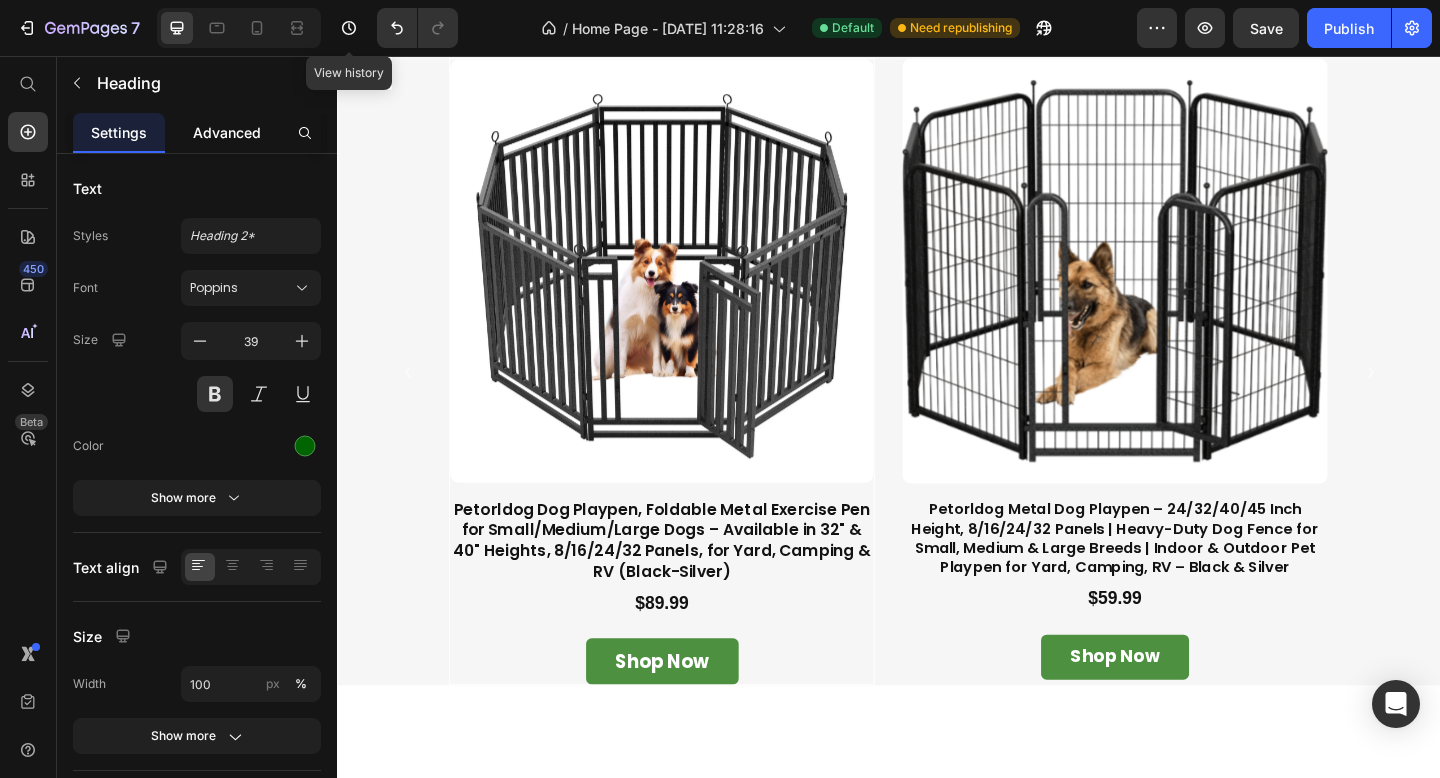 click on "Advanced" at bounding box center [227, 132] 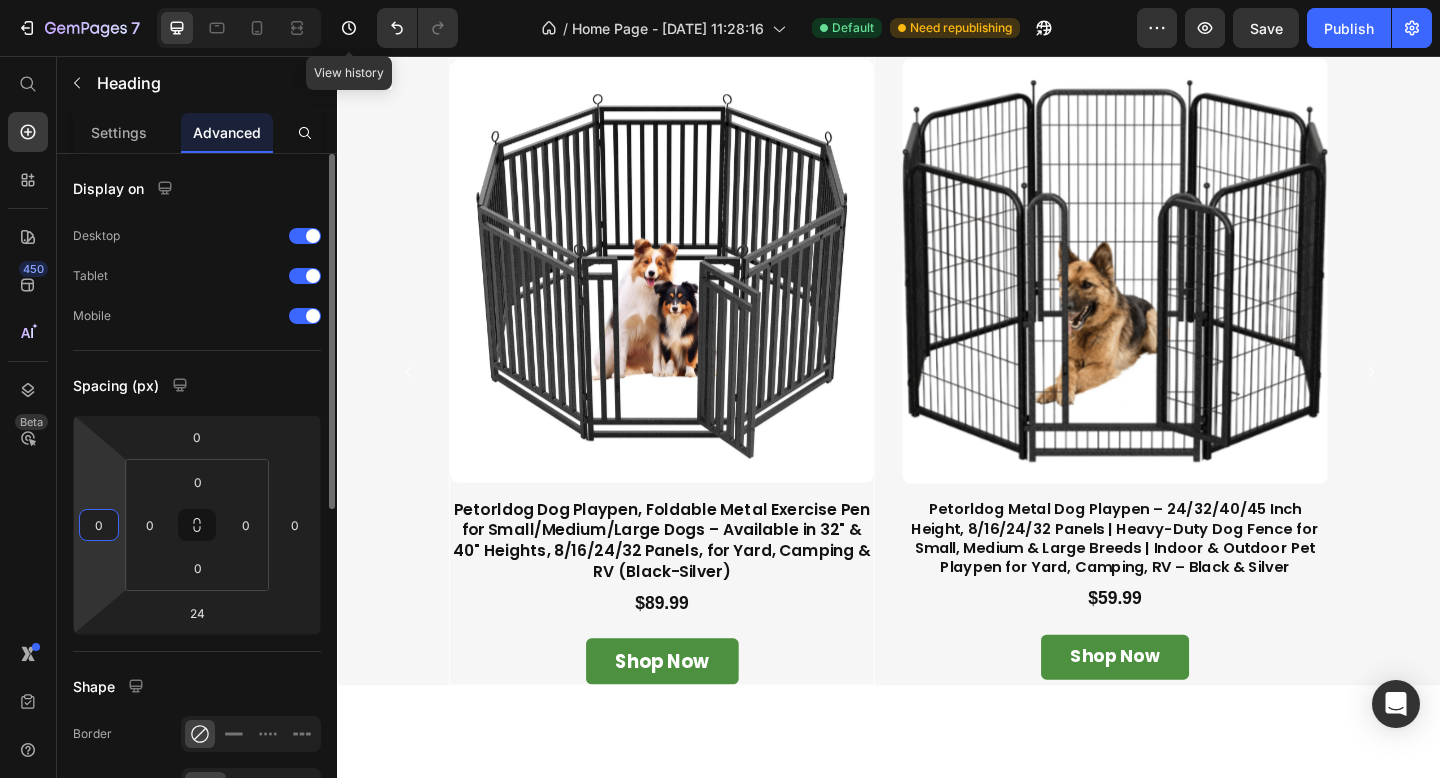 click on "0" at bounding box center [99, 525] 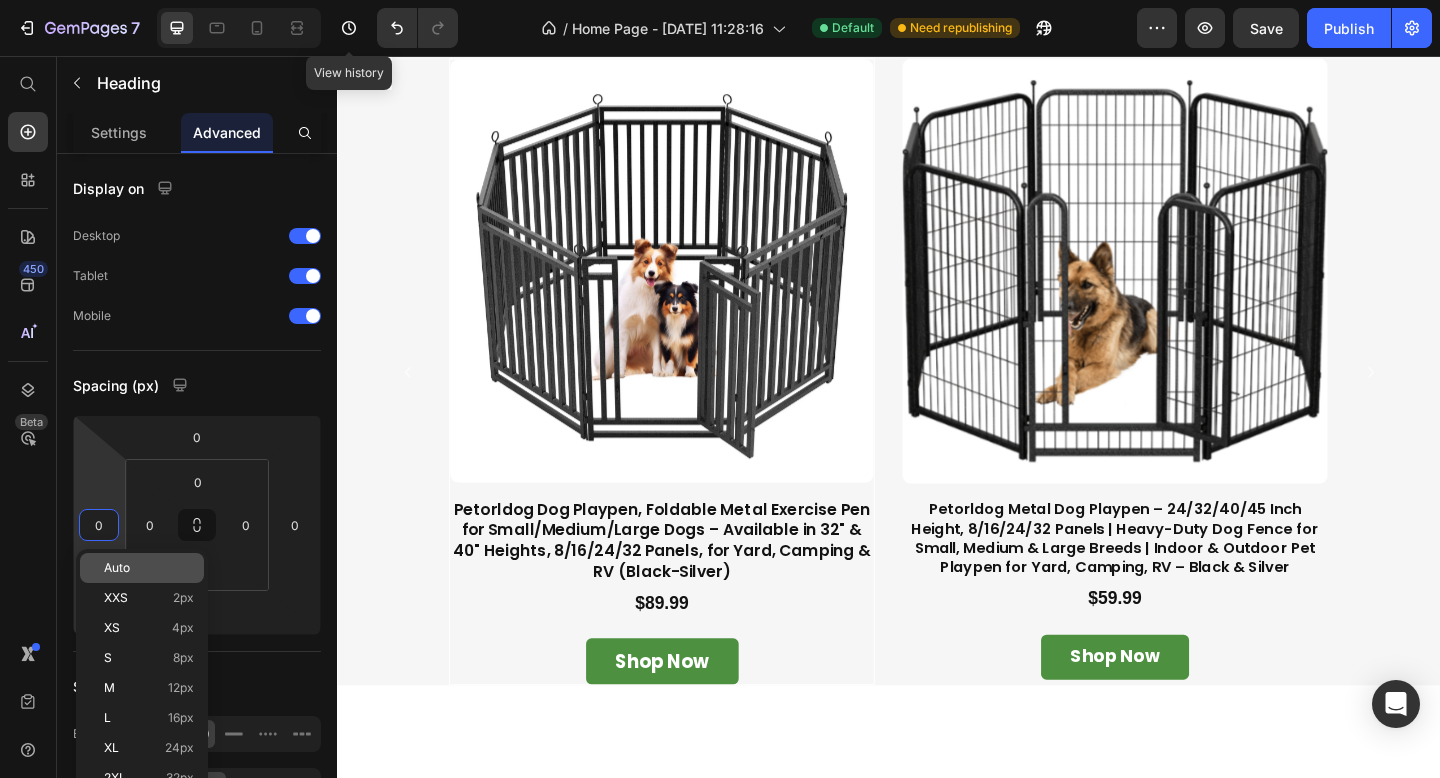 click on "Auto" at bounding box center [117, 568] 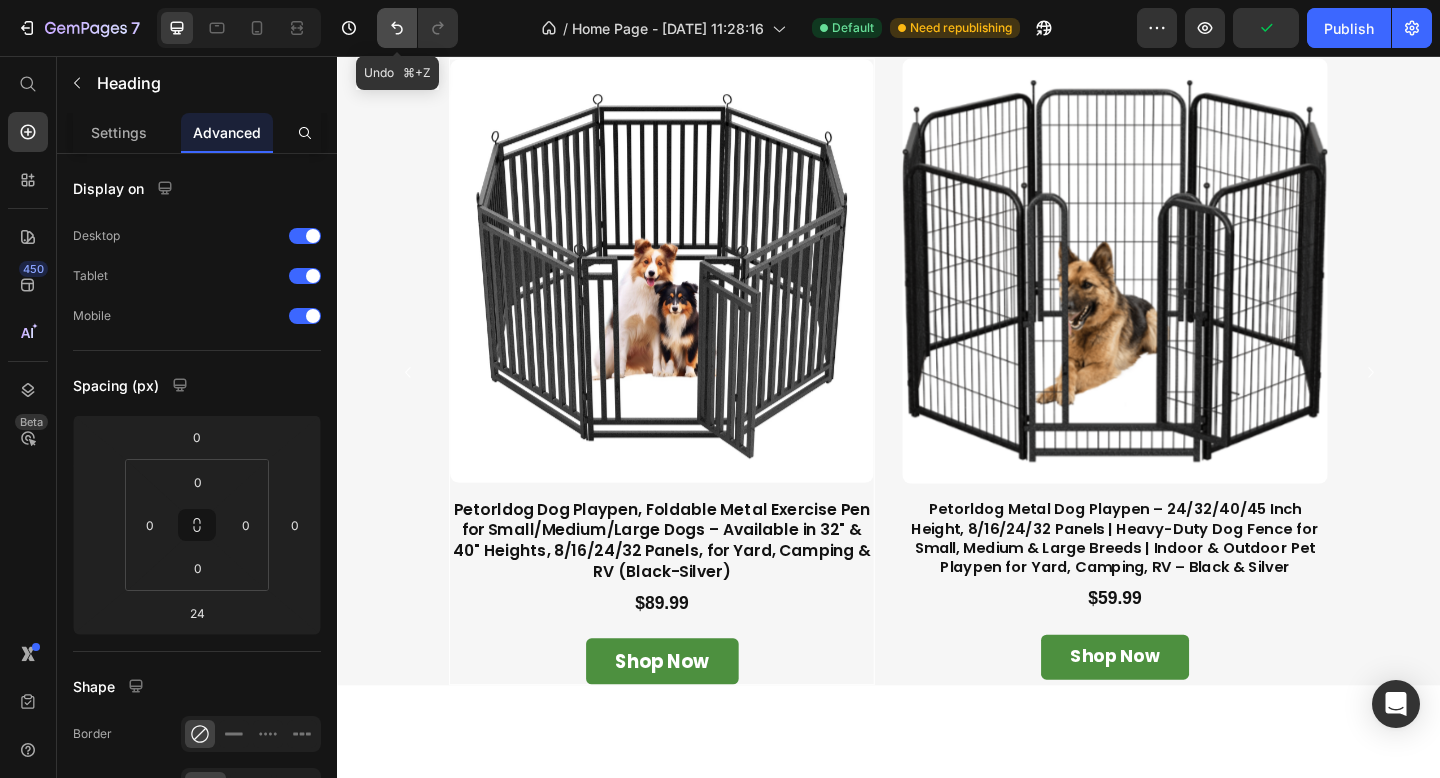 click 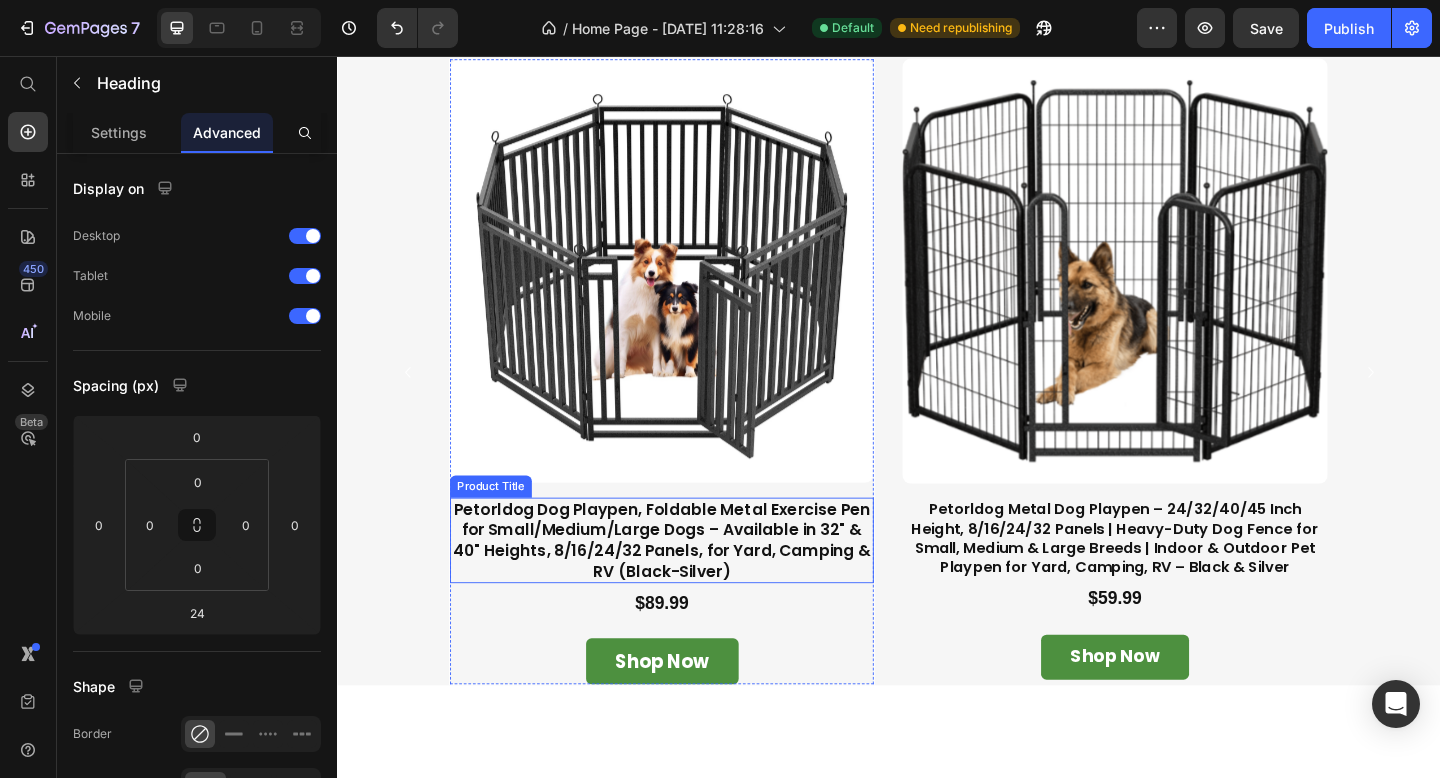 scroll, scrollTop: 1477, scrollLeft: 0, axis: vertical 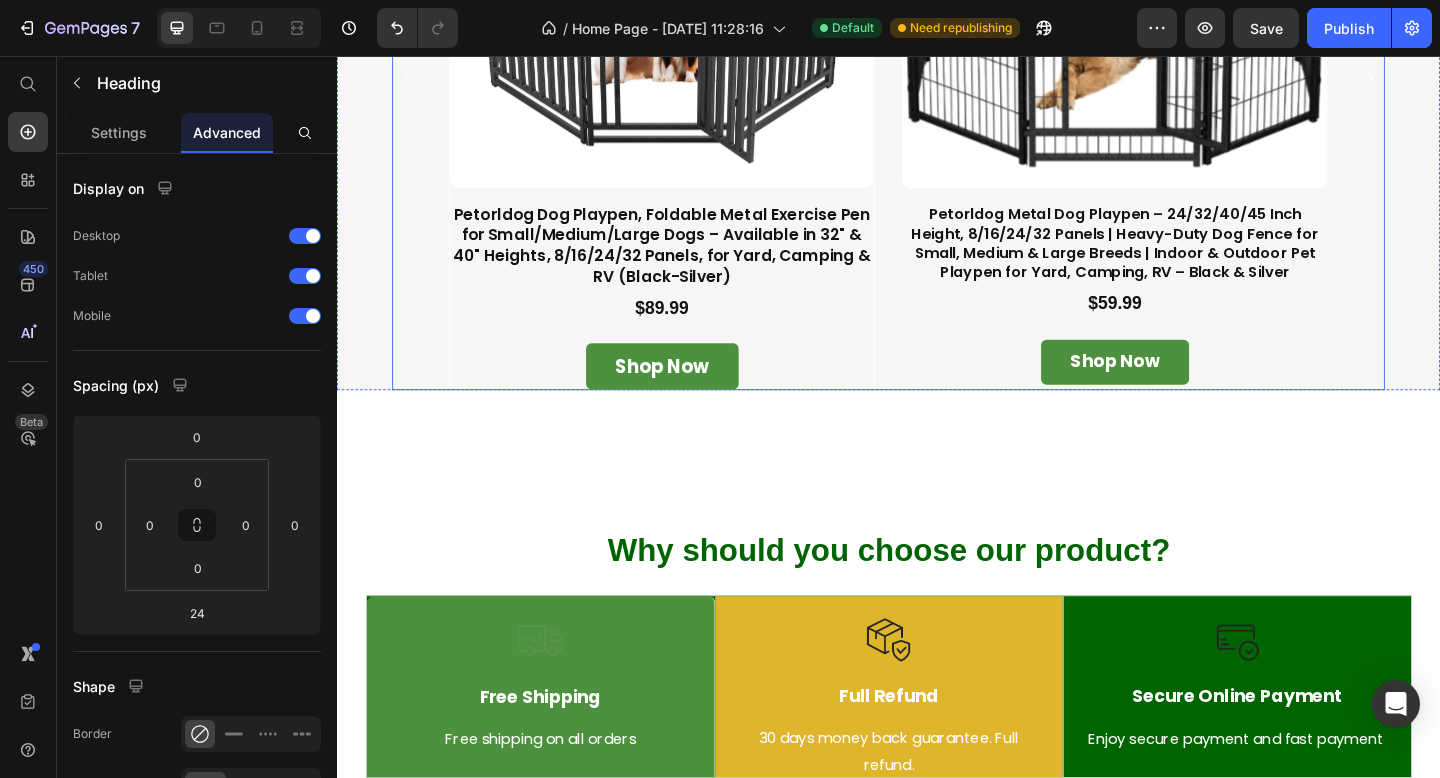 click on "Product Images Petorldog Dog Playpen, Foldable Metal Exercise Pen for Small/Medium/Large Dogs – Available in 32" & 40" Heights, 8/16/24/32 Panels, for Yard, Camping & RV (Black-Silver) Product Title $89.99 Product Price Row shop now Add to Cart Product Product Images Petorldog Metal Dog Playpen – 24/32/40/45 Inch Height, 8/16/24/32 Panels | Heavy-Duty Dog Fence for Small, Medium & Large Breeds | Indoor & Outdoor Pet Playpen for Yard, Camping, RV – Black & Silver Product Title $59.99 Product Price Row shop now Add to Cart Product" at bounding box center [937, 79] 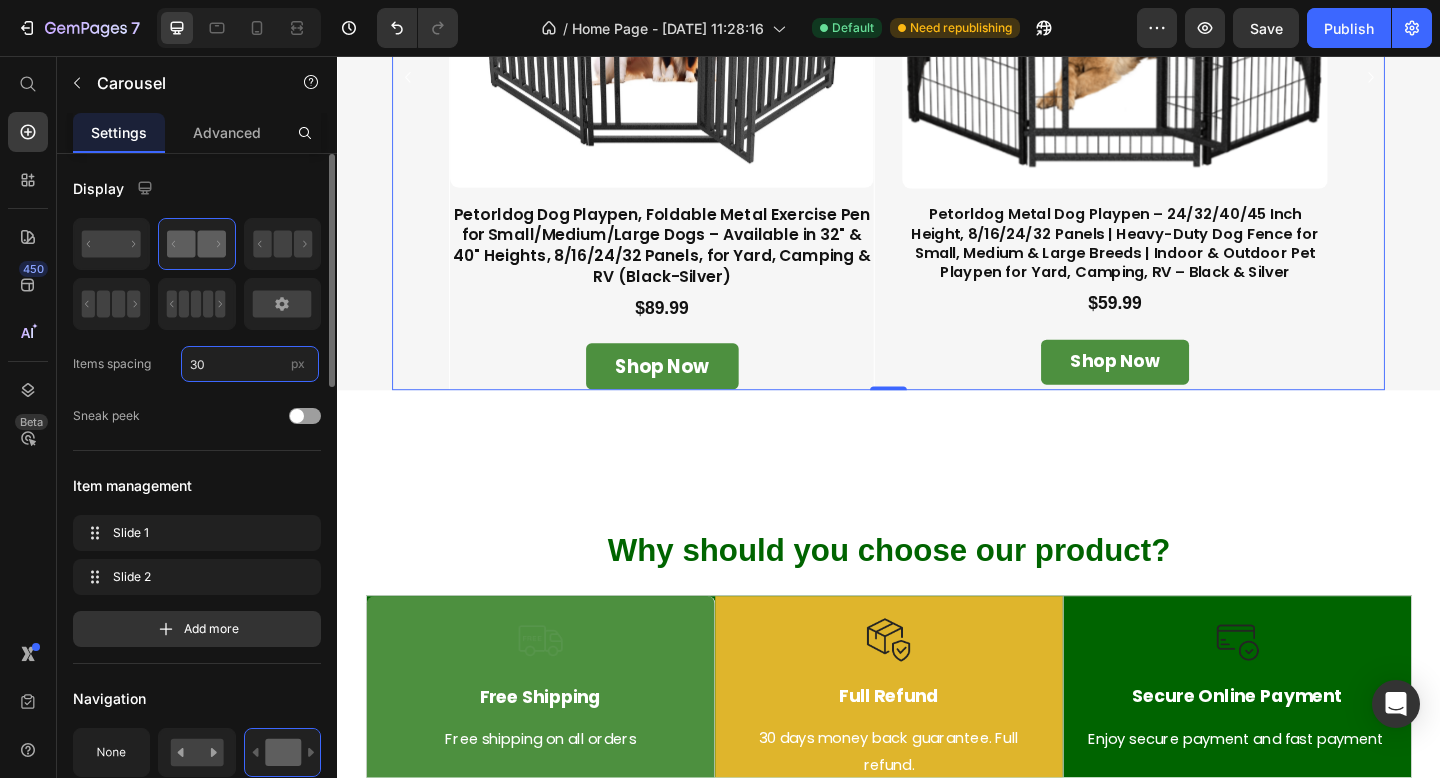 click on "30" at bounding box center (250, 364) 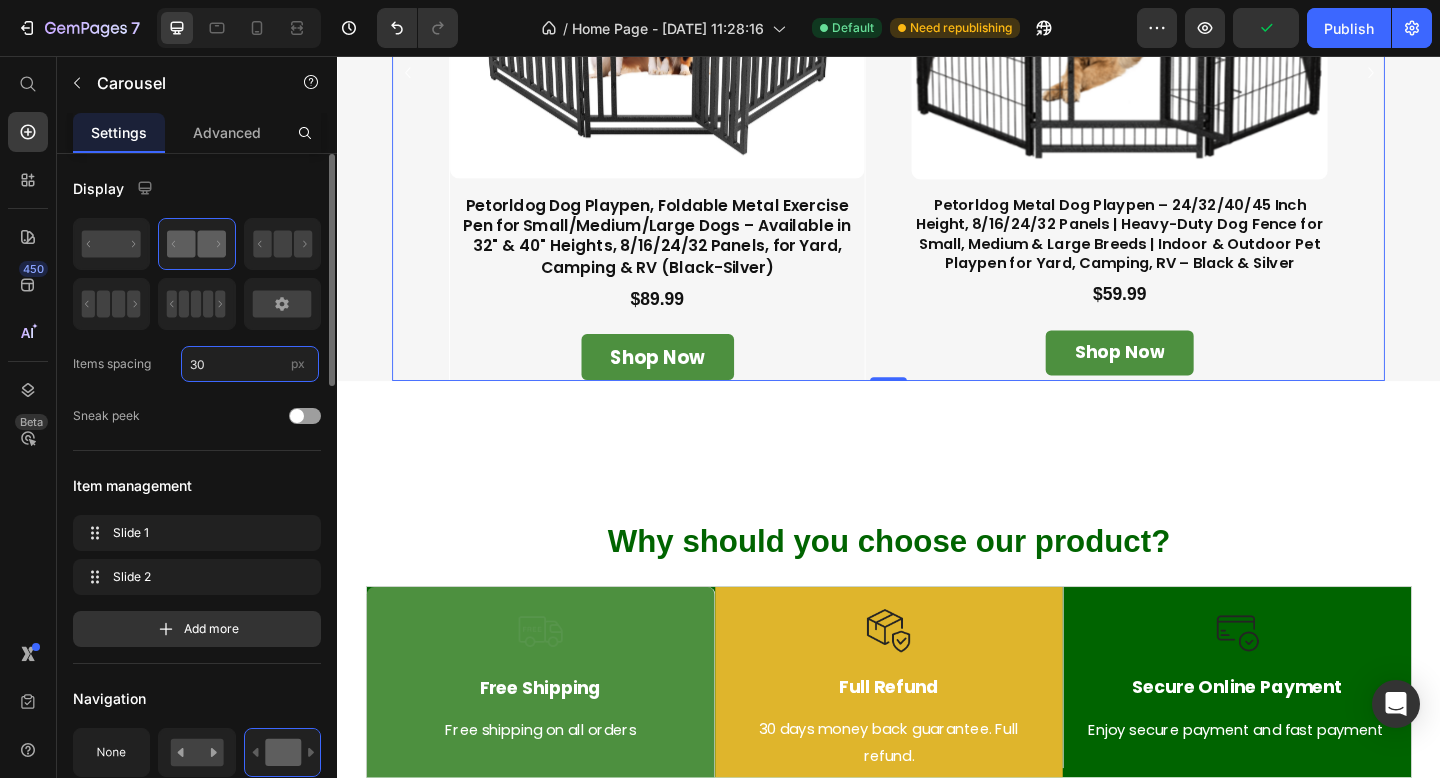 type on "3" 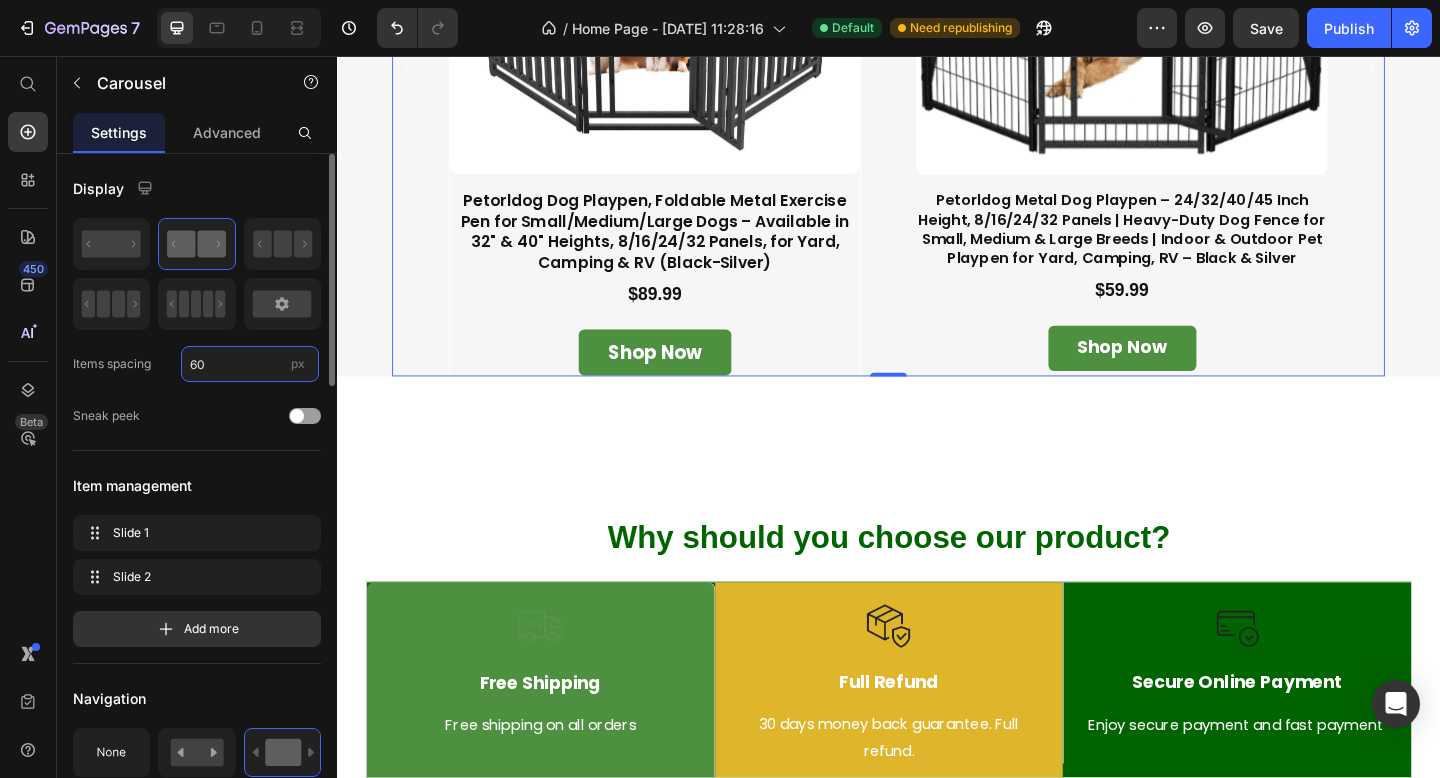 type on "6" 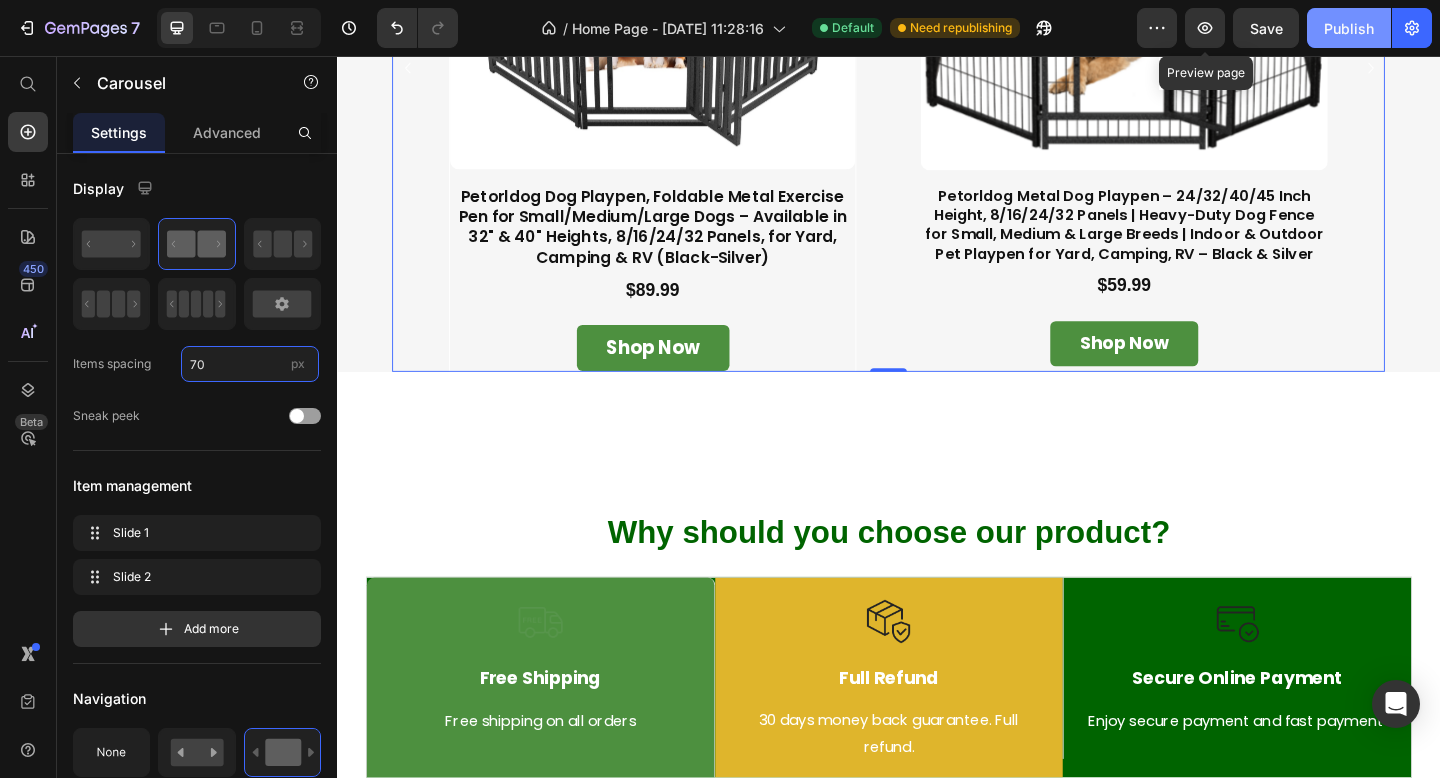 type on "70" 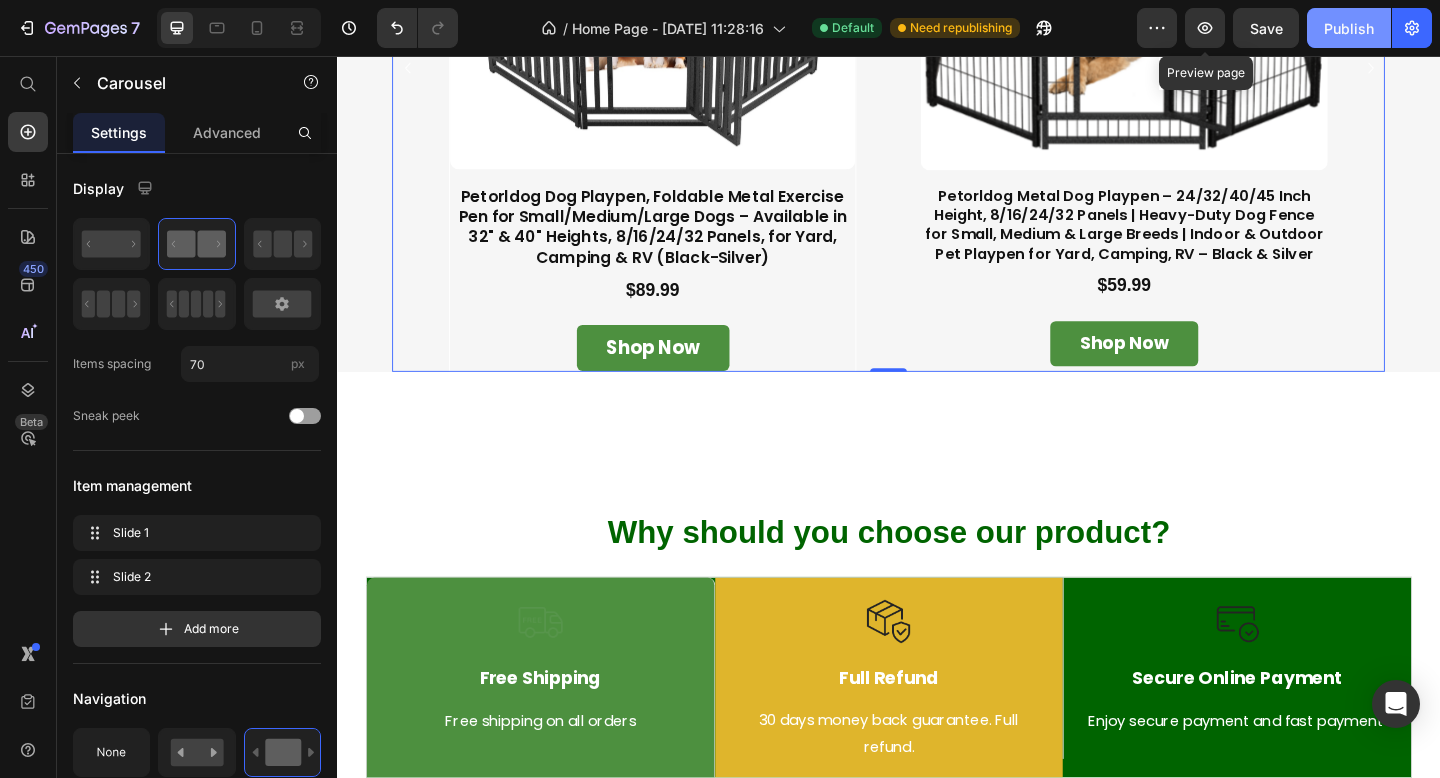 click on "Save" 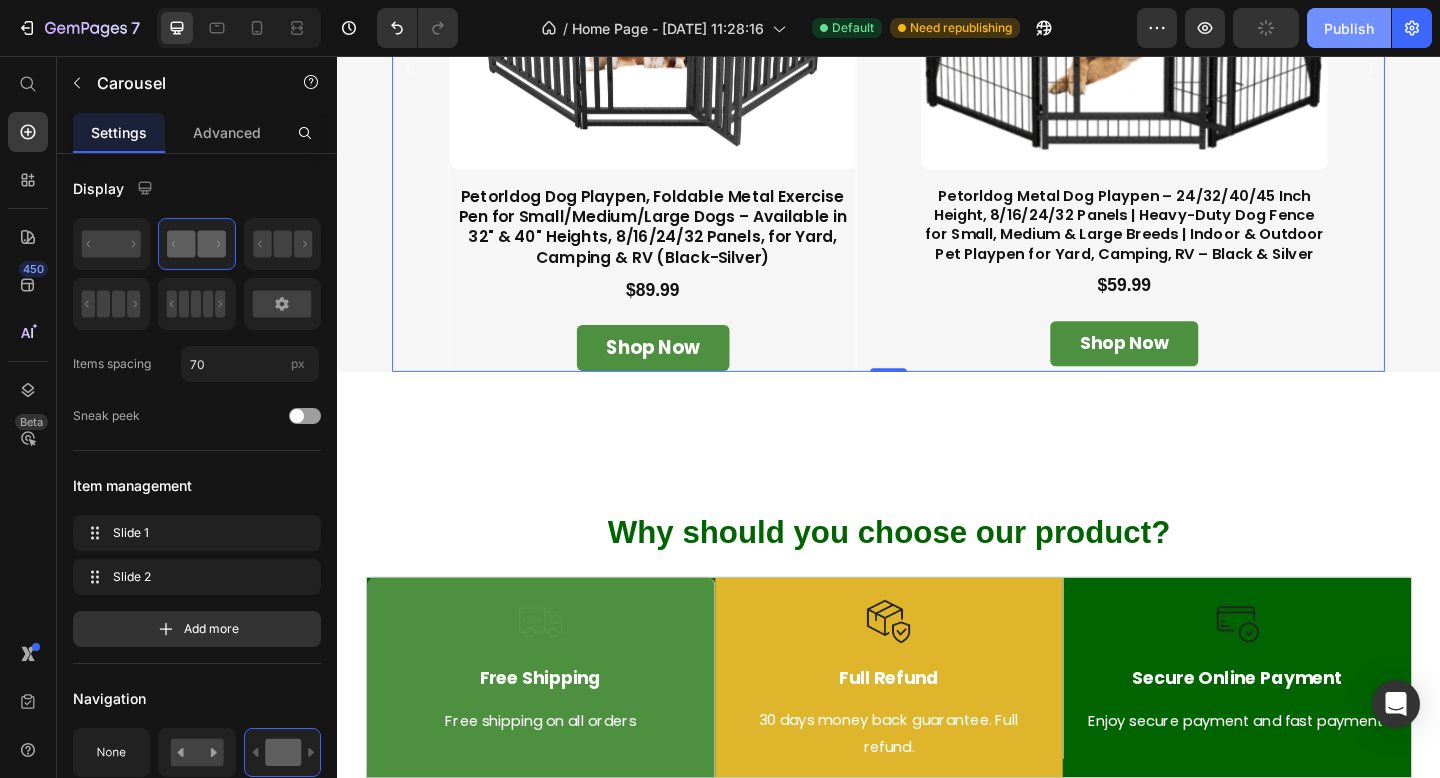 click on "Publish" 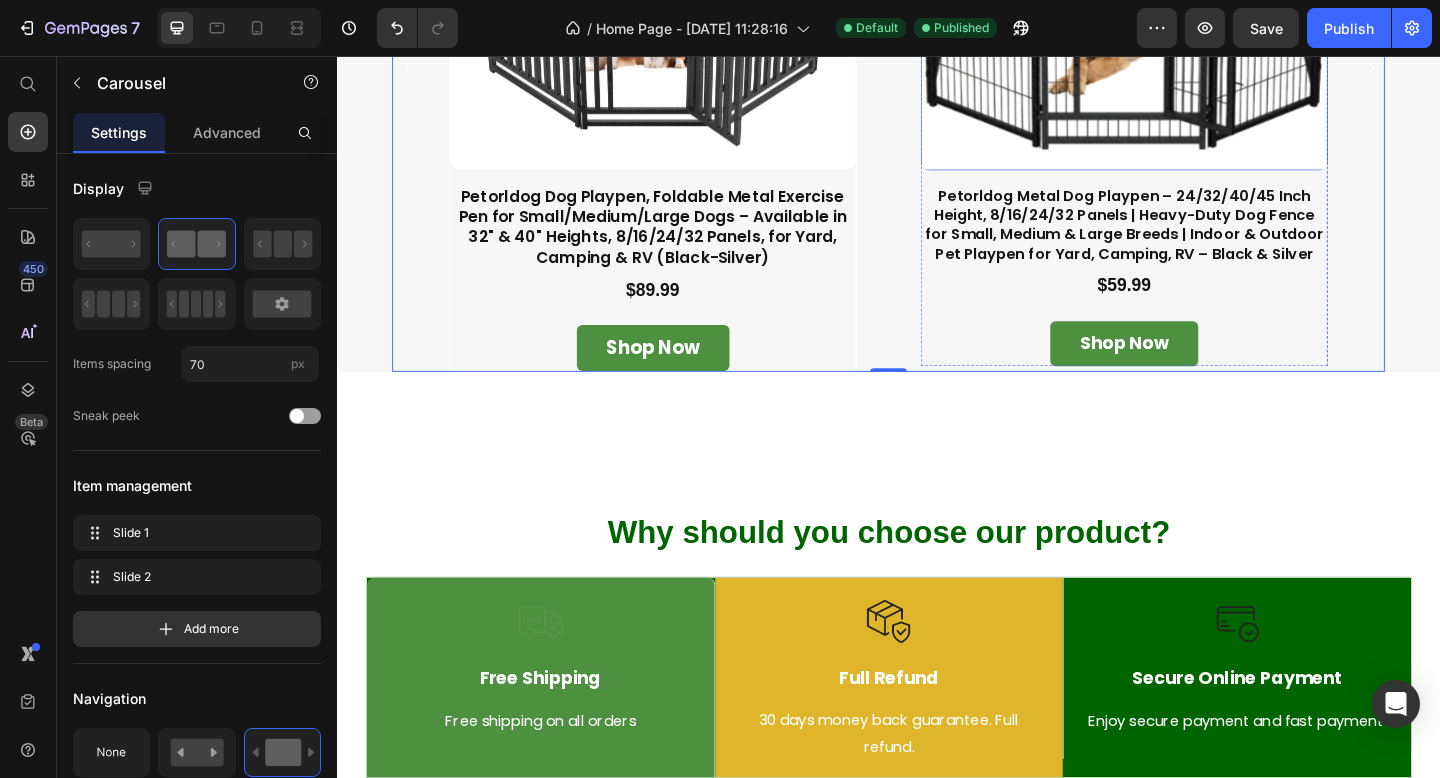click at bounding box center [1193, -41] 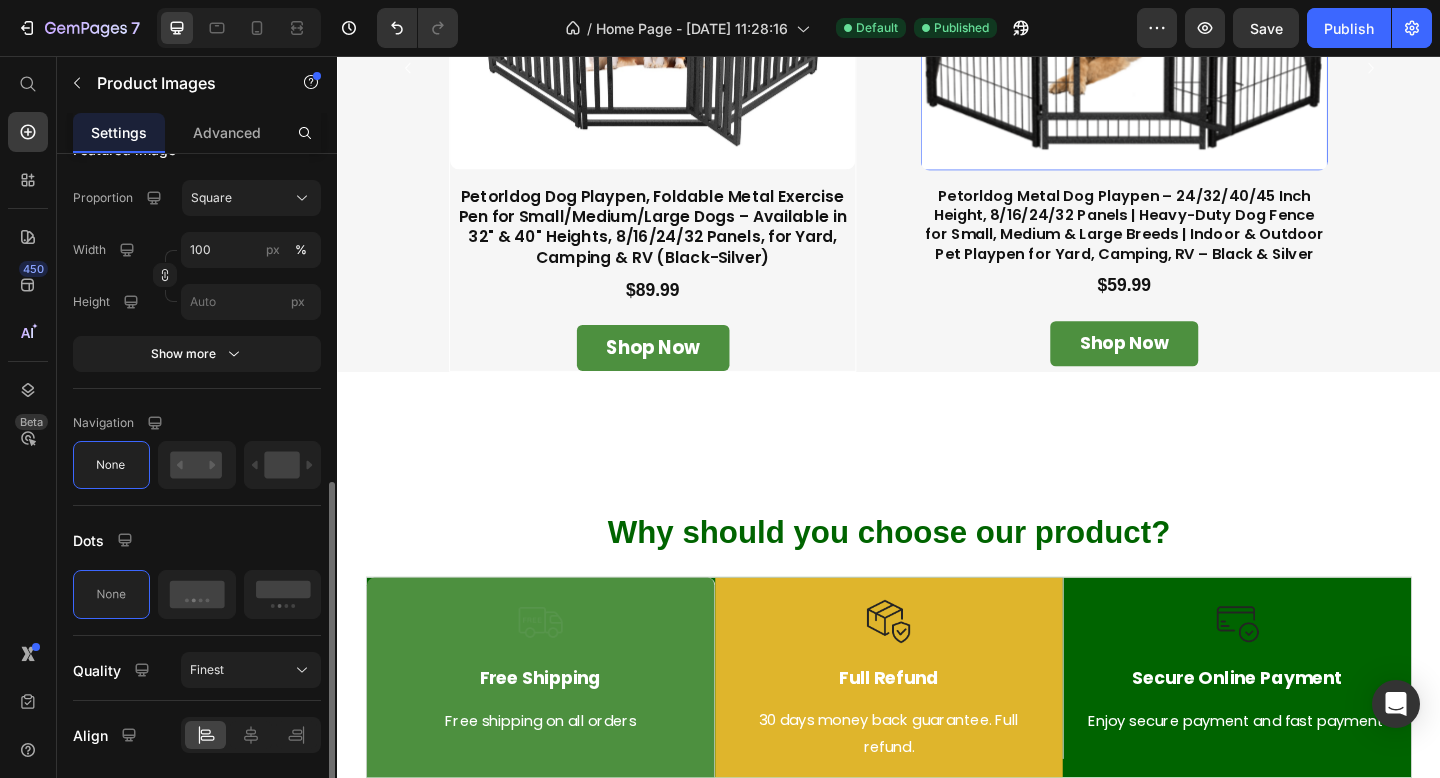 scroll, scrollTop: 693, scrollLeft: 0, axis: vertical 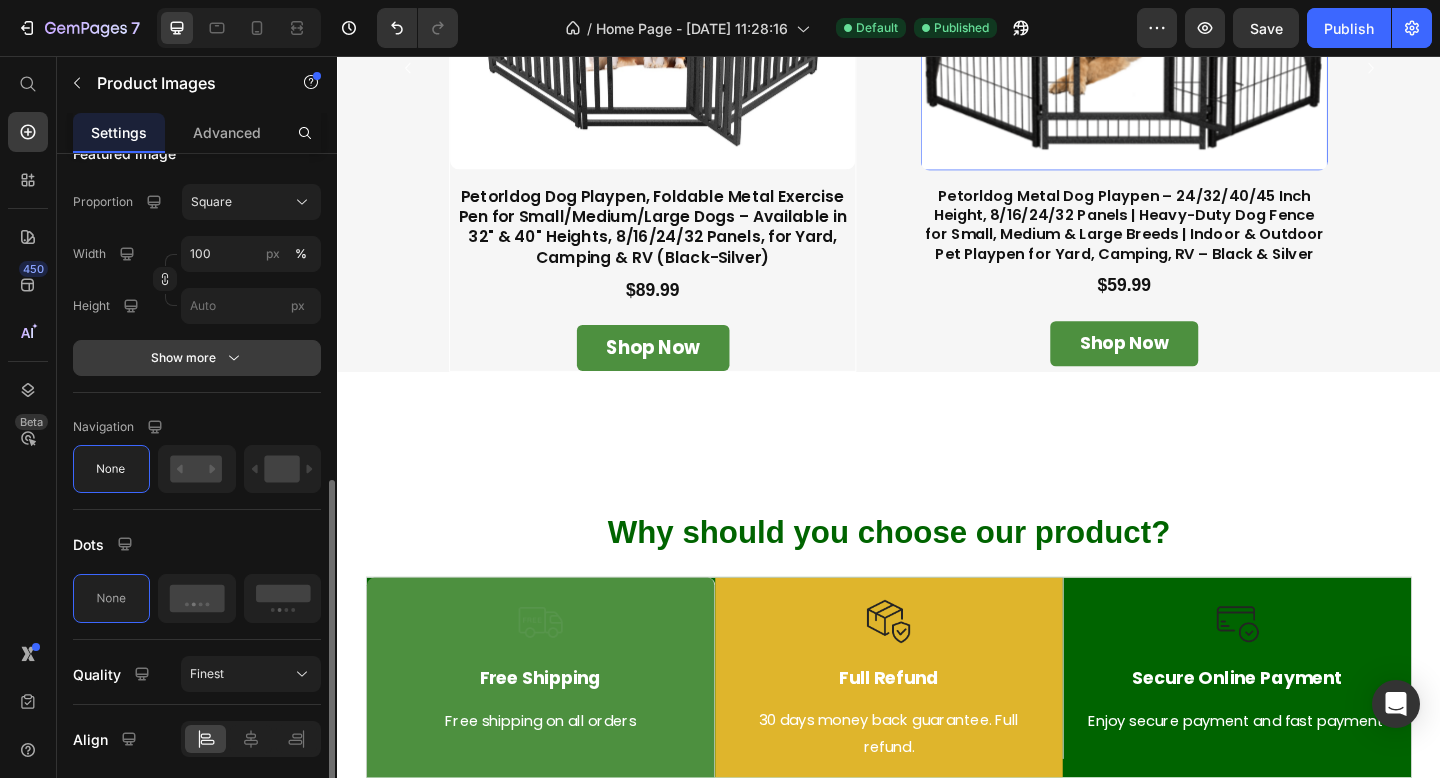 click on "Show more" at bounding box center (197, 358) 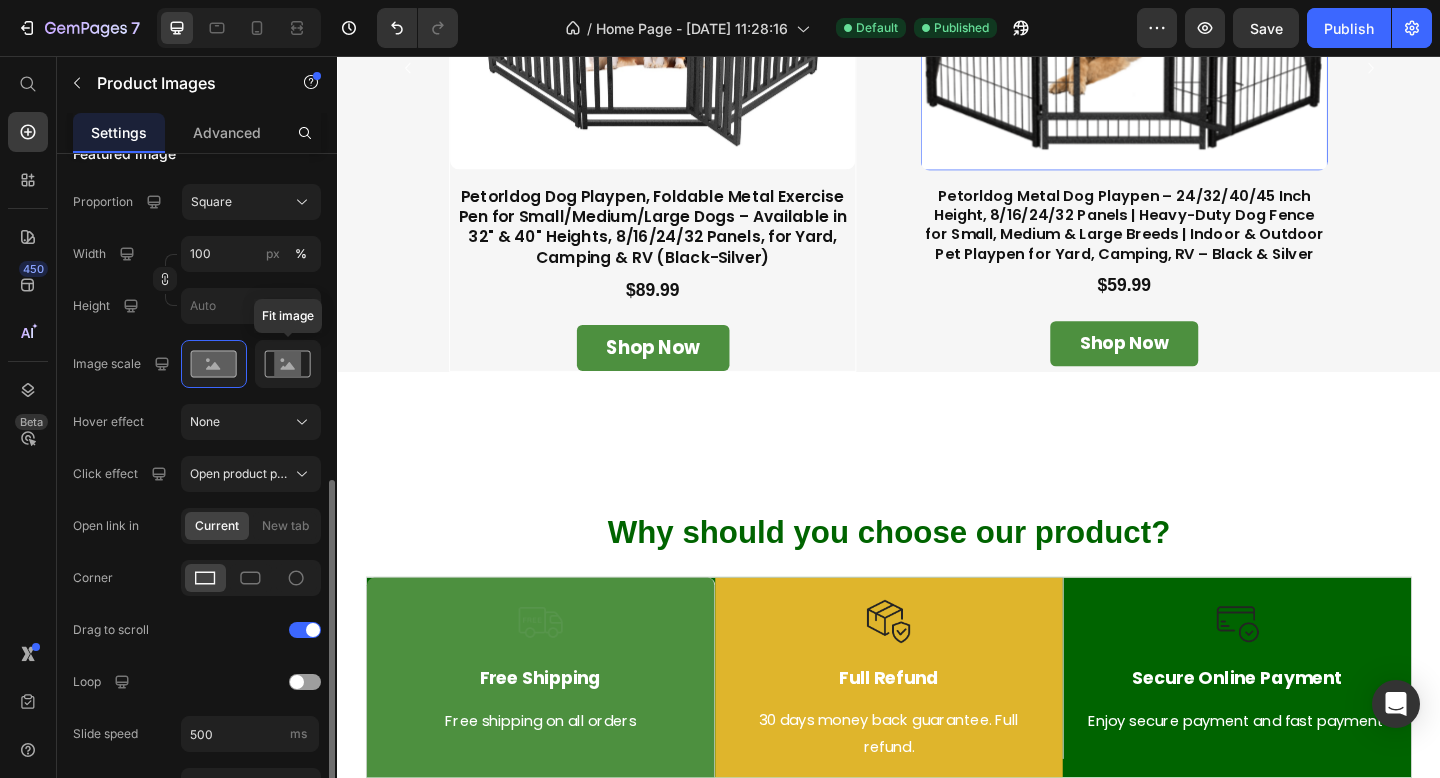 click 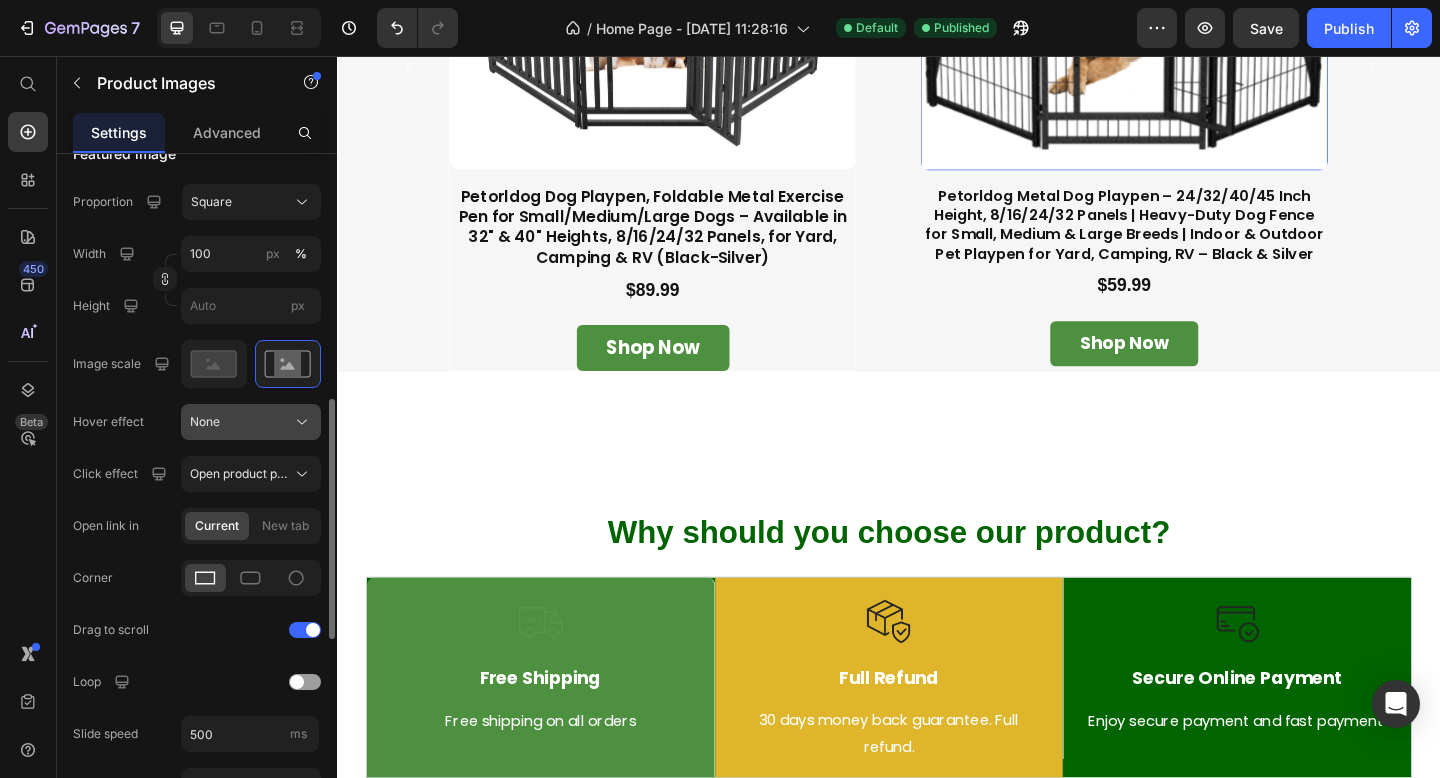 click on "None" 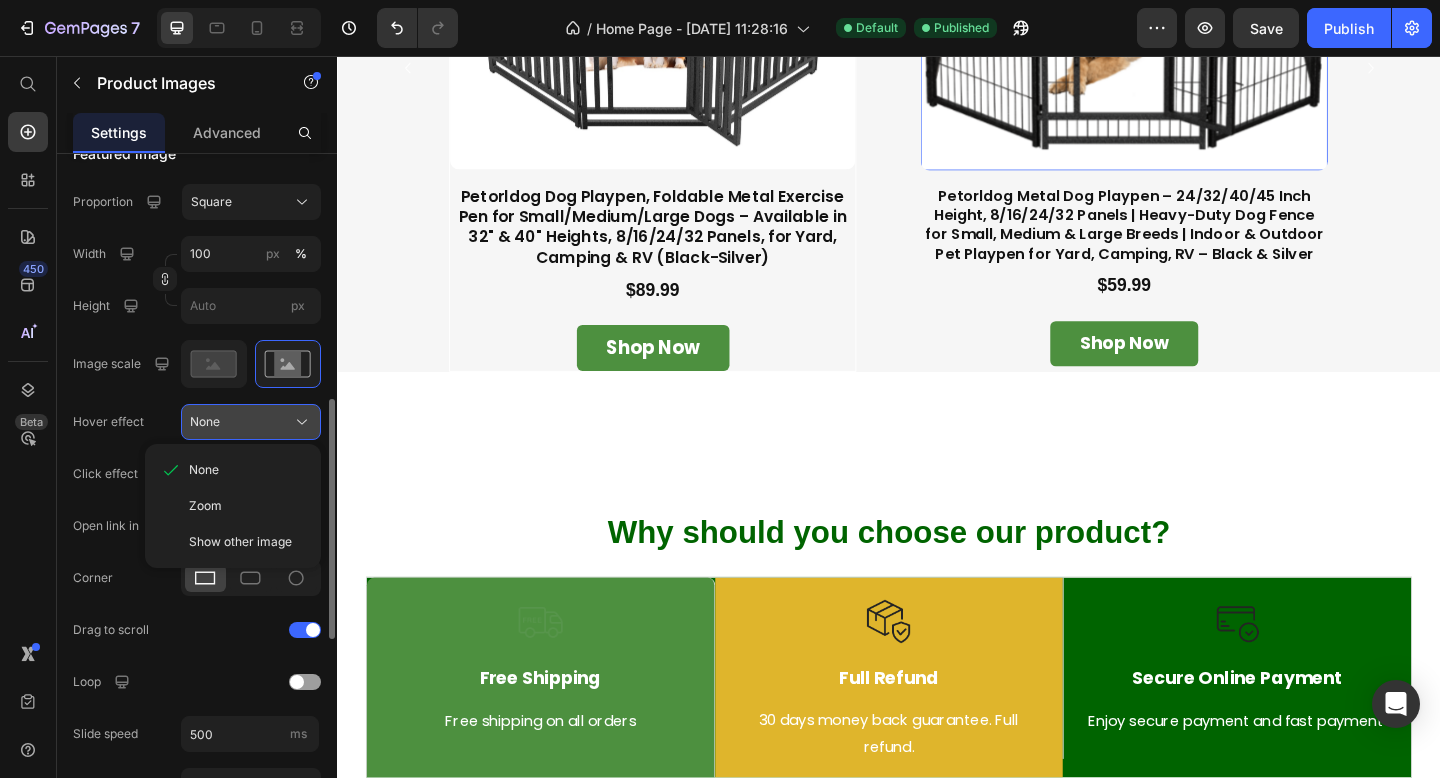 click on "None" 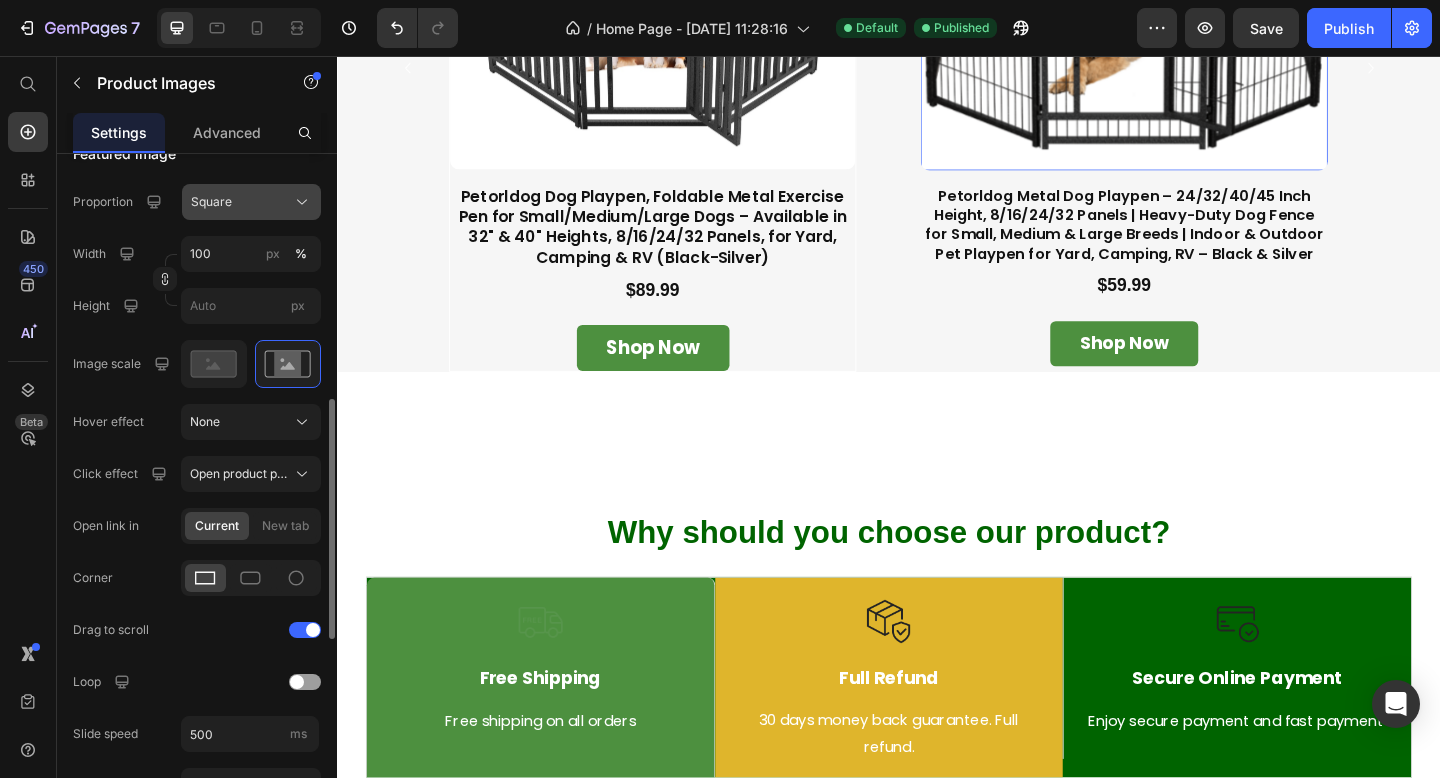 click on "Square" at bounding box center (211, 202) 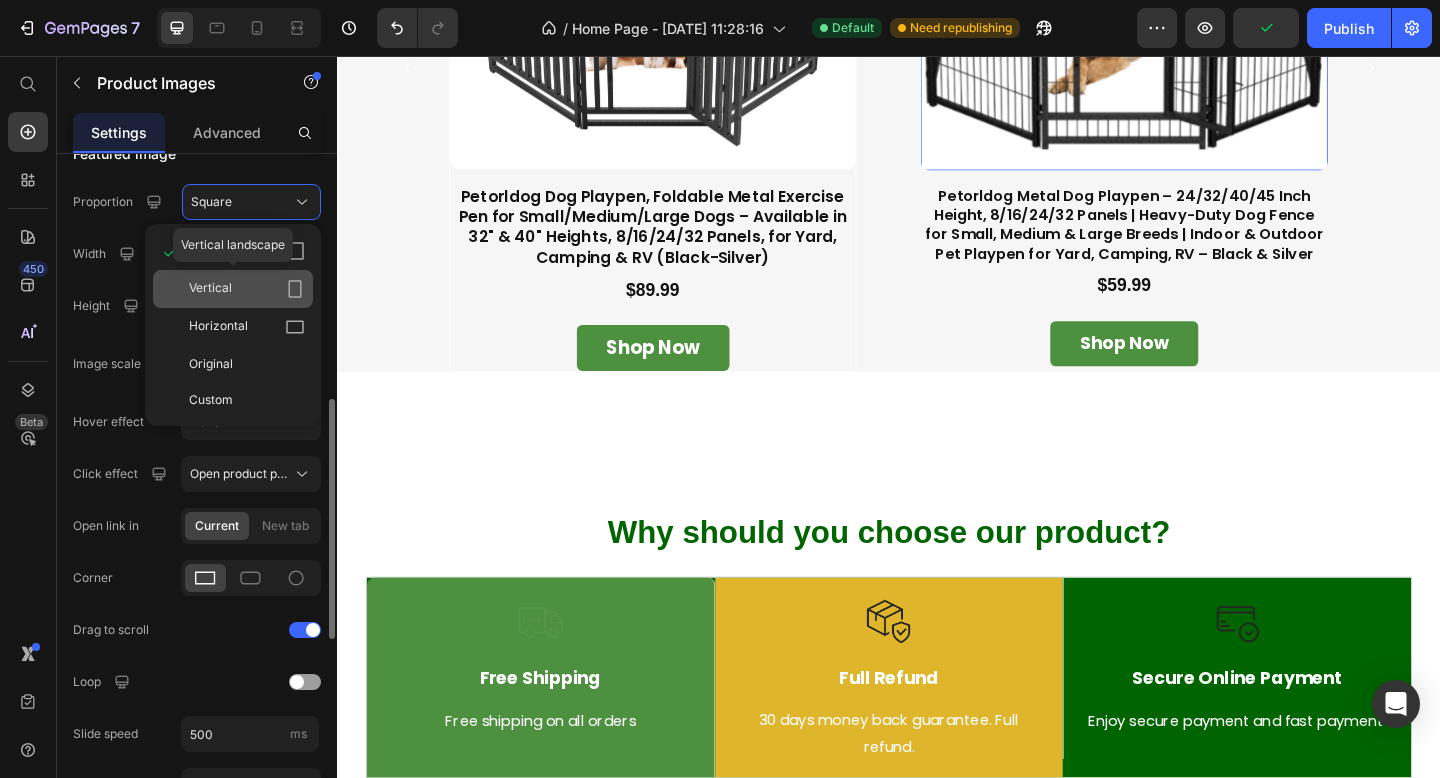 click on "Vertical" at bounding box center [247, 289] 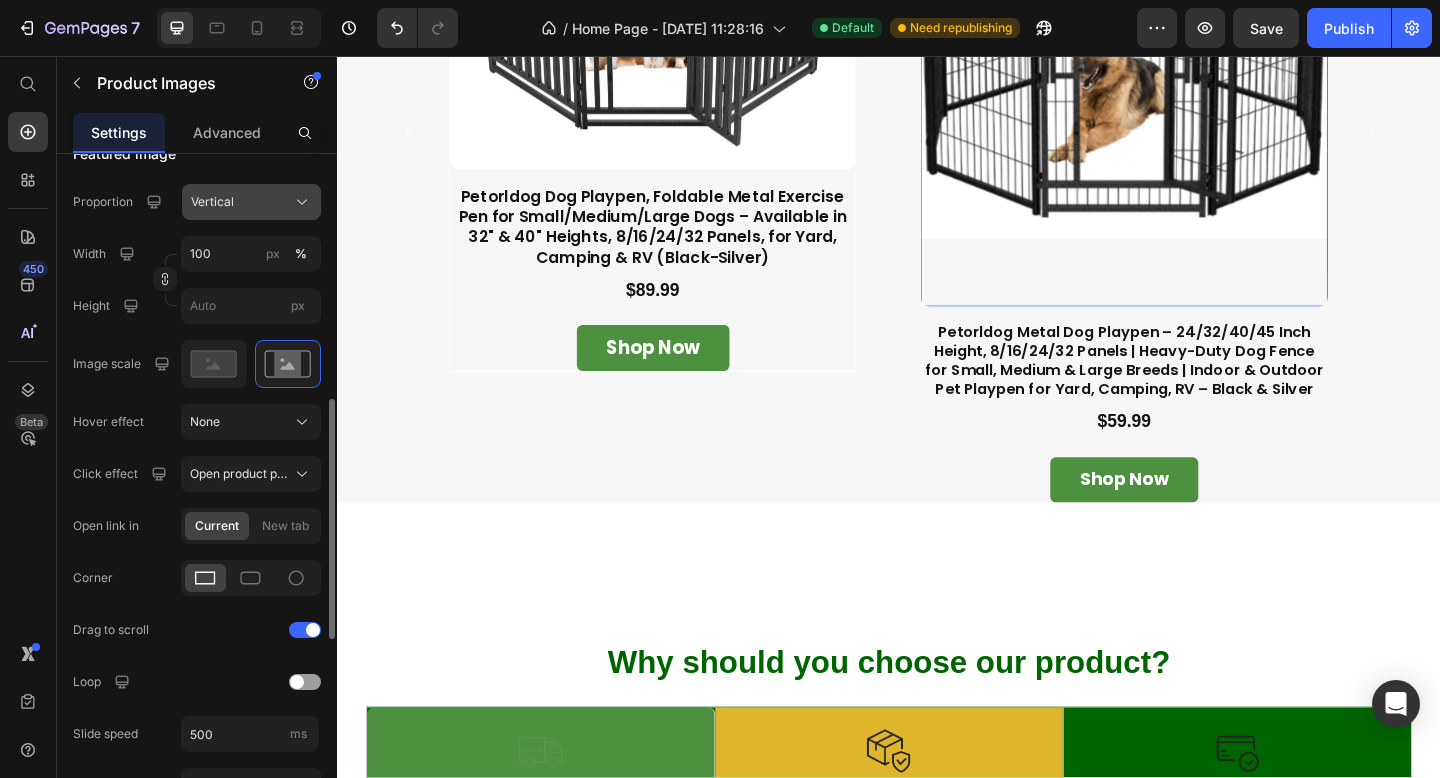 click on "Vertical" at bounding box center (212, 202) 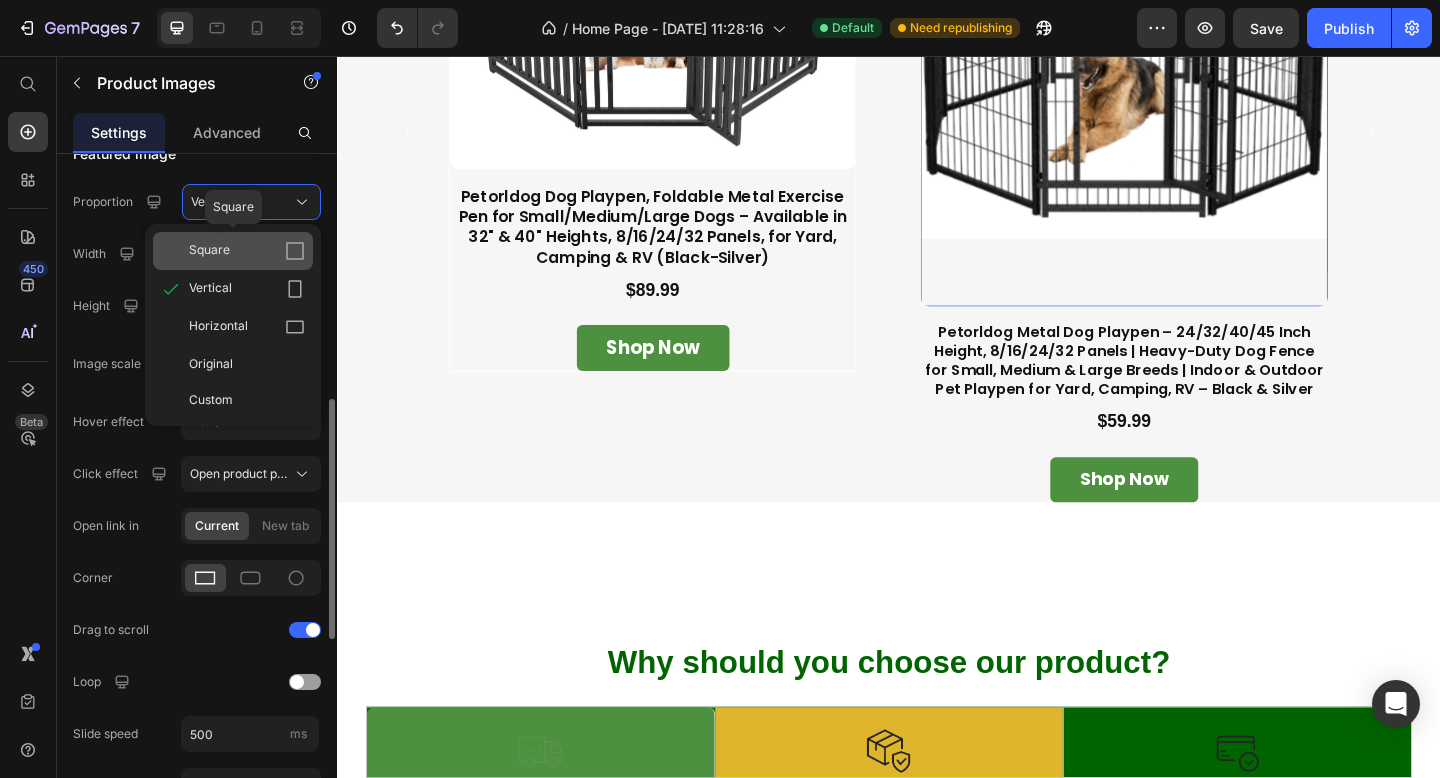 click on "Square" at bounding box center (209, 251) 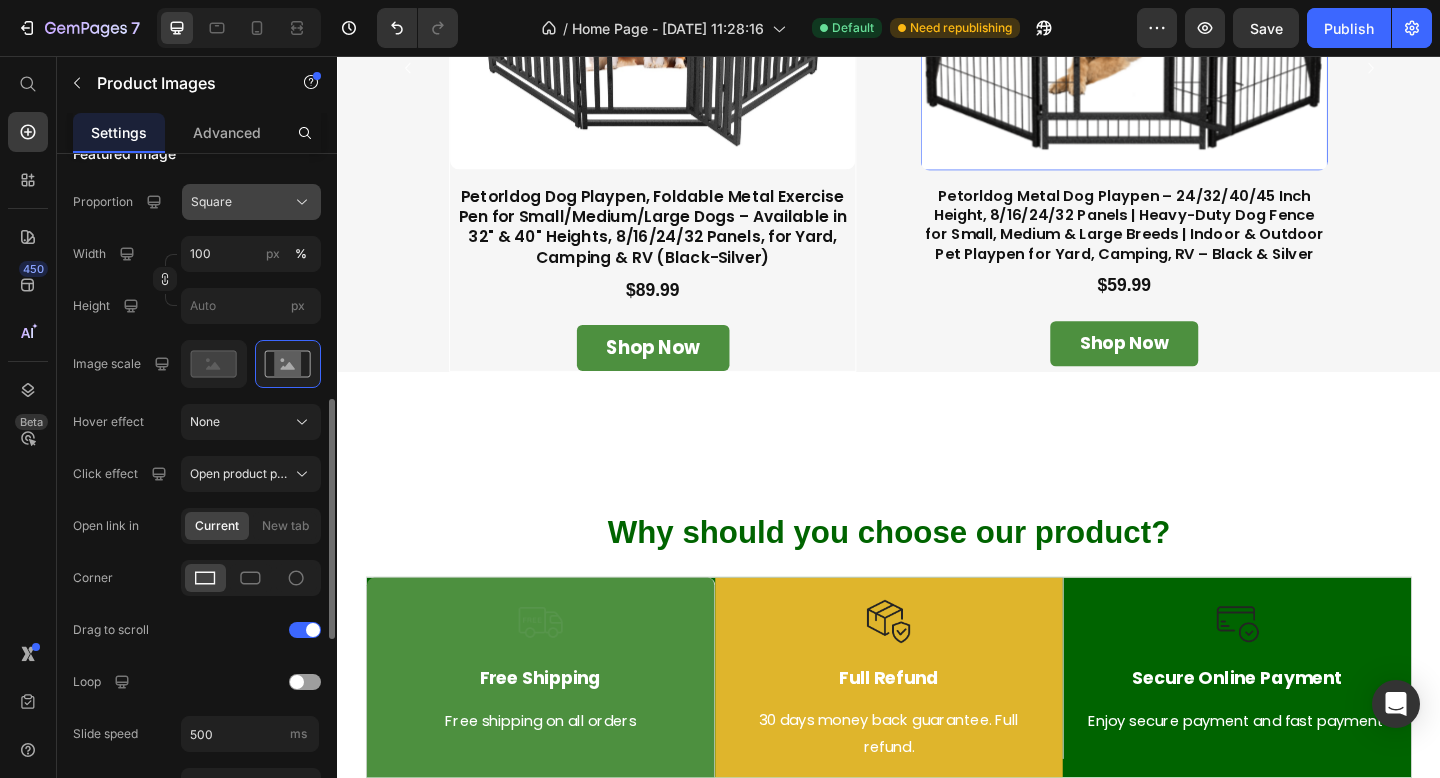 click on "Square" at bounding box center (251, 202) 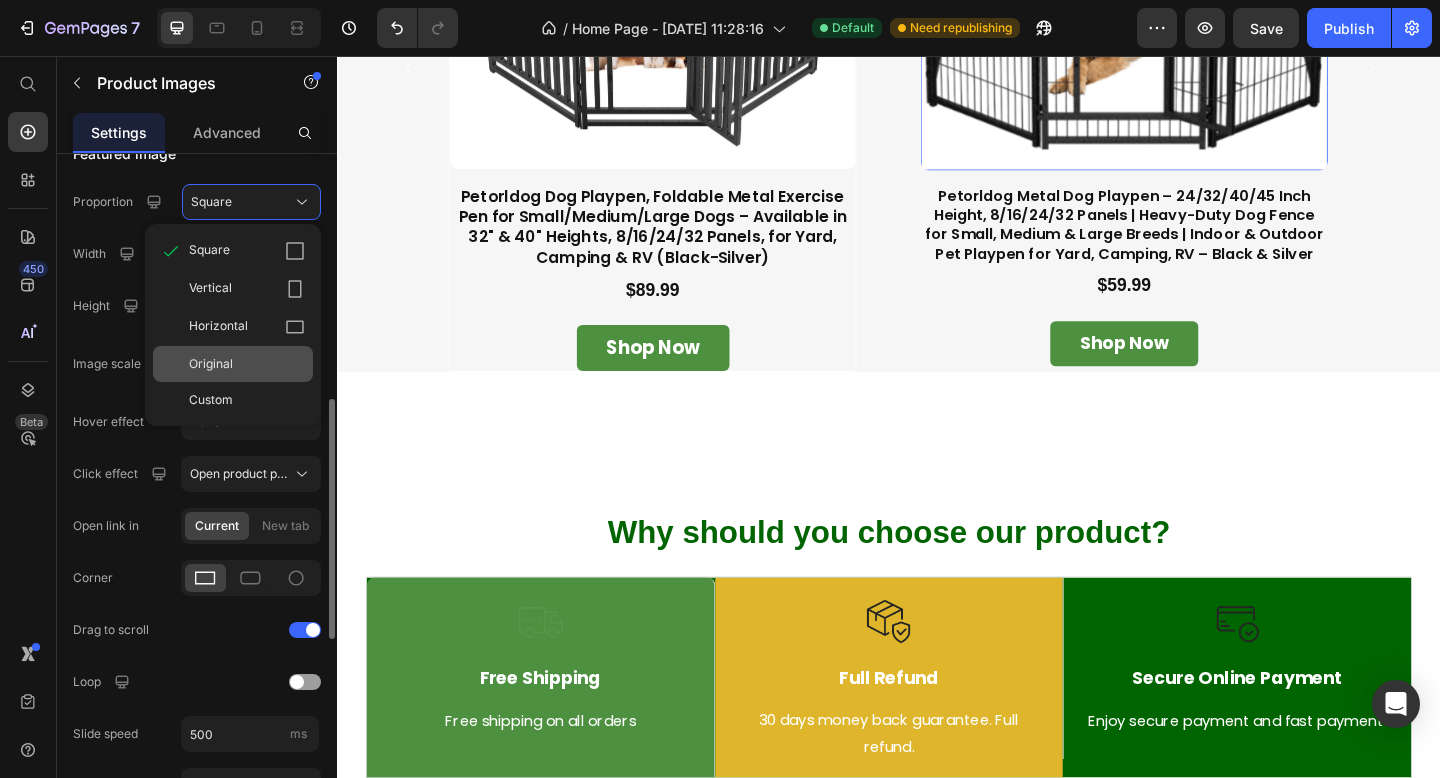 click on "Original" at bounding box center (211, 364) 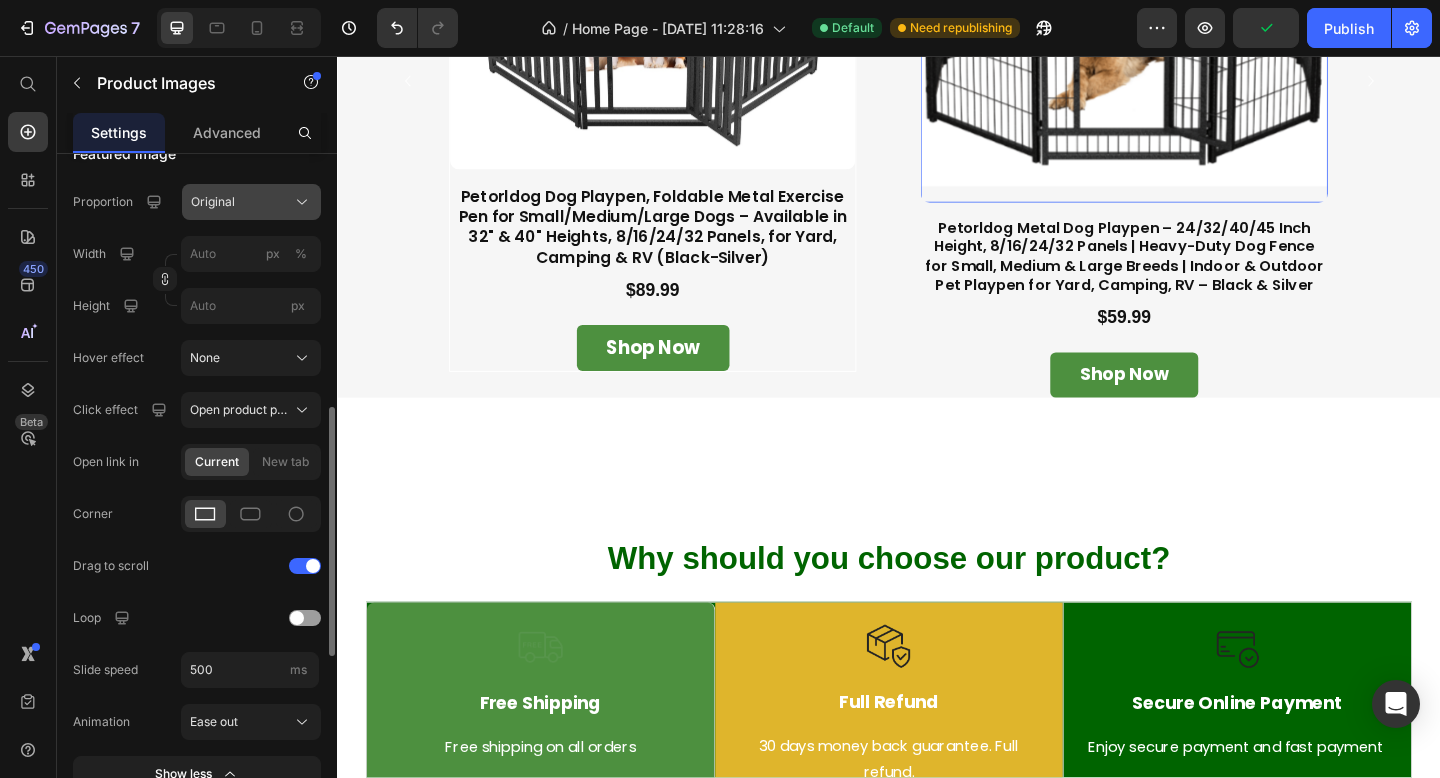 click on "Original" at bounding box center [213, 202] 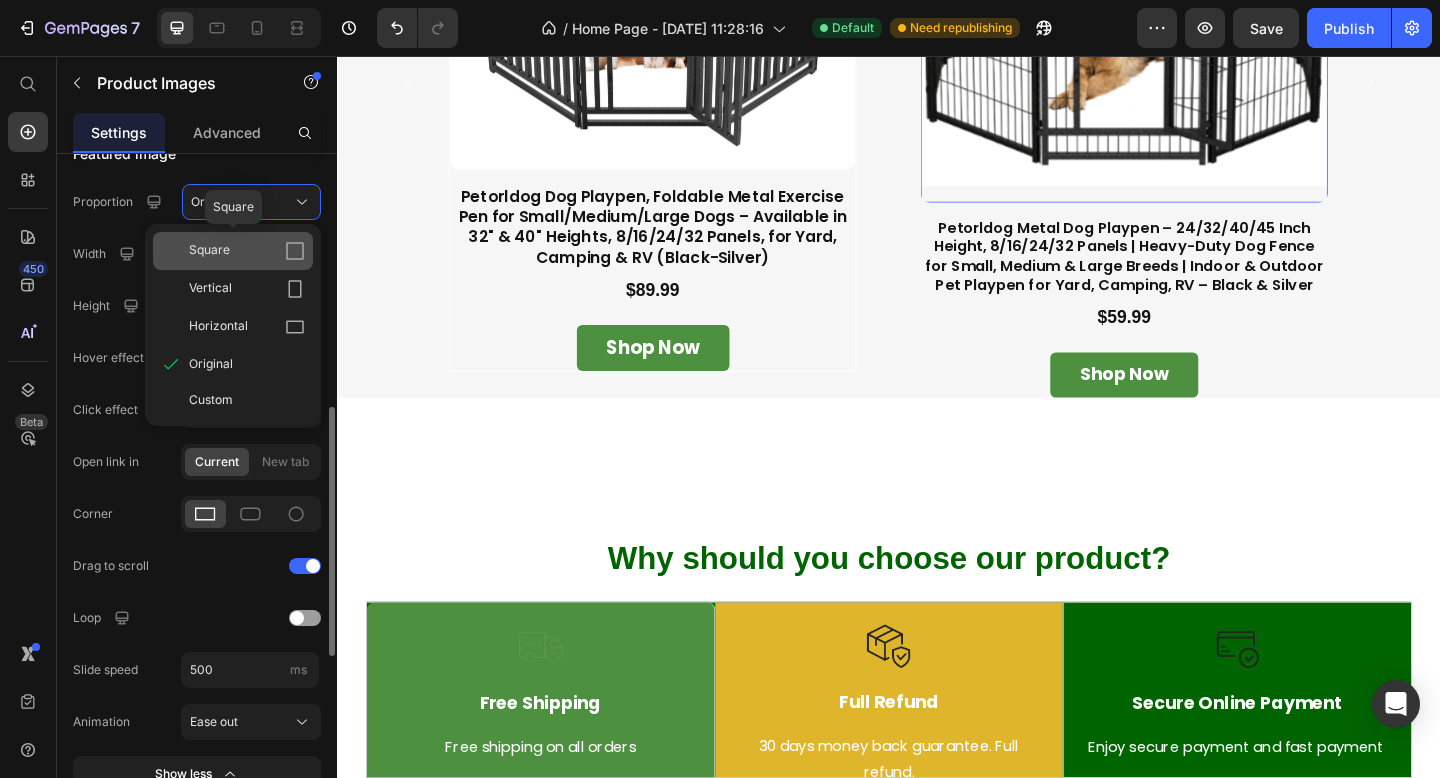 click on "Square" at bounding box center [209, 251] 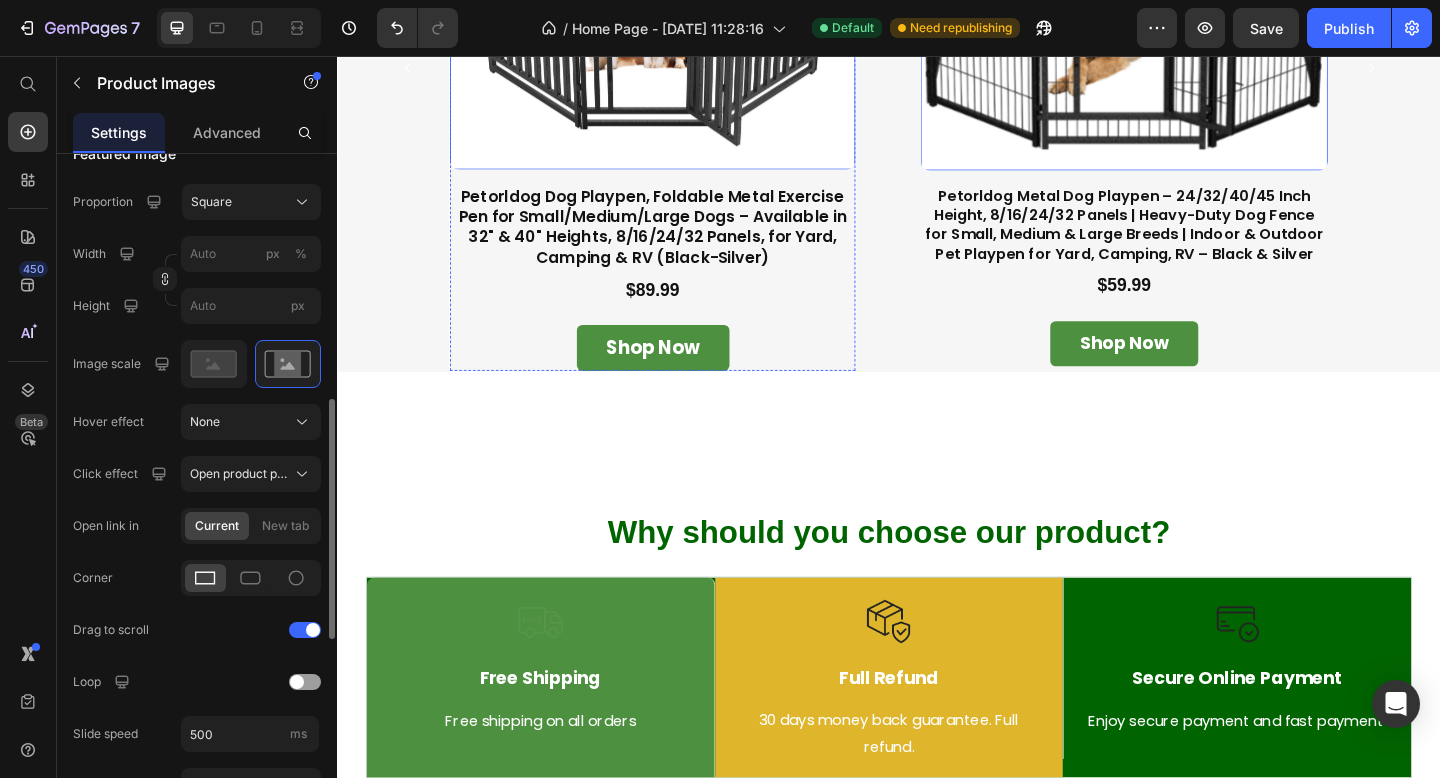 scroll, scrollTop: 1121, scrollLeft: 0, axis: vertical 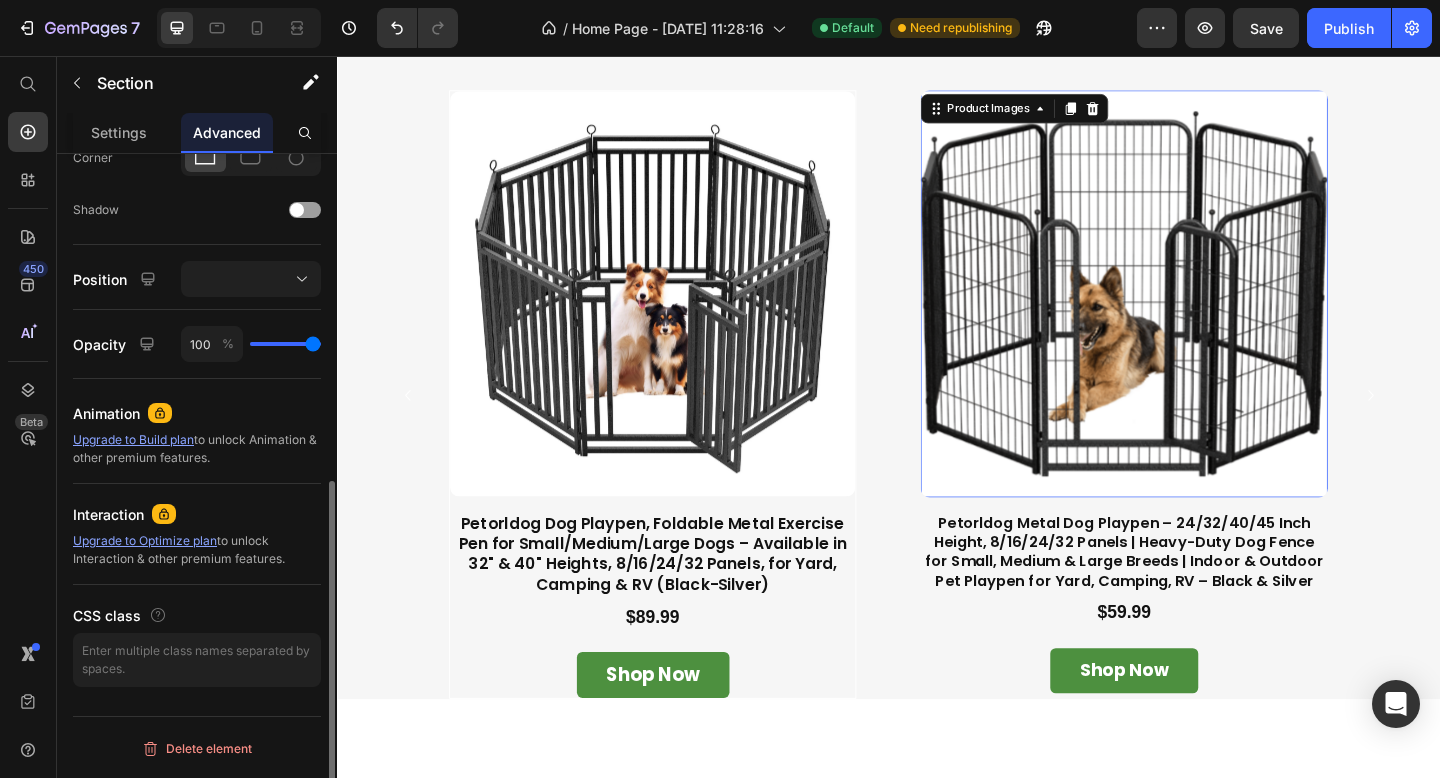 click on "All-in-one solution for Pet Comfort Heading
Your browser does not support the video tag.
Custom Code" at bounding box center (937, -181) 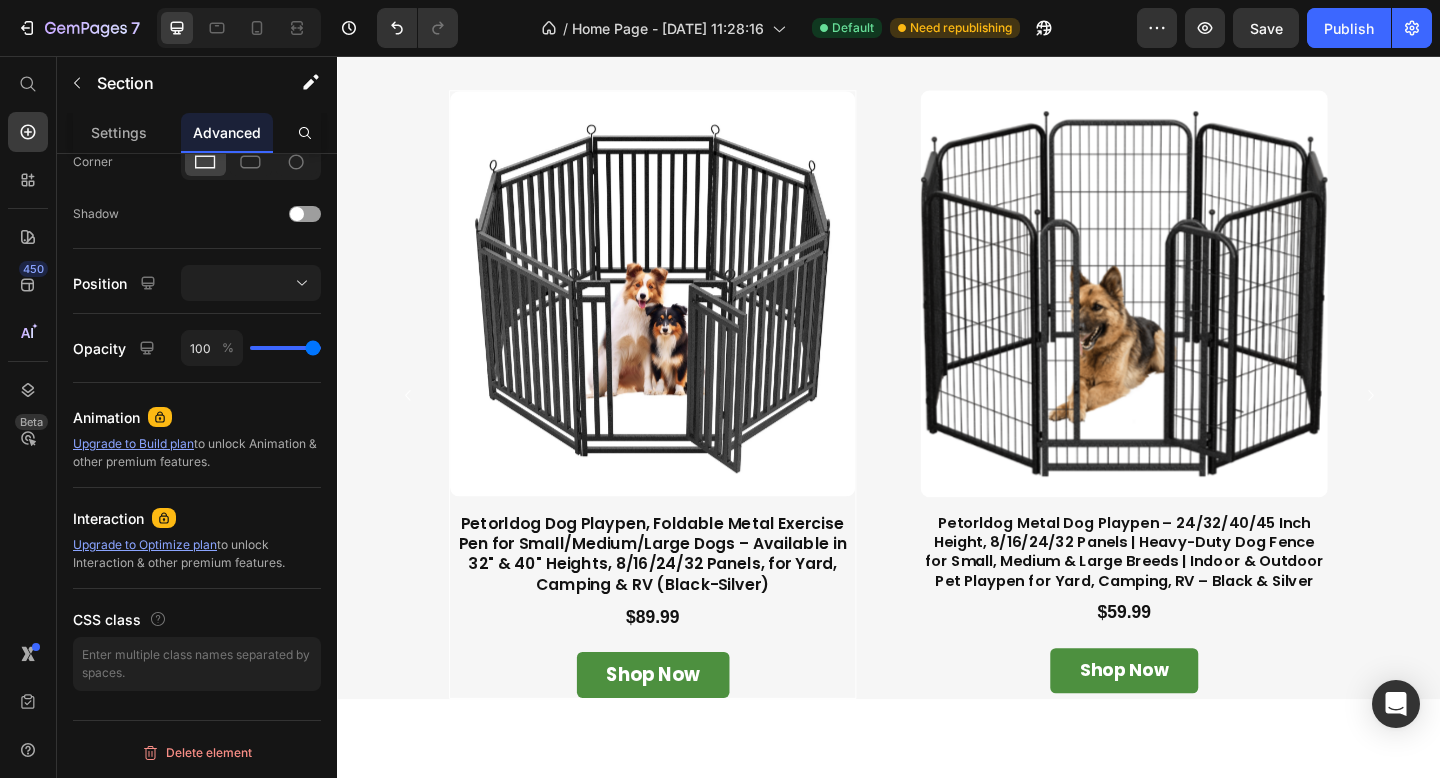 scroll, scrollTop: 0, scrollLeft: 0, axis: both 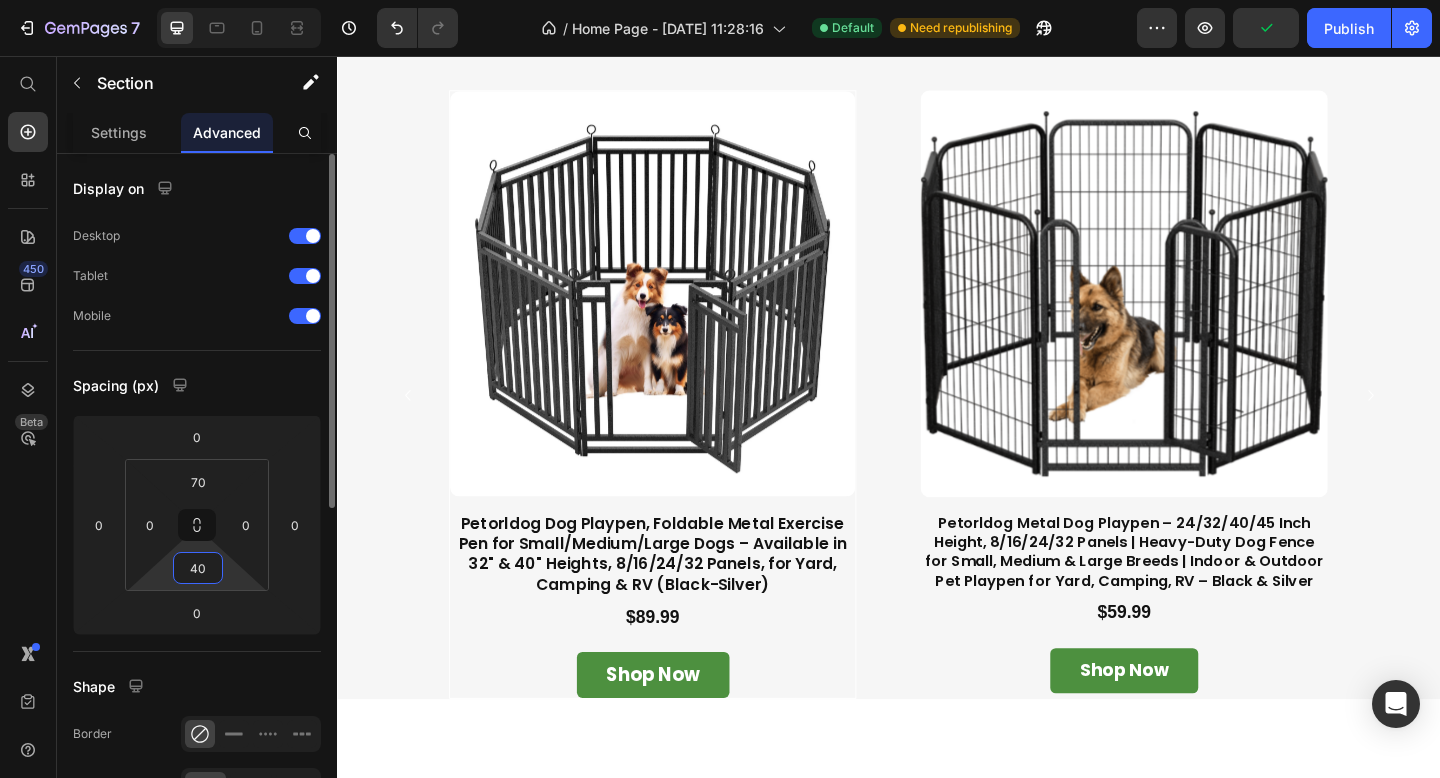 click on "40" at bounding box center [198, 568] 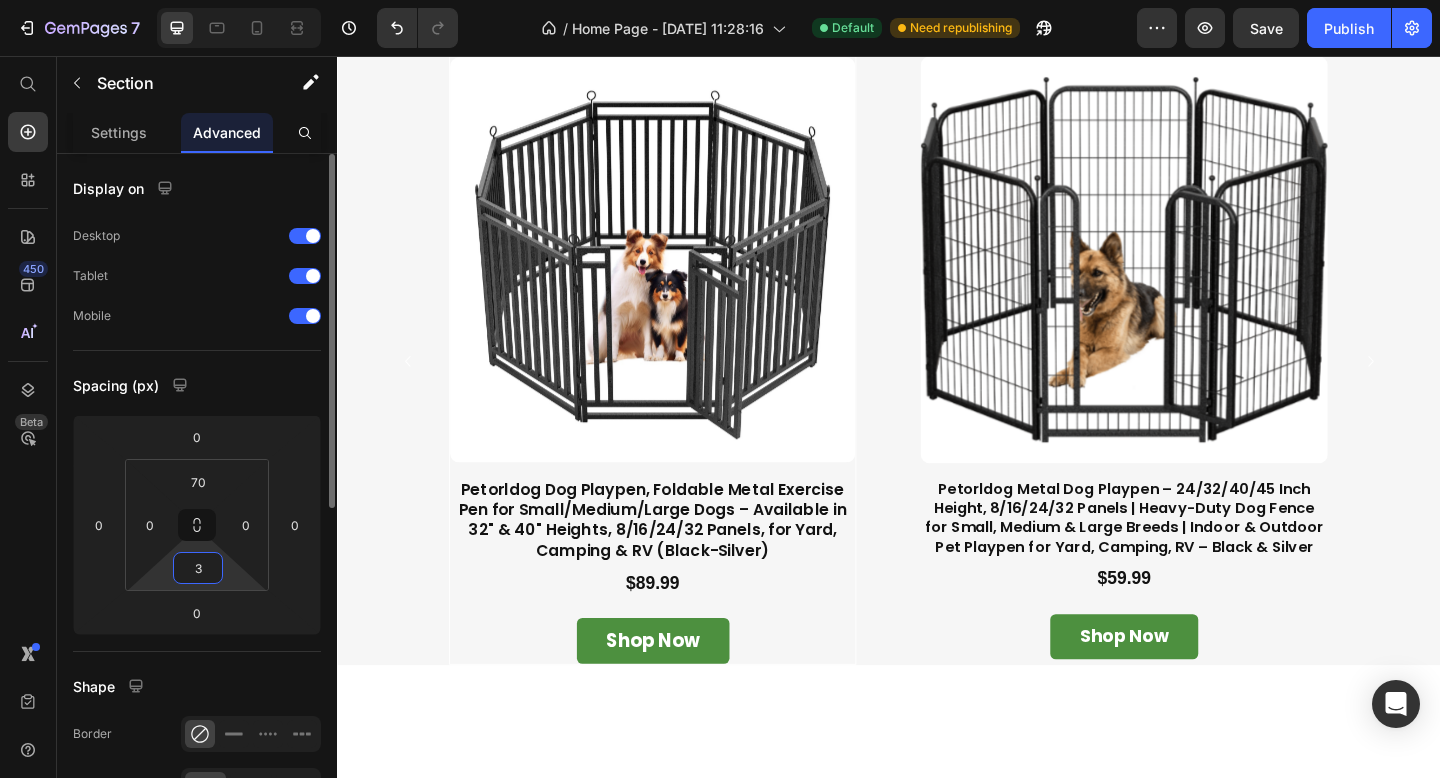 type on "30" 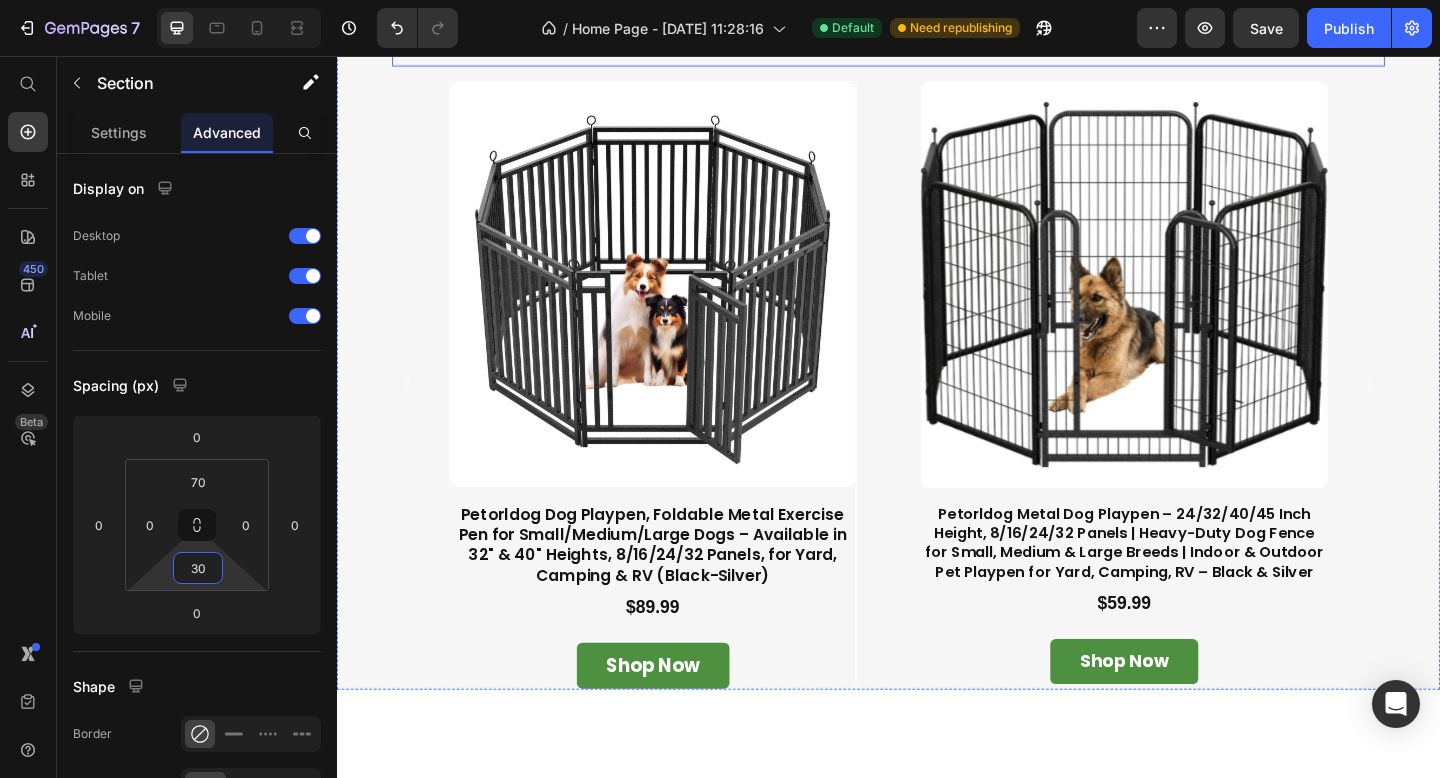 click on "Shop Petorldog Bestsellers Heading" at bounding box center (937, 29) 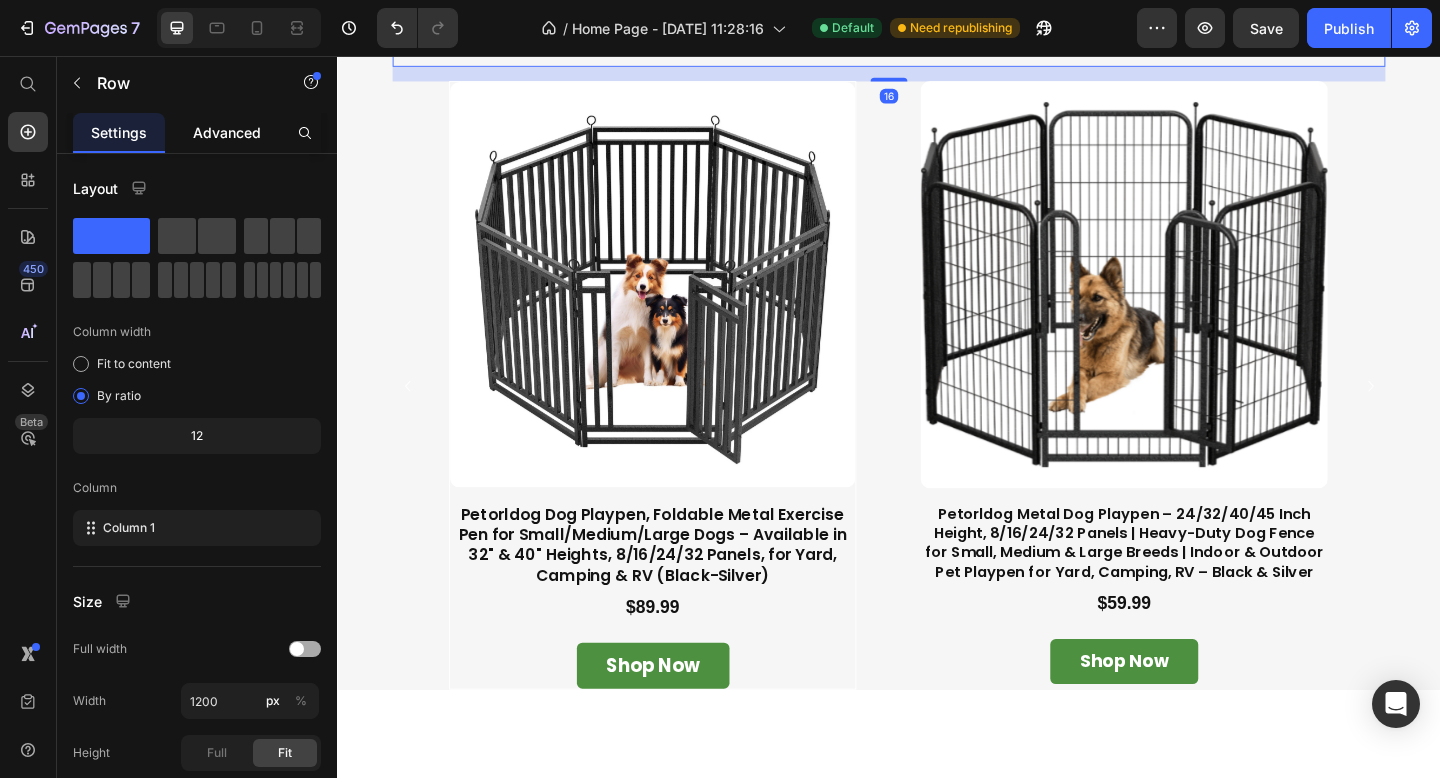click on "Advanced" at bounding box center [227, 132] 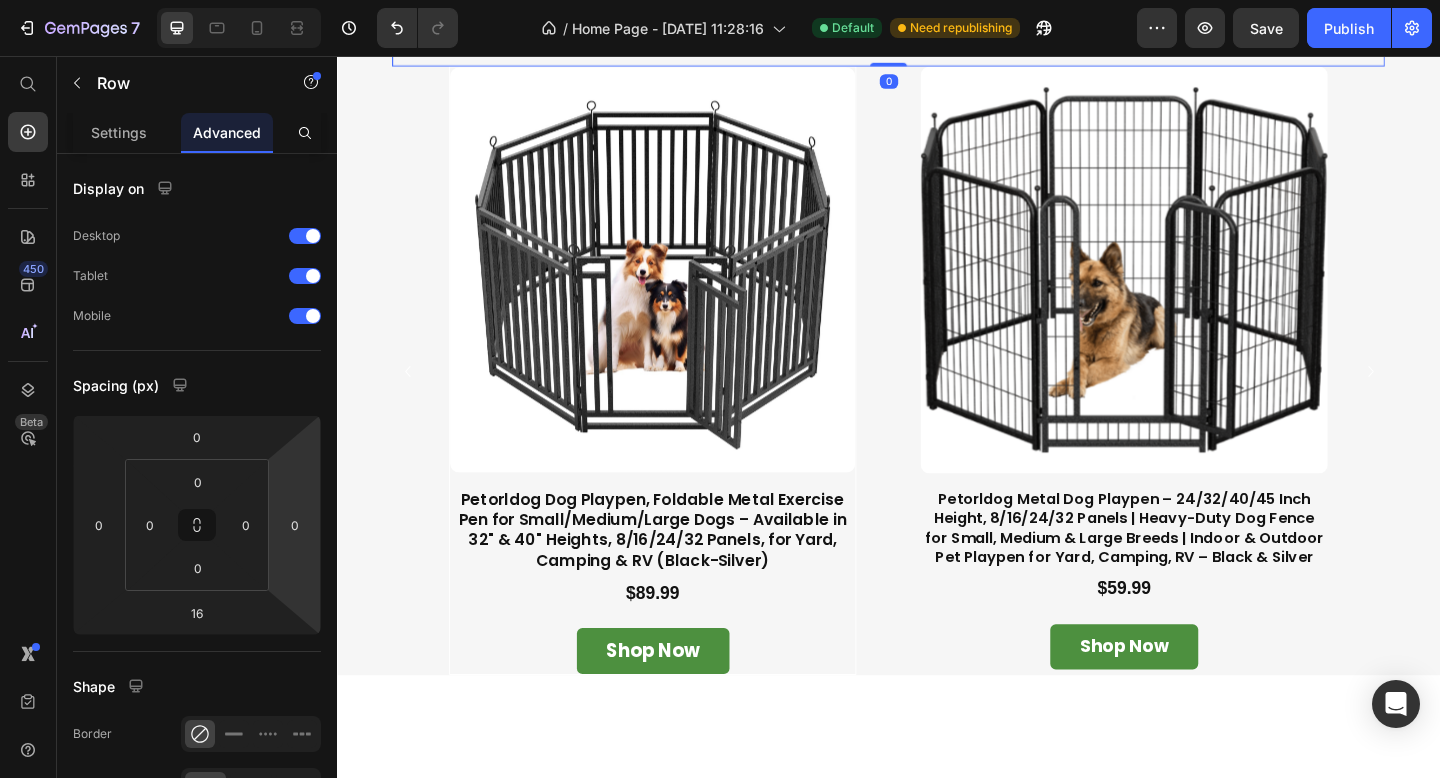 drag, startPoint x: 929, startPoint y: 403, endPoint x: 954, endPoint y: 349, distance: 59.5063 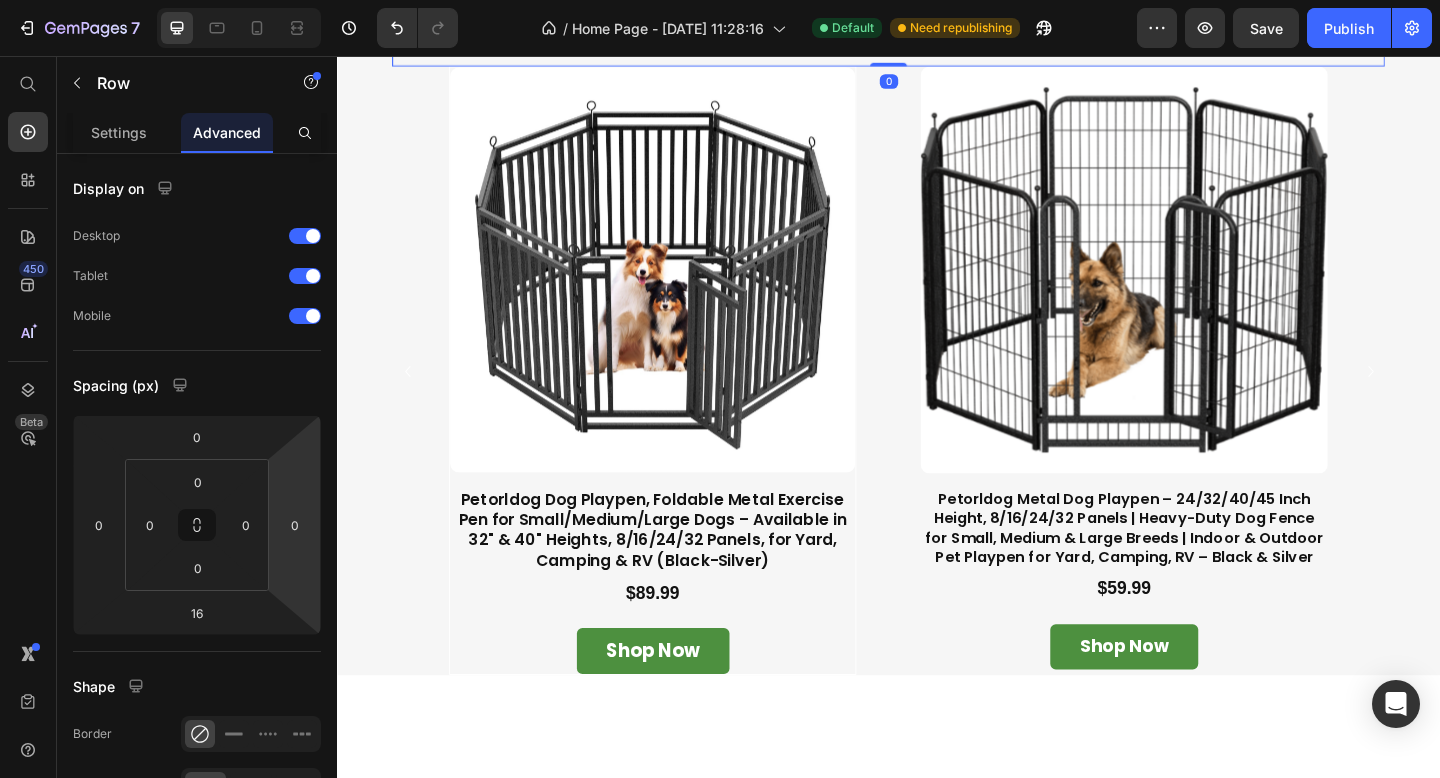 click on "Shop Petorldog Bestsellers Heading Row   0" at bounding box center (937, 29) 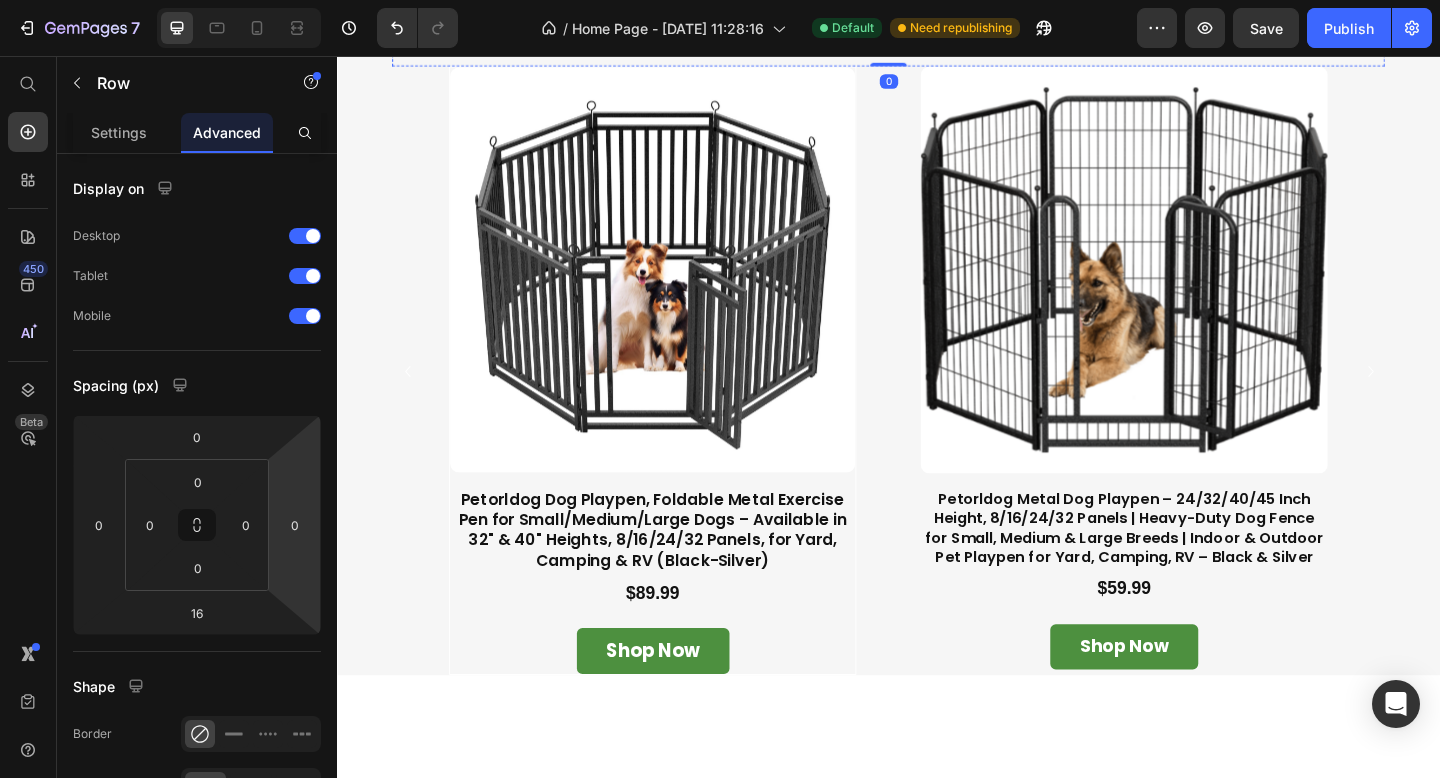 type on "0" 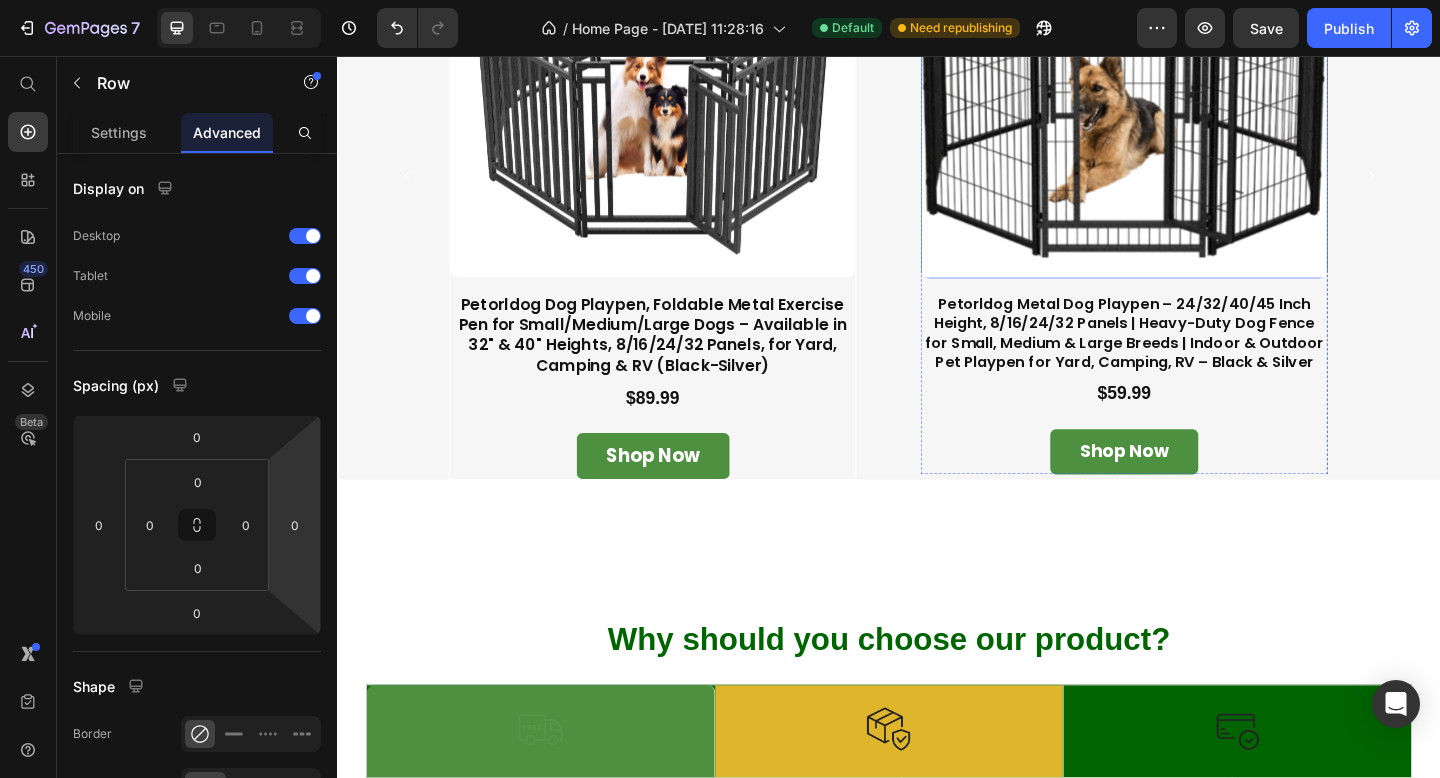 scroll, scrollTop: 1424, scrollLeft: 0, axis: vertical 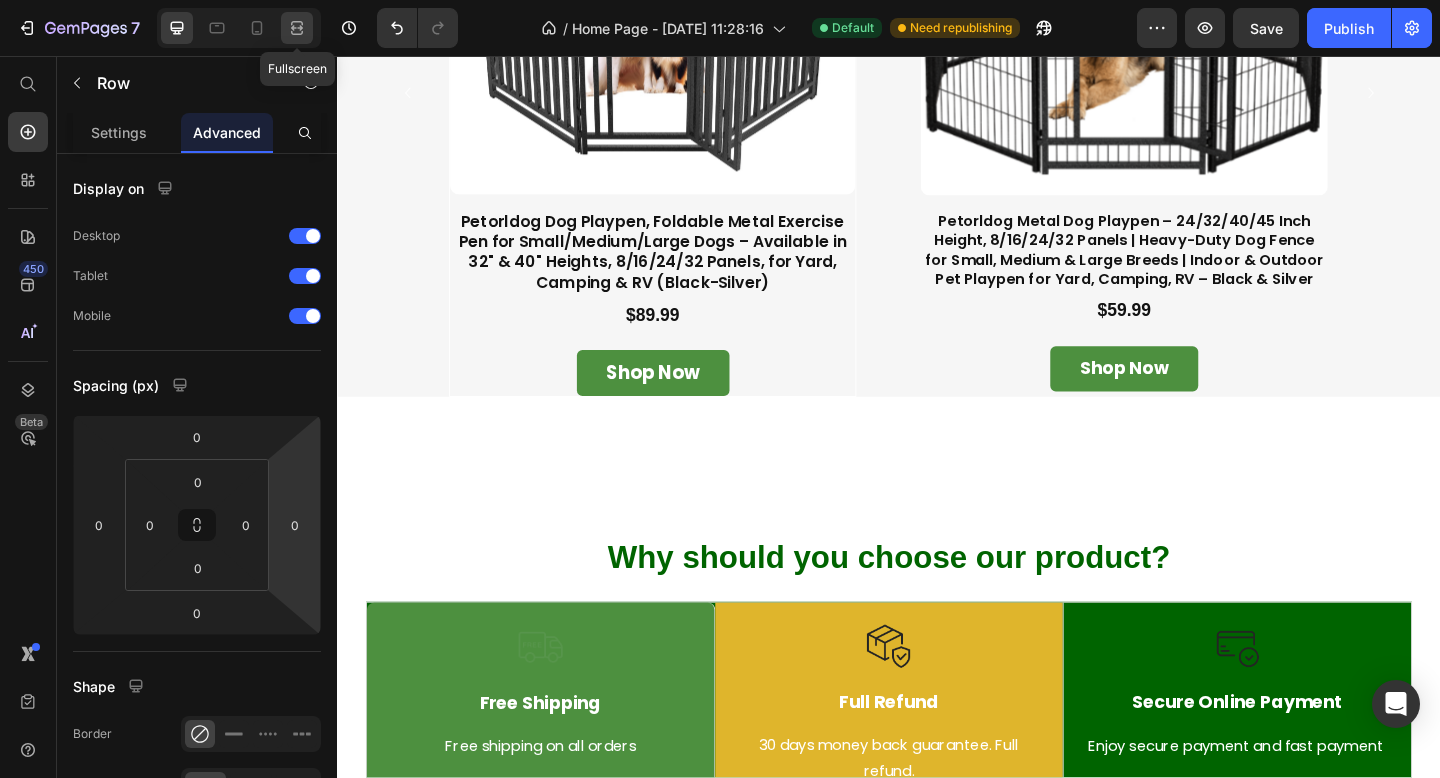 click 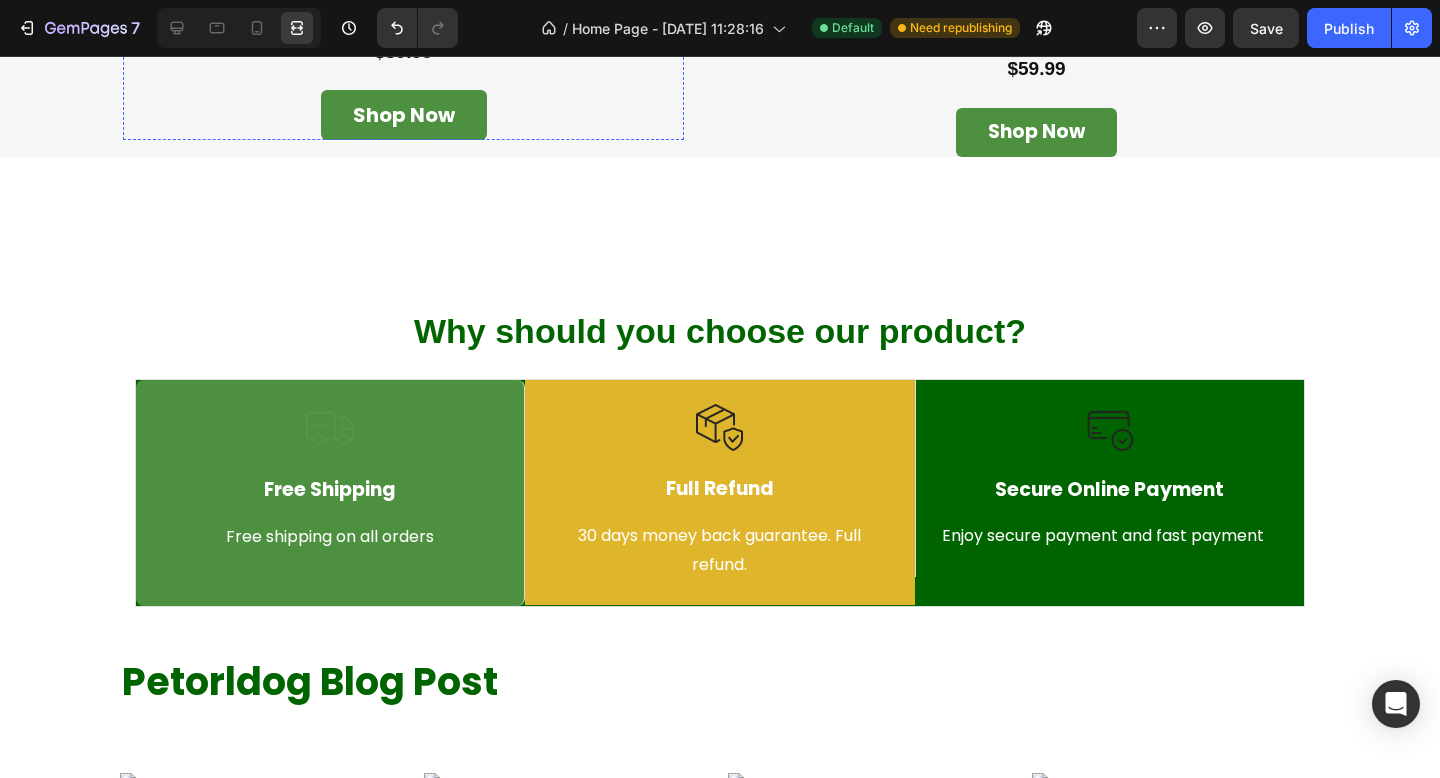 scroll, scrollTop: 1801, scrollLeft: 0, axis: vertical 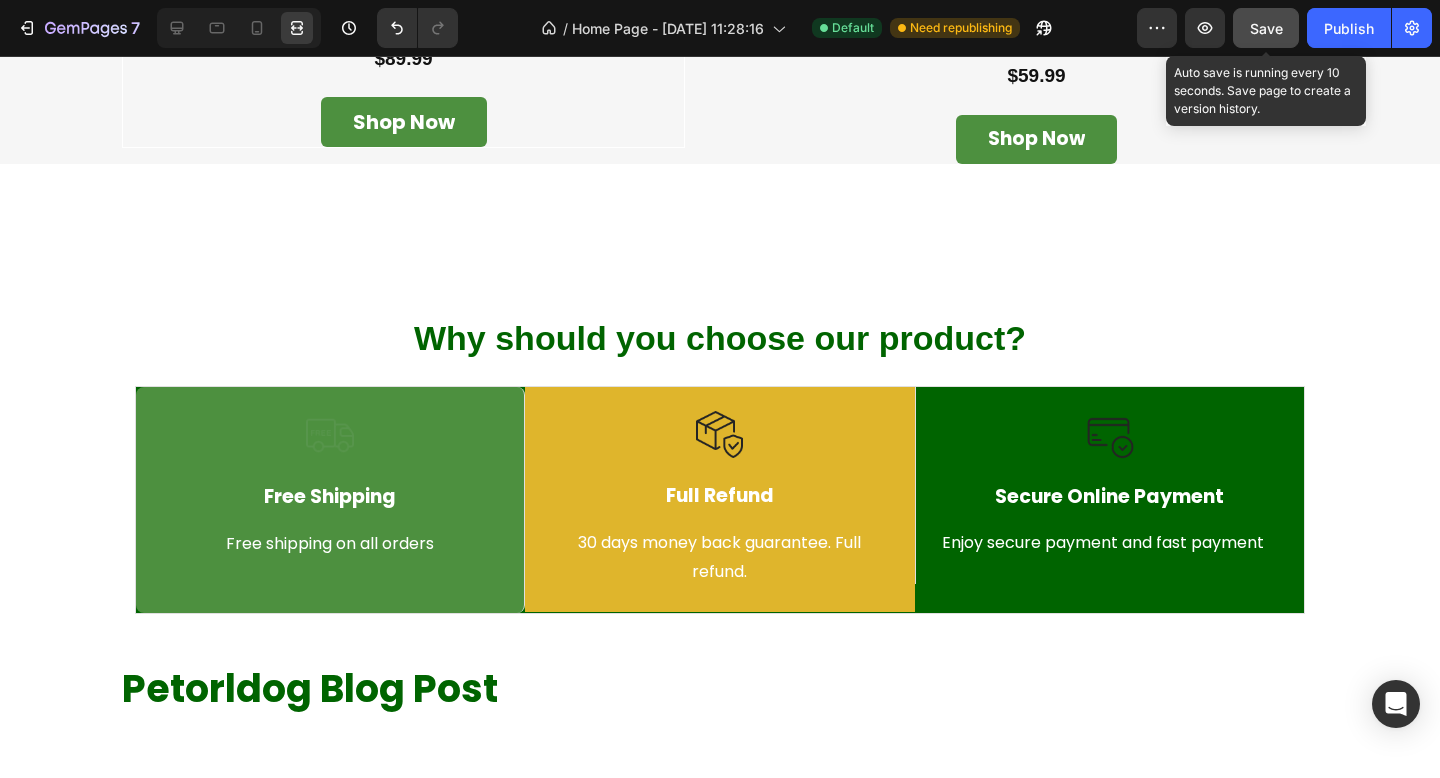 click on "Save" at bounding box center (1266, 28) 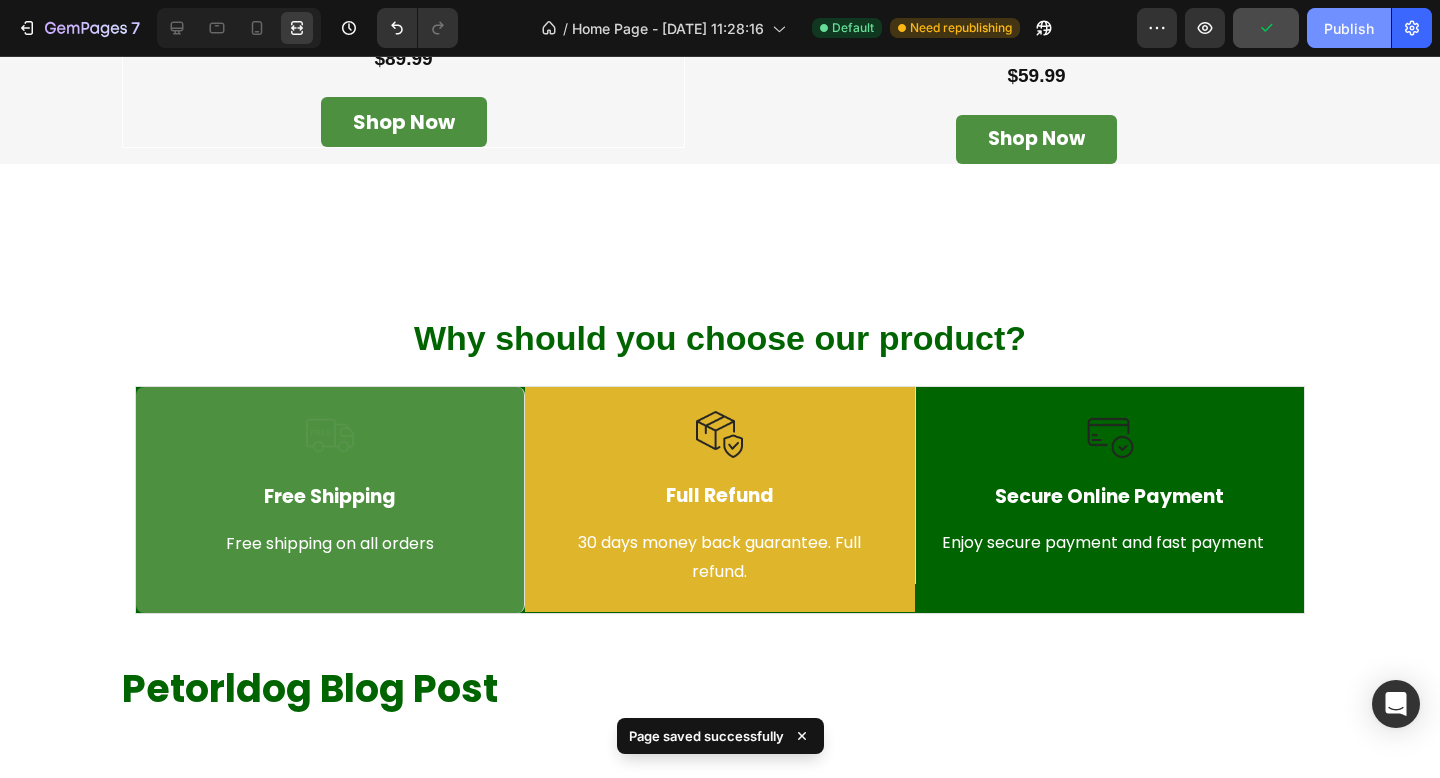 click on "Publish" 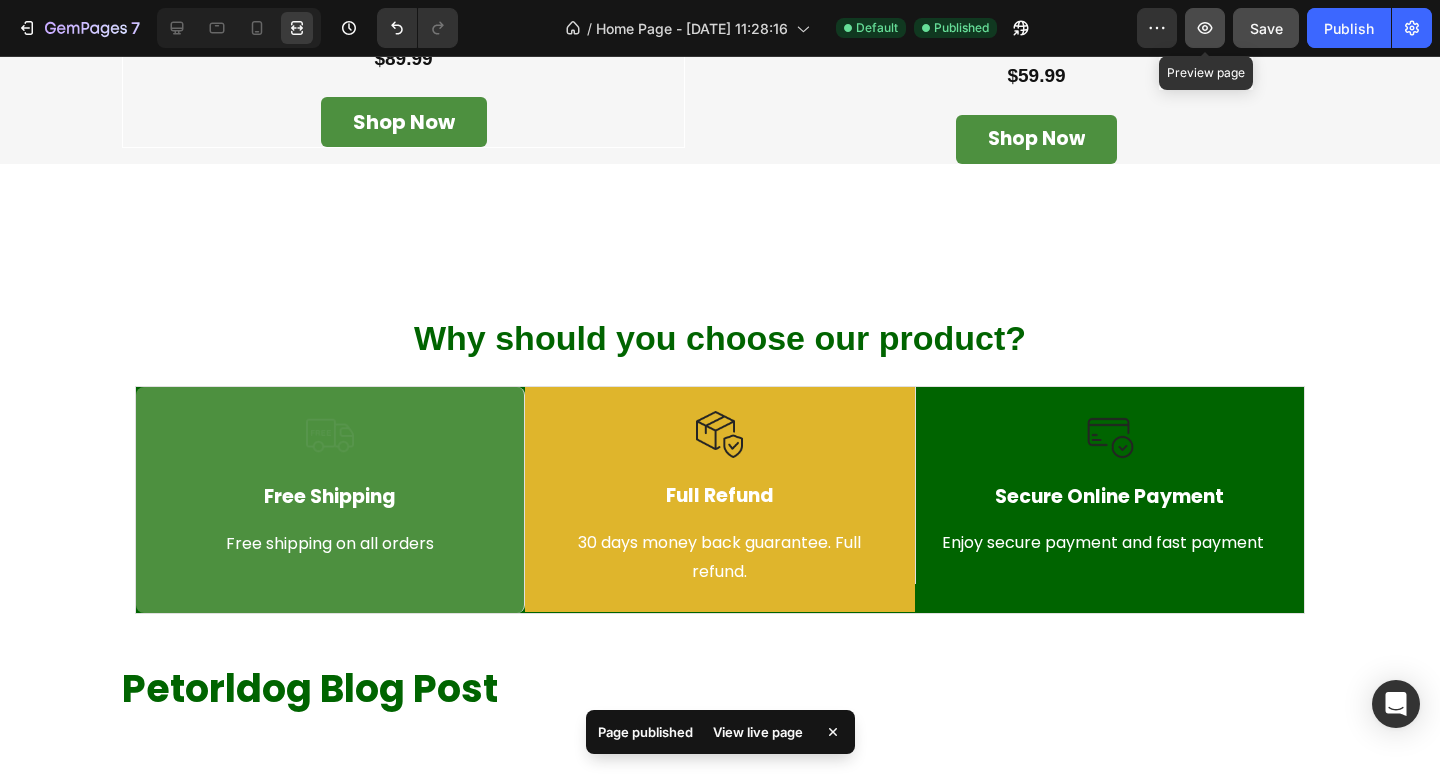 click 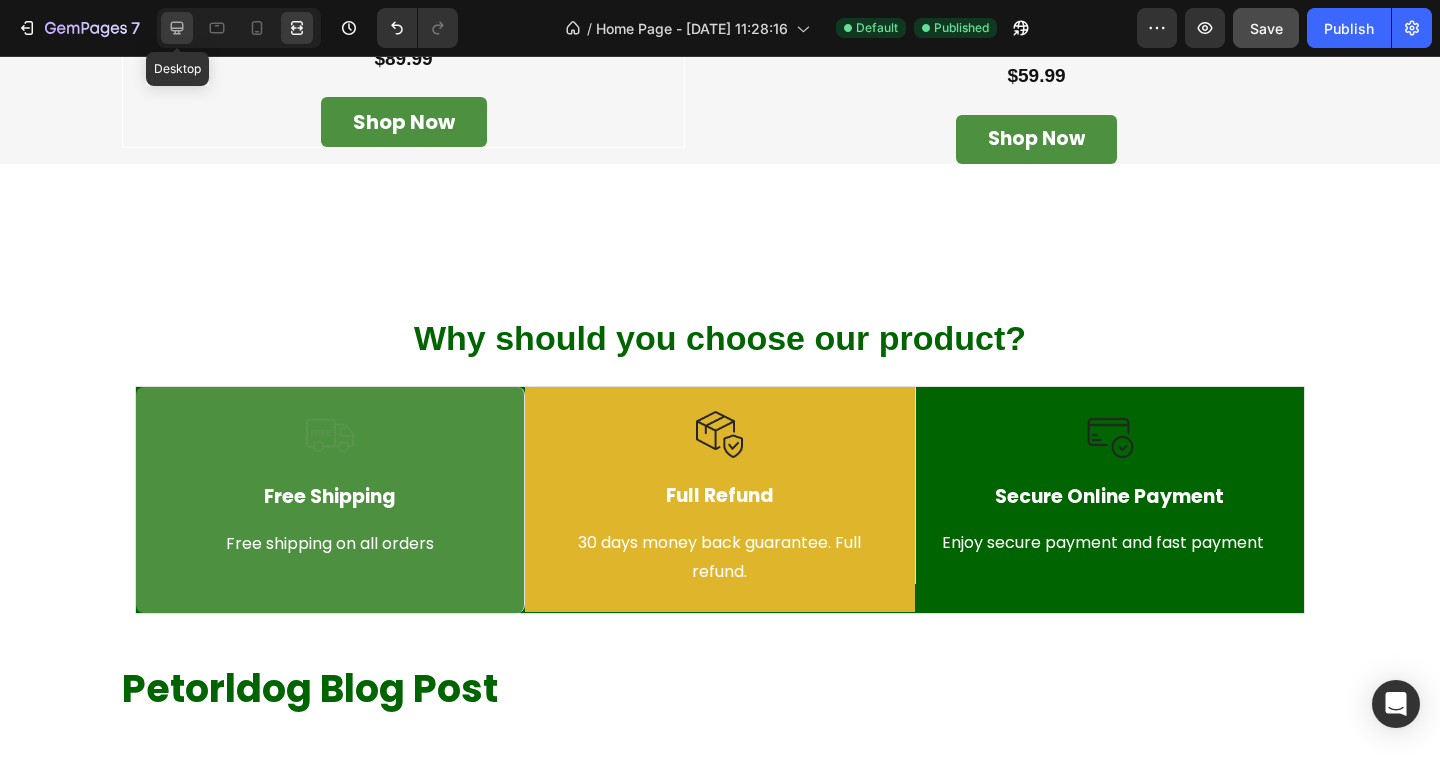 click 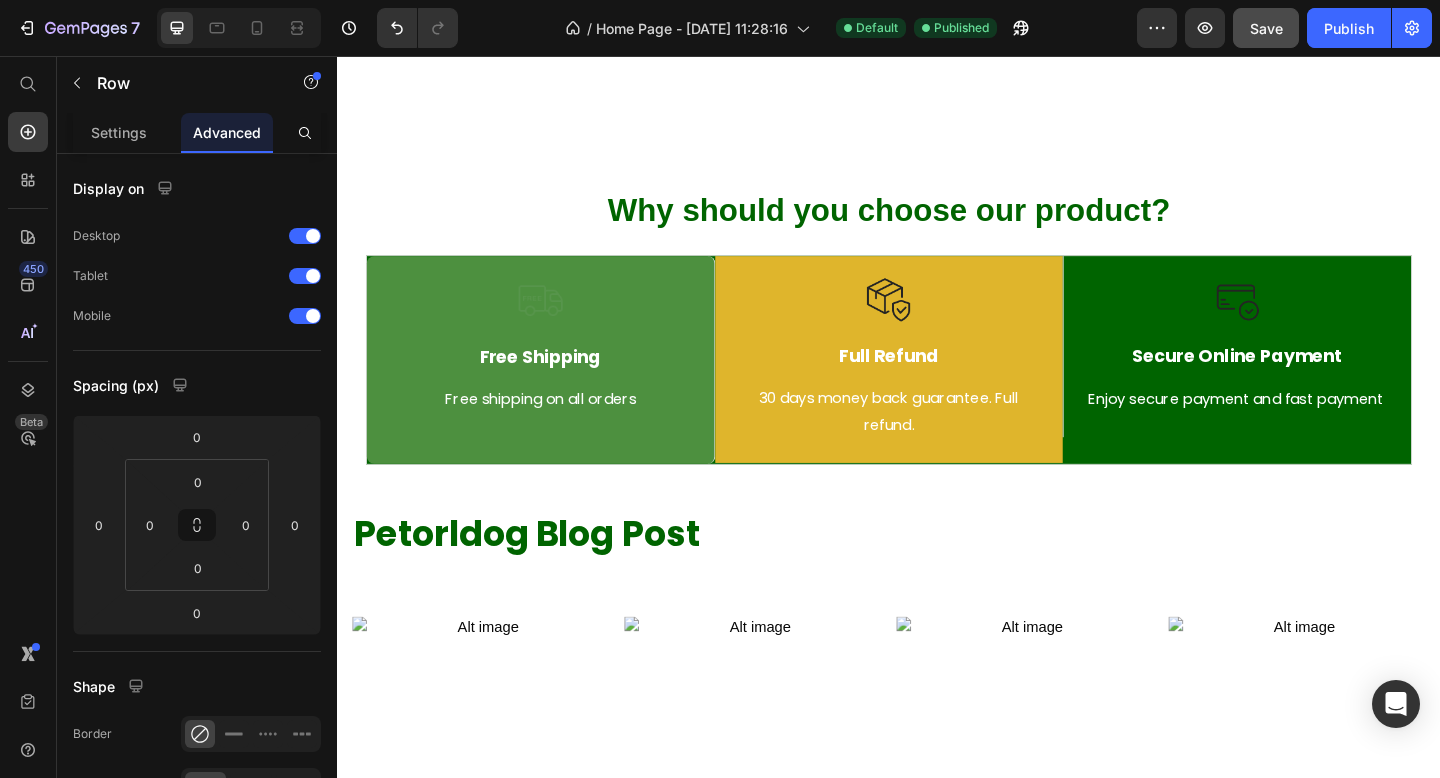 scroll, scrollTop: 1617, scrollLeft: 0, axis: vertical 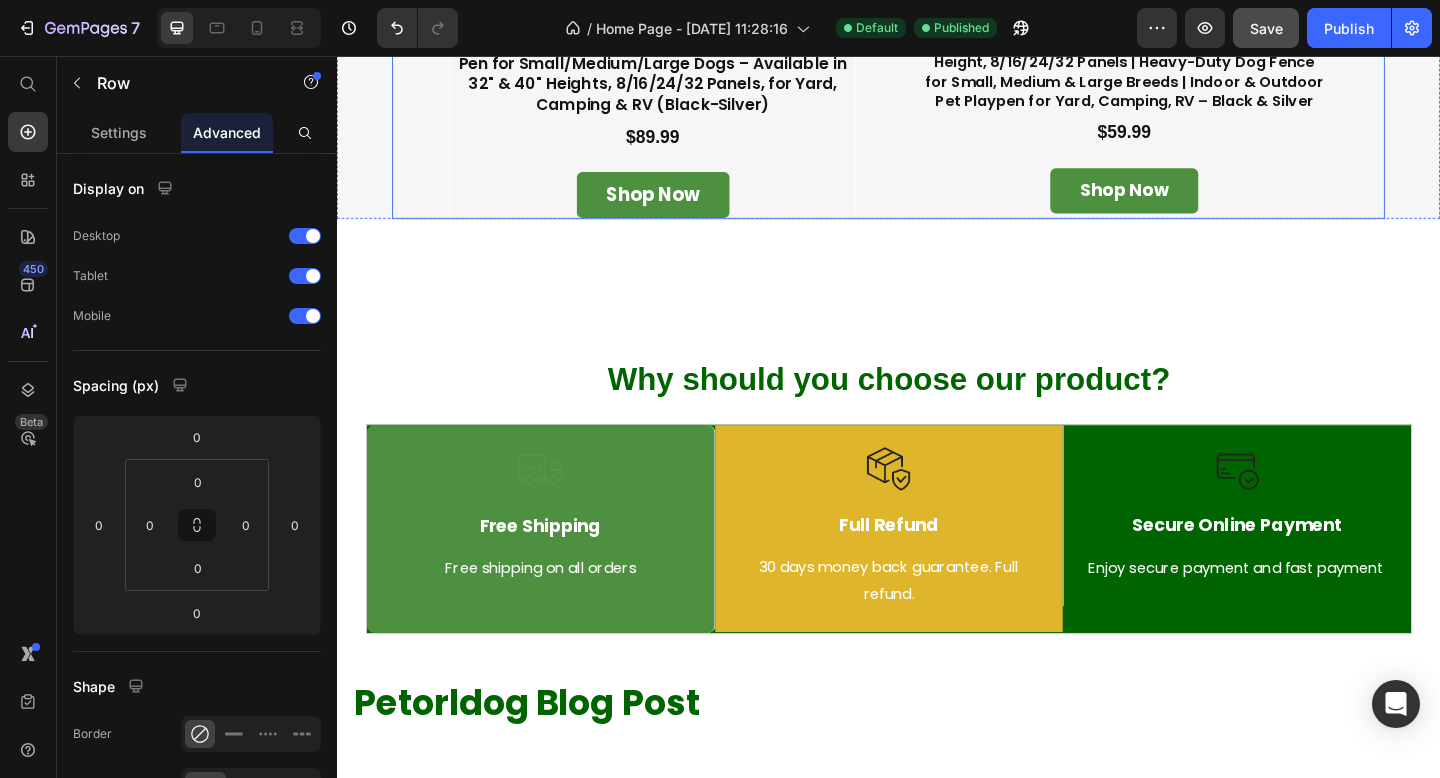click on "Product Images Petorldog Dog Playpen, Foldable Metal Exercise Pen for Small/Medium/Large Dogs – Available in 32" & 40" Heights, 8/16/24/32 Panels, for Yard, Camping & RV (Black-Silver) Product Title $89.99 Product Price Row shop now Add to Cart Product Product Images Petorldog Metal Dog Playpen – 24/32/40/45 Inch Height, 8/16/24/32 Panels | Heavy-Duty Dog Fence for Small, Medium & Large Breeds | Indoor & Outdoor Pet Playpen for Yard, Camping, RV – Black & Silver Product Title $59.99 Product Price Row shop now Add to Cart Product" at bounding box center [937, -97] 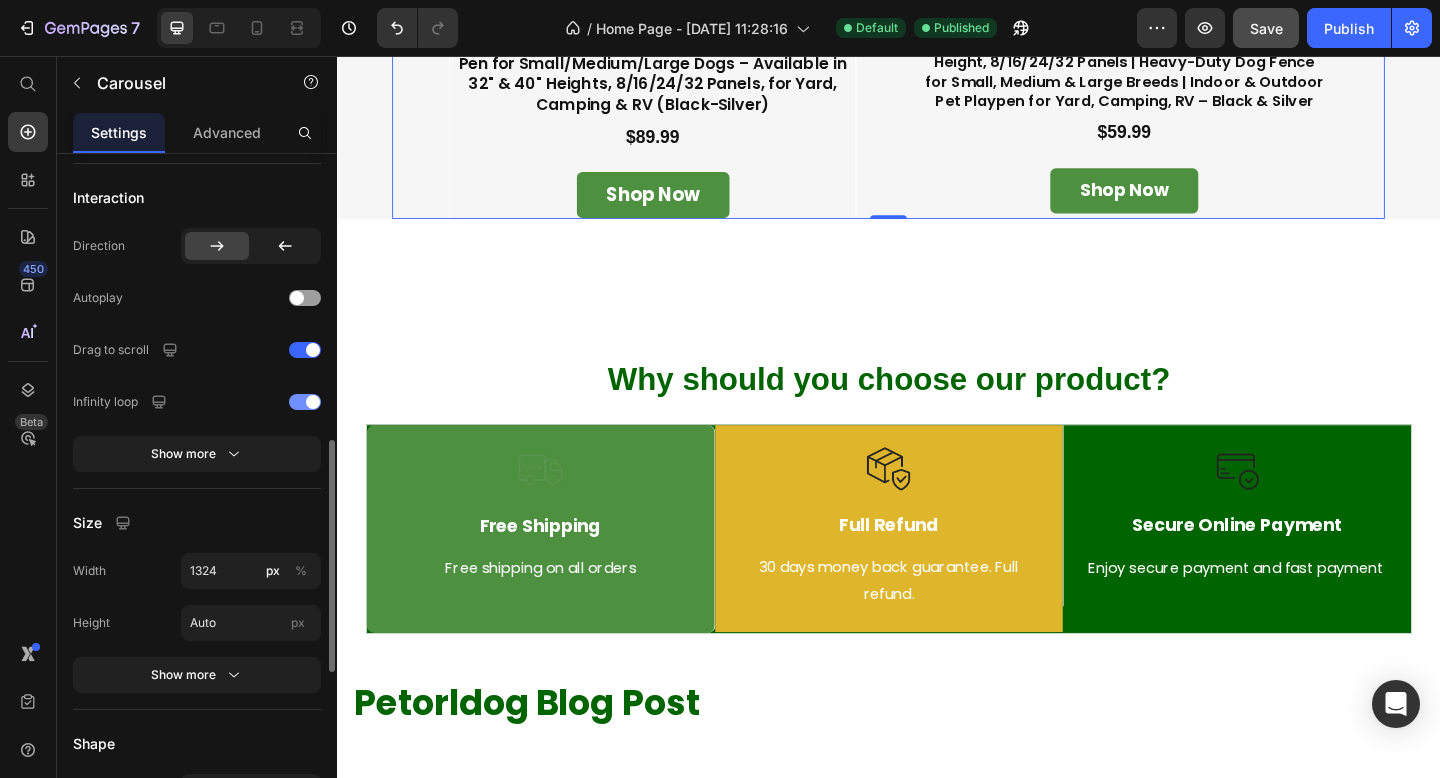 scroll, scrollTop: 897, scrollLeft: 0, axis: vertical 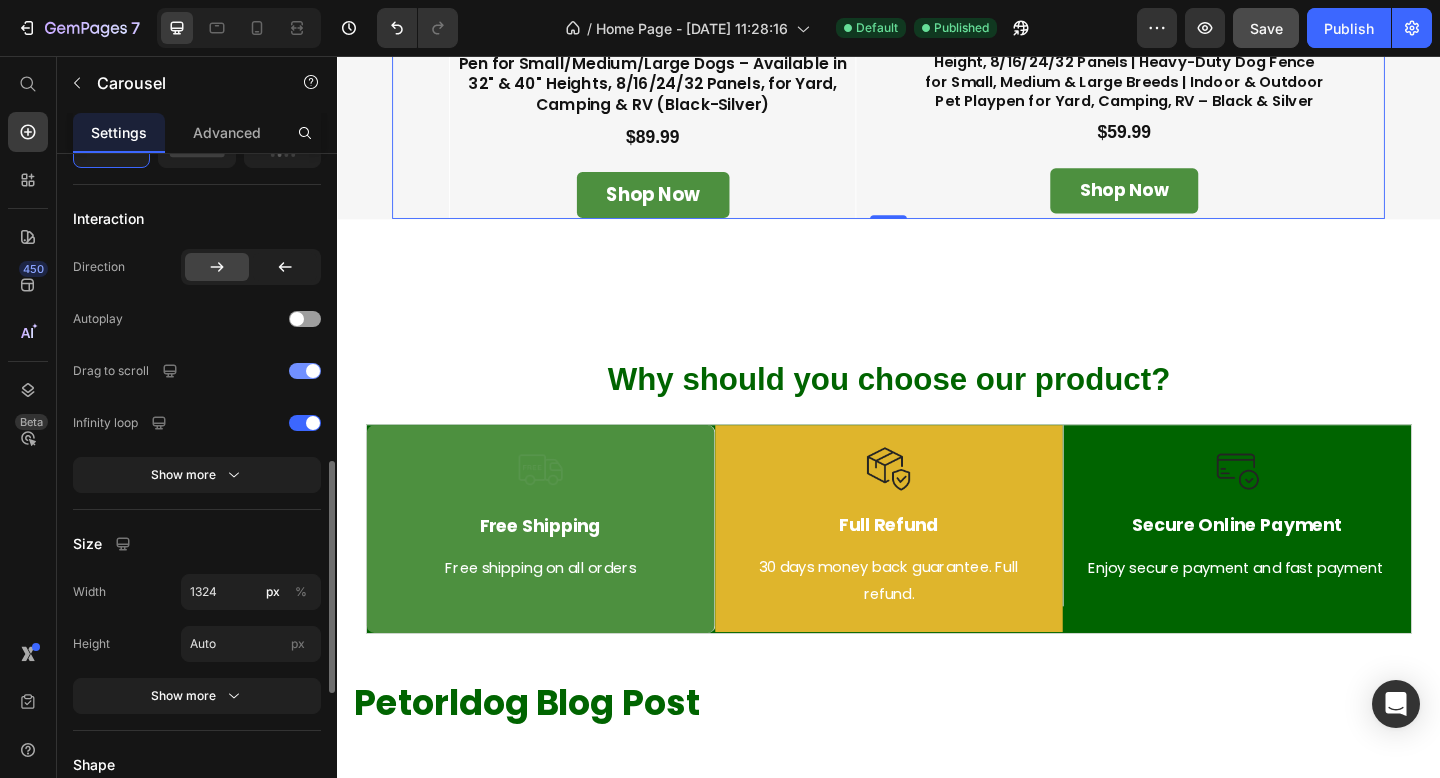 drag, startPoint x: 300, startPoint y: 420, endPoint x: 301, endPoint y: 377, distance: 43.011627 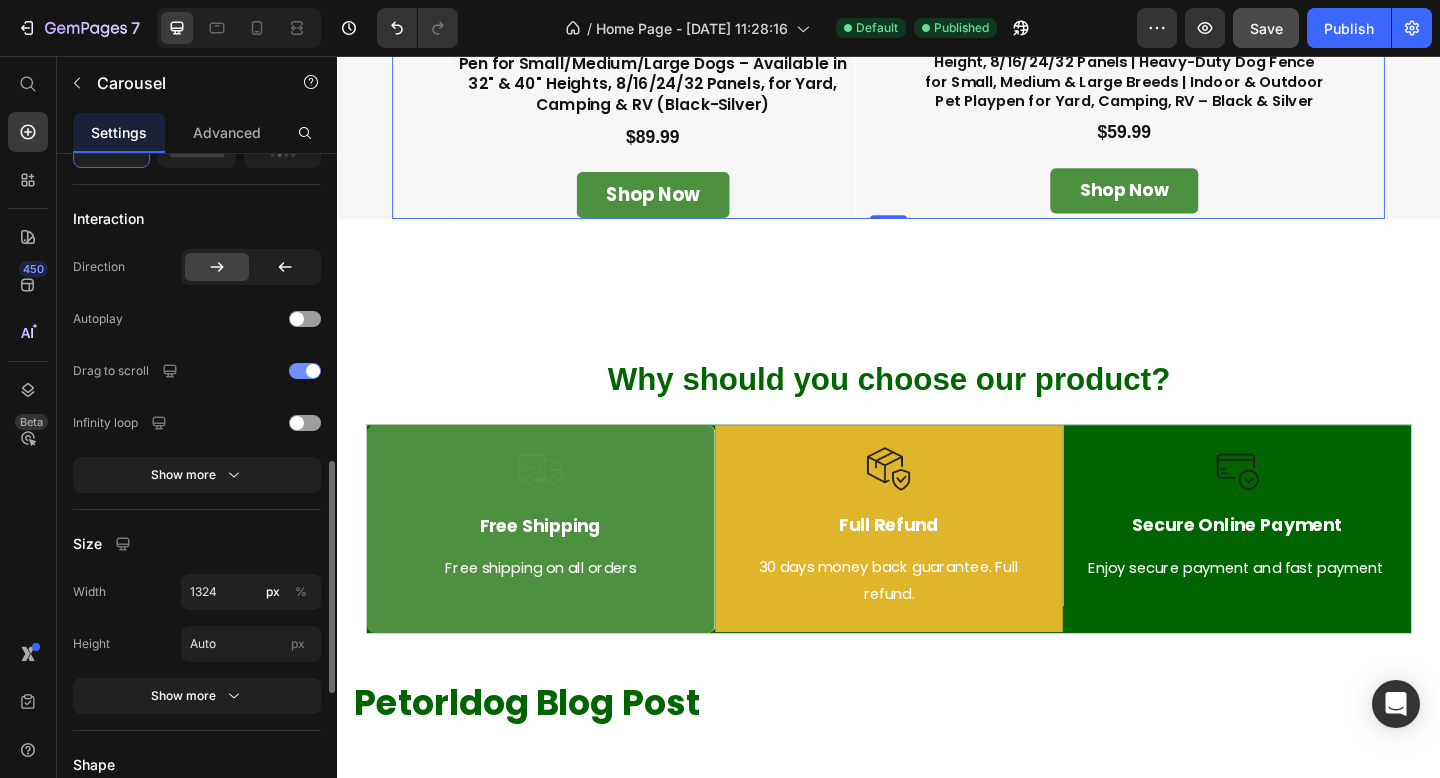 click at bounding box center (305, 371) 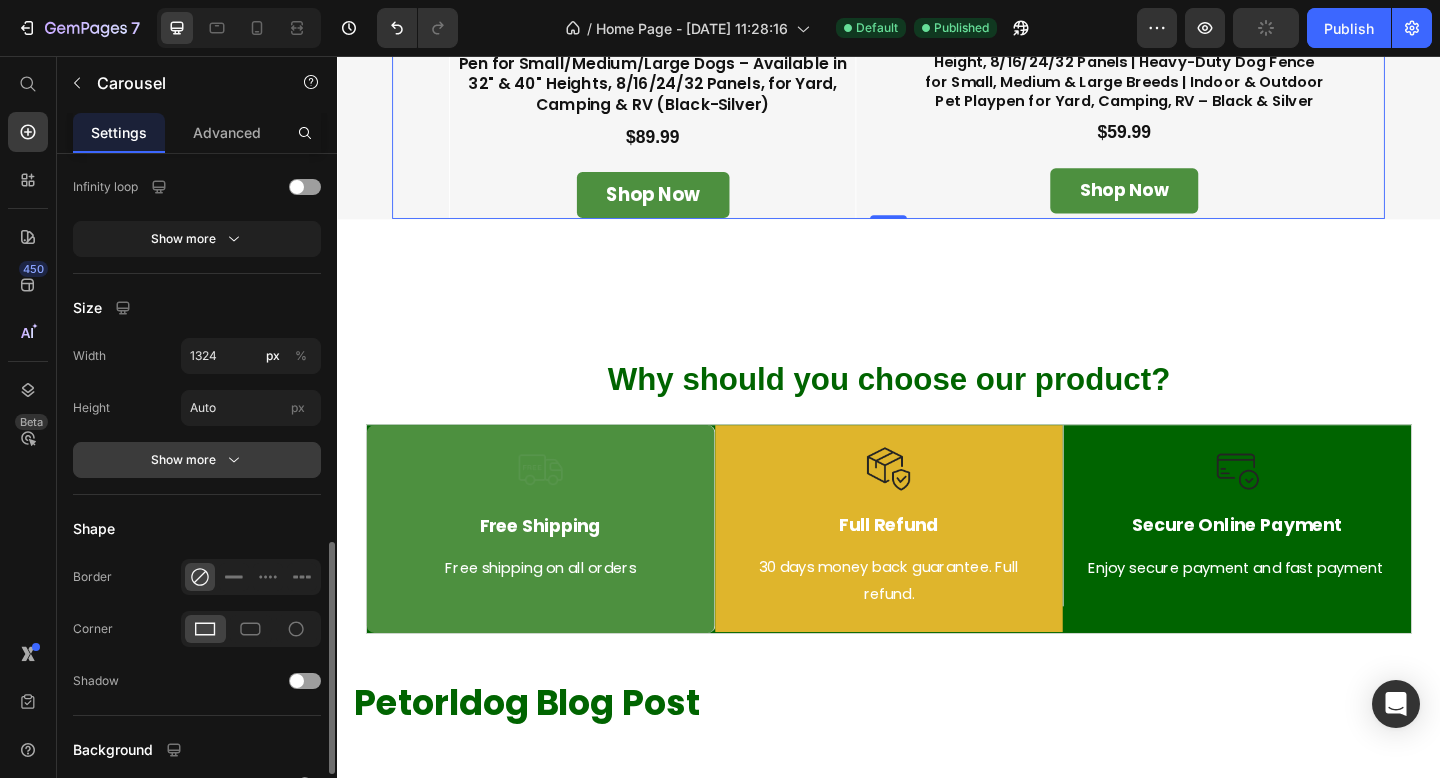 scroll, scrollTop: 1096, scrollLeft: 0, axis: vertical 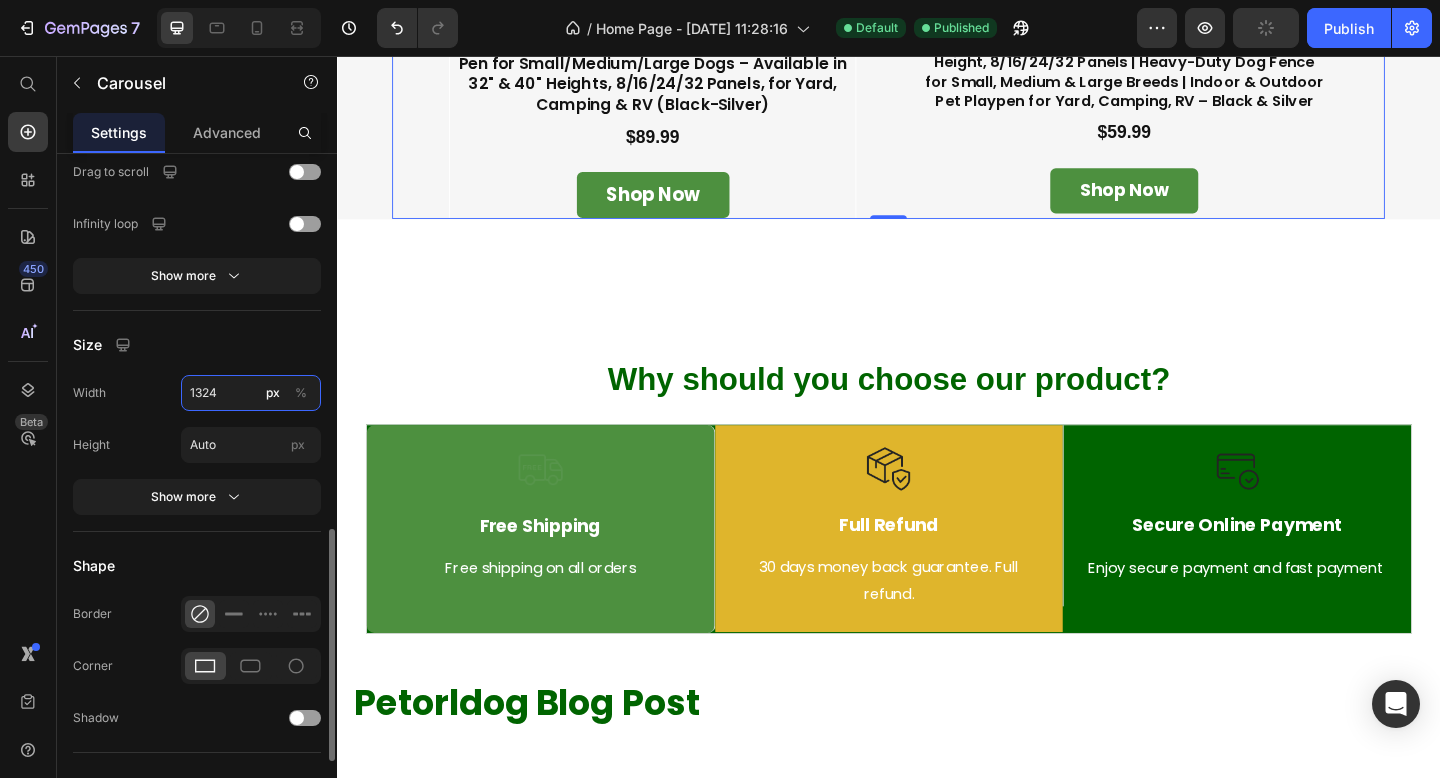 click on "1324" at bounding box center (251, 393) 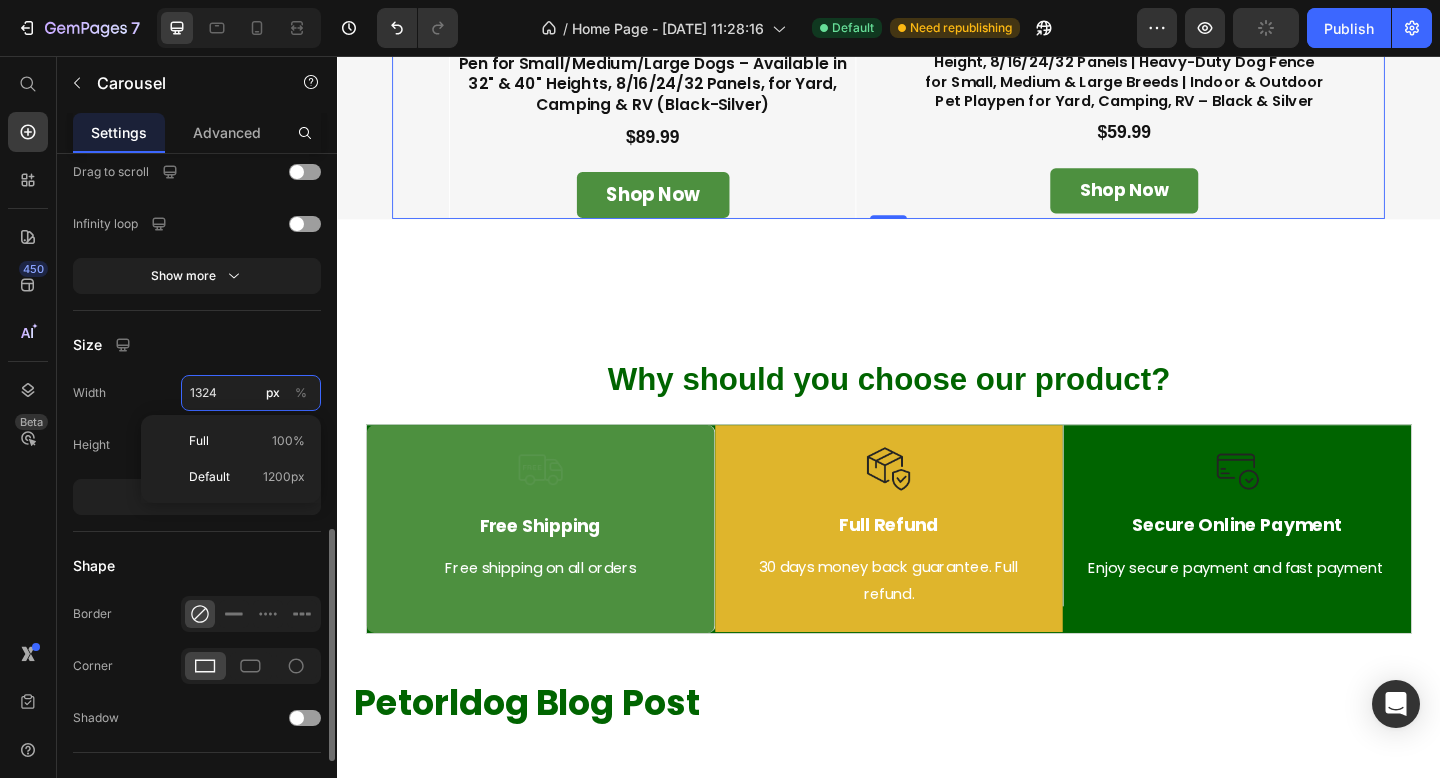 click on "1324" at bounding box center (251, 393) 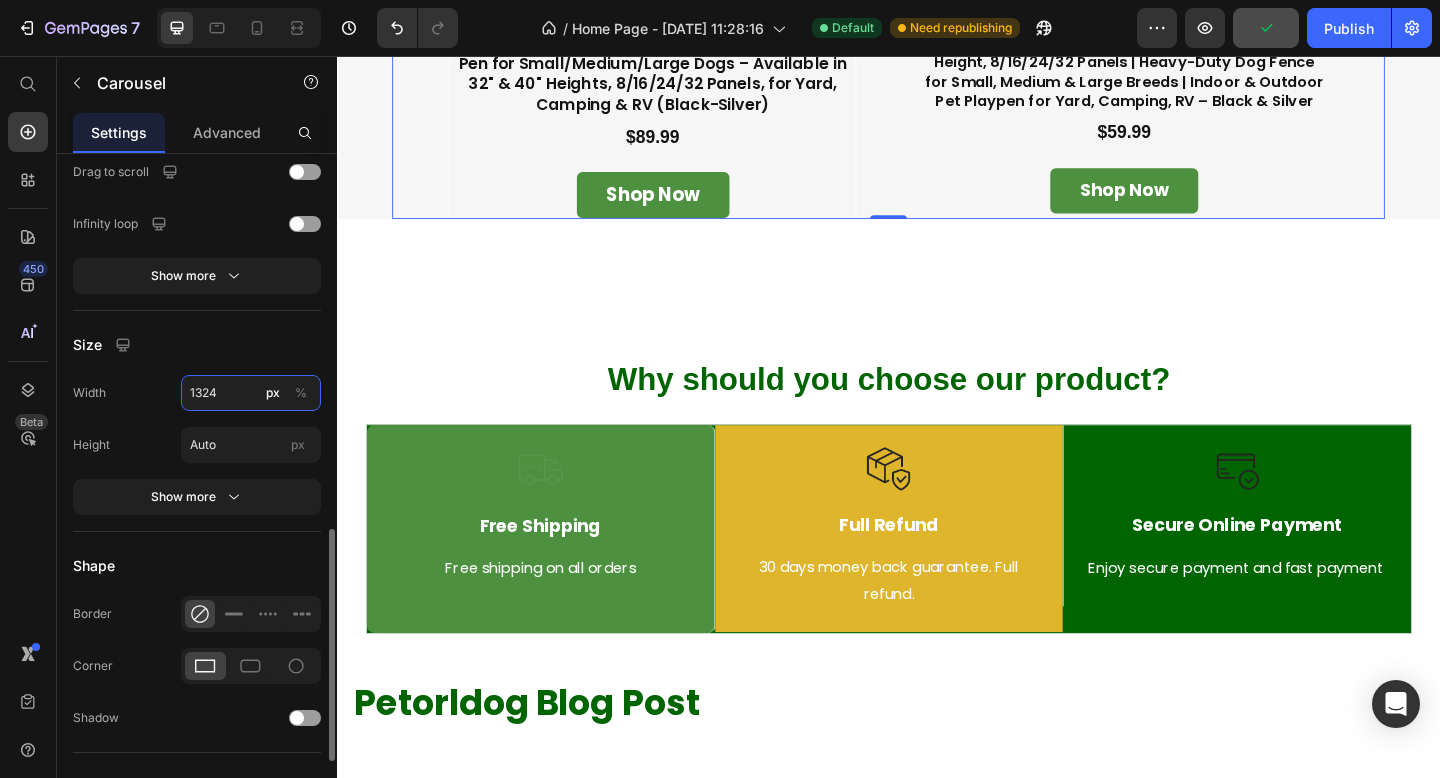 click on "1324" at bounding box center [251, 393] 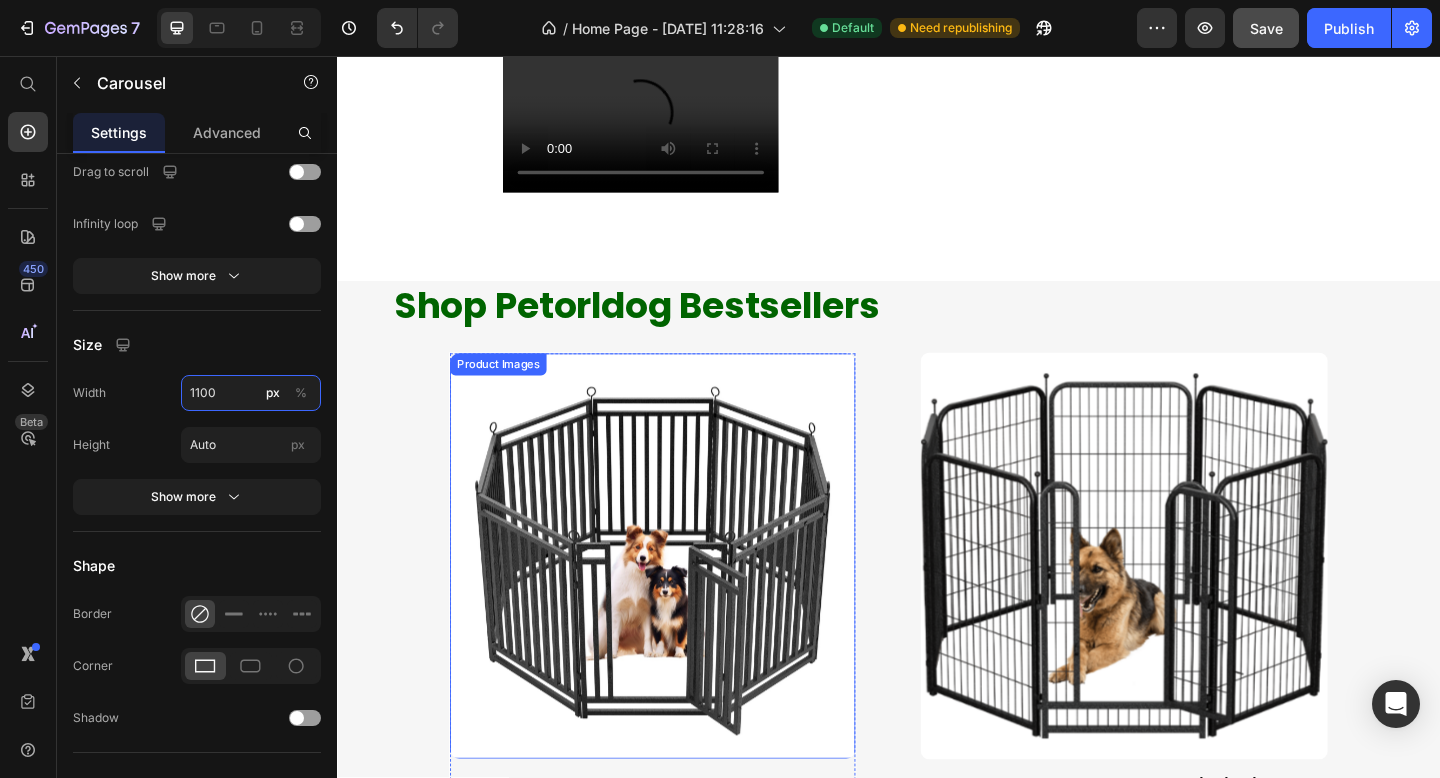 scroll, scrollTop: 972, scrollLeft: 0, axis: vertical 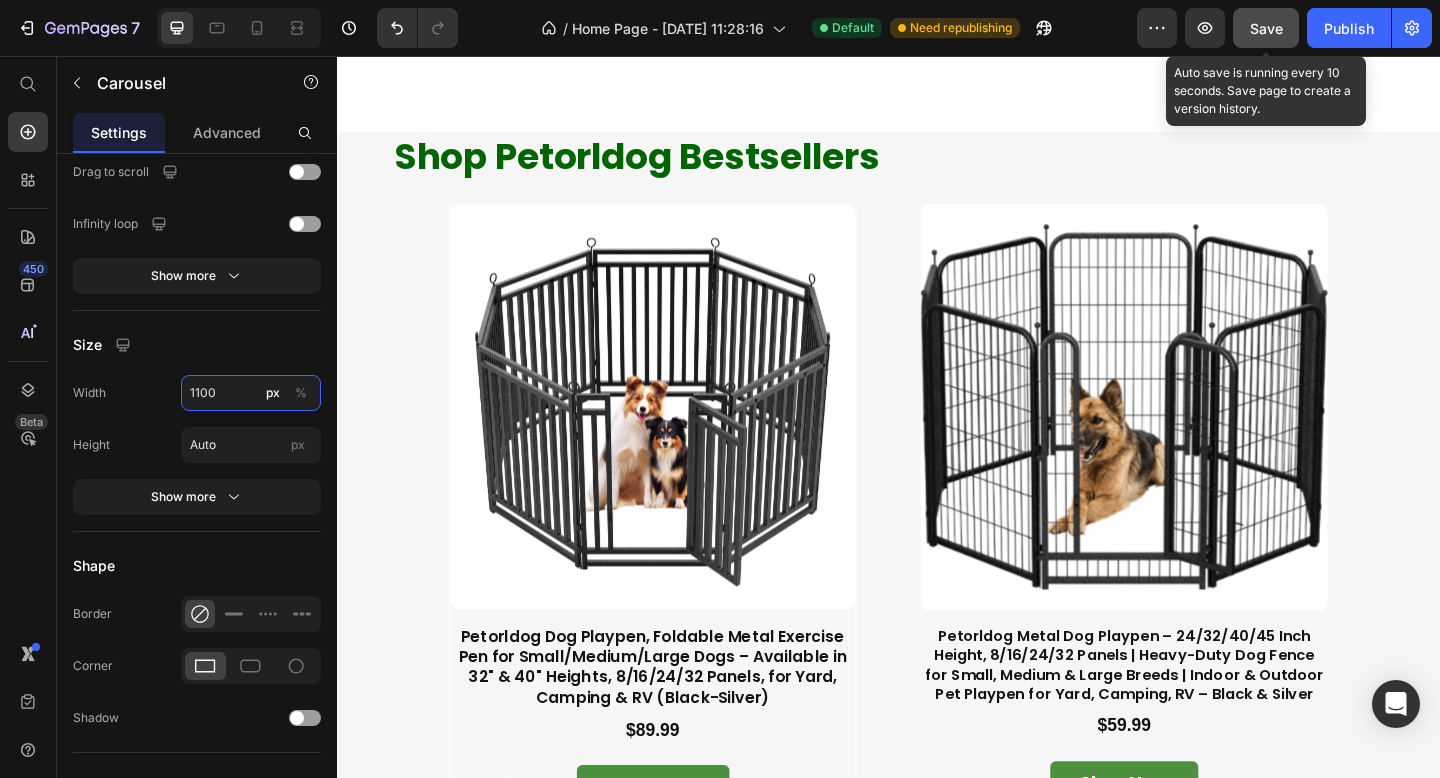 type on "1100" 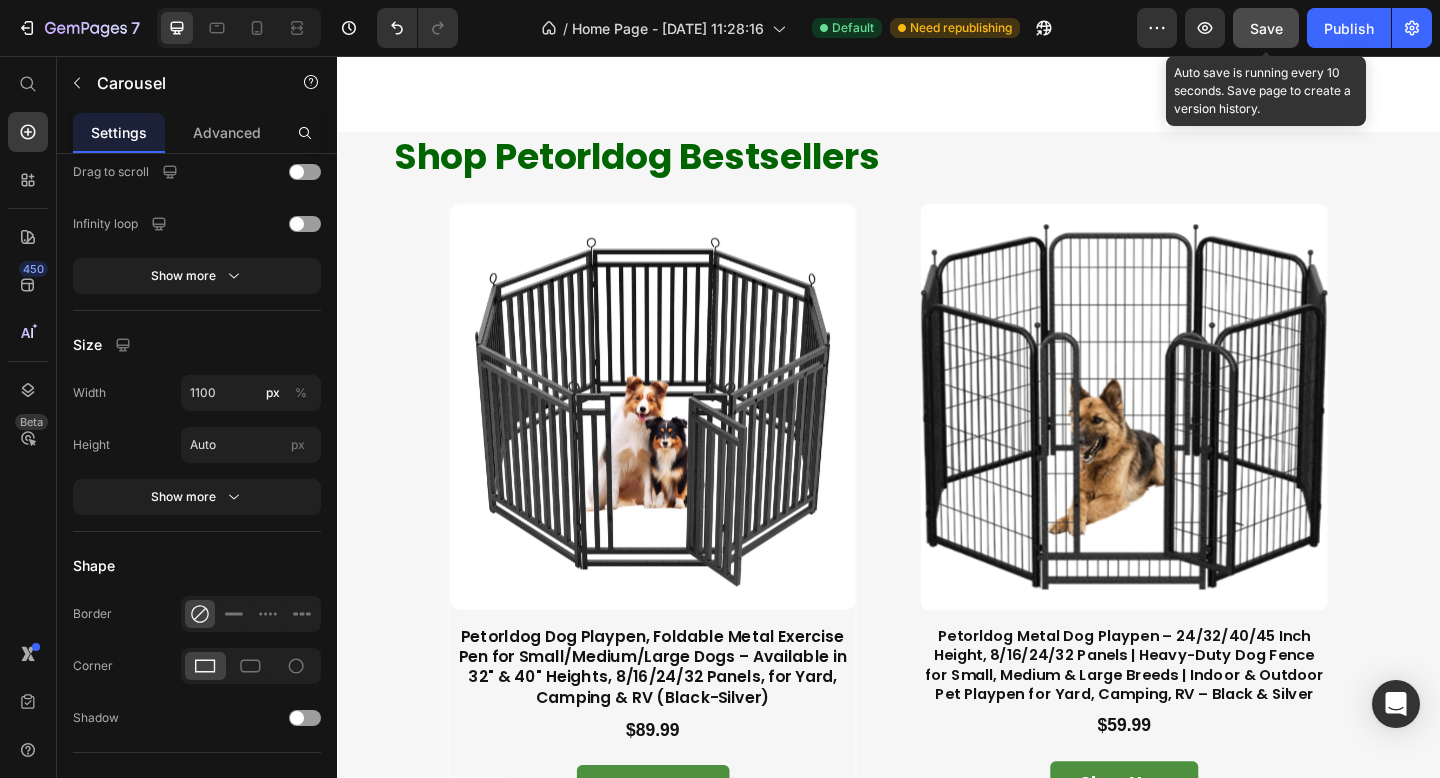 click on "Save" at bounding box center (1266, 28) 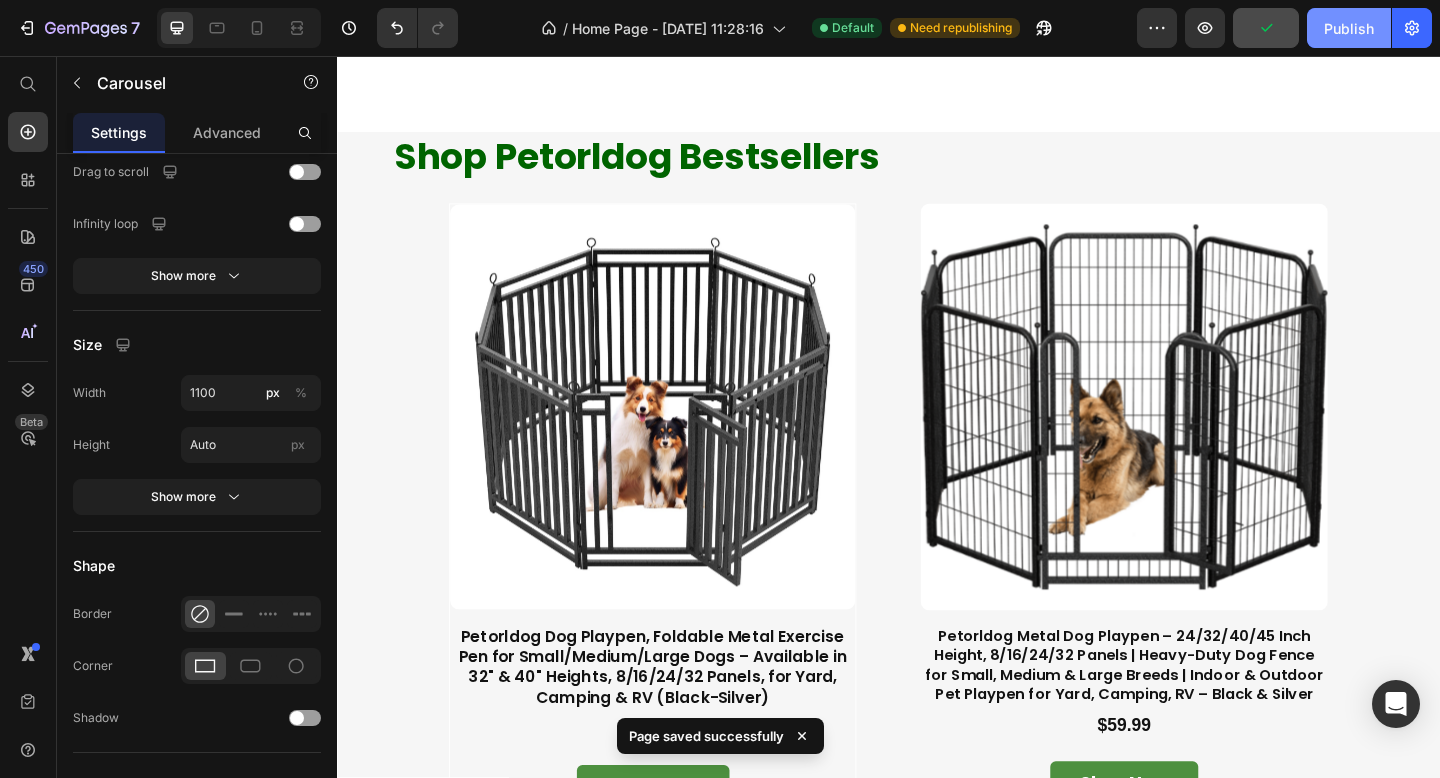 click on "Publish" at bounding box center [1349, 28] 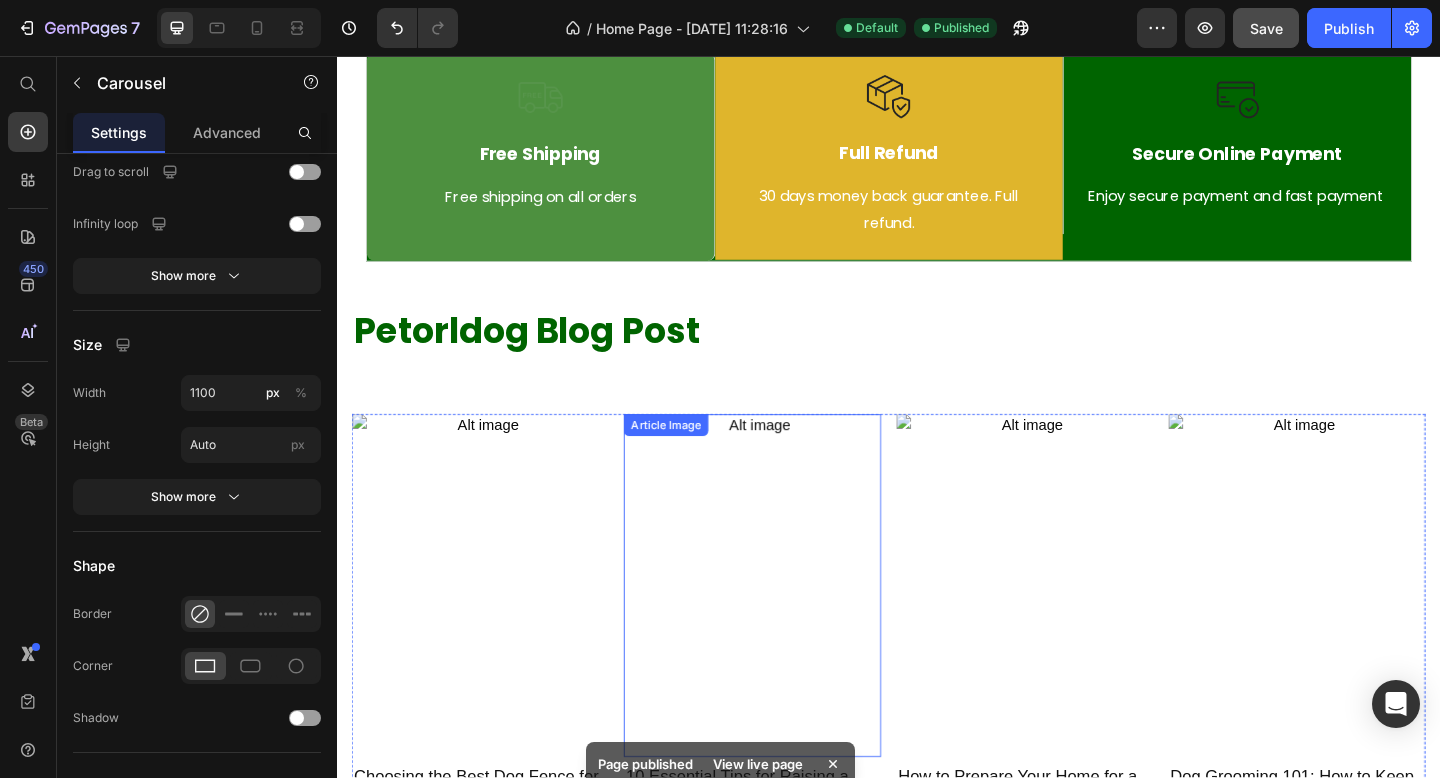 scroll, scrollTop: 2142, scrollLeft: 0, axis: vertical 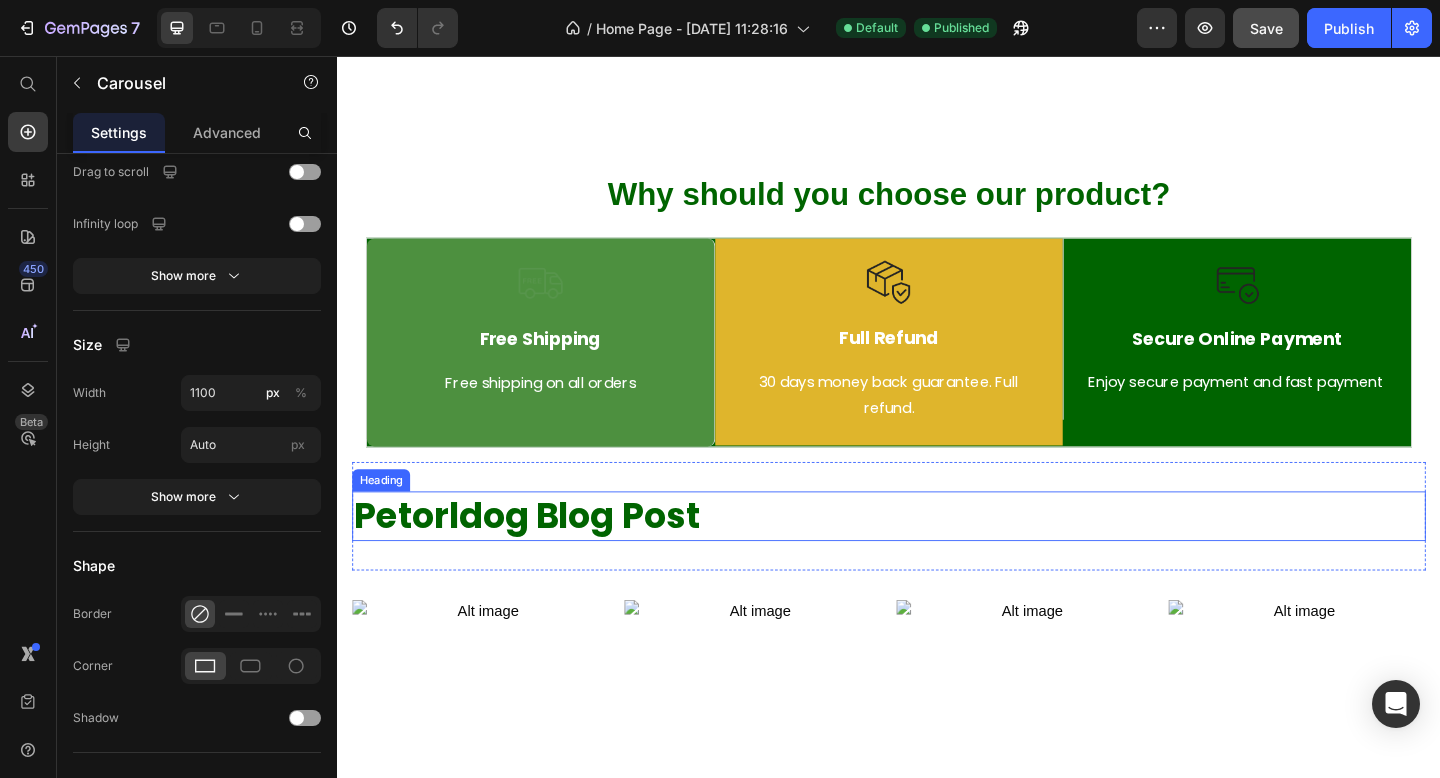 click on "Petorldog Blog Post" at bounding box center (937, 556) 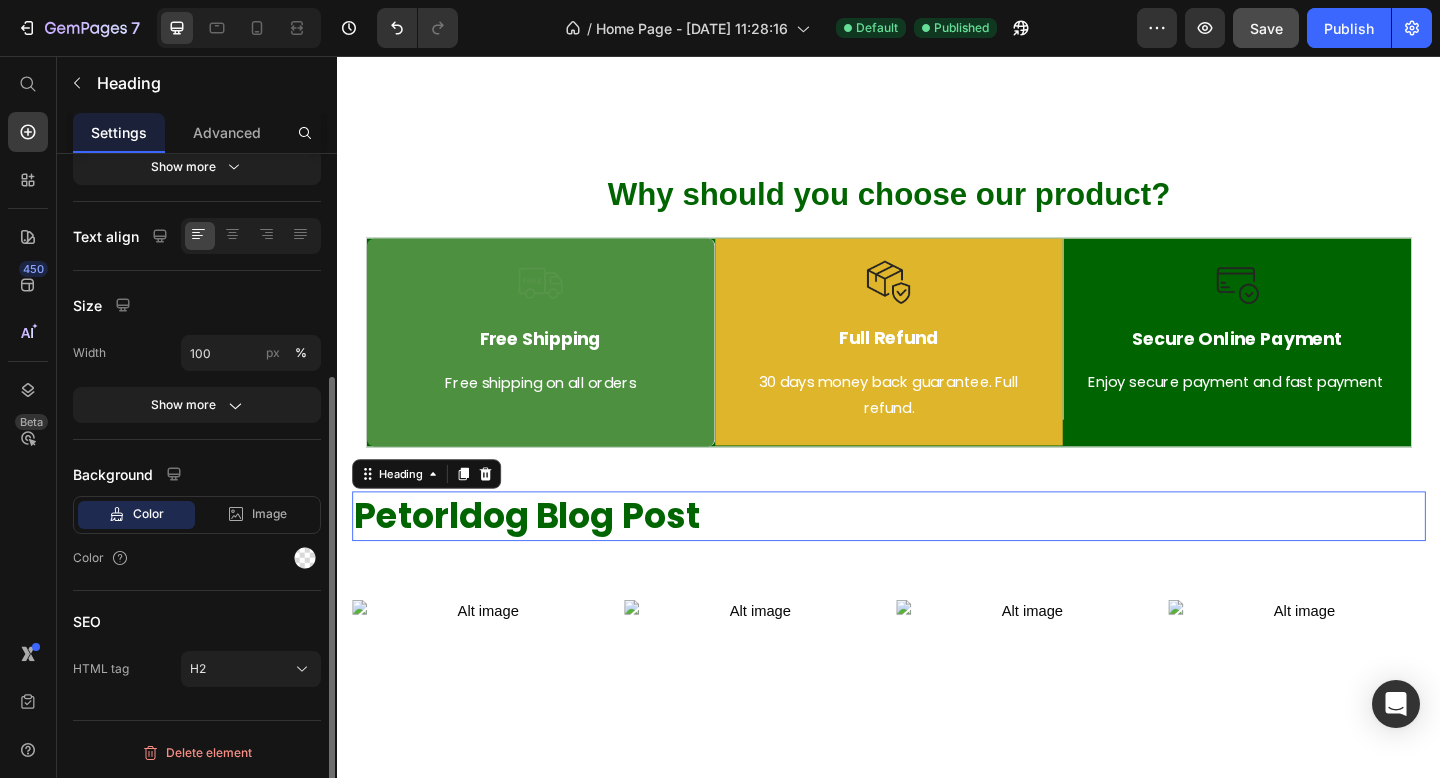 scroll, scrollTop: 0, scrollLeft: 0, axis: both 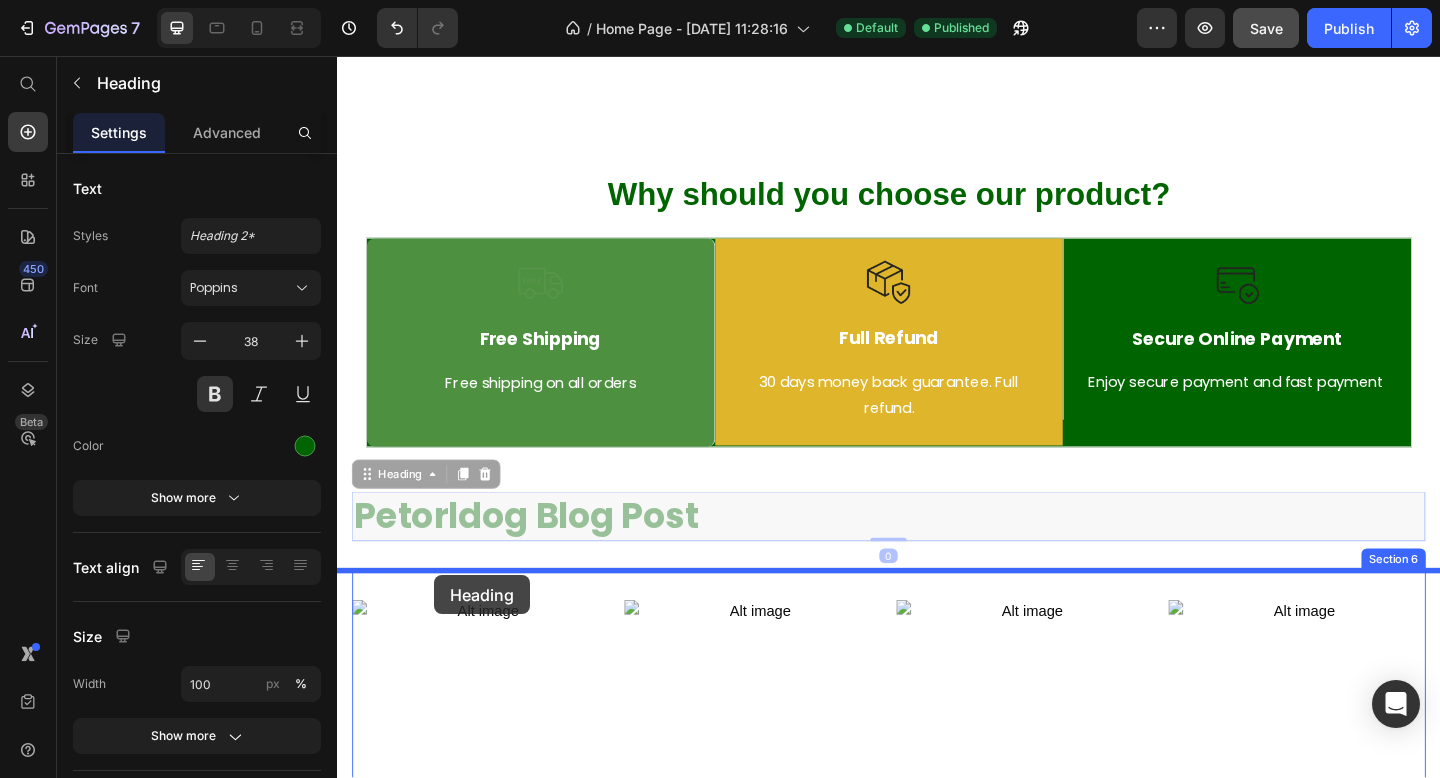 drag, startPoint x: 364, startPoint y: 516, endPoint x: 443, endPoint y: 621, distance: 131.40015 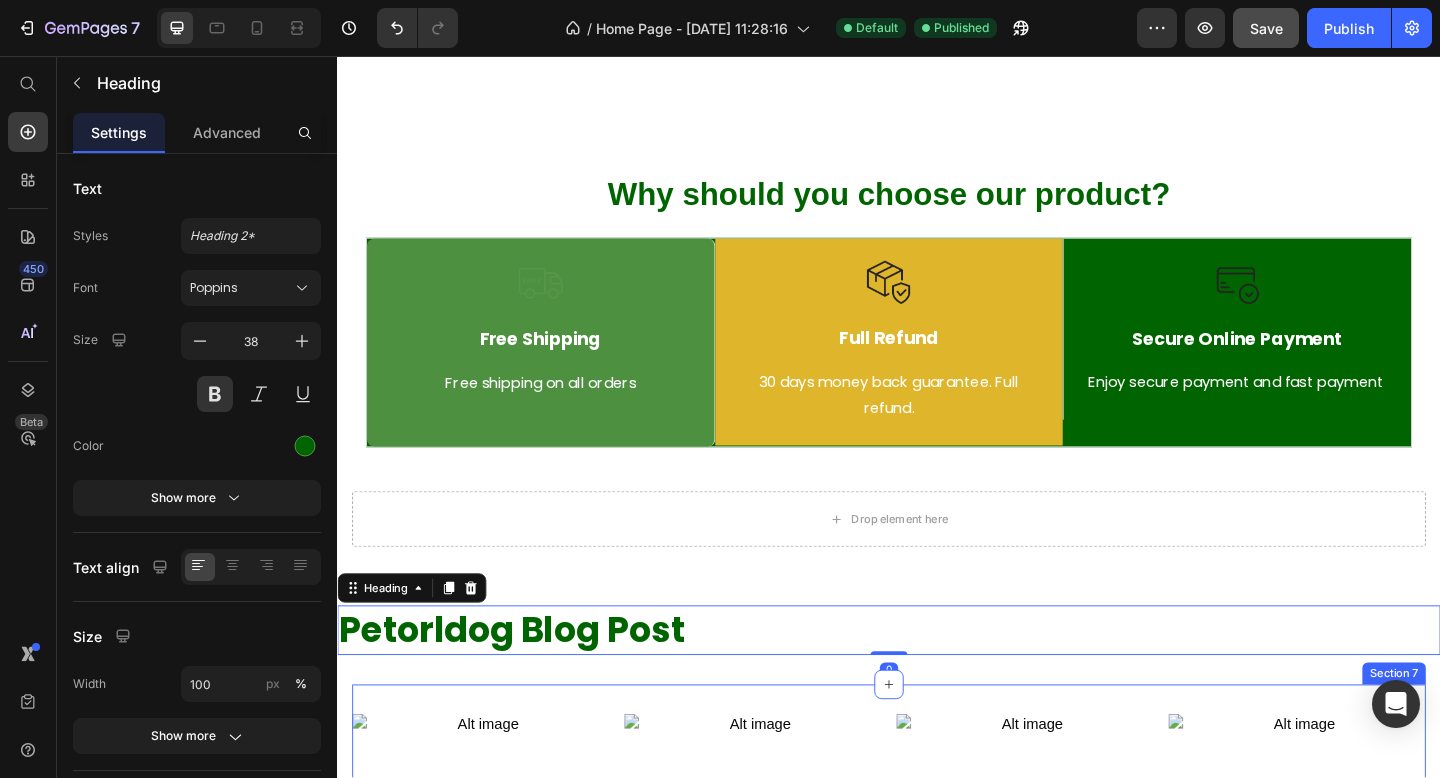 scroll, scrollTop: 2297, scrollLeft: 0, axis: vertical 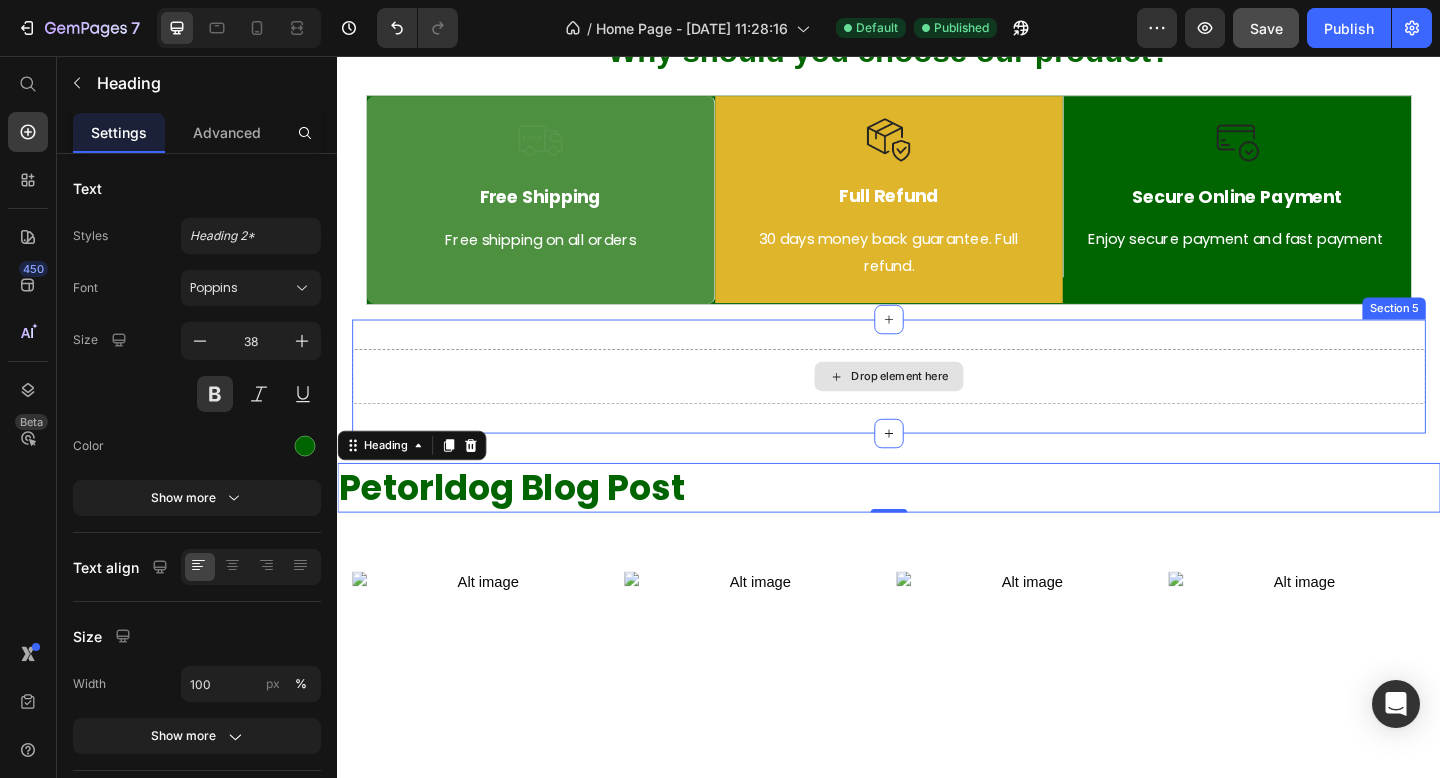 click on "Drop element here" at bounding box center (937, 405) 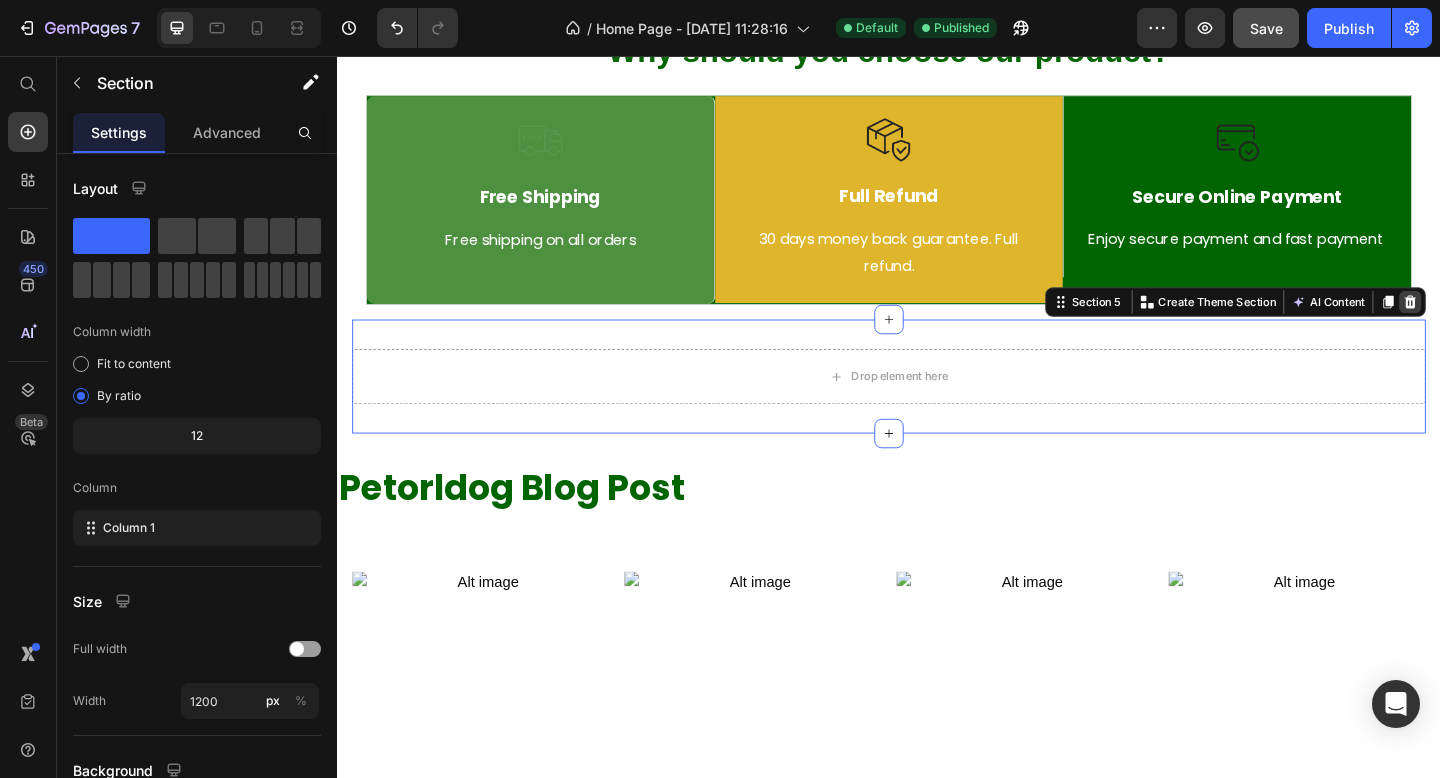 click 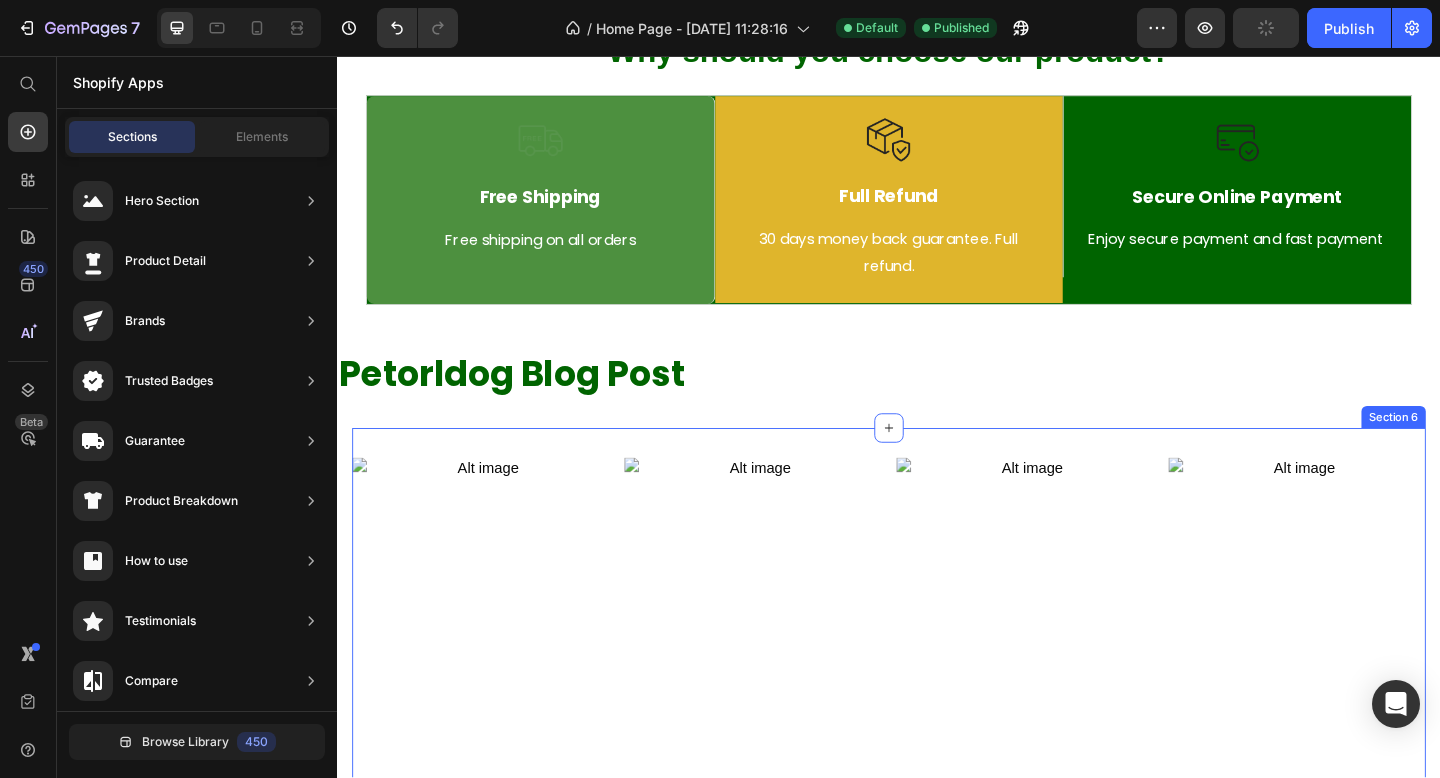click on "Article Image Choosing the Best Dog Fence for Safety: A Pet Owner’s Guide Article Title Article Image 10 Essential Tips for Raising a Happy and Healthy Dog Article Title Article Image How to Prepare Your Home for a New Puppy: A Complete Checklist Article Title Article Image Dog Grooming 101: How to Keep Your Dog Looking and Feeling Great Article Title Article List Section 6" at bounding box center [937, 721] 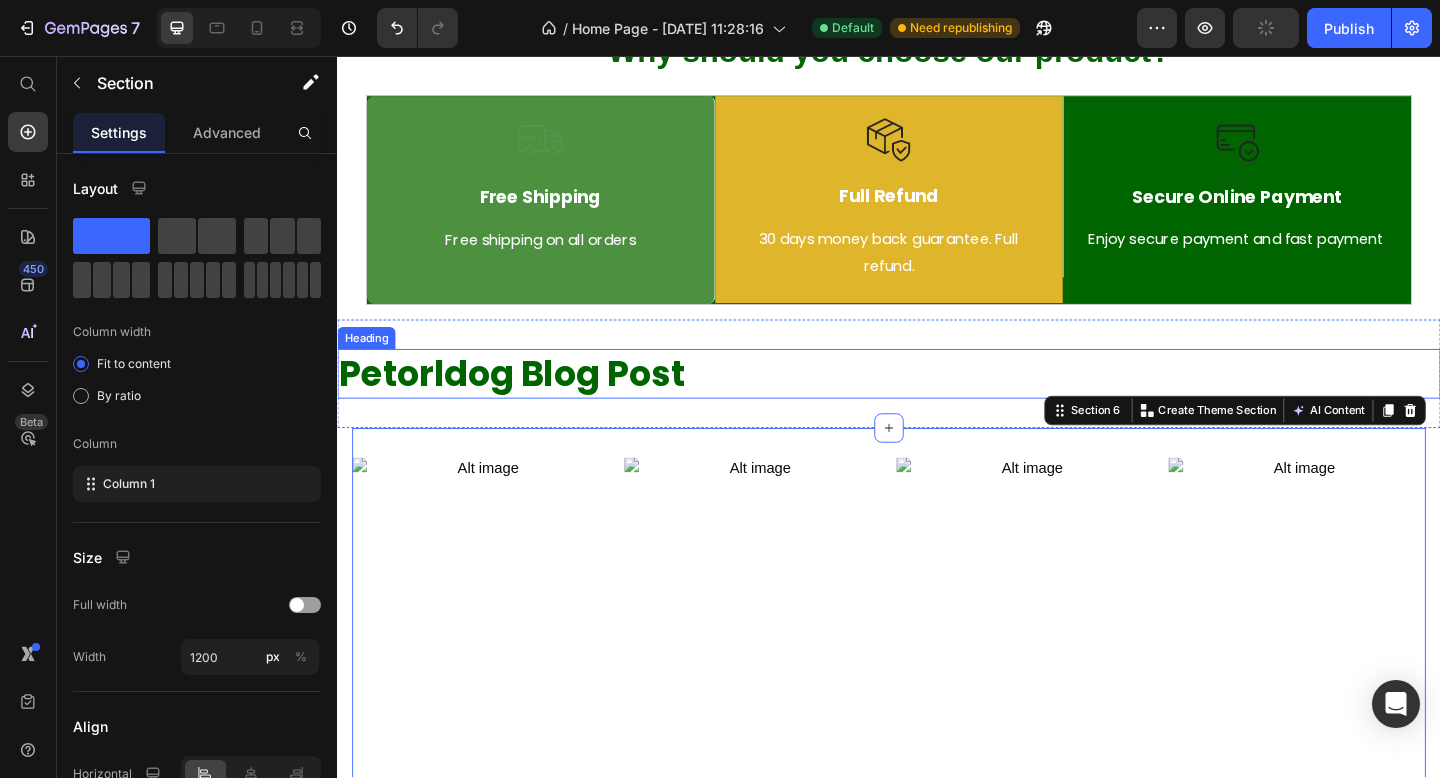 click on "Petorldog Blog Post" at bounding box center (937, 401) 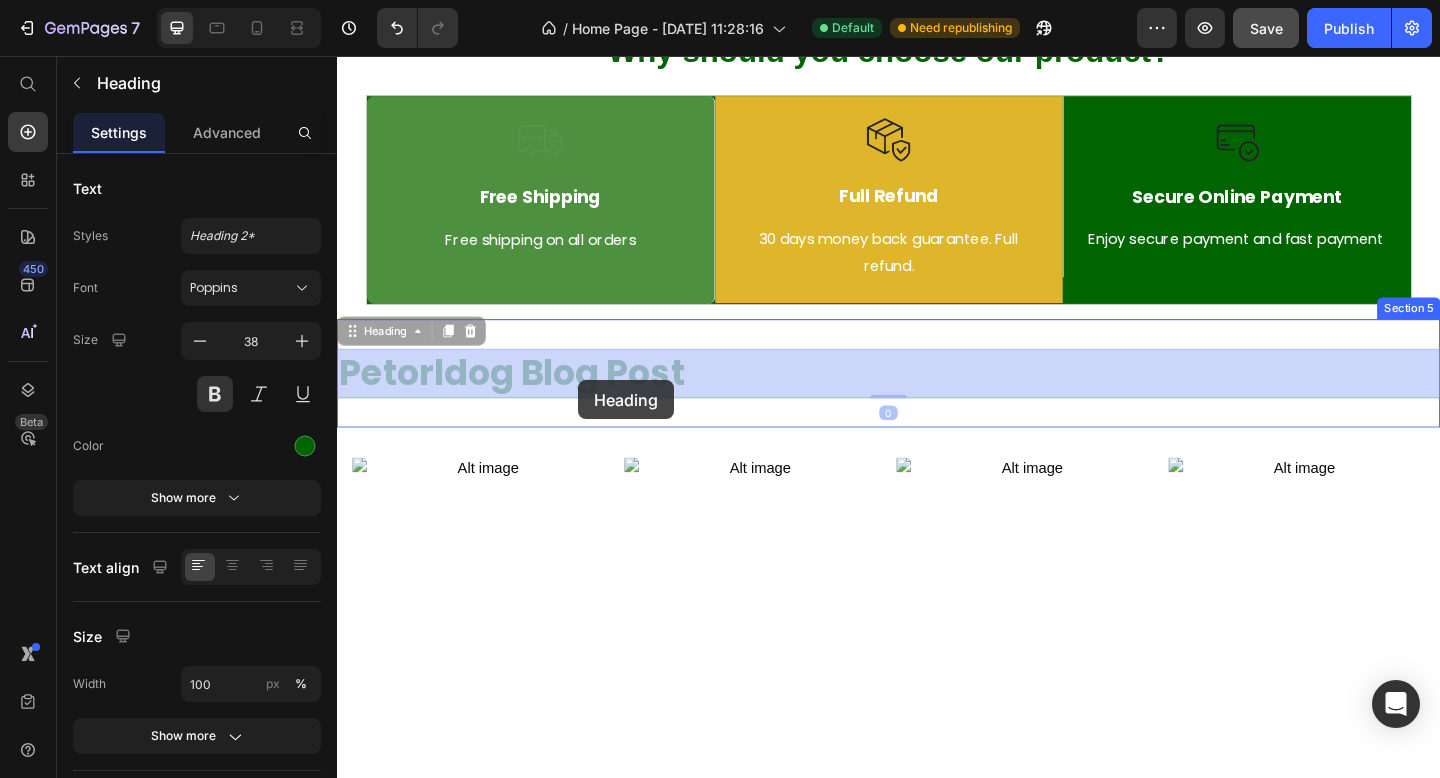 drag, startPoint x: 351, startPoint y: 362, endPoint x: 597, endPoint y: 395, distance: 248.20355 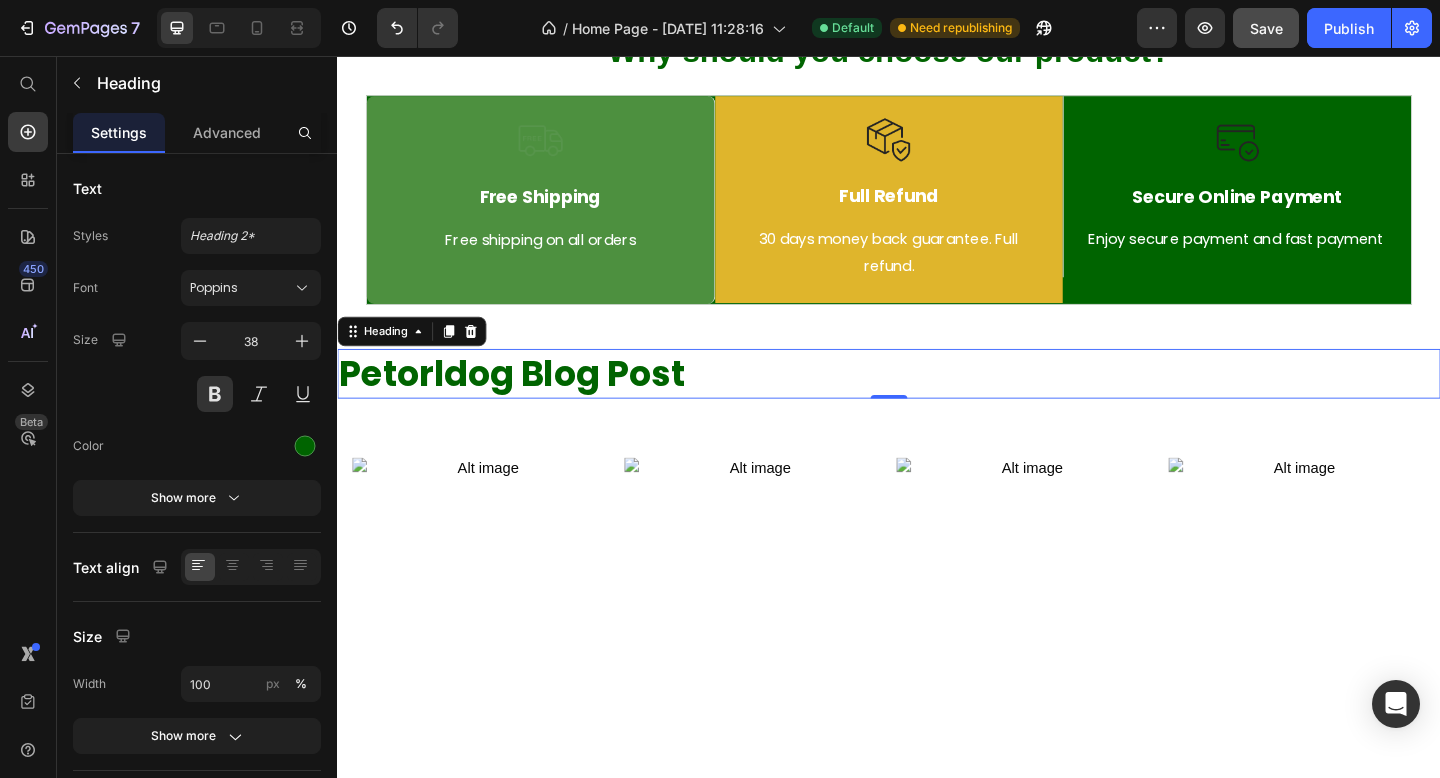 click on "Petorldog Blog Post" at bounding box center [937, 401] 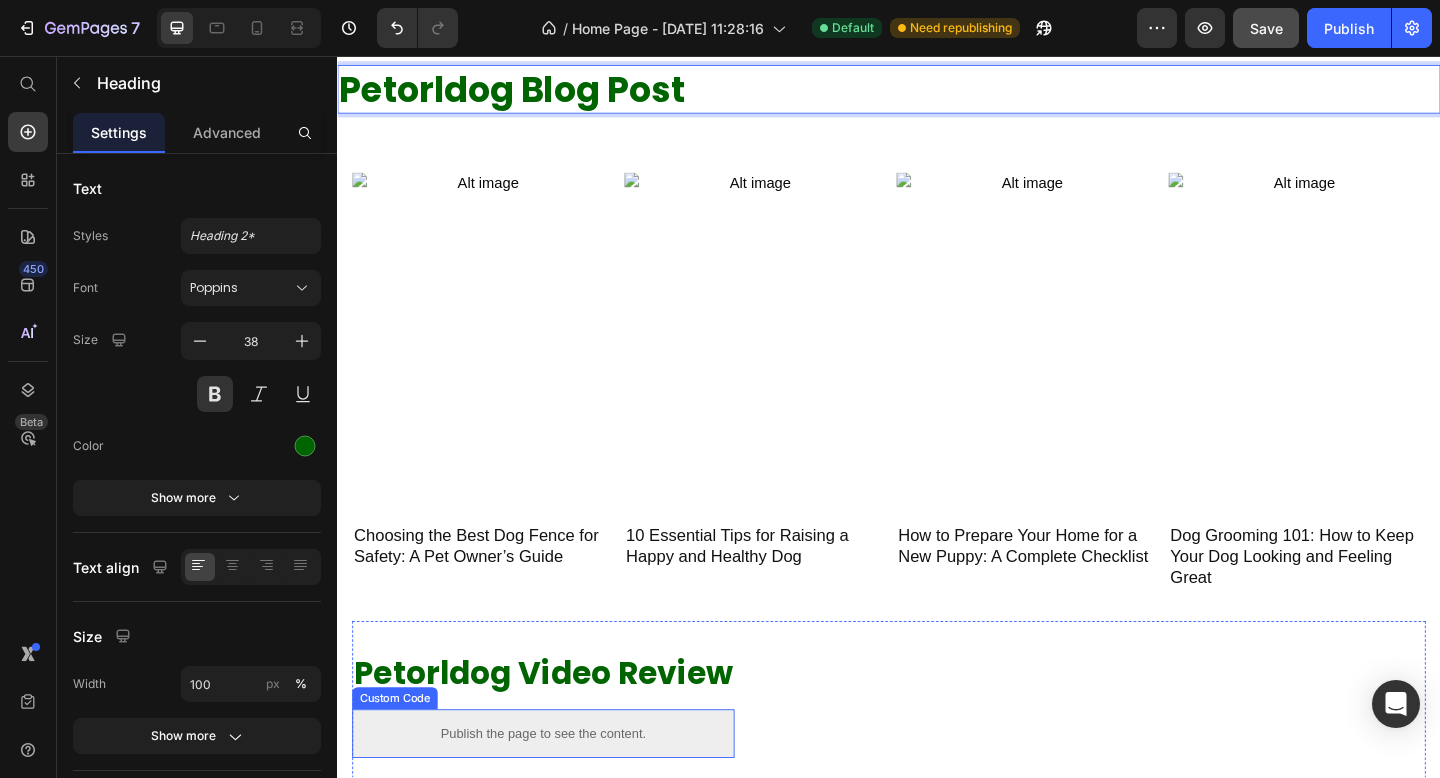 scroll, scrollTop: 2537, scrollLeft: 0, axis: vertical 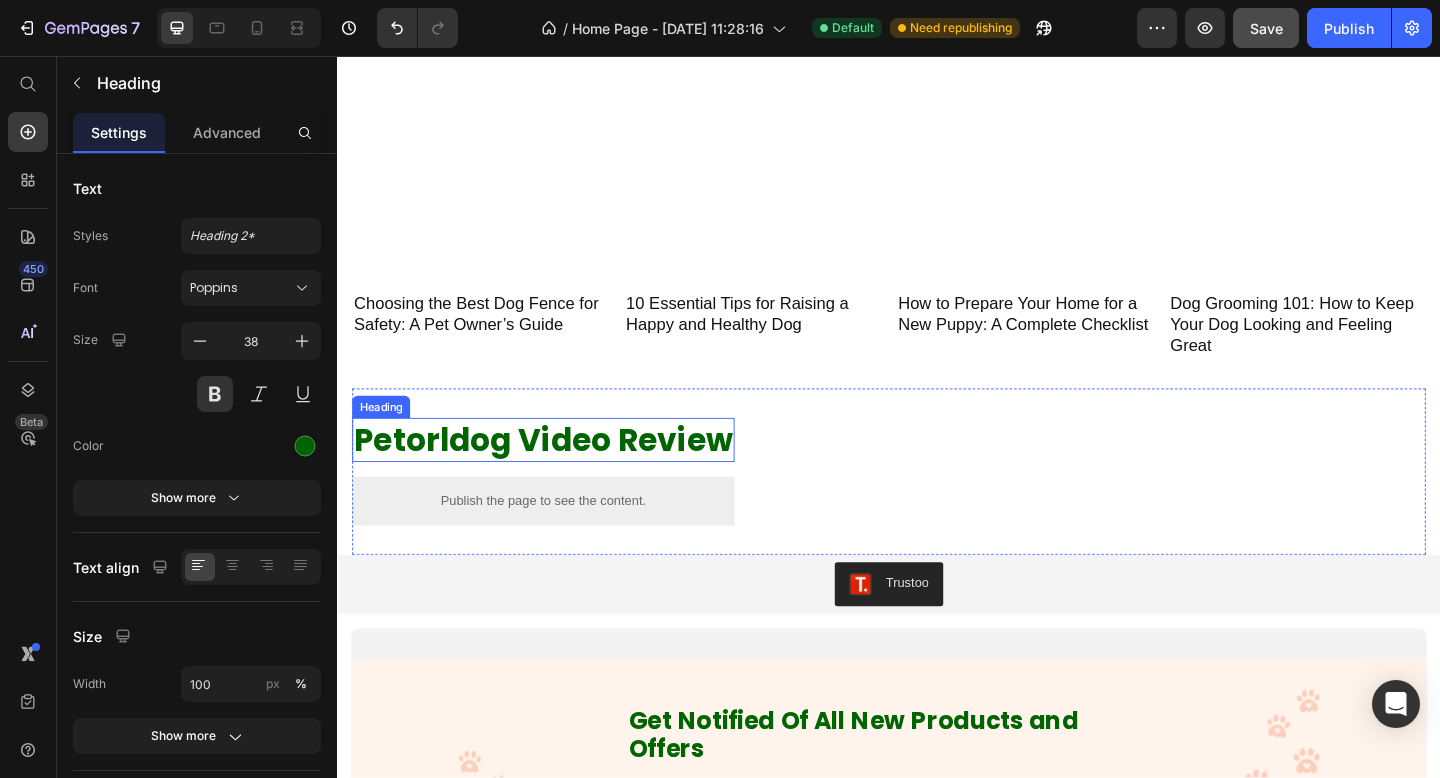 click on "Petorldog Video Review" at bounding box center [561, 474] 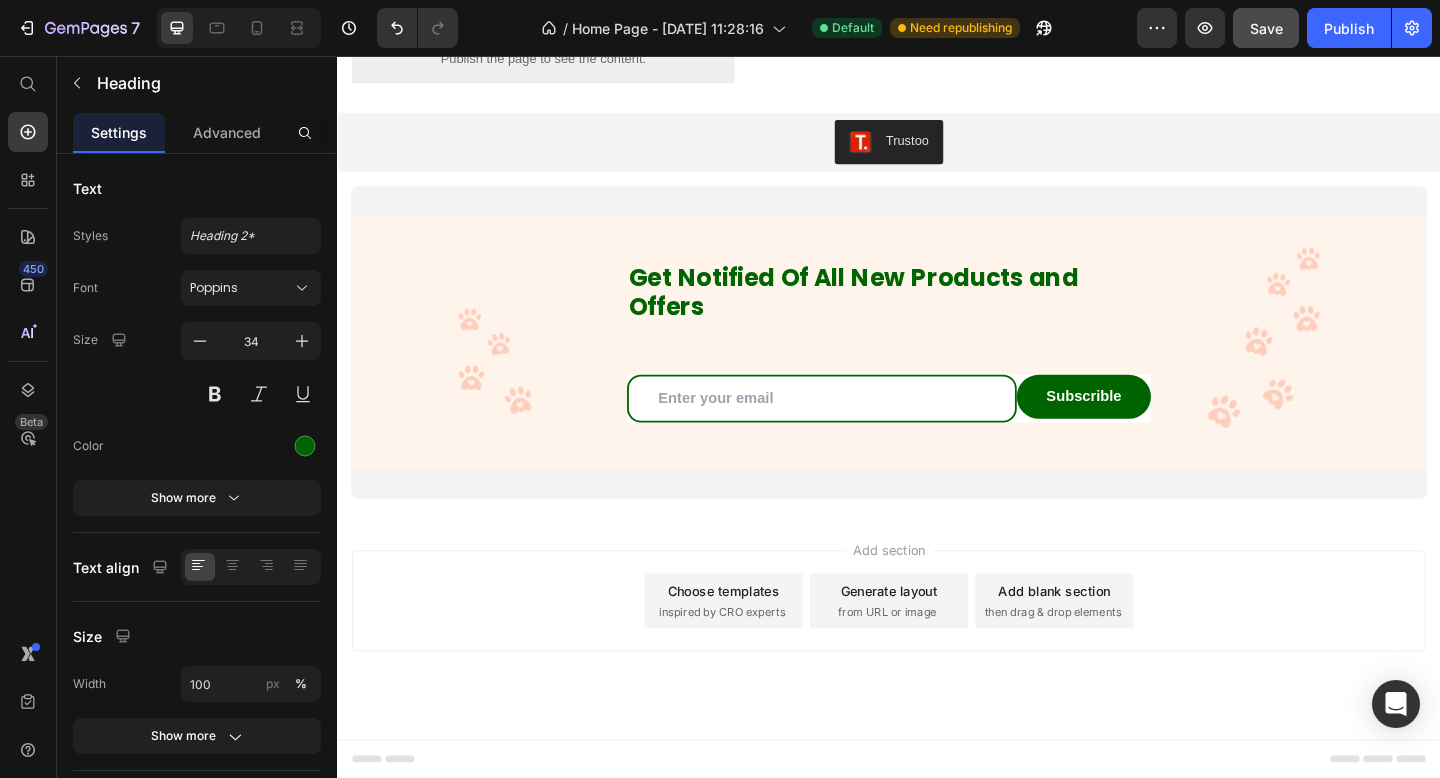 scroll, scrollTop: 2915, scrollLeft: 0, axis: vertical 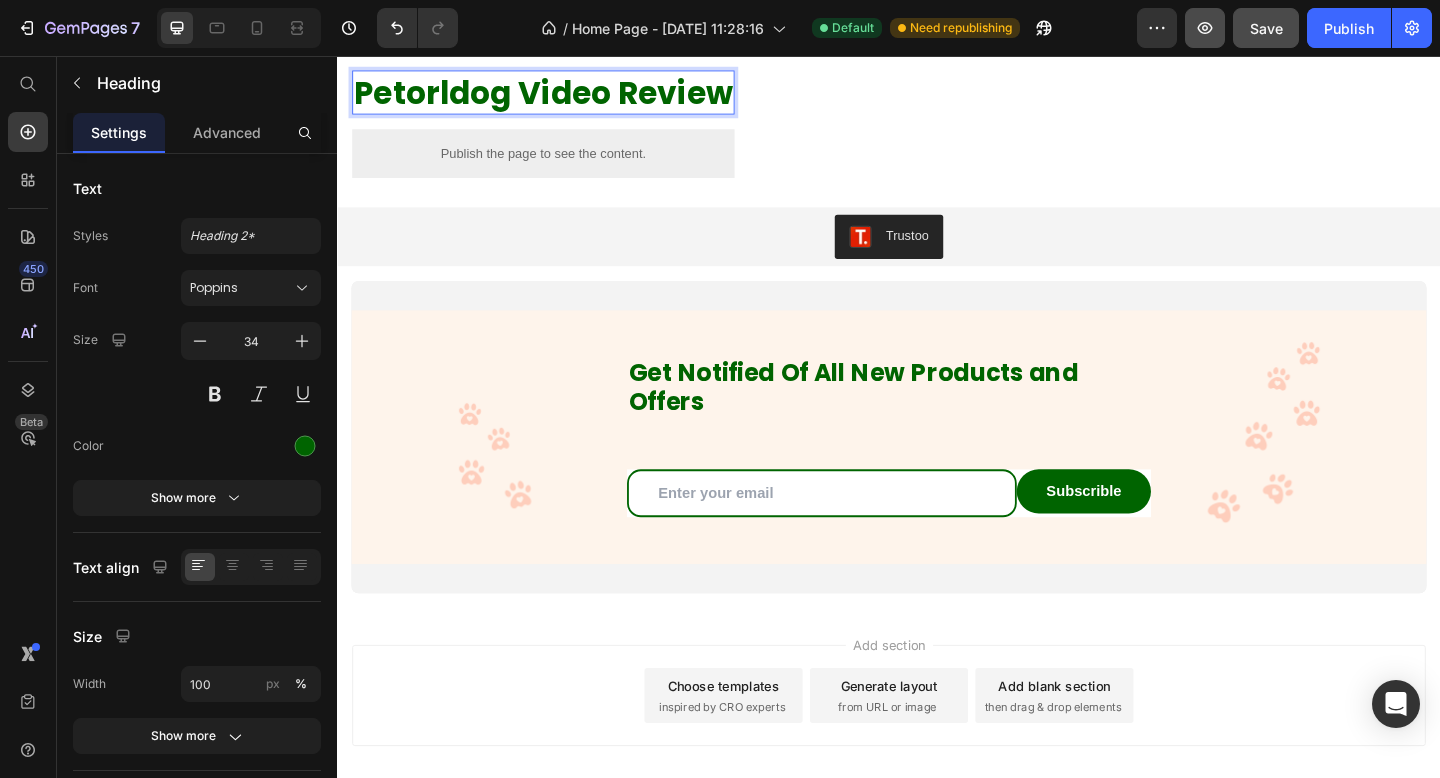 click 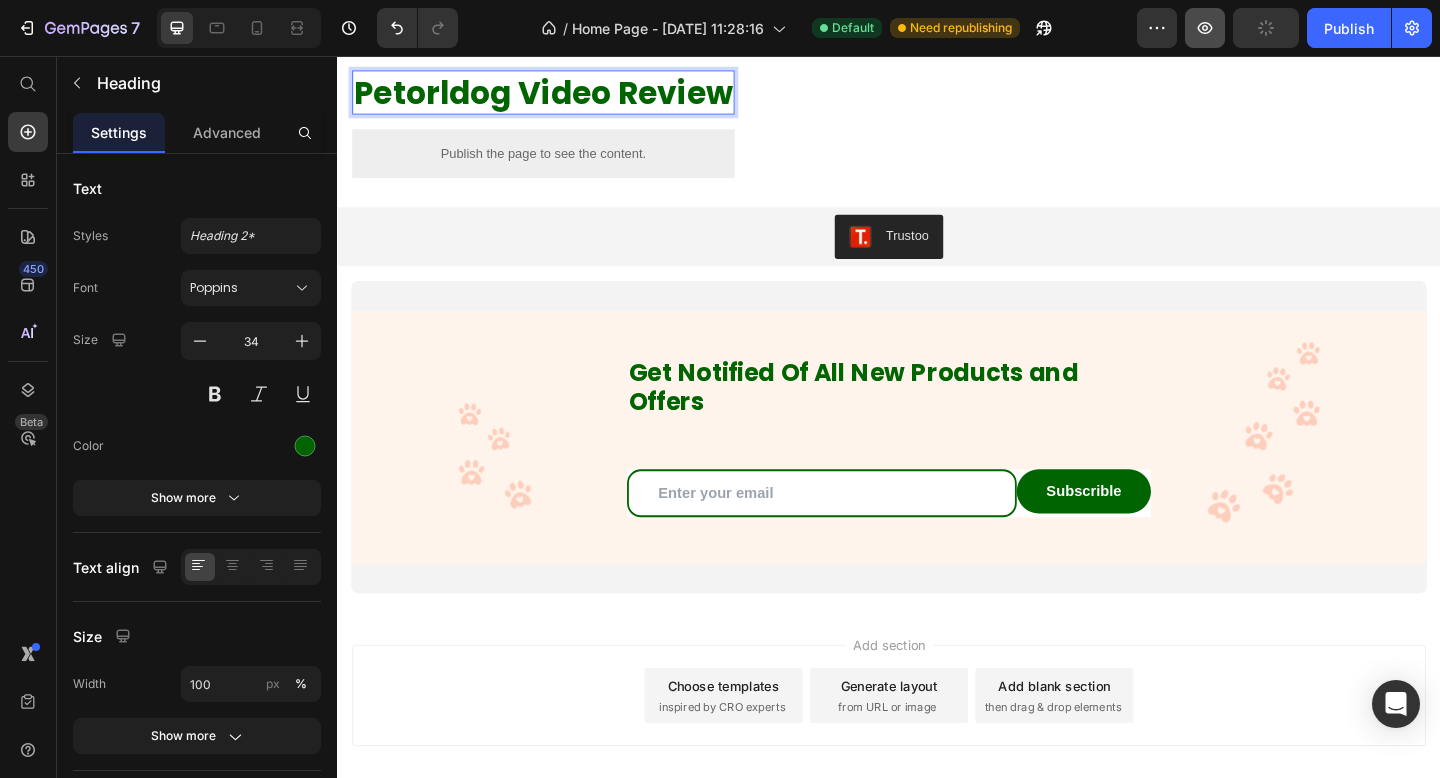 scroll, scrollTop: 1978, scrollLeft: 0, axis: vertical 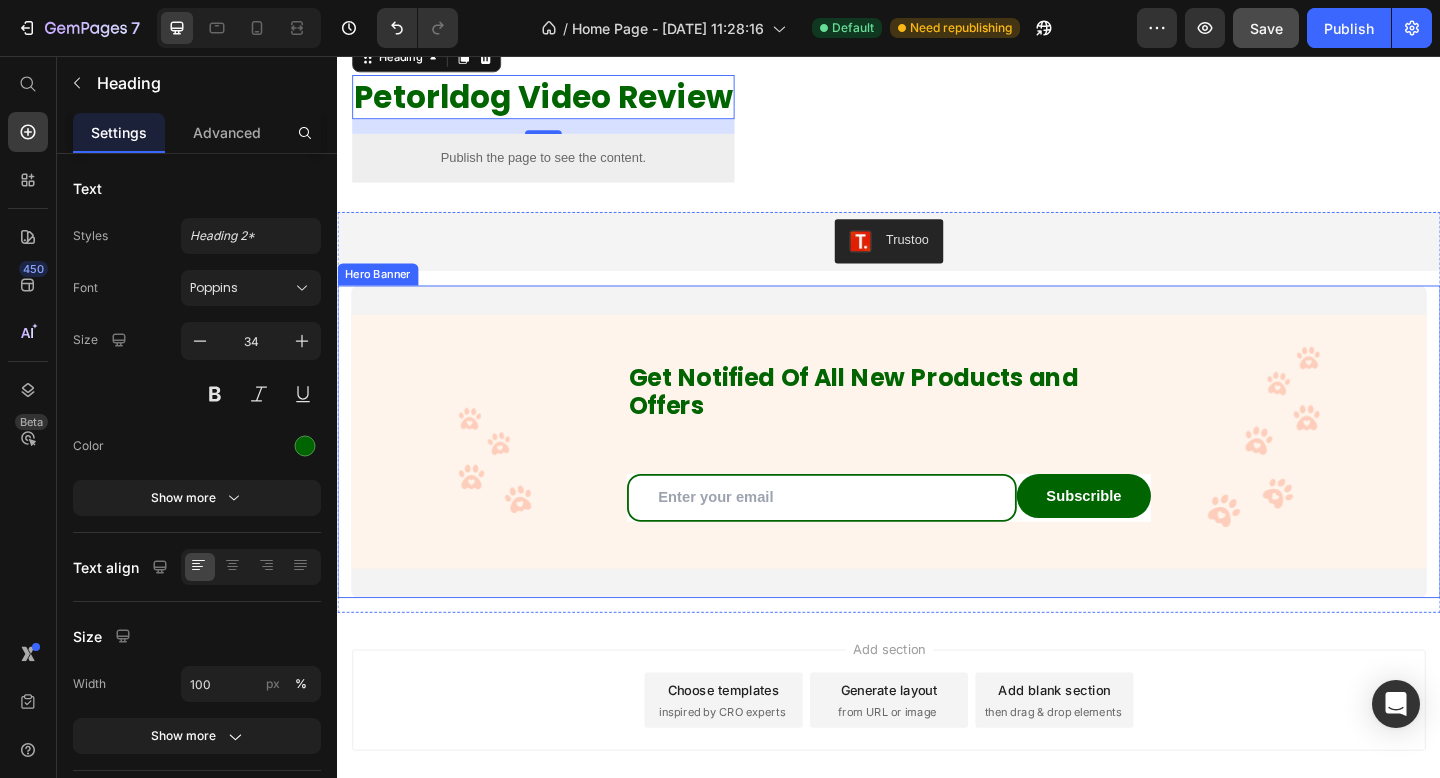 click at bounding box center (937, 476) 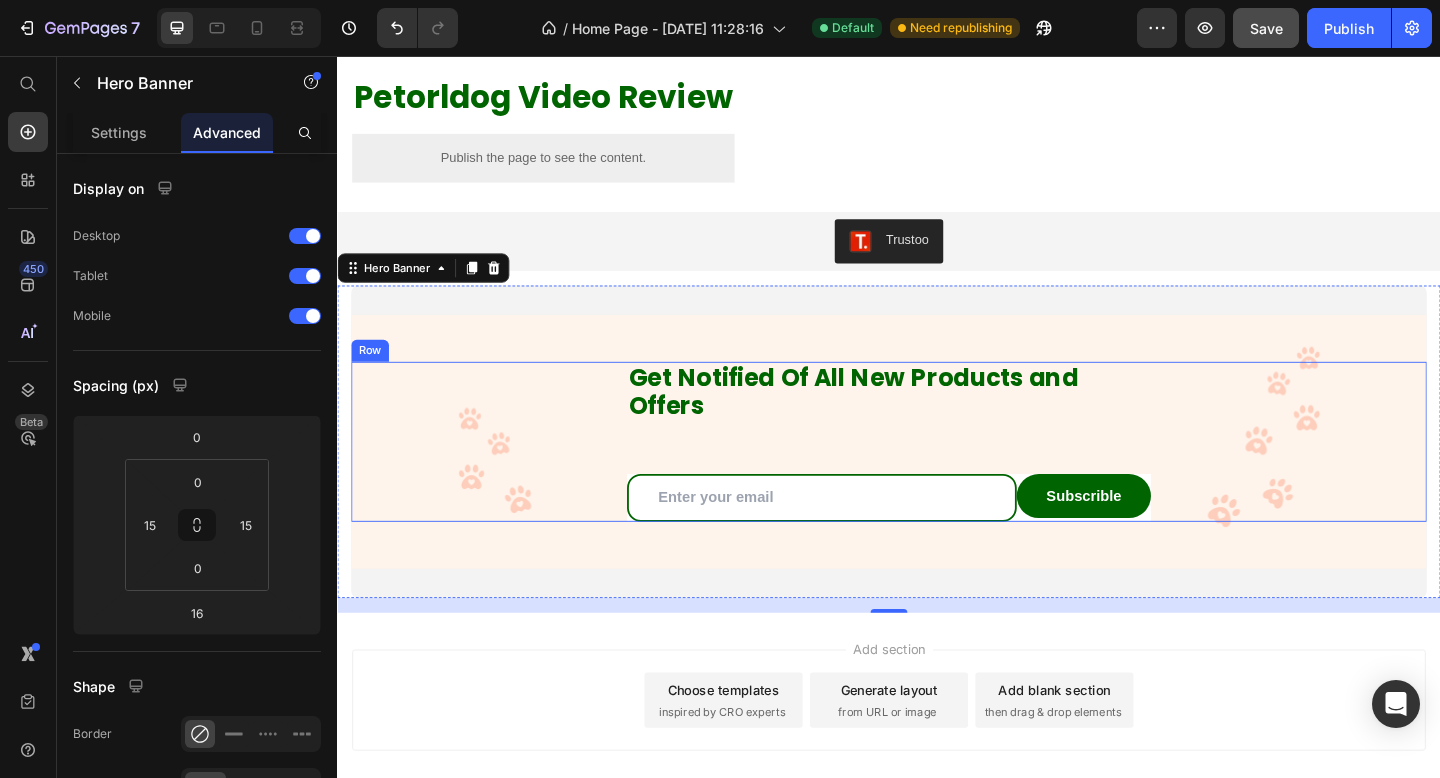 click on "Get Notified Of All New Products and Offers Heading Email Field Subscrible Submit Button Row Newsletter Row" at bounding box center (937, 476) 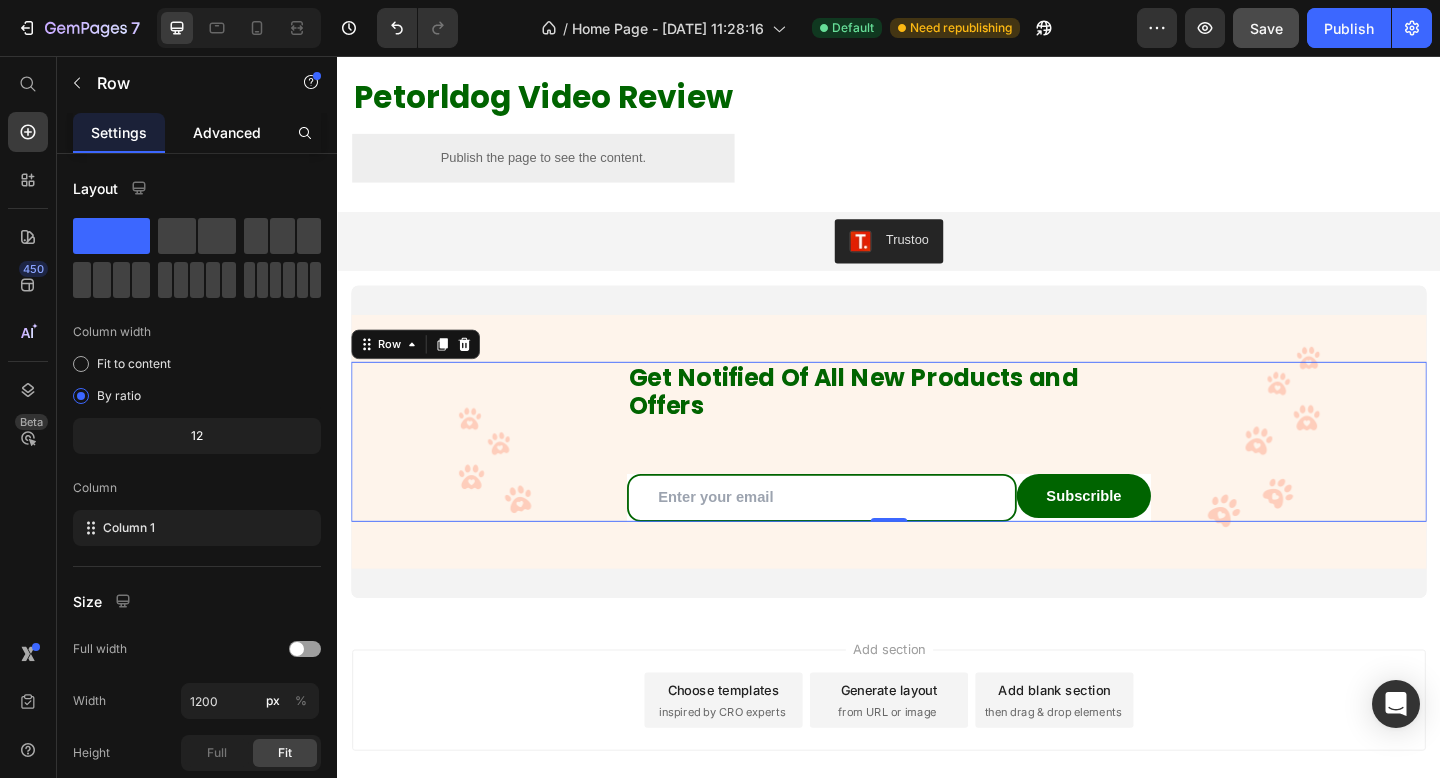 click on "Advanced" 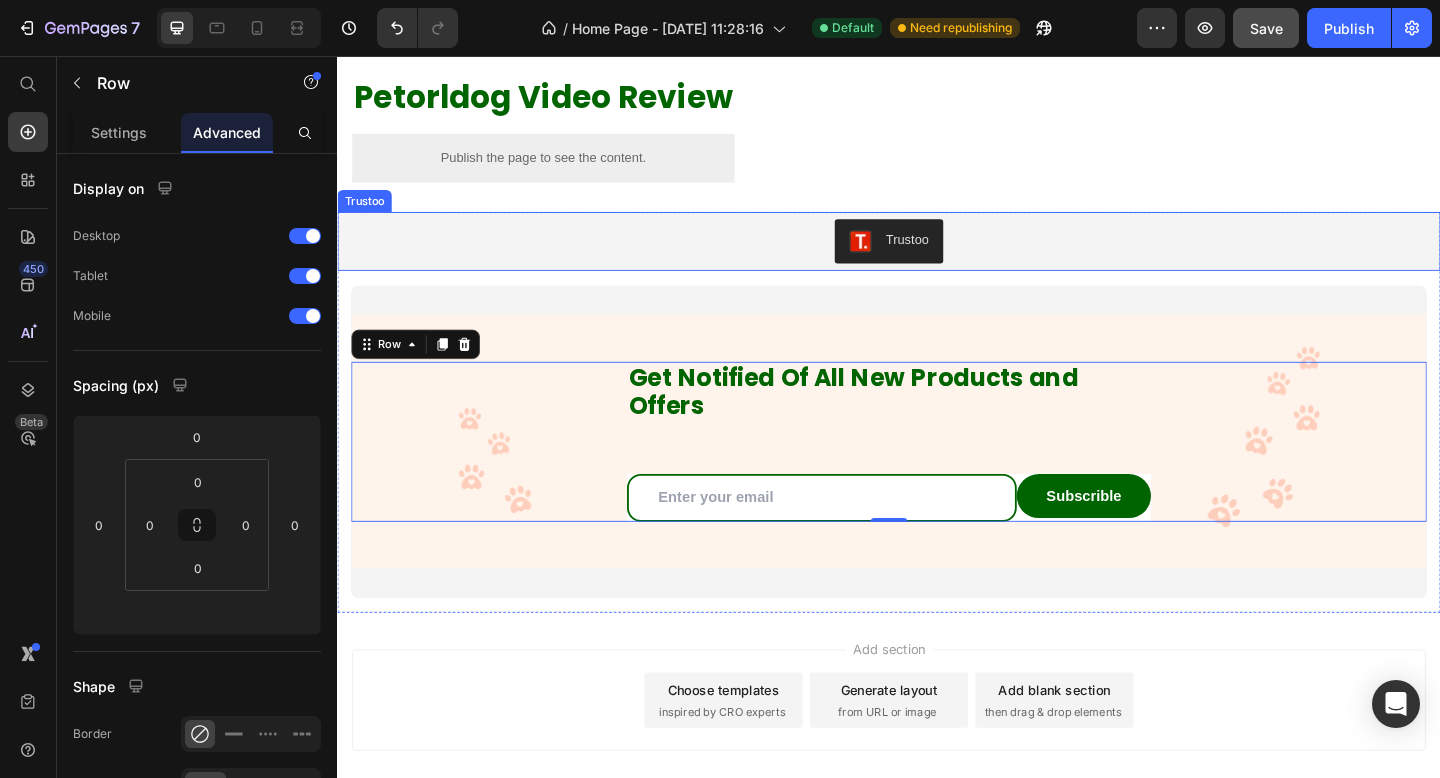 click on "Trustoo" at bounding box center [937, 258] 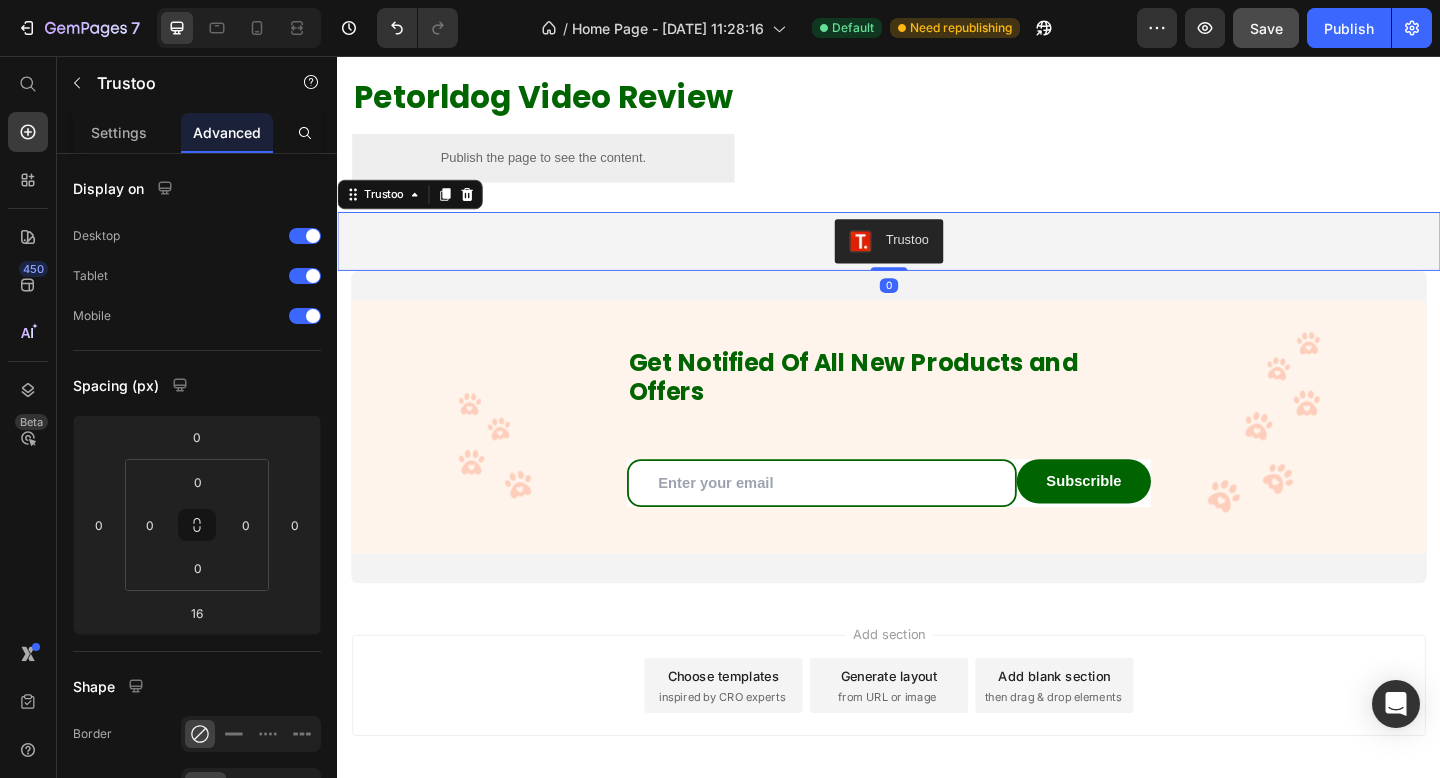 drag, startPoint x: 931, startPoint y: 302, endPoint x: 934, endPoint y: 273, distance: 29.15476 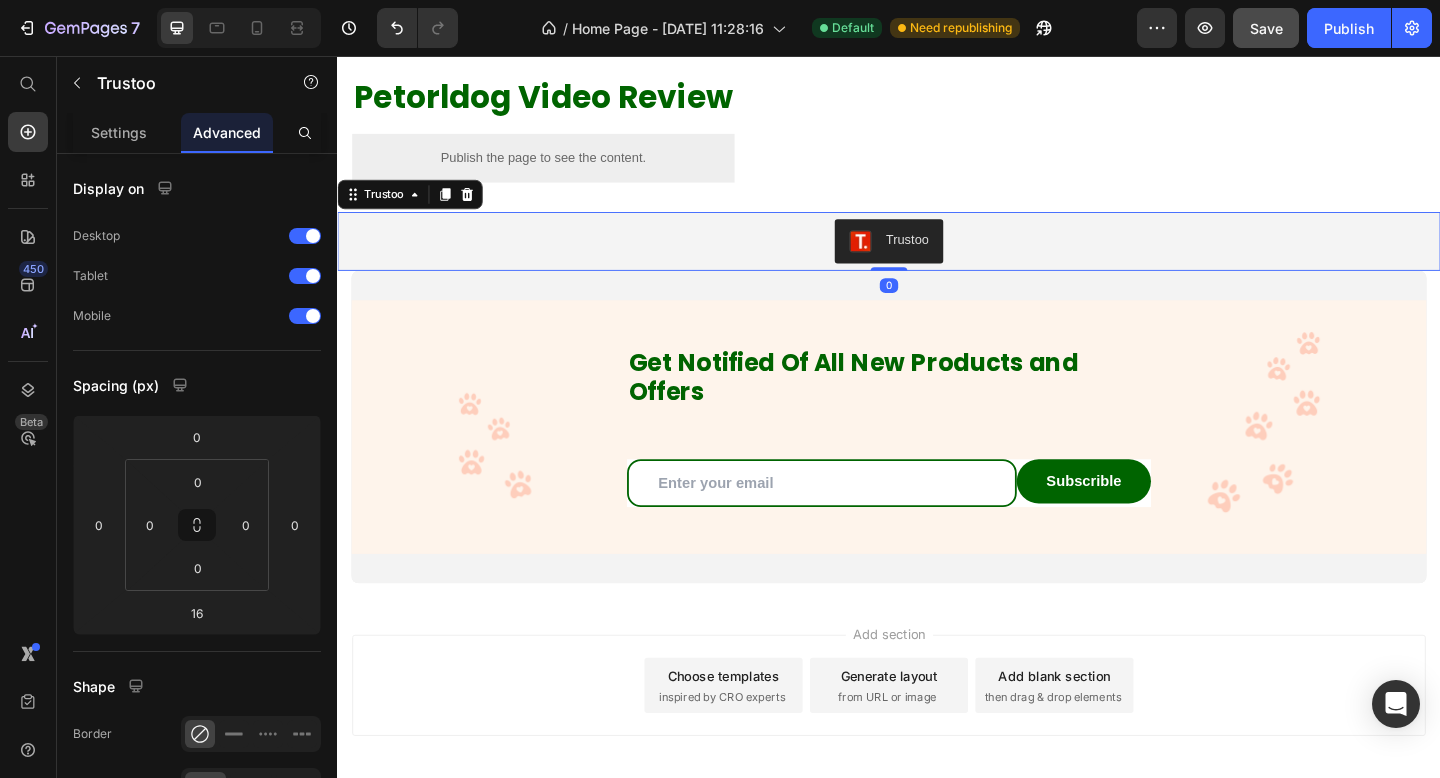 click on "Trustoo Trustoo   0" at bounding box center (937, 258) 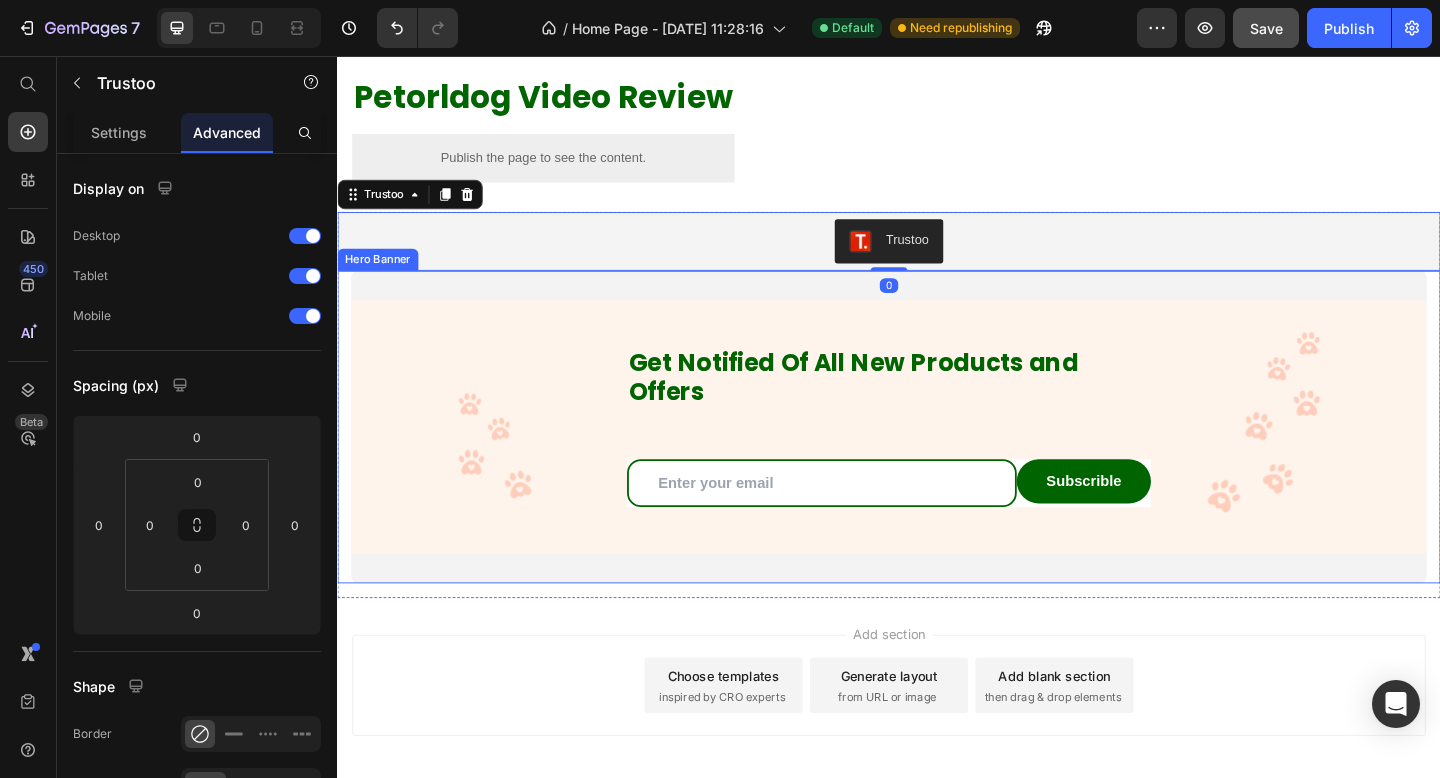 click at bounding box center (937, 460) 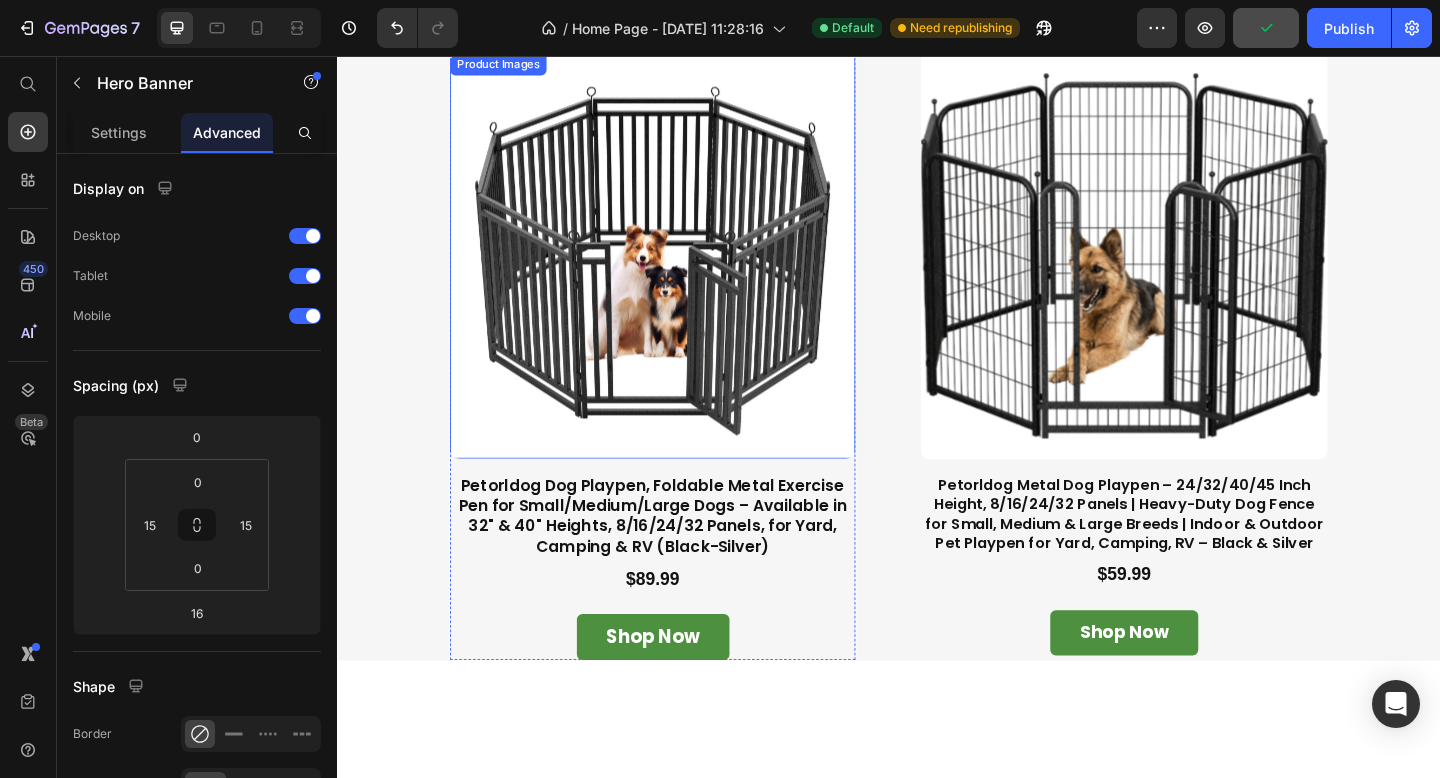 scroll, scrollTop: 1460, scrollLeft: 0, axis: vertical 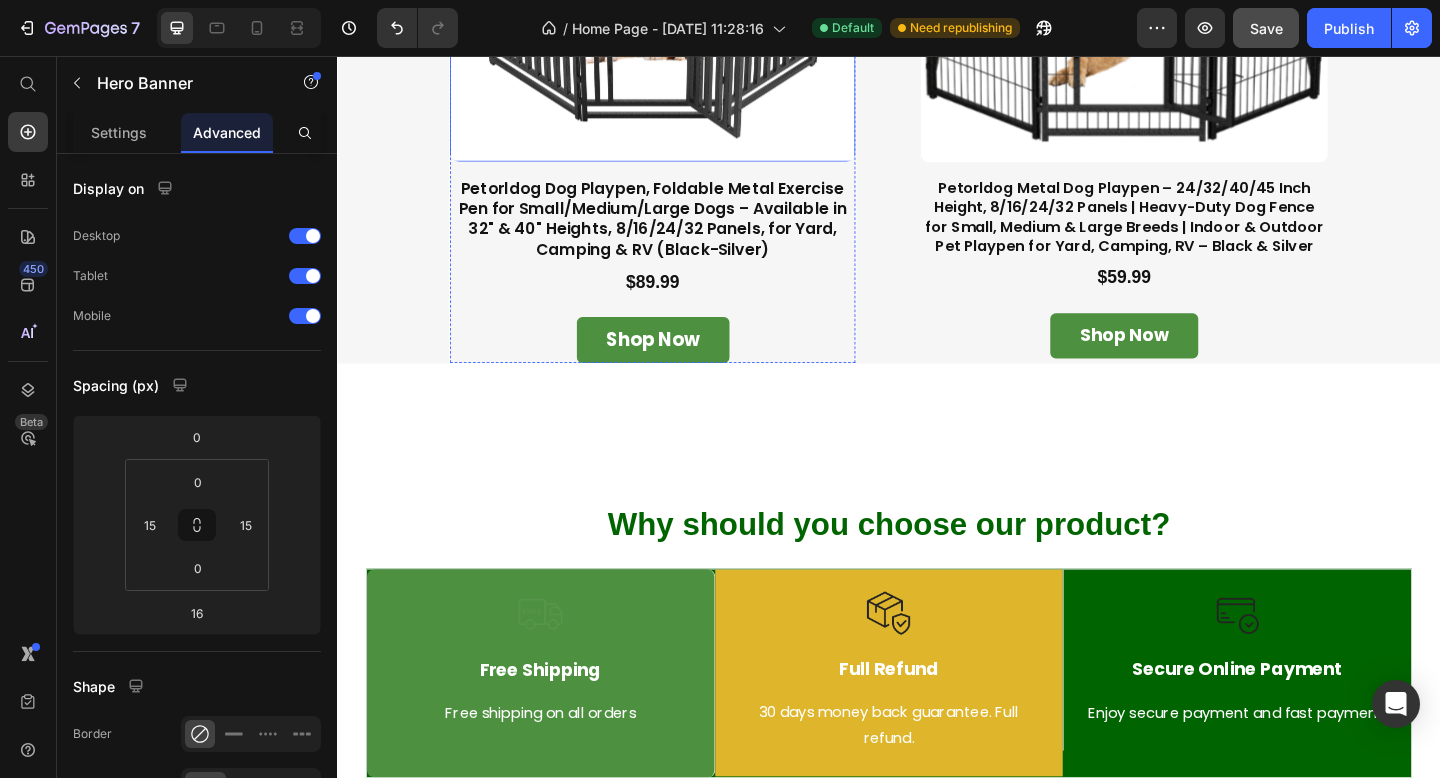 click at bounding box center [680, -50] 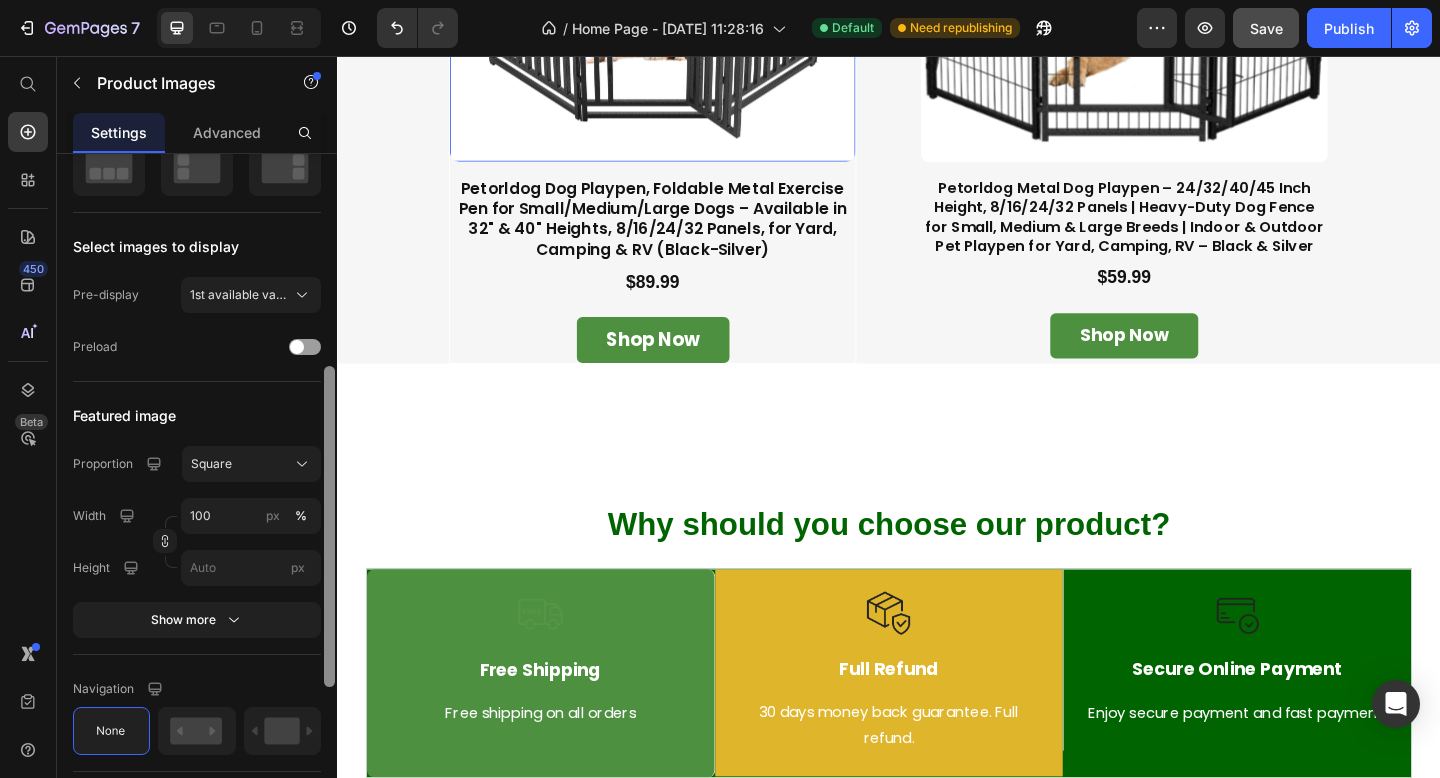 scroll, scrollTop: 437, scrollLeft: 0, axis: vertical 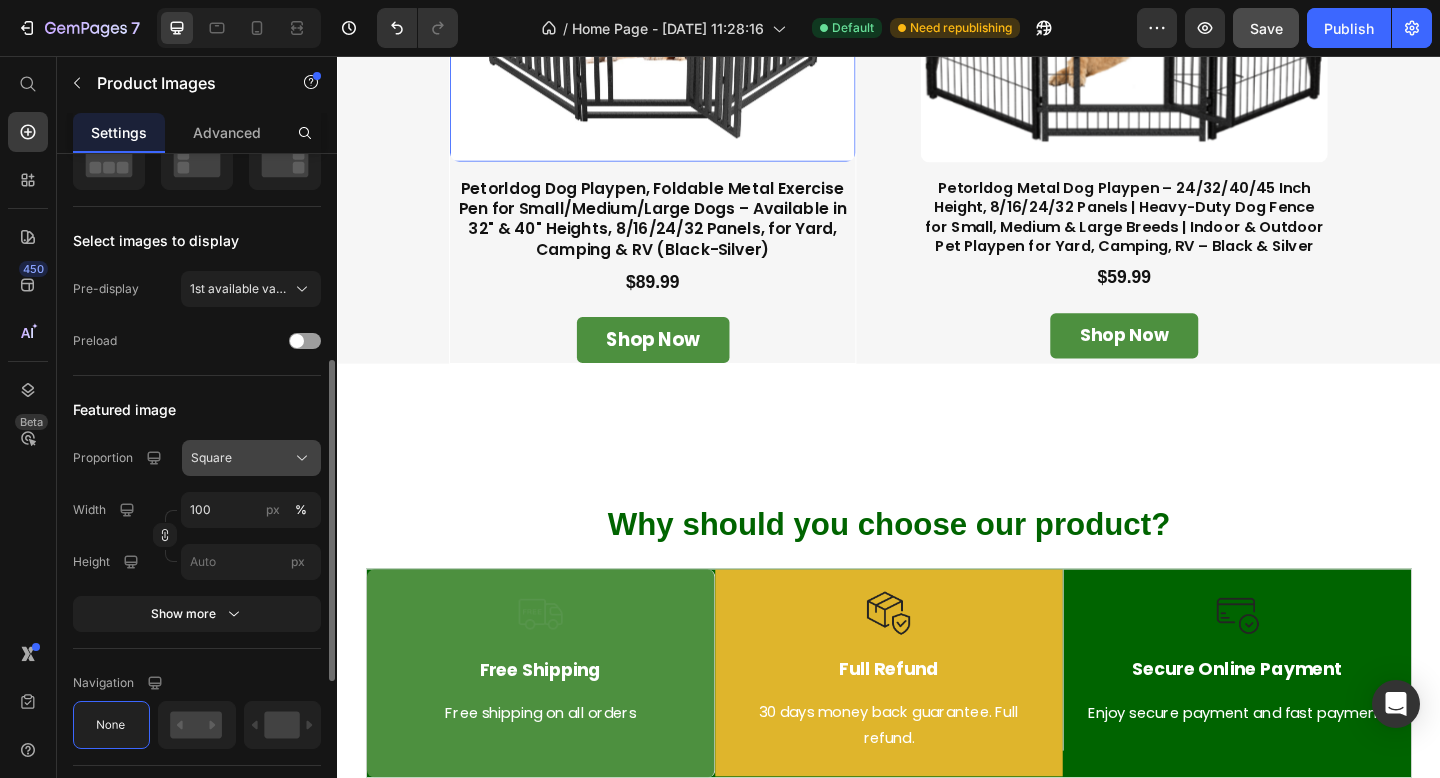 click on "Square" at bounding box center [211, 458] 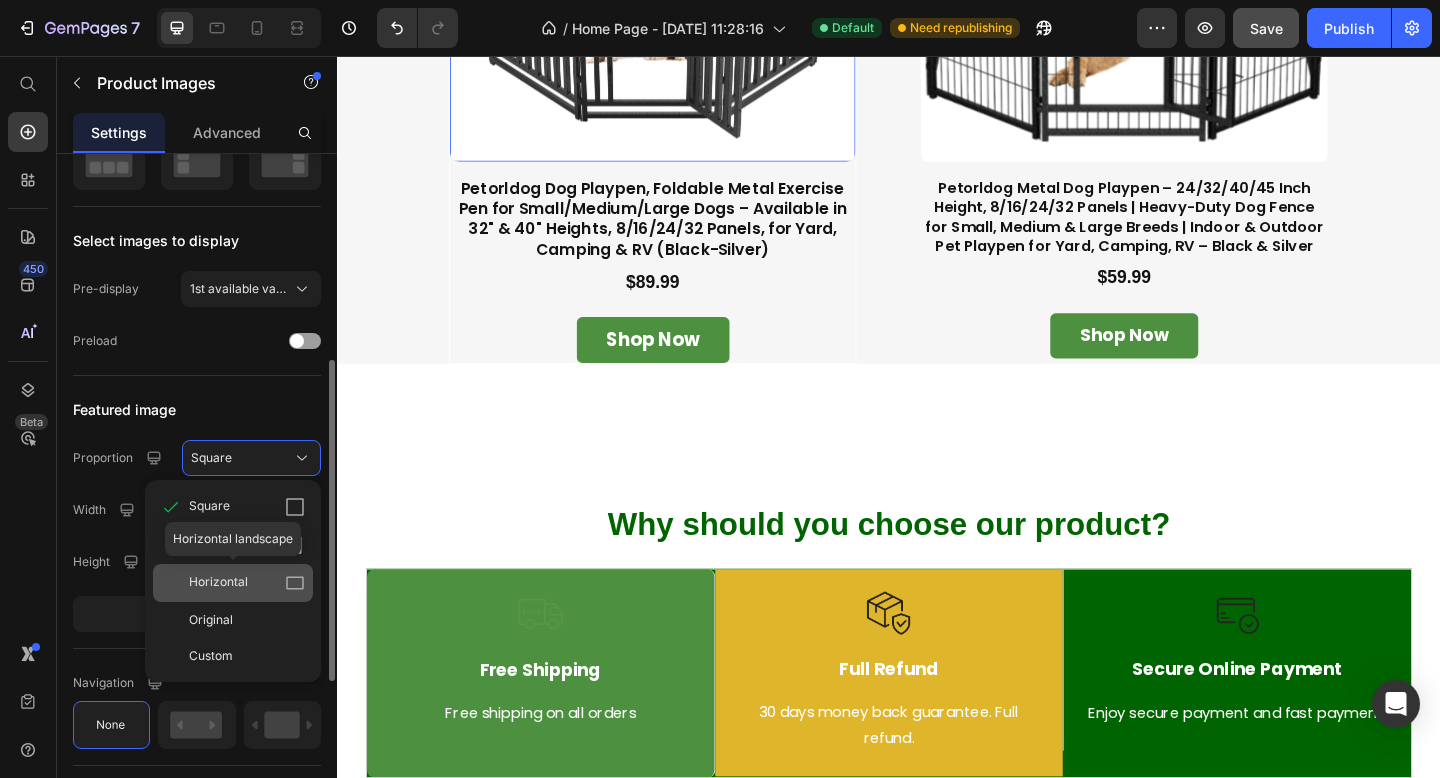 click on "Horizontal" at bounding box center (218, 583) 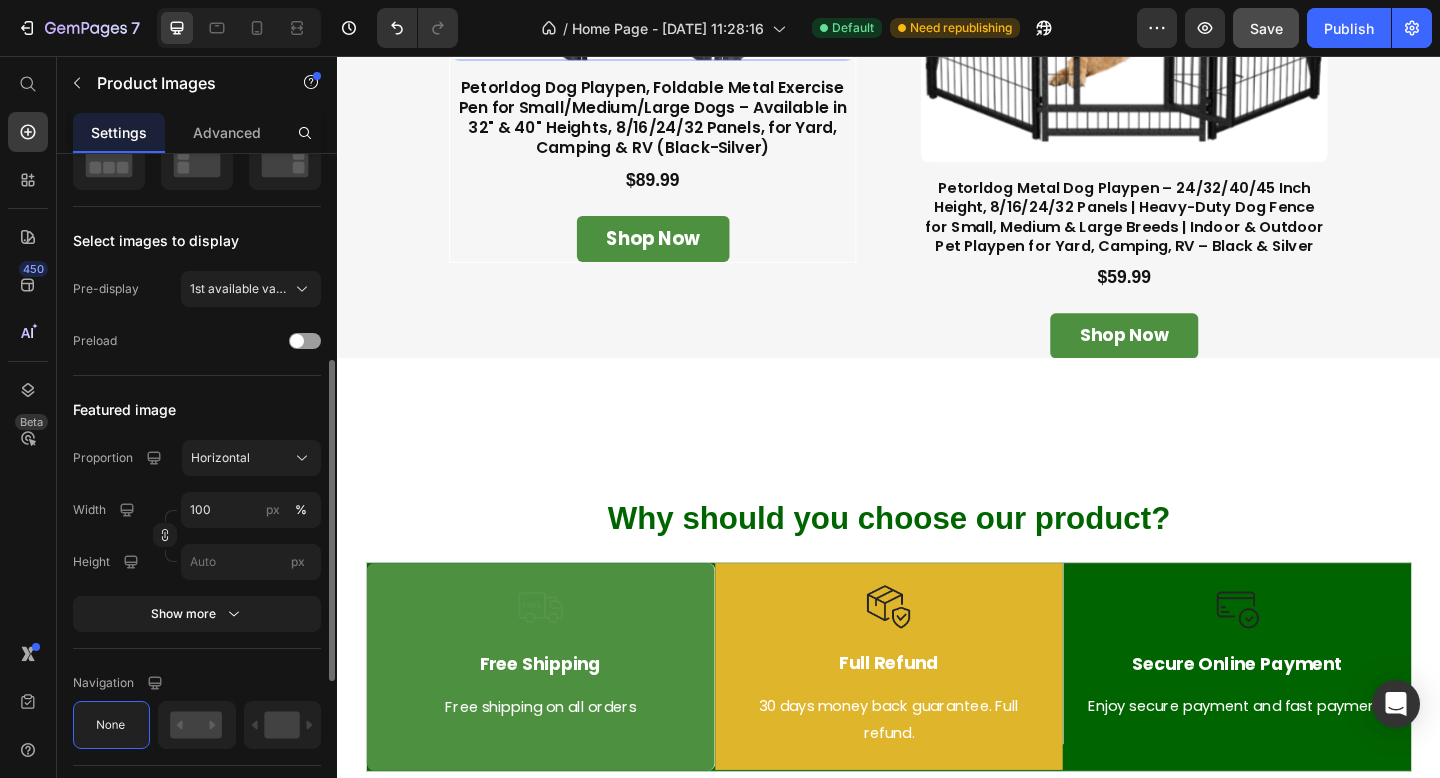 scroll, scrollTop: 1456, scrollLeft: 0, axis: vertical 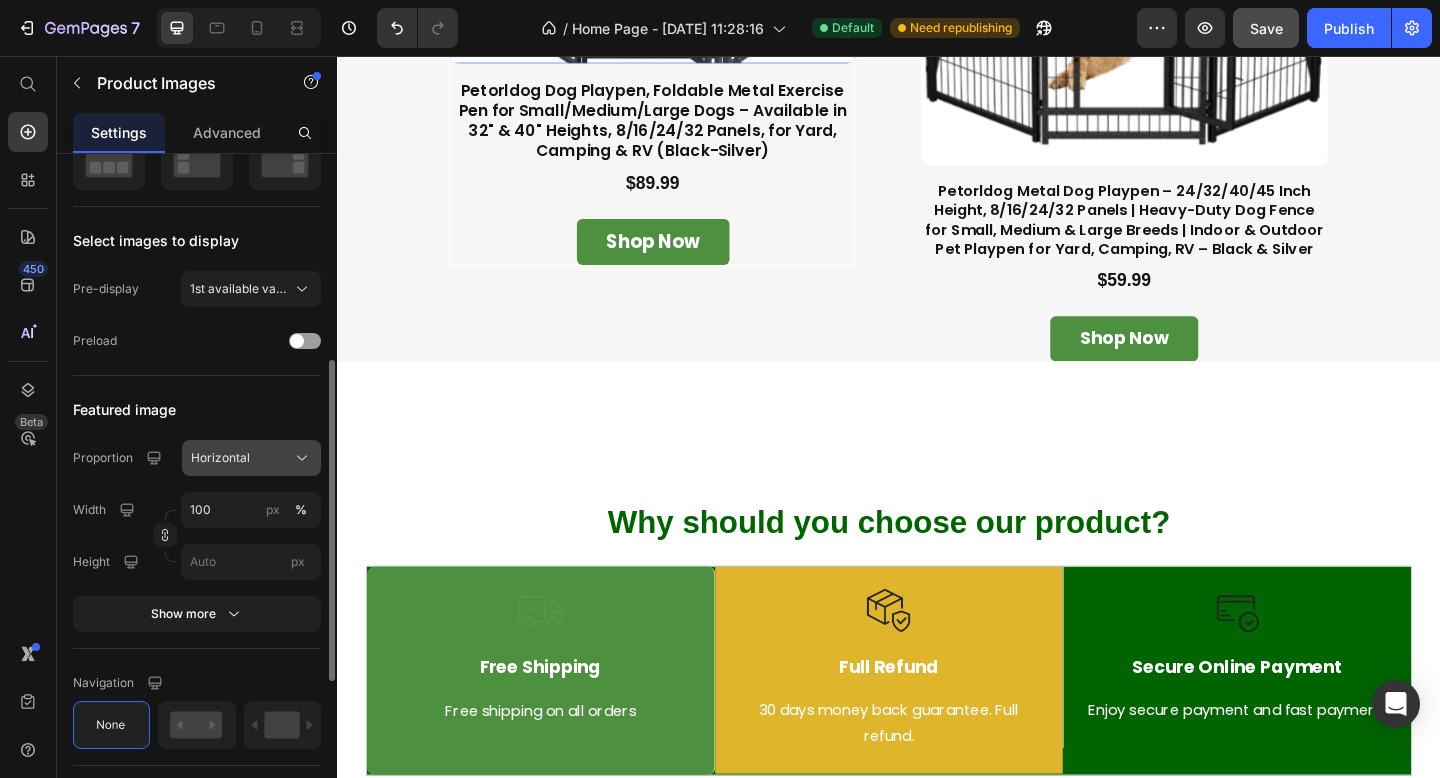 click on "Horizontal" at bounding box center (220, 458) 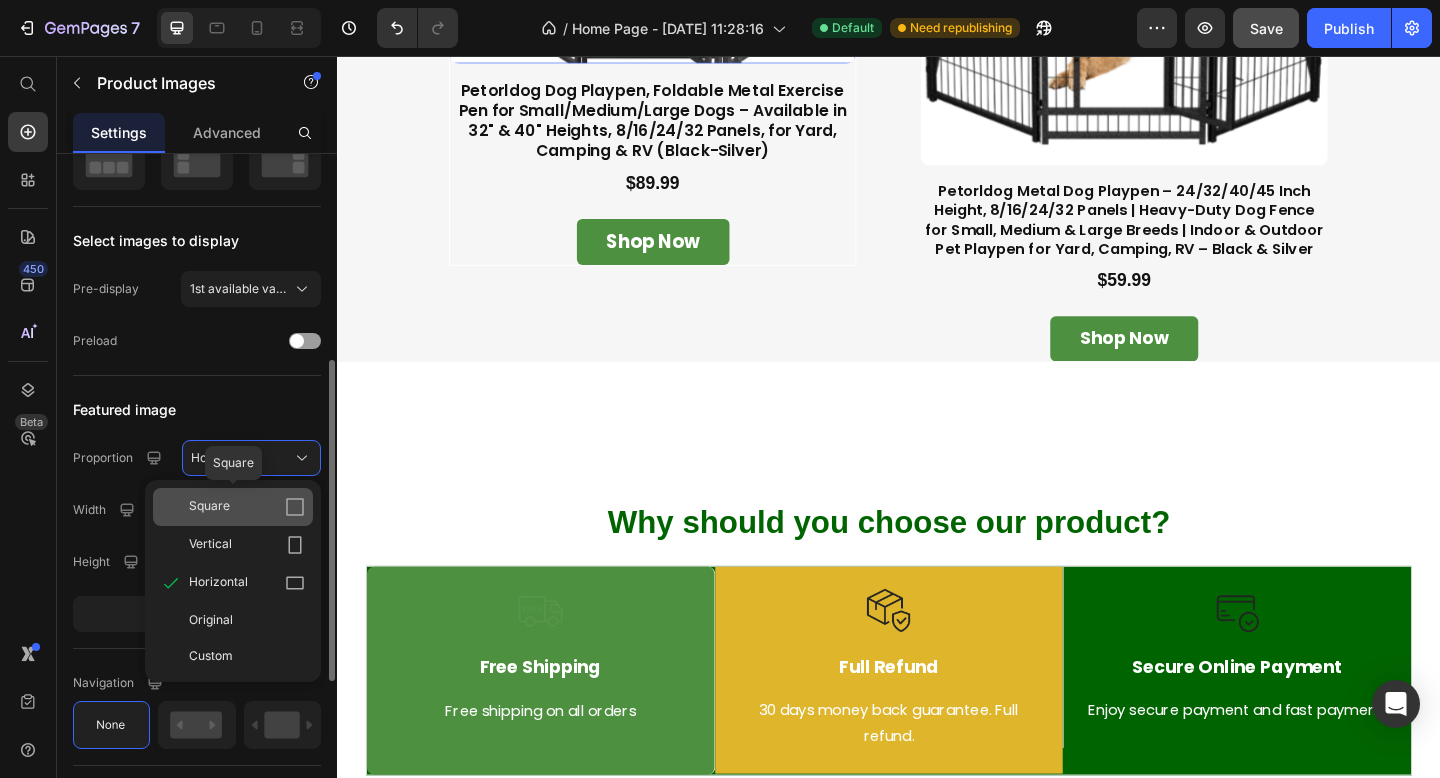 click on "Square" at bounding box center (209, 507) 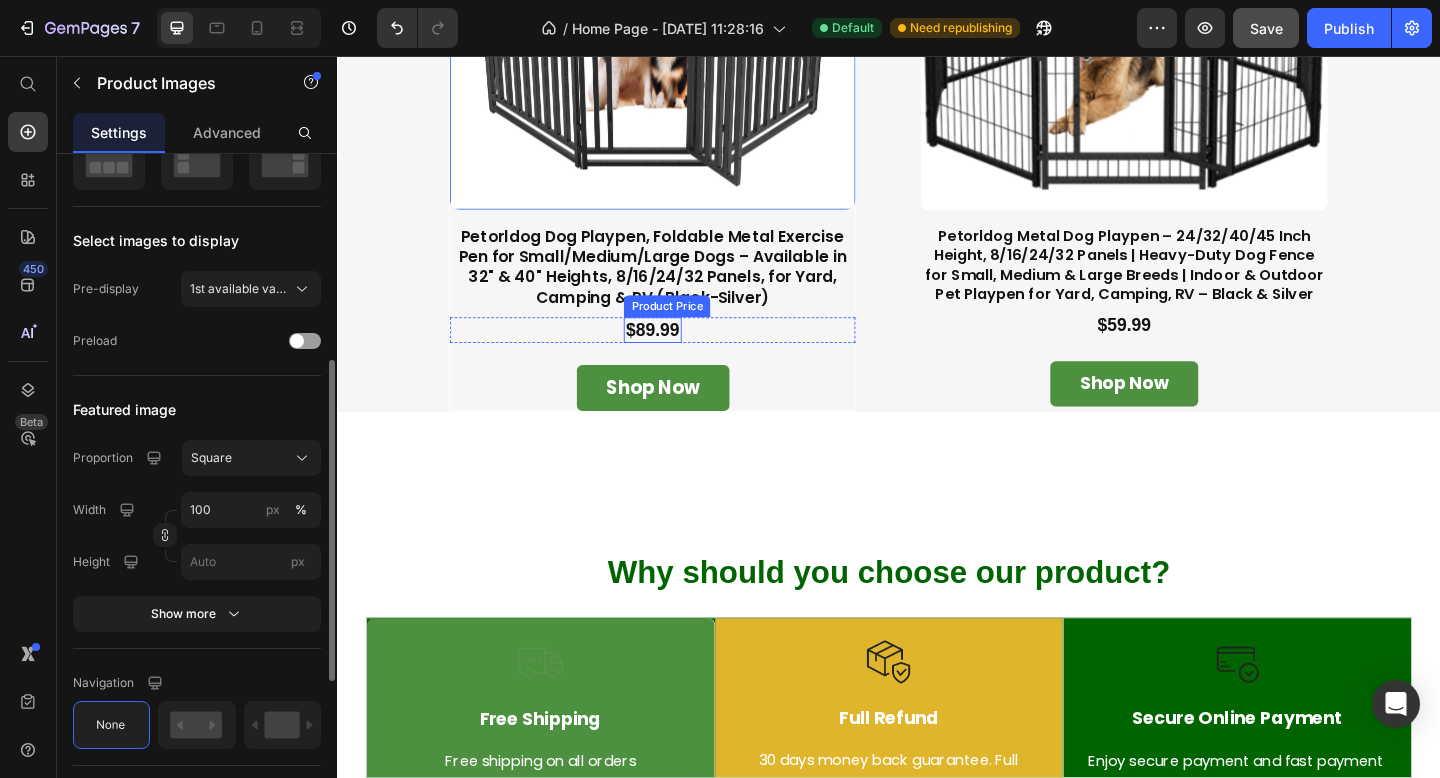 scroll, scrollTop: 1587, scrollLeft: 0, axis: vertical 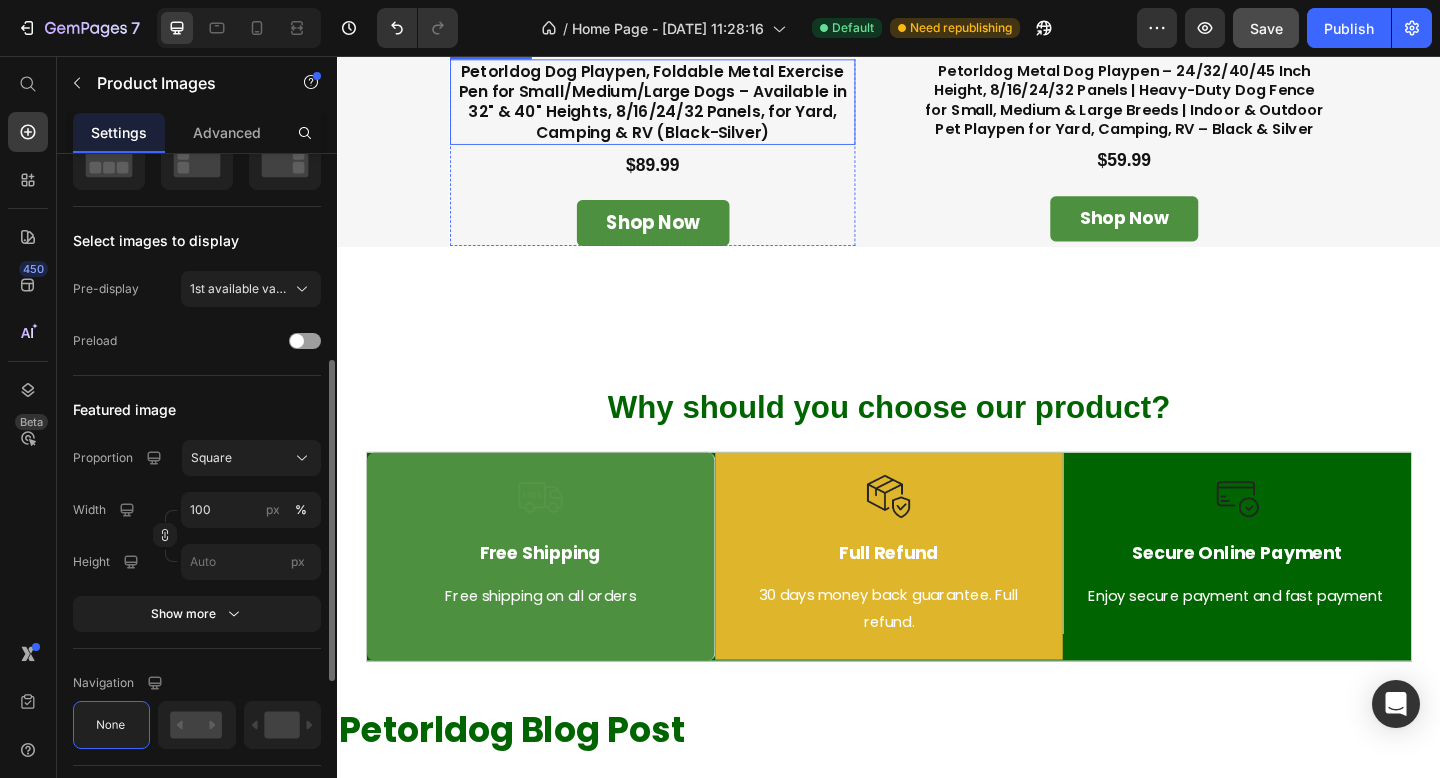 click on "Petorldog Dog Playpen, Foldable Metal Exercise Pen for Small/Medium/Large Dogs – Available in 32" & 40" Heights, 8/16/24/32 Panels, for Yard, Camping & RV (Black-Silver)" at bounding box center (680, 106) 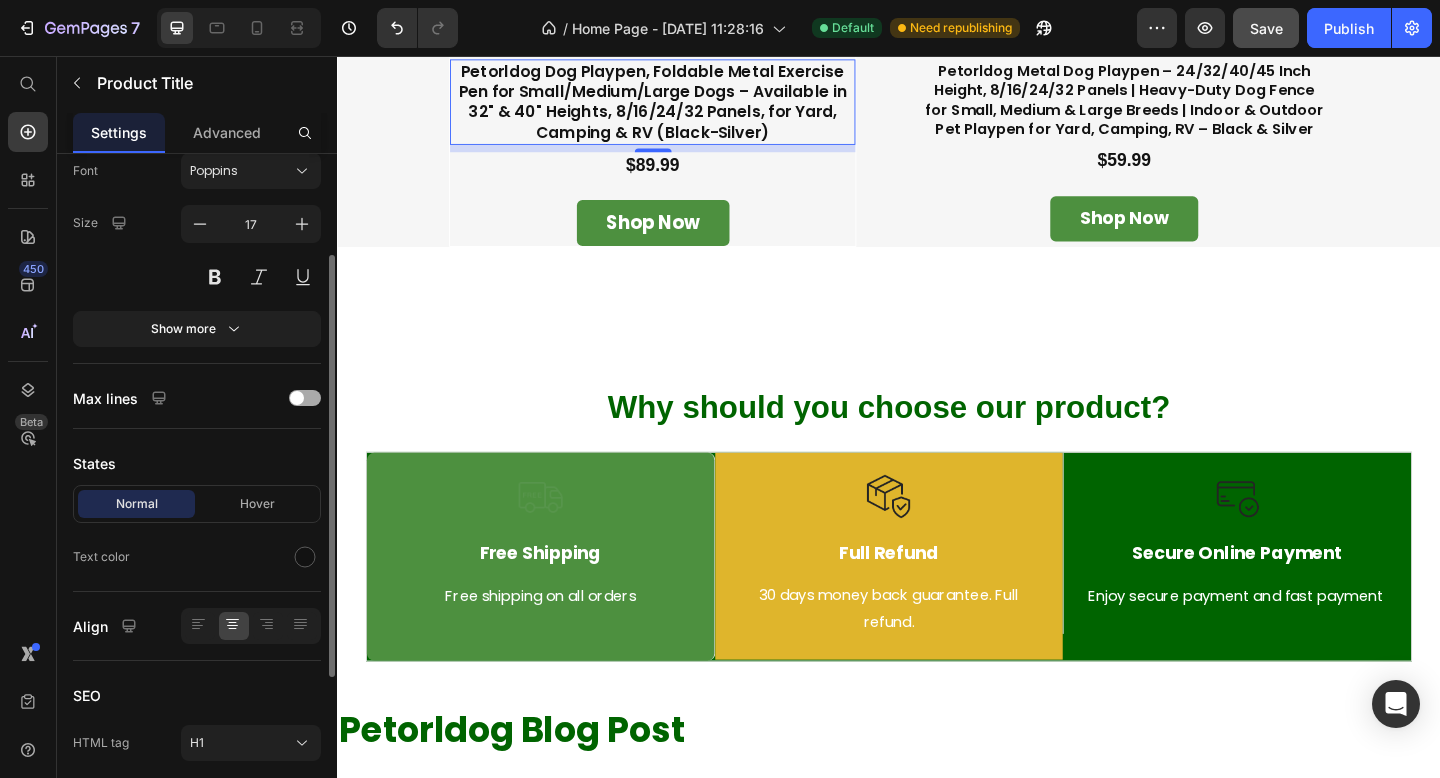 scroll, scrollTop: 388, scrollLeft: 0, axis: vertical 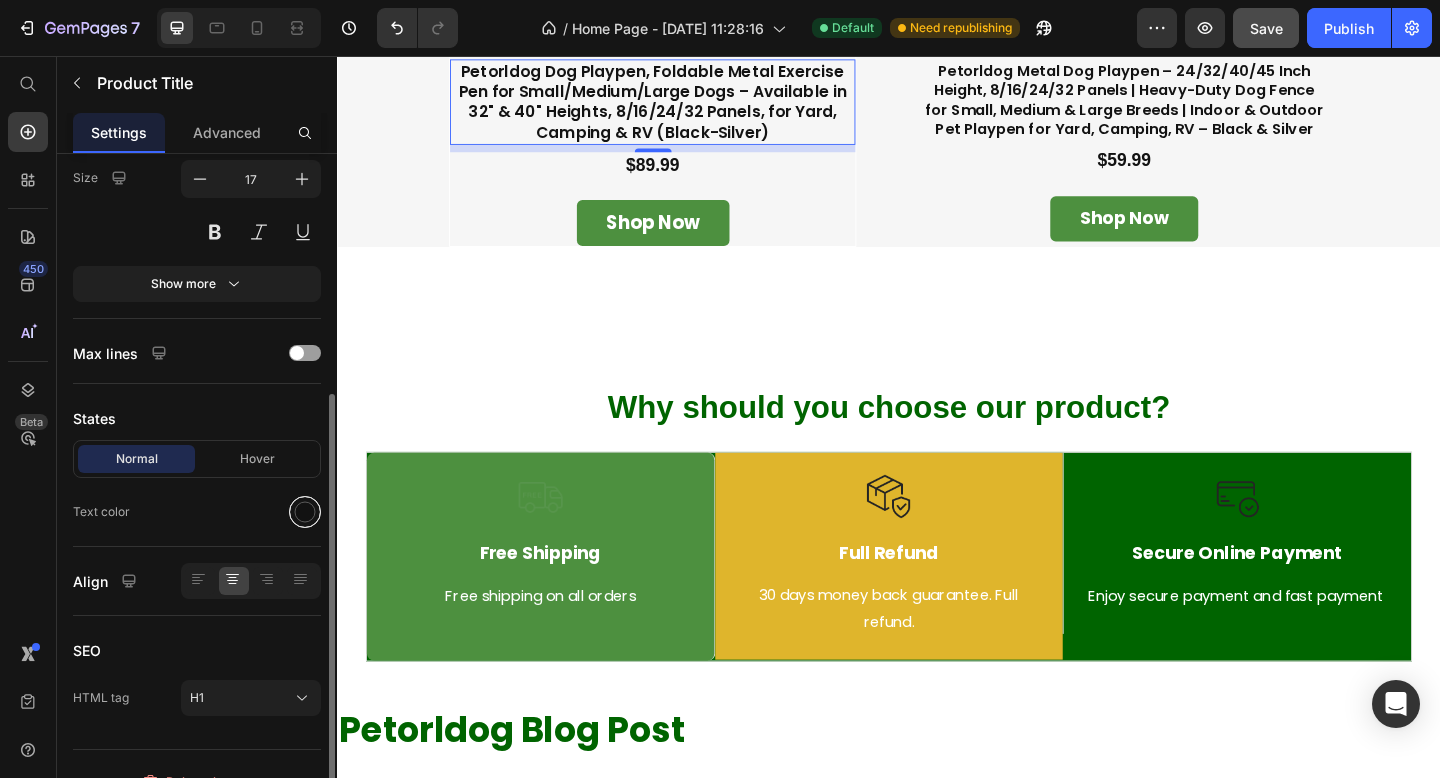 click at bounding box center [305, 512] 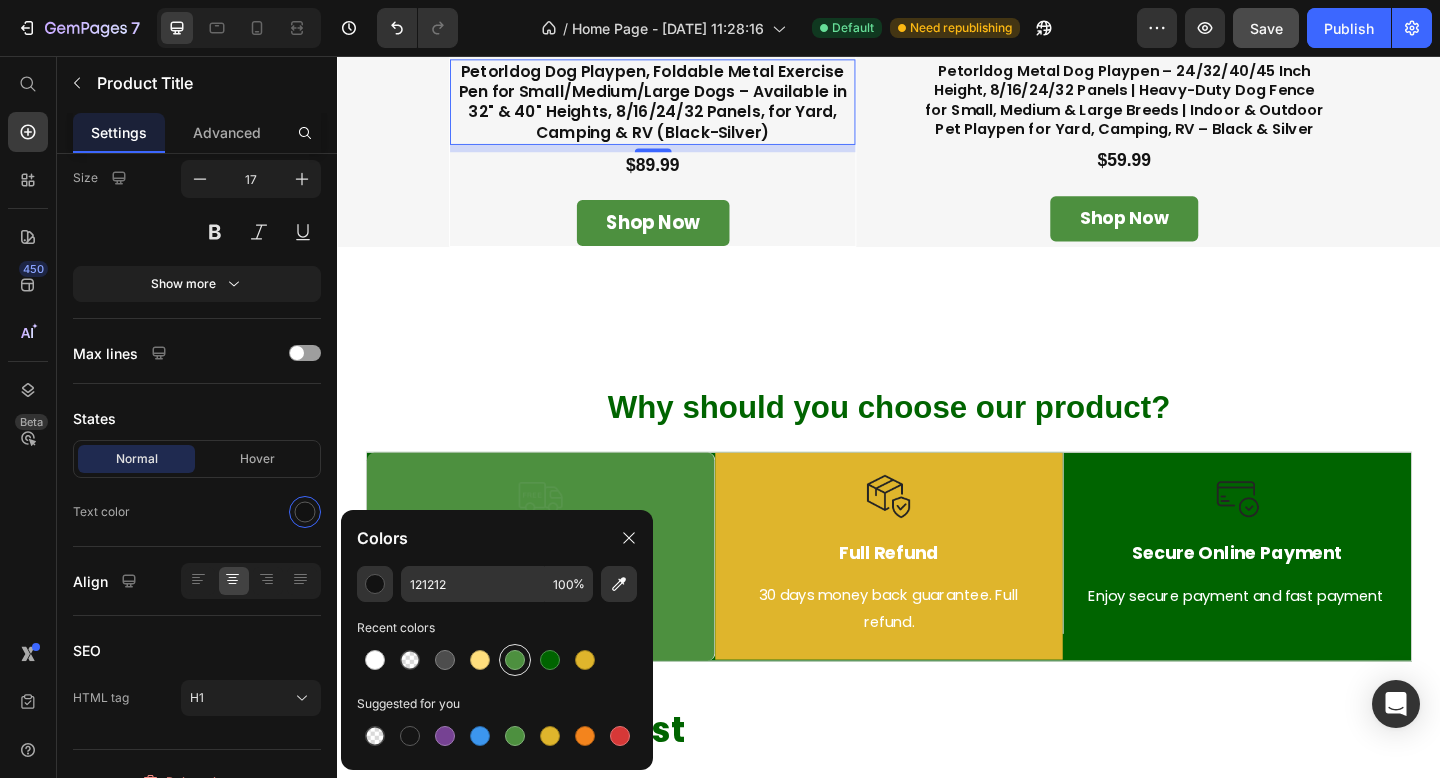 click at bounding box center [515, 660] 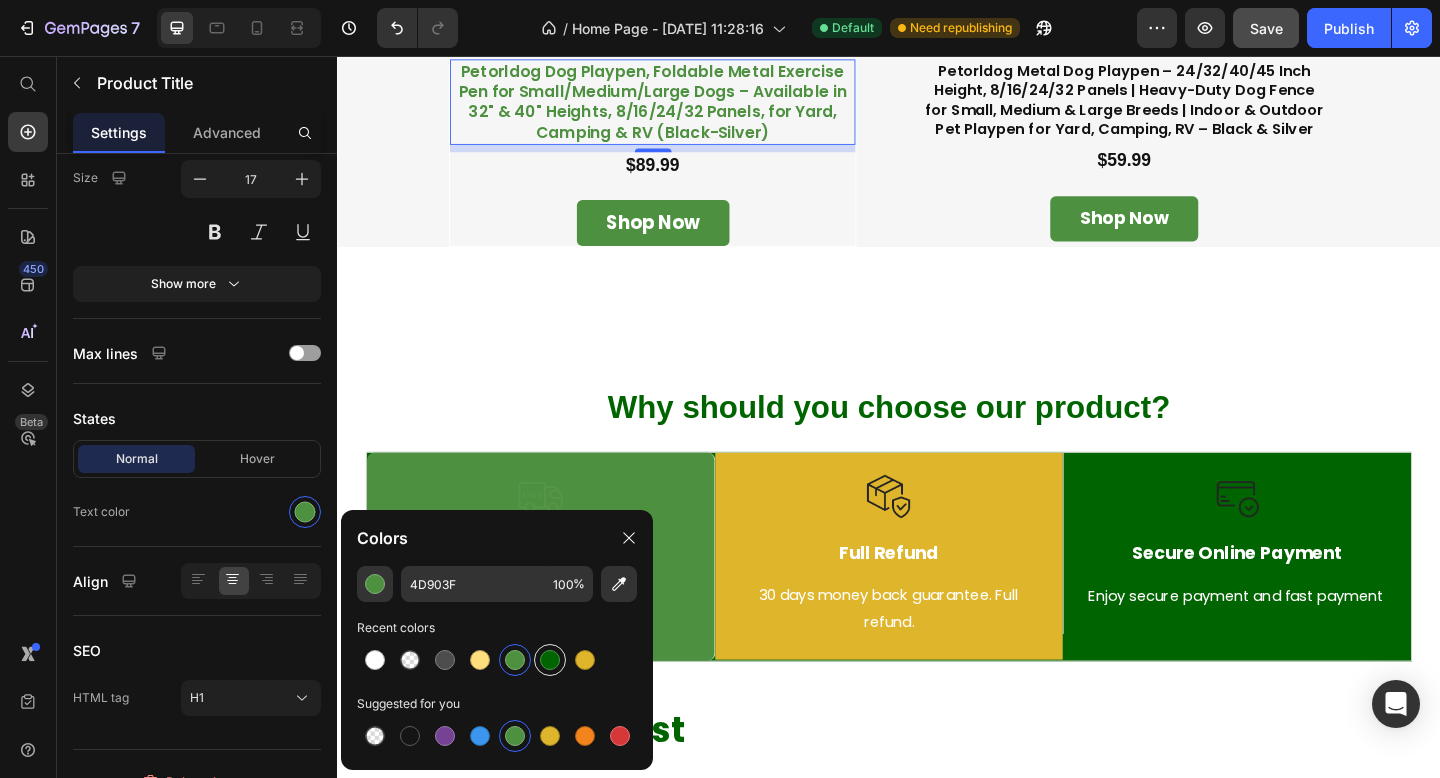 click at bounding box center [550, 660] 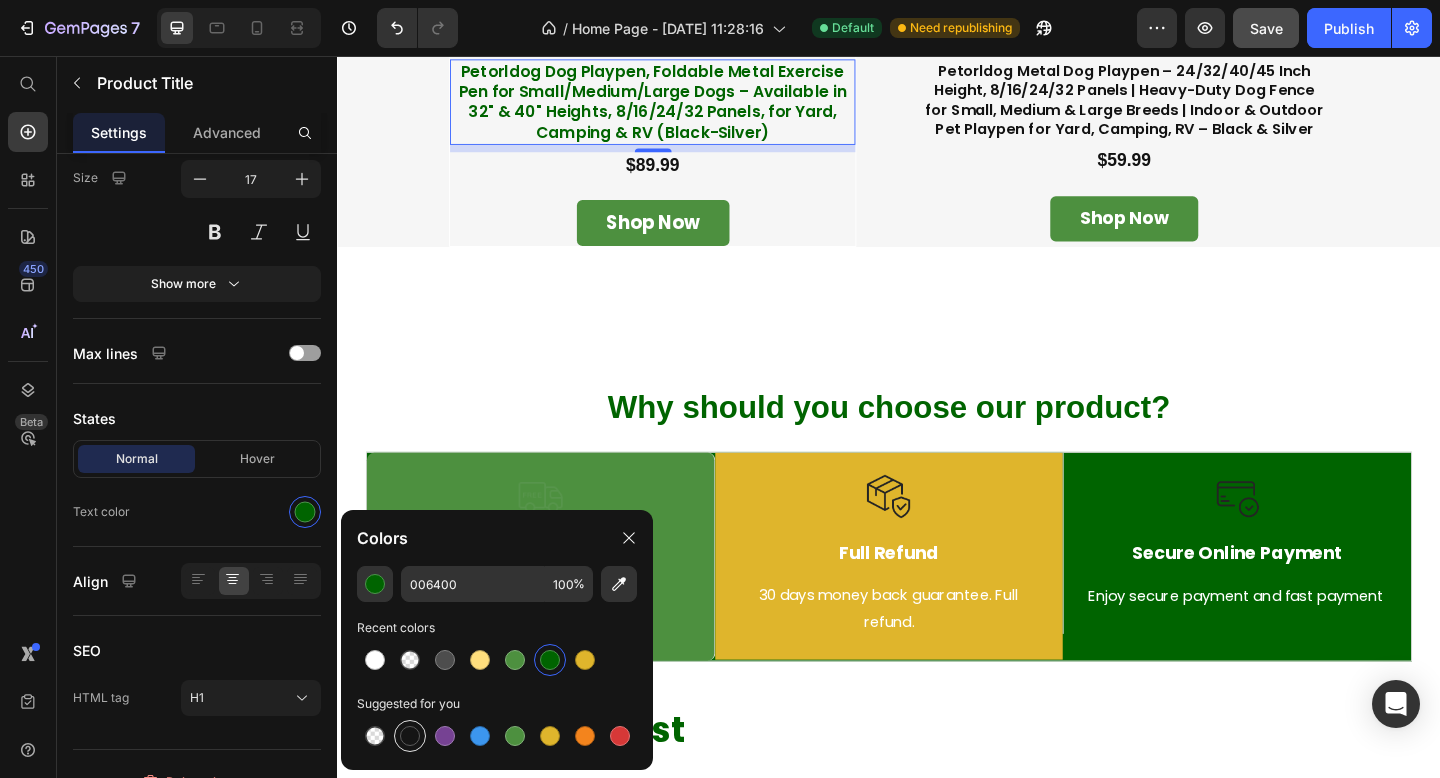 click at bounding box center (410, 736) 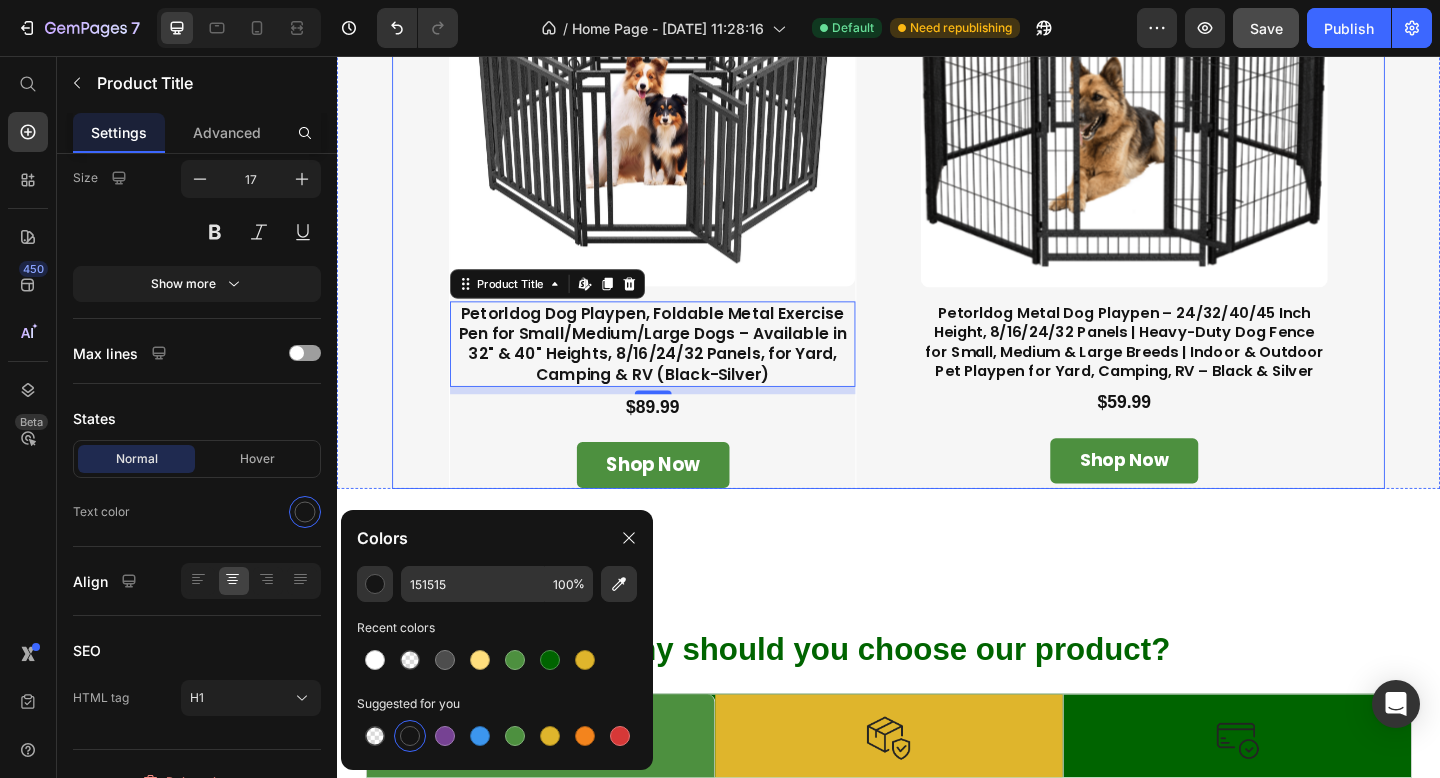 scroll, scrollTop: 1317, scrollLeft: 0, axis: vertical 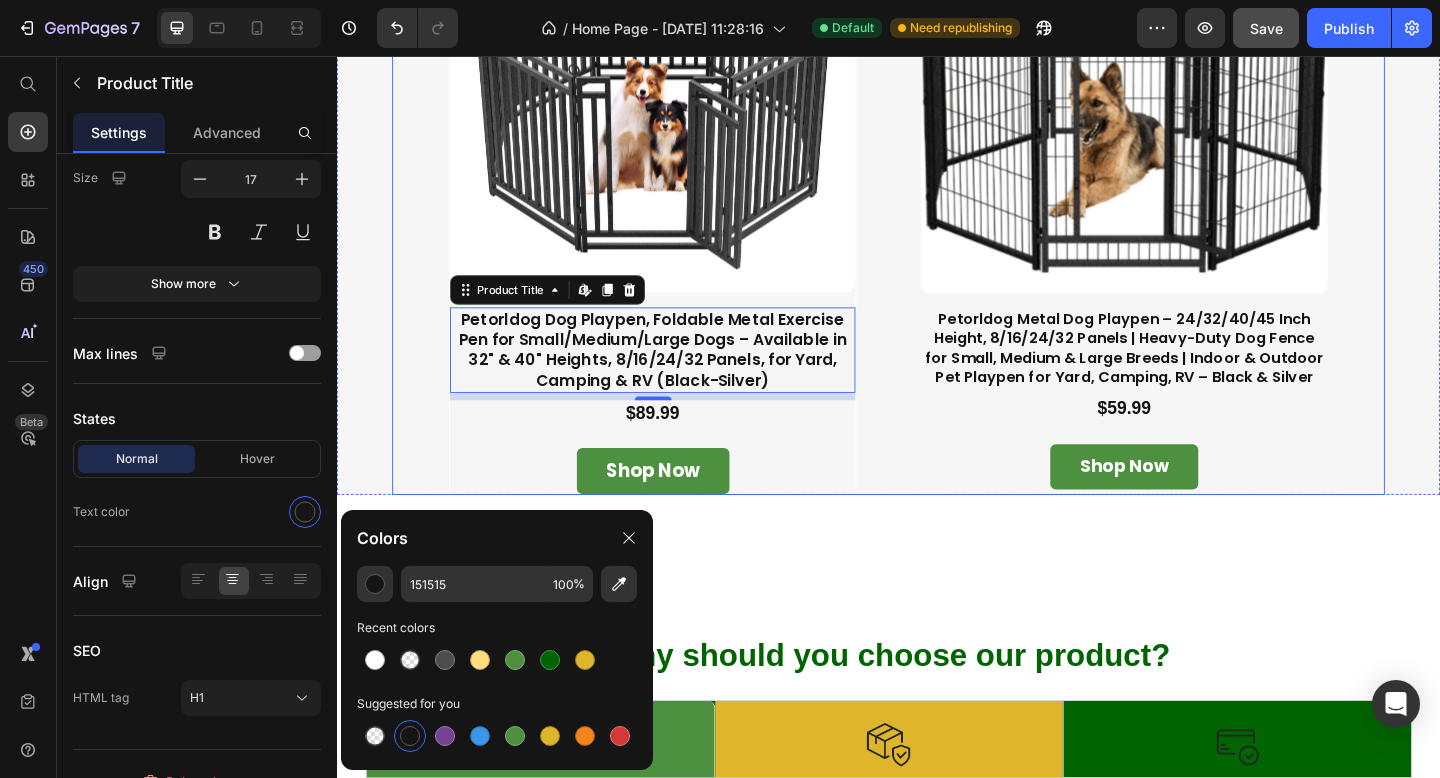 click on "Product Images Petorldog Dog Playpen, Foldable Metal Exercise Pen for Small/Medium/Large Dogs – Available in 32" & 40" Heights, 8/16/24/32 Panels, for Yard, Camping & RV (Black-Silver) Product Title   Edit content in Shopify 8 $89.99 Product Price Row shop now Add to Cart Product Product Images Petorldog Metal Dog Playpen – 24/32/40/45 Inch Height, 8/16/24/32 Panels | Heavy-Duty Dog Fence for Small, Medium & Large Breeds | Indoor & Outdoor Pet Playpen for Yard, Camping, RV – Black & Silver Product Title $59.99 Product Price Row shop now Add to Cart Product" at bounding box center [937, 203] 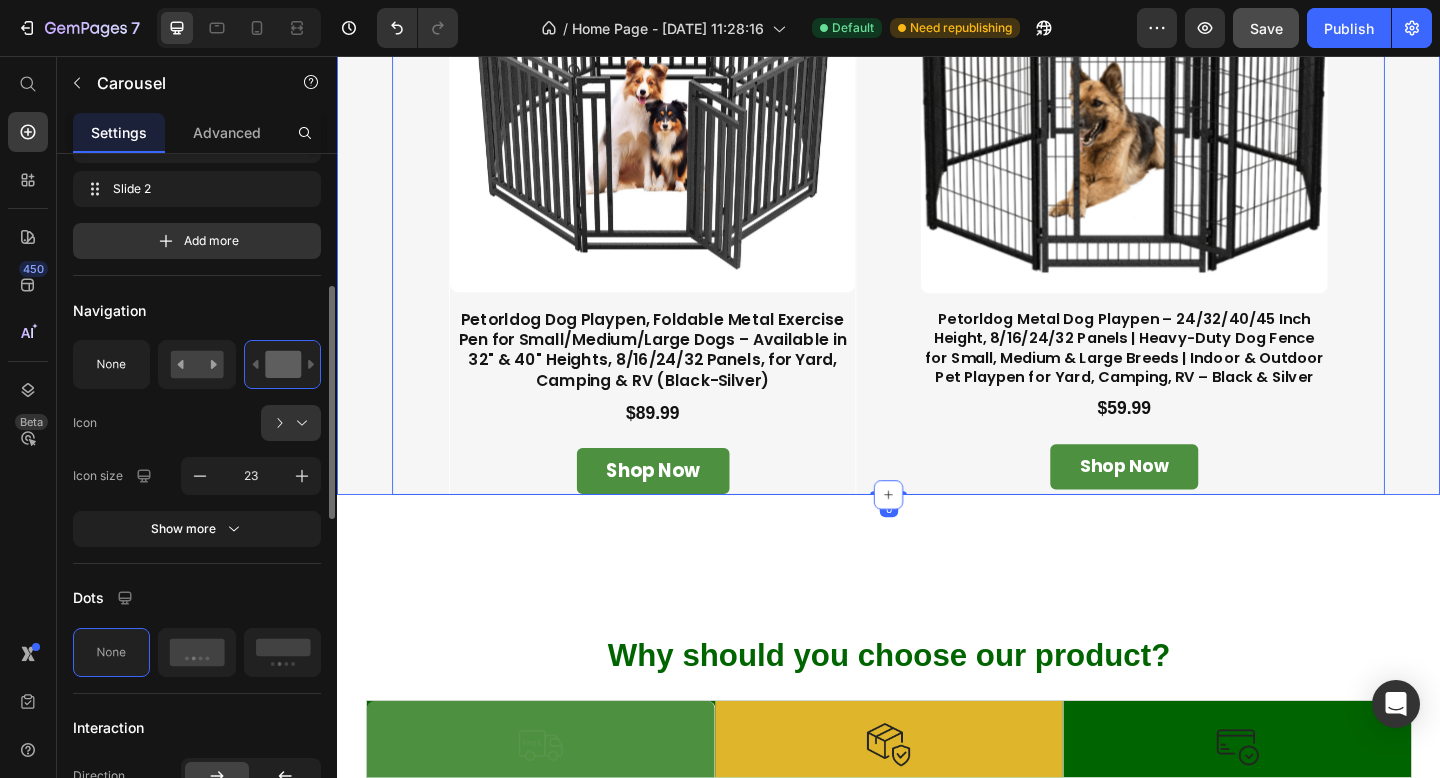scroll, scrollTop: 0, scrollLeft: 0, axis: both 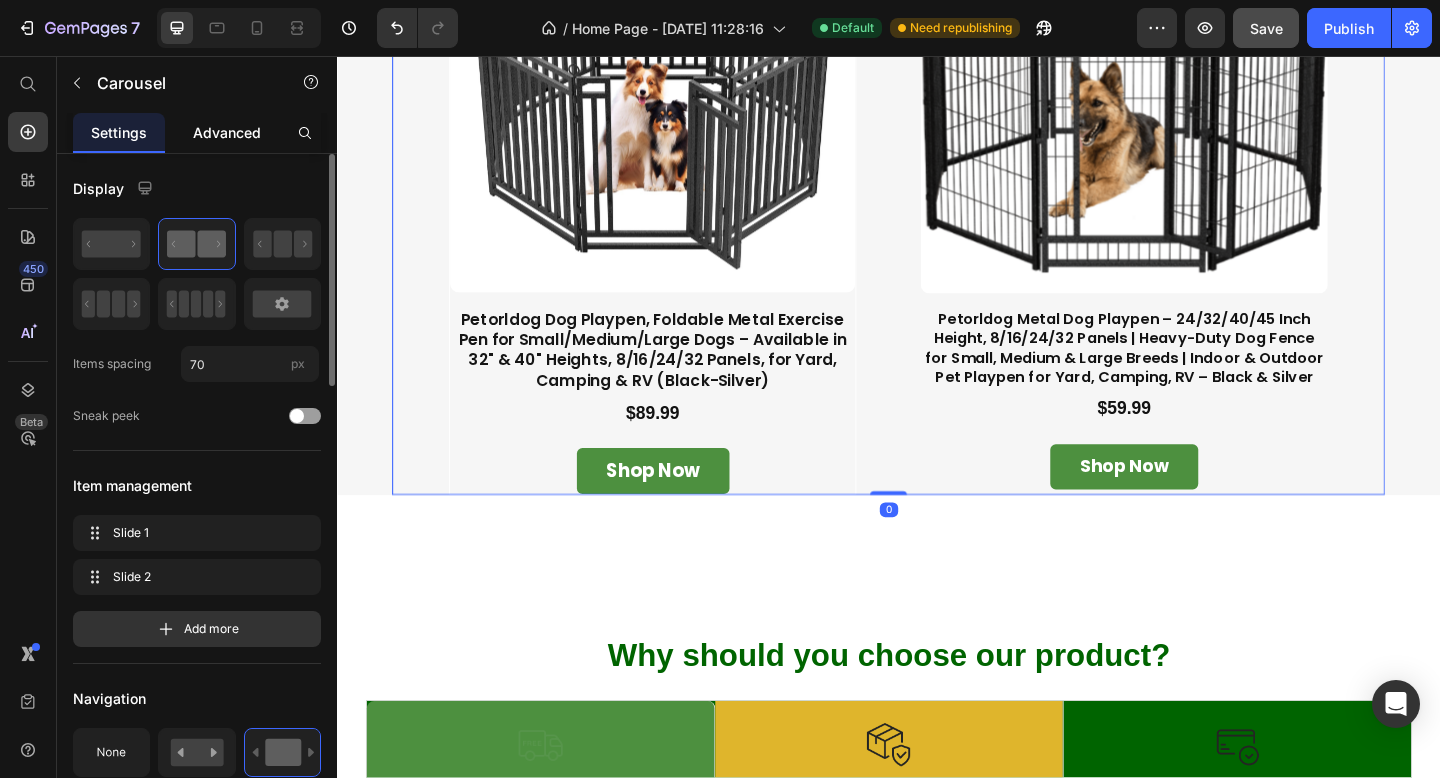 click on "Advanced" 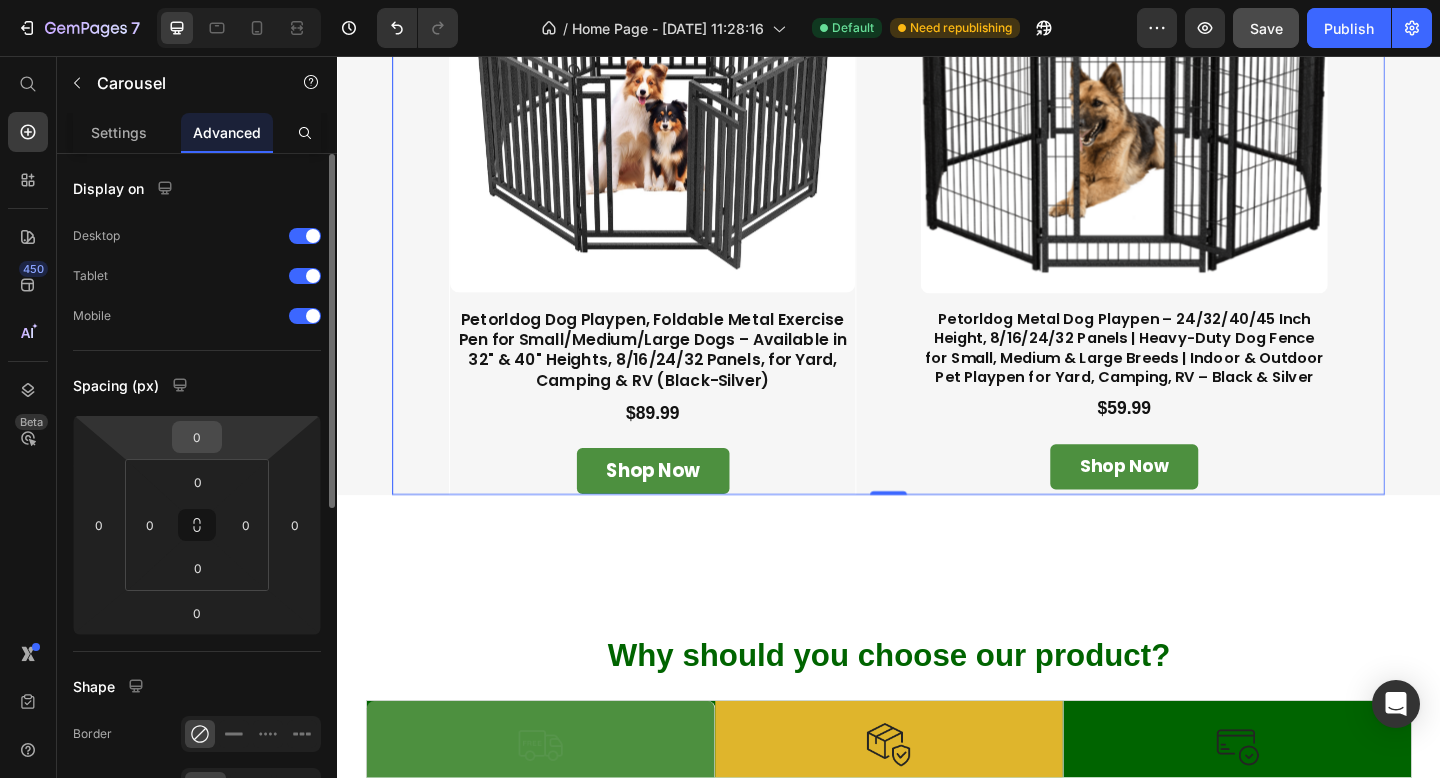 click on "0" at bounding box center [197, 437] 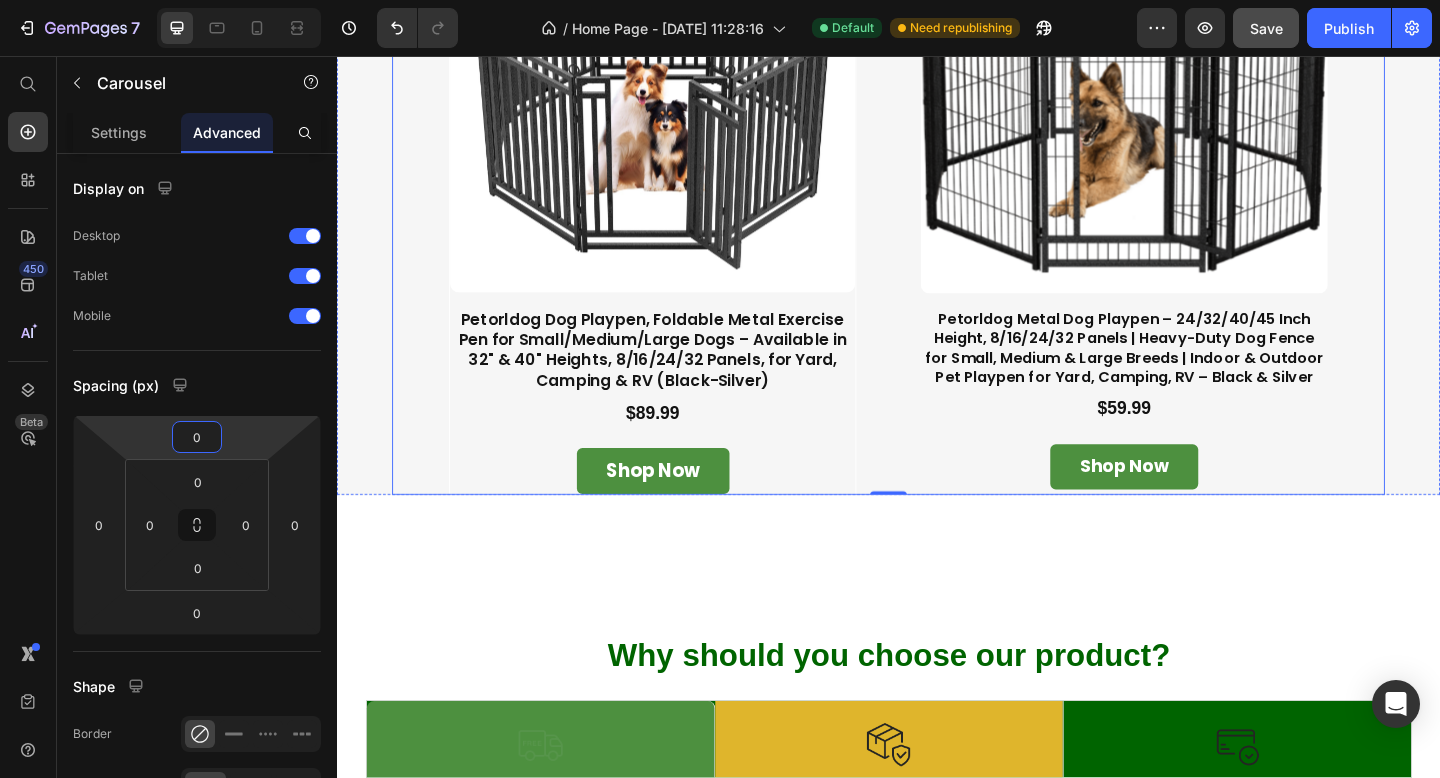 click on "Shop Petorldog Bestsellers Heading" at bounding box center [937, -167] 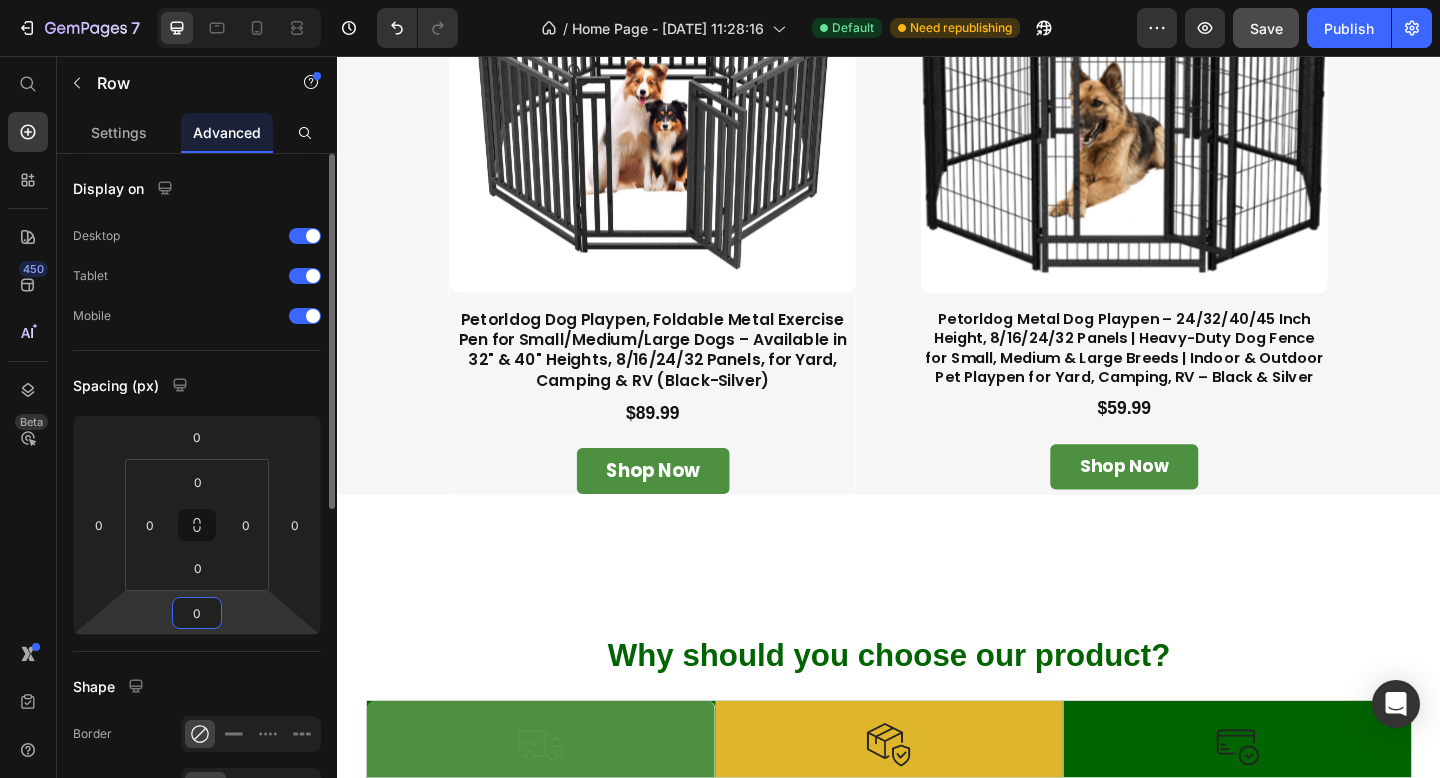 click on "0" at bounding box center [197, 613] 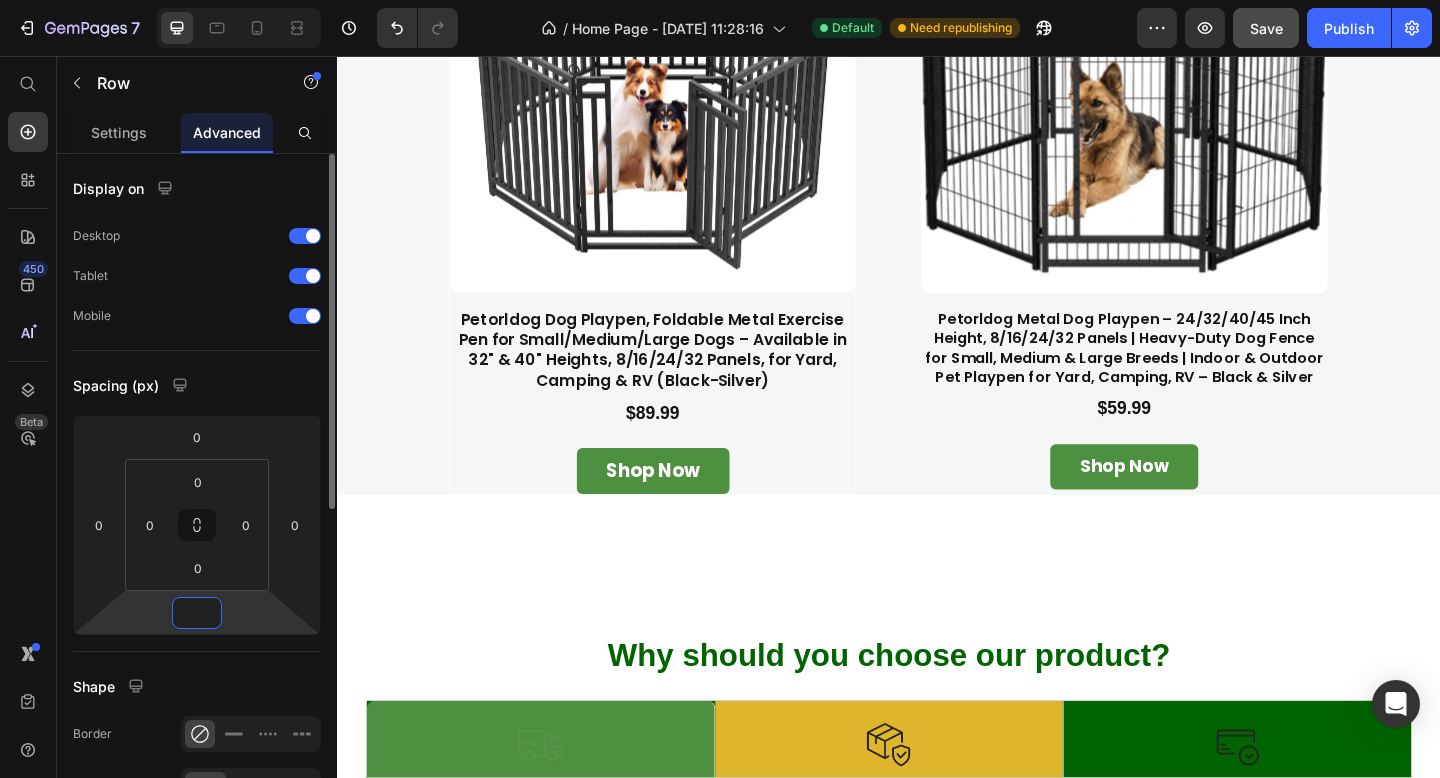 type on "0" 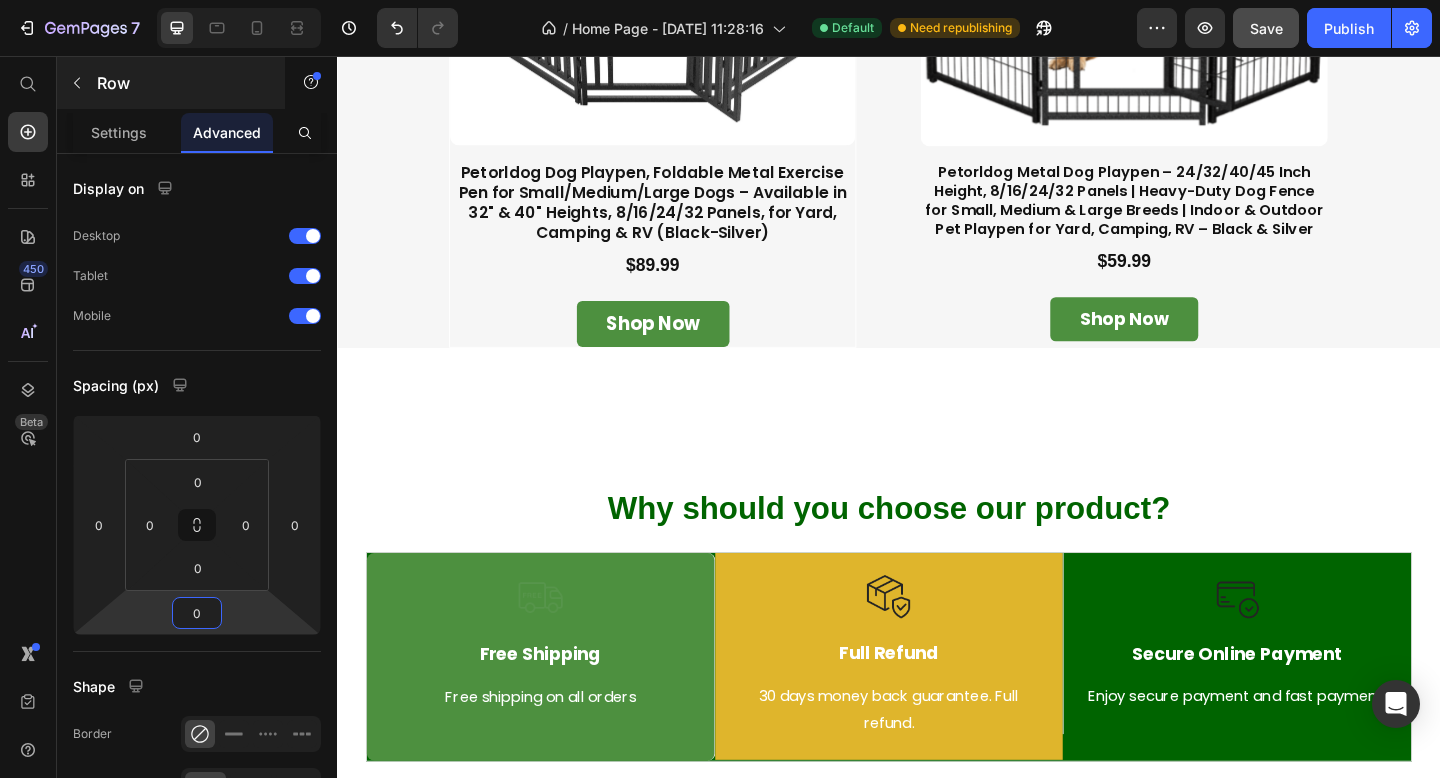 scroll, scrollTop: 2004, scrollLeft: 0, axis: vertical 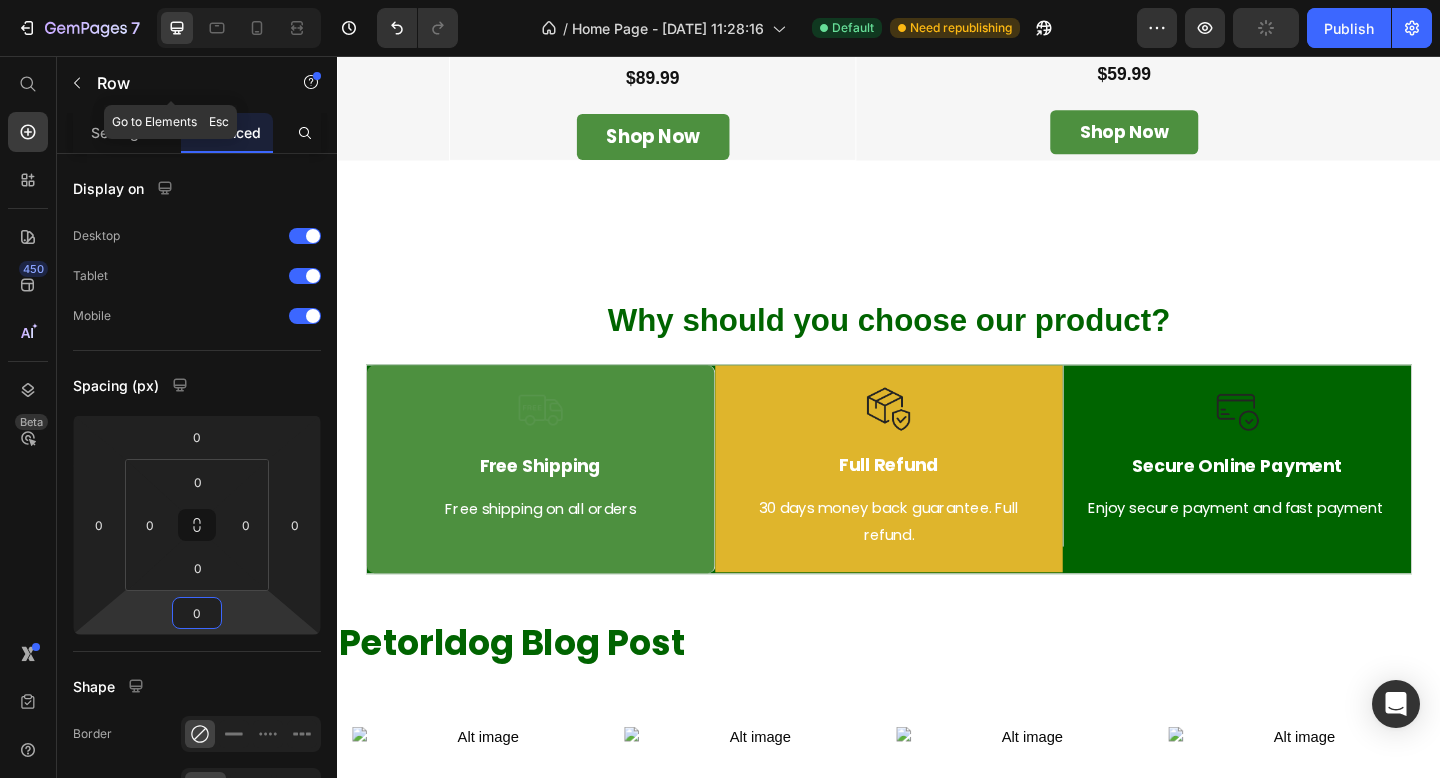 click at bounding box center (77, 83) 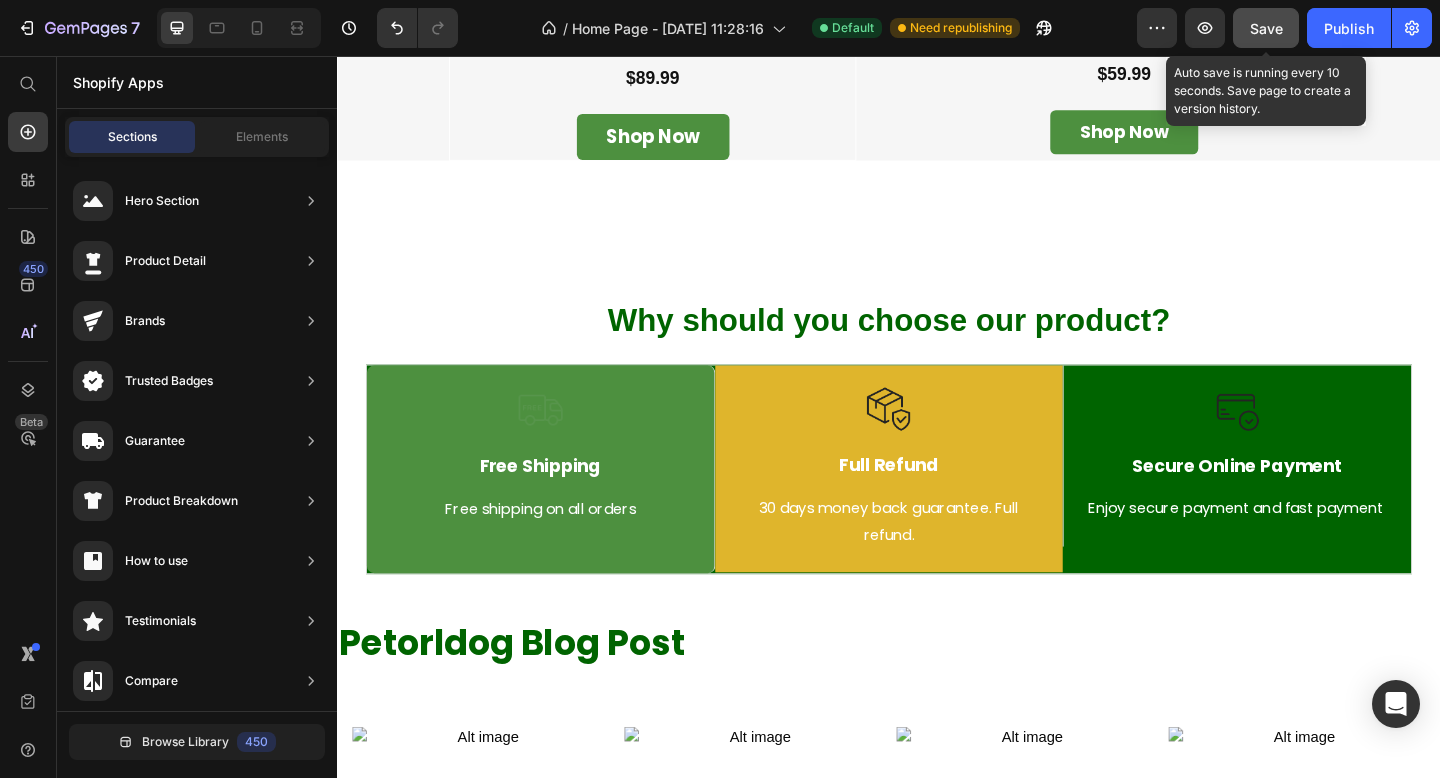 click on "Save" at bounding box center (1266, 28) 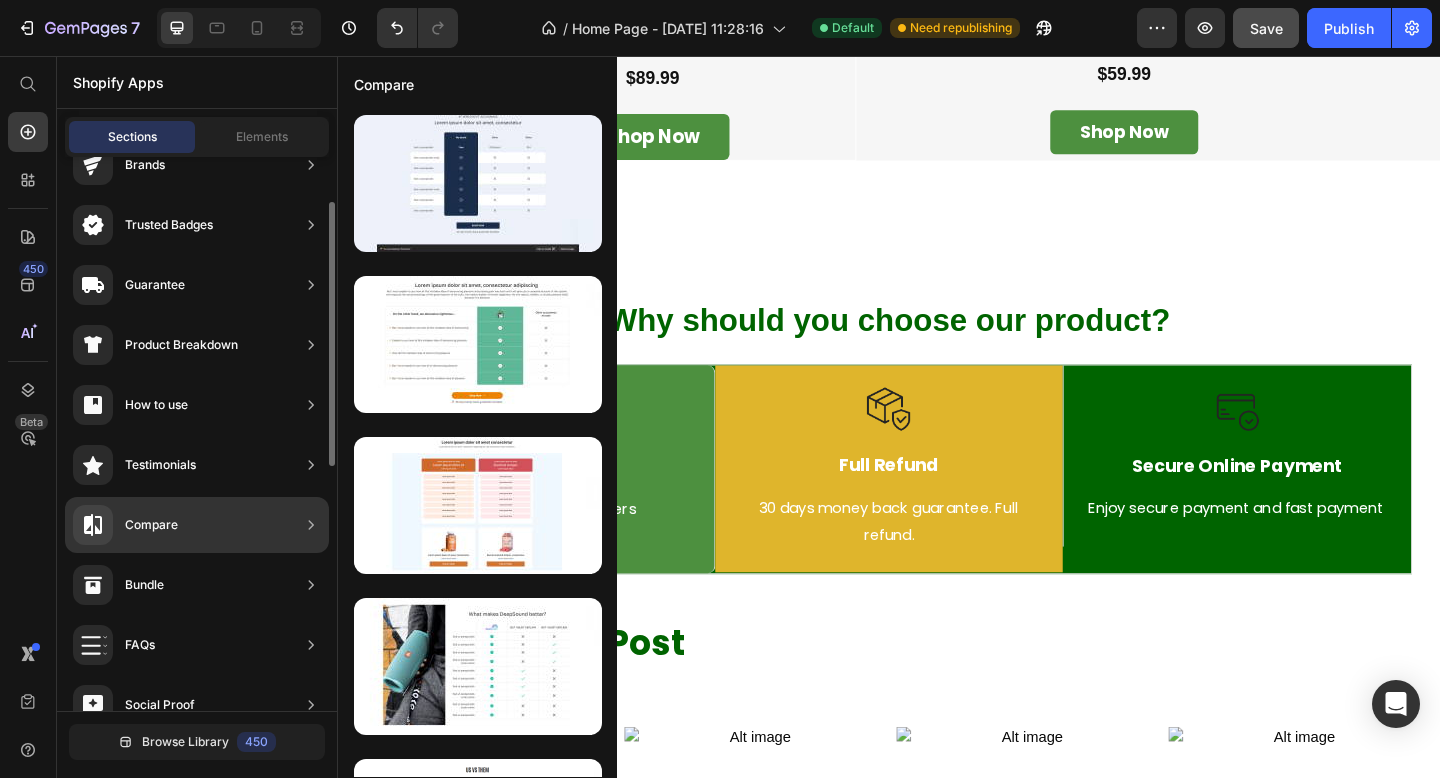 scroll, scrollTop: 159, scrollLeft: 0, axis: vertical 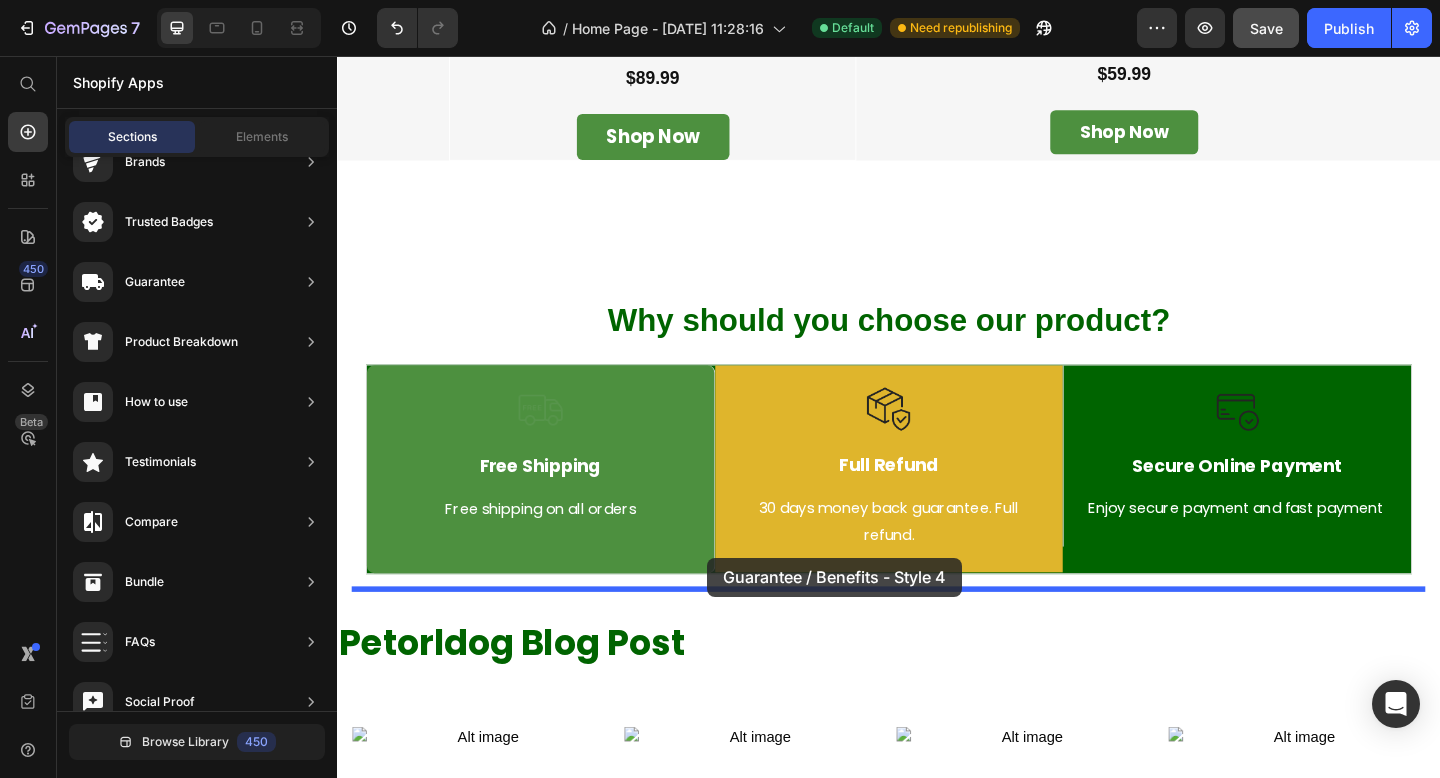 drag, startPoint x: 767, startPoint y: 465, endPoint x: 740, endPoint y: 602, distance: 139.63524 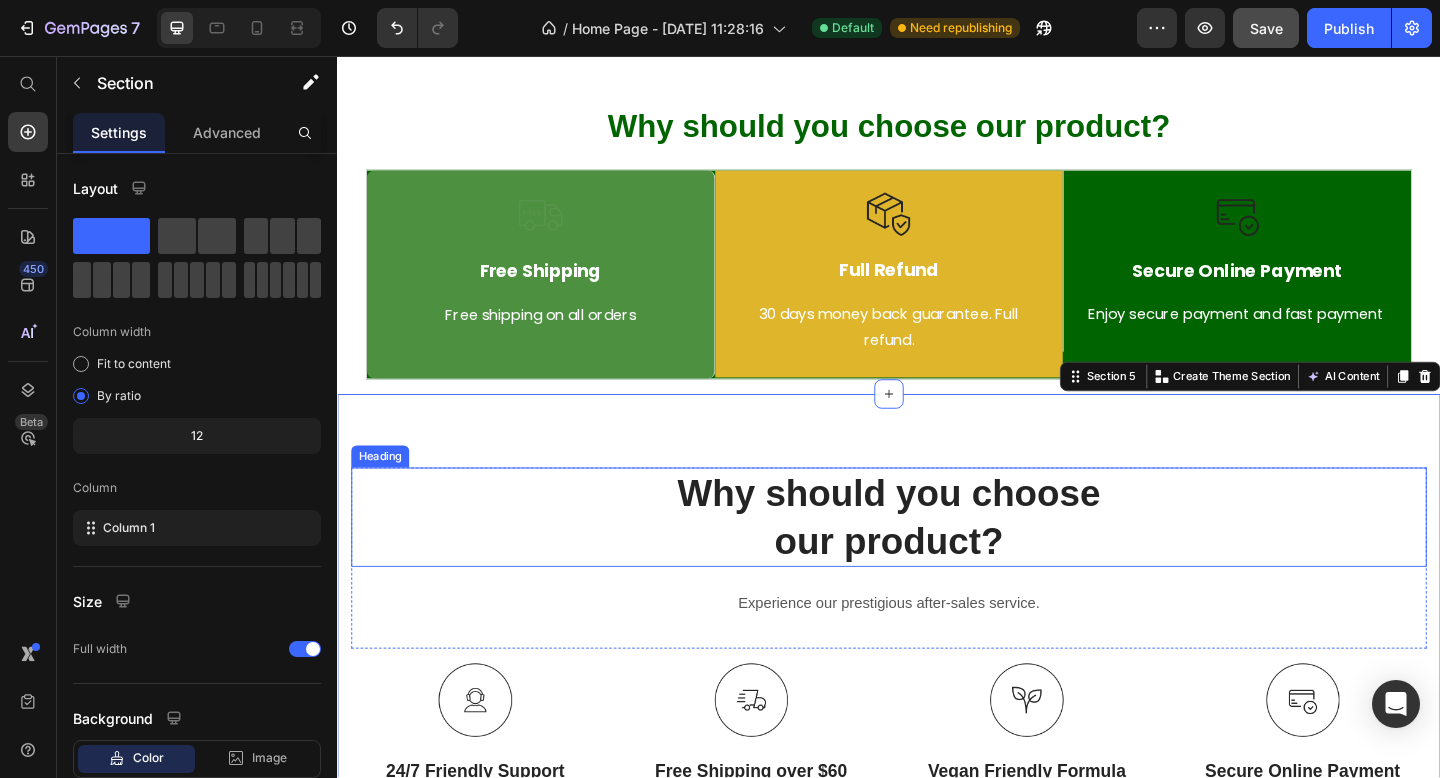 scroll, scrollTop: 2164, scrollLeft: 0, axis: vertical 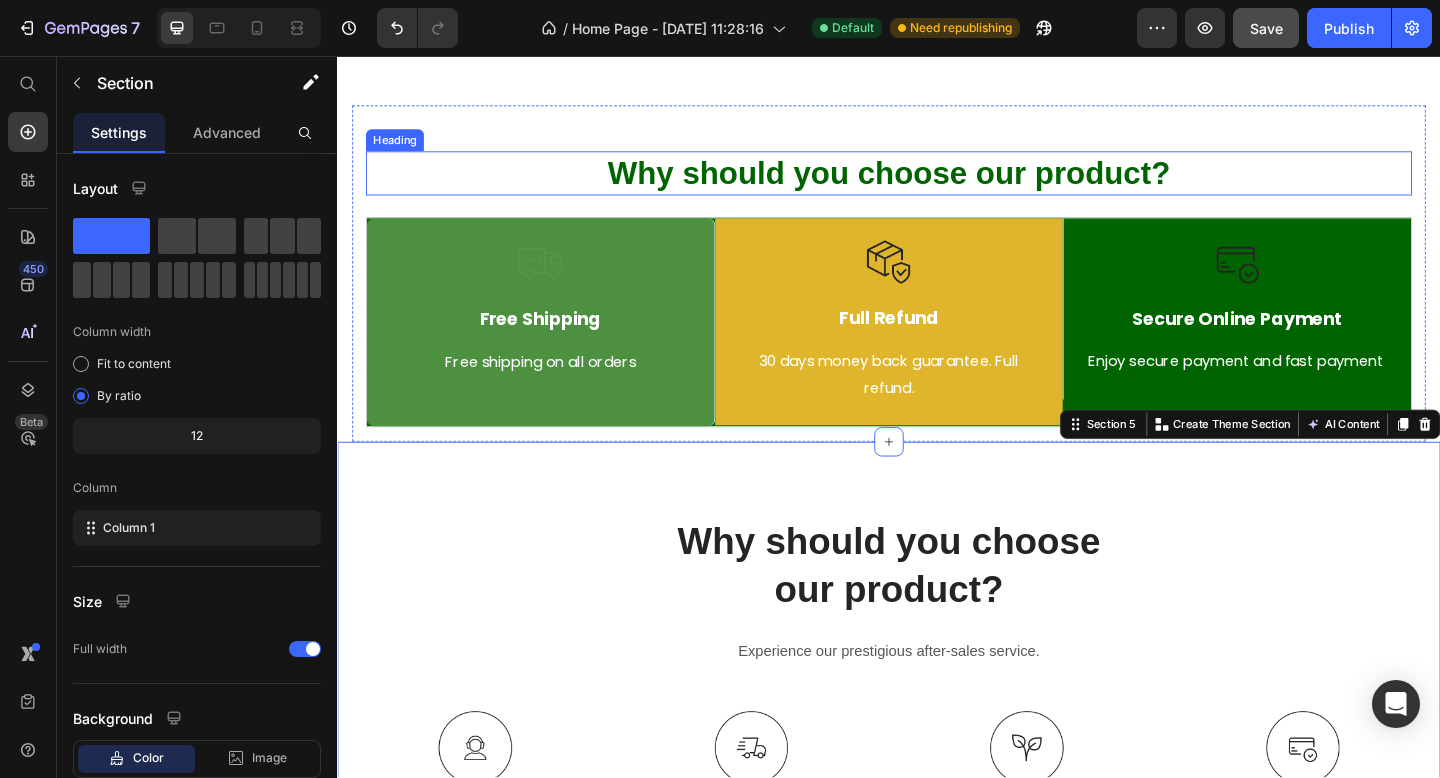 click on "Why should you choose our product?" at bounding box center (937, 184) 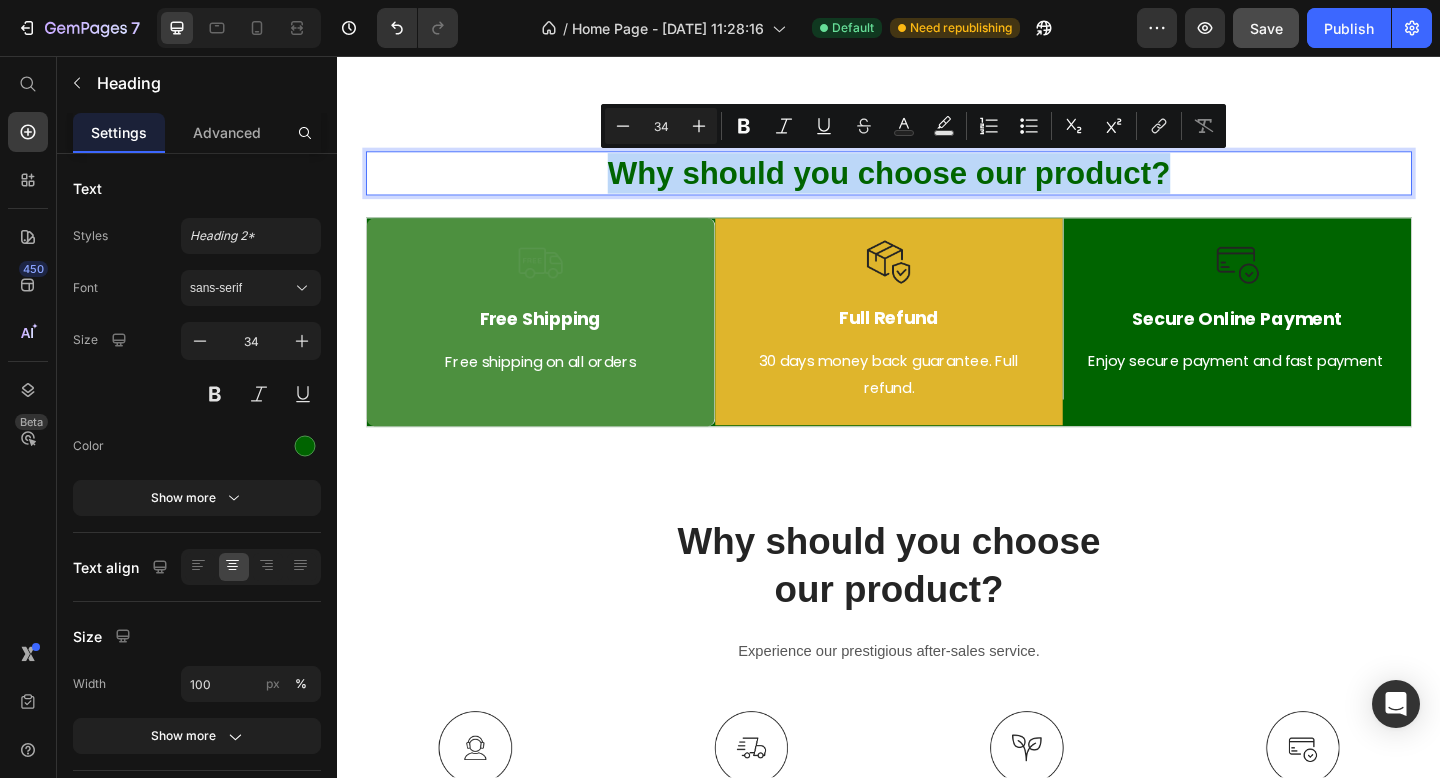 drag, startPoint x: 1247, startPoint y: 182, endPoint x: 594, endPoint y: 176, distance: 653.0276 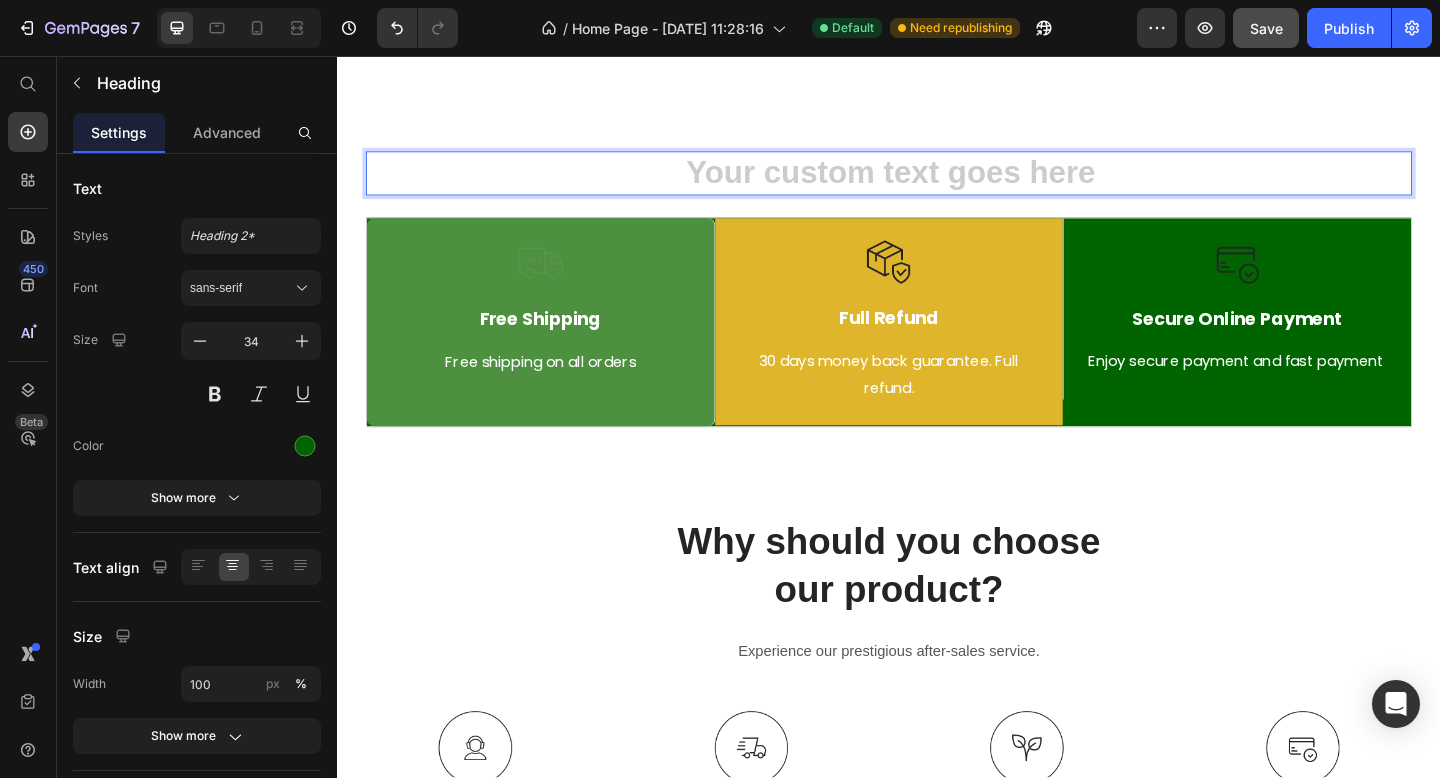 click at bounding box center (937, 184) 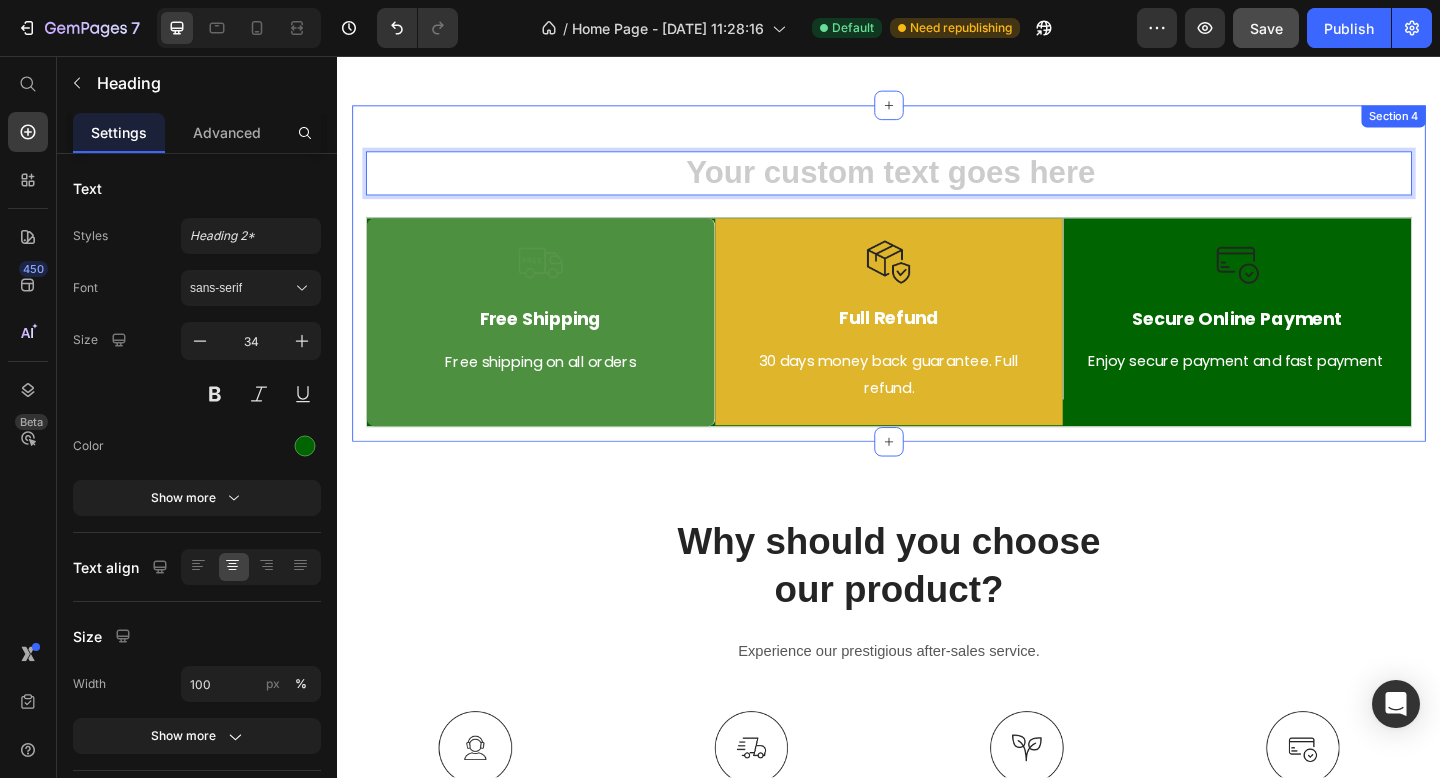 click on "Heading   24 Image Free Shipping Text Block Free shipping on all orders   Text block Row Image Full Refund Text Block 30 days money back guarantee. Full refund. Text block Row Image Secure Online Payment Text Block Enjoy secure payment and fast payment Text block Row Row Image Free Shipping Text Block Free shipping on any order of $150  or more. Text block Row Image Full Refund Text Block If your product aren’t perfect, return them for a full refund Text block Row Image Secure Online Payment Text Block secure payment worldwide Text block Row Row" at bounding box center (937, 318) 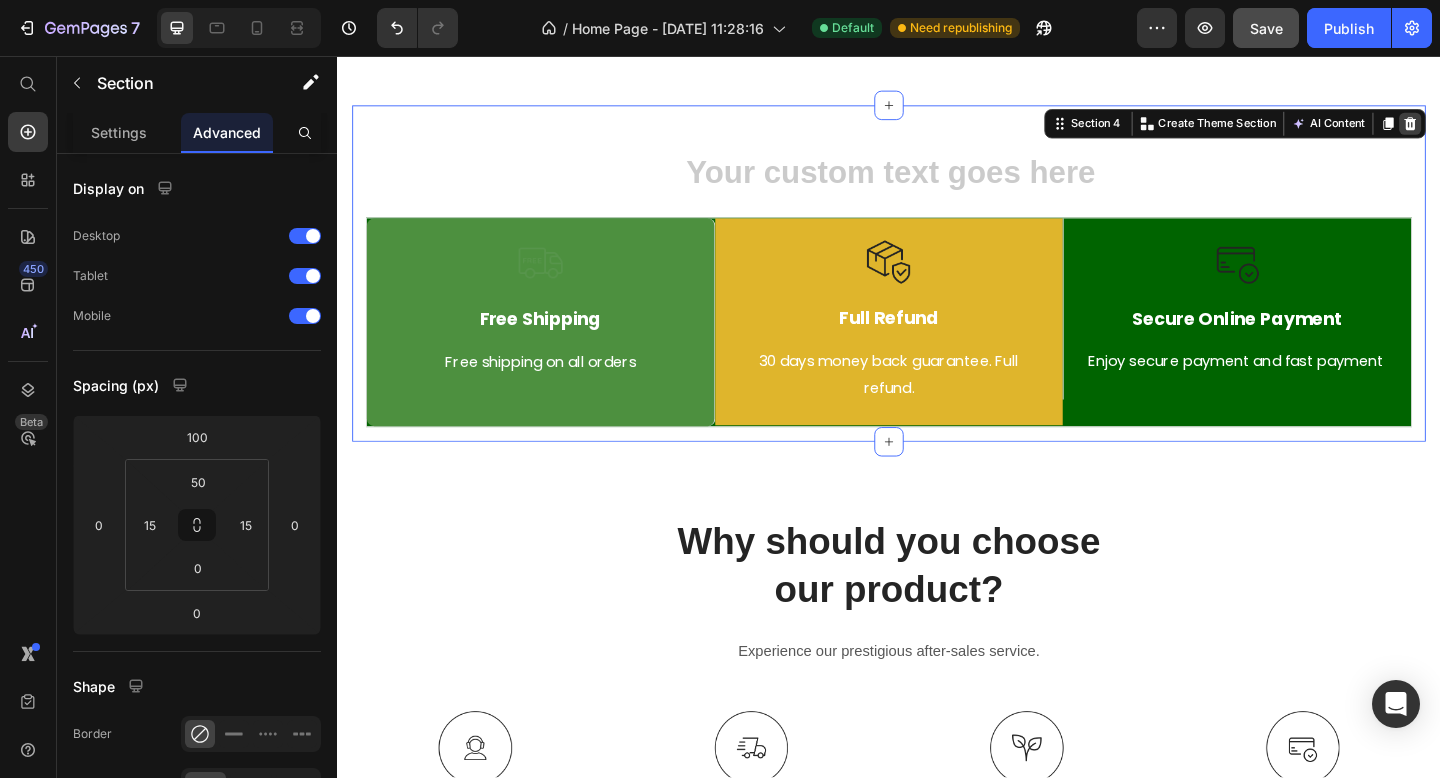 click at bounding box center [1504, 130] 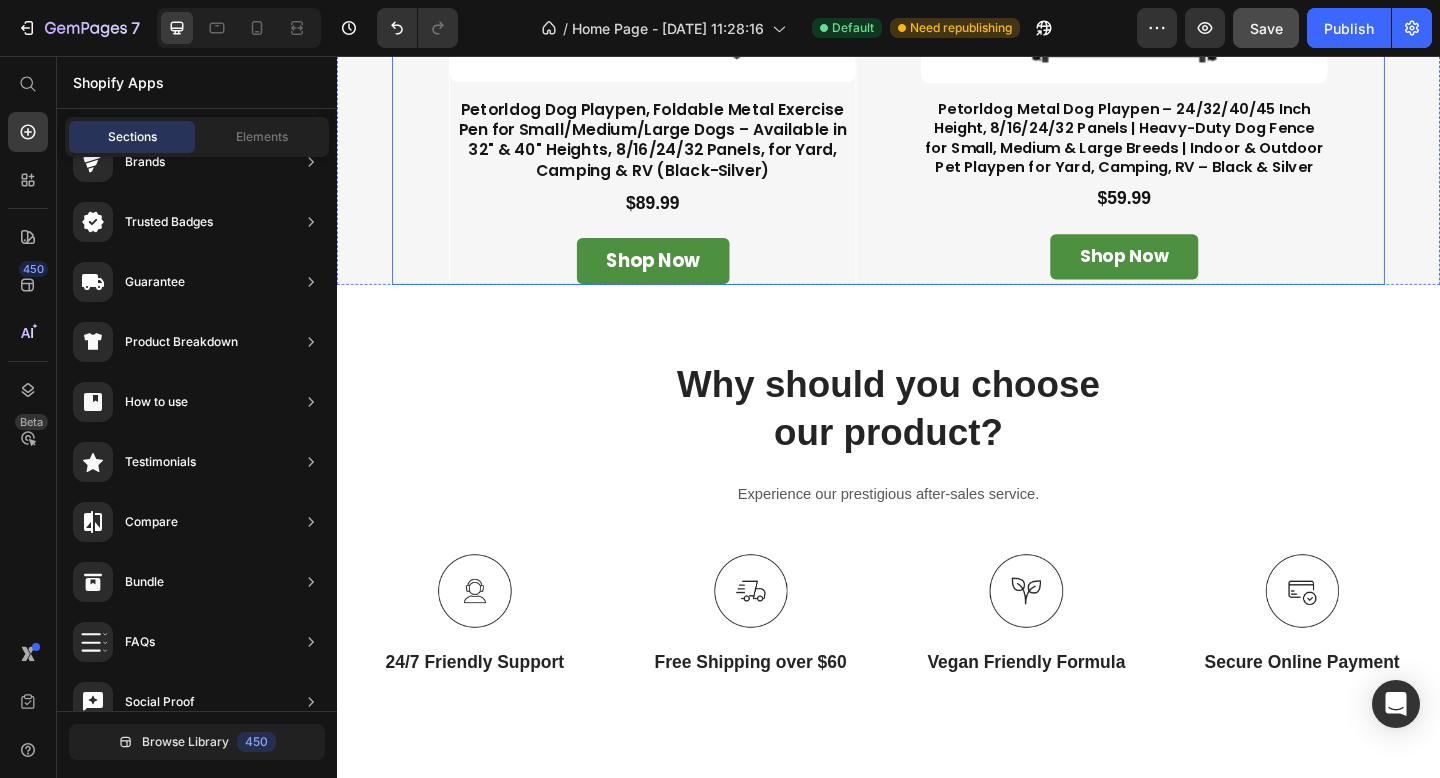 scroll, scrollTop: 1598, scrollLeft: 0, axis: vertical 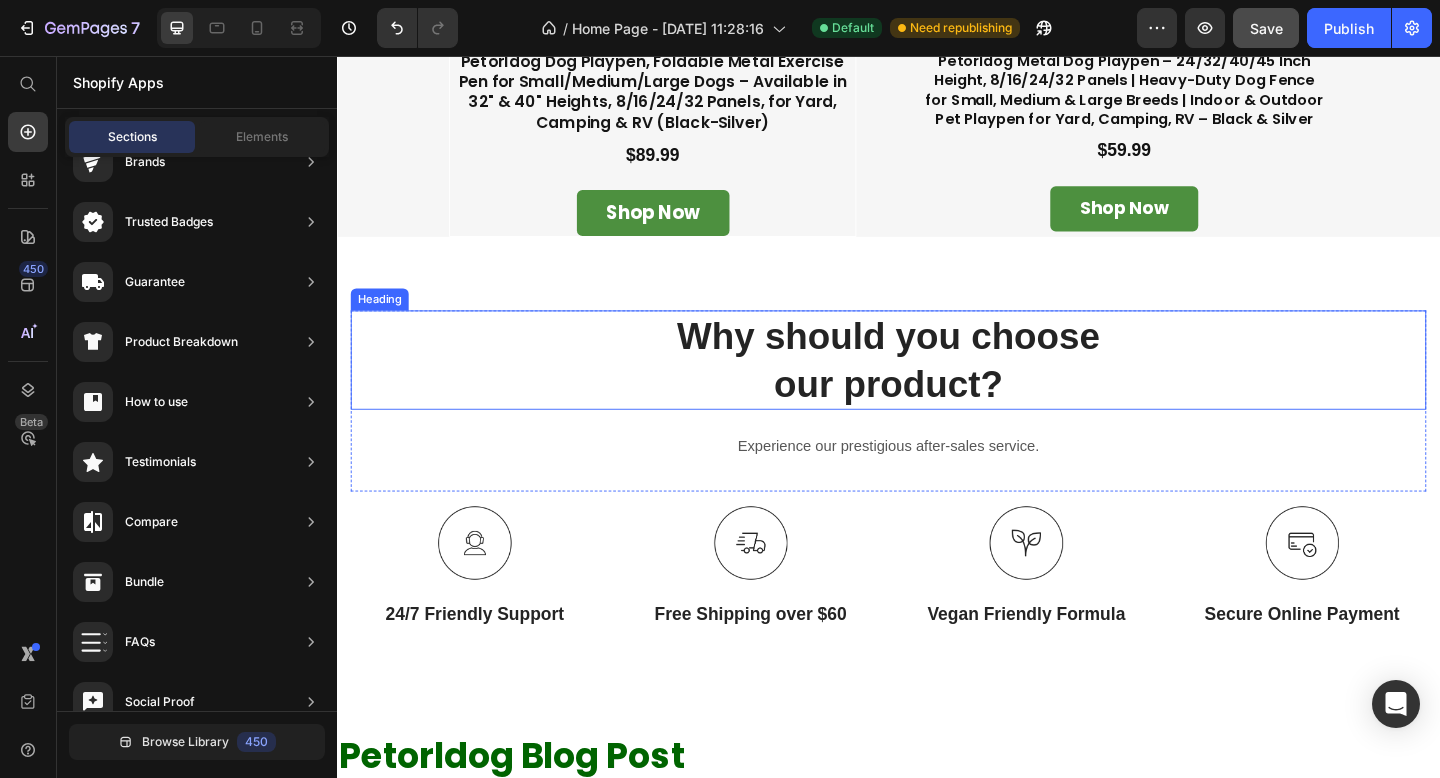 click on "Why should you choose our product?" at bounding box center (937, 387) 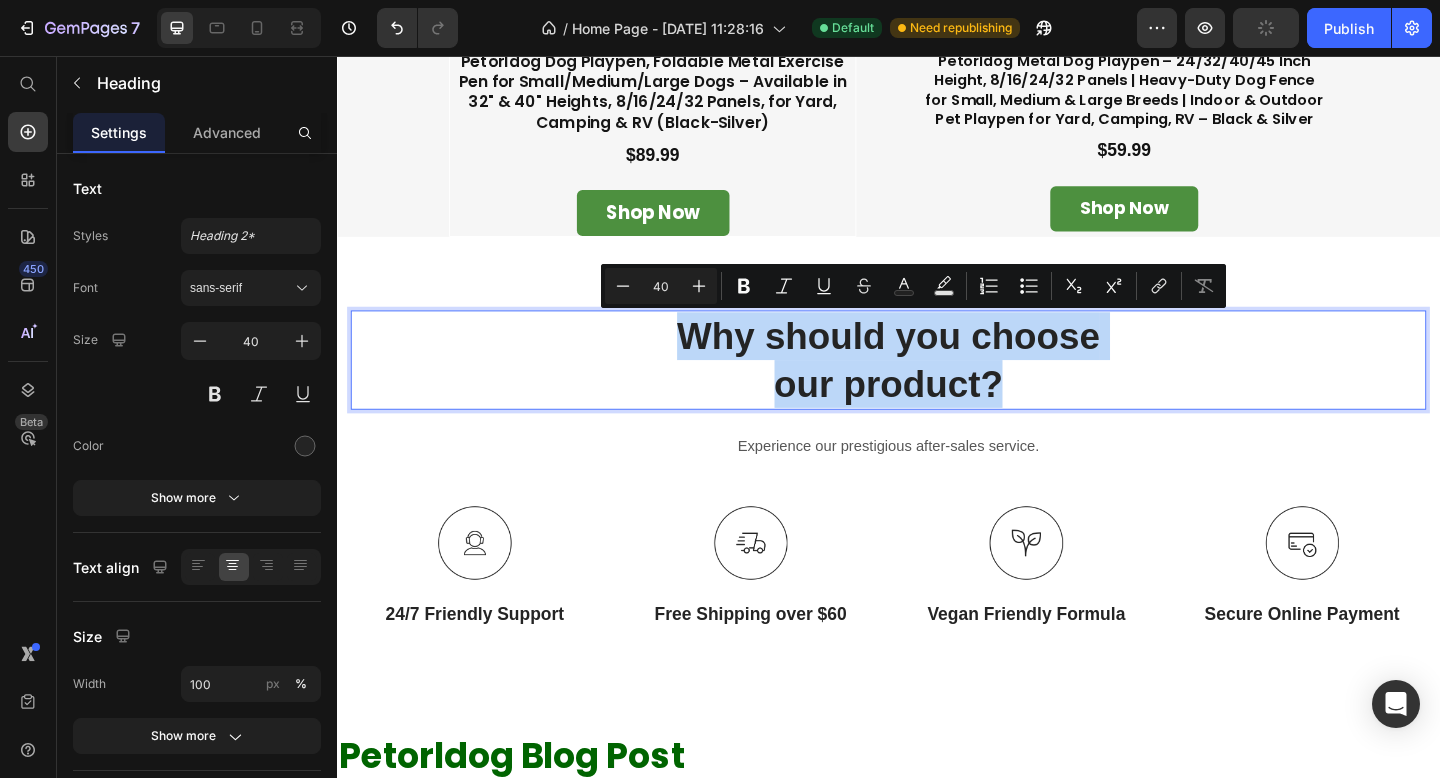 drag, startPoint x: 1057, startPoint y: 412, endPoint x: 697, endPoint y: 376, distance: 361.79553 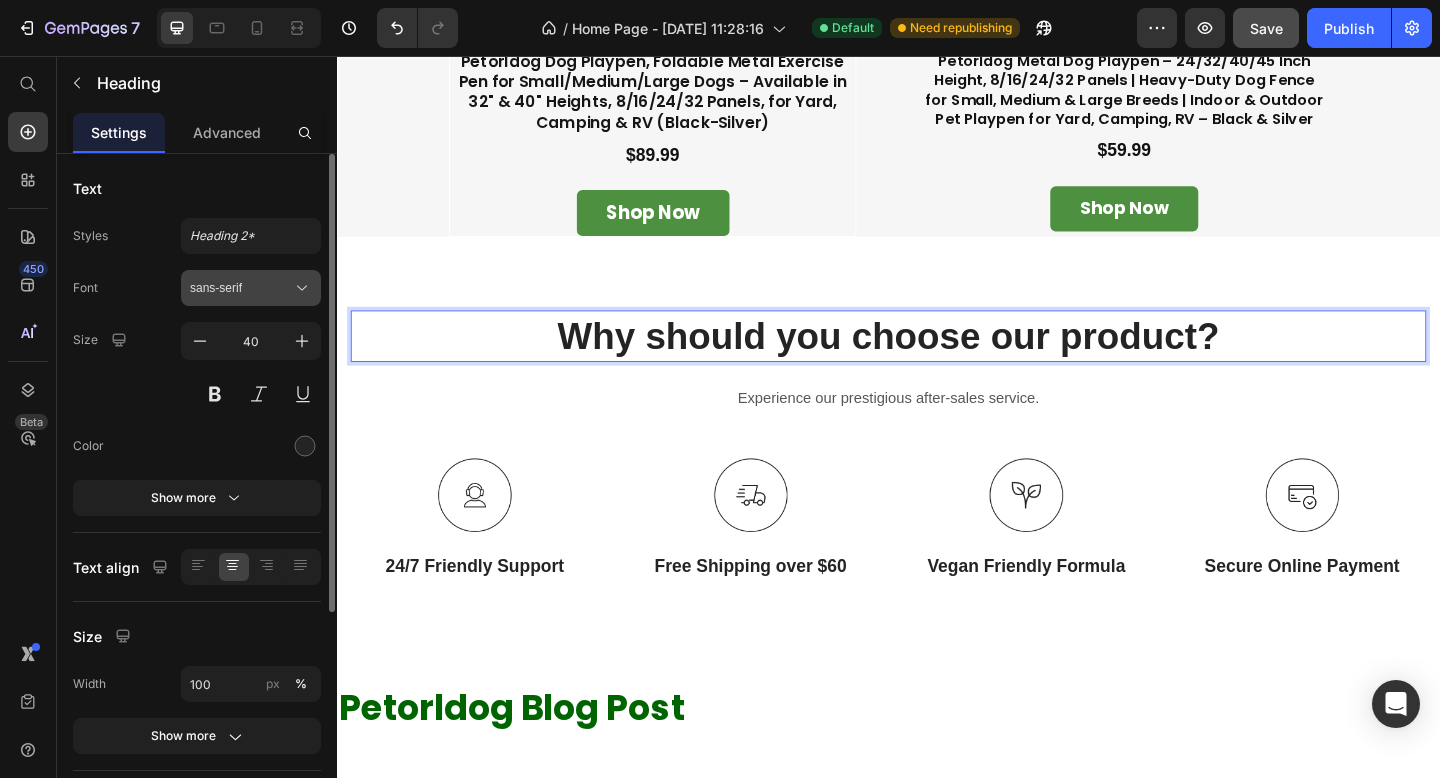 click on "sans-serif" at bounding box center (251, 288) 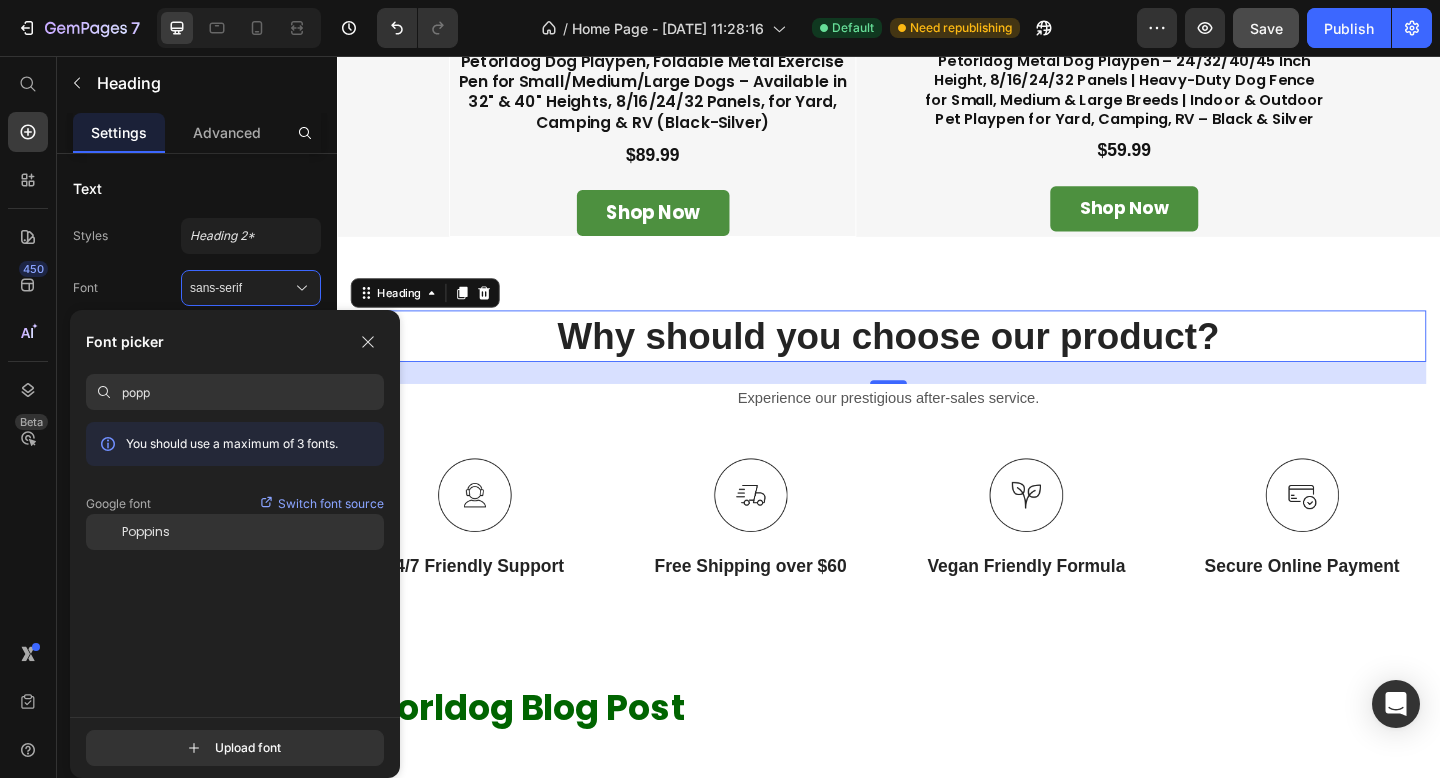 type on "popp" 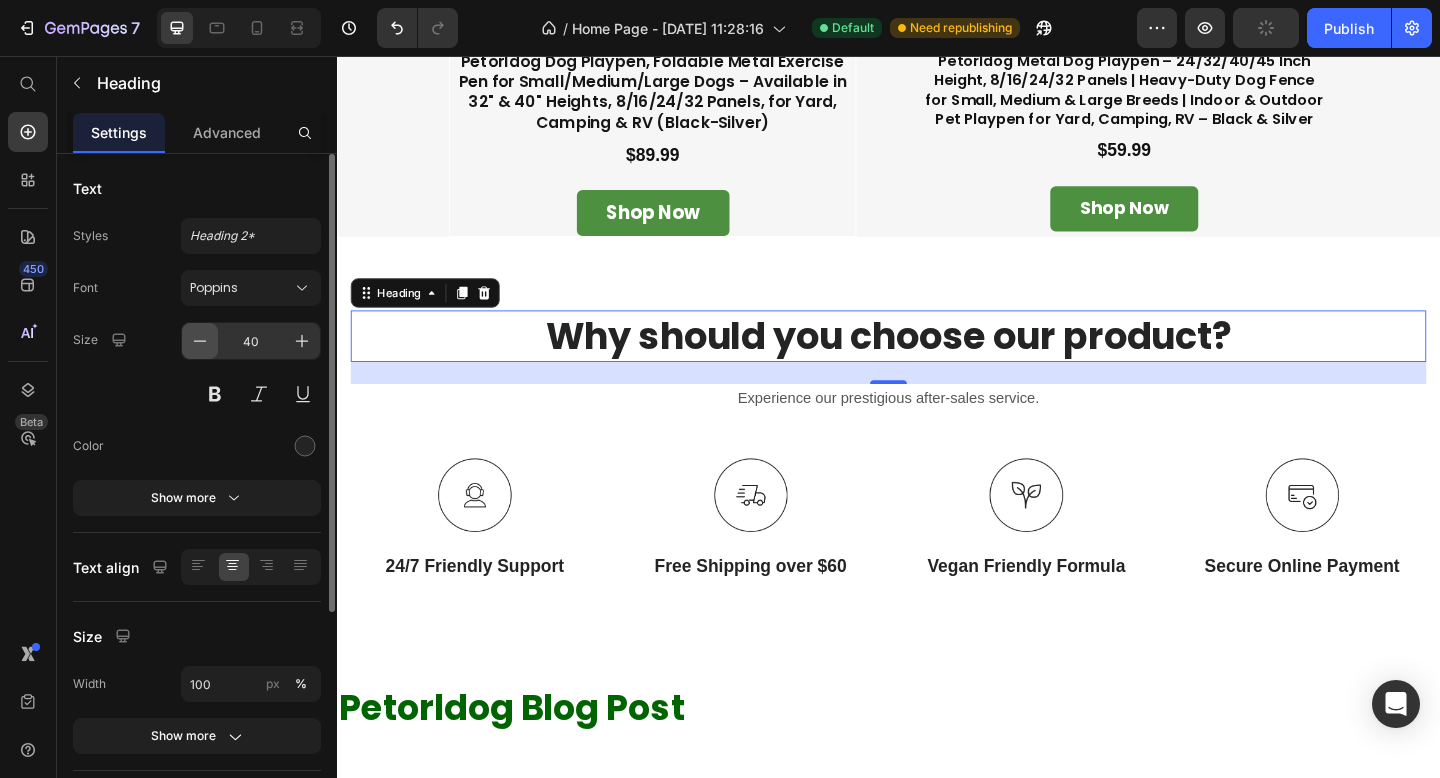 click 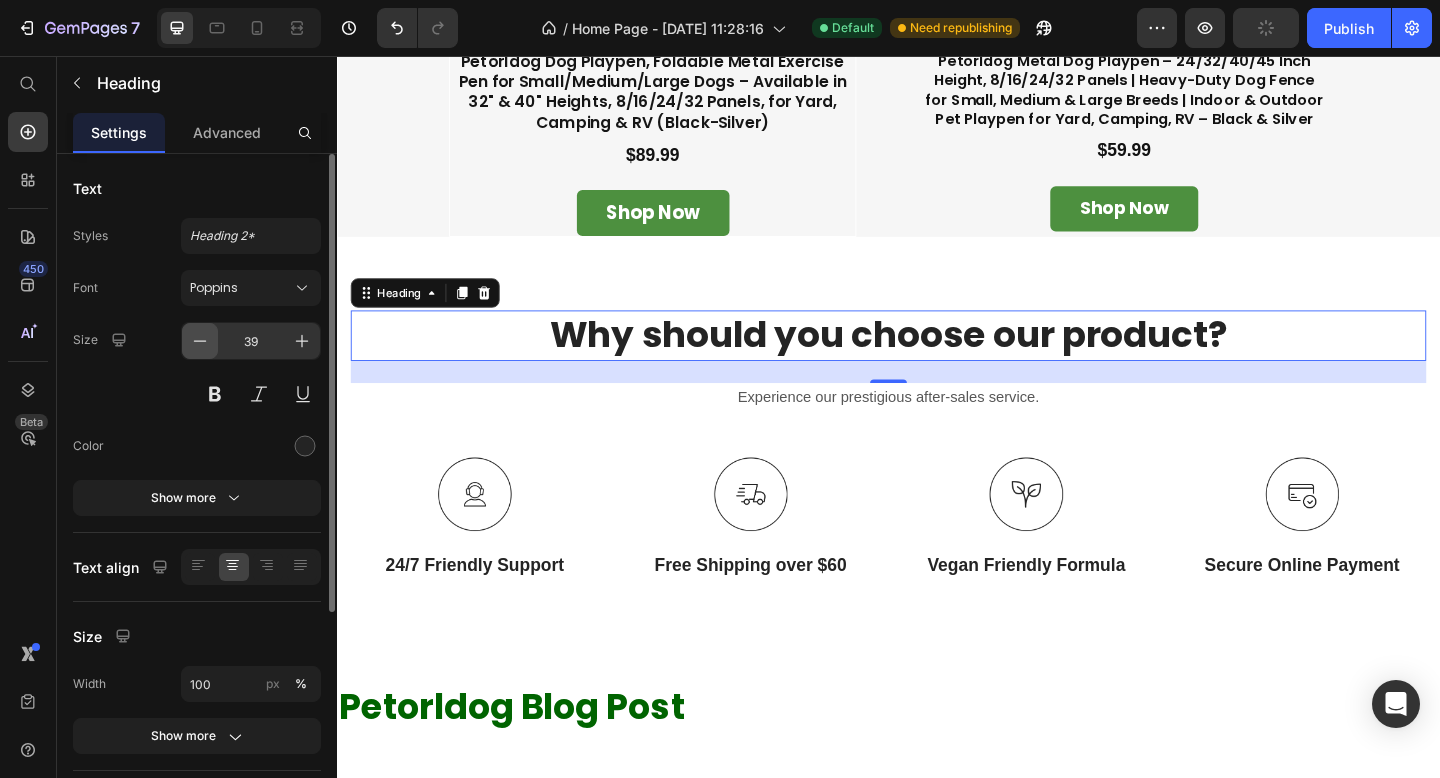 click 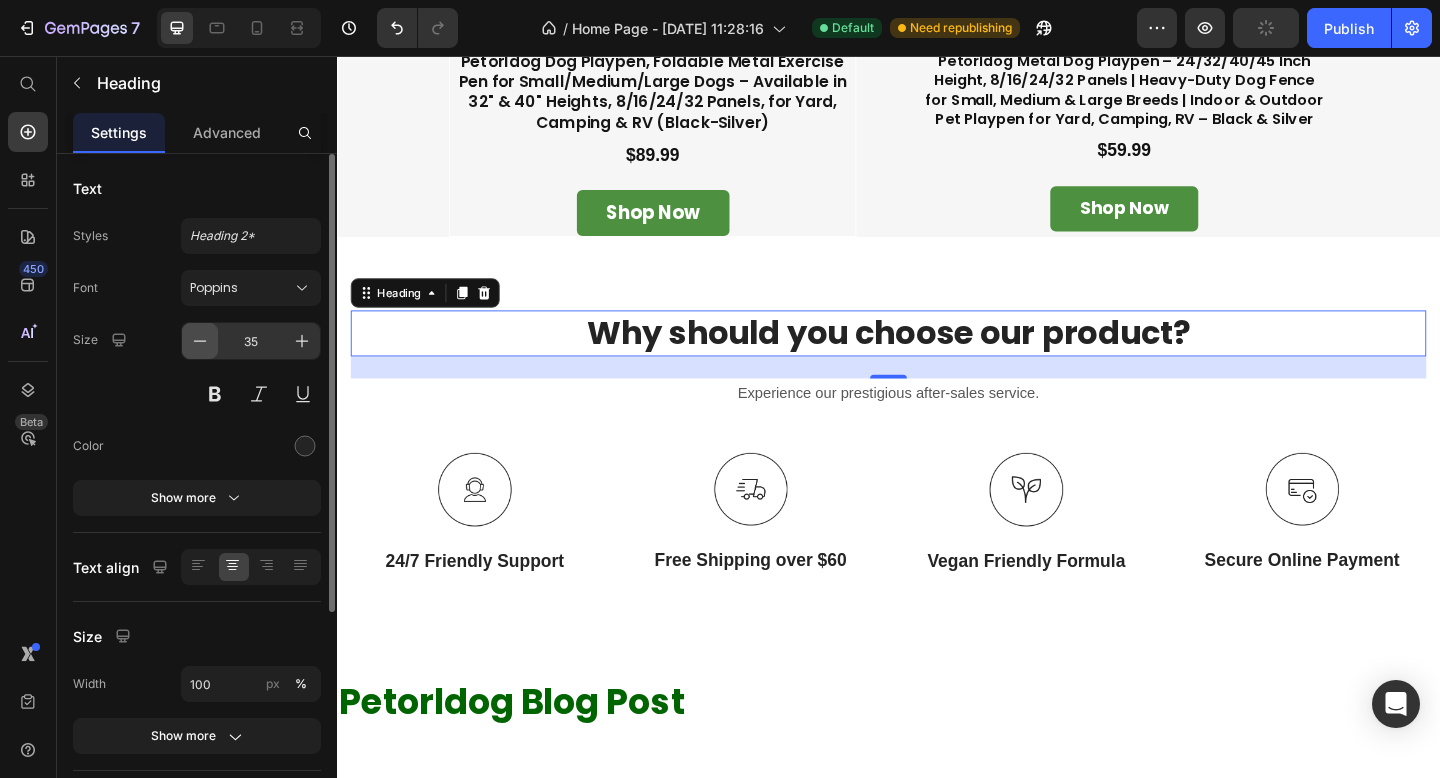 click 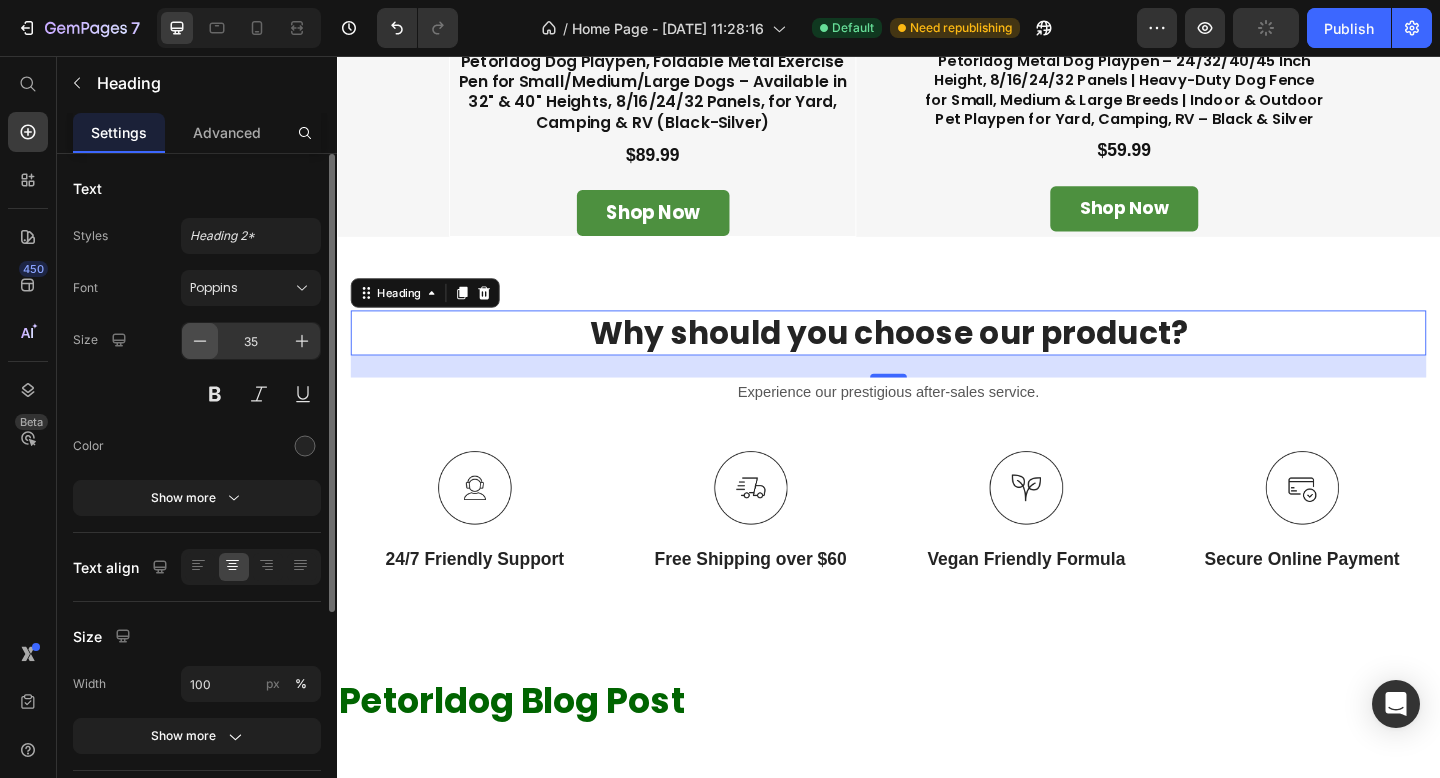 type on "34" 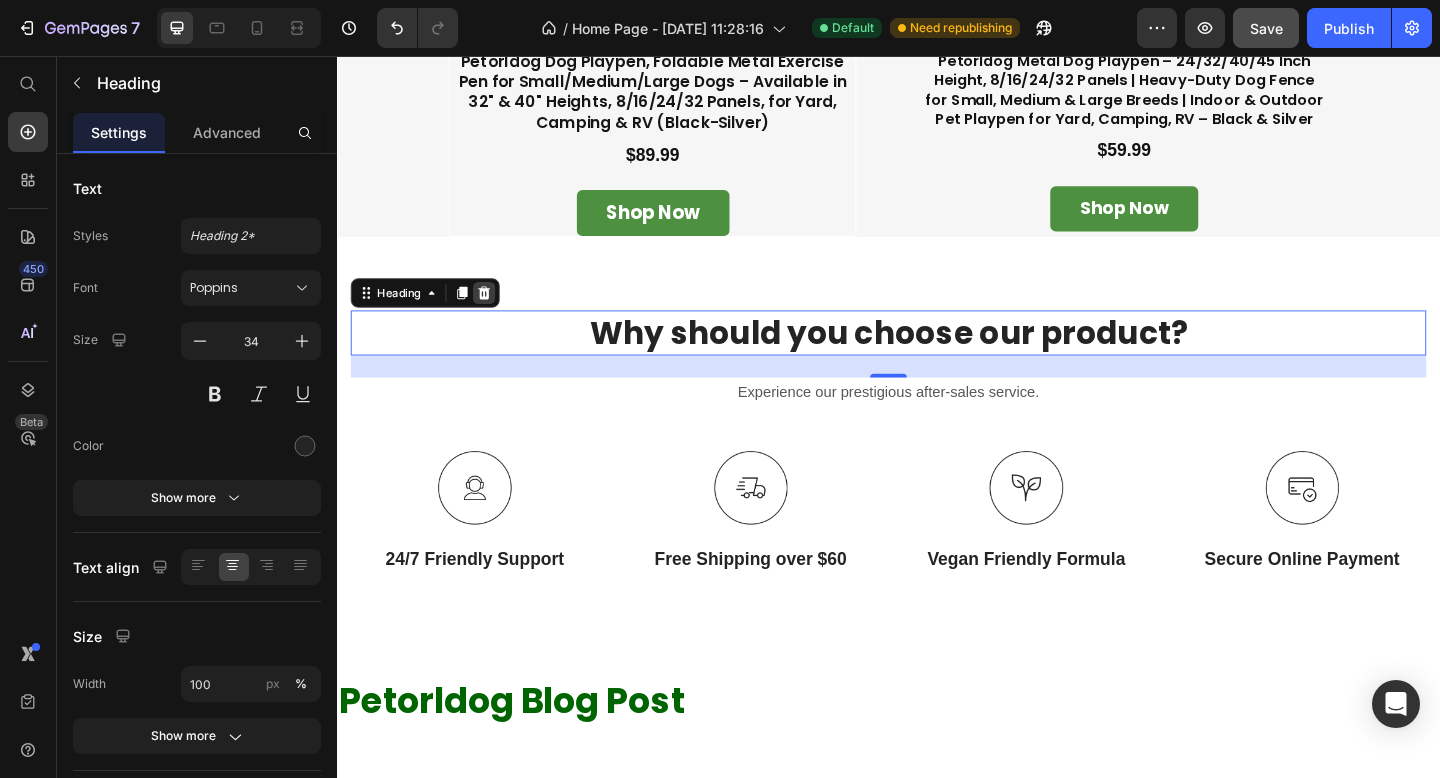 click 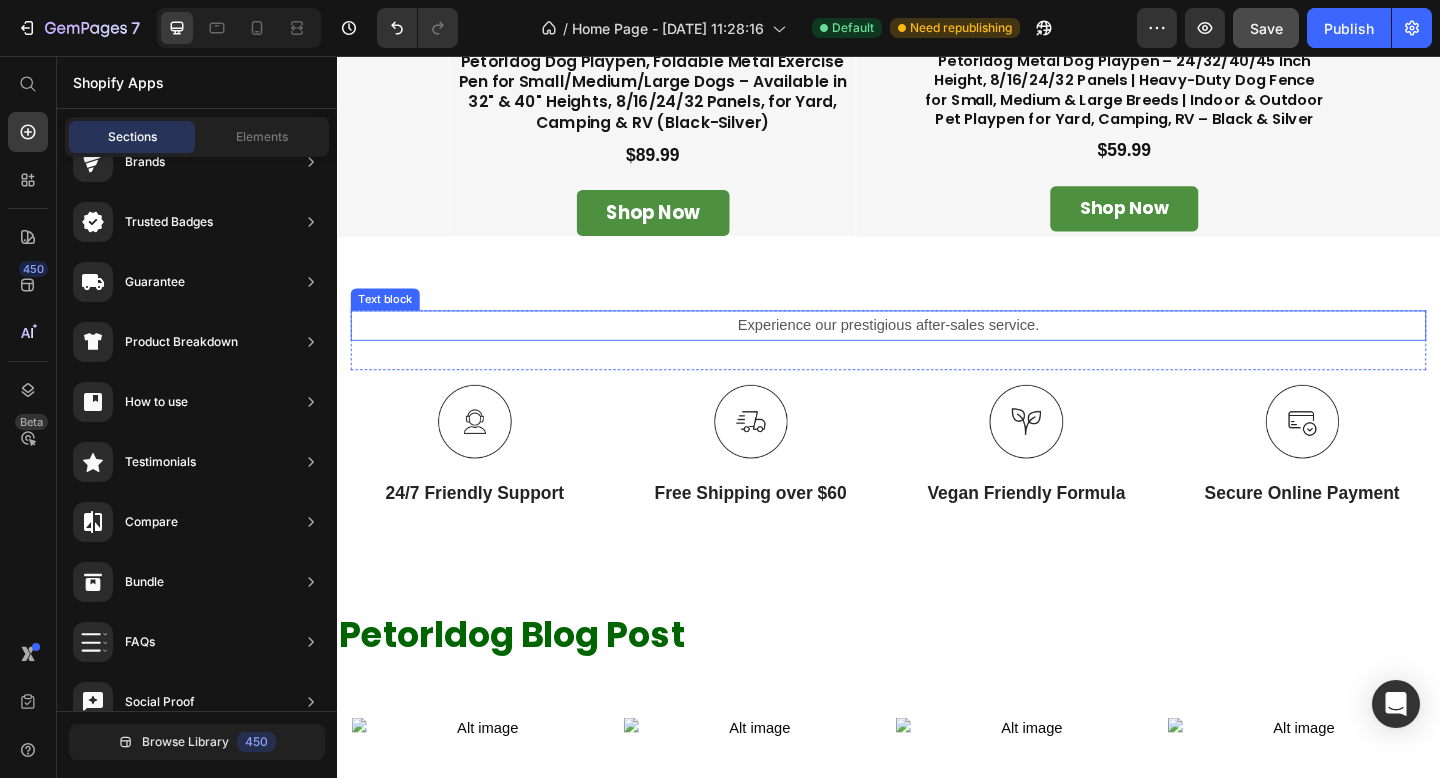 click on "Experience our prestigious after-sales service." at bounding box center [937, 349] 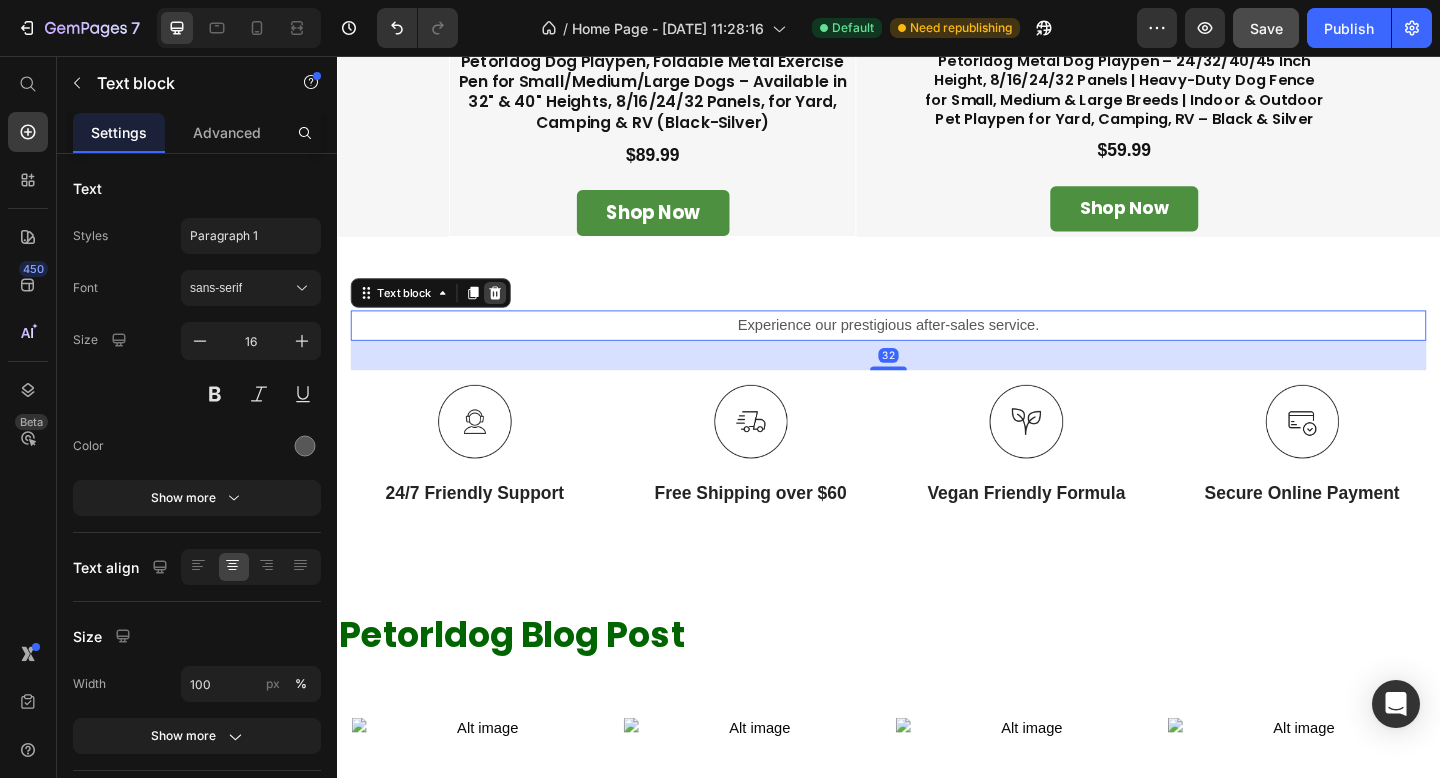 click 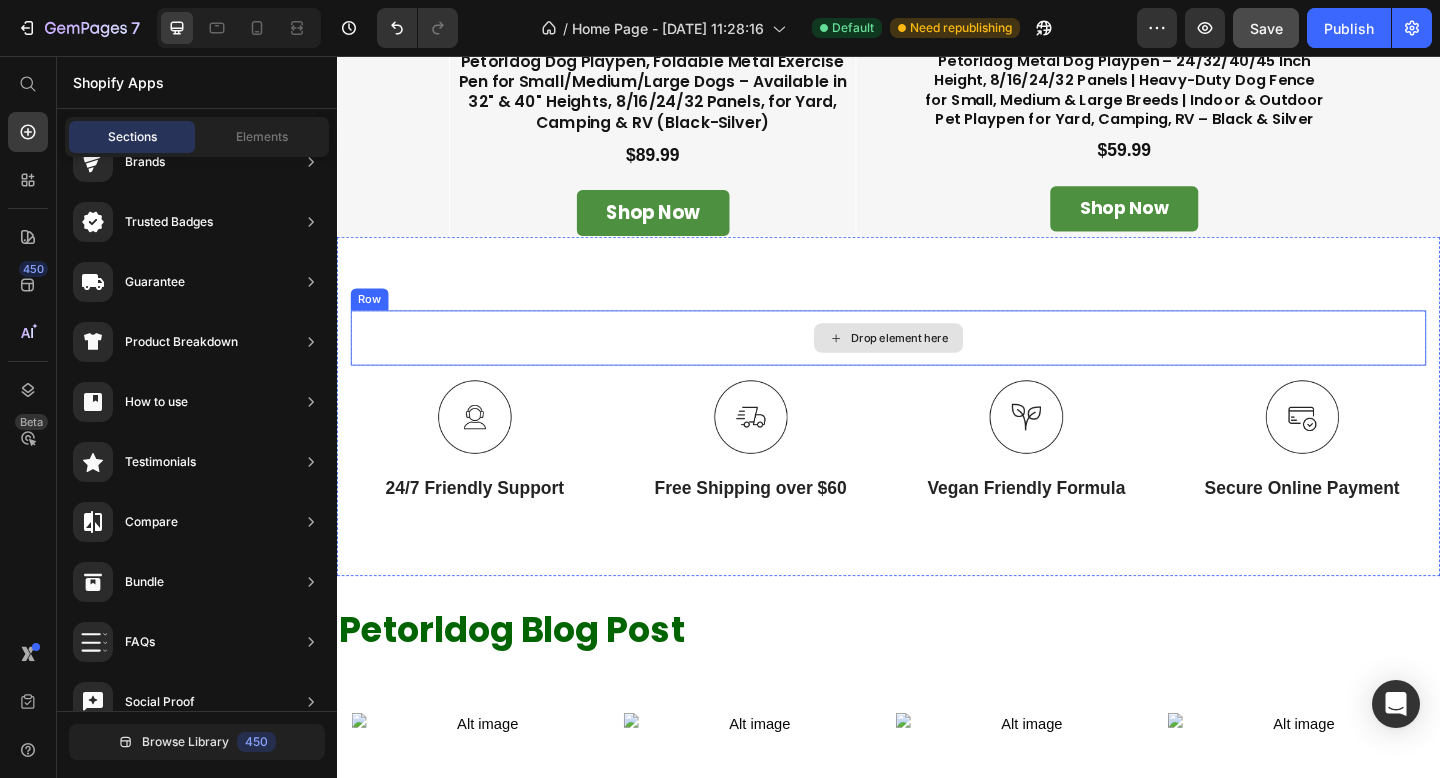 click on "Drop element here" at bounding box center [937, 363] 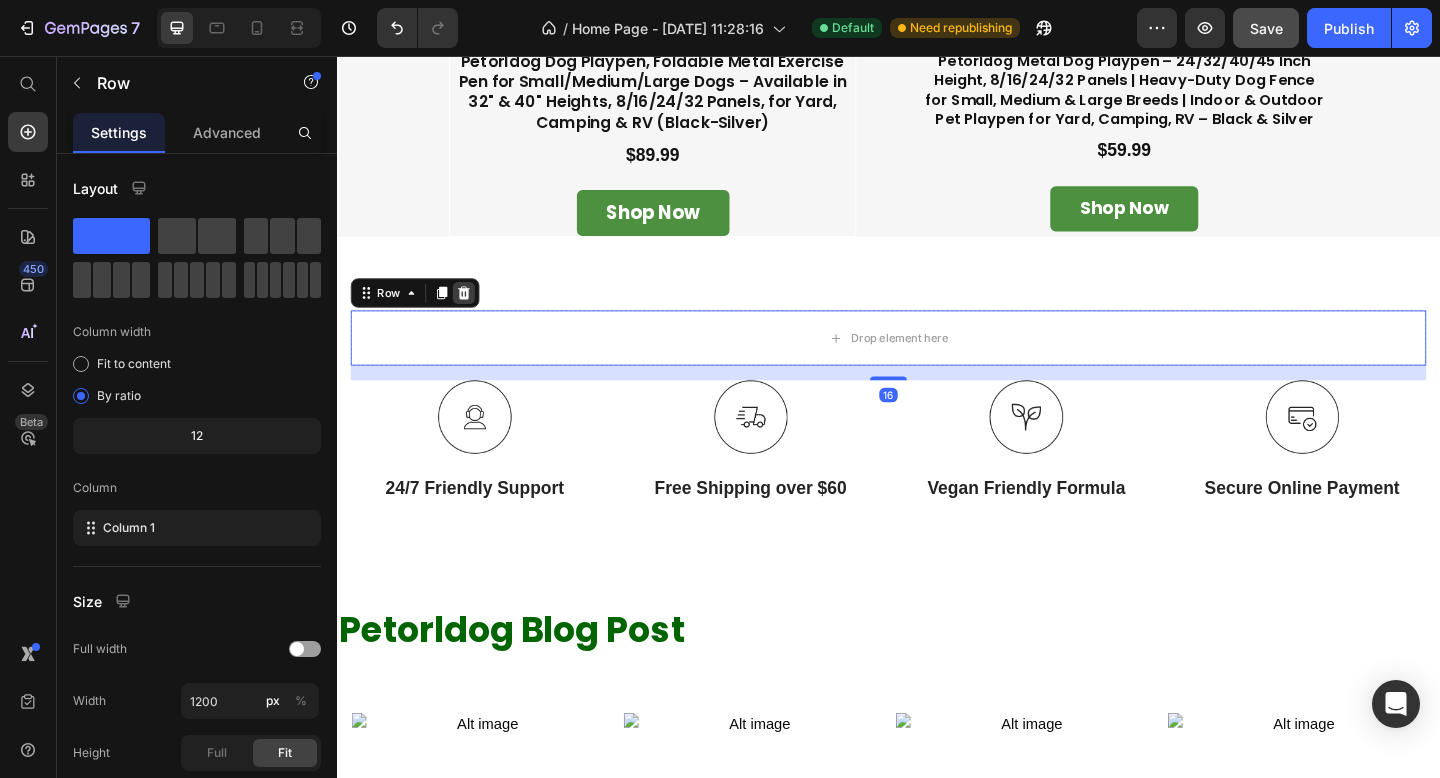 click 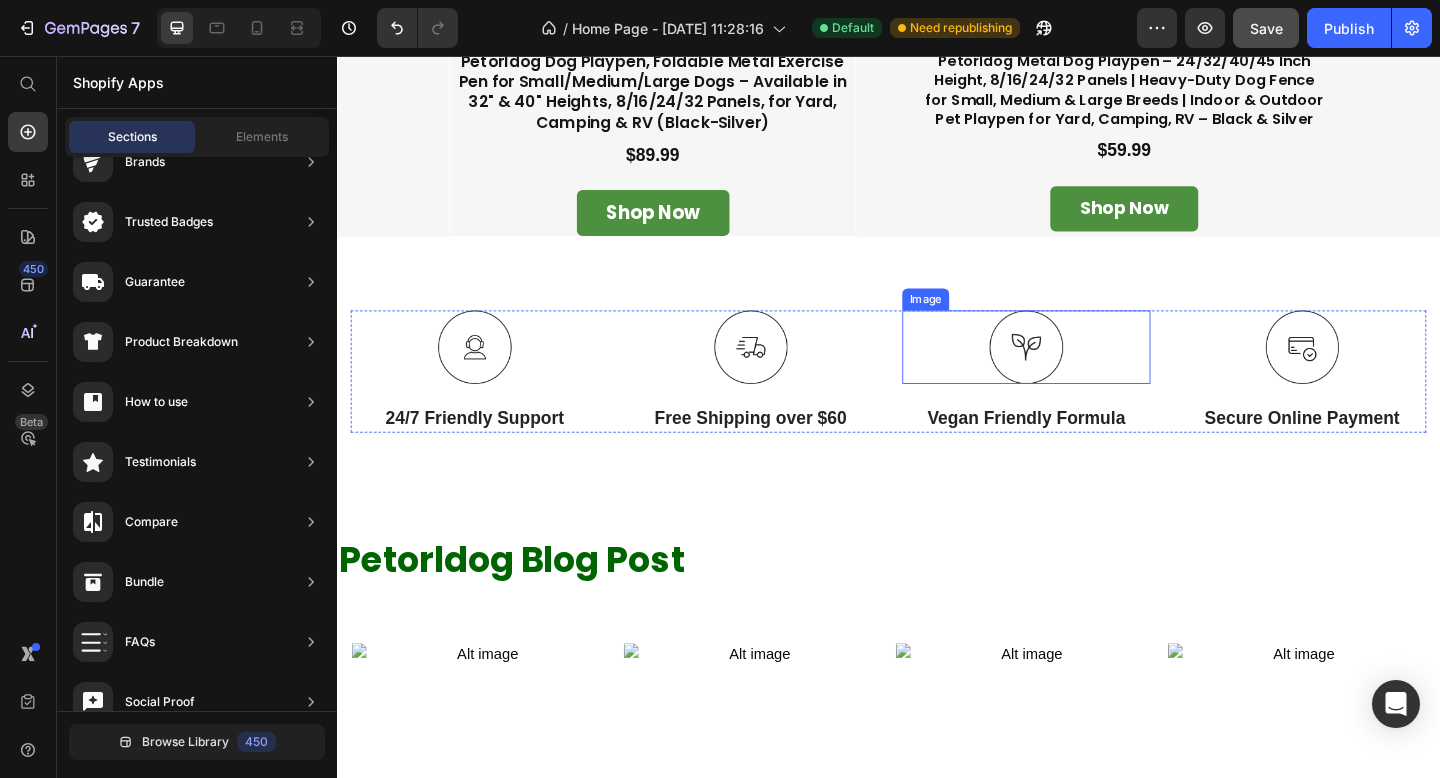 click at bounding box center (1087, 373) 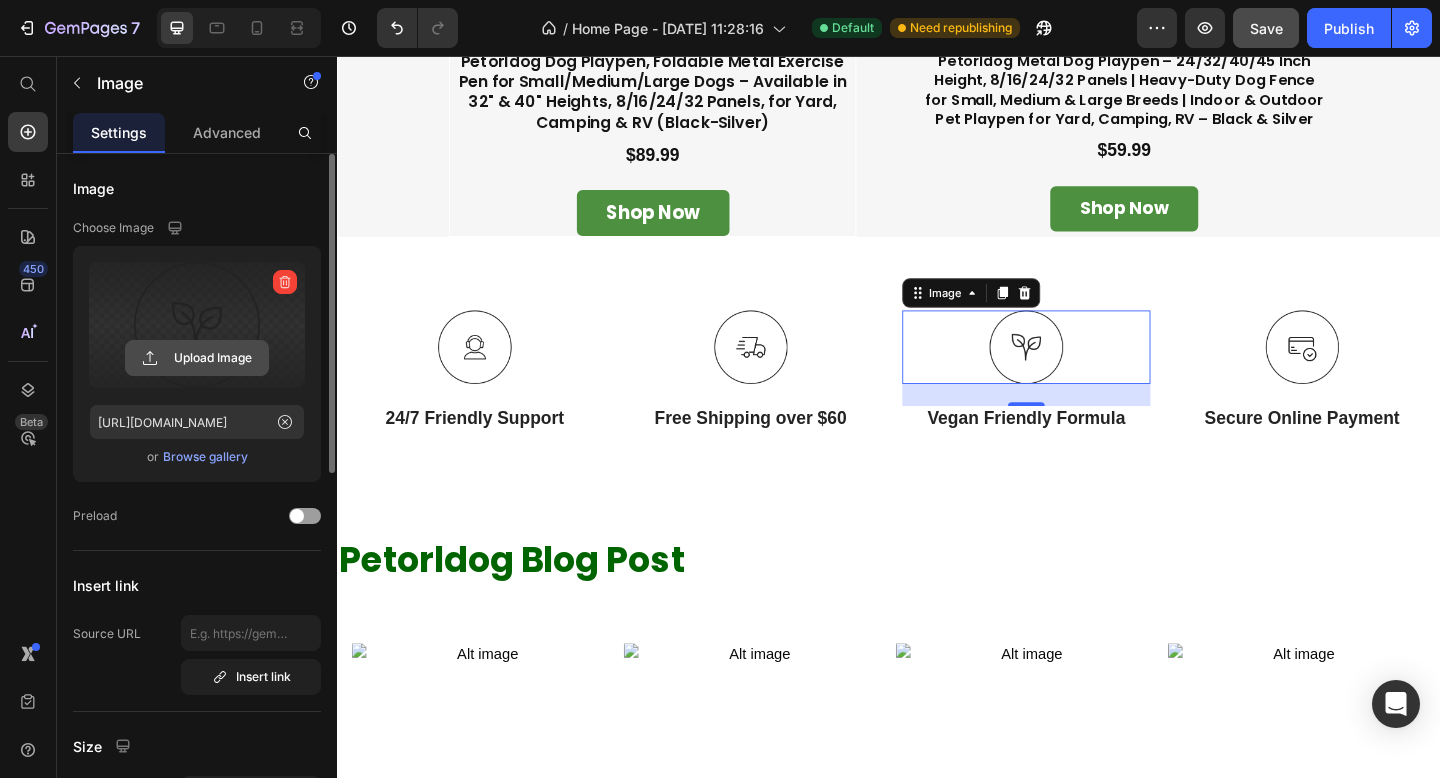 click 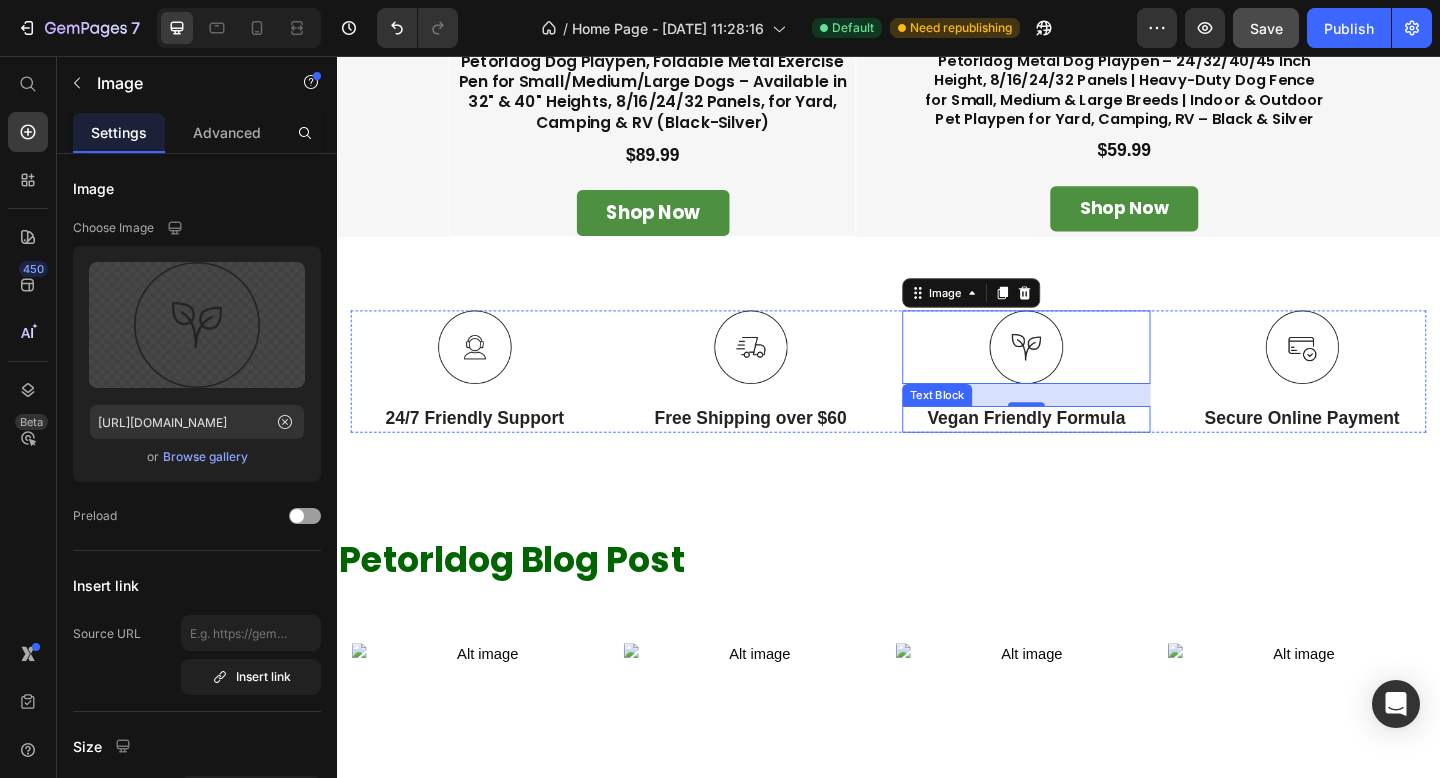 click on "Vegan Friendly Formula" at bounding box center [1087, 451] 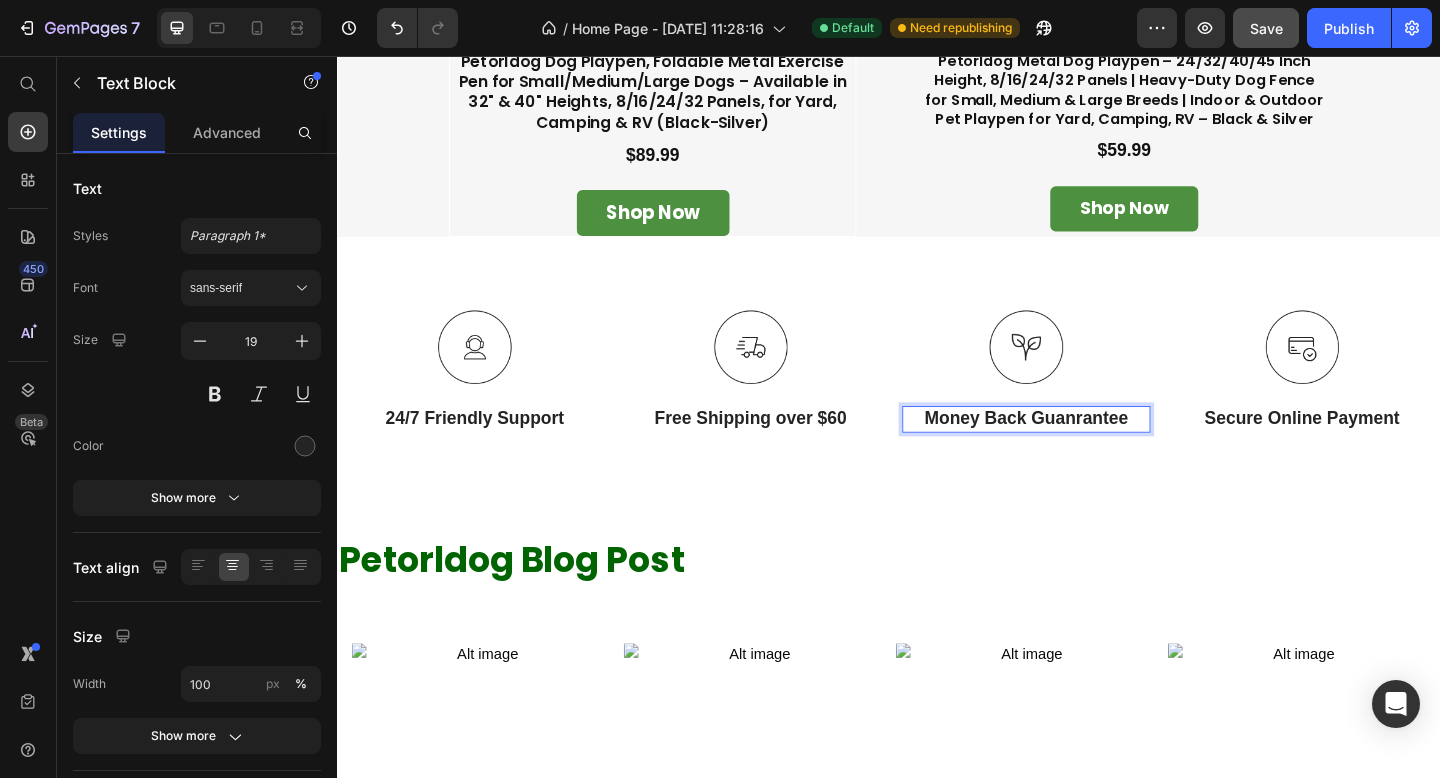 click on "Money Back Guanrantee" at bounding box center (1087, 451) 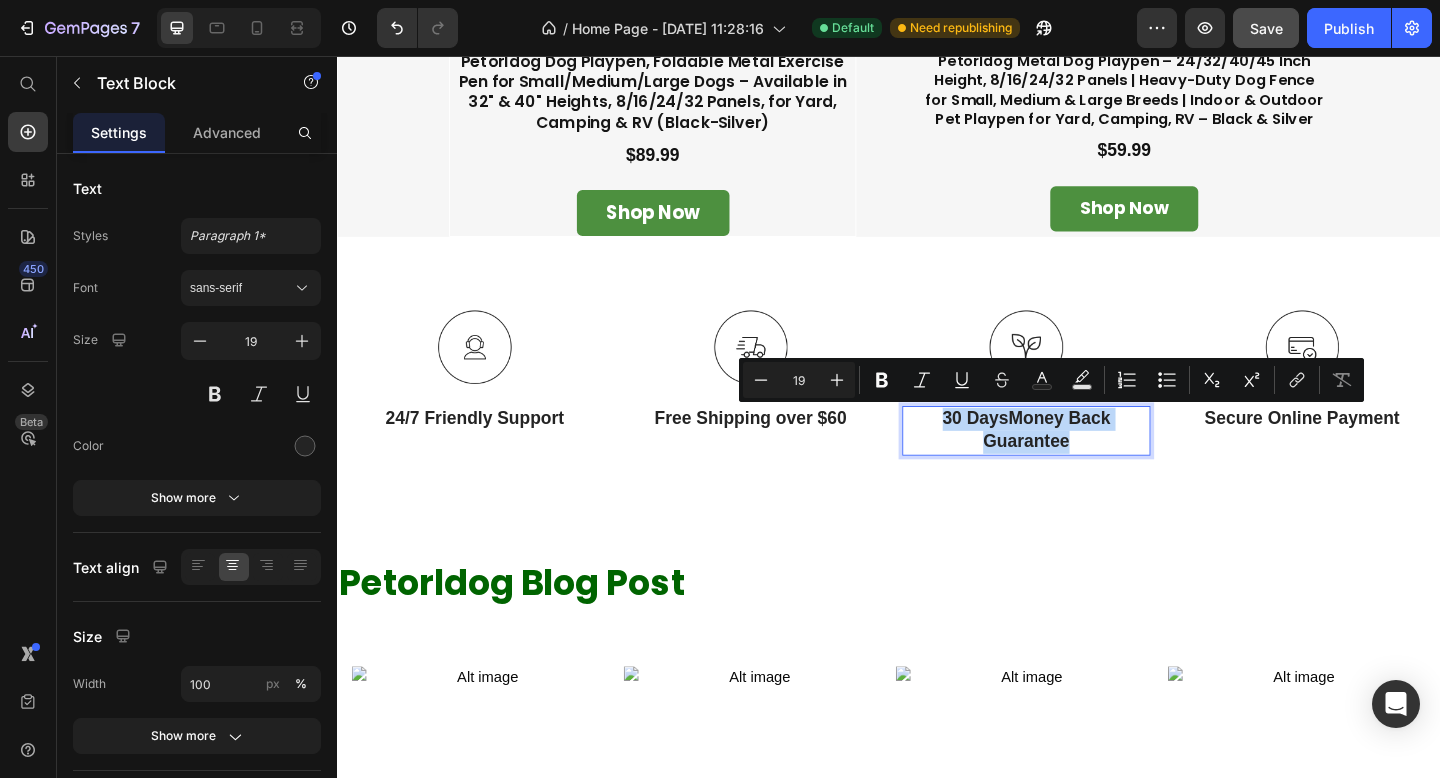 drag, startPoint x: 1138, startPoint y: 473, endPoint x: 973, endPoint y: 438, distance: 168.67128 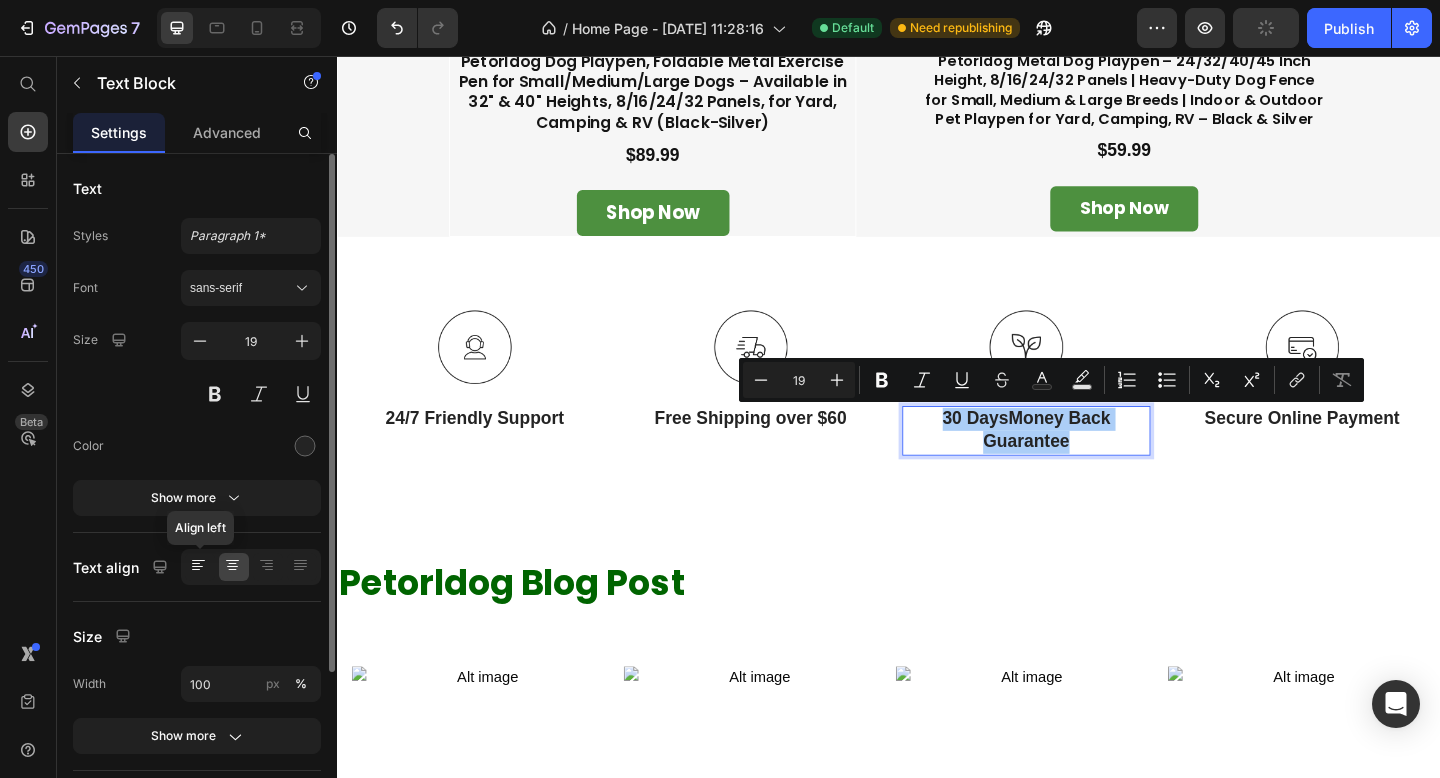 click 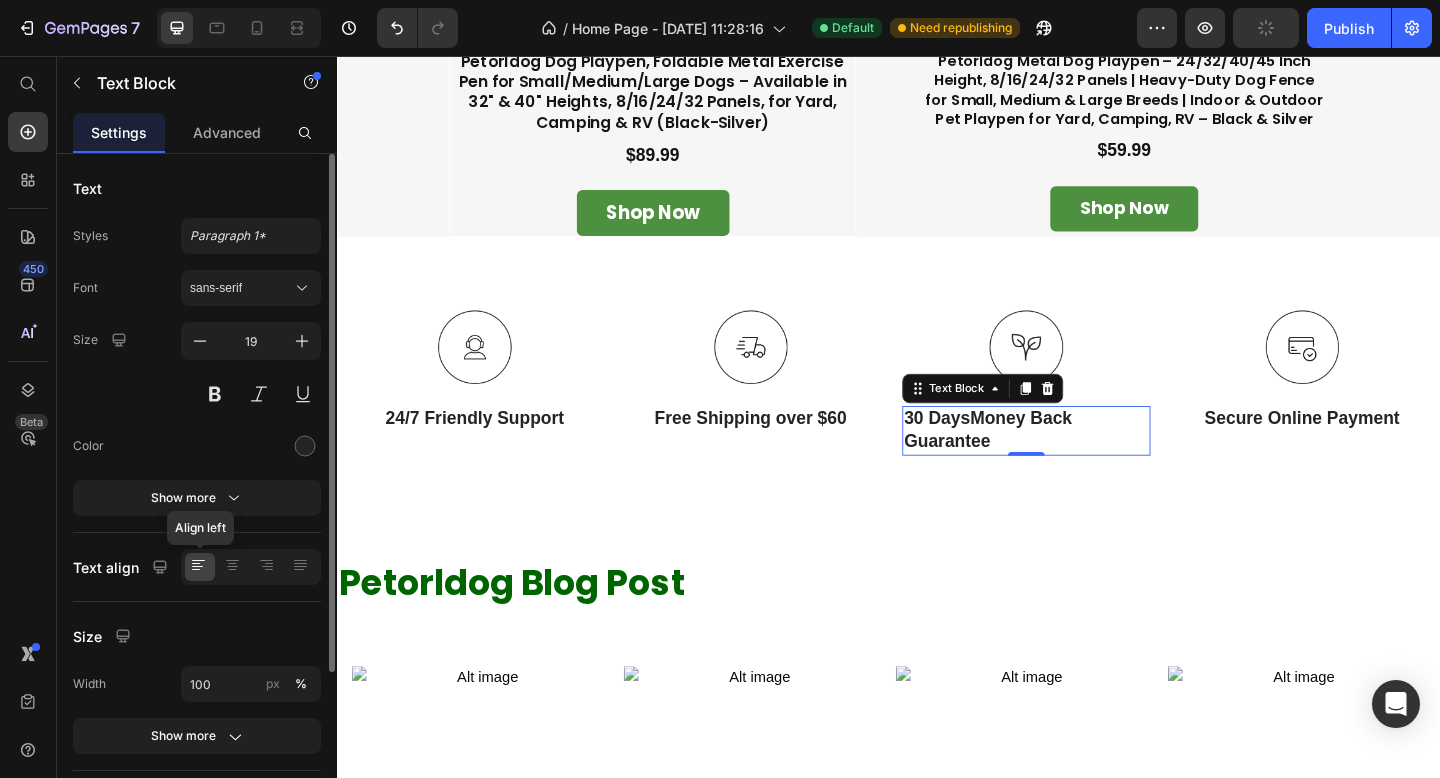 click 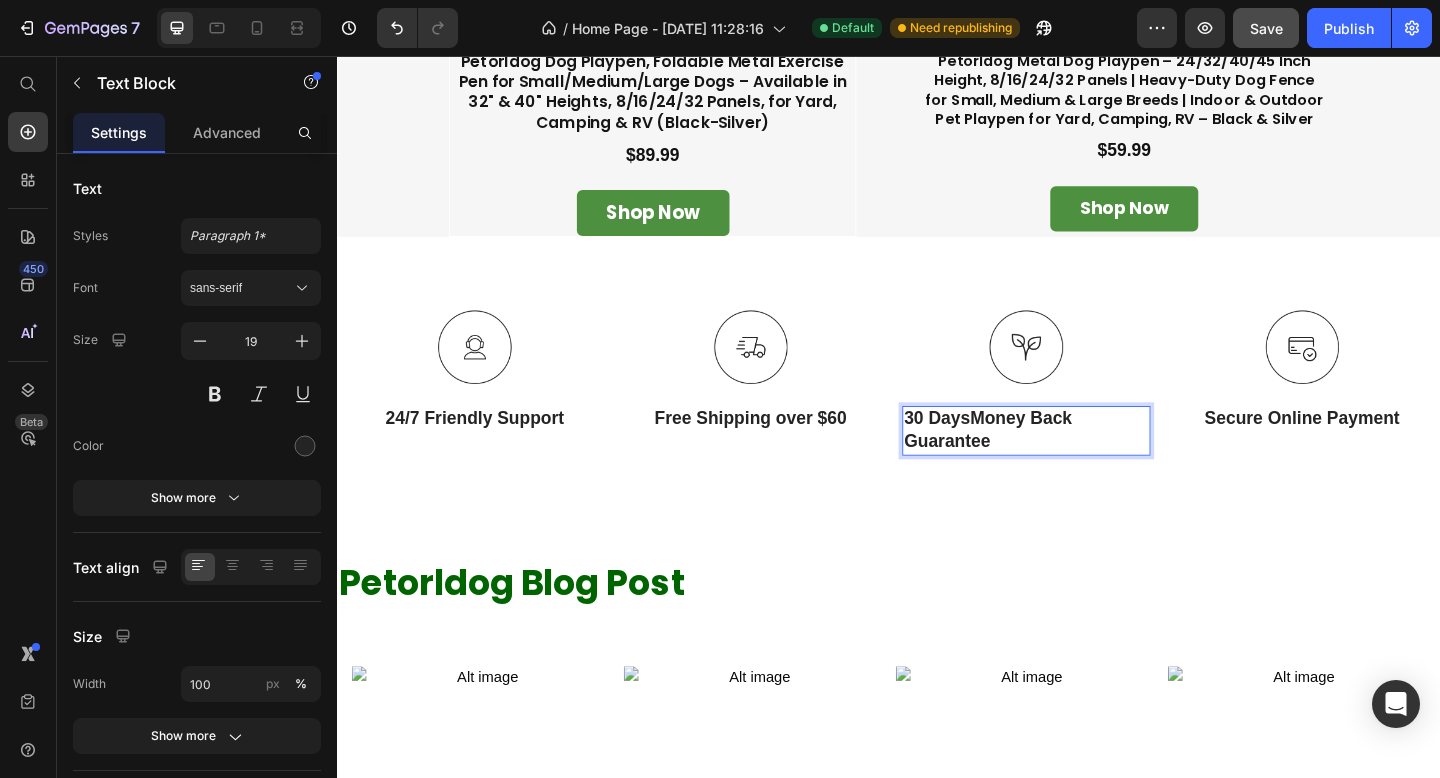 click on "30 DaysMoney Back Guarantee" at bounding box center (1087, 463) 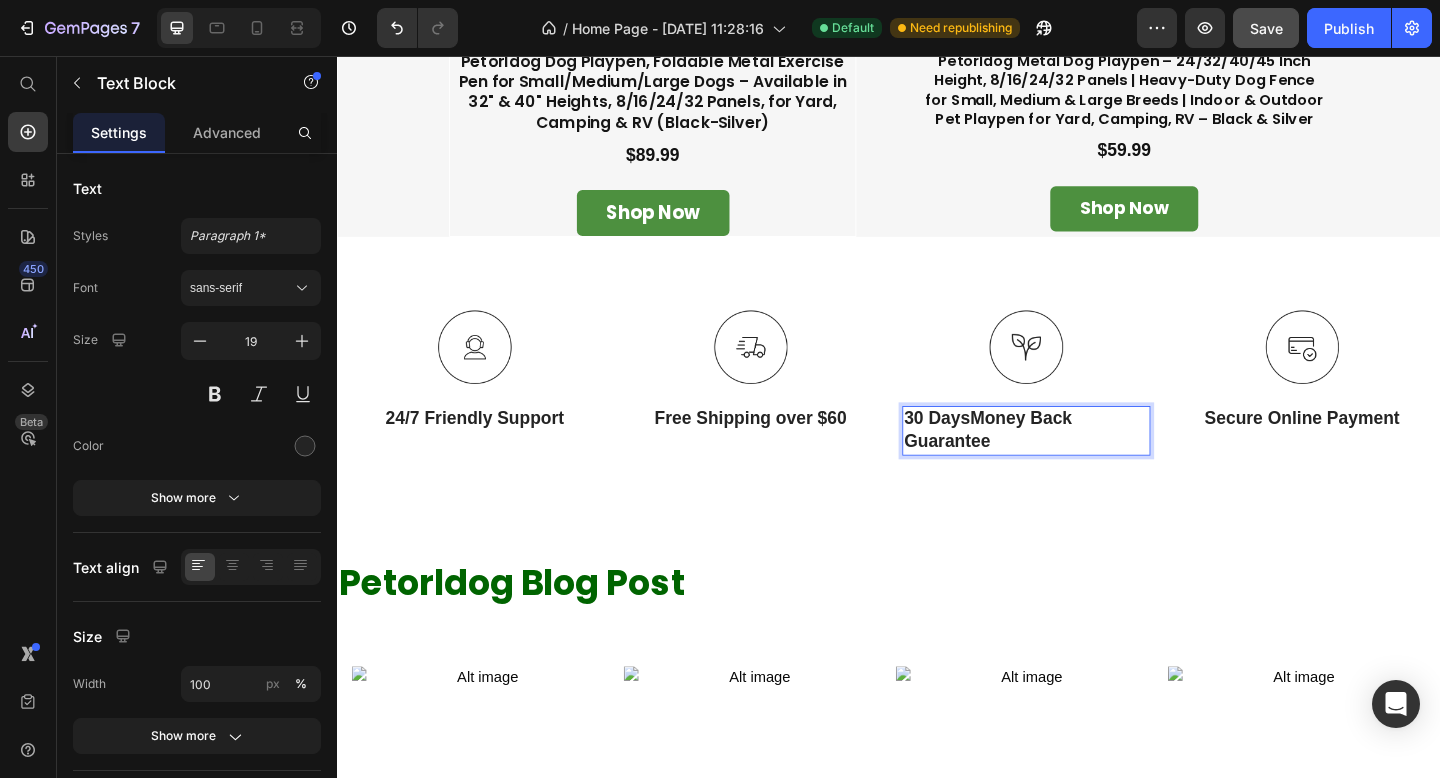 click on "30 DaysMoney Back Guarantee" at bounding box center [1087, 463] 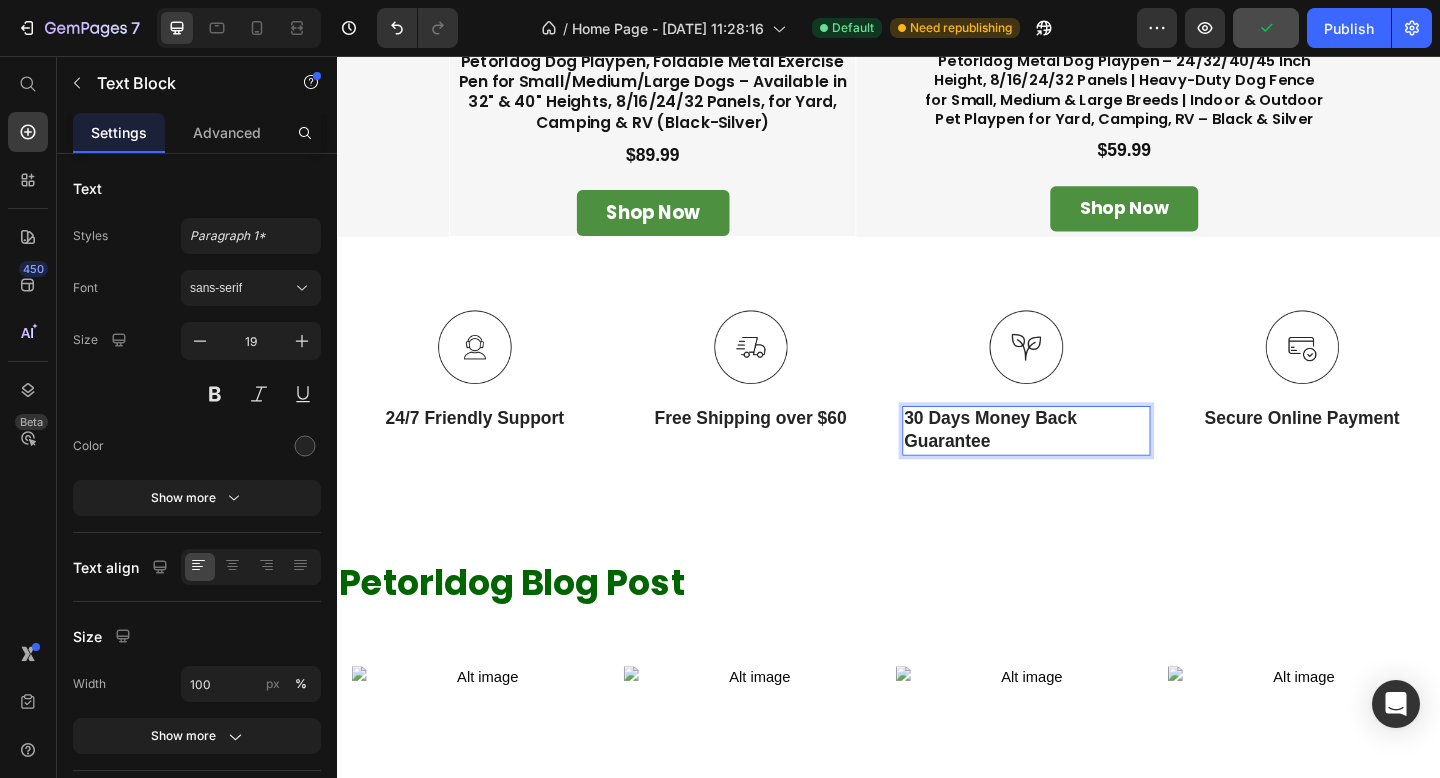 click on "30 Days Money Back Guarantee" at bounding box center (1087, 463) 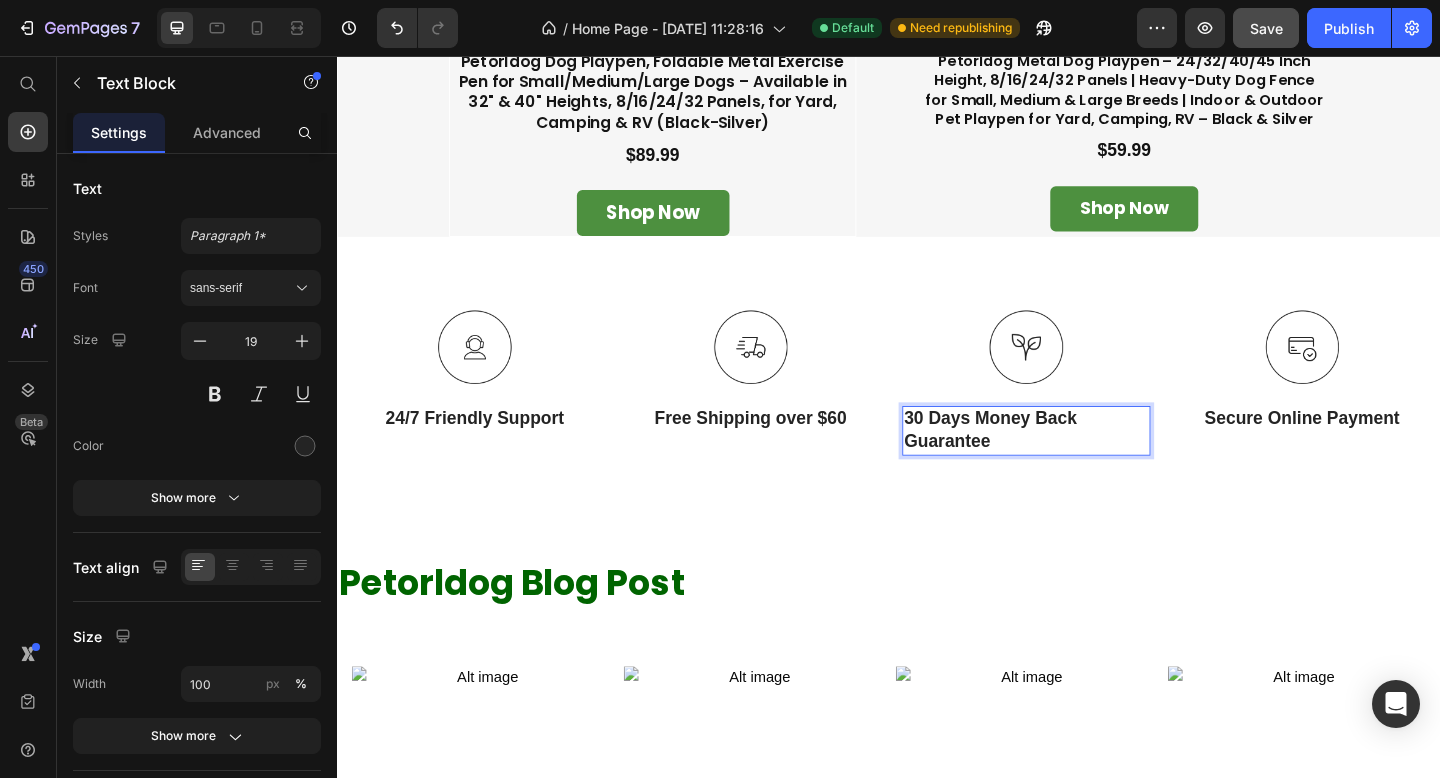 click on "30 Days Money Back Guarantee" at bounding box center [1087, 463] 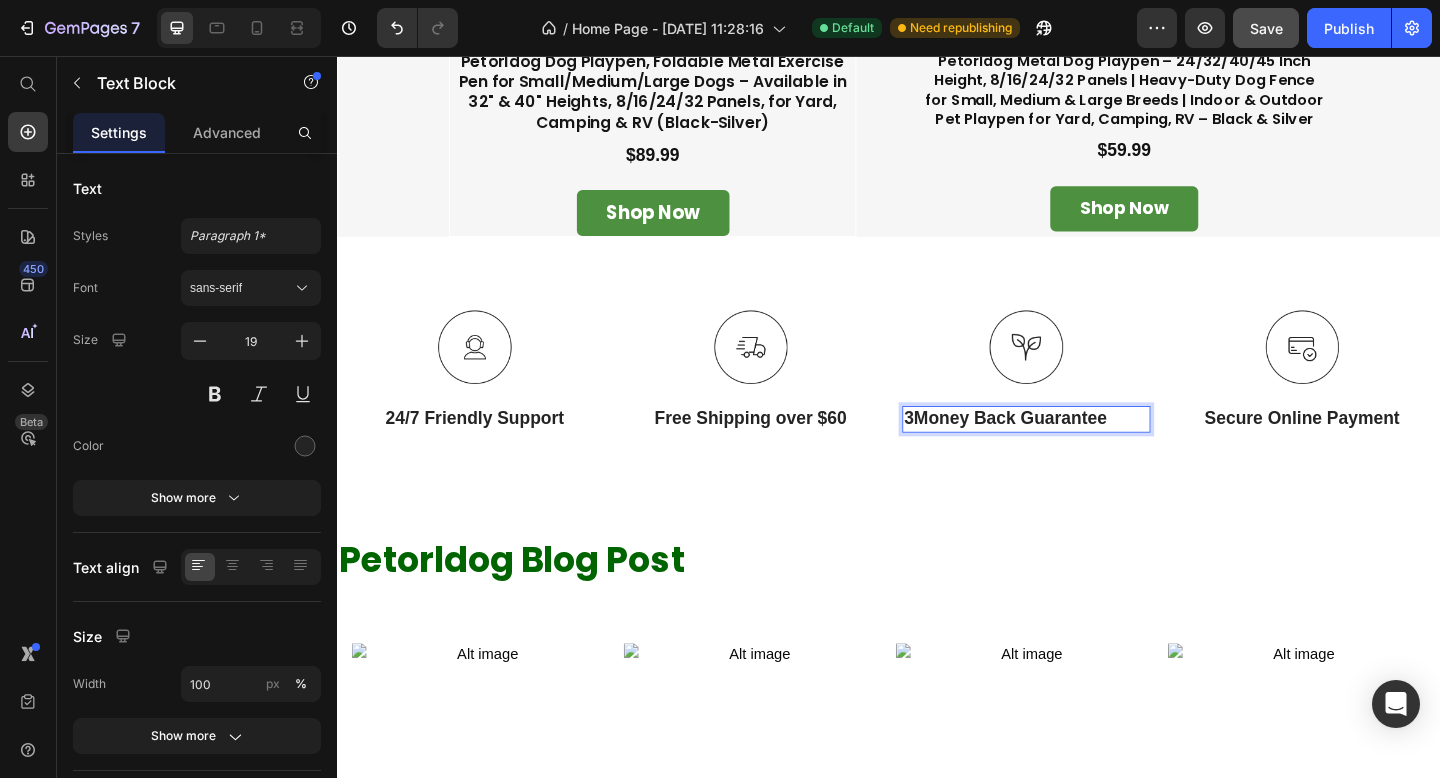click on "3Money Back Guarantee" at bounding box center (1087, 451) 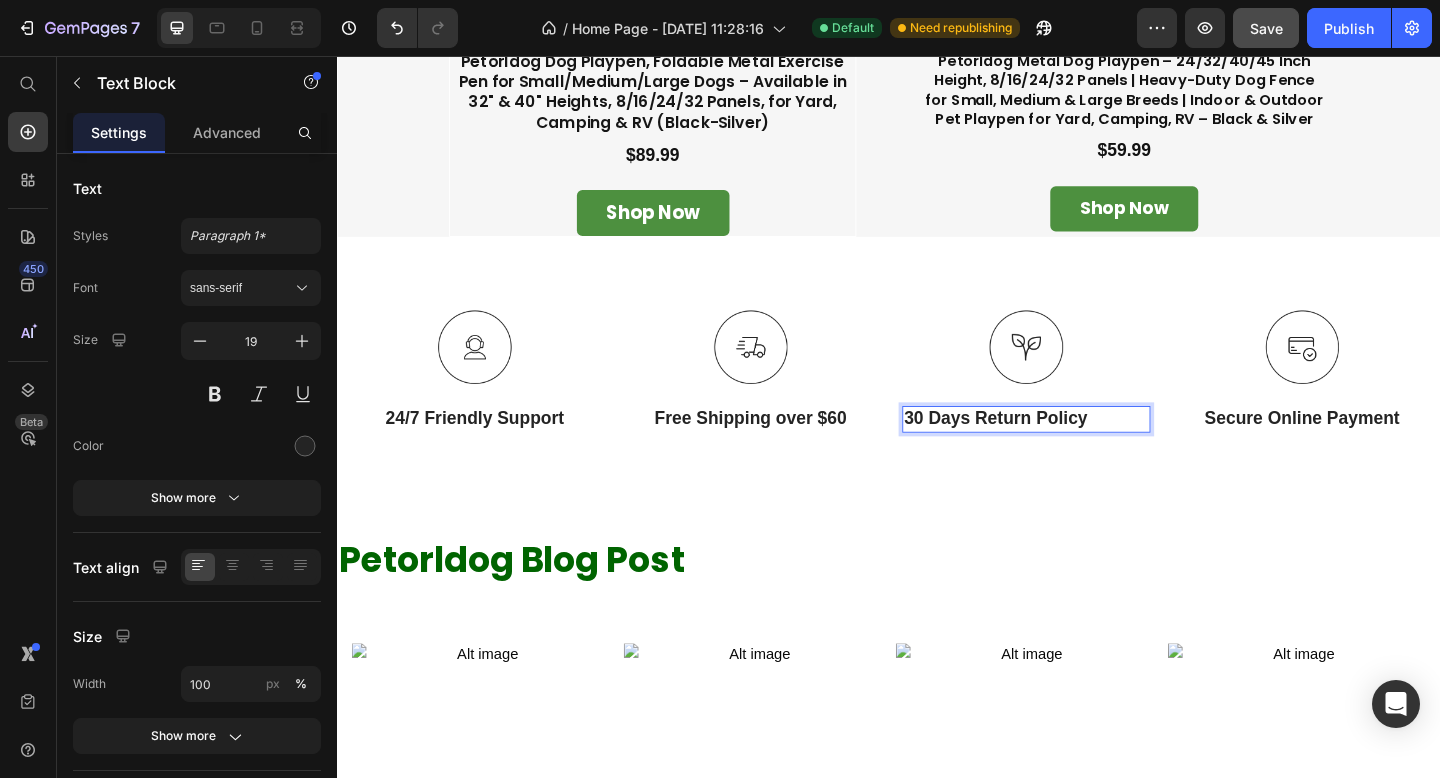 click on "30 Days Return Policy" at bounding box center (1087, 451) 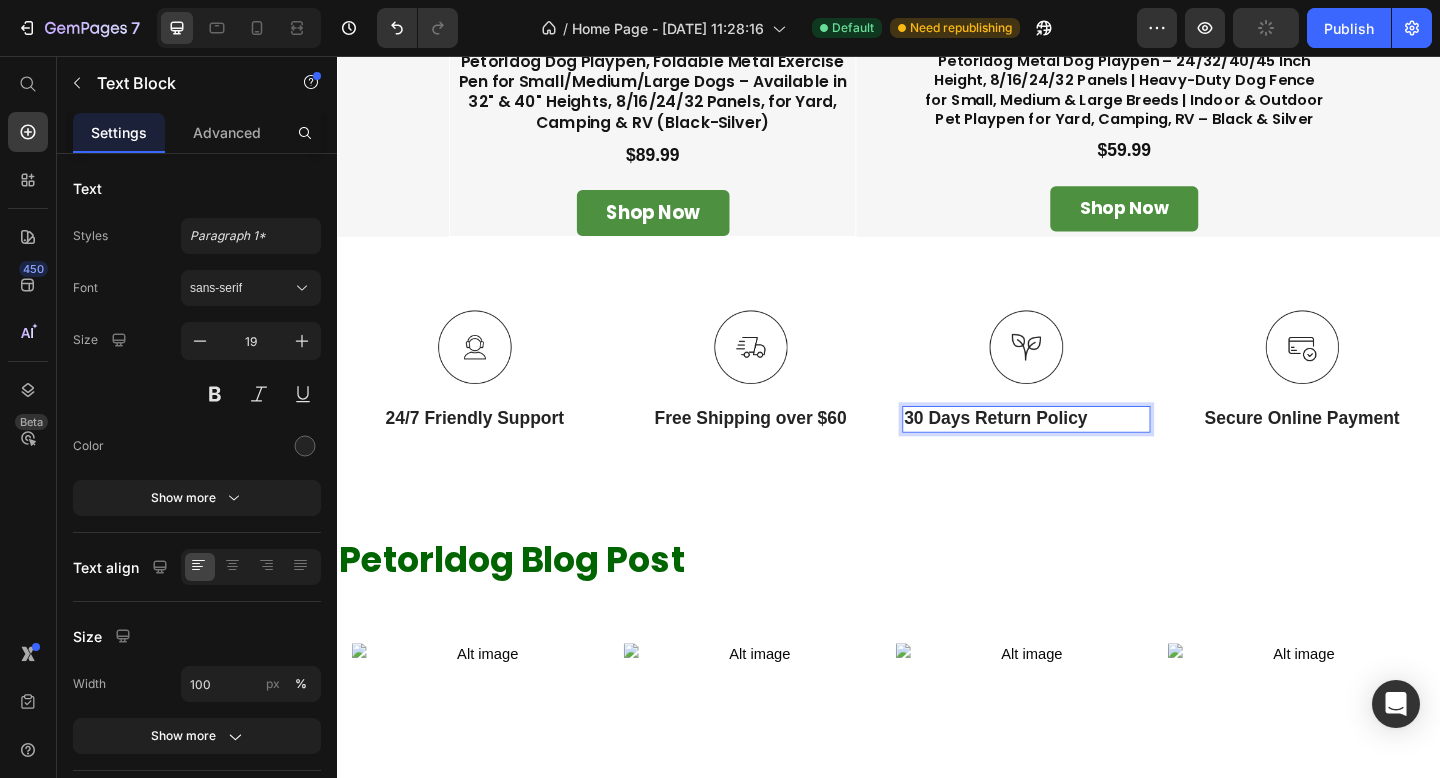 click on "30 Days Return Policy" at bounding box center [1087, 451] 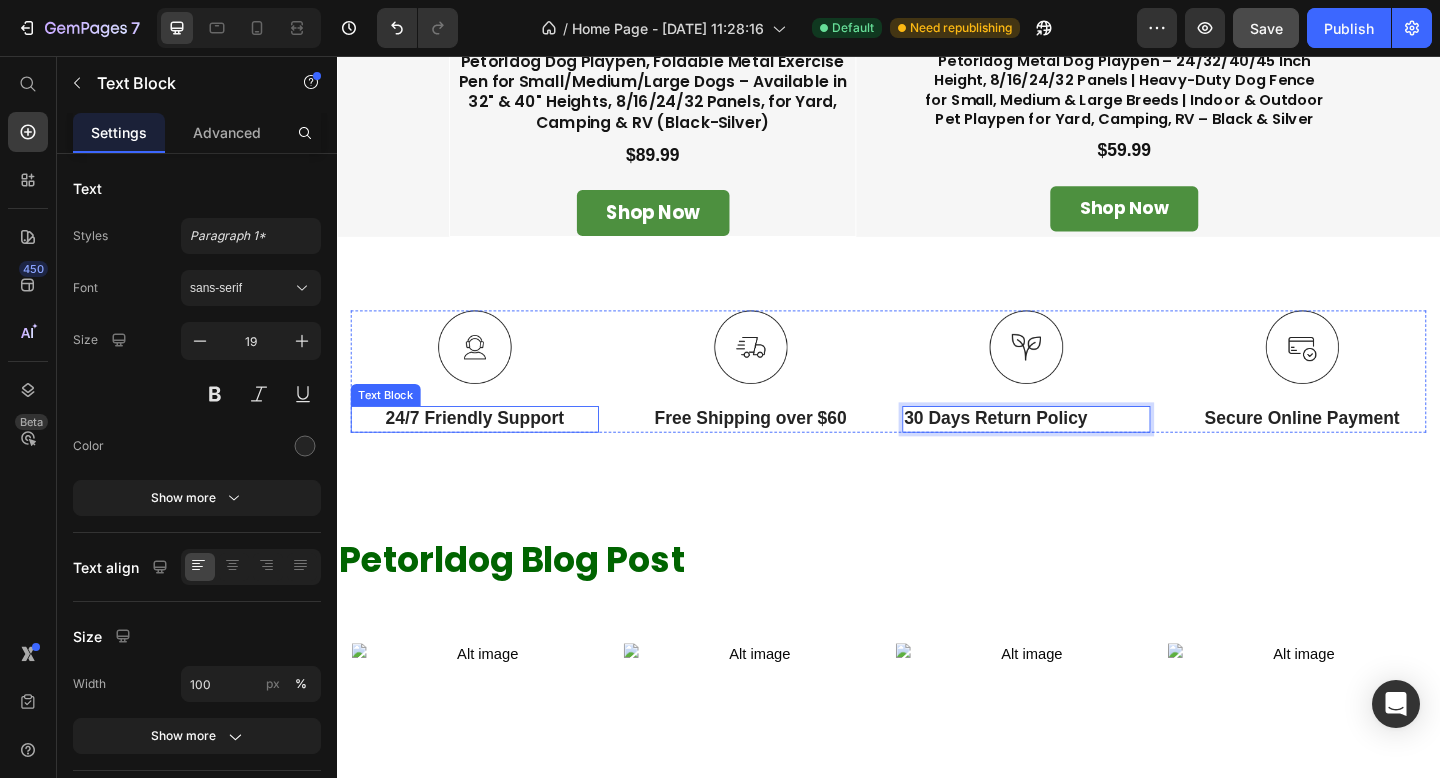 click on "24/7 Friendly Support" at bounding box center [487, 451] 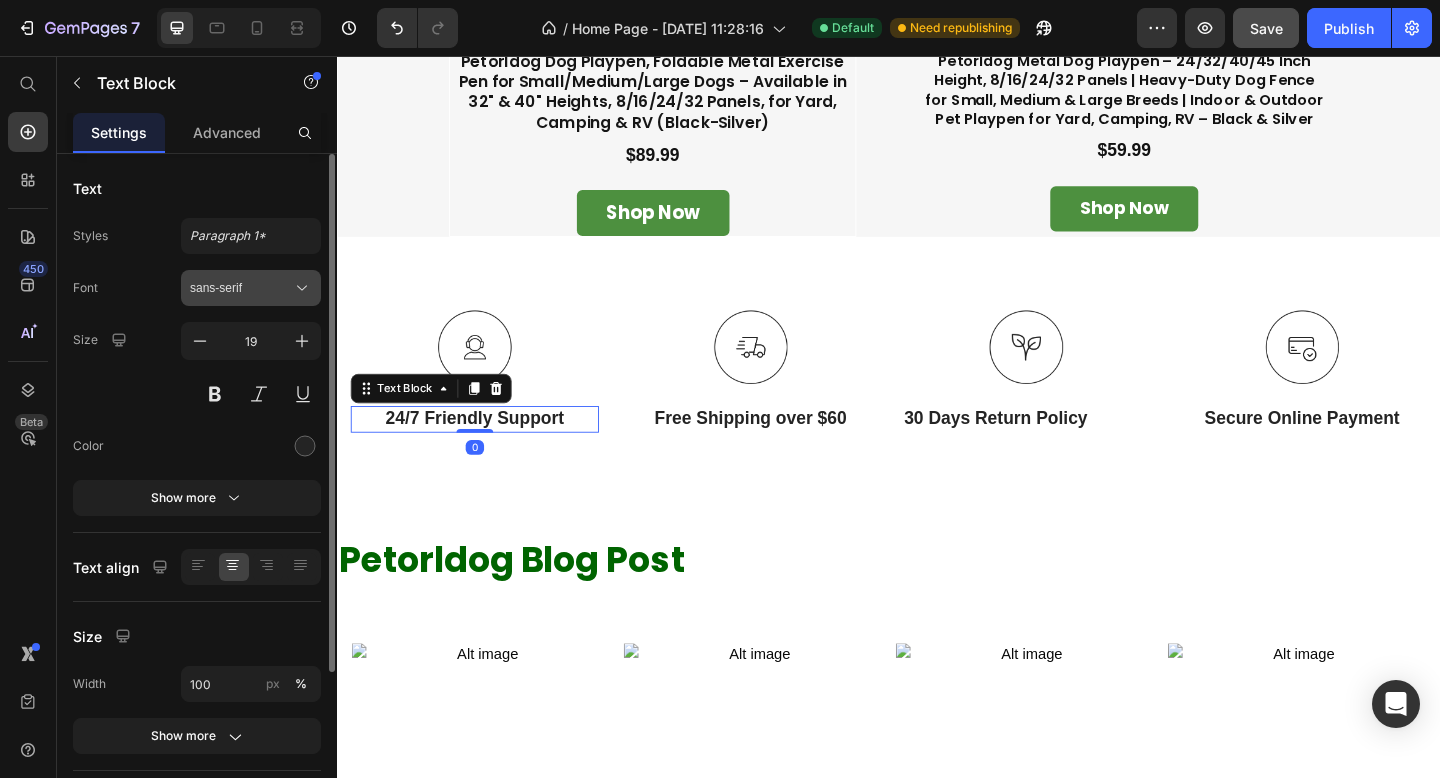 click on "sans-serif" at bounding box center (241, 288) 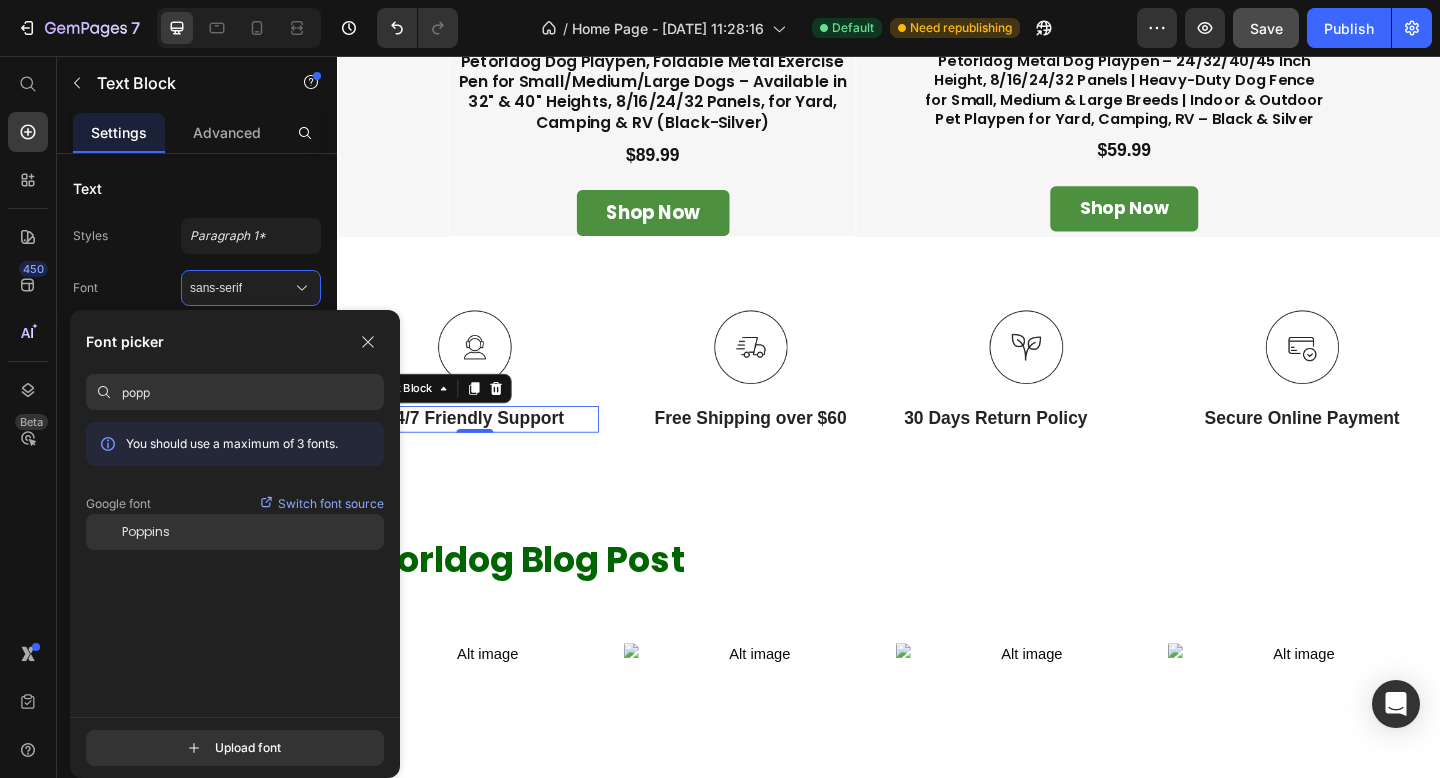 type on "popp" 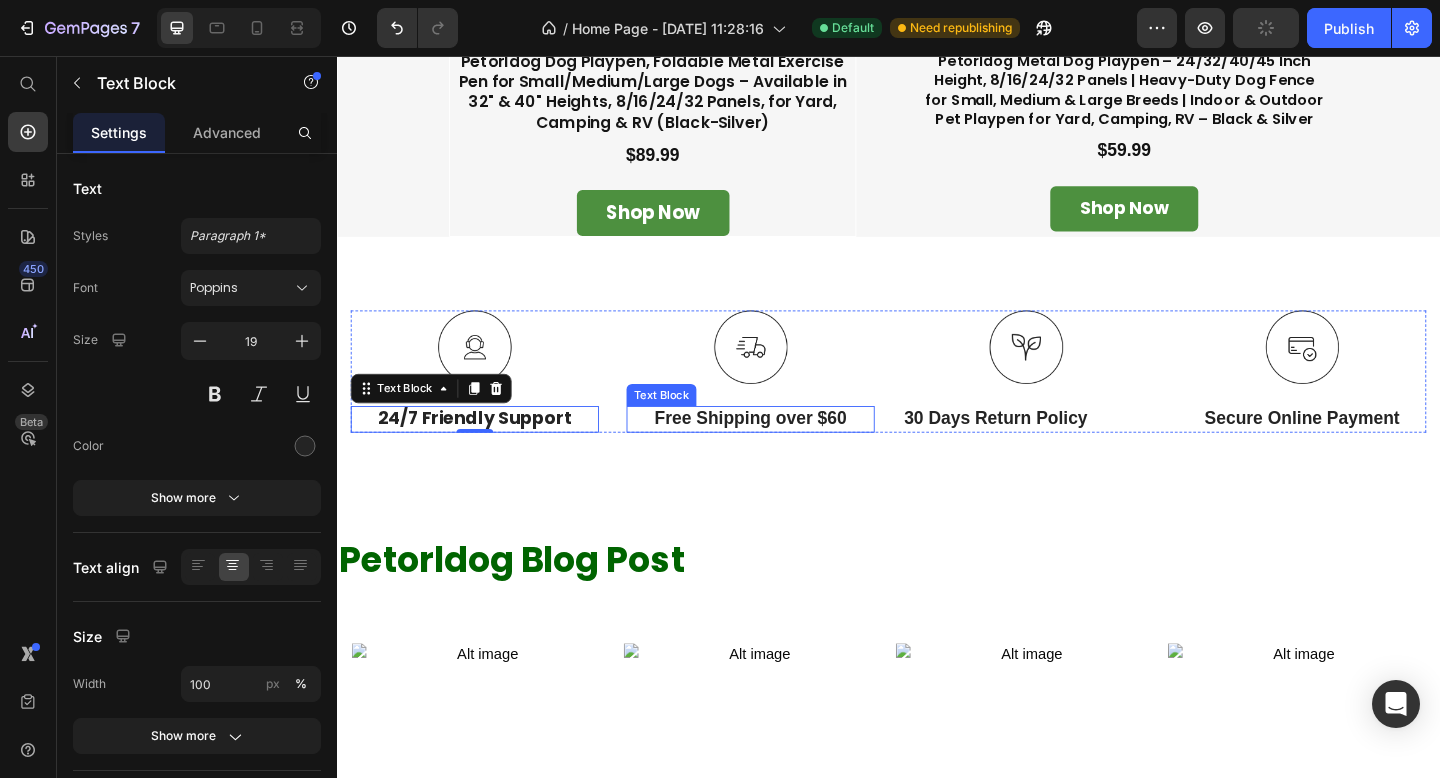 click on "Free Shipping over $60" at bounding box center (787, 451) 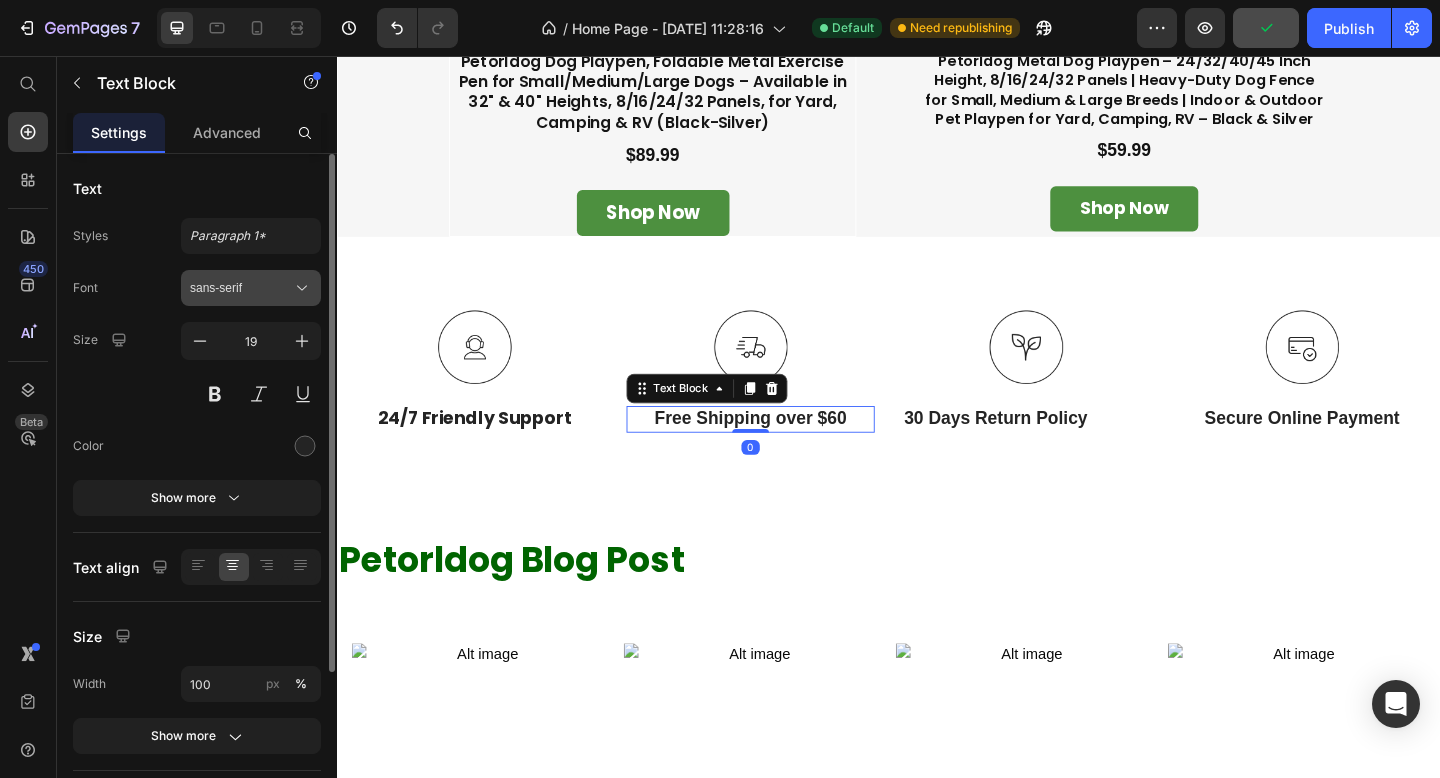 click on "sans-serif" at bounding box center [241, 288] 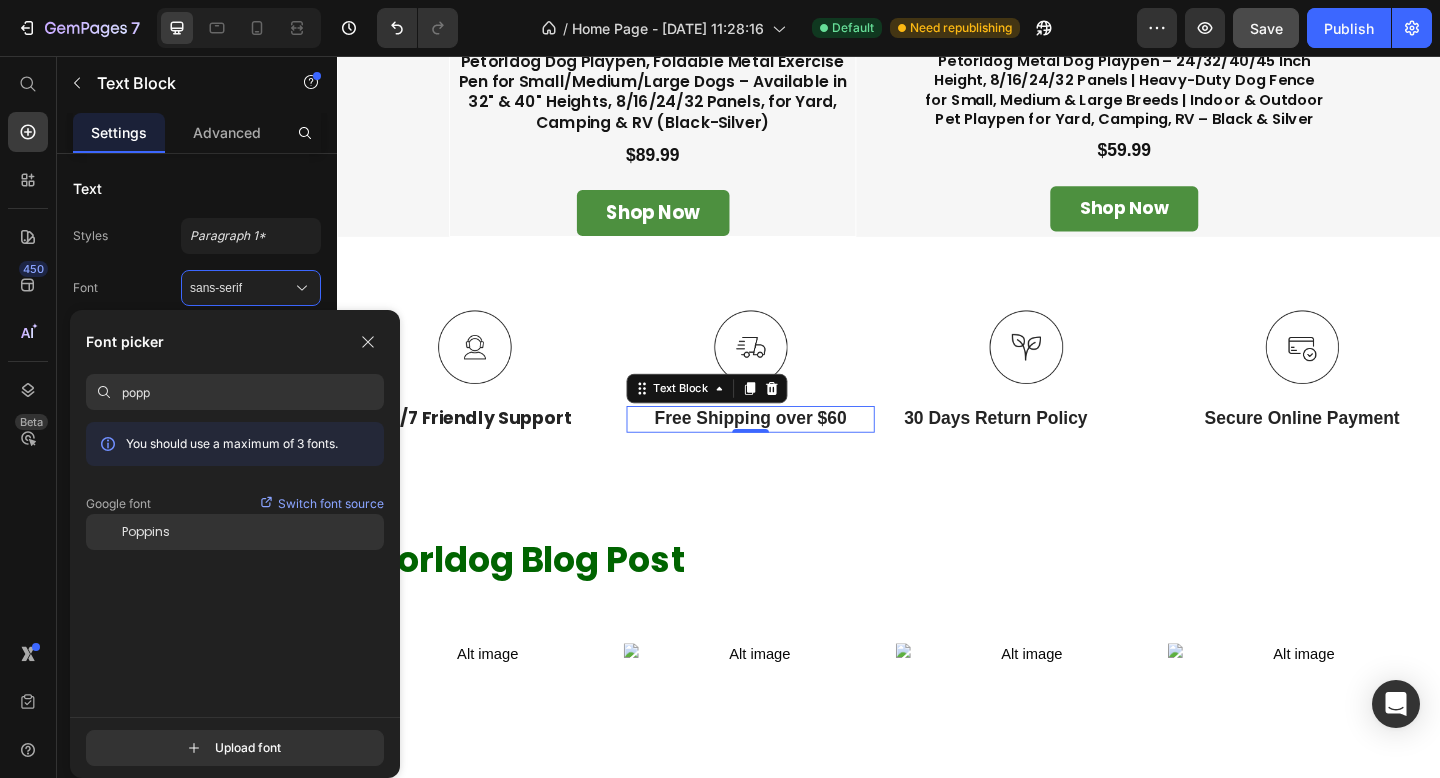 type on "popp" 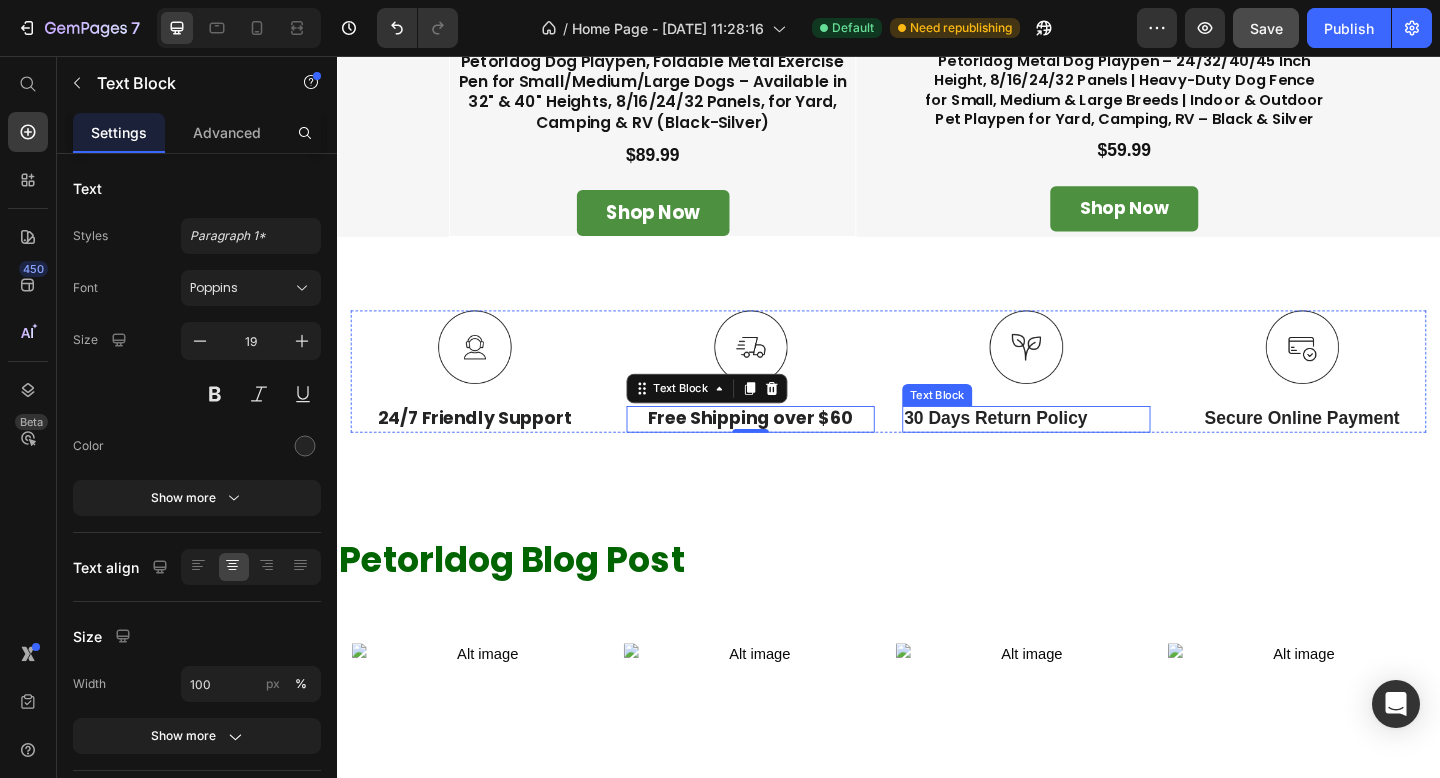 click on "30 Days Return Policy" at bounding box center (1087, 451) 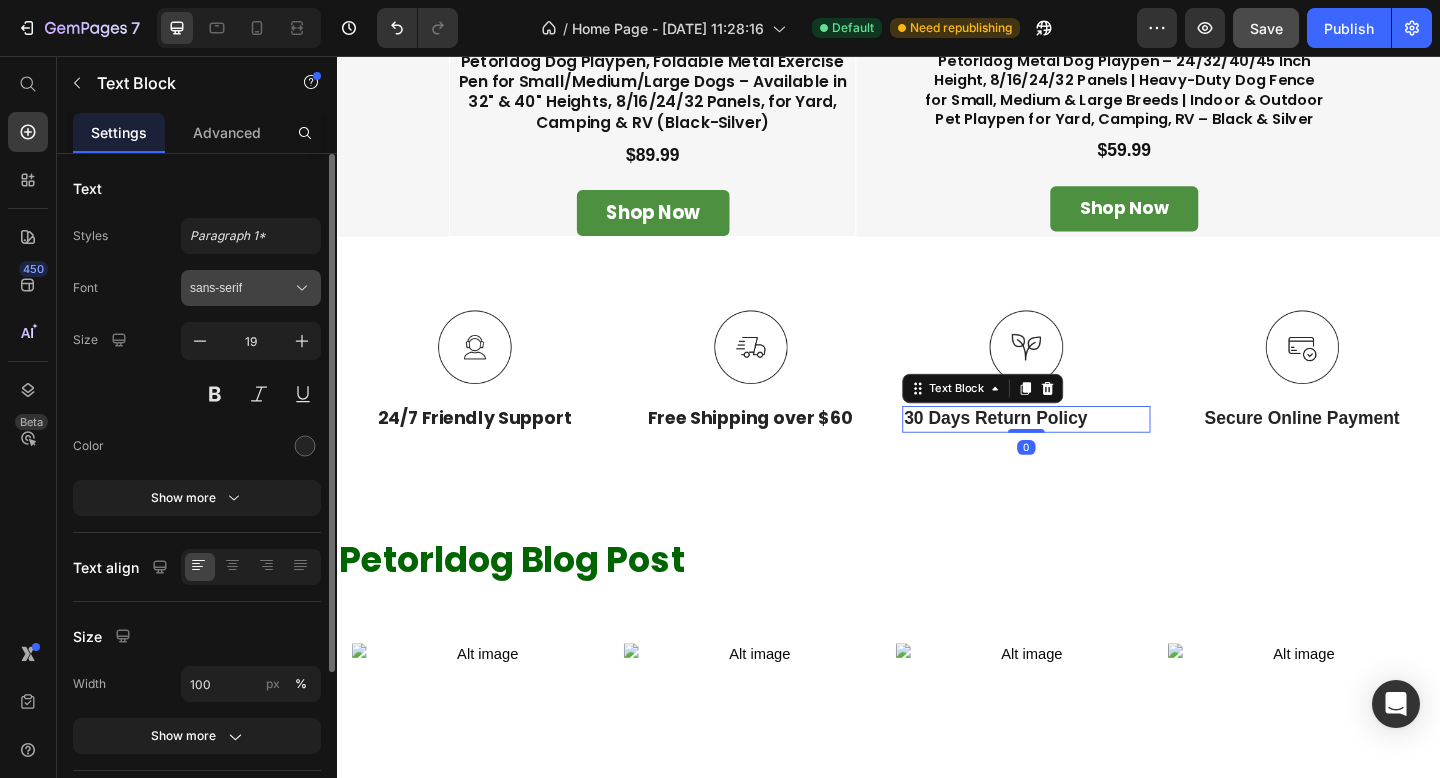 click on "sans-serif" at bounding box center [241, 288] 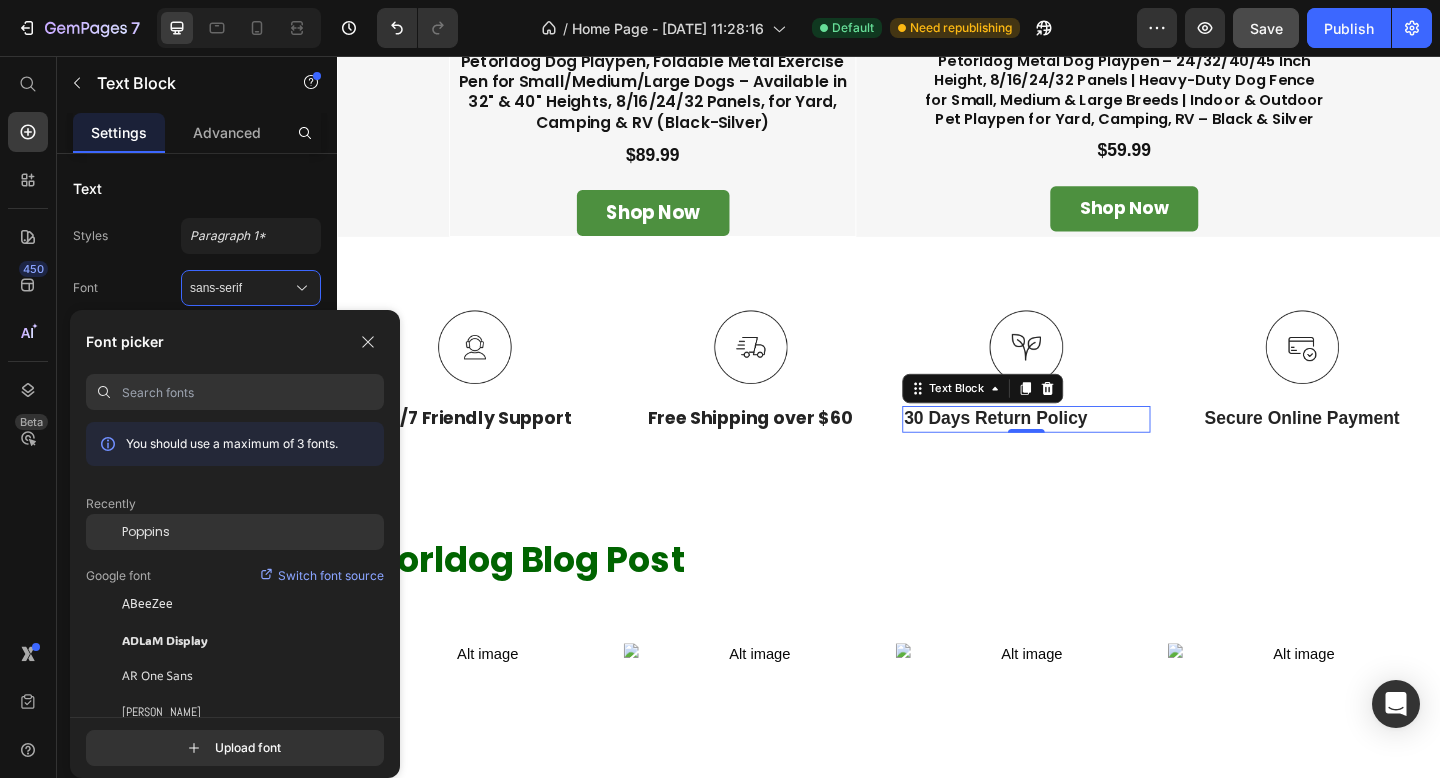 click on "Poppins" at bounding box center (146, 532) 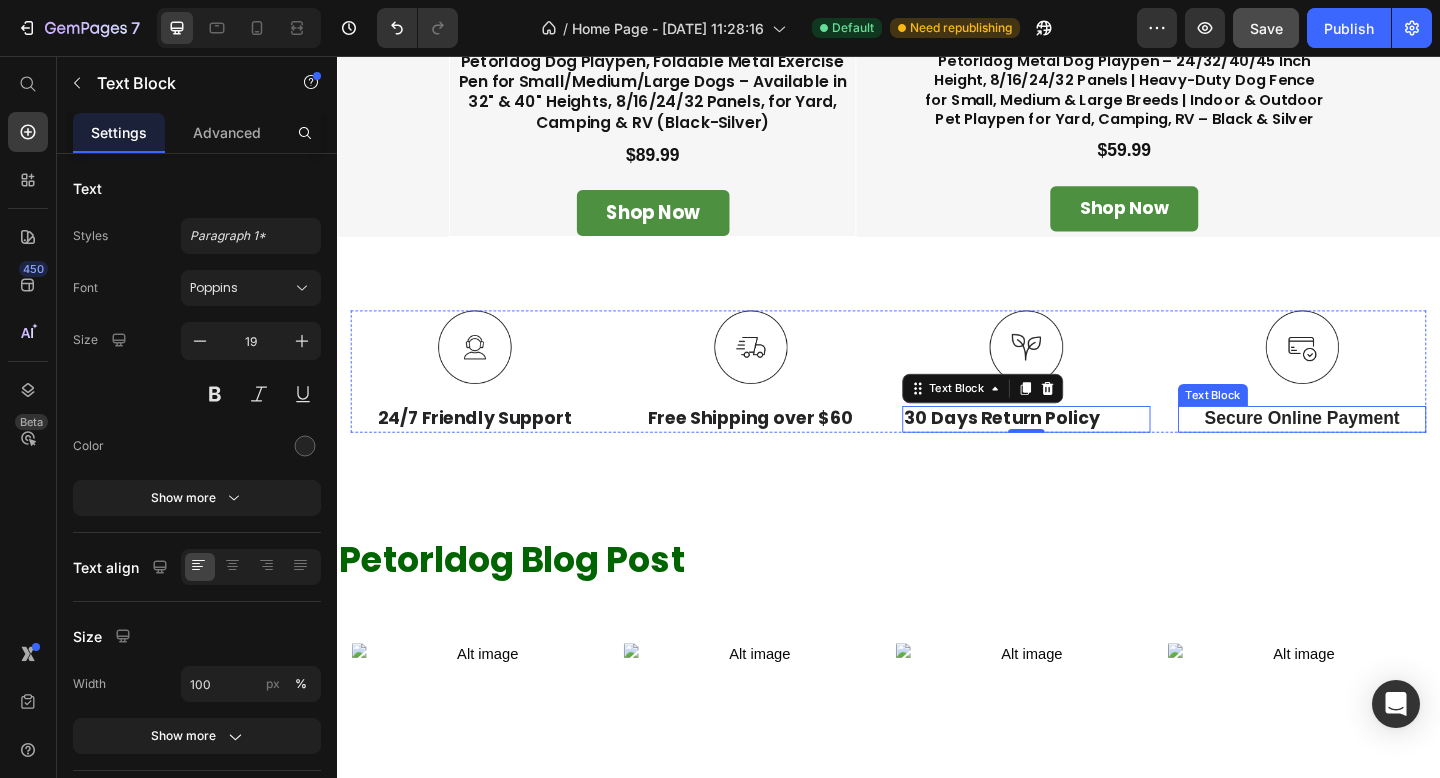 click on "Secure Online Payment" at bounding box center [1387, 451] 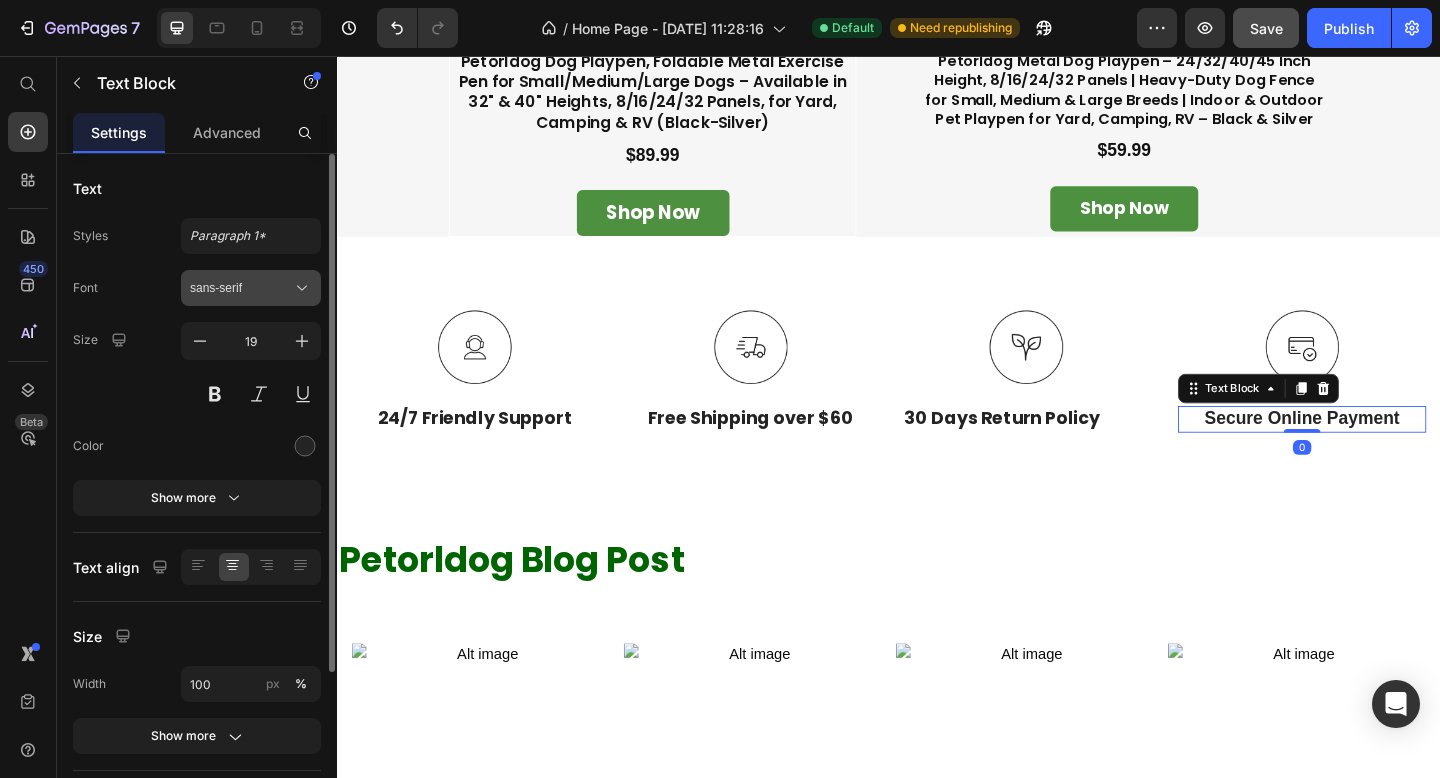 click on "sans-serif" at bounding box center (241, 288) 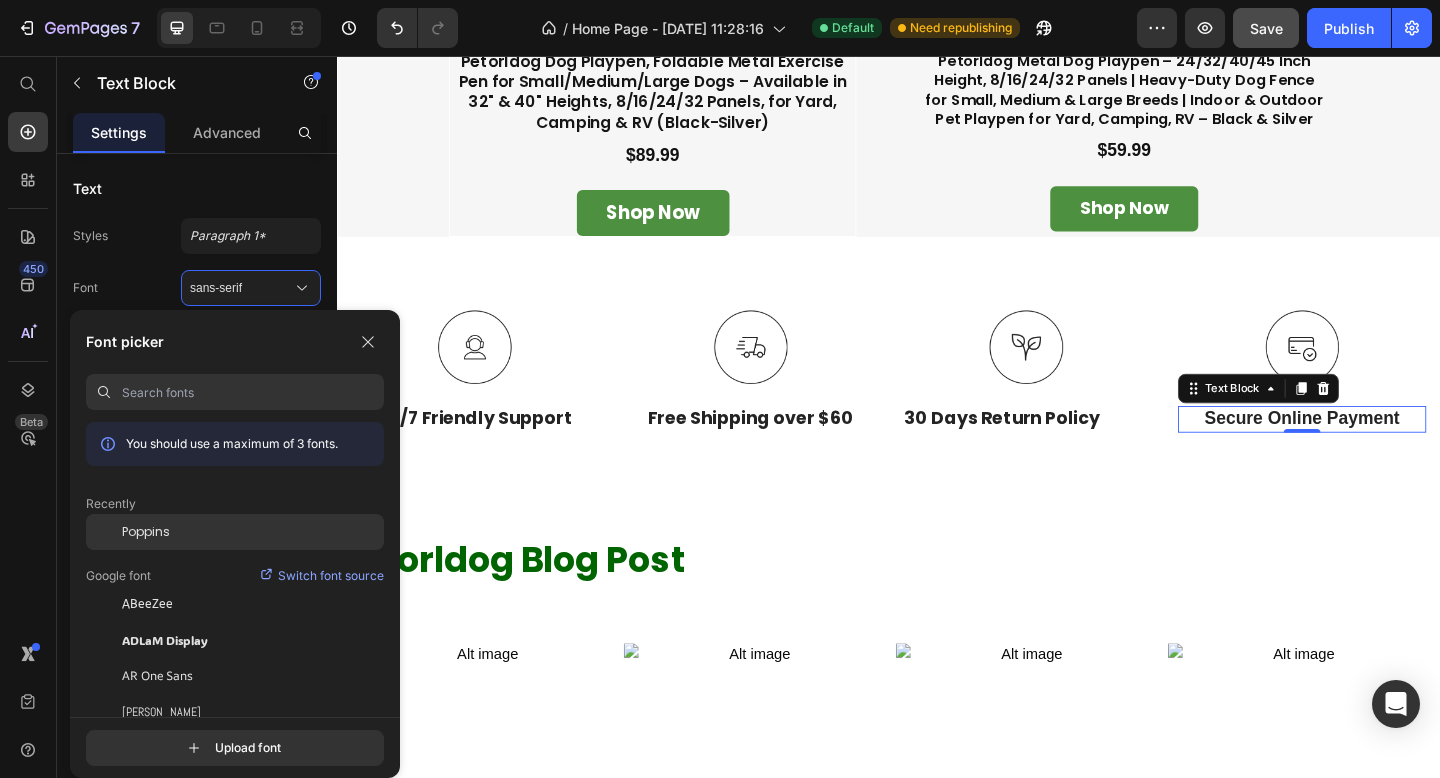 click on "Poppins" 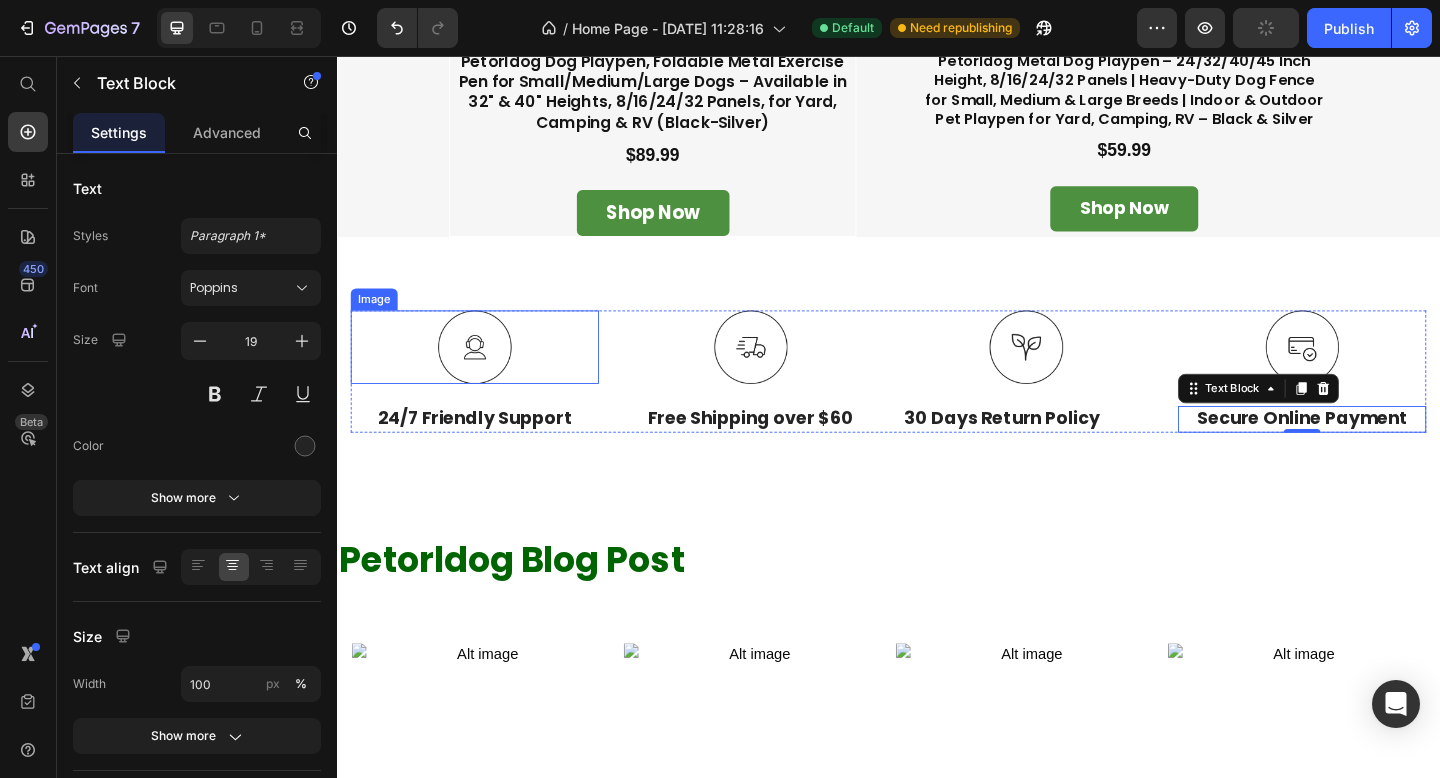 click at bounding box center [487, 373] 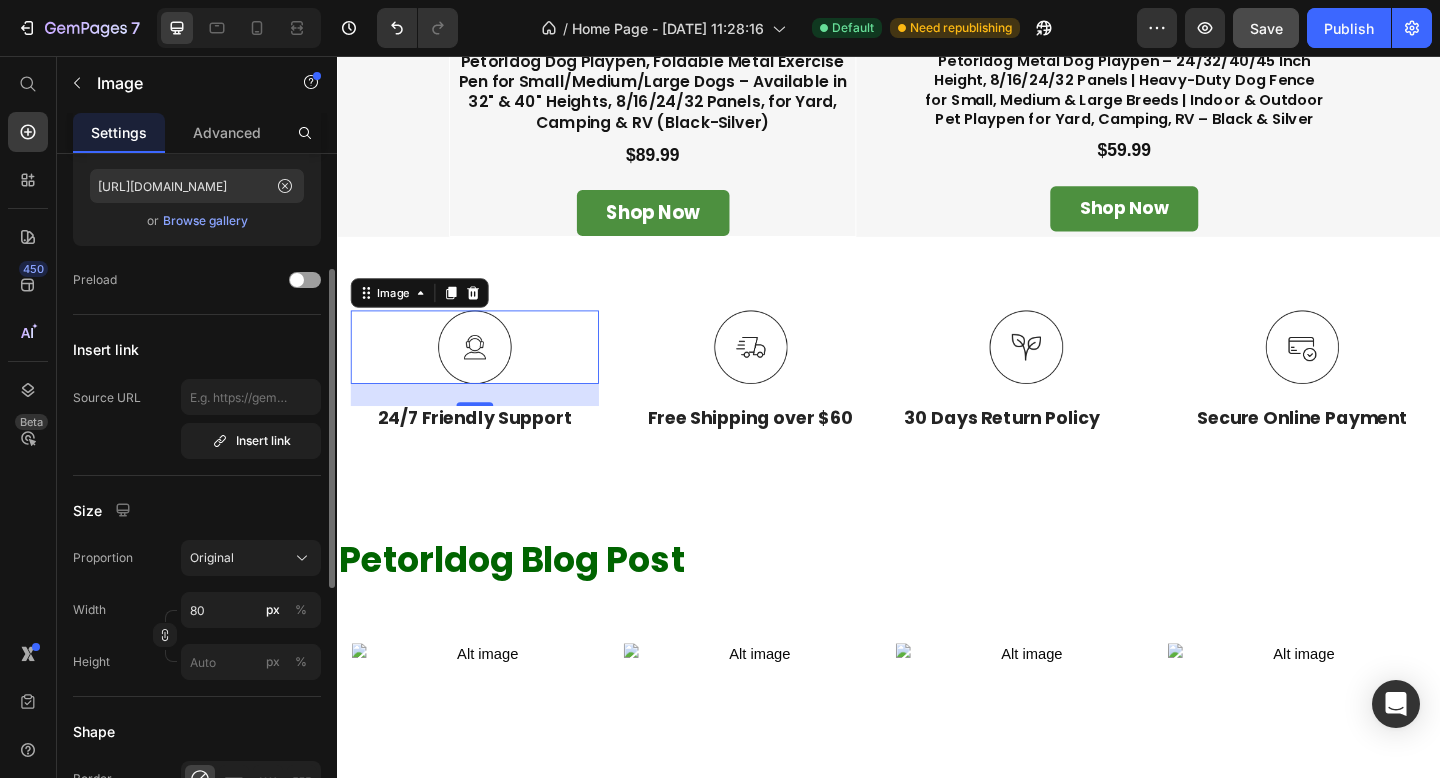 scroll, scrollTop: 239, scrollLeft: 0, axis: vertical 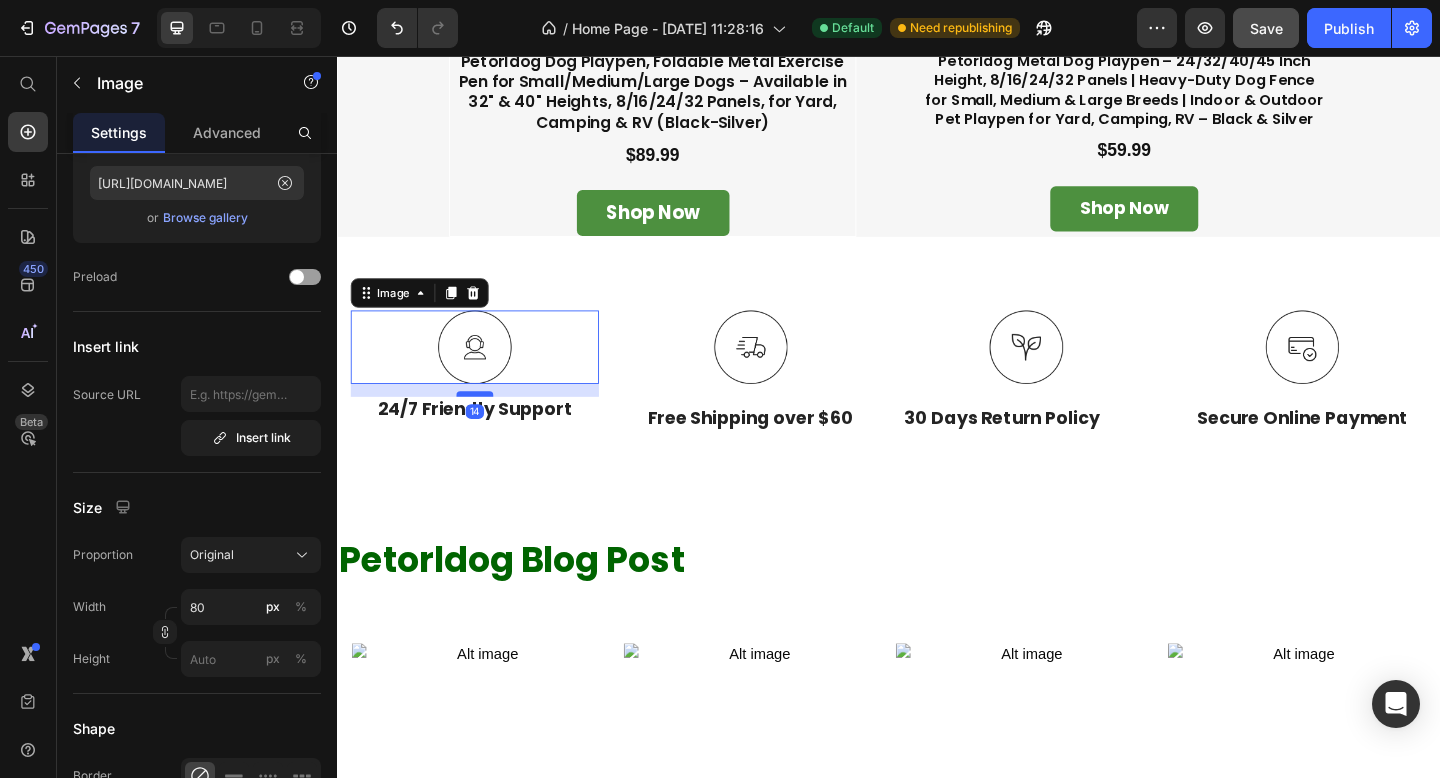 drag, startPoint x: 480, startPoint y: 433, endPoint x: 482, endPoint y: 423, distance: 10.198039 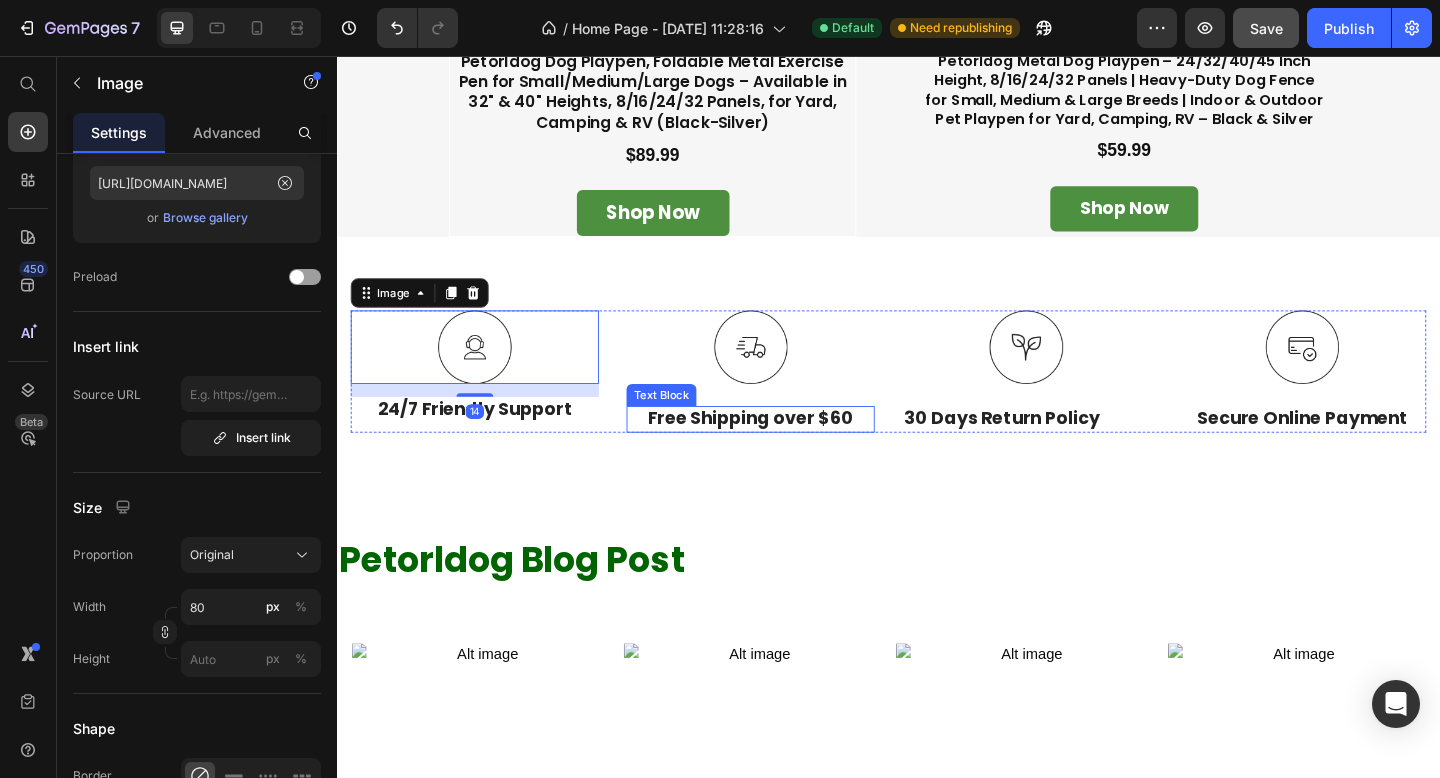 click on "Free Shipping over $60" at bounding box center [787, 451] 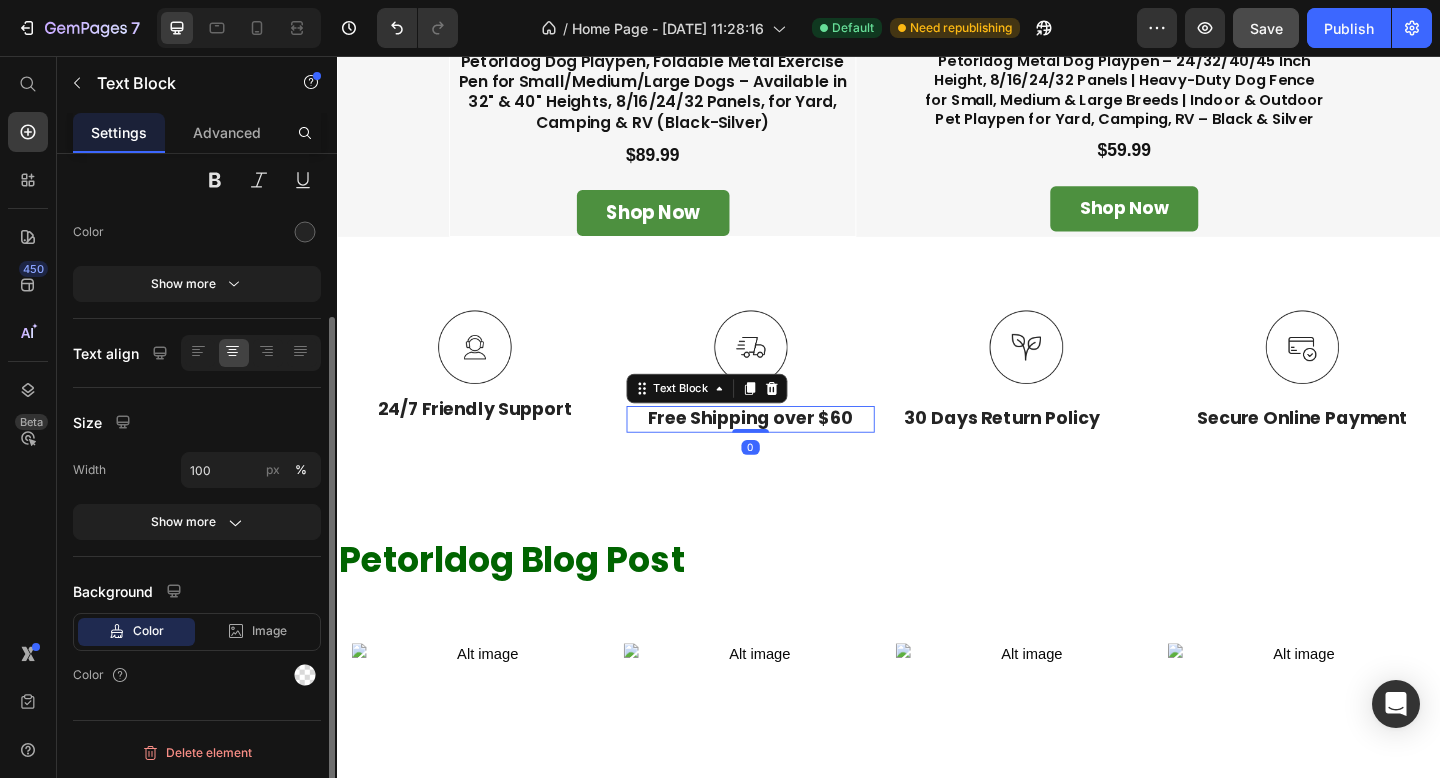 scroll, scrollTop: 0, scrollLeft: 0, axis: both 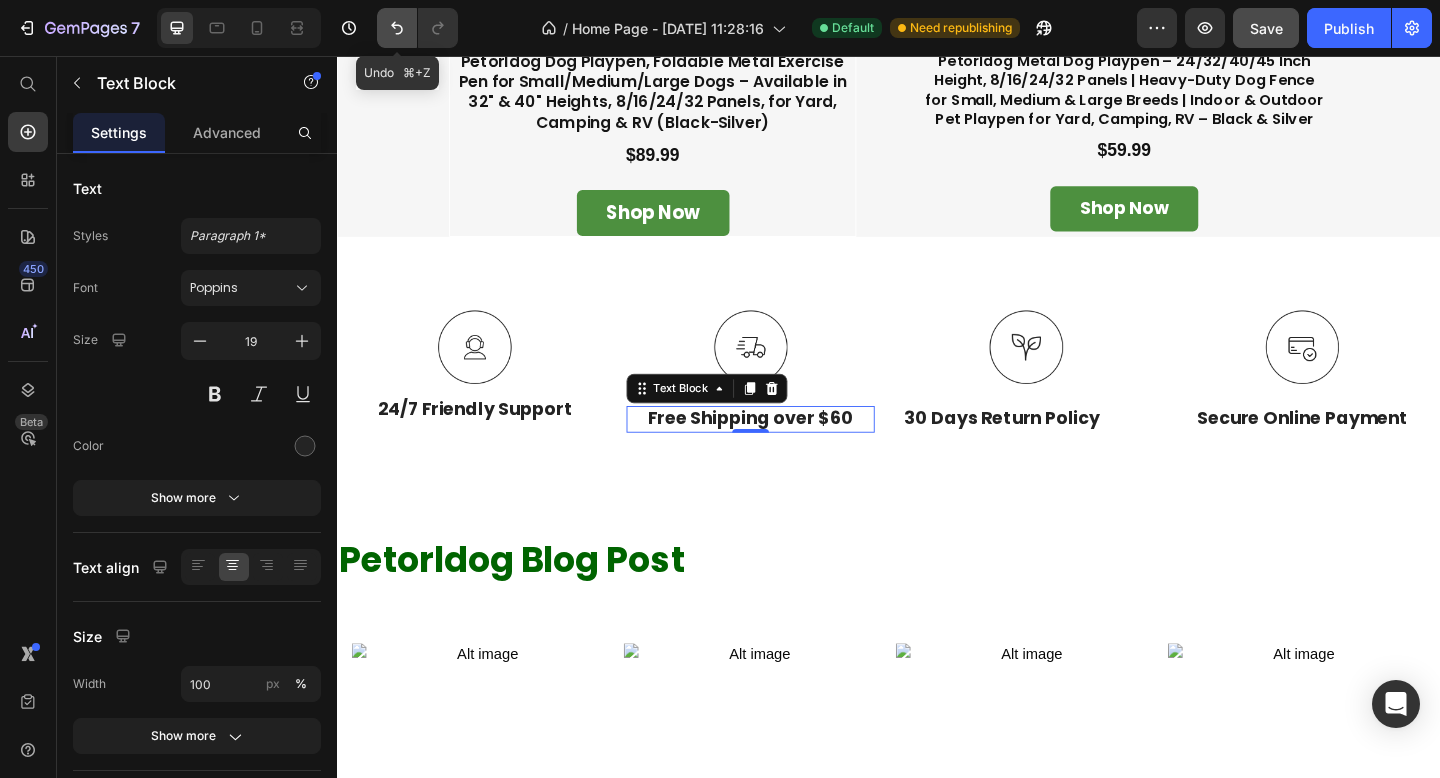 click 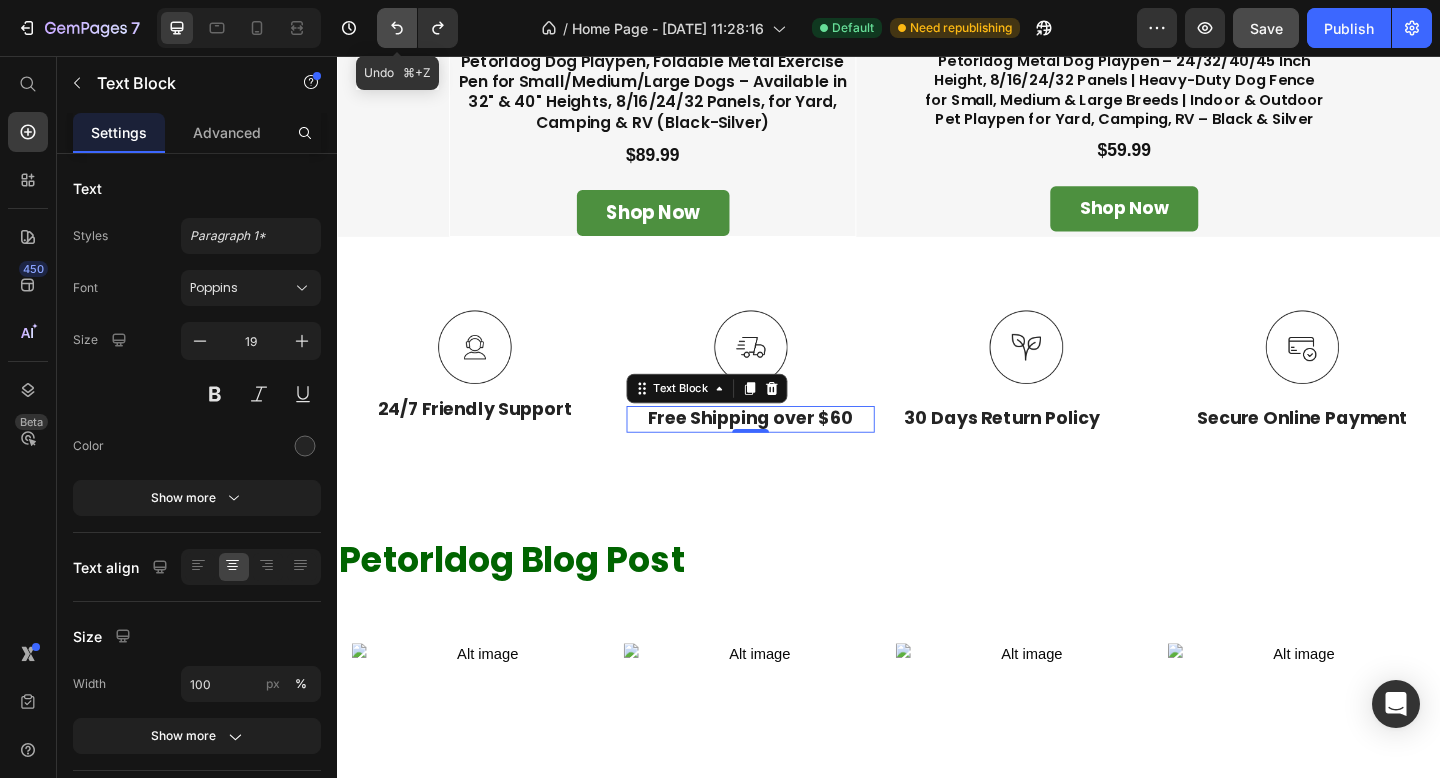 click 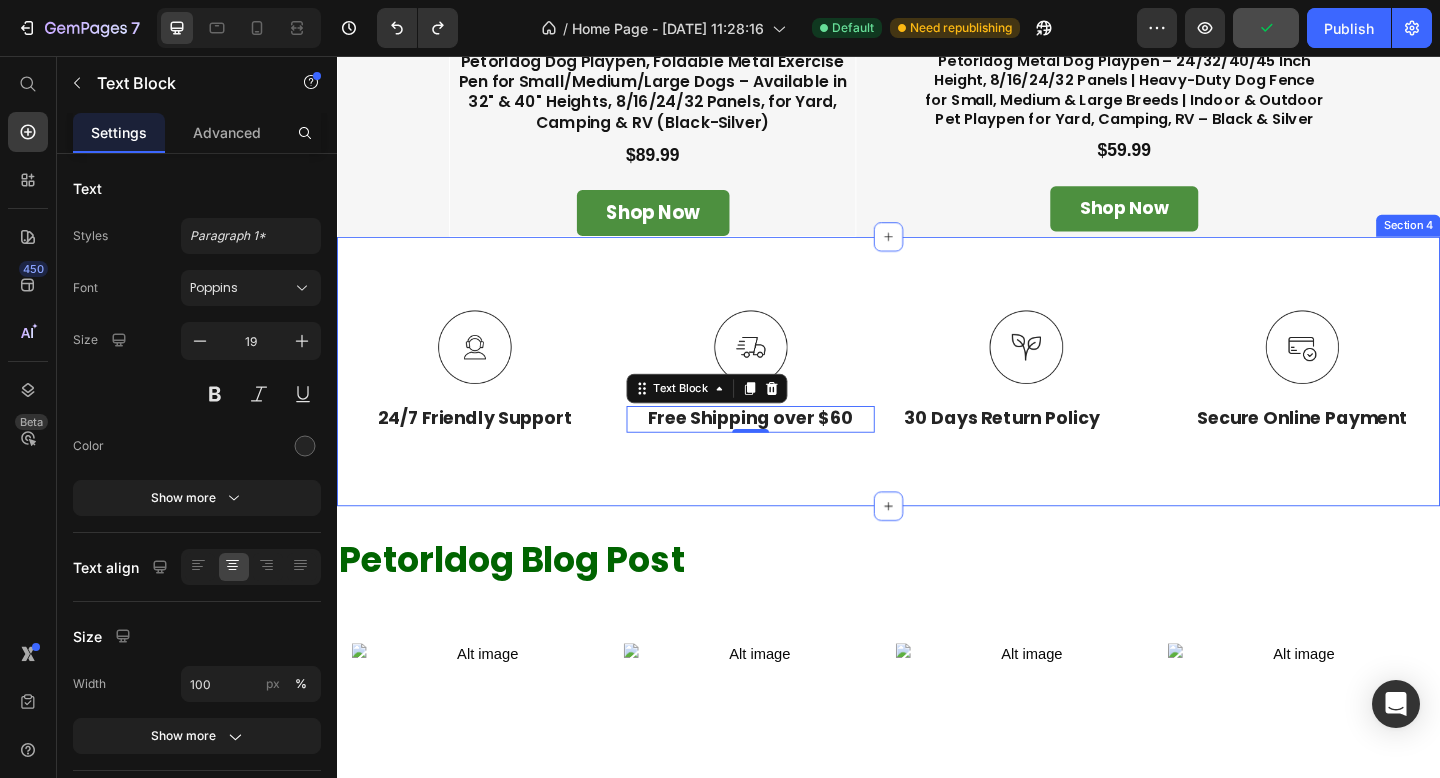 click on "Image 24/7 Friendly Support Text Block Image Free Shipping over $60 Text Block   0 Image       30 Days Return Policy Text Block Image Secure Online Payment Text Block Row Section 4" at bounding box center (937, 399) 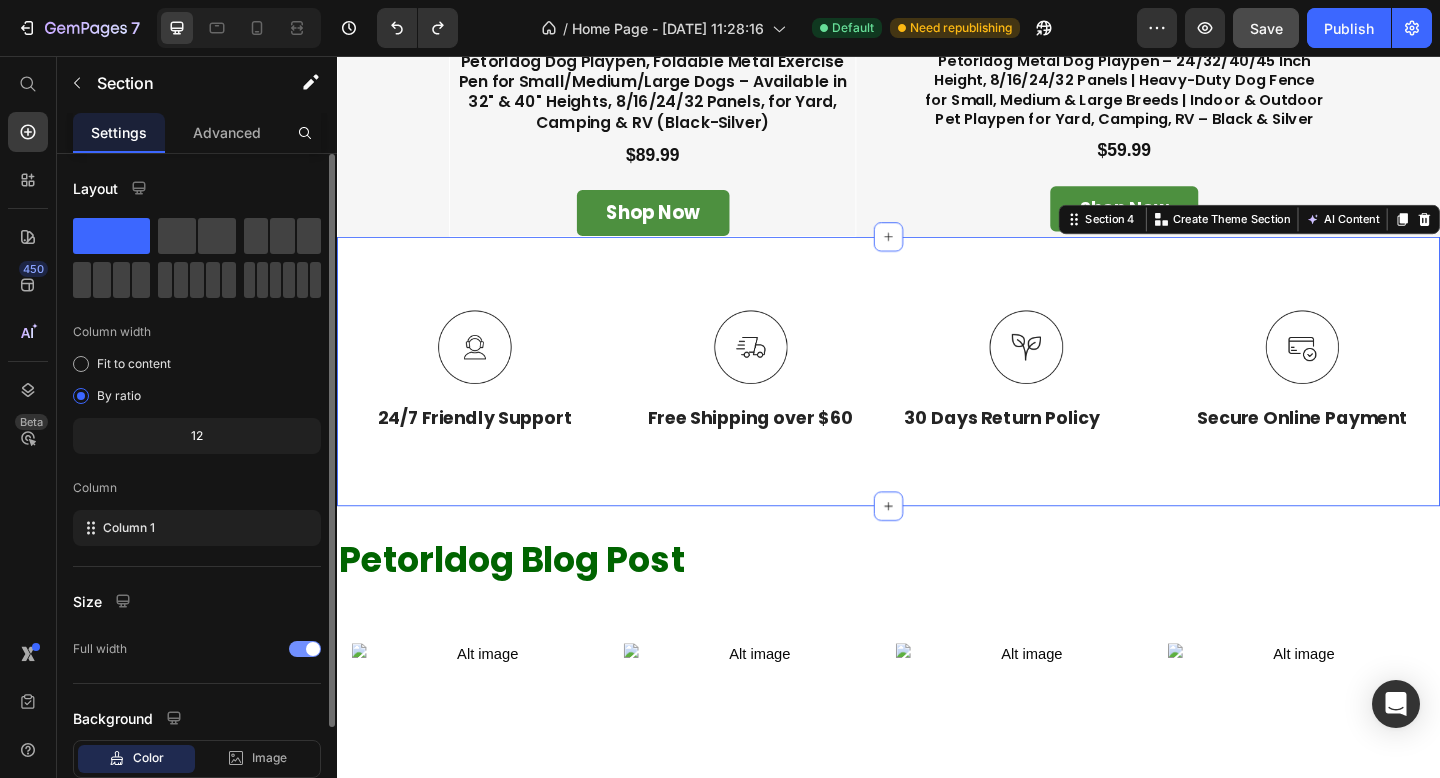 click at bounding box center (305, 649) 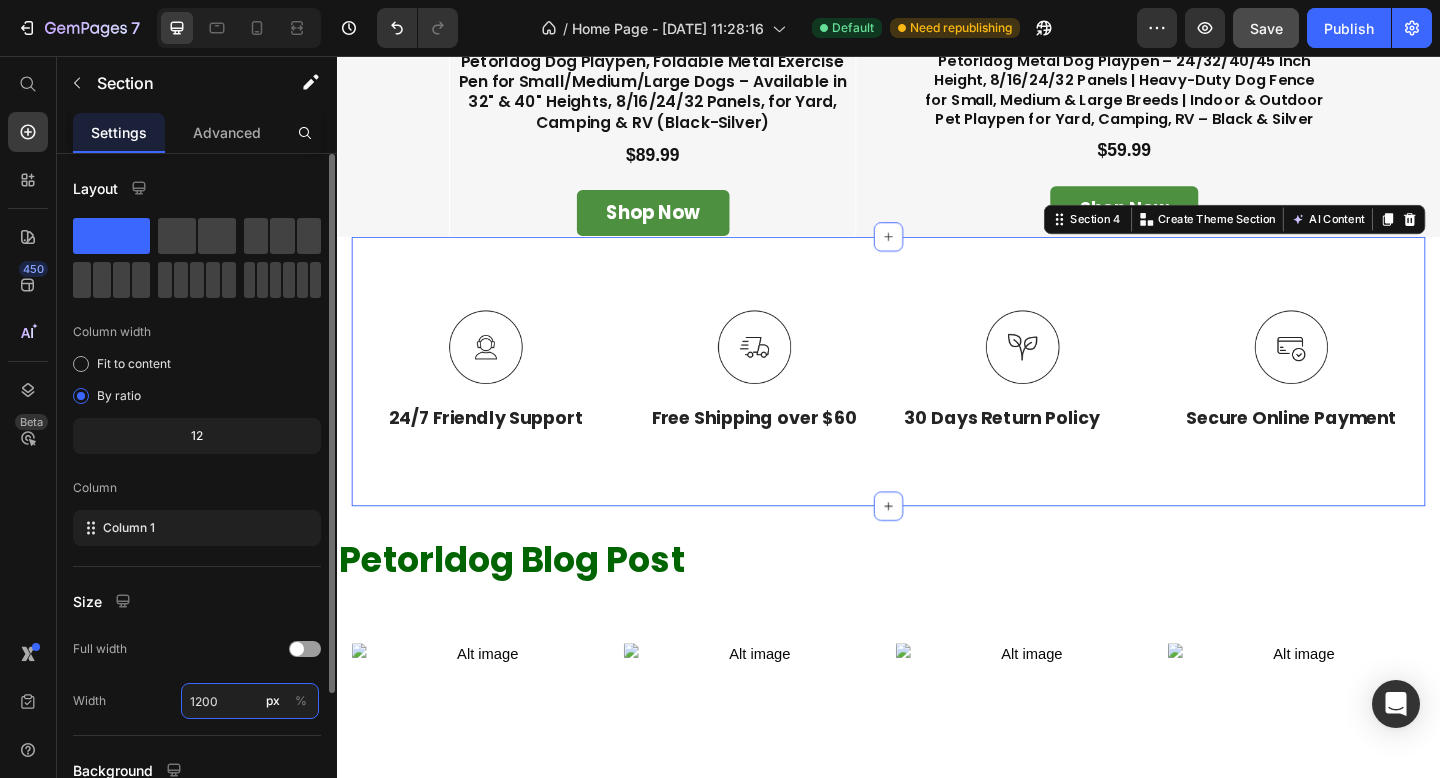 click on "1200" at bounding box center (250, 701) 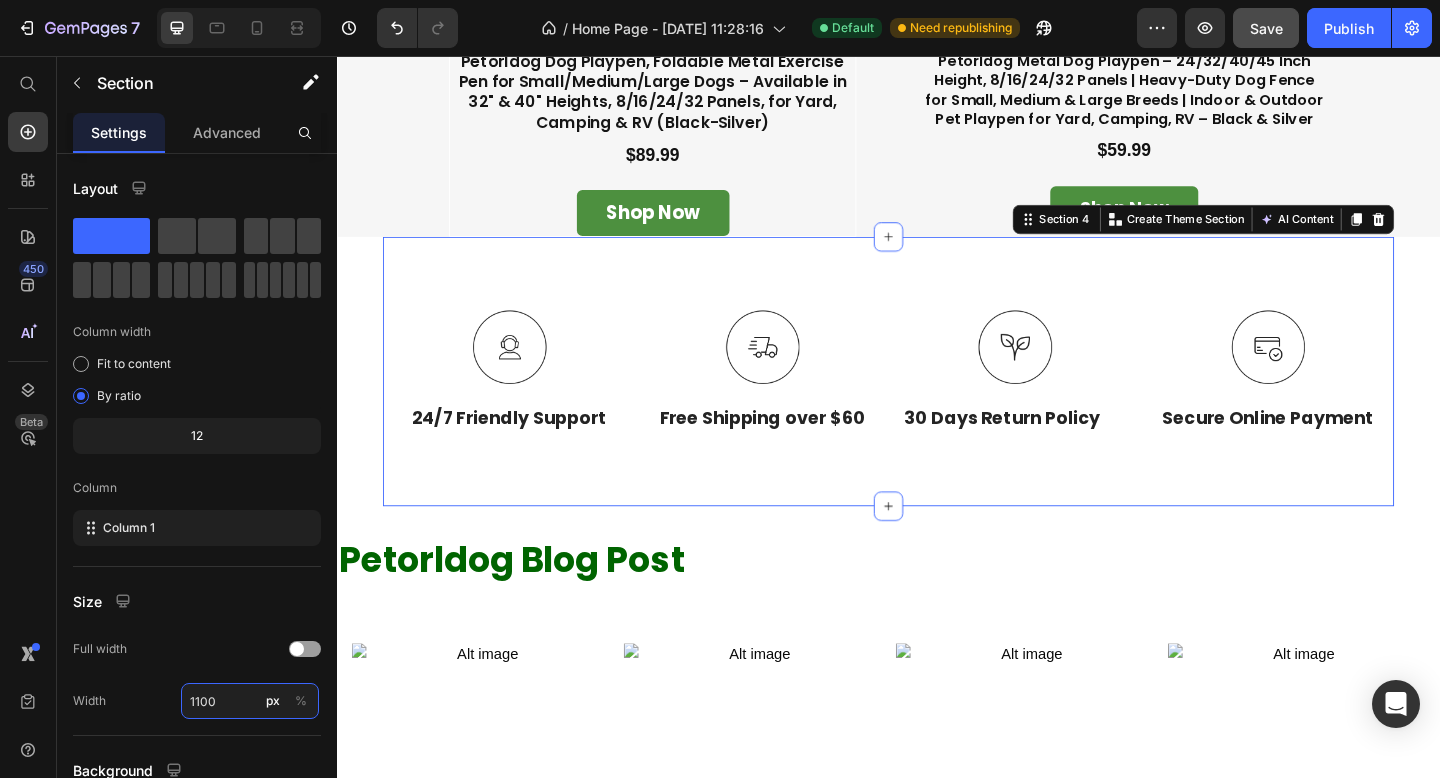 type on "1100" 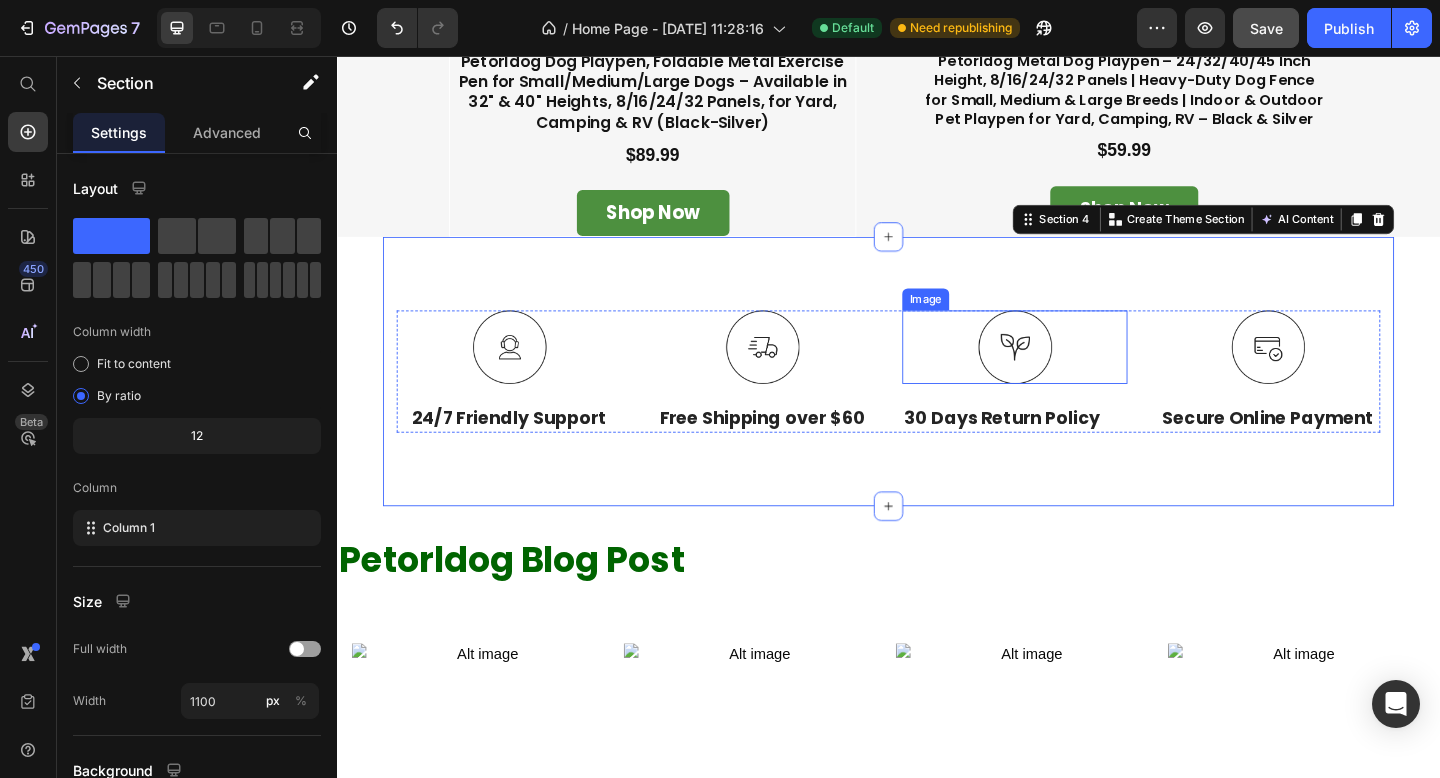 click at bounding box center (1074, 373) 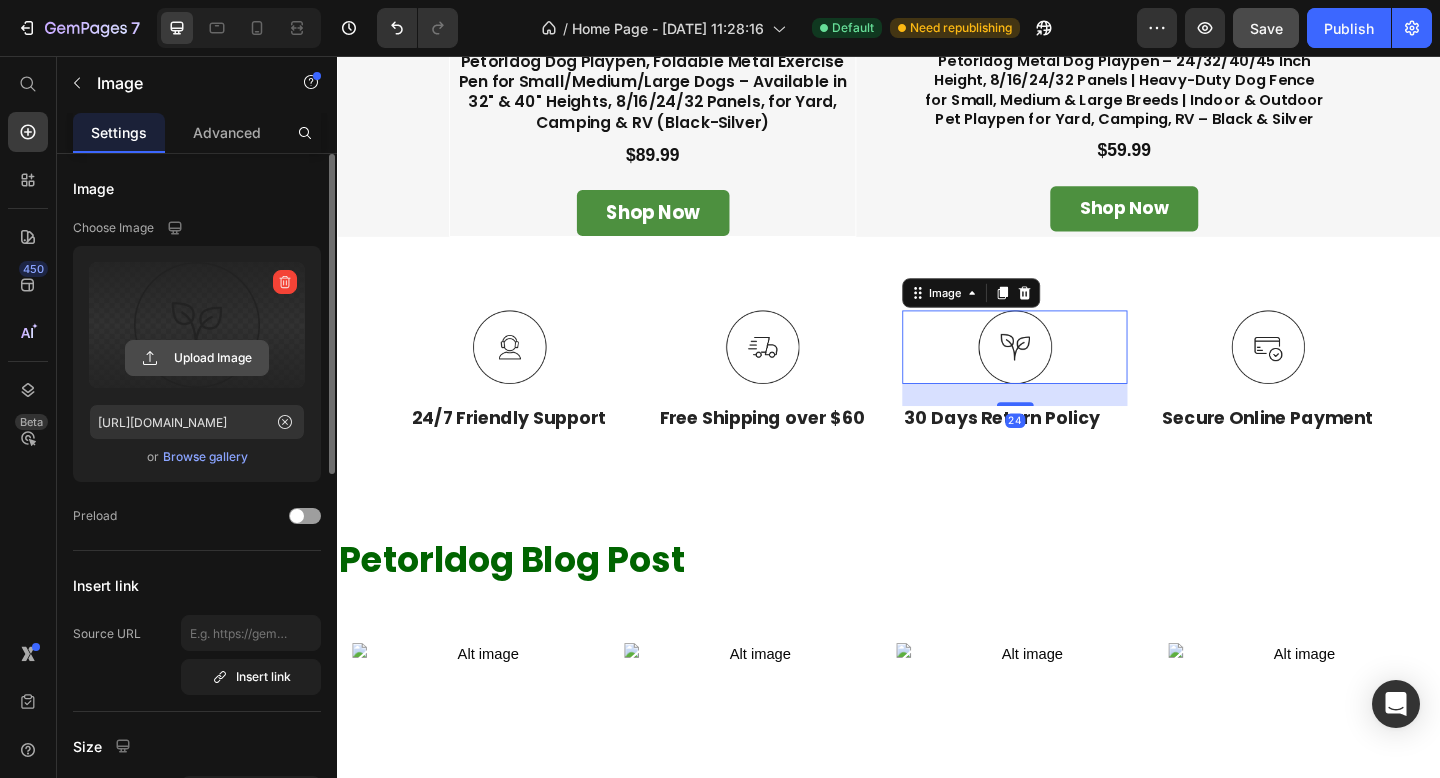 click 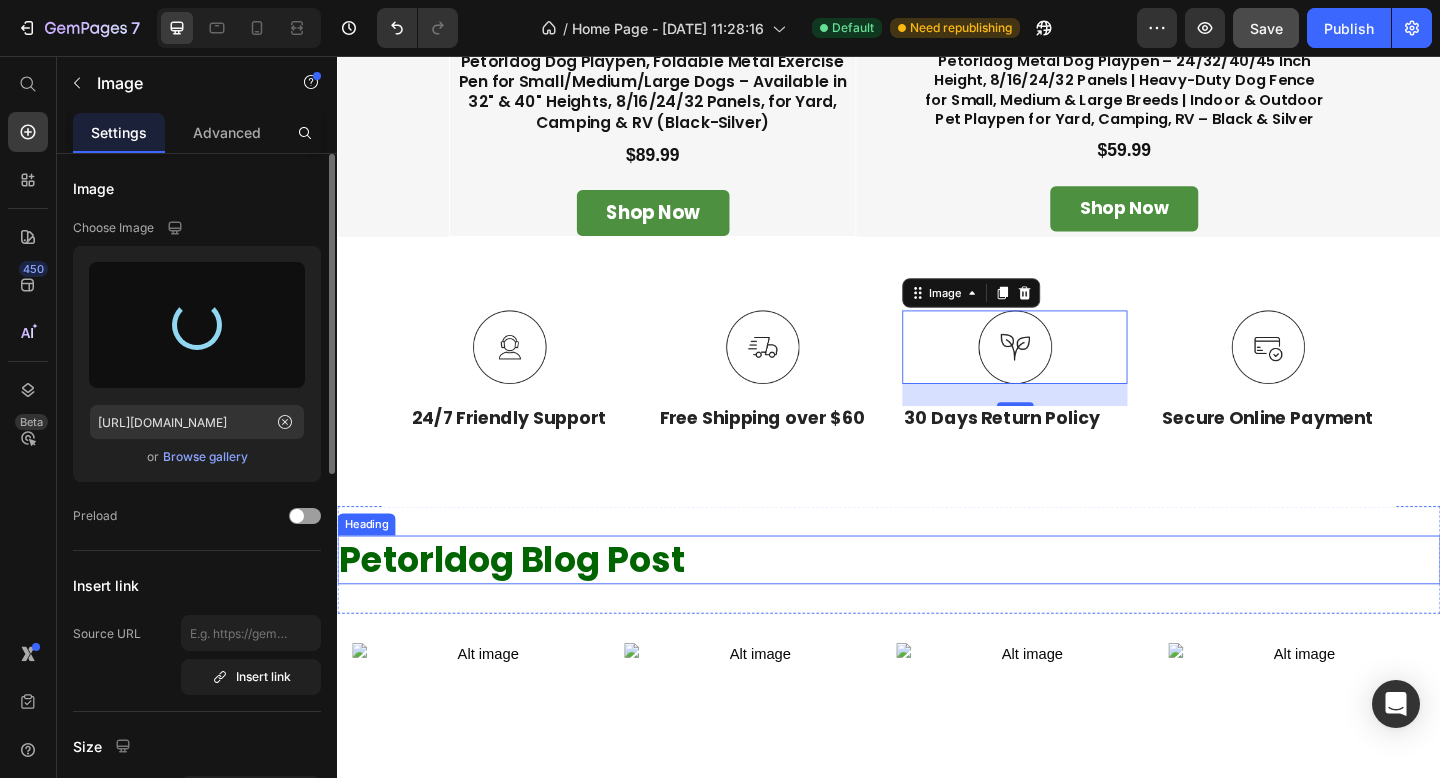 type on "[URL][DOMAIN_NAME]" 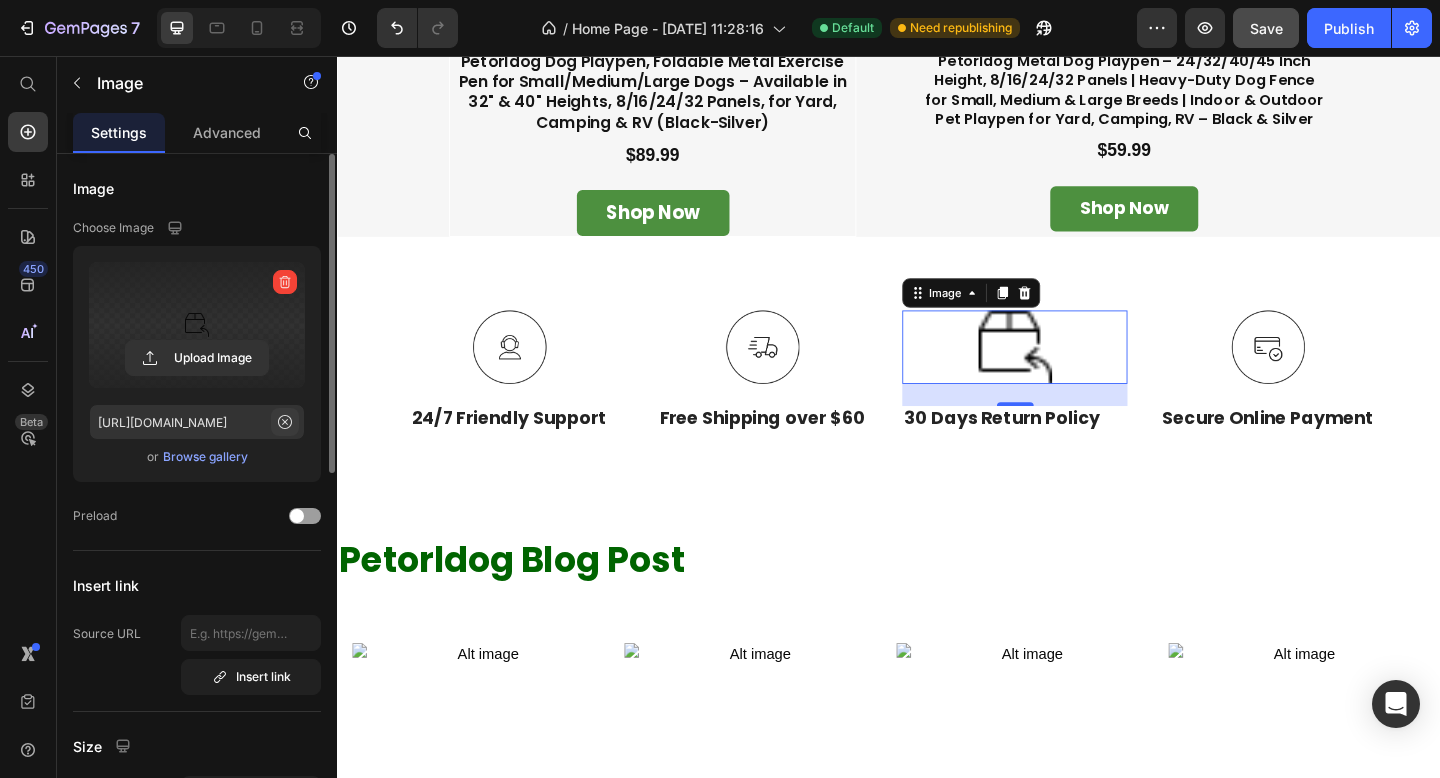 click 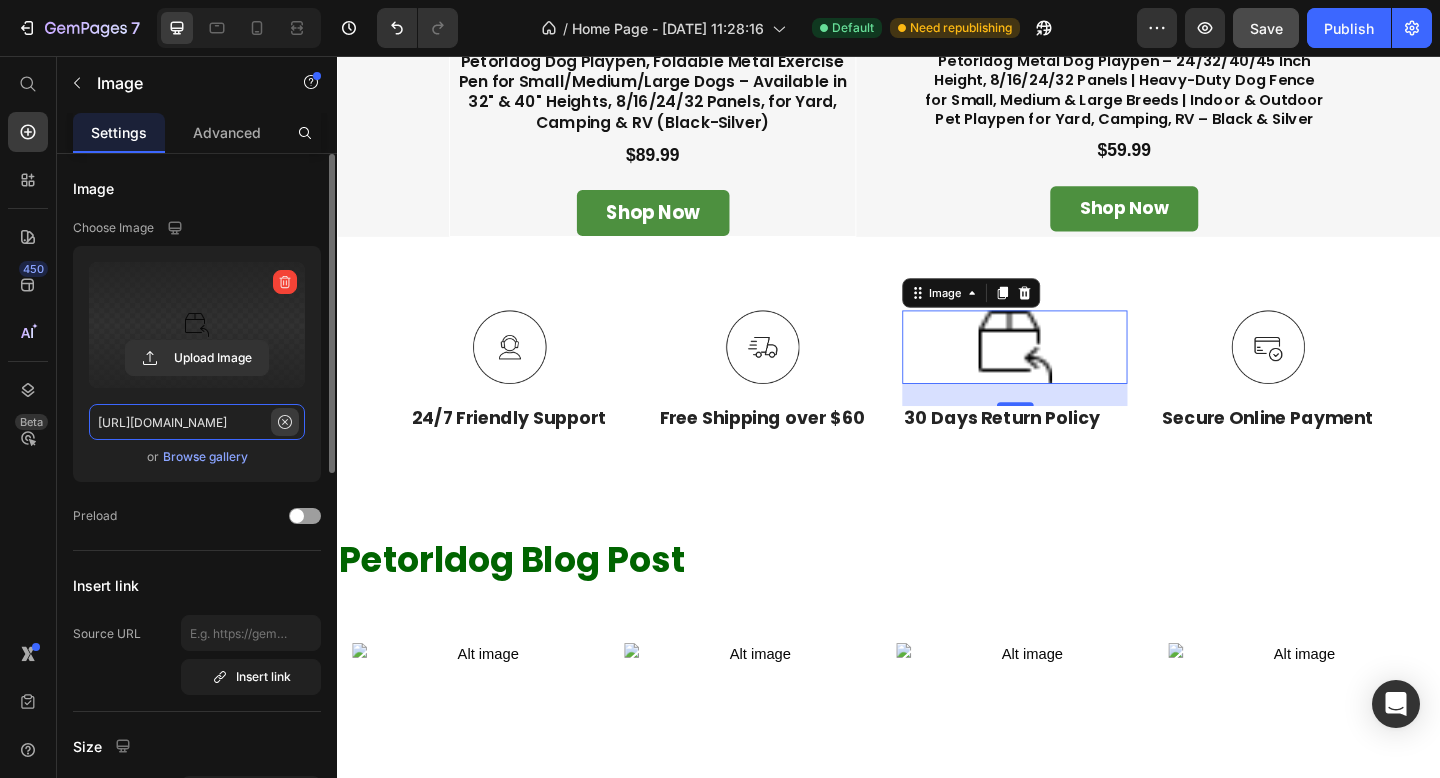 type 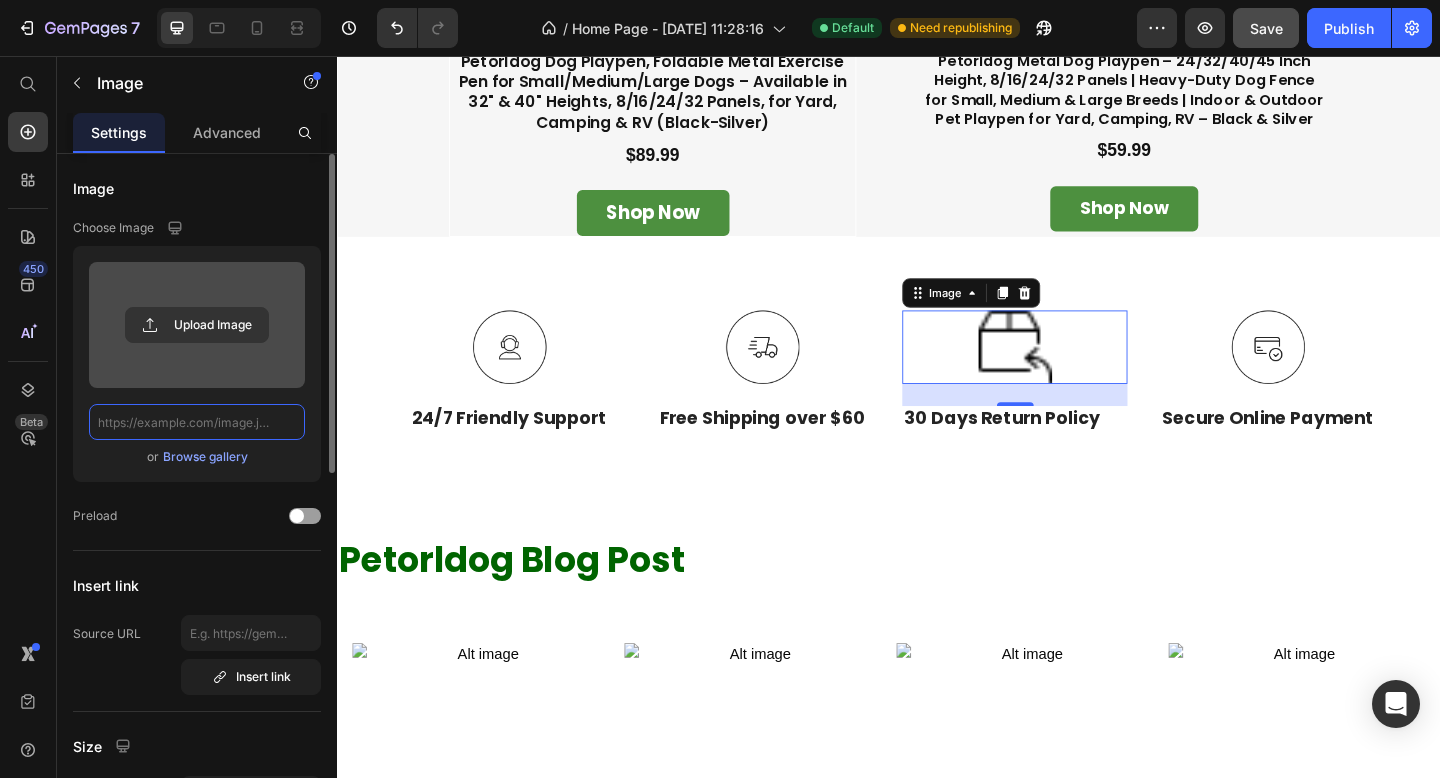 scroll, scrollTop: 0, scrollLeft: 0, axis: both 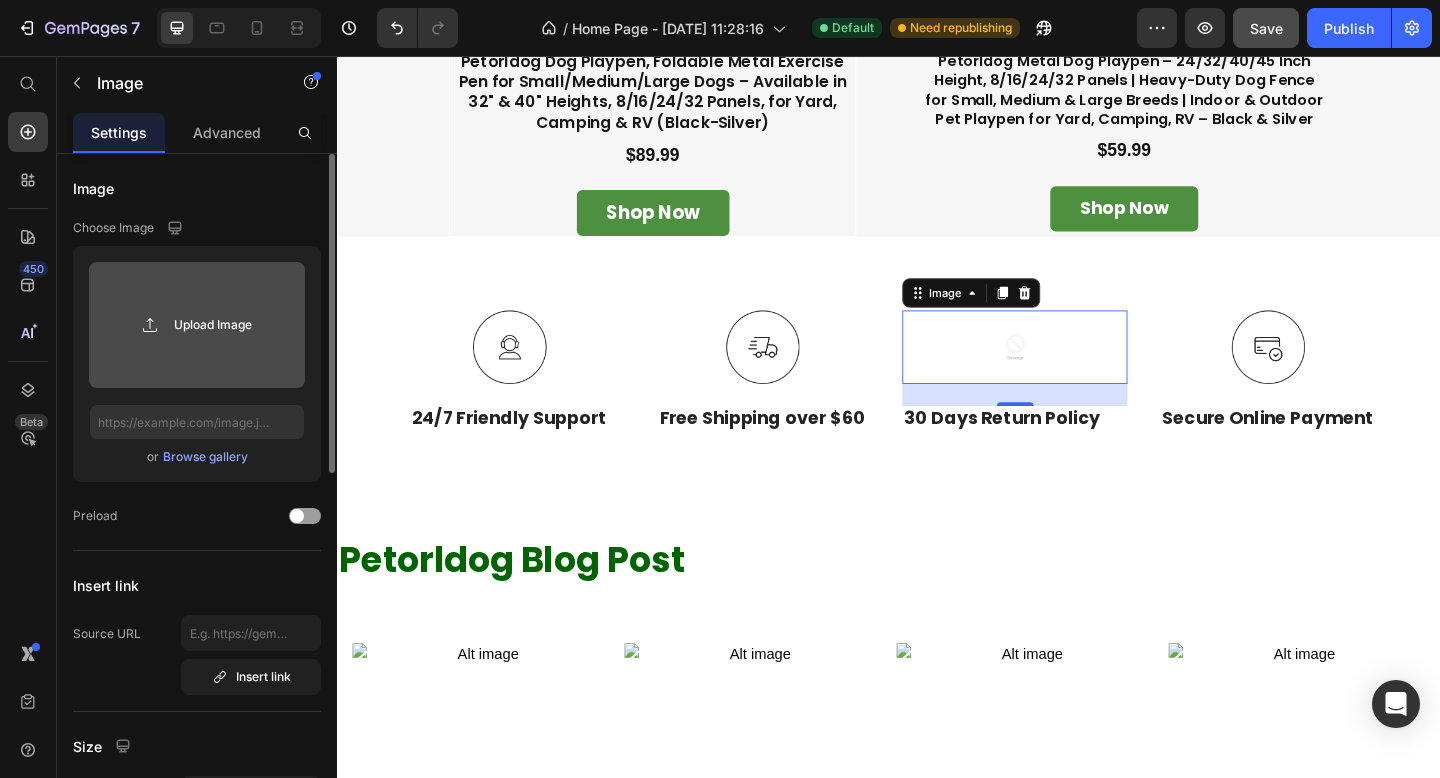click 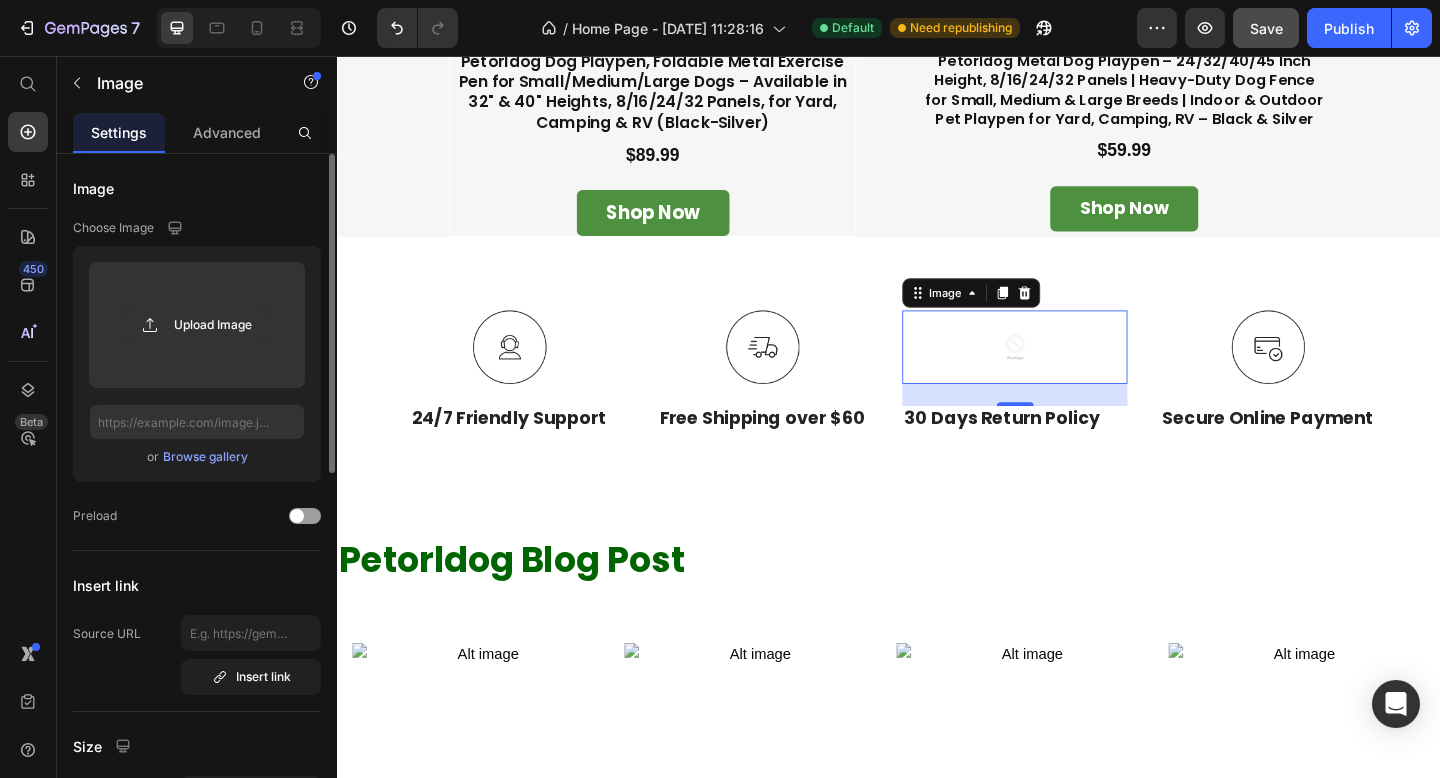 click on "Browse gallery" at bounding box center [205, 457] 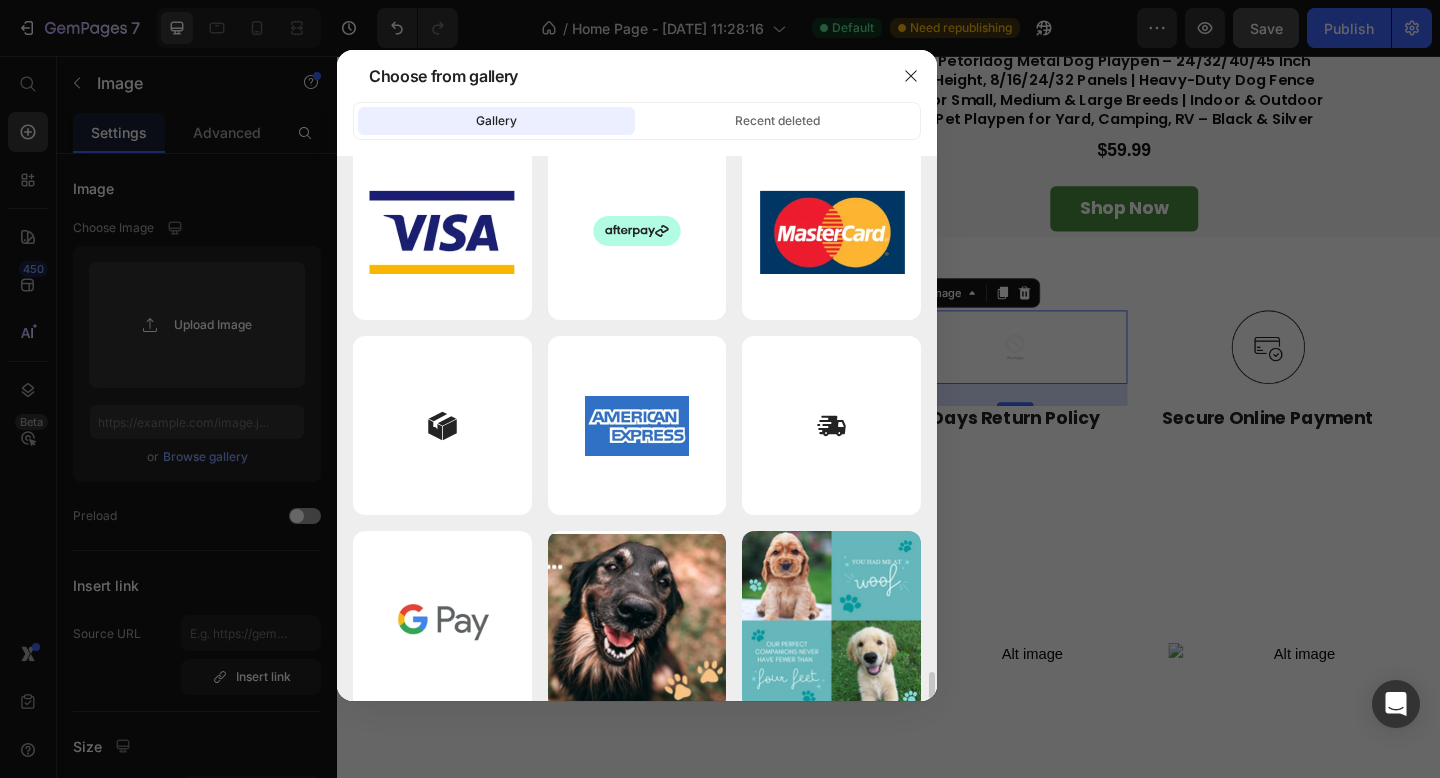 scroll, scrollTop: 4922, scrollLeft: 0, axis: vertical 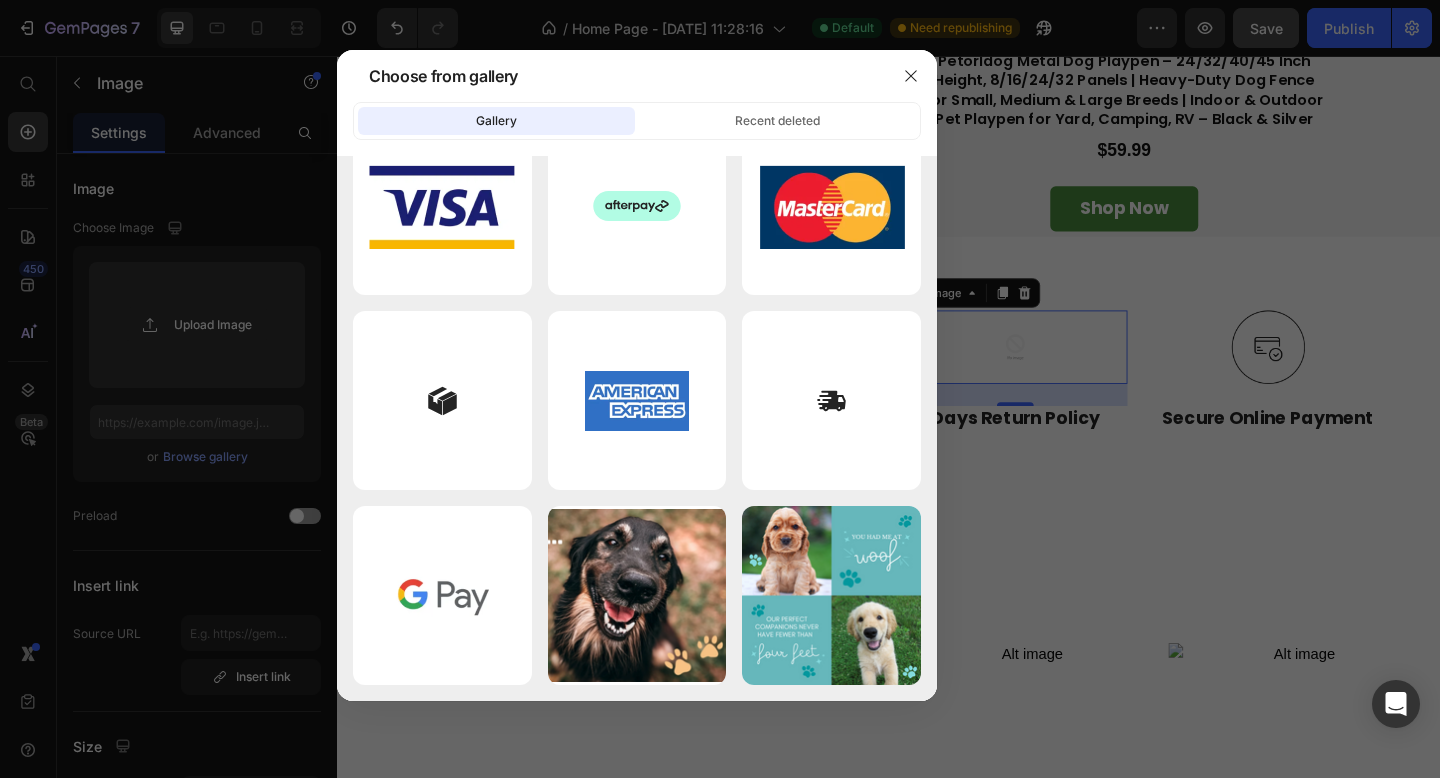 click at bounding box center [720, 389] 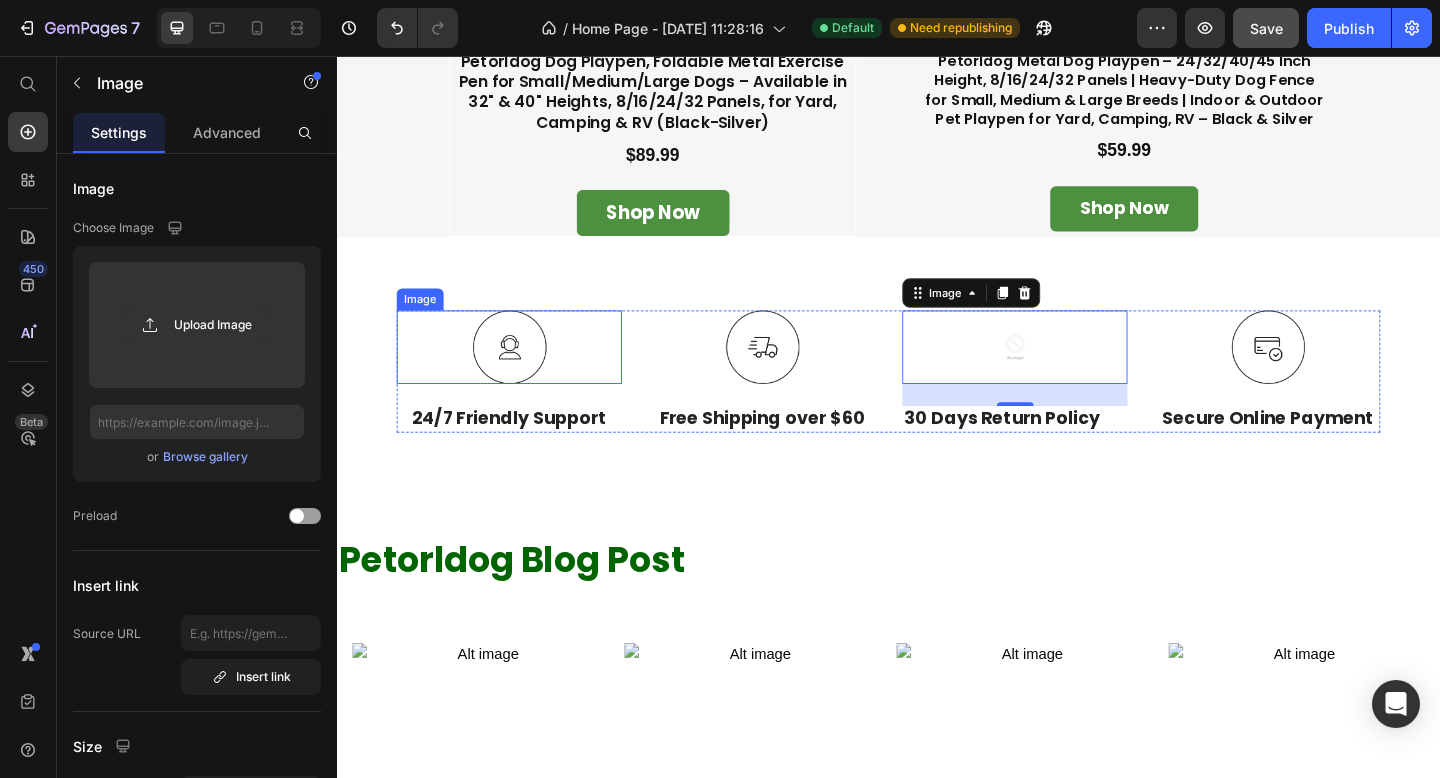 click at bounding box center (524, 373) 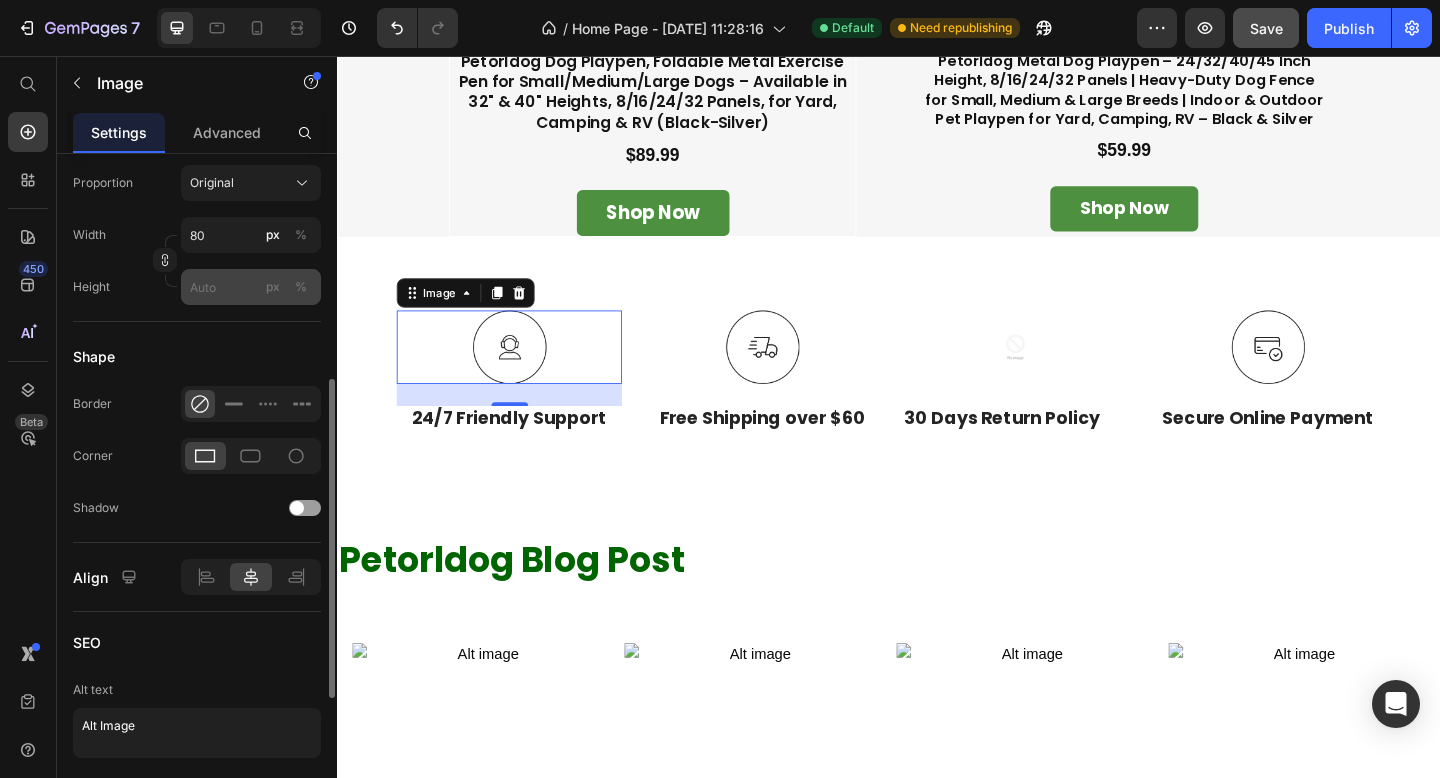 scroll, scrollTop: 770, scrollLeft: 0, axis: vertical 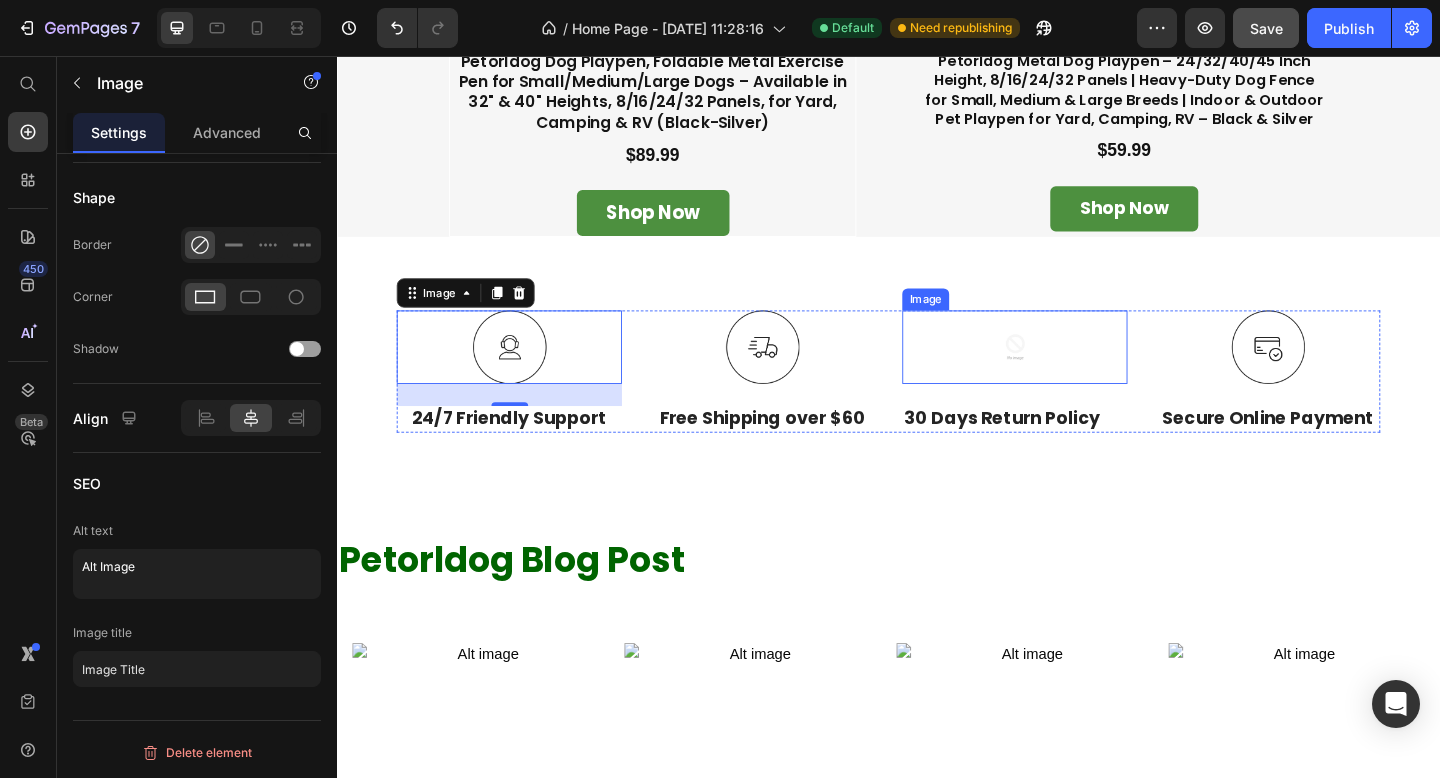 click at bounding box center (1074, 373) 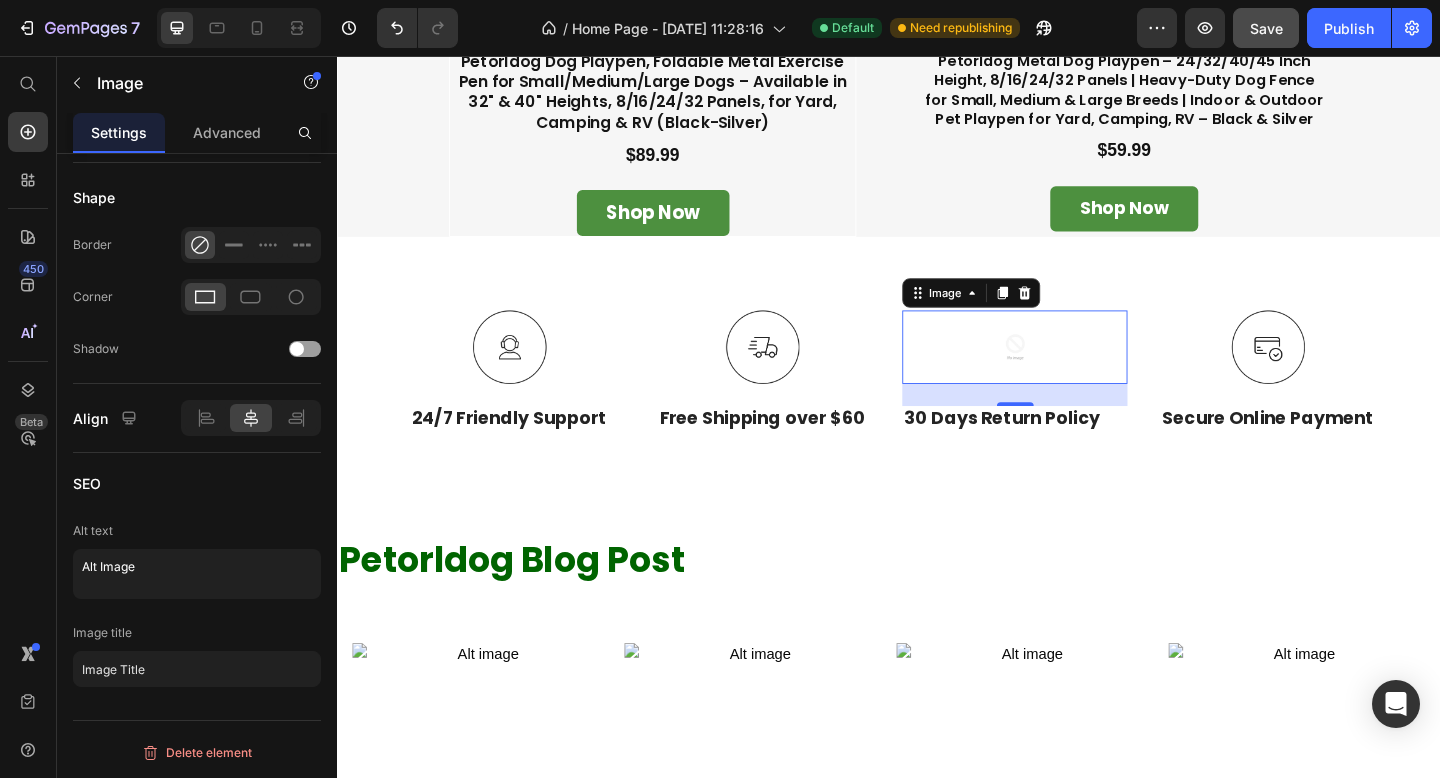 click at bounding box center (1074, 373) 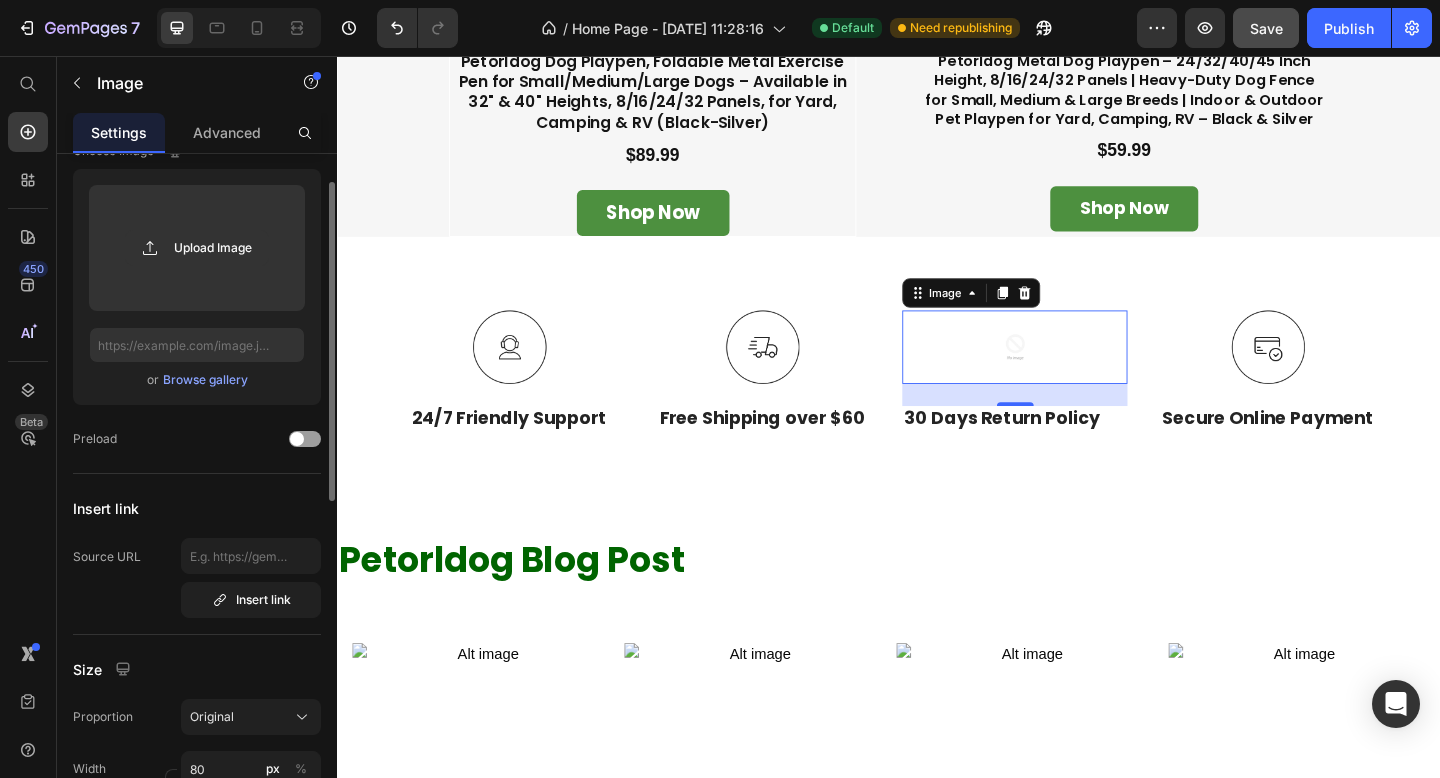 scroll, scrollTop: 0, scrollLeft: 0, axis: both 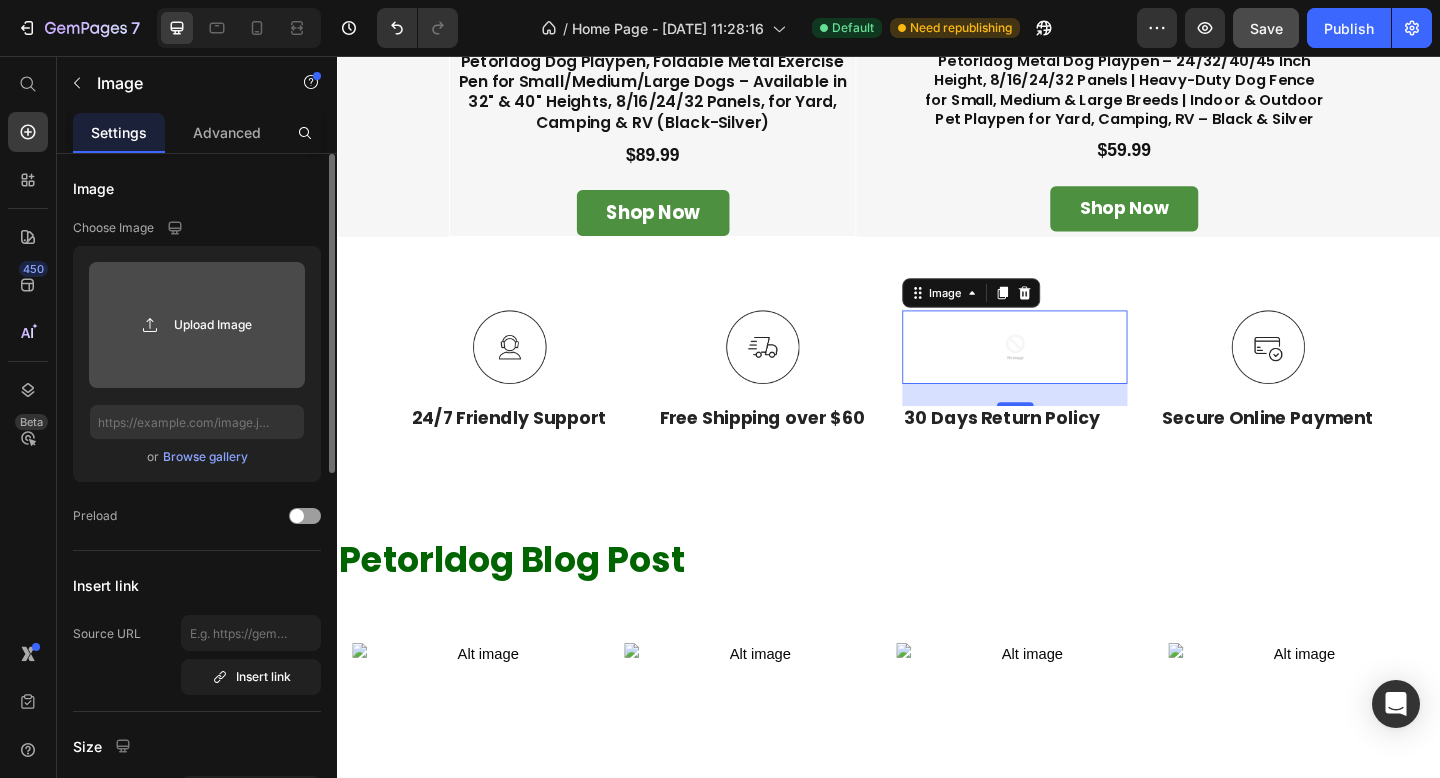 click 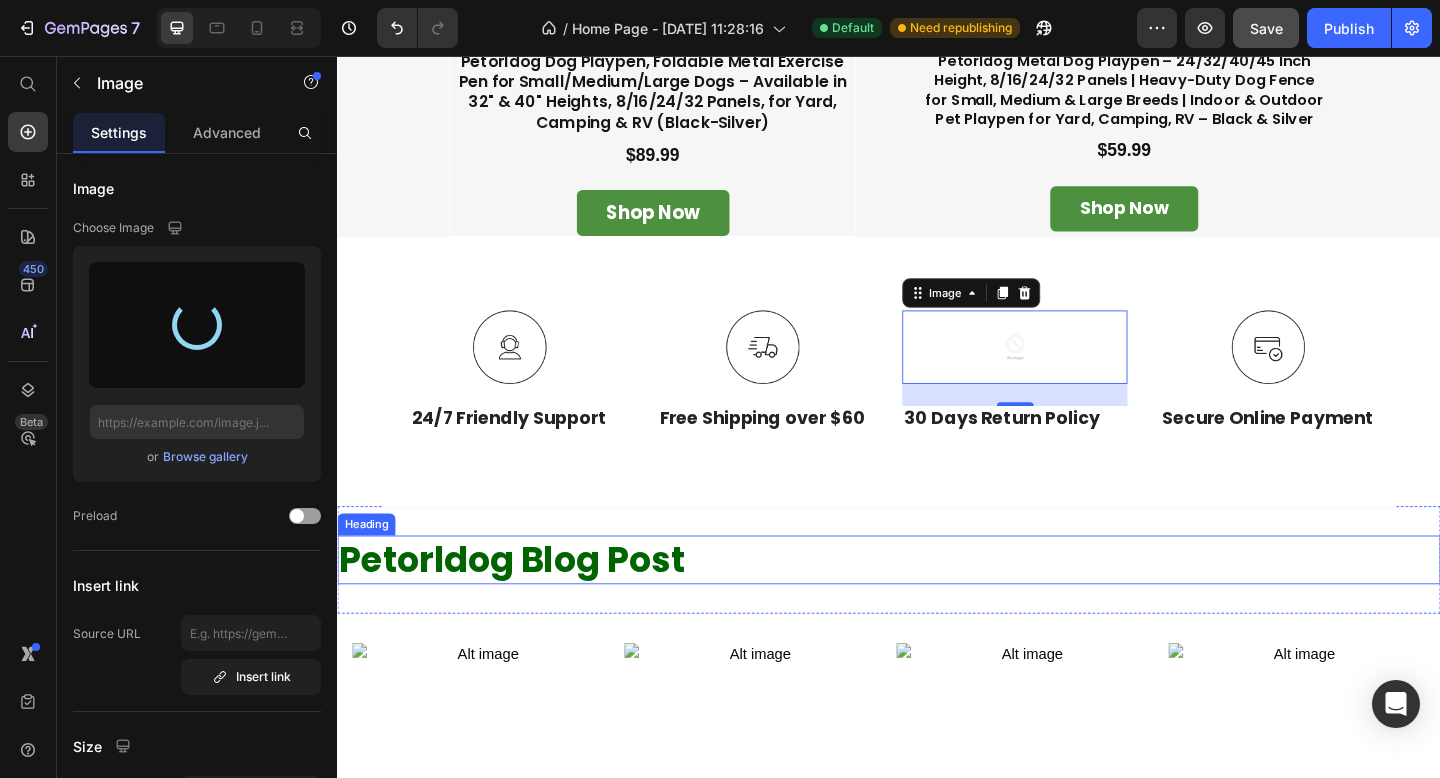 type on "[URL][DOMAIN_NAME]" 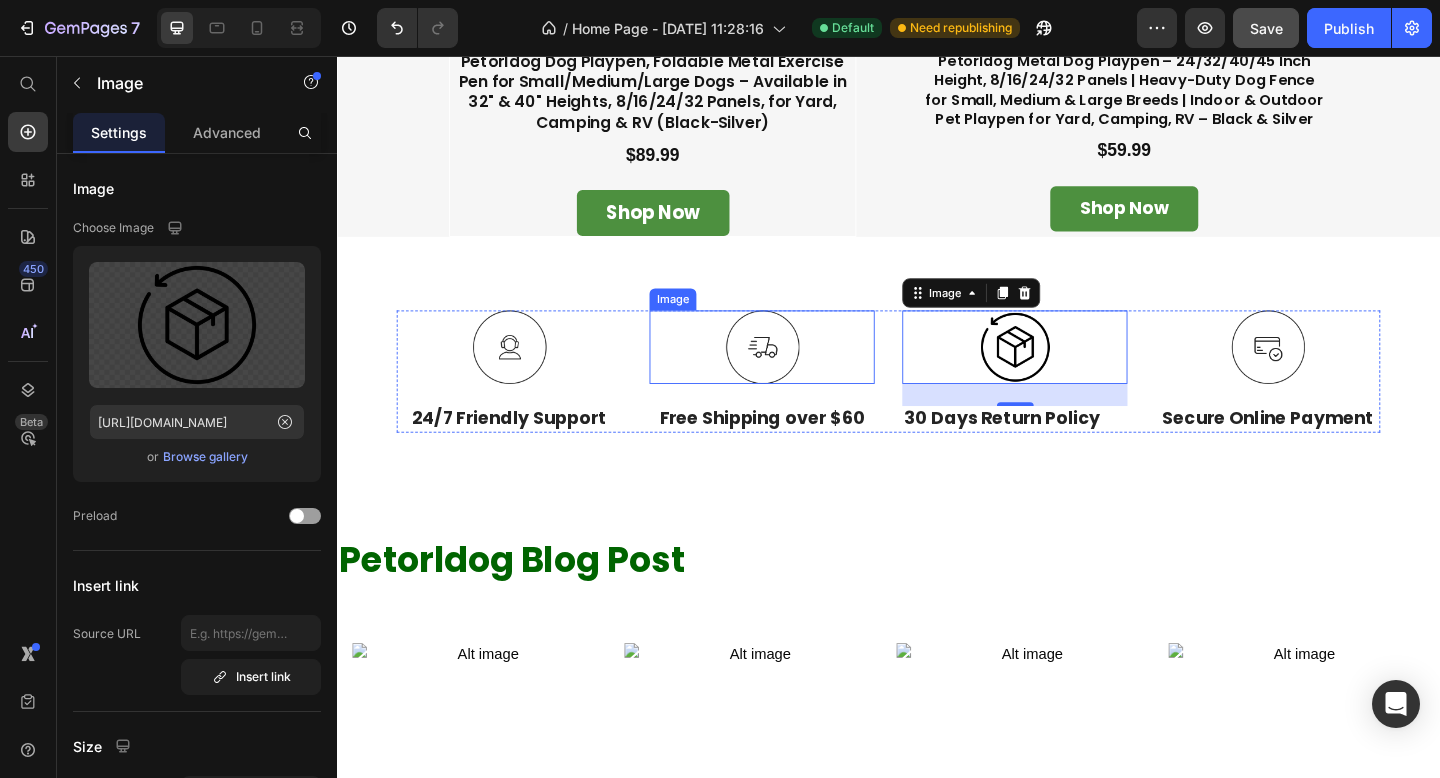 click at bounding box center [799, 373] 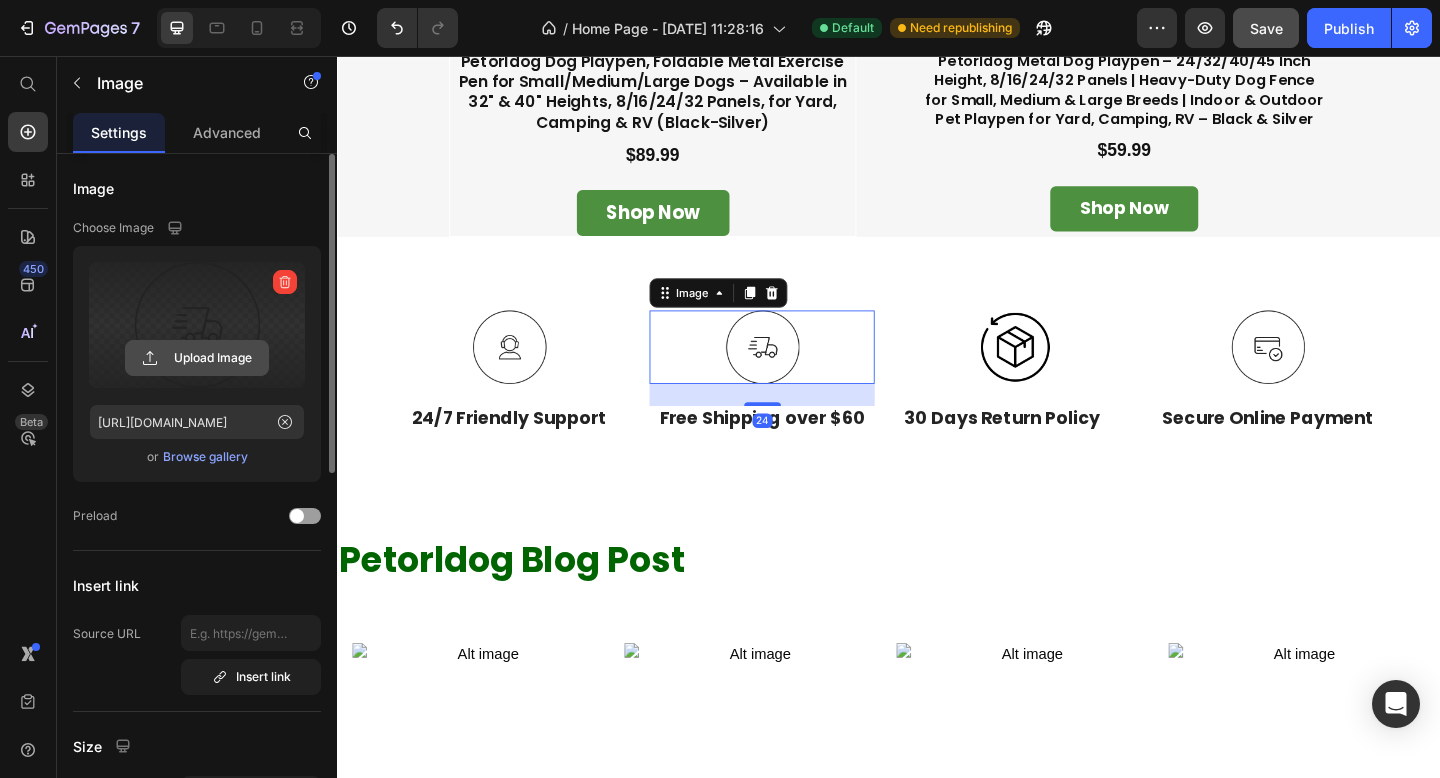 click 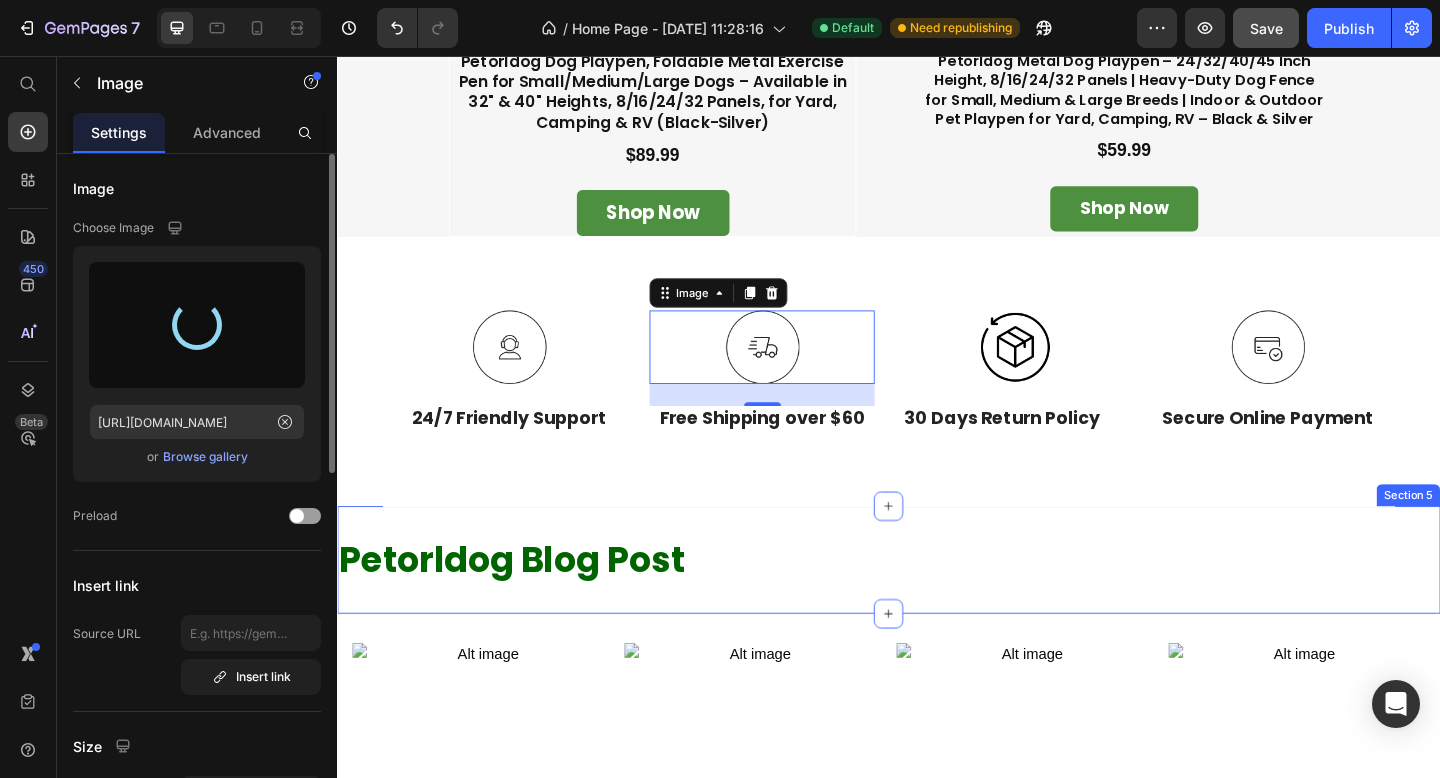 type on "[URL][DOMAIN_NAME]" 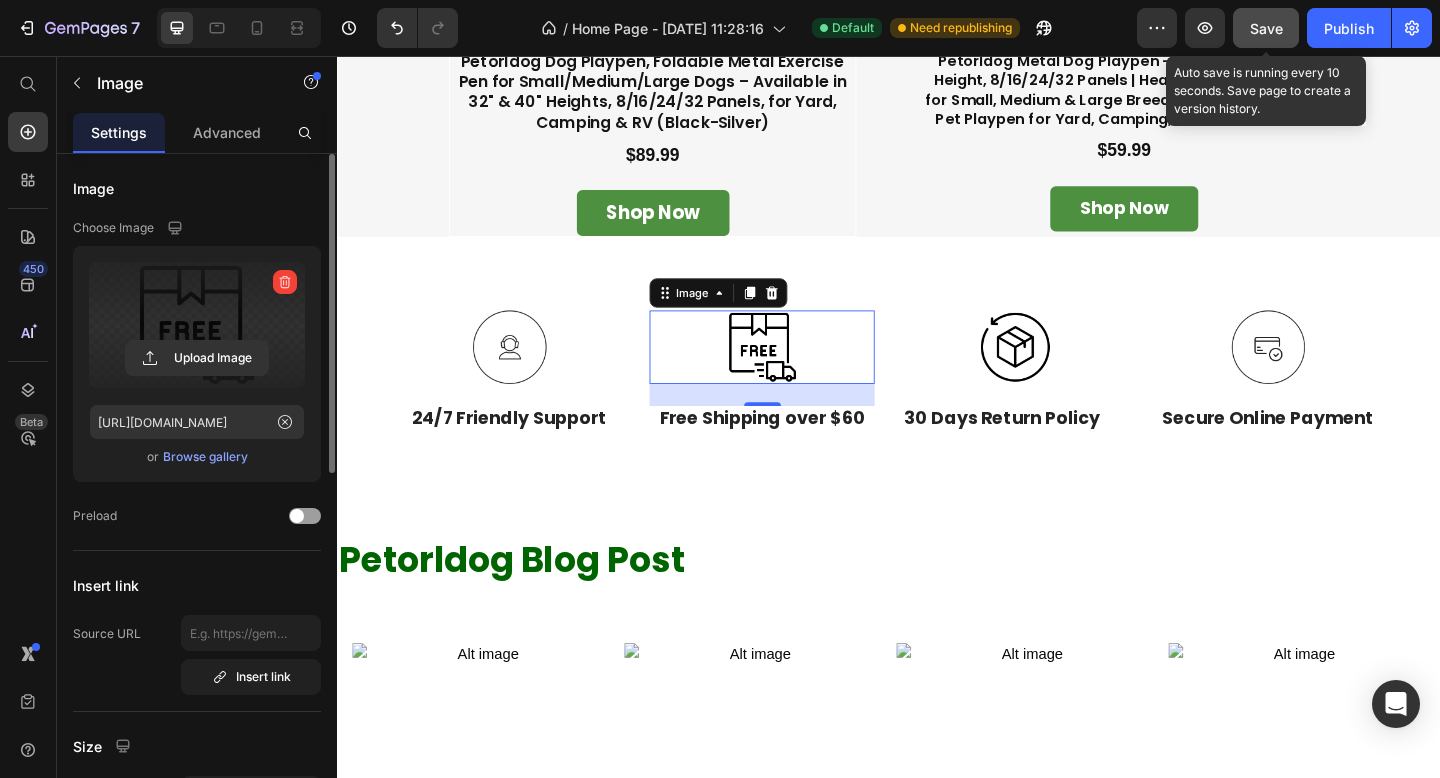 click on "Save" 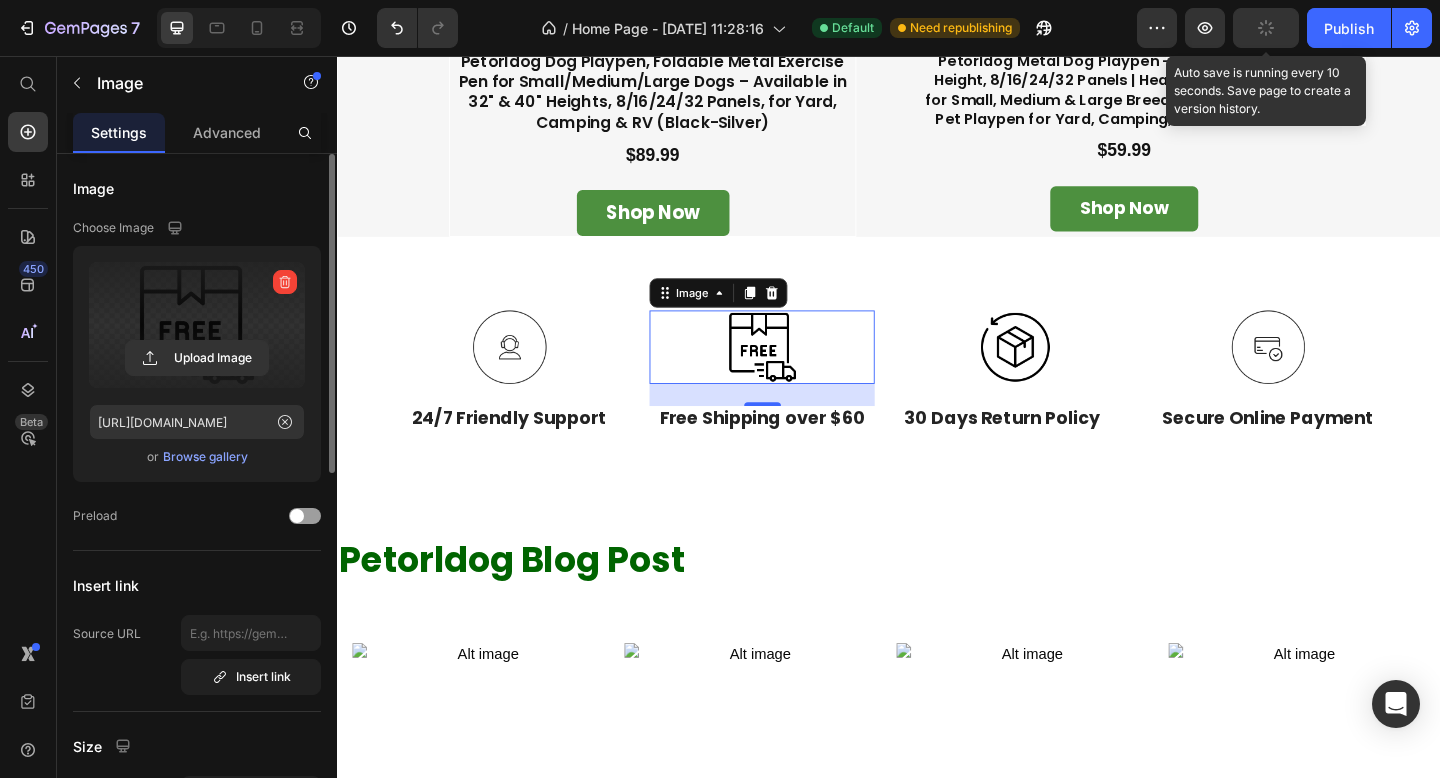 click at bounding box center [1349, 373] 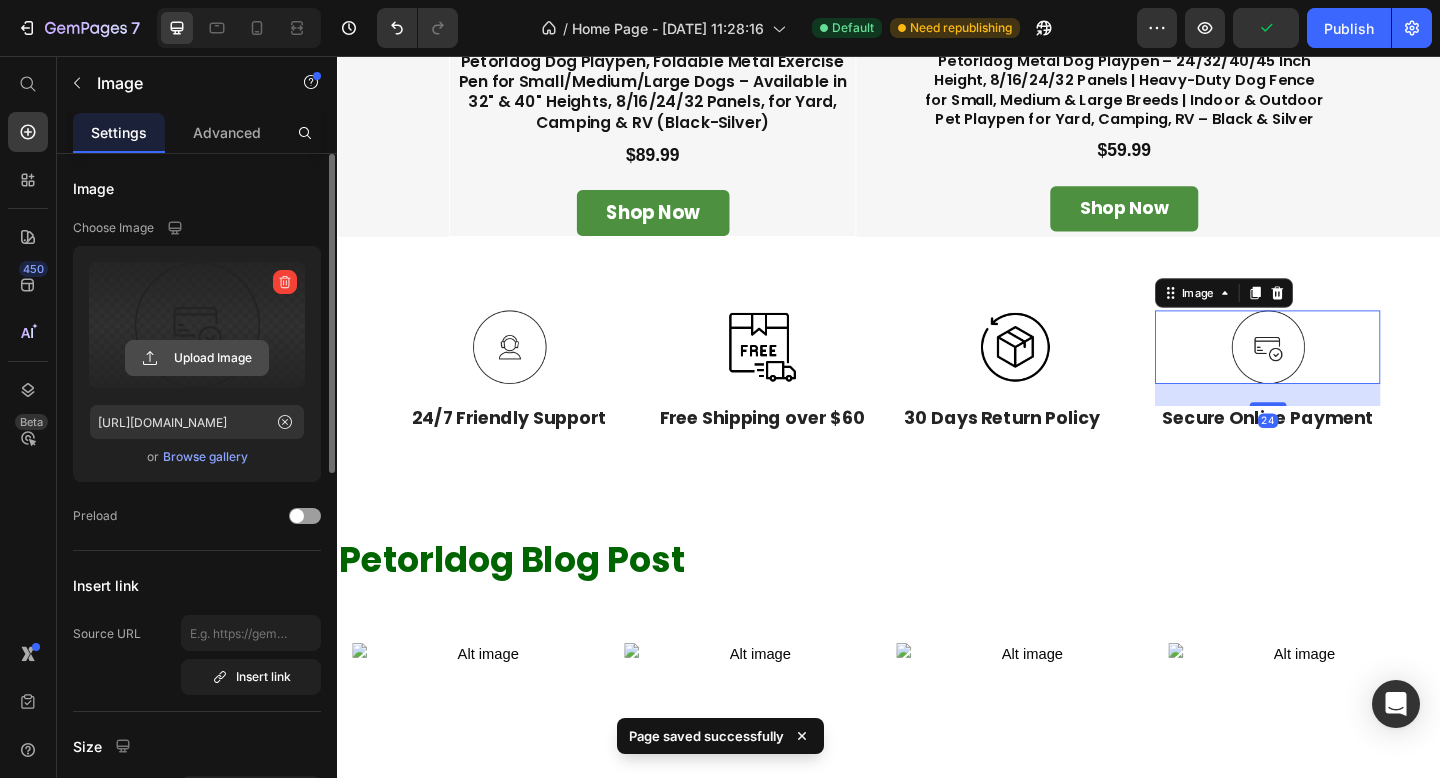 click 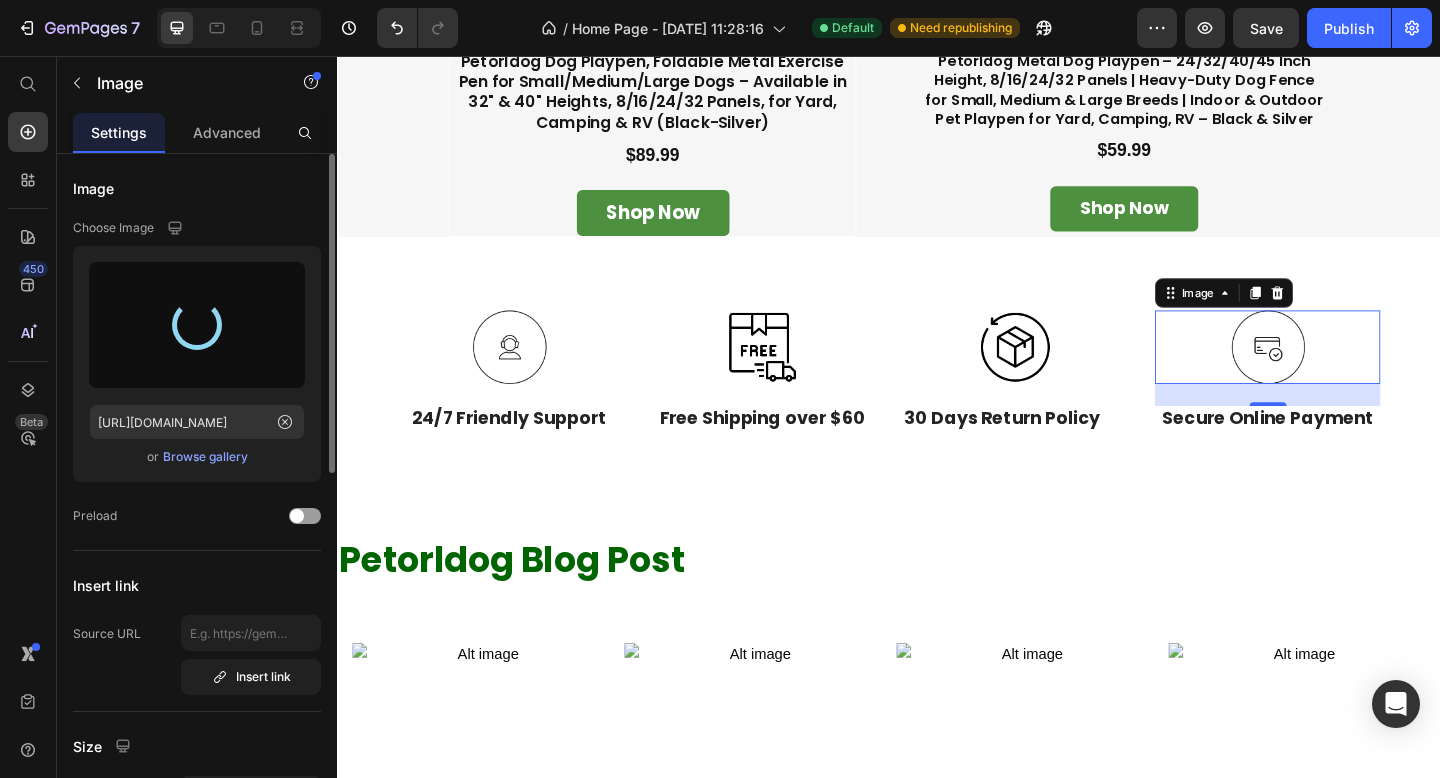 type on "[URL][DOMAIN_NAME]" 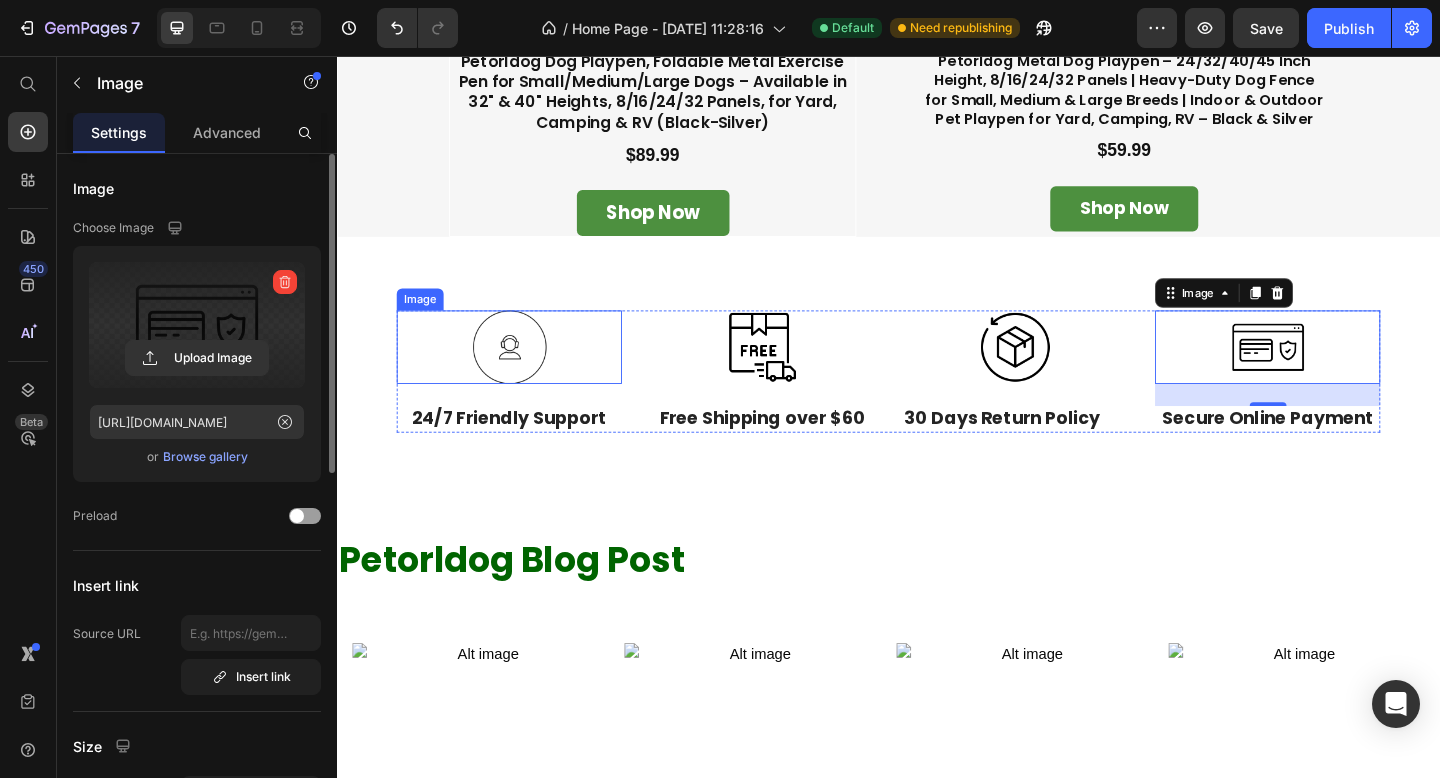 click at bounding box center [524, 373] 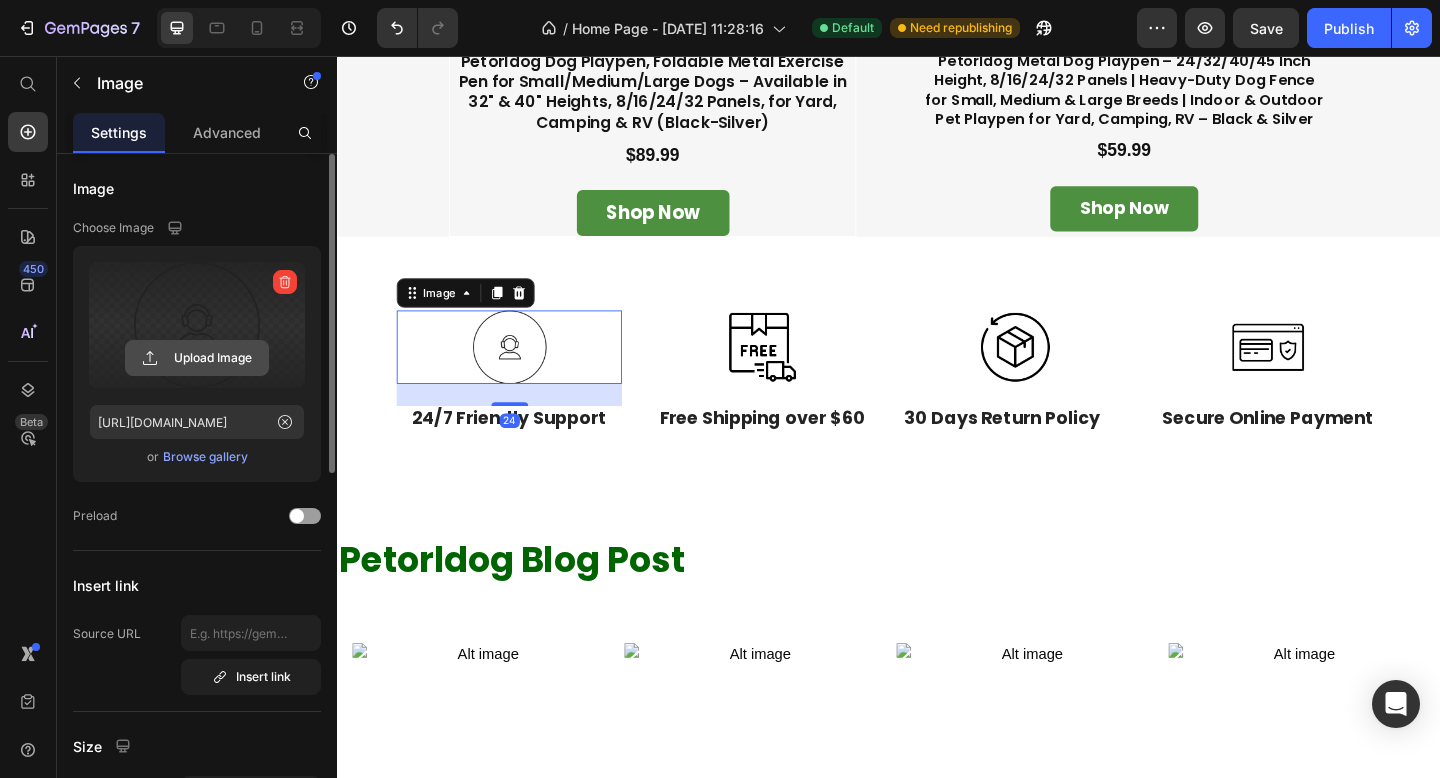 click 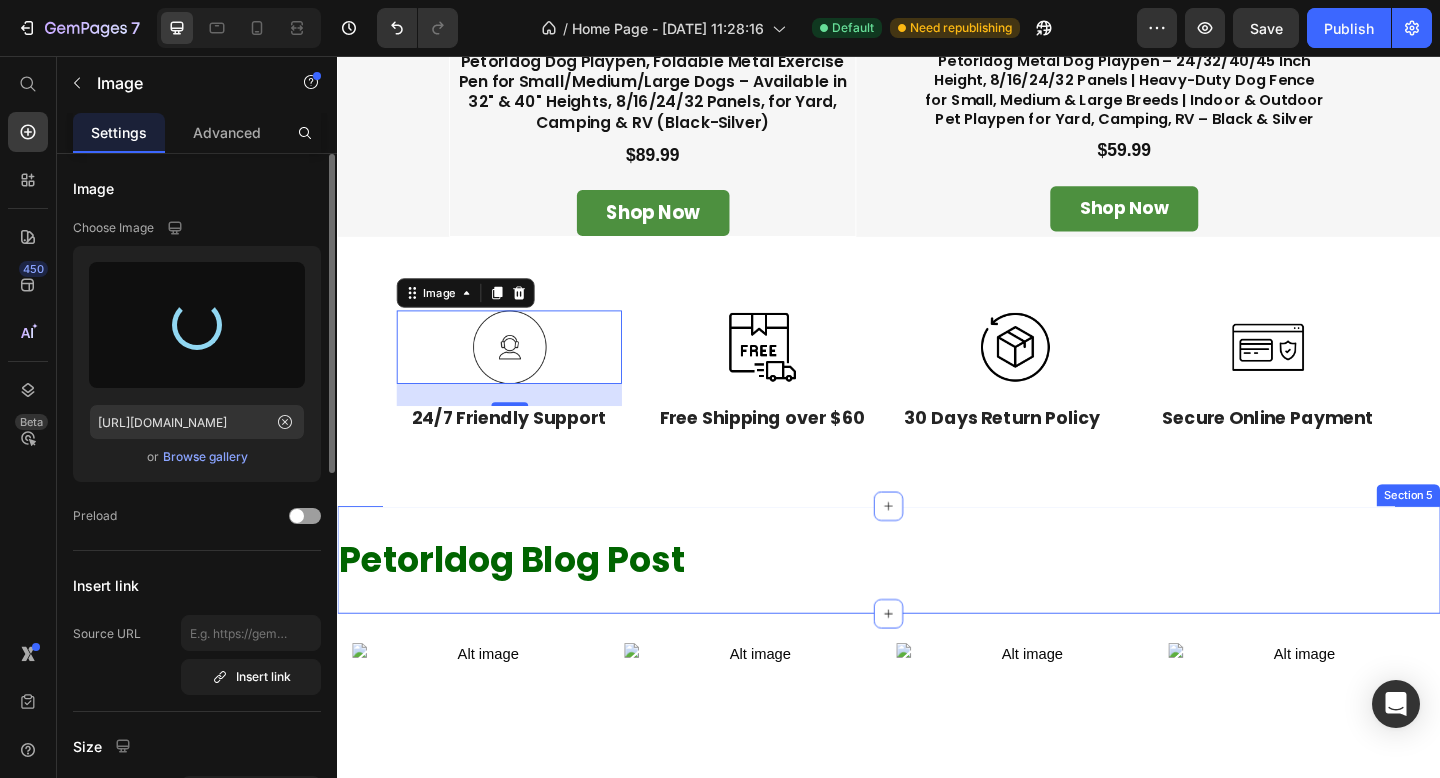 type on "[URL][DOMAIN_NAME]" 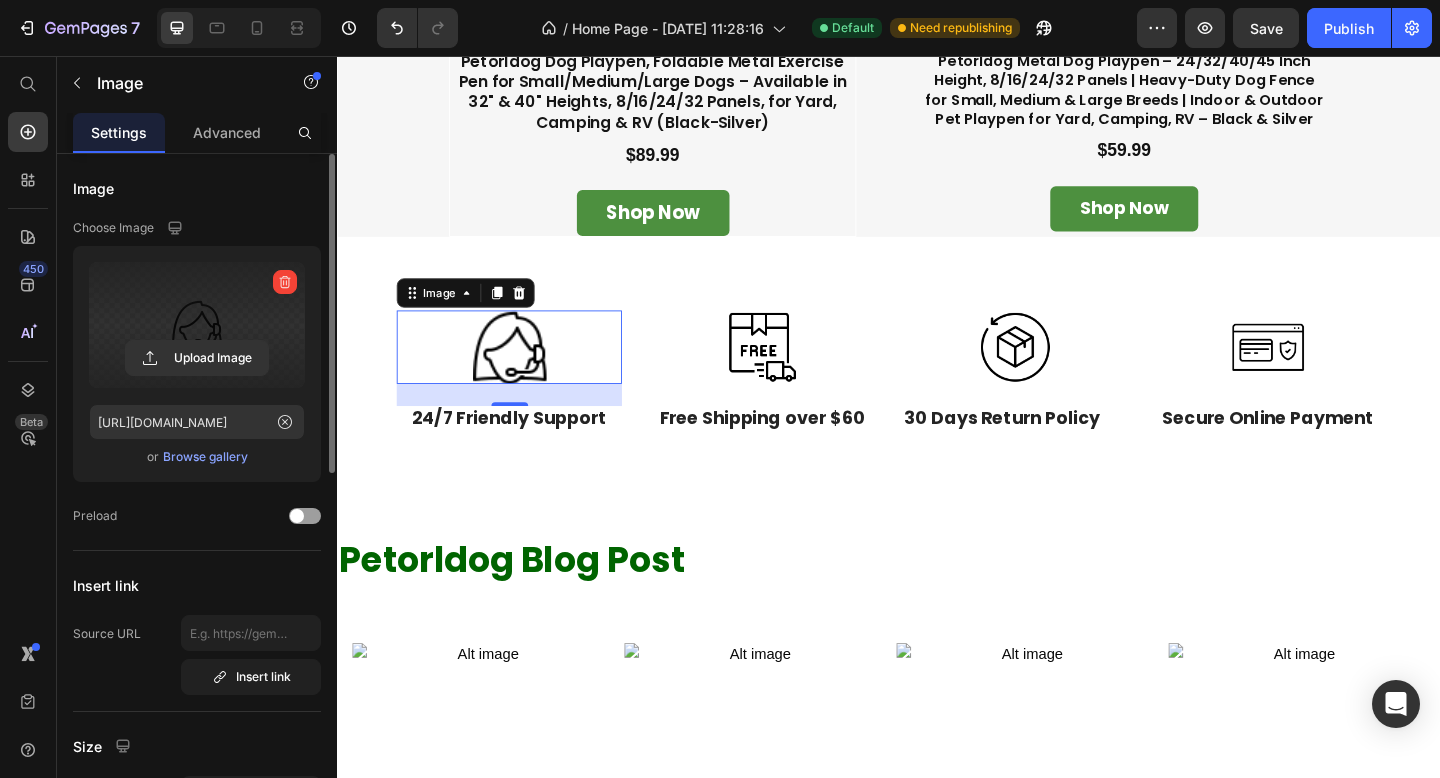 click on "Browse gallery" at bounding box center (205, 457) 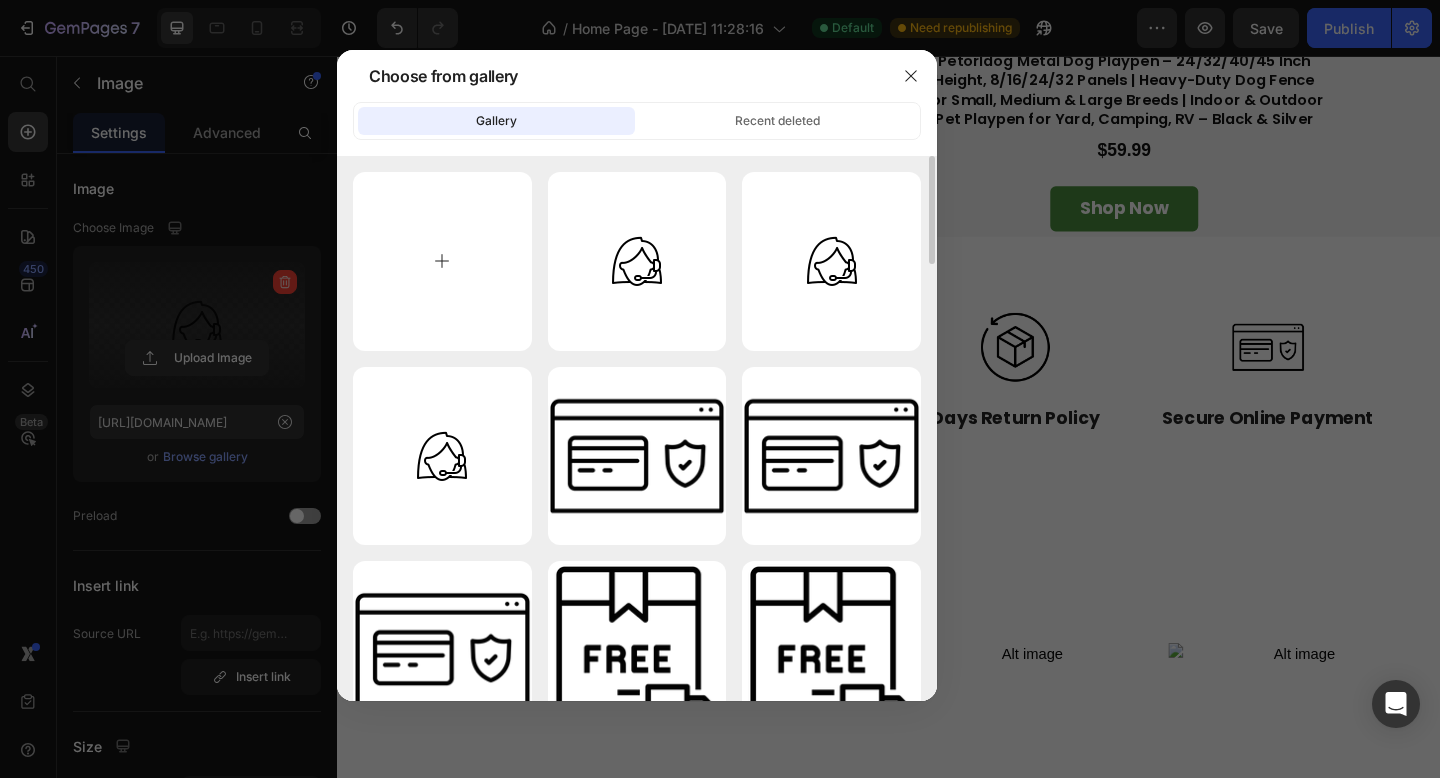 click at bounding box center [442, 261] 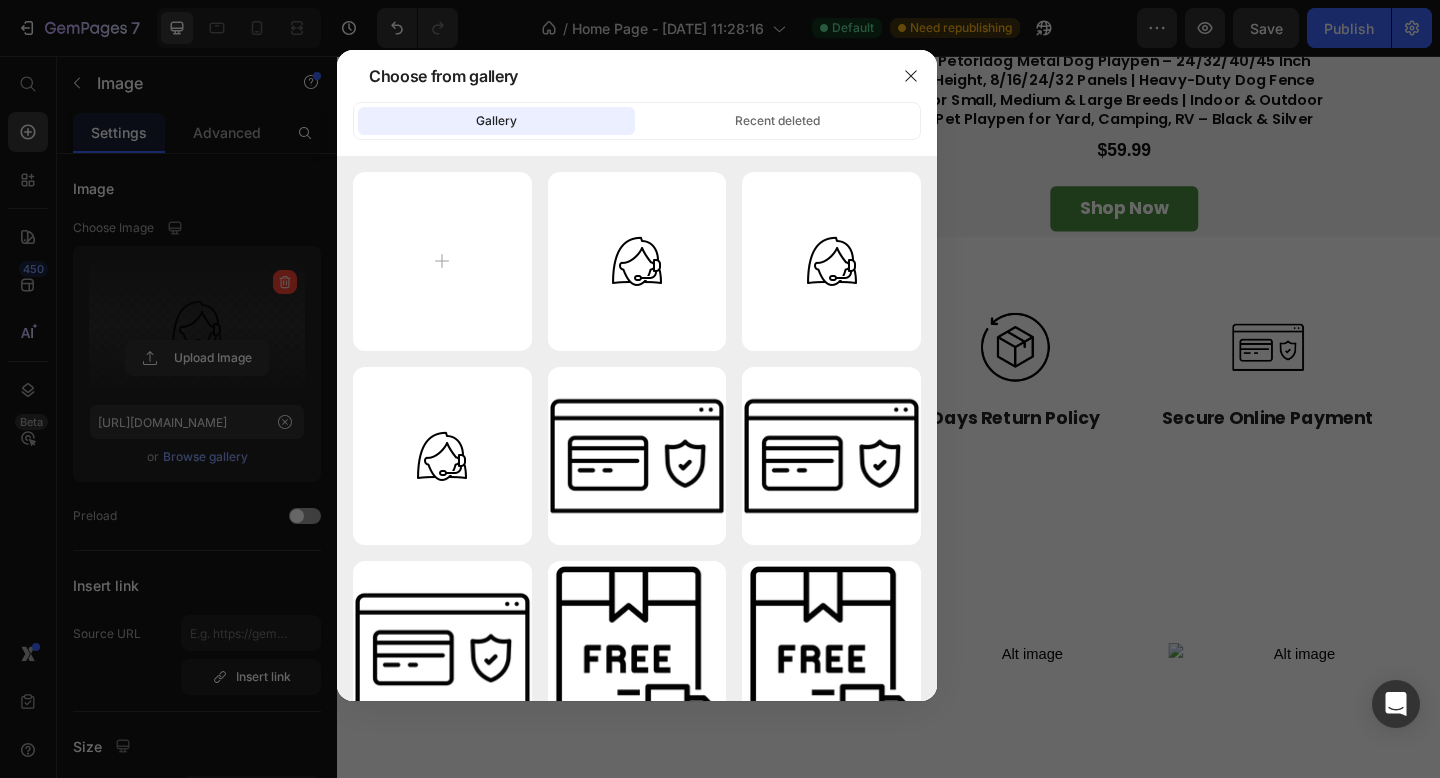type on "C:\fakepath\icons8-customer-service-64.png" 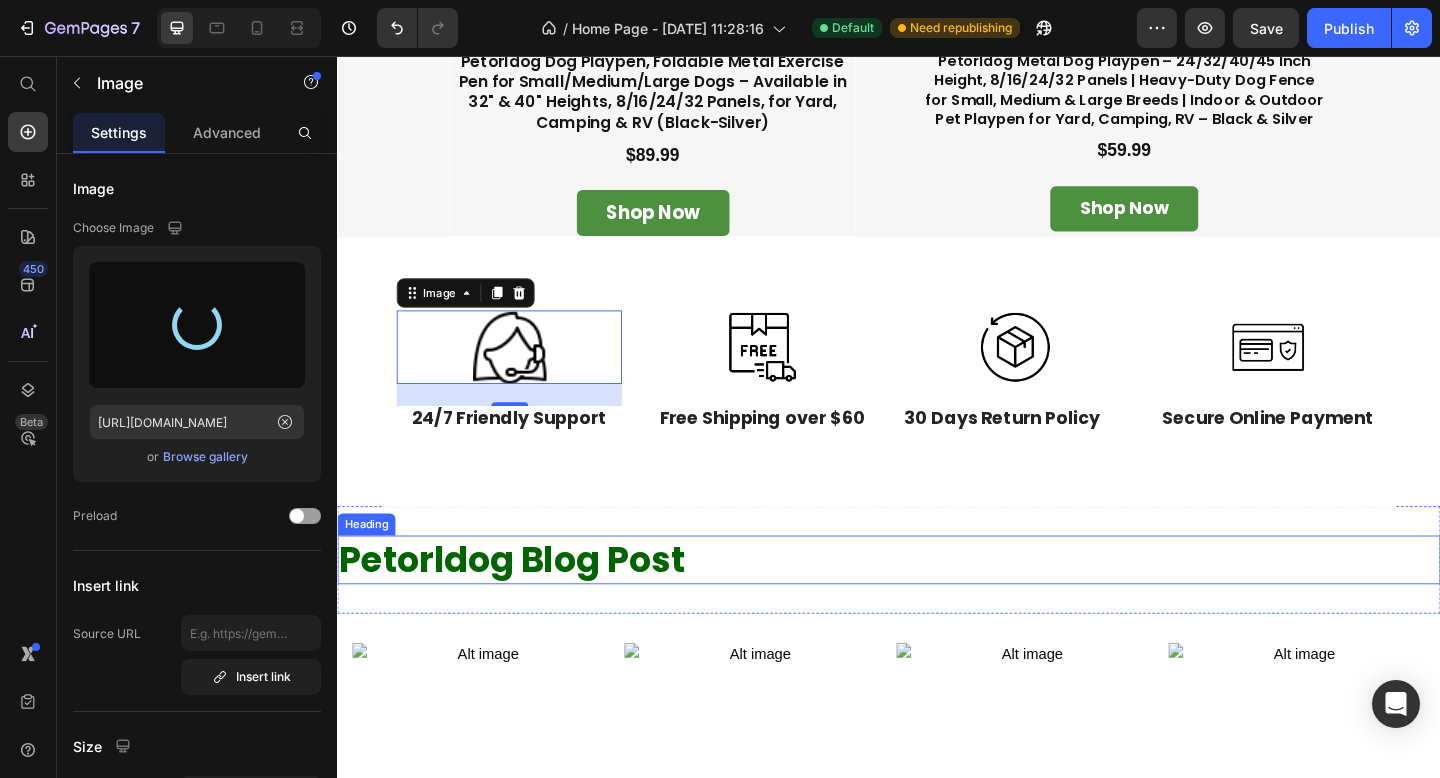 type on "[URL][DOMAIN_NAME]" 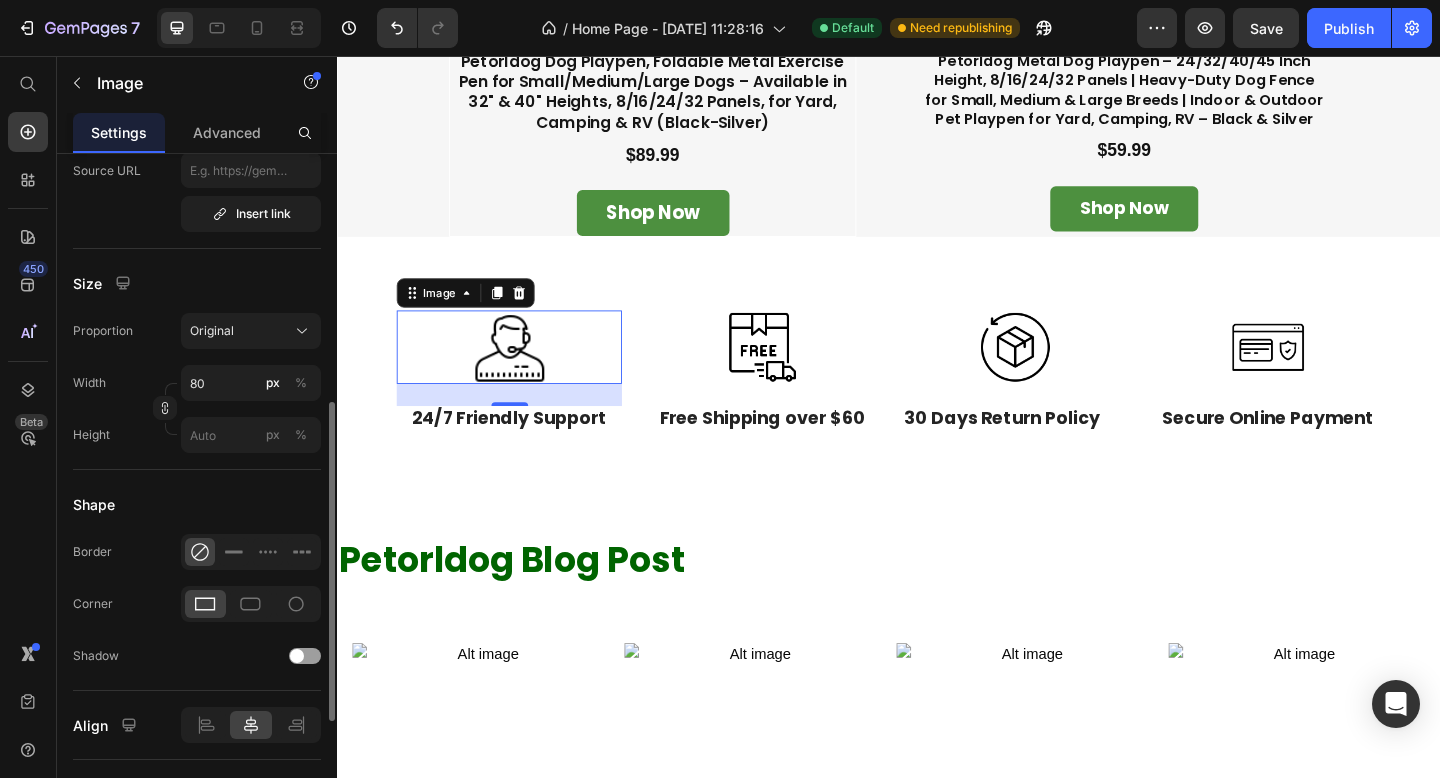 scroll, scrollTop: 490, scrollLeft: 0, axis: vertical 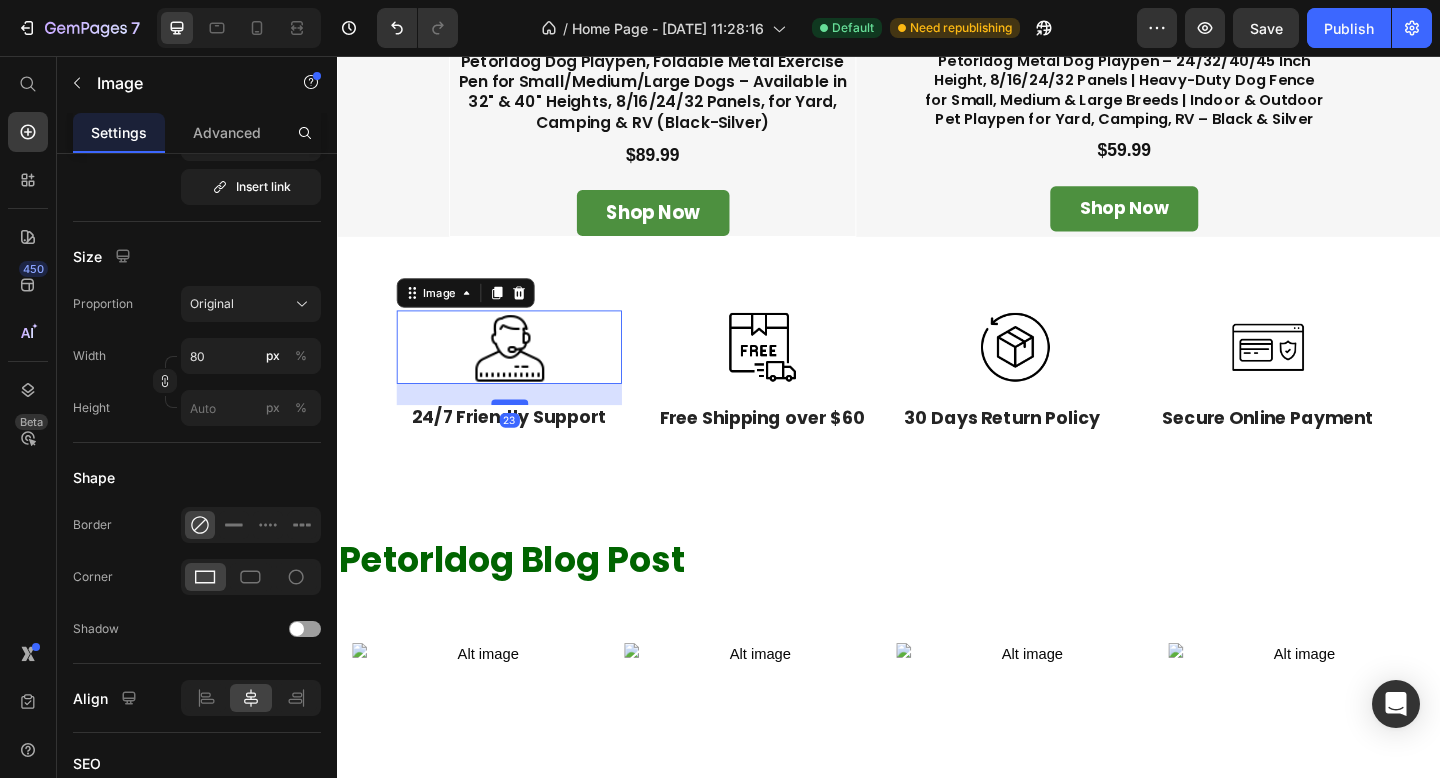 click at bounding box center [525, 433] 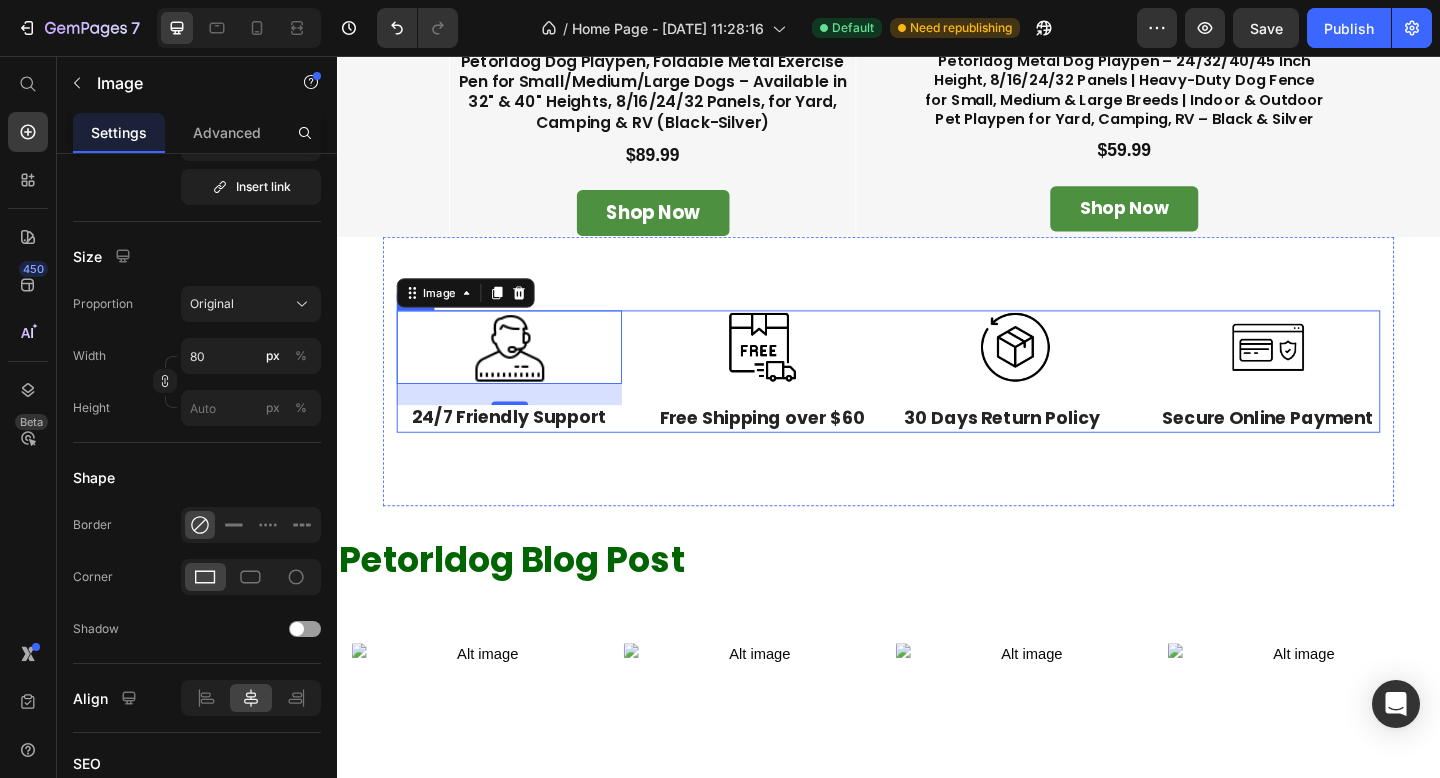 click on "Image   23 24/7 Friendly Support Text Block Image Free Shipping over $60 Text Block Image       30 Days Return Policy Text Block Image Secure Online Payment Text Block Row" at bounding box center (937, 399) 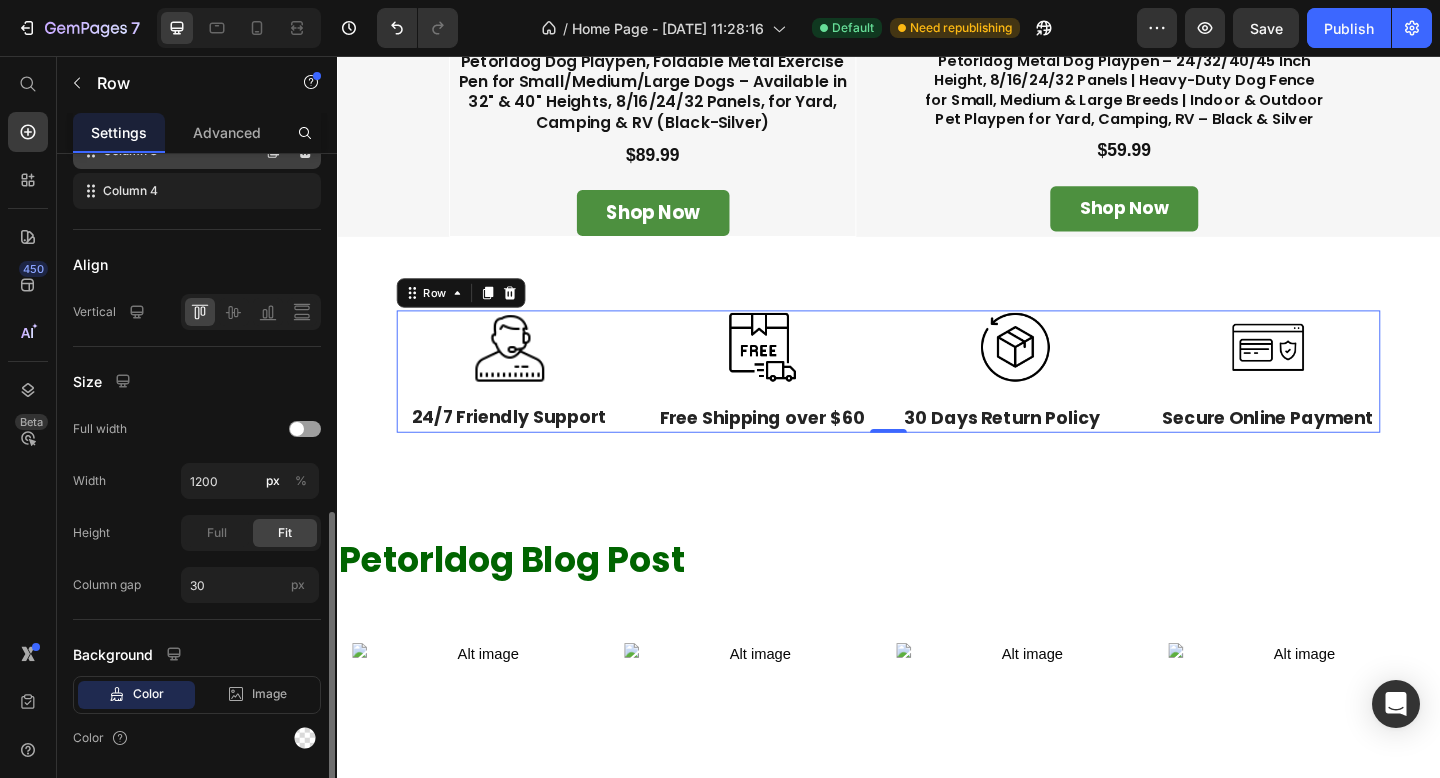 scroll, scrollTop: 520, scrollLeft: 0, axis: vertical 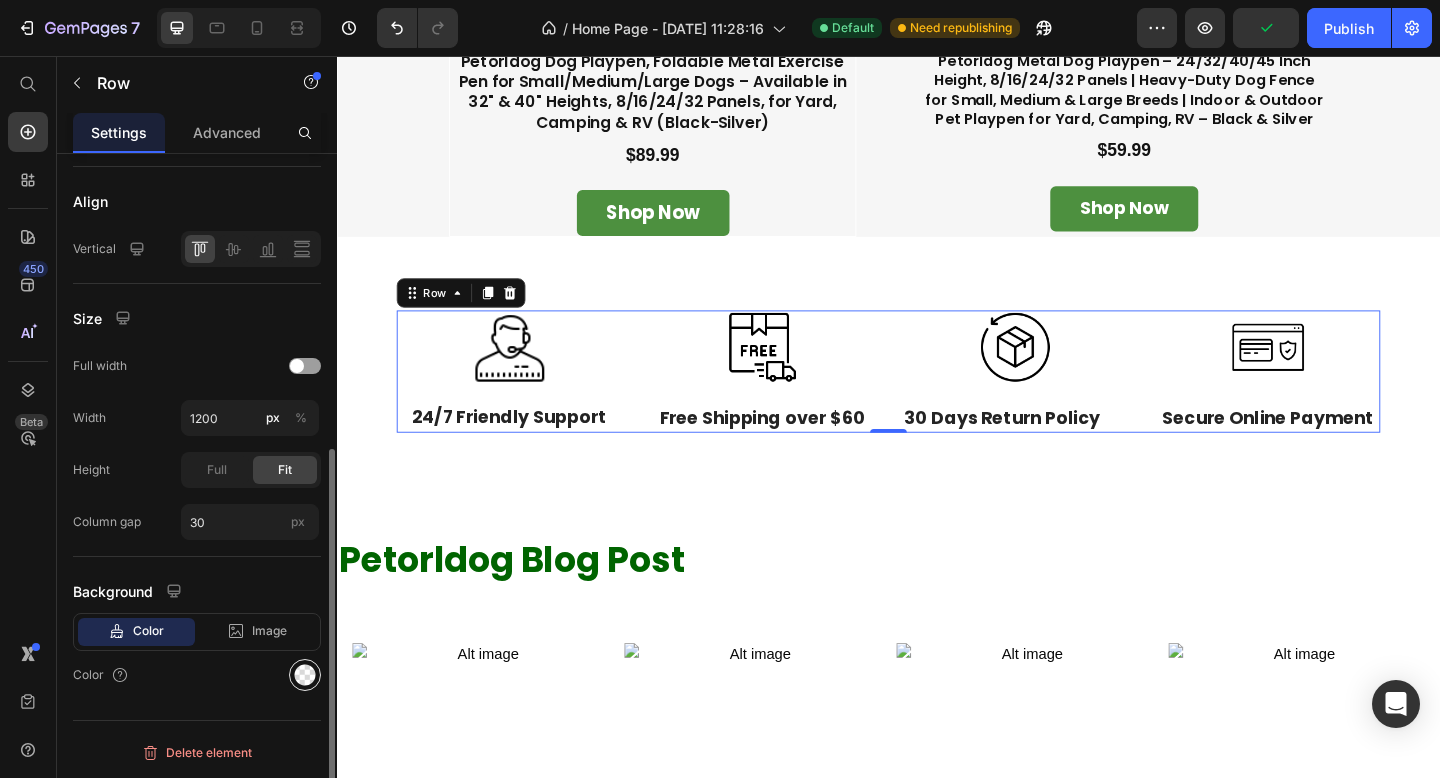 click at bounding box center (305, 675) 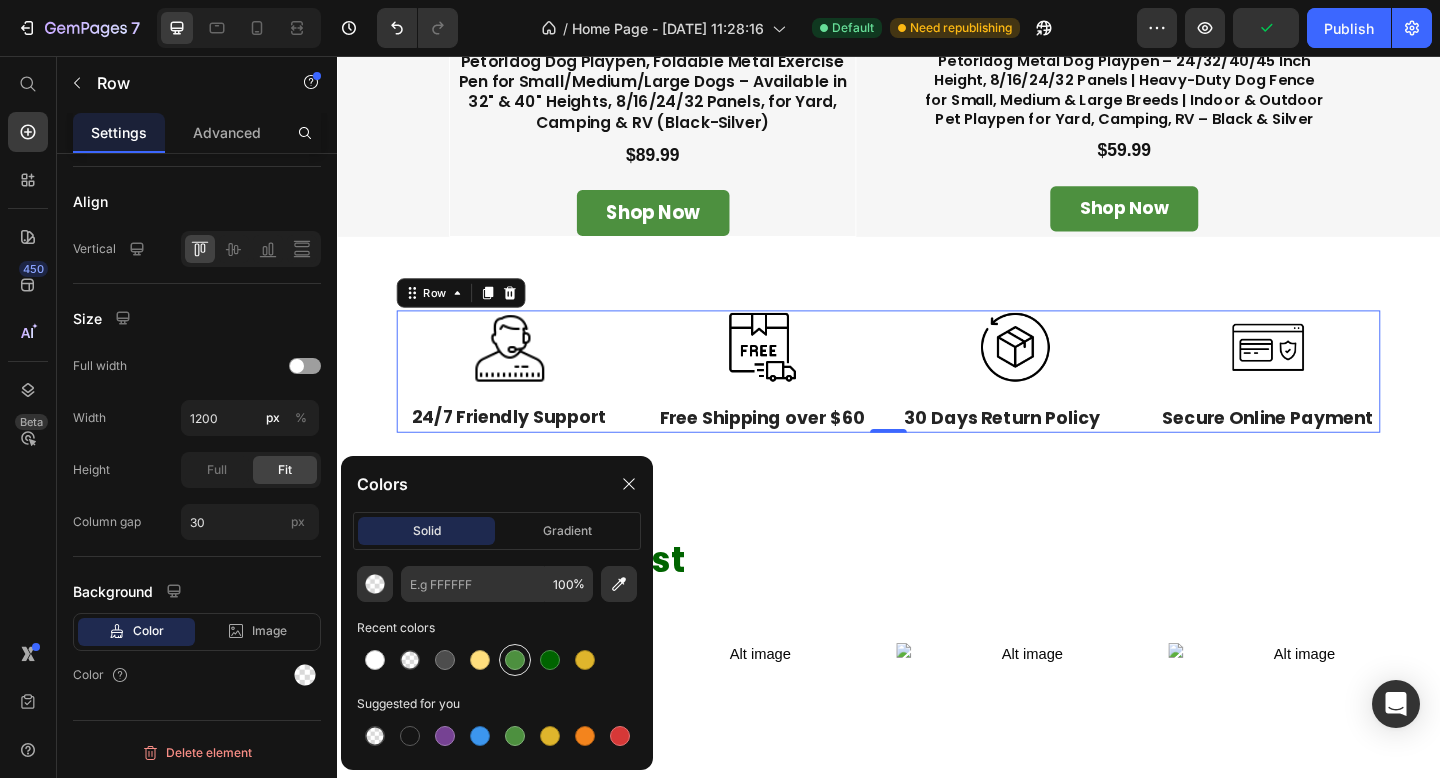 click at bounding box center [515, 660] 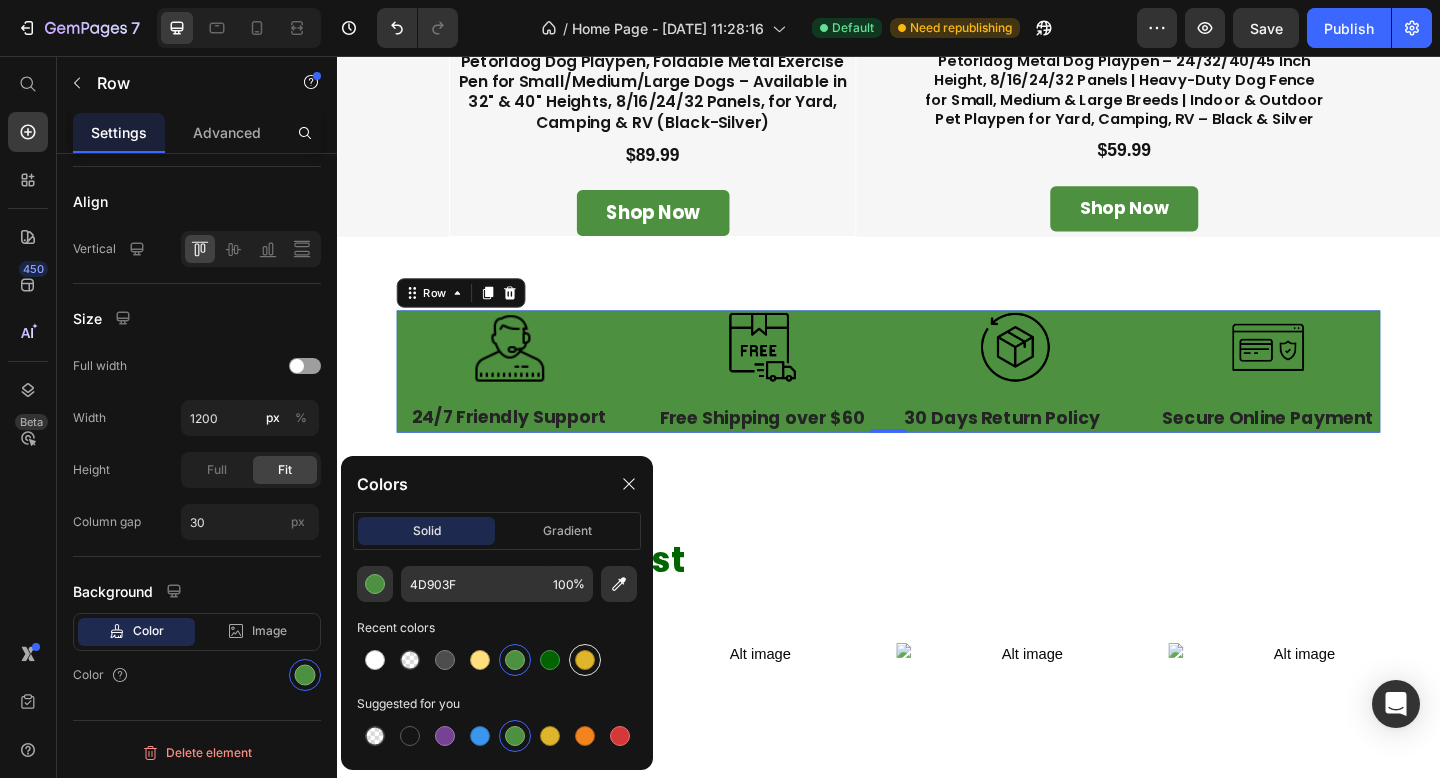 click at bounding box center (585, 660) 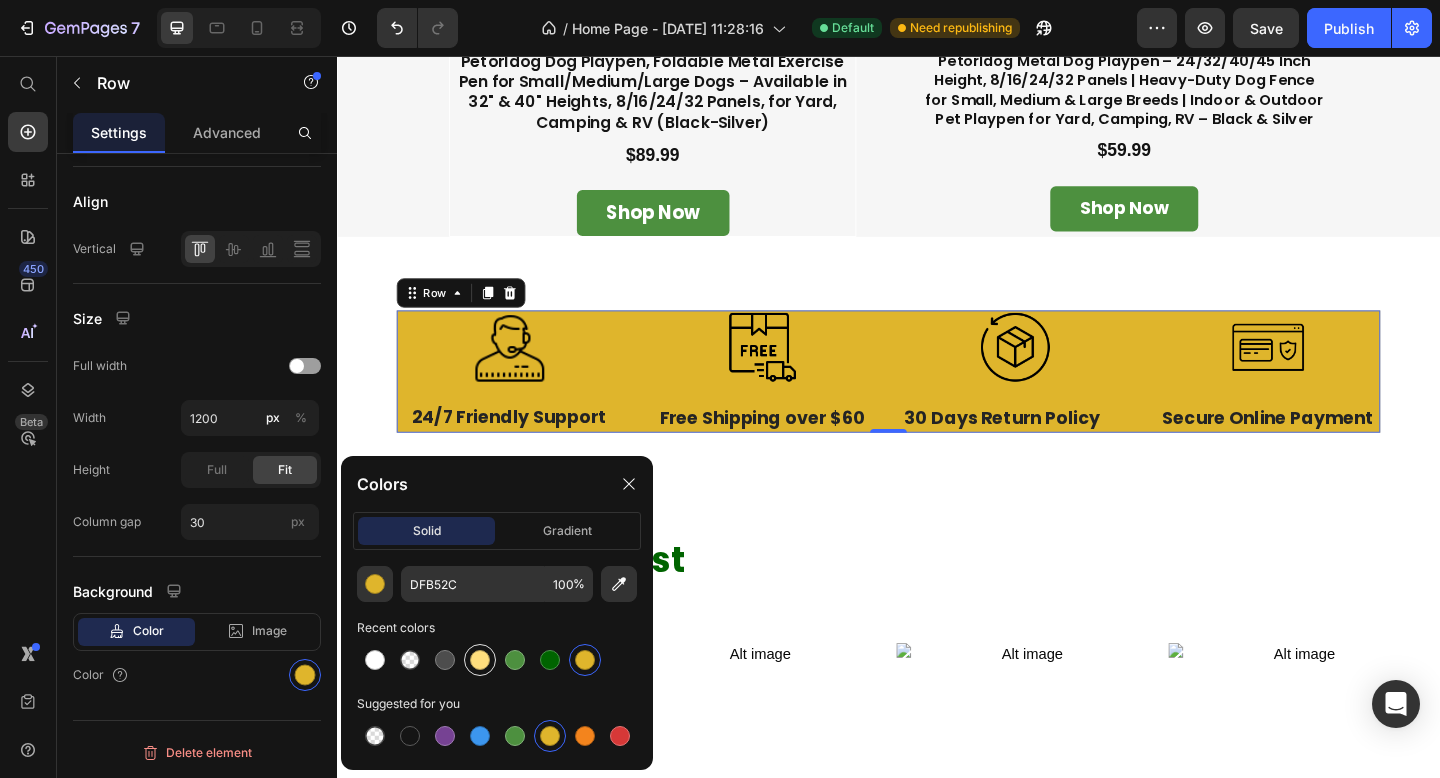 click at bounding box center (480, 660) 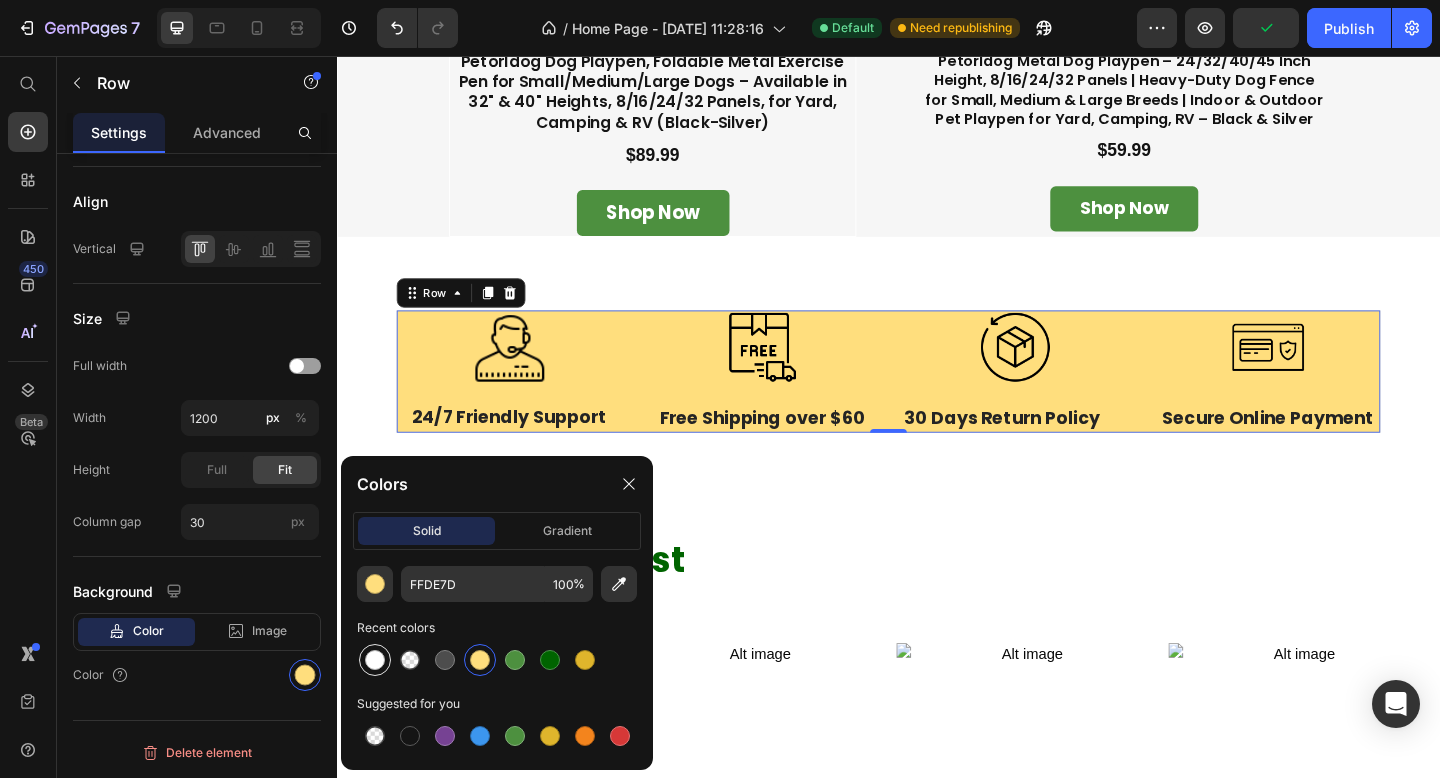 click at bounding box center [375, 660] 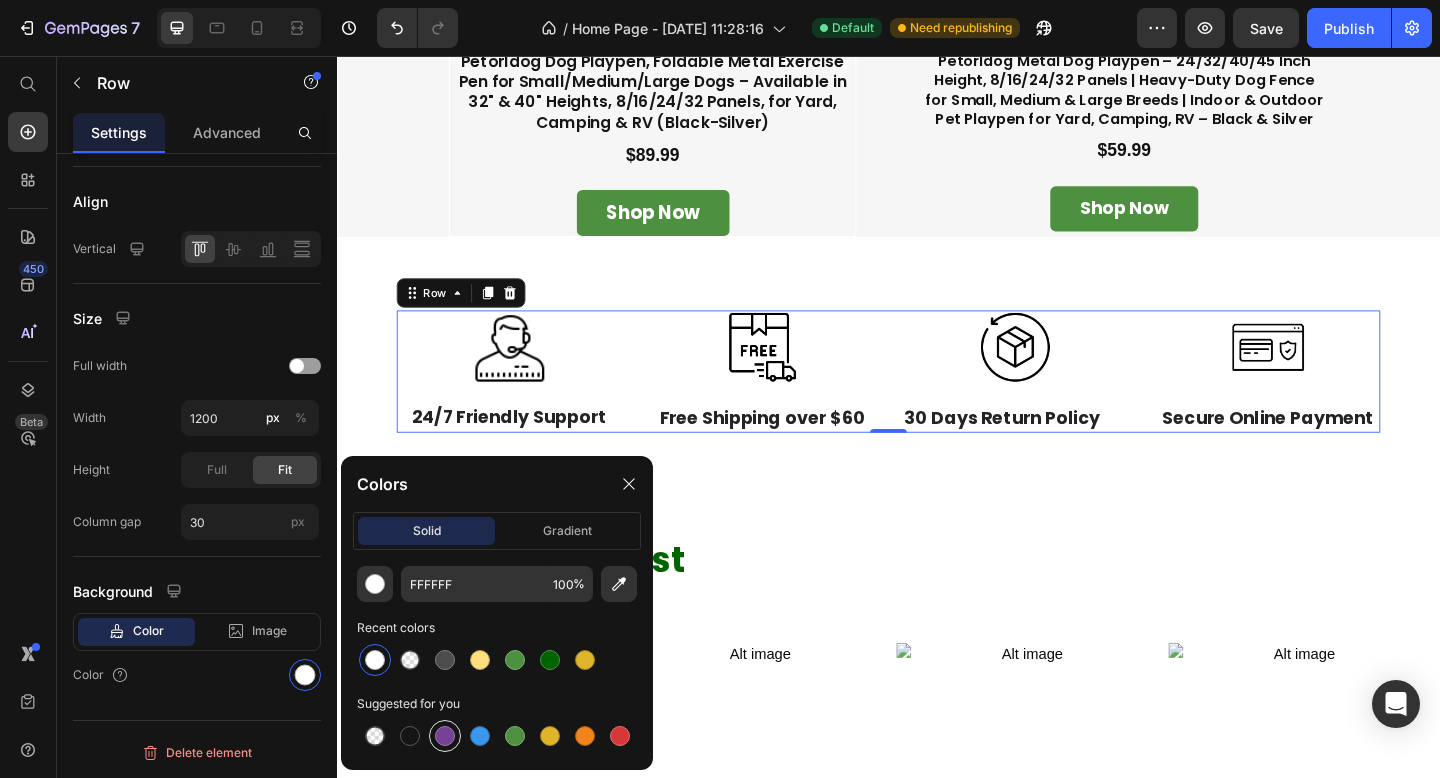 click at bounding box center [445, 736] 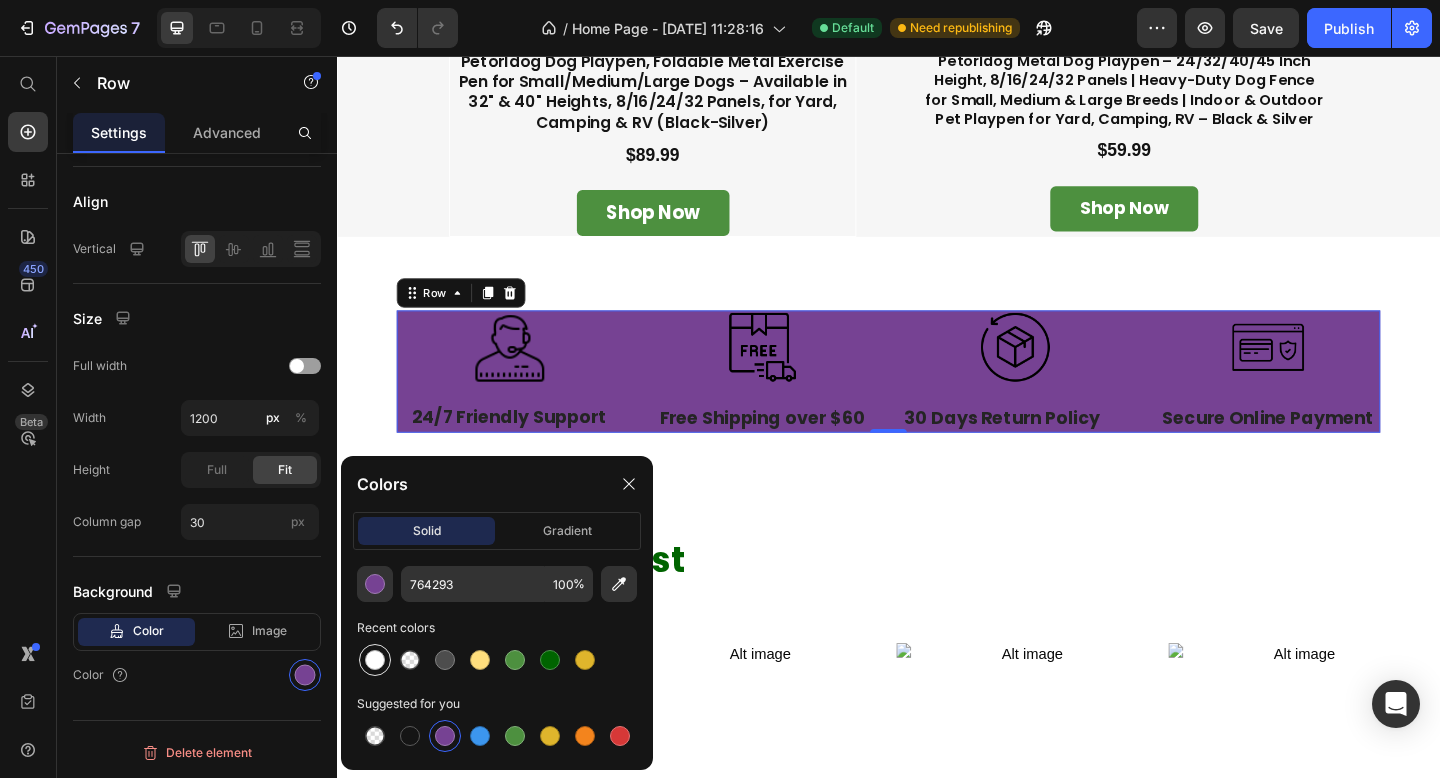 click at bounding box center [375, 660] 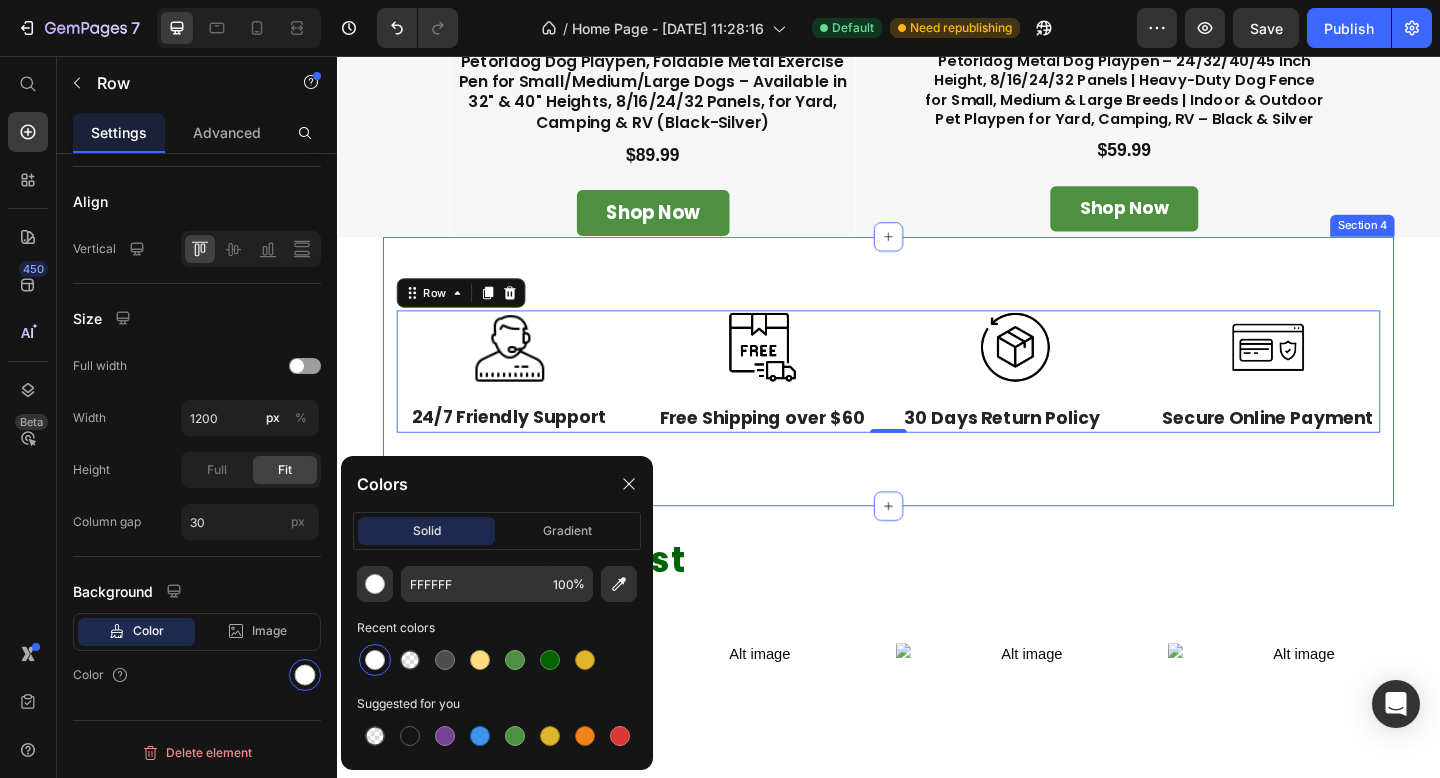 click on "Image 24/7 Friendly Support Text Block Image Free Shipping over $60 Text Block Image       30 Days Return Policy Text Block Image Secure Online Payment Text Block Row   0 Section 4" at bounding box center [937, 399] 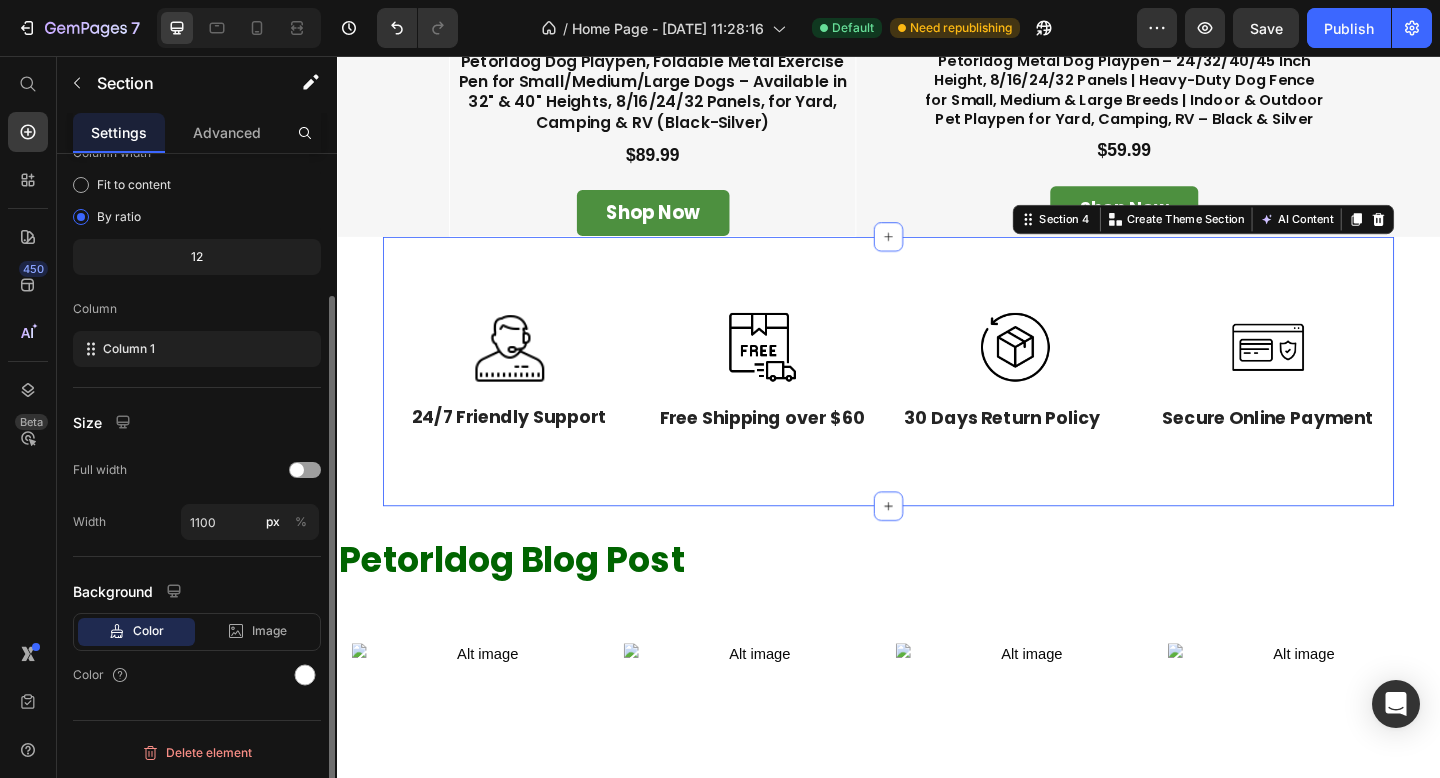 scroll, scrollTop: 0, scrollLeft: 0, axis: both 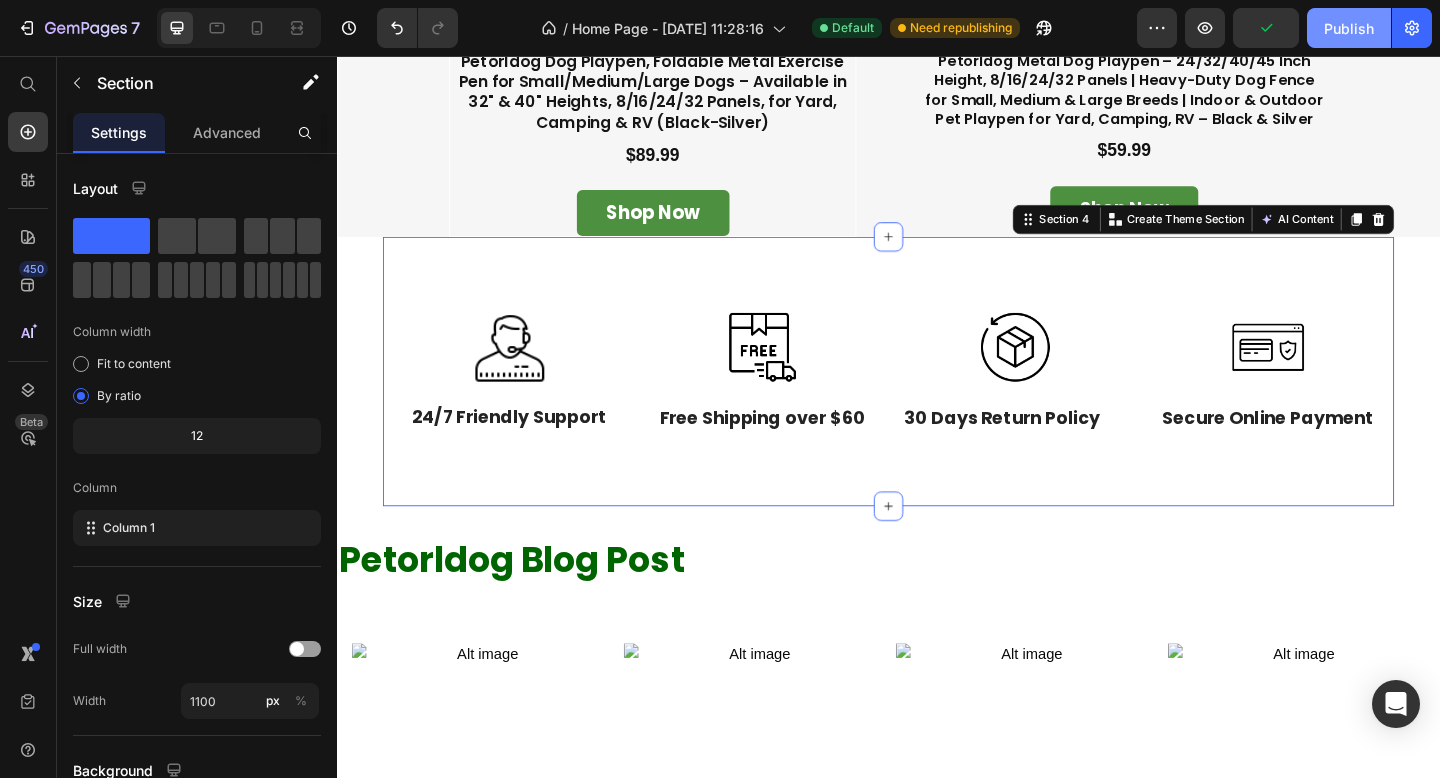 click on "Publish" at bounding box center [1349, 28] 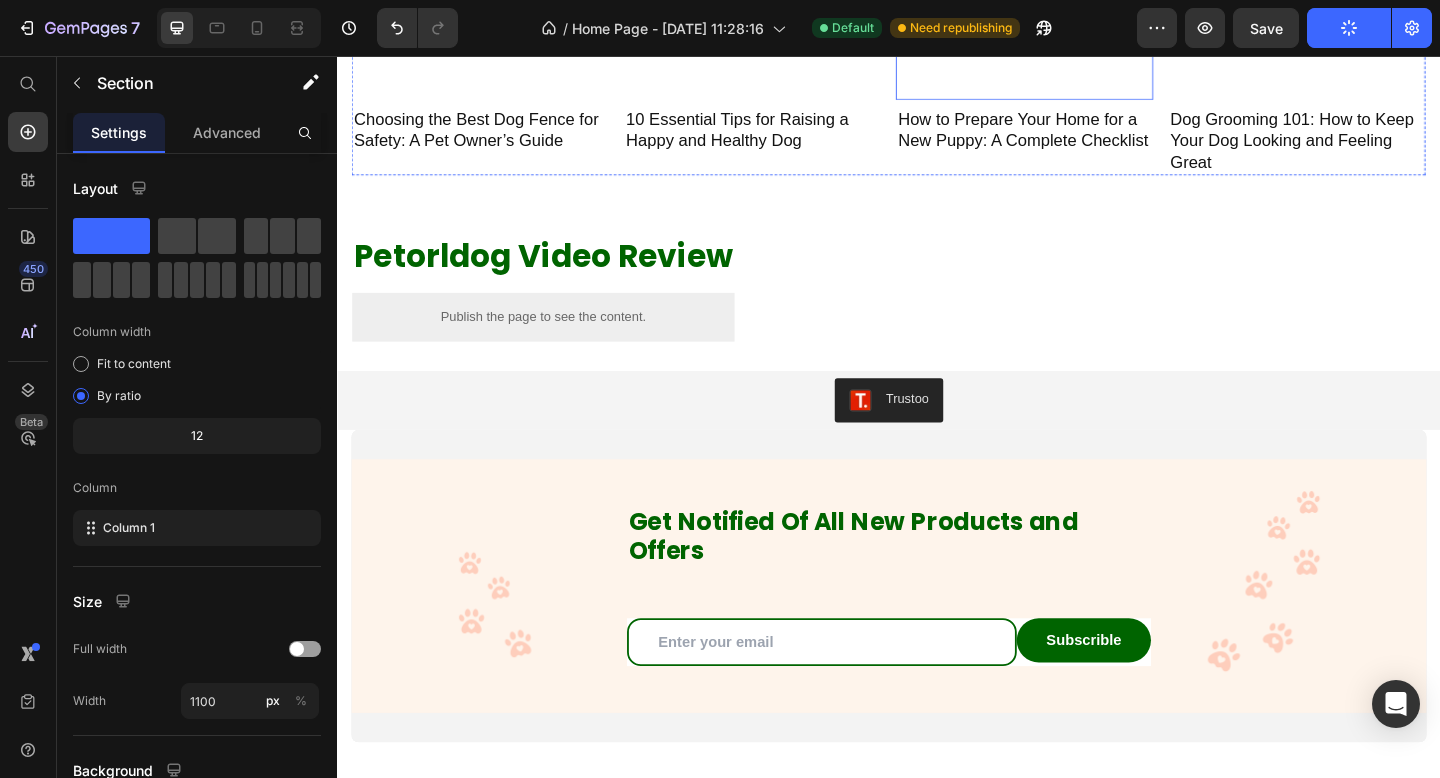 scroll, scrollTop: 2524, scrollLeft: 0, axis: vertical 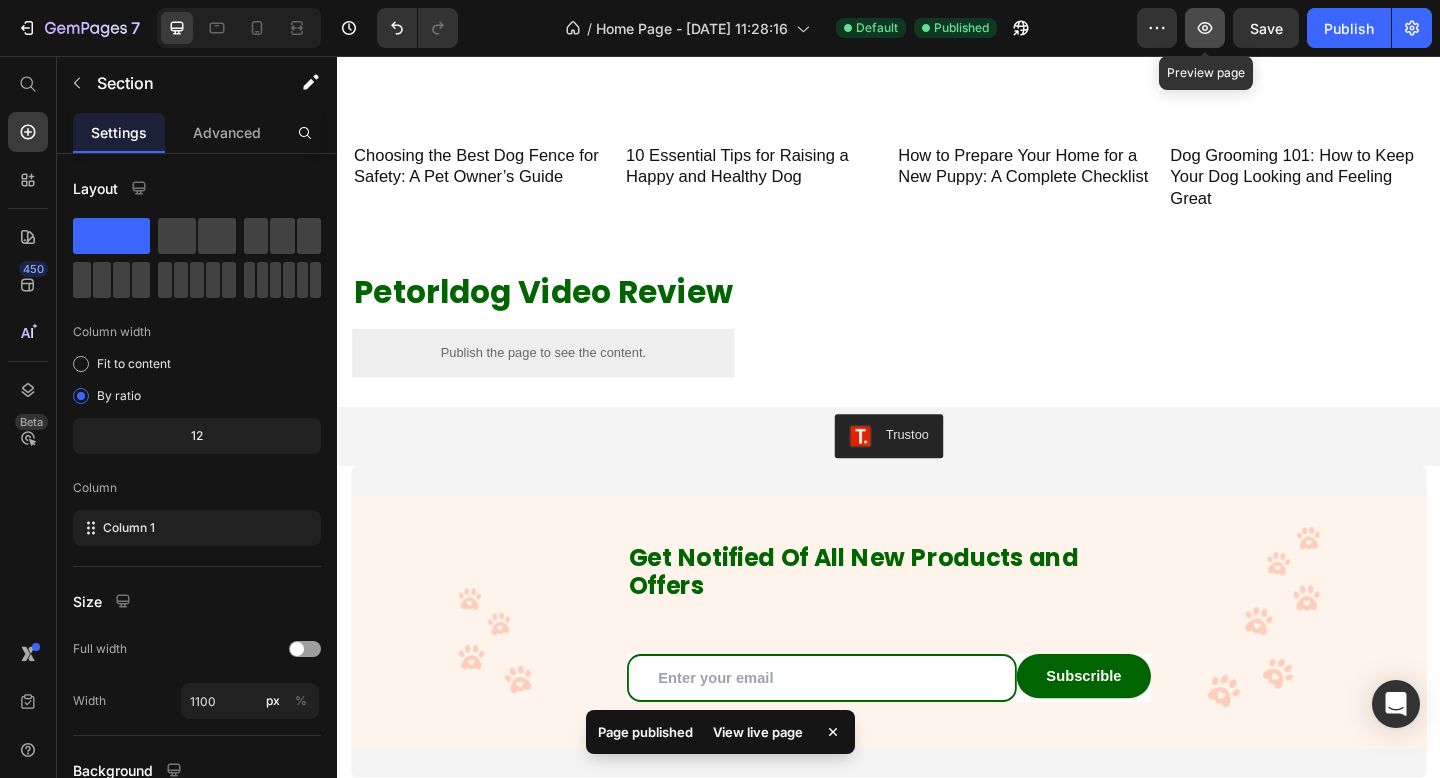 click 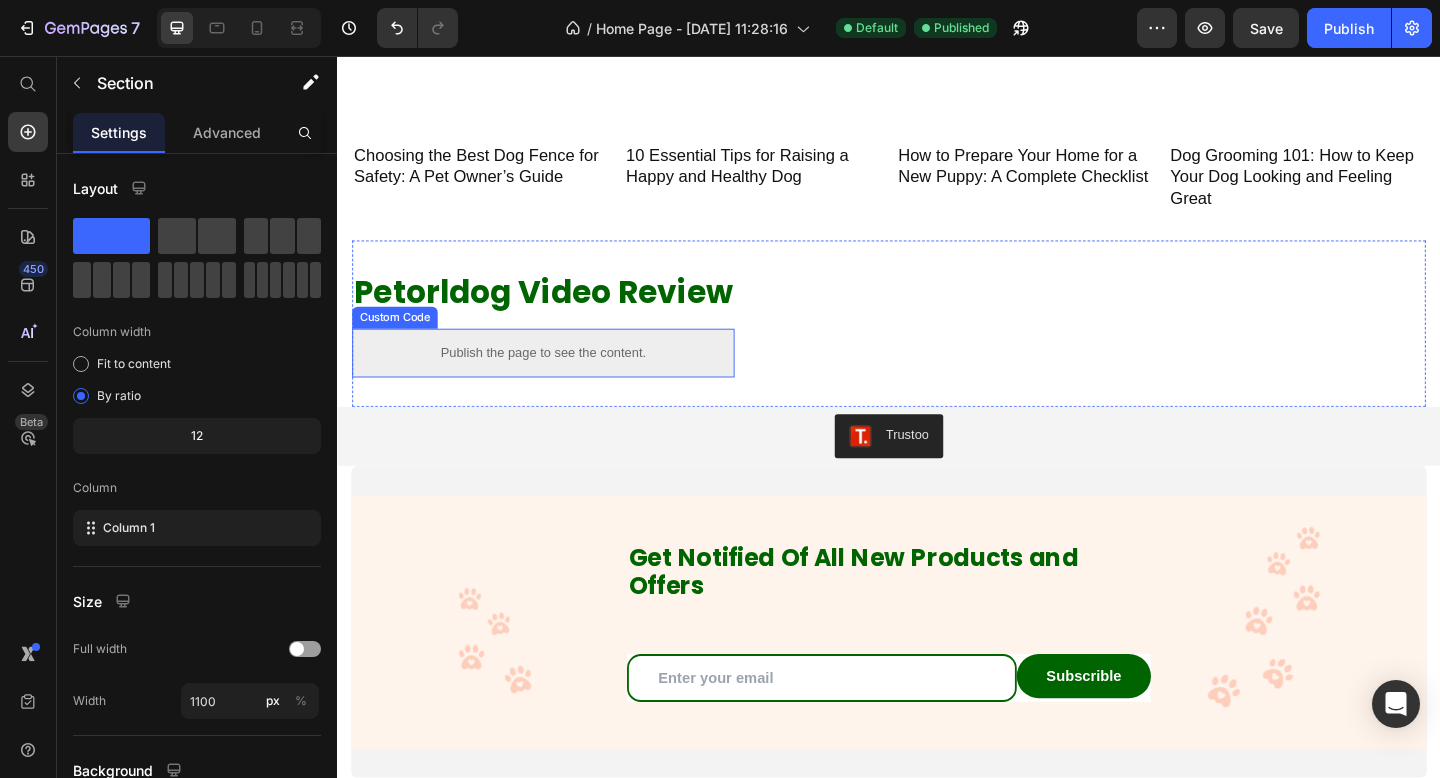 scroll, scrollTop: 2272, scrollLeft: 0, axis: vertical 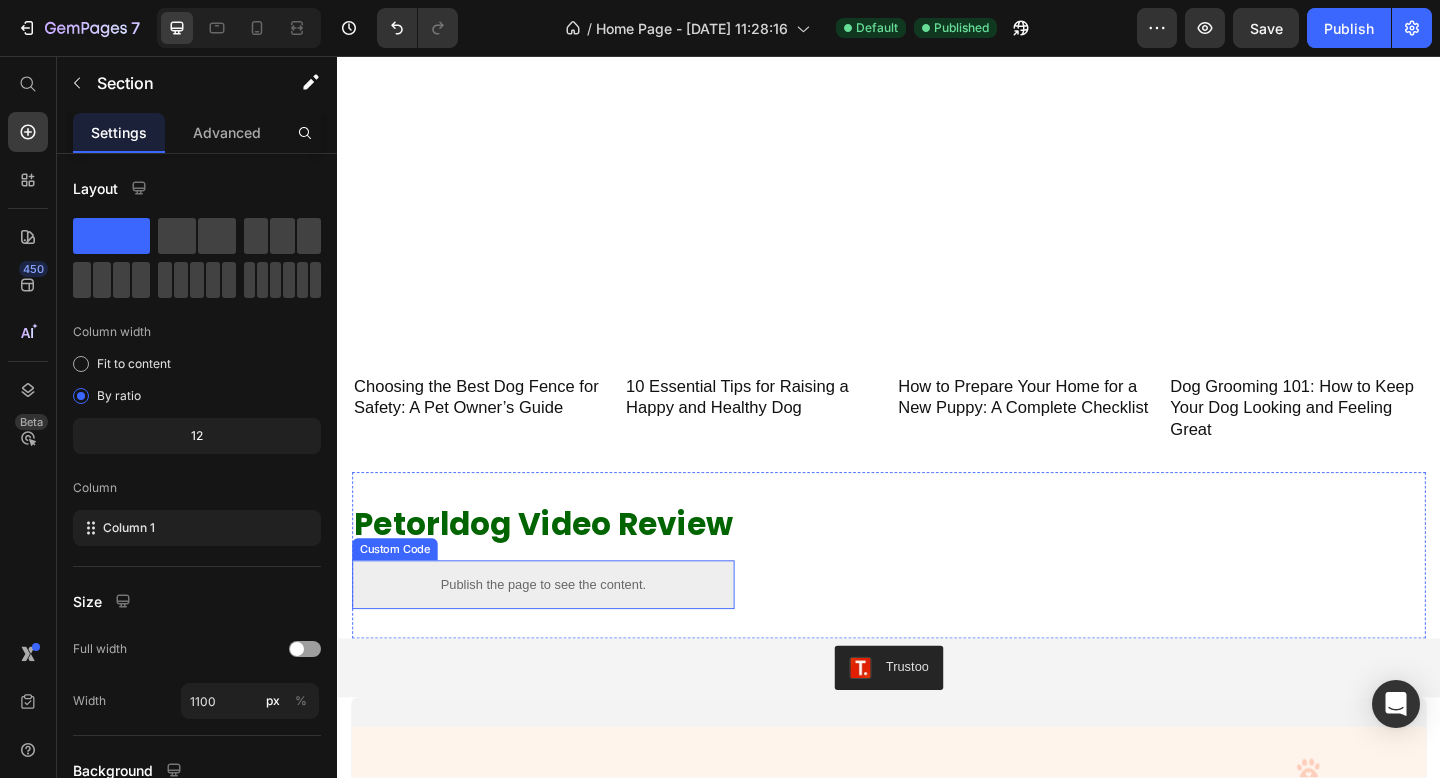 click on "Shop Petorldog Bestsellers" at bounding box center [937, -1134] 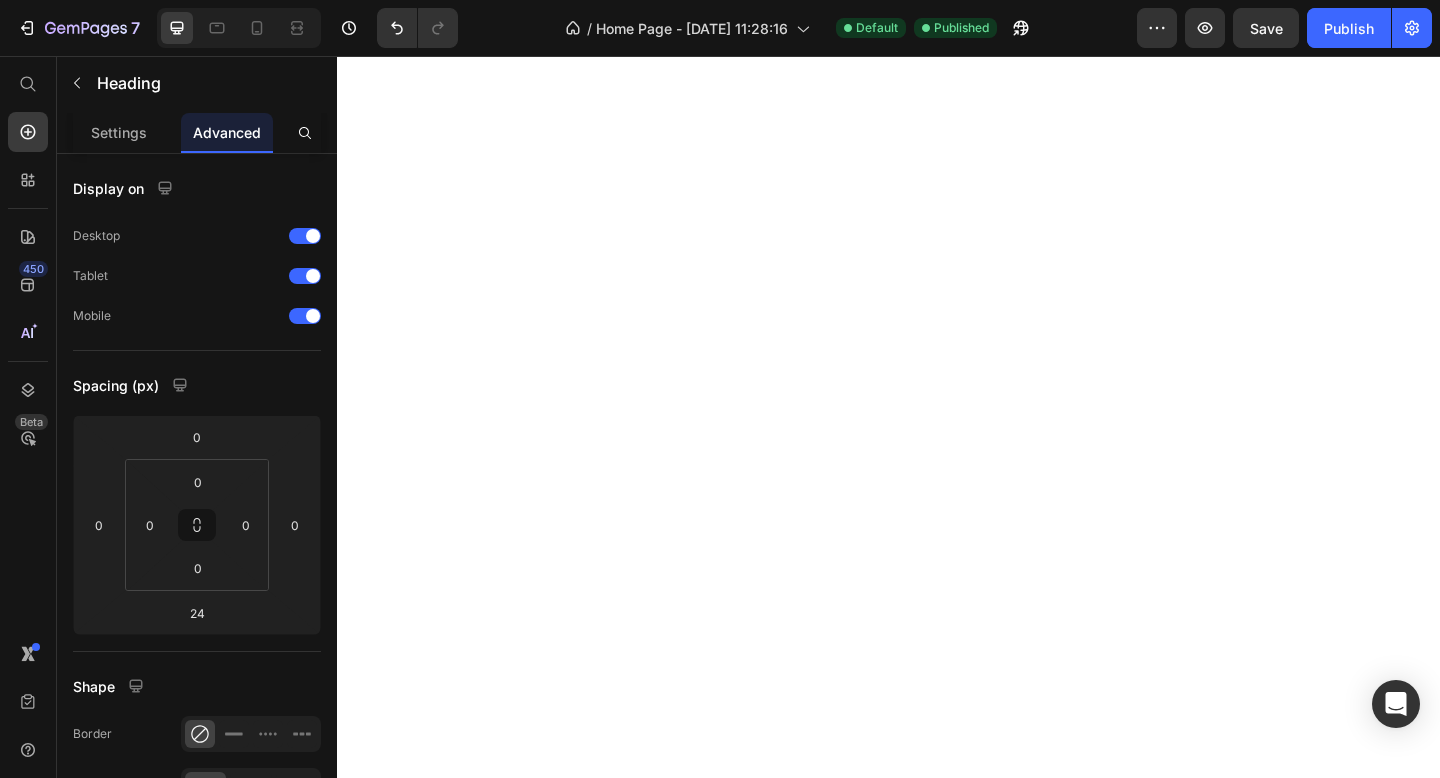 click on "Shop Petorldog Bestsellers" at bounding box center (937, -1134) 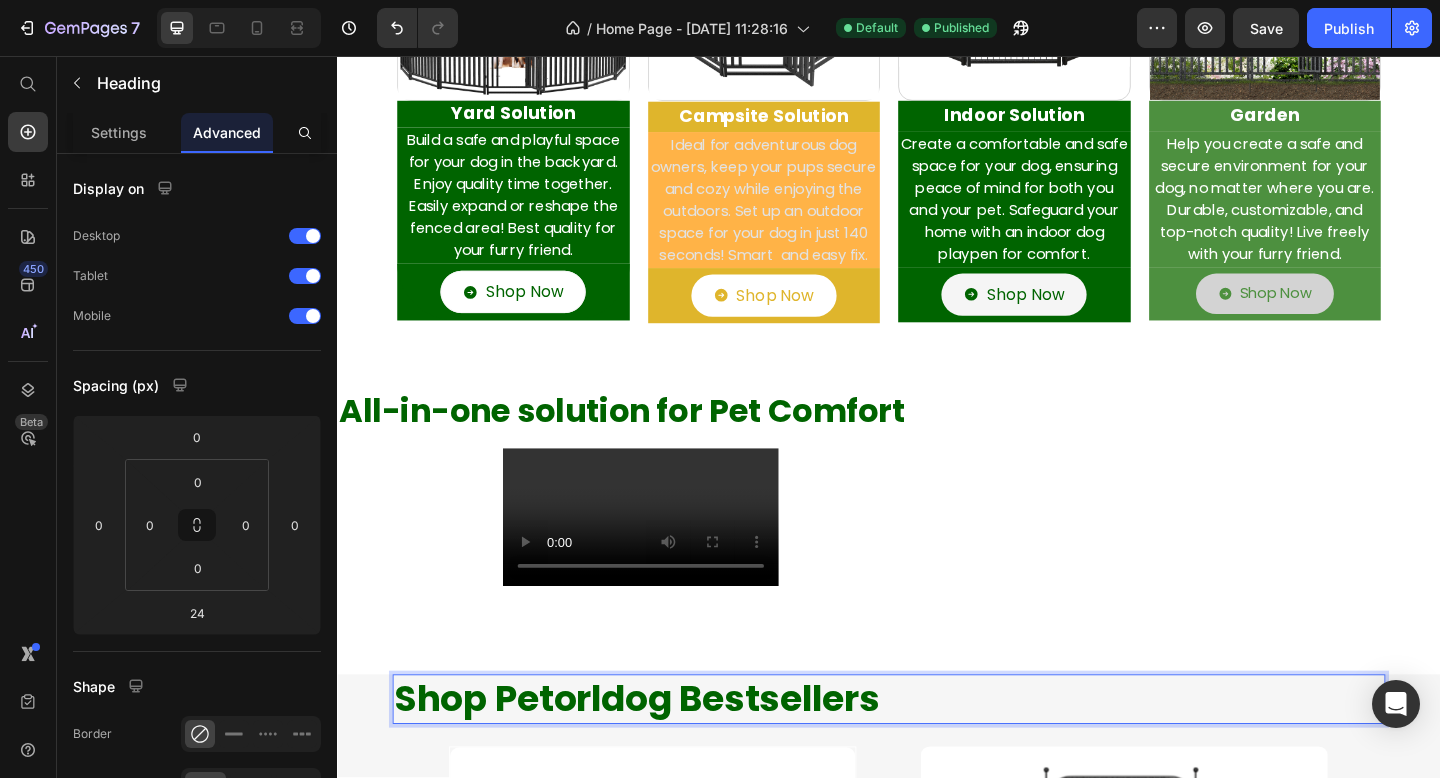 scroll, scrollTop: 705, scrollLeft: 0, axis: vertical 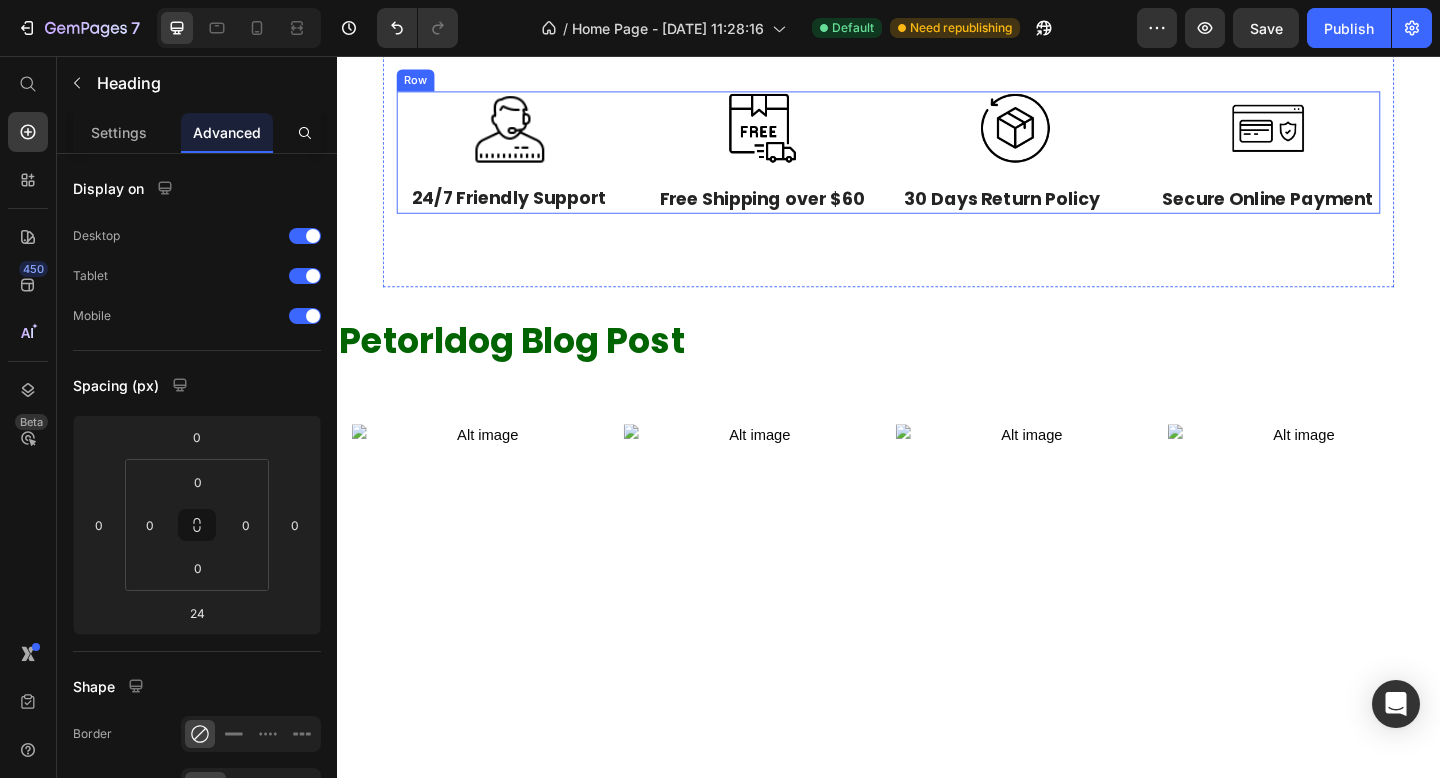 click on "Image 24/7 Friendly Support Text Block Image Free Shipping over $60 Text Block Image       30 Days Return Policy Text Block Image Secure Online Payment Text Block Row" at bounding box center (937, 161) 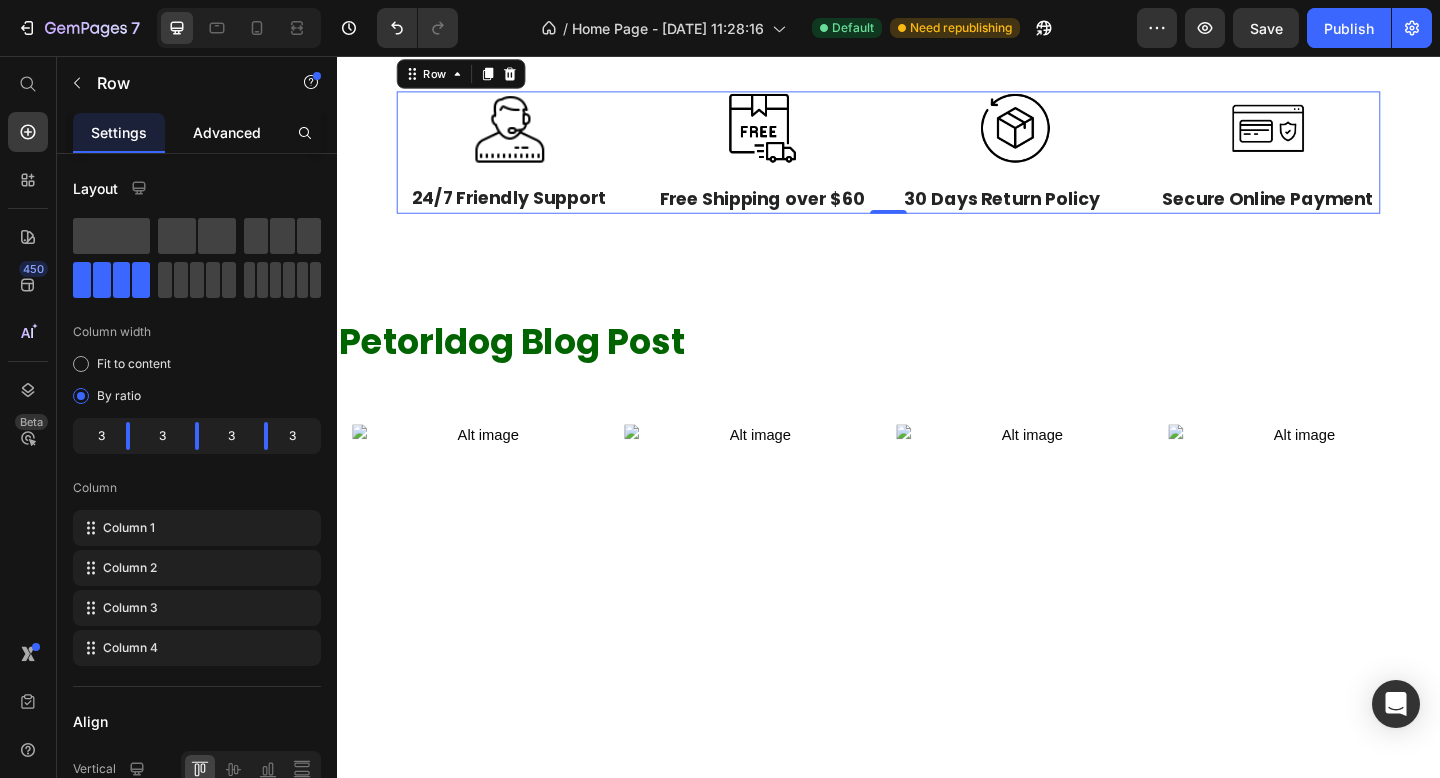 click on "Advanced" at bounding box center [227, 132] 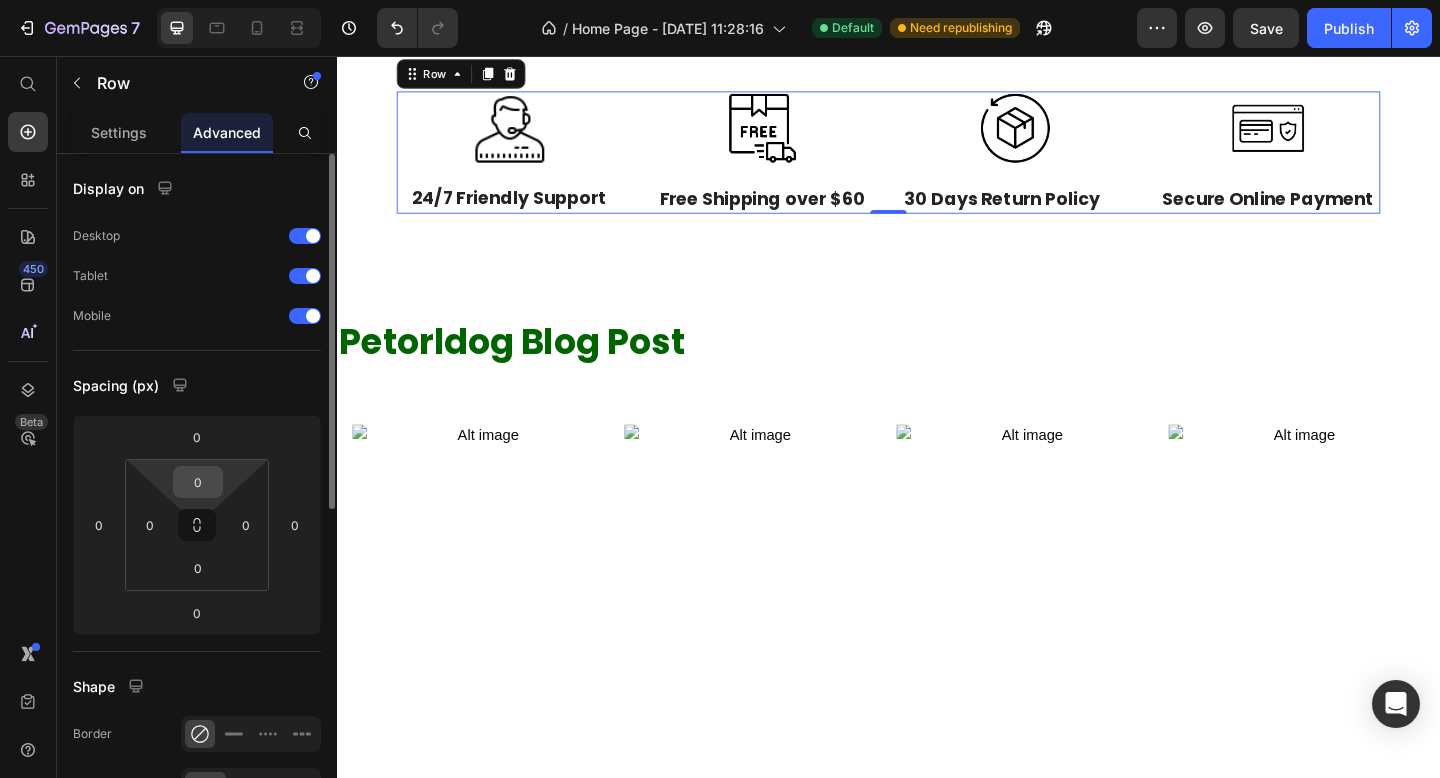 click on "0" at bounding box center (198, 482) 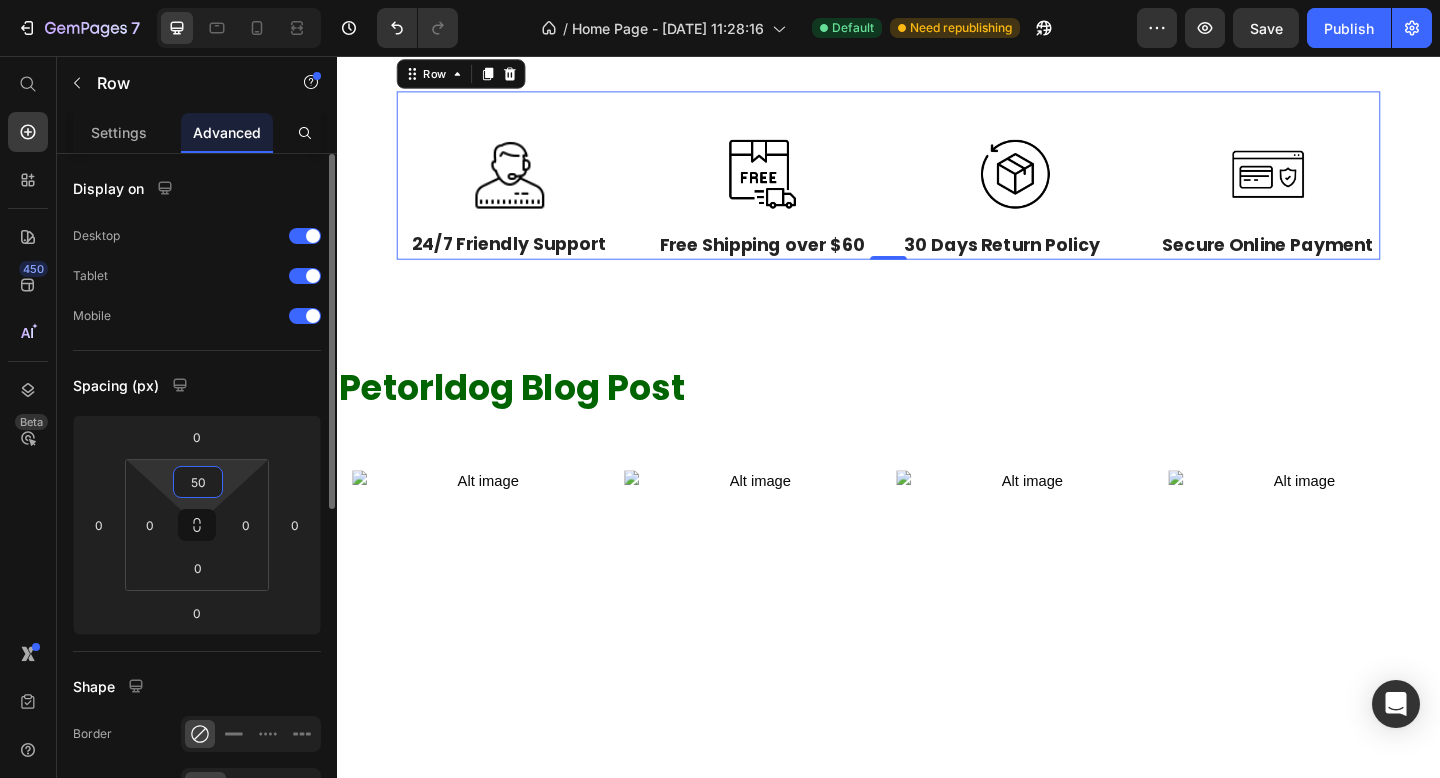 type on "5" 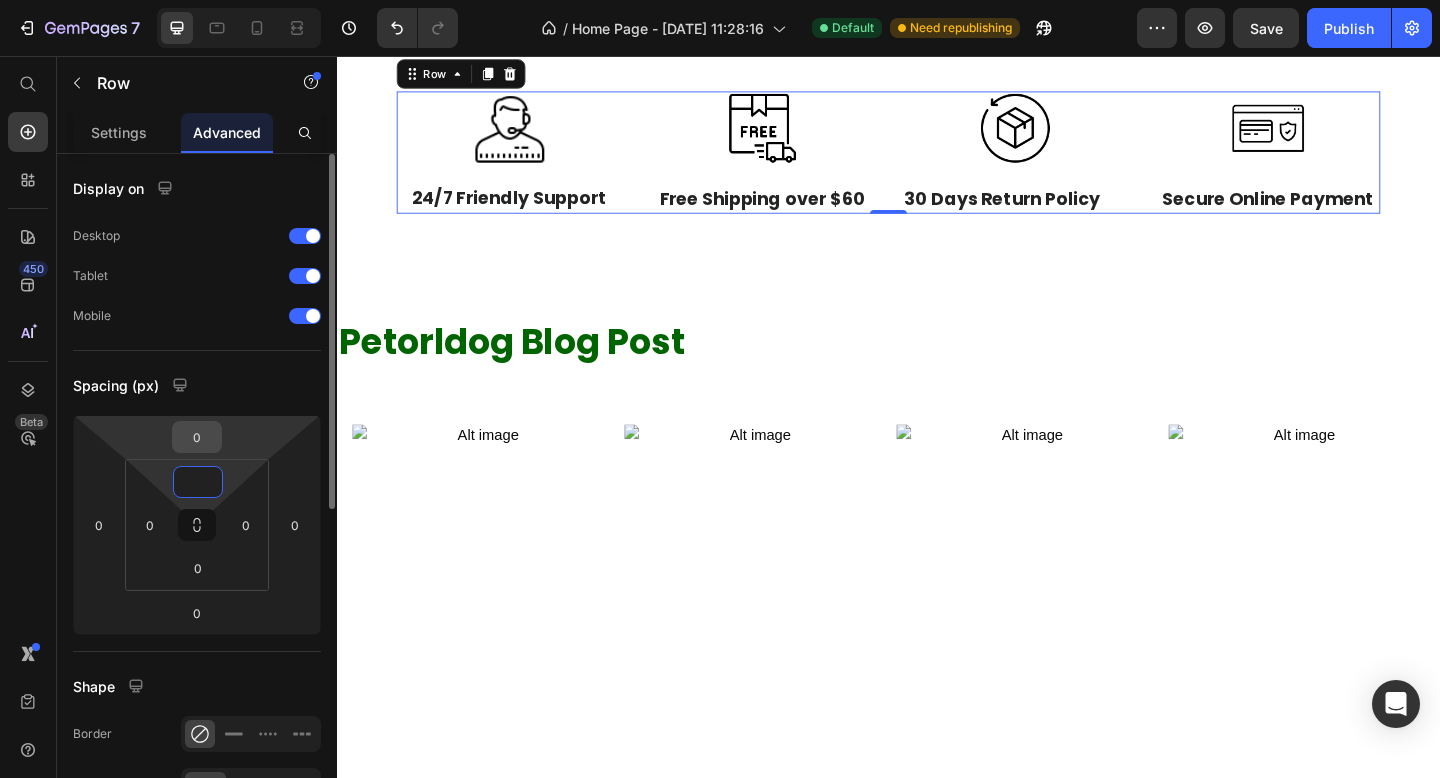 type on "0" 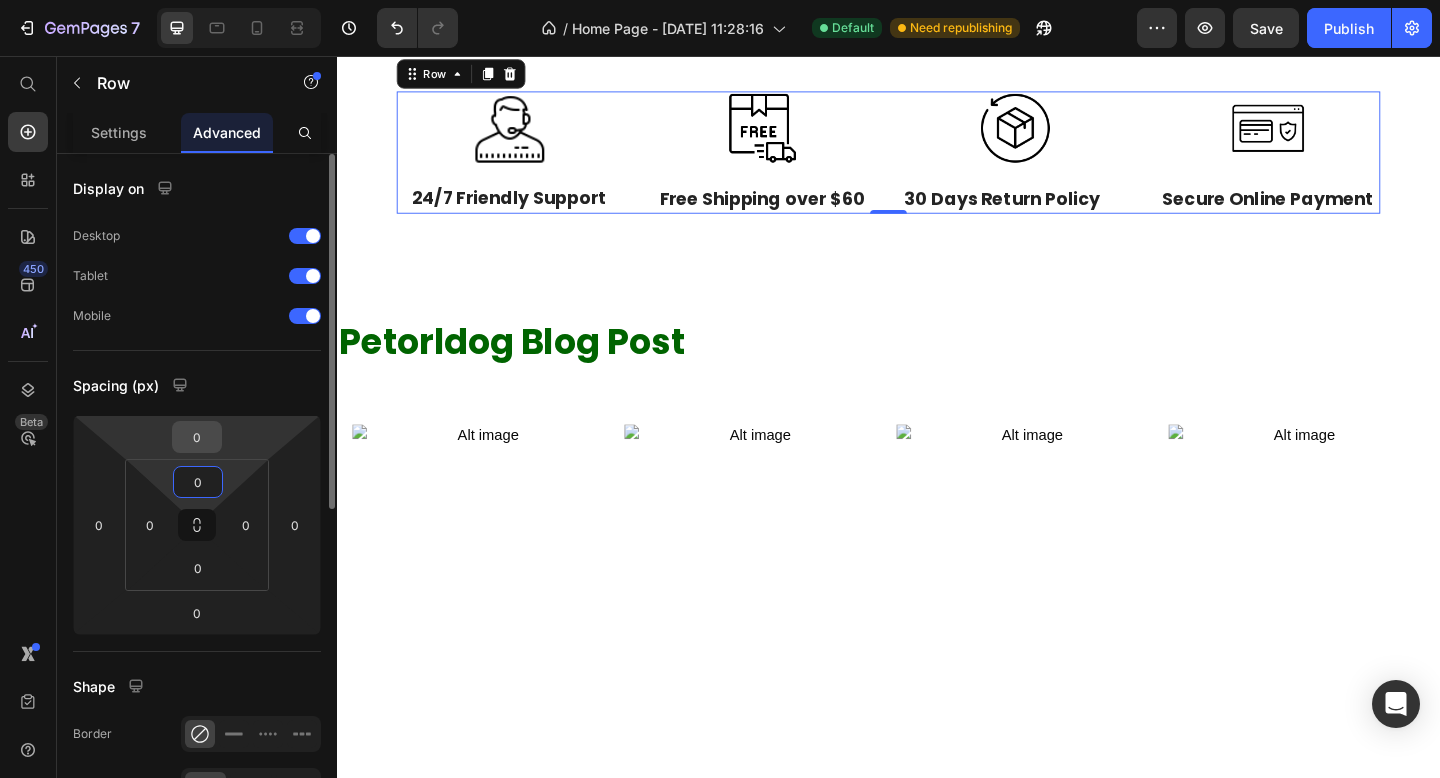click on "0" at bounding box center [197, 437] 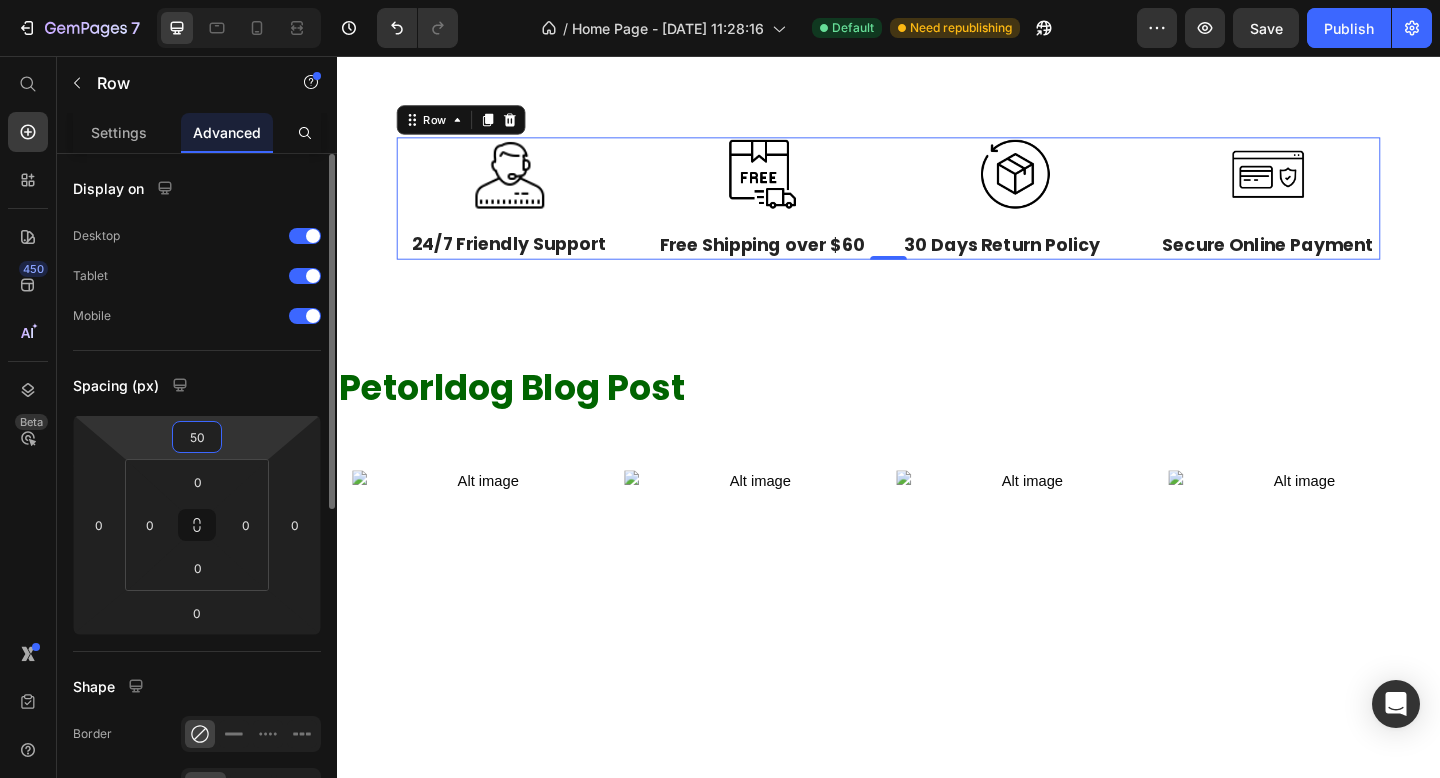 type on "5" 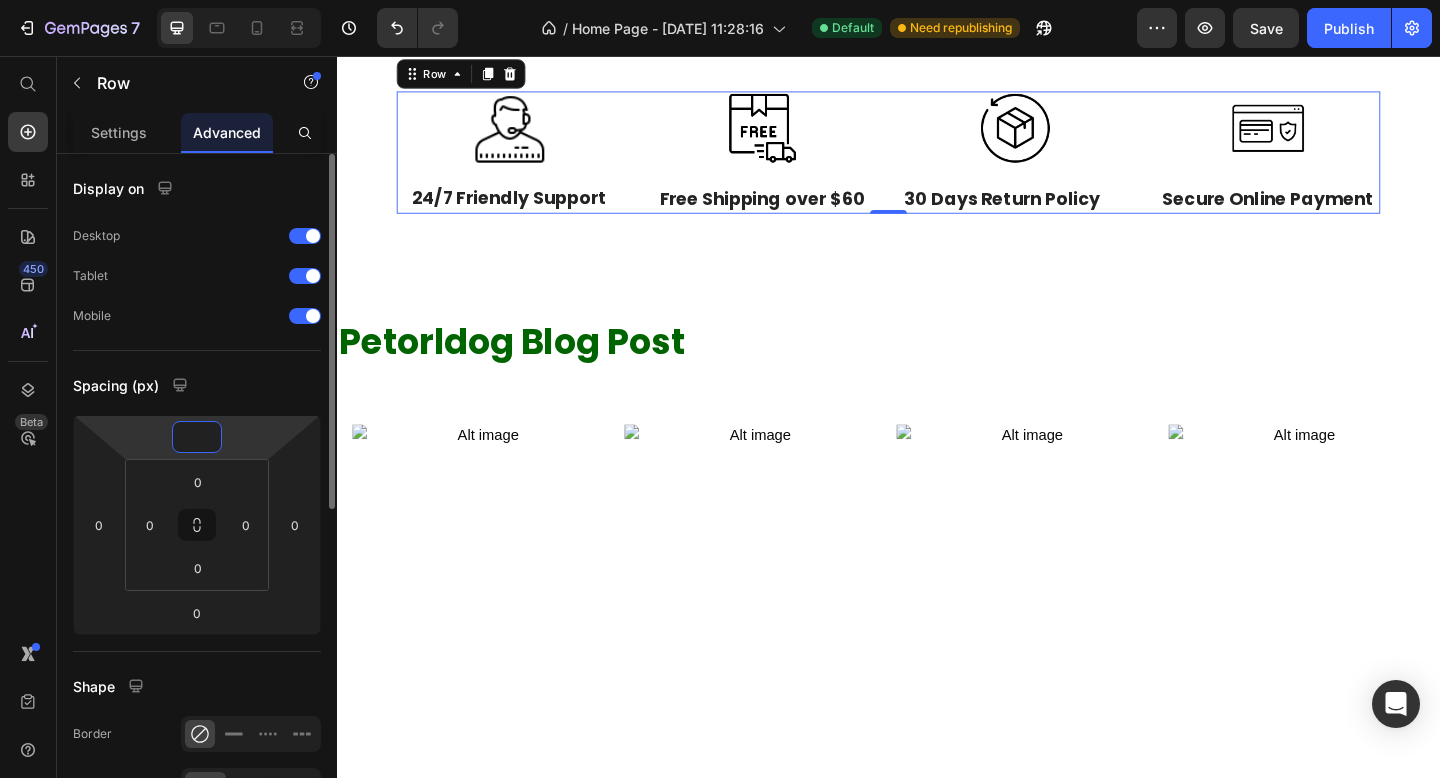 type on "8" 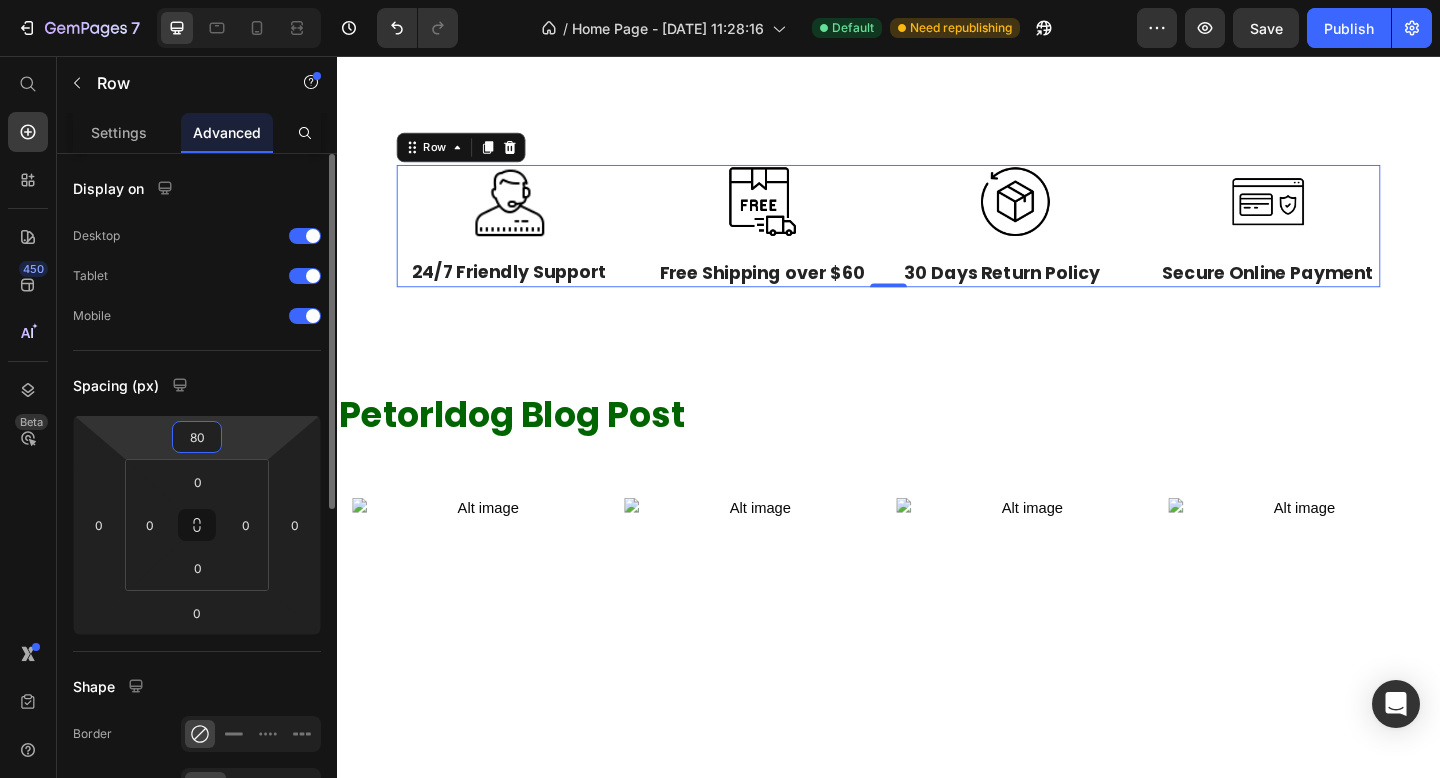 type on "8" 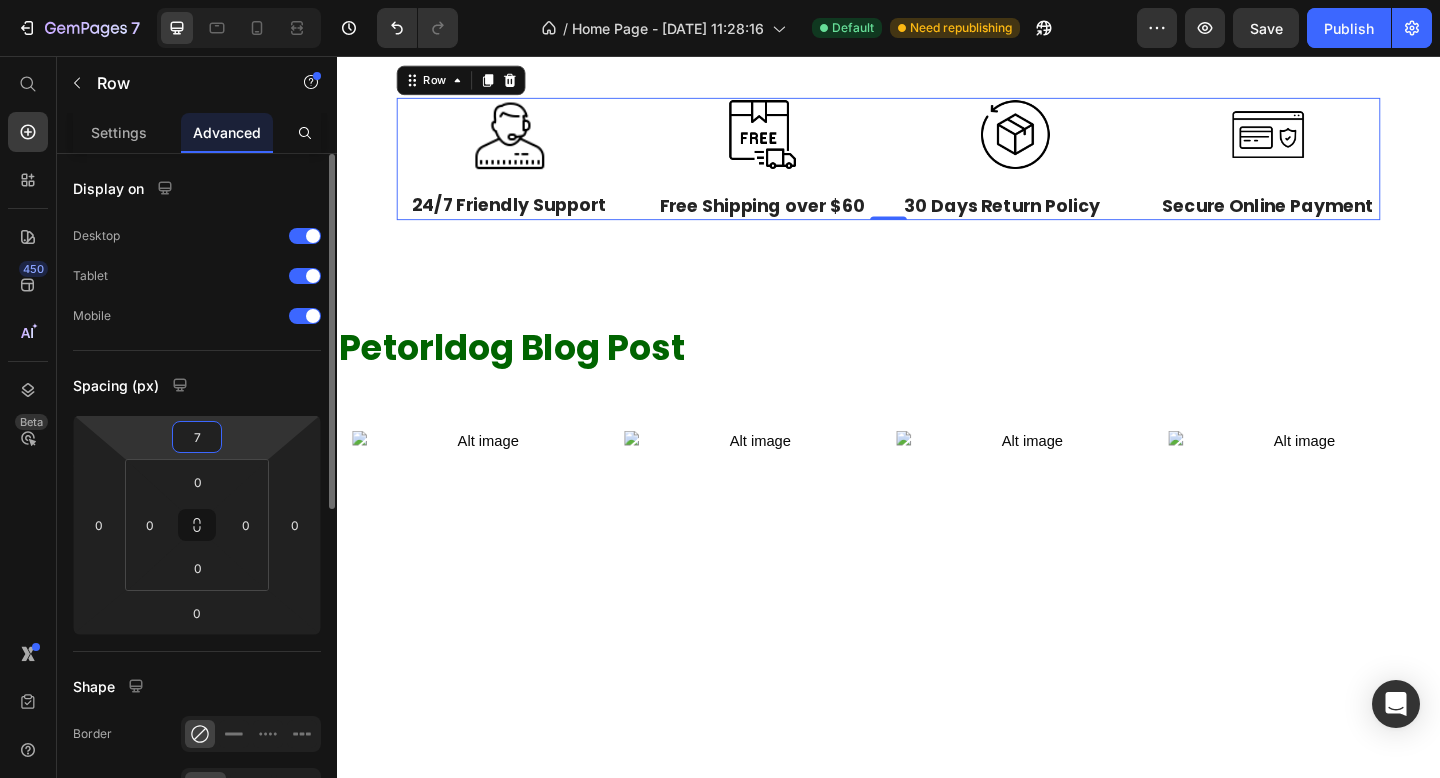 type on "70" 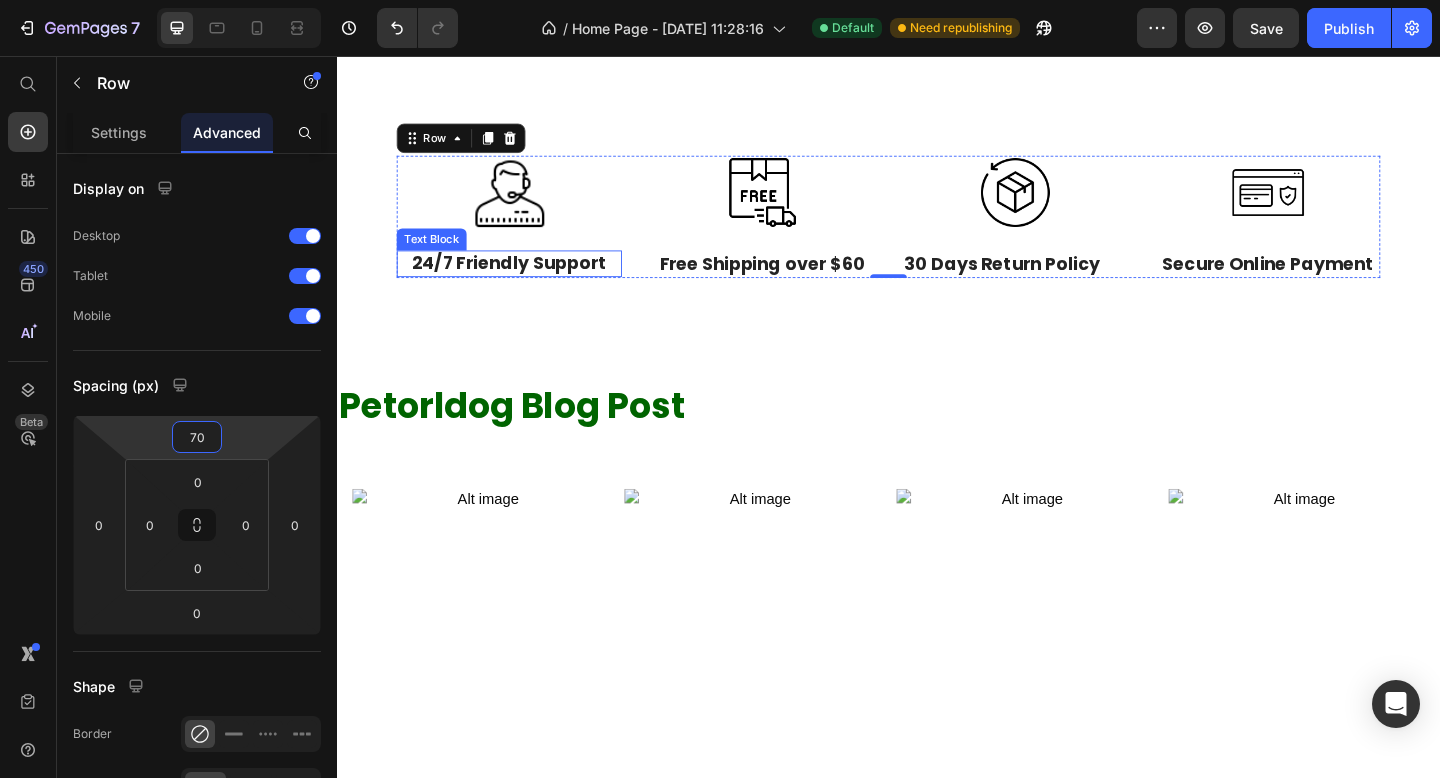 click on "24/7 Friendly Support" at bounding box center (524, 282) 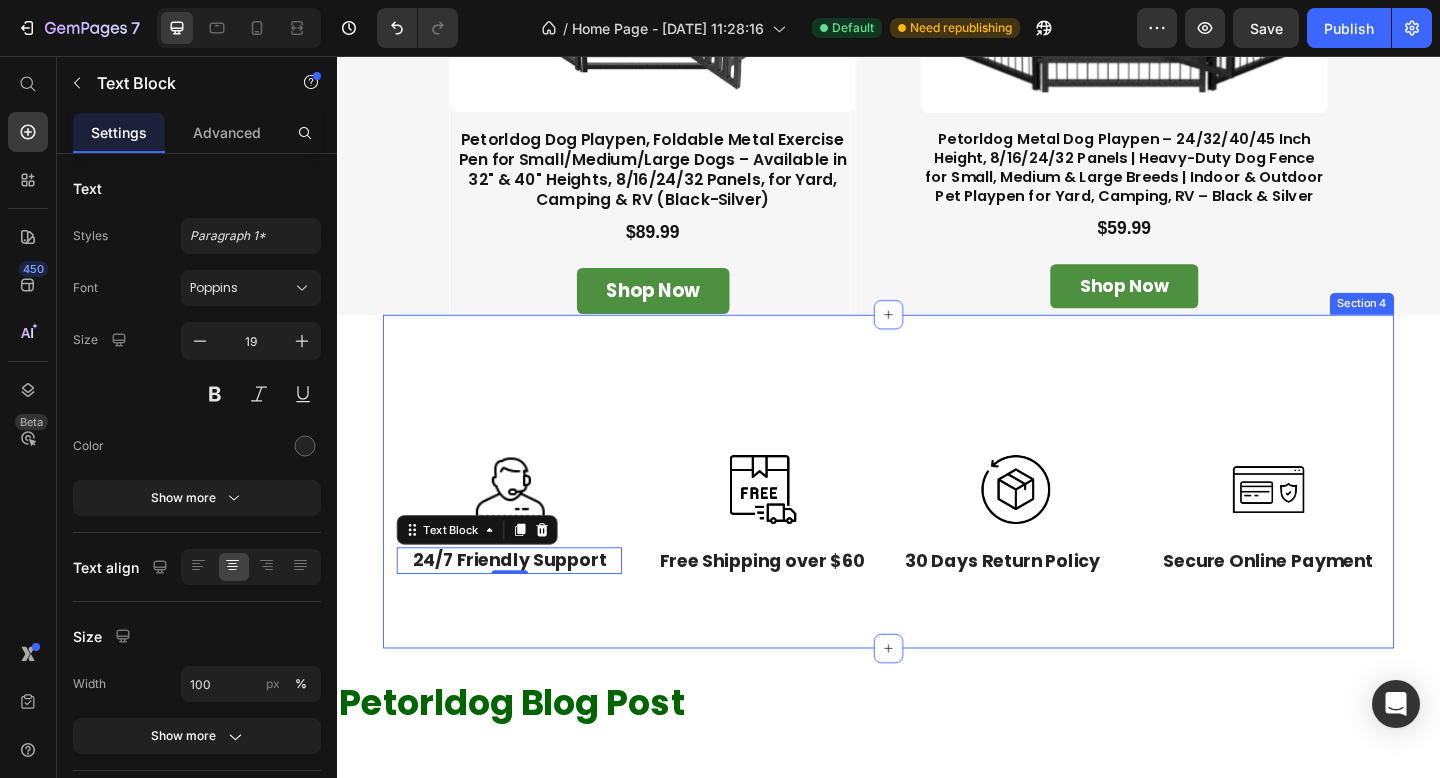 scroll, scrollTop: 1956, scrollLeft: 0, axis: vertical 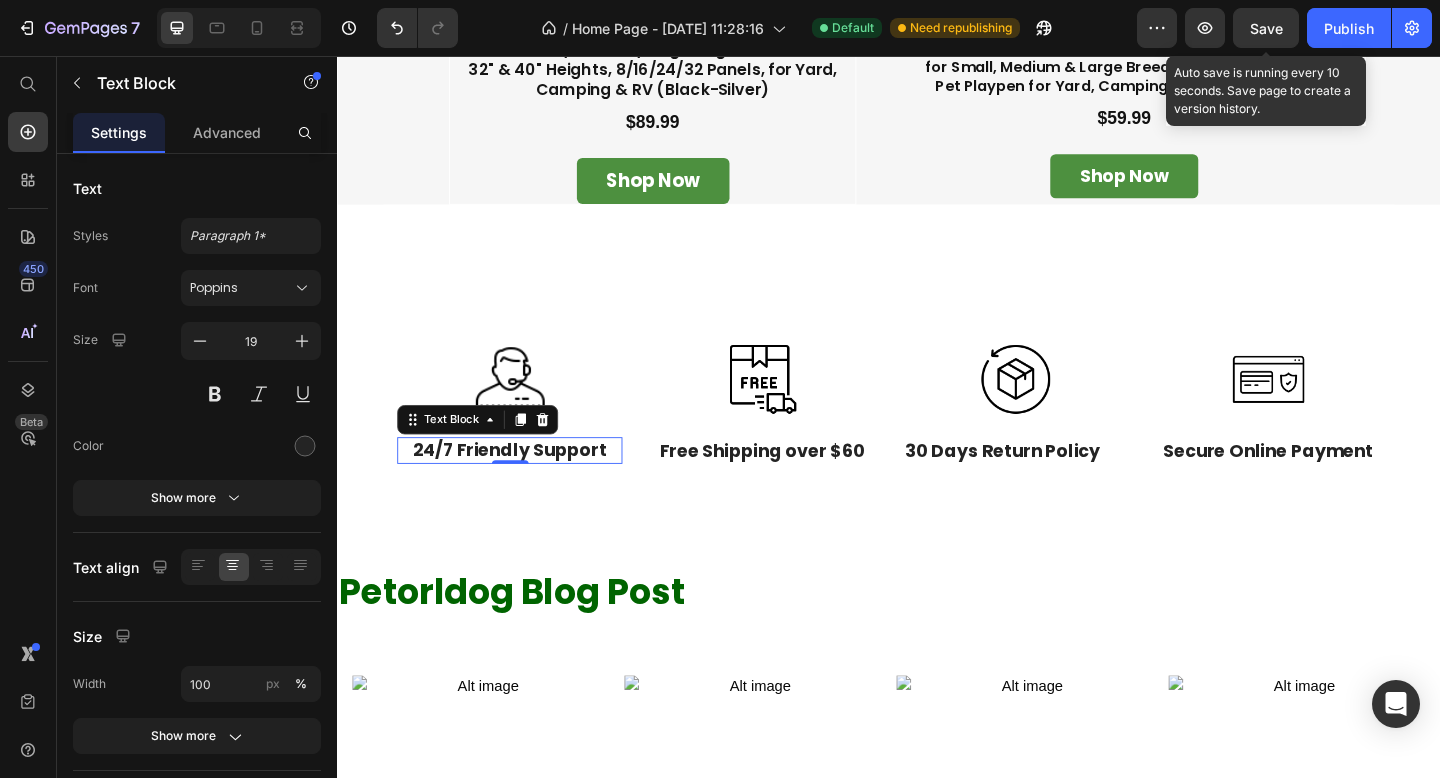 click on "Save" 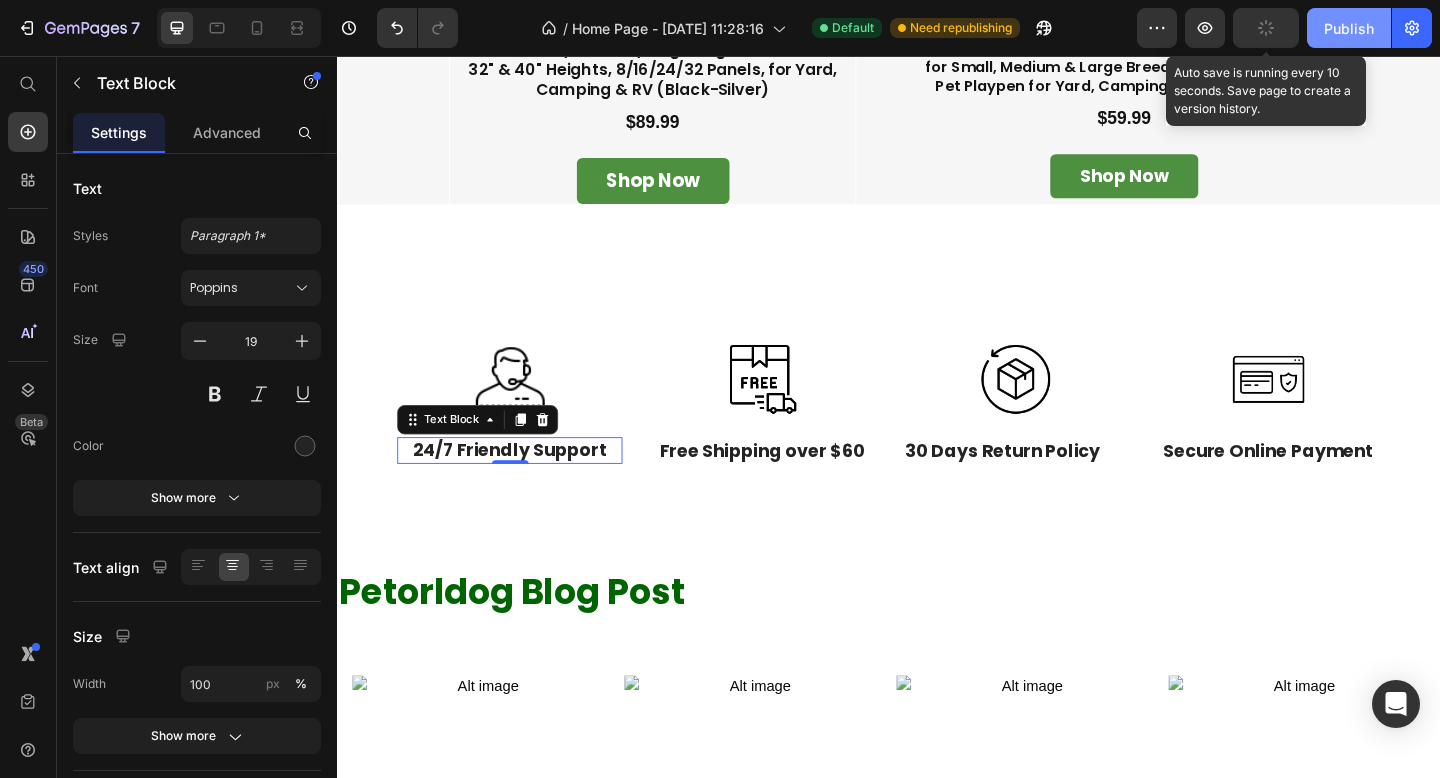 click on "Publish" at bounding box center (1349, 28) 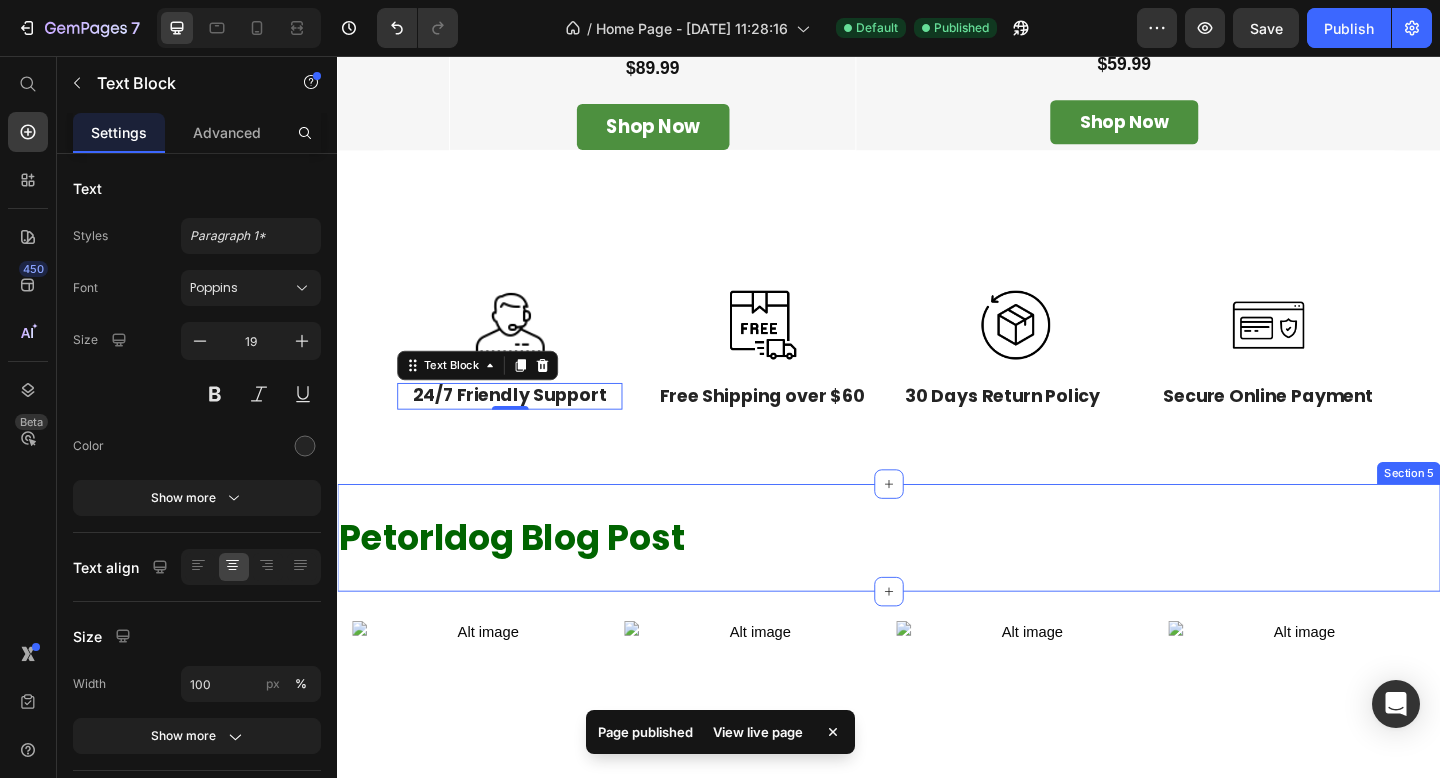 scroll, scrollTop: 2184, scrollLeft: 0, axis: vertical 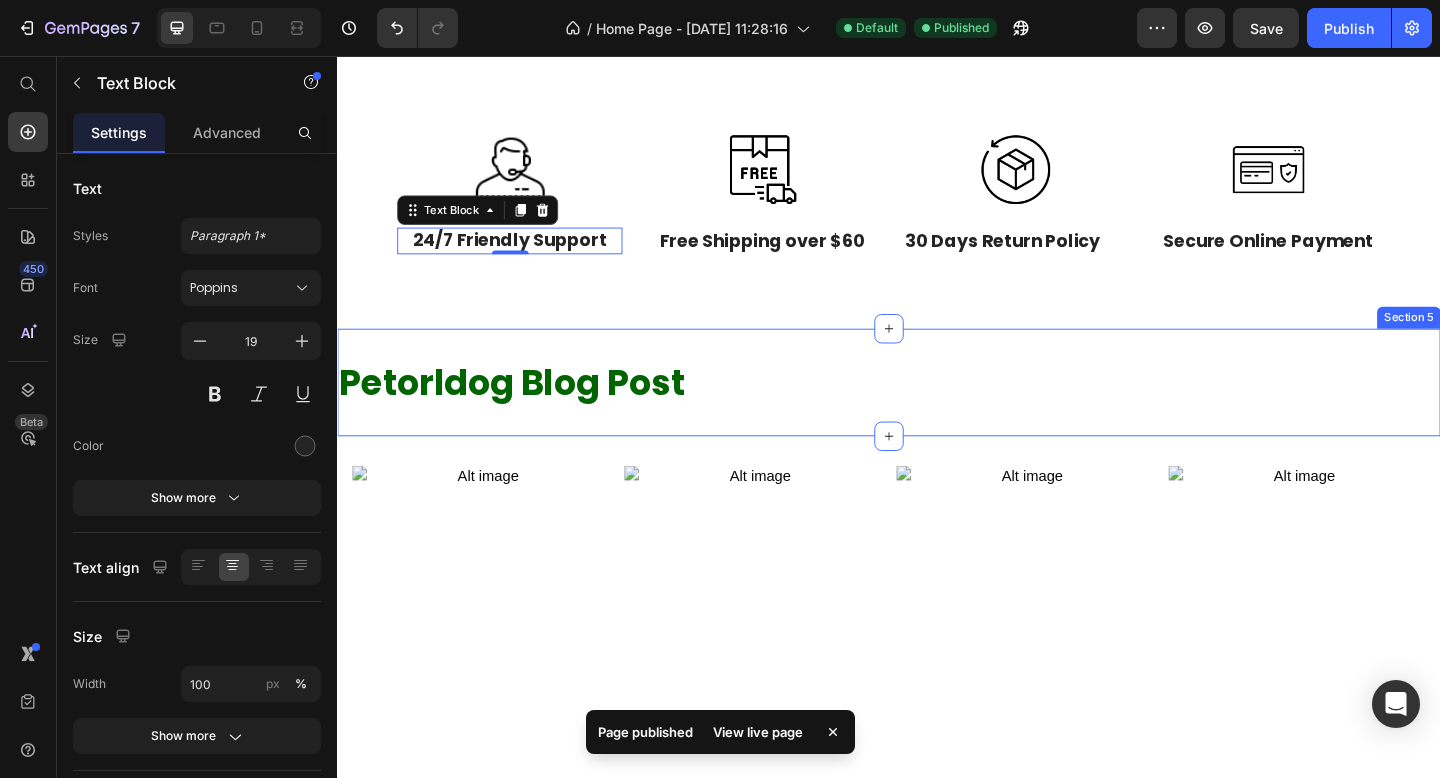 click on "Petorldog Blog Post Heading Section 5" at bounding box center (937, 411) 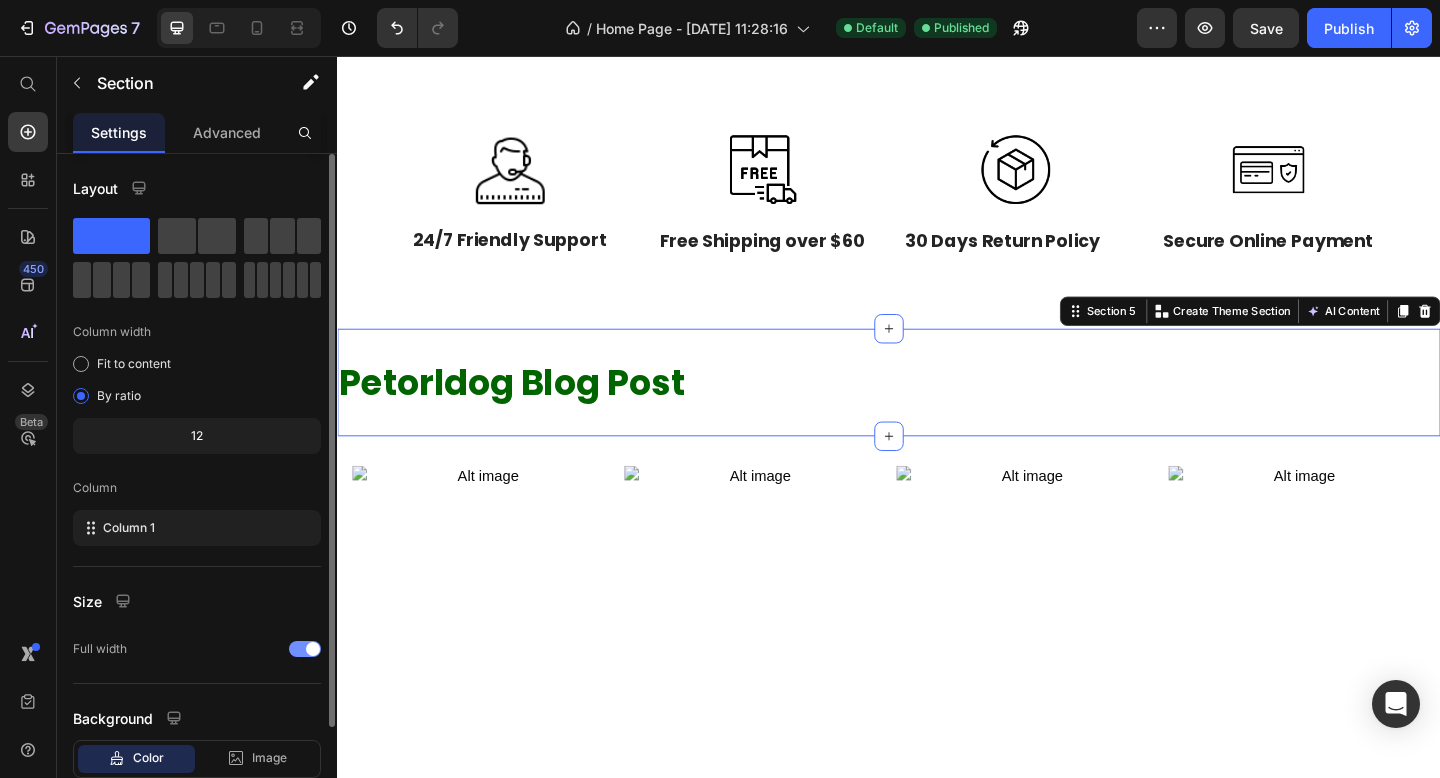 click at bounding box center (313, 649) 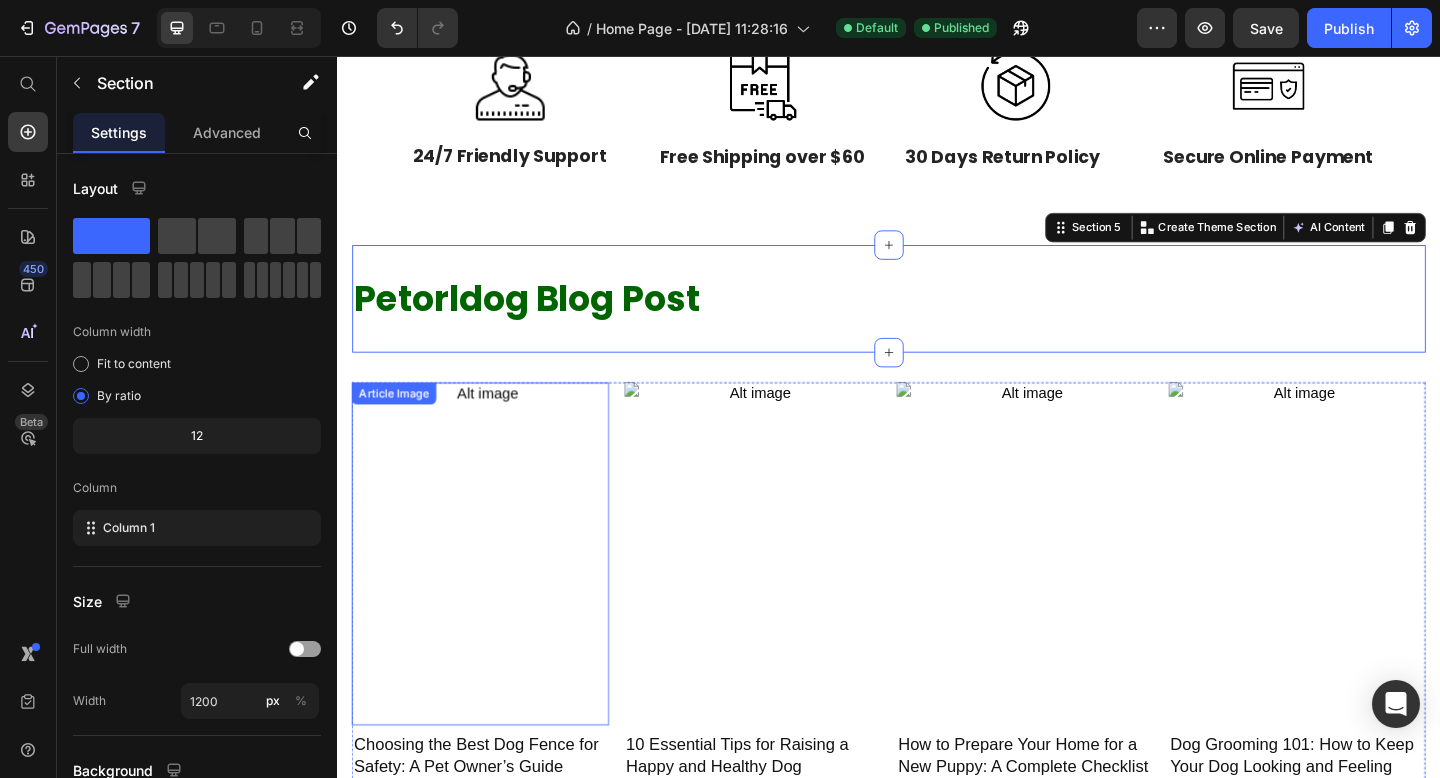 scroll, scrollTop: 2437, scrollLeft: 0, axis: vertical 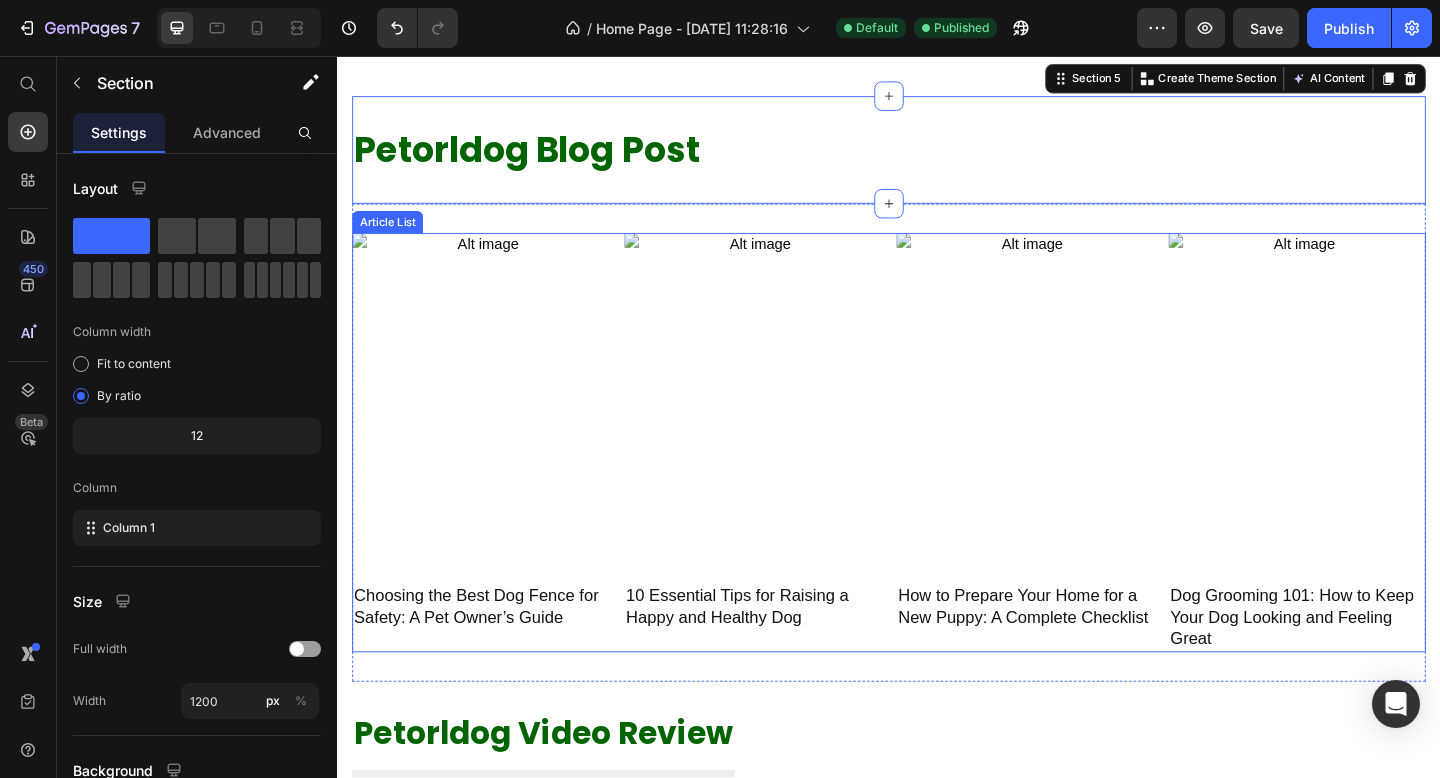 click on "Article Image Choosing the Best Dog Fence for Safety: A Pet Owner’s Guide Article Title Article Image 10 Essential Tips for Raising a Happy and Healthy Dog Article Title Article Image How to Prepare Your Home for a New Puppy: A Complete Checklist Article Title Article Image Dog Grooming 101: How to Keep Your Dog Looking and Feeling Great Article Title" at bounding box center [937, 477] 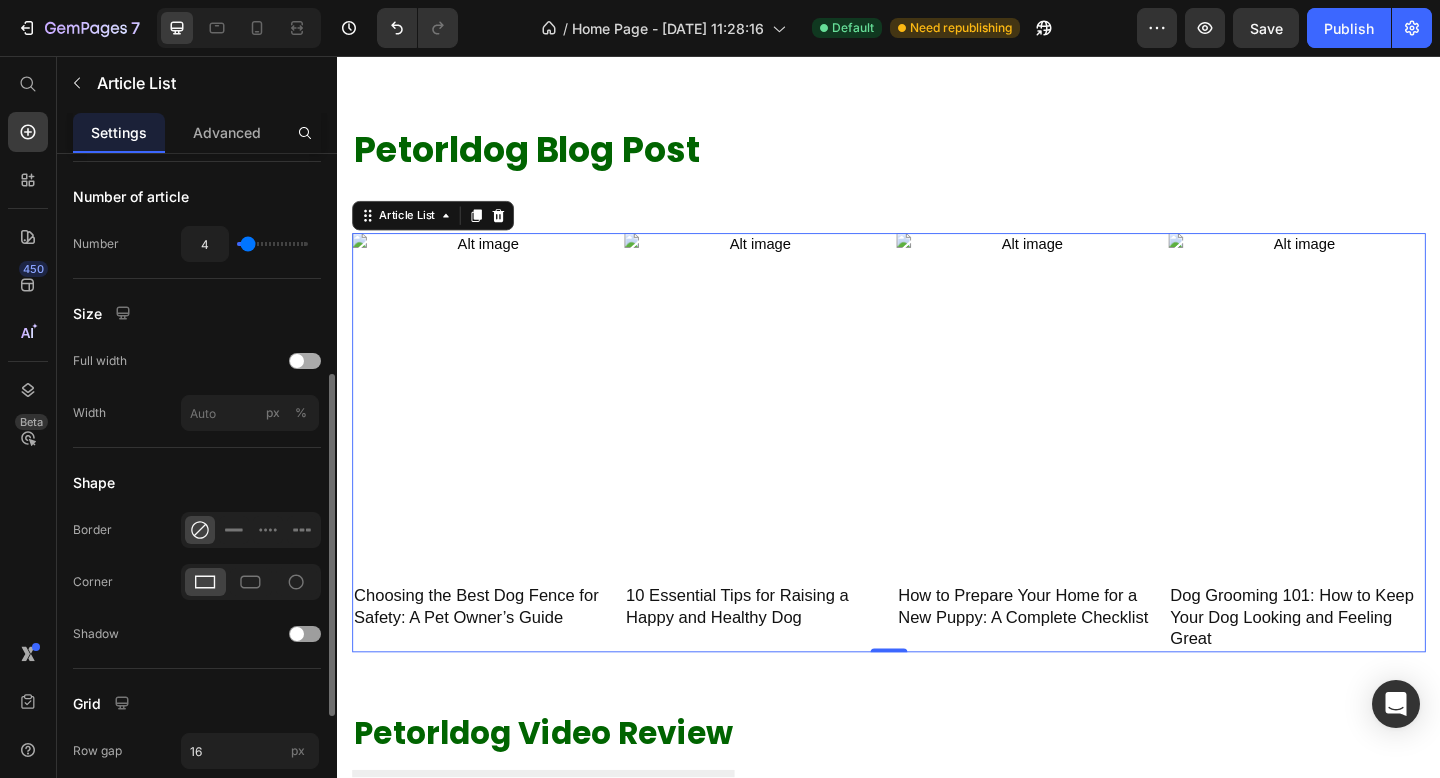 scroll, scrollTop: 437, scrollLeft: 0, axis: vertical 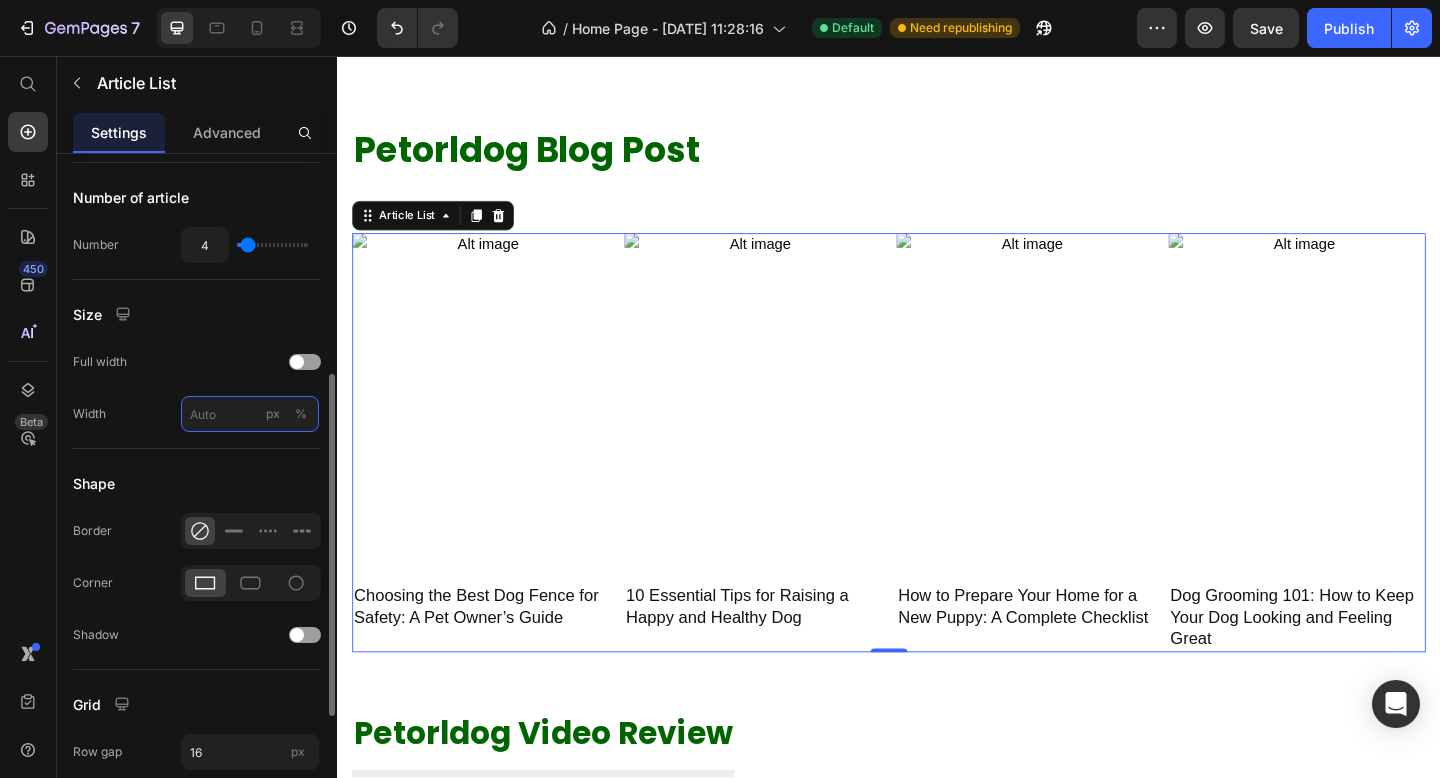 click on "px %" at bounding box center (250, 414) 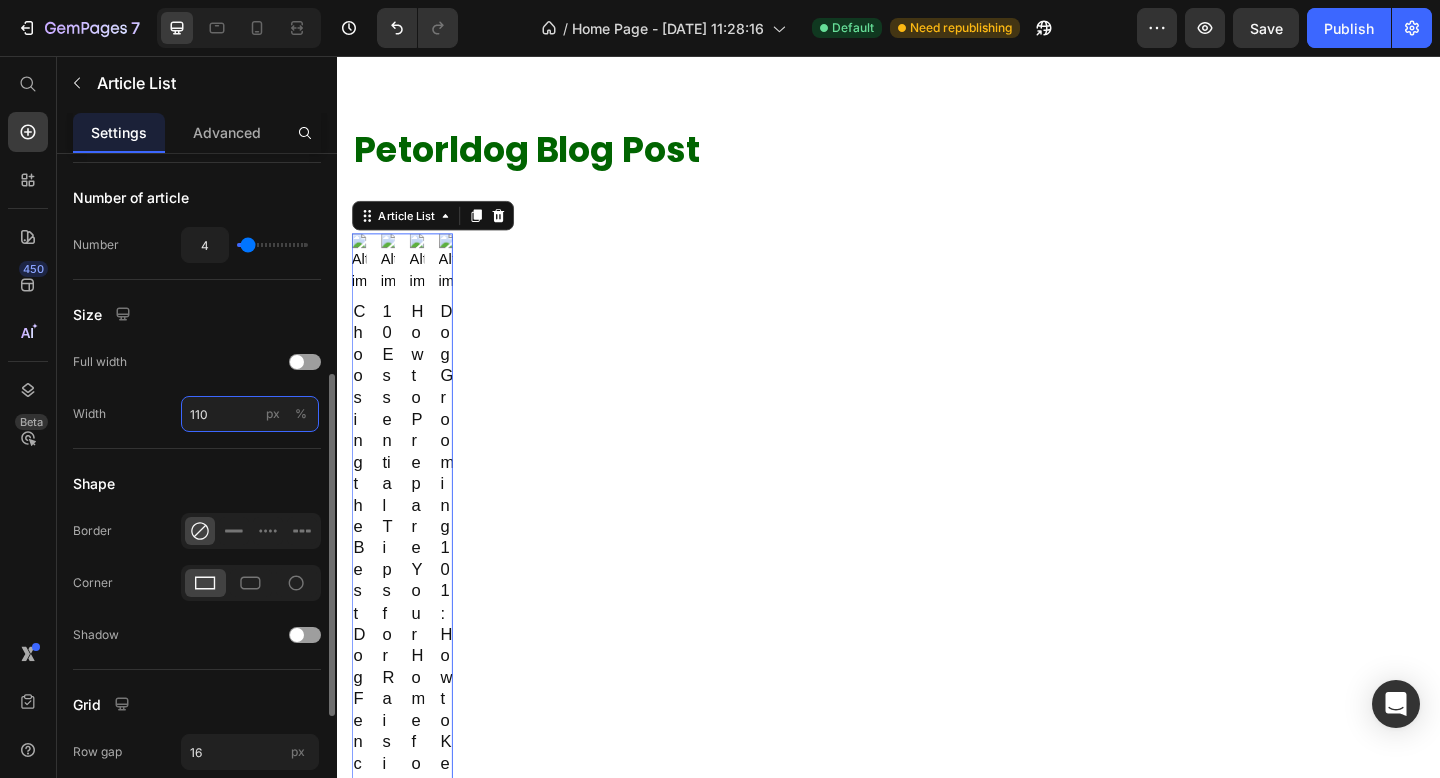 type on "1100" 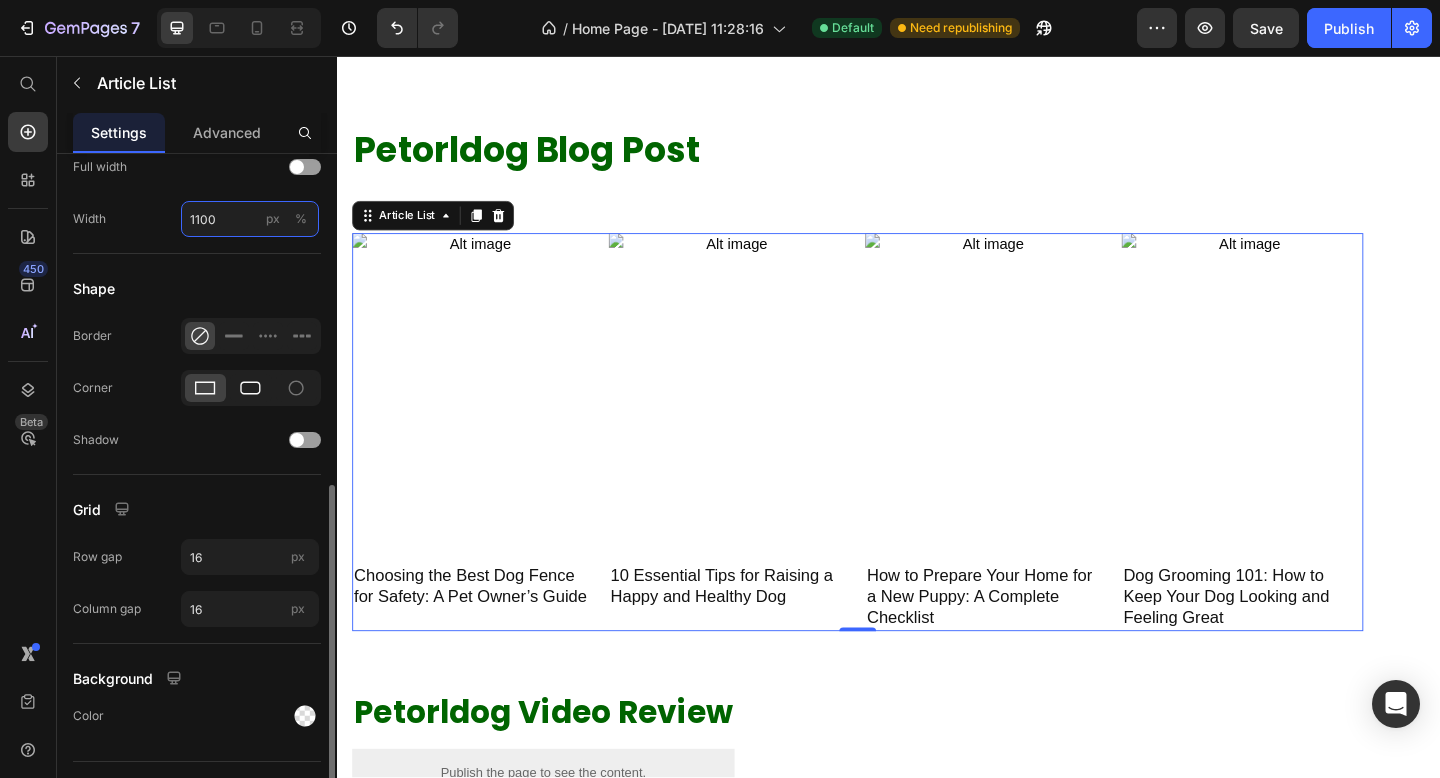 scroll, scrollTop: 673, scrollLeft: 0, axis: vertical 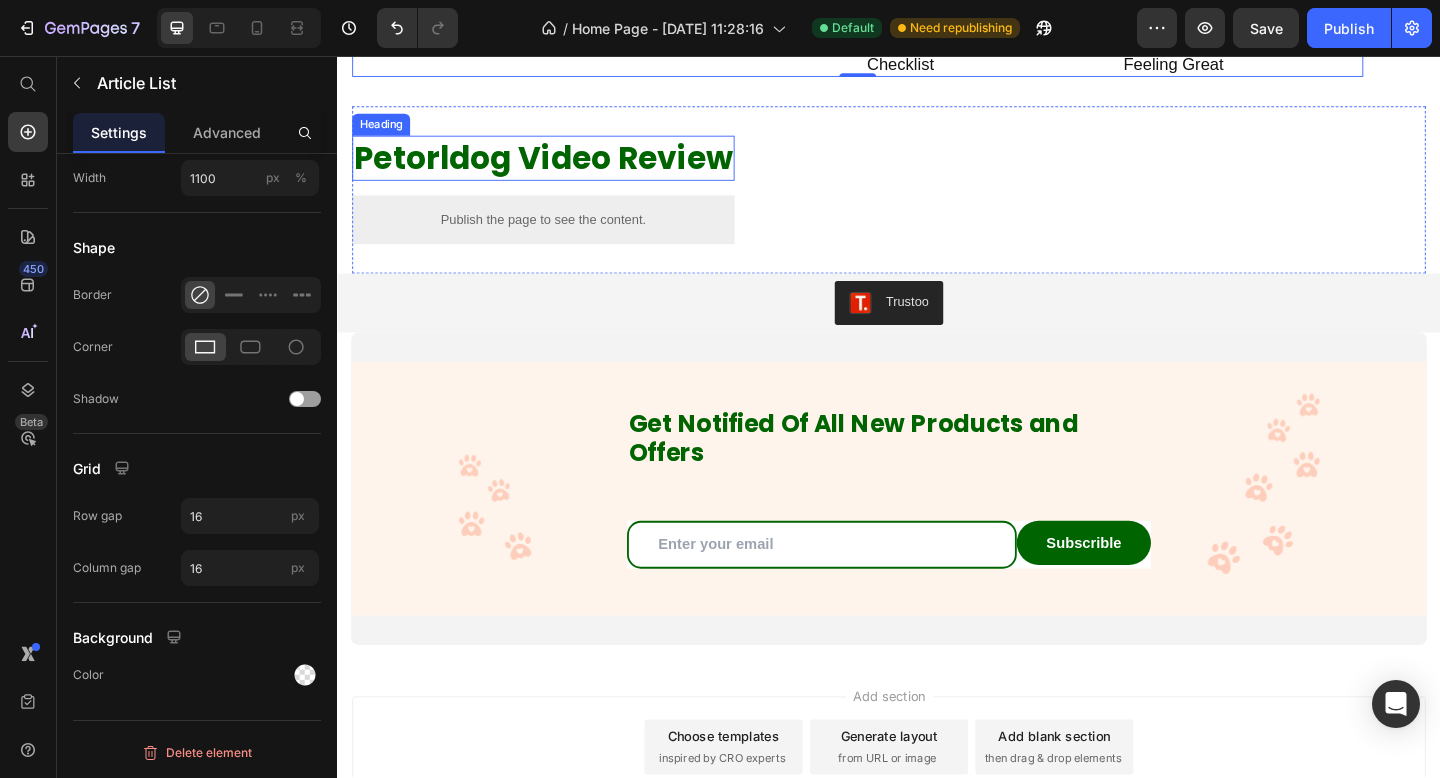 click on "Petorldog Video Review" at bounding box center [561, 167] 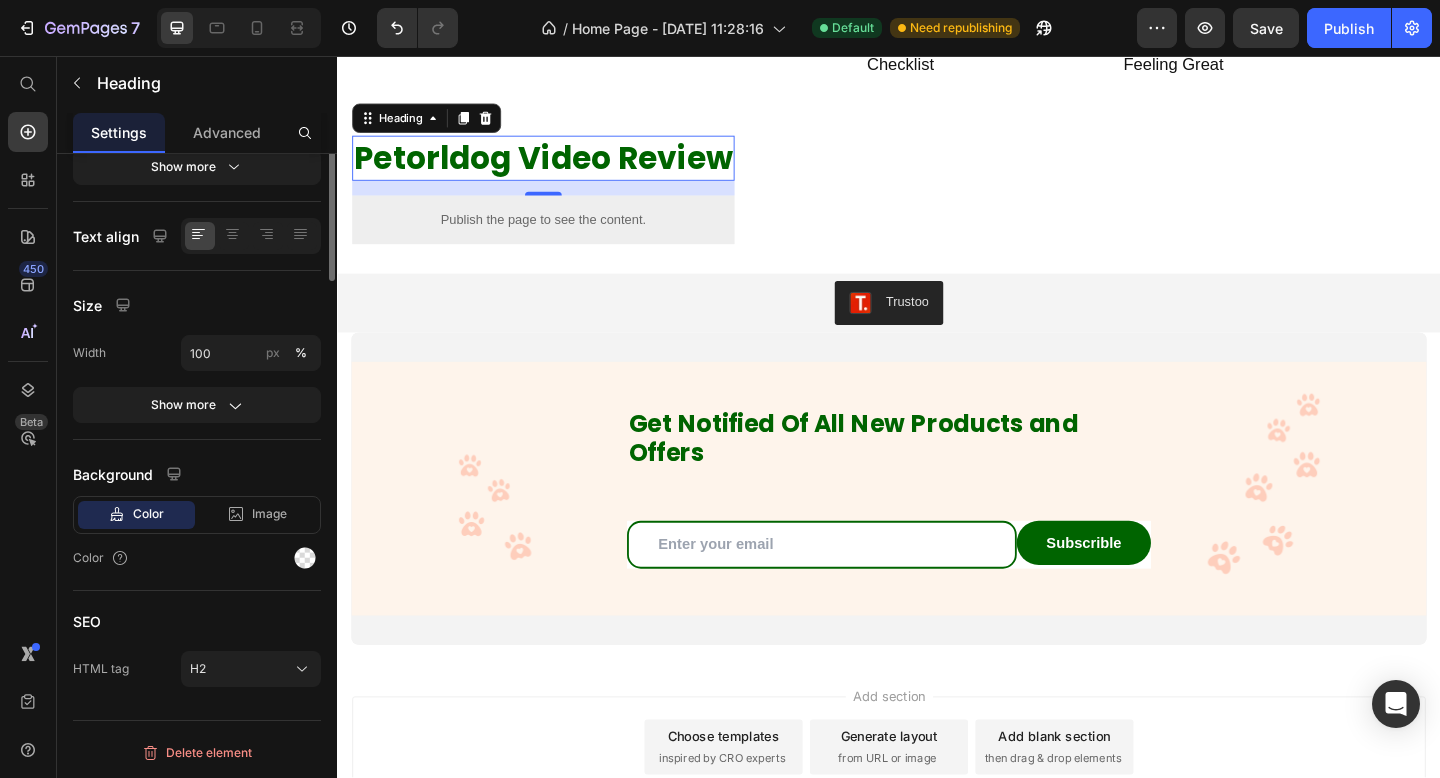 scroll, scrollTop: 0, scrollLeft: 0, axis: both 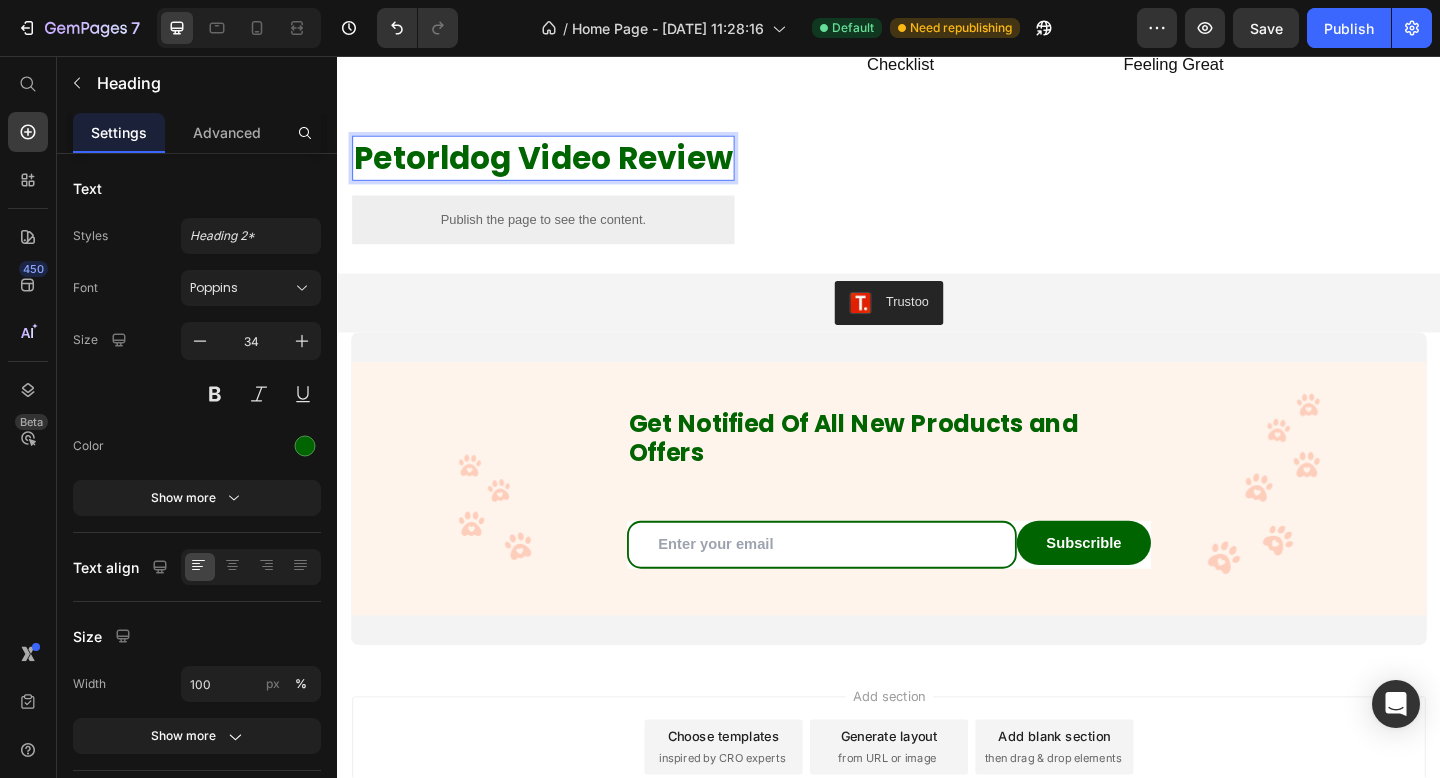 click on "Petorldog Video Review" at bounding box center (561, 167) 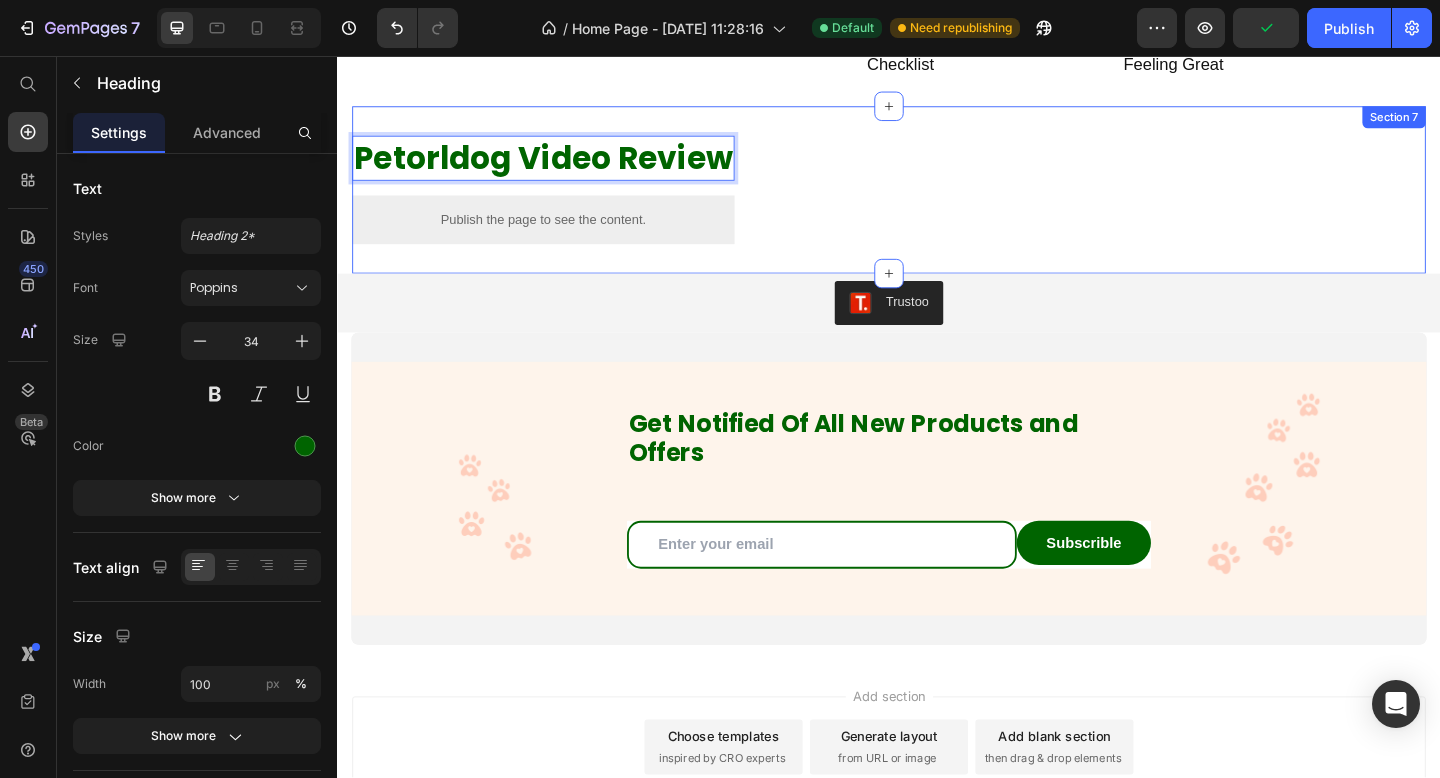 click on "Petorldog Video Review Heading   16
Publish the page to see the content.
Custom Code Section 7" at bounding box center (937, 201) 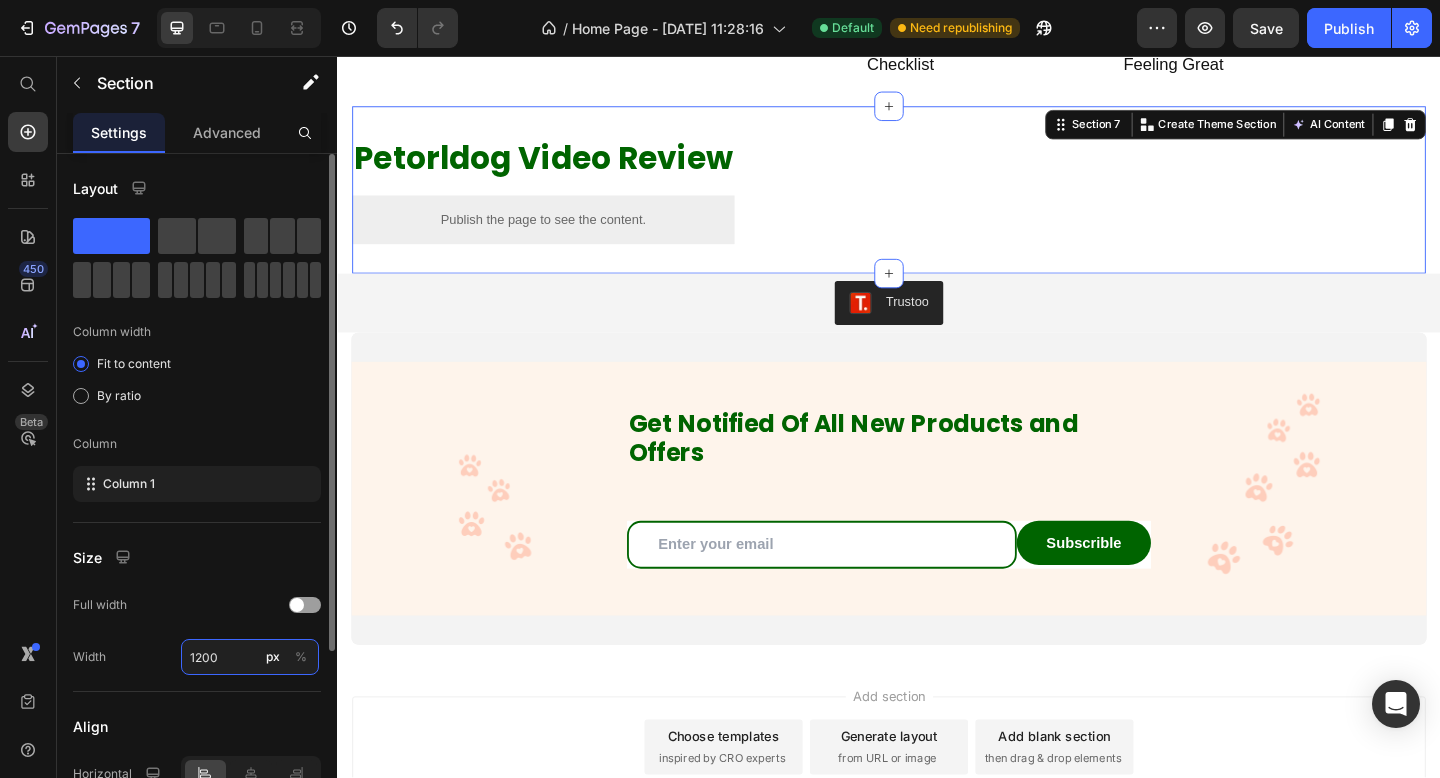 click on "1200" at bounding box center (250, 657) 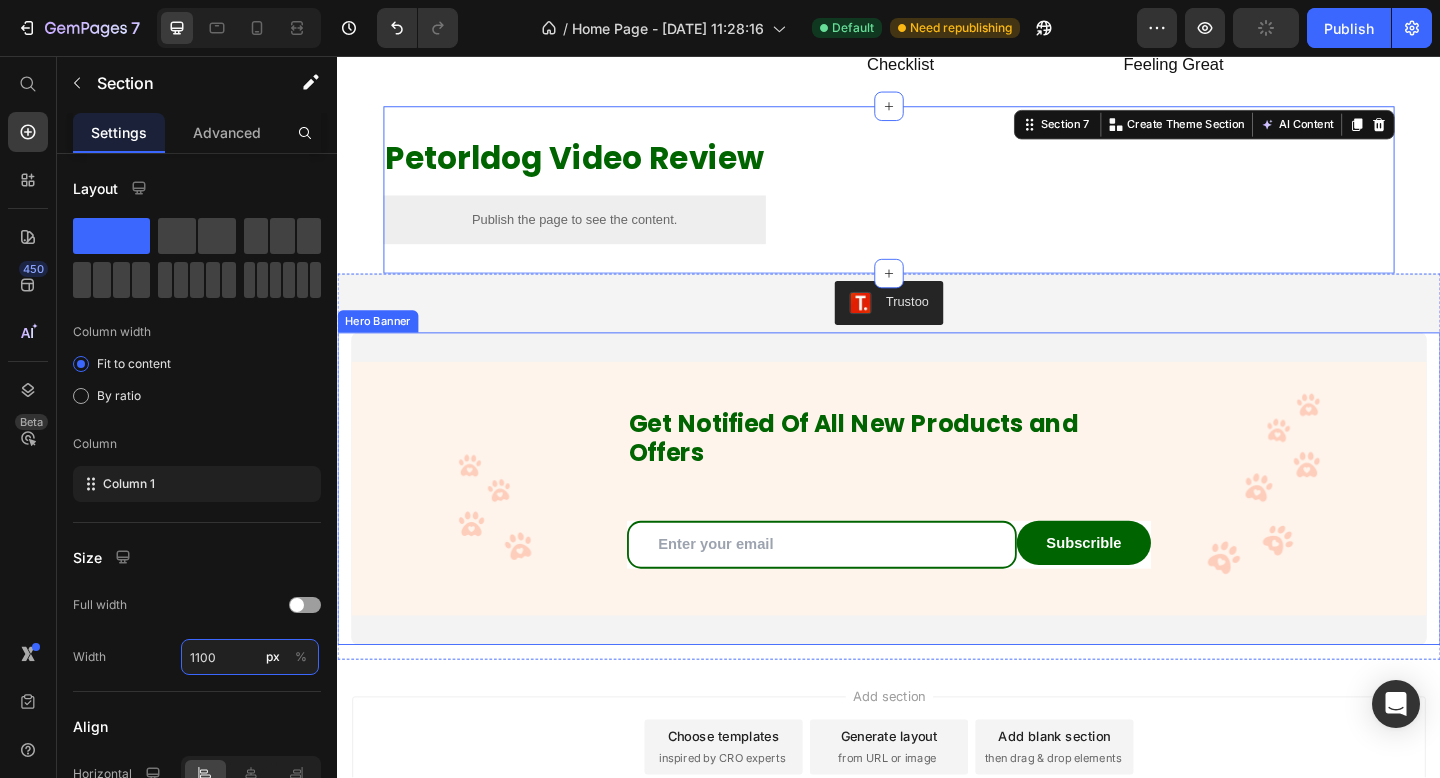 type on "1200" 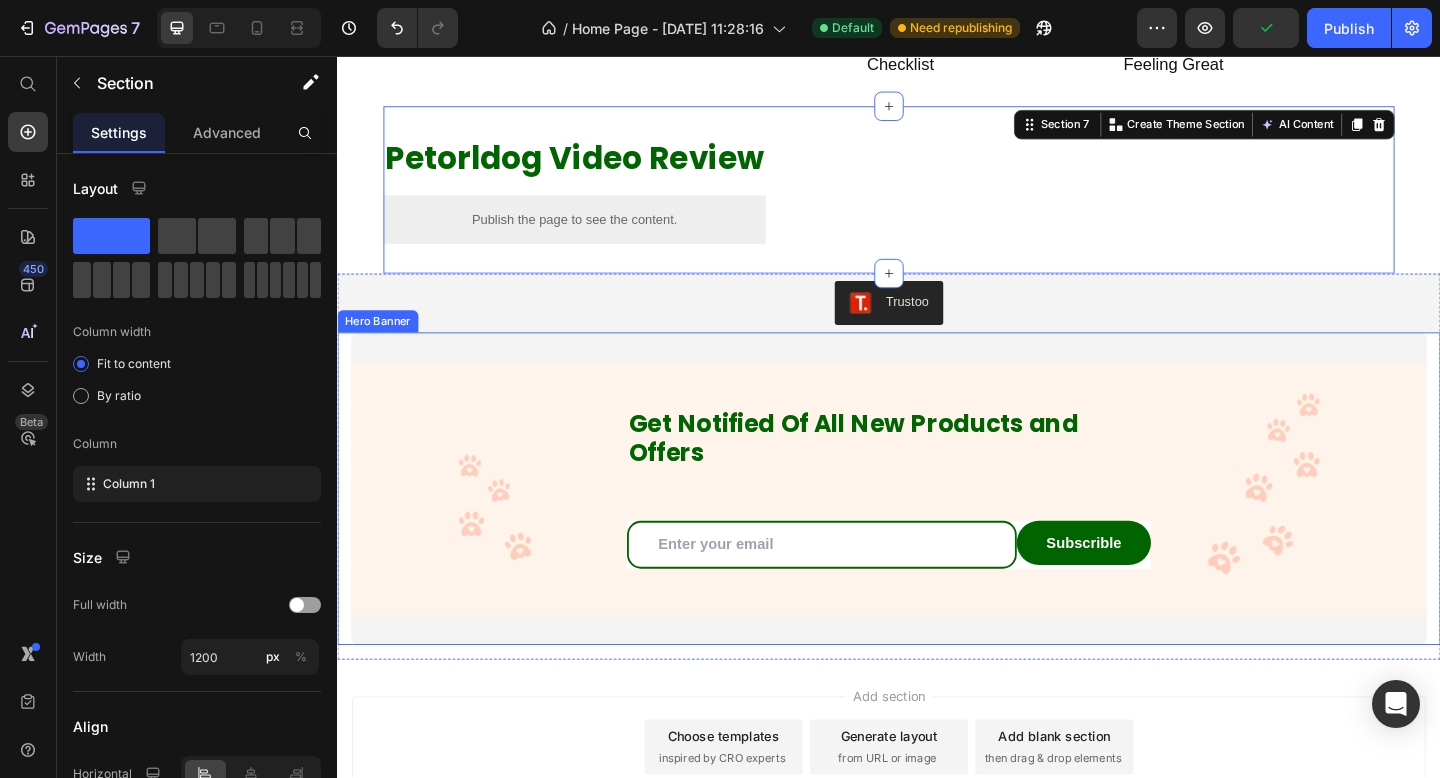 click at bounding box center [937, 527] 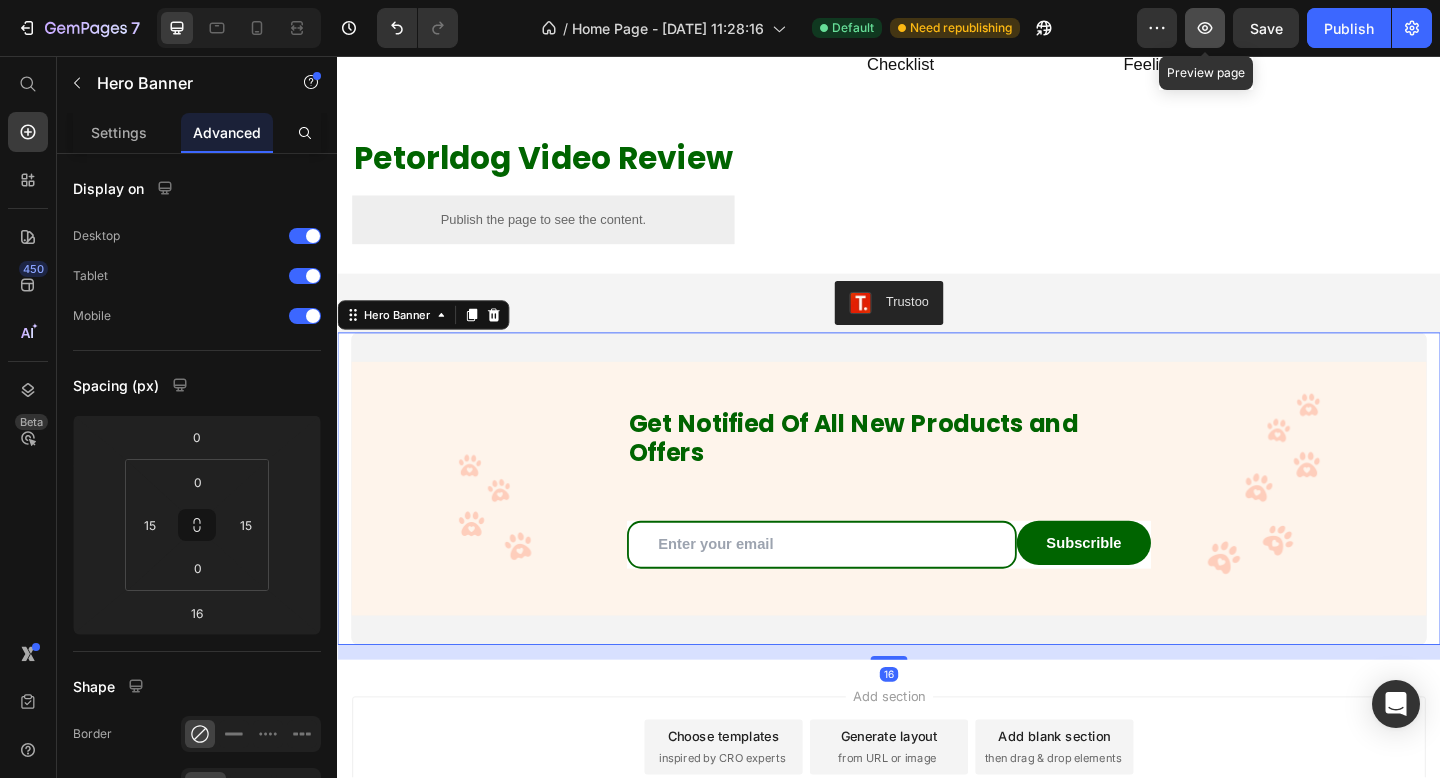 click 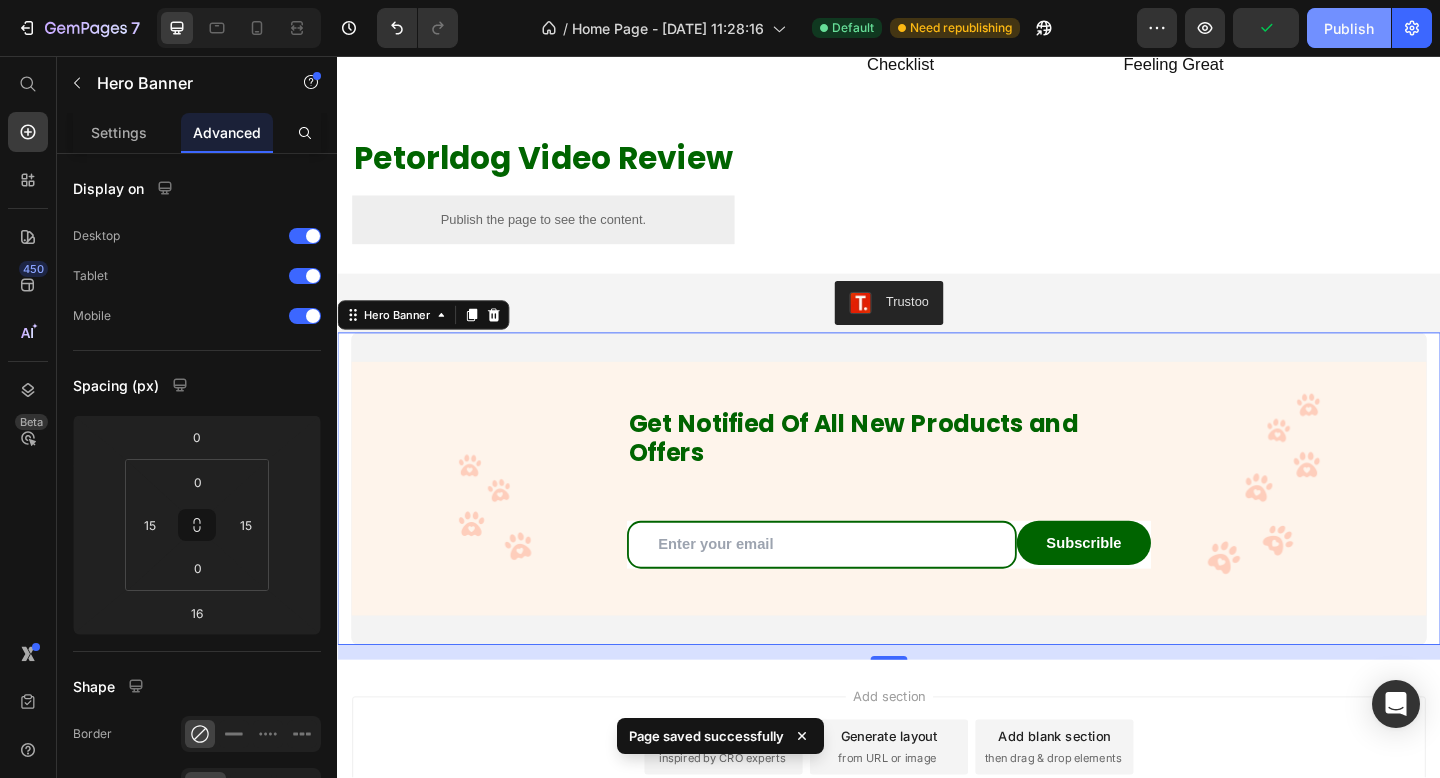 click on "Publish" at bounding box center [1349, 28] 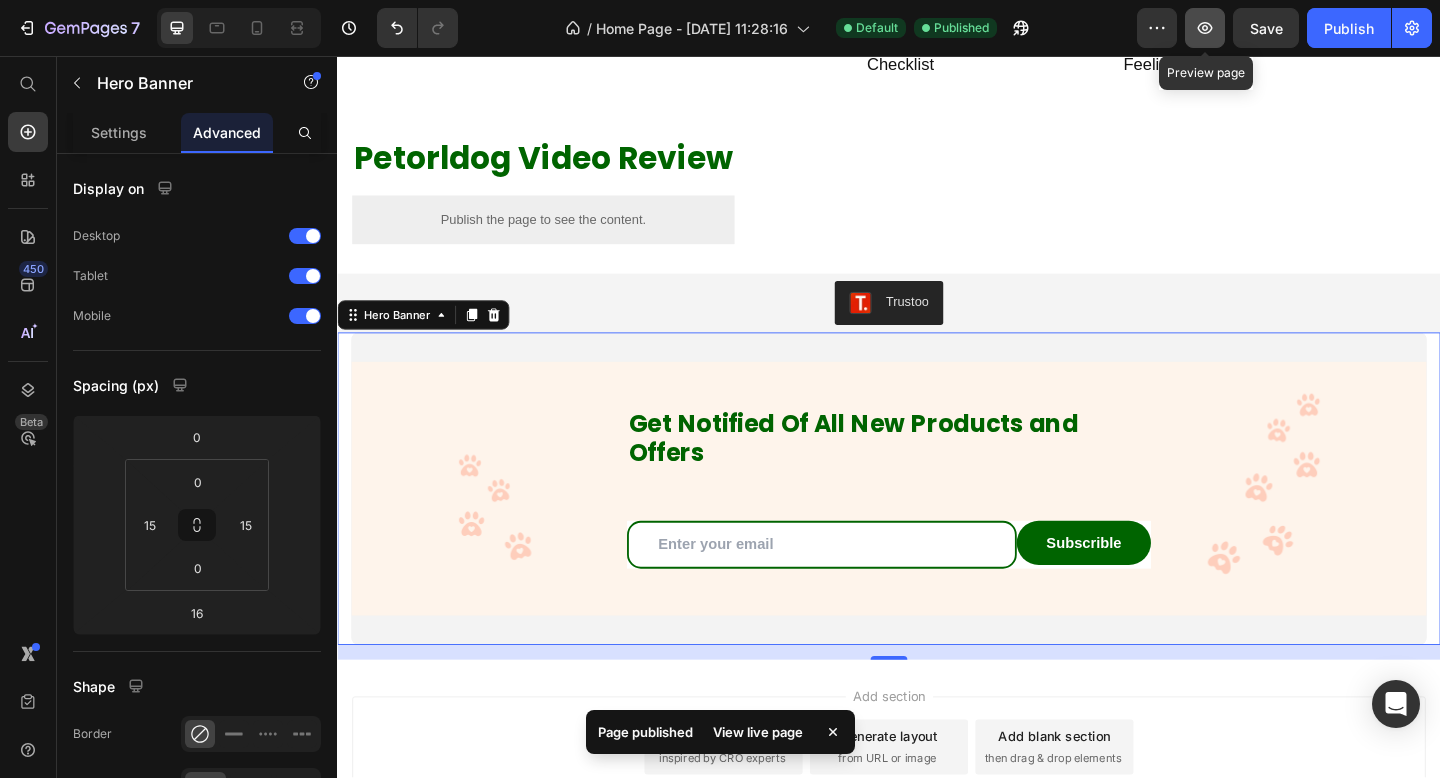 click 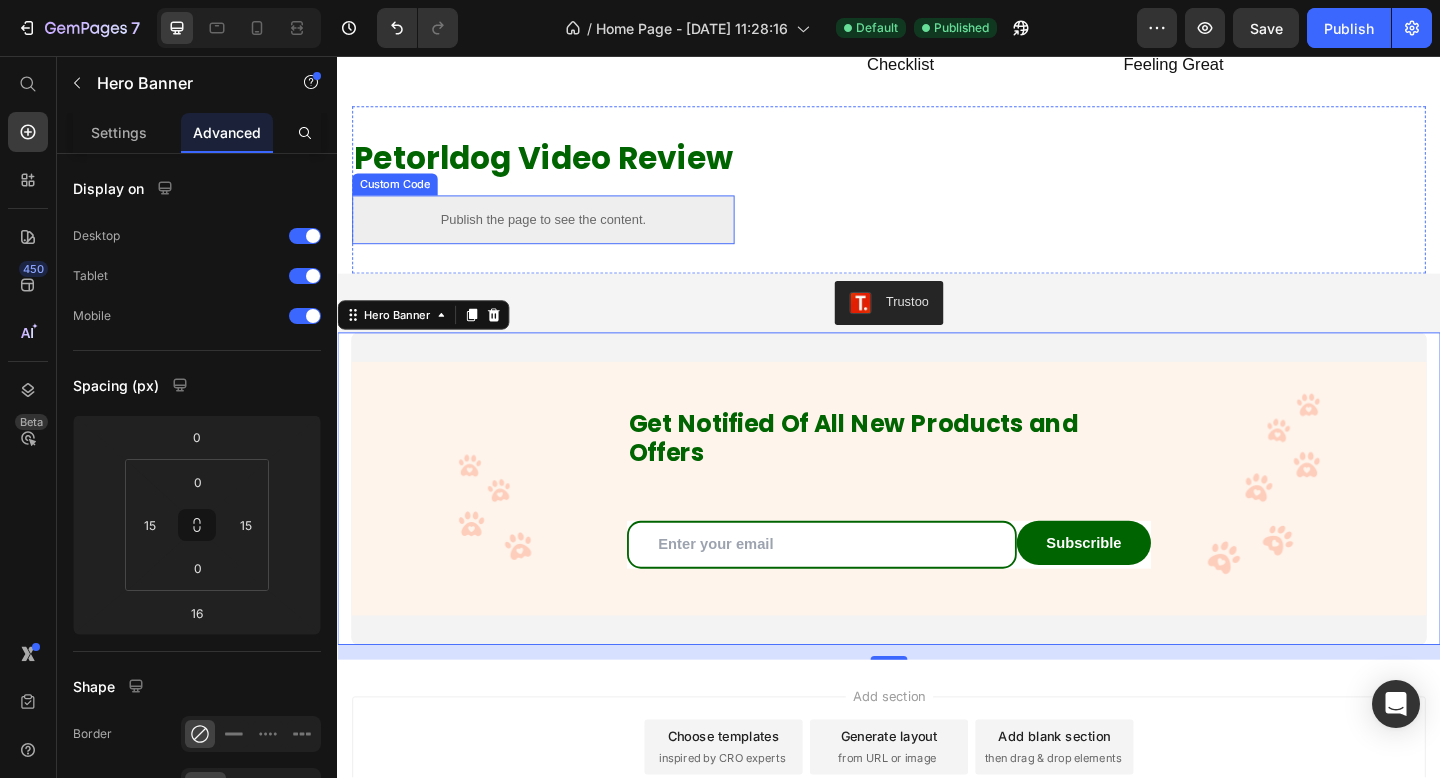 scroll, scrollTop: 2665, scrollLeft: 0, axis: vertical 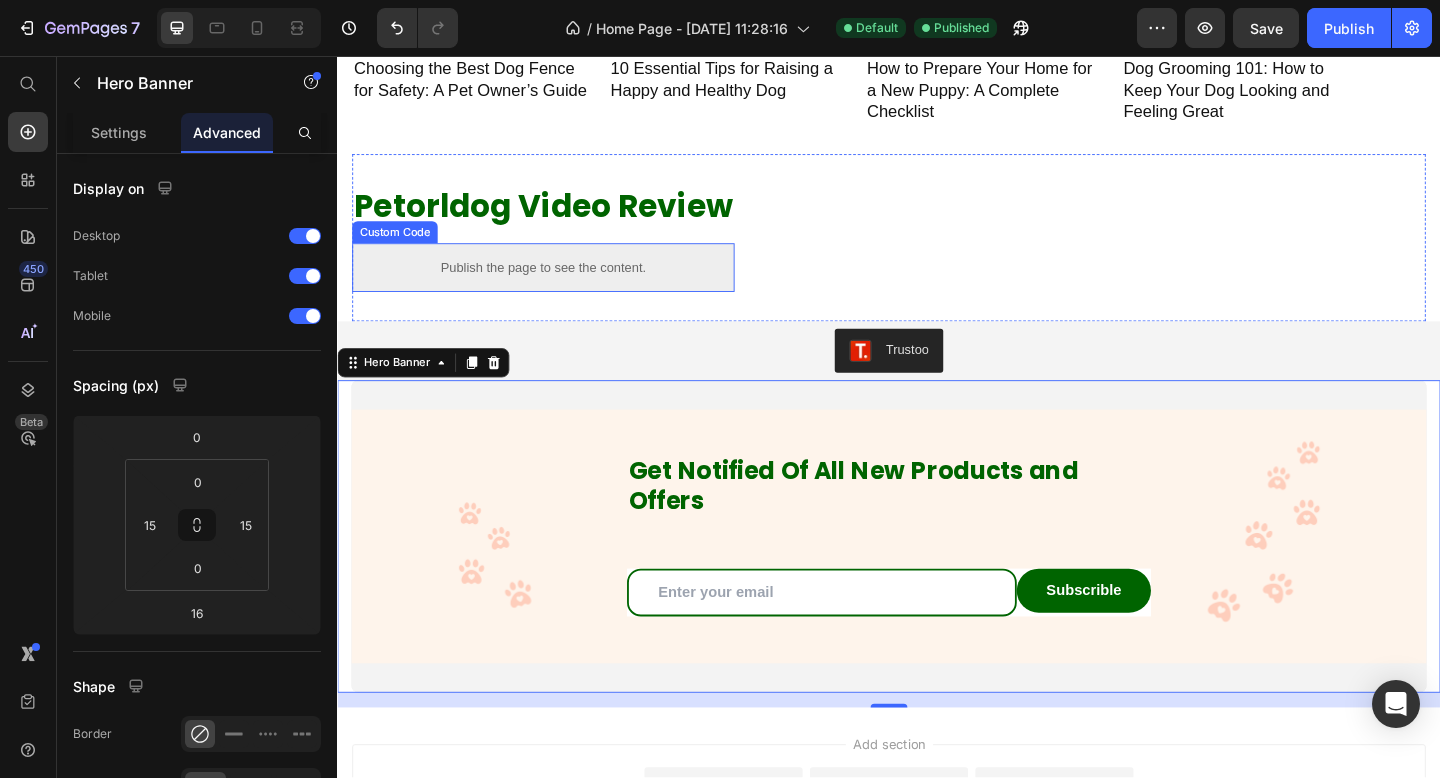 click on "Petorldog Blog Post" at bounding box center (937, -393) 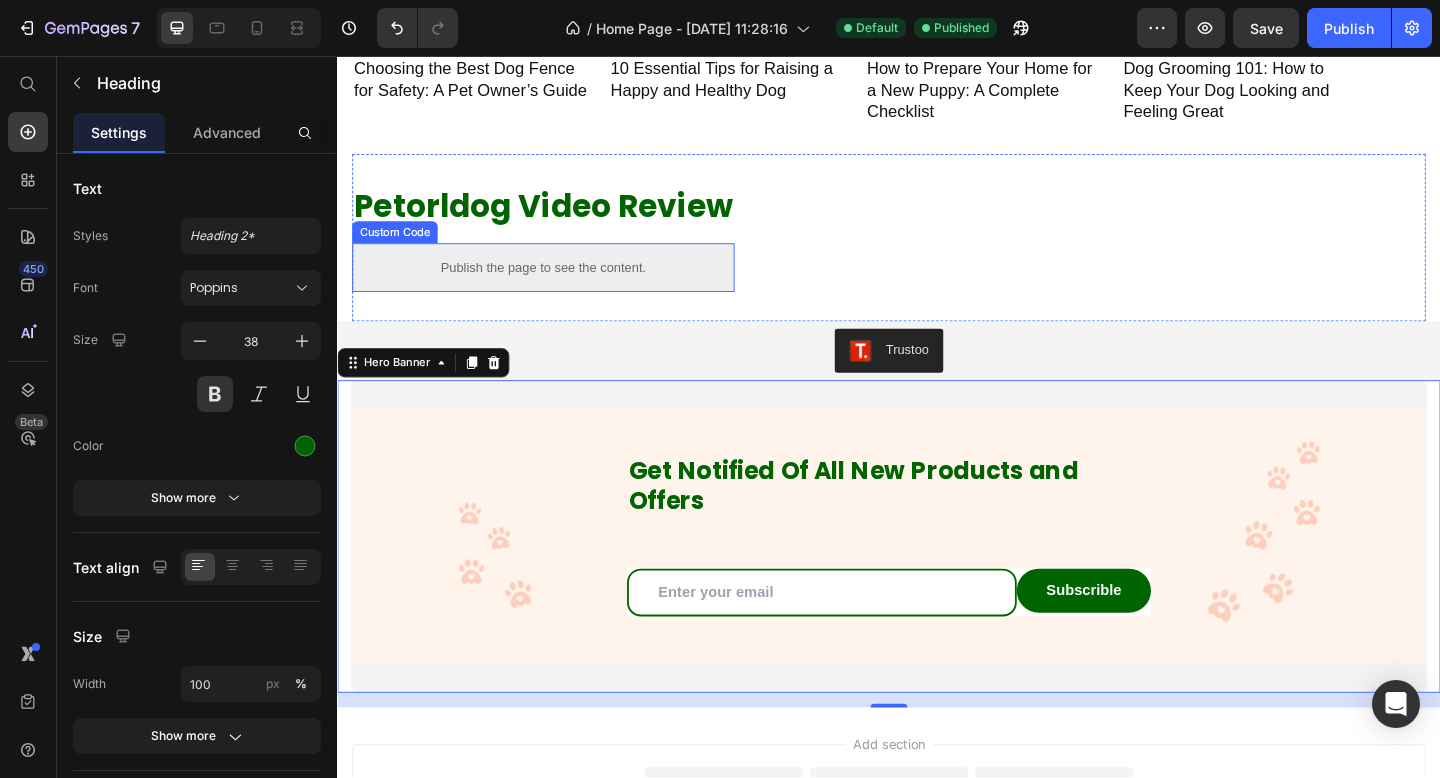 click at bounding box center [484, -126] 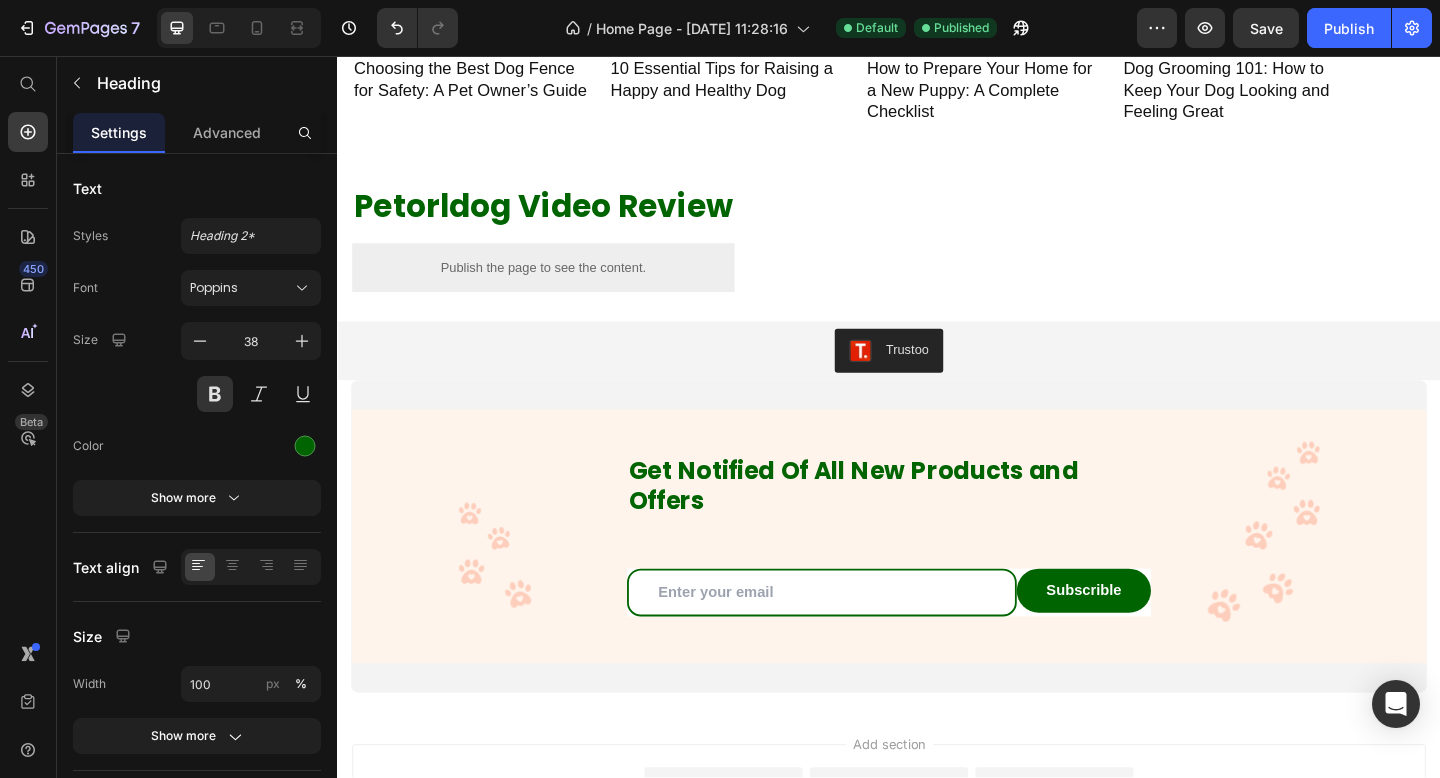 click on "Petorldog Blog Post" at bounding box center [937, -393] 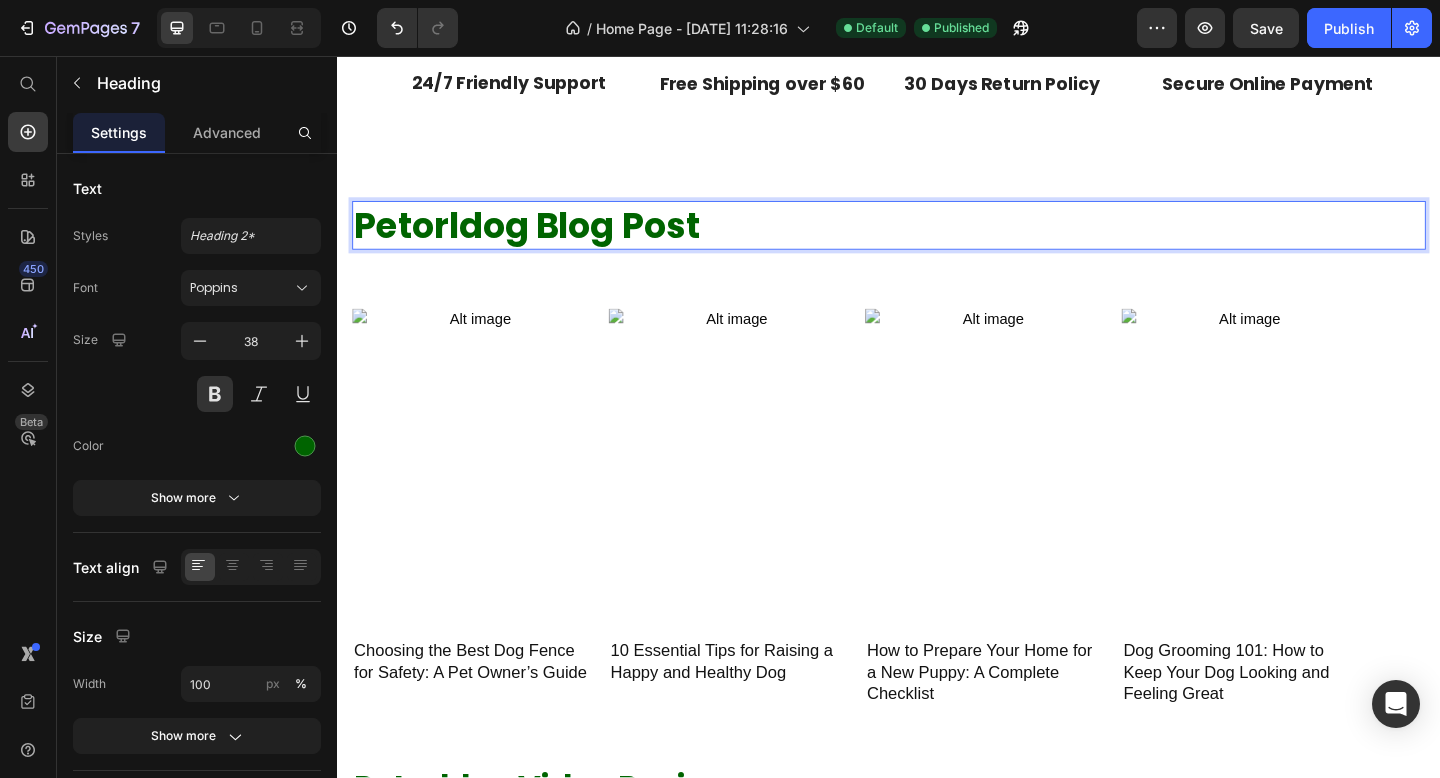 click on "Petorldog Blog Post" at bounding box center (937, 240) 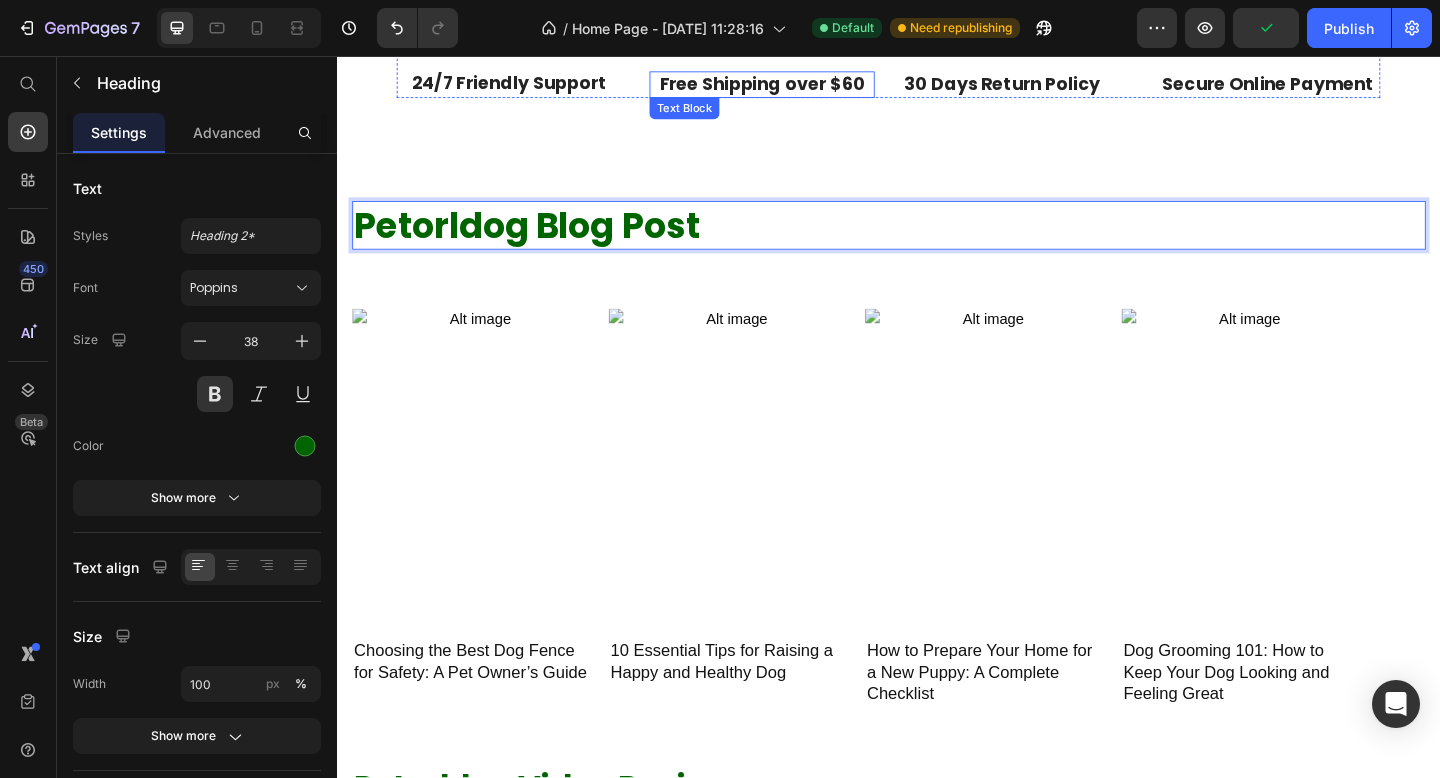 click on "Free Shipping over $60" at bounding box center [799, 87] 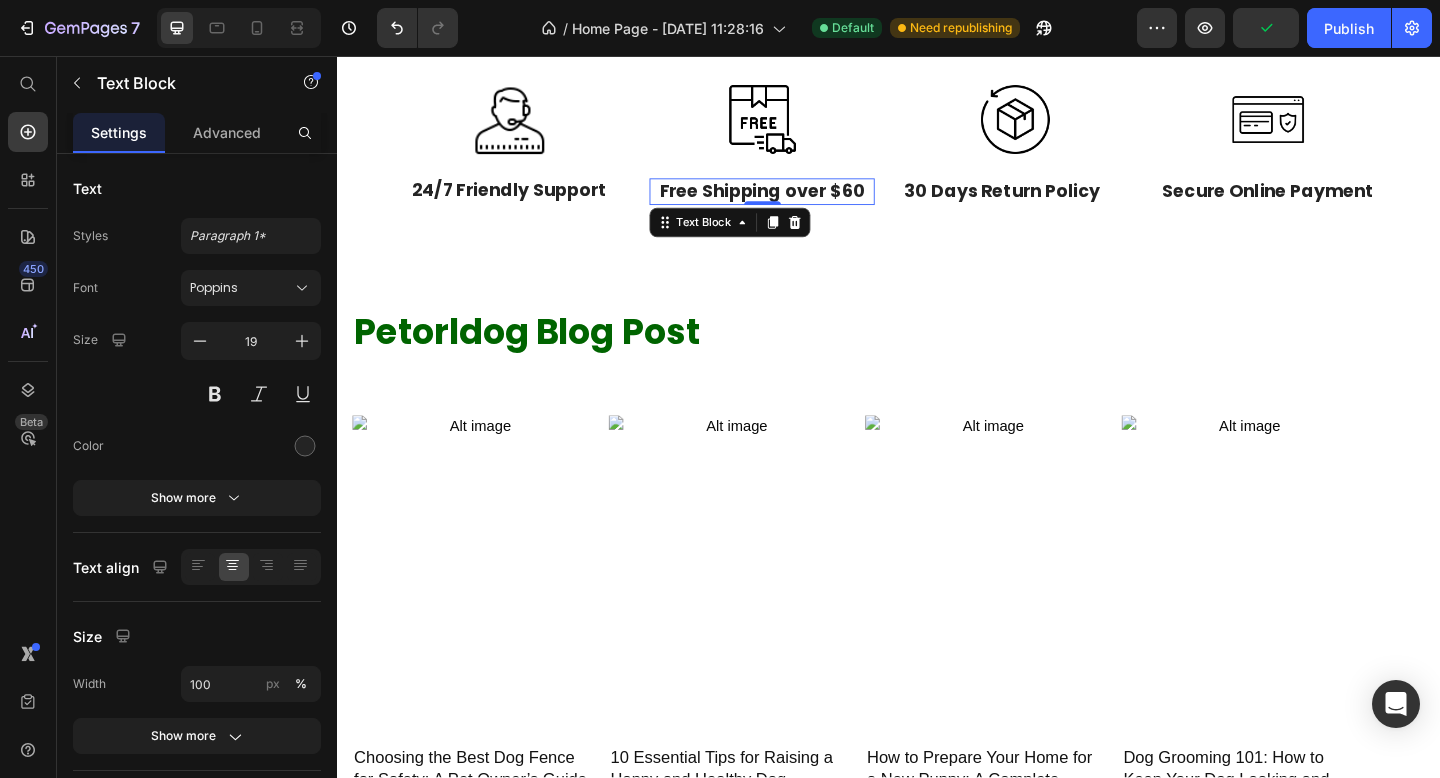 scroll, scrollTop: 1845, scrollLeft: 0, axis: vertical 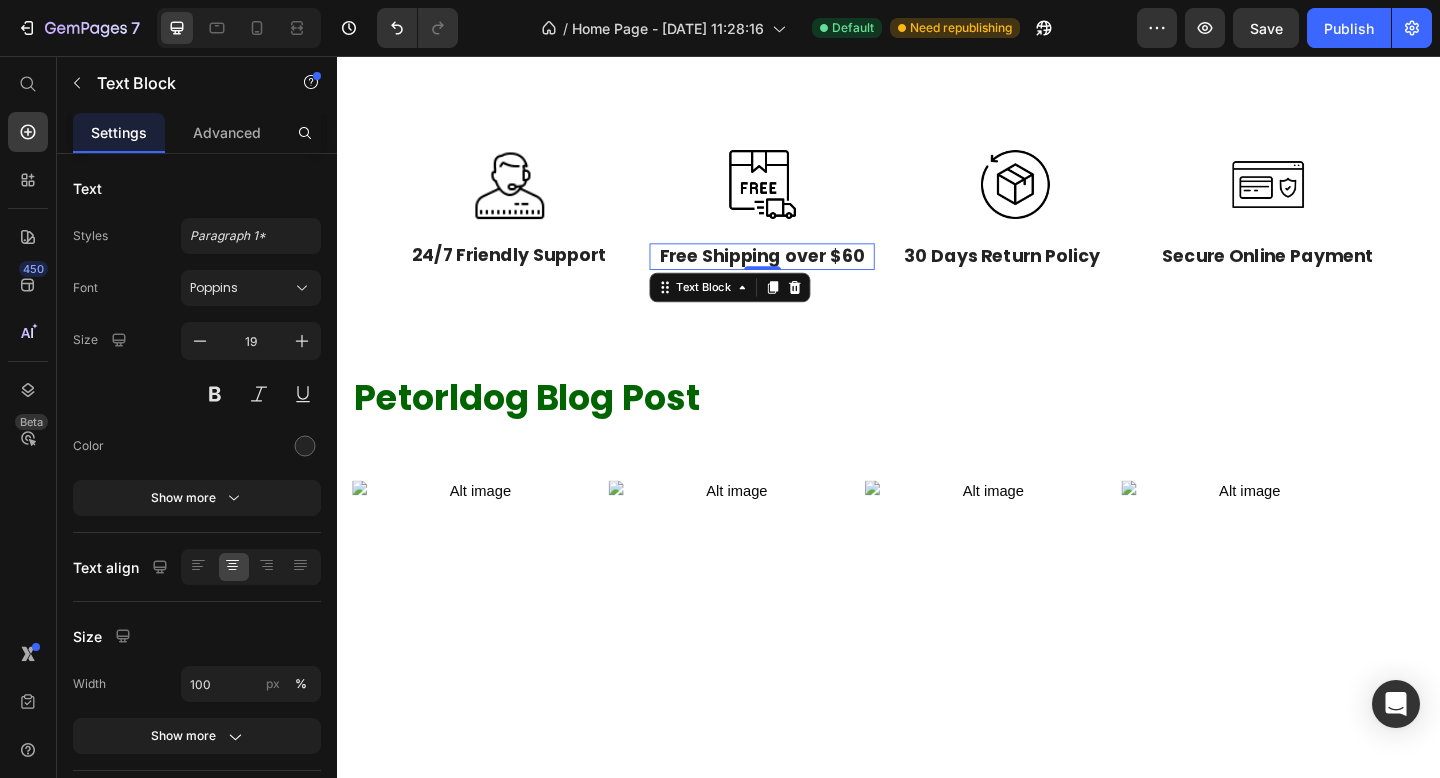 click on "Free Shipping over $60" at bounding box center [799, 274] 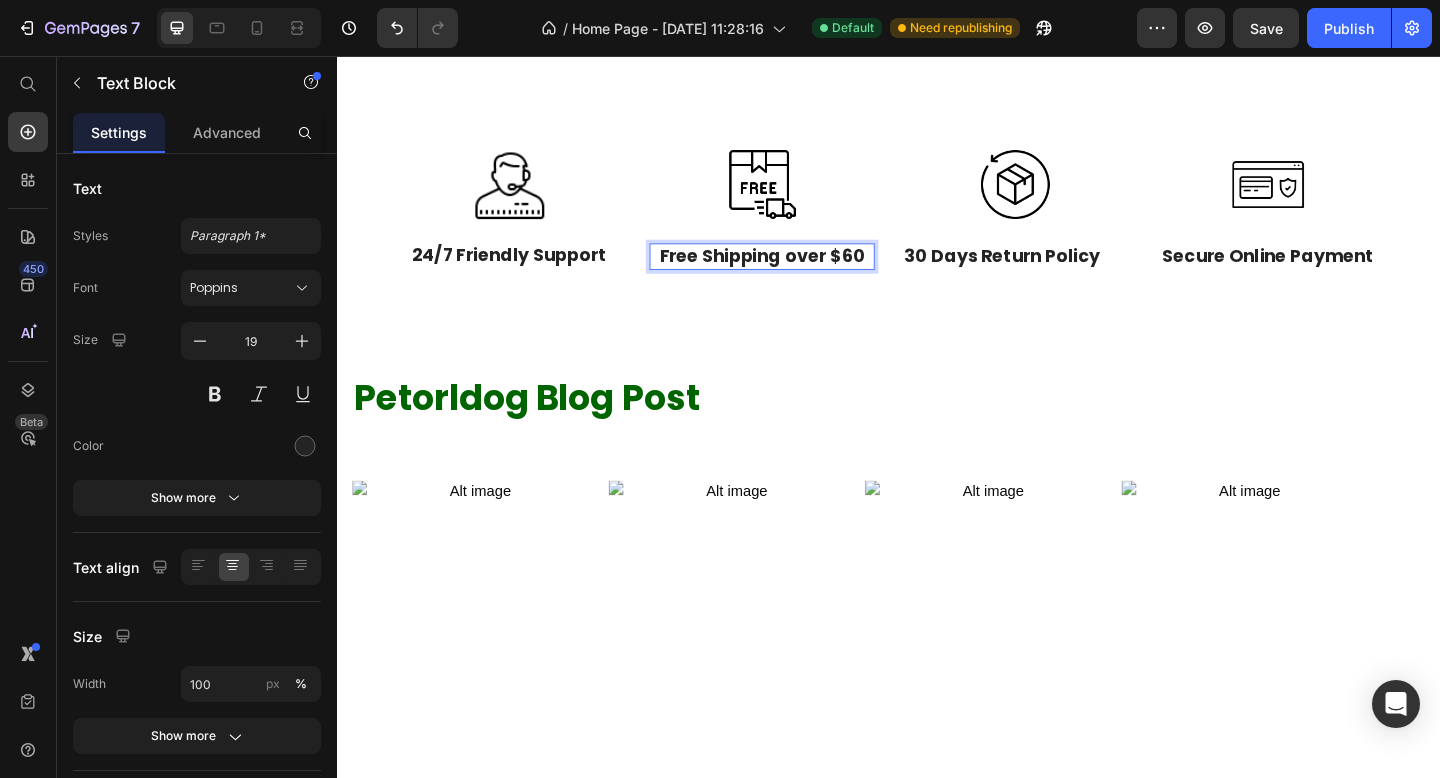 click on "Free Shipping over $60" at bounding box center (799, 274) 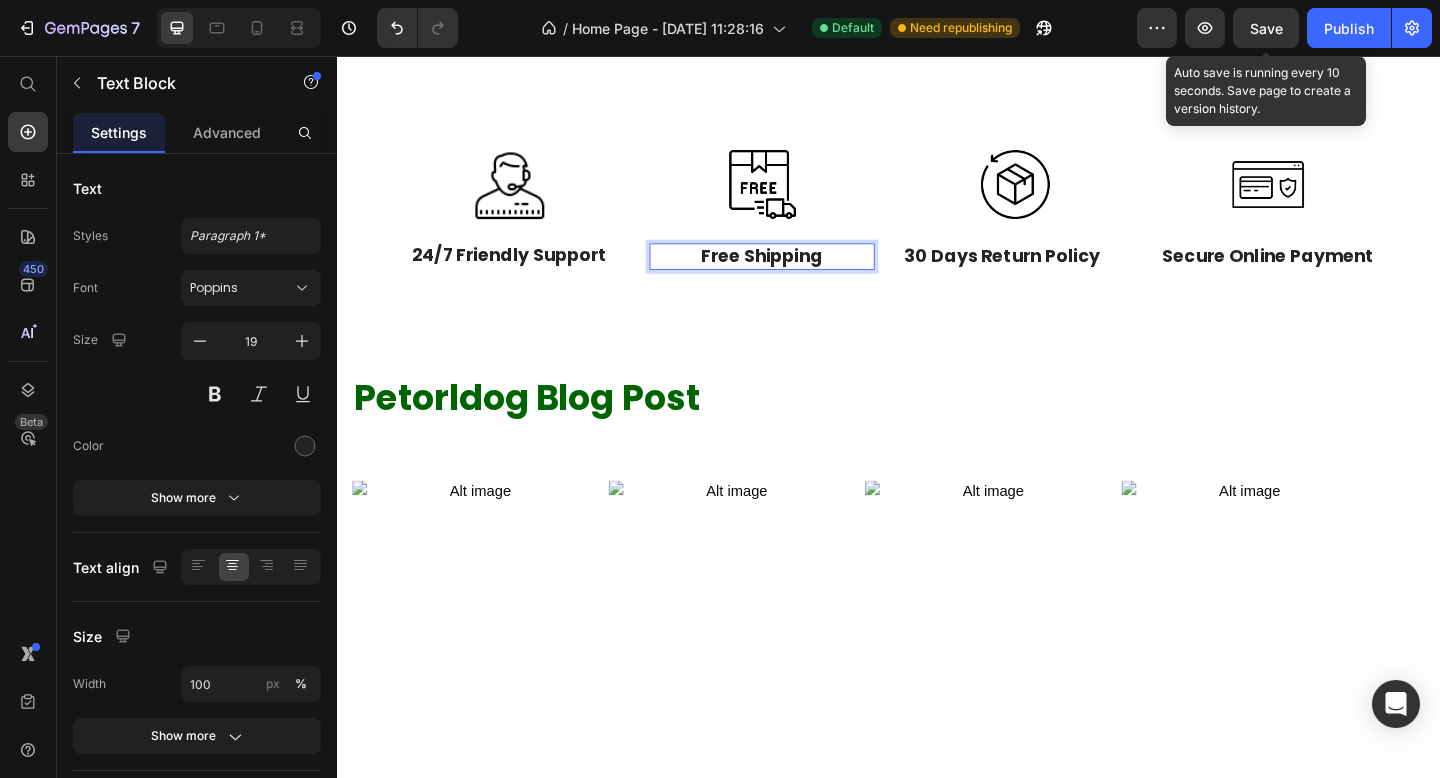 click on "Save" at bounding box center [1266, 28] 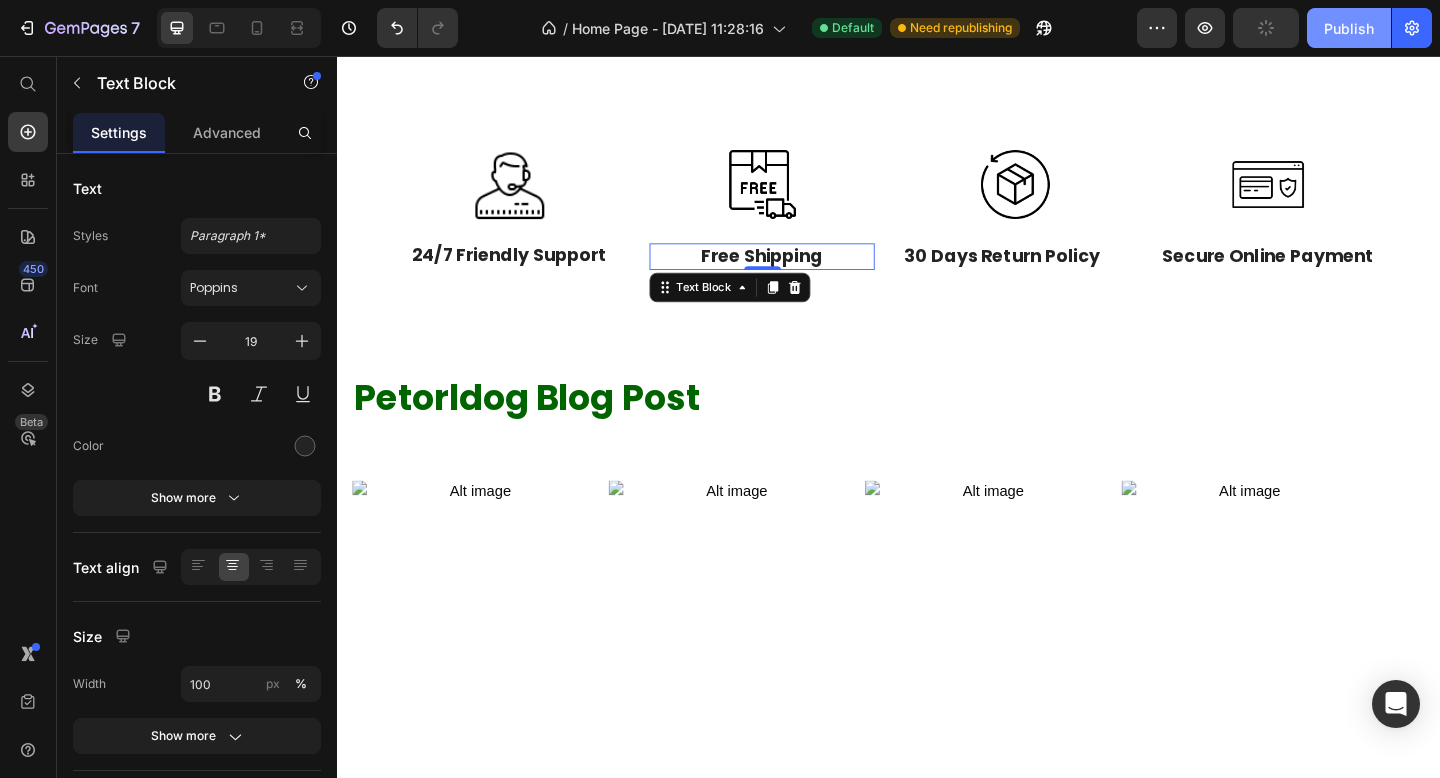 click on "Publish" 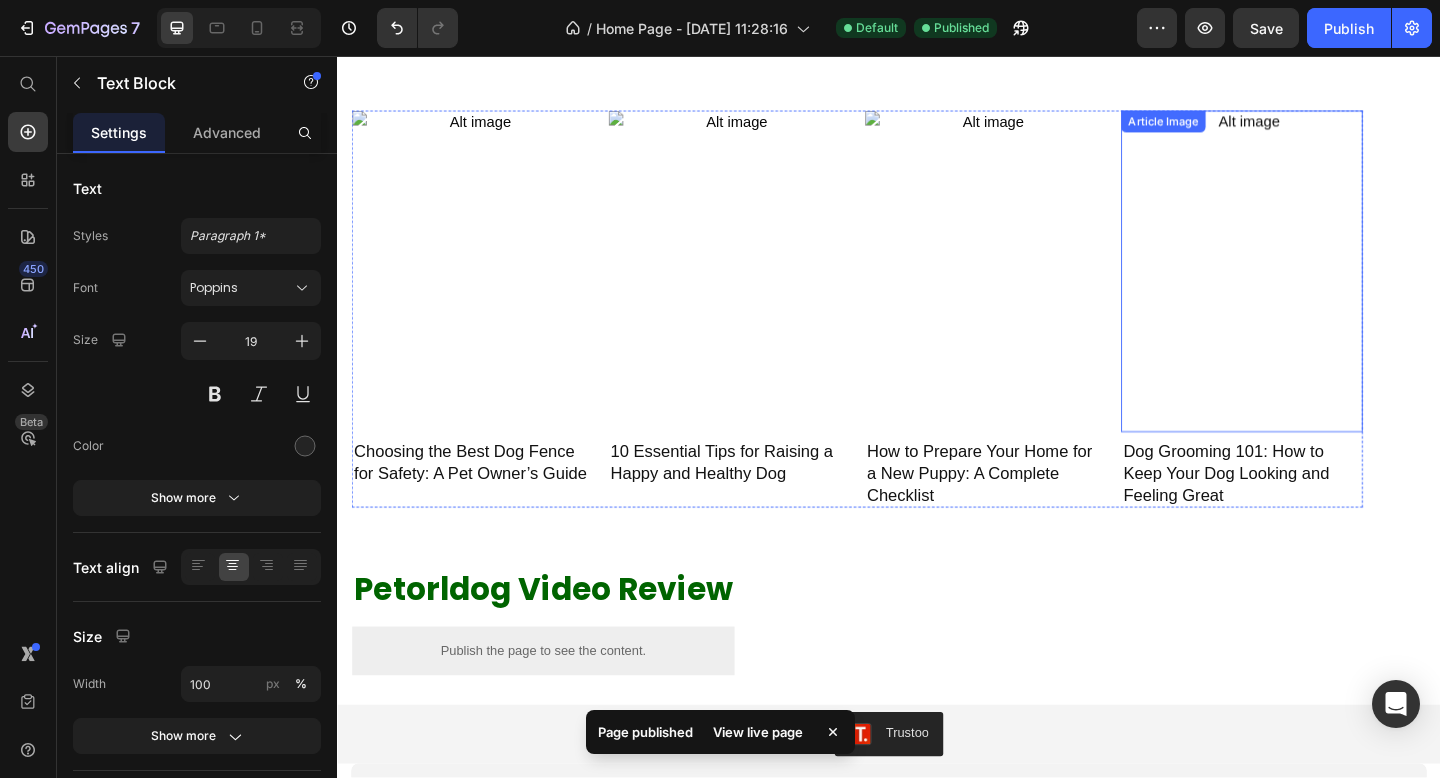 scroll, scrollTop: 2526, scrollLeft: 0, axis: vertical 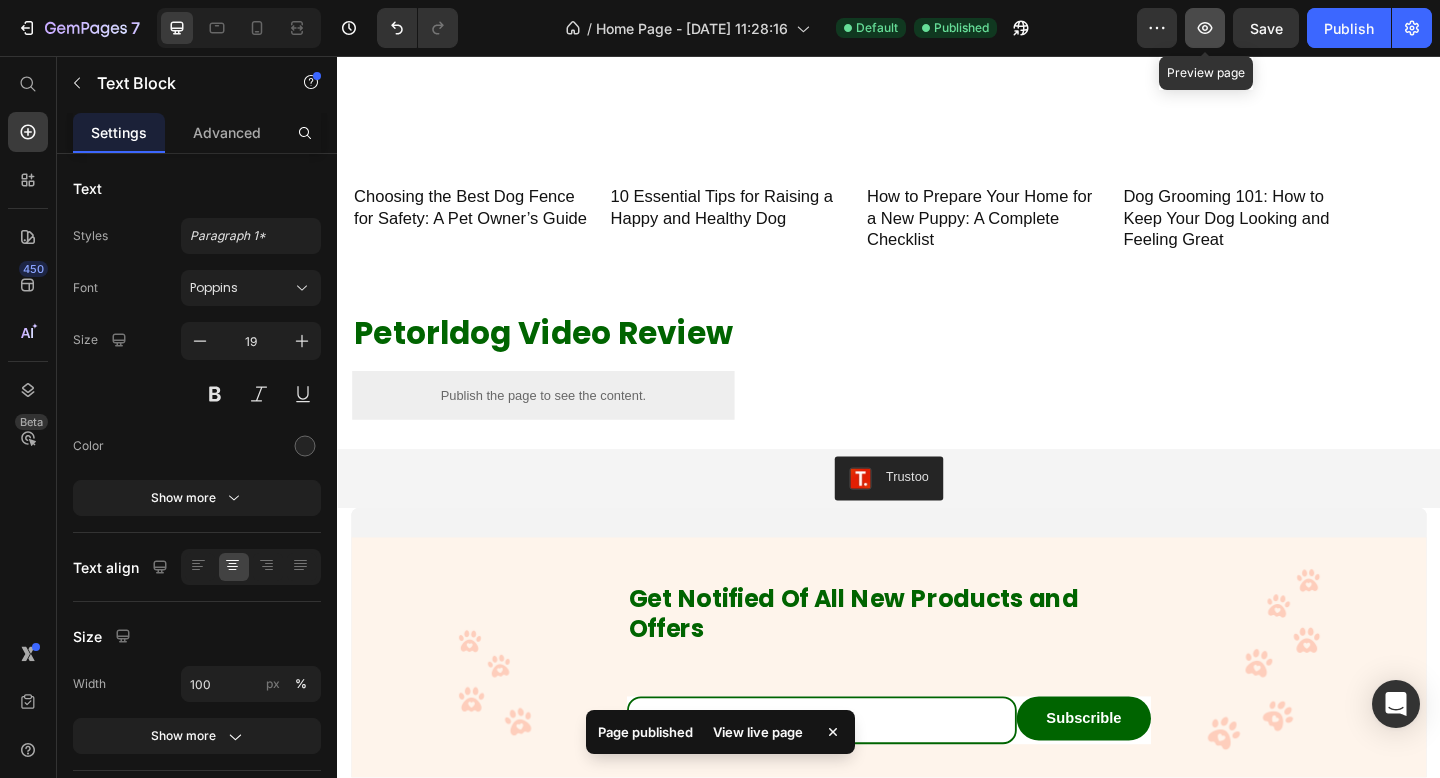 click 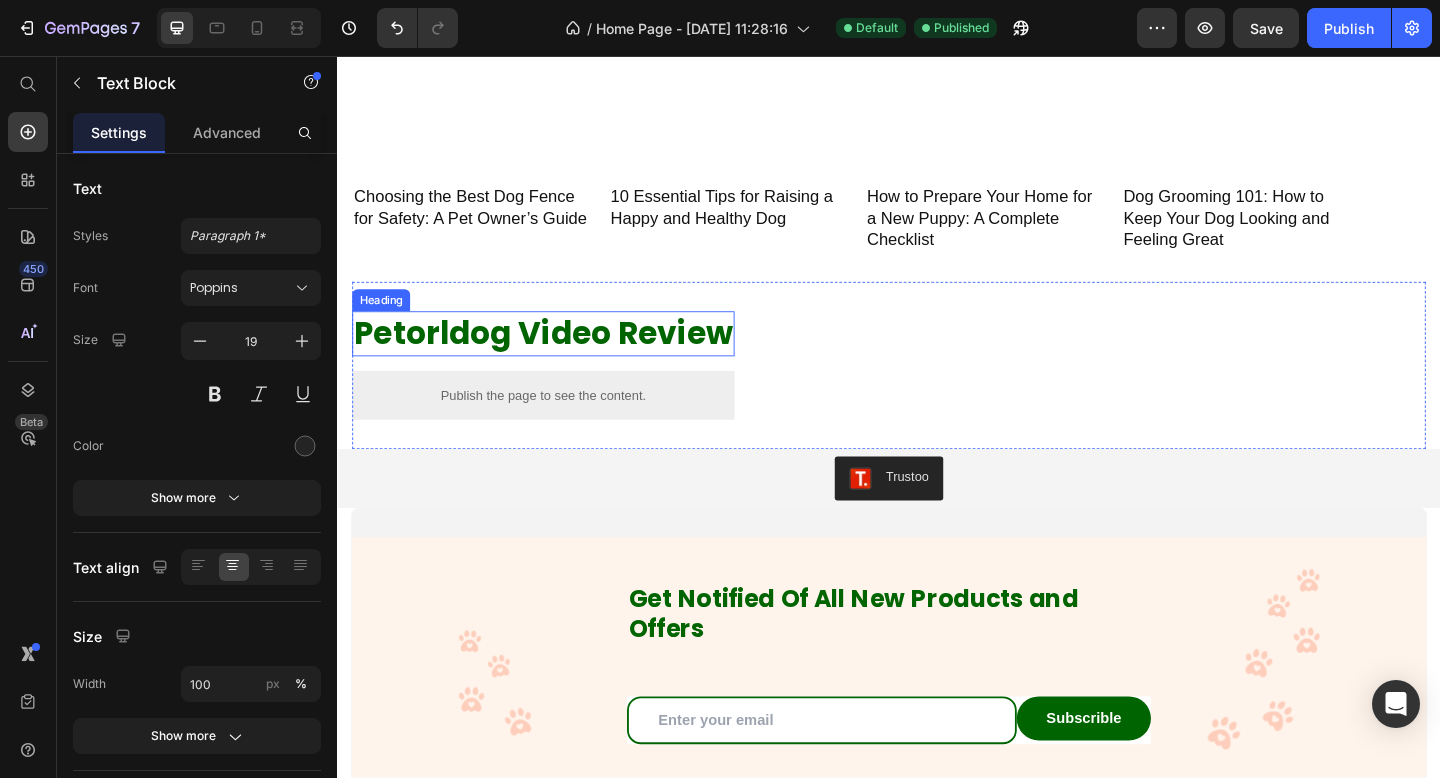 click on "Petorldog Video Review" at bounding box center [561, 358] 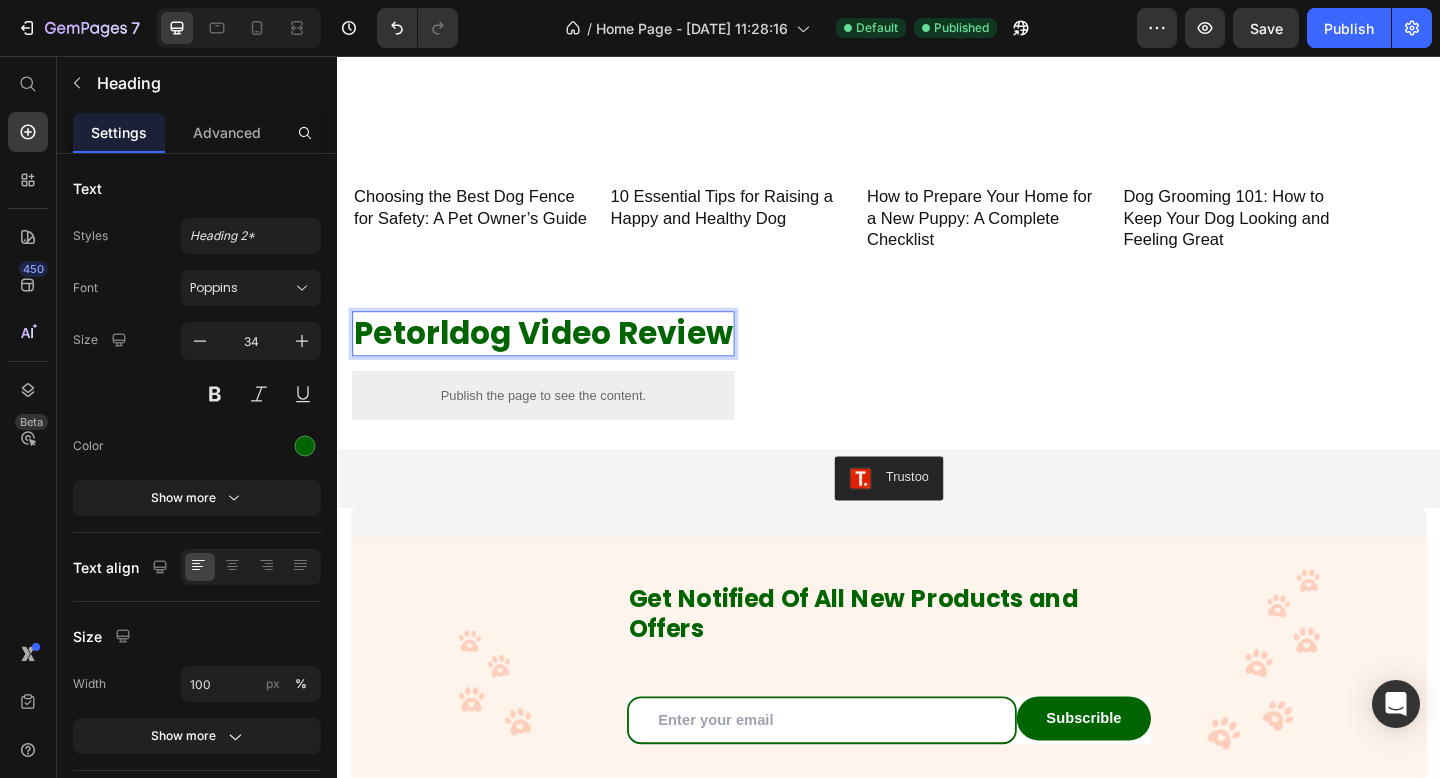click on "Petorldog Video Review" at bounding box center (561, 358) 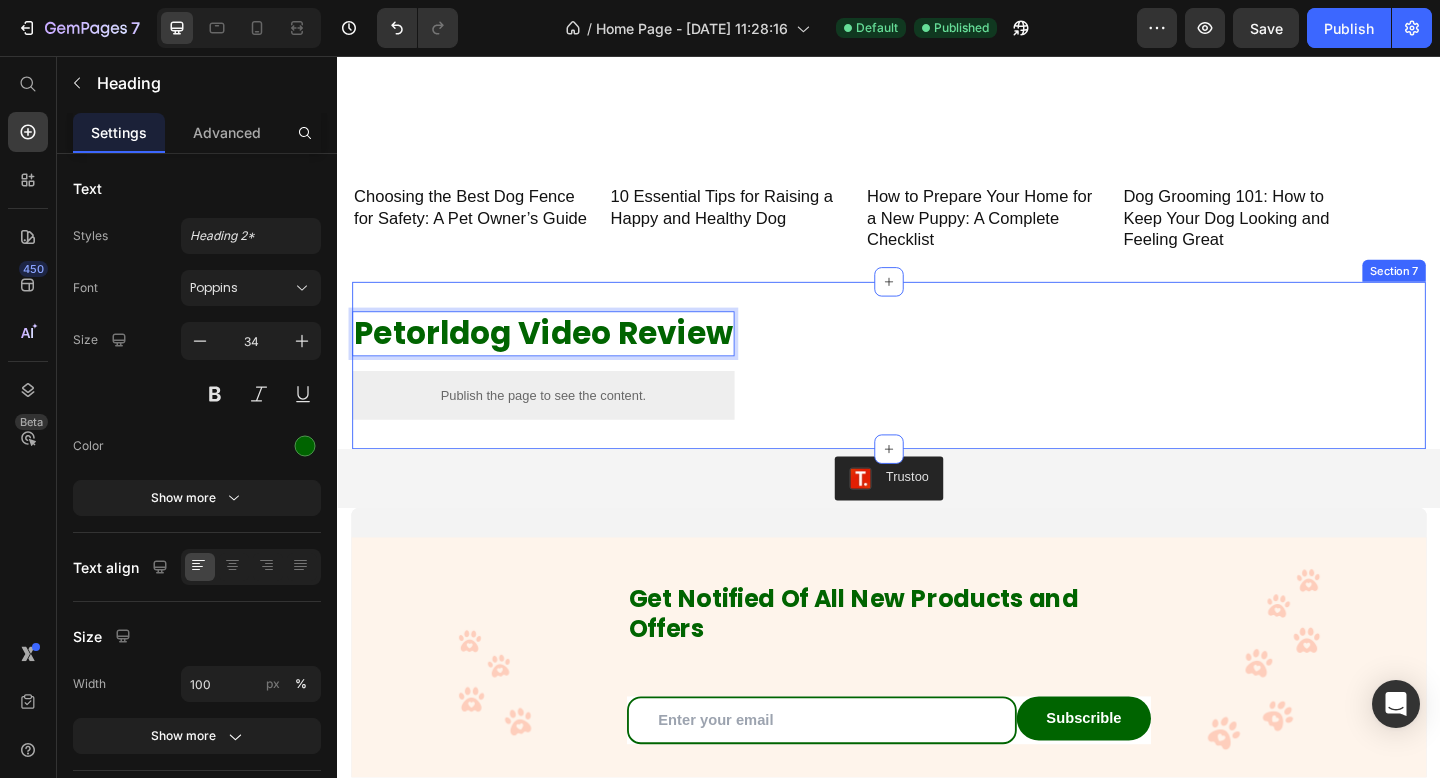 scroll, scrollTop: 2416, scrollLeft: 0, axis: vertical 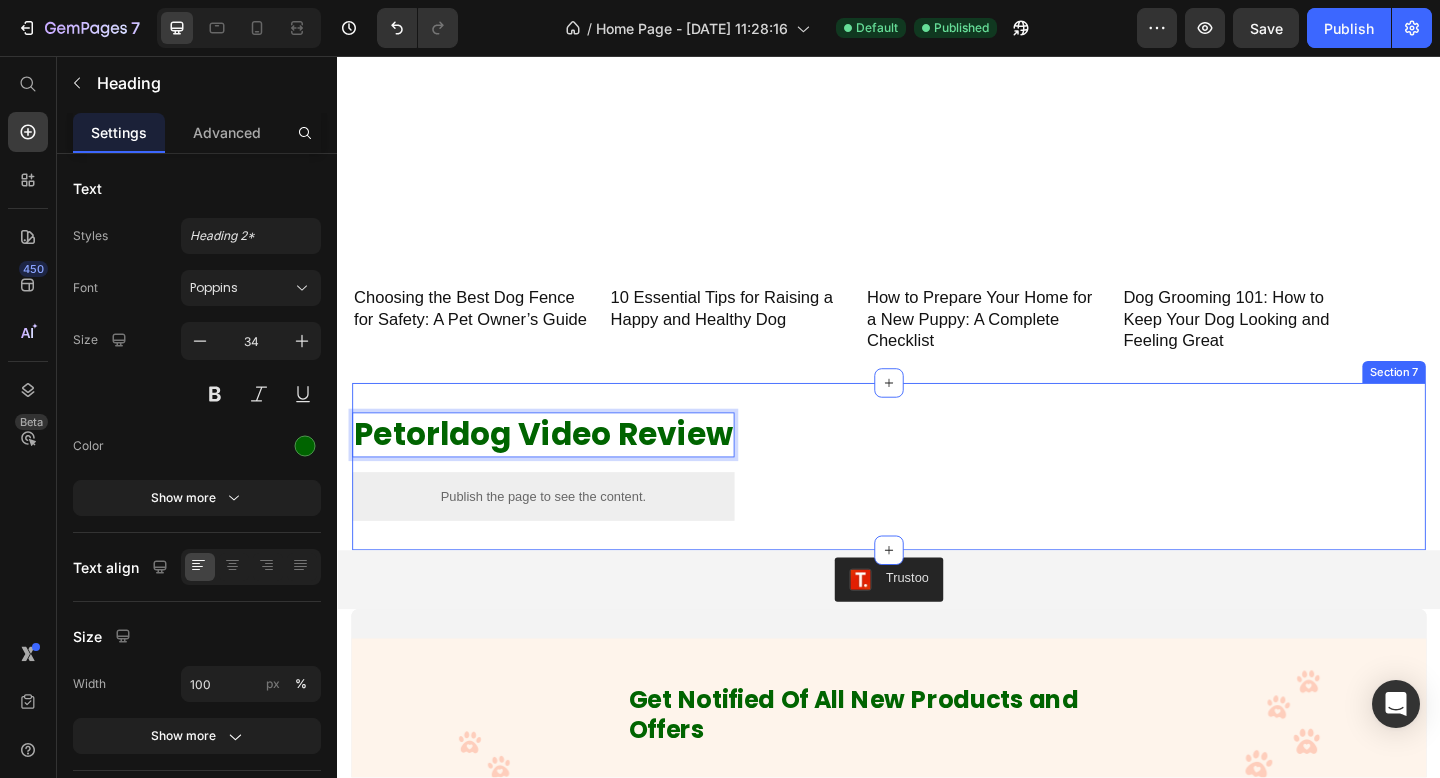 click at bounding box center (484, 123) 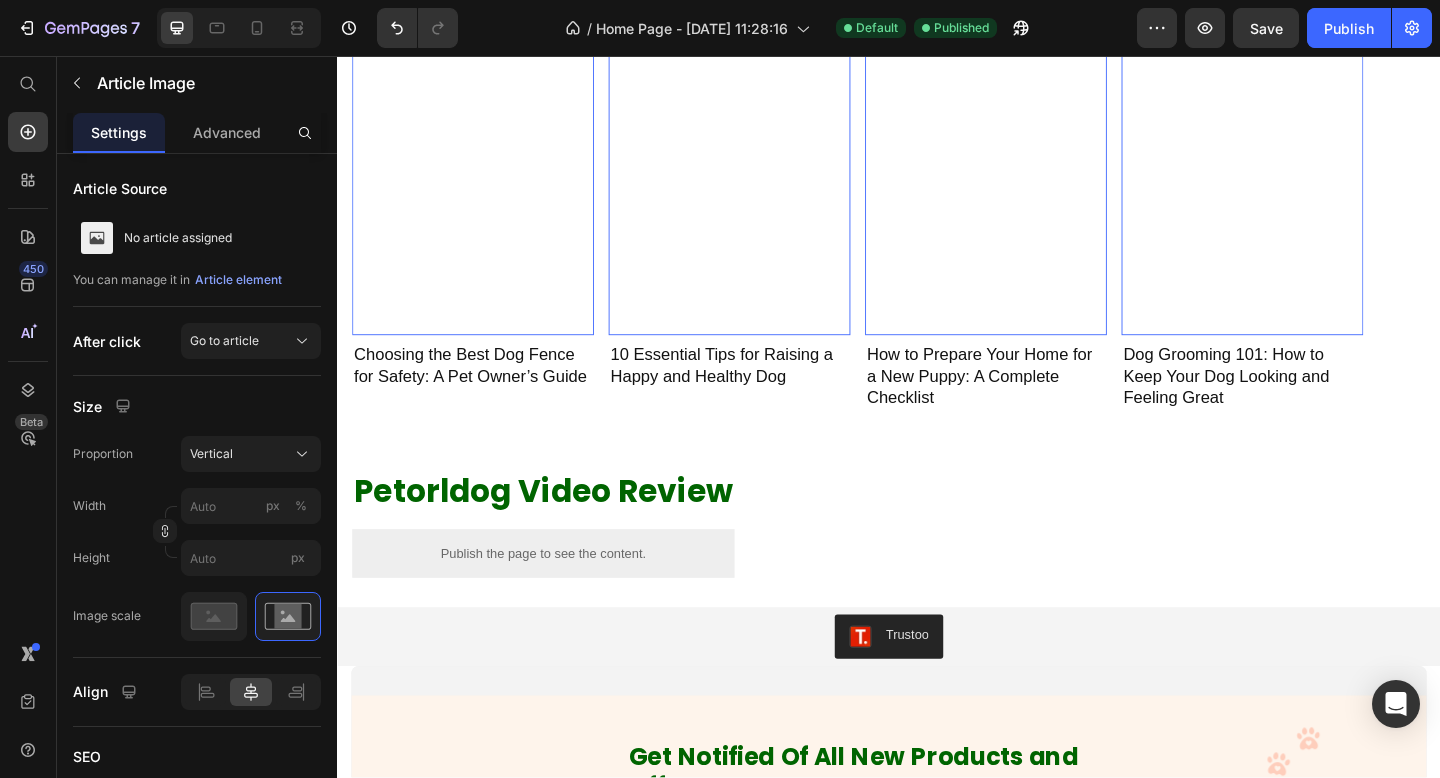 click at bounding box center (484, 184) 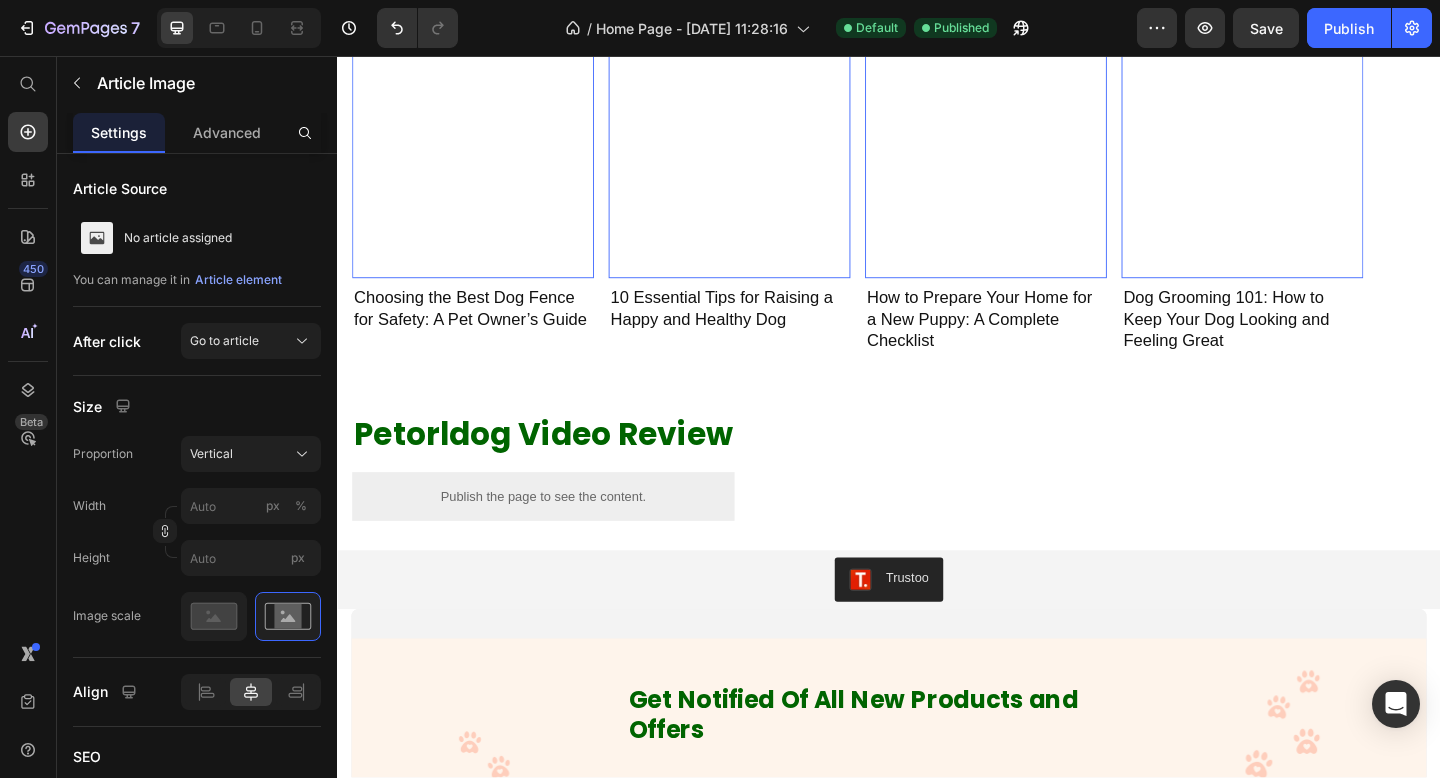 scroll, scrollTop: 1956, scrollLeft: 0, axis: vertical 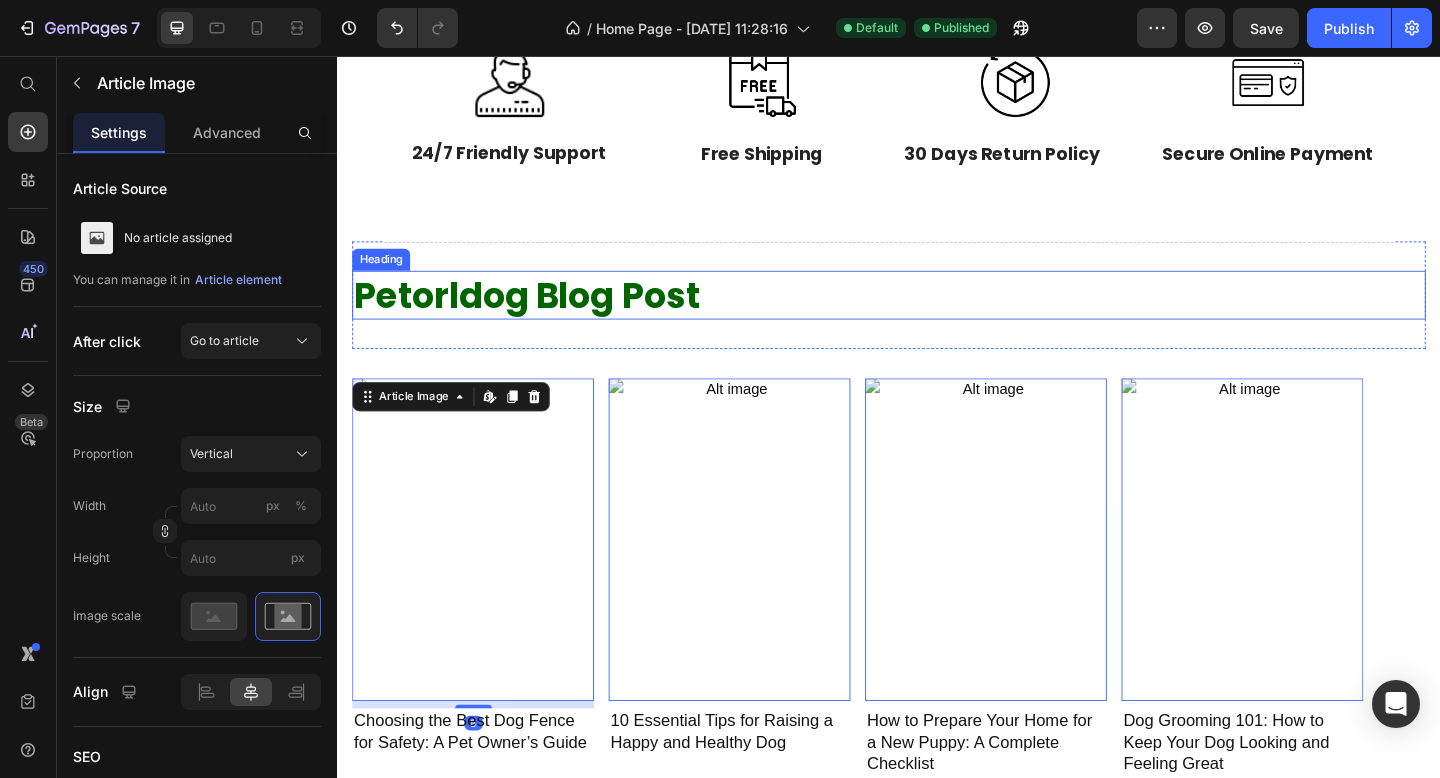 click on "Petorldog Blog Post" at bounding box center (937, 316) 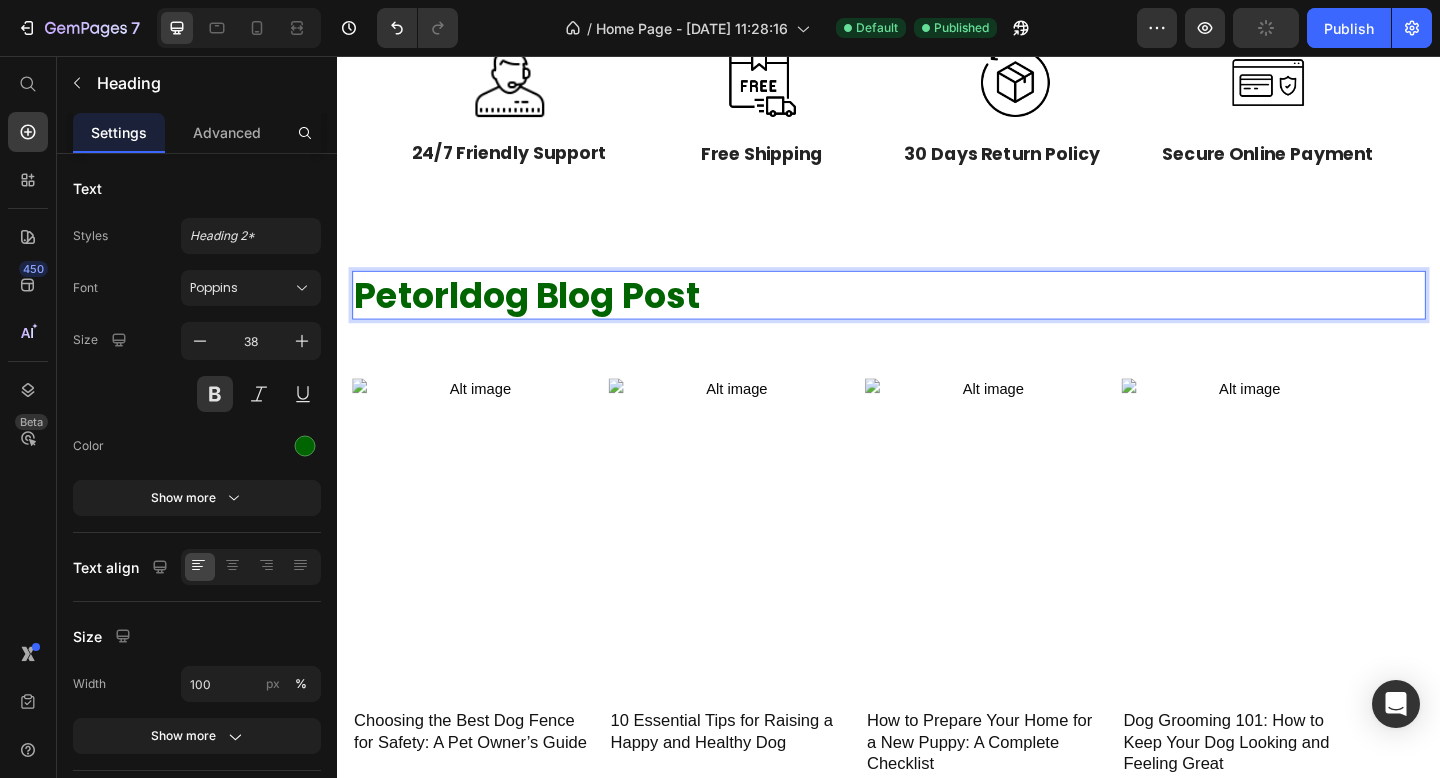 click on "Petorldog Blog Post" at bounding box center [937, 316] 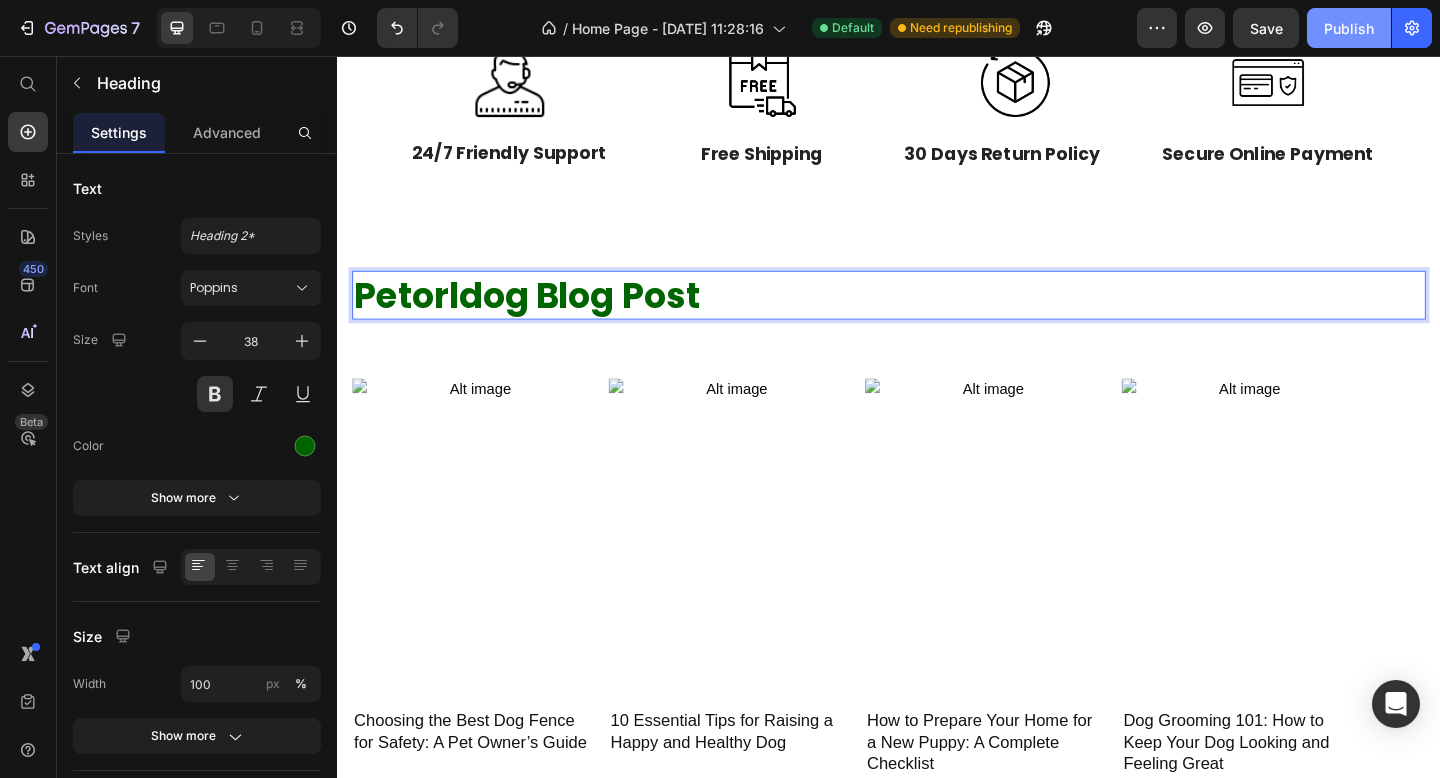 click on "Publish" 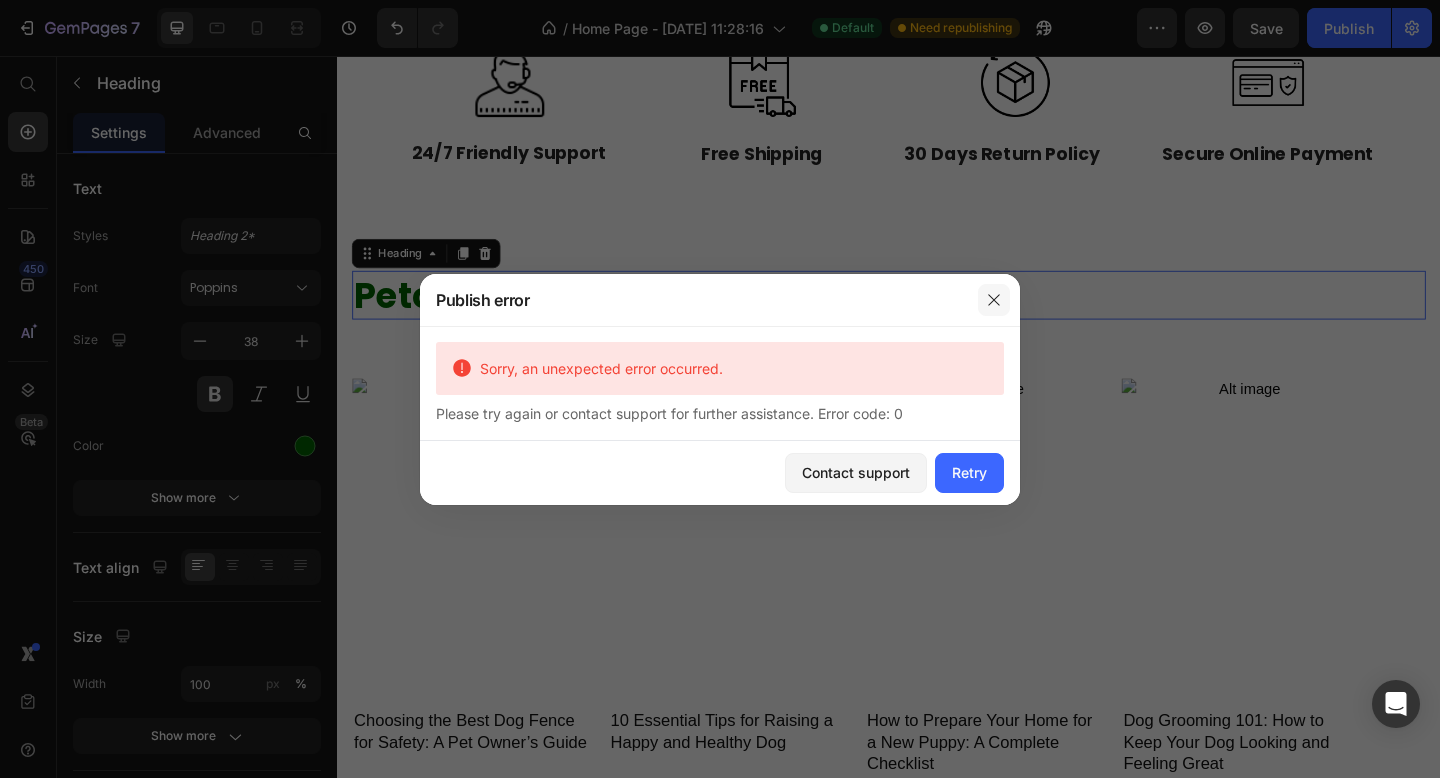 click at bounding box center [994, 300] 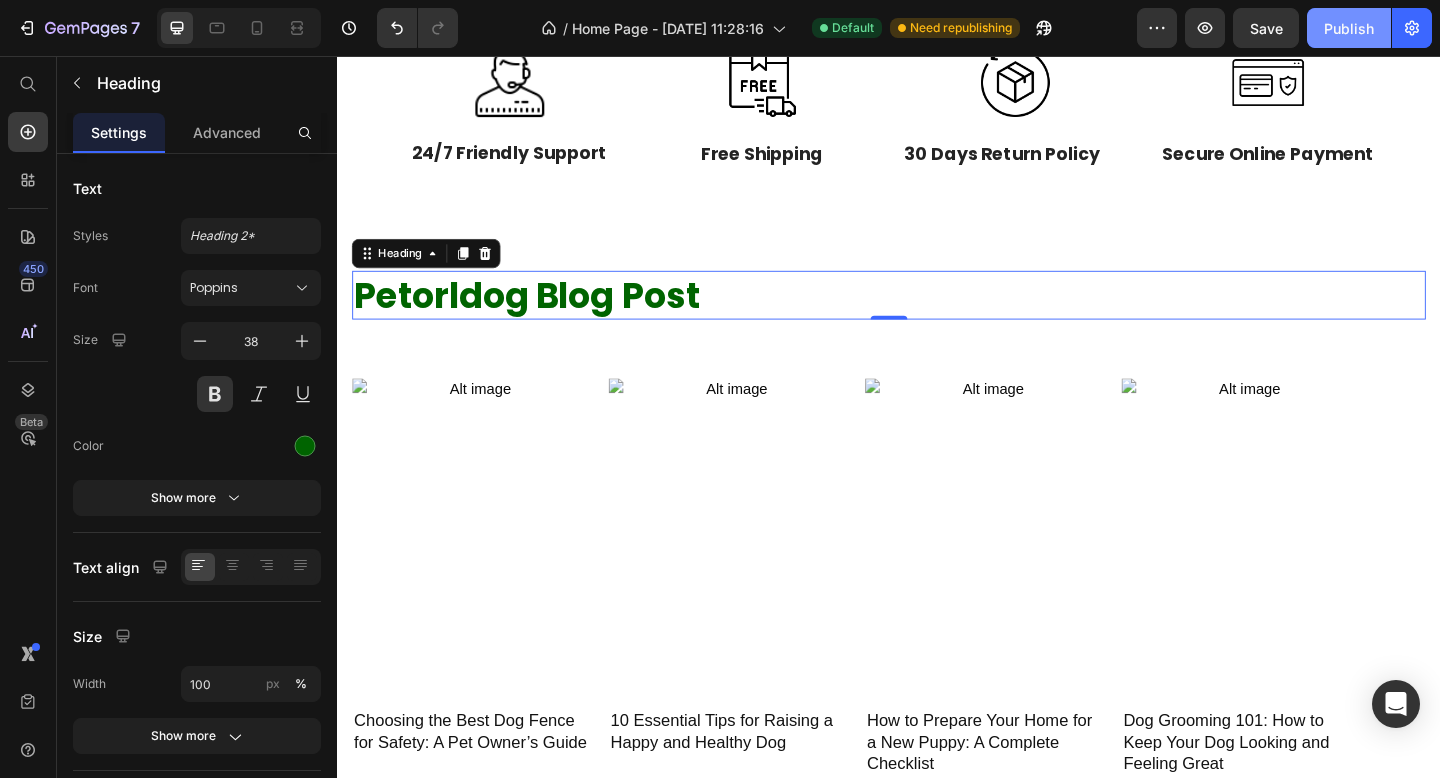 click on "Publish" 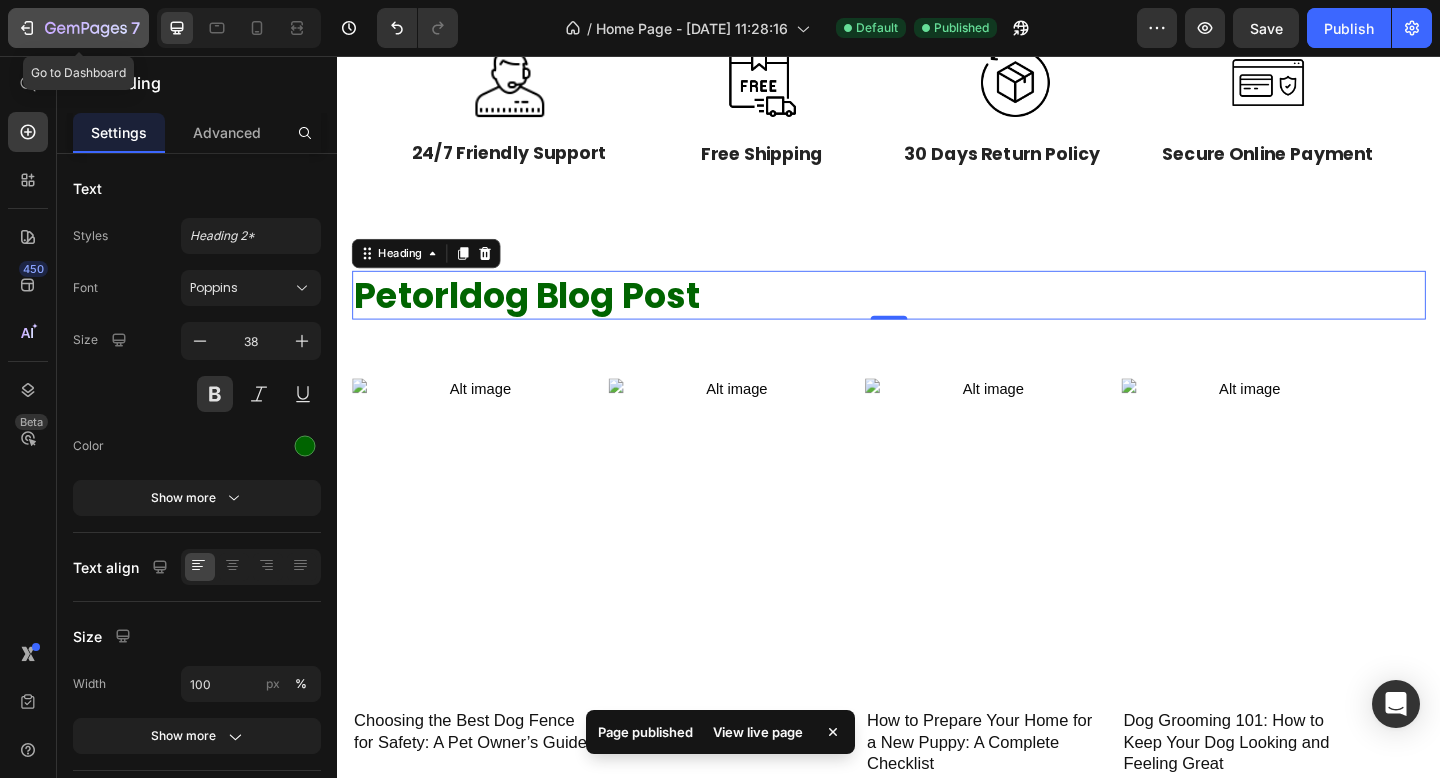 click on "7" at bounding box center (78, 28) 